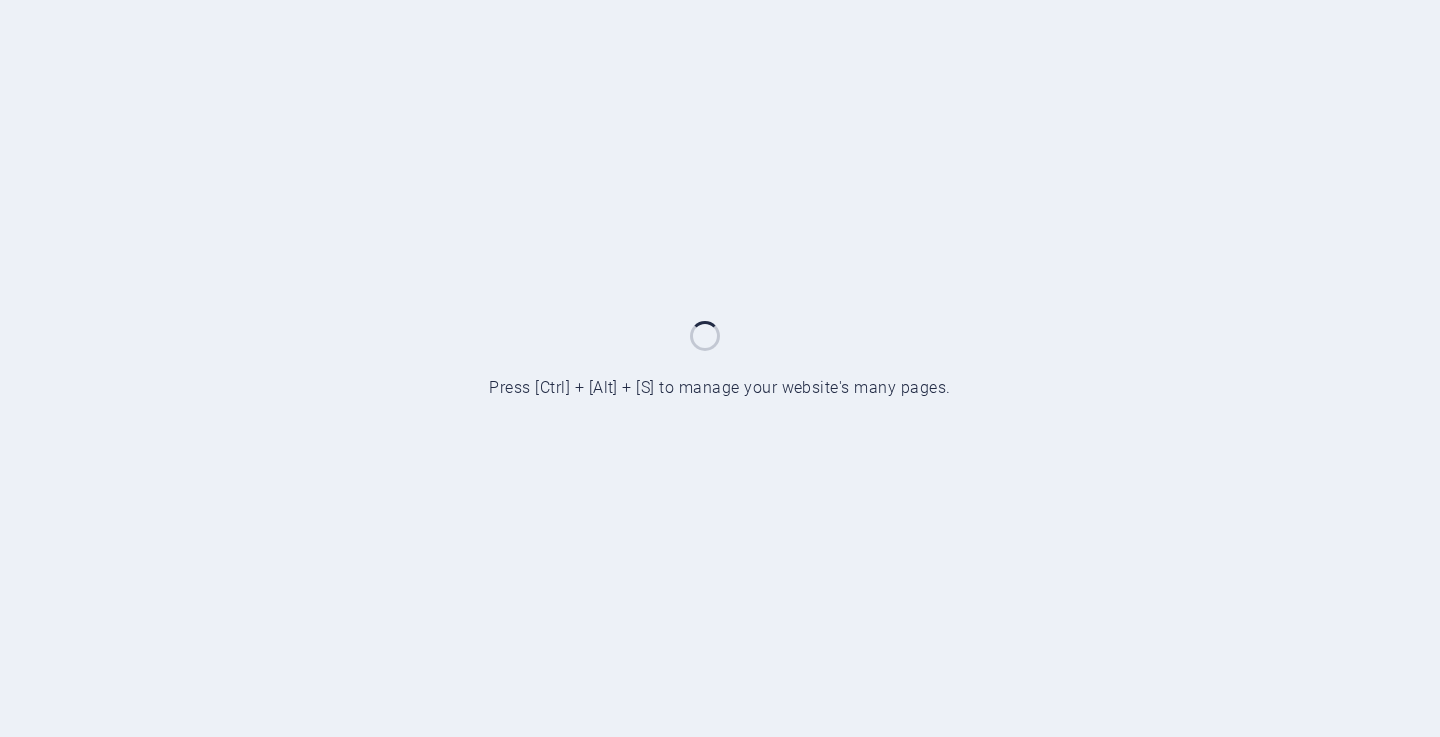scroll, scrollTop: 0, scrollLeft: 0, axis: both 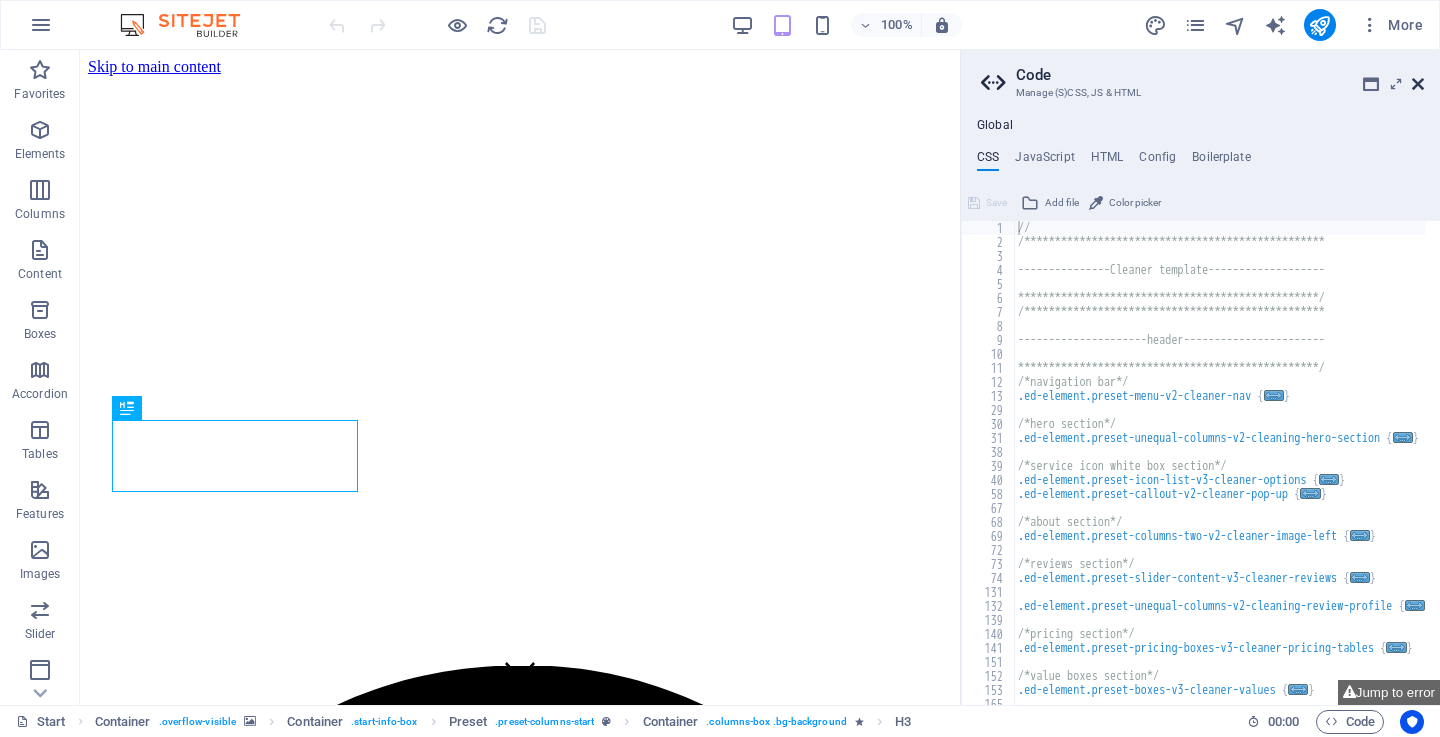 click at bounding box center [1418, 84] 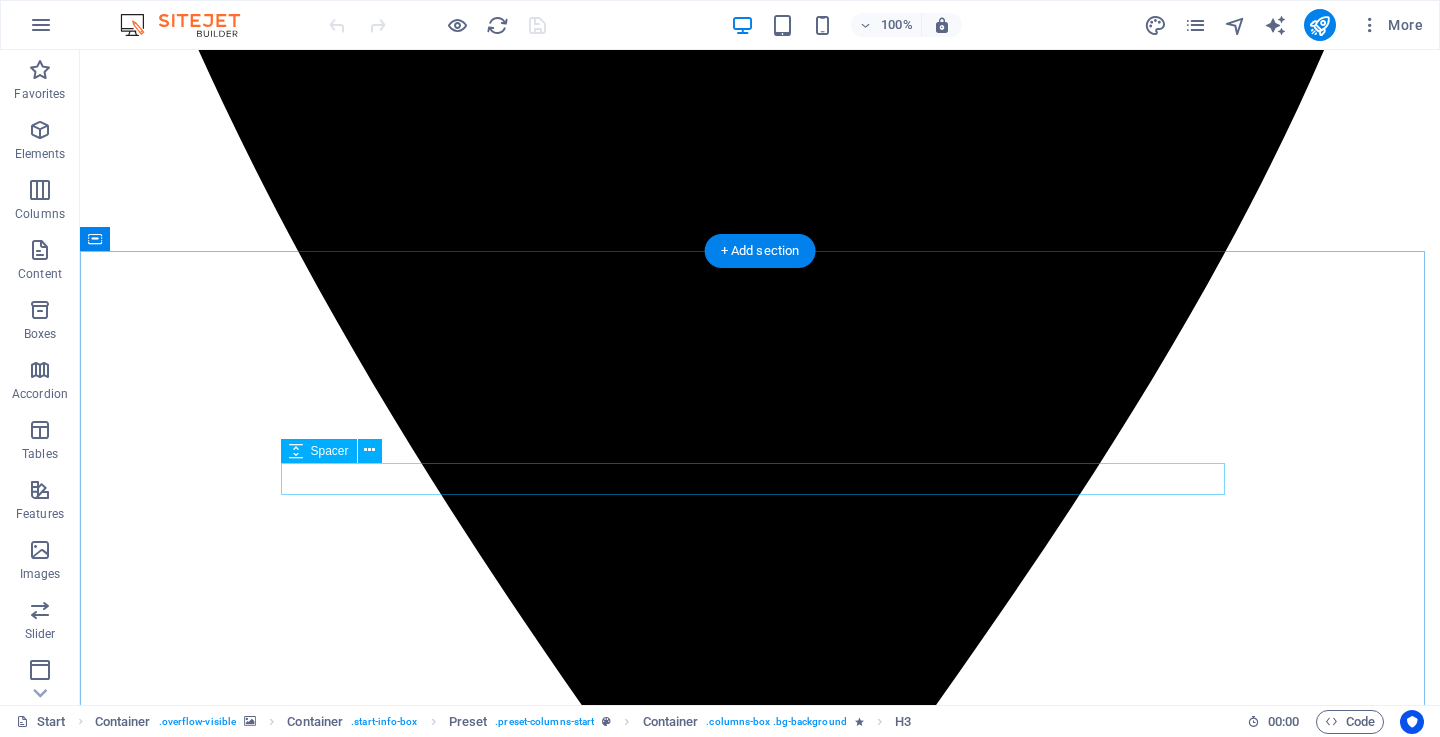 scroll, scrollTop: 1300, scrollLeft: 0, axis: vertical 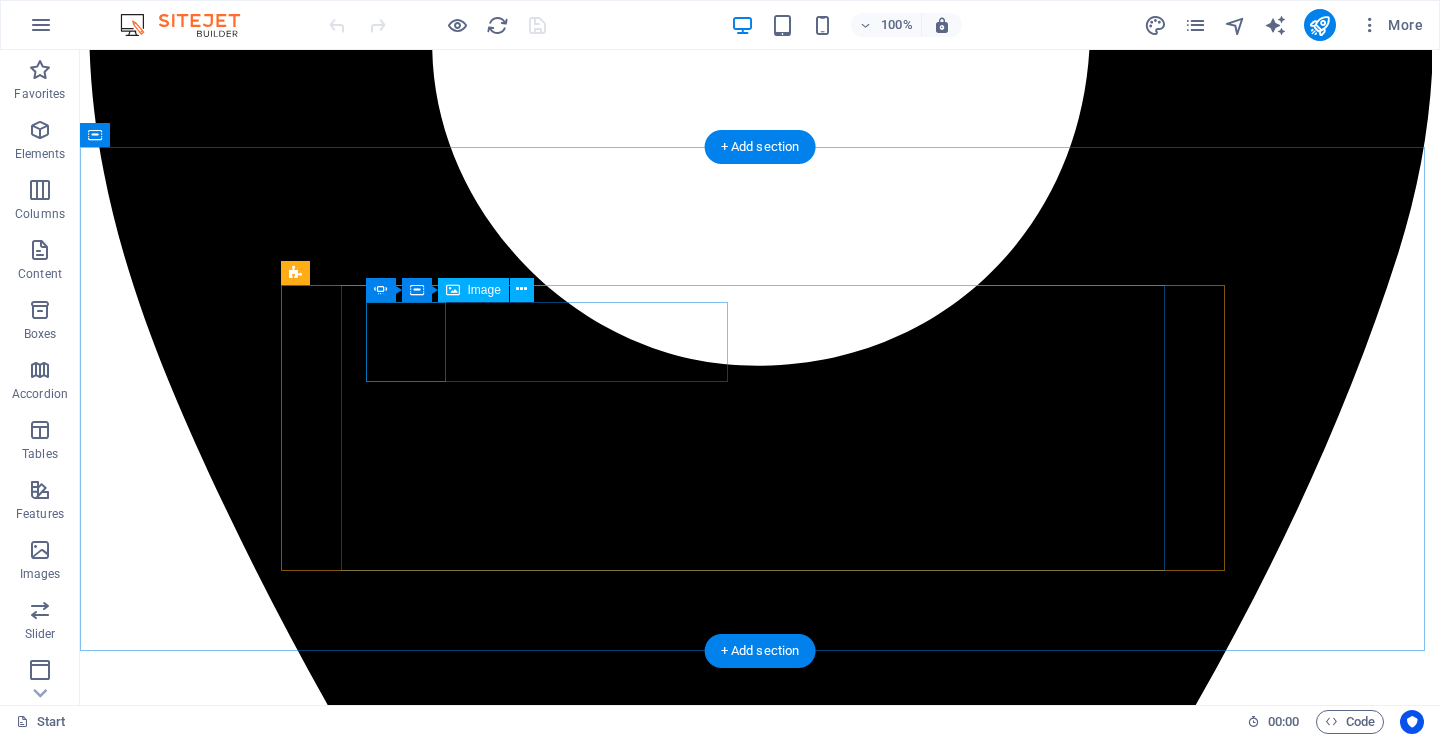 click at bounding box center [-1379, 23295] 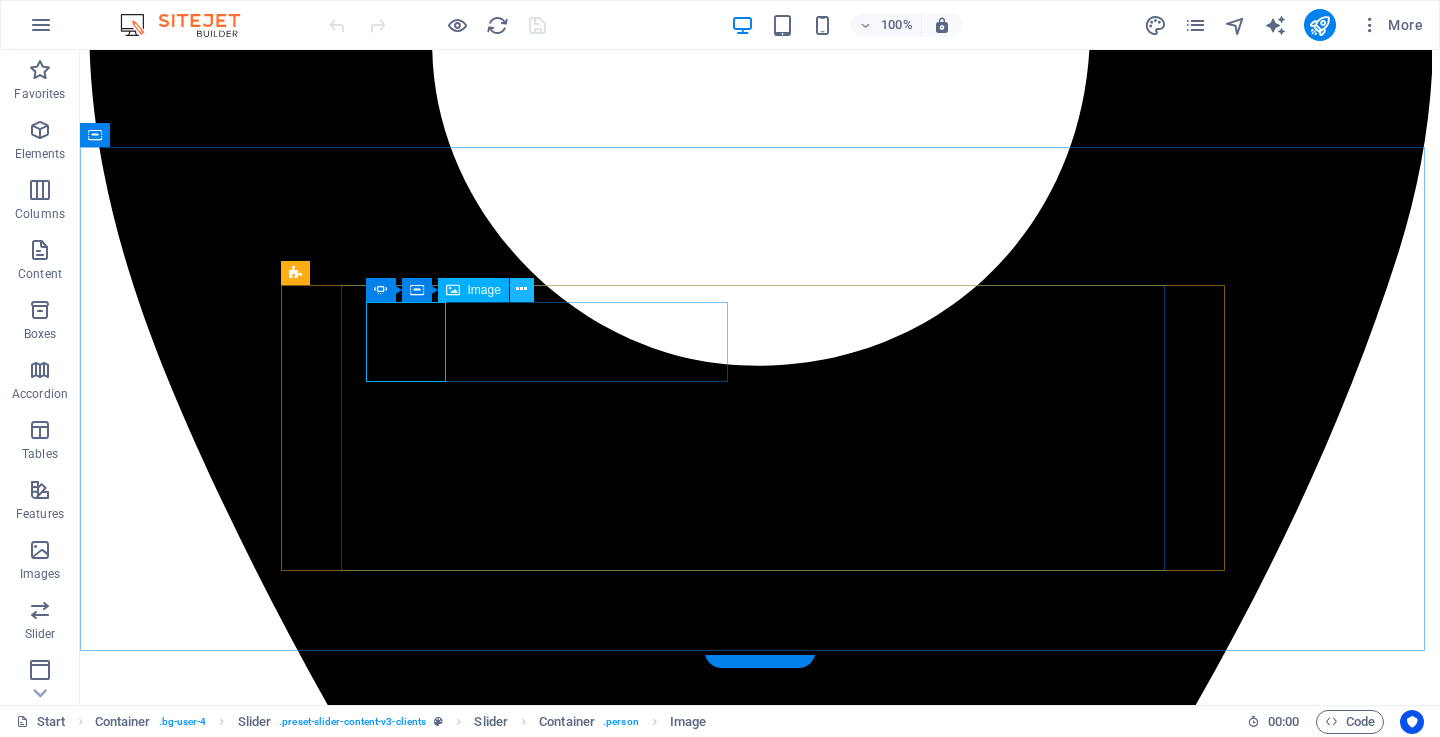 click at bounding box center [521, 289] 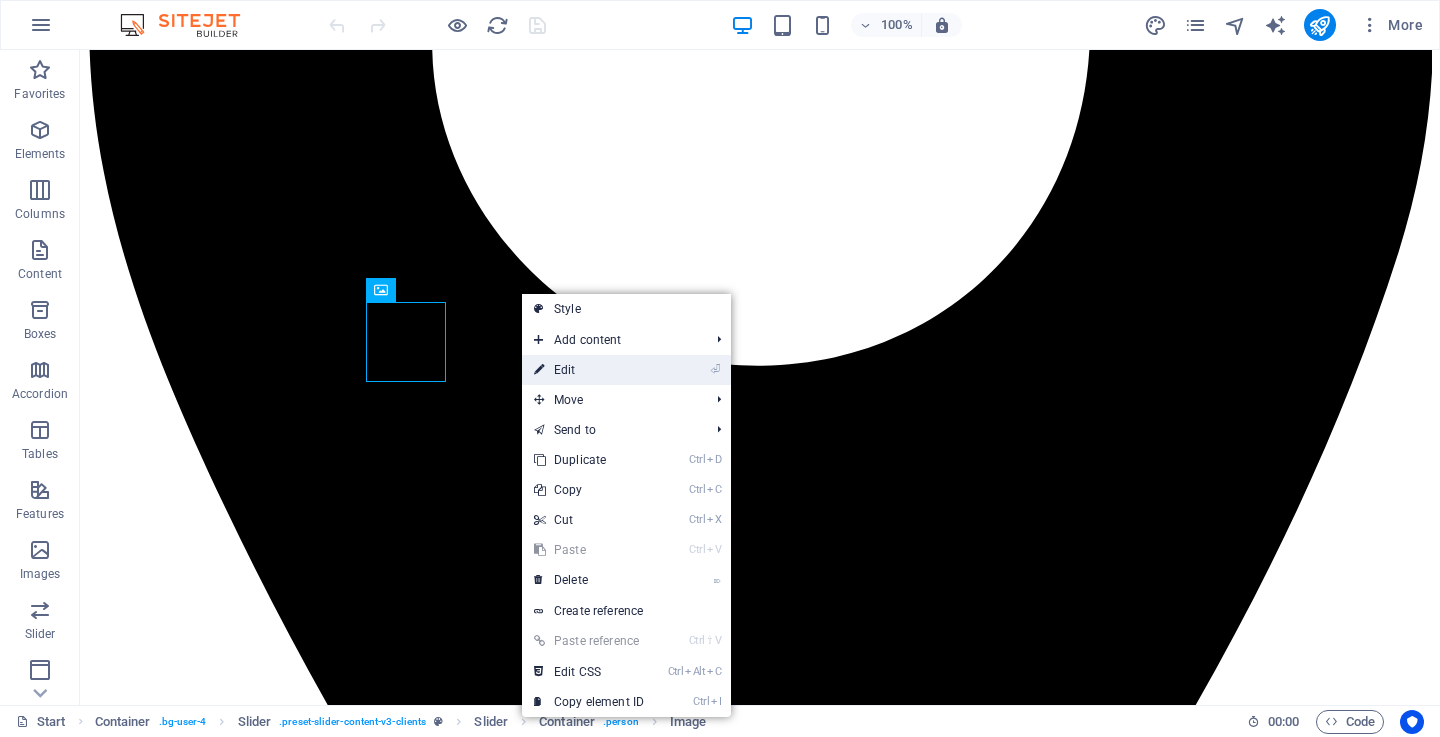 click on "⏎  Edit" at bounding box center (589, 370) 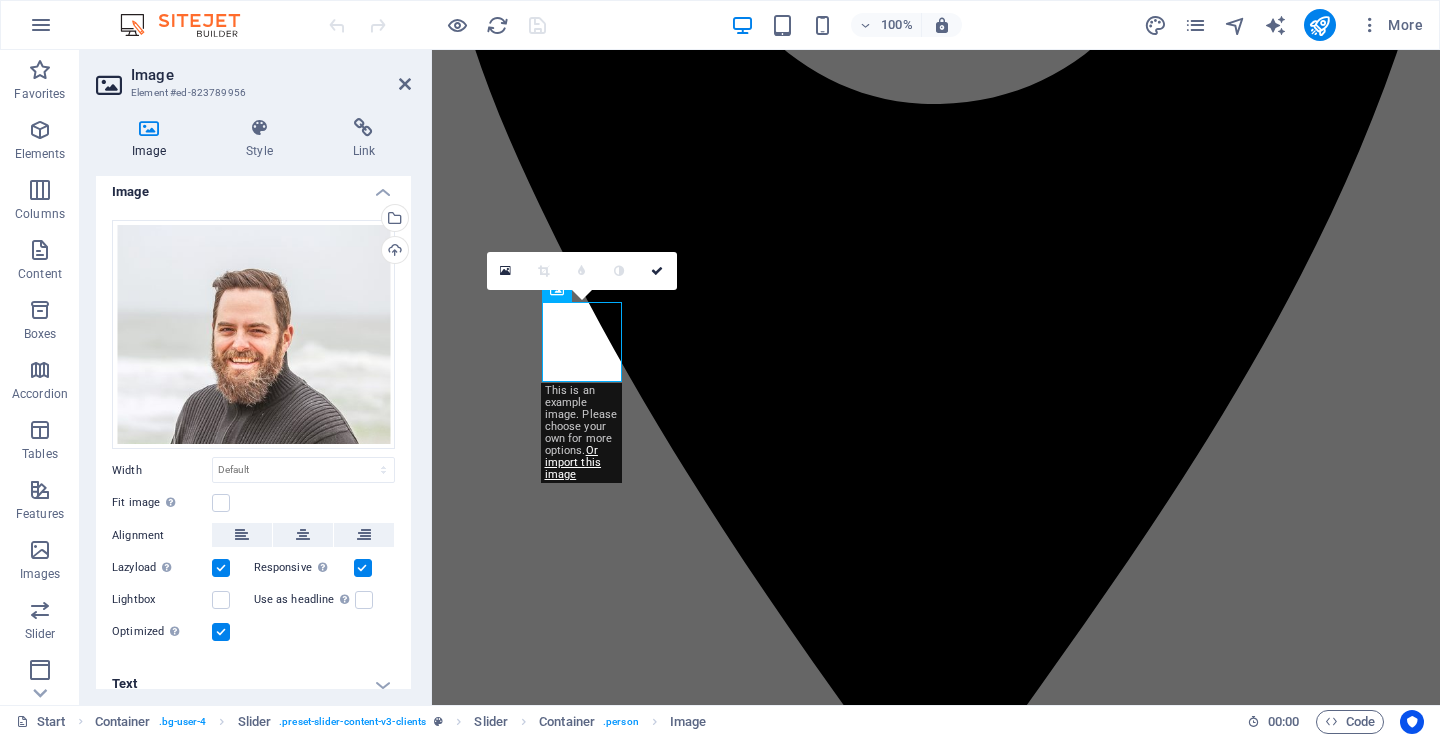 scroll, scrollTop: 0, scrollLeft: 0, axis: both 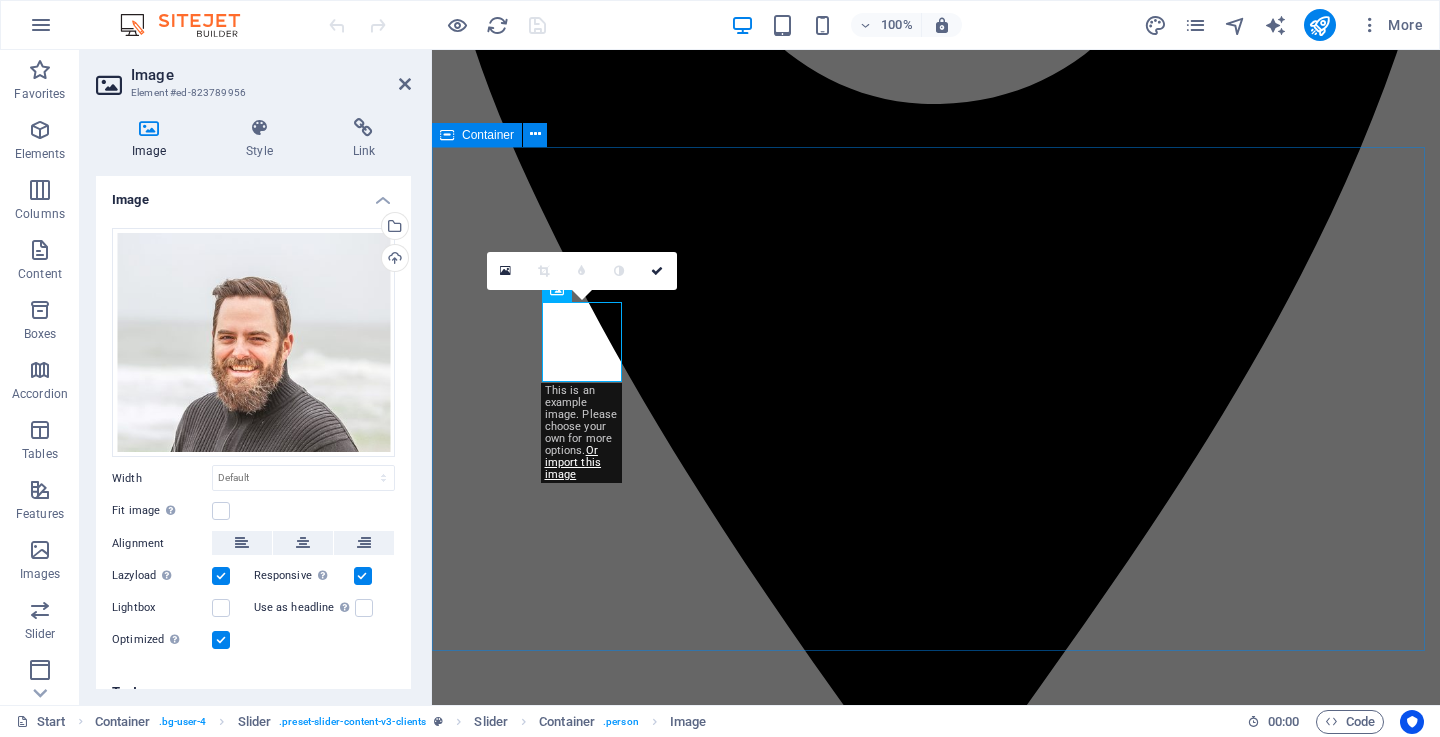 click on "Wateja Wanasema Nini Kuhusu City Wash Cleaners Neema K. – Mwanza "Brilliant" "Nilikuwa na wasiwasi kuhusu sofa yangu chafu ya kitambaa, lakini baada ya City Wash Cleaners kufanya usafi, ilirudi kama mpya! Huduma yao ni ya haraka na ya kitaalamu sana."  Joseph M. – Geita "They use the best products" Walifika kwa wakati kama walivyoahidi na walifanya kazi kwa ustadi mkubwa. Nimefurahishwa na huduma ya kusafisha mazulia yangu. Nitawapendekeza kwa marafiki zangu wote!"  Ester L. – Ilemela, Mwanza "Best quality" "Nimepata huduma bora zaidi ya matarajio yangu. Timu yao ni ya heshima na wanazingatia maelekezo ya mteja. Hii ni kampuni ya kuaminika kweli kweli."  John P. – Nyamagana, Mwanza "Sooo clean" "Nimekuwa nikiwapa nguo za ofisi kila wiki na sijawahi kulalamika. City Wash Cleaners ni wajuzi, na bei zao ni rafiki kwa kila mtu. Nimeridhika kwa asilimia 100."  Amina S. – Shinyanga "Good work" Hamisi T. – Kahama "Super service" Neema K. – Mwanza "Brilliant" Joseph M. – Geita "Best quality" 1 2 3" at bounding box center [936, 19851] 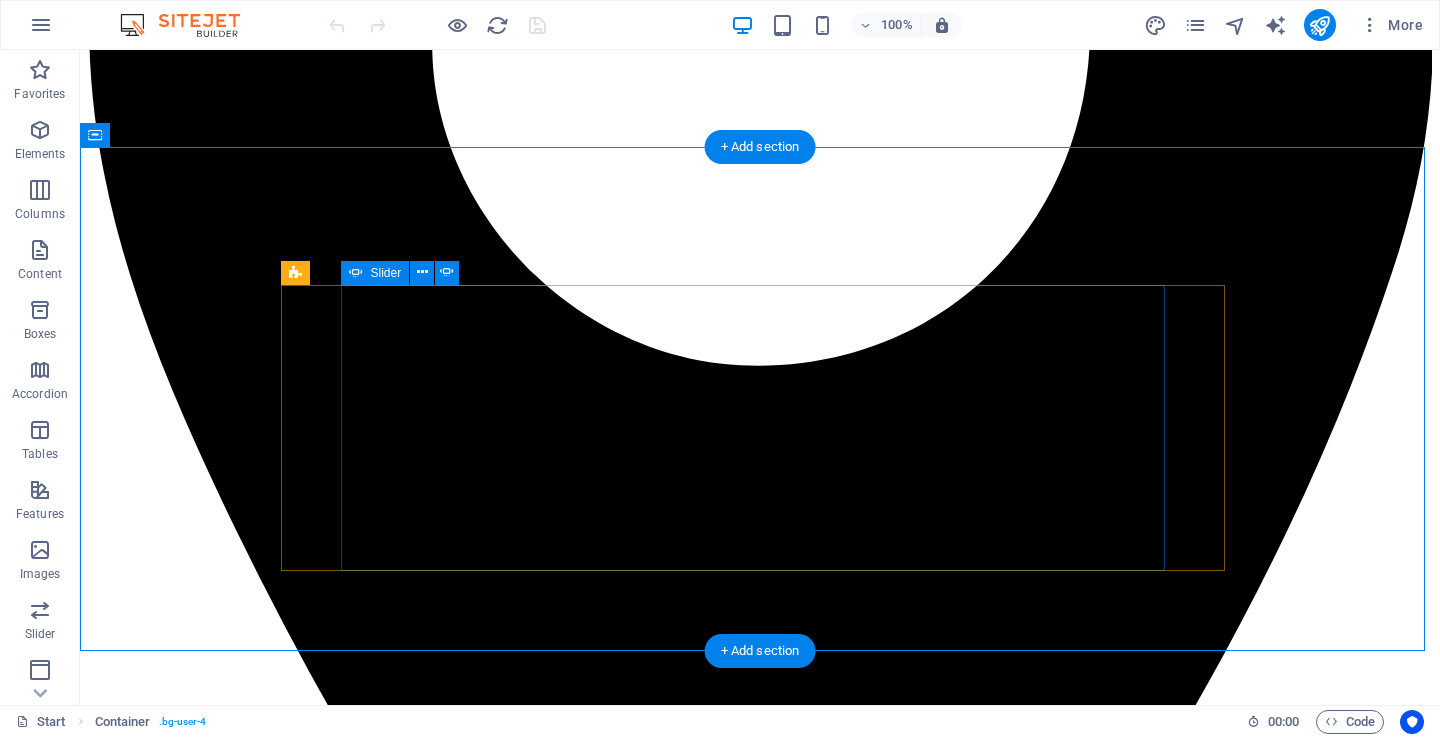 click on "2" at bounding box center (139, 31563) 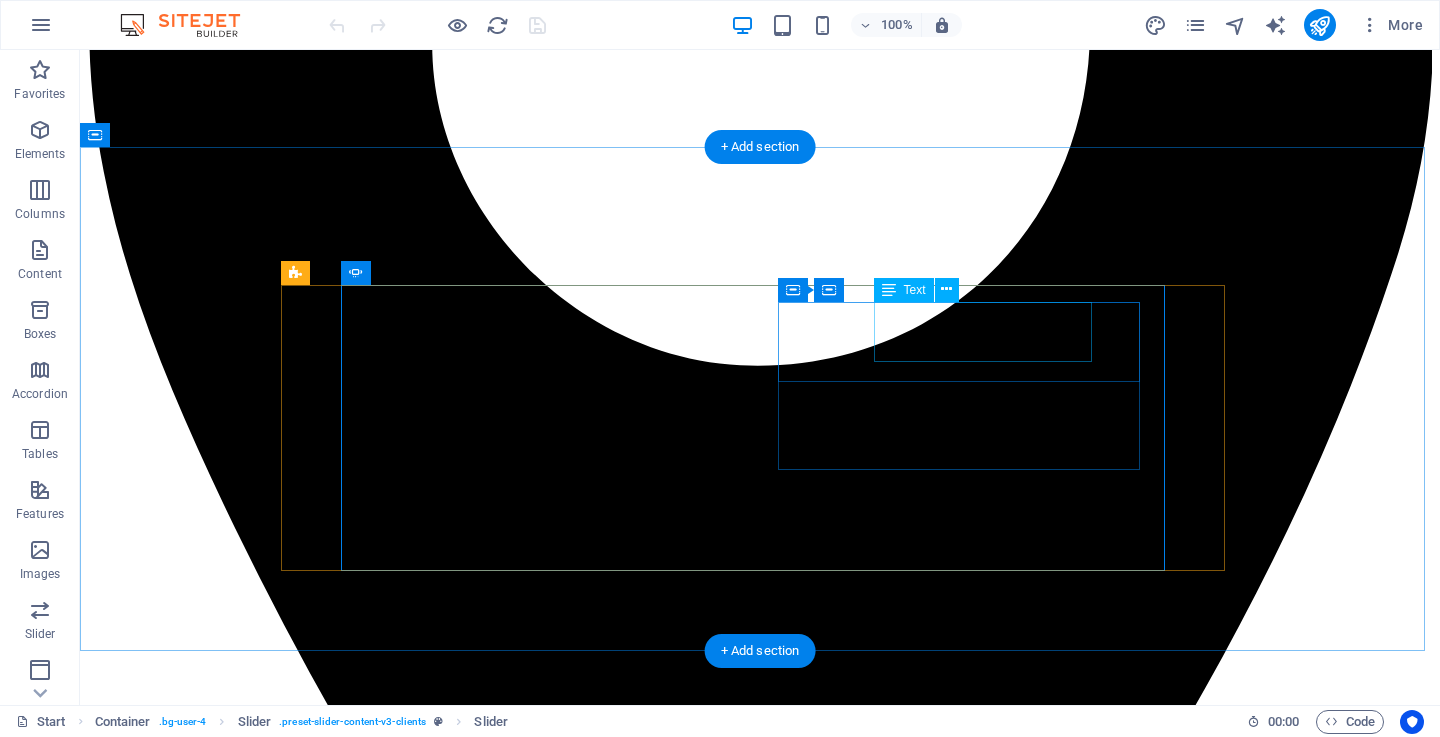 click on "Hamisi T. – Kahama "Super service"" at bounding box center (-1379, 25979) 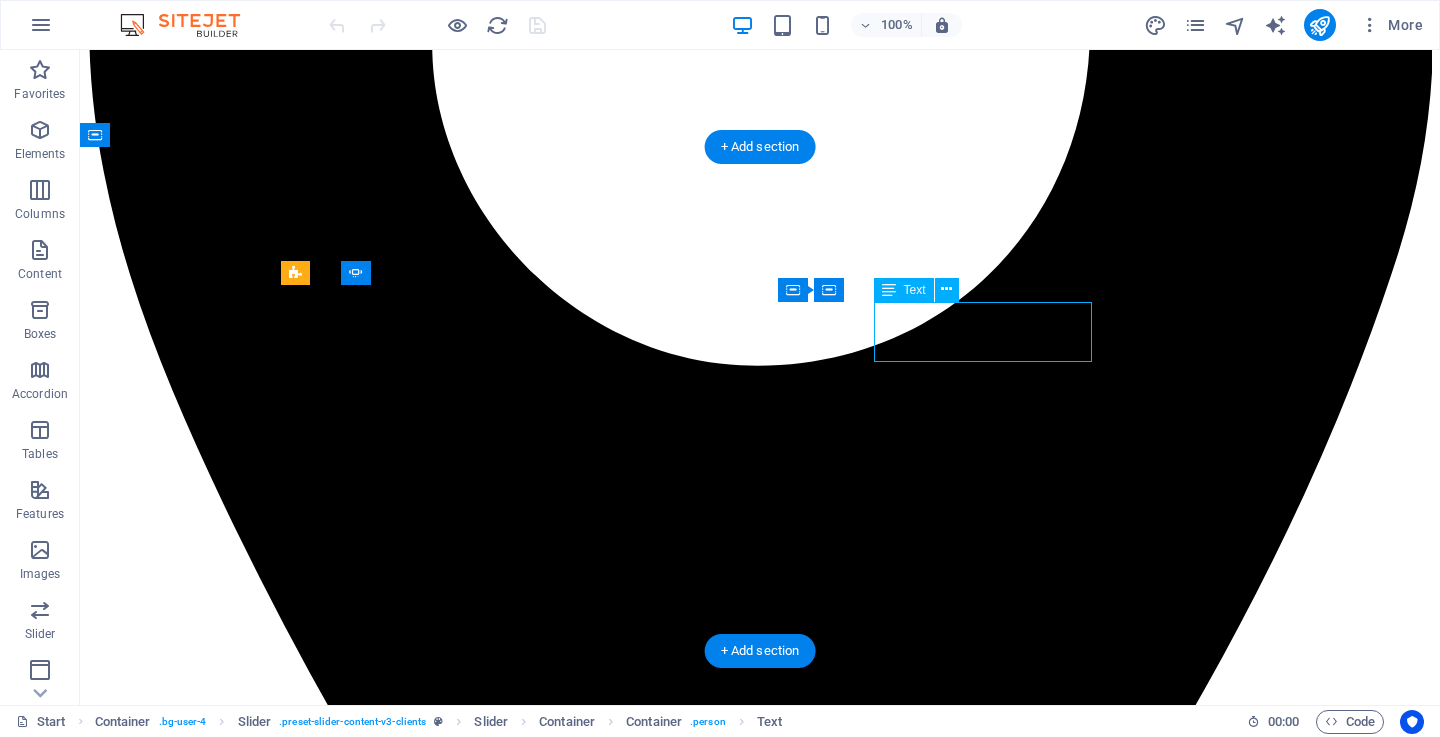 click on "Hamisi T. – Kahama "Super service"" at bounding box center [-1379, 25979] 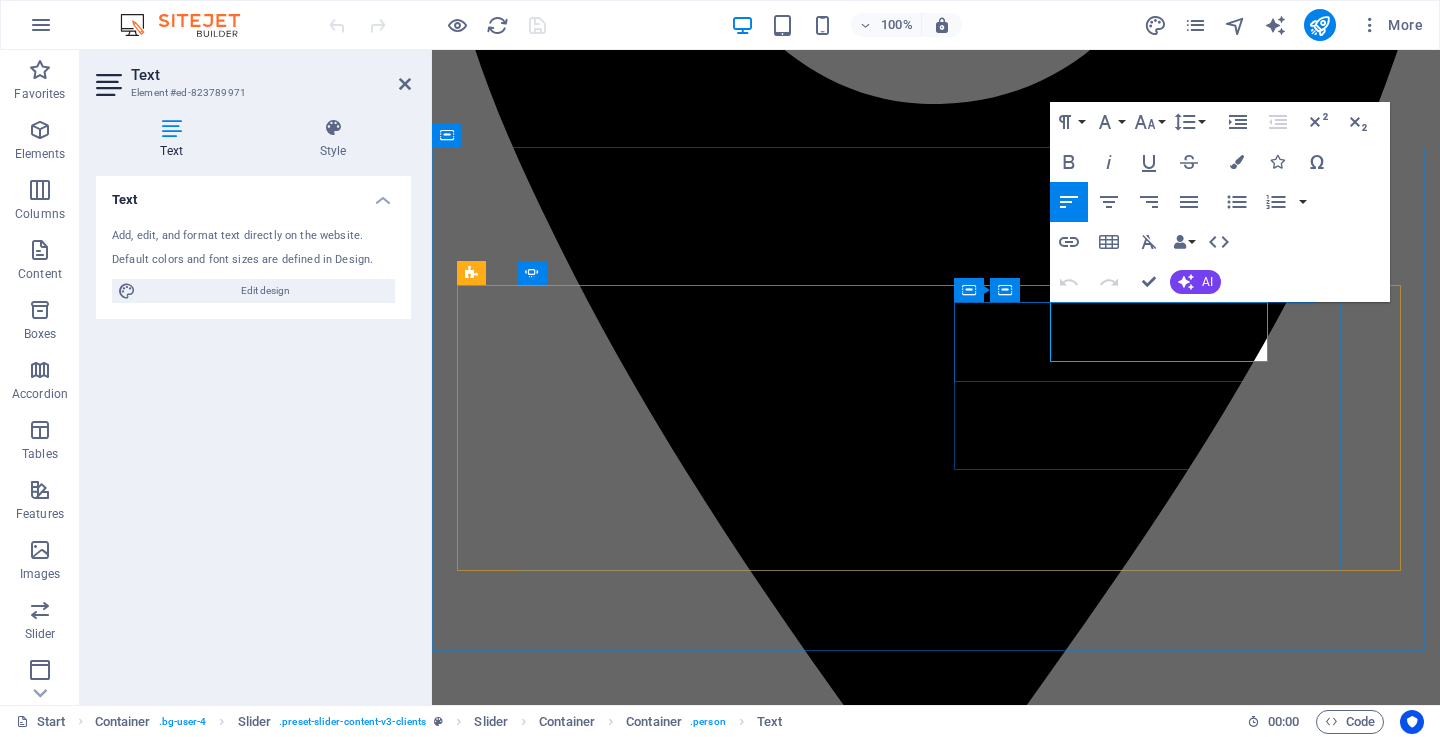 click on ""Super service"" at bounding box center (-1027, 21393) 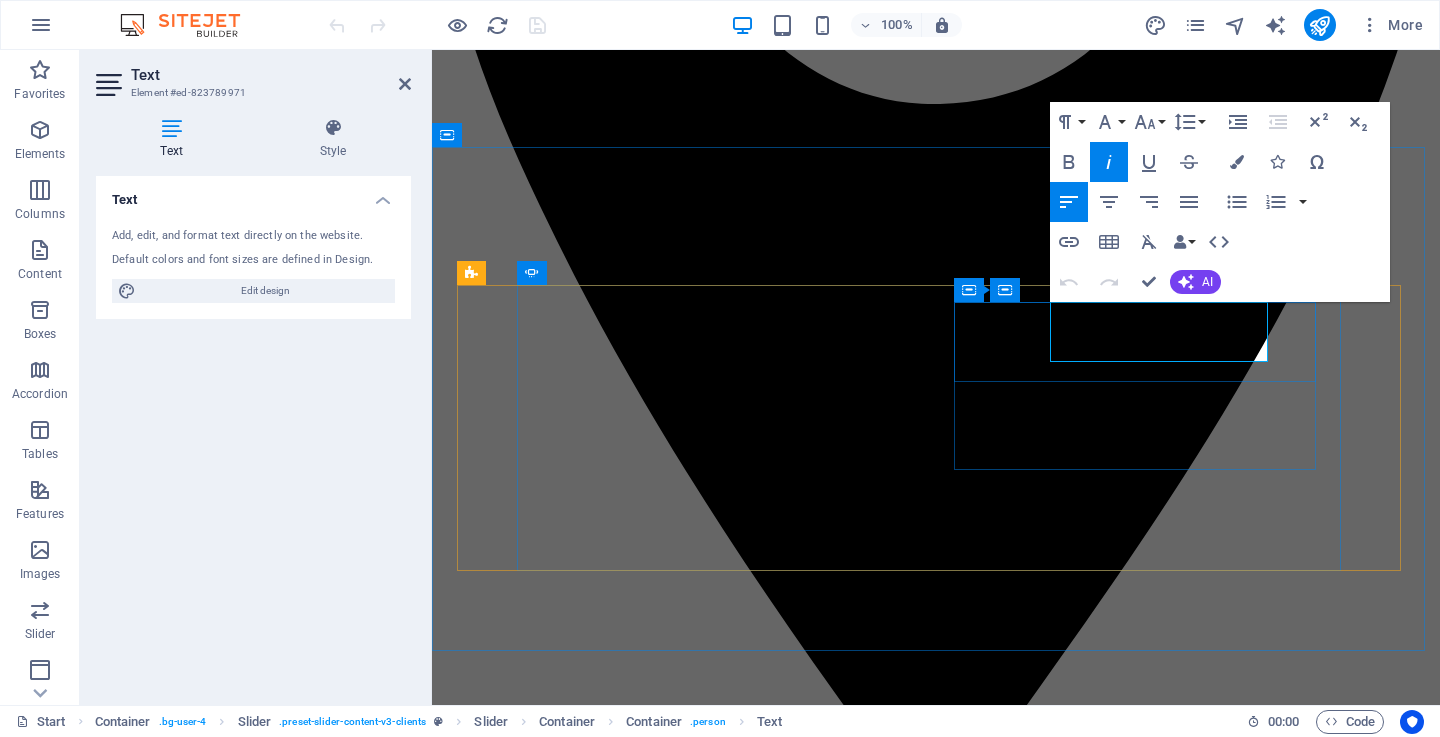 drag, startPoint x: 1151, startPoint y: 345, endPoint x: 1058, endPoint y: 350, distance: 93.13431 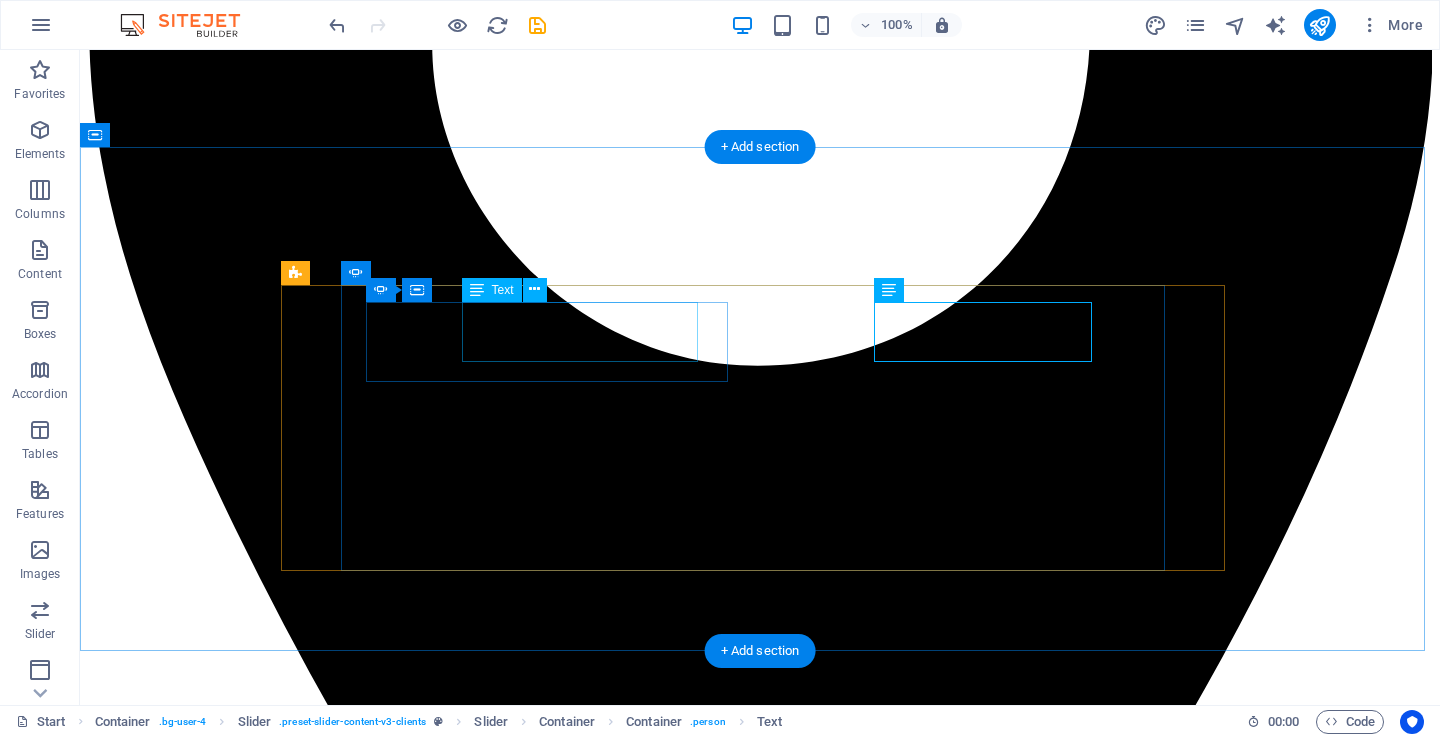 click on "[NAME] – [CITY] "[QUOTE]"" at bounding box center [-1379, 24755] 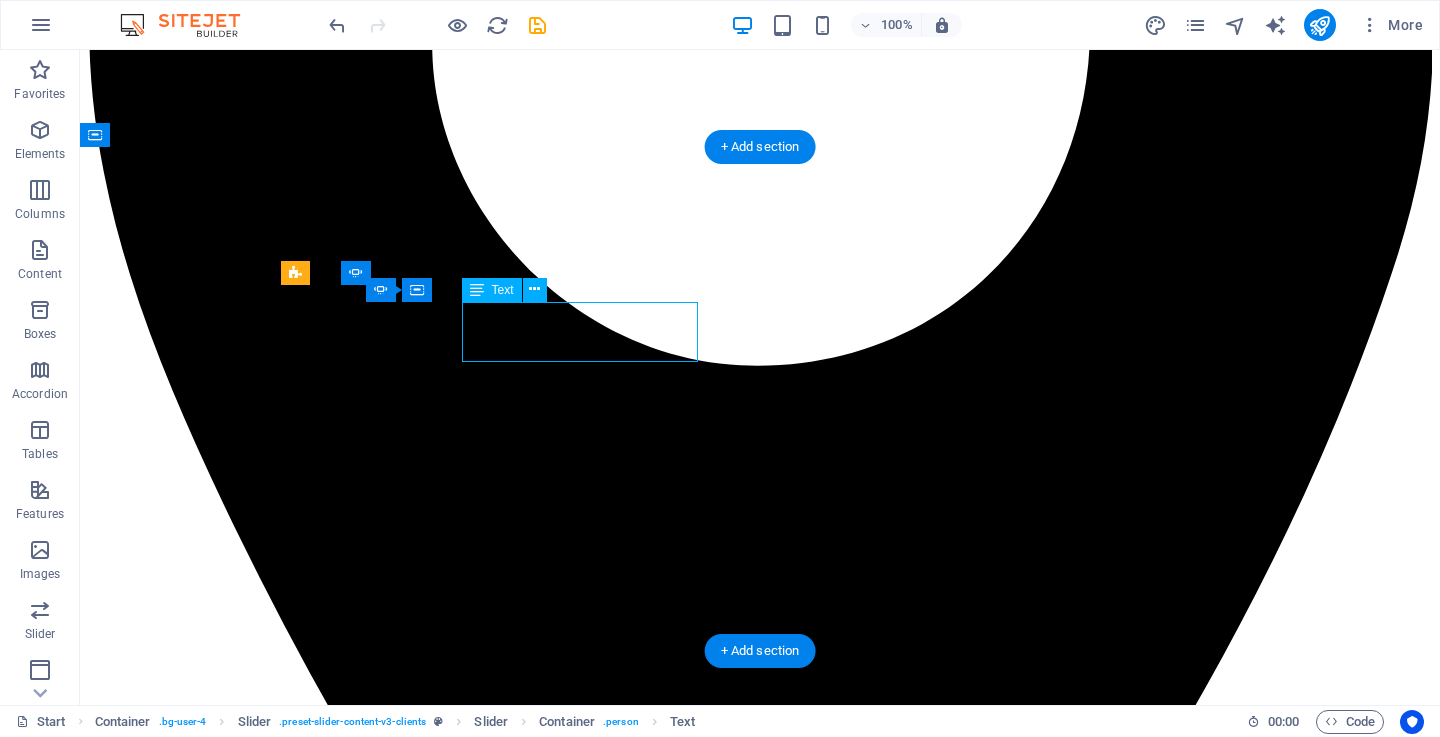 click on "[NAME] – [CITY] "[QUOTE]"" at bounding box center (-1379, 24755) 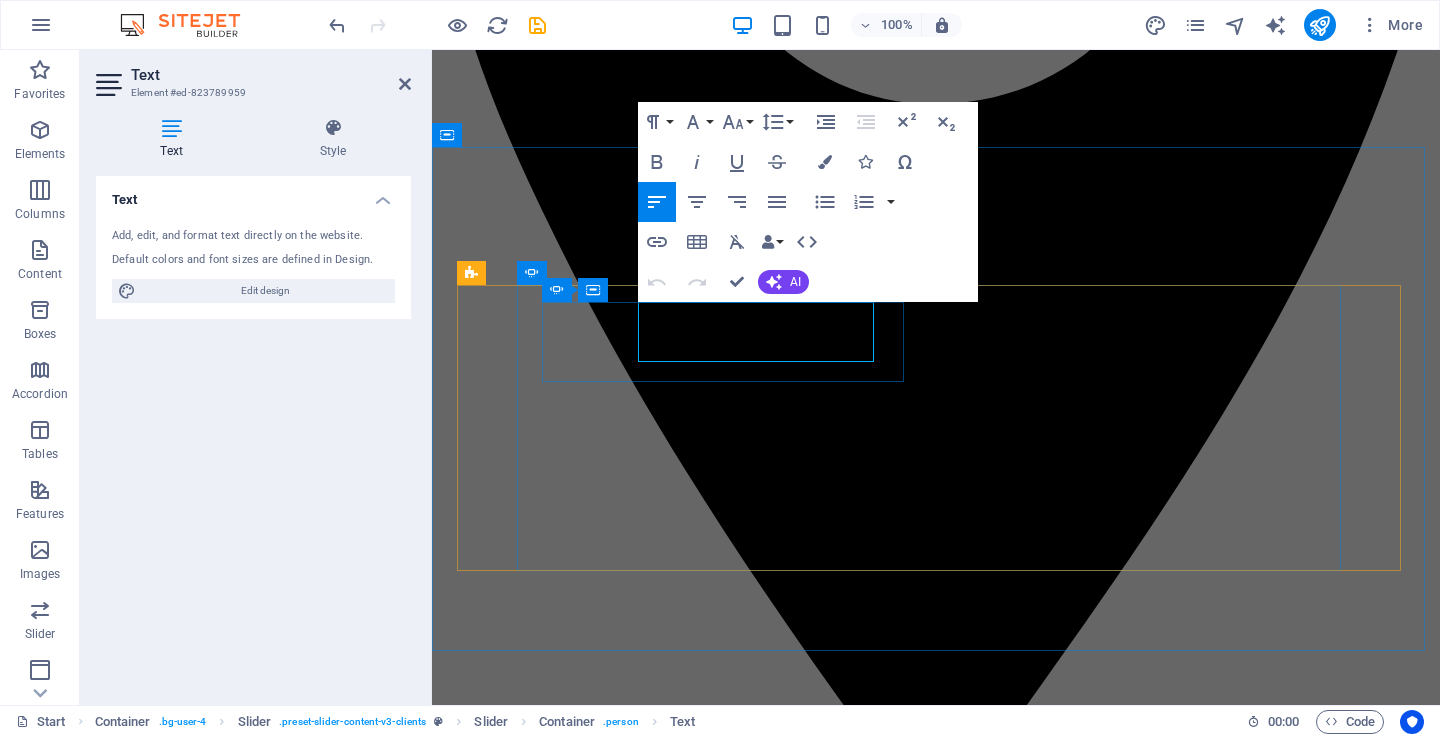 click on ""Good work"" at bounding box center (-1166, 20168) 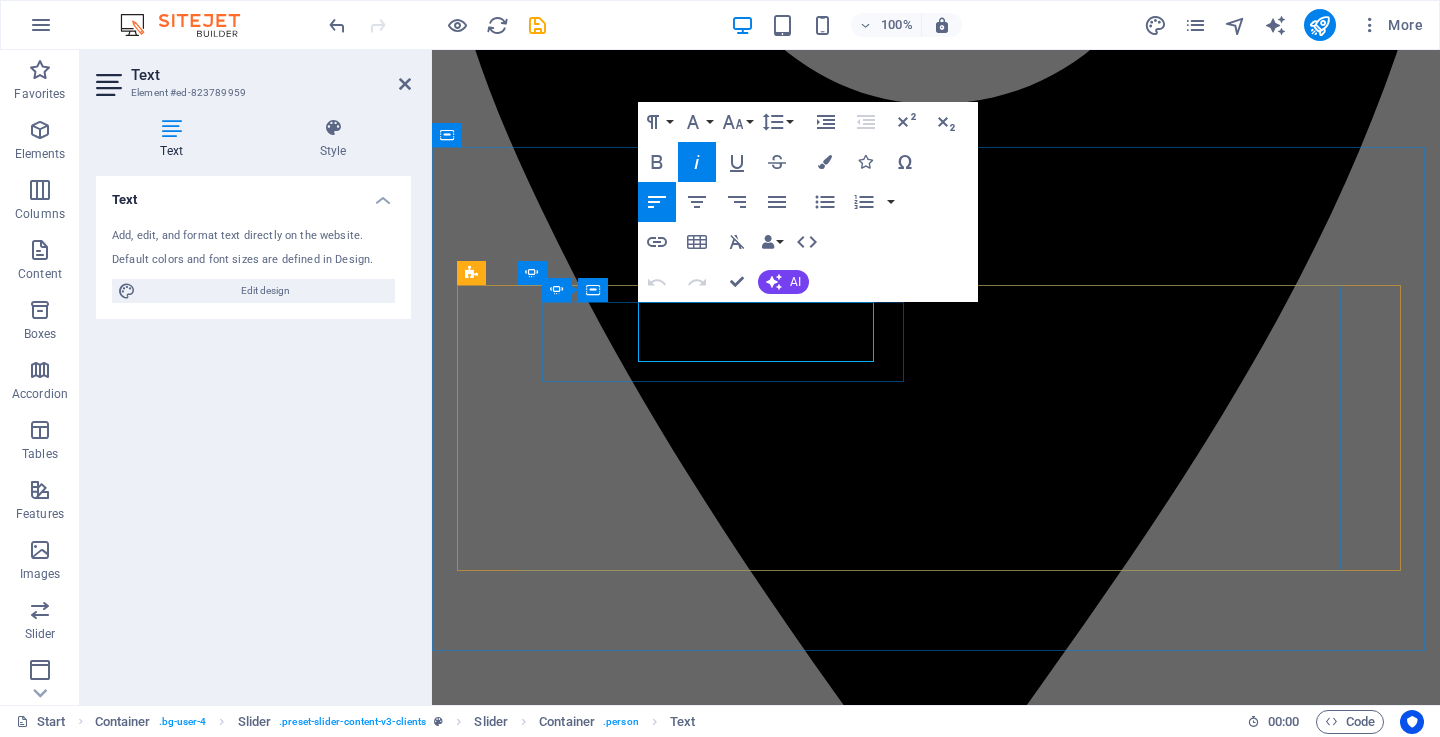 drag, startPoint x: 723, startPoint y: 347, endPoint x: 711, endPoint y: 344, distance: 12.369317 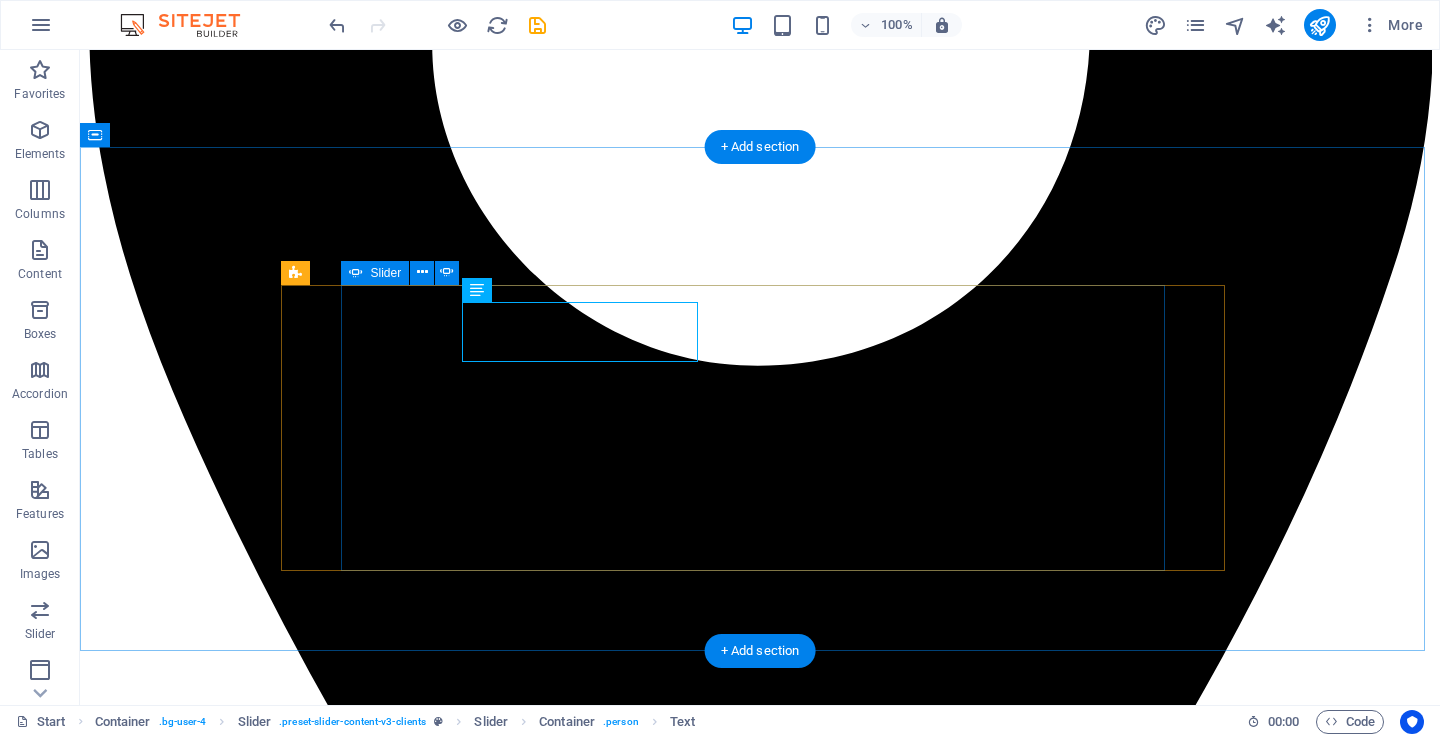 click on "1" at bounding box center (139, 31542) 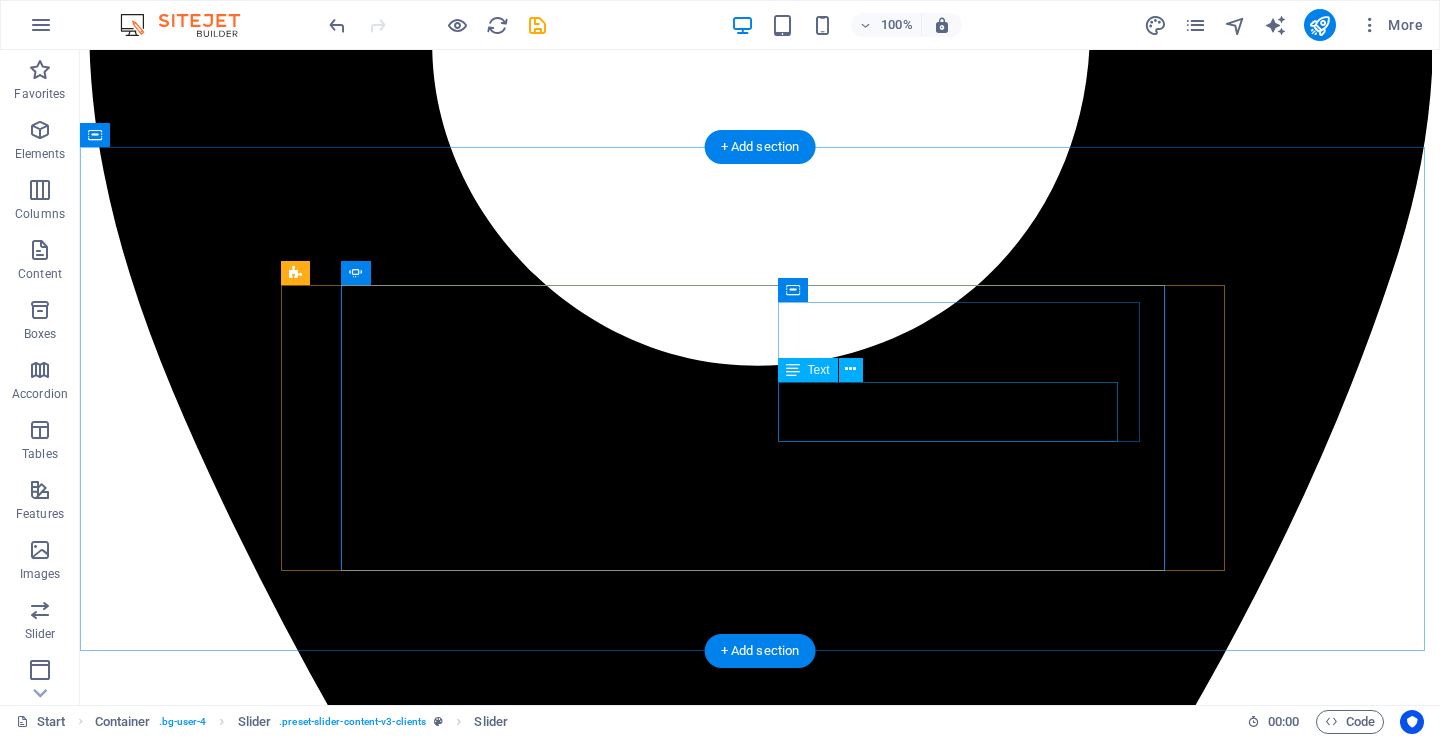 click on "John P. – Nyamagana, Mwanza "Sooo clean"" at bounding box center [-555, 22616] 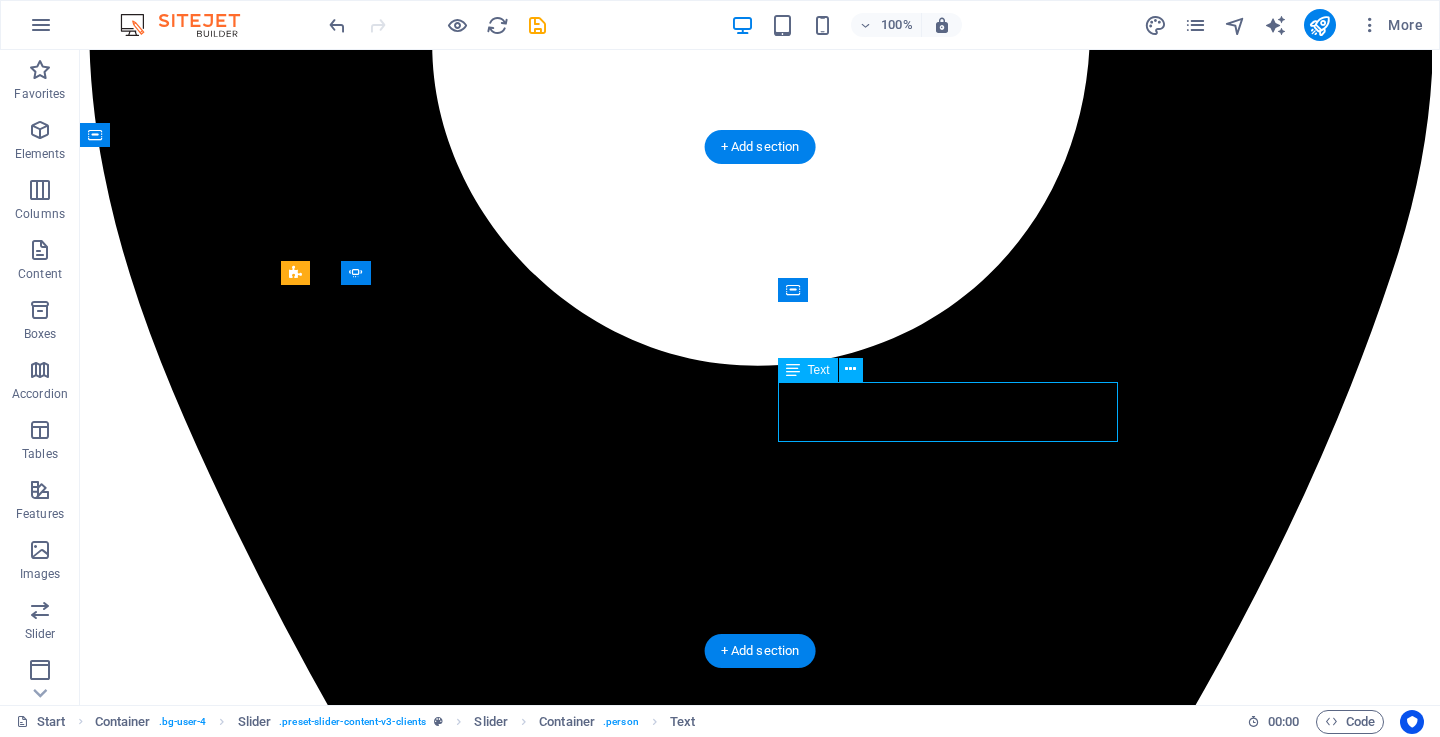 click on "John P. – Nyamagana, Mwanza "Sooo clean"" at bounding box center (-555, 22616) 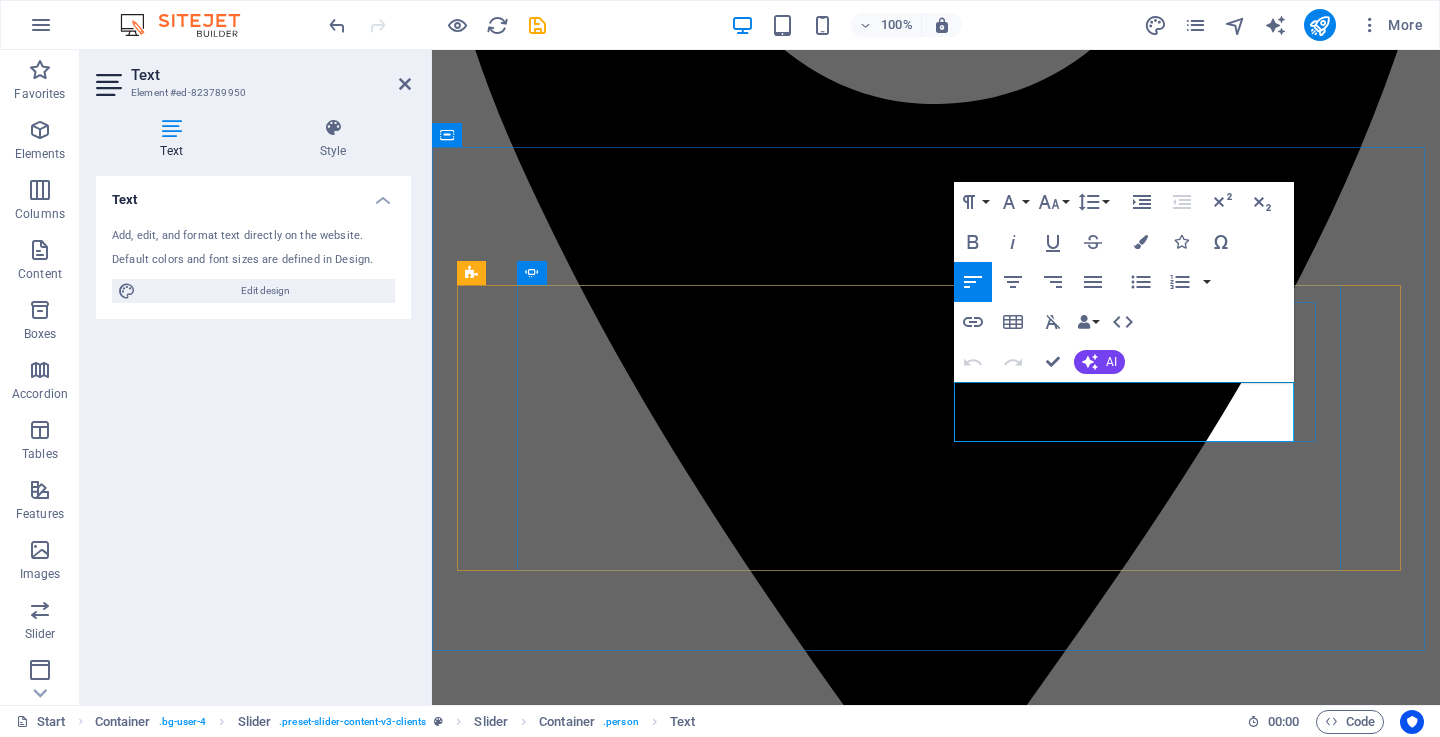 click on ""Sooo clean"" at bounding box center (-342, 18029) 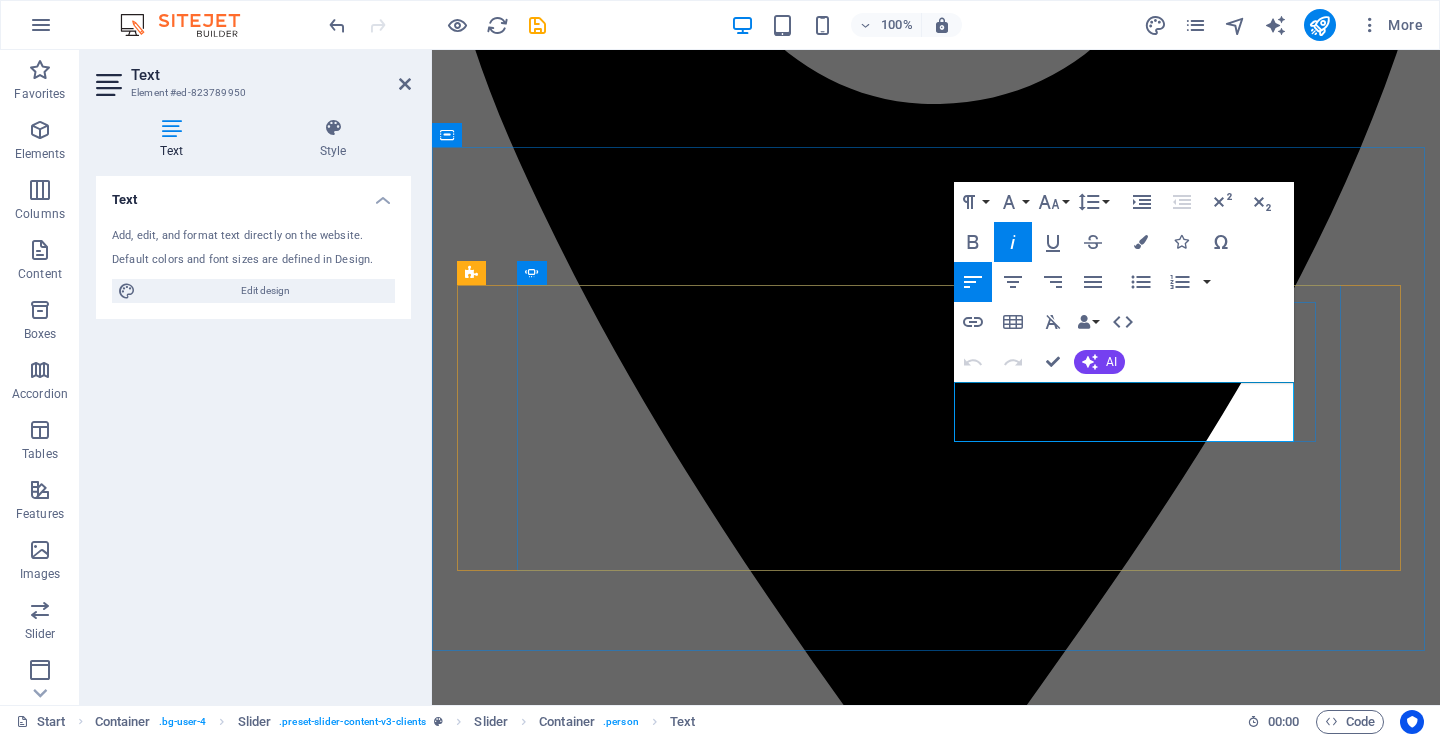 drag, startPoint x: 1035, startPoint y: 428, endPoint x: 962, endPoint y: 422, distance: 73.24616 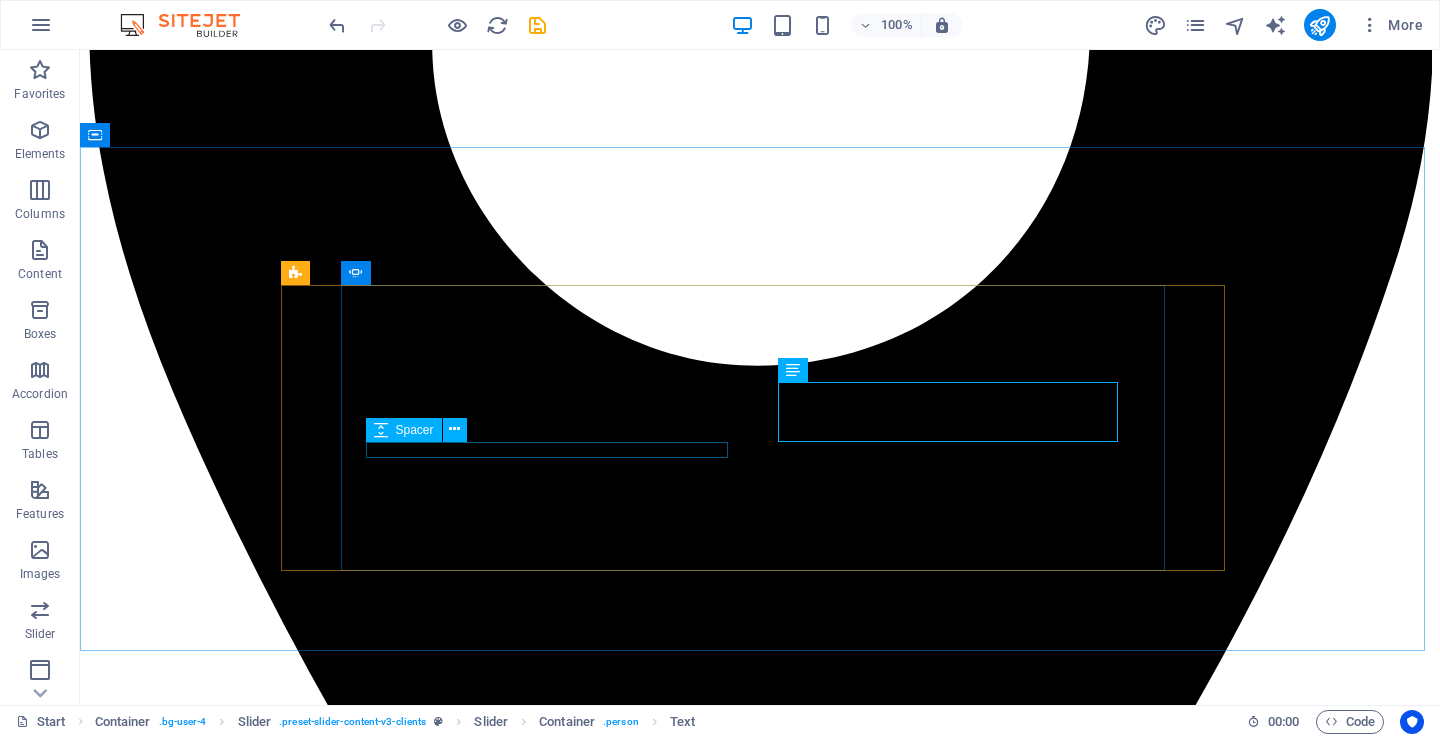 click on "Spacer" at bounding box center (404, 430) 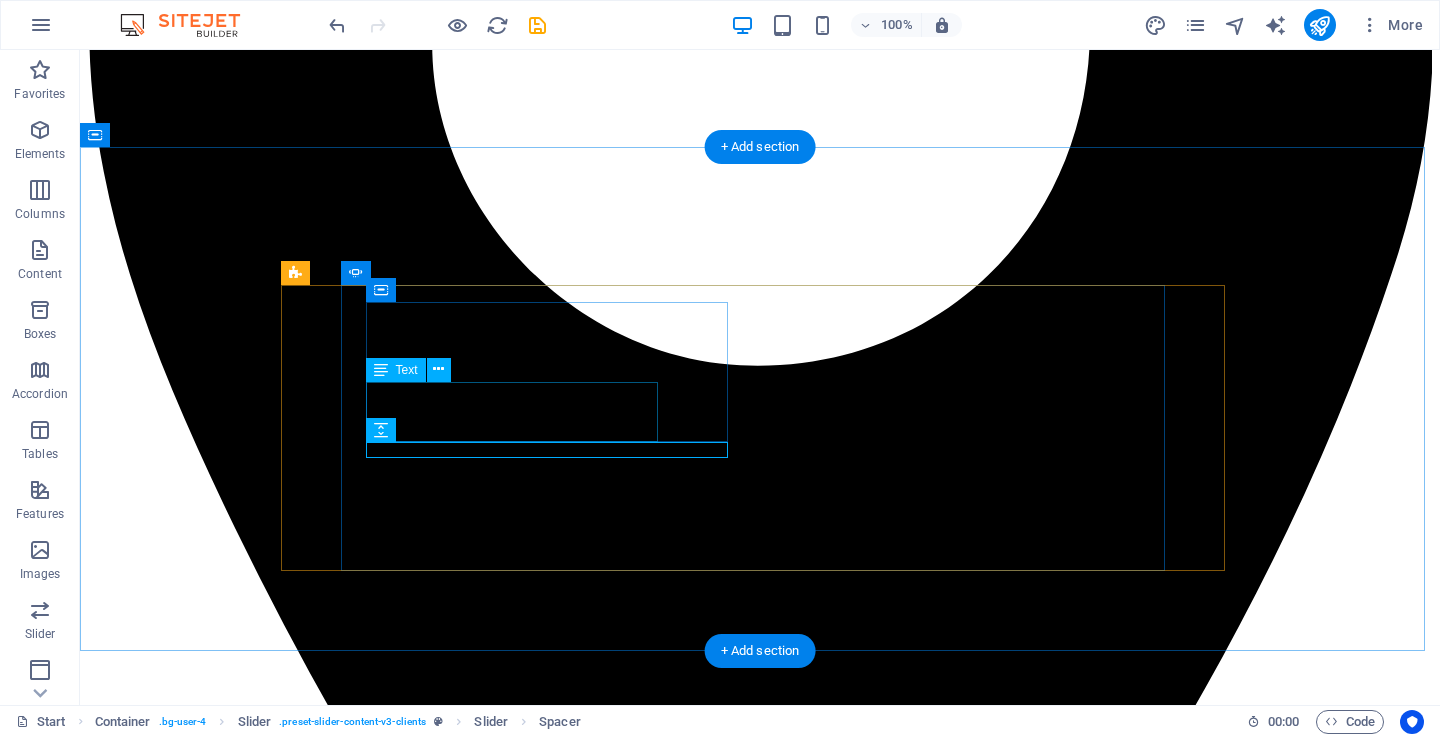 click on "Ester L. – Ilemela, Mwanza "Best quality"" at bounding box center (-555, 22166) 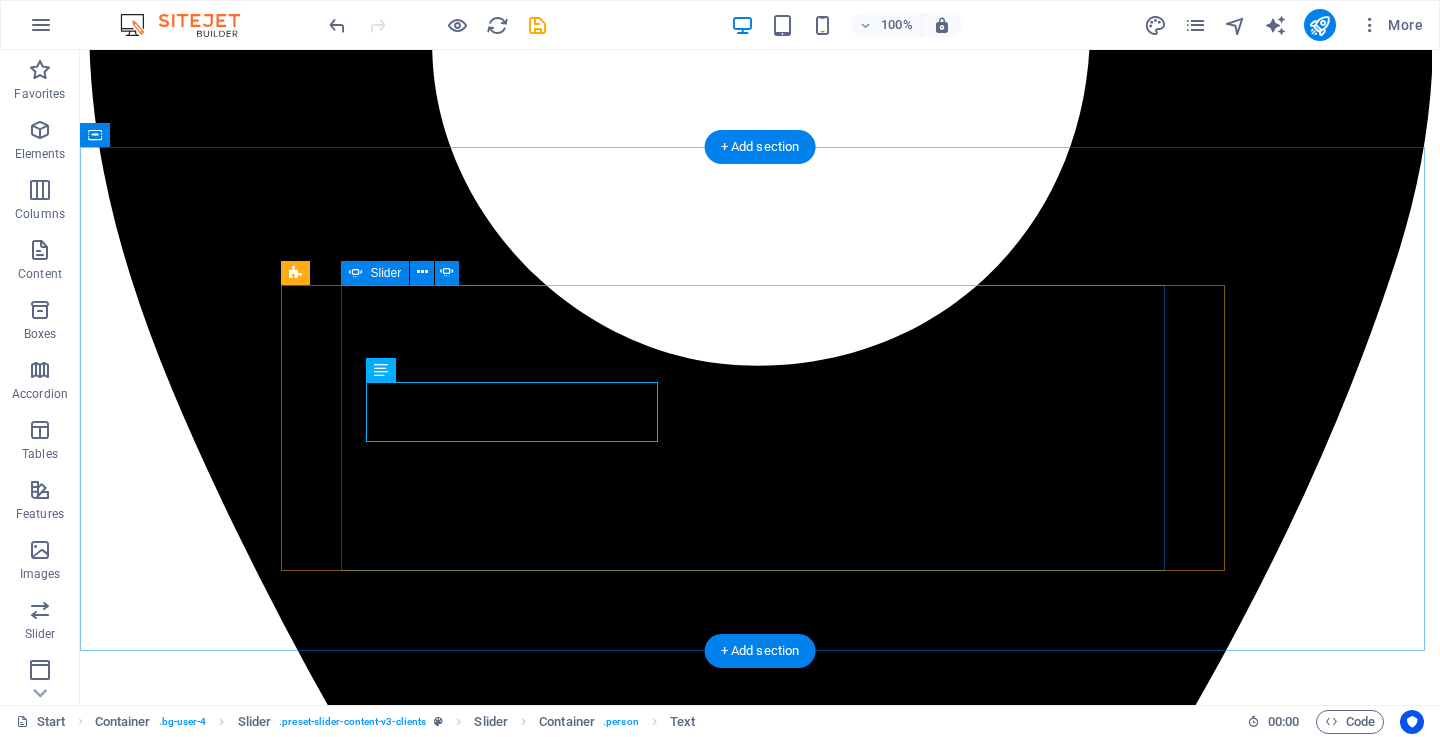 click on "2" at bounding box center [139, 31563] 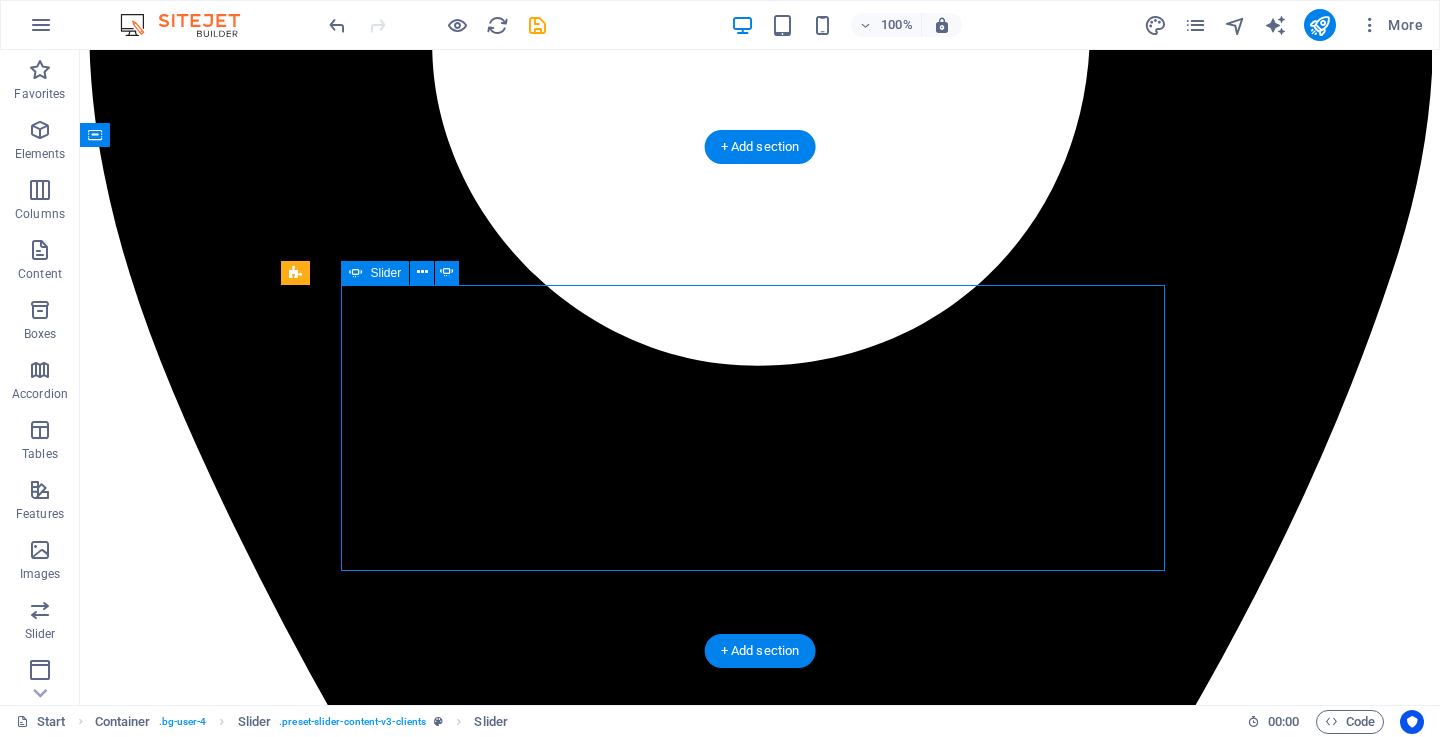click on "2" at bounding box center (139, 31563) 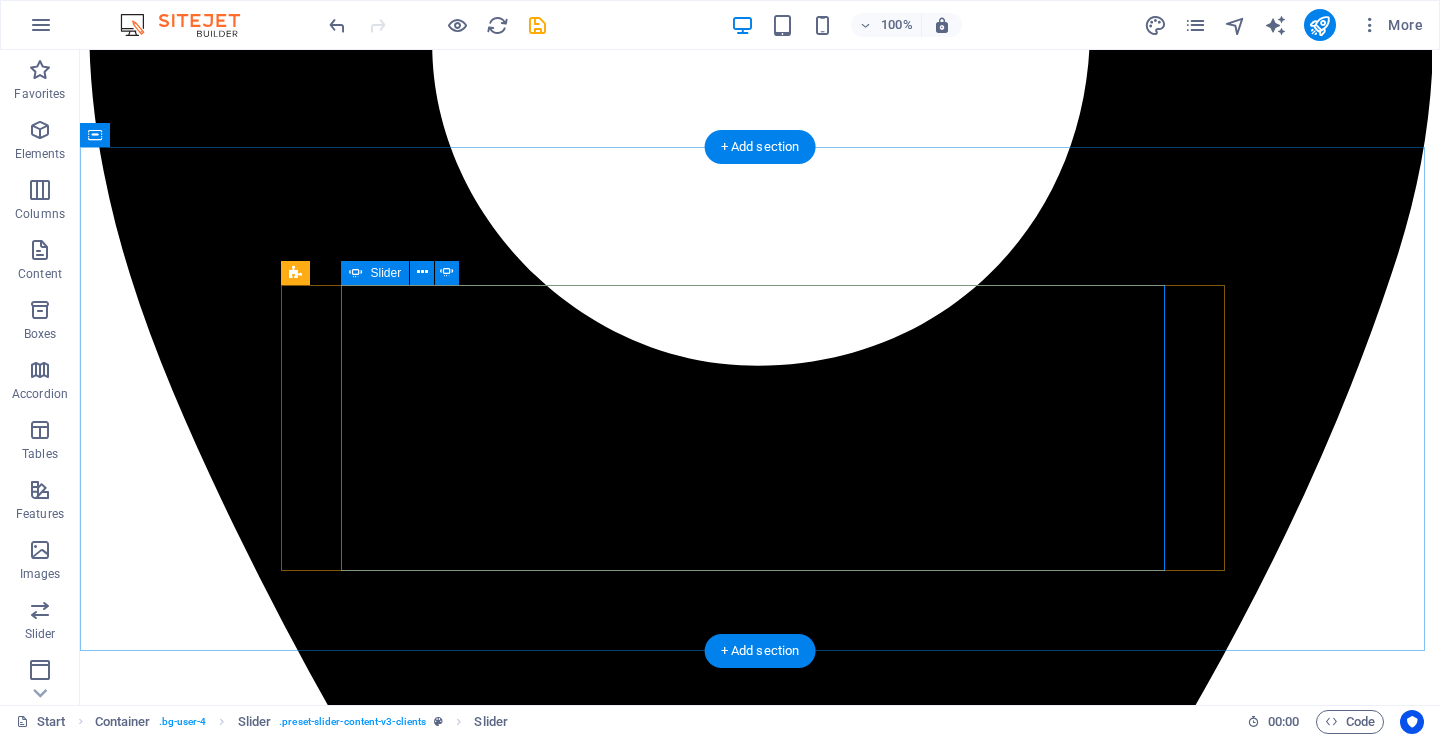click on "1" at bounding box center (139, 31542) 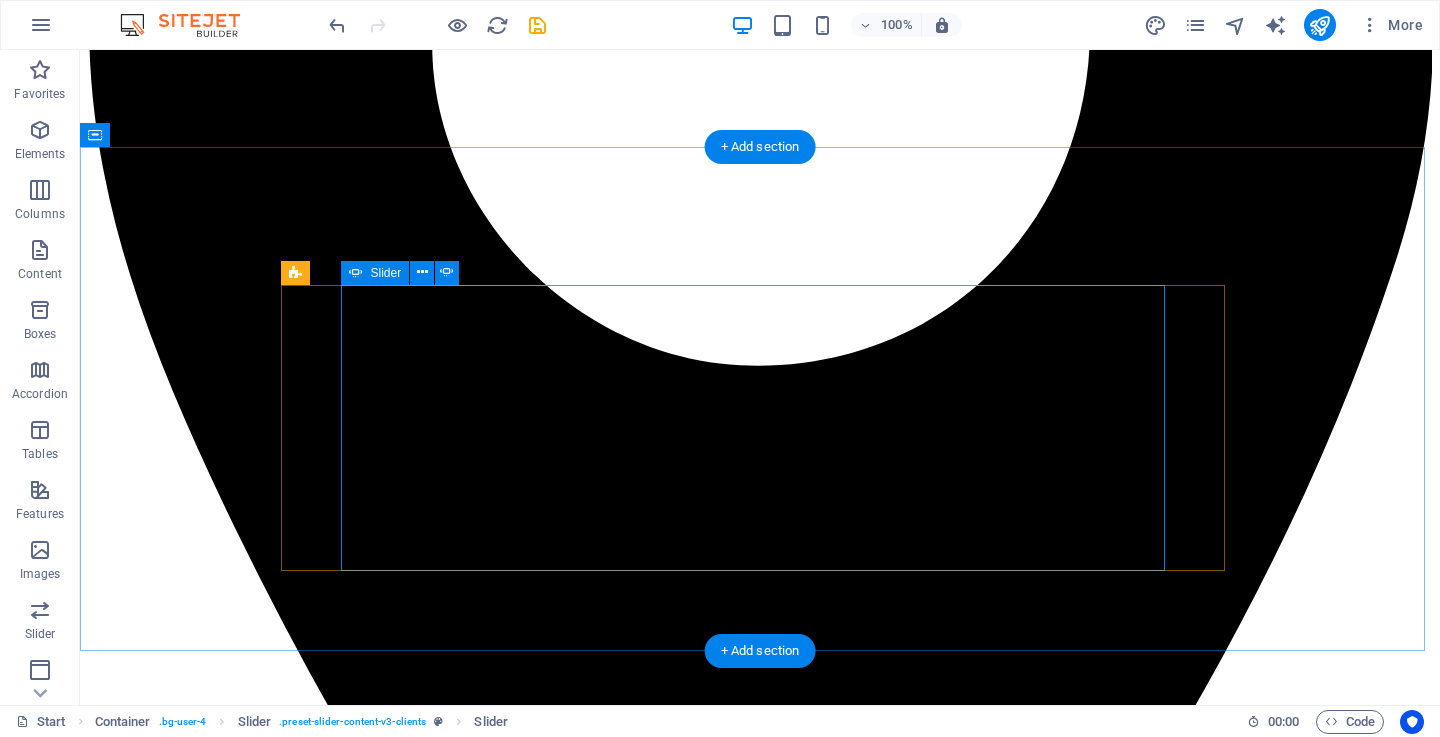 click on "3" at bounding box center [139, 31584] 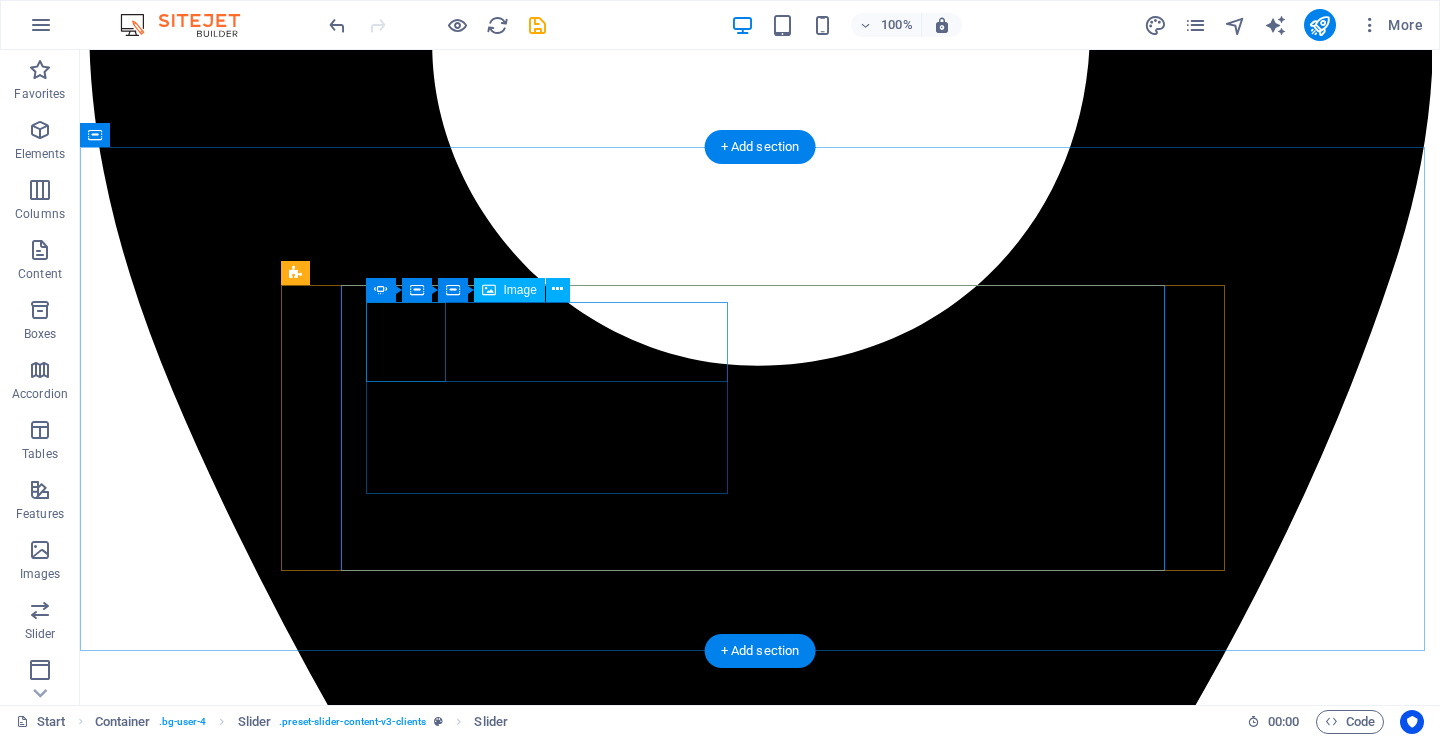 click at bounding box center (-2203, 26640) 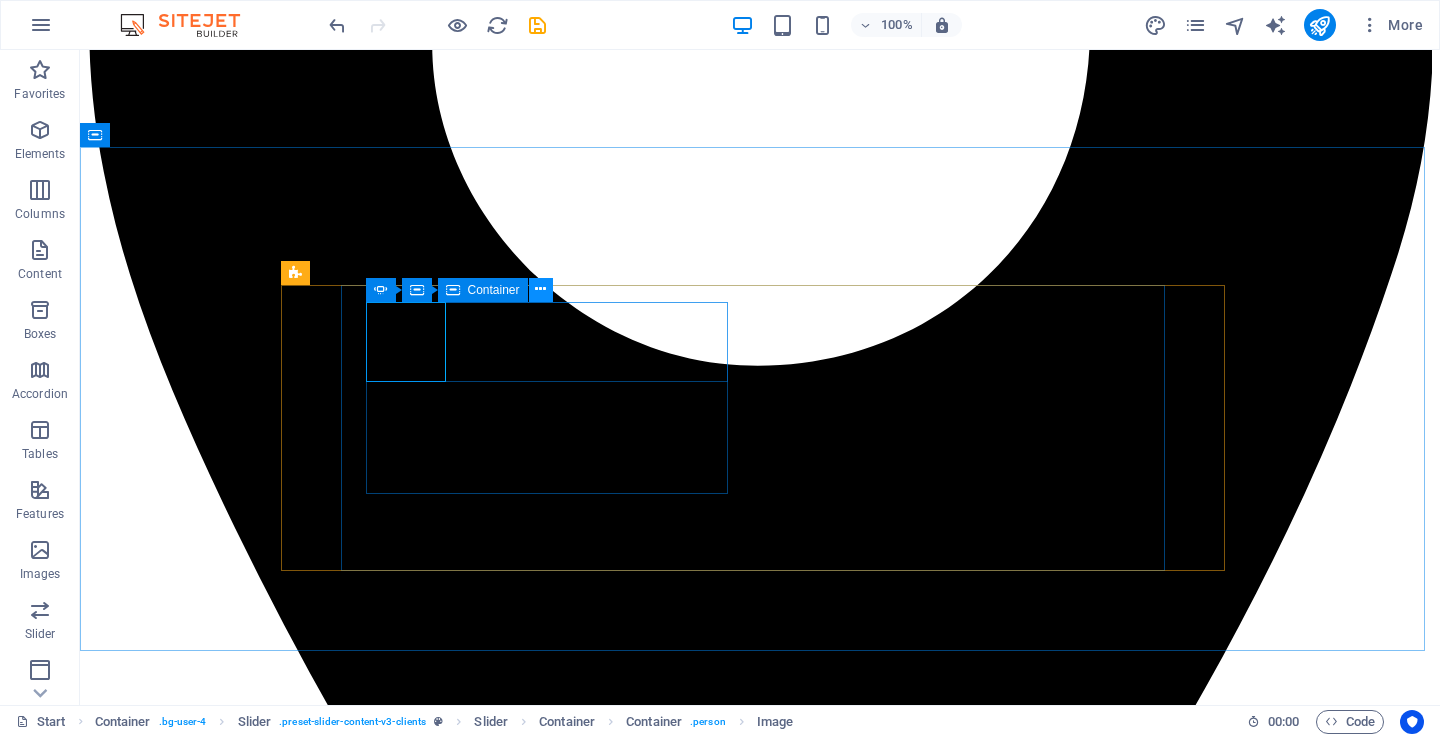 click at bounding box center (540, 289) 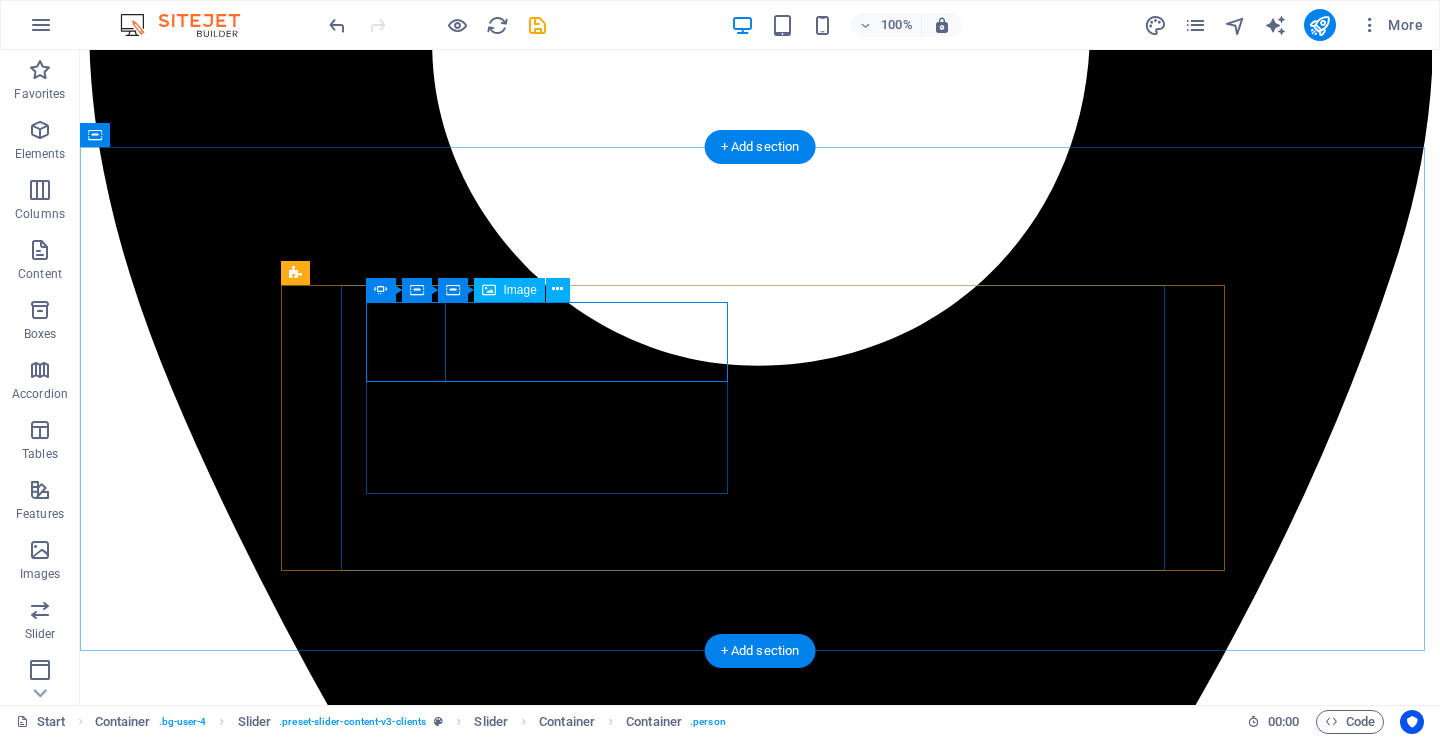 click at bounding box center (-2203, 26640) 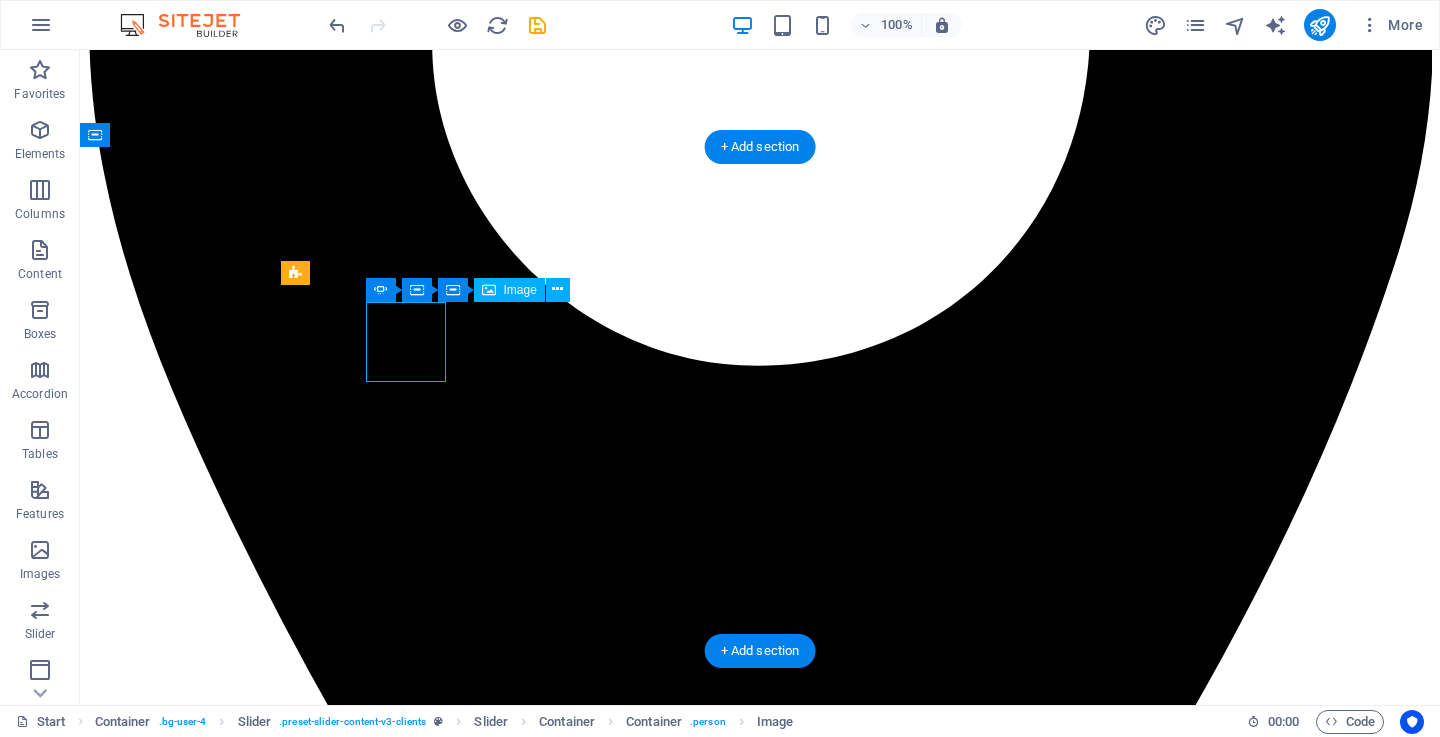 click at bounding box center [-2203, 26640] 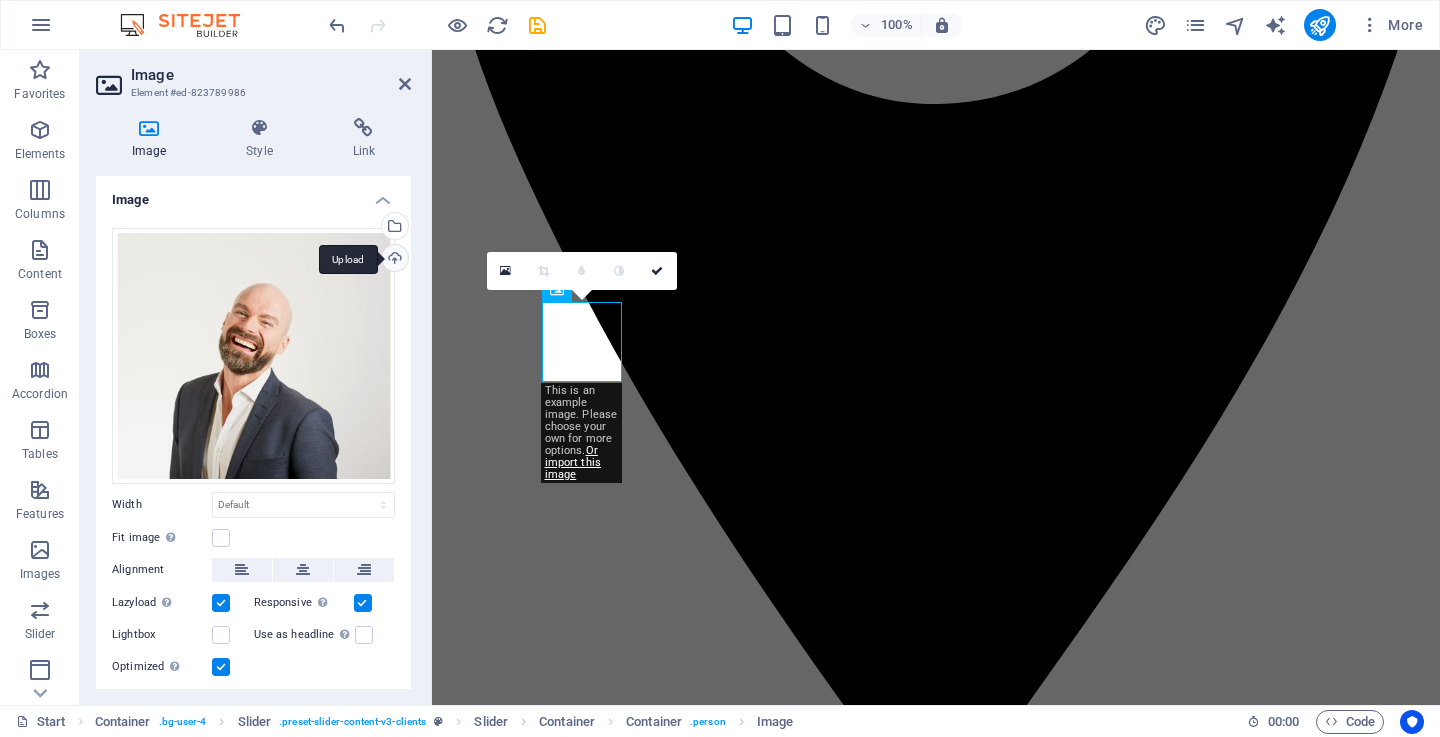 click on "Upload" at bounding box center (393, 260) 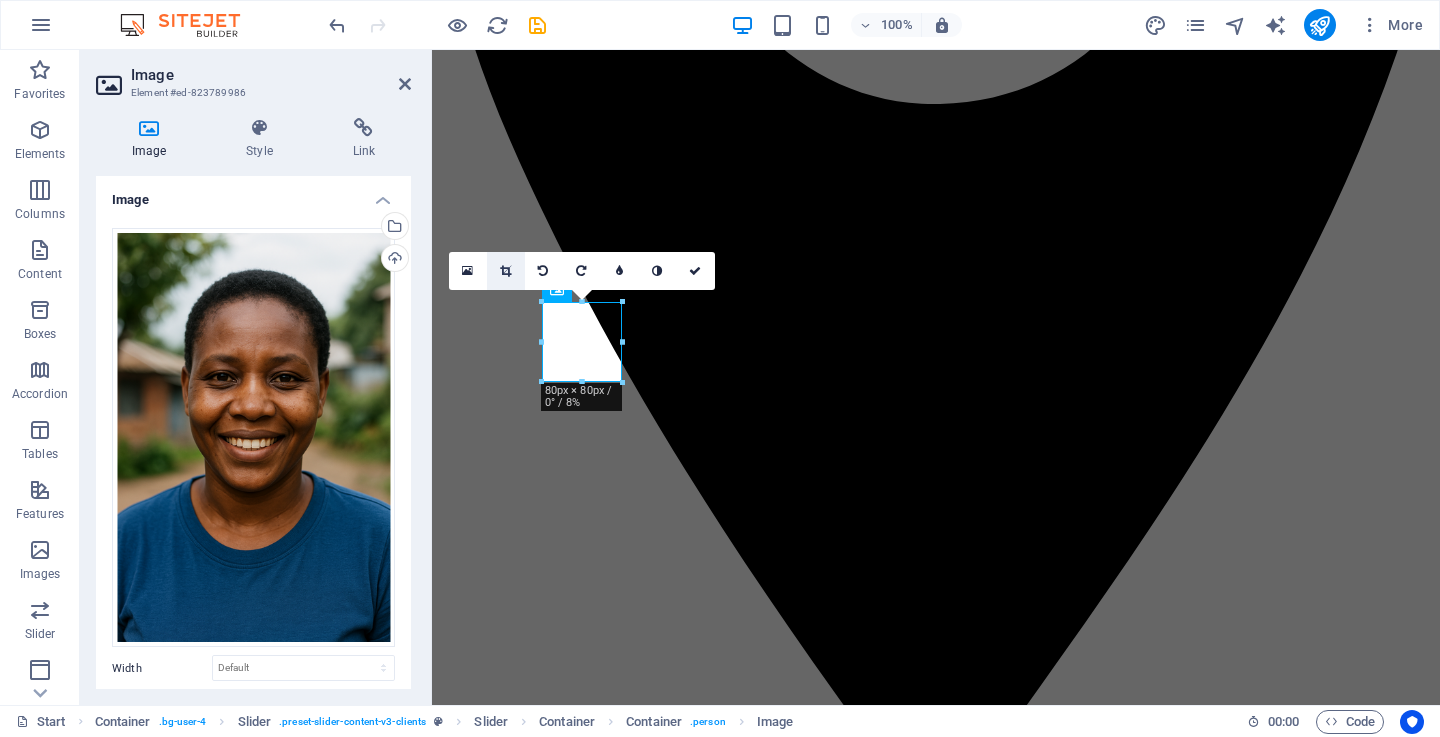 click at bounding box center [505, 271] 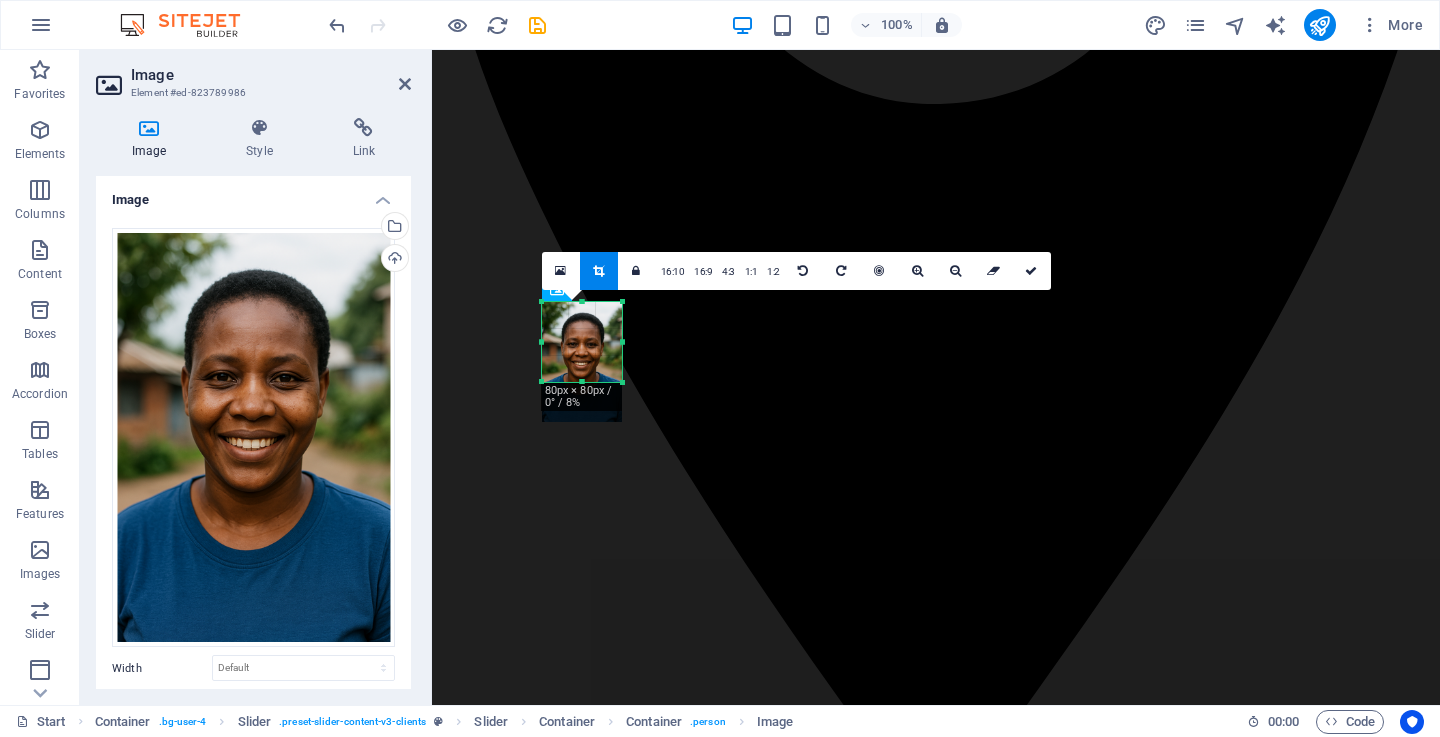 drag, startPoint x: 574, startPoint y: 335, endPoint x: 576, endPoint y: 361, distance: 26.076809 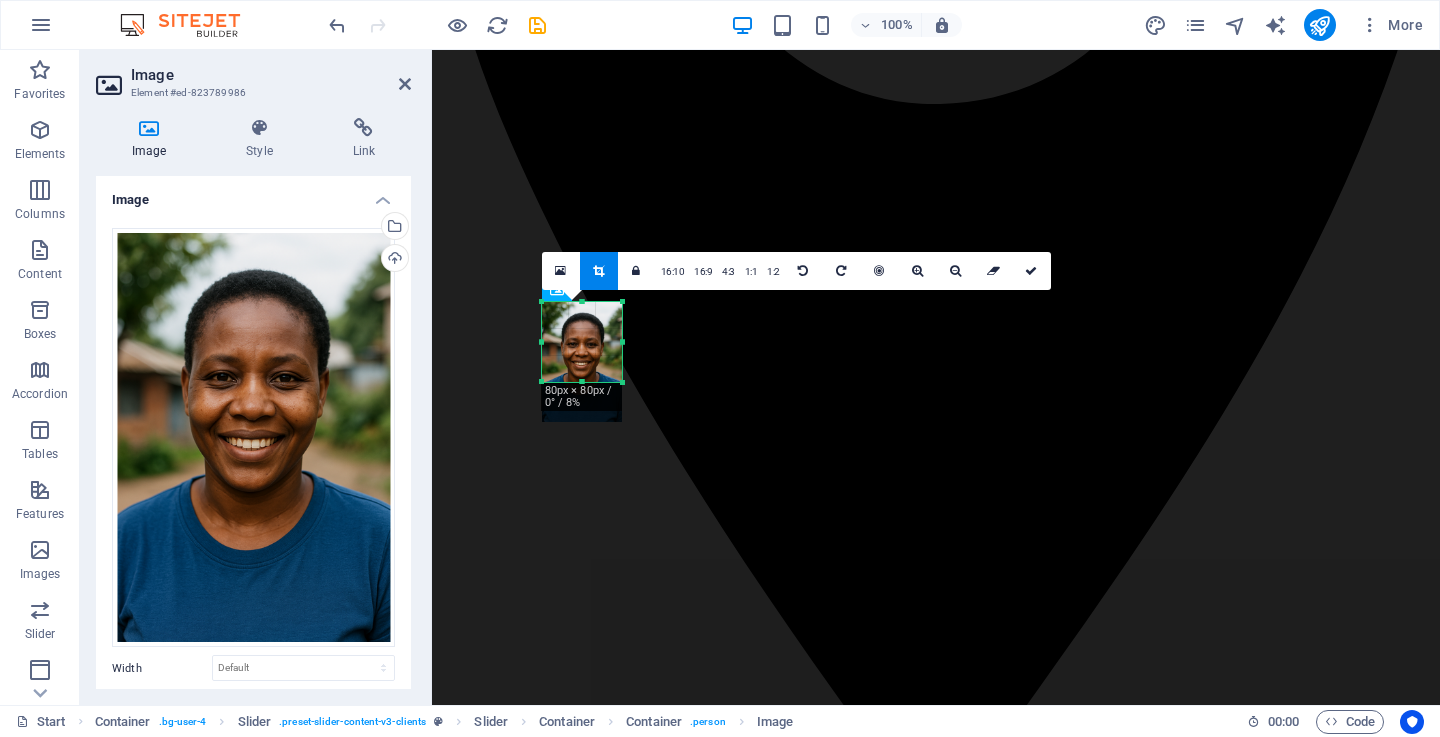 click at bounding box center (582, 362) 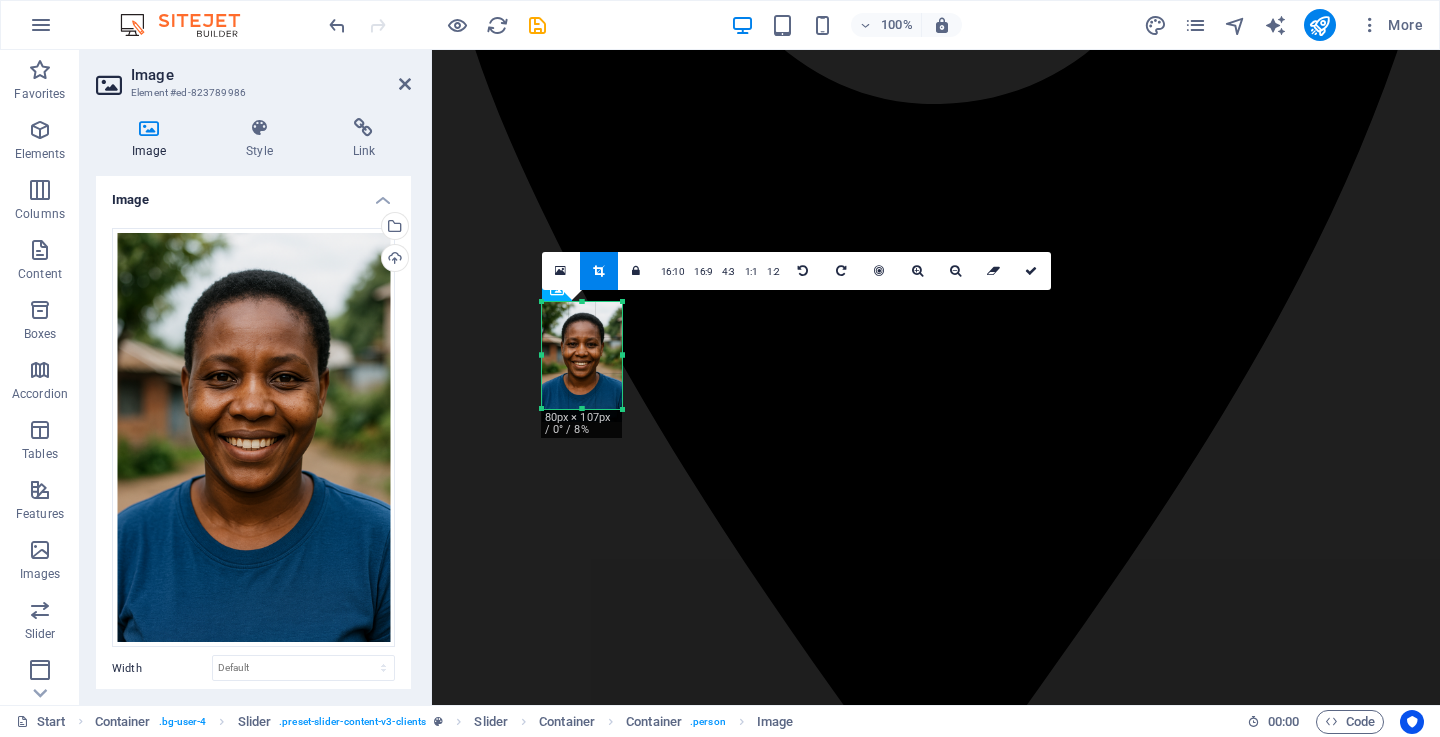 drag, startPoint x: 541, startPoint y: 383, endPoint x: 539, endPoint y: 410, distance: 27.073973 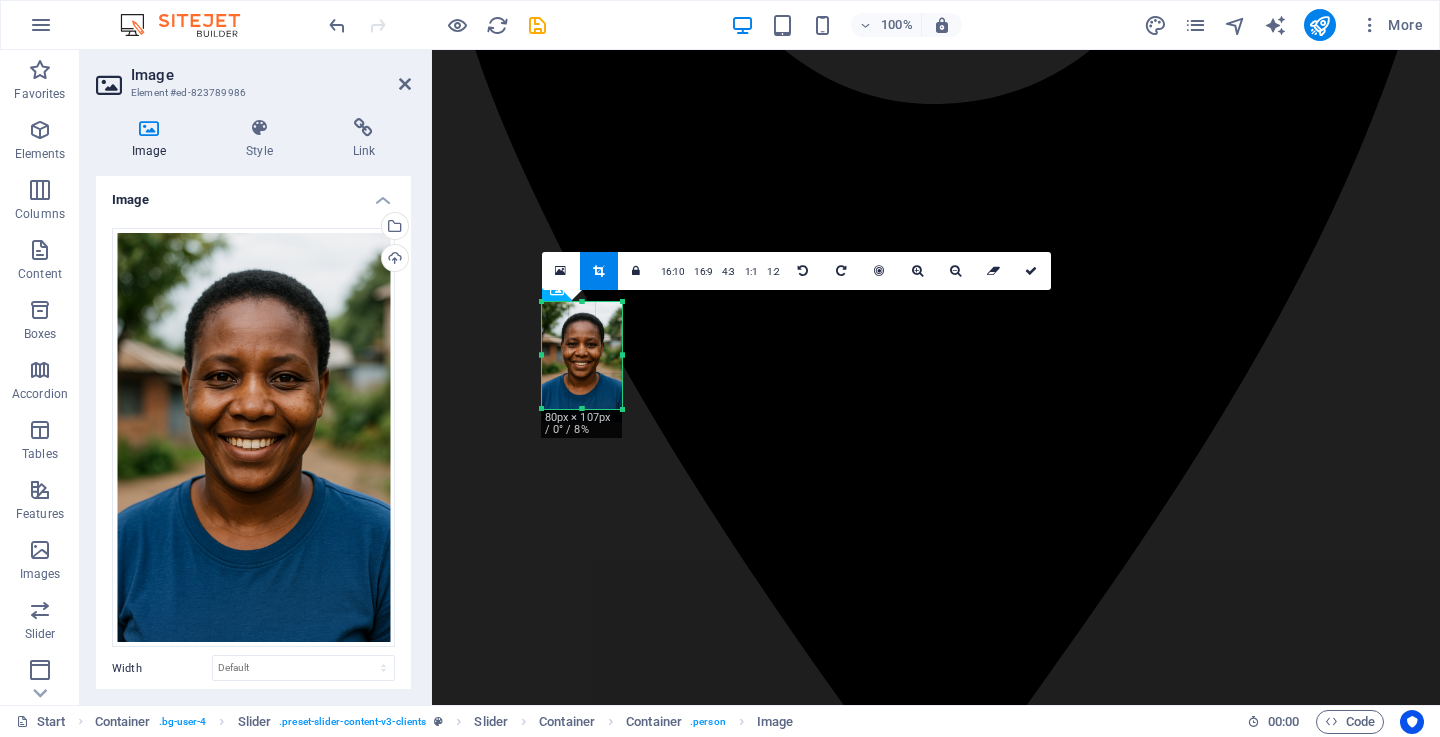 click at bounding box center (542, 408) 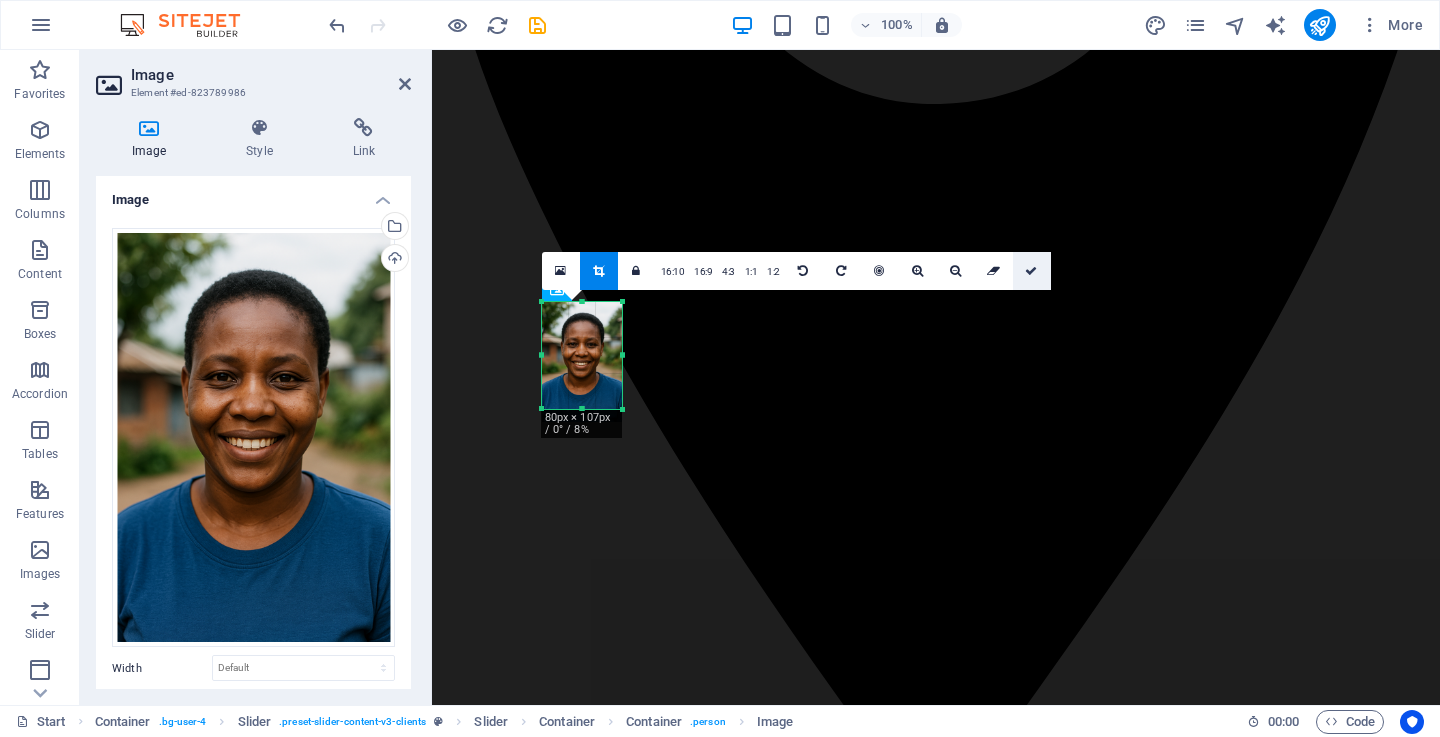 click at bounding box center [1031, 271] 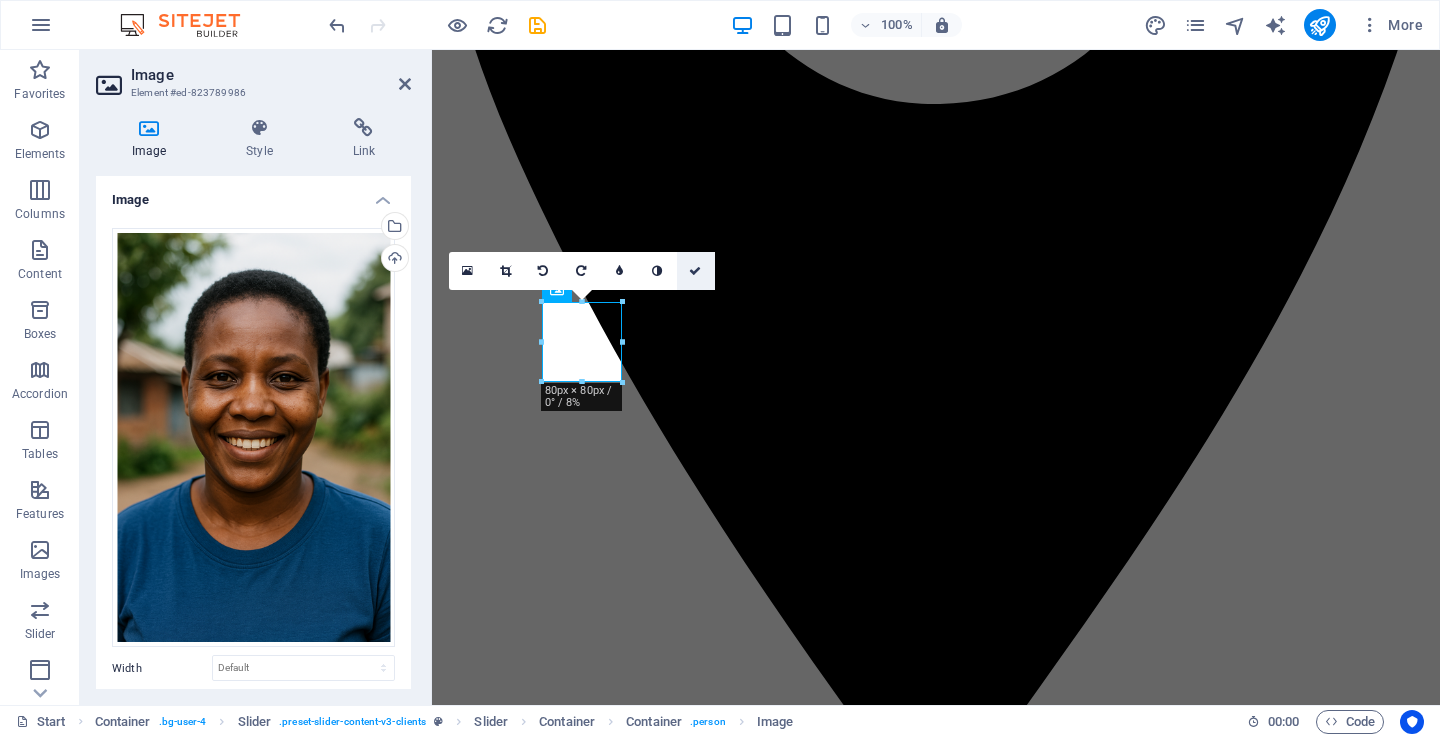 click at bounding box center [695, 271] 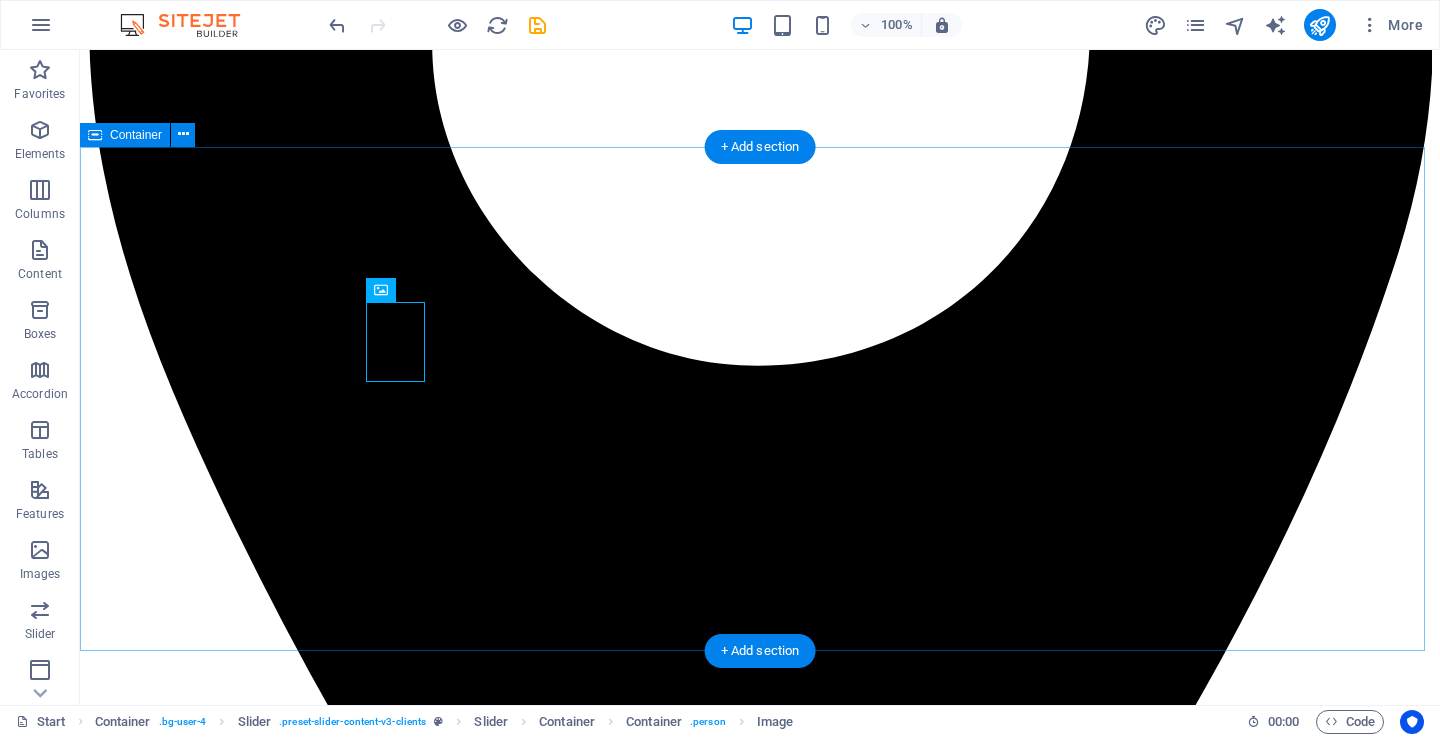 click on "Wateja Wanasema Nini Kuhusu City Wash Cleaners Neema K. – Mwanza "Brilliant" "Nilikuwa na wasiwasi kuhusu sofa yangu chafu ya kitambaa, lakini baada ya City Wash Cleaners kufanya usafi, ilirudi kama mpya! Huduma yao ni ya haraka na ya kitaalamu sana."  Joseph M. – Geita "They use the best products" Walifika kwa wakati kama walivyoahidi na walifanya kazi kwa ustadi mkubwa. Nimefurahishwa na huduma ya kusafisha mazulia yangu. Nitawapendekeza kwa marafiki zangu wote!"  Ester L. – Ilemela, Mwanza "Best quality" "Nimepata huduma bora zaidi ya matarajio yangu. Timu yao ni ya heshima na wanazingatia maelekezo ya mteja. Hii ni kampuni ya kuaminika kweli kweli."  John P. – Nyamagana, Mwanza "Safiiii!" "Nimekuwa nikiwapa nguo za ofisi kila wiki na sijawahi kulalamika. City Wash Cleaners ni wajuzi, na bei zao ni rafiki kwa kila mtu. Nimeridhika kwa asilimia 100."  Amina S. – Shinyanga "Kazi Nzuri" Hamisi T. – Kahama "Huduma Nzuri Sana!" Neema K. – Mwanza "Brilliant" Joseph M. – Geita "Best quality" 1" at bounding box center [760, 25251] 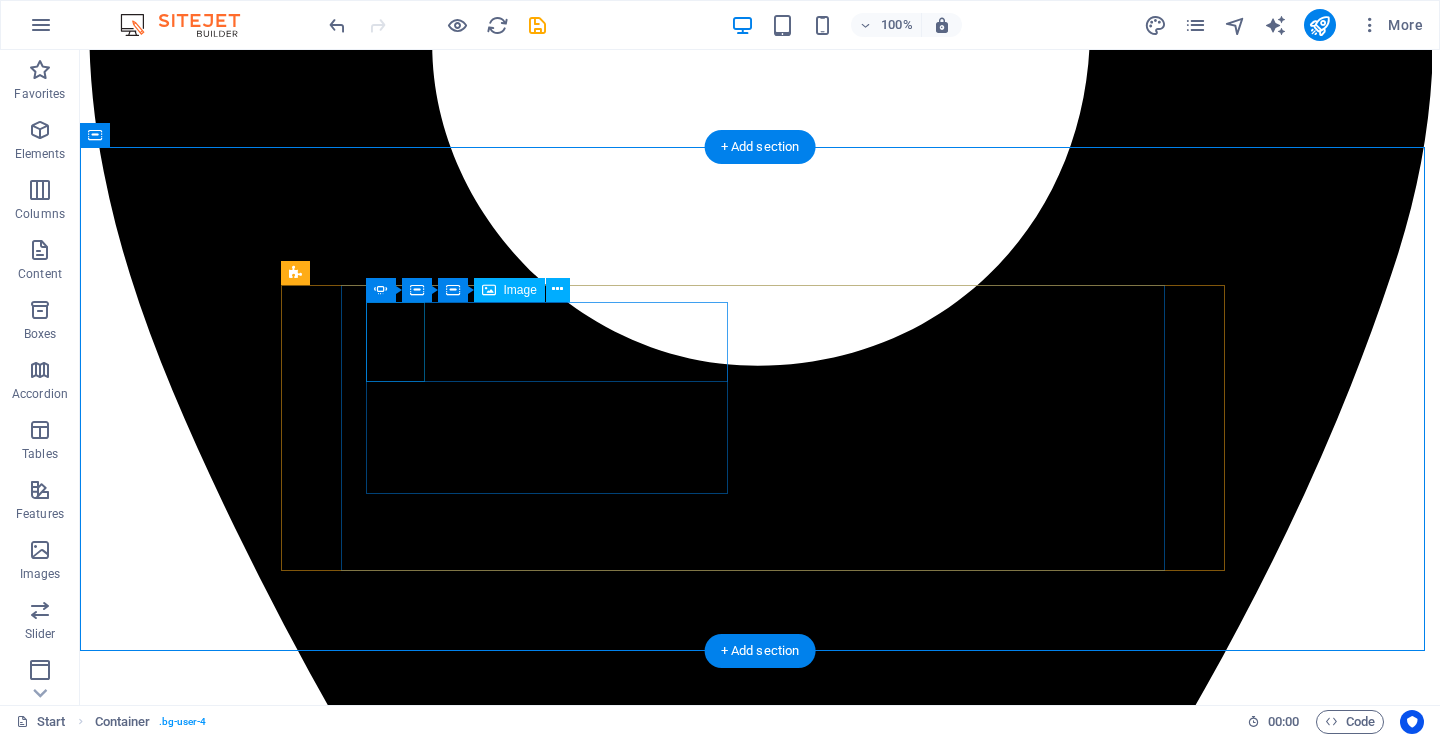 click at bounding box center (-2203, 27832) 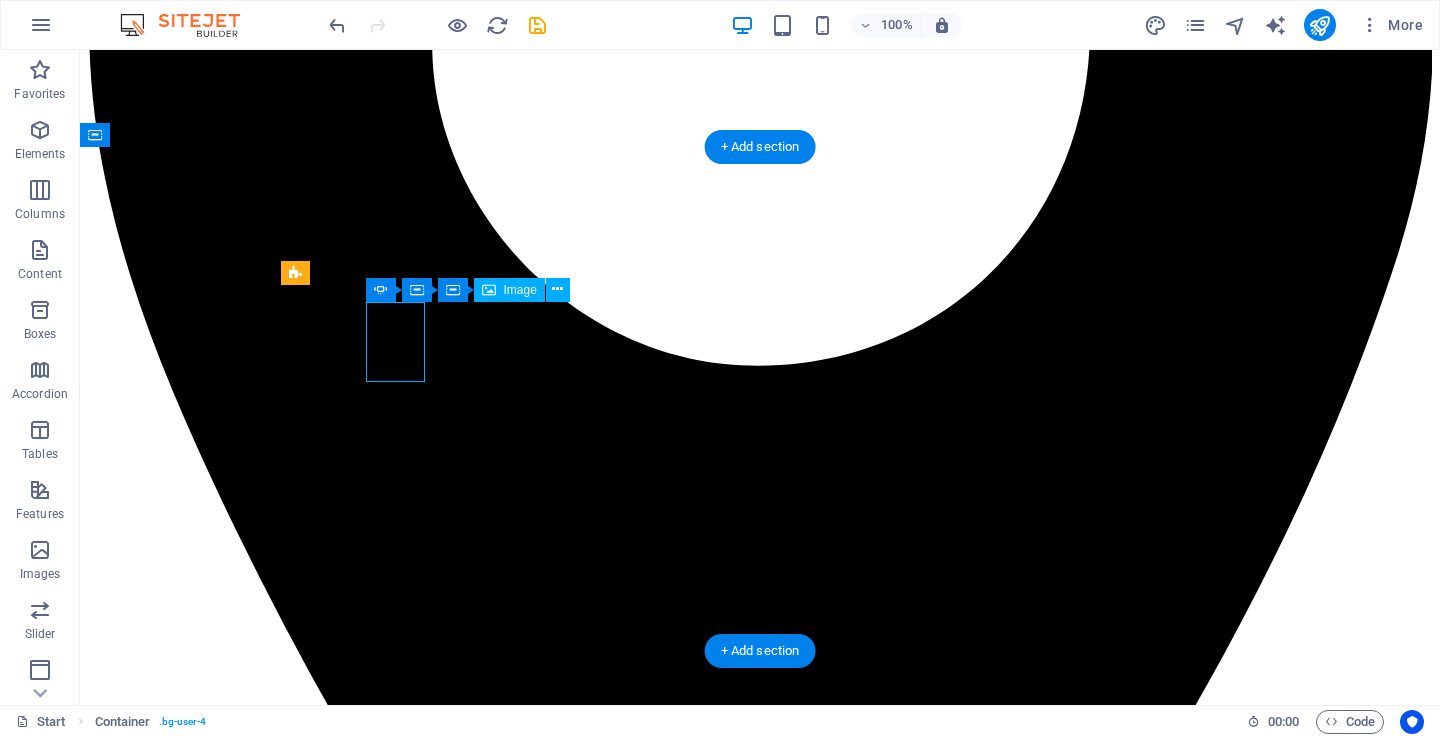 click at bounding box center [-2203, 27832] 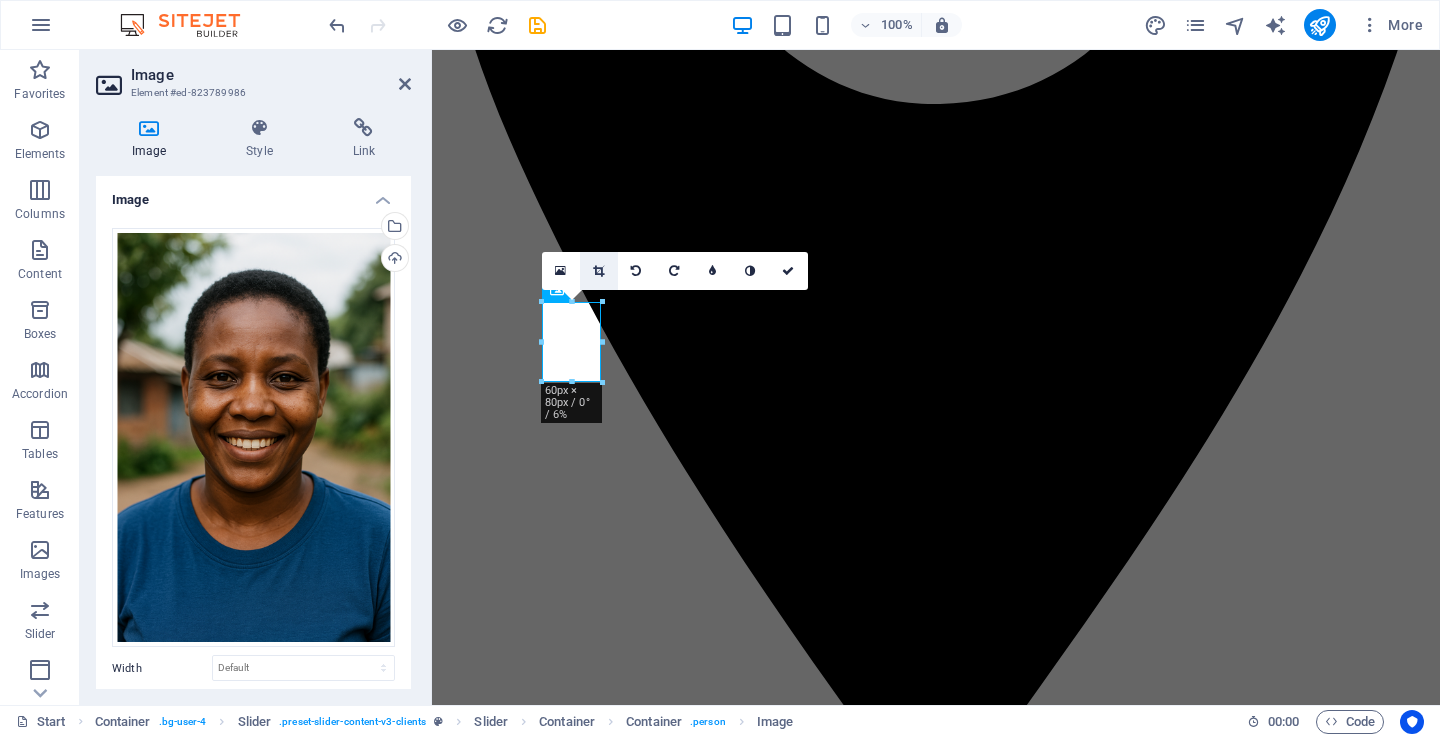 click at bounding box center (598, 271) 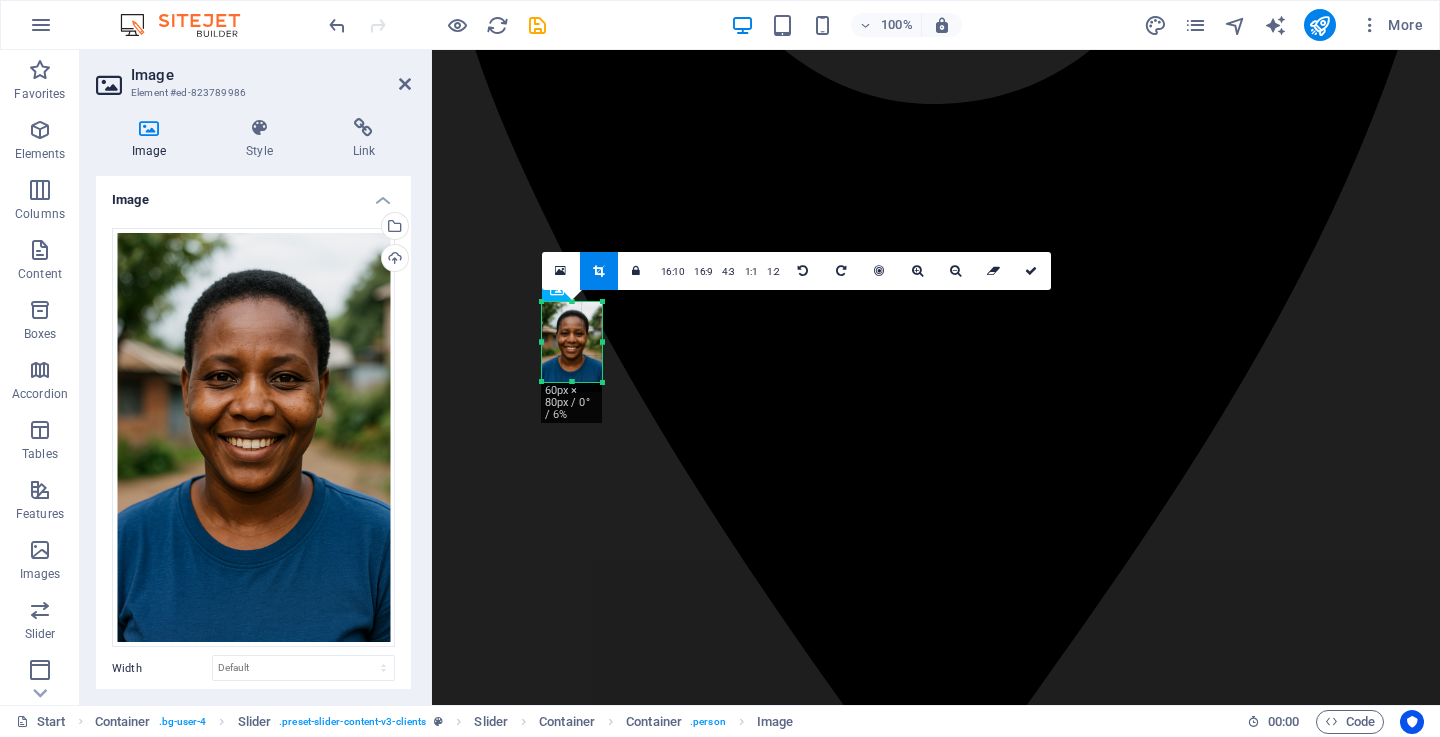 click at bounding box center [572, 347] 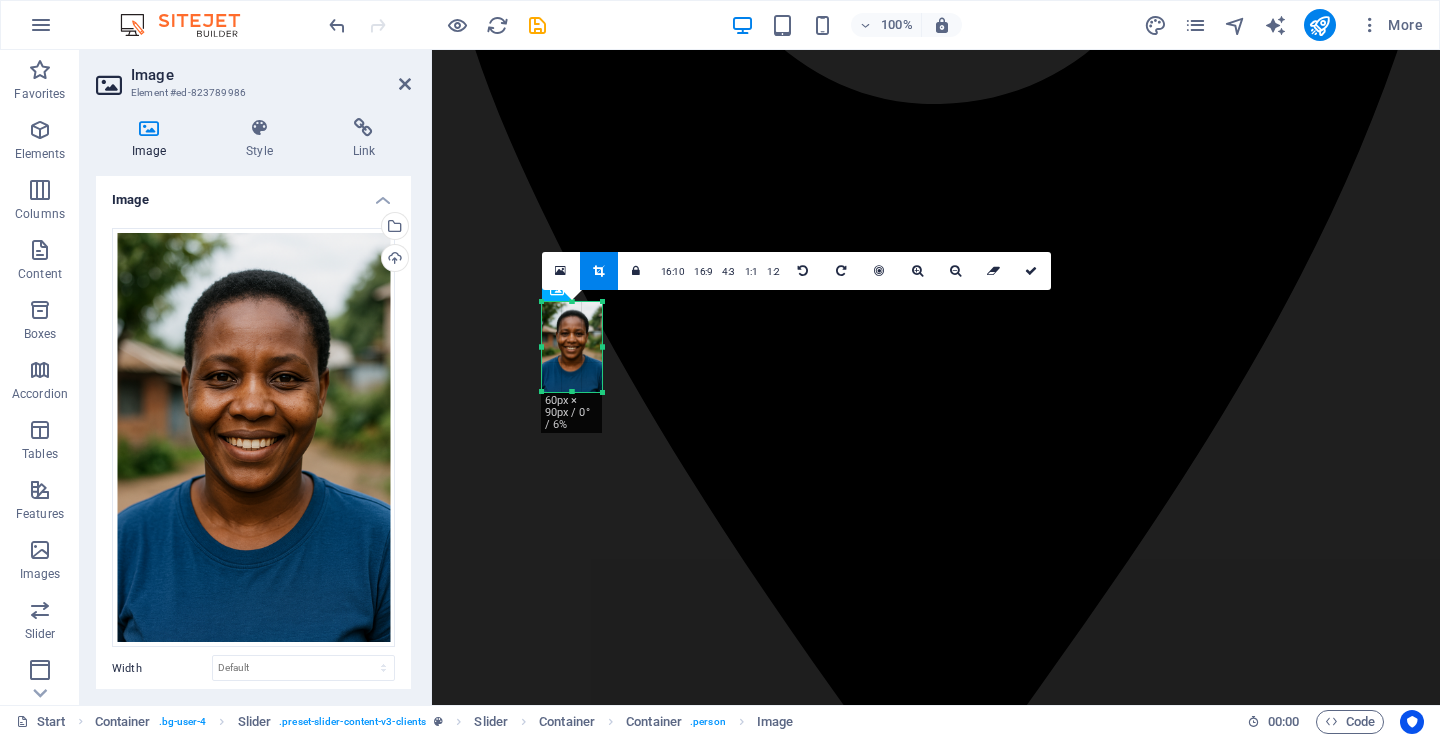 drag, startPoint x: 605, startPoint y: 383, endPoint x: 602, endPoint y: 393, distance: 10.440307 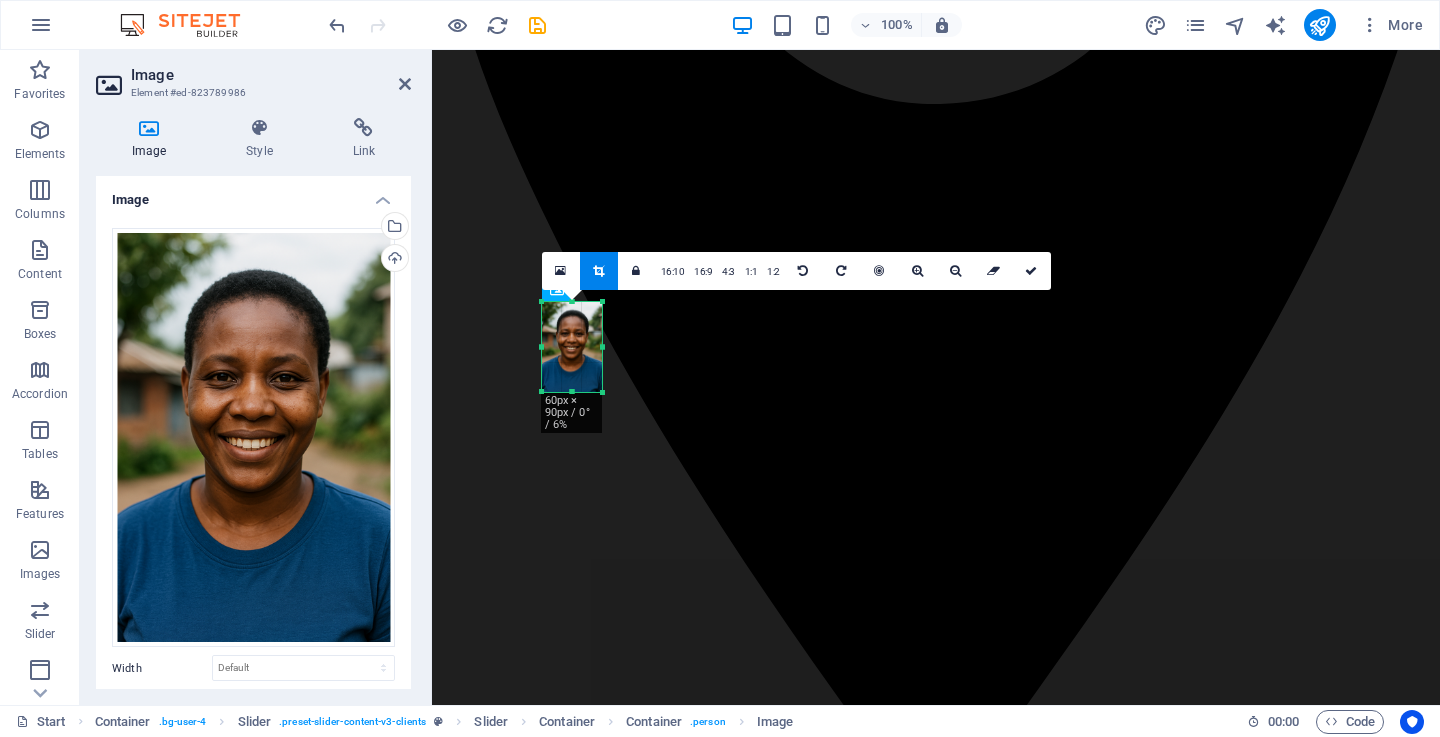 click at bounding box center [603, 393] 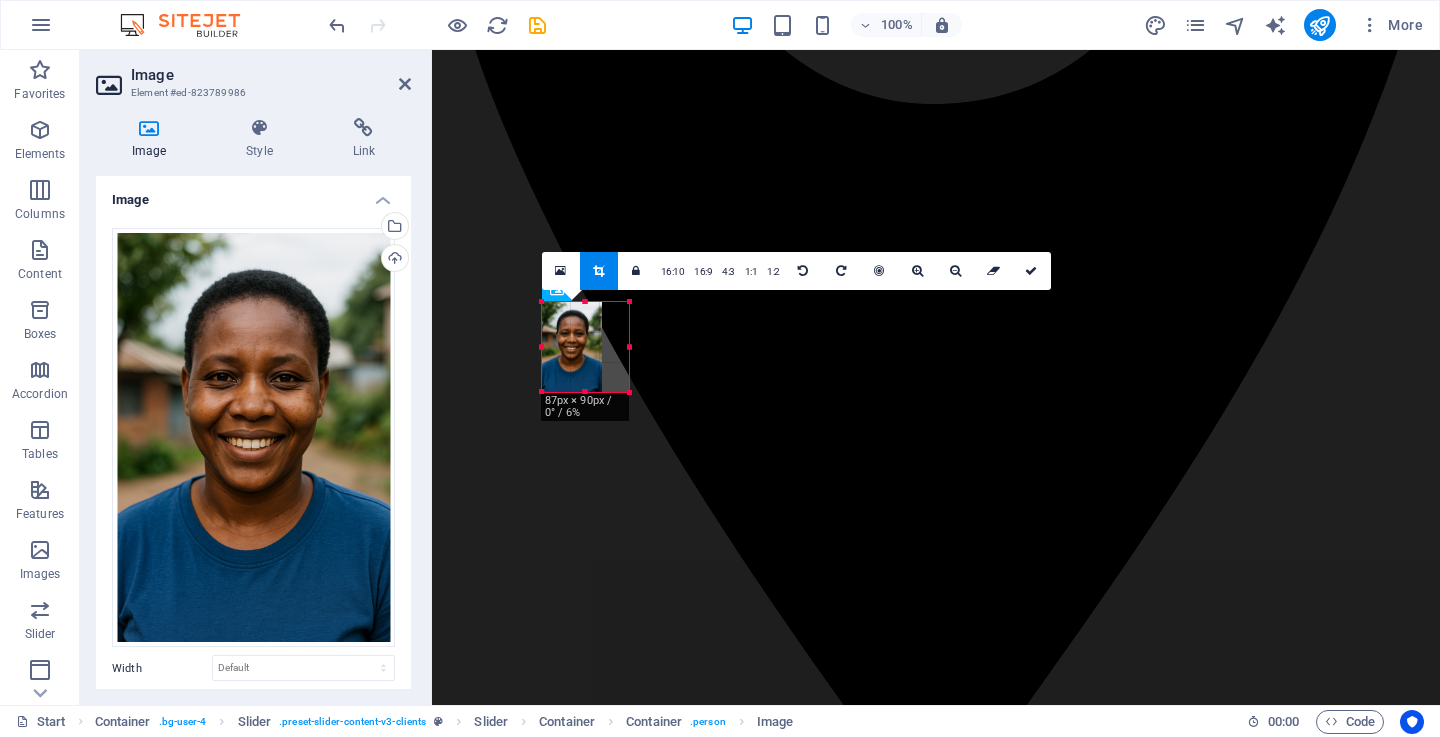 drag, startPoint x: 603, startPoint y: 350, endPoint x: 630, endPoint y: 352, distance: 27.073973 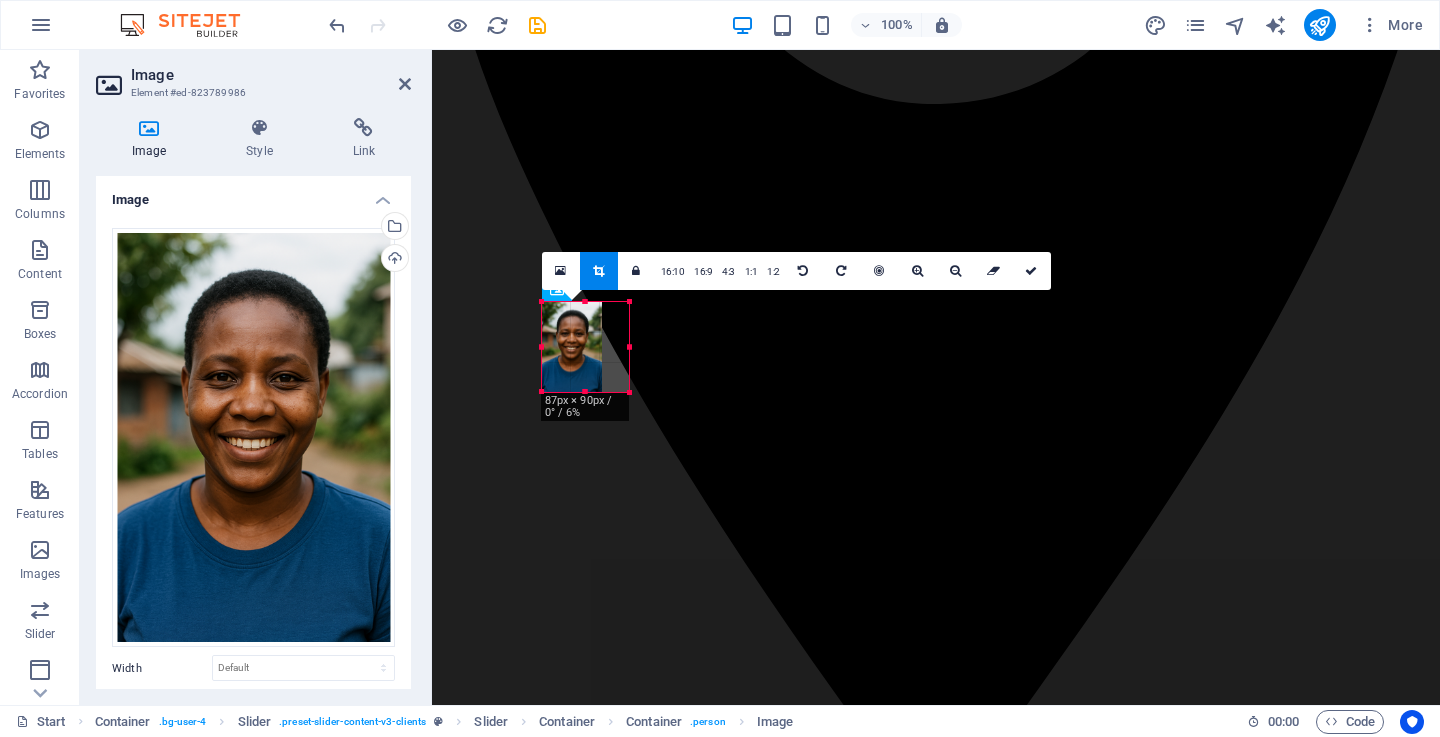 click at bounding box center [629, 347] 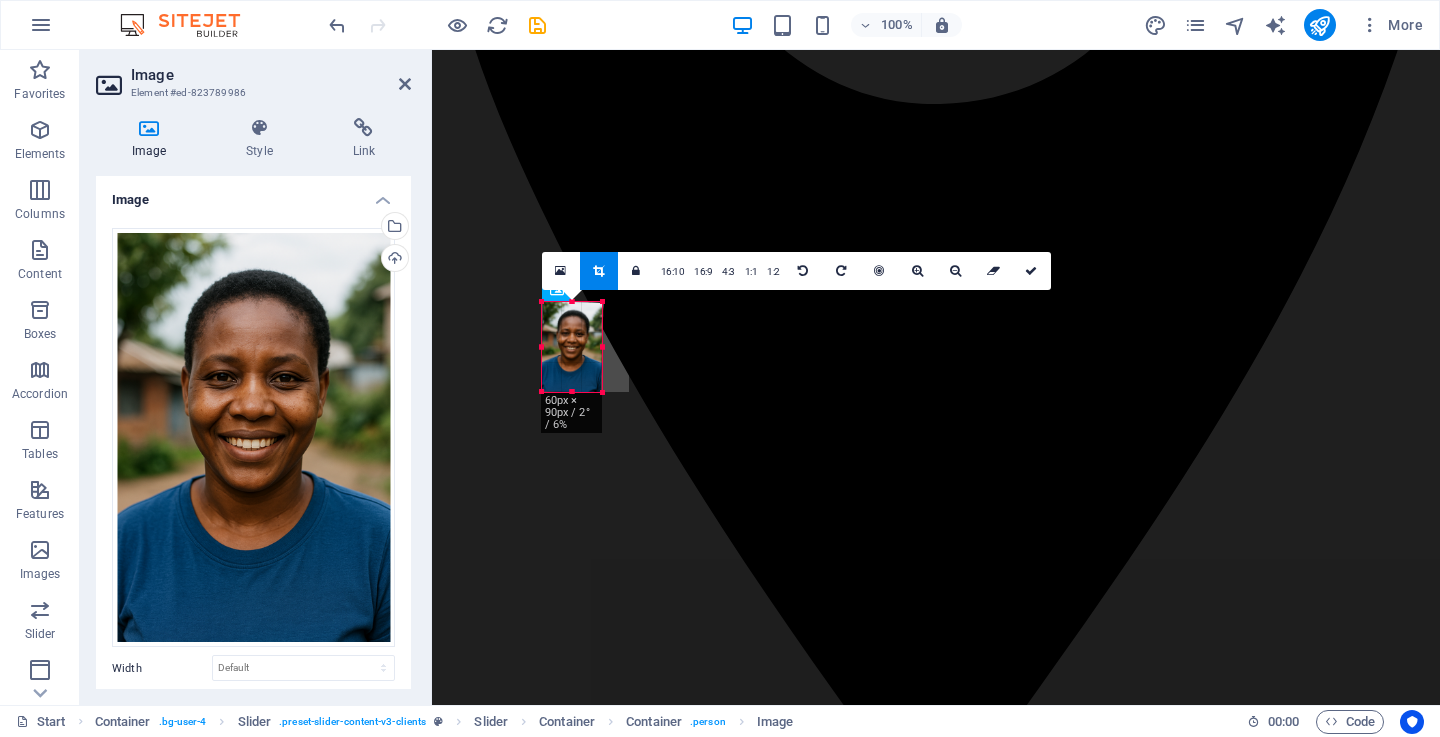 click at bounding box center [571, 346] 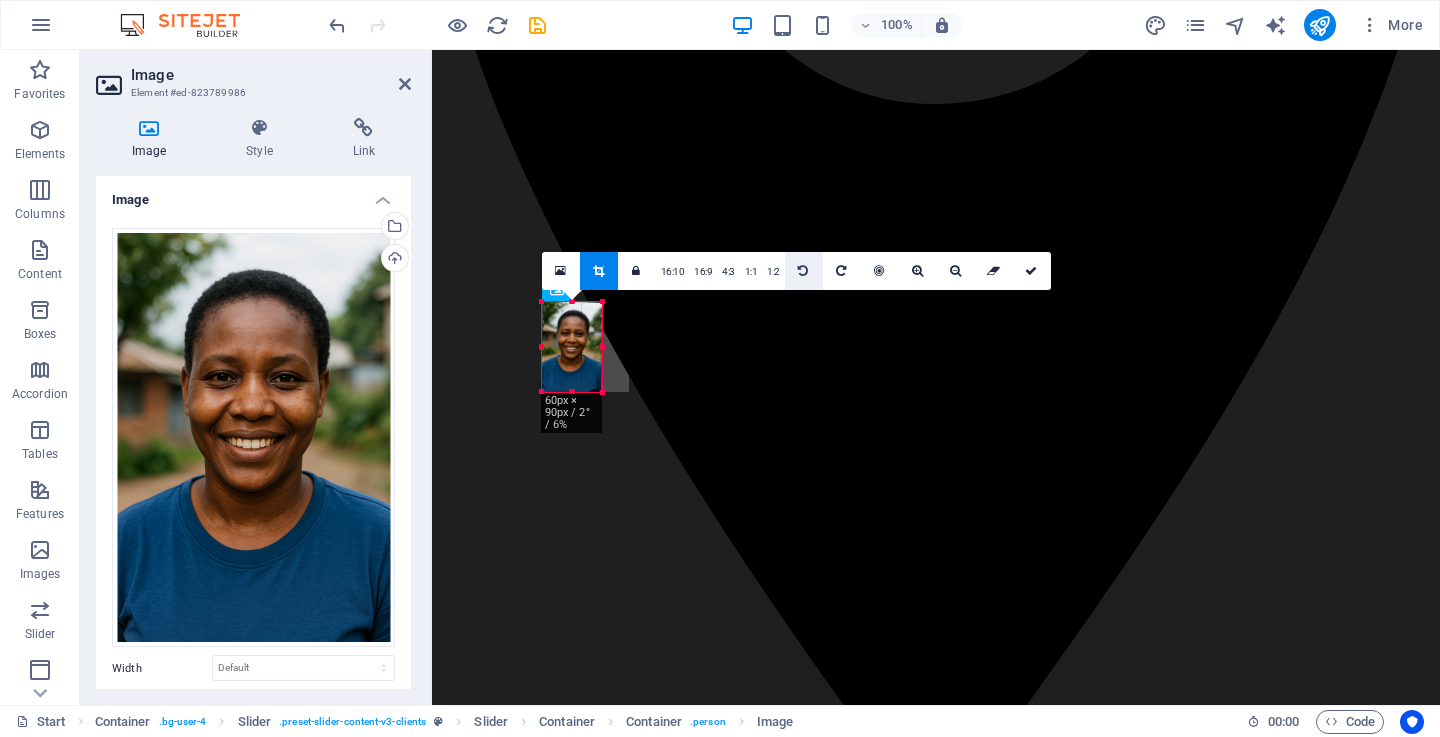 click at bounding box center (803, 271) 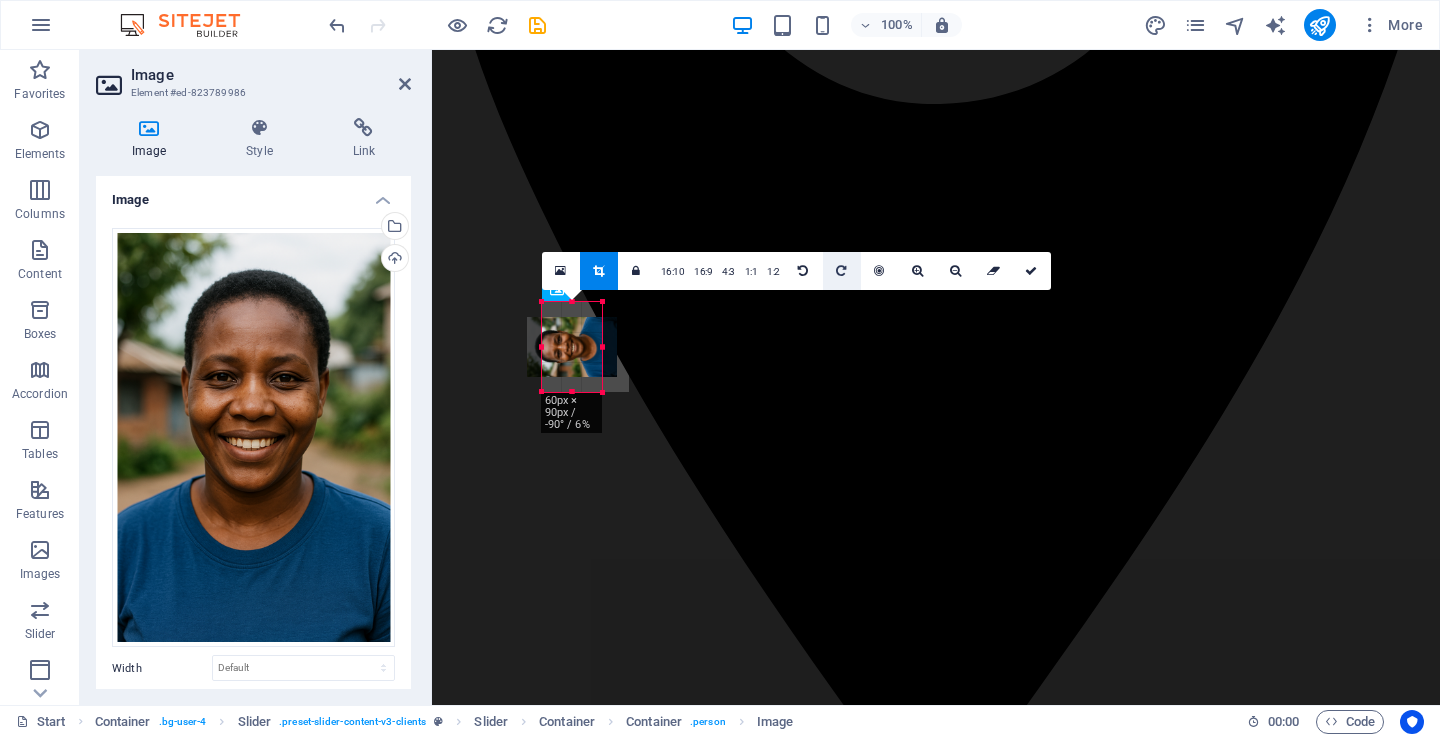 click at bounding box center [842, 271] 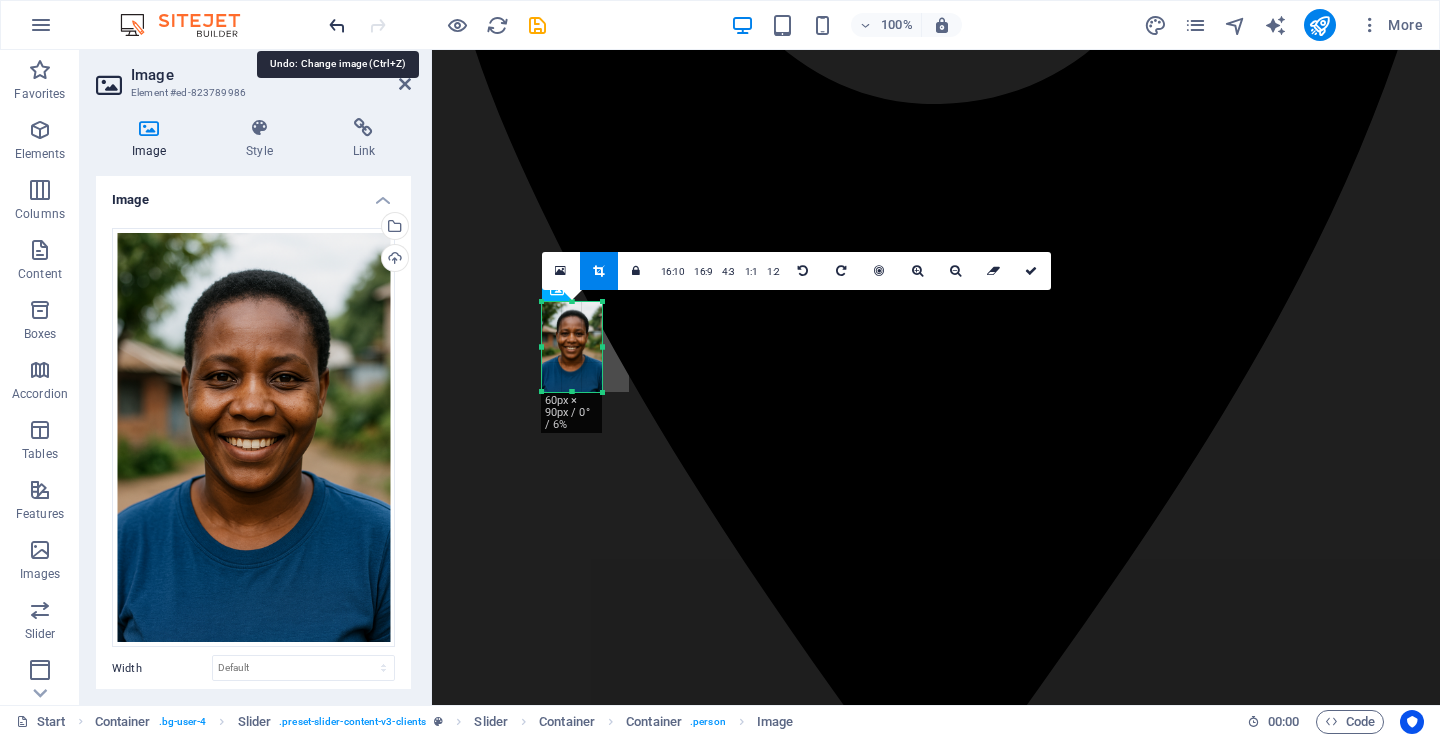click at bounding box center [337, 25] 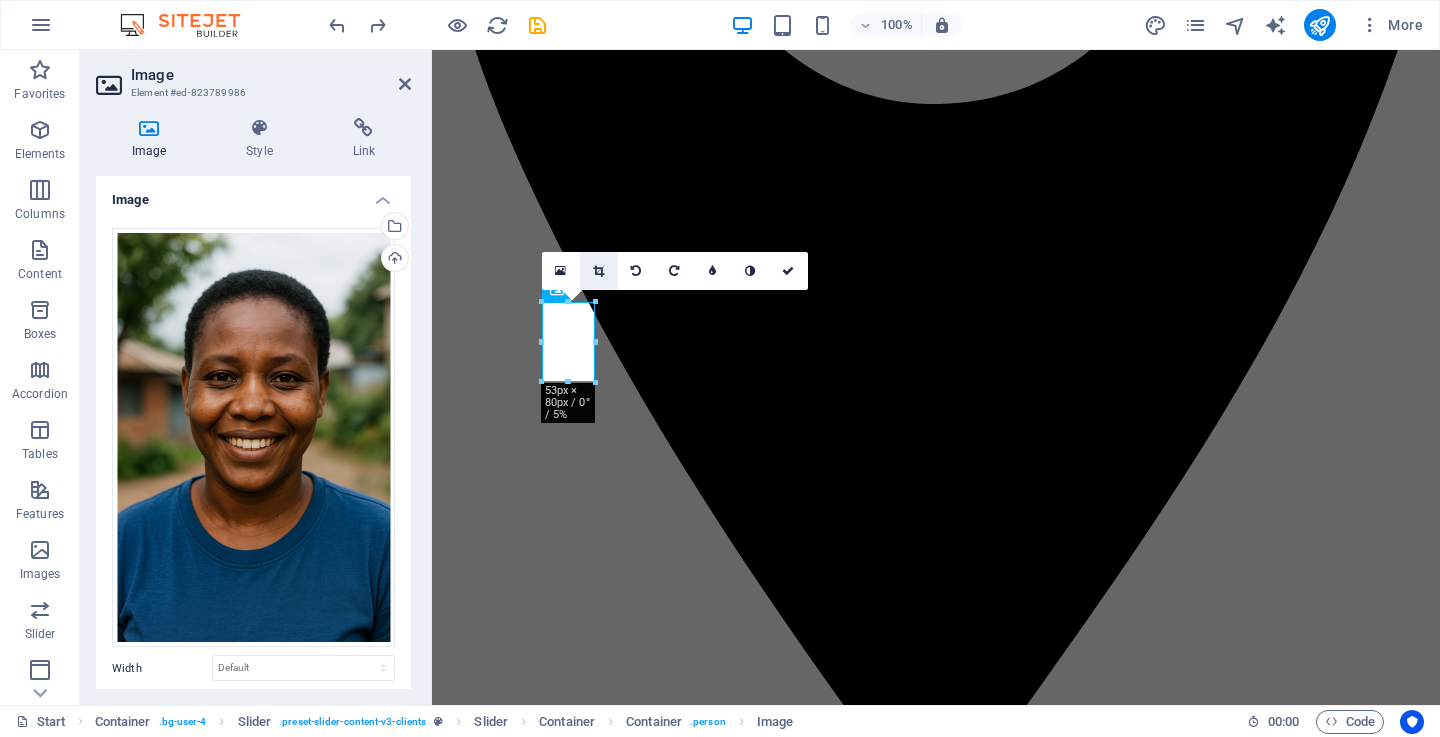 click at bounding box center [598, 271] 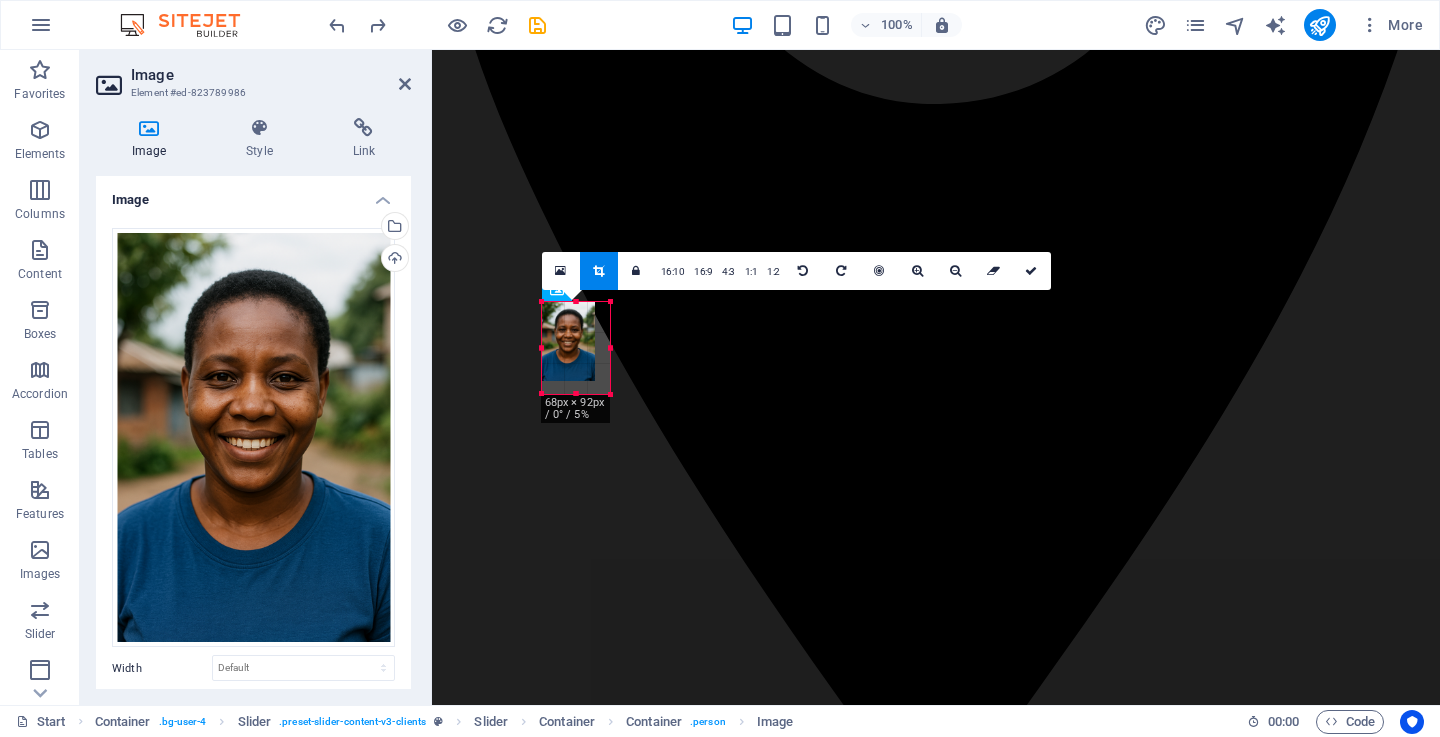 drag, startPoint x: 595, startPoint y: 384, endPoint x: 610, endPoint y: 396, distance: 19.209373 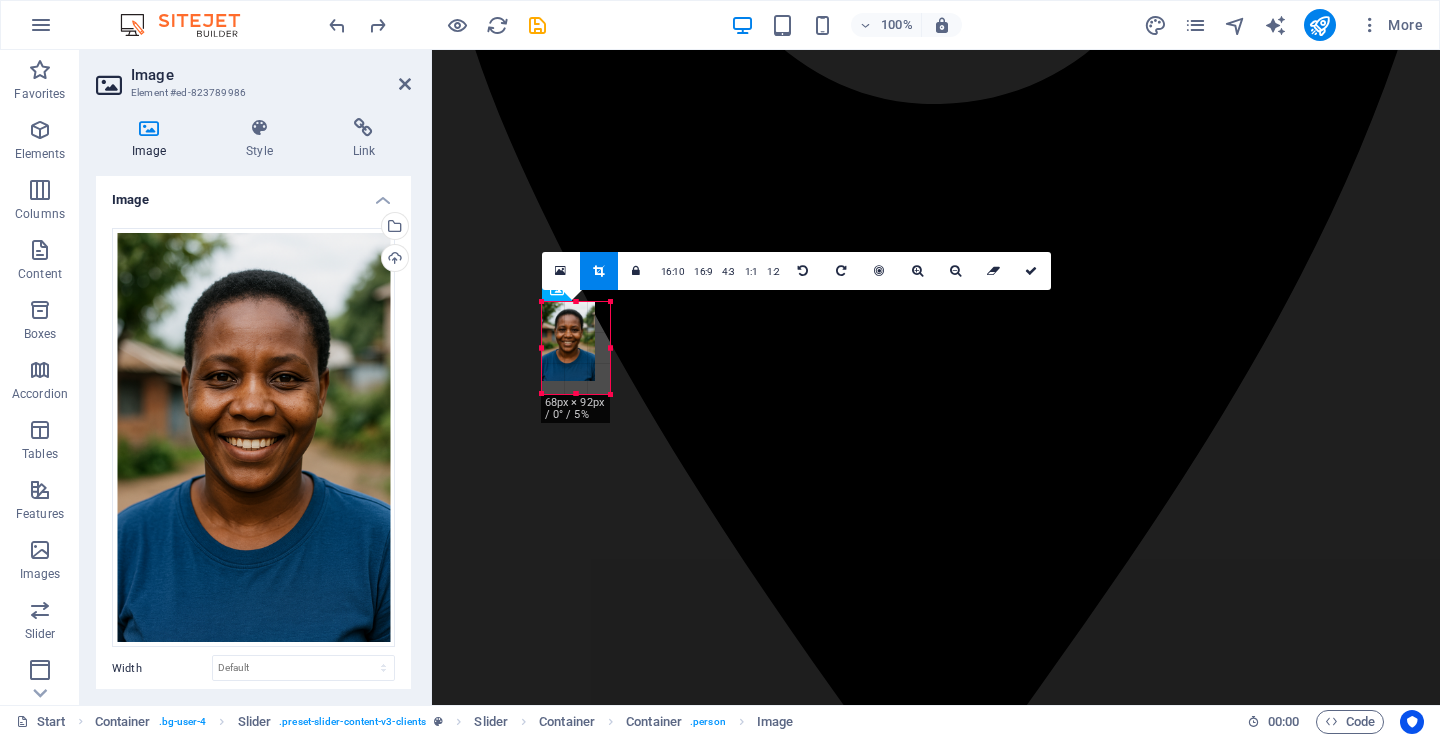 click at bounding box center (611, 395) 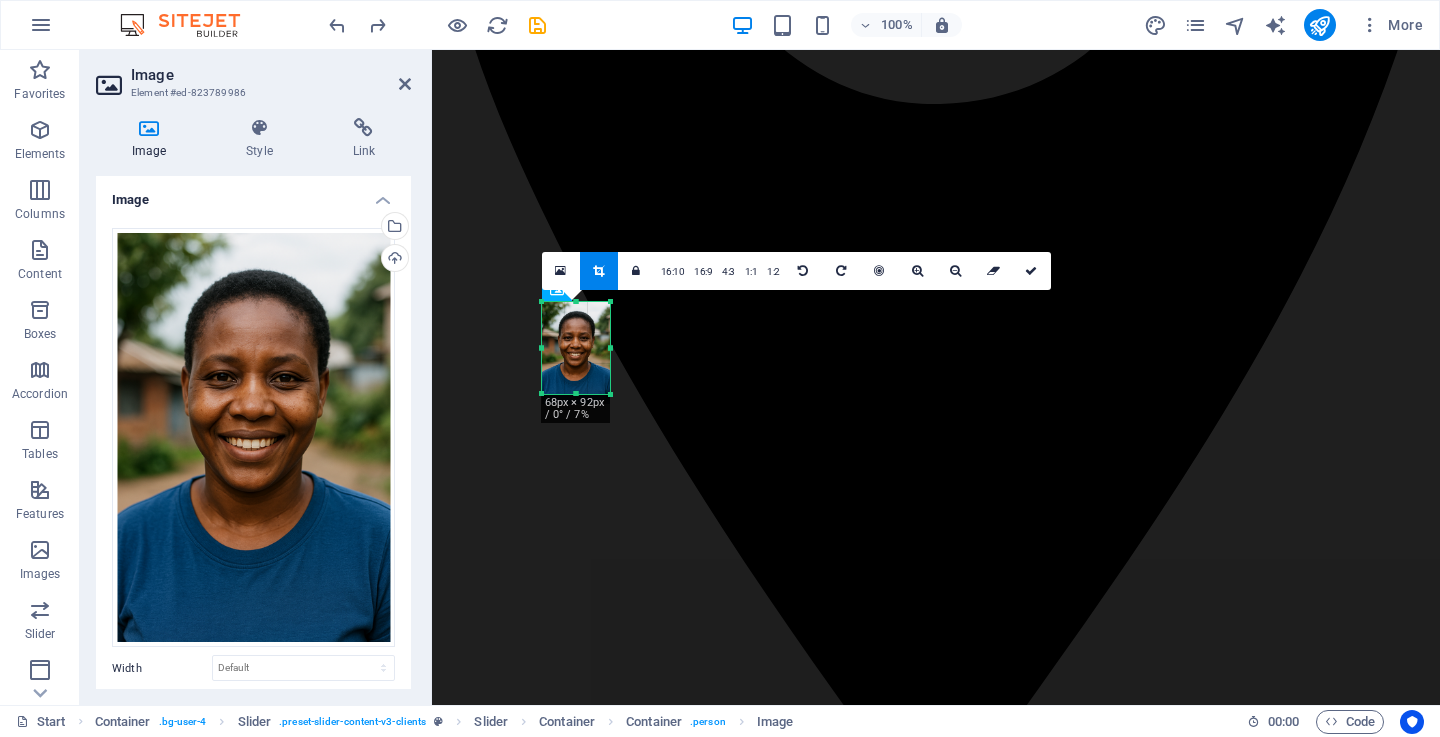 click on "180 170 160 150 140 130 120 110 100 90 80 70 60 50 40 30 20 10 0 -10 -20 -30 -40 -50 -60 -70 -80 -90 -100 -110 -120 -130 -140 -150 -160 -170 68px × 92px / 0° / 7% 16:10 16:9 4:3 1:1 1:2 0" at bounding box center (576, 348) 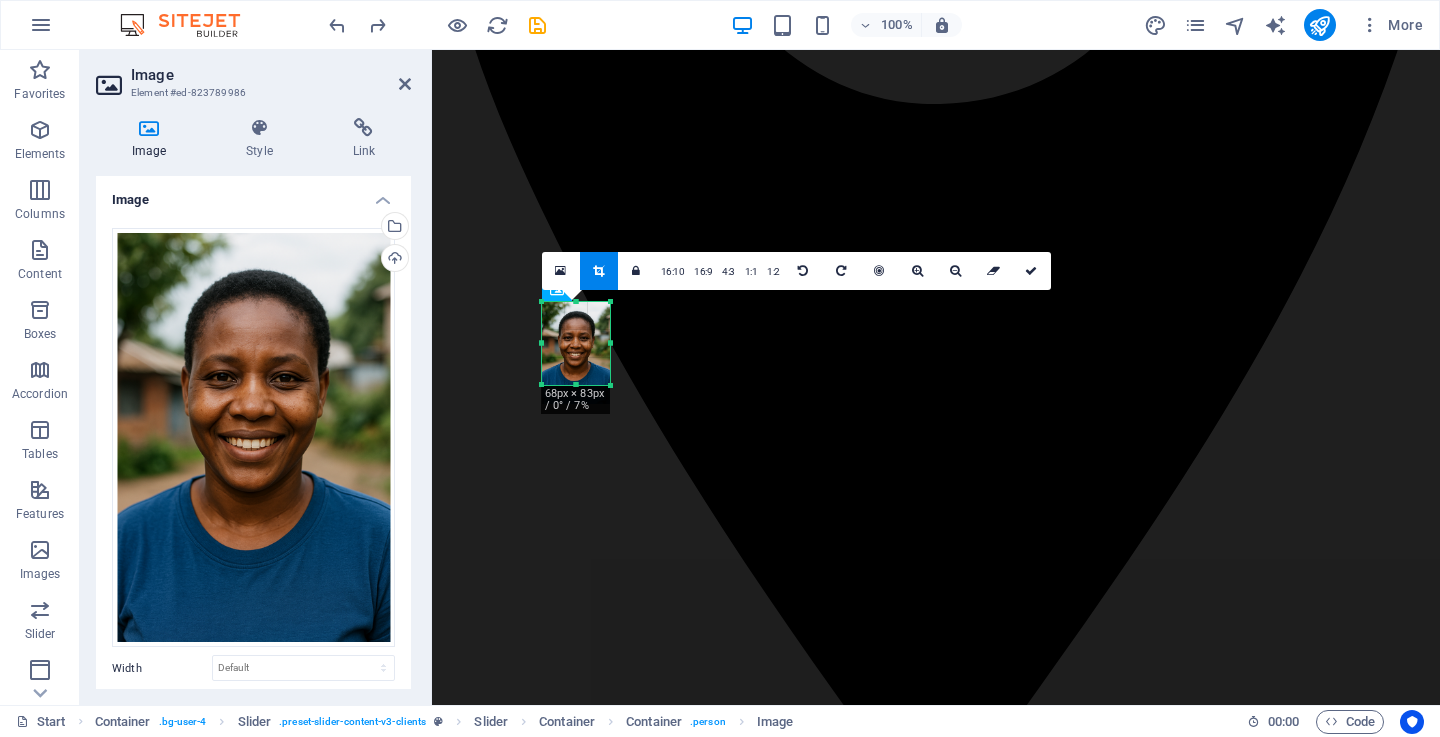 click at bounding box center [576, 385] 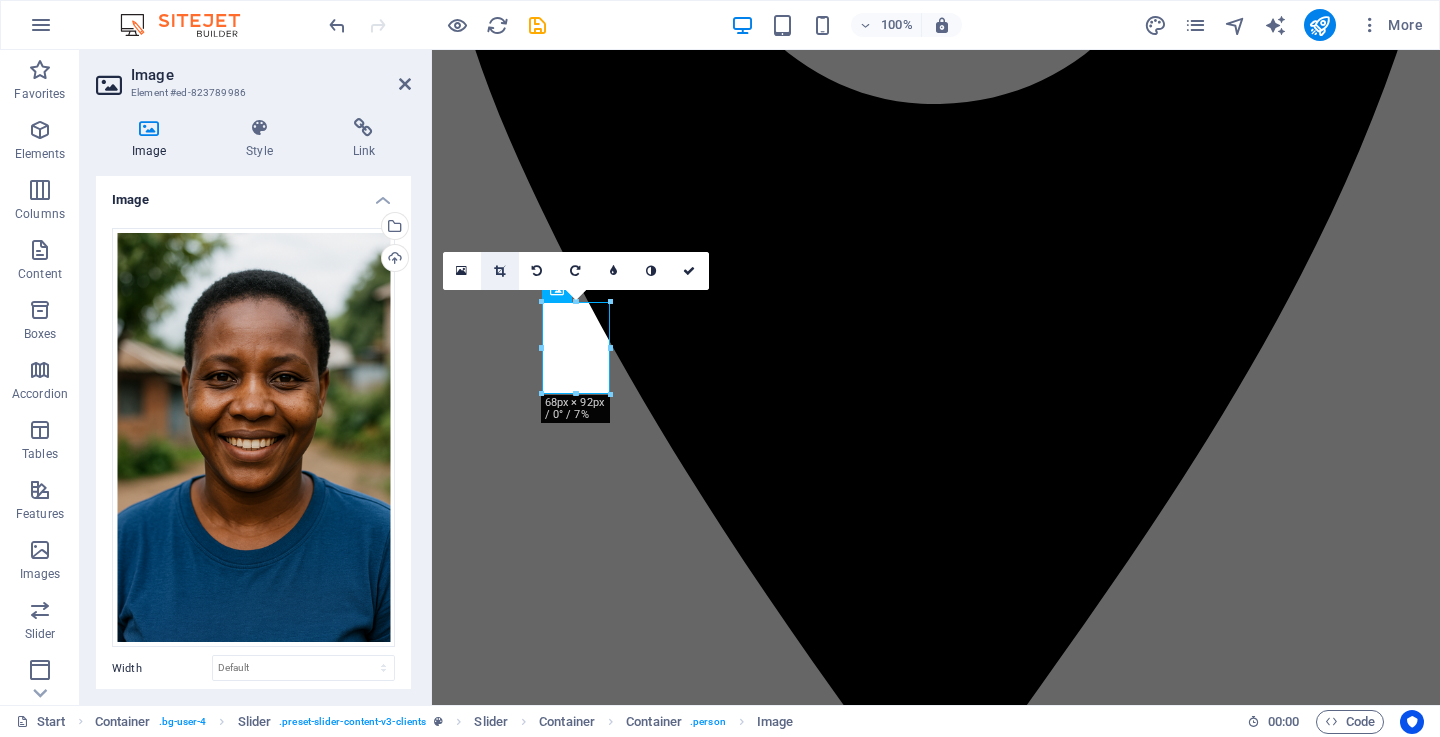 click at bounding box center [499, 271] 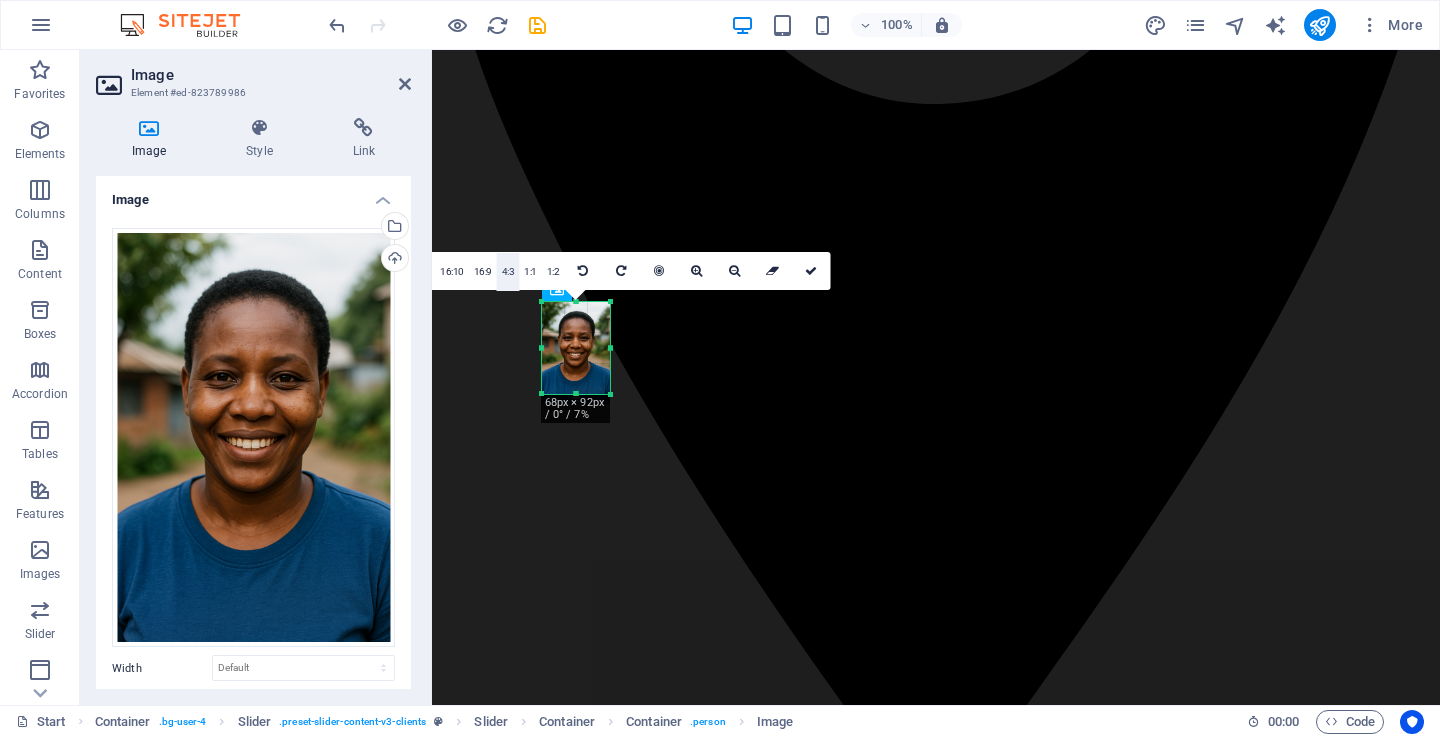 click on "4:3" at bounding box center [508, 272] 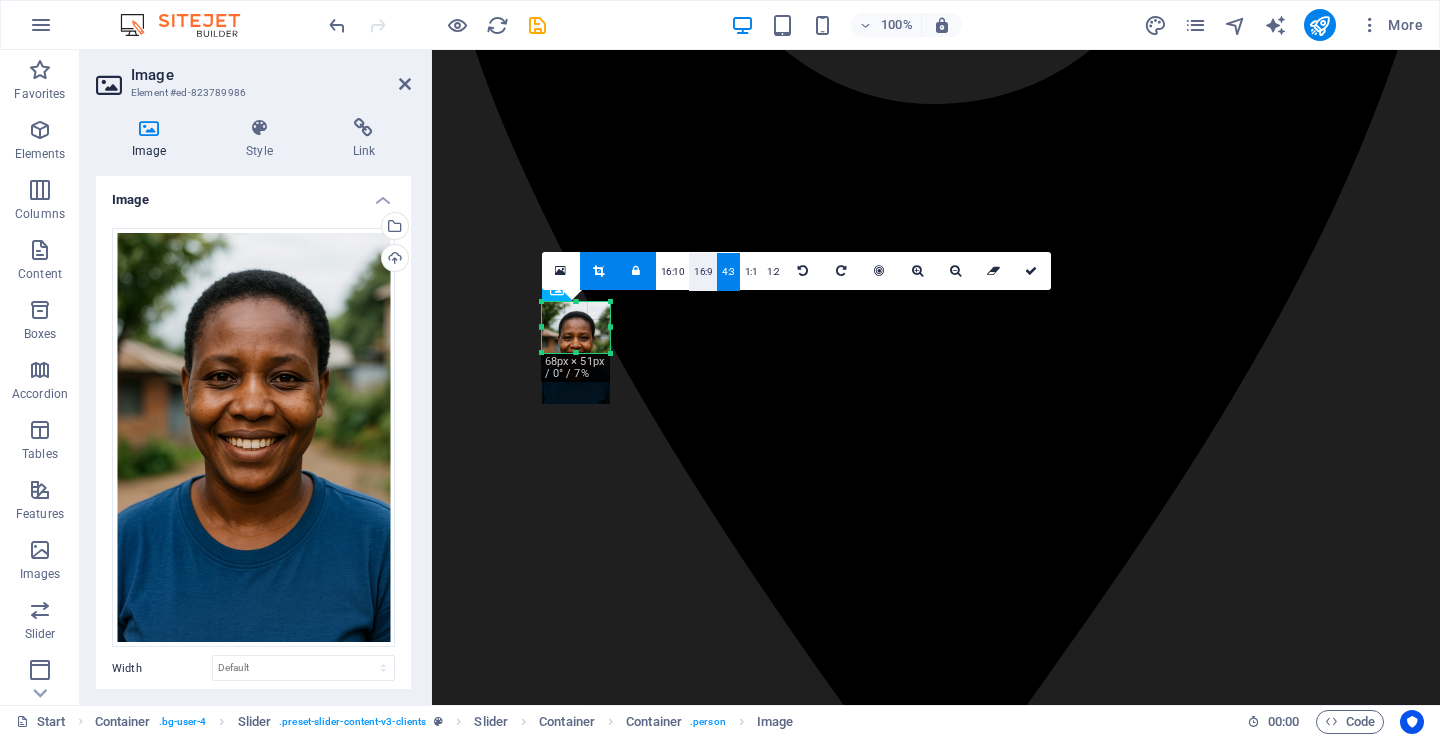 click on "16:9" at bounding box center (703, 272) 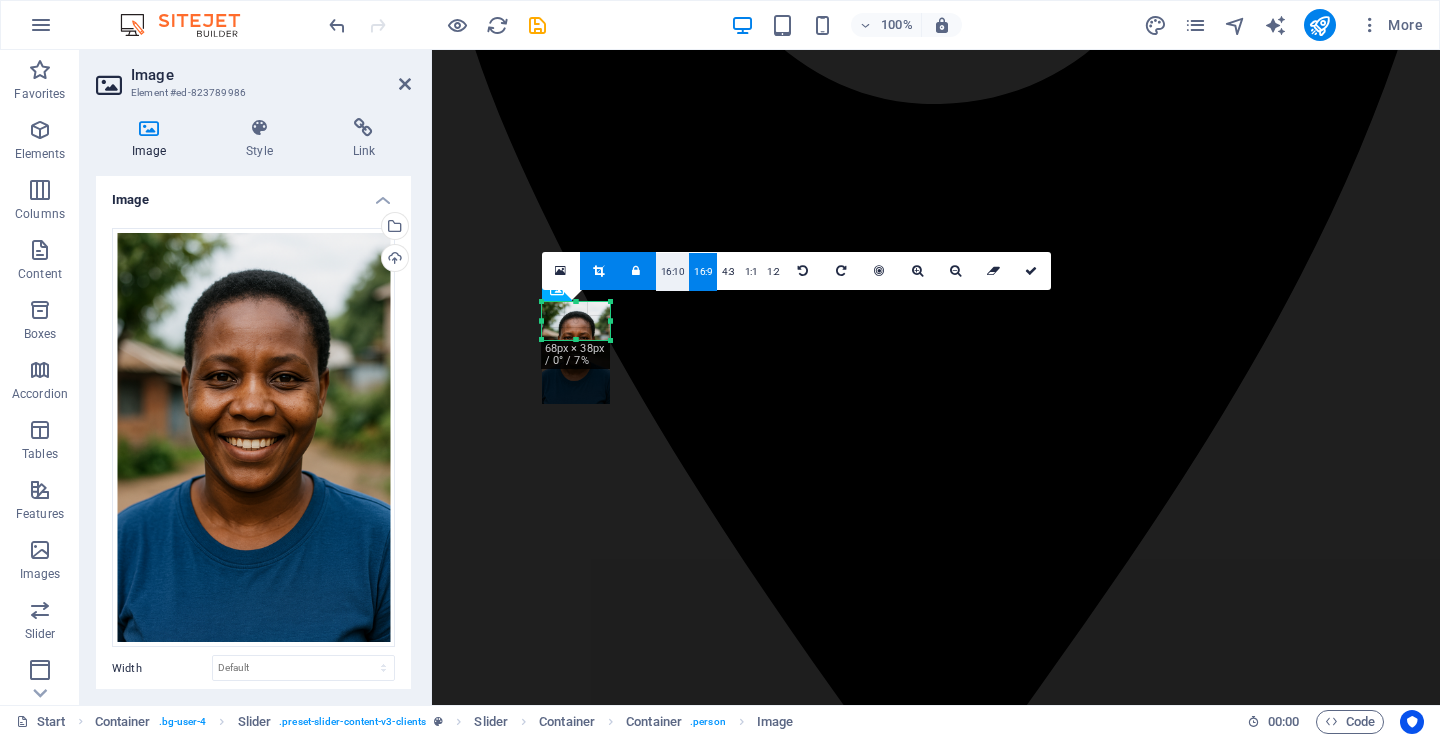 click on "16:10" at bounding box center (673, 272) 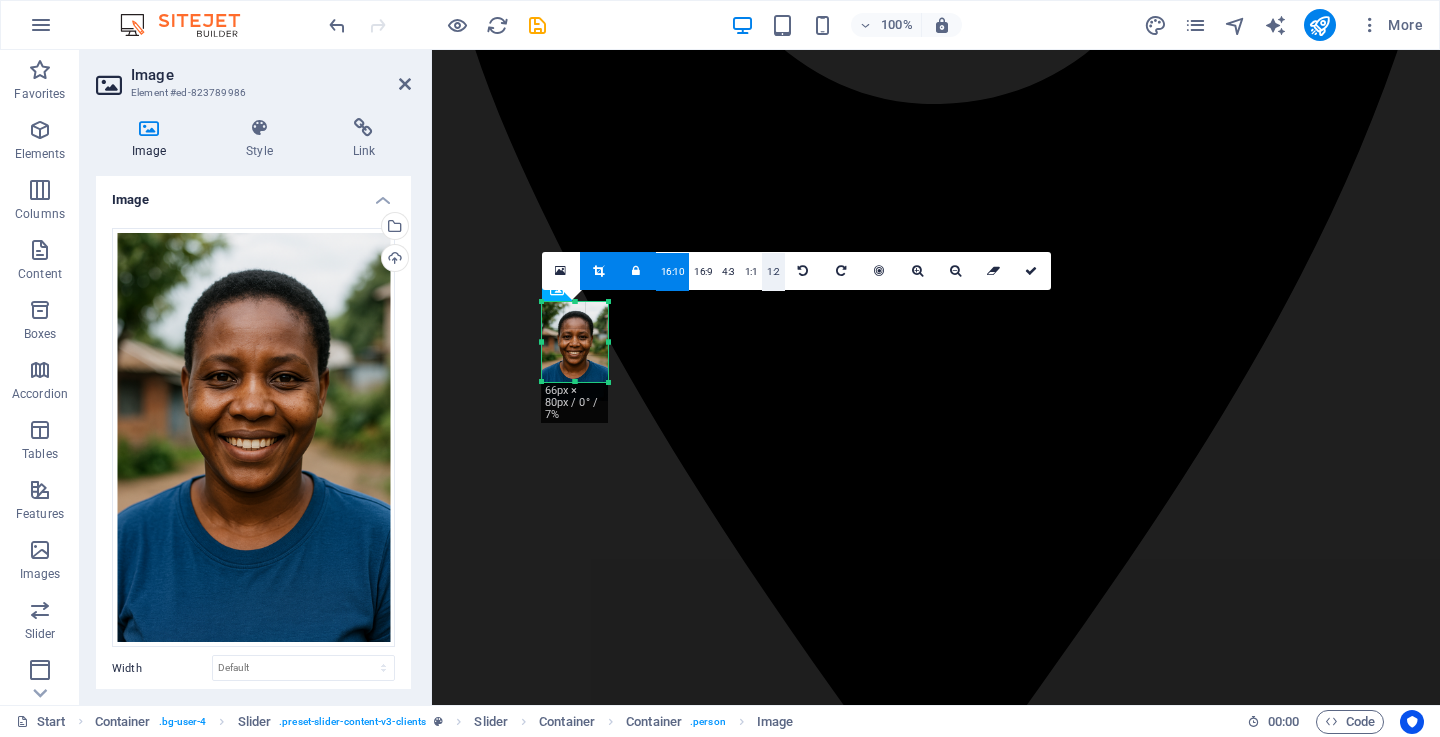 click on "1:2" at bounding box center [773, 272] 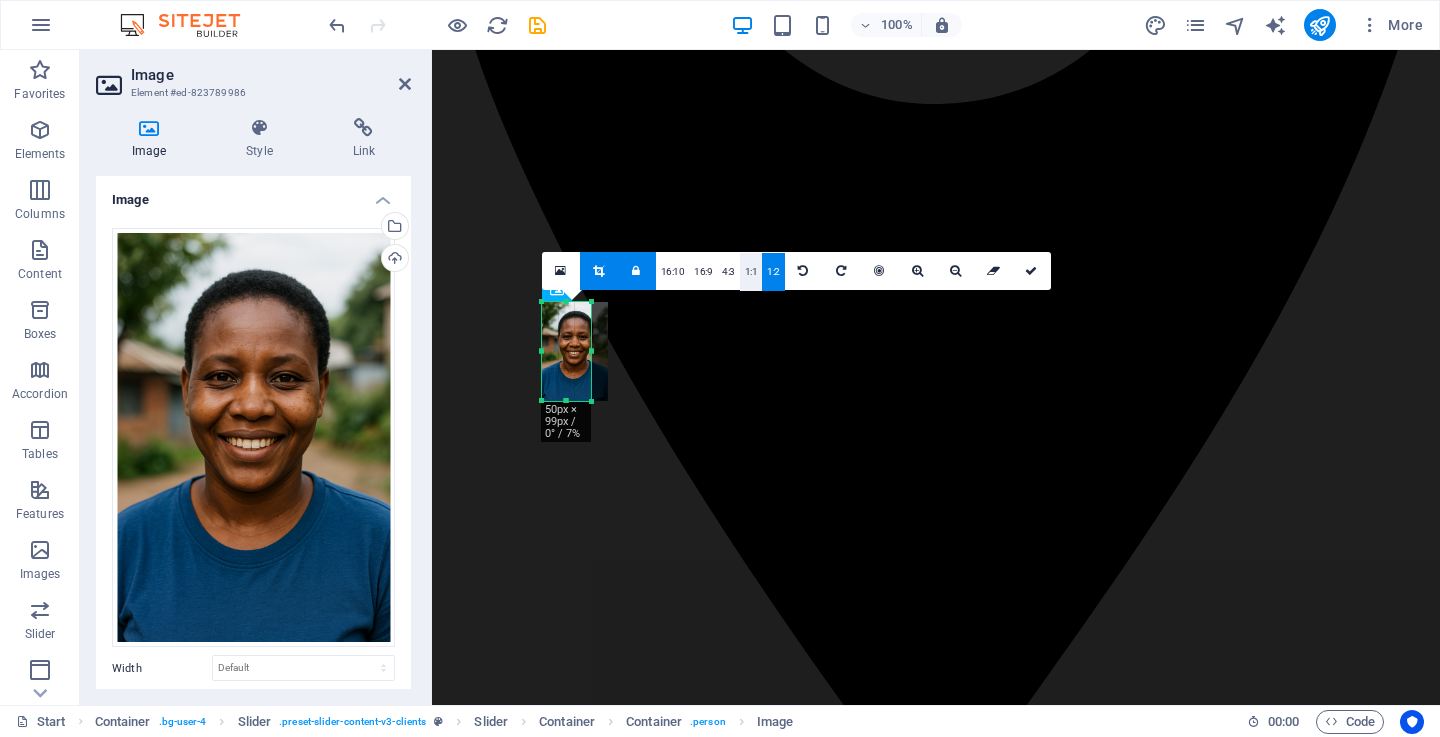 click on "1:1" at bounding box center (751, 272) 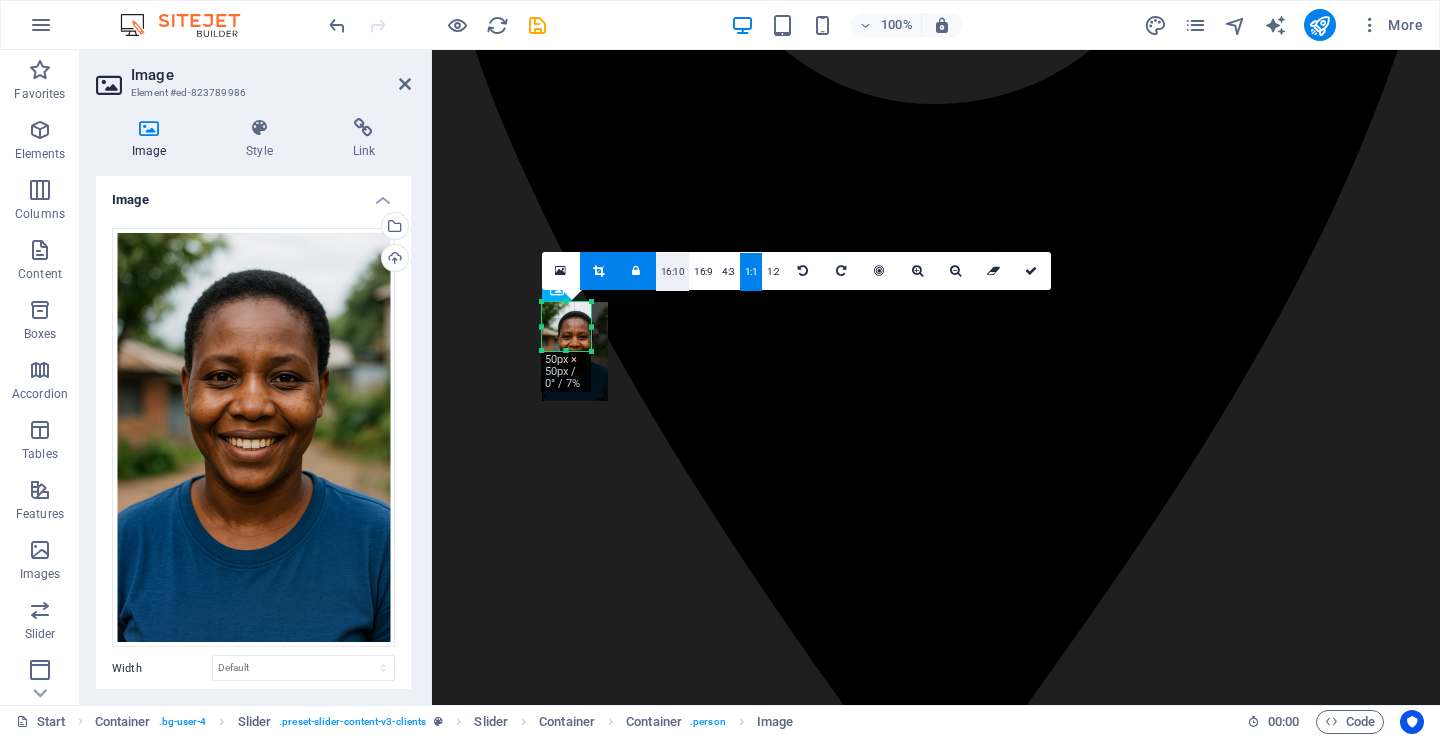 click on "16:10" at bounding box center (673, 272) 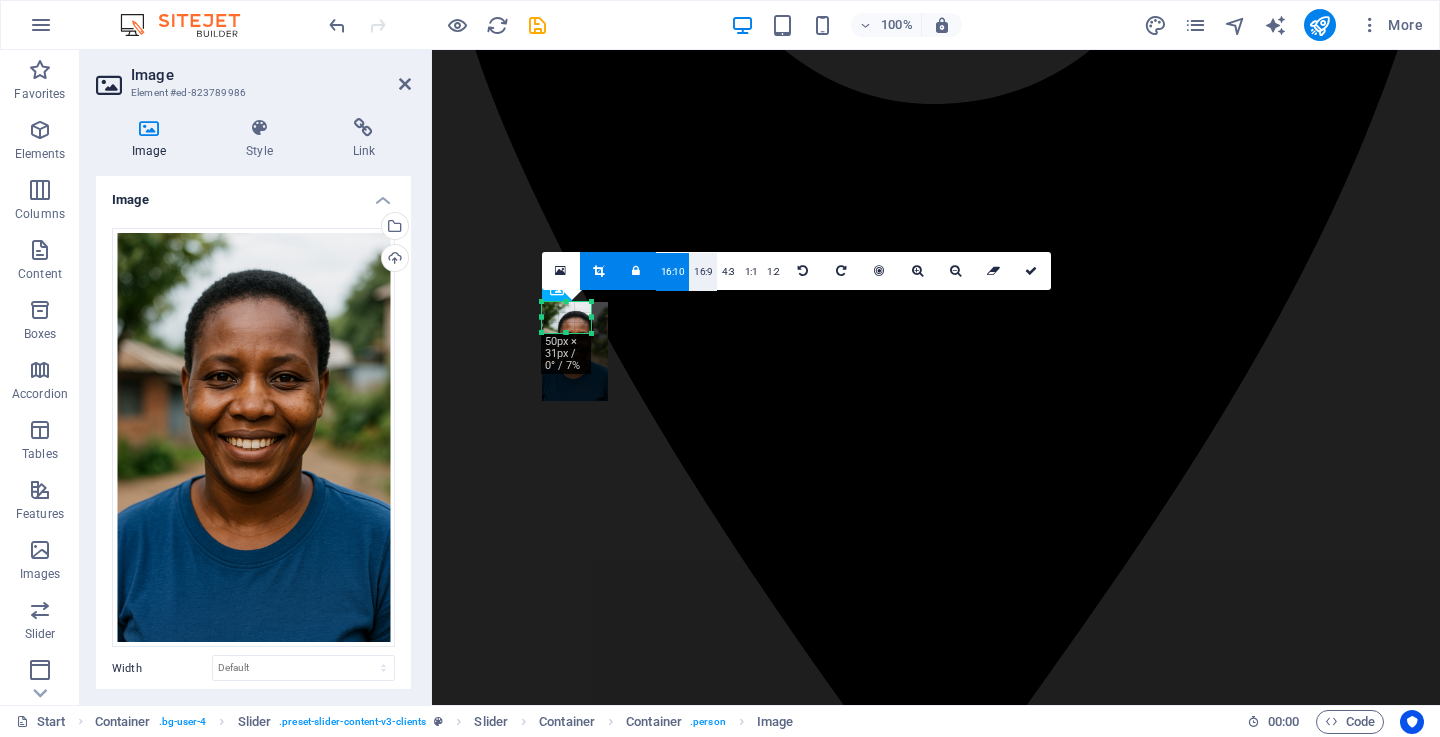 click on "16:9" at bounding box center (703, 272) 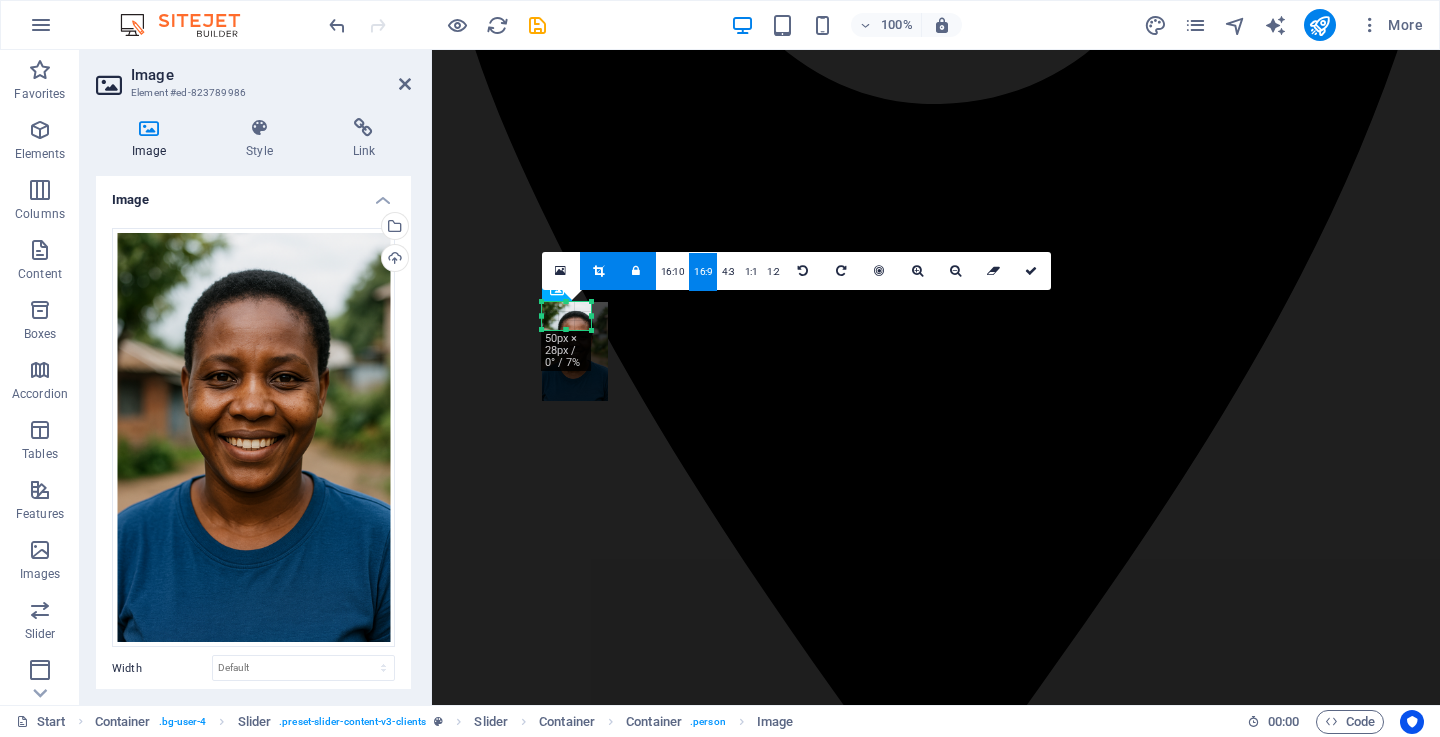 click on "16:9" at bounding box center (703, 272) 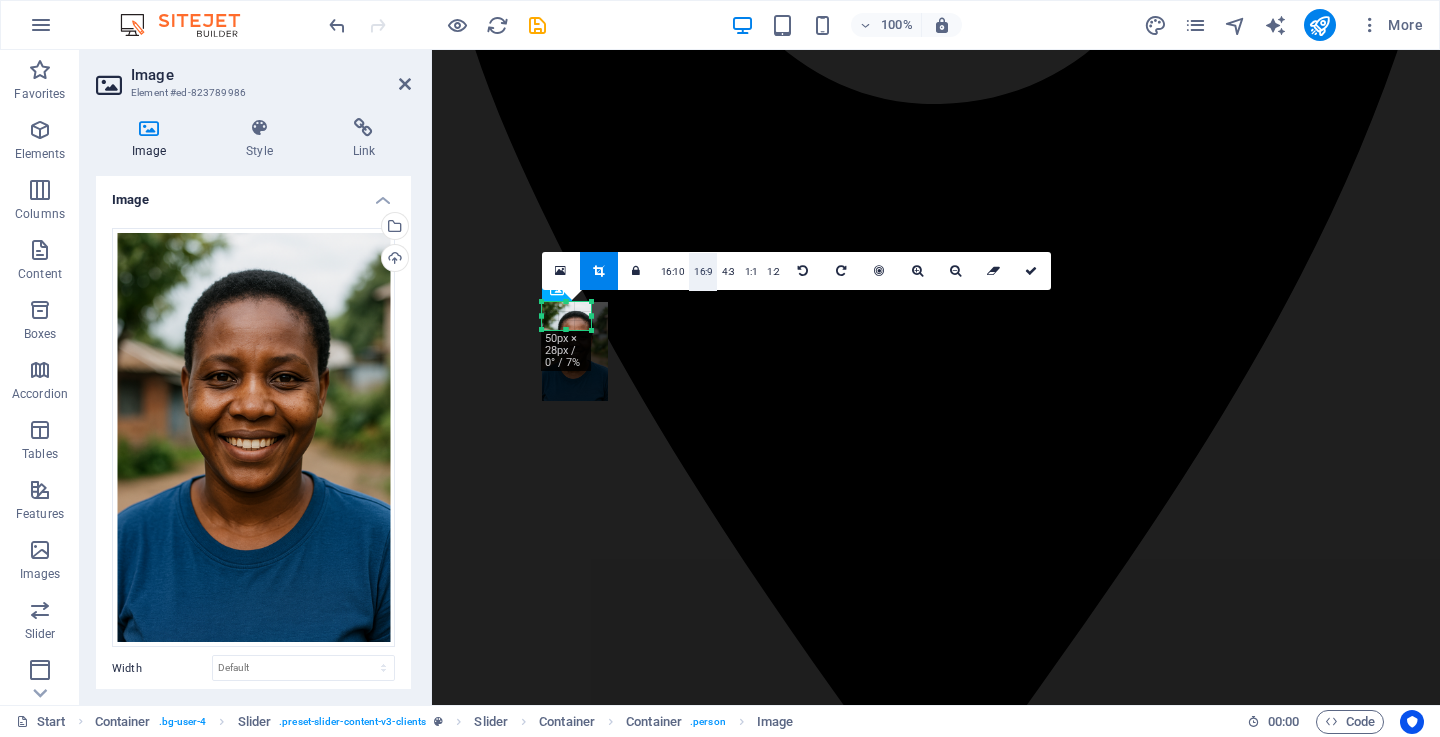 click on "16:9" at bounding box center [703, 272] 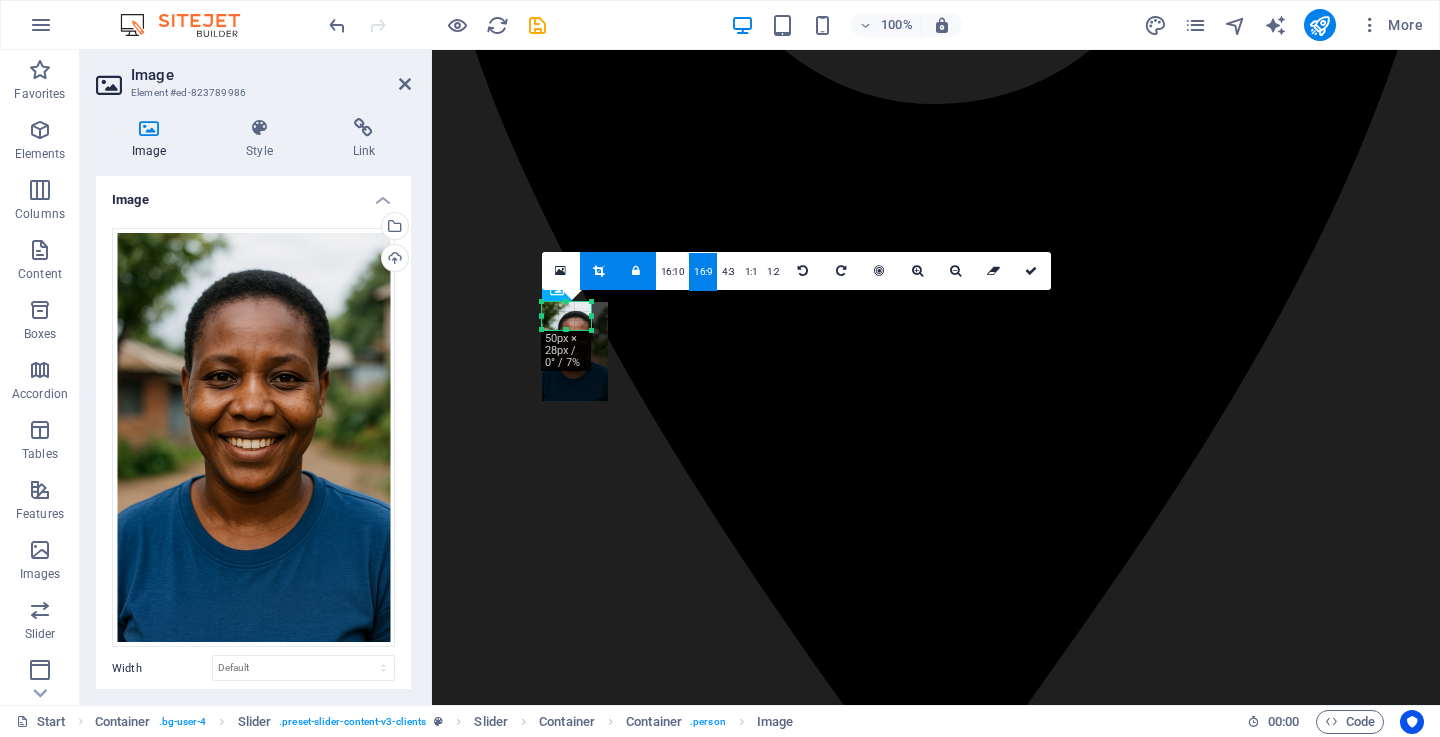 click on "16:9" at bounding box center (703, 272) 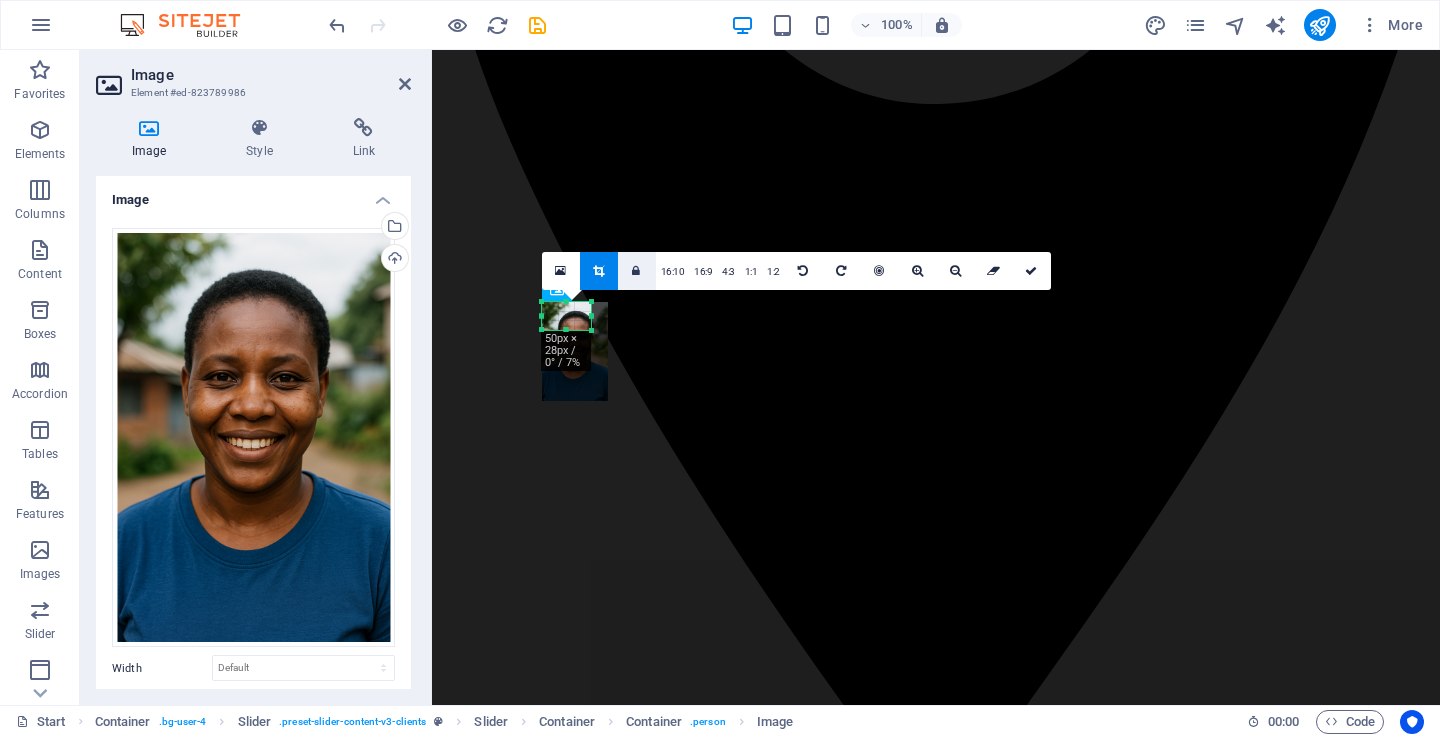 click at bounding box center (637, 271) 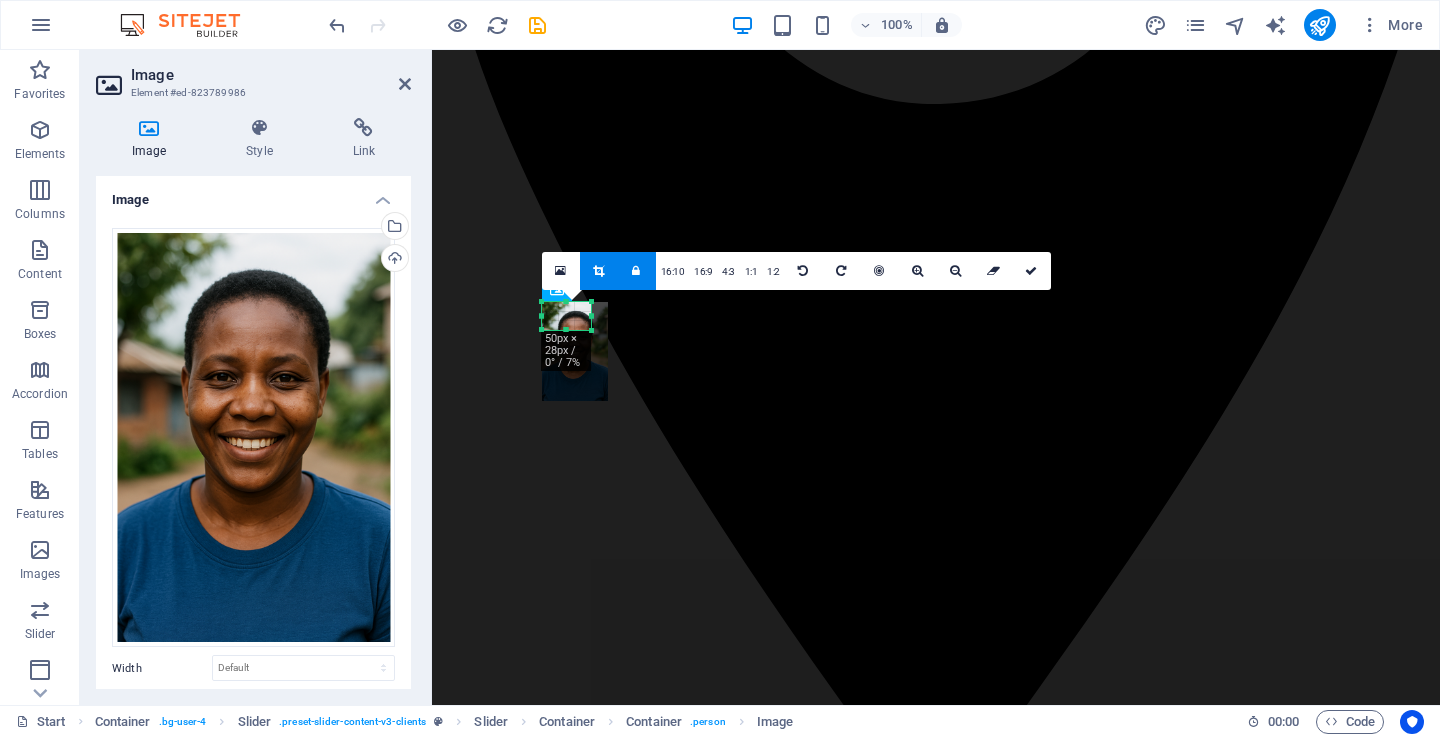 click at bounding box center [636, 271] 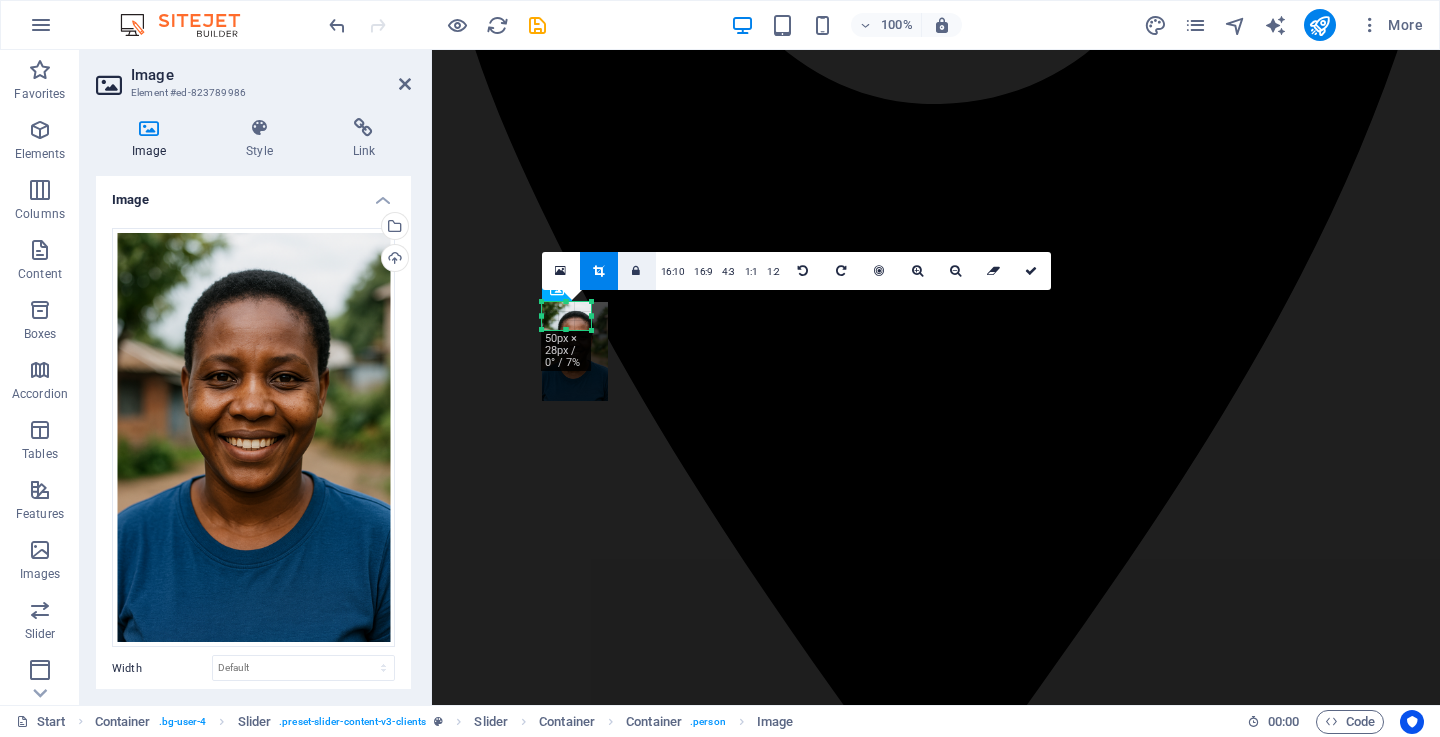 click at bounding box center [636, 271] 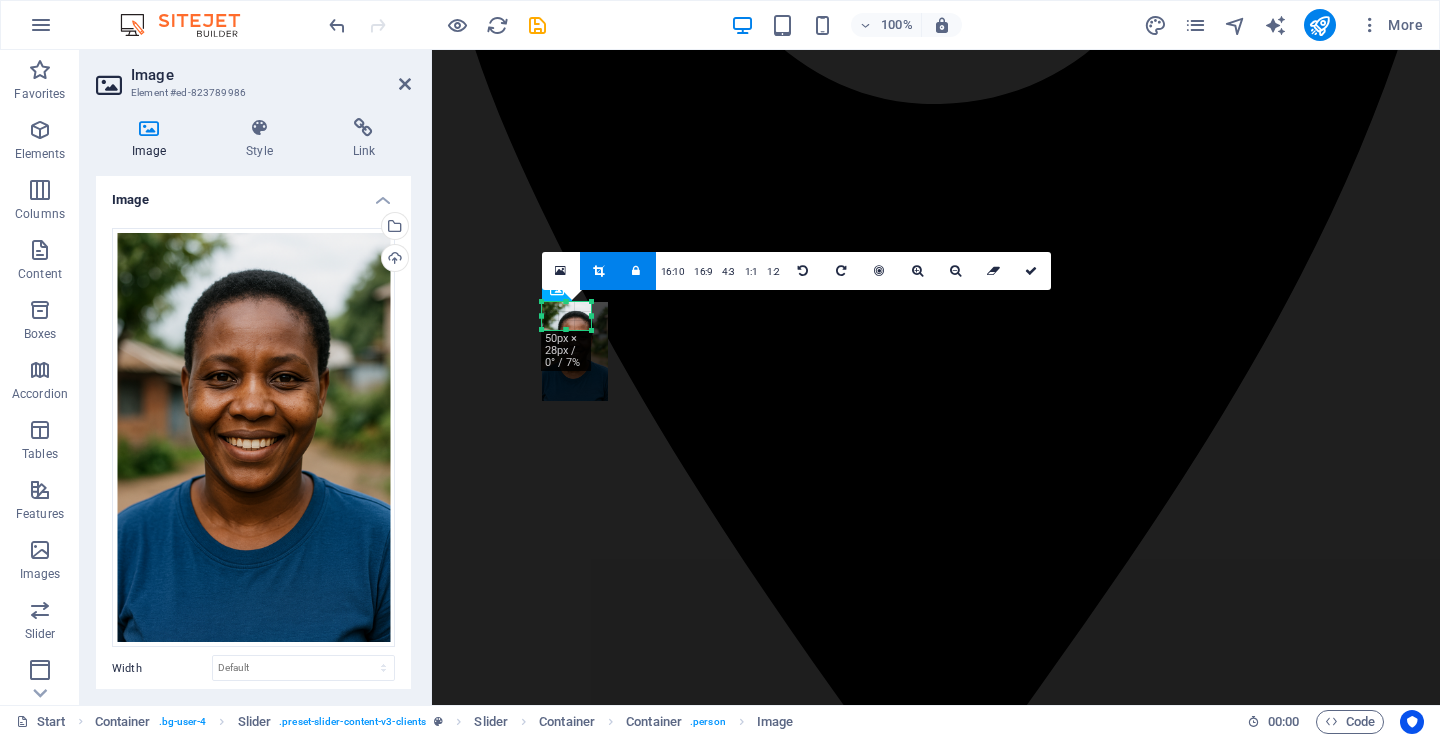 click at bounding box center (636, 271) 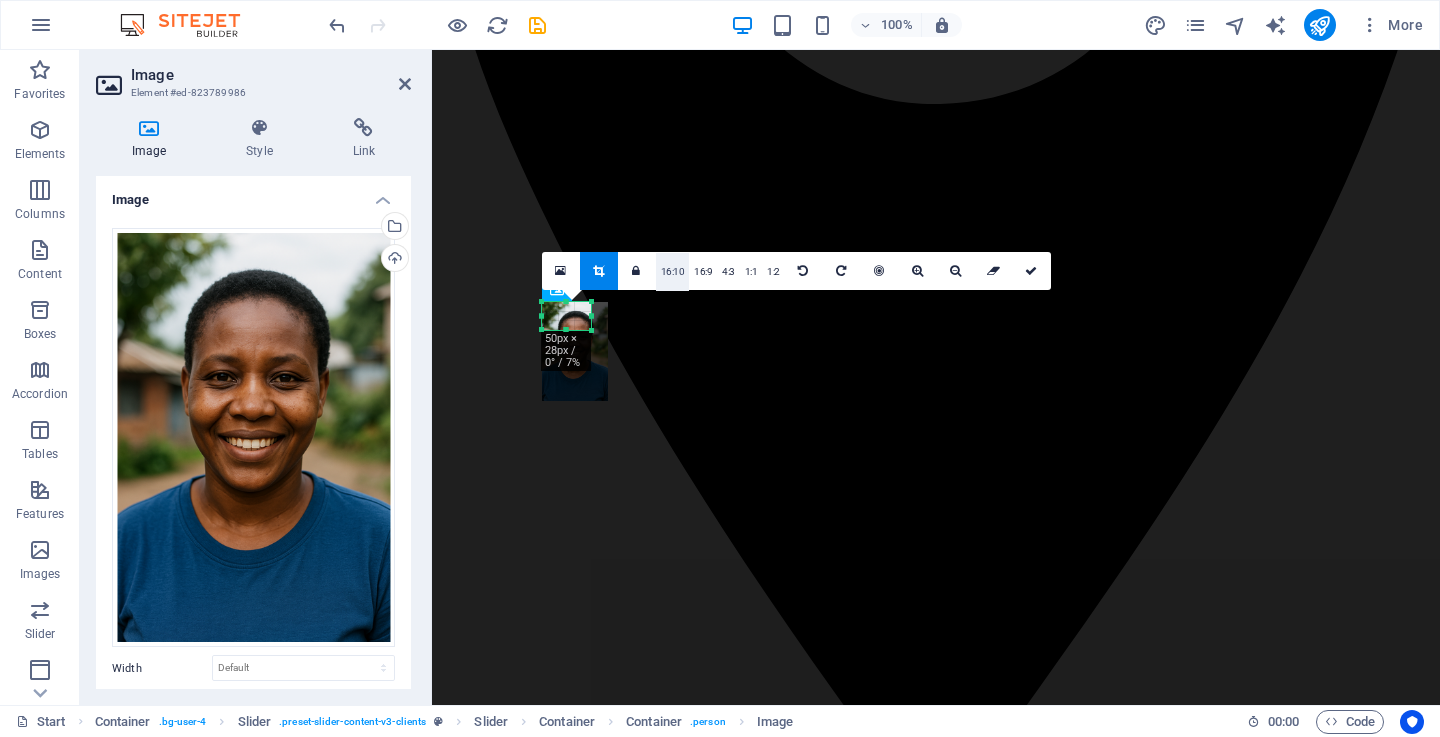click on "16:10" at bounding box center [673, 272] 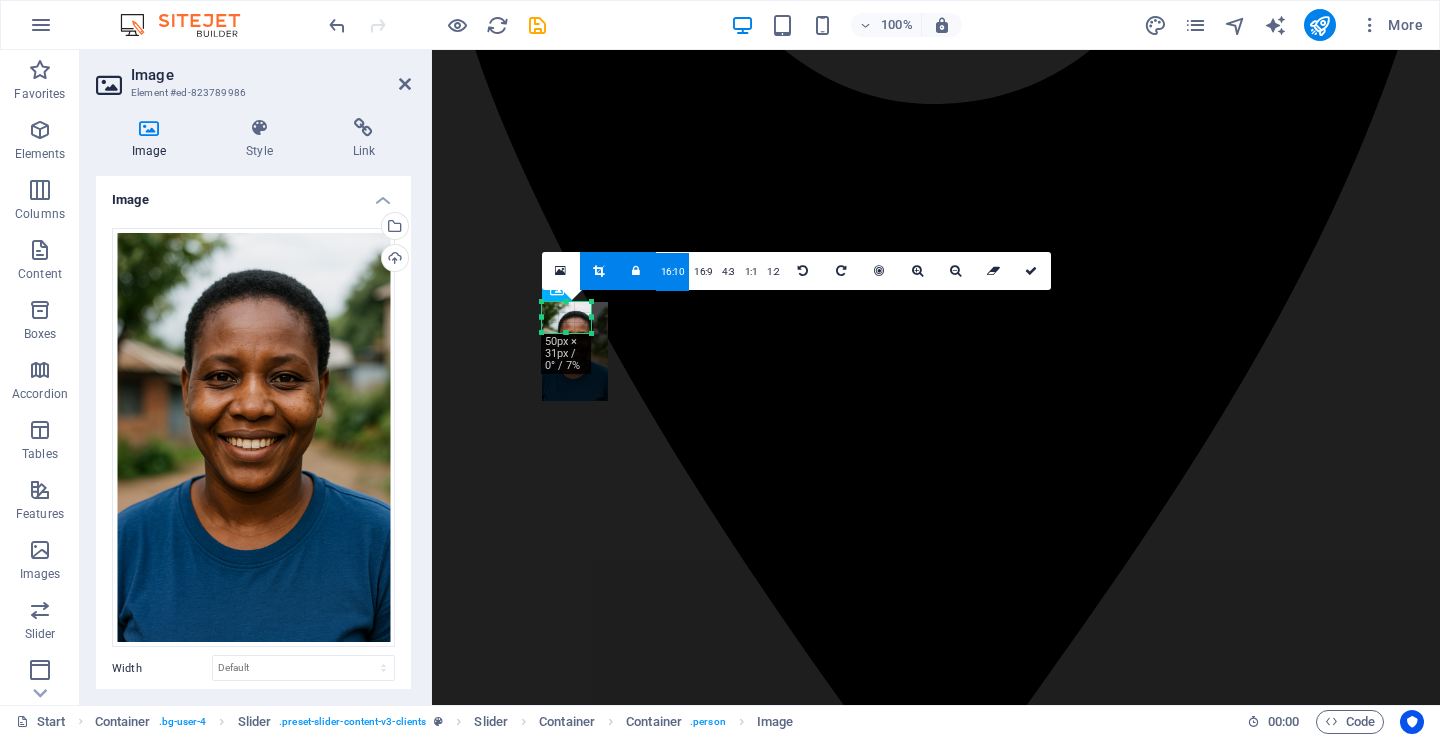 click on "16:10" at bounding box center [673, 272] 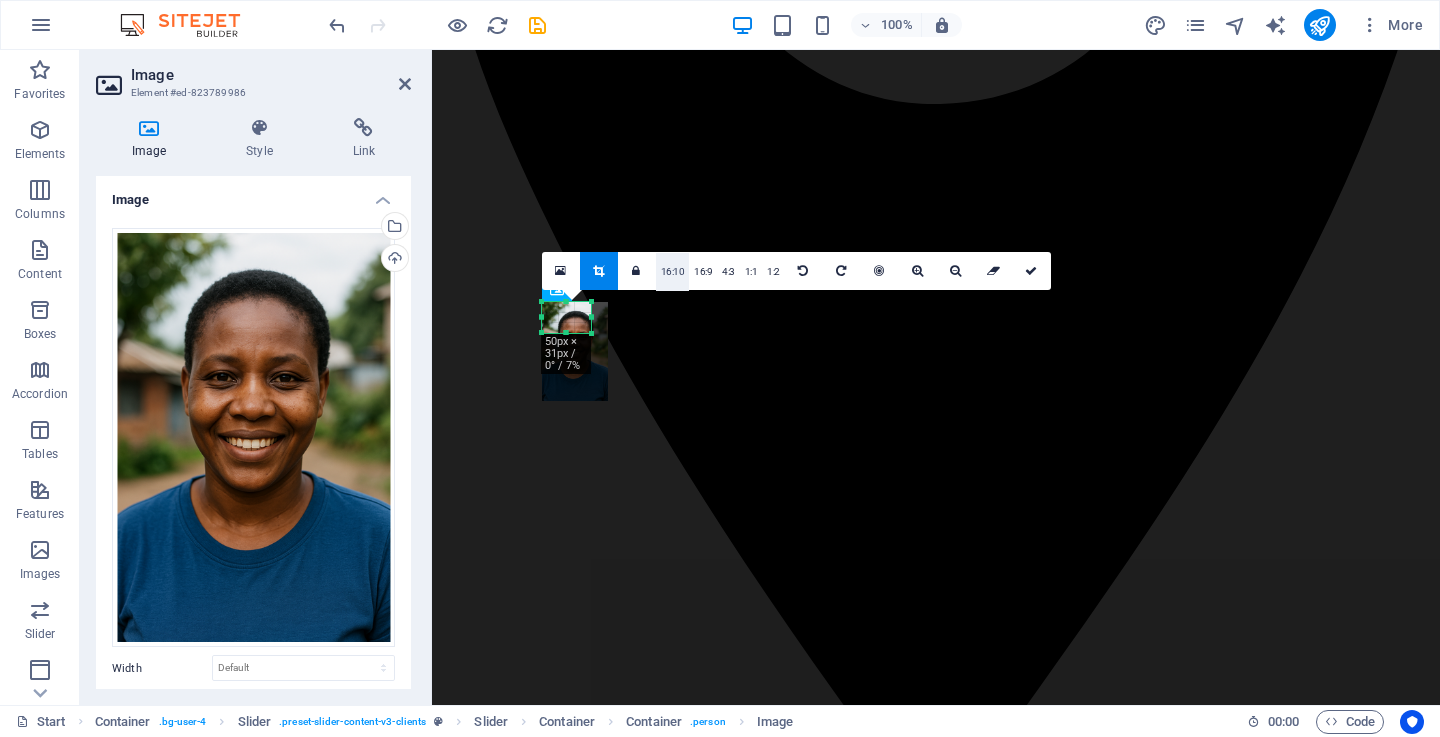 click on "16:10" at bounding box center [673, 272] 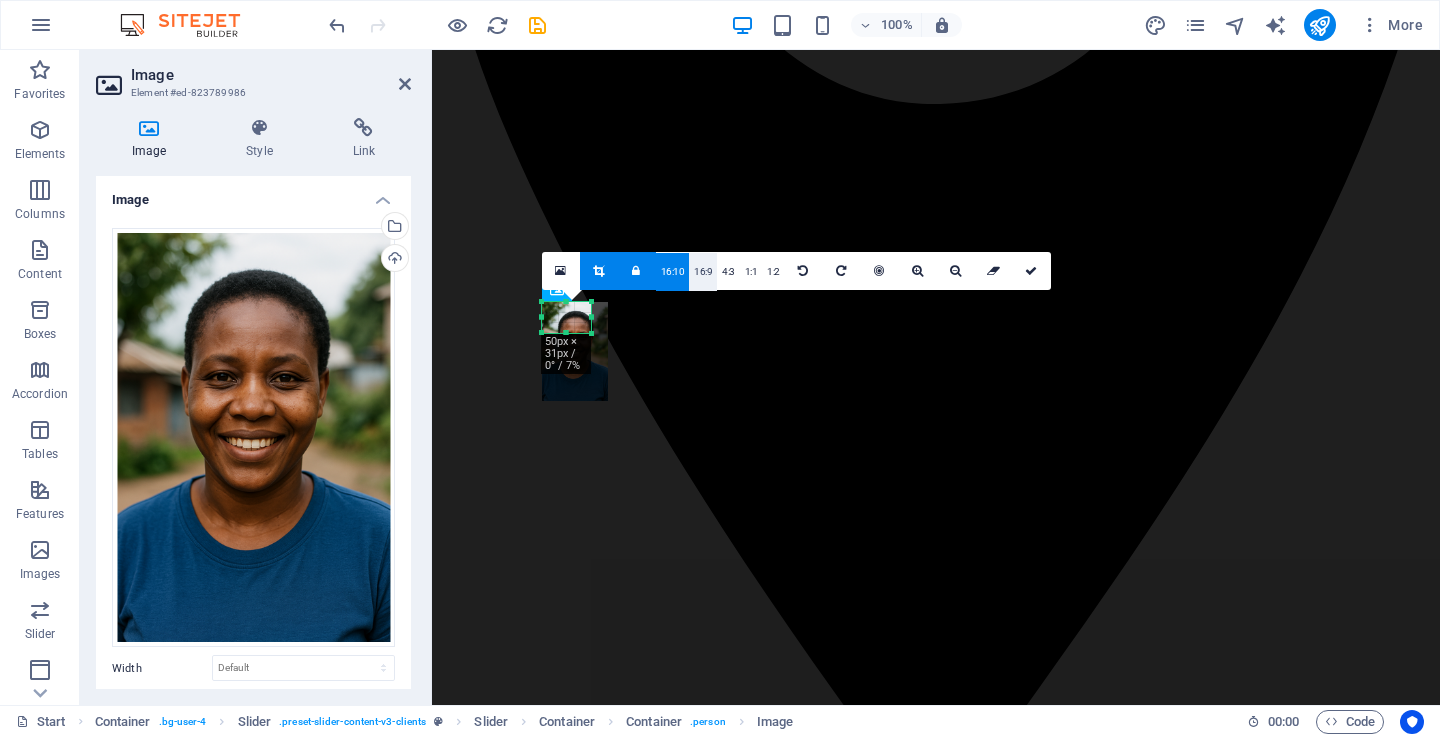 click on "16:9" at bounding box center (703, 272) 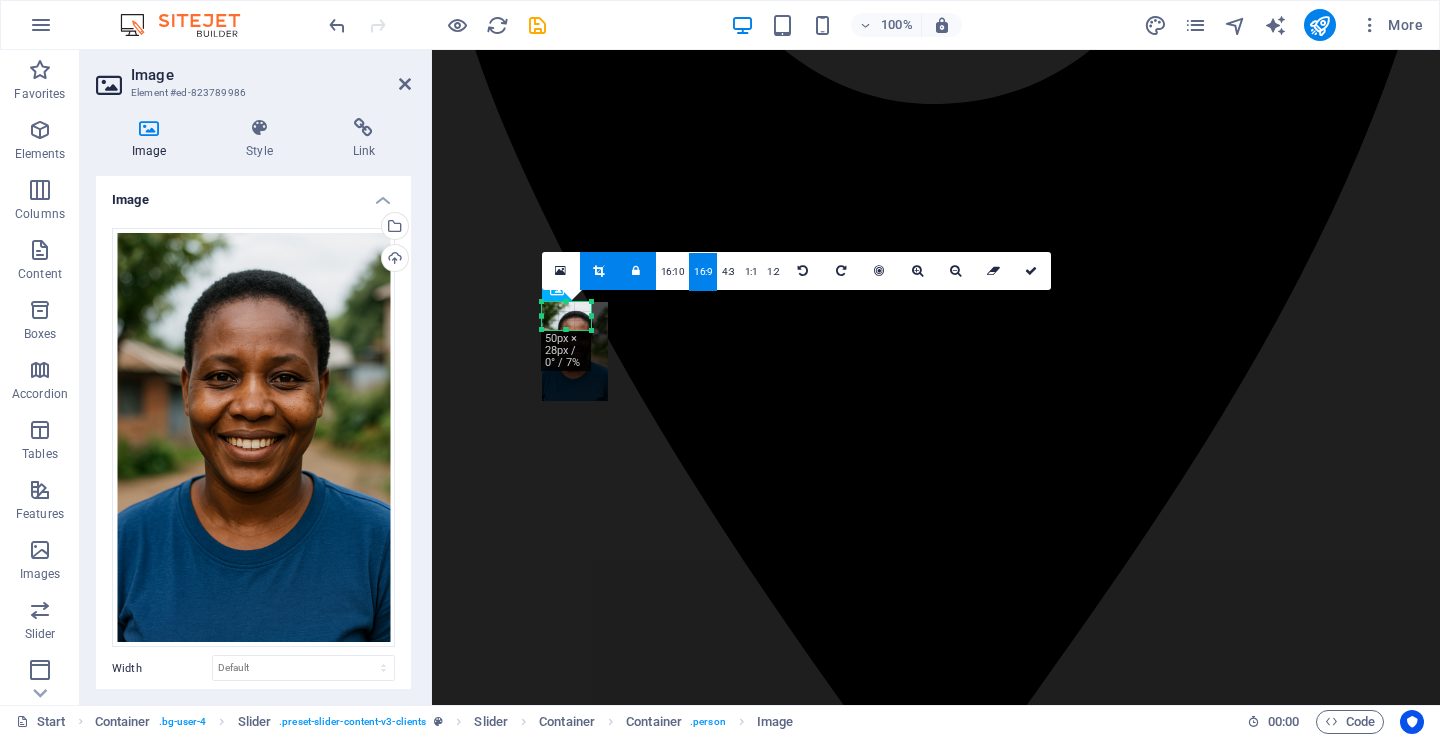 click on "16:9" at bounding box center (703, 272) 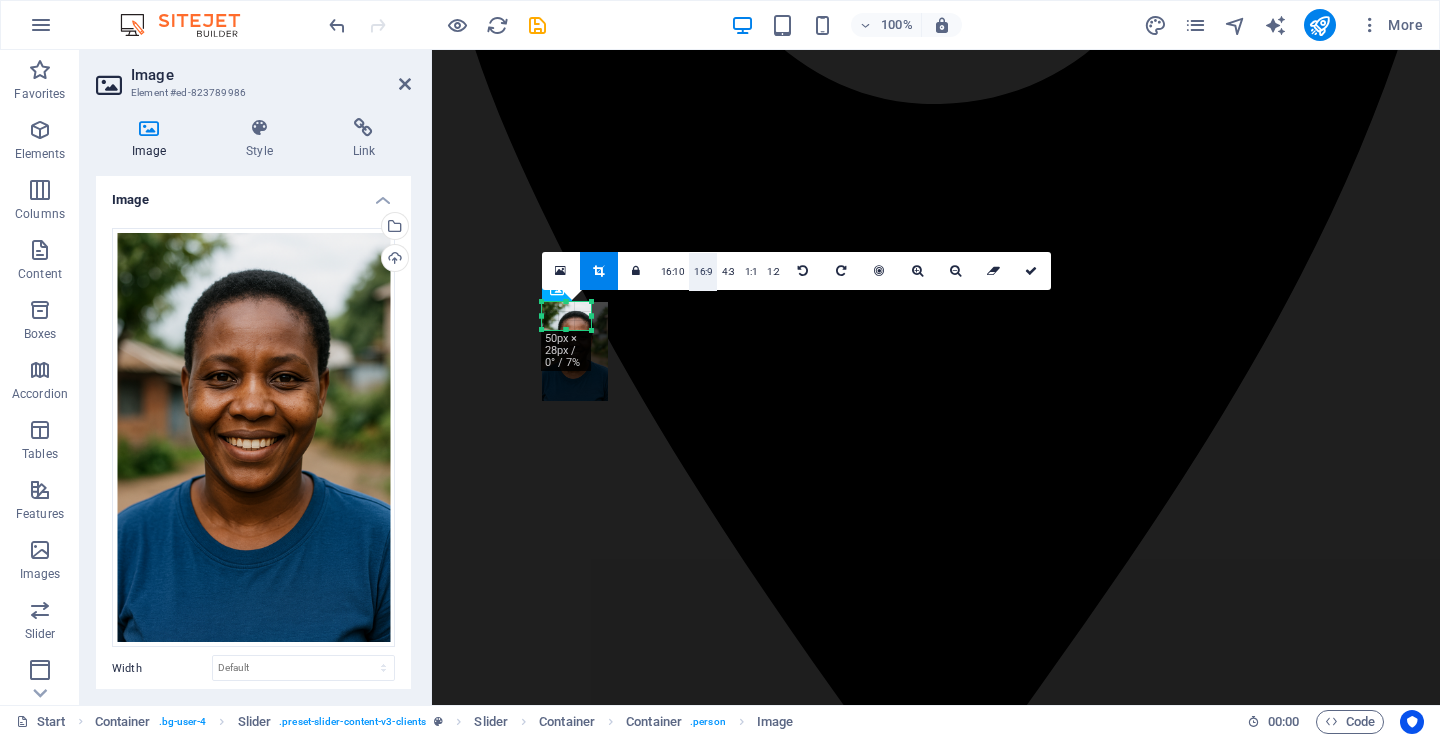 click on "16:9" at bounding box center [703, 272] 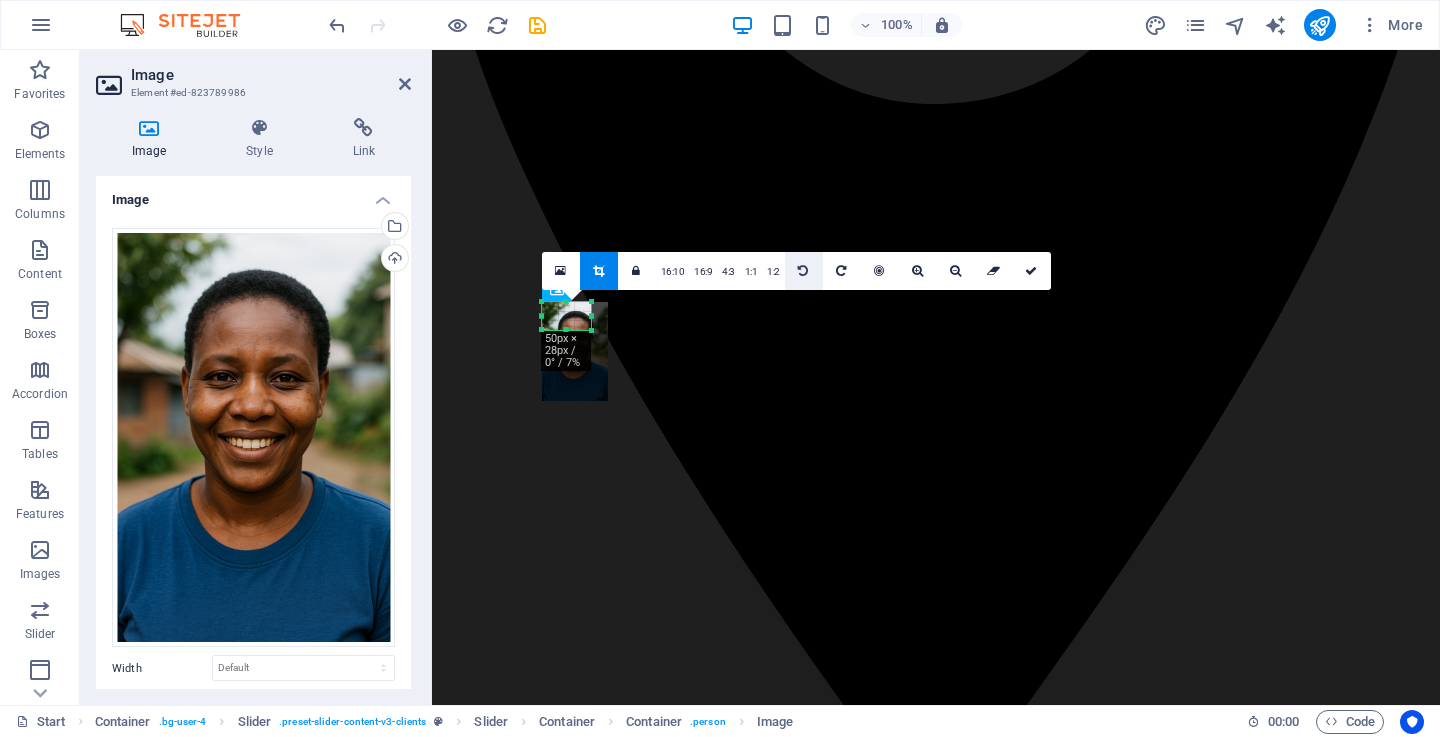 click at bounding box center (804, 271) 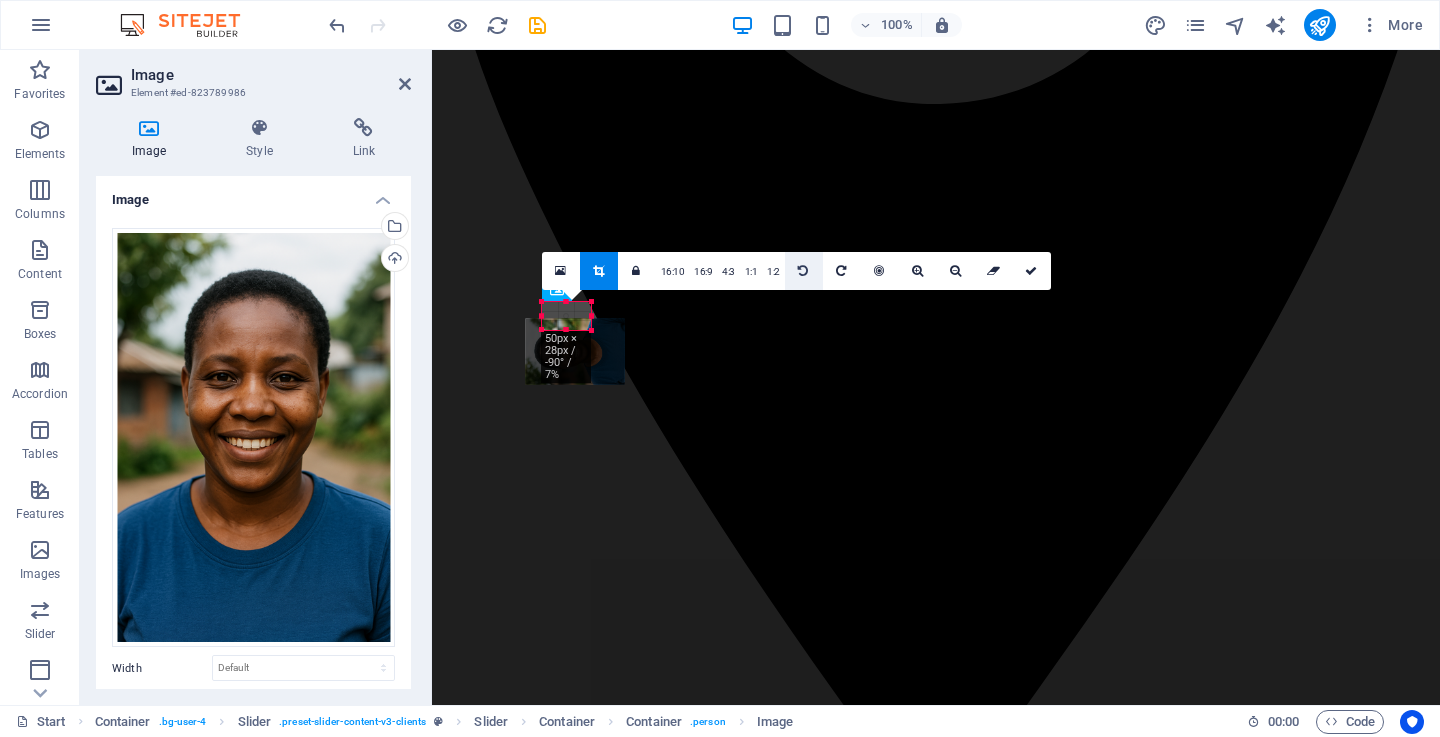 click at bounding box center [804, 271] 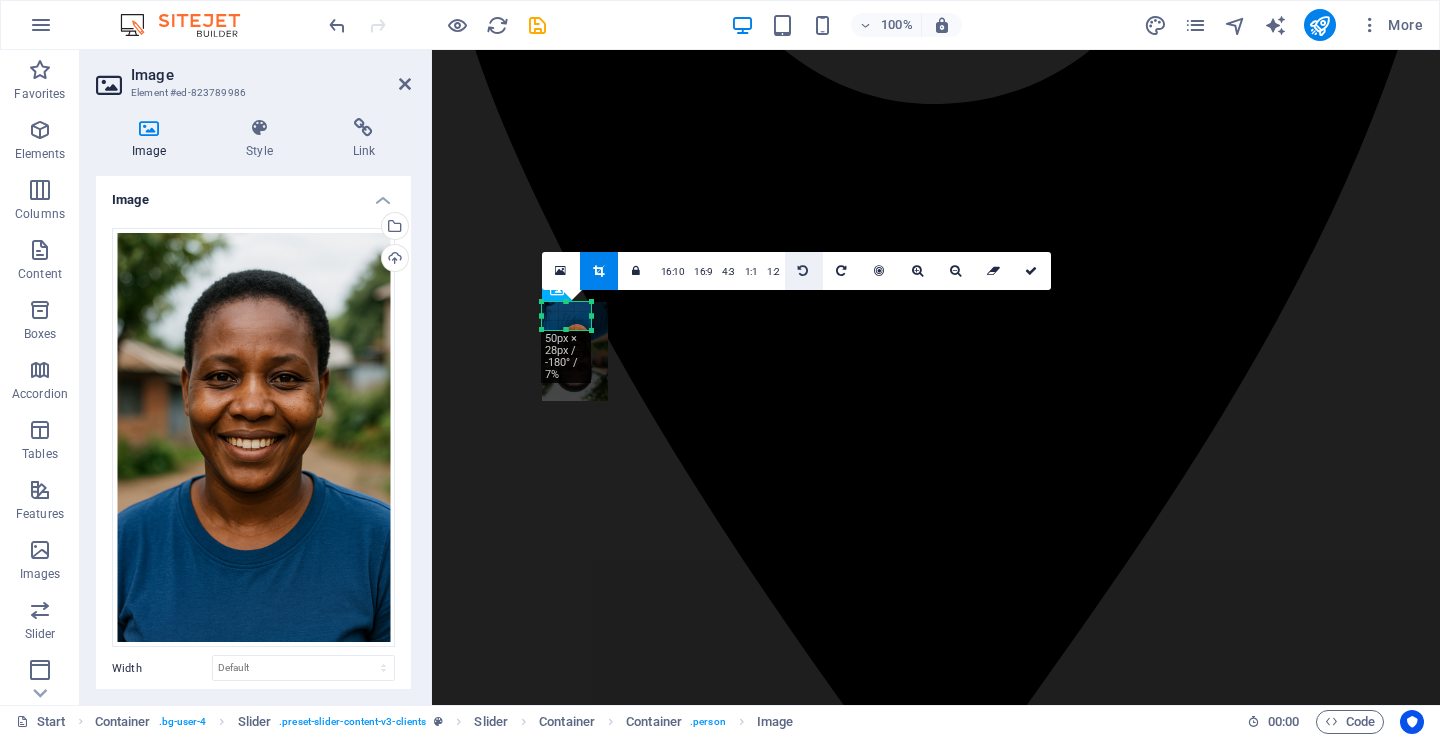 click at bounding box center [804, 271] 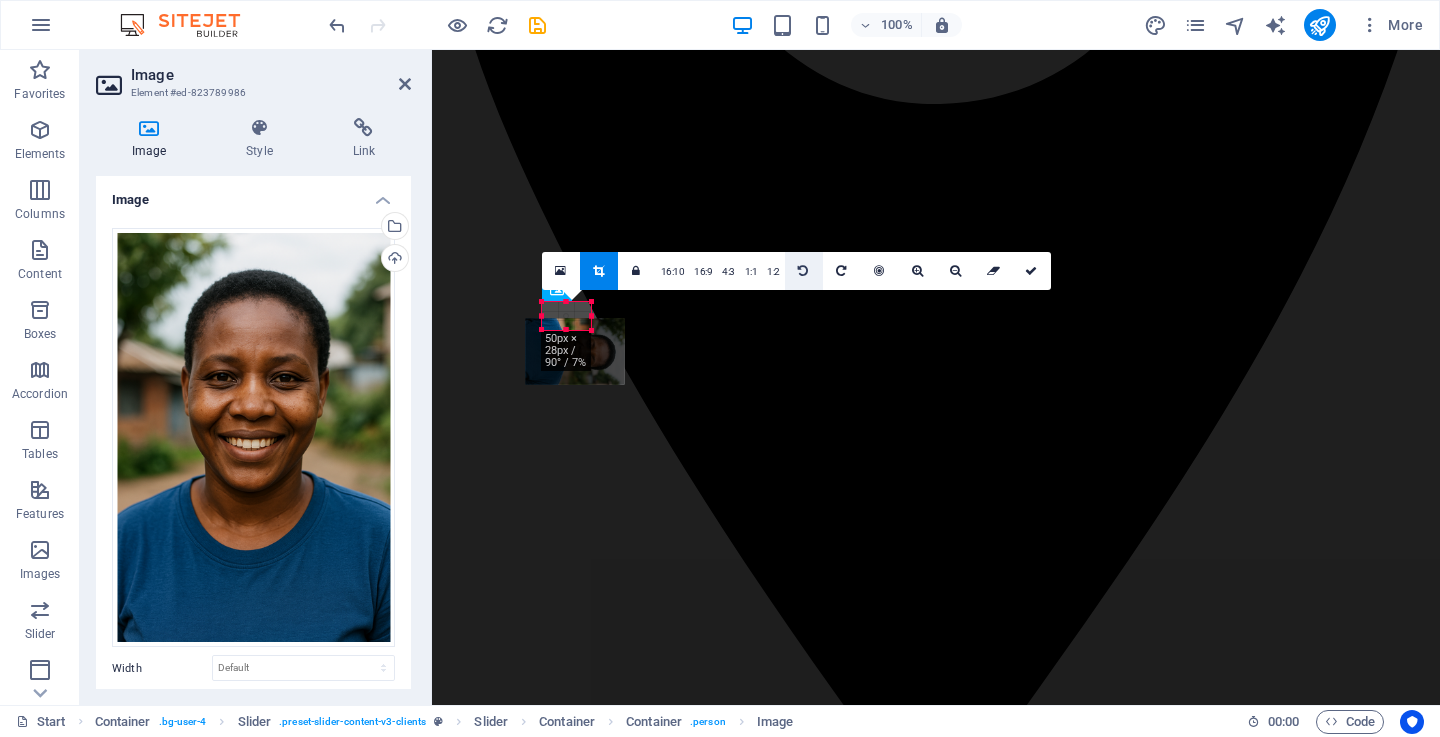 click at bounding box center (804, 271) 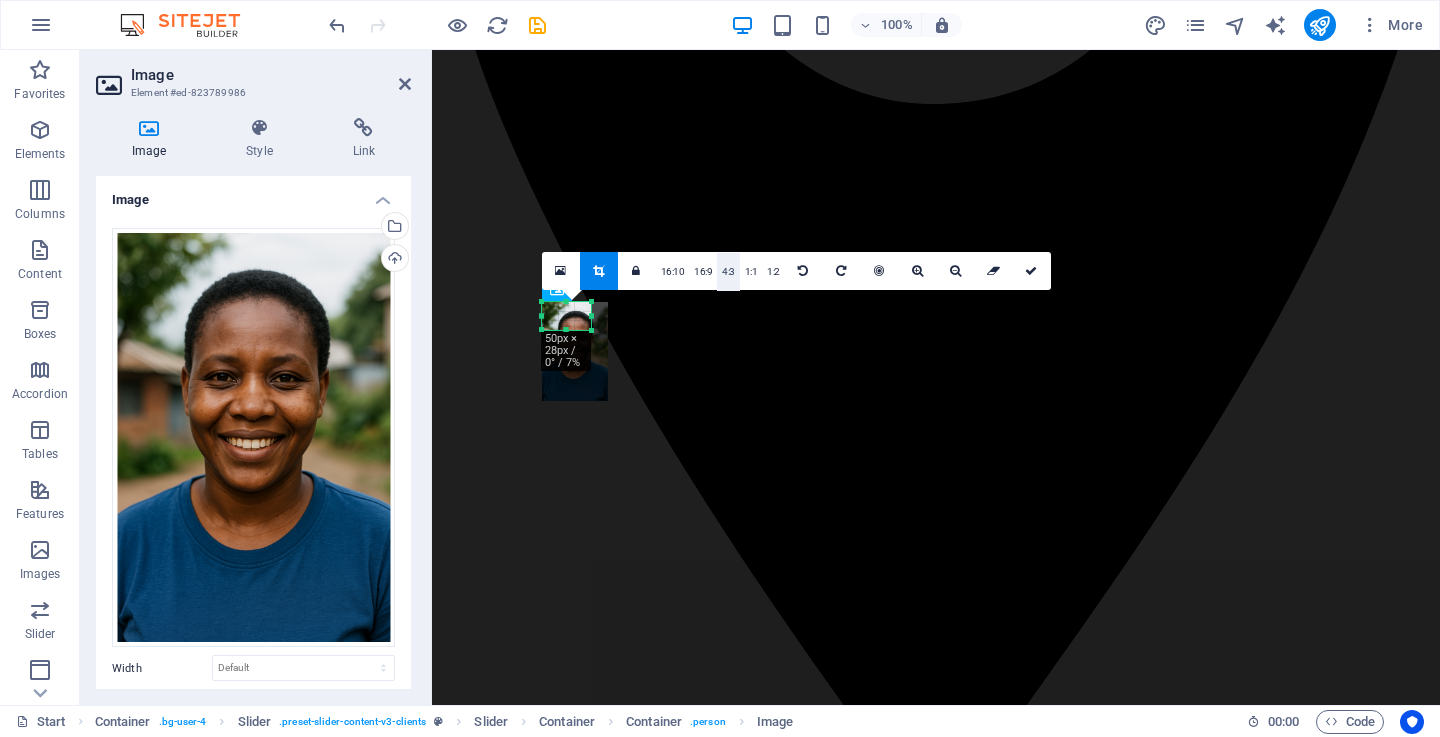 click on "4:3" at bounding box center (728, 272) 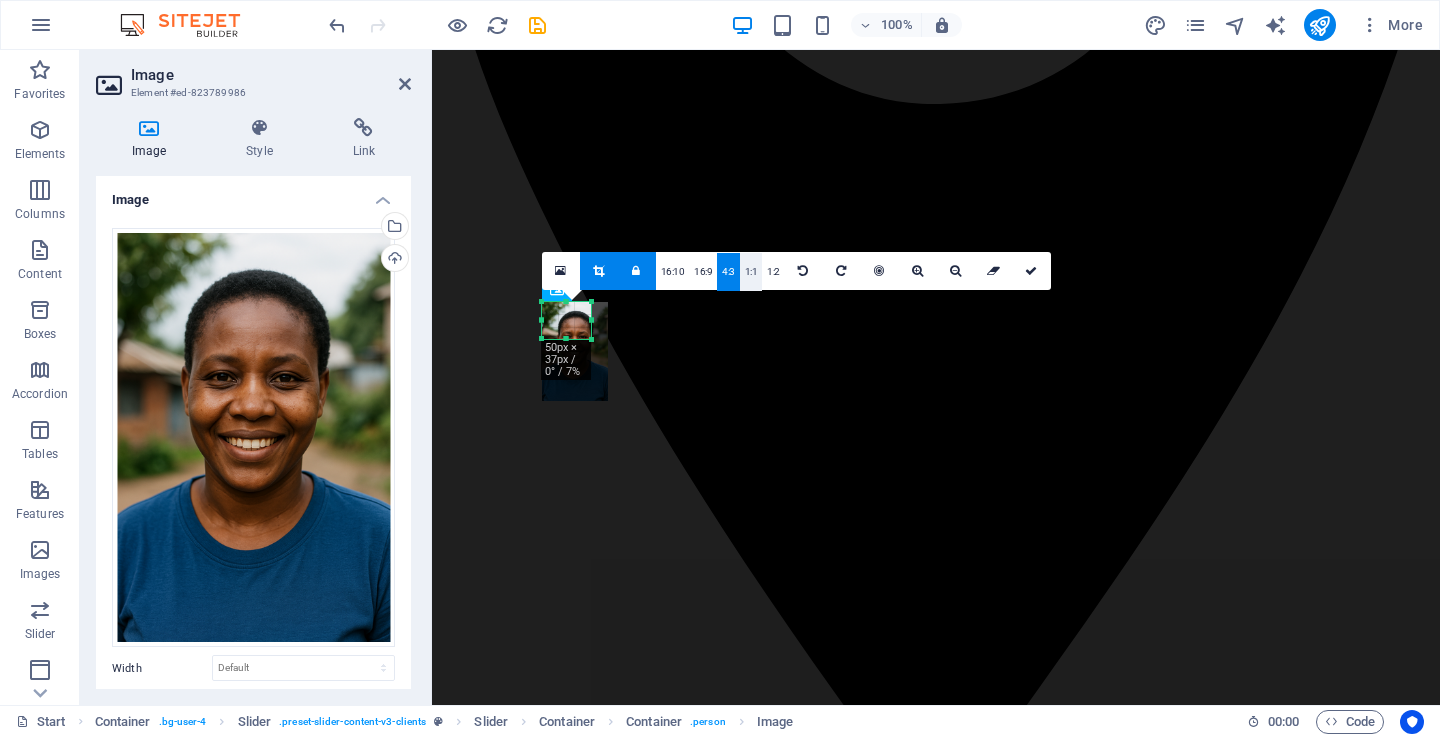 click on "1:1" at bounding box center (751, 272) 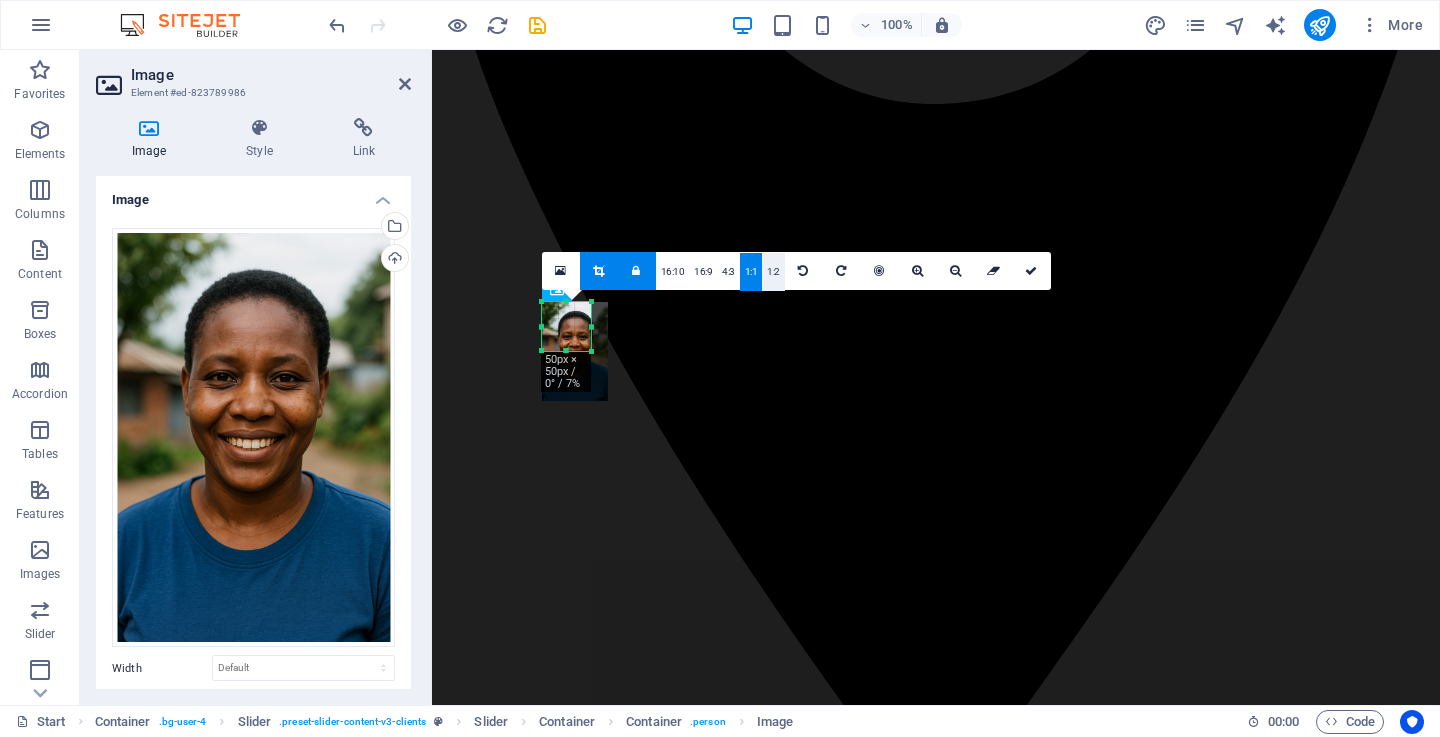 click on "1:2" at bounding box center (773, 272) 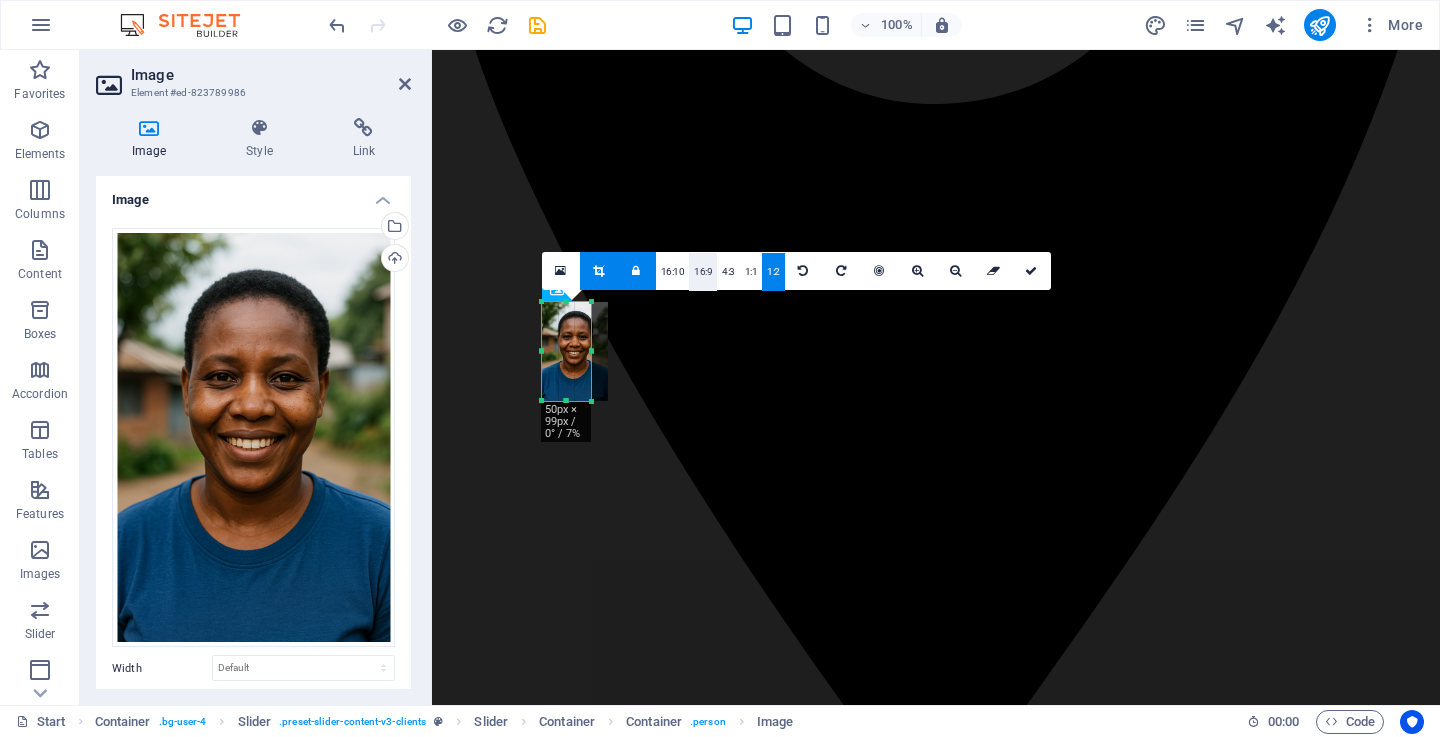 click on "16:9" at bounding box center (703, 272) 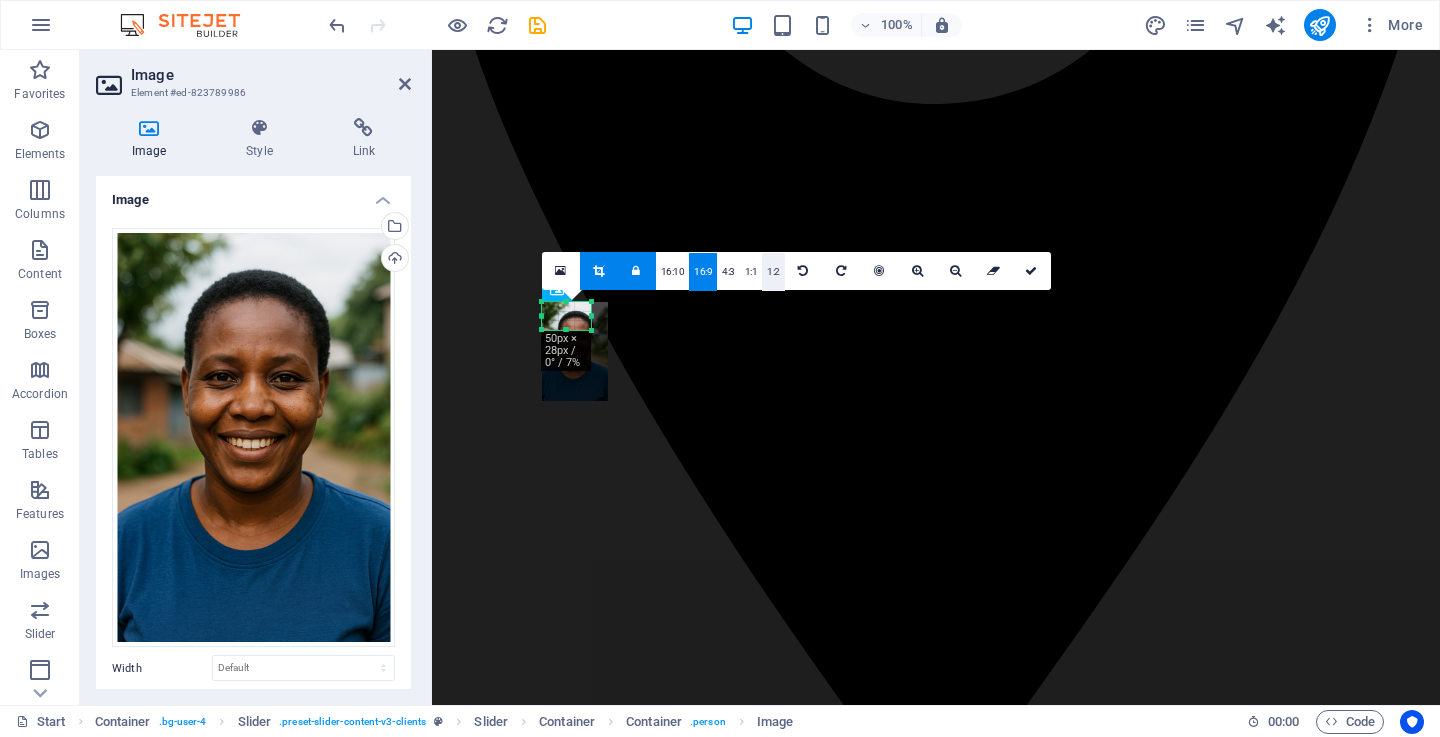 click on "1:2" at bounding box center (773, 272) 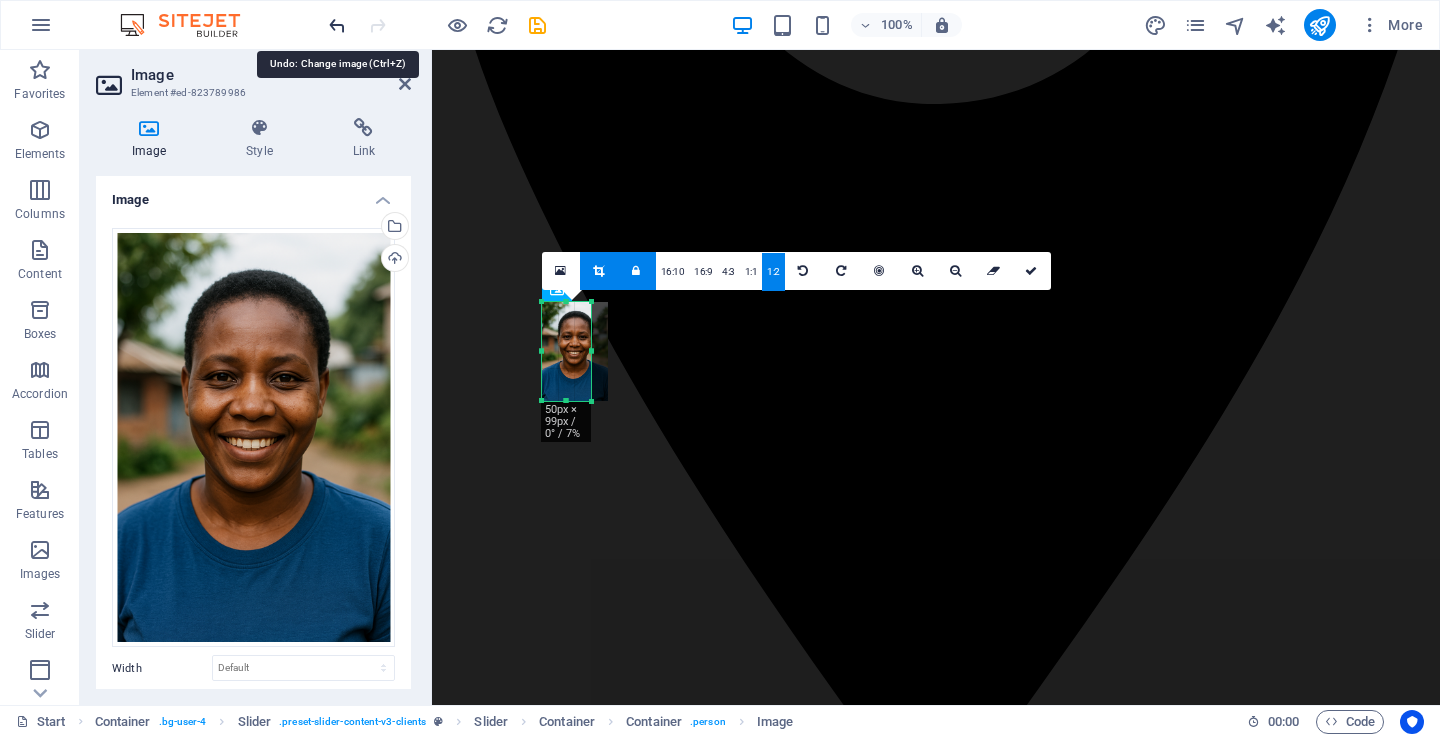 click at bounding box center (337, 25) 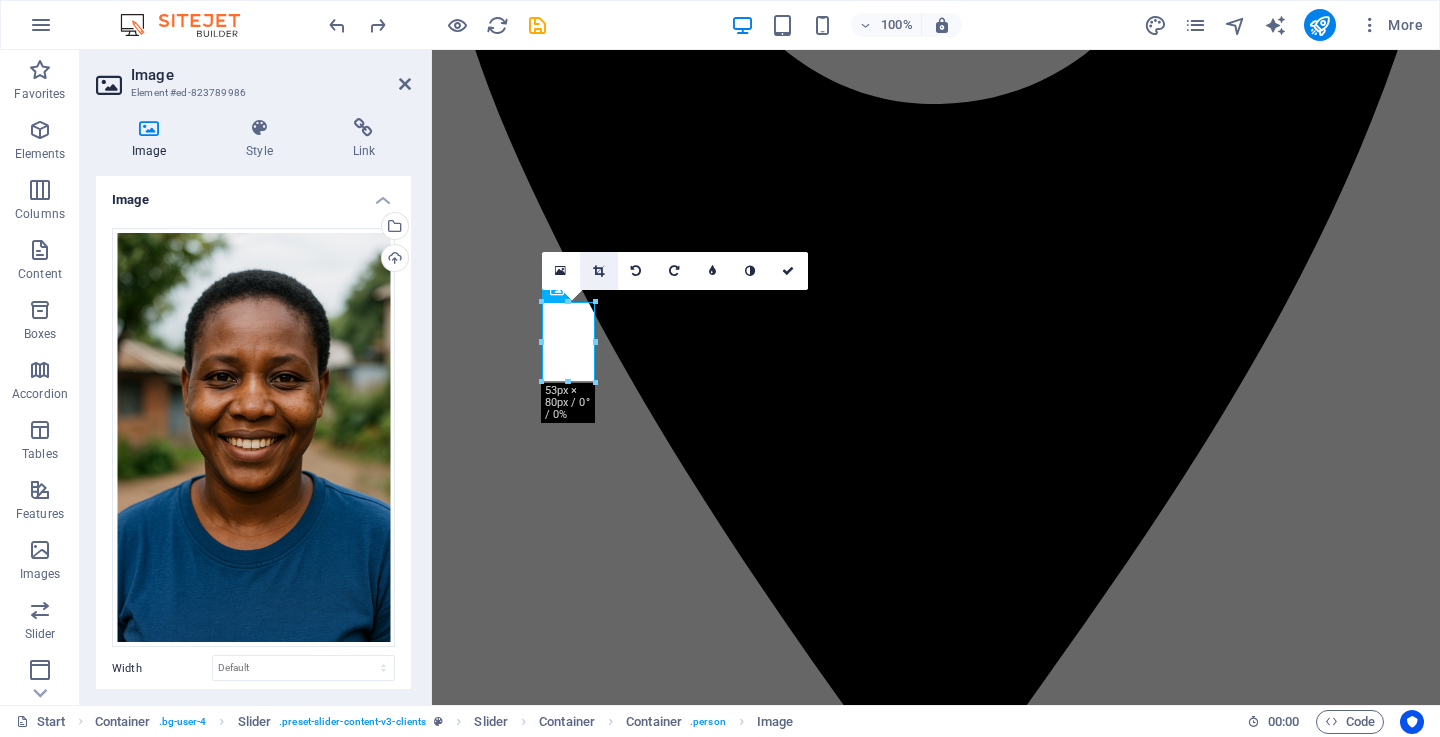 click at bounding box center [598, 271] 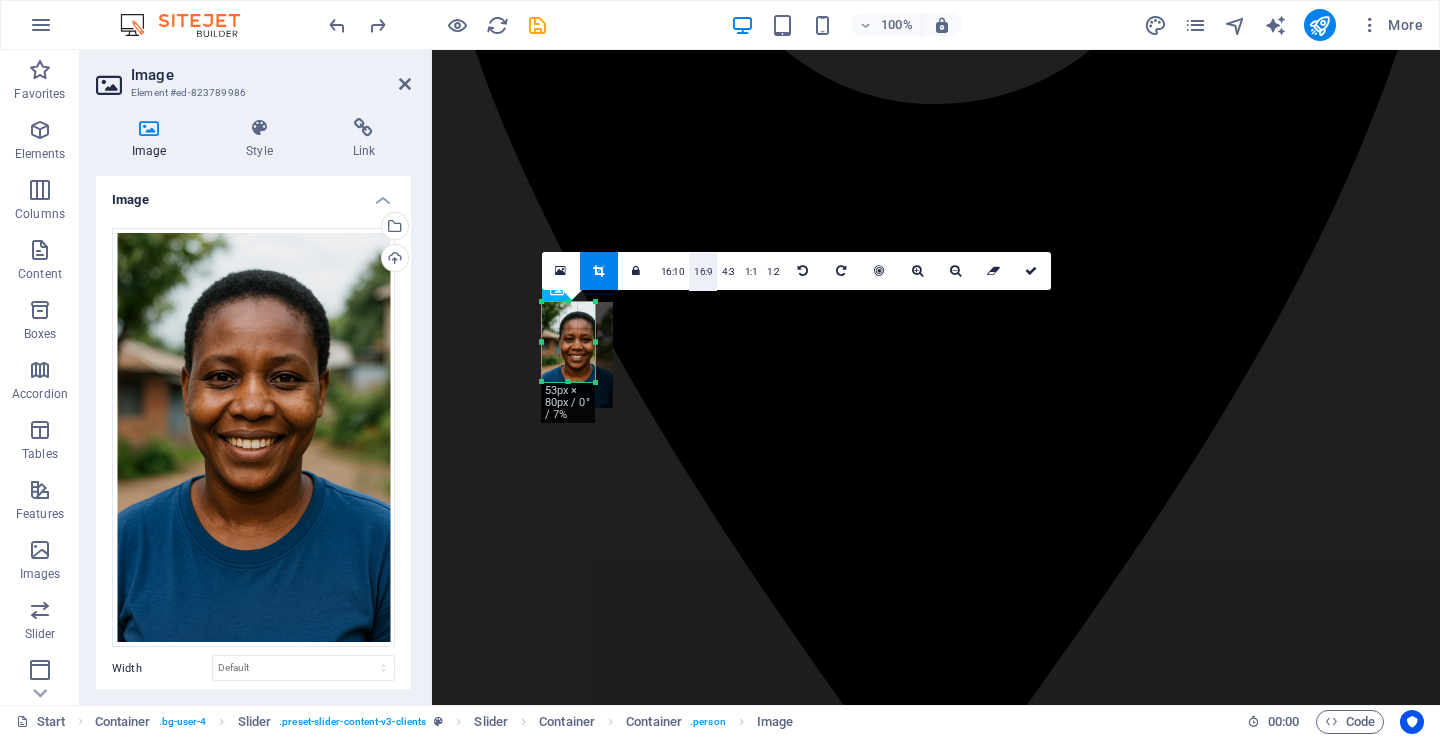 click on "16:9" at bounding box center (703, 272) 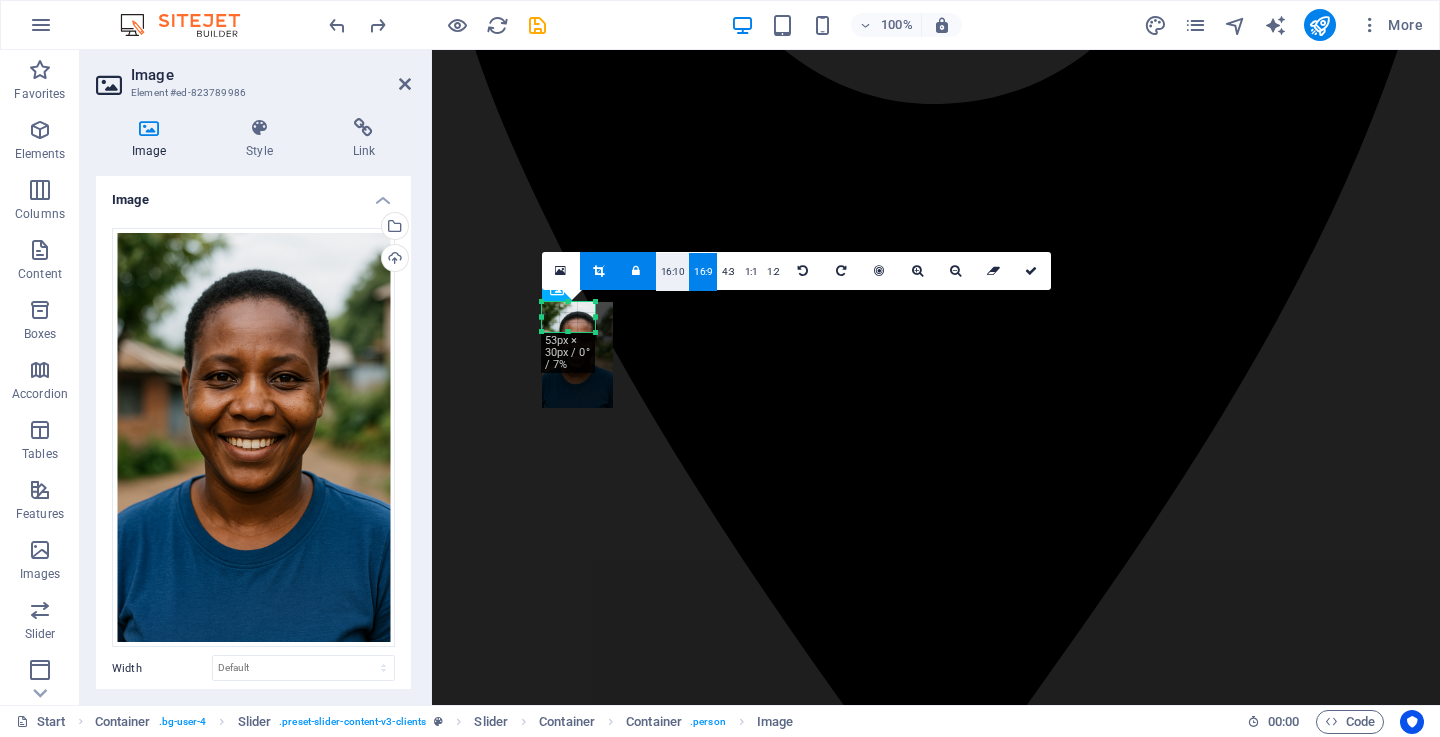 click on "16:10" at bounding box center [673, 272] 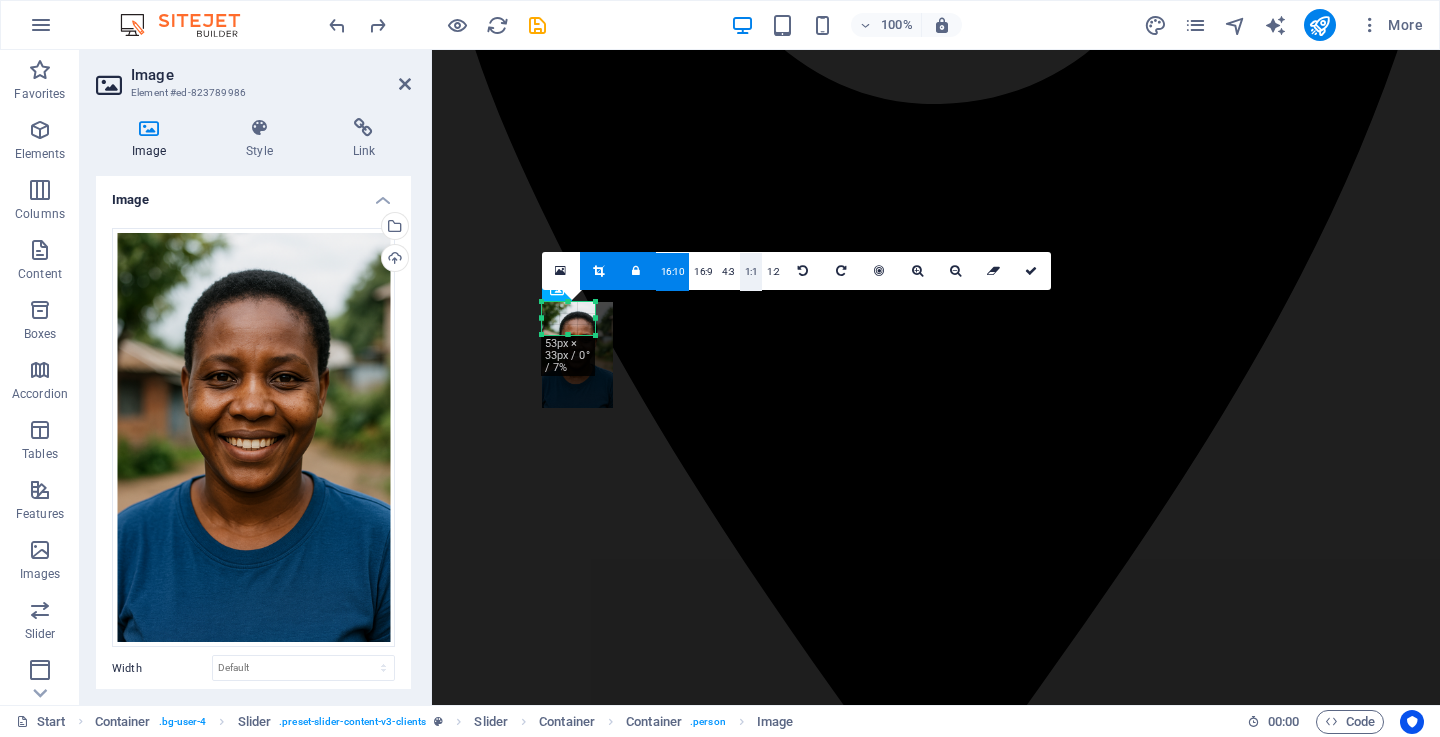 click on "1:1" at bounding box center (751, 272) 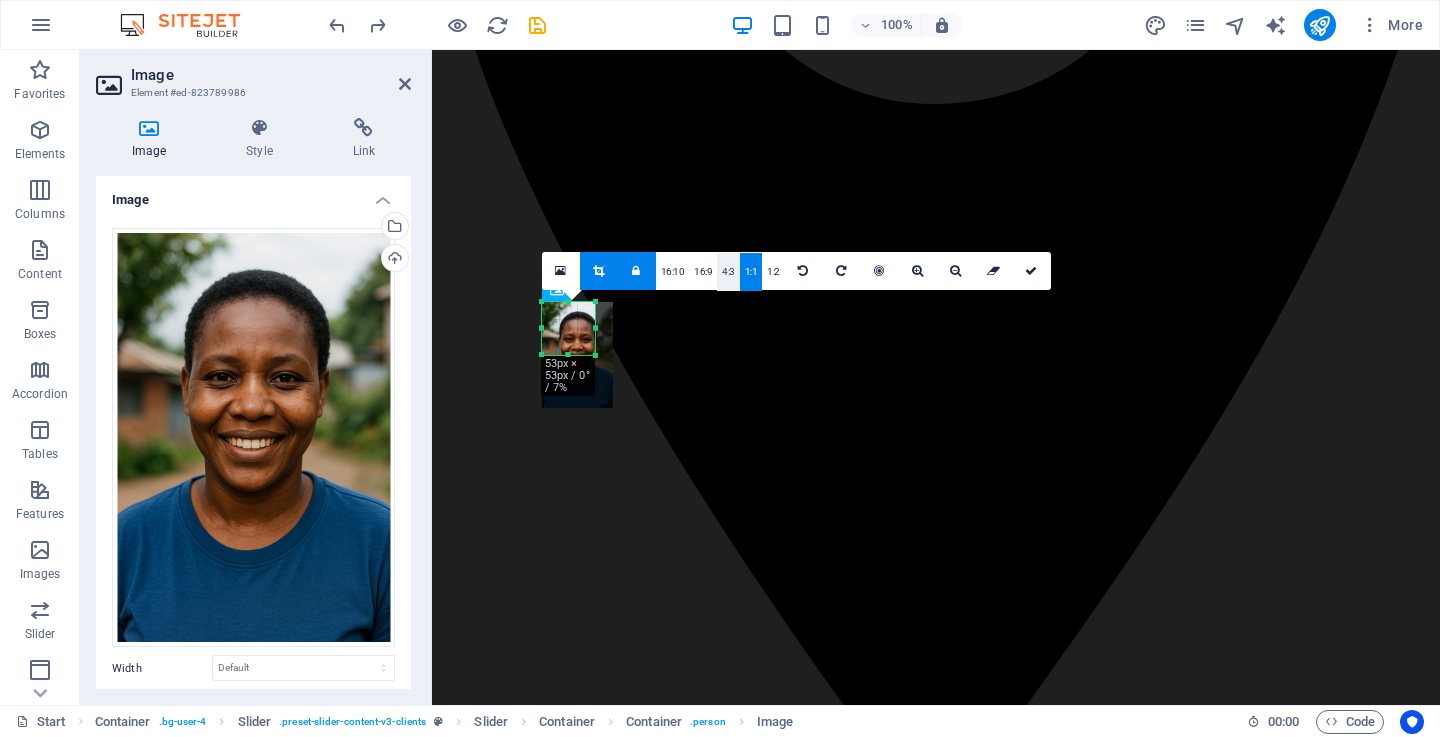 click on "4:3" at bounding box center (728, 272) 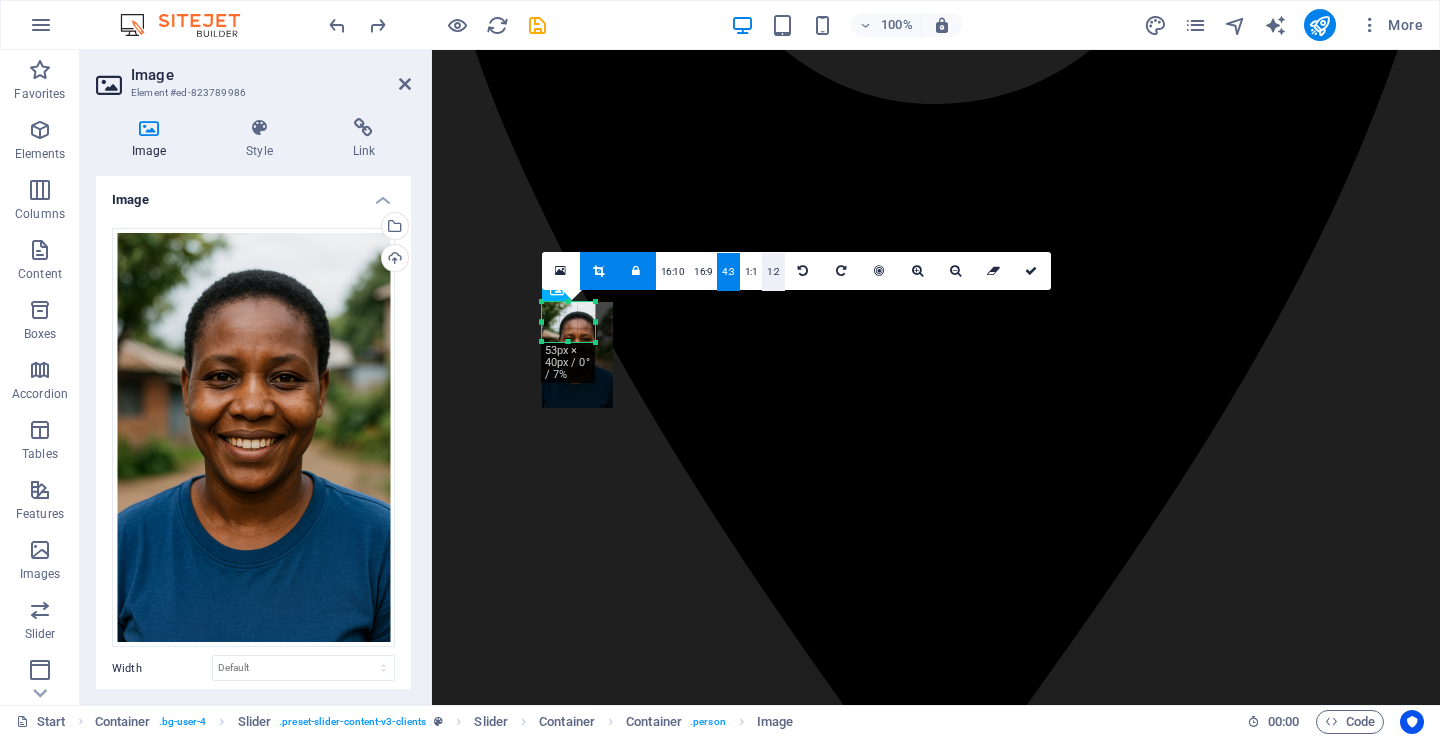 click on "1:2" at bounding box center [773, 272] 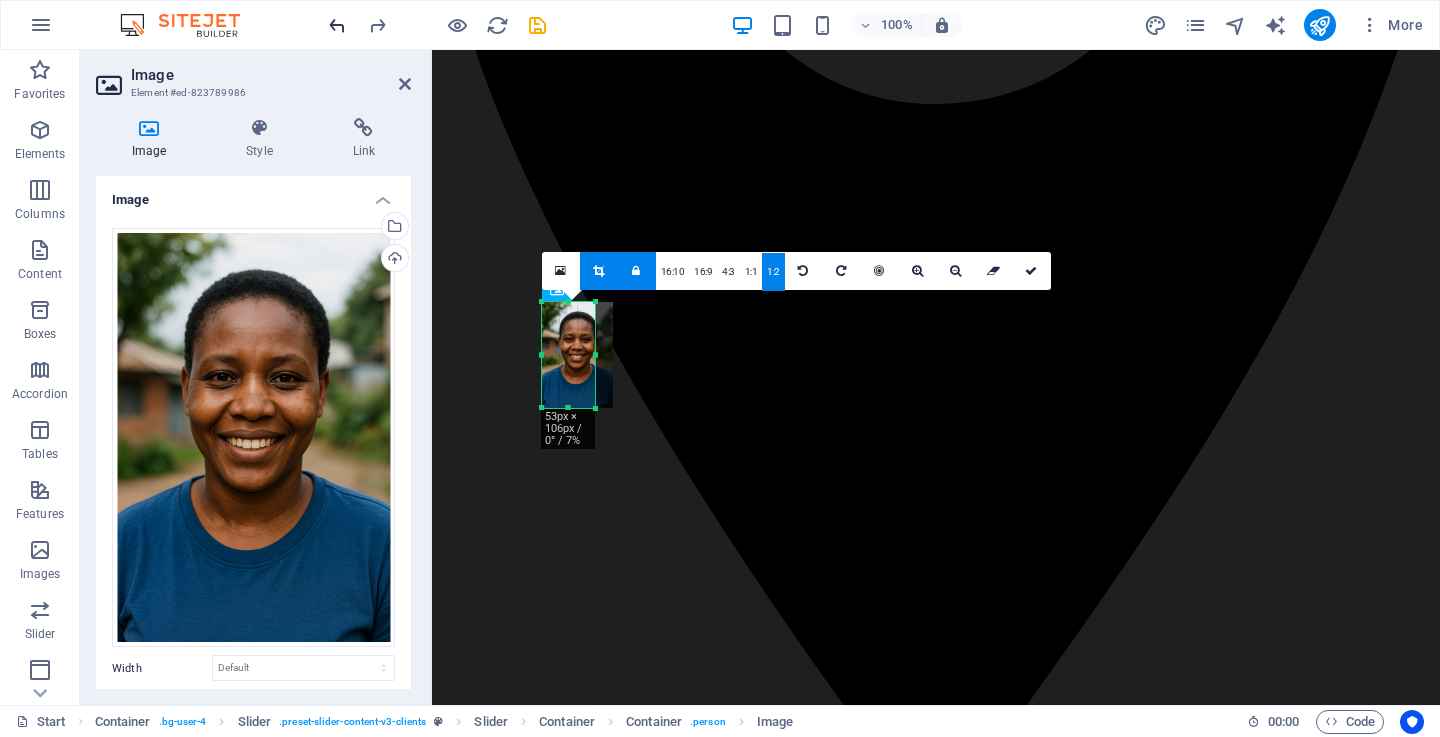 click at bounding box center [337, 25] 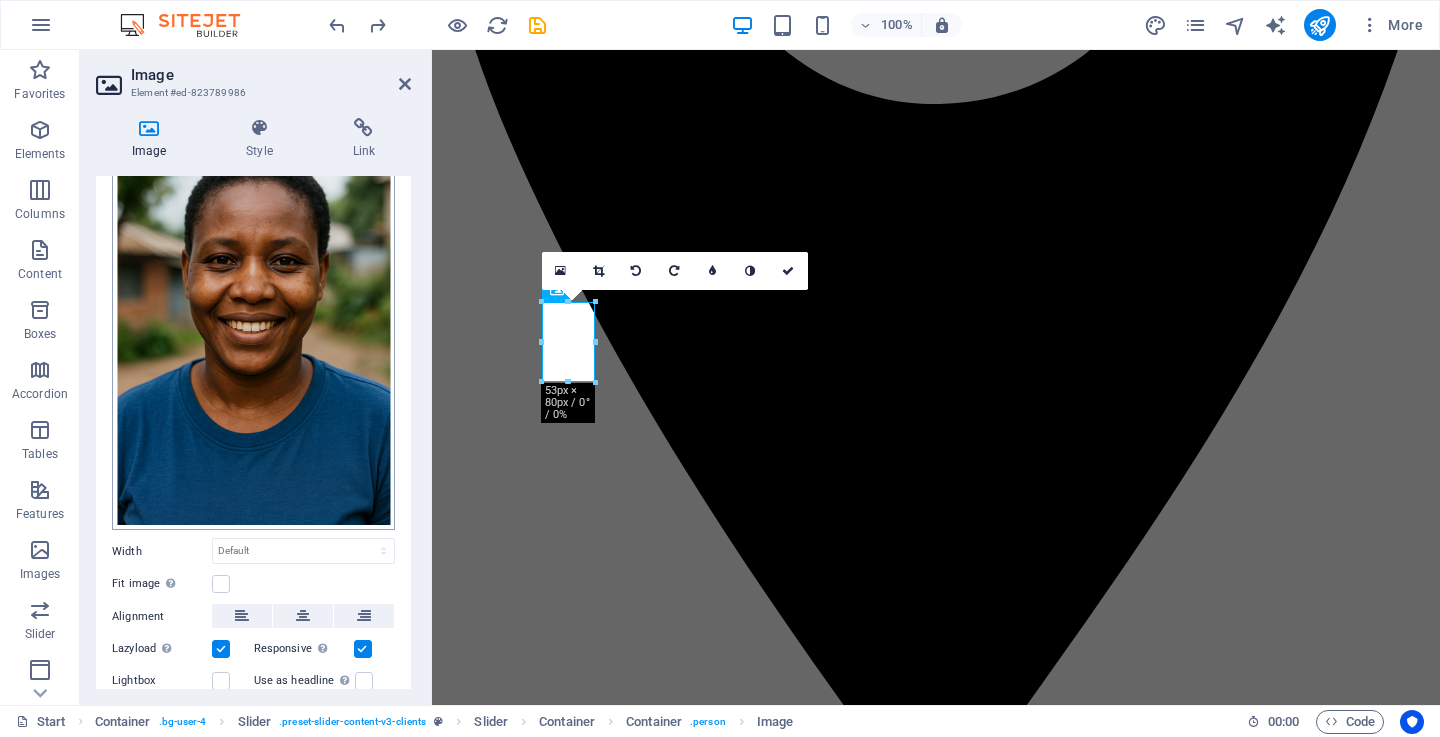 scroll, scrollTop: 211, scrollLeft: 0, axis: vertical 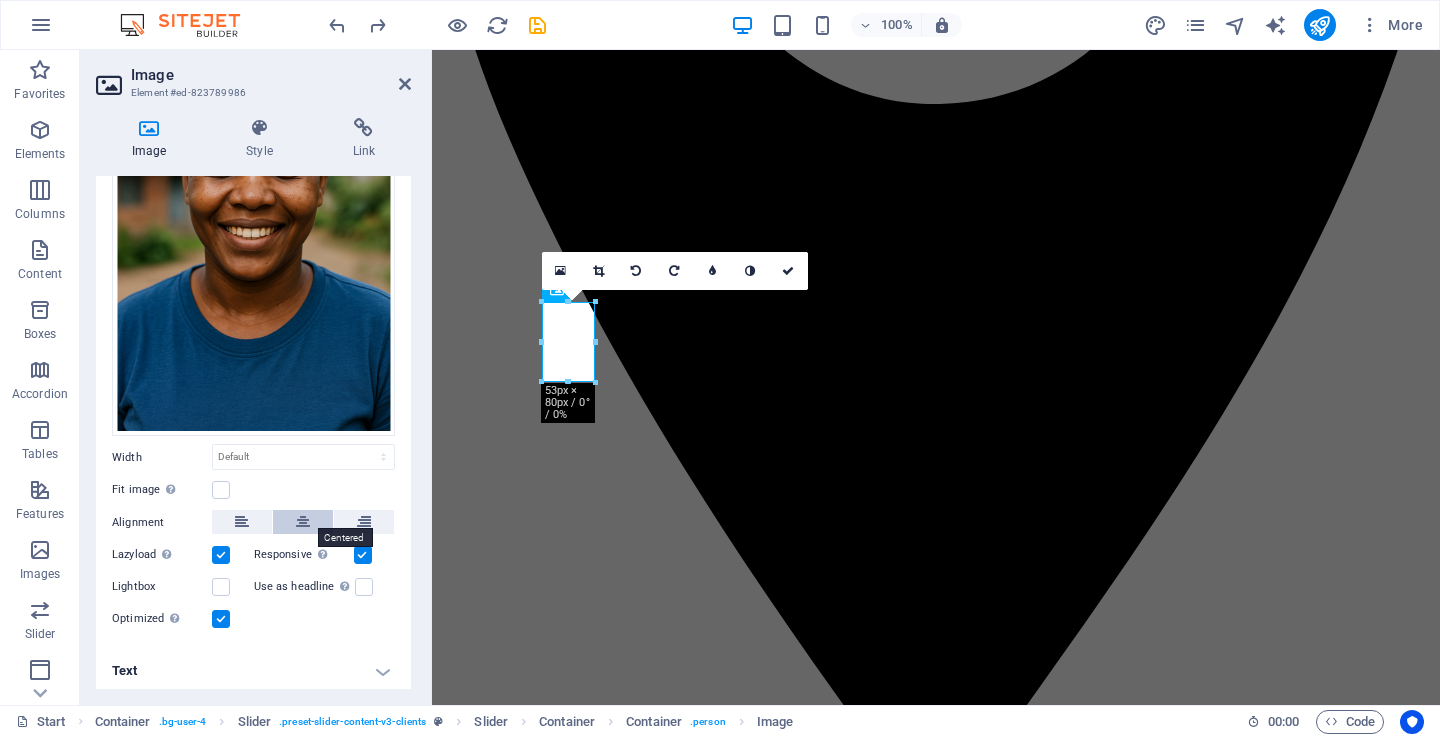 click at bounding box center [303, 522] 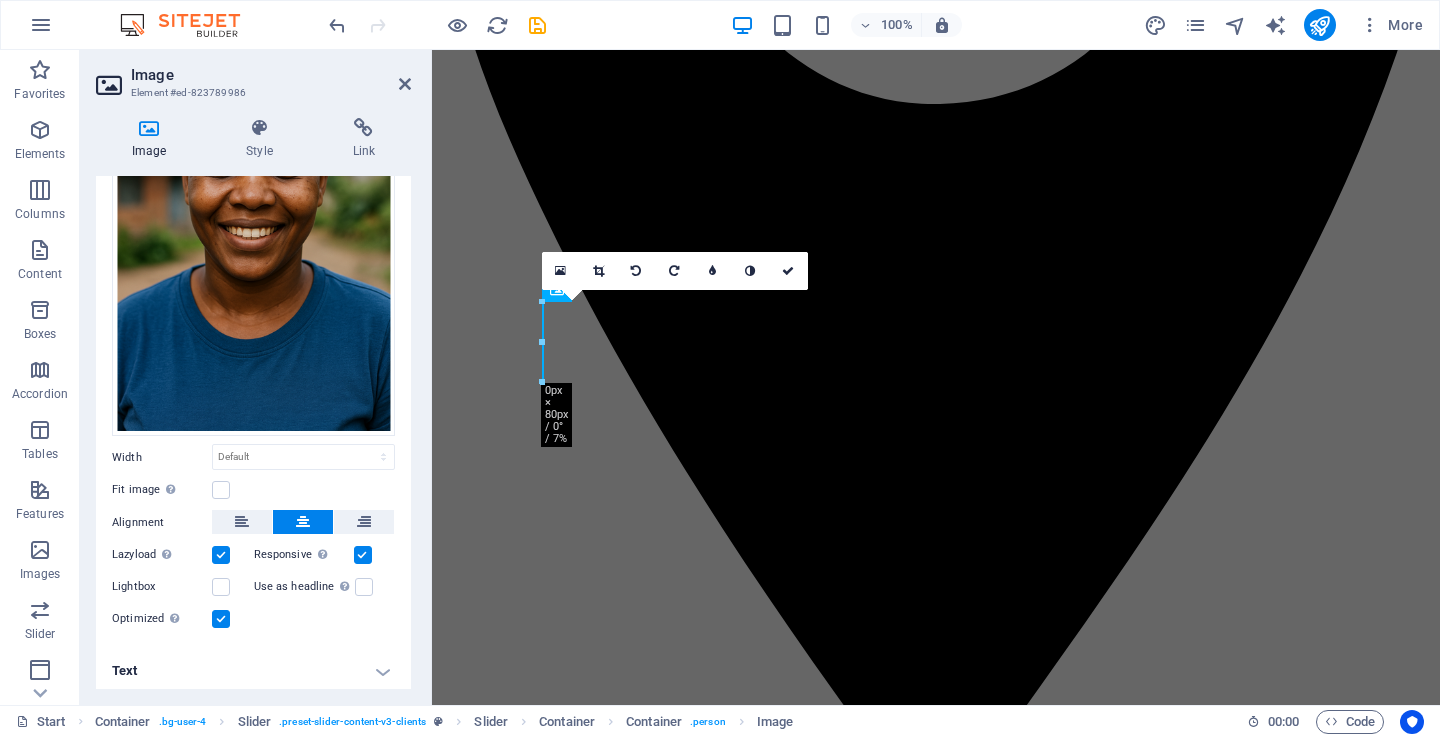 click at bounding box center (303, 522) 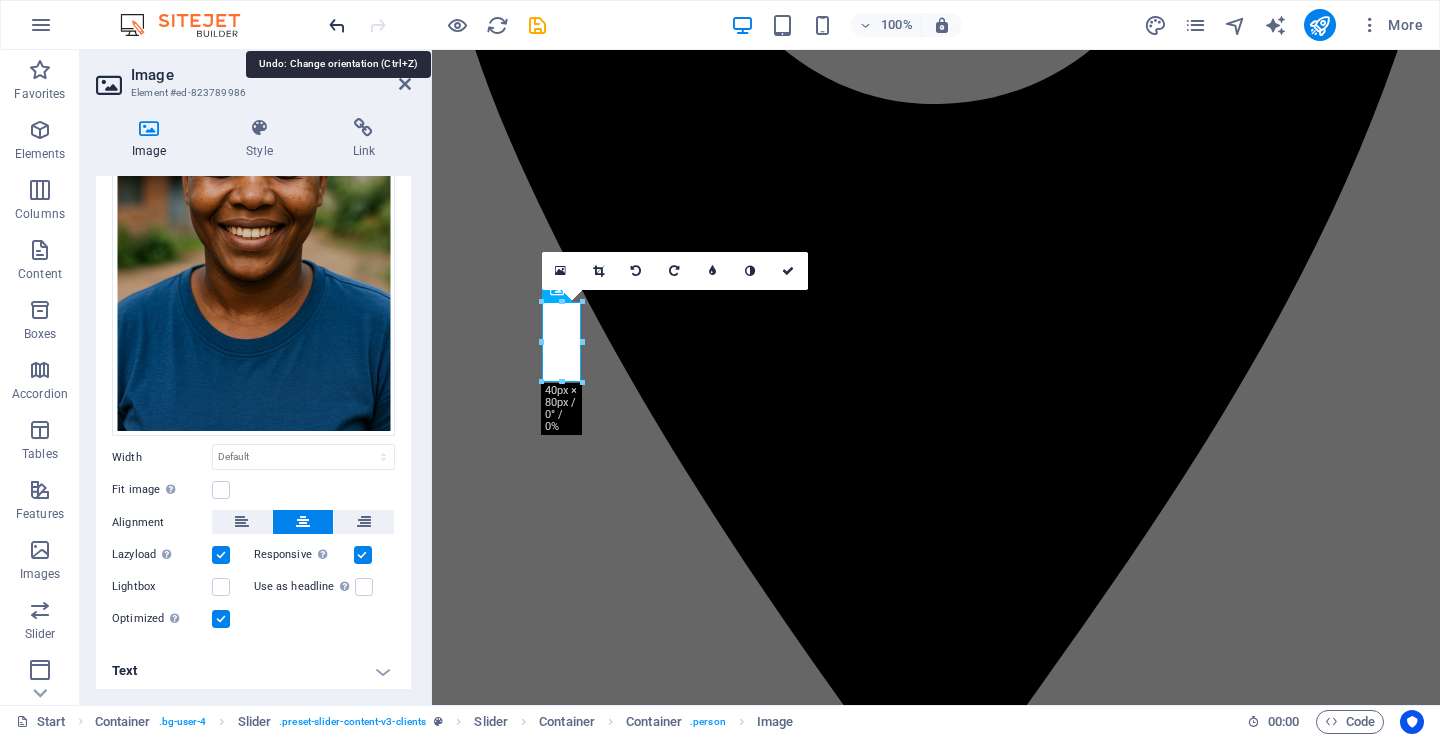 click at bounding box center (337, 25) 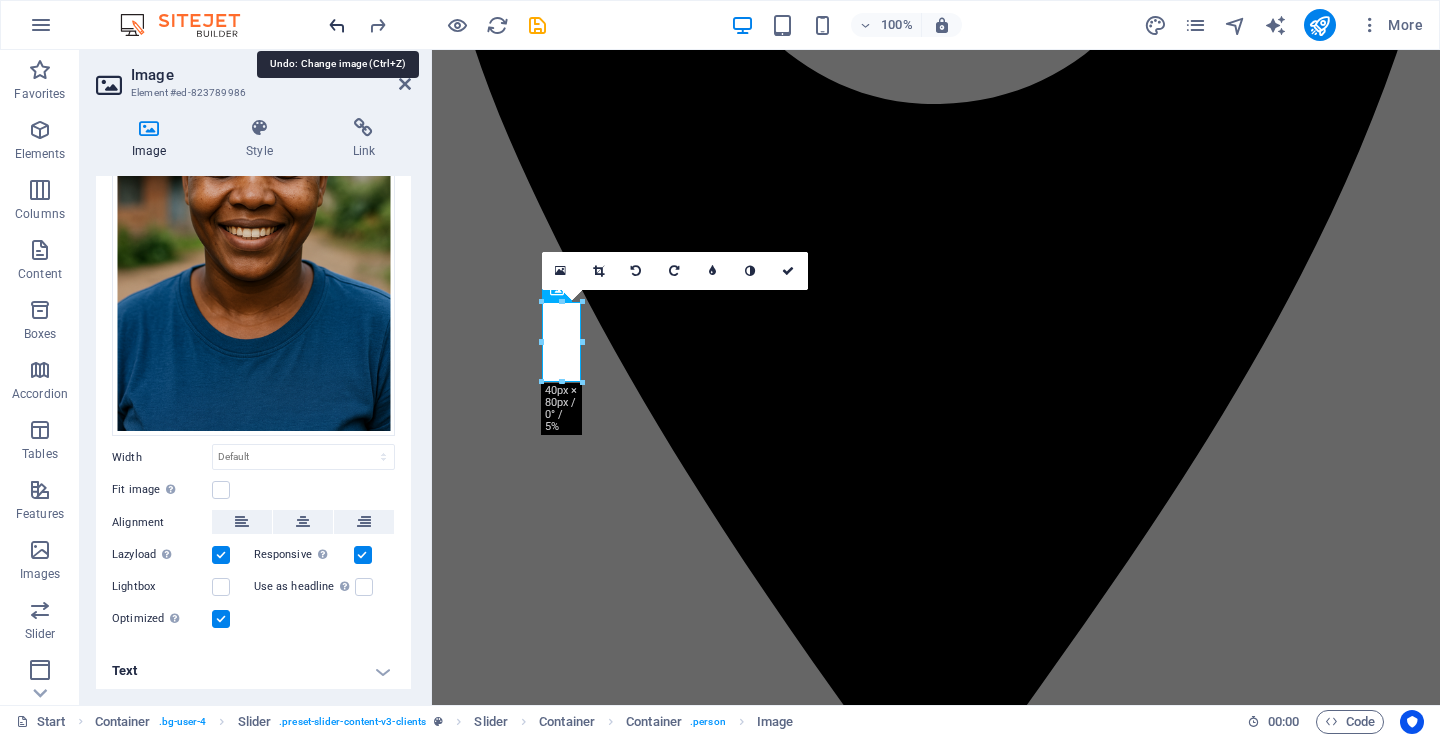 click at bounding box center [337, 25] 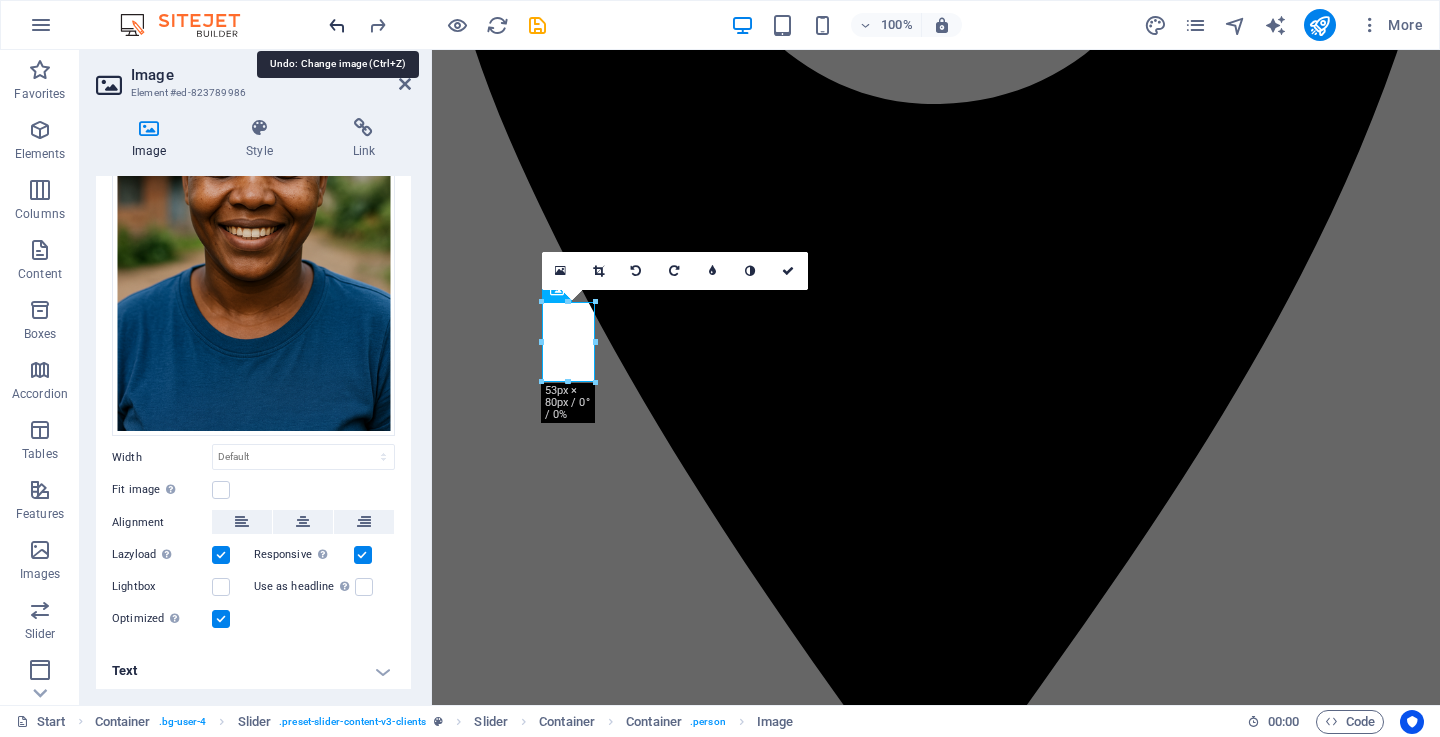 click at bounding box center [337, 25] 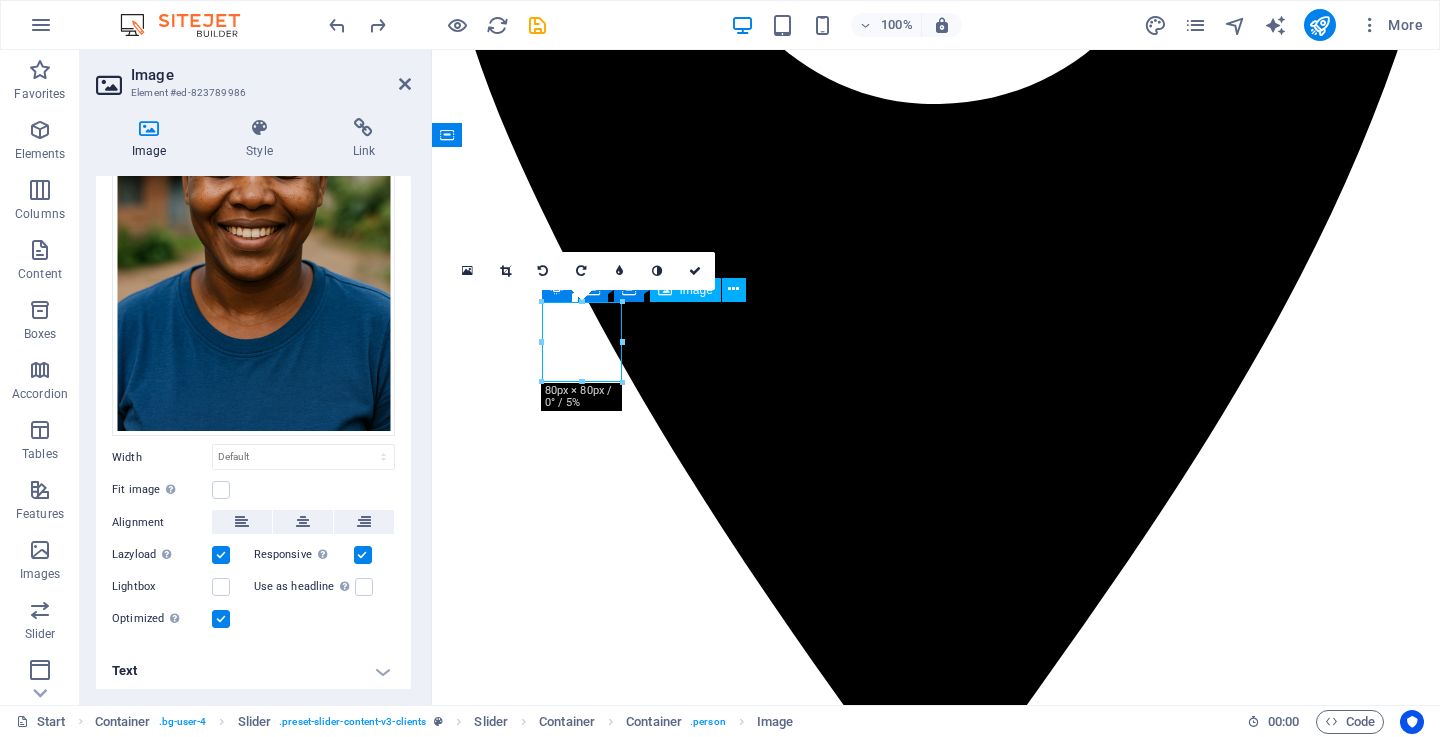 click at bounding box center (-1851, 22010) 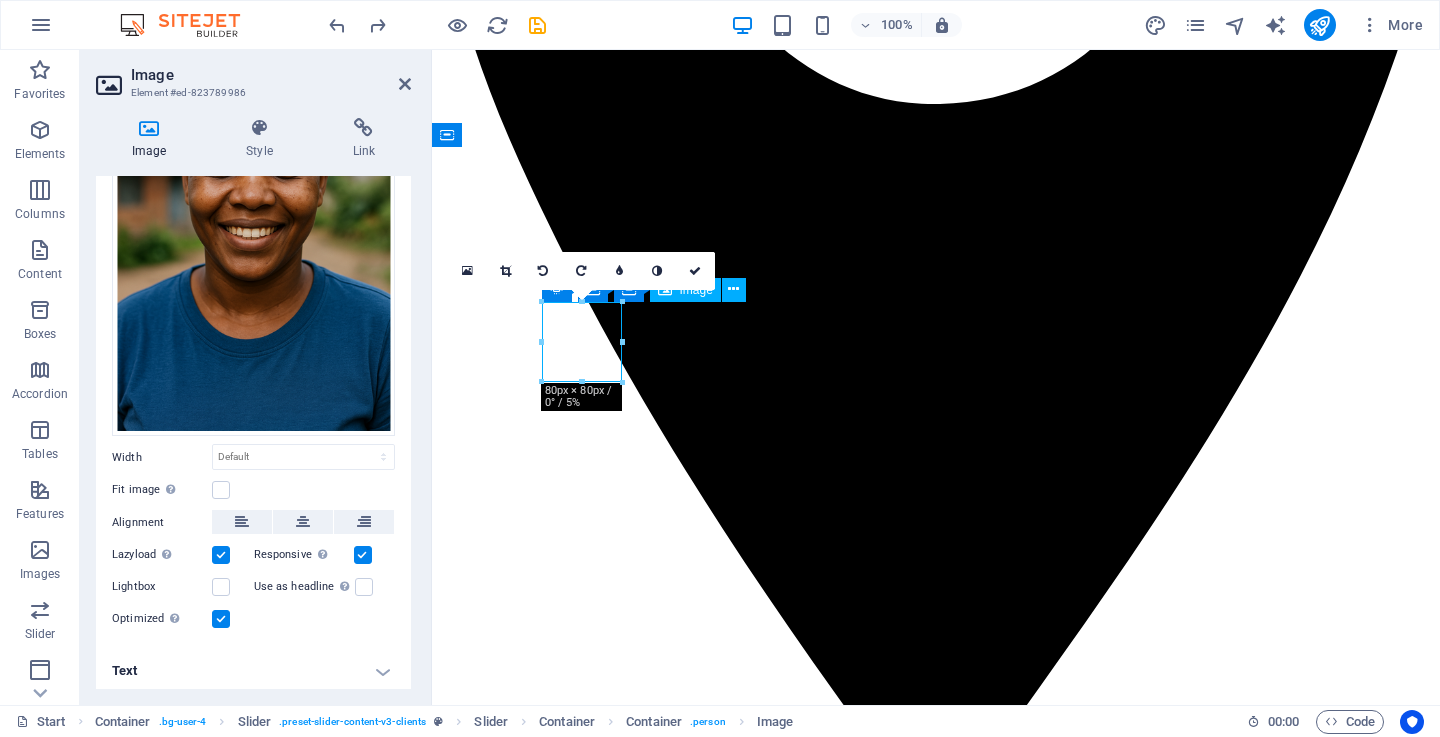 click at bounding box center [-1851, 22010] 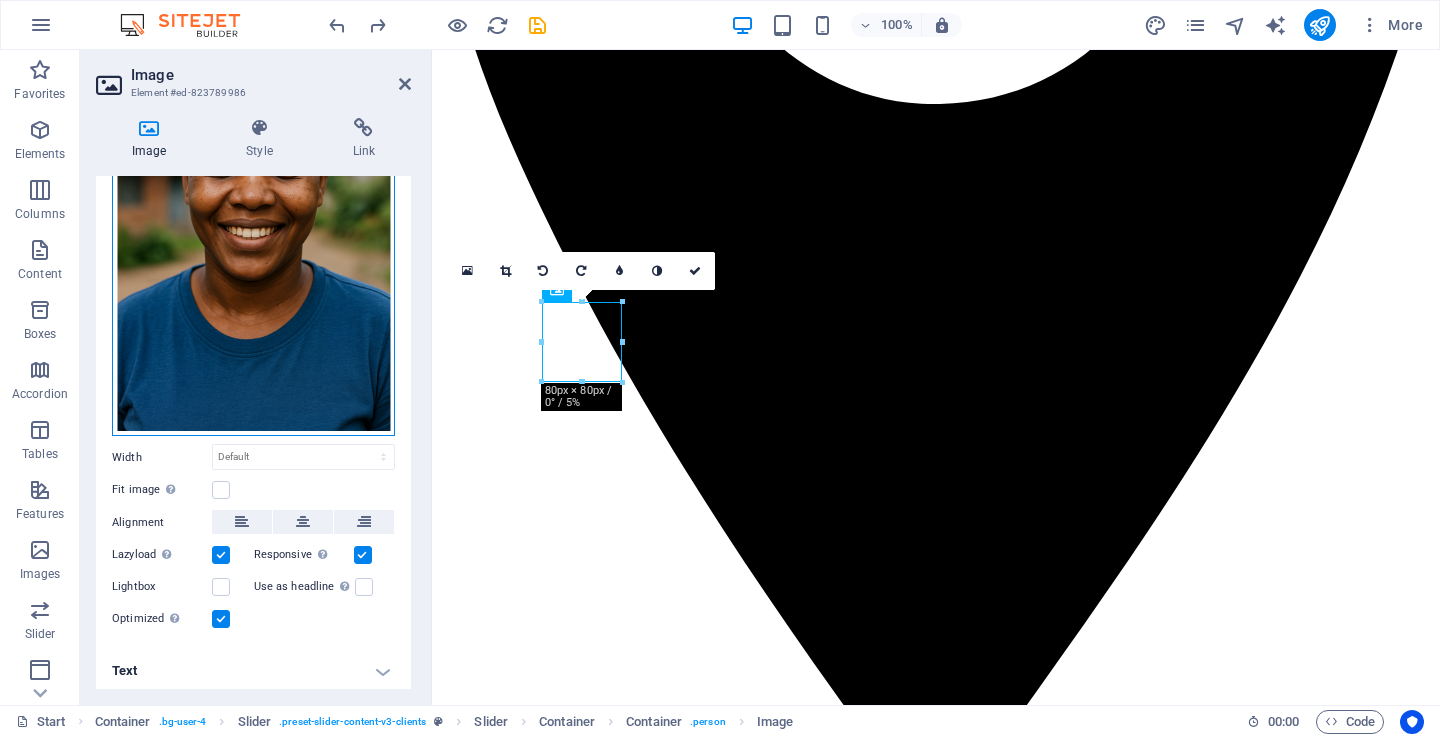 drag, startPoint x: 252, startPoint y: 277, endPoint x: 256, endPoint y: 308, distance: 31.257 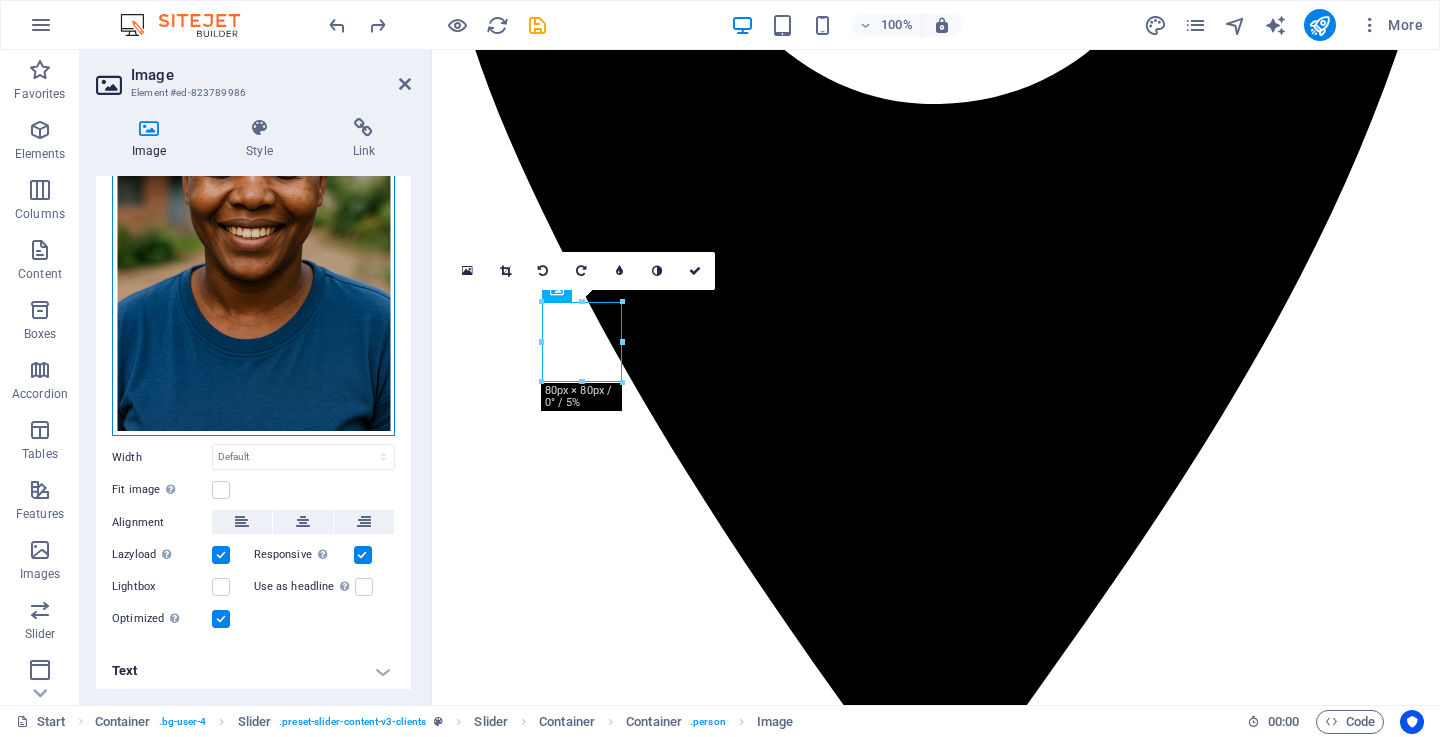 click on "Drag files here, click to choose files or select files from Files or our free stock photos & videos" at bounding box center [253, 227] 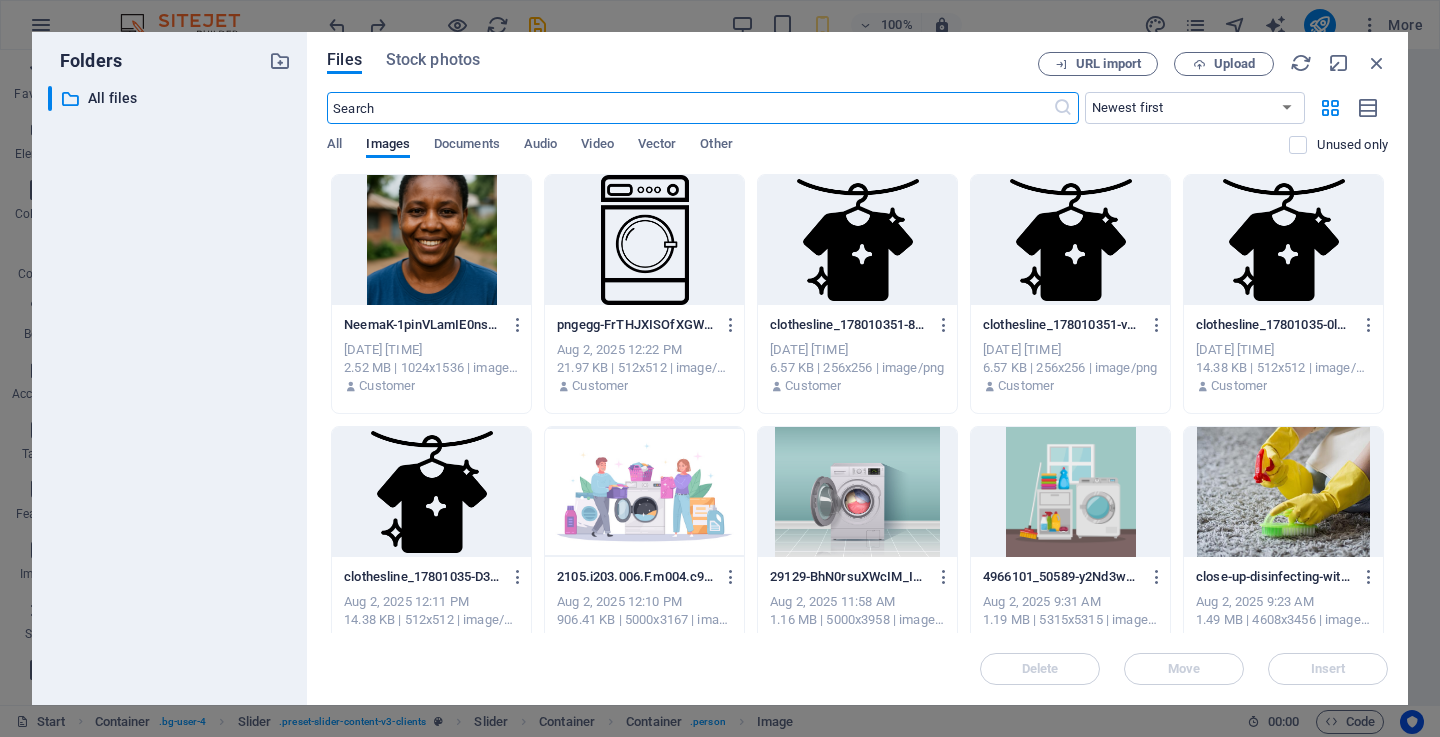 scroll, scrollTop: 2446, scrollLeft: 0, axis: vertical 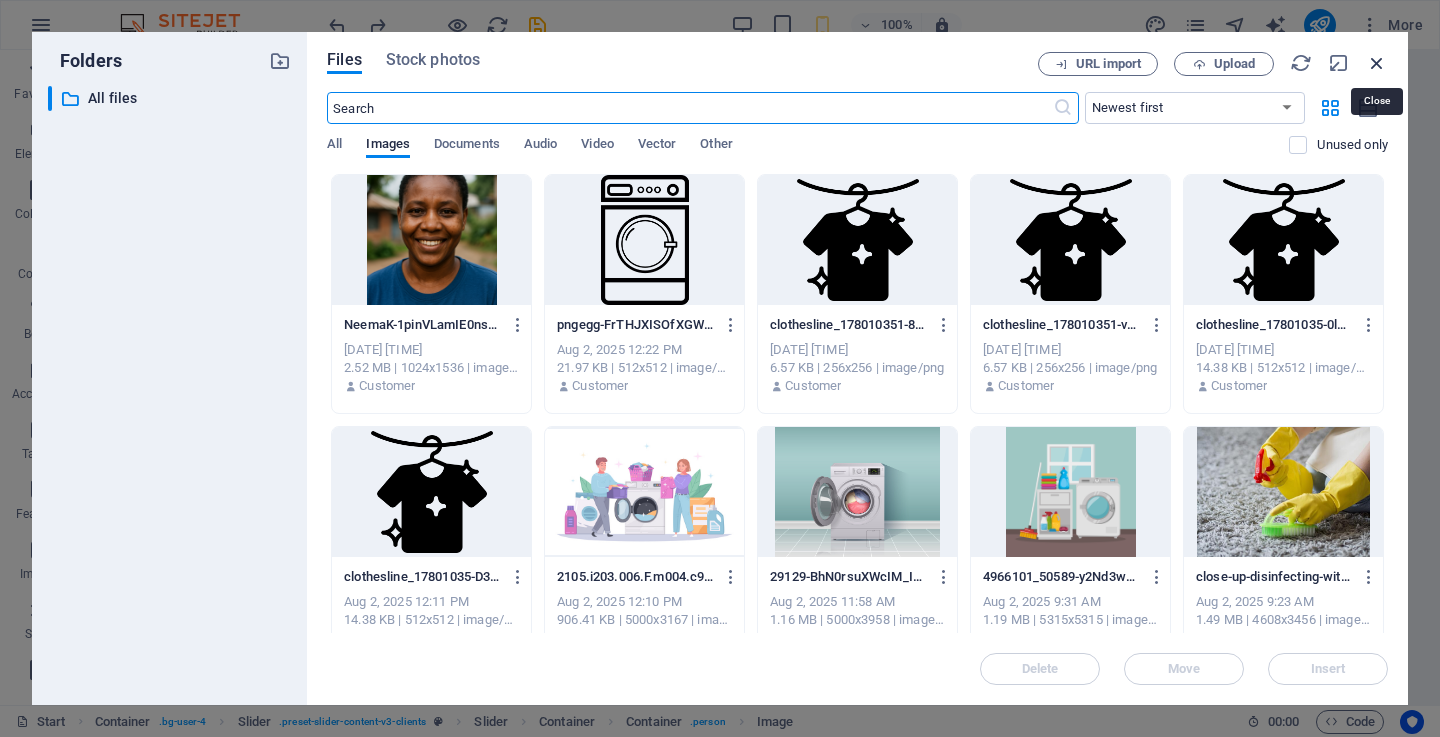 click at bounding box center [1377, 63] 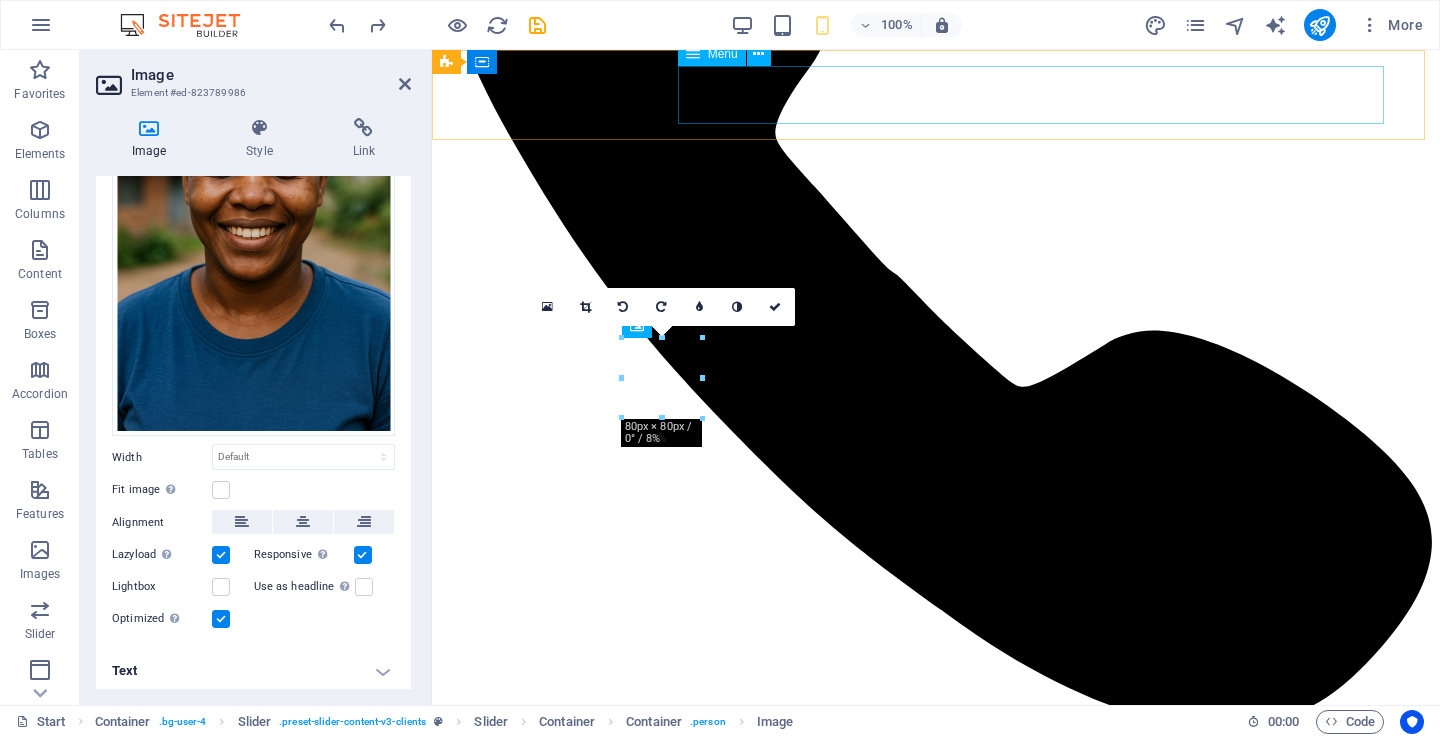 scroll, scrollTop: 1264, scrollLeft: 0, axis: vertical 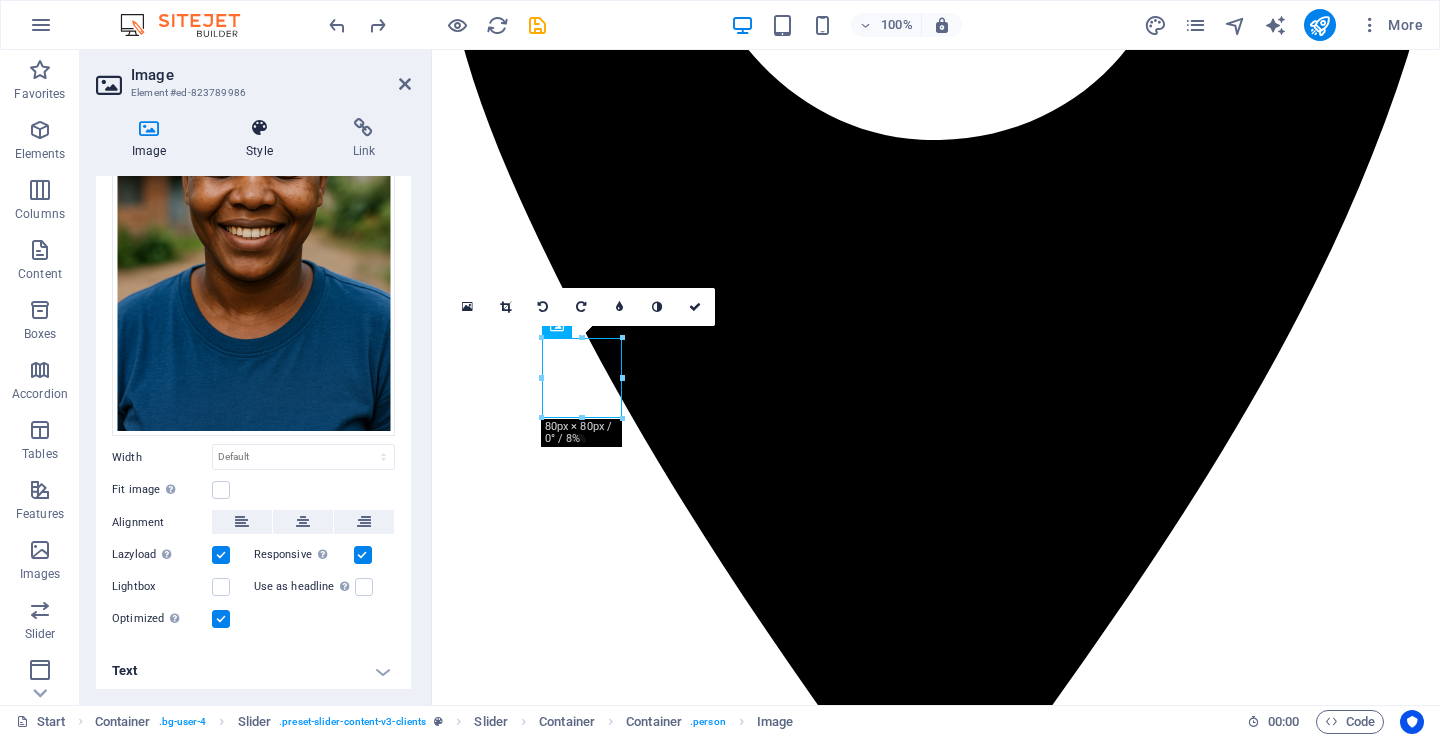 click at bounding box center [259, 128] 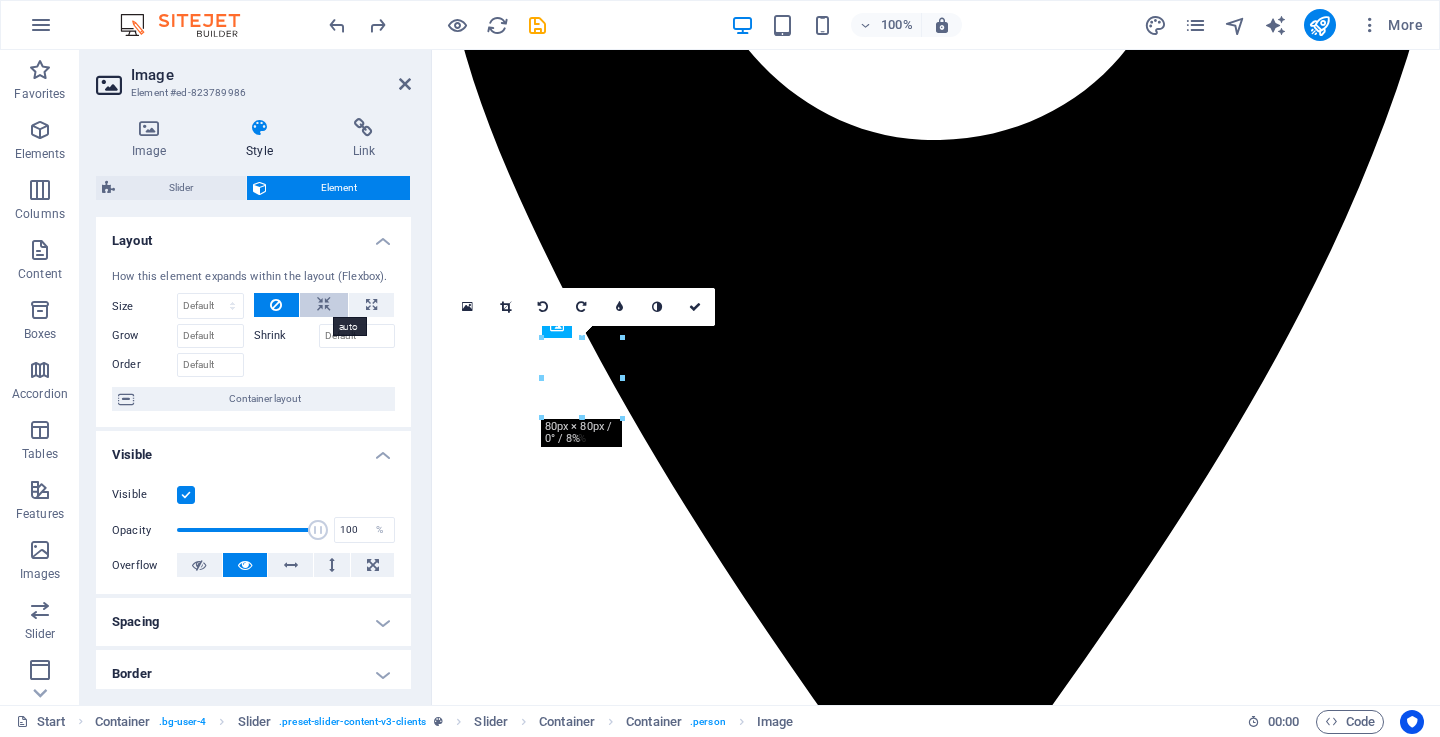 click at bounding box center (324, 305) 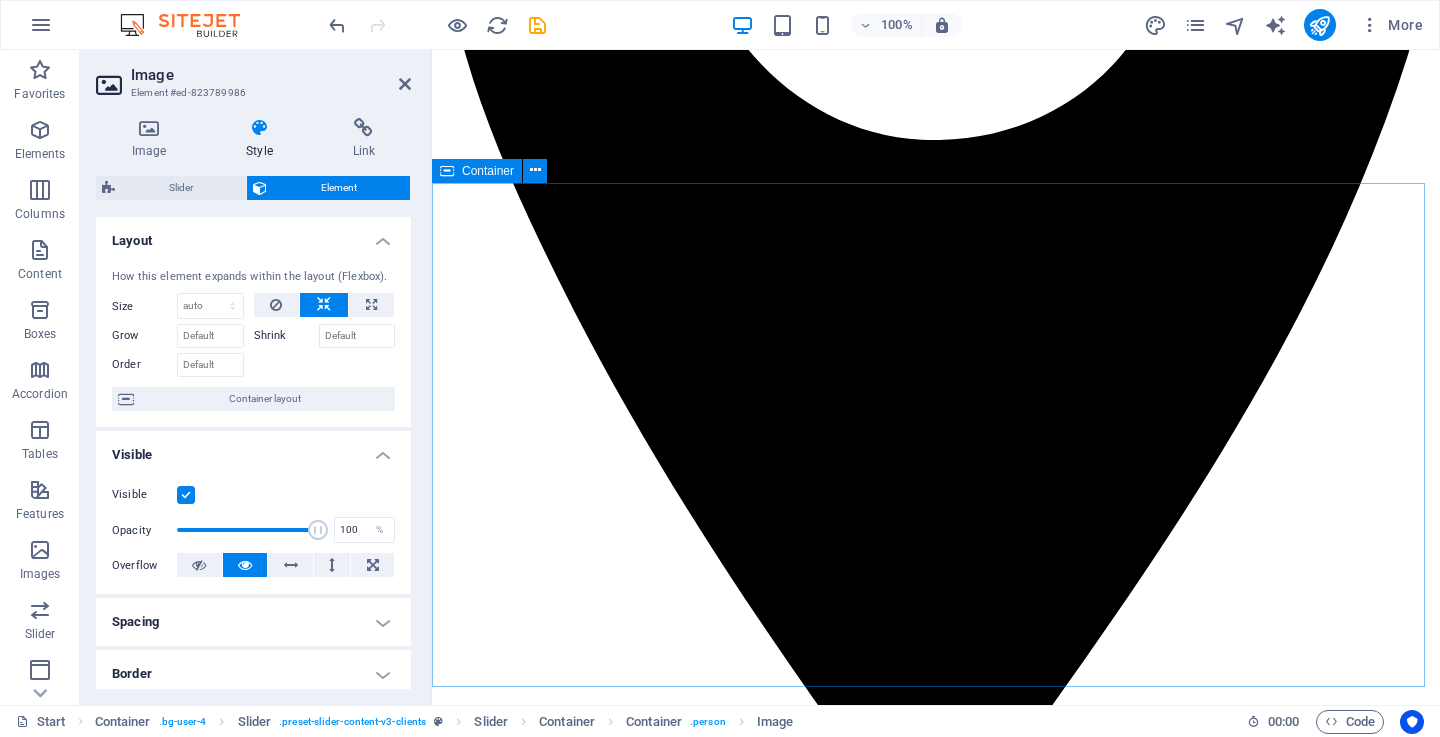 click on "Wateja Wanasema Nini Kuhusu City Wash Cleaners Neema K. – Mwanza "Brilliant" "Nilikuwa na wasiwasi kuhusu sofa yangu chafu ya kitambaa, lakini baada ya City Wash Cleaners kufanya usafi, ilirudi kama mpya! Huduma yao ni ya haraka na ya kitaalamu sana."  Joseph M. – Geita "They use the best products" Walifika kwa wakati kama walivyoahidi na walifanya kazi kwa ustadi mkubwa. Nimefurahishwa na huduma ya kusafisha mazulia yangu. Nitawapendekeza kwa marafiki zangu wote!"  Ester L. – Ilemela, Mwanza "Best quality" "Nimepata huduma bora zaidi ya matarajio yangu. Timu yao ni ya heshima na wanazingatia maelekezo ya mteja. Hii ni kampuni ya kuaminika kweli kweli."  John P. – Nyamagana, Mwanza "Safiiii!" "Nimekuwa nikiwapa nguo za ofisi kila wiki na sijawahi kulalamika. City Wash Cleaners ni wajuzi, na bei zao ni rafiki kwa kila mtu. Nimeridhika kwa asilimia 100."  Amina S. – Shinyanga "Kazi Nzuri" Hamisi T. – Kahama "Huduma Nzuri Sana!" Neema K. – Mwanza "Brilliant" Joseph M. – Geita "Best quality" 1" at bounding box center (936, 19871) 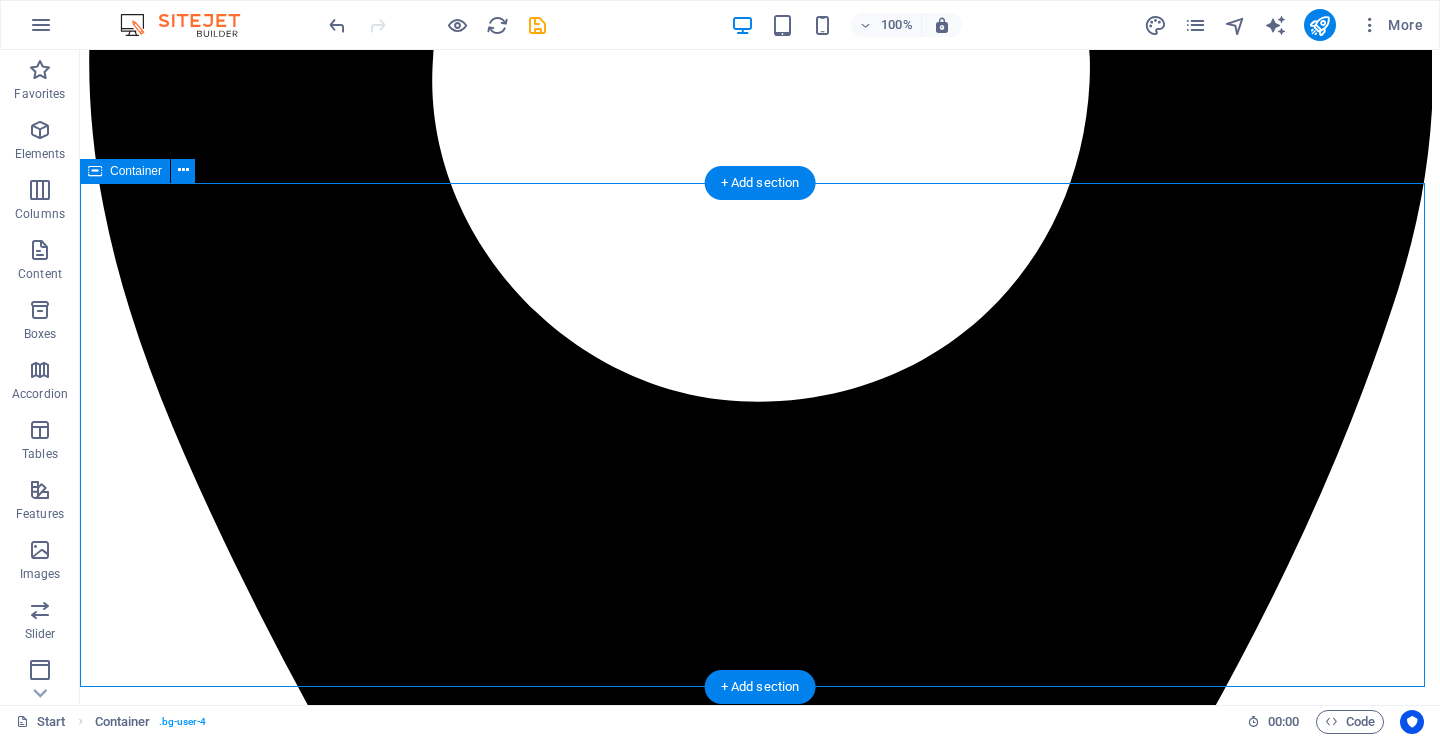 click on "Wateja Wanasema Nini Kuhusu City Wash Cleaners Neema K. – Mwanza "Brilliant" "Nilikuwa na wasiwasi kuhusu sofa yangu chafu ya kitambaa, lakini baada ya City Wash Cleaners kufanya usafi, ilirudi kama mpya! Huduma yao ni ya haraka na ya kitaalamu sana."  Joseph M. – Geita "They use the best products" Walifika kwa wakati kama walivyoahidi na walifanya kazi kwa ustadi mkubwa. Nimefurahishwa na huduma ya kusafisha mazulia yangu. Nitawapendekeza kwa marafiki zangu wote!"  Ester L. – Ilemela, Mwanza "Best quality" "Nimepata huduma bora zaidi ya matarajio yangu. Timu yao ni ya heshima na wanazingatia maelekezo ya mteja. Hii ni kampuni ya kuaminika kweli kweli."  John P. – Nyamagana, Mwanza "Safiiii!" "Nimekuwa nikiwapa nguo za ofisi kila wiki na sijawahi kulalamika. City Wash Cleaners ni wajuzi, na bei zao ni rafiki kwa kila mtu. Nimeridhika kwa asilimia 100."  Amina S. – Shinyanga "Kazi Nzuri" Hamisi T. – Kahama "Huduma Nzuri Sana!" Neema K. – Mwanza "Brilliant" Joseph M. – Geita "Best quality" 1" at bounding box center [760, 24829] 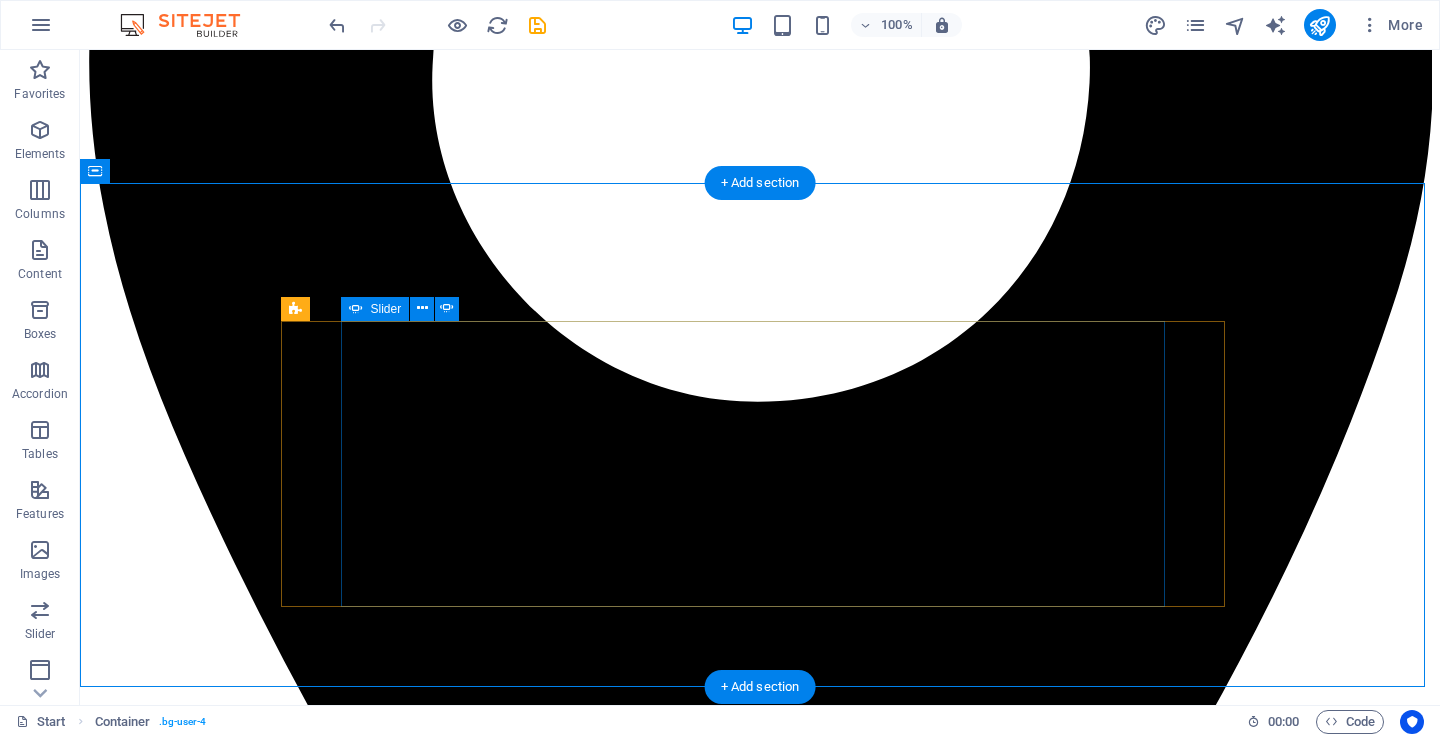click on "2" at bounding box center (780, 32271) 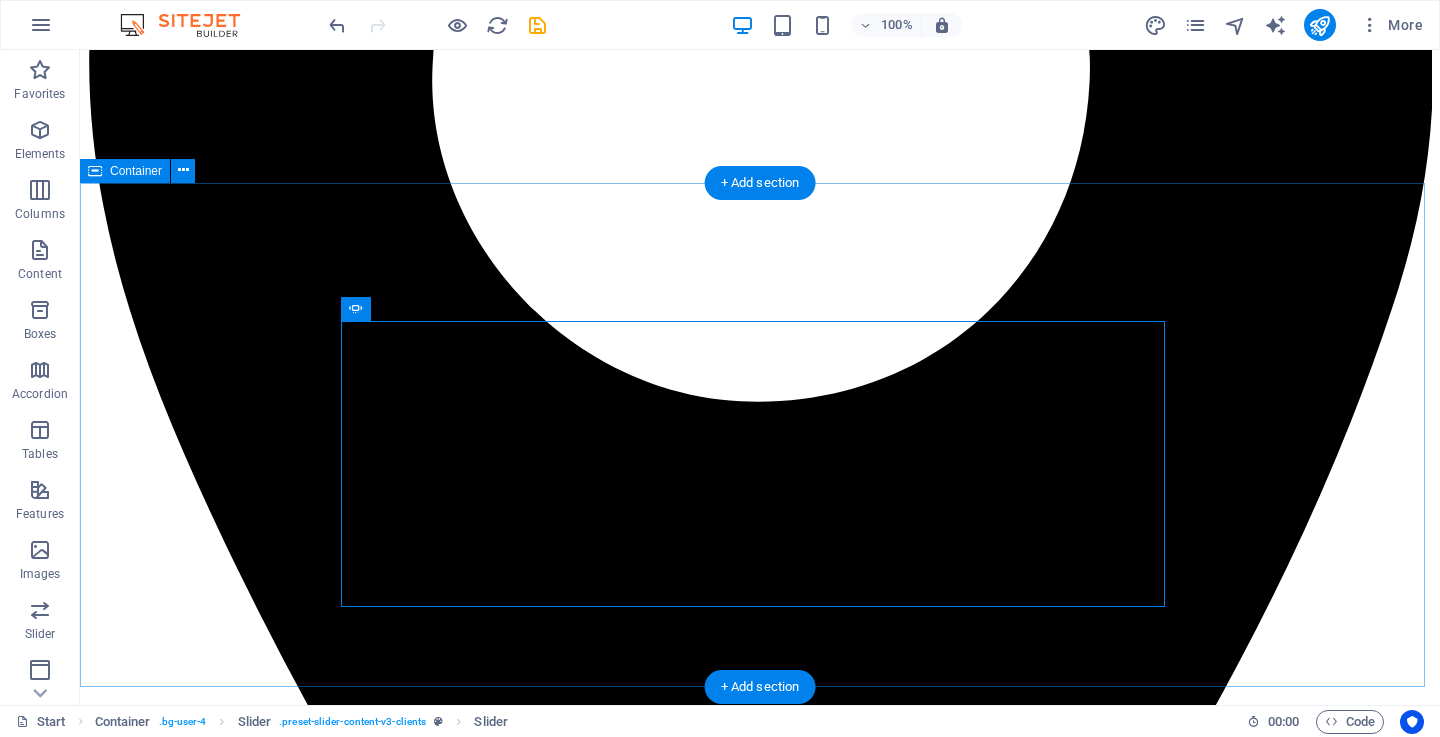 click on "Wateja Wanasema Nini Kuhusu City Wash Cleaners Neema K. – Mwanza "Brilliant" "Nilikuwa na wasiwasi kuhusu sofa yangu chafu ya kitambaa, lakini baada ya City Wash Cleaners kufanya usafi, ilirudi kama mpya! Huduma yao ni ya haraka na ya kitaalamu sana."  Joseph M. – Geita "They use the best products" Walifika kwa wakati kama walivyoahidi na walifanya kazi kwa ustadi mkubwa. Nimefurahishwa na huduma ya kusafisha mazulia yangu. Nitawapendekeza kwa marafiki zangu wote!"  Ester L. – Ilemela, Mwanza "Best quality" "Nimepata huduma bora zaidi ya matarajio yangu. Timu yao ni ya heshima na wanazingatia maelekezo ya mteja. Hii ni kampuni ya kuaminika kweli kweli."  John P. – Nyamagana, Mwanza "Safiiii!" "Nimekuwa nikiwapa nguo za ofisi kila wiki na sijawahi kulalamika. City Wash Cleaners ni wajuzi, na bei zao ni rafiki kwa kila mtu. Nimeridhika kwa asilimia 100."  Amina S. – Shinyanga "Kazi Nzuri" Hamisi T. – Kahama "Huduma Nzuri Sana!" Neema K. – Mwanza "Brilliant" Joseph M. – Geita "Best quality" 1" at bounding box center (760, 24829) 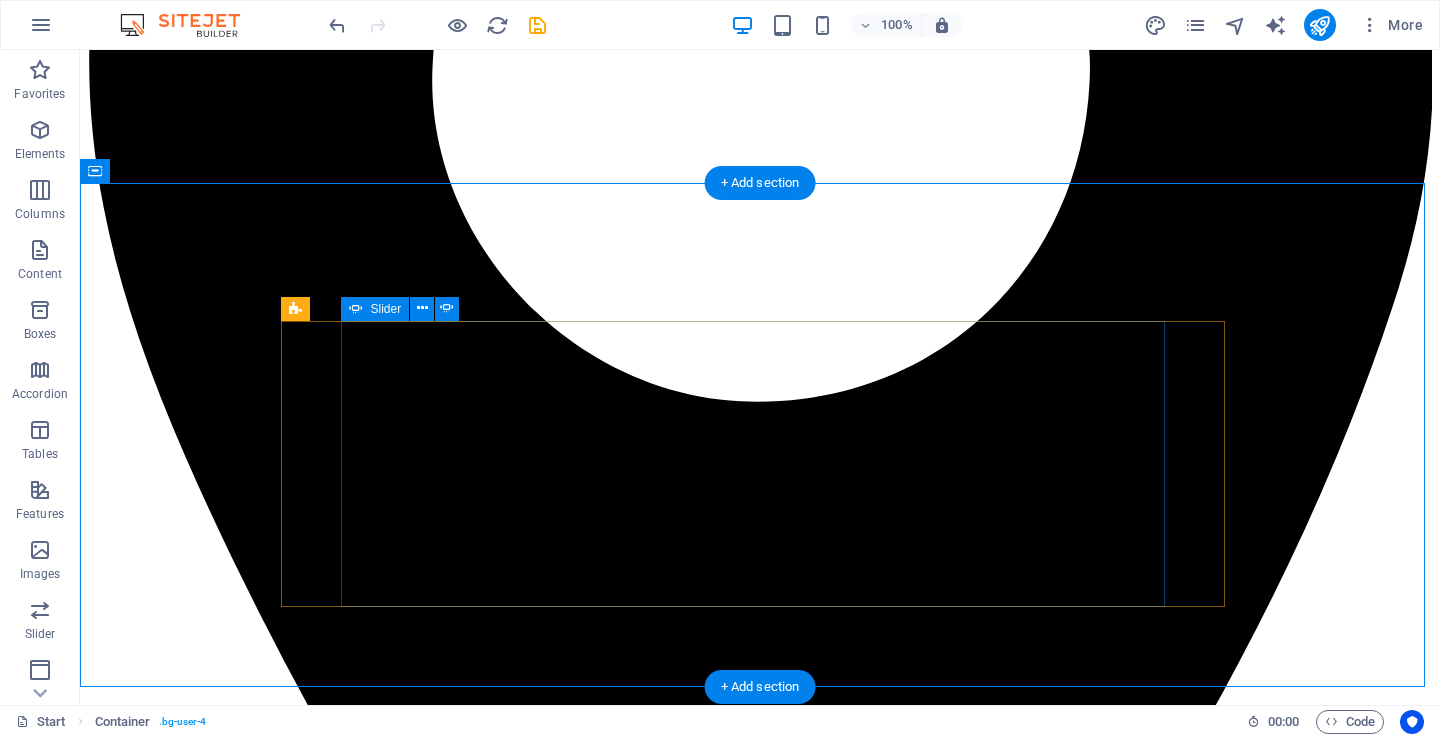 click on "3" at bounding box center (139, 32292) 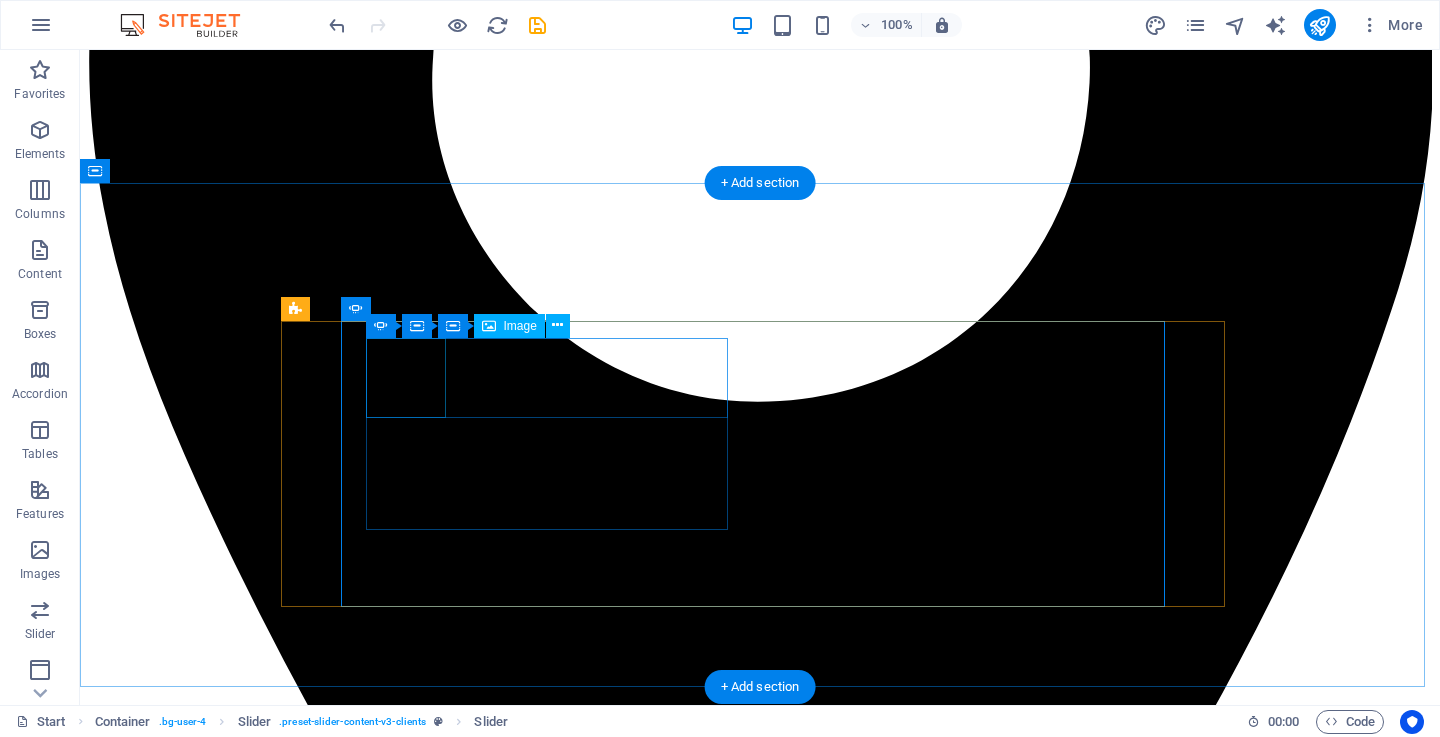 click at bounding box center (-2203, 27180) 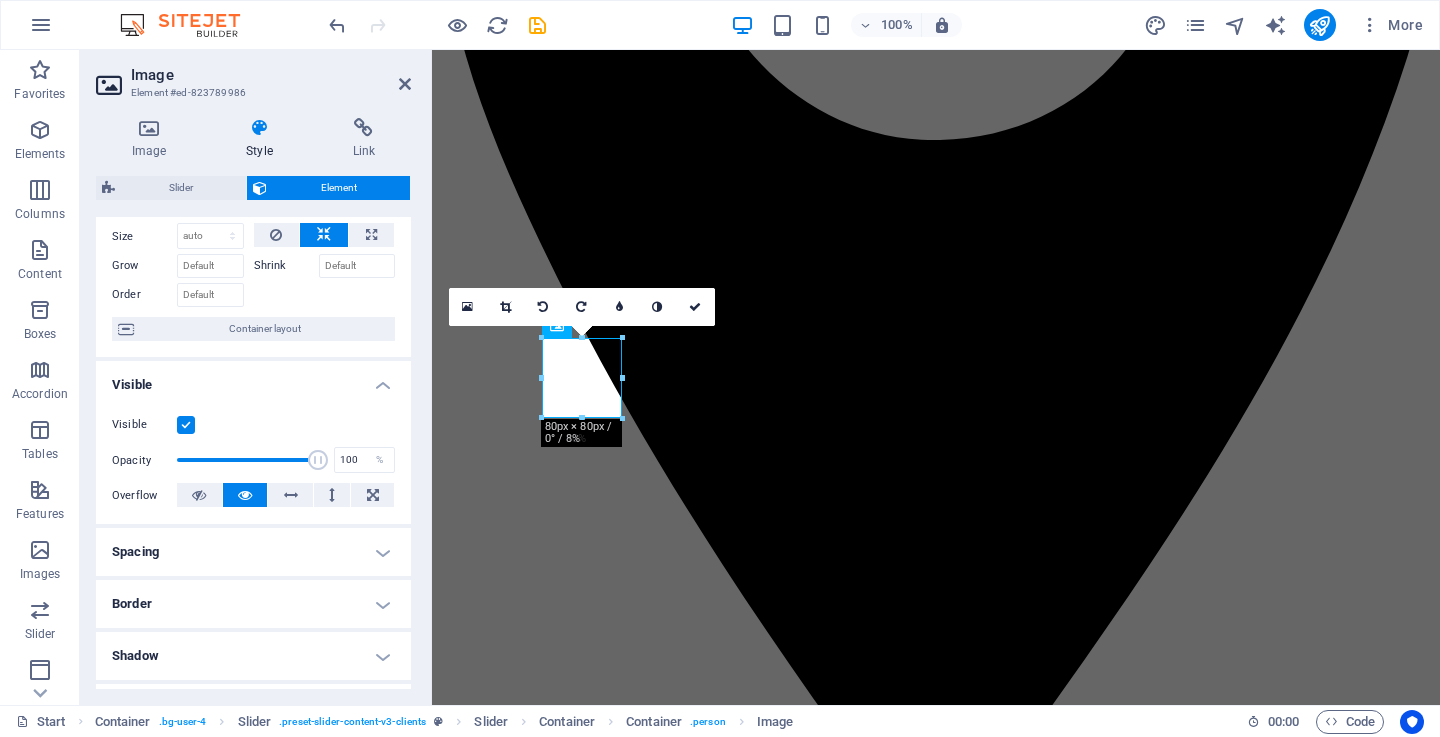 scroll, scrollTop: 100, scrollLeft: 0, axis: vertical 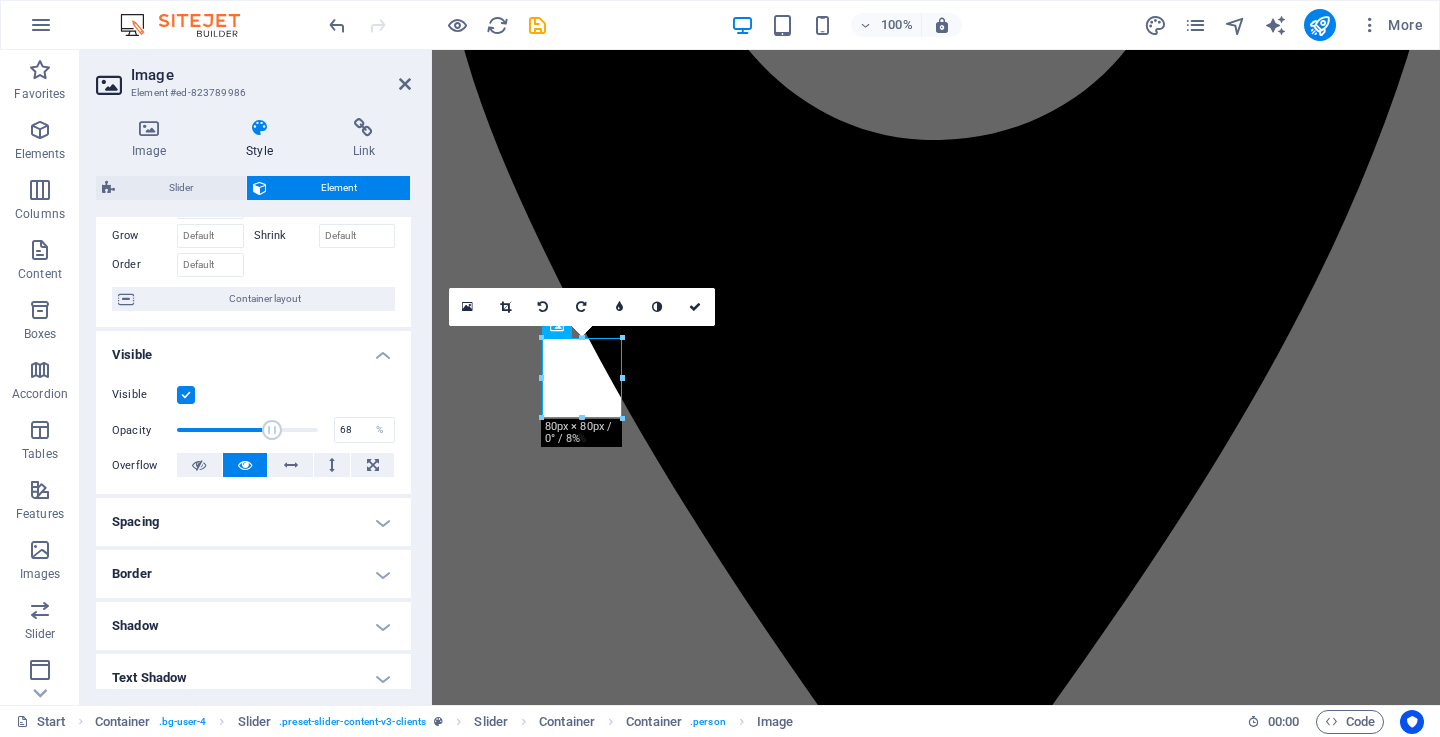 drag, startPoint x: 307, startPoint y: 432, endPoint x: 270, endPoint y: 433, distance: 37.01351 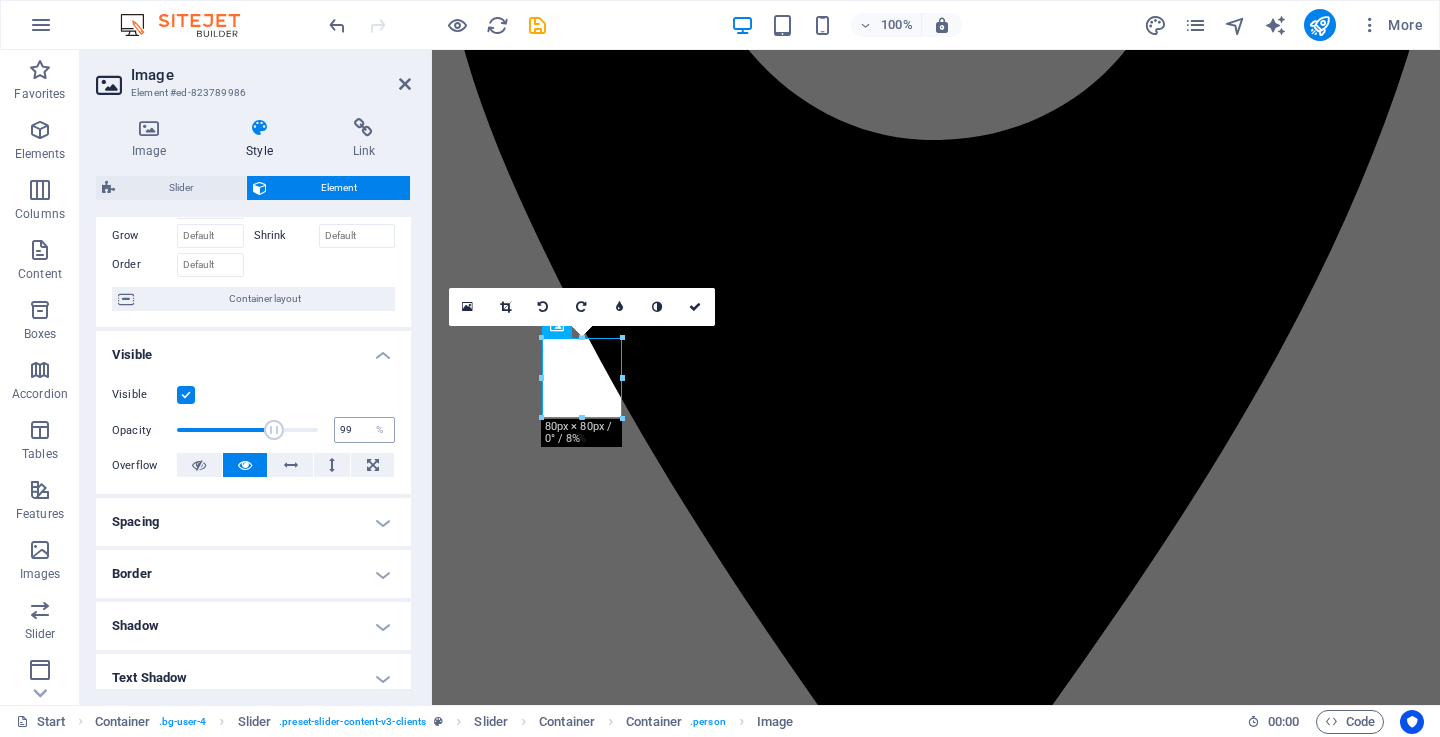 type on "100" 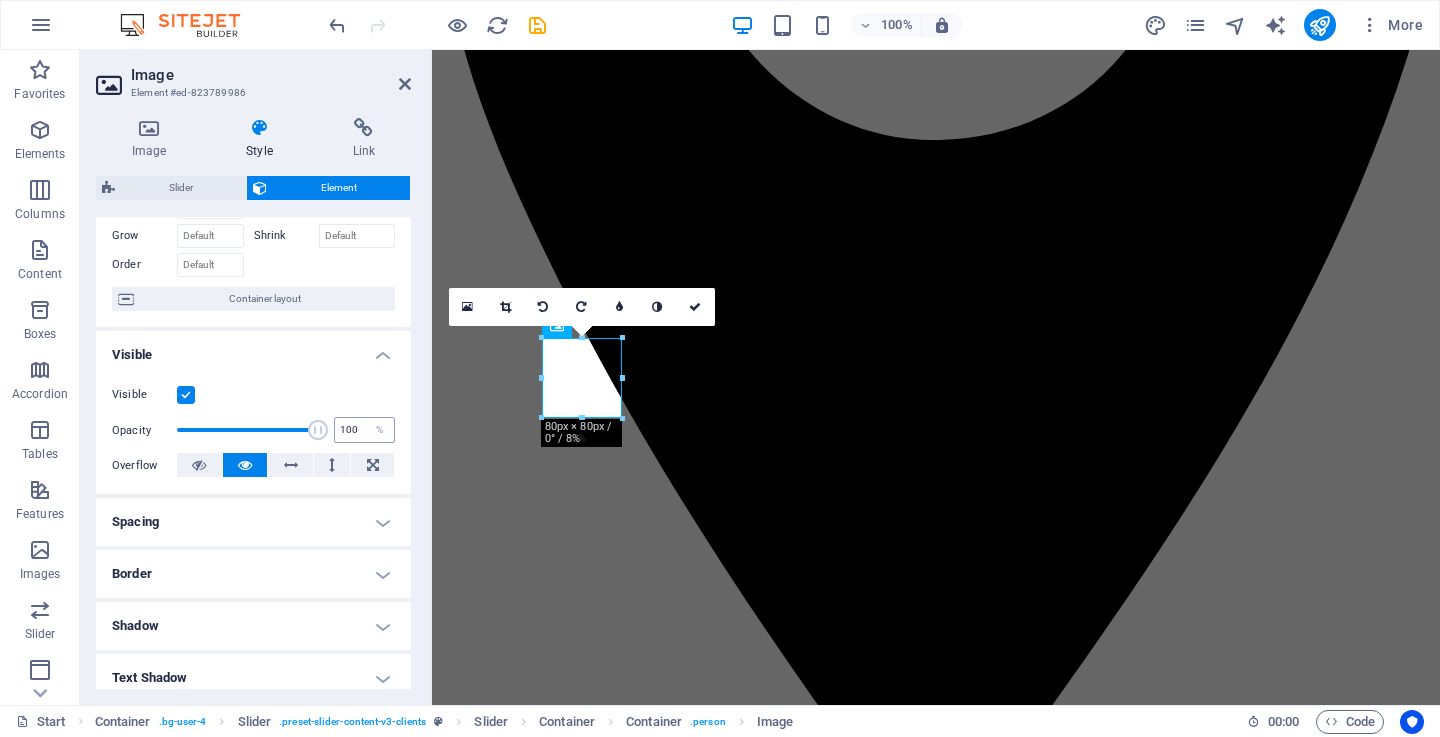 drag, startPoint x: 271, startPoint y: 432, endPoint x: 340, endPoint y: 429, distance: 69.065186 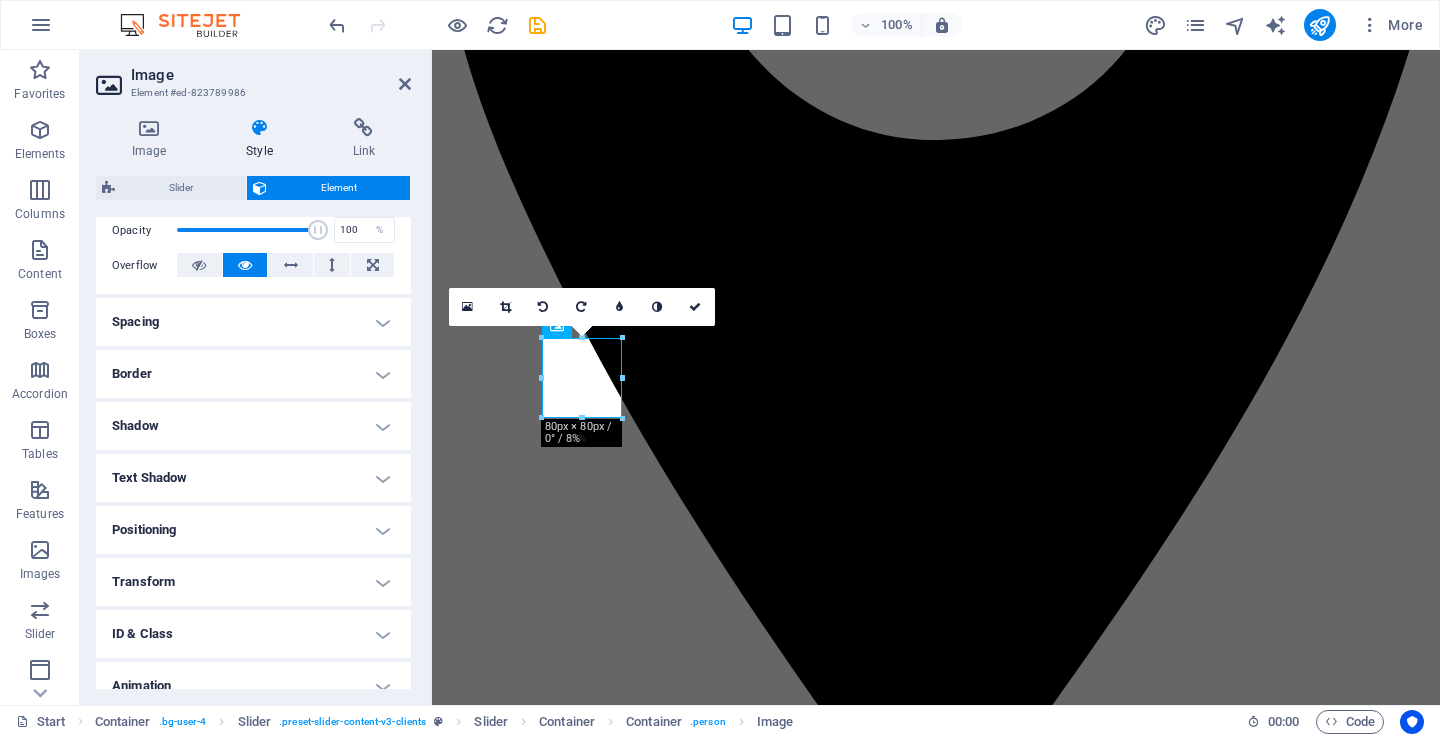 scroll, scrollTop: 0, scrollLeft: 0, axis: both 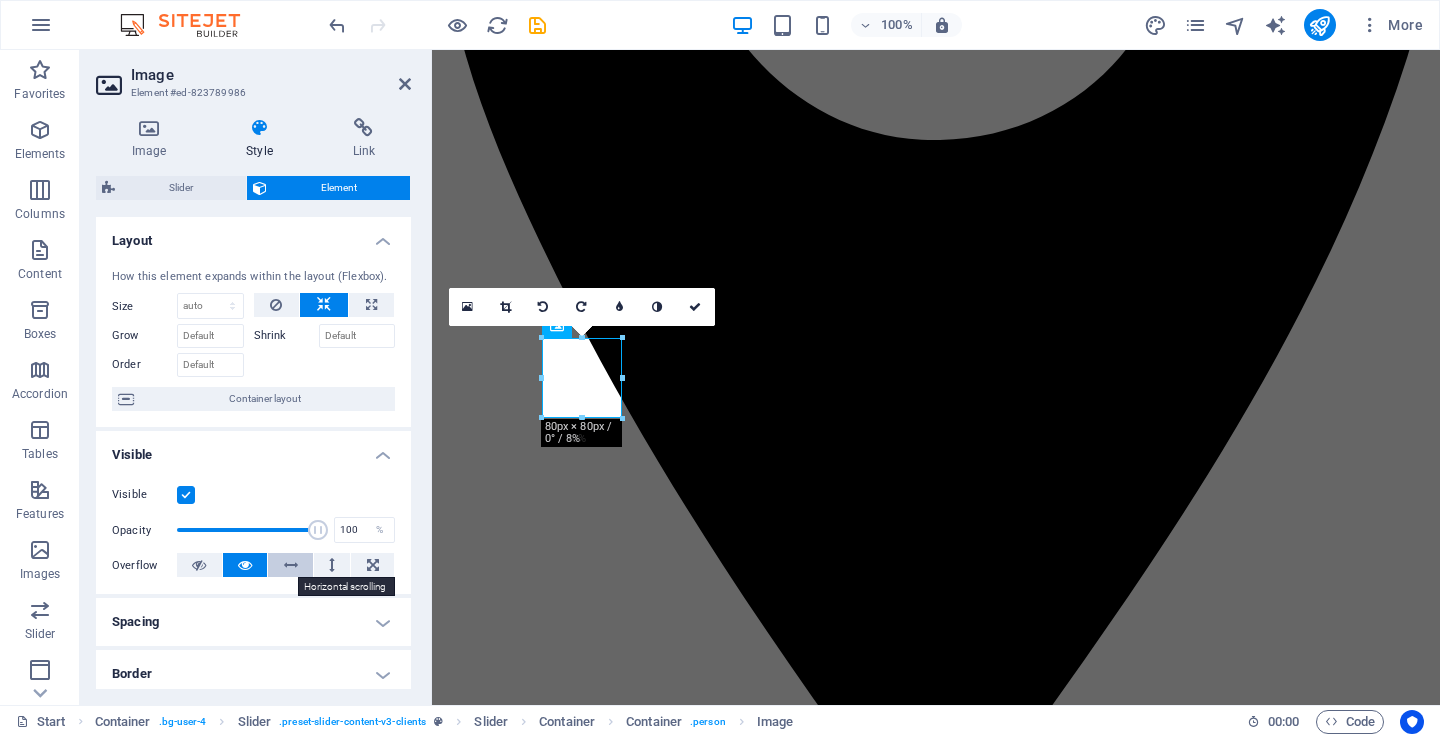 click at bounding box center [291, 565] 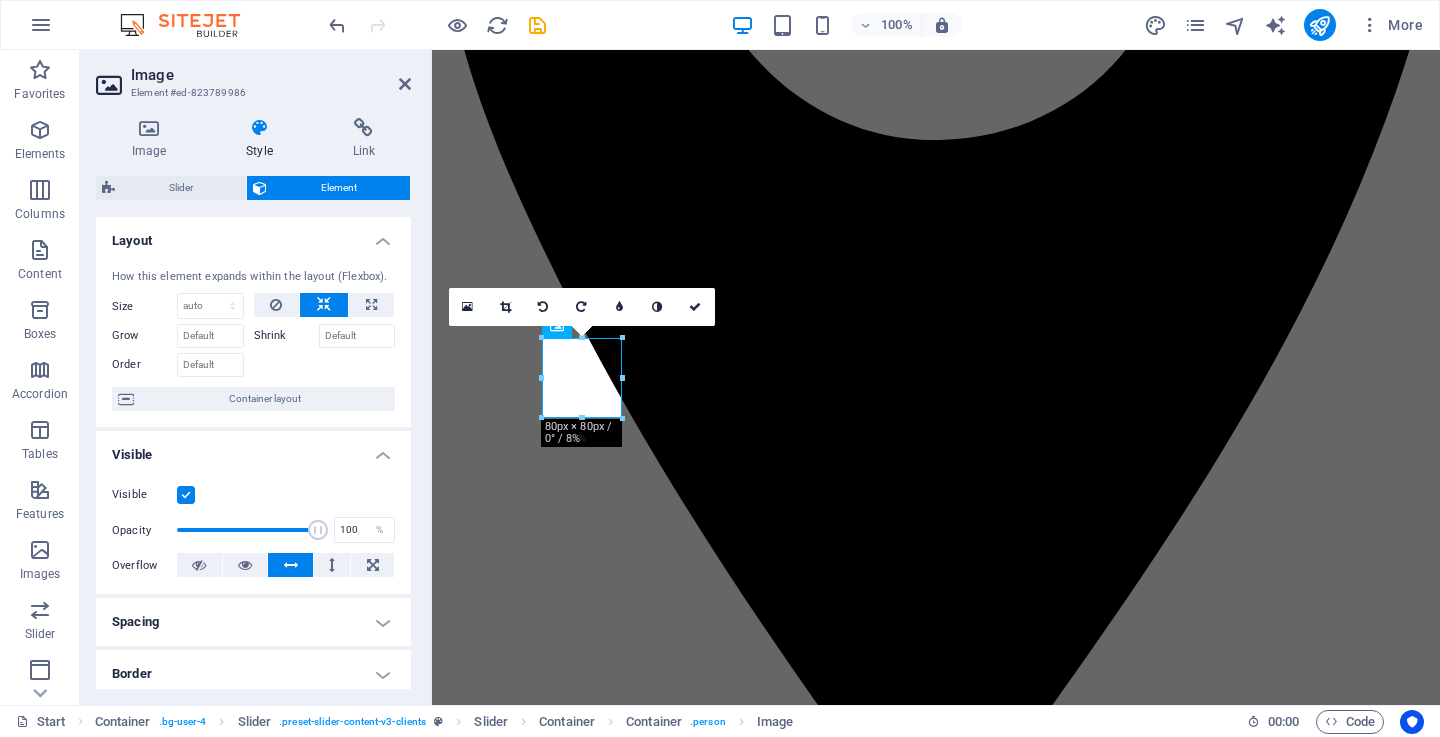 click at bounding box center [291, 565] 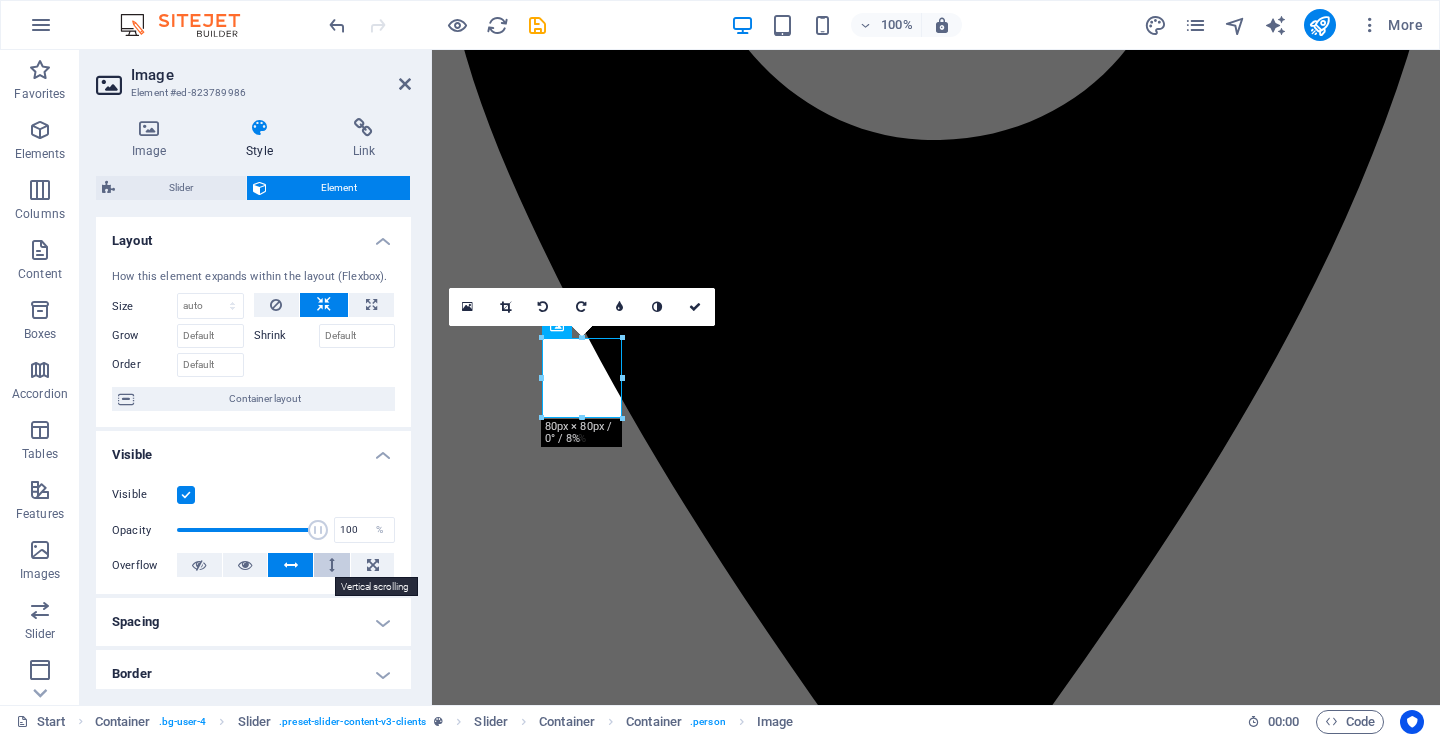 click at bounding box center (332, 565) 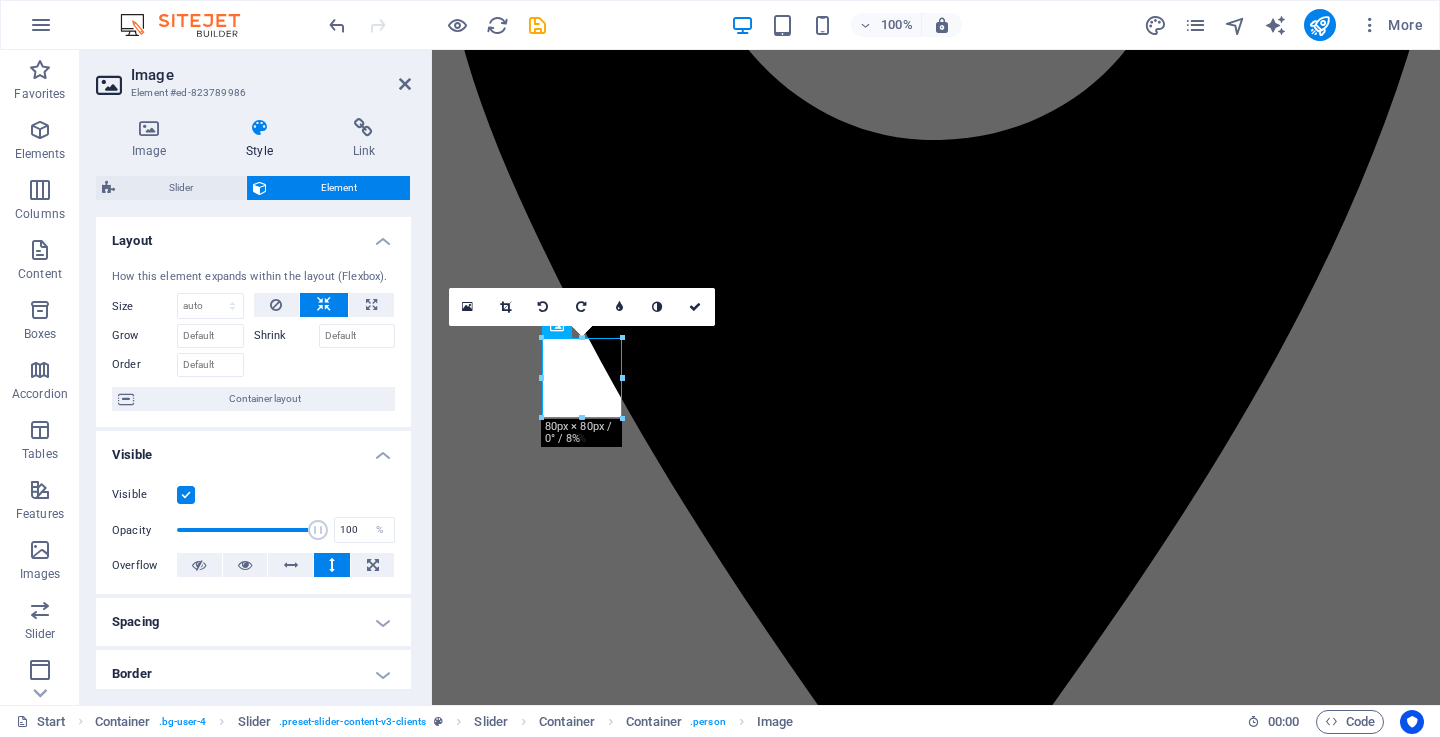 click at bounding box center [332, 565] 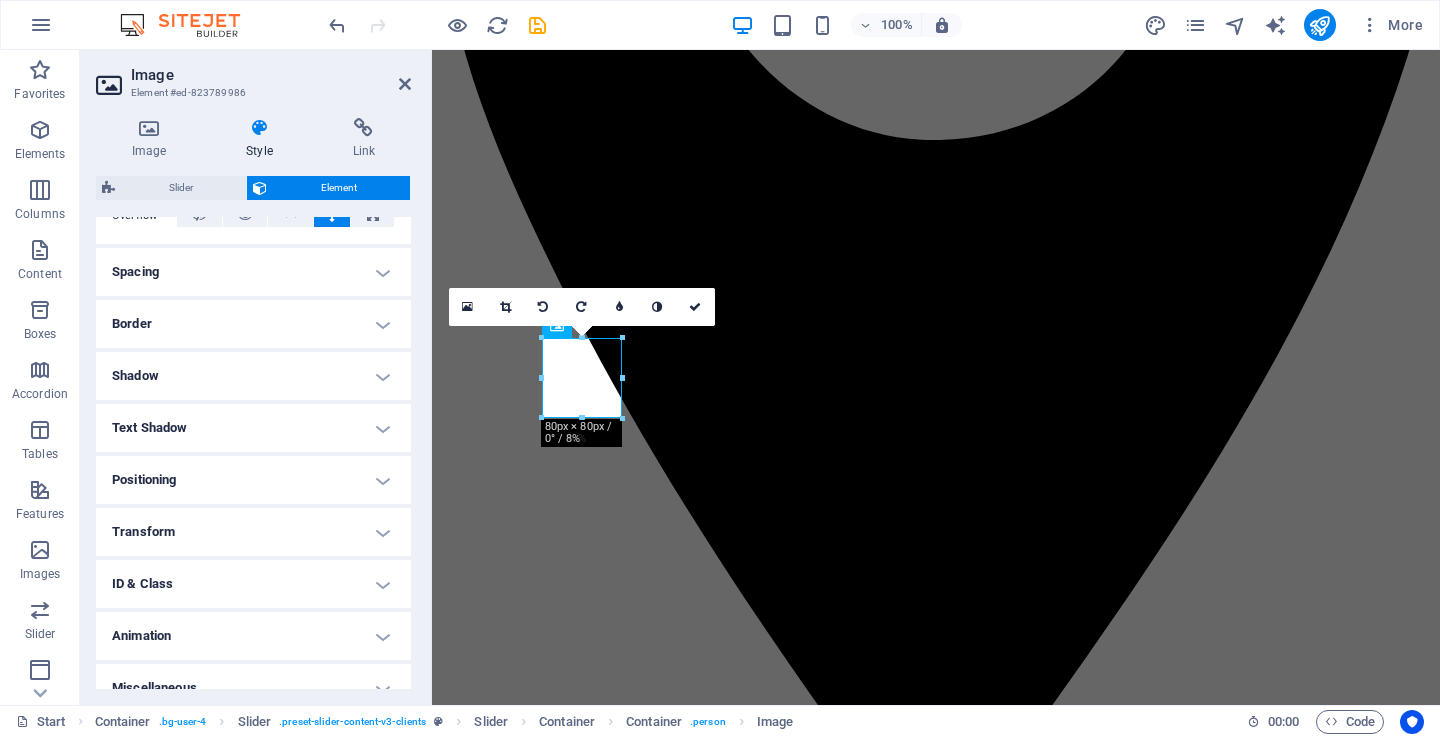 scroll, scrollTop: 373, scrollLeft: 0, axis: vertical 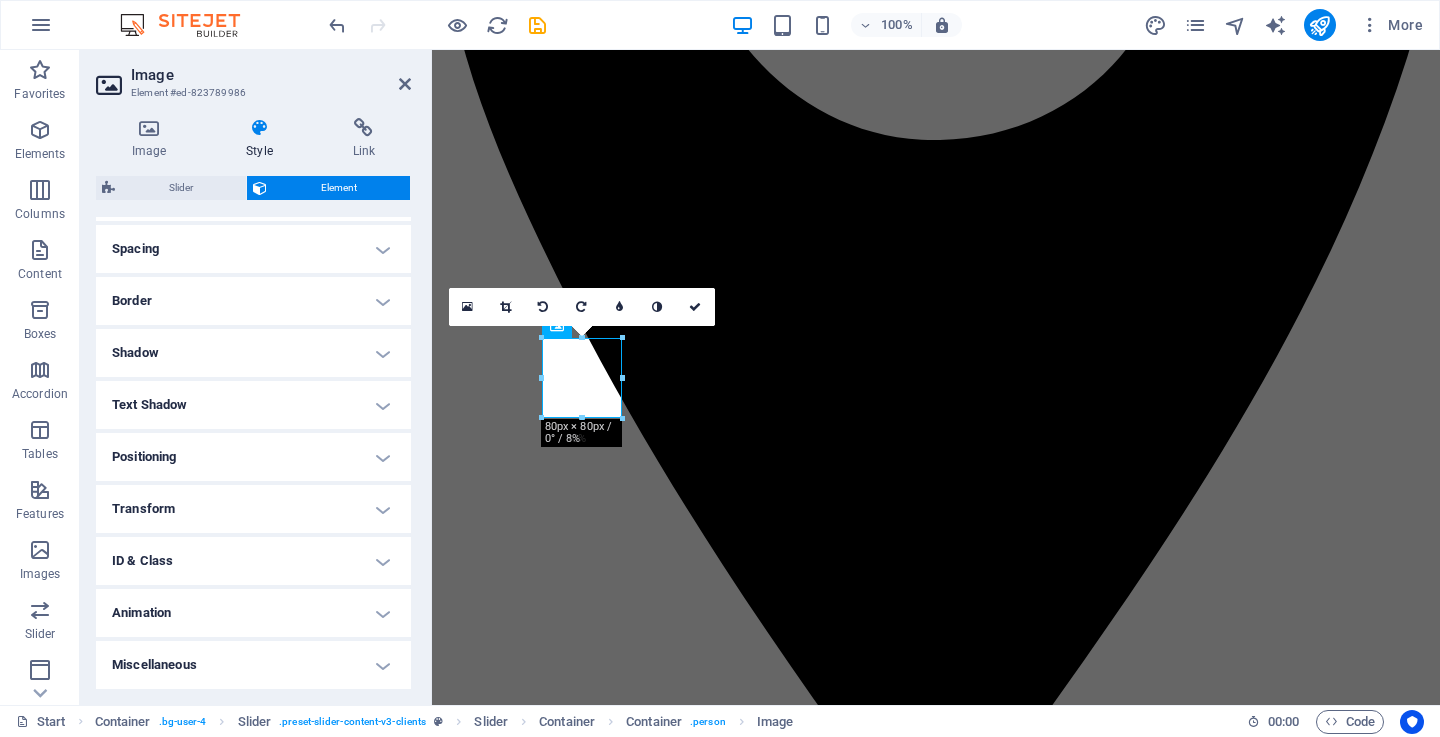 click on "Spacing" at bounding box center [253, 249] 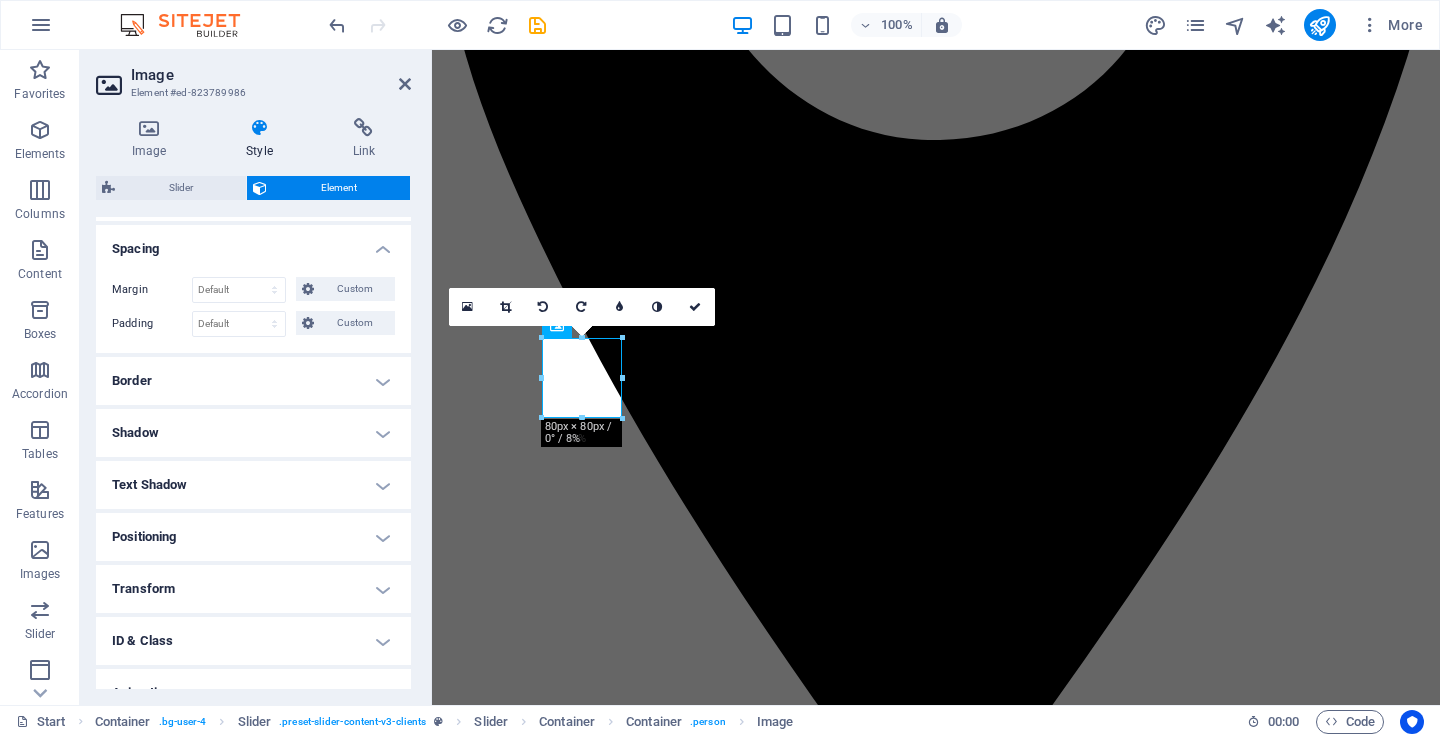 click on "Spacing" at bounding box center [253, 243] 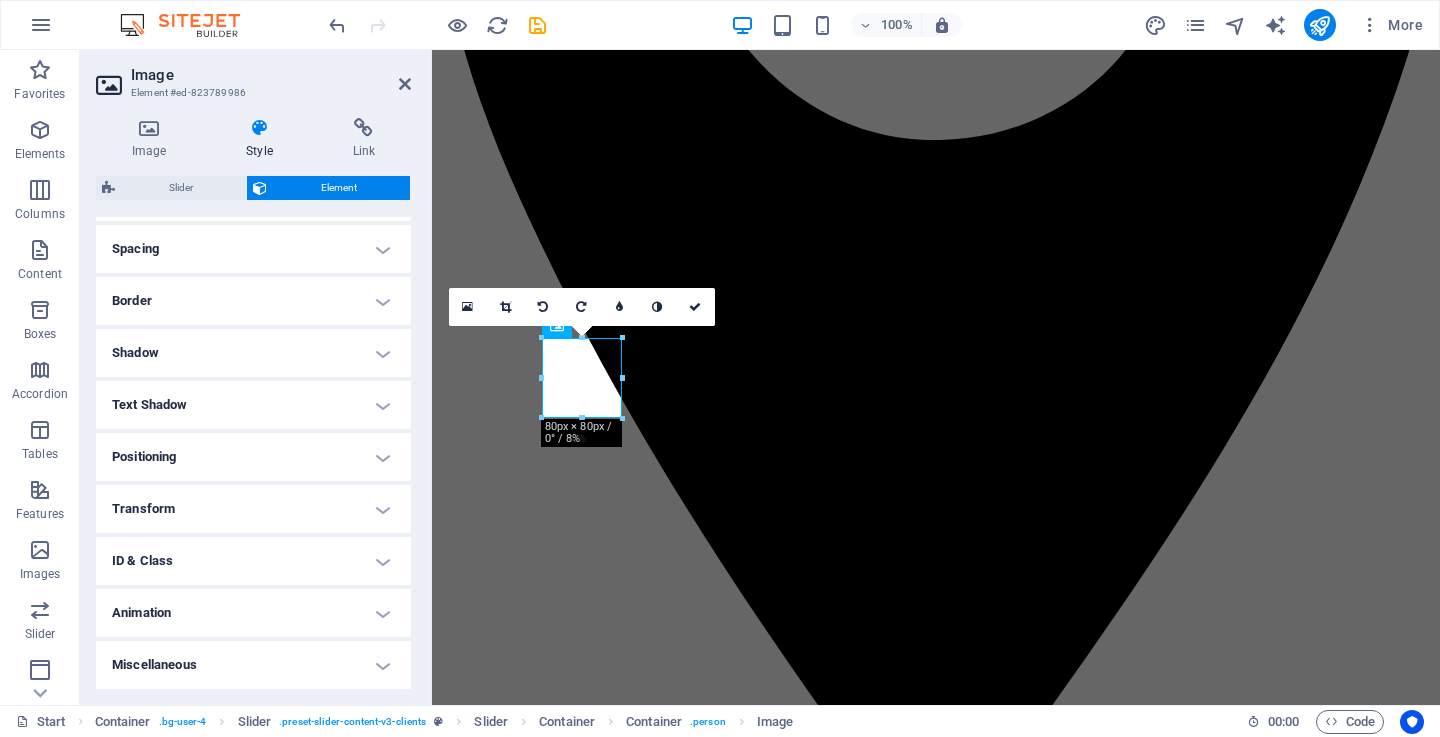 click on "Border" at bounding box center (253, 301) 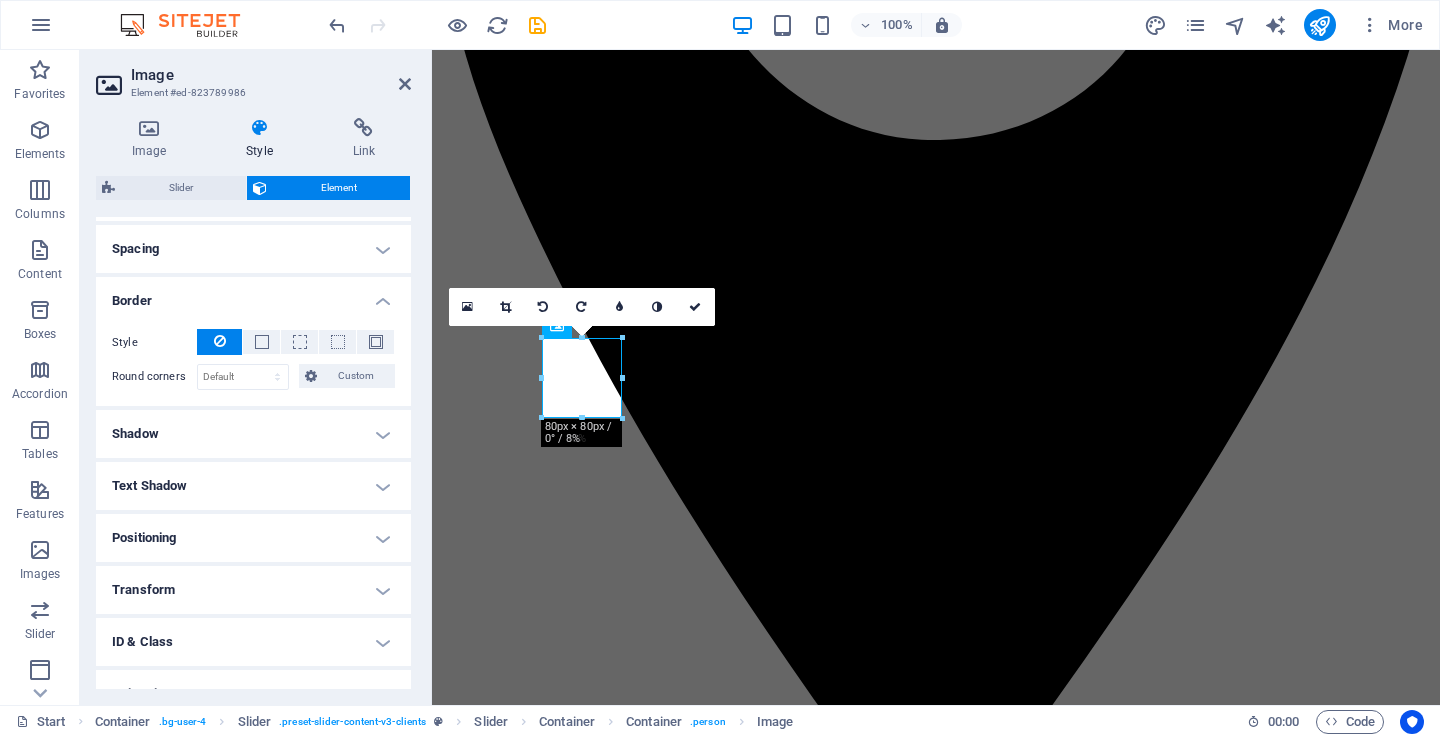 click on "Border" at bounding box center [253, 295] 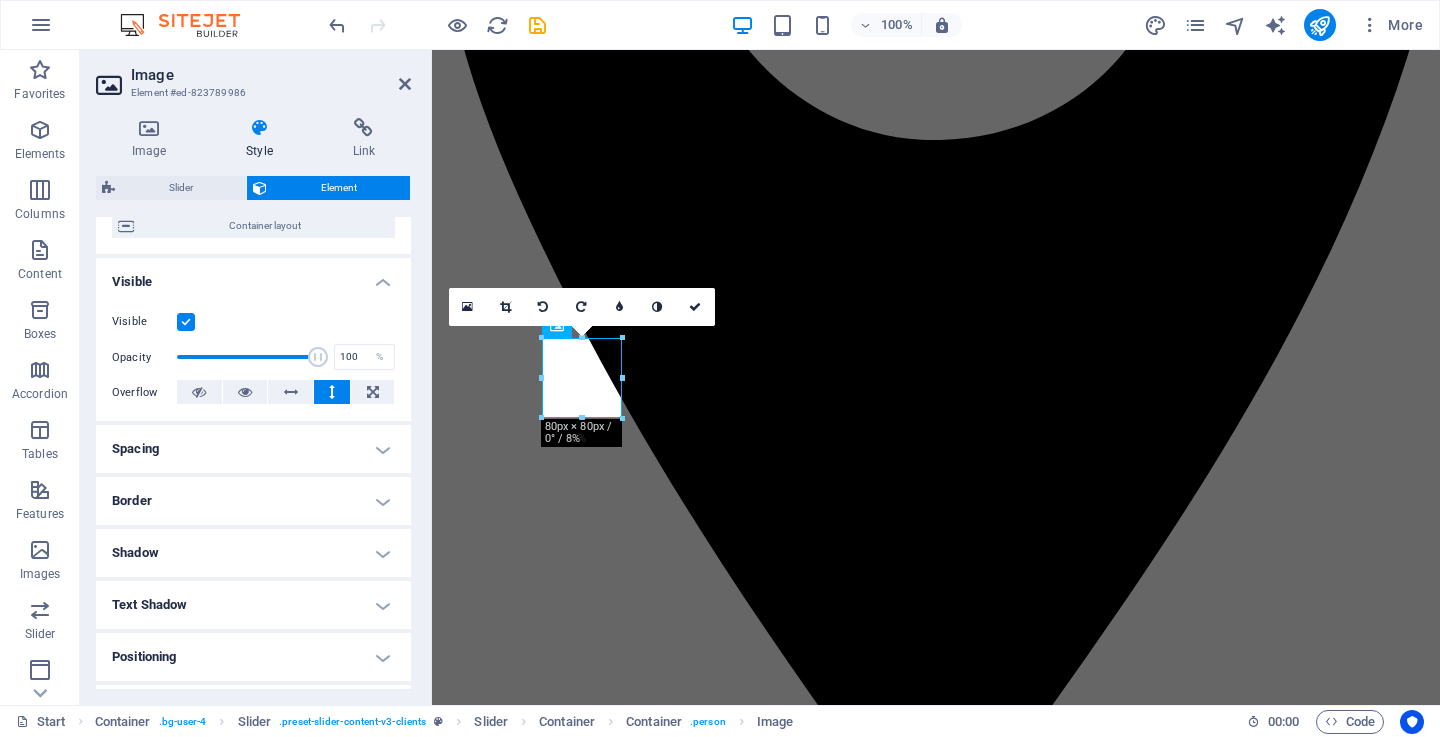 scroll, scrollTop: 0, scrollLeft: 0, axis: both 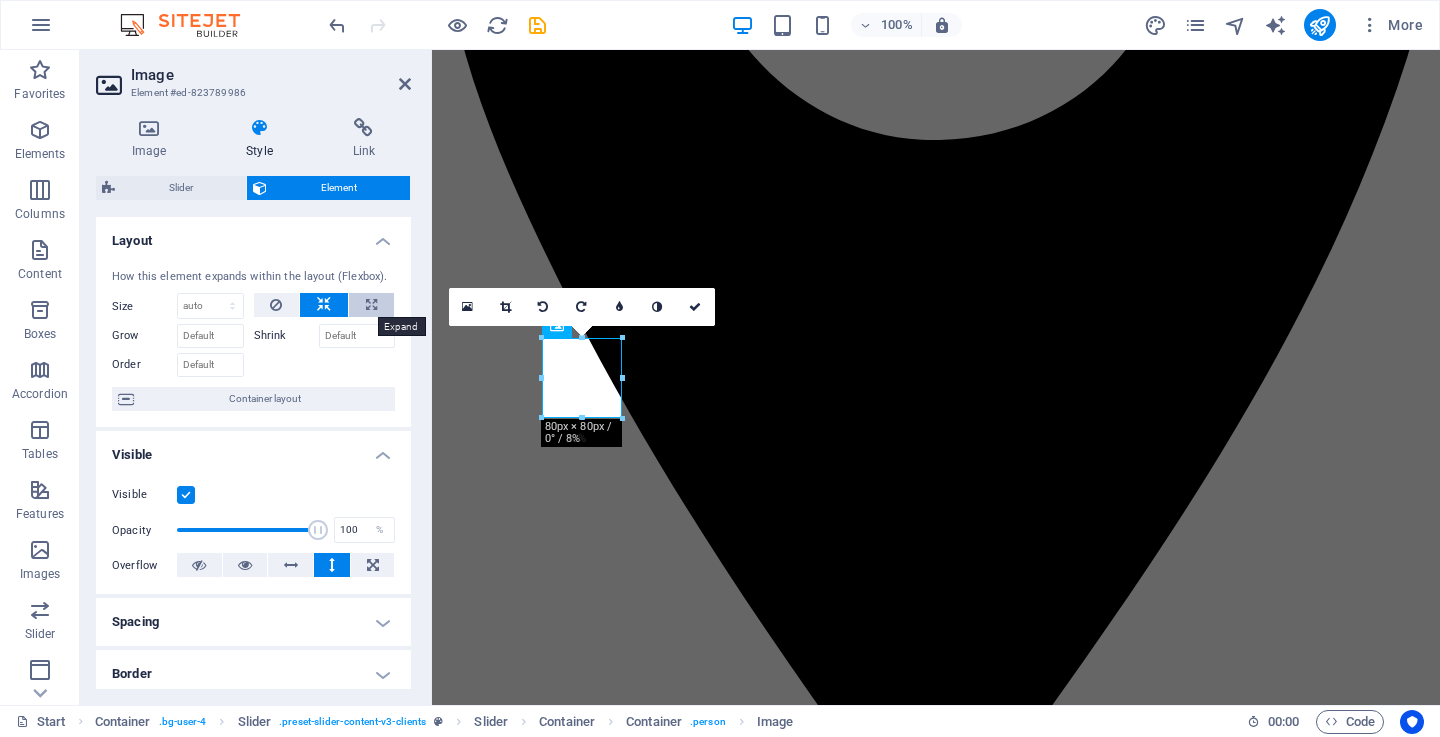 click at bounding box center [371, 305] 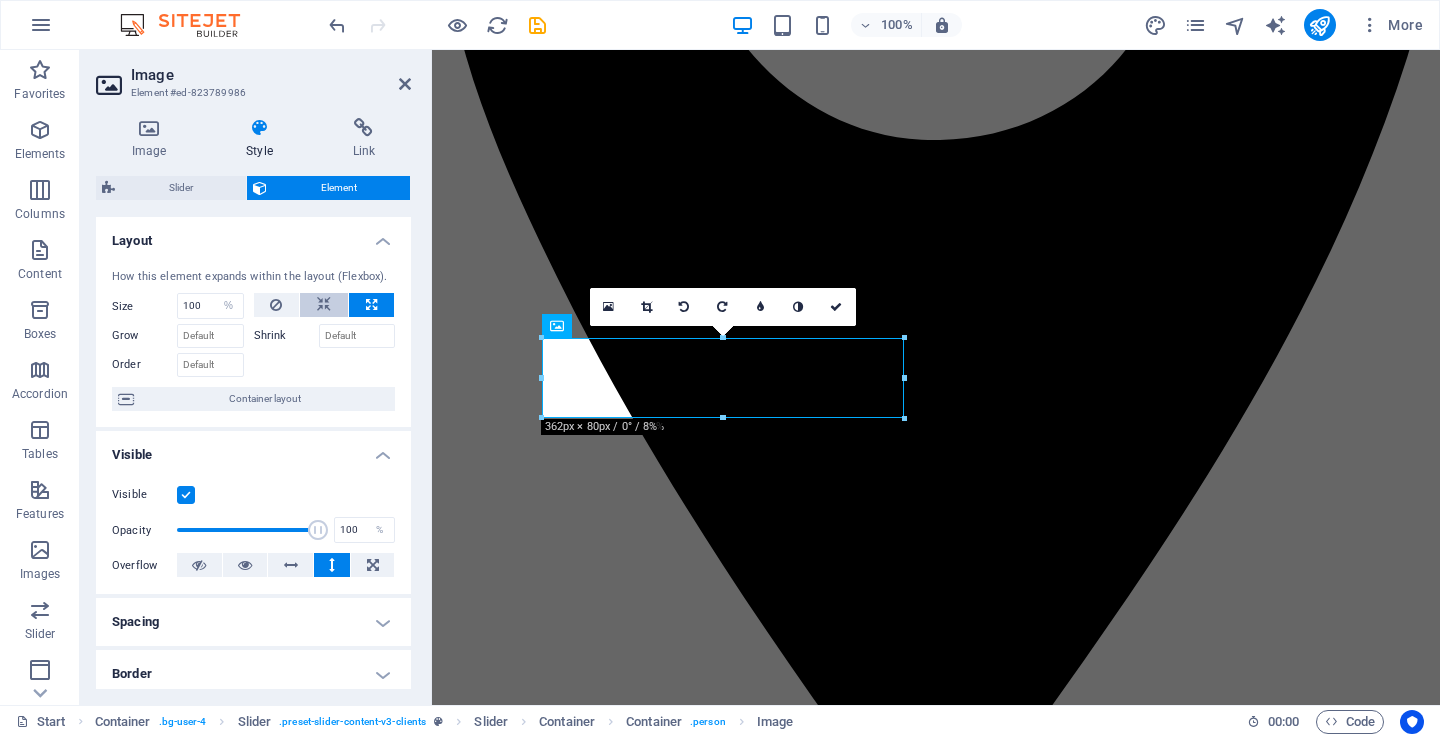 click at bounding box center [324, 305] 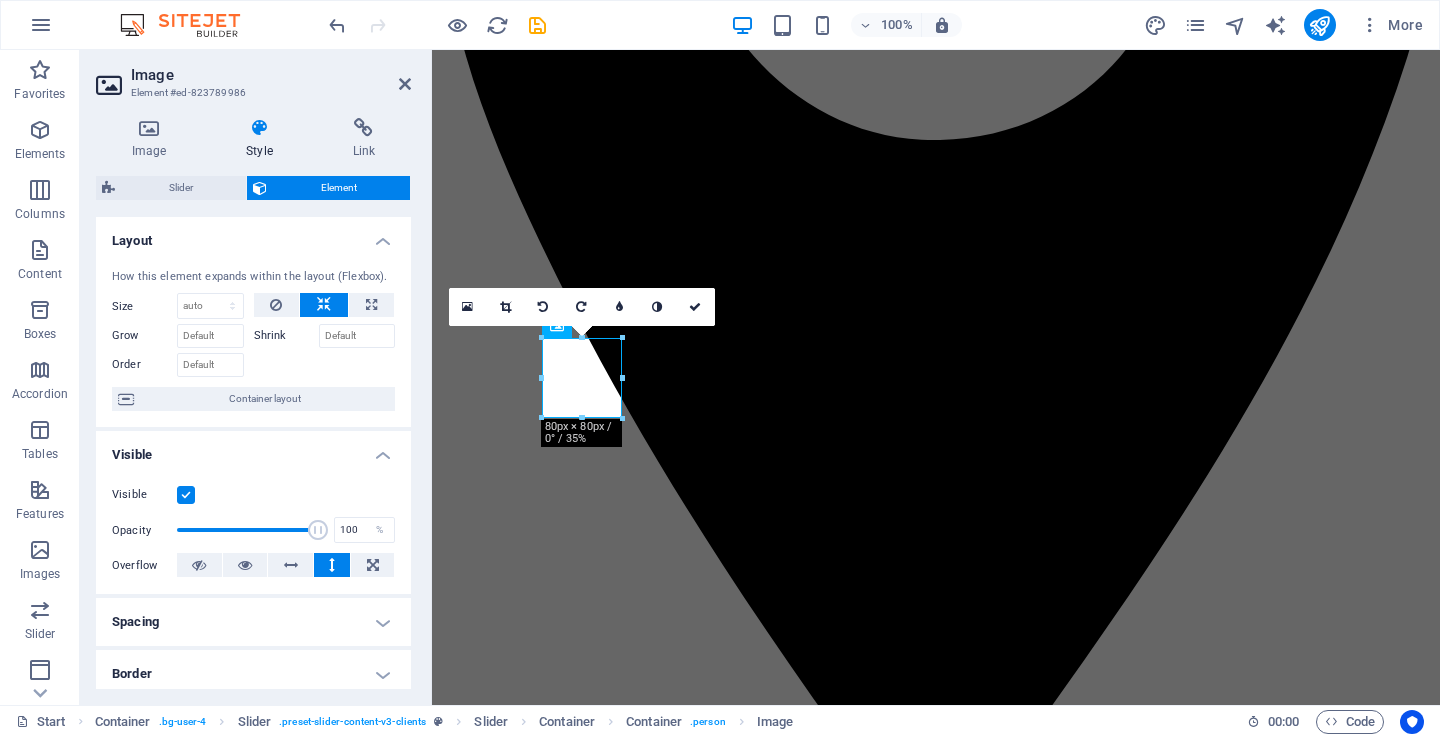 click on "Shrink" at bounding box center (286, 336) 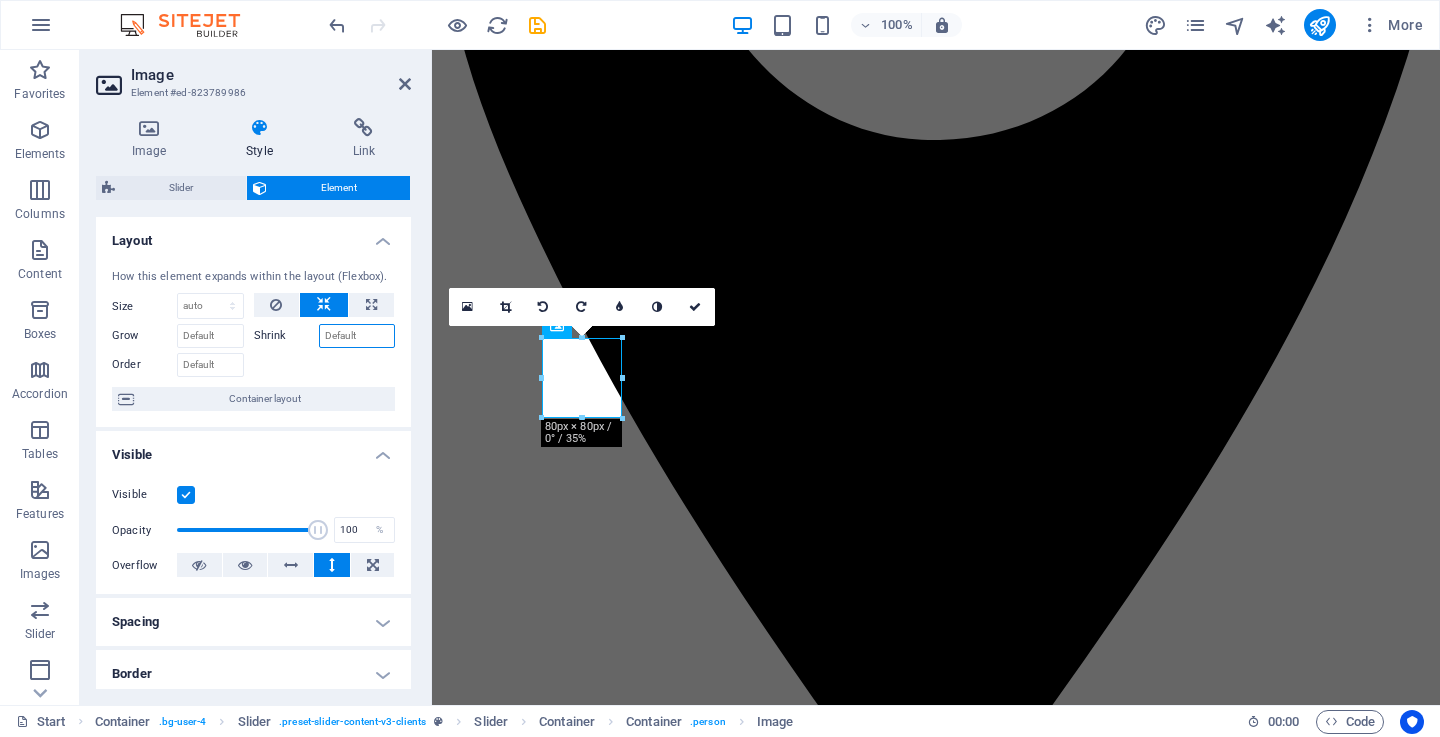 click on "Shrink" at bounding box center [357, 336] 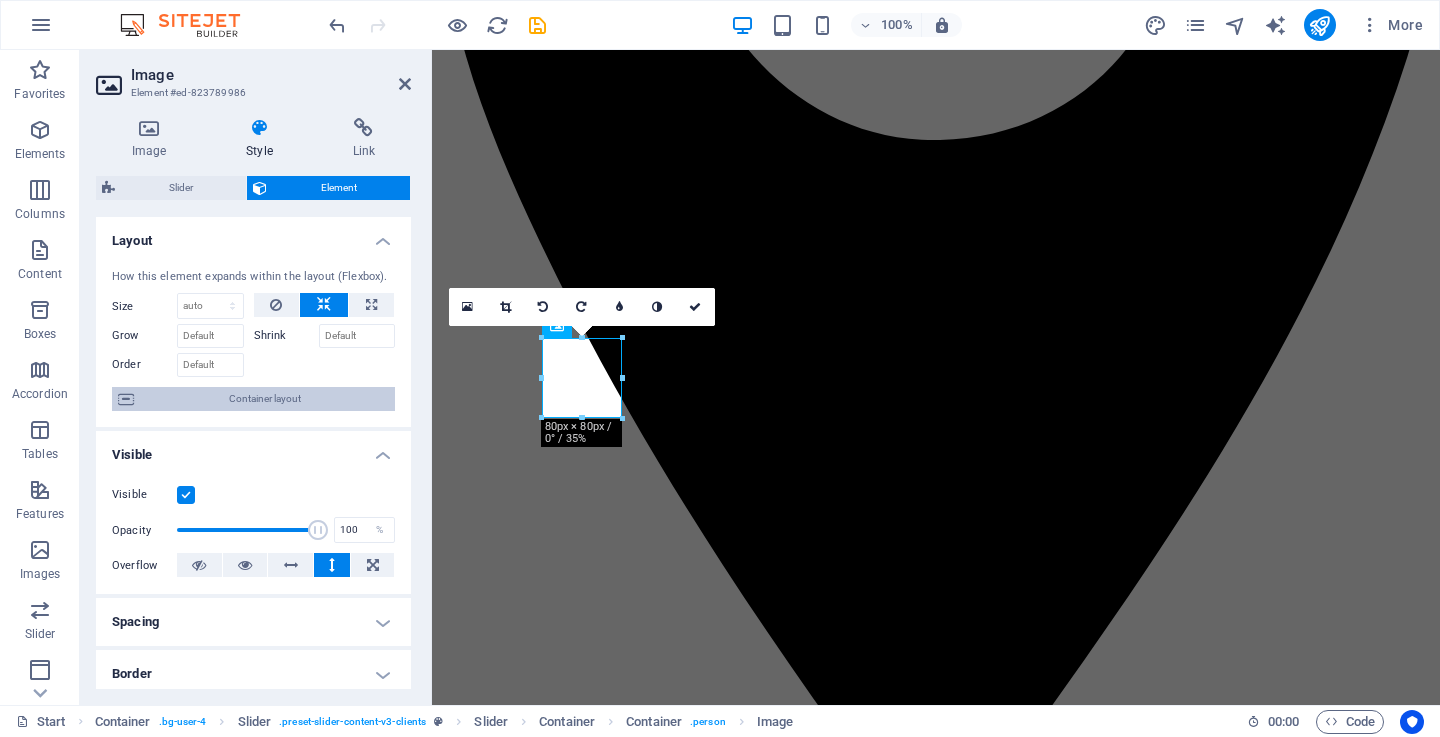 click on "Container layout" at bounding box center (264, 399) 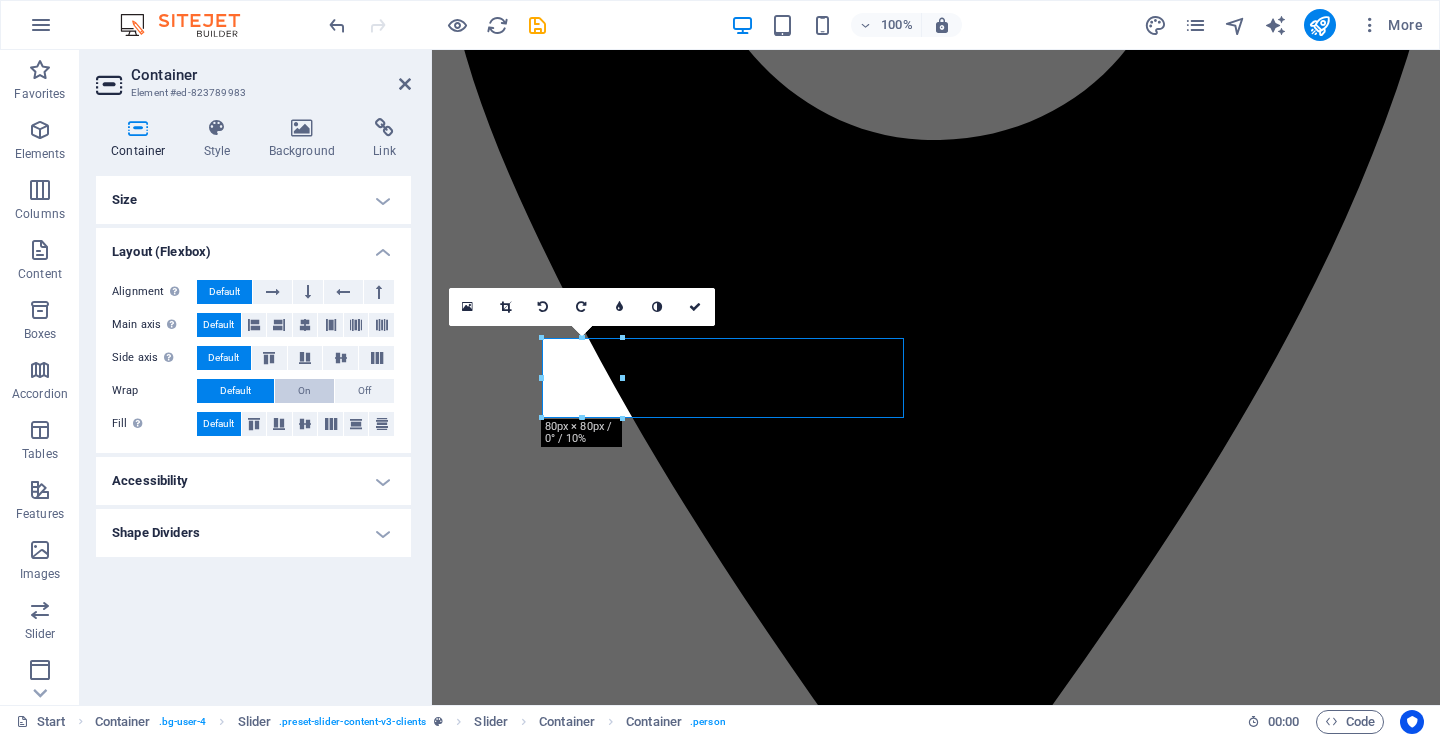 click on "On" at bounding box center (304, 391) 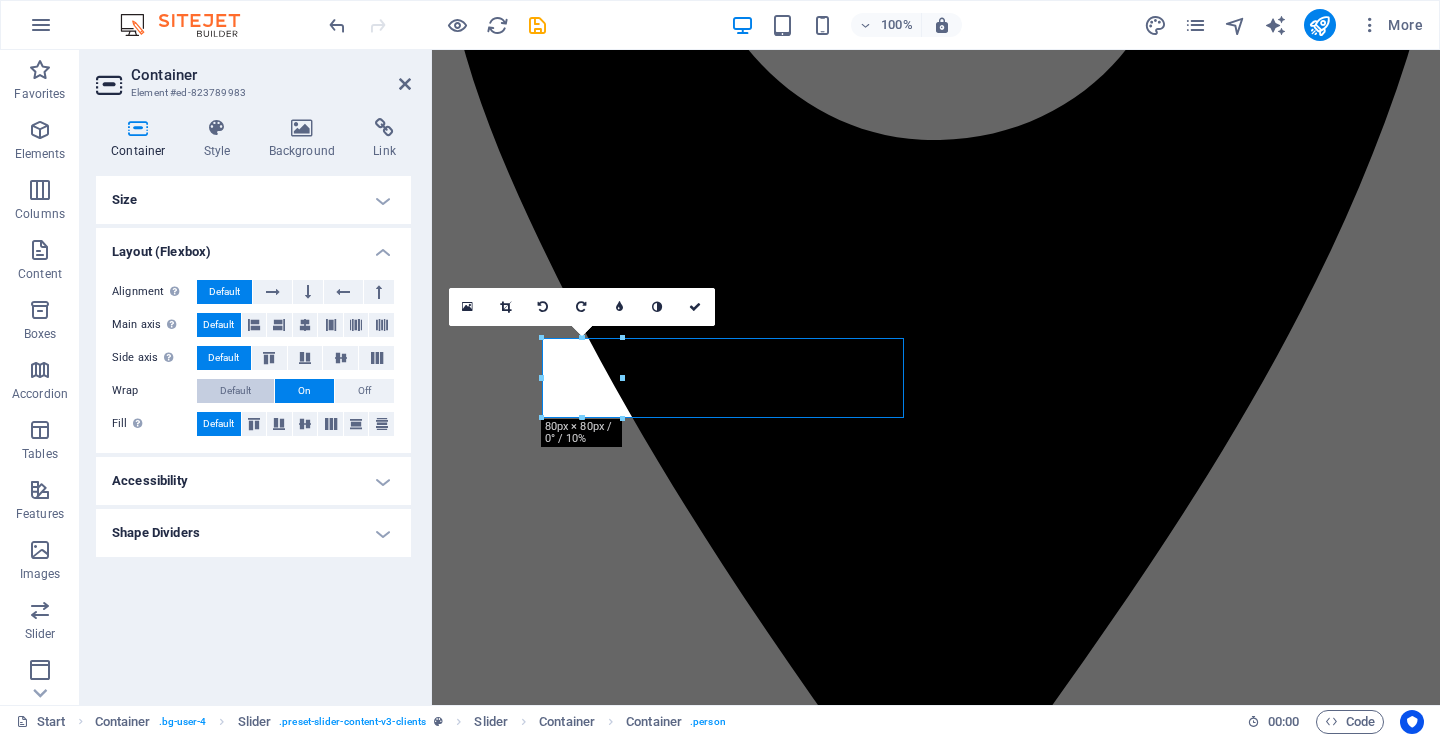 click on "Default" at bounding box center (235, 391) 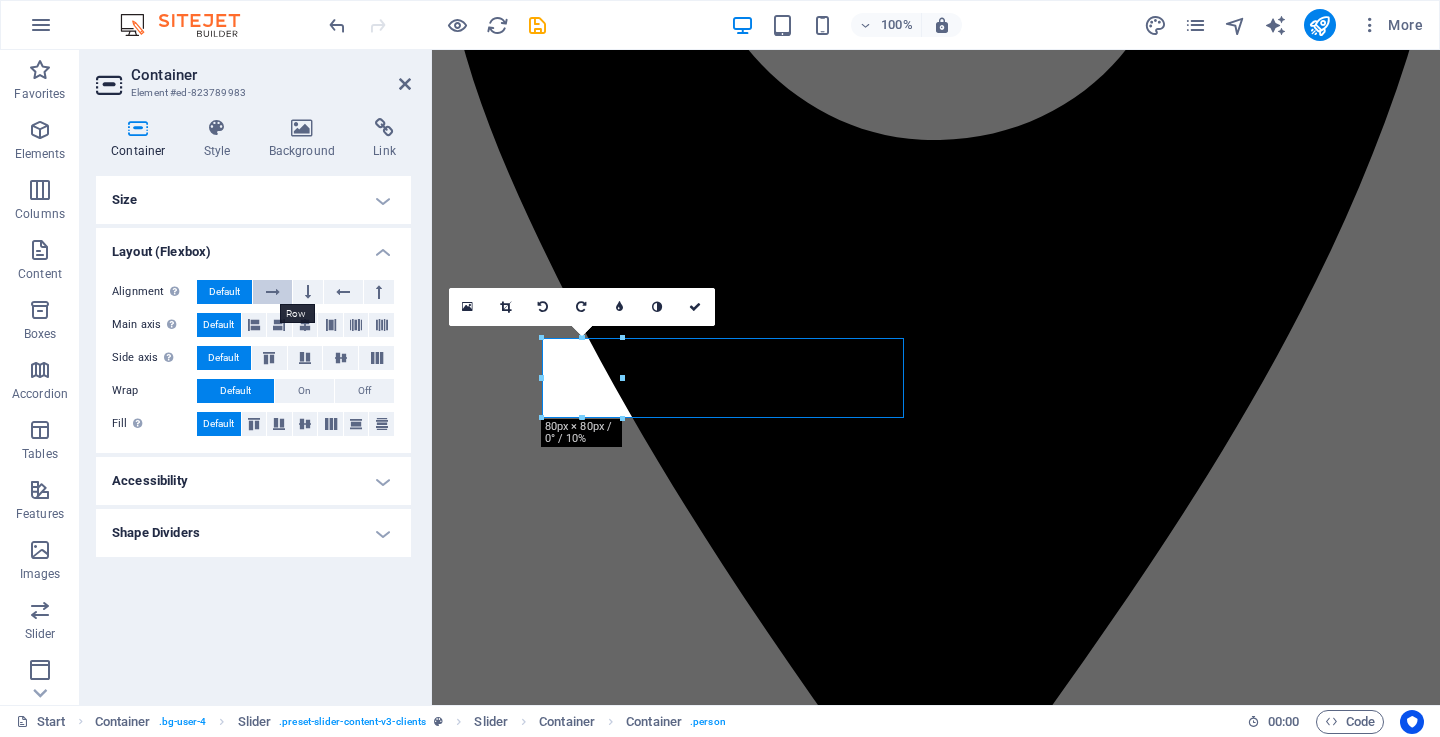 click at bounding box center [273, 292] 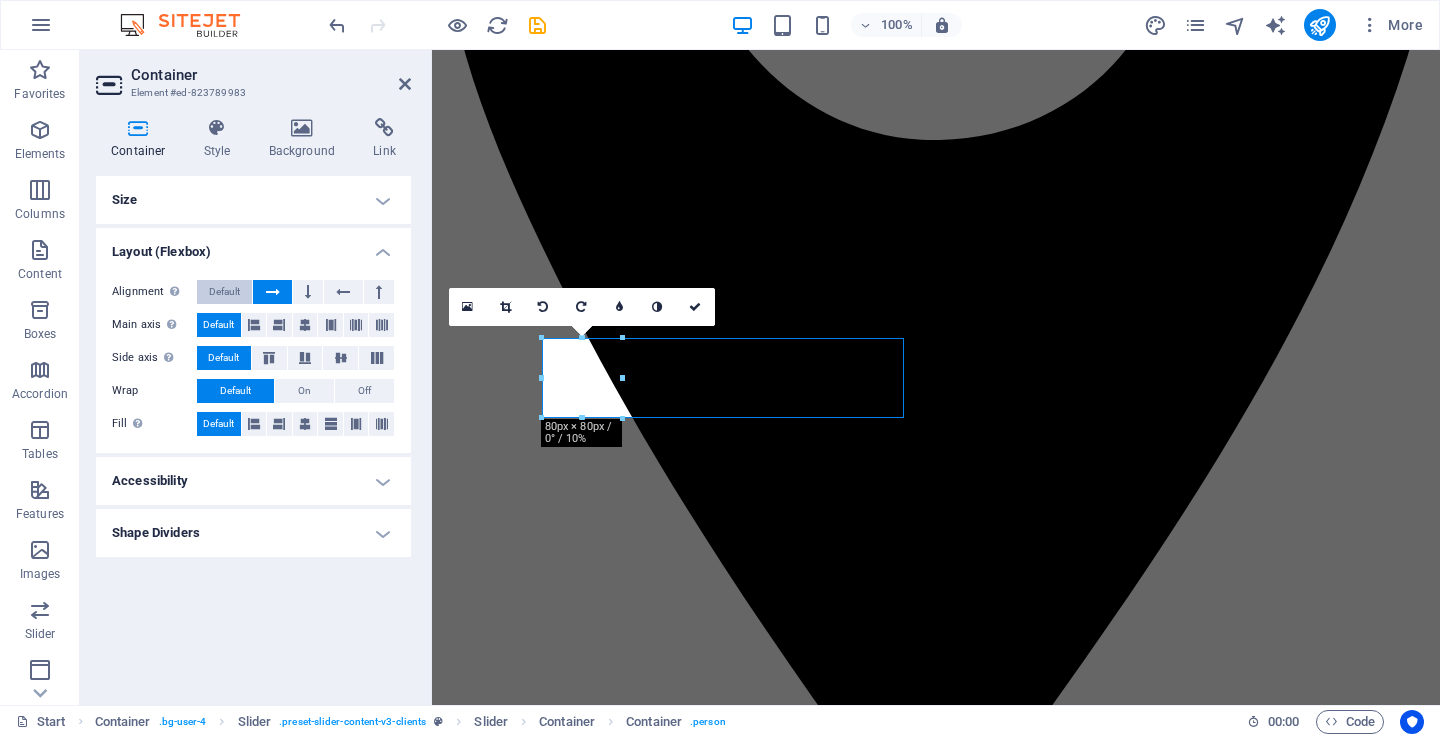 click on "Default" at bounding box center (224, 292) 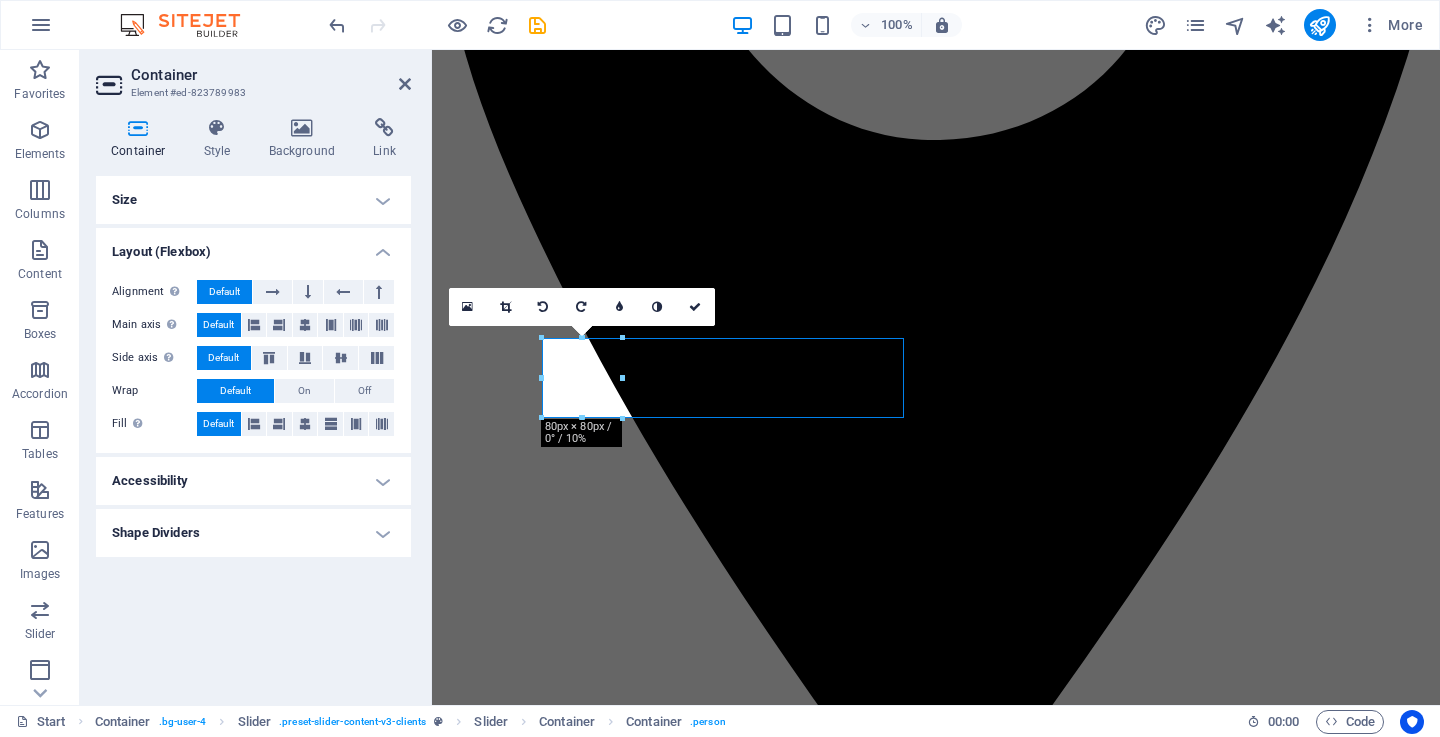 click on "Shape Dividers" at bounding box center [253, 533] 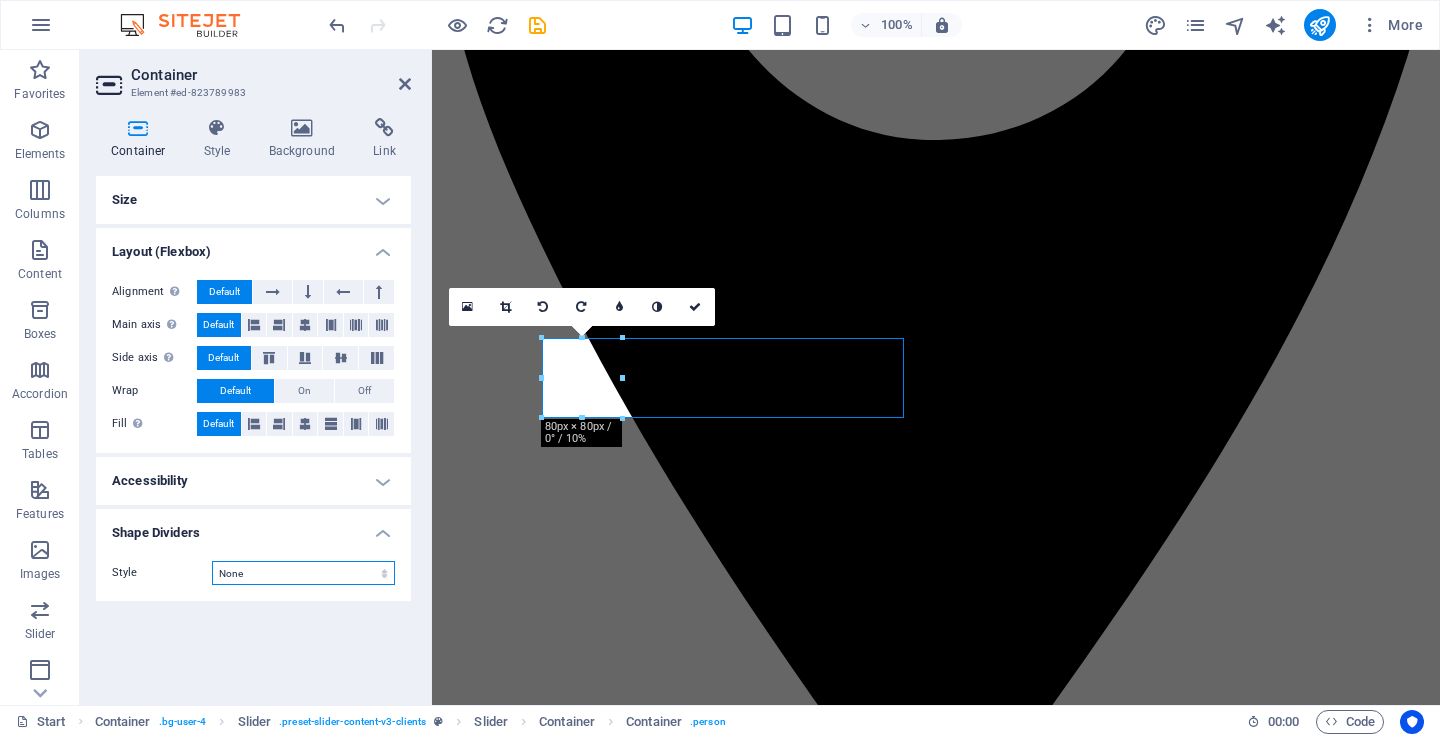 click on "None Triangle Square Diagonal Polygon 1 Polygon 2 Zigzag Multiple Zigzags Waves Multiple Waves Half Circle Circle Circle Shadow Blocks Hexagons Clouds Multiple Clouds Fan Pyramids Book Paint Drip Fire Shredded Paper Arrow" at bounding box center (303, 573) 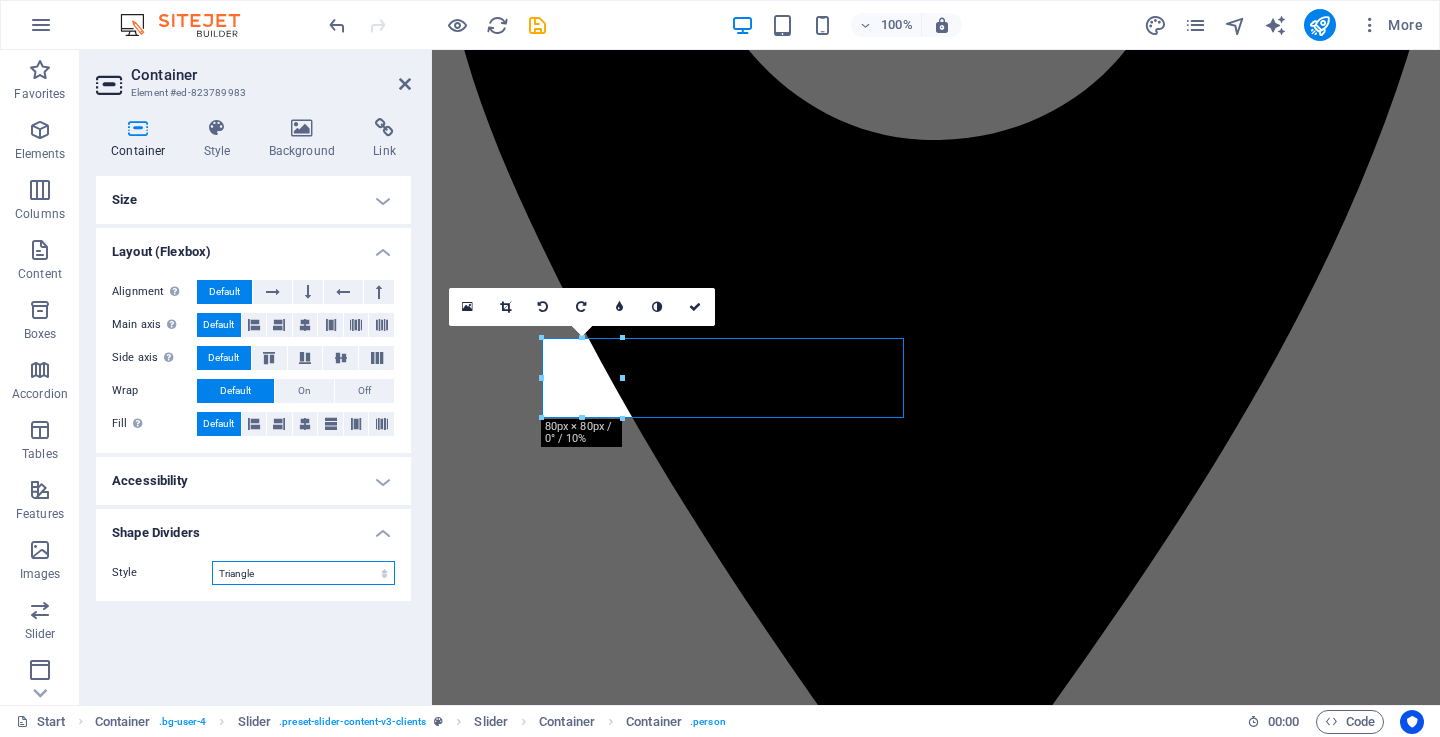 click on "None Triangle Square Diagonal Polygon 1 Polygon 2 Zigzag Multiple Zigzags Waves Multiple Waves Half Circle Circle Circle Shadow Blocks Hexagons Clouds Multiple Clouds Fan Pyramids Book Paint Drip Fire Shredded Paper Arrow" at bounding box center (303, 573) 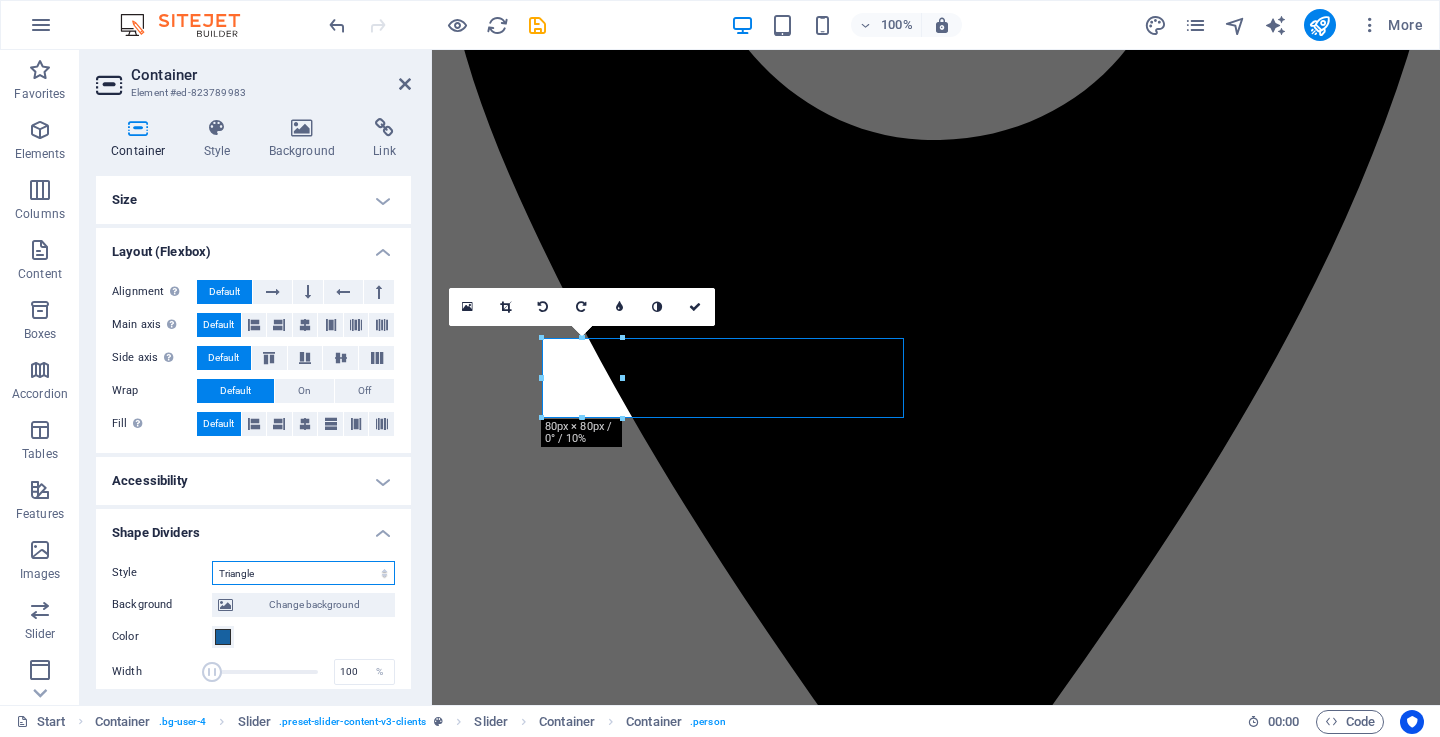 click on "None Triangle Square Diagonal Polygon 1 Polygon 2 Zigzag Multiple Zigzags Waves Multiple Waves Half Circle Circle Circle Shadow Blocks Hexagons Clouds Multiple Clouds Fan Pyramids Book Paint Drip Fire Shredded Paper Arrow" at bounding box center [303, 573] 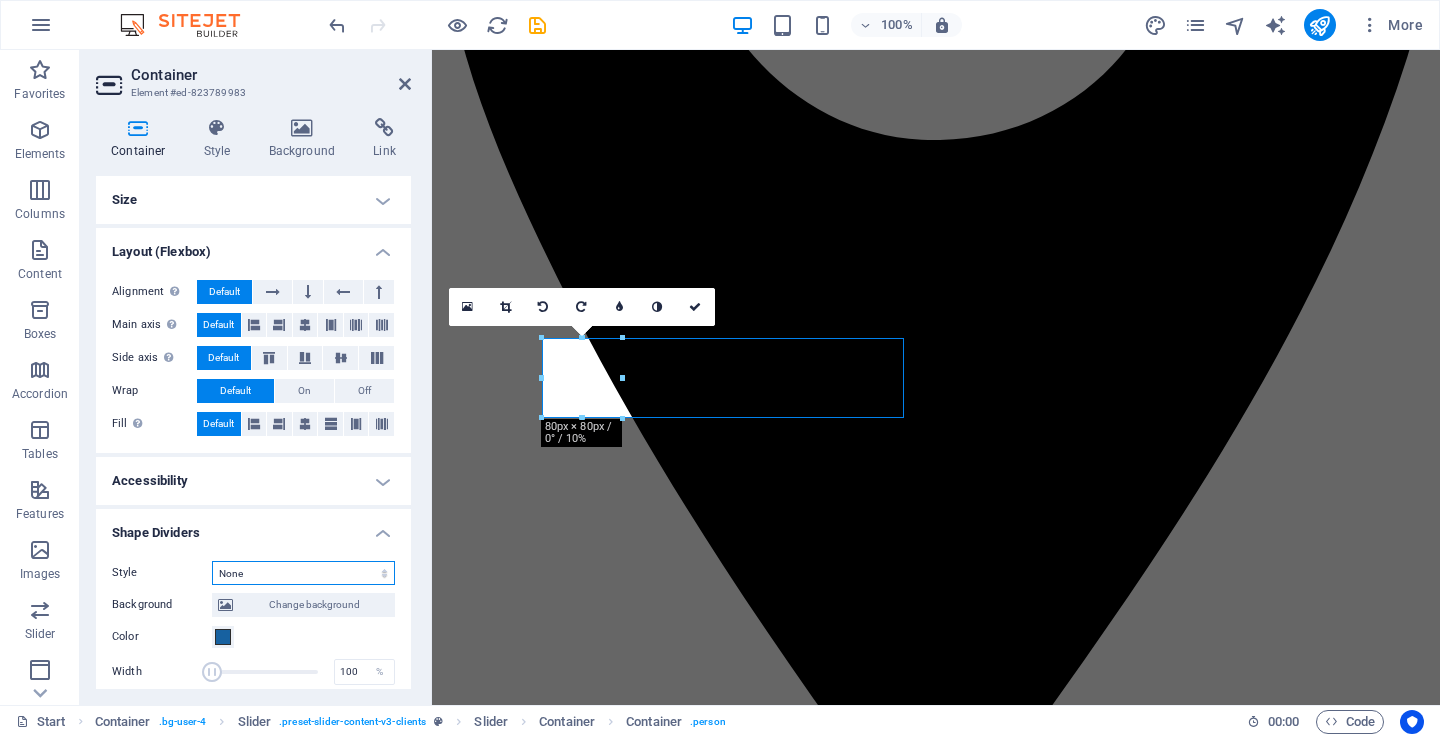 click on "None Triangle Square Diagonal Polygon 1 Polygon 2 Zigzag Multiple Zigzags Waves Multiple Waves Half Circle Circle Circle Shadow Blocks Hexagons Clouds Multiple Clouds Fan Pyramids Book Paint Drip Fire Shredded Paper Arrow" at bounding box center (303, 573) 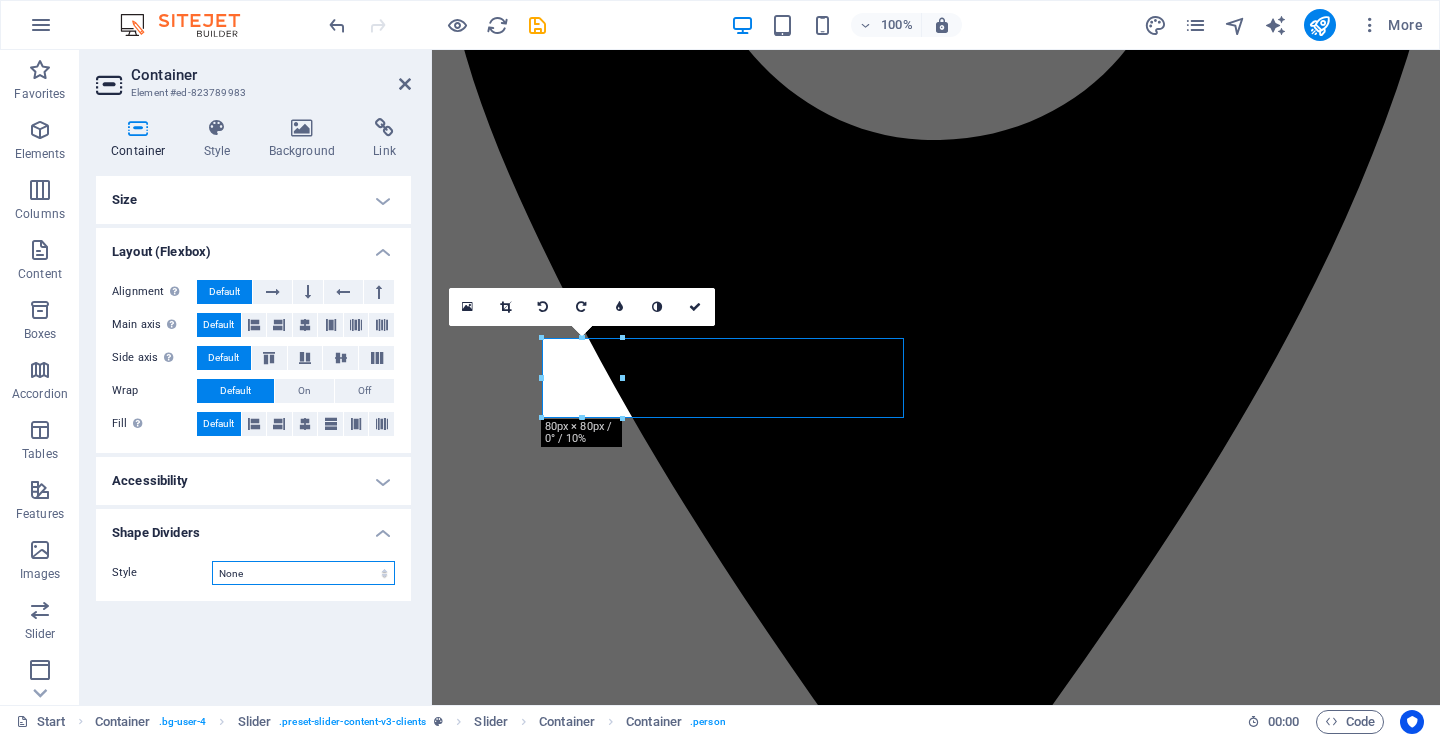 click on "None Triangle Square Diagonal Polygon 1 Polygon 2 Zigzag Multiple Zigzags Waves Multiple Waves Half Circle Circle Circle Shadow Blocks Hexagons Clouds Multiple Clouds Fan Pyramids Book Paint Drip Fire Shredded Paper Arrow" at bounding box center (303, 573) 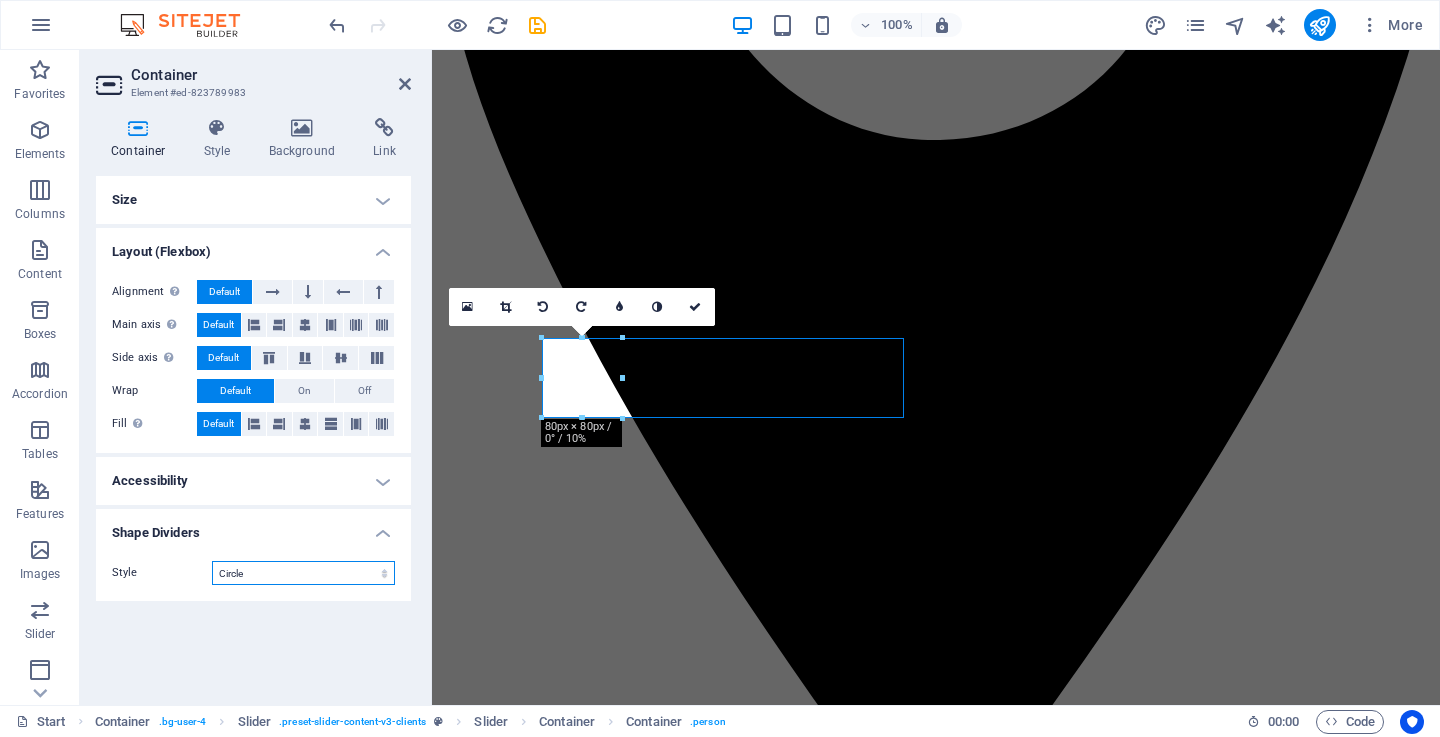click on "None Triangle Square Diagonal Polygon 1 Polygon 2 Zigzag Multiple Zigzags Waves Multiple Waves Half Circle Circle Circle Shadow Blocks Hexagons Clouds Multiple Clouds Fan Pyramids Book Paint Drip Fire Shredded Paper Arrow" at bounding box center (303, 573) 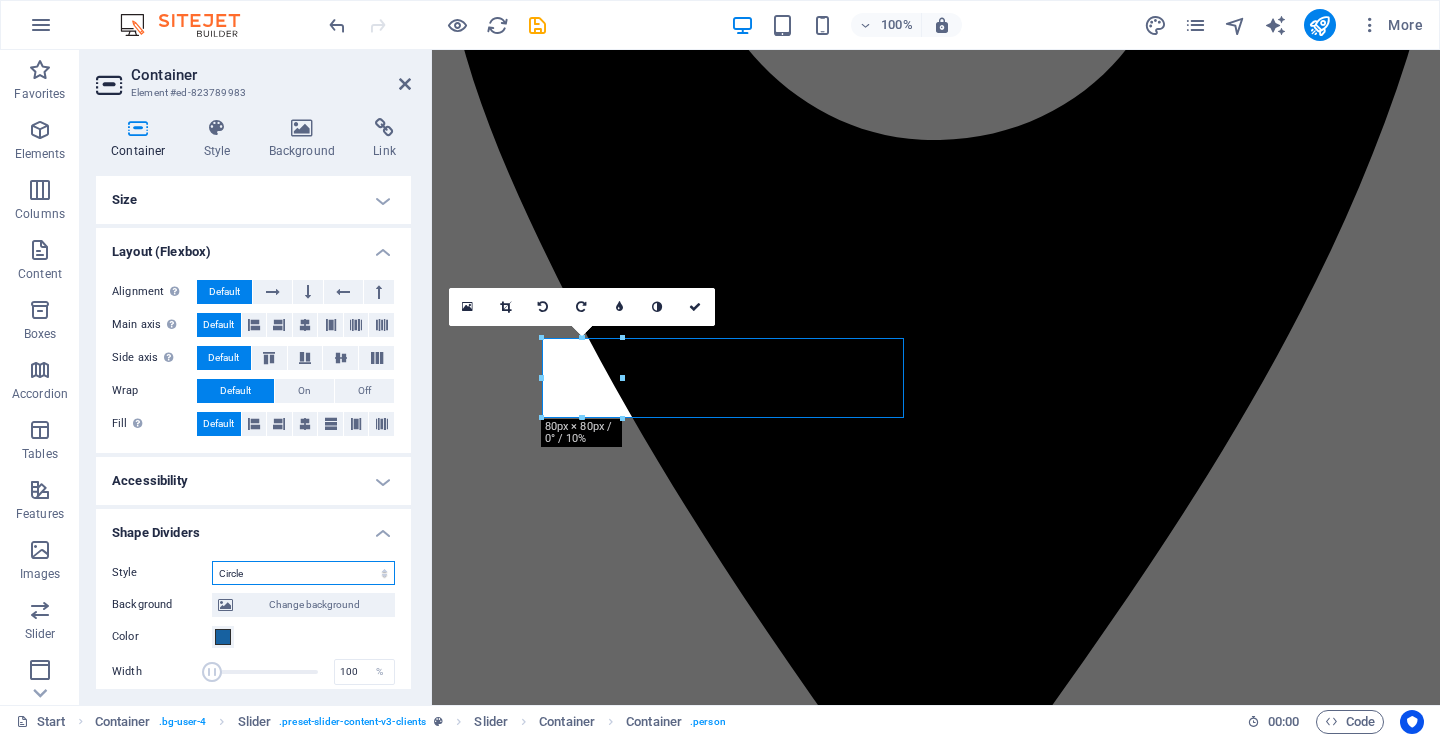 click on "None Triangle Square Diagonal Polygon 1 Polygon 2 Zigzag Multiple Zigzags Waves Multiple Waves Half Circle Circle Circle Shadow Blocks Hexagons Clouds Multiple Clouds Fan Pyramids Book Paint Drip Fire Shredded Paper Arrow" at bounding box center (303, 573) 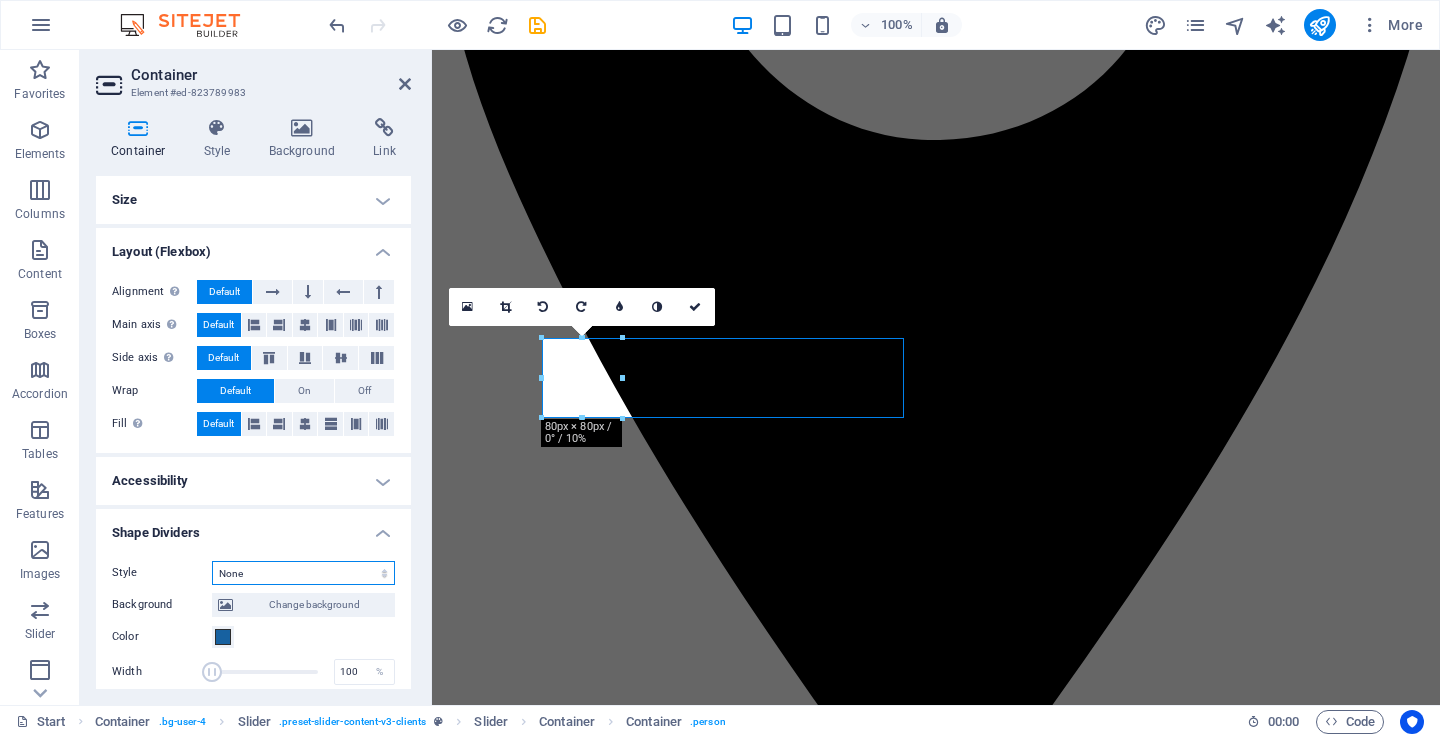 click on "None Triangle Square Diagonal Polygon 1 Polygon 2 Zigzag Multiple Zigzags Waves Multiple Waves Half Circle Circle Circle Shadow Blocks Hexagons Clouds Multiple Clouds Fan Pyramids Book Paint Drip Fire Shredded Paper Arrow" at bounding box center (303, 573) 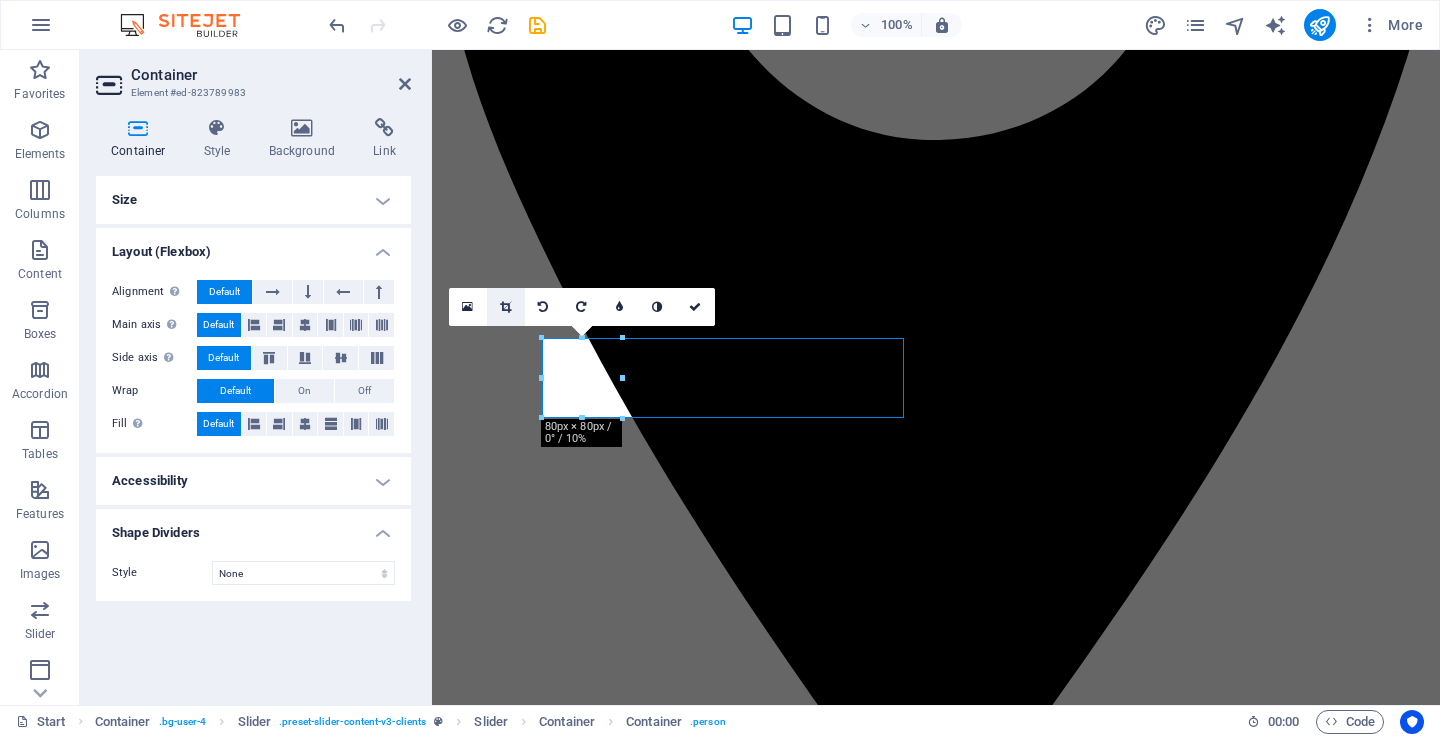 click at bounding box center [505, 307] 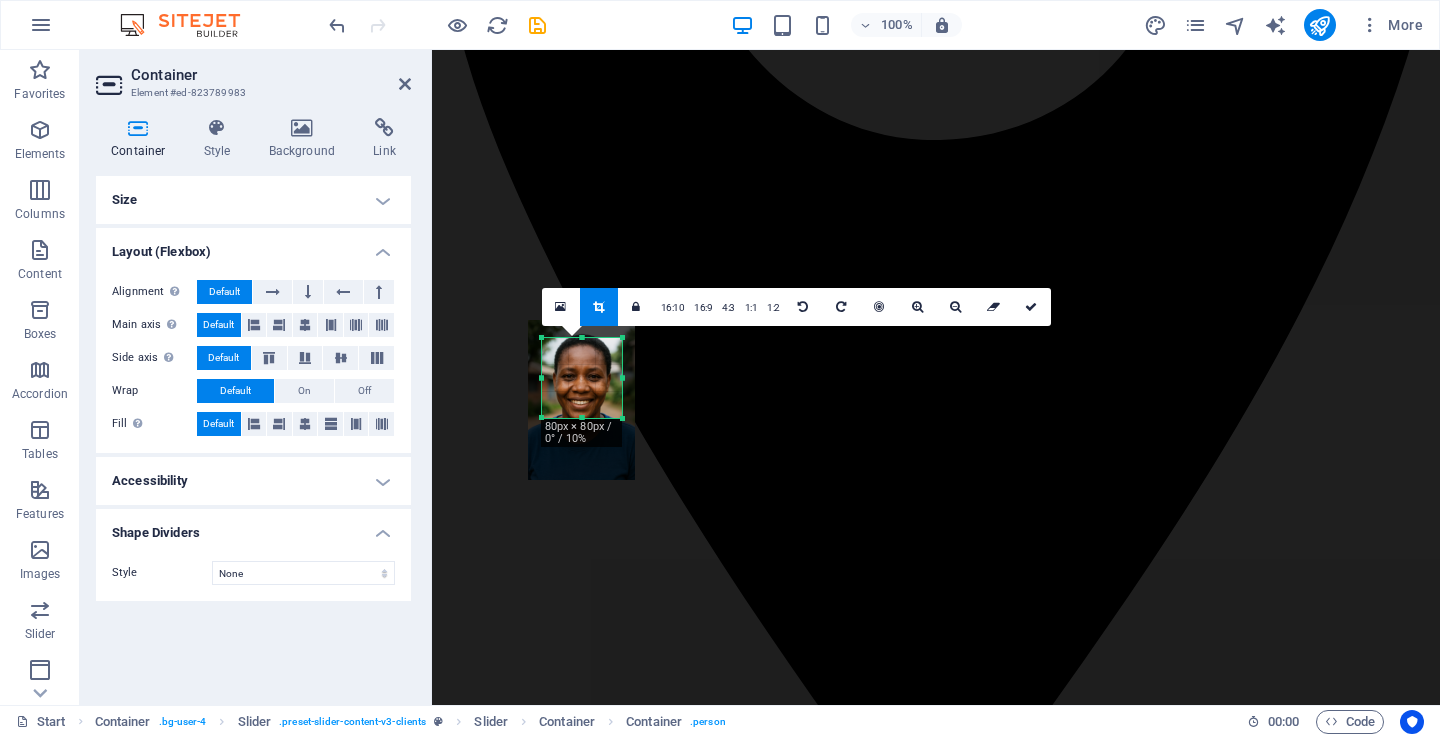 drag, startPoint x: 597, startPoint y: 396, endPoint x: 583, endPoint y: 378, distance: 22.803509 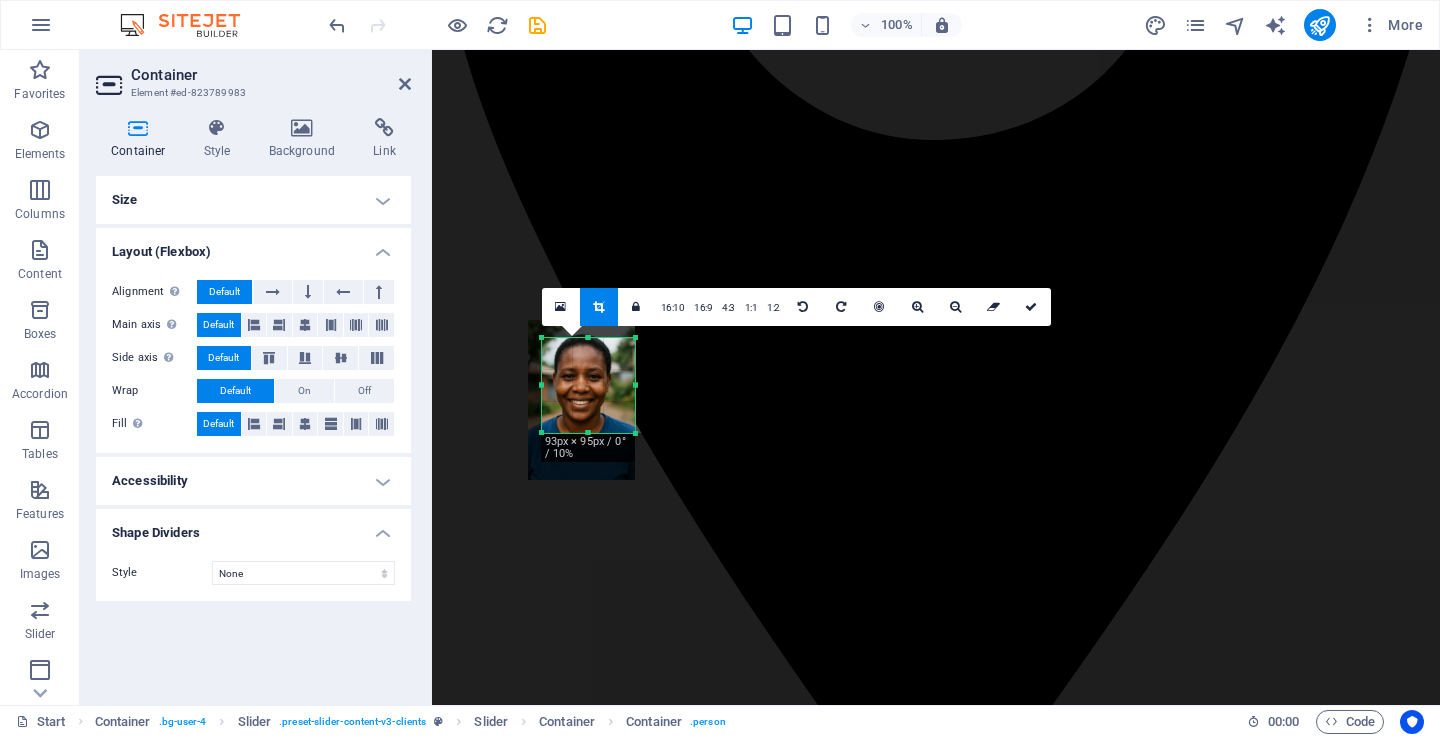 drag, startPoint x: 625, startPoint y: 423, endPoint x: 636, endPoint y: 438, distance: 18.601076 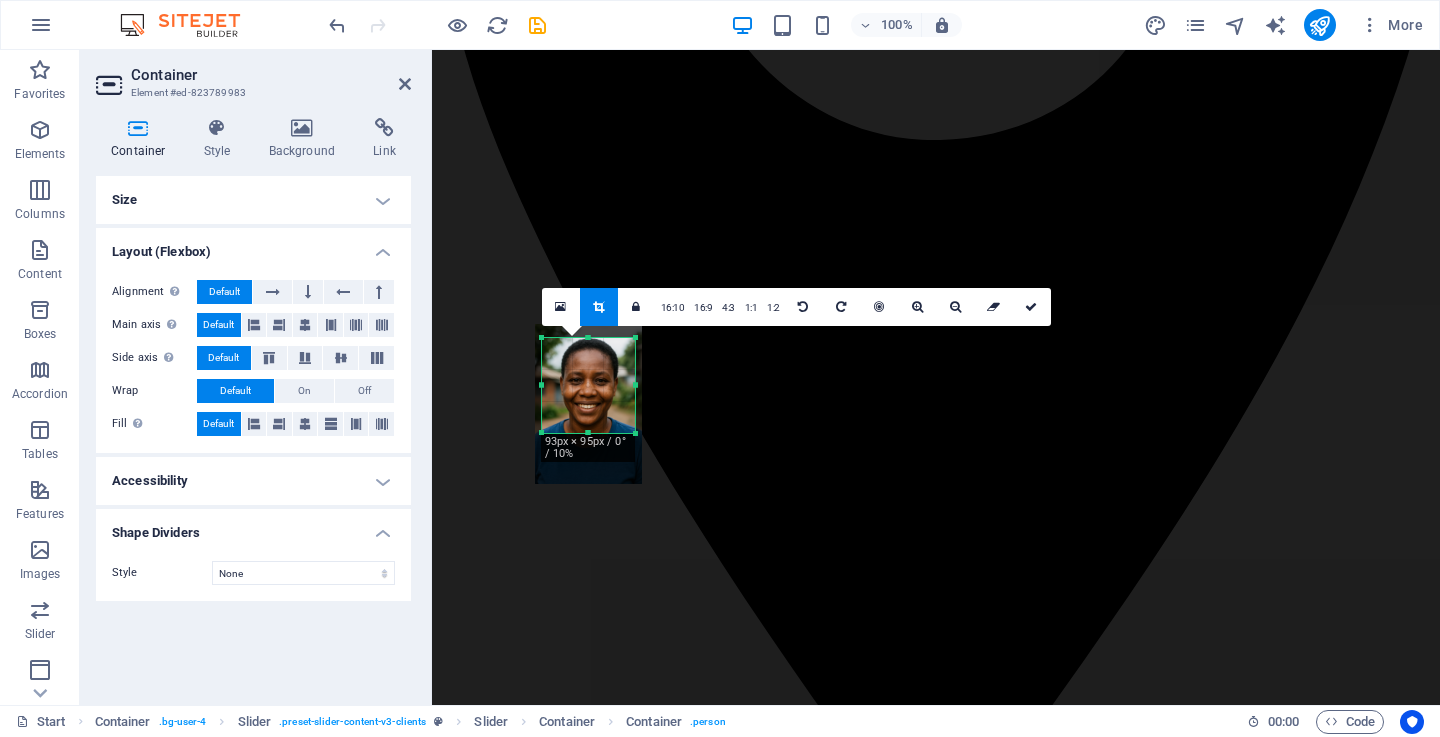 click at bounding box center (588, 404) 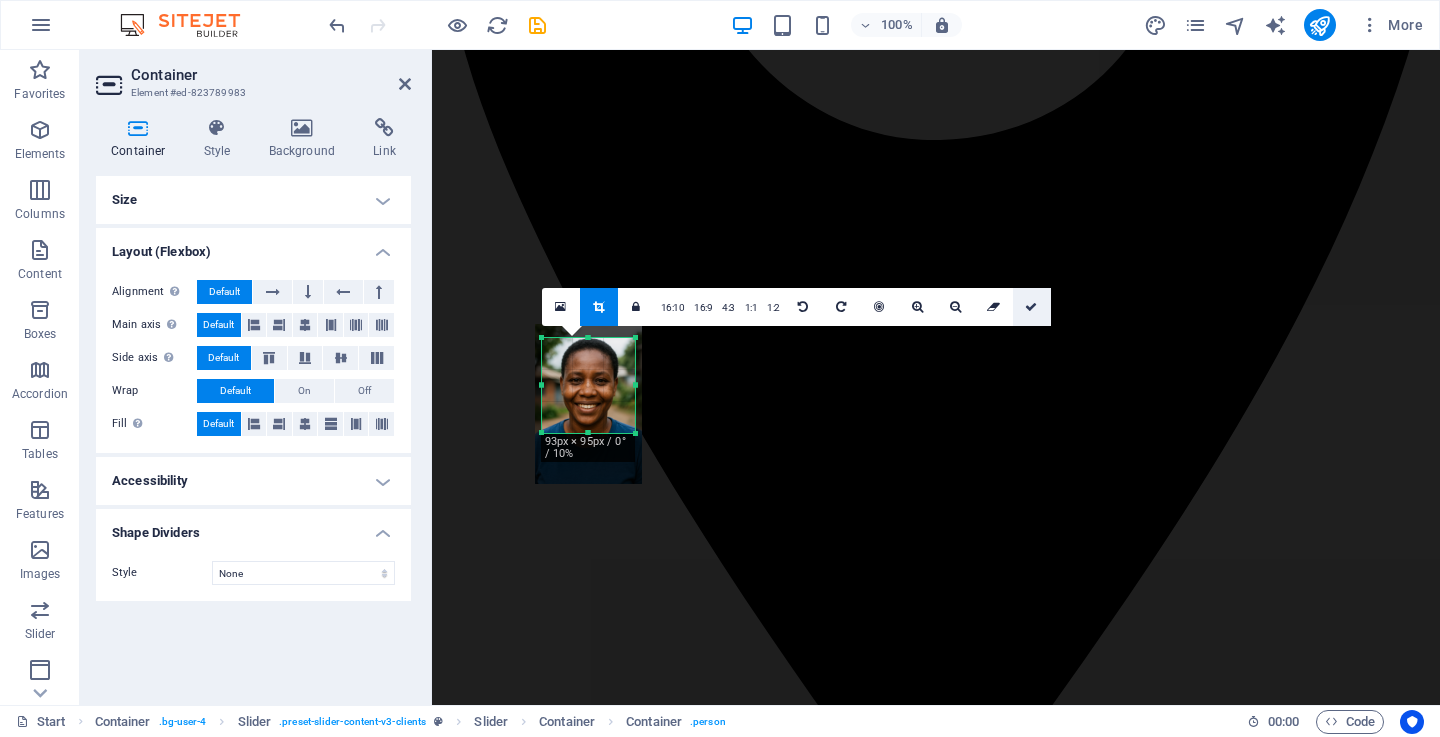 click at bounding box center (1032, 307) 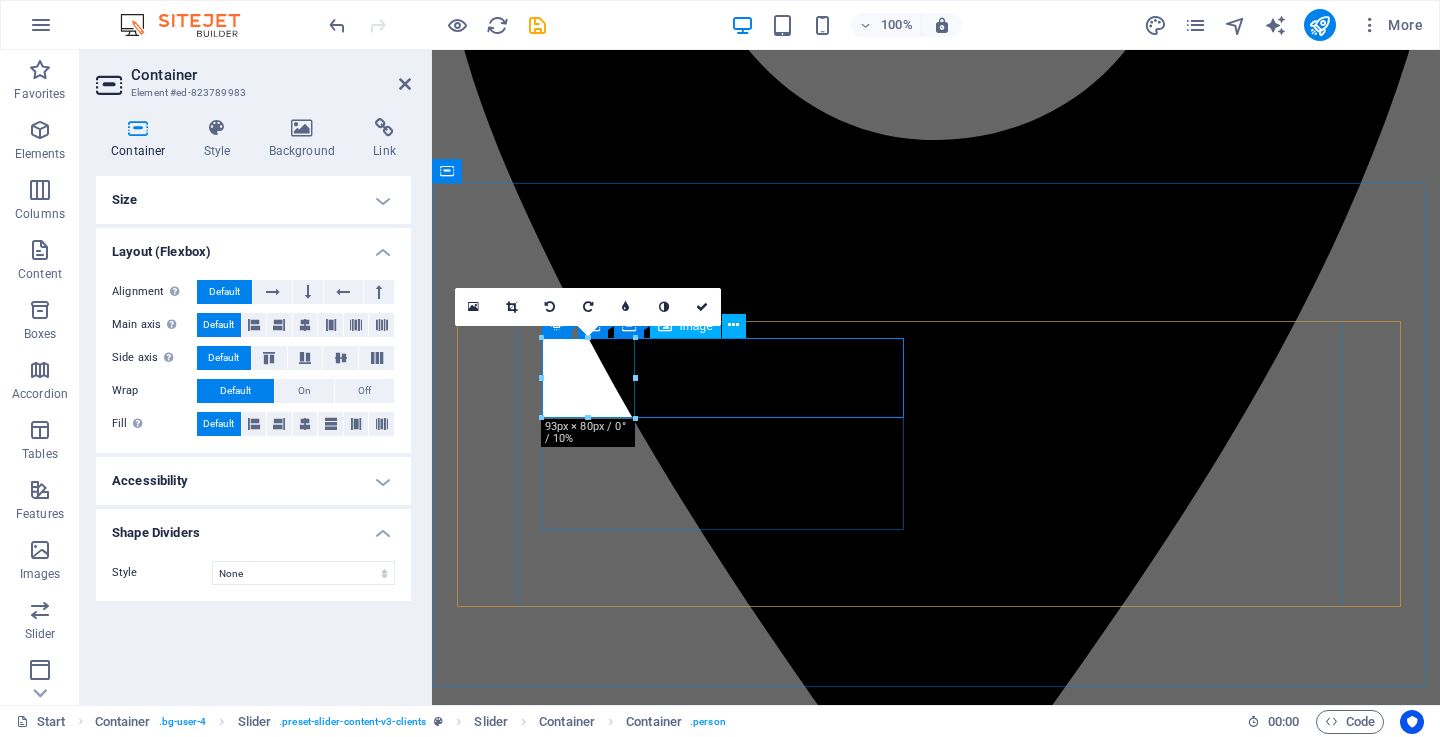 drag, startPoint x: 1063, startPoint y: 428, endPoint x: 622, endPoint y: 378, distance: 443.8254 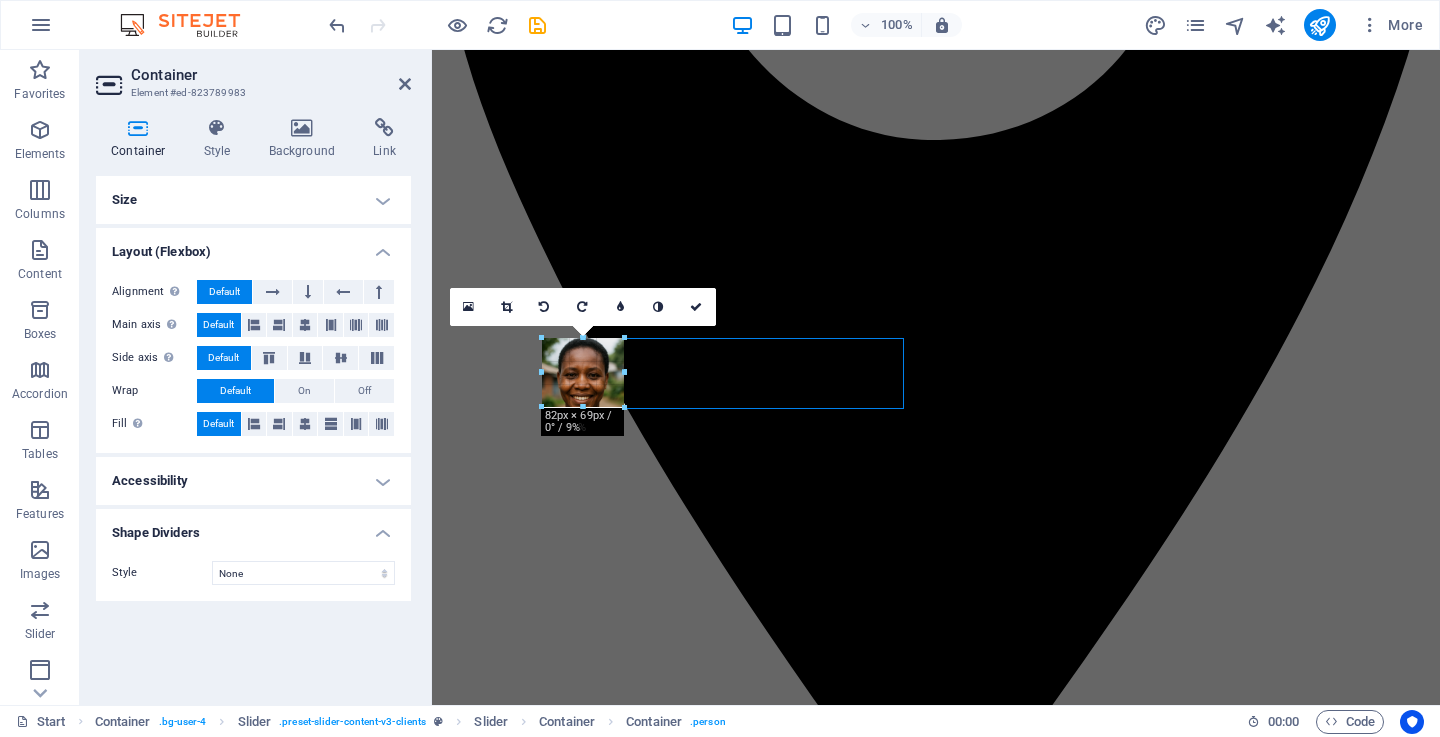 drag, startPoint x: 198, startPoint y: 327, endPoint x: 619, endPoint y: 377, distance: 423.9587 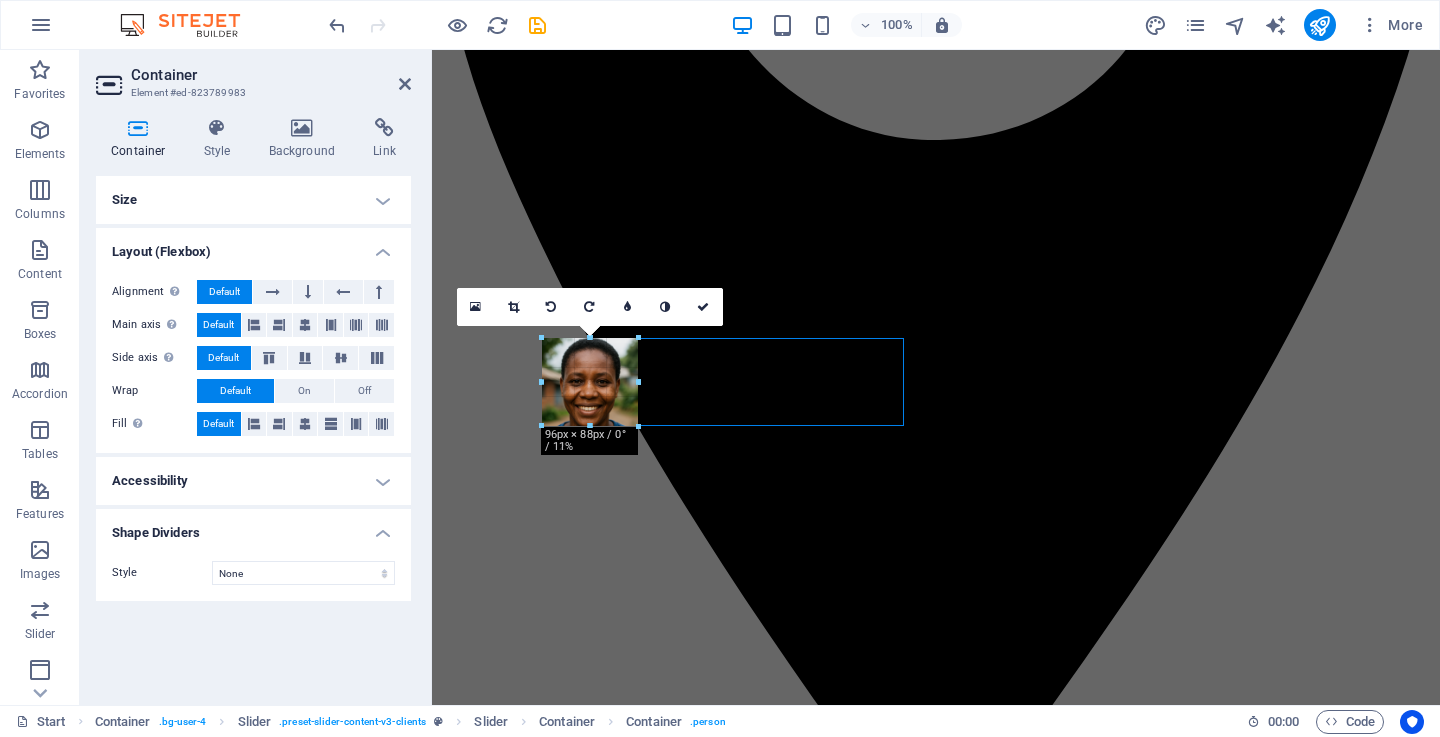 click on "180 170 160 150 140 130 120 110 100 90 80 70 60 50 40 30 20 10 0 -10 -20 -30 -40 -50 -60 -70 -80 -90 -100 -110 -120 -130 -140 -150 -160 -170 96px × 88px / 0° / 11% 16:10 16:9 4:3 1:1 1:2 0" at bounding box center (590, 382) 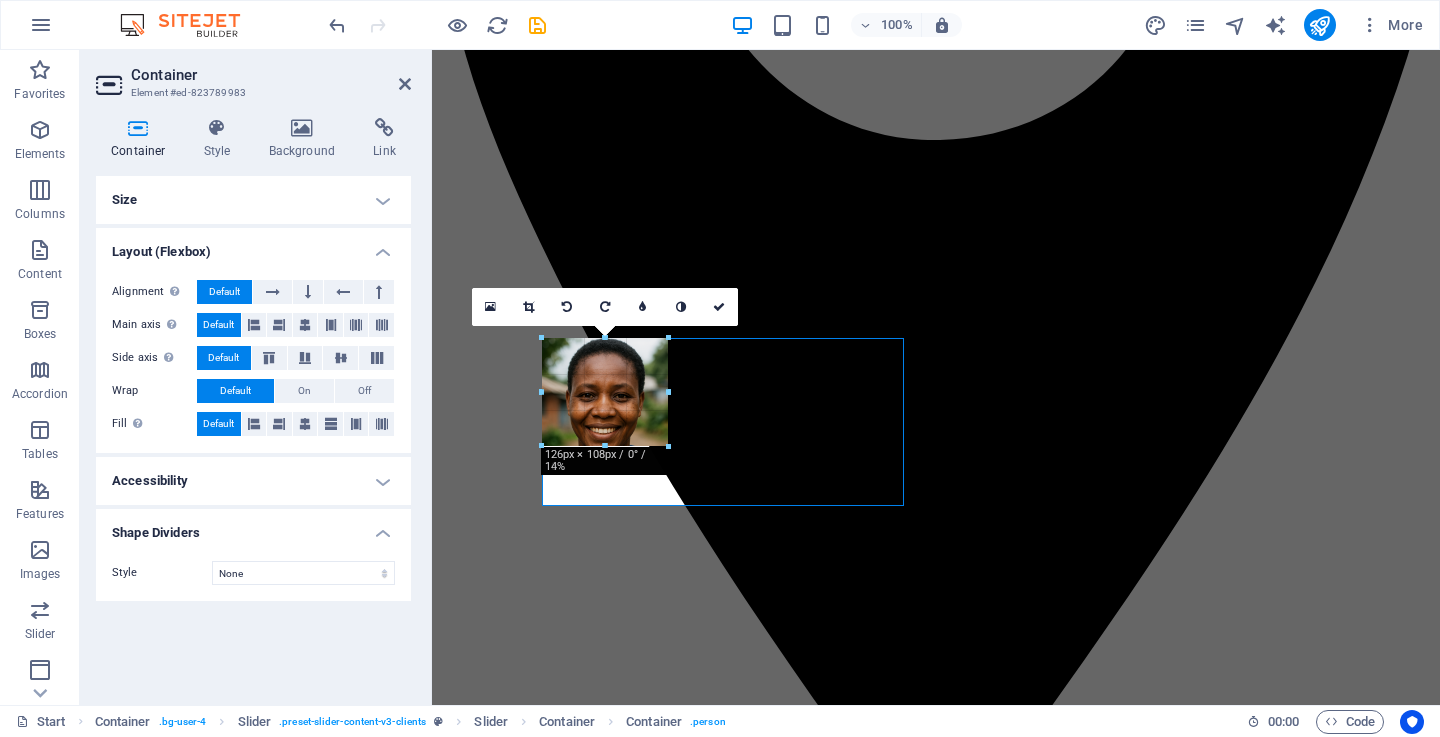 drag, startPoint x: 633, startPoint y: 415, endPoint x: 640, endPoint y: 443, distance: 28.86174 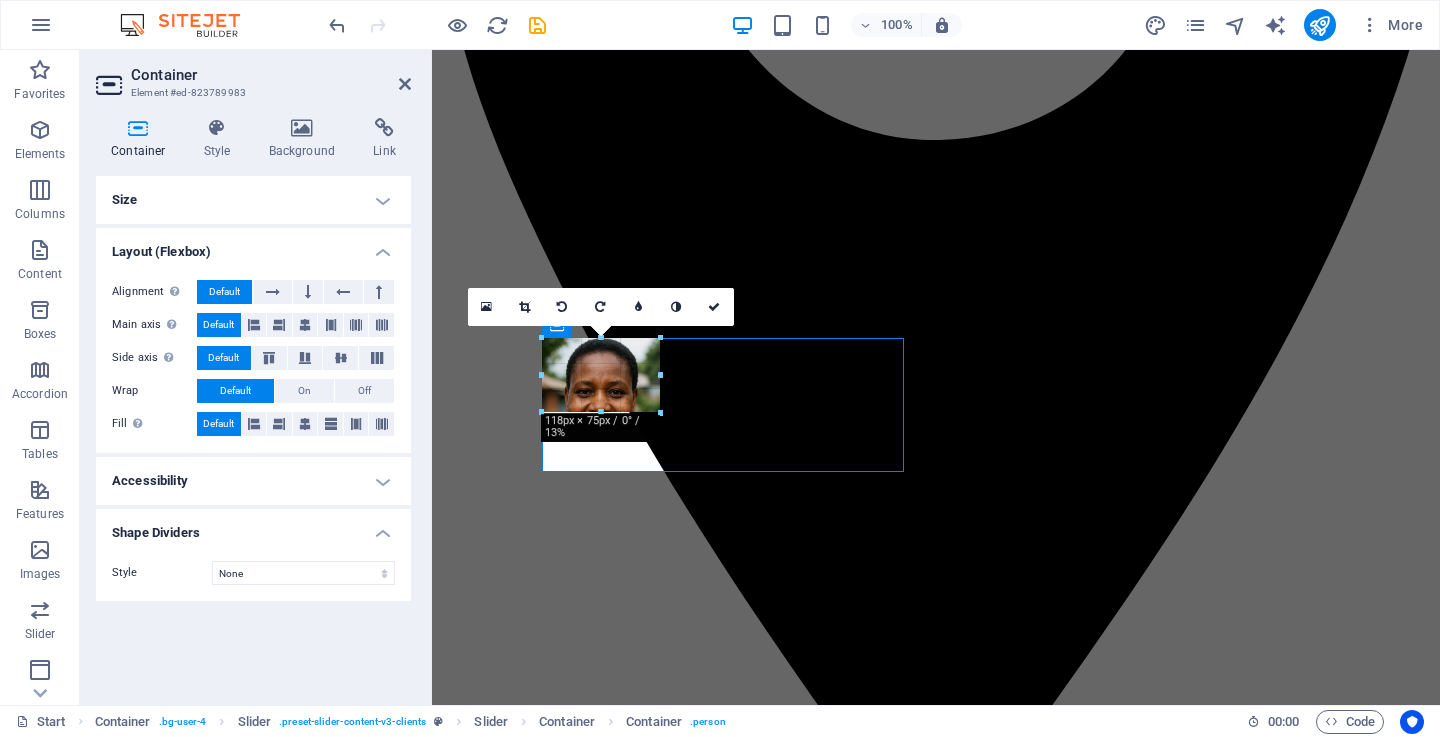 click at bounding box center (660, 375) 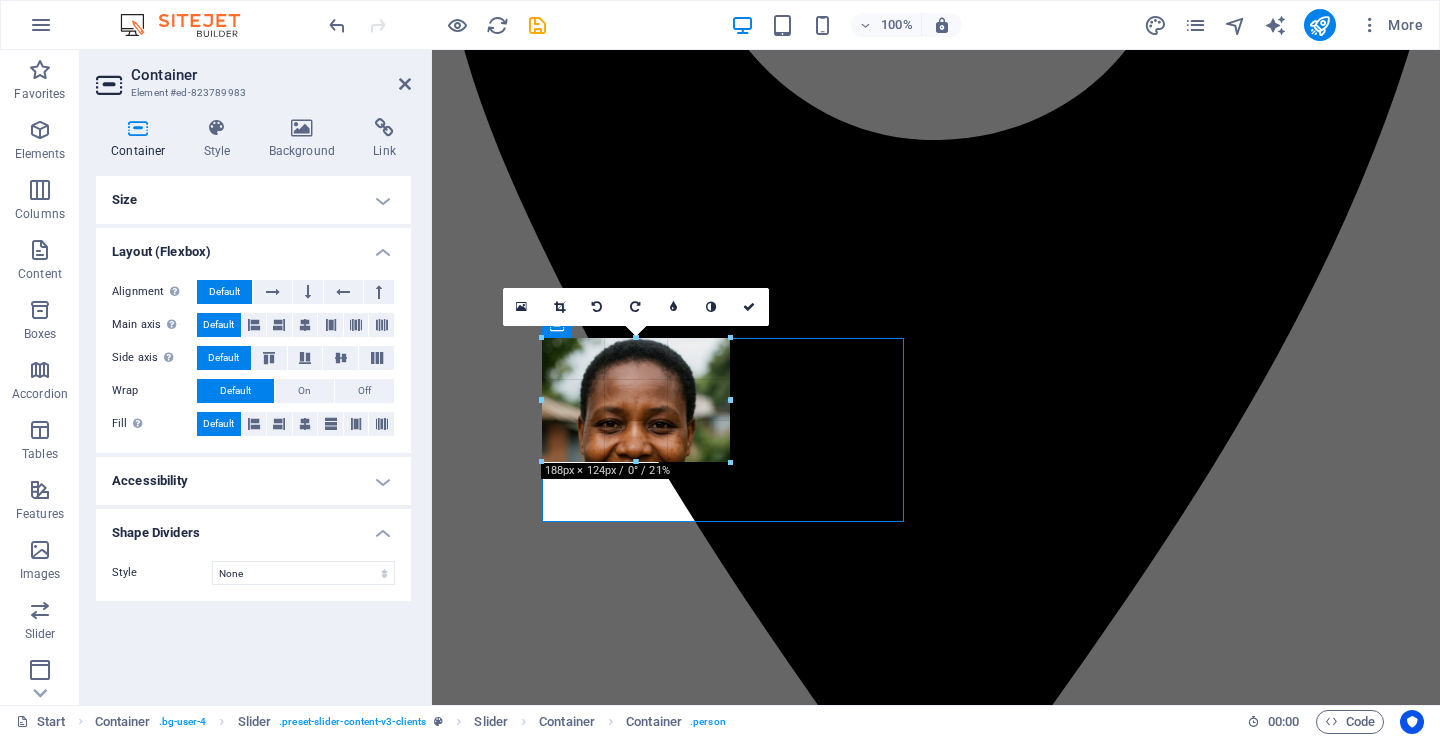 drag, startPoint x: 658, startPoint y: 415, endPoint x: 603, endPoint y: 464, distance: 73.661385 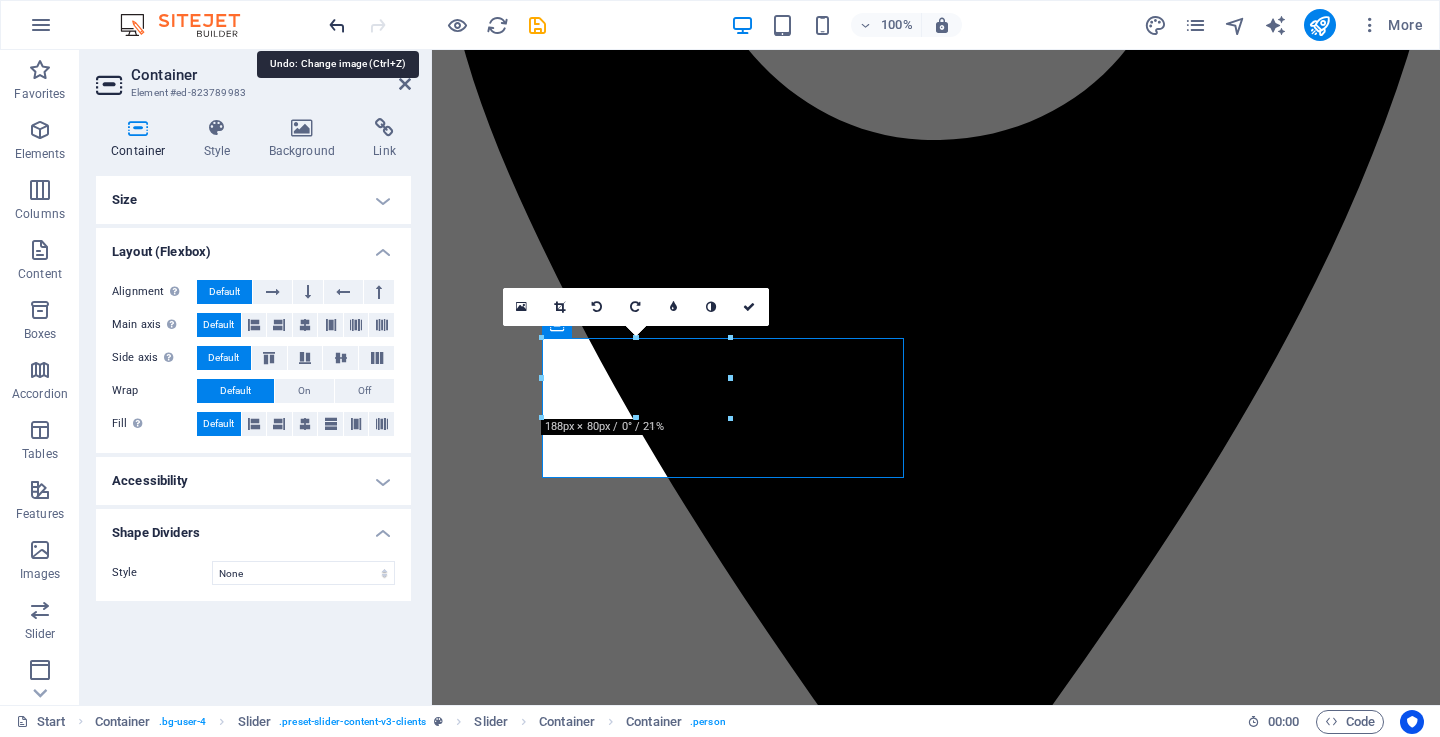 click at bounding box center [337, 25] 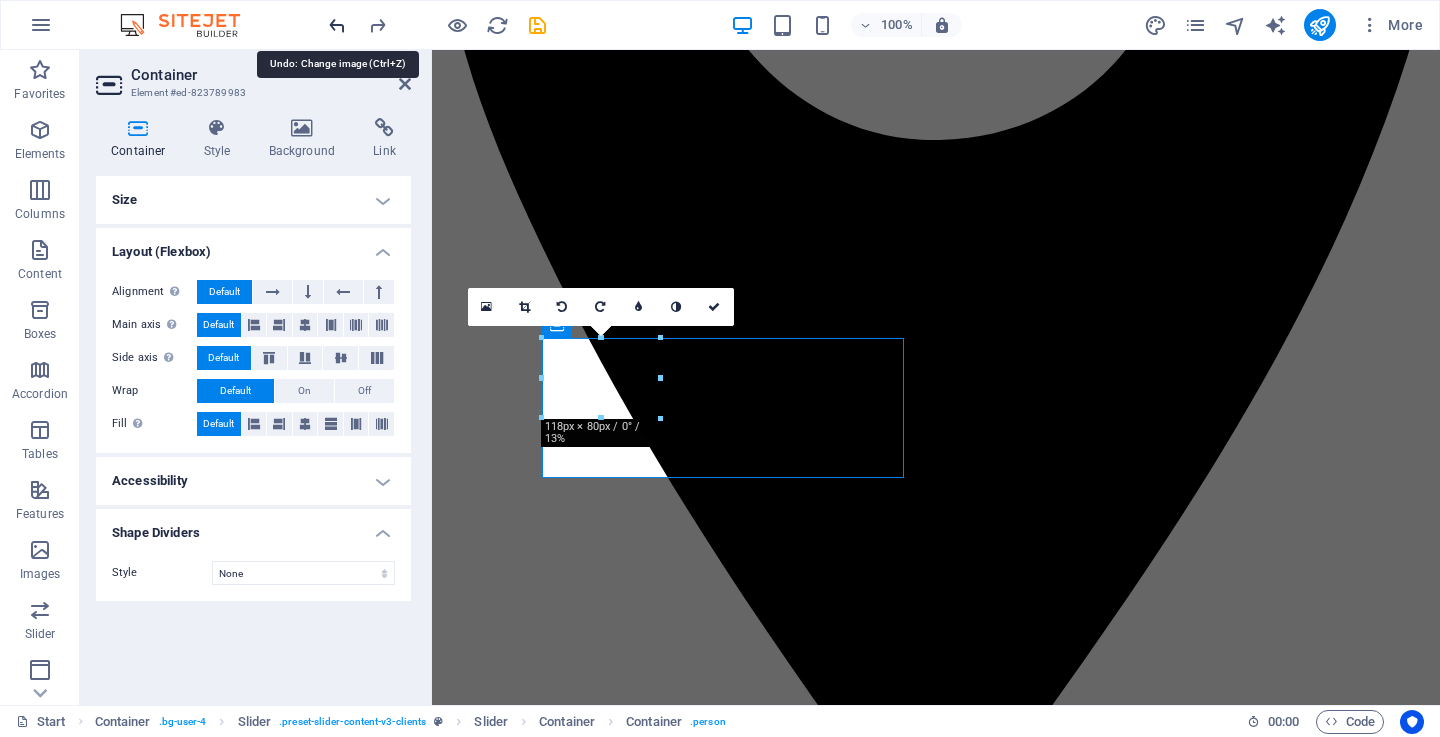click at bounding box center [337, 25] 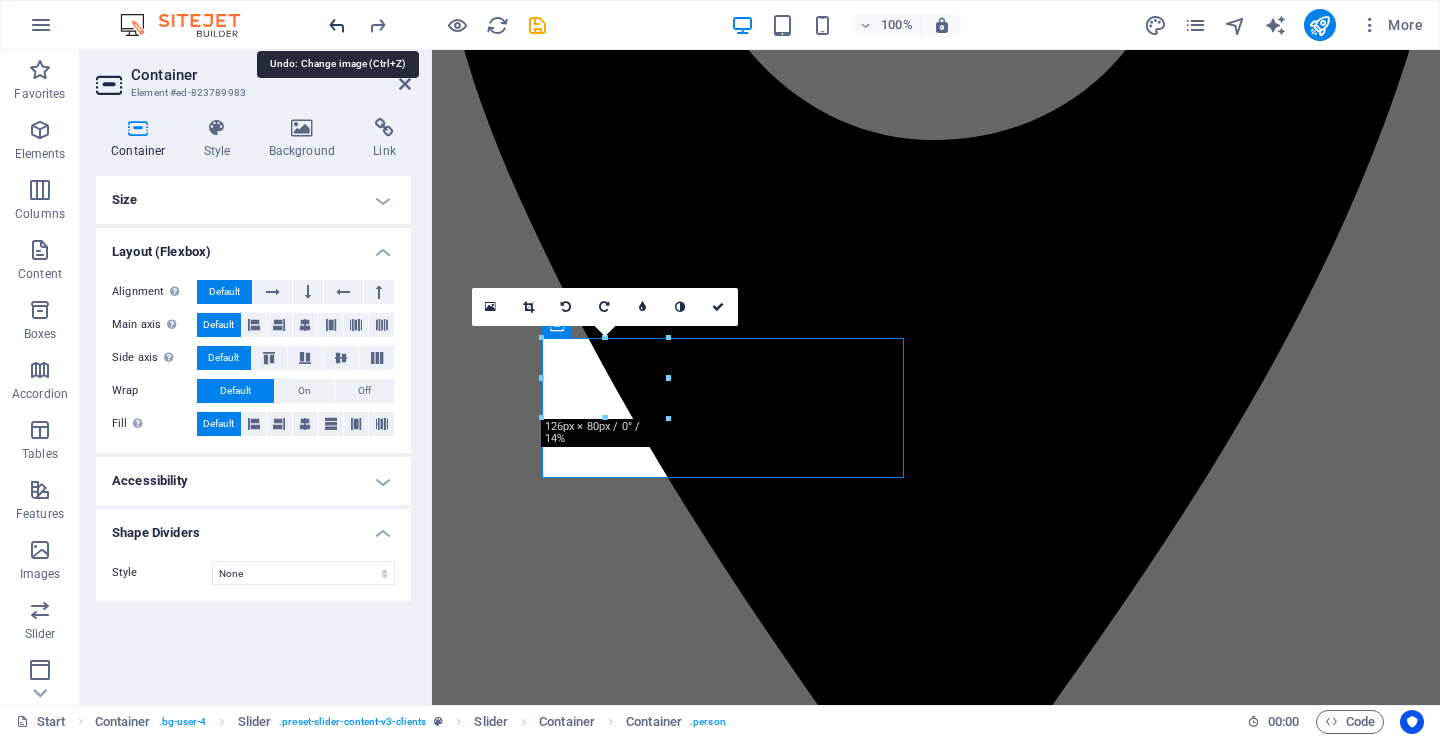 click at bounding box center [337, 25] 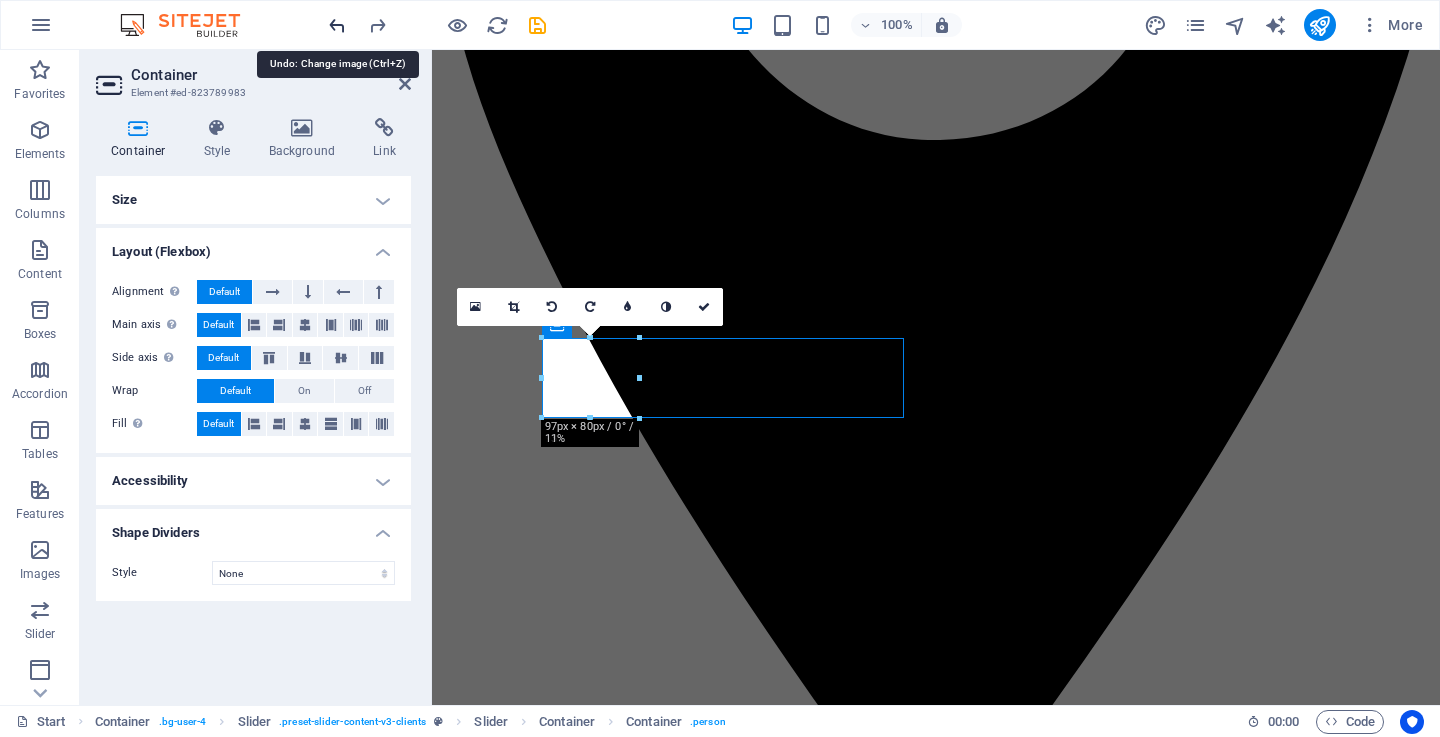click at bounding box center [337, 25] 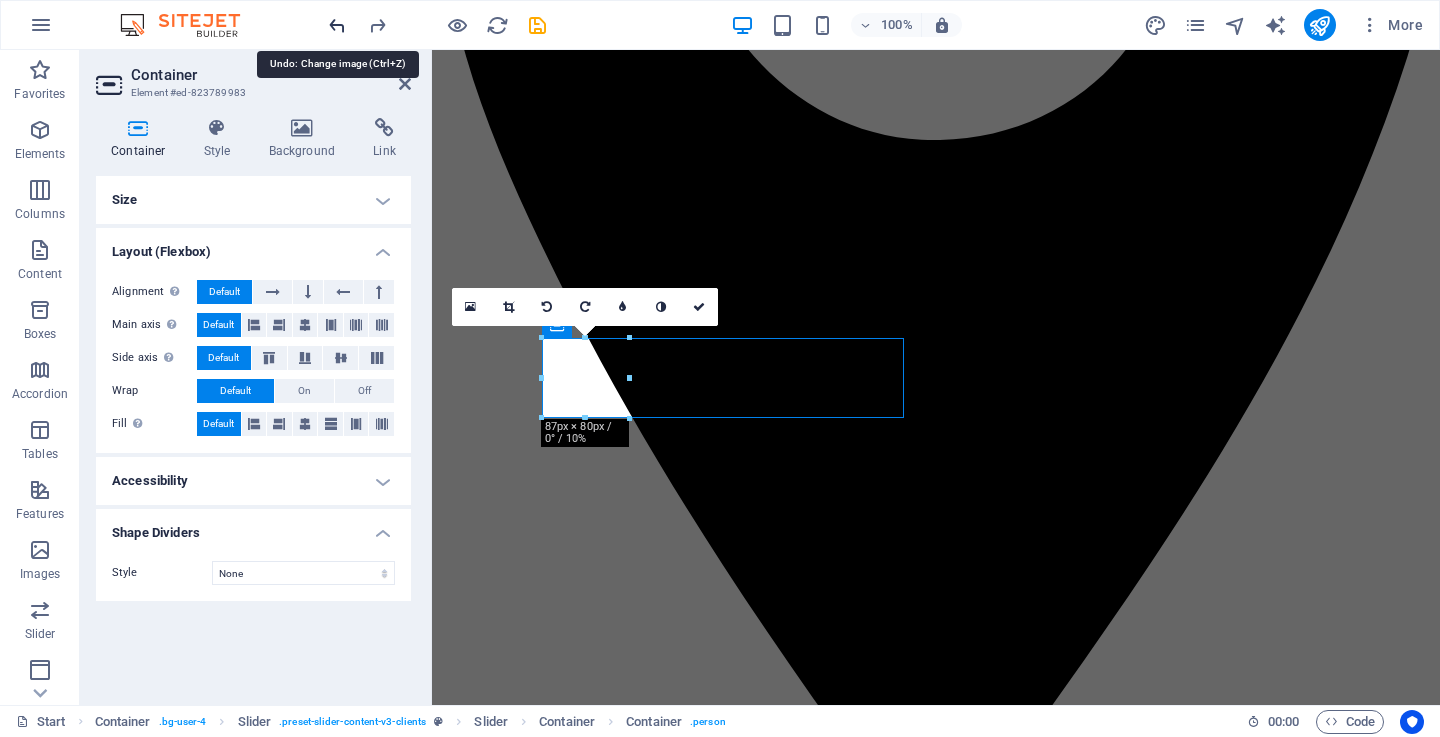 click at bounding box center (337, 25) 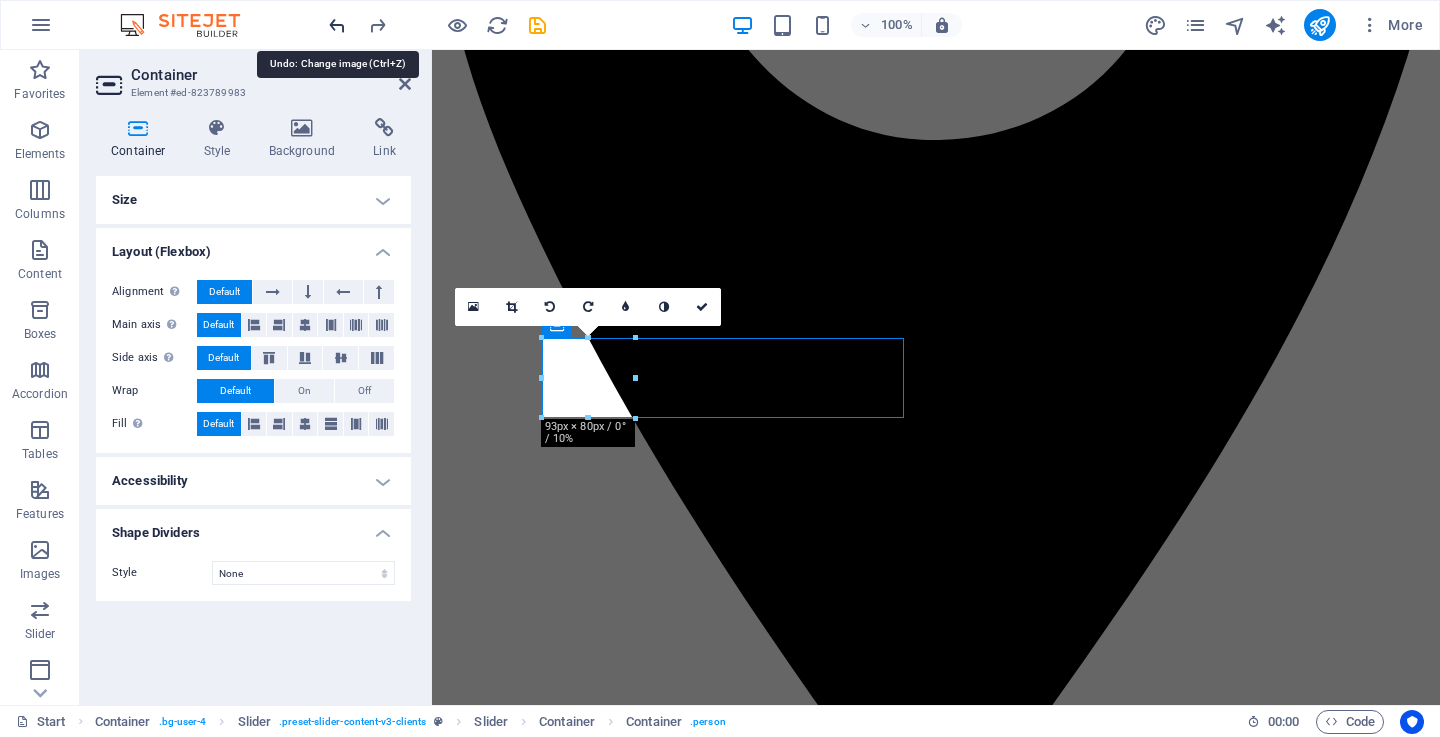 click at bounding box center (337, 25) 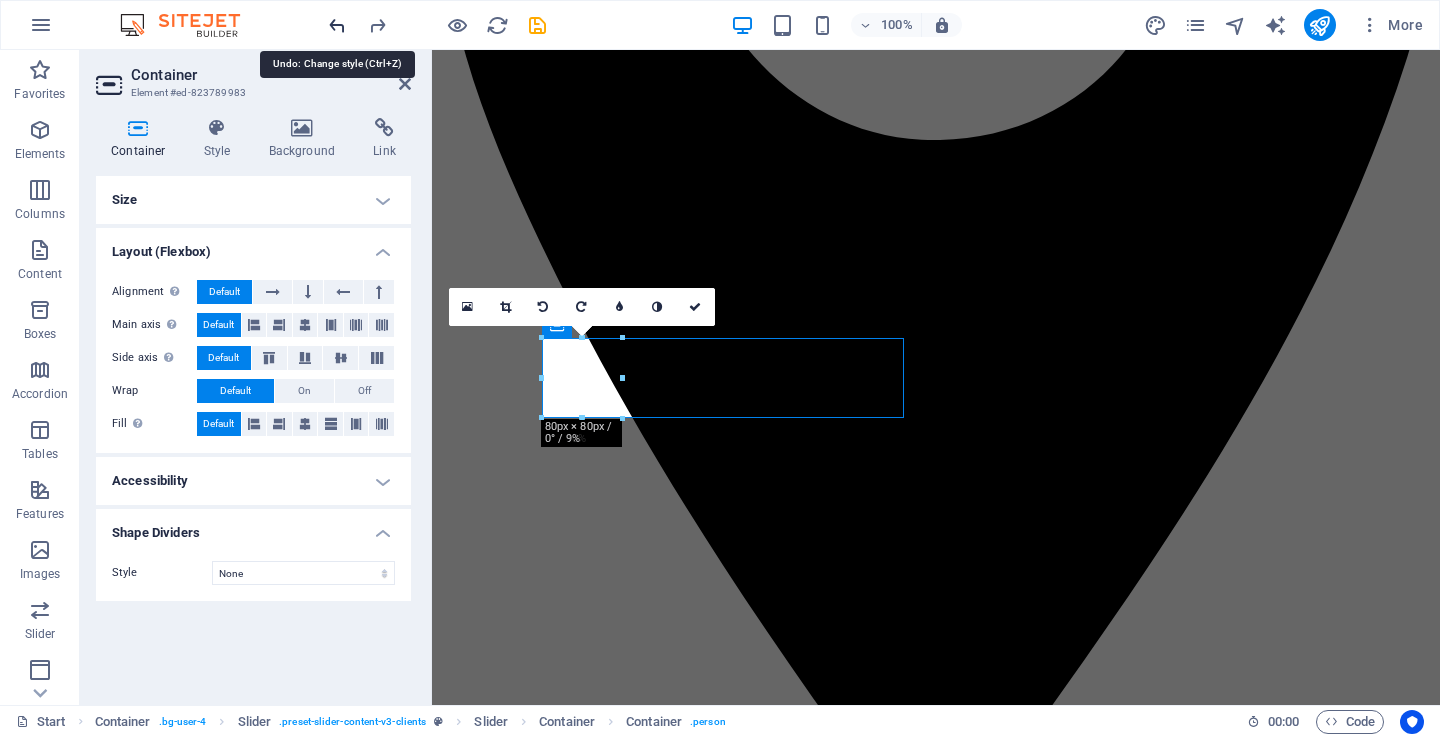 click at bounding box center (337, 25) 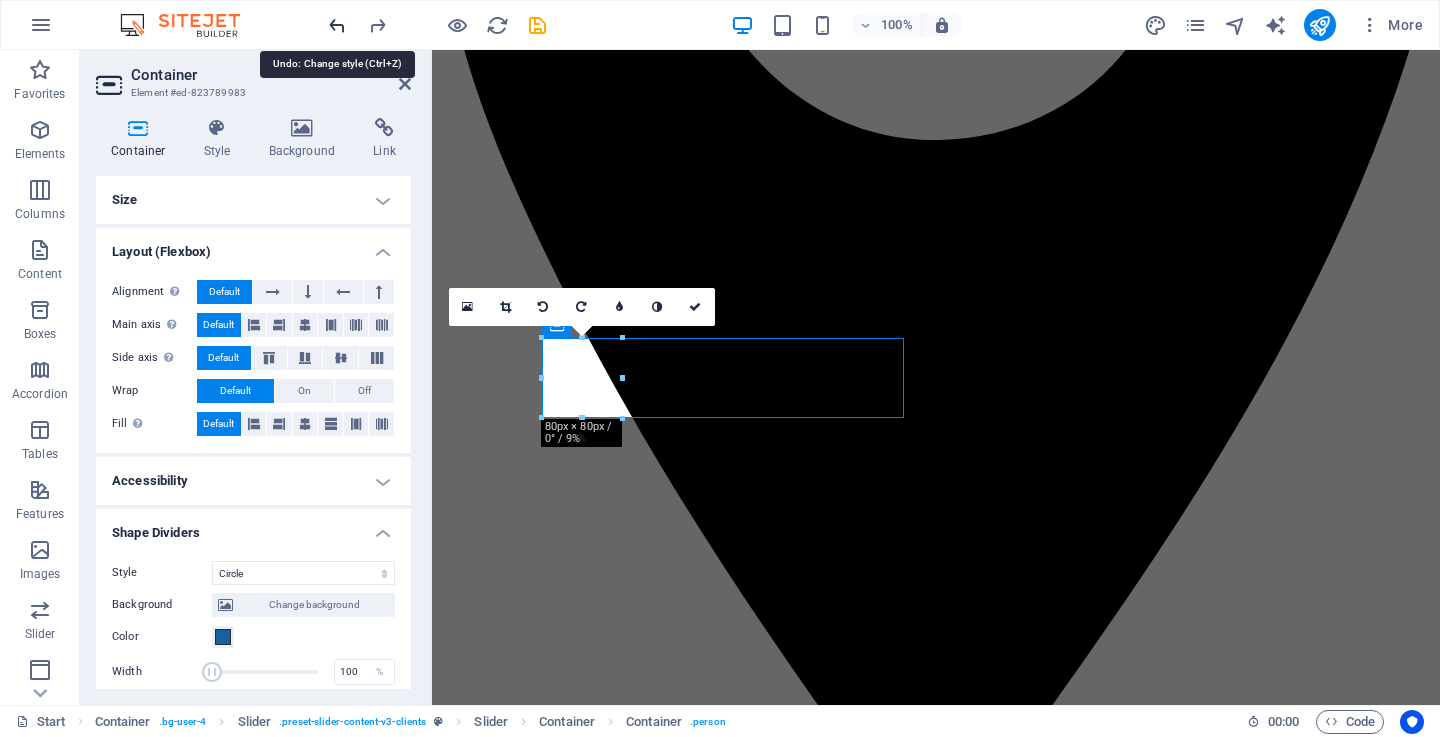 click at bounding box center (337, 25) 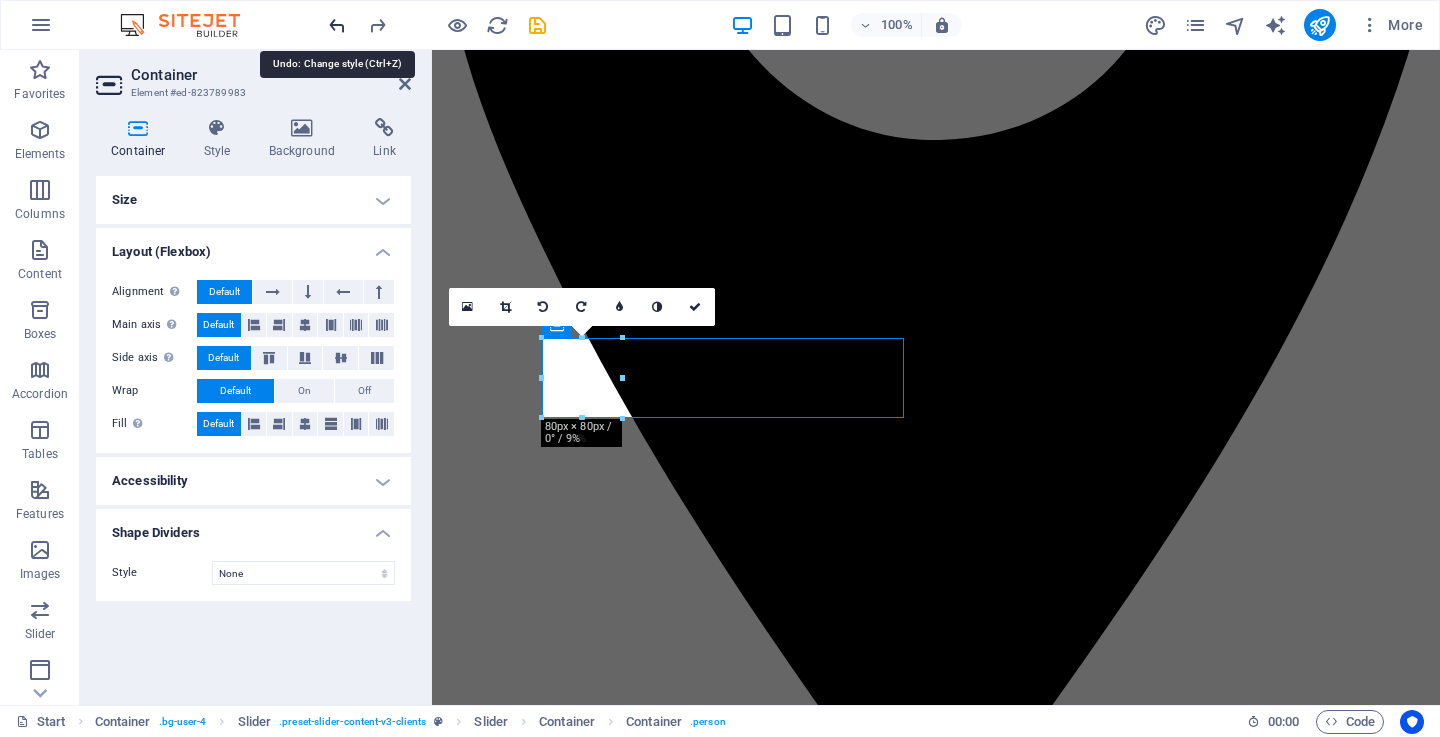 click at bounding box center [337, 25] 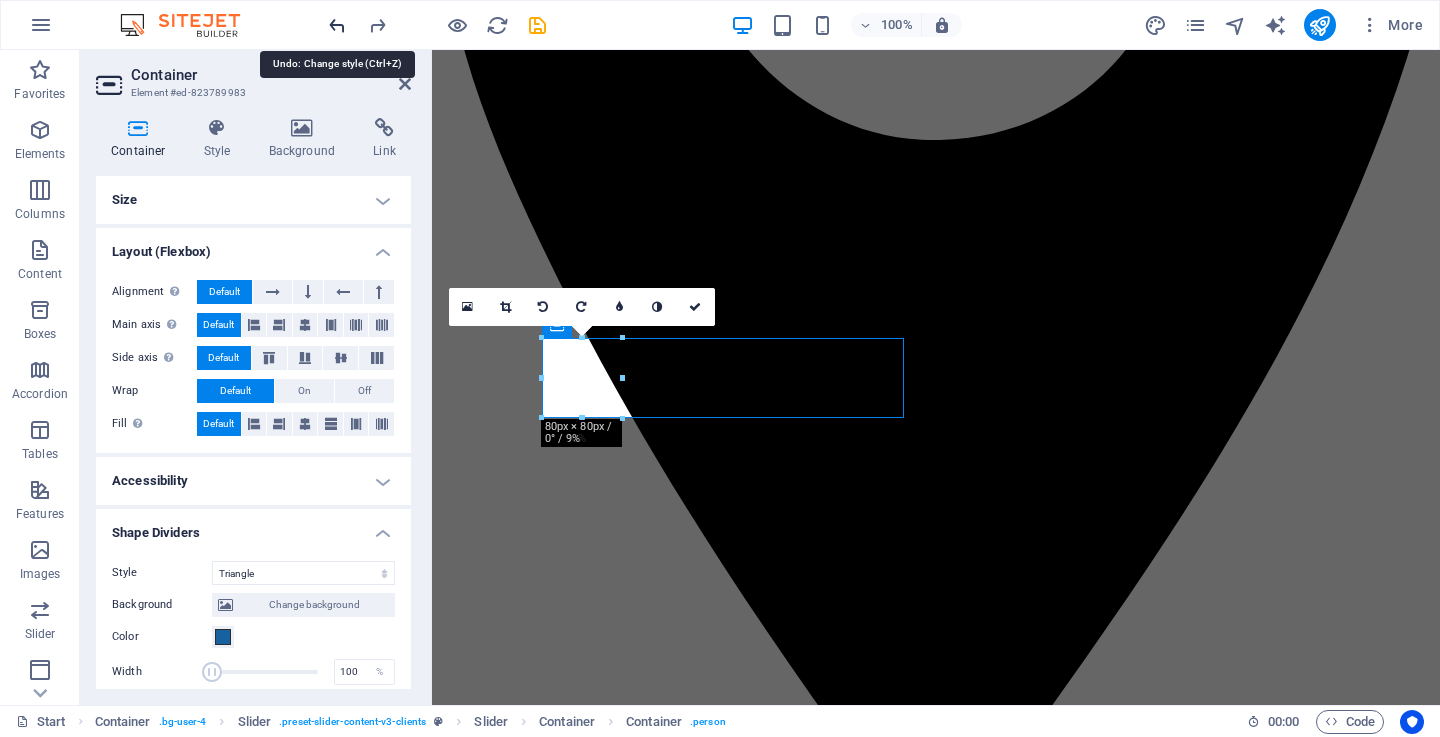 click at bounding box center [337, 25] 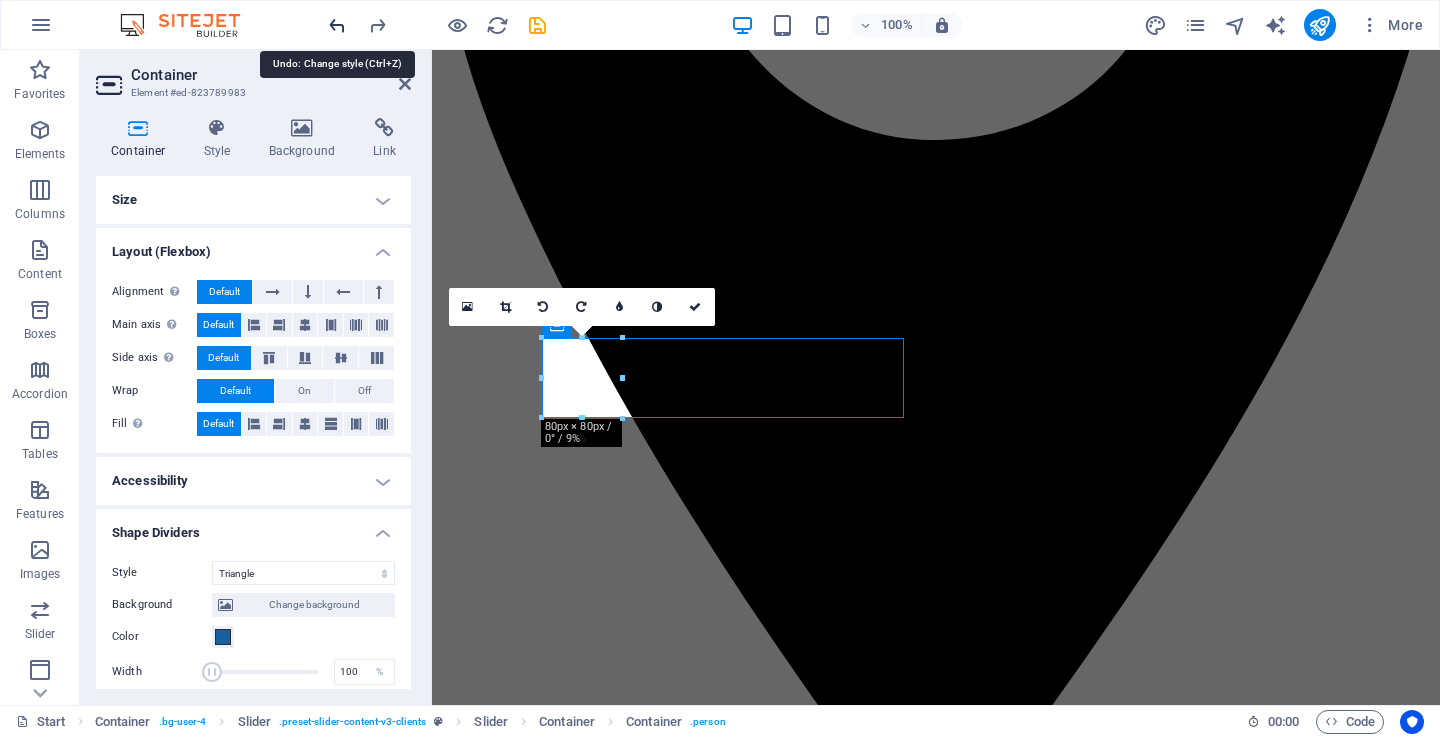 select on "none" 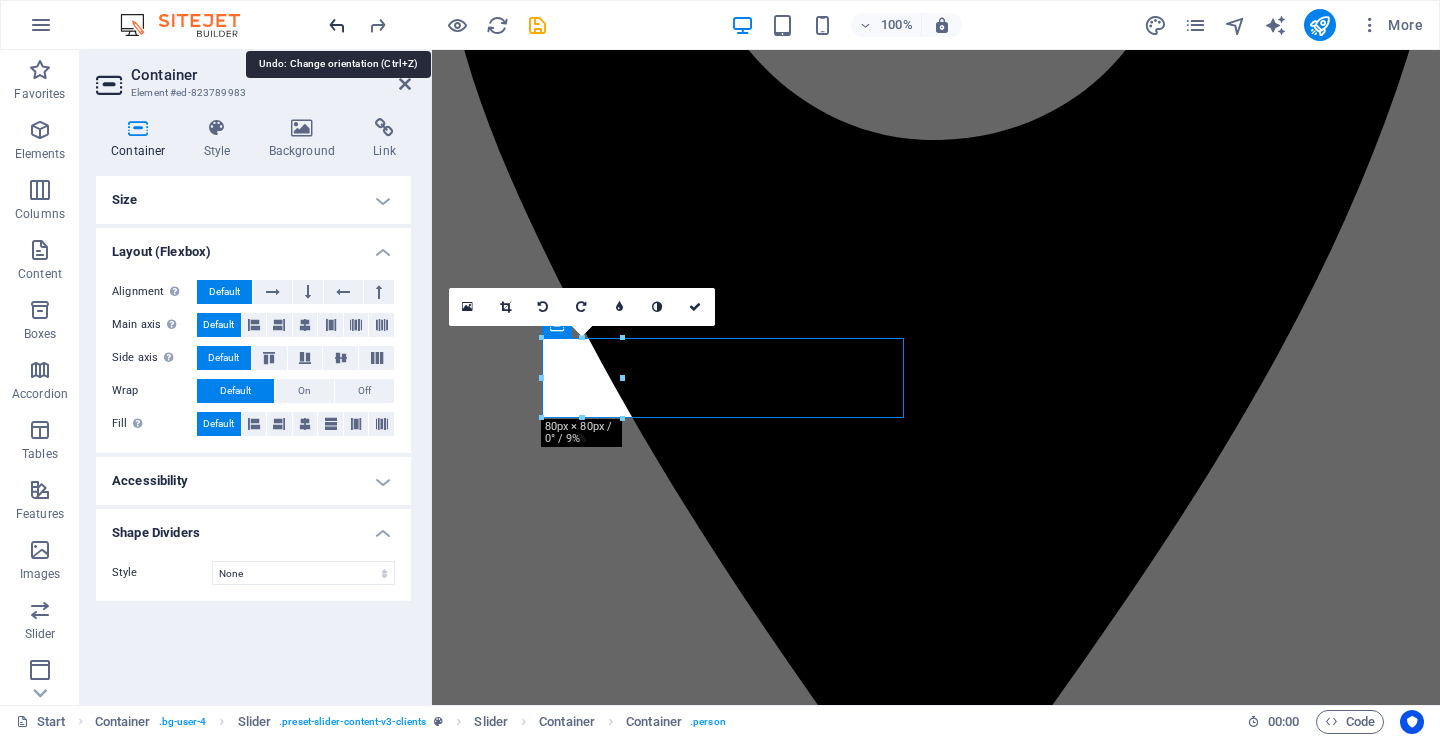 click at bounding box center [337, 25] 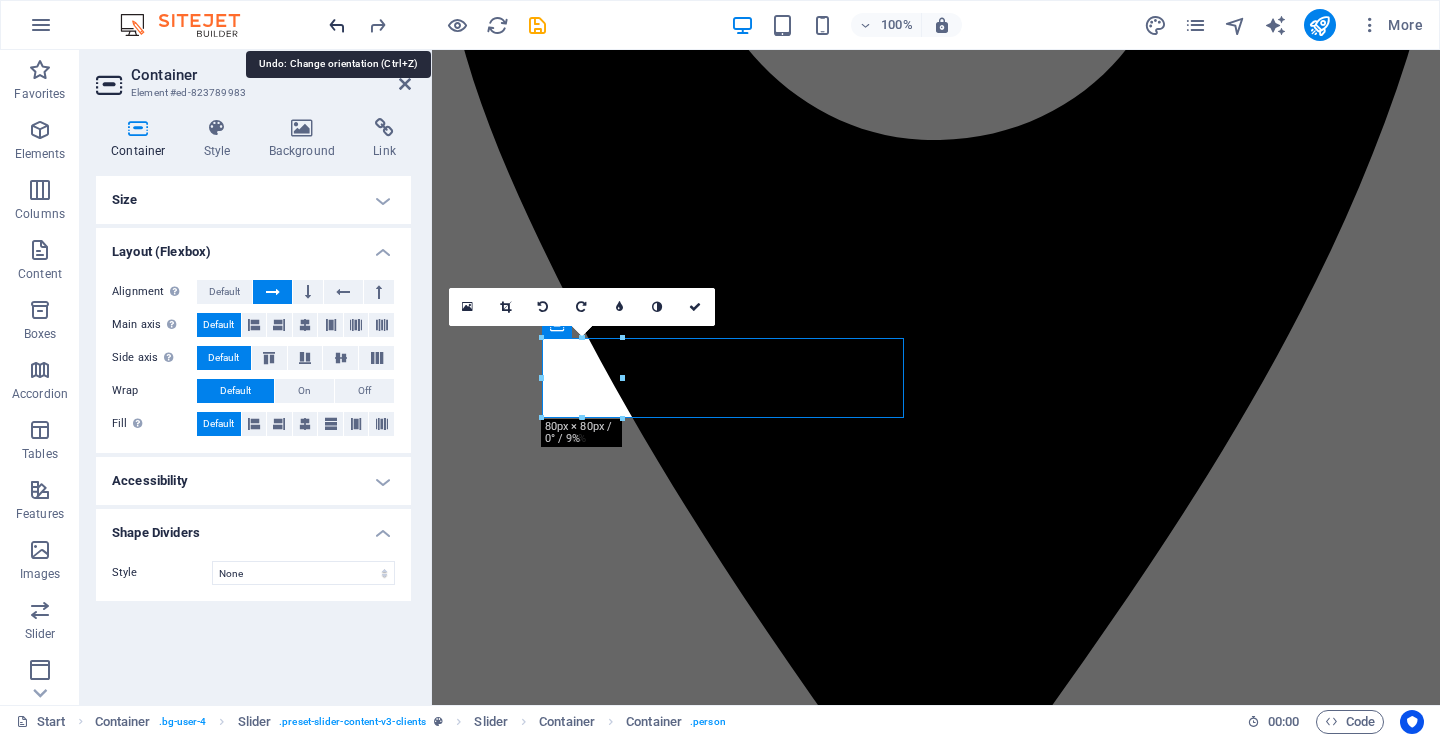 click at bounding box center (337, 25) 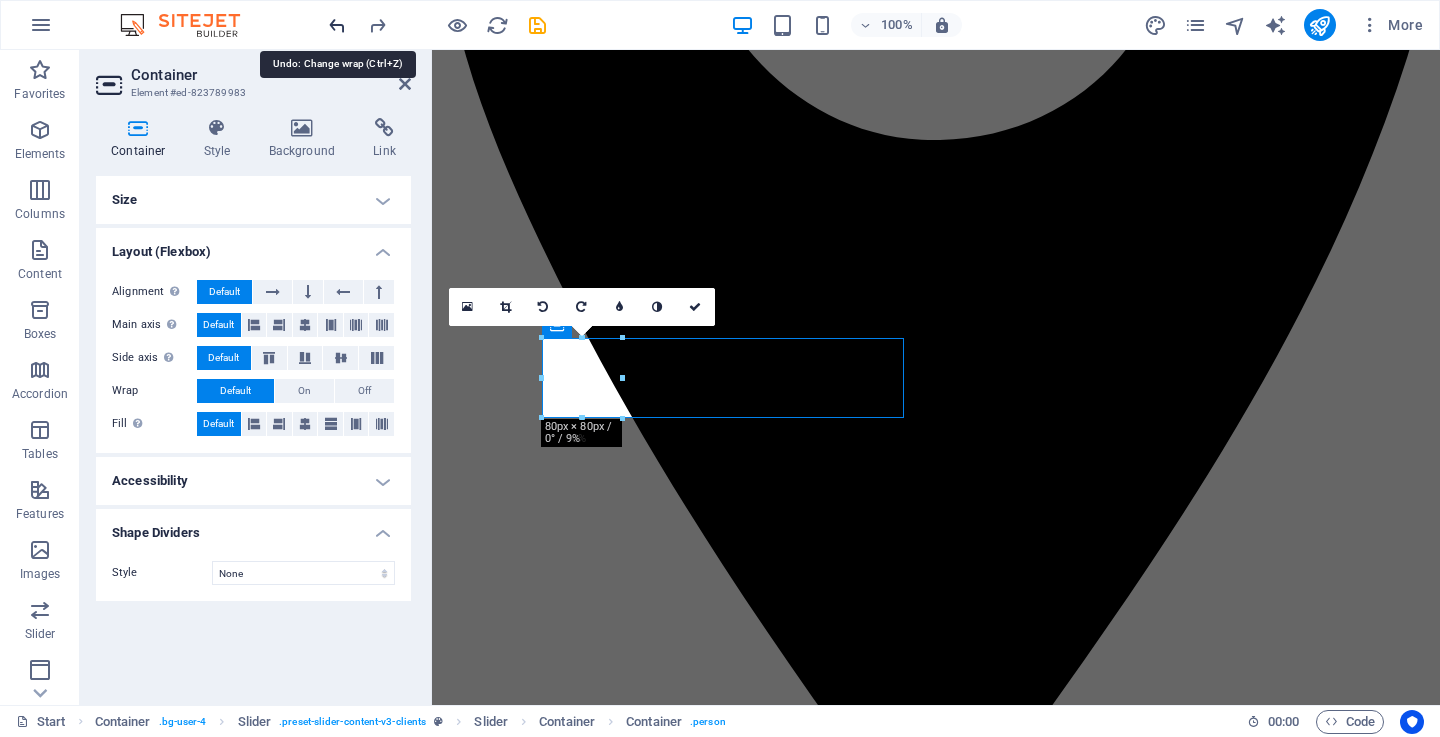 click at bounding box center [337, 25] 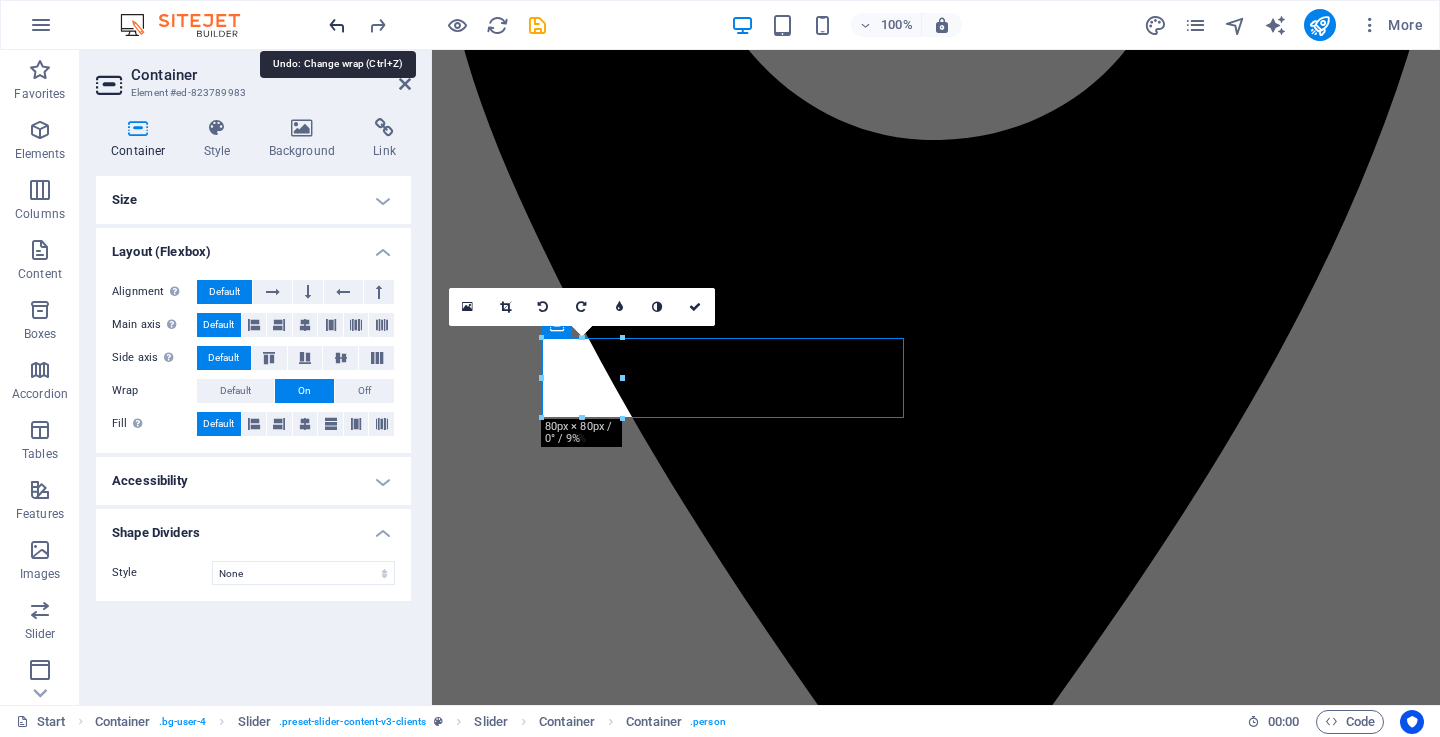 click at bounding box center (337, 25) 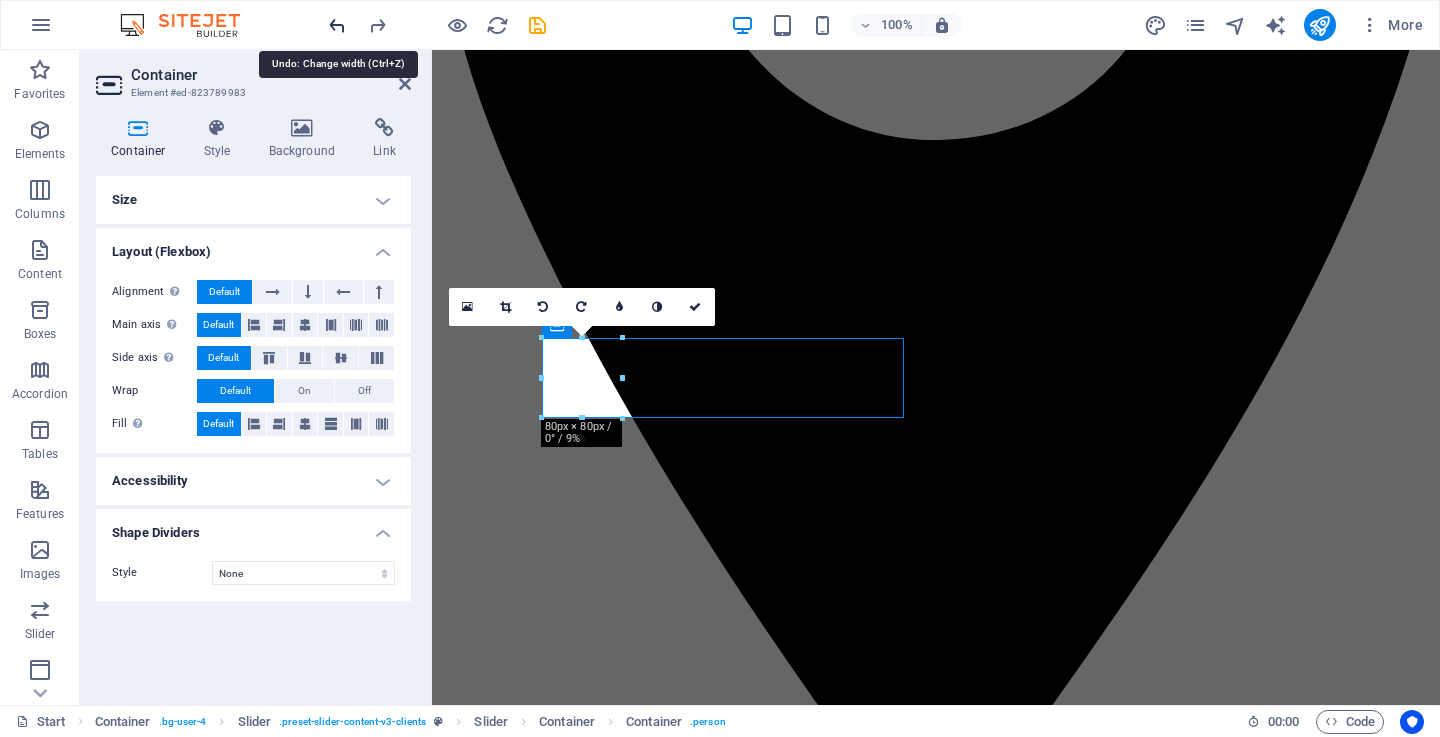 click at bounding box center [337, 25] 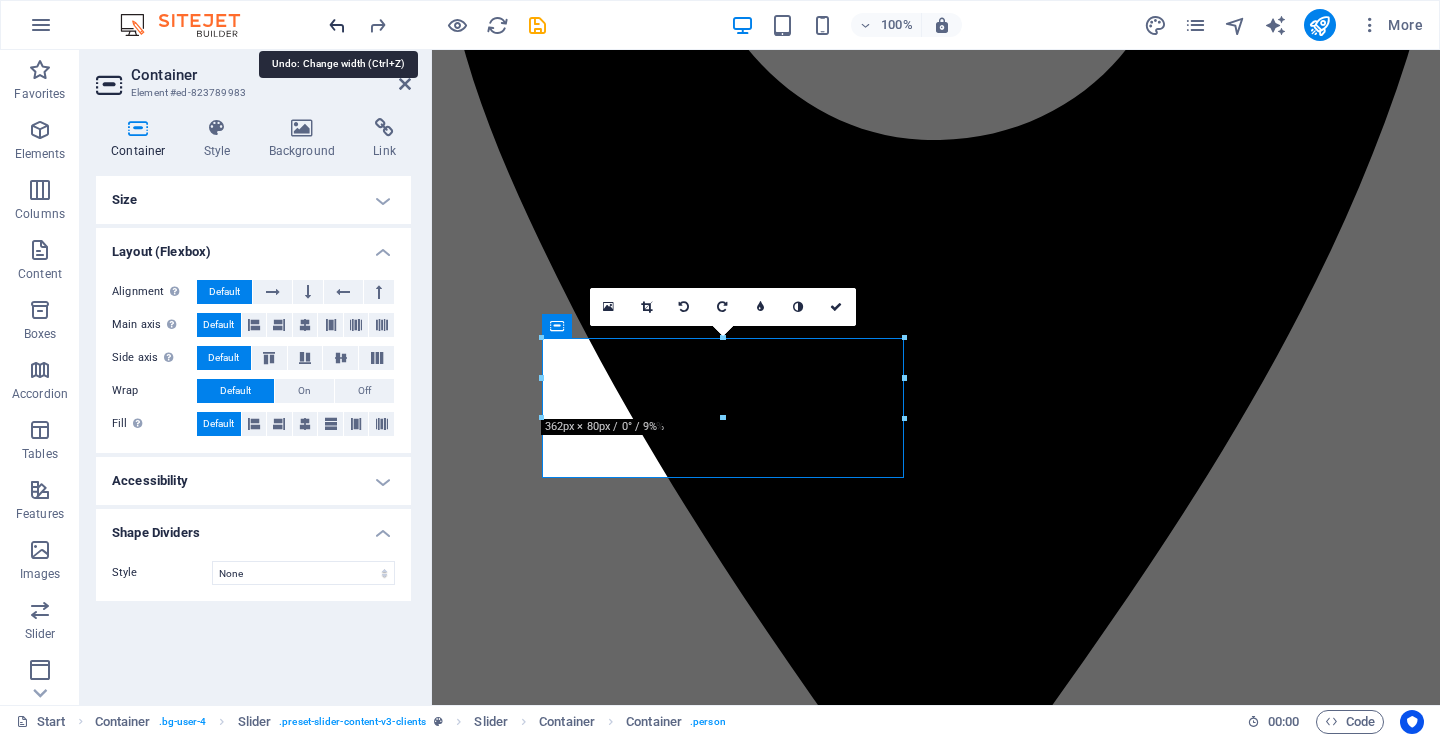 click at bounding box center [337, 25] 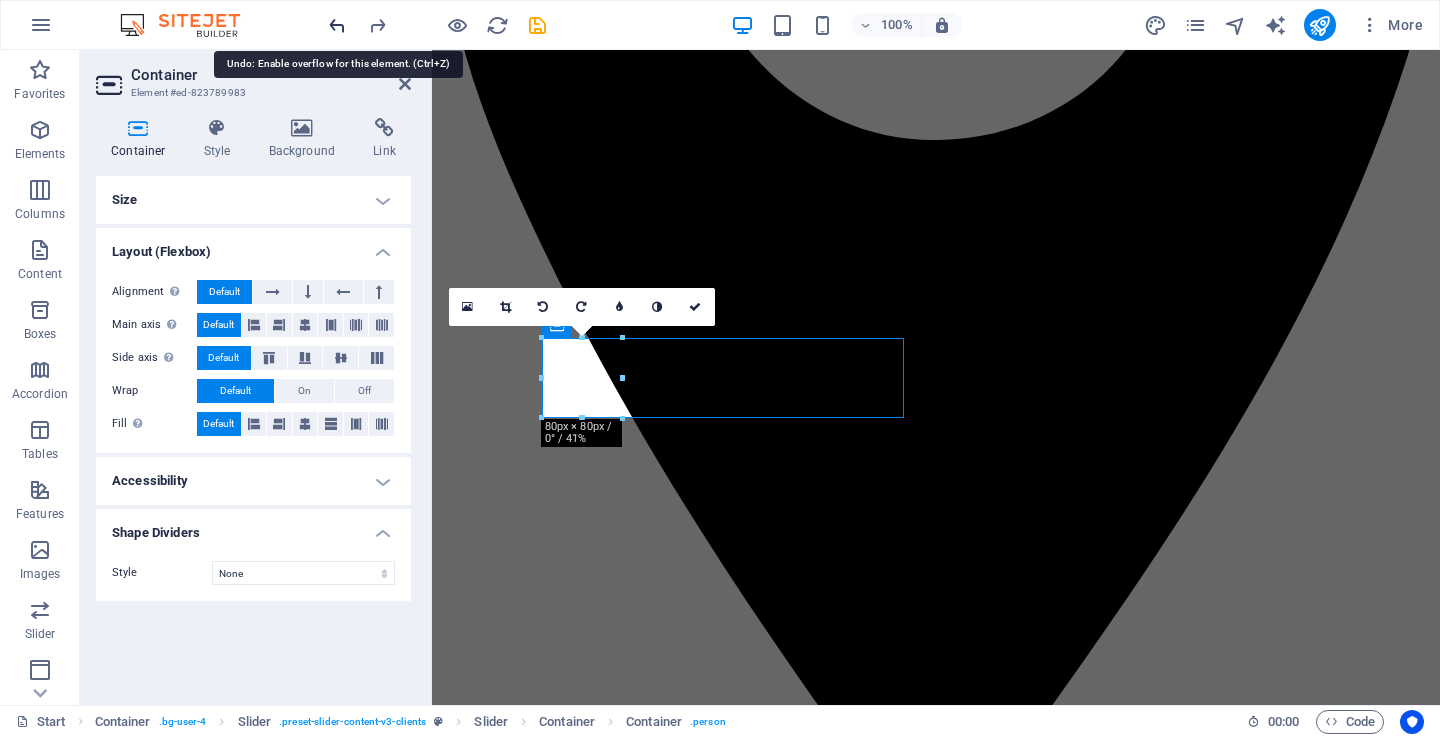 click at bounding box center [337, 25] 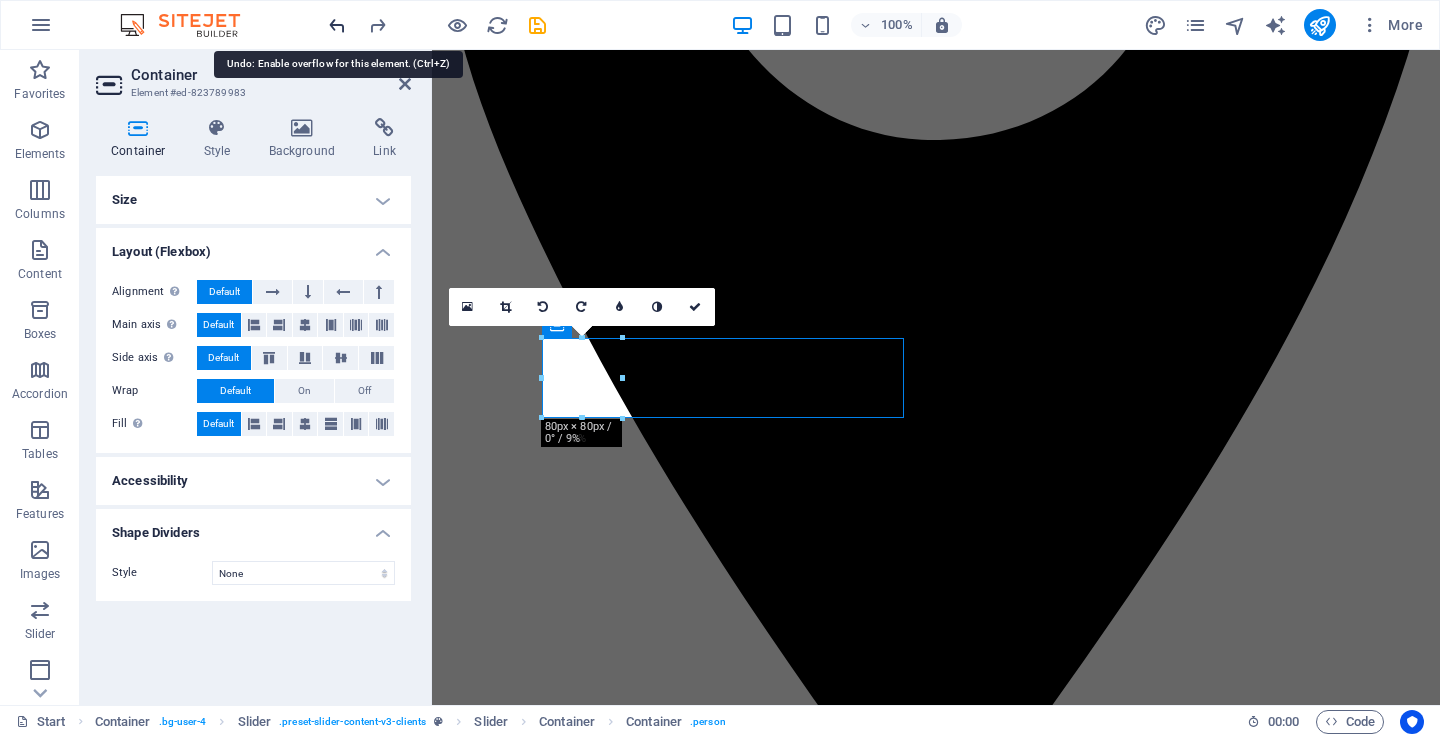 click at bounding box center [337, 25] 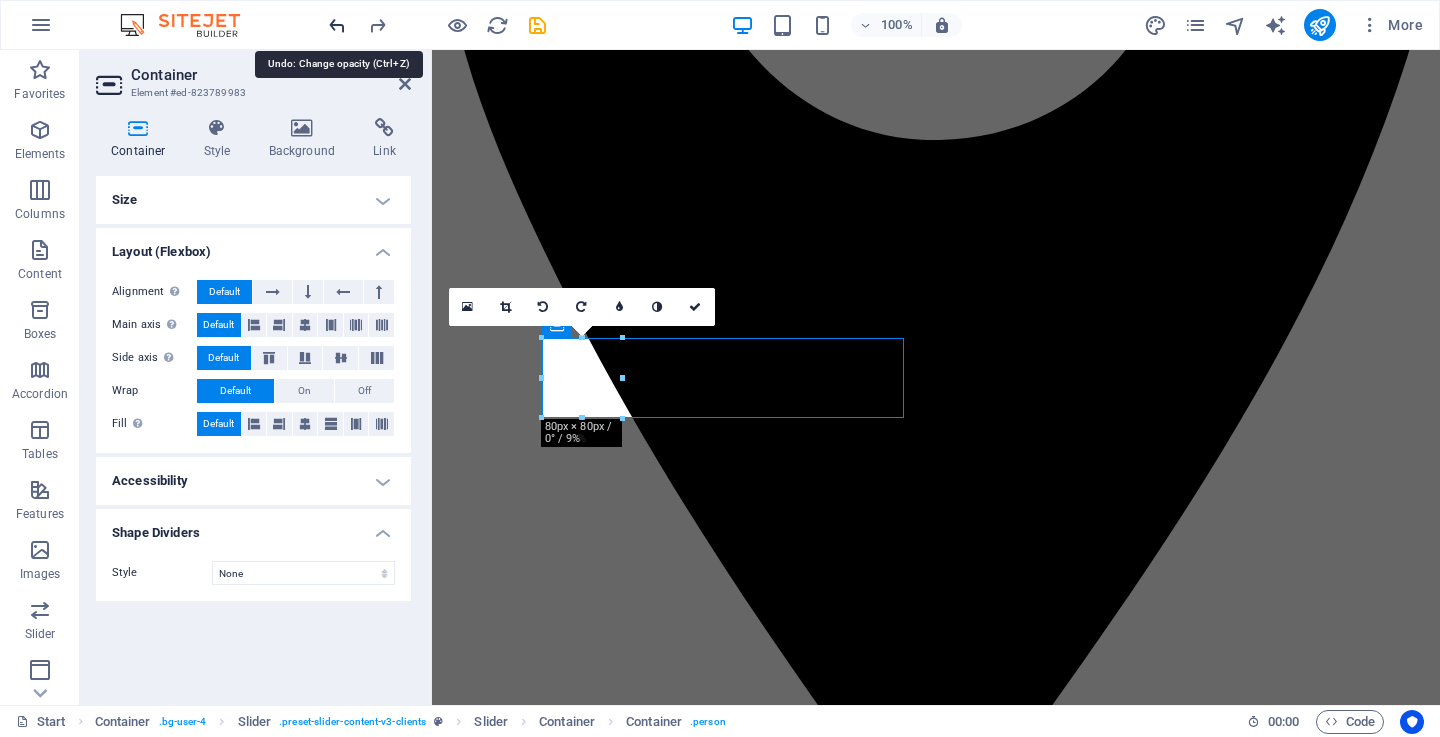 click at bounding box center [337, 25] 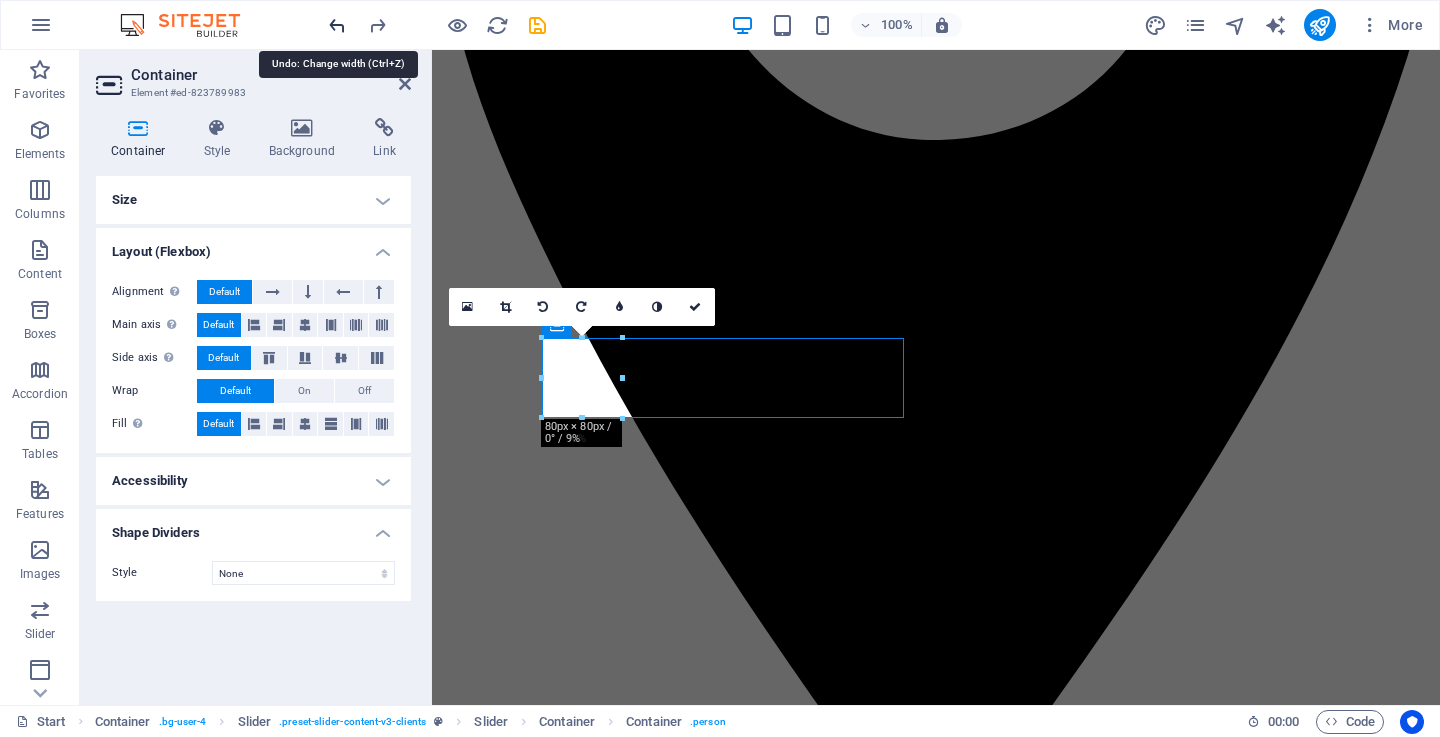 click at bounding box center [337, 25] 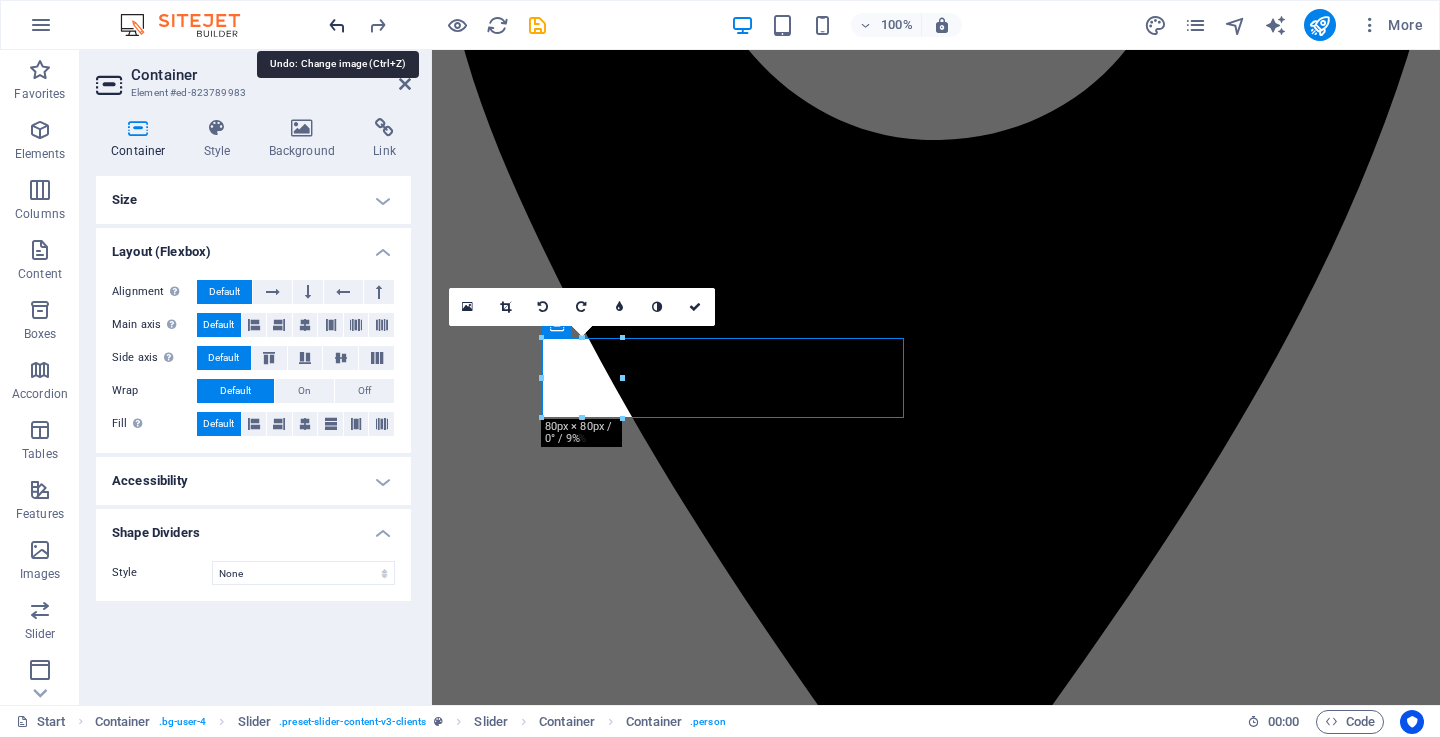 click at bounding box center [337, 25] 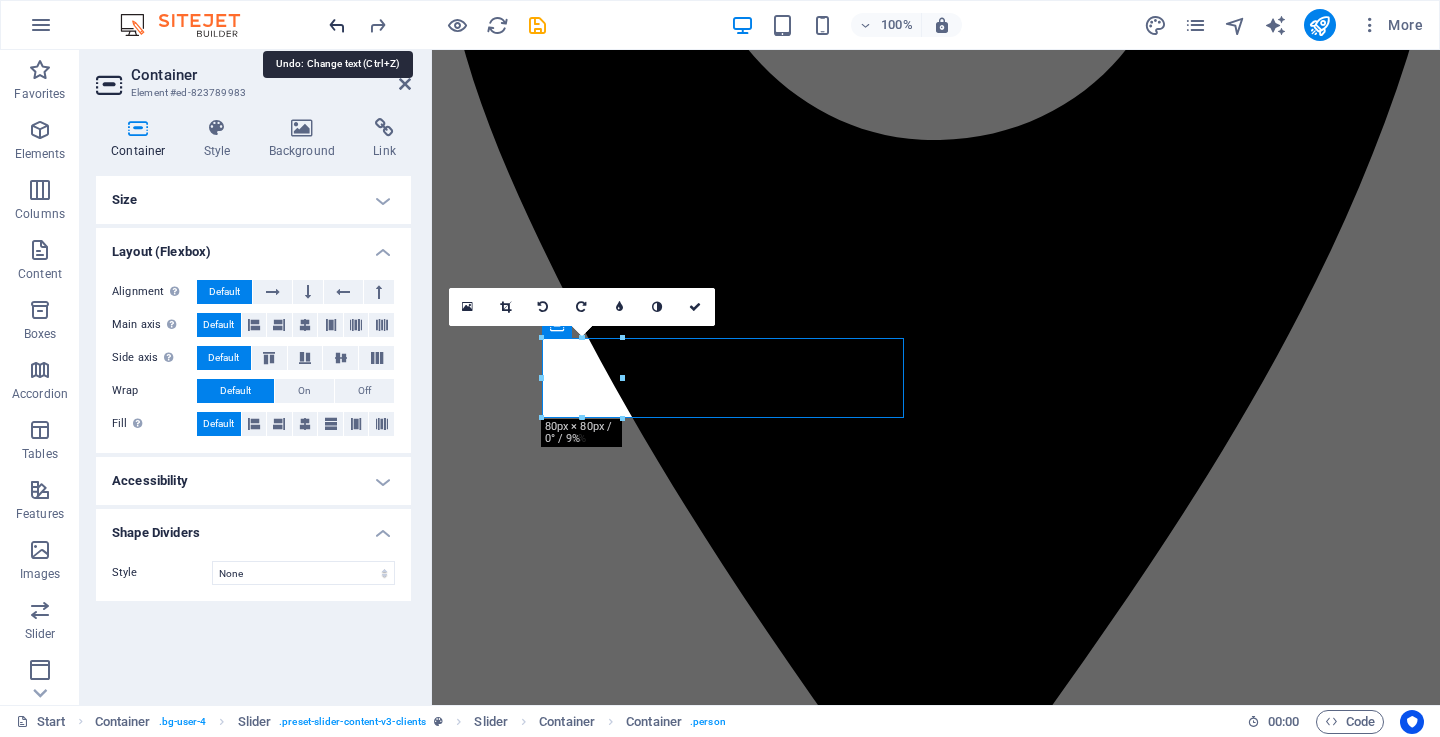 click at bounding box center (337, 25) 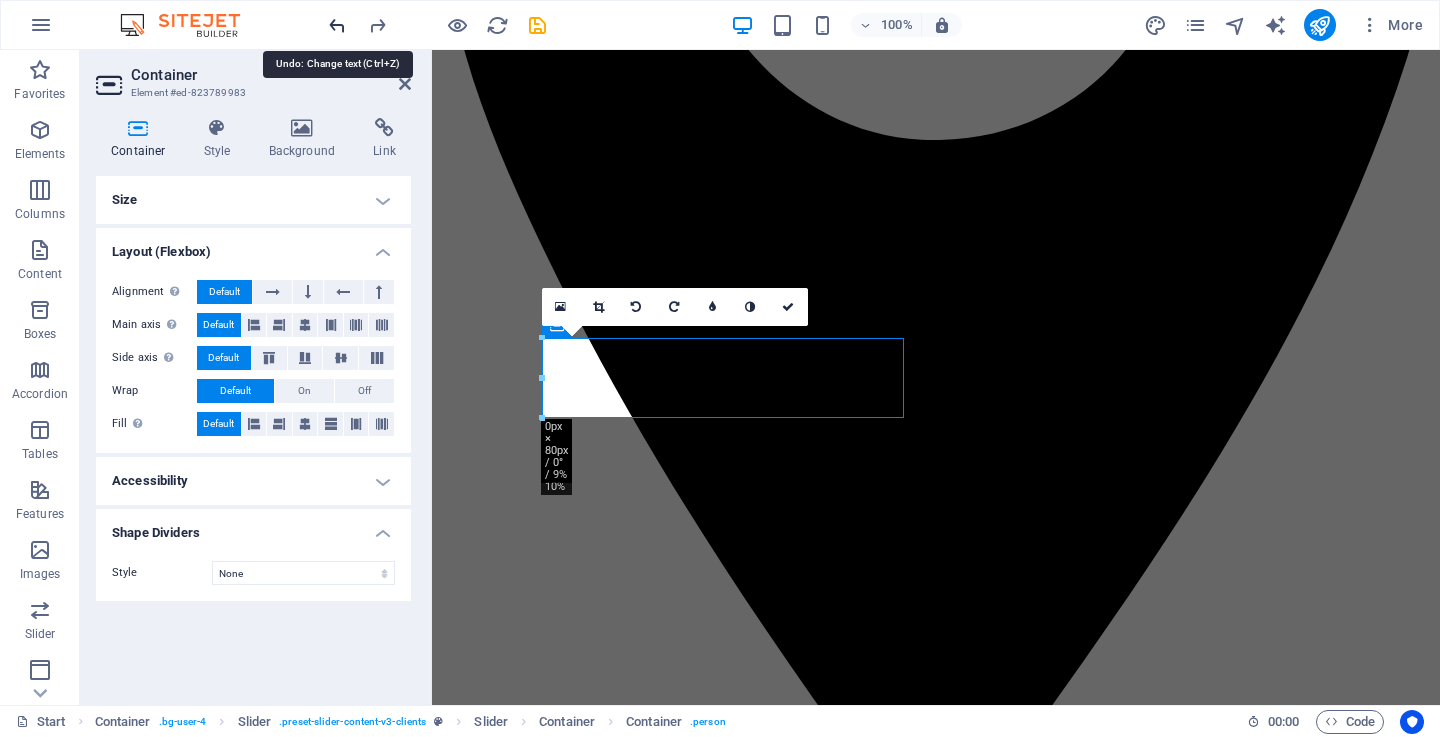 click at bounding box center [337, 25] 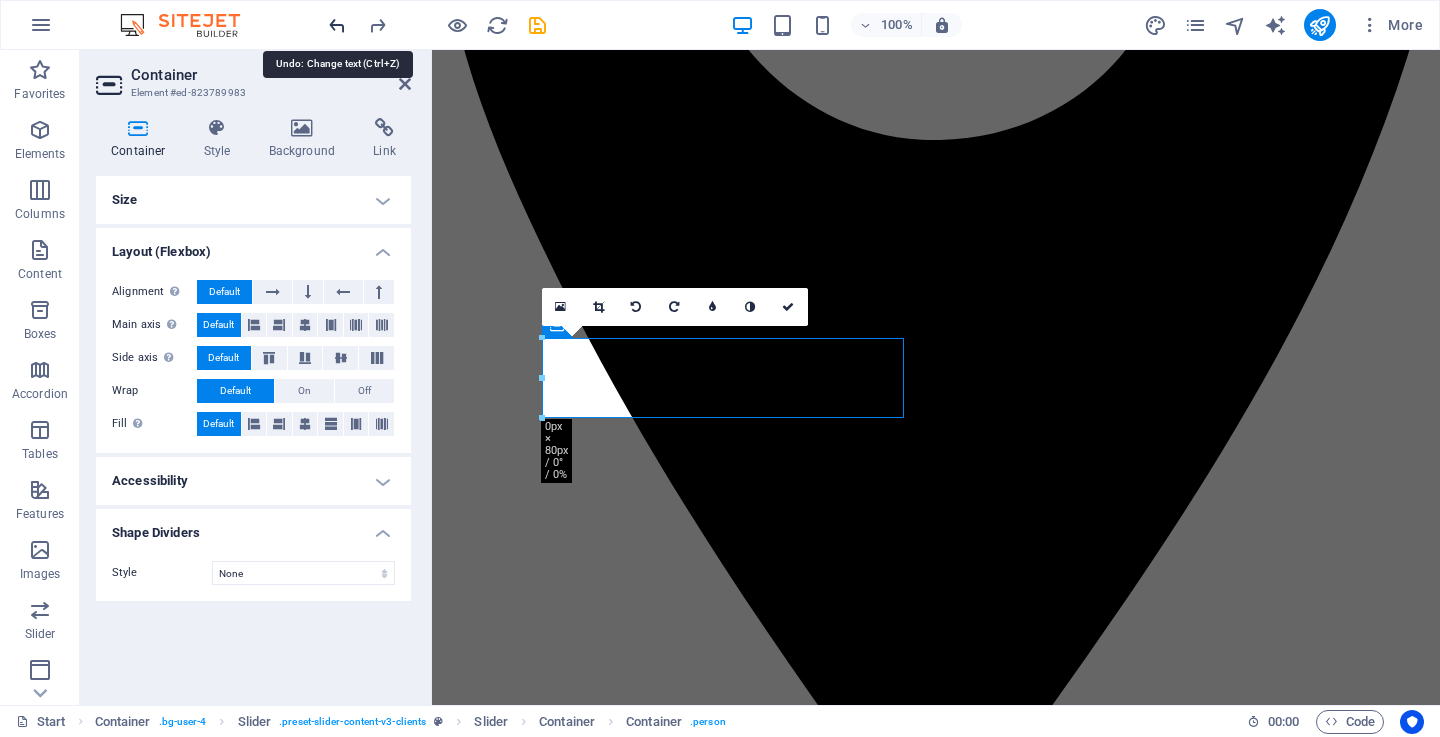 click at bounding box center (337, 25) 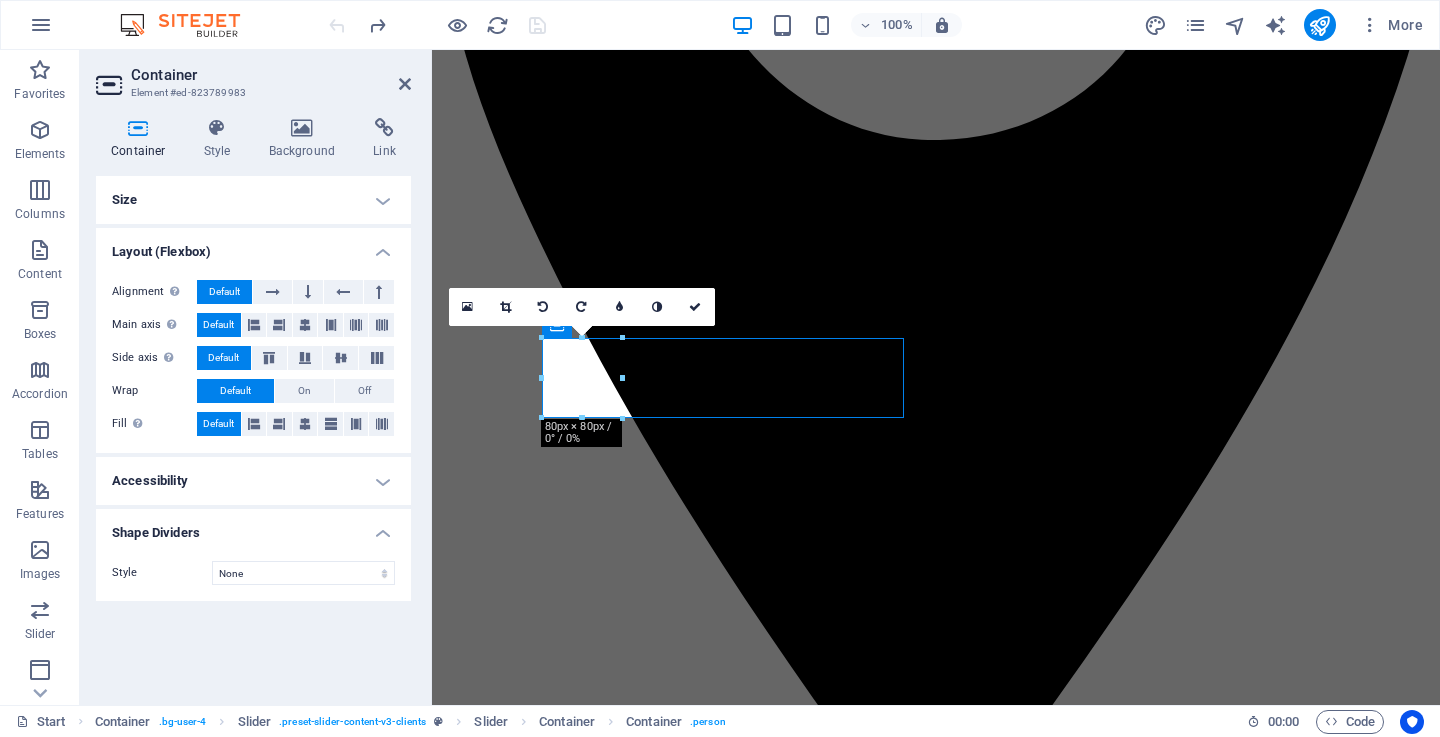 click at bounding box center (437, 25) 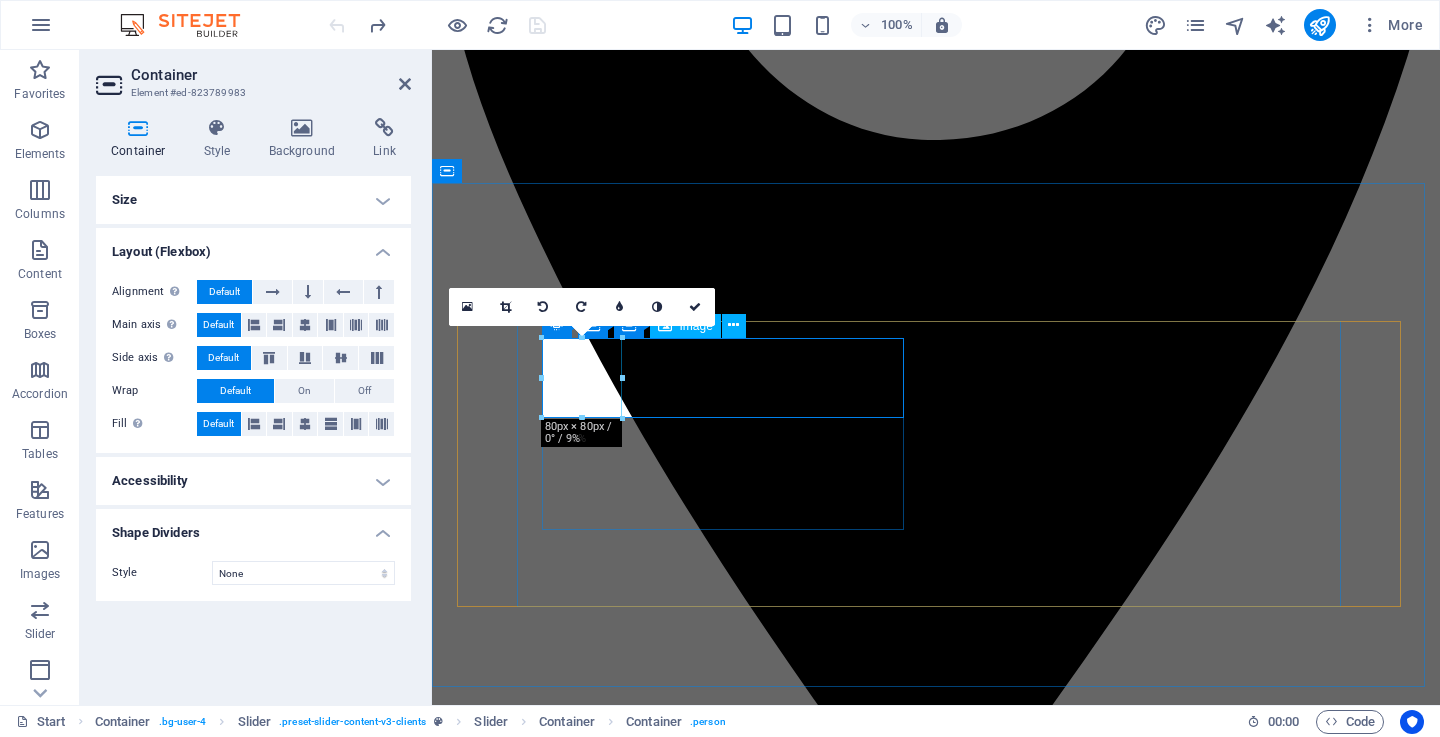click at bounding box center [-1851, 21851] 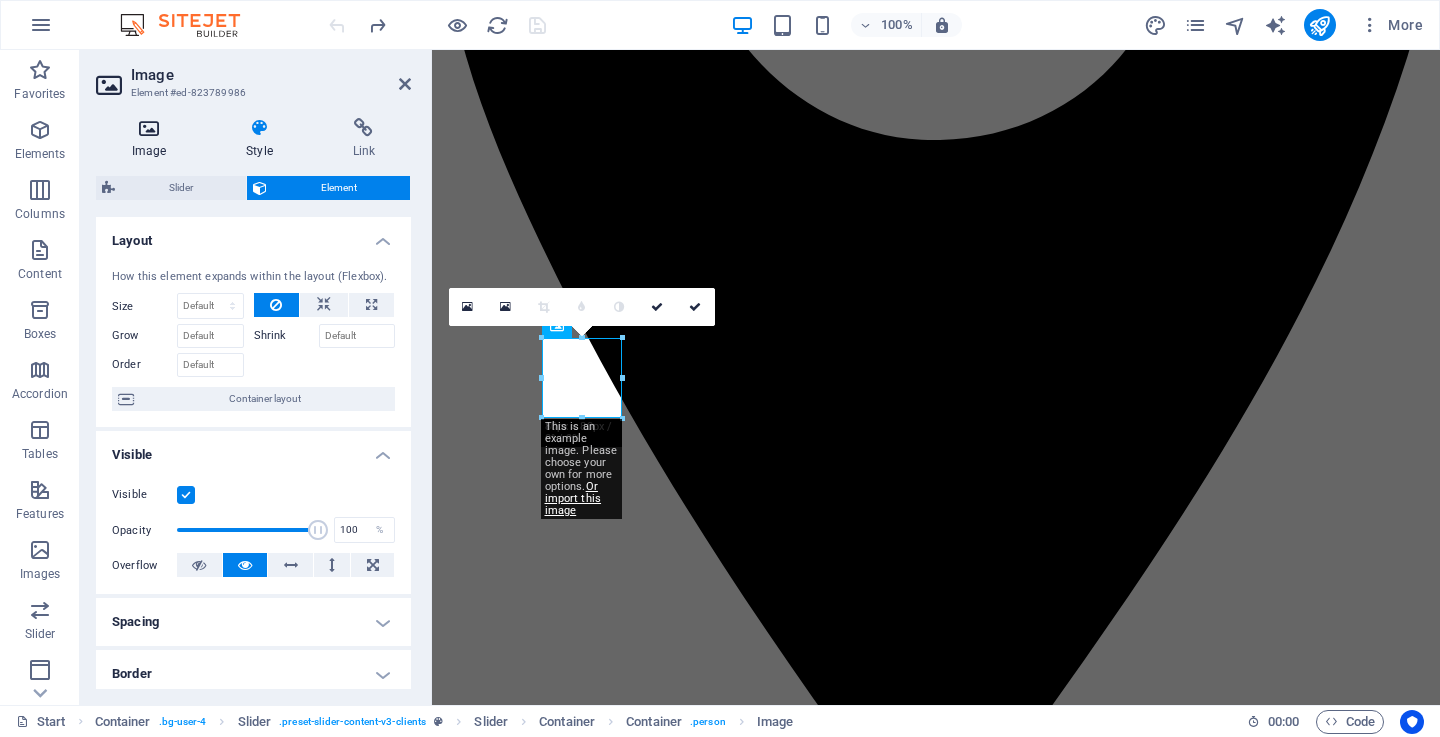 click on "Image" at bounding box center [153, 139] 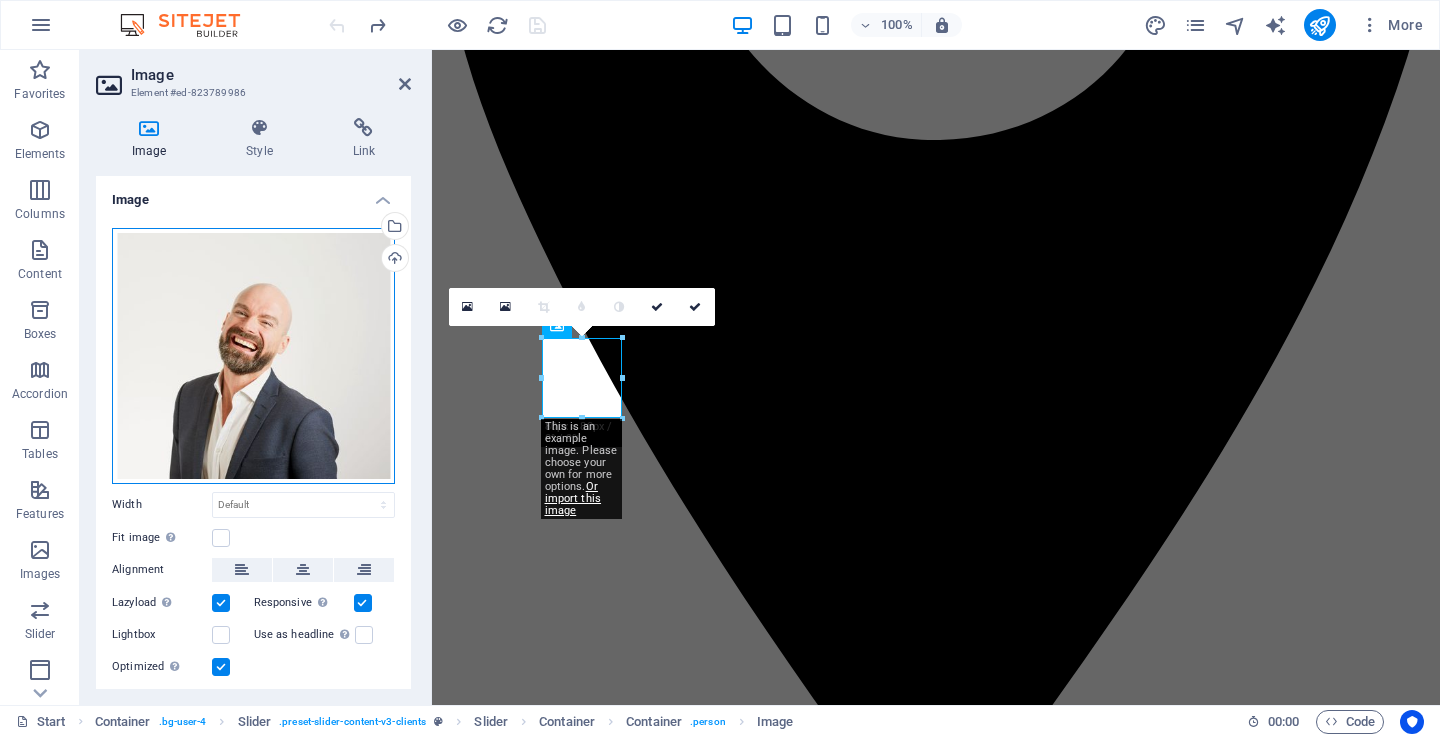click on "Drag files here, click to choose files or select files from Files or our free stock photos & videos" at bounding box center (253, 356) 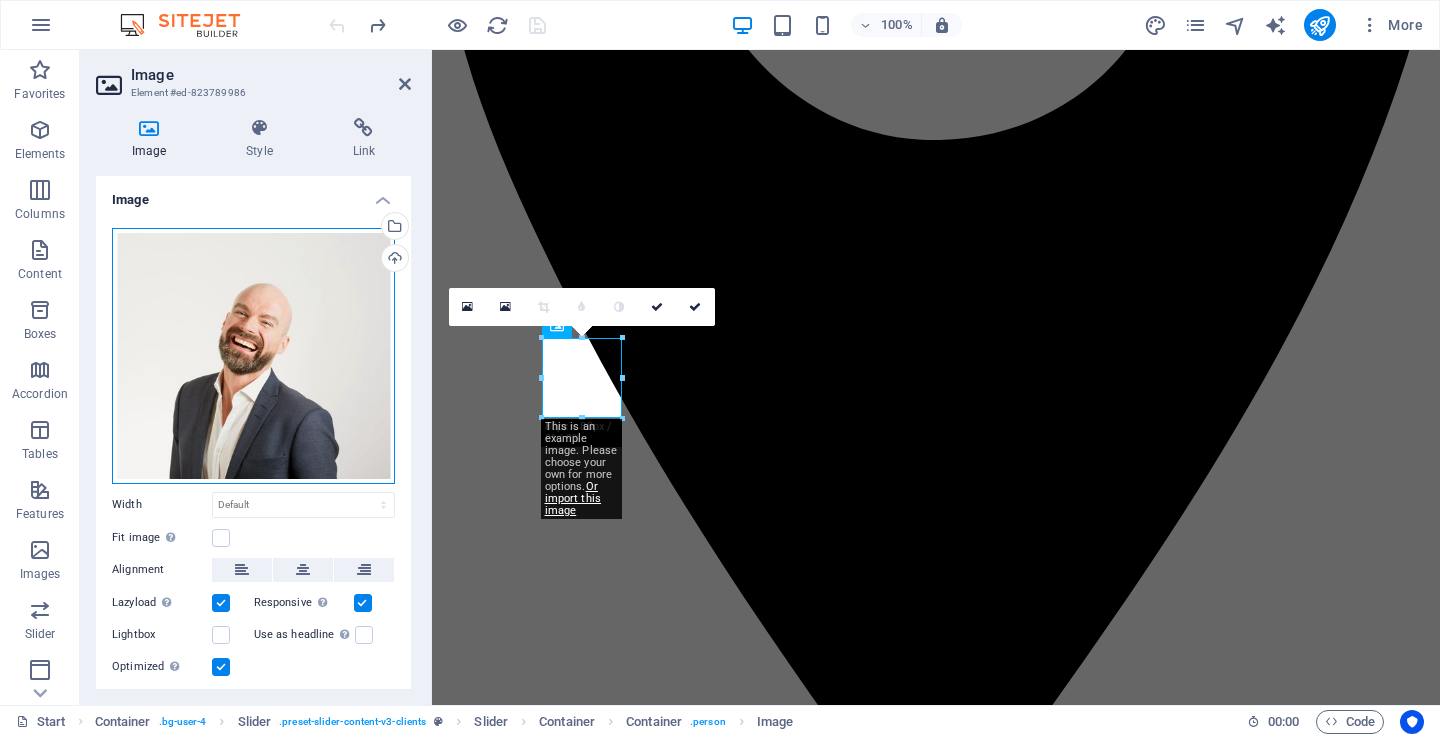 scroll, scrollTop: 2446, scrollLeft: 0, axis: vertical 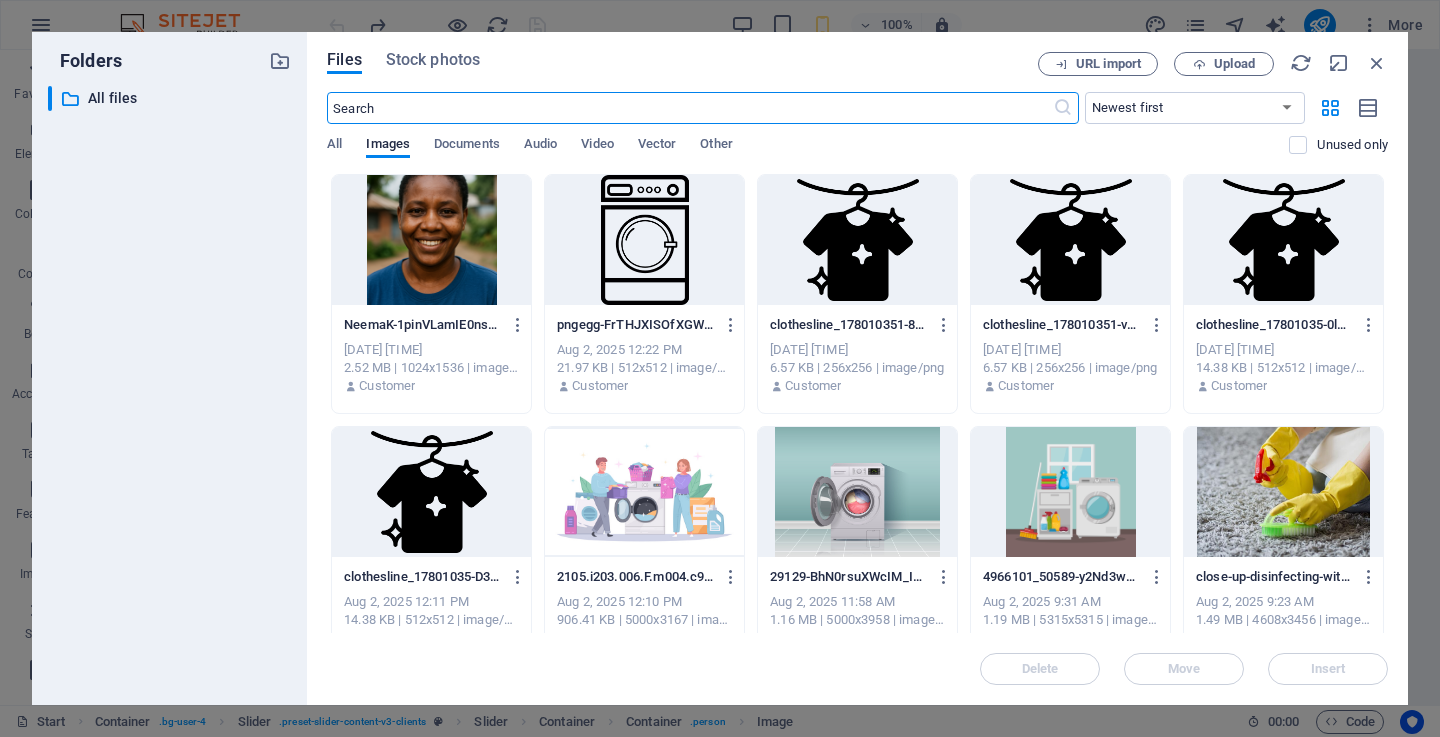 click at bounding box center [431, 240] 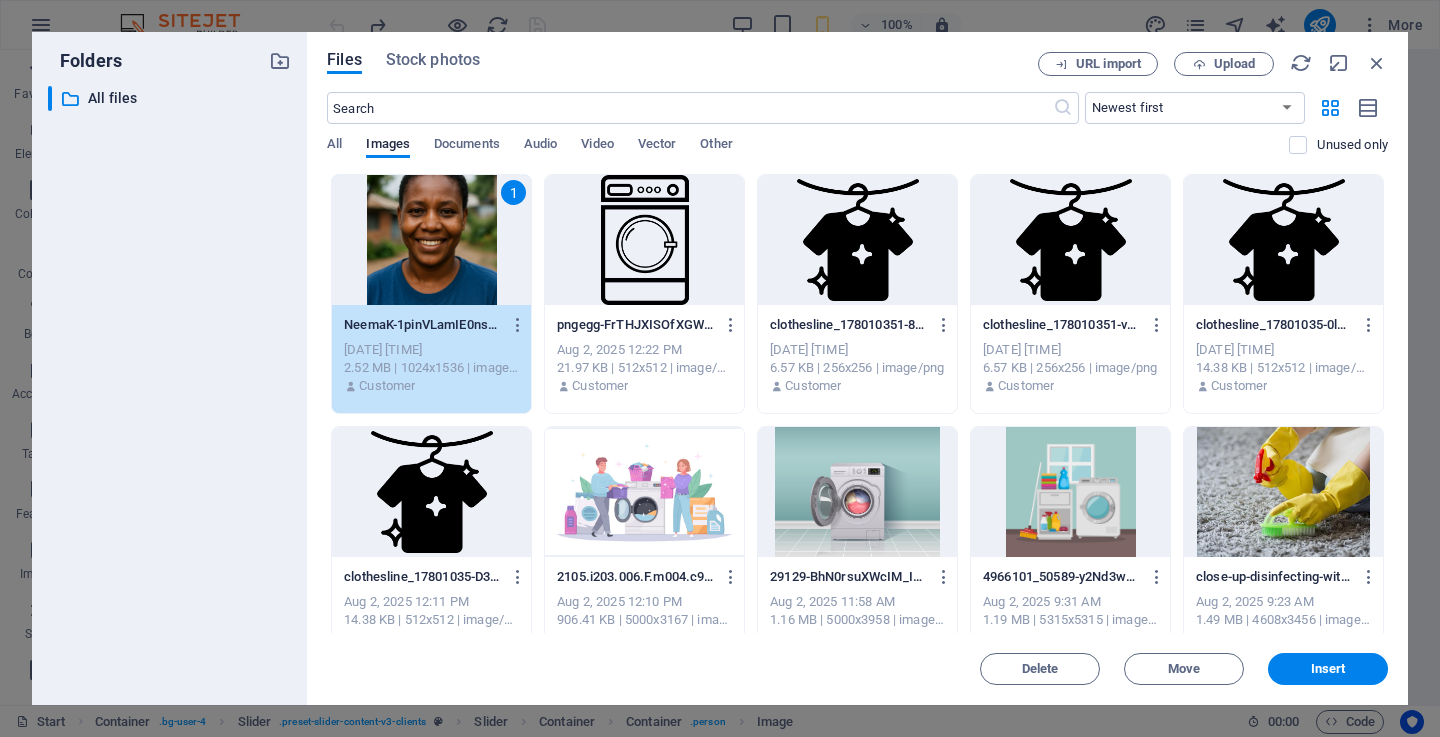 click on "URL import Upload" at bounding box center [1213, 64] 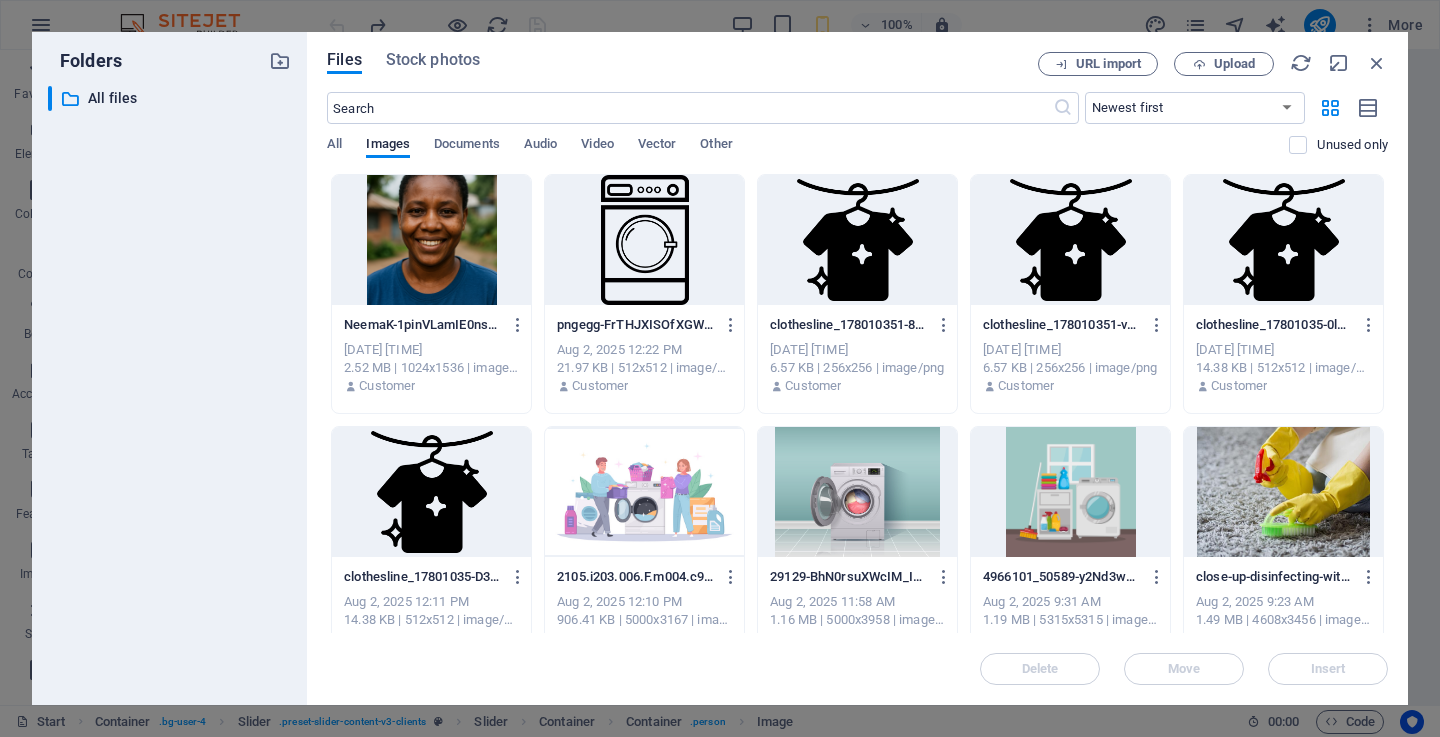 click at bounding box center (431, 240) 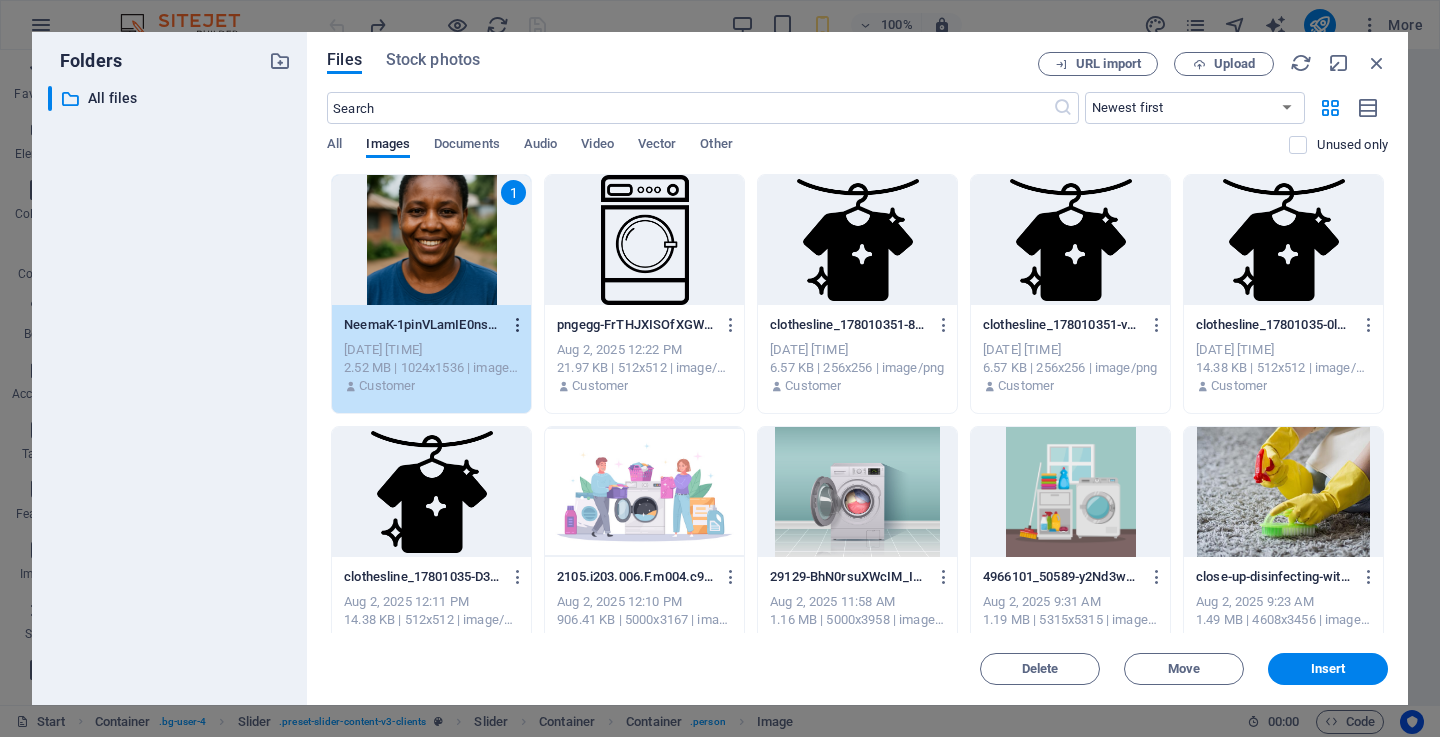 click at bounding box center (518, 325) 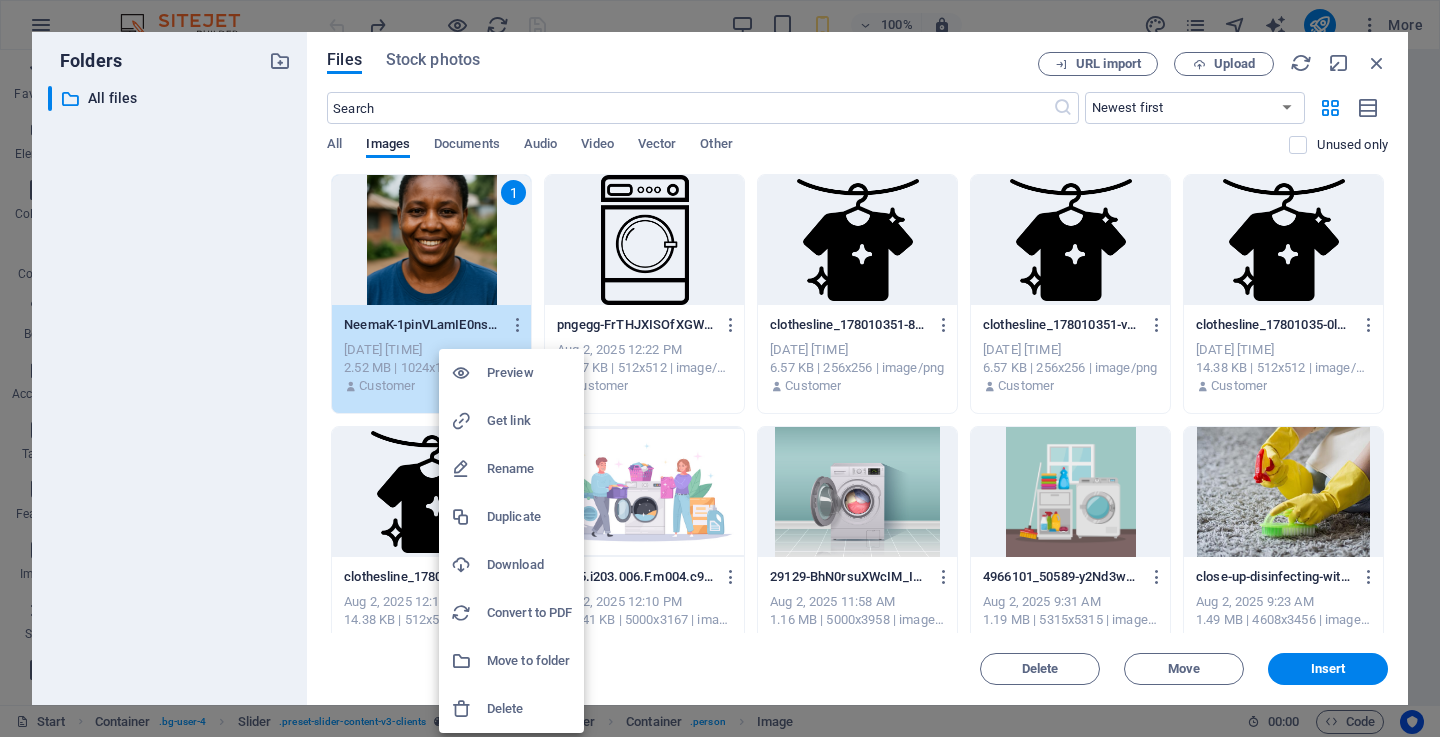 click at bounding box center [720, 368] 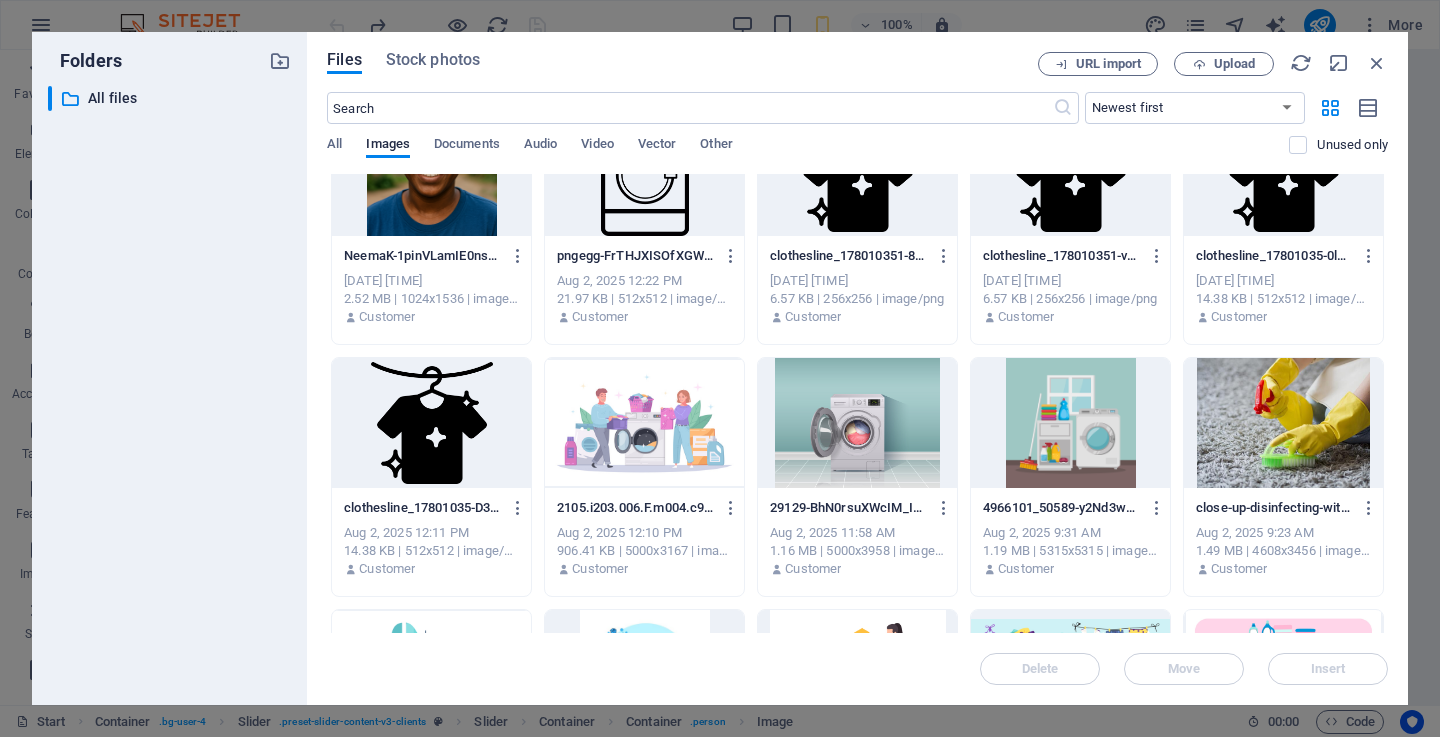 scroll, scrollTop: 0, scrollLeft: 0, axis: both 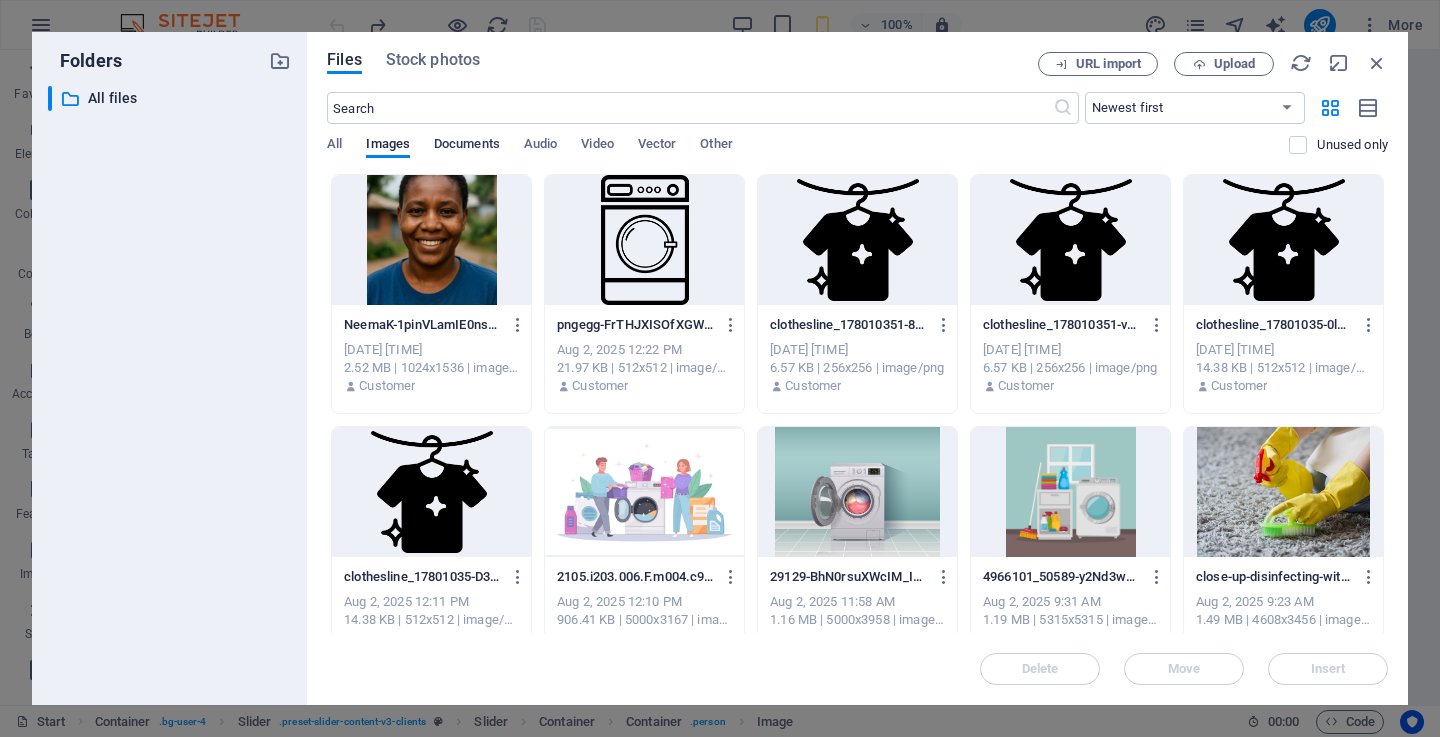 click on "Documents" at bounding box center [467, 146] 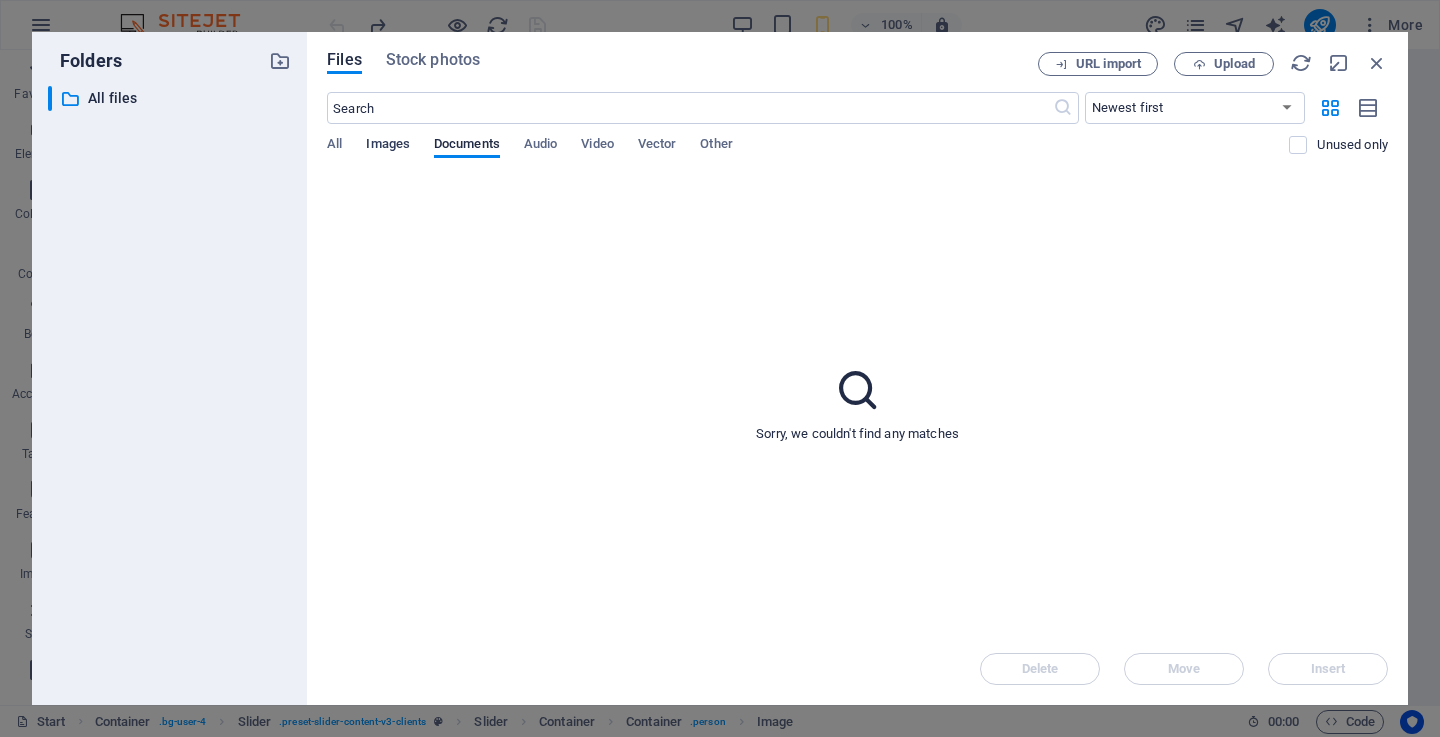 click on "Images" at bounding box center [388, 146] 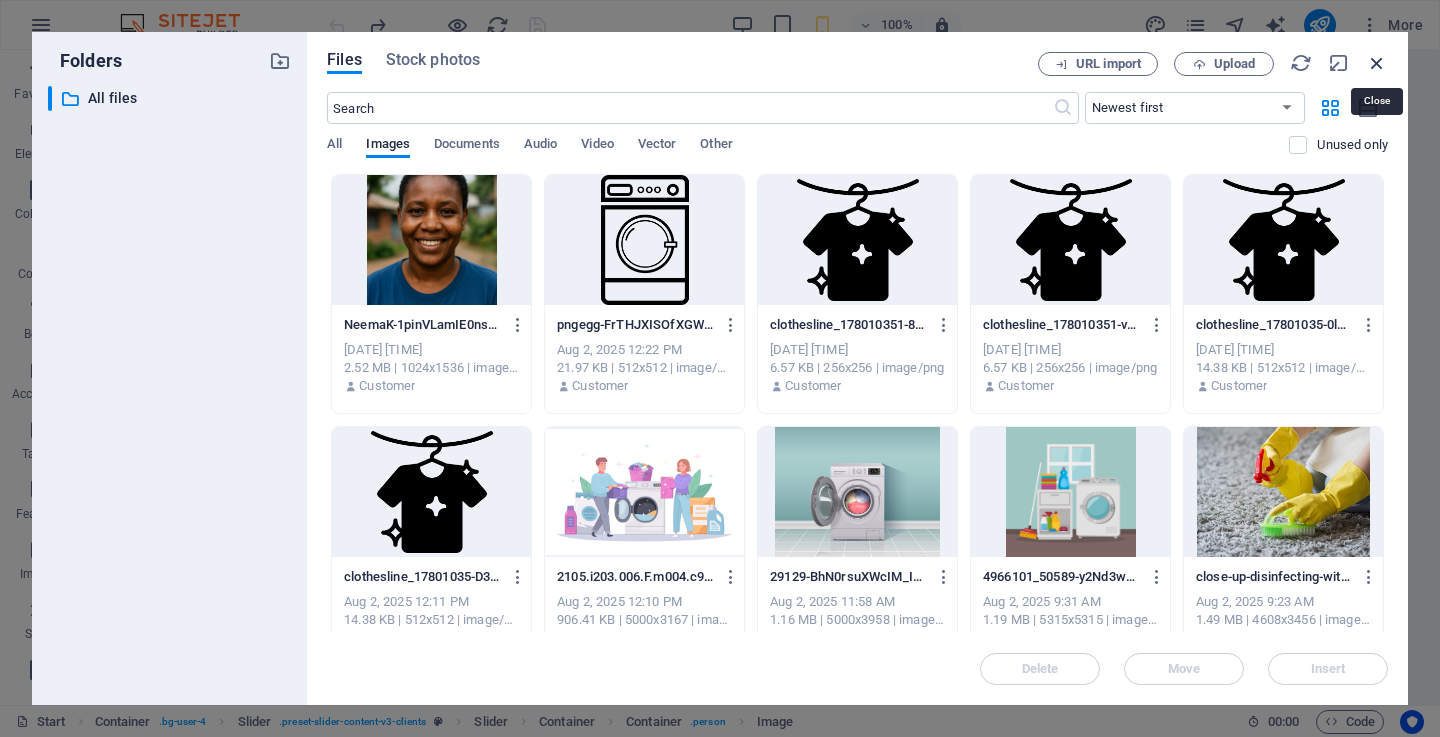 drag, startPoint x: 1378, startPoint y: 61, endPoint x: 575, endPoint y: 77, distance: 803.15936 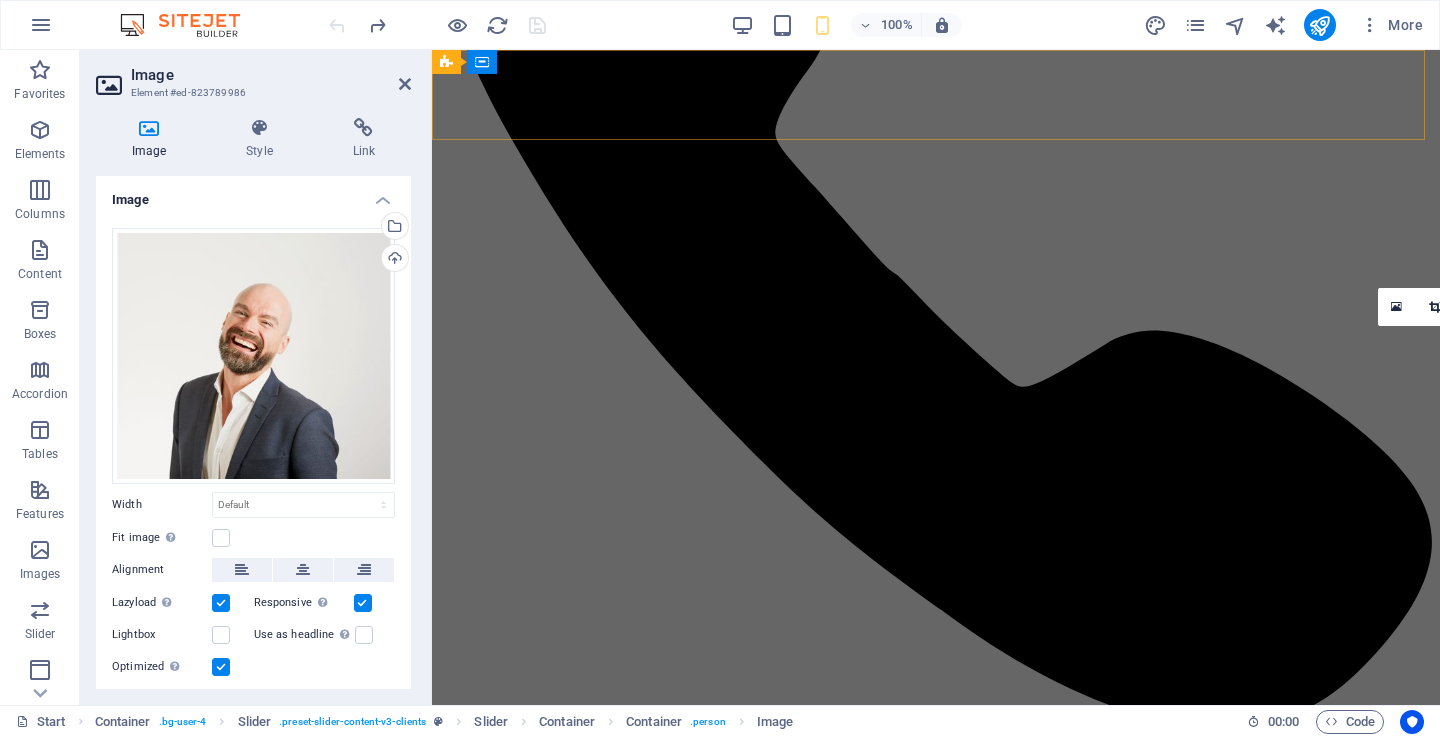 scroll, scrollTop: 1264, scrollLeft: 0, axis: vertical 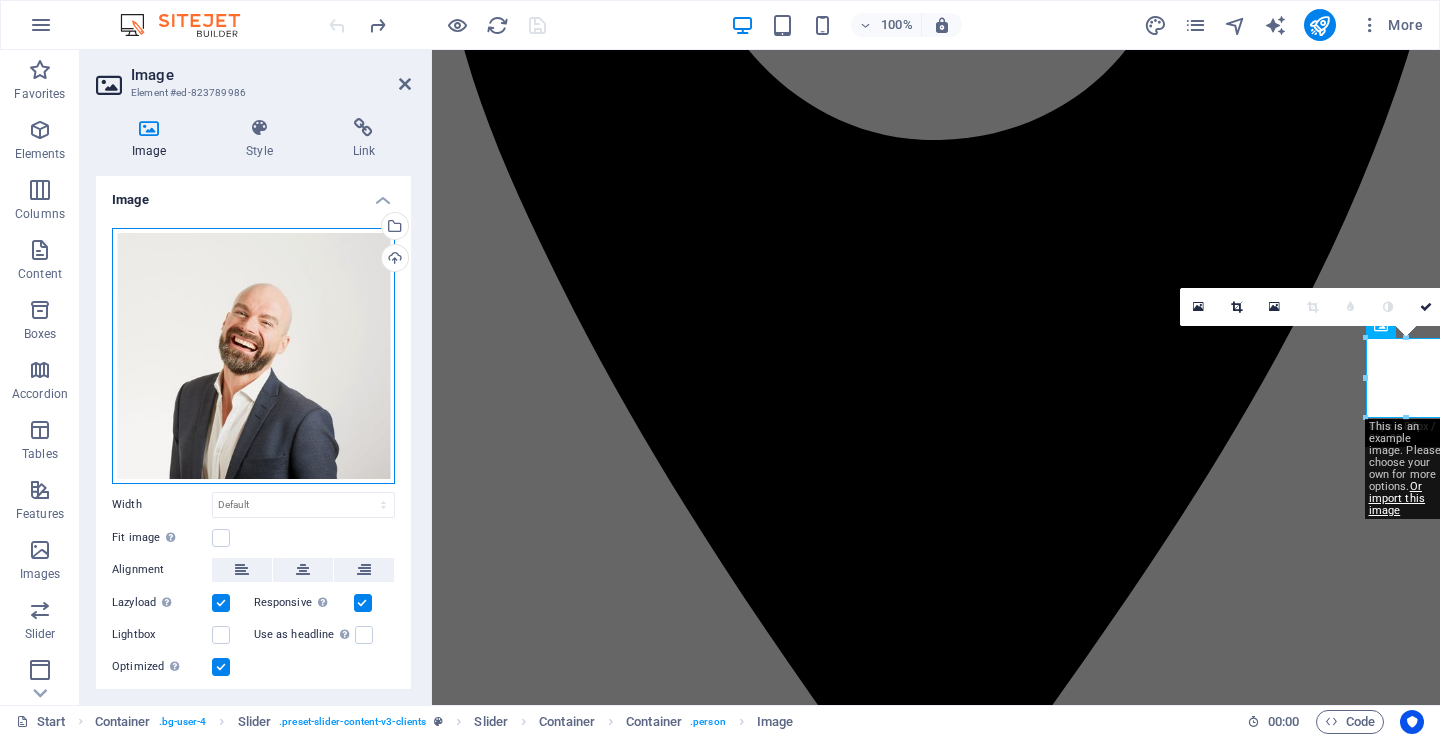 click on "Drag files here, click to choose files or select files from Files or our free stock photos & videos" at bounding box center [253, 356] 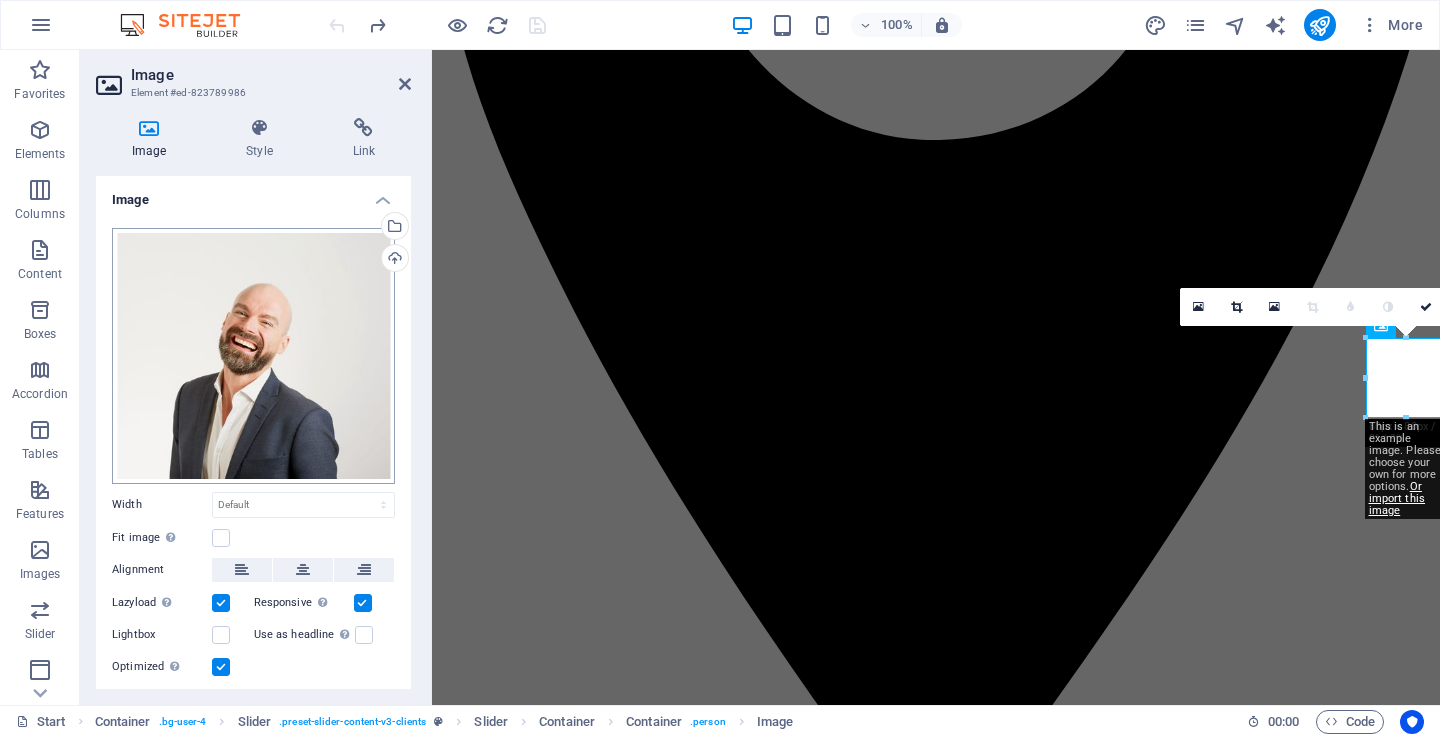 scroll, scrollTop: 2446, scrollLeft: 0, axis: vertical 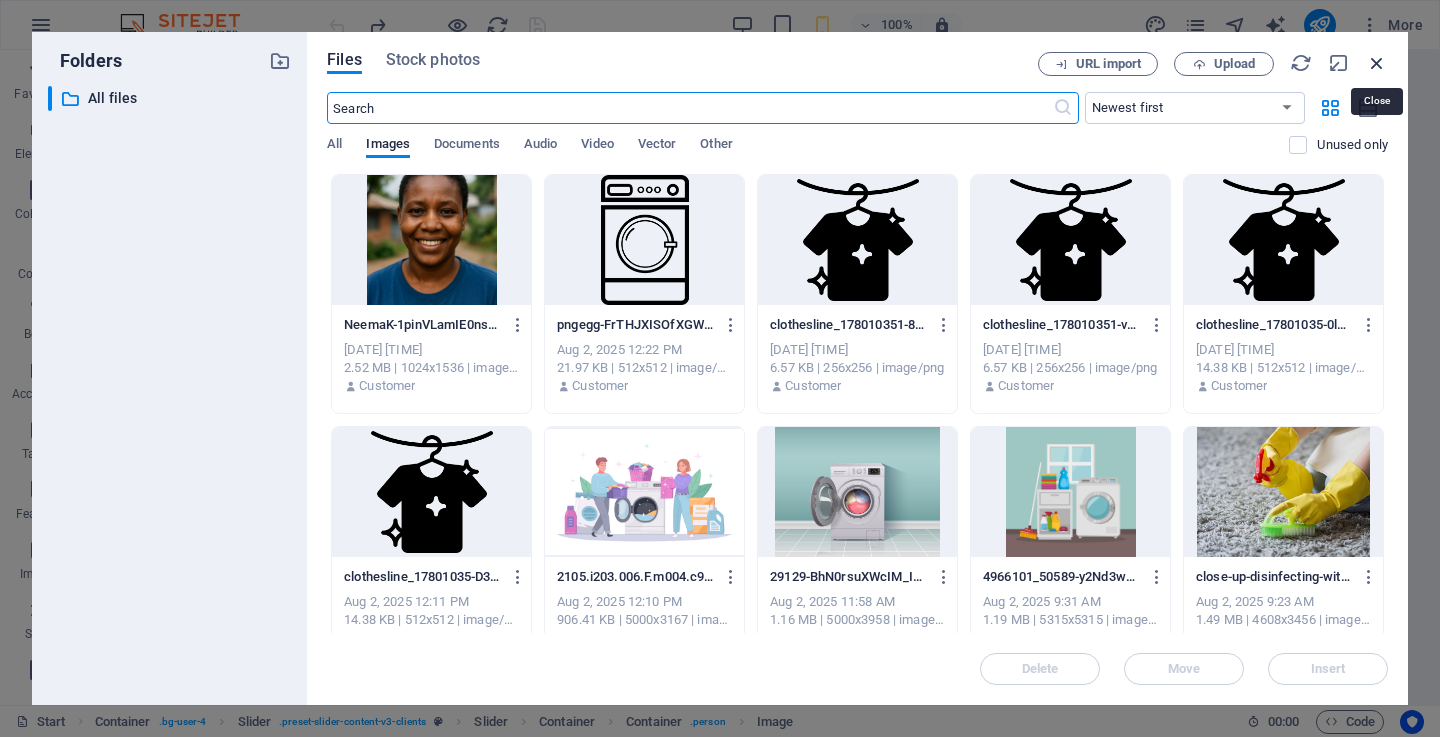 click at bounding box center (1377, 63) 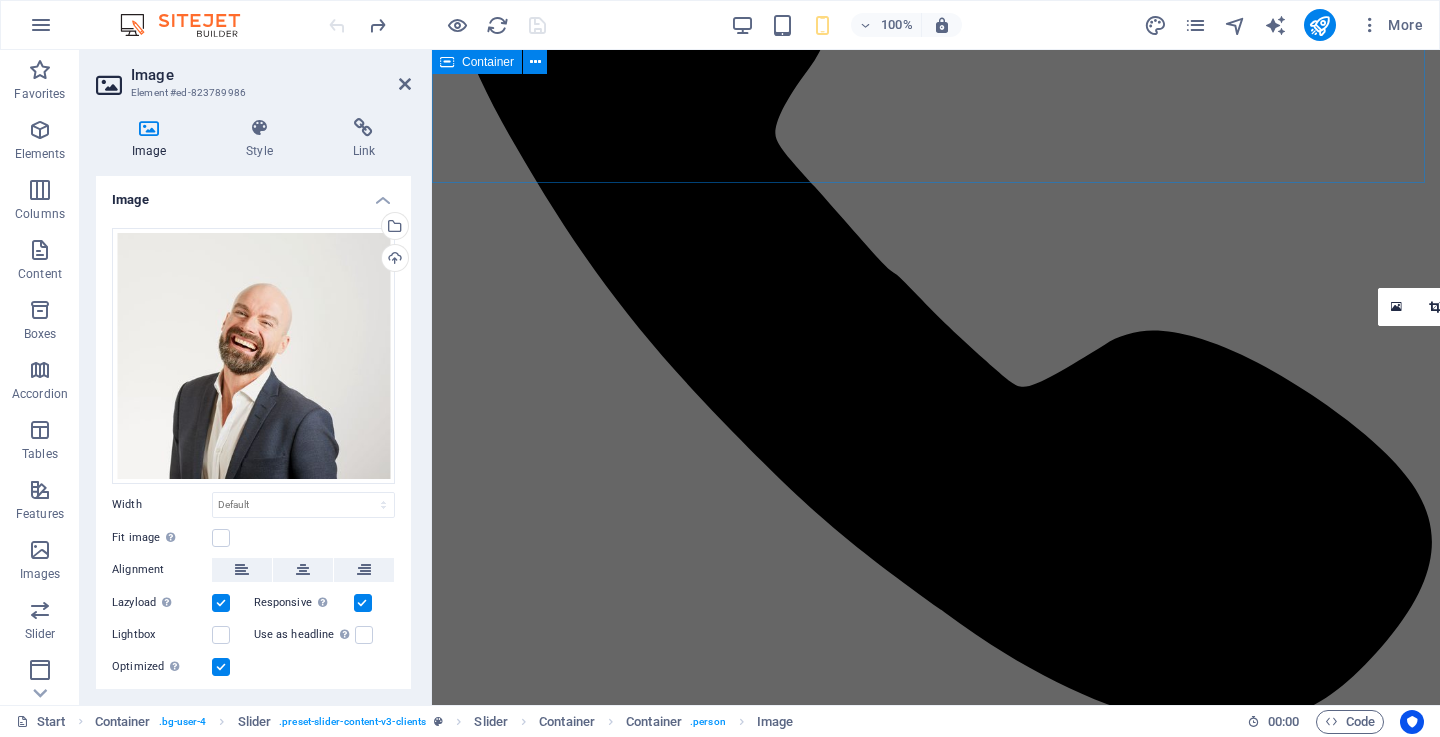 scroll, scrollTop: 1264, scrollLeft: 0, axis: vertical 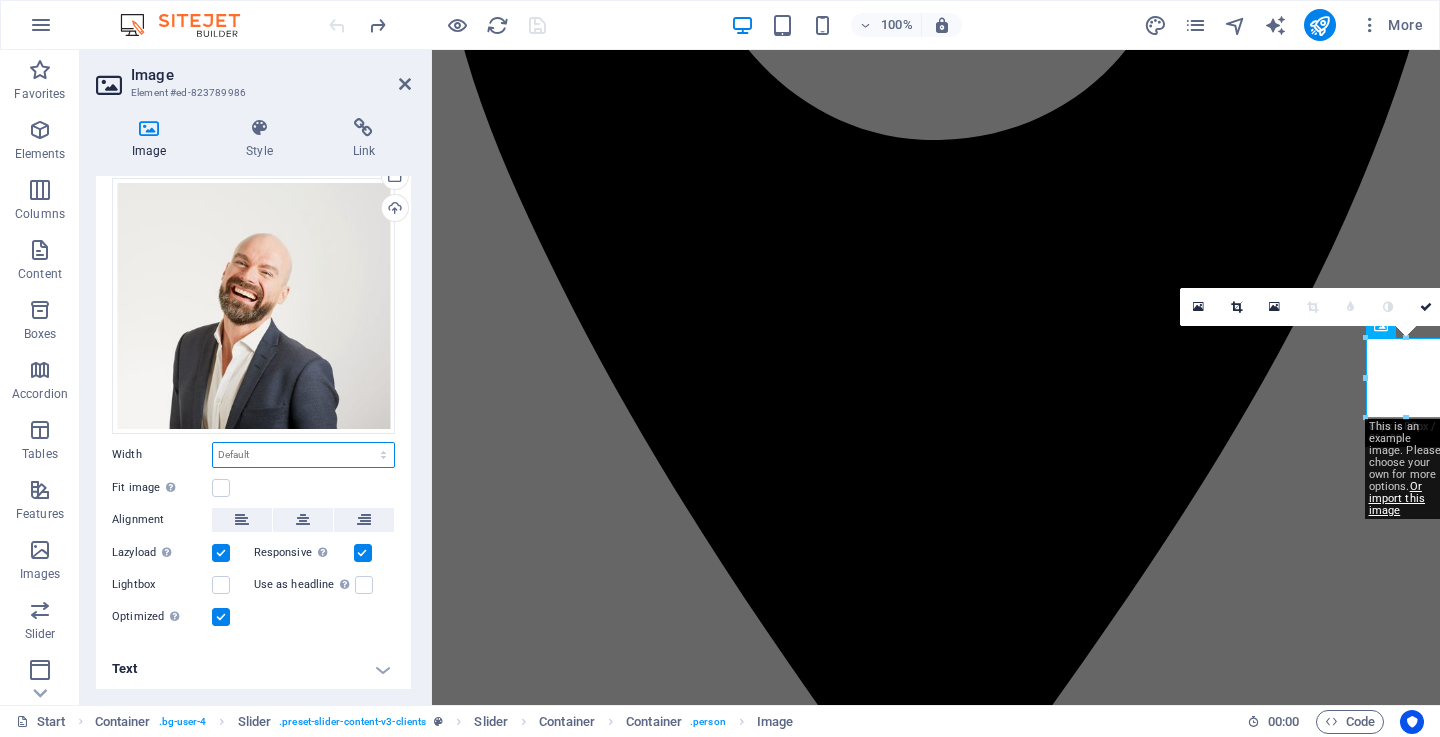 click on "Default auto px rem % em vh vw" at bounding box center (303, 455) 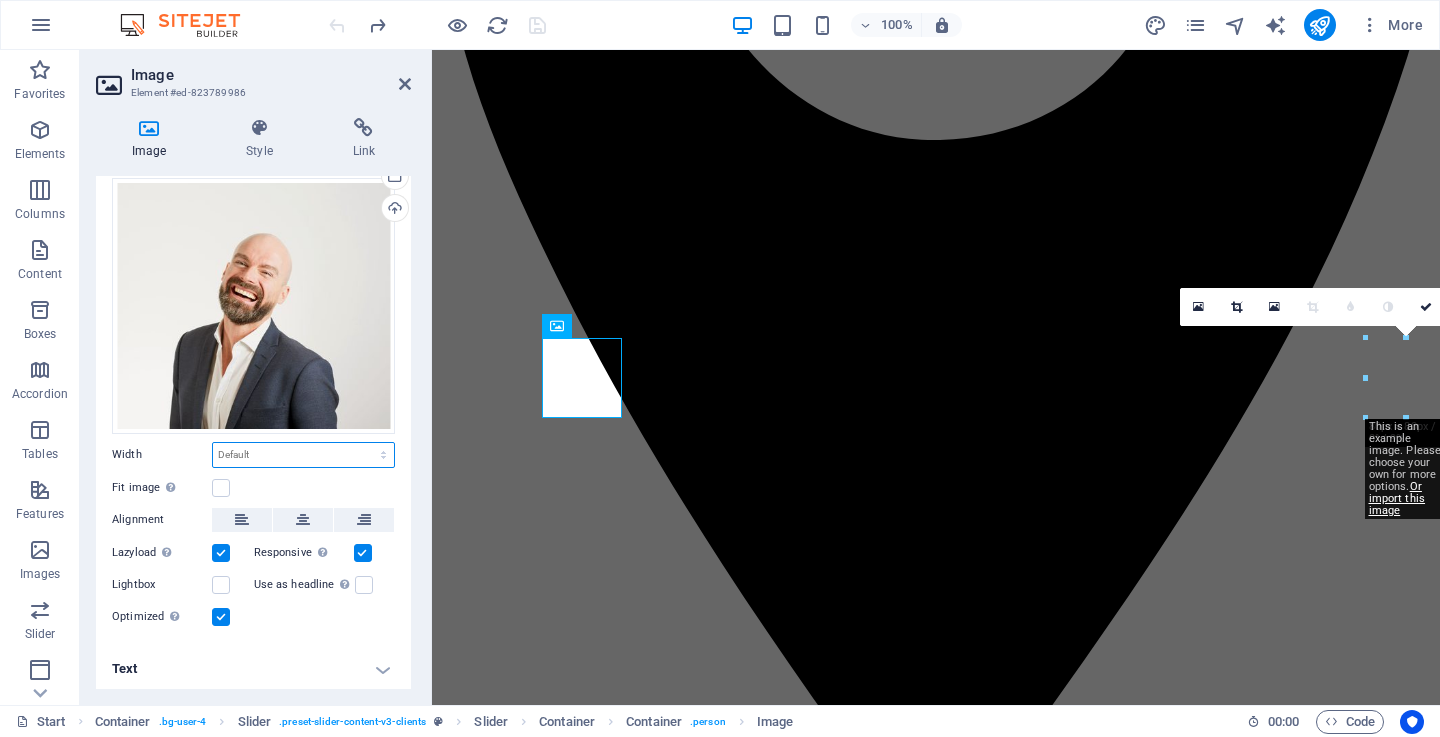click on "Default auto px rem % em vh vw" at bounding box center (303, 455) 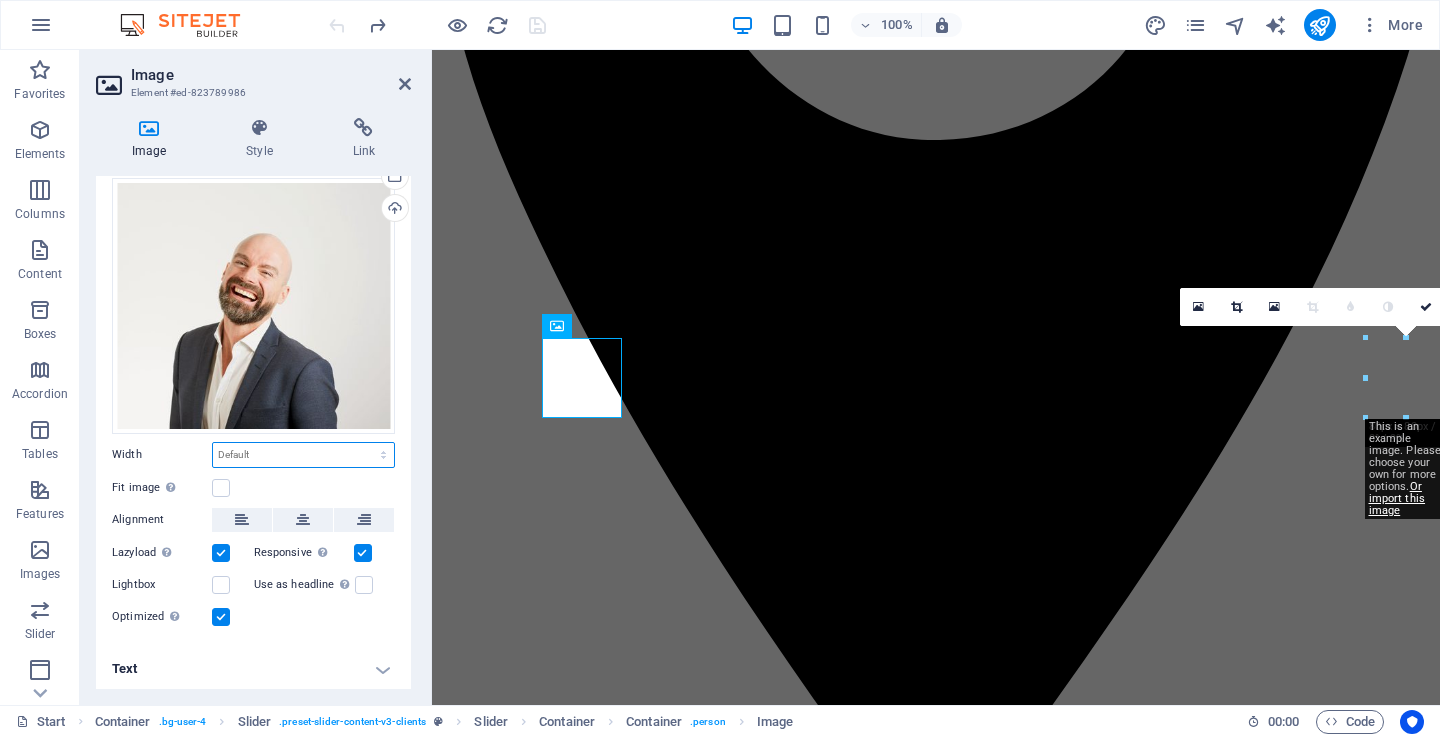 click on "Default auto px rem % em vh vw" at bounding box center (303, 455) 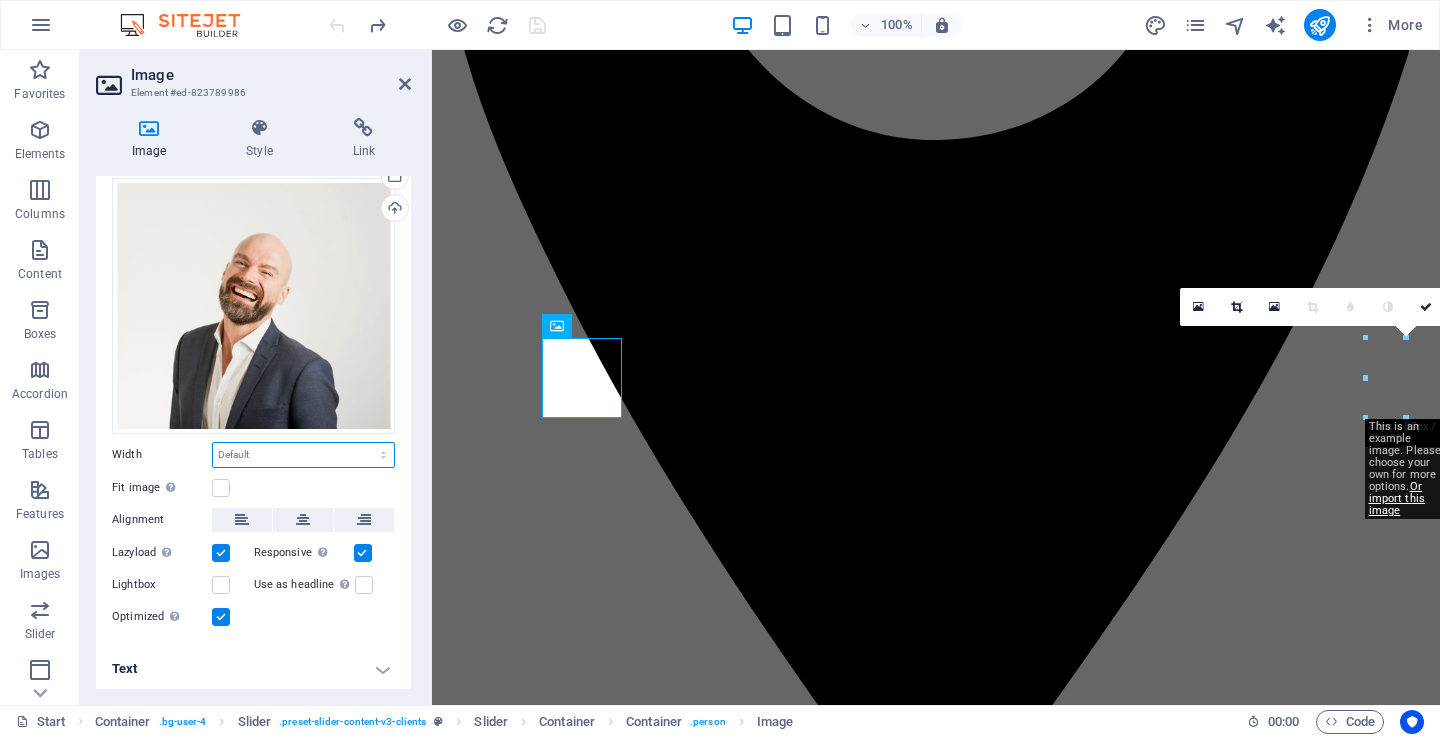 click on "Default auto px rem % em vh vw" at bounding box center [303, 455] 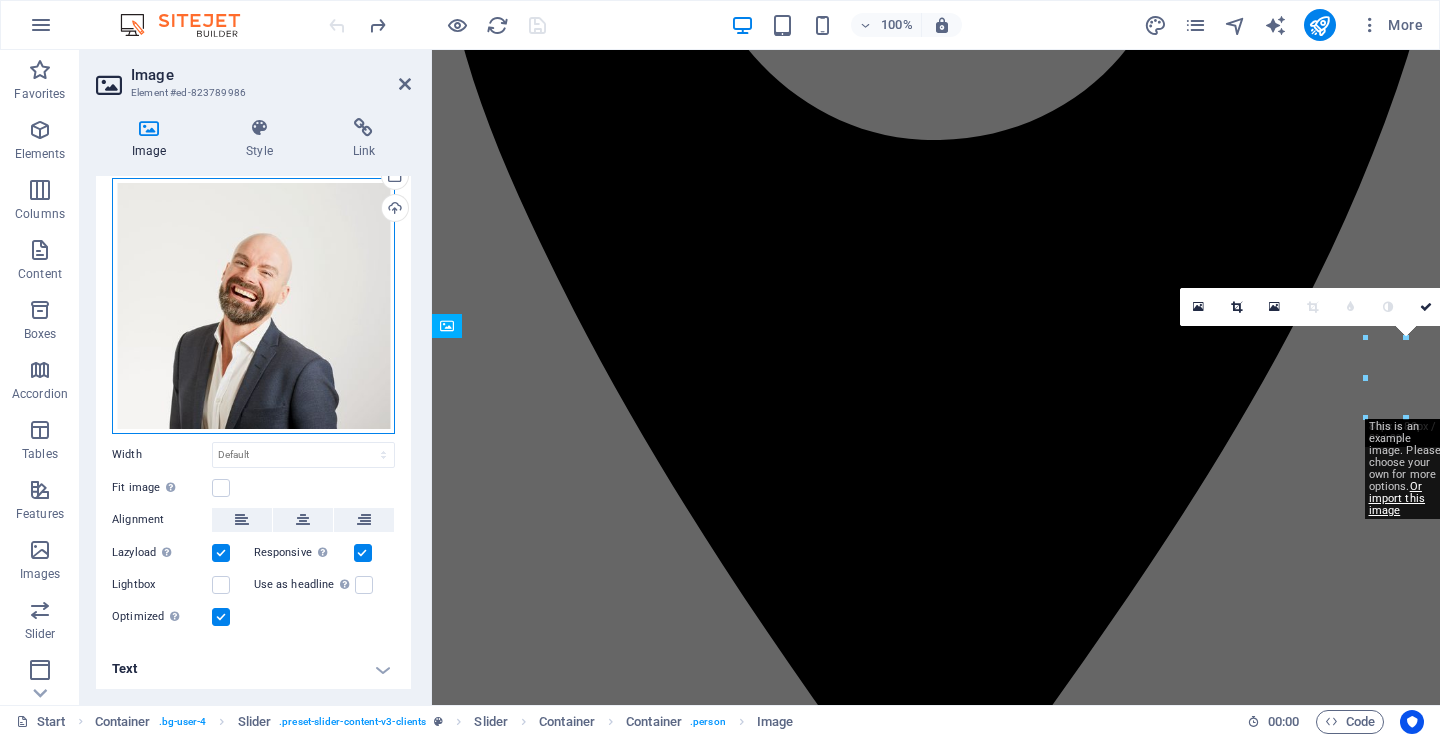 click on "Drag files here, click to choose files or select files from Files or our free stock photos & videos" at bounding box center [253, 306] 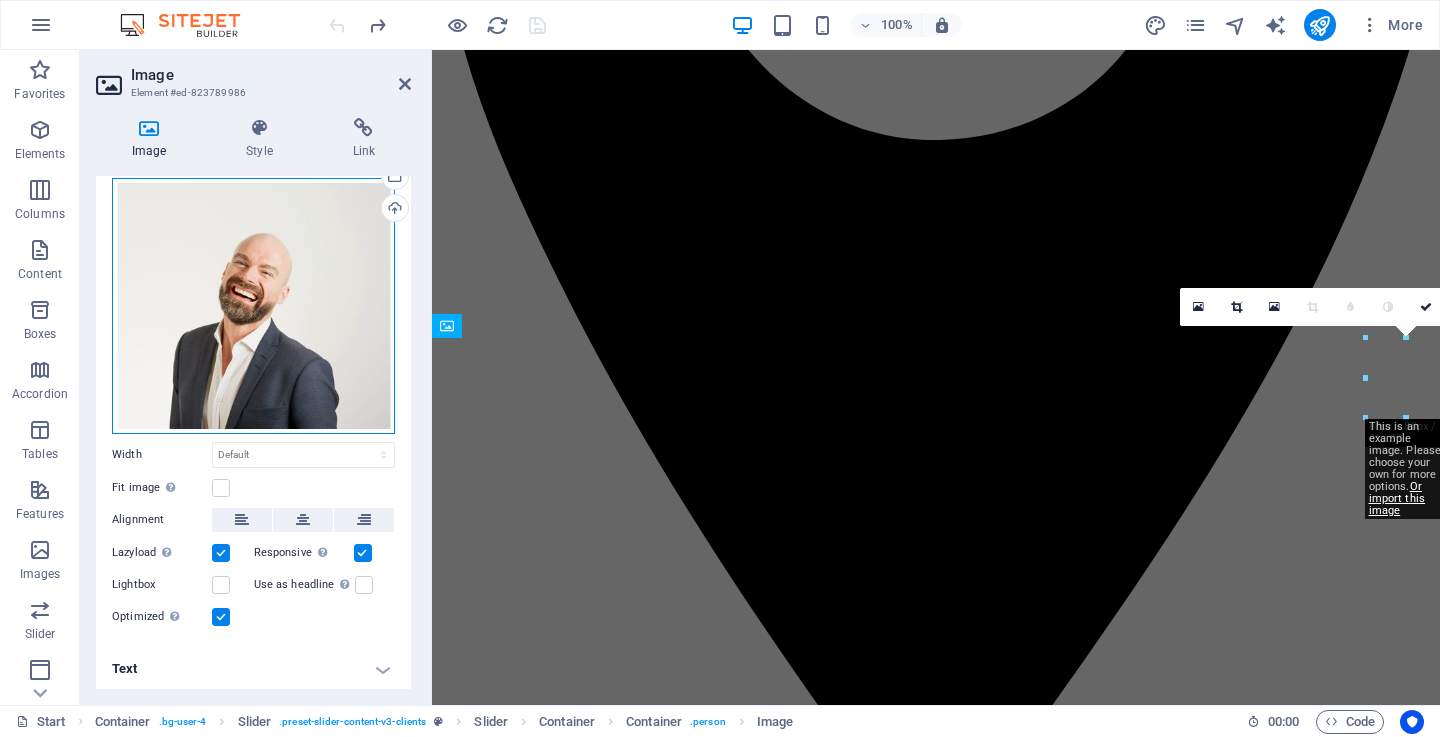 scroll, scrollTop: 2446, scrollLeft: 0, axis: vertical 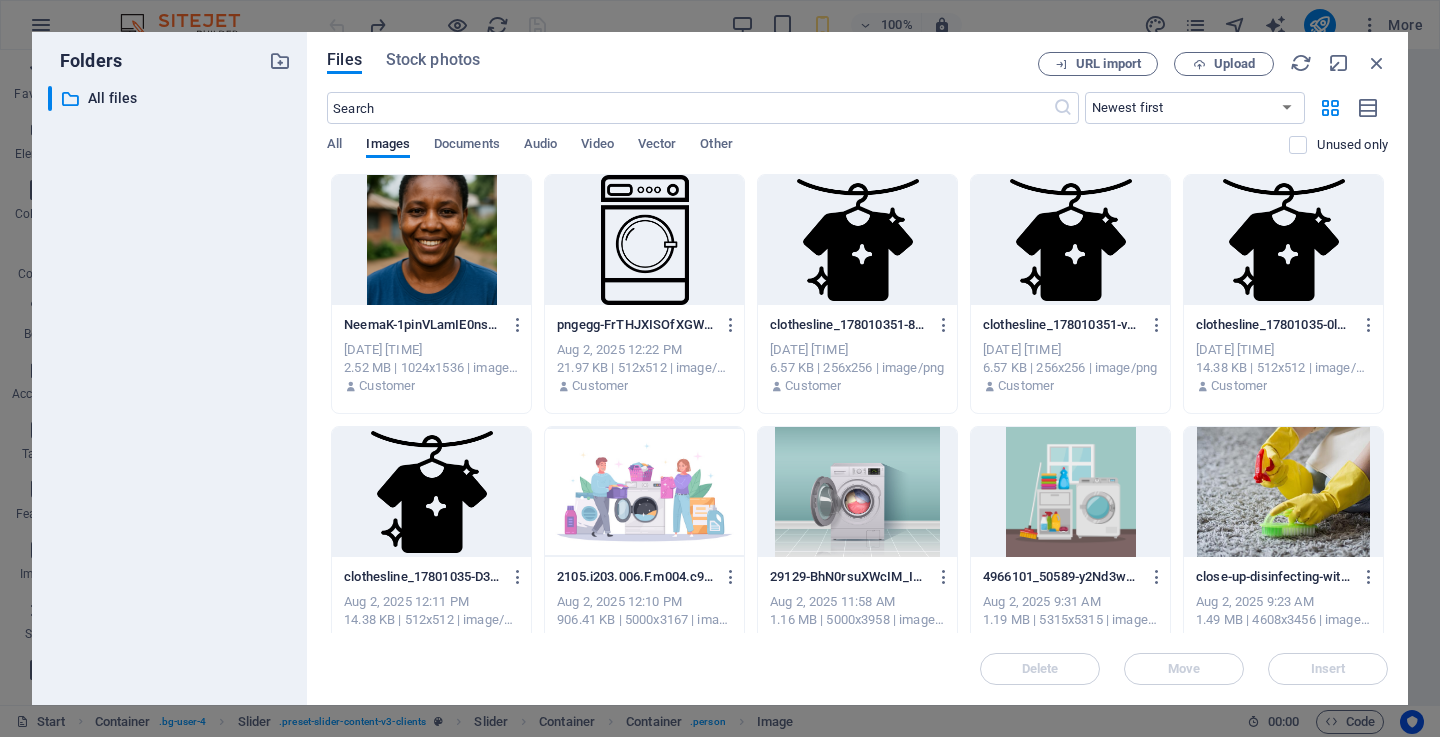 click at bounding box center (431, 240) 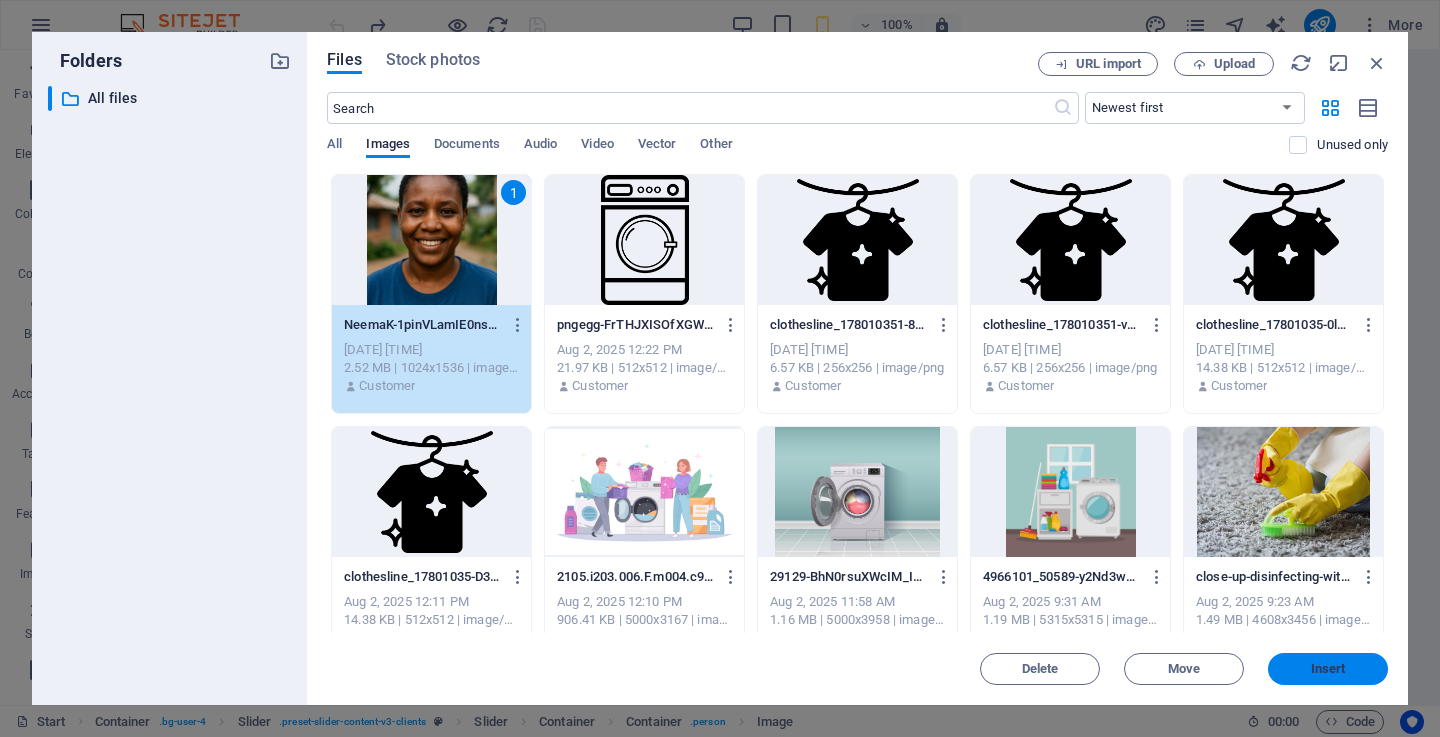 click on "Insert" at bounding box center (1328, 669) 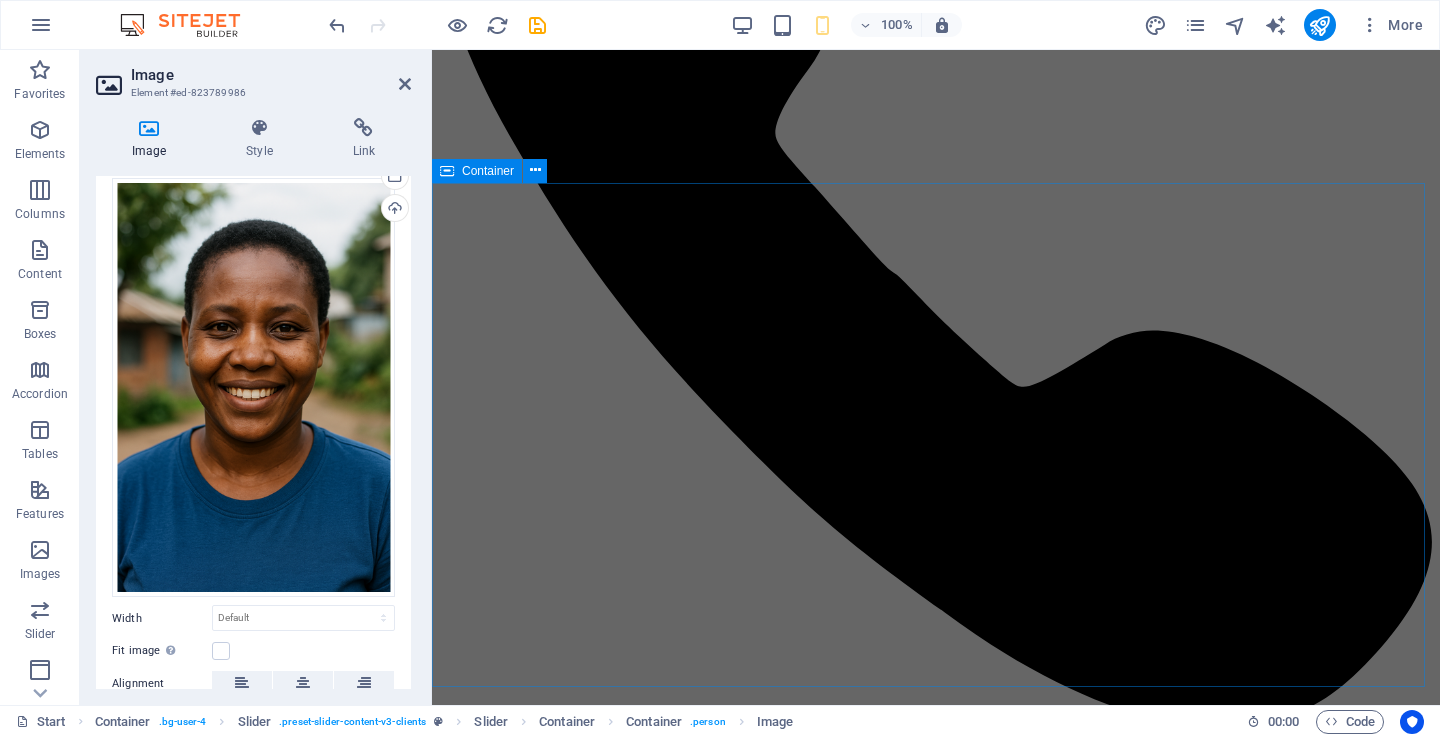scroll, scrollTop: 1264, scrollLeft: 0, axis: vertical 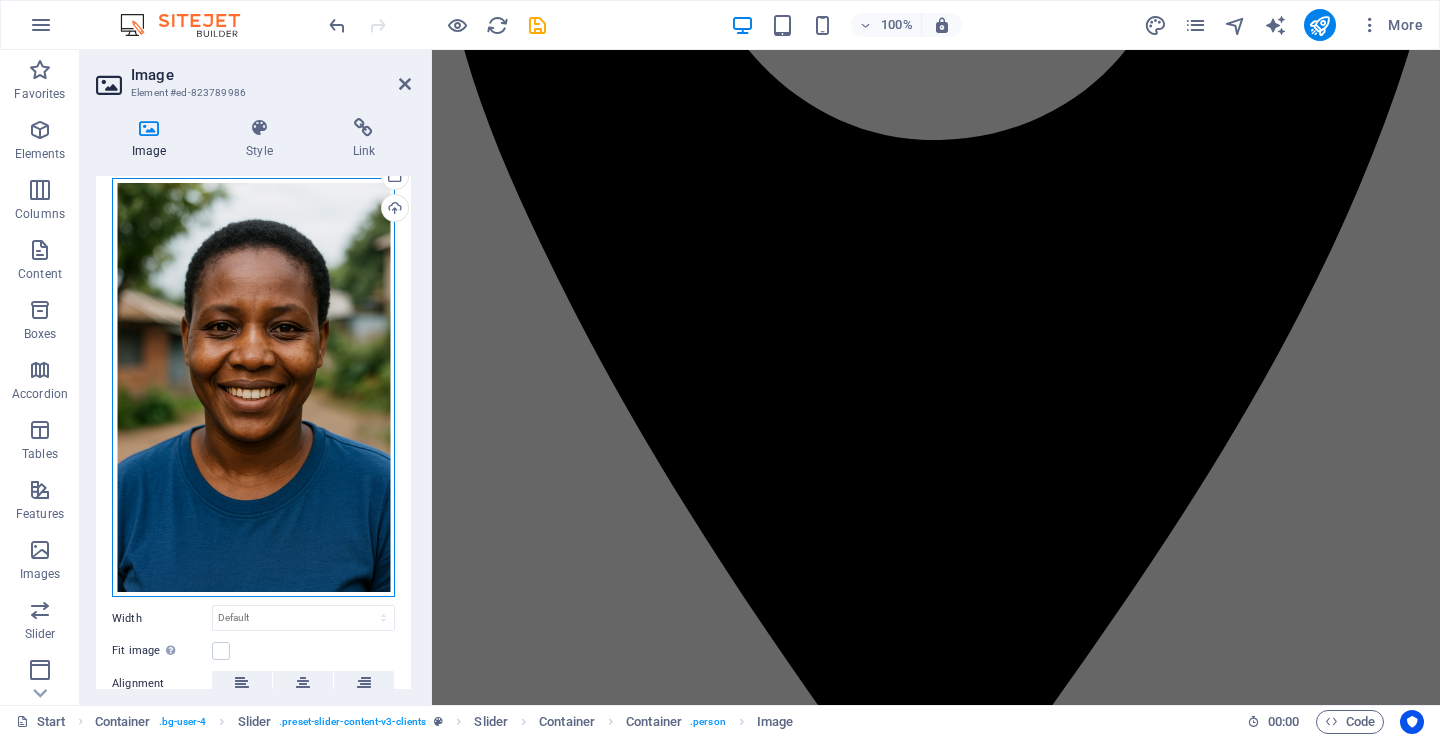 click on "Drag files here, click to choose files or select files from Files or our free stock photos & videos" at bounding box center [253, 388] 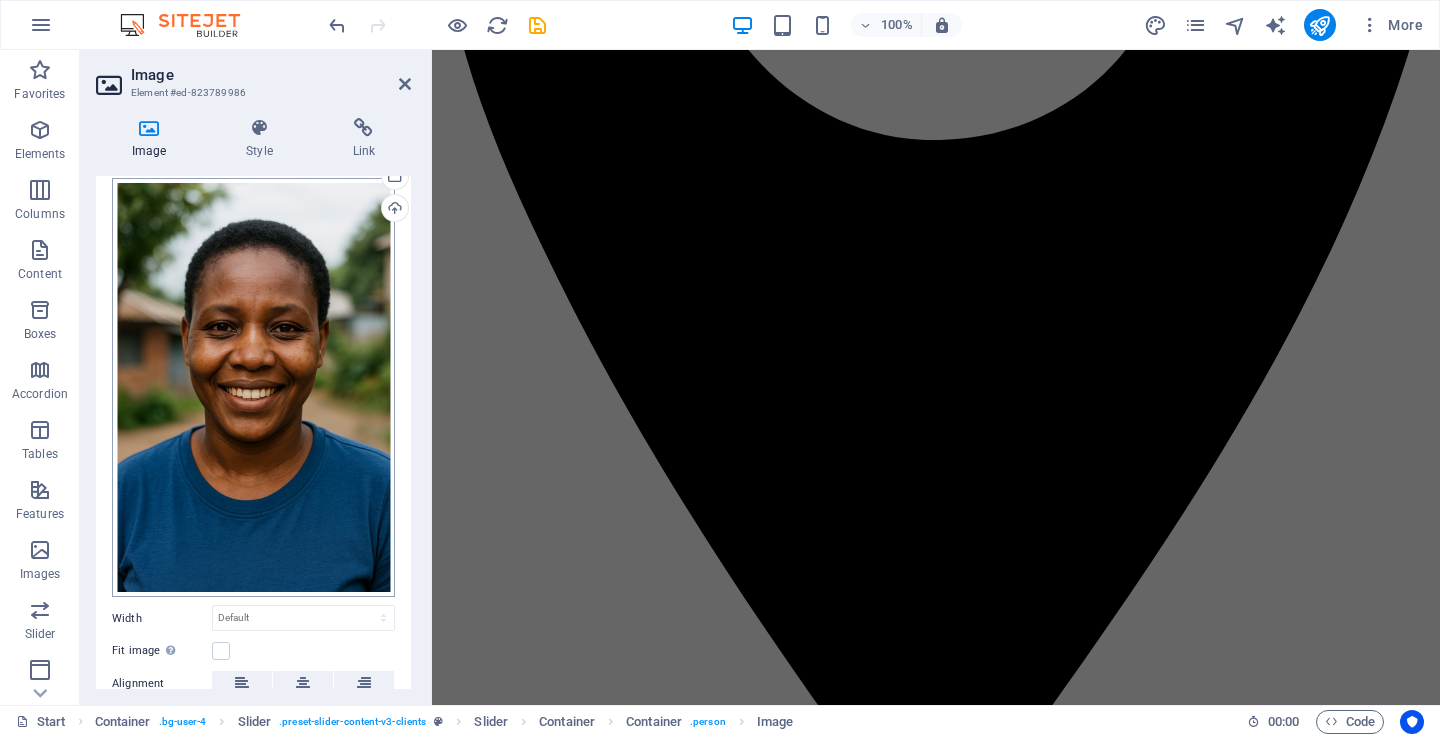 scroll, scrollTop: 2446, scrollLeft: 0, axis: vertical 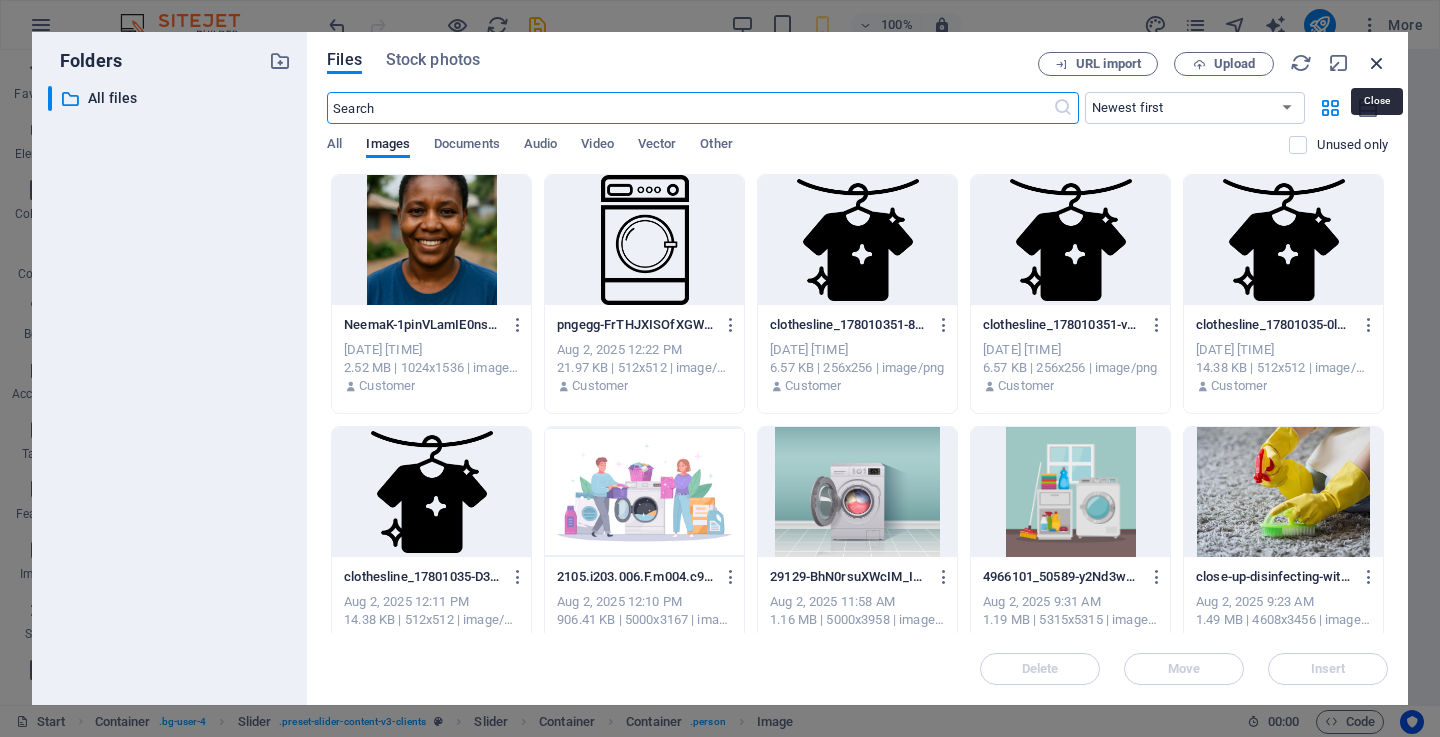 click at bounding box center [1377, 63] 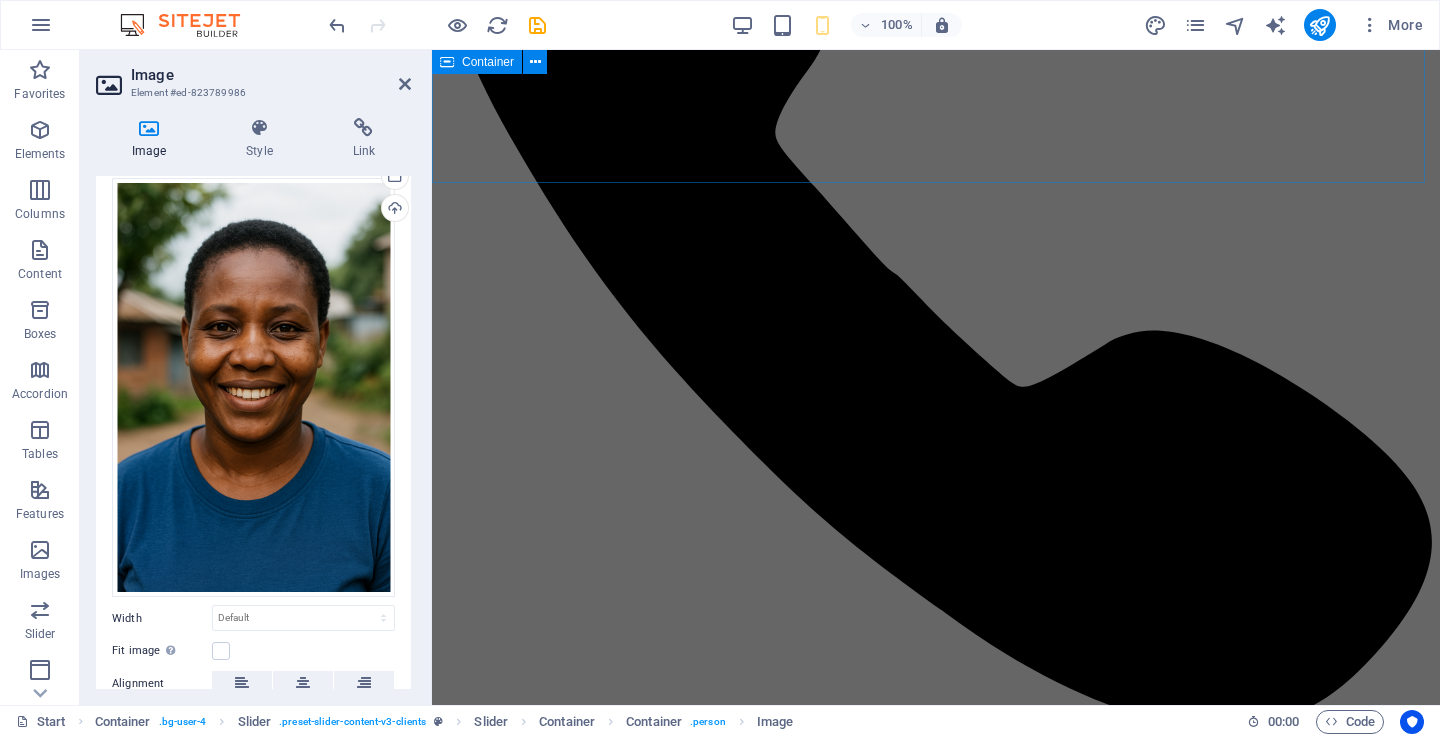 scroll, scrollTop: 1264, scrollLeft: 0, axis: vertical 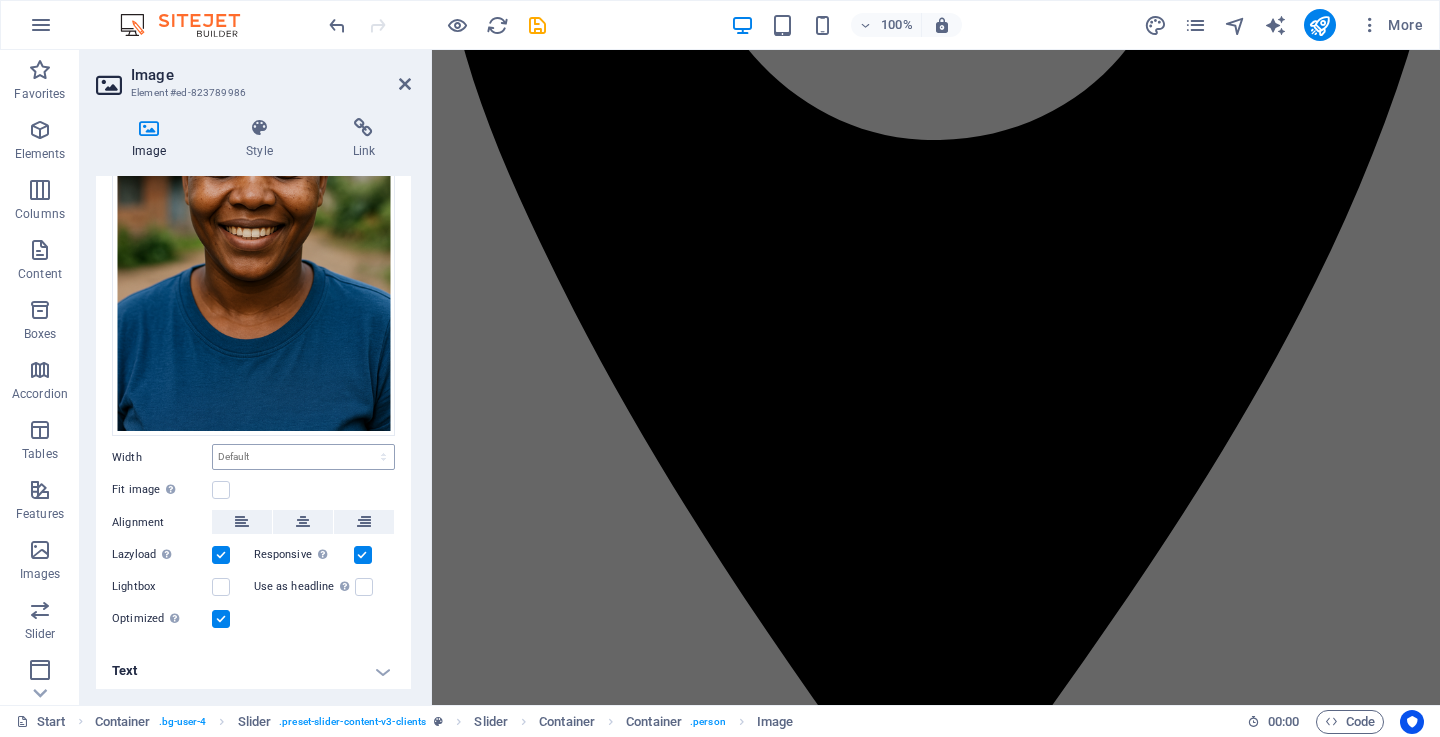 click on "Default auto px rem % em vh vw" at bounding box center (303, 457) 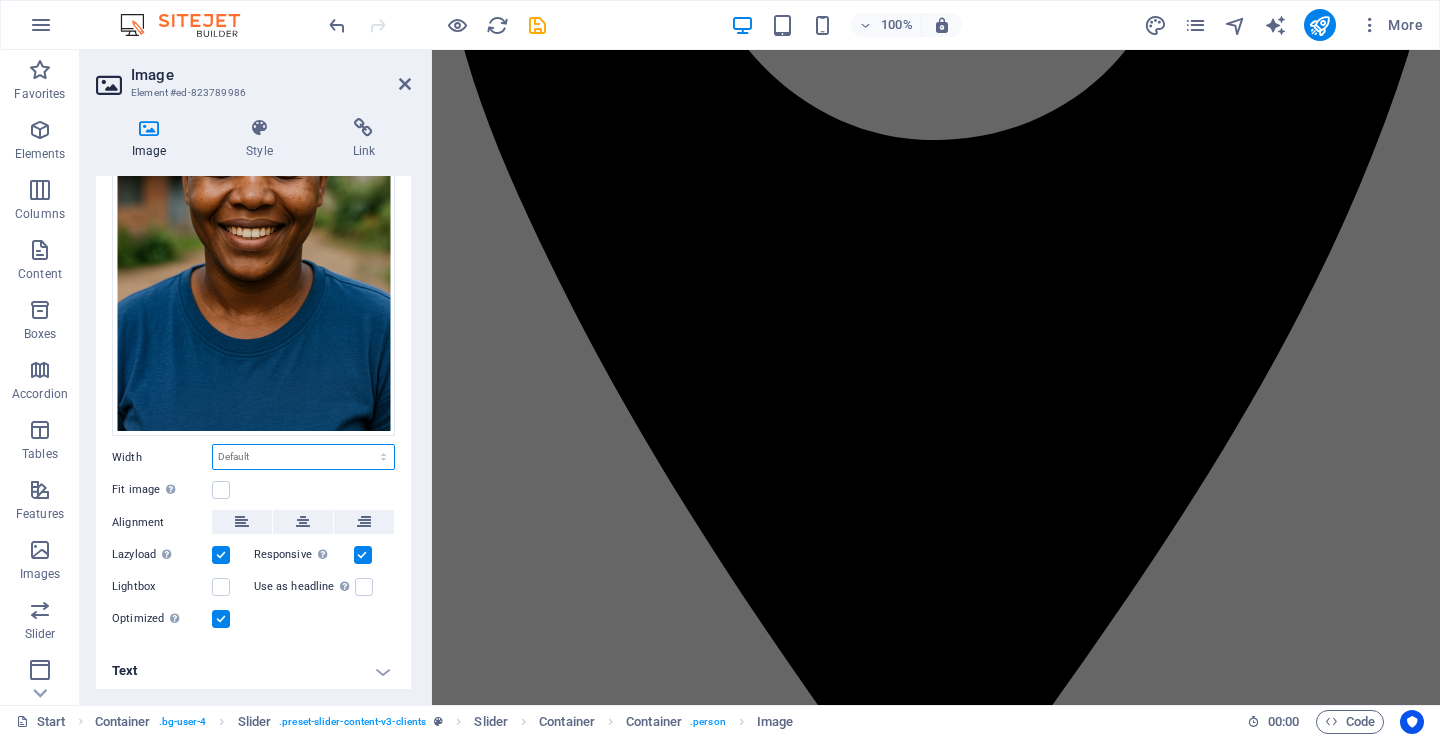 click on "Default auto px rem % em vh vw" at bounding box center (303, 457) 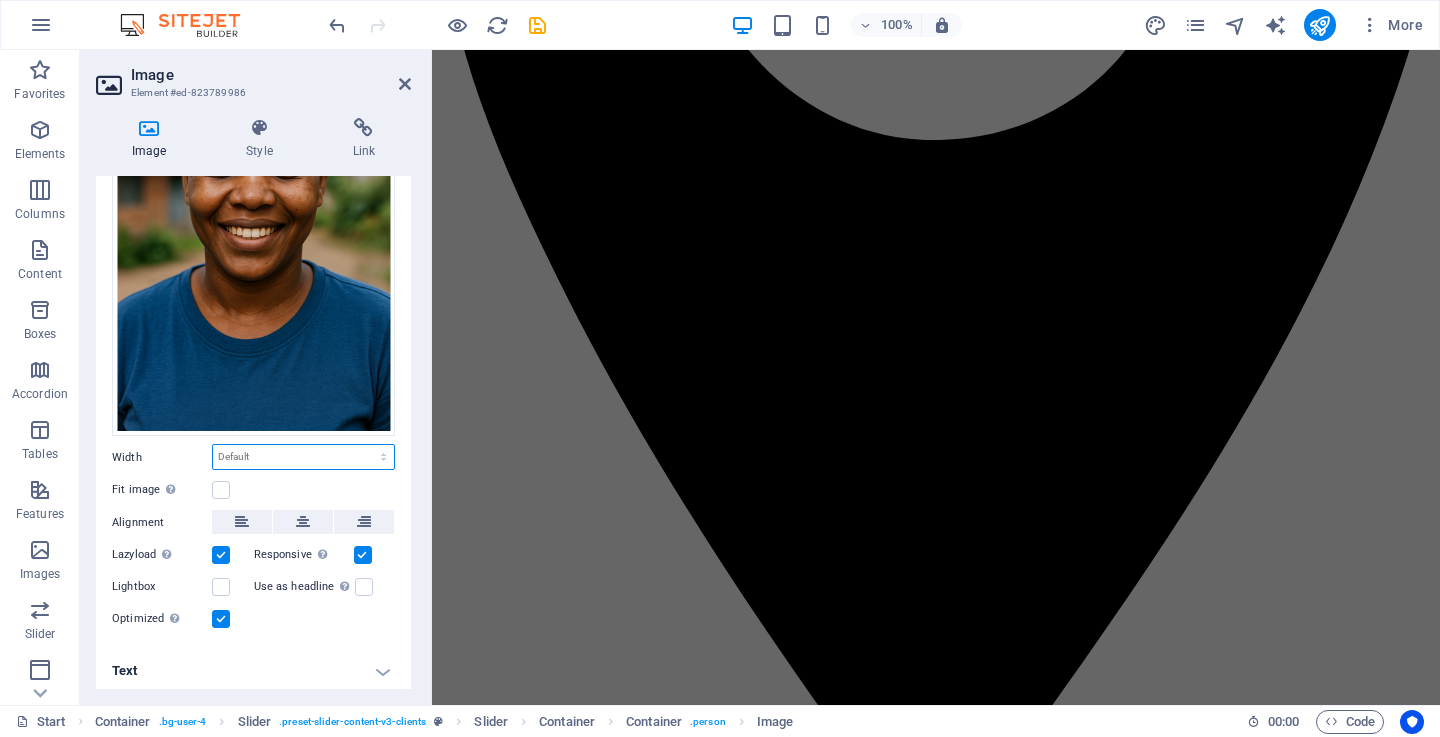 select on "px" 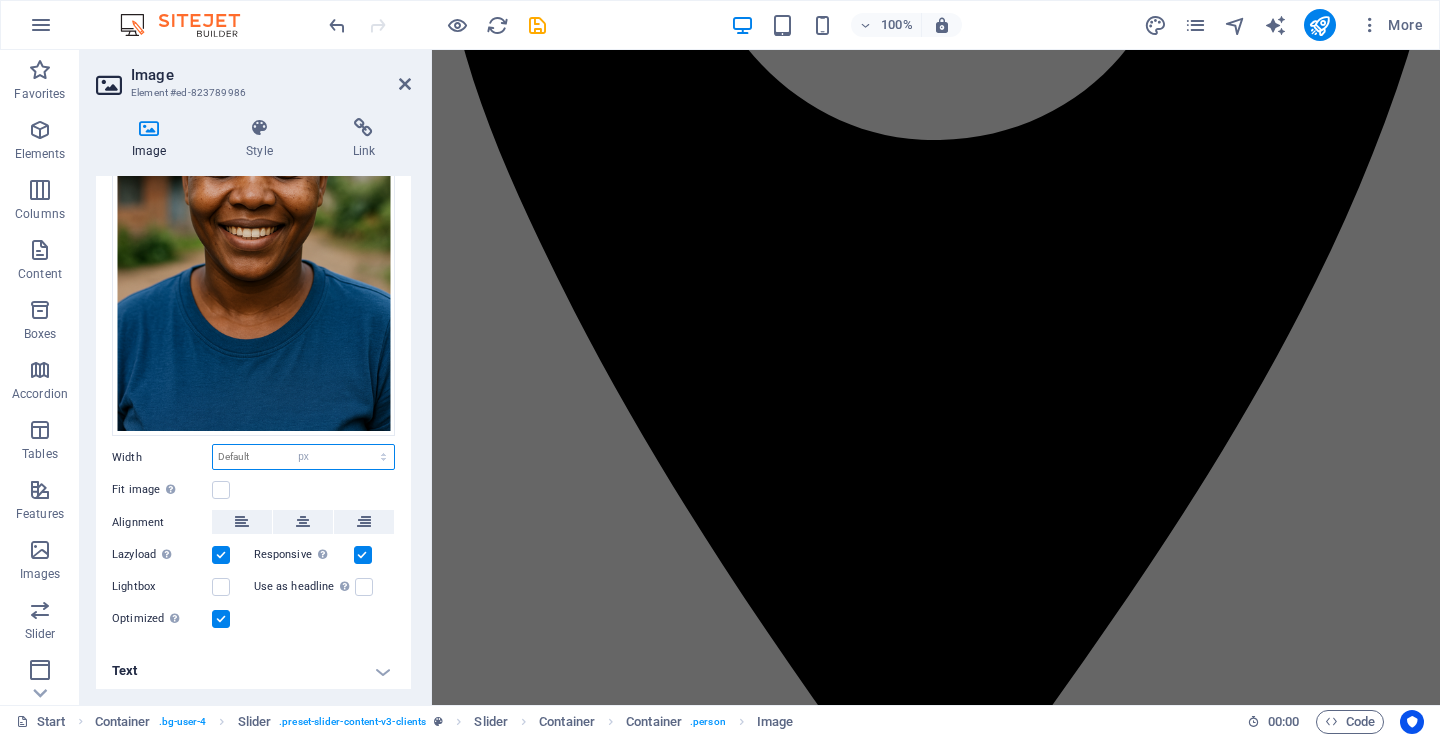 click on "Default auto px rem % em vh vw" at bounding box center [303, 457] 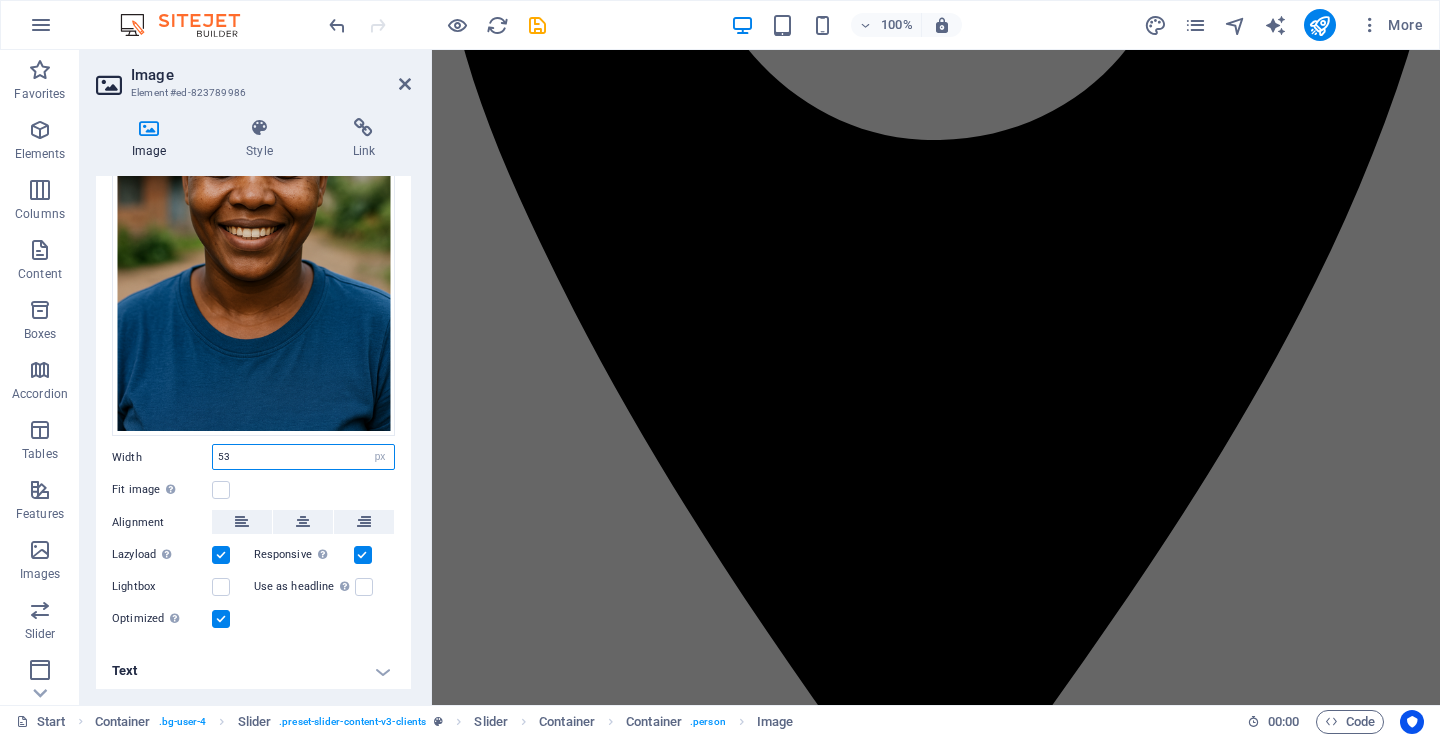 click on "53" at bounding box center (303, 457) 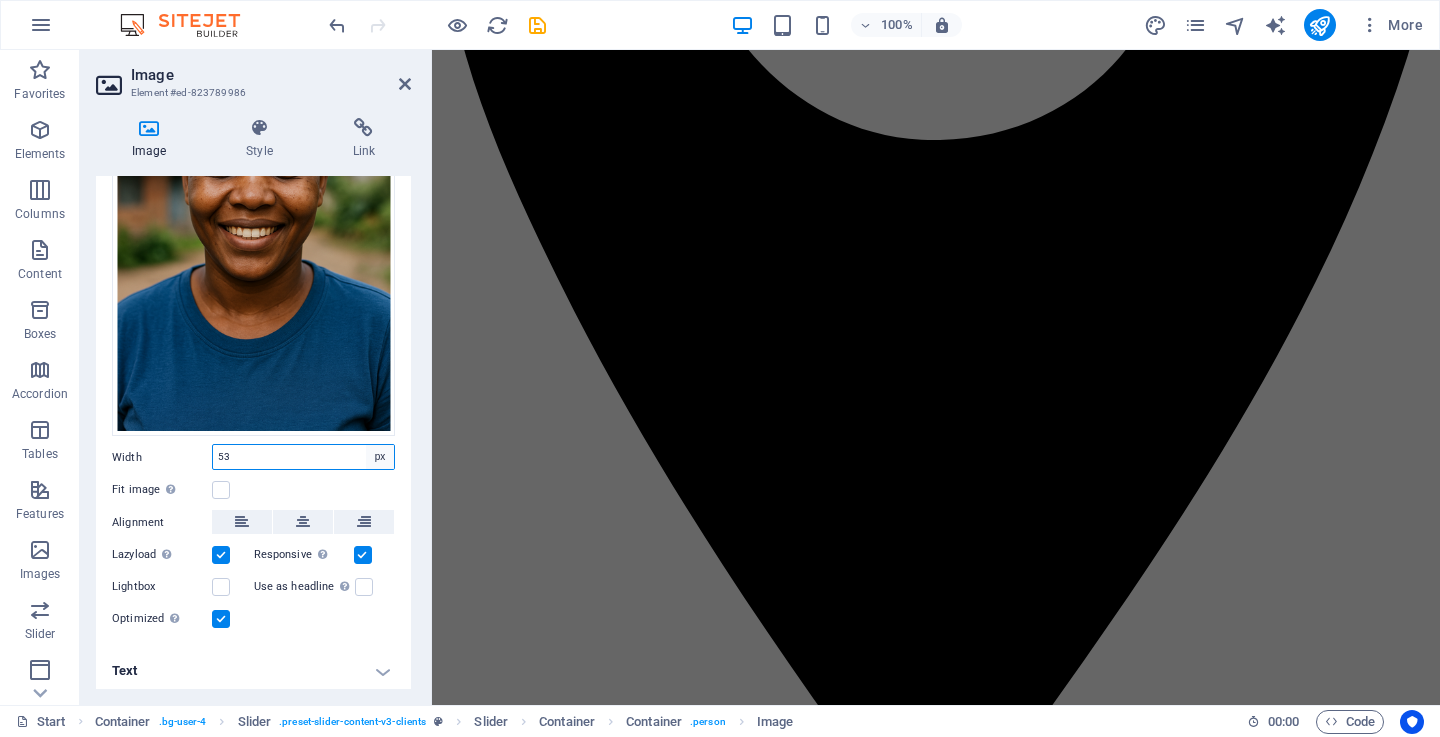 click on "Default auto px rem % em vh vw" at bounding box center (380, 457) 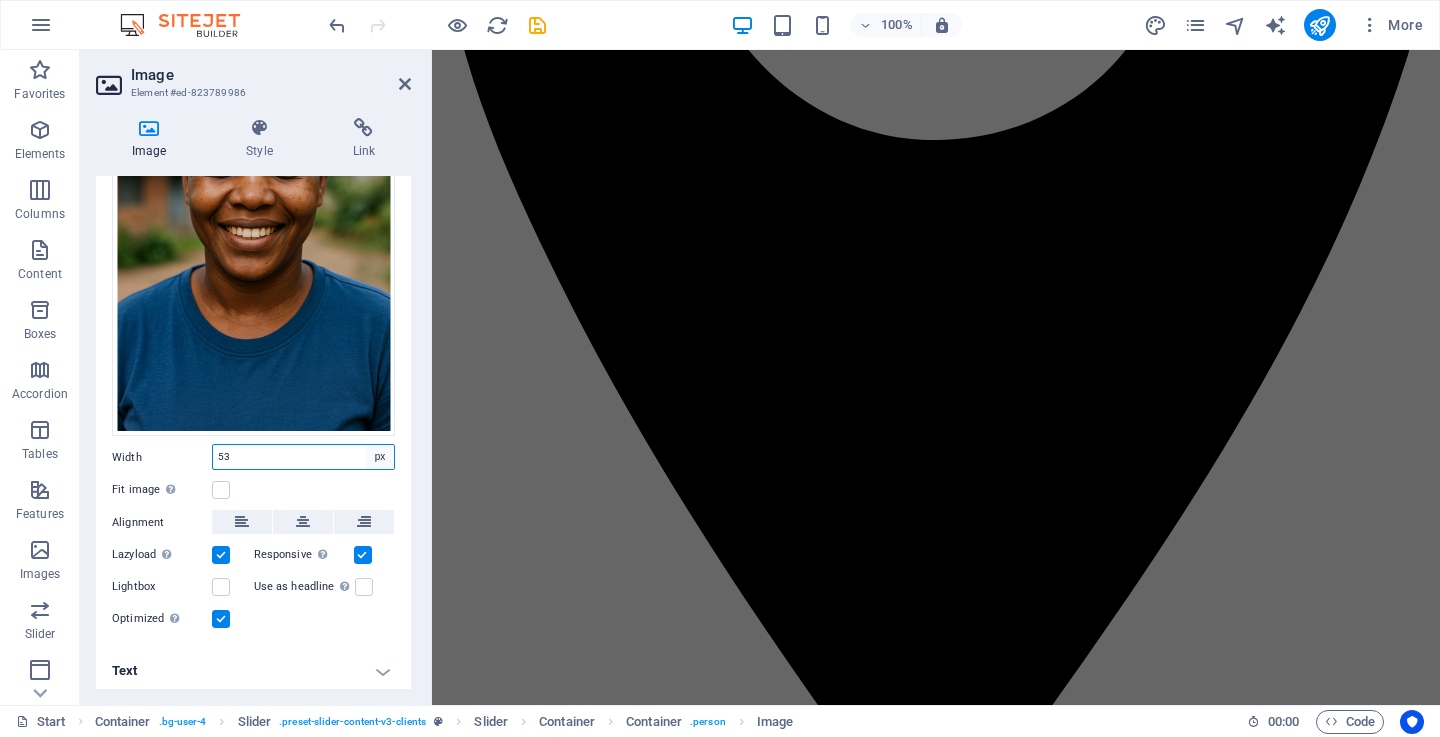 select on "default" 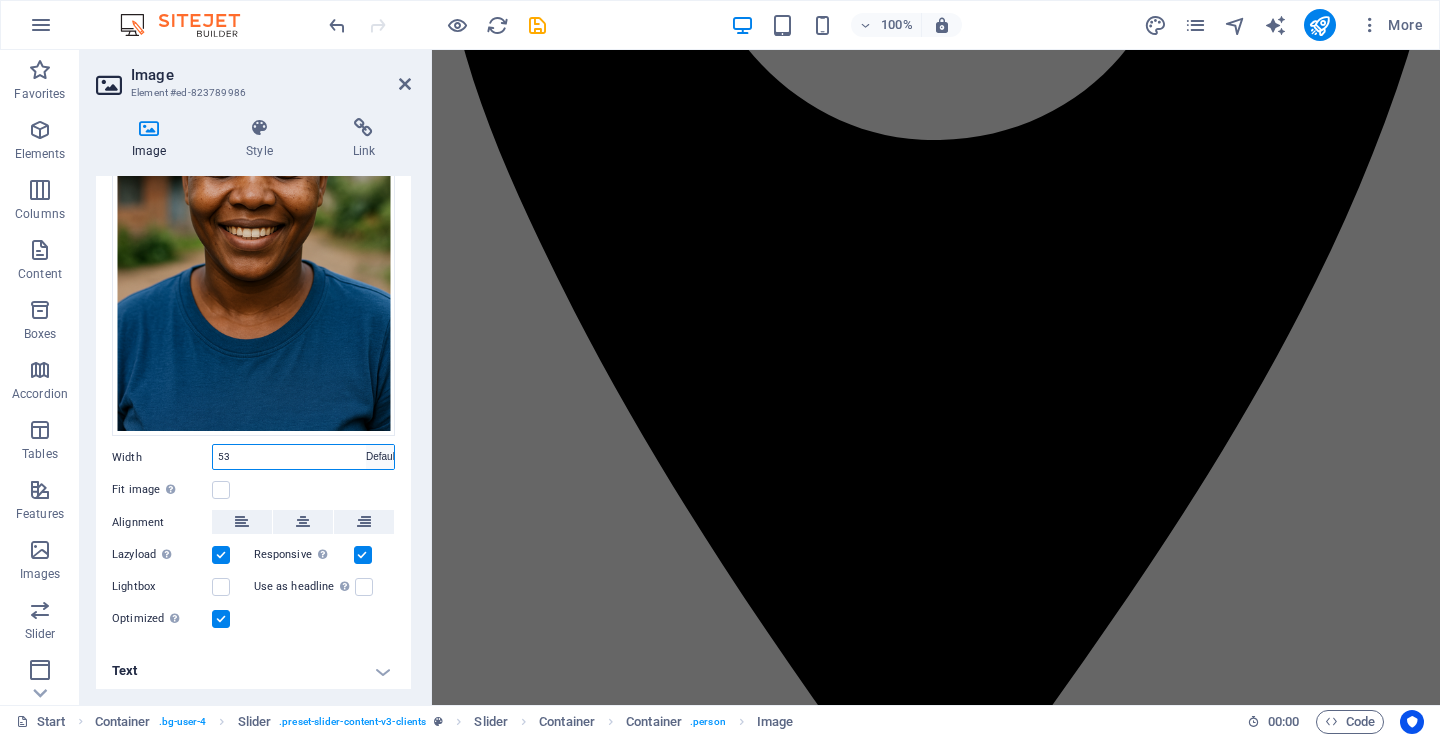 click on "Default auto px rem % em vh vw" at bounding box center (380, 457) 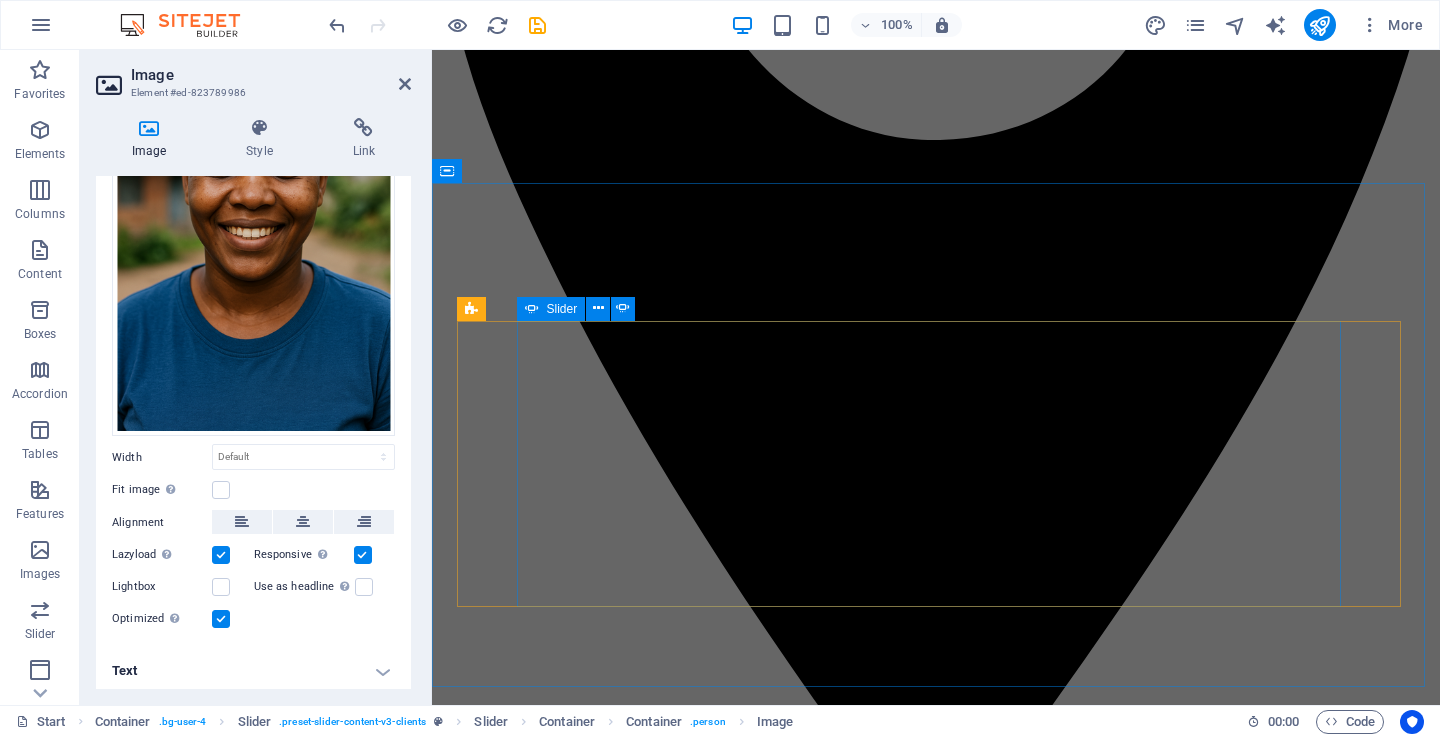 scroll, scrollTop: 964, scrollLeft: 0, axis: vertical 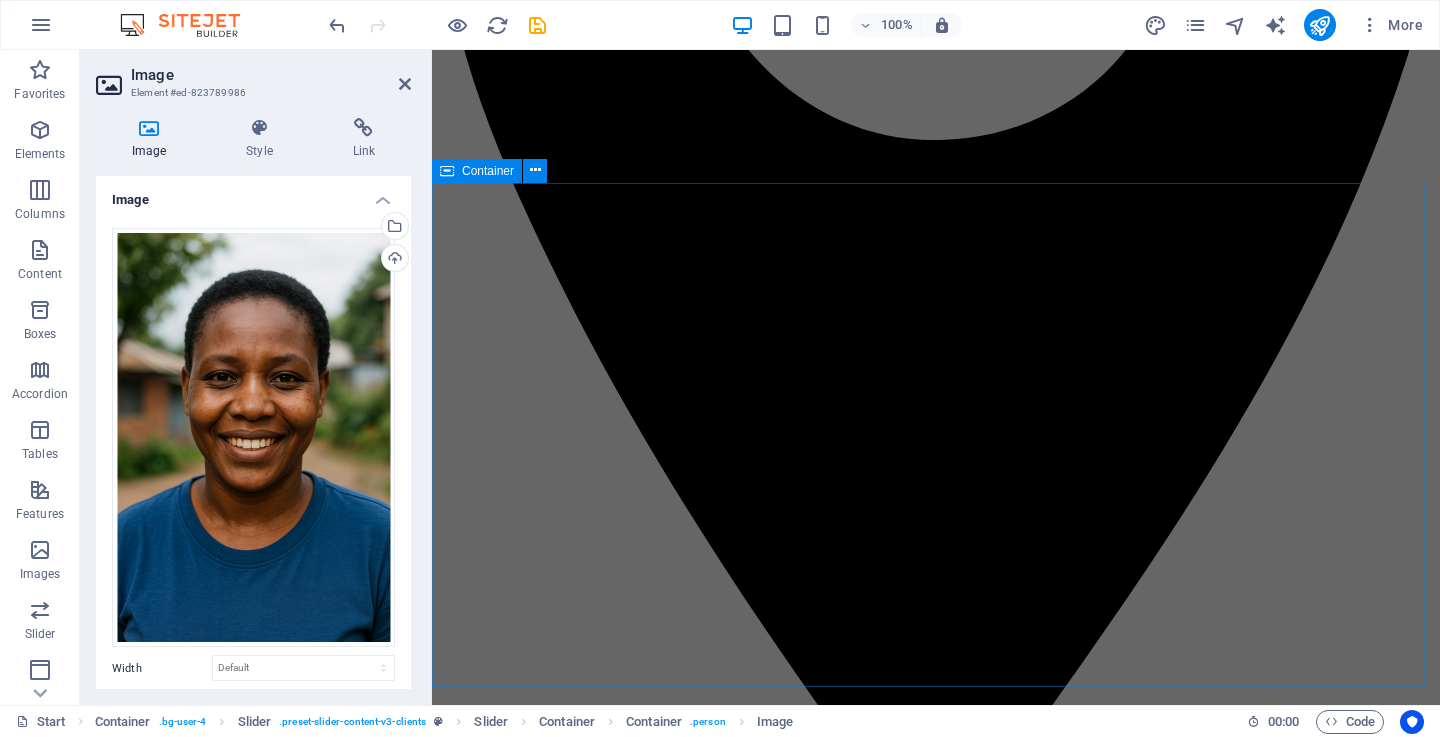 click on "Wateja Wanasema Nini Kuhusu City Wash Cleaners Neema K. – Mwanza "Brilliant" "Nilikuwa na wasiwasi kuhusu sofa yangu chafu ya kitambaa, lakini baada ya City Wash Cleaners kufanya usafi, ilirudi kama mpya! Huduma yao ni ya haraka na ya kitaalamu sana."  Joseph M. – Geita "They use the best products" Walifika kwa wakati kama walivyoahidi na walifanya kazi kwa ustadi mkubwa. Nimefurahishwa na huduma ya kusafisha mazulia yangu. Nitawapendekeza kwa marafiki zangu wote!"  1 2 3 4 5 6 7 8 1 2 3 1 2 3 4 5 6 1 2 3 4 5 6 7 8 9 10 1 2 3 4 Ester L. – Ilemela, Mwanza "Best quality" "Nimepata huduma bora zaidi ya matarajio yangu. Timu yao ni ya heshima na wanazingatia maelekezo ya mteja. Hii ni kampuni ya kuaminika kweli kweli."  John P. – Nyamagana, Mwanza "Sooo clean" "Nimekuwa nikiwapa nguo za ofisi kila wiki na sijawahi kulalamika. City Wash Cleaners ni wajuzi, na bei zao ni rafiki kwa kila mtu. Nimeridhika kwa asilimia 100."  Amina S. – Shinyanga "Good work" Hamisi T. – Kahama "Super service" 1 2 3 4 5" at bounding box center [936, 19798] 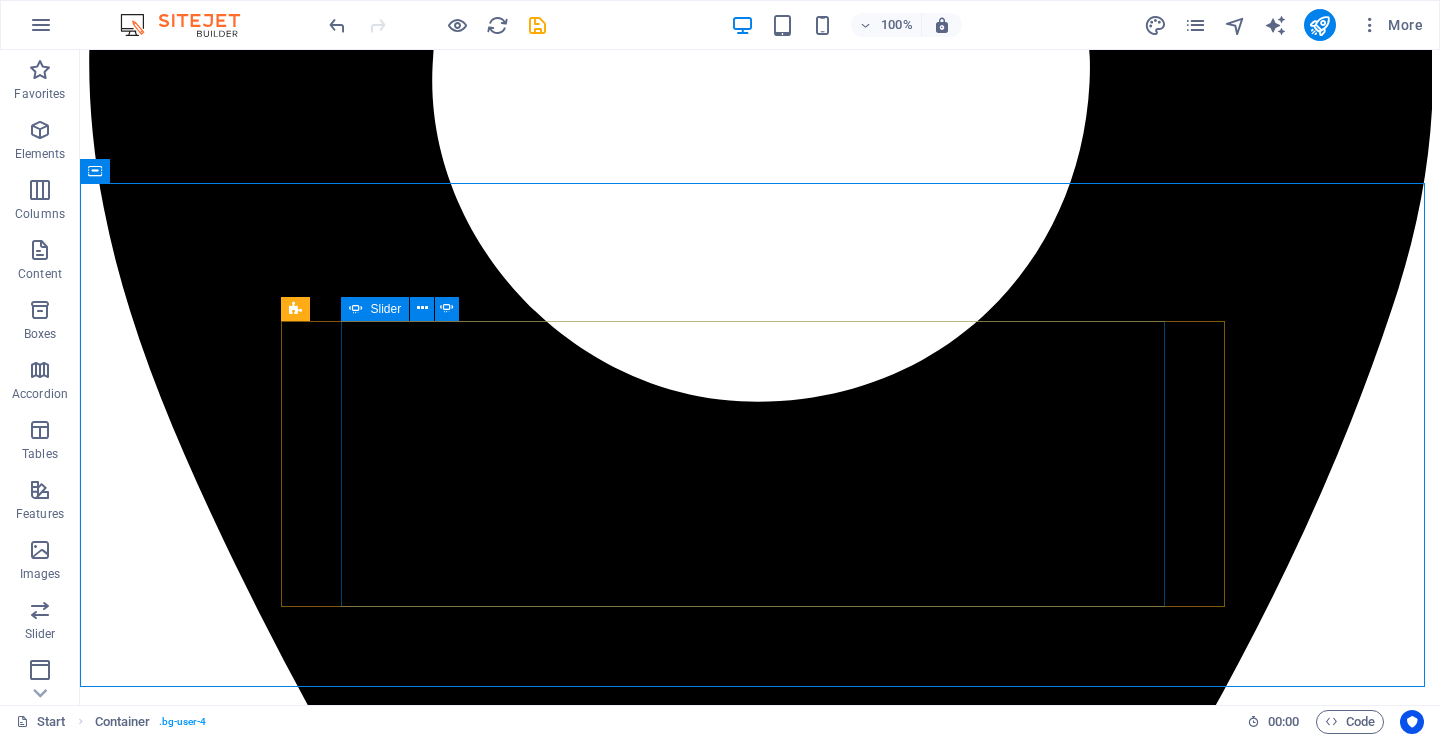 click on "Neema K. – Mwanza "Brilliant" "Nilikuwa na wasiwasi kuhusu sofa yangu chafu ya kitambaa, lakini baada ya City Wash Cleaners kufanya usafi, ilirudi kama mpya! Huduma yao ni ya haraka na ya kitaalamu sana."  Joseph M. – Geita "They use the best products" Walifika kwa wakati kama walivyoahidi na walifanya kazi kwa ustadi mkubwa. Nimefurahishwa na huduma ya kusafisha mazulia yangu. Nitawapendekeza kwa marafiki zangu wote!"  1 2 3 4 5 6 7 8 1 2 3 1 2 3 4 5 6 1 2 3 4 5 6 7 8 9 10 1 2 3 4 Ester L. – Ilemela, Mwanza "Best quality" "Nimepata huduma bora zaidi ya matarajio yangu. Timu yao ni ya heshima na wanazingatia maelekezo ya mteja. Hii ni kampuni ya kuaminika kweli kweli."  John P. – Nyamagana, Mwanza "Sooo clean" "Nimekuwa nikiwapa nguo za ofisi kila wiki na sijawahi kulalamika. City Wash Cleaners ni wajuzi, na bei zao ni rafiki kwa kila mtu. Nimeridhika kwa asilimia 100."  Amina S. – Shinyanga "Good work" Hamisi T. – Kahama "Super service" Neema K. – Mwanza "Brilliant" Joseph M. – Geita 1 2" at bounding box center (760, 24432) 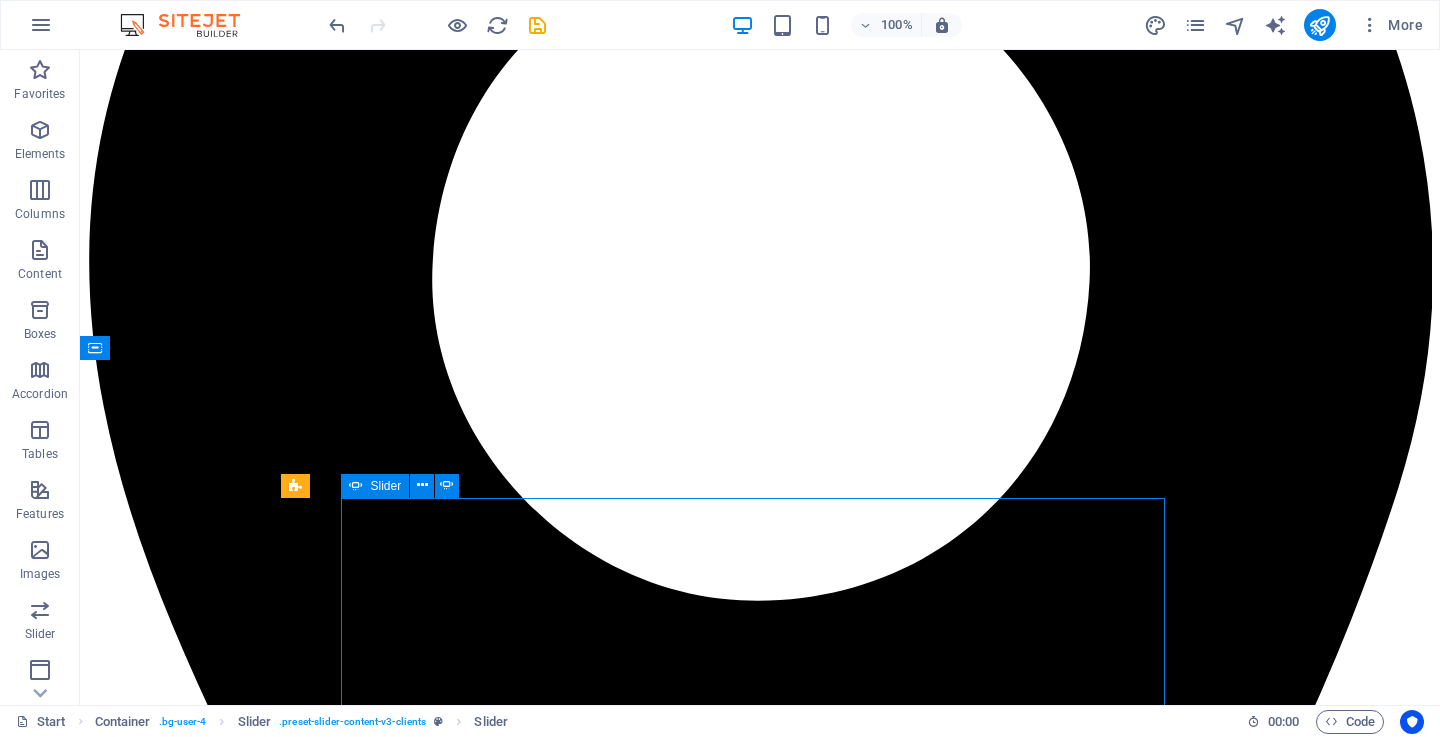scroll, scrollTop: 1064, scrollLeft: 0, axis: vertical 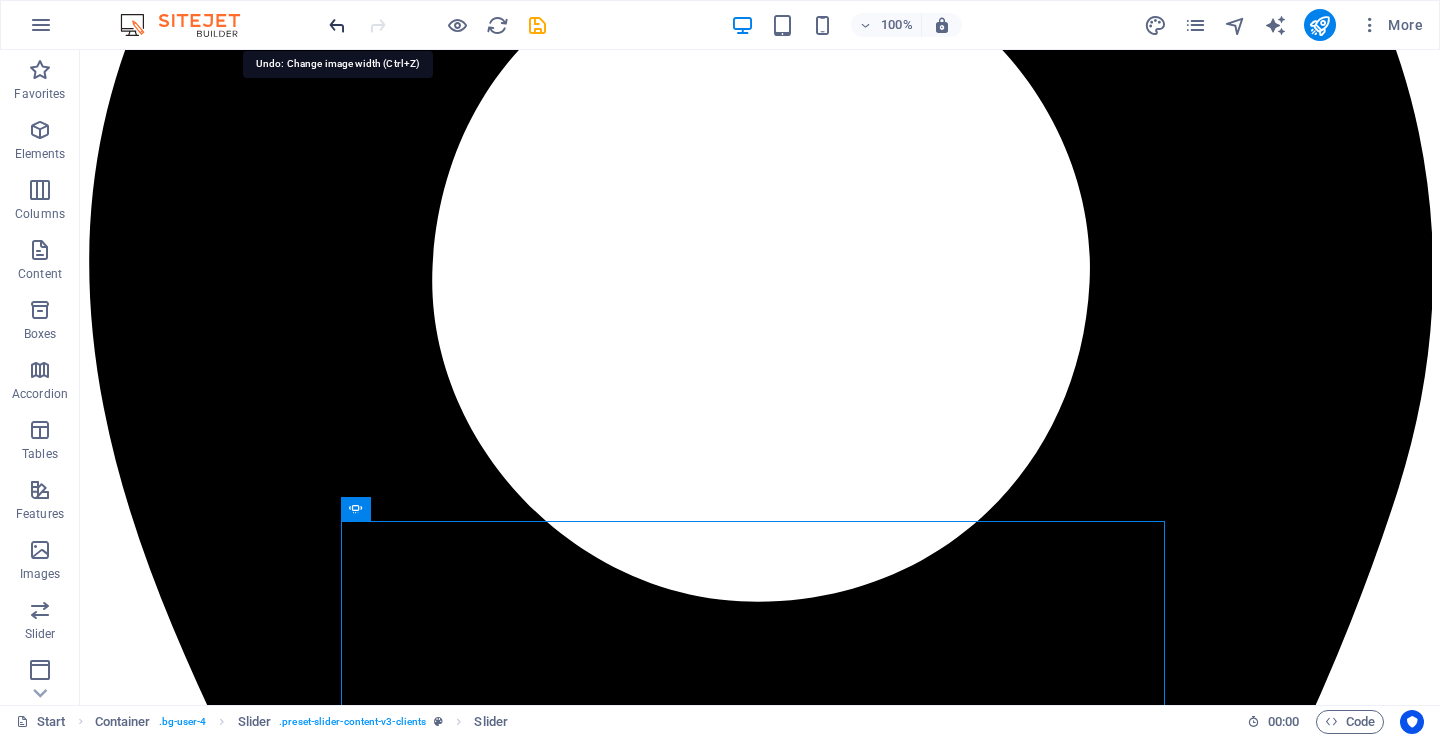 click at bounding box center (337, 25) 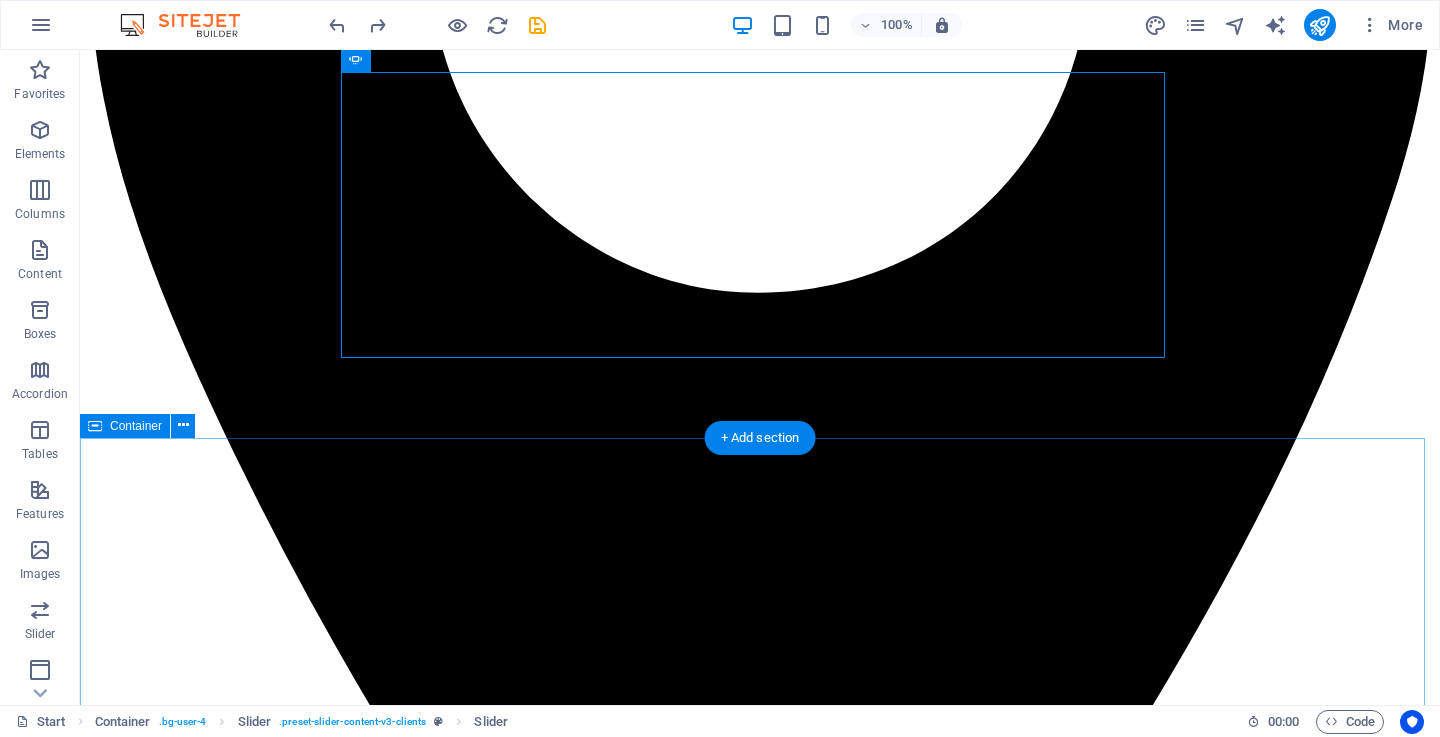 scroll, scrollTop: 1264, scrollLeft: 0, axis: vertical 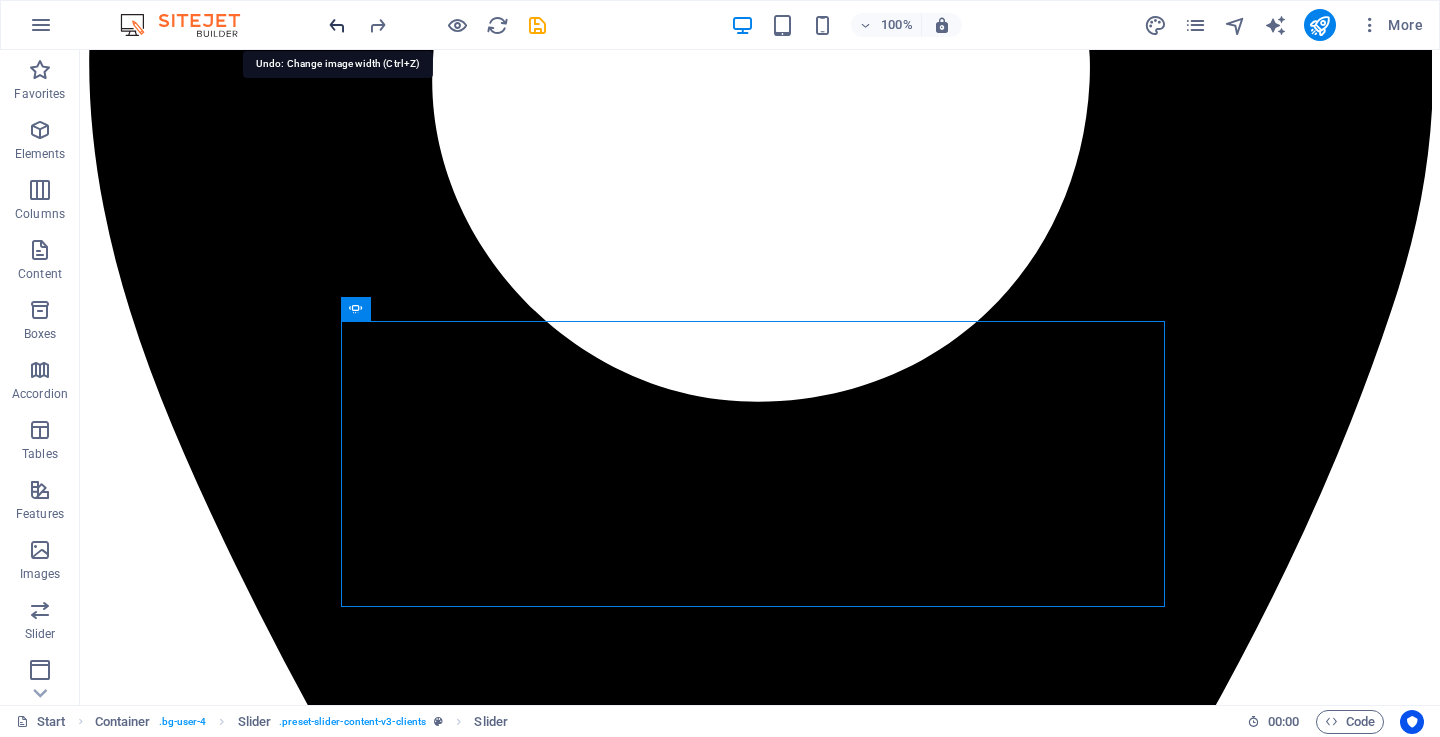 click at bounding box center [337, 25] 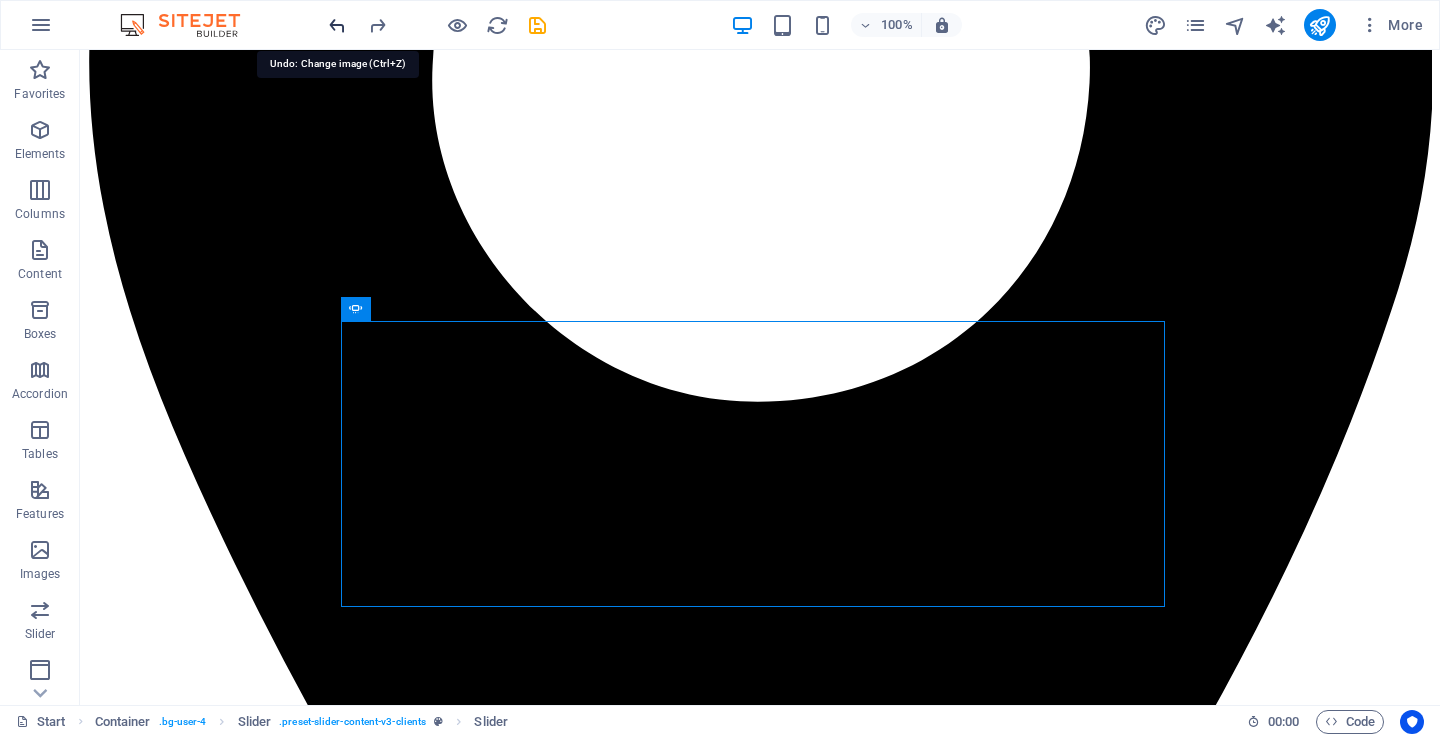 click at bounding box center [337, 25] 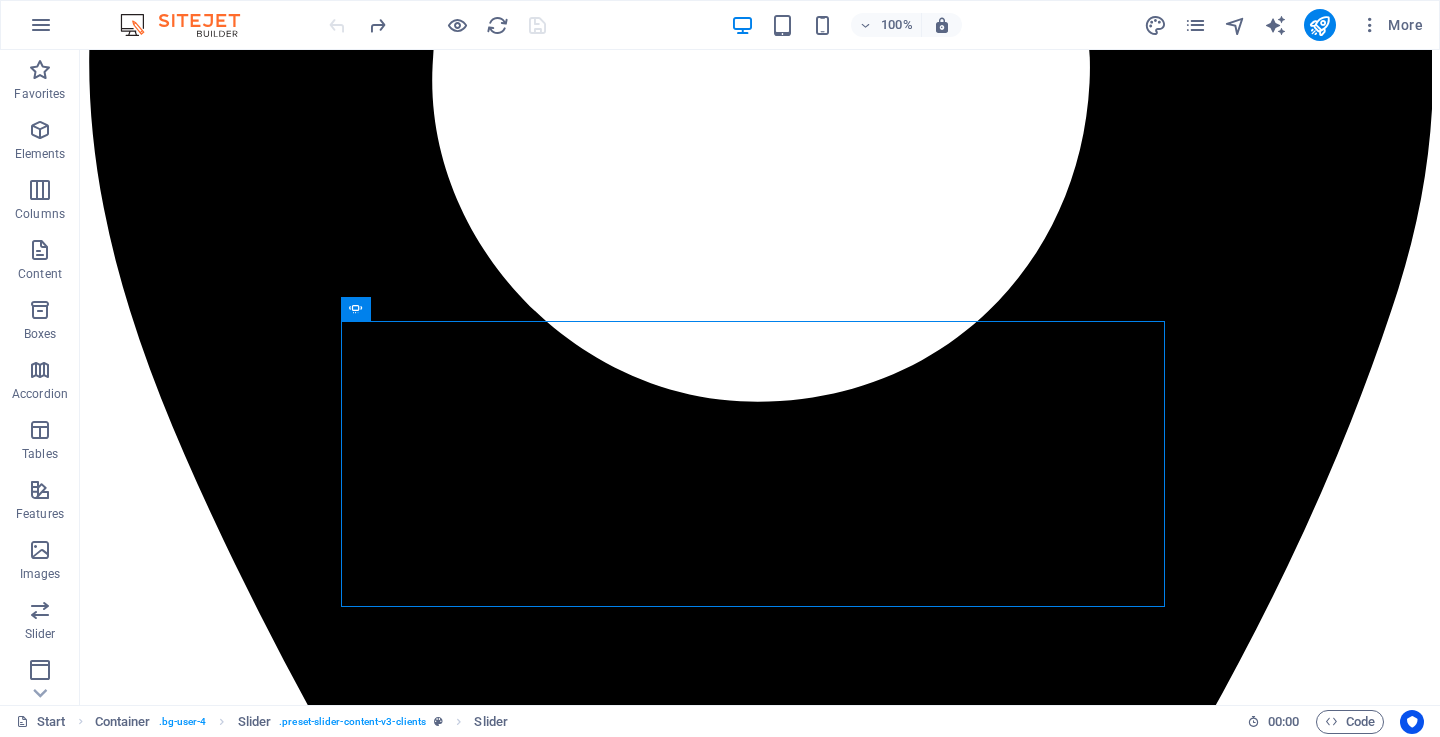 click at bounding box center [437, 25] 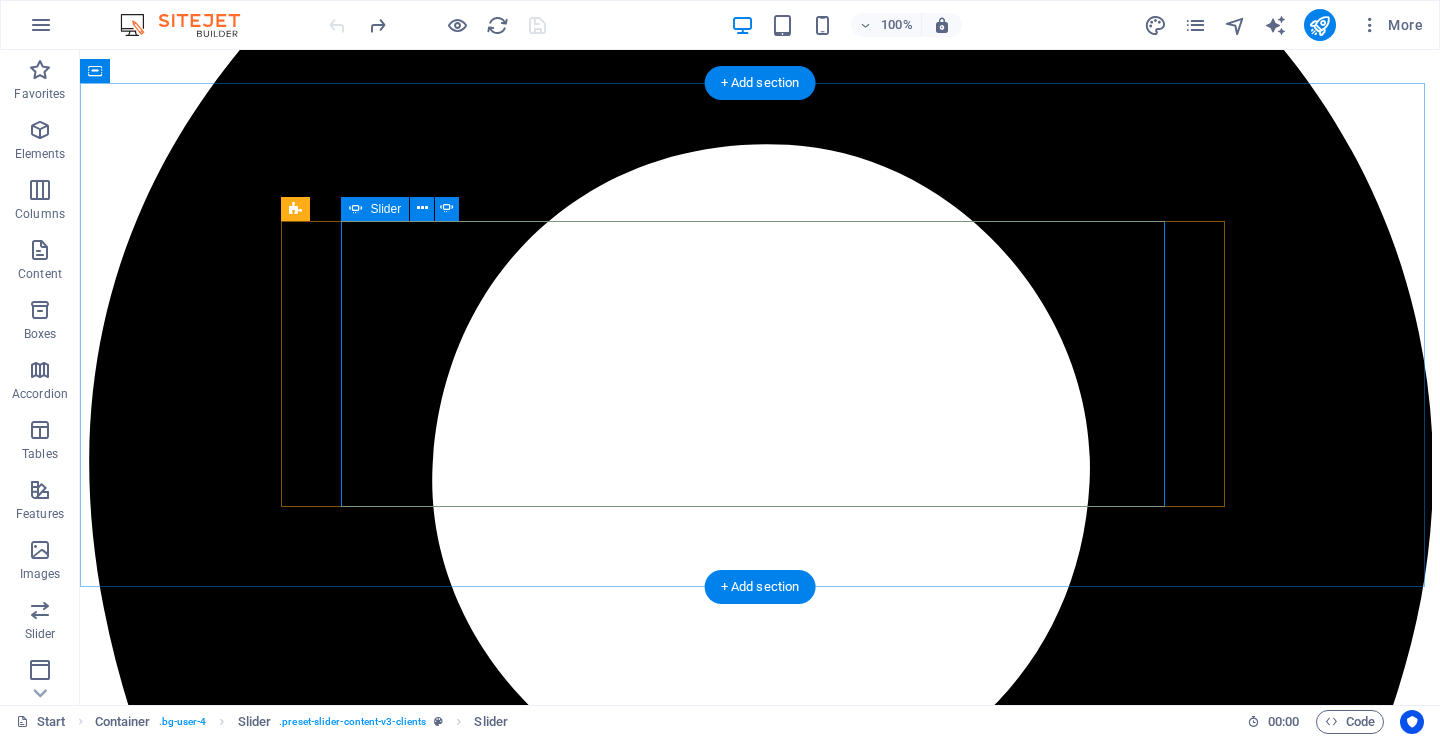 scroll, scrollTop: 1364, scrollLeft: 0, axis: vertical 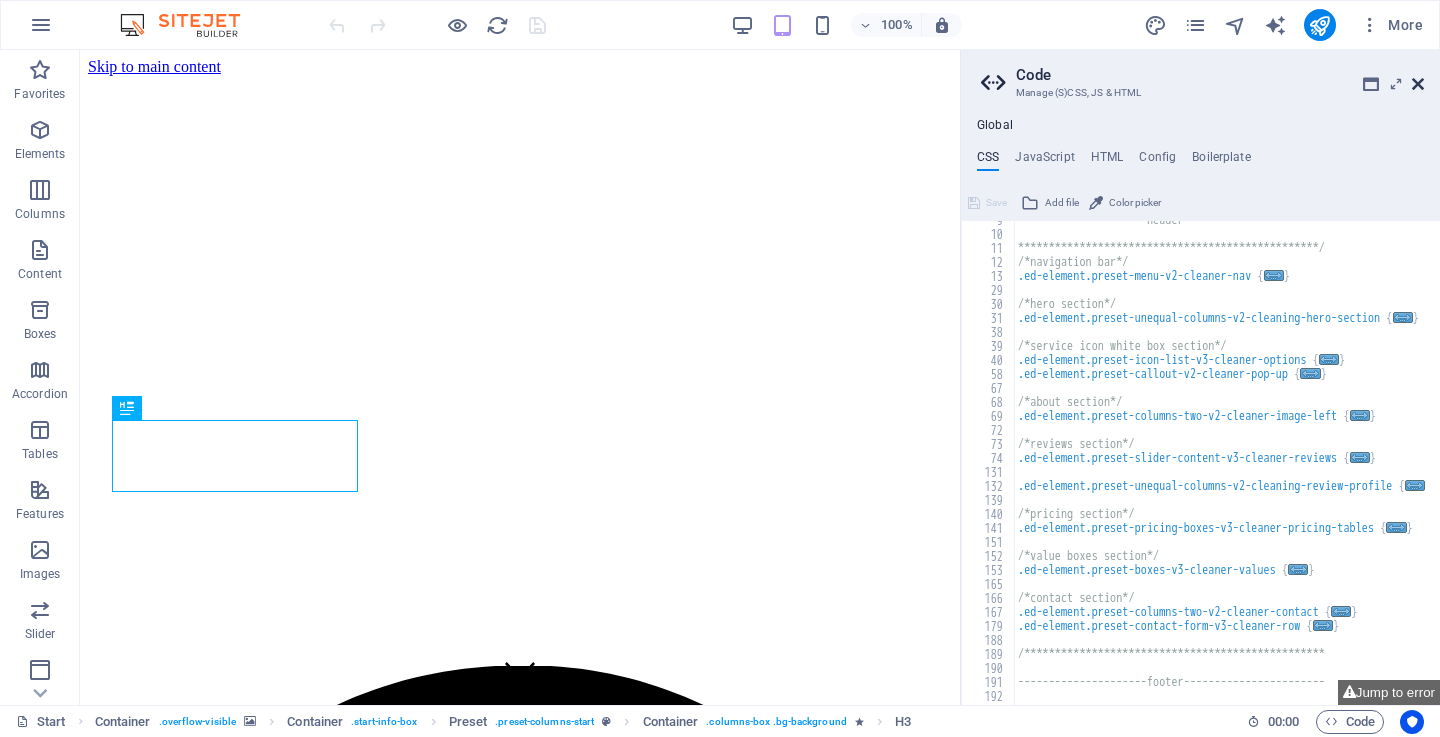 click at bounding box center [1418, 84] 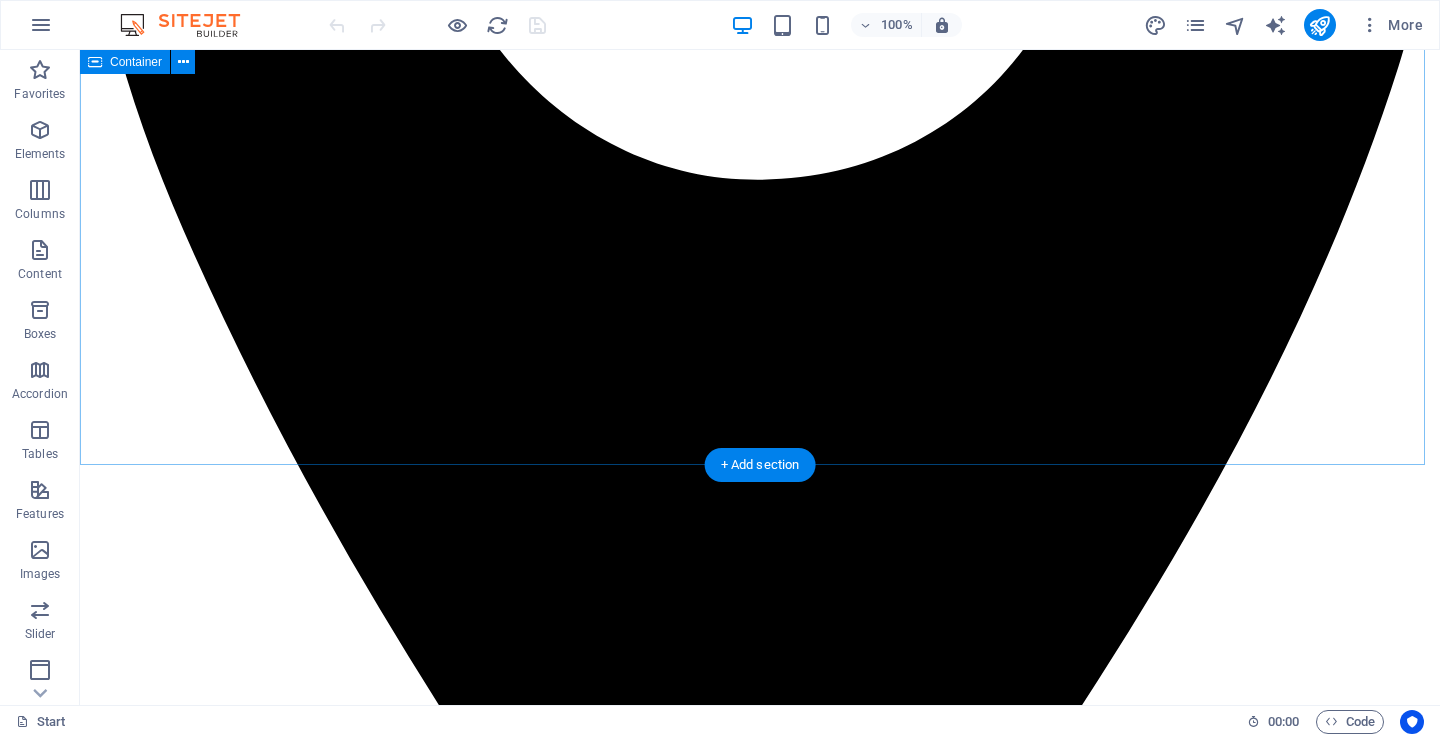 scroll, scrollTop: 1400, scrollLeft: 0, axis: vertical 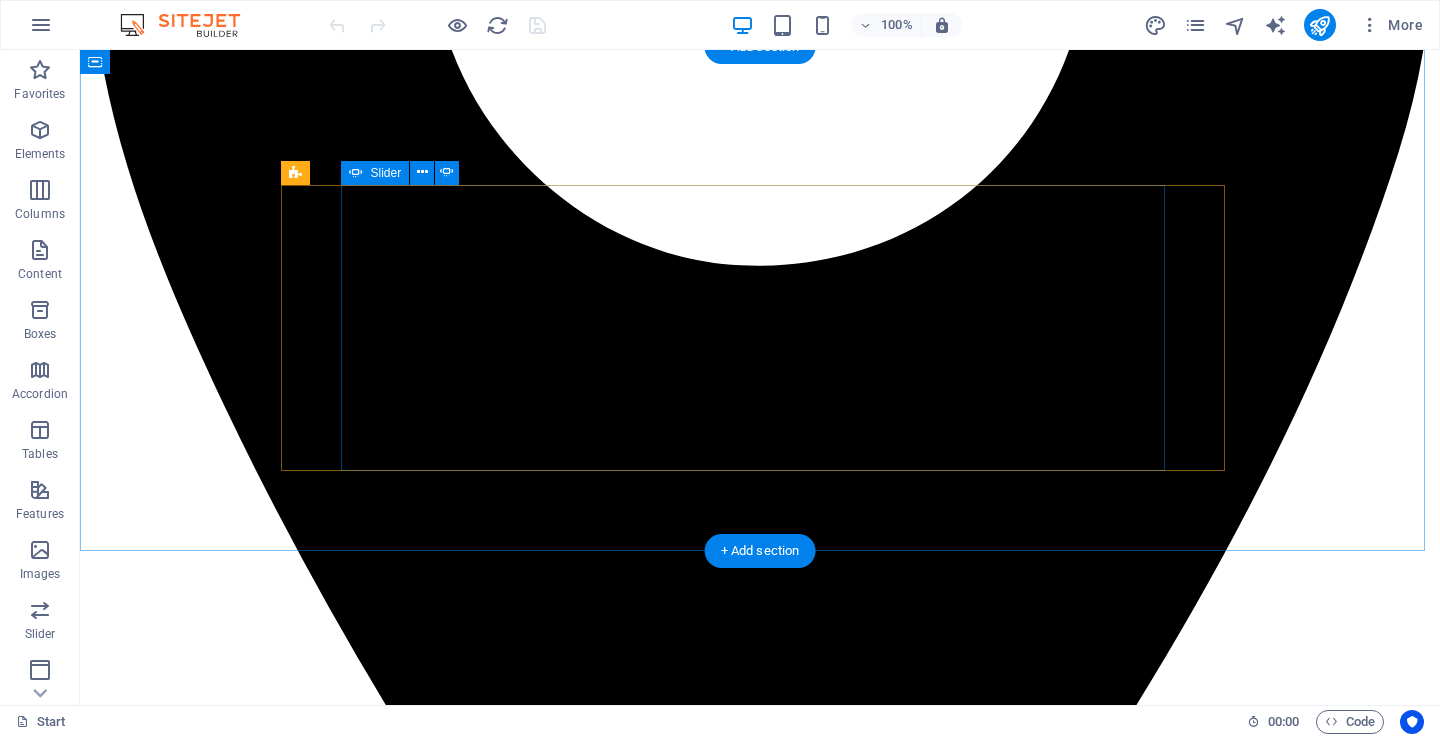 click on "2" at bounding box center (139, 30567) 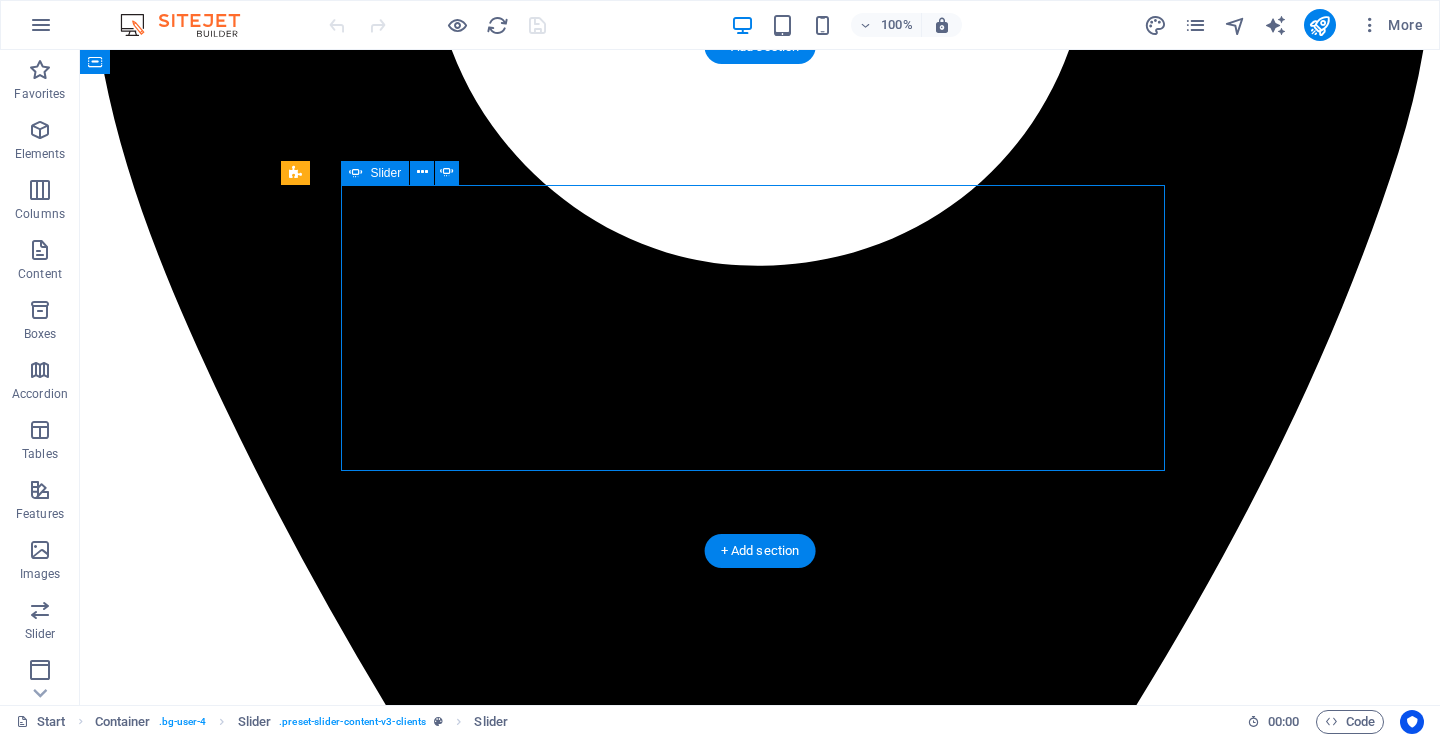 click on "2" at bounding box center (139, 30567) 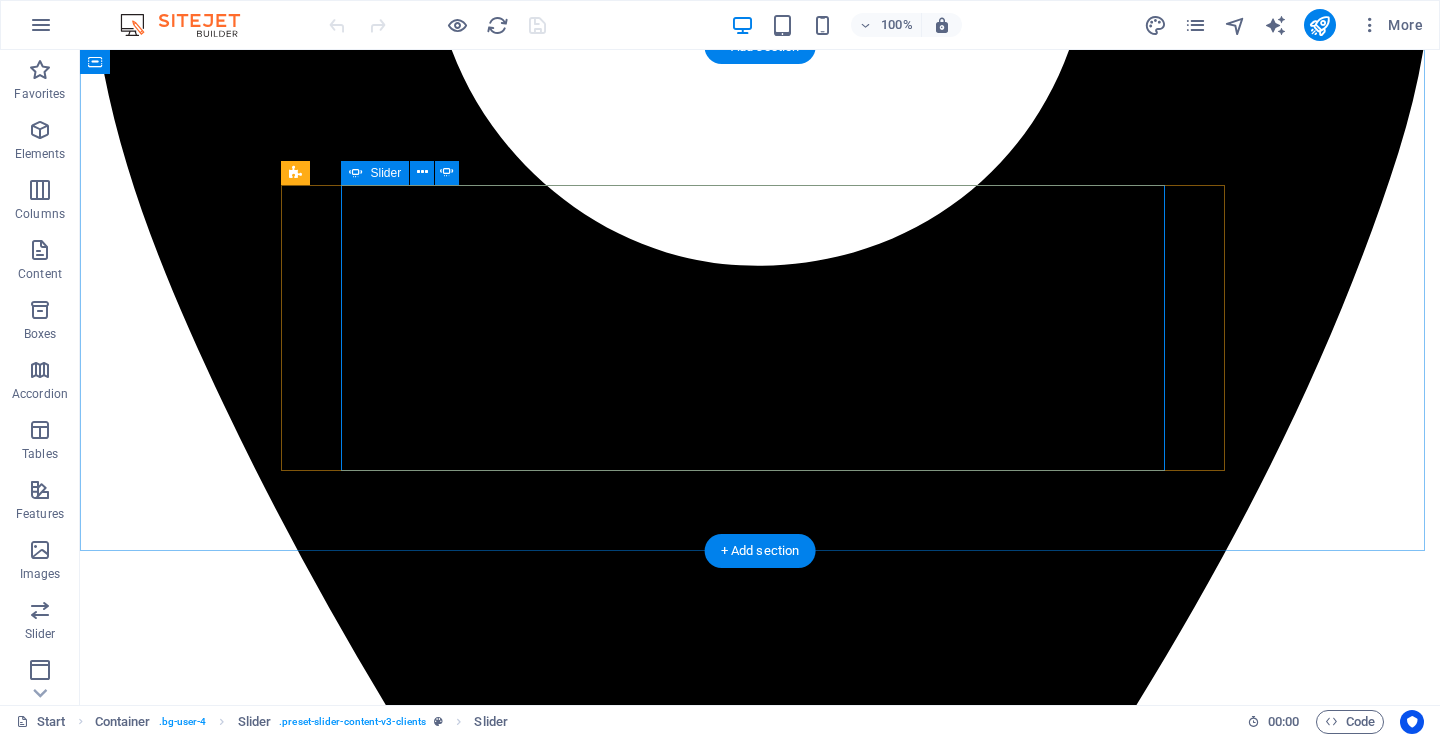 click on "3" at bounding box center (139, 30588) 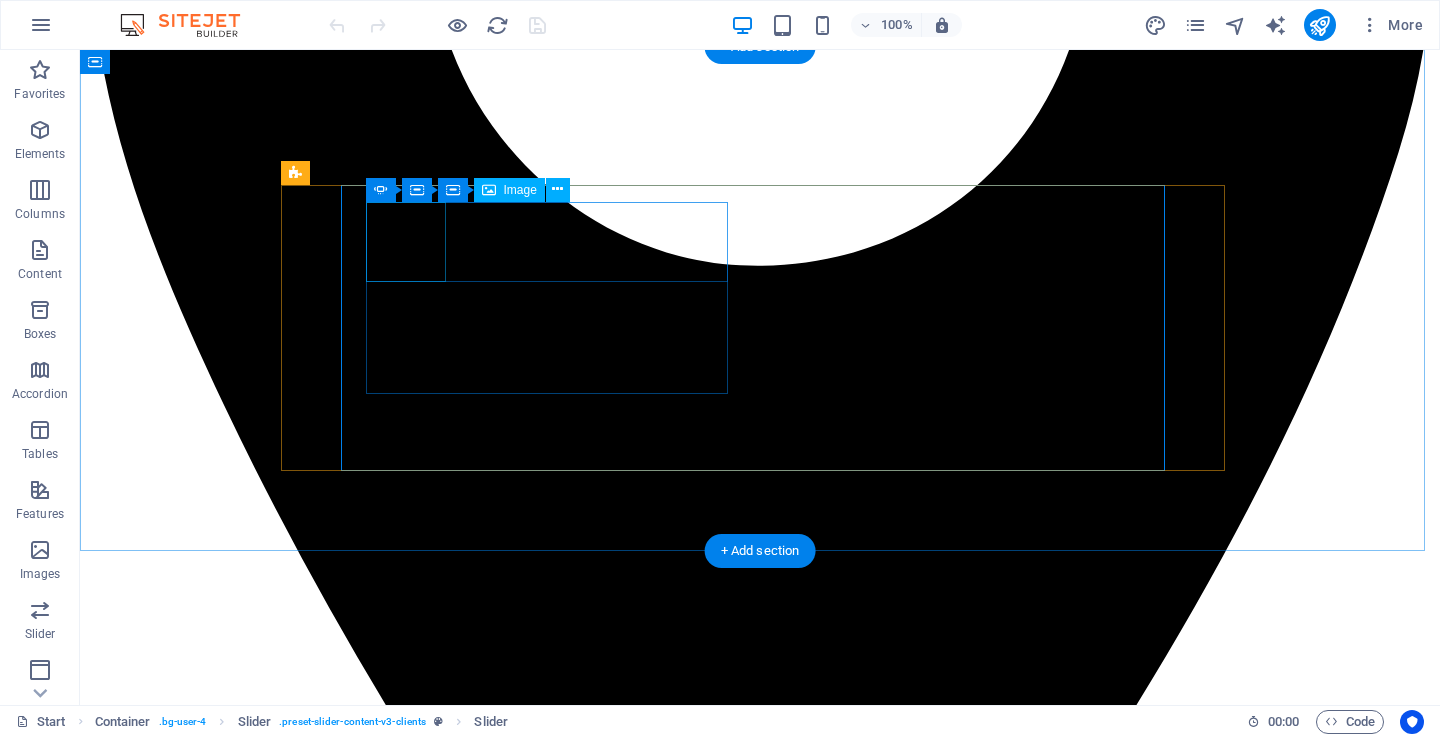 click at bounding box center [-2203, 25644] 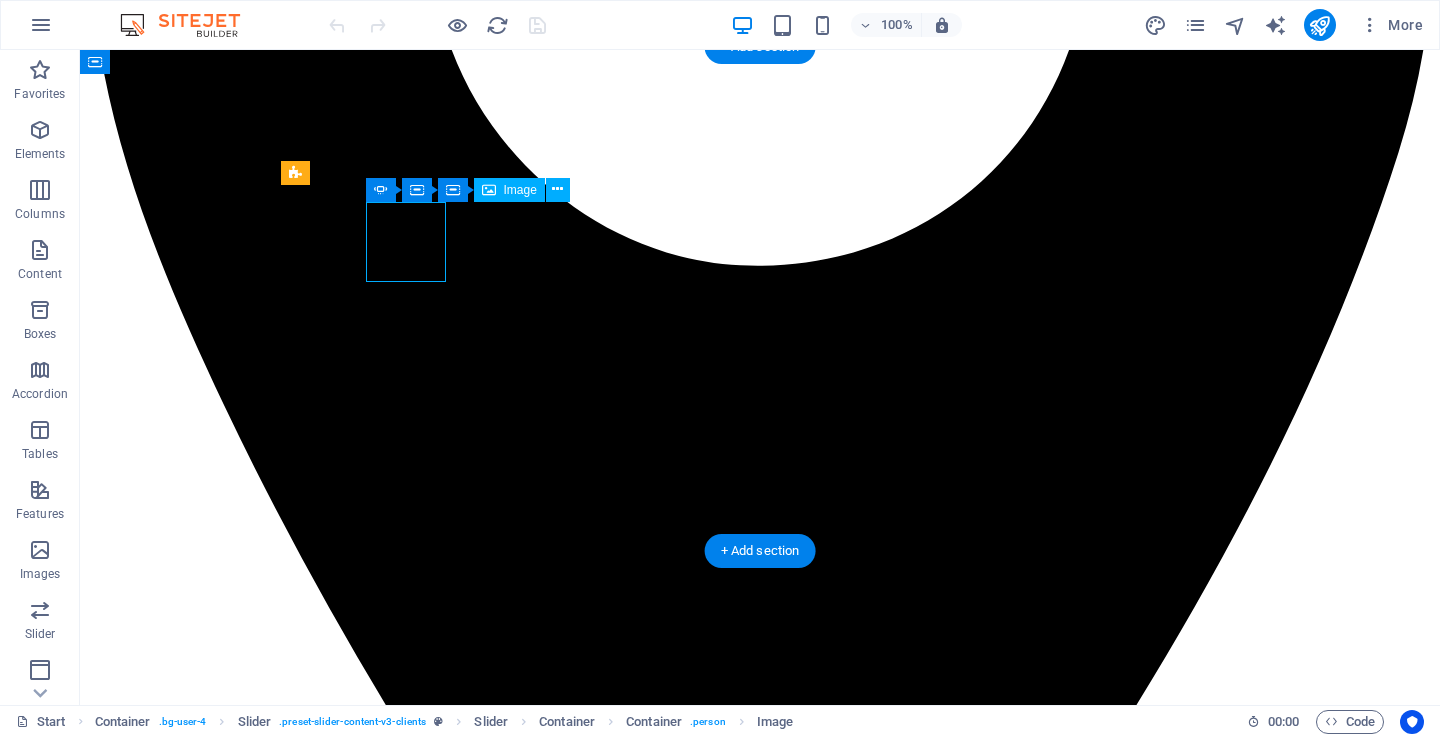 click at bounding box center [-2203, 25644] 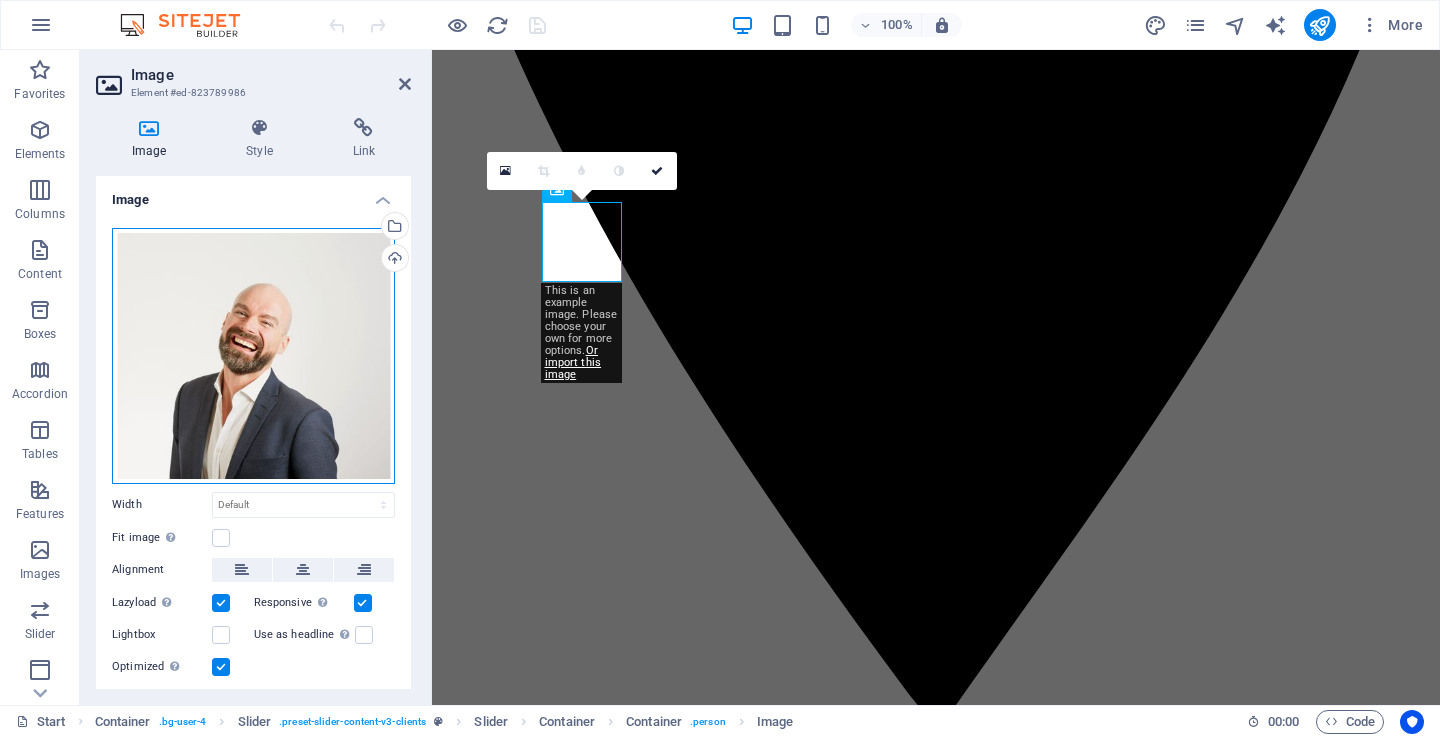 click on "Drag files here, click to choose files or select files from Files or our free stock photos & videos" at bounding box center (253, 356) 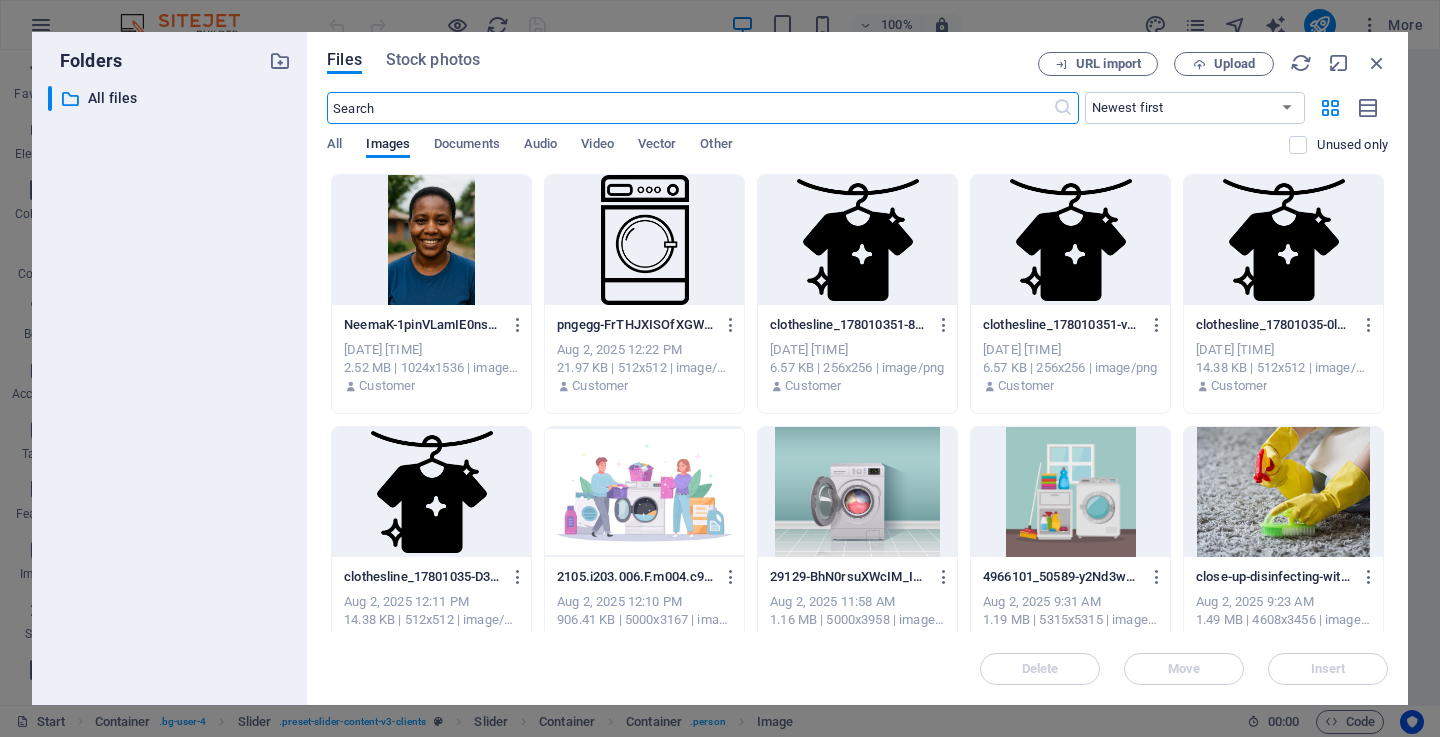 scroll, scrollTop: 2446, scrollLeft: 0, axis: vertical 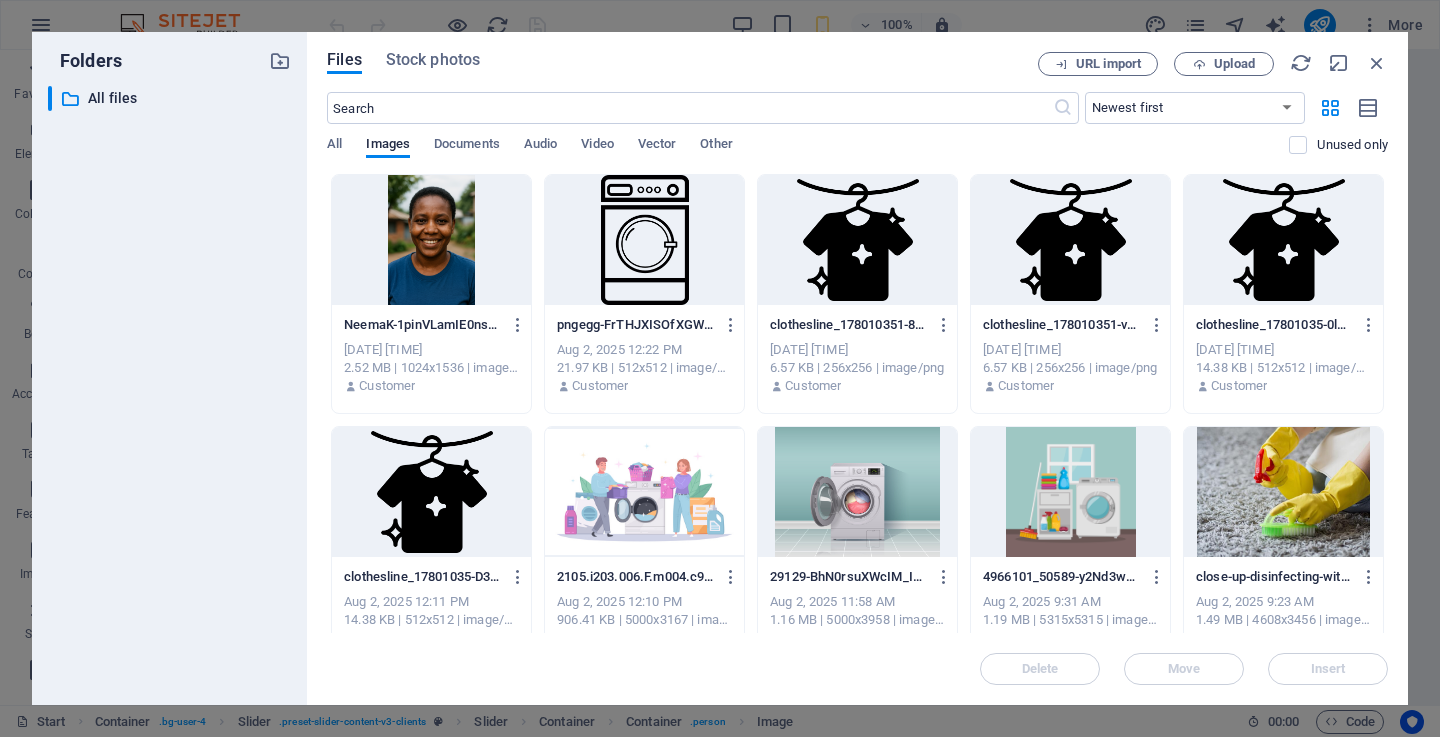click at bounding box center (431, 240) 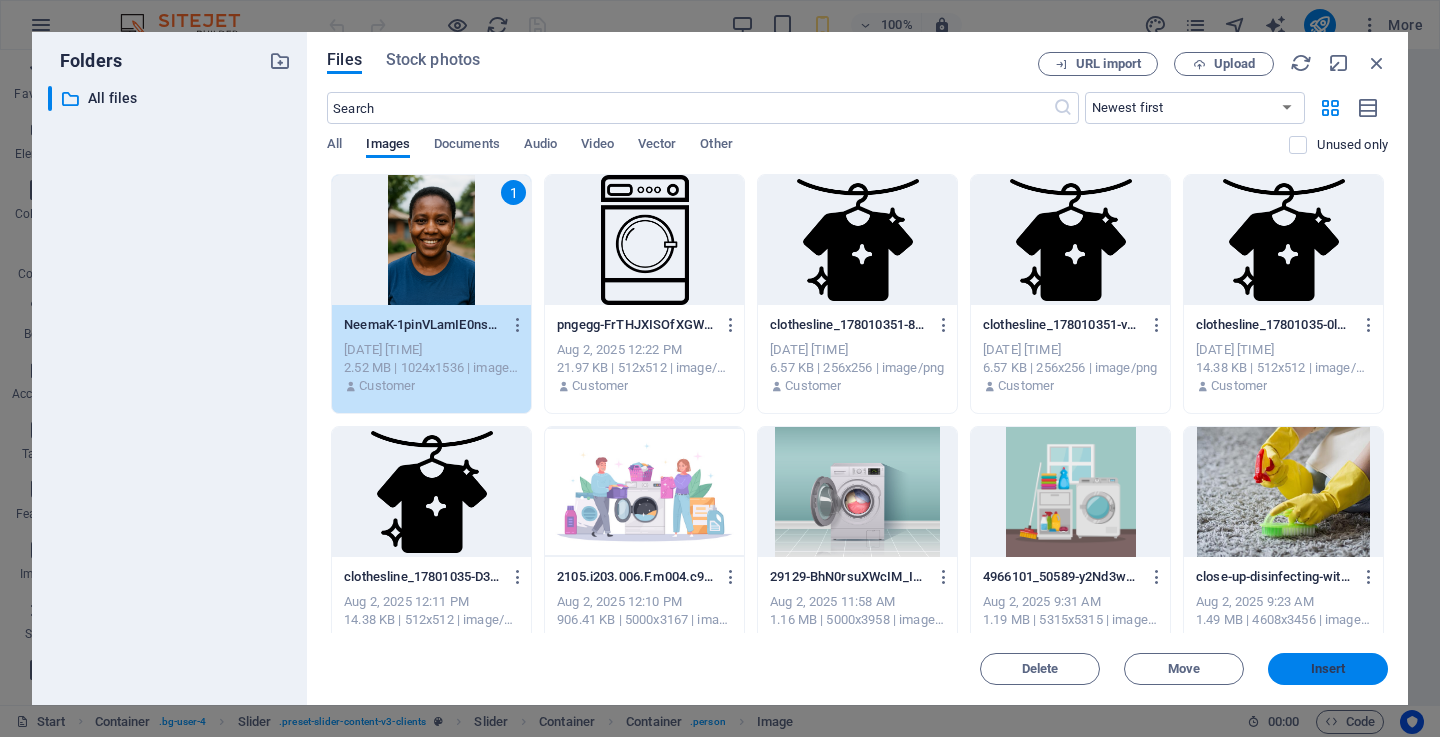 click on "Insert" at bounding box center [1328, 669] 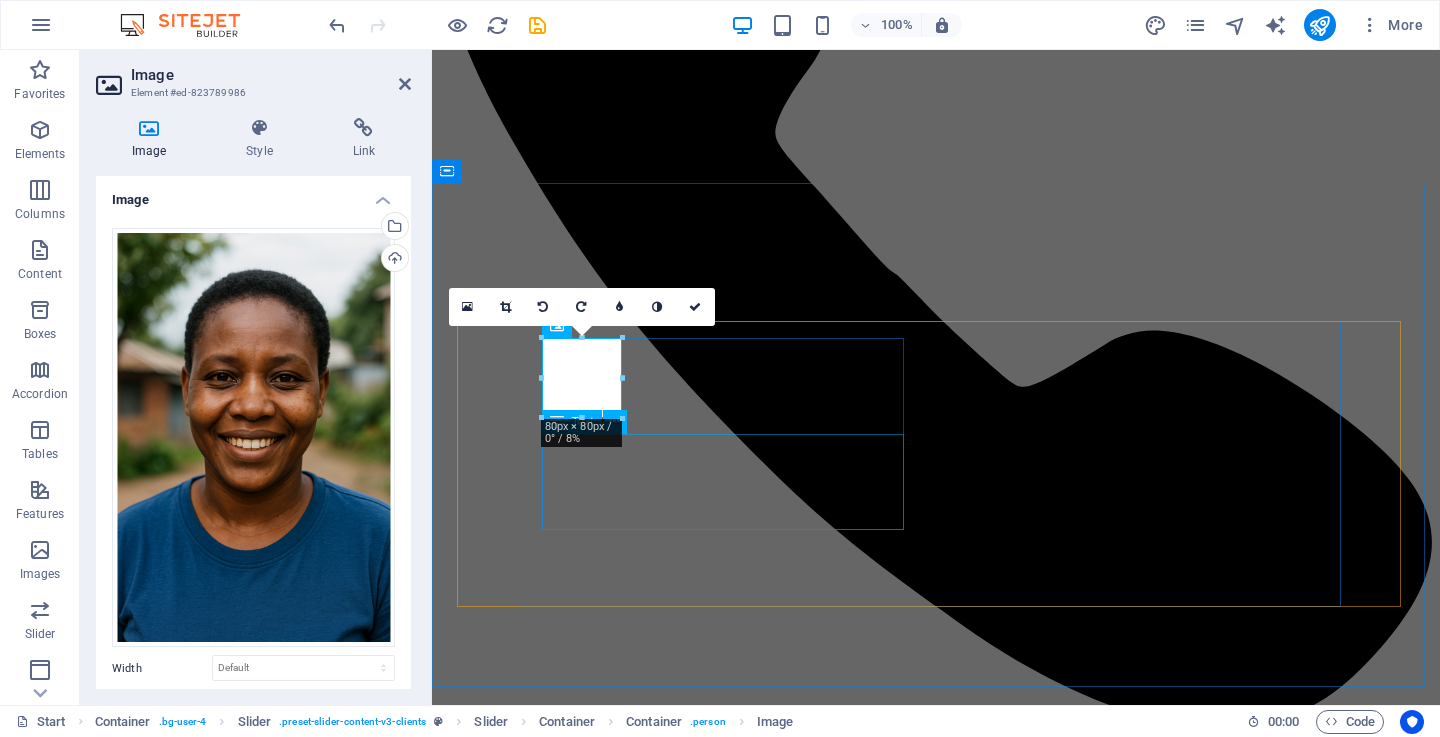 scroll, scrollTop: 1264, scrollLeft: 0, axis: vertical 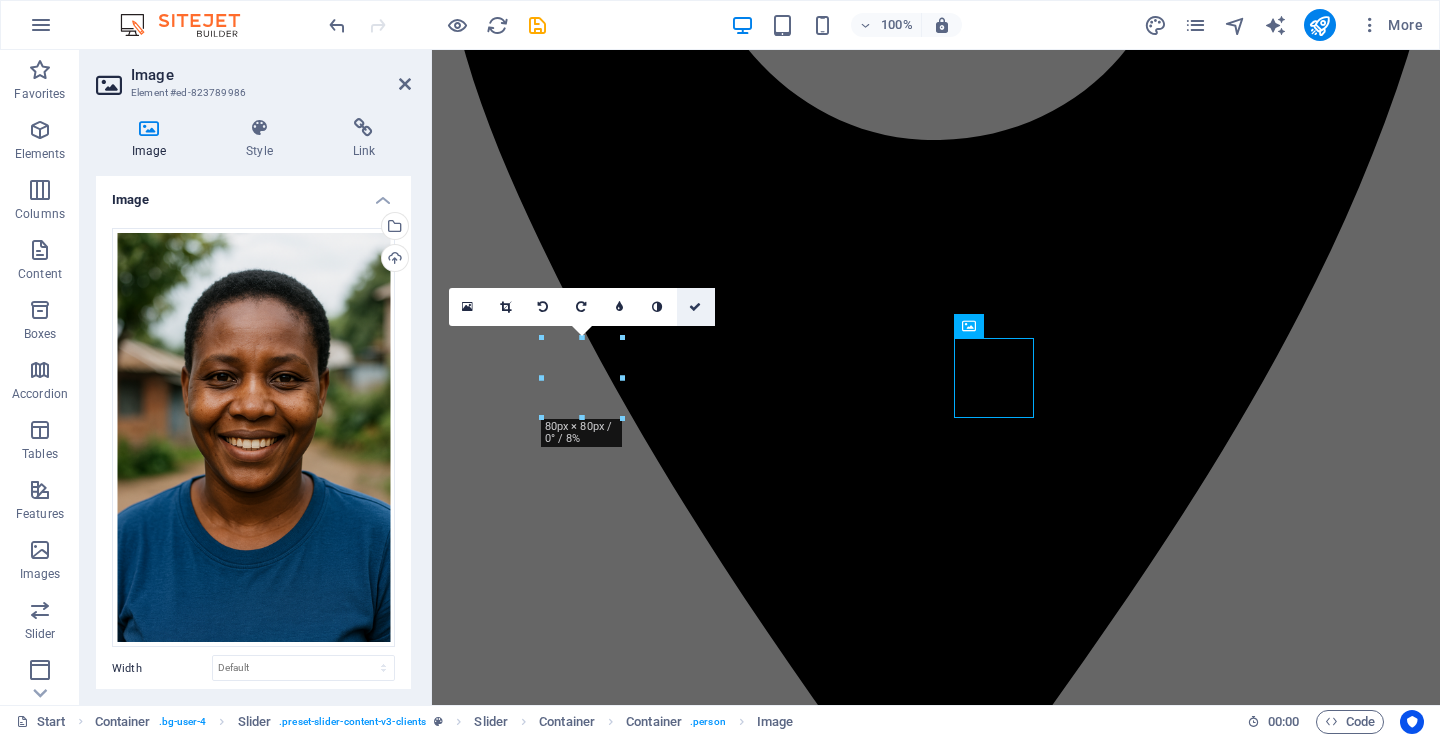 click at bounding box center [695, 307] 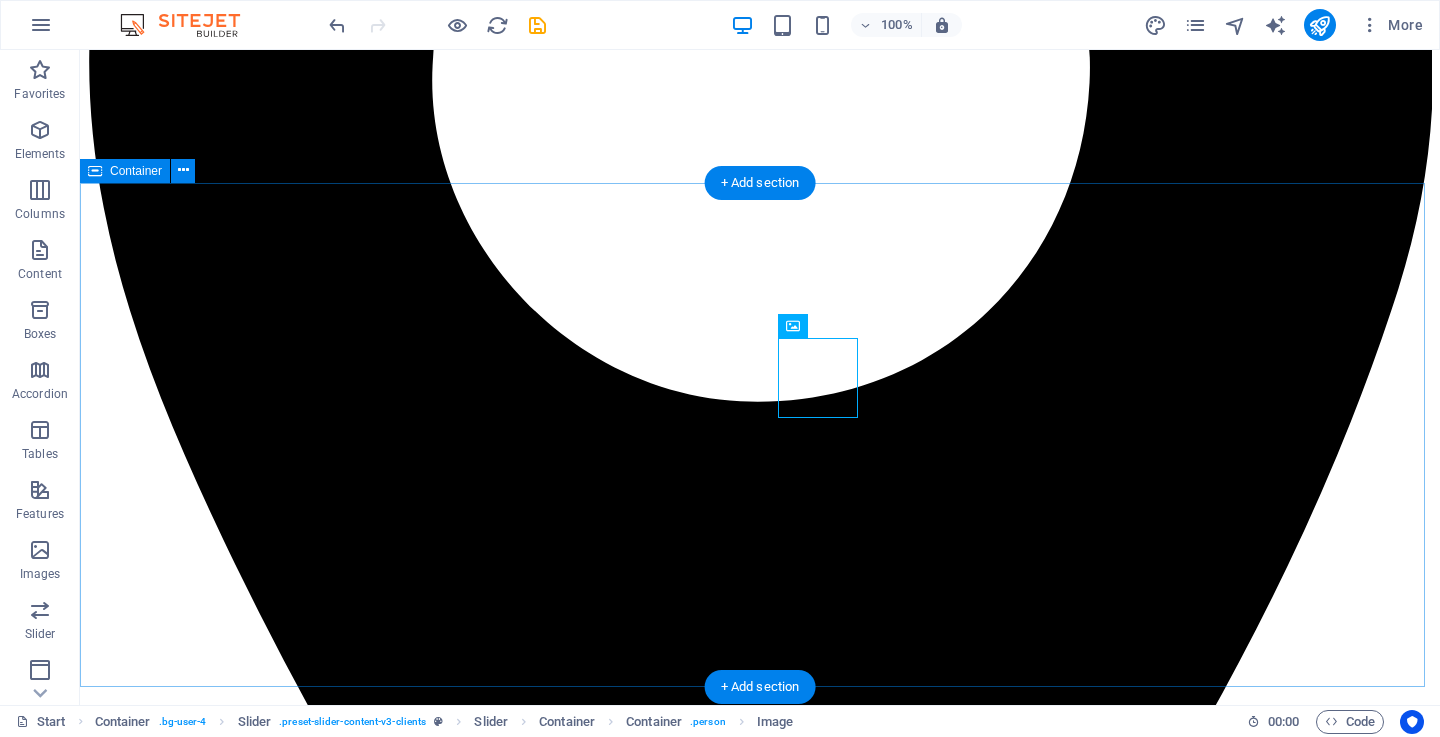 click on "Wateja Wanasema Nini Kuhusu City Wash Cleaners Neema K. – Mwanza "Brilliant" "Nilikuwa na wasiwasi kuhusu sofa yangu chafu ya kitambaa, lakini baada ya City Wash Cleaners kufanya usafi, ilirudi kama mpya! Huduma yao ni ya haraka na ya kitaalamu sana."  Joseph M. – Geita "They use the best products" Walifika kwa wakati kama walivyoahidi na walifanya kazi kwa ustadi mkubwa. Nimefurahishwa na huduma ya kusafisha mazulia yangu. Nitawapendekeza kwa marafiki zangu wote!"  1 2 3 Ester L. – Ilemela, Mwanza "Best quality" "Nimepata huduma bora zaidi ya matarajio yangu. Timu yao ni ya heshima na wanazingatia maelekezo ya mteja. Hii ni kampuni ya kuaminika kweli kweli."  John P. – Nyamagana, Mwanza "Sooo clean" "Nimekuwa nikiwapa nguo za ofisi kila wiki na sijawahi kulalamika. City Wash Cleaners ni wajuzi, na bei zao ni rafiki kwa kila mtu. Nimeridhika kwa asilimia 100."  Amina S. – Shinyanga "Good work" Hamisi T. – Kahama "Super service" Neema K. – Mwanza "Brilliant" Joseph M. – Geita 1 2 3 1 2 3 4" at bounding box center (760, 23176) 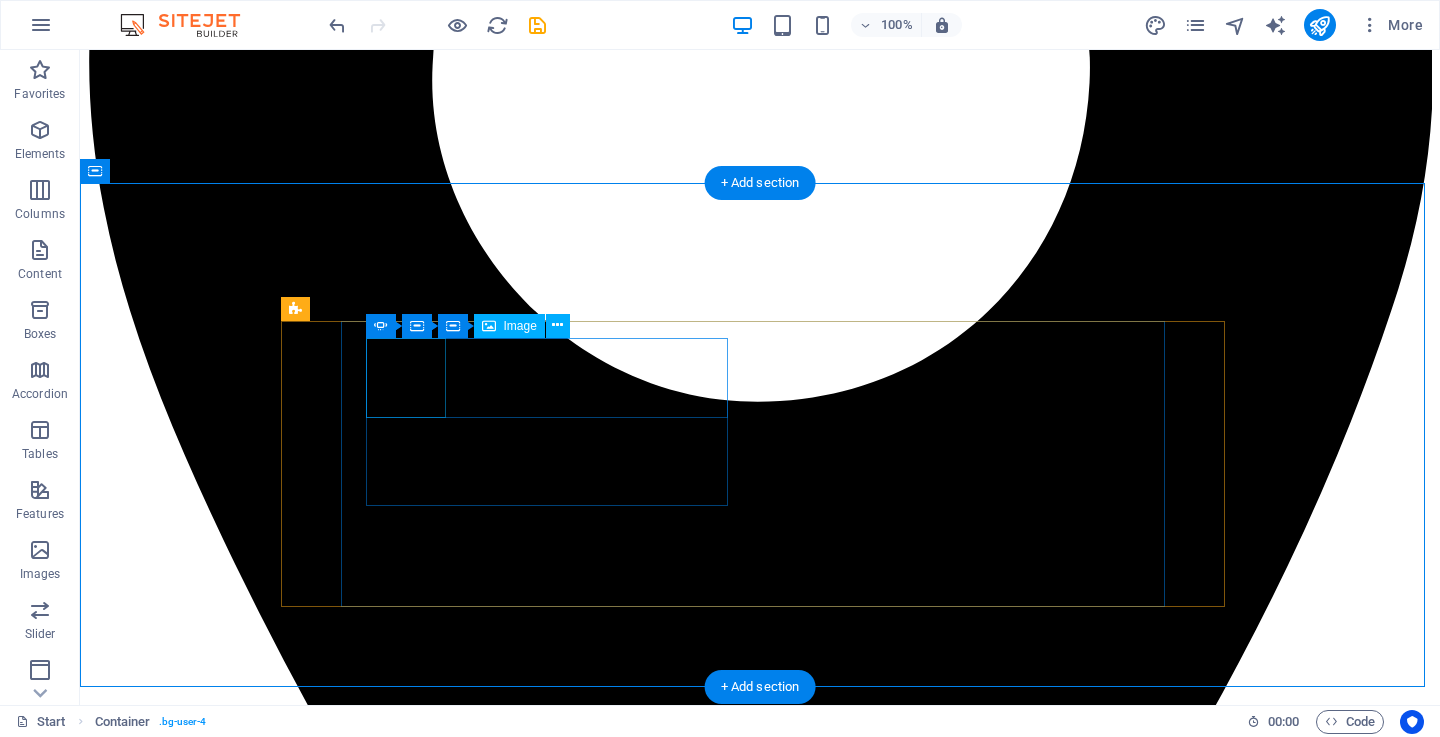 click at bounding box center (-2203, 24971) 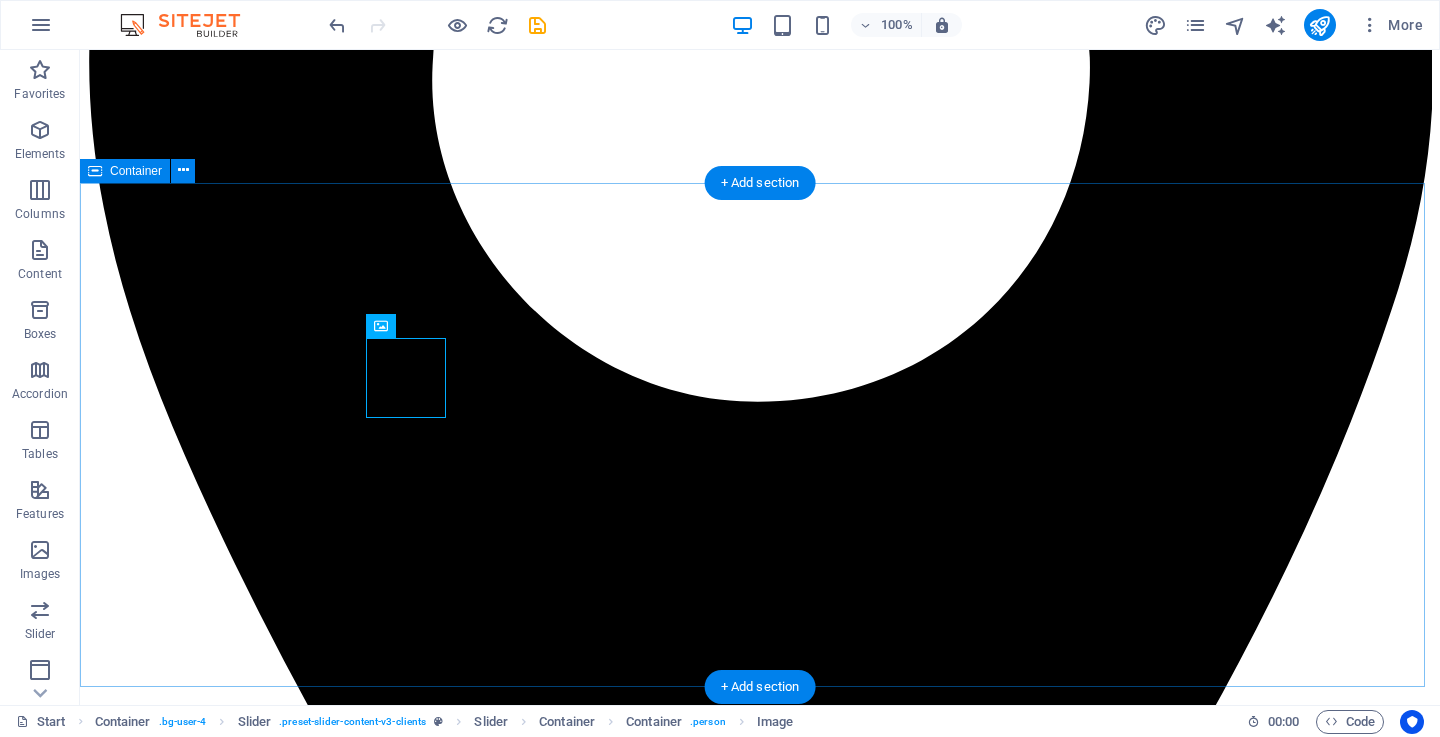 click on "Wateja Wanasema Nini Kuhusu City Wash Cleaners Neema K. – Mwanza "Brilliant" "Nilikuwa na wasiwasi kuhusu sofa yangu chafu ya kitambaa, lakini baada ya City Wash Cleaners kufanya usafi, ilirudi kama mpya! Huduma yao ni ya haraka na ya kitaalamu sana."  Joseph M. – Geita "They use the best products" Walifika kwa wakati kama walivyoahidi na walifanya kazi kwa ustadi mkubwa. Nimefurahishwa na huduma ya kusafisha mazulia yangu. Nitawapendekeza kwa marafiki zangu wote!"  1 2 3 Ester L. – Ilemela, Mwanza "Best quality" "Nimepata huduma bora zaidi ya matarajio yangu. Timu yao ni ya heshima na wanazingatia maelekezo ya mteja. Hii ni kampuni ya kuaminika kweli kweli."  John P. – Nyamagana, Mwanza "Sooo clean" "Nimekuwa nikiwapa nguo za ofisi kila wiki na sijawahi kulalamika. City Wash Cleaners ni wajuzi, na bei zao ni rafiki kwa kila mtu. Nimeridhika kwa asilimia 100."  Amina S. – Shinyanga "Good work" Hamisi T. – Kahama "Super service" Neema K. – Mwanza "Brilliant" Joseph M. – Geita 1 2 3 1 2 3 4" at bounding box center [760, 23176] 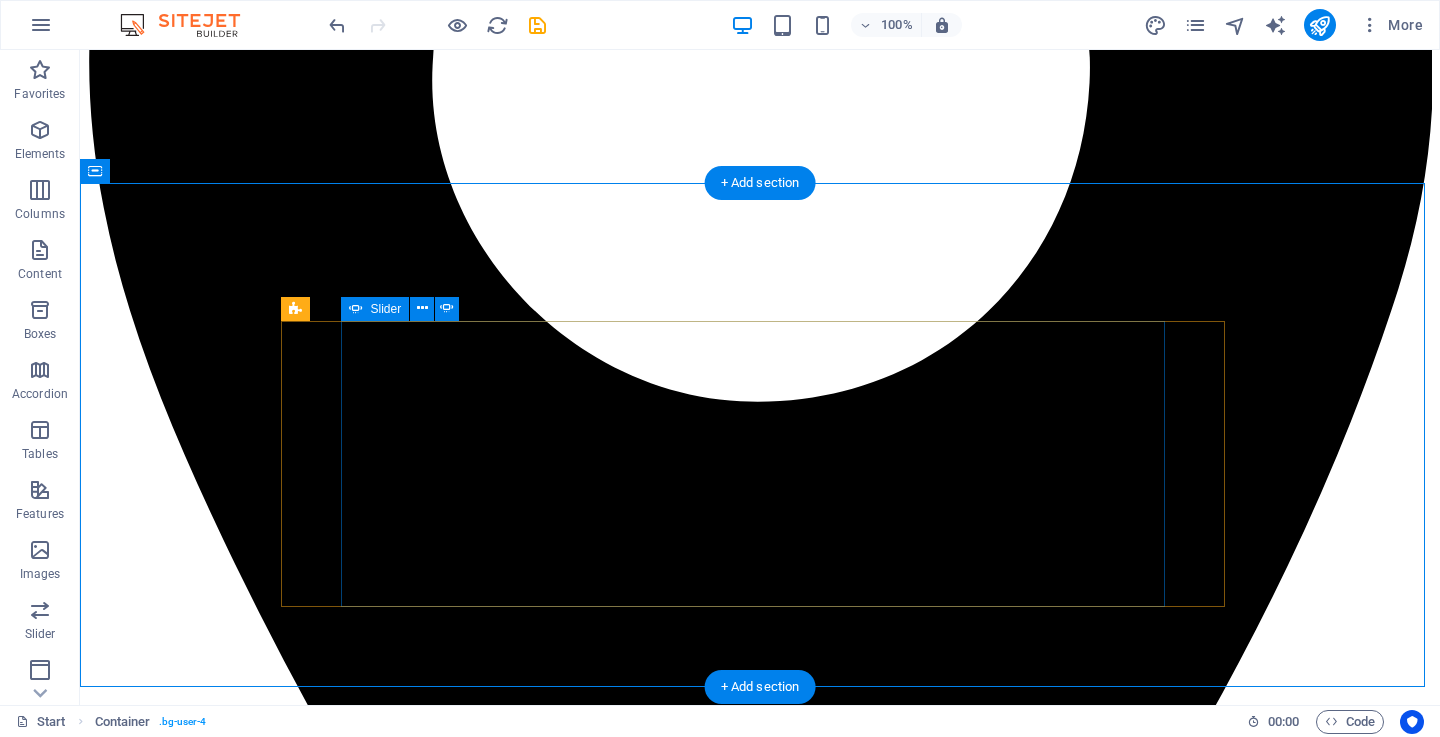 click on "2" at bounding box center [139, 28944] 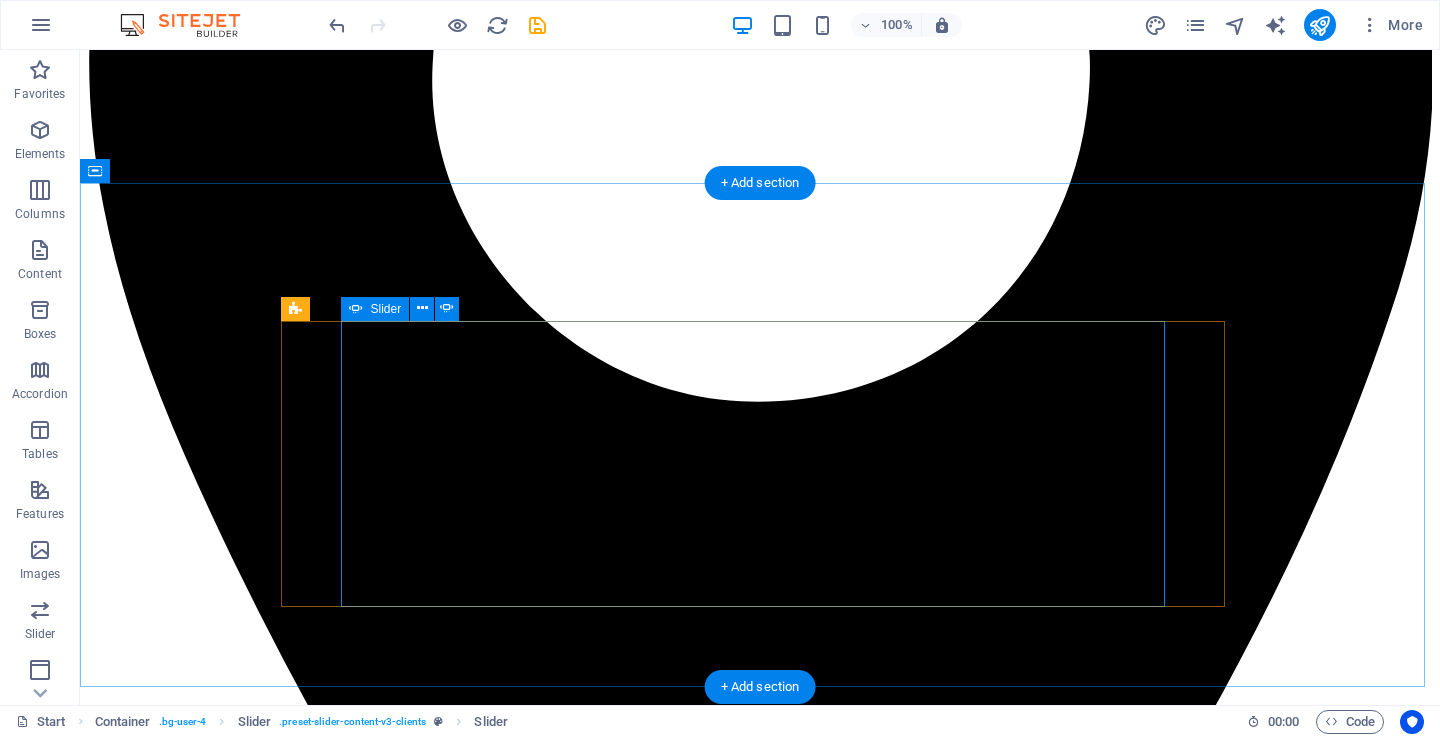 click on "1" at bounding box center (139, 28923) 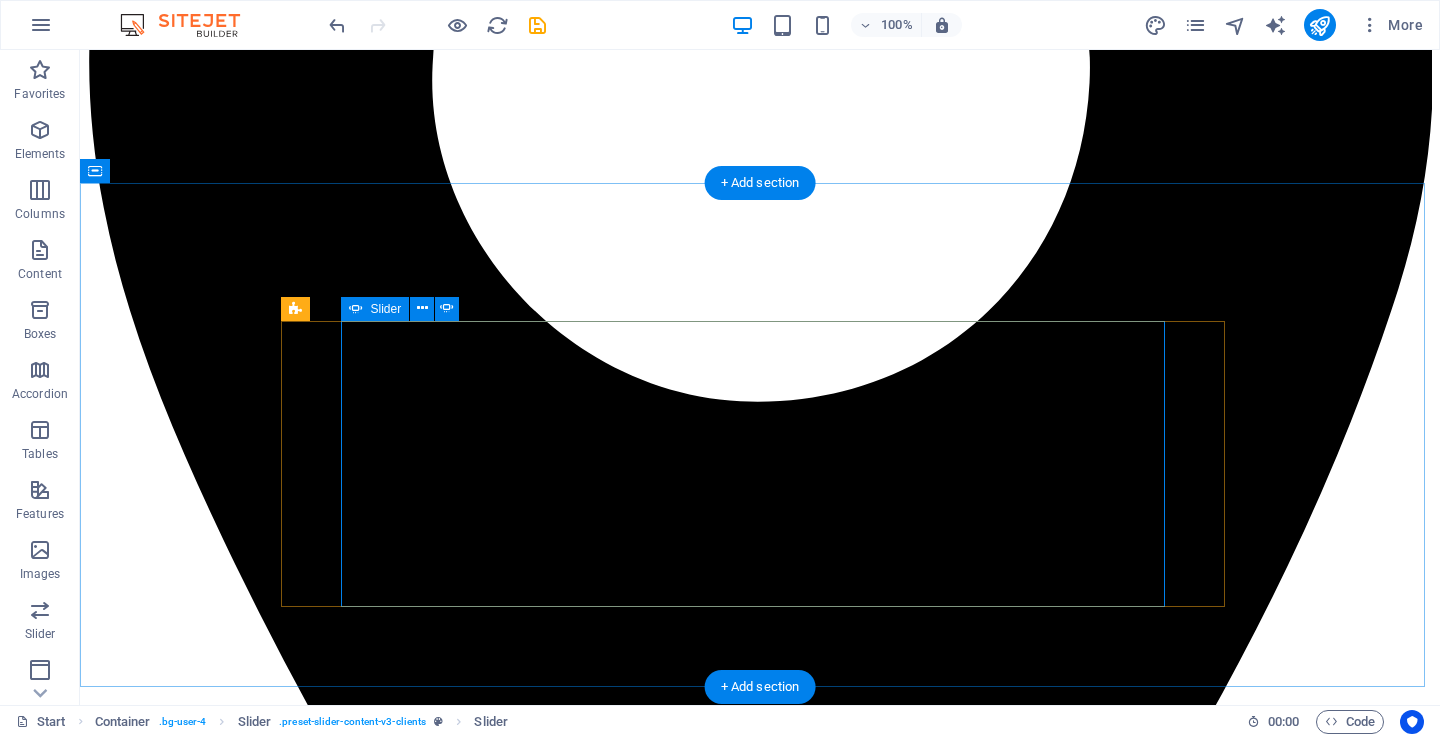 click on "1" at bounding box center [139, 28923] 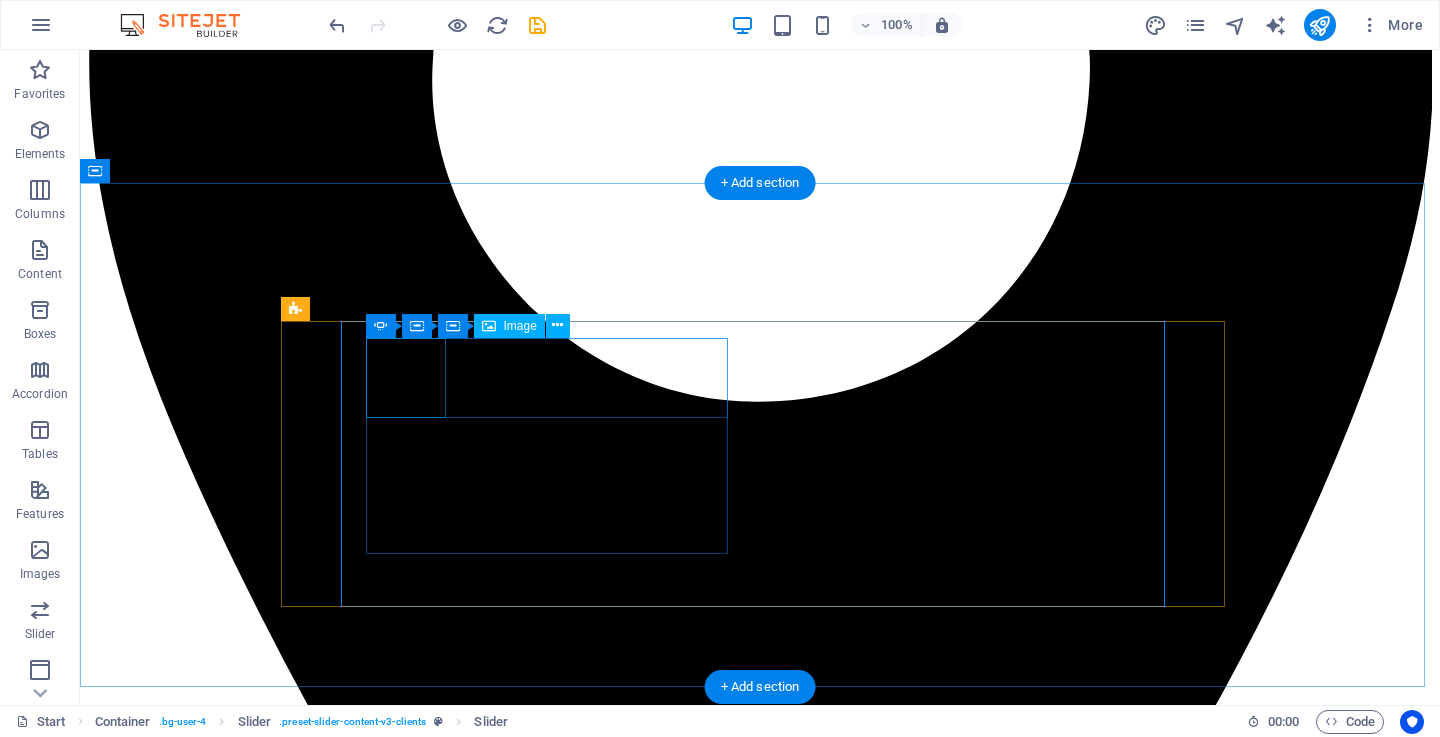 click at bounding box center [-3027, 27940] 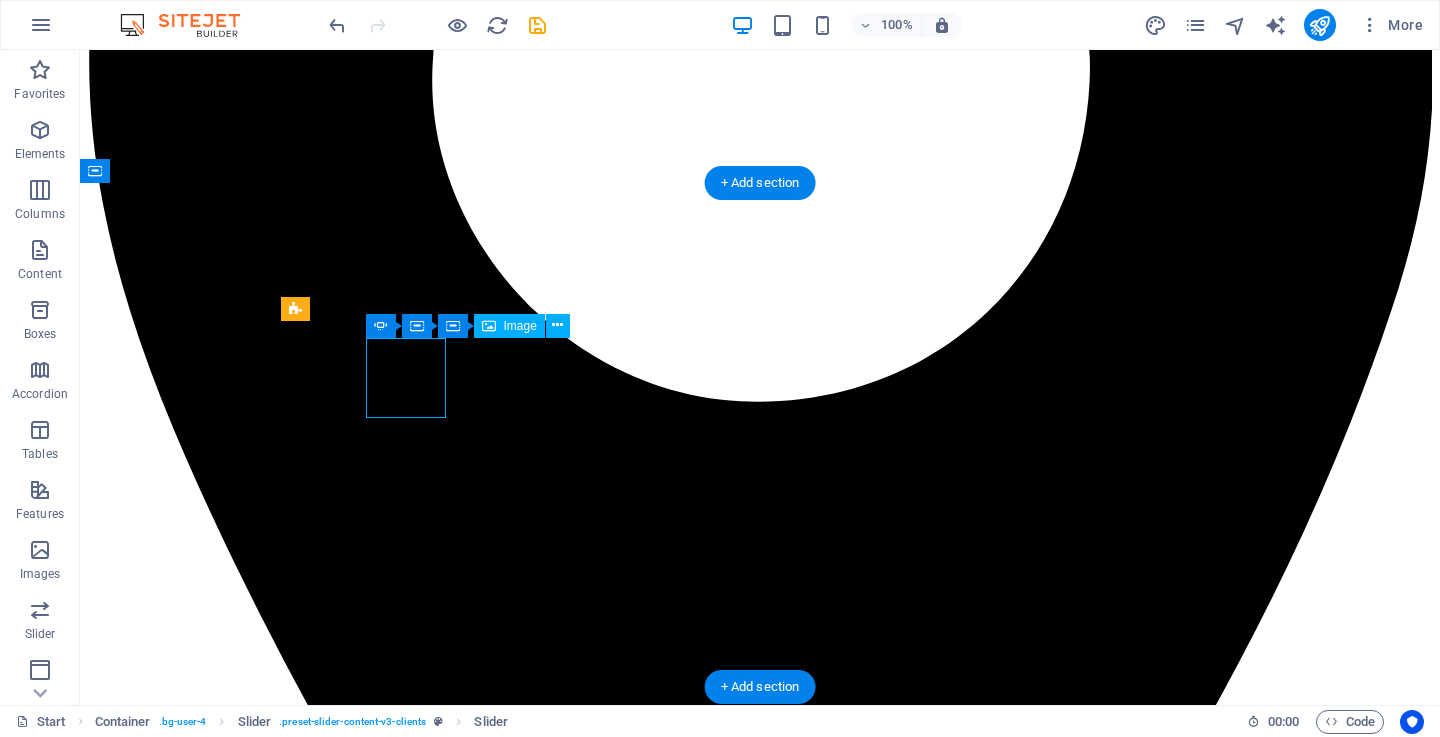 click at bounding box center [-3027, 27940] 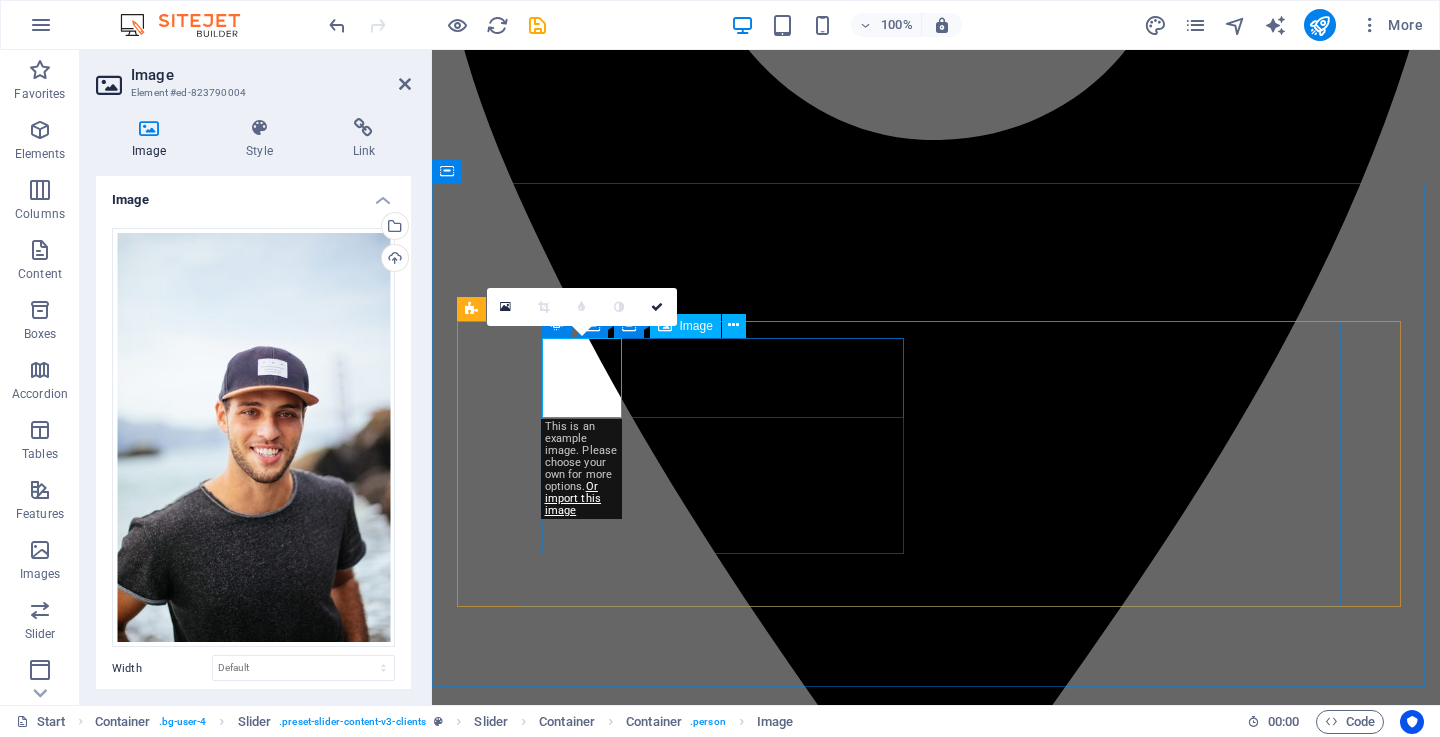 click at bounding box center [-2675, 22268] 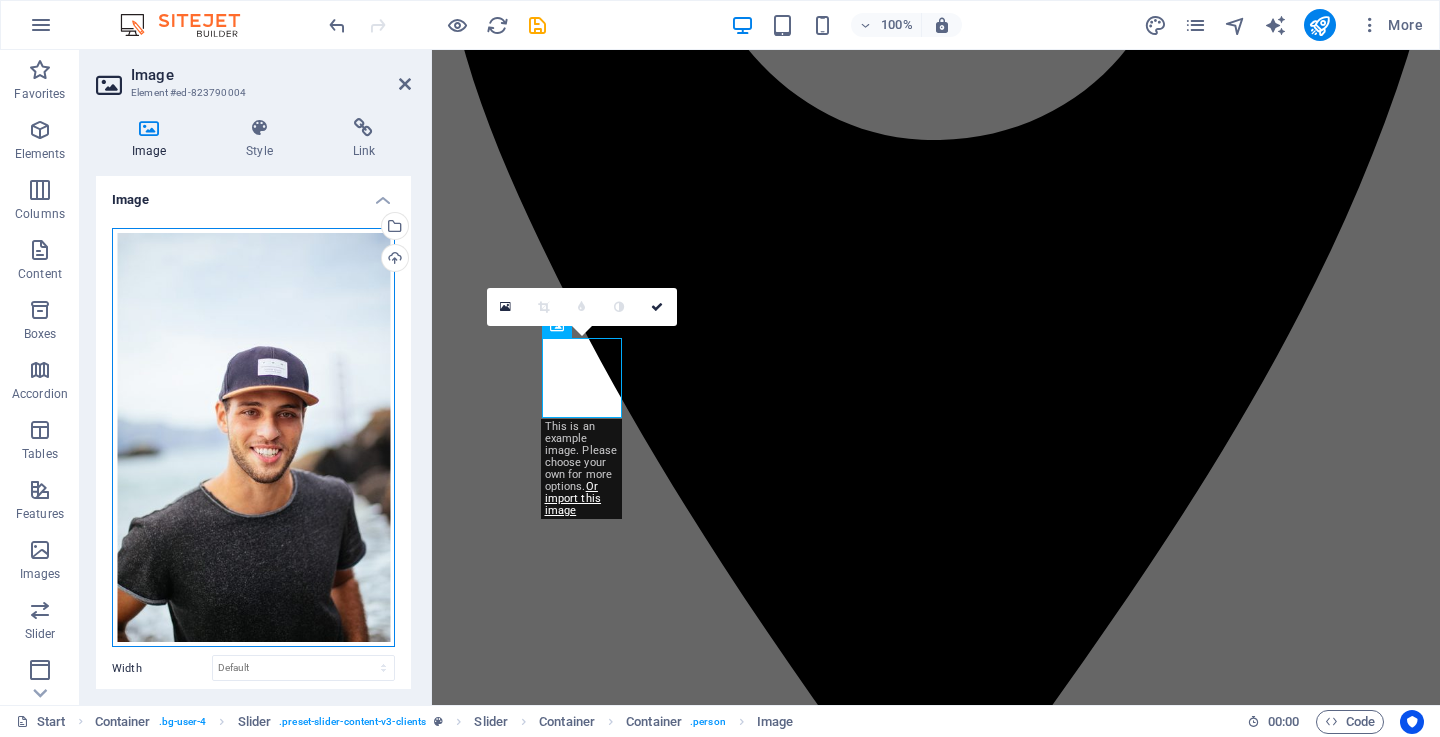 click on "Drag files here, click to choose files or select files from Files or our free stock photos & videos" at bounding box center (253, 438) 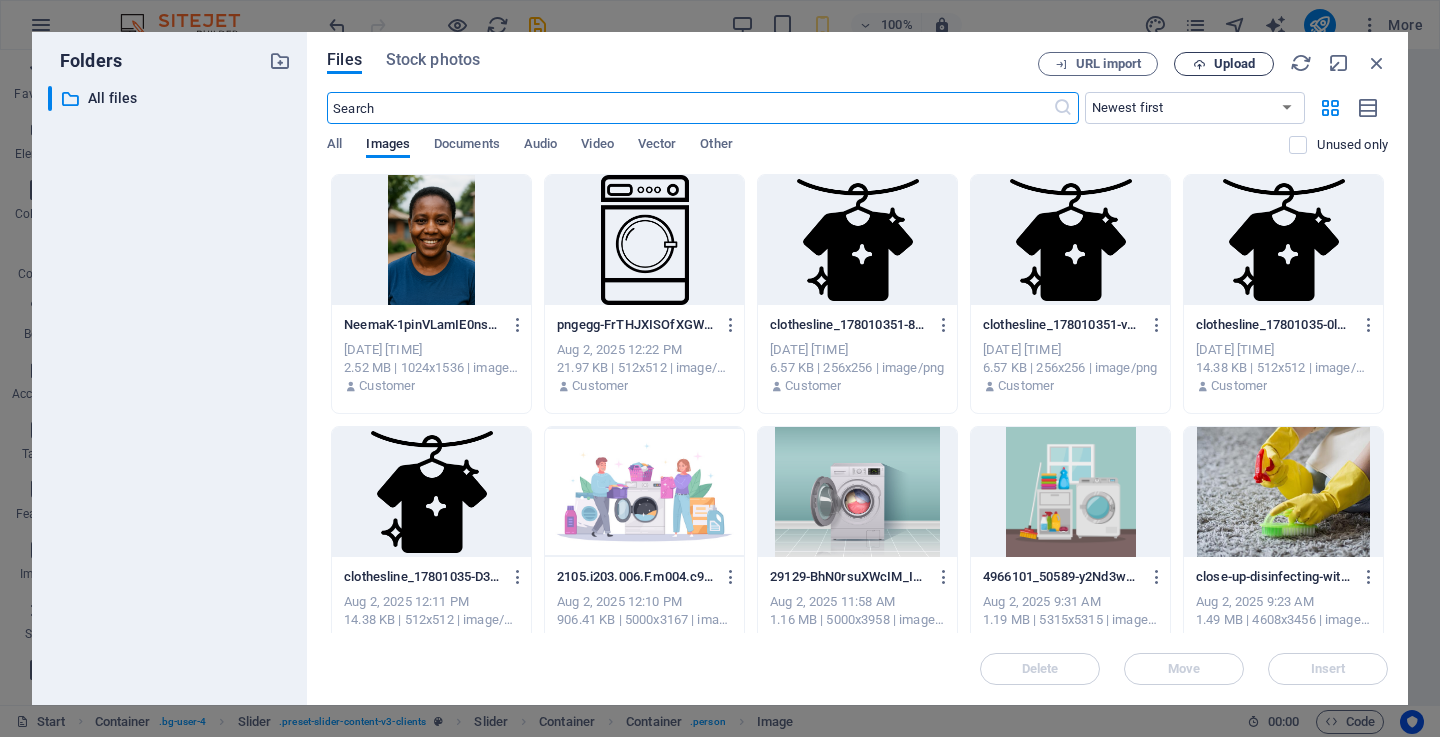click on "Upload" at bounding box center [1234, 64] 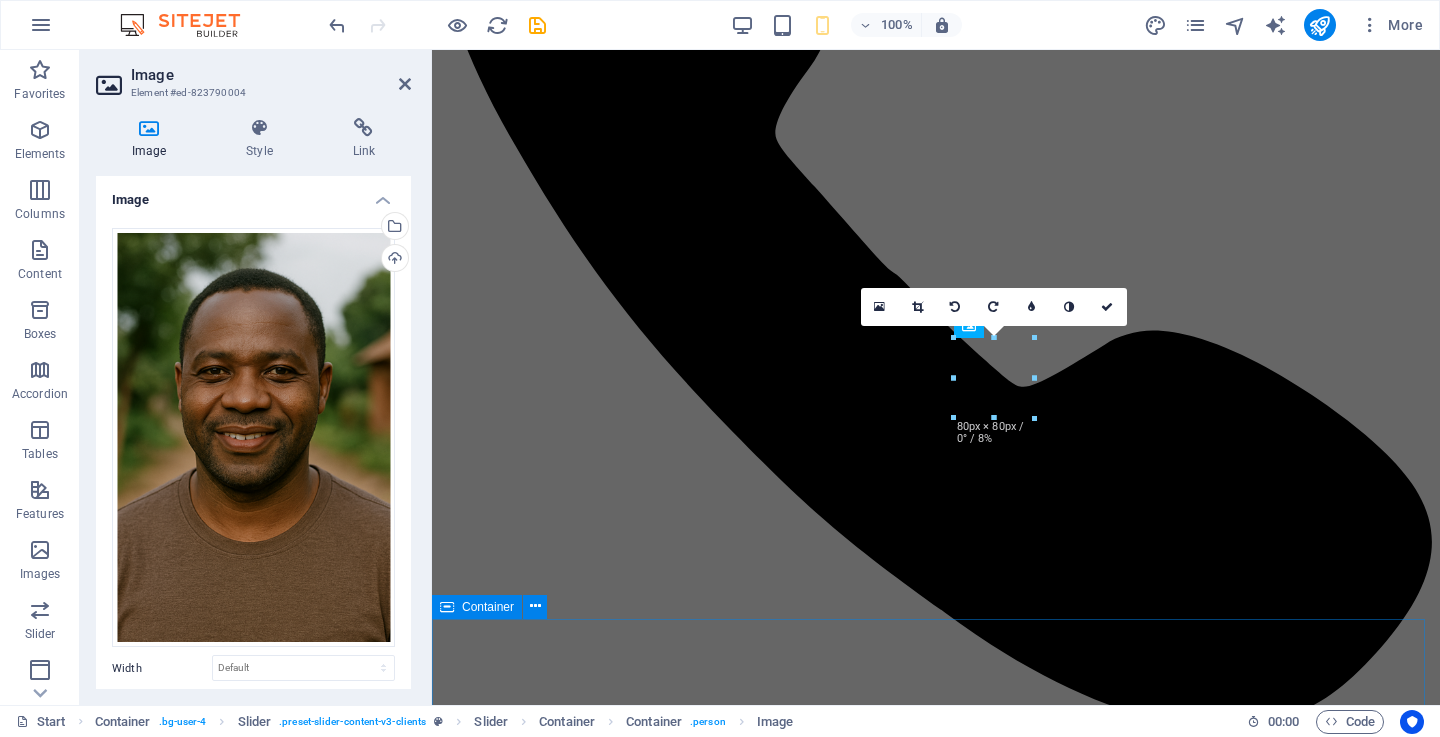 scroll, scrollTop: 1264, scrollLeft: 0, axis: vertical 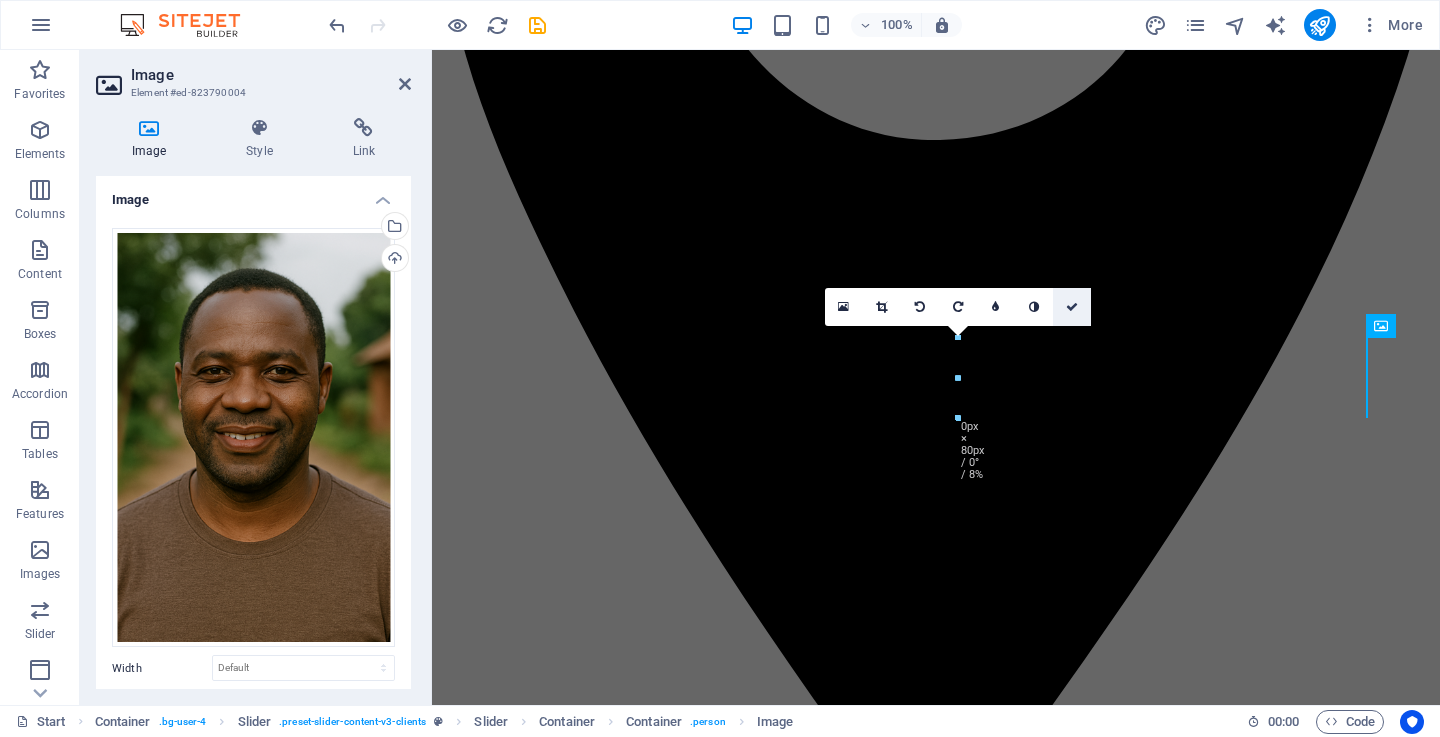 click at bounding box center [1072, 307] 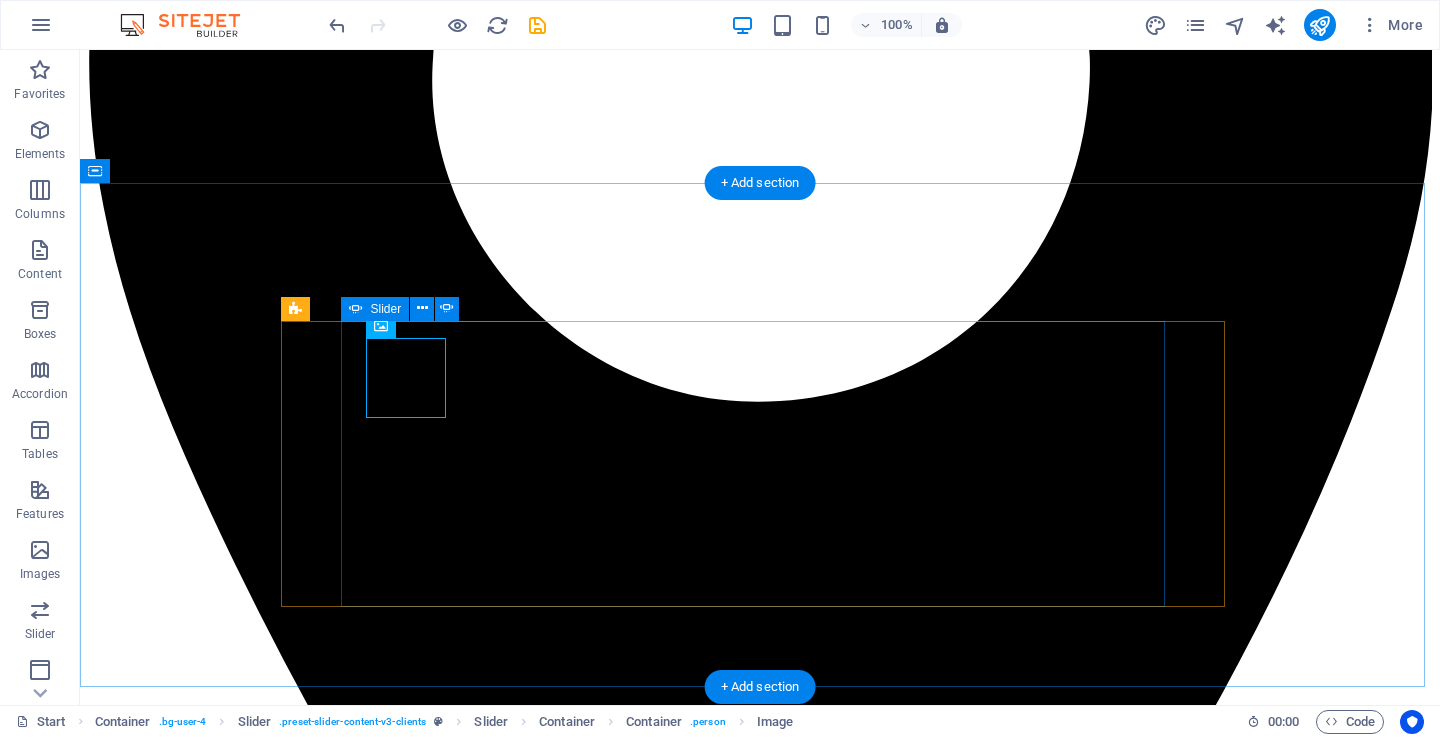 click on "Neema K. – Mwanza "Brilliant" "Nilikuwa na wasiwasi kuhusu sofa yangu chafu ya kitambaa, lakini baada ya City Wash Cleaners kufanya usafi, ilirudi kama mpya! Huduma yao ni ya haraka na ya kitaalamu sana."  Joseph M. – Geita "They use the best products" Walifika kwa wakati kama walivyoahidi na walifanya kazi kwa ustadi mkubwa. Nimefurahishwa na huduma ya kusafisha mazulia yangu. Nitawapendekeza kwa marafiki zangu wote!"  1 2 3 4 5 1 2 3 4 1 2 3 4 5 1 2 3 4 5 6 7 8 1 2 3 Ester L. – Ilemela, Mwanza "Best quality" "Nimepata huduma bora zaidi ya matarajio yangu. Timu yao ni ya heshima na wanazingatia maelekezo ya mteja. Hii ni kampuni ya kuaminika kweli kweli."  John P. – Nyamagana, Mwanza "Sooo clean" "Nimekuwa nikiwapa nguo za ofisi kila wiki na sijawahi kulalamika. City Wash Cleaners ni wajuzi, na bei zao ni rafiki kwa kila mtu. Nimeridhika kwa asilimia 100."  Amina S. – Shinyanga "Good work" Hamisi T. – Kahama "Super service" Neema K. – Mwanza "Brilliant" Joseph M. – Geita 1 2 3 4 5 1 2 3 4" at bounding box center [760, 23736] 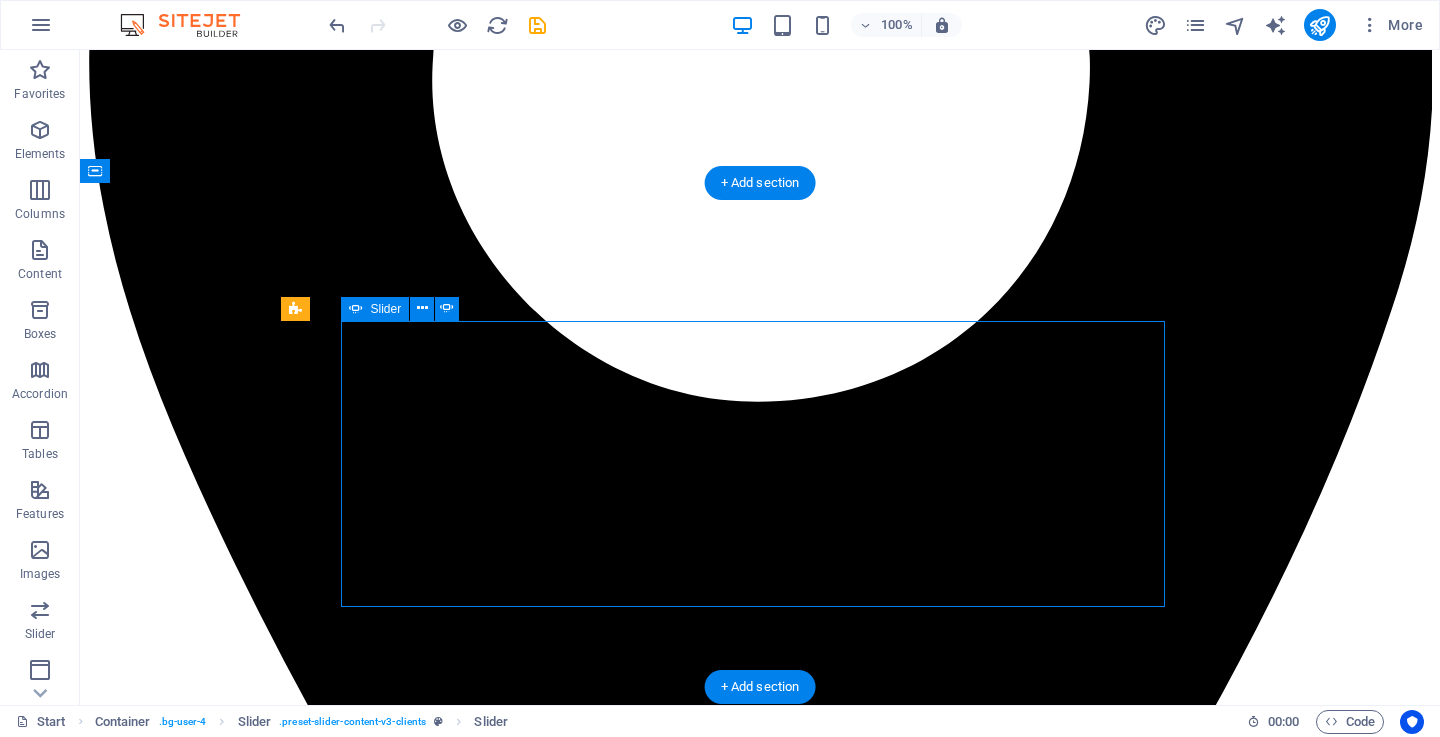click on "Neema K. – Mwanza "Brilliant" "Nilikuwa na wasiwasi kuhusu sofa yangu chafu ya kitambaa, lakini baada ya City Wash Cleaners kufanya usafi, ilirudi kama mpya! Huduma yao ni ya haraka na ya kitaalamu sana."  Joseph M. – Geita "They use the best products" Walifika kwa wakati kama walivyoahidi na walifanya kazi kwa ustadi mkubwa. Nimefurahishwa na huduma ya kusafisha mazulia yangu. Nitawapendekeza kwa marafiki zangu wote!"  1 2 3 4 5 1 2 3 4 1 2 3 4 5 1 2 3 4 5 6 7 8 1 2 3 Ester L. – Ilemela, Mwanza "Best quality" "Nimepata huduma bora zaidi ya matarajio yangu. Timu yao ni ya heshima na wanazingatia maelekezo ya mteja. Hii ni kampuni ya kuaminika kweli kweli."  John P. – Nyamagana, Mwanza "Sooo clean" "Nimekuwa nikiwapa nguo za ofisi kila wiki na sijawahi kulalamika. City Wash Cleaners ni wajuzi, na bei zao ni rafiki kwa kila mtu. Nimeridhika kwa asilimia 100."  Amina S. – Shinyanga "Good work" Hamisi T. – Kahama "Super service" Neema K. – Mwanza "Brilliant" Joseph M. – Geita 1 2 3 4 5 1 2 3 4" at bounding box center [760, 23736] 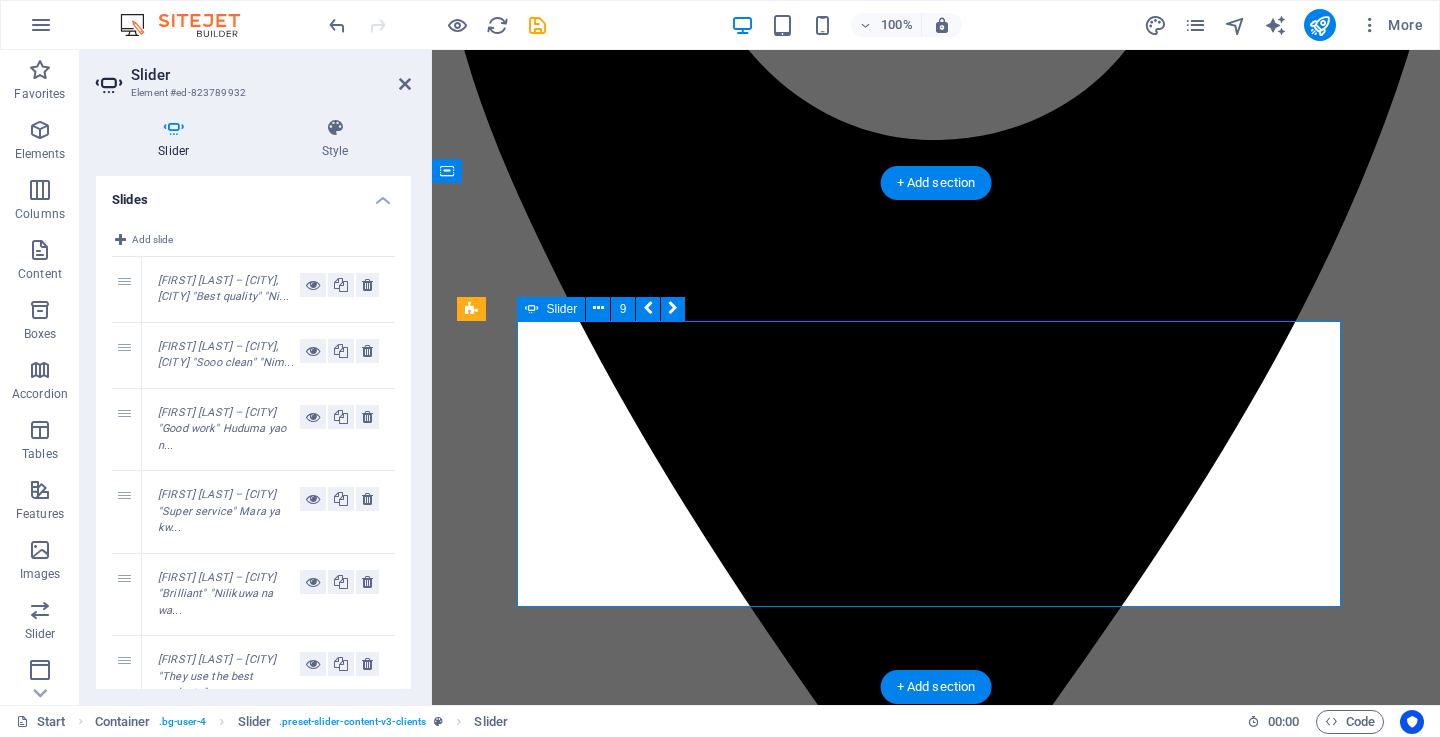 click on "Neema K. – Mwanza "Brilliant" "Nilikuwa na wasiwasi kuhusu sofa yangu chafu ya kitambaa, lakini baada ya City Wash Cleaners kufanya usafi, ilirudi kama mpya! Huduma yao ni ya haraka na ya kitaalamu sana."  Joseph M. – Geita "They use the best products" Walifika kwa wakati kama walivyoahidi na walifanya kazi kwa ustadi mkubwa. Nimefurahishwa na huduma ya kusafisha mazulia yangu. Nitawapendekeza kwa marafiki zangu wote!"  1 2 3 4 5 1 2 3 4 1 2 3 4 5 1 2 3 4 5 6 7 8 1 2 3 Ester L. – Ilemela, Mwanza "Best quality" "Nimepata huduma bora zaidi ya matarajio yangu. Timu yao ni ya heshima na wanazingatia maelekezo ya mteja. Hii ni kampuni ya kuaminika kweli kweli."  John P. – Nyamagana, Mwanza "Sooo clean" "Nimekuwa nikiwapa nguo za ofisi kila wiki na sijawahi kulalamika. City Wash Cleaners ni wajuzi, na bei zao ni rafiki kwa kila mtu. Nimeridhika kwa asilimia 100."  Amina S. – Shinyanga "Good work" Hamisi T. – Kahama "Super service" Neema K. – Mwanza "Brilliant" Joseph M. – Geita 1 2 3 4 5 1 2 3 4" at bounding box center [936, 18777] 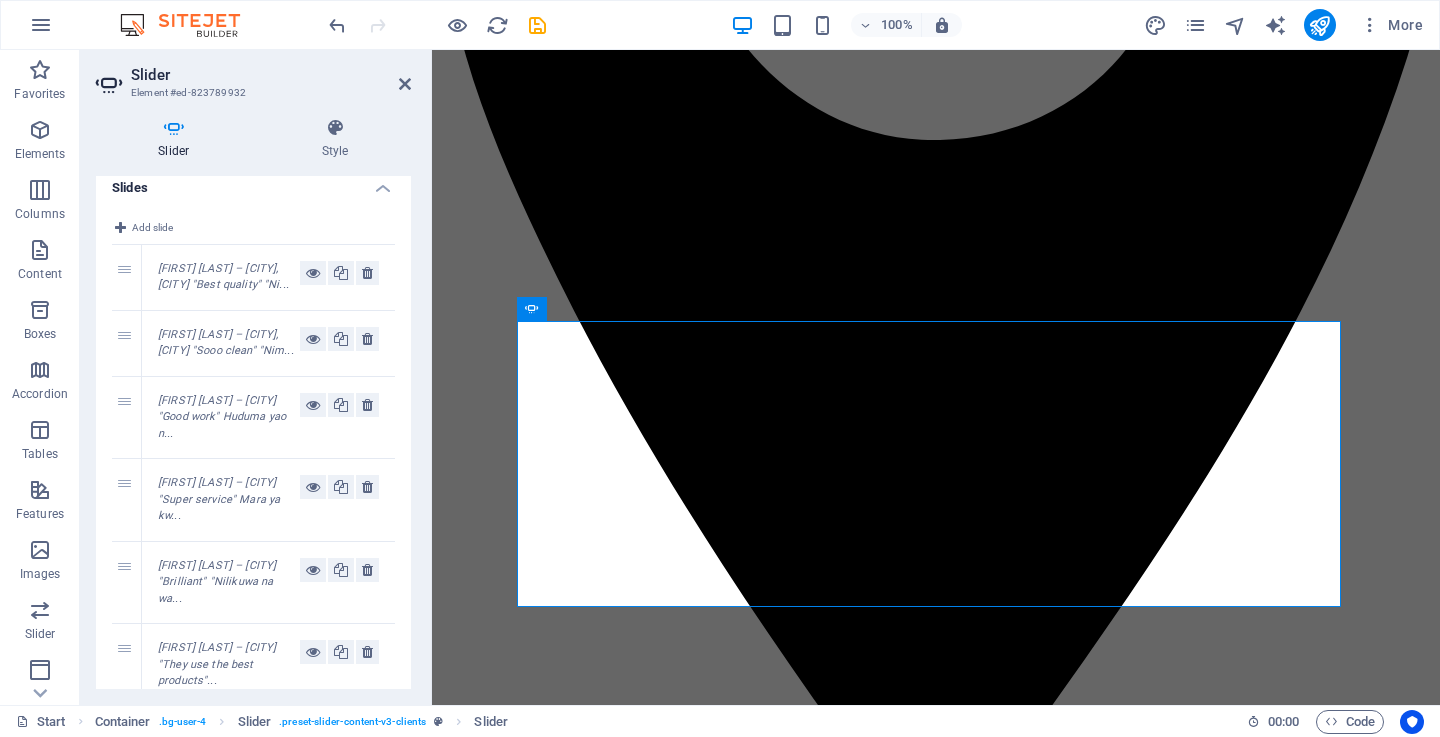 scroll, scrollTop: 0, scrollLeft: 0, axis: both 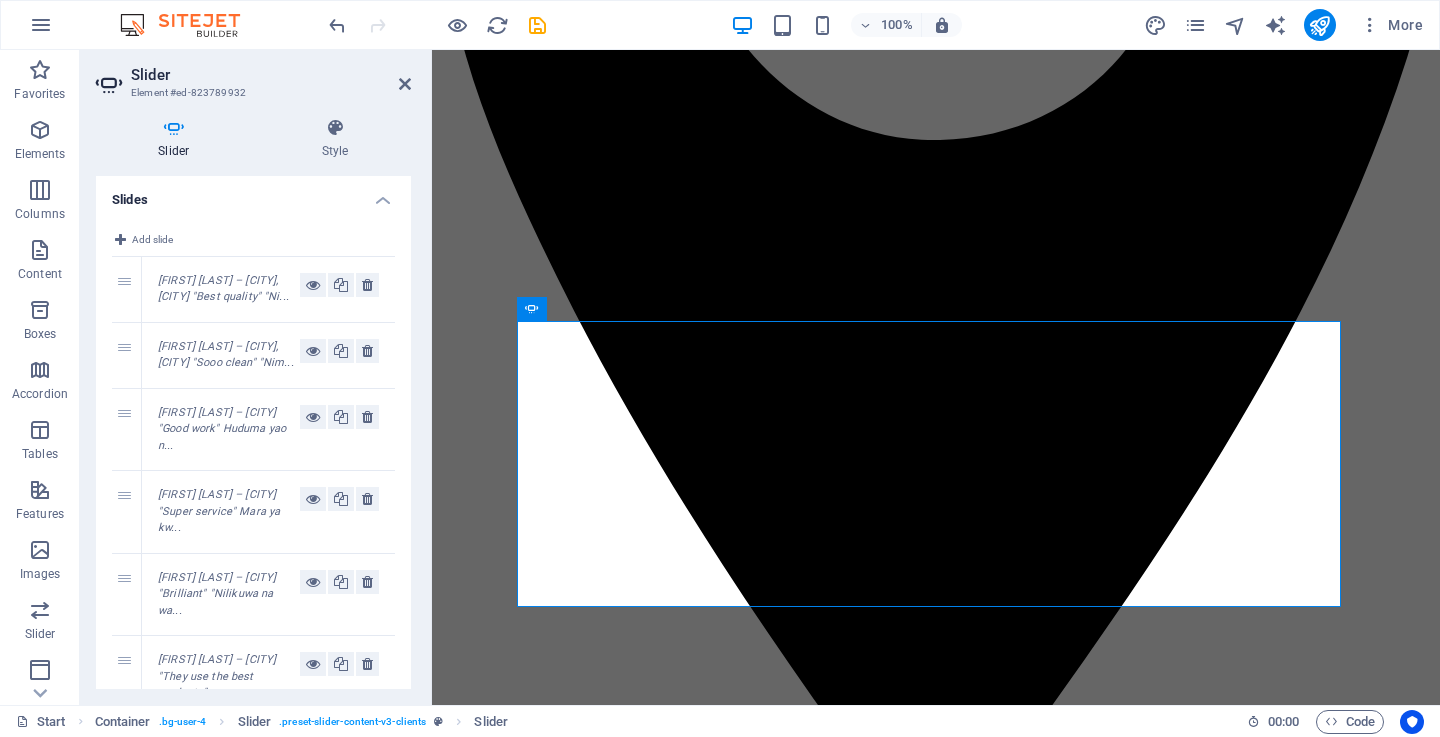 click on "Ester L. – Ilemela, Mwanza
"Best quality"
"Ni..." at bounding box center (223, 289) 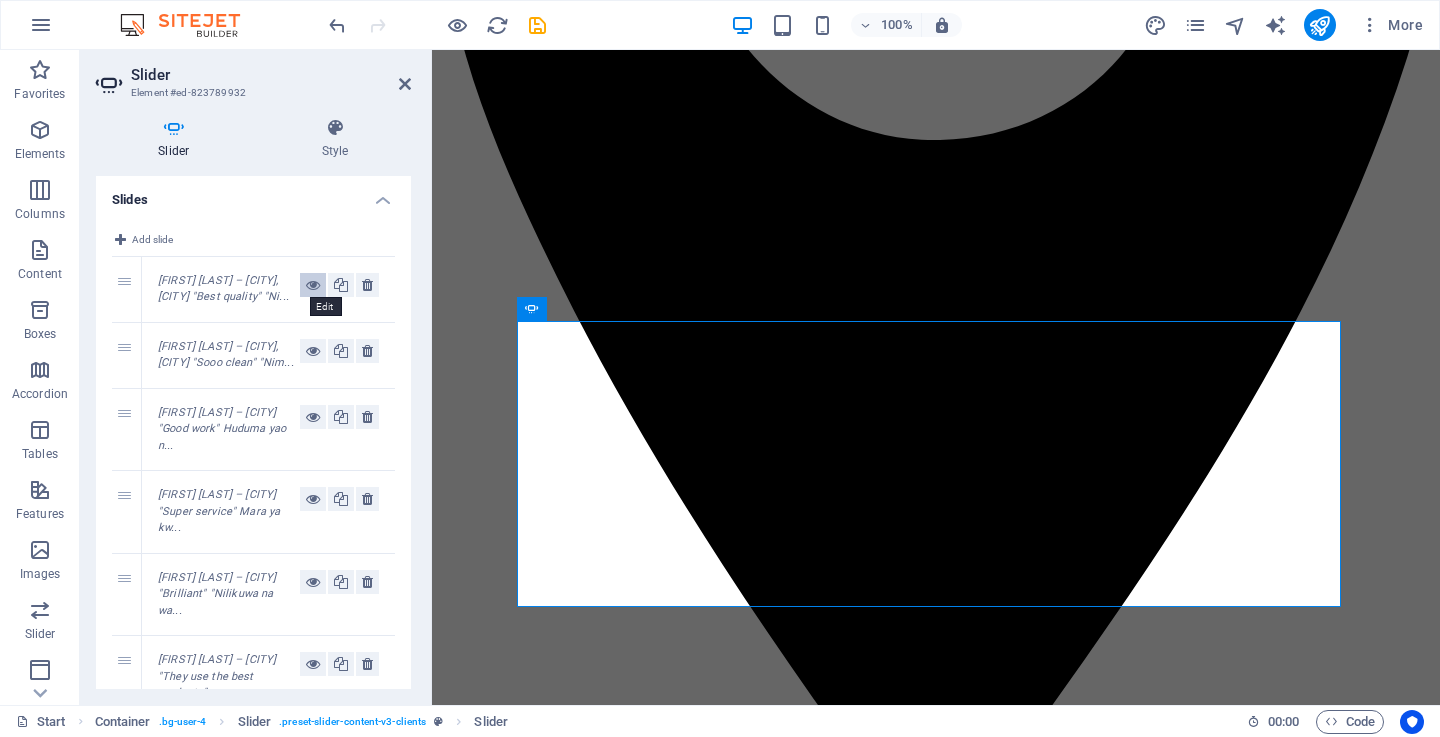 click at bounding box center [313, 285] 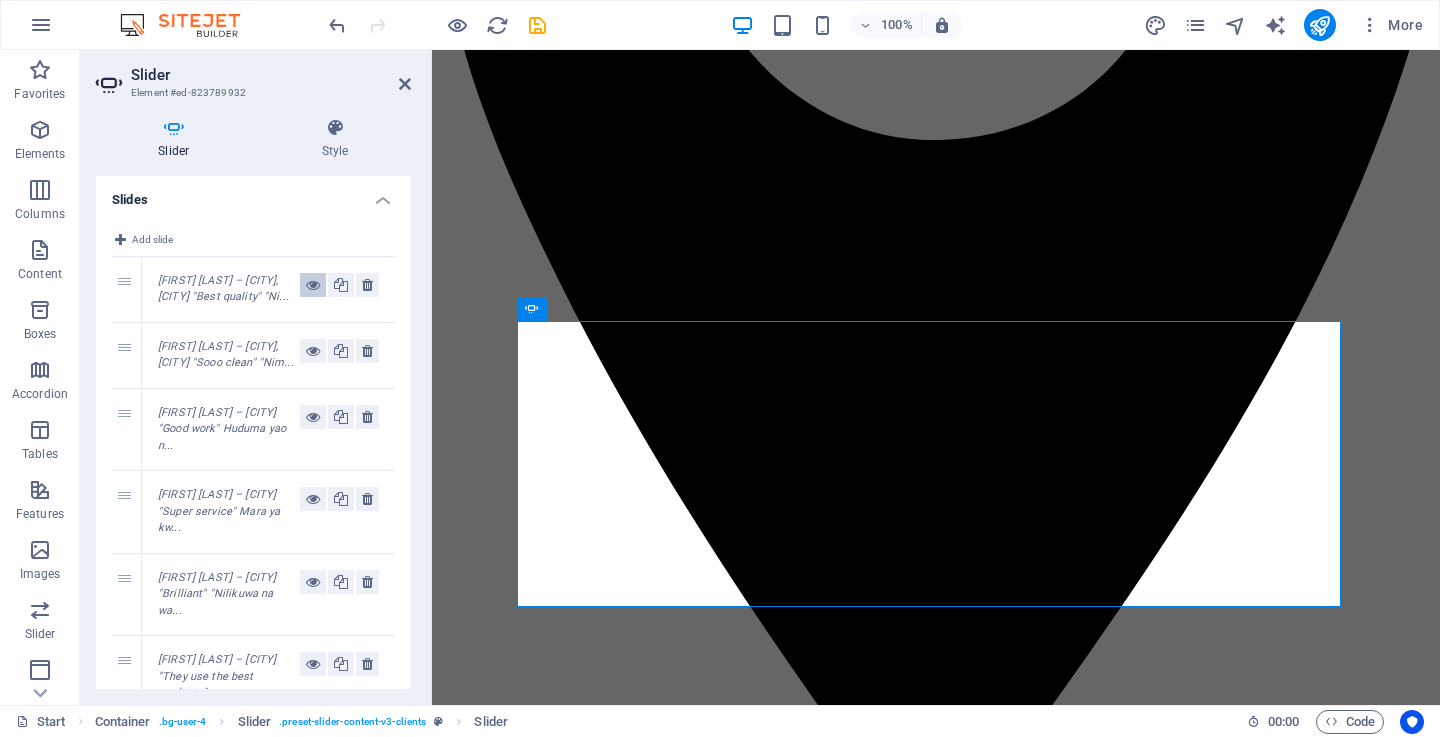 click at bounding box center [313, 285] 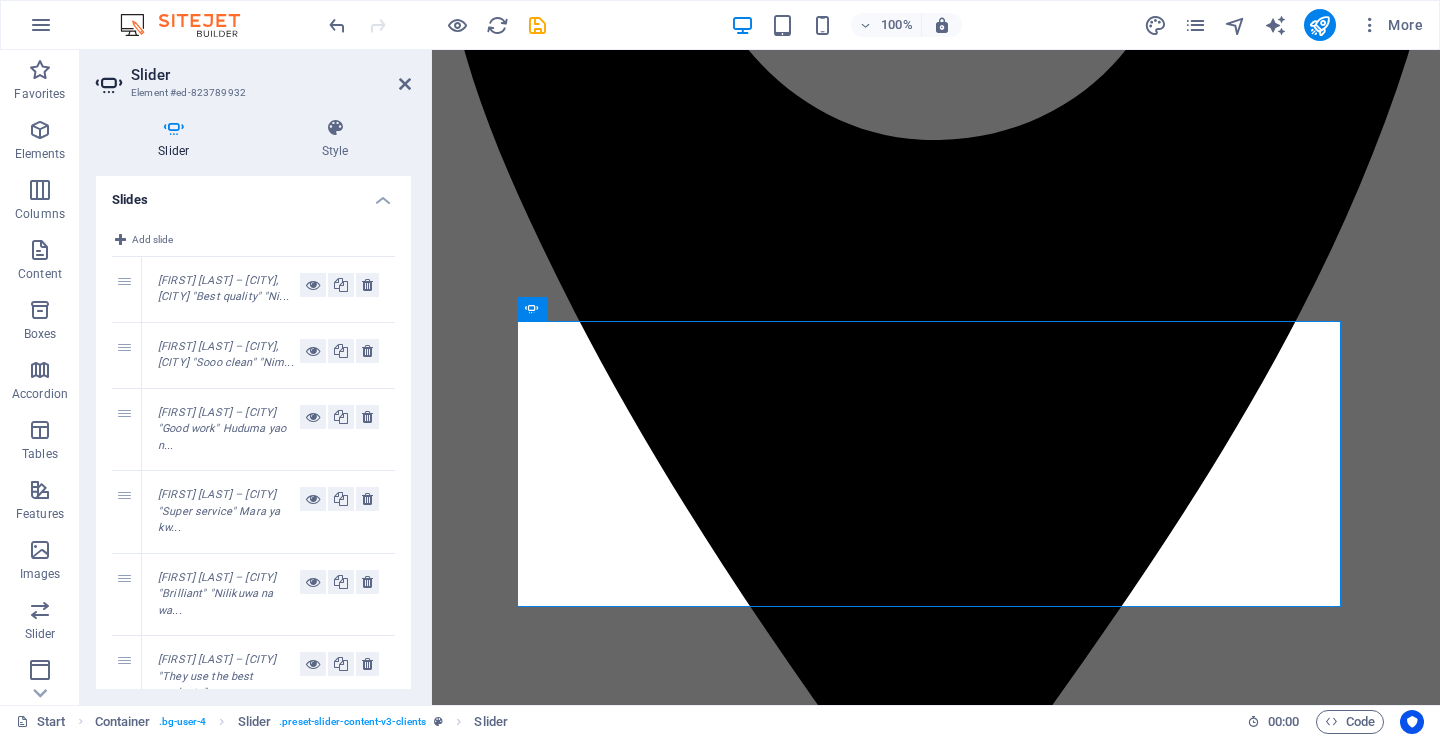 click on "Ester L. – Ilemela, Mwanza
"Best quality"
"Ni..." at bounding box center [229, 289] 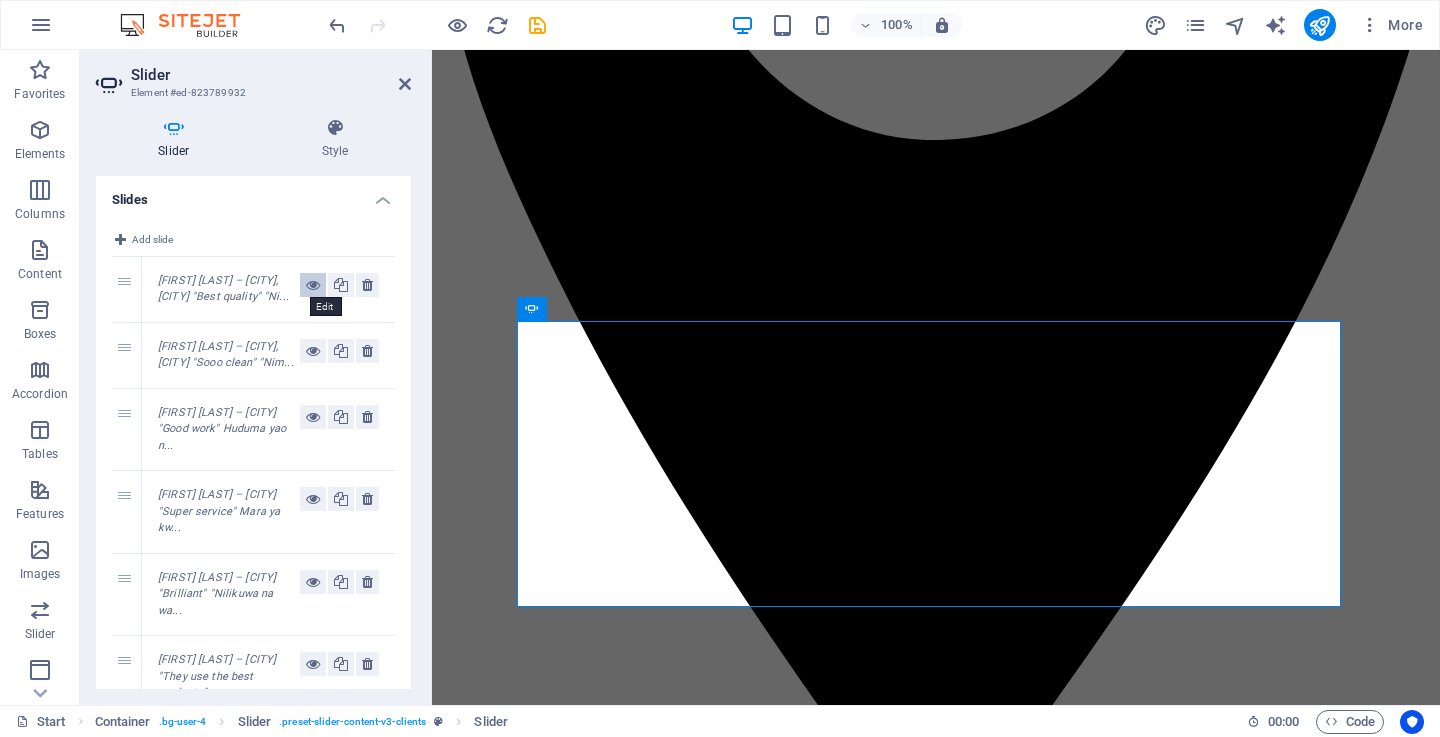 click at bounding box center [313, 285] 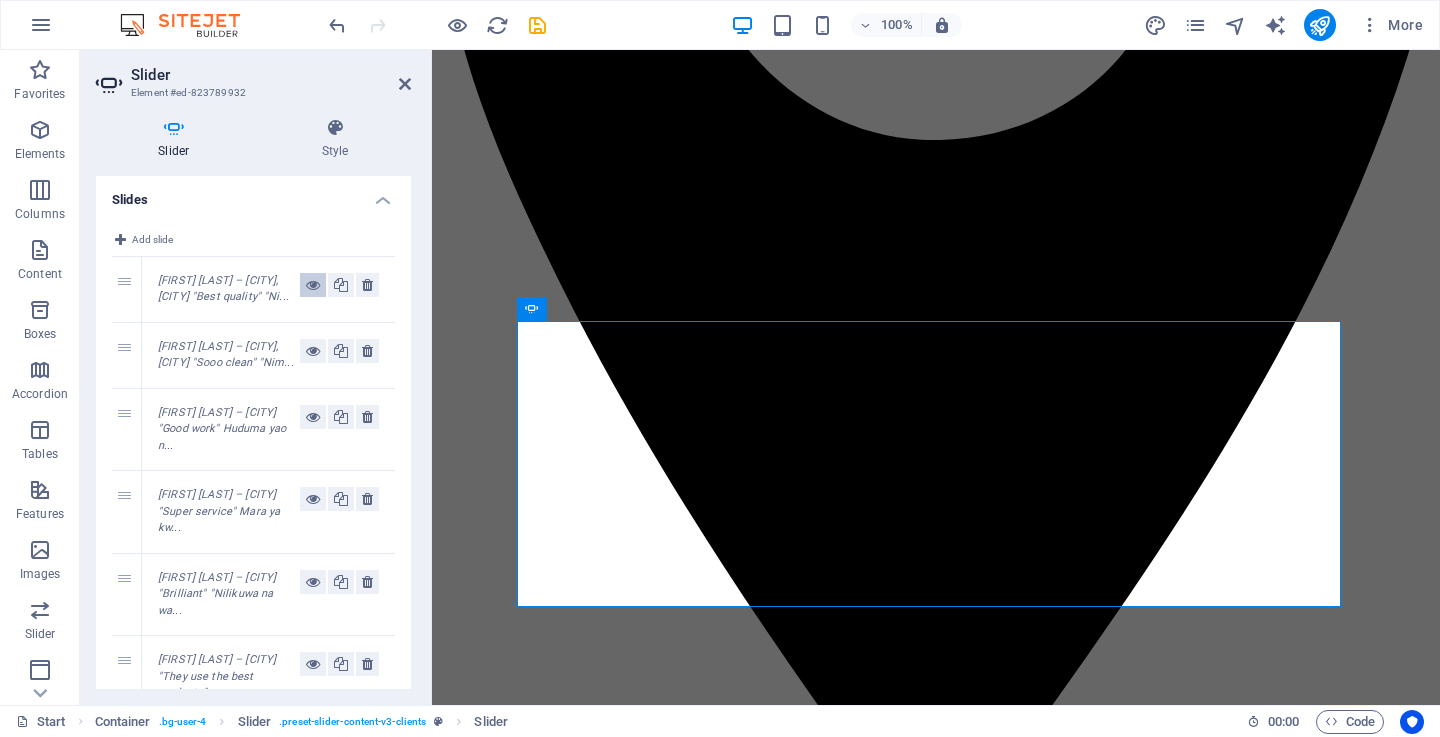 click at bounding box center [313, 285] 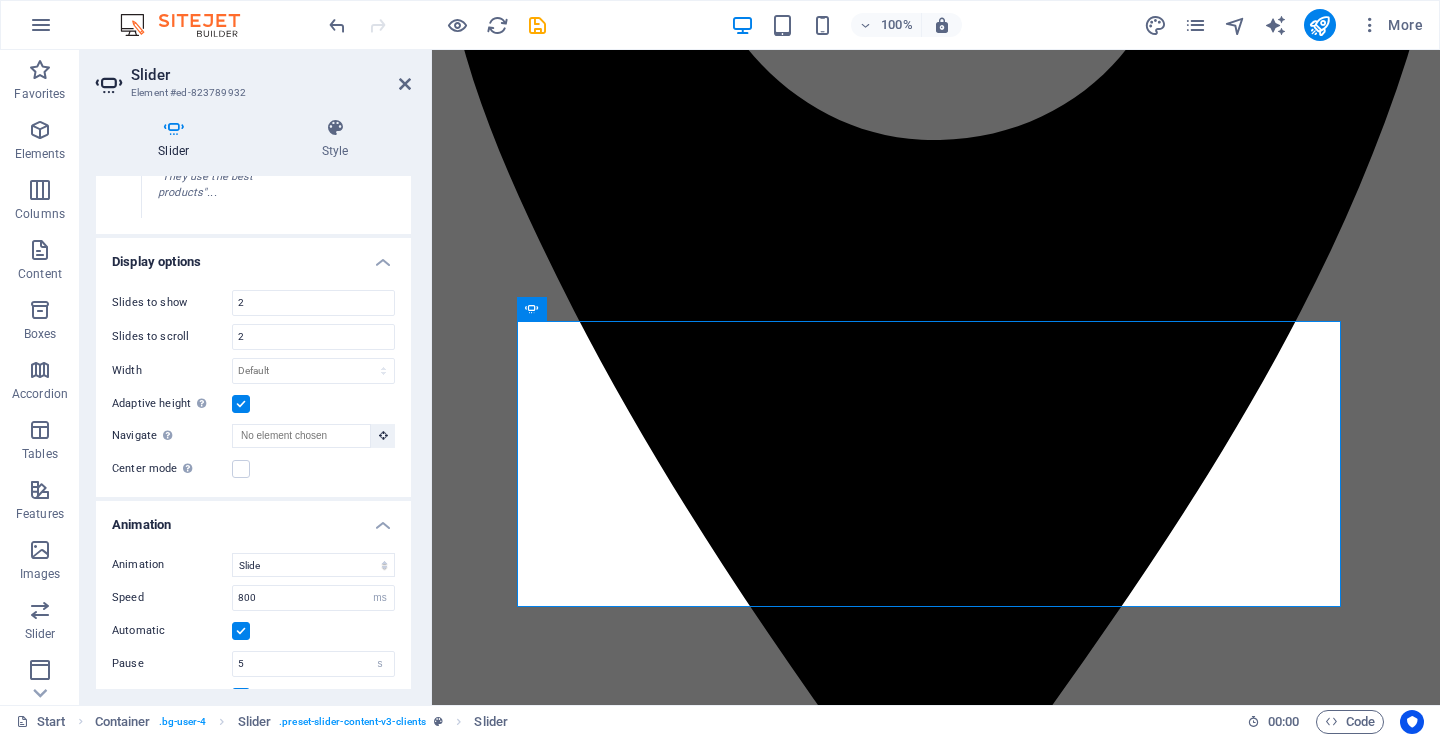 scroll, scrollTop: 599, scrollLeft: 0, axis: vertical 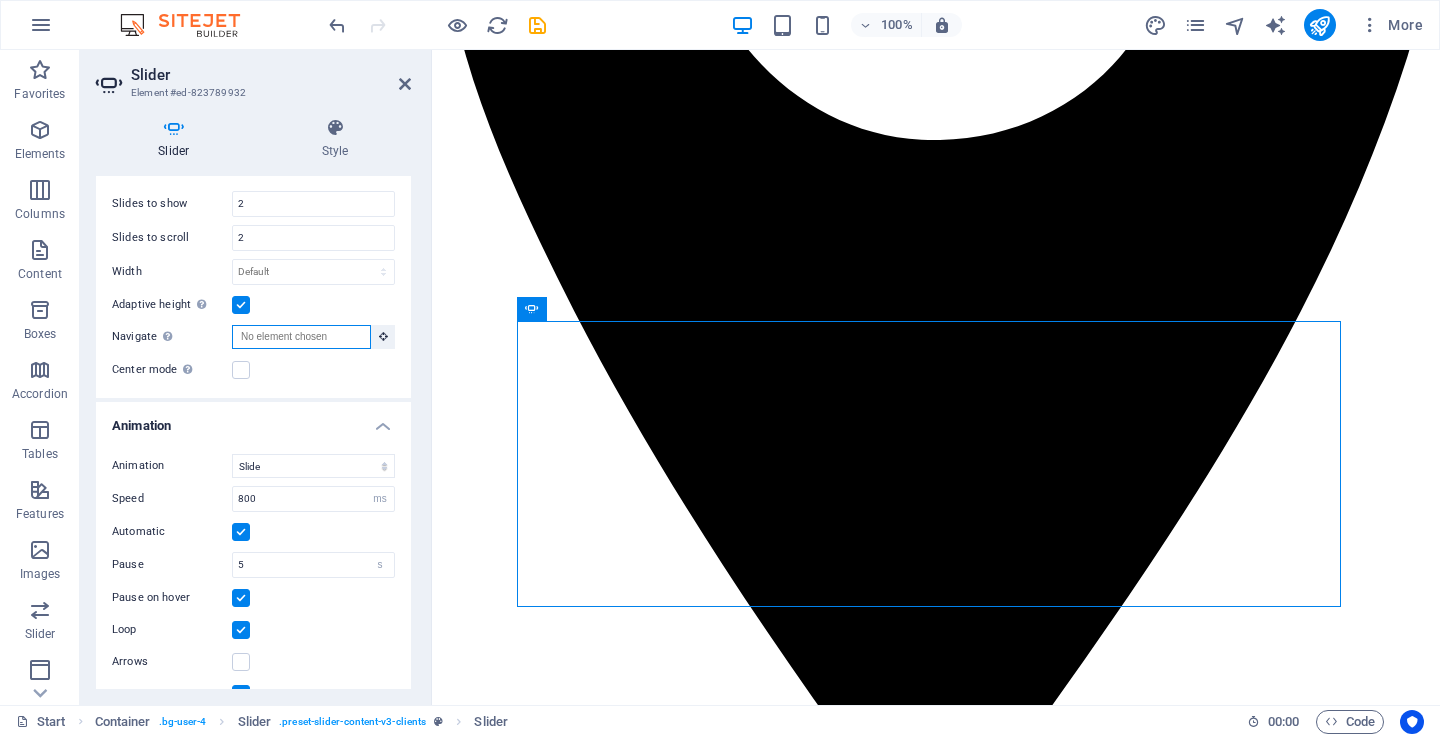 click on "Navigate Select another slider to be navigated by this one" at bounding box center (301, 337) 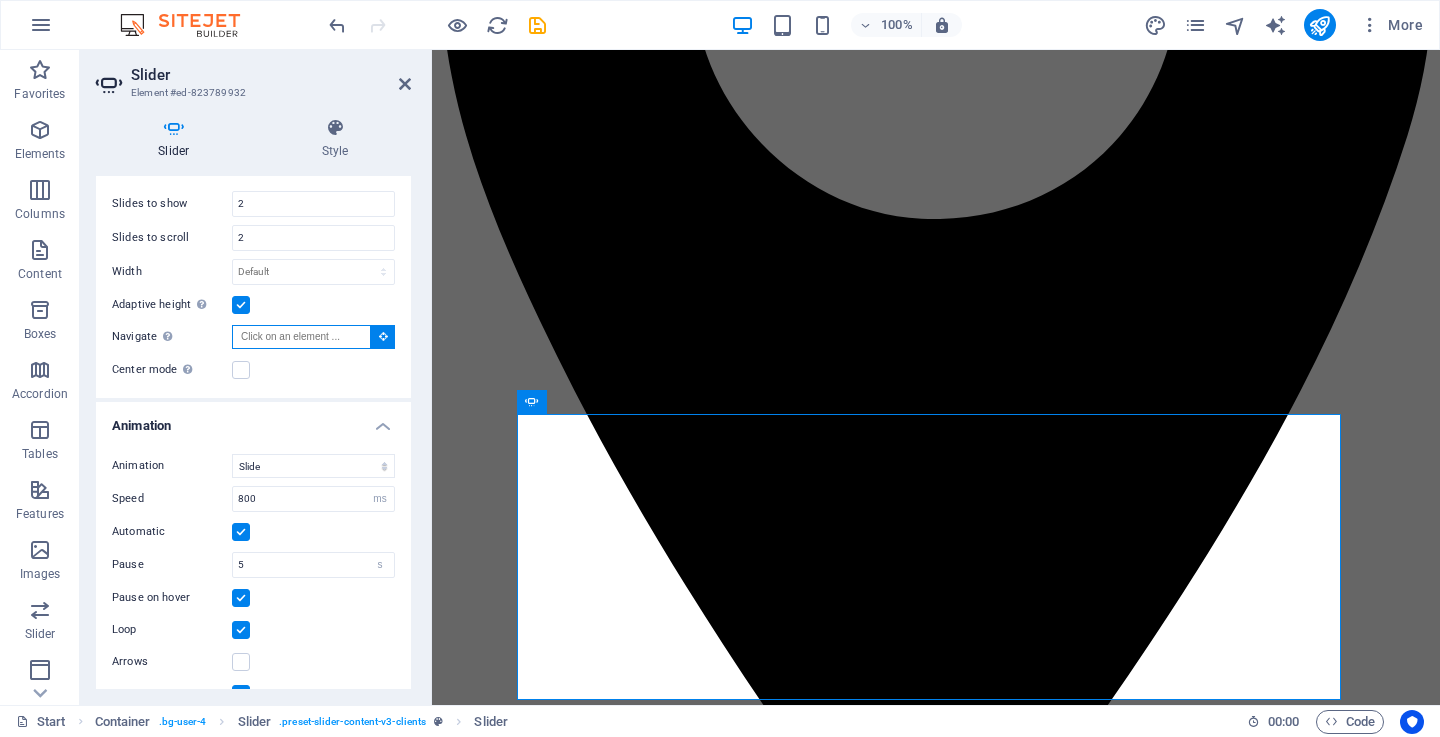 scroll, scrollTop: 1171, scrollLeft: 0, axis: vertical 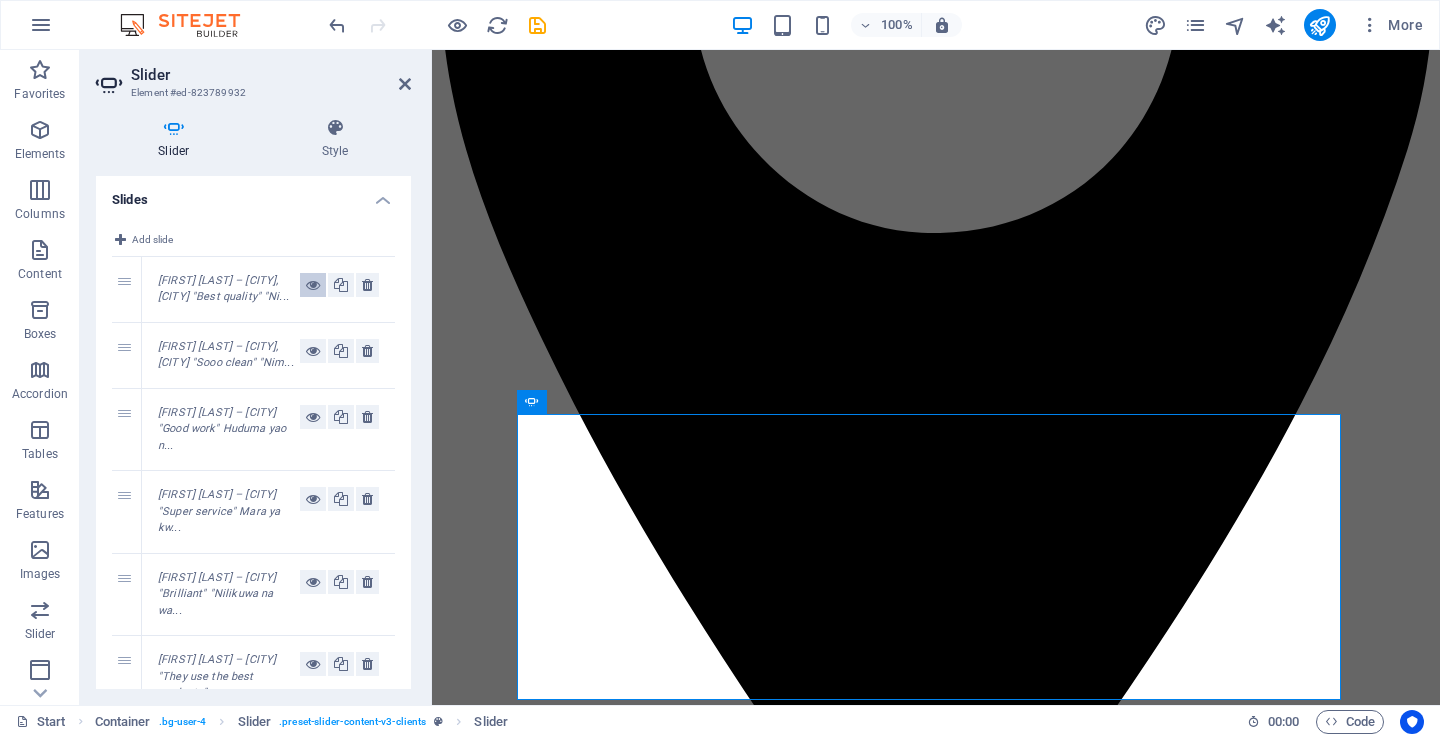 click at bounding box center [313, 285] 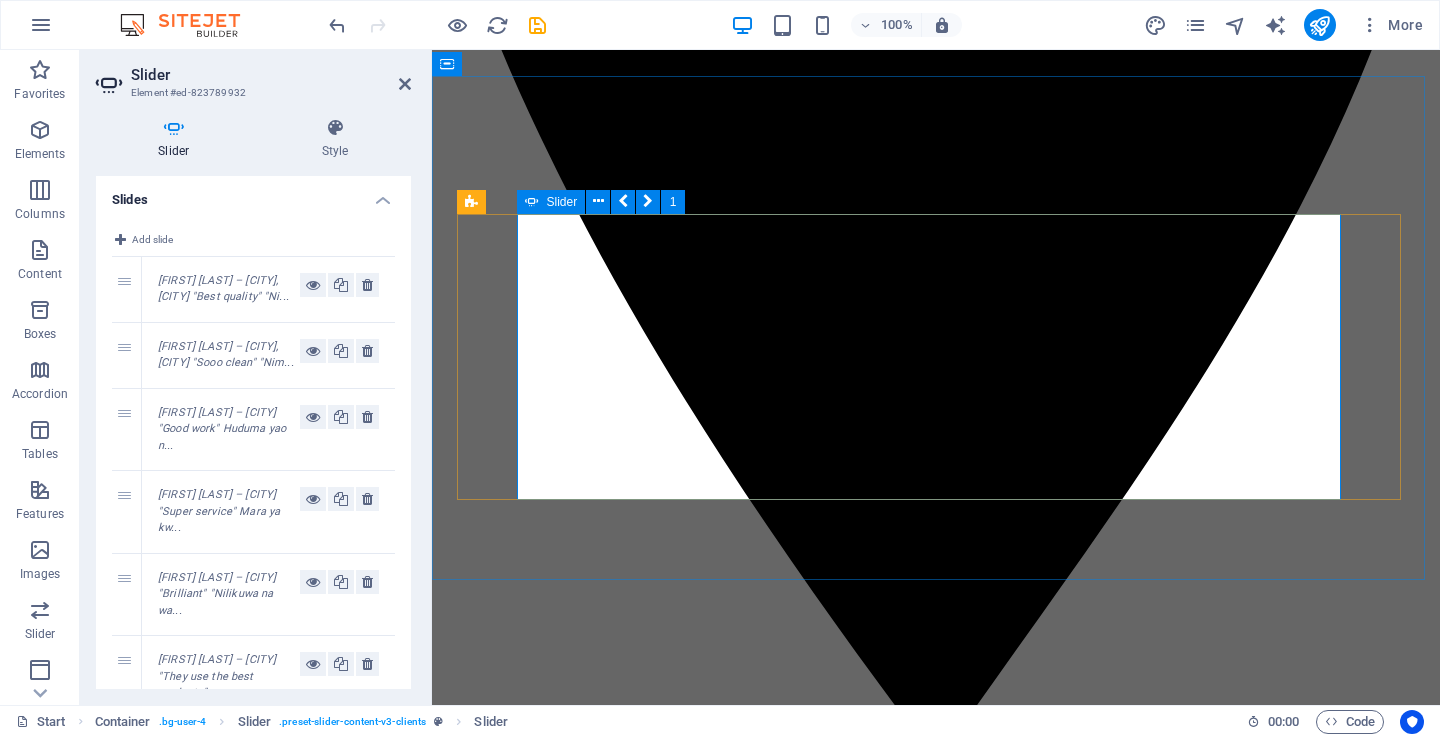 scroll, scrollTop: 1371, scrollLeft: 0, axis: vertical 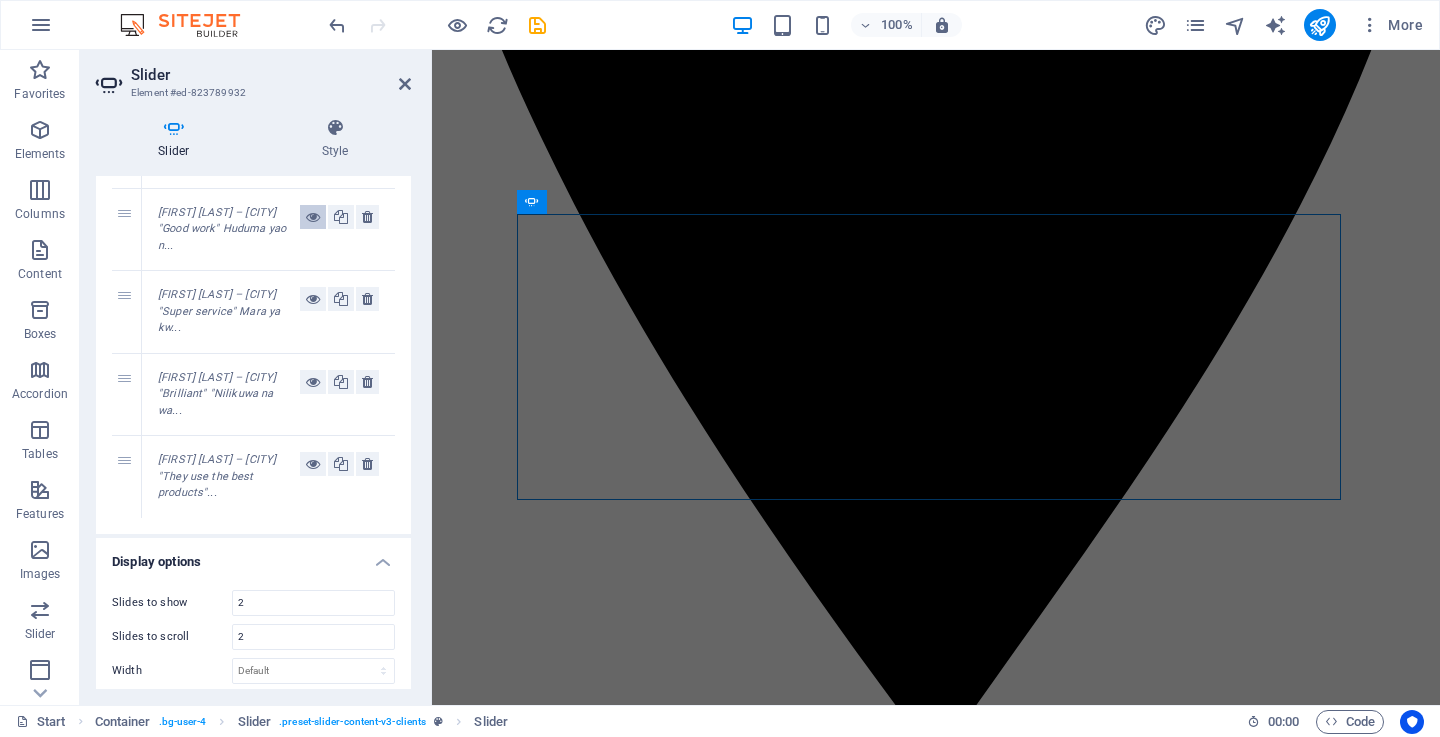 click at bounding box center [313, 217] 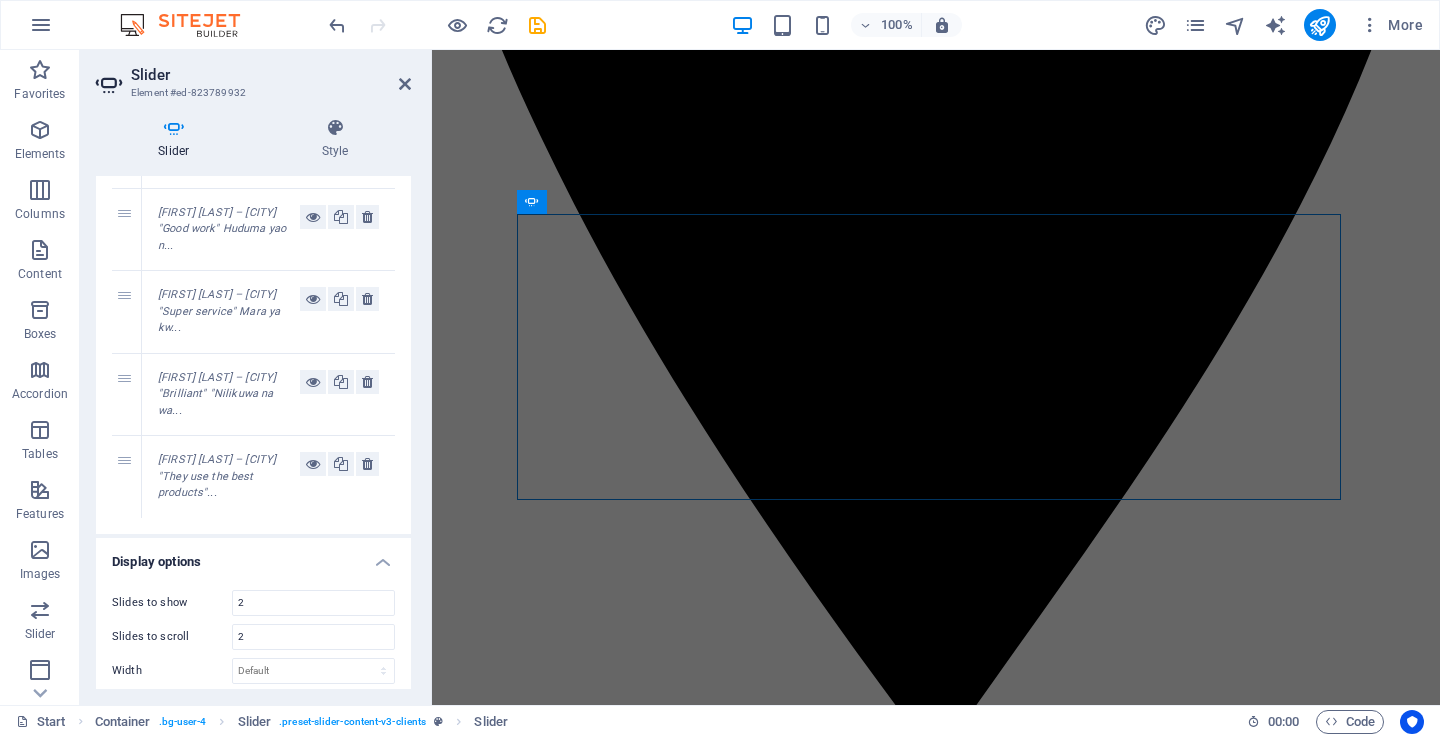 click on "Amina S. – Shinyanga
"Good work"
Huduma yao n..." at bounding box center (222, 229) 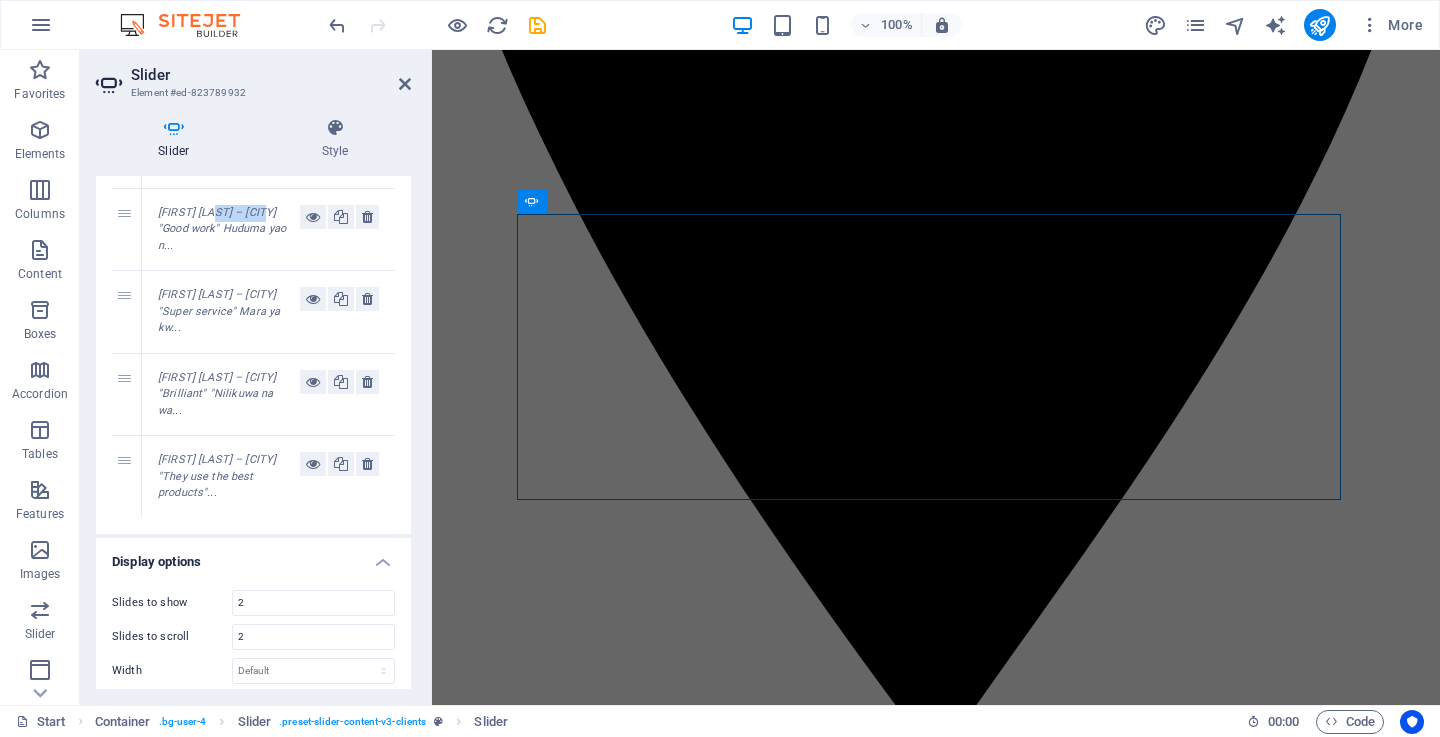 click on "Amina S. – Shinyanga
"Good work"
Huduma yao n..." at bounding box center (222, 229) 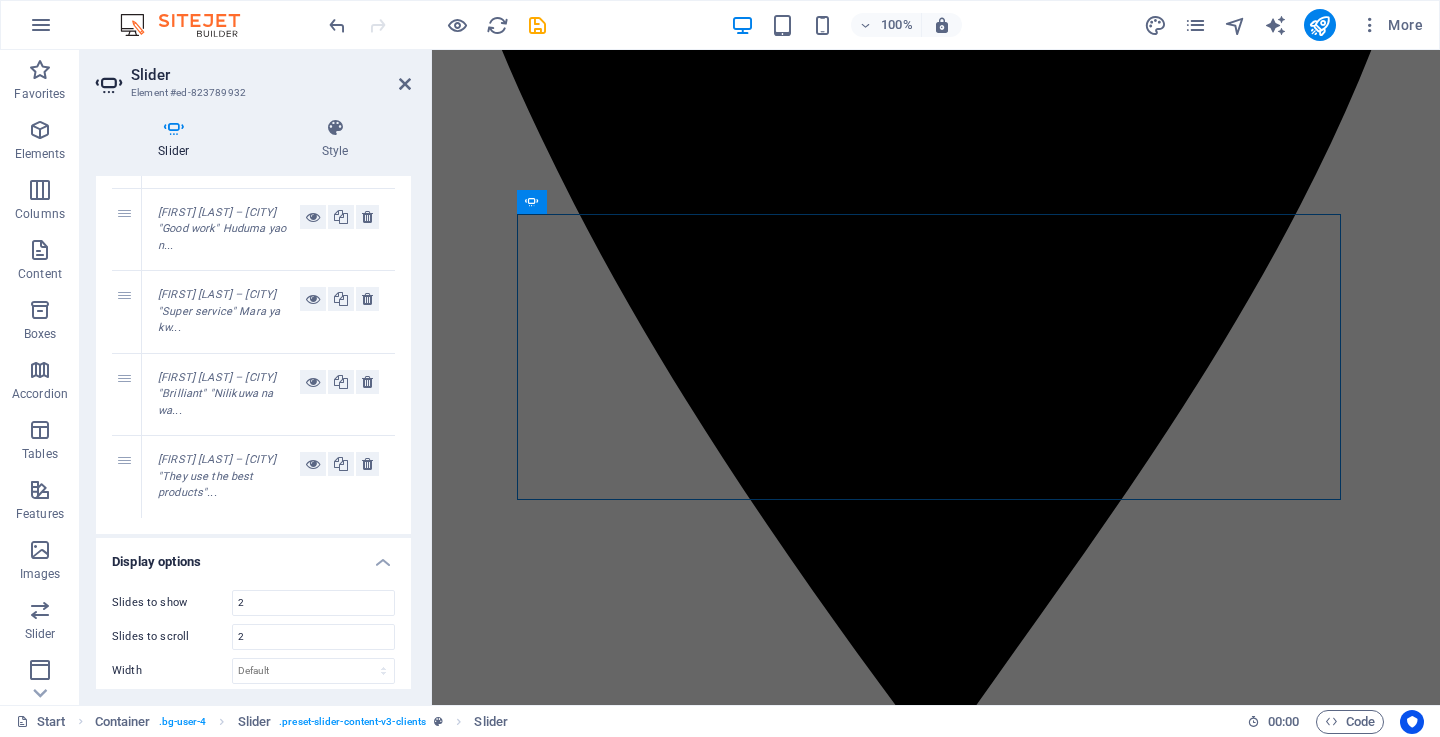 click on "Amina S. – Shinyanga
"Good work"
Huduma yao n..." at bounding box center [222, 229] 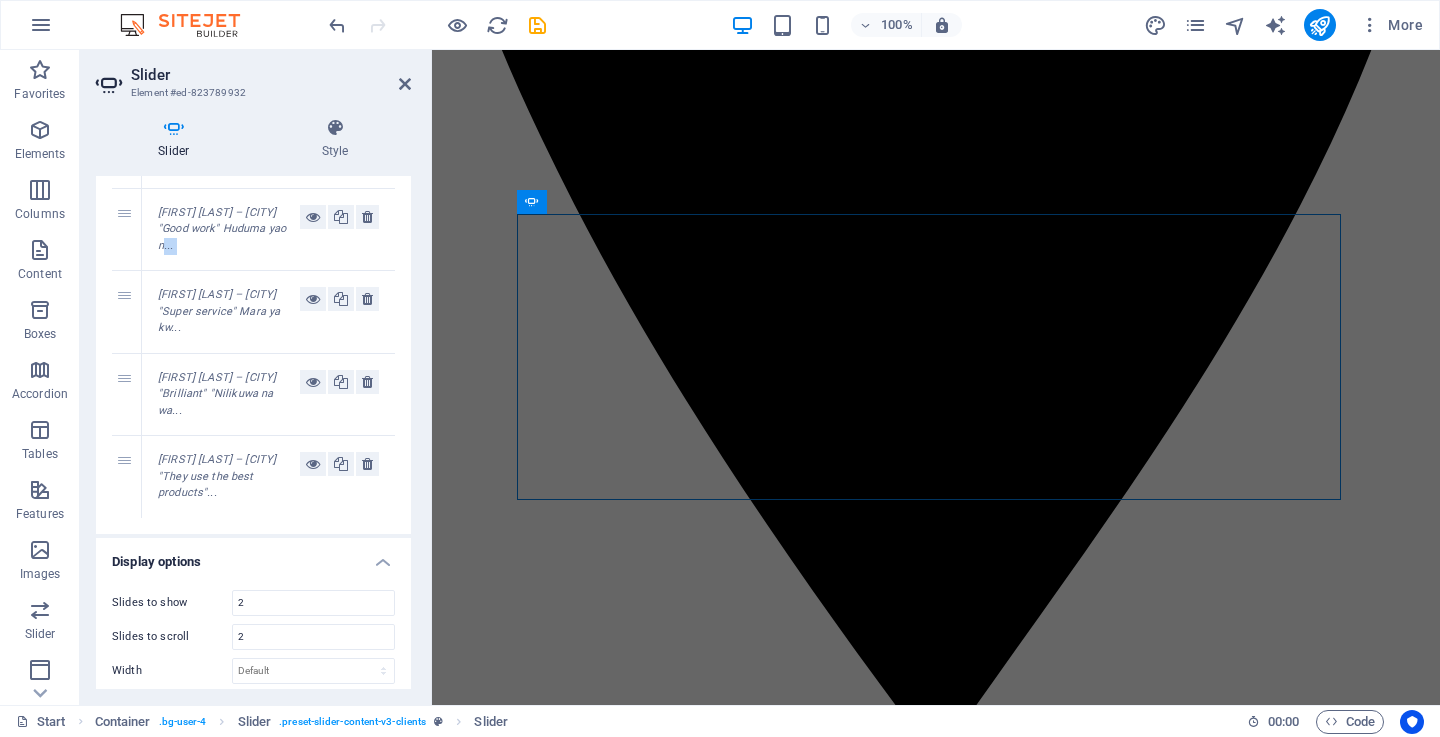 click on "Amina S. – Shinyanga
"Good work"
Huduma yao n..." at bounding box center [229, 230] 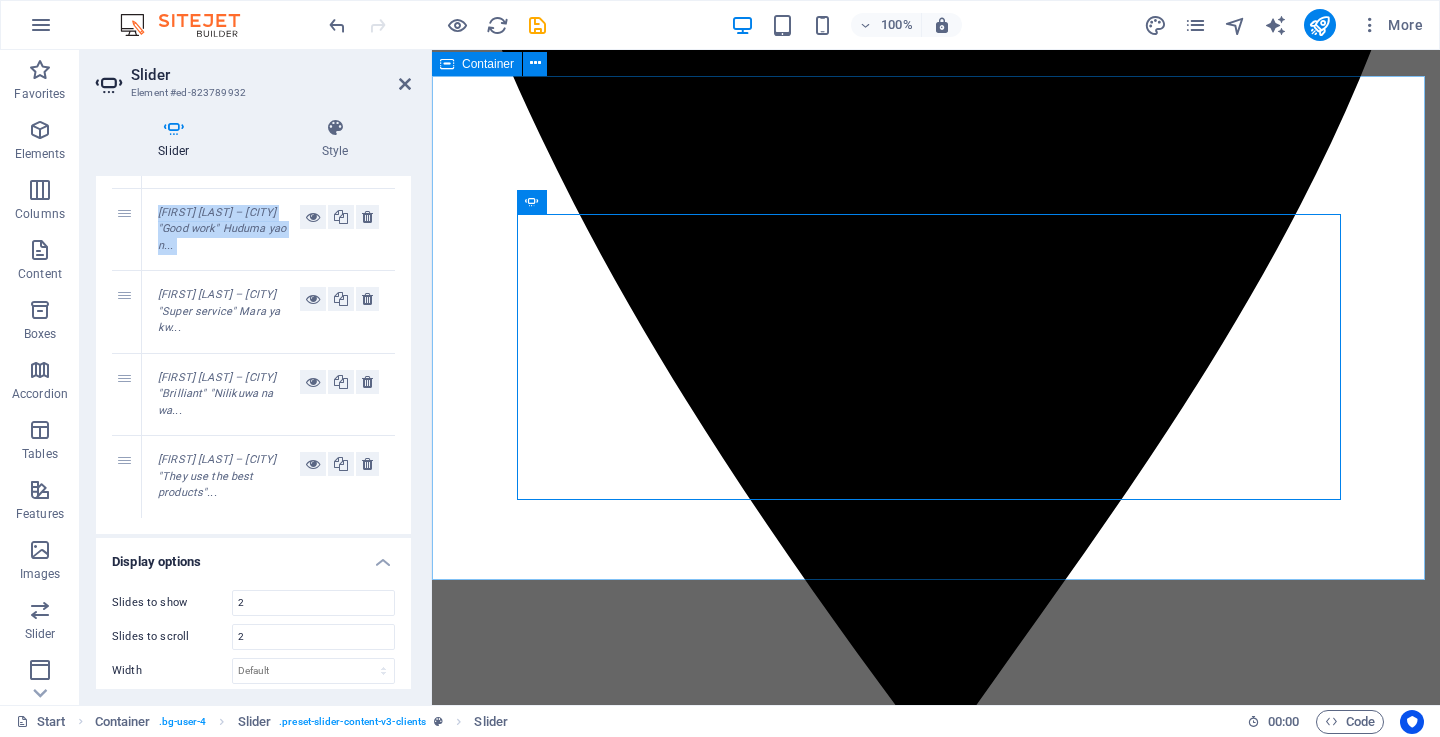 click on "Wateja Wanasema Nini Kuhusu City Wash Cleaners Neema K. – Mwanza "Brilliant" "Nilikuwa na wasiwasi kuhusu sofa yangu chafu ya kitambaa, lakini baada ya City Wash Cleaners kufanya usafi, ilirudi kama mpya! Huduma yao ni ya haraka na ya kitaalamu sana."  Joseph M. – Geita "They use the best products" Walifika kwa wakati kama walivyoahidi na walifanya kazi kwa ustadi mkubwa. Nimefurahishwa na huduma ya kusafisha mazulia yangu. Nitawapendekeza kwa marafiki zangu wote!"  1 2 3 4 5 1 2 3 4 1 2 3 4 5 1 2 3 4 5 6 7 8 1 2 3 Ester L. – Ilemela, Mwanza "Best quality" "Nimepata huduma bora zaidi ya matarajio yangu. Timu yao ni ya heshima na wanazingatia maelekezo ya mteja. Hii ni kampuni ya kuaminika kweli kweli."  John P. – Nyamagana, Mwanza "Sooo clean" "Nimekuwa nikiwapa nguo za ofisi kila wiki na sijawahi kulalamika. City Wash Cleaners ni wajuzi, na bei zao ni rafiki kwa kila mtu. Nimeridhika kwa asilimia 100."  Amina S. – Shinyanga "Good work" Hamisi T. – Kahama "Super service" Neema K. – Mwanza 1" at bounding box center (936, 18643) 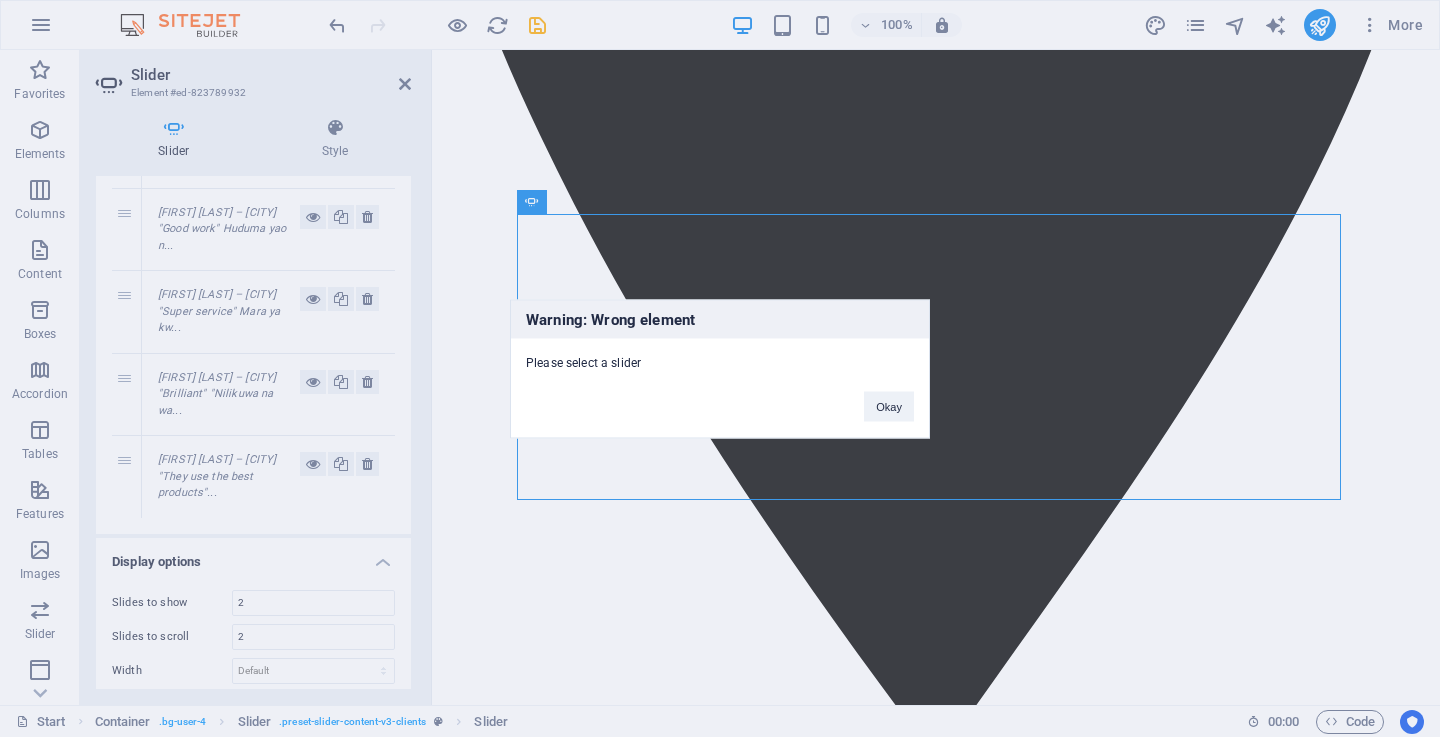 click on "Warning: Wrong element Please select a slider Okay" at bounding box center (720, 368) 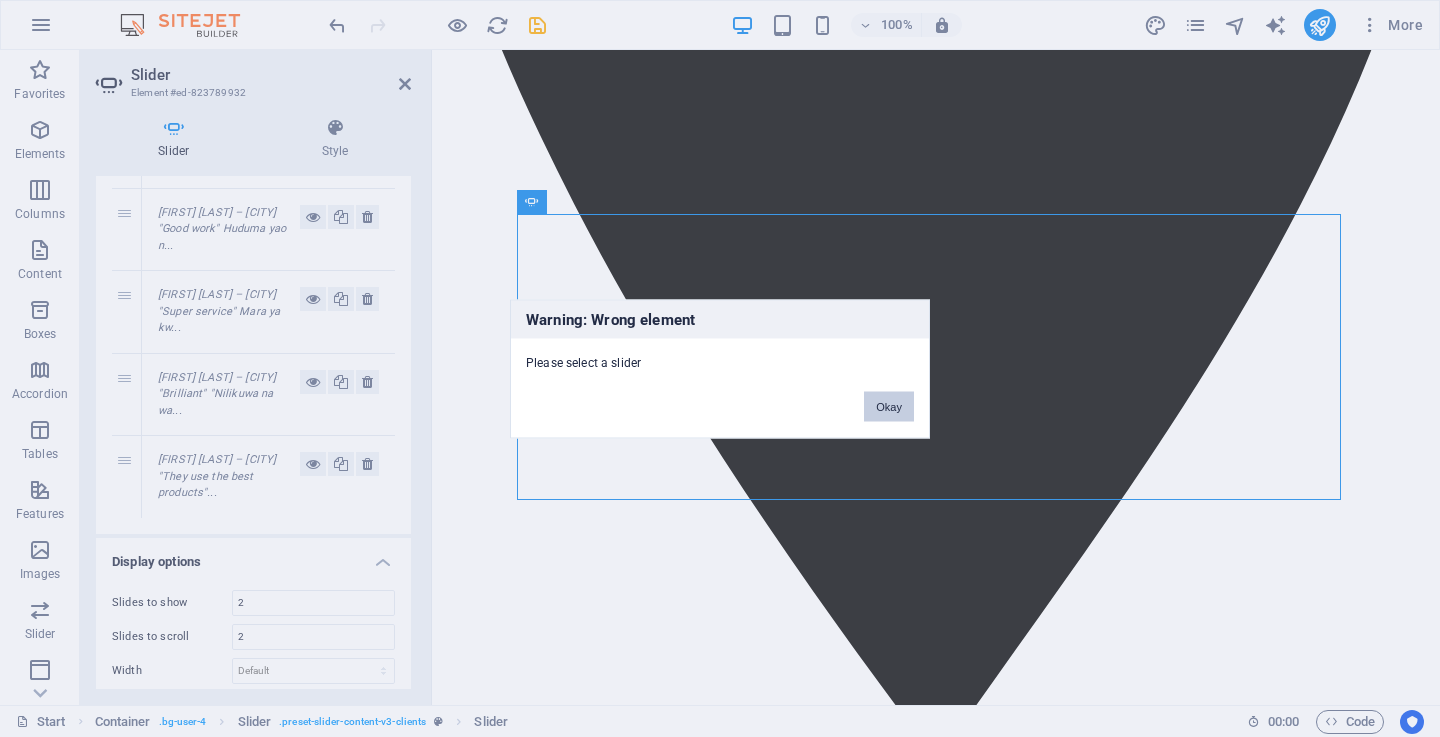 click on "Okay" at bounding box center [889, 406] 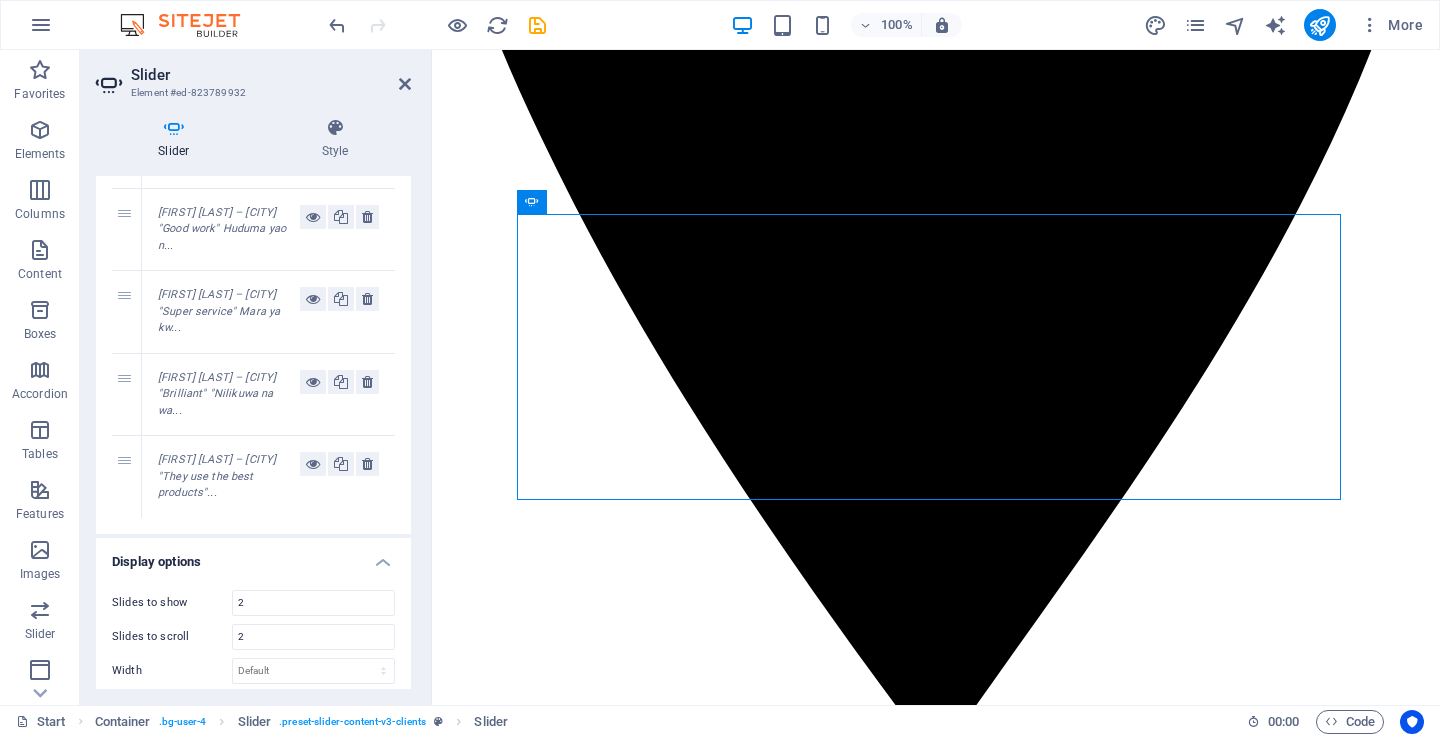click on "Slider" at bounding box center [271, 75] 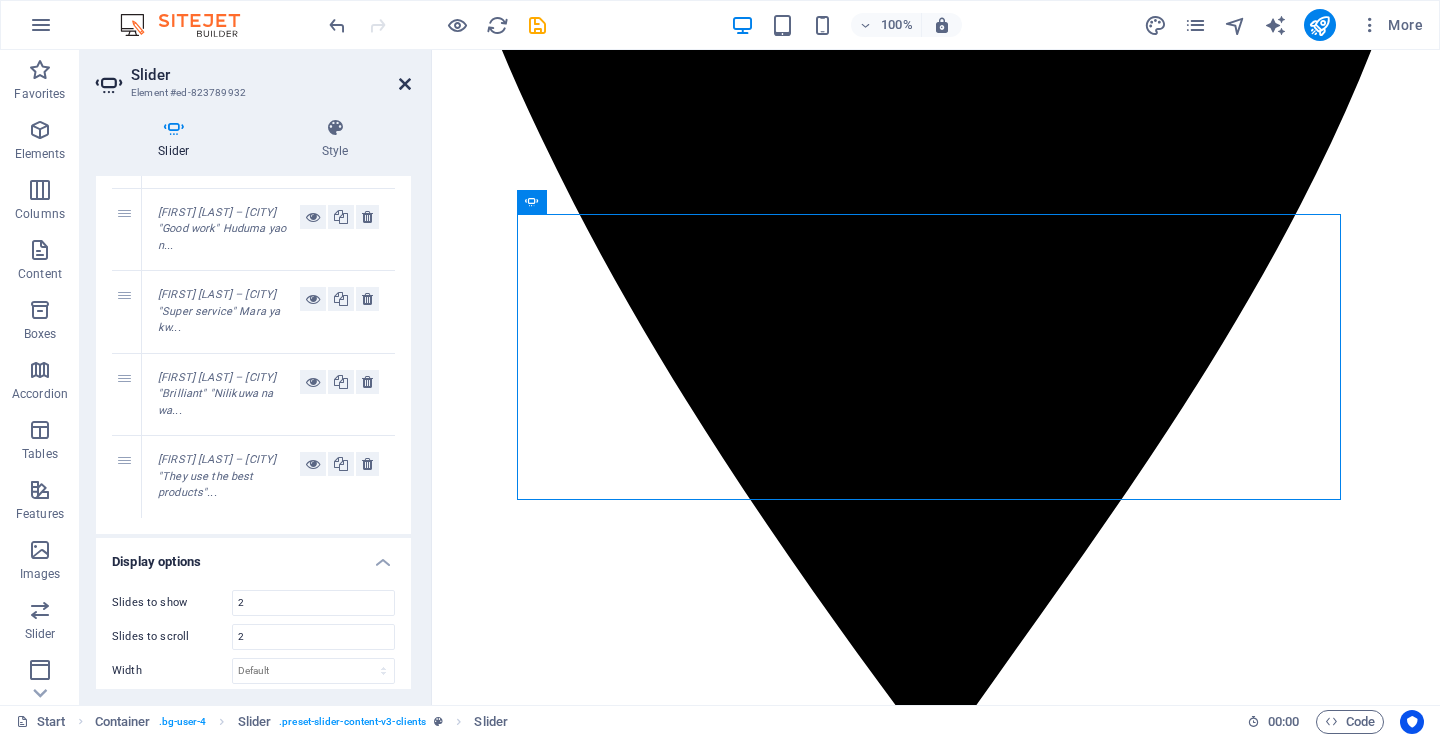 click at bounding box center (405, 84) 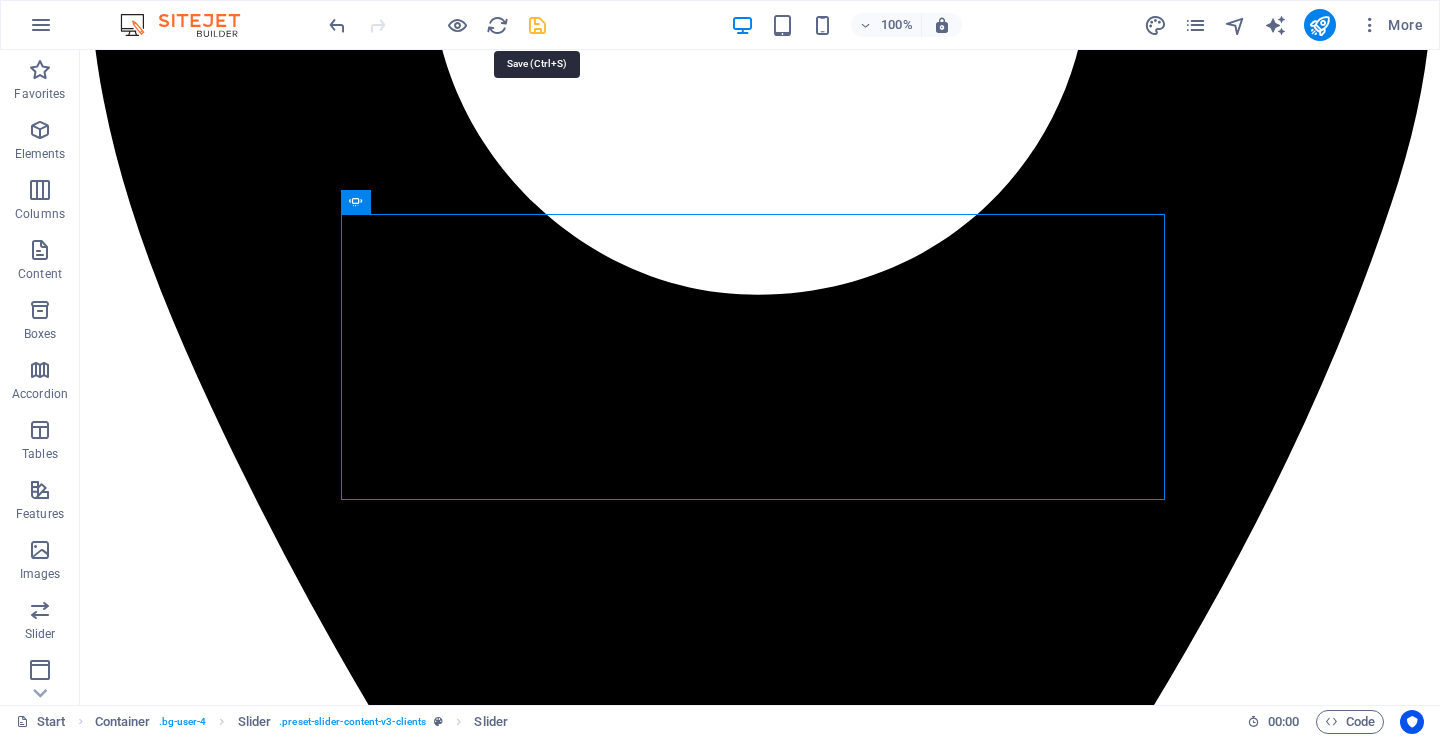 click at bounding box center (537, 25) 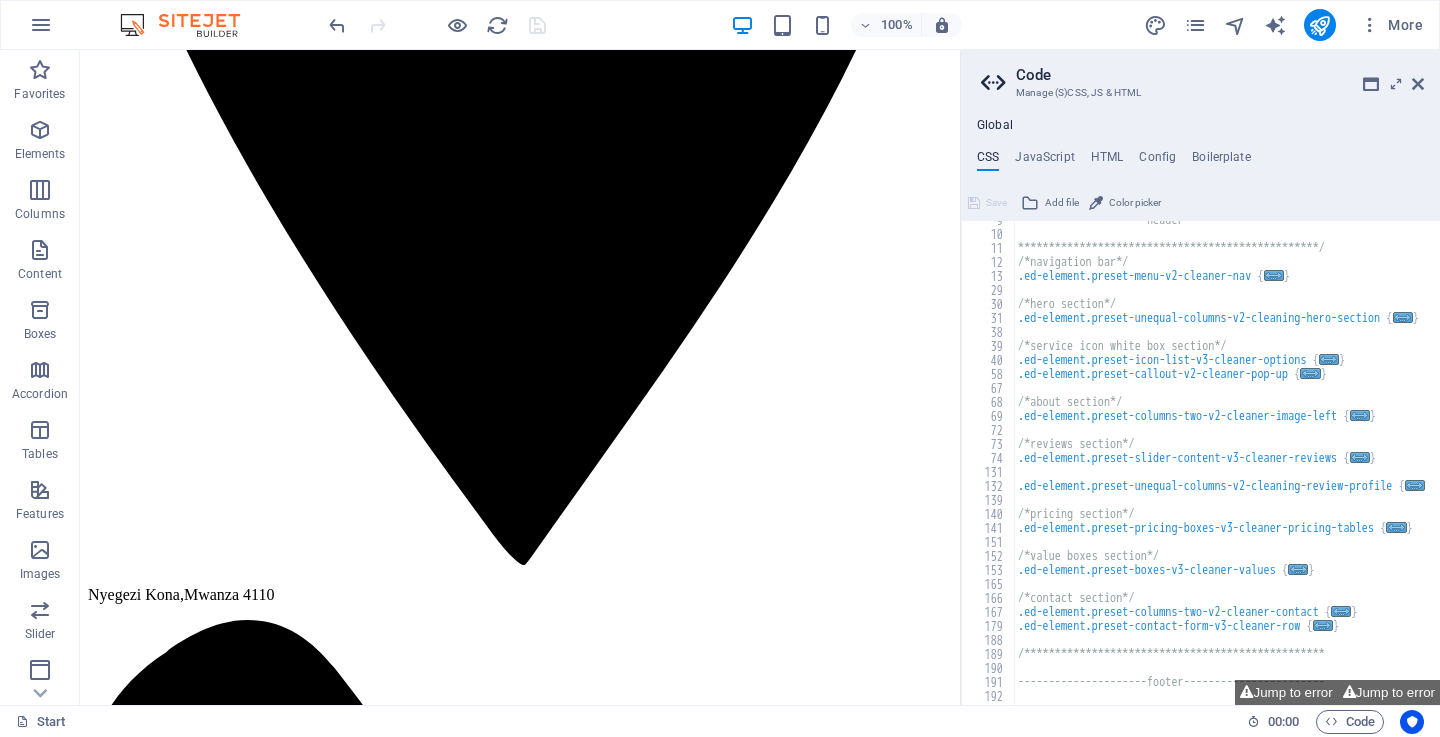 scroll, scrollTop: 1440, scrollLeft: 0, axis: vertical 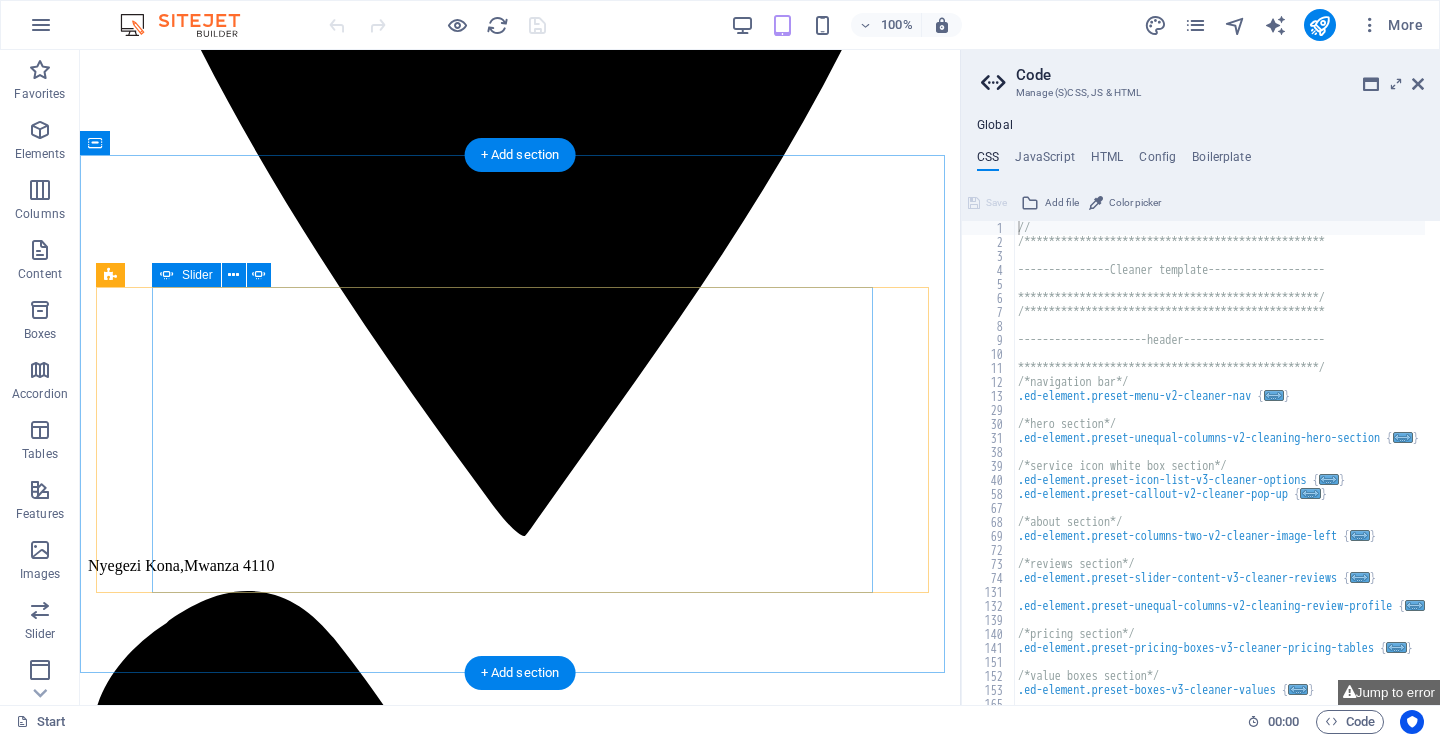 click on "2" at bounding box center [139, 23422] 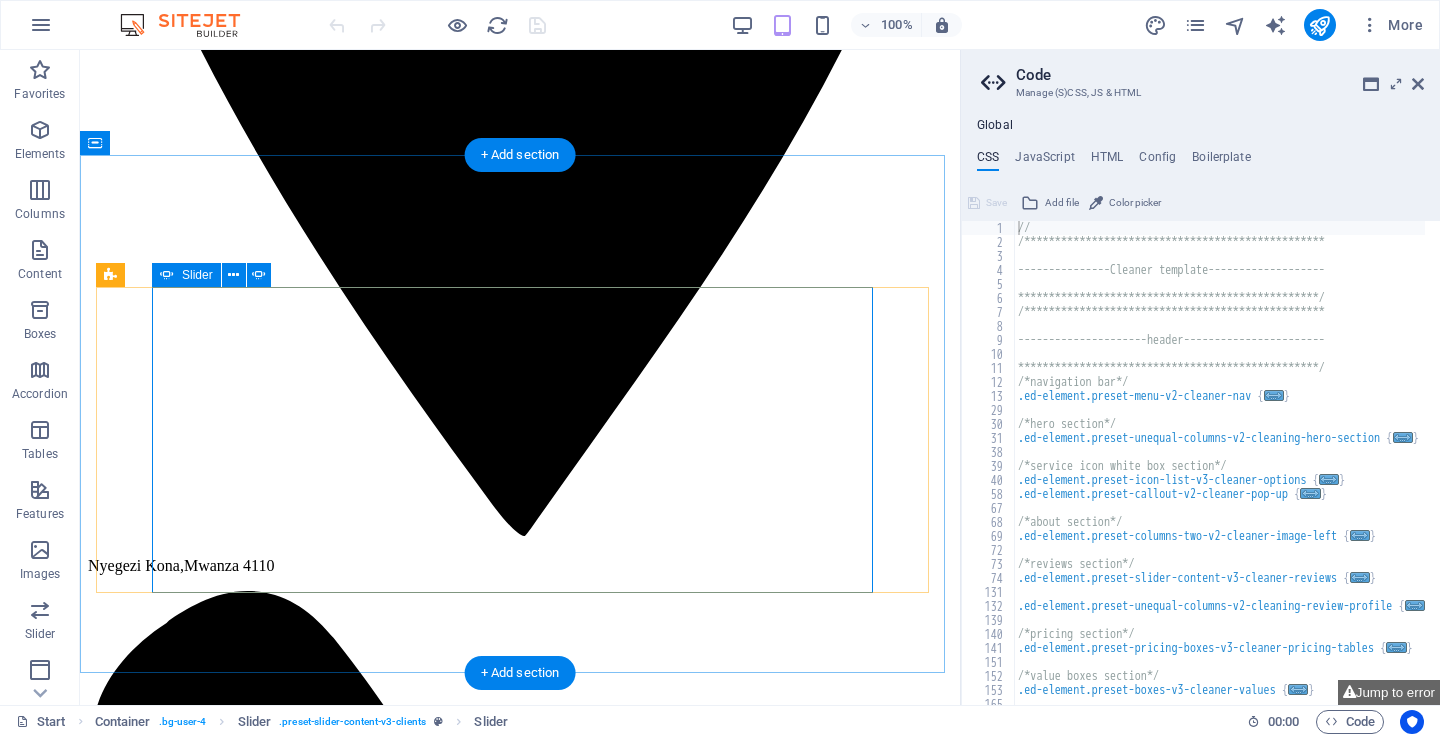 click on "3" at bounding box center [139, 23443] 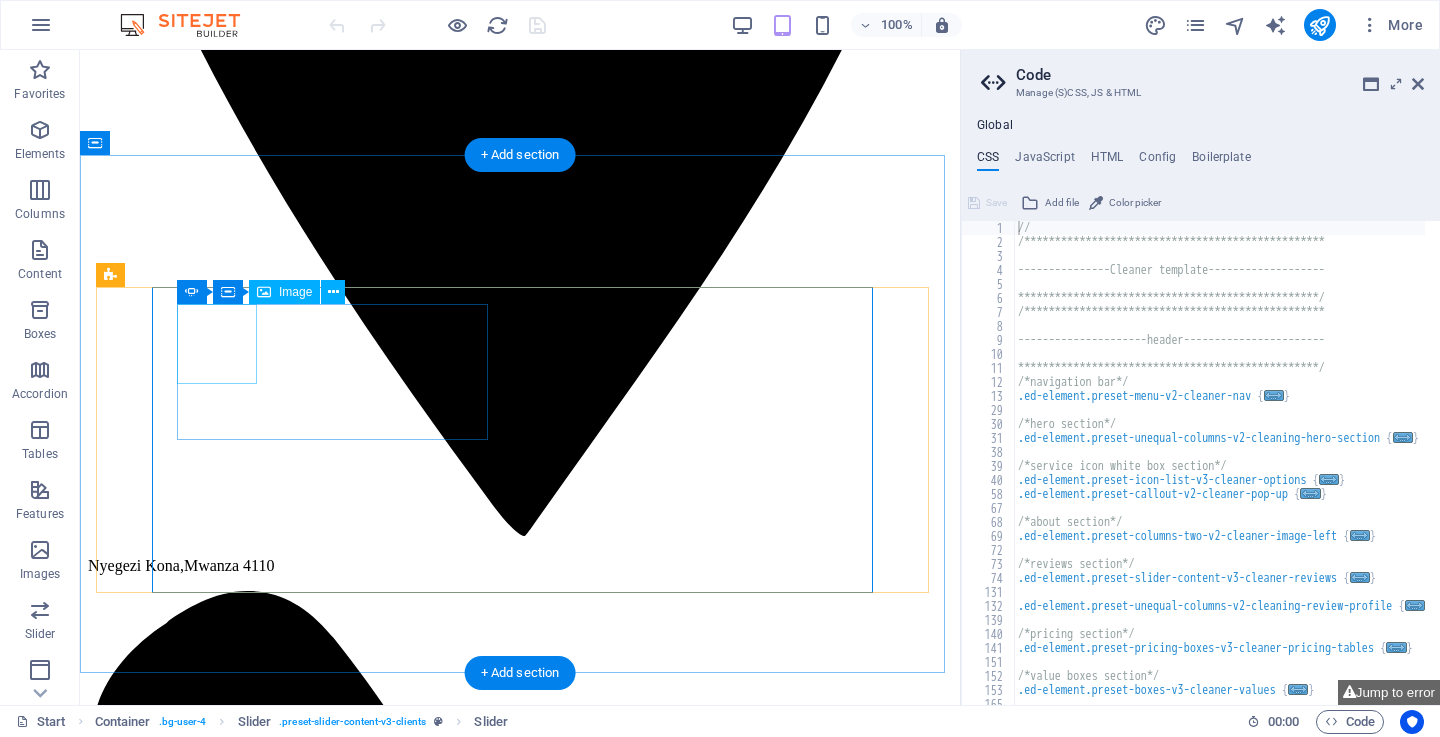 click at bounding box center [-1201, 16799] 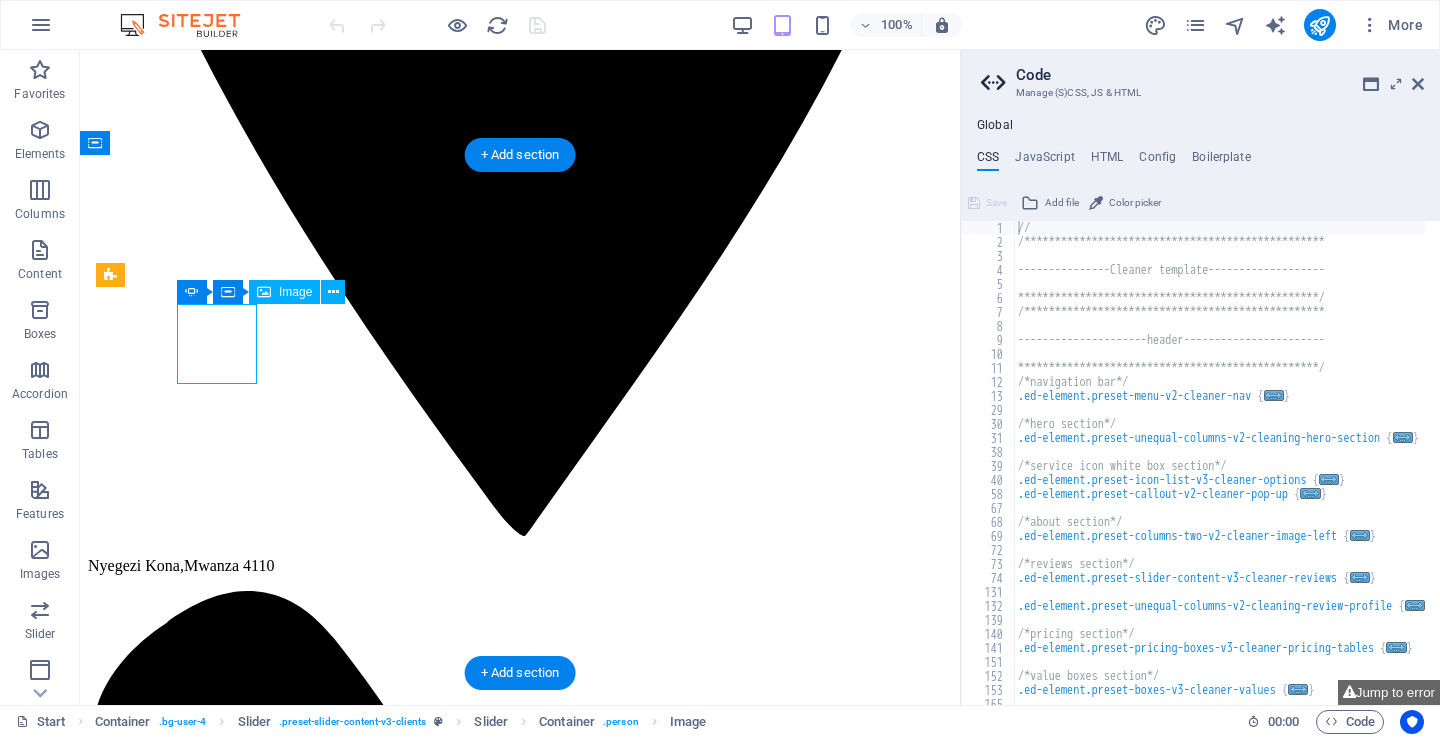 click at bounding box center [-1201, 16799] 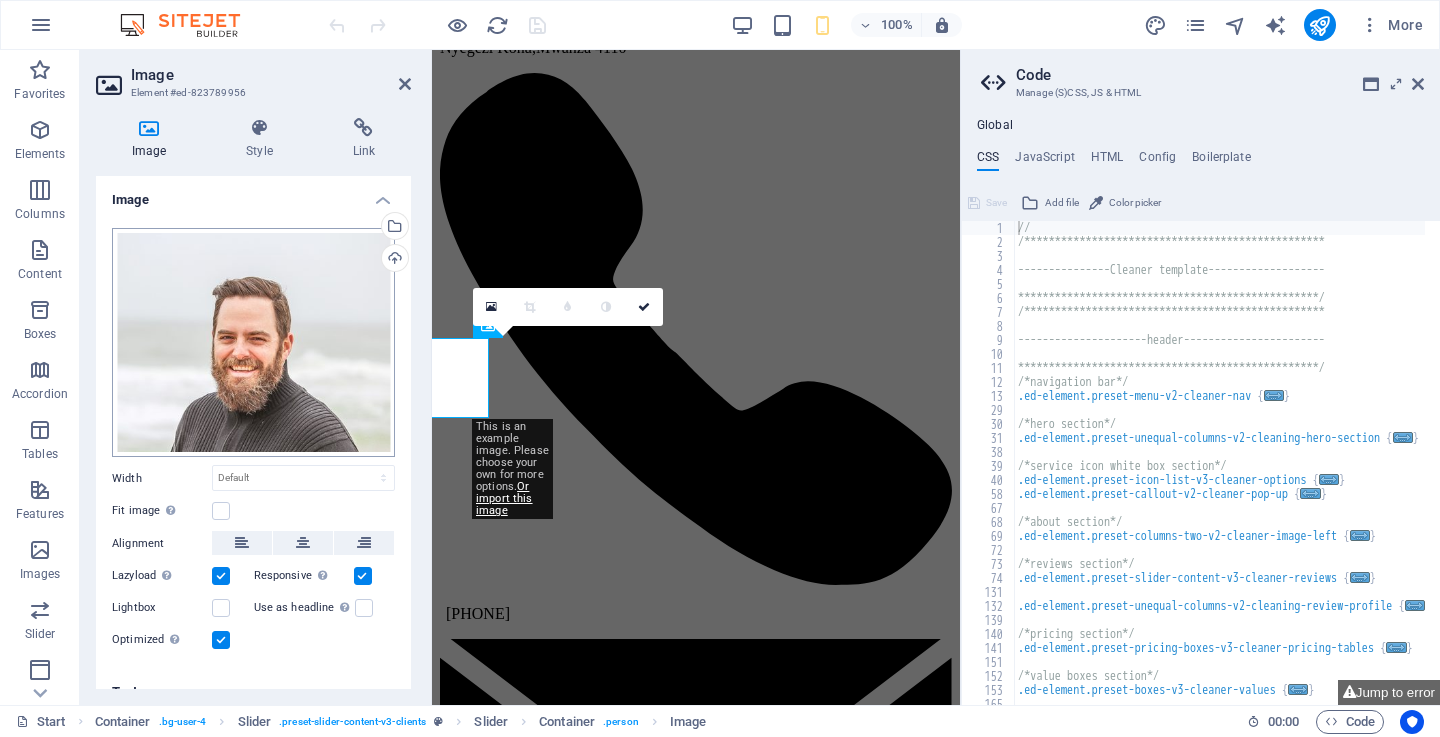 scroll, scrollTop: 2423, scrollLeft: 0, axis: vertical 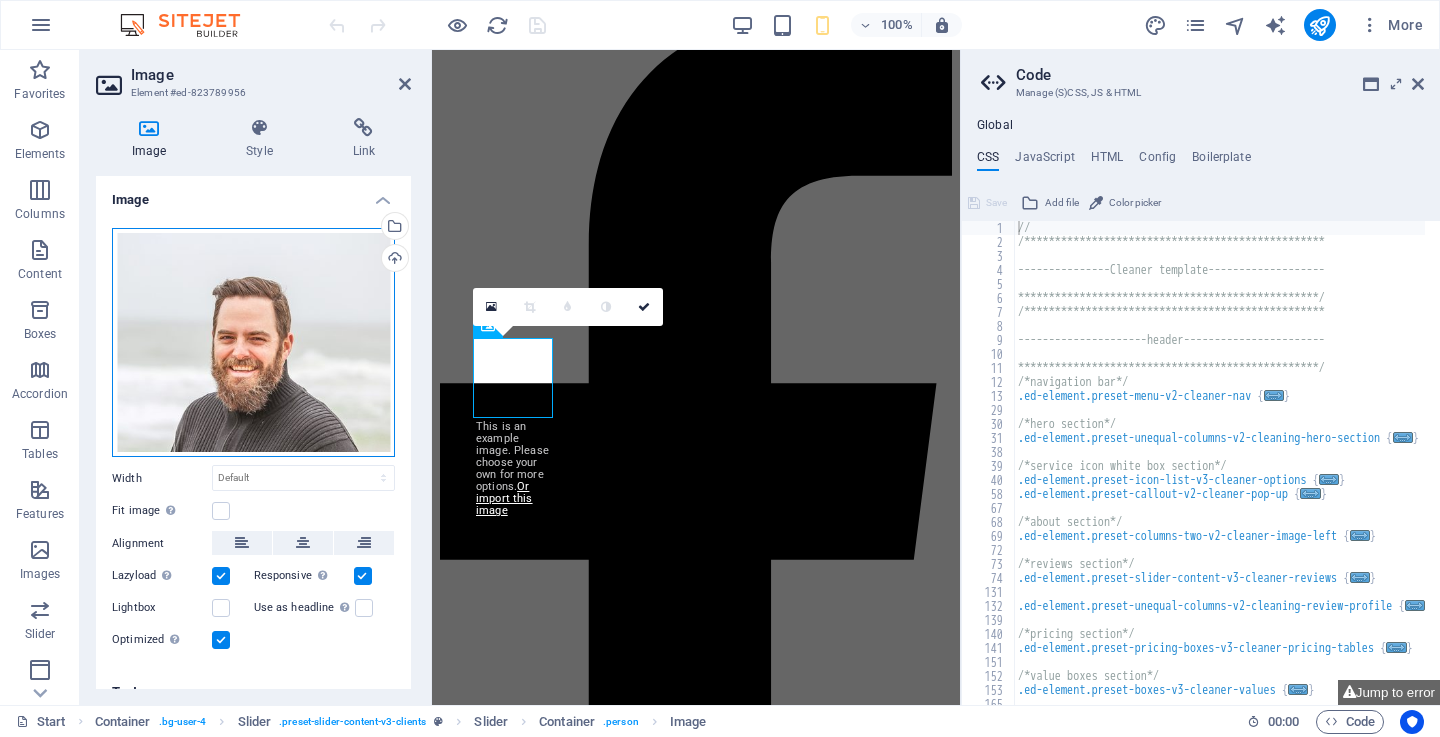 click on "Drag files here, click to choose files or select files from Files or our free stock photos & videos" at bounding box center [253, 343] 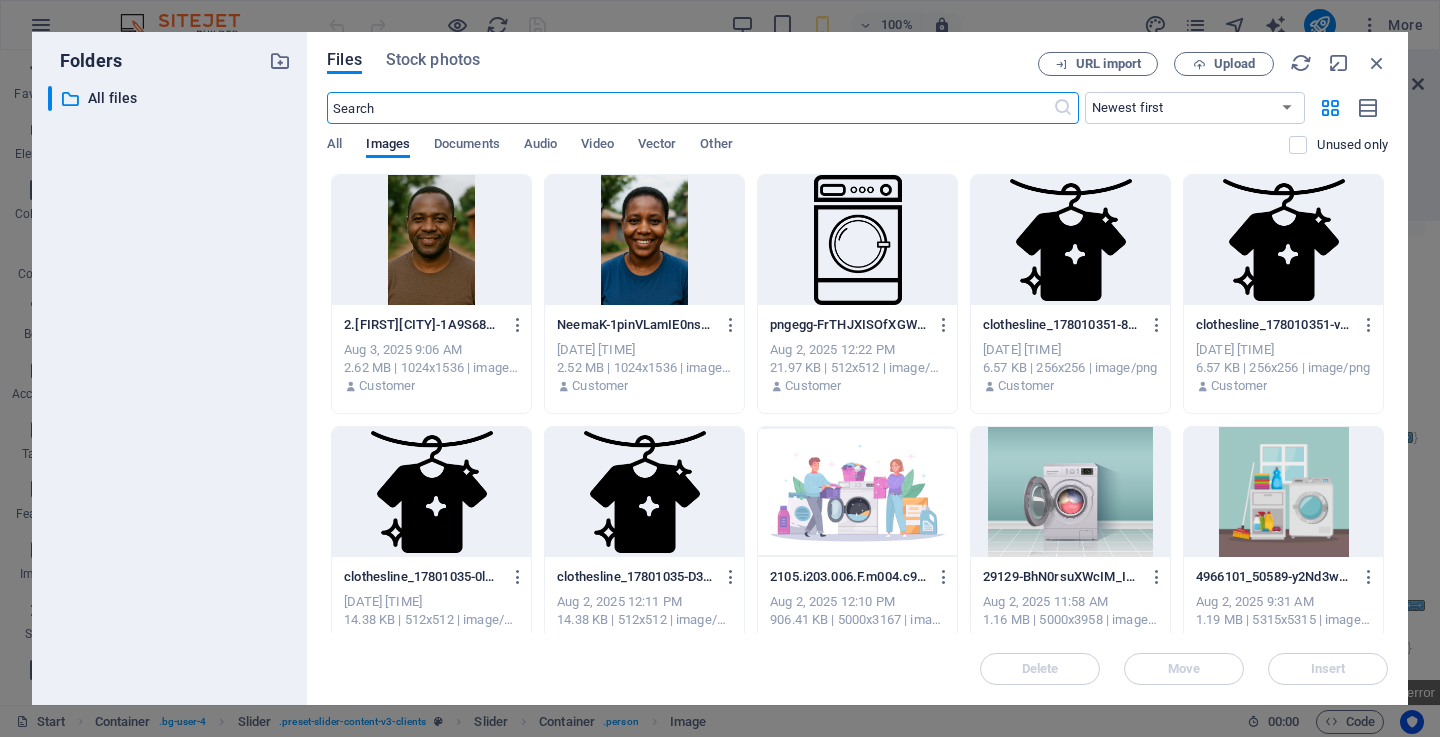 scroll, scrollTop: 7473, scrollLeft: 0, axis: vertical 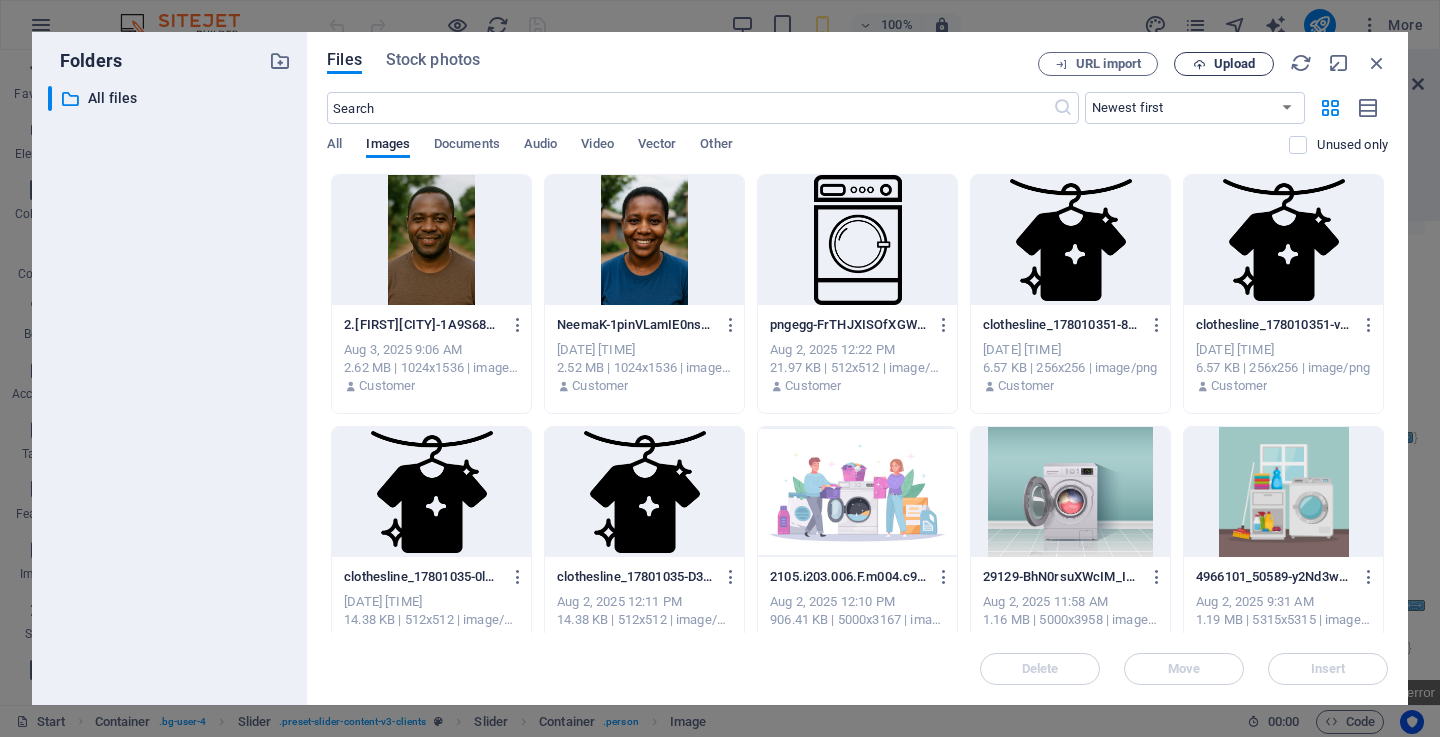 click on "Upload" at bounding box center [1234, 64] 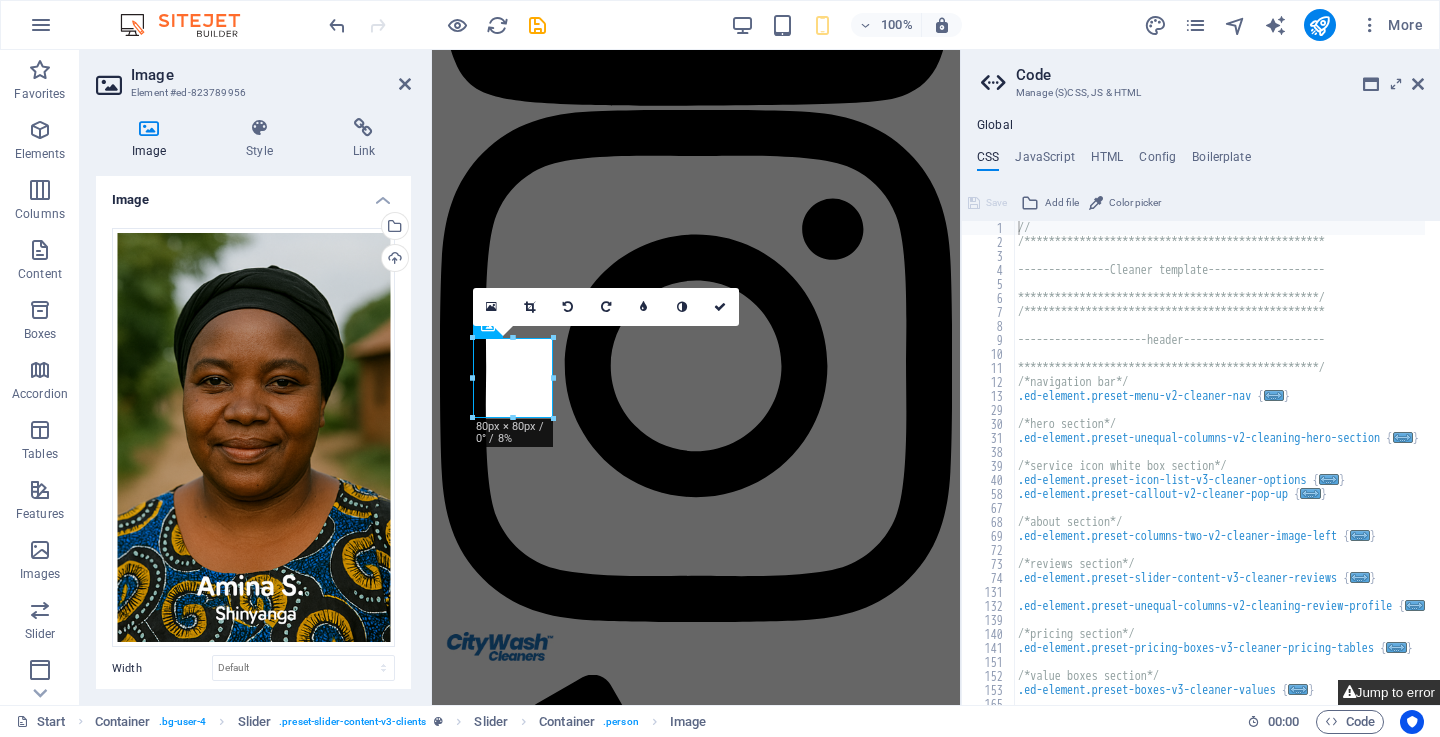 scroll, scrollTop: 2423, scrollLeft: 0, axis: vertical 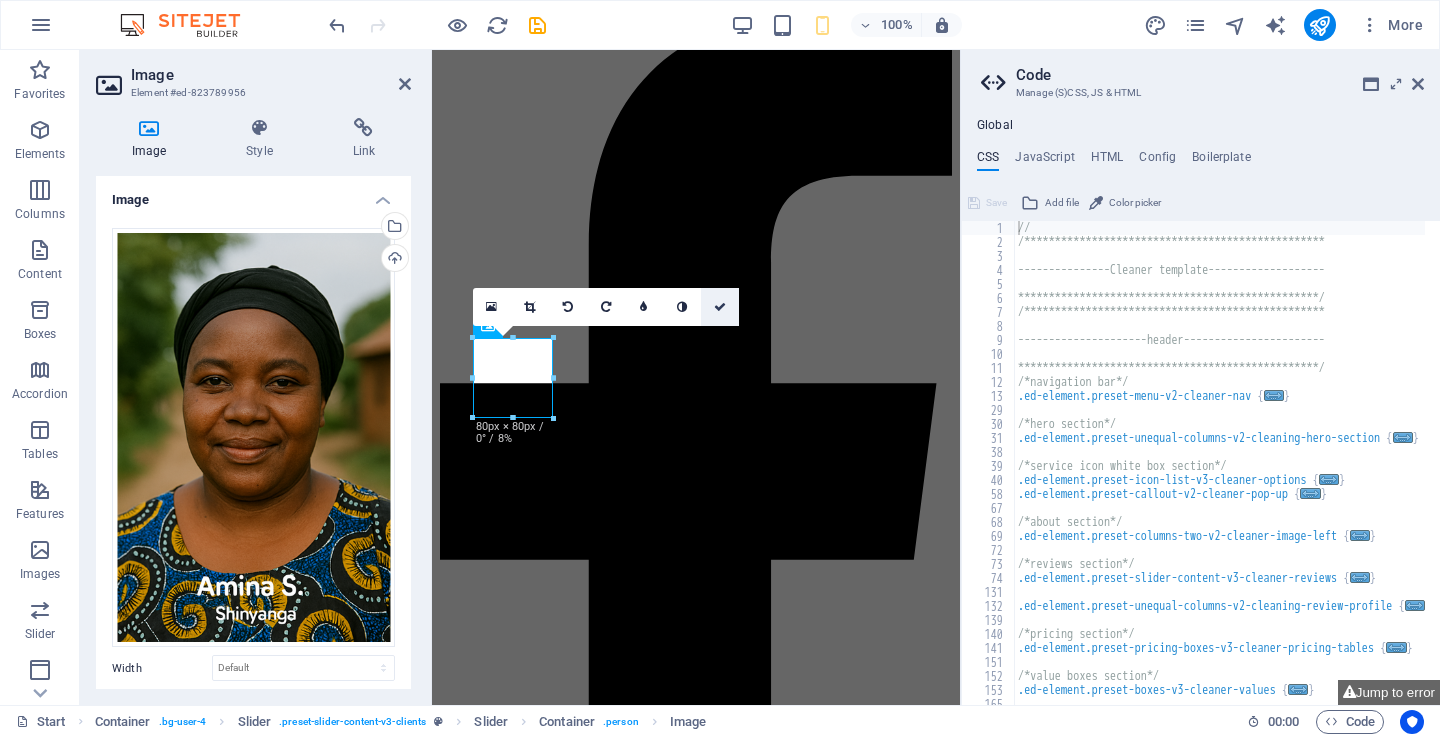 click at bounding box center (720, 307) 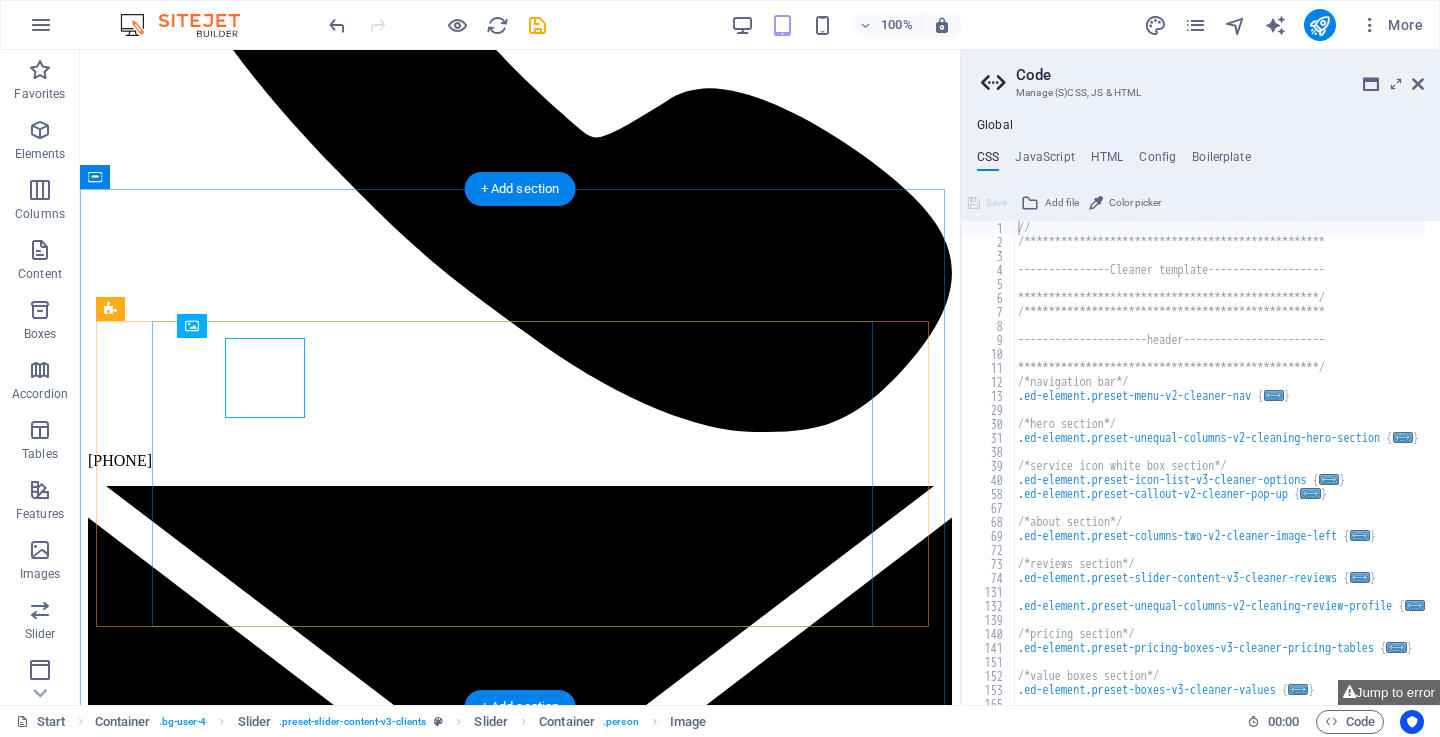 scroll, scrollTop: 1366, scrollLeft: 0, axis: vertical 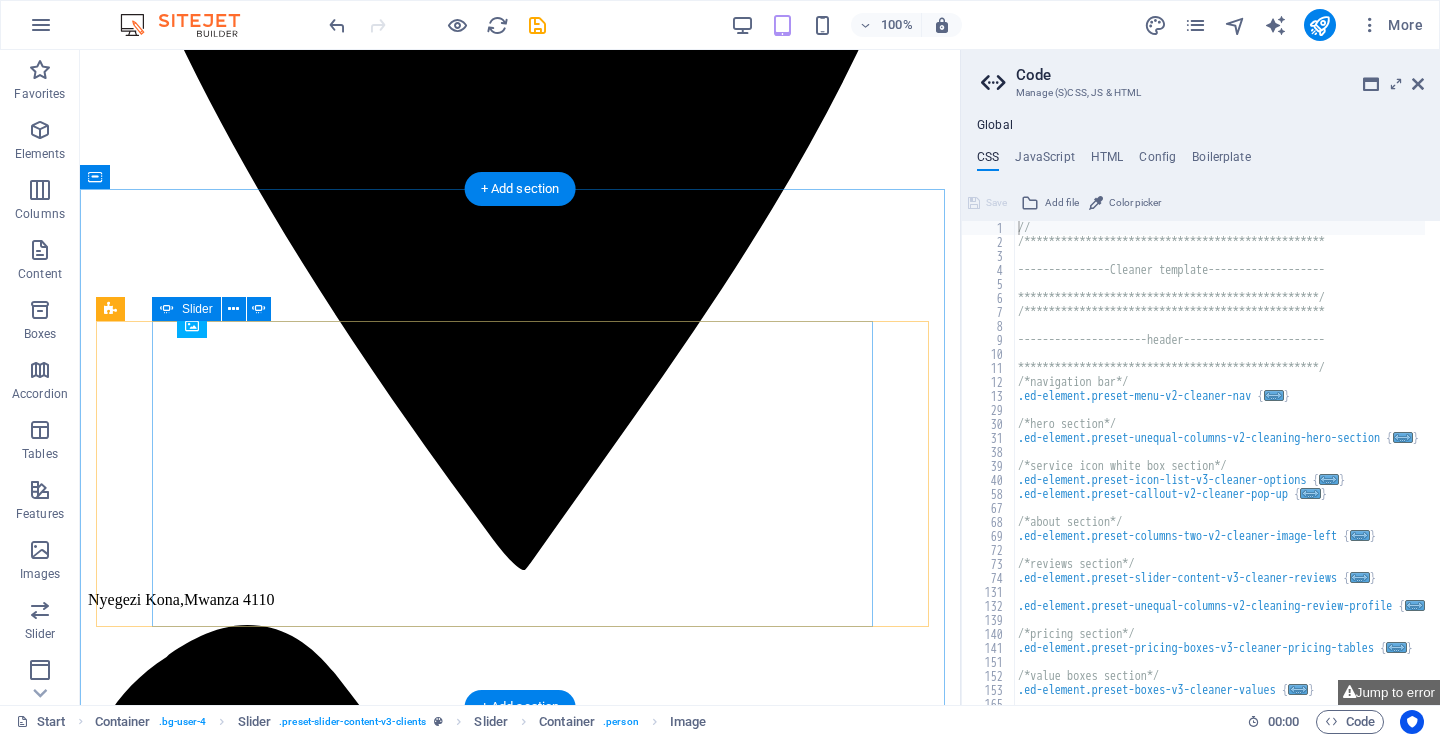 click on "2" at bounding box center (139, 23525) 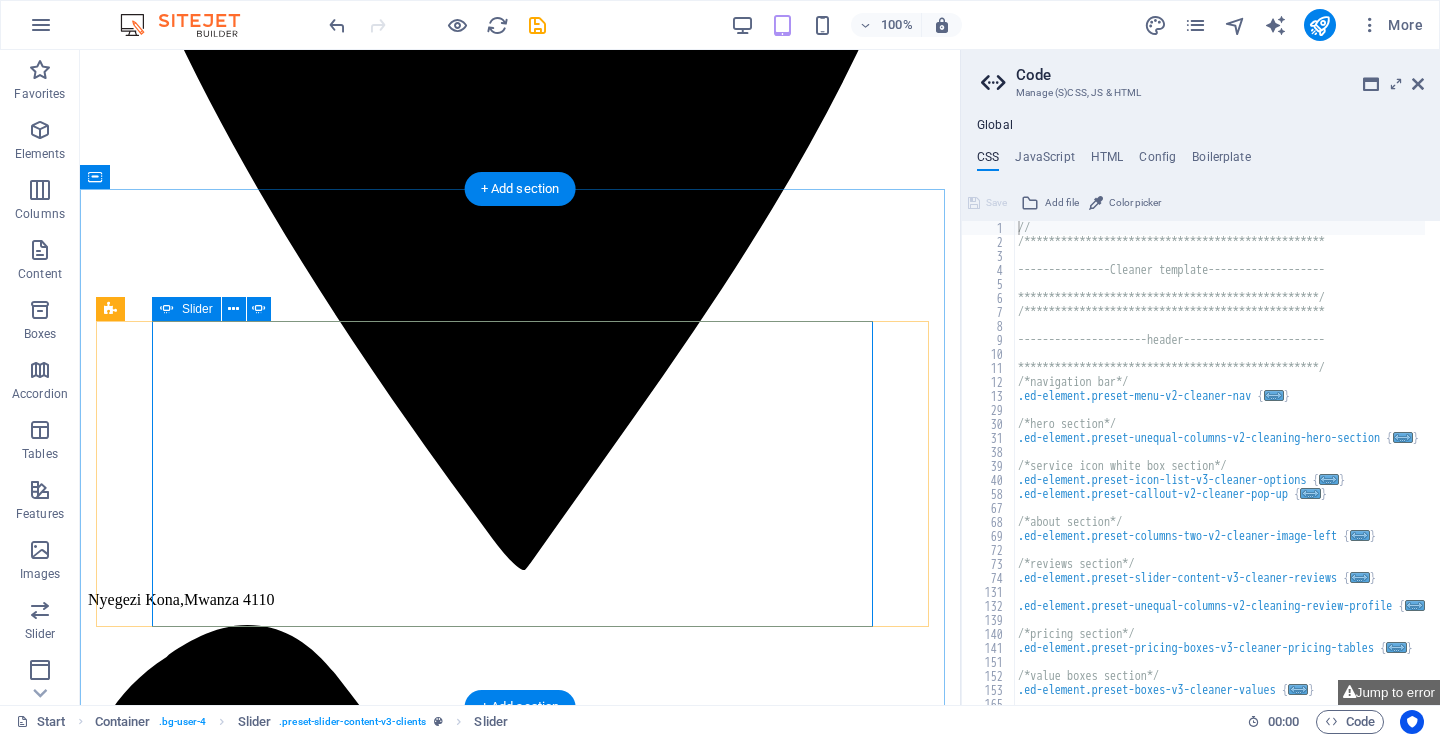 click on "1" at bounding box center (139, 23504) 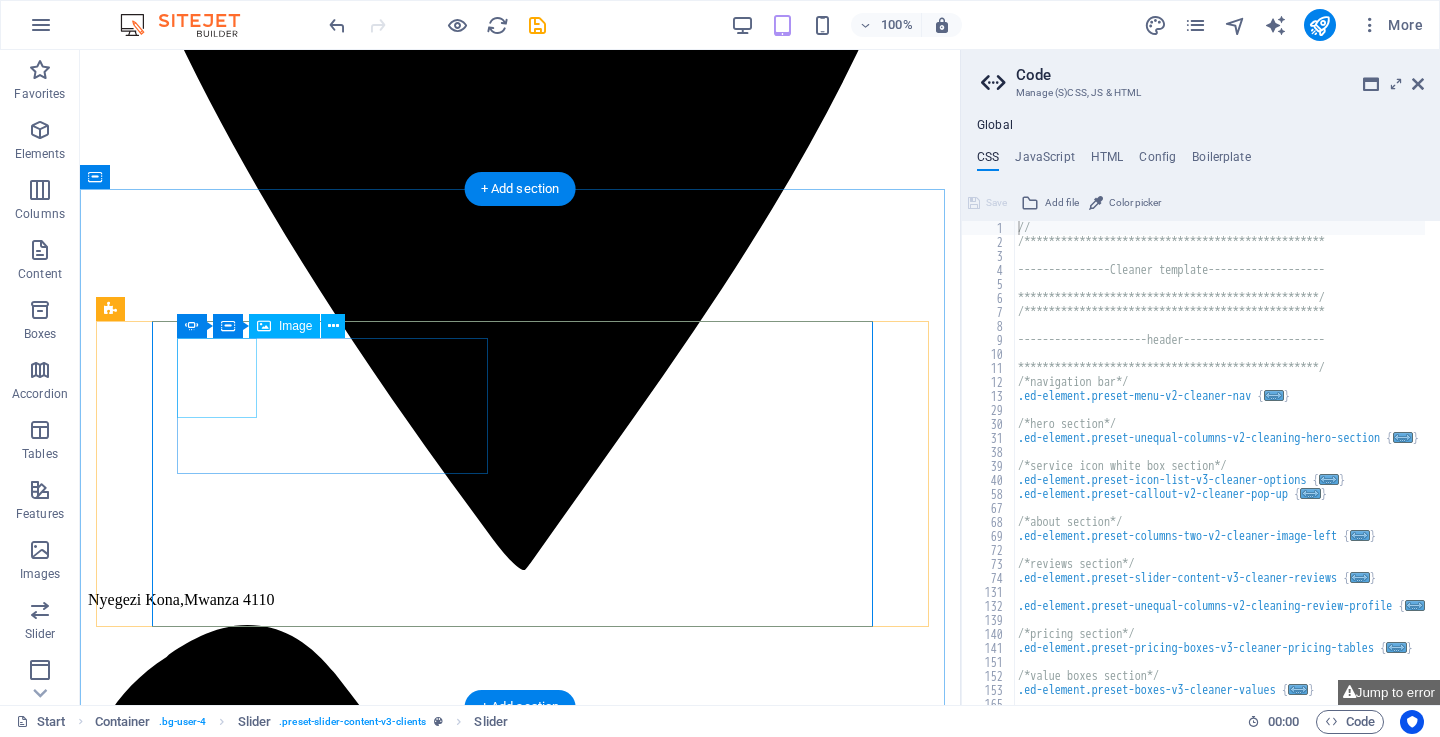 click at bounding box center (-479, 14815) 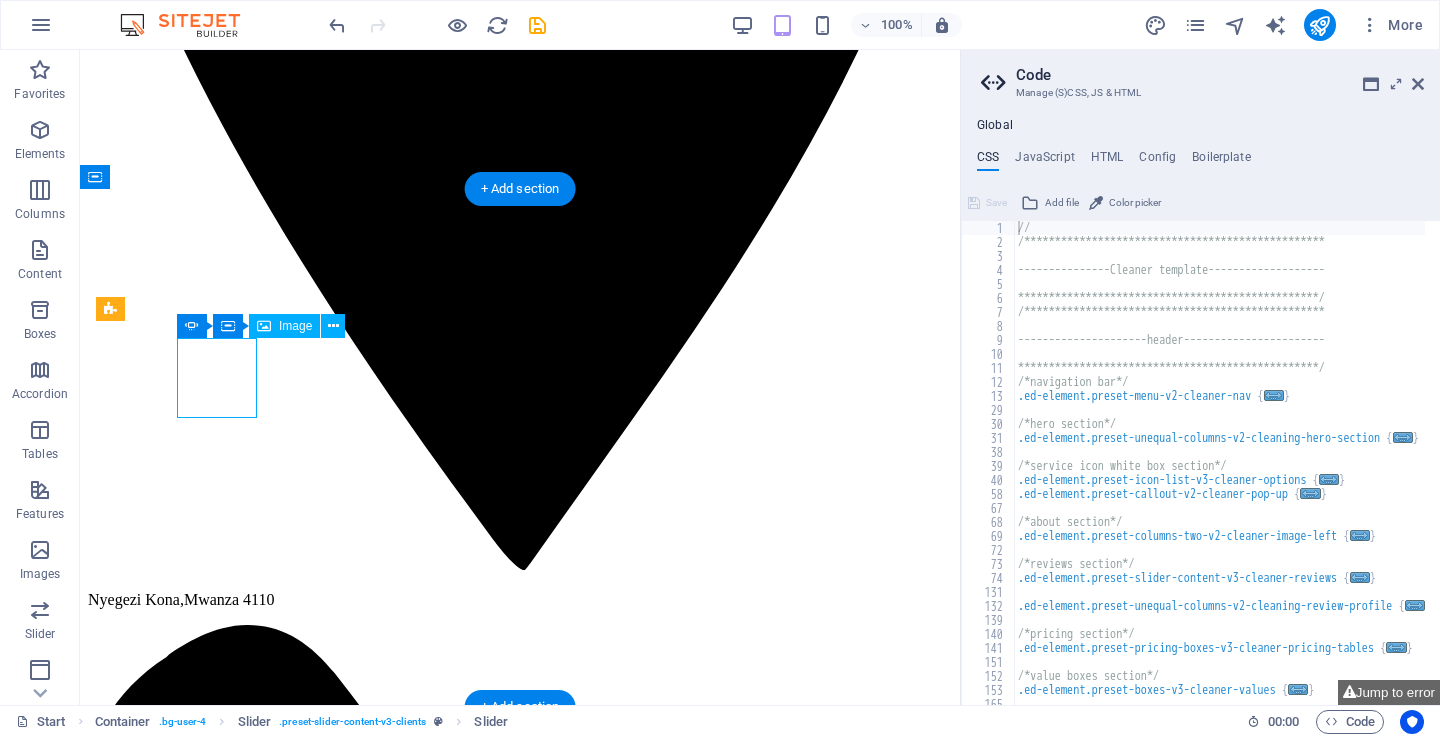 click at bounding box center [-479, 14815] 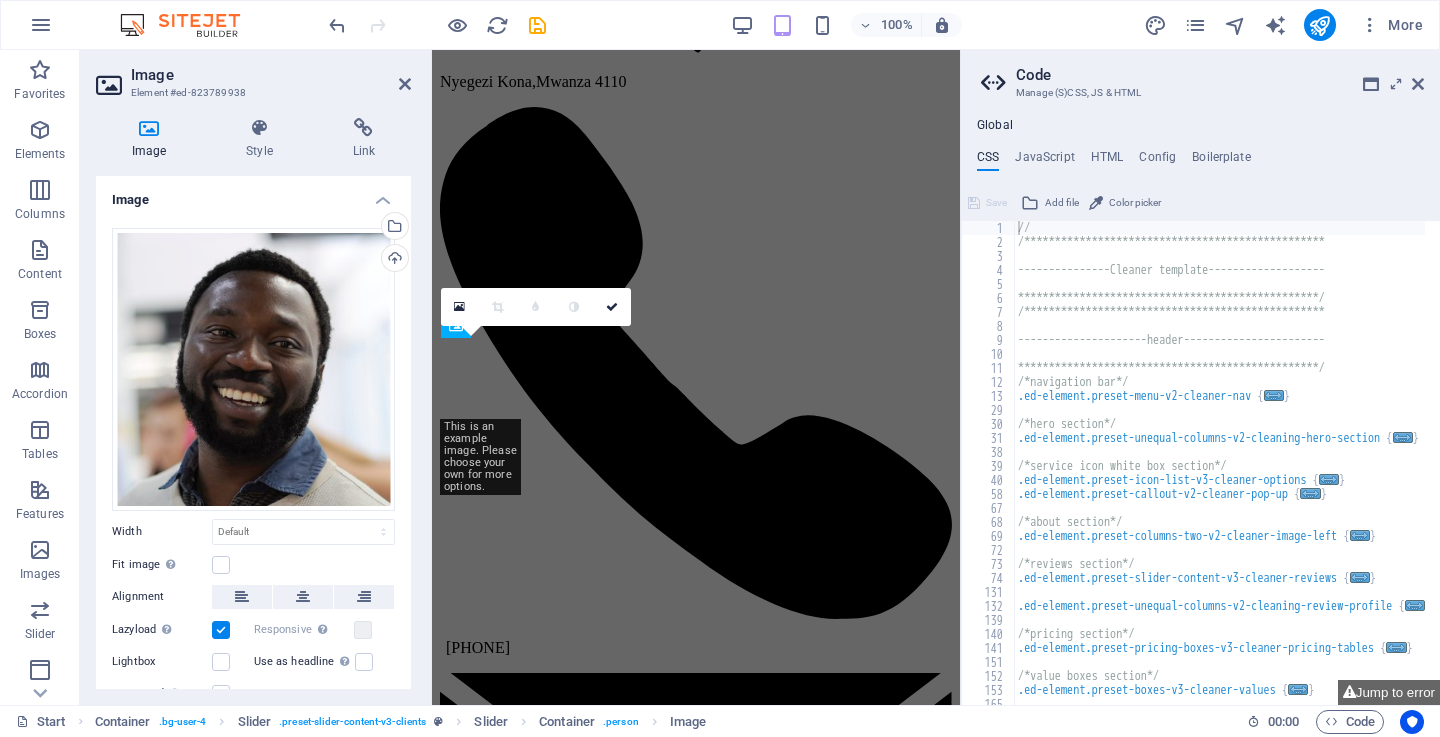 scroll, scrollTop: 2423, scrollLeft: 0, axis: vertical 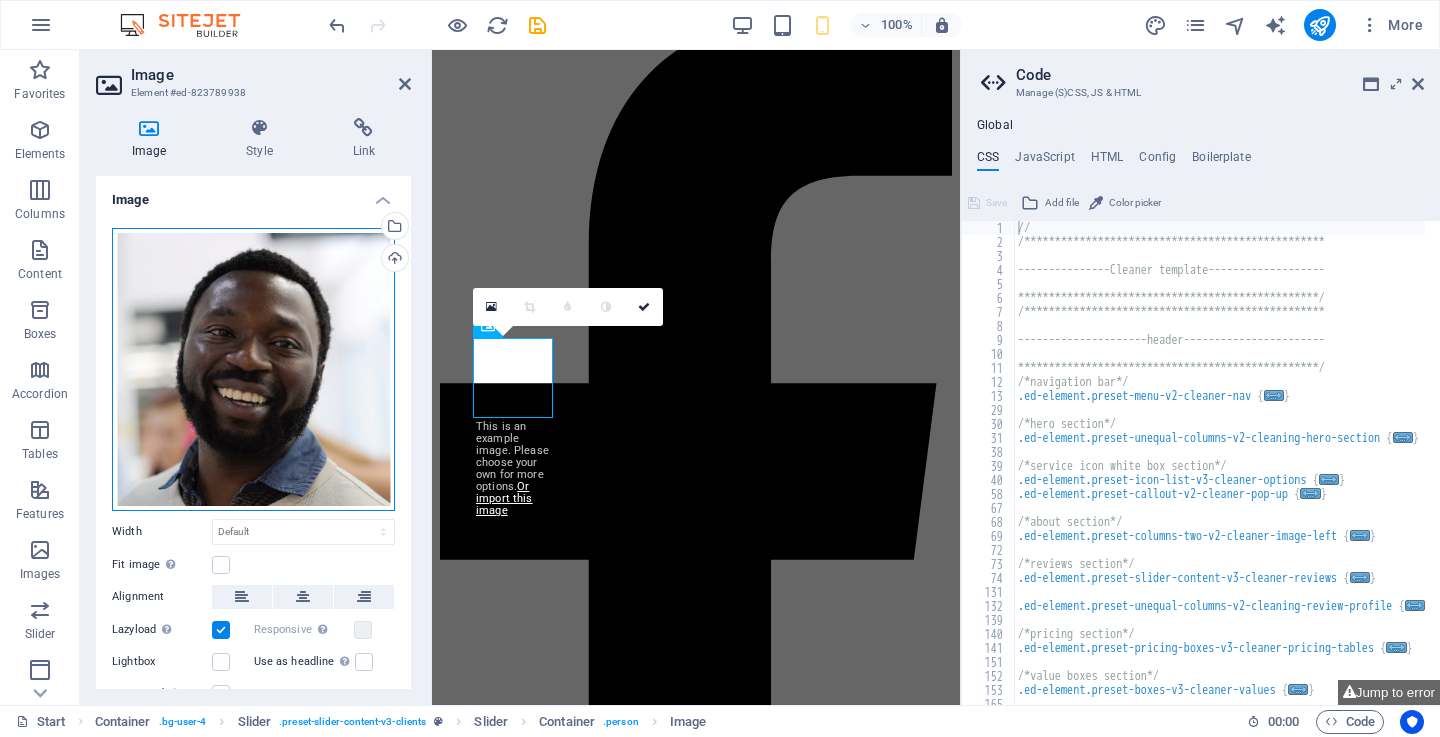click on "Drag files here, click to choose files or select files from Files or our free stock photos & videos" at bounding box center (253, 369) 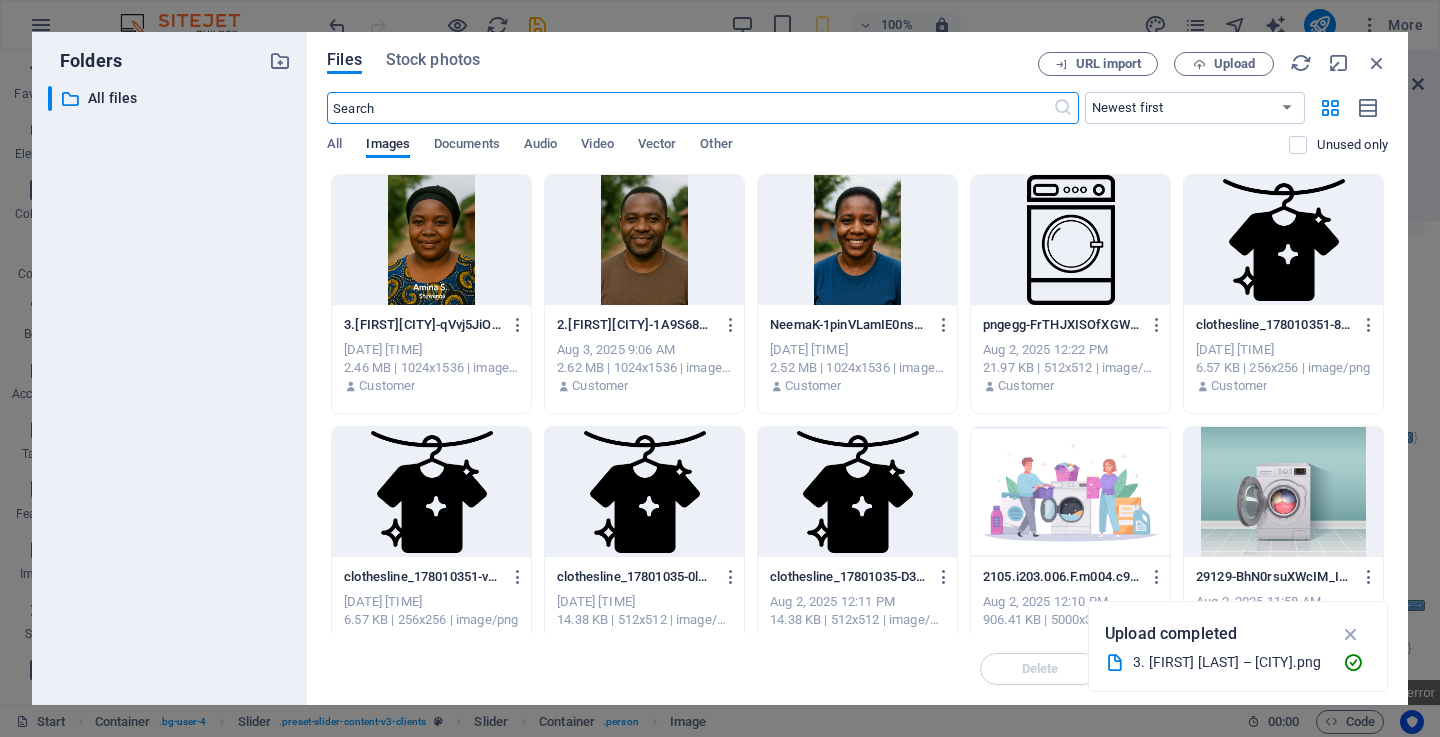 scroll, scrollTop: 5212, scrollLeft: 0, axis: vertical 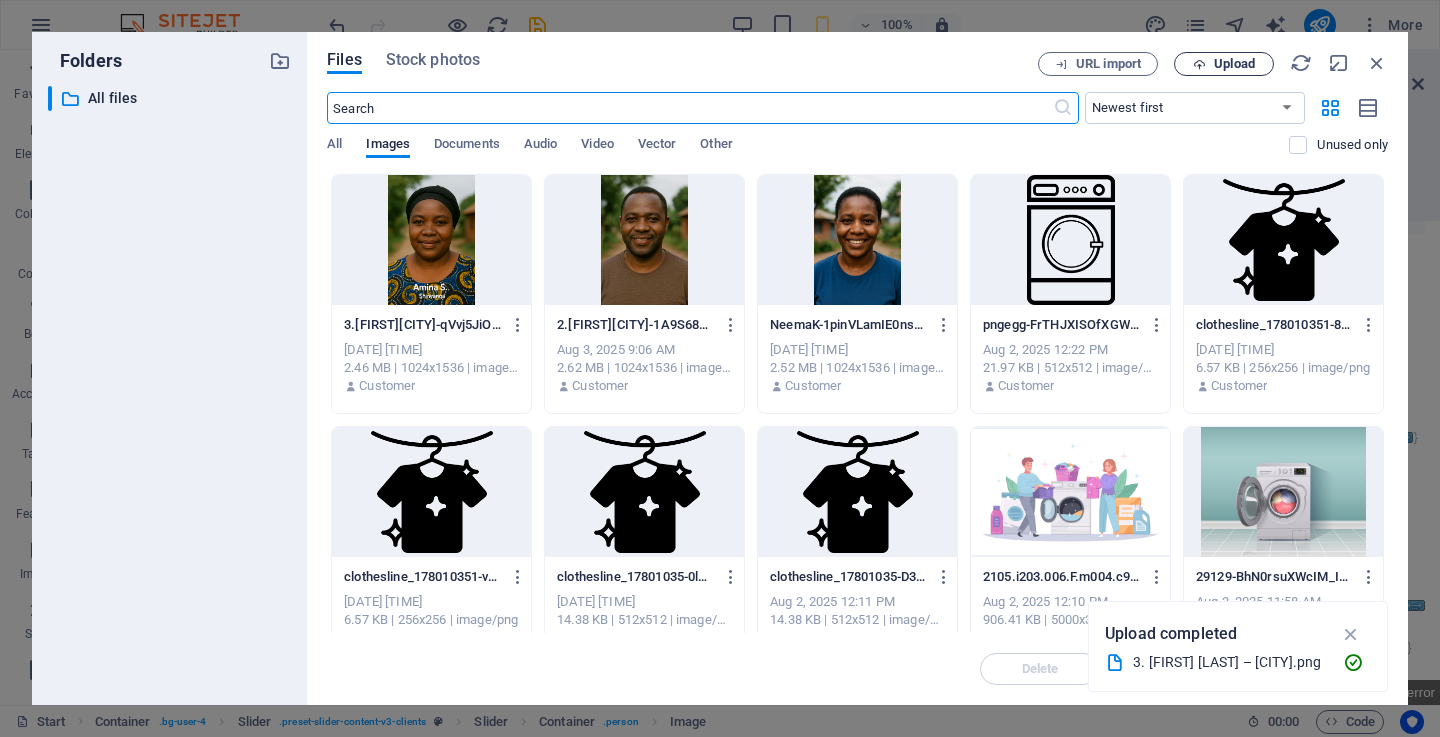 click at bounding box center (1199, 64) 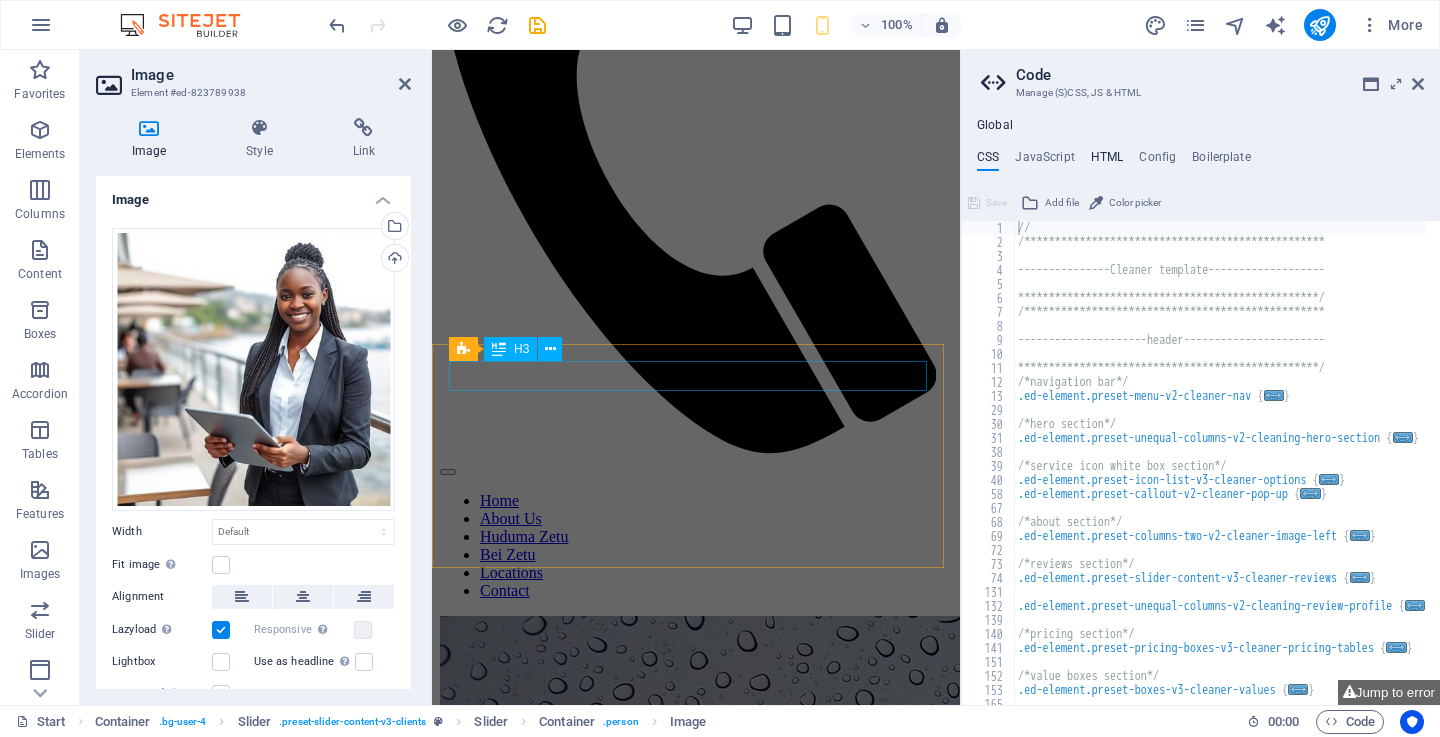 scroll, scrollTop: 5023, scrollLeft: 0, axis: vertical 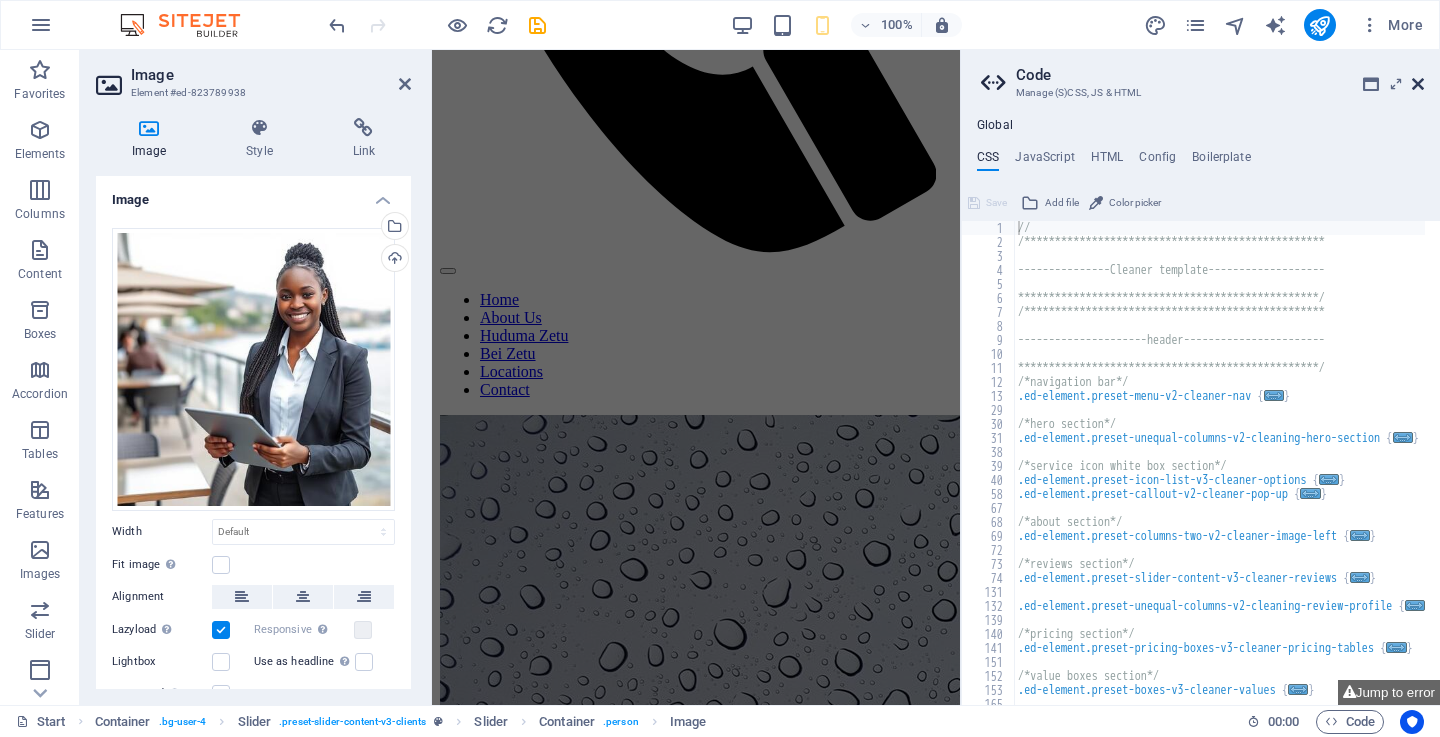 drag, startPoint x: 1419, startPoint y: 79, endPoint x: 950, endPoint y: 47, distance: 470.09042 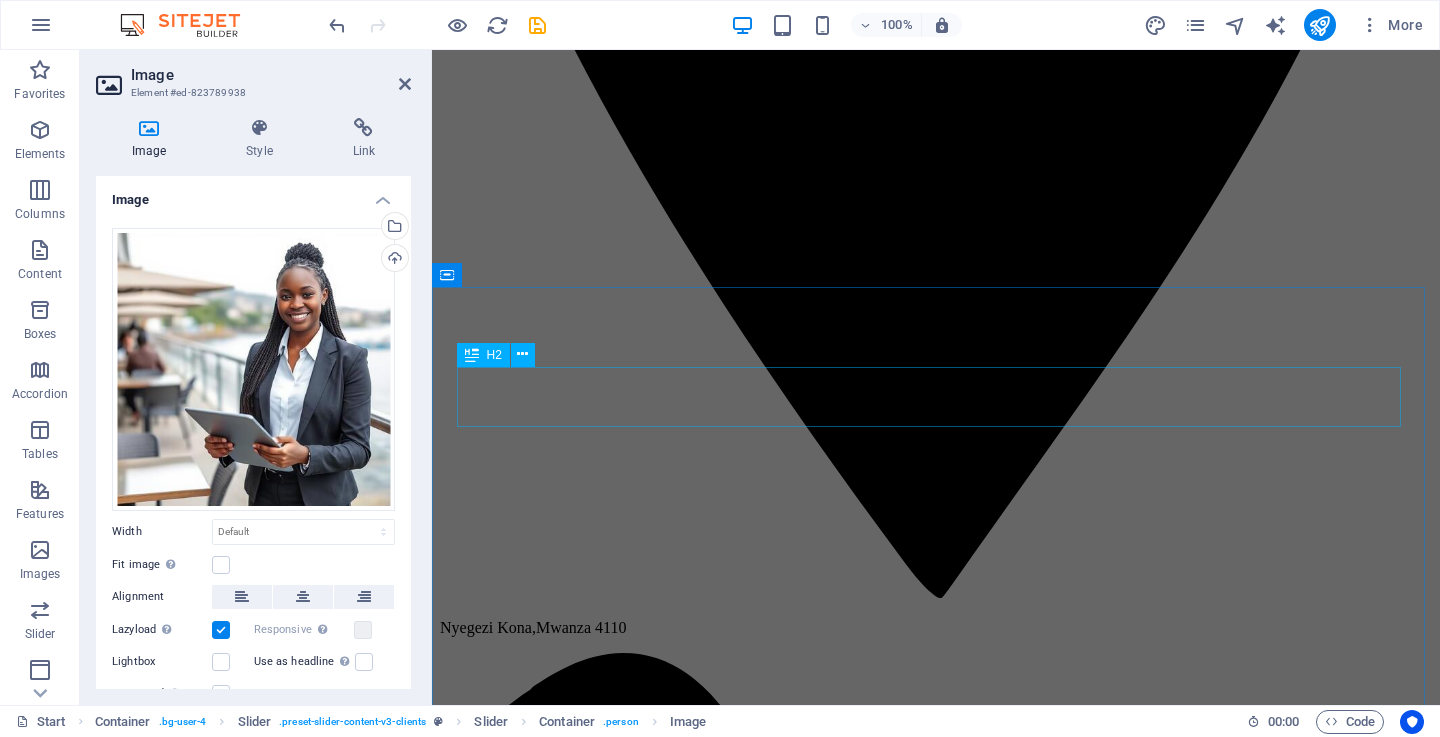 scroll, scrollTop: 1364, scrollLeft: 0, axis: vertical 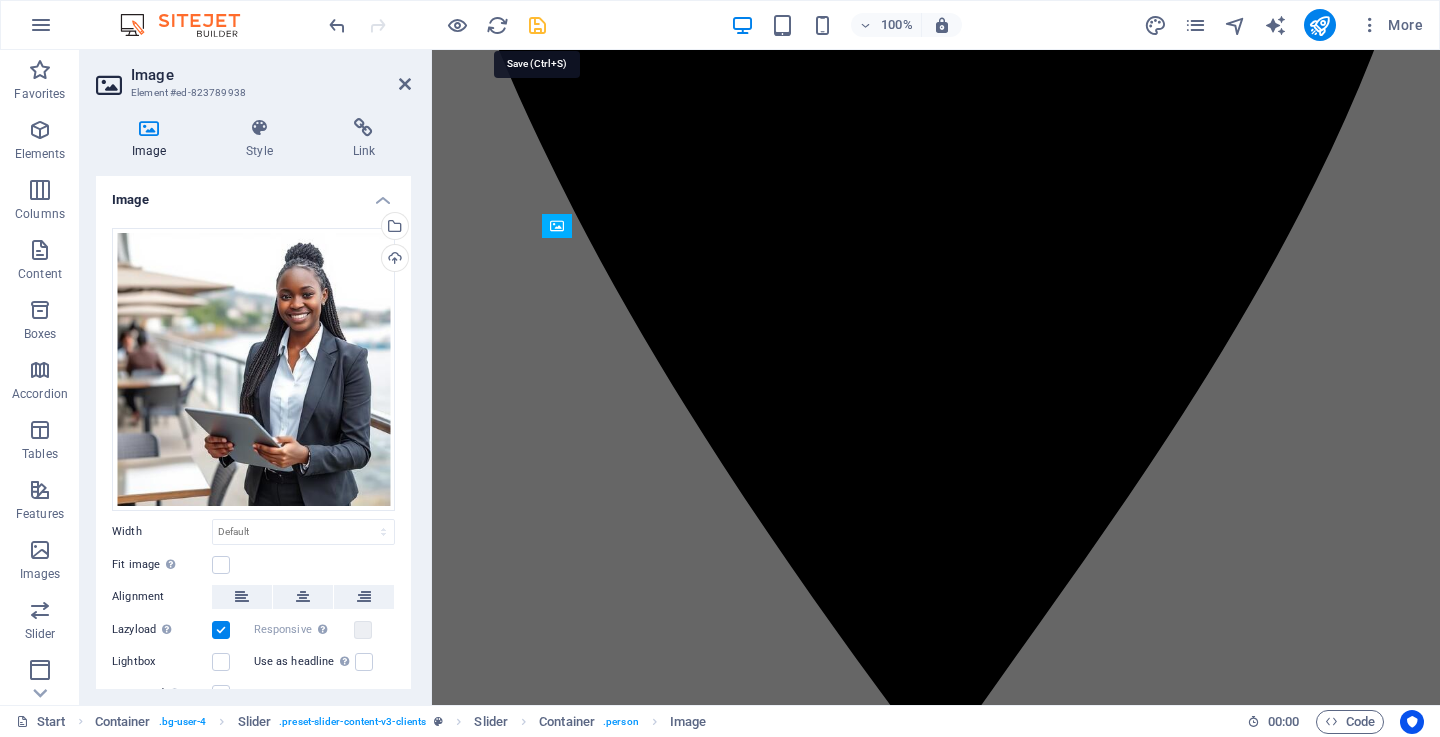 click at bounding box center [537, 25] 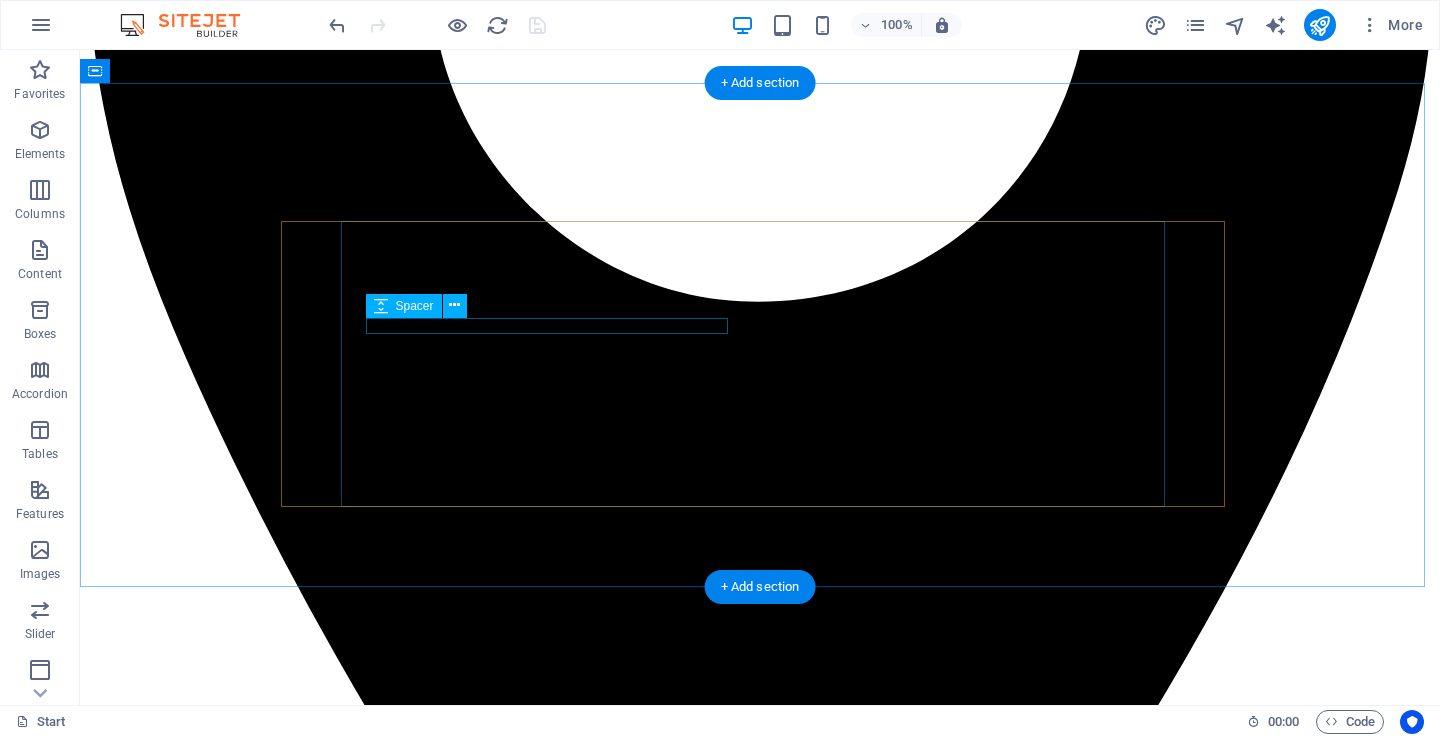 scroll, scrollTop: 1433, scrollLeft: 0, axis: vertical 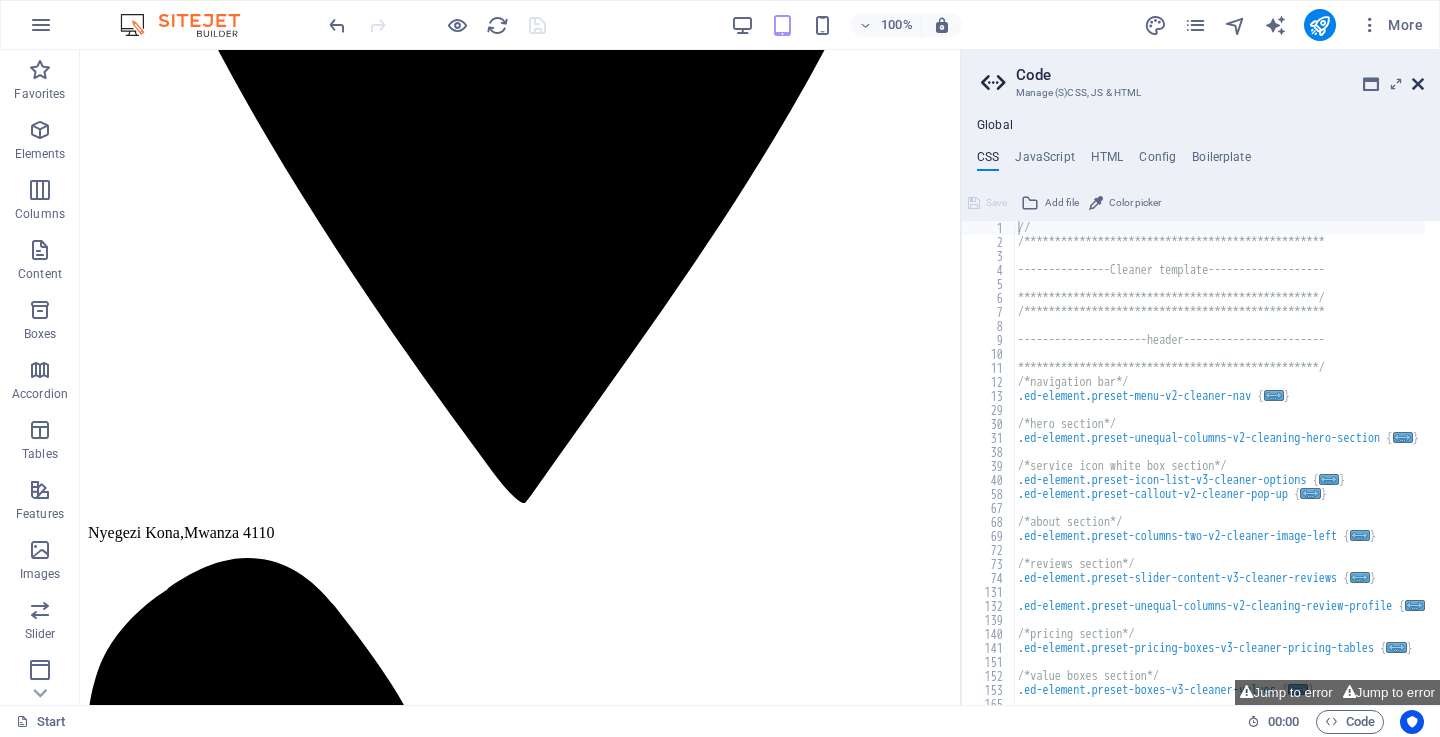 click at bounding box center [1418, 84] 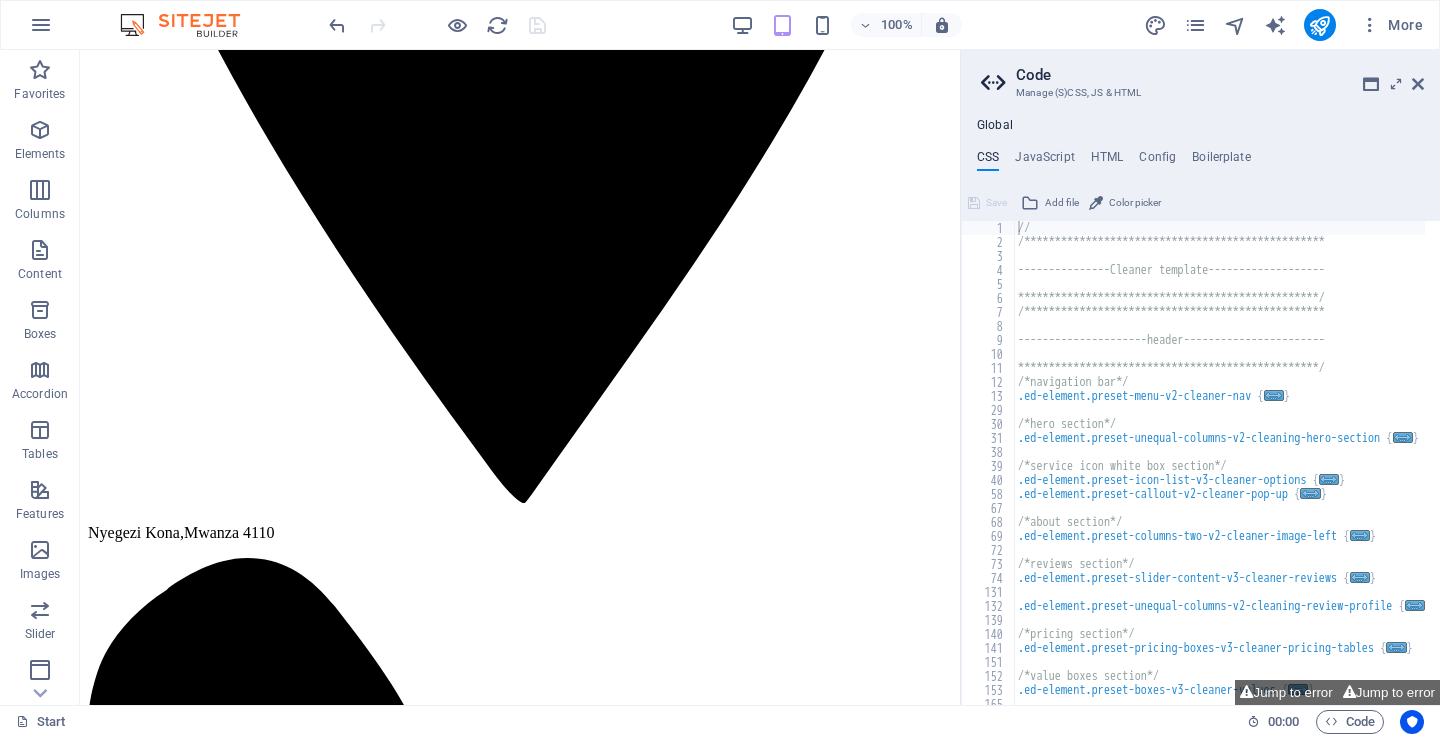 scroll, scrollTop: 1364, scrollLeft: 0, axis: vertical 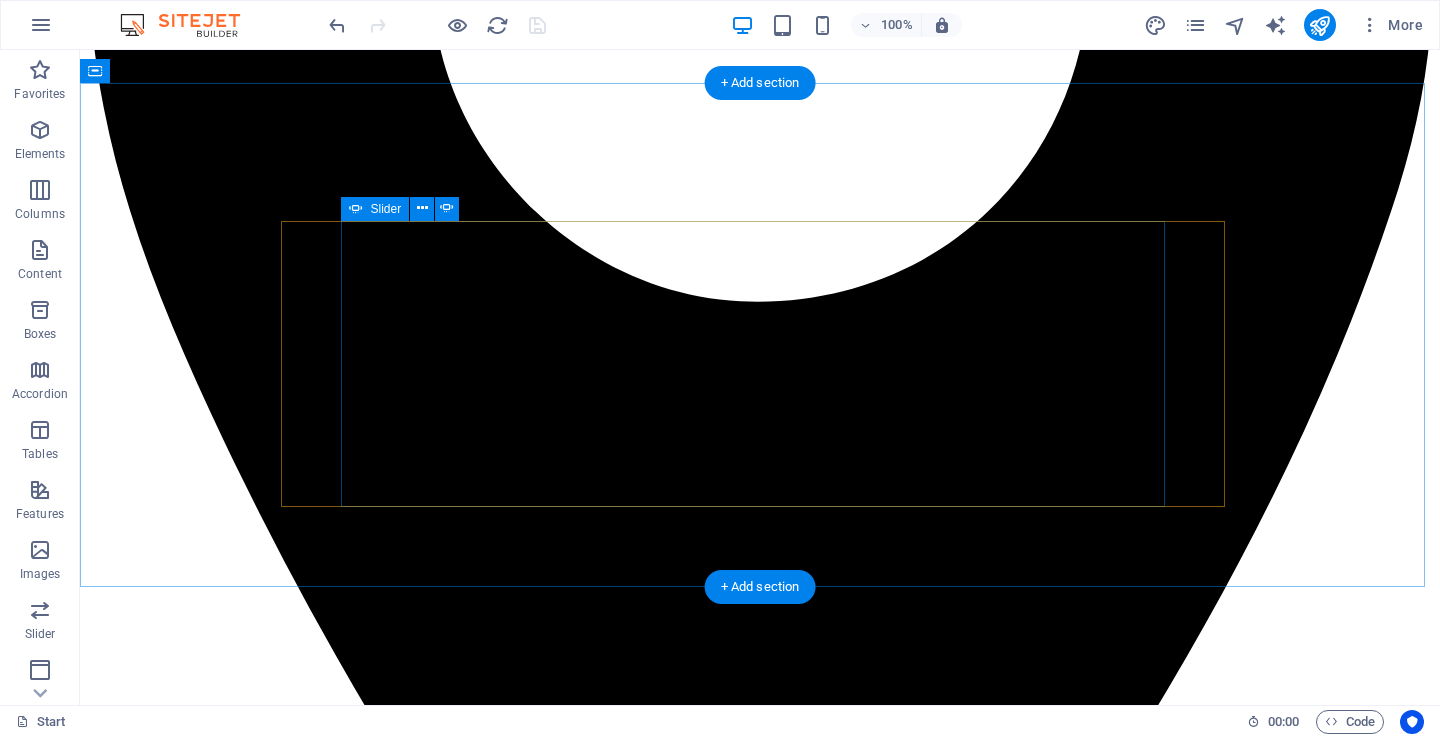 click on "1" at bounding box center (139, 29028) 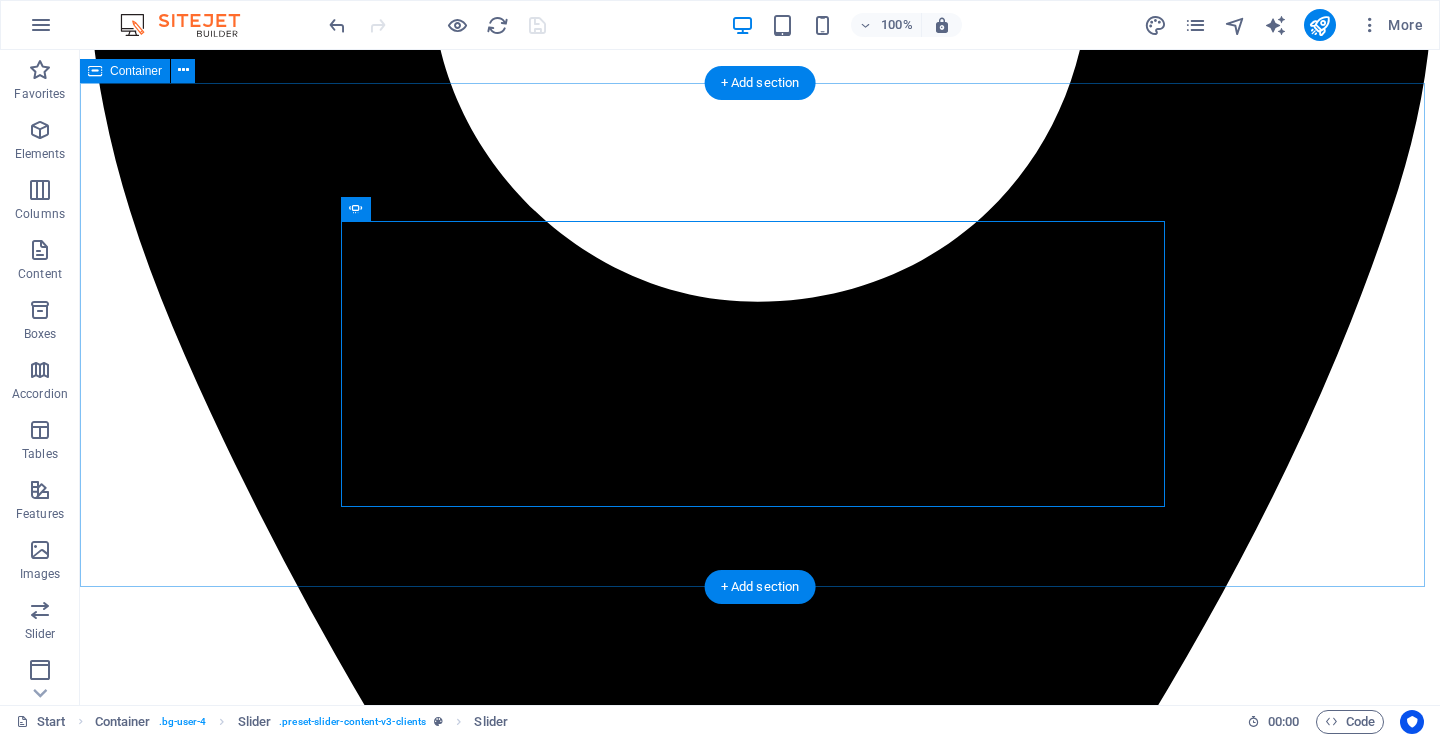click on "Wateja Wanasema Nini Kuhusu City Wash Cleaners Neema K. – Mwanza "Brilliant" "Nilikuwa na wasiwasi kuhusu sofa yangu chafu ya kitambaa, lakini baada ya City Wash Cleaners kufanya usafi, ilirudi kama mpya! Huduma yao ni ya haraka na ya kitaalamu sana."  Joseph M. – Geita "They use the best products" Walifika kwa wakati kama walivyoahidi na walifanya kazi kwa ustadi mkubwa. Nimefurahishwa na huduma ya kusafisha mazulia yangu. Nitawapendekeza kwa marafiki zangu wote!"  Ester L. – Ilemela, Mwanza "Best quality" "Nimepata huduma bora zaidi ya matarajio yangu. Timu yao ni ya heshima na wanazingatia maelekezo ya mteja. Hii ni kampuni ya kuaminika kweli kweli."  John P. – Nyamagana, Mwanza "Sooo clean" "Nimekuwa nikiwapa nguo za ofisi kila wiki na sijawahi kulalamika. City Wash Cleaners ni wajuzi, na bei zao ni rafiki kwa kila mtu. Nimeridhika kwa asilimia 100."  Amina S. – Shinyanga "Good work" Hamisi T. – Kahama "Super service" Neema K. – Mwanza "Brilliant" Joseph M. – Geita "Best quality" 1 2 3" at bounding box center (760, 23168) 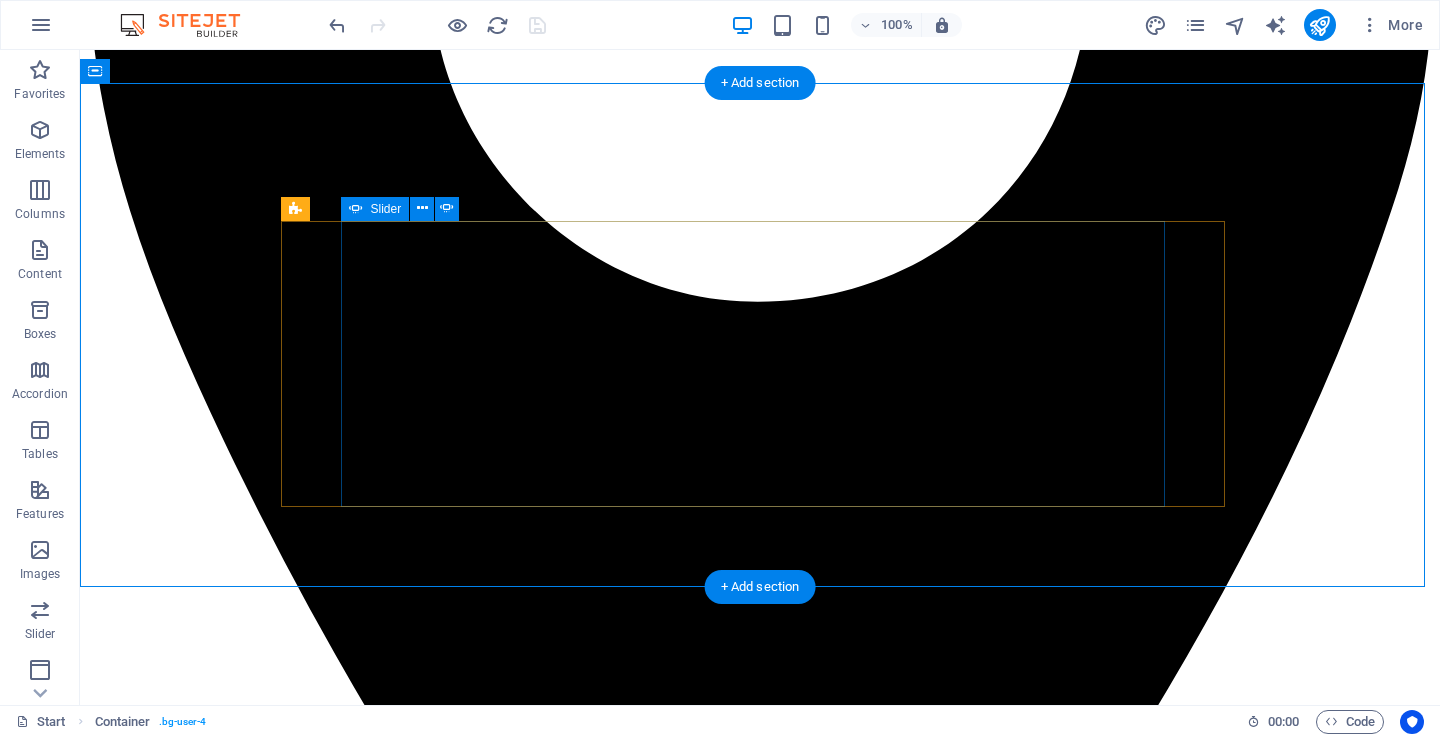 click on "1" at bounding box center (139, 29028) 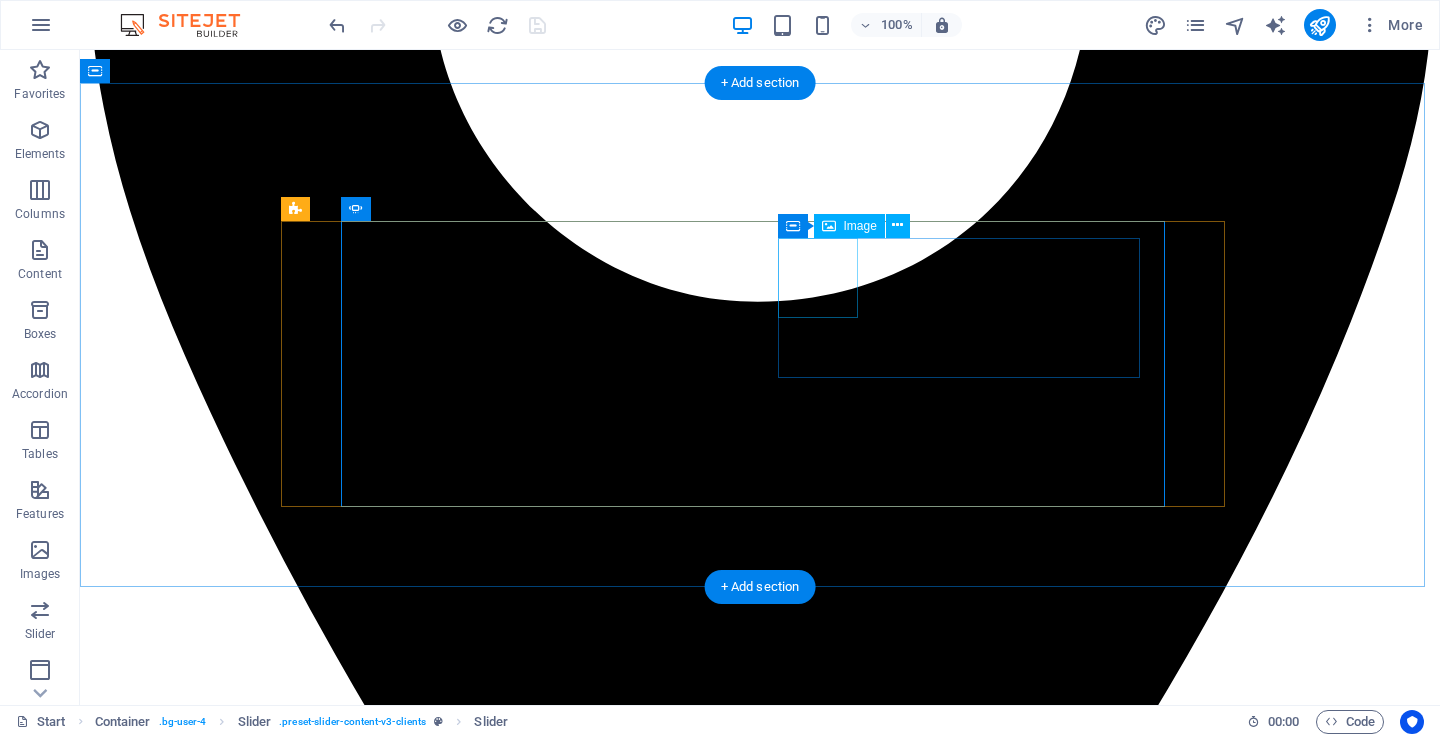 click at bounding box center [-555, 21431] 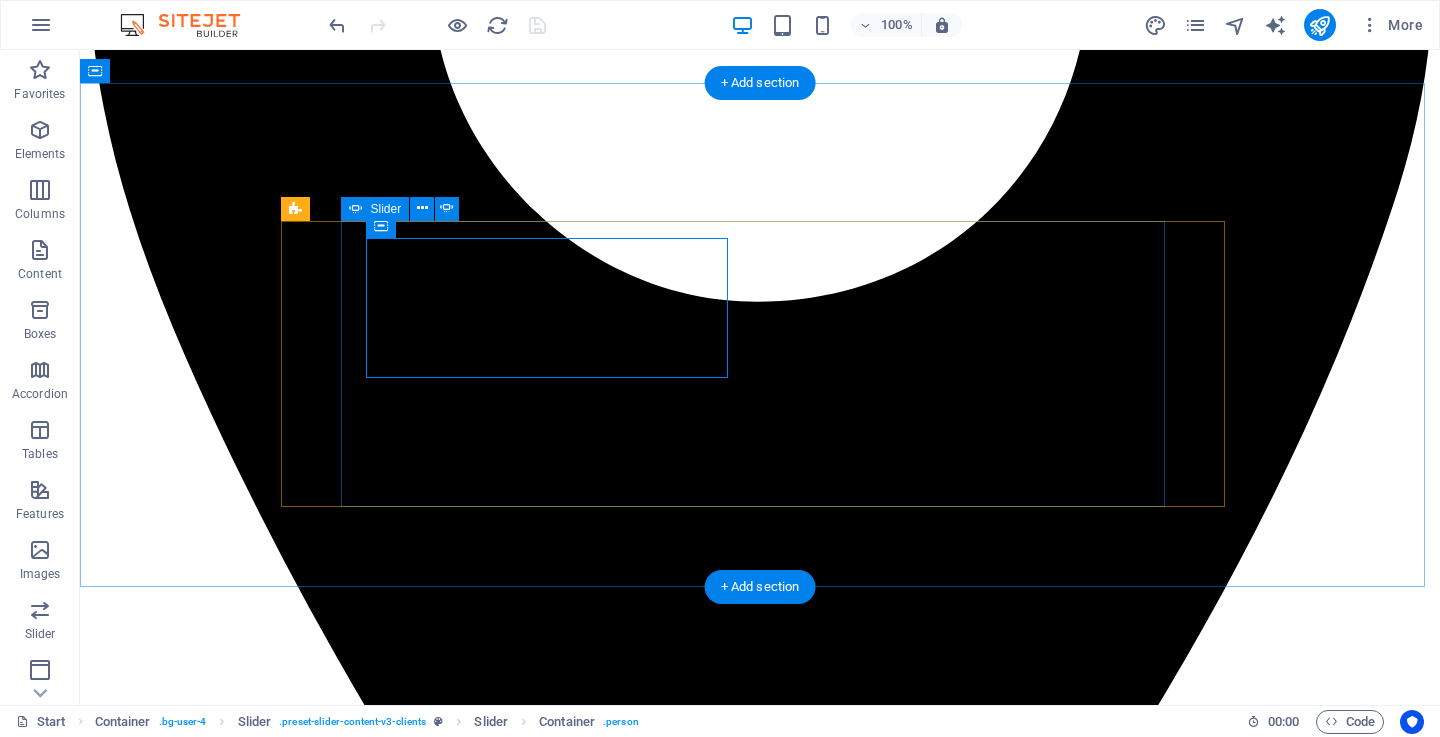 click on "Text" at bounding box center [0, 0] 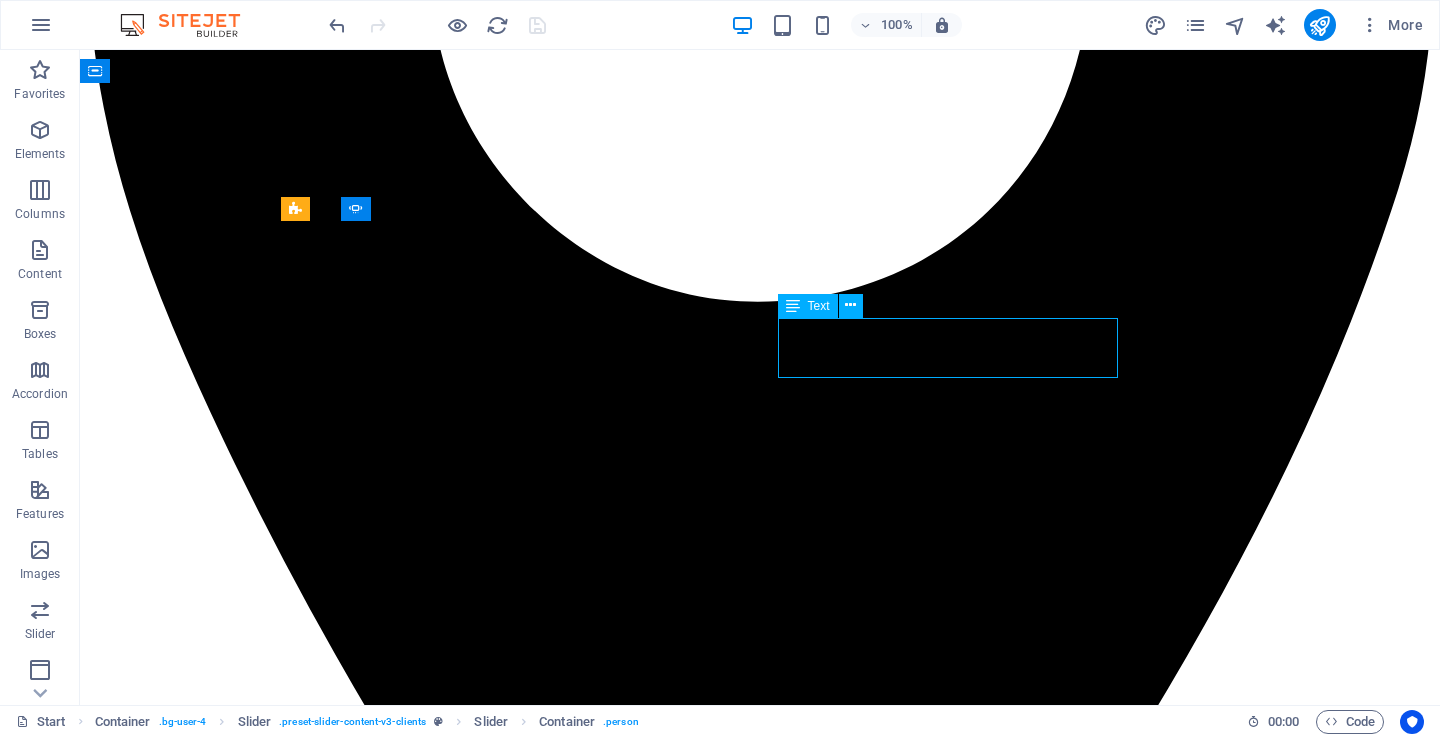 click on "Text" at bounding box center (808, 306) 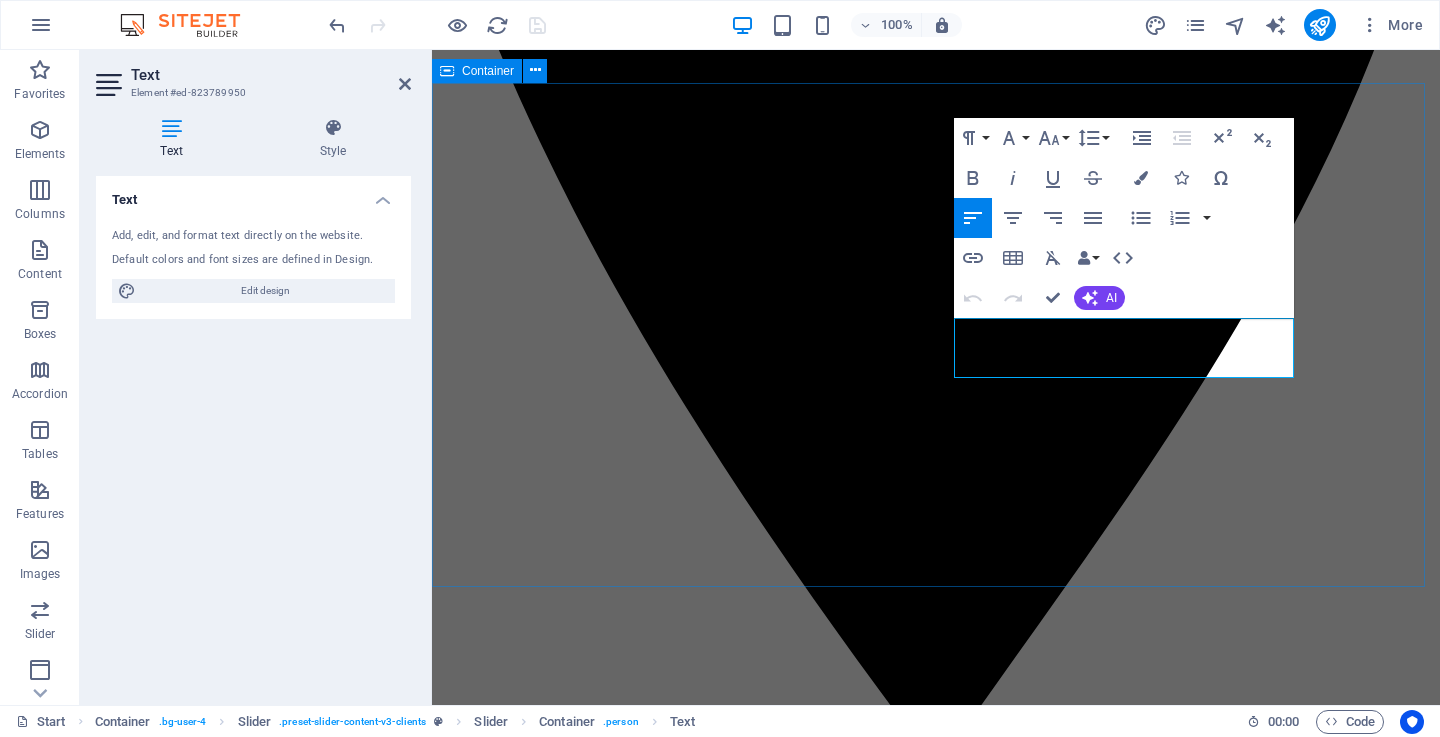 click on "Wateja Wanasema Nini Kuhusu City Wash Cleaners Neema K. – Mwanza "Brilliant" "Nilikuwa na wasiwasi kuhusu sofa yangu chafu ya kitambaa, lakini baada ya City Wash Cleaners kufanya usafi, ilirudi kama mpya! Huduma yao ni ya haraka na ya kitaalamu sana."  Joseph M. – Geita "They use the best products" Walifika kwa wakati kama walivyoahidi na walifanya kazi kwa ustadi mkubwa. Nimefurahishwa na huduma ya kusafisha mazulia yangu. Nitawapendekeza kwa marafiki zangu wote!"  Ester L. – Ilemela, Mwanza "Best quality" "Nimepata huduma bora zaidi ya matarajio yangu. Timu yao ni ya heshima na wanazingatia maelekezo ya mteja. Hii ni kampuni ya kuaminika kweli kweli."  John P. – Nyamagana, Mwanza "Sooo clean" "Nimekuwa nikiwapa nguo za ofisi kila wiki na sijawahi kulalamika. City Wash Cleaners ni wajuzi, na bei zao ni rafiki kwa kila mtu. Nimeridhika kwa asilimia 100."  Amina S. – Shinyanga "Good work" Hamisi T. – Kahama "Super service" Neema K. – Mwanza "Brilliant" Joseph M. – Geita "Best quality" 1 2 3" at bounding box center [936, 18034] 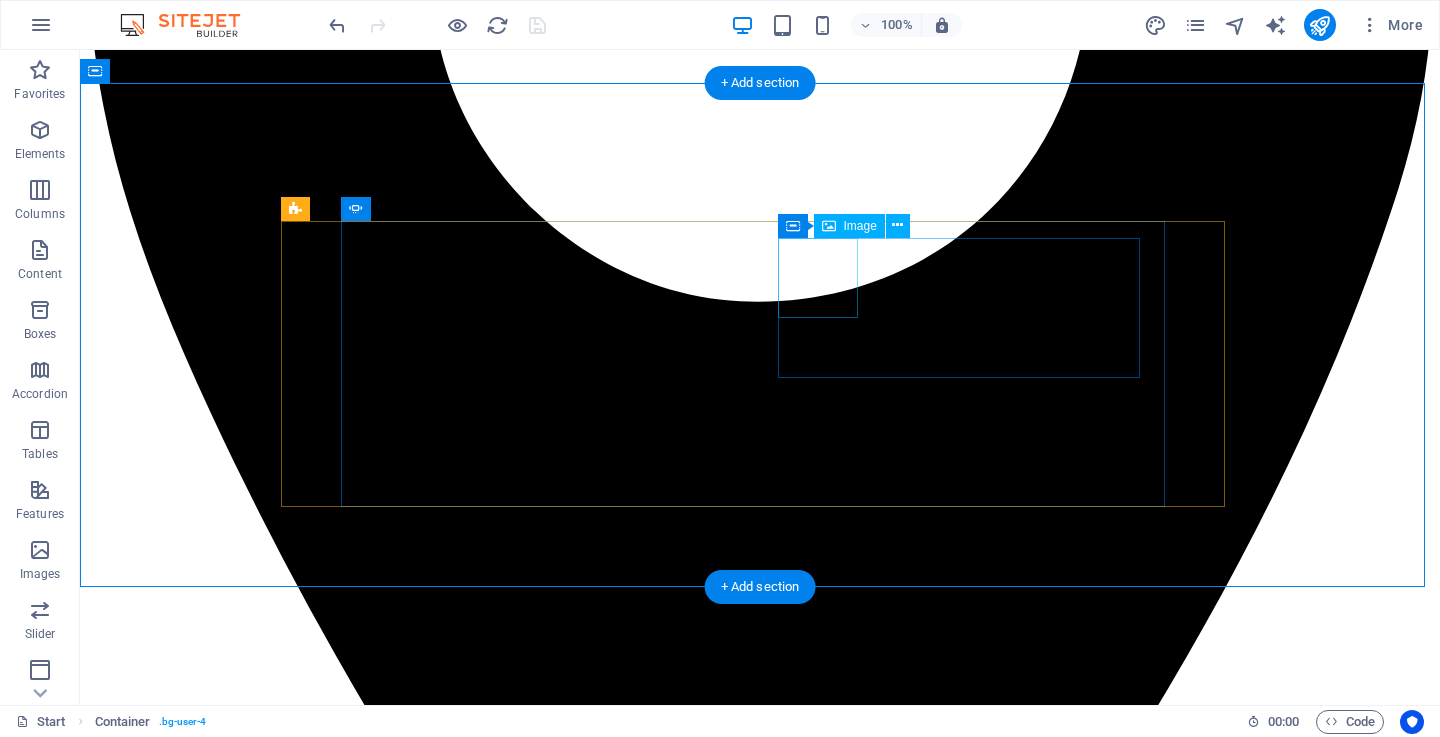 click at bounding box center [-555, 21431] 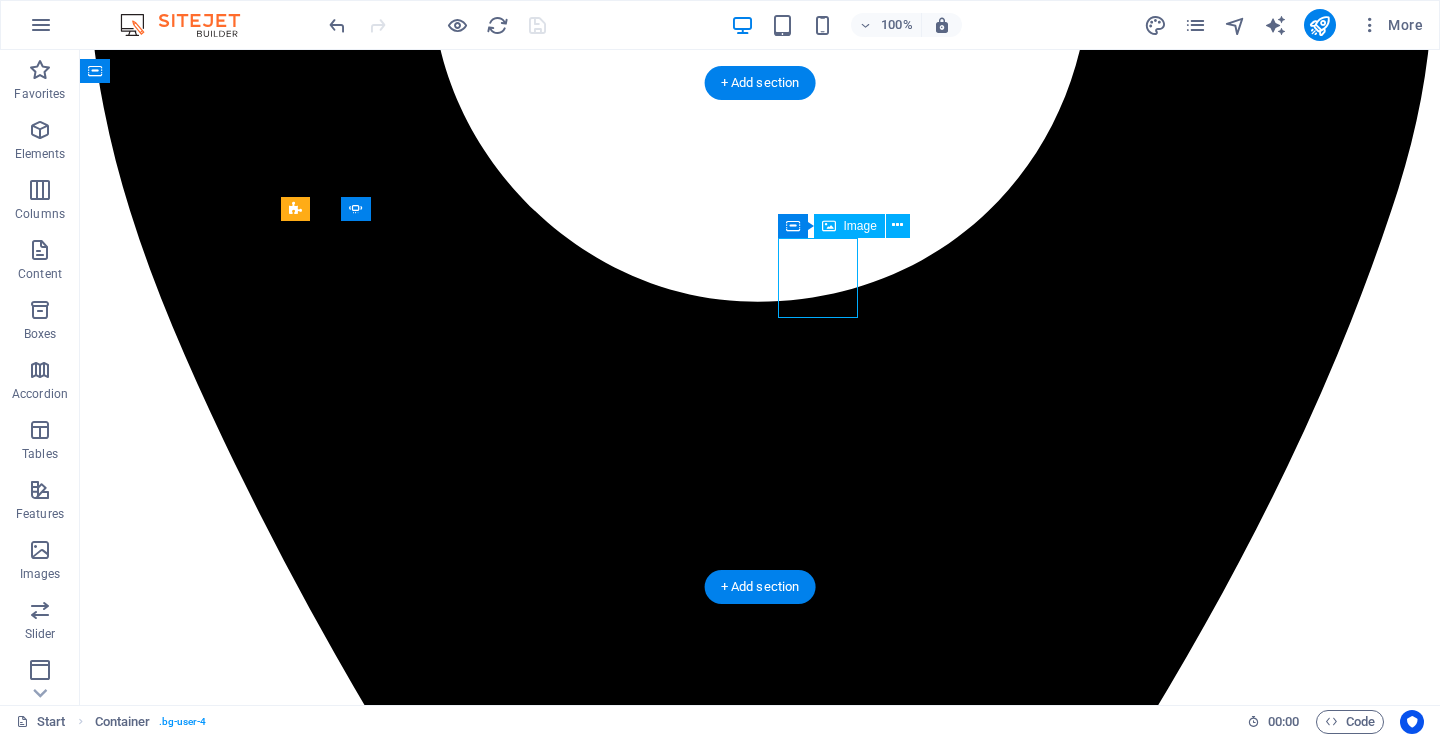 click at bounding box center [-555, 21431] 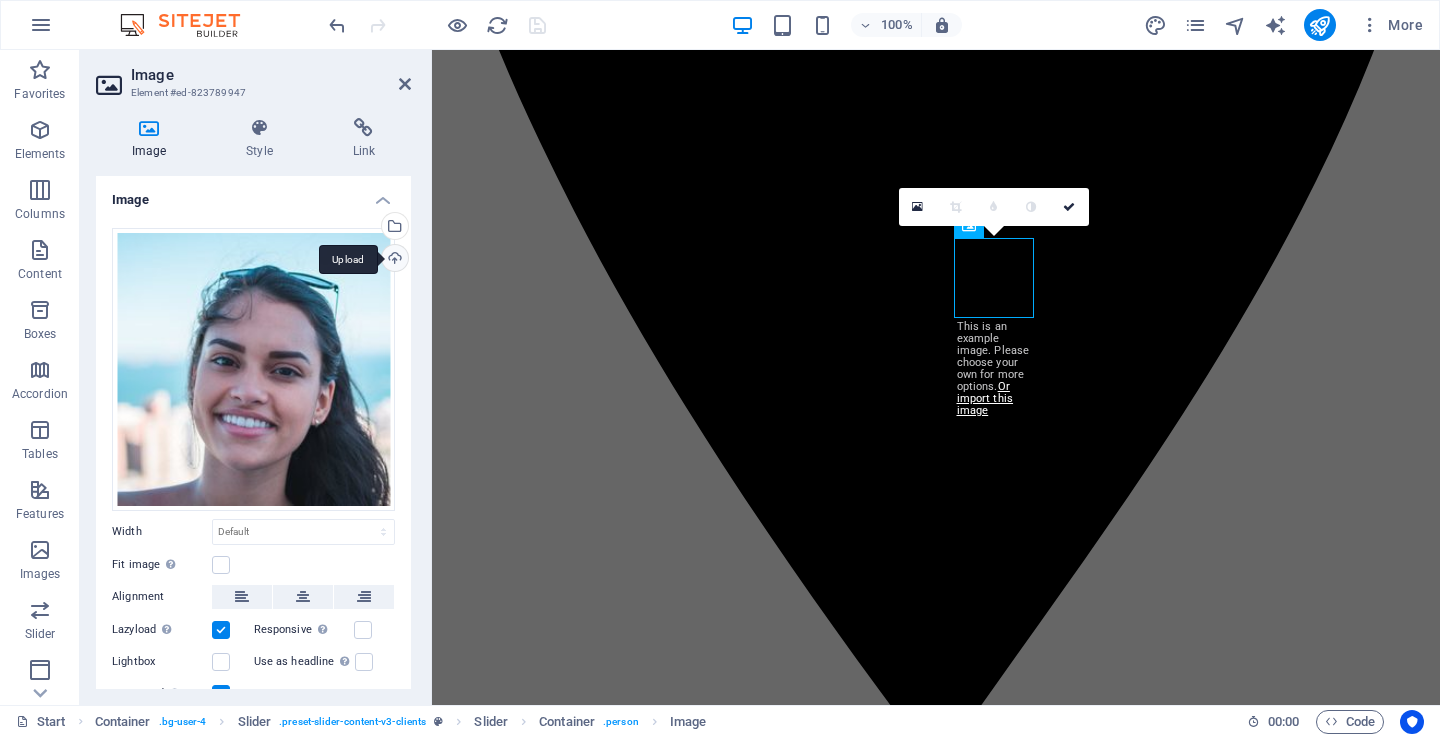 click on "Upload" at bounding box center (393, 260) 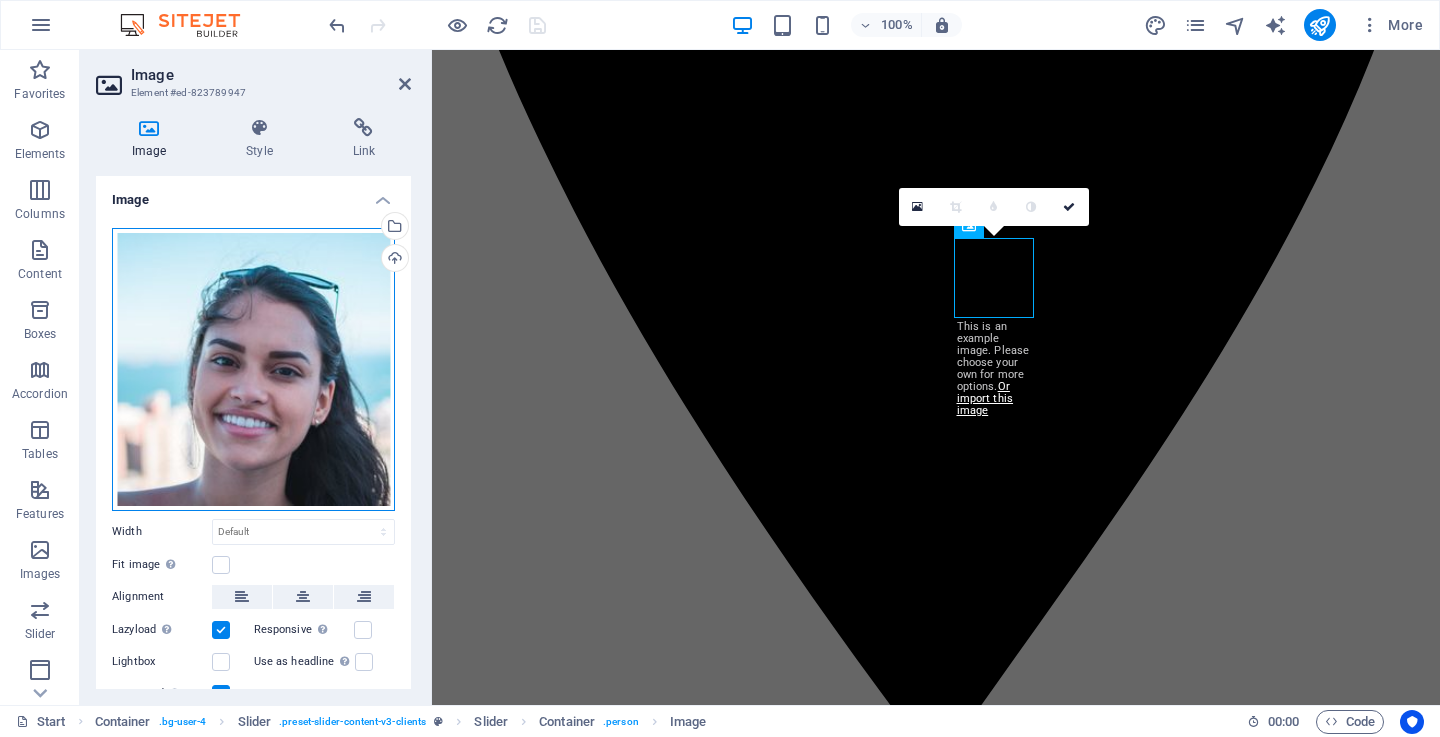 click on "Drag files here, click to choose files or select files from Files or our free stock photos & videos" at bounding box center (253, 369) 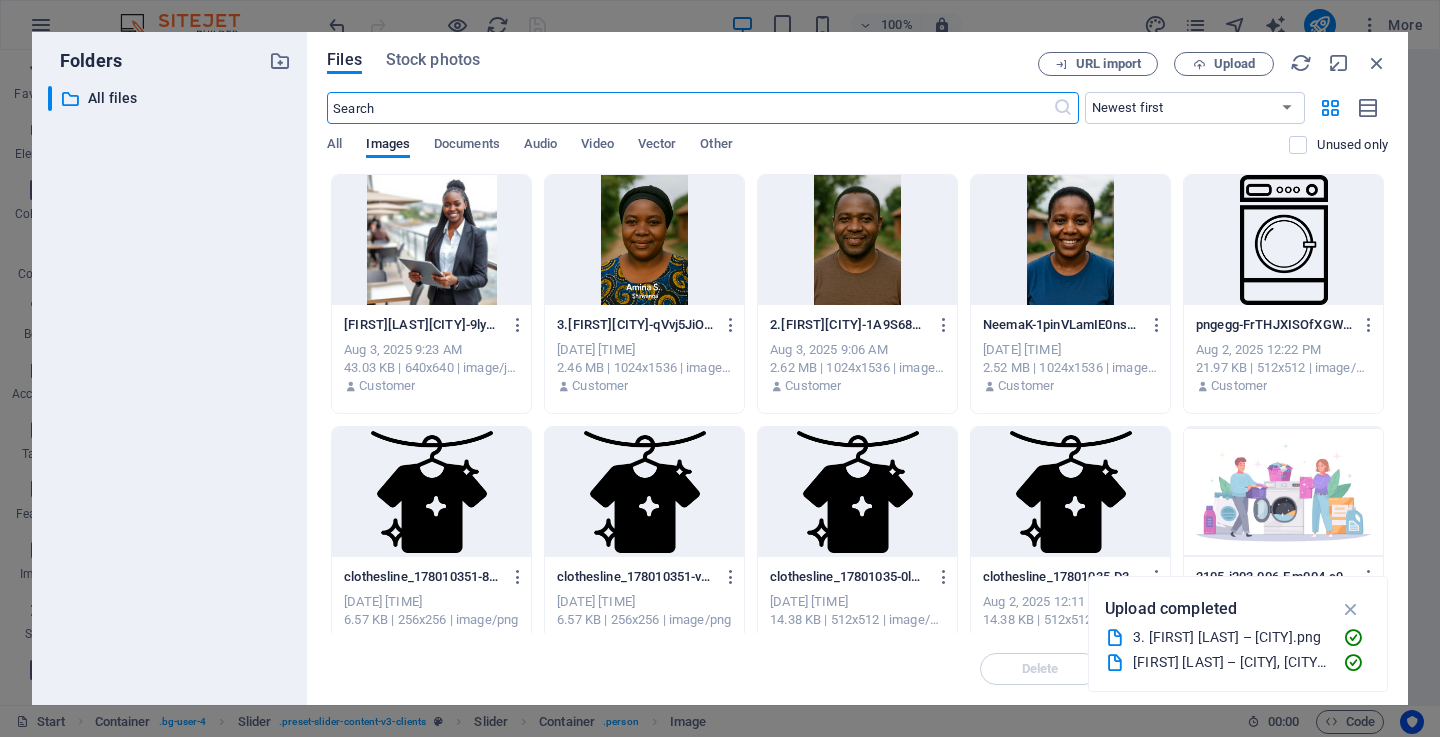 scroll, scrollTop: 2446, scrollLeft: 0, axis: vertical 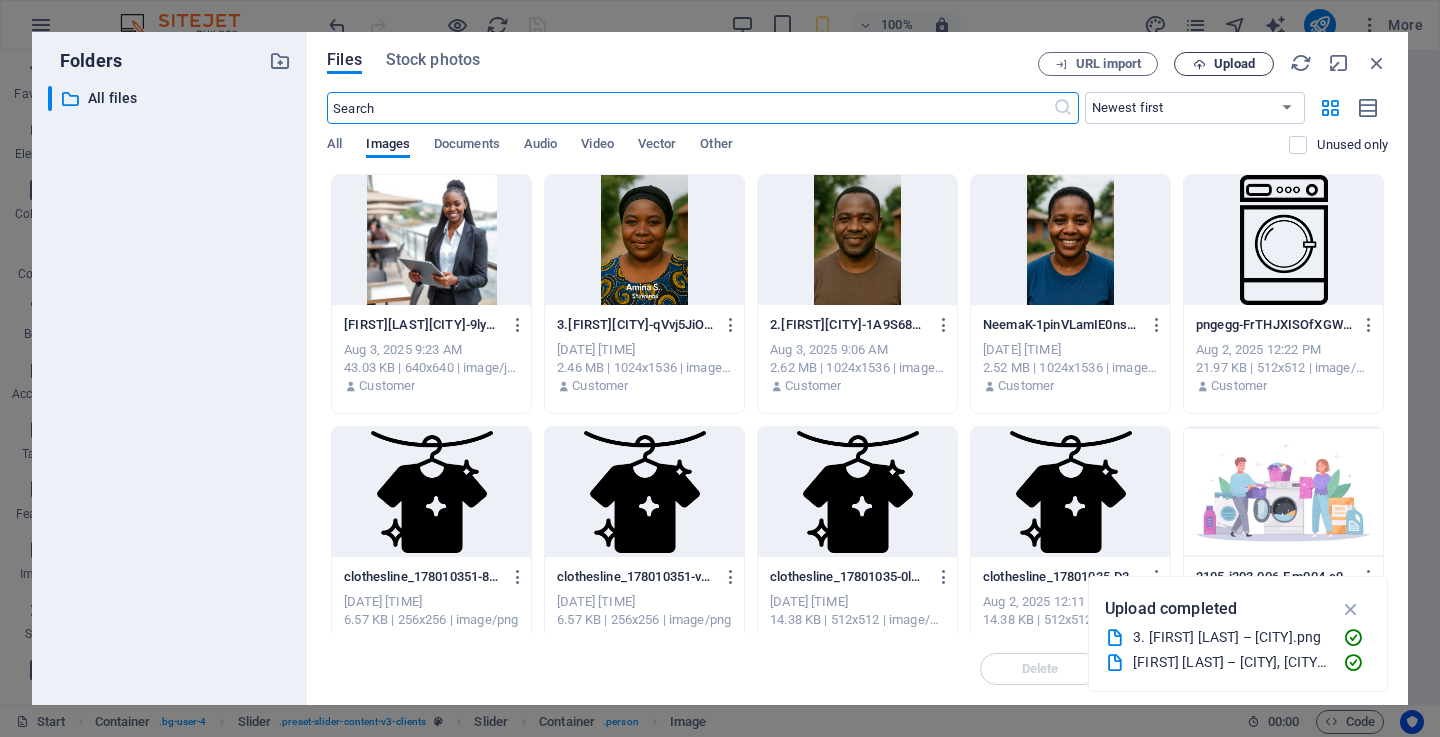 click on "Upload" at bounding box center (1234, 64) 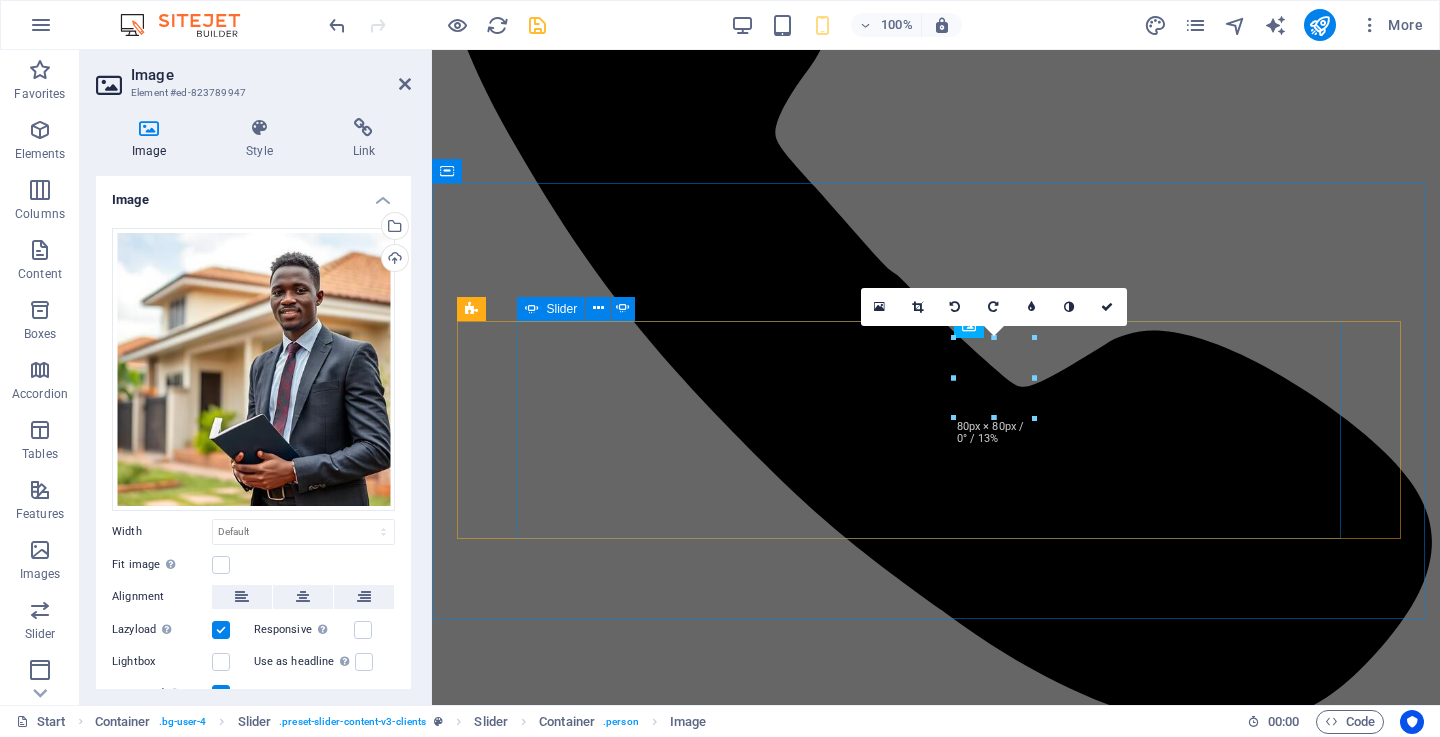 scroll, scrollTop: 1264, scrollLeft: 0, axis: vertical 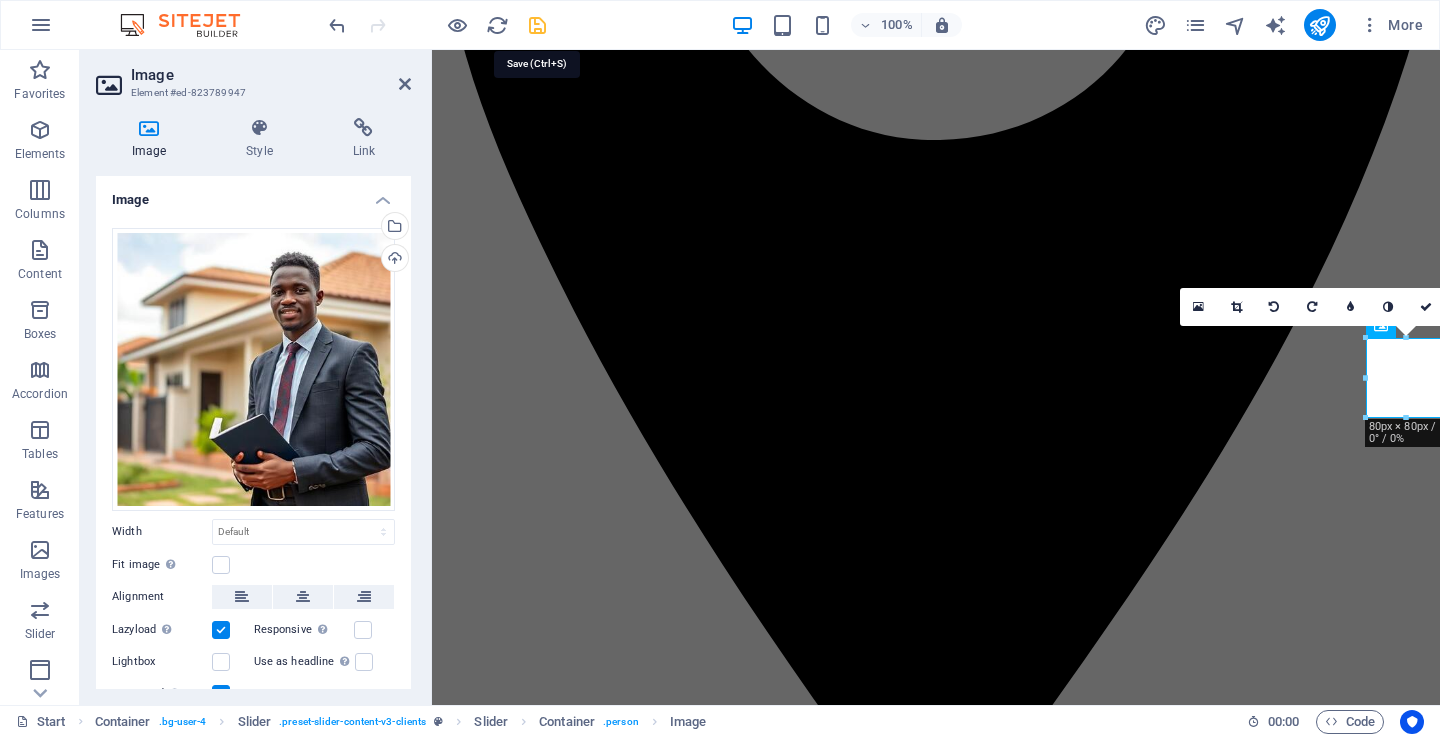 click at bounding box center (537, 25) 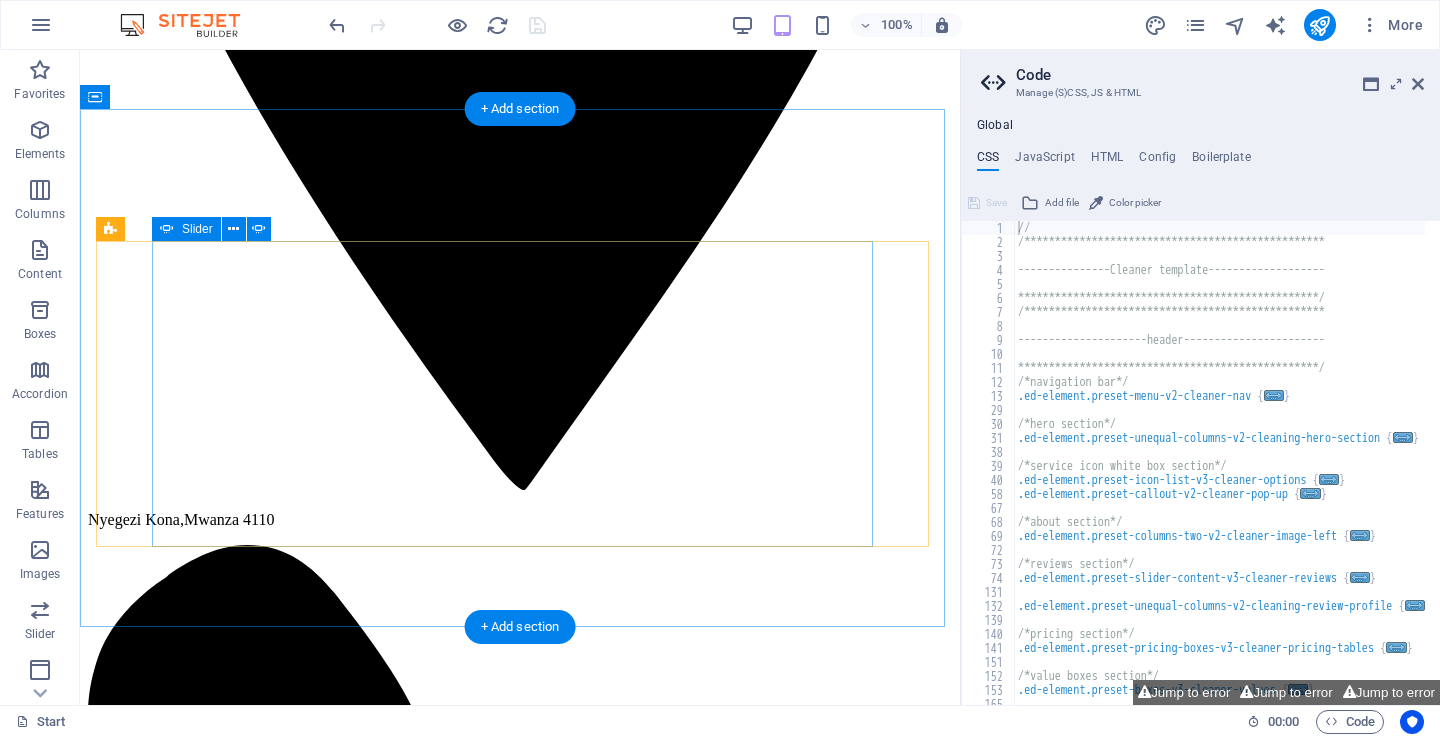 scroll, scrollTop: 1464, scrollLeft: 0, axis: vertical 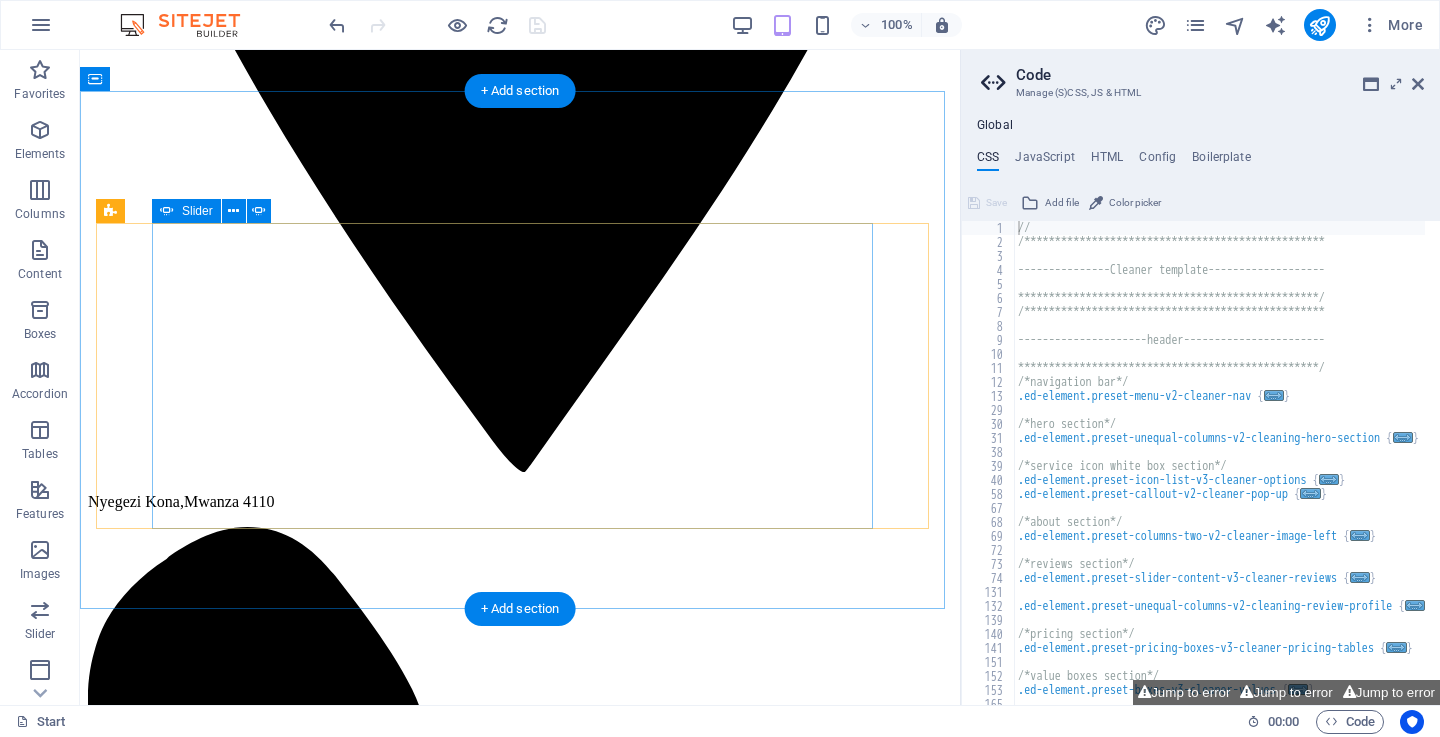 click on "3" at bounding box center [139, 20374] 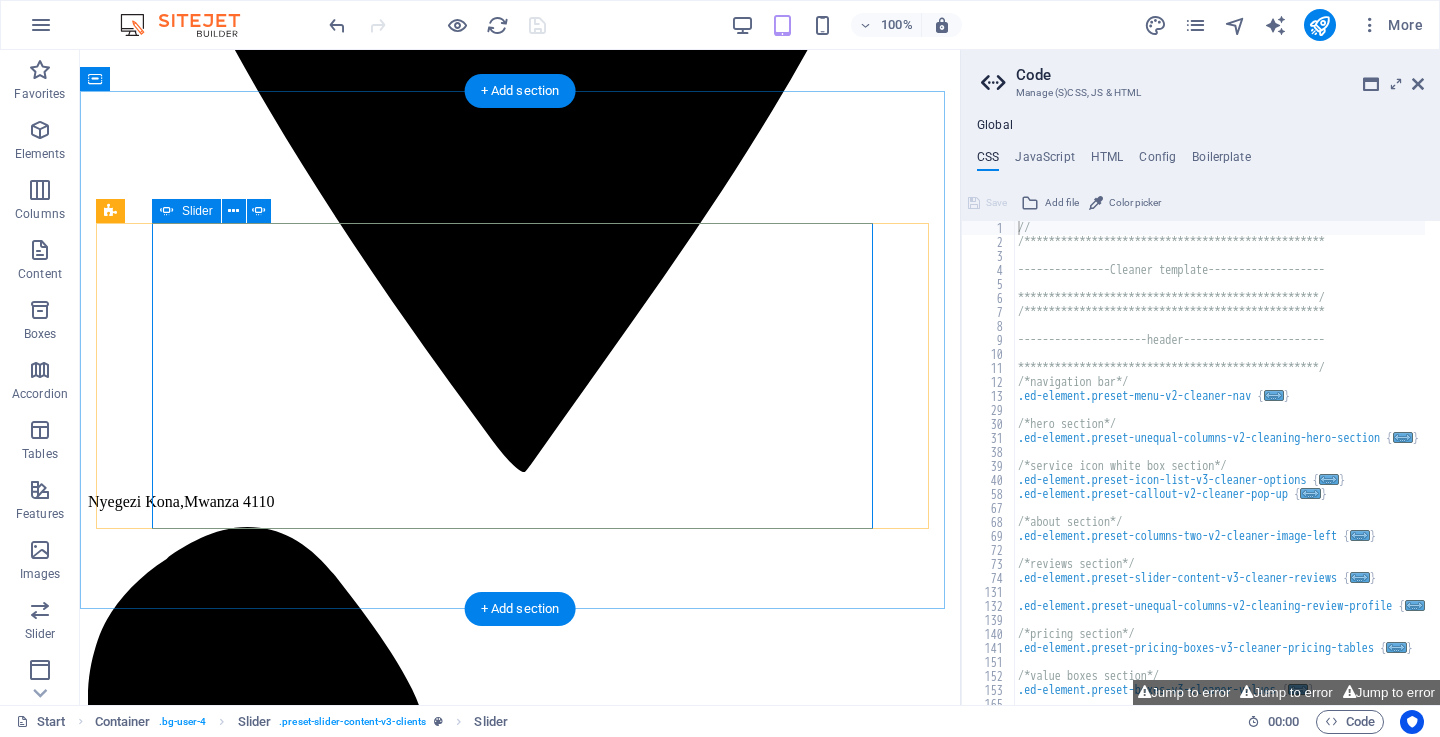 click on "3" at bounding box center [139, 20374] 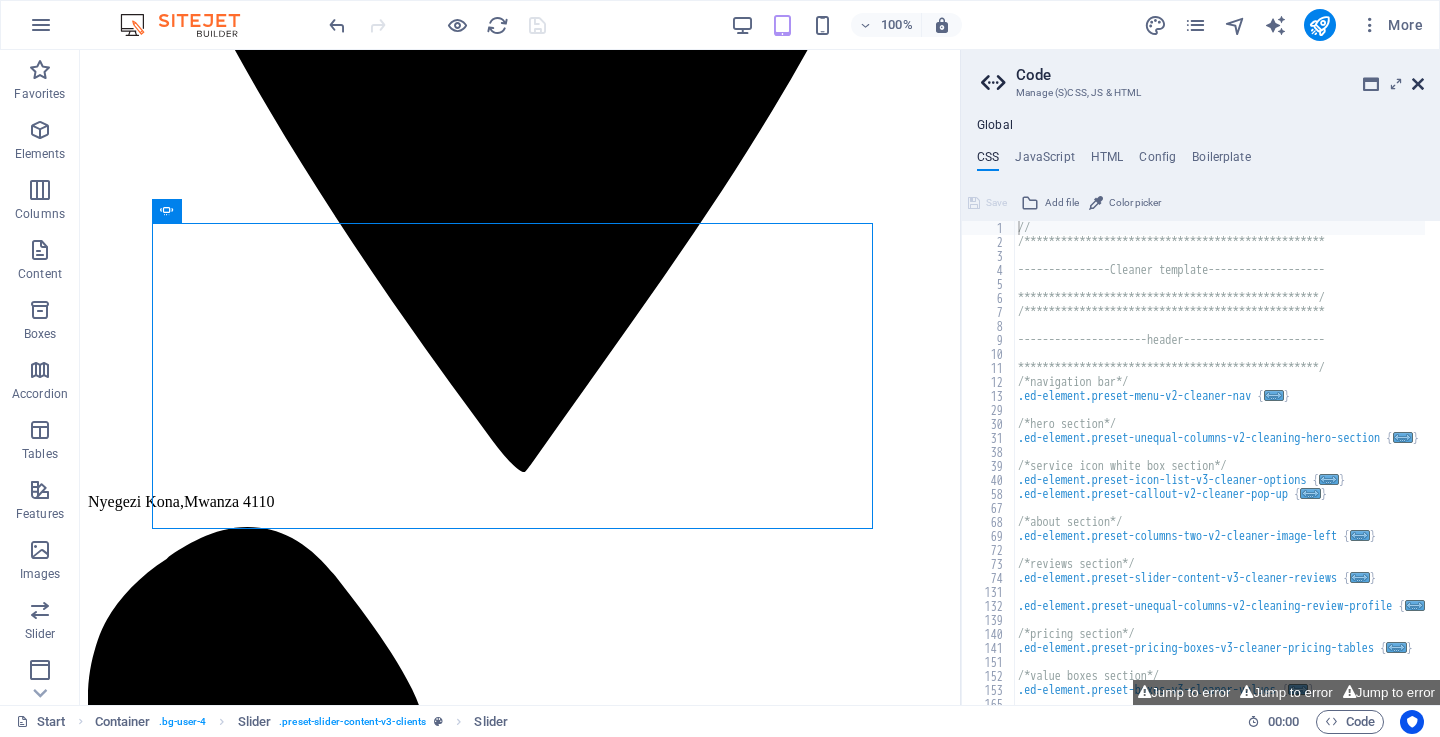 drag, startPoint x: 1415, startPoint y: 77, endPoint x: 1170, endPoint y: 57, distance: 245.81497 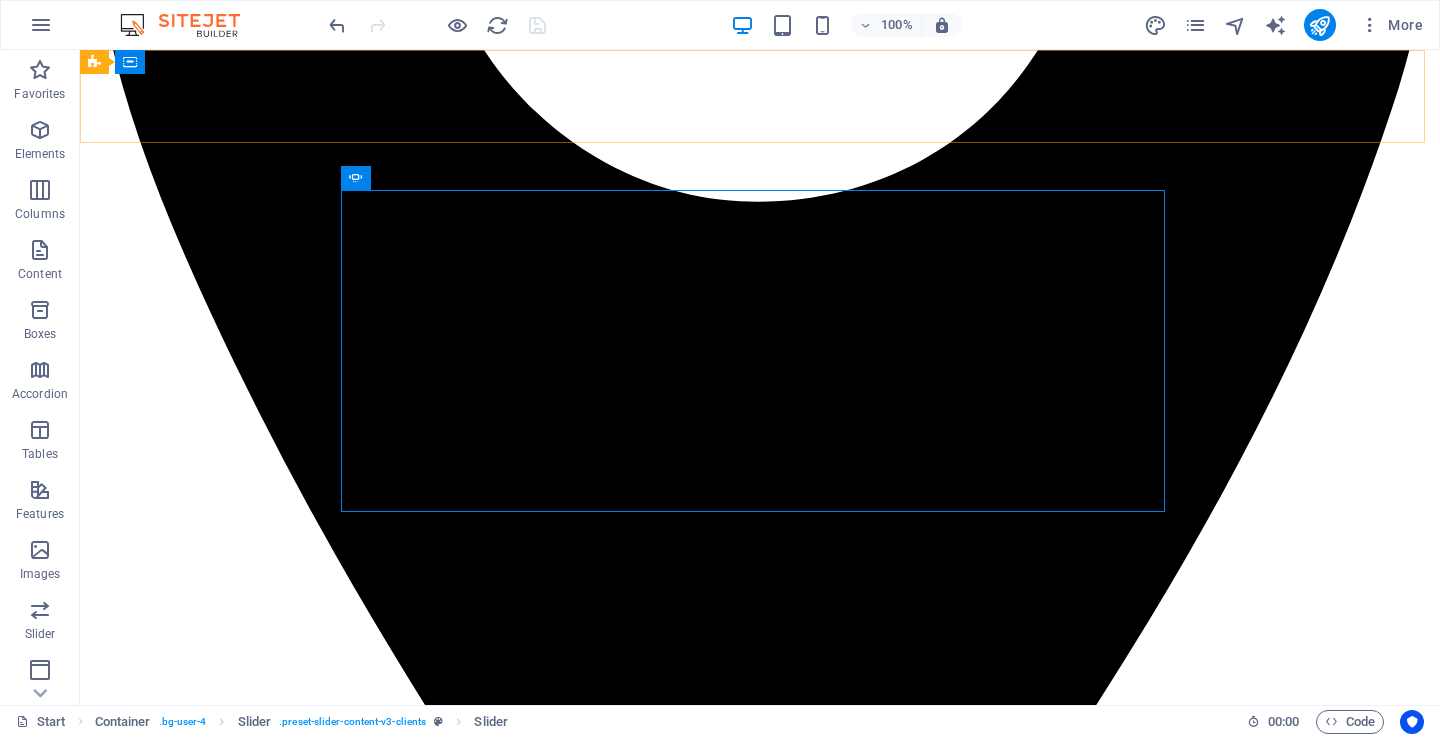 scroll, scrollTop: 1395, scrollLeft: 0, axis: vertical 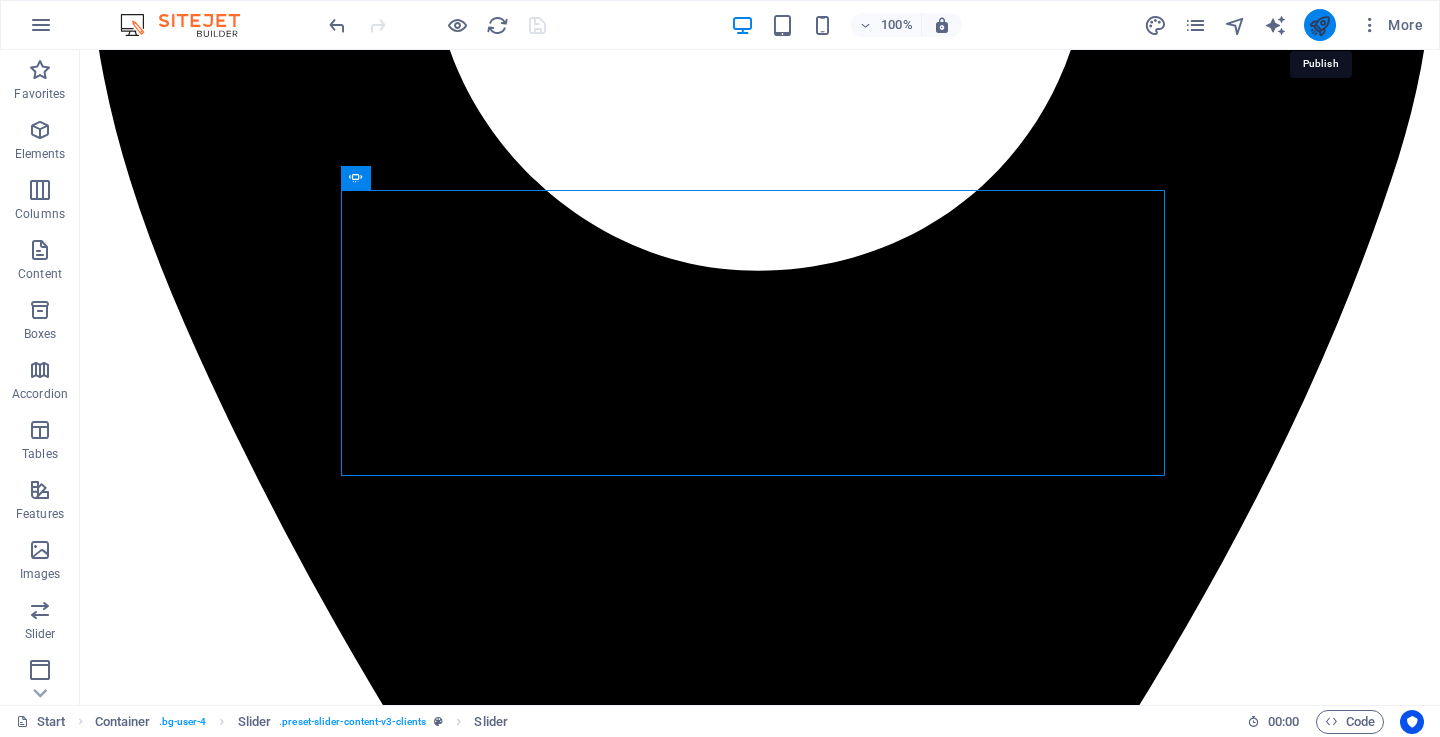 click at bounding box center (1319, 25) 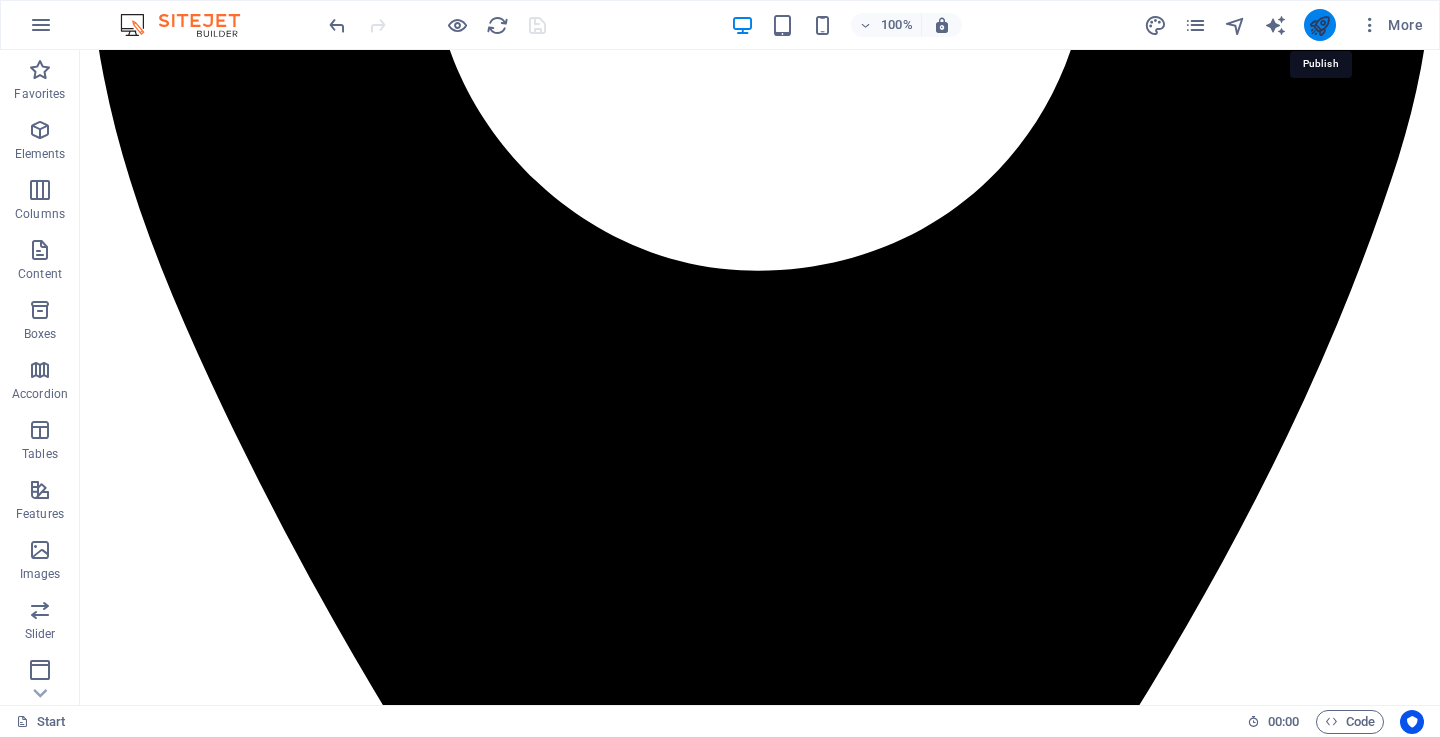 scroll, scrollTop: 1464, scrollLeft: 0, axis: vertical 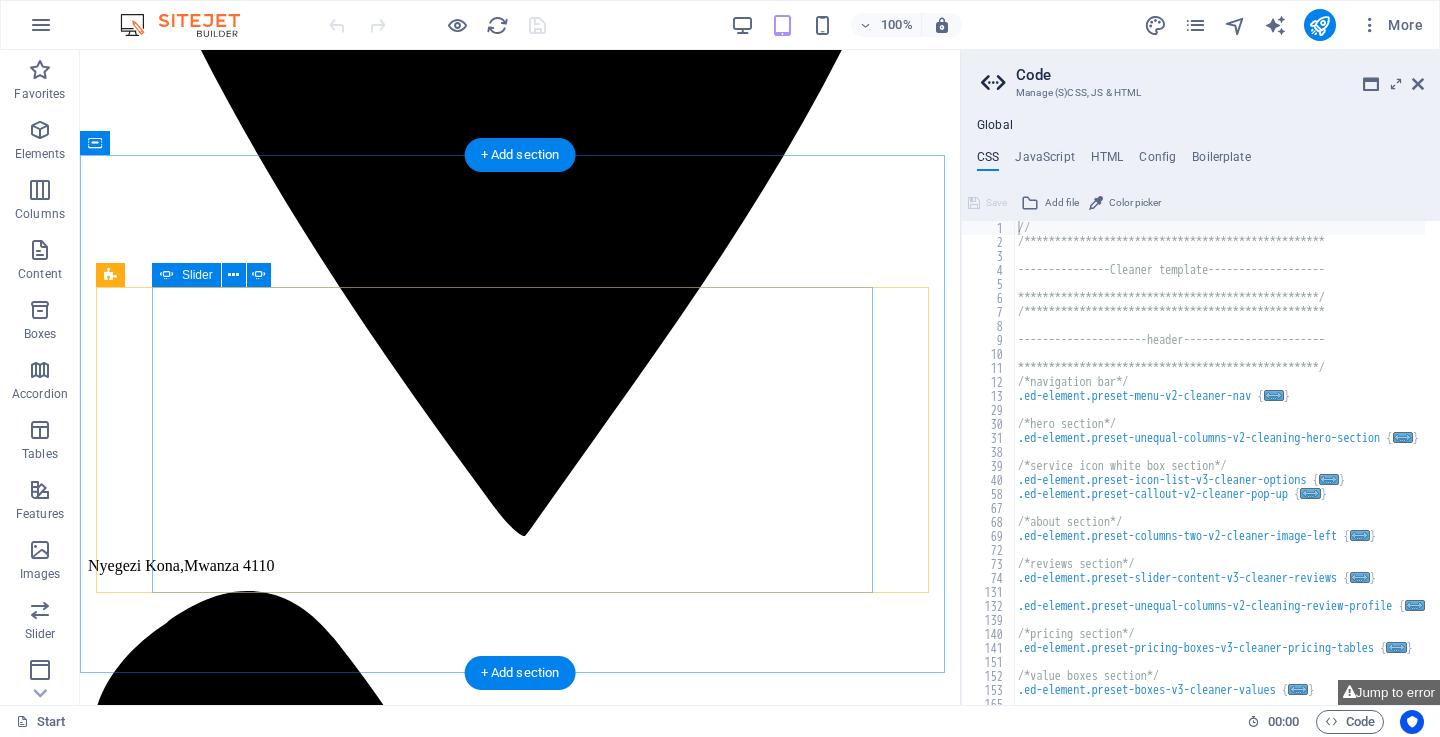 click on "2" at bounding box center [139, 21711] 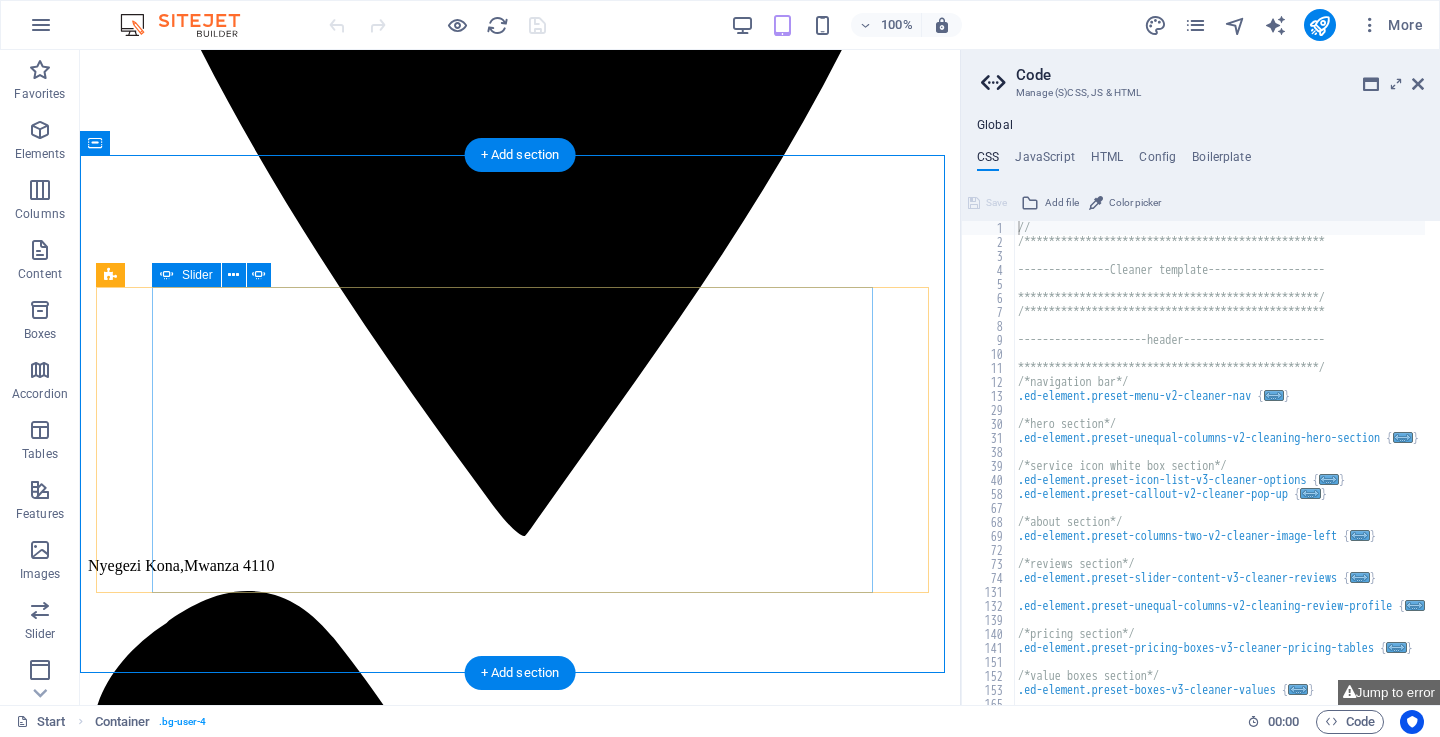 click on "2" at bounding box center [139, 21711] 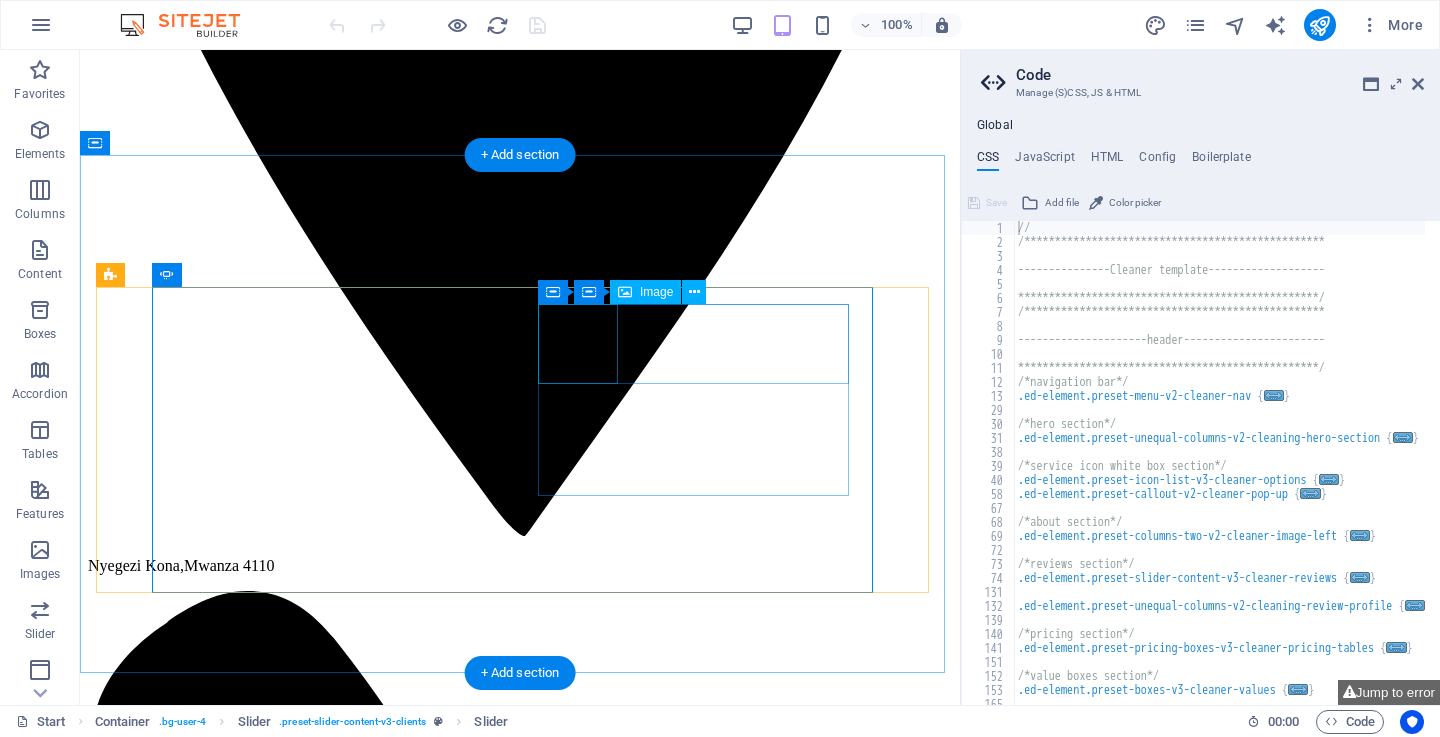 click at bounding box center (-1201, 17077) 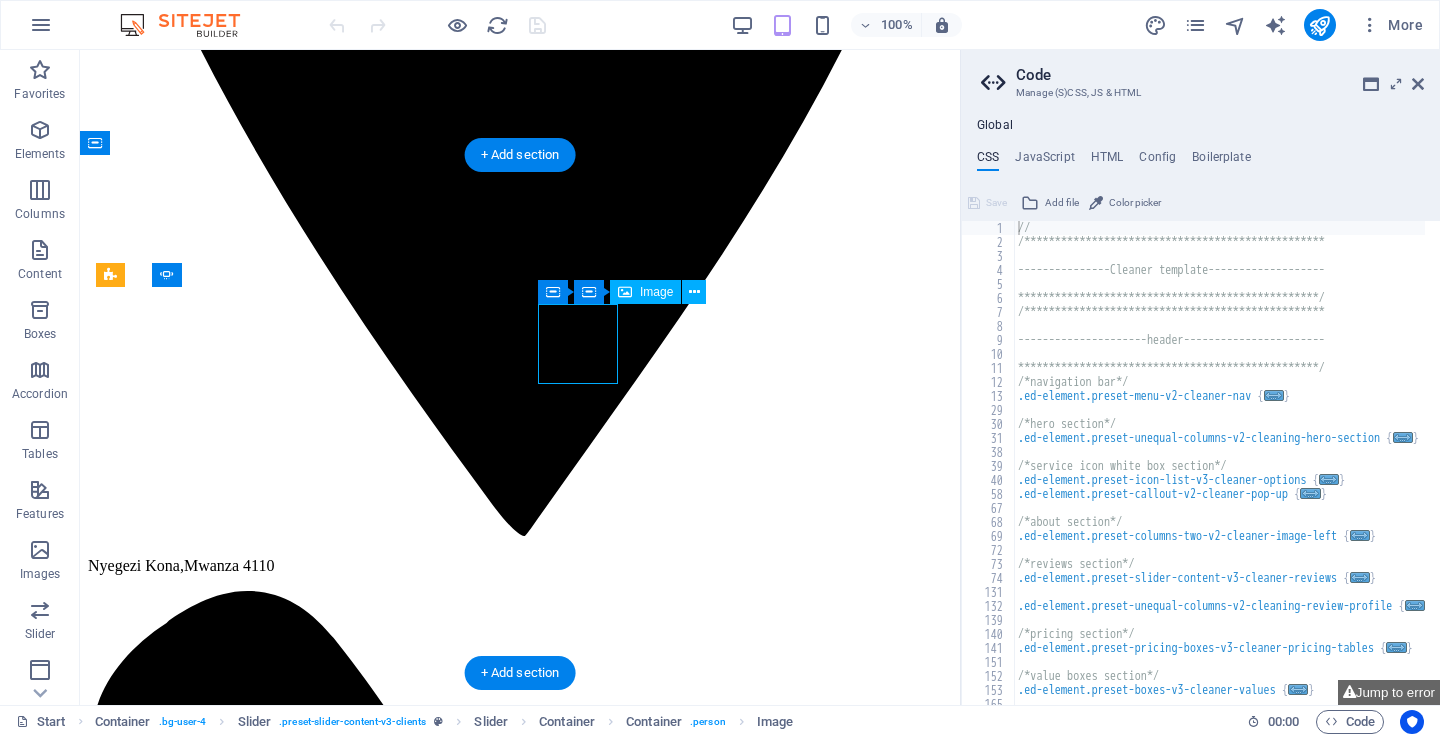 click at bounding box center [-1201, 17077] 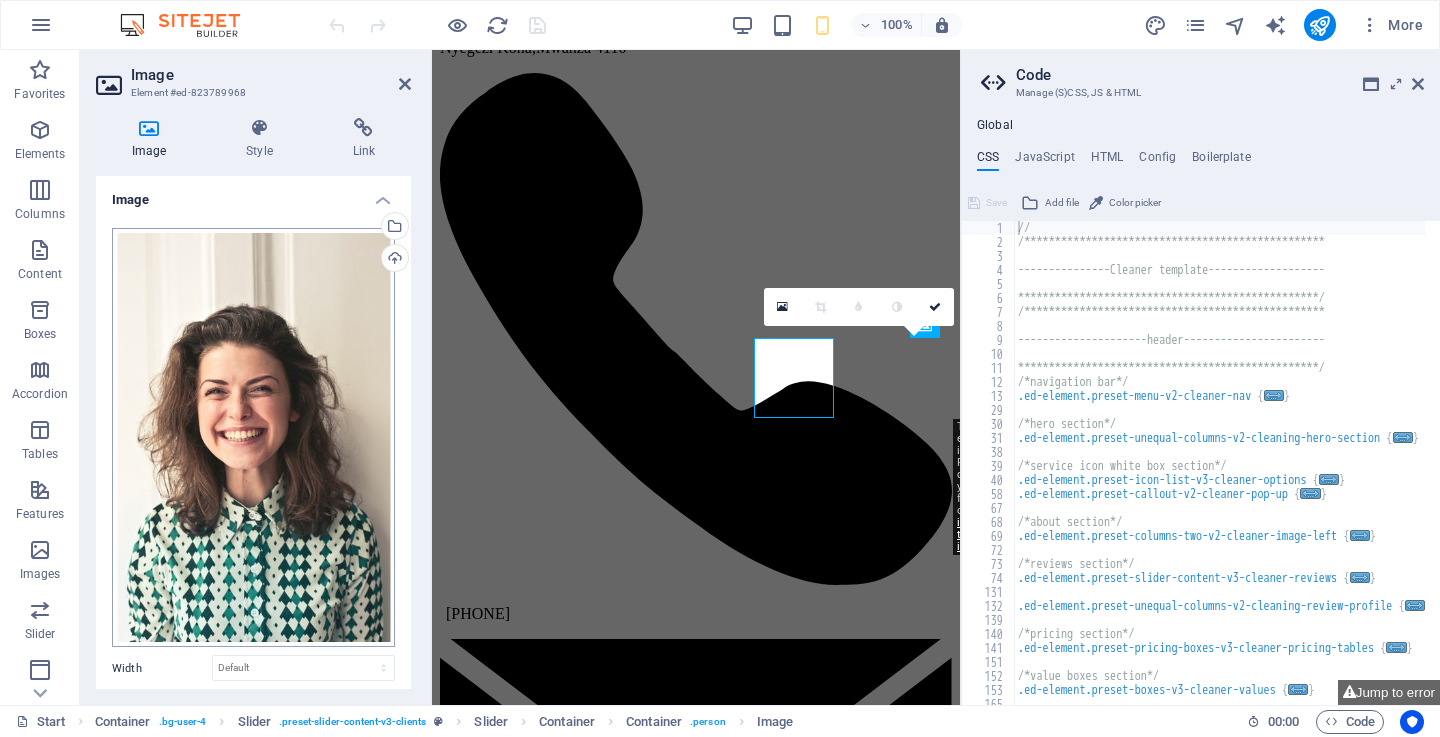 scroll, scrollTop: 2423, scrollLeft: 0, axis: vertical 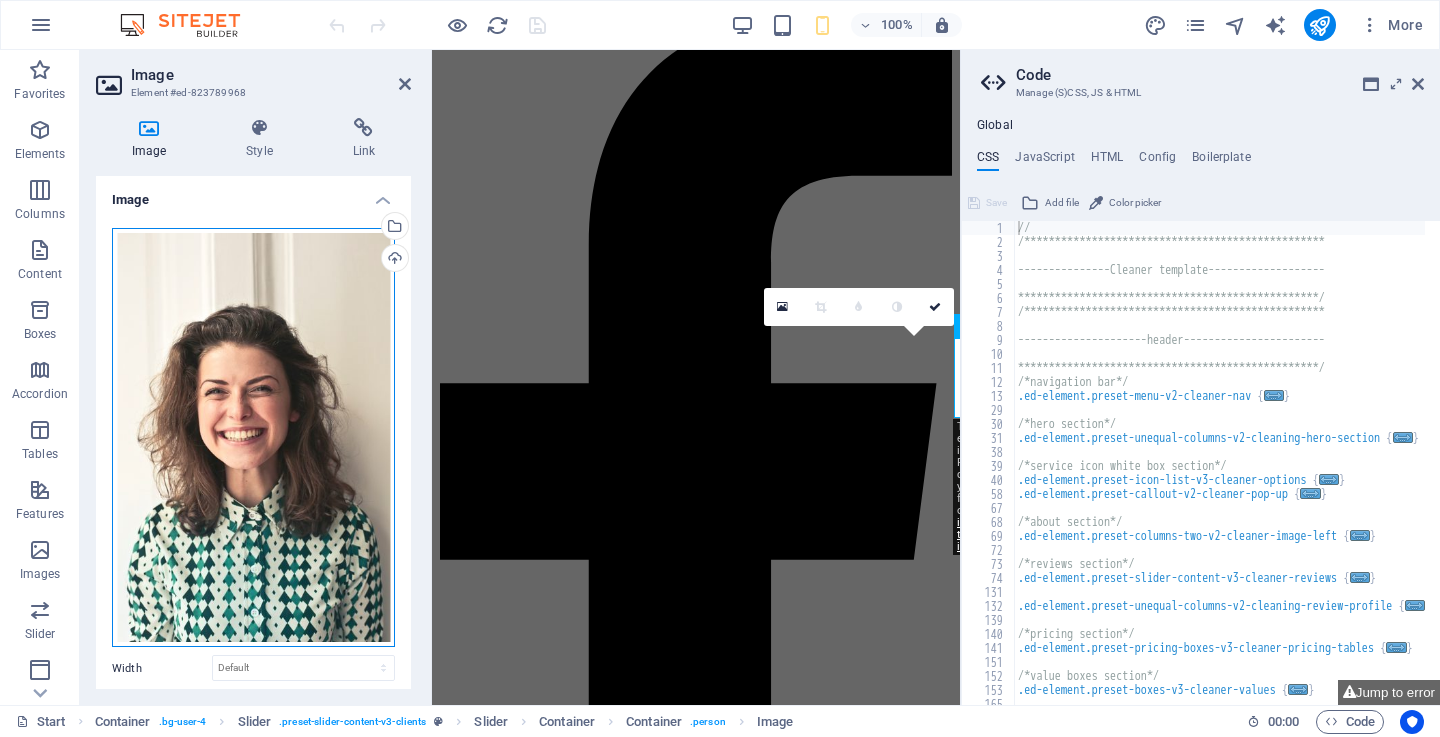 click on "Drag files here, click to choose files or select files from Files or our free stock photos & videos" at bounding box center (253, 438) 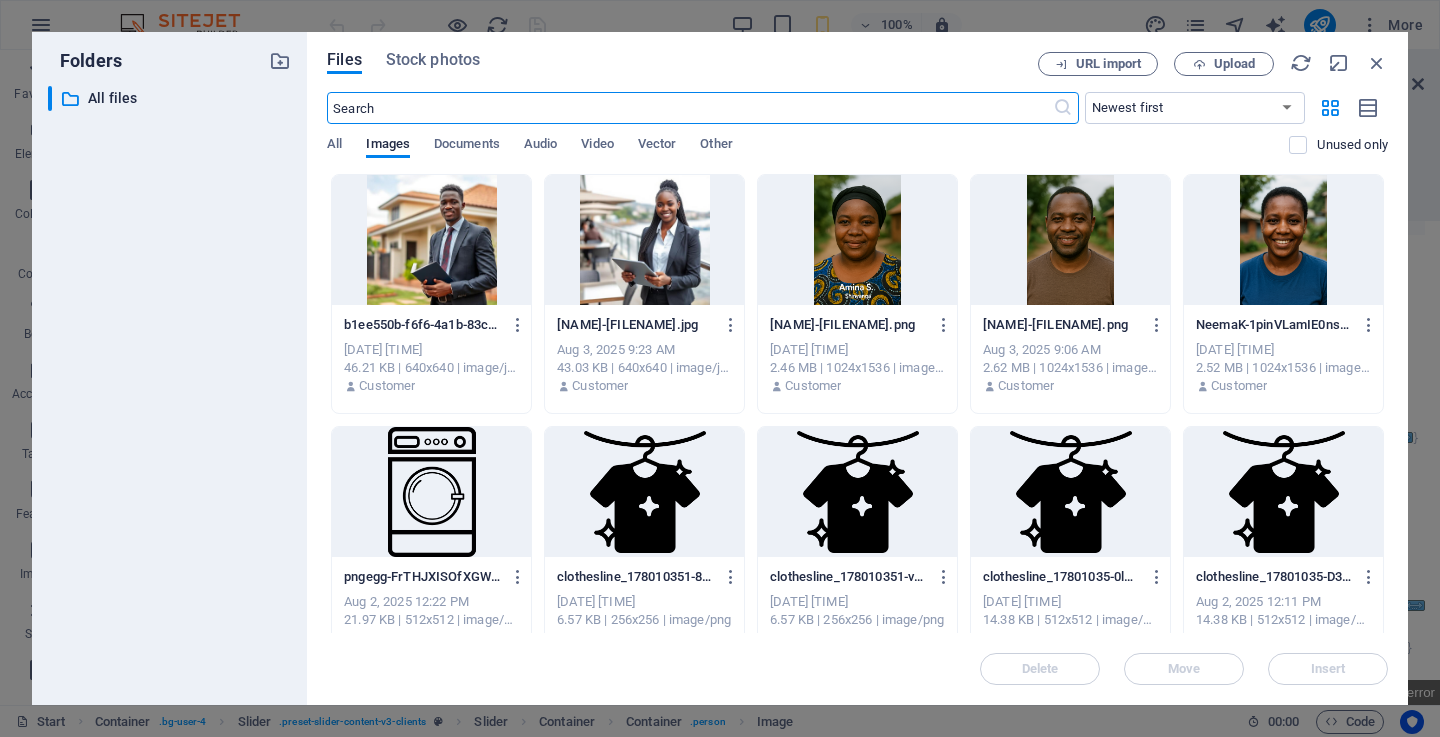 scroll, scrollTop: 8343, scrollLeft: 0, axis: vertical 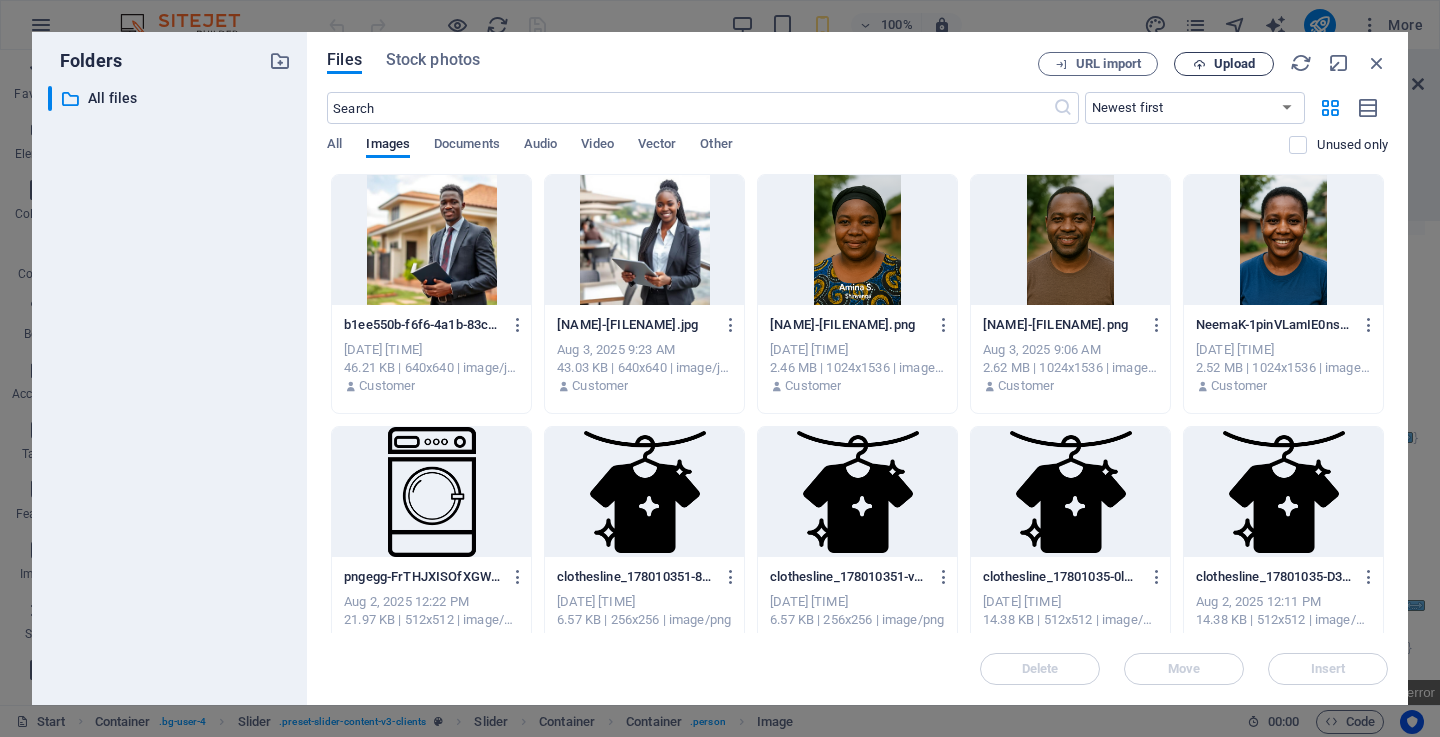 click on "Upload" at bounding box center [1234, 64] 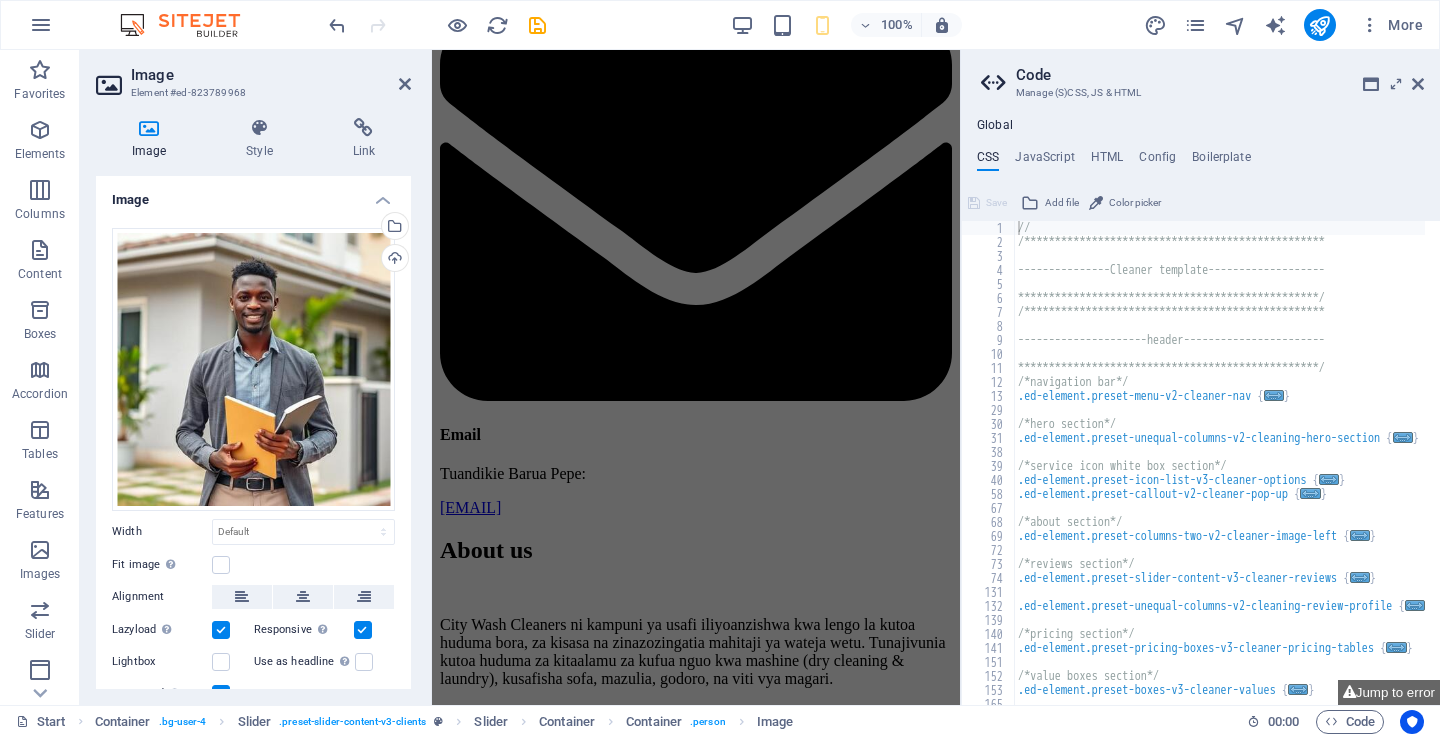 scroll, scrollTop: 2423, scrollLeft: 0, axis: vertical 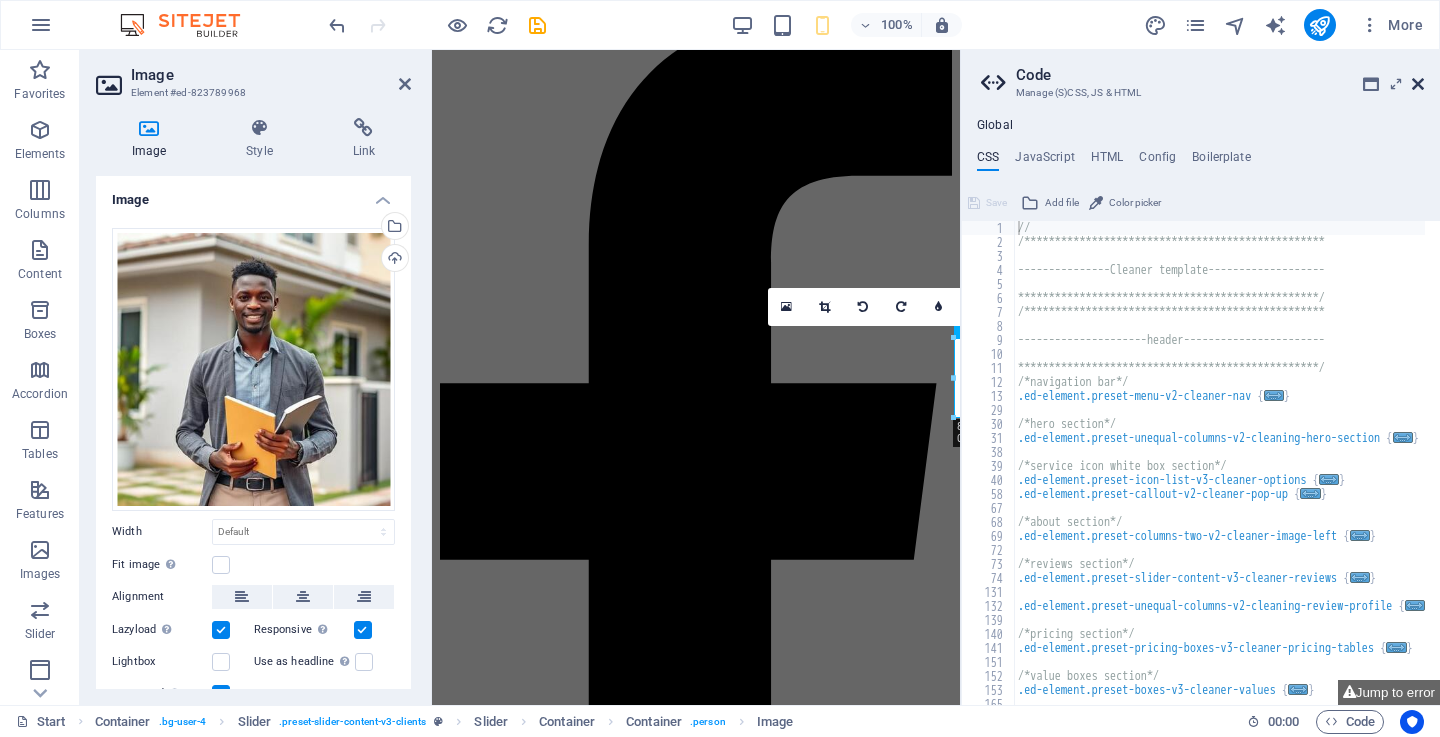 drag, startPoint x: 1422, startPoint y: 77, endPoint x: 927, endPoint y: 74, distance: 495.0091 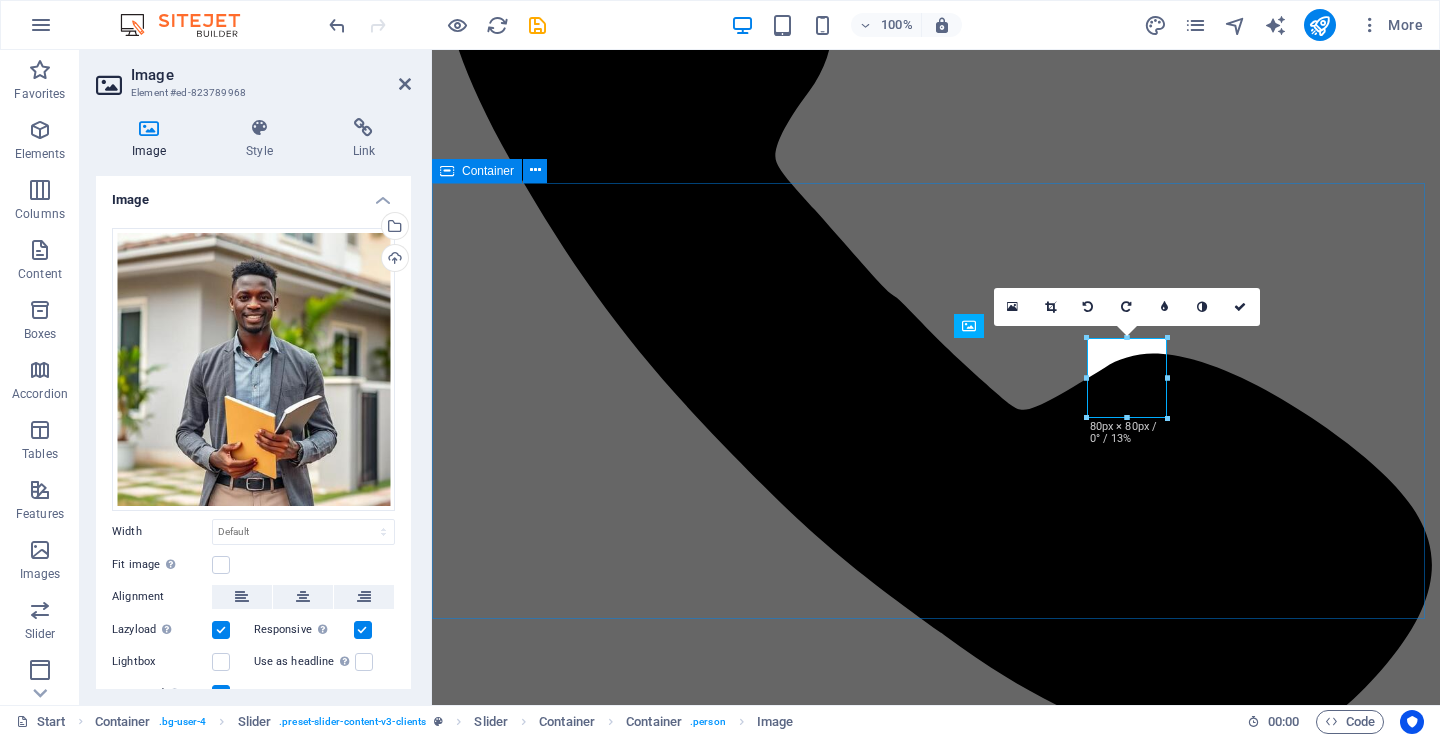 scroll, scrollTop: 1264, scrollLeft: 0, axis: vertical 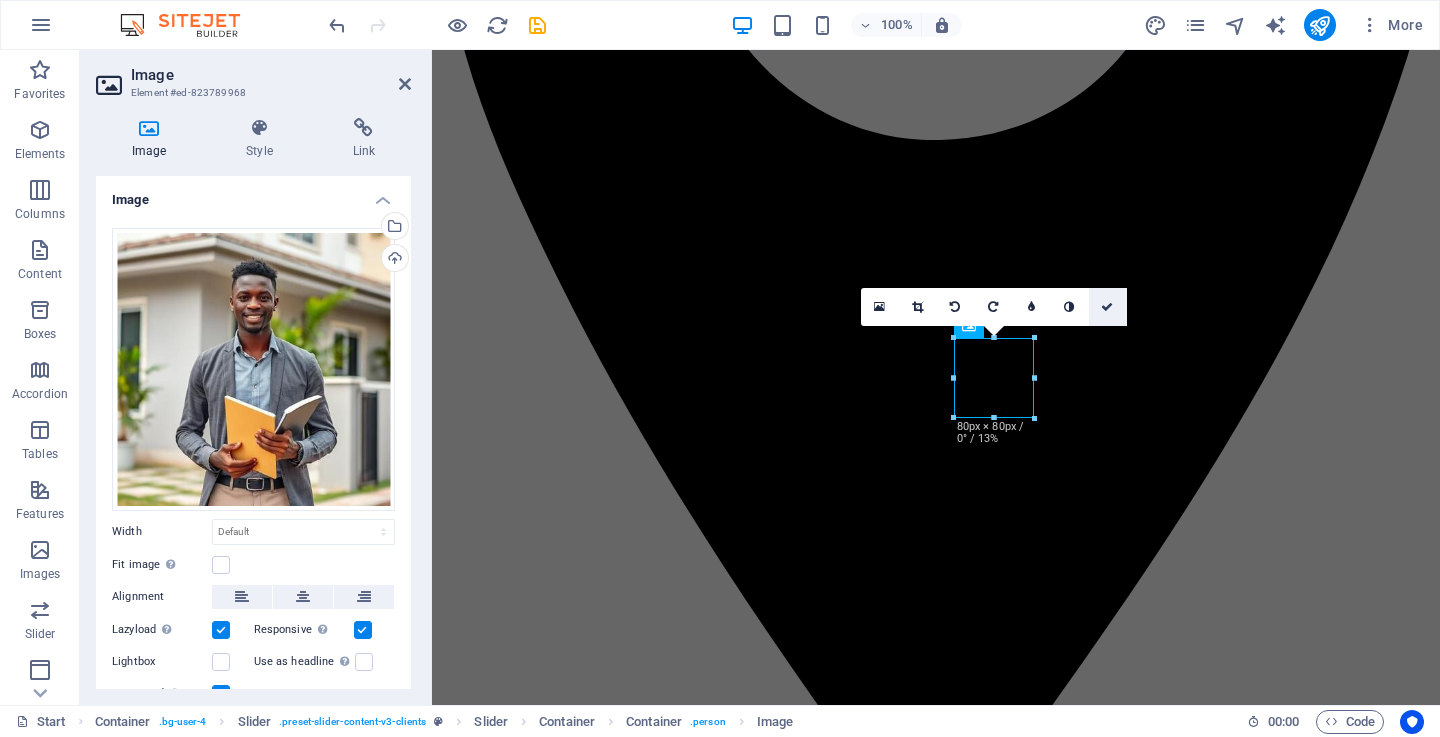click at bounding box center [1107, 307] 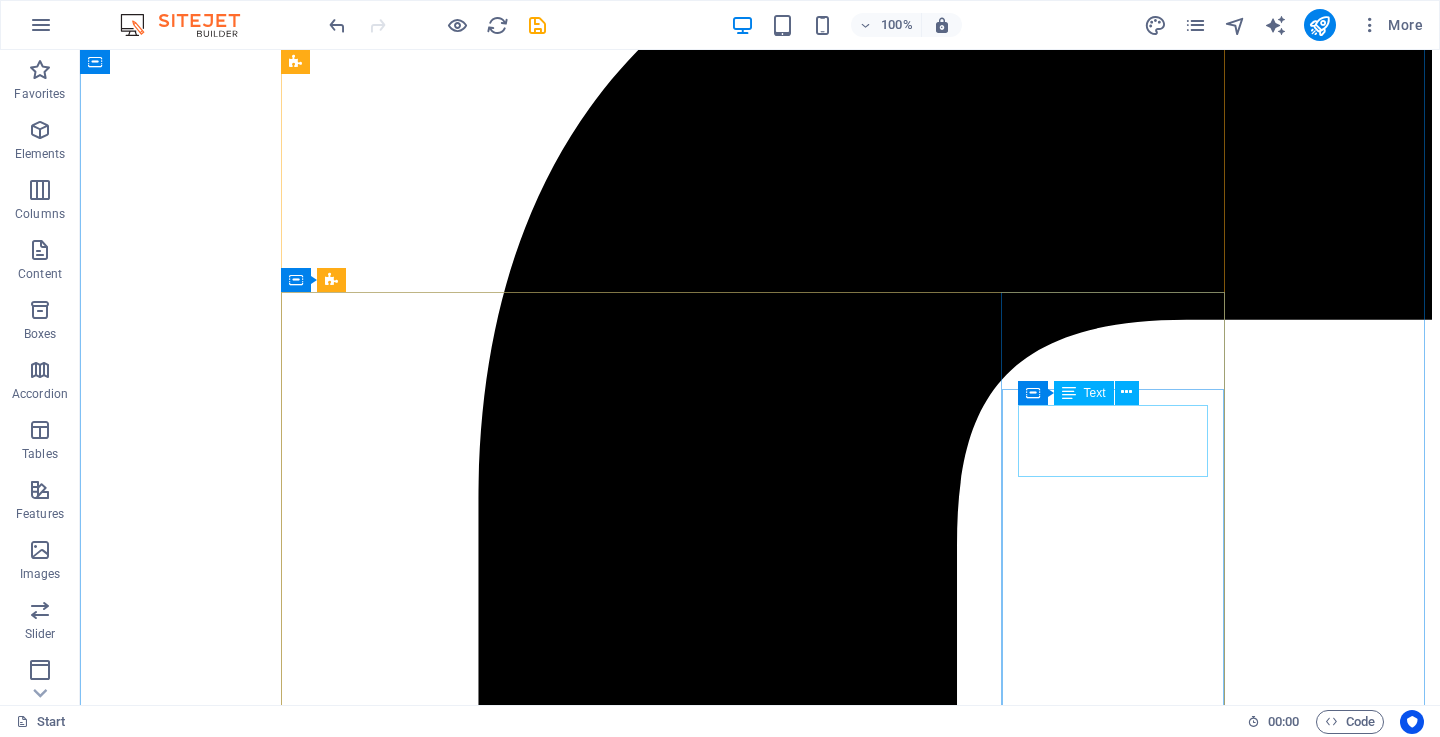 scroll, scrollTop: 5164, scrollLeft: 0, axis: vertical 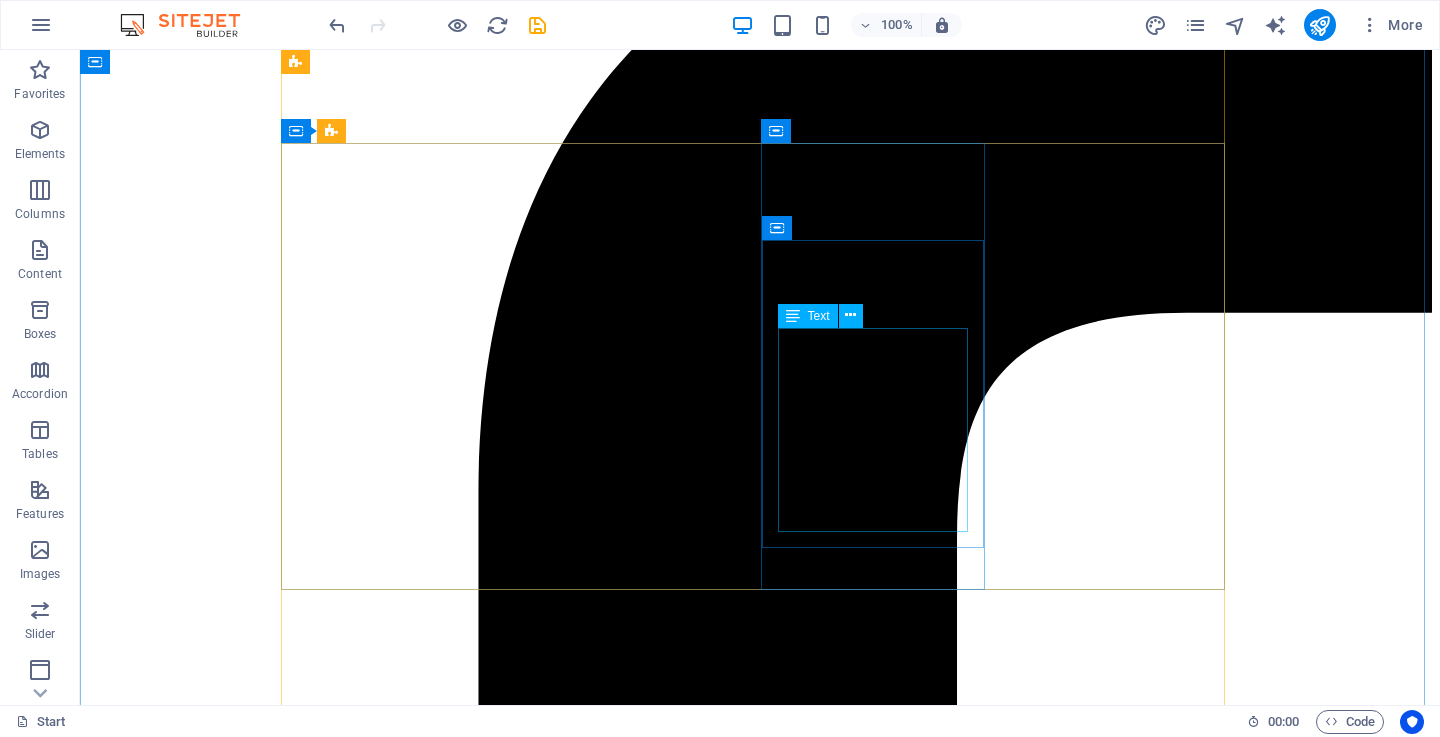 click on "60 min Exterior  Wash Hand  Wash &   Dry Wheels  Wash Interior  Detailing" at bounding box center [760, 41397] 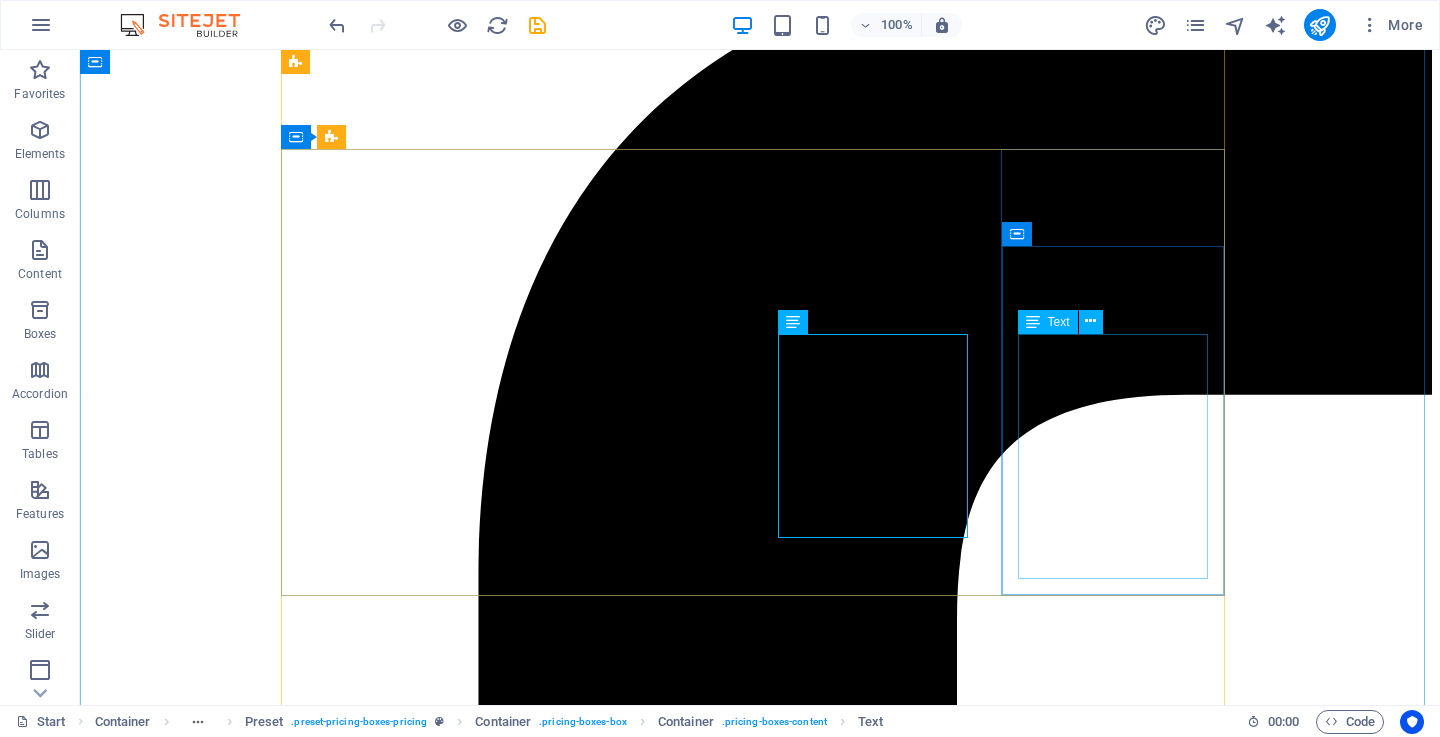 scroll, scrollTop: 5064, scrollLeft: 0, axis: vertical 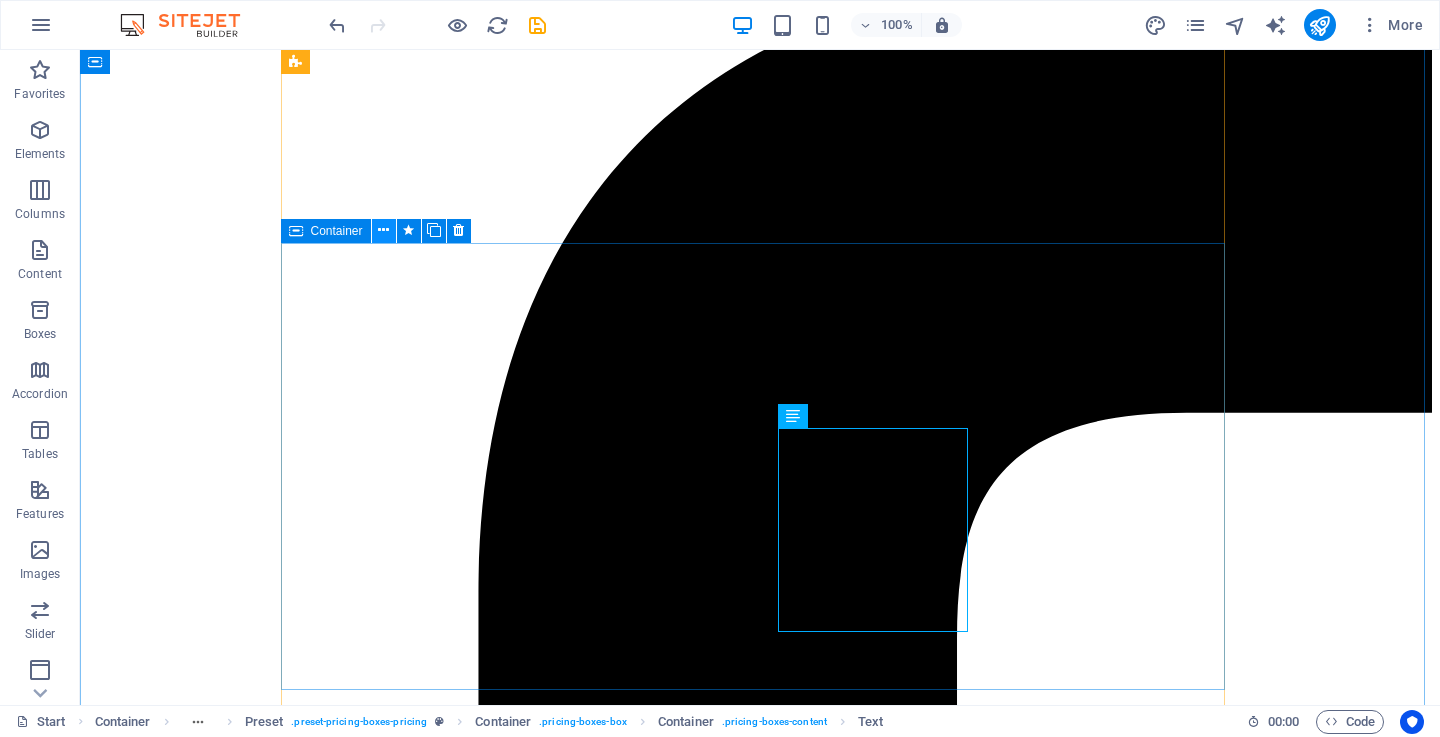 click at bounding box center (383, 230) 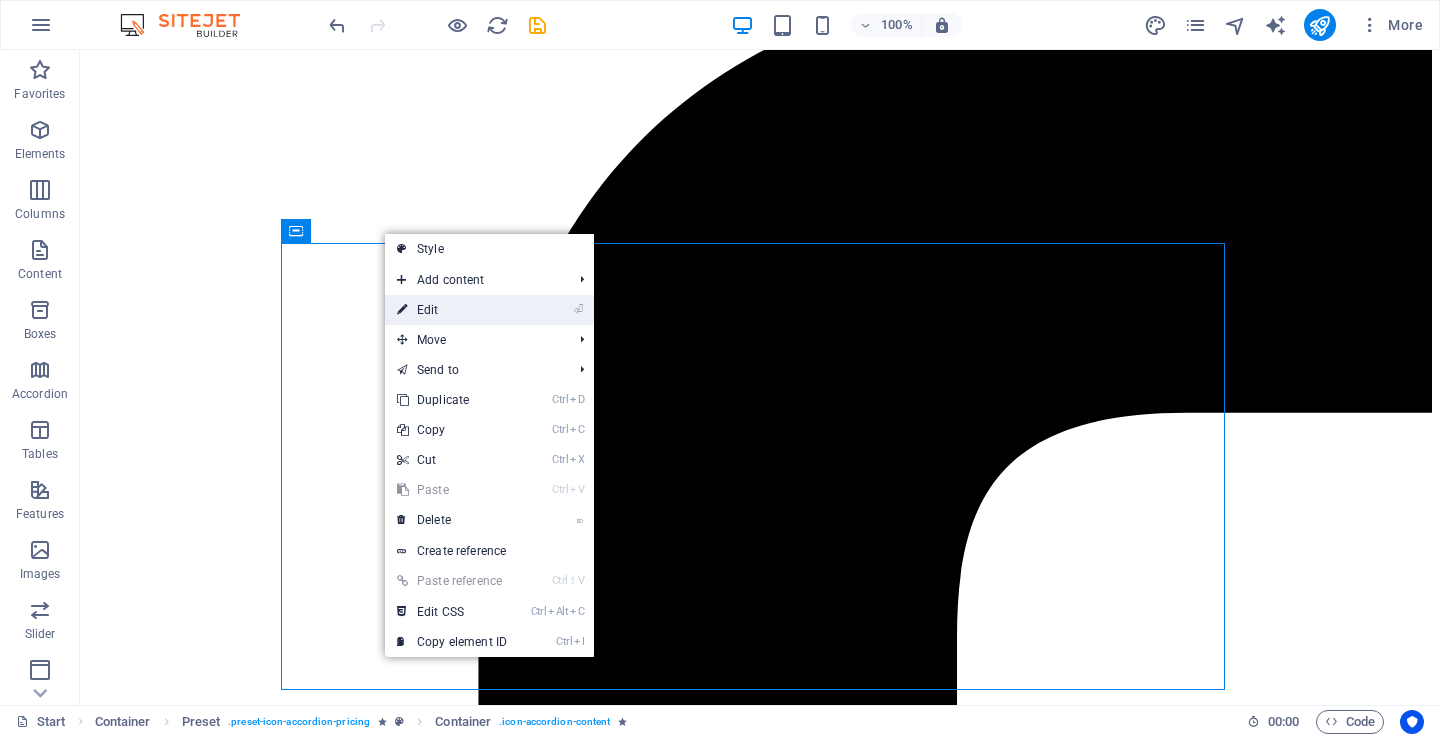 click on "⏎  Edit" at bounding box center (452, 310) 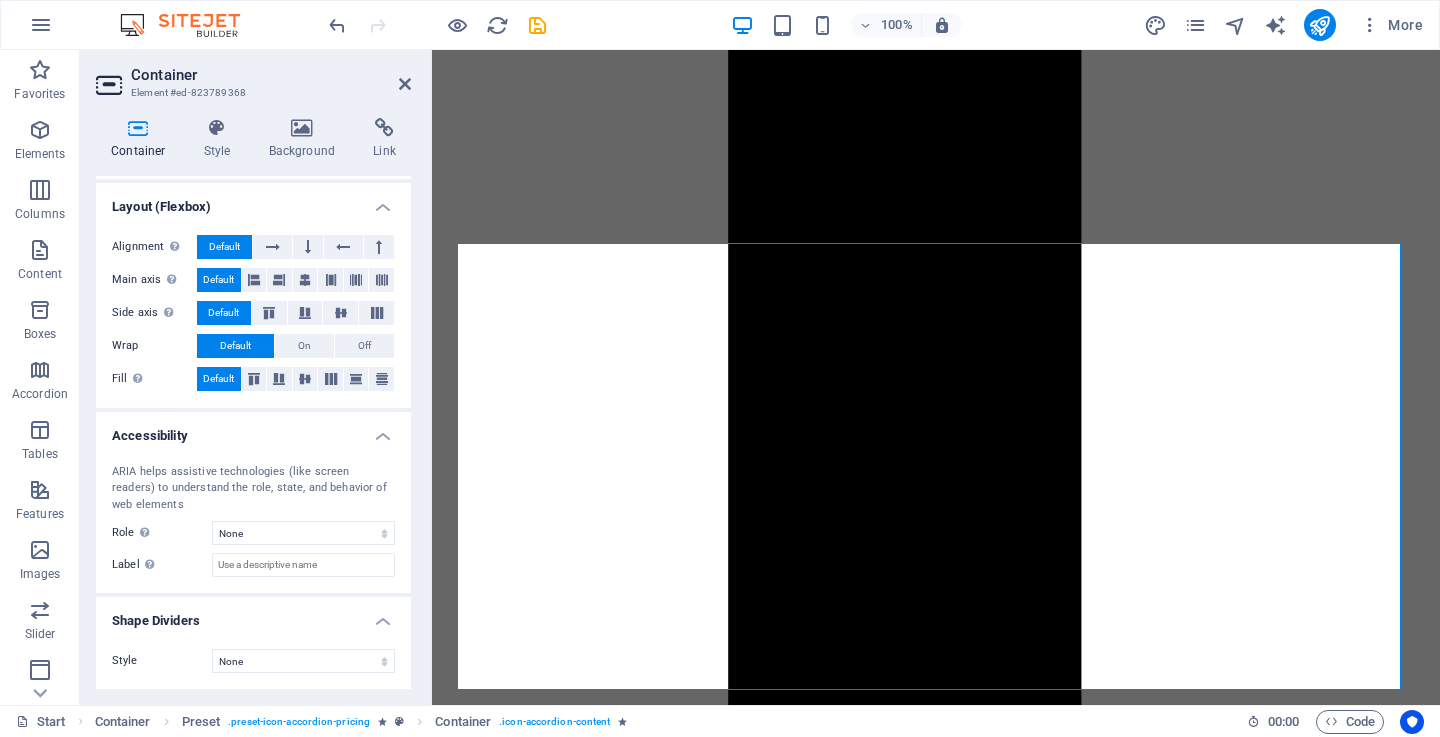 scroll, scrollTop: 0, scrollLeft: 0, axis: both 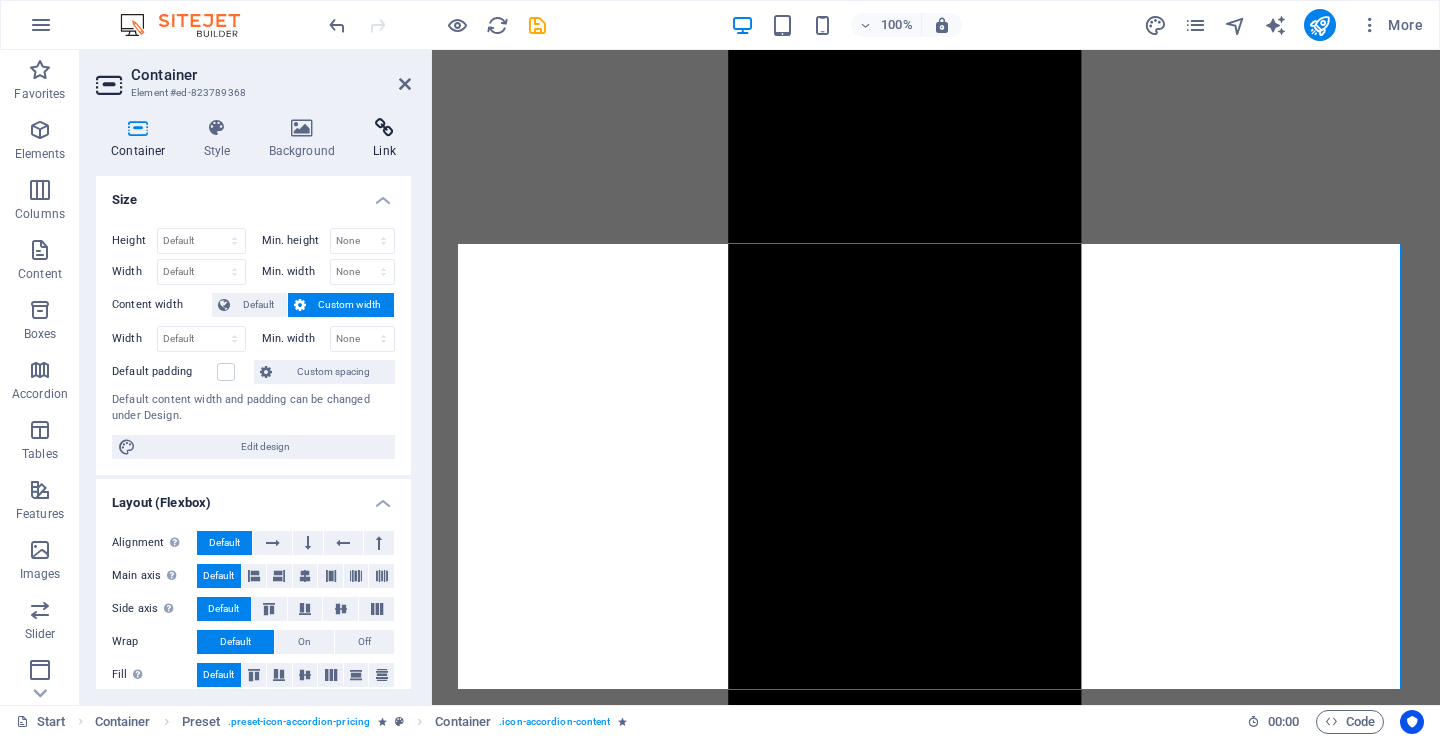 click at bounding box center [384, 128] 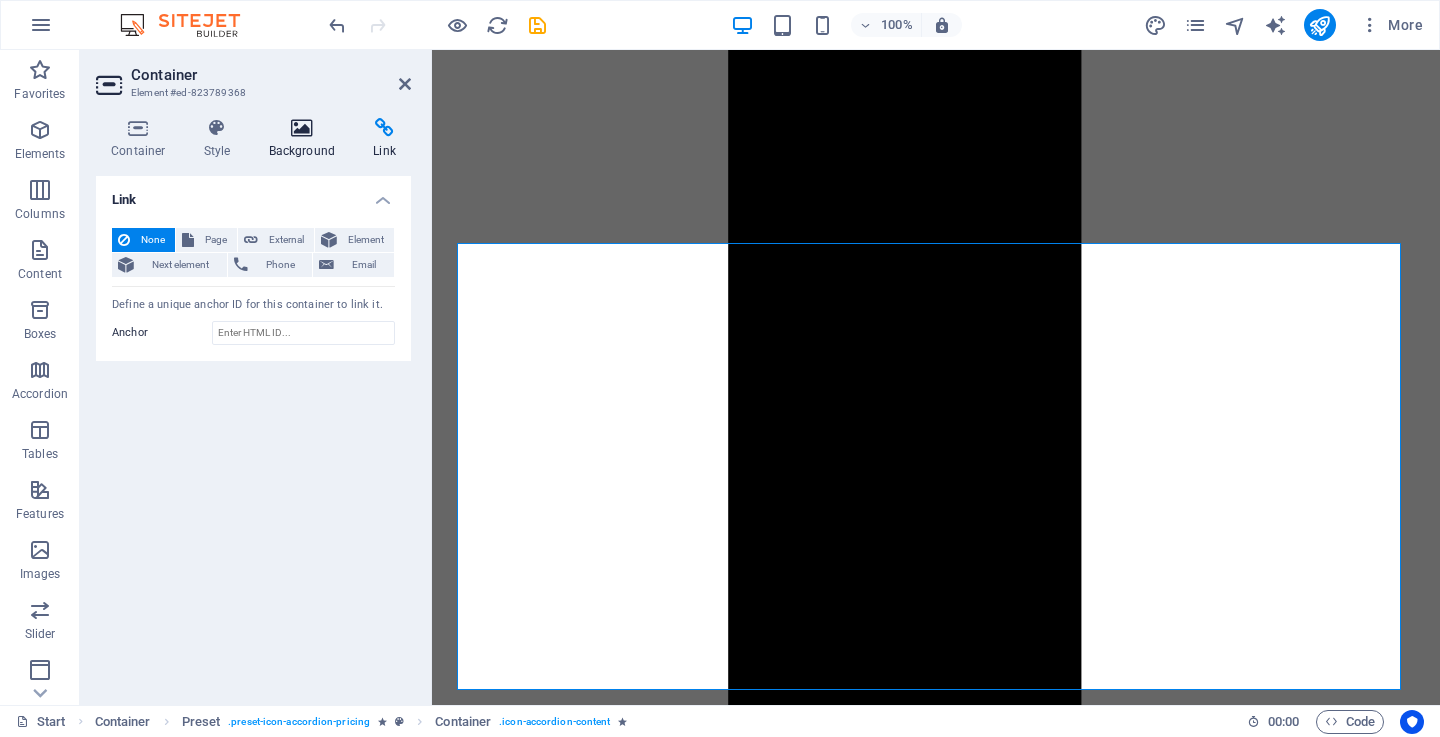 click at bounding box center (302, 128) 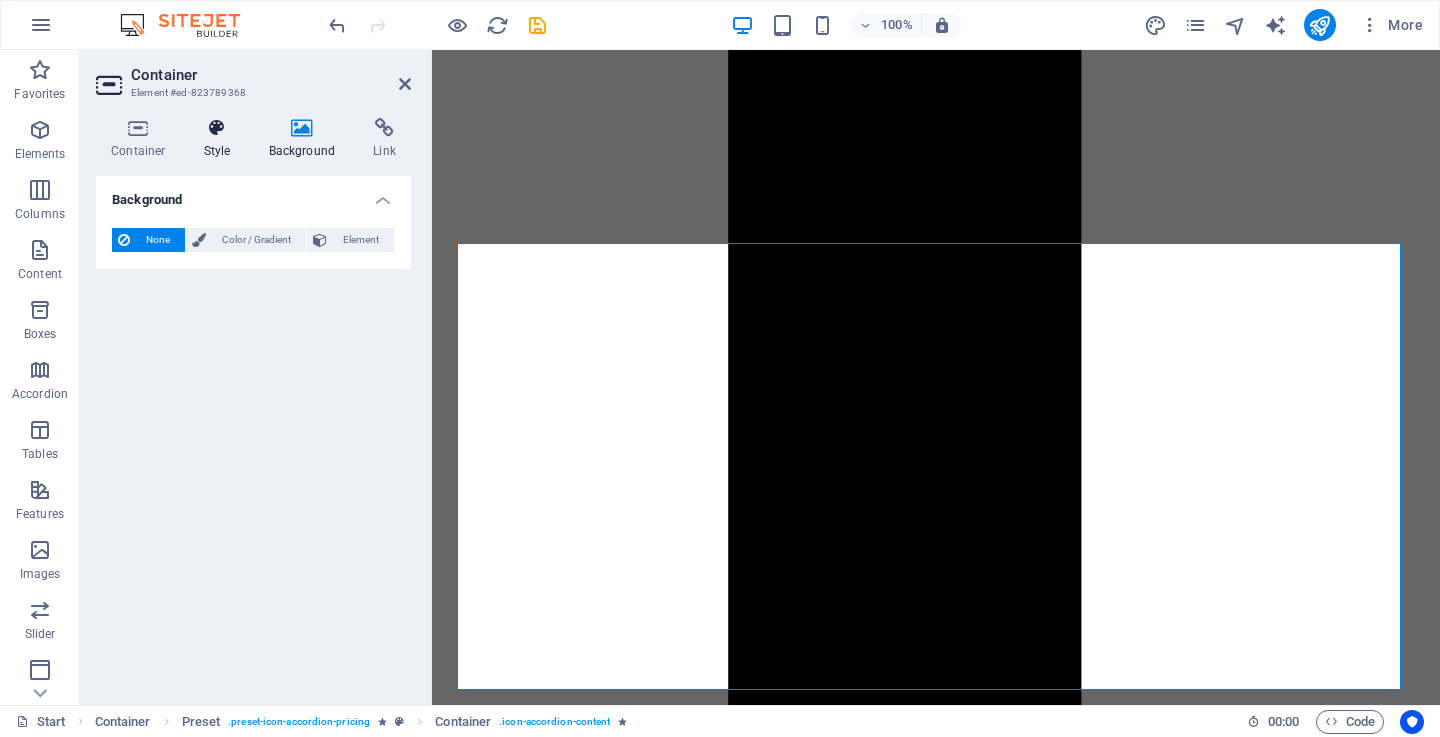 click at bounding box center [217, 128] 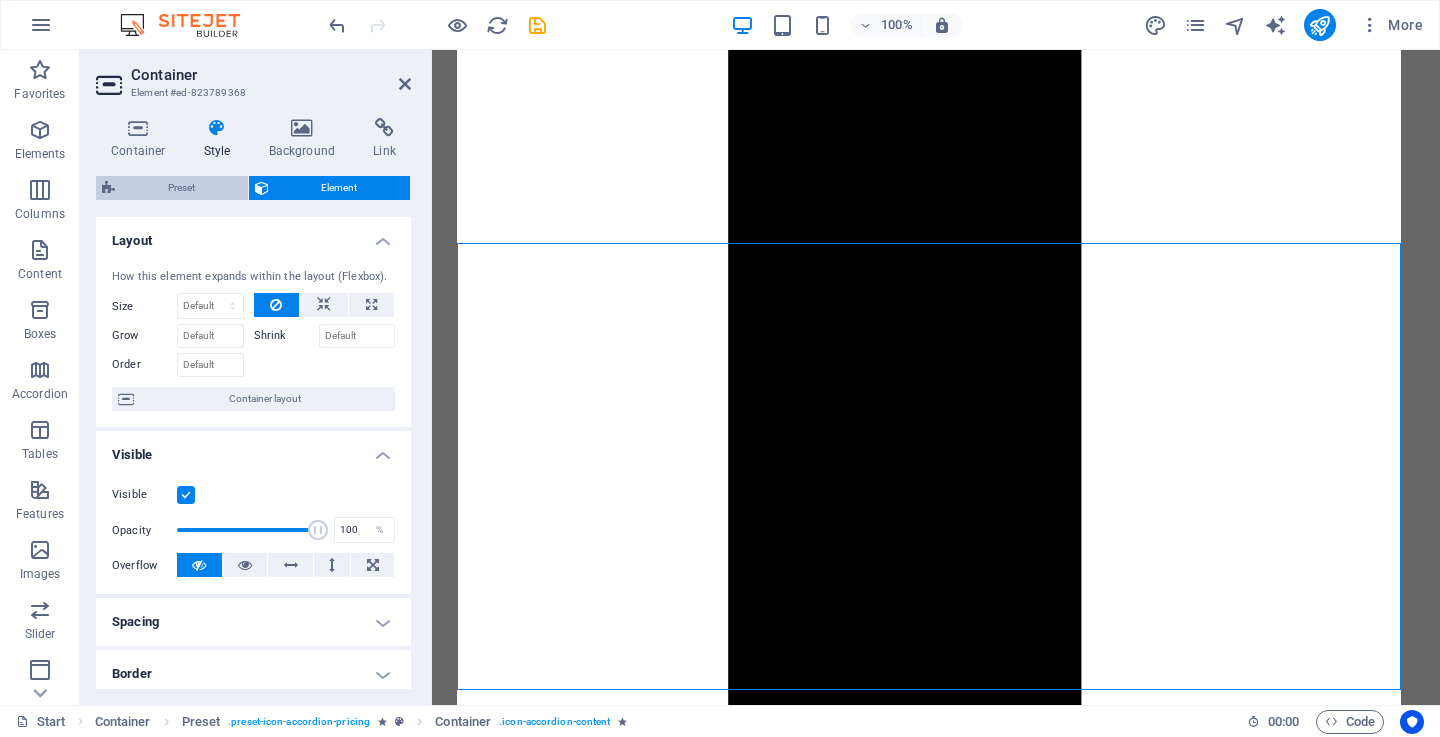 click on "Preset" at bounding box center (181, 188) 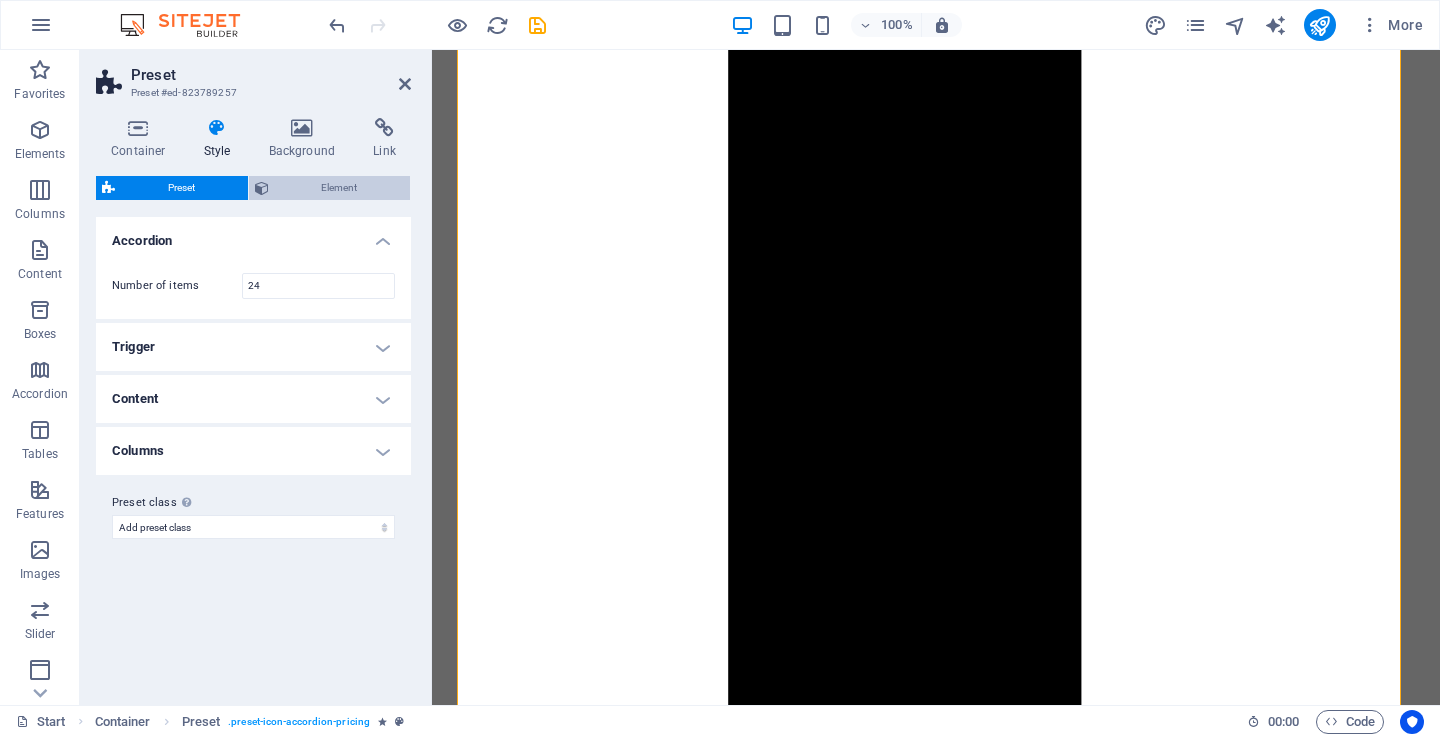 click at bounding box center (262, 188) 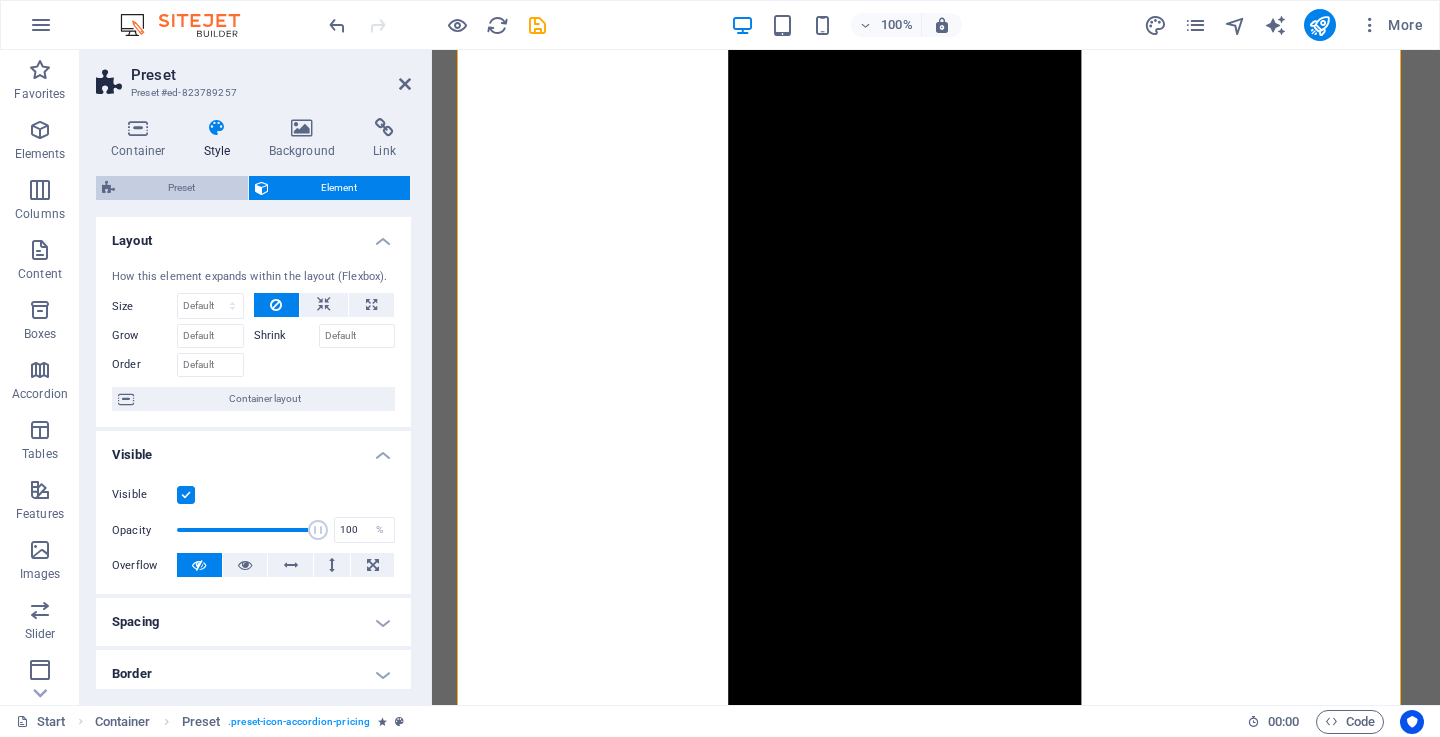 click on "Preset" at bounding box center [181, 188] 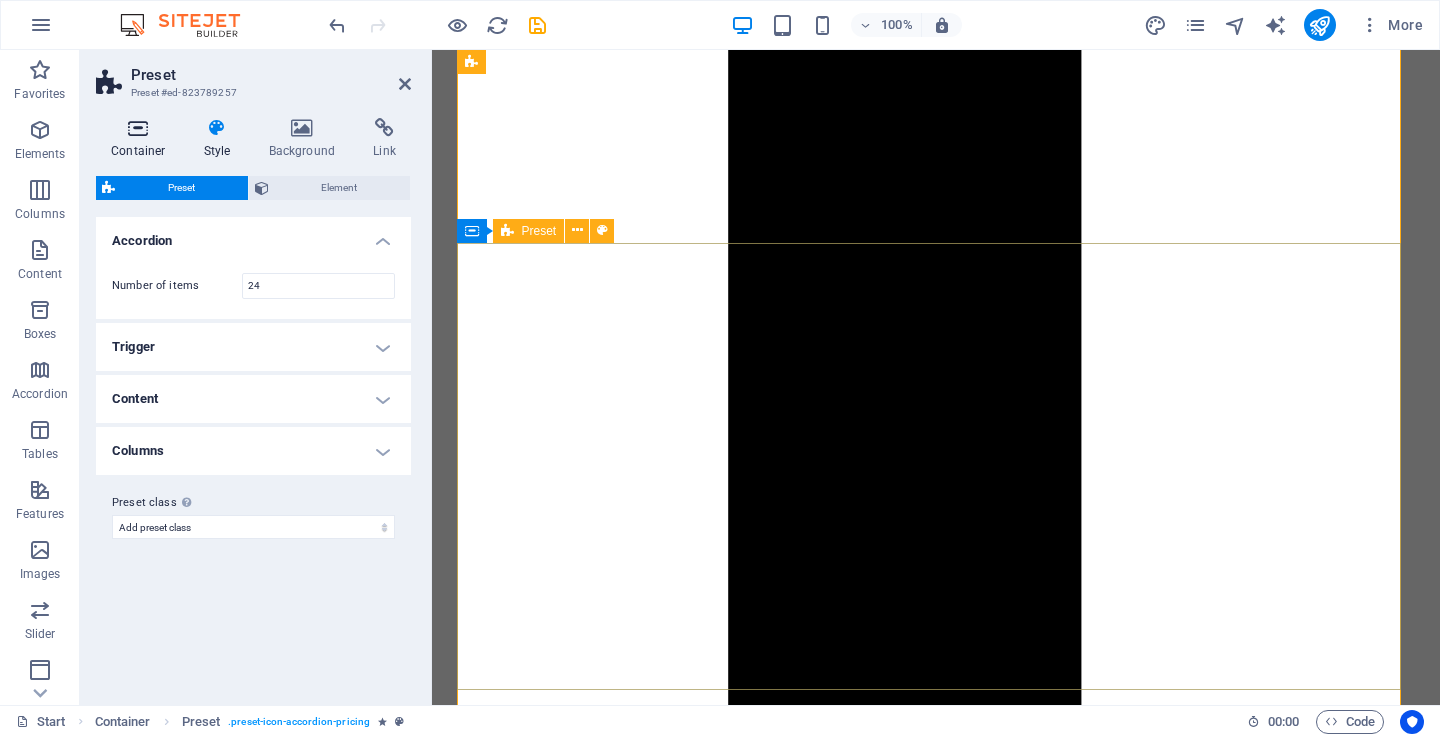 click at bounding box center [138, 128] 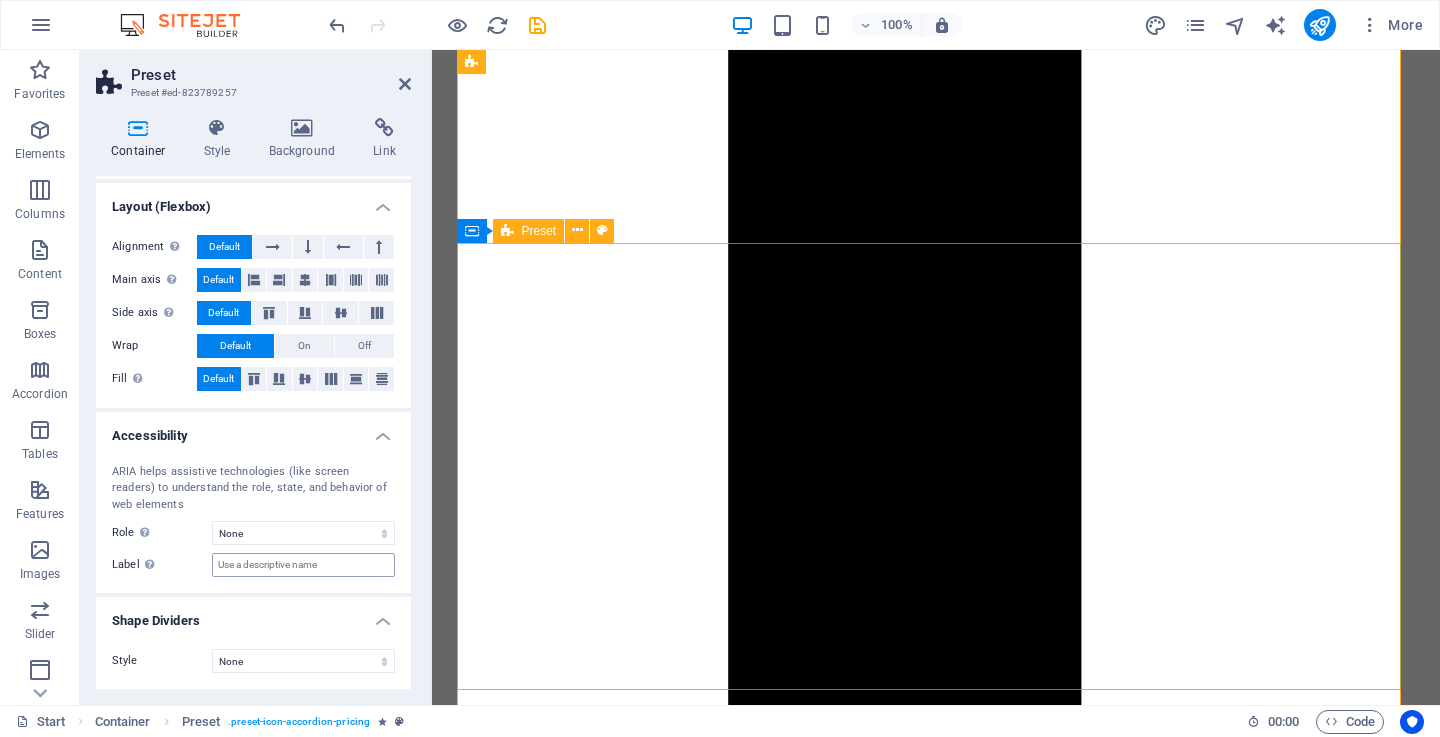 scroll, scrollTop: 0, scrollLeft: 0, axis: both 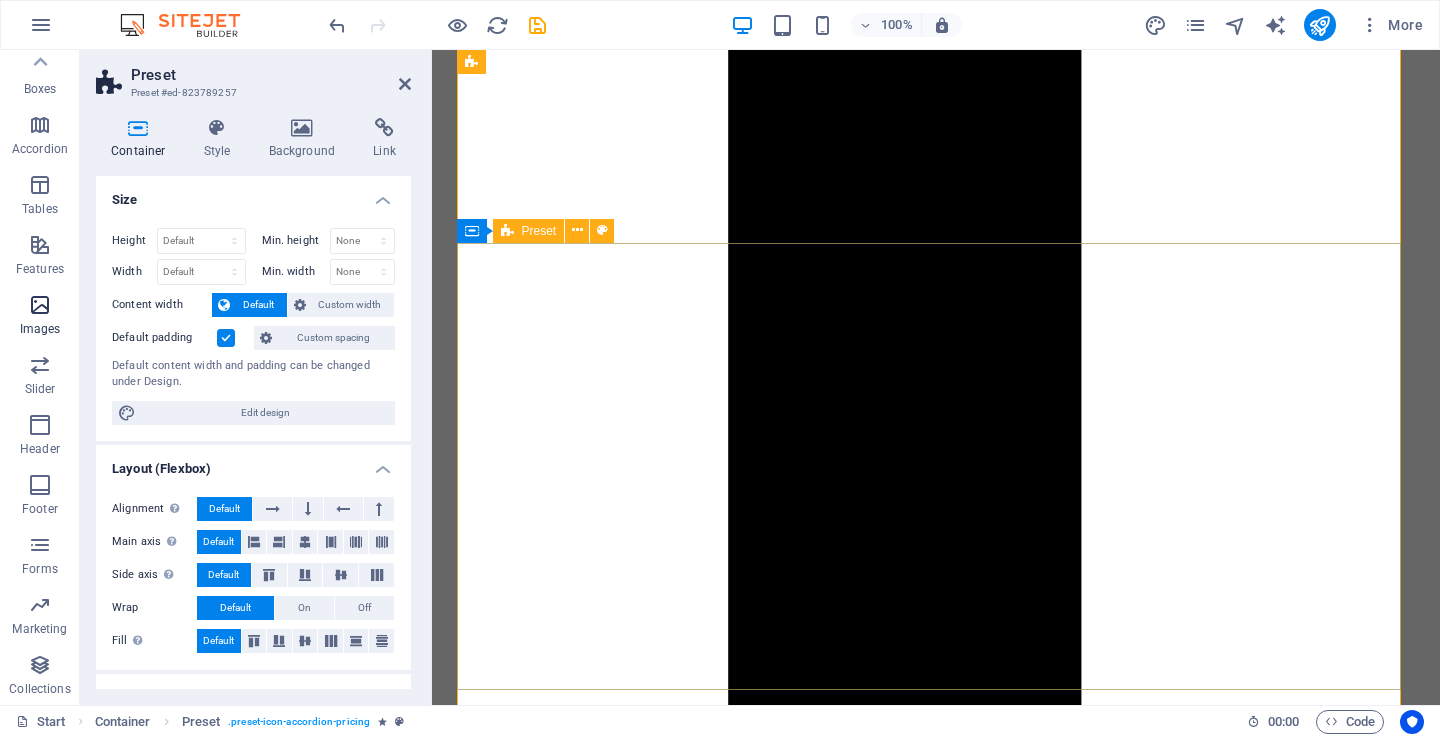 click at bounding box center (40, 305) 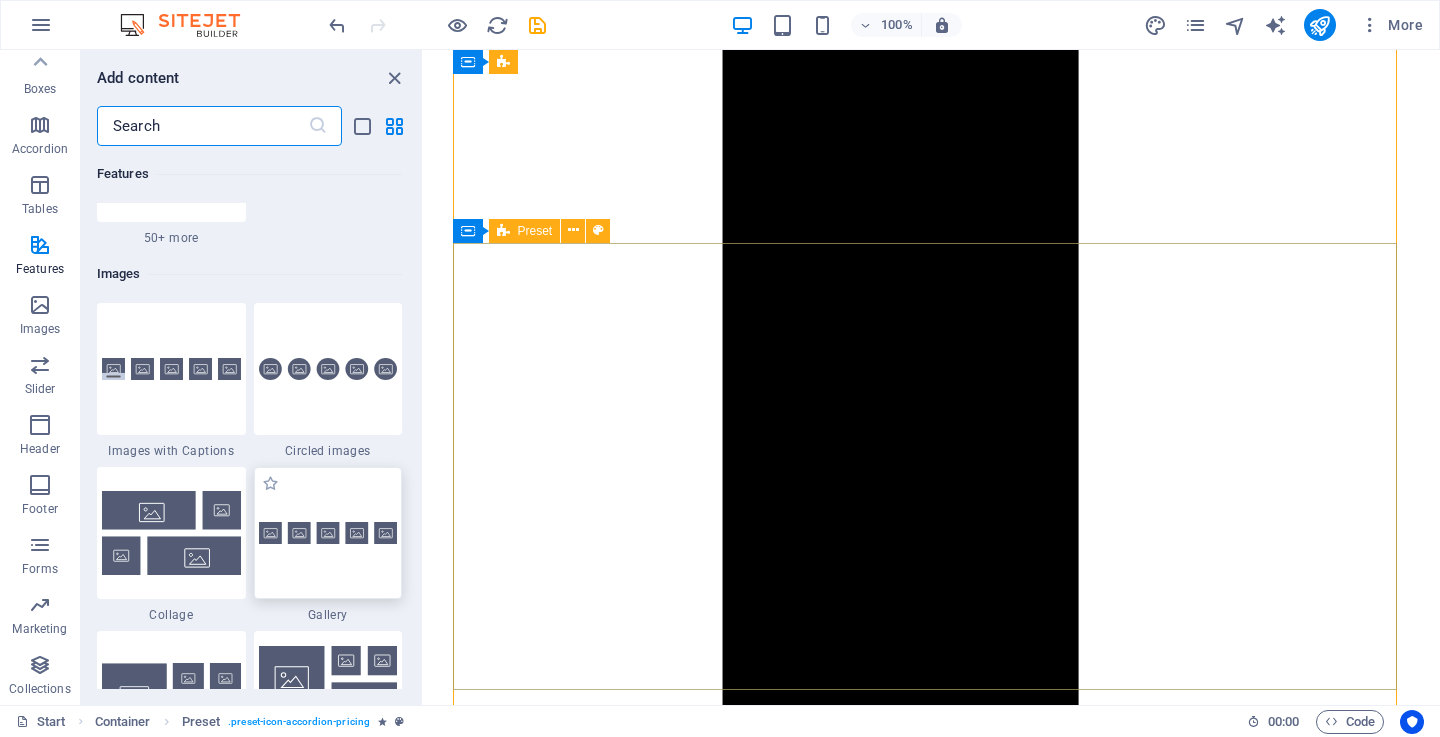 scroll, scrollTop: 10240, scrollLeft: 0, axis: vertical 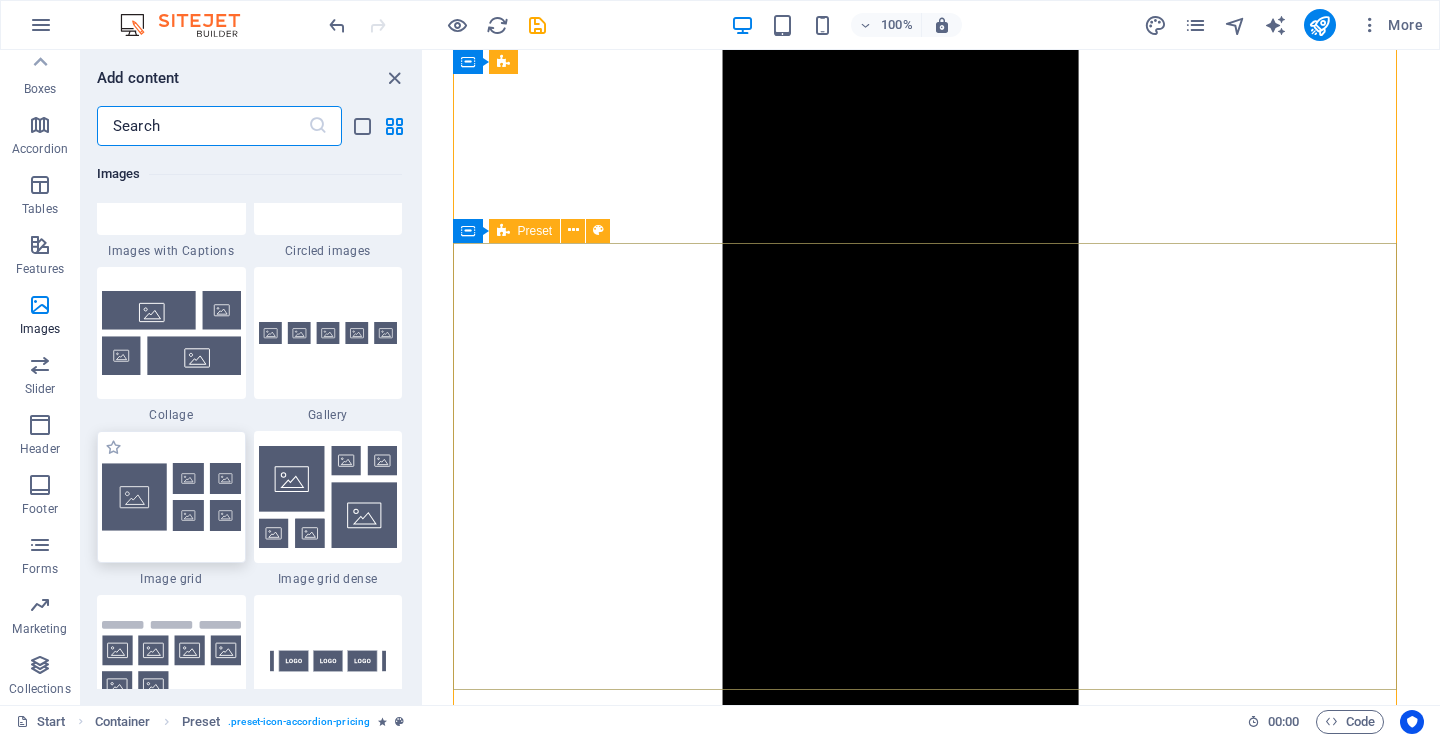 click at bounding box center [171, 497] 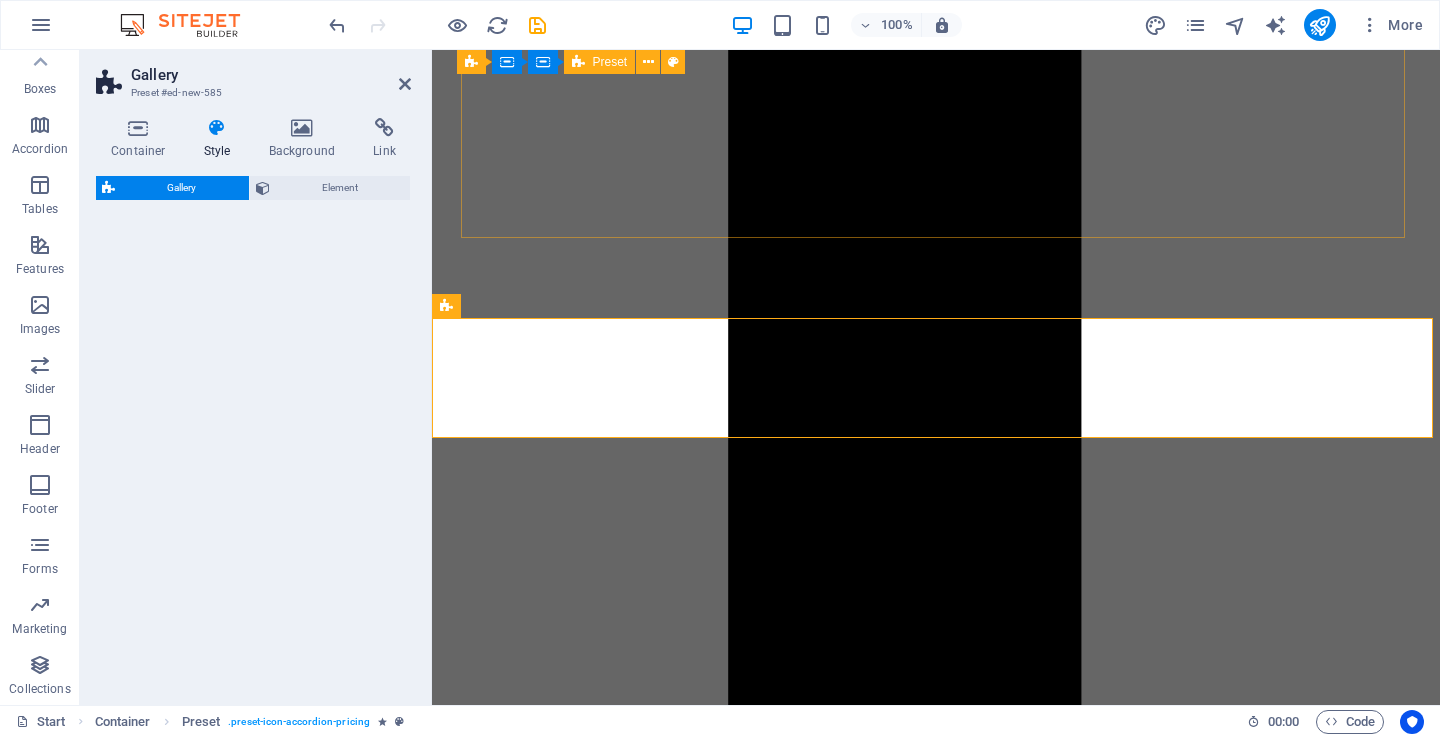 select on "rem" 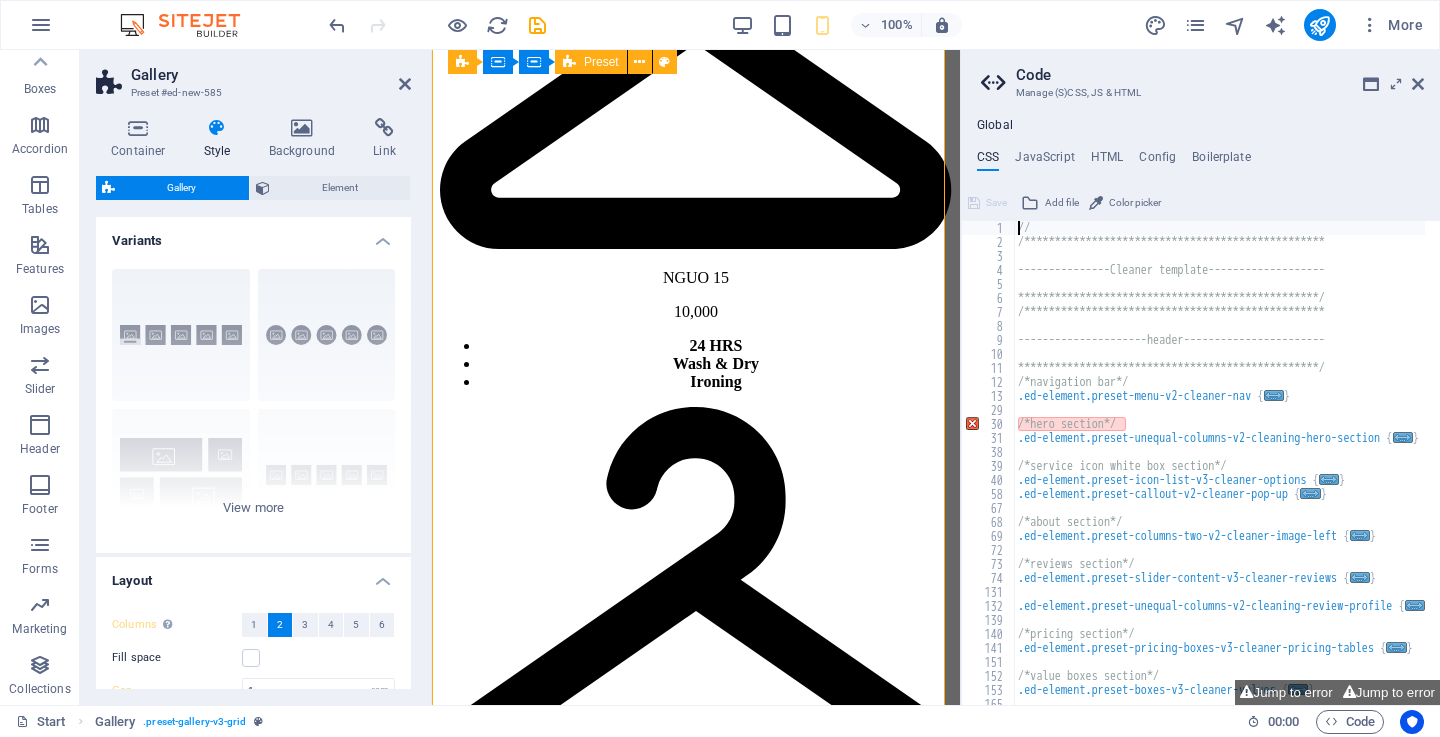 scroll, scrollTop: 13236, scrollLeft: 0, axis: vertical 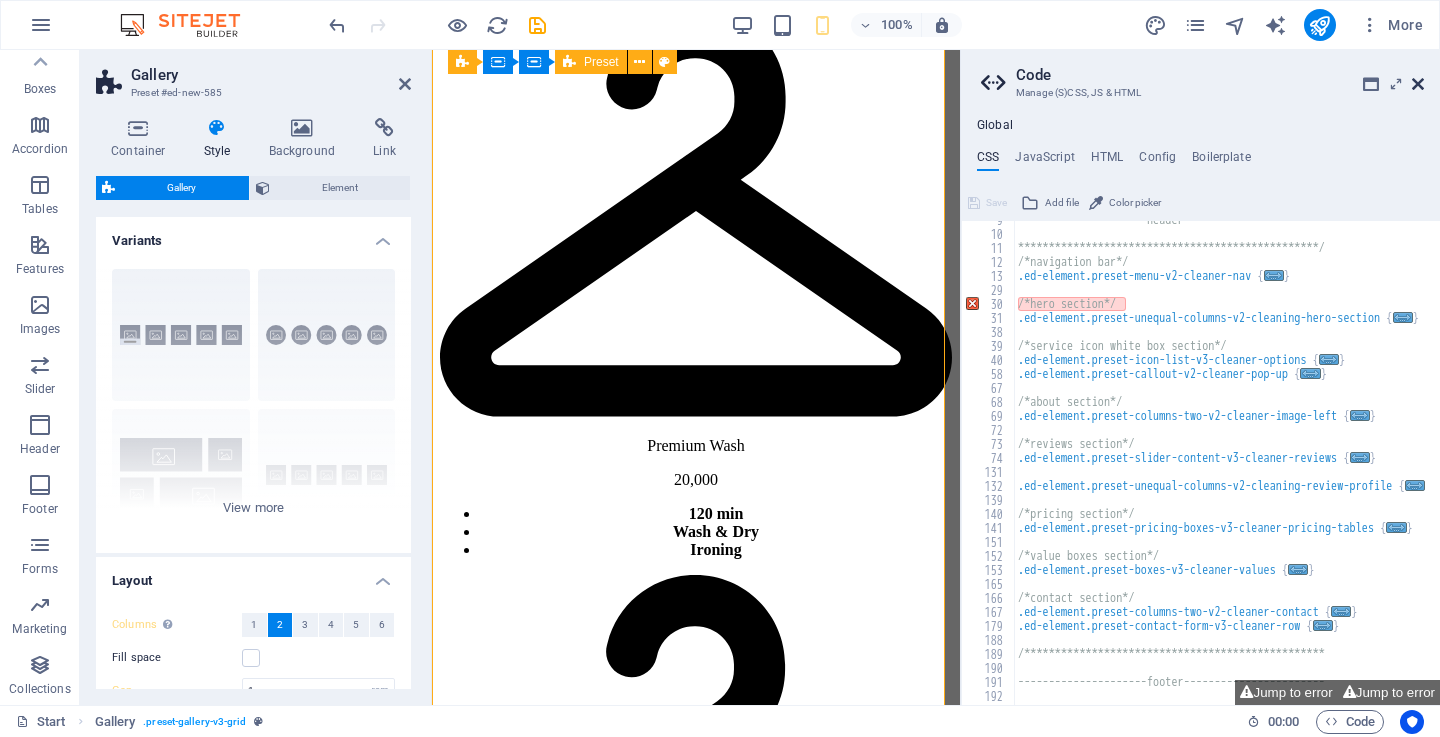 click at bounding box center [1418, 84] 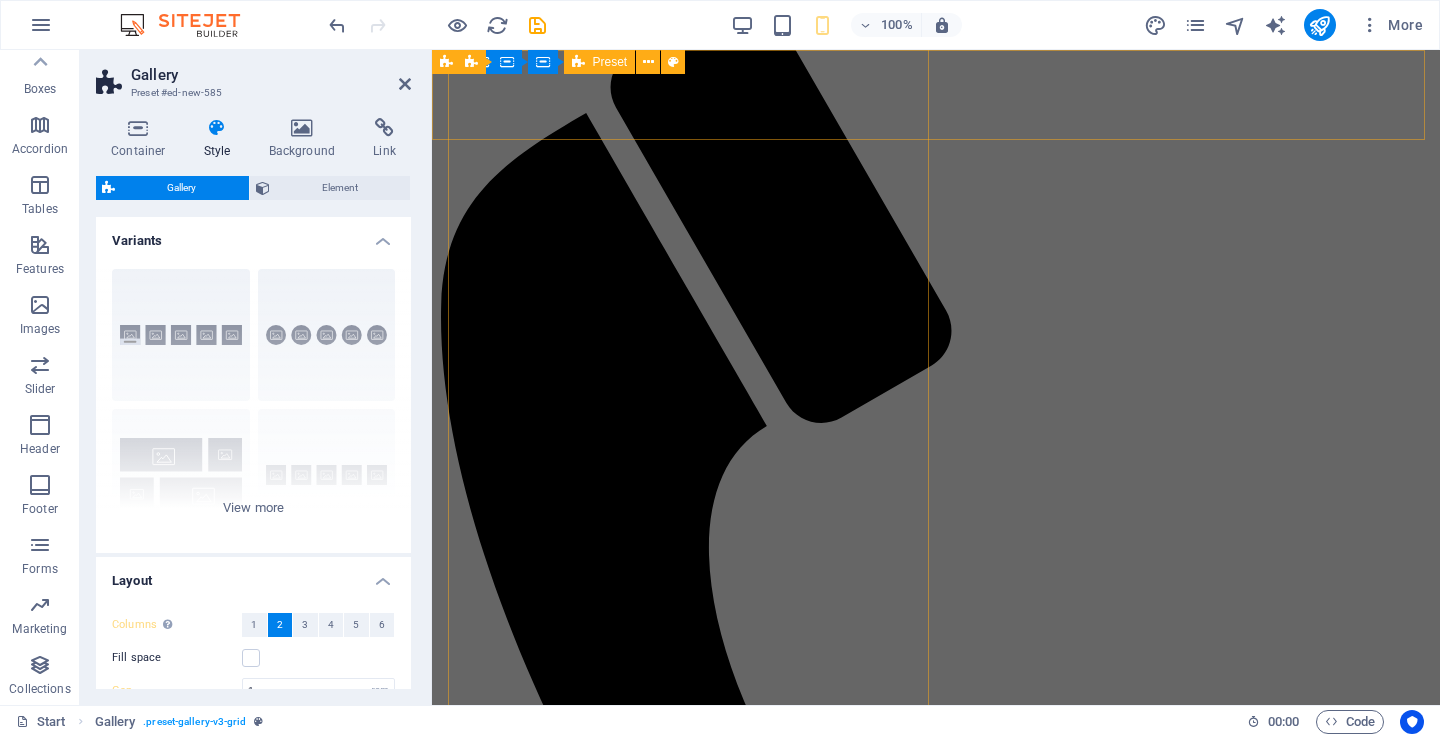 type on "2" 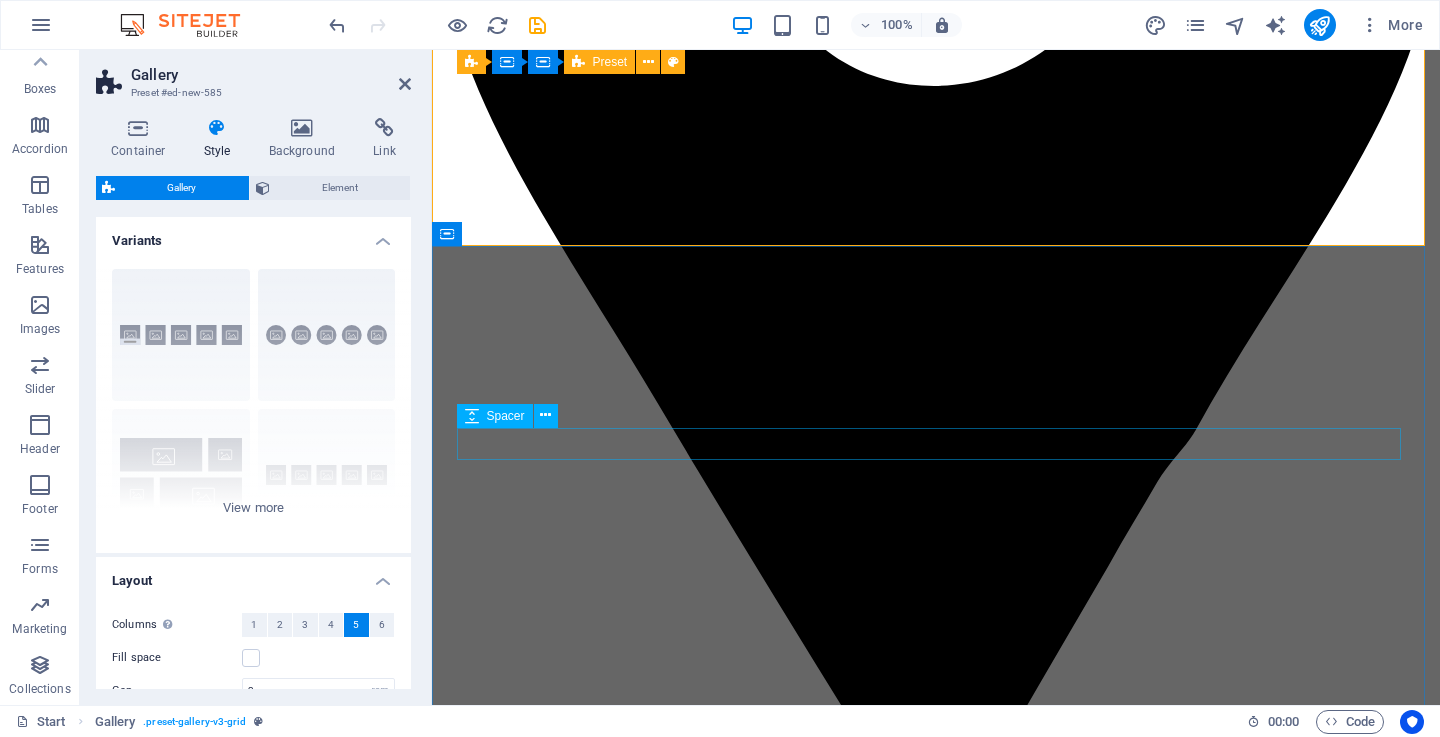 scroll, scrollTop: 10131, scrollLeft: 0, axis: vertical 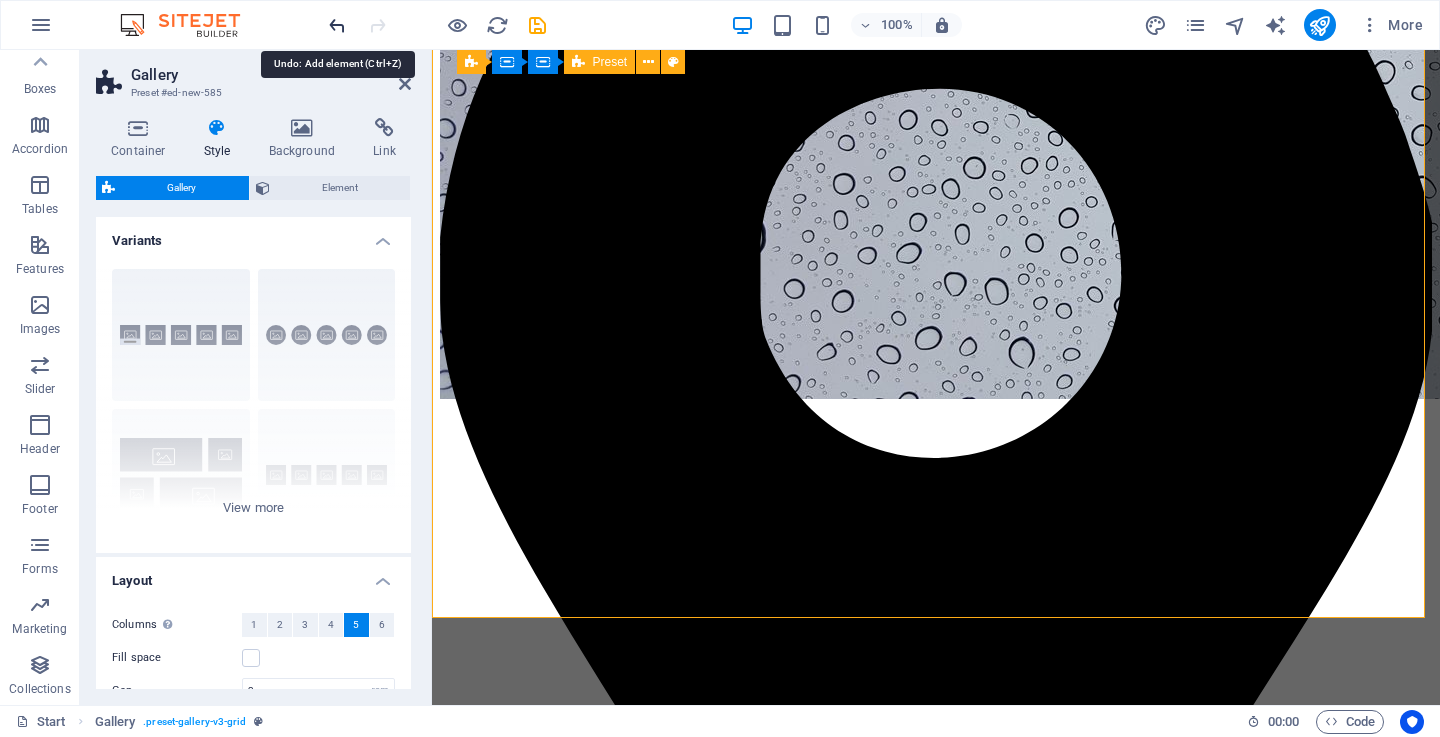 click at bounding box center (337, 25) 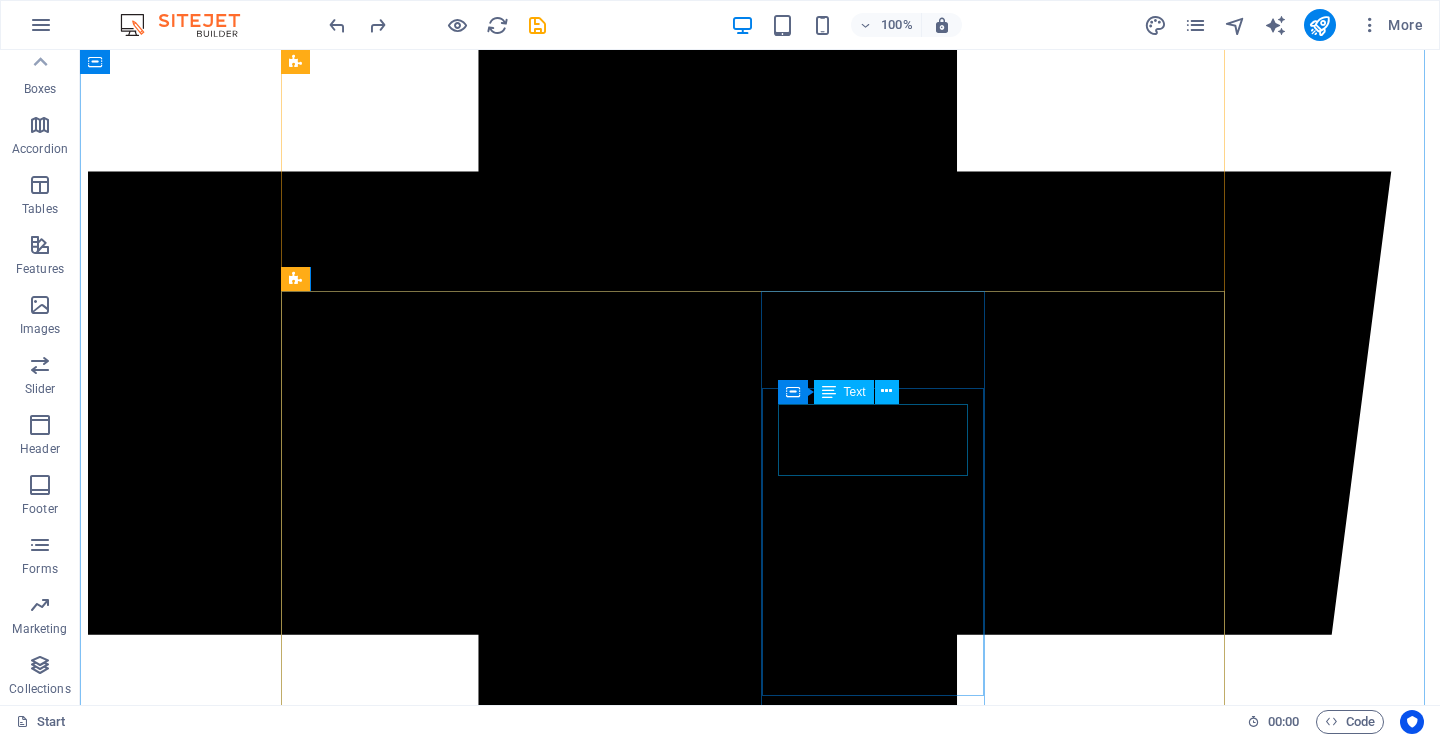 scroll, scrollTop: 5931, scrollLeft: 0, axis: vertical 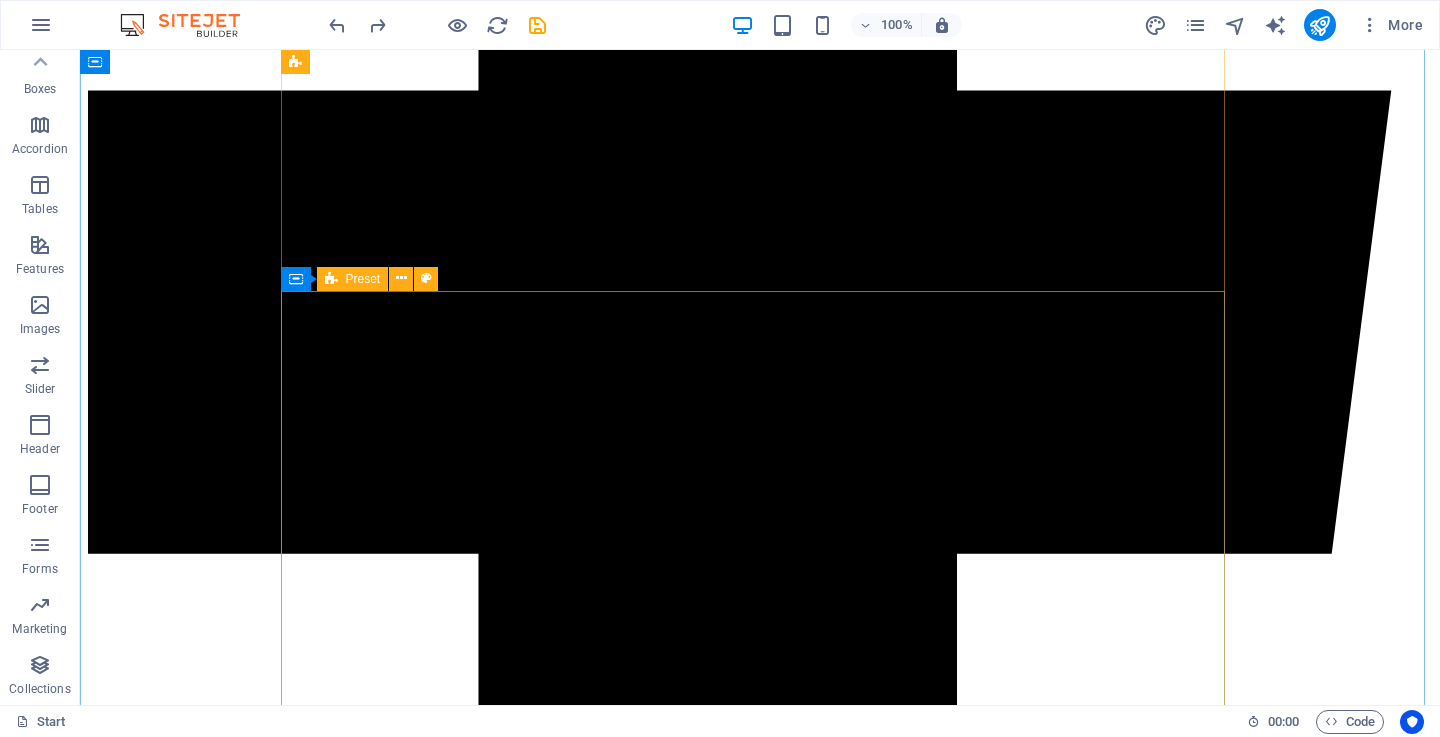 click at bounding box center (331, 279) 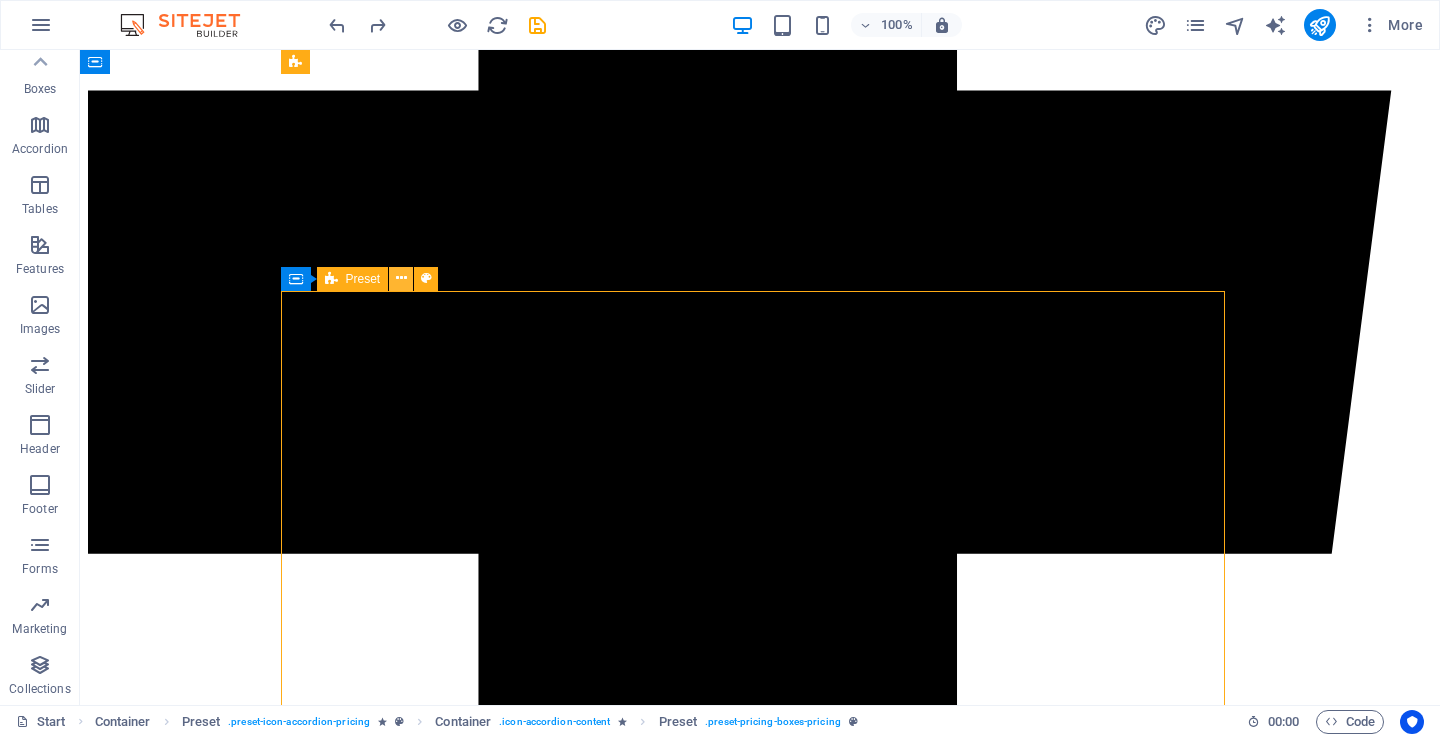 click at bounding box center (401, 278) 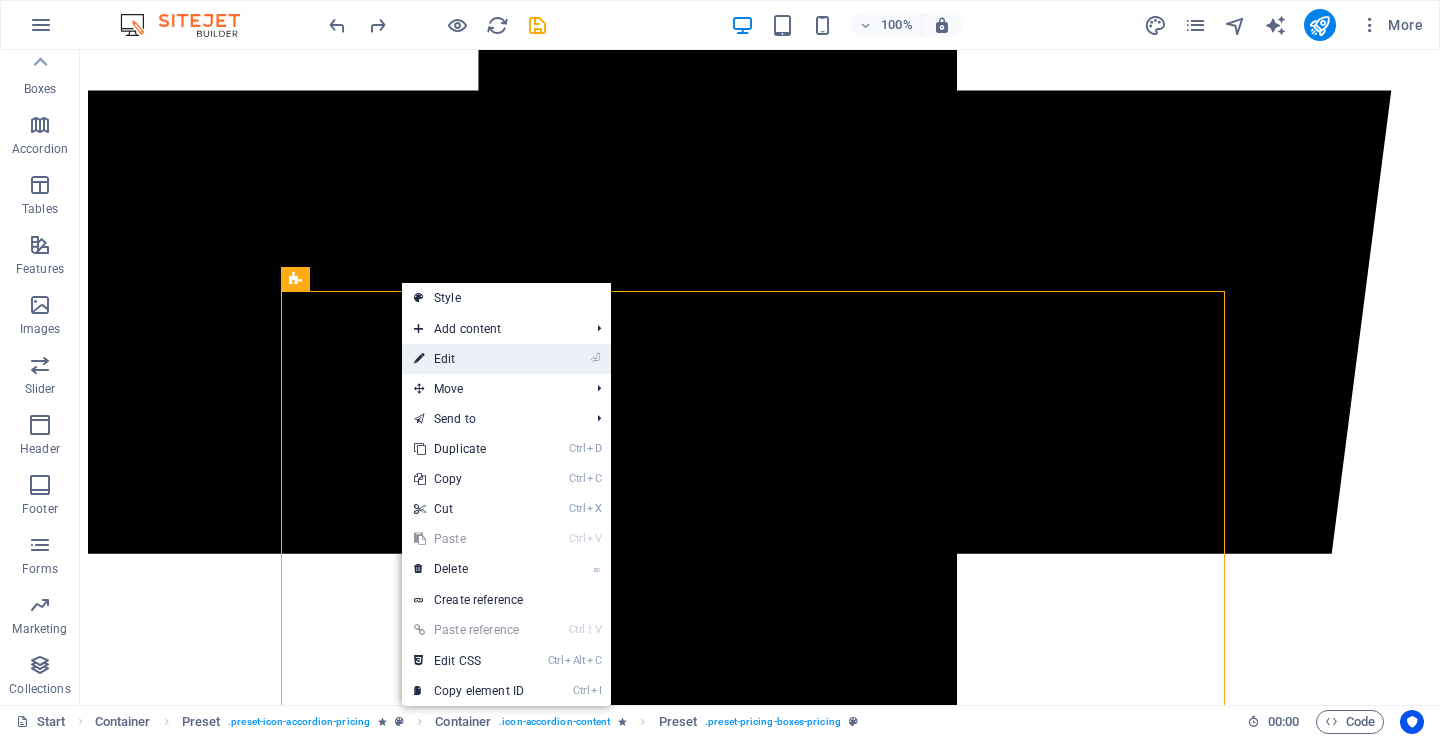 drag, startPoint x: 453, startPoint y: 347, endPoint x: 0, endPoint y: 322, distance: 453.68933 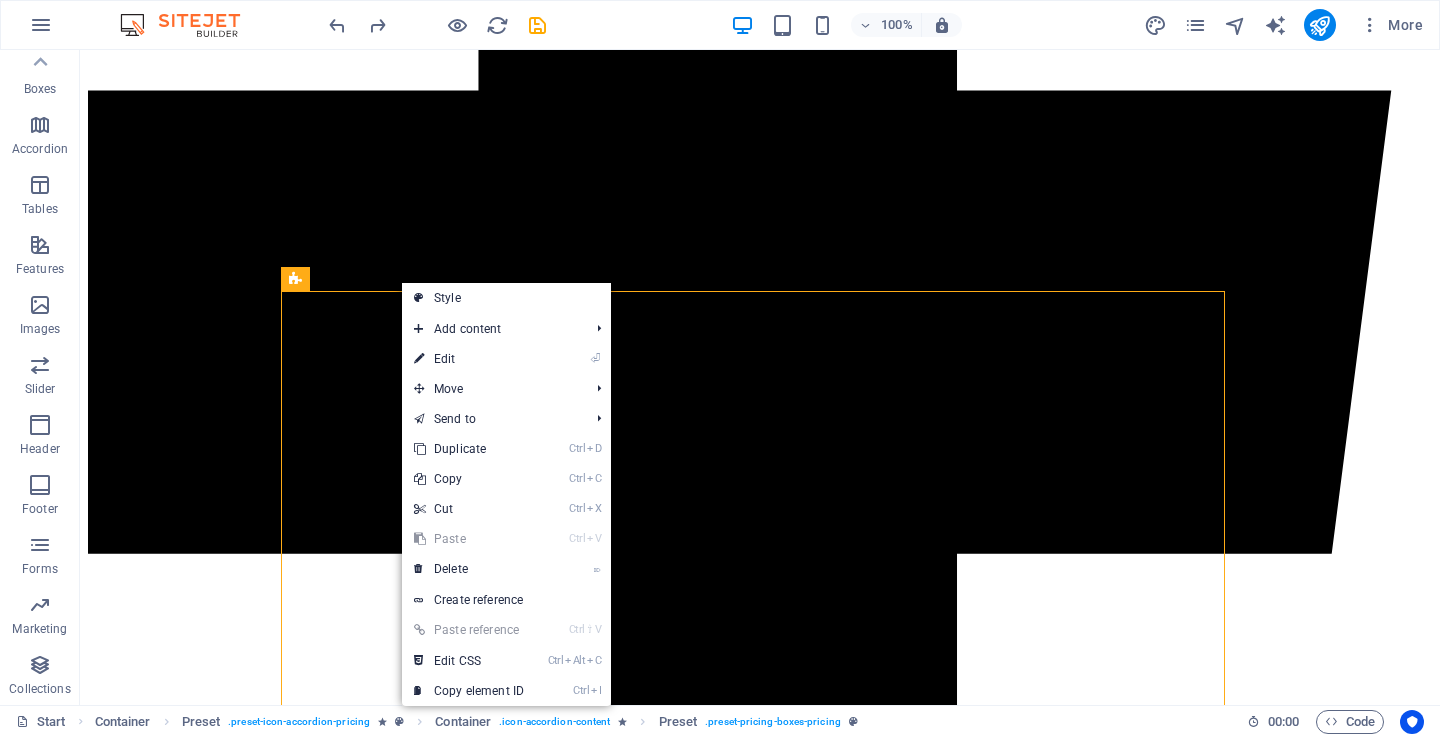 select on "blocks" 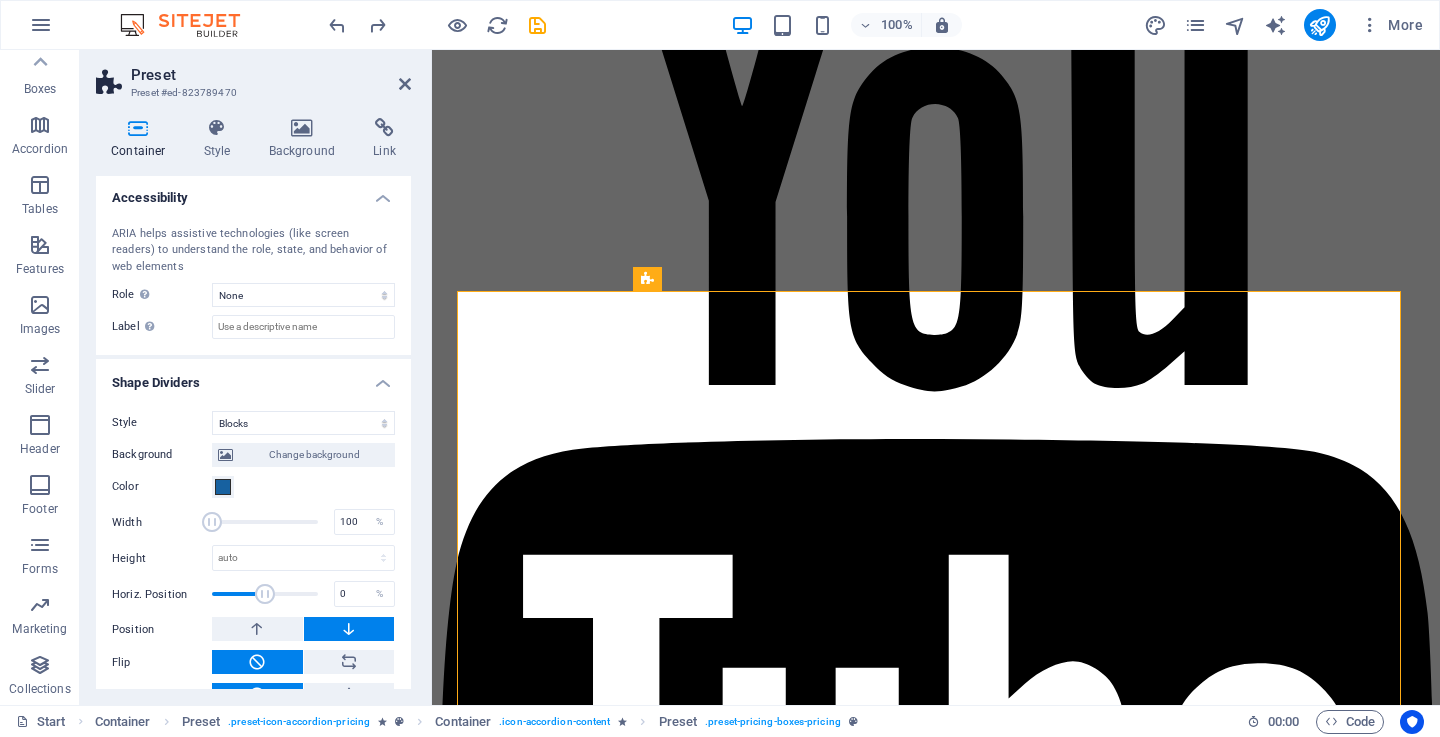 scroll, scrollTop: 535, scrollLeft: 0, axis: vertical 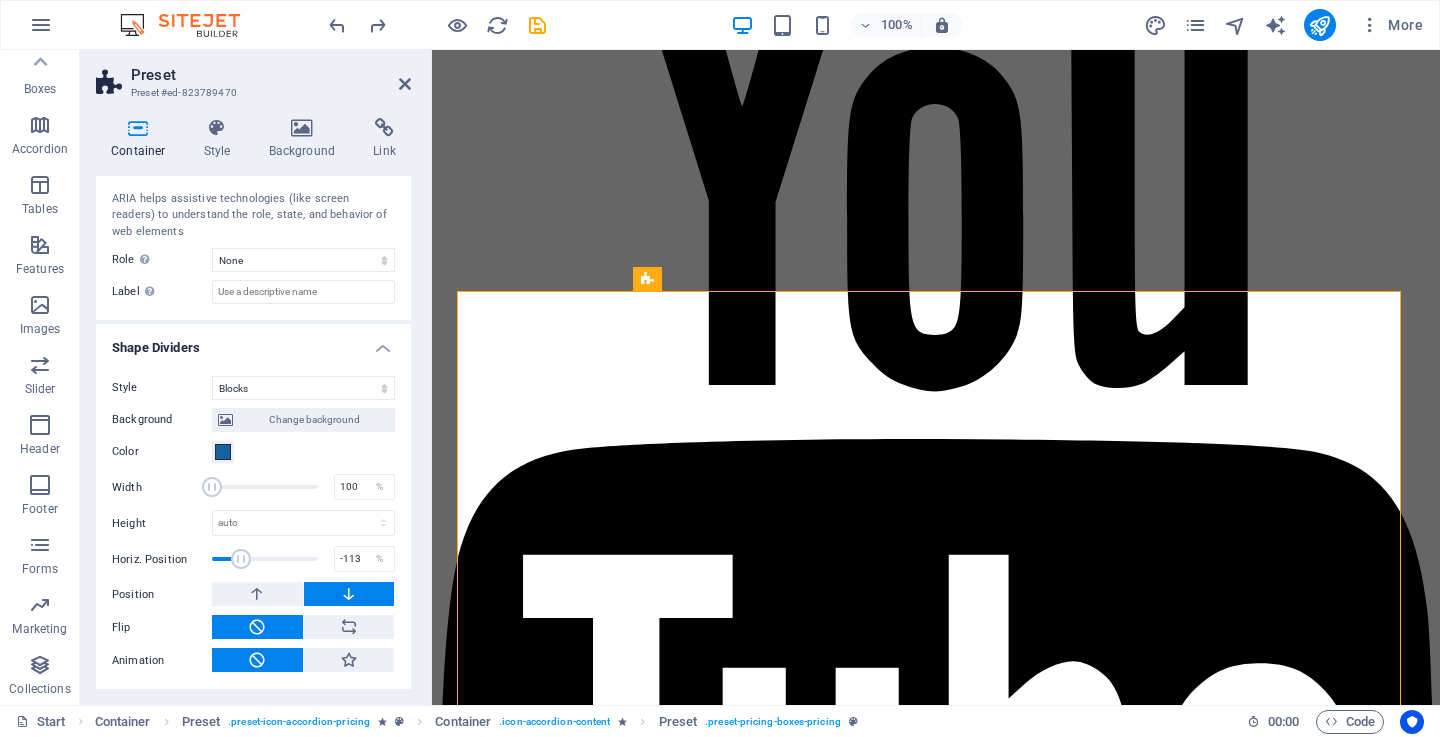 drag, startPoint x: 265, startPoint y: 559, endPoint x: 240, endPoint y: 554, distance: 25.495098 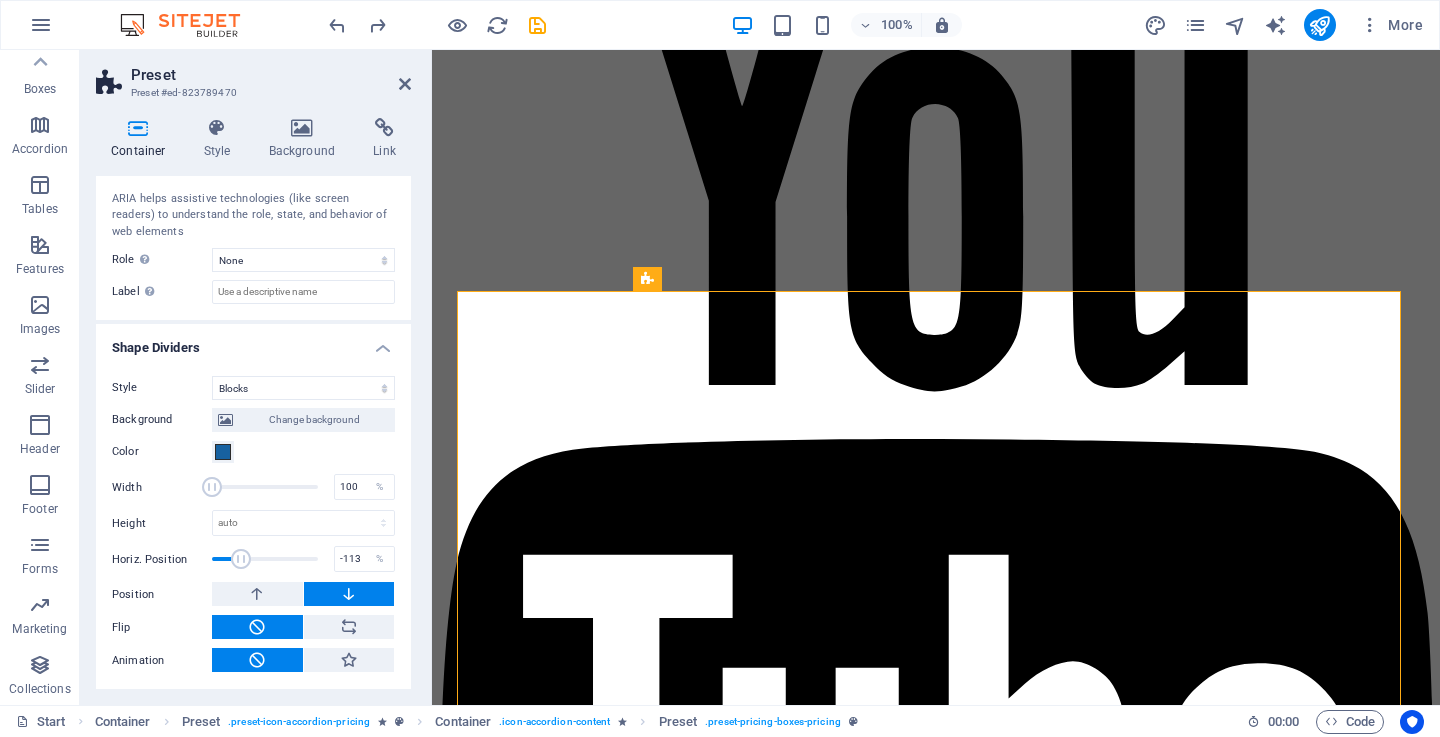 click at bounding box center [241, 559] 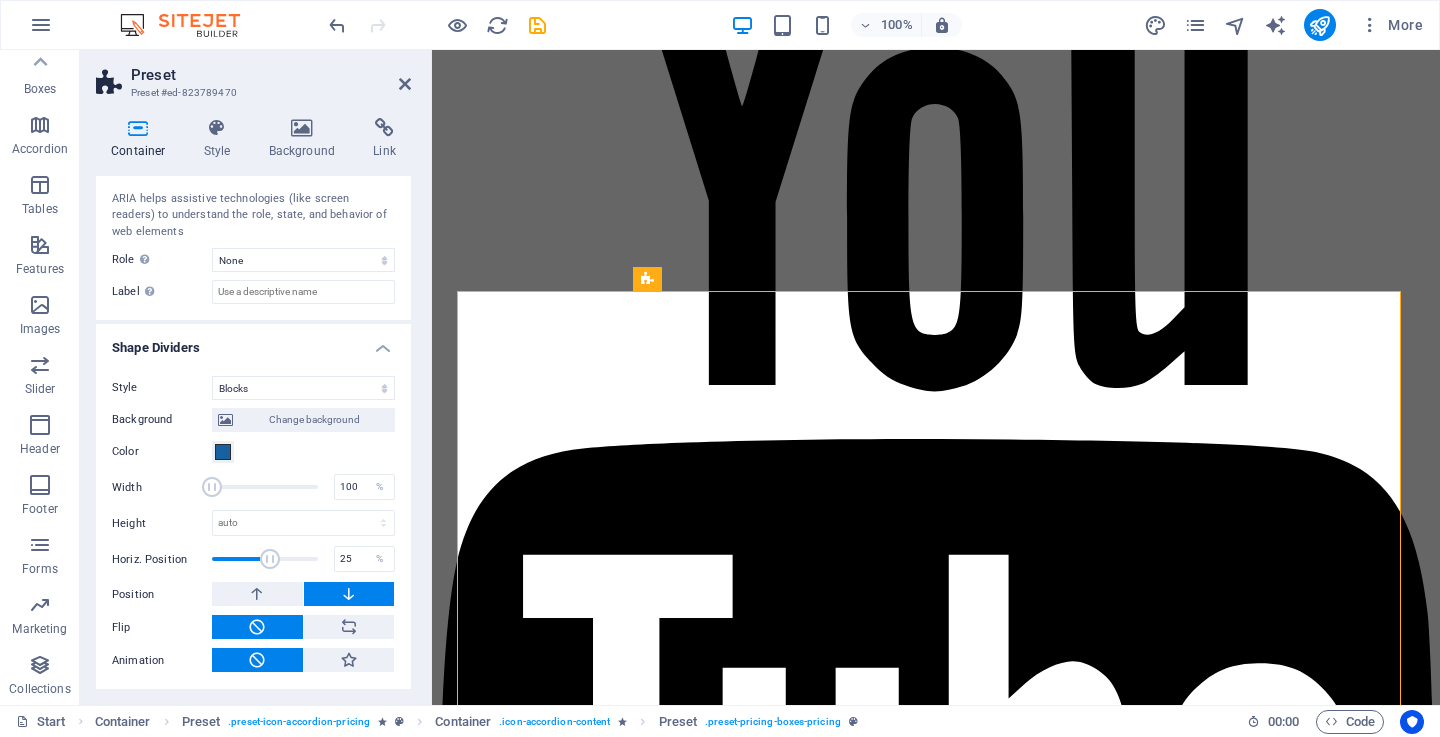 drag, startPoint x: 255, startPoint y: 556, endPoint x: 268, endPoint y: 556, distance: 13 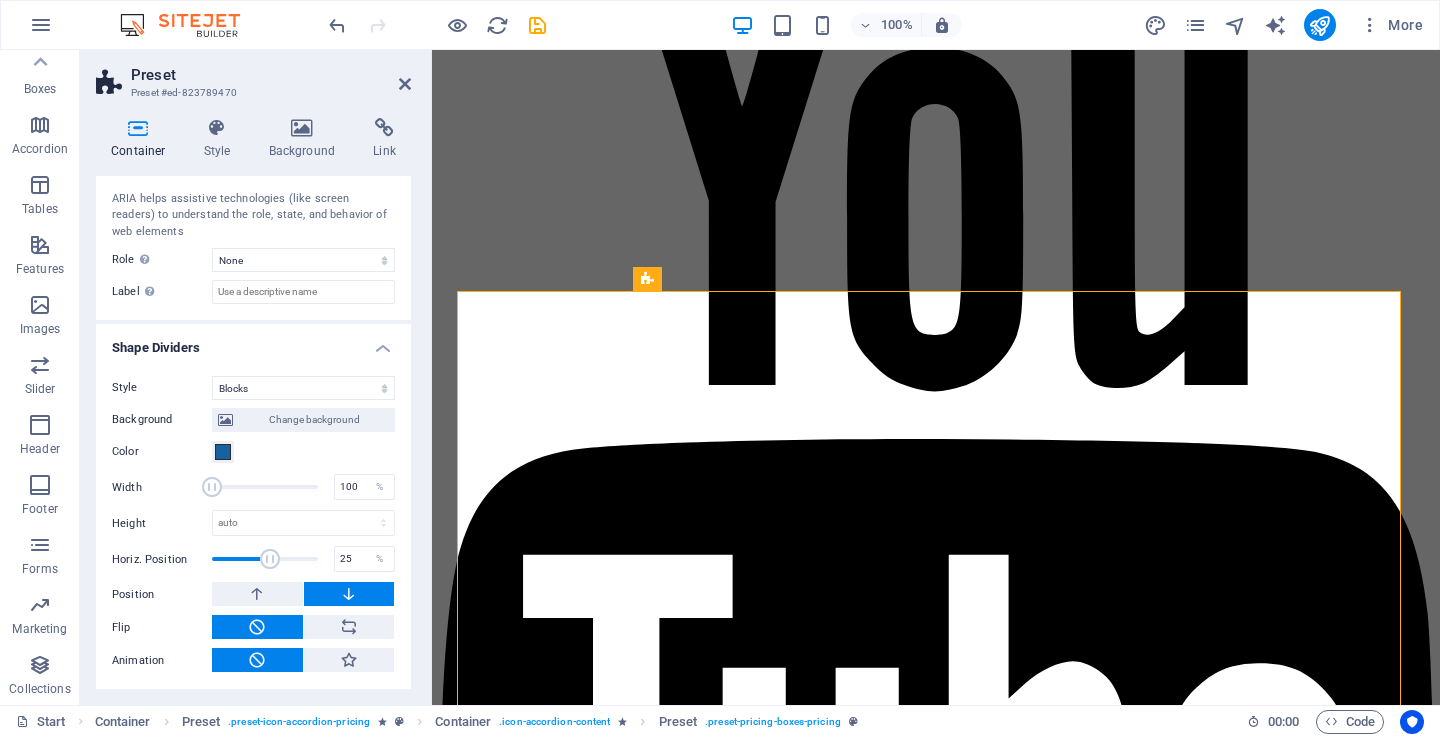 click at bounding box center [270, 559] 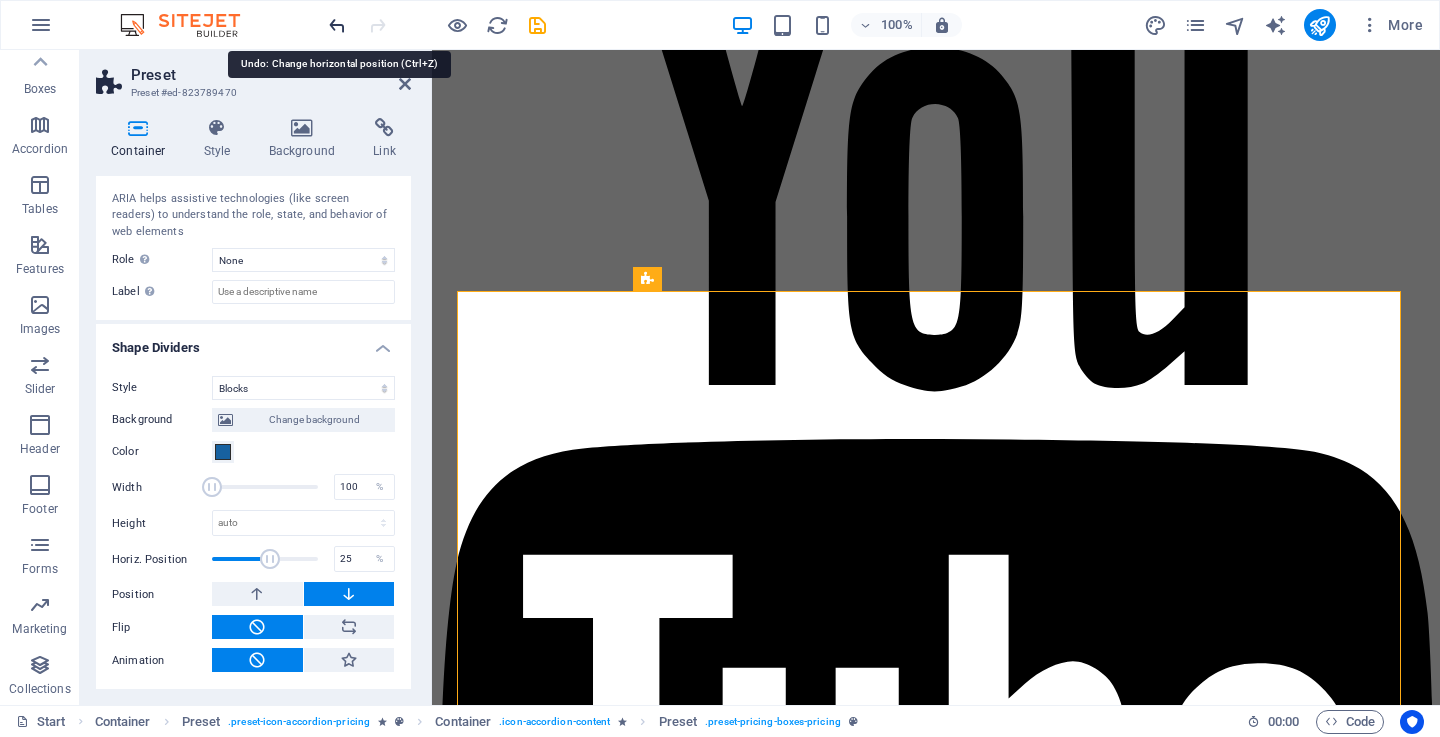 click at bounding box center [337, 25] 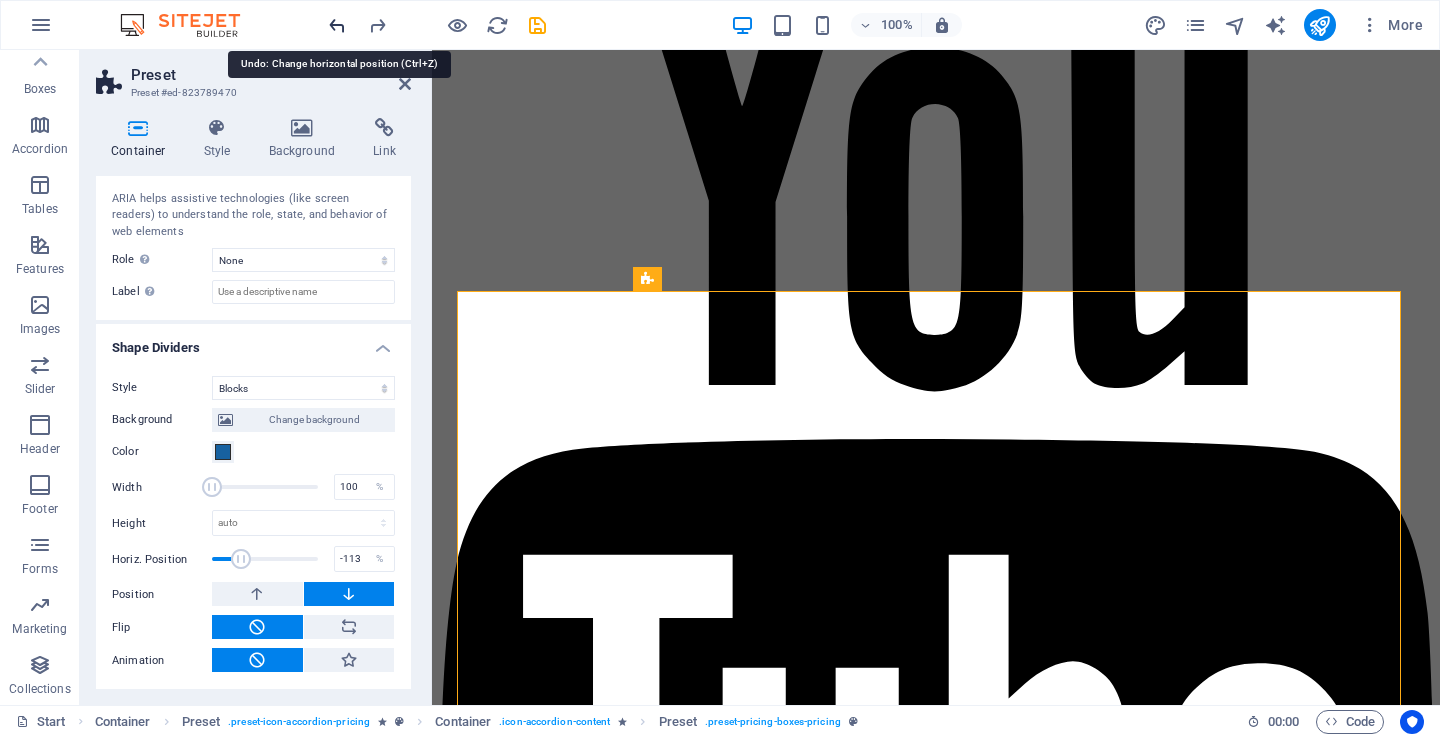 click at bounding box center [337, 25] 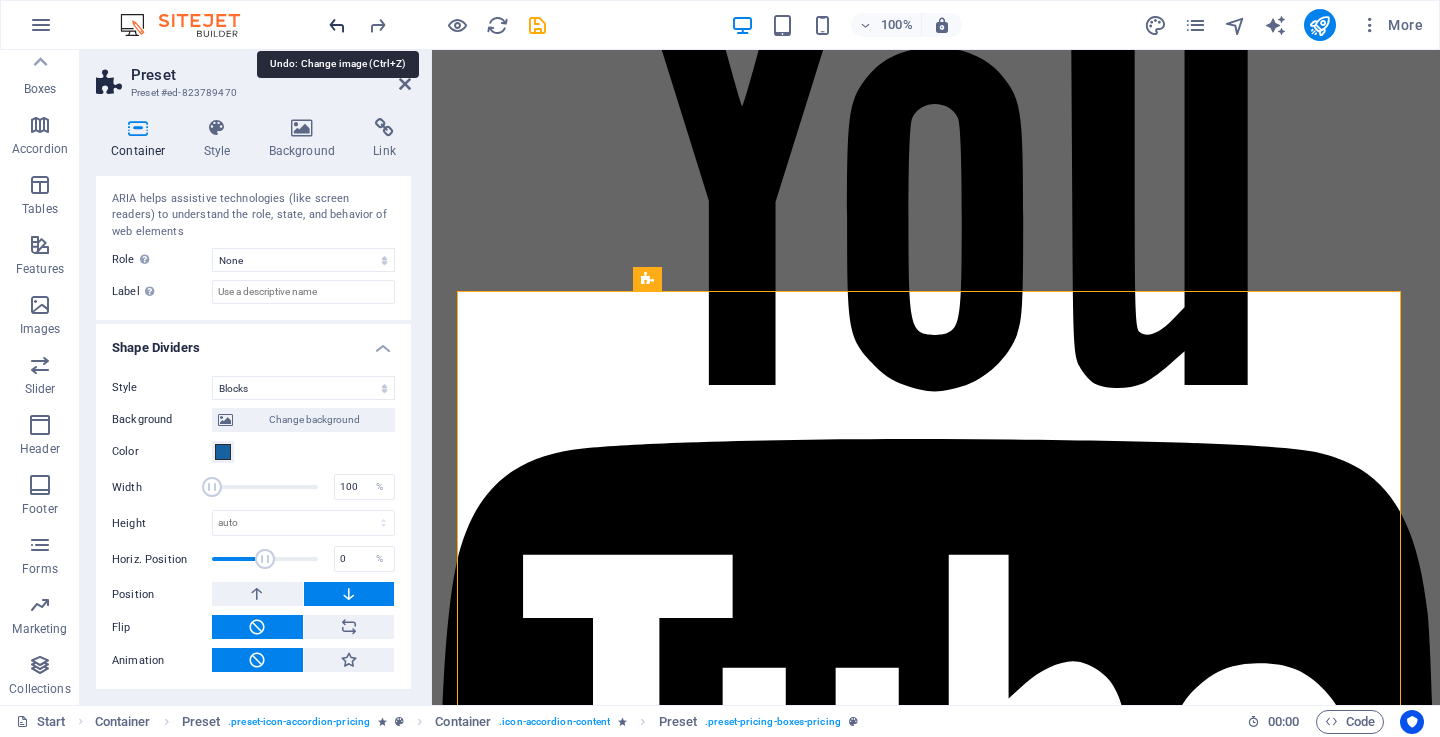 click at bounding box center [337, 25] 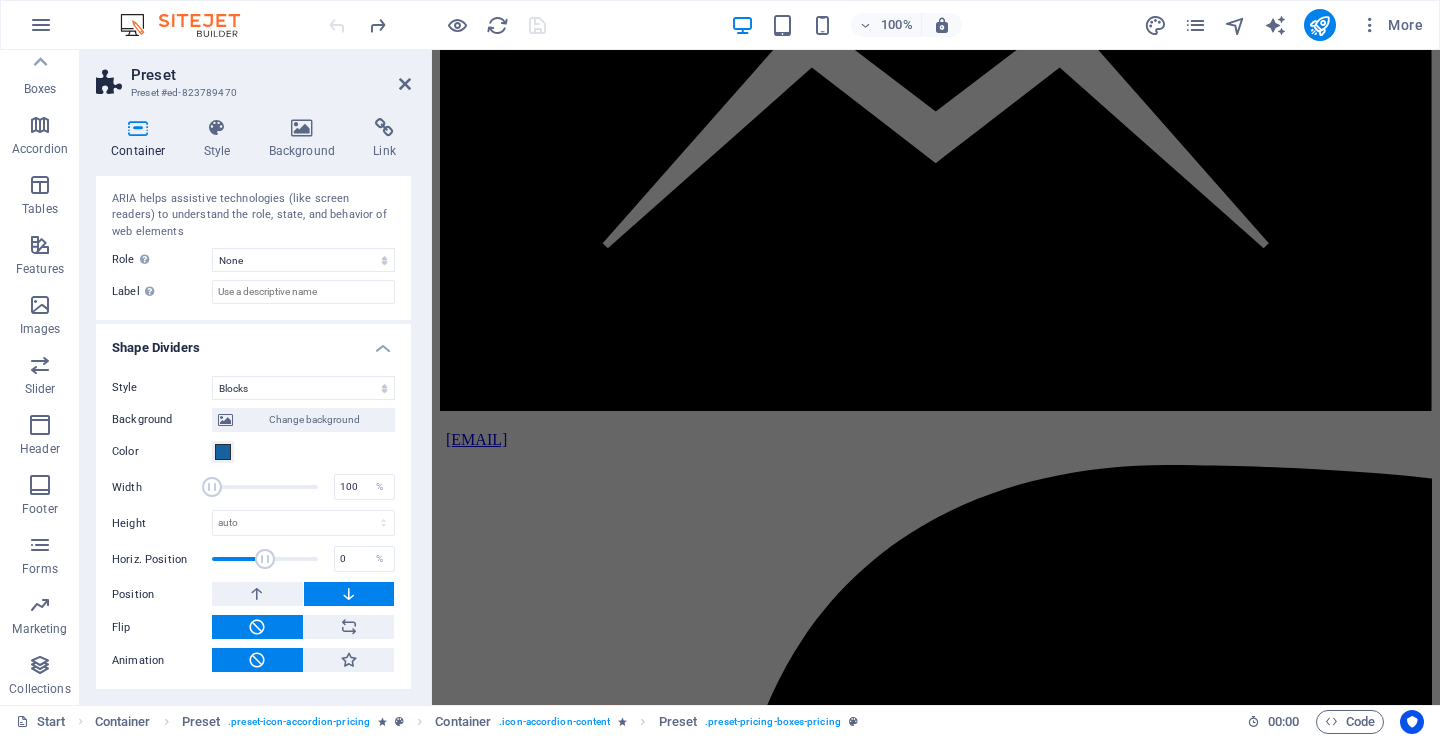 scroll, scrollTop: 1264, scrollLeft: 0, axis: vertical 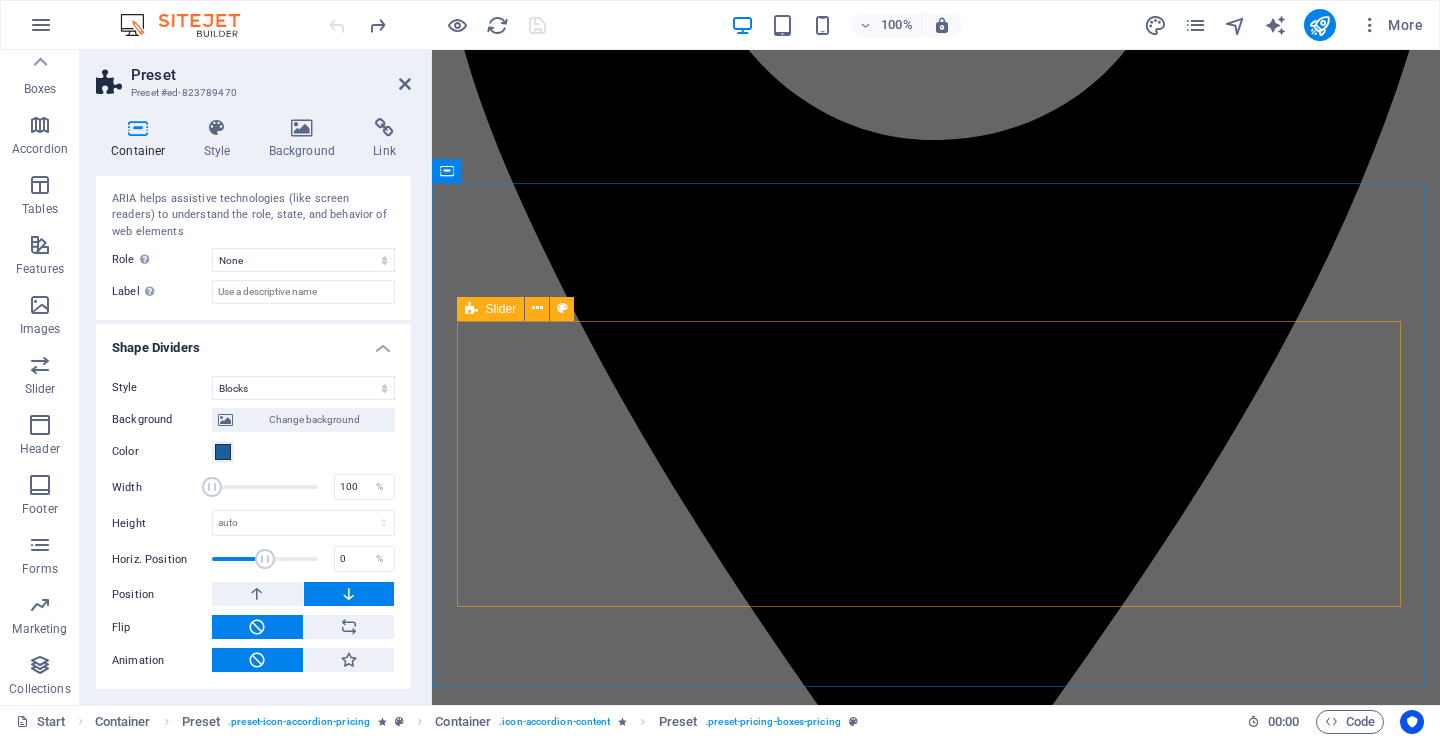 click on "Neema K. – Mwanza "Brilliant" "Nilikuwa na wasiwasi kuhusu sofa yangu chafu ya kitambaa, lakini baada ya City Wash Cleaners kufanya usafi, ilirudi kama mpya! Huduma yao ni ya haraka na ya kitaalamu sana."  Joseph M. – Geita "They use the best products" Walifika kwa wakati kama walivyoahidi na walifanya kazi kwa ustadi mkubwa. Nimefurahishwa na huduma ya kusafisha mazulia yangu. Nitawapendekeza kwa marafiki zangu wote!"  Ester L. – Ilemela, Mwanza "Best quality" "Nimepata huduma bora zaidi ya matarajio yangu. Timu yao ni ya heshima na wanazingatia maelekezo ya mteja. Hii ni kampuni ya kuaminika kweli kweli."  John P. – Nyamagana, Mwanza "Sooo clean" "Nimekuwa nikiwapa nguo za ofisi kila wiki na sijawahi kulalamika. City Wash Cleaners ni wajuzi, na bei zao ni rafiki kwa kila mtu. Nimeridhika kwa asilimia 100."  Amina S. – Shinyanga "Good work" Huduma yao ni ya kiwango cha juu kabisa. Nguo zangu zote zilisafishwa vizuri, zikawekwa kwenye vifungashio safi. City Wash ni suluhisho la uhakika."  1 2 3" at bounding box center (936, 19960) 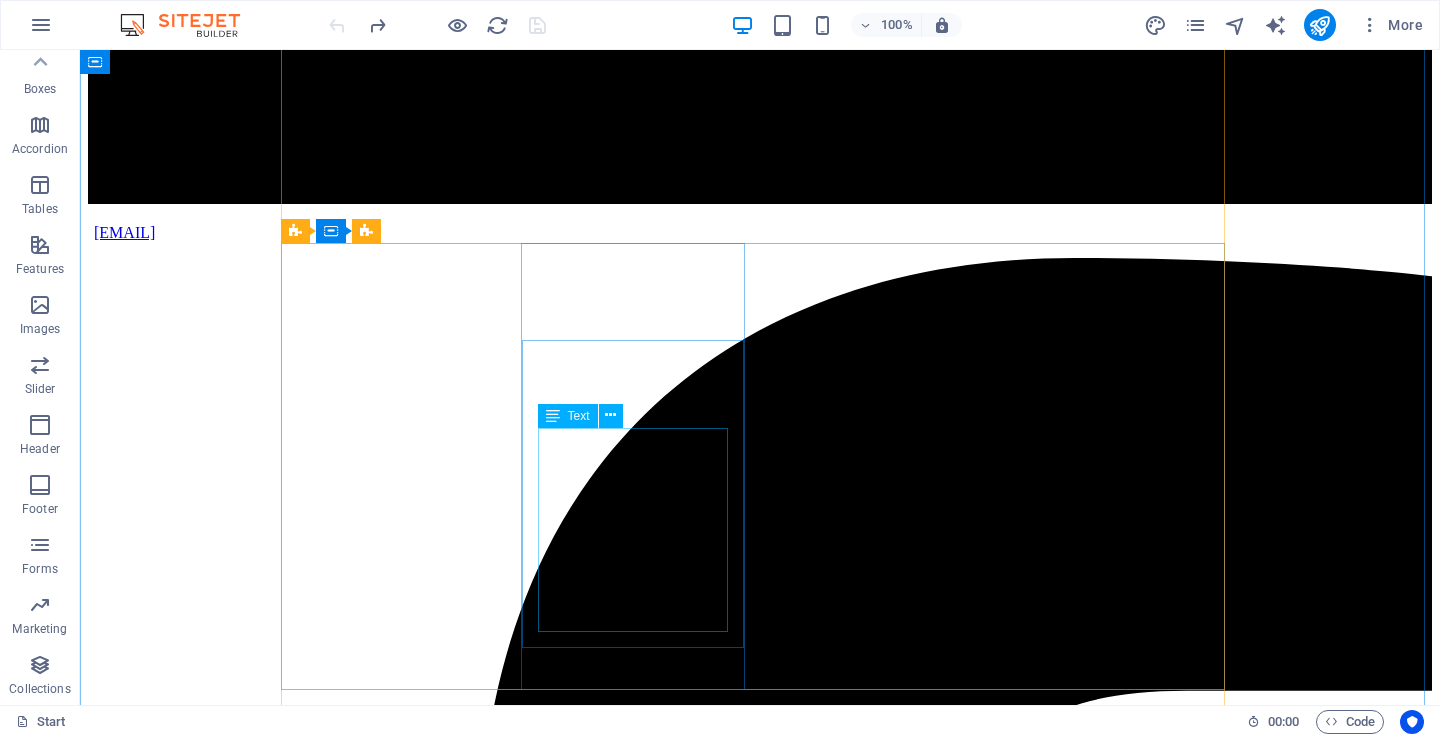 scroll, scrollTop: 5064, scrollLeft: 0, axis: vertical 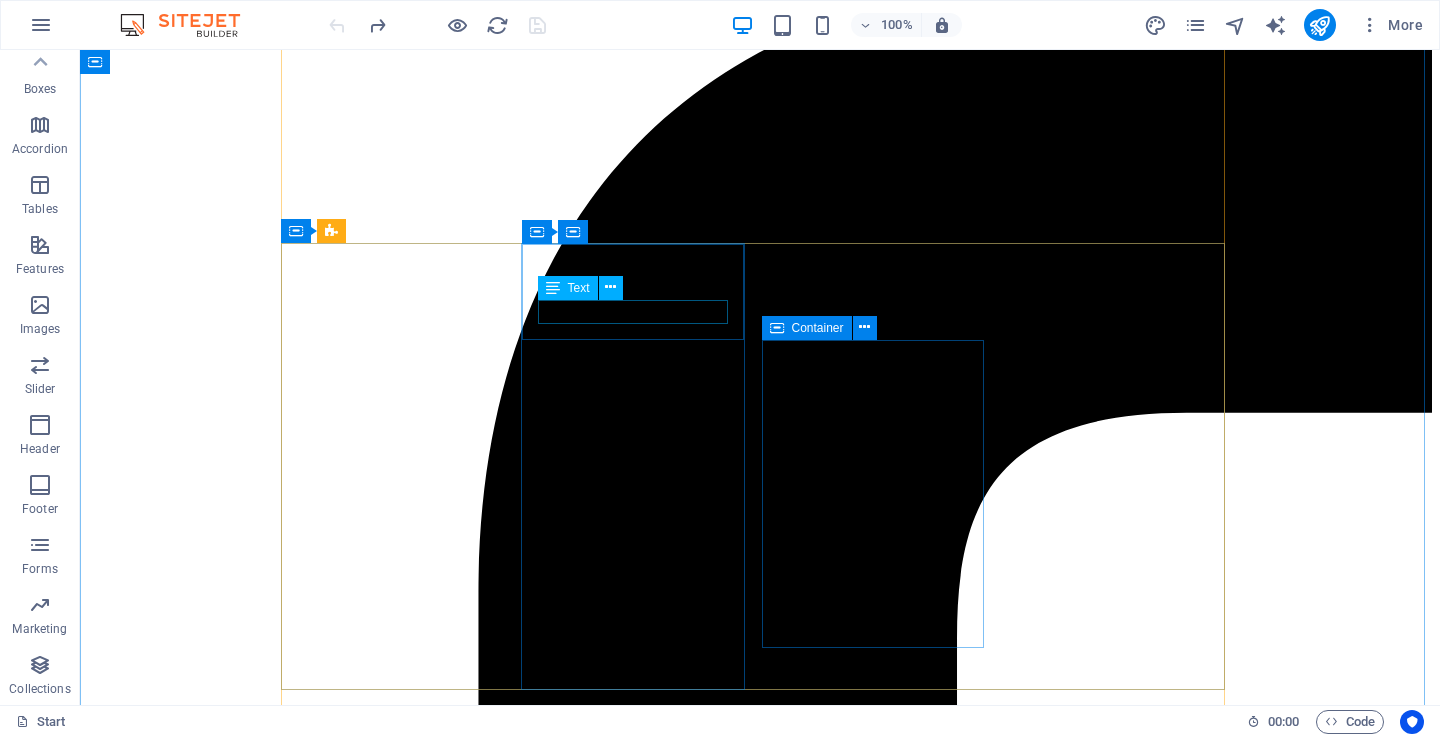 click on "Premium Wash" at bounding box center [760, 42335] 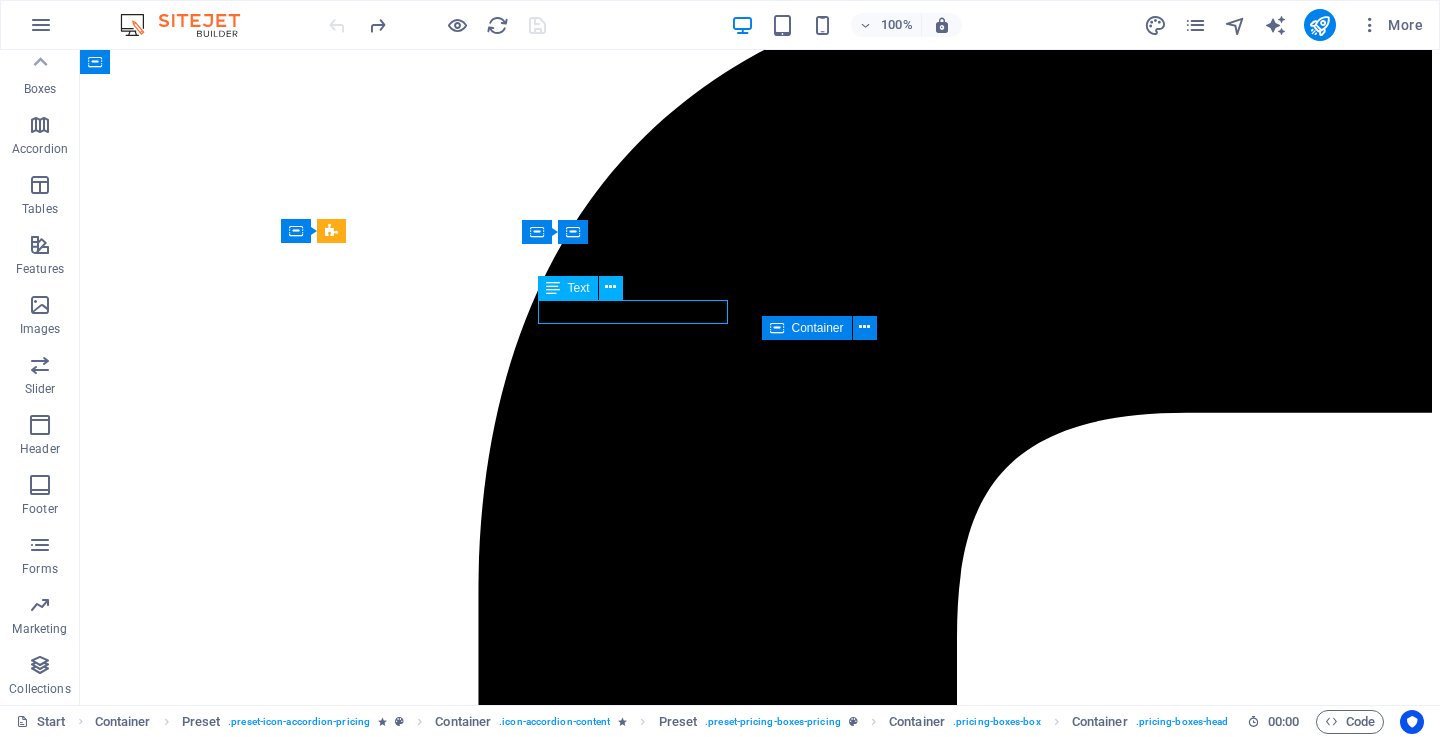 click on "Premium Wash" at bounding box center (760, 42335) 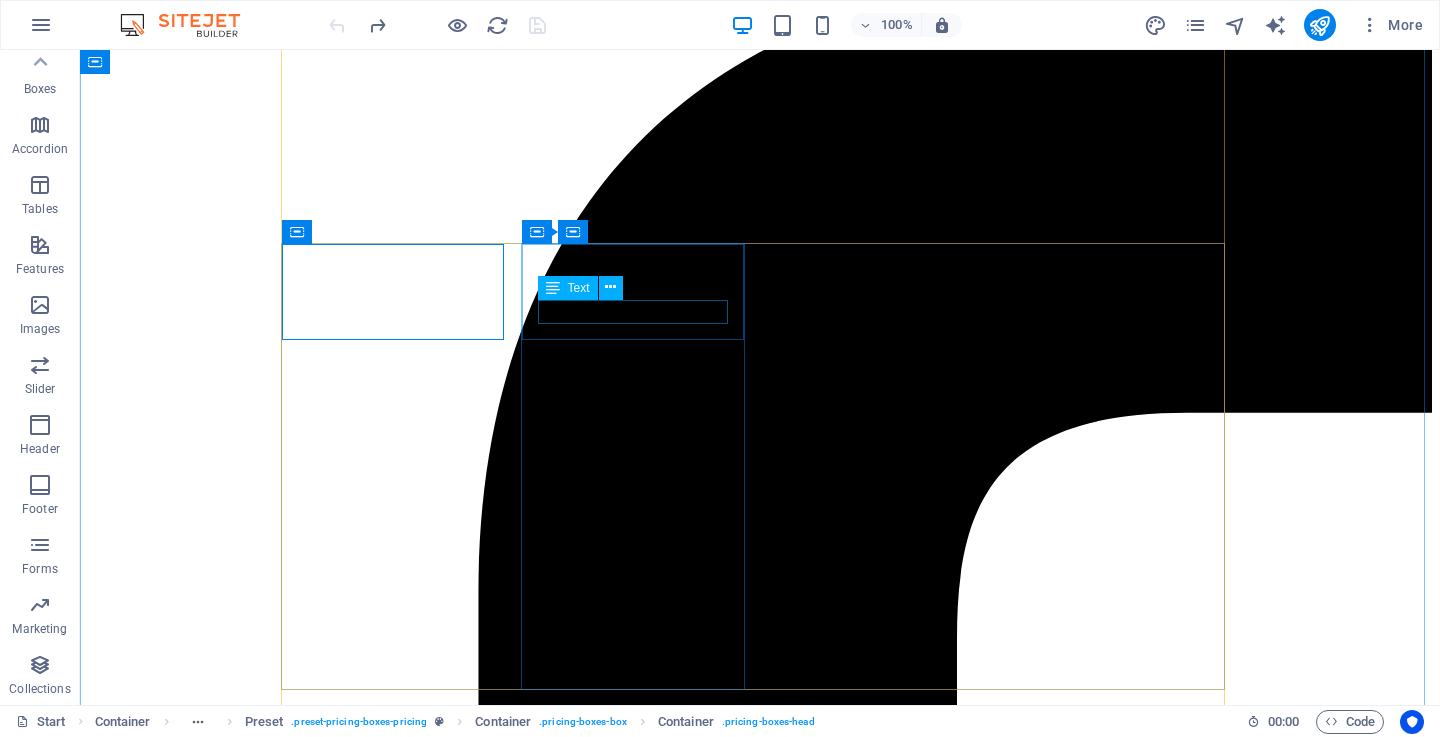 click on "Premium Wash" at bounding box center (760, 42335) 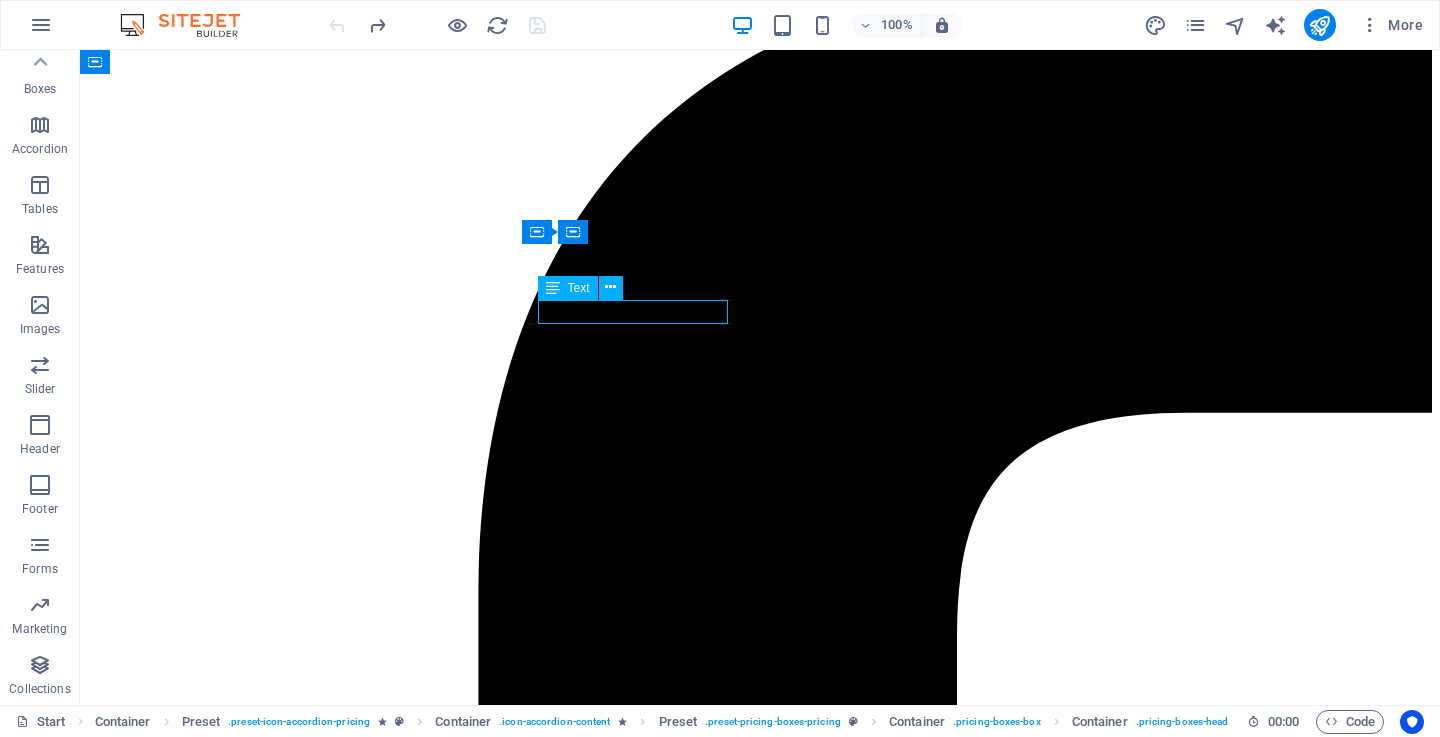 click on "Premium Wash" at bounding box center (760, 42335) 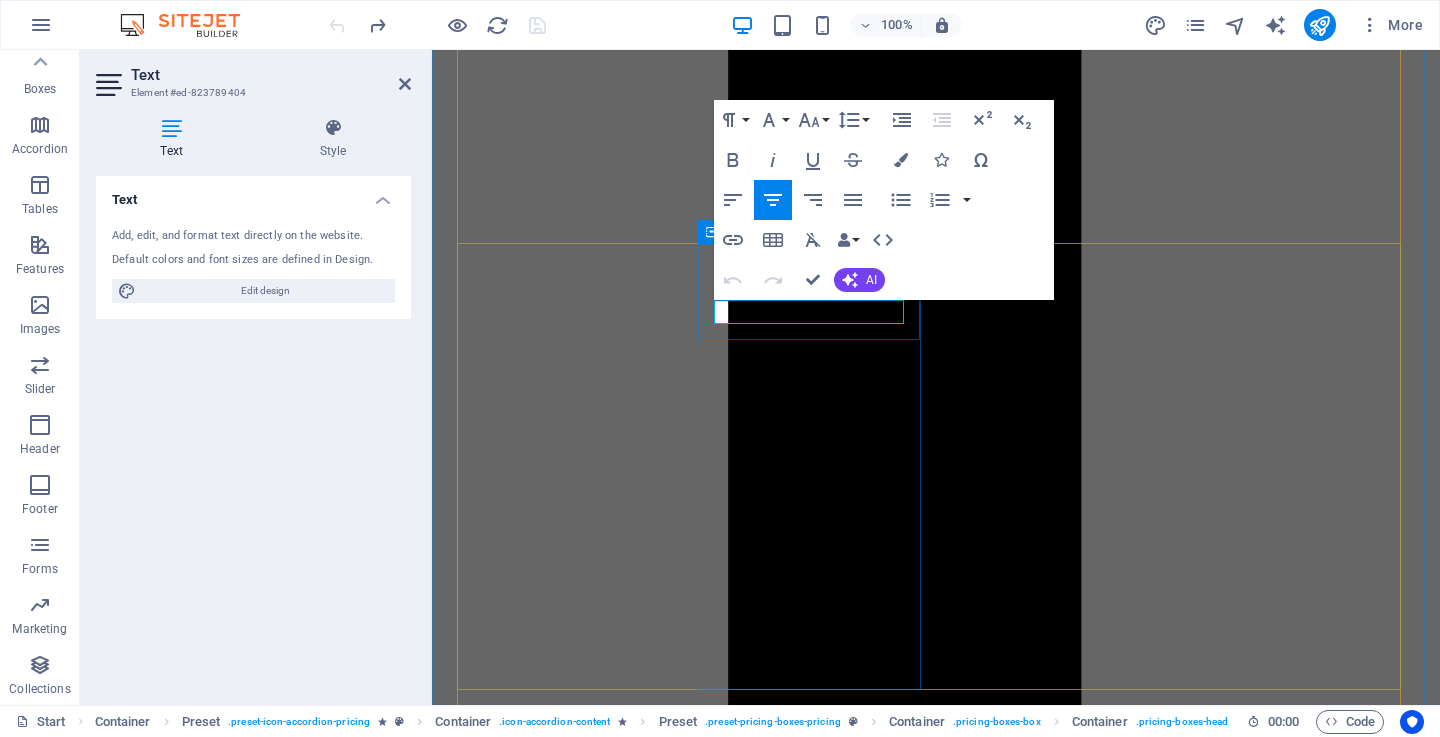 drag, startPoint x: 870, startPoint y: 307, endPoint x: 1179, endPoint y: 344, distance: 311.20734 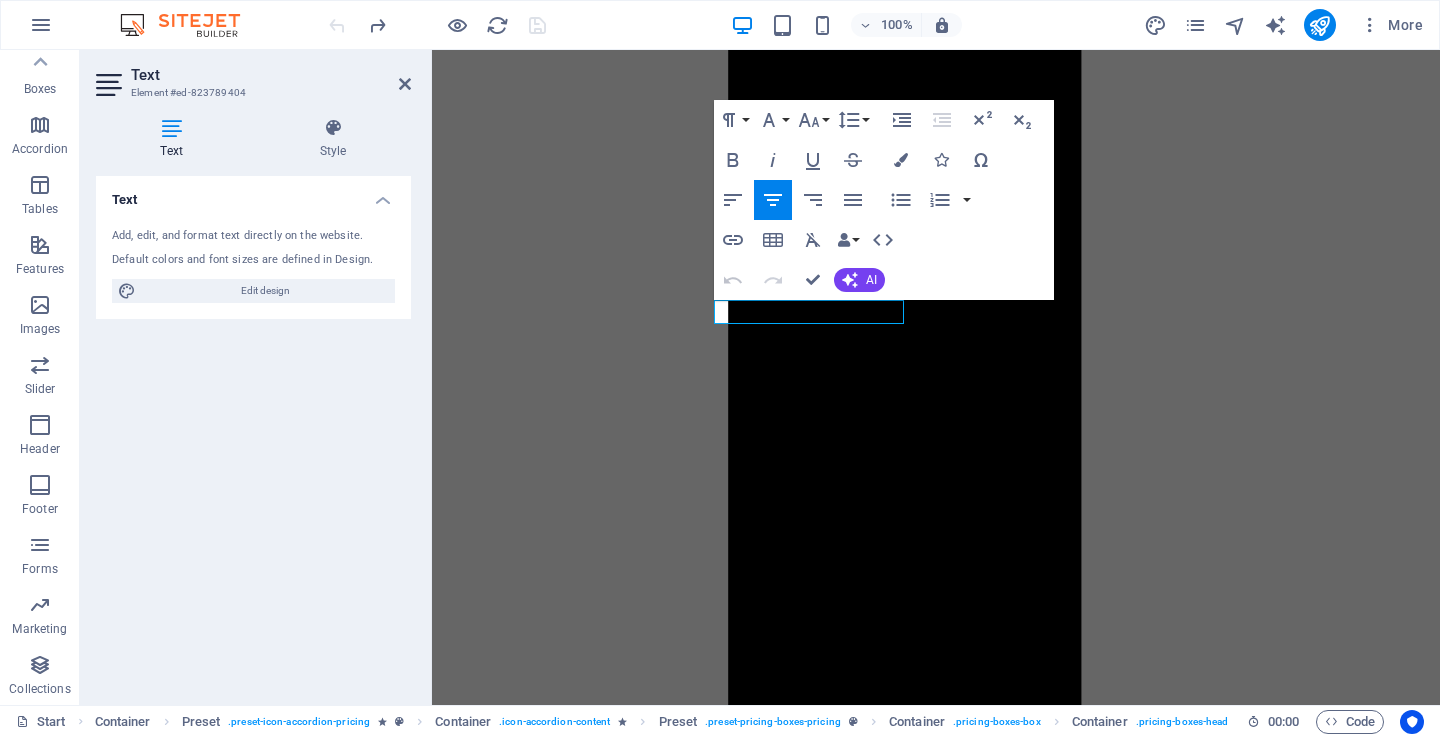type 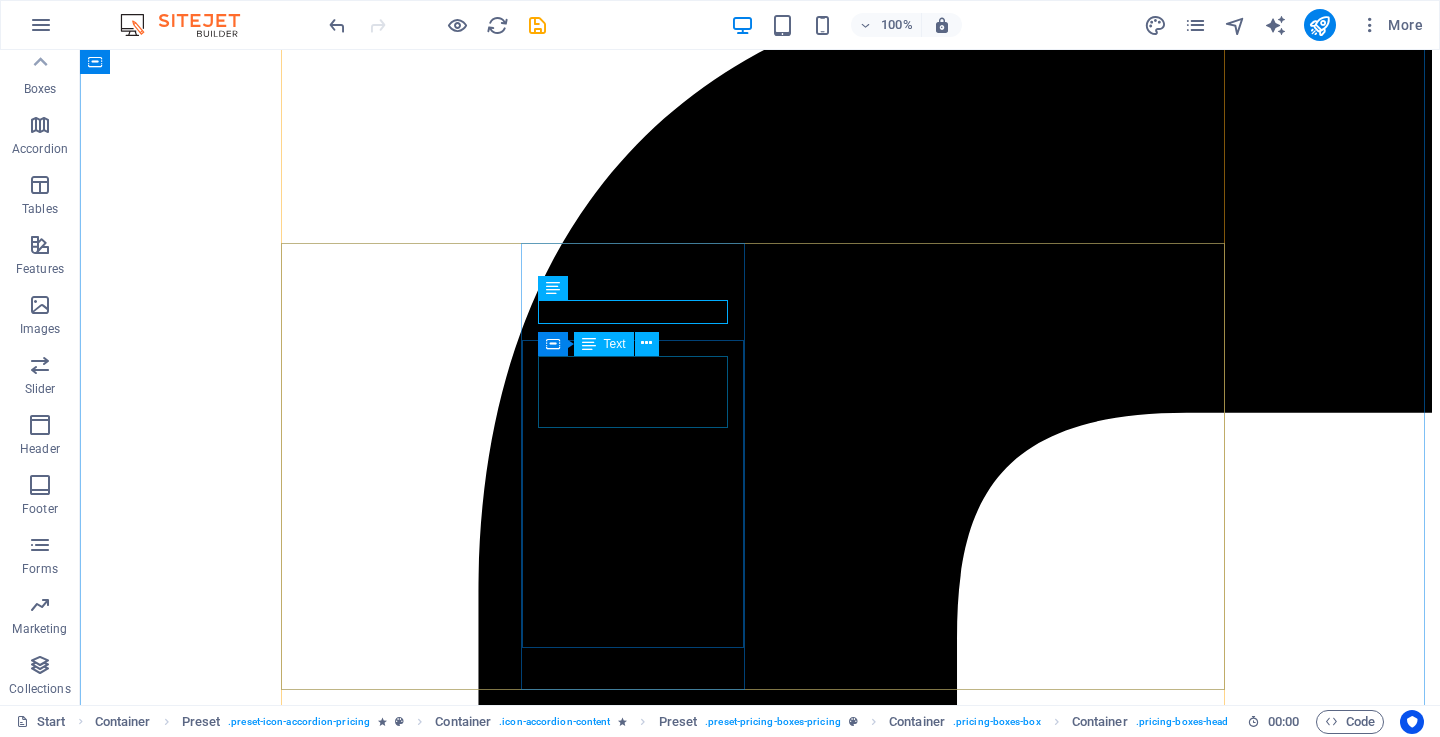 click on "22 99 $" at bounding box center [760, 42369] 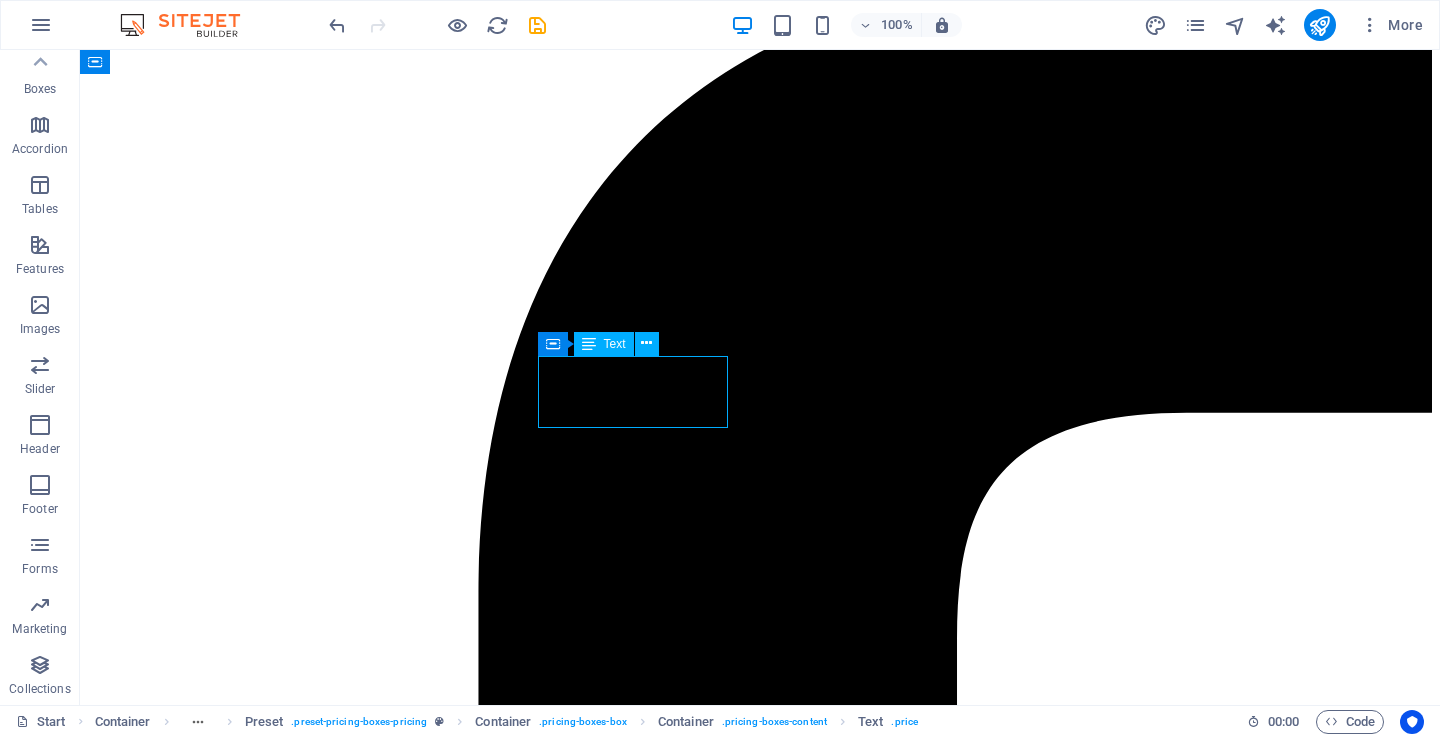click on "22 99 $" at bounding box center (760, 42369) 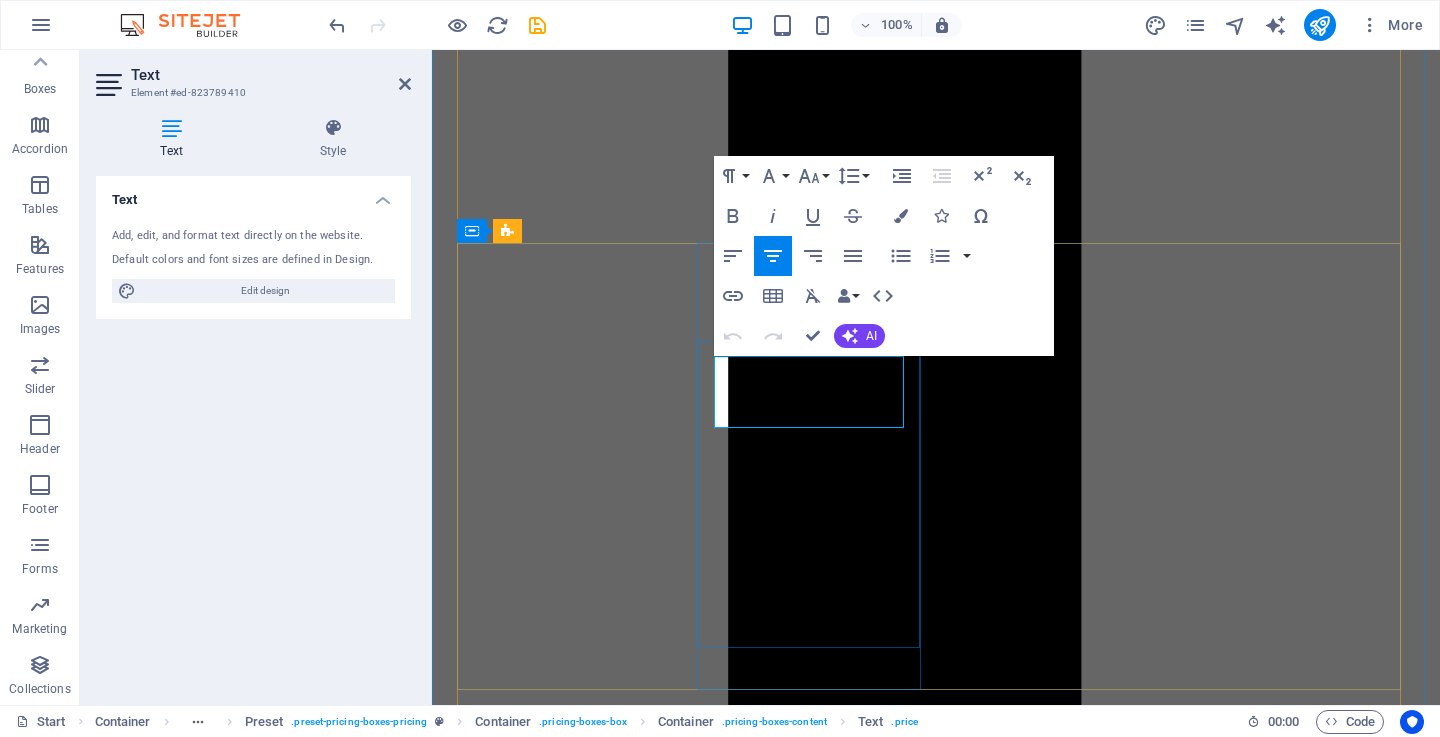 drag, startPoint x: 849, startPoint y: 363, endPoint x: 763, endPoint y: 363, distance: 86 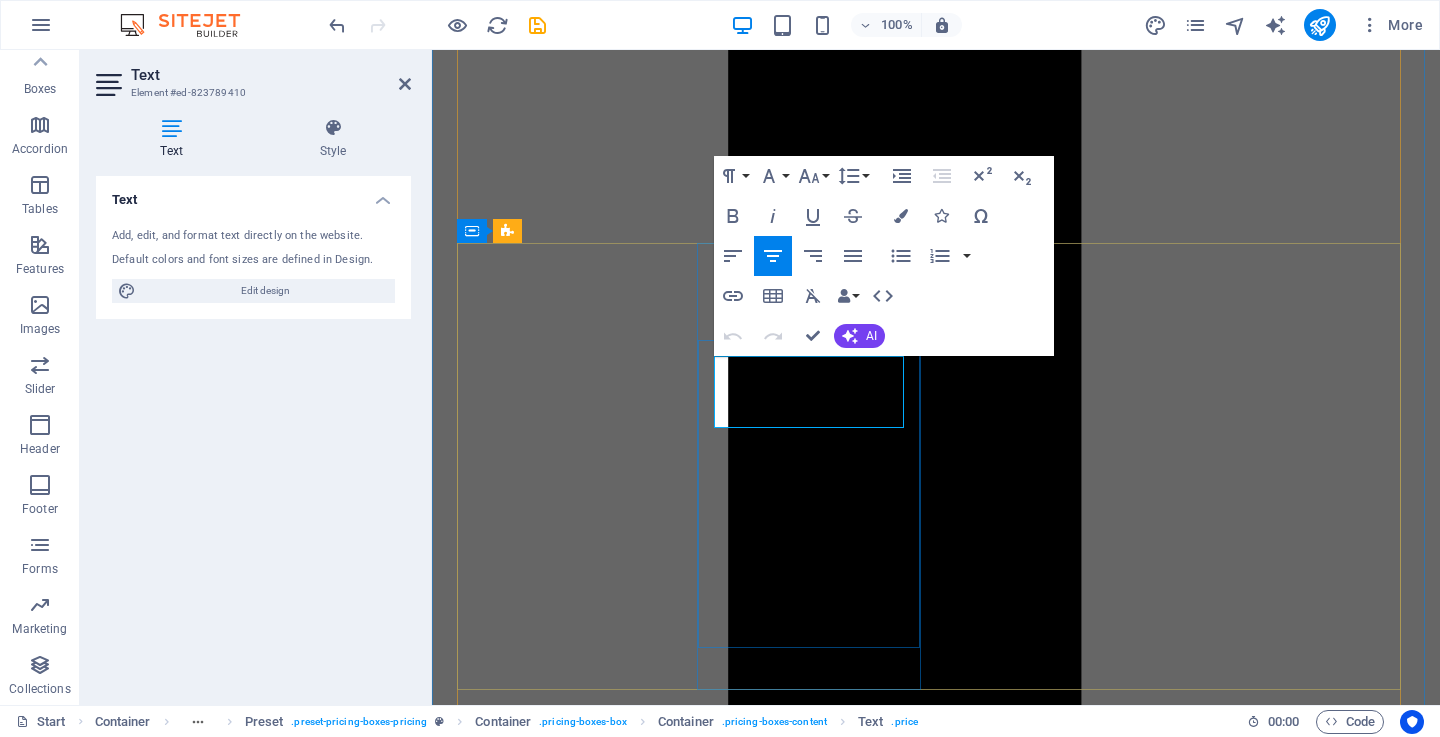 type 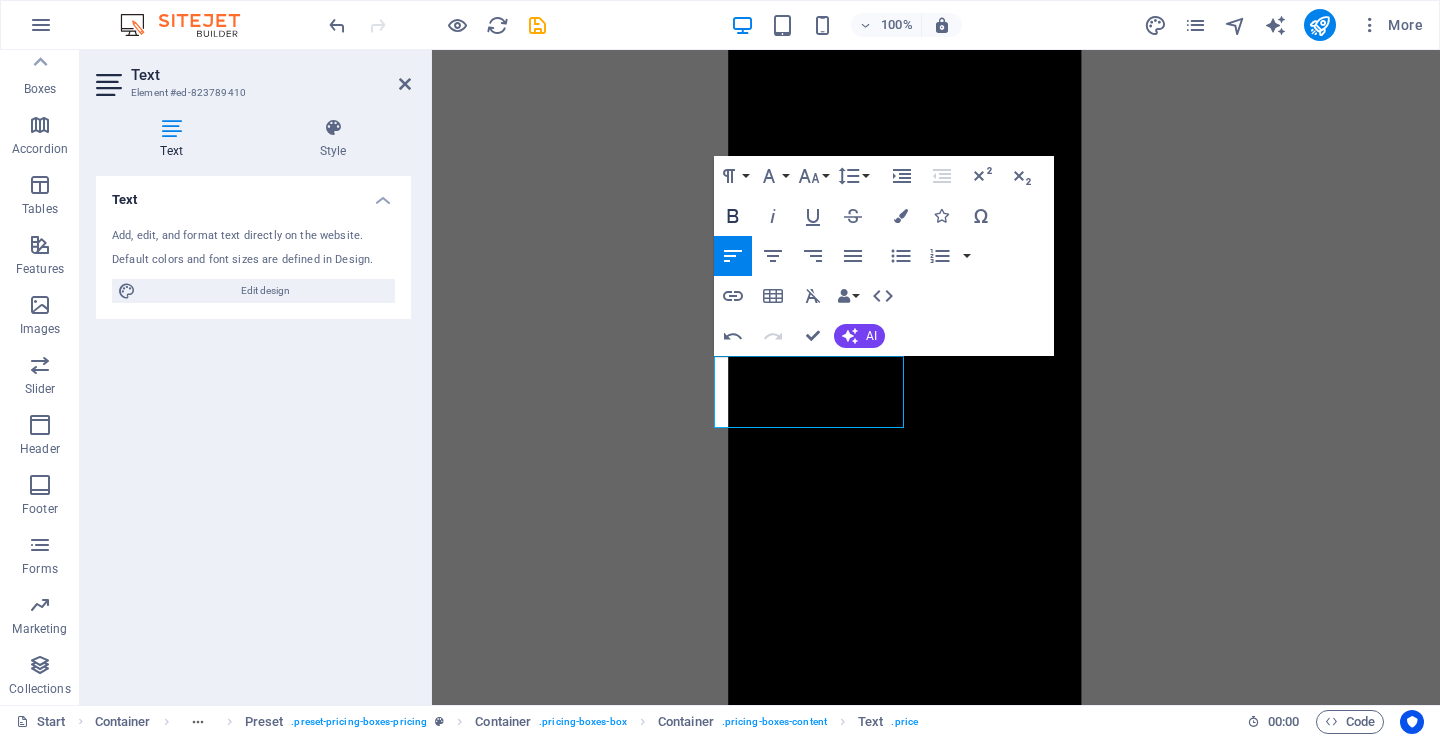 click 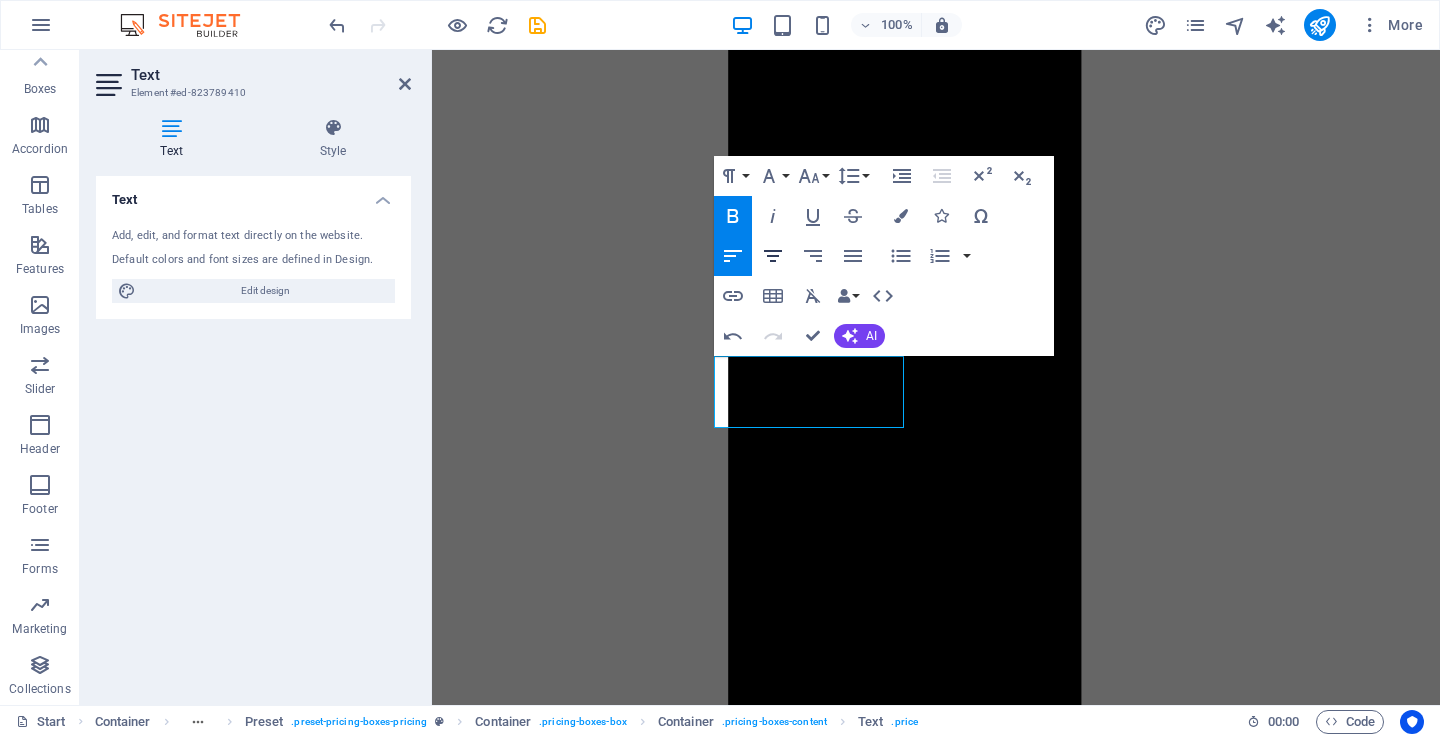 click 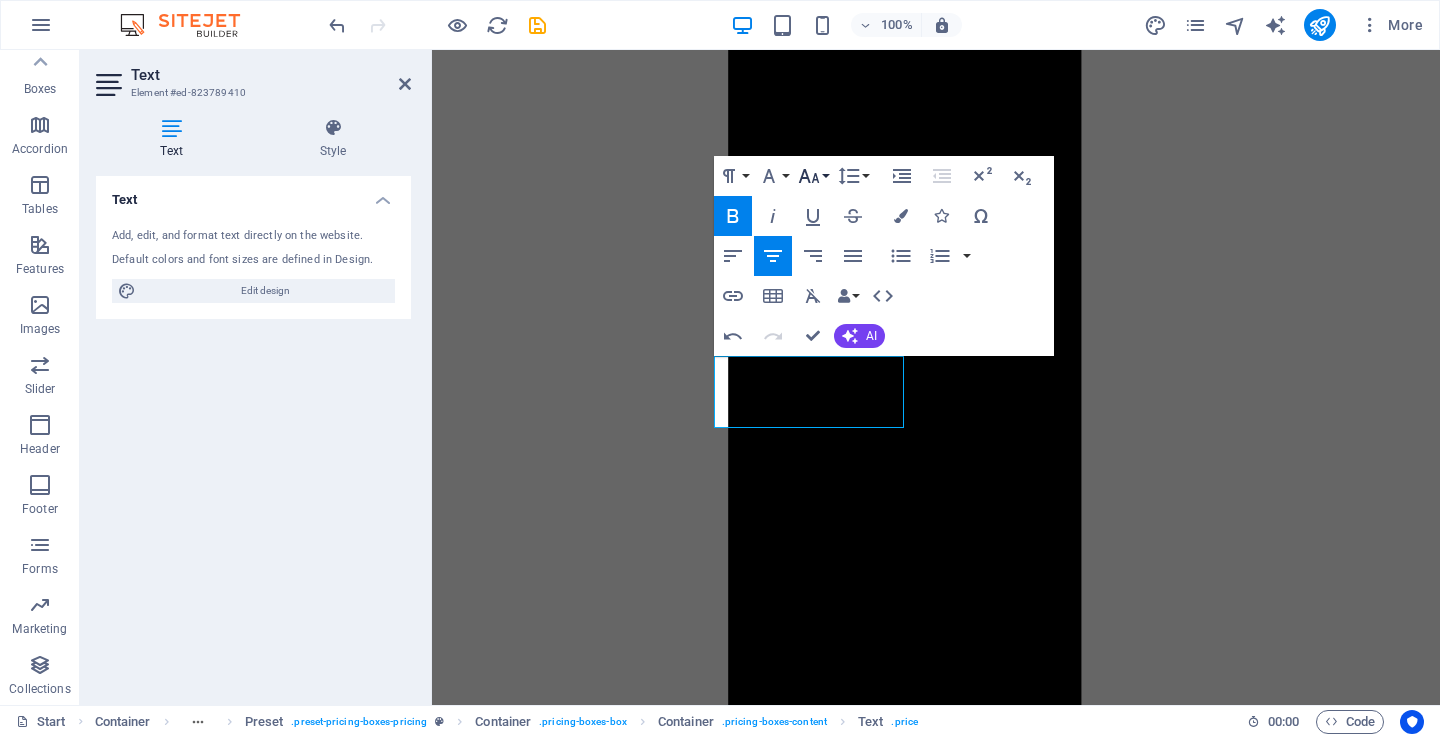 click 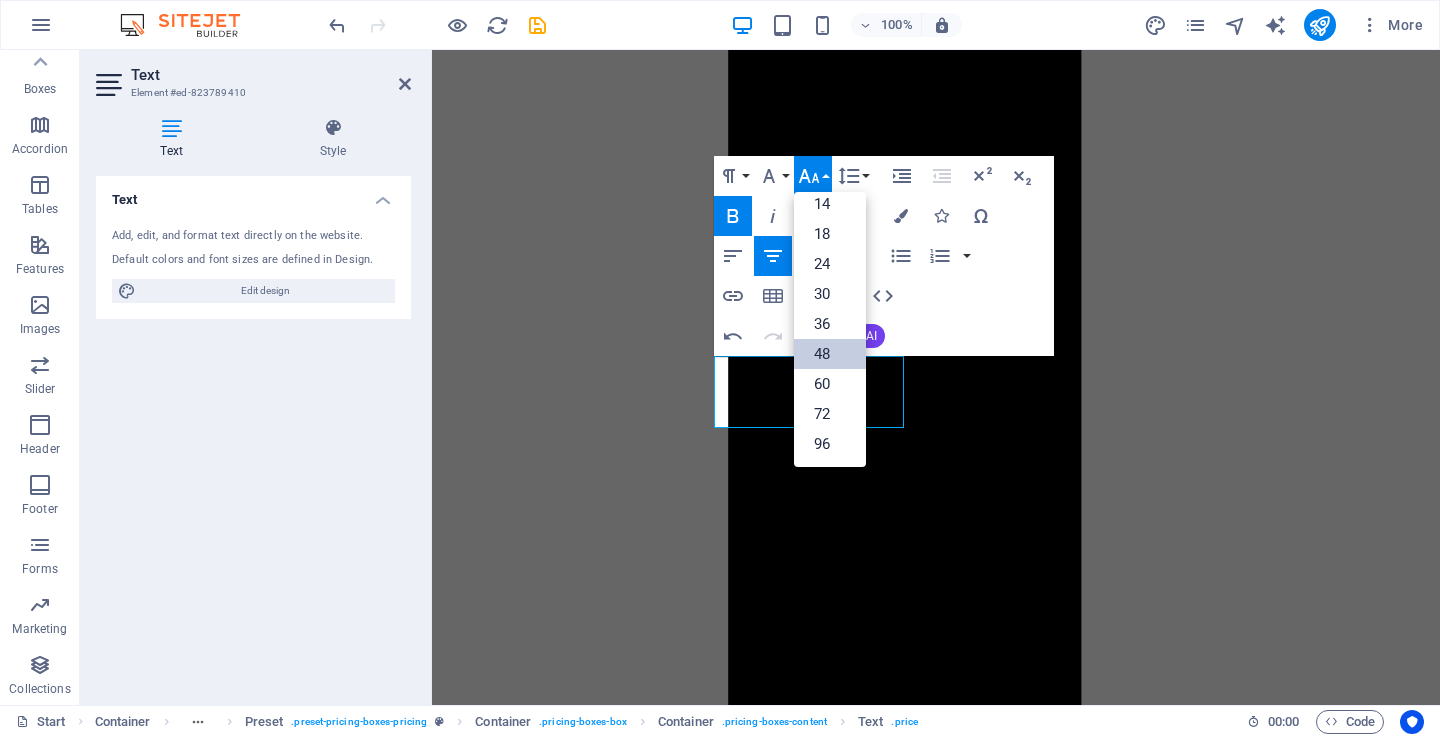 scroll, scrollTop: 161, scrollLeft: 0, axis: vertical 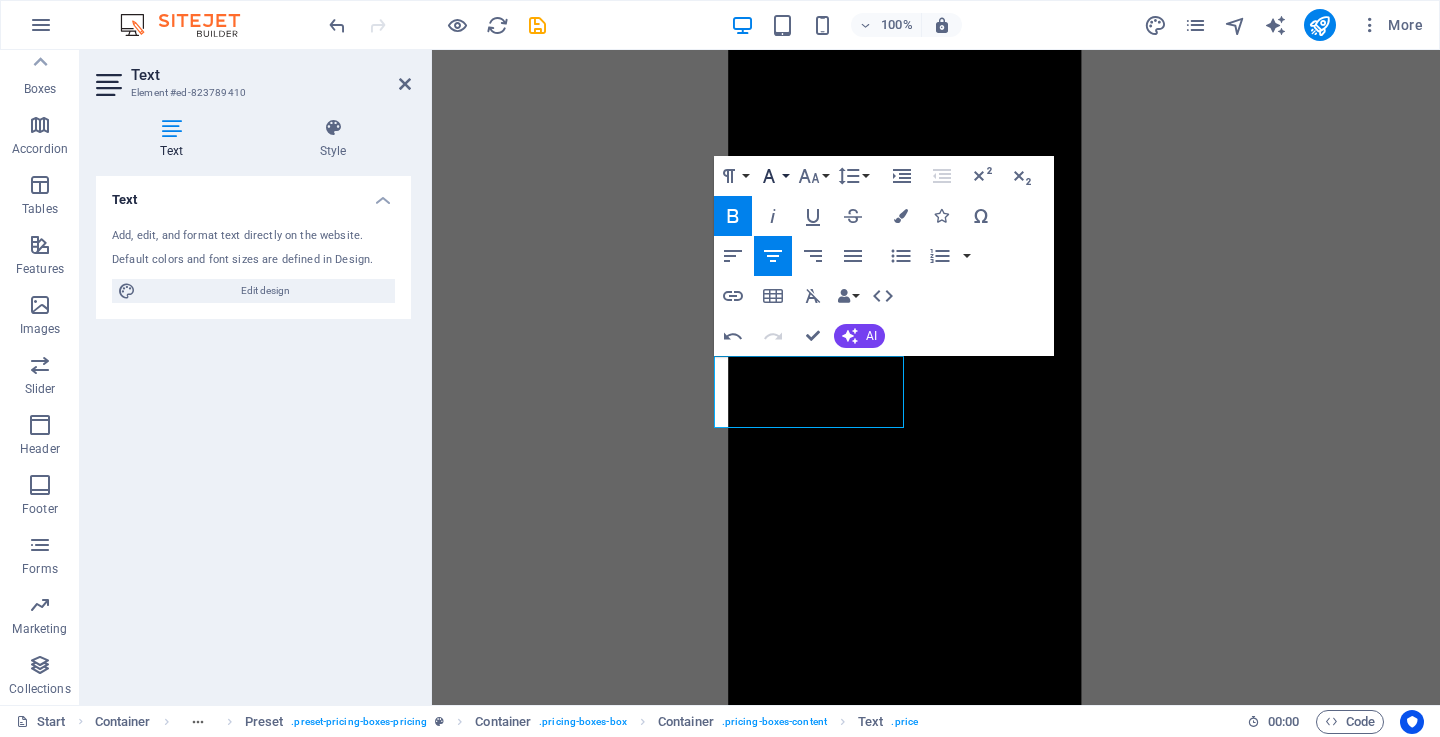 click on "Font Family" at bounding box center [773, 176] 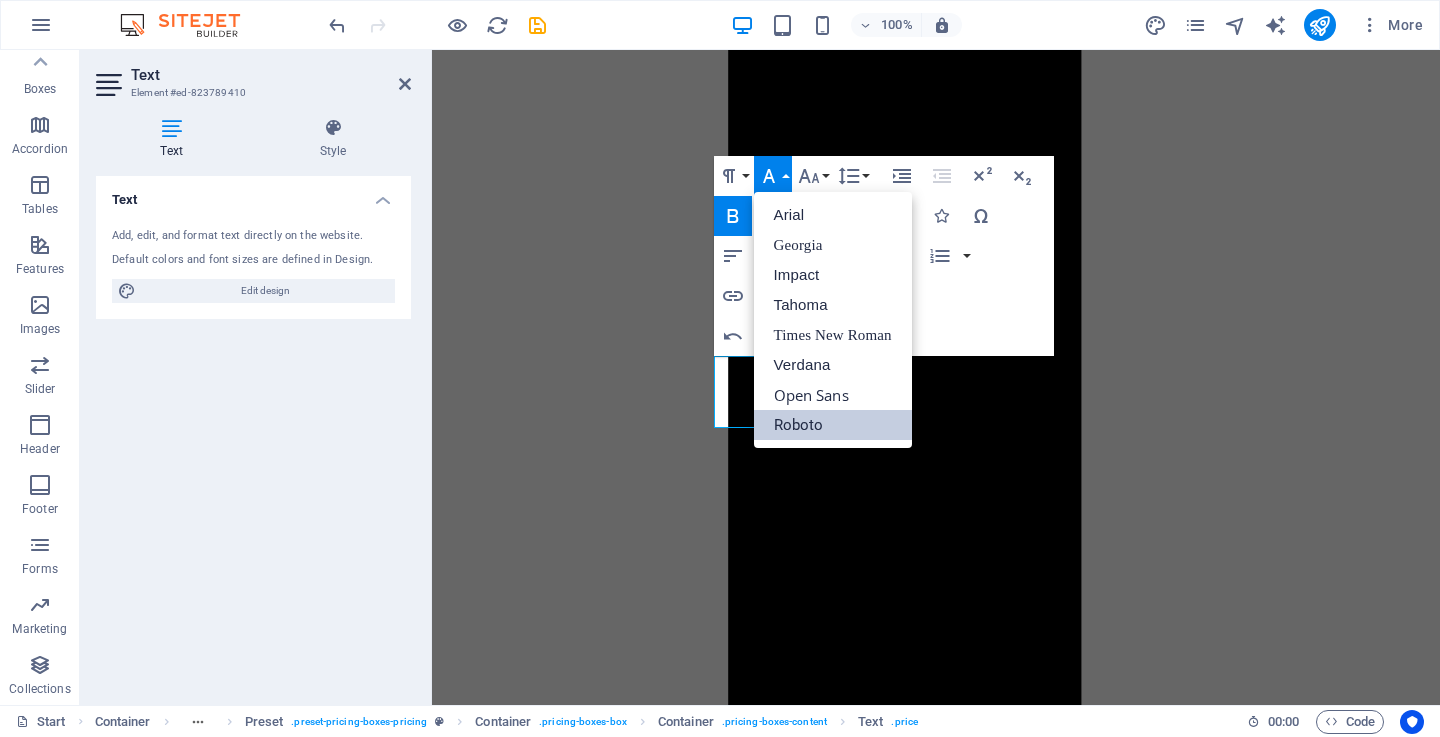 scroll, scrollTop: 0, scrollLeft: 0, axis: both 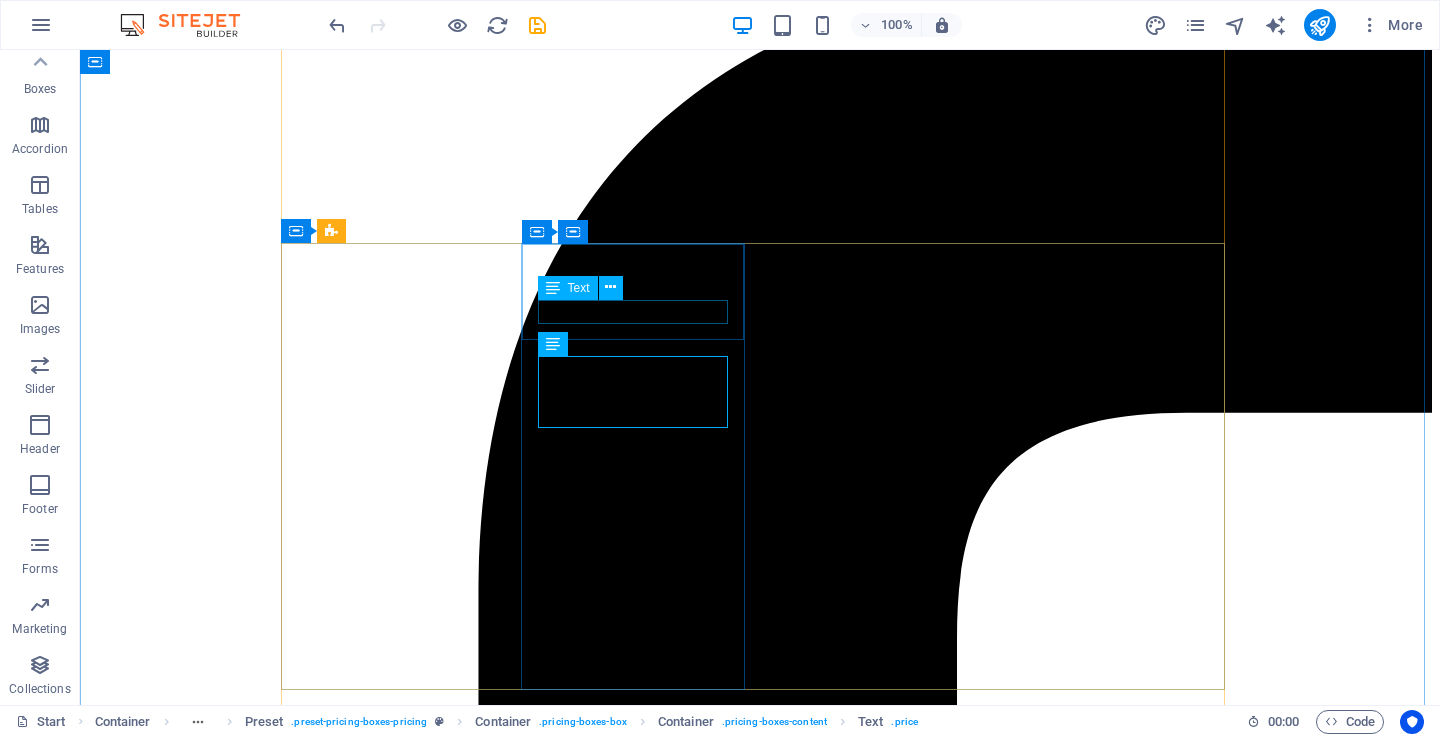click on "1 Seat / siti moja" at bounding box center (760, 42335) 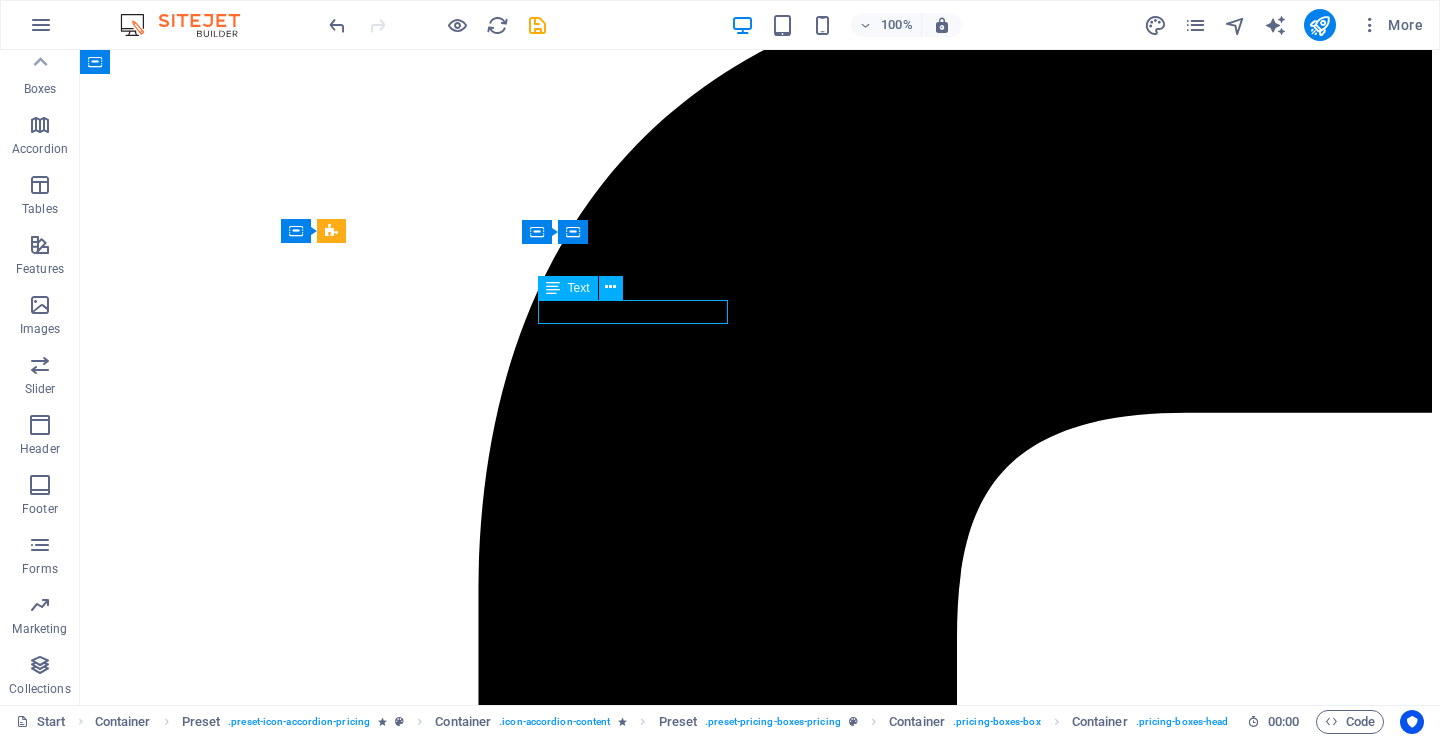 click on "1 Seat / siti moja" at bounding box center (760, 42335) 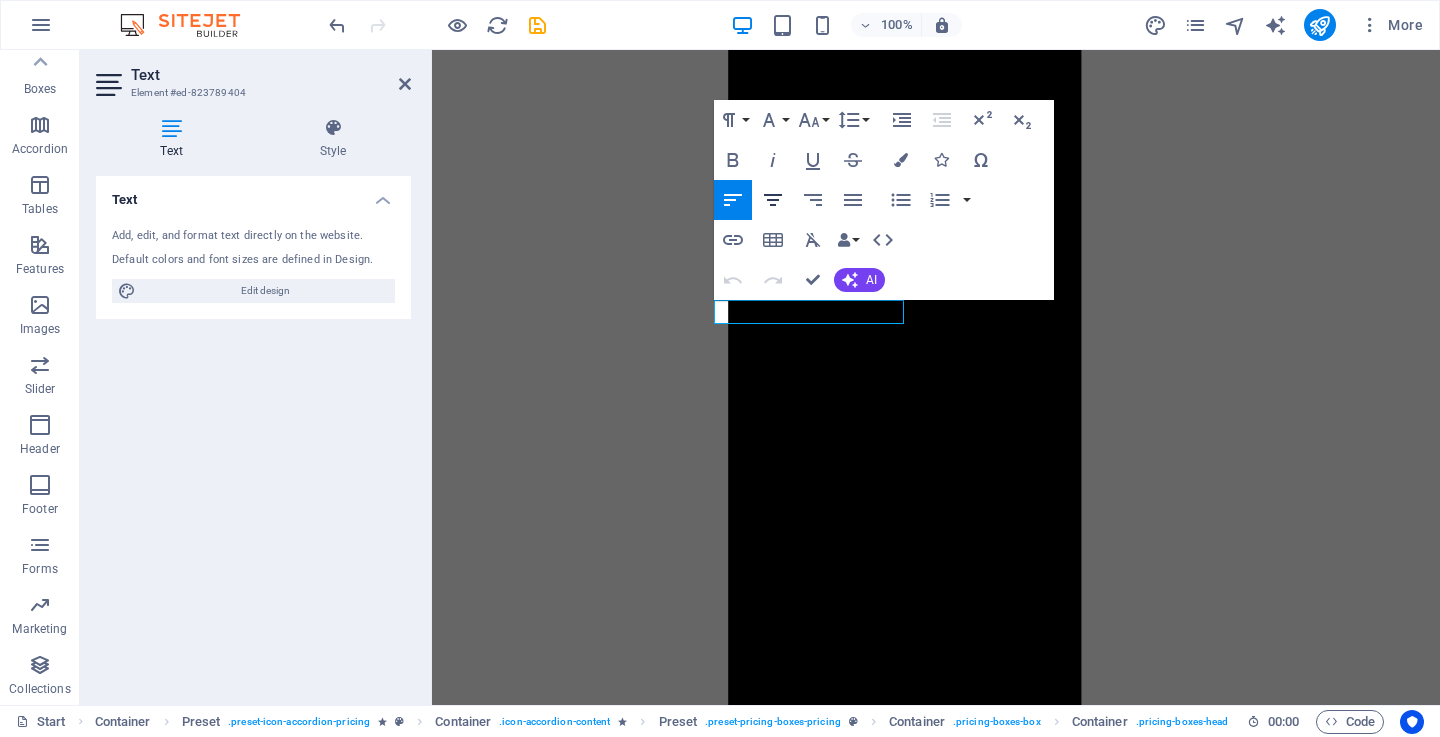 click 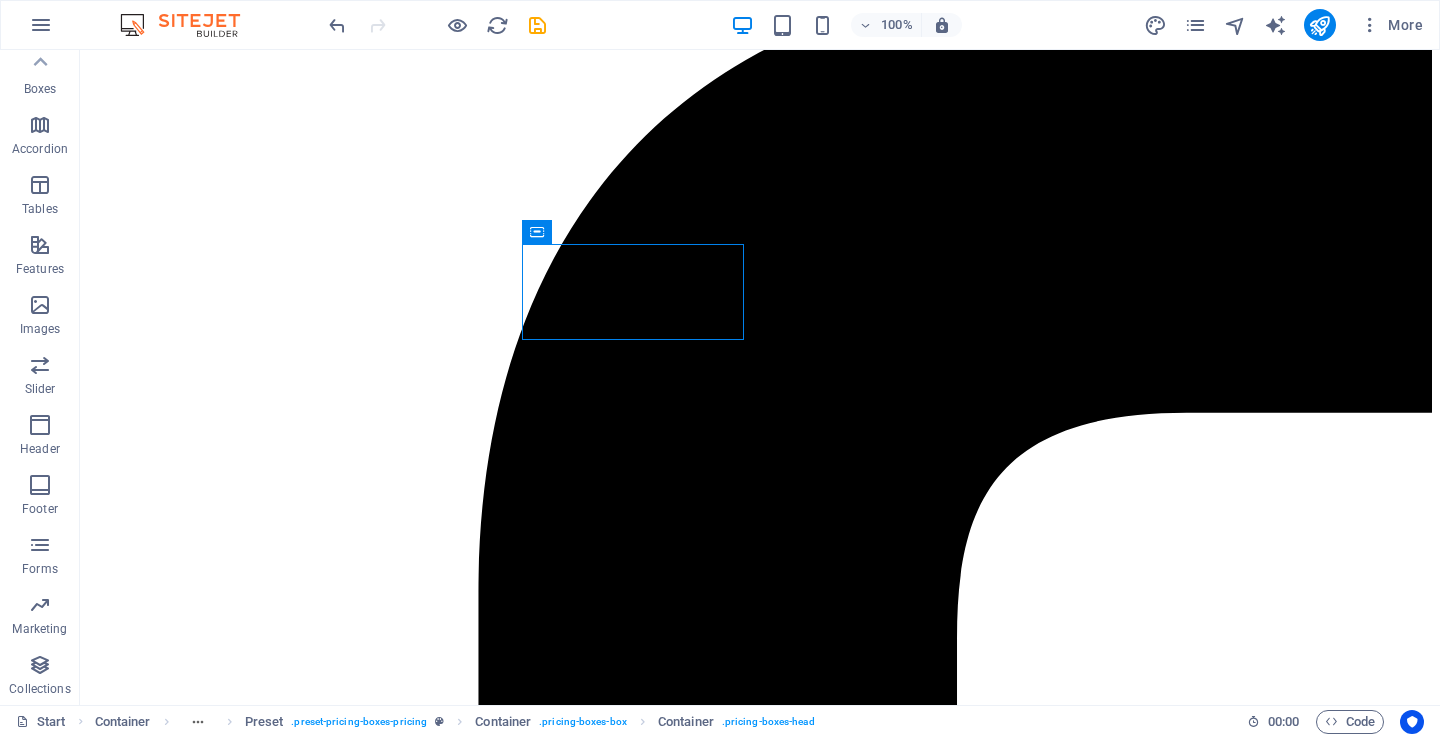 drag, startPoint x: 677, startPoint y: 289, endPoint x: 553, endPoint y: 278, distance: 124.486946 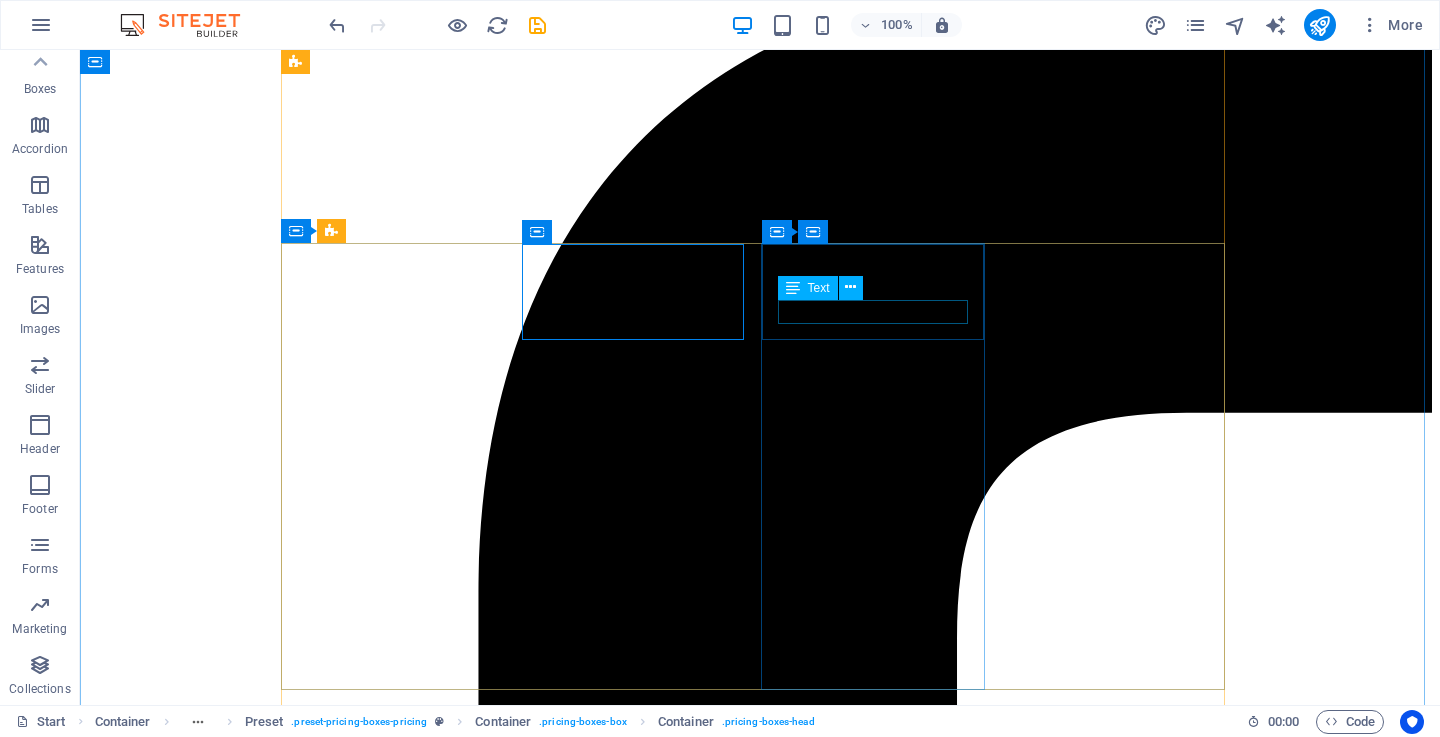 click on "Gold Wash" at bounding box center (760, 43873) 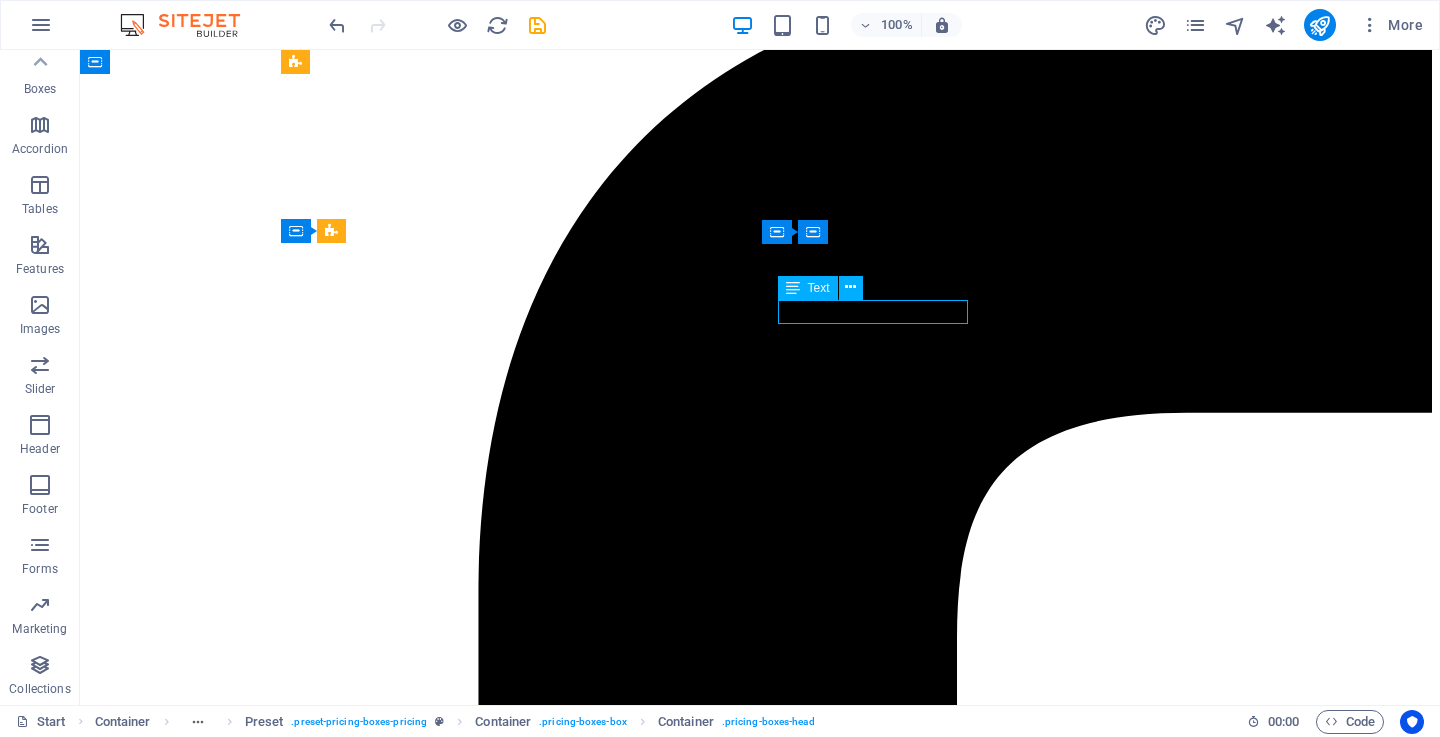 click on "Gold Wash" at bounding box center (760, 43873) 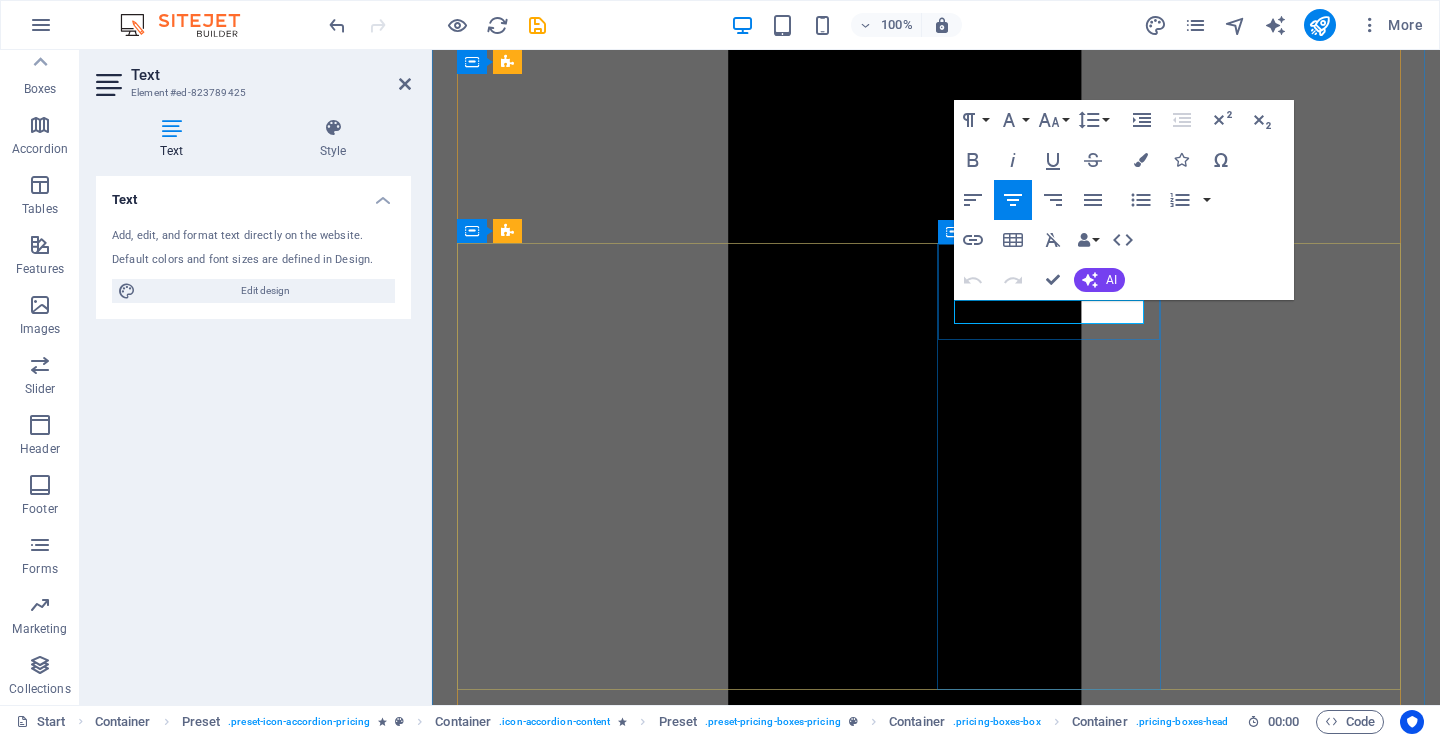 drag, startPoint x: 1095, startPoint y: 309, endPoint x: 1001, endPoint y: 301, distance: 94.33981 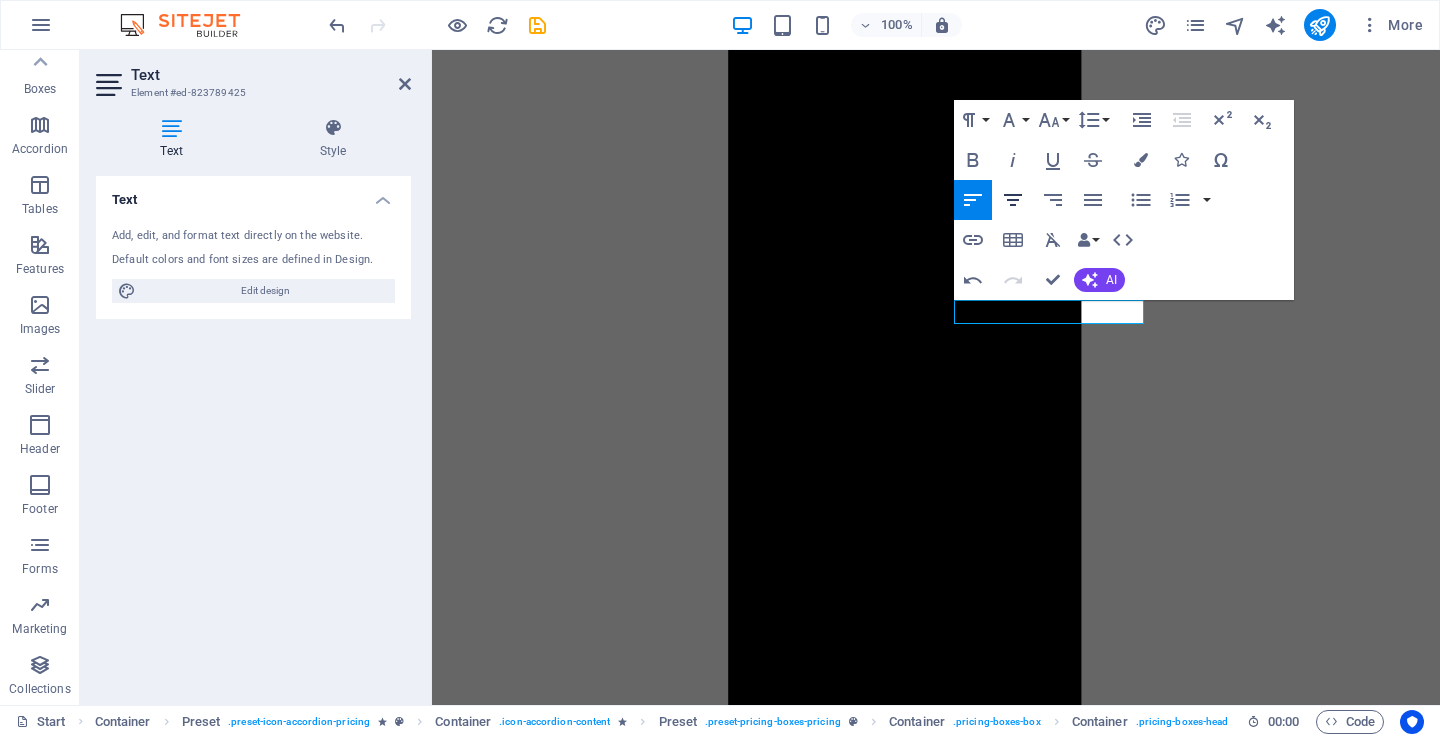 click 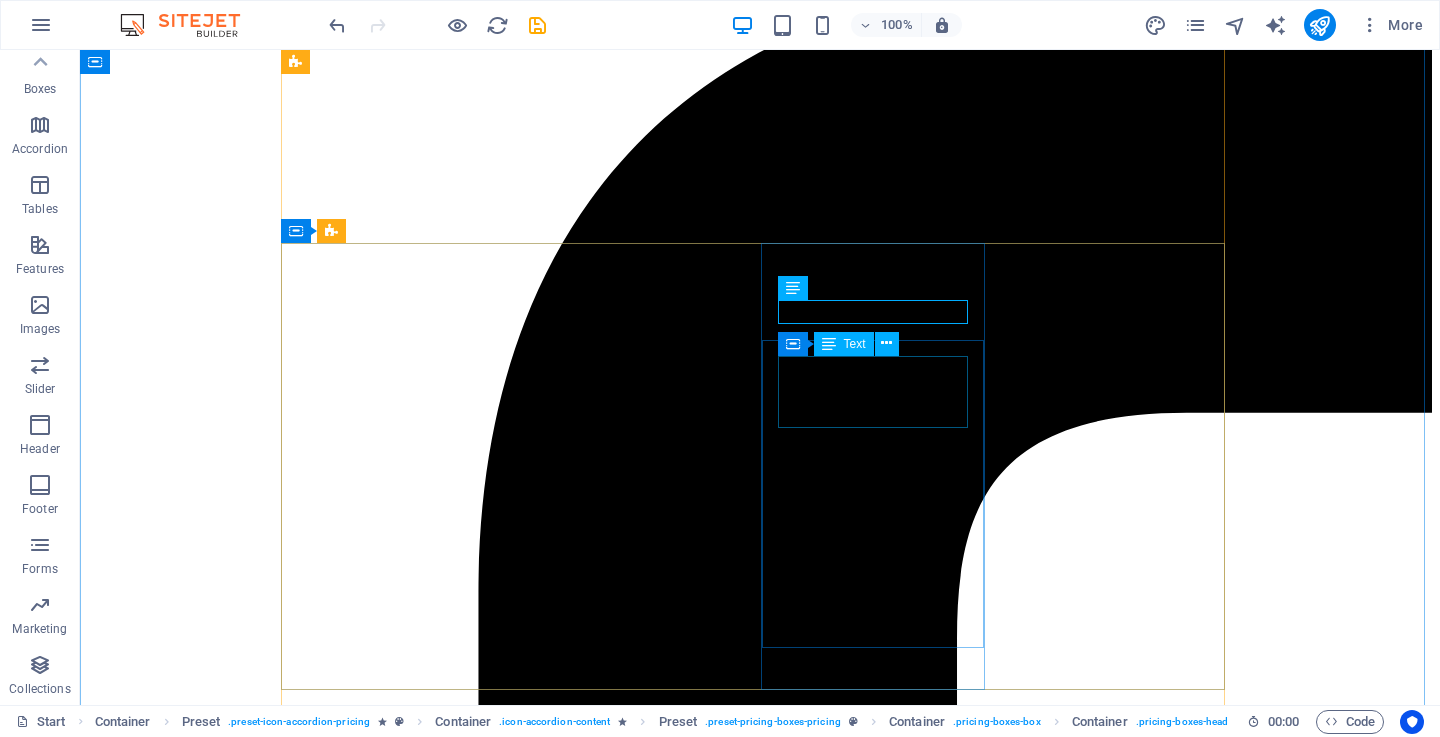 click on "32 99 $" at bounding box center (760, 43907) 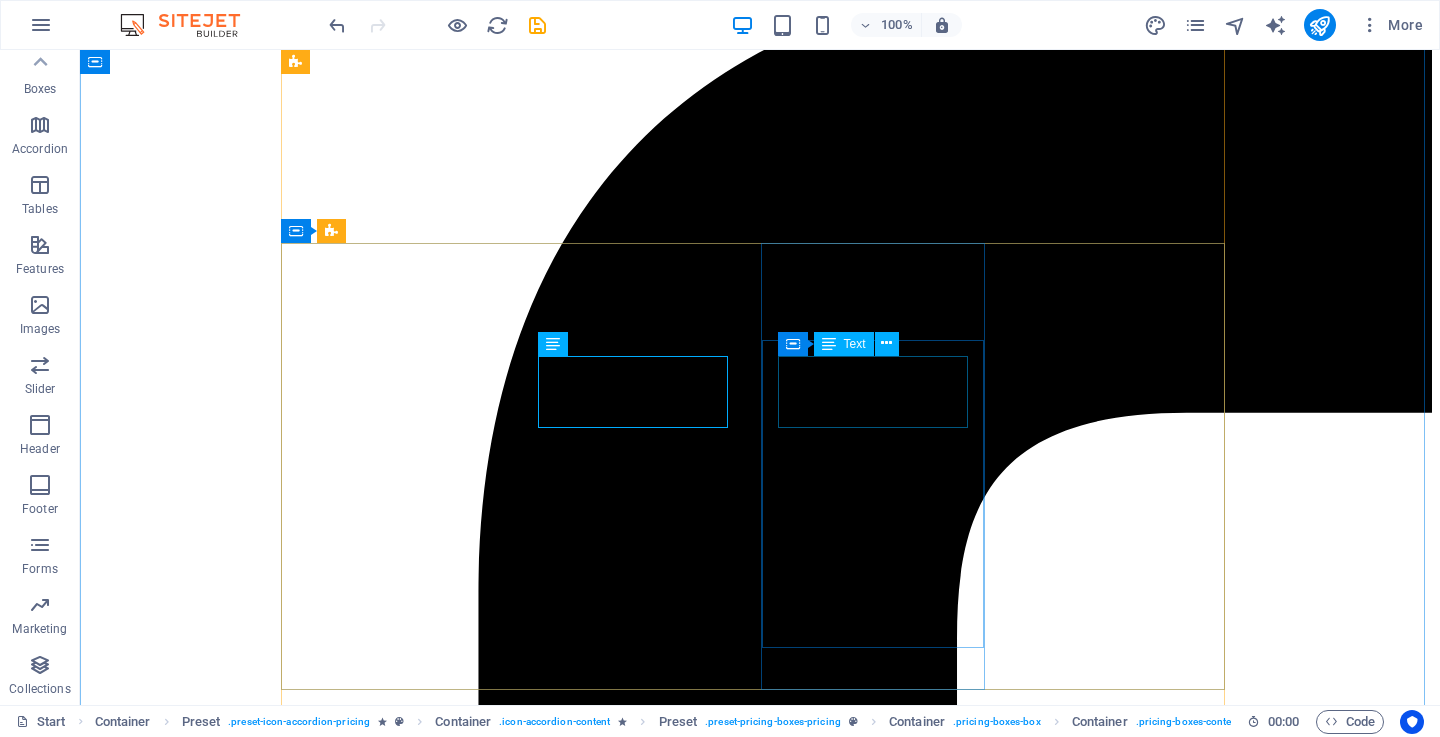 click on "32 99 $" at bounding box center [760, 43907] 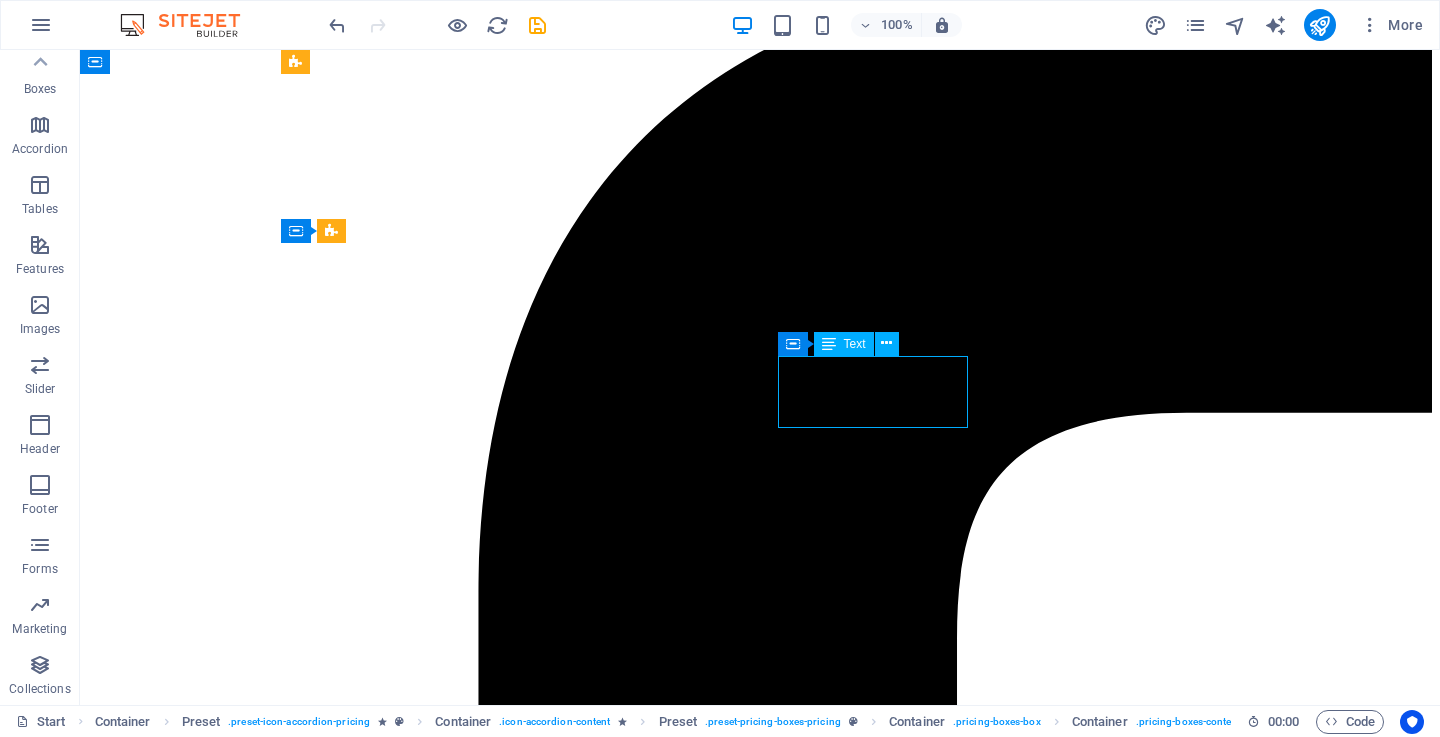 click on "32 99 $" at bounding box center [760, 43907] 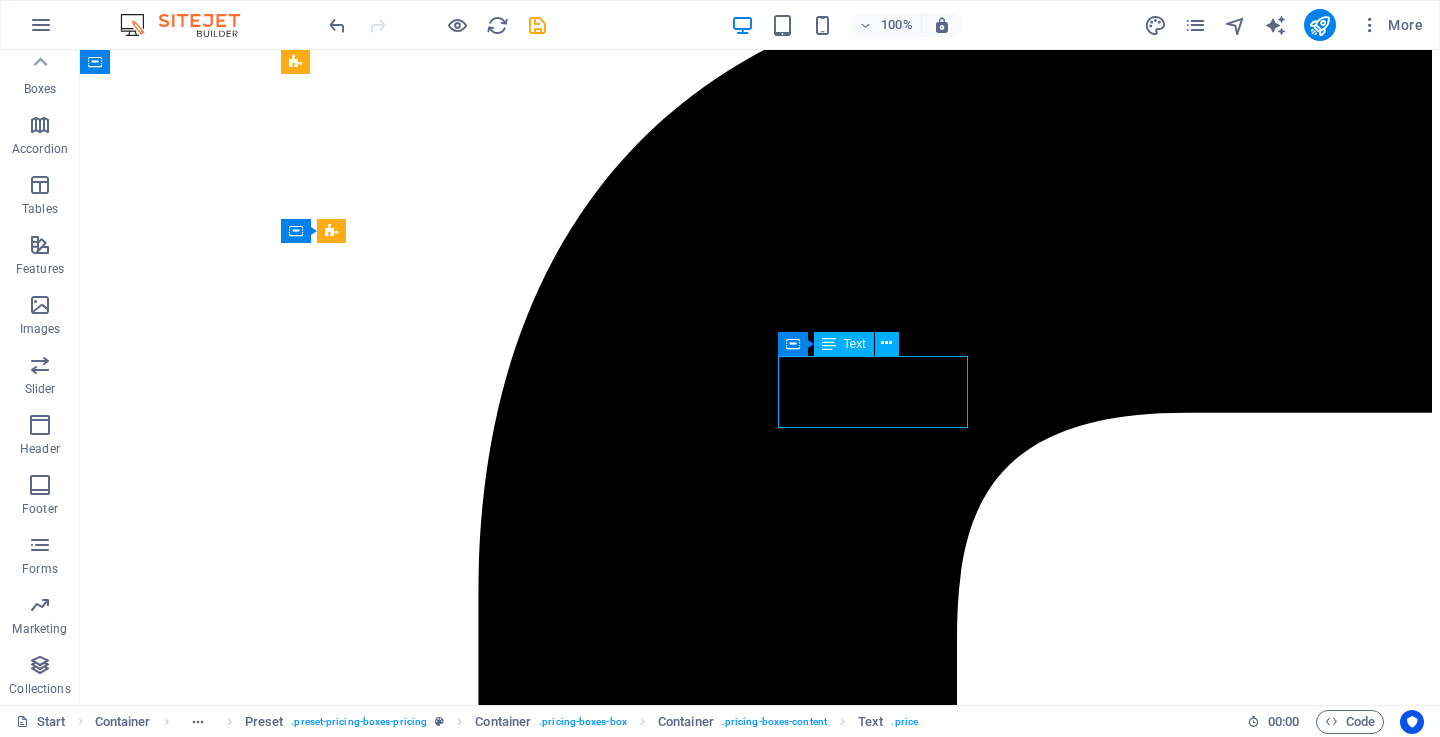 click on "32 99 $" at bounding box center [760, 43907] 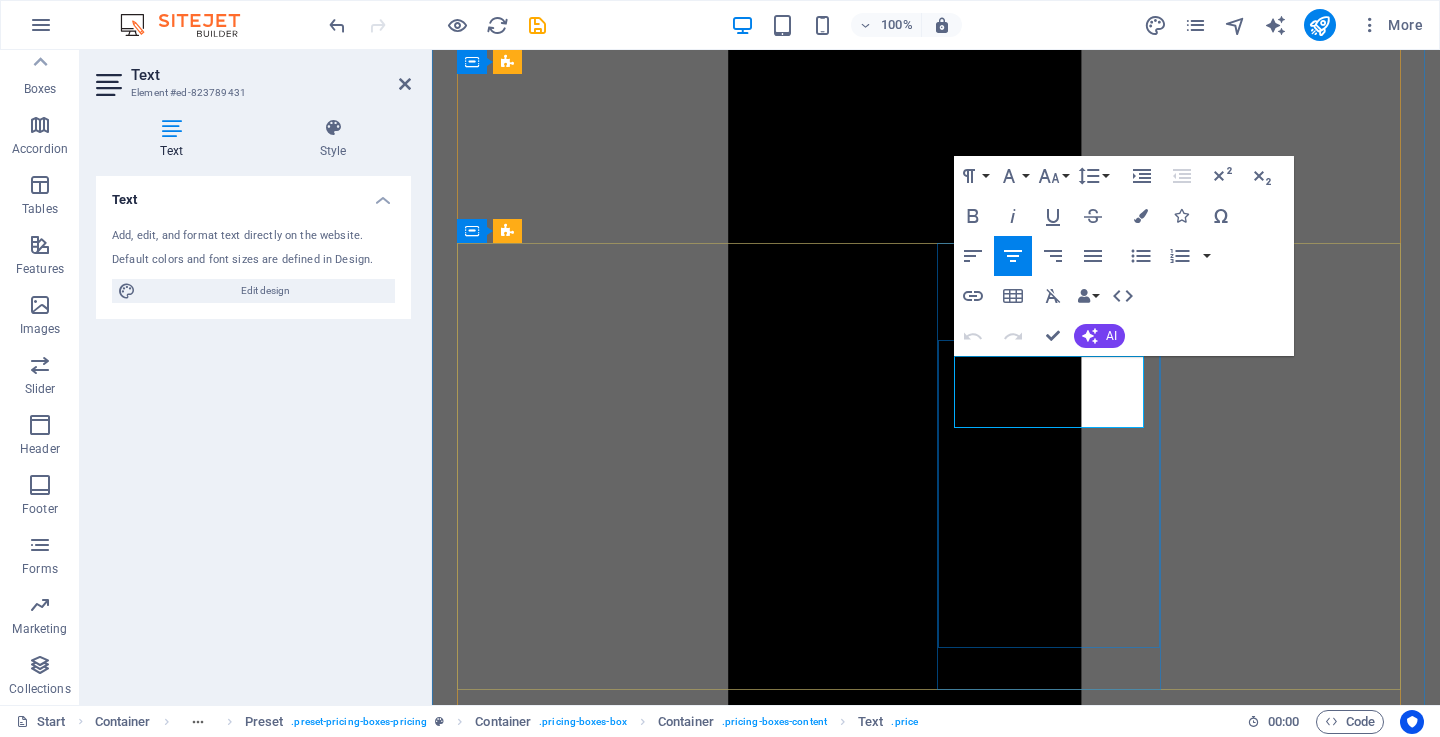 drag, startPoint x: 1104, startPoint y: 375, endPoint x: 995, endPoint y: 368, distance: 109.22454 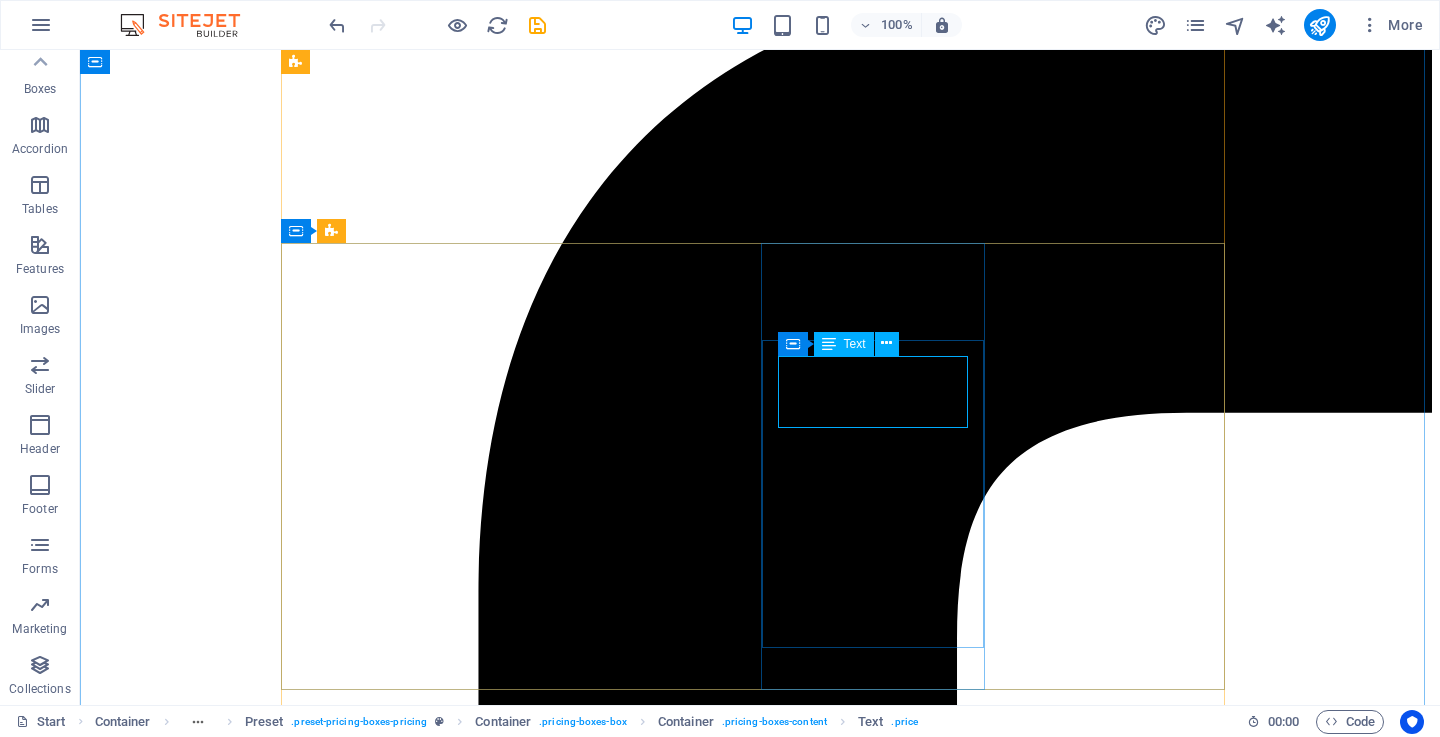click on "45,000" at bounding box center [760, 43907] 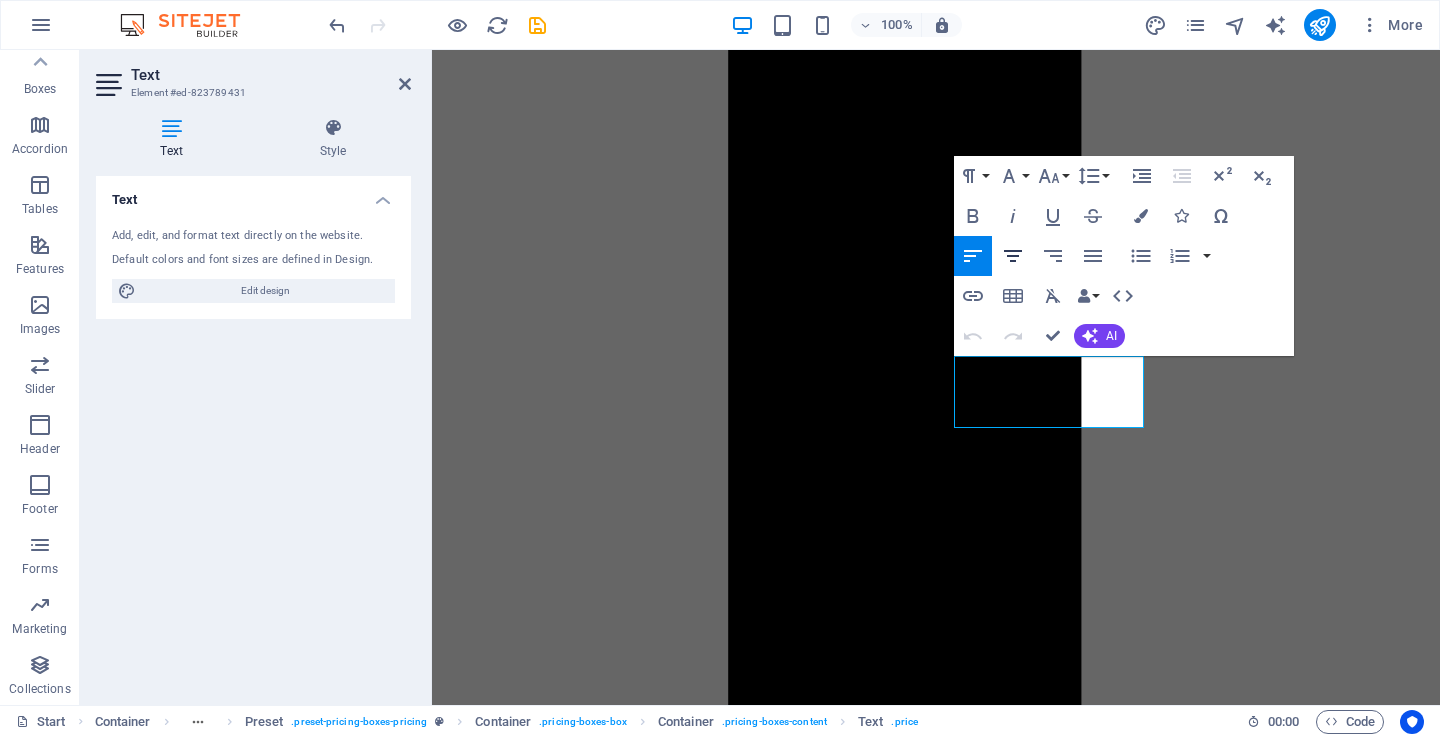 click 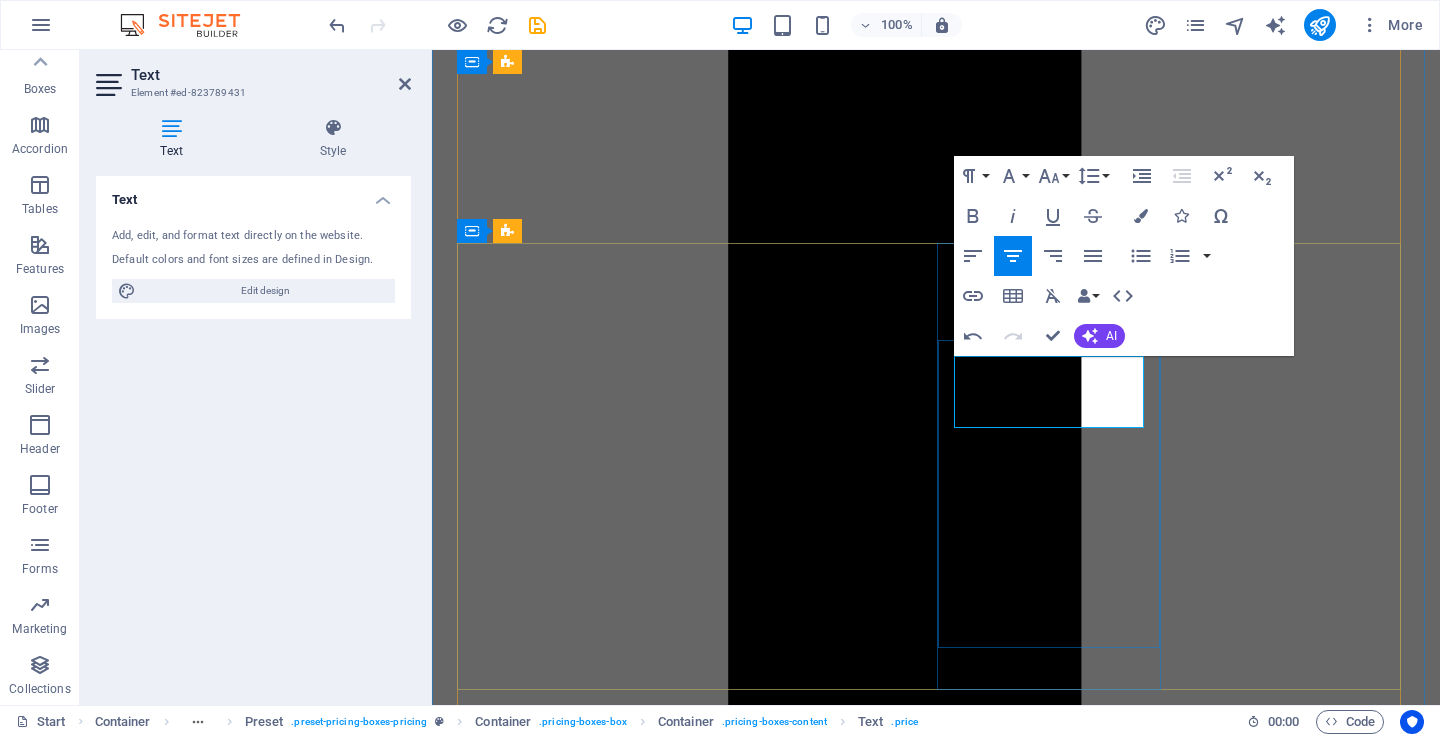 click on "45,000" at bounding box center [936, 34977] 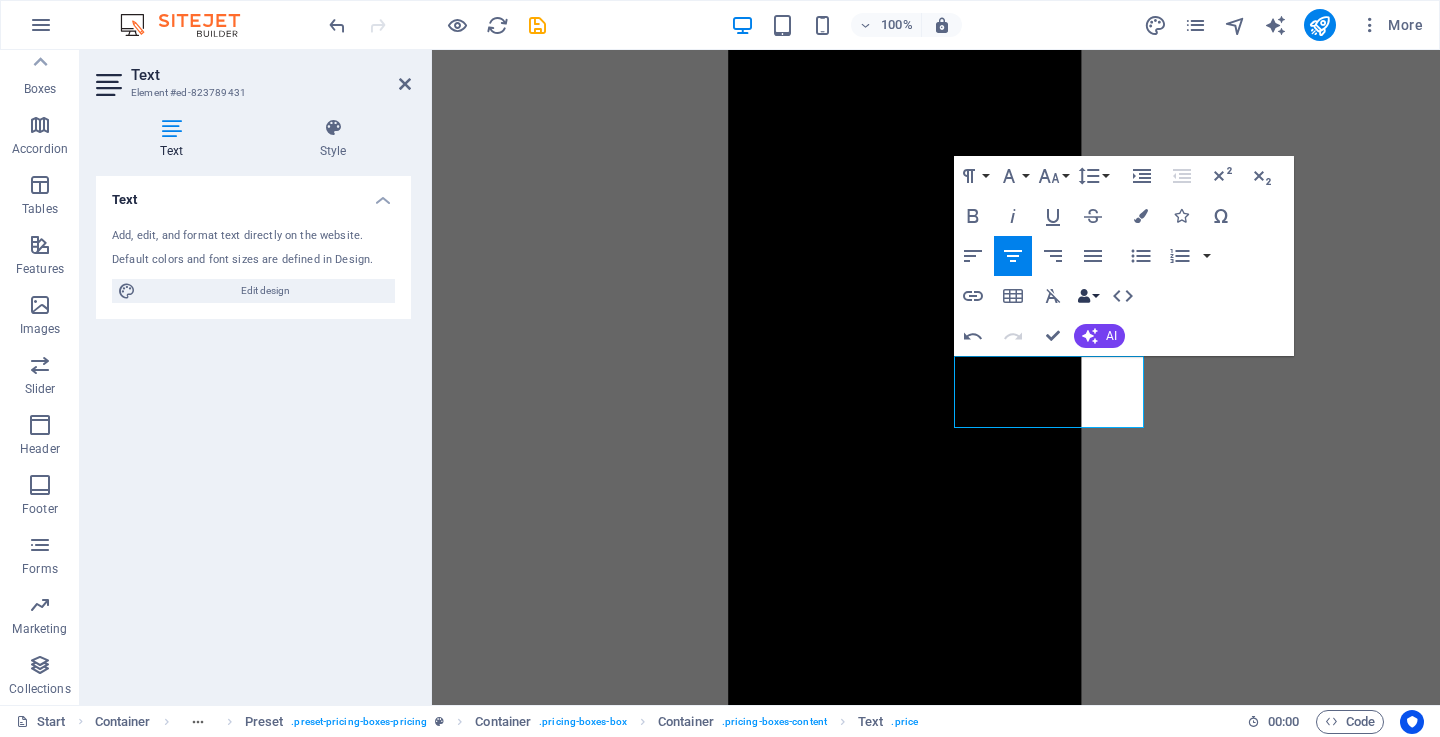 click on "Data Bindings" at bounding box center (1088, 296) 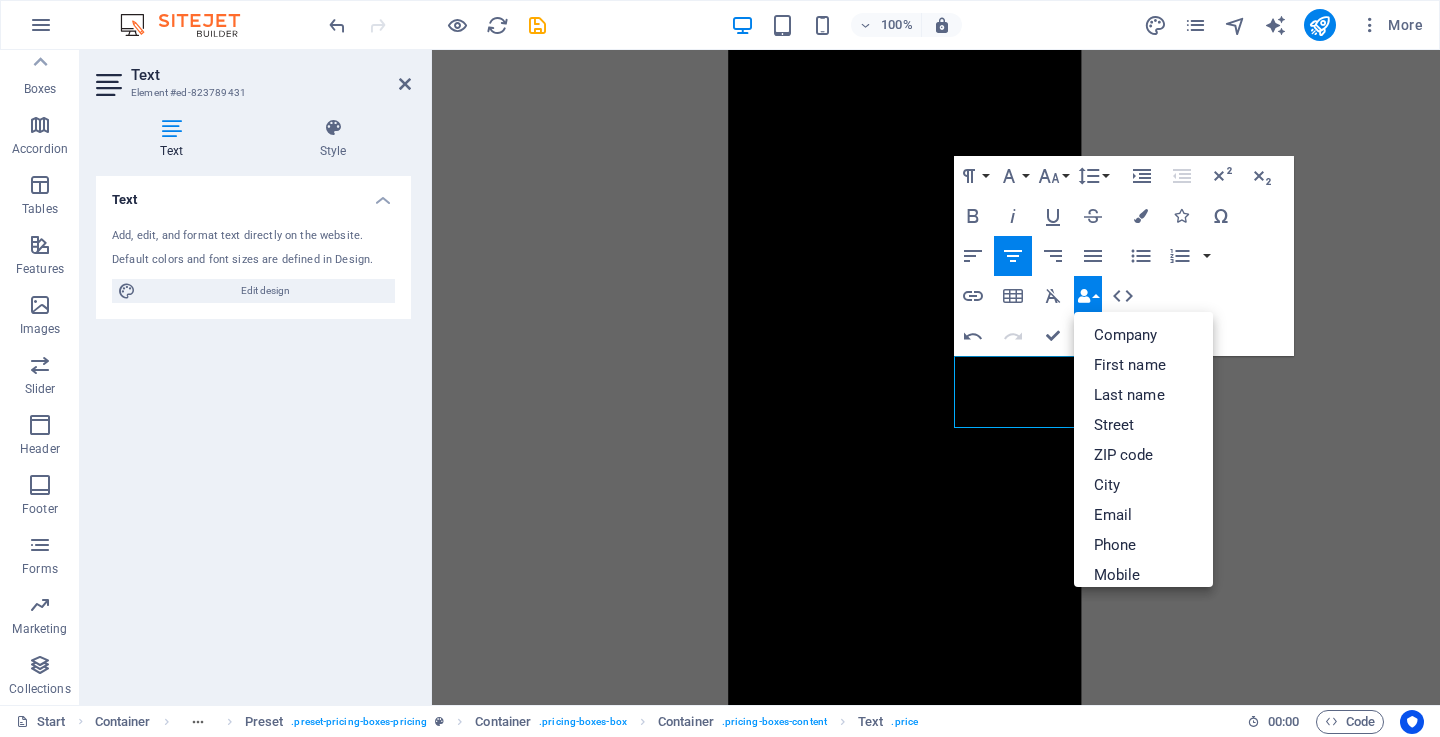 click on "Data Bindings" at bounding box center (1088, 296) 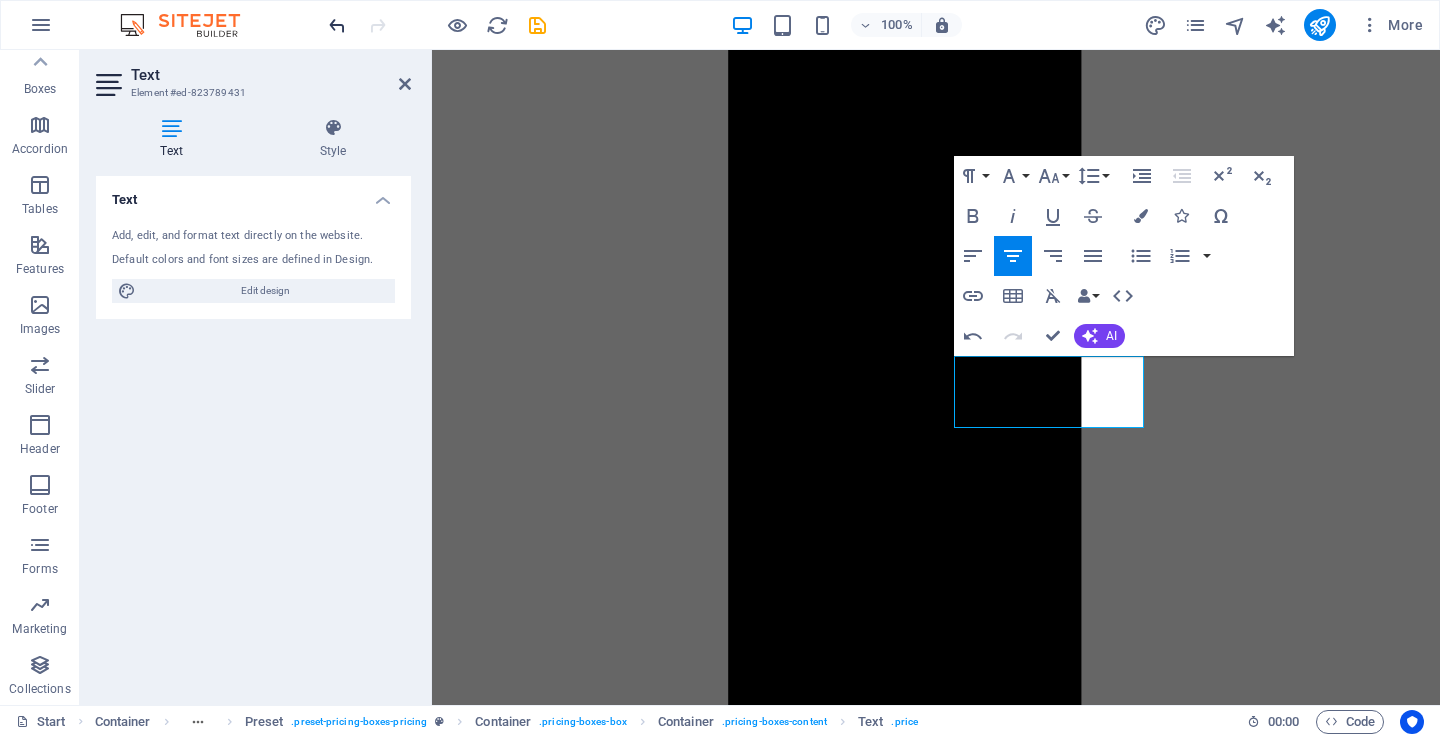 click at bounding box center (337, 25) 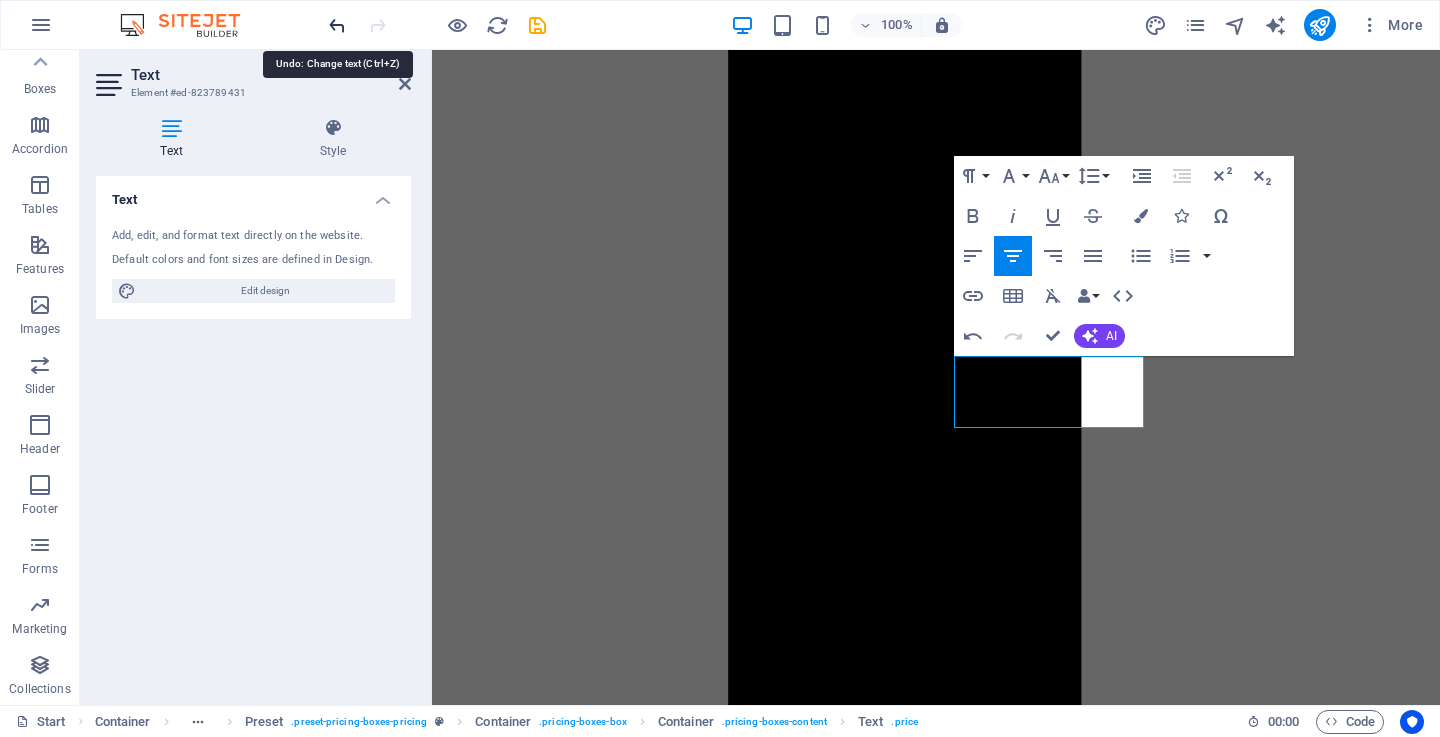 click at bounding box center (337, 25) 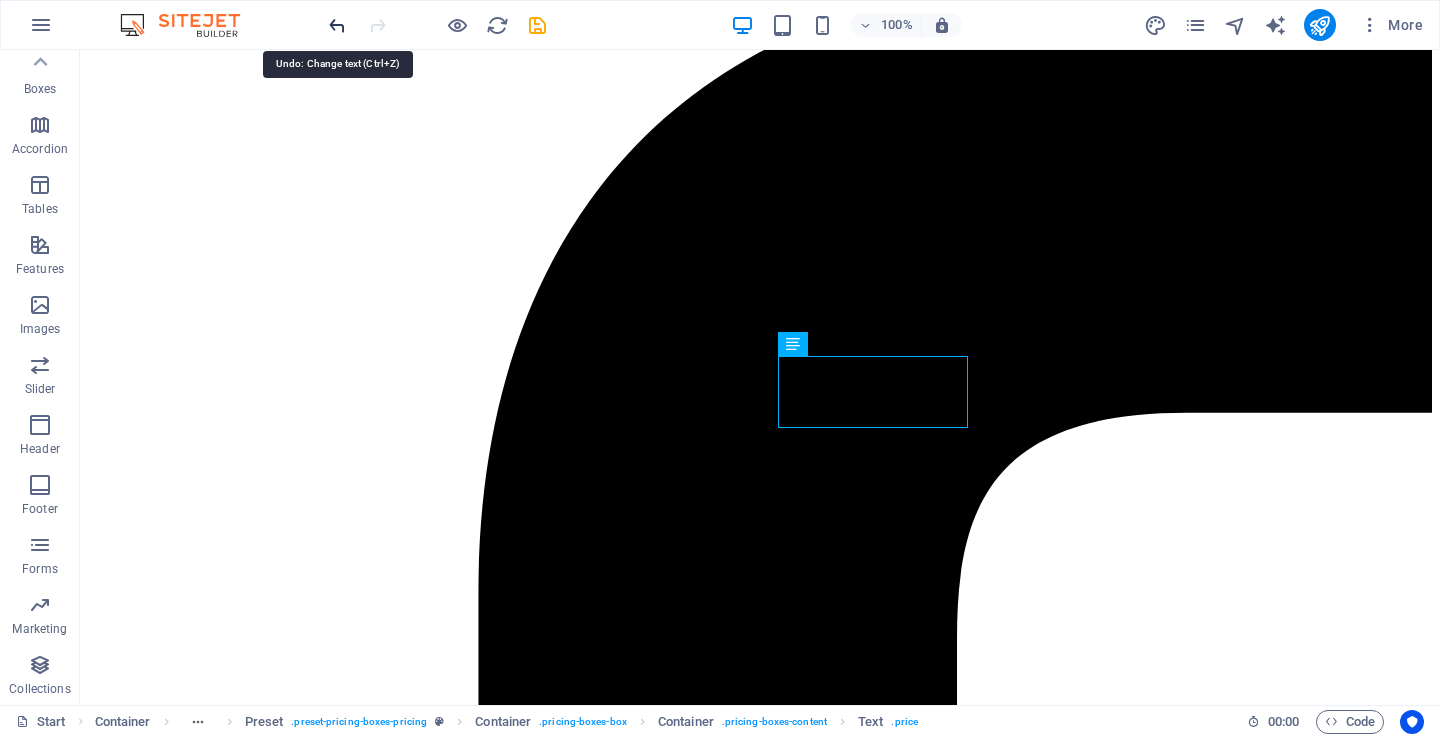 click at bounding box center [337, 25] 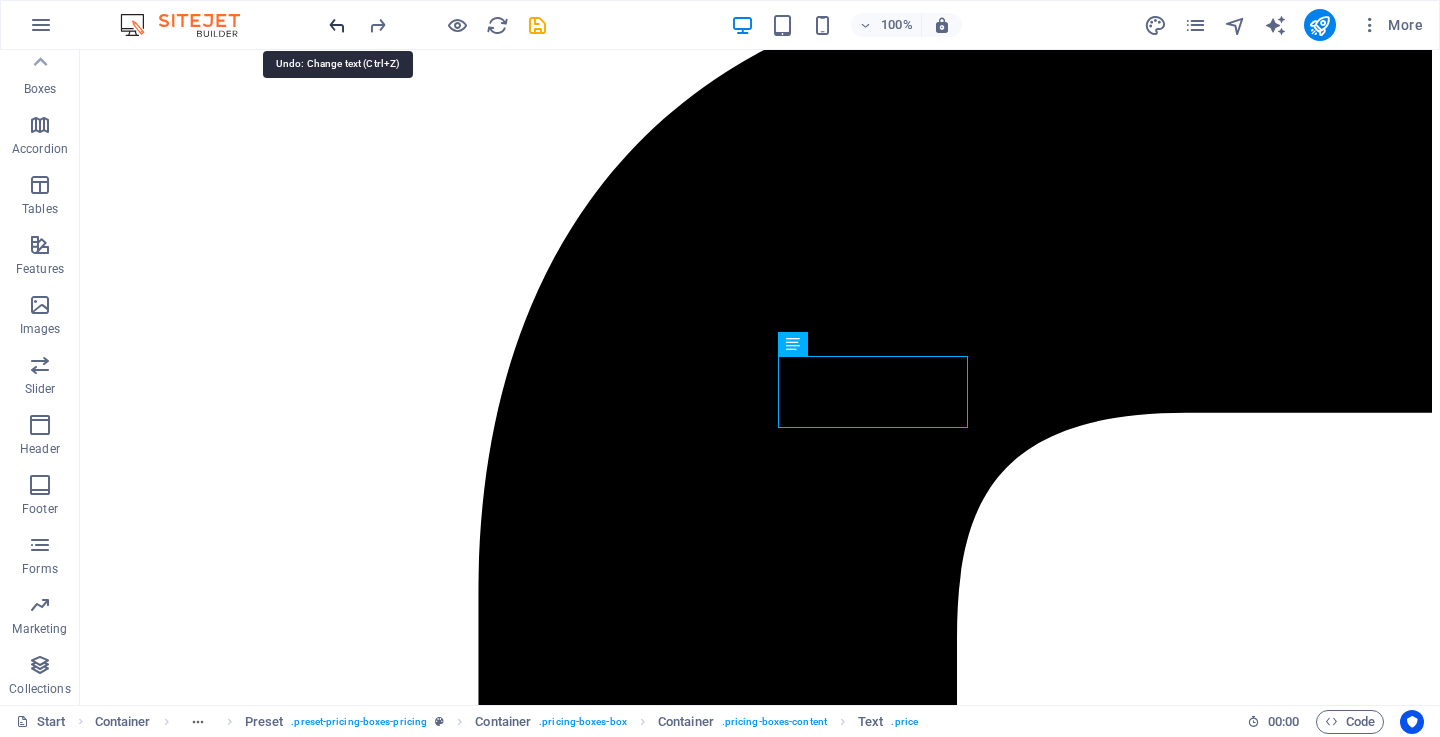 click at bounding box center [337, 25] 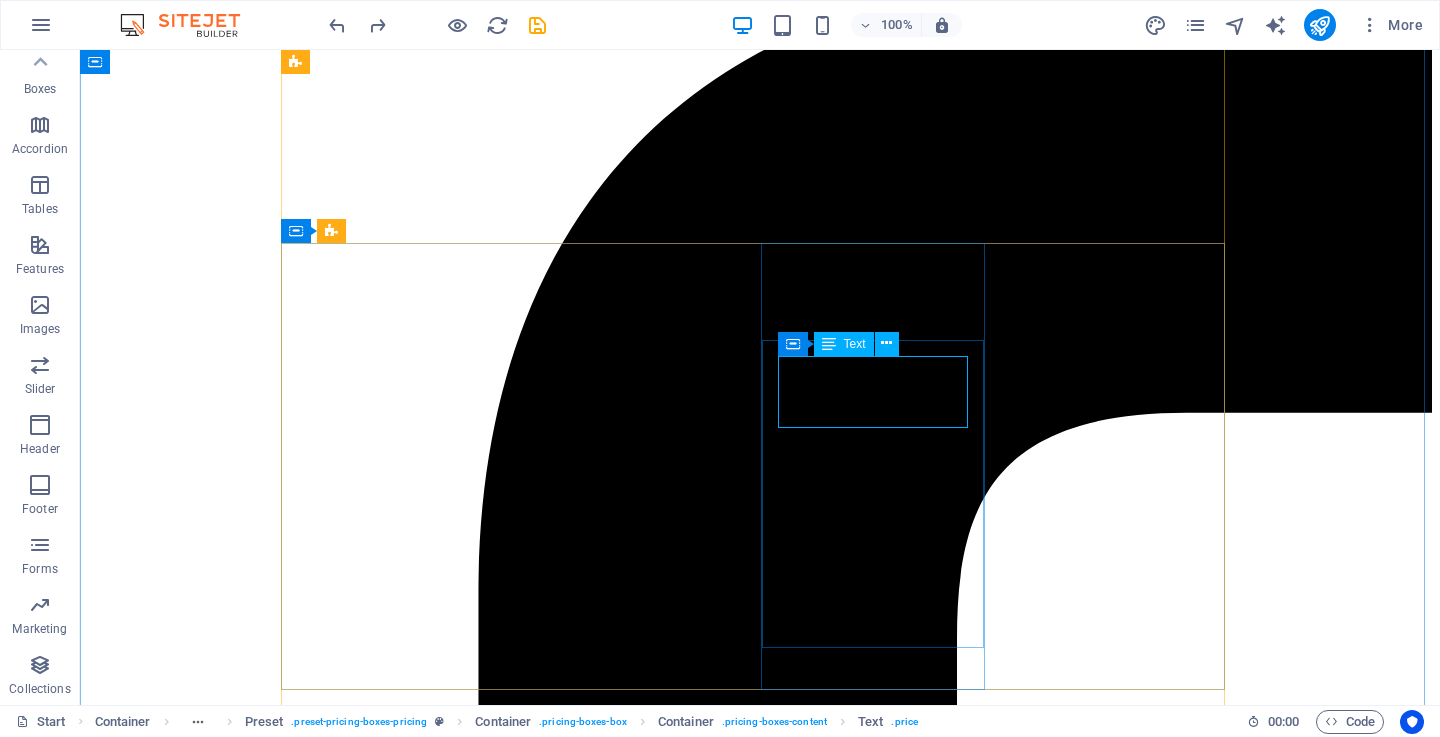 click on "32 99 $" at bounding box center (760, 43907) 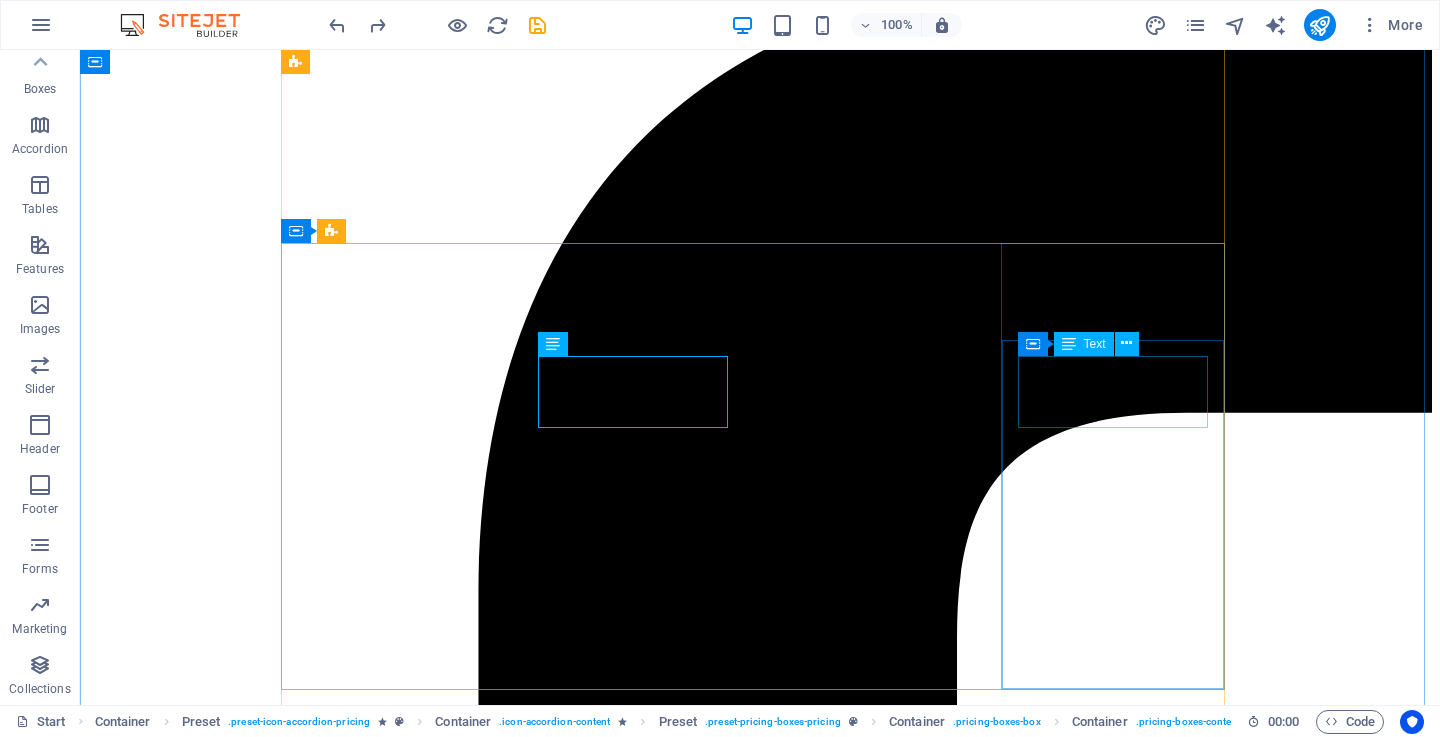 click on "35 99 $" at bounding box center (760, 44908) 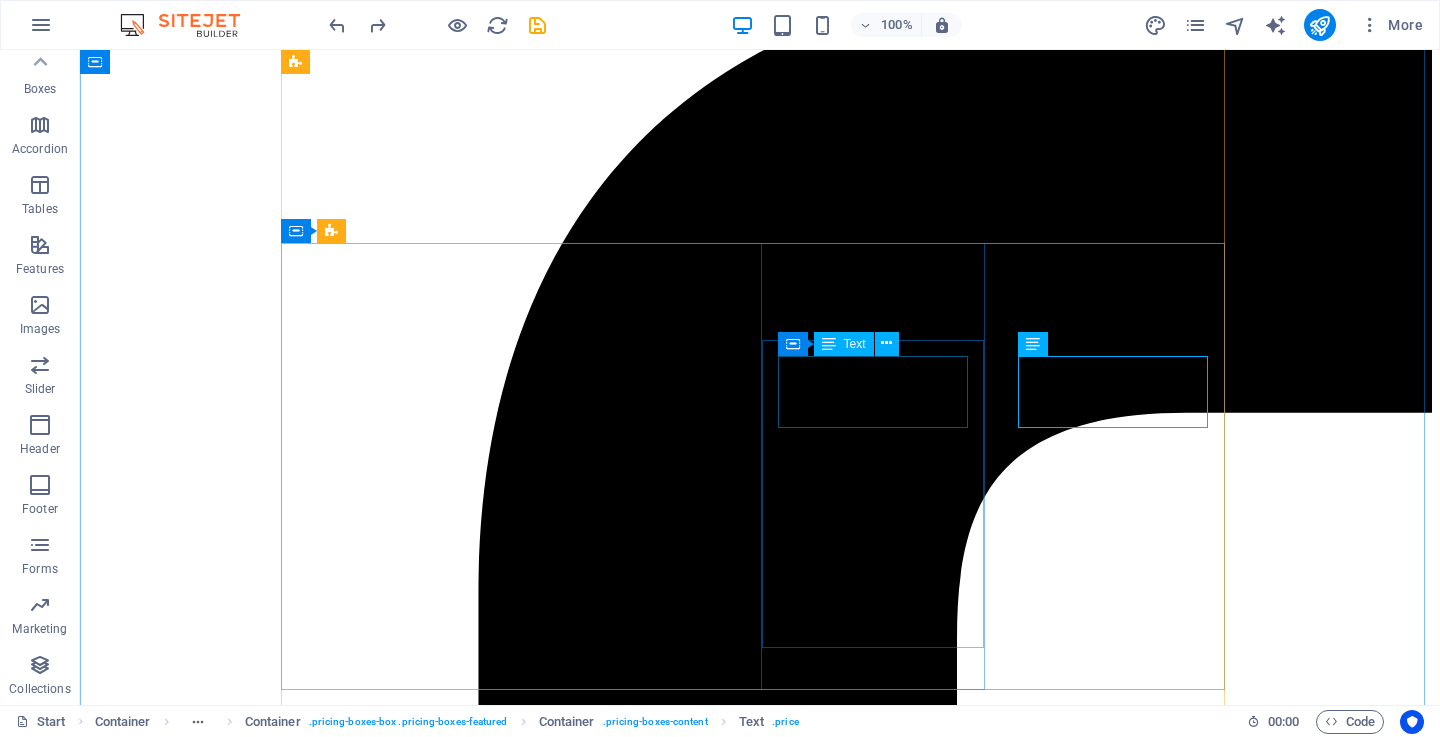 click on "32 99 $" at bounding box center (760, 43907) 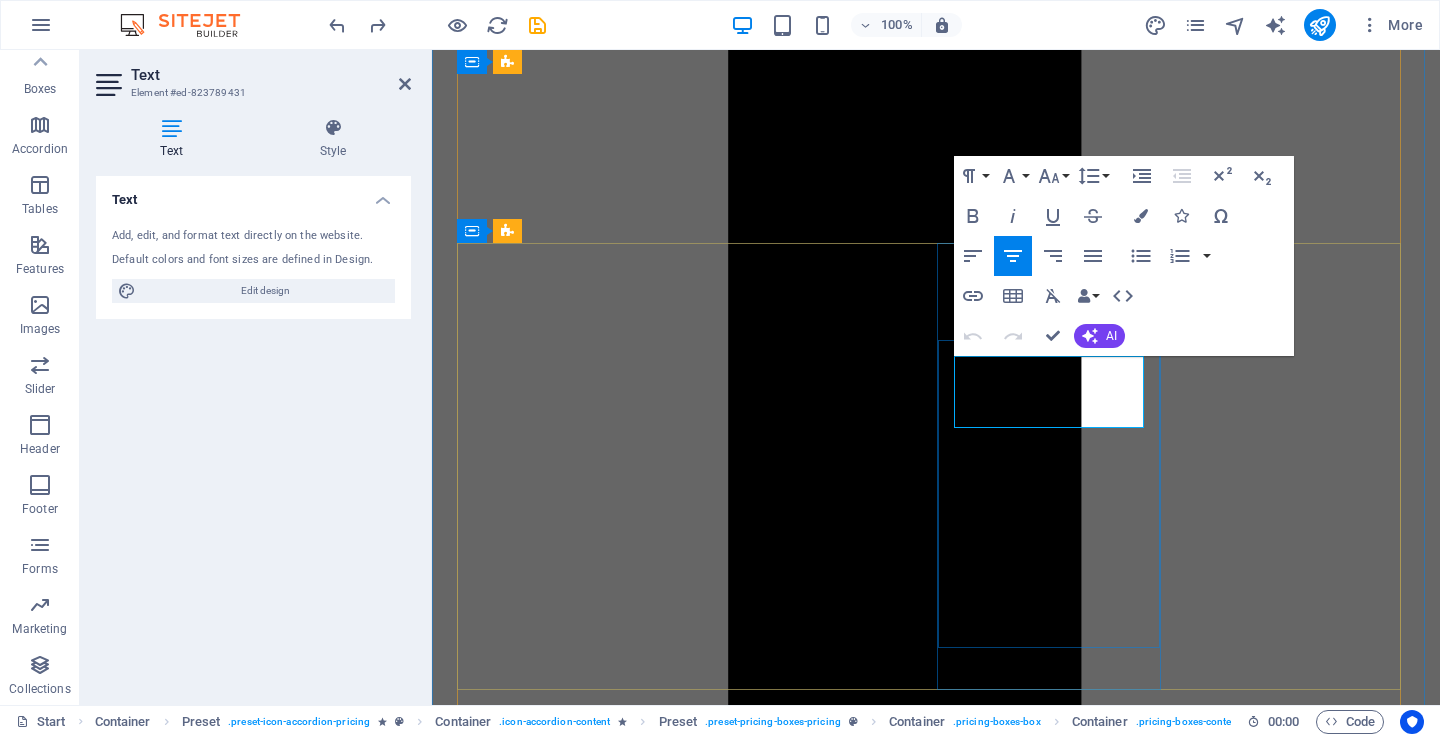 drag, startPoint x: 1053, startPoint y: 389, endPoint x: 1015, endPoint y: 386, distance: 38.118237 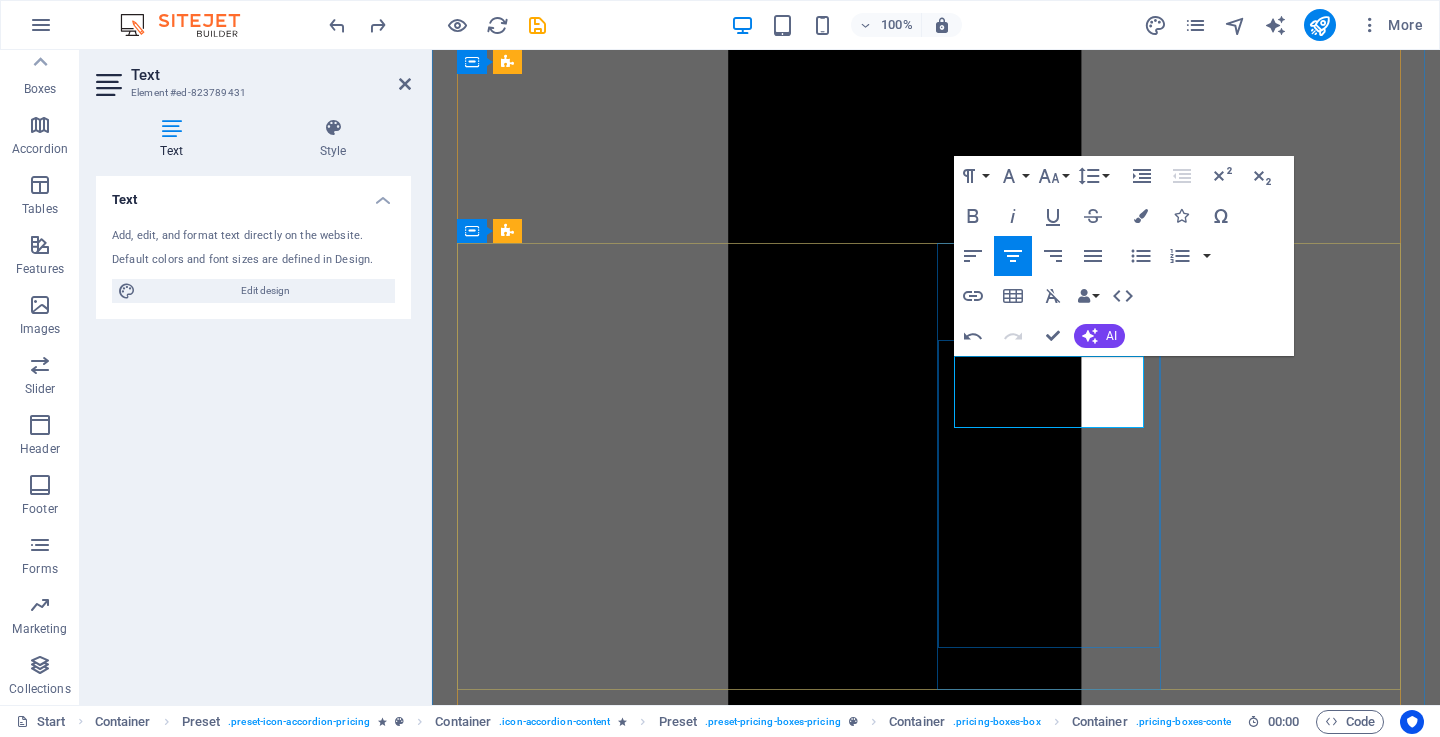 click on "99 $" at bounding box center (936, 34977) 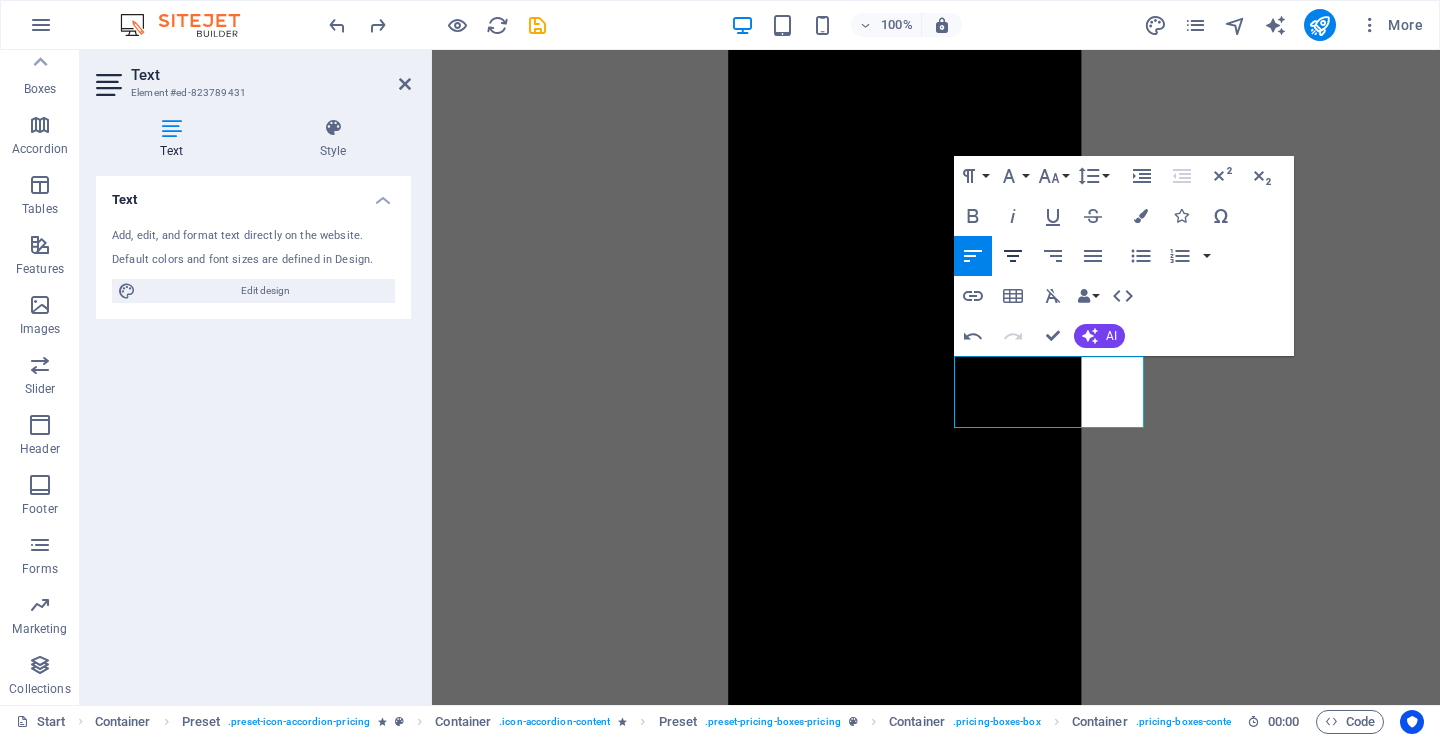 click 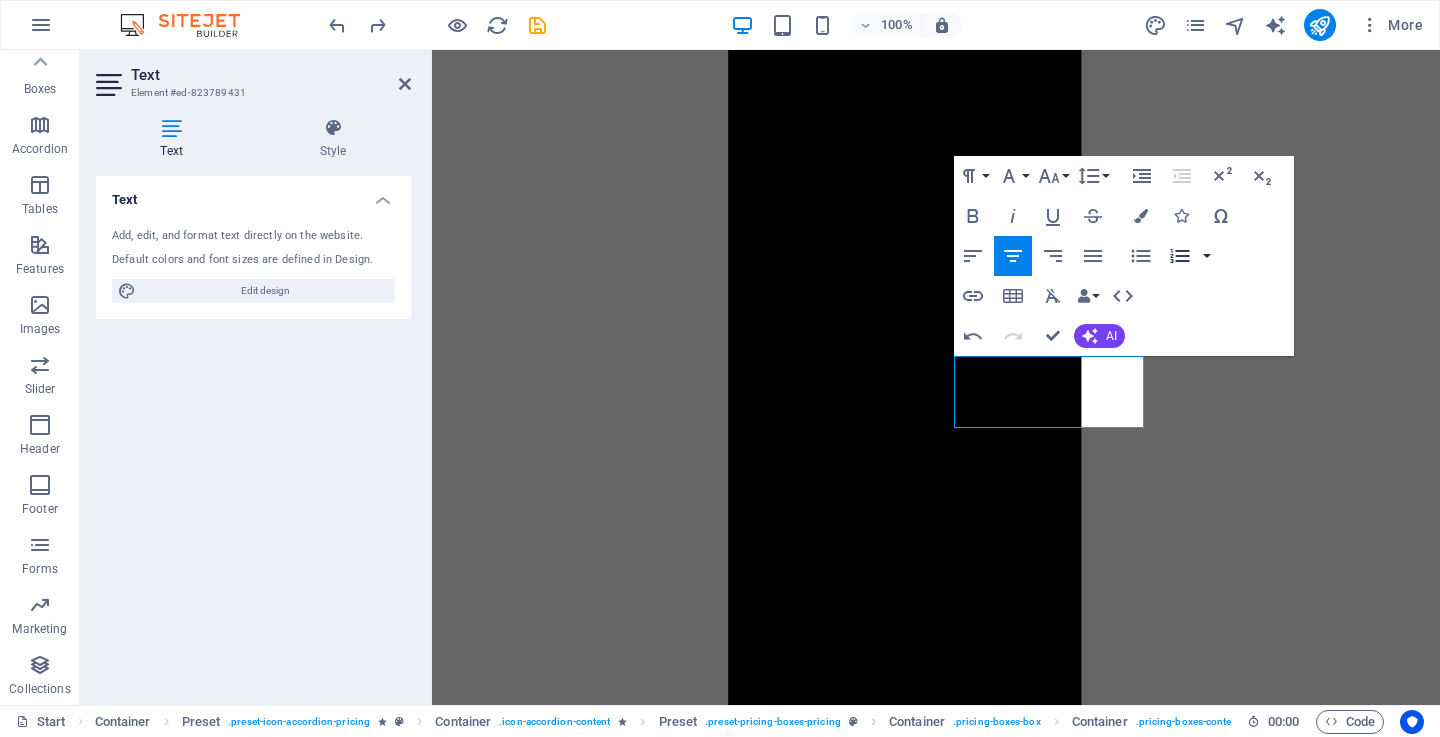 click at bounding box center [1207, 256] 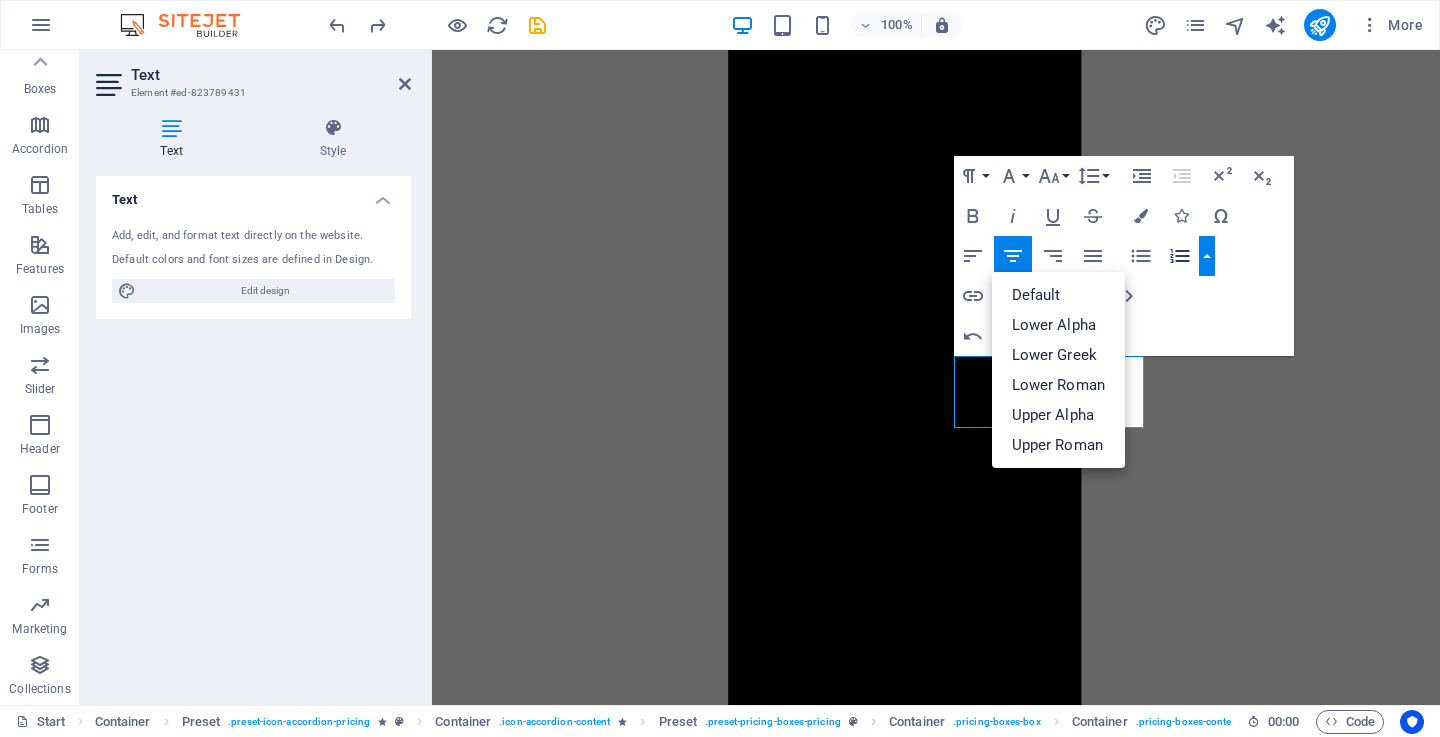 click at bounding box center [1207, 256] 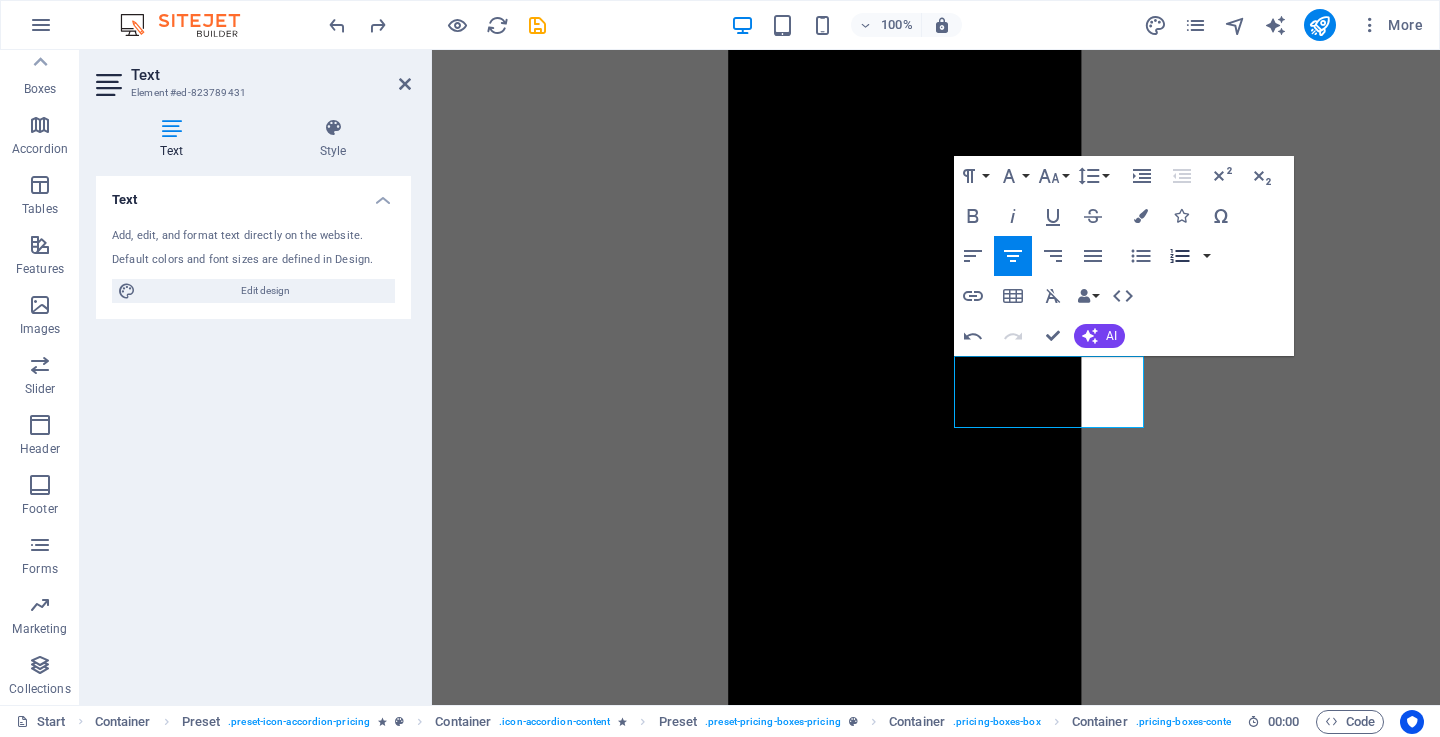click 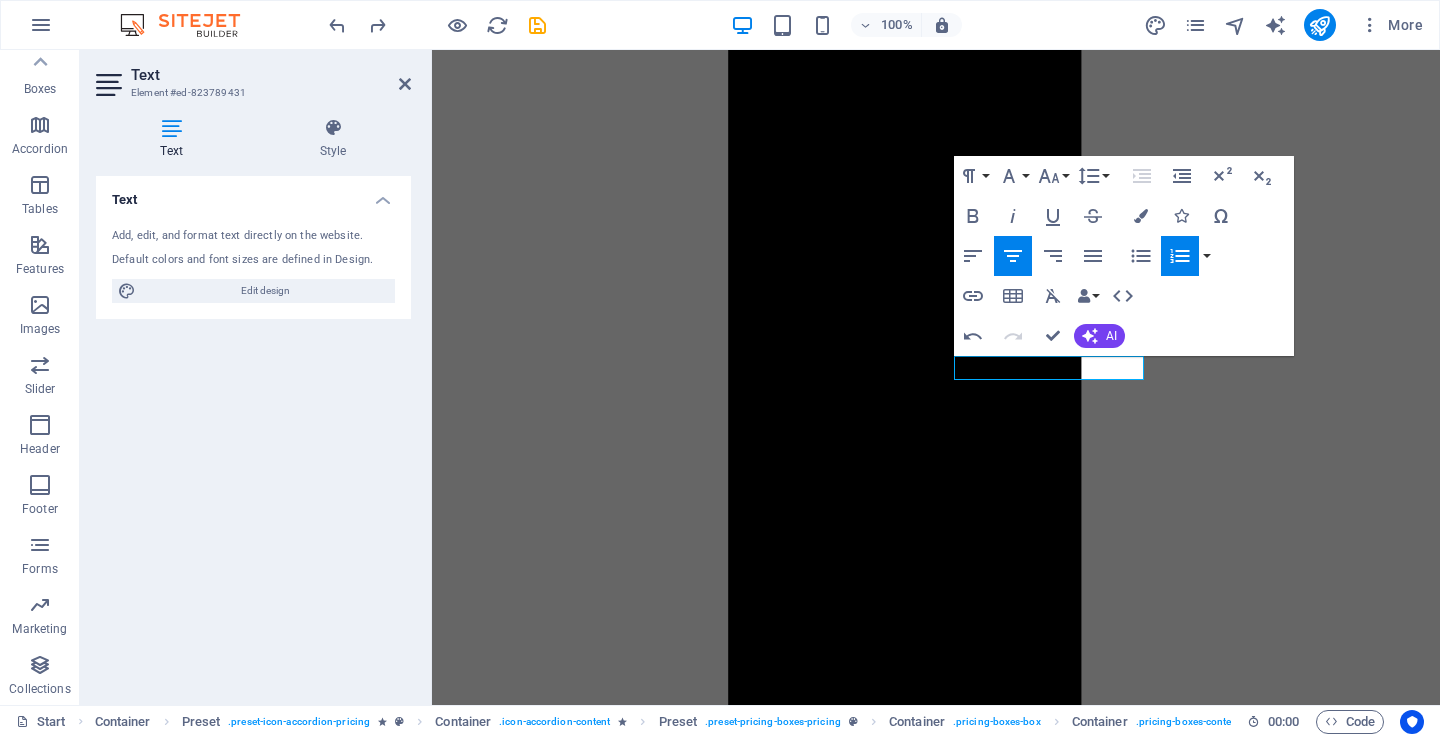 click 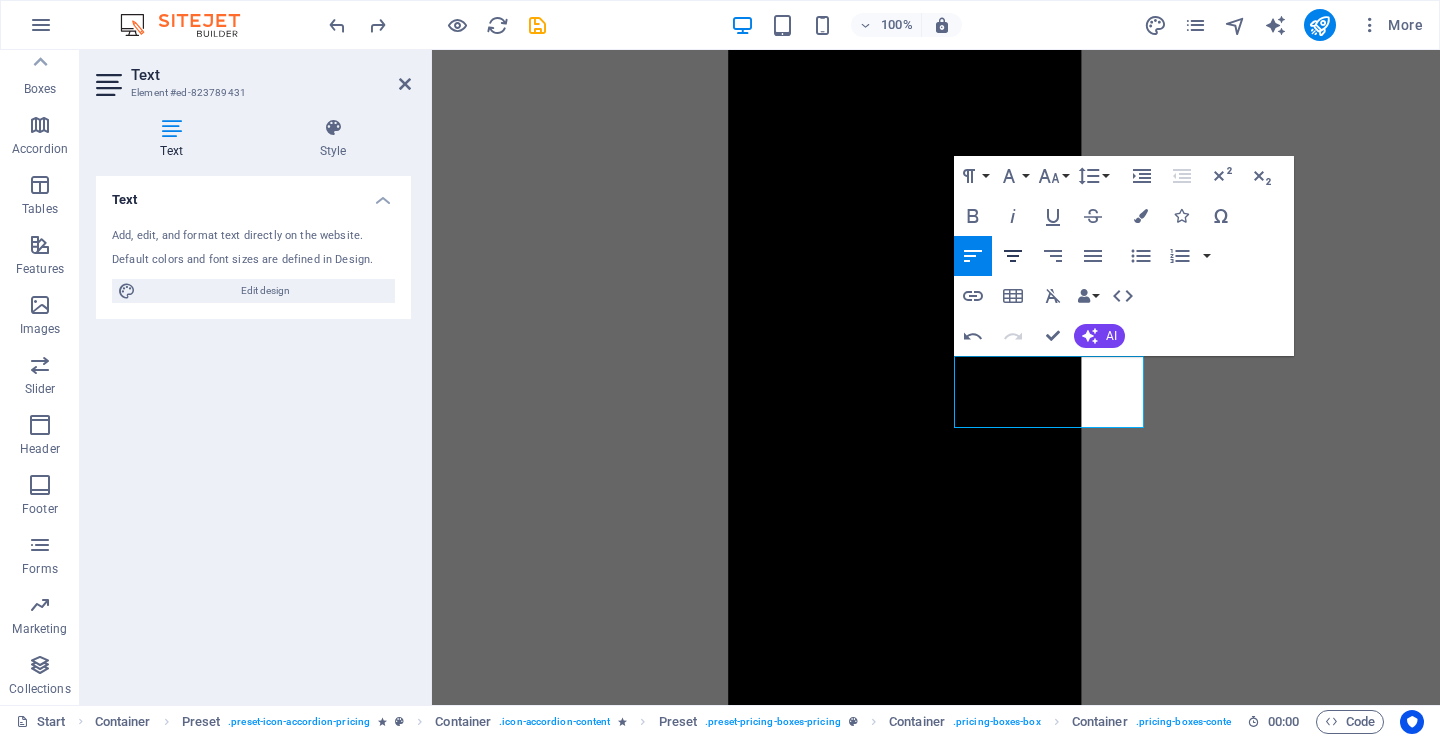 click 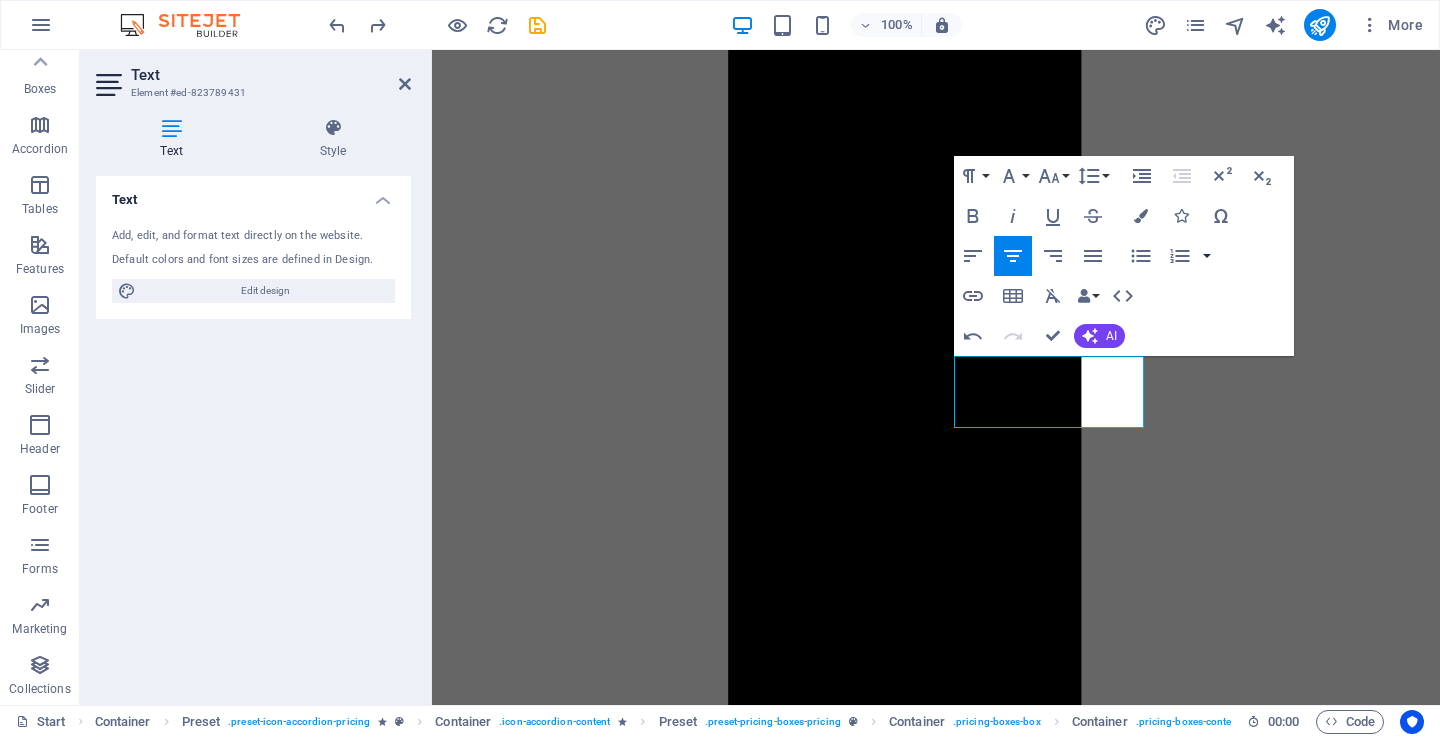 click at bounding box center (1207, 256) 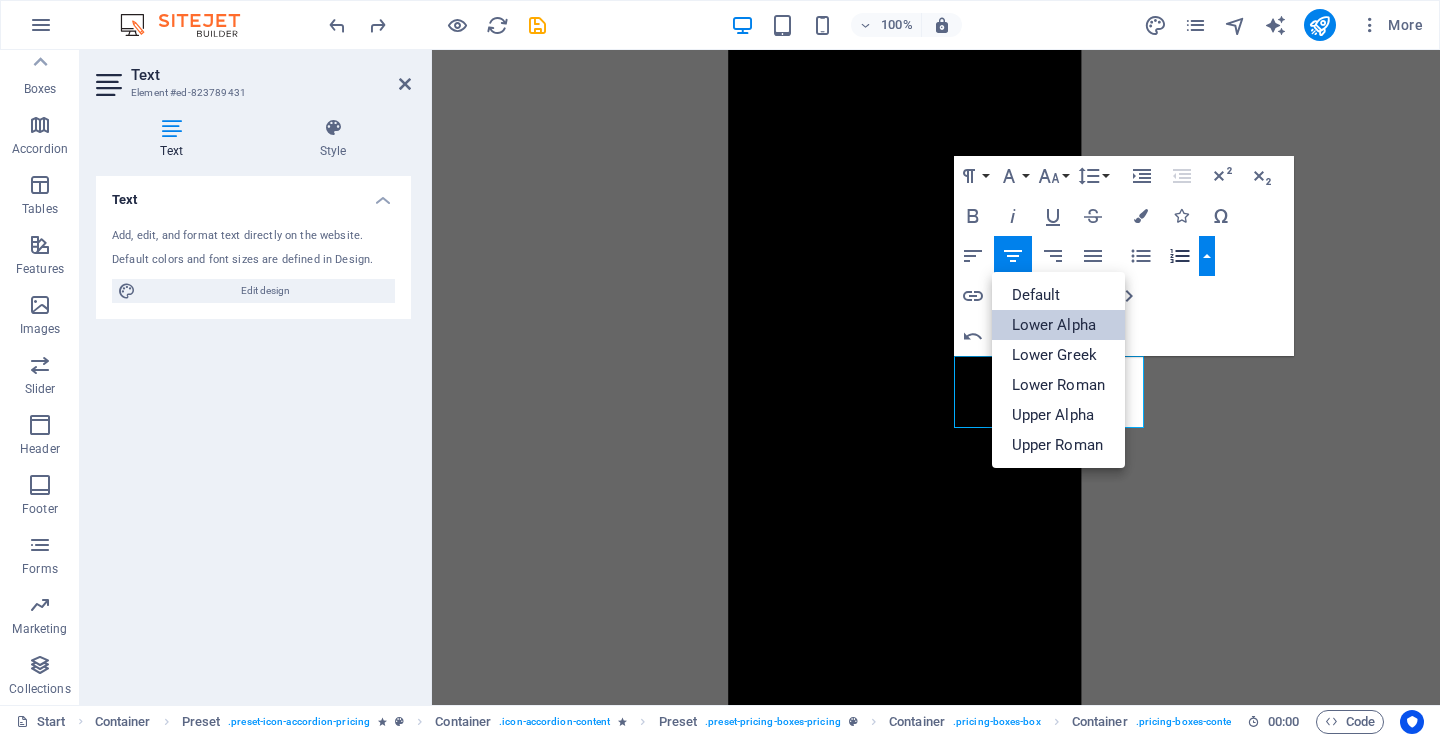click on "Lower Alpha" at bounding box center (1059, 325) 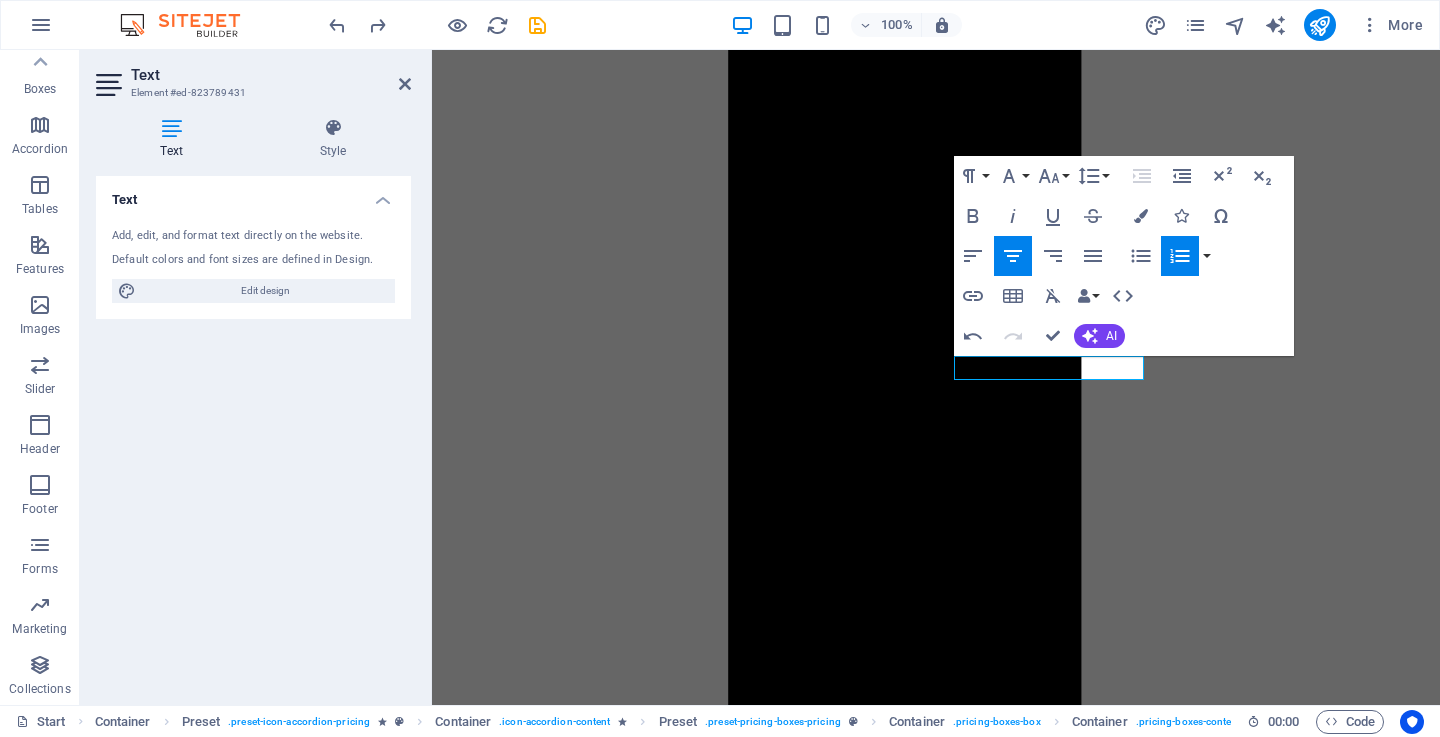 click 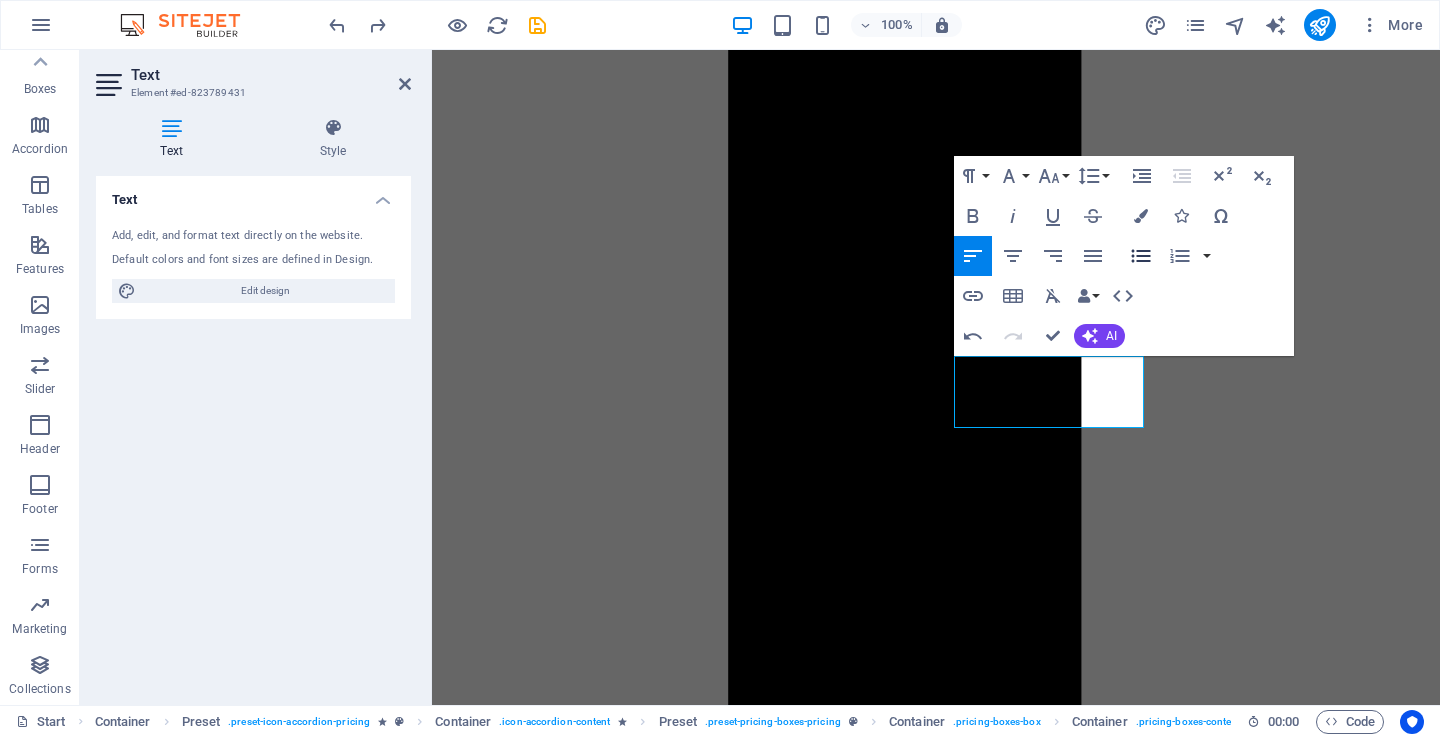 click 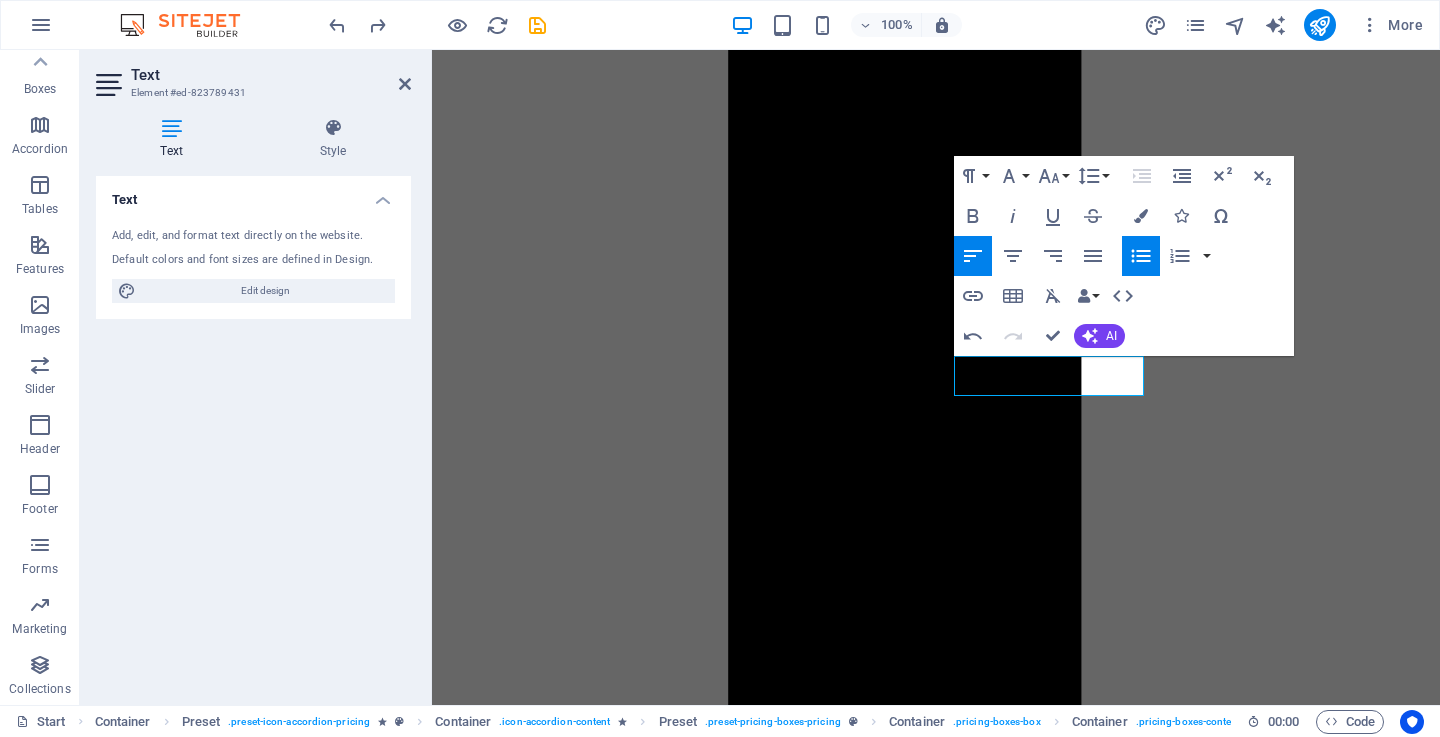 click 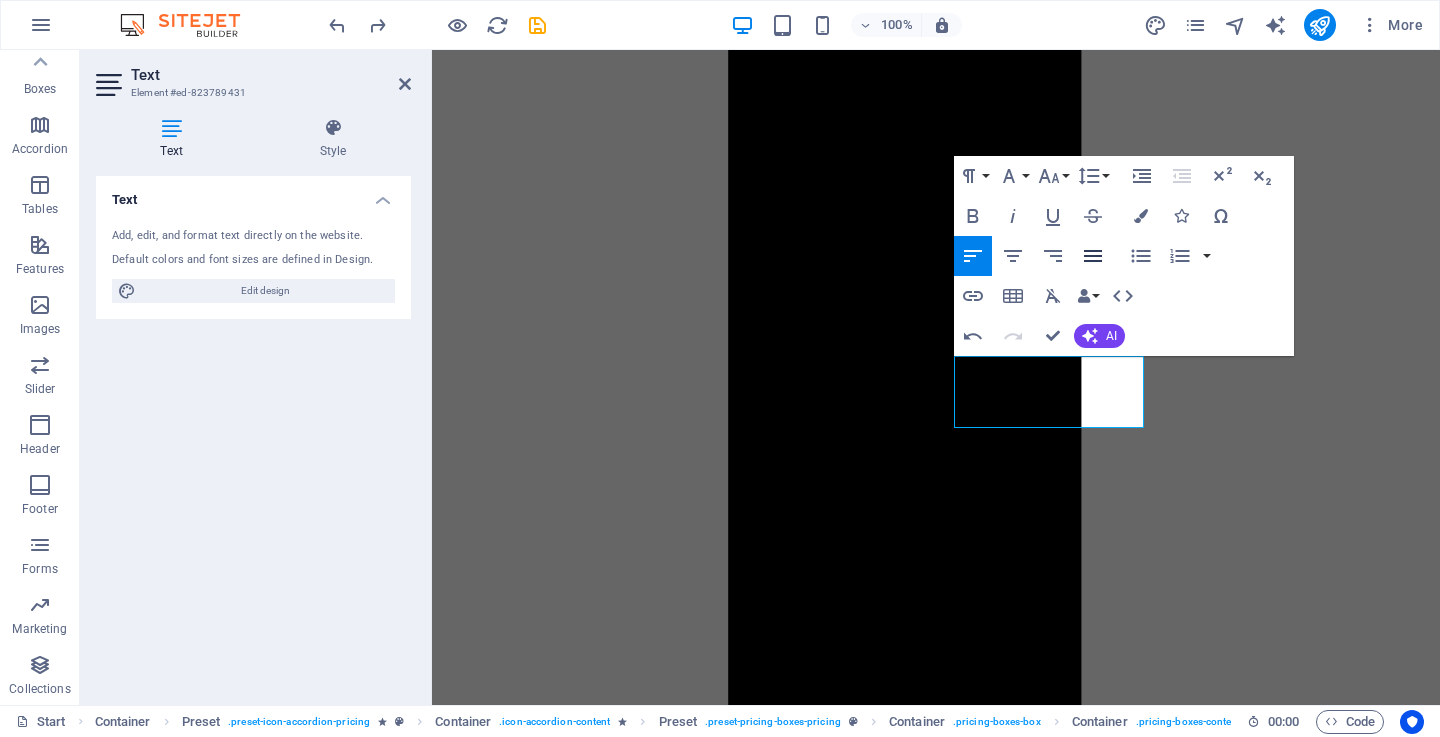 click 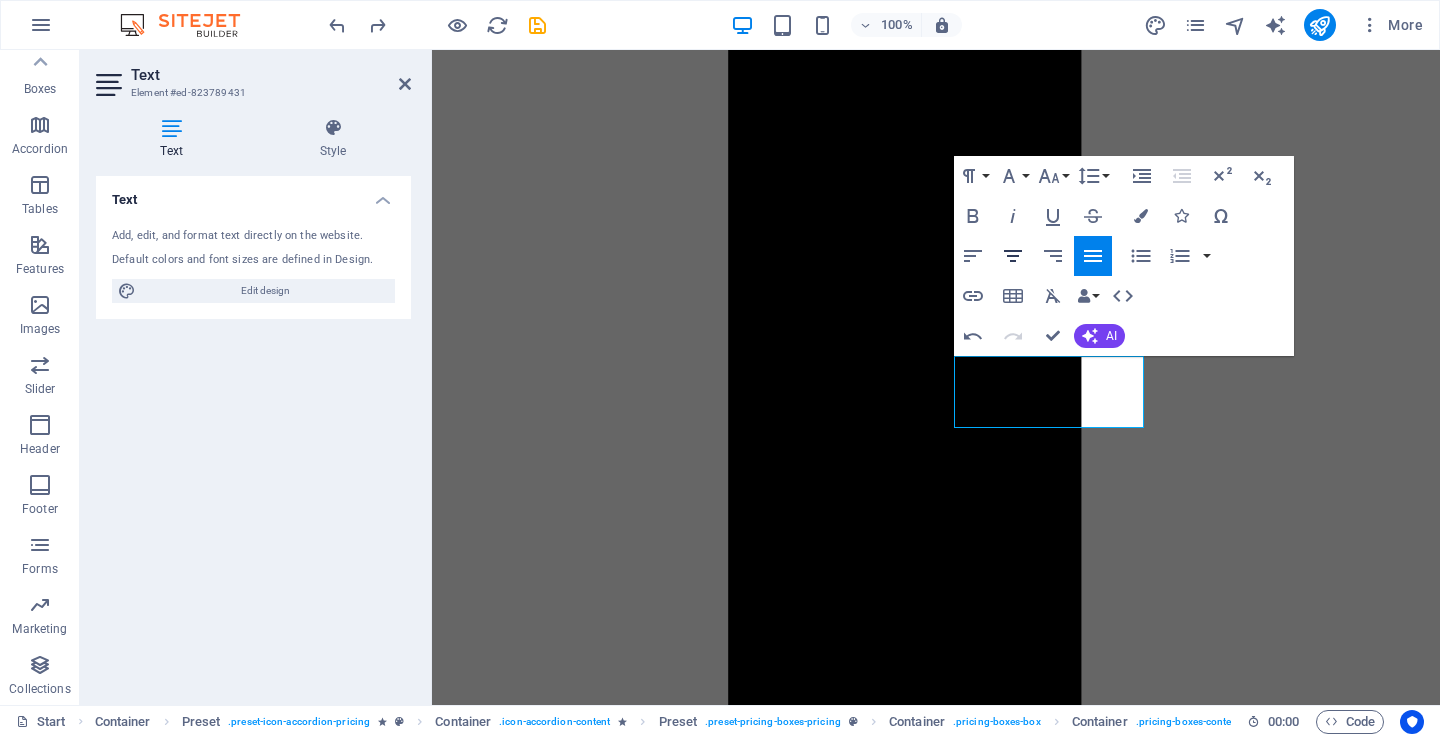 click 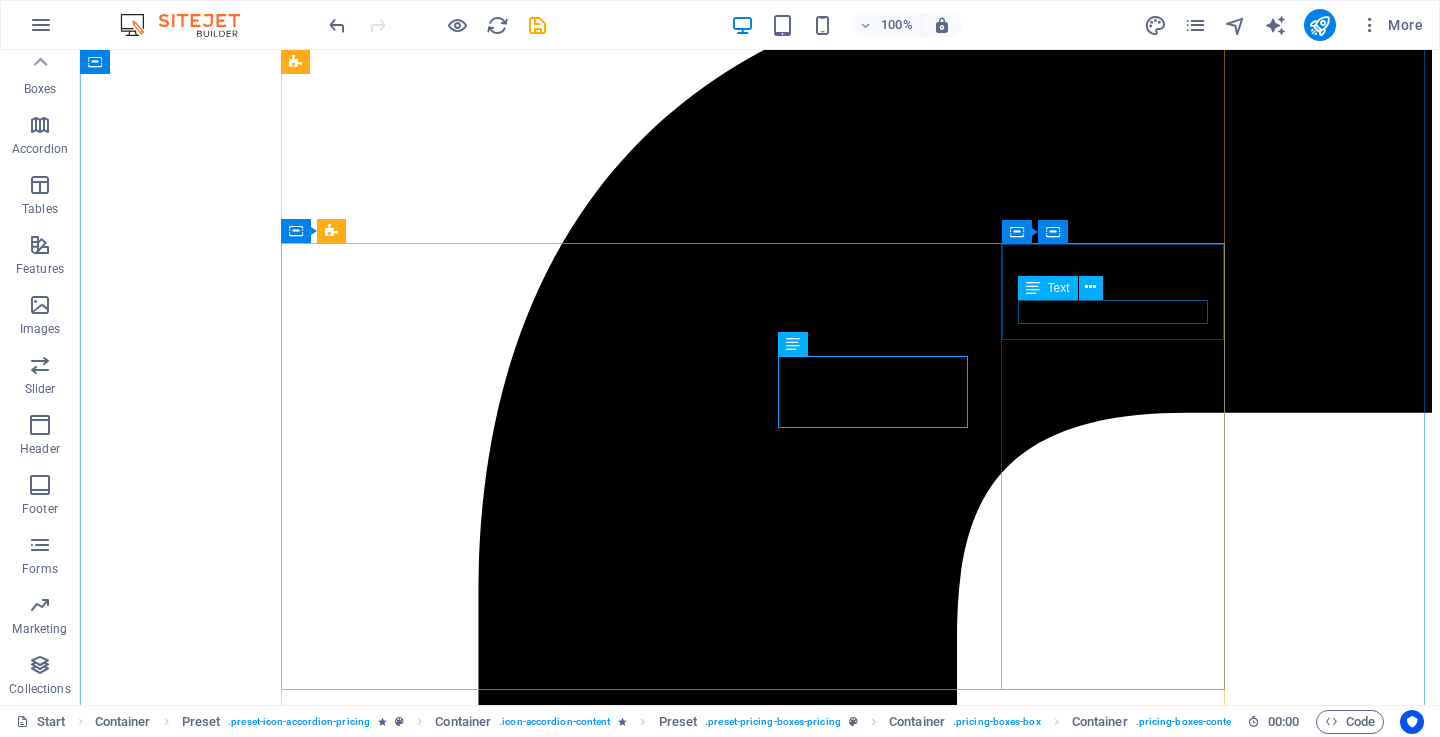 click on "Platinum Wash" at bounding box center (760, 44874) 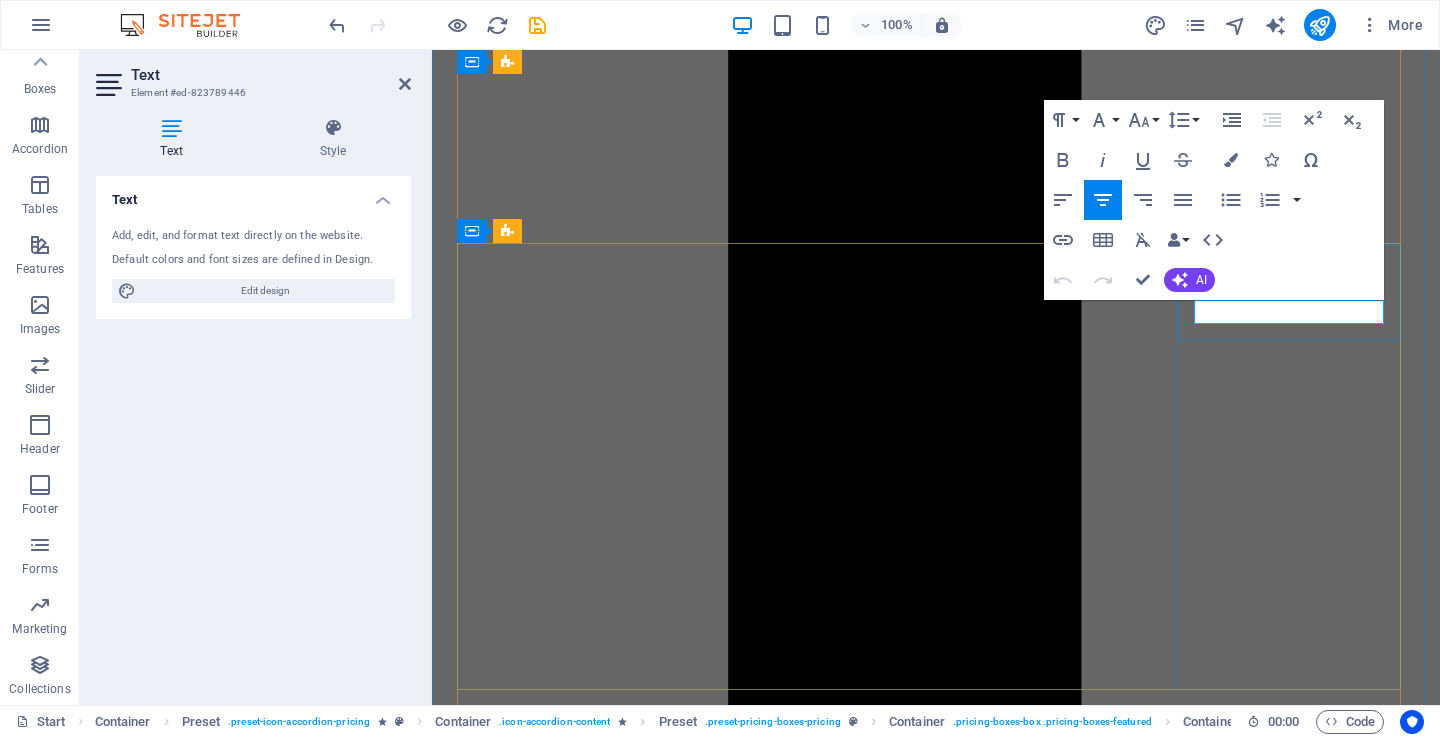 drag, startPoint x: 1353, startPoint y: 312, endPoint x: 1657, endPoint y: 349, distance: 306.24338 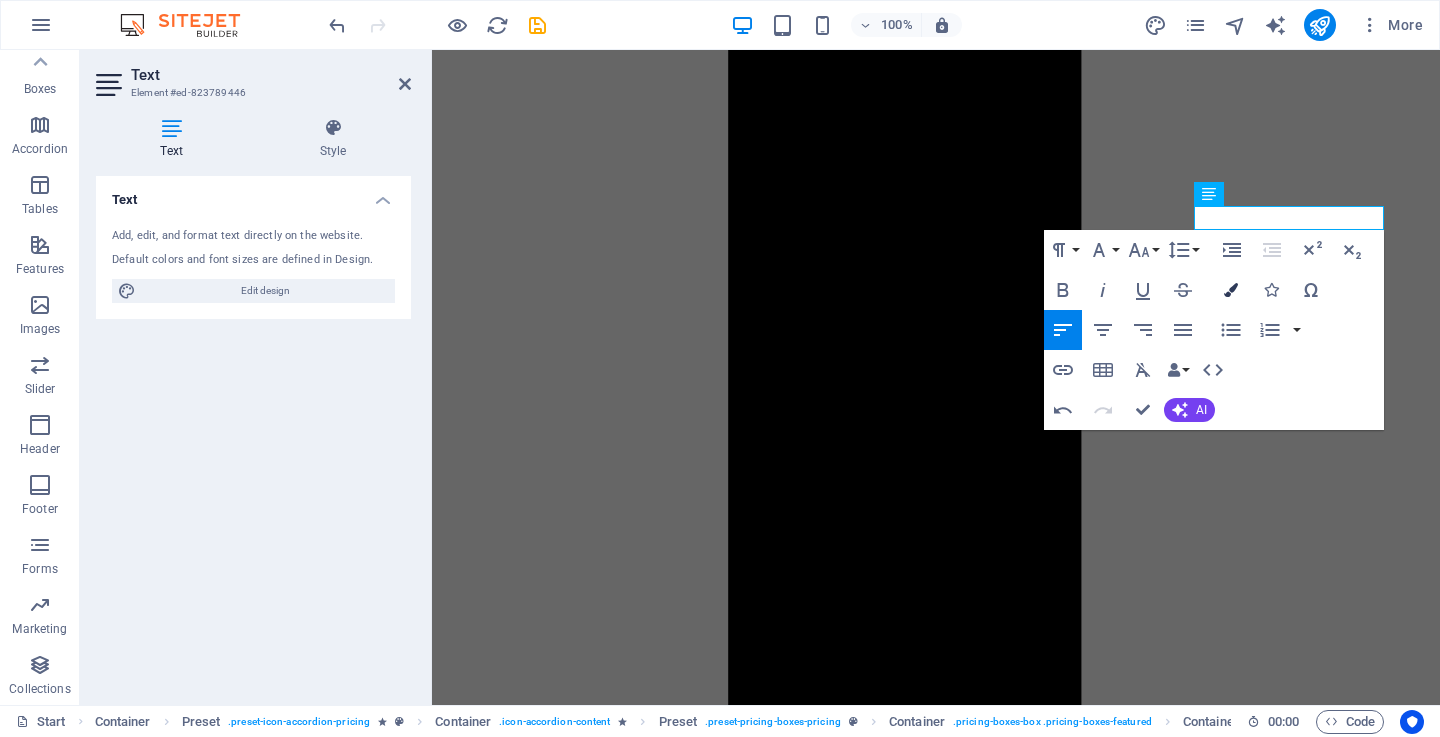 scroll, scrollTop: 5164, scrollLeft: 0, axis: vertical 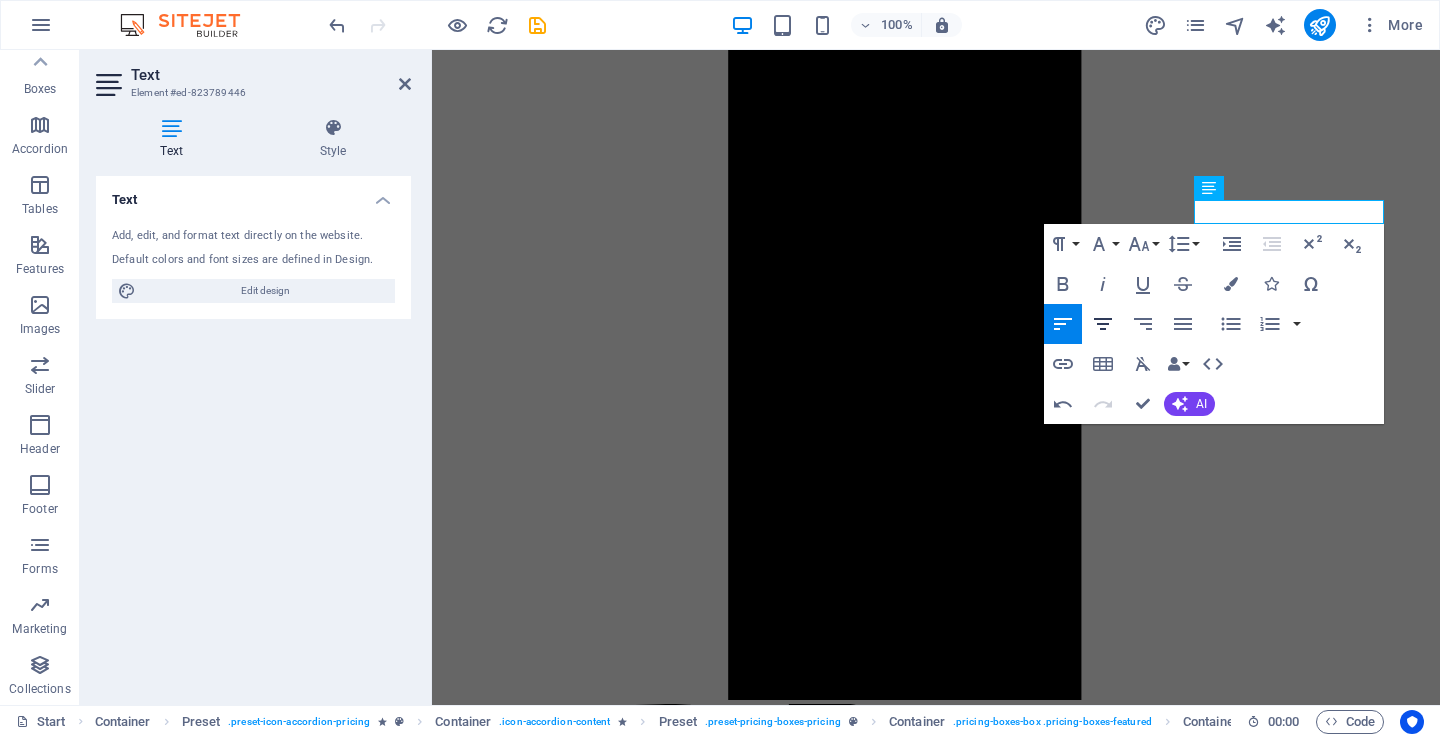 click 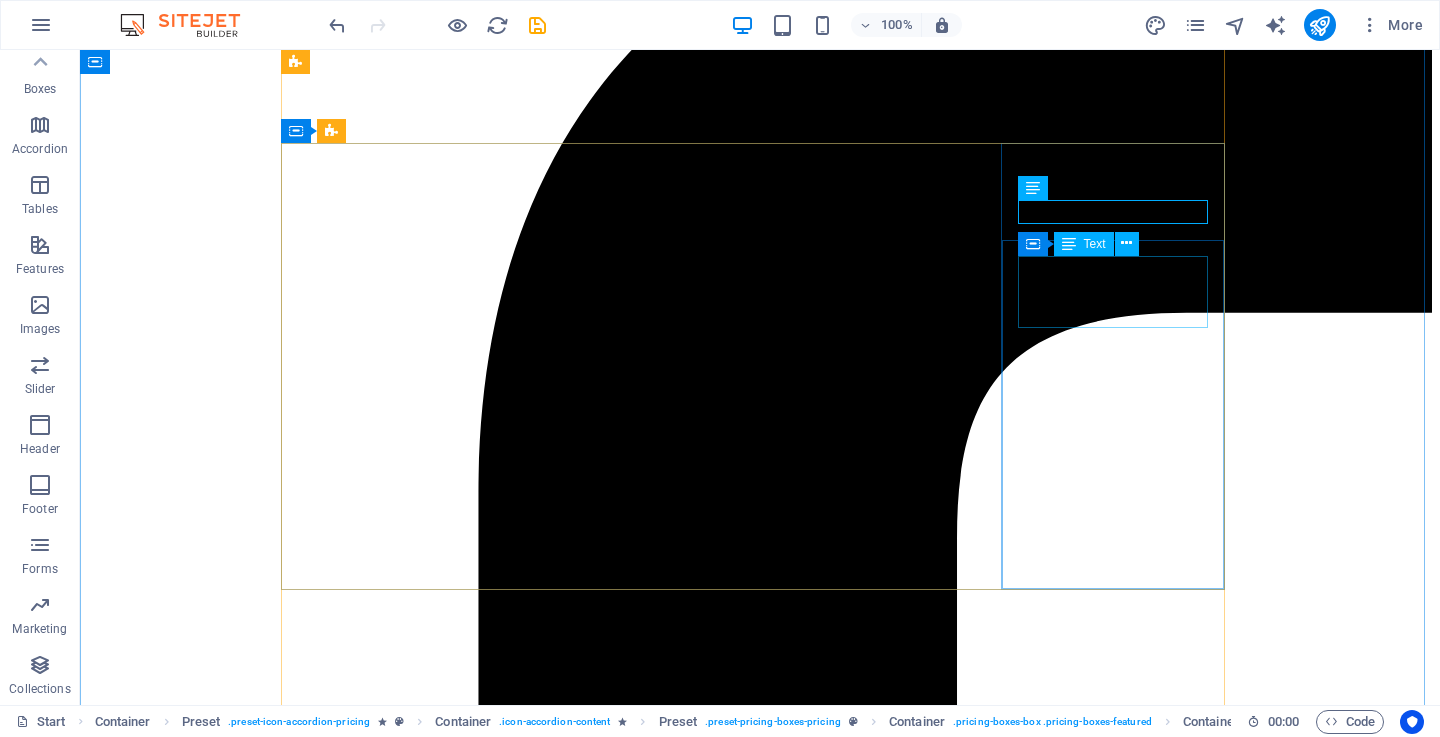 click on "35 99 $" at bounding box center (760, 44808) 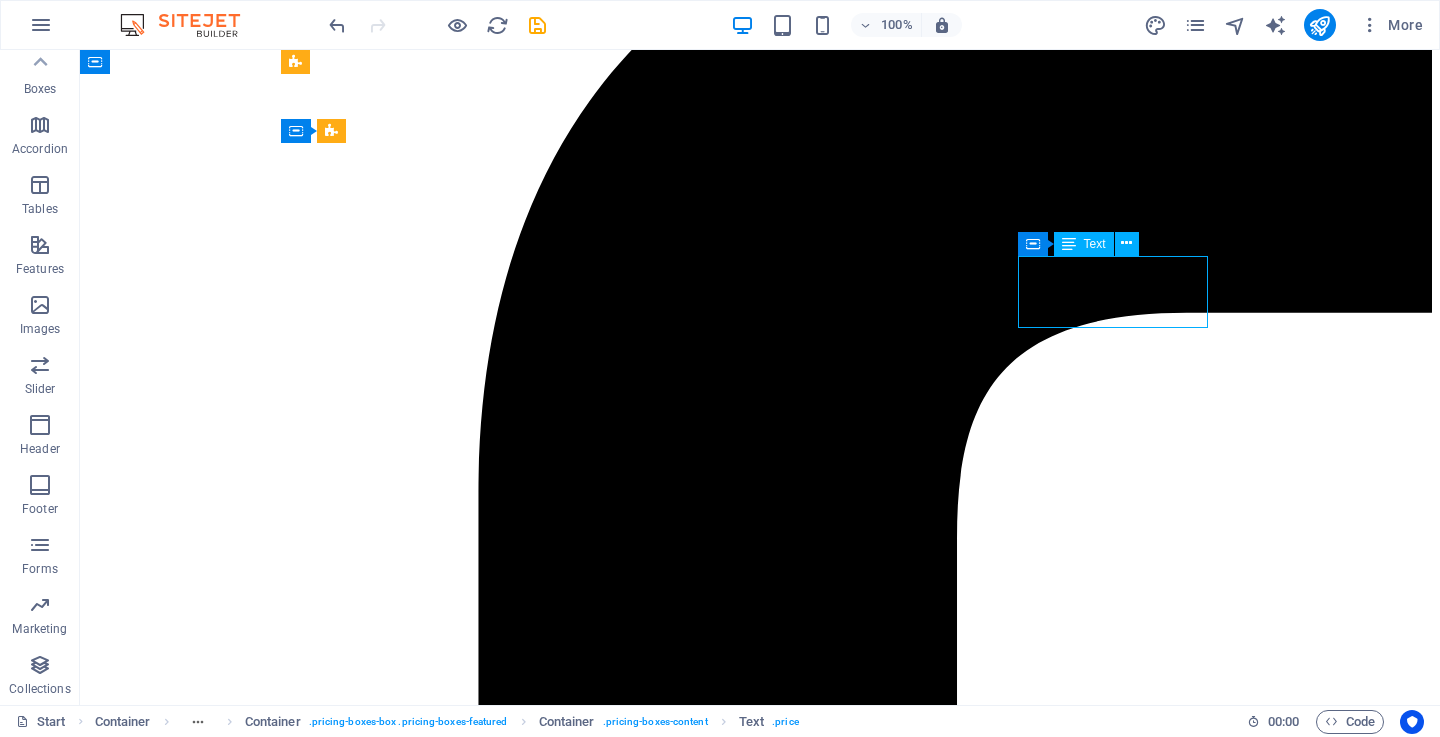 click on "35 99 $" at bounding box center (760, 44808) 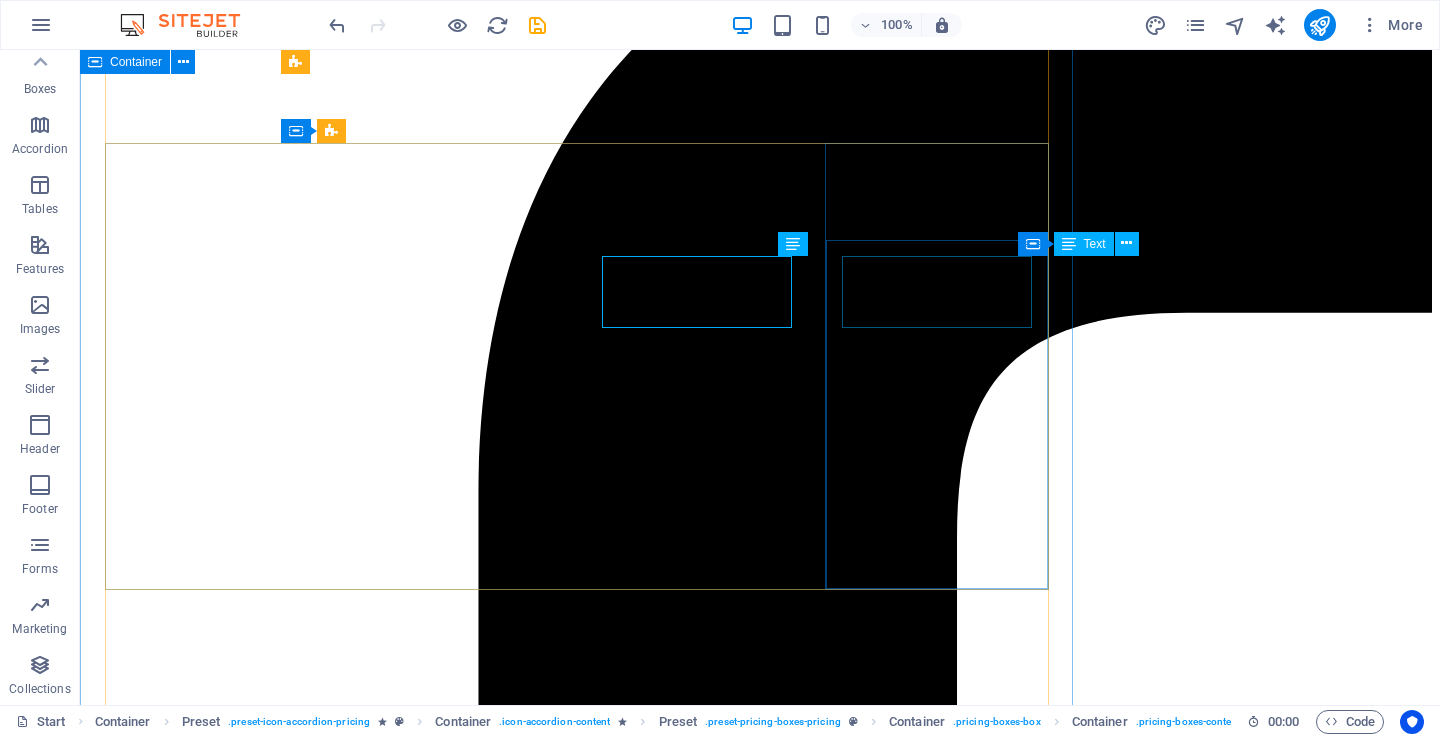 drag, startPoint x: 922, startPoint y: 270, endPoint x: 800, endPoint y: 271, distance: 122.0041 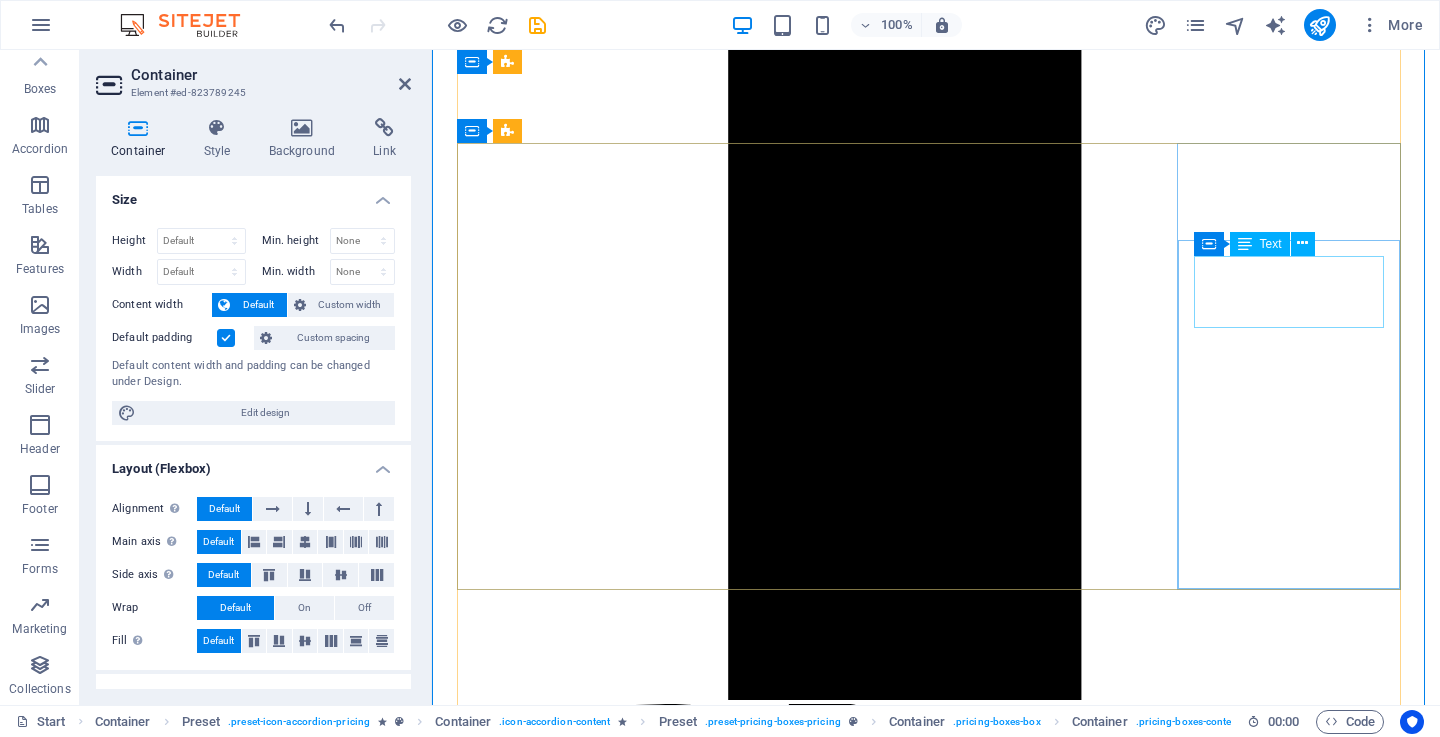 click on "35 99 $" at bounding box center (936, 35667) 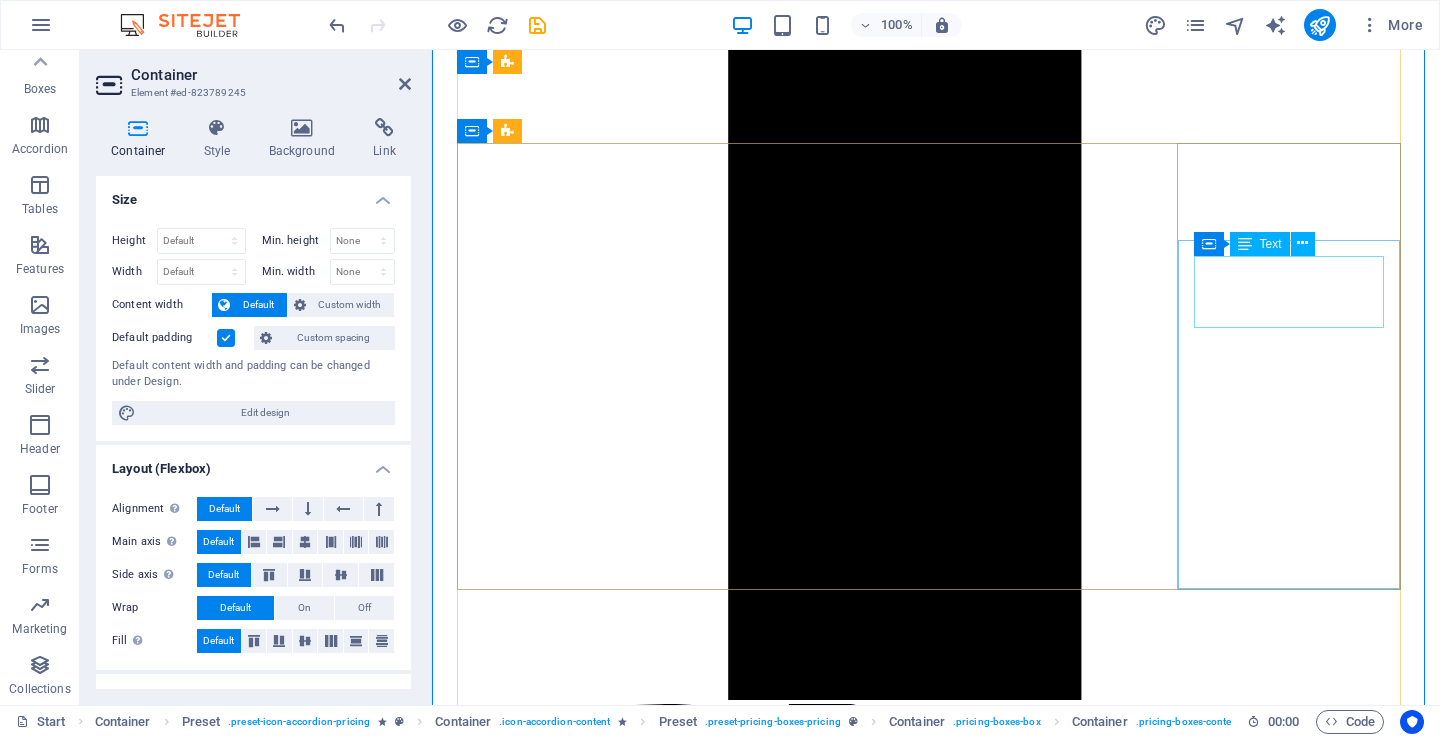 click on "35 99 $" at bounding box center [936, 35667] 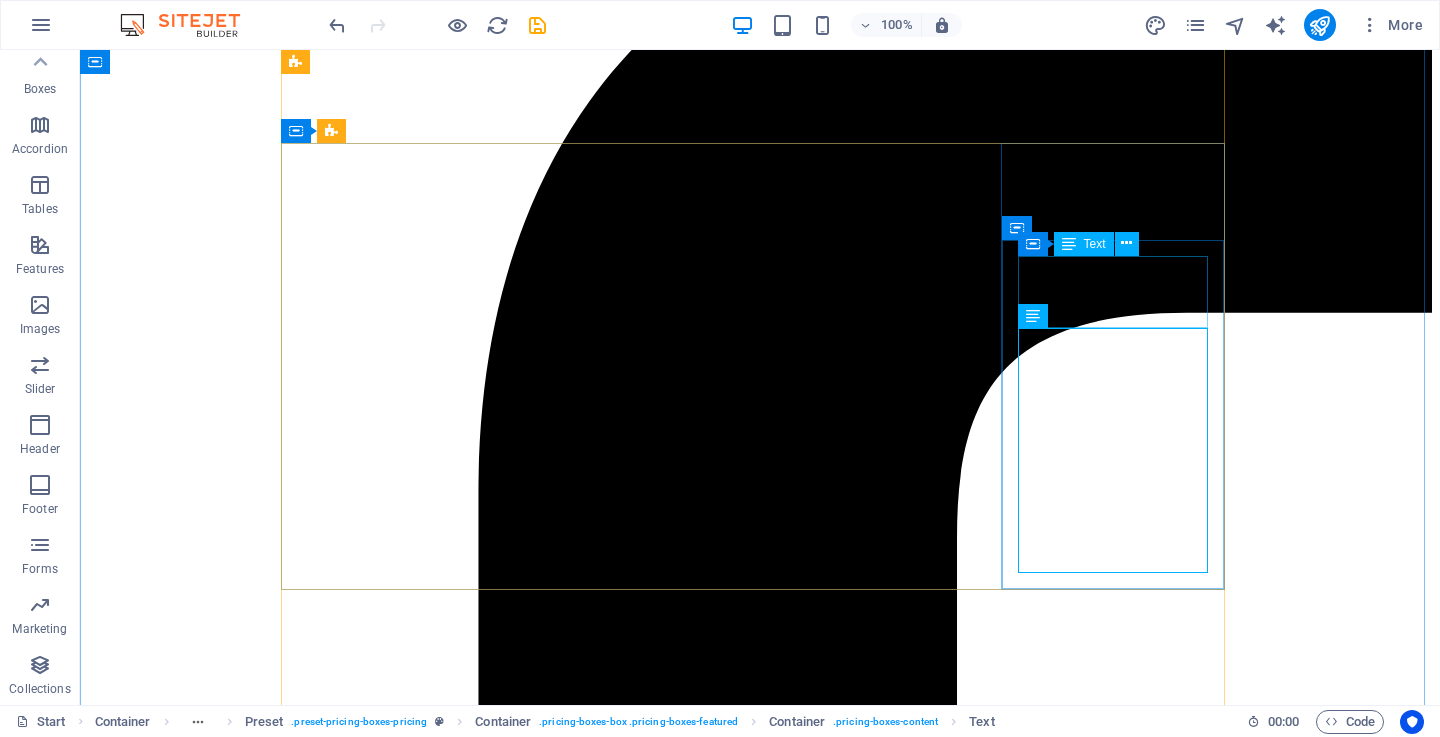 click on "35 99 $" at bounding box center (760, 44808) 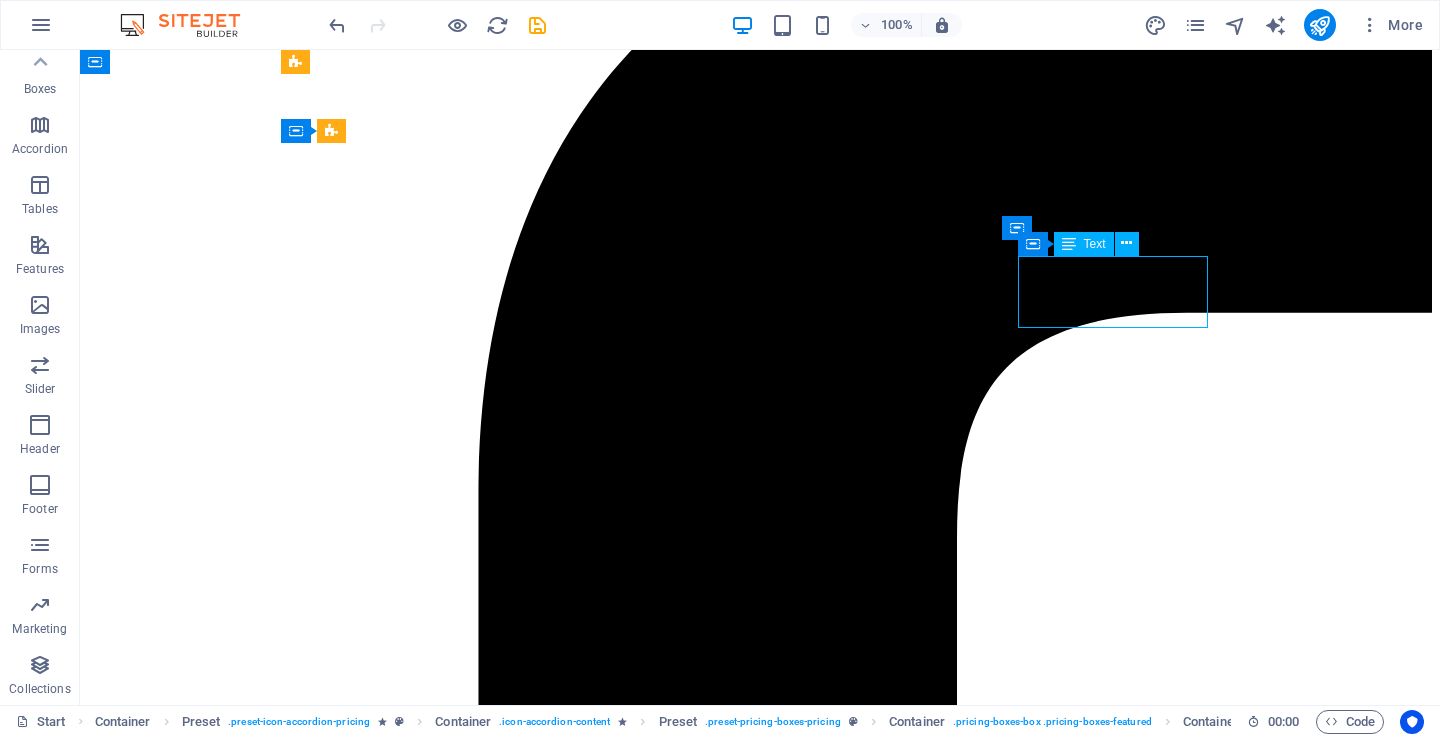 click on "35 99 $" at bounding box center (760, 44808) 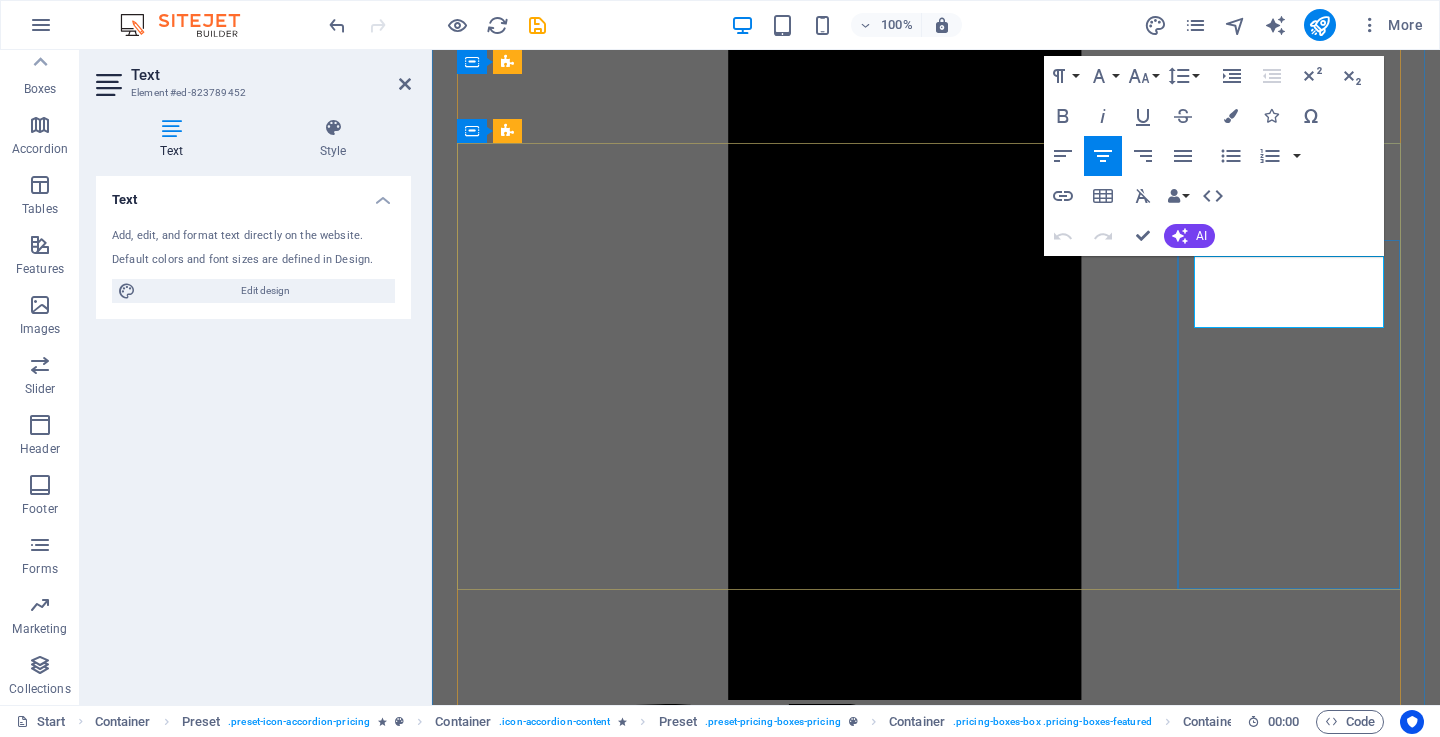 drag, startPoint x: 1249, startPoint y: 285, endPoint x: 1295, endPoint y: 286, distance: 46.010868 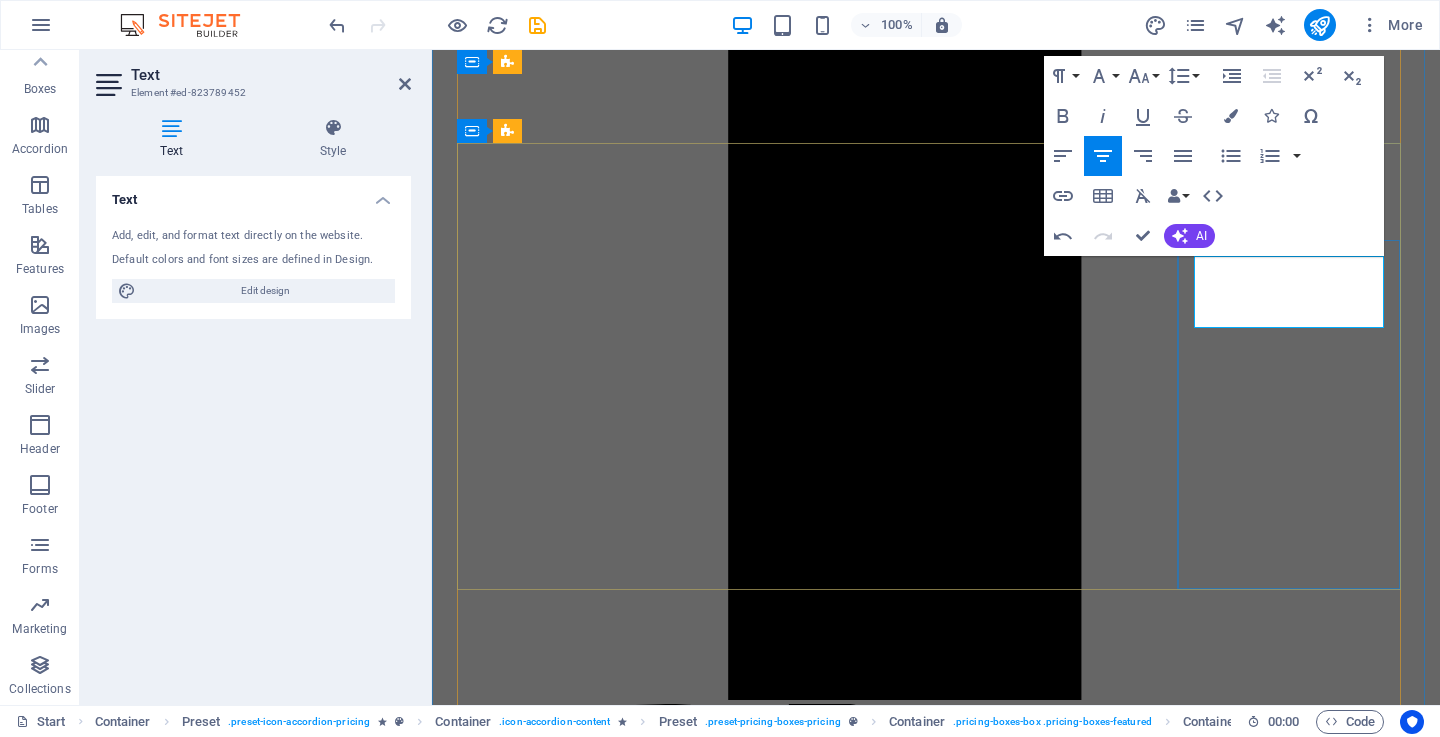 type 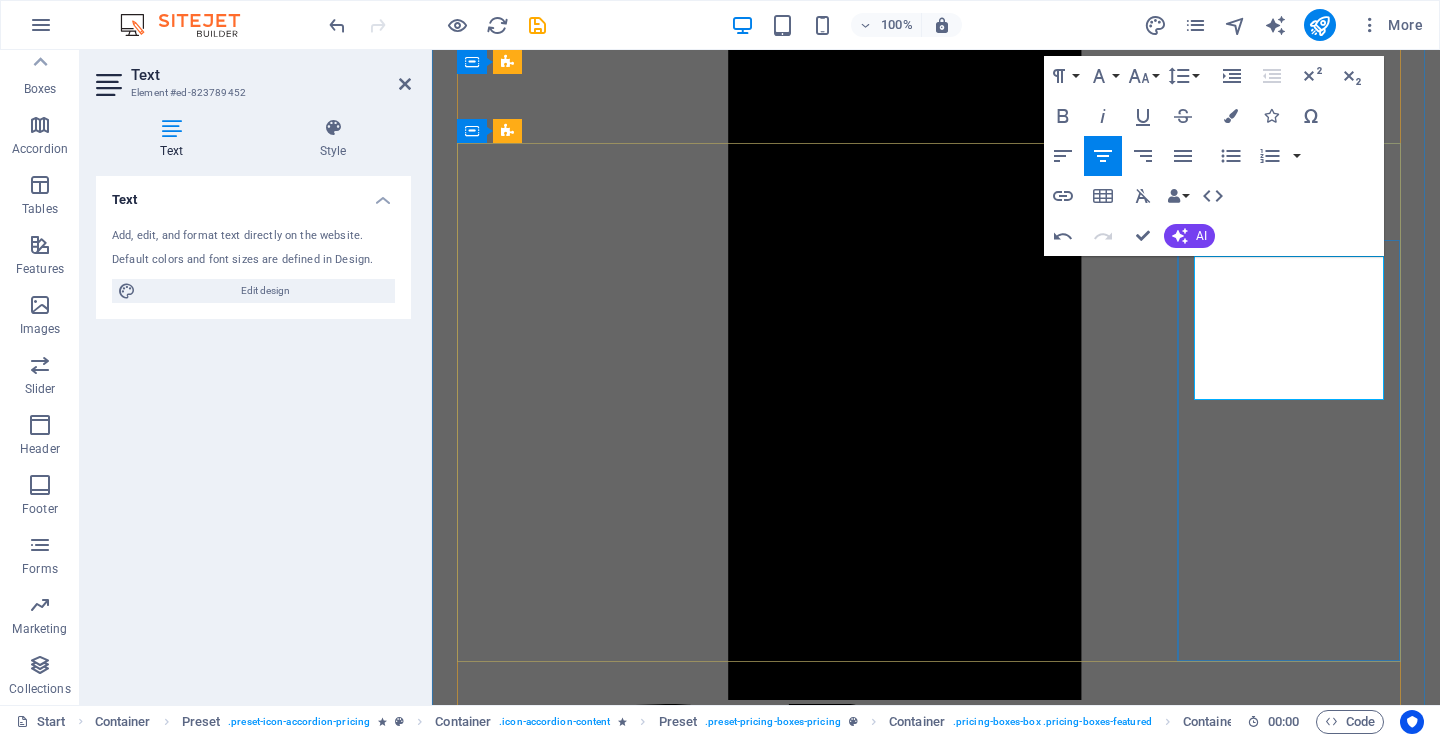 scroll, scrollTop: 5064, scrollLeft: 0, axis: vertical 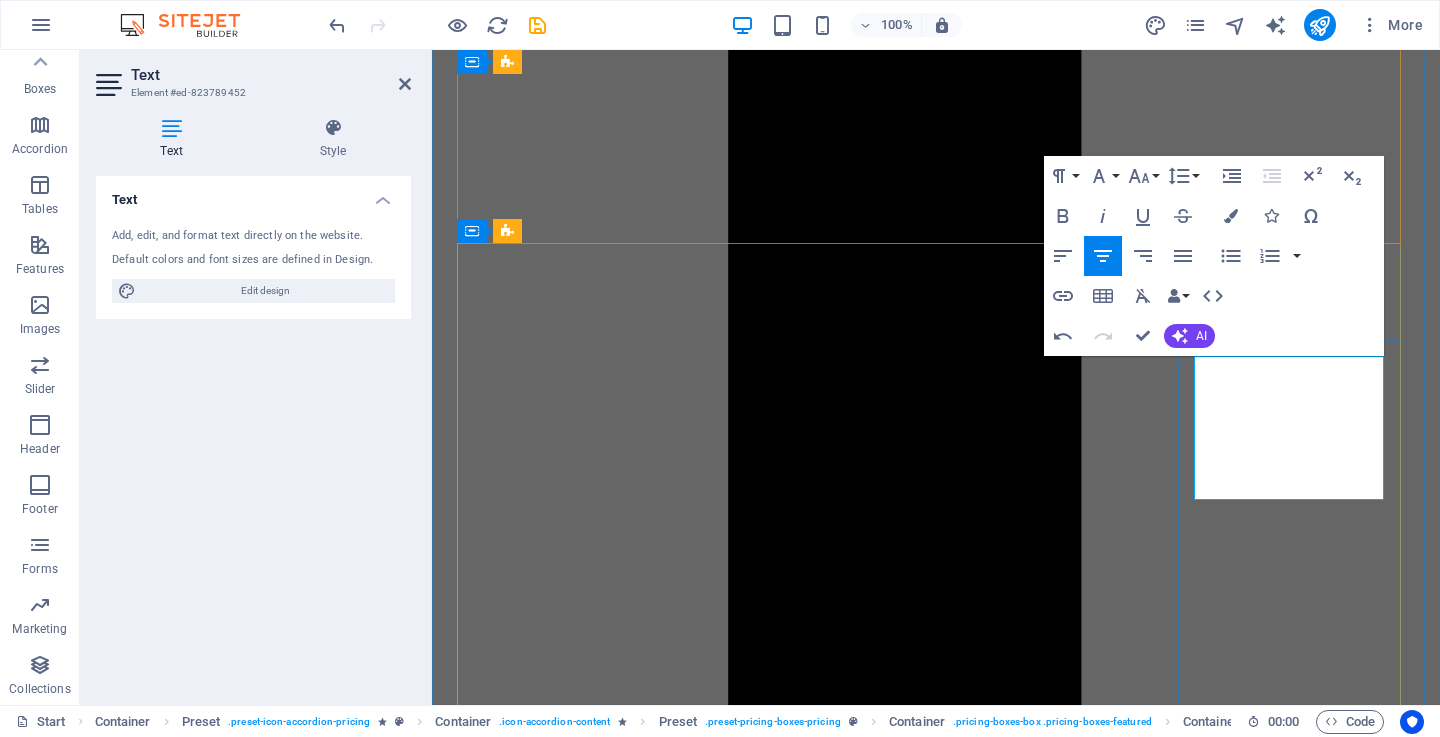 click on "3590,000 99 Tsh." at bounding box center (936, 35767) 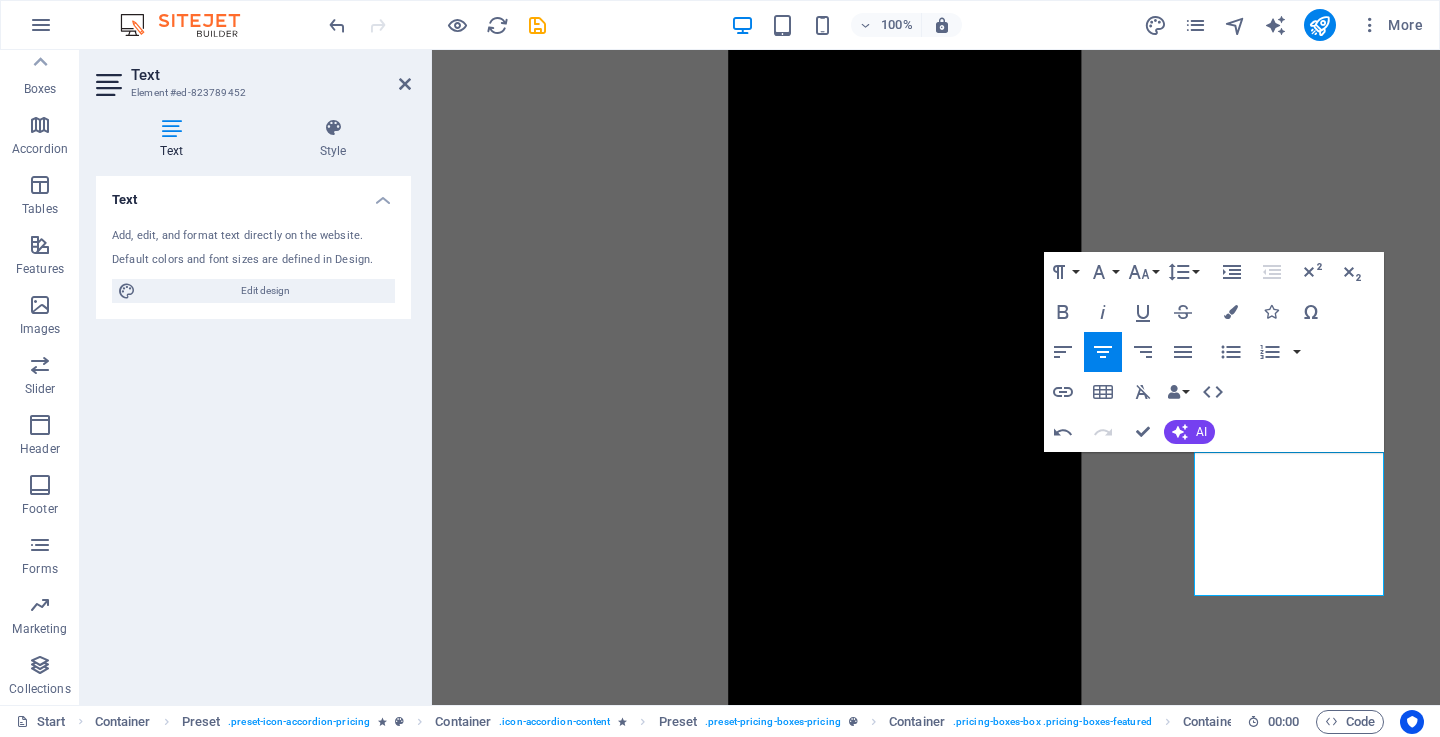 scroll, scrollTop: 4964, scrollLeft: 0, axis: vertical 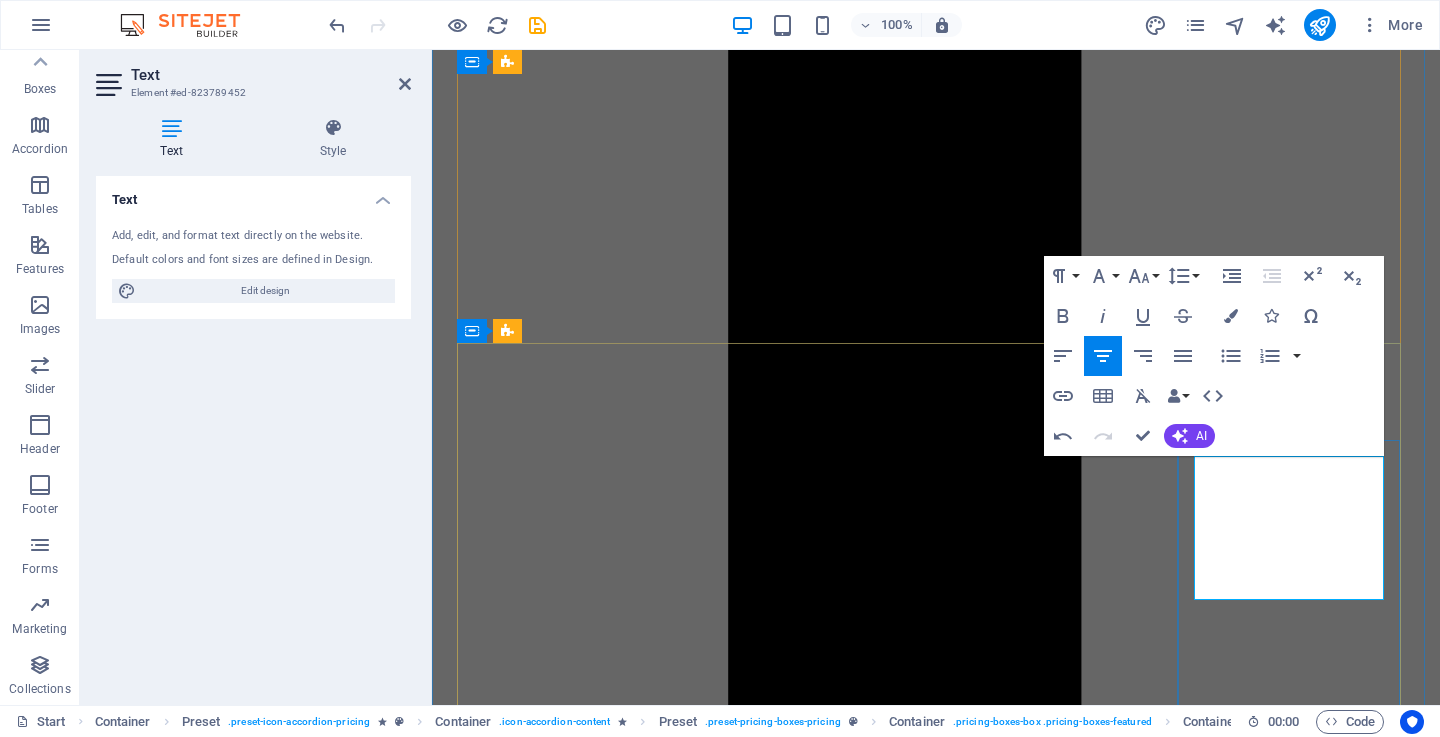 click on "90,000 99 Tsh." at bounding box center (936, 35867) 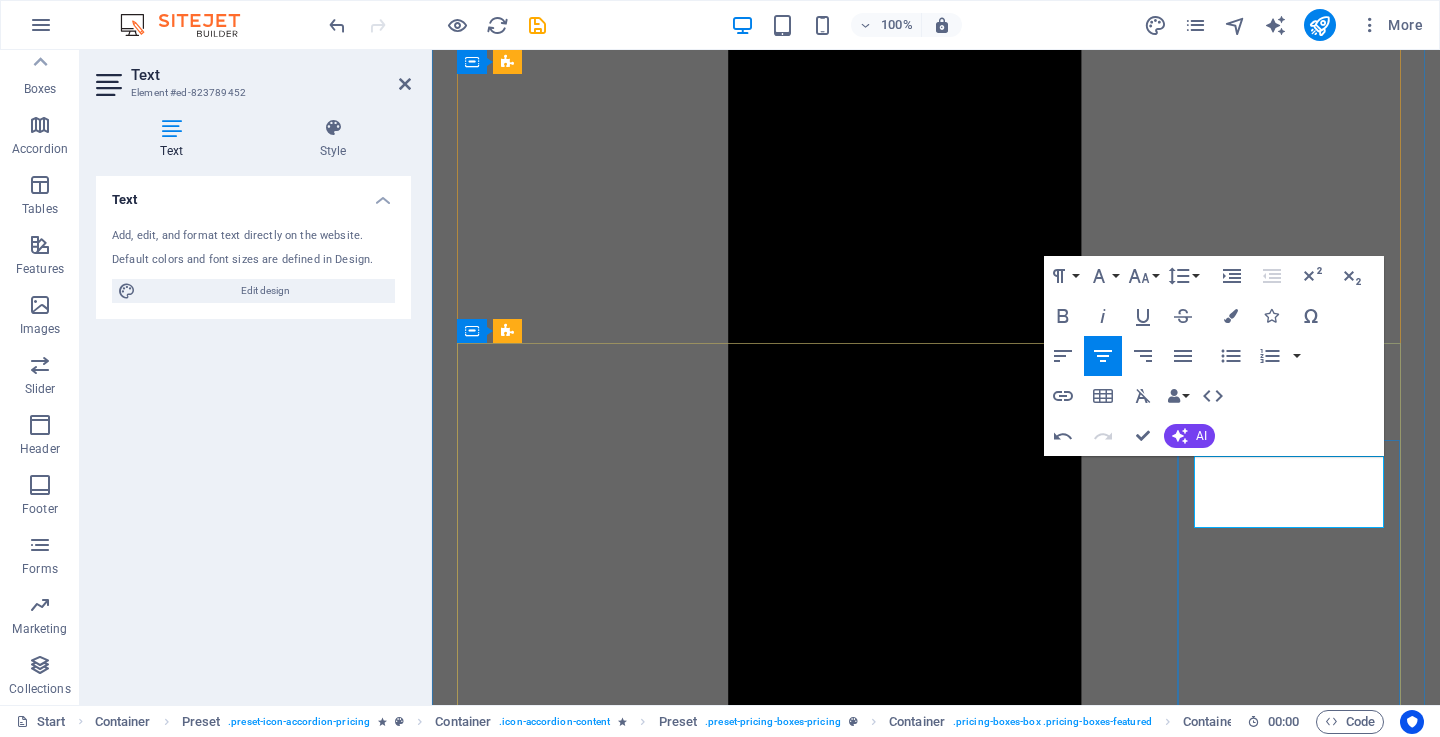 drag, startPoint x: 1378, startPoint y: 472, endPoint x: 1206, endPoint y: 458, distance: 172.56883 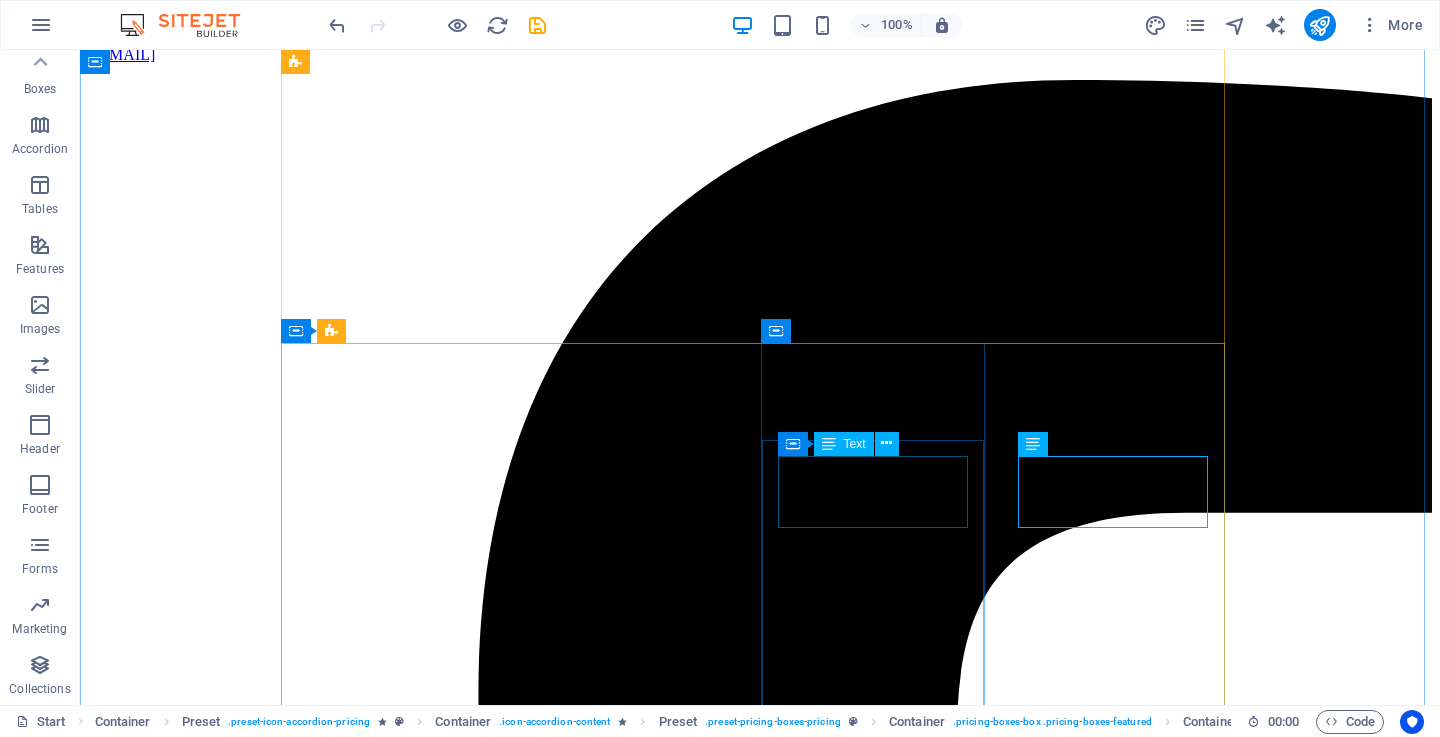 click on "45,000" at bounding box center (760, 44007) 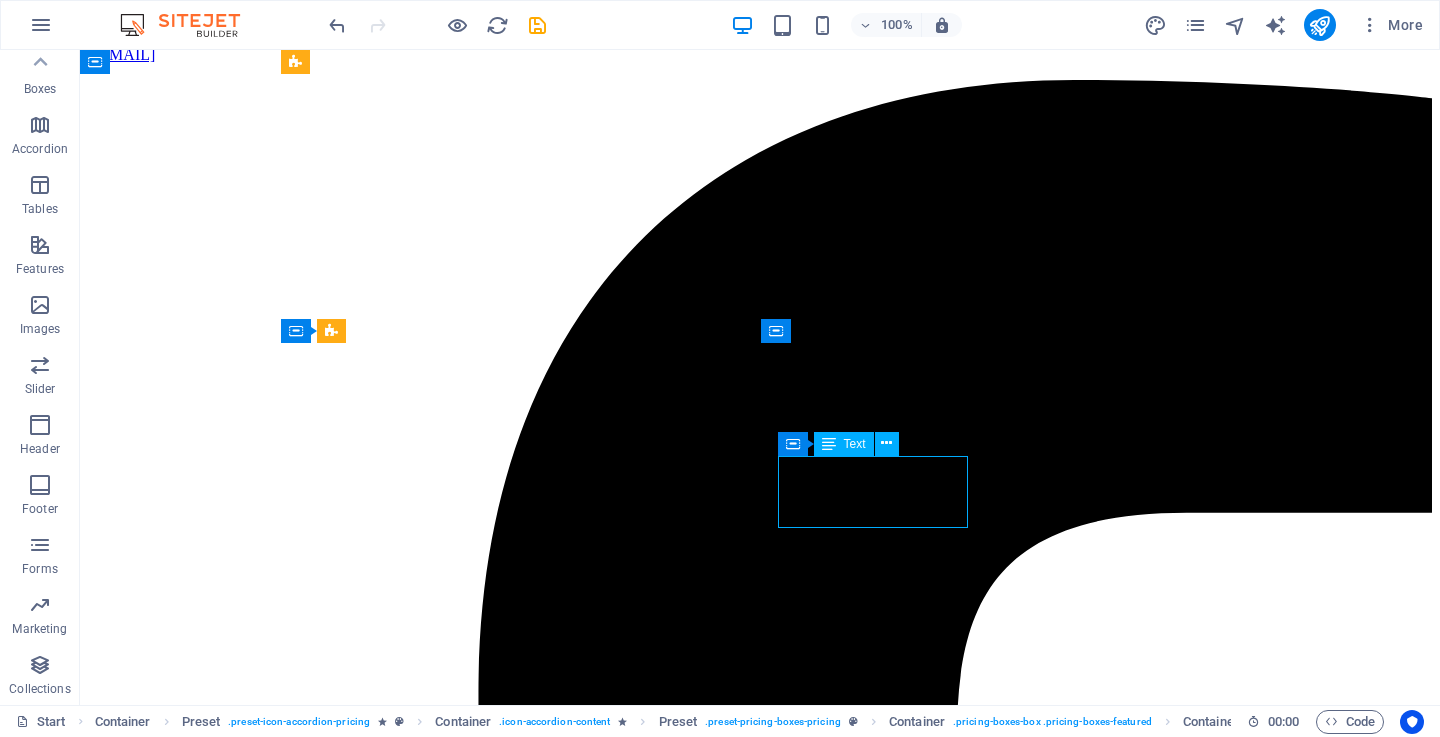 click on "45,000" at bounding box center (760, 44007) 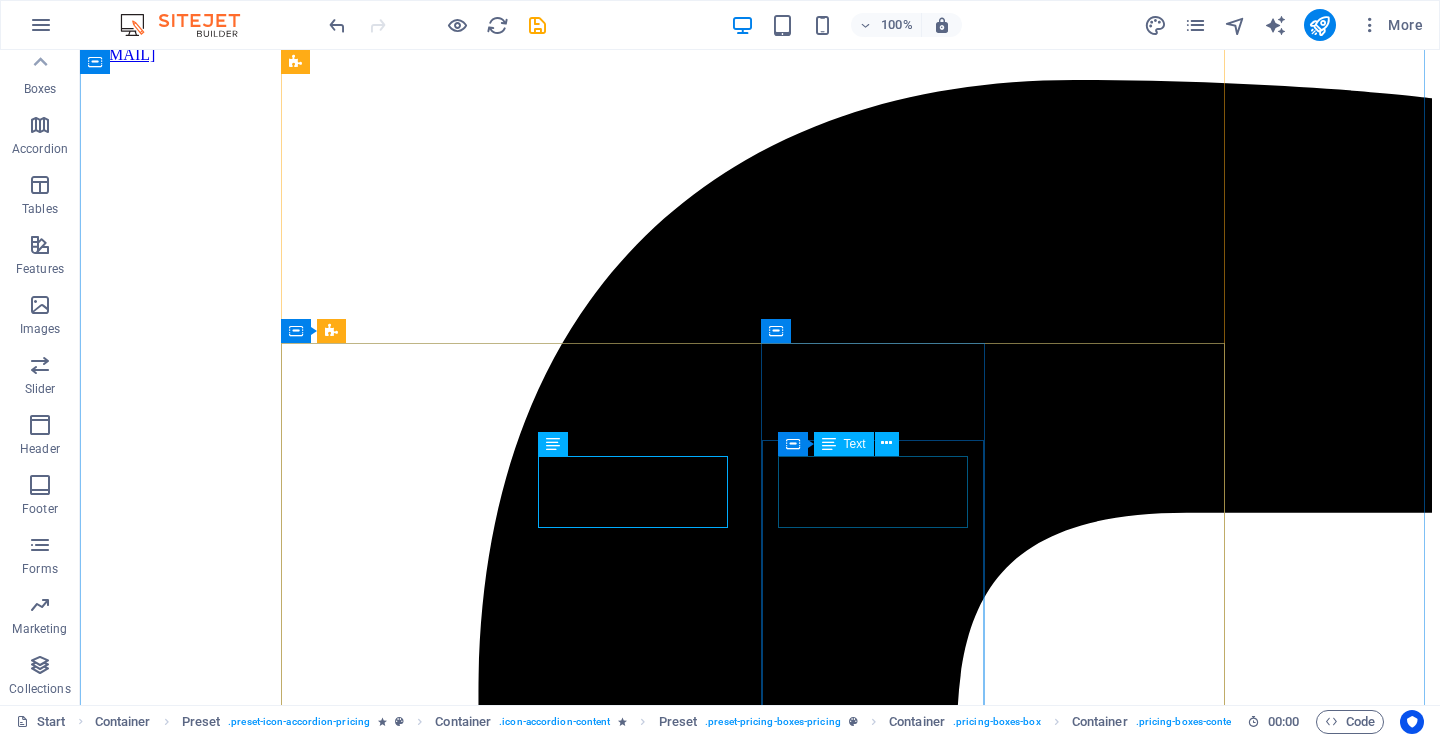click on "45,000" at bounding box center [760, 44007] 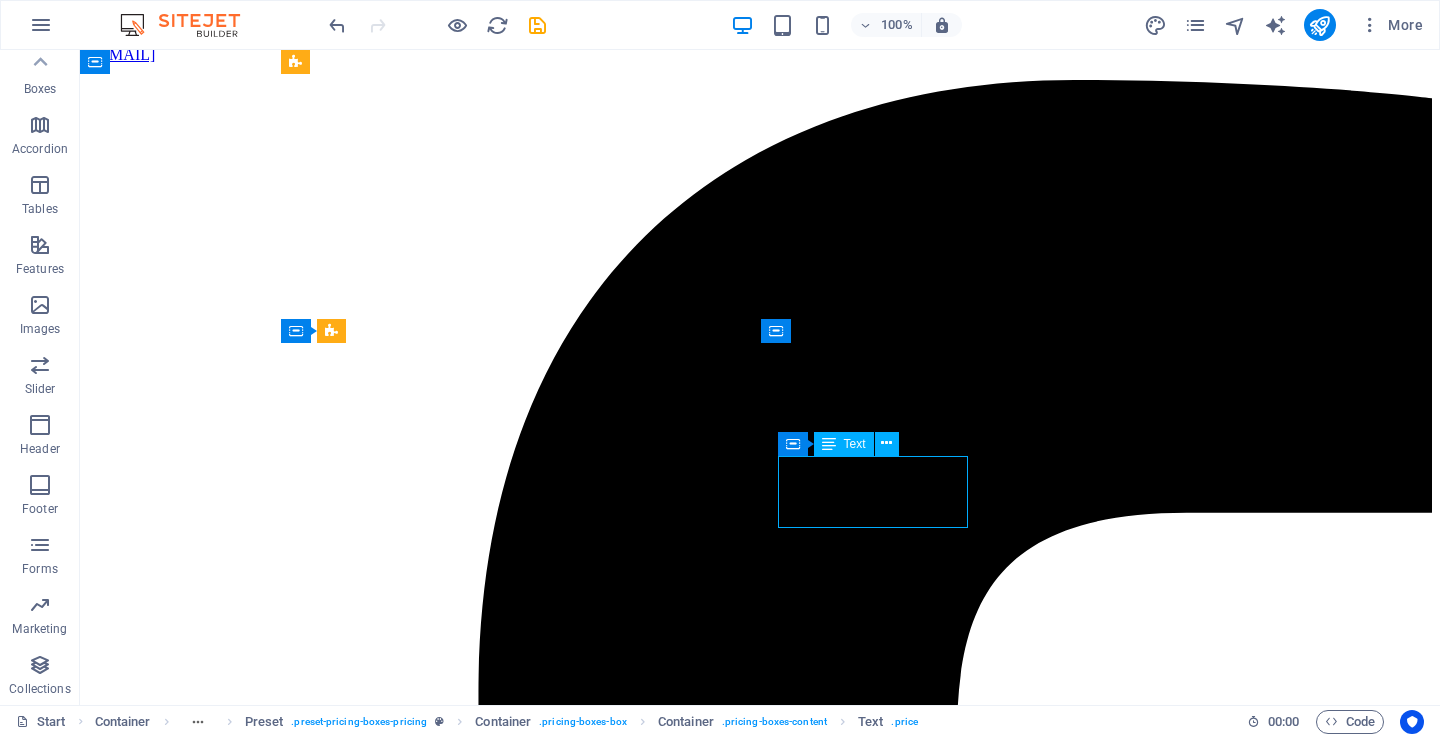 click on "45,000" at bounding box center [760, 44007] 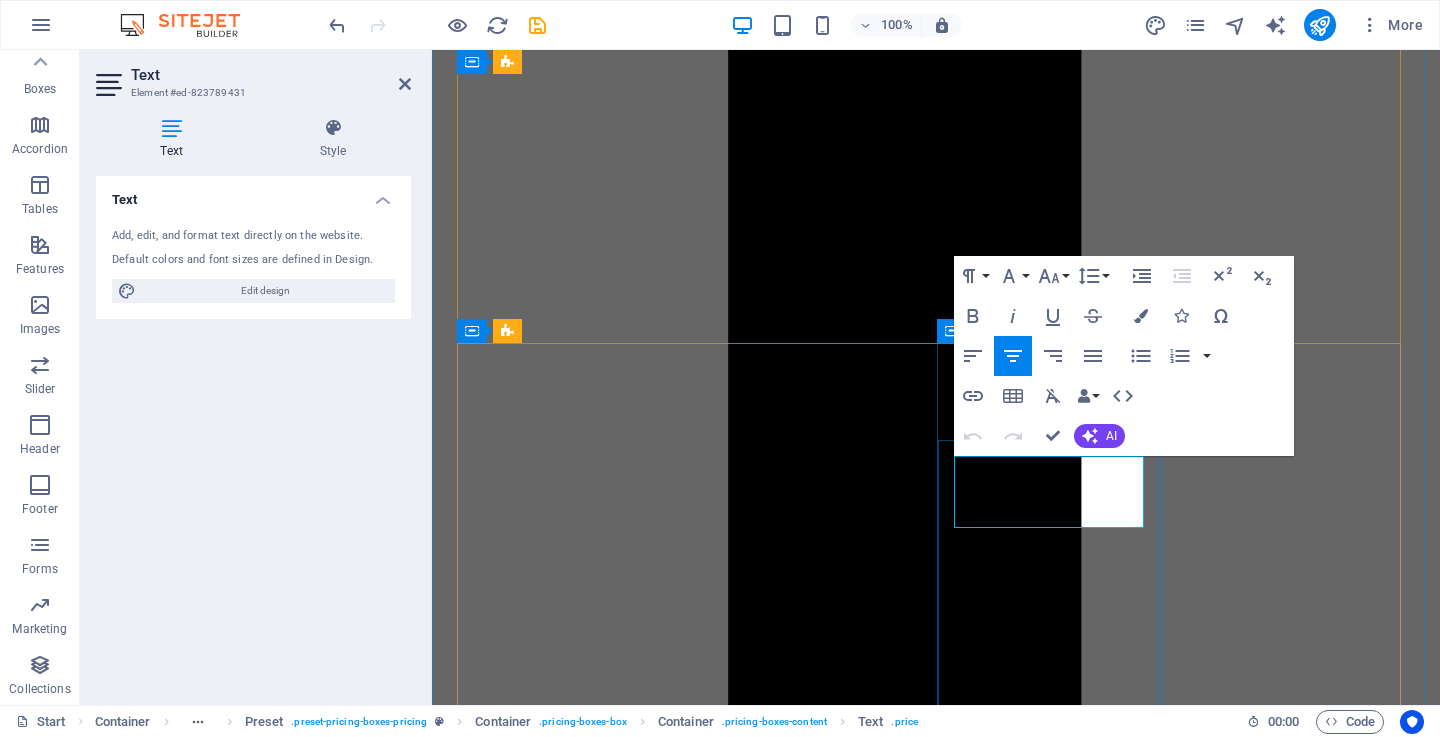 drag, startPoint x: 1117, startPoint y: 489, endPoint x: 983, endPoint y: 484, distance: 134.09325 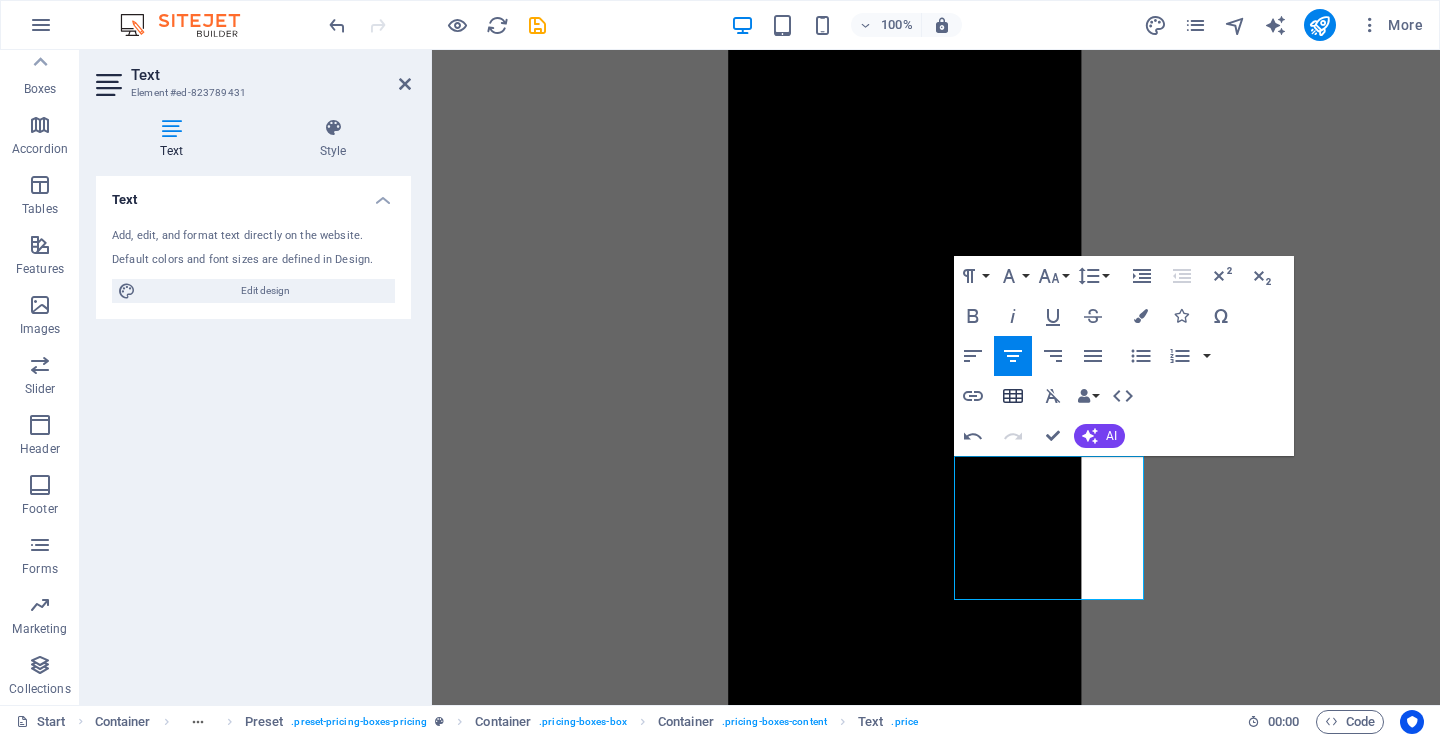 click 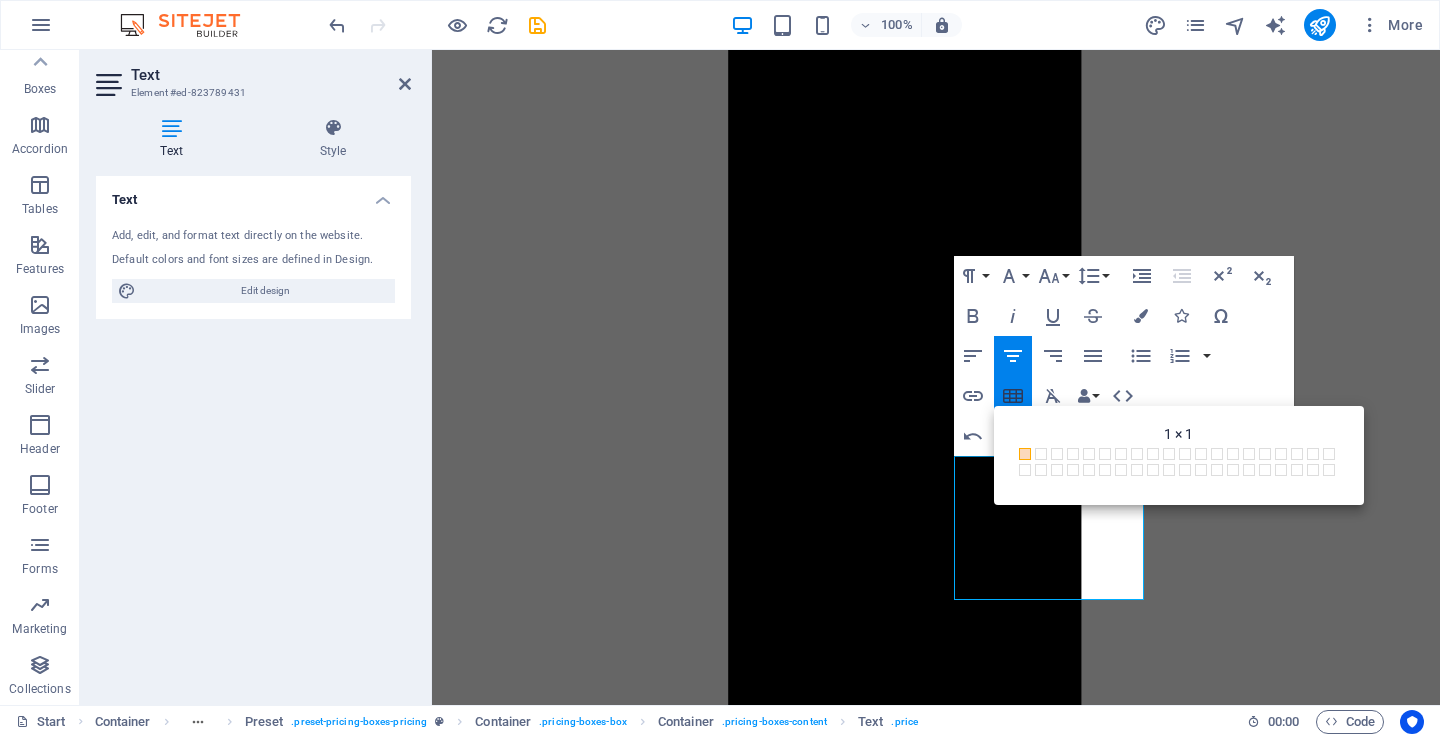 click 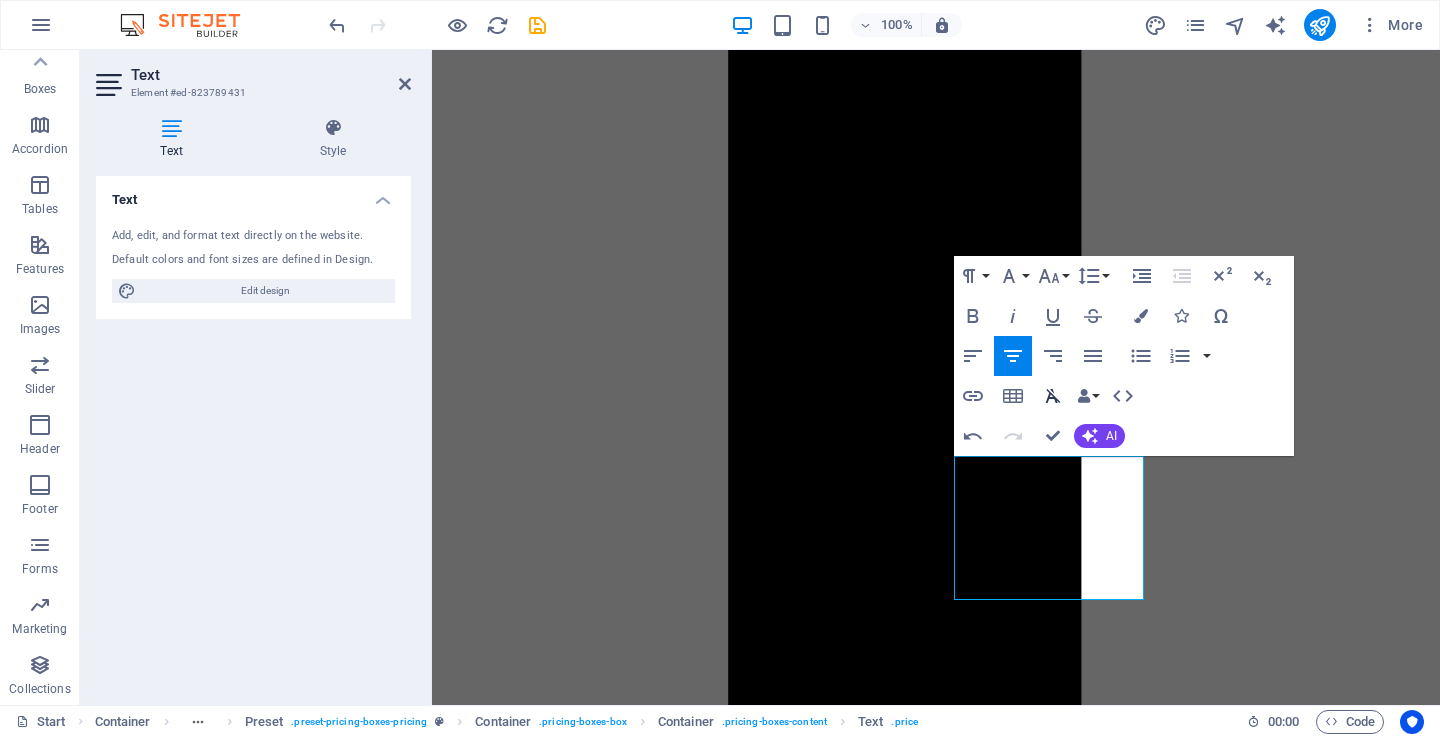 click 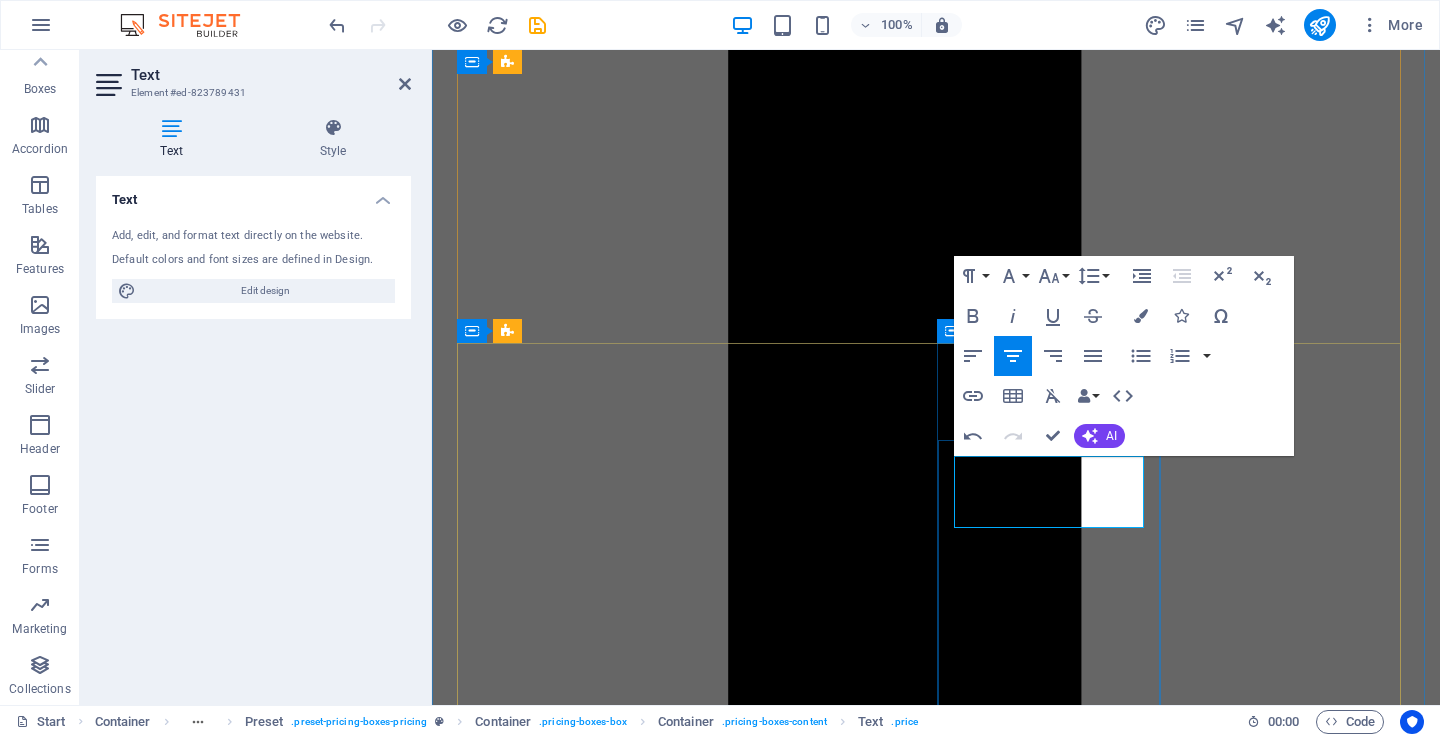 scroll, scrollTop: 4764, scrollLeft: 0, axis: vertical 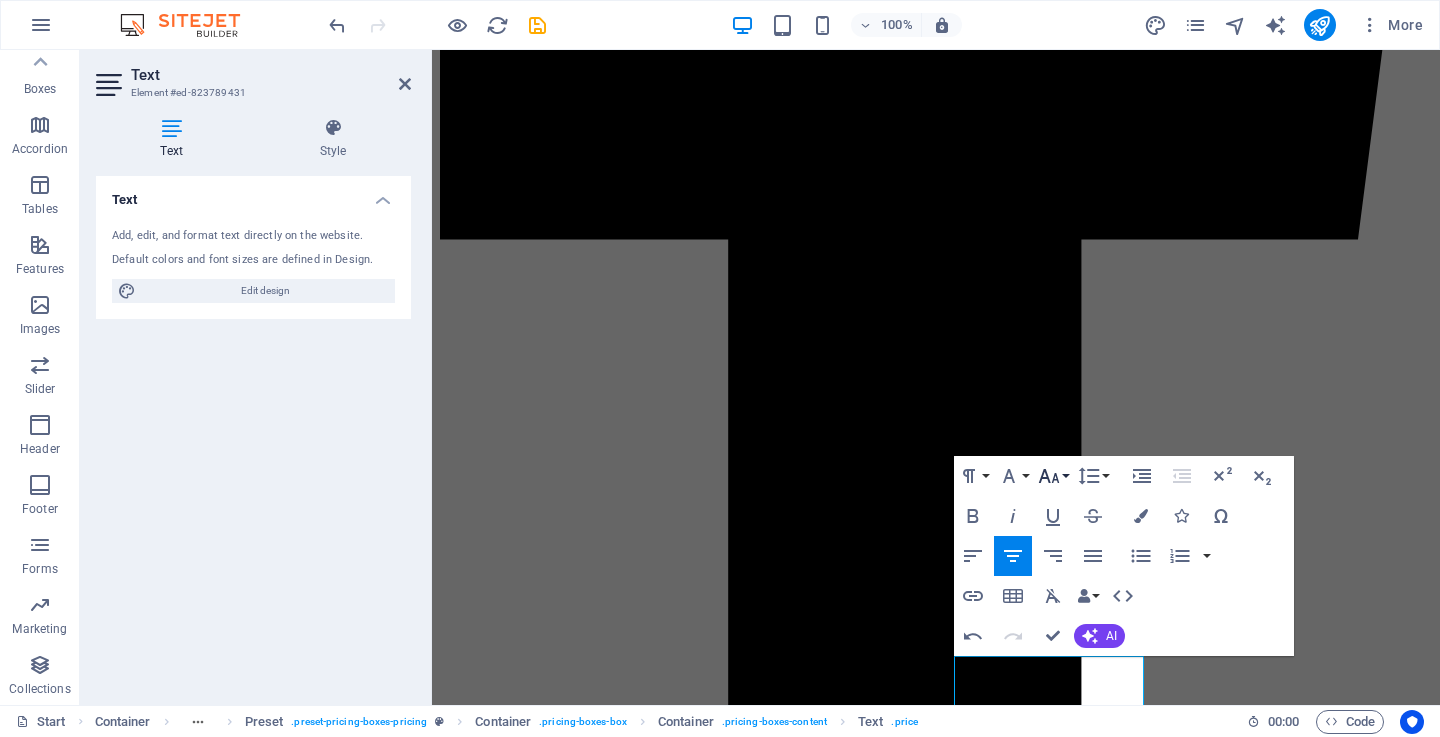 click on "Font Size" at bounding box center [1053, 476] 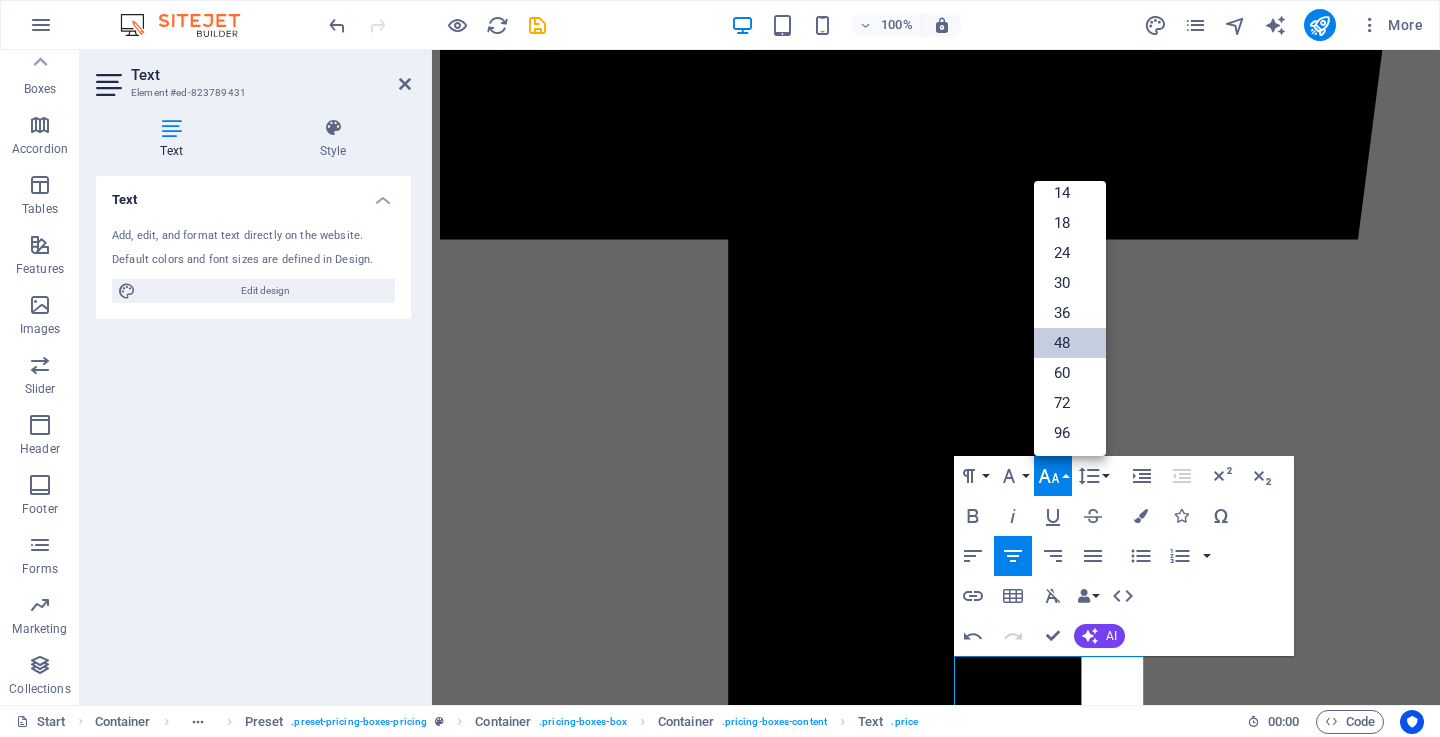 scroll, scrollTop: 161, scrollLeft: 0, axis: vertical 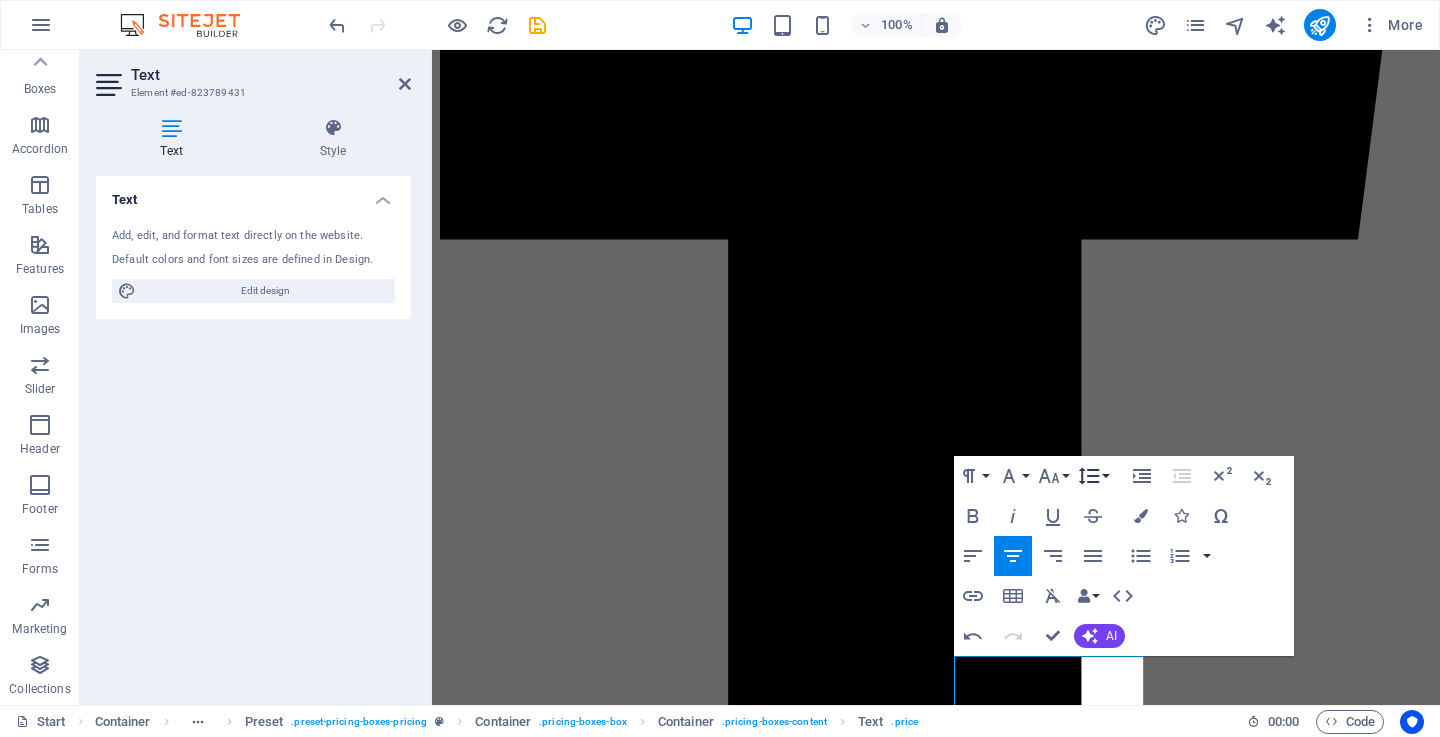 click 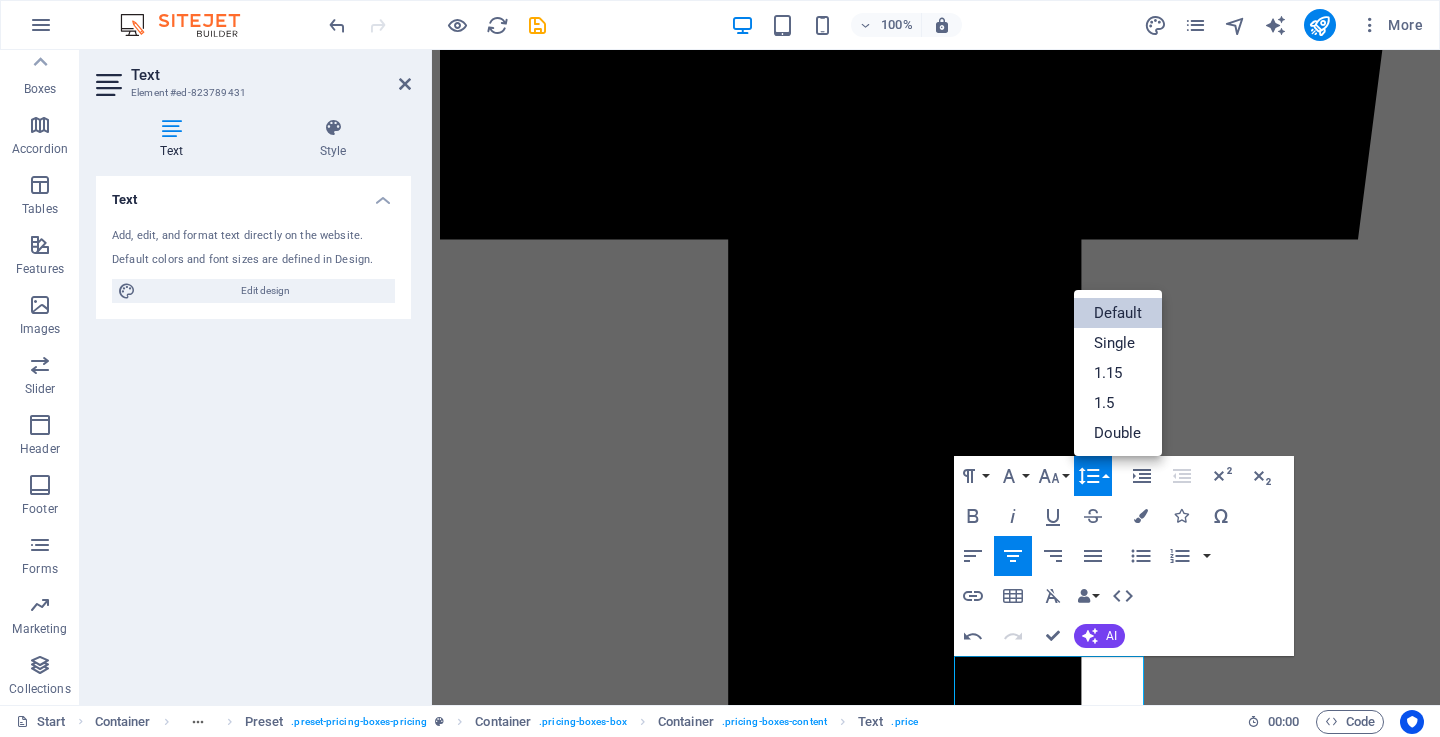 scroll, scrollTop: 0, scrollLeft: 0, axis: both 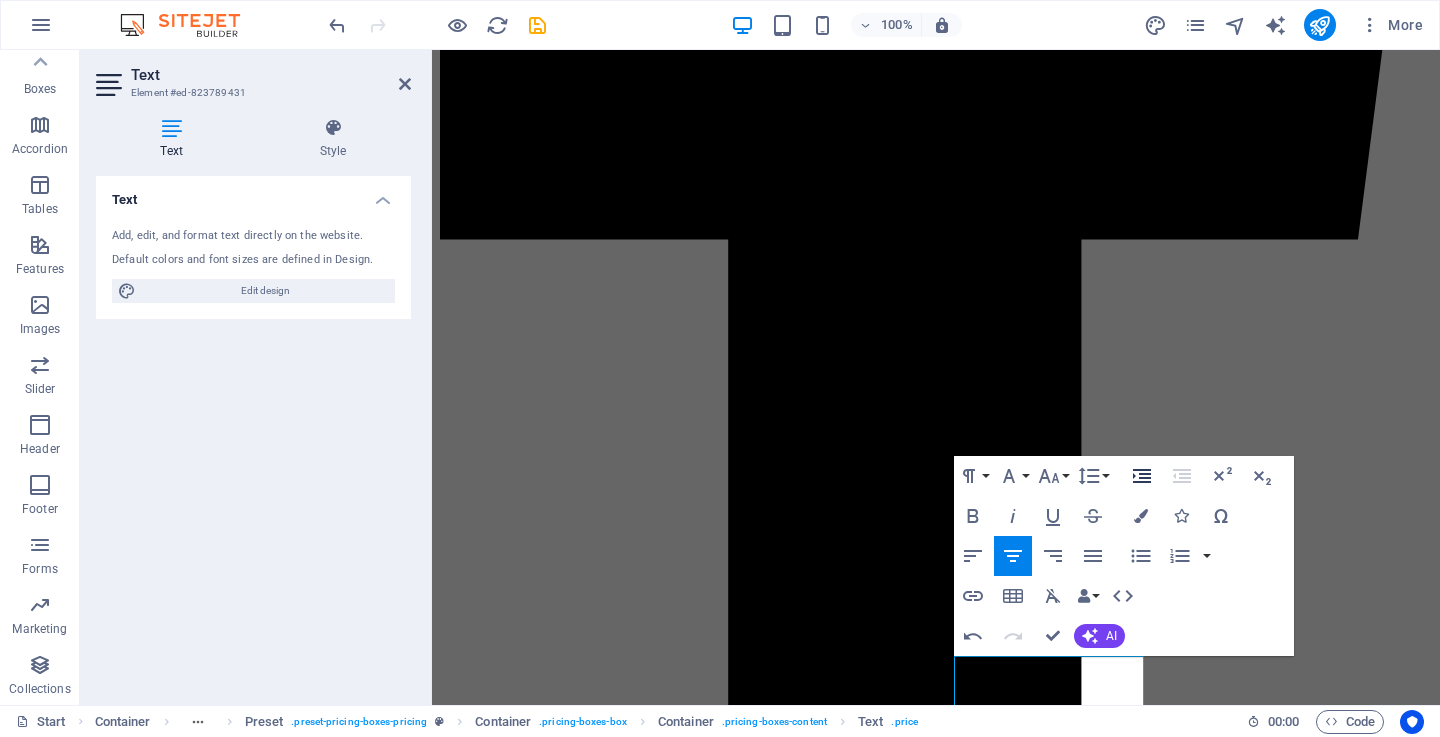 click 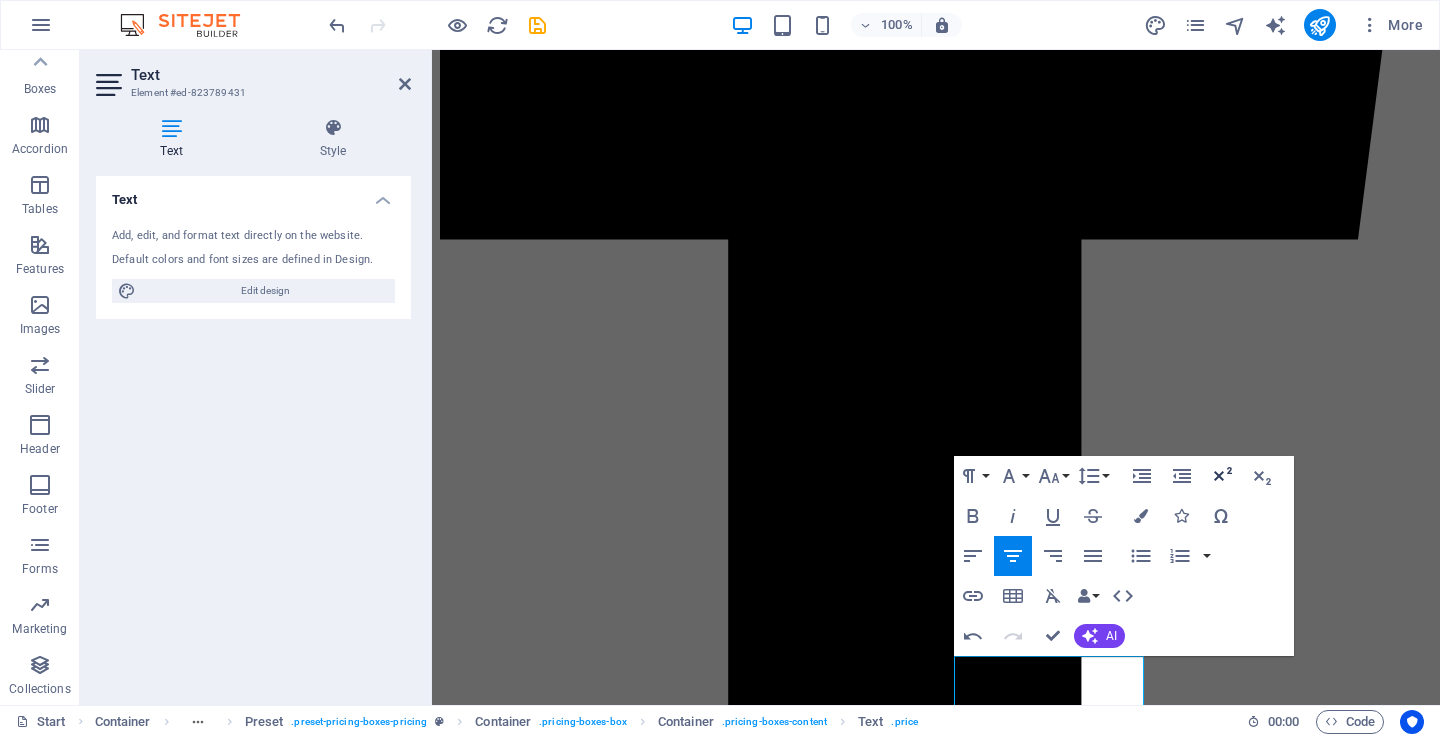 click 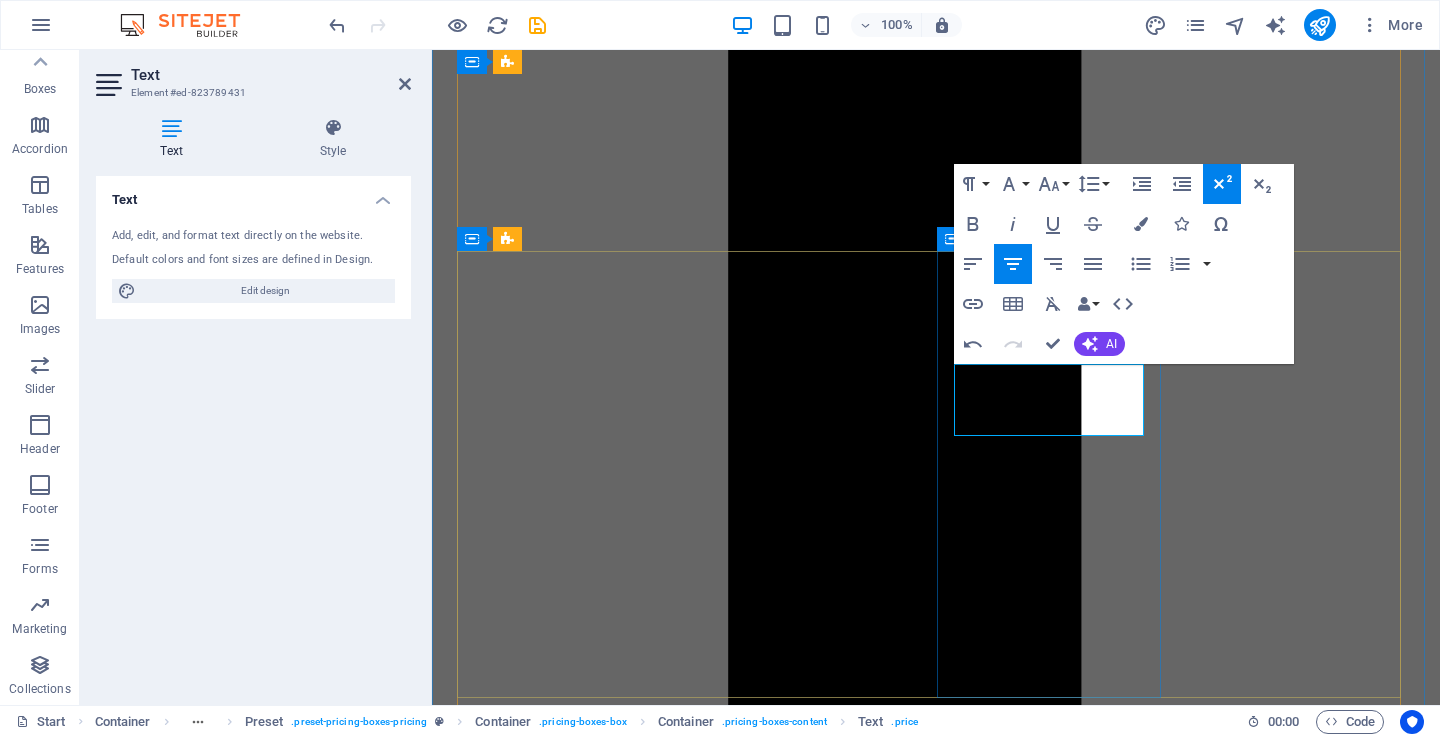 scroll, scrollTop: 5064, scrollLeft: 0, axis: vertical 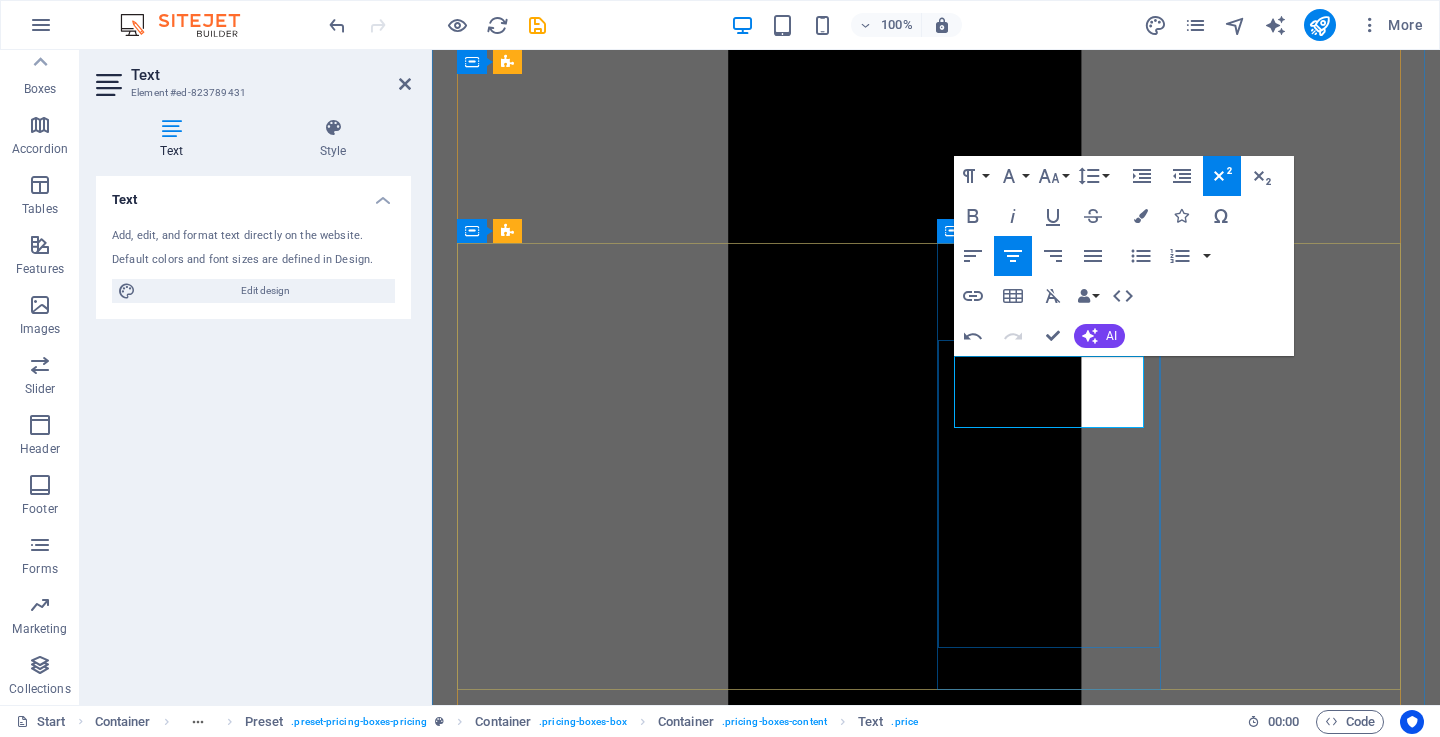 type 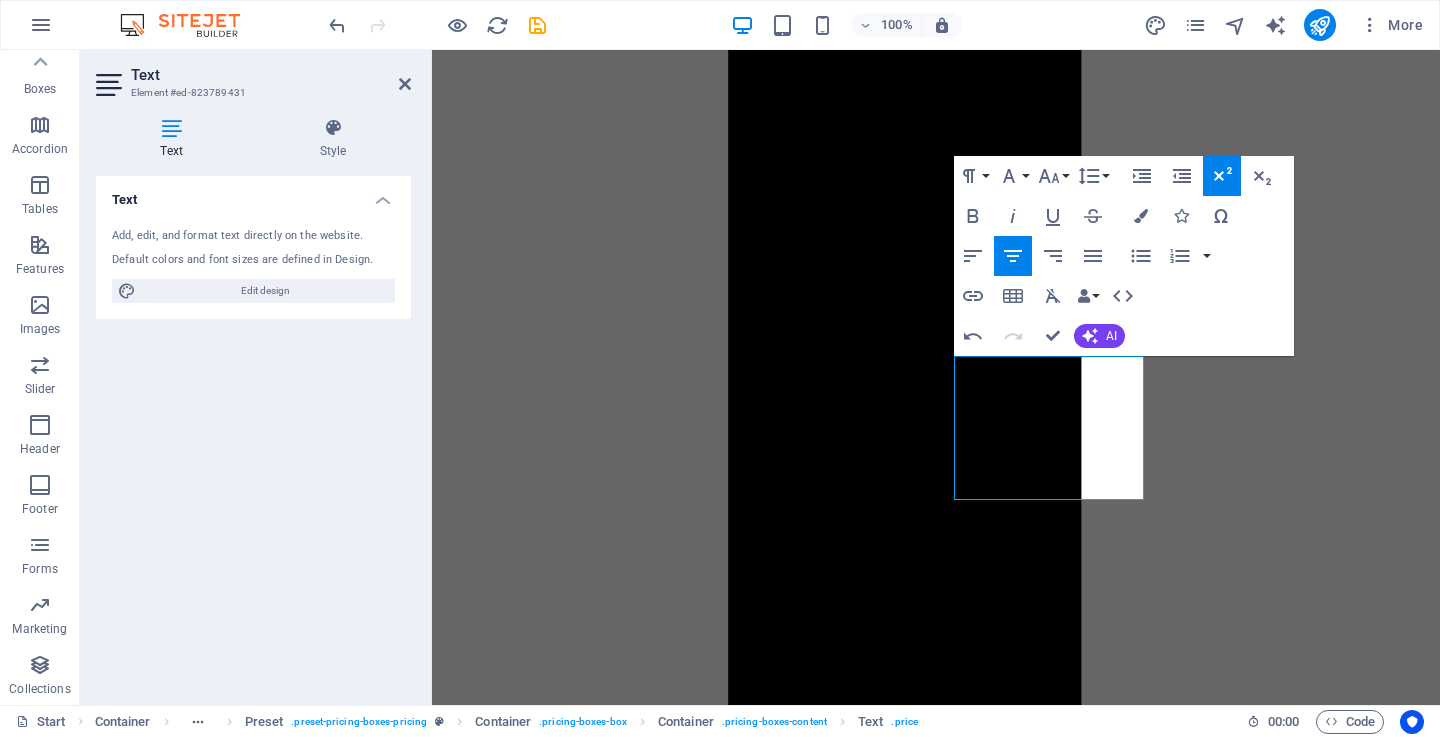 click 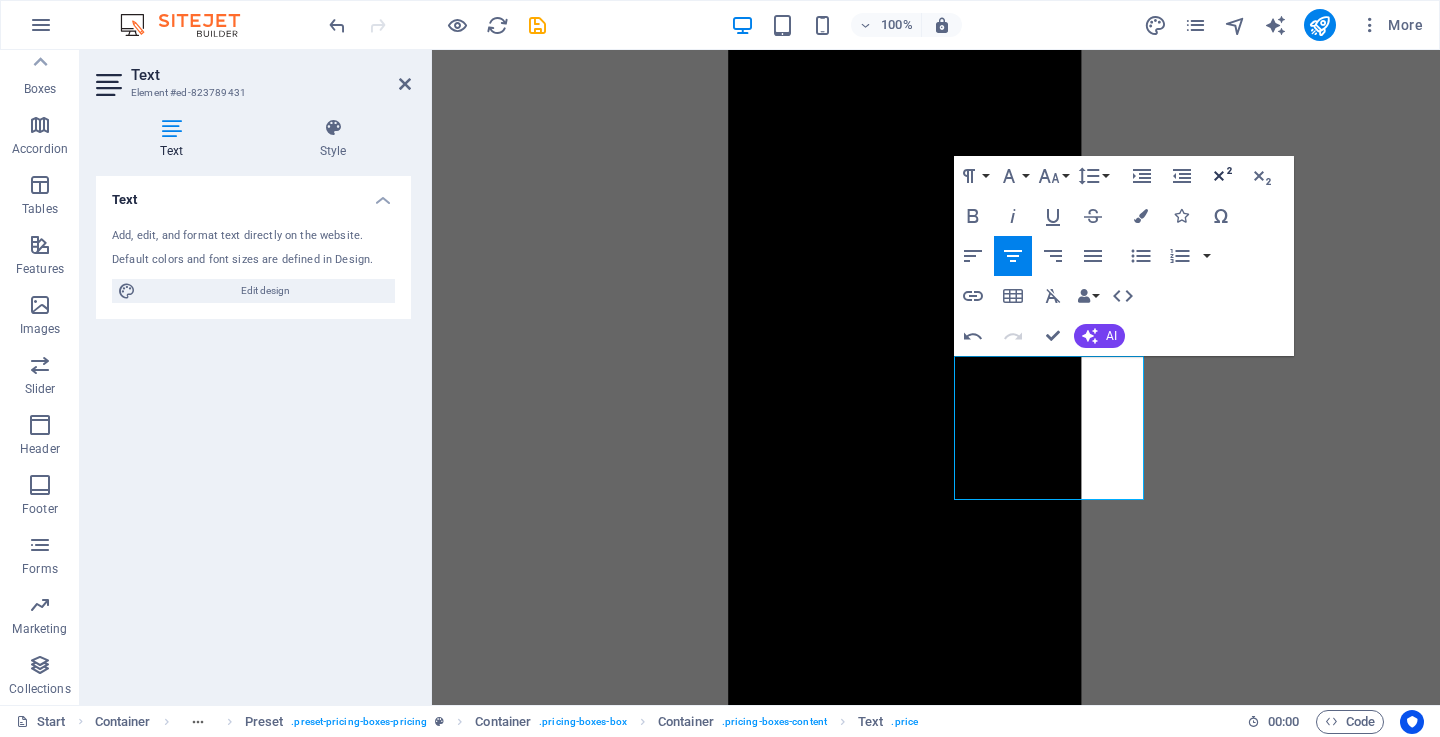 click 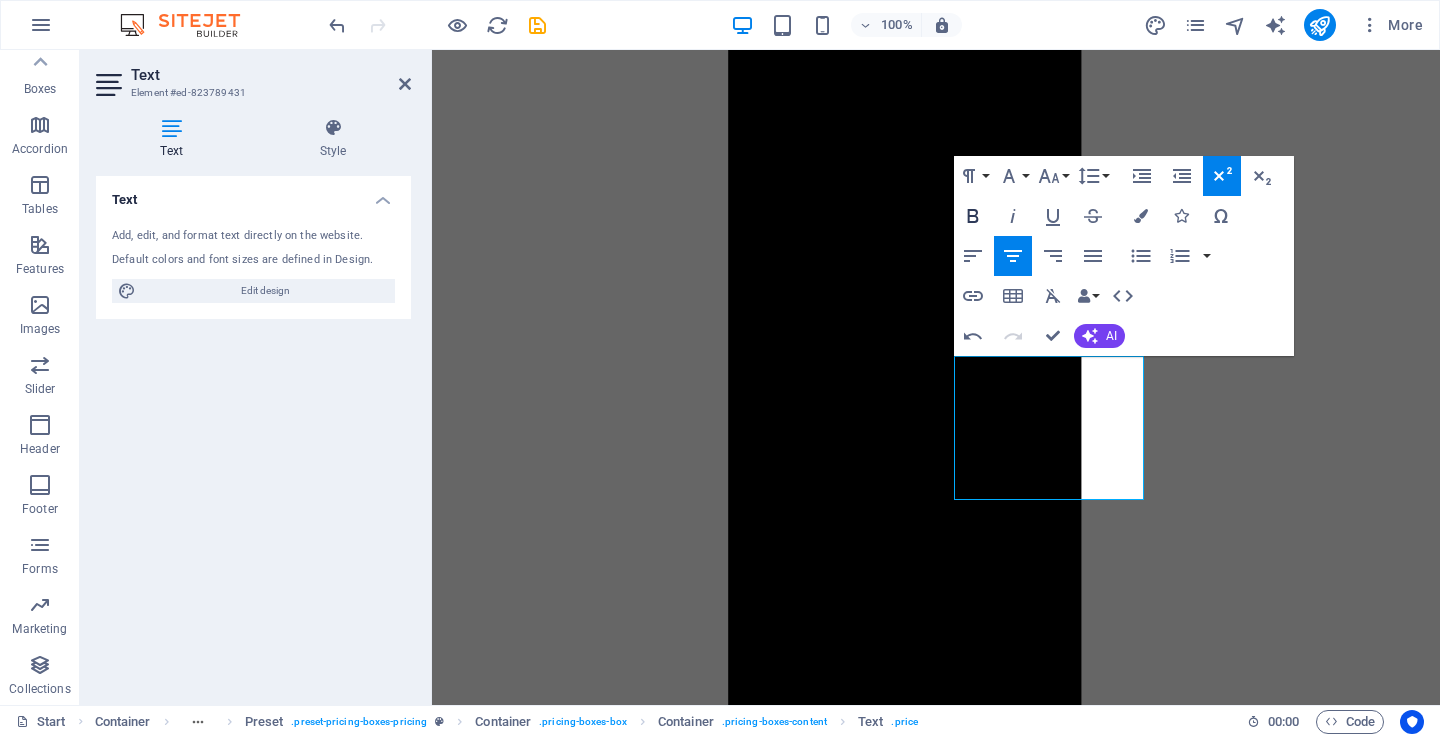 click 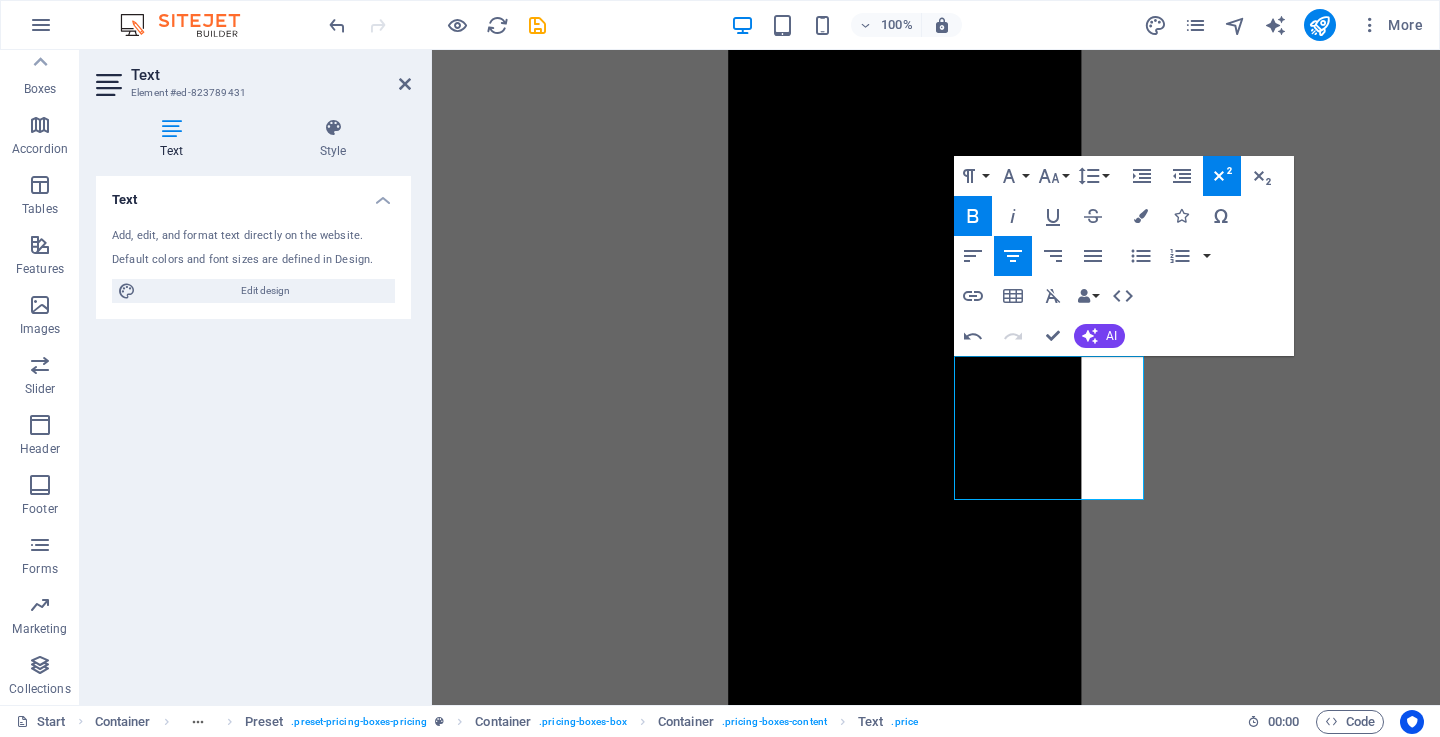 click 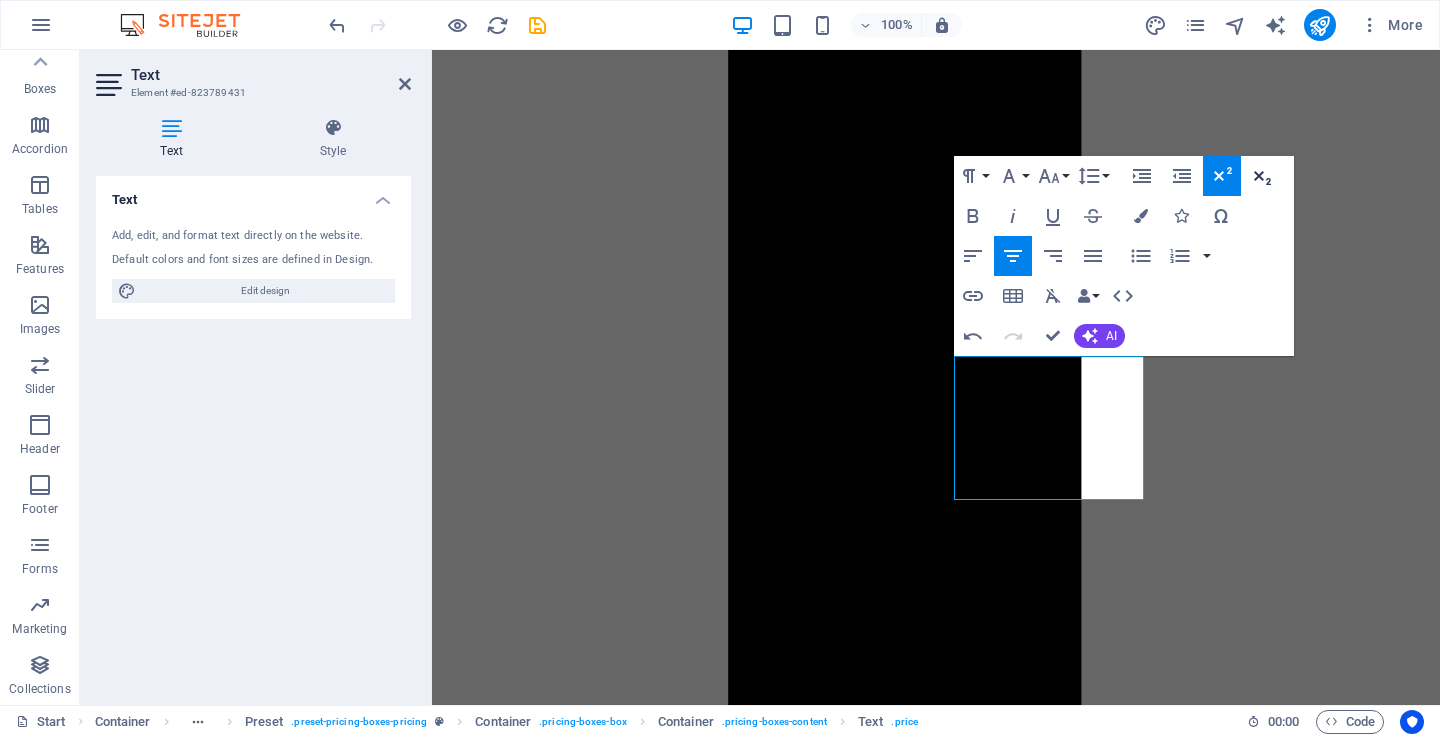 click 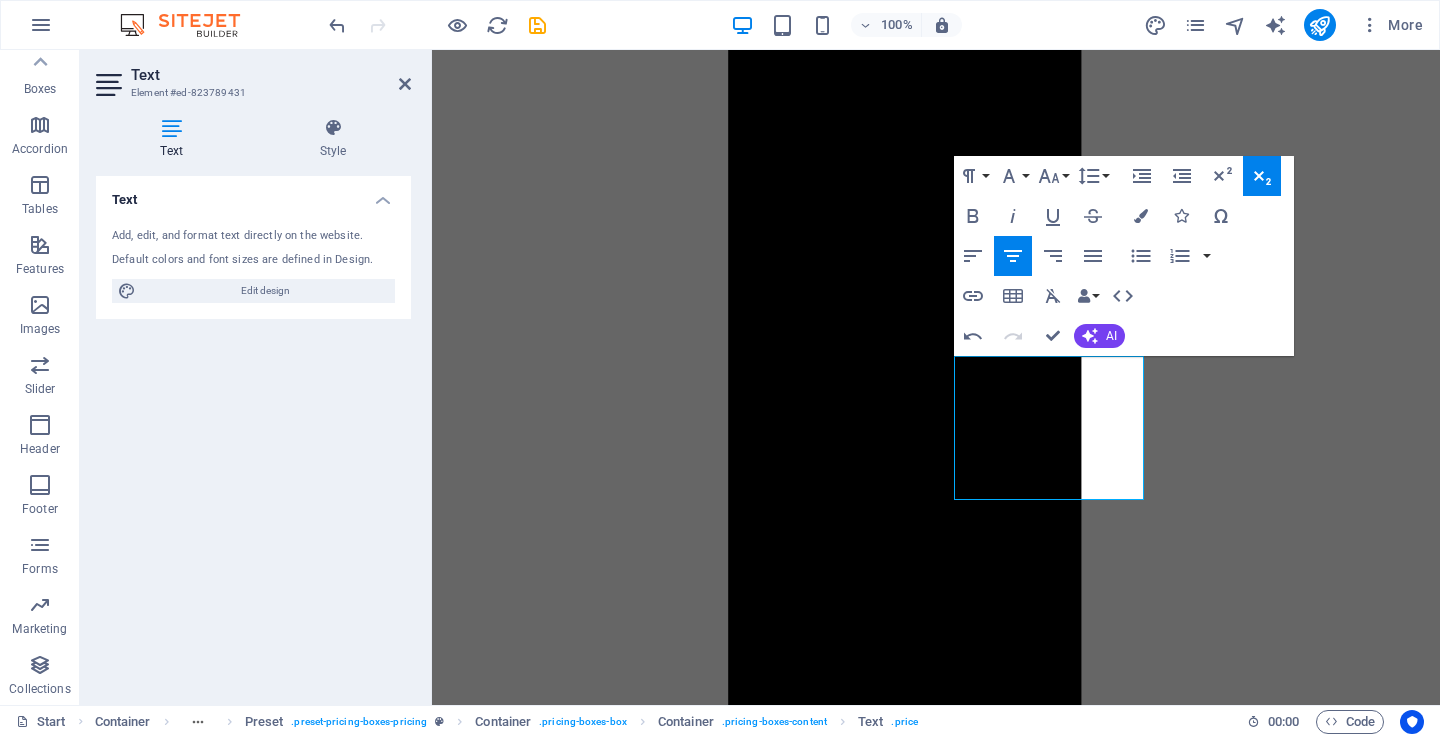 click 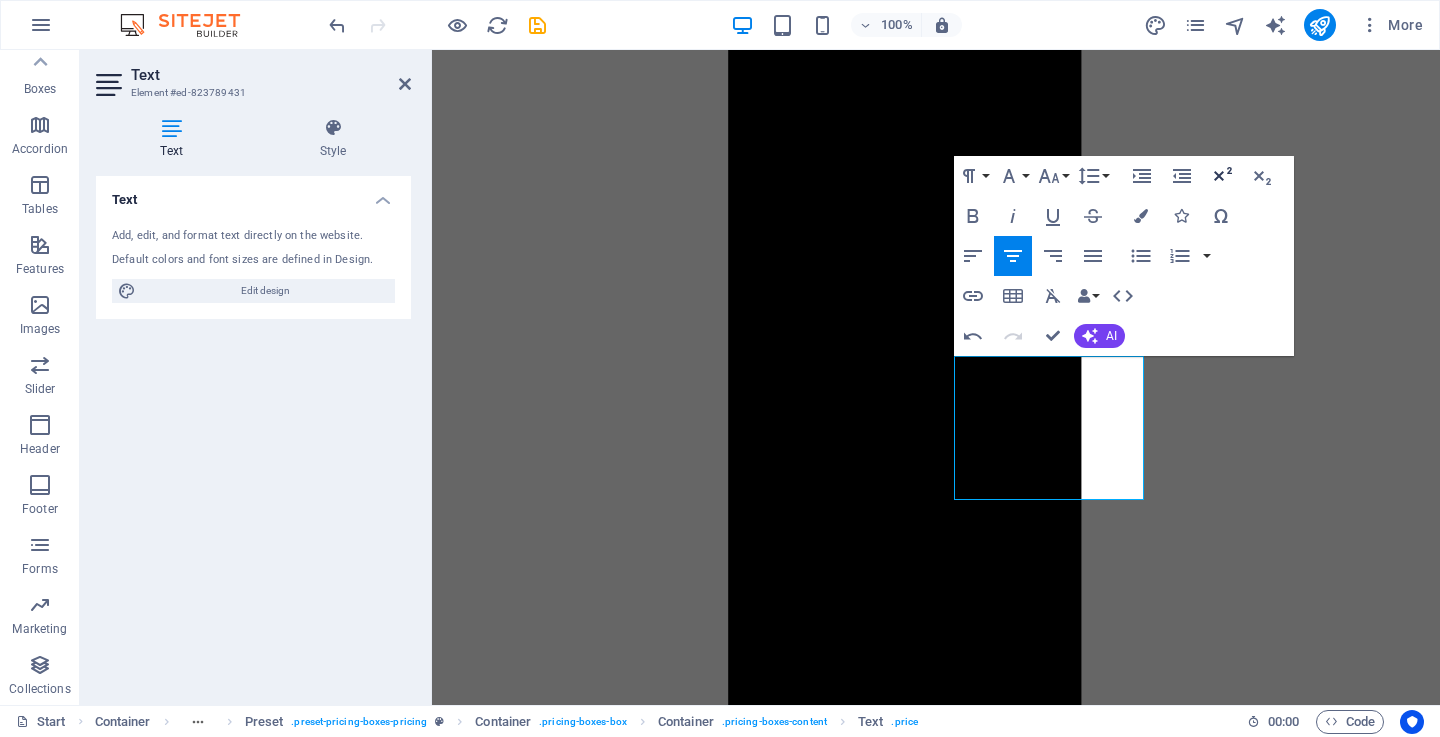 click 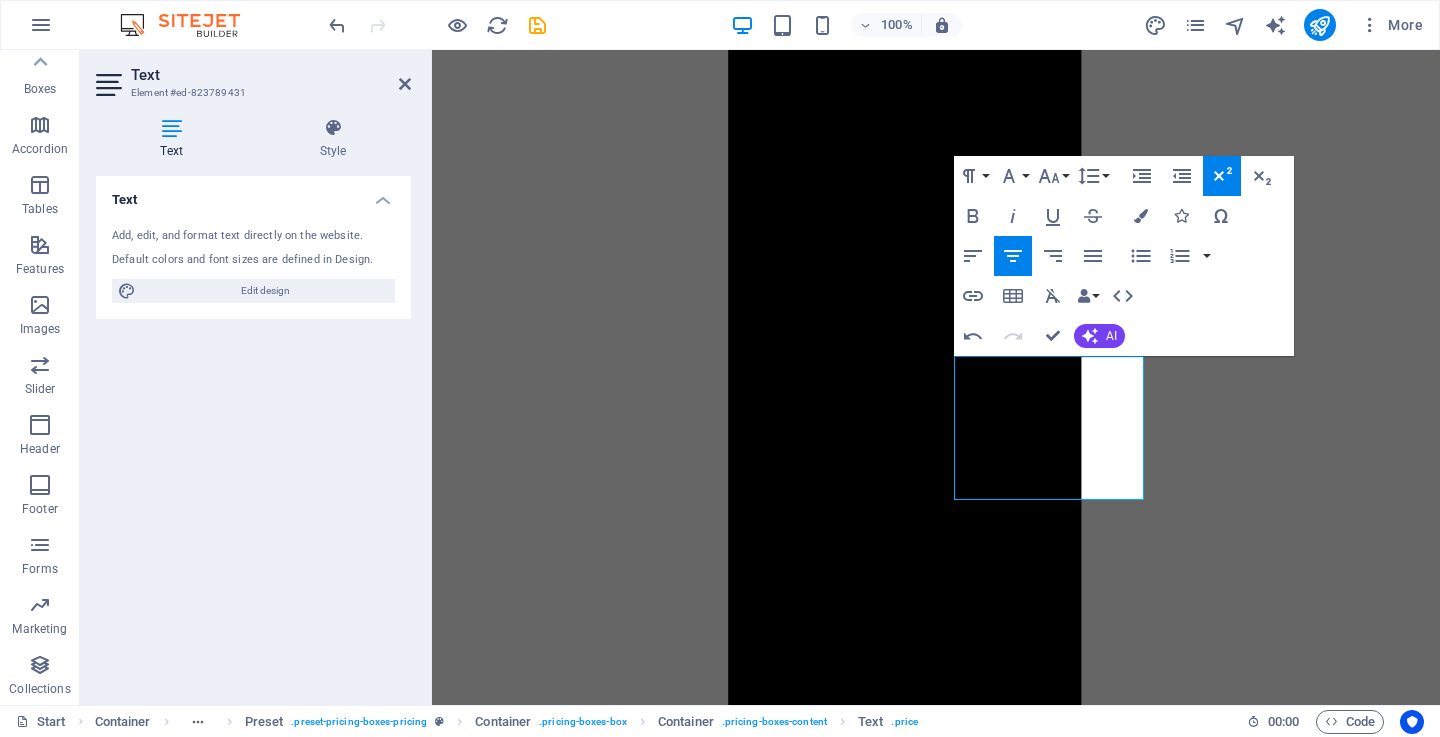drag, startPoint x: 1221, startPoint y: 181, endPoint x: 1223, endPoint y: 168, distance: 13.152946 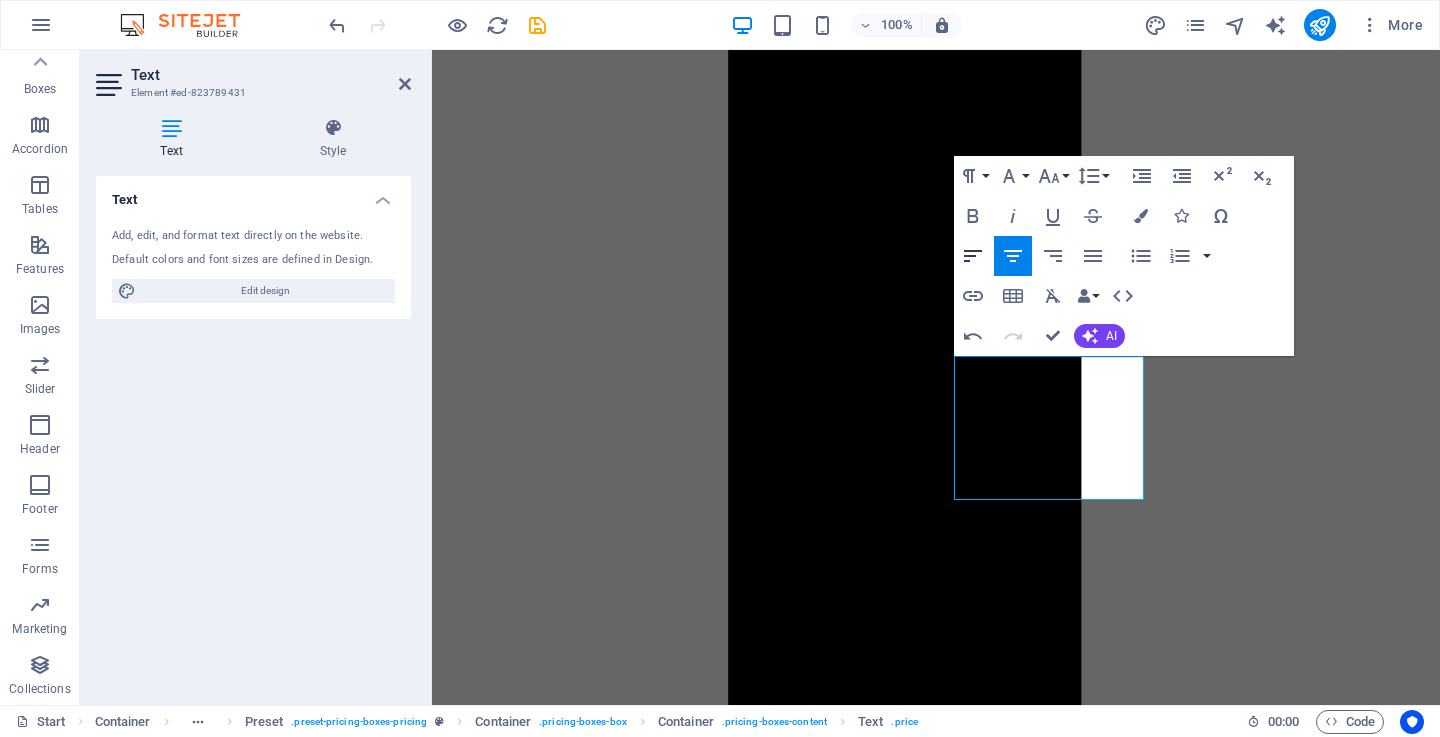 click 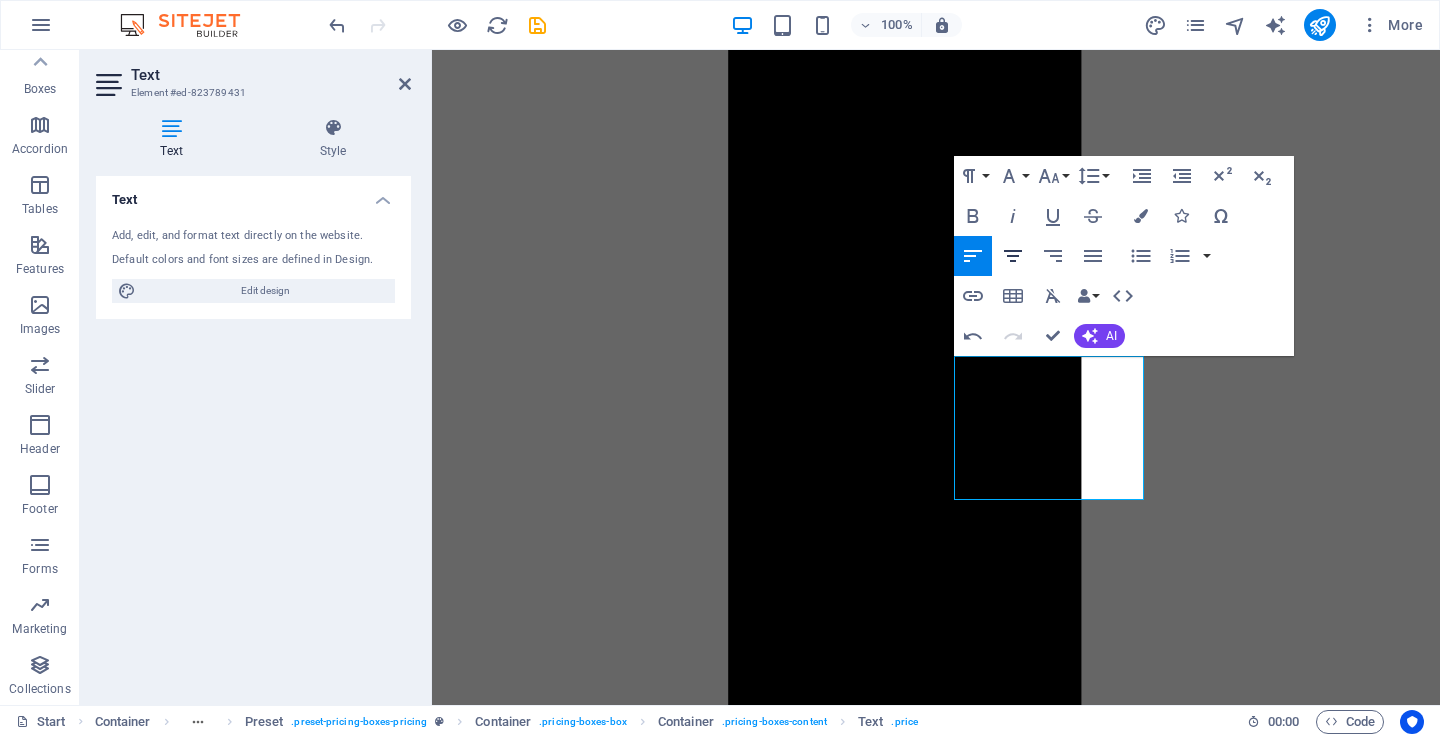 click on "Align Center" at bounding box center [1013, 256] 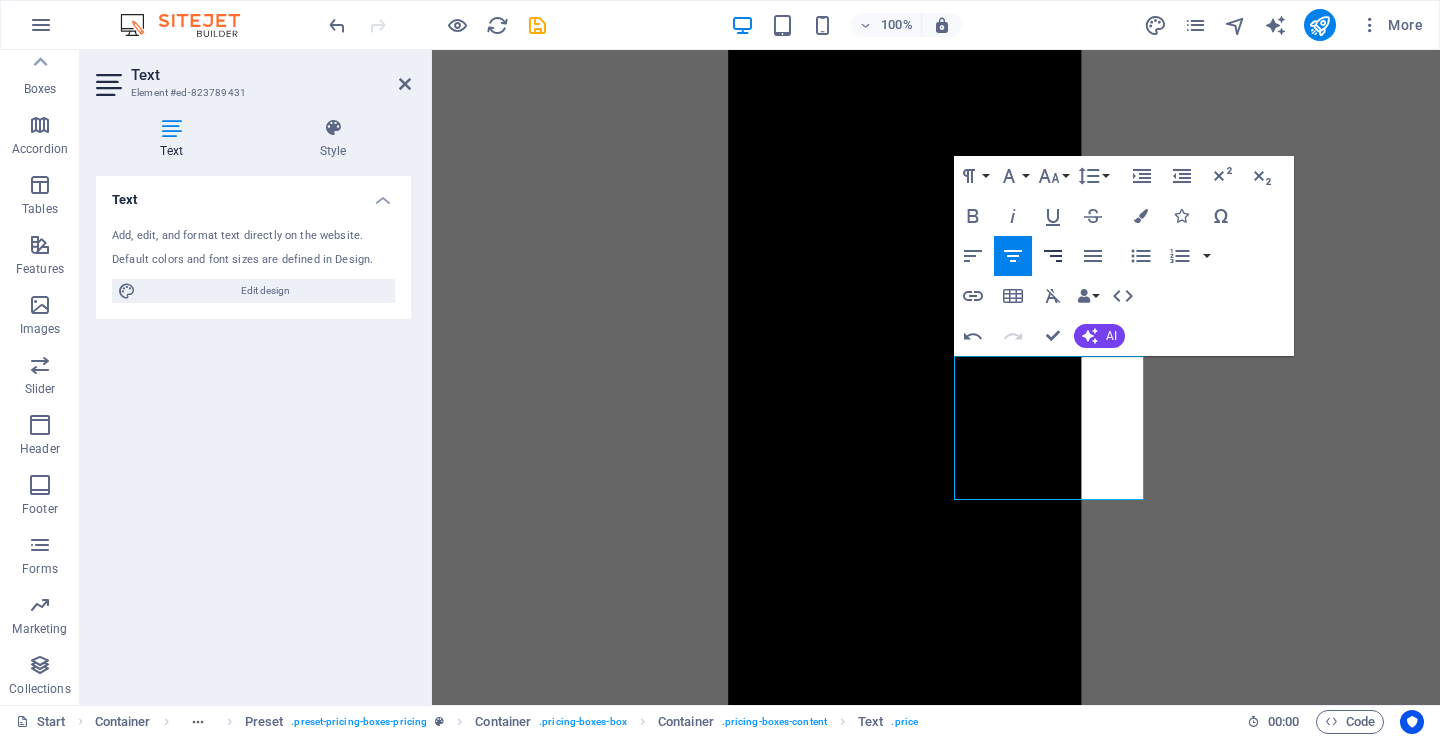 click 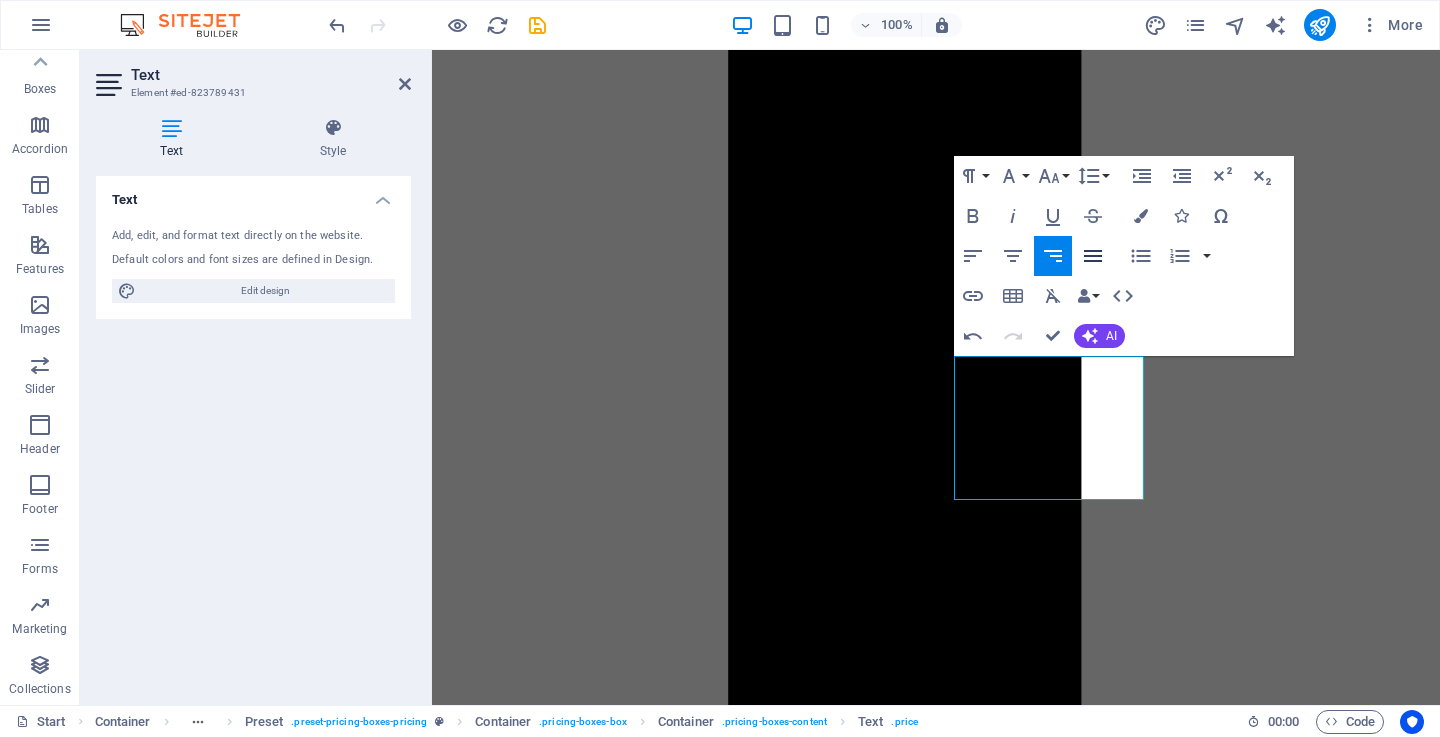 click 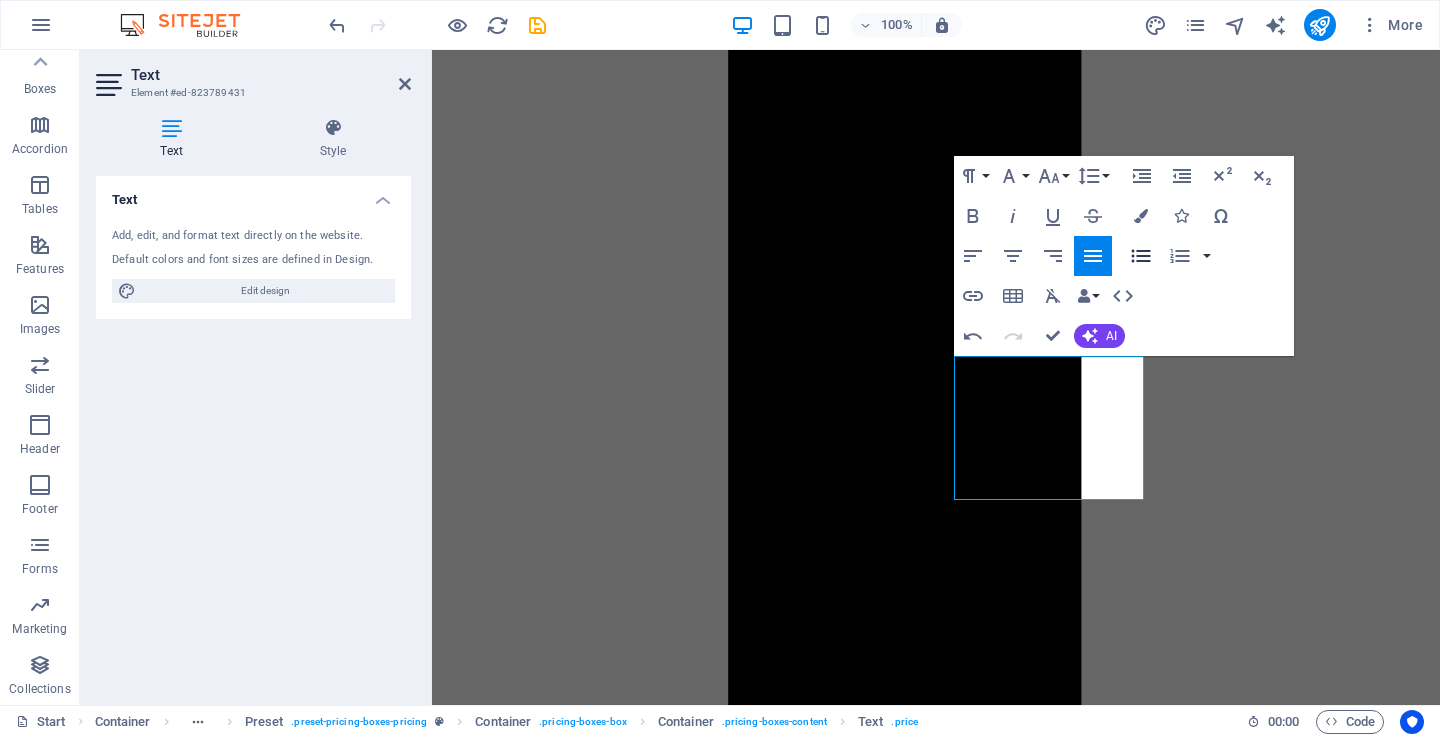 click 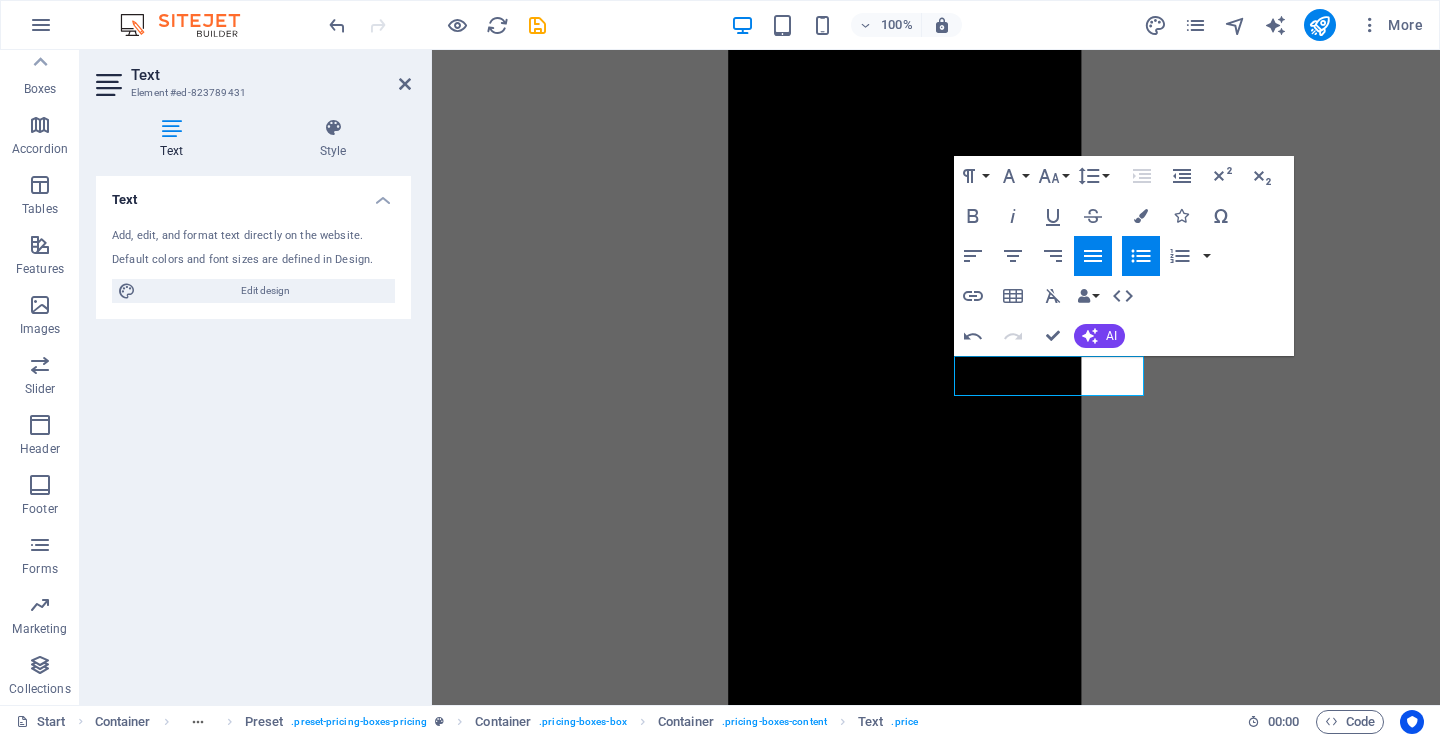 click 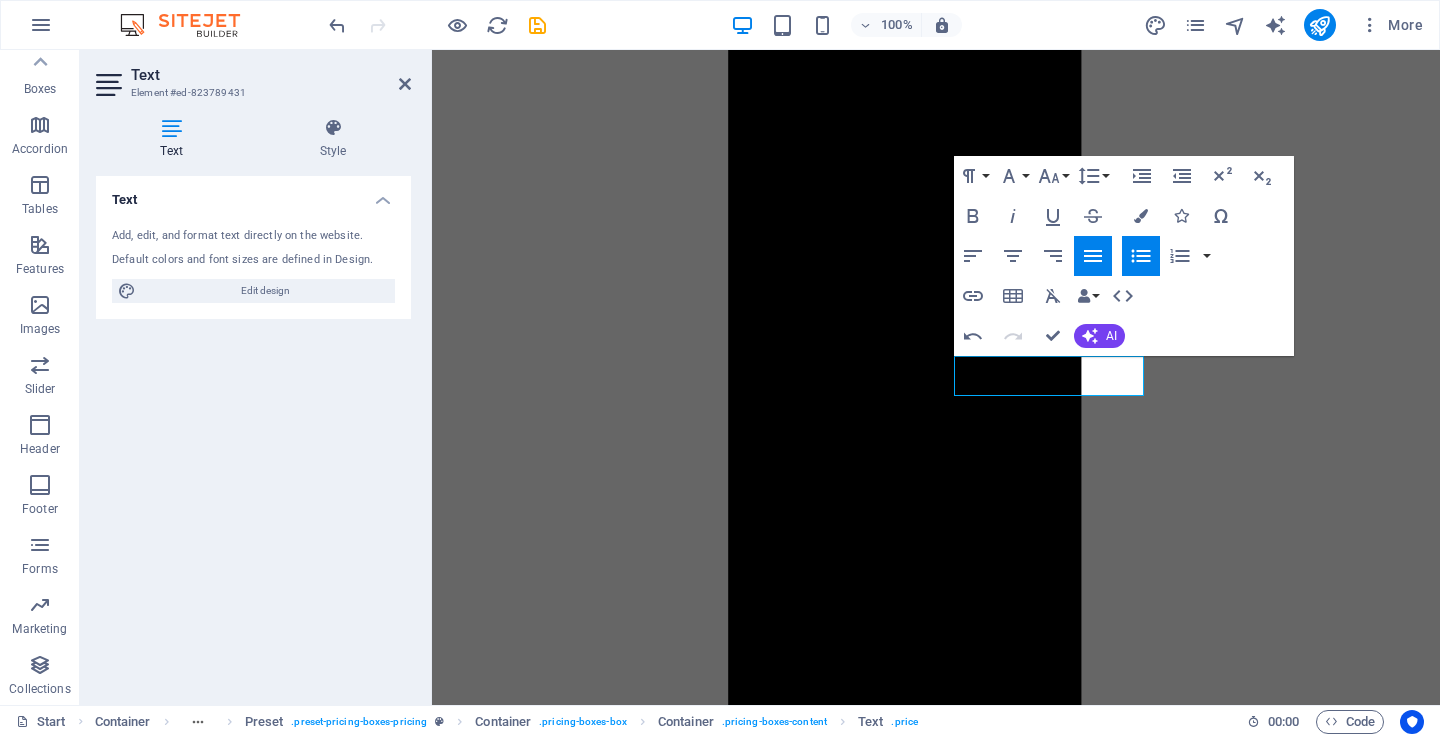 click 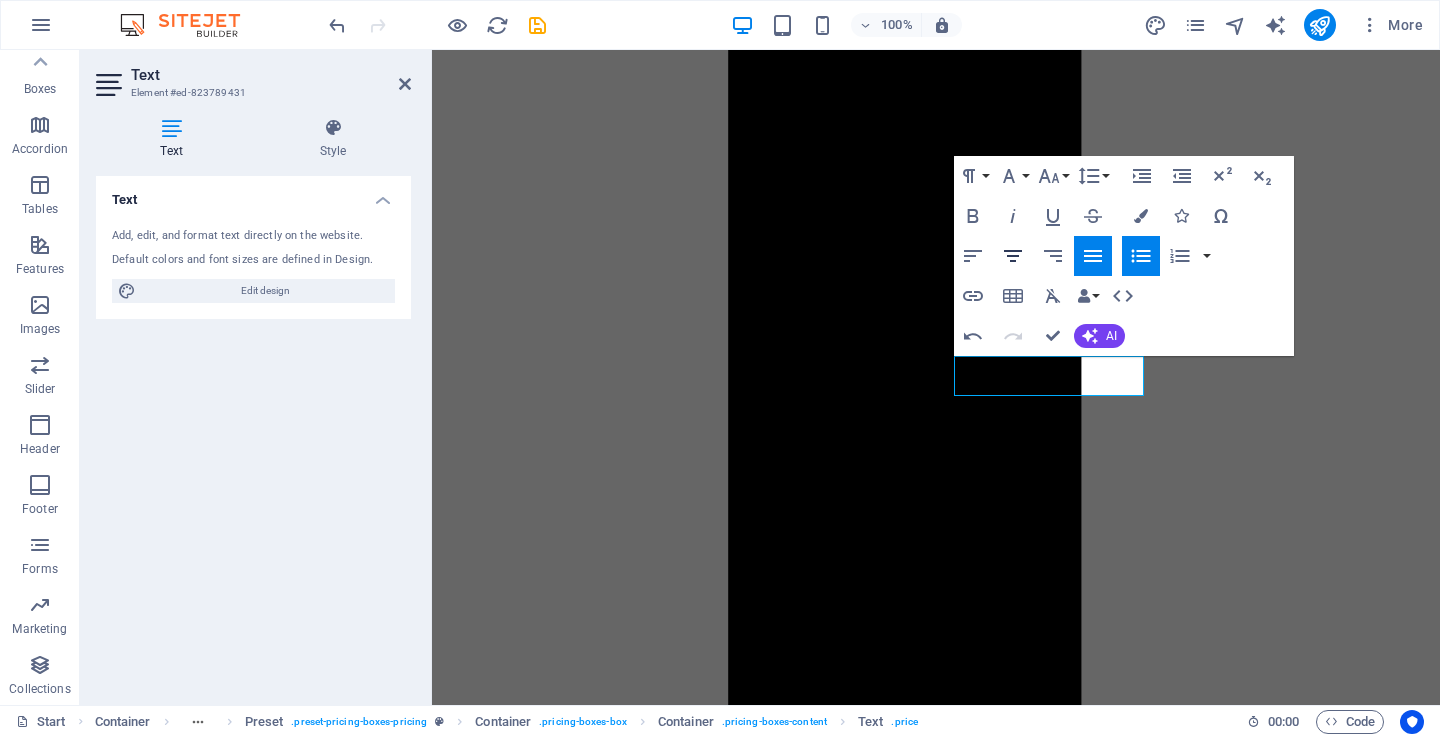 click 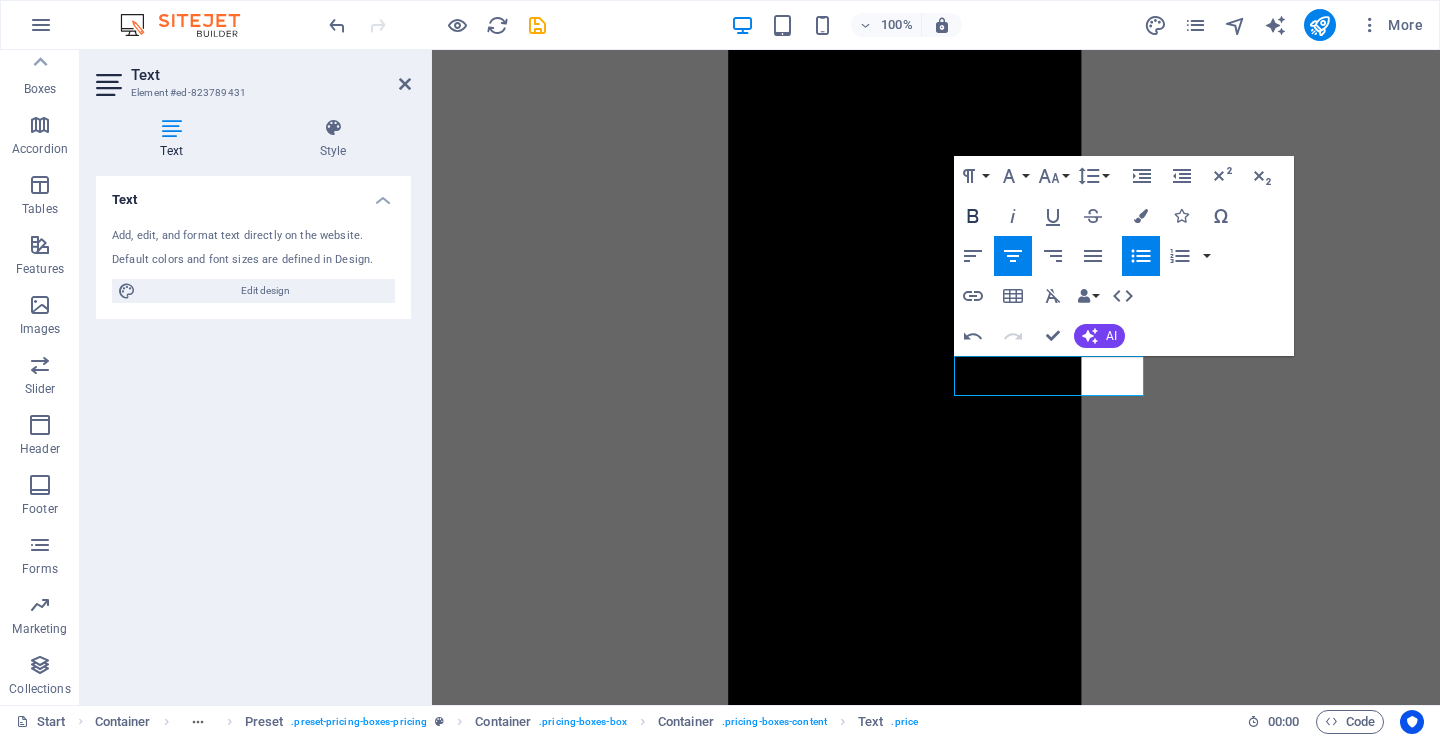 click 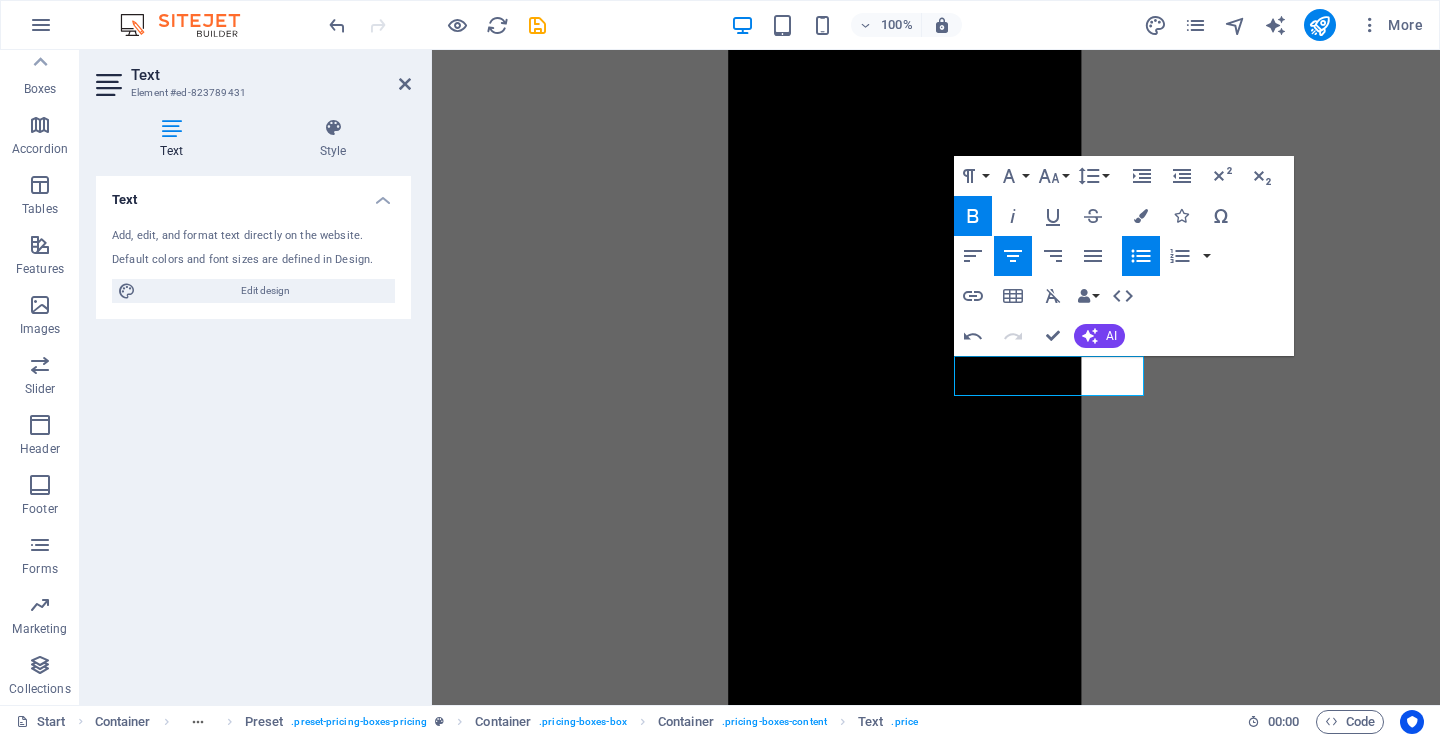 click 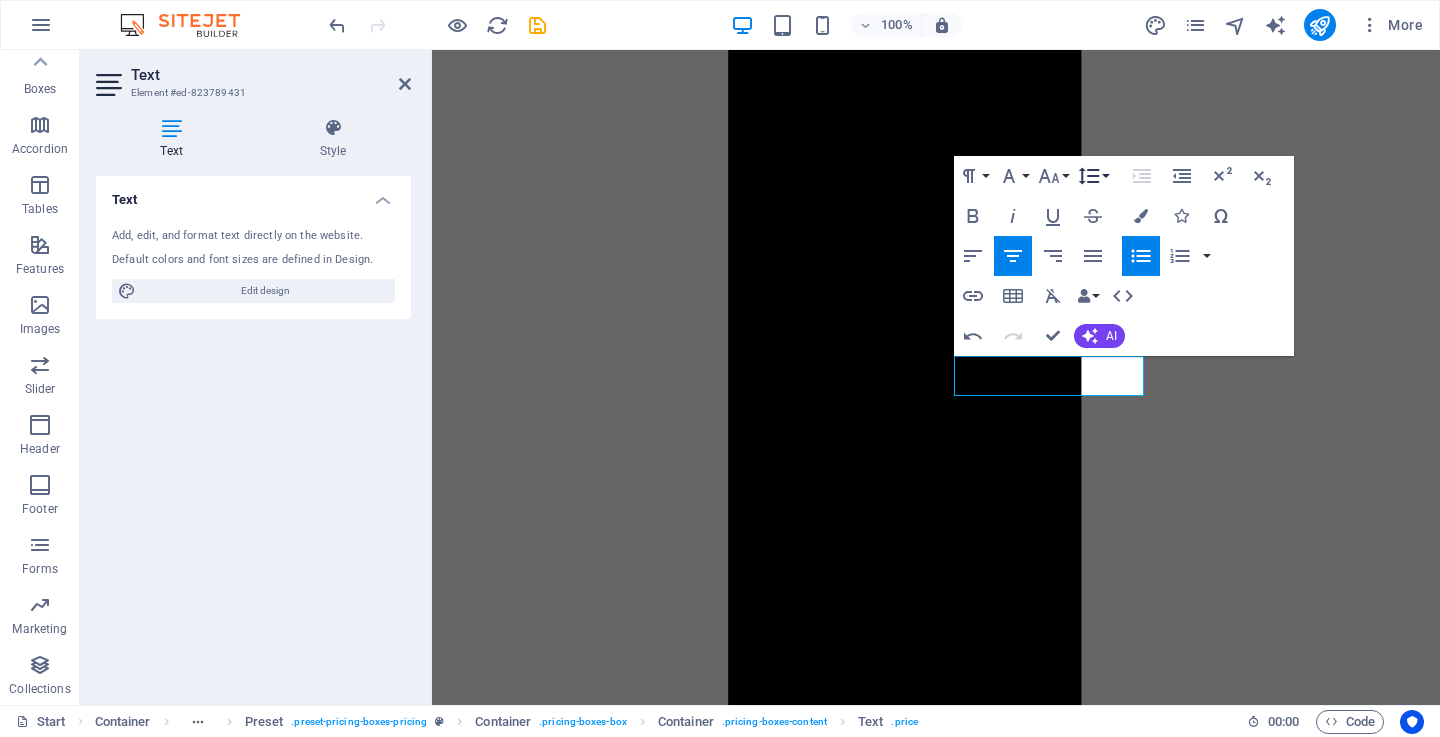 click 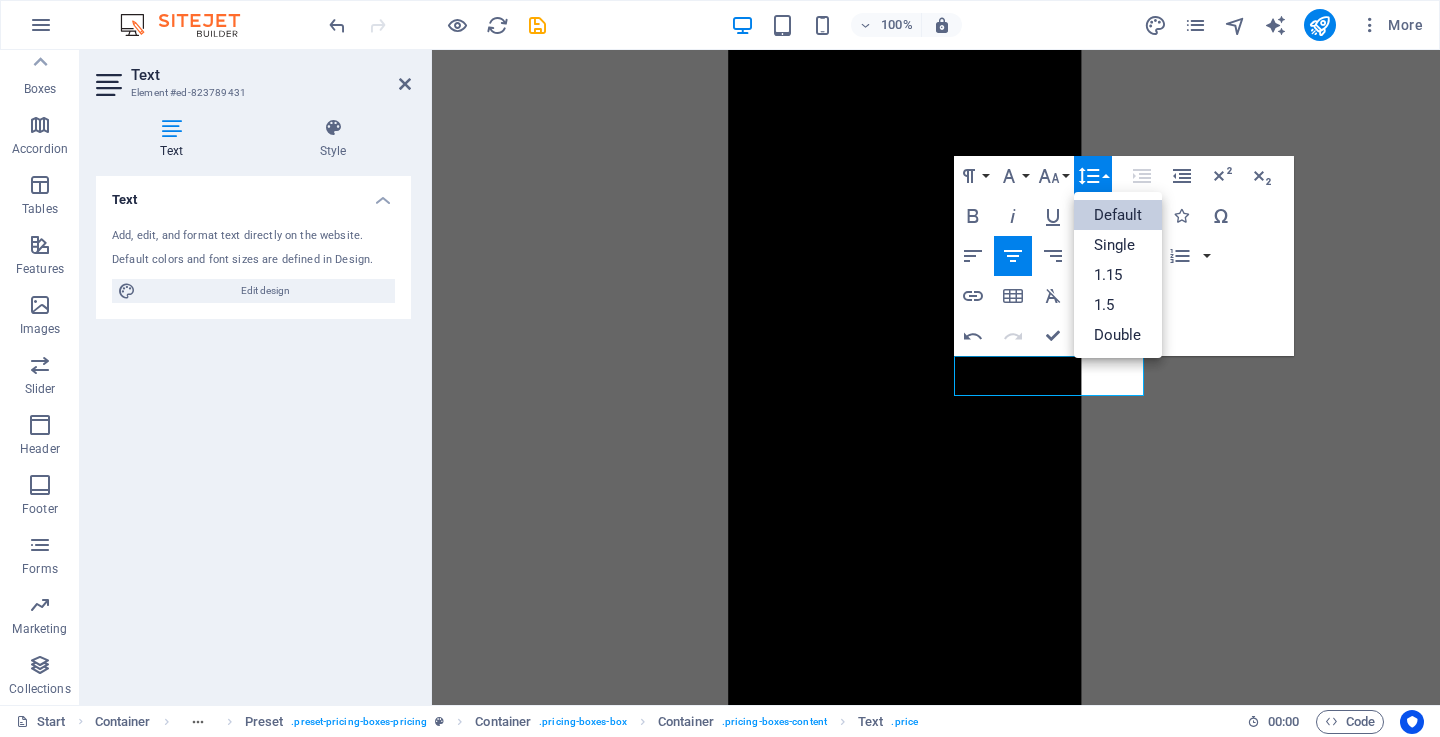 scroll, scrollTop: 0, scrollLeft: 0, axis: both 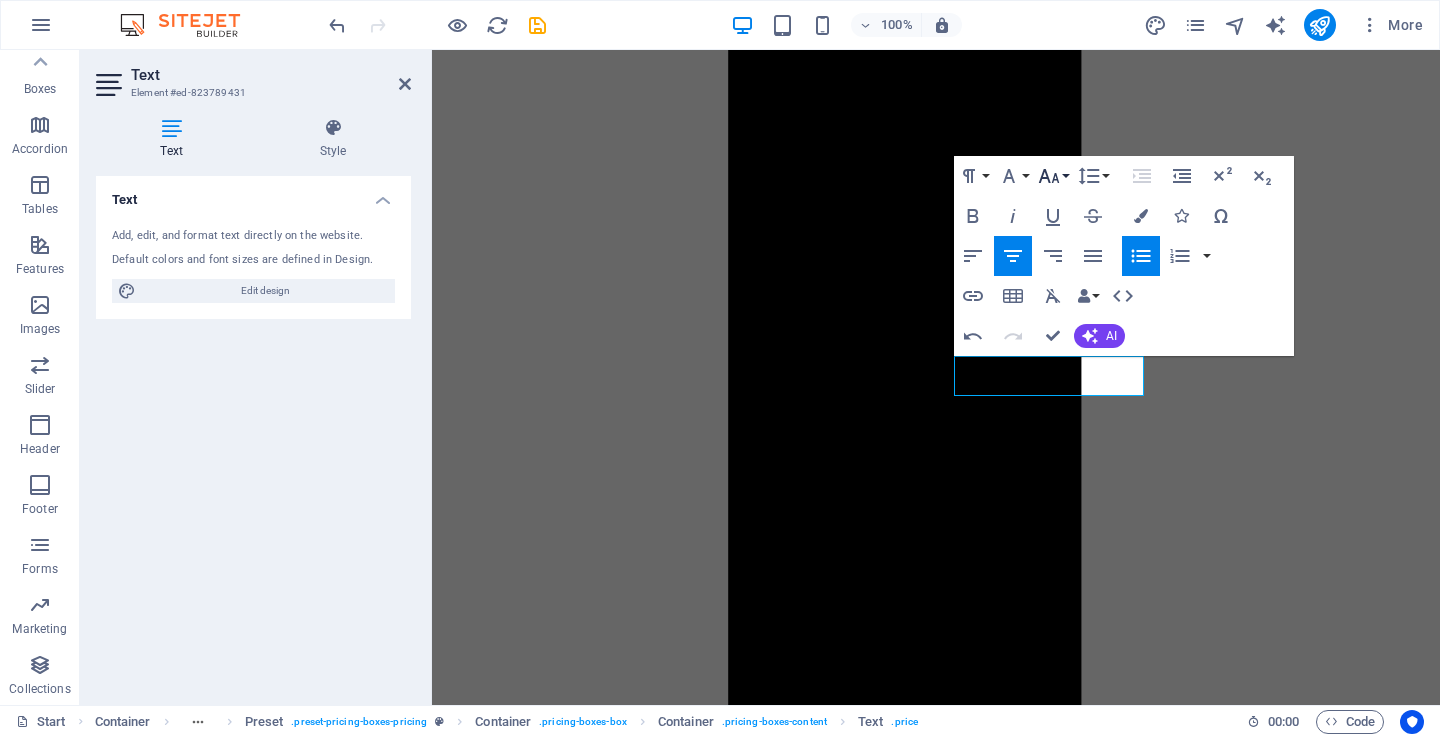 click on "Font Size" at bounding box center [1053, 176] 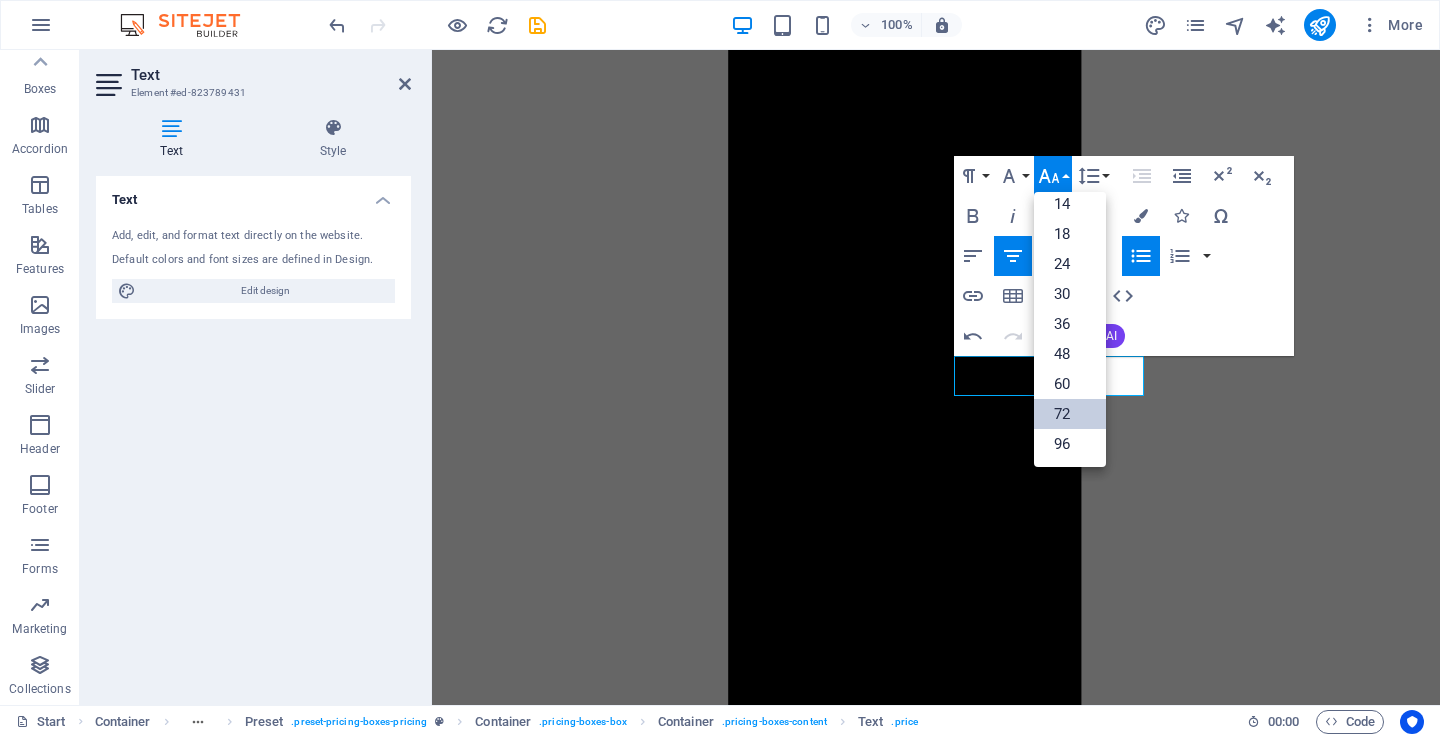 click on "72" at bounding box center [1070, 414] 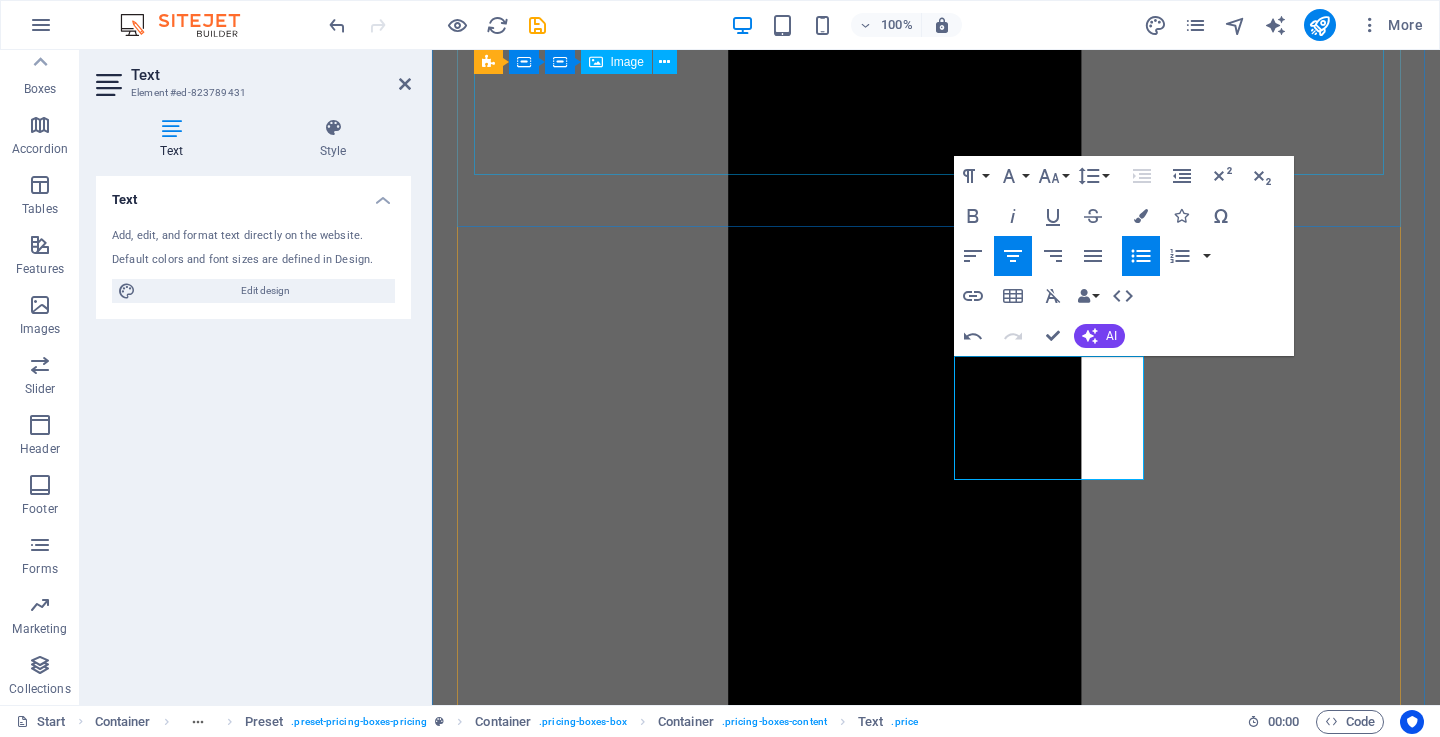 click at bounding box center [936, 31394] 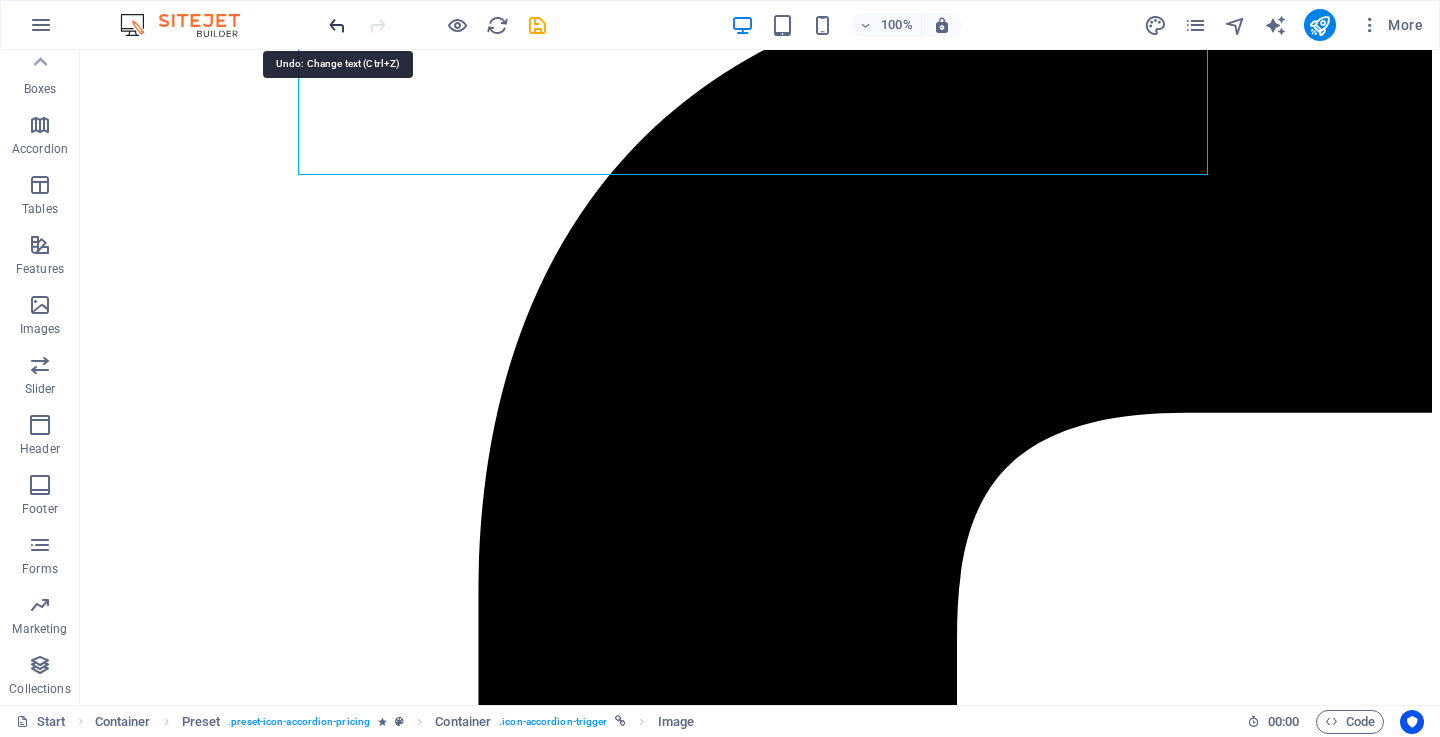 click at bounding box center (337, 25) 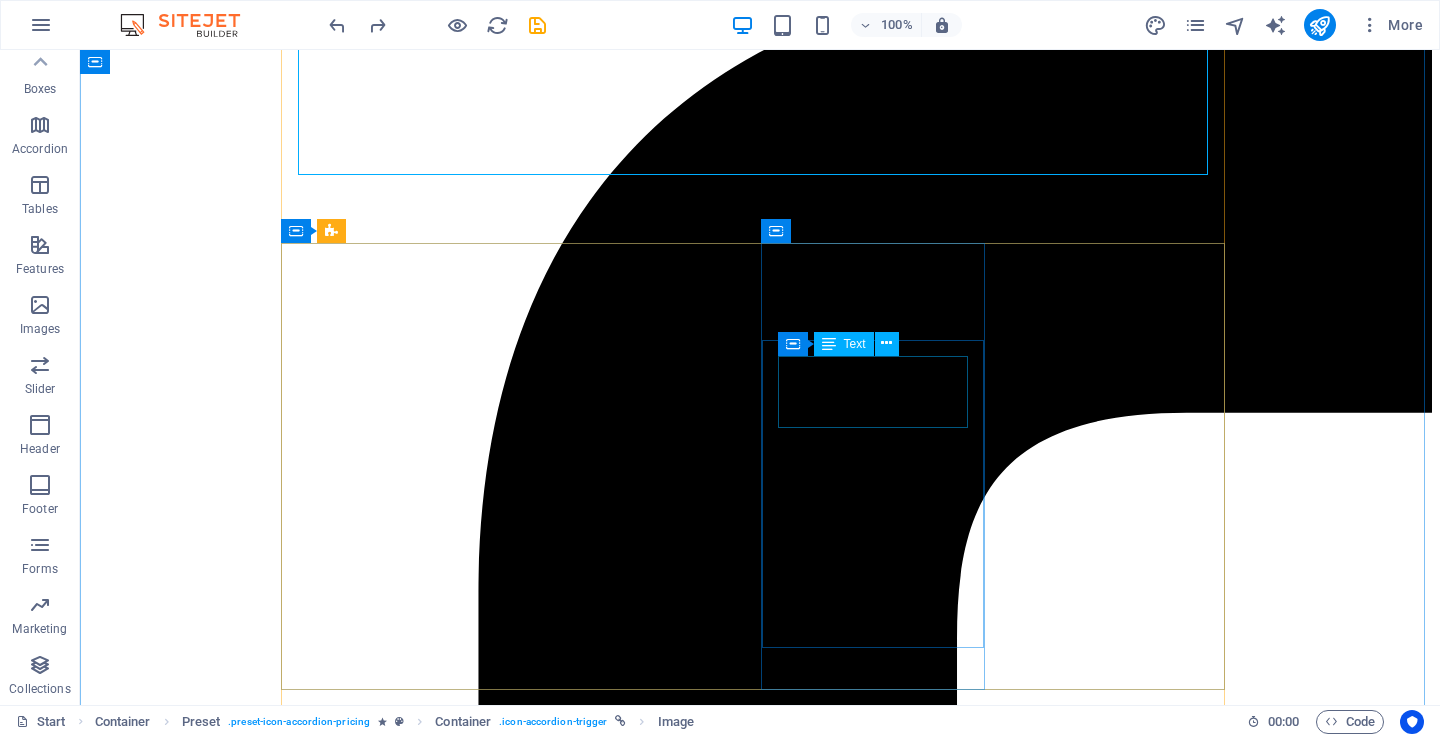 click on "45,000" at bounding box center [760, 43907] 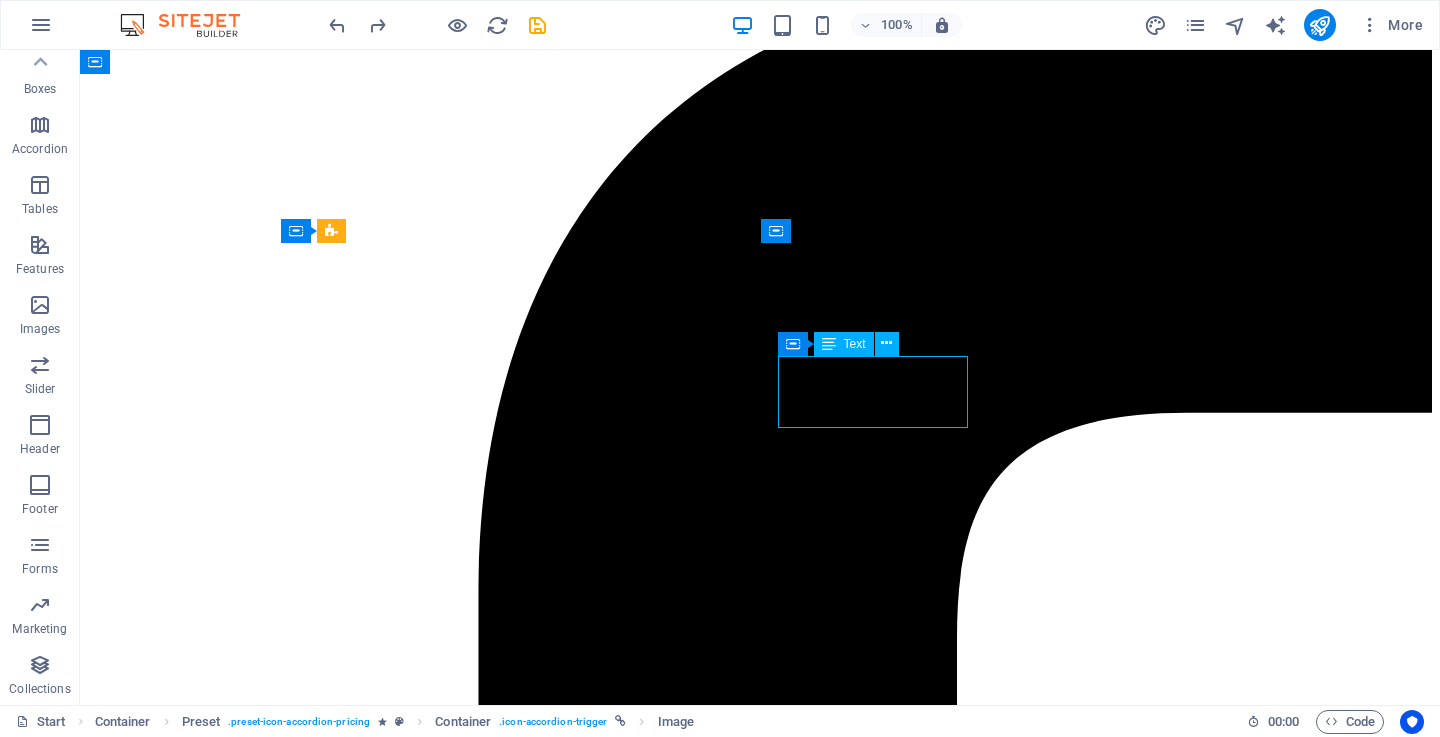 click on "45,000" at bounding box center [760, 43907] 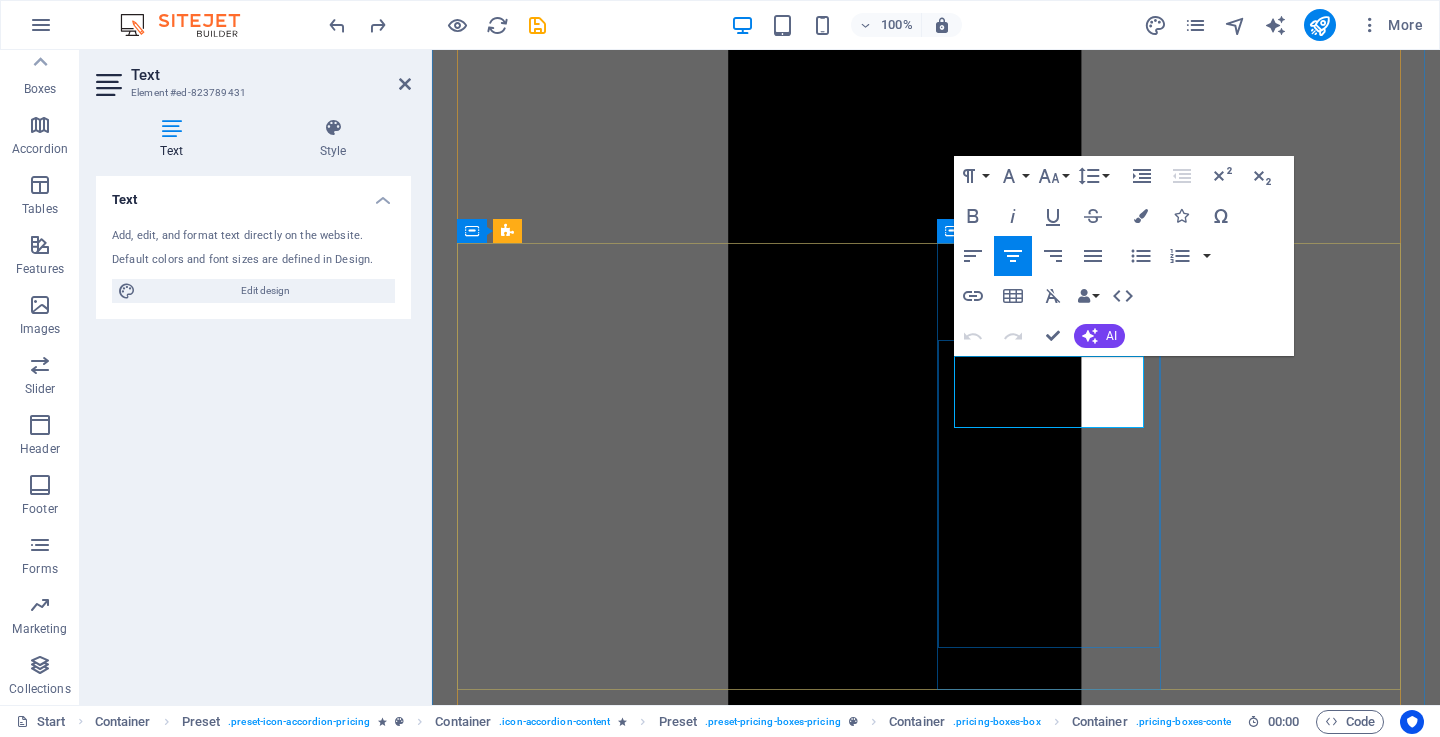click on "45,000" at bounding box center [936, 34977] 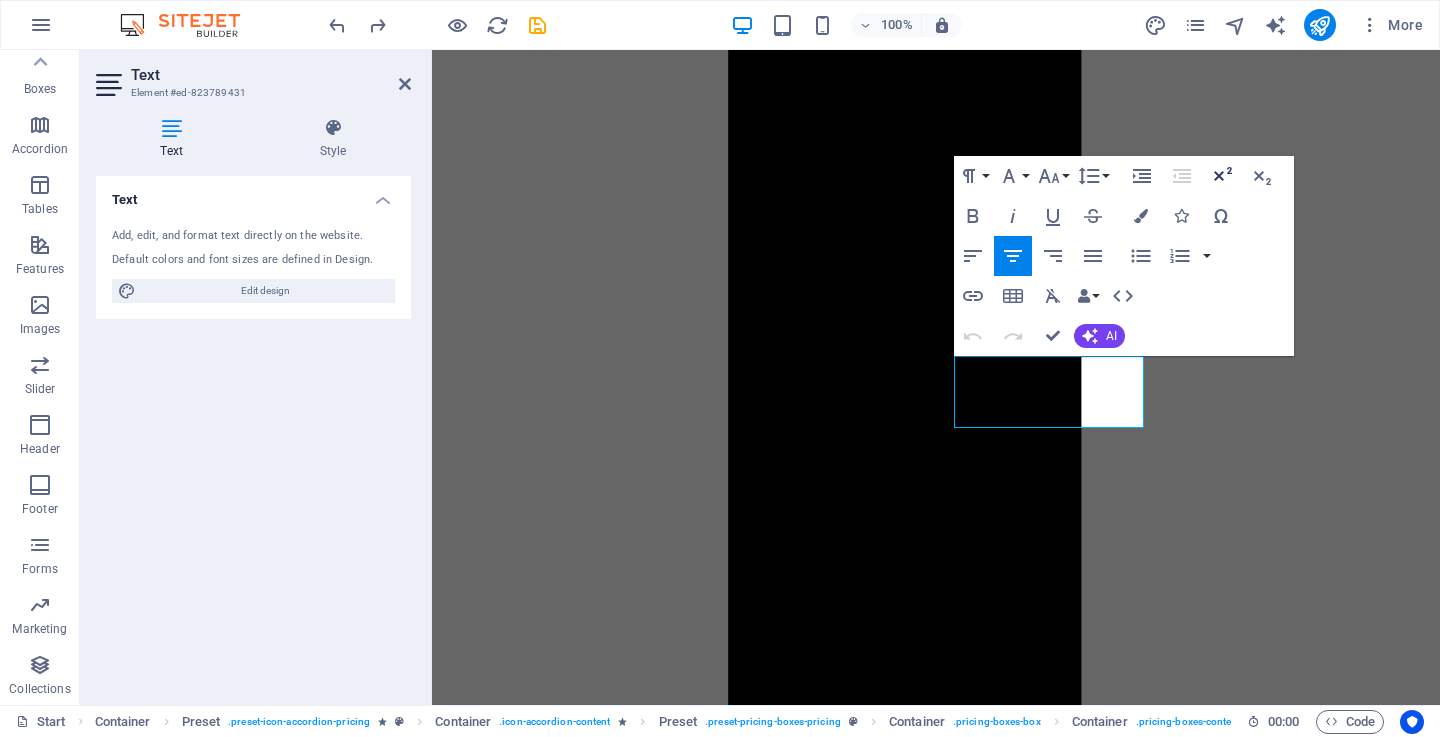 click 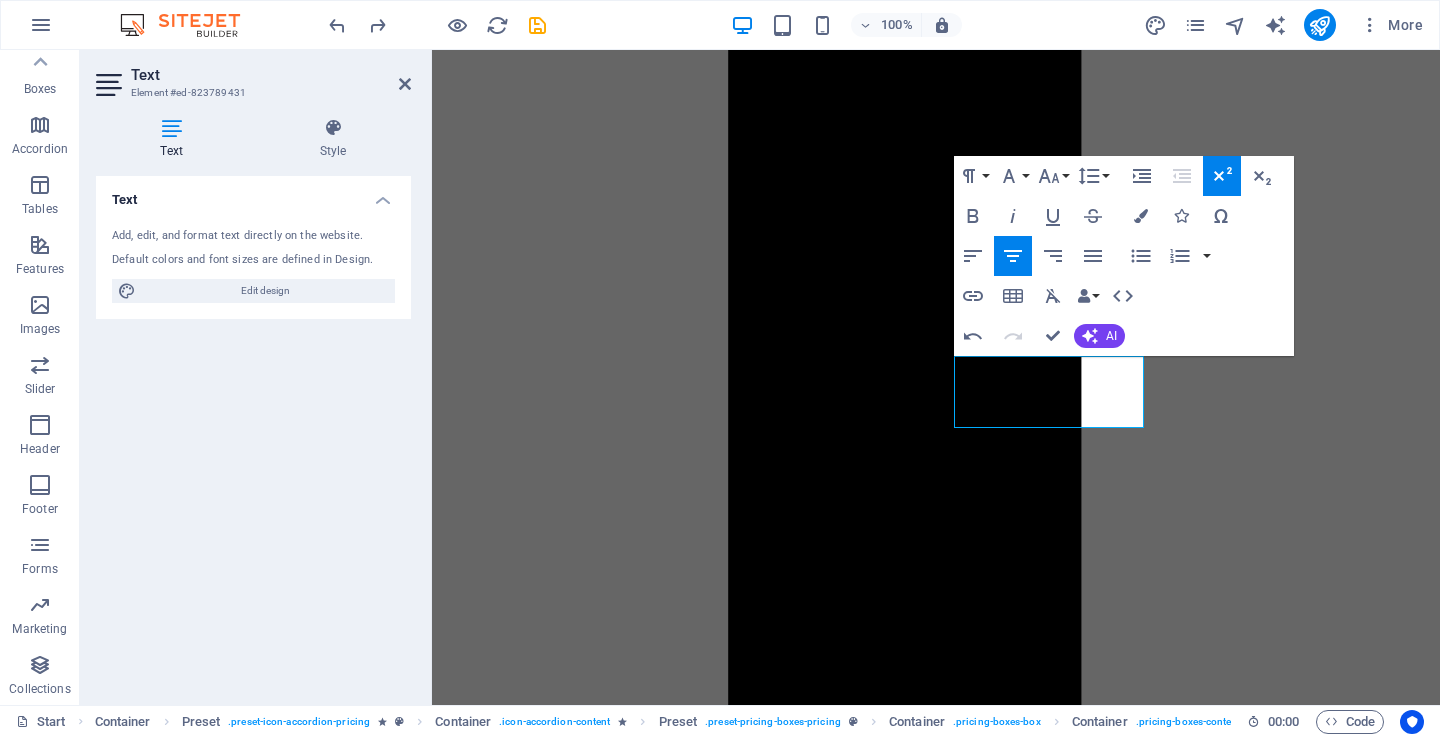type 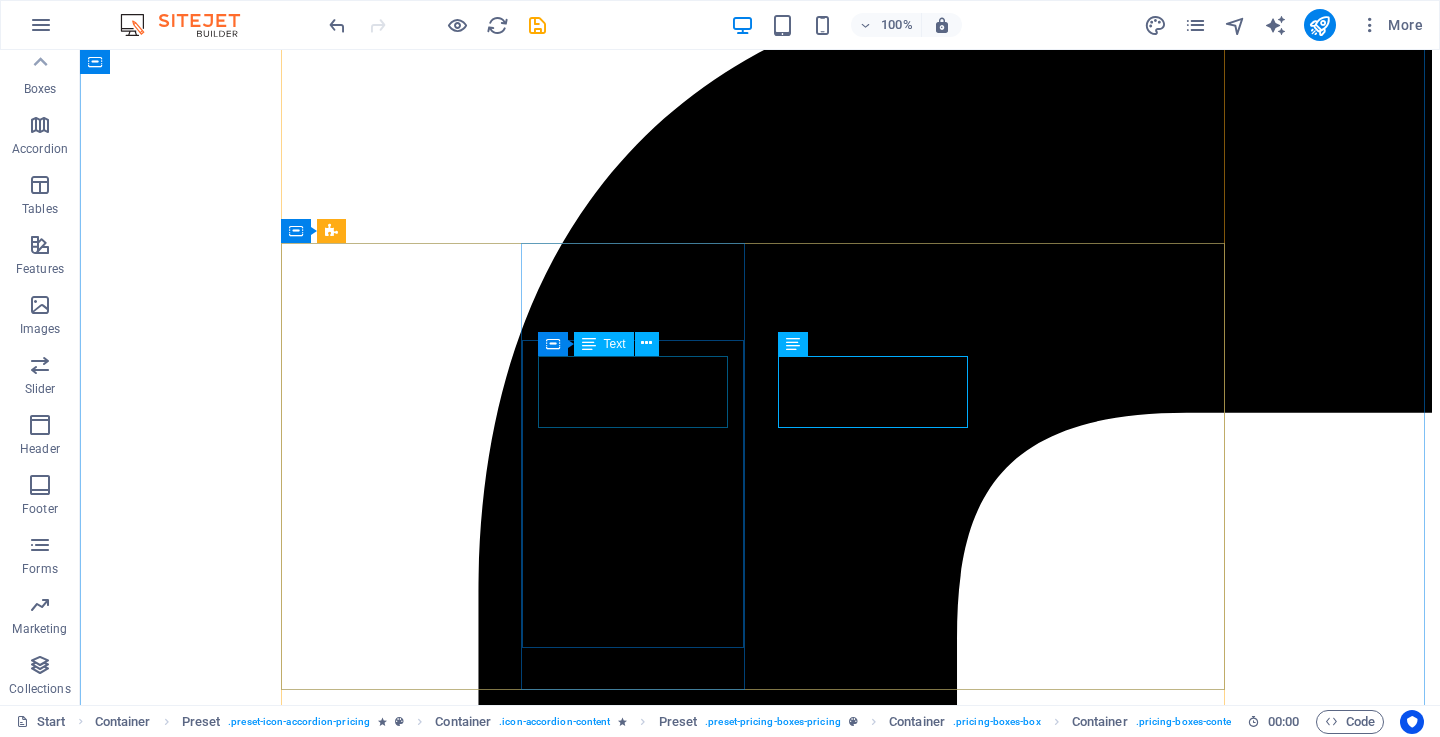 click on "15,000" at bounding box center (760, 42369) 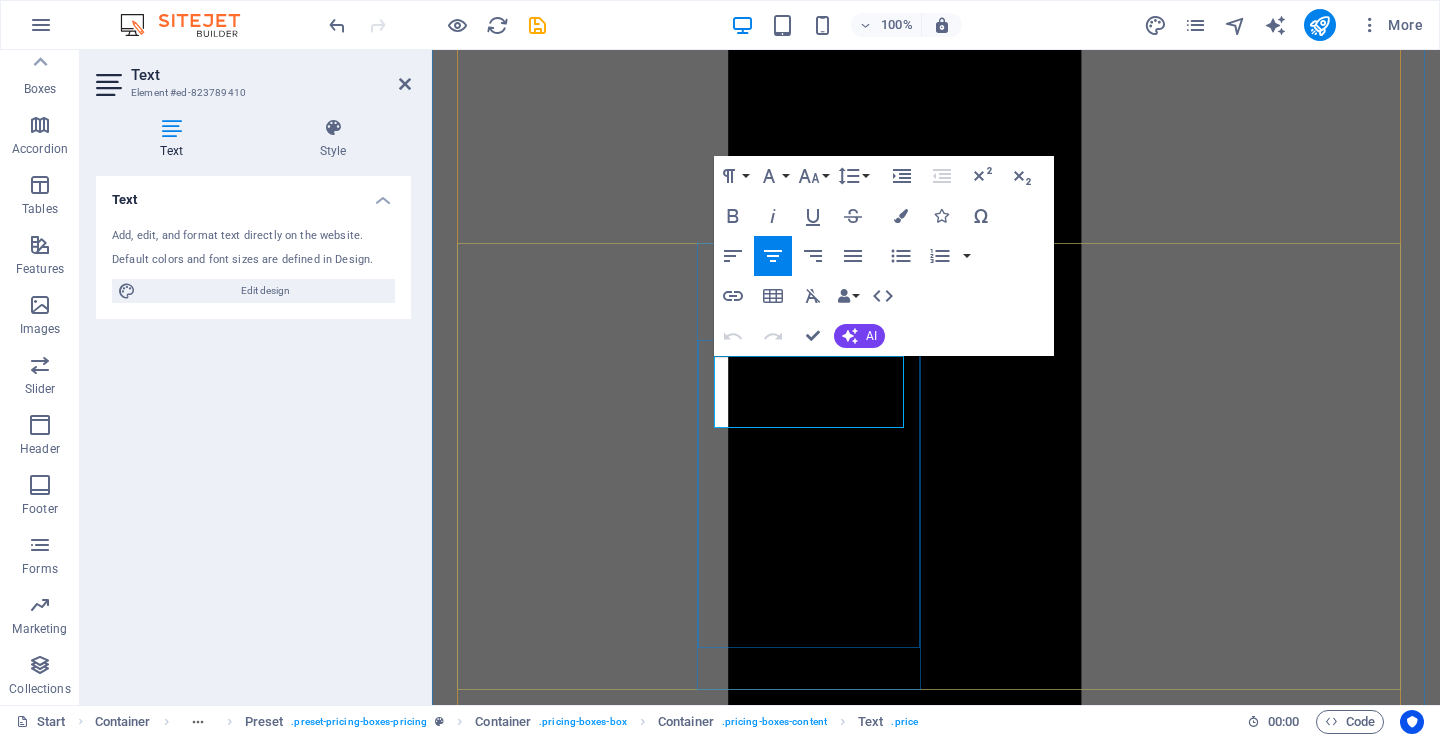 click on "15,000" at bounding box center (936, 33791) 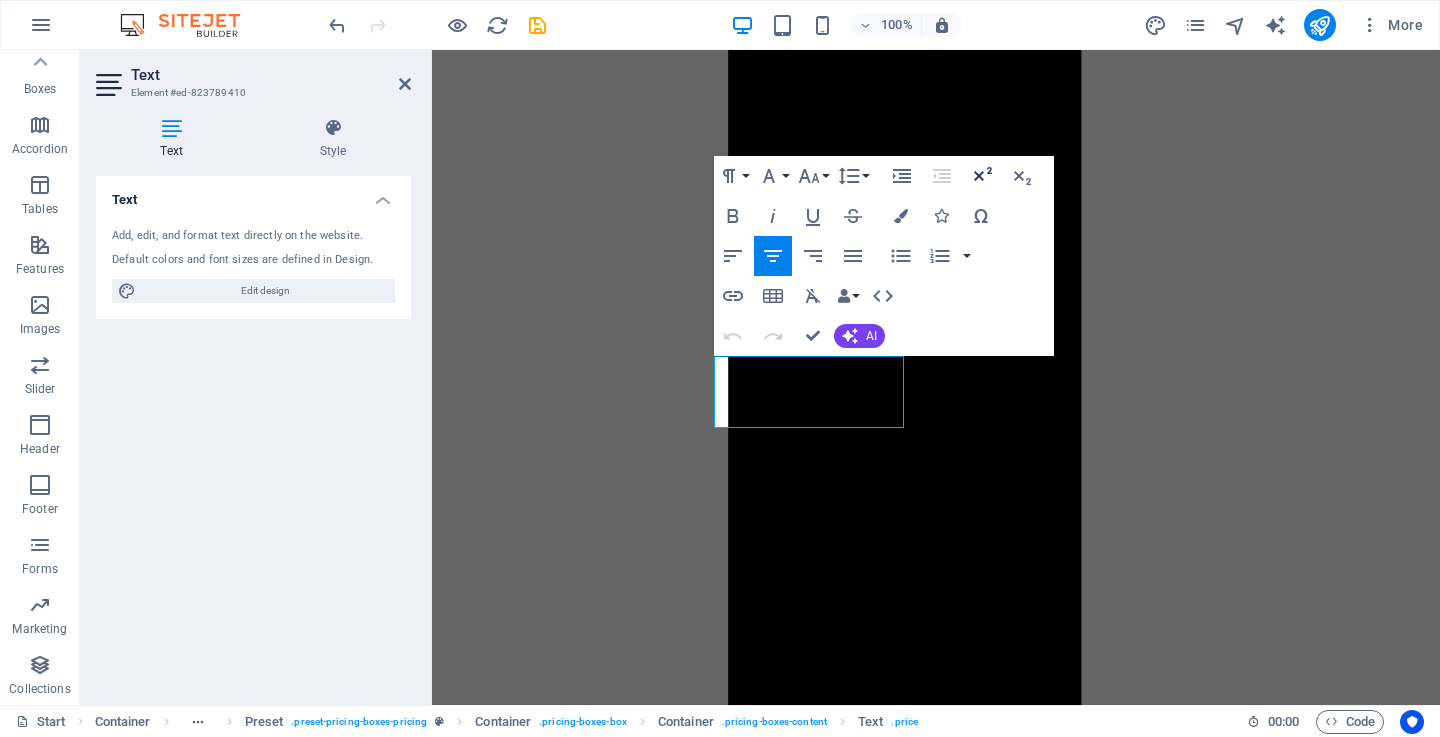 click 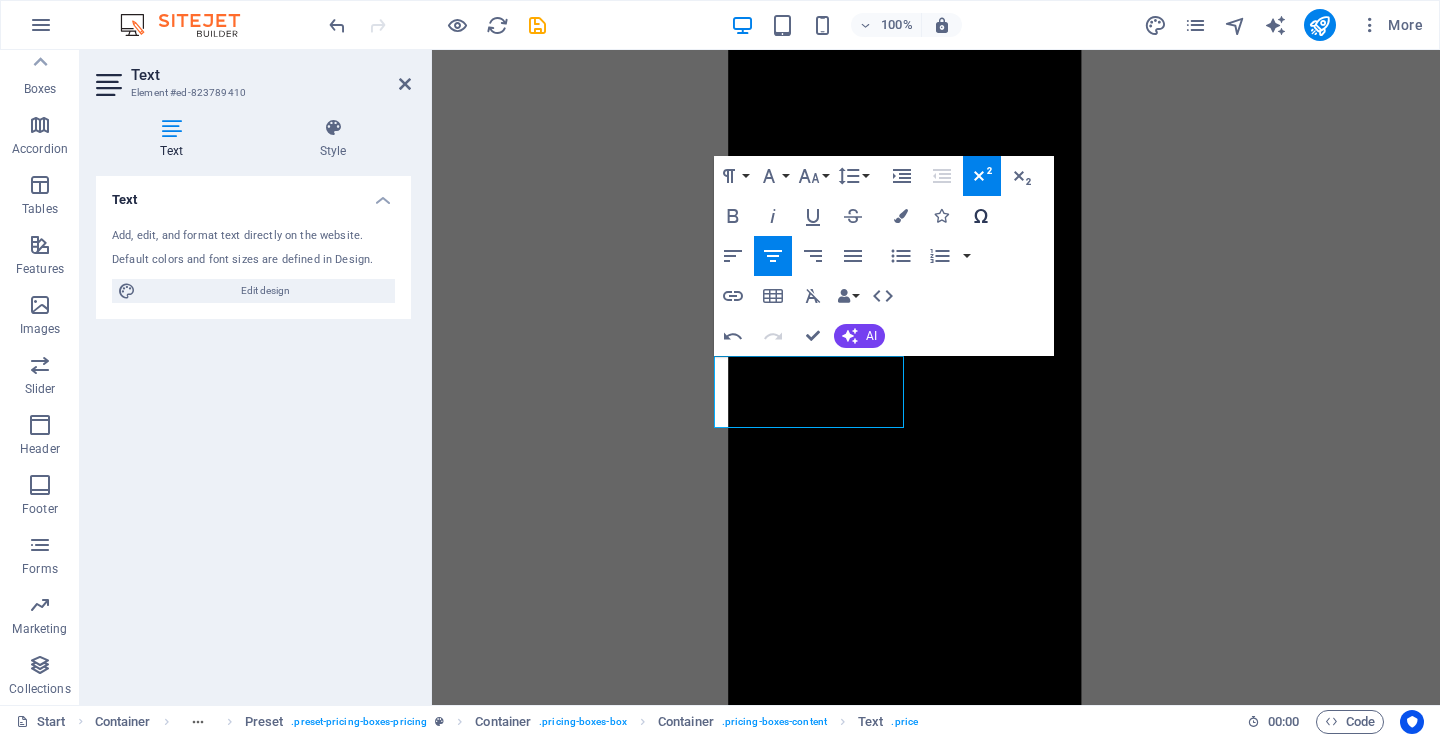 type 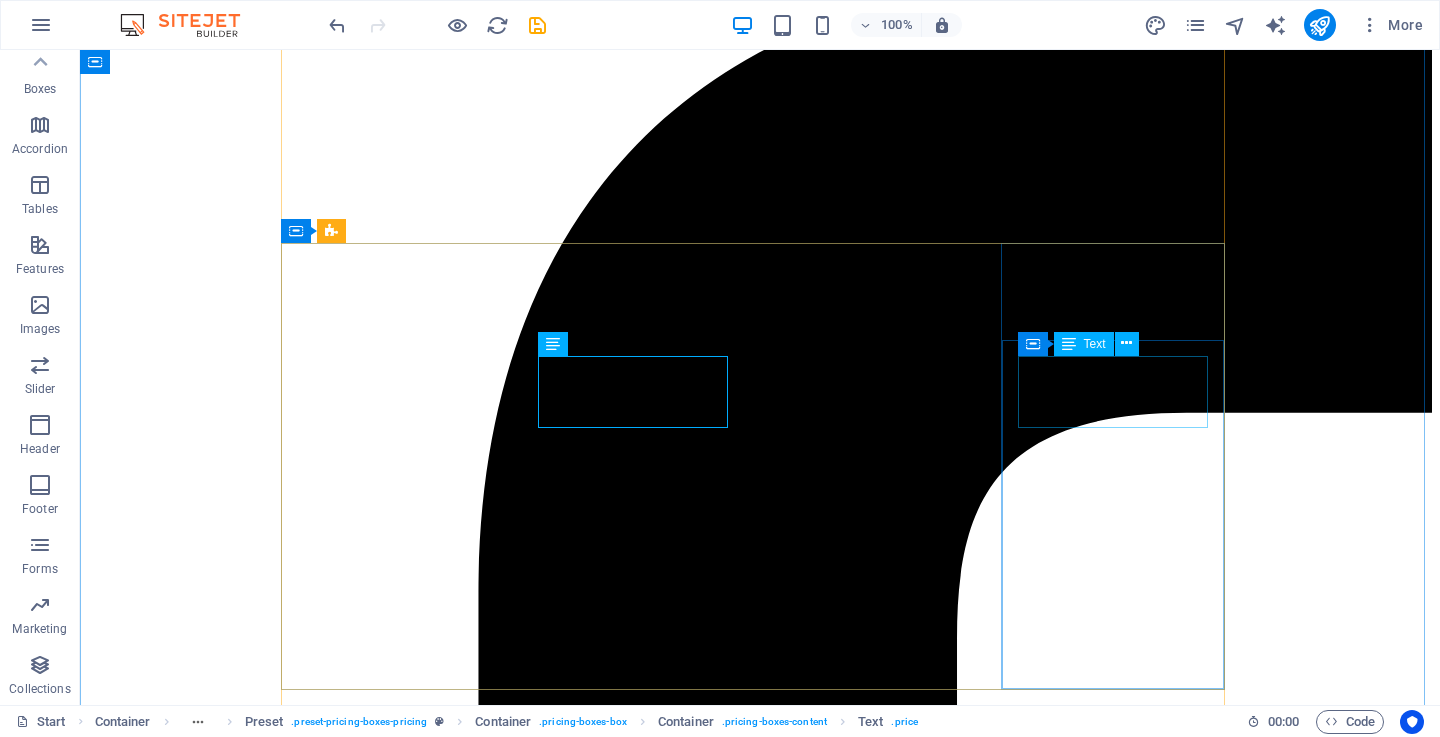 click on "90,000  Tsh." at bounding box center [760, 44917] 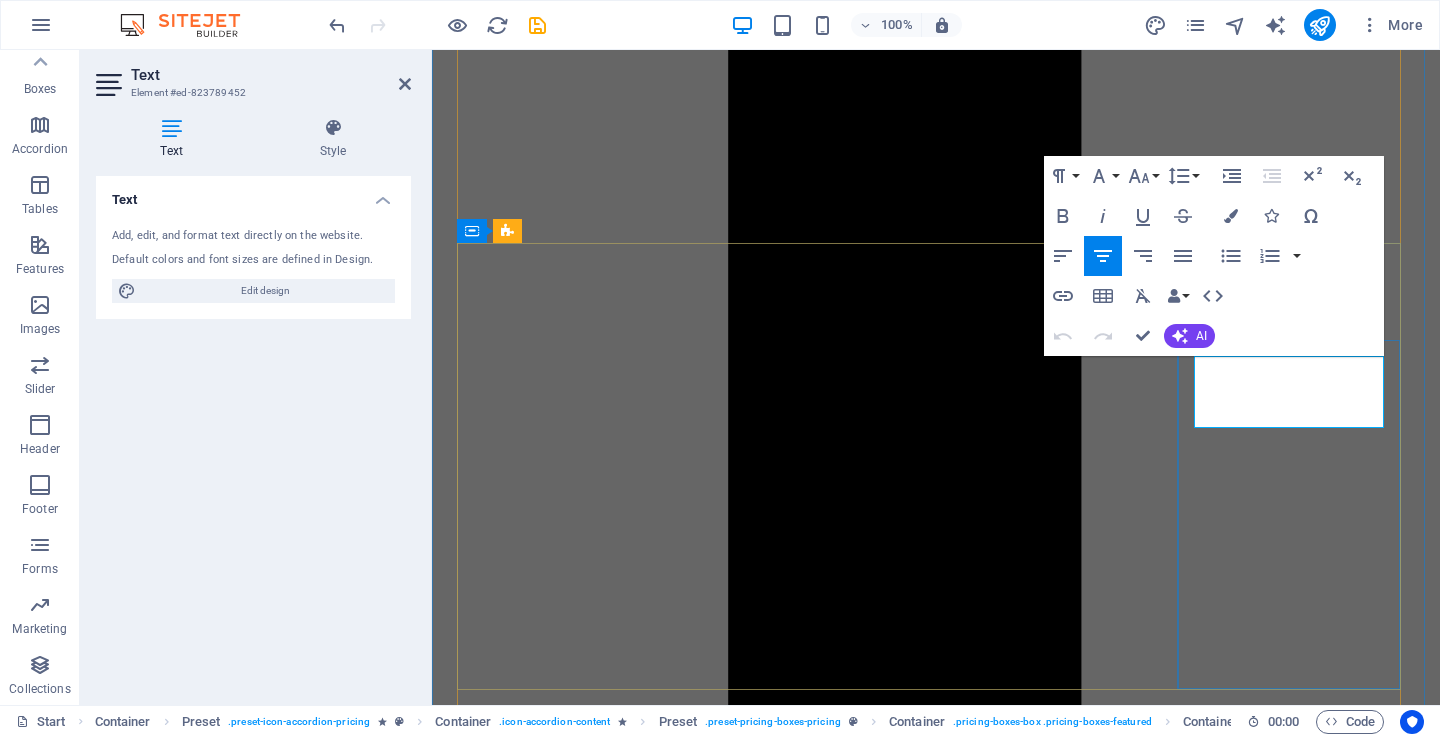 drag, startPoint x: 1346, startPoint y: 372, endPoint x: 1379, endPoint y: 372, distance: 33 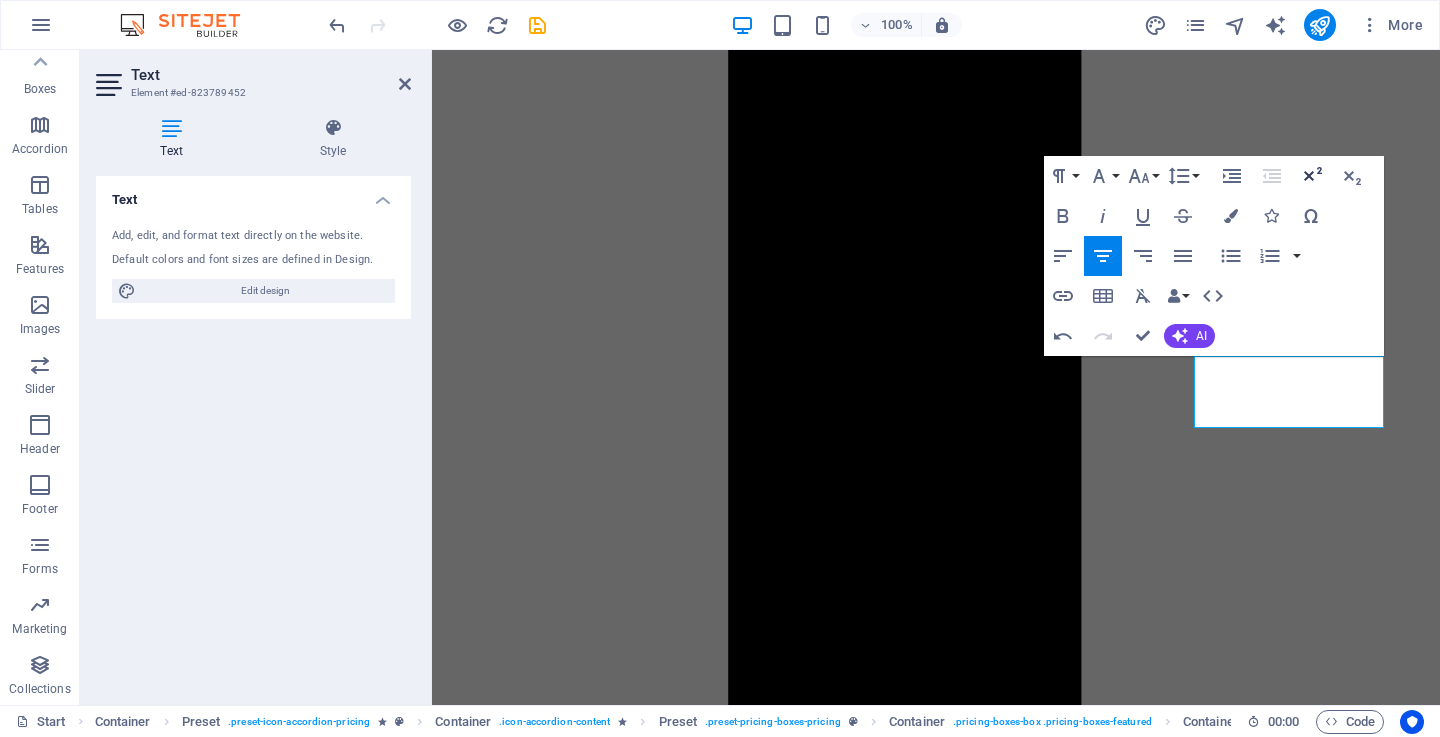 click 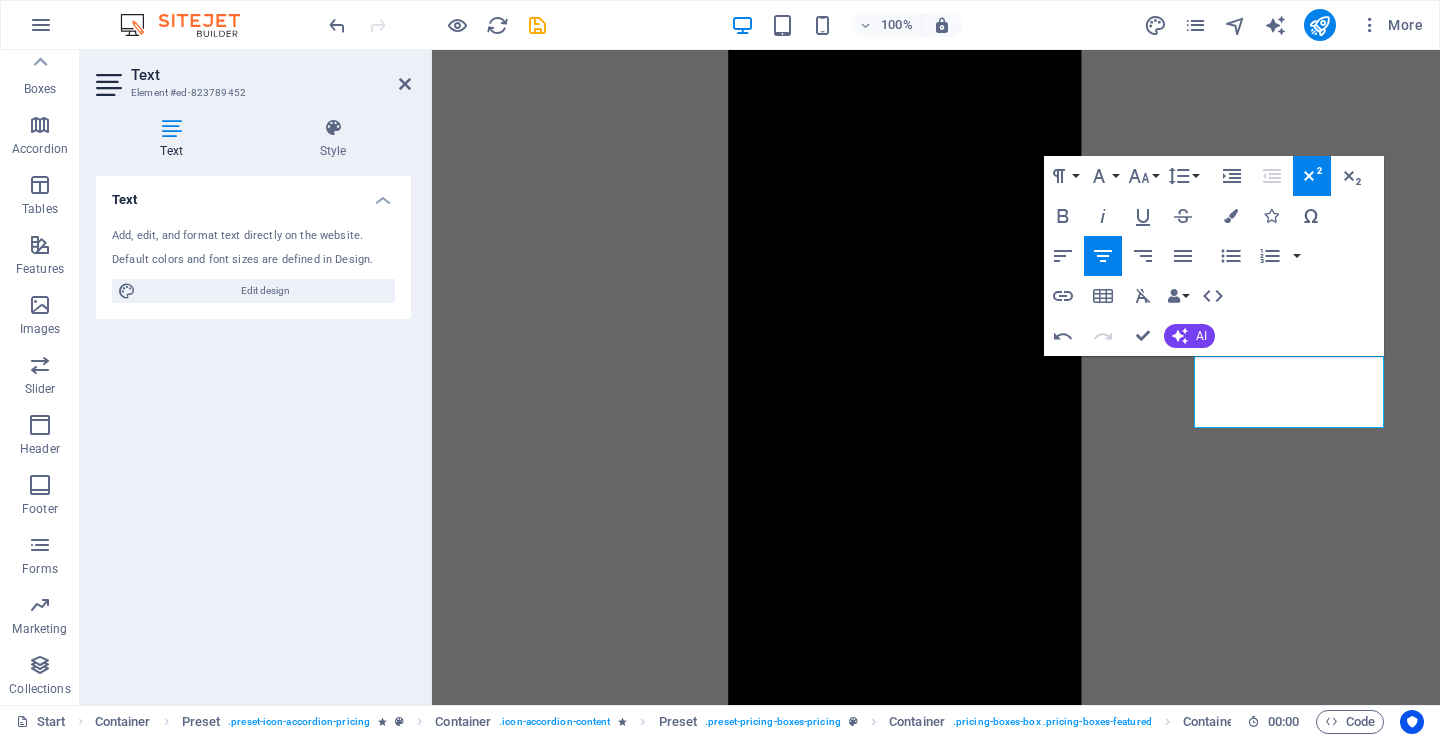 type 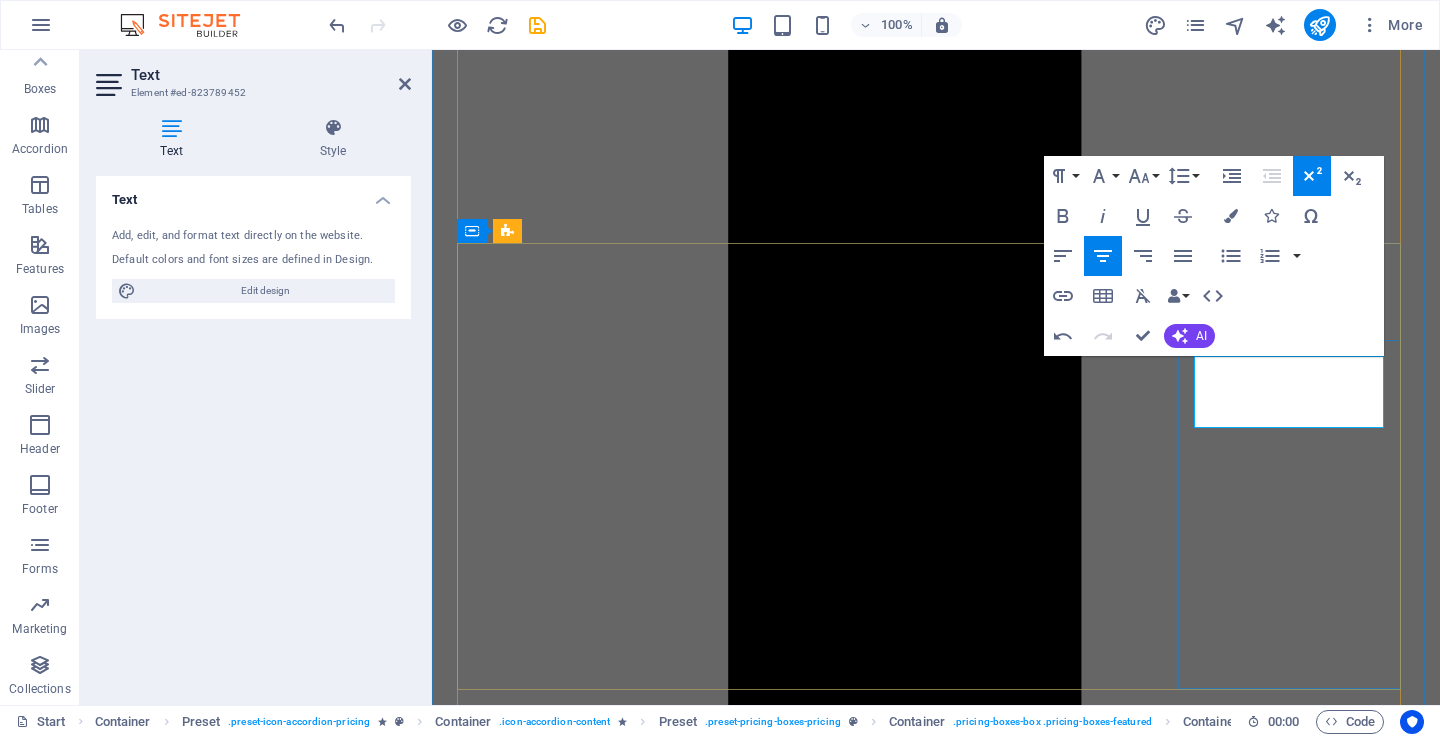 drag, startPoint x: 1372, startPoint y: 374, endPoint x: 1209, endPoint y: 375, distance: 163.00307 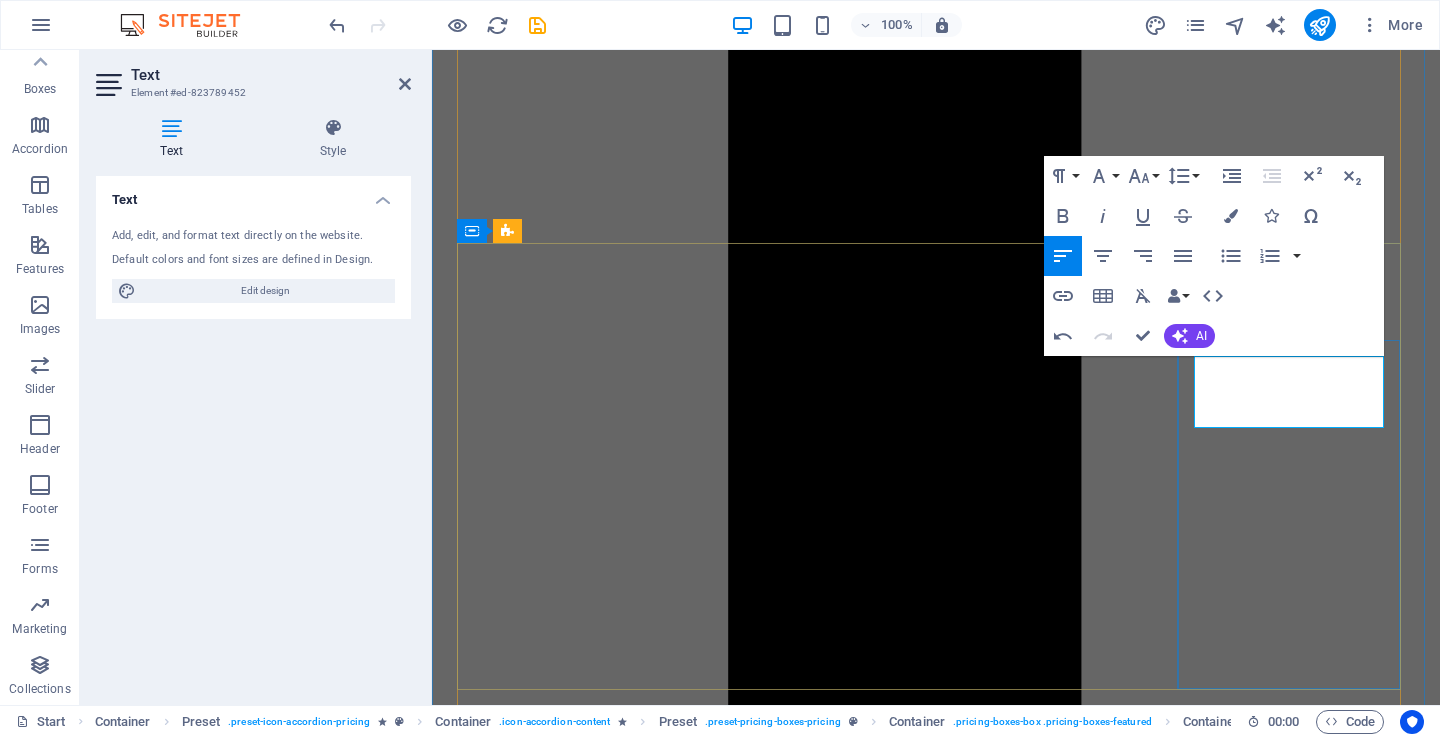 click at bounding box center [936, 35775] 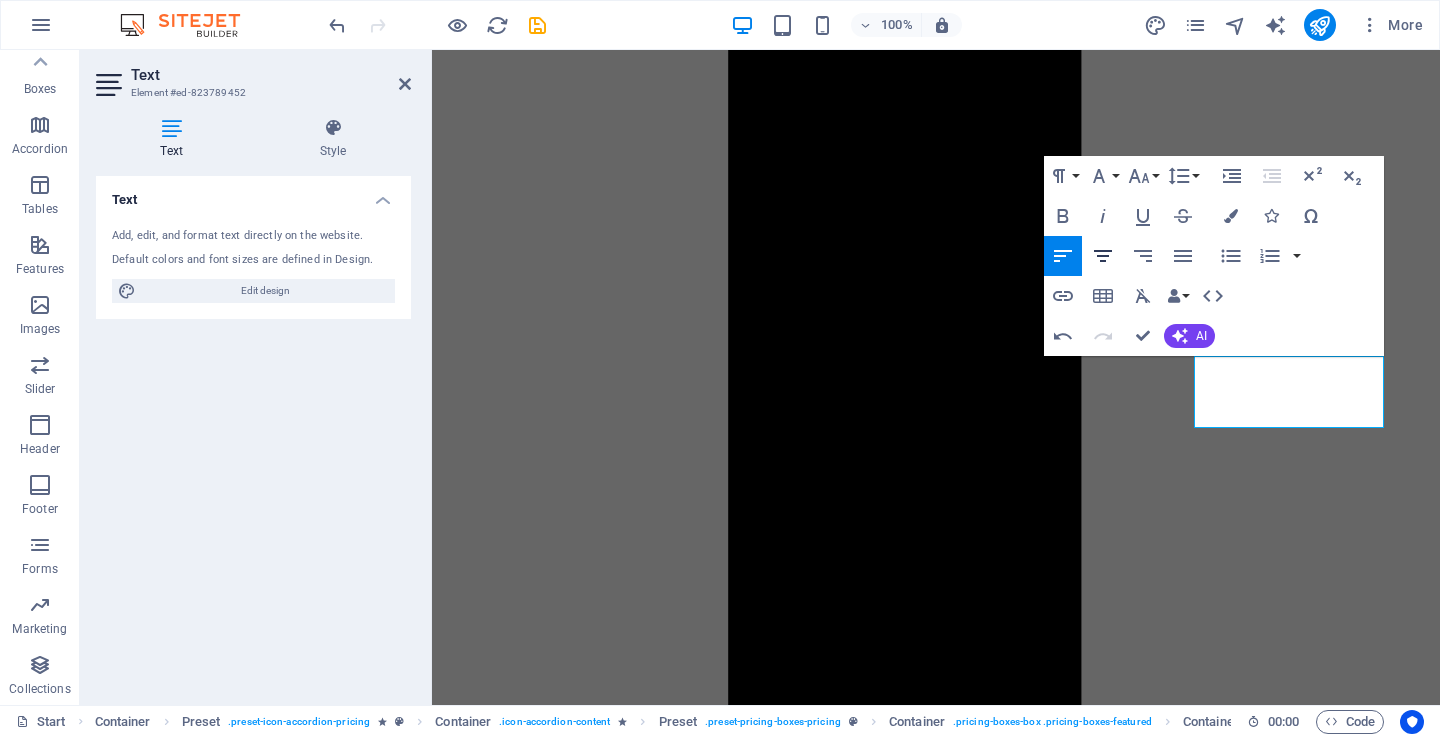 click 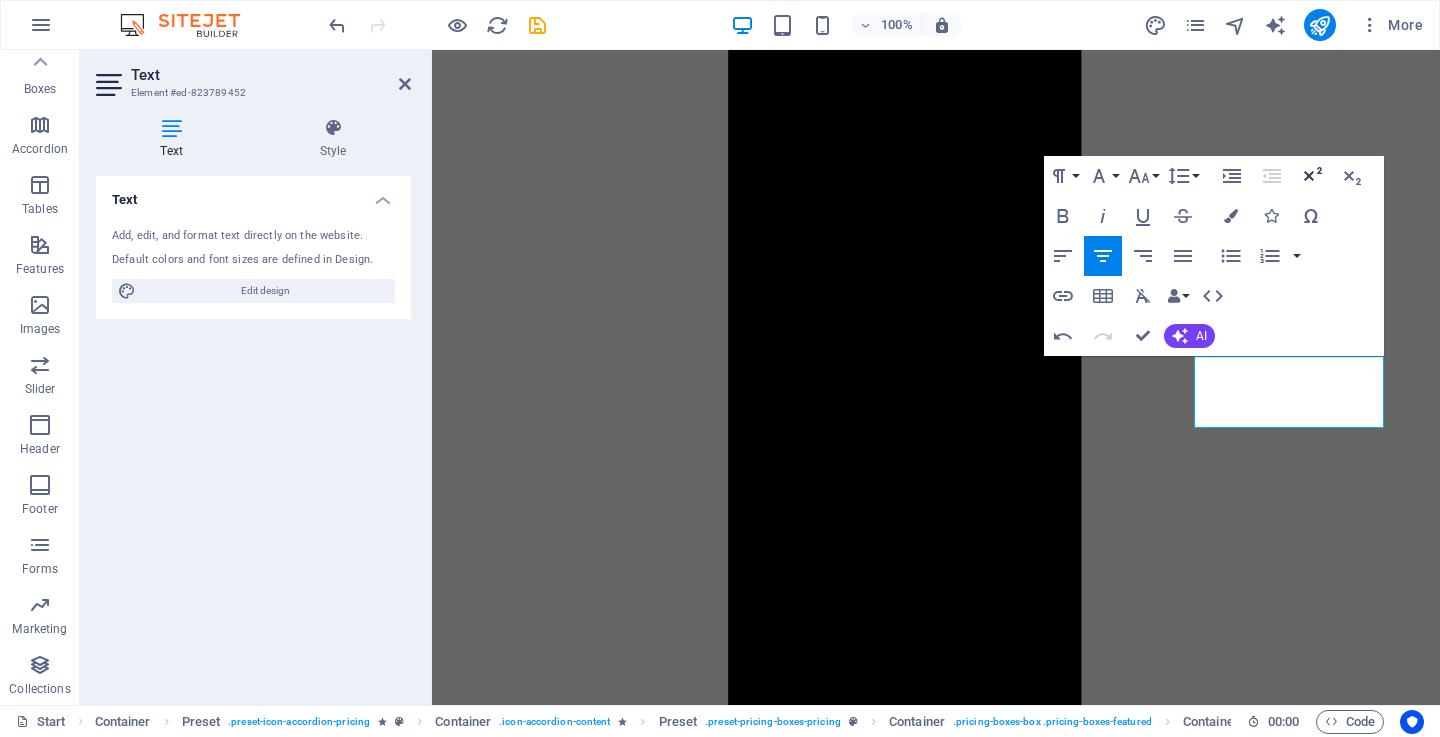 click 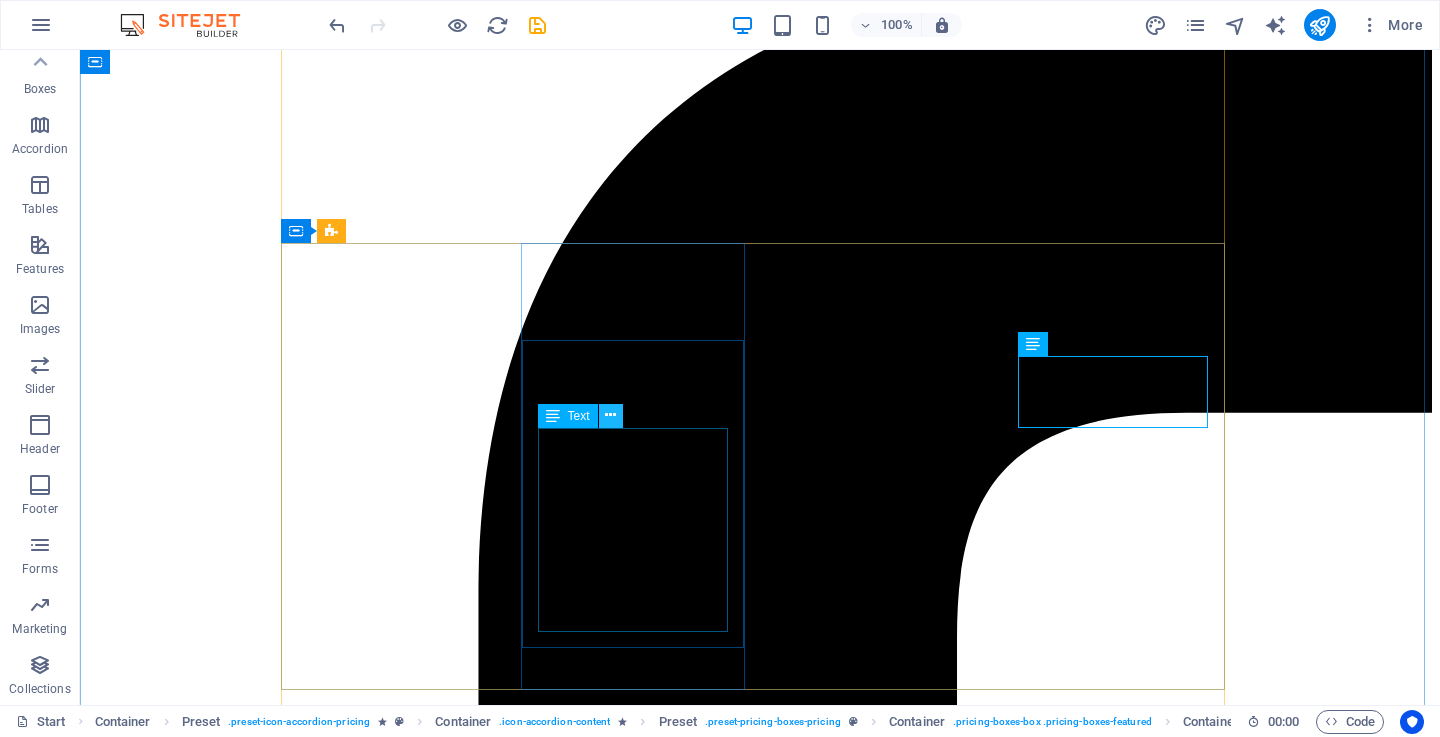 click at bounding box center (611, 416) 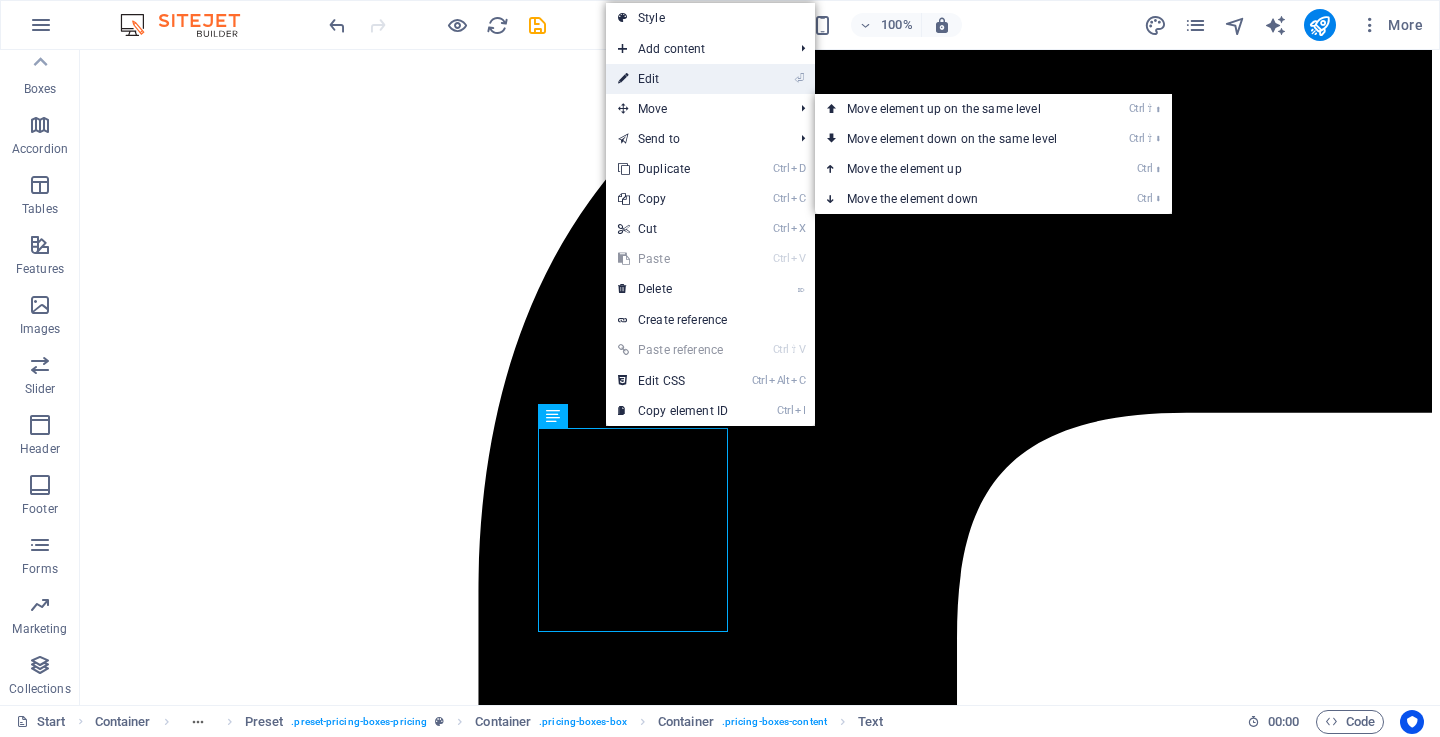click on "⏎  Edit" at bounding box center (673, 79) 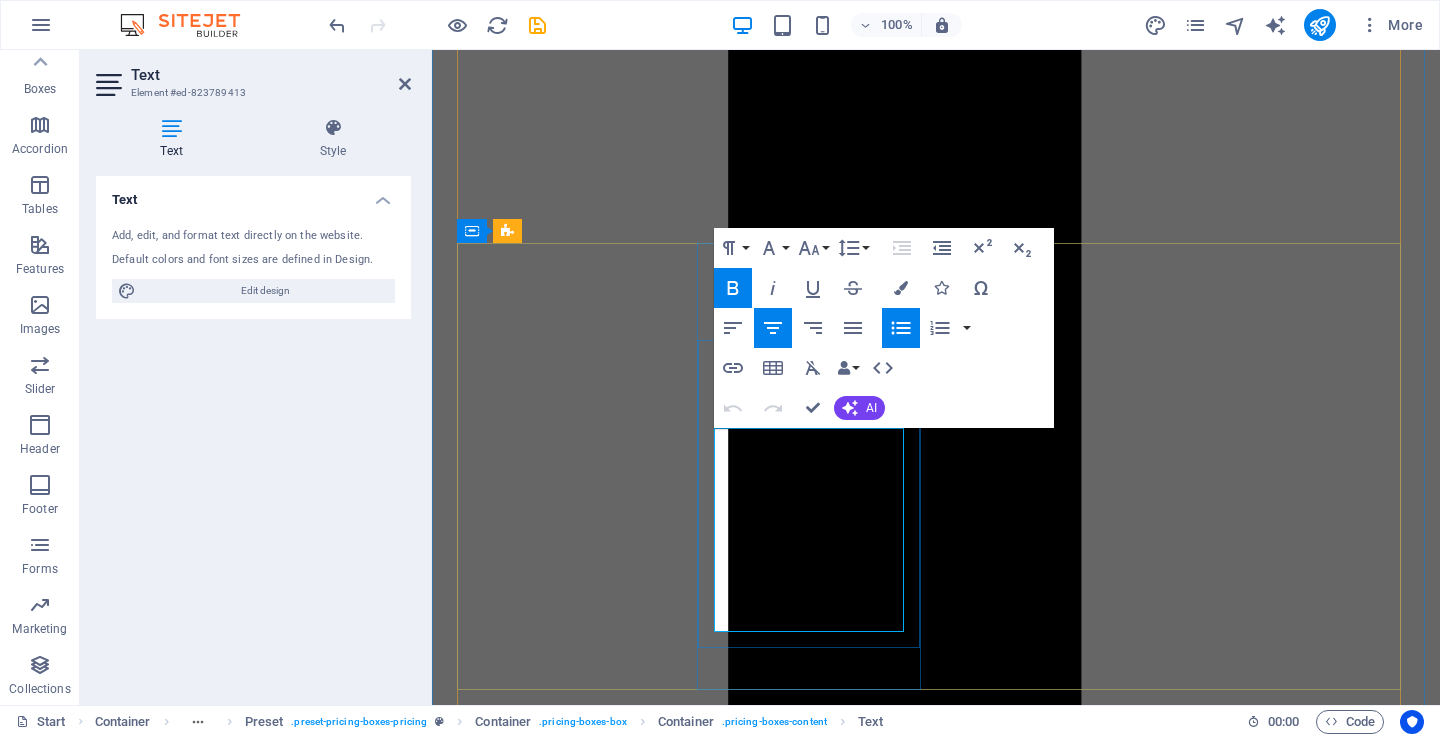 drag, startPoint x: 874, startPoint y: 612, endPoint x: 748, endPoint y: 603, distance: 126.32102 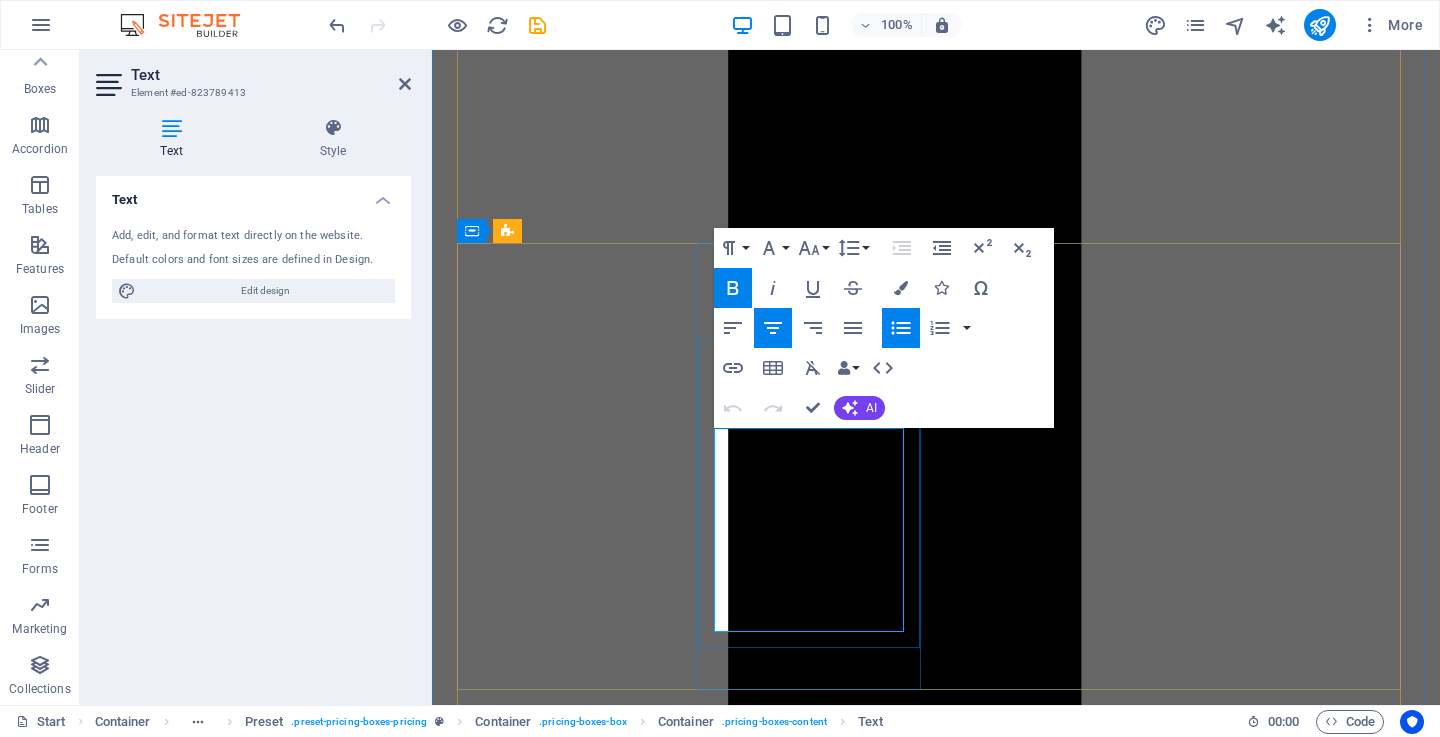 click on "Interior  Detailing" at bounding box center (956, 33901) 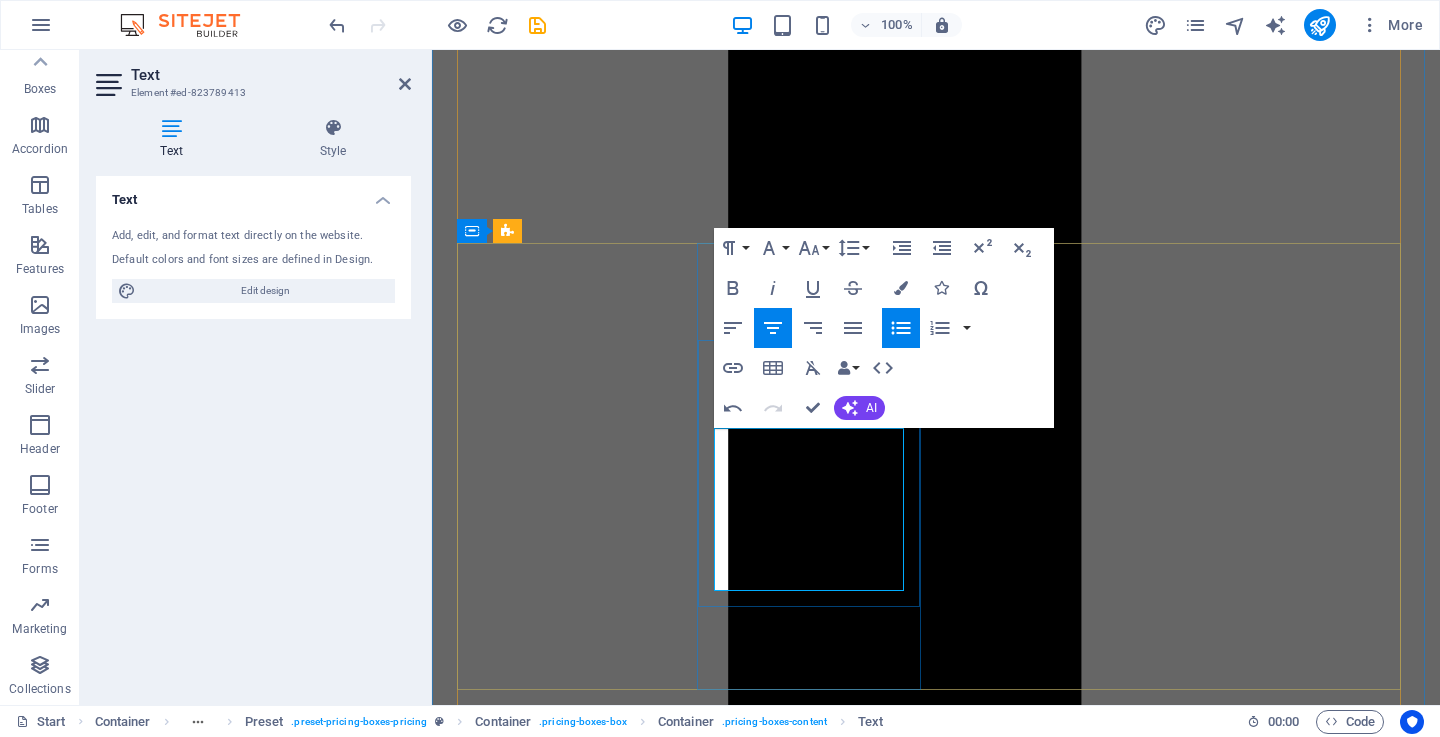 drag, startPoint x: 870, startPoint y: 572, endPoint x: 750, endPoint y: 571, distance: 120.004166 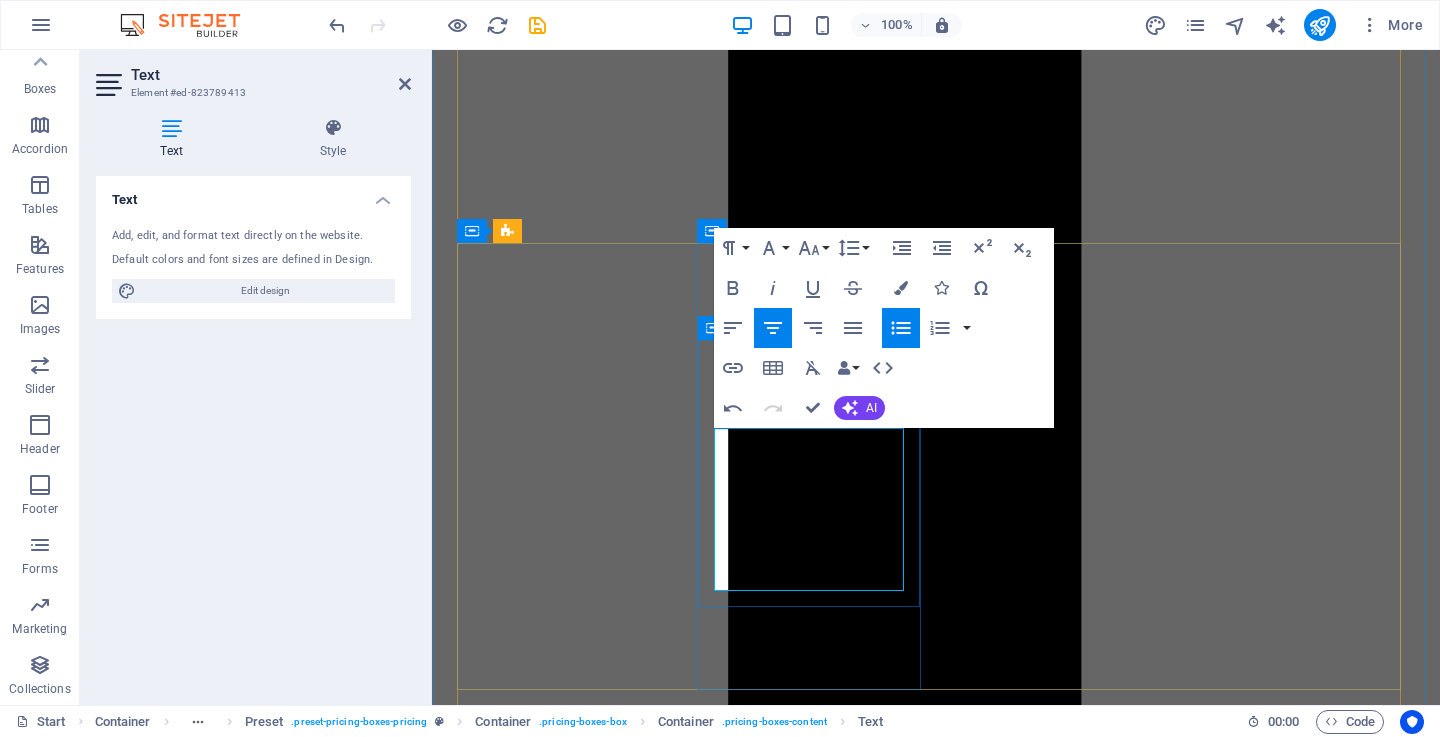 drag, startPoint x: 782, startPoint y: 526, endPoint x: 751, endPoint y: 523, distance: 31.144823 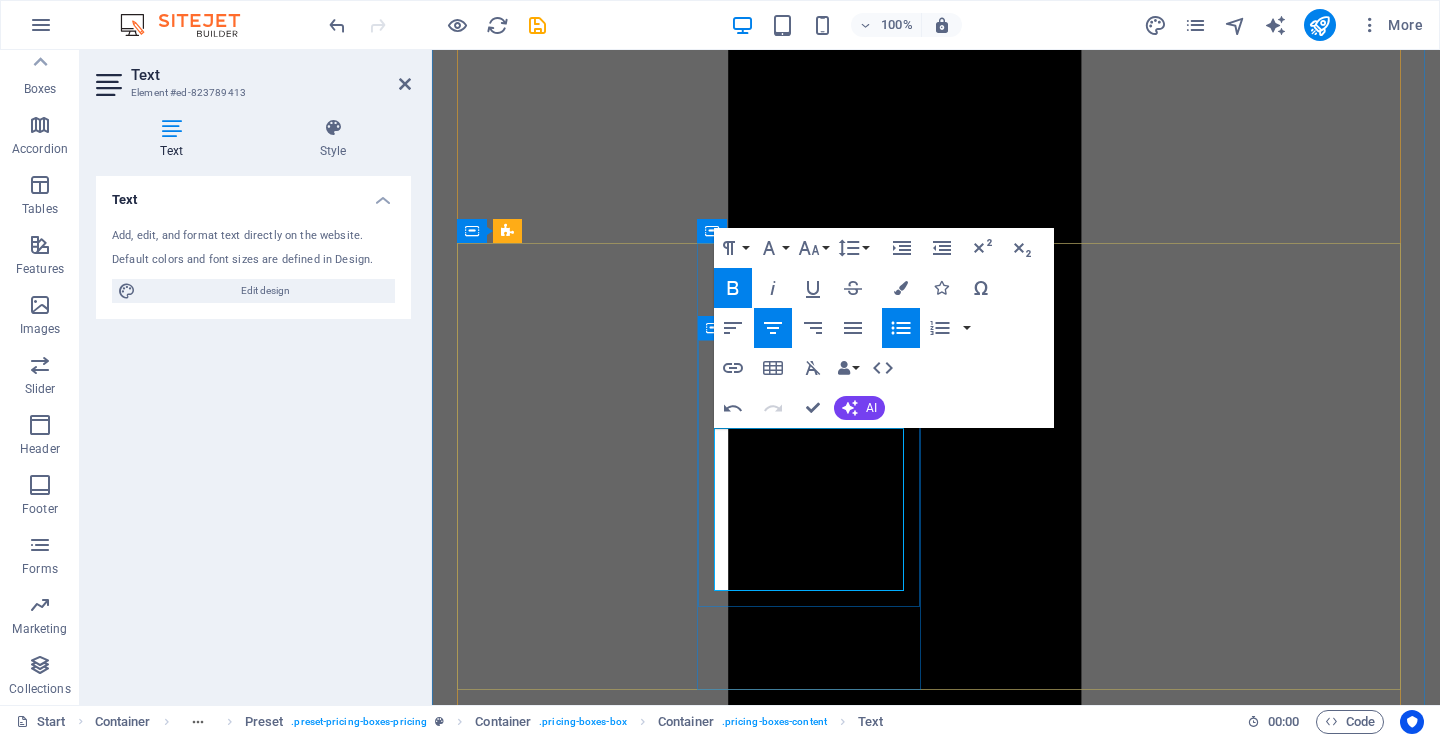 type 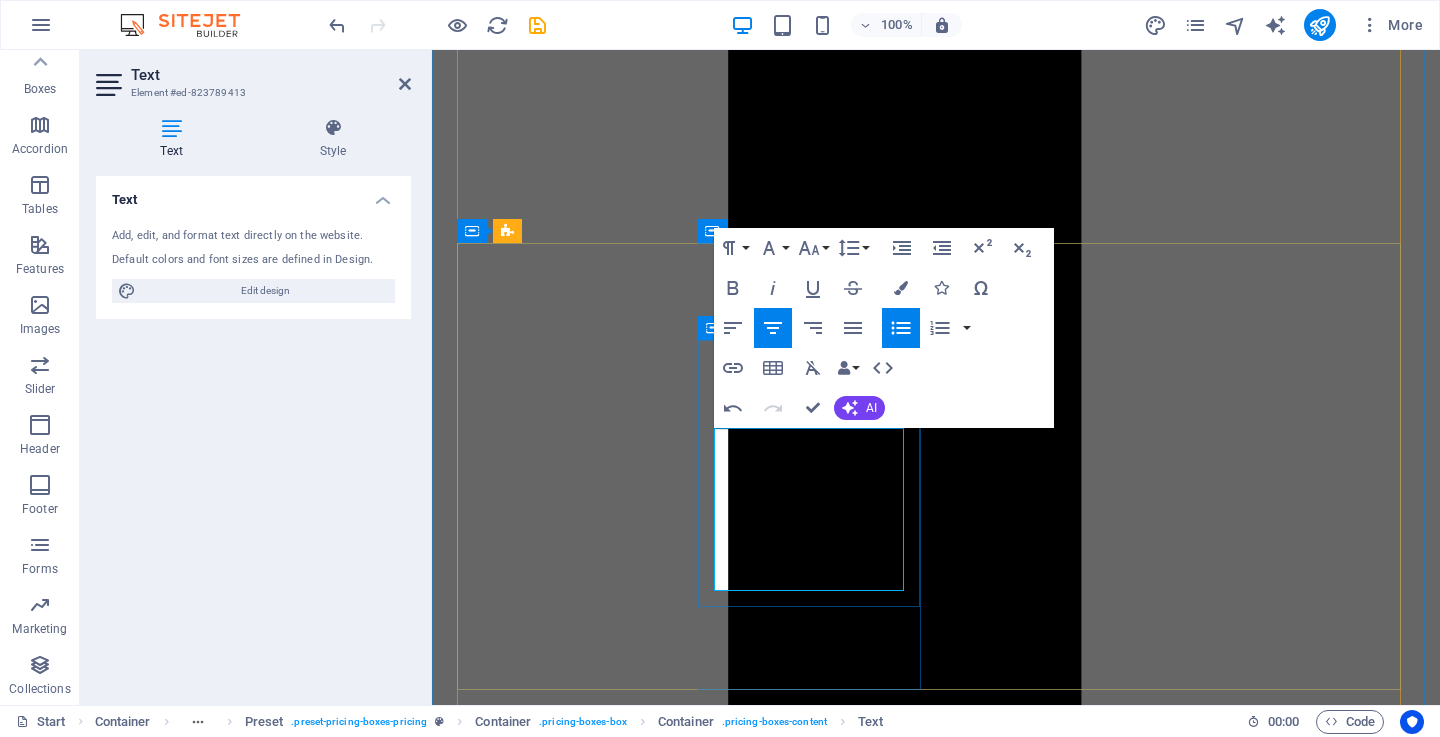 drag, startPoint x: 792, startPoint y: 530, endPoint x: 738, endPoint y: 525, distance: 54.230988 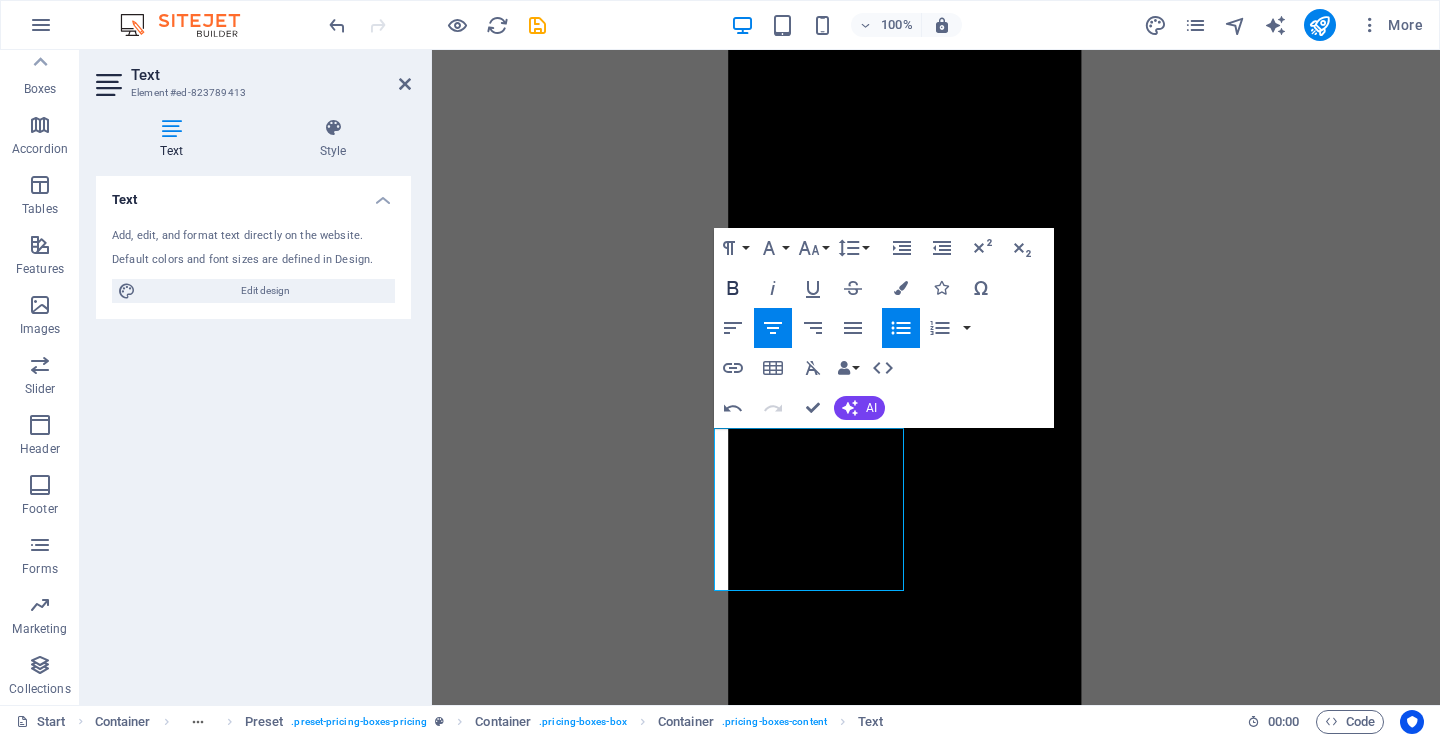 click 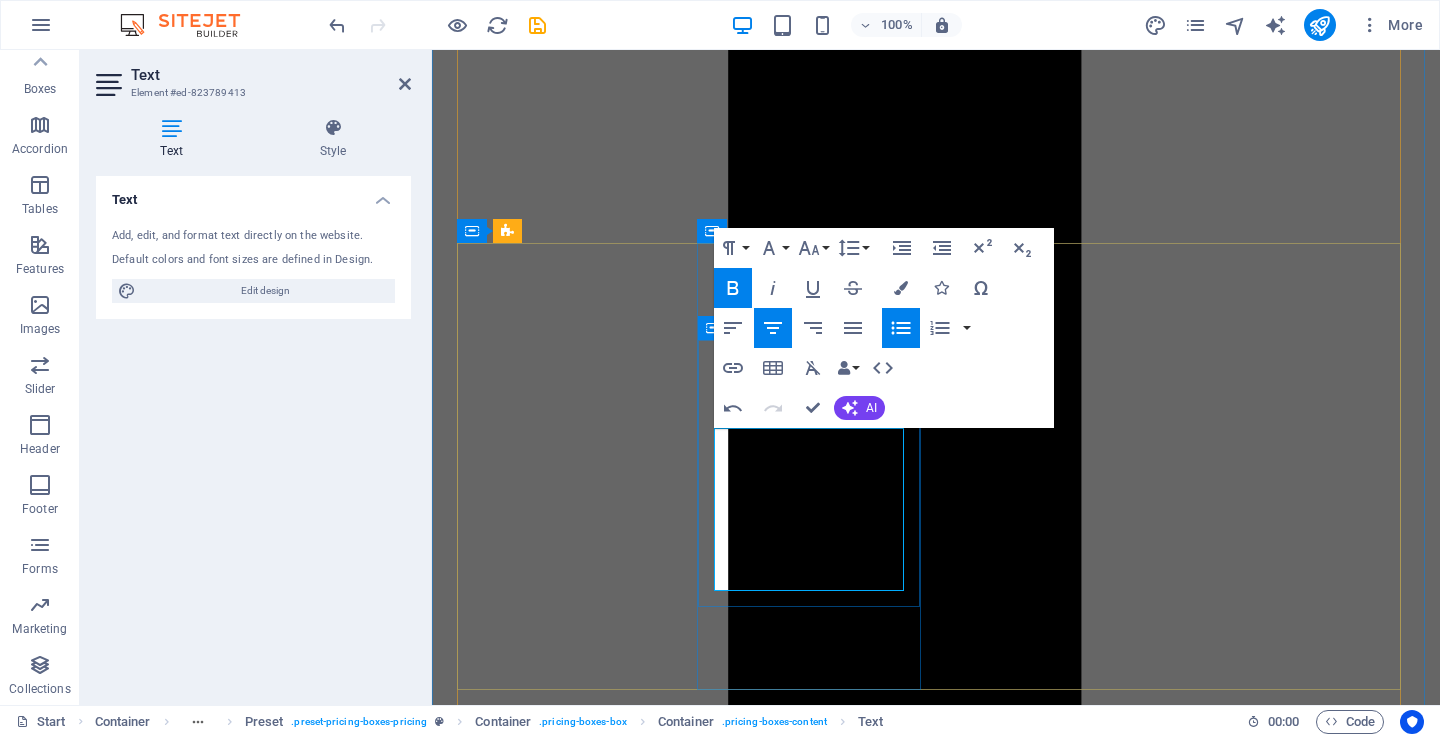 click on "Machine  Wash &   Dry" at bounding box center (956, 33865) 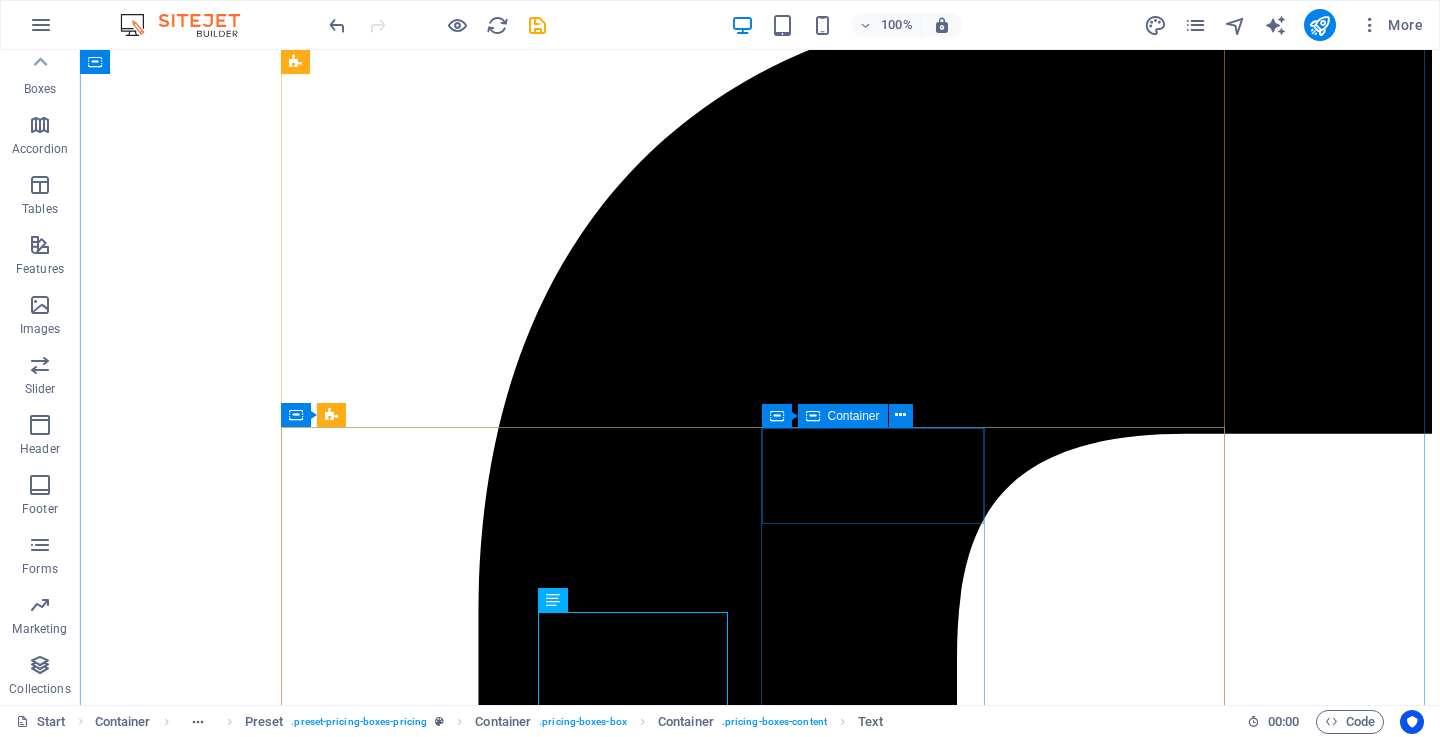 scroll, scrollTop: 5064, scrollLeft: 0, axis: vertical 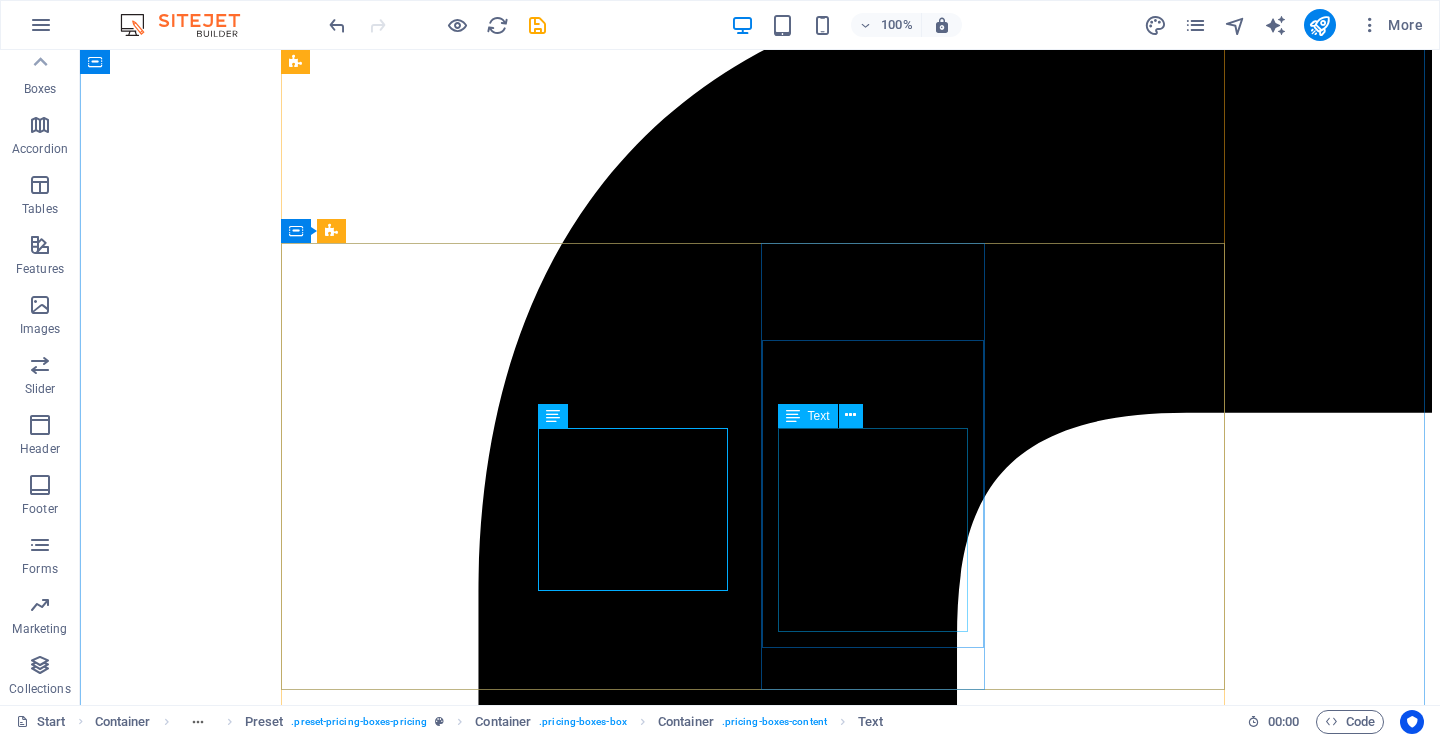 click on "60 min Exterior  Wash Hand  Wash &   Dry Wheels  Wash Interior  Detailing" at bounding box center [760, 43968] 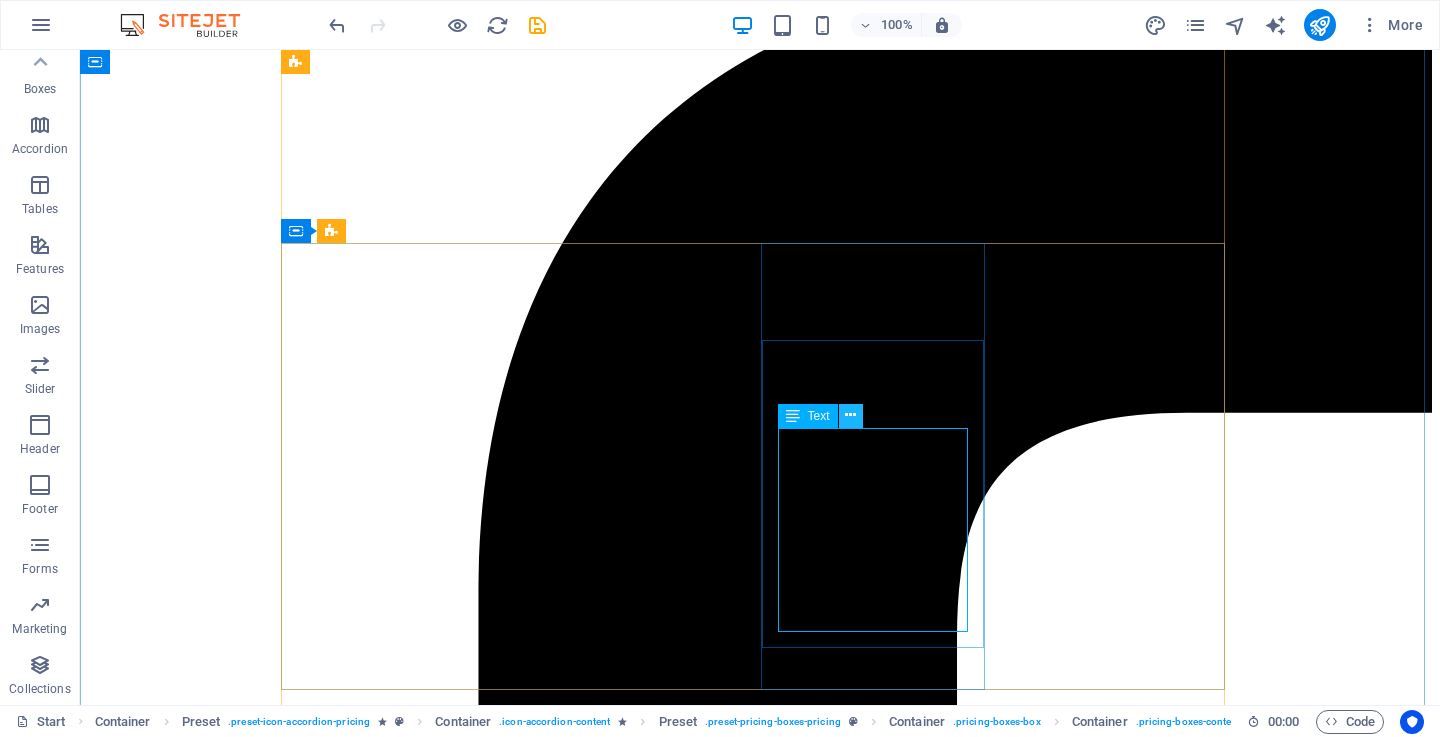 click at bounding box center [850, 415] 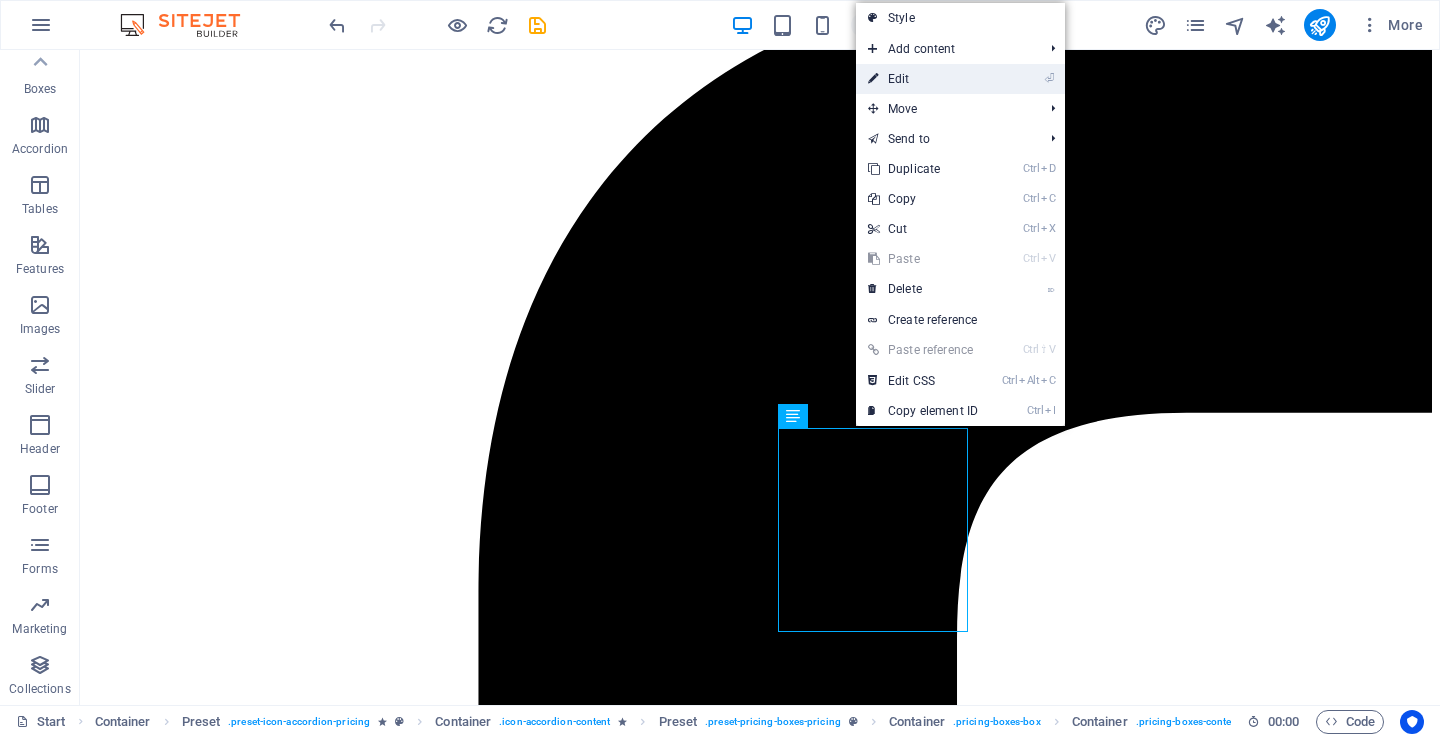 drag, startPoint x: 900, startPoint y: 85, endPoint x: 429, endPoint y: 340, distance: 535.59875 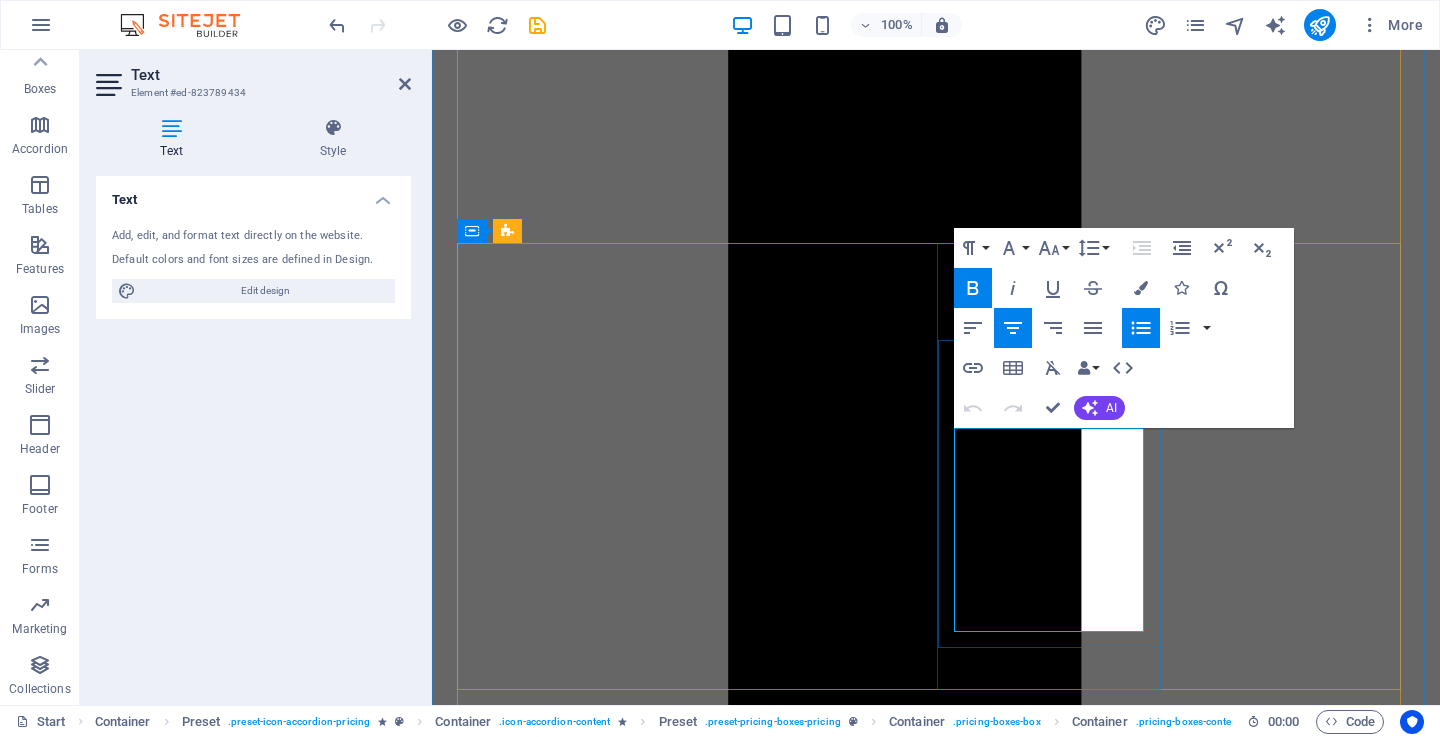 click on "60 min" at bounding box center [956, 35001] 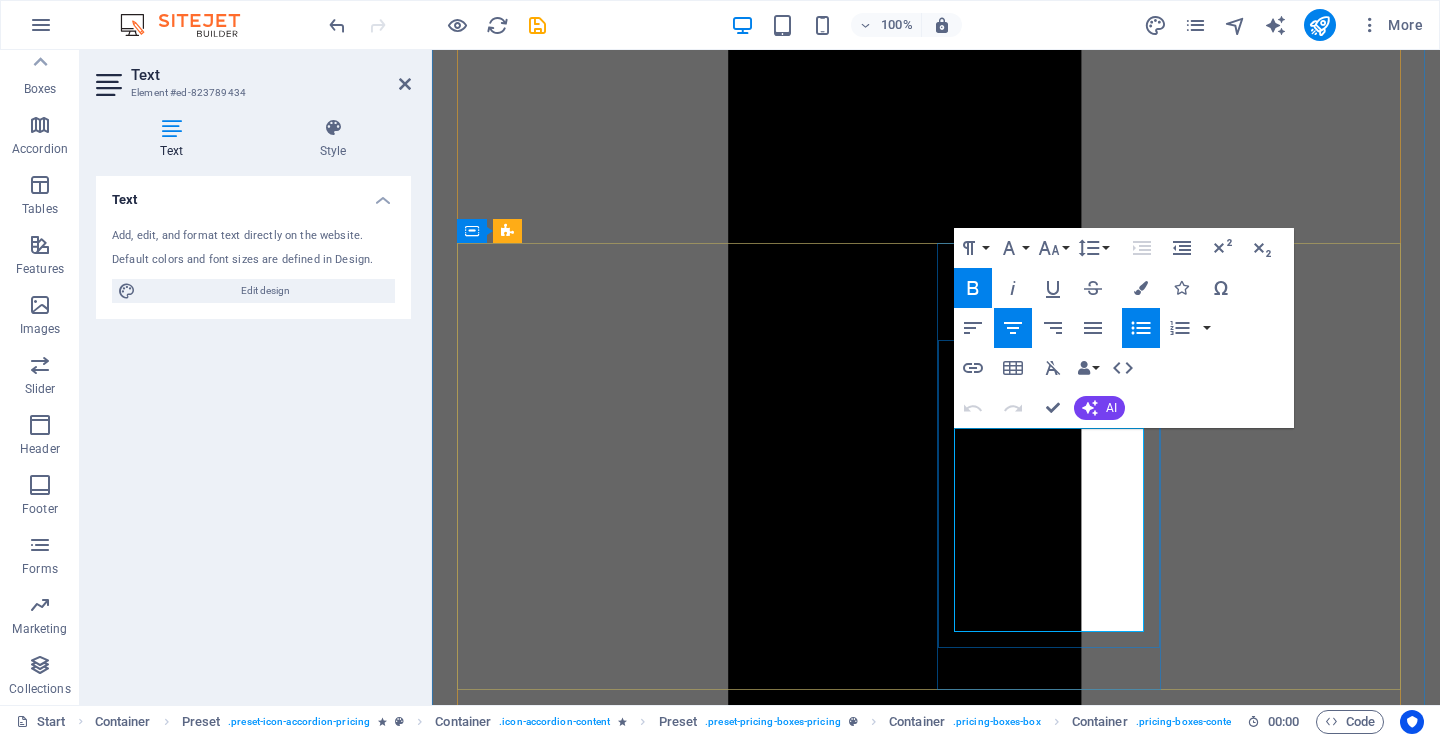 type 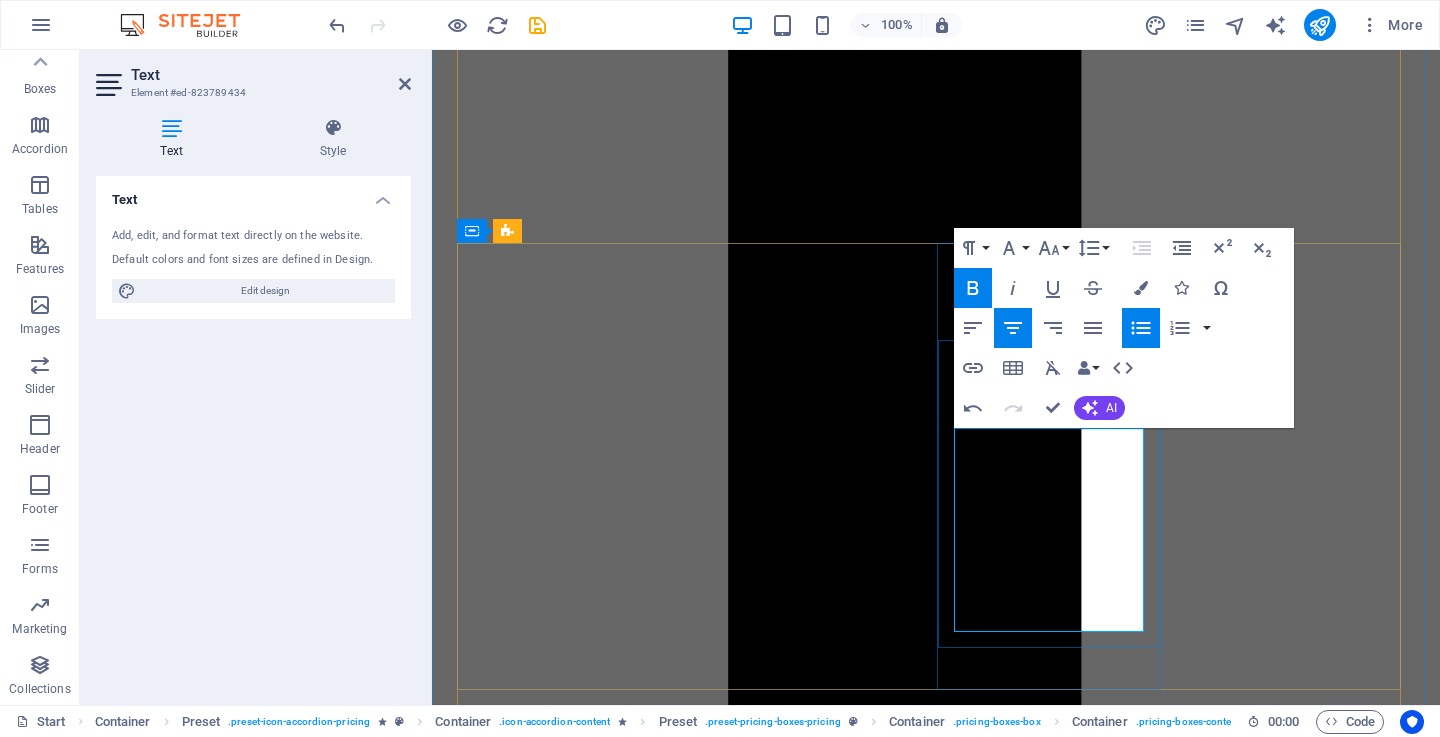 drag, startPoint x: 1023, startPoint y: 524, endPoint x: 990, endPoint y: 521, distance: 33.13608 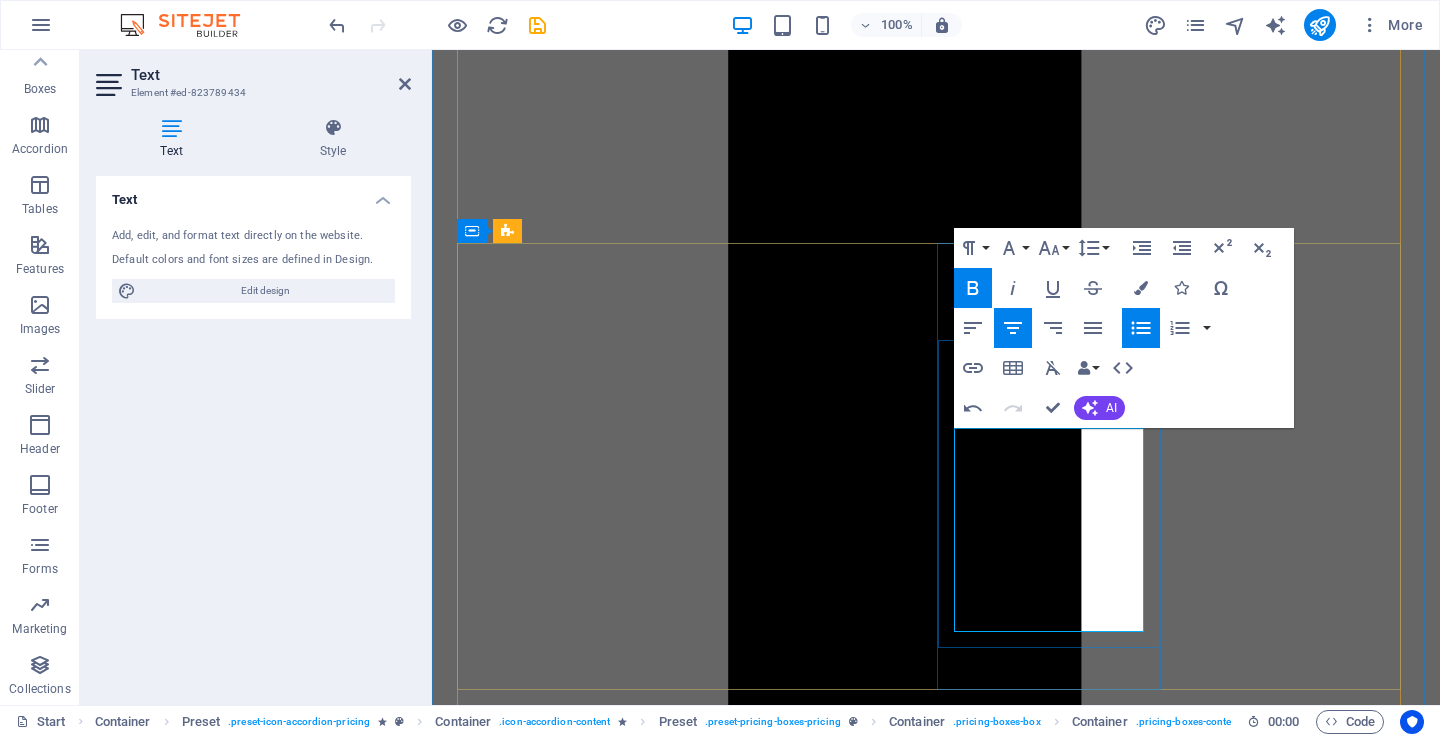 drag, startPoint x: 1108, startPoint y: 610, endPoint x: 976, endPoint y: 580, distance: 135.36617 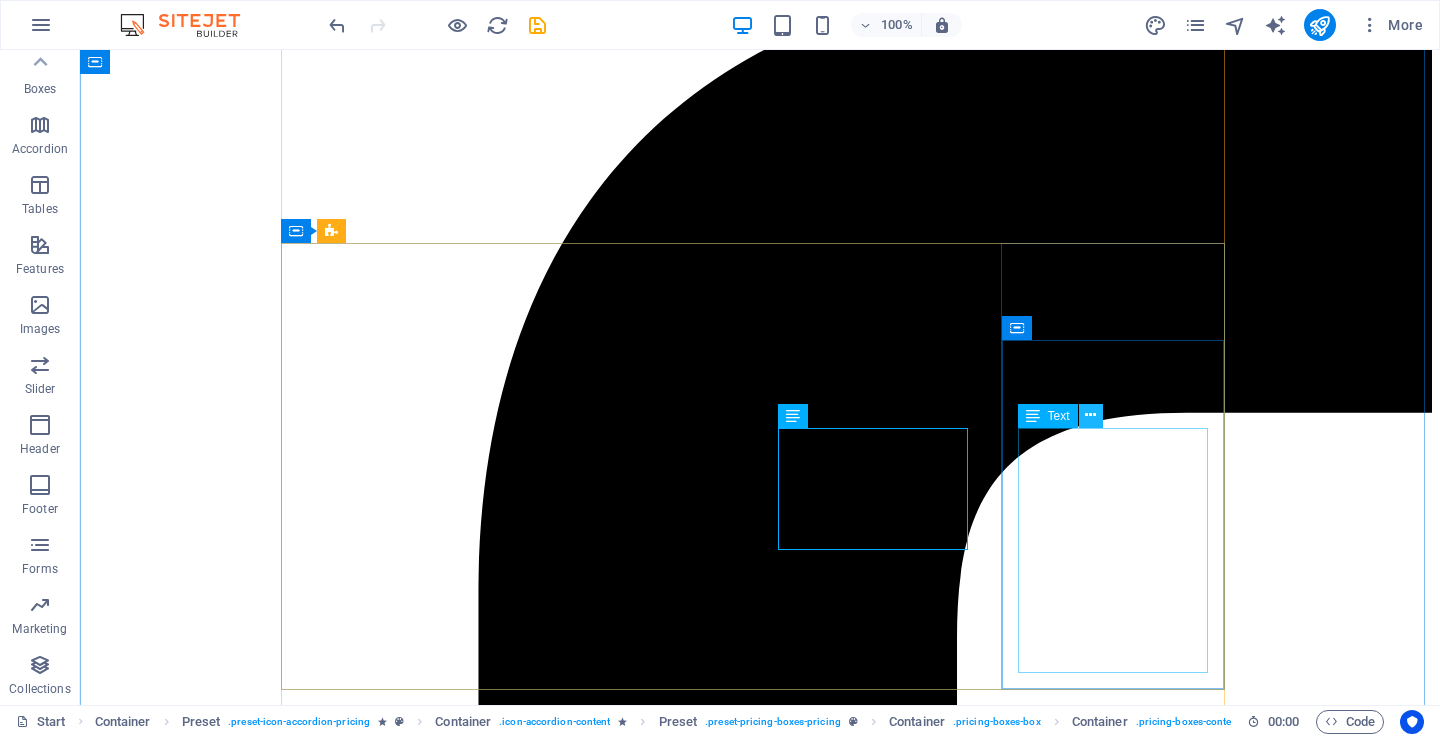 click at bounding box center [1090, 415] 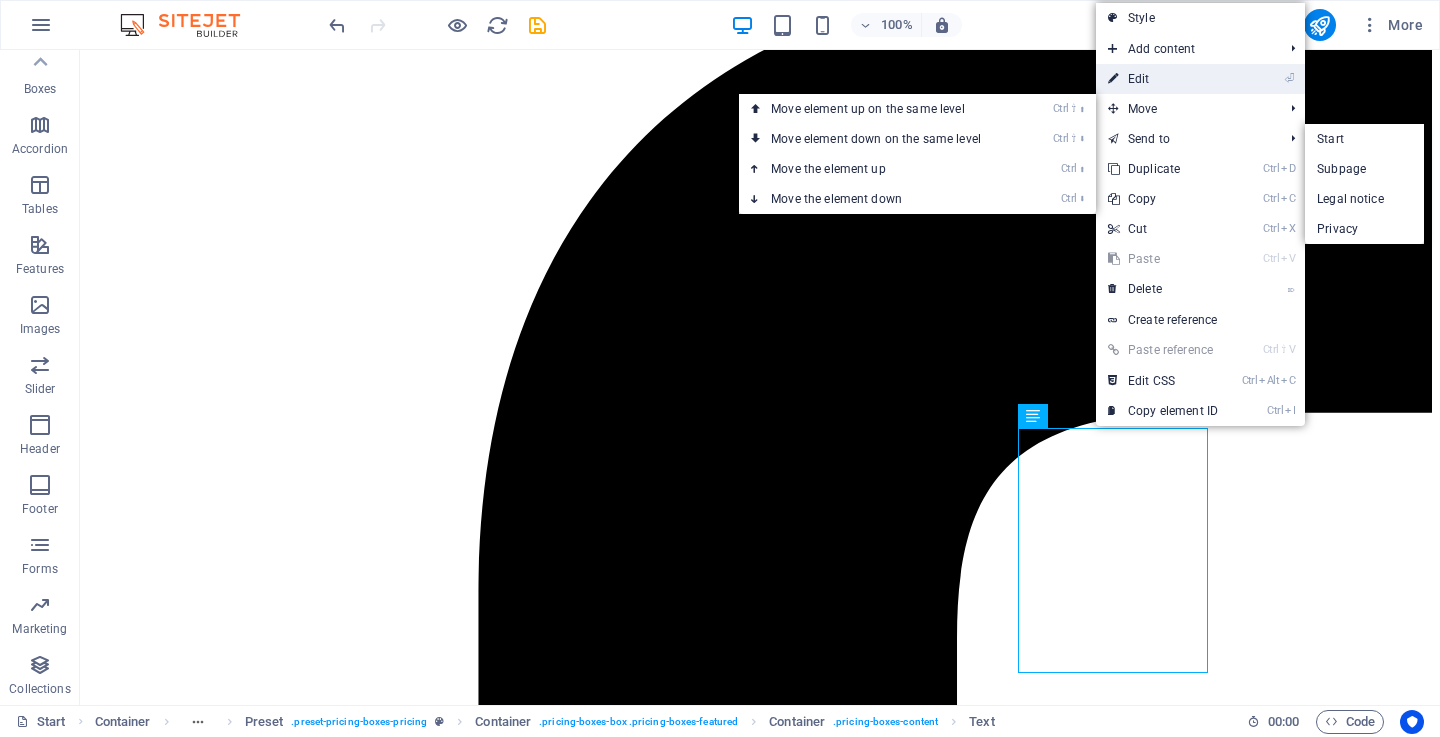 click on "⏎  Edit" at bounding box center (1163, 79) 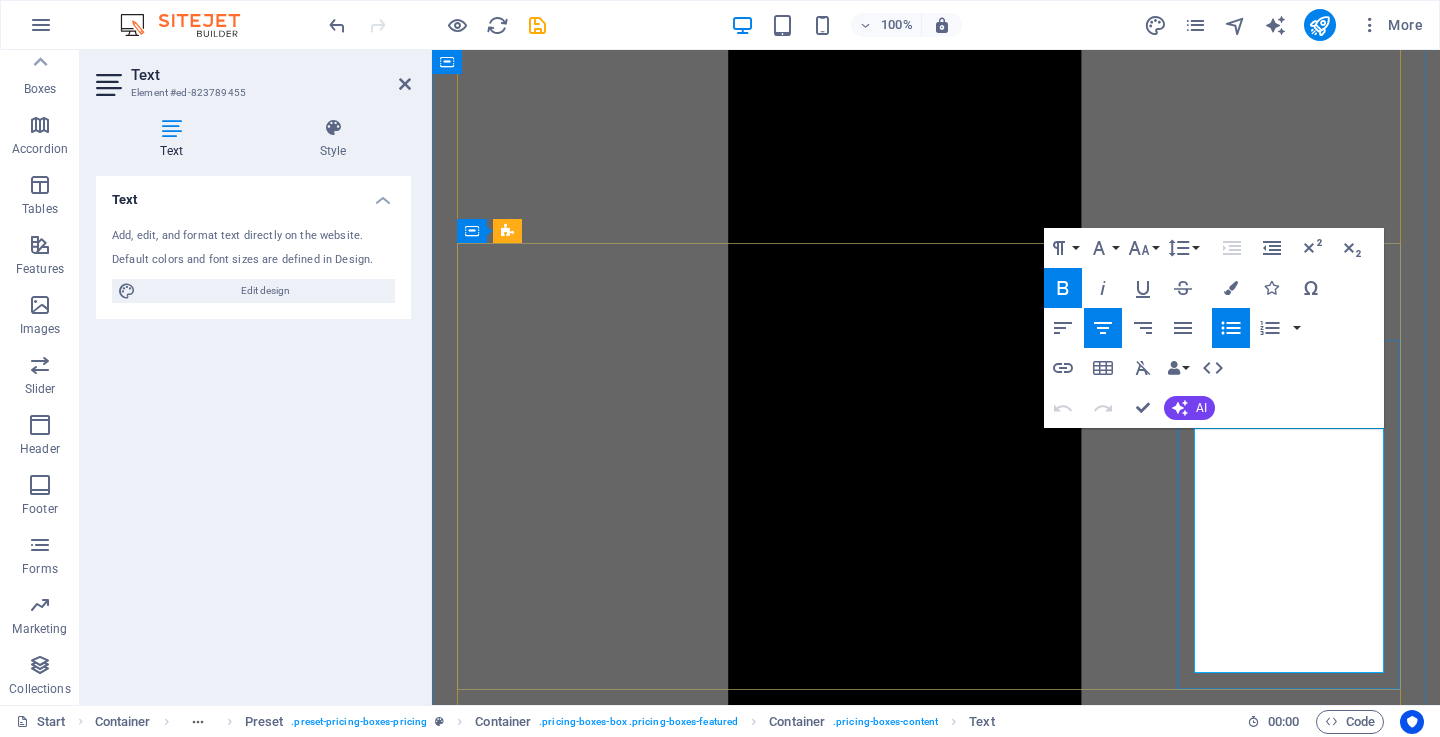 drag, startPoint x: 1277, startPoint y: 439, endPoint x: 1287, endPoint y: 440, distance: 10.049875 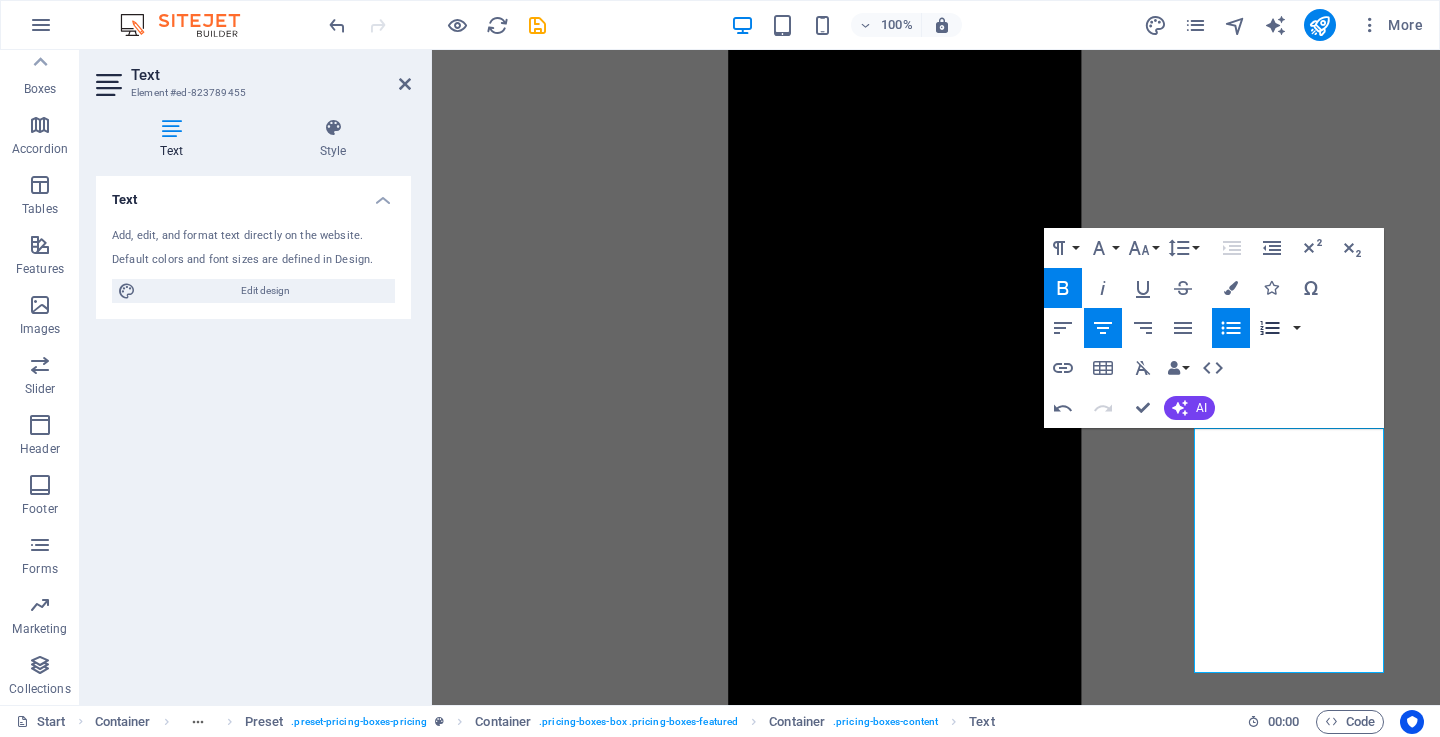 click on "Ordered List" at bounding box center (1270, 328) 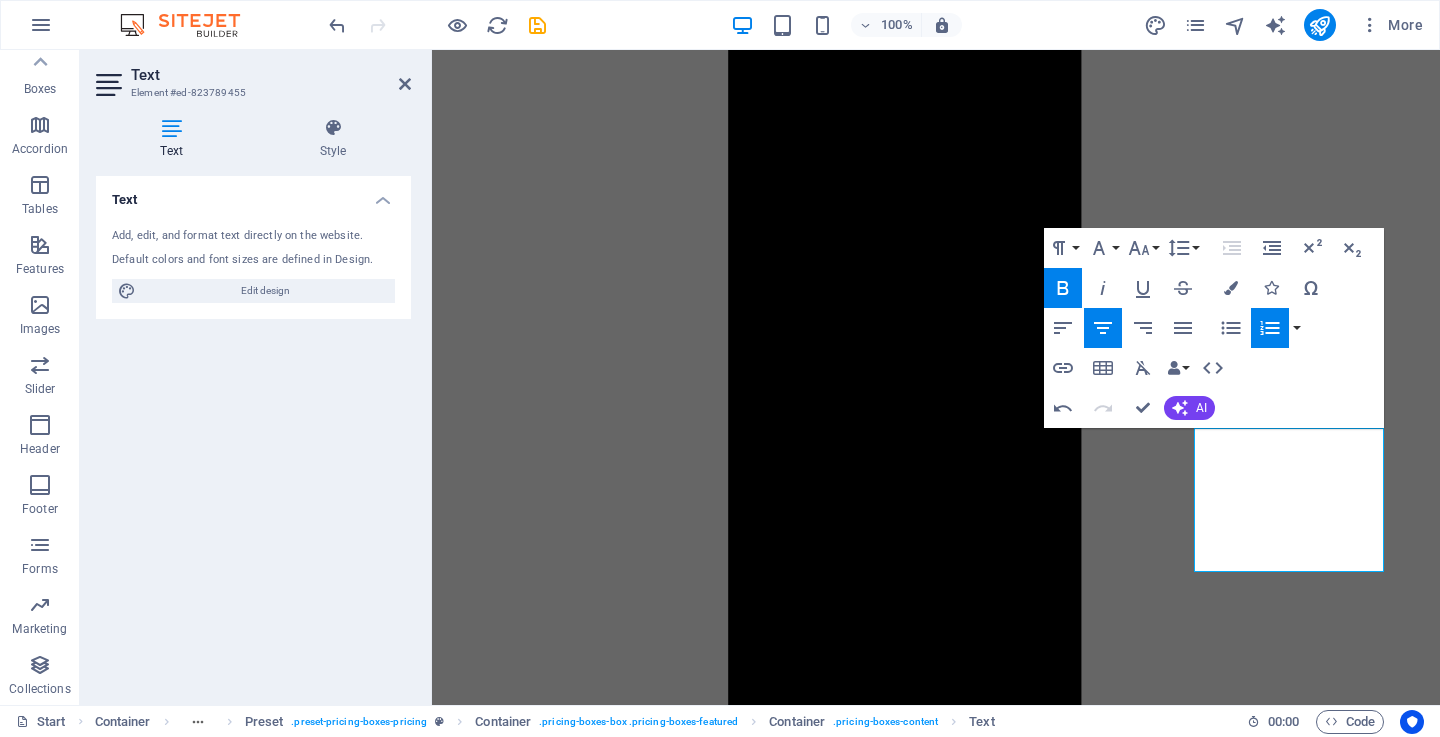 click on "Ordered List" at bounding box center [1270, 328] 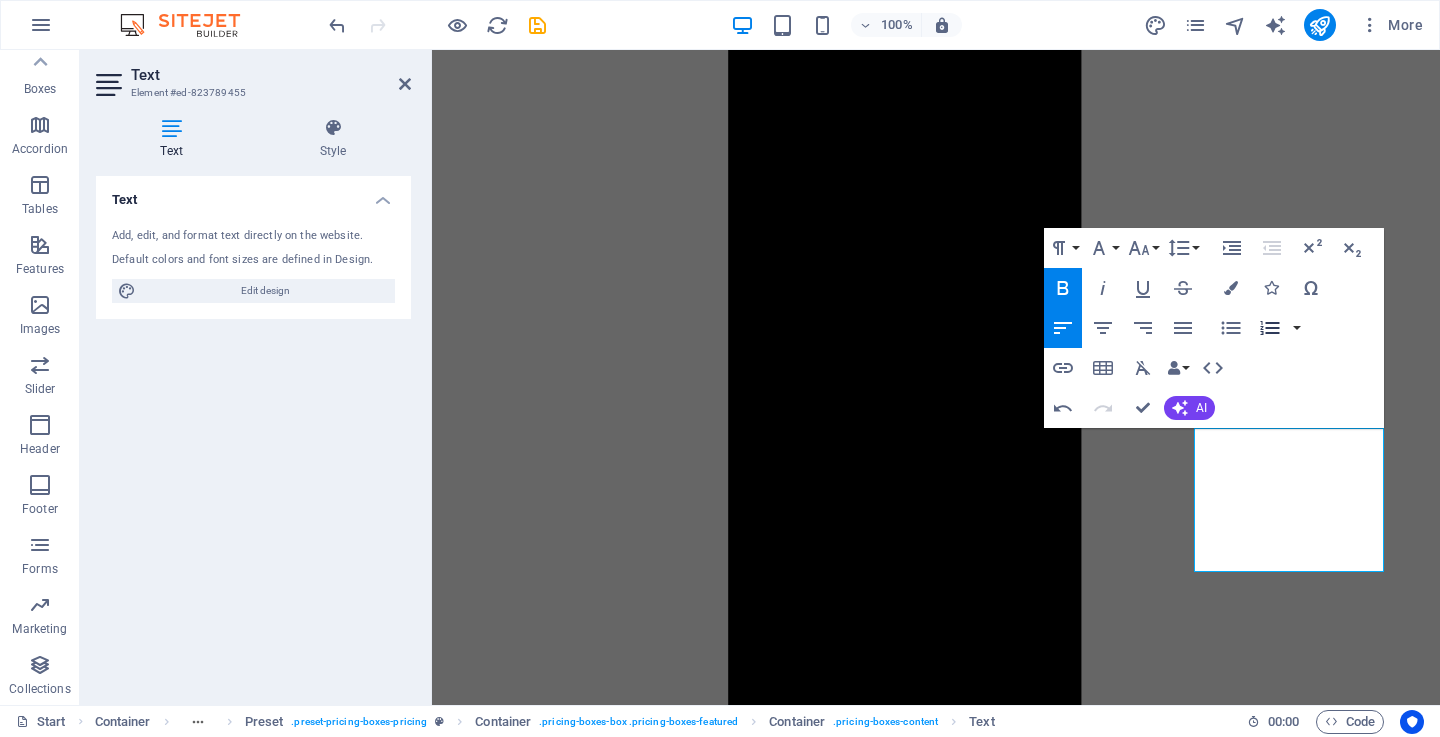 click 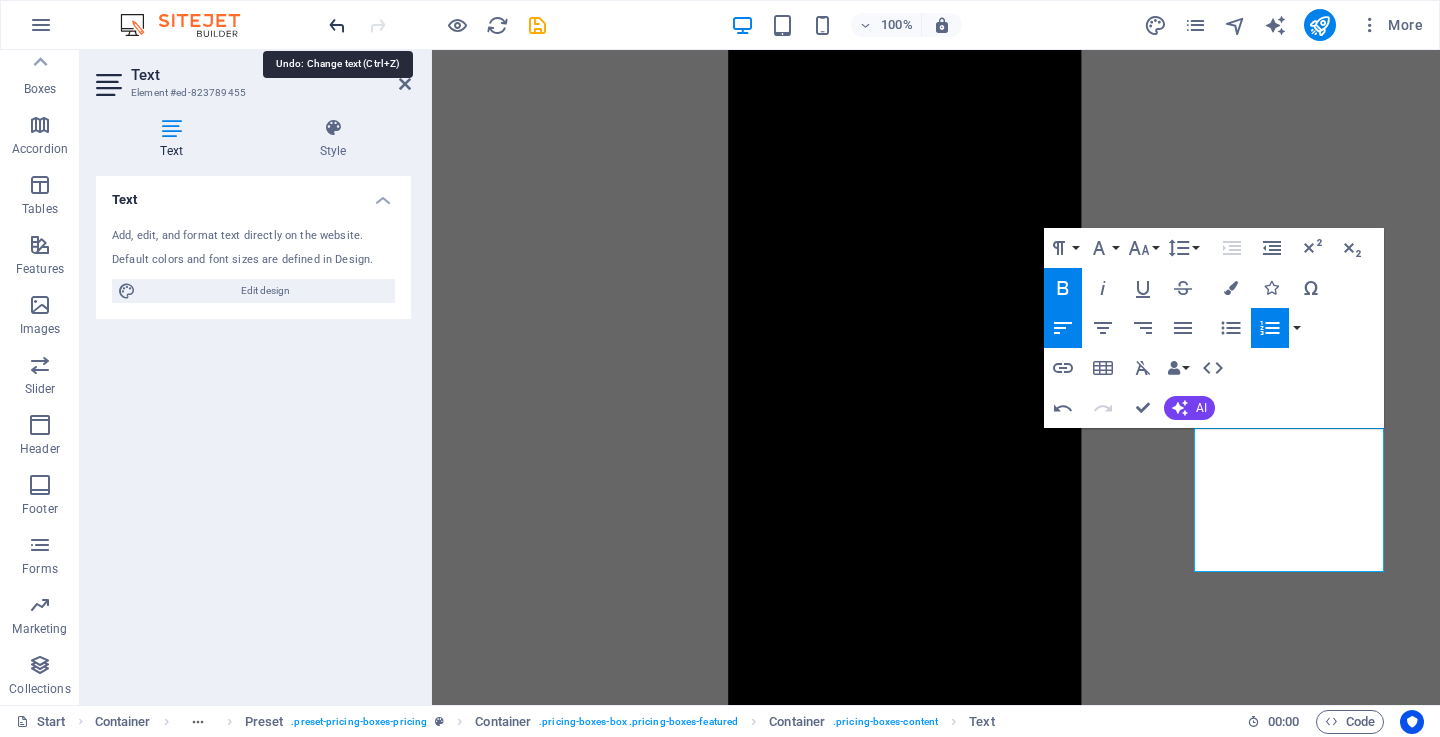click at bounding box center (337, 25) 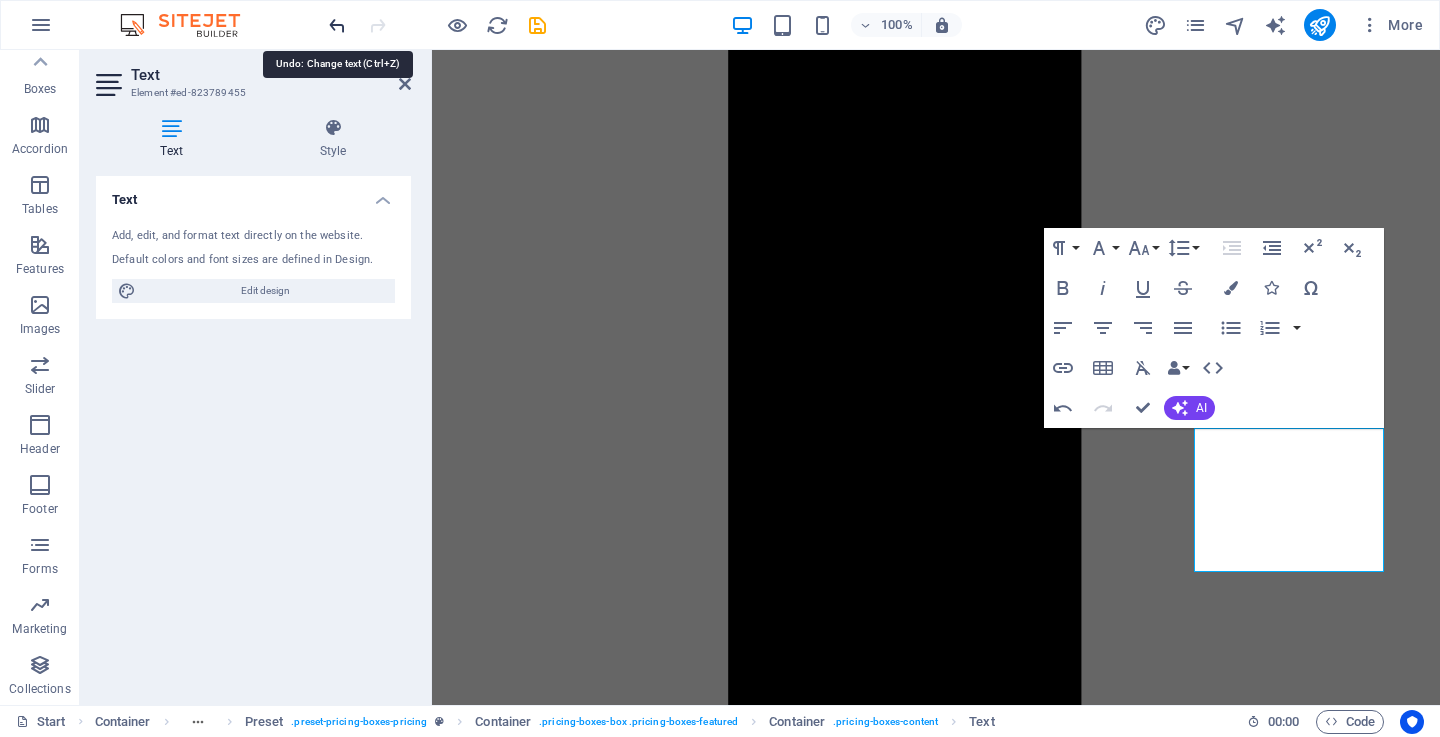 click at bounding box center [337, 25] 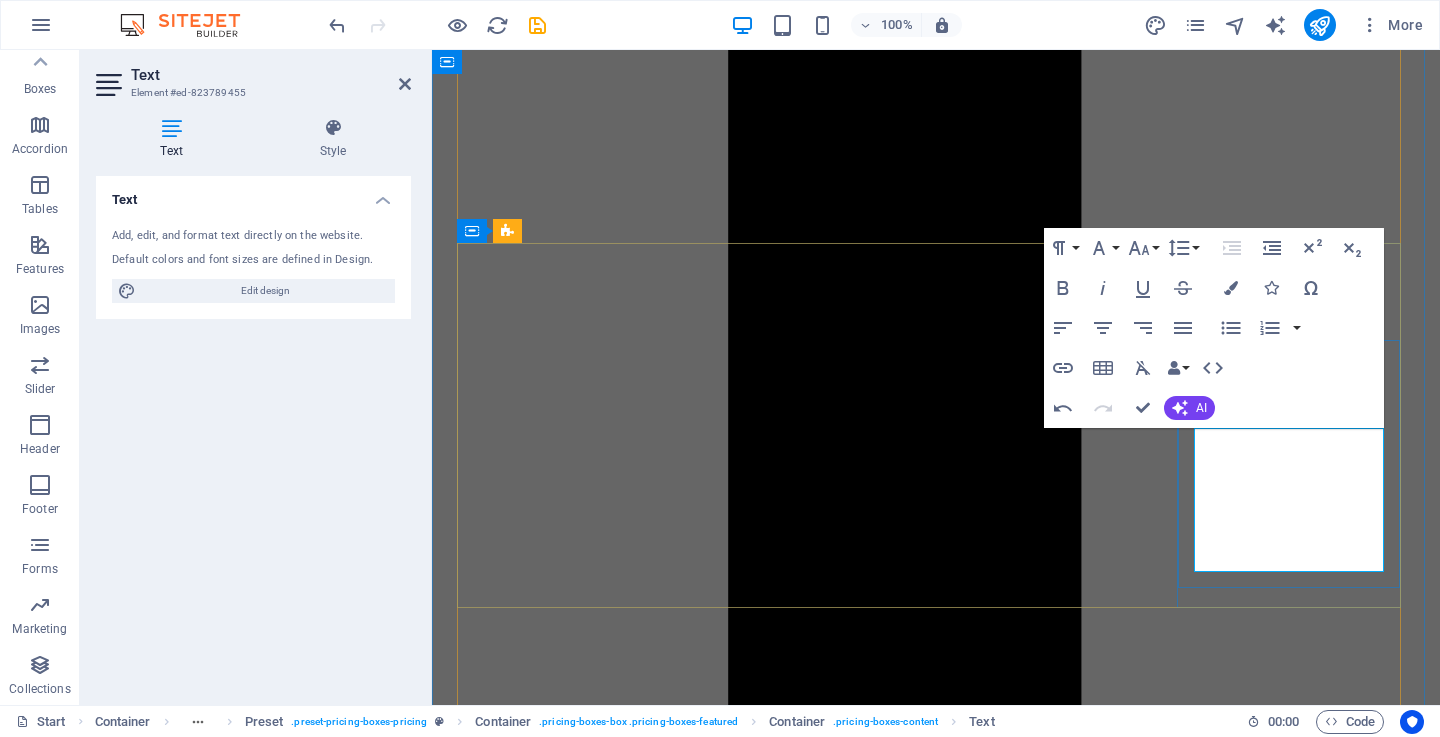 click on "90,000 Tsh.  2min Exterior  Wash Hand  Wash &   Dry Wheels  Wash Interior  Detailing Leather  Care" at bounding box center [936, 35785] 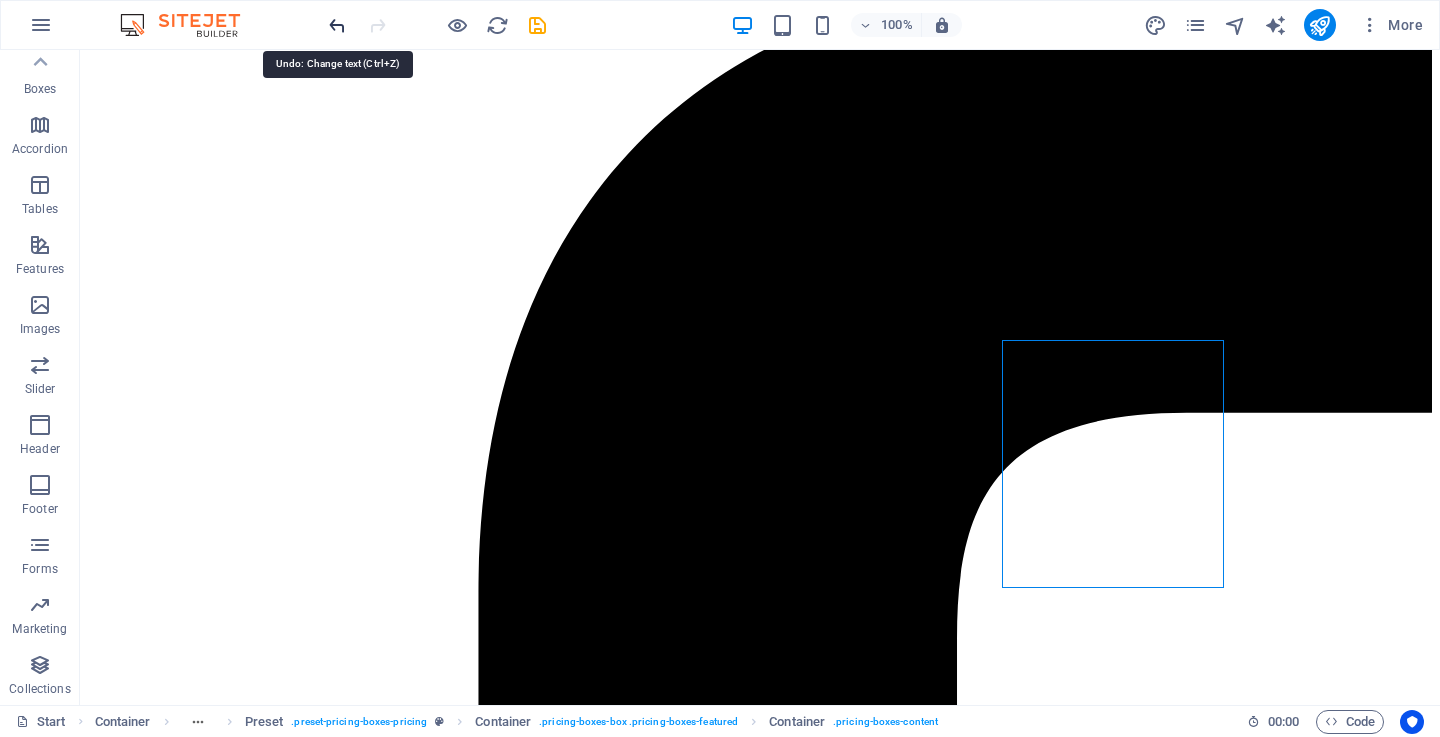 click at bounding box center [337, 25] 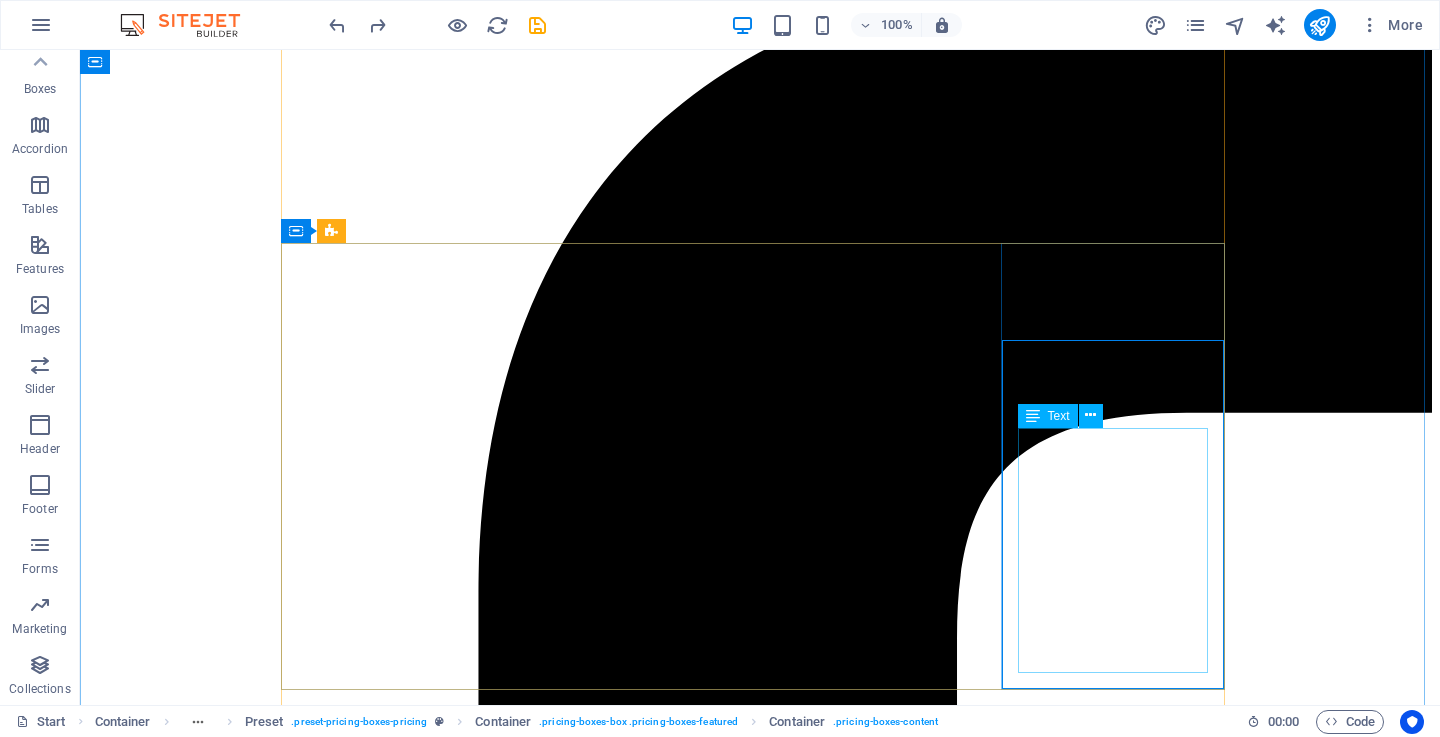 click on "70 min Exterior  Wash Hand  Wash &   Dry Wheels  Wash Interior  Detailing Leather  Care" at bounding box center (760, 44946) 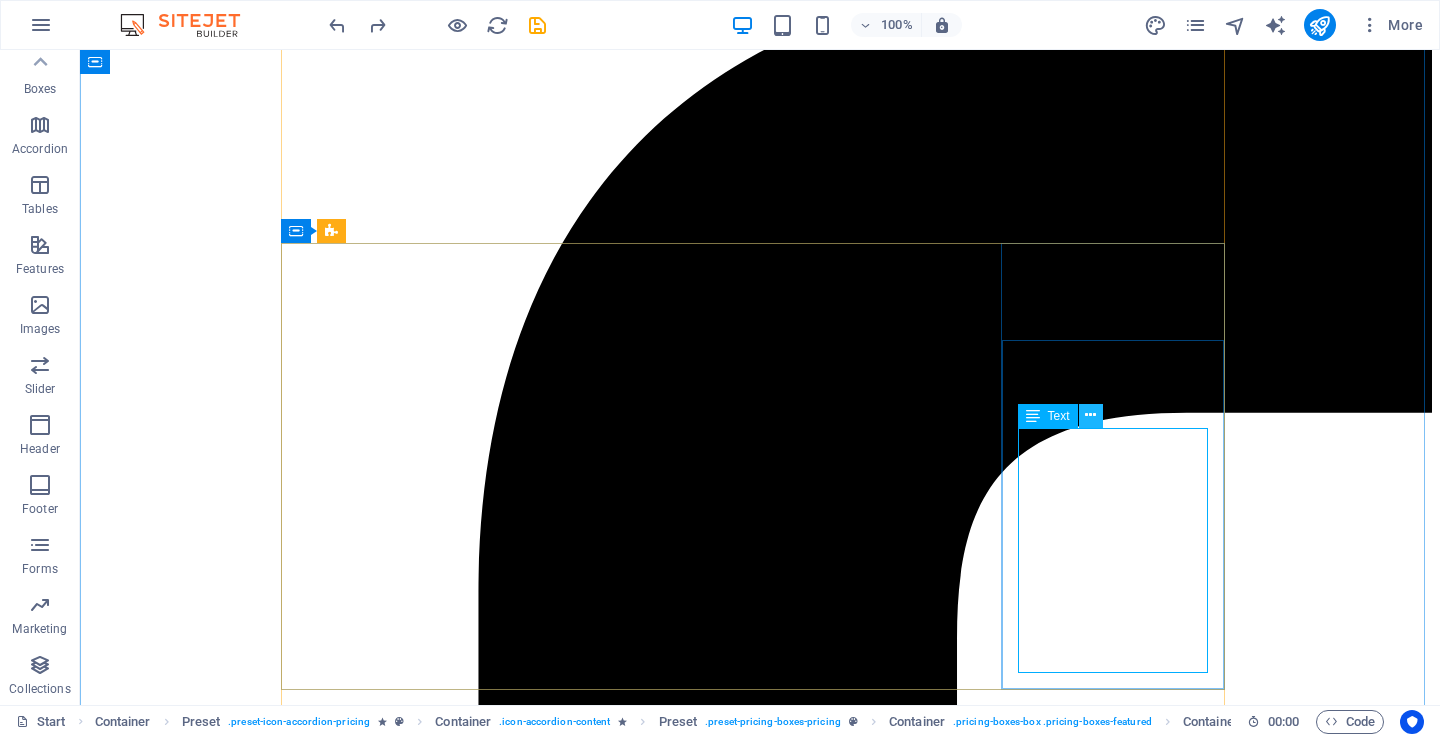 click at bounding box center [1090, 415] 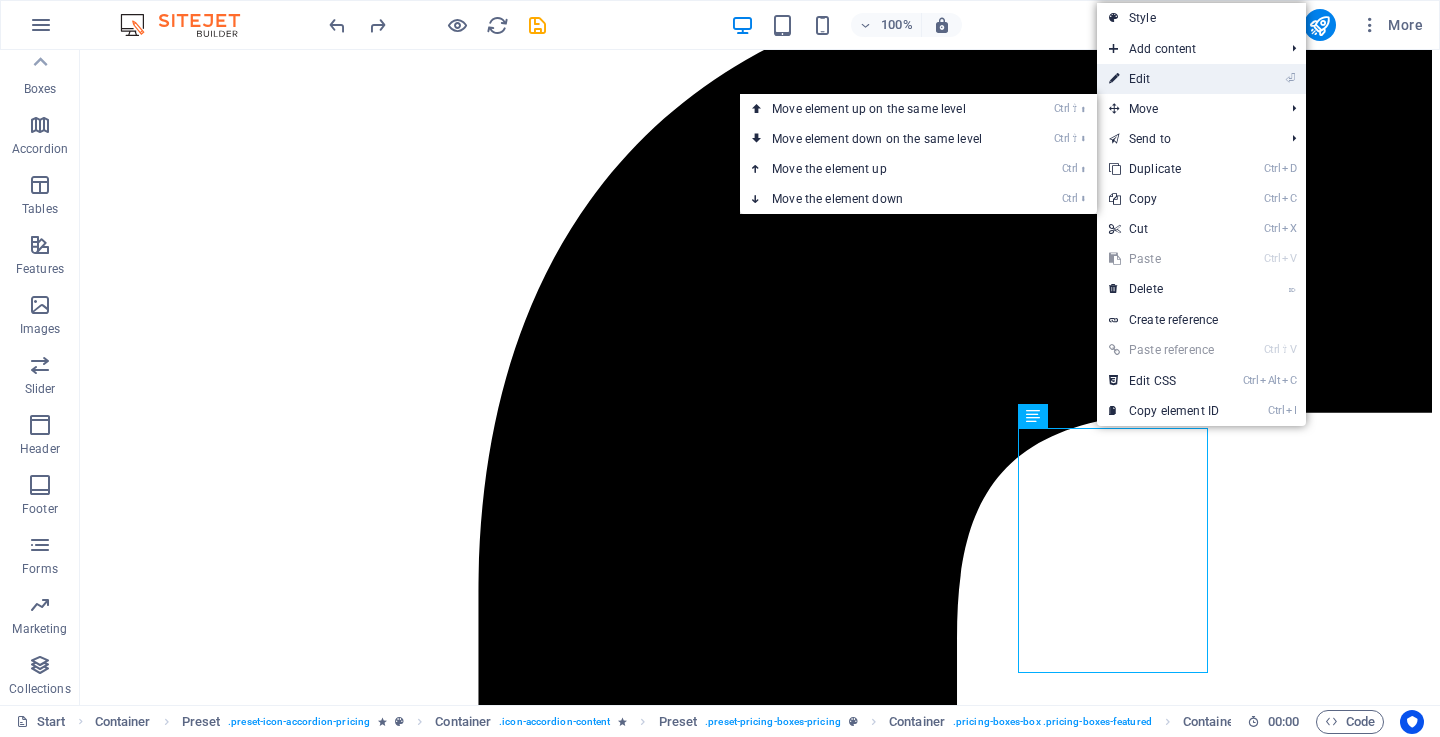 click on "⏎  Edit" at bounding box center (1164, 79) 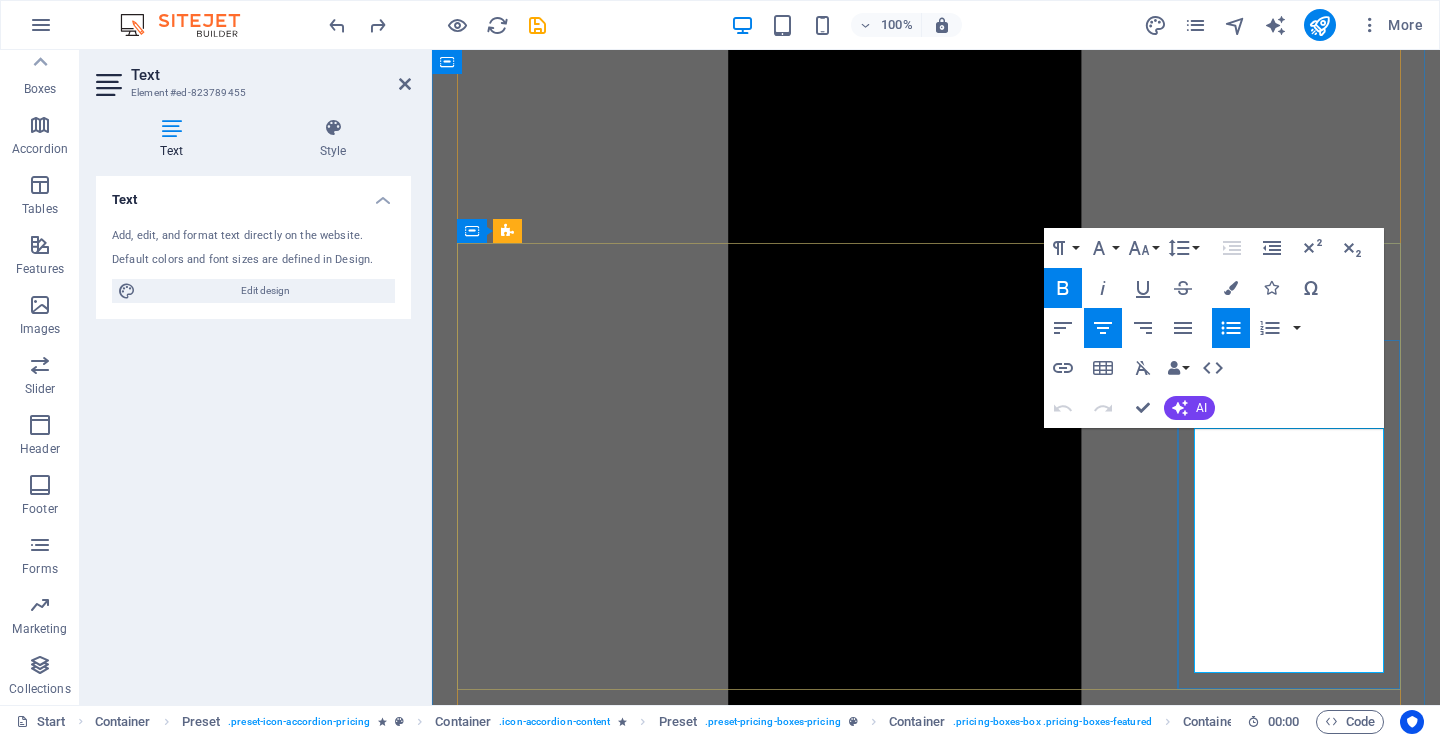 drag, startPoint x: 1272, startPoint y: 447, endPoint x: 1290, endPoint y: 449, distance: 18.110771 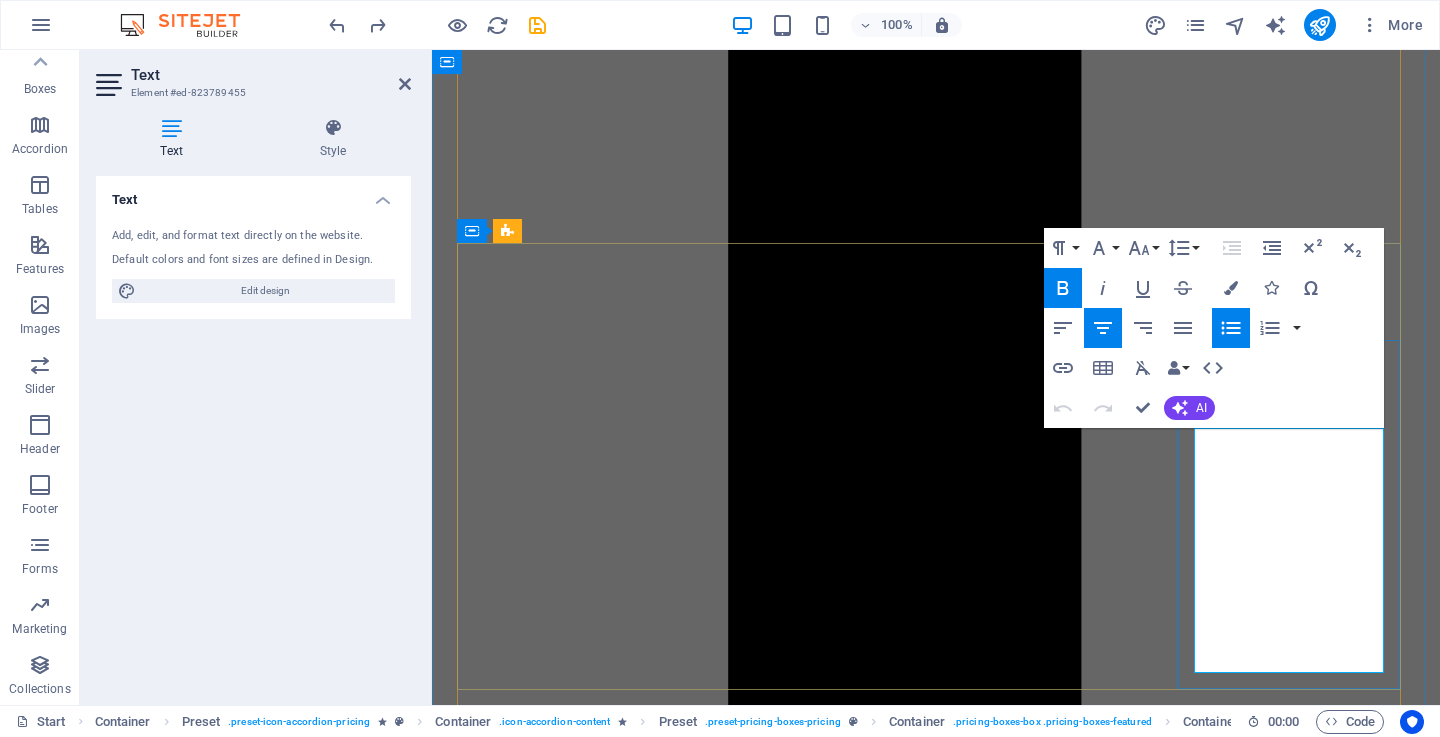 click on "70 min" at bounding box center [956, 35759] 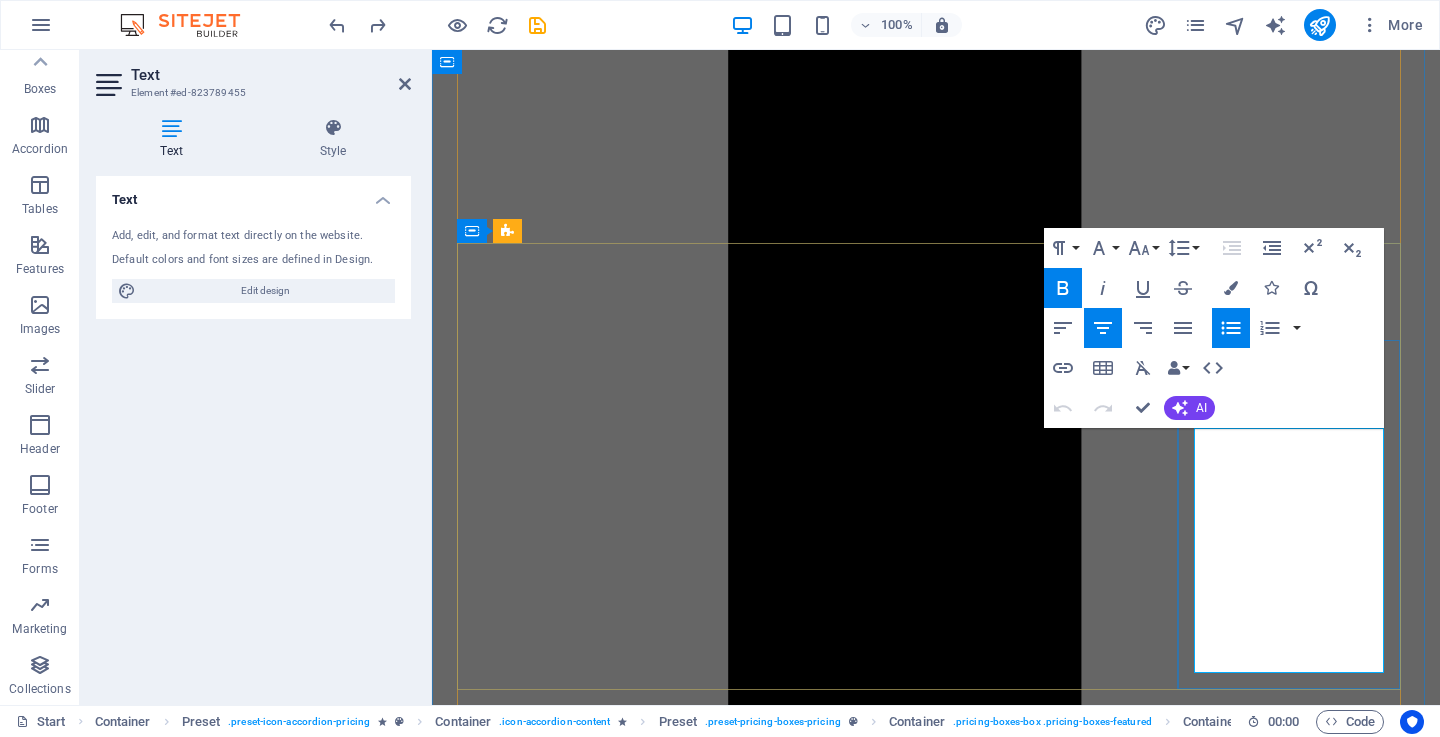 type 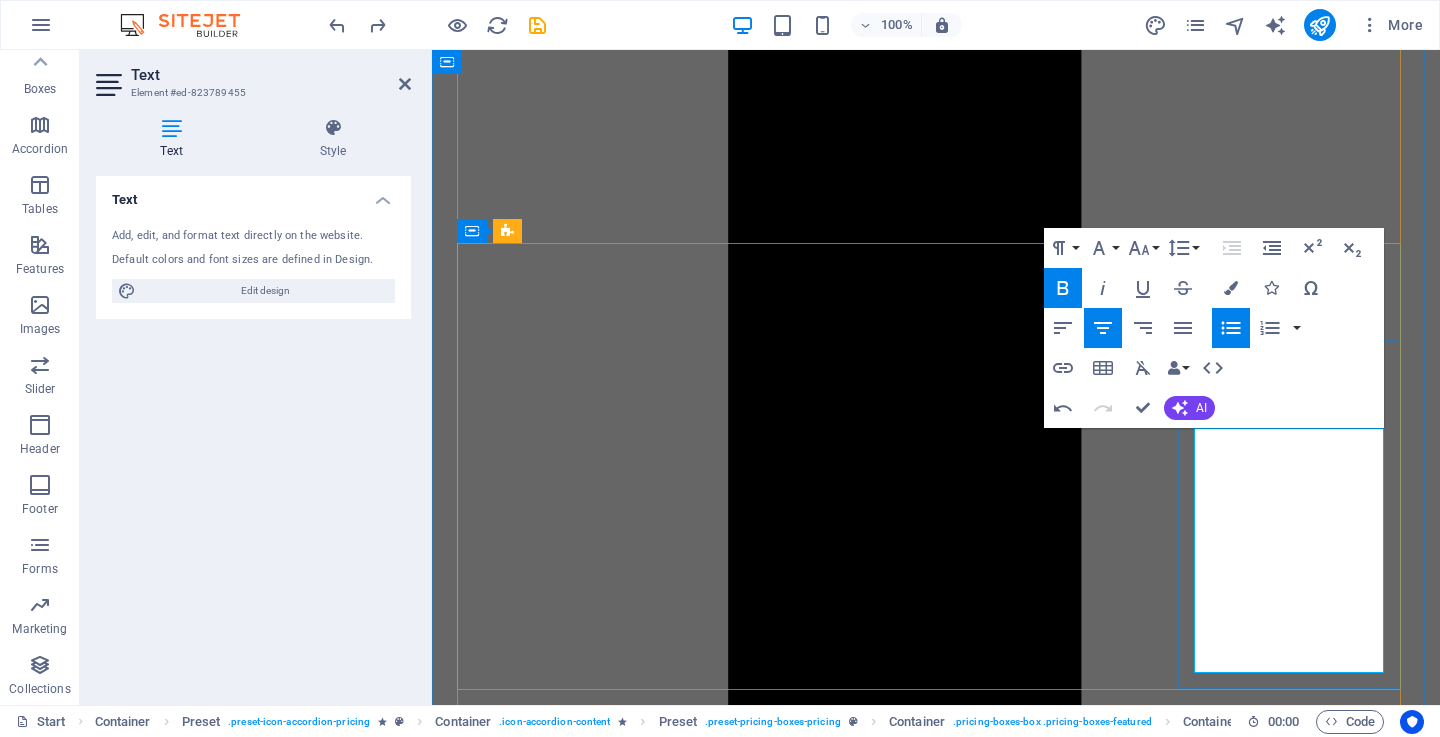 click on "2 Hrs min" at bounding box center [956, 35760] 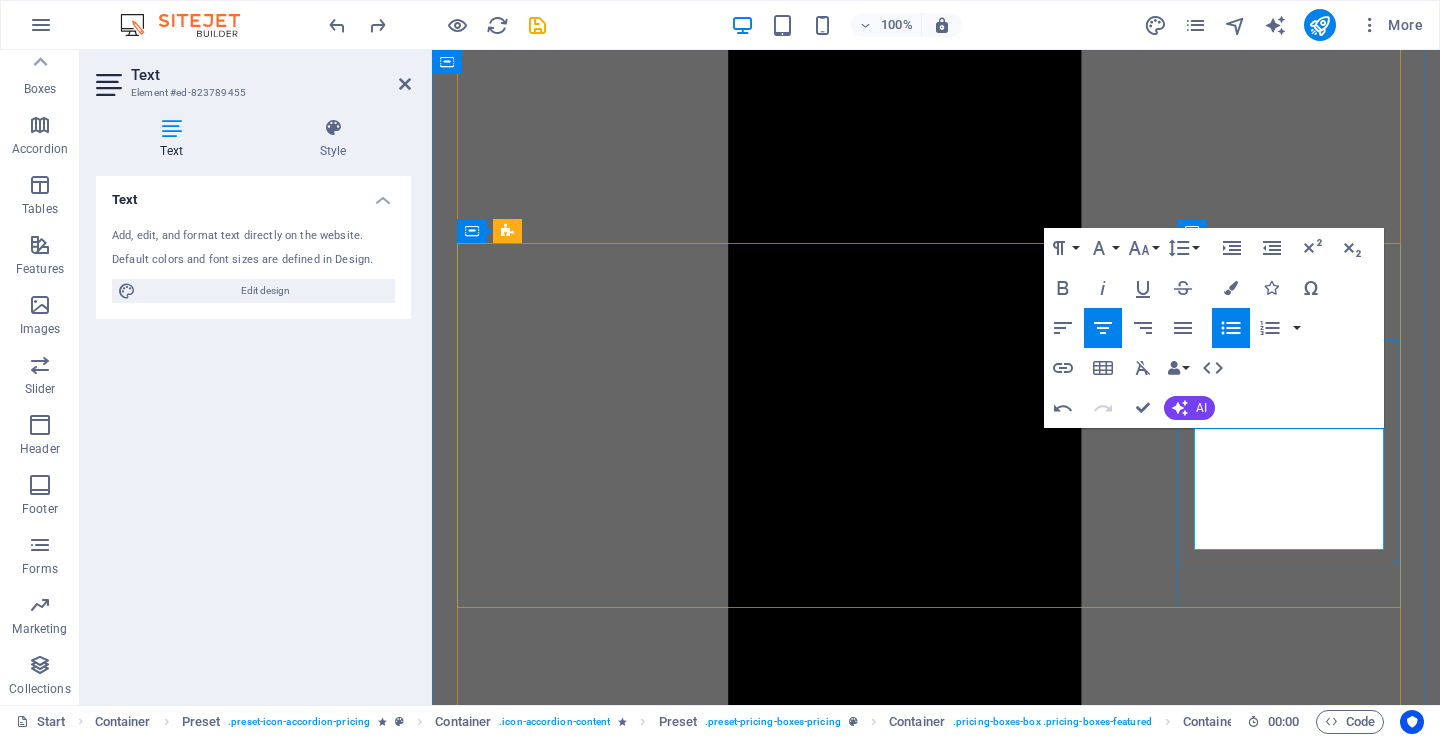 drag, startPoint x: 1263, startPoint y: 527, endPoint x: 1229, endPoint y: 522, distance: 34.36568 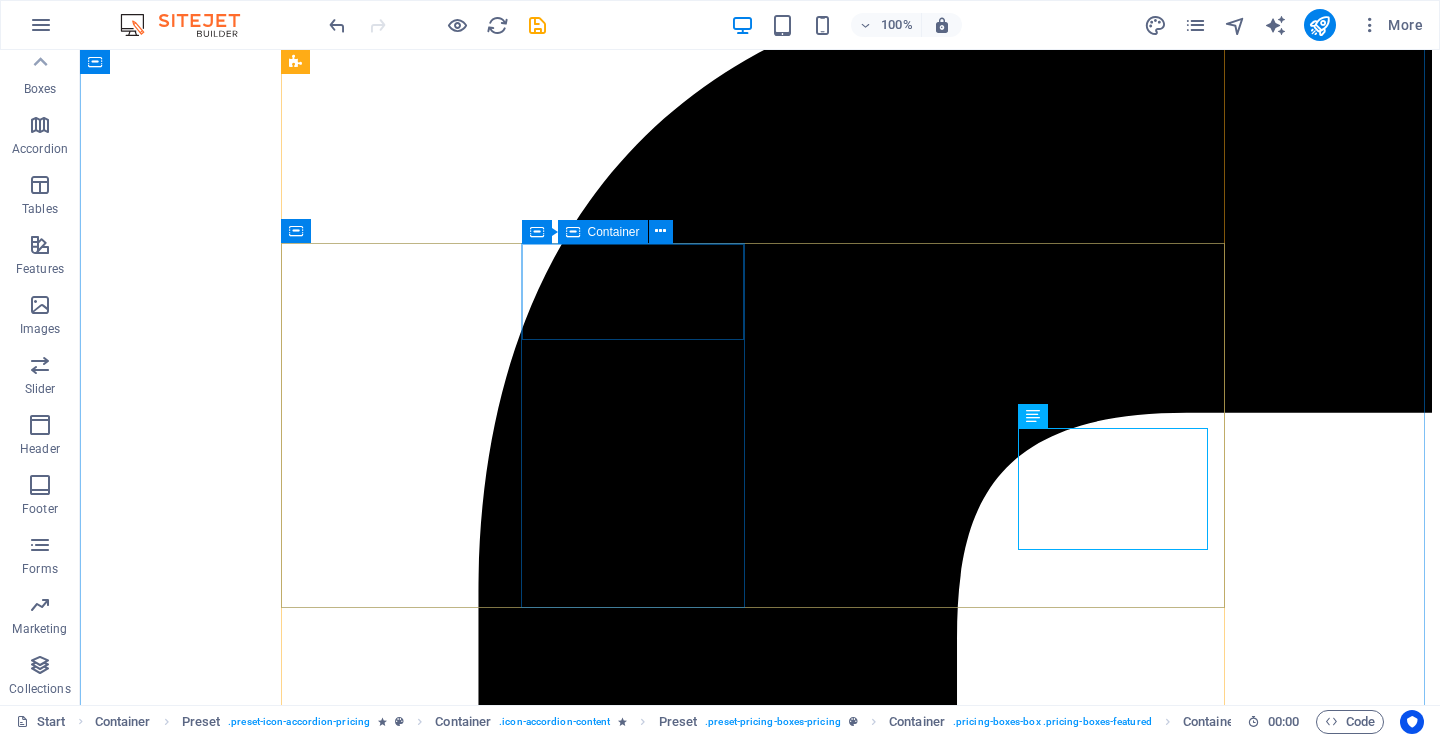 click on "1 Seat / siti moja" at bounding box center (760, 41558) 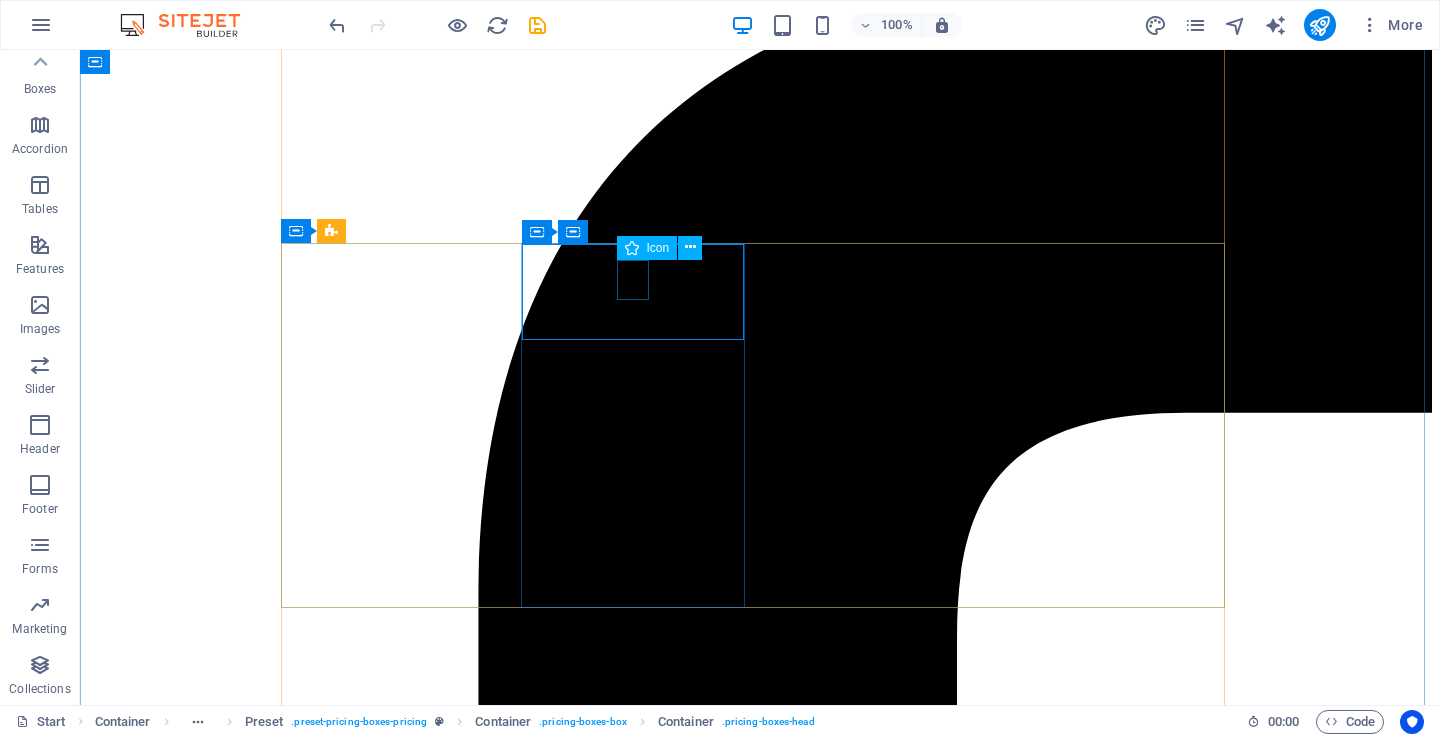 click at bounding box center [760, 41541] 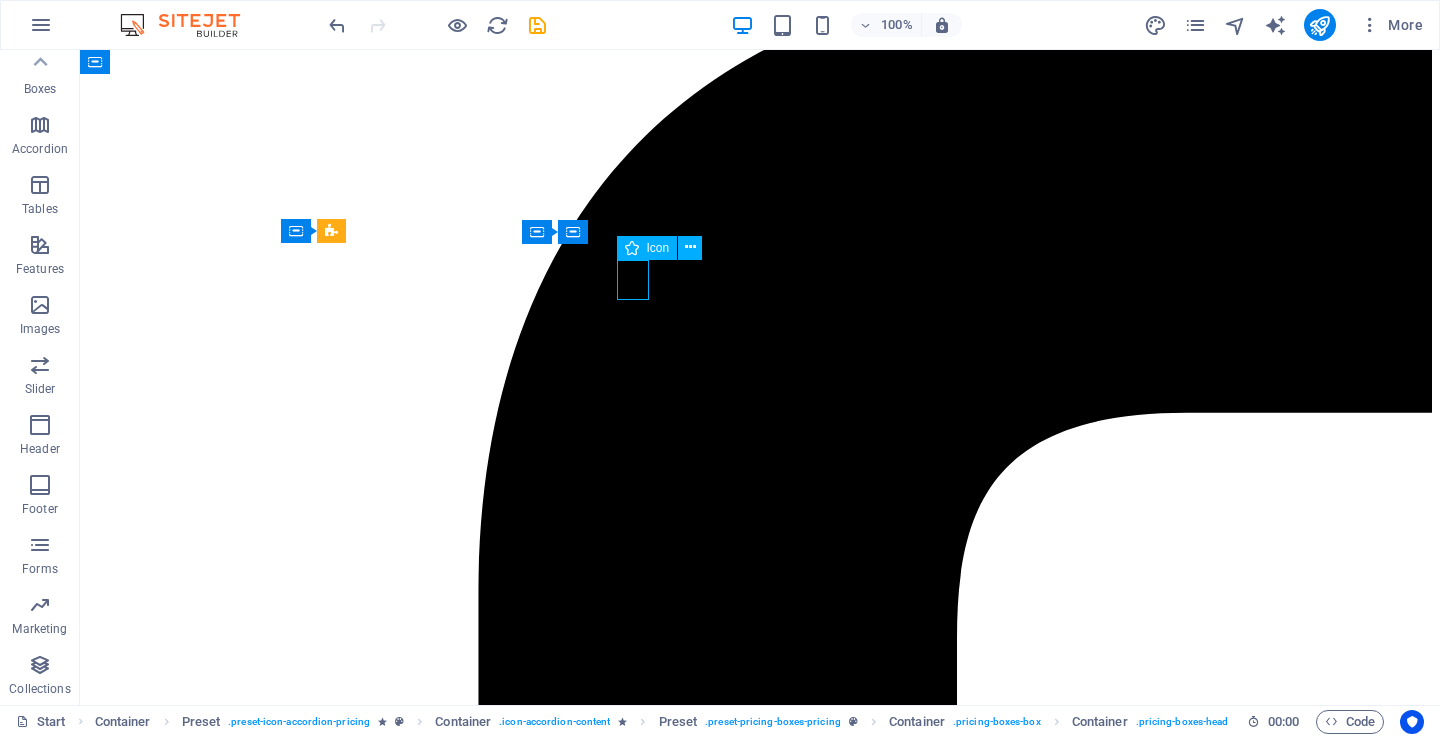 click at bounding box center (760, 41541) 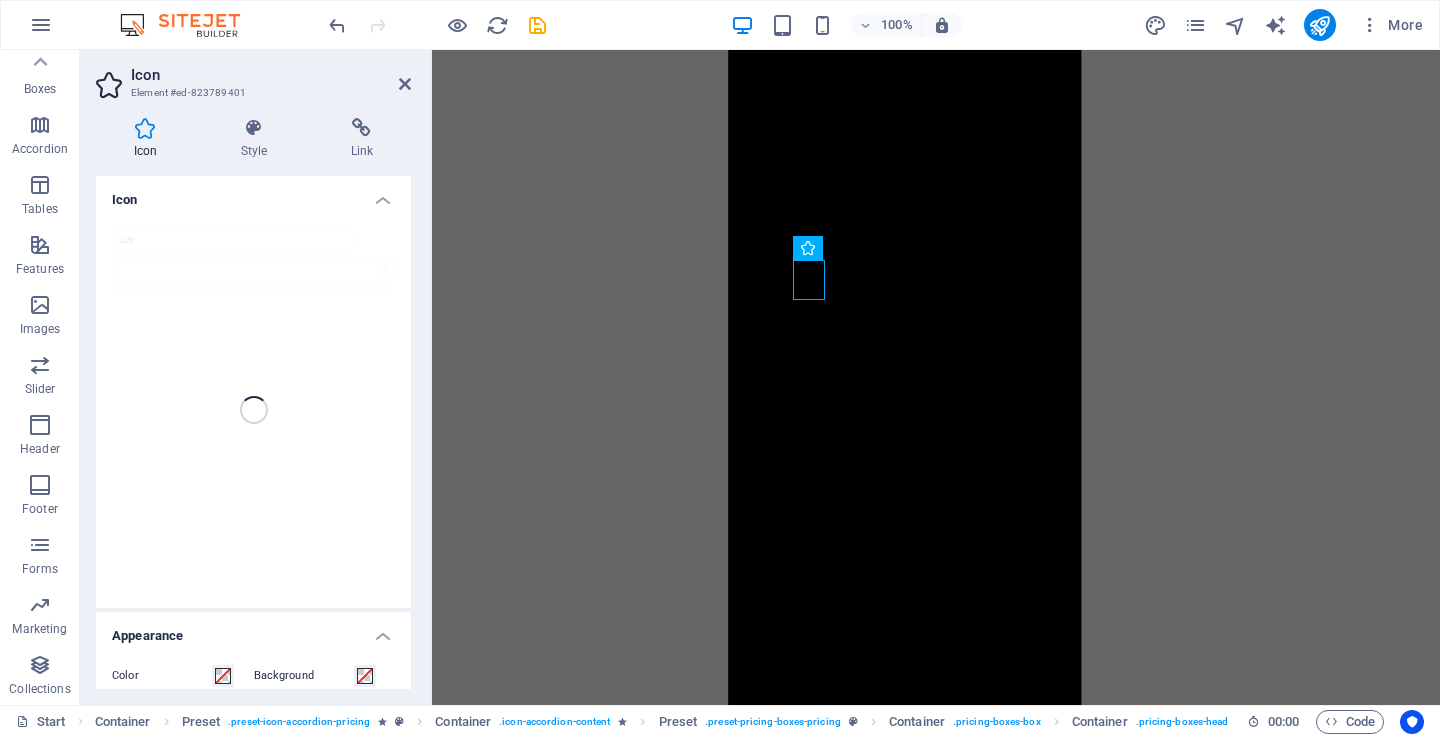 click on "car" at bounding box center (253, 410) 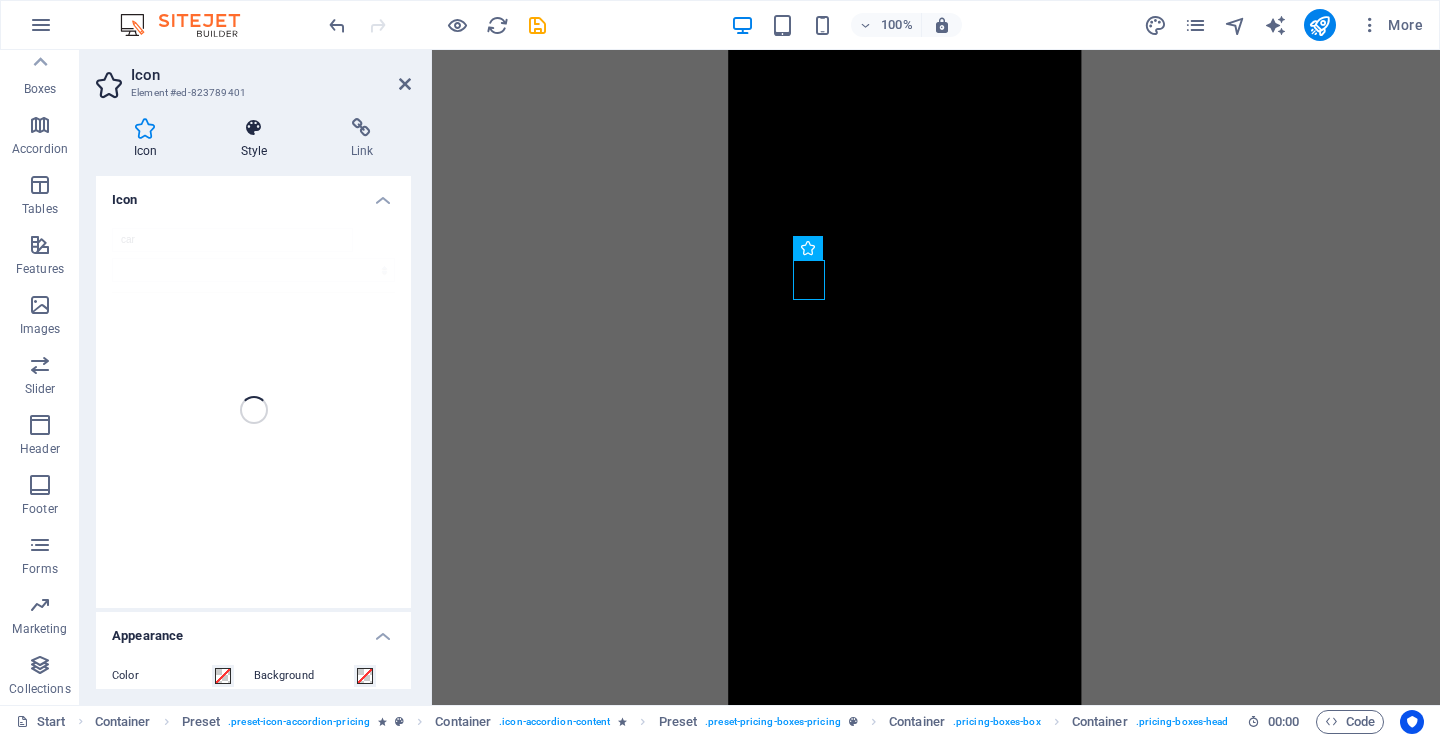 click at bounding box center [254, 128] 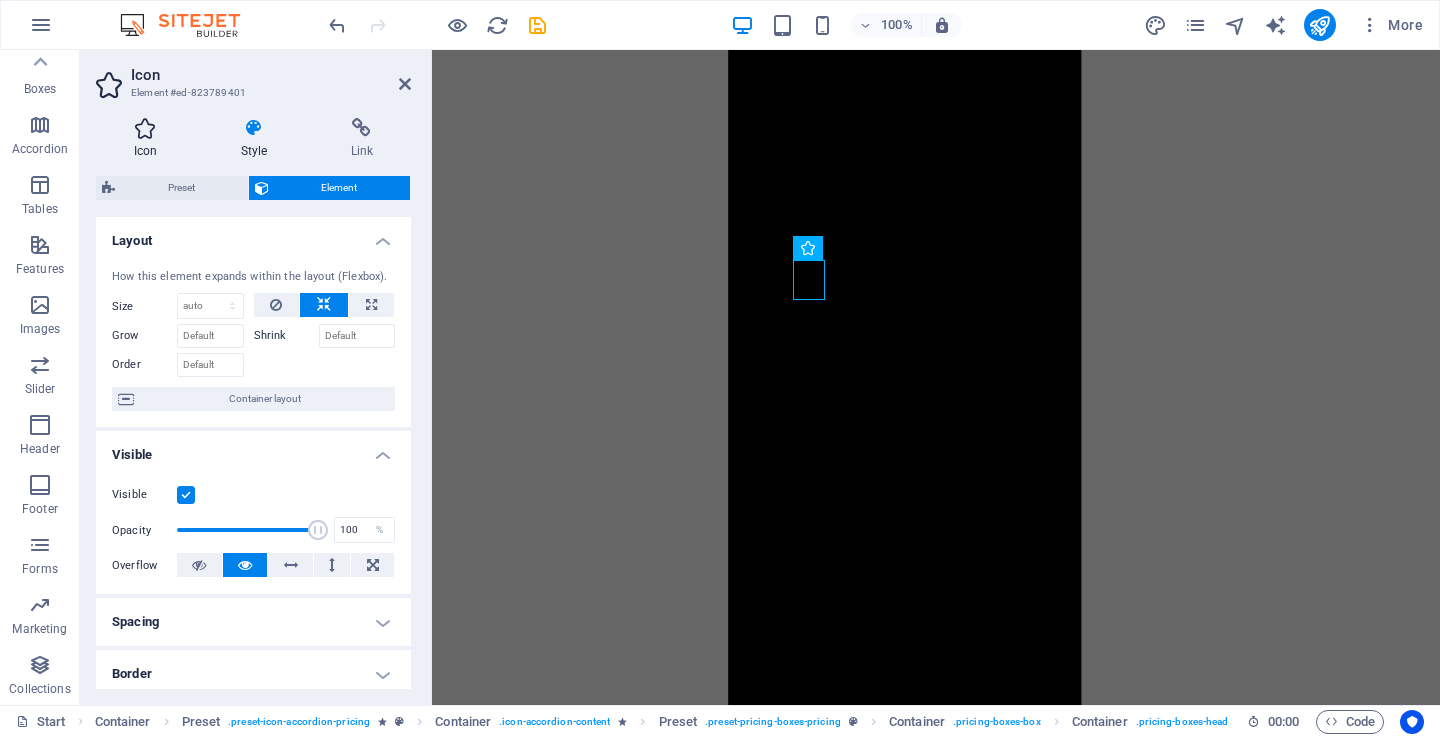 click on "Icon" at bounding box center [149, 139] 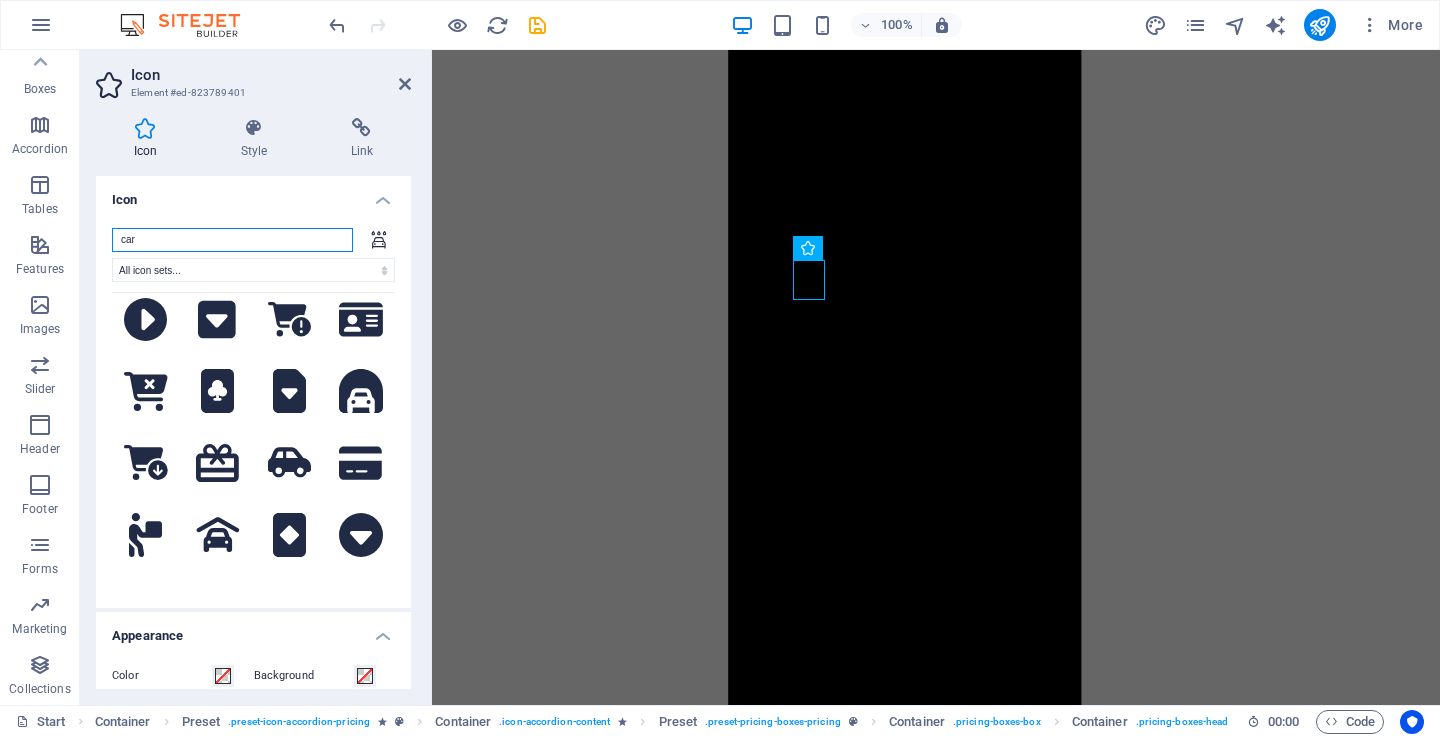 scroll, scrollTop: 3100, scrollLeft: 0, axis: vertical 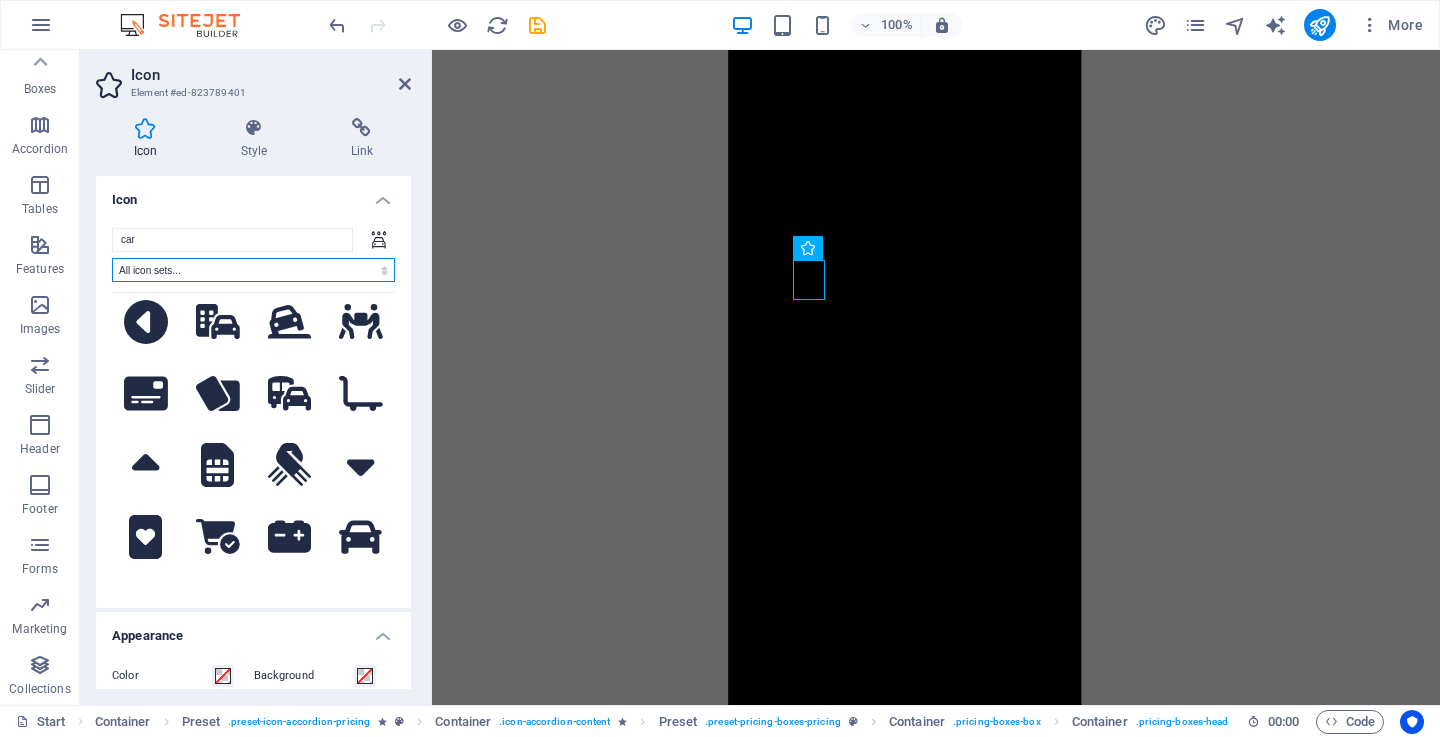click on "All icon sets... IcoFont Ionicons FontAwesome Brands FontAwesome Duotone FontAwesome Solid FontAwesome Regular FontAwesome Light FontAwesome Thin FontAwesome Sharp Solid FontAwesome Sharp Regular FontAwesome Sharp Light FontAwesome Sharp Thin" at bounding box center (253, 270) 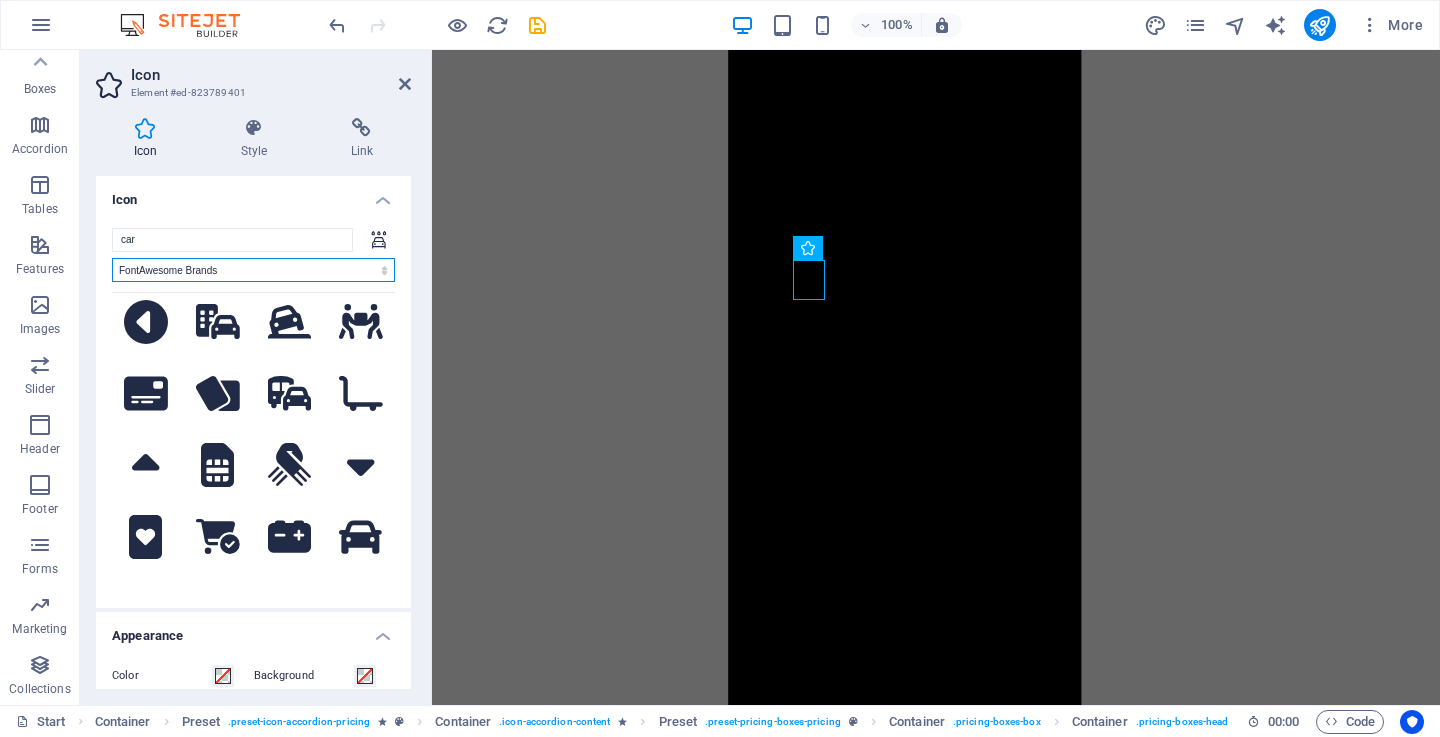 click on "All icon sets... IcoFont Ionicons FontAwesome Brands FontAwesome Duotone FontAwesome Solid FontAwesome Regular FontAwesome Light FontAwesome Thin FontAwesome Sharp Solid FontAwesome Sharp Regular FontAwesome Sharp Light FontAwesome Sharp Thin" at bounding box center [253, 270] 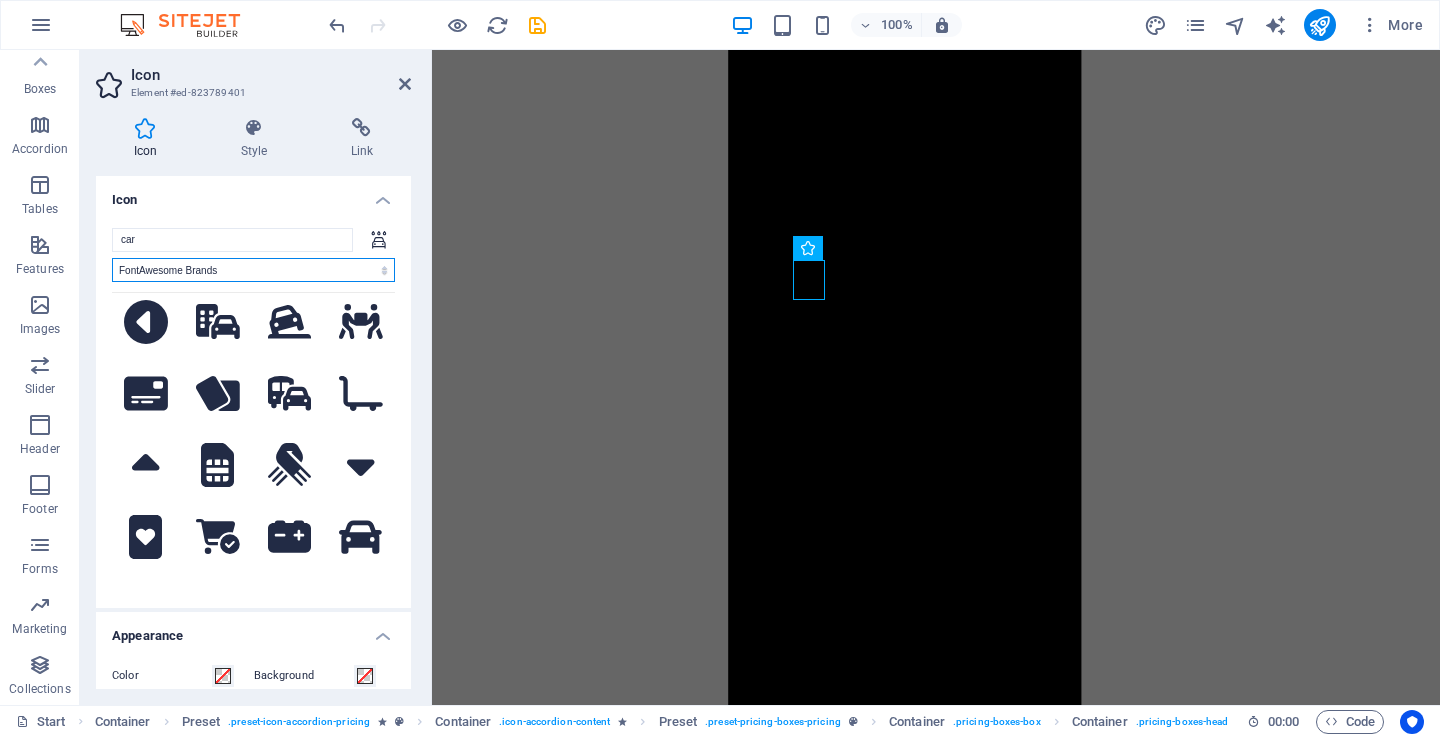 scroll, scrollTop: 0, scrollLeft: 0, axis: both 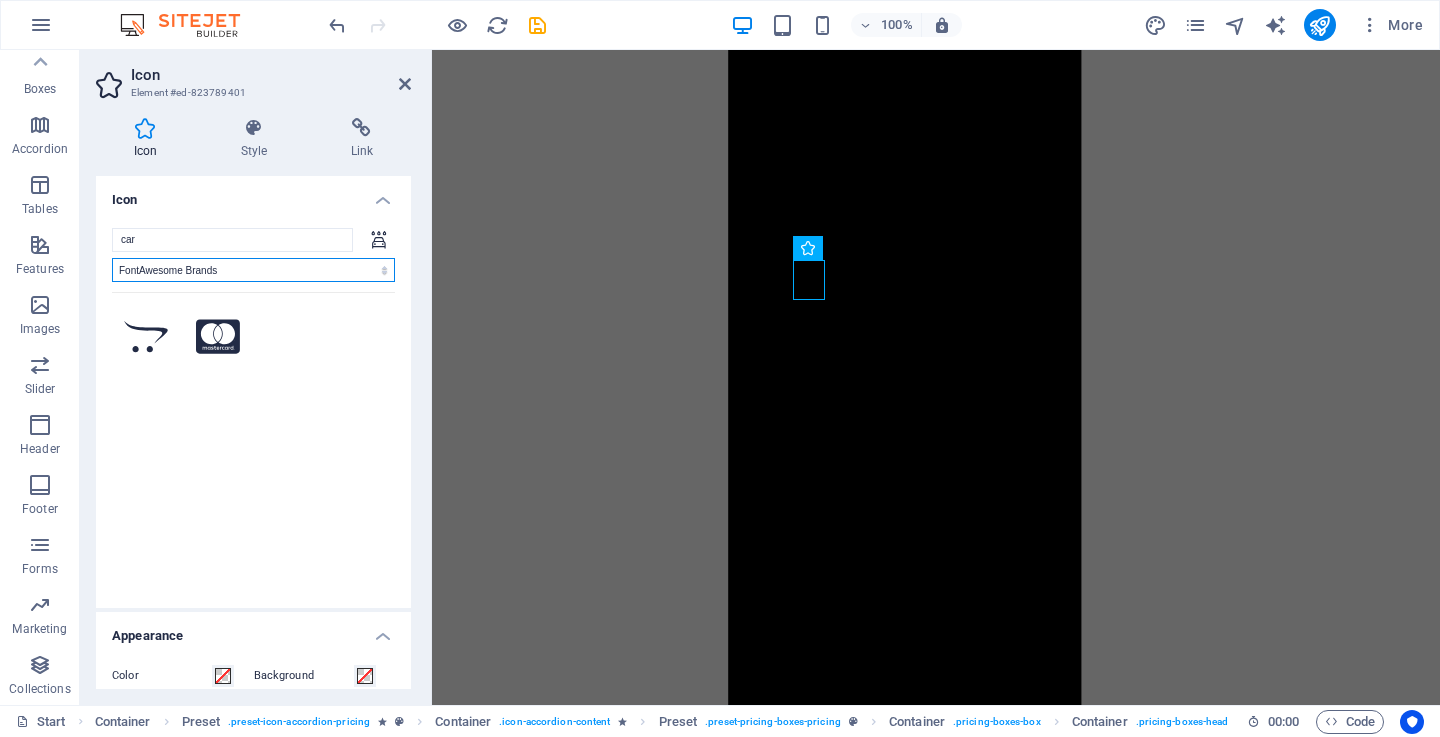 click on "All icon sets... IcoFont Ionicons FontAwesome Brands FontAwesome Duotone FontAwesome Solid FontAwesome Regular FontAwesome Light FontAwesome Thin FontAwesome Sharp Solid FontAwesome Sharp Regular FontAwesome Sharp Light FontAwesome Sharp Thin" at bounding box center [253, 270] 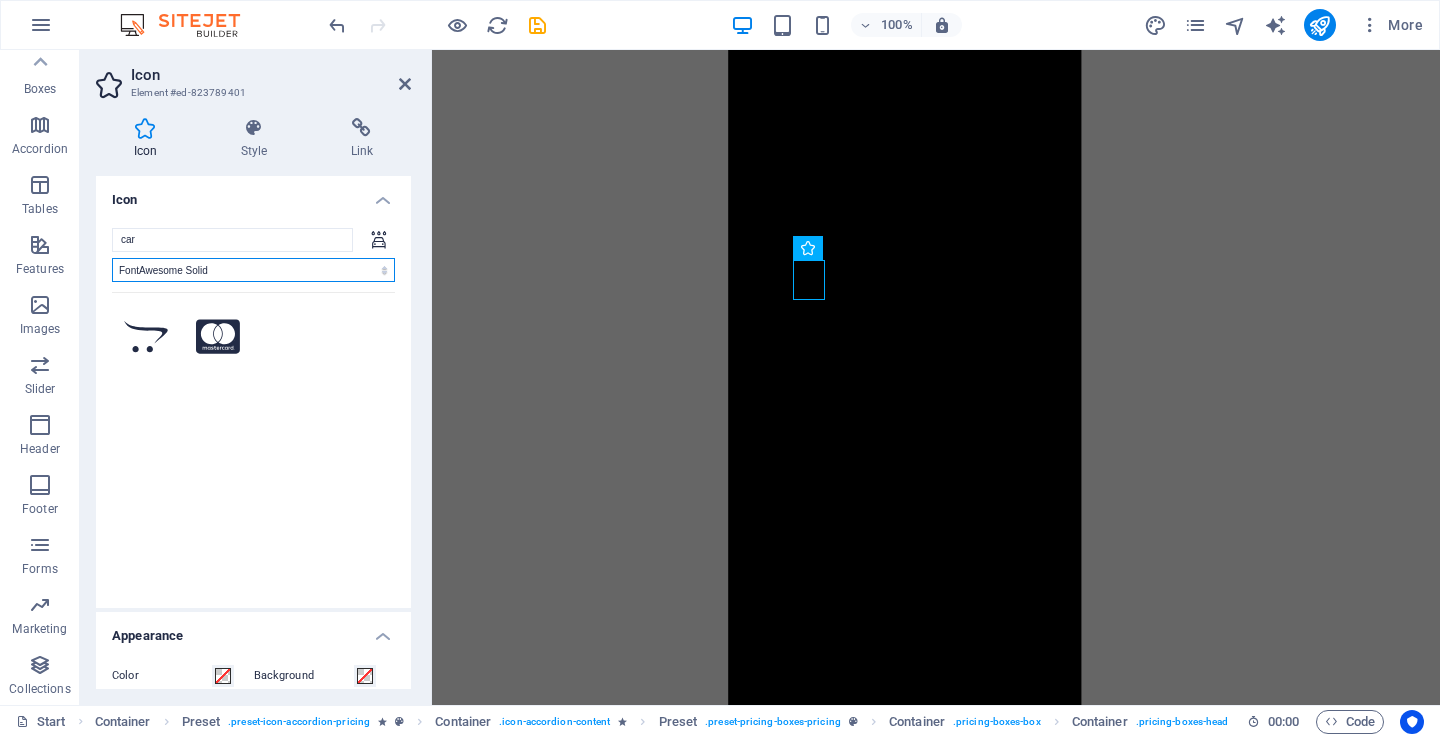 click on "All icon sets... IcoFont Ionicons FontAwesome Brands FontAwesome Duotone FontAwesome Solid FontAwesome Regular FontAwesome Light FontAwesome Thin FontAwesome Sharp Solid FontAwesome Sharp Regular FontAwesome Sharp Light FontAwesome Sharp Thin" at bounding box center [253, 270] 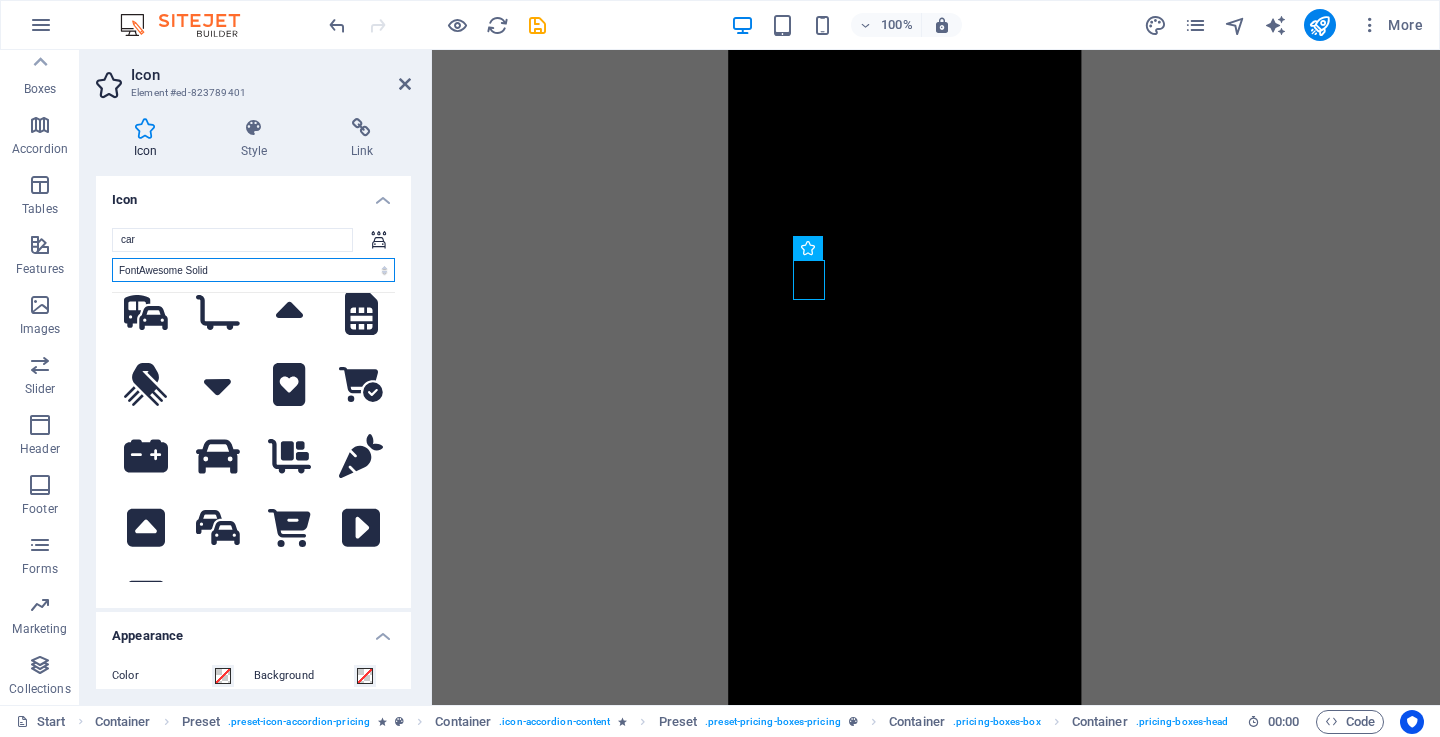 scroll, scrollTop: 1112, scrollLeft: 0, axis: vertical 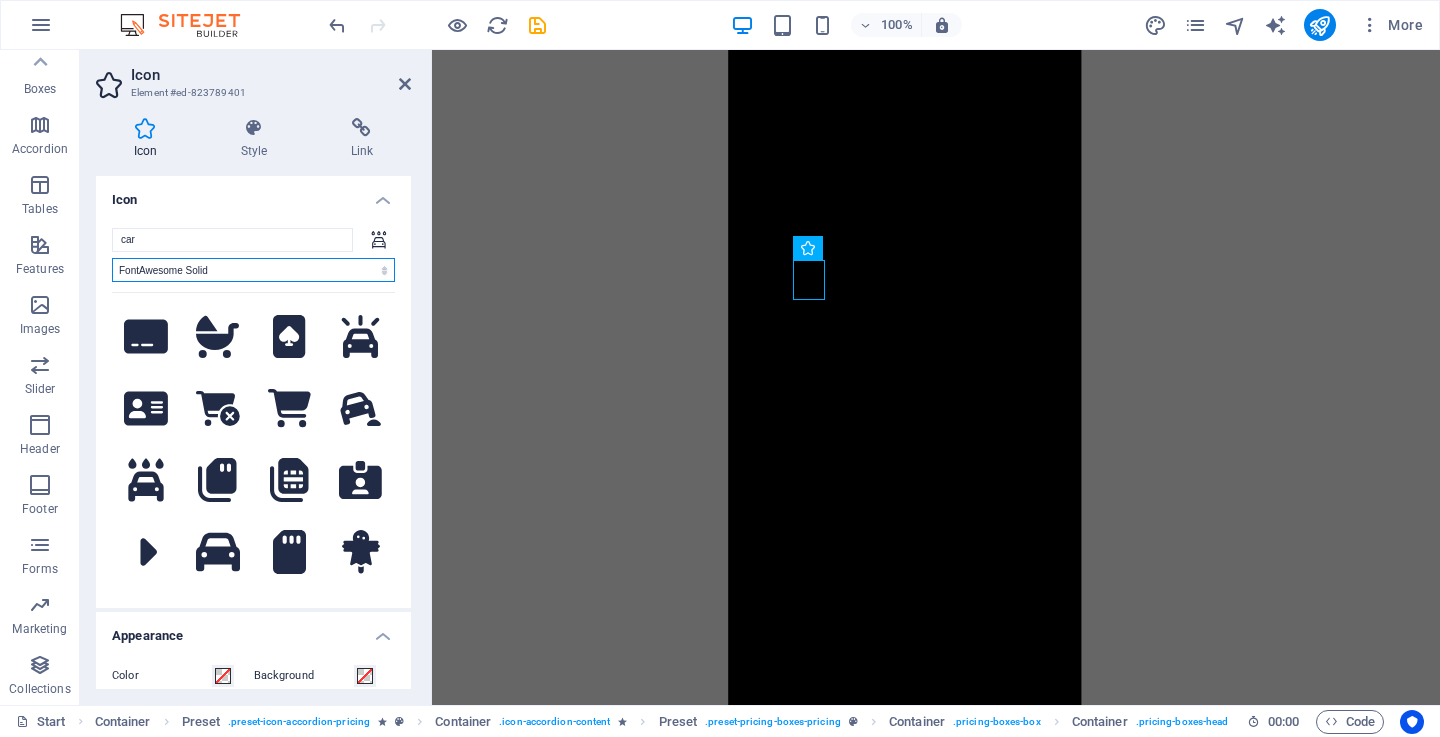 click on "All icon sets... IcoFont Ionicons FontAwesome Brands FontAwesome Duotone FontAwesome Solid FontAwesome Regular FontAwesome Light FontAwesome Thin FontAwesome Sharp Solid FontAwesome Sharp Regular FontAwesome Sharp Light FontAwesome Sharp Thin" at bounding box center (253, 270) 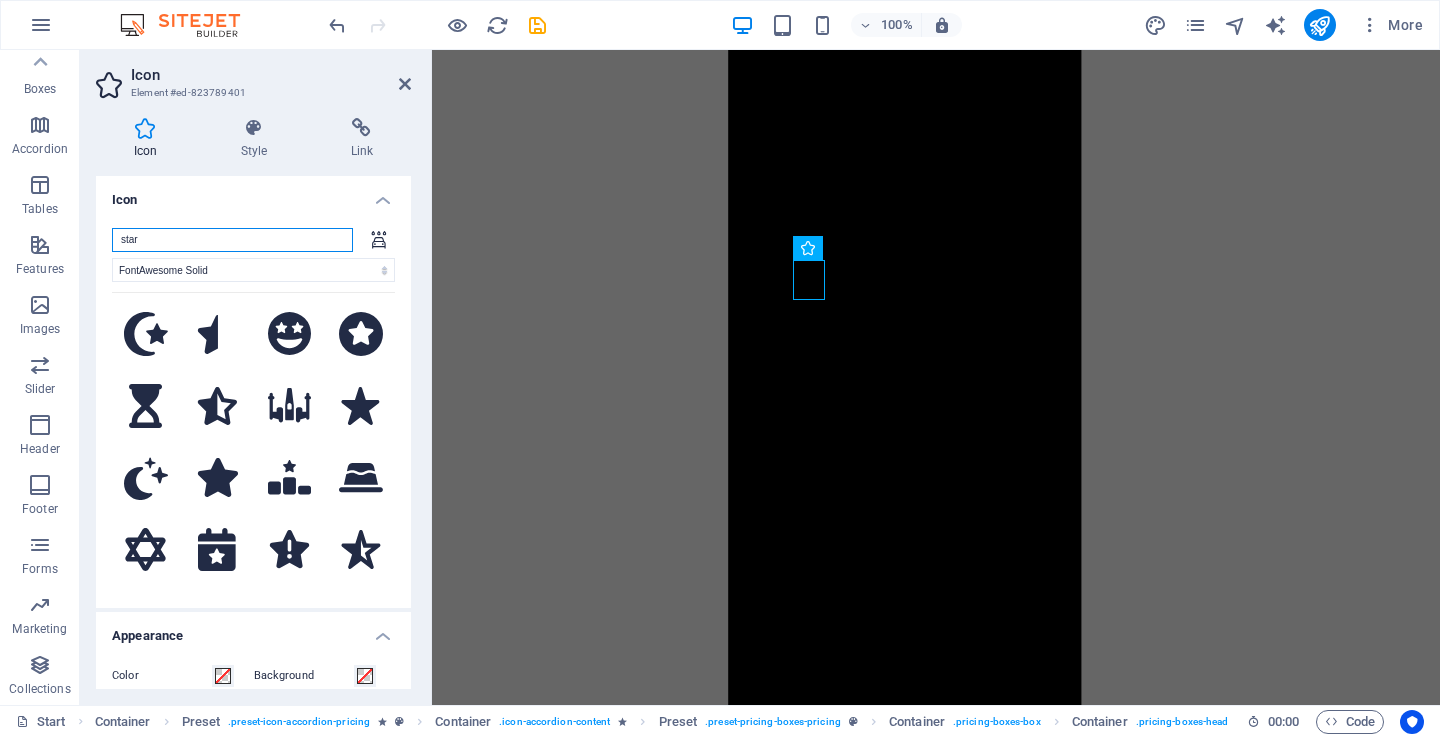 scroll, scrollTop: 0, scrollLeft: 0, axis: both 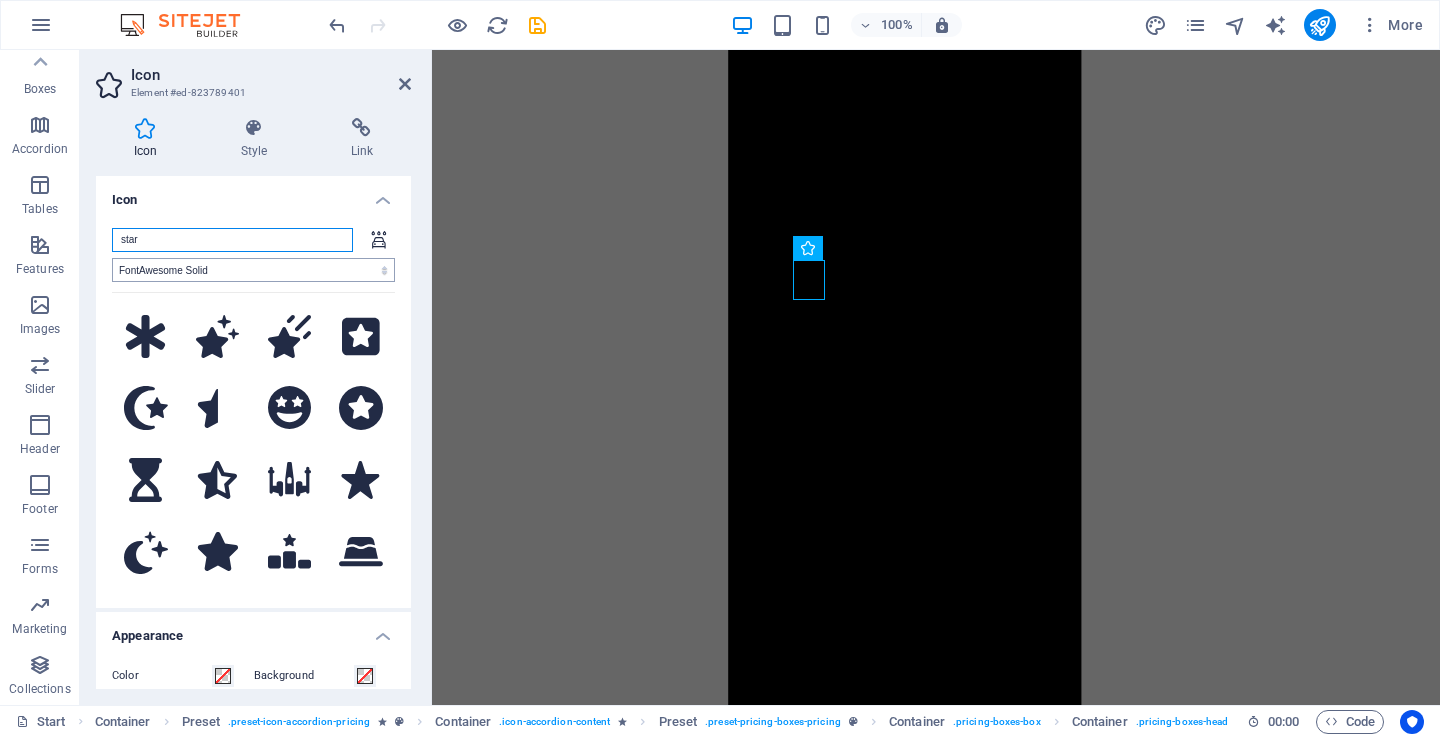 type on "star" 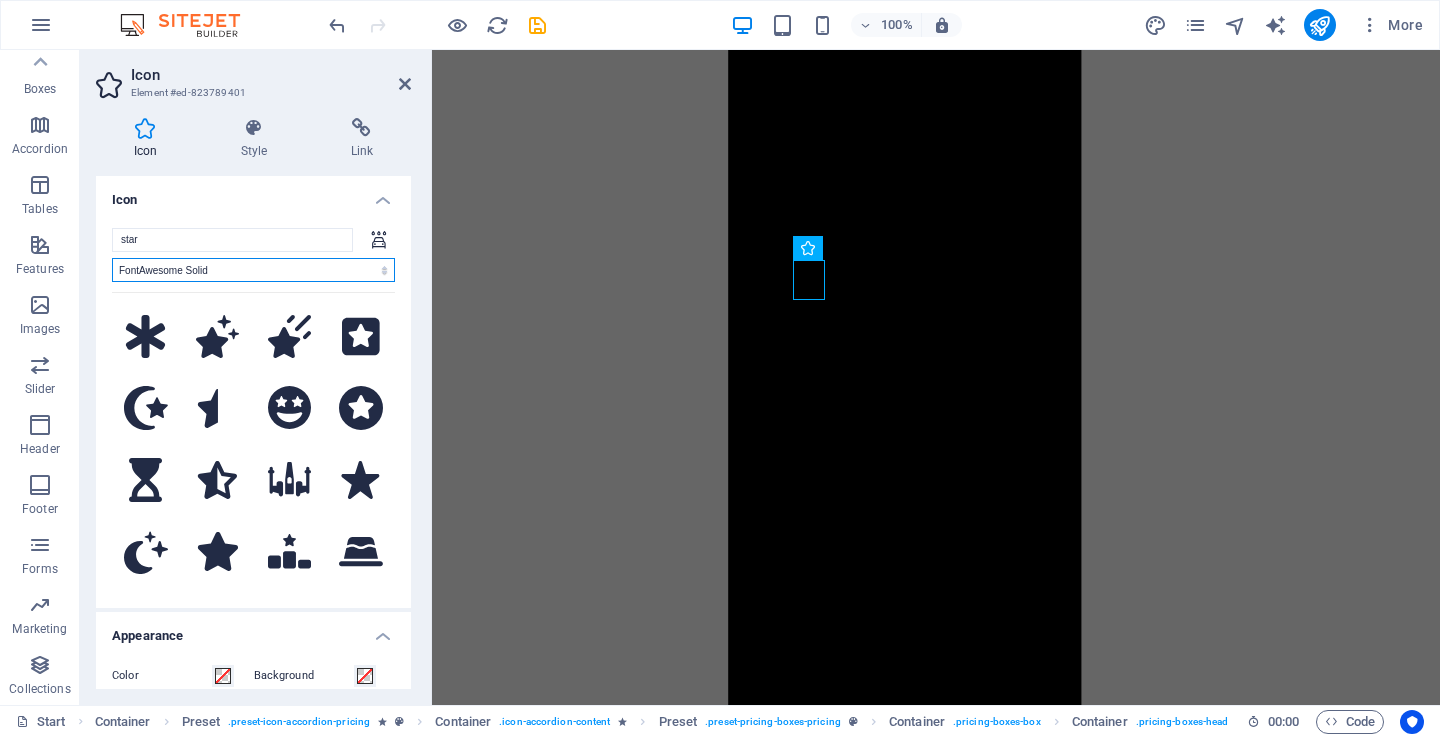 click on "All icon sets... IcoFont Ionicons FontAwesome Brands FontAwesome Duotone FontAwesome Solid FontAwesome Regular FontAwesome Light FontAwesome Thin FontAwesome Sharp Solid FontAwesome Sharp Regular FontAwesome Sharp Light FontAwesome Sharp Thin" at bounding box center (253, 270) 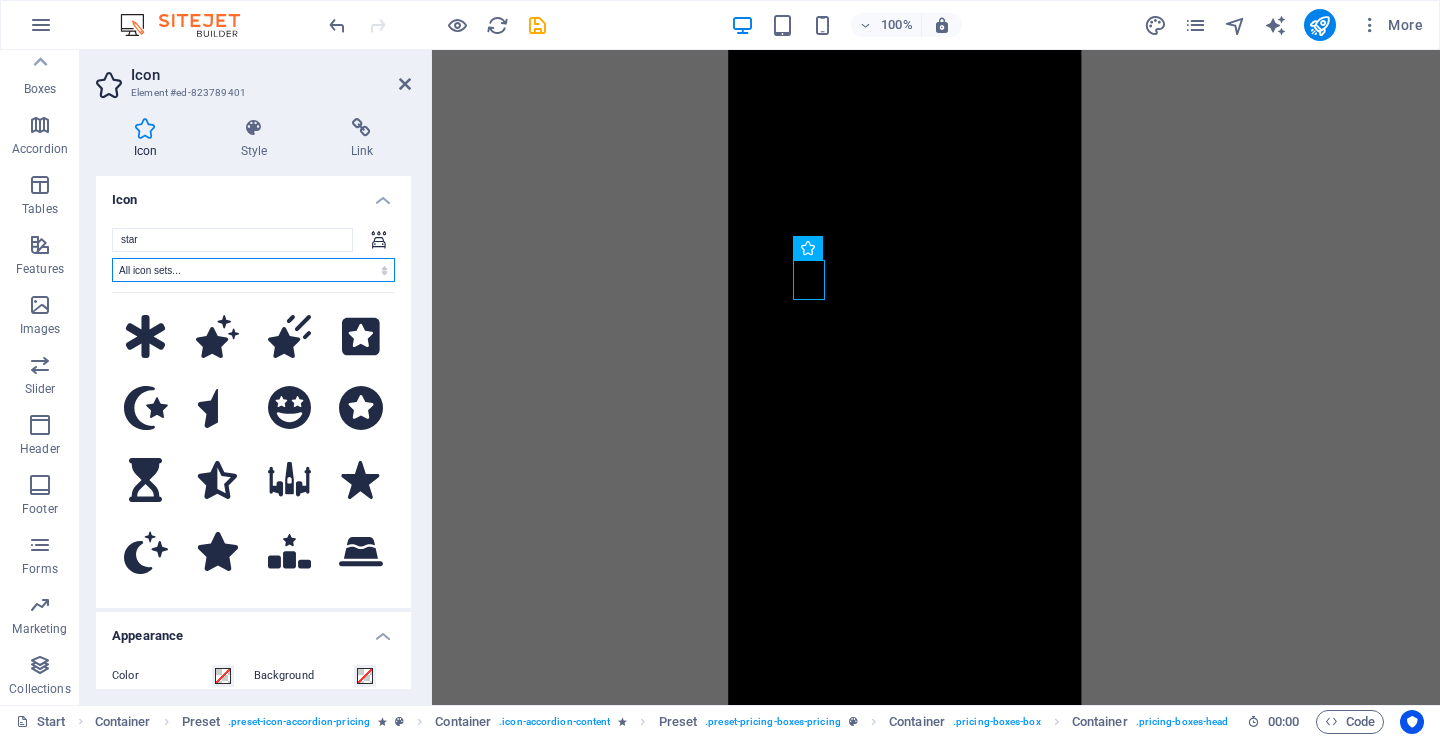 click on "All icon sets... IcoFont Ionicons FontAwesome Brands FontAwesome Duotone FontAwesome Solid FontAwesome Regular FontAwesome Light FontAwesome Thin FontAwesome Sharp Solid FontAwesome Sharp Regular FontAwesome Sharp Light FontAwesome Sharp Thin" at bounding box center [253, 270] 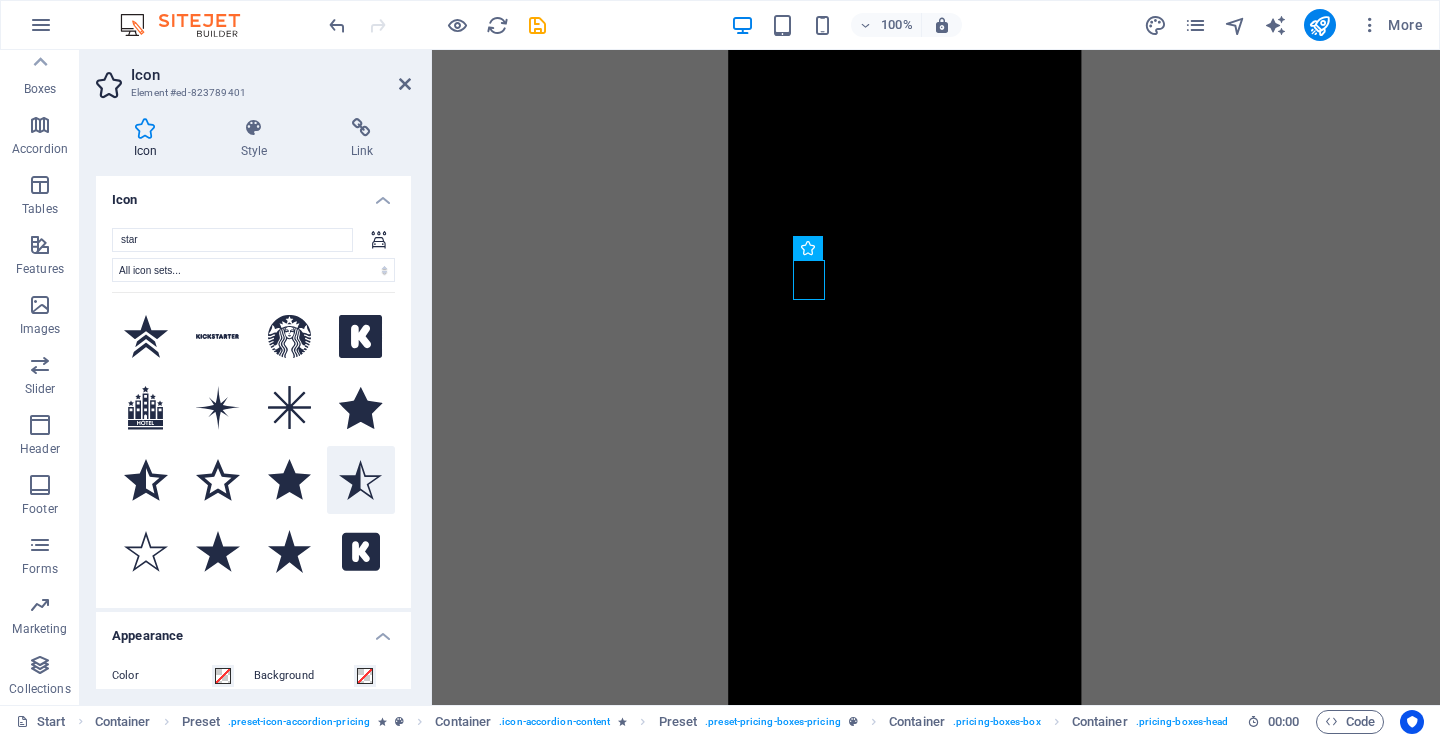 click 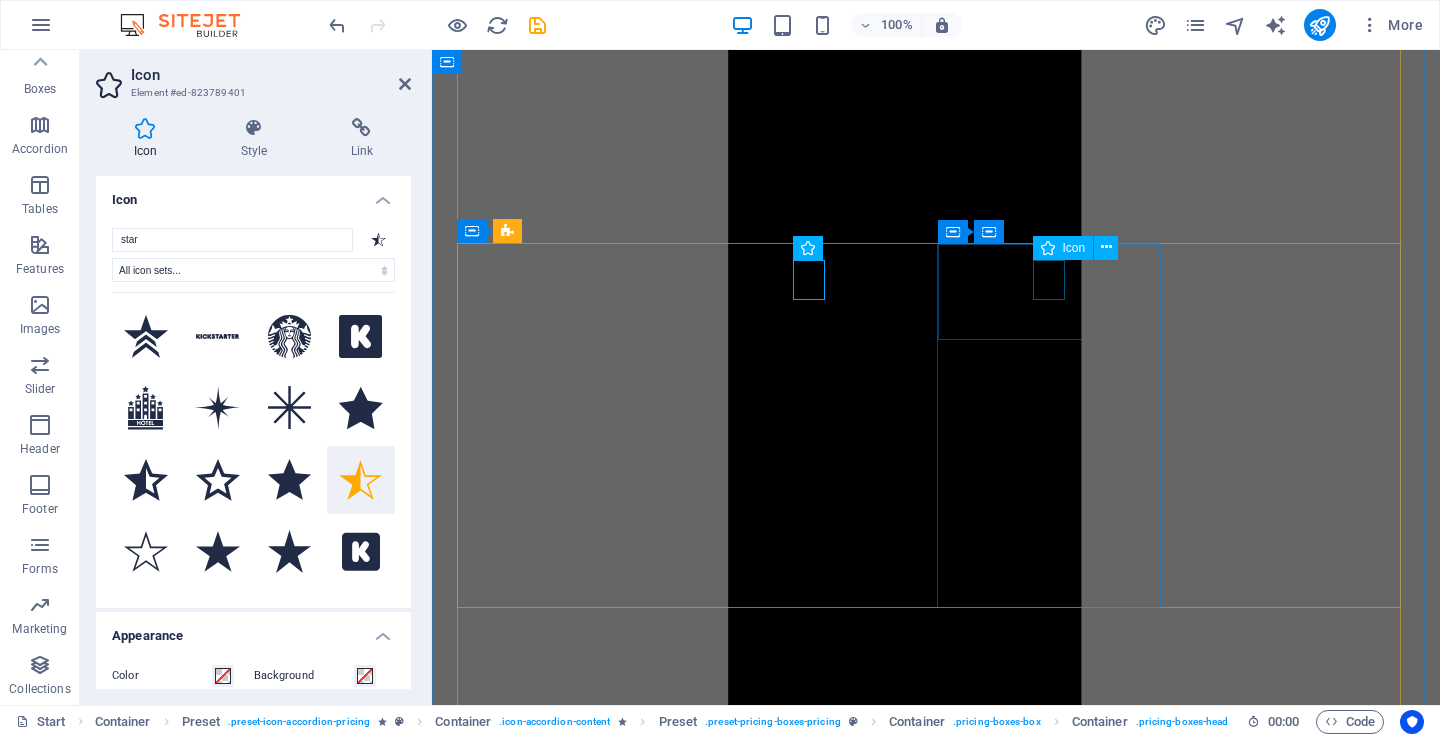 click at bounding box center [936, 34196] 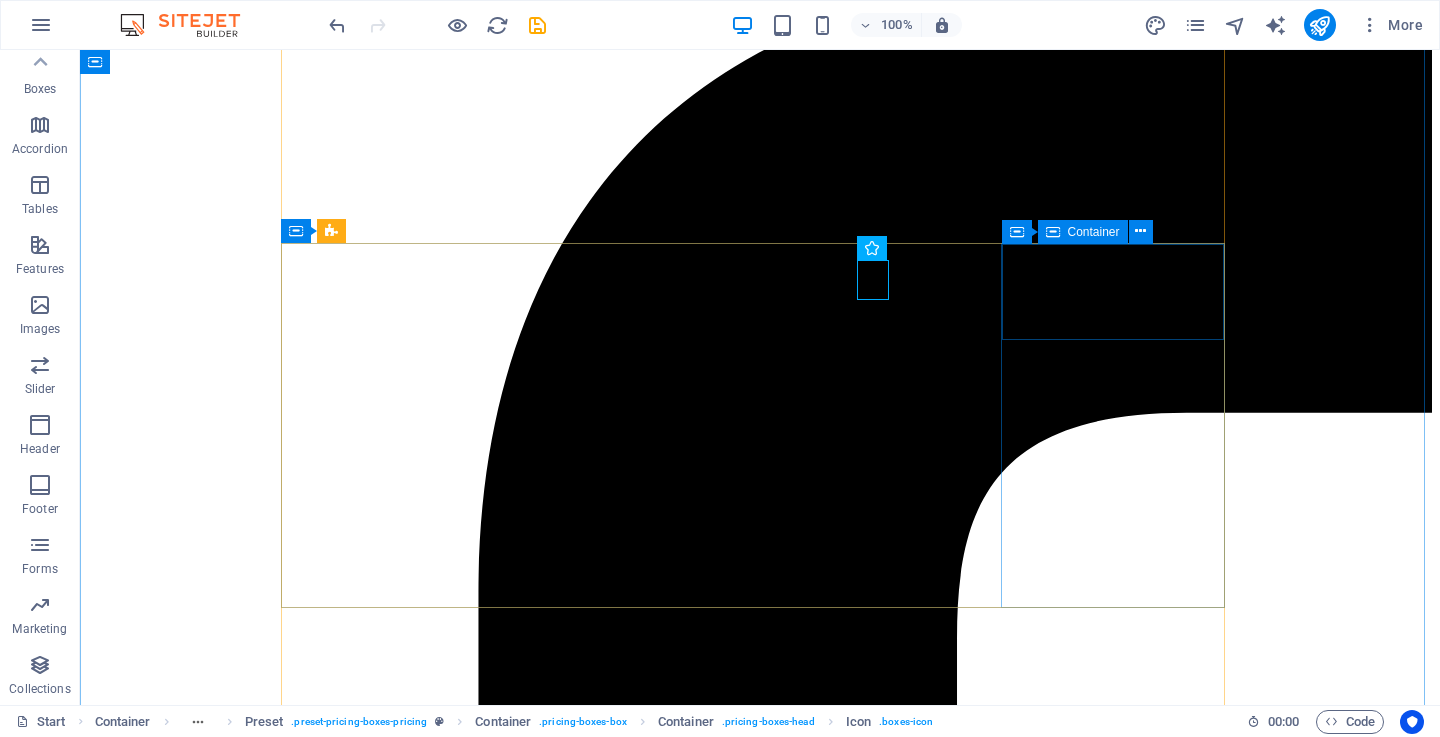 click on "6 seat / siti 6" at bounding box center (760, 44130) 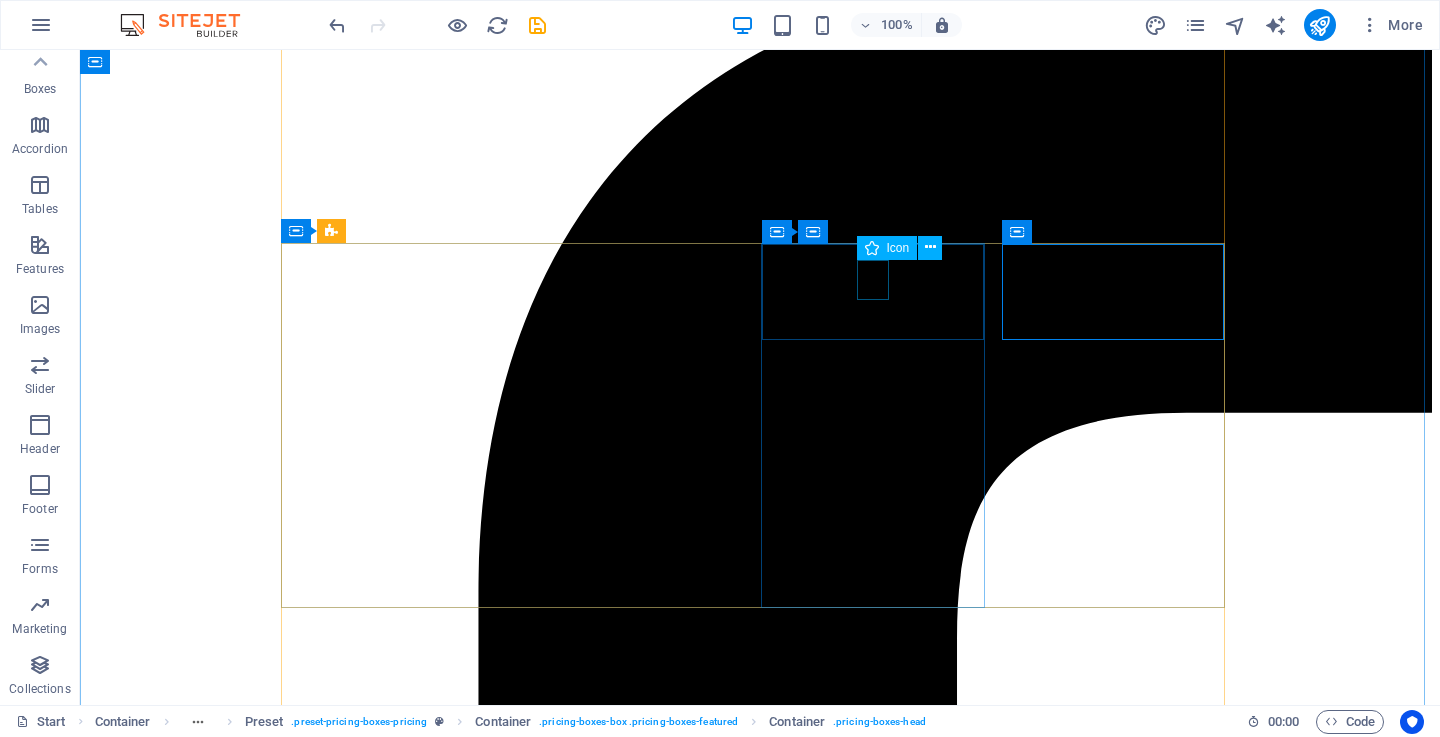 click at bounding box center (760, 42876) 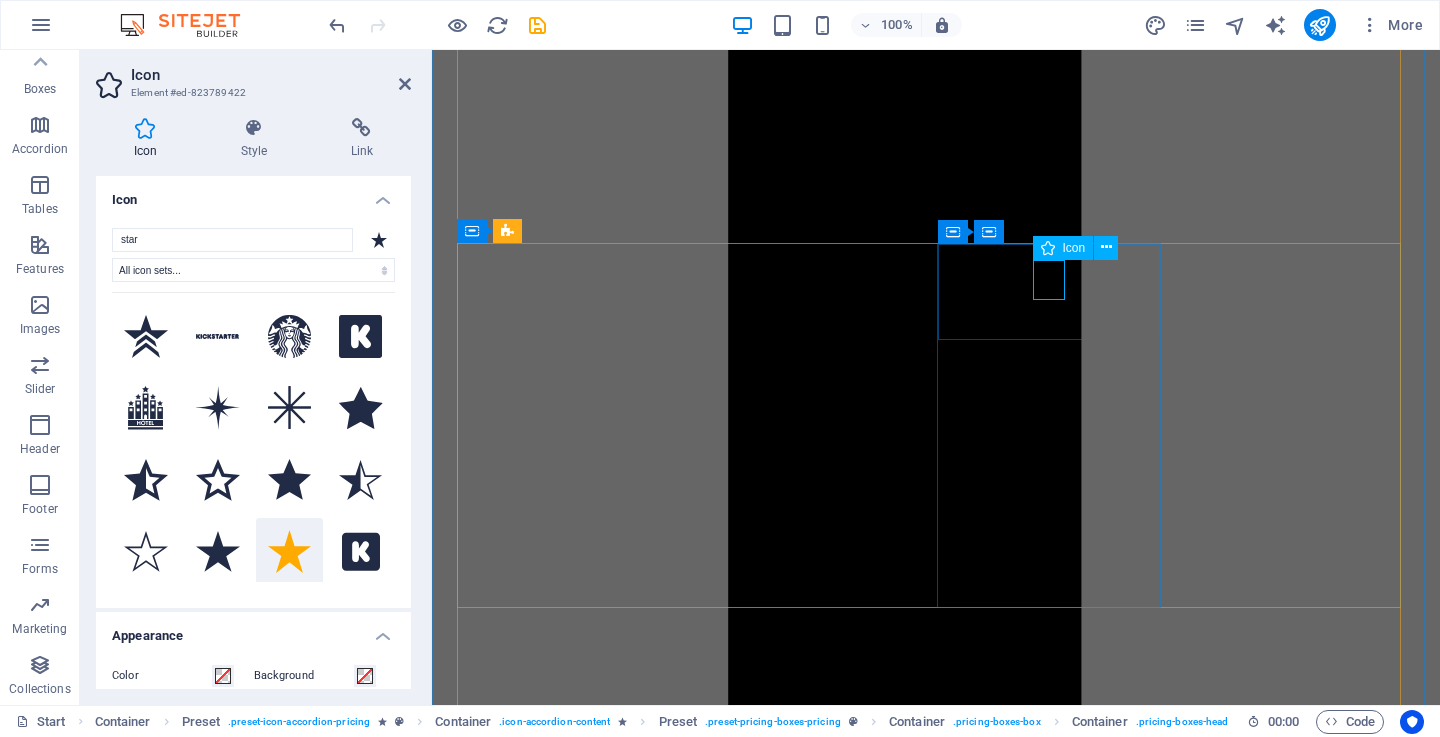 click at bounding box center (936, 34196) 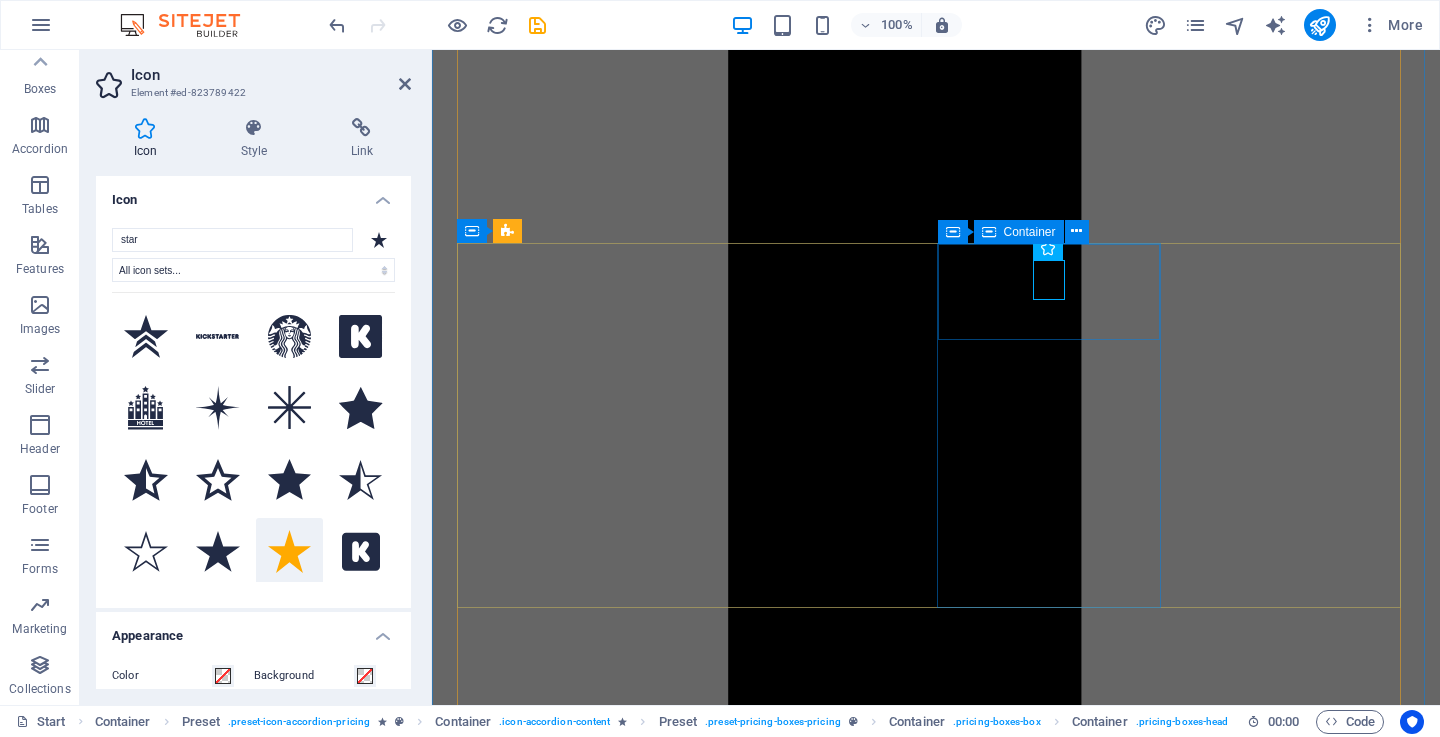 click on "3 seat / siti 3" at bounding box center (936, 34213) 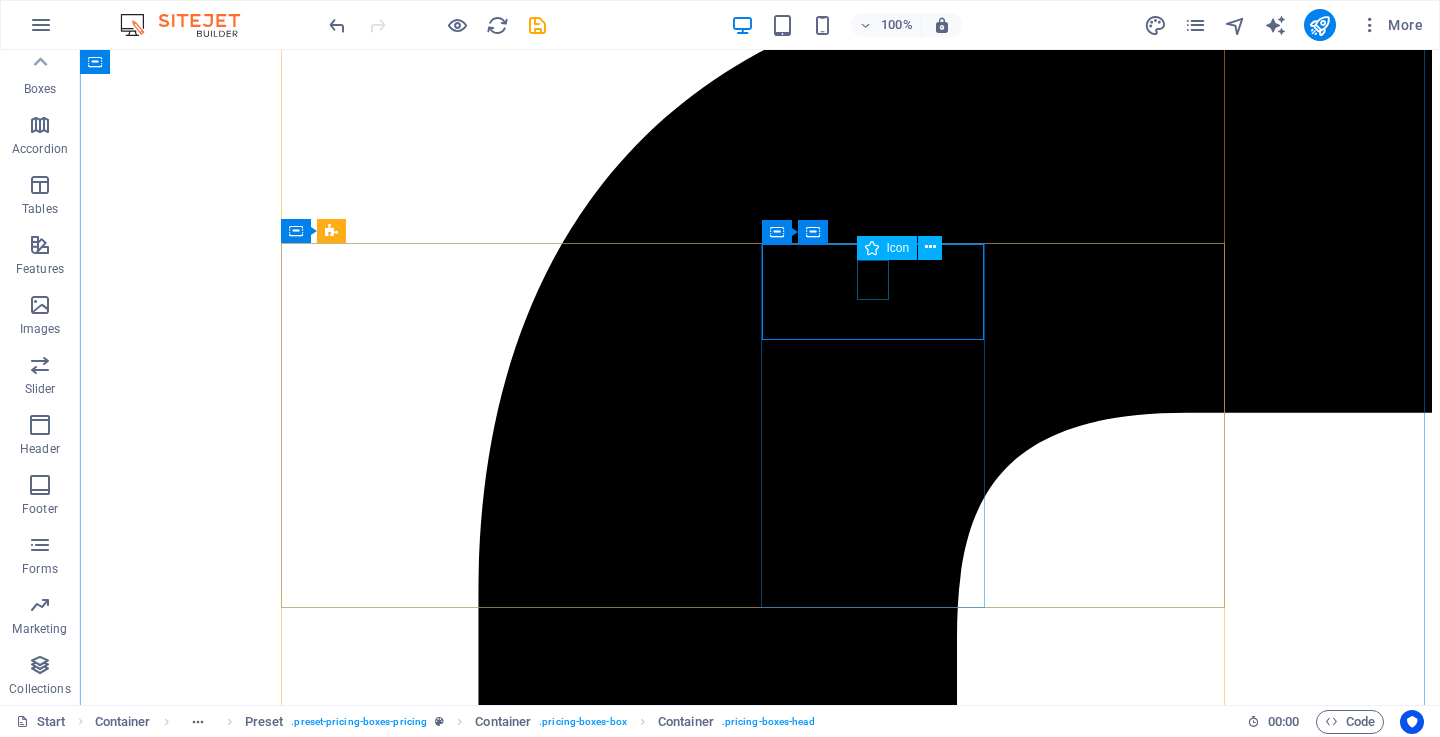 click at bounding box center (760, 42876) 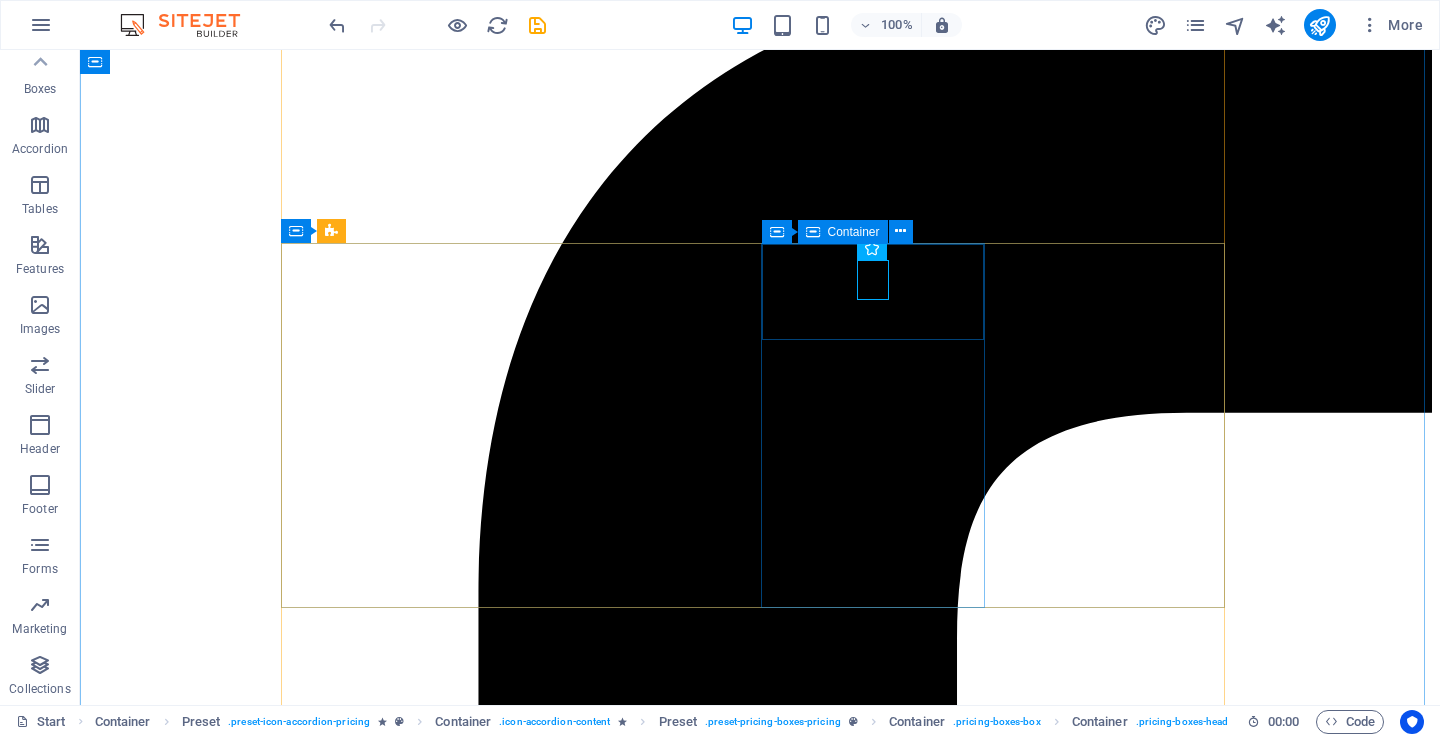 click on "3 seat / siti 3" at bounding box center (760, 42893) 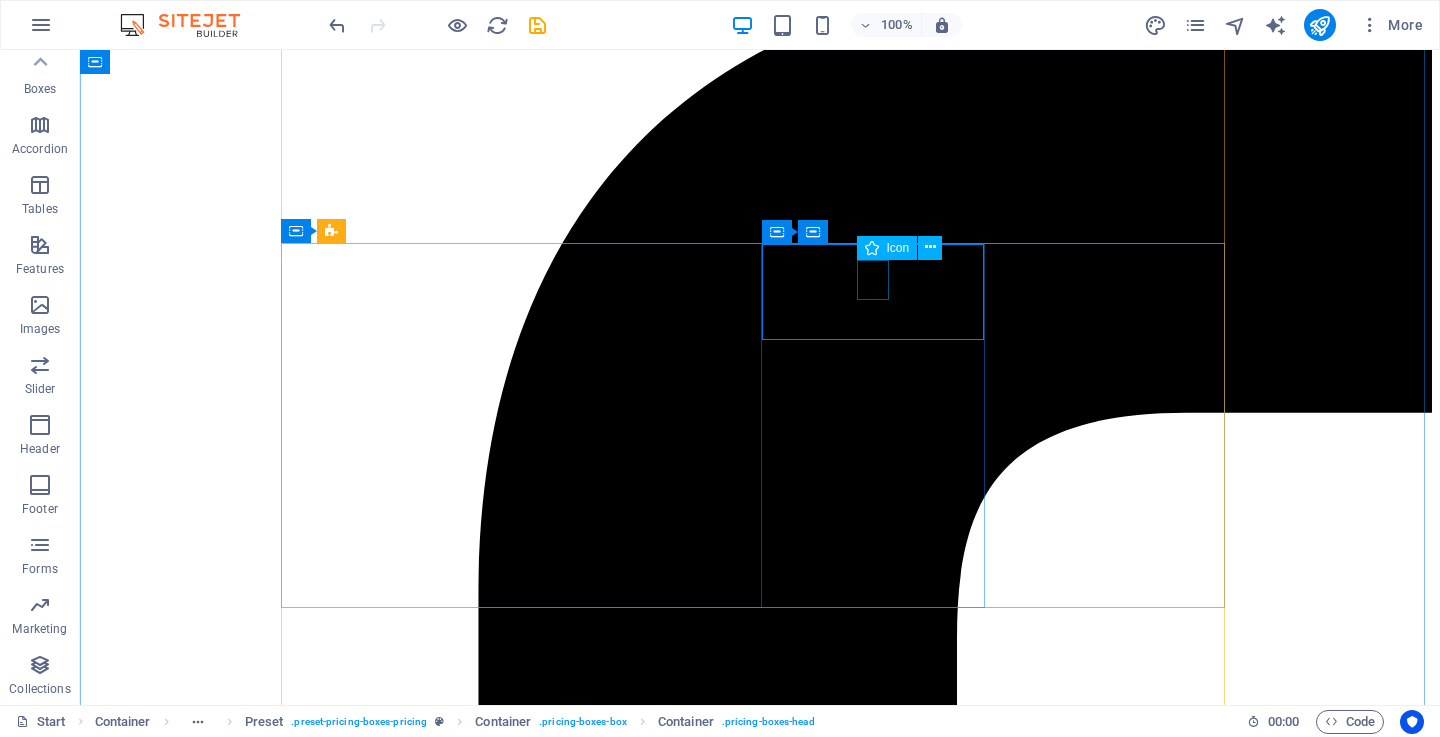click at bounding box center [760, 42876] 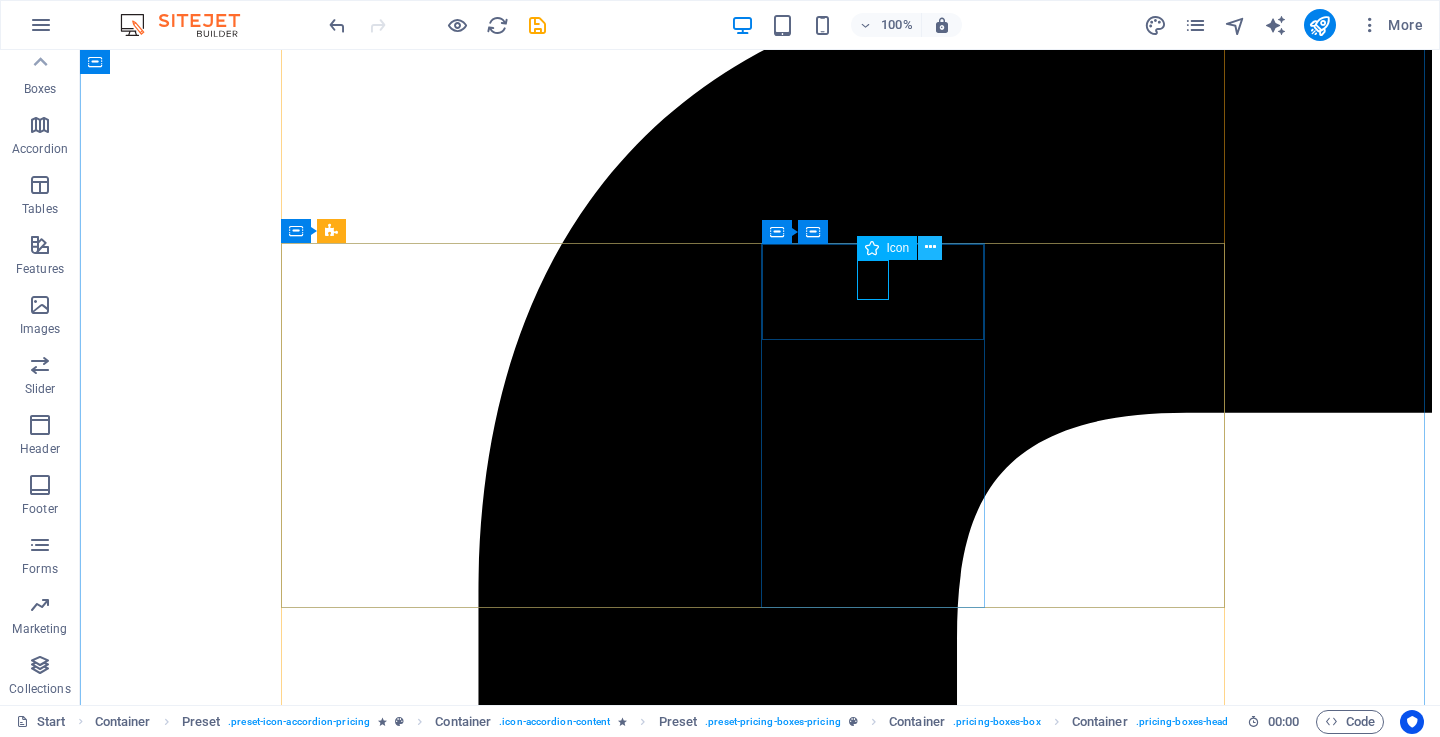 click at bounding box center [930, 248] 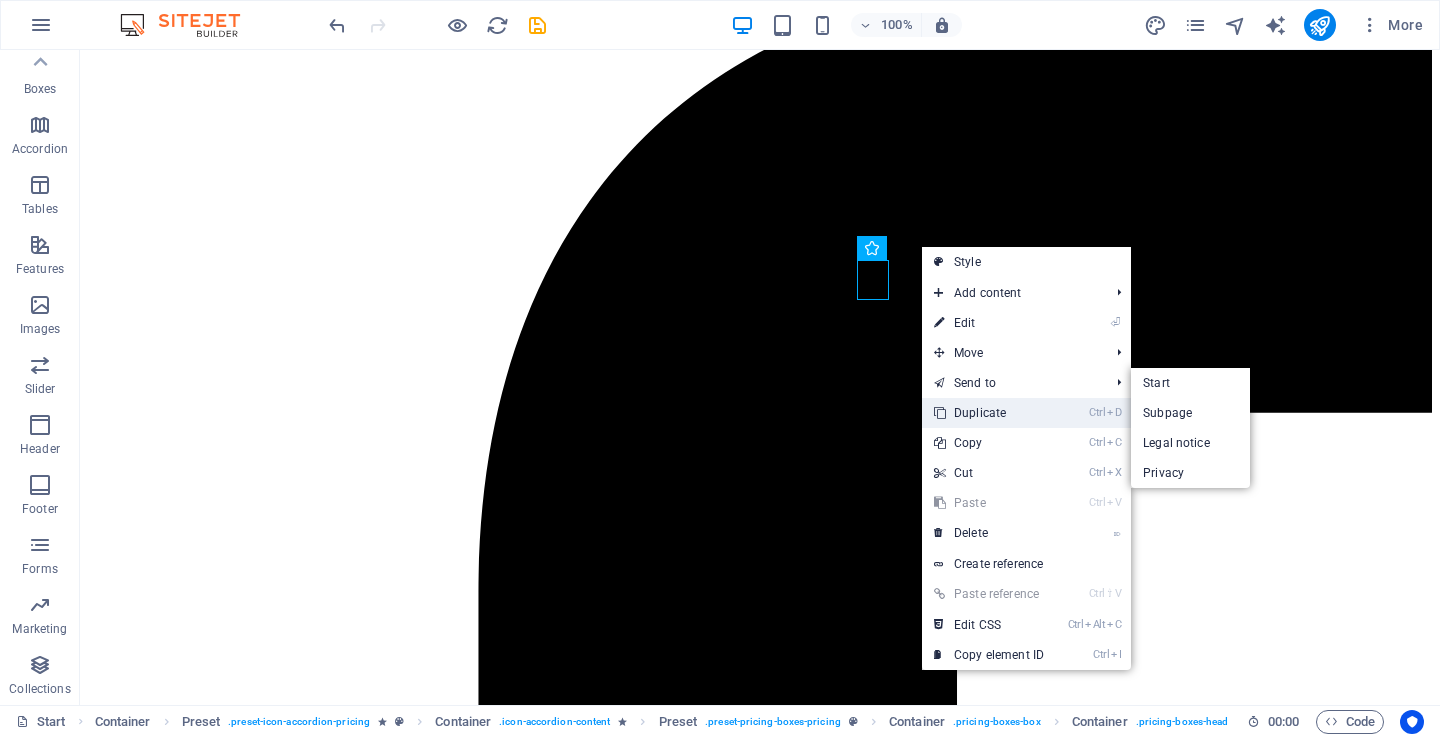 click on "Ctrl D  Duplicate" at bounding box center [989, 413] 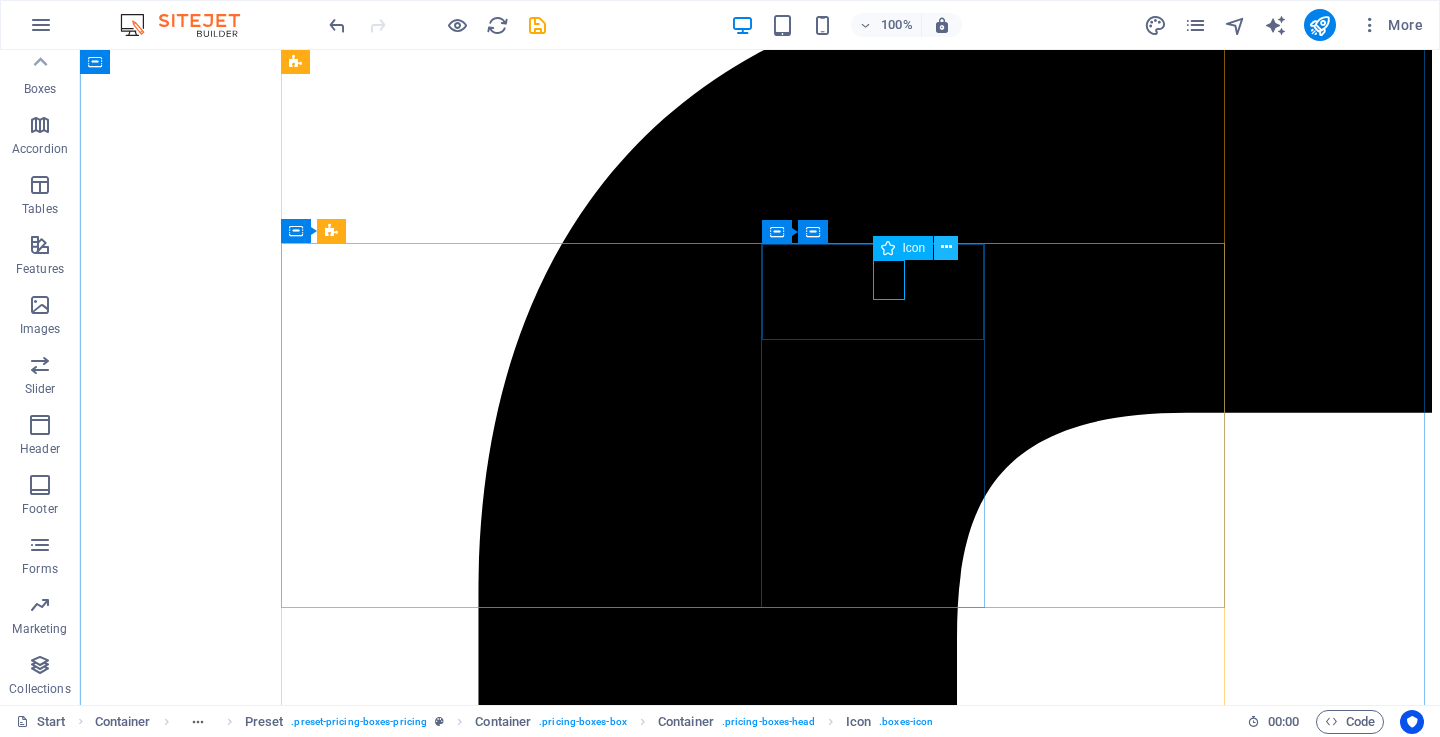 click at bounding box center (946, 247) 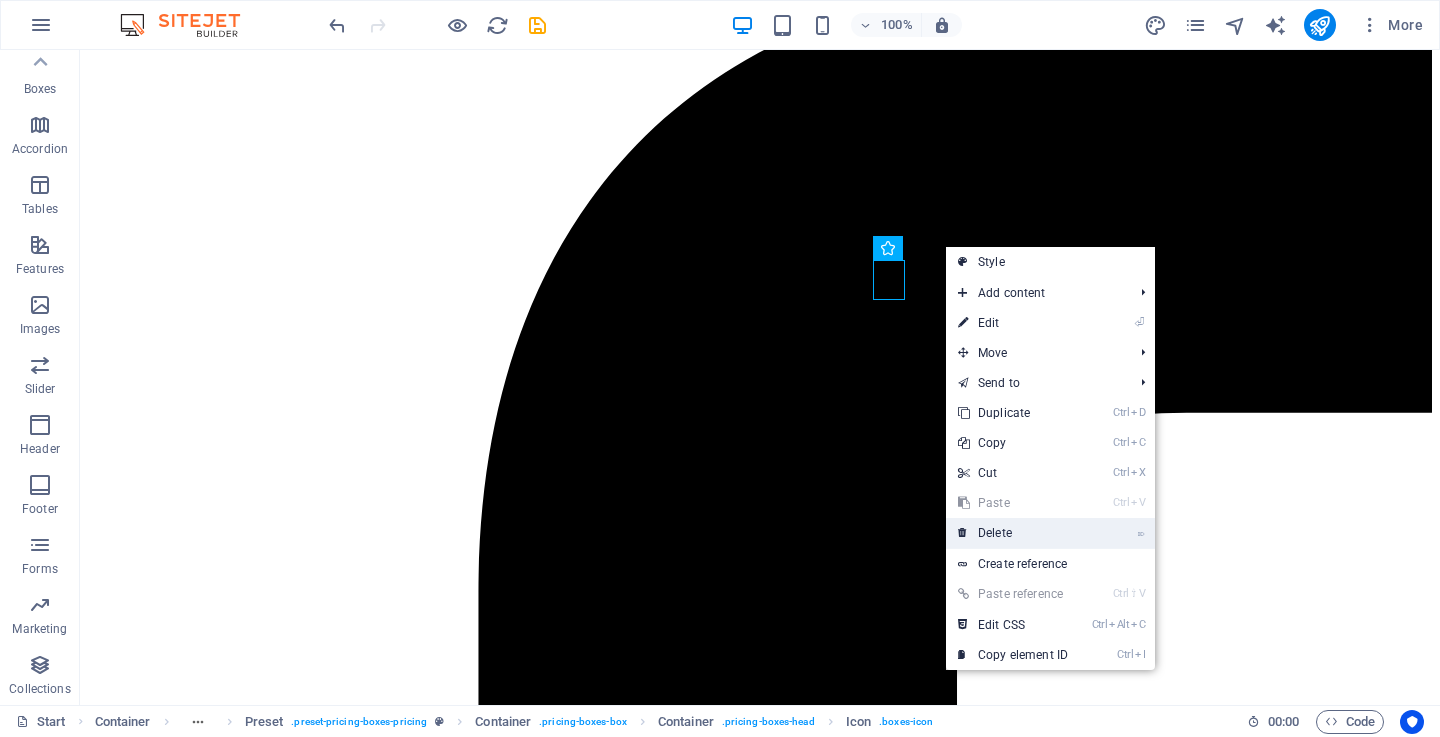 click on "⌦  Delete" at bounding box center [1013, 533] 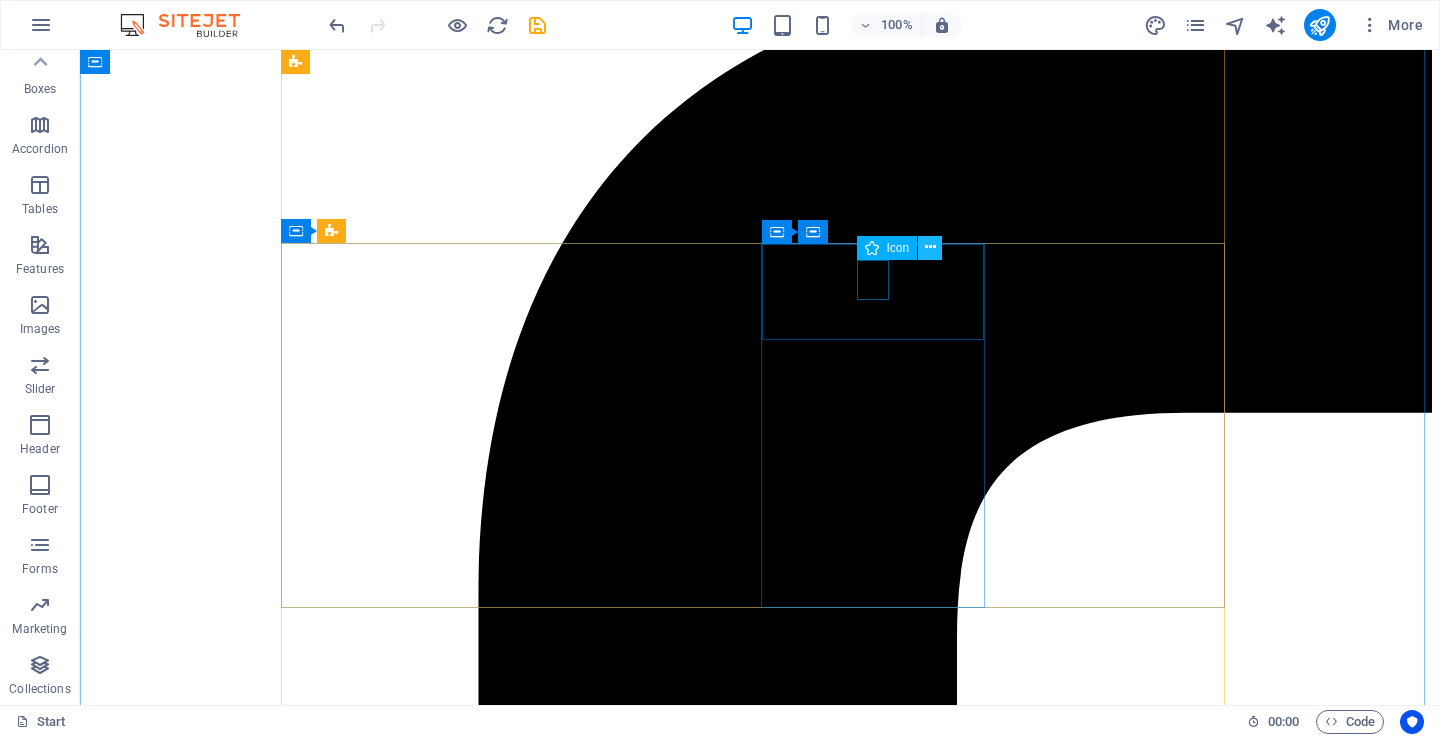 click at bounding box center [930, 247] 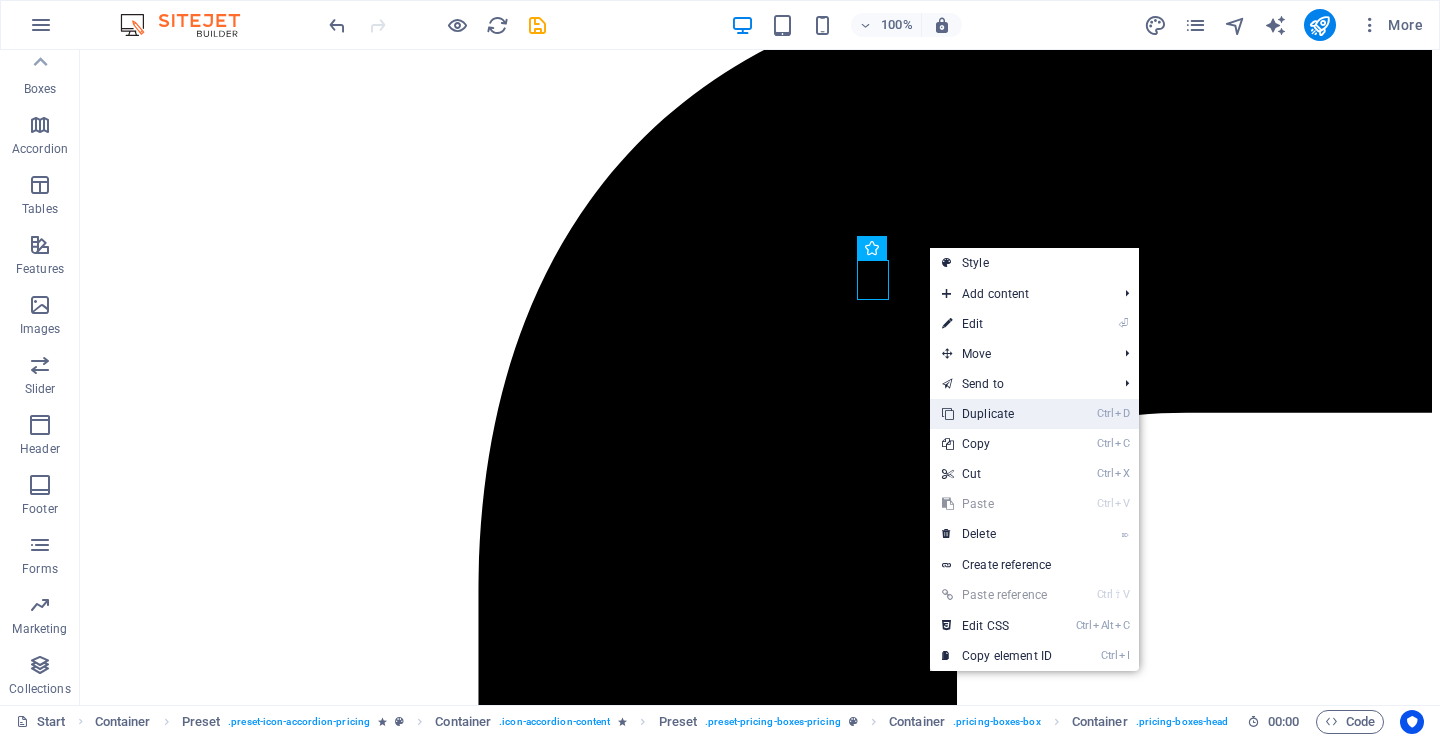 click on "Ctrl D  Duplicate" at bounding box center [997, 414] 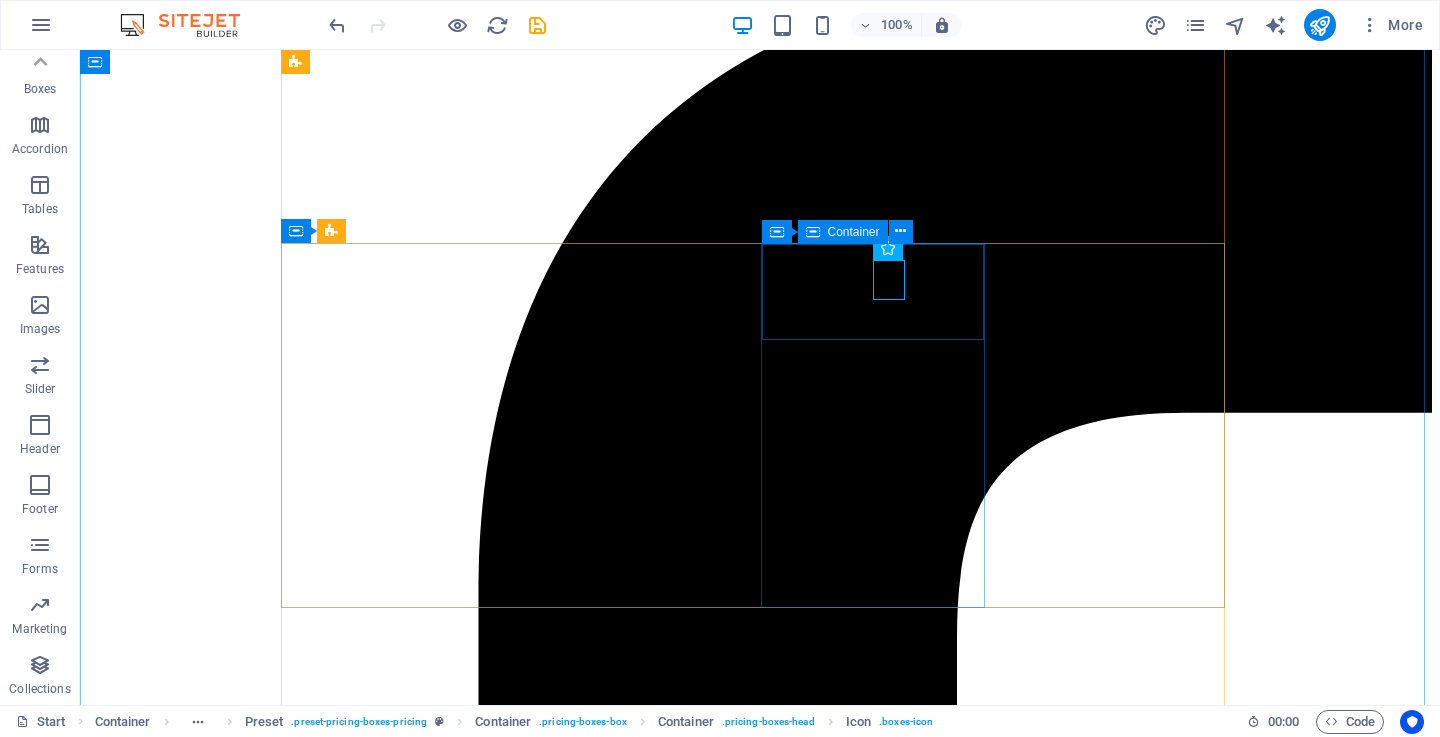 click on "3 seat / siti 3" at bounding box center [760, 43567] 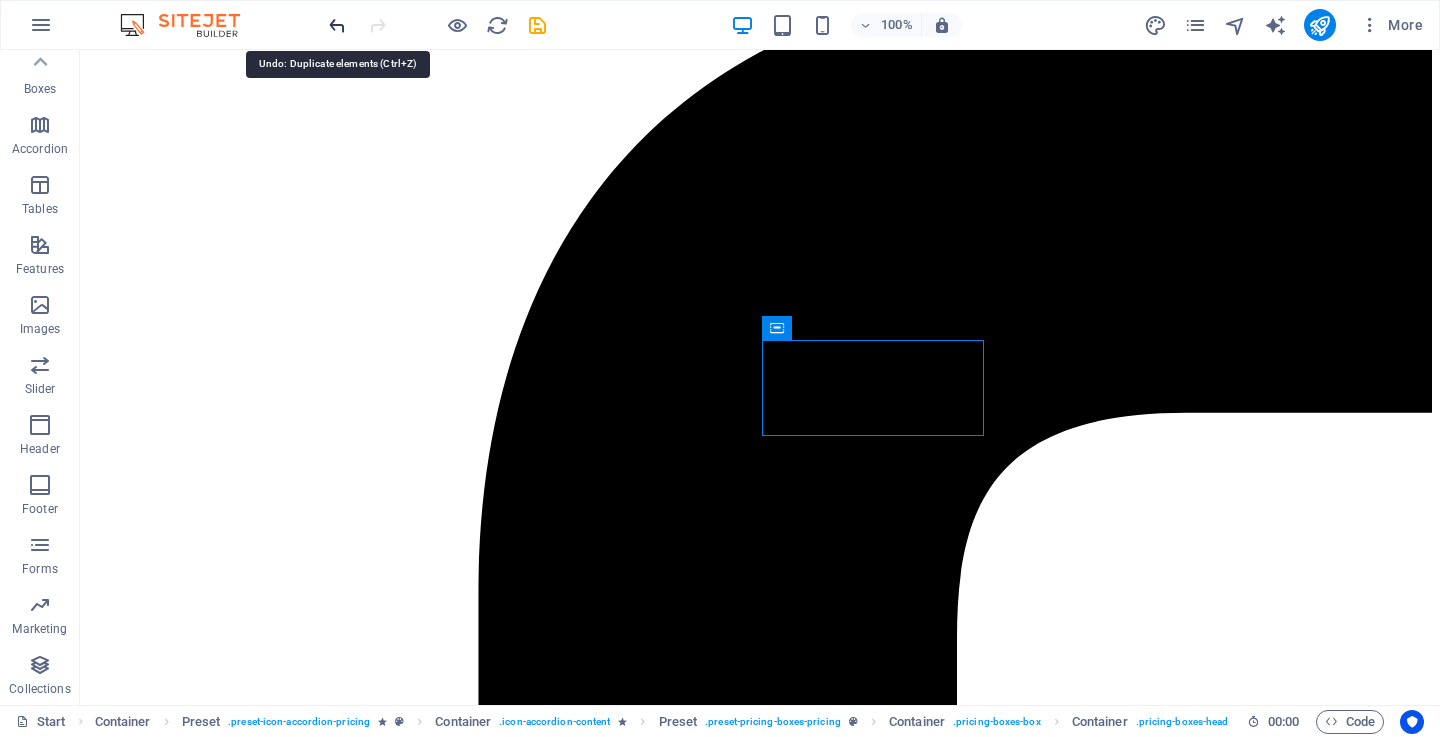 click at bounding box center [337, 25] 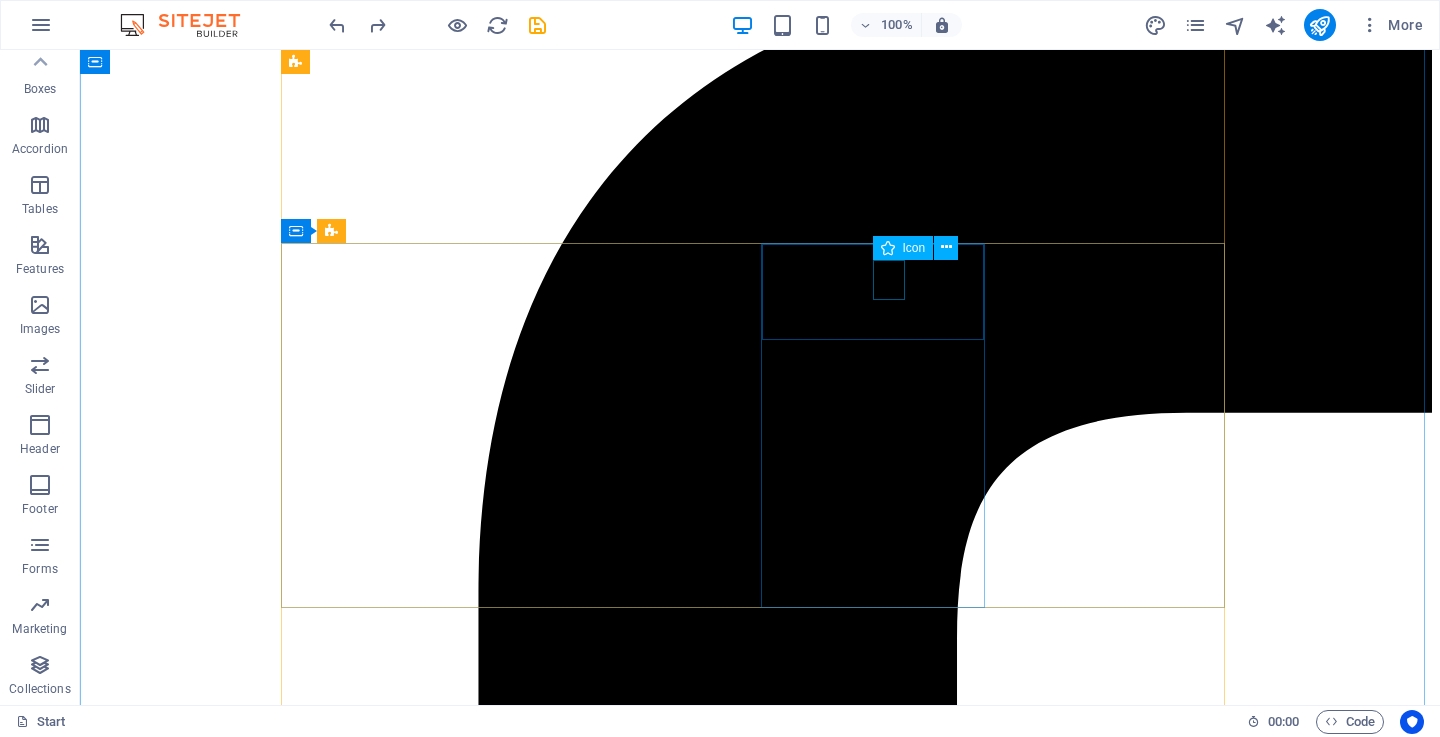 click at bounding box center (760, 44224) 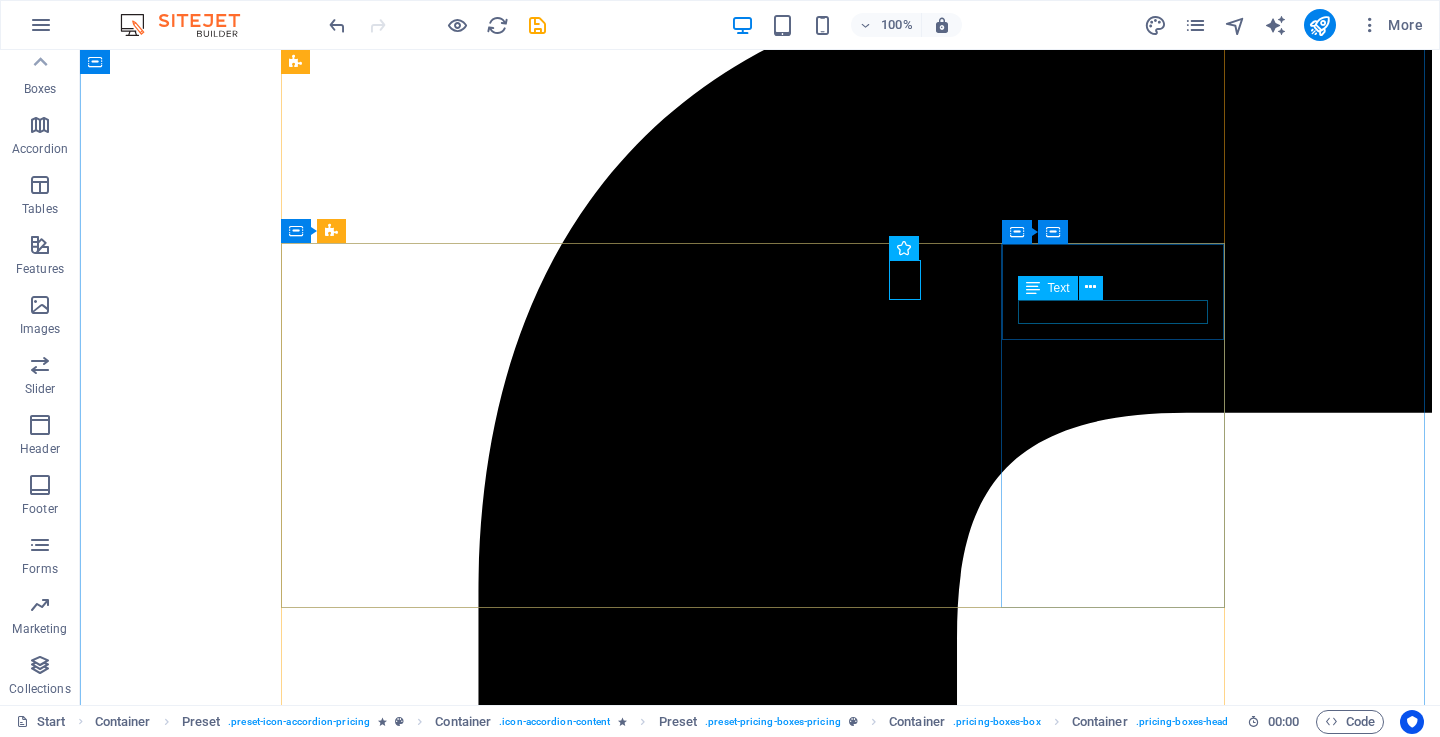 click at bounding box center [760, 46809] 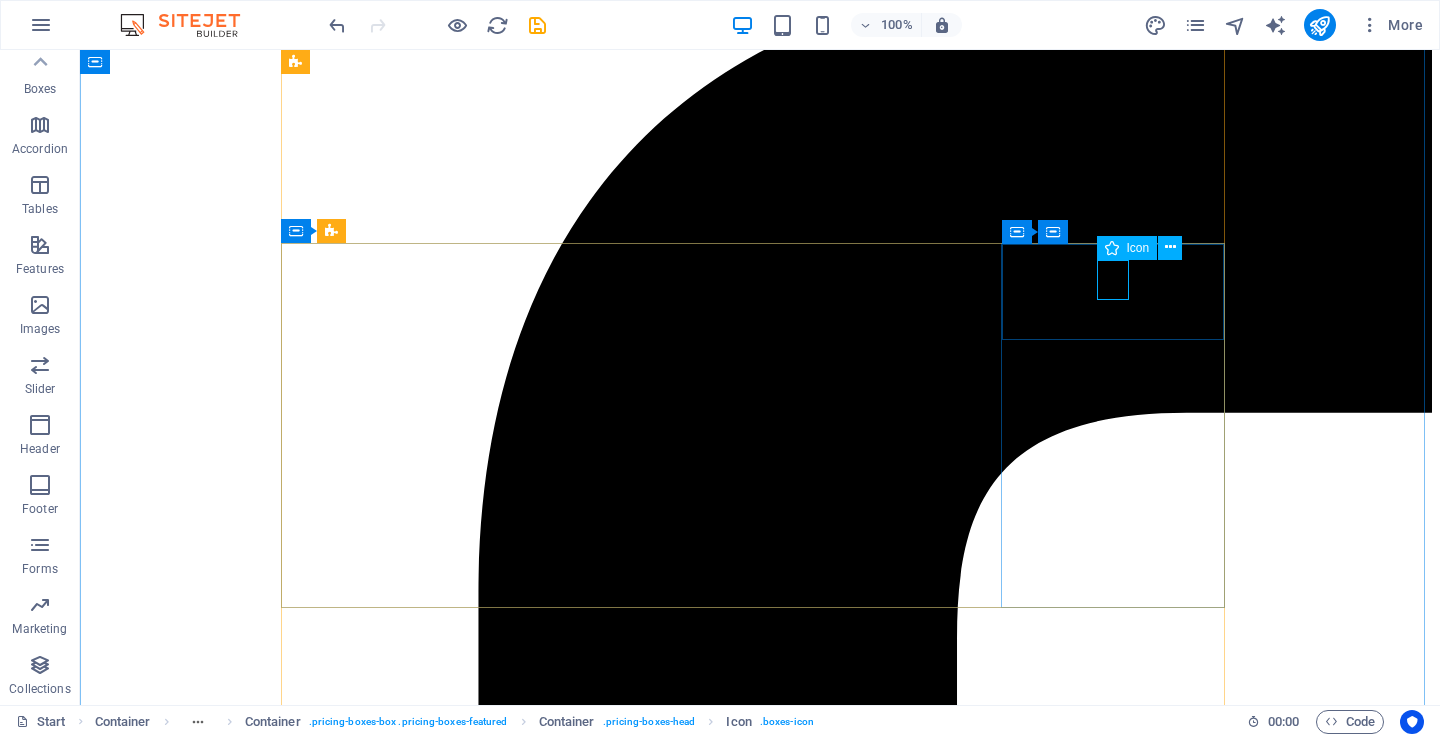 click at bounding box center (760, 46809) 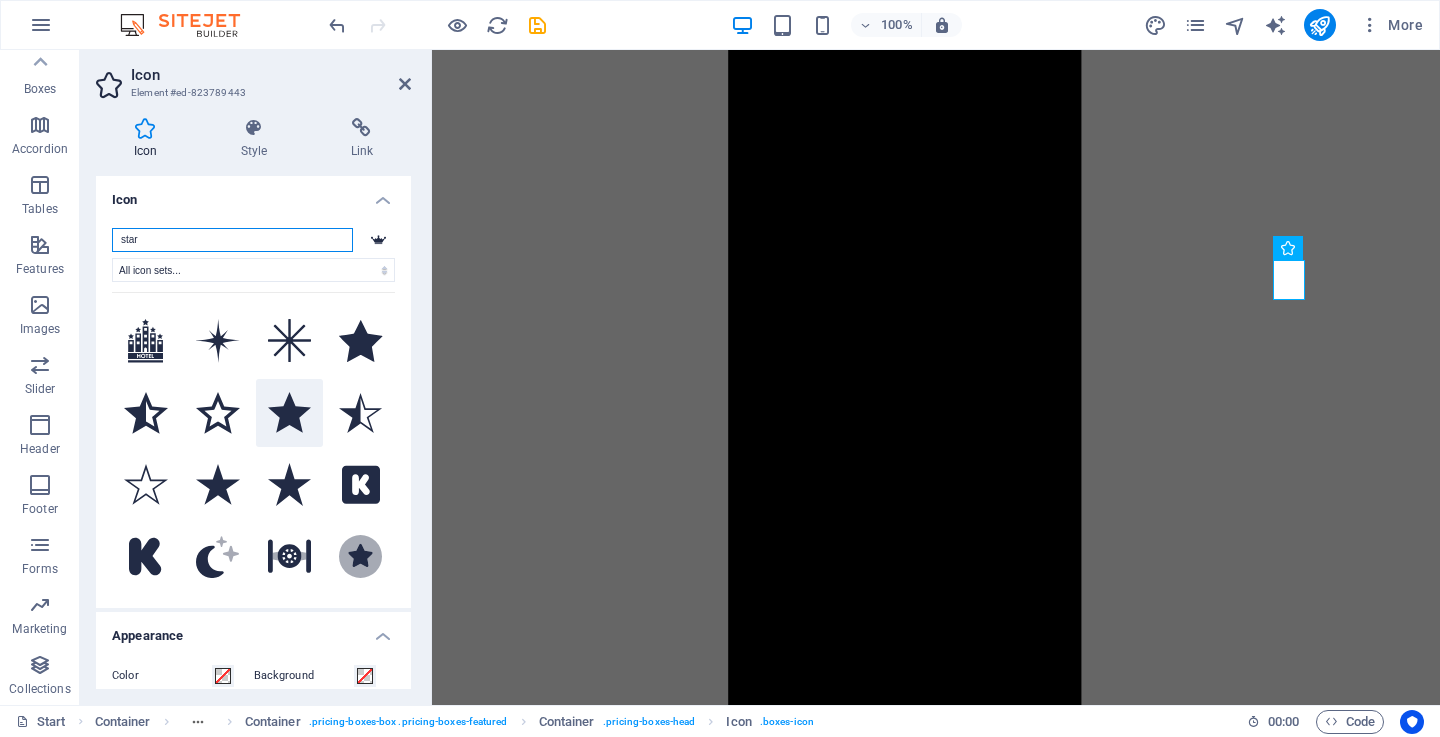 scroll, scrollTop: 100, scrollLeft: 0, axis: vertical 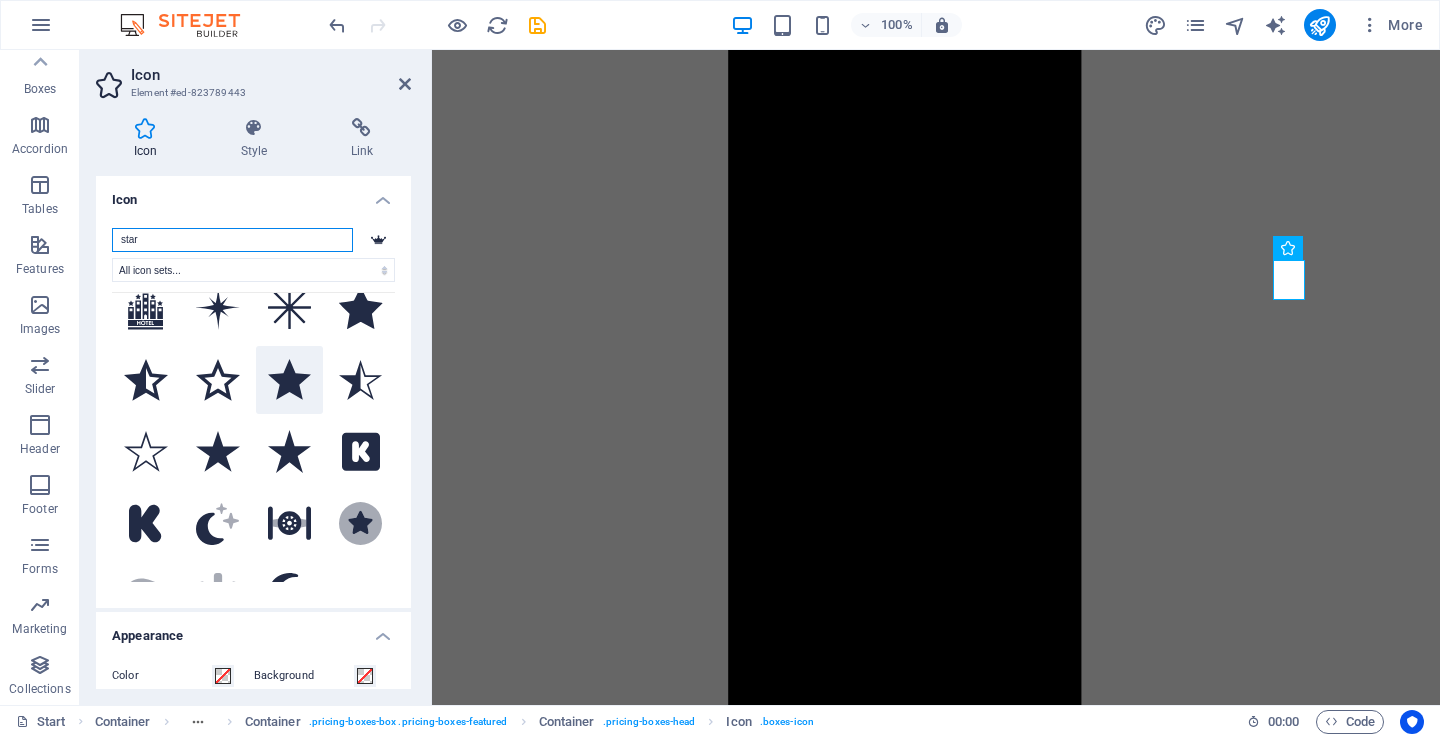 type on "star" 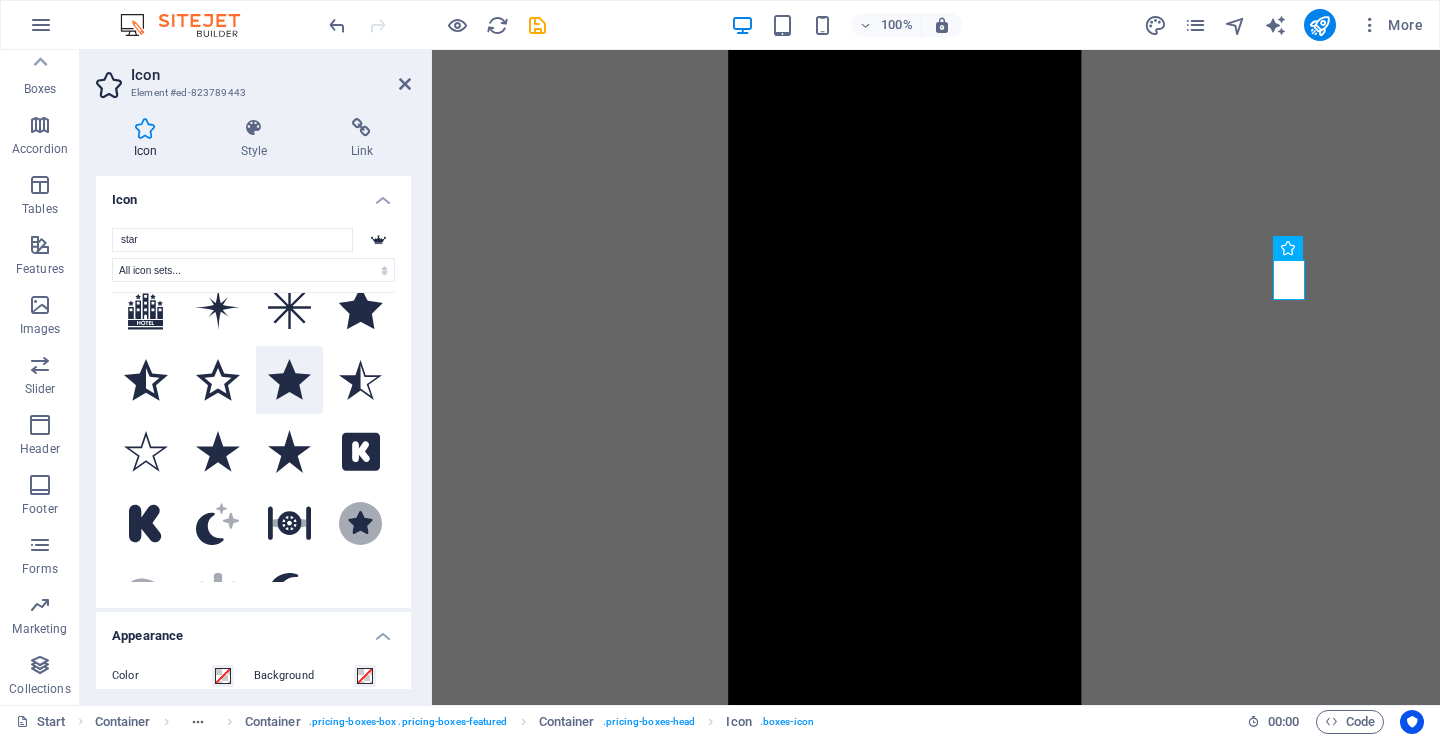 click 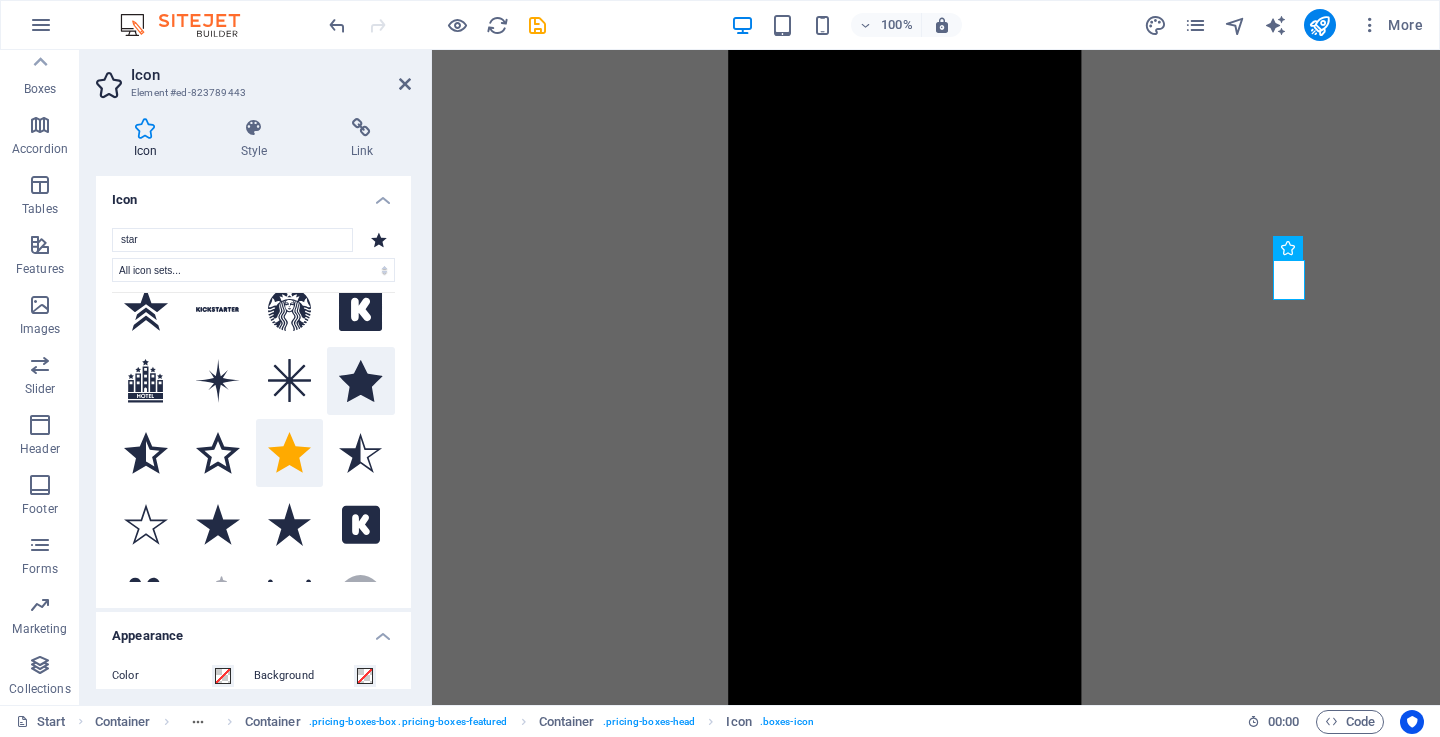 scroll, scrollTop: 0, scrollLeft: 0, axis: both 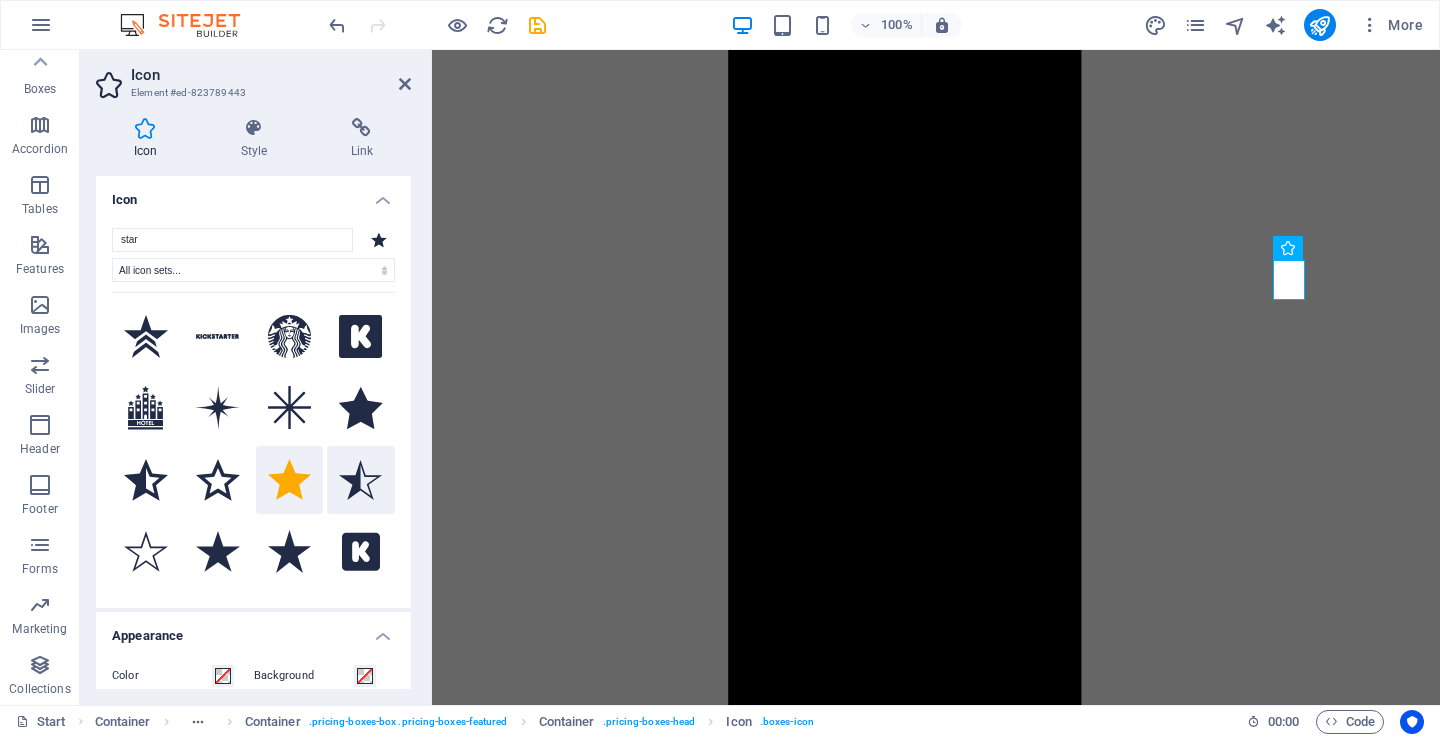 click 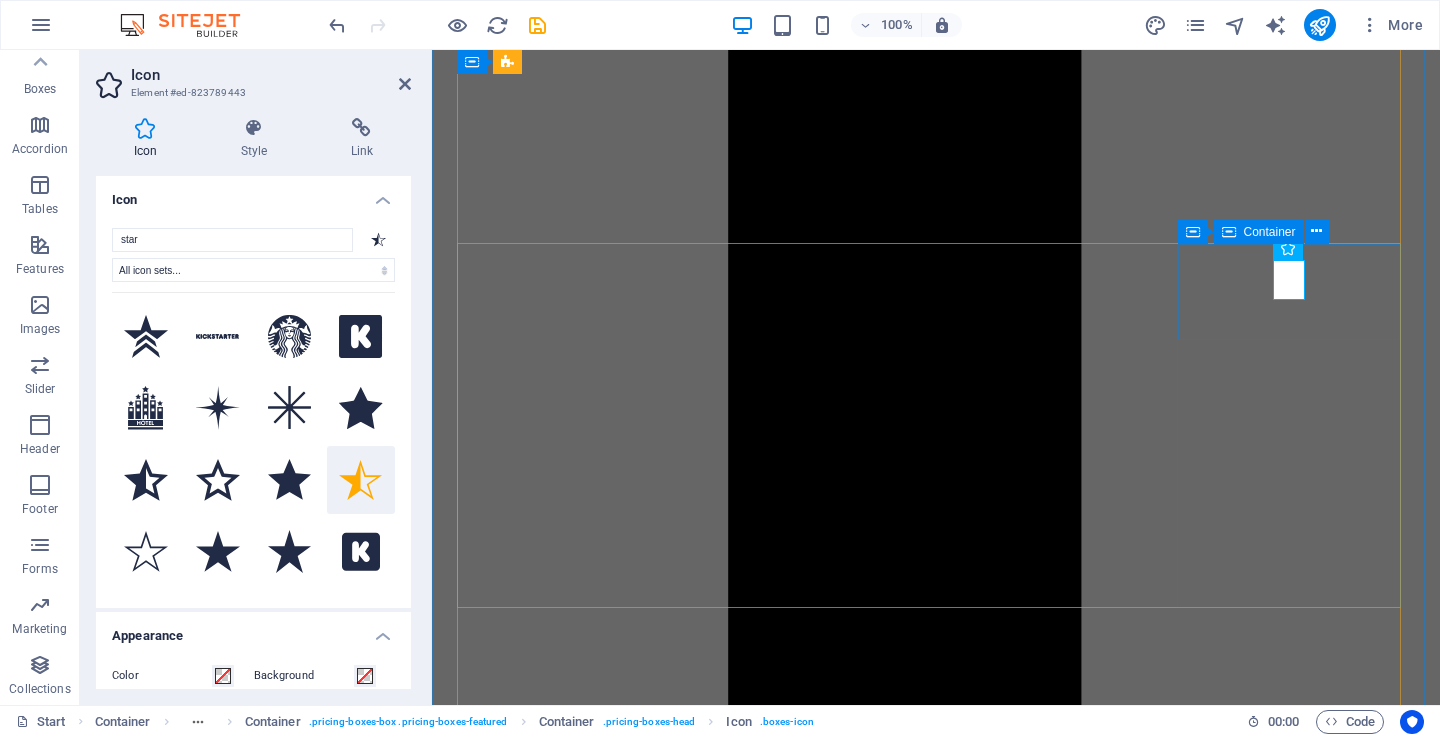 click on "6 seat / siti 6" at bounding box center (936, 37323) 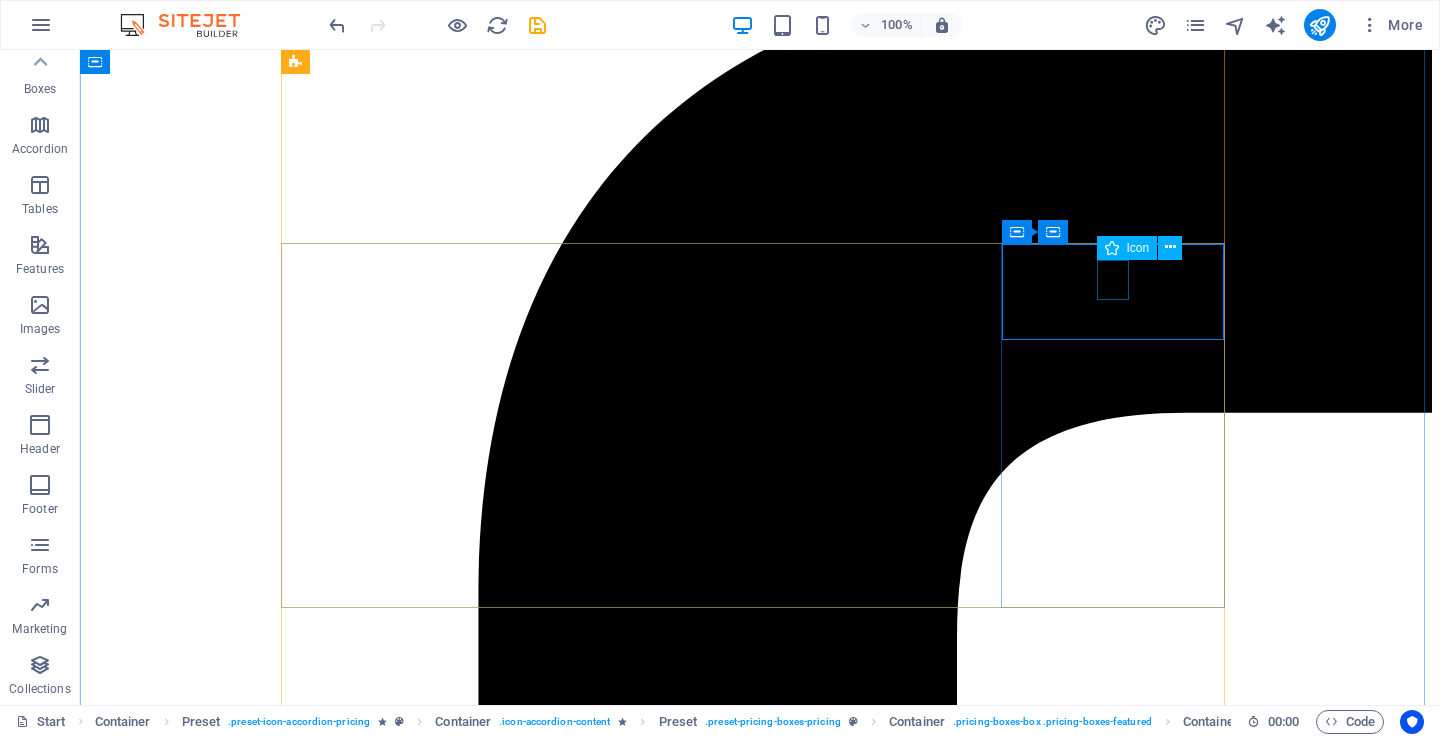 click at bounding box center [760, 47030] 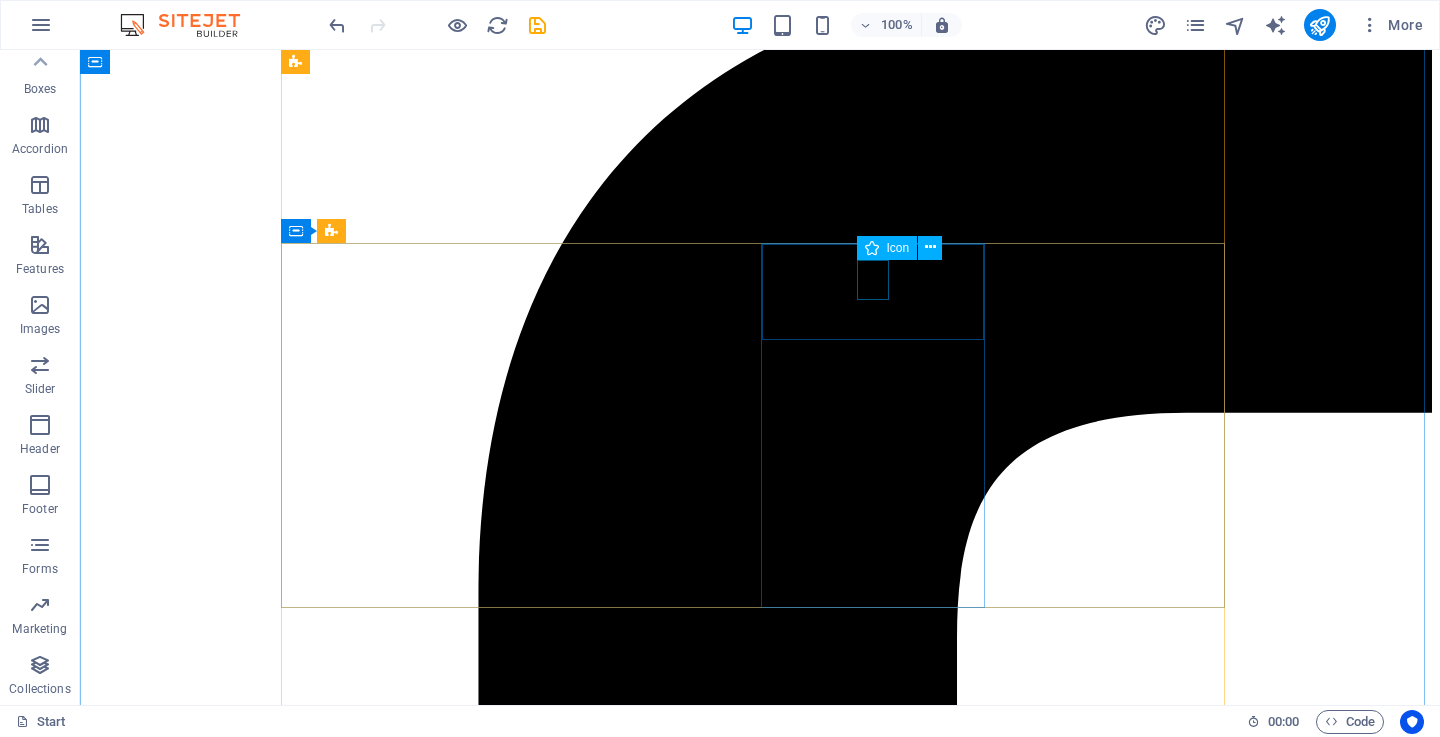 click at bounding box center [760, 44224] 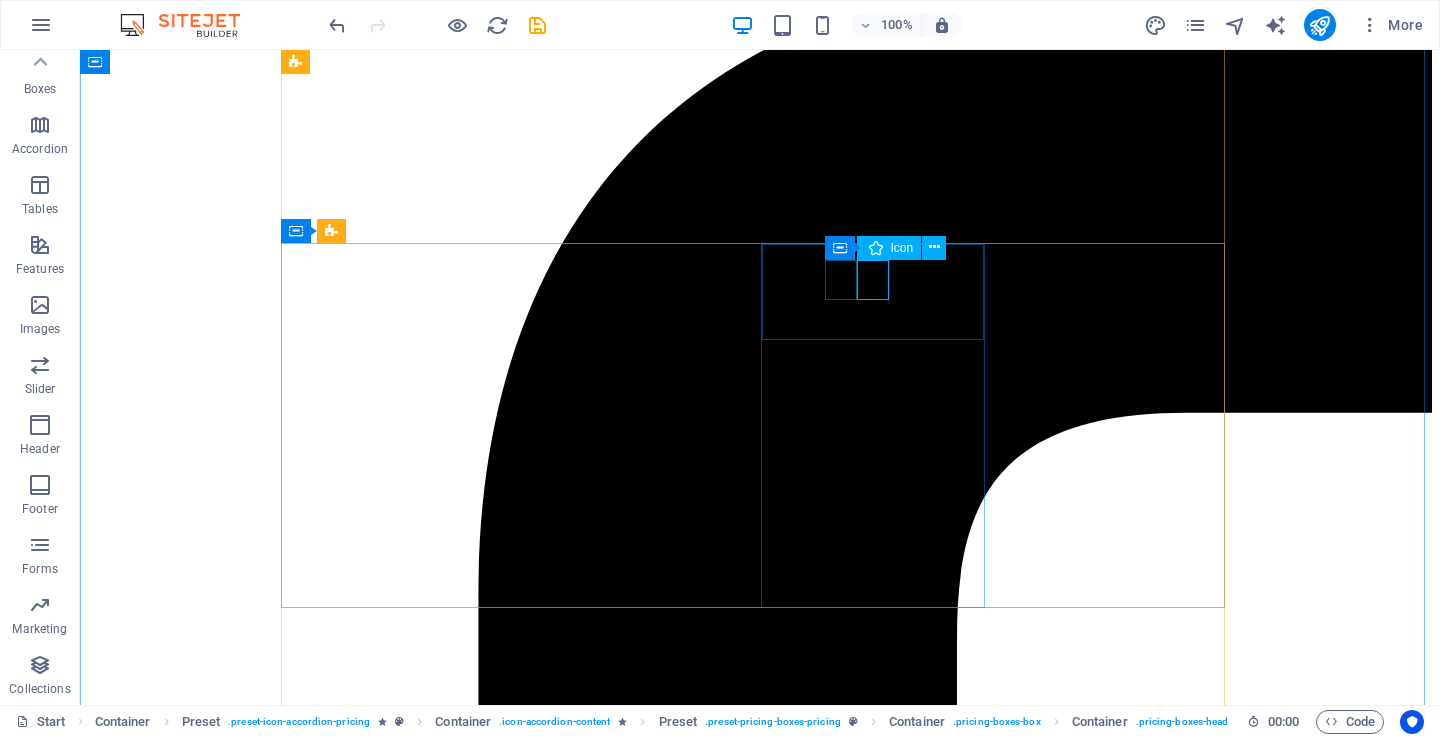 click at bounding box center (760, 42876) 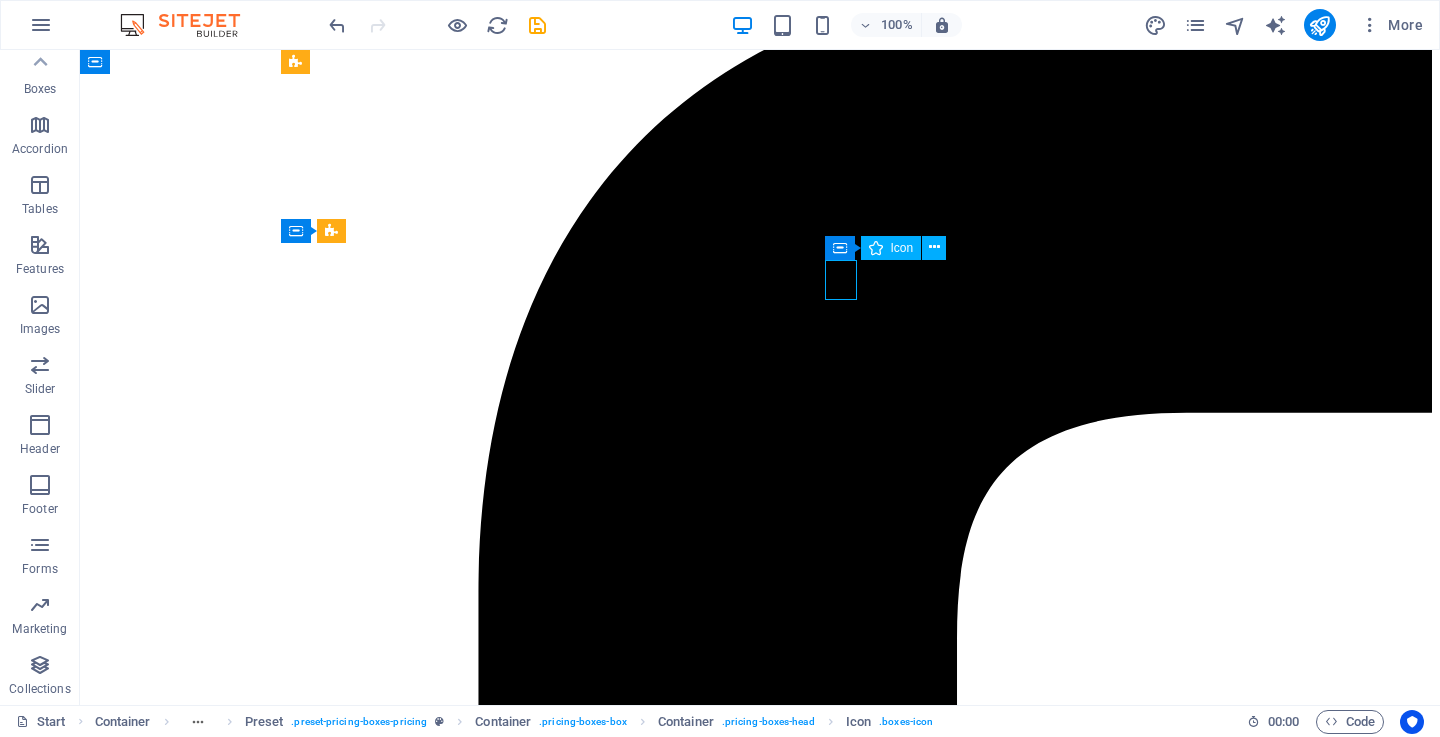 click at bounding box center (760, 42876) 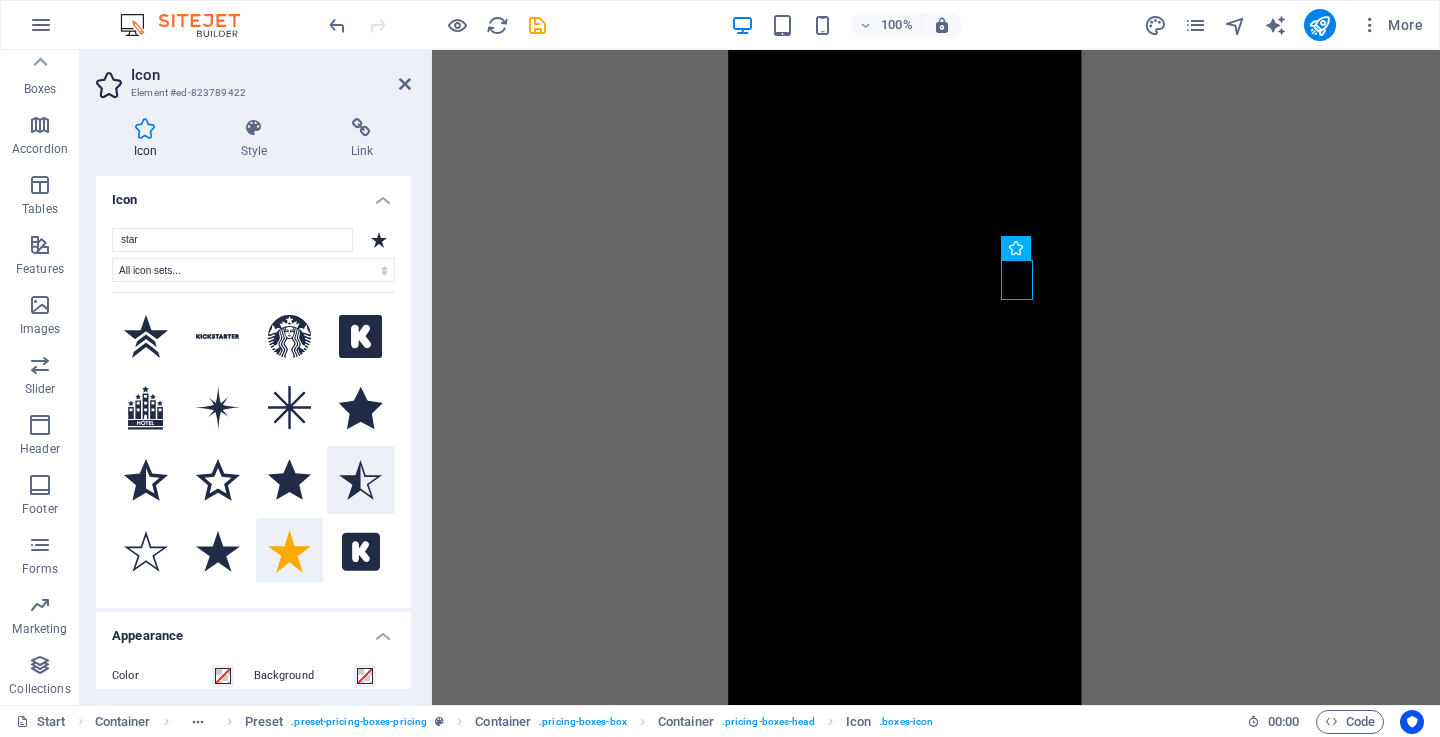 click 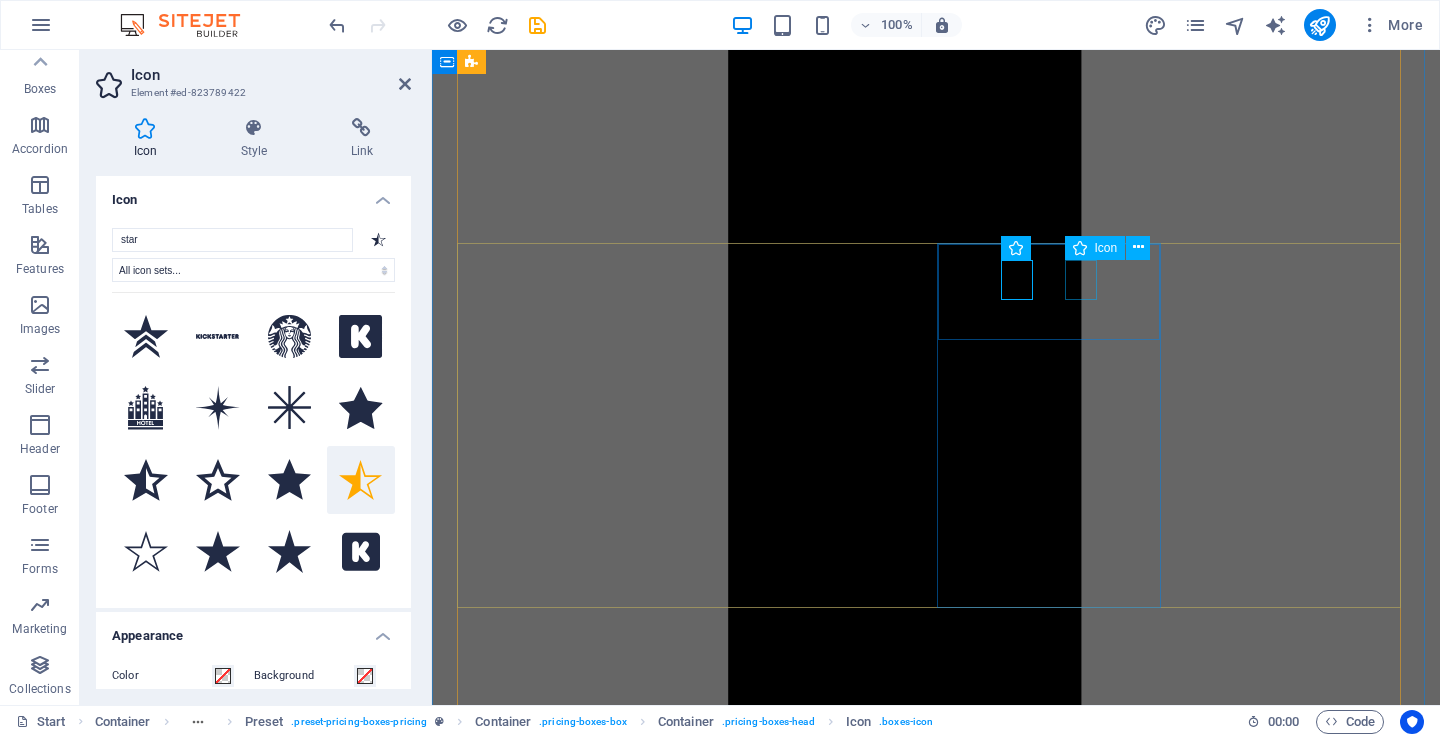 click at bounding box center [936, 36117] 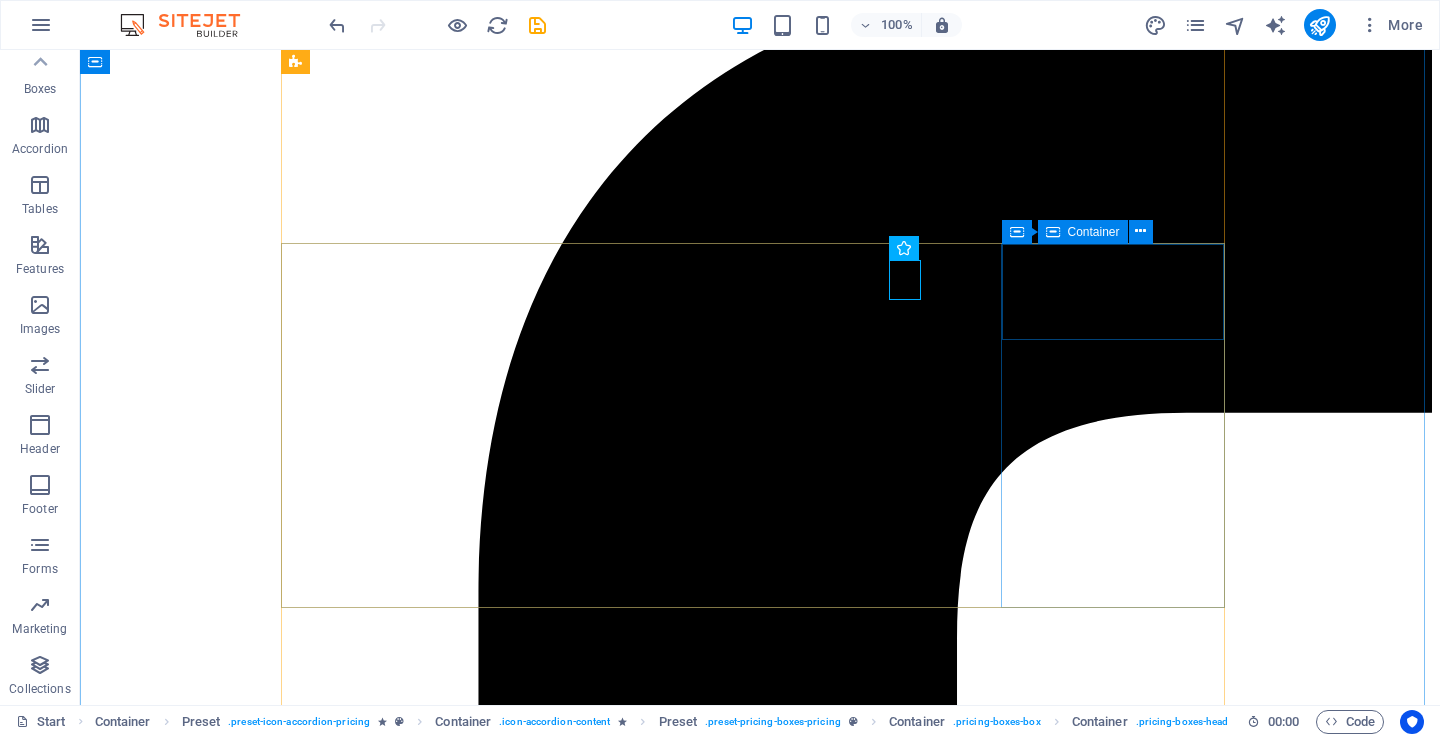 click on "6 seat / siti 6" at bounding box center [760, 49455] 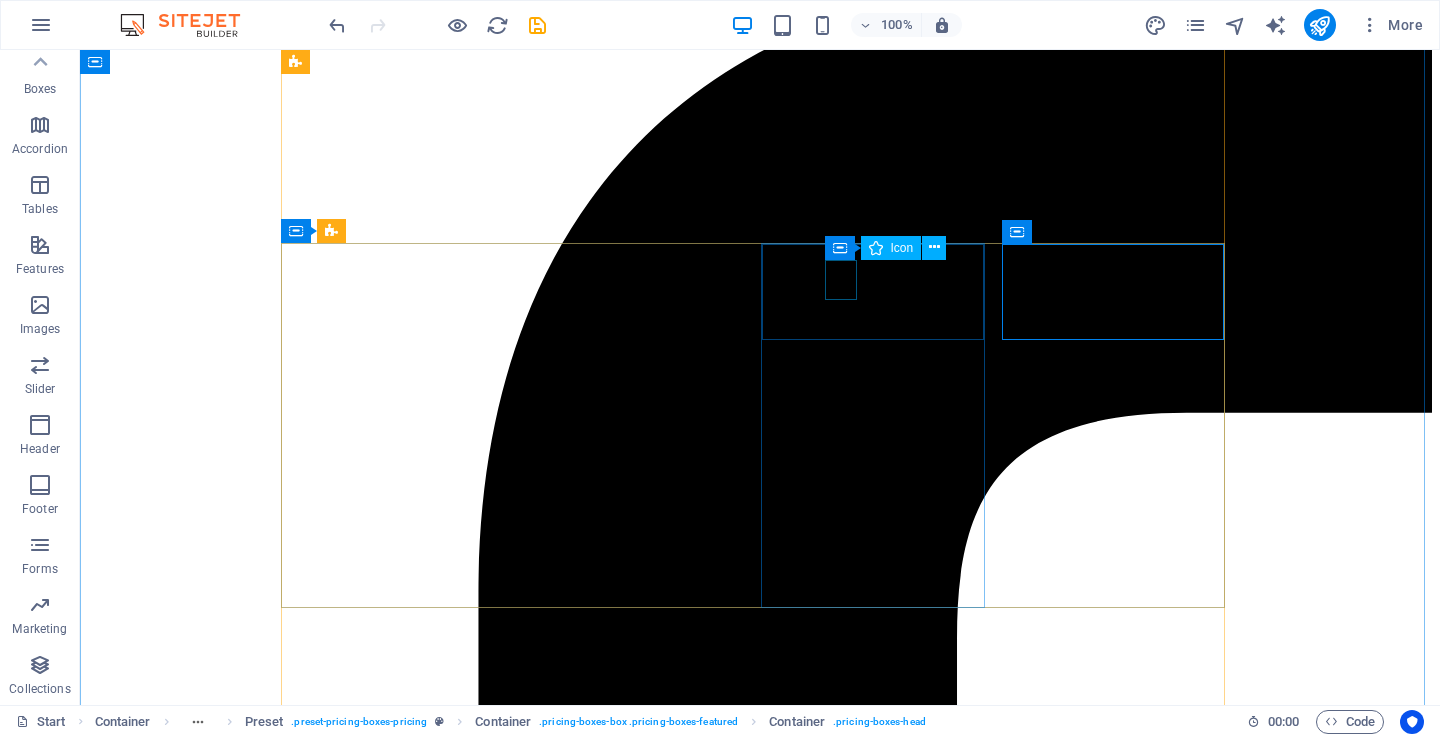 click at bounding box center [760, 42828] 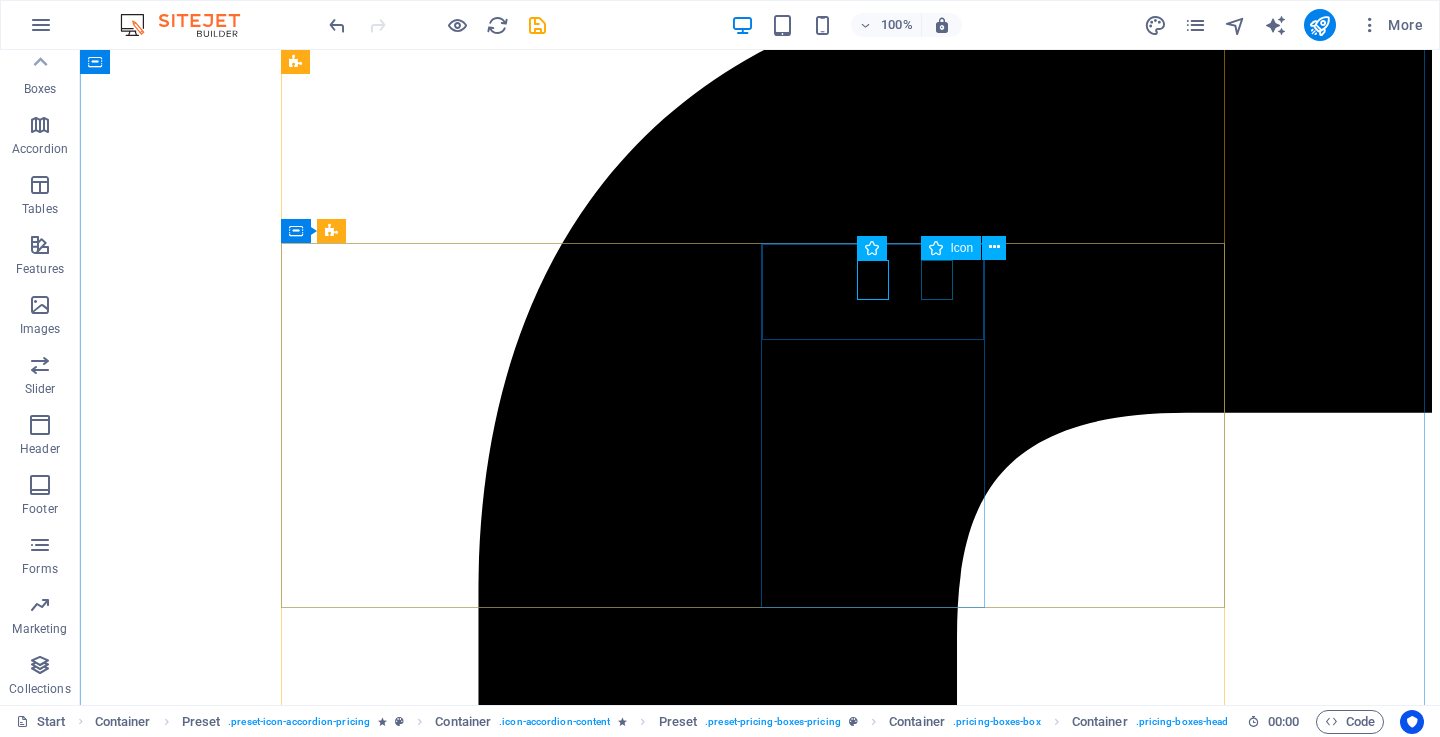 click at bounding box center [760, 47980] 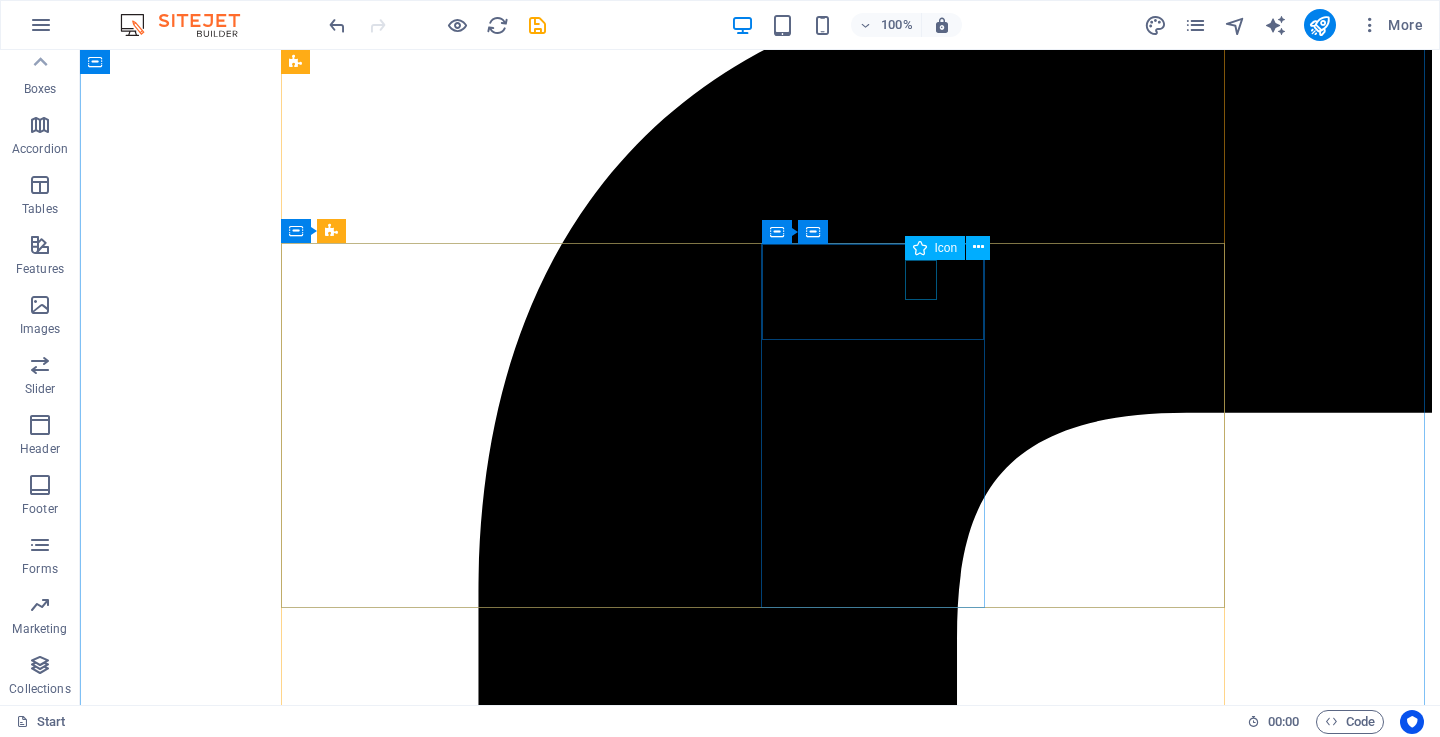 click at bounding box center (760, 46632) 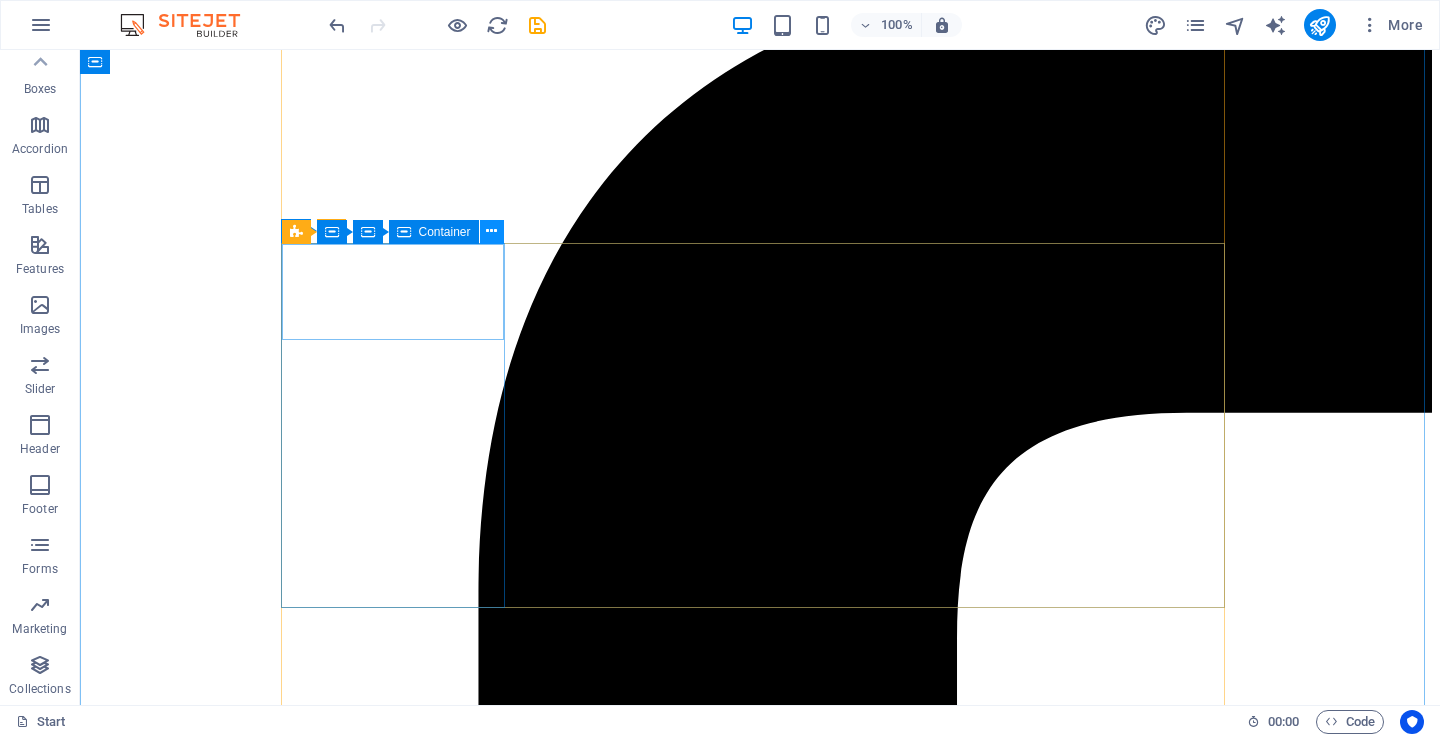 click at bounding box center (491, 231) 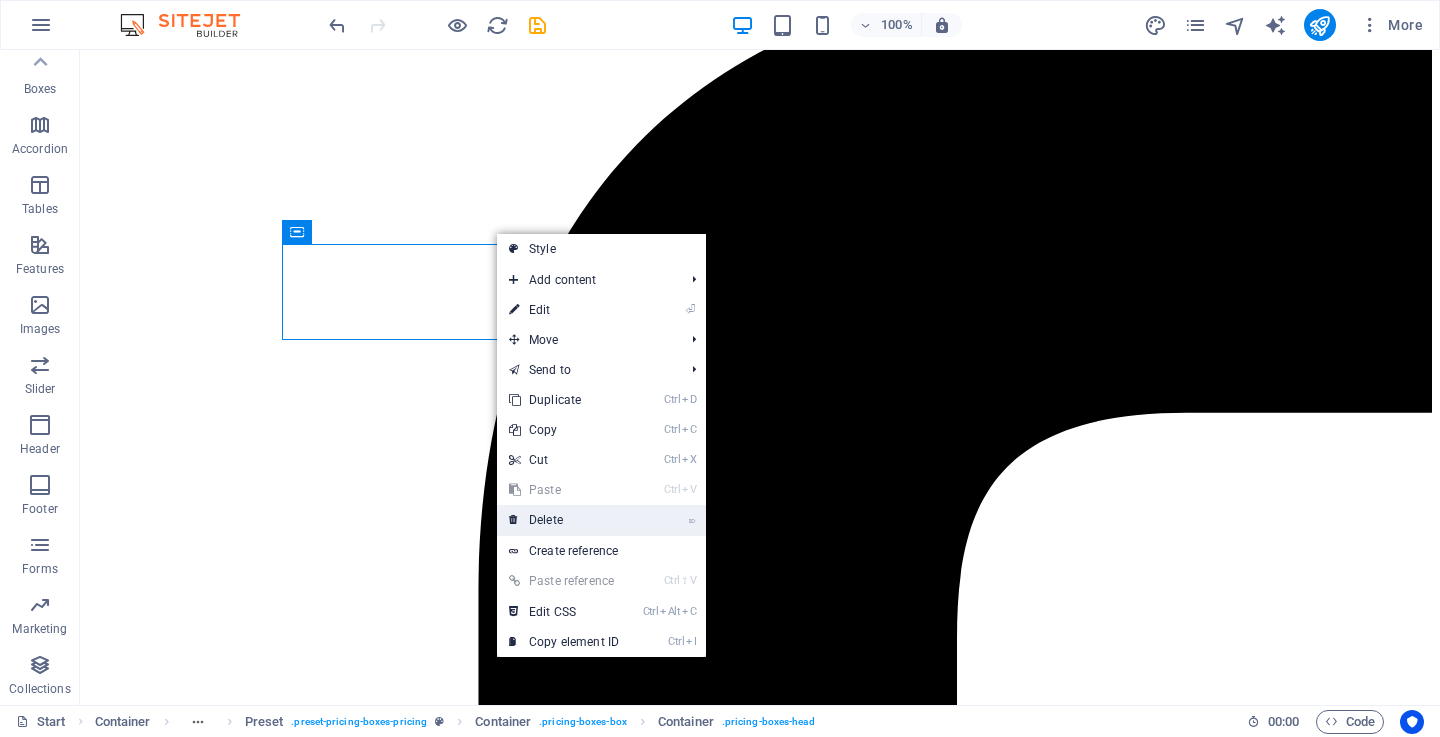 click on "⌦  Delete" at bounding box center (564, 520) 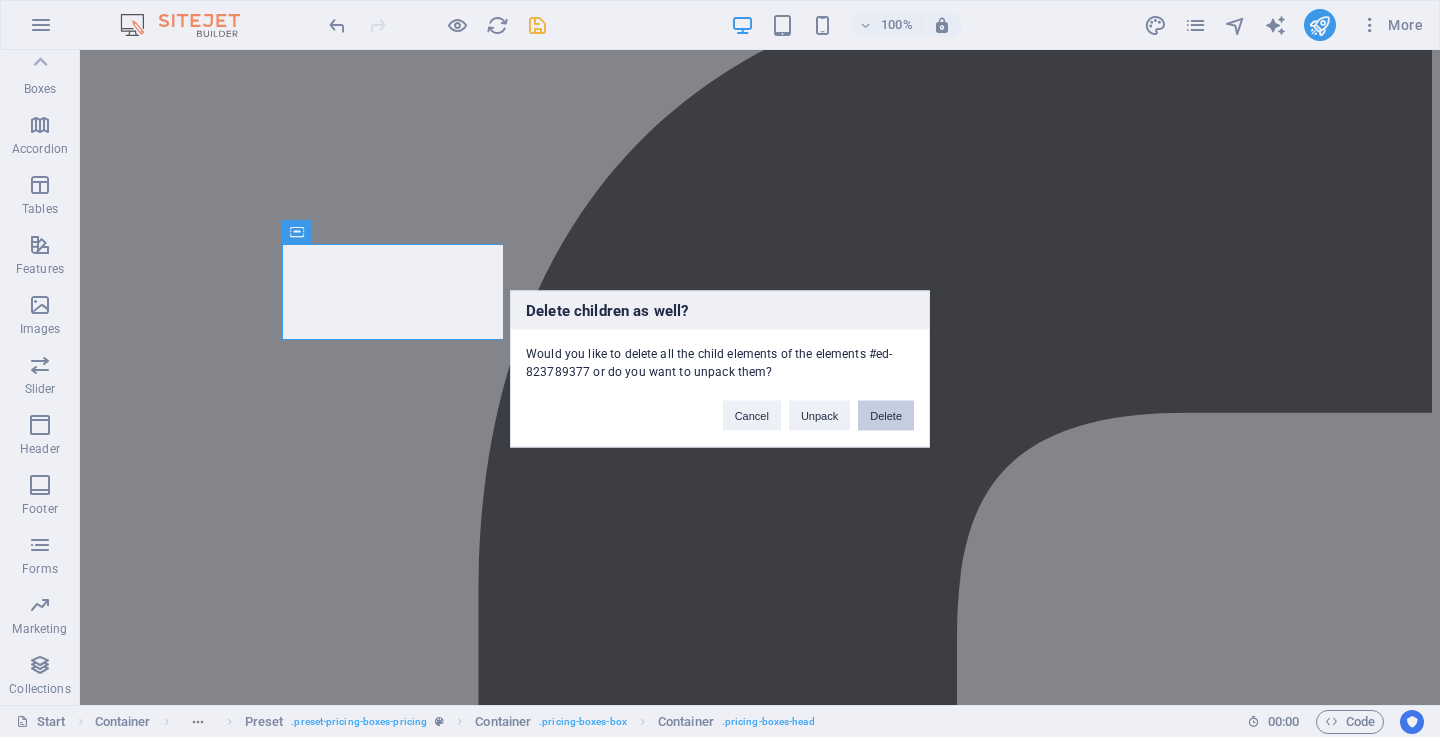 click on "Delete" at bounding box center (886, 415) 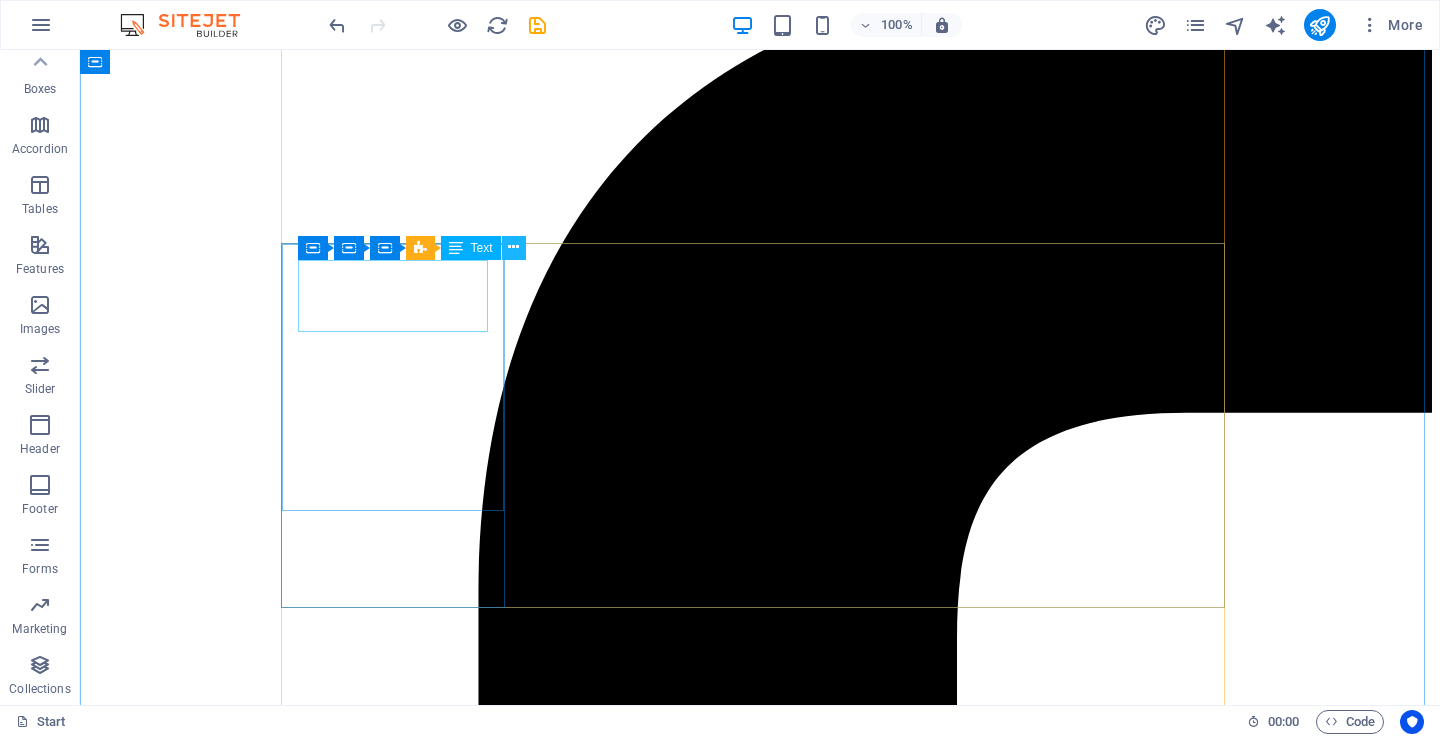 click at bounding box center (513, 247) 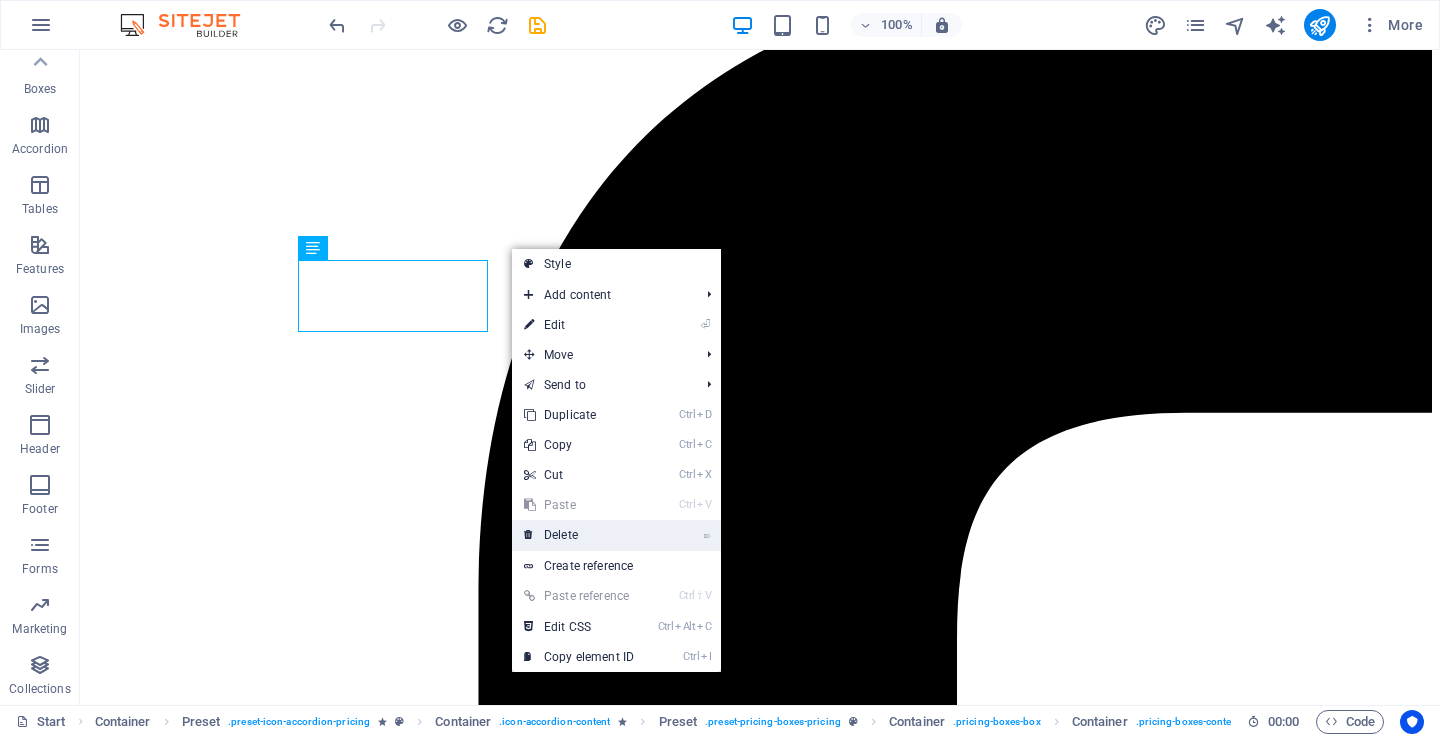 click on "⌦  Delete" at bounding box center (579, 535) 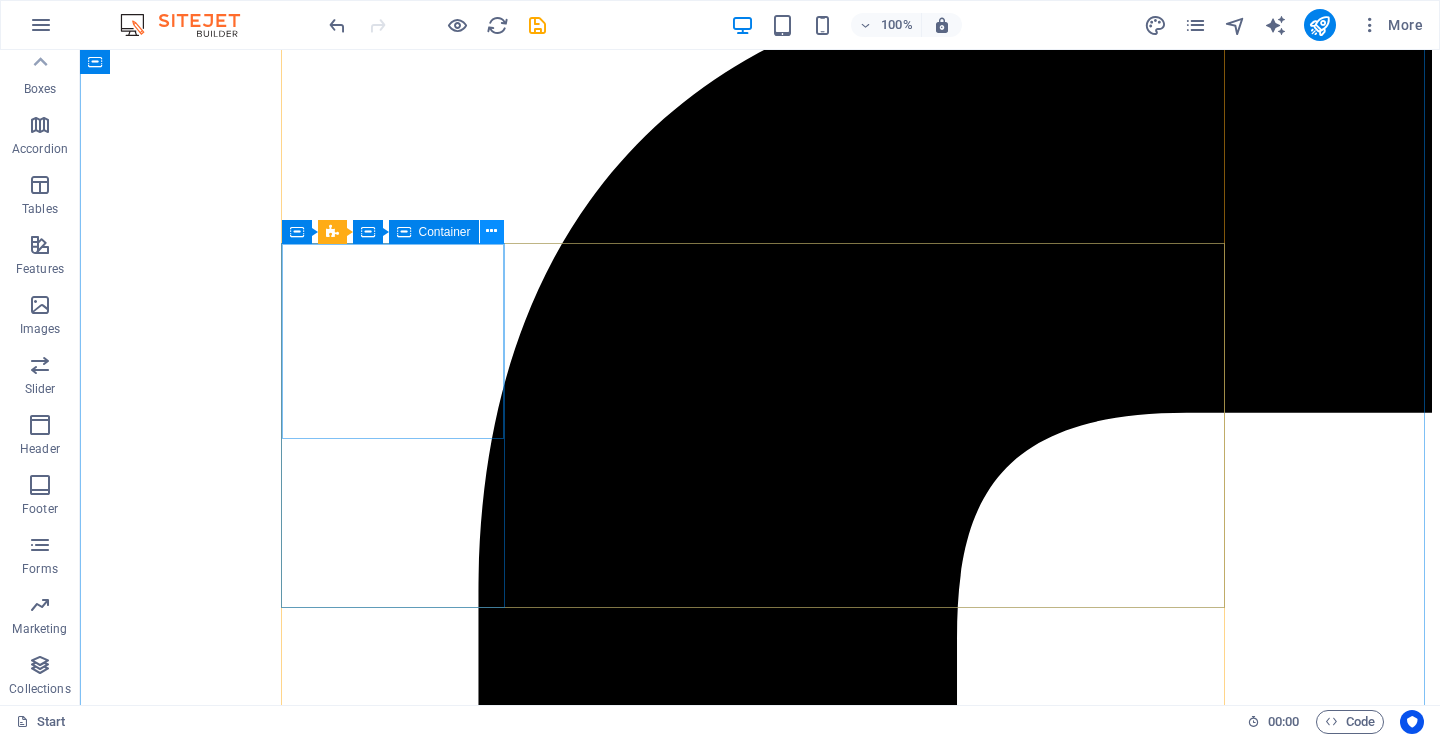 click at bounding box center [491, 231] 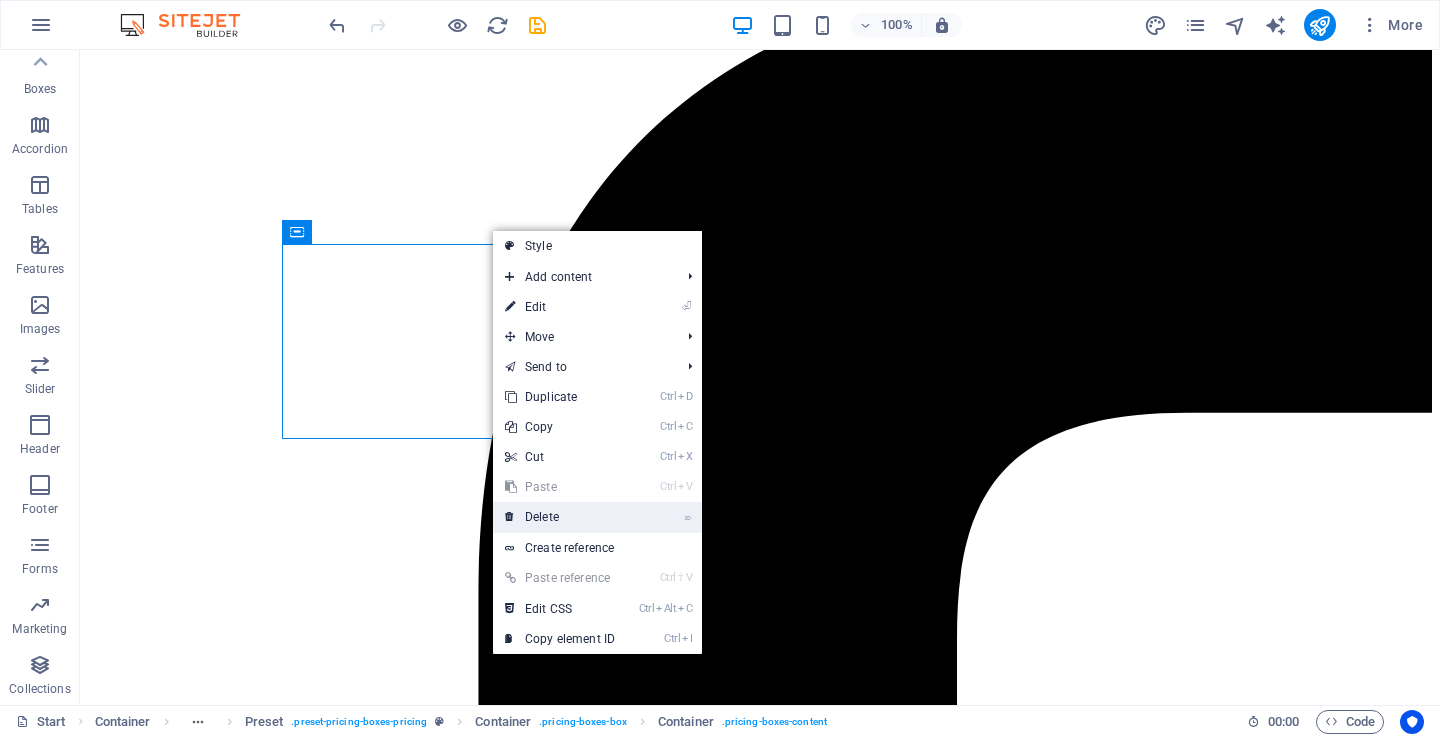 click on "⌦  Delete" at bounding box center (560, 517) 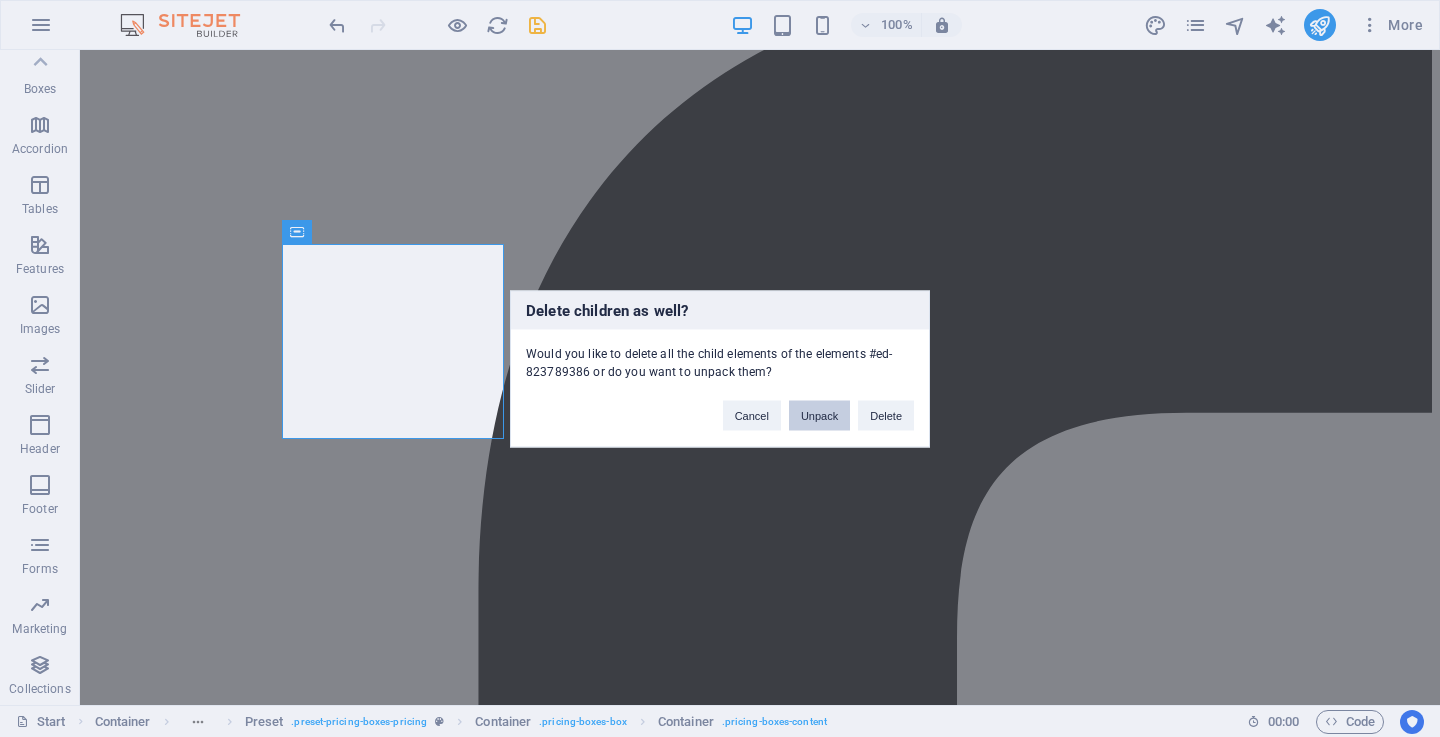click on "Unpack" at bounding box center (819, 415) 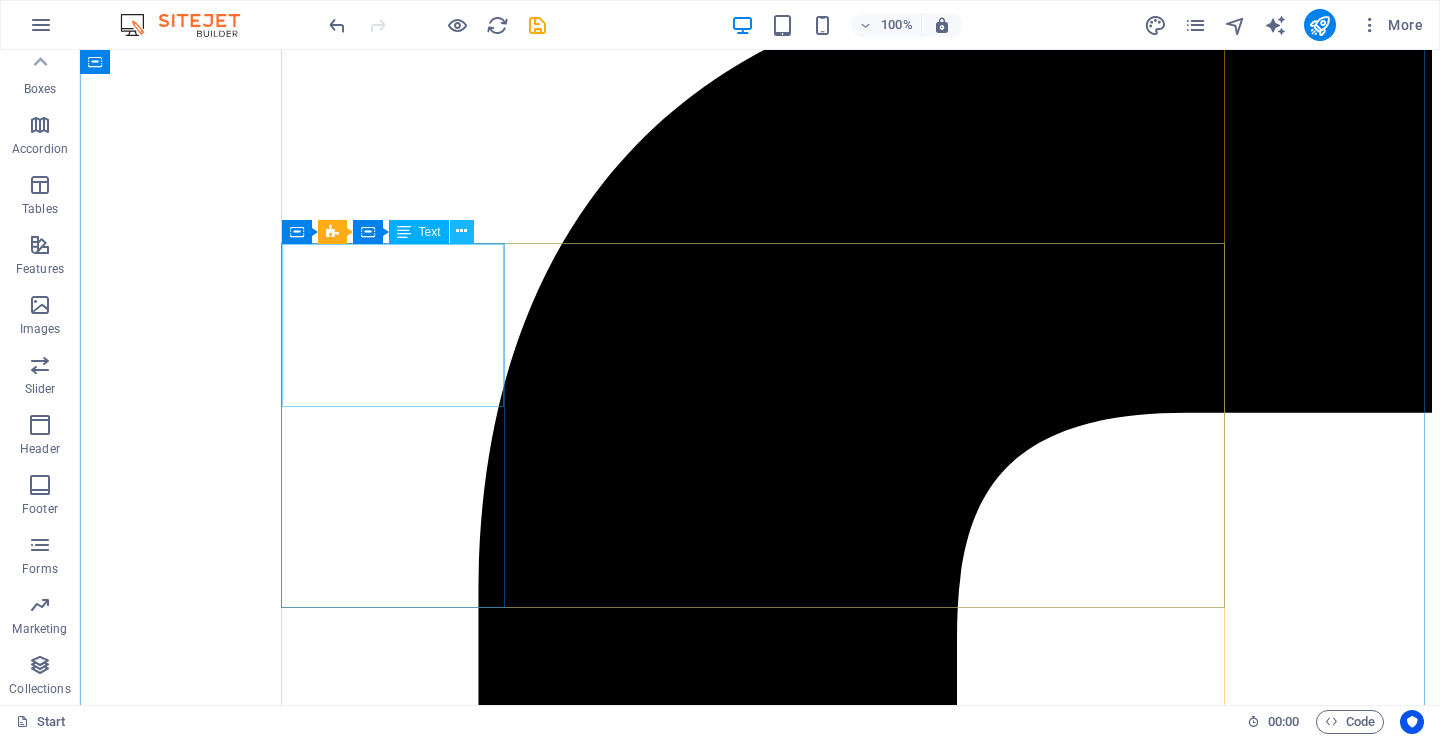 click at bounding box center [462, 232] 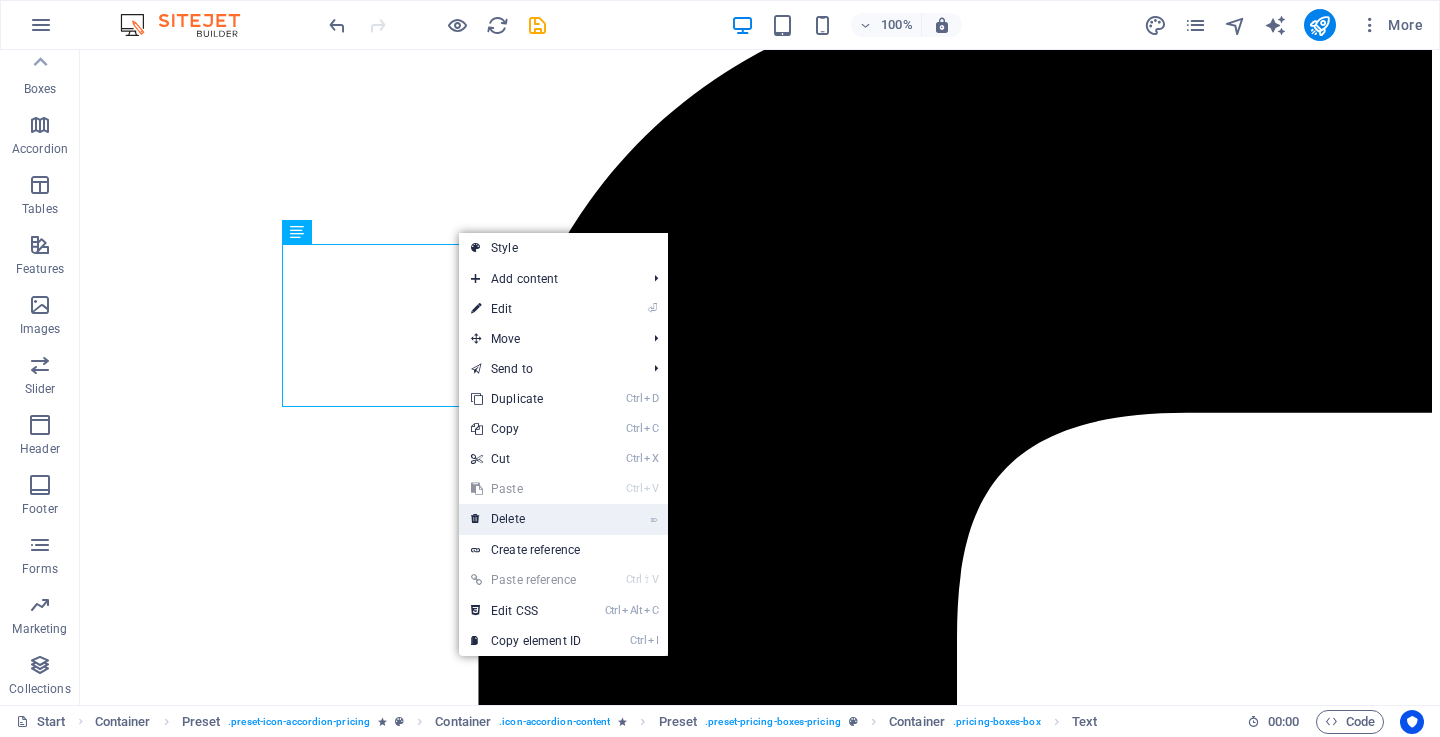 click on "⌦  Delete" at bounding box center [526, 519] 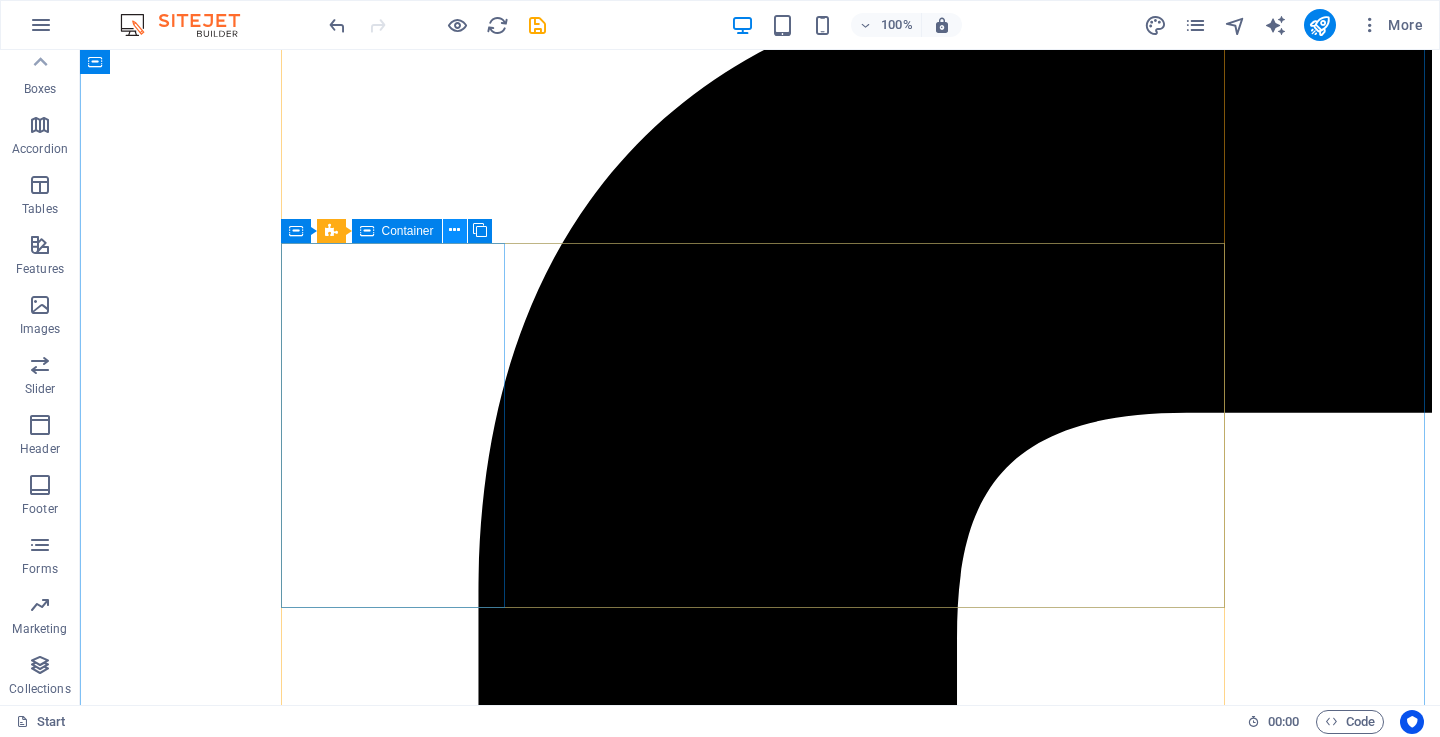 click at bounding box center [454, 230] 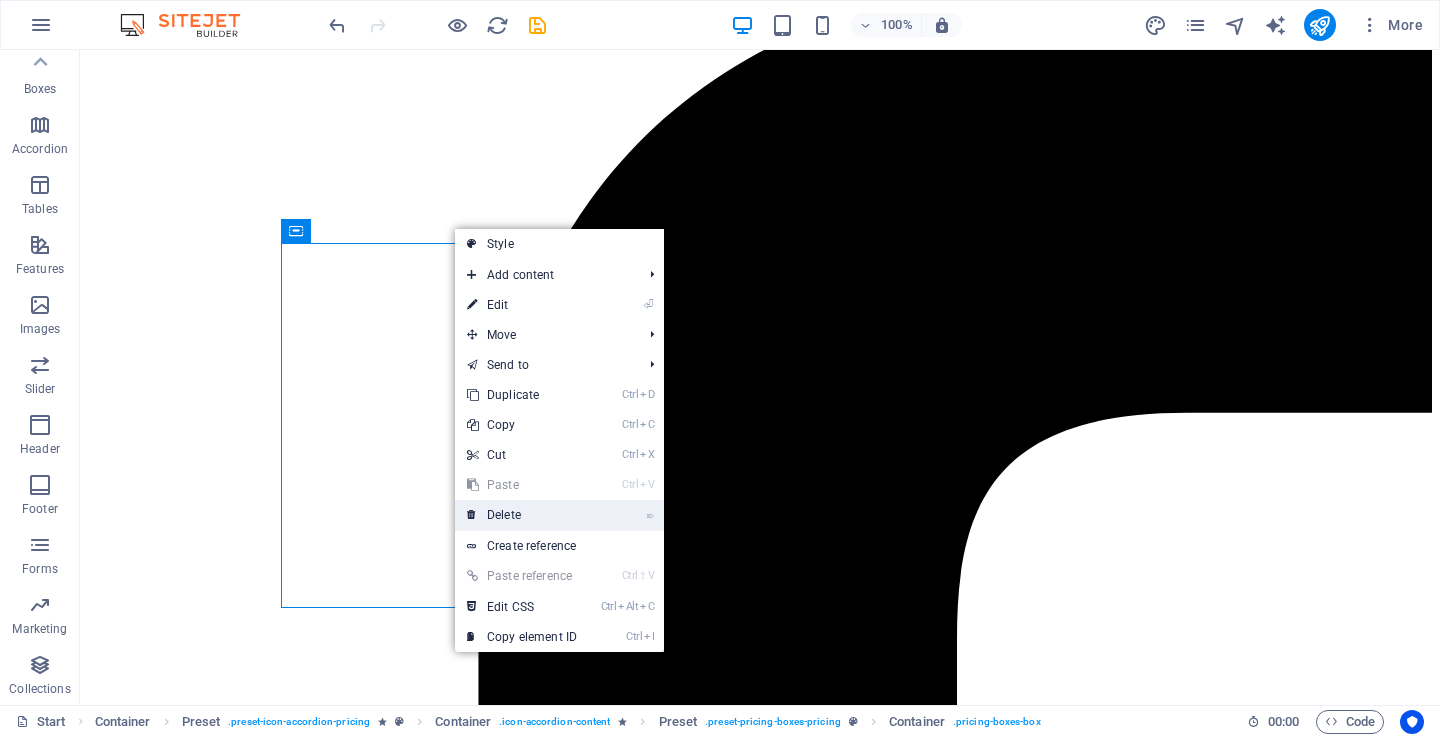 click on "⌦  Delete" at bounding box center [522, 515] 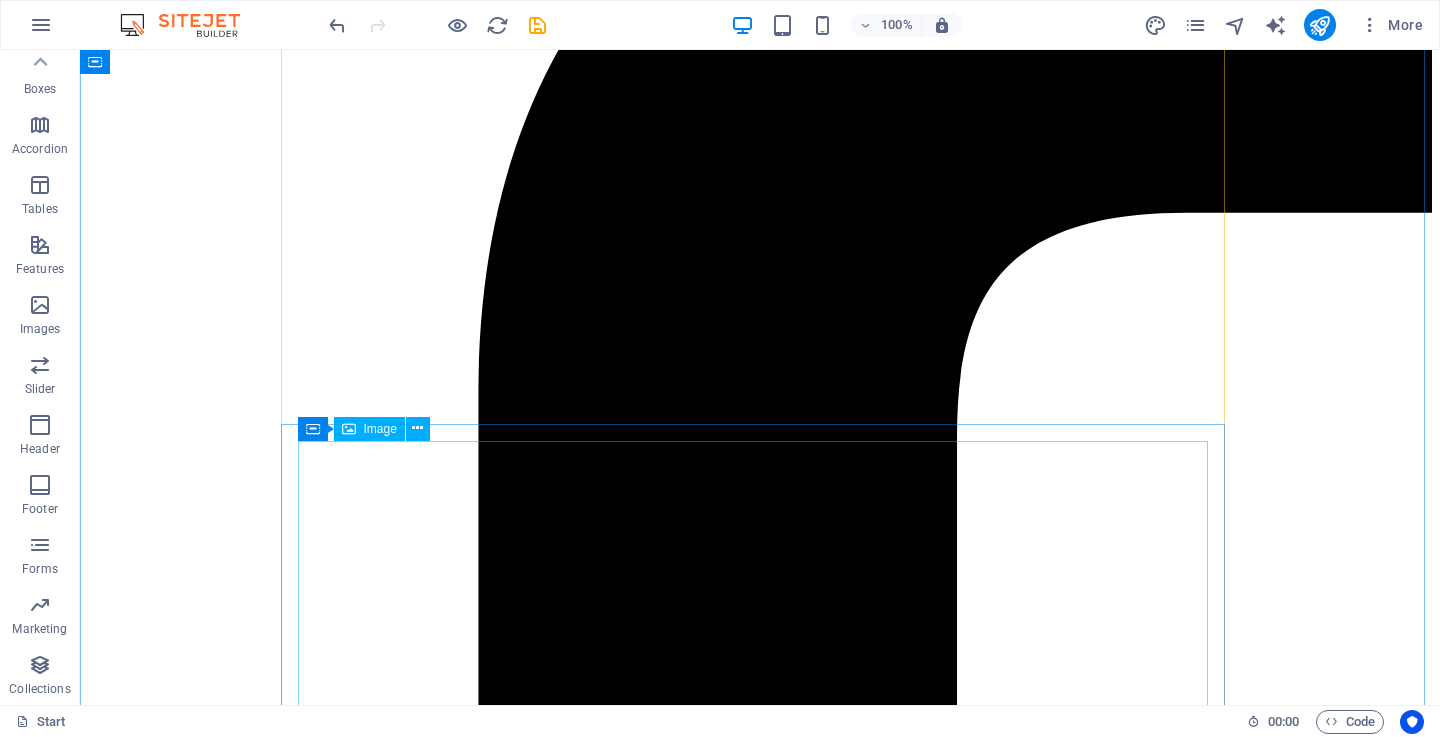 scroll, scrollTop: 5064, scrollLeft: 0, axis: vertical 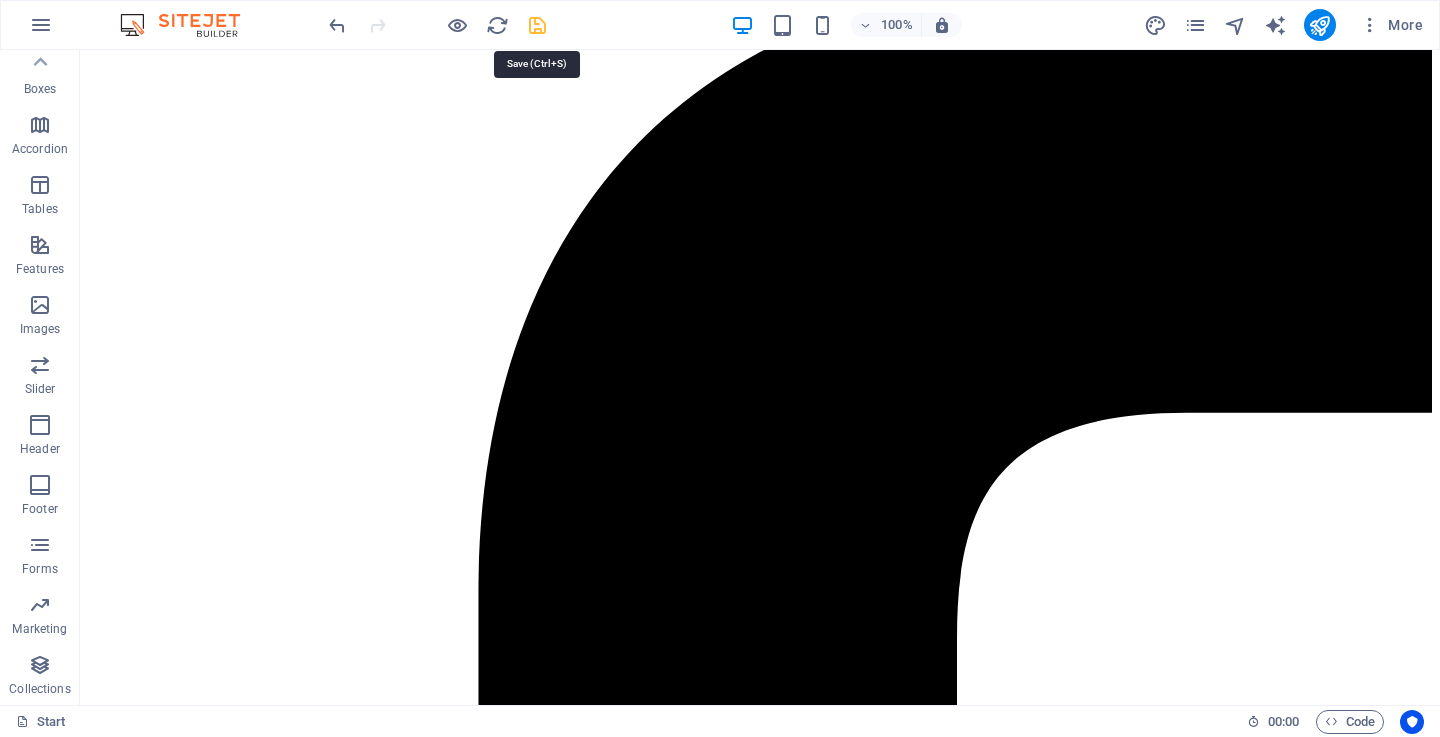 click at bounding box center (537, 25) 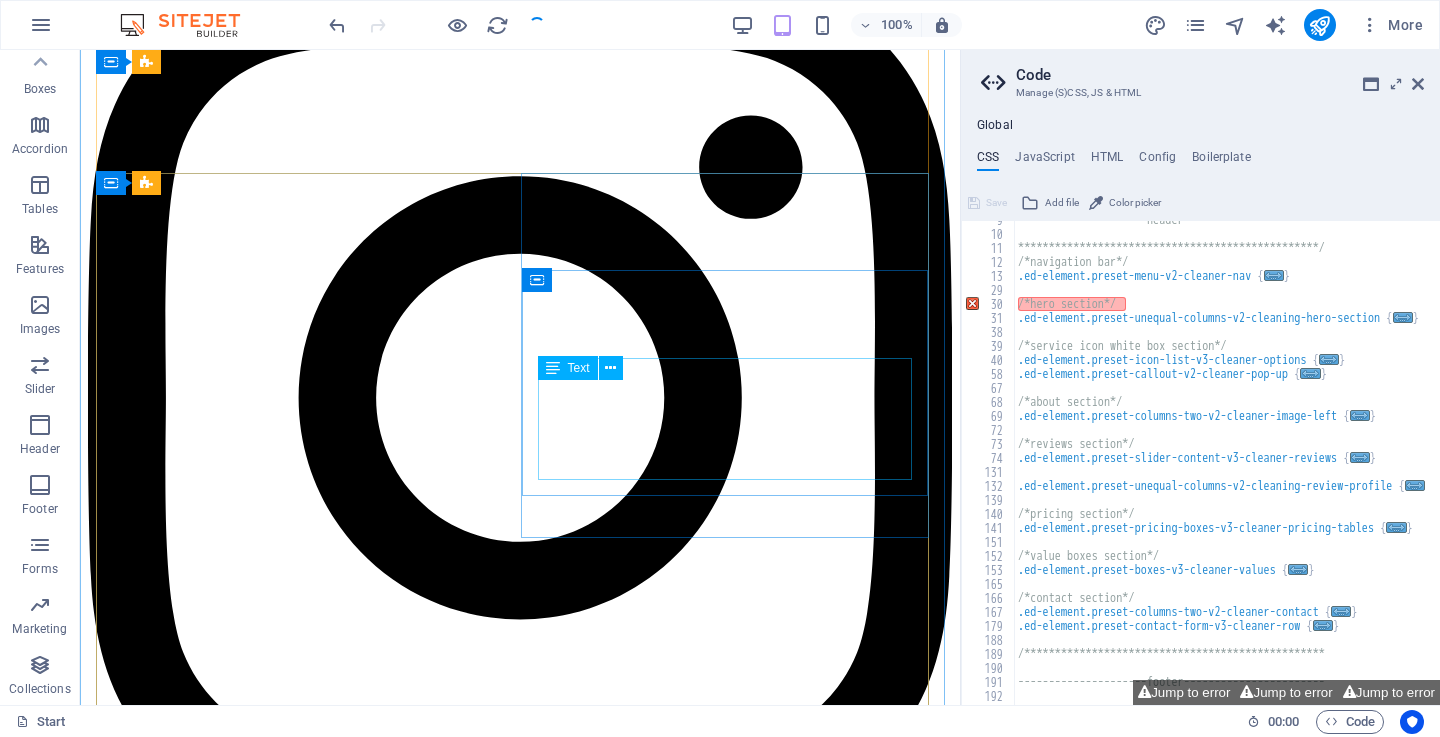 scroll, scrollTop: 6320, scrollLeft: 0, axis: vertical 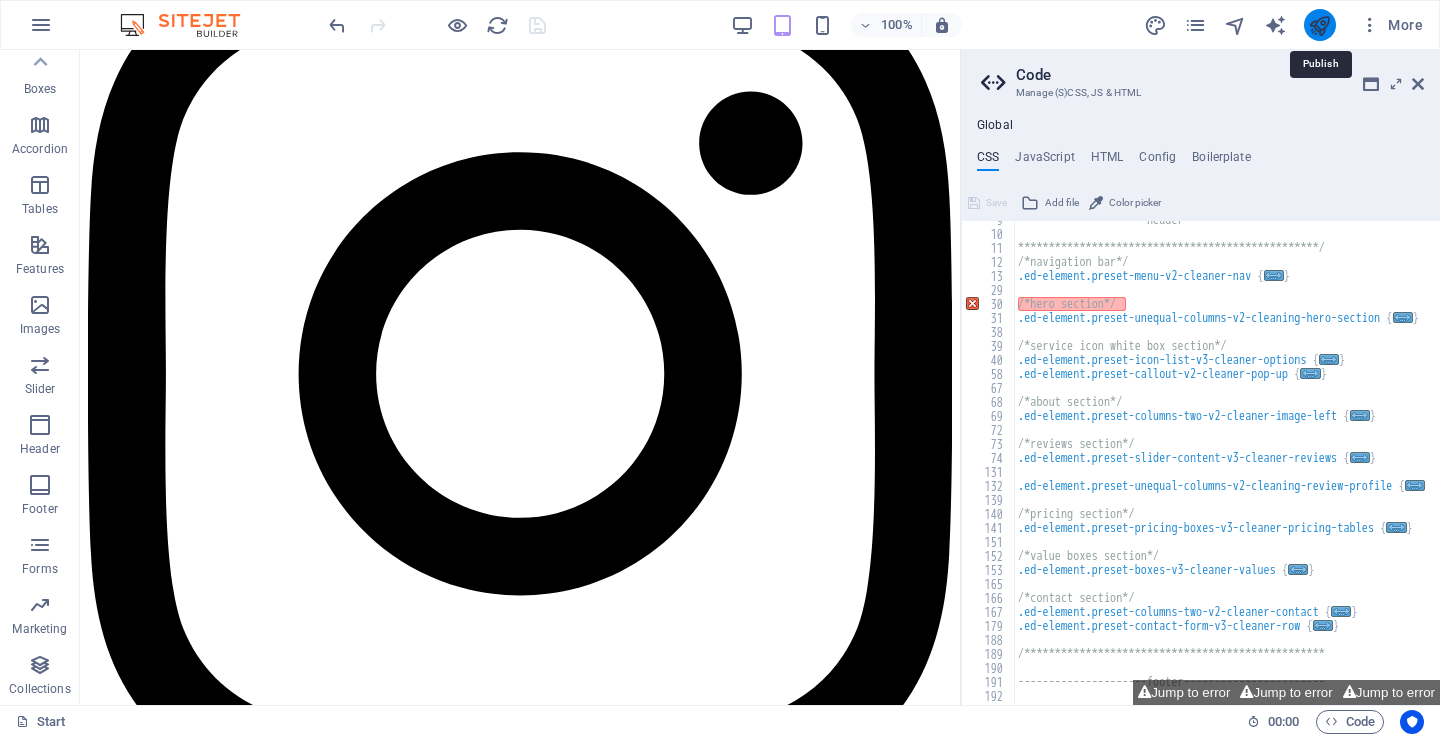 click at bounding box center (1319, 25) 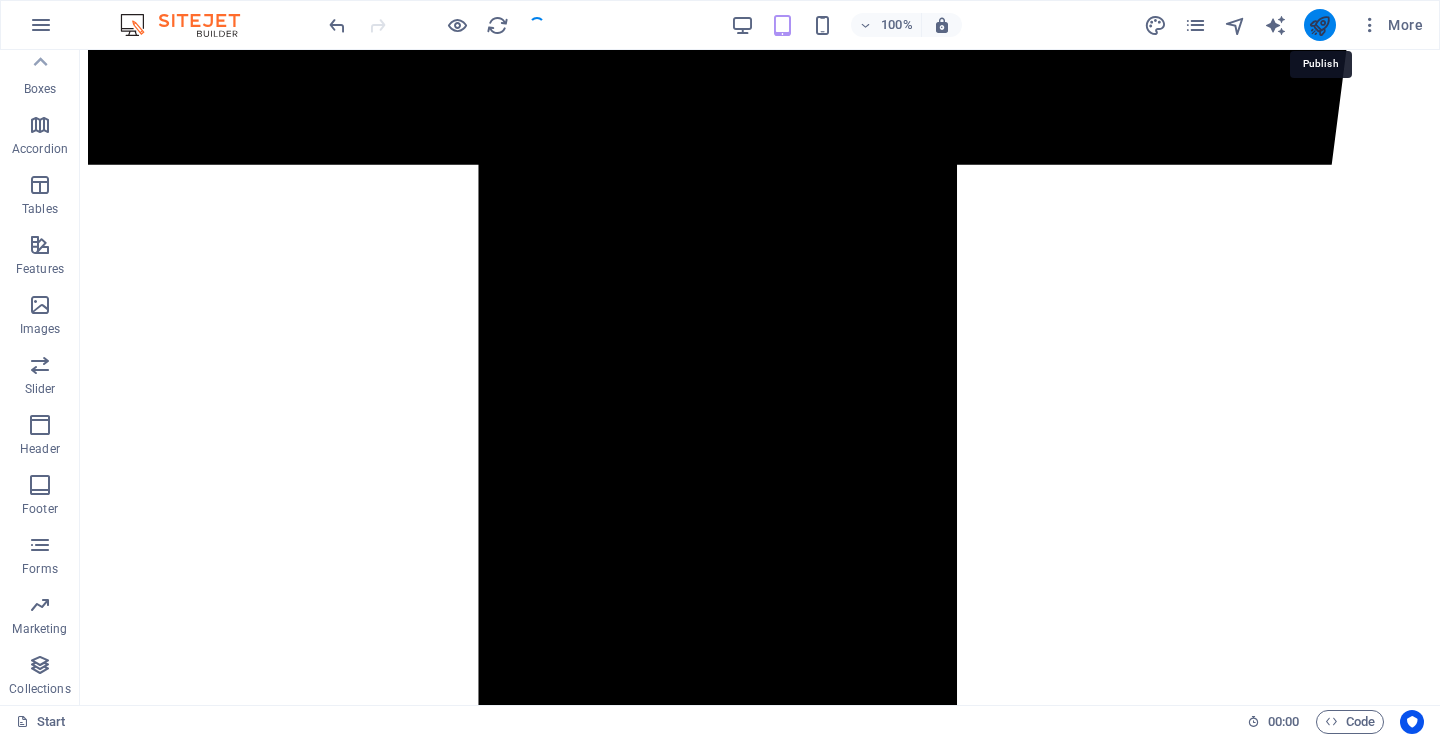 scroll, scrollTop: 5064, scrollLeft: 0, axis: vertical 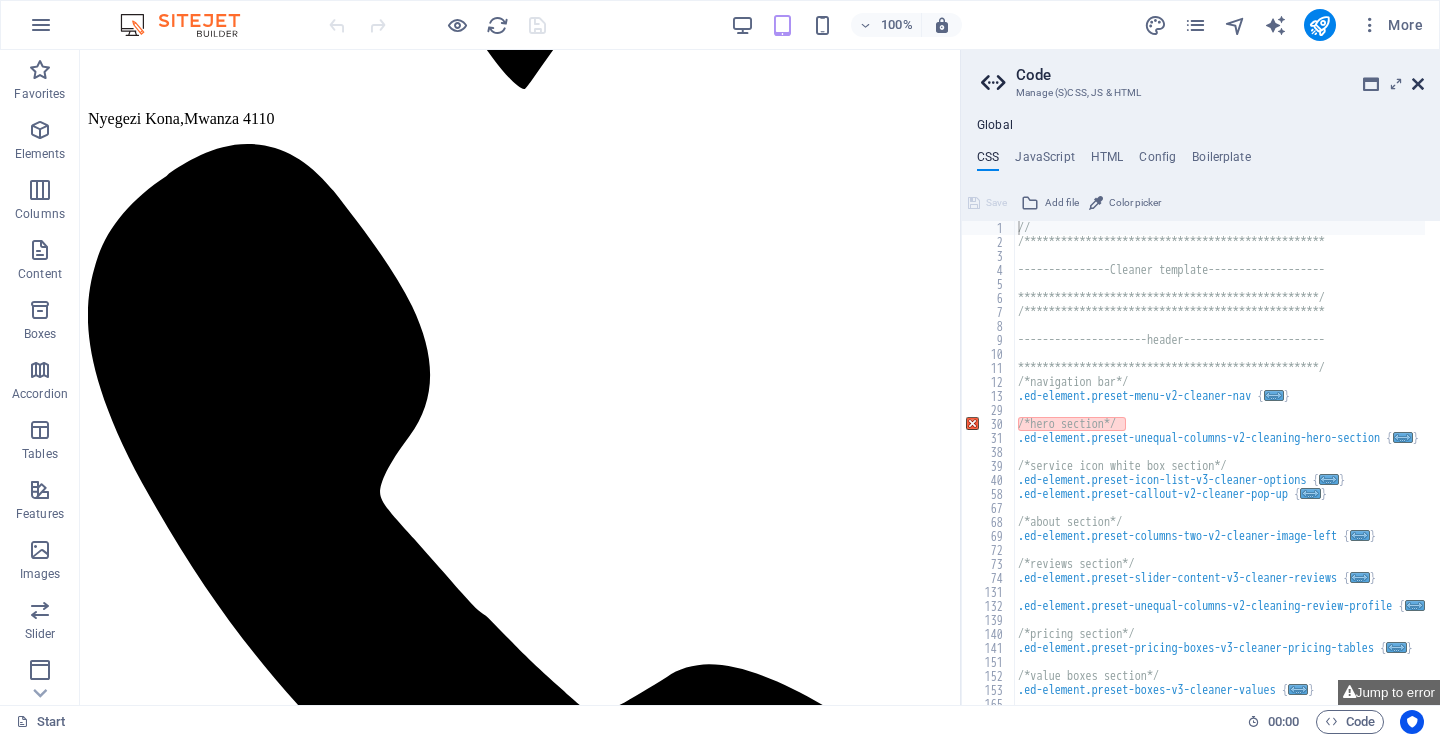 click at bounding box center [1418, 84] 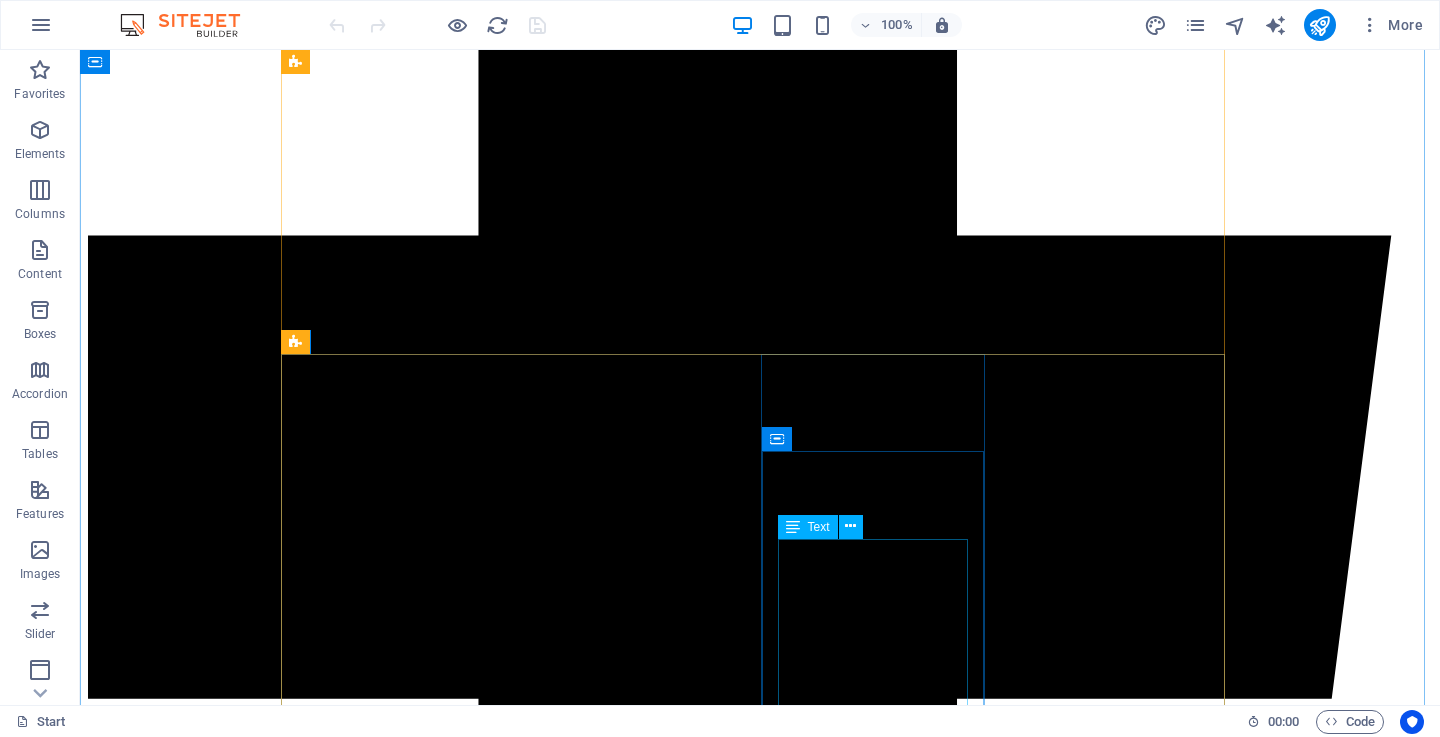 scroll, scrollTop: 5847, scrollLeft: 0, axis: vertical 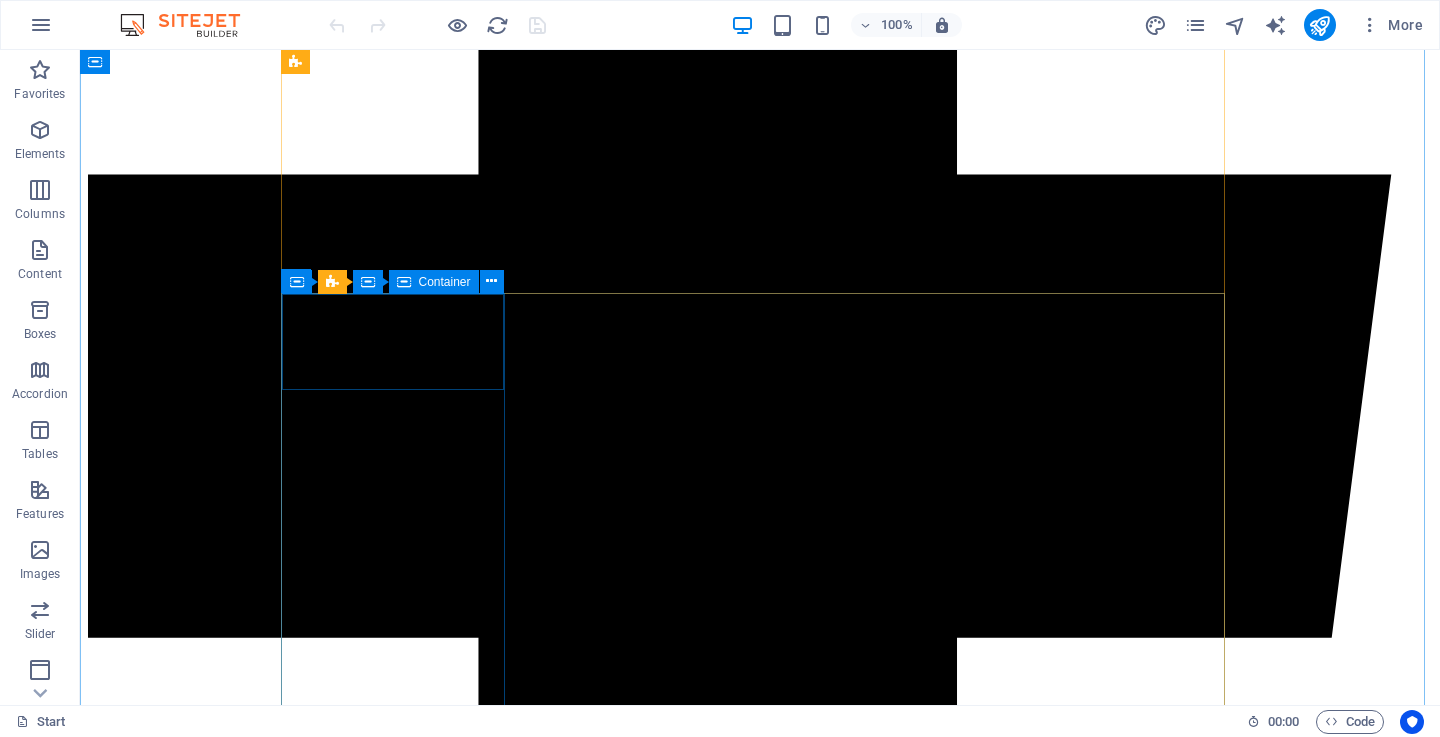 click on "Basic Wash" at bounding box center (760, 50063) 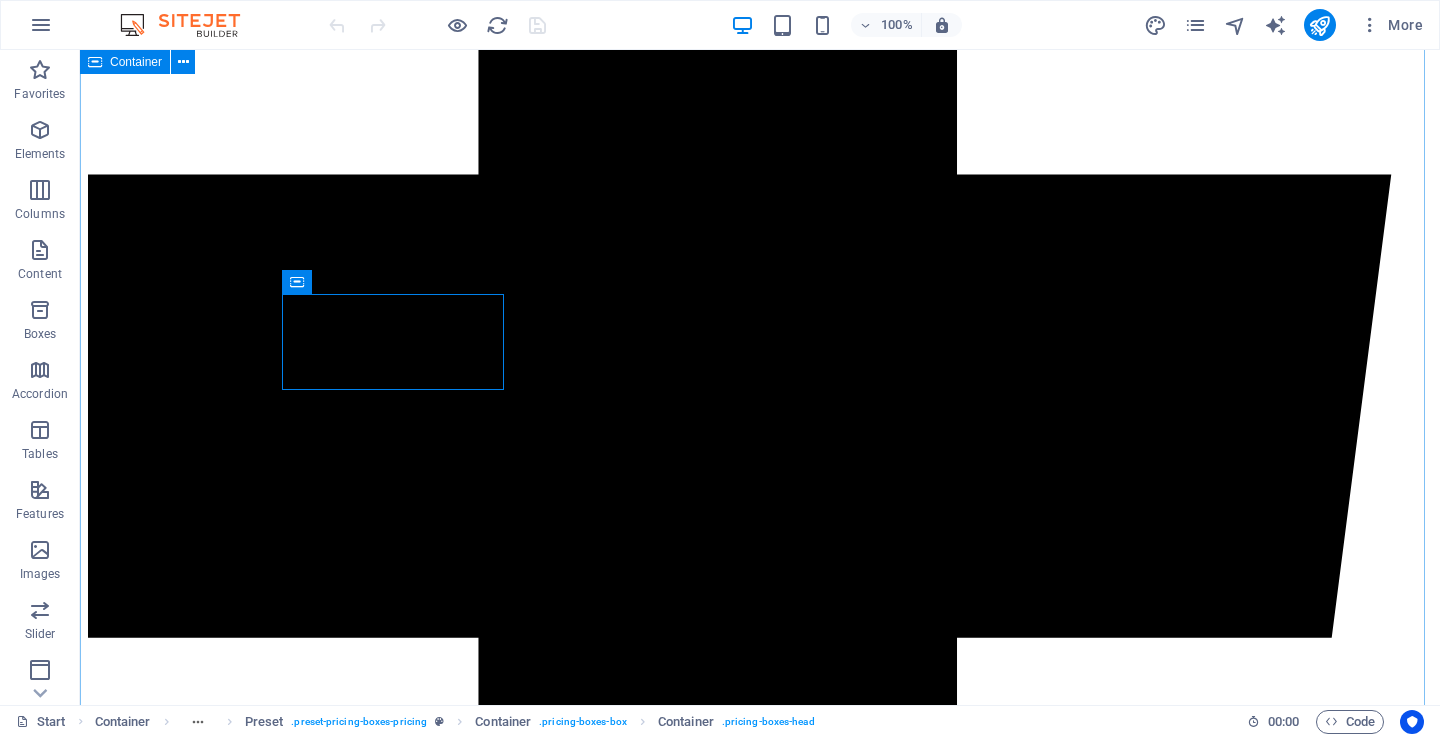 click on "BEI ZETU City Wash Cleaners tunatoa huduma bora kwa bei nafuu na rafiki kwa kila mteja. Bei zetu zinategemea aina ya huduma, ukubwa wa kitu kinachofanyiwa usafi, na eneo la huduma. Tunajitahidi kuhakikisha unapata thamani kubwa kwa kila shilingi unayolipa. Kwa bei kamili au nukuu maalum, tafadhali wasiliana nasi moja kwa moja – tuko tayari kukupa maelezo ya kina kwa uaminifu na uwazi. 🧺 Usafi wa Nguo (Laundry & Dry Cleaning) NGUO 15 10,000 24 HRS Wash & Dry Ironing Premium Wash 20,000 120 min Wash & Dry Ironing nguo 30 20,000 60 min Wash & Dry Ironing premium Wash 40,000 3 Hrs Wash & Dry Ironing 🛋️ Usafi wa Sofa 1 Seat / siti moja 15,000 Tsh. 40 min Exterior Wash Machine Wash & Dry 3 seat / siti 3 45,000 Tsh 120 min Exterior Wash Machine Wash & Dry 6 seat / siti 6 90,000 Tsh. 2Hrs Exterior Wash Machine Wash & Dry 🧼 Usafi wa Kapeti (Mazulia) Basic Wash 17 99 $ 30 min Exterior Wash Hand Dry Wheels Wash Premium Wash 20 99 $ 40 min Exterior Wash Hand Wash &" at bounding box center [760, 42567] 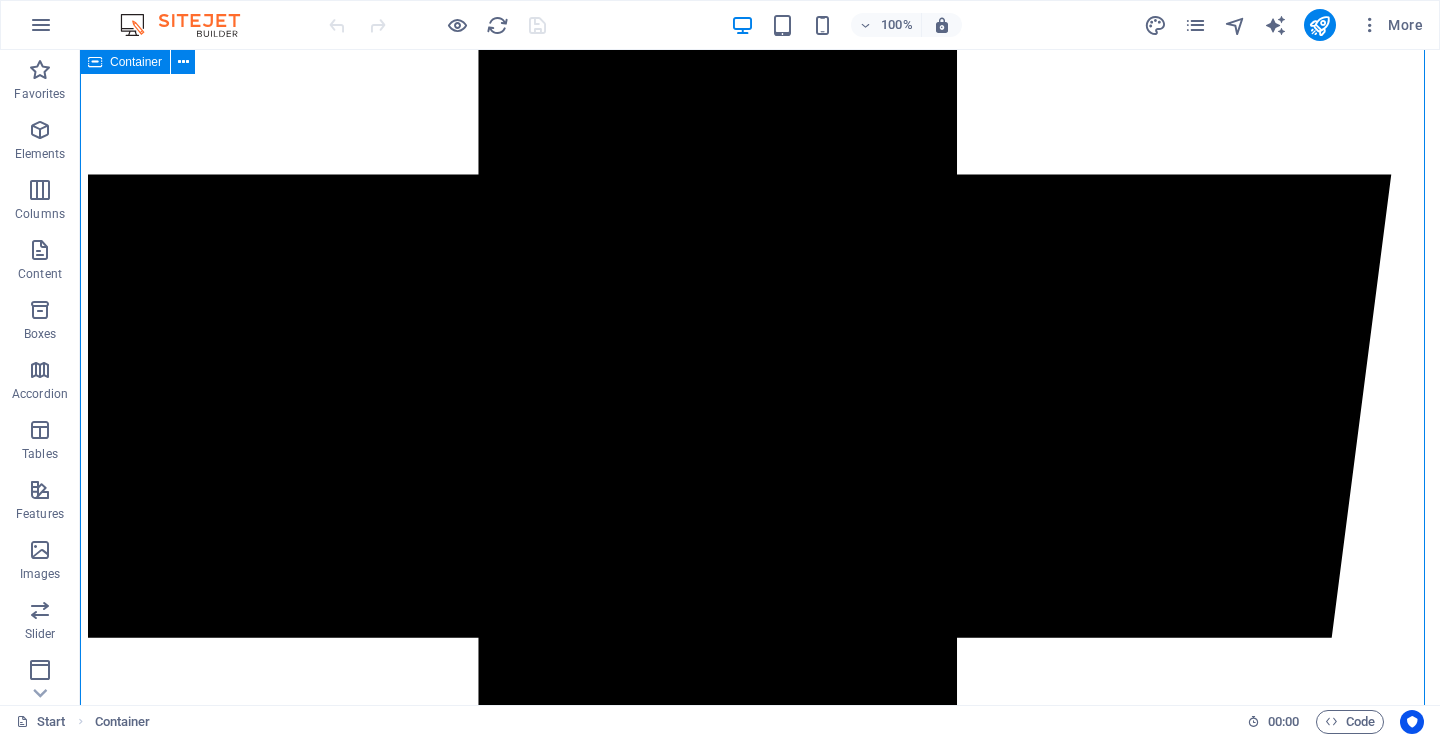 click on "BEI ZETU City Wash Cleaners tunatoa huduma bora kwa bei nafuu na rafiki kwa kila mteja. Bei zetu zinategemea aina ya huduma, ukubwa wa kitu kinachofanyiwa usafi, na eneo la huduma. Tunajitahidi kuhakikisha unapata thamani kubwa kwa kila shilingi unayolipa. Kwa bei kamili au nukuu maalum, tafadhali wasiliana nasi moja kwa moja – tuko tayari kukupa maelezo ya kina kwa uaminifu na uwazi. 🧺 Usafi wa Nguo (Laundry & Dry Cleaning) NGUO 15 10,000 24 HRS Wash & Dry Ironing Premium Wash 20,000 120 min Wash & Dry Ironing nguo 30 20,000 60 min Wash & Dry Ironing premium Wash 40,000 3 Hrs Wash & Dry Ironing 🛋️ Usafi wa Sofa 1 Seat / siti moja 15,000 Tsh. 40 min Exterior Wash Machine Wash & Dry 3 seat / siti 3 45,000 Tsh 120 min Exterior Wash Machine Wash & Dry 6 seat / siti 6 90,000 Tsh. 2Hrs Exterior Wash Machine Wash & Dry 🧼 Usafi wa Kapeti (Mazulia) Basic Wash 17 99 $ 30 min Exterior Wash Hand Dry Wheels Wash Premium Wash 20 99 $ 40 min Exterior Wash Hand Wash &" at bounding box center (760, 42567) 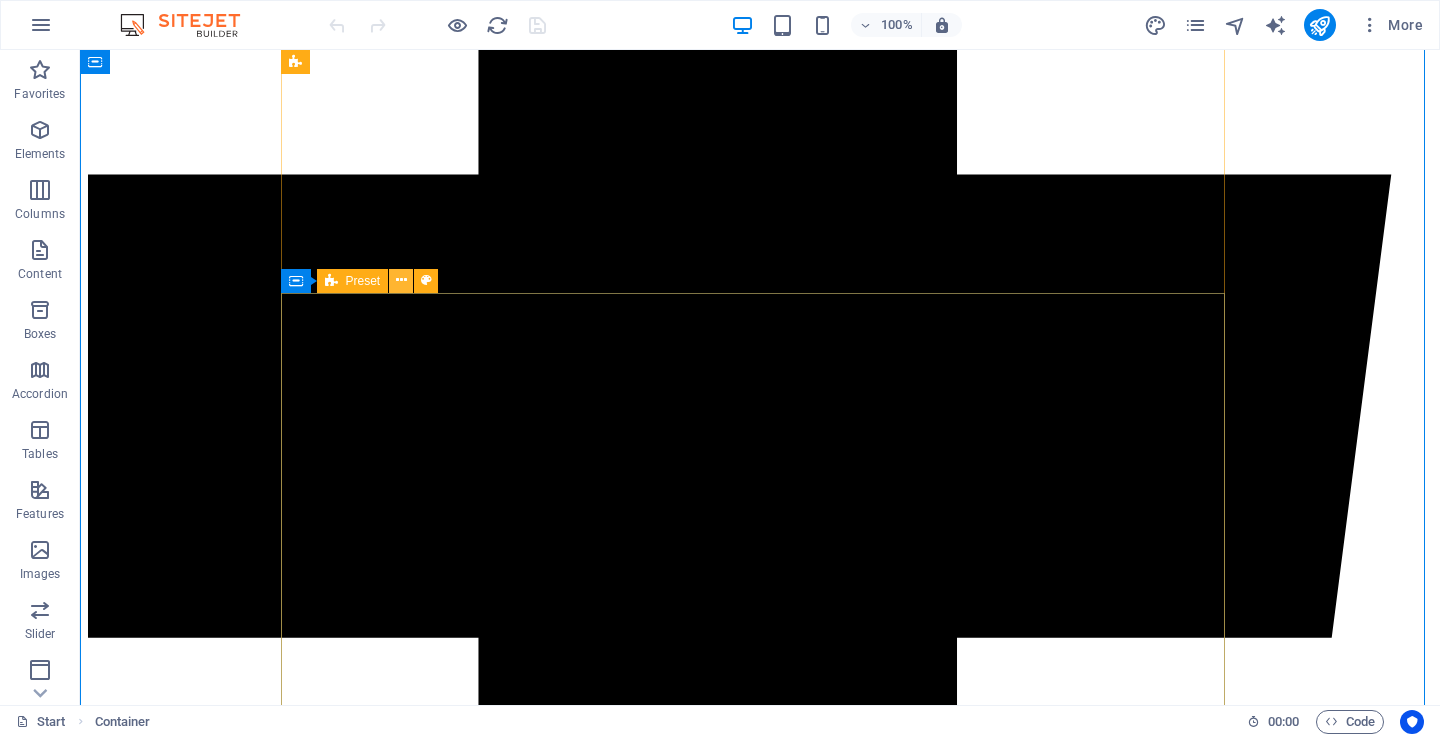 click at bounding box center [401, 280] 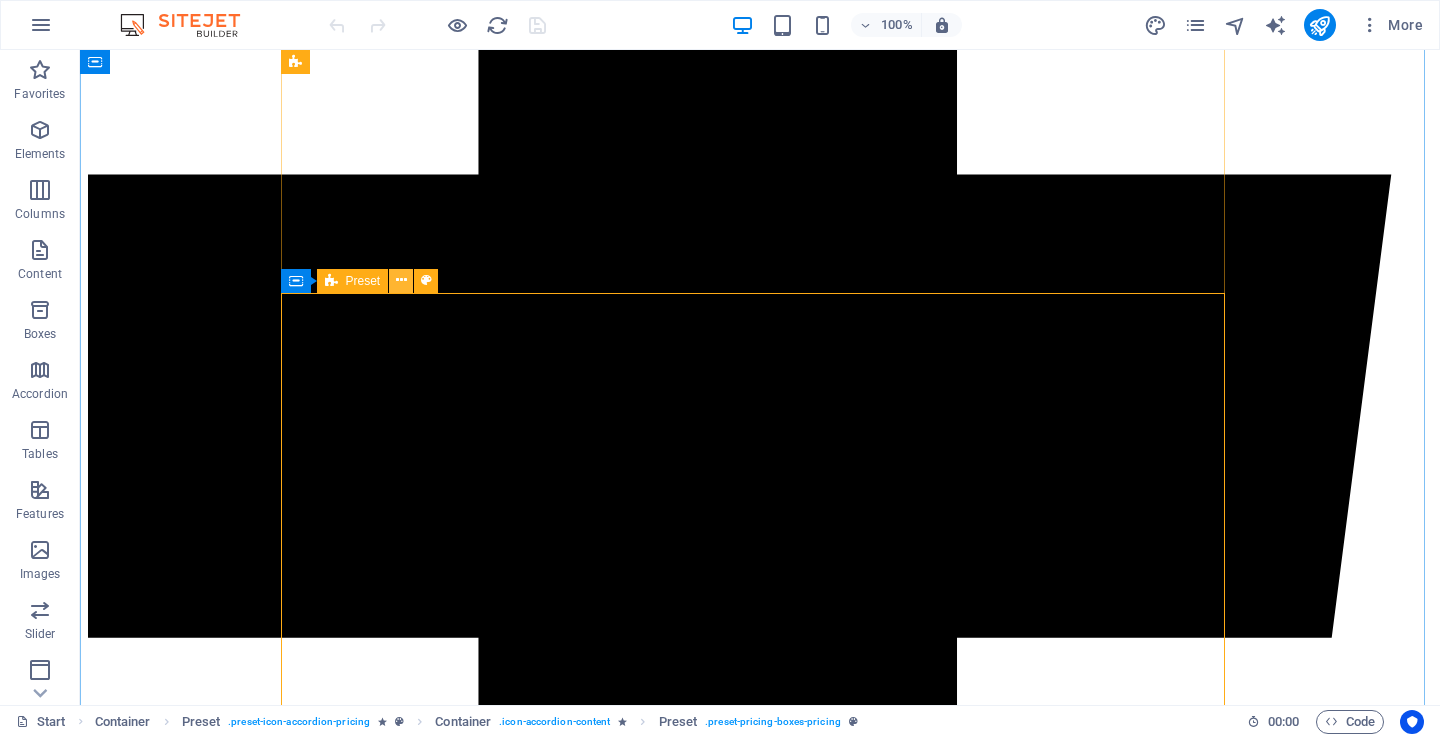 click at bounding box center (401, 280) 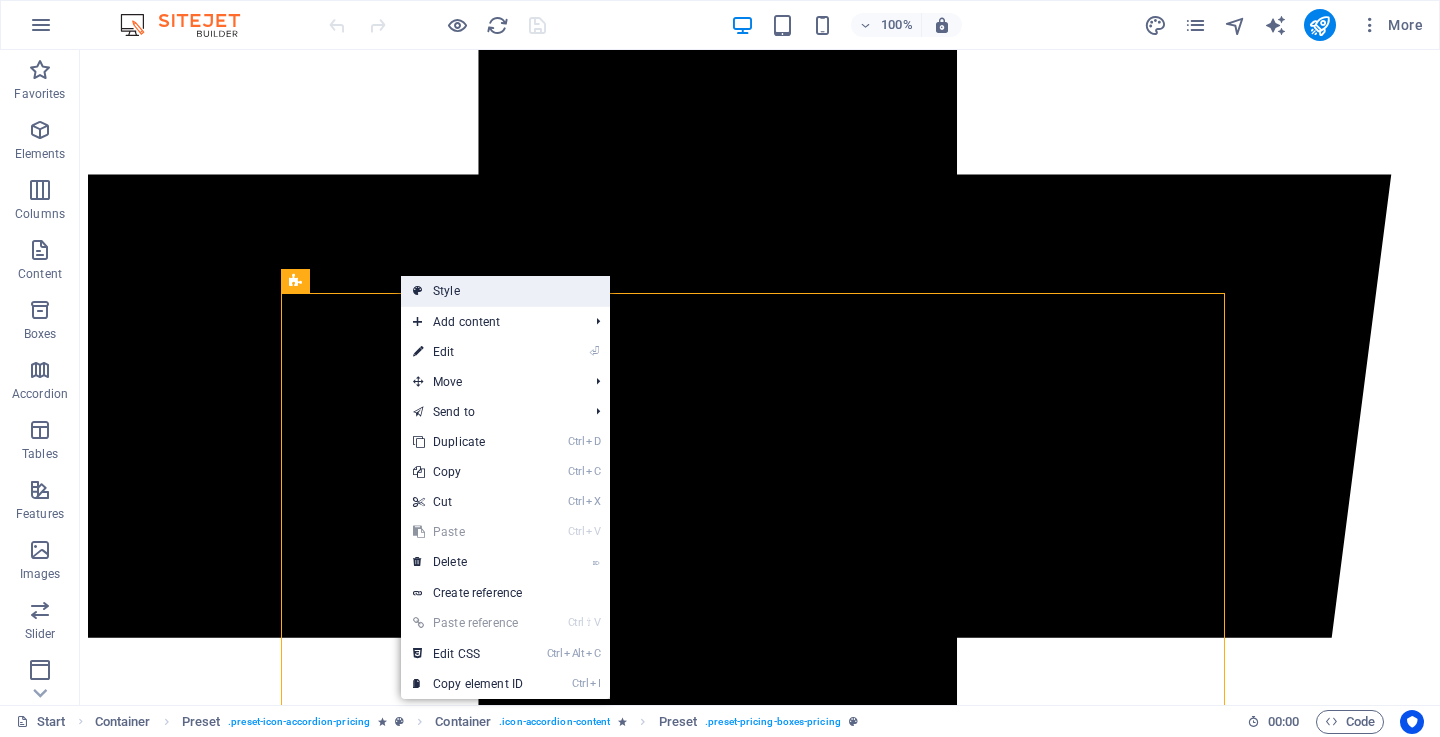click on "Style" at bounding box center [505, 291] 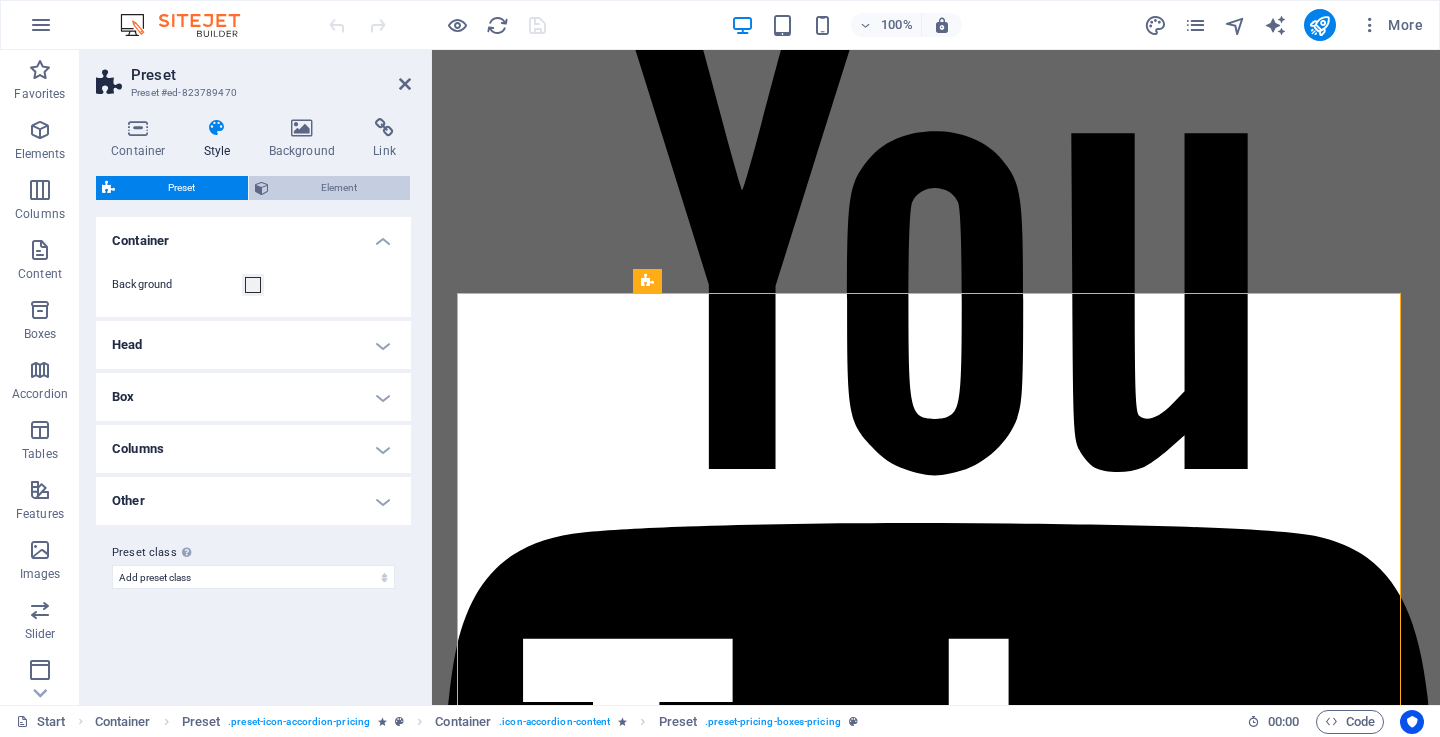 click on "Element" at bounding box center [340, 188] 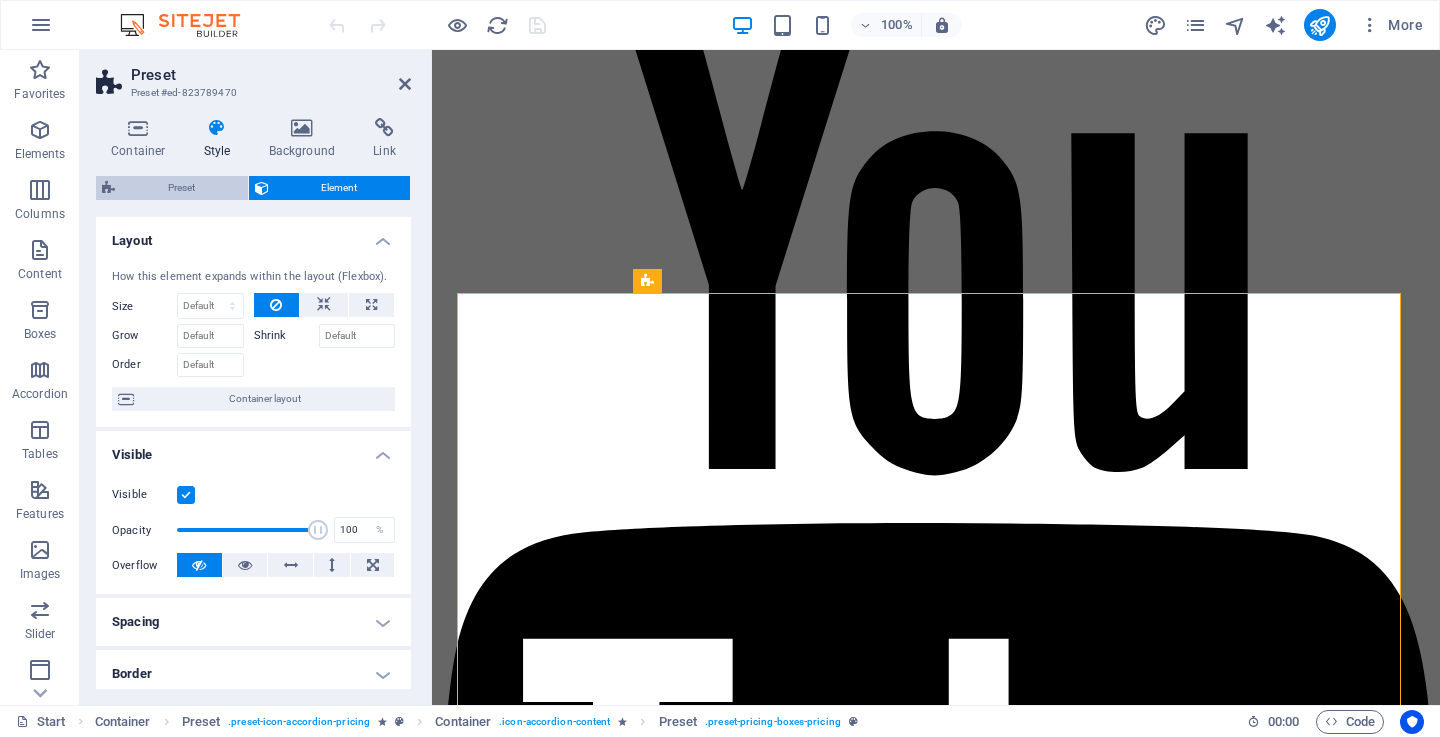 click on "Preset" at bounding box center [181, 188] 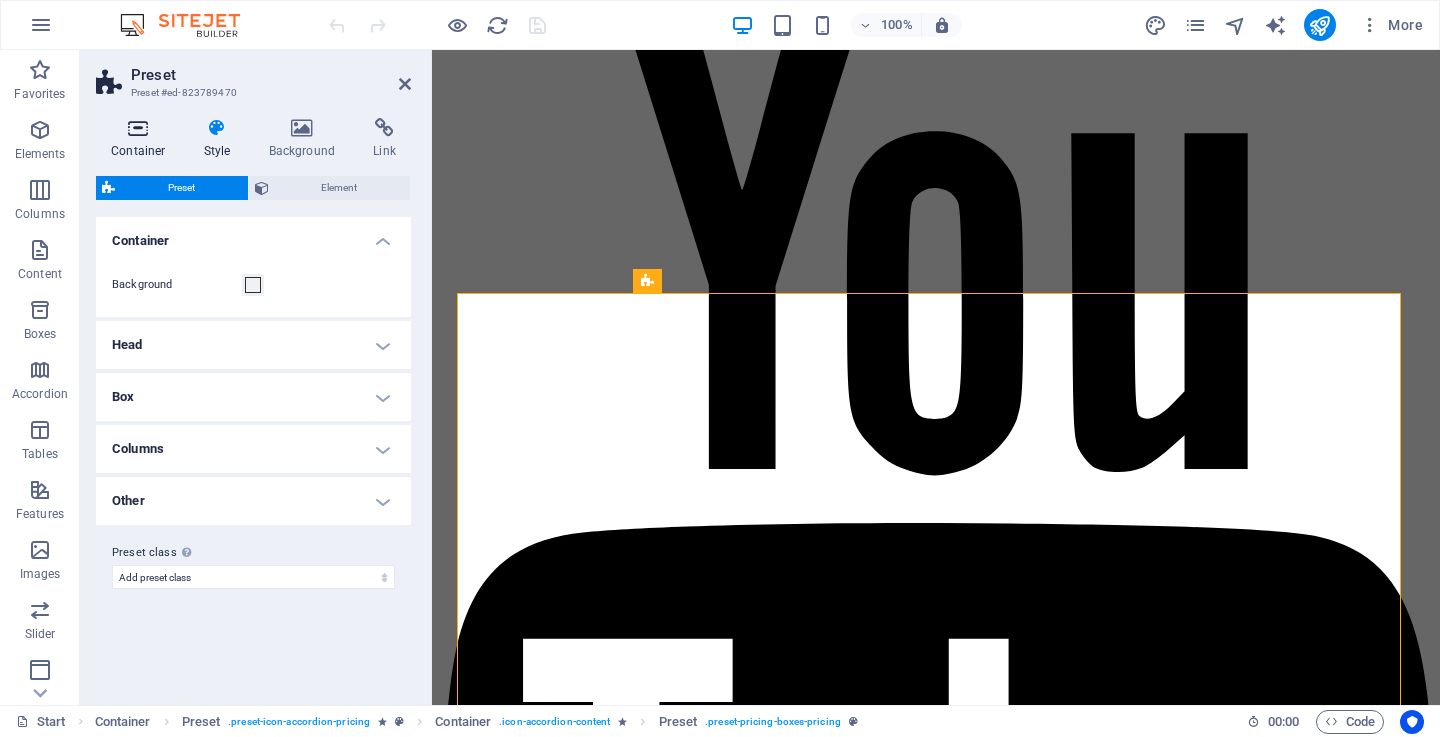 click on "Container" at bounding box center [142, 139] 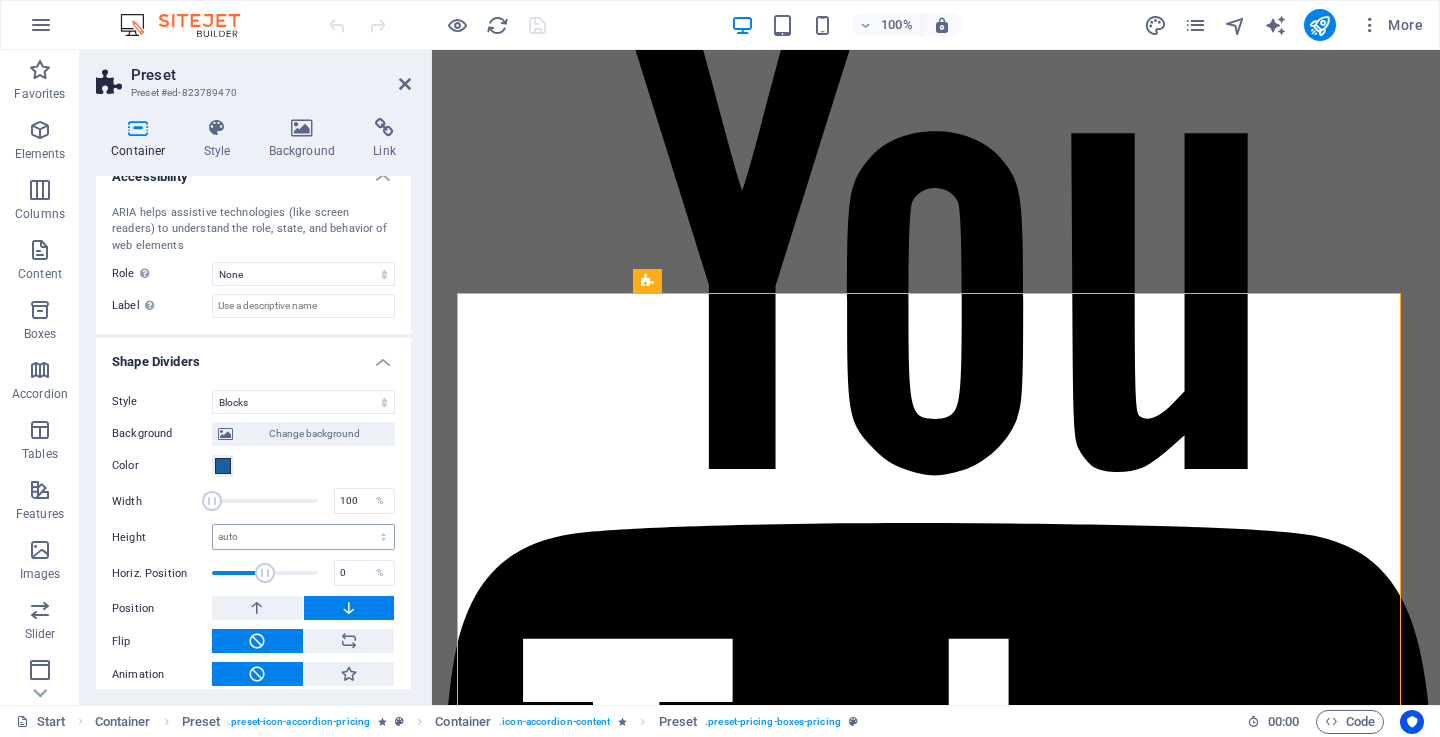 scroll, scrollTop: 535, scrollLeft: 0, axis: vertical 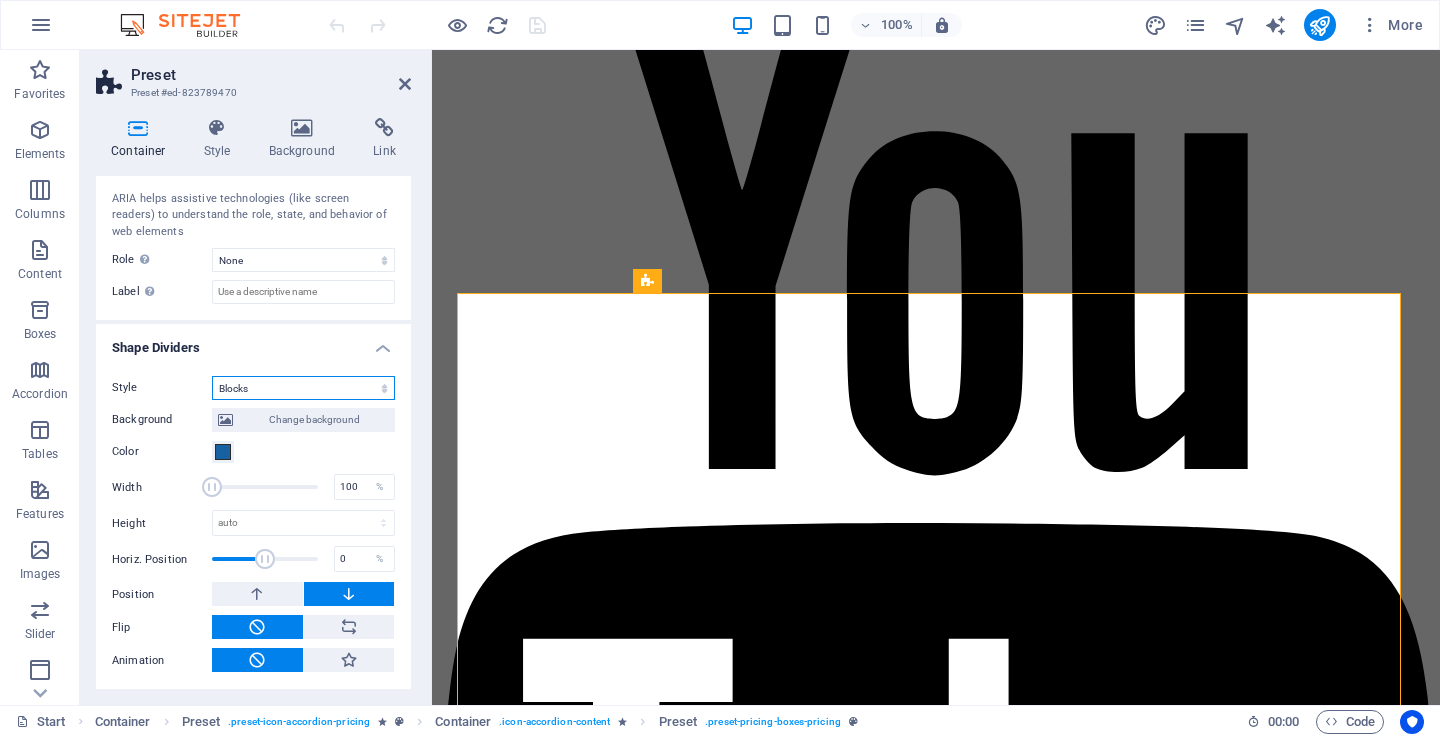 click on "None Triangle Square Diagonal Polygon 1 Polygon 2 Zigzag Multiple Zigzags Waves Multiple Waves Half Circle Circle Circle Shadow Blocks Hexagons Clouds Multiple Clouds Fan Pyramids Book Paint Drip Fire Shredded Paper Arrow" at bounding box center (303, 388) 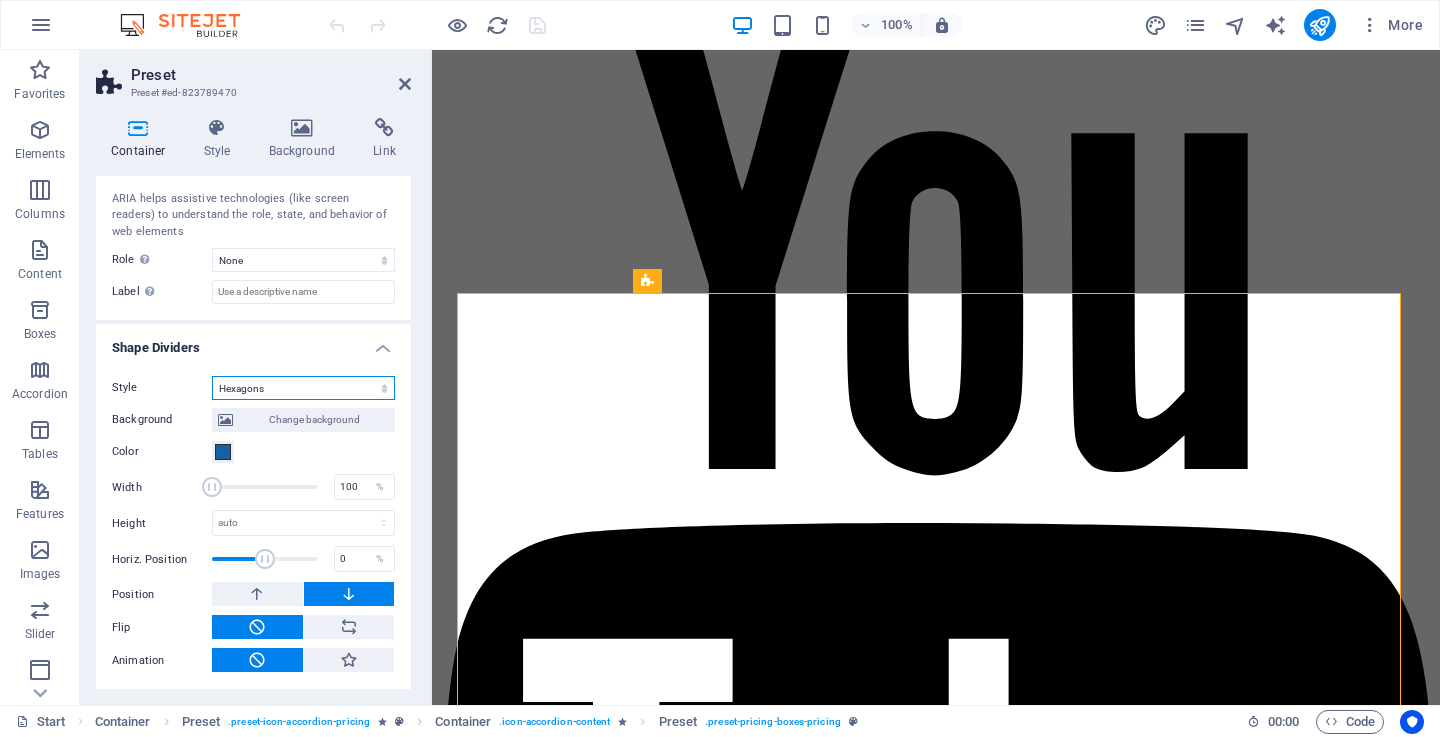 click on "None Triangle Square Diagonal Polygon 1 Polygon 2 Zigzag Multiple Zigzags Waves Multiple Waves Half Circle Circle Circle Shadow Blocks Hexagons Clouds Multiple Clouds Fan Pyramids Book Paint Drip Fire Shredded Paper Arrow" at bounding box center (303, 388) 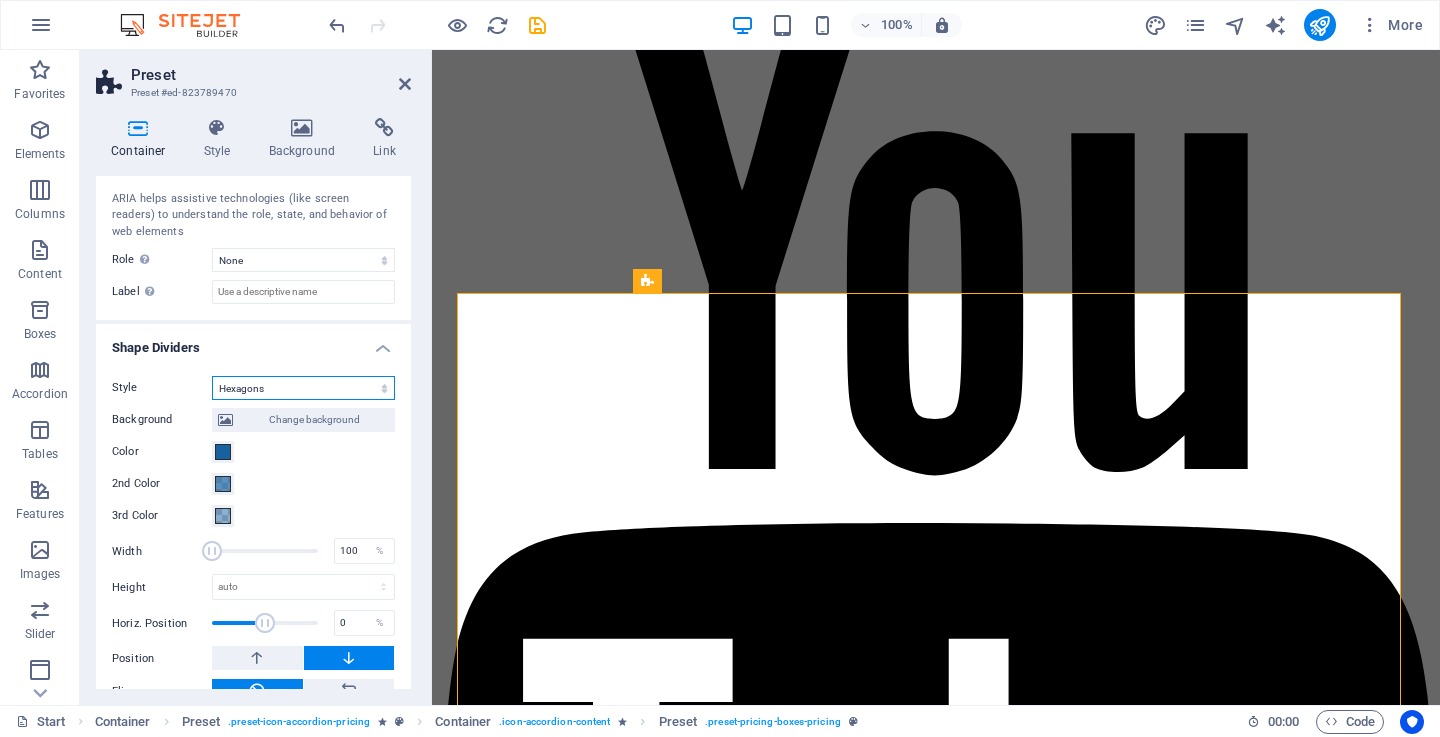 click on "None Triangle Square Diagonal Polygon 1 Polygon 2 Zigzag Multiple Zigzags Waves Multiple Waves Half Circle Circle Circle Shadow Blocks Hexagons Clouds Multiple Clouds Fan Pyramids Book Paint Drip Fire Shredded Paper Arrow" at bounding box center (303, 388) 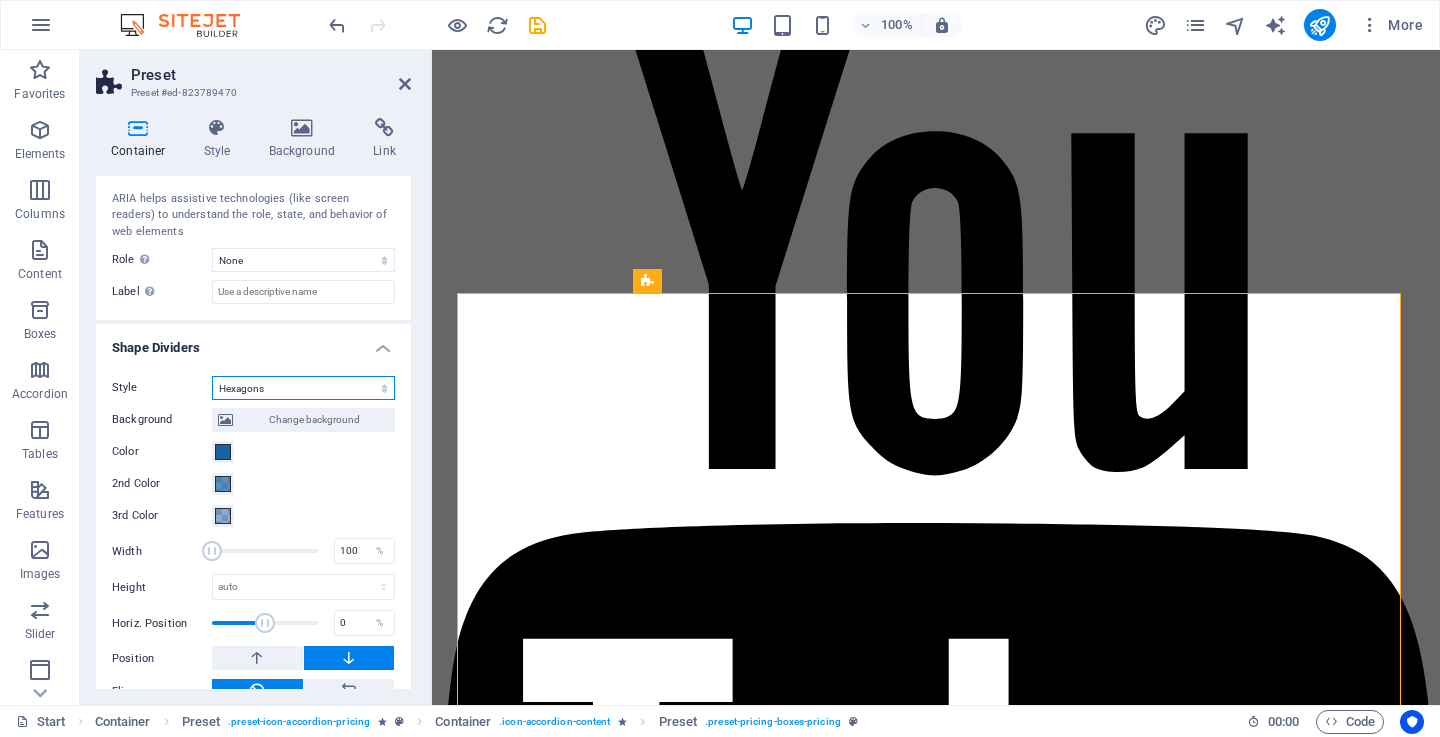 select on "none" 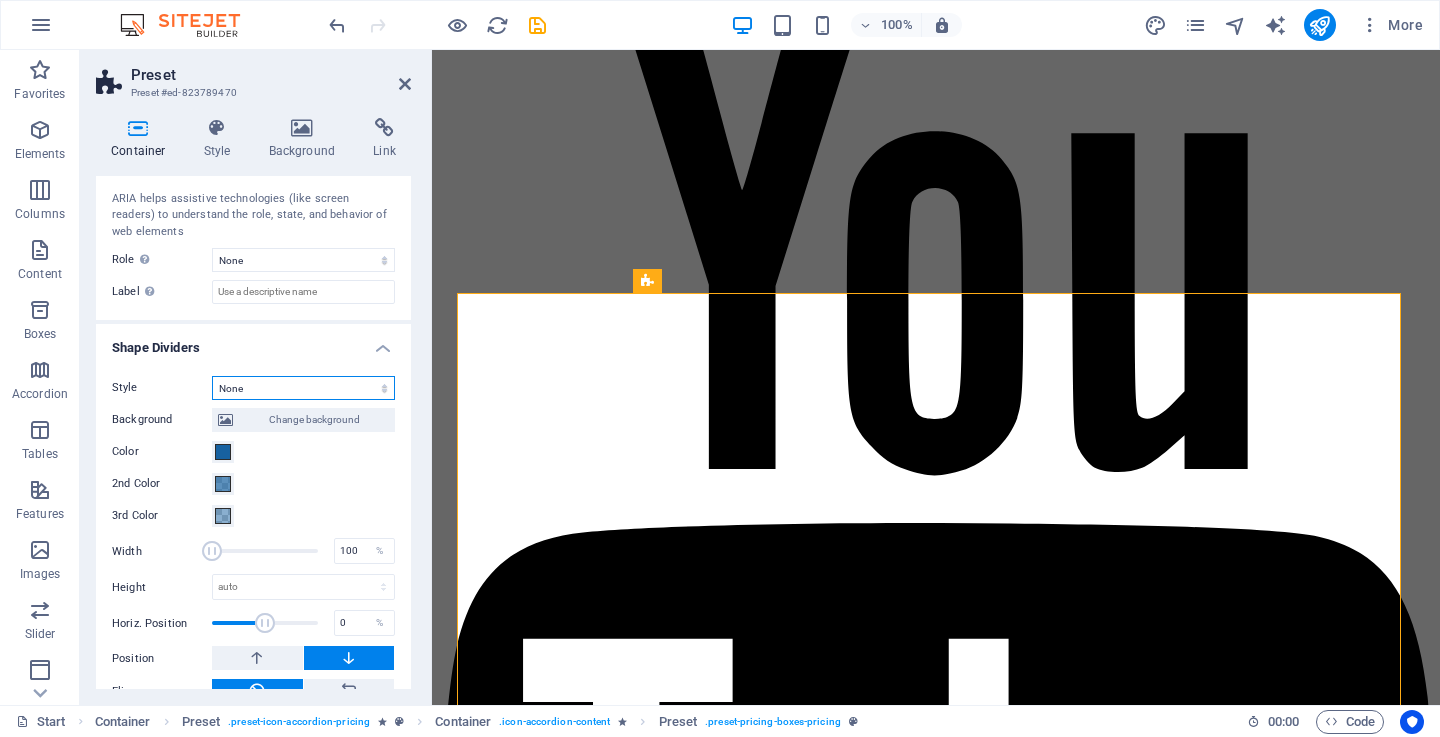 click on "None Triangle Square Diagonal Polygon 1 Polygon 2 Zigzag Multiple Zigzags Waves Multiple Waves Half Circle Circle Circle Shadow Blocks Hexagons Clouds Multiple Clouds Fan Pyramids Book Paint Drip Fire Shredded Paper Arrow" at bounding box center (303, 388) 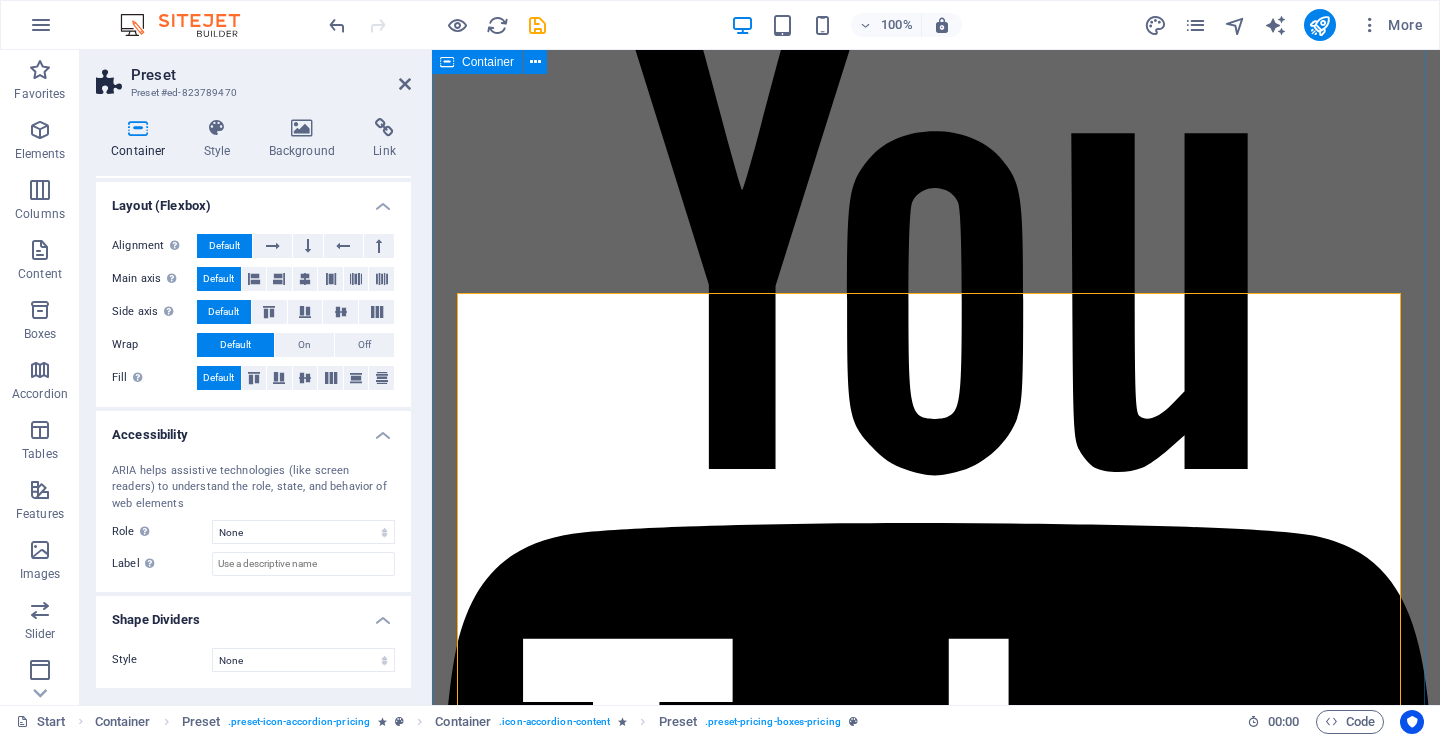 click on "BEI ZETU City Wash Cleaners tunatoa huduma bora kwa bei nafuu na rafiki kwa kila mteja. Bei zetu zinategemea aina ya huduma, ukubwa wa kitu kinachofanyiwa usafi, na eneo la huduma. Tunajitahidi kuhakikisha unapata thamani kubwa kwa kila shilingi unayolipa. Kwa bei kamili au nukuu maalum, tafadhali wasiliana nasi moja kwa moja – tuko tayari kukupa maelezo ya kina kwa uaminifu na uwazi. 🧺 Usafi wa Nguo (Laundry & Dry Cleaning) NGUO 15 10,000  24 HRS Wash & Dry Ironing Premium Wash 20,000  120 min   Wash & Dry Ironing nguo 30 20,000  60 min Wash & Dry Ironing premium Wash 40,000  3 Hrs Wash & Dry Ironing 🛋️ Usafi wa Sofa 1 Seat / siti moja 15,000 Tsh.  40 min Exterior  Wash Machine  Wash &   Dry 3 seat / siti 3 45,000 Tsh  120 min Exterior  Wash Machine  Wash &   Dry 6 seat / siti 6 90,000 Tsh.  2 Hrs Exterior  Wash Machine  Wash &   Dry 🧼 Usafi wa Kapeti (Mazulia) Basic Wash 17 99 $  30 min Exterior  Wash Hand  Dry Wheels  Wash Premium Wash 20 99 $  40 min Exterior  Wash Hand  Wash &" at bounding box center (936, 32971) 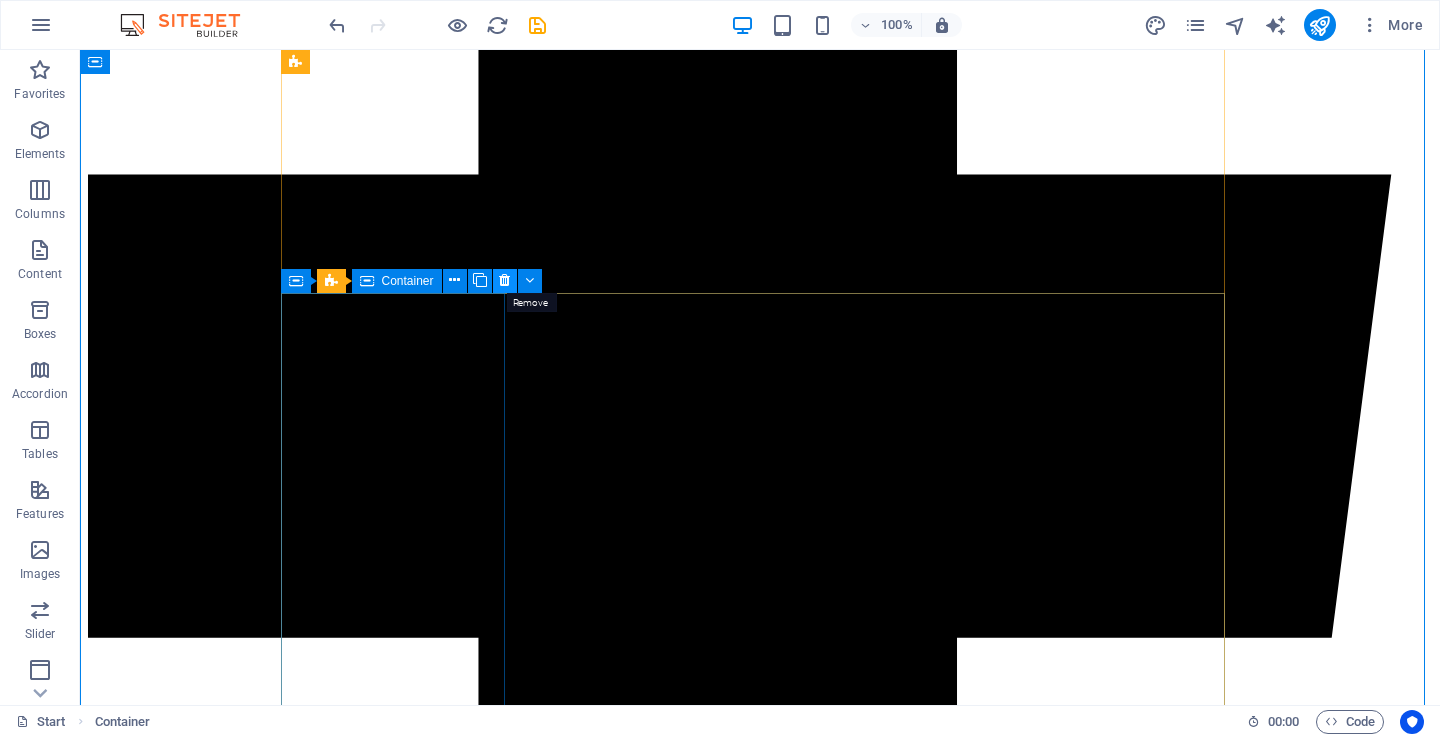 click at bounding box center [504, 280] 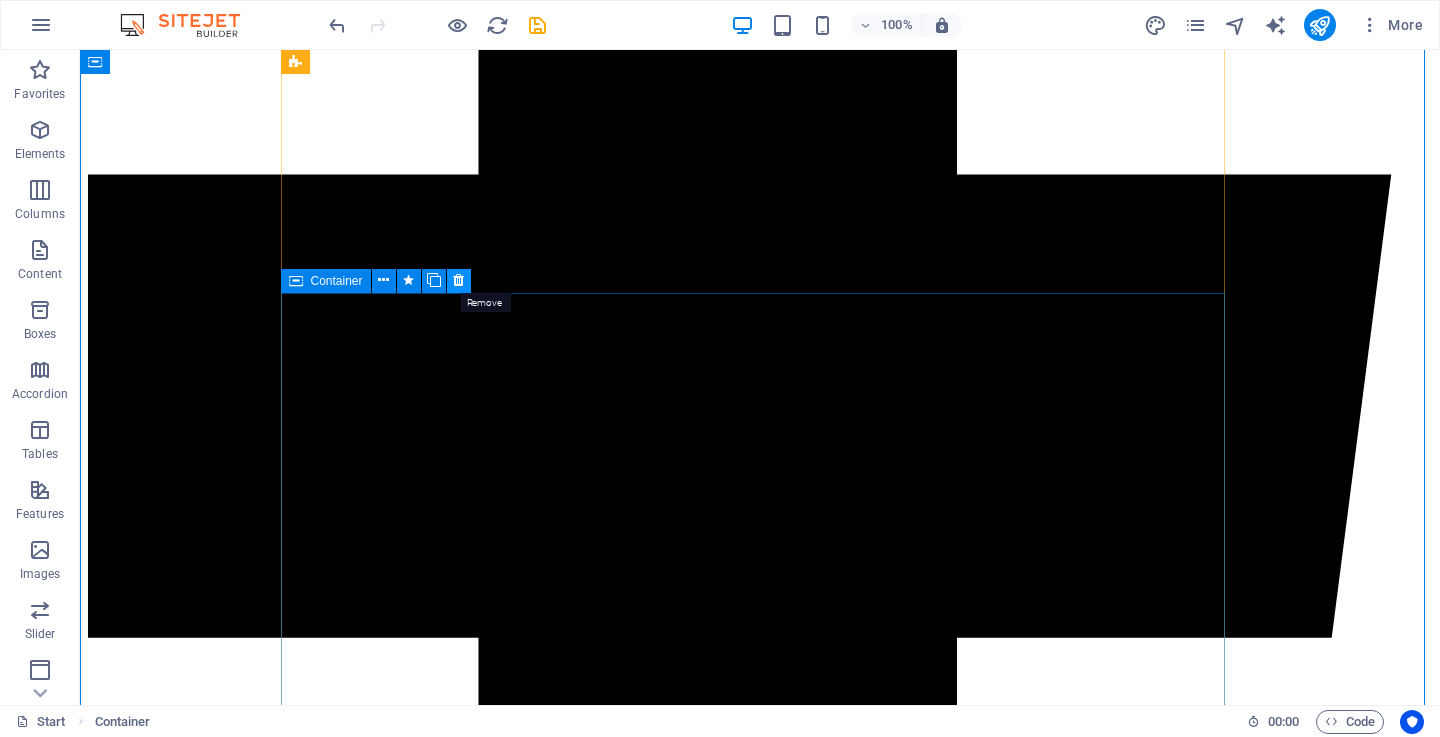 click at bounding box center (458, 280) 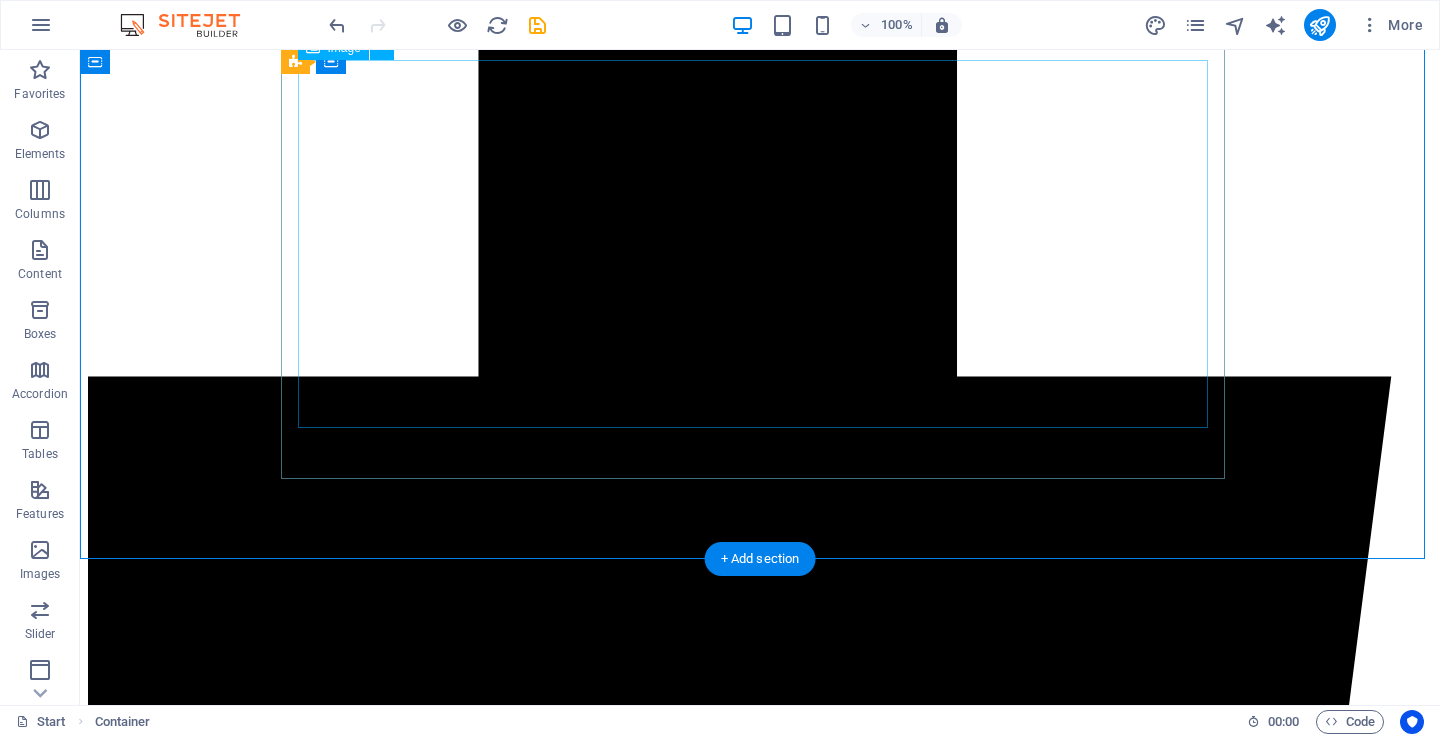 scroll, scrollTop: 5547, scrollLeft: 0, axis: vertical 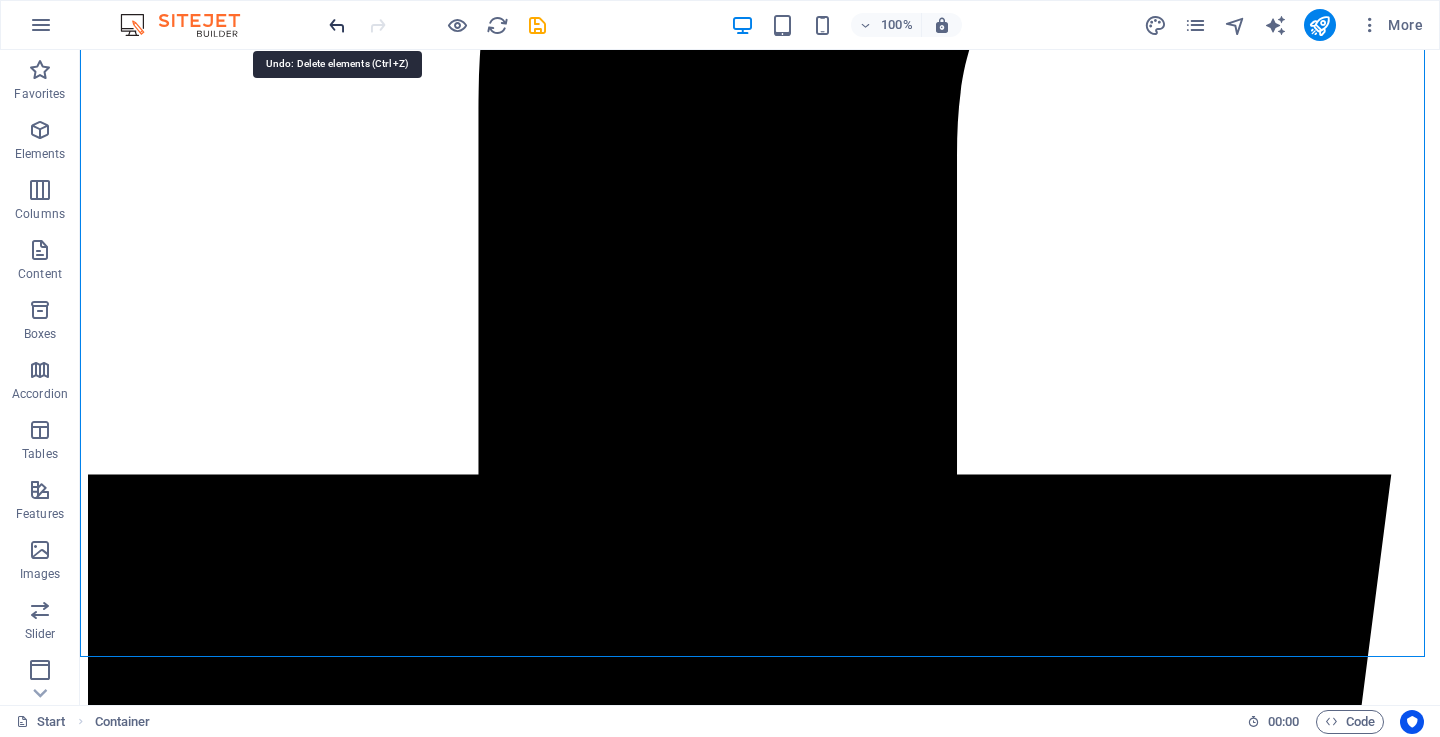 click at bounding box center (337, 25) 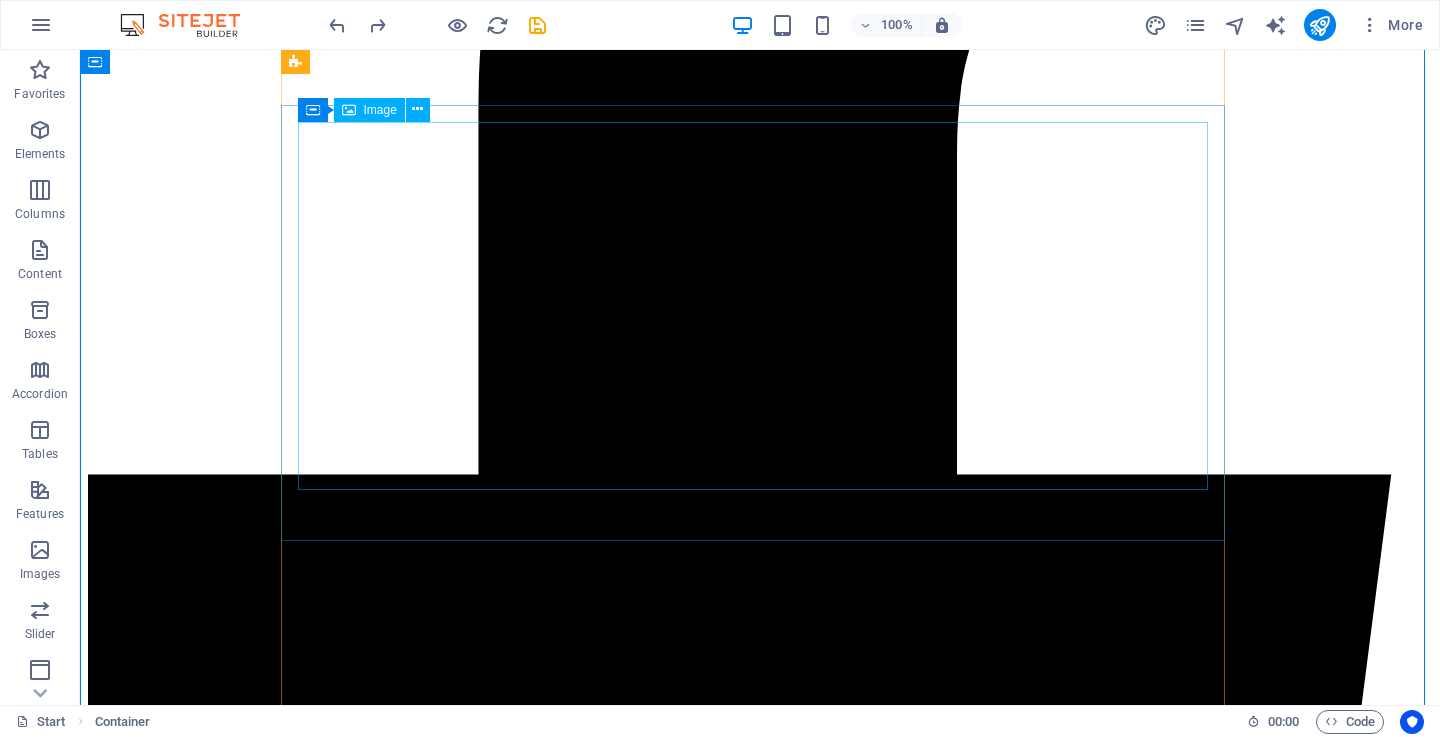scroll, scrollTop: 5847, scrollLeft: 0, axis: vertical 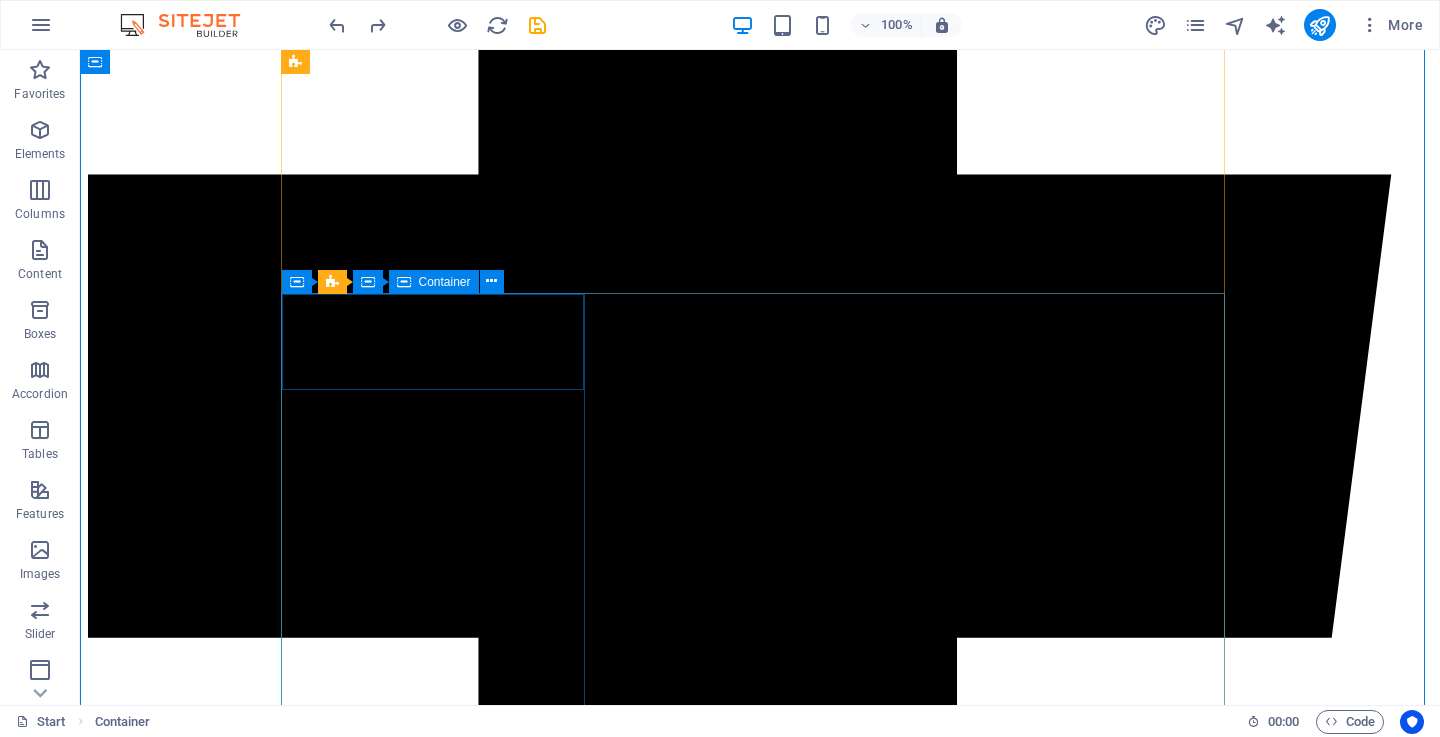 click on "Premium Wash" at bounding box center [760, 50019] 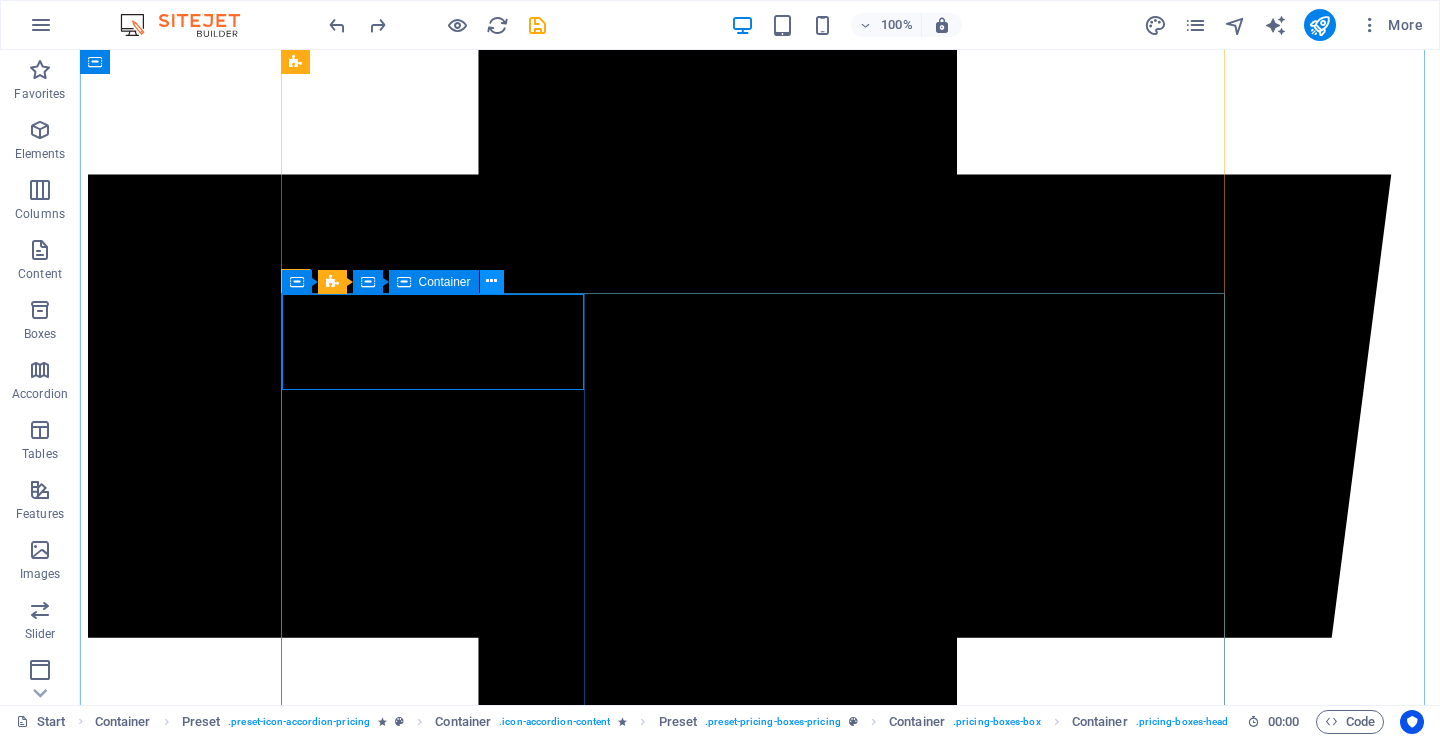 click at bounding box center (492, 282) 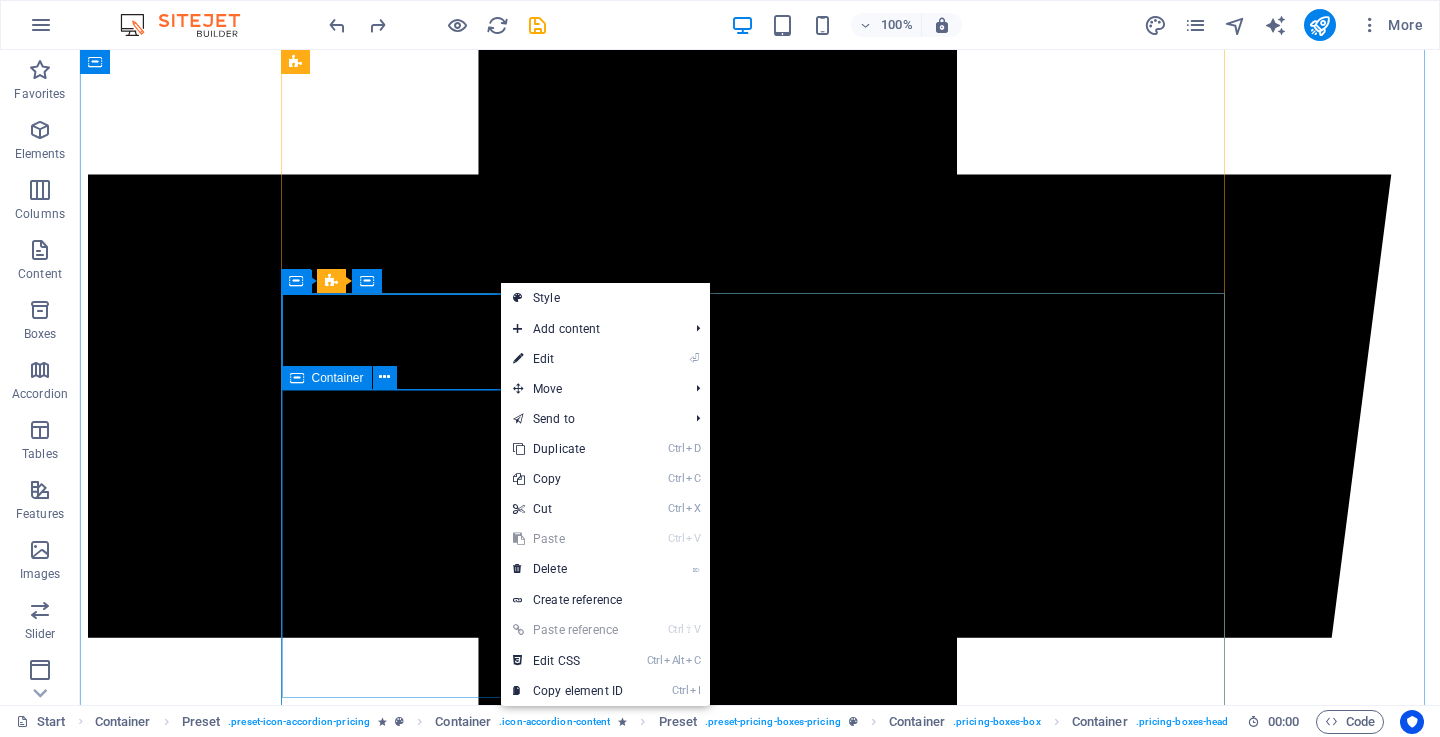 click on "20 99 $" at bounding box center [760, 50830] 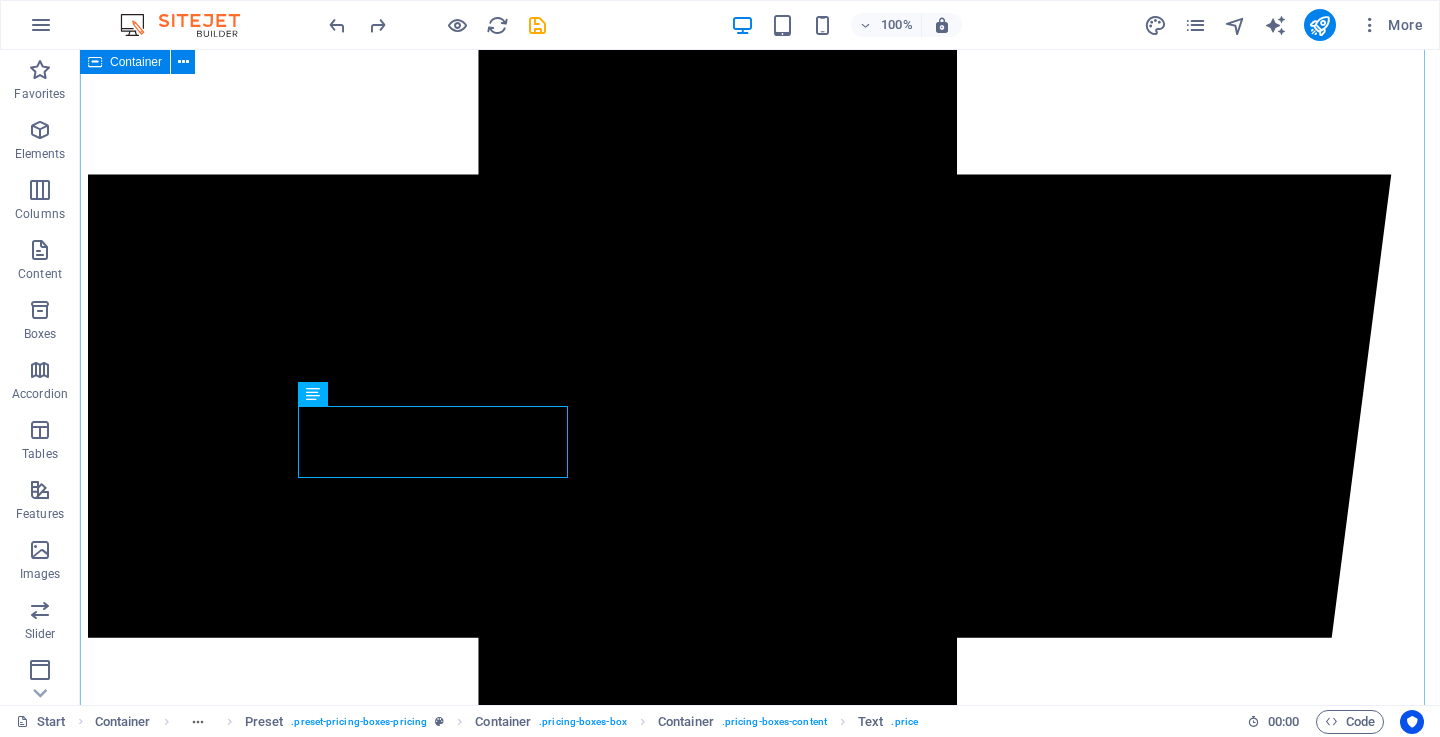 click on "BEI ZETU City Wash Cleaners tunatoa huduma bora kwa bei nafuu na rafiki kwa kila mteja. Bei zetu zinategemea aina ya huduma, ukubwa wa kitu kinachofanyiwa usafi, na eneo la huduma. Tunajitahidi kuhakikisha unapata thamani kubwa kwa kila shilingi unayolipa. Kwa bei kamili au nukuu maalum, tafadhali wasiliana nasi moja kwa moja – tuko tayari kukupa maelezo ya kina kwa uaminifu na uwazi. 🧺 Usafi wa Nguo (Laundry & Dry Cleaning) NGUO 15 10,000  24 HRS Wash & Dry Ironing Premium Wash 20,000  120 min   Wash & Dry Ironing nguo 30 20,000  60 min Wash & Dry Ironing premium Wash 40,000  3 Hrs Wash & Dry Ironing 🛋️ Usafi wa Sofa 1 Seat / siti moja 15,000 Tsh.  40 min Exterior  Wash Machine  Wash &   Dry 3 seat / siti 3 45,000 Tsh  120 min Exterior  Wash Machine  Wash &   Dry 6 seat / siti 6 90,000 Tsh.  2 Hrs Exterior  Wash Machine  Wash &   Dry 🧼 Usafi wa Kapeti (Mazulia) Premium Wash 20 99 $  40 min Exterior  Wash Hand  Wash &   Dry Wheels  Wash Interior  Detailing Gold Wash 29 99 $  60 min" at bounding box center (760, 41820) 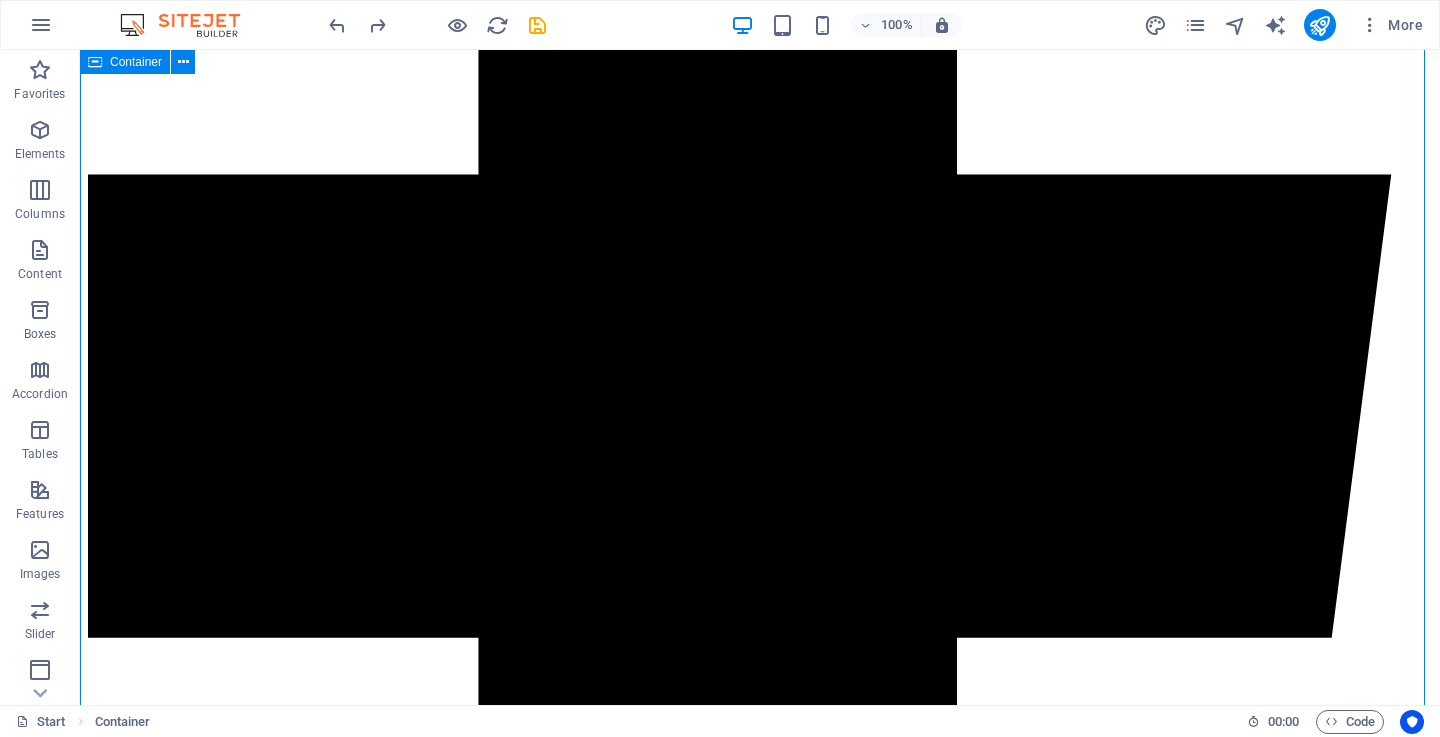 click on "BEI ZETU City Wash Cleaners tunatoa huduma bora kwa bei nafuu na rafiki kwa kila mteja. Bei zetu zinategemea aina ya huduma, ukubwa wa kitu kinachofanyiwa usafi, na eneo la huduma. Tunajitahidi kuhakikisha unapata thamani kubwa kwa kila shilingi unayolipa. Kwa bei kamili au nukuu maalum, tafadhali wasiliana nasi moja kwa moja – tuko tayari kukupa maelezo ya kina kwa uaminifu na uwazi. 🧺 Usafi wa Nguo (Laundry & Dry Cleaning) NGUO 15 10,000  24 HRS Wash & Dry Ironing Premium Wash 20,000  120 min   Wash & Dry Ironing nguo 30 20,000  60 min Wash & Dry Ironing premium Wash 40,000  3 Hrs Wash & Dry Ironing 🛋️ Usafi wa Sofa 1 Seat / siti moja 15,000 Tsh.  40 min Exterior  Wash Machine  Wash &   Dry 3 seat / siti 3 45,000 Tsh  120 min Exterior  Wash Machine  Wash &   Dry 6 seat / siti 6 90,000 Tsh.  2 Hrs Exterior  Wash Machine  Wash &   Dry 🧼 Usafi wa Kapeti (Mazulia) Premium Wash 20 99 $  40 min Exterior  Wash Hand  Wash &   Dry Wheels  Wash Interior  Detailing Gold Wash 29 99 $  60 min" at bounding box center (760, 41820) 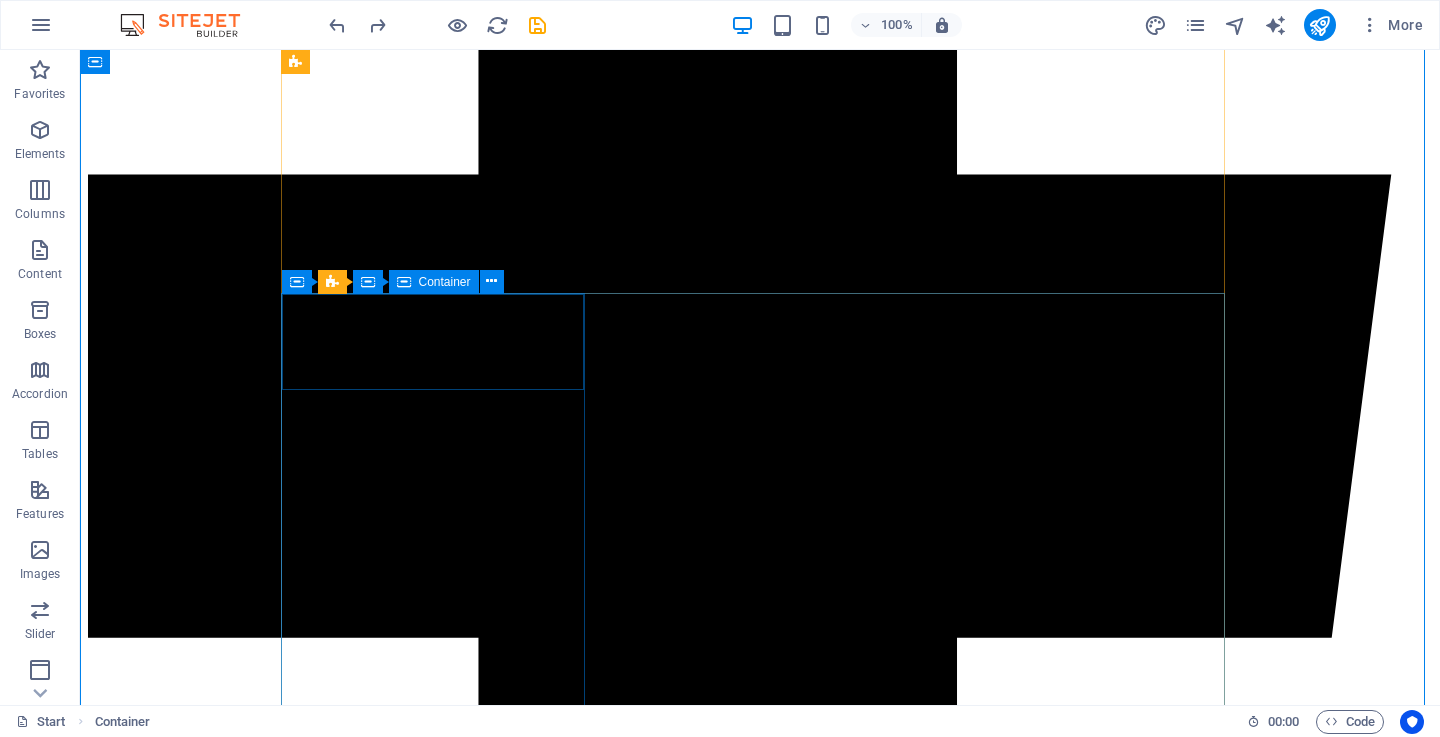 click on "Premium Wash" at bounding box center (760, 50019) 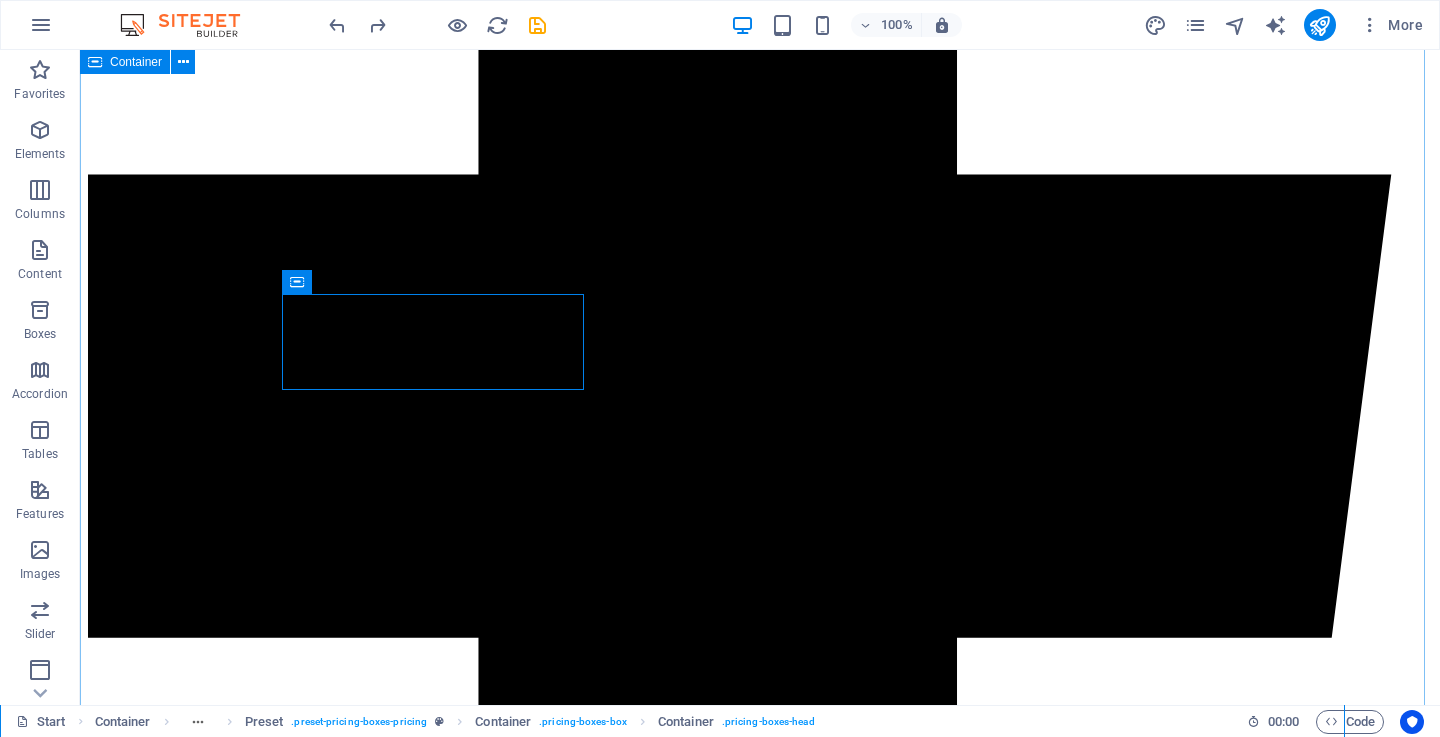 click on "BEI ZETU City Wash Cleaners tunatoa huduma bora kwa bei nafuu na rafiki kwa kila mteja. Bei zetu zinategemea aina ya huduma, ukubwa wa kitu kinachofanyiwa usafi, na eneo la huduma. Tunajitahidi kuhakikisha unapata thamani kubwa kwa kila shilingi unayolipa. Kwa bei kamili au nukuu maalum, tafadhali wasiliana nasi moja kwa moja – tuko tayari kukupa maelezo ya kina kwa uaminifu na uwazi. 🧺 Usafi wa Nguo (Laundry & Dry Cleaning) NGUO 15 10,000  24 HRS Wash & Dry Ironing Premium Wash 20,000  120 min   Wash & Dry Ironing nguo 30 20,000  60 min Wash & Dry Ironing premium Wash 40,000  3 Hrs Wash & Dry Ironing 🛋️ Usafi wa Sofa 1 Seat / siti moja 15,000 Tsh.  40 min Exterior  Wash Machine  Wash &   Dry 3 seat / siti 3 45,000 Tsh  120 min Exterior  Wash Machine  Wash &   Dry 6 seat / siti 6 90,000 Tsh.  2 Hrs Exterior  Wash Machine  Wash &   Dry 🧼 Usafi wa Kapeti (Mazulia) Premium Wash 20 99 $  40 min Exterior  Wash Hand  Wash &   Dry Wheels  Wash Interior  Detailing Gold Wash 29 99 $  60 min" at bounding box center (760, 41820) 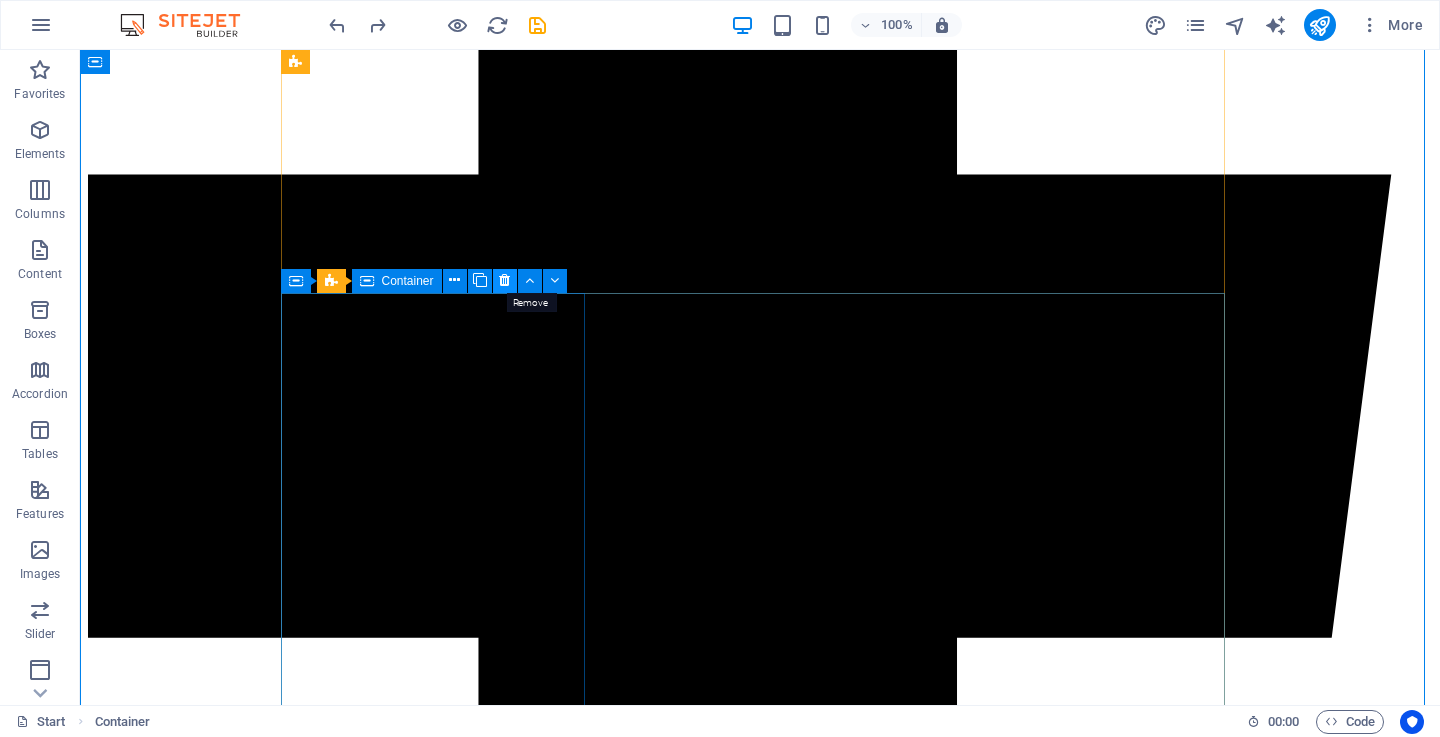 click at bounding box center [504, 280] 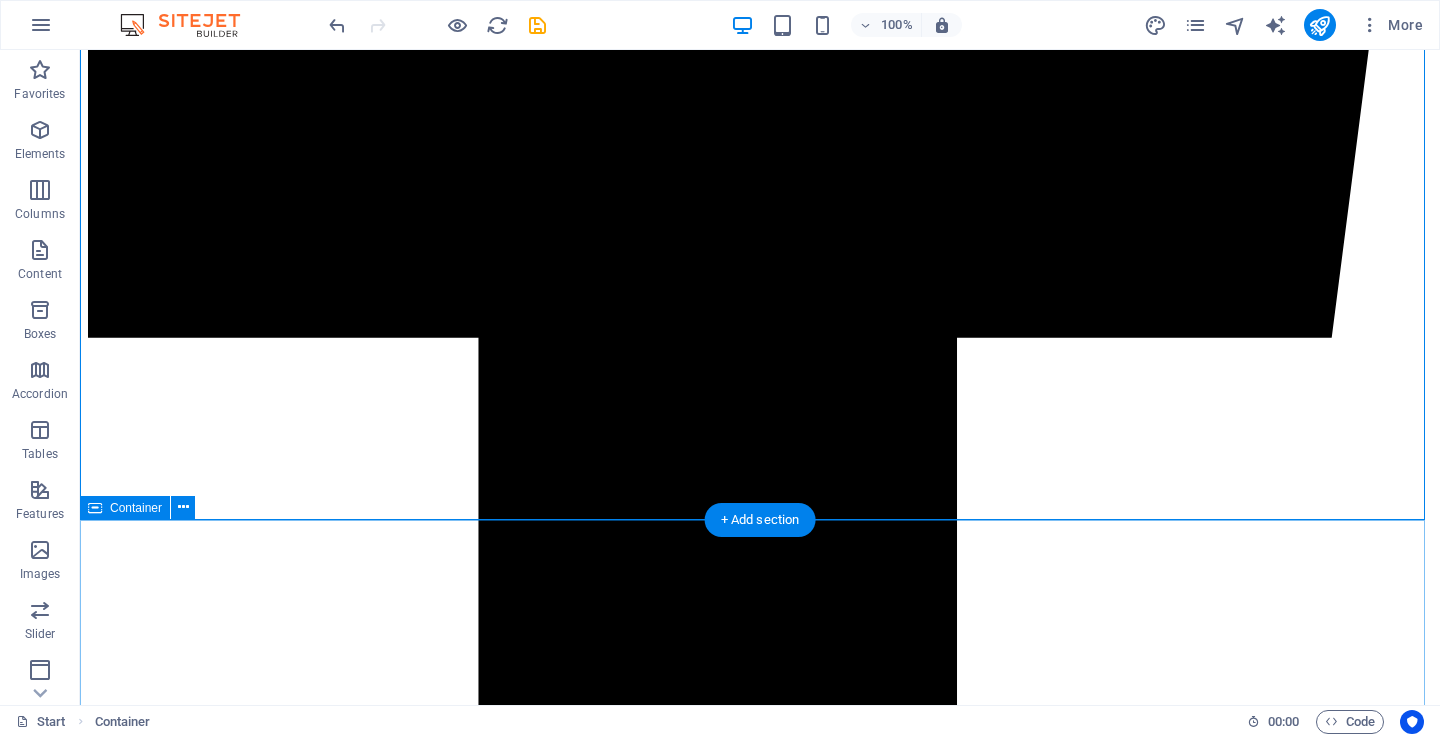 scroll, scrollTop: 5947, scrollLeft: 0, axis: vertical 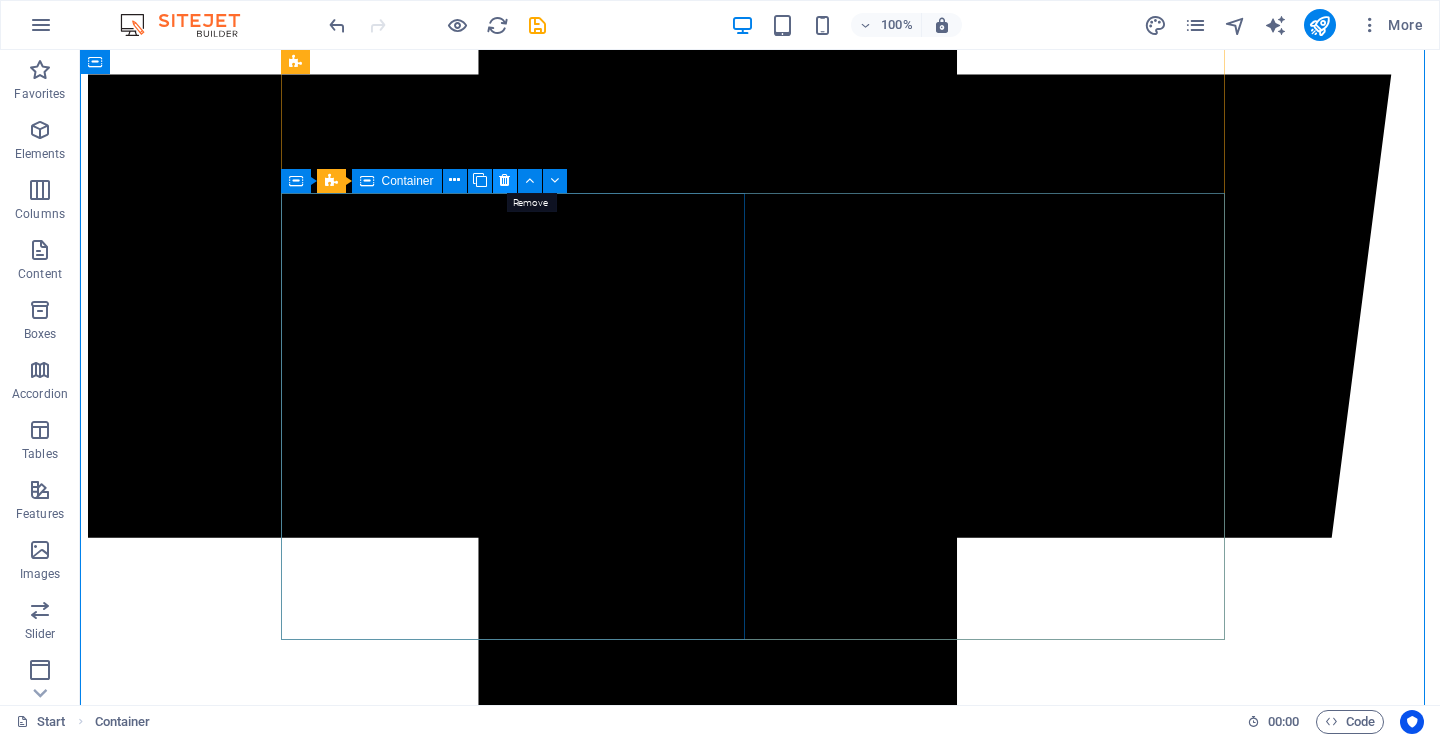 click at bounding box center (504, 180) 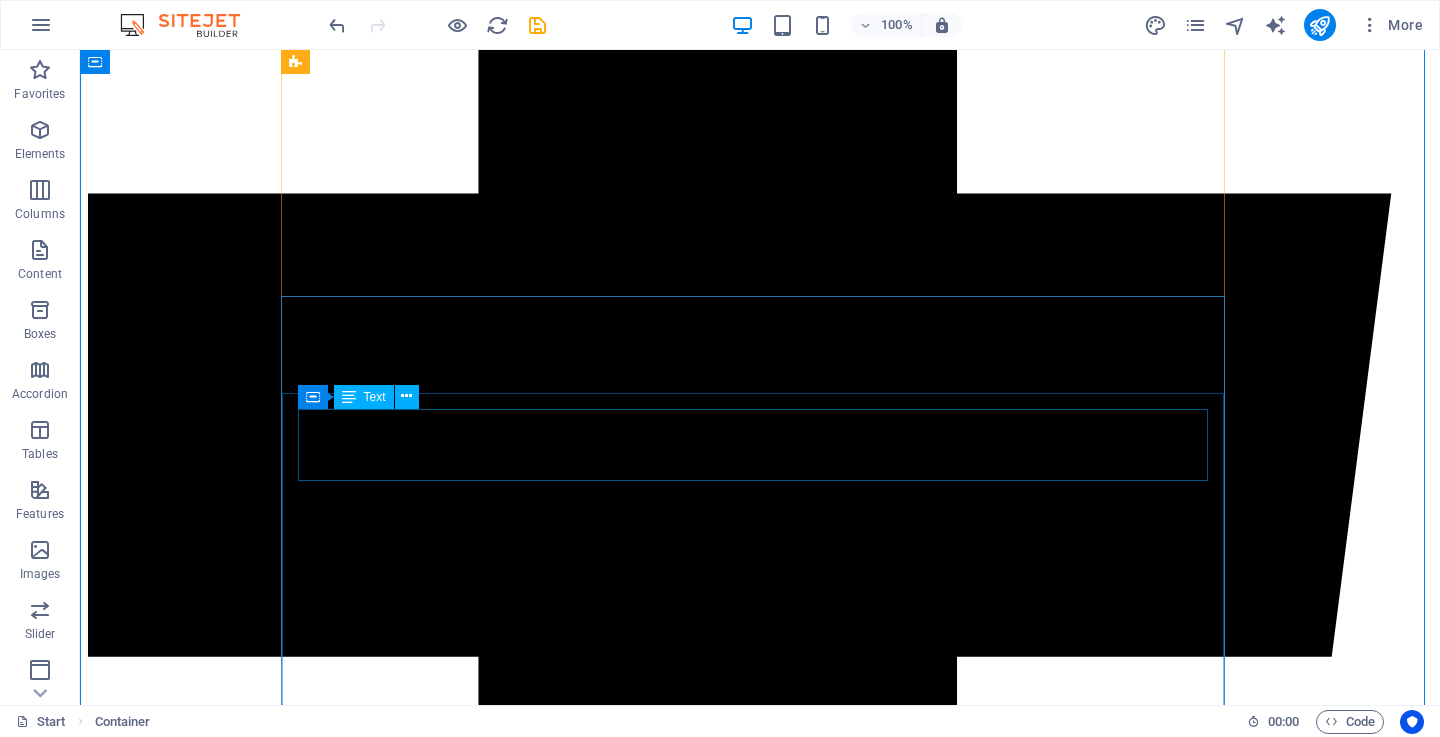 scroll, scrollTop: 5847, scrollLeft: 0, axis: vertical 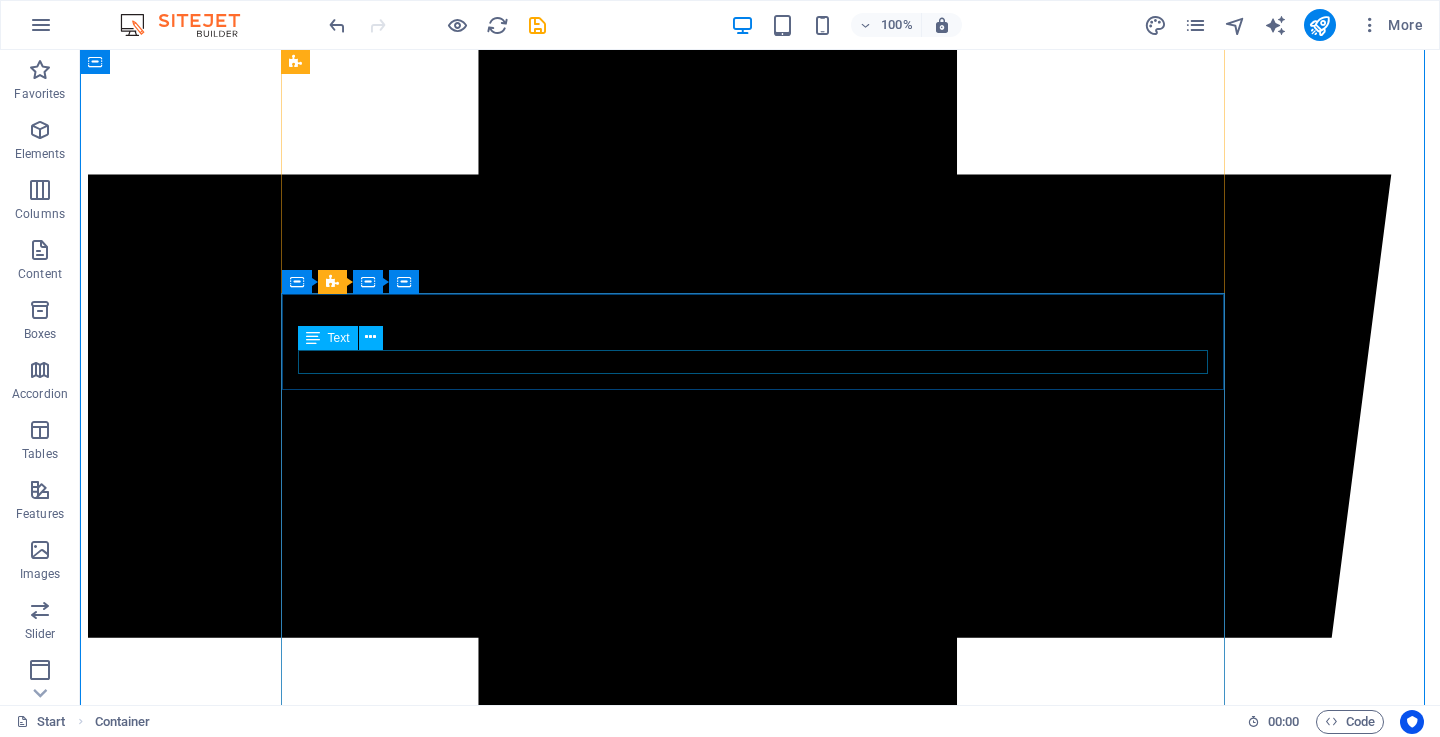 click on "Platinum Wash" at bounding box center [760, 50070] 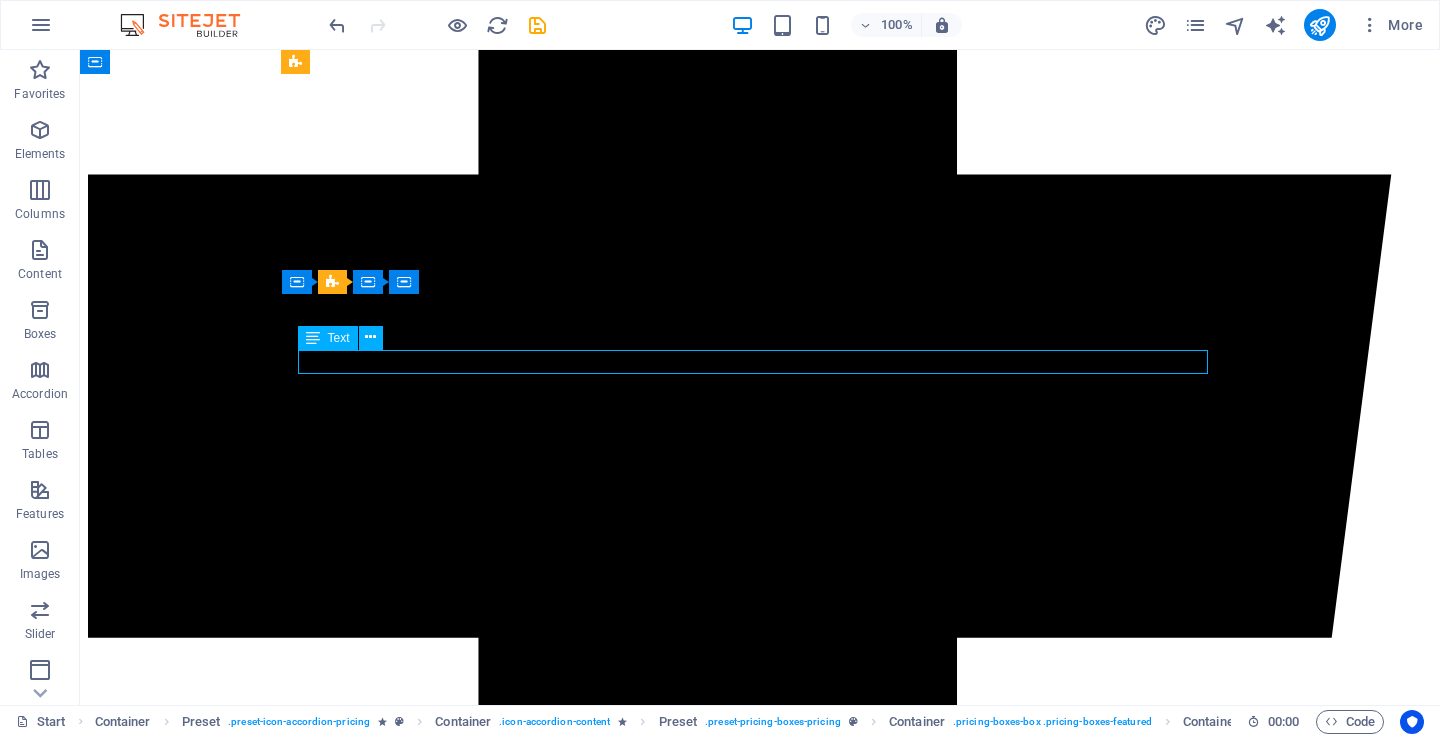click on "Platinum Wash" at bounding box center [760, 50070] 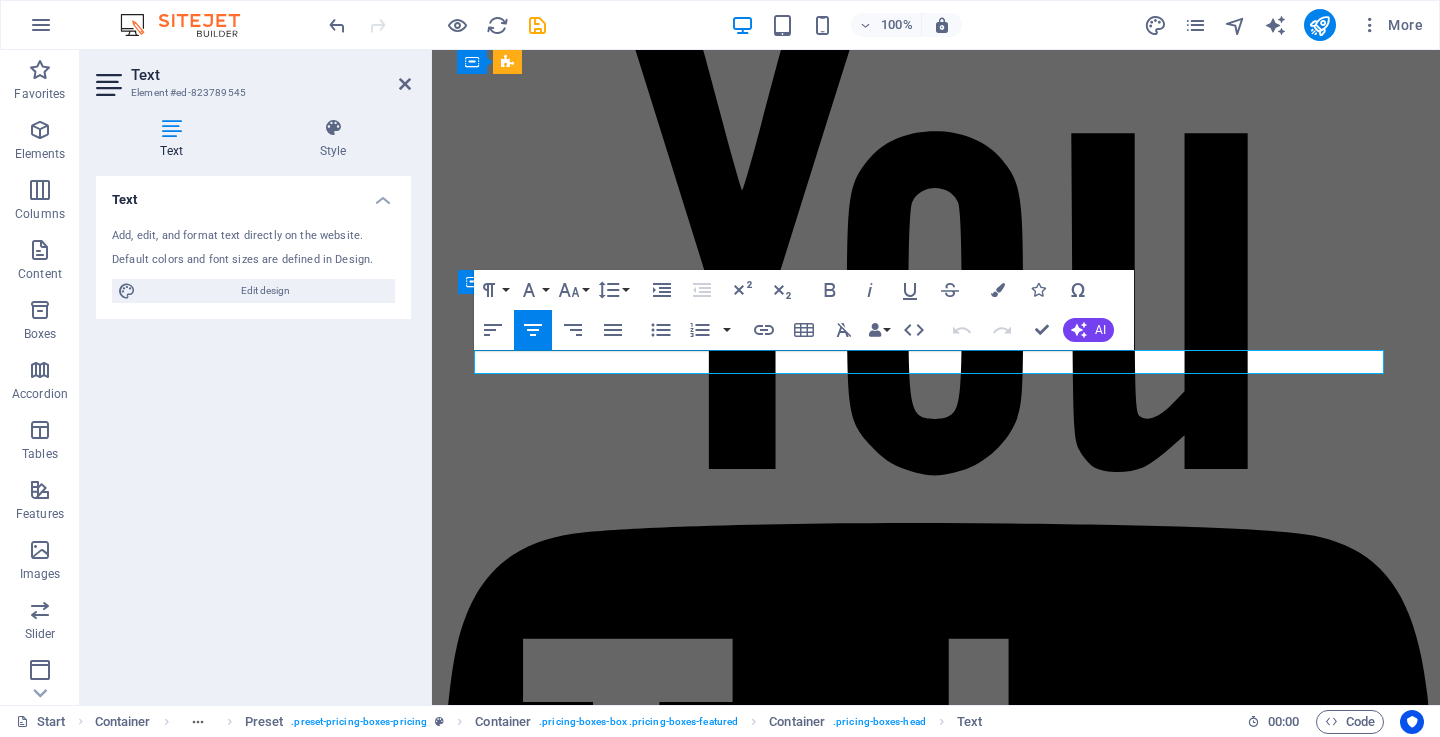 drag, startPoint x: 991, startPoint y: 356, endPoint x: 847, endPoint y: 358, distance: 144.01389 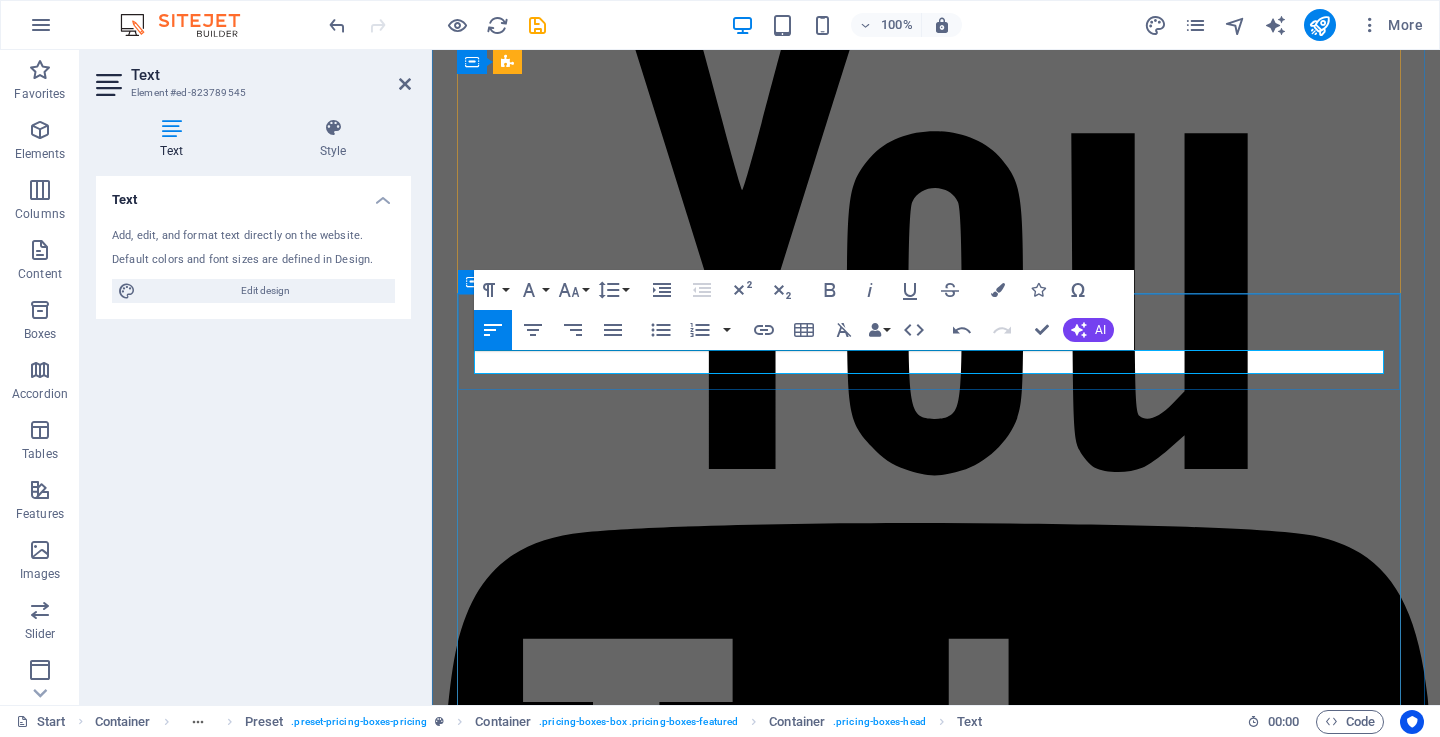 drag, startPoint x: 625, startPoint y: 359, endPoint x: 532, endPoint y: 363, distance: 93.08598 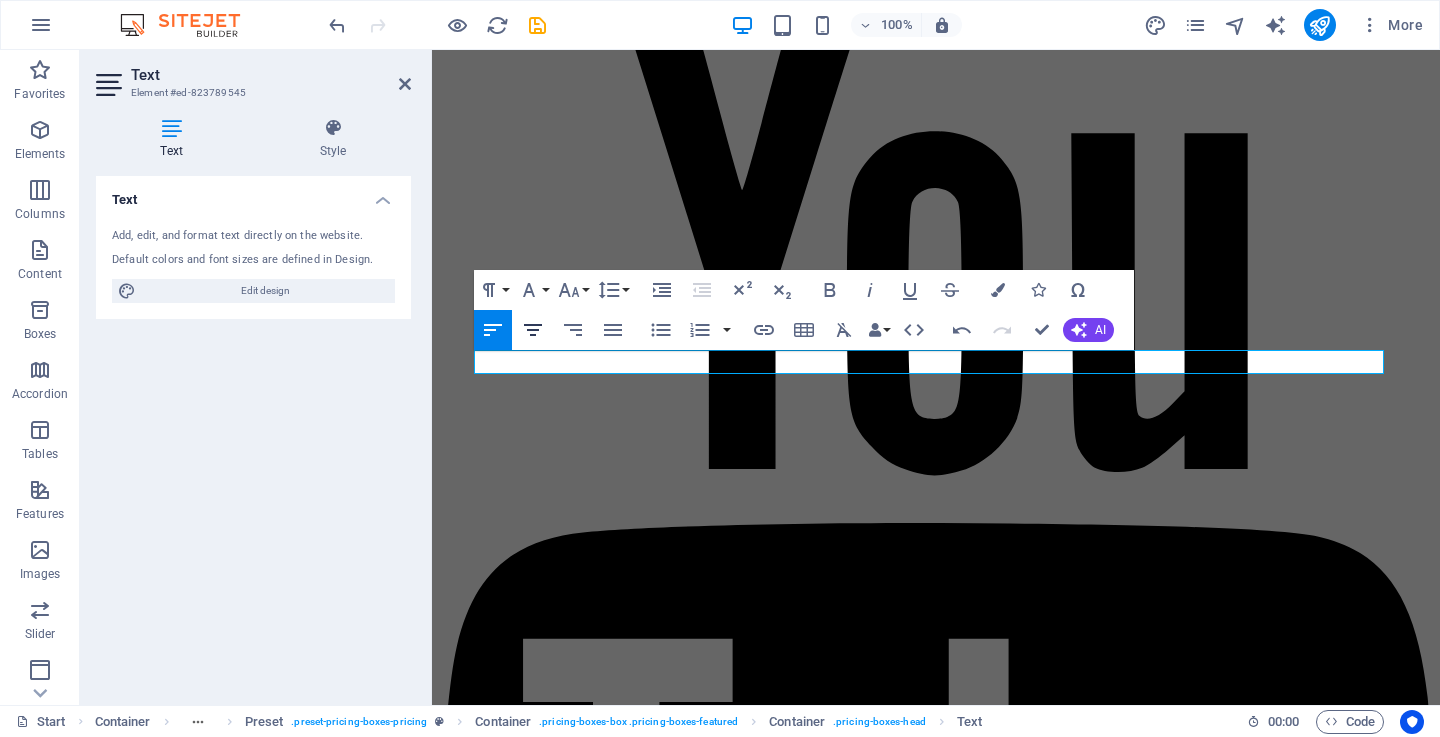 click 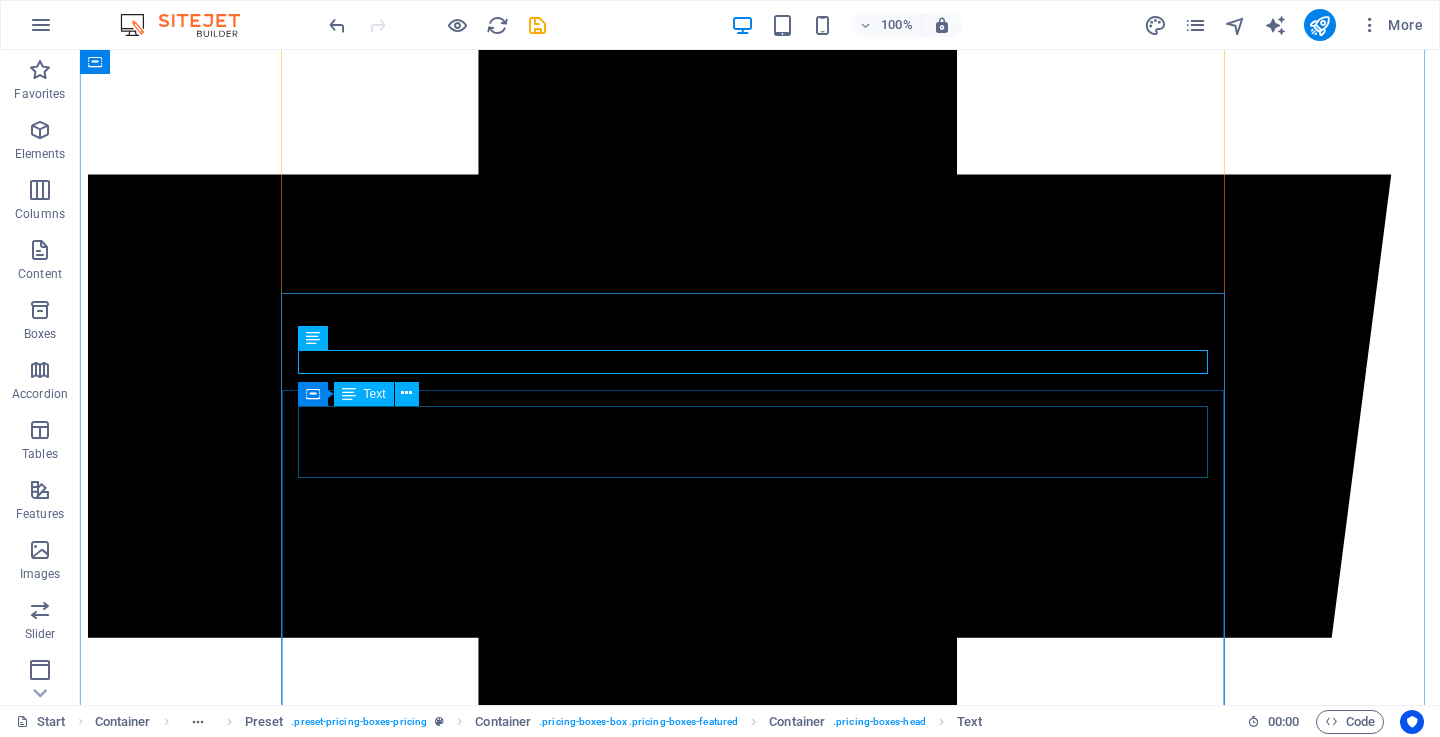 click on "32 99 $" at bounding box center [760, 50104] 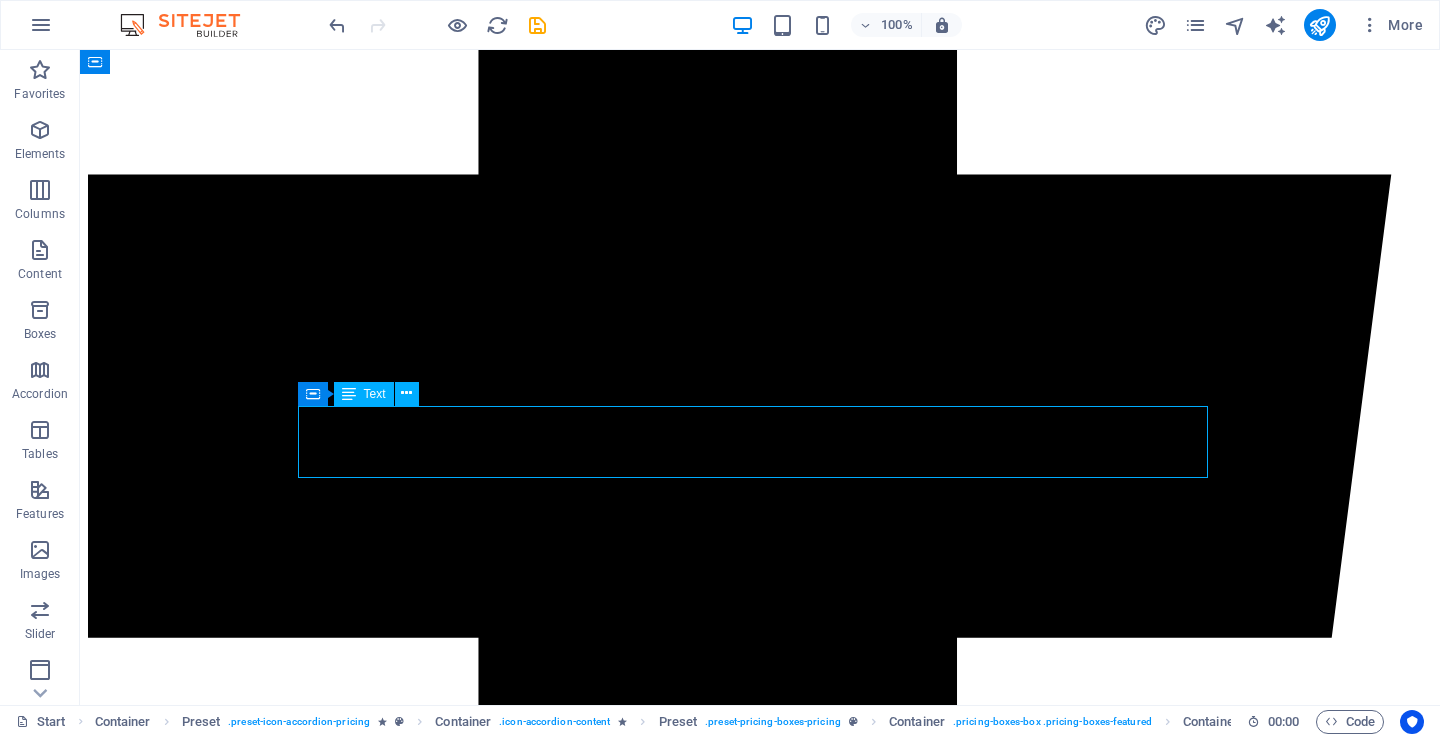 click on "32 99 $" at bounding box center (760, 50104) 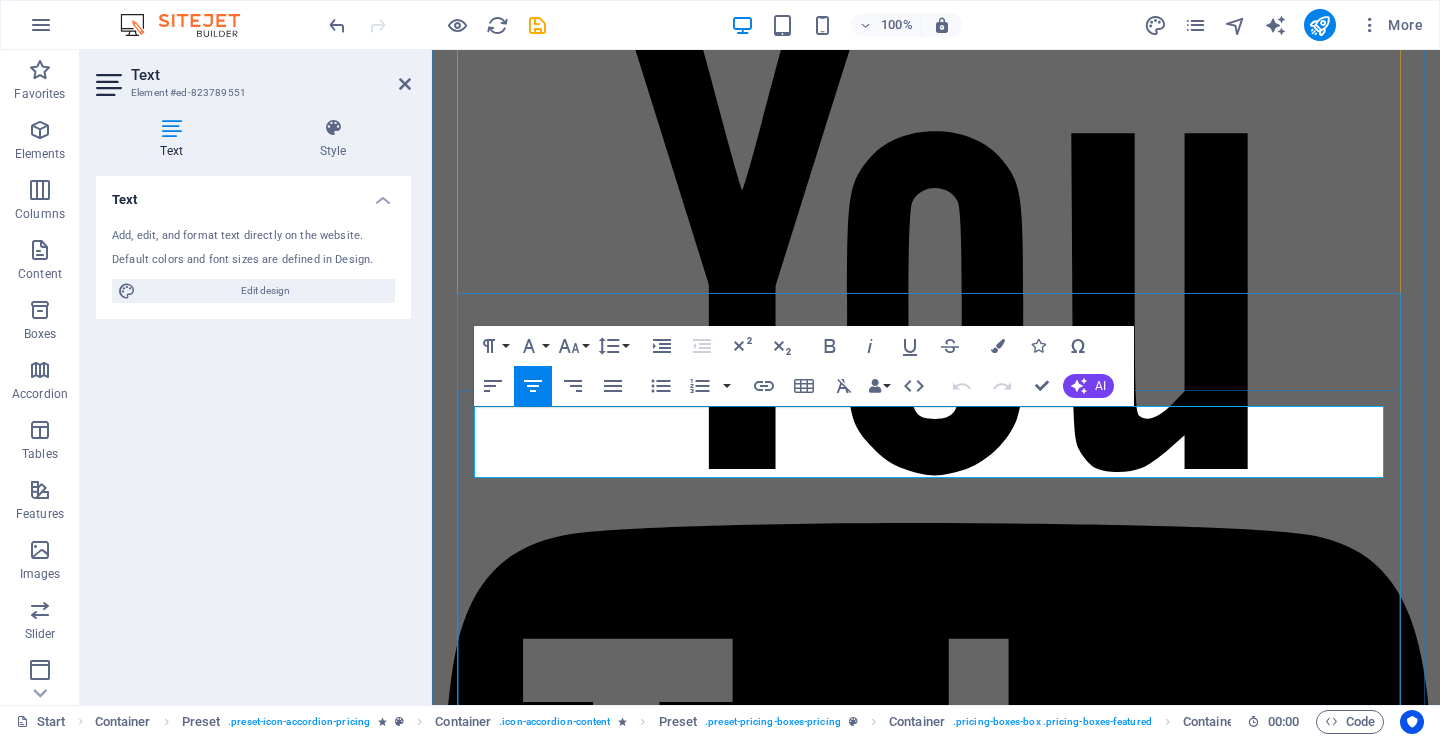 drag, startPoint x: 996, startPoint y: 426, endPoint x: 823, endPoint y: 433, distance: 173.14156 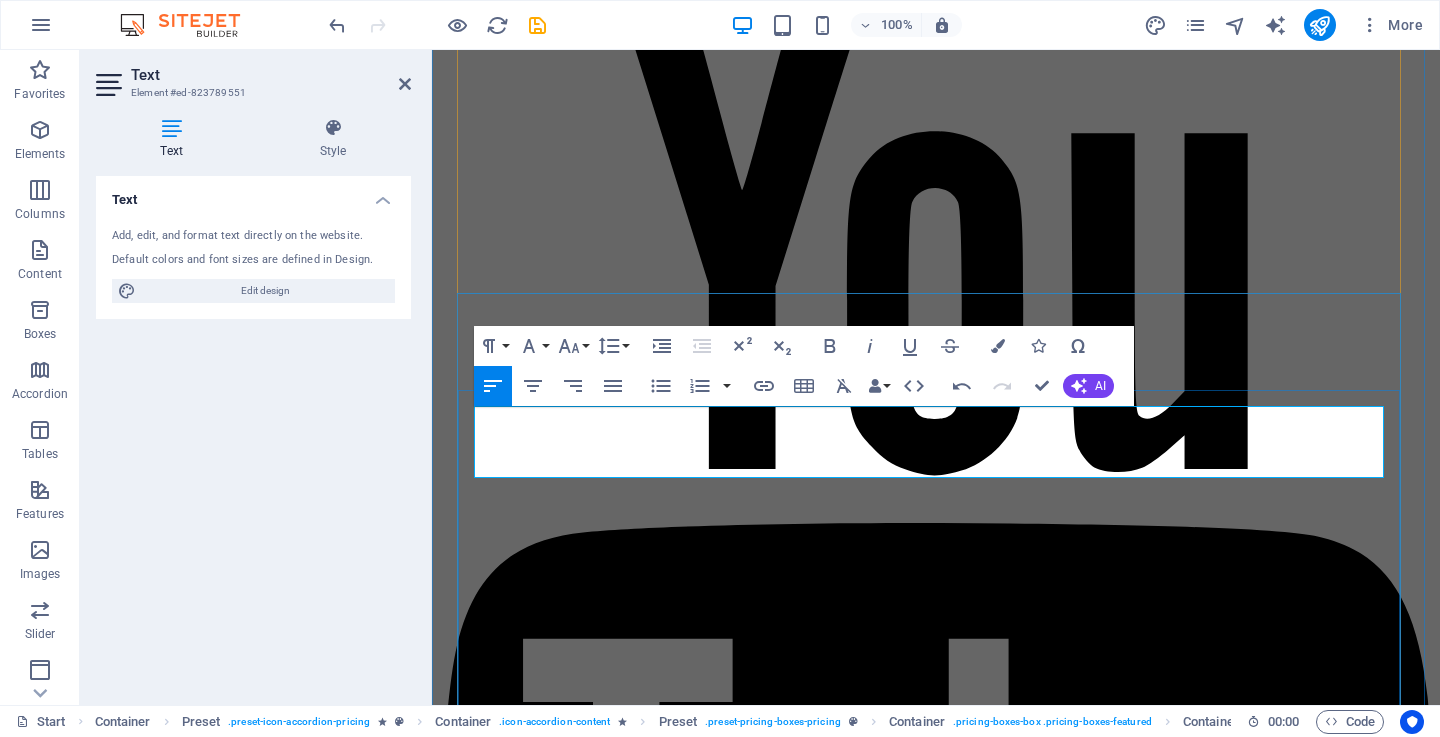 click on "6000" at bounding box center [936, 38898] 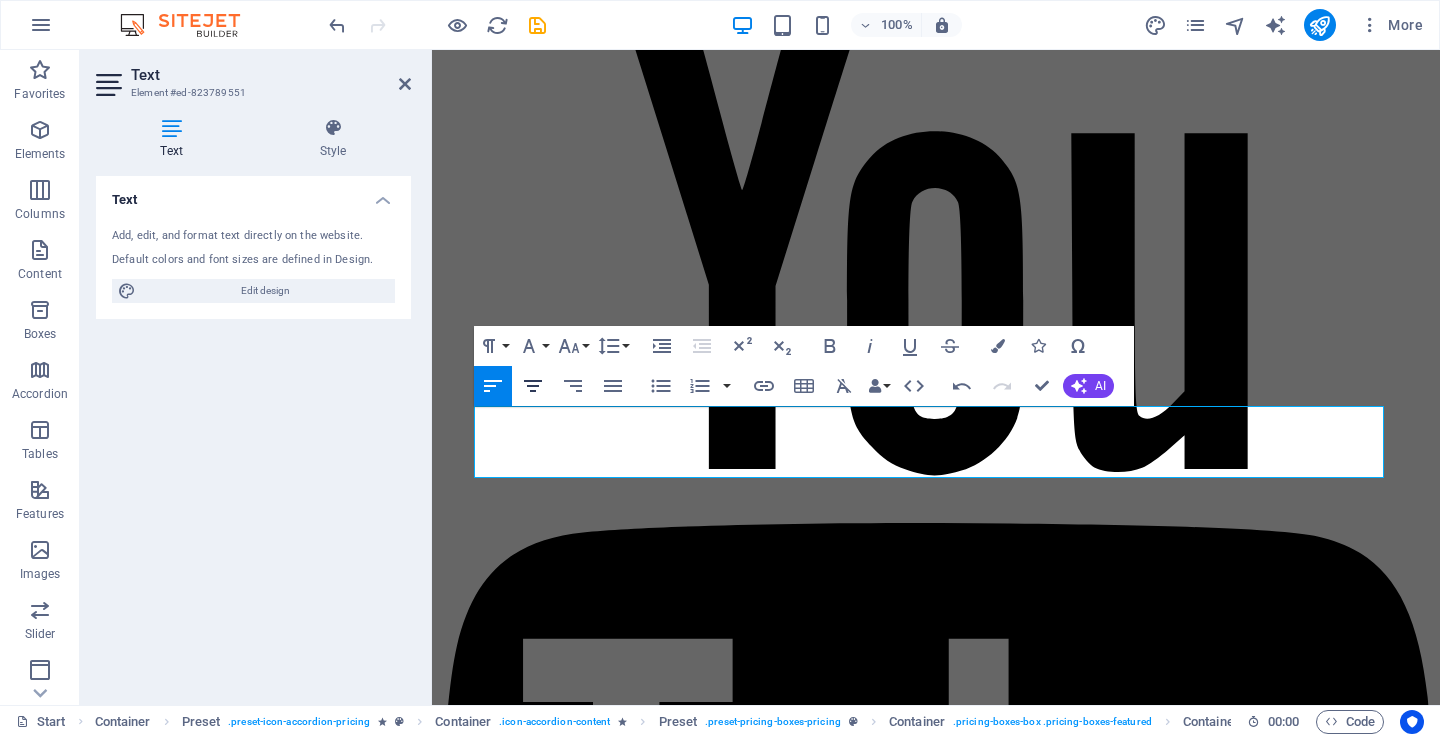 click 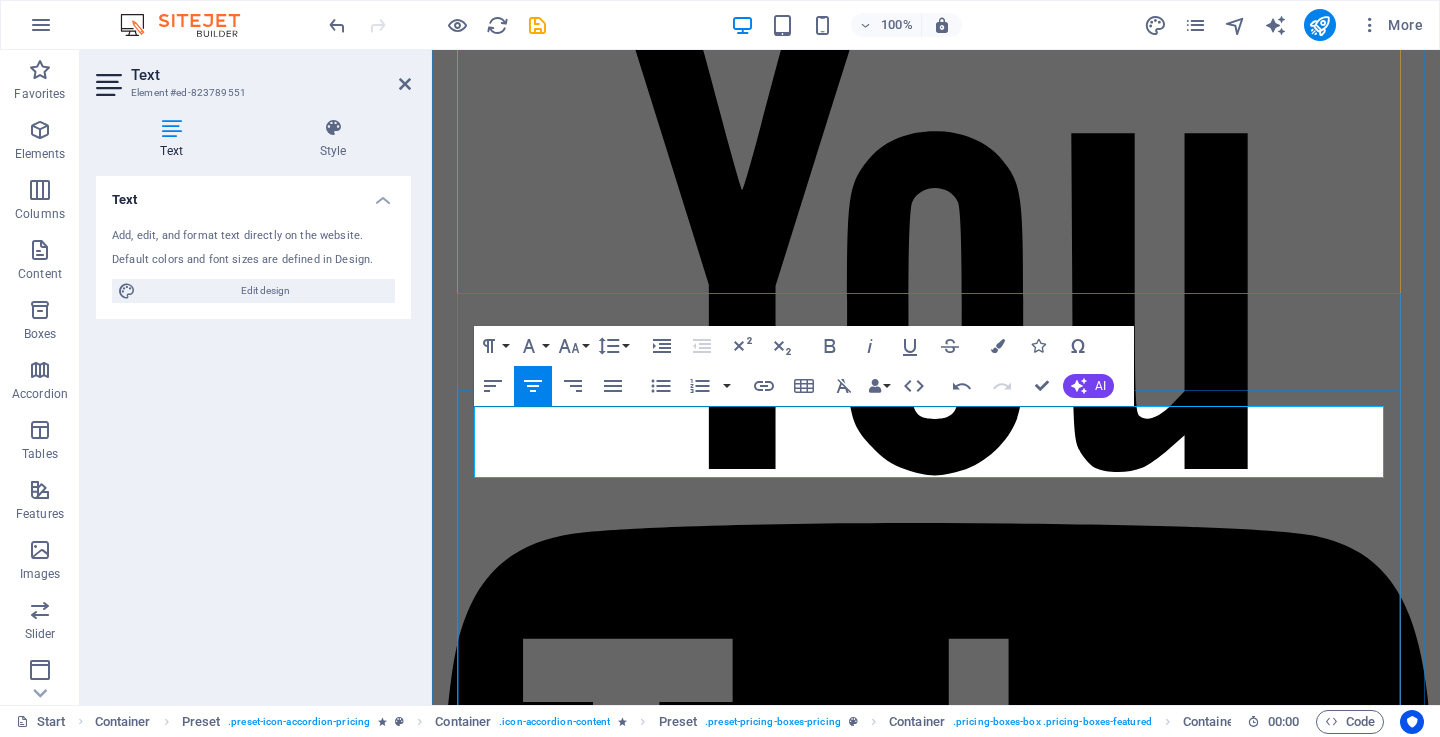 click on "6,000" at bounding box center (936, 38898) 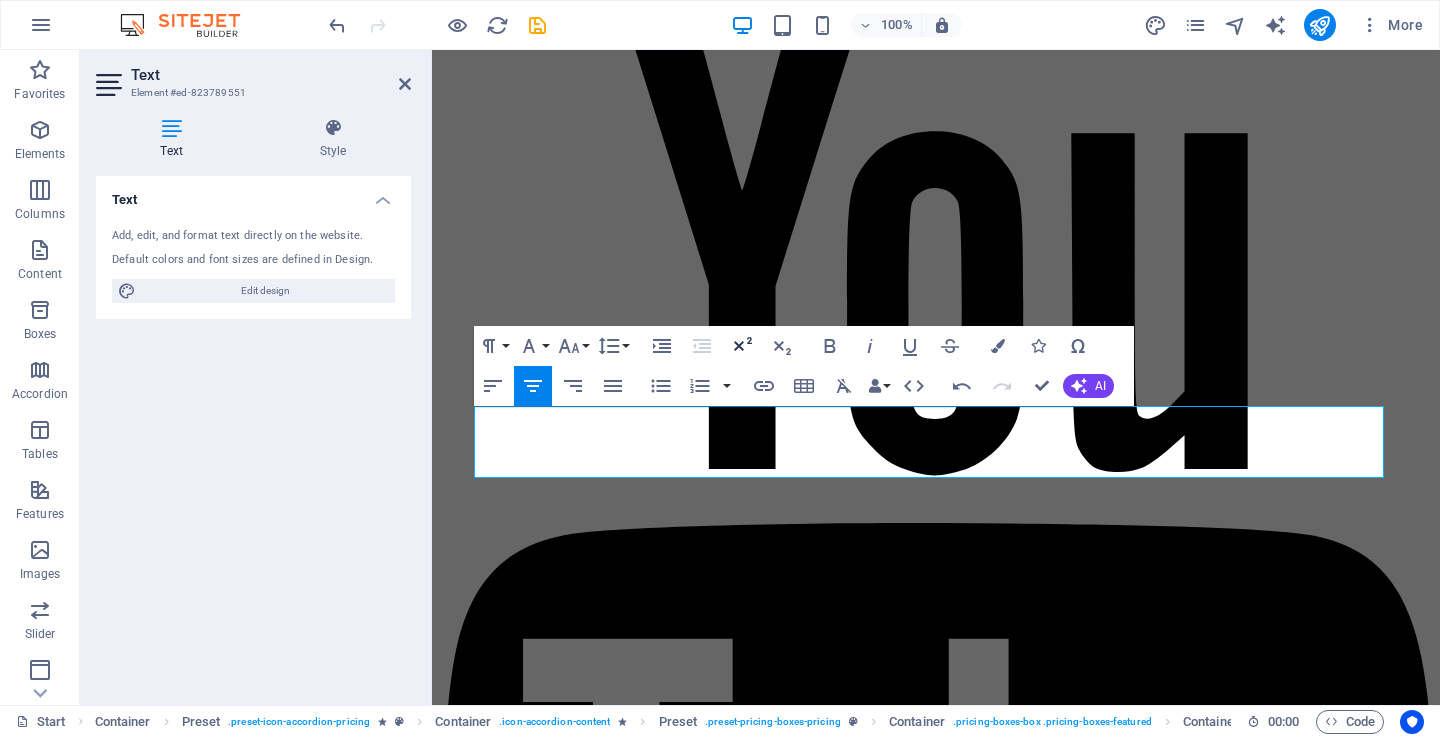 click 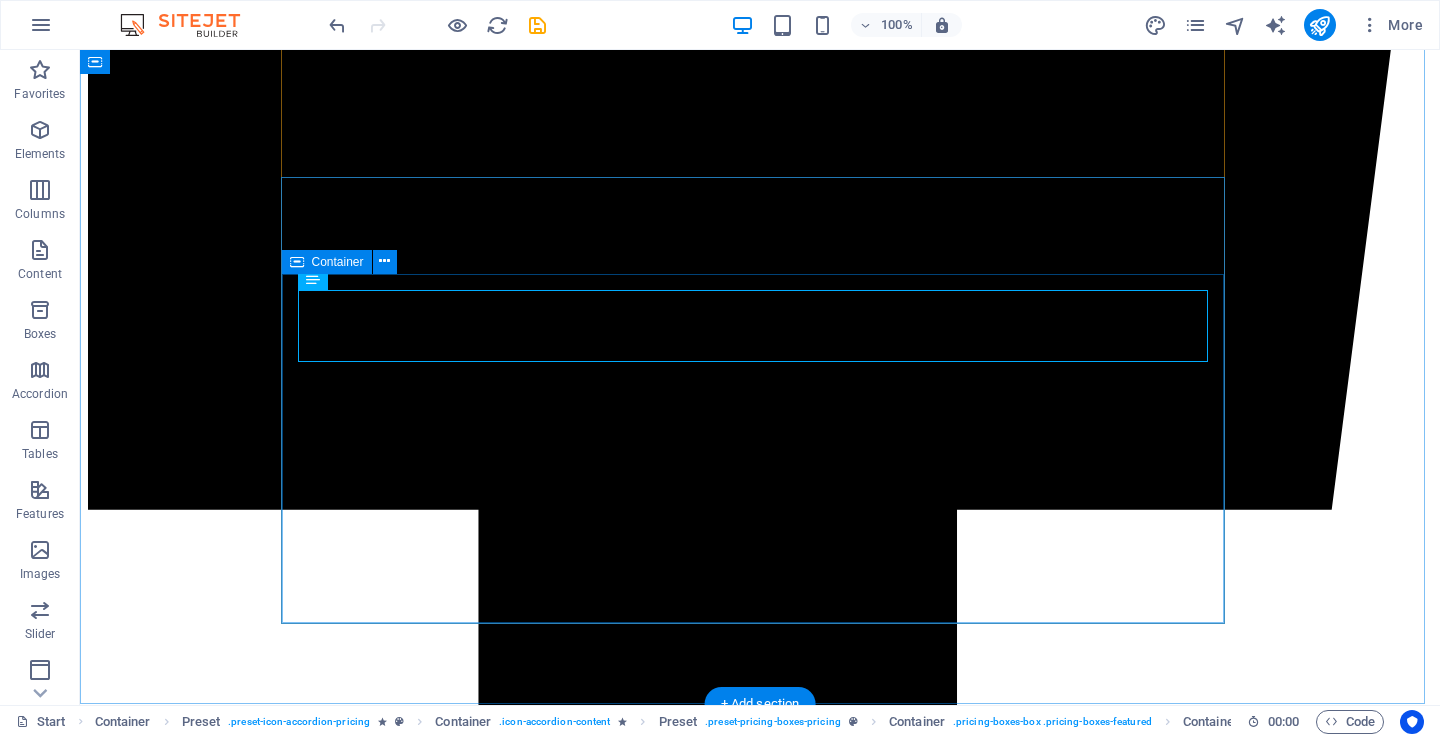 scroll, scrollTop: 5947, scrollLeft: 0, axis: vertical 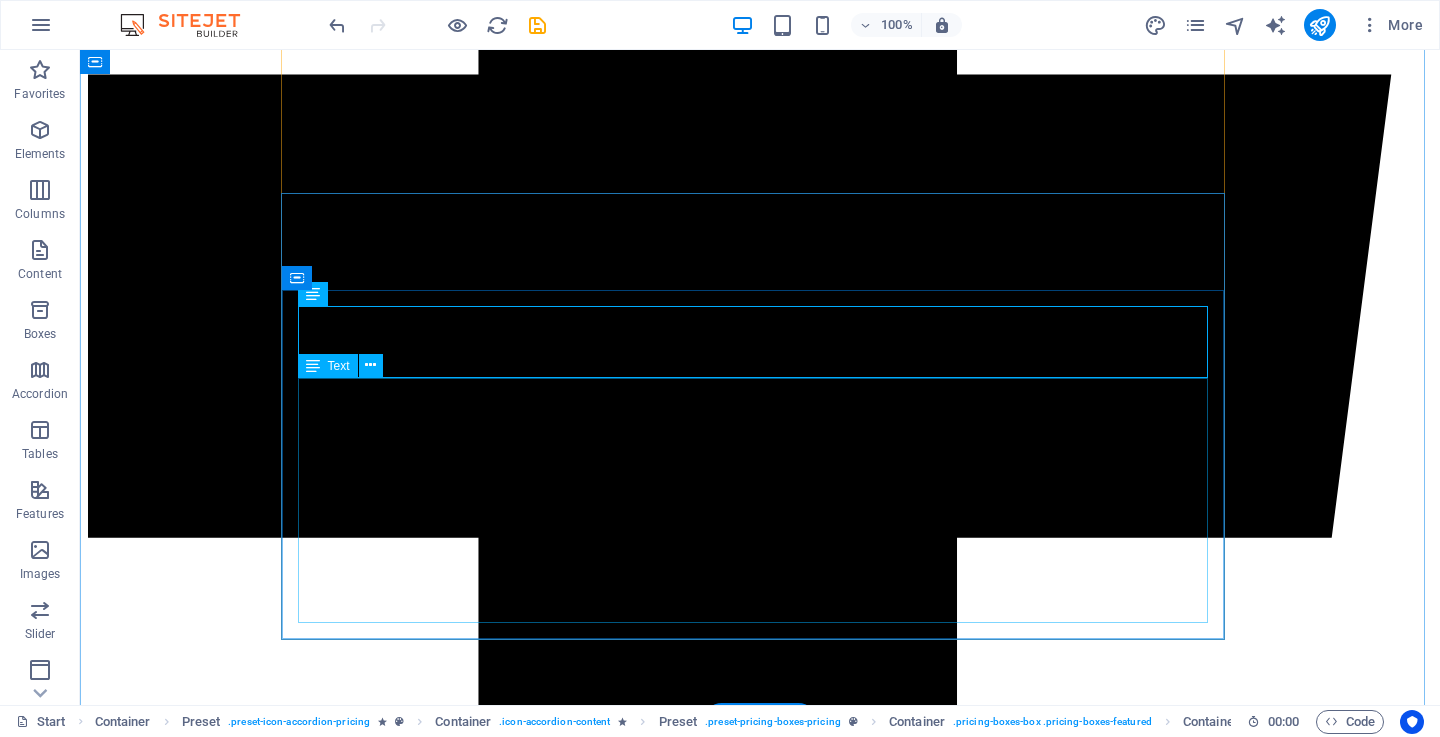 click on "70 min Exterior  Wash Hand  Wash &   Dry Wheels  Wash Interior  Detailing Leather  Care" at bounding box center [760, 50088] 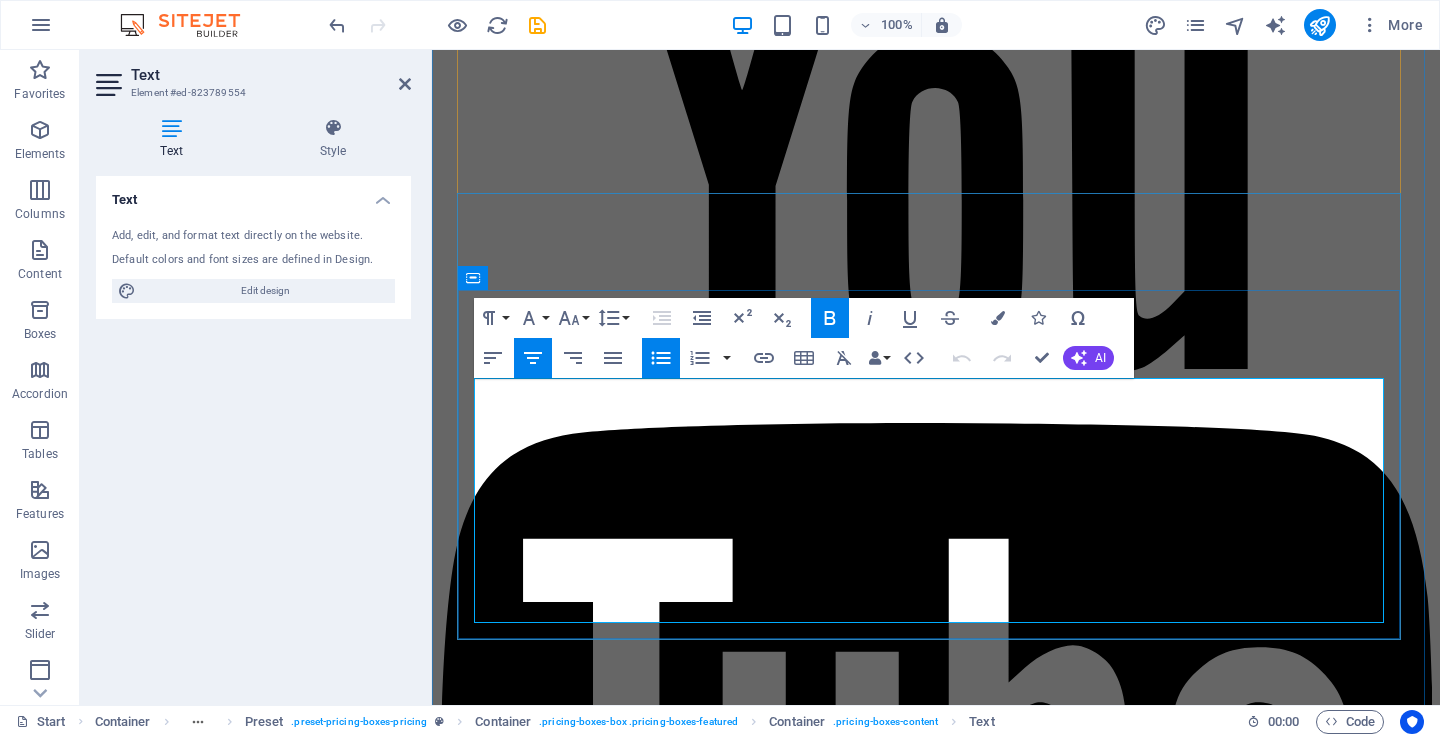 click on "70 min" at bounding box center (956, 38835) 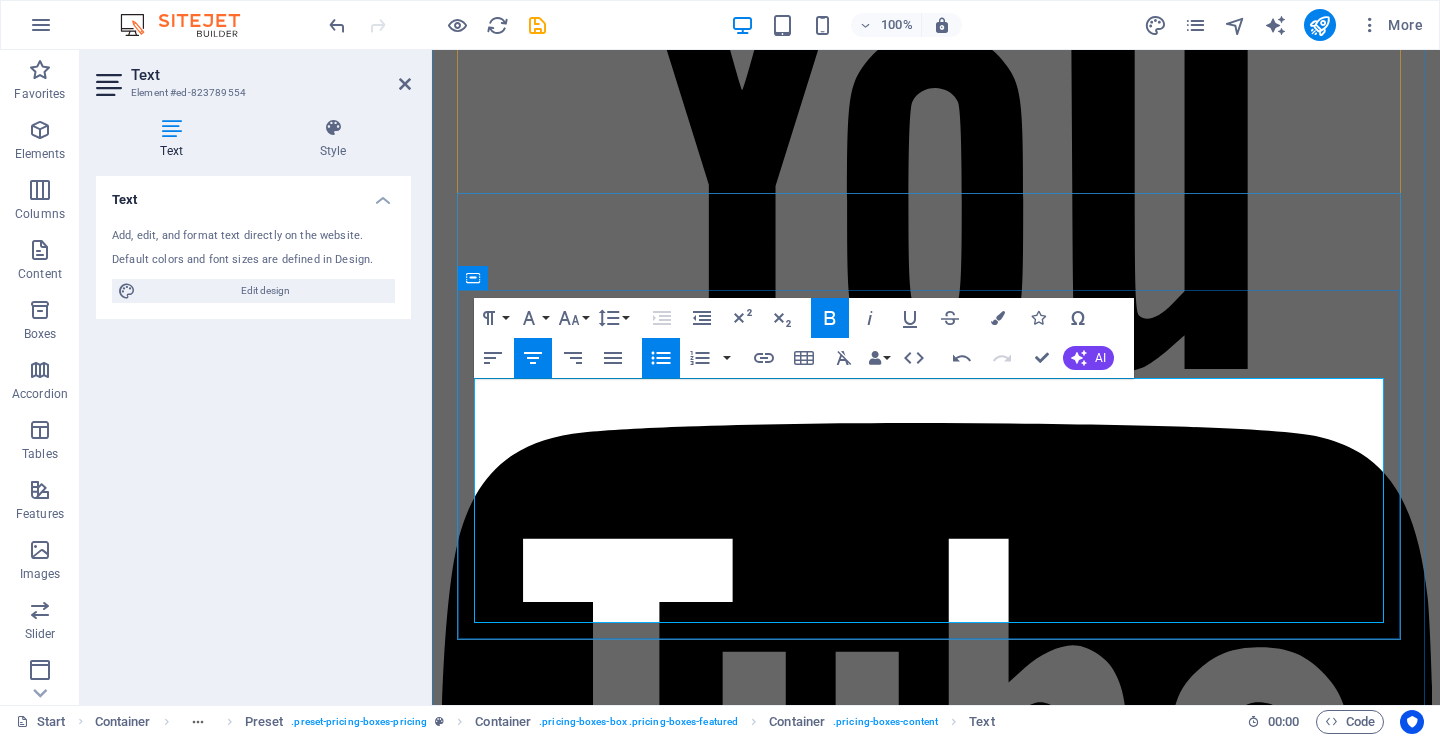 drag, startPoint x: 934, startPoint y: 396, endPoint x: 960, endPoint y: 393, distance: 26.172504 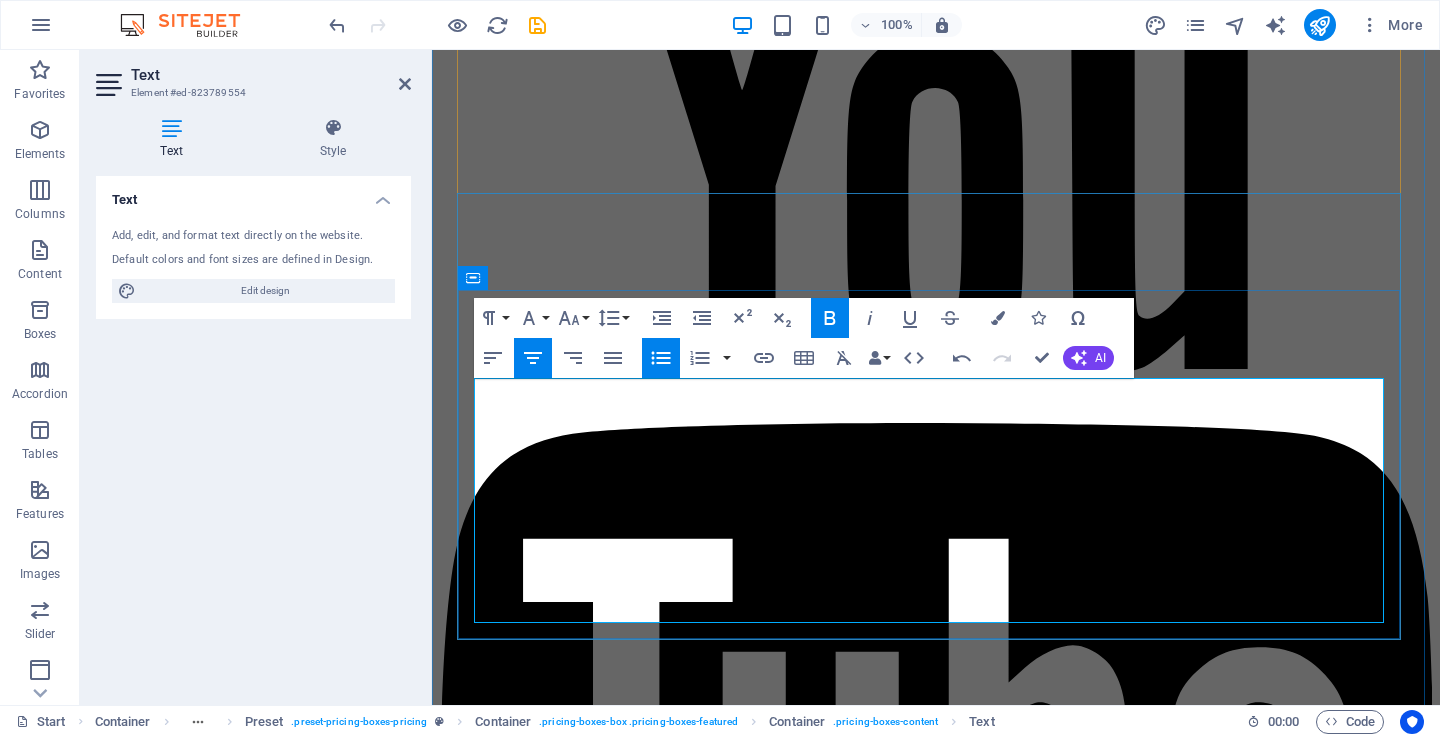 click on "Hand  Wash &   Dry" at bounding box center [956, 38872] 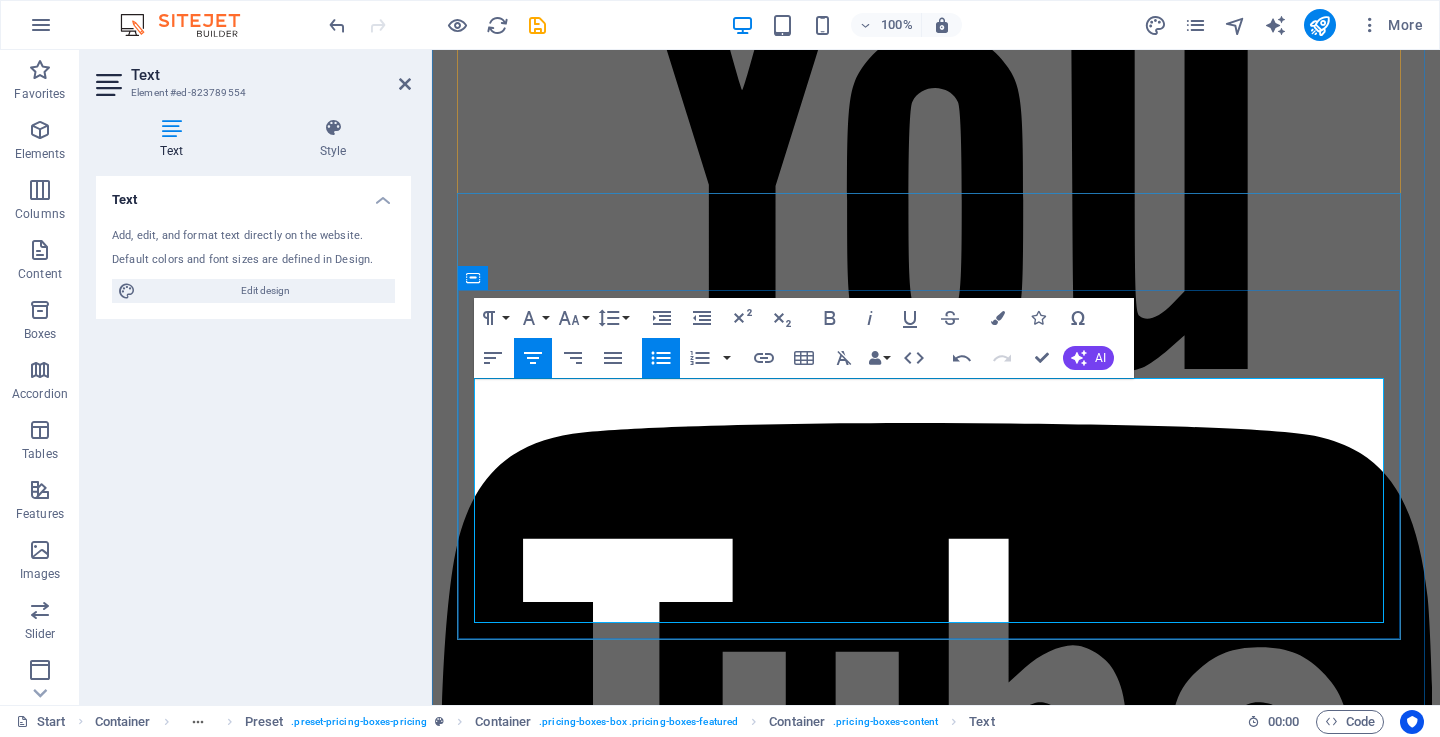 drag, startPoint x: 901, startPoint y: 479, endPoint x: 867, endPoint y: 472, distance: 34.713108 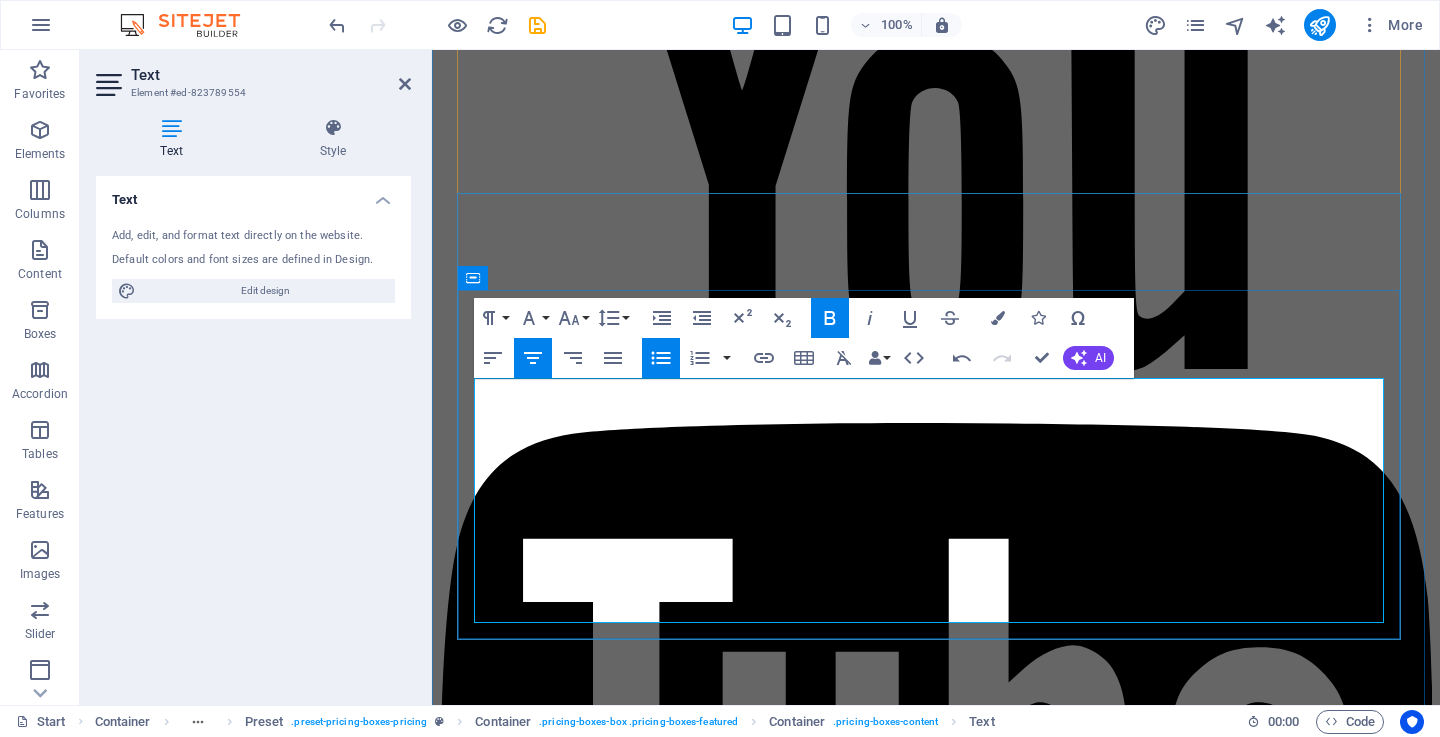 drag, startPoint x: 930, startPoint y: 515, endPoint x: 882, endPoint y: 513, distance: 48.04165 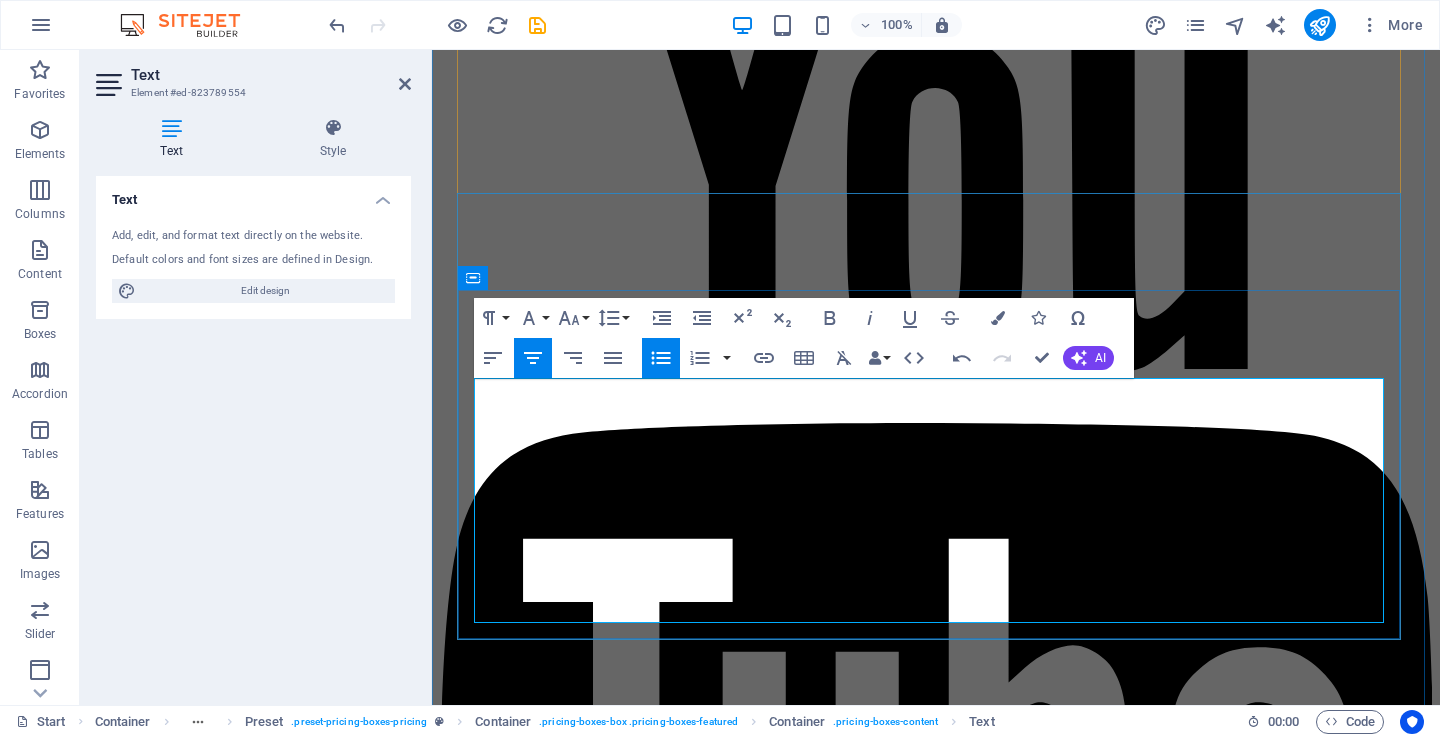 drag, startPoint x: 931, startPoint y: 513, endPoint x: 880, endPoint y: 506, distance: 51.47815 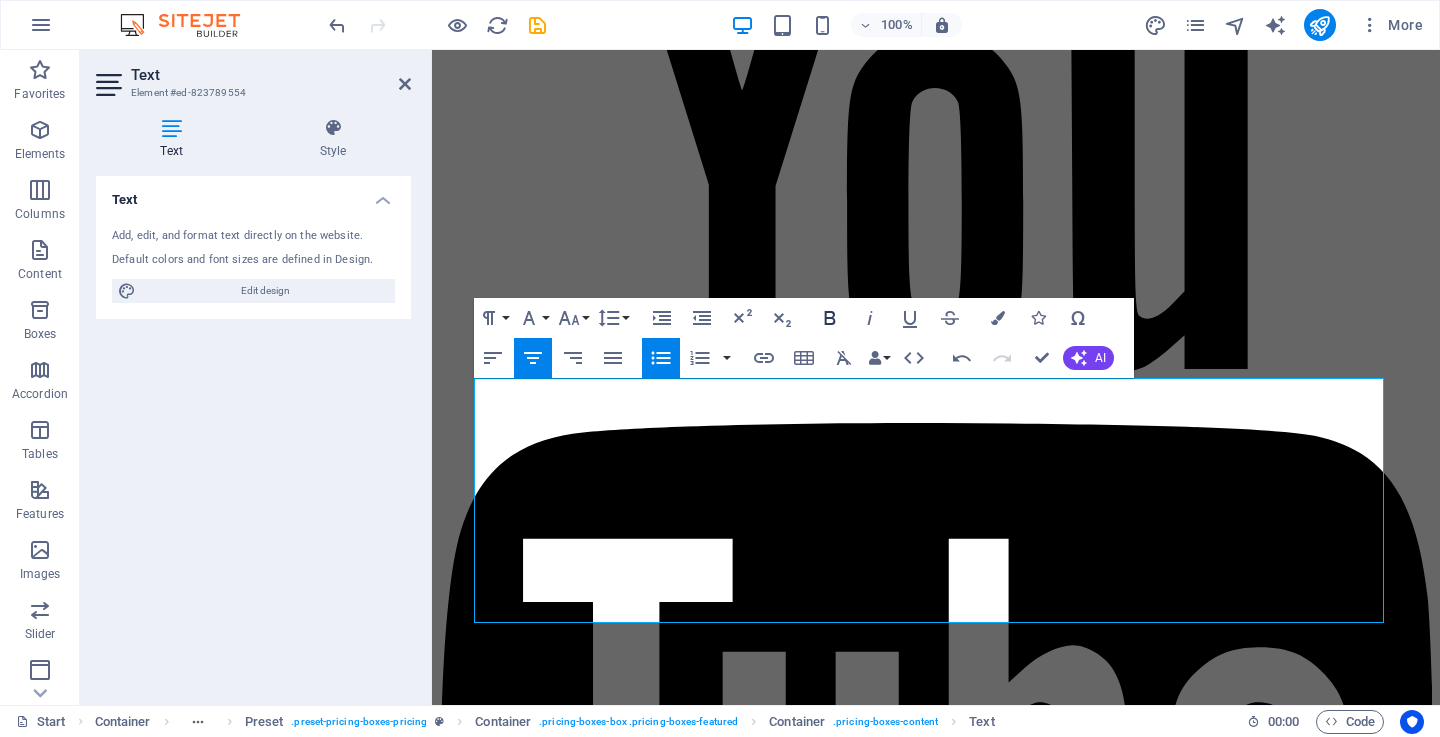 click 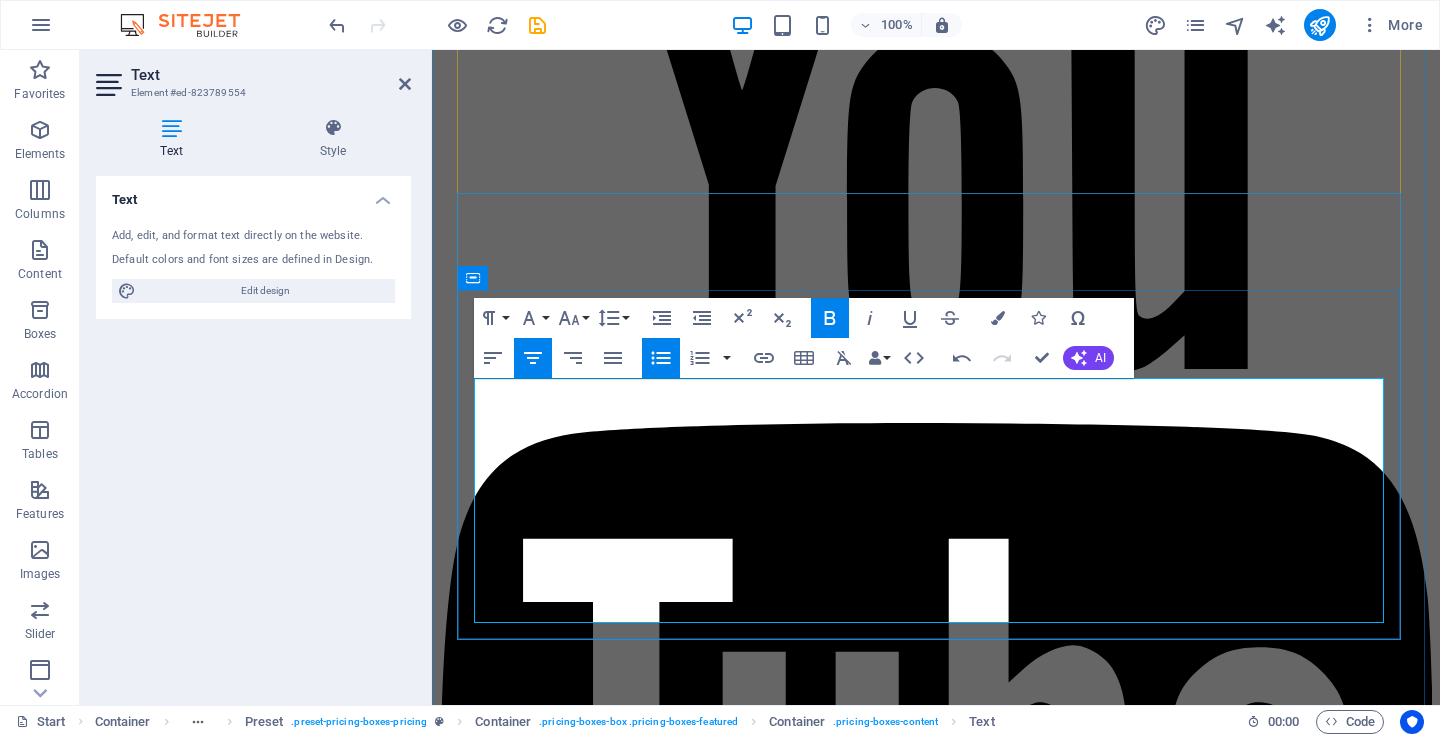 drag, startPoint x: 973, startPoint y: 517, endPoint x: 941, endPoint y: 512, distance: 32.38827 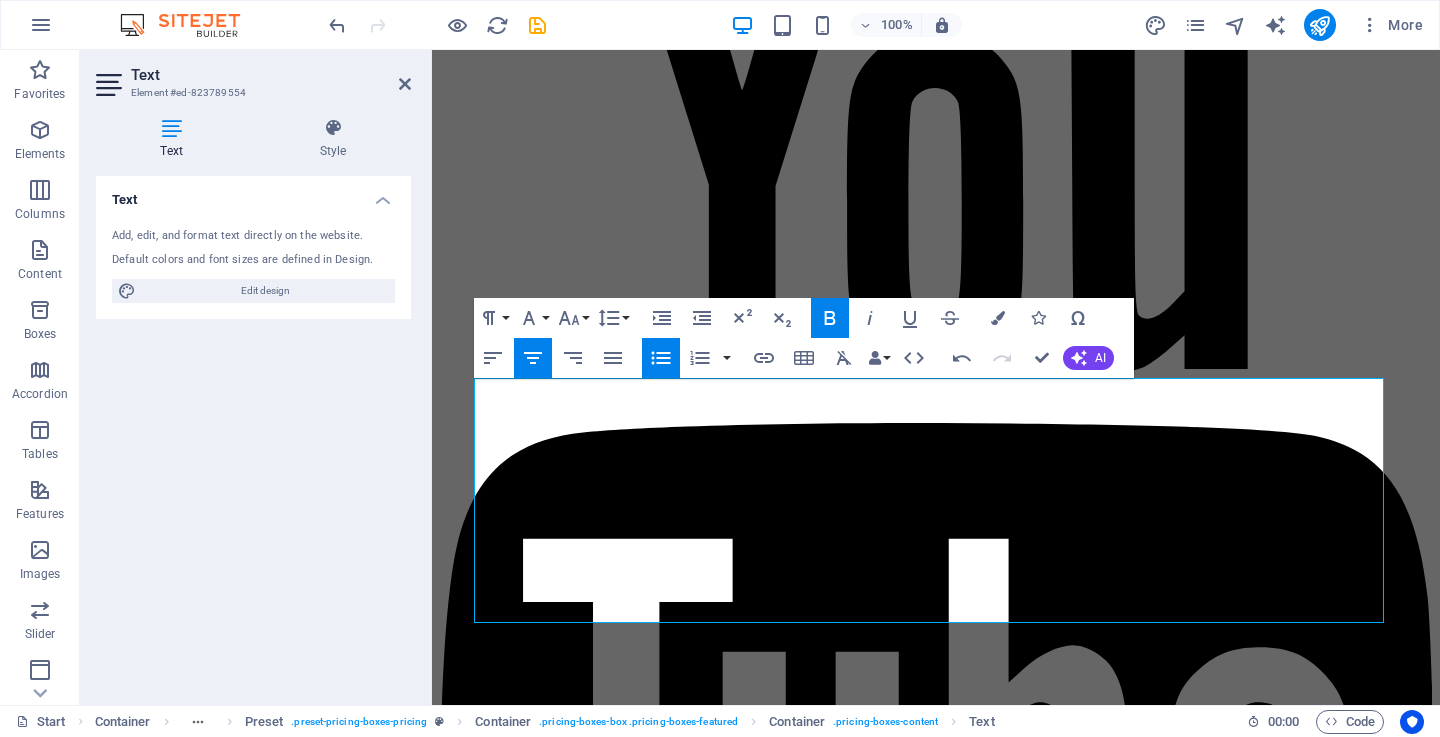click on "Bold" at bounding box center [830, 318] 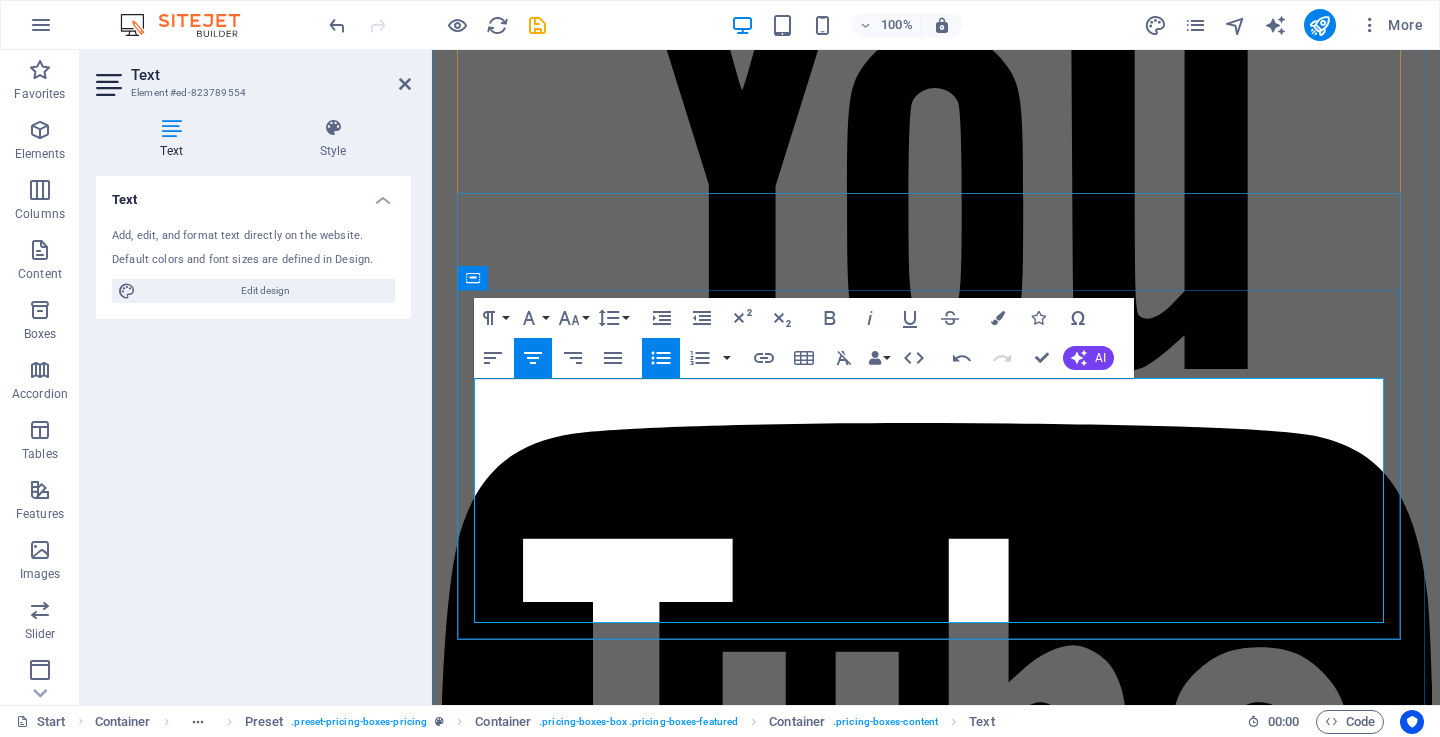 click on "Interior  Detailing" at bounding box center (956, 38908) 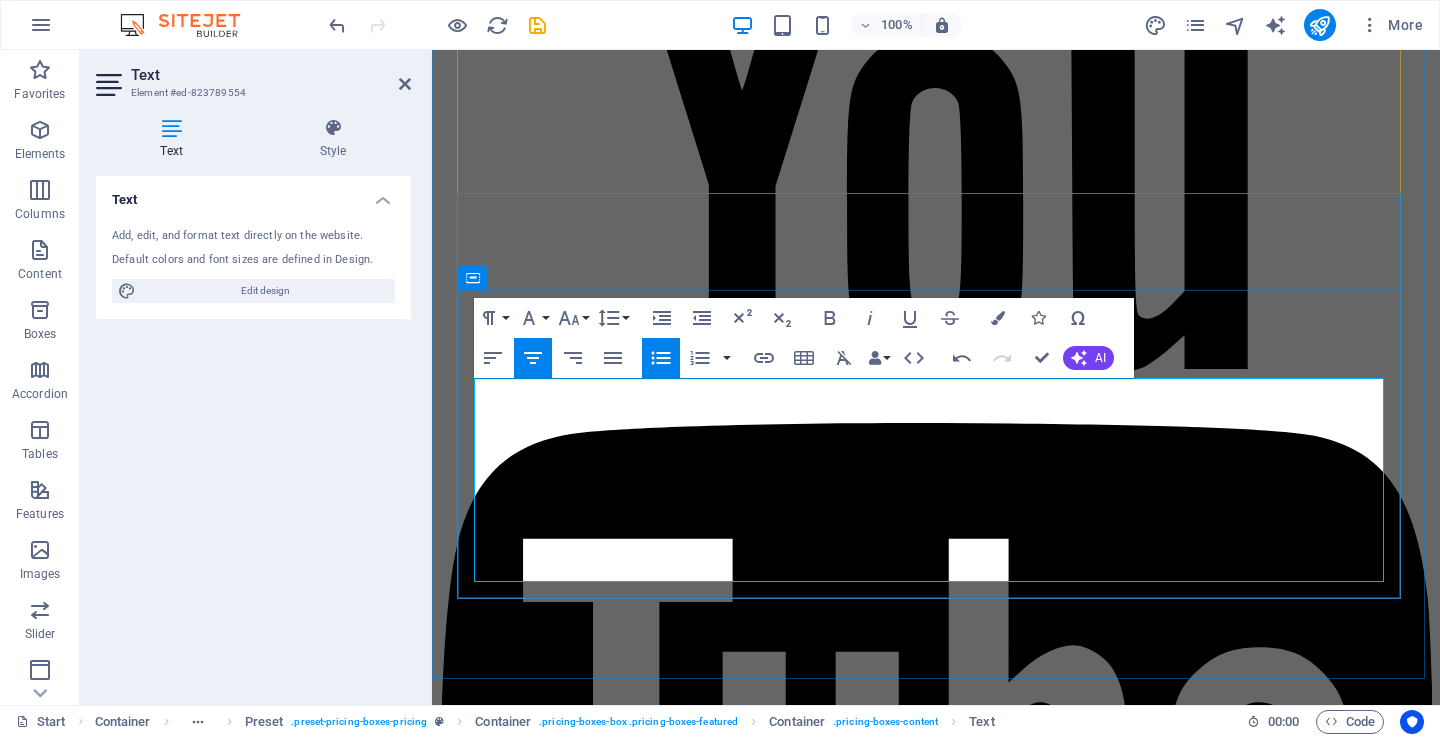 drag, startPoint x: 1000, startPoint y: 554, endPoint x: 858, endPoint y: 547, distance: 142.17242 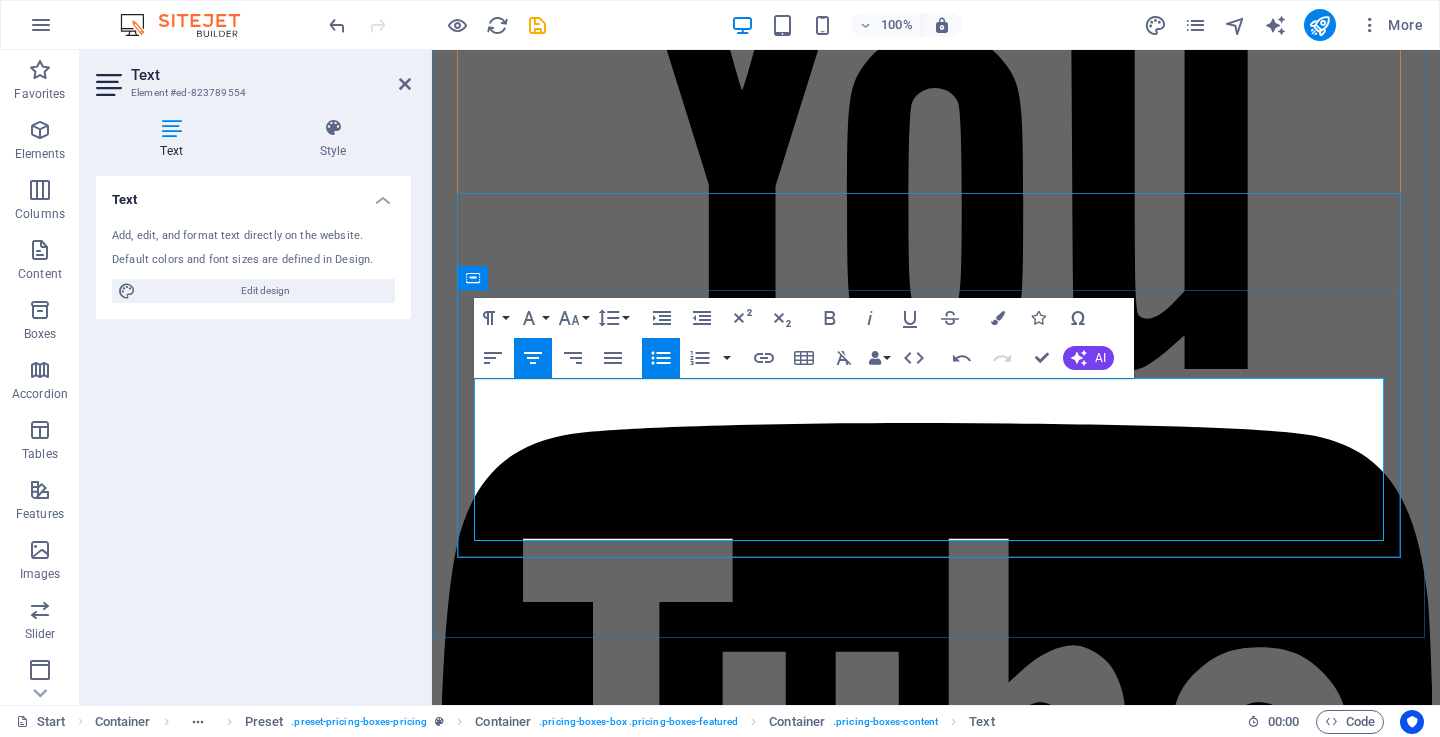 drag, startPoint x: 953, startPoint y: 474, endPoint x: 1005, endPoint y: 478, distance: 52.153618 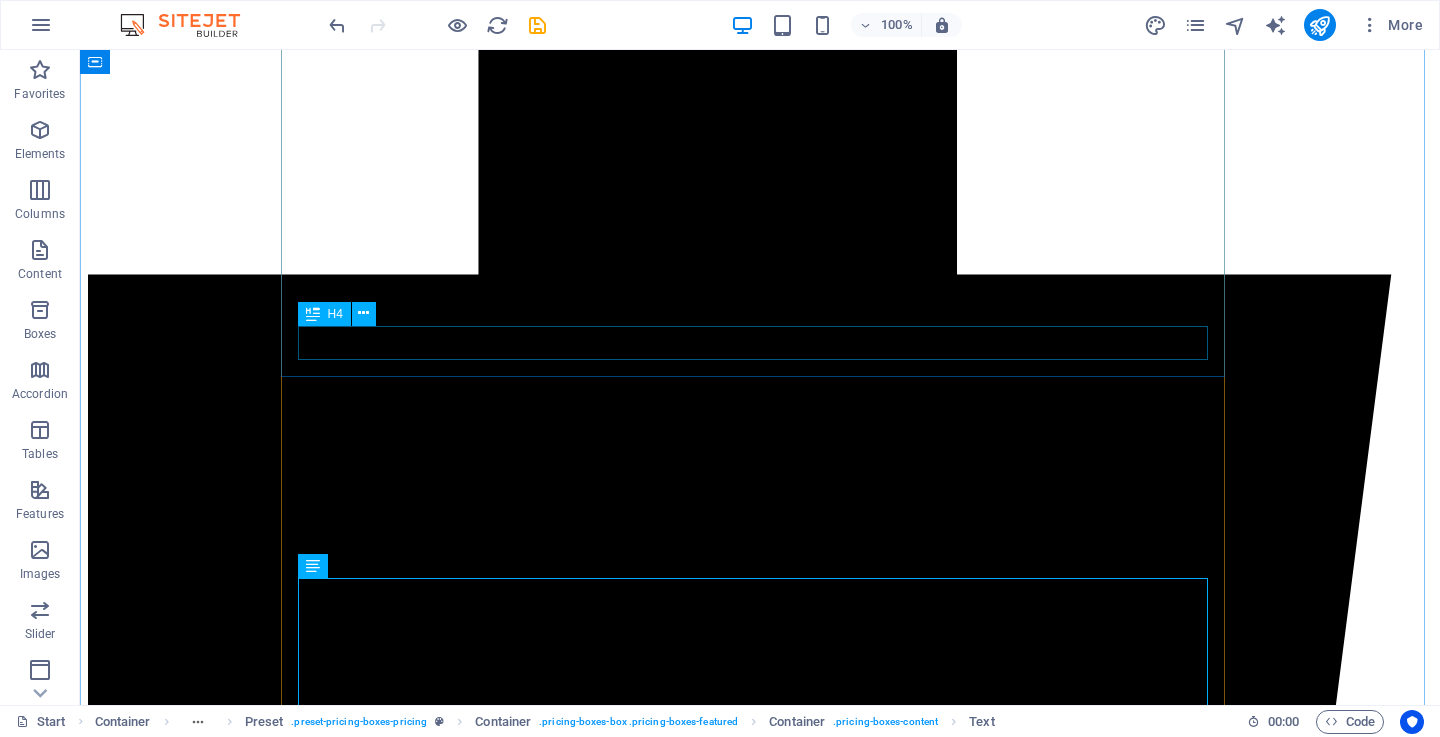 scroll, scrollTop: 5947, scrollLeft: 0, axis: vertical 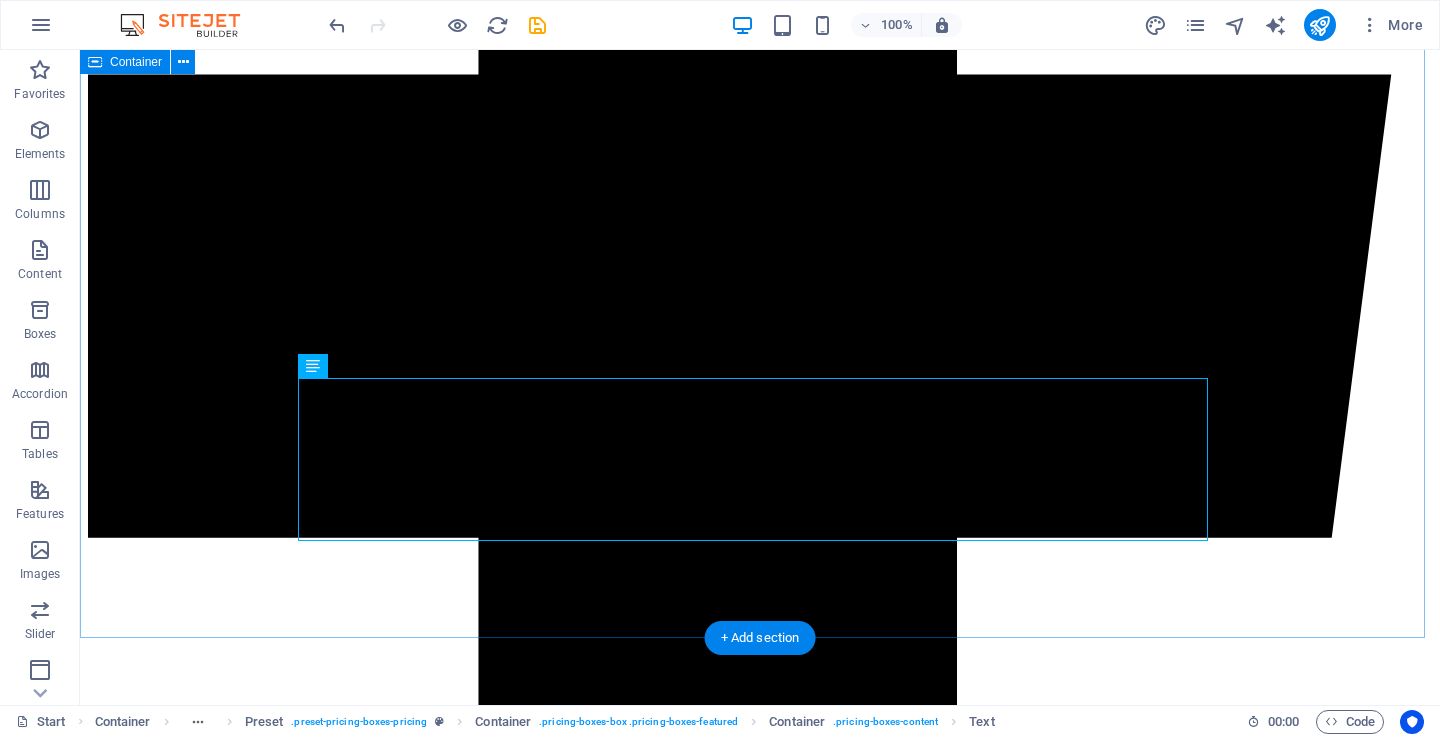 click on "BEI ZETU City Wash Cleaners tunatoa huduma bora kwa bei nafuu na rafiki kwa kila mteja. Bei zetu zinategemea aina ya huduma, ukubwa wa kitu kinachofanyiwa usafi, na eneo la huduma. Tunajitahidi kuhakikisha unapata thamani kubwa kwa kila shilingi unayolipa. Kwa bei kamili au nukuu maalum, tafadhali wasiliana nasi moja kwa moja – tuko tayari kukupa maelezo ya kina kwa uaminifu na uwazi. 🧺 Usafi wa Nguo (Laundry & Dry Cleaning) NGUO 15 10,000  24 HRS Wash & Dry Ironing Premium Wash 20,000  120 min   Wash & Dry Ironing nguo 30 20,000  60 min Wash & Dry Ironing premium Wash 40,000  3 Hrs Wash & Dry Ironing 🛋️ Usafi wa Sofa 1 Seat / siti moja 15,000 Tsh.  40 min Exterior  Wash Machine  Wash &   Dry 3 seat / siti 3 45,000 Tsh  120 min Exterior  Wash Machine  Wash &   Dry 6 seat / siti 6 90,000 Tsh.  2 Hrs Exterior  Wash Machine  Wash &   Dry 🧼 Usafi wa Kapeti (Mazulia) KAPETI KUANZIA MITA 1 6,000 Tsh  24 Hrs Exterior  Wash Hand  Wash  Natural  Drying" at bounding box center (760, 40072) 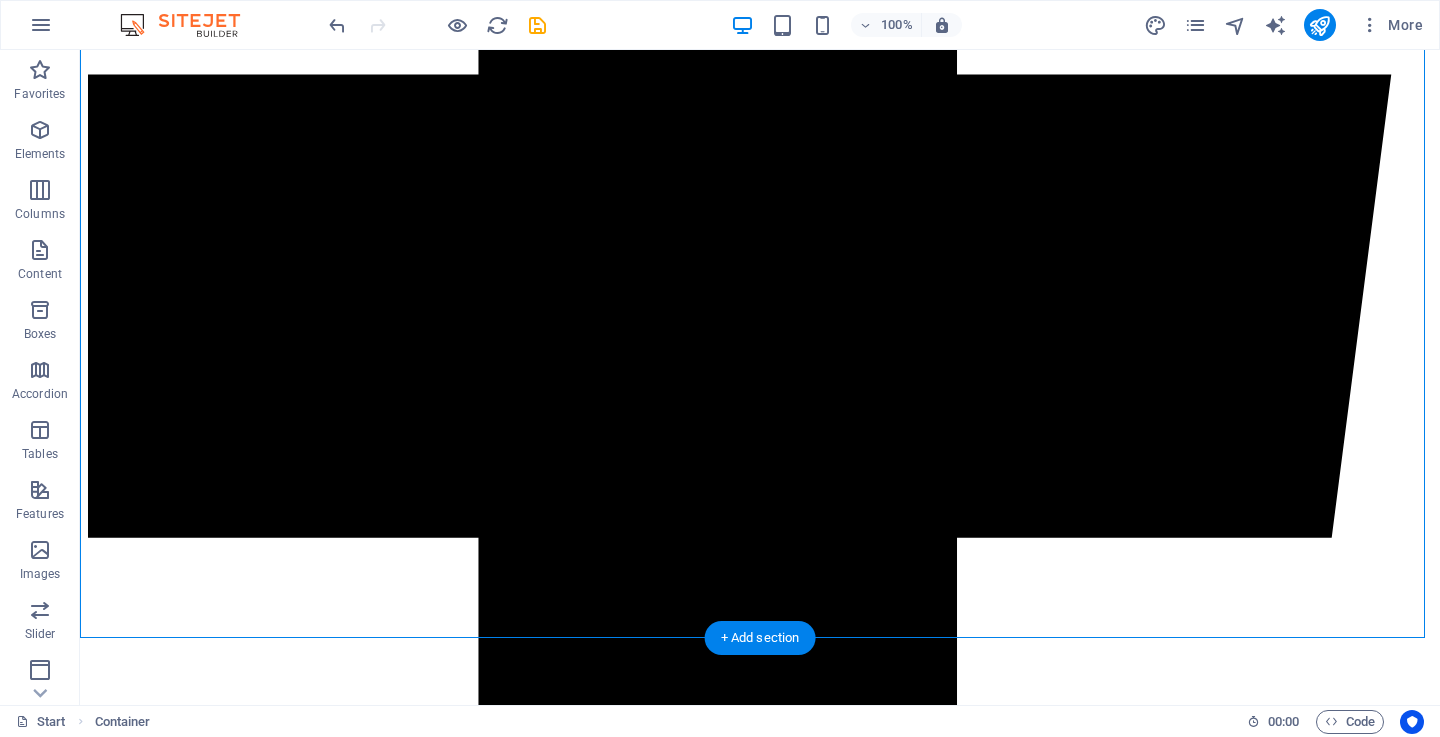 drag, startPoint x: 1273, startPoint y: 195, endPoint x: 1140, endPoint y: 309, distance: 175.17134 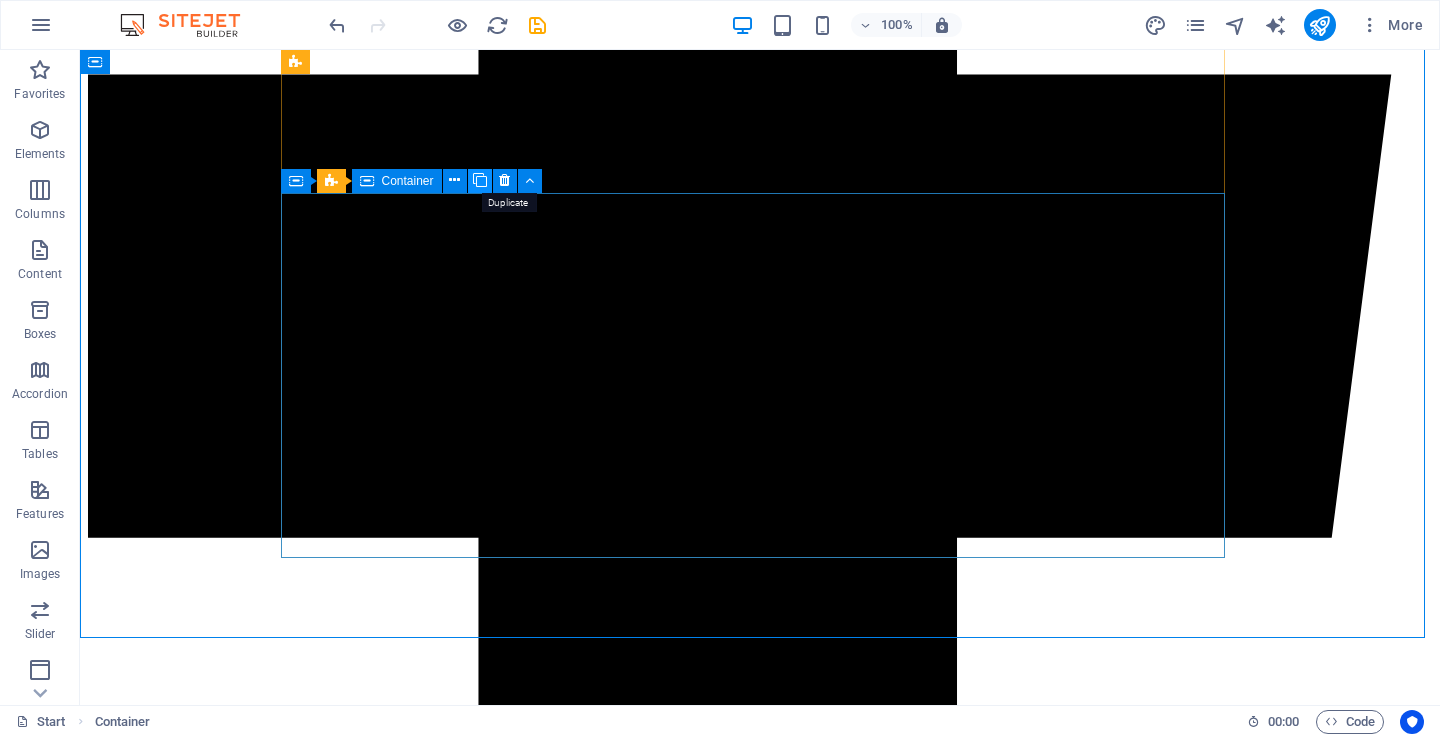 click at bounding box center (480, 180) 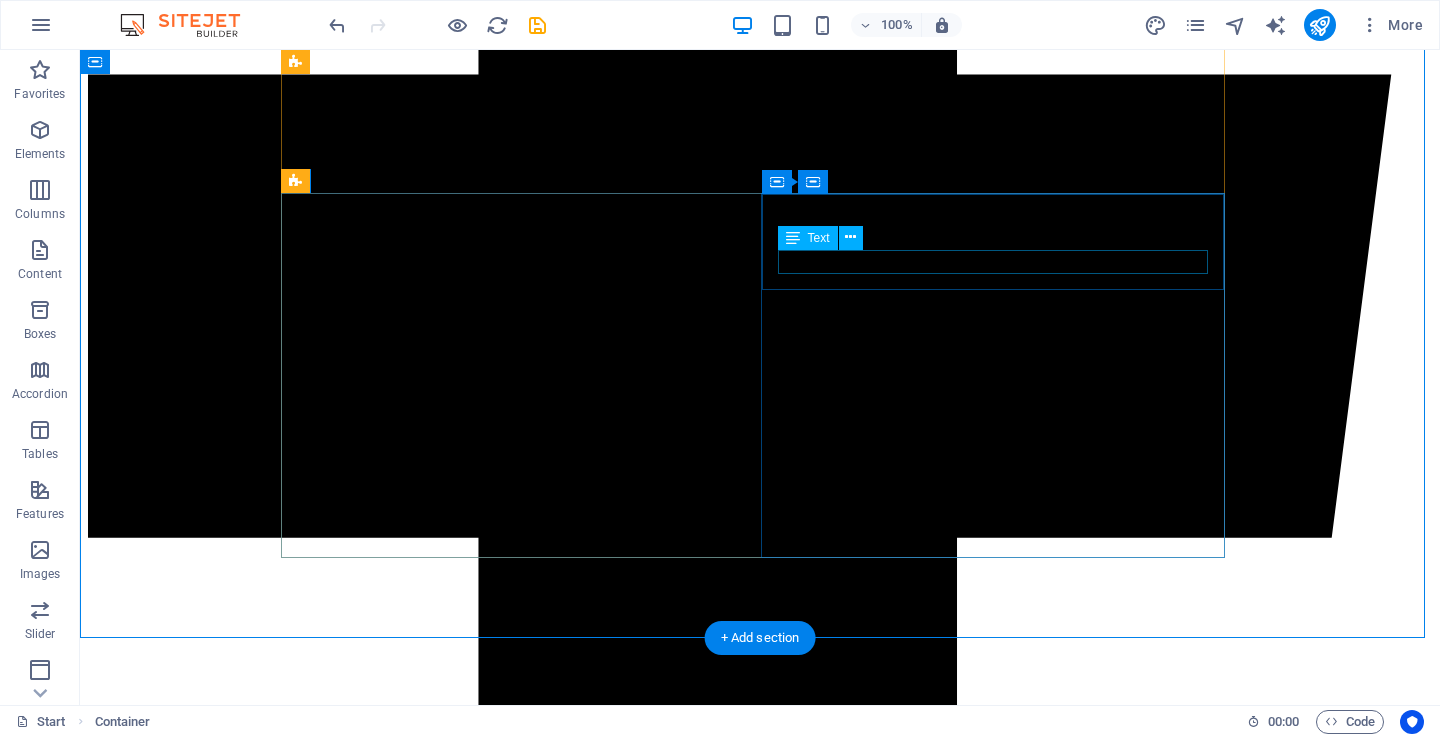 click on "KAPETI KUANZIA MITA 1" at bounding box center (760, 50958) 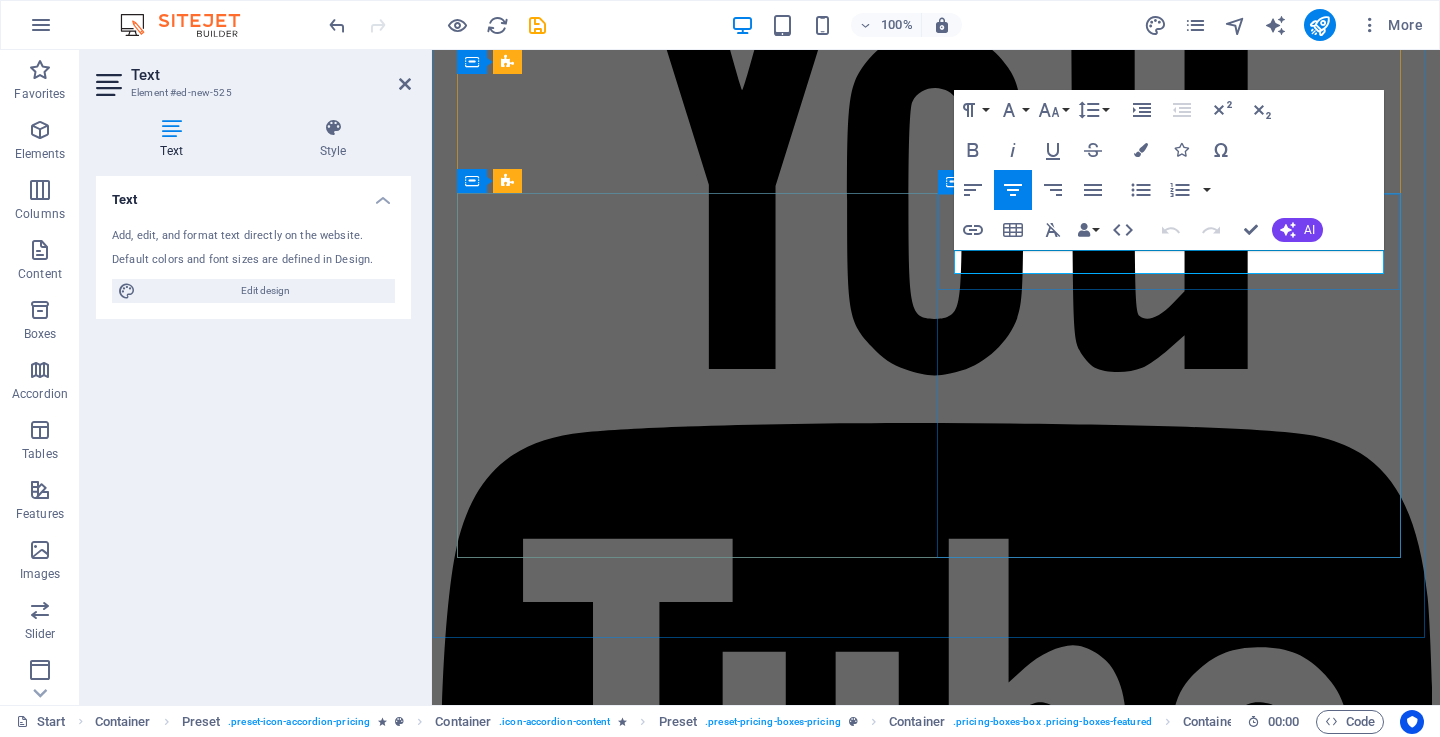type 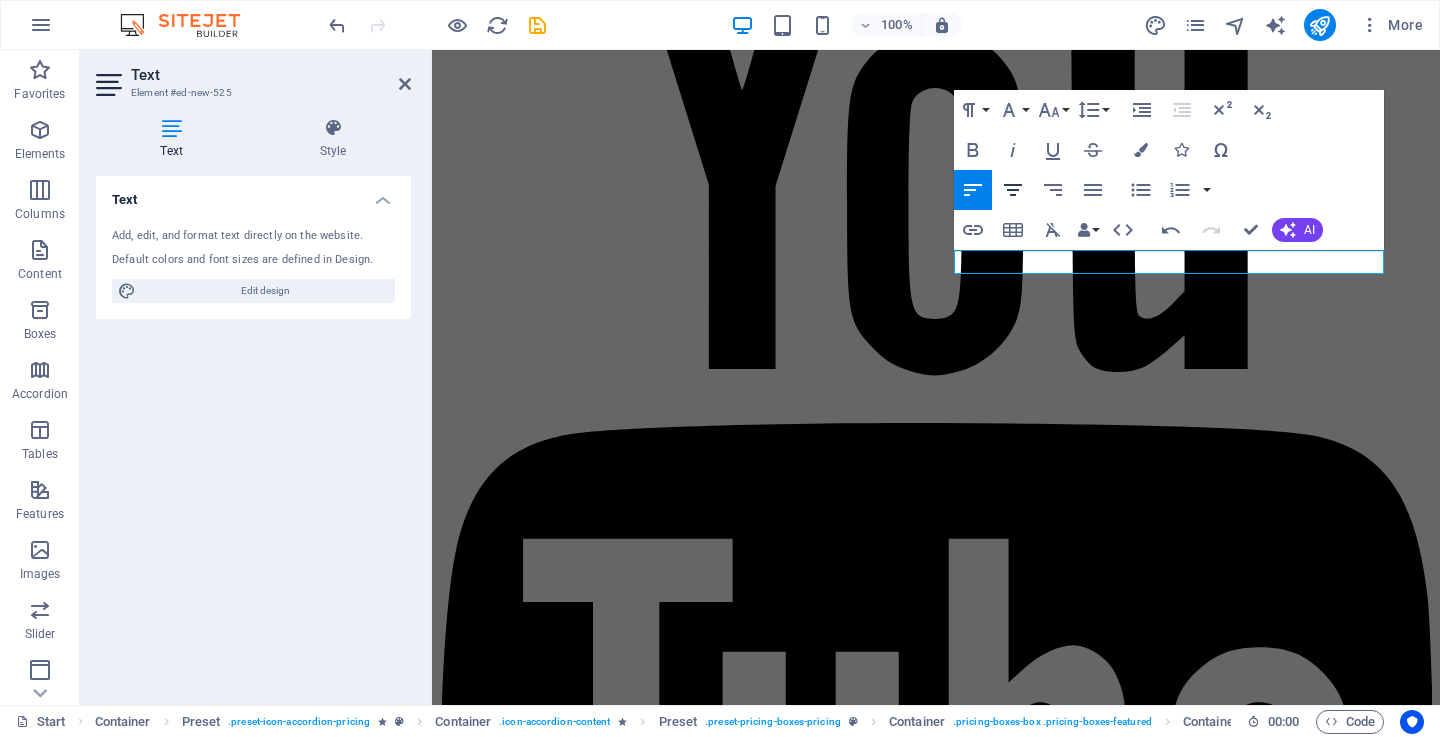 click on "Align Center" at bounding box center [1013, 190] 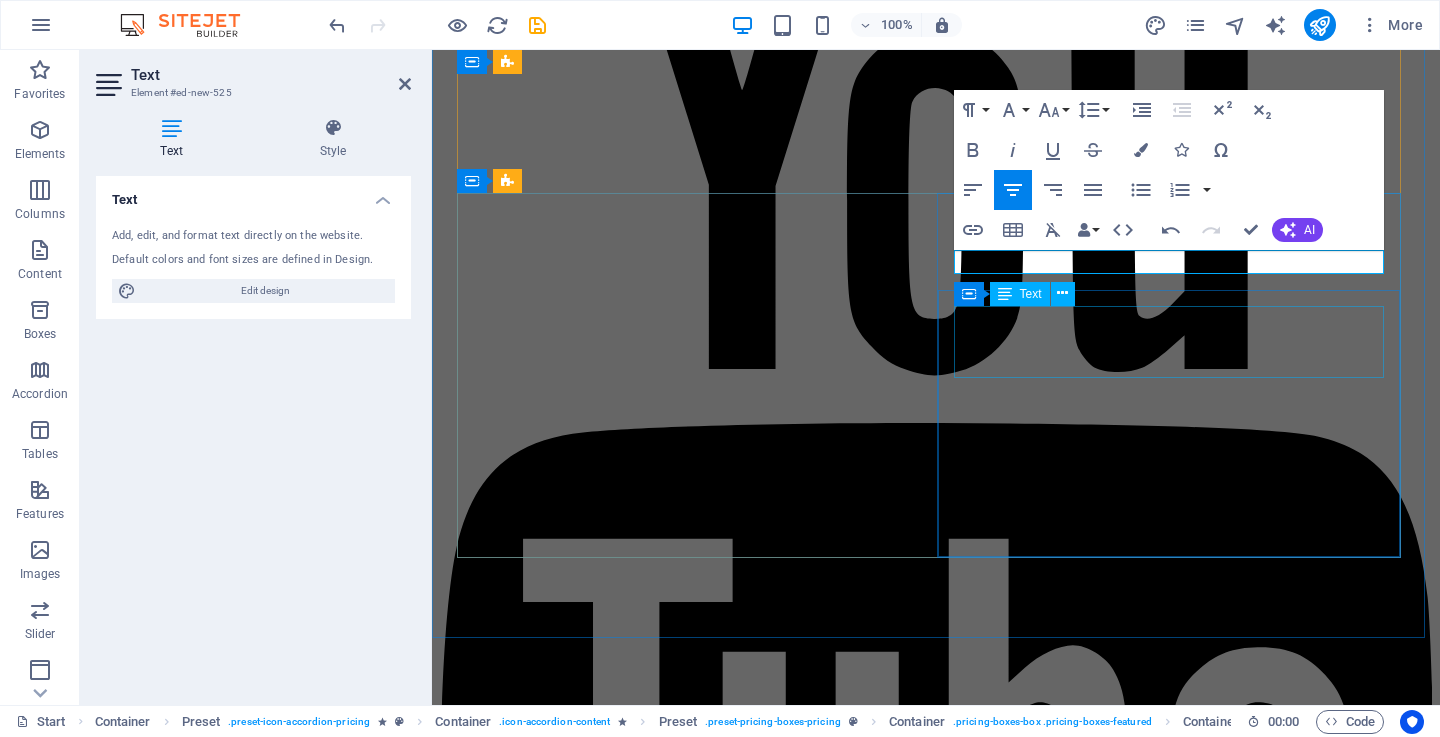 click on "6,000 Tsh" at bounding box center [936, 39576] 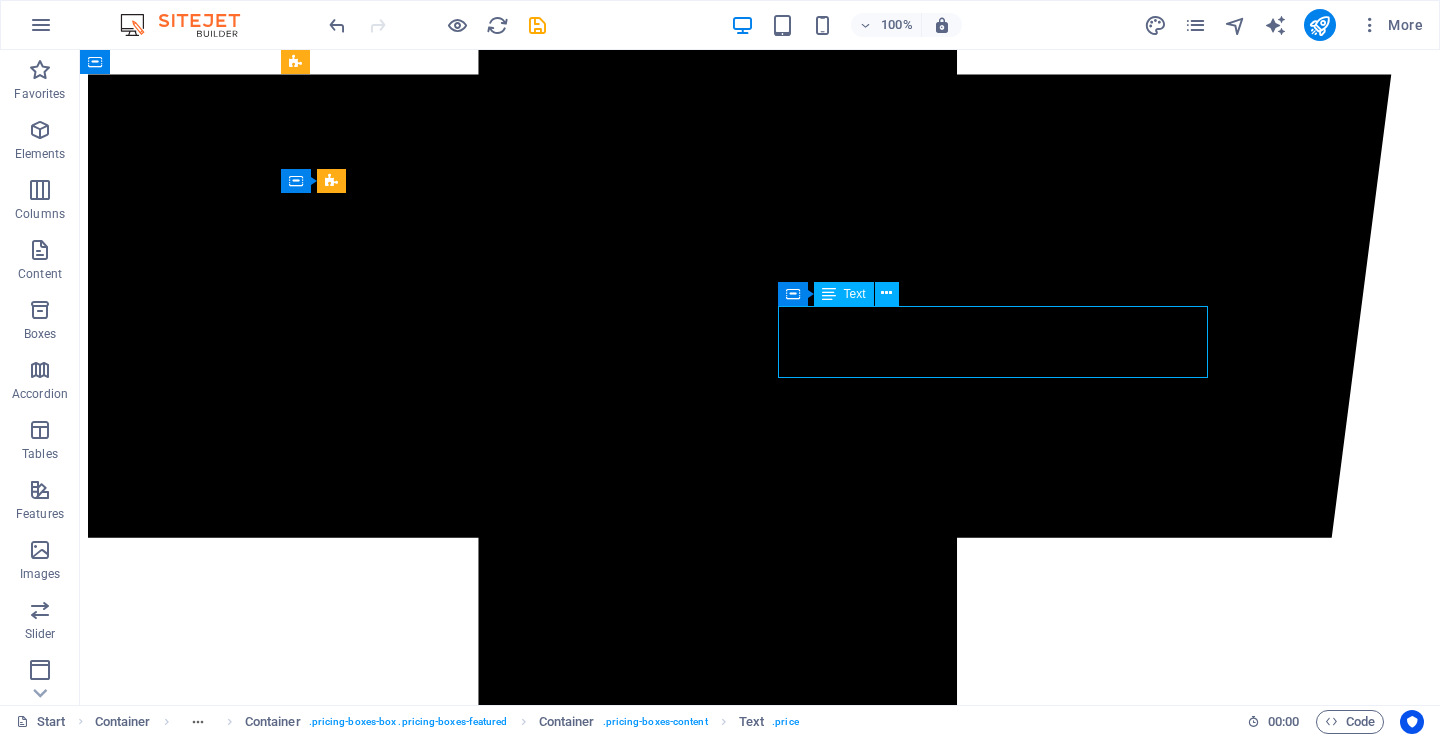click on "6,000 Tsh" at bounding box center (760, 50994) 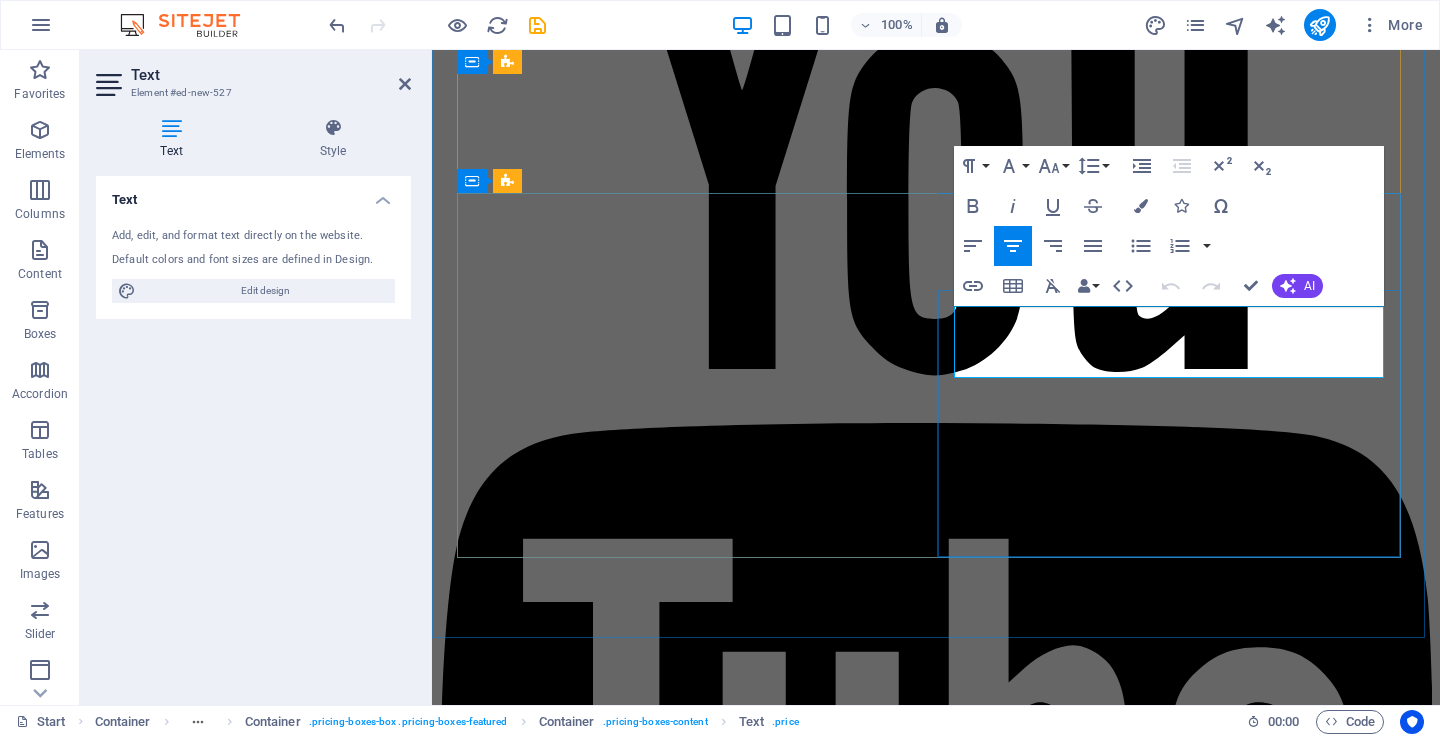 drag, startPoint x: 1194, startPoint y: 338, endPoint x: 1091, endPoint y: 335, distance: 103.04368 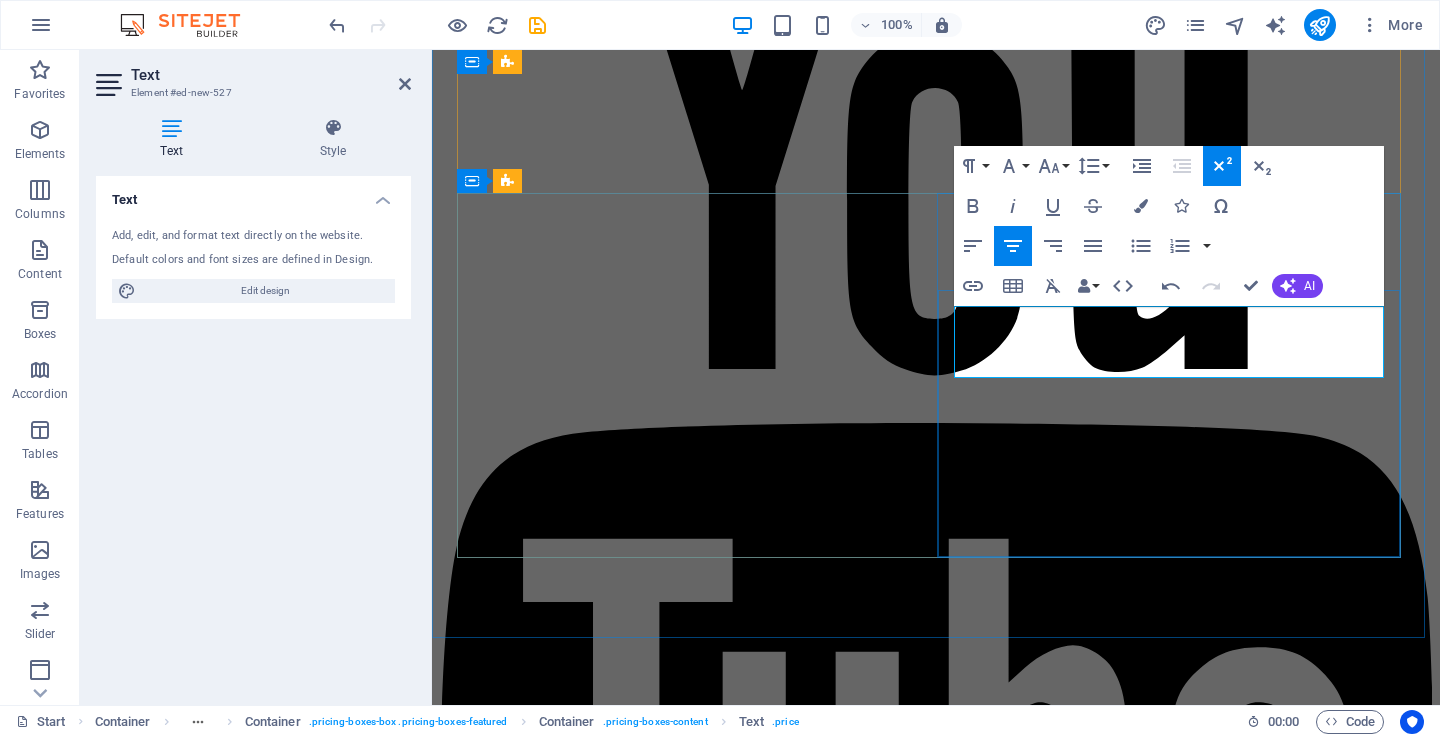drag, startPoint x: 1241, startPoint y: 329, endPoint x: 1084, endPoint y: 329, distance: 157 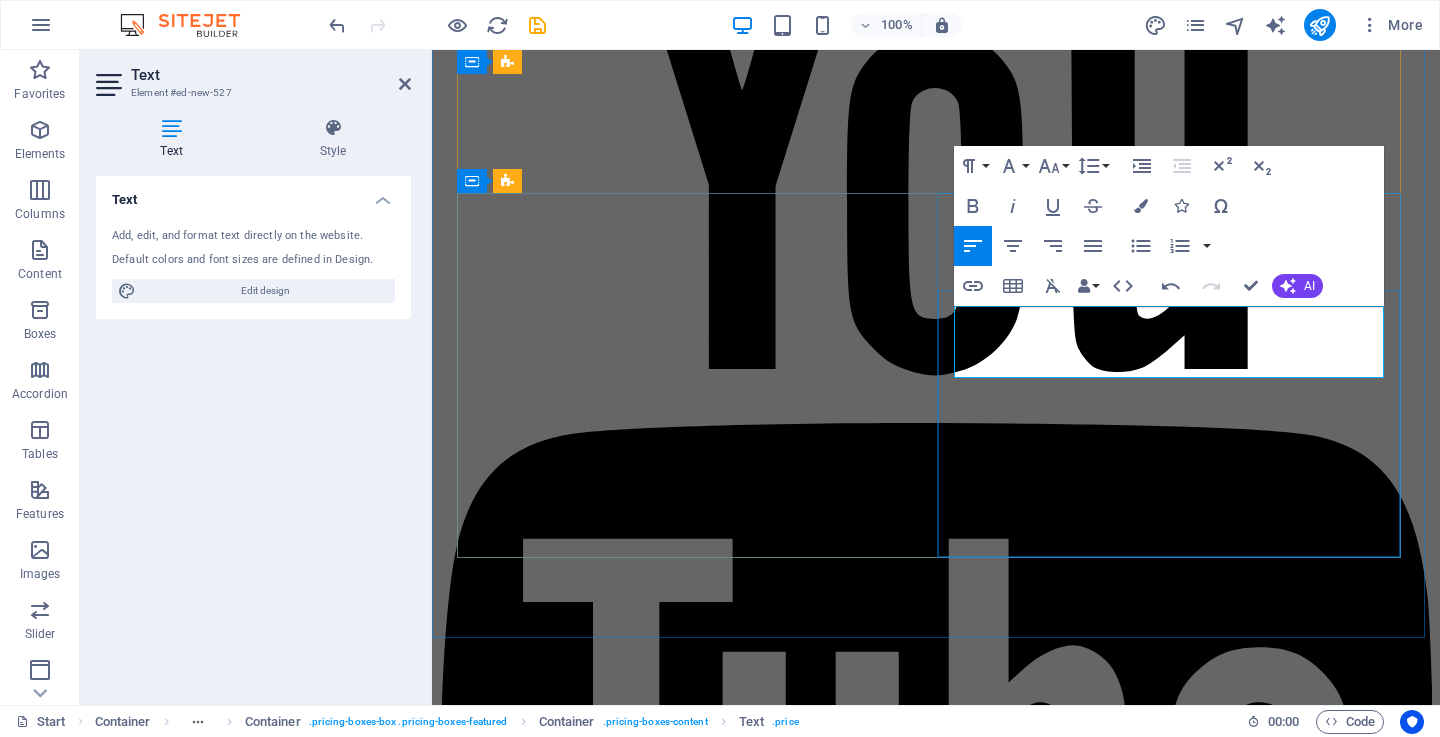 click on "3,000" at bounding box center [936, 39574] 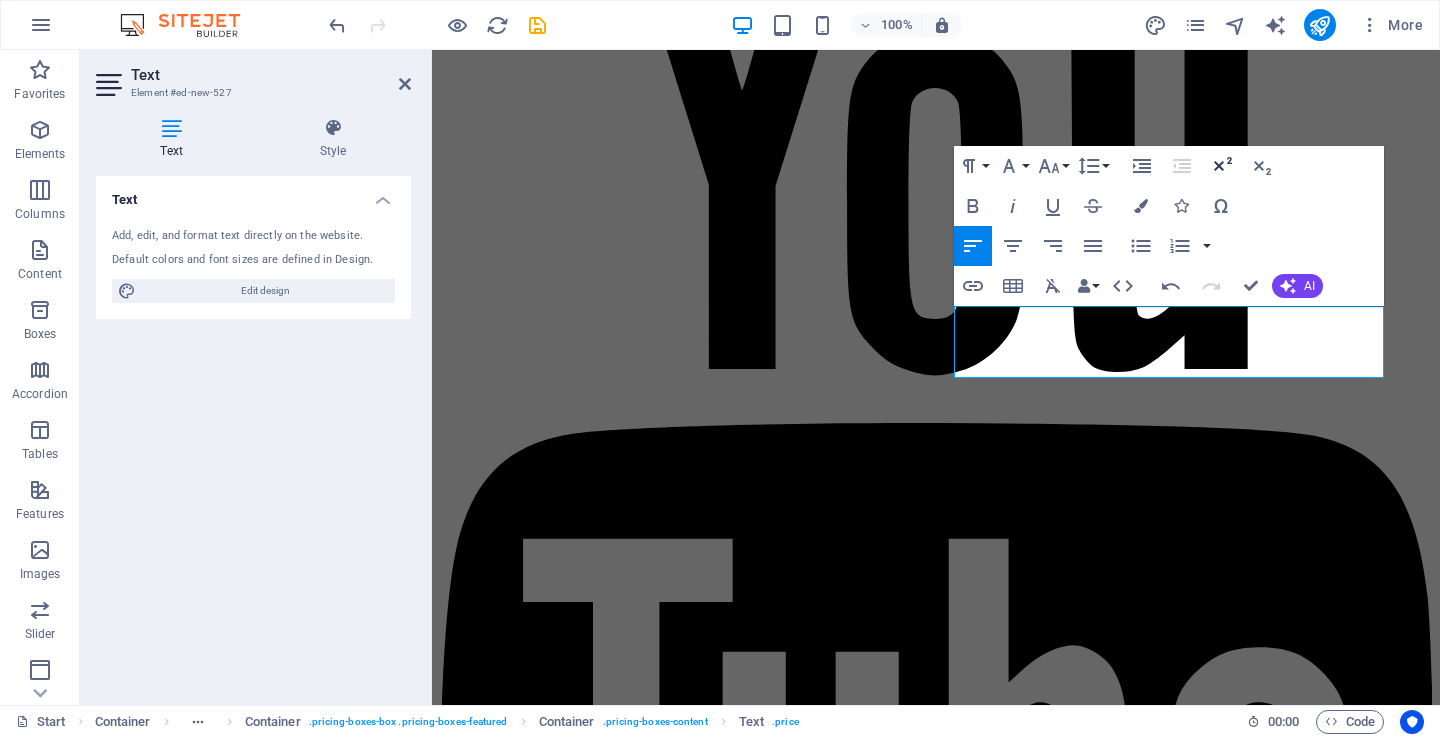 click 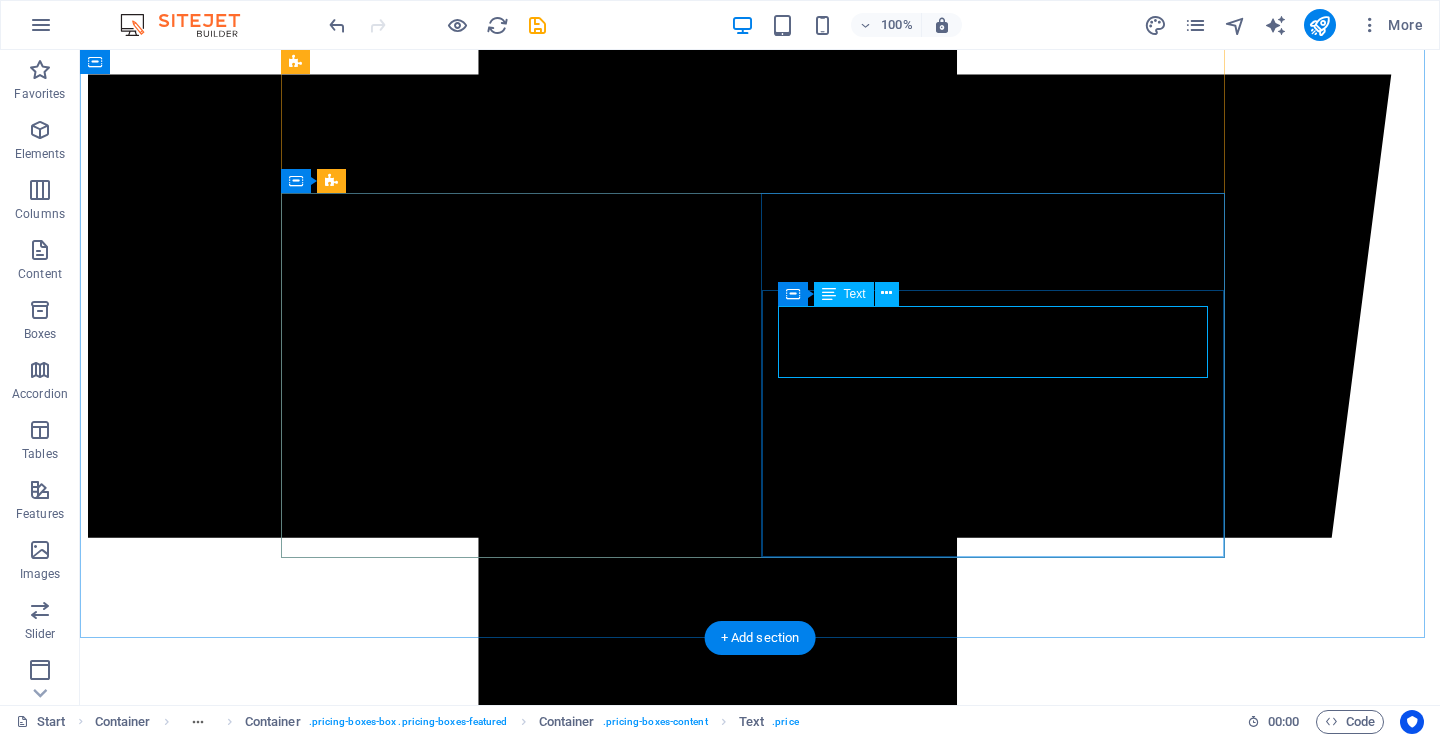click on "3,000 Tsh" at bounding box center [760, 50994] 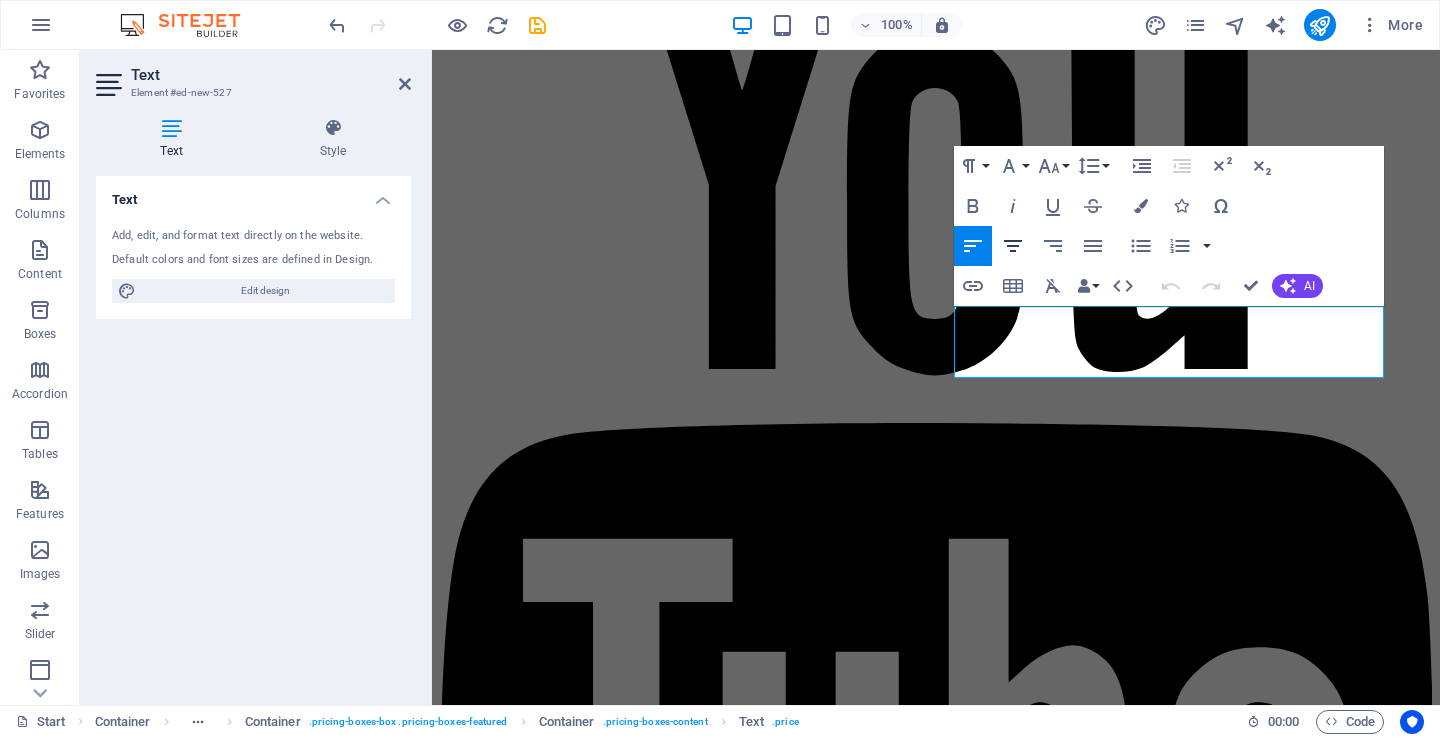 click 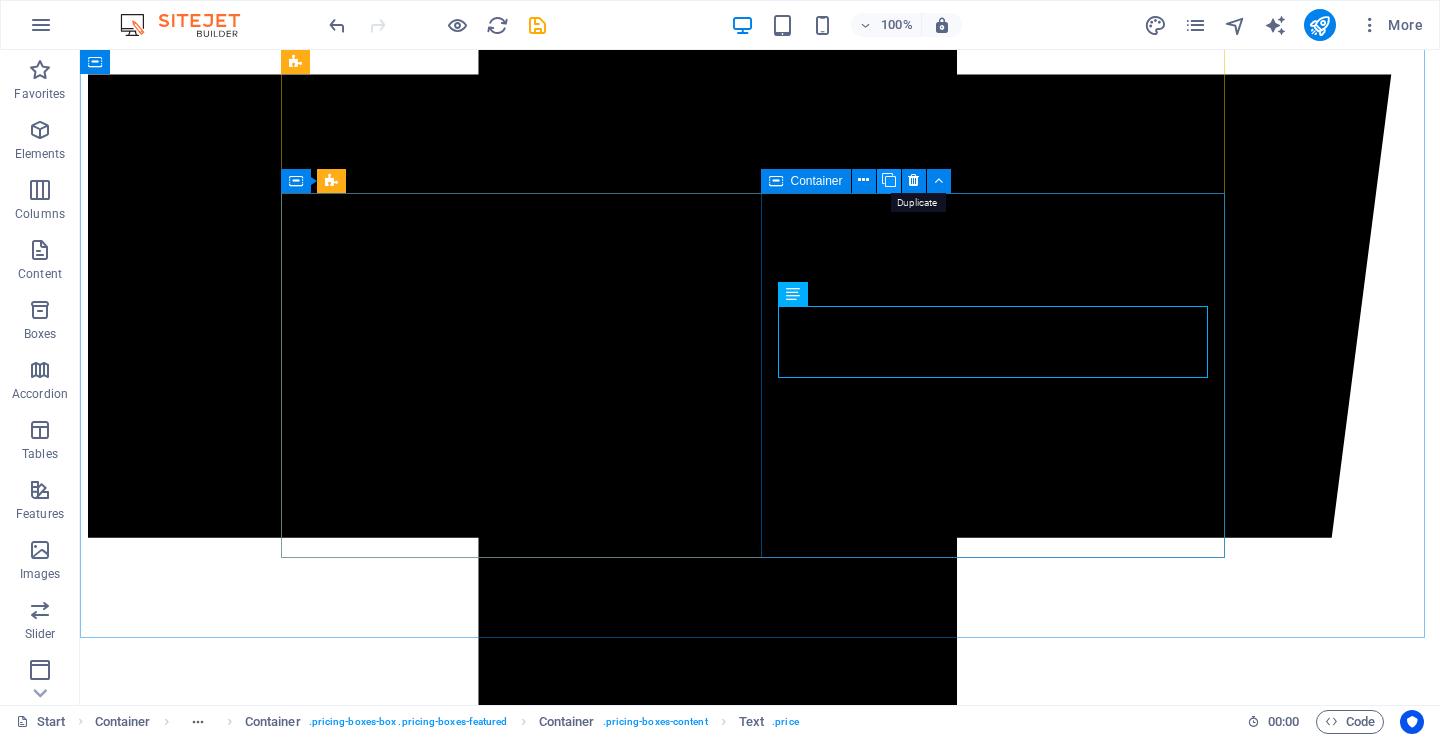 click at bounding box center [889, 180] 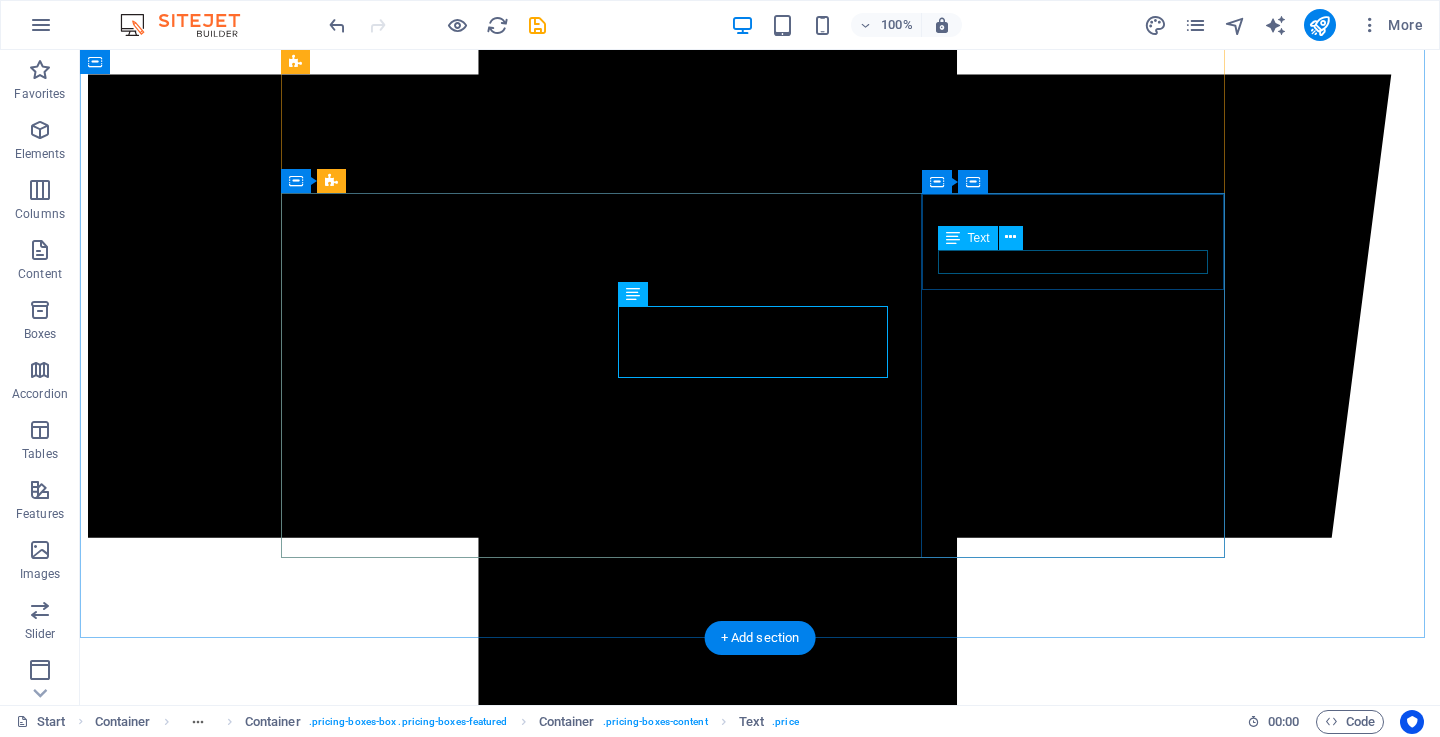click on "Doormate" at bounding box center (760, 51946) 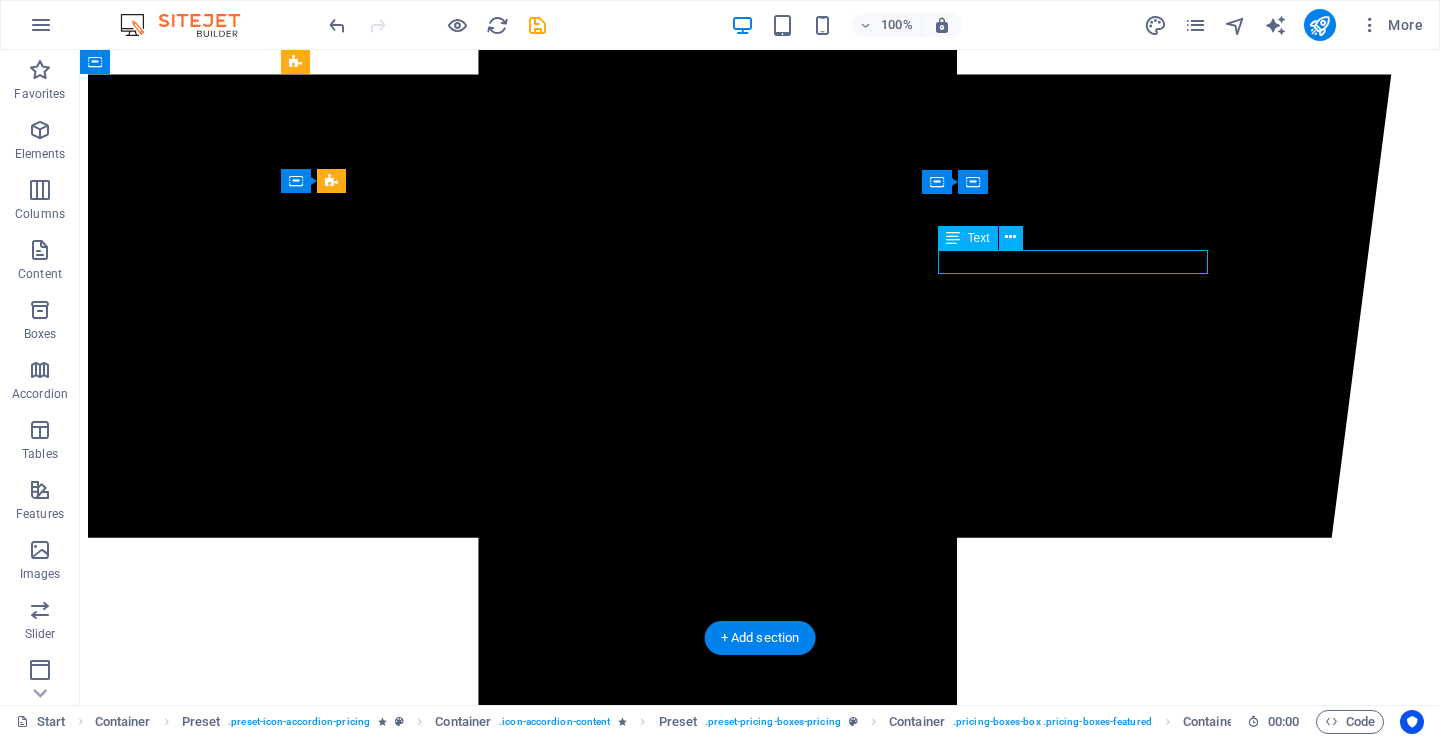 click on "Doormate" at bounding box center (760, 51946) 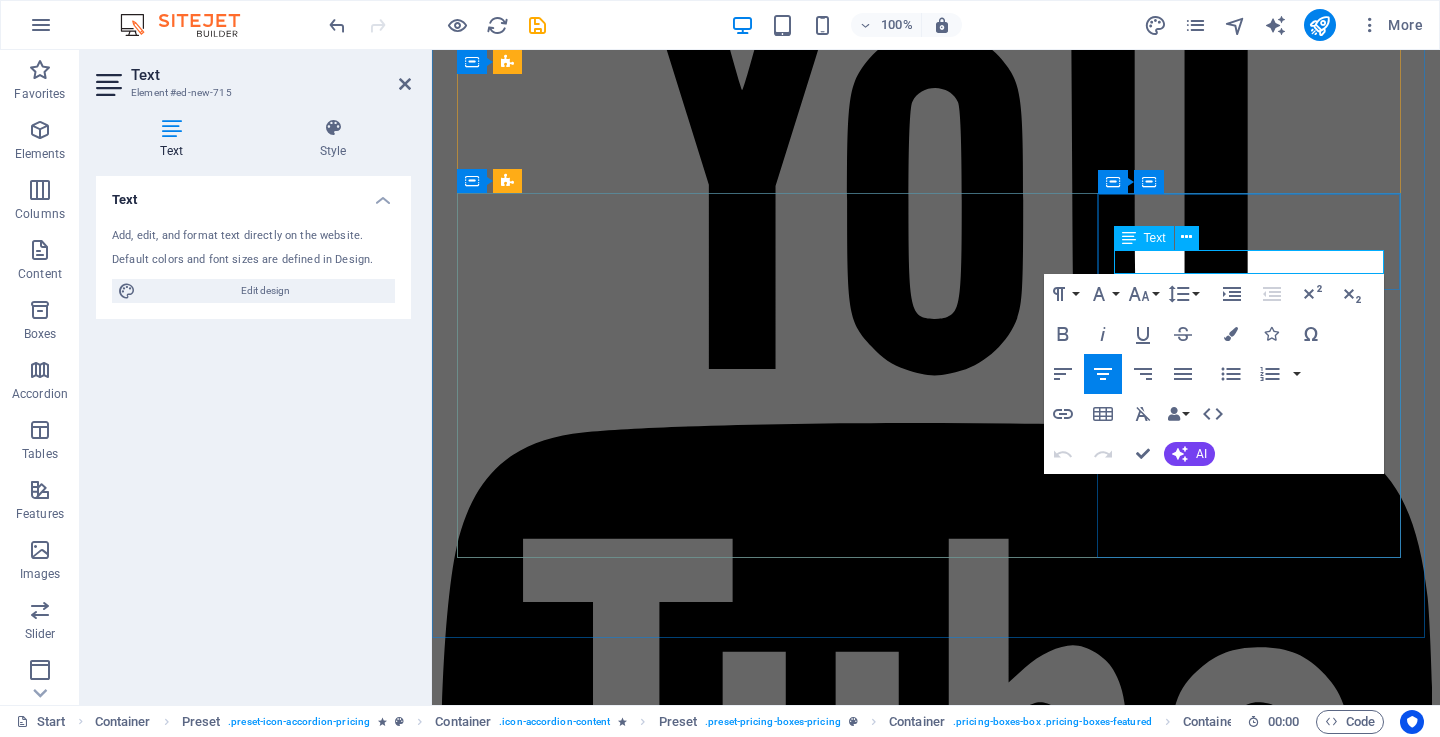 drag, startPoint x: 1291, startPoint y: 263, endPoint x: 1202, endPoint y: 255, distance: 89.358826 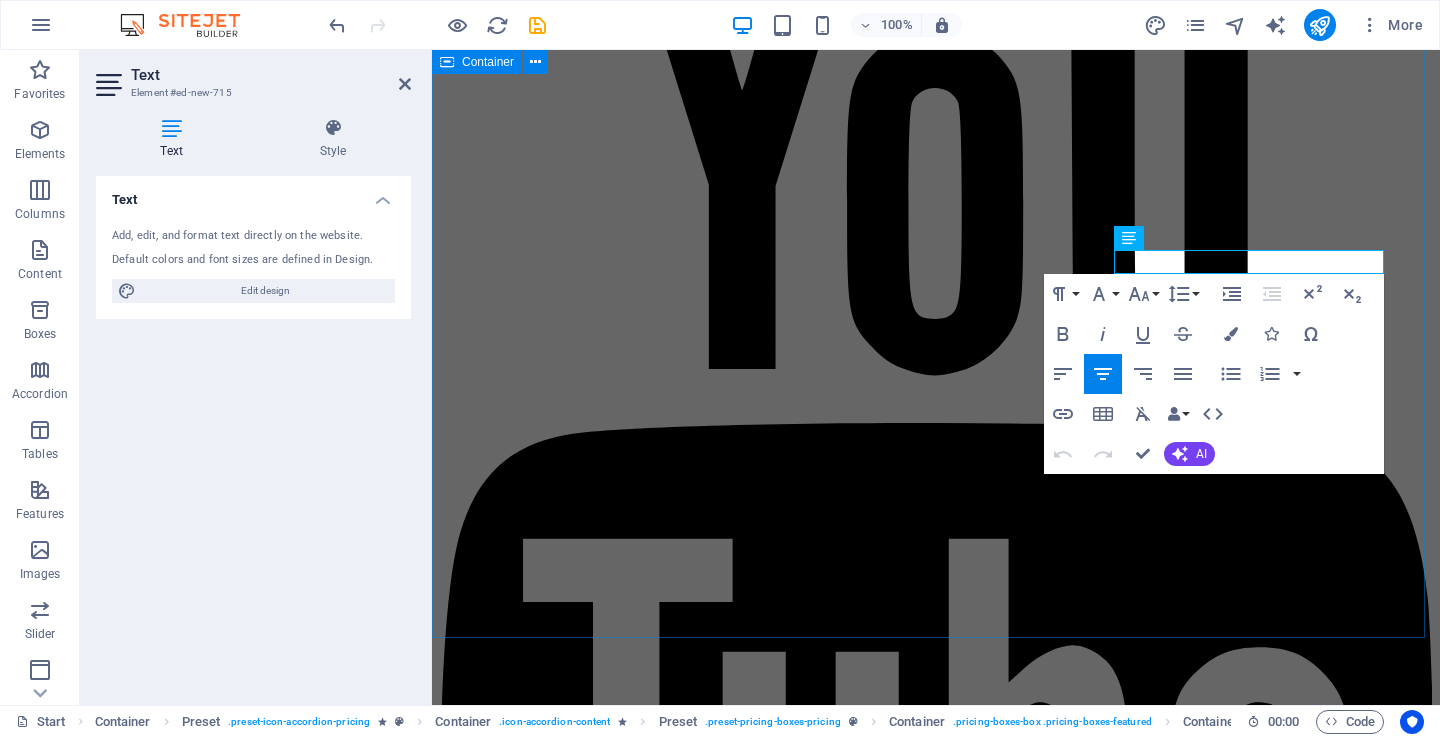 click on "BEI ZETU City Wash Cleaners tunatoa huduma bora kwa bei nafuu na rafiki kwa kila mteja. Bei zetu zinategemea aina ya huduma, ukubwa wa kitu kinachofanyiwa usafi, na eneo la huduma. Tunajitahidi kuhakikisha unapata thamani kubwa kwa kila shilingi unayolipa. Kwa bei kamili au nukuu maalum, tafadhali wasiliana nasi moja kwa moja – tuko tayari kukupa maelezo ya kina kwa uaminifu na uwazi. 🧺 Usafi wa Nguo (Laundry & Dry Cleaning) NGUO 15 10,000  24 HRS Wash & Dry Ironing Premium Wash 20,000  120 min   Wash & Dry Ironing nguo 30 20,000  60 min Wash & Dry Ironing premium Wash 40,000  3 Hrs Wash & Dry Ironing 🛋️ Usafi wa Sofa 1 Seat / siti moja 15,000 Tsh.  40 min Exterior  Wash Machine  Wash &   Dry 3 seat / siti 3 45,000 Tsh  120 min Exterior  Wash Machine  Wash &   Dry 6 seat / siti 6 90,000 Tsh.  2 Hrs Exterior  Wash Machine  Wash &   Dry 🧼 Usafi wa Kapeti (Mazulia) KAPETI KUANZIA MITA 1 6,000 Tsh  24 Hrs Exterior  Wash Hand  Wash  Natural  Drying Doormate 3,000 Tsh  24 Hrs Exterior" at bounding box center [936, 31914] 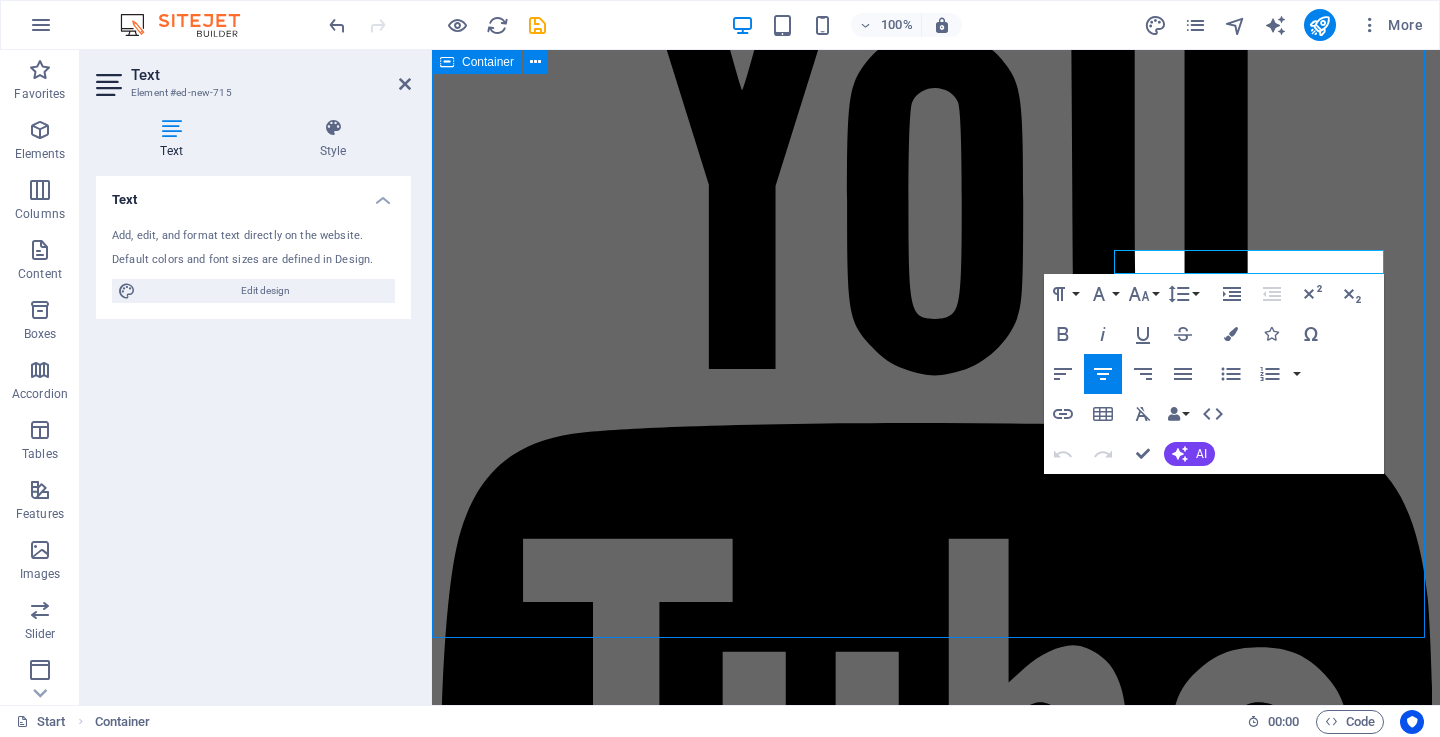 click on "BEI ZETU City Wash Cleaners tunatoa huduma bora kwa bei nafuu na rafiki kwa kila mteja. Bei zetu zinategemea aina ya huduma, ukubwa wa kitu kinachofanyiwa usafi, na eneo la huduma. Tunajitahidi kuhakikisha unapata thamani kubwa kwa kila shilingi unayolipa. Kwa bei kamili au nukuu maalum, tafadhali wasiliana nasi moja kwa moja – tuko tayari kukupa maelezo ya kina kwa uaminifu na uwazi. 🧺 Usafi wa Nguo (Laundry & Dry Cleaning) NGUO 15 10,000  24 HRS Wash & Dry Ironing Premium Wash 20,000  120 min   Wash & Dry Ironing nguo 30 20,000  60 min Wash & Dry Ironing premium Wash 40,000  3 Hrs Wash & Dry Ironing 🛋️ Usafi wa Sofa 1 Seat / siti moja 15,000 Tsh.  40 min Exterior  Wash Machine  Wash &   Dry 3 seat / siti 3 45,000 Tsh  120 min Exterior  Wash Machine  Wash &   Dry 6 seat / siti 6 90,000 Tsh.  2 Hrs Exterior  Wash Machine  Wash &   Dry 🧼 Usafi wa Kapeti (Mazulia) KAPETI KUANZIA MITA 1 6,000 Tsh  24 Hrs Exterior  Wash Hand  Wash  Natural  Drying Doormate 3,000 Tsh  24 Hrs Exterior" at bounding box center [936, 31914] 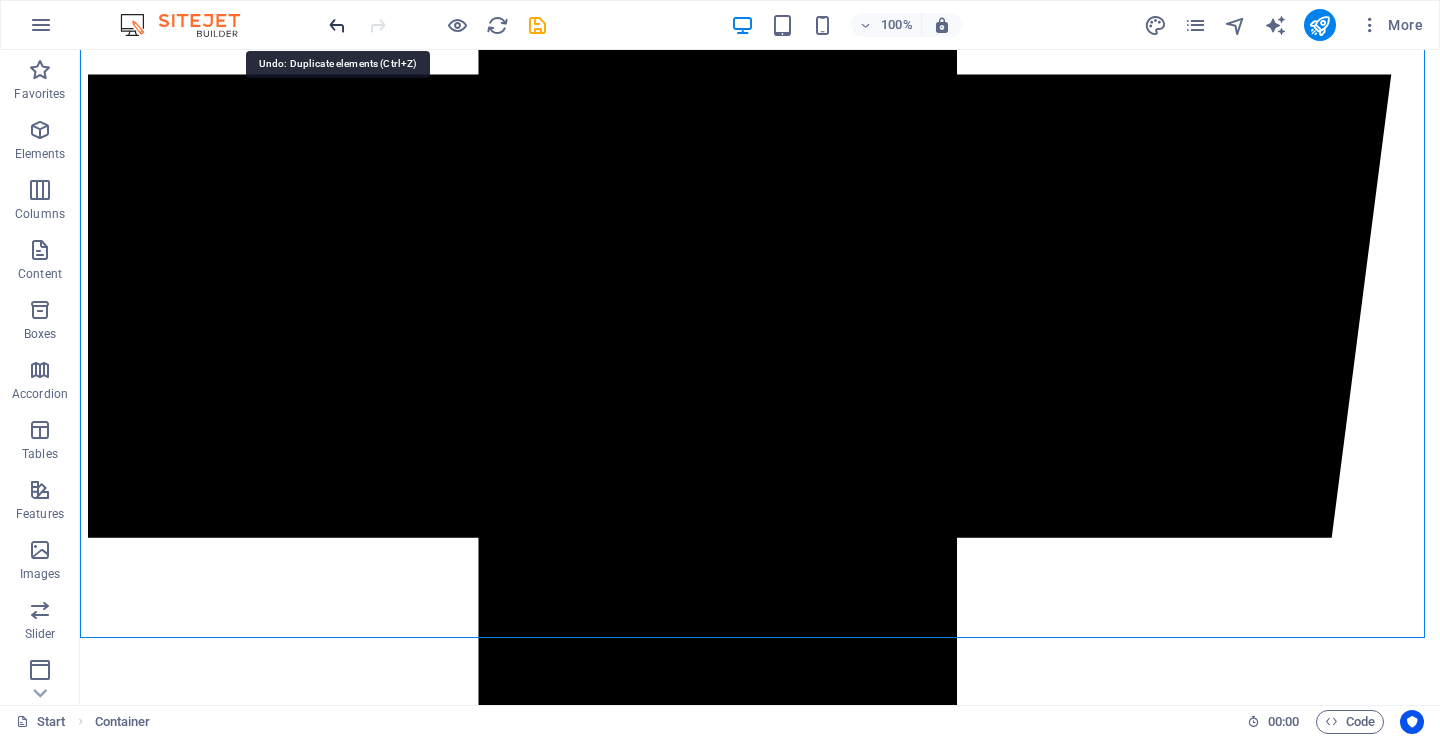 click at bounding box center [337, 25] 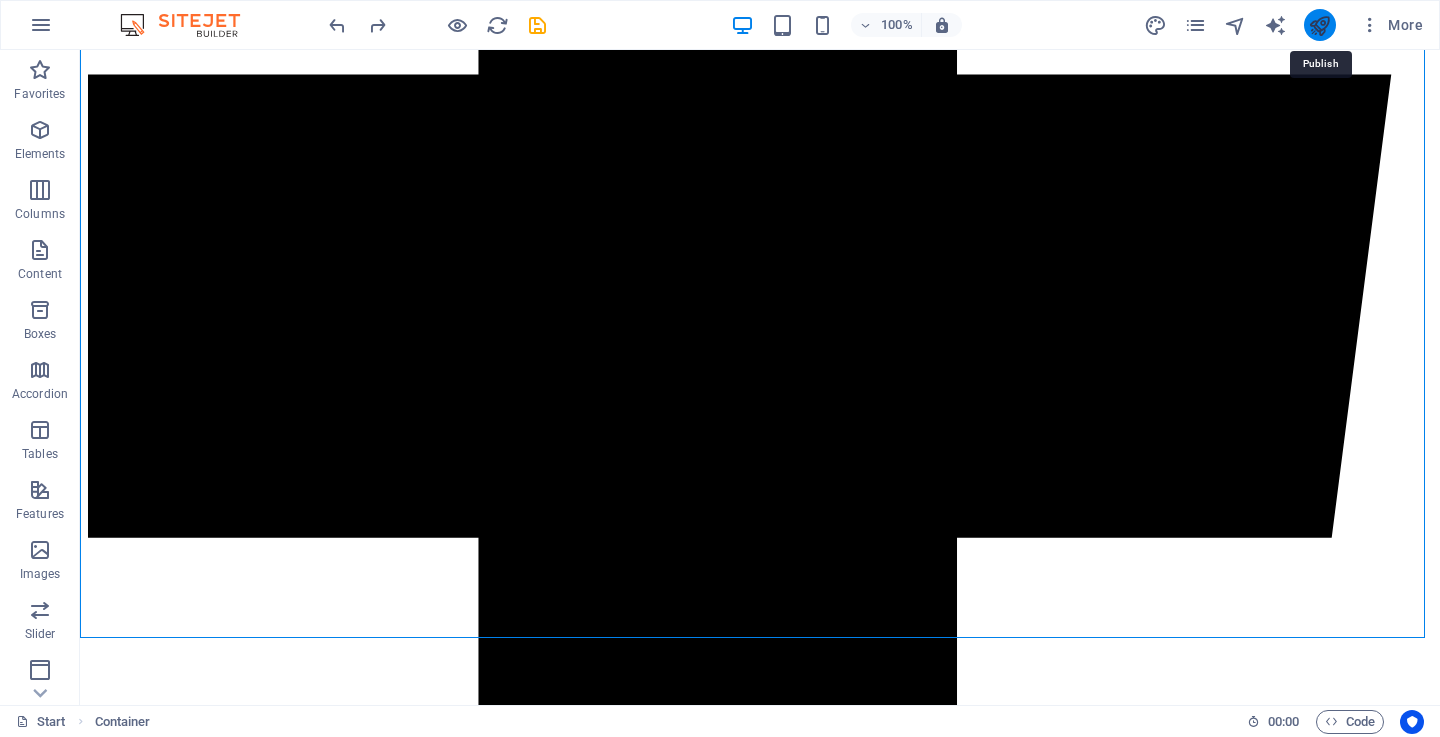 click at bounding box center [1319, 25] 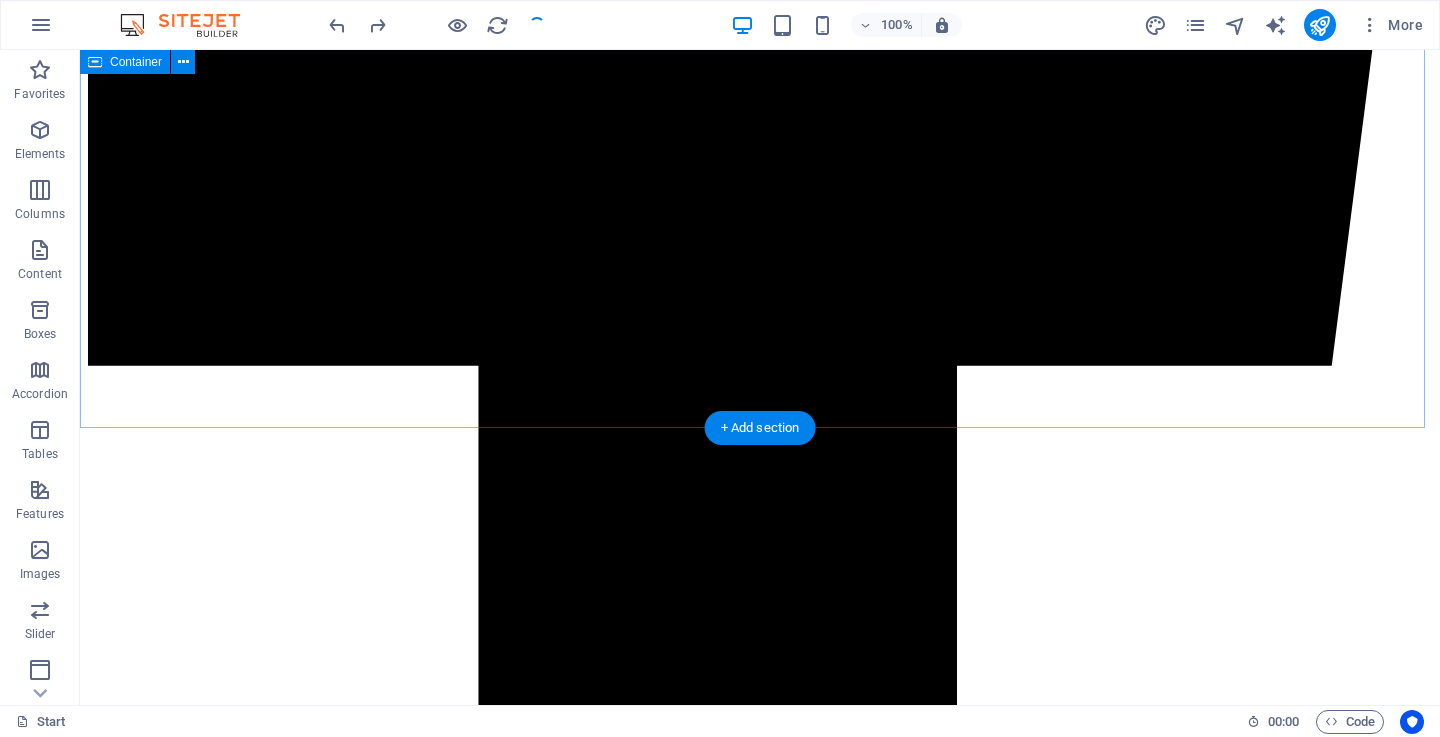 scroll, scrollTop: 5947, scrollLeft: 0, axis: vertical 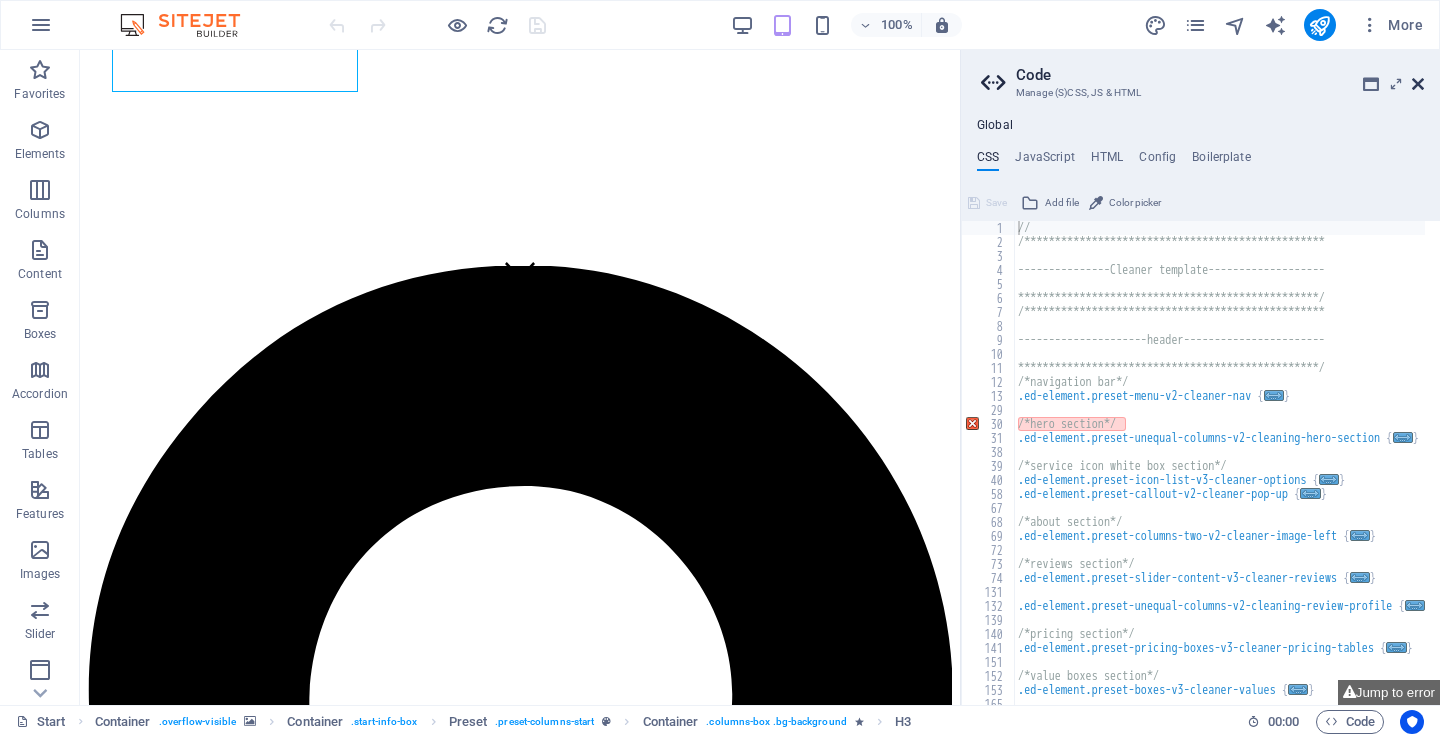 click at bounding box center [1418, 84] 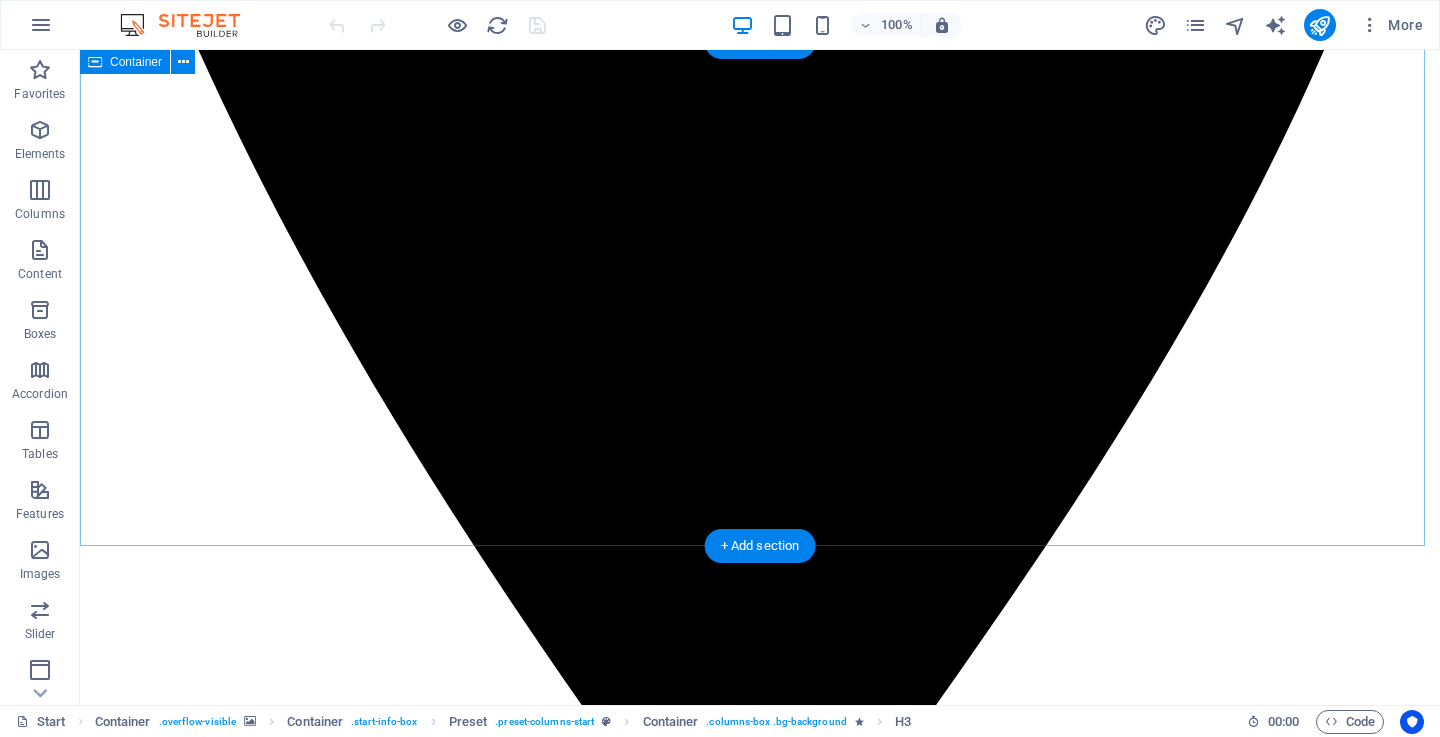 scroll, scrollTop: 1300, scrollLeft: 0, axis: vertical 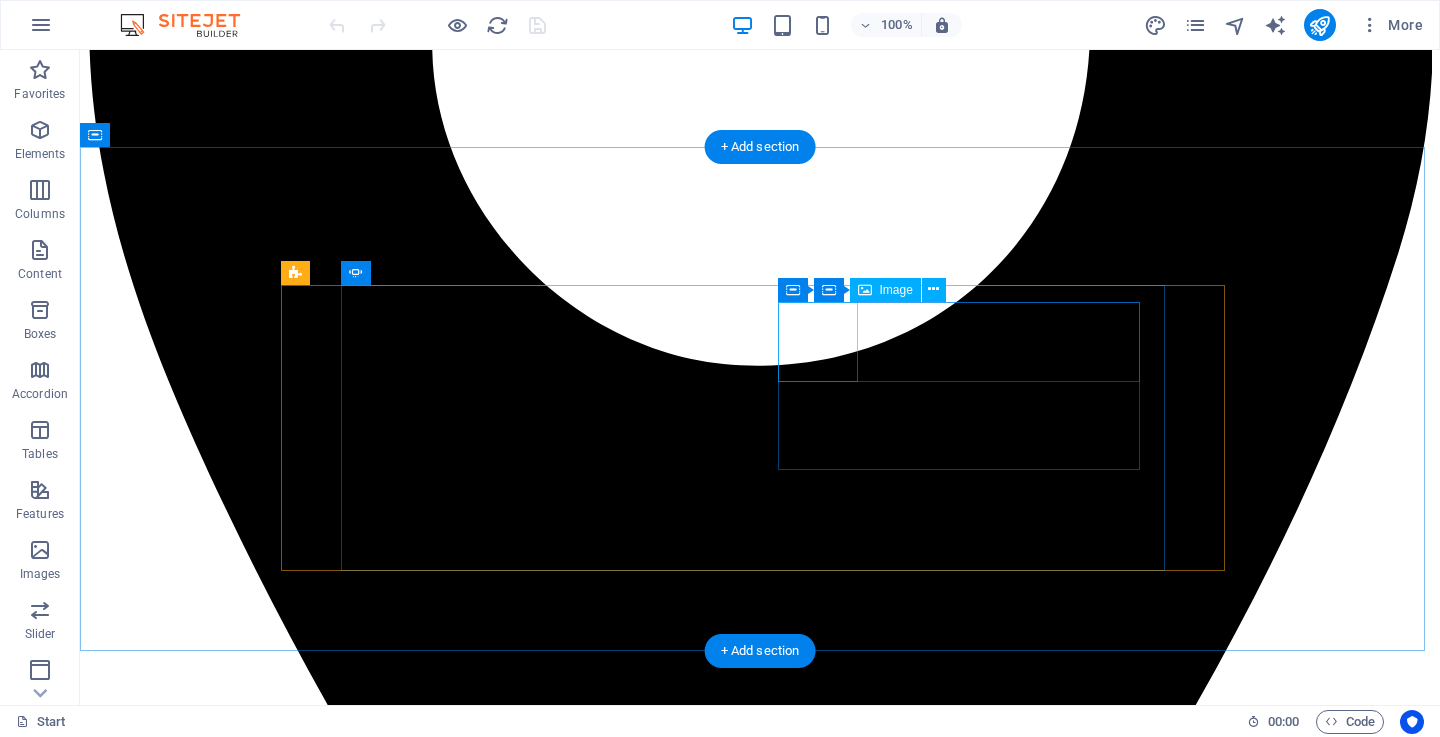 click at bounding box center (-1379, 24749) 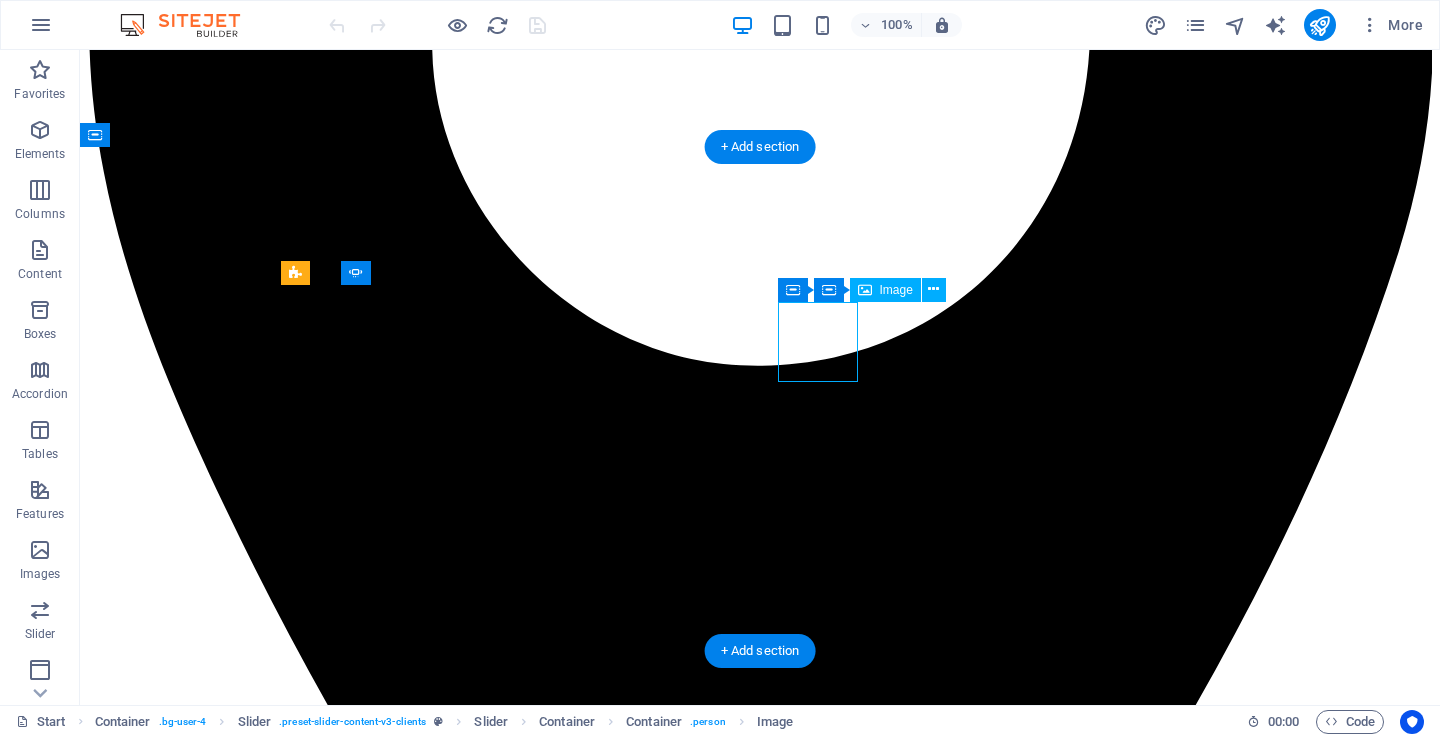 click at bounding box center (-1379, 24749) 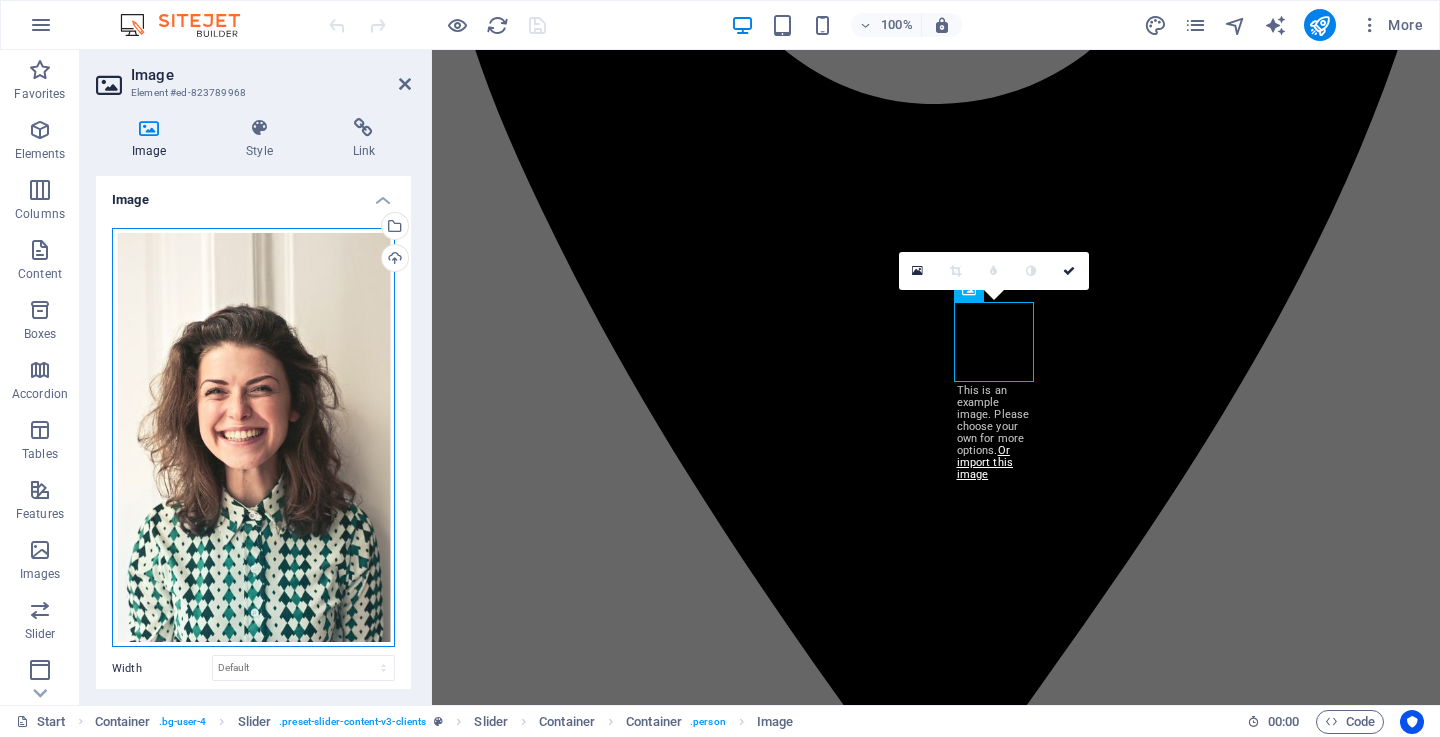 click on "Drag files here, click to choose files or select files from Files or our free stock photos & videos" at bounding box center [253, 438] 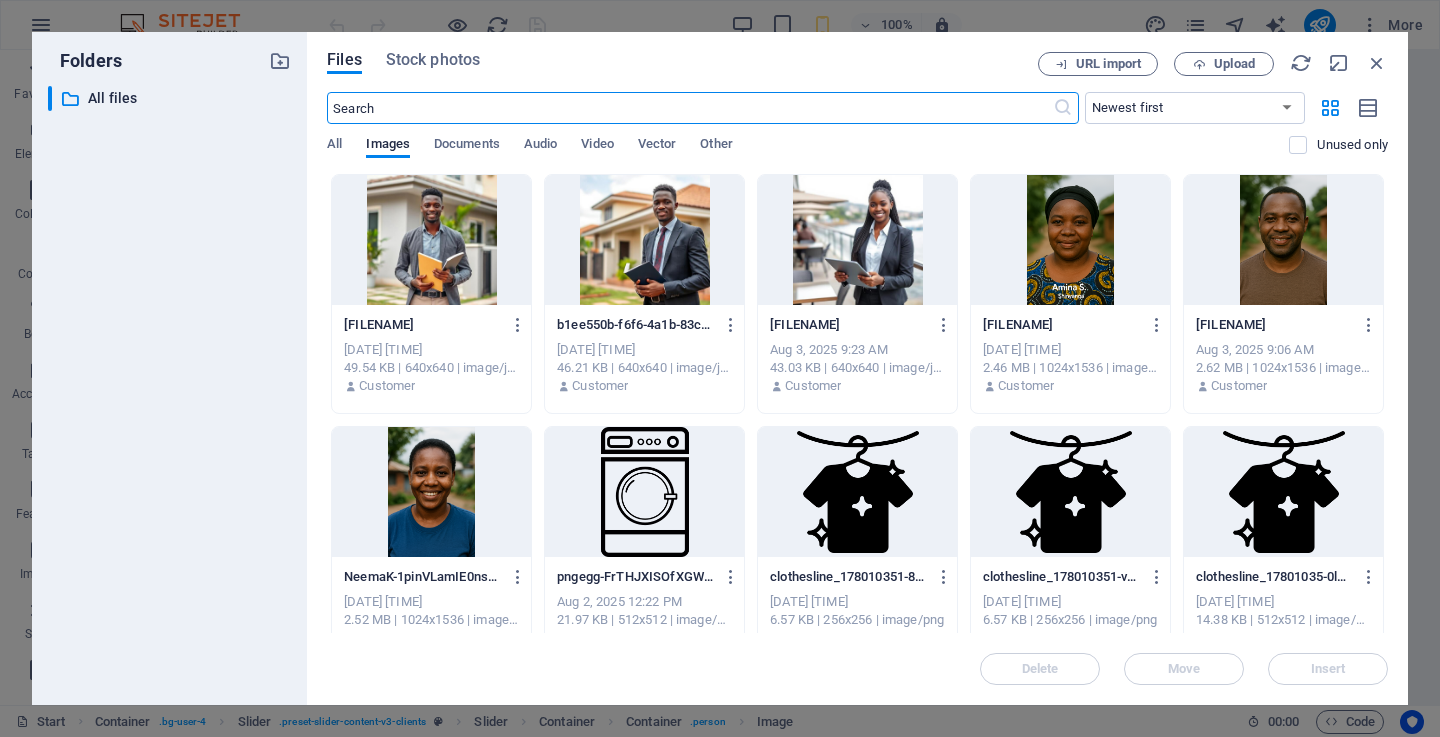 scroll, scrollTop: 2446, scrollLeft: 0, axis: vertical 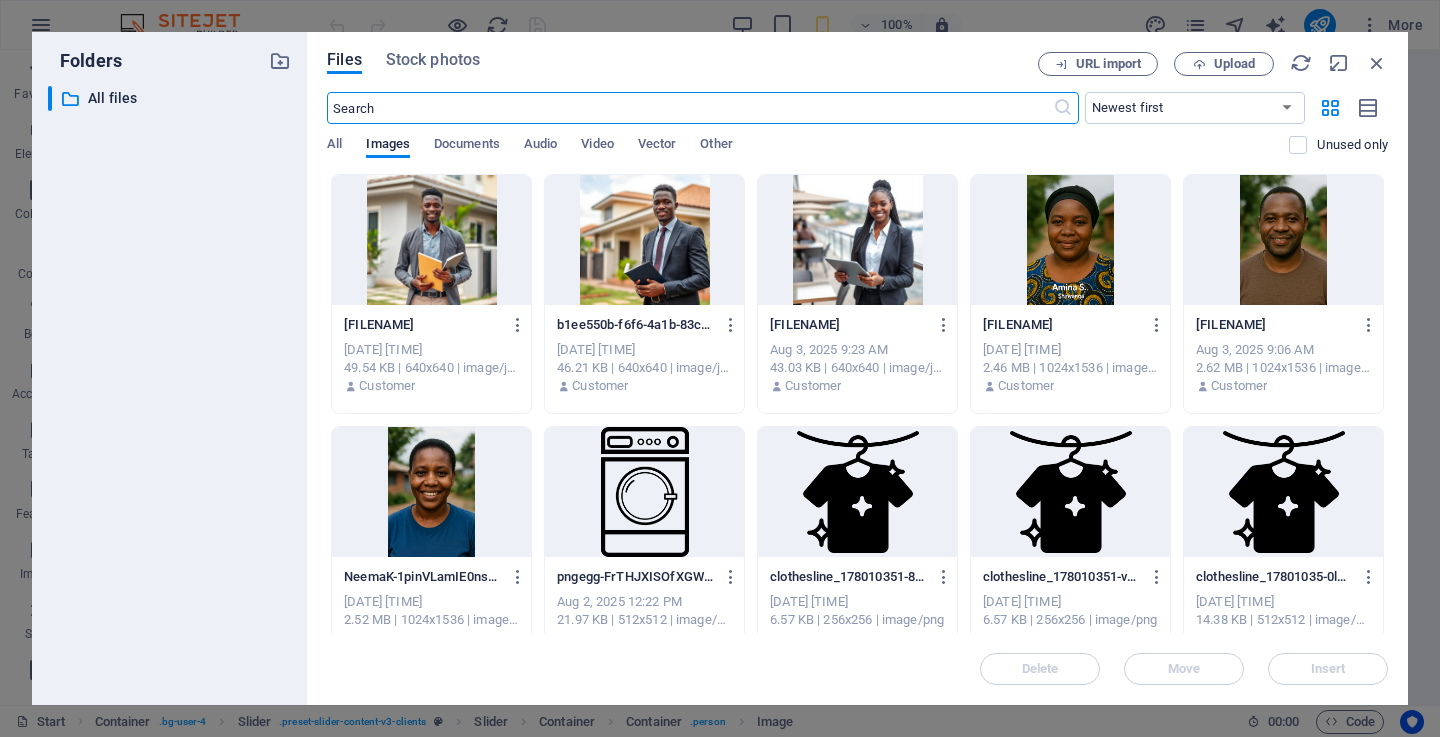 click at bounding box center (431, 240) 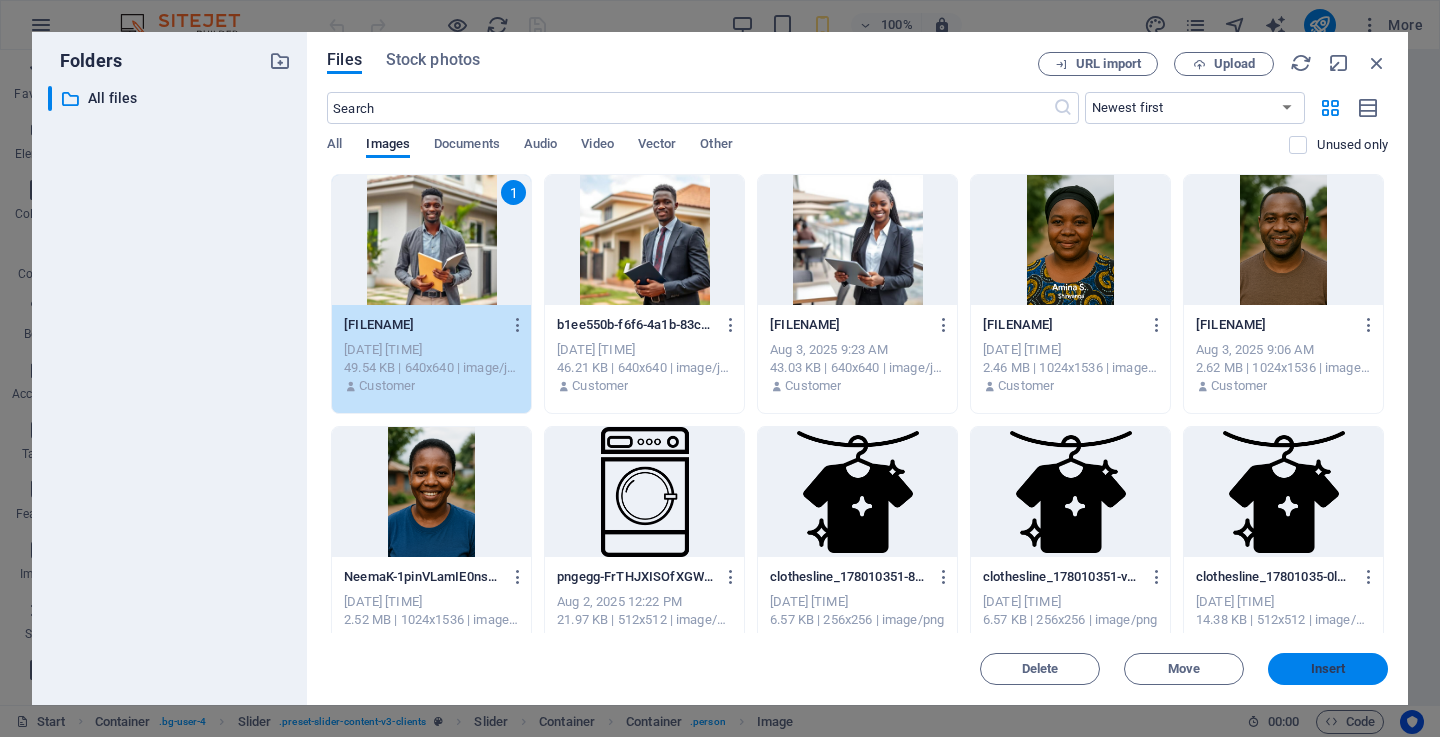 click on "Insert" at bounding box center (1328, 669) 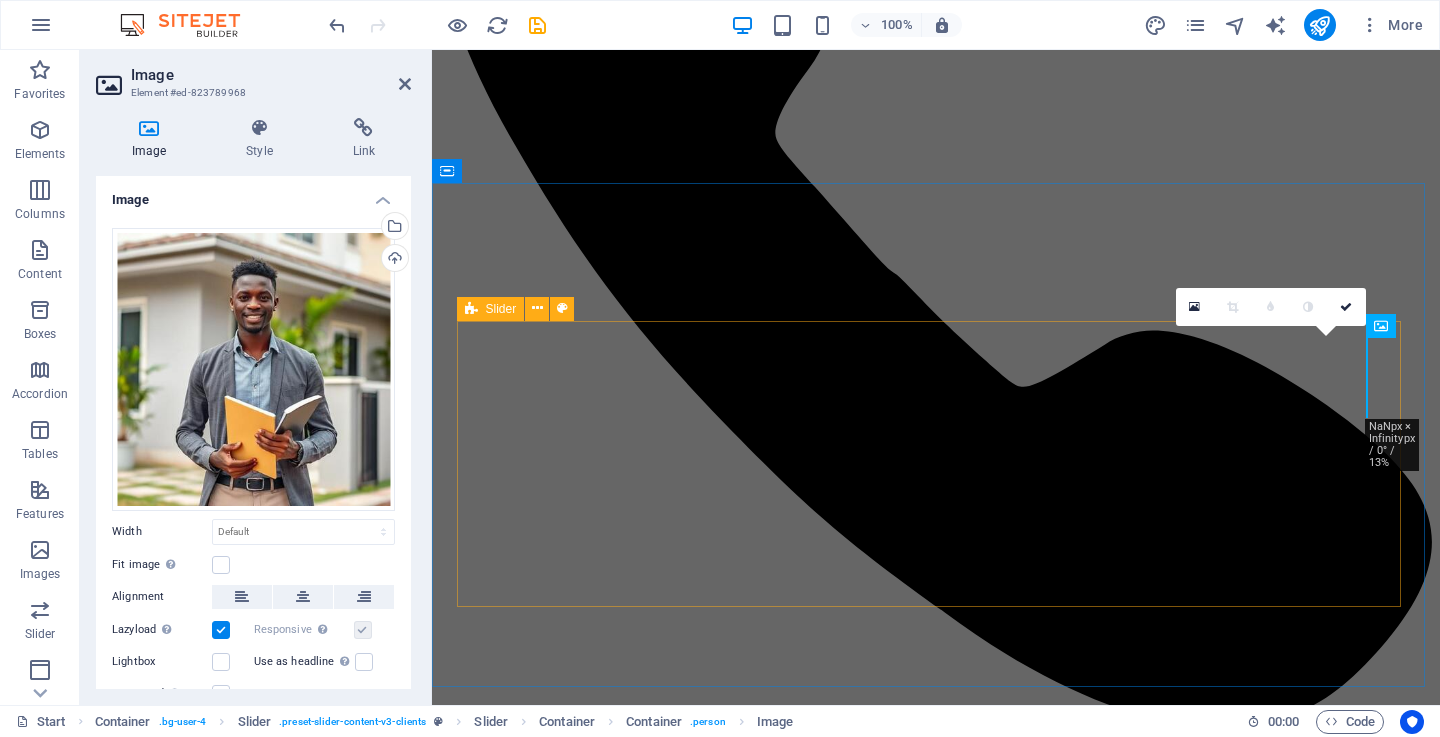 scroll, scrollTop: 1264, scrollLeft: 0, axis: vertical 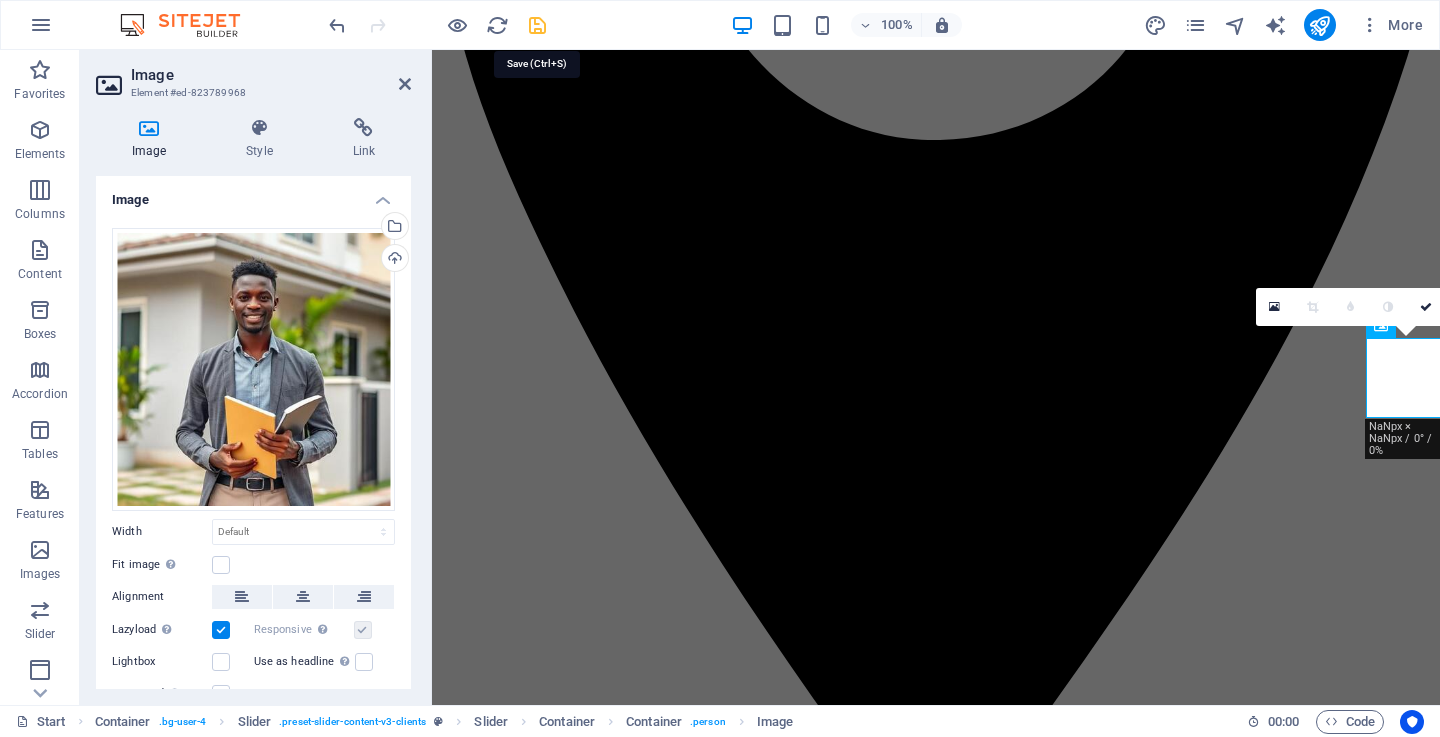 click at bounding box center [537, 25] 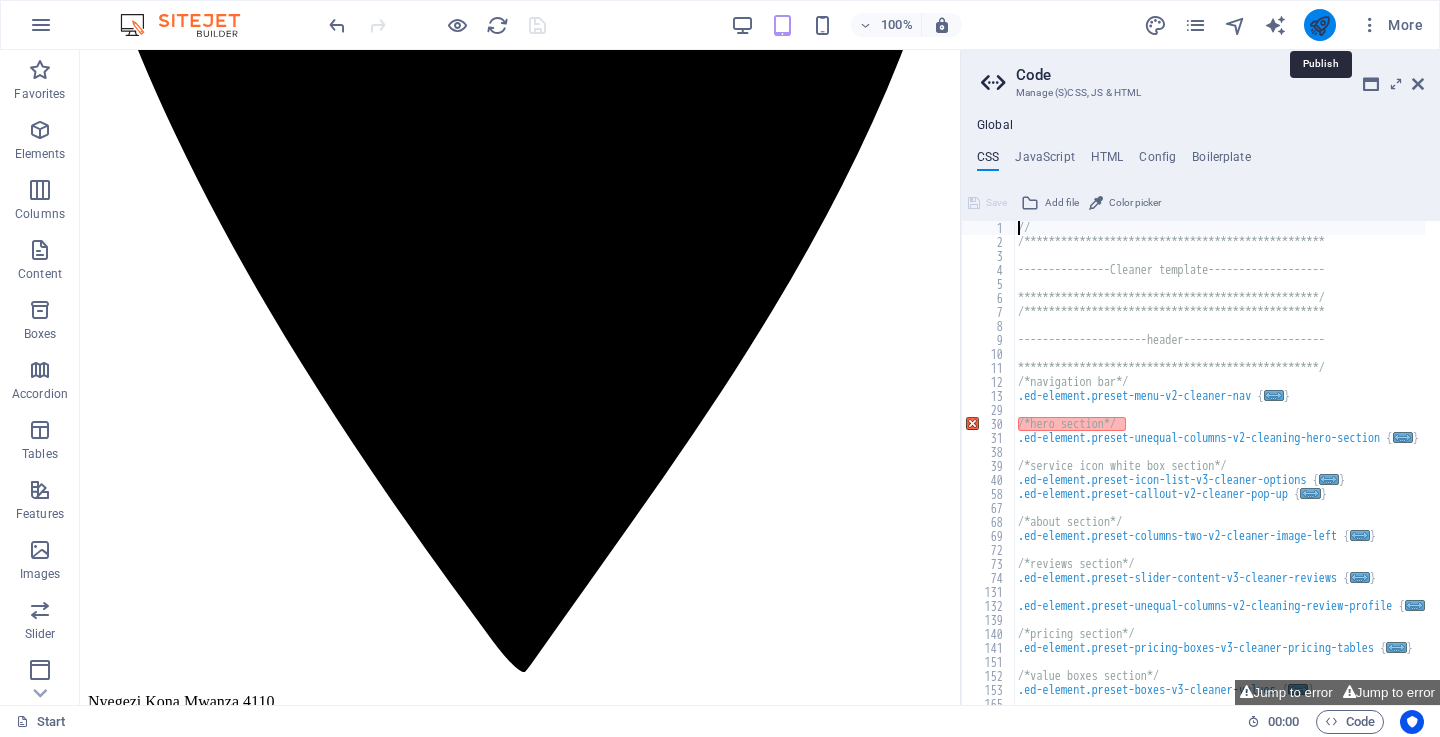 click at bounding box center [1319, 25] 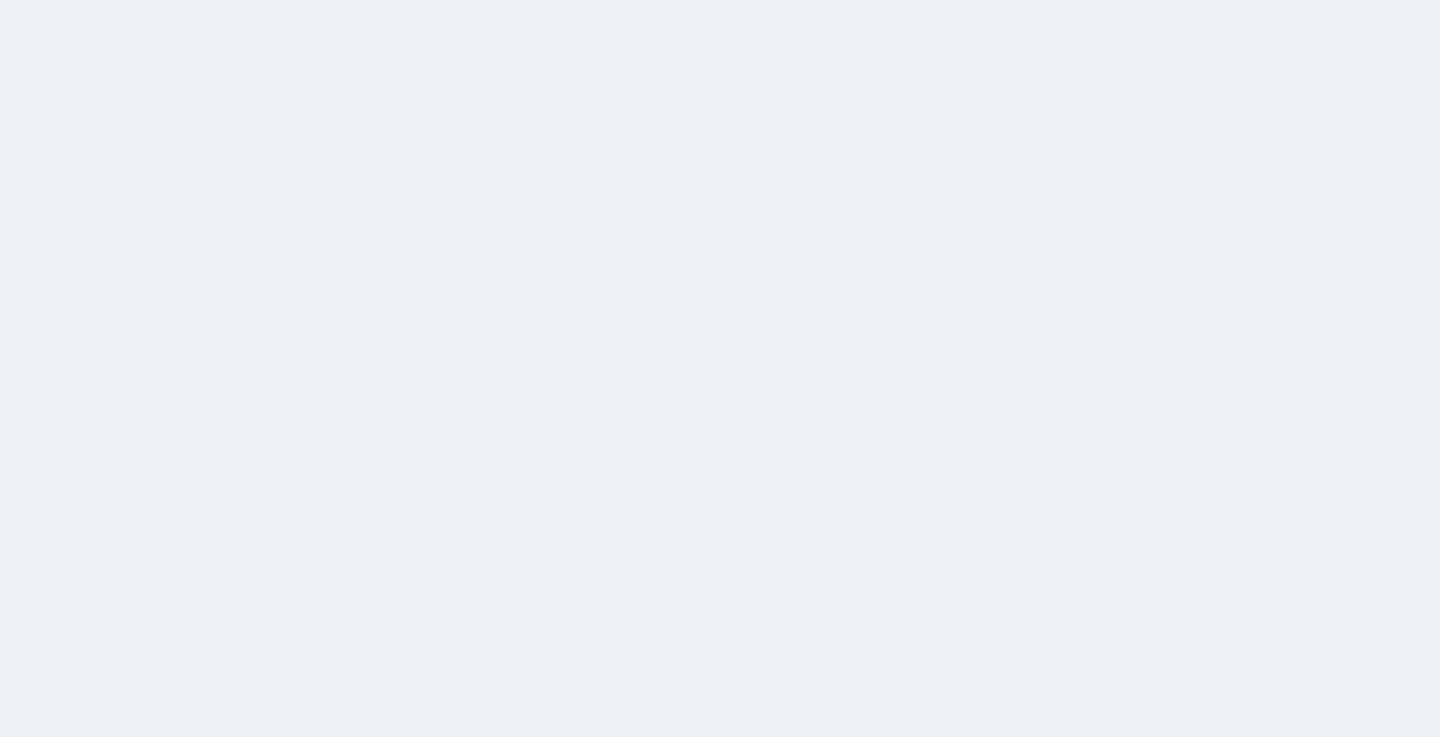 scroll, scrollTop: 0, scrollLeft: 0, axis: both 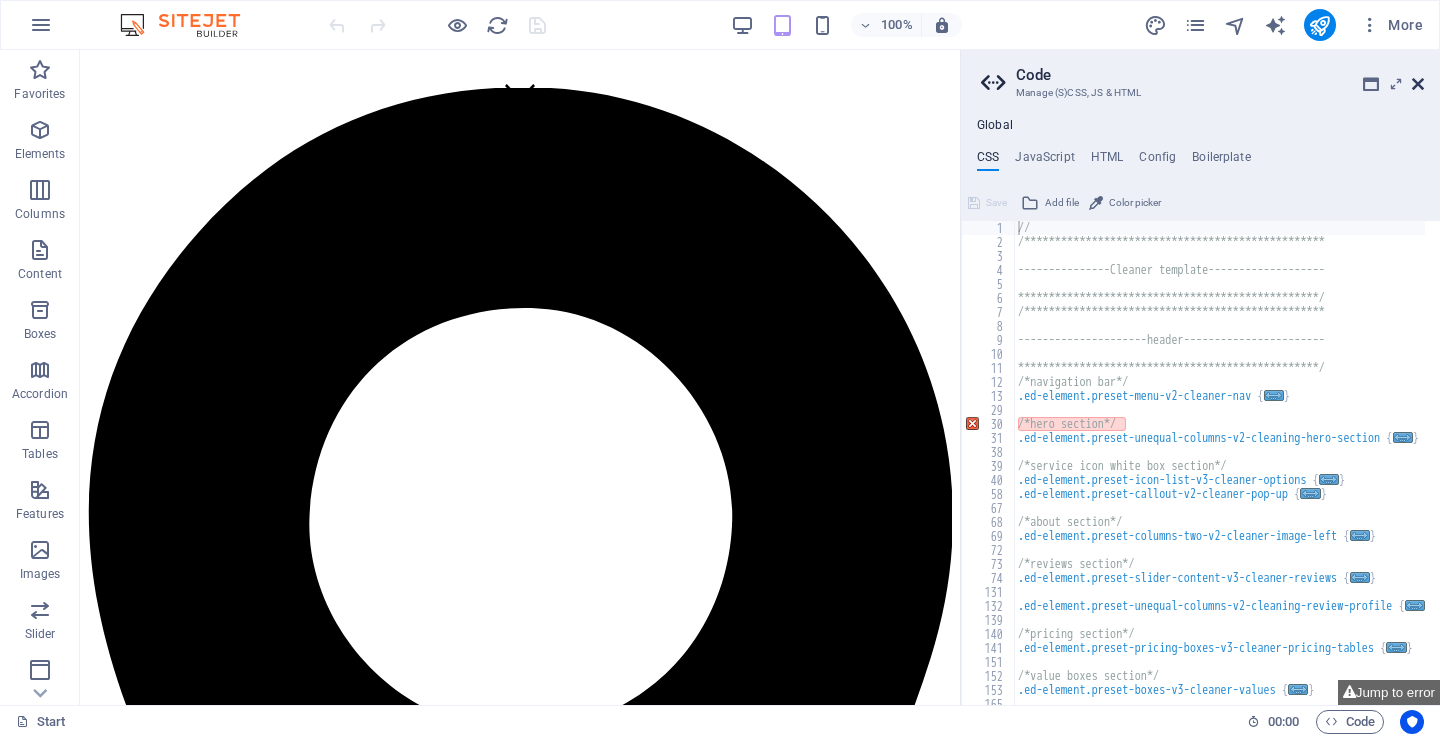 click at bounding box center (1418, 84) 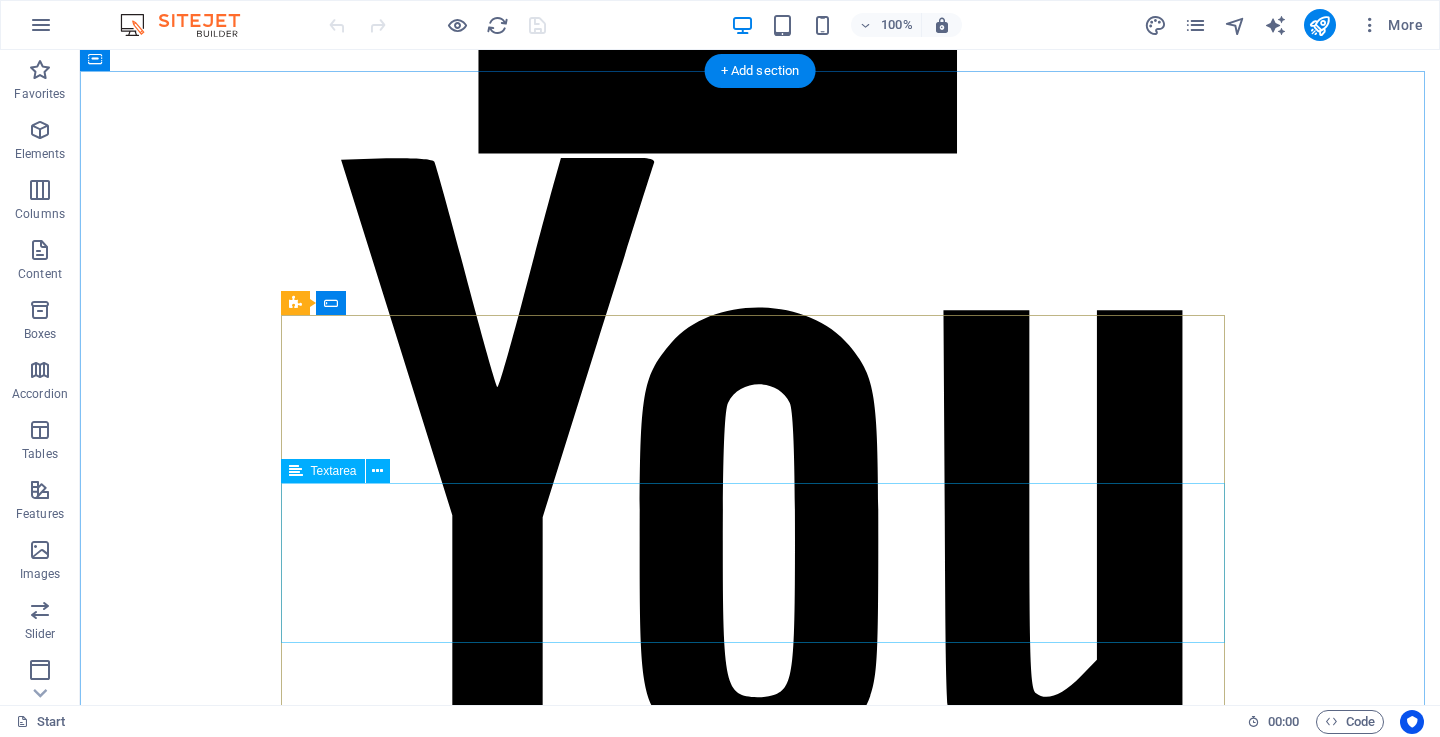 scroll, scrollTop: 7678, scrollLeft: 0, axis: vertical 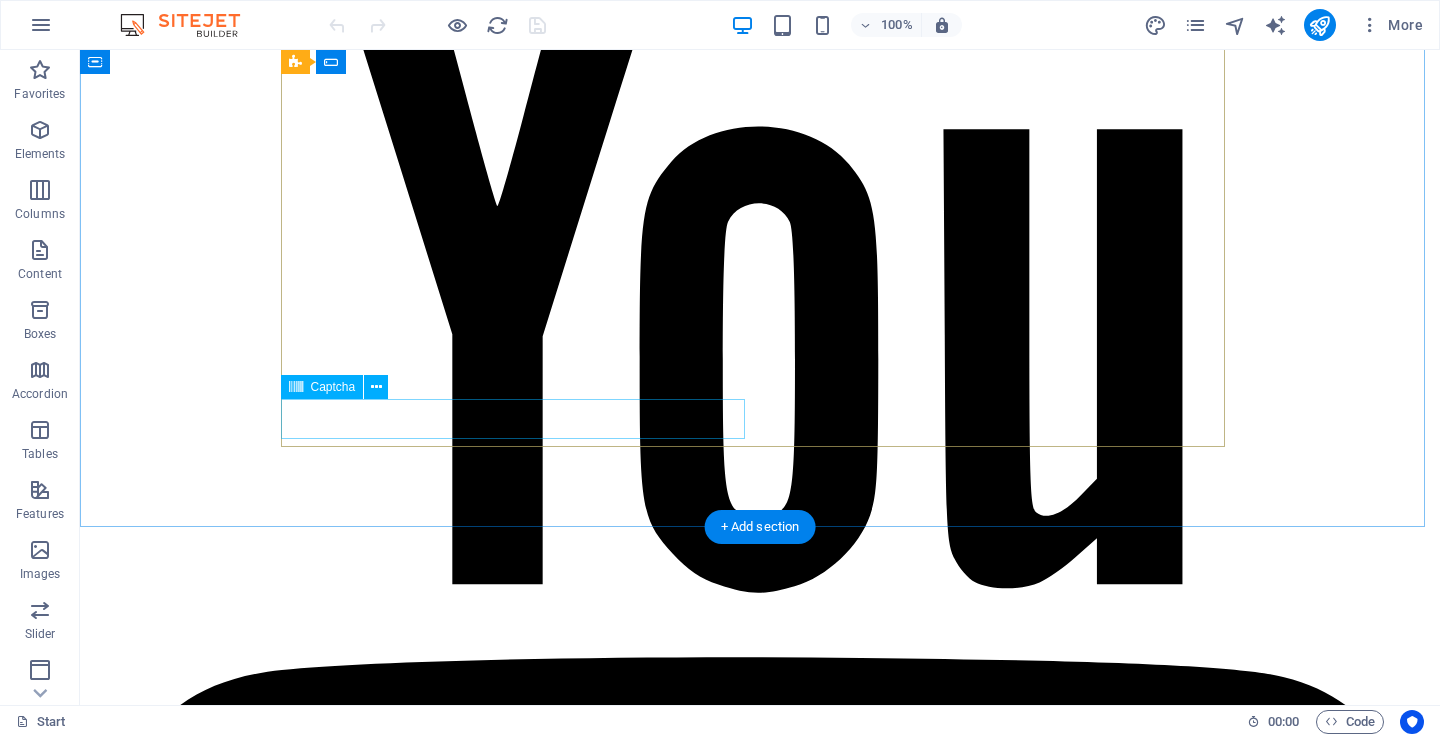 click on "Unreadable? Load new" 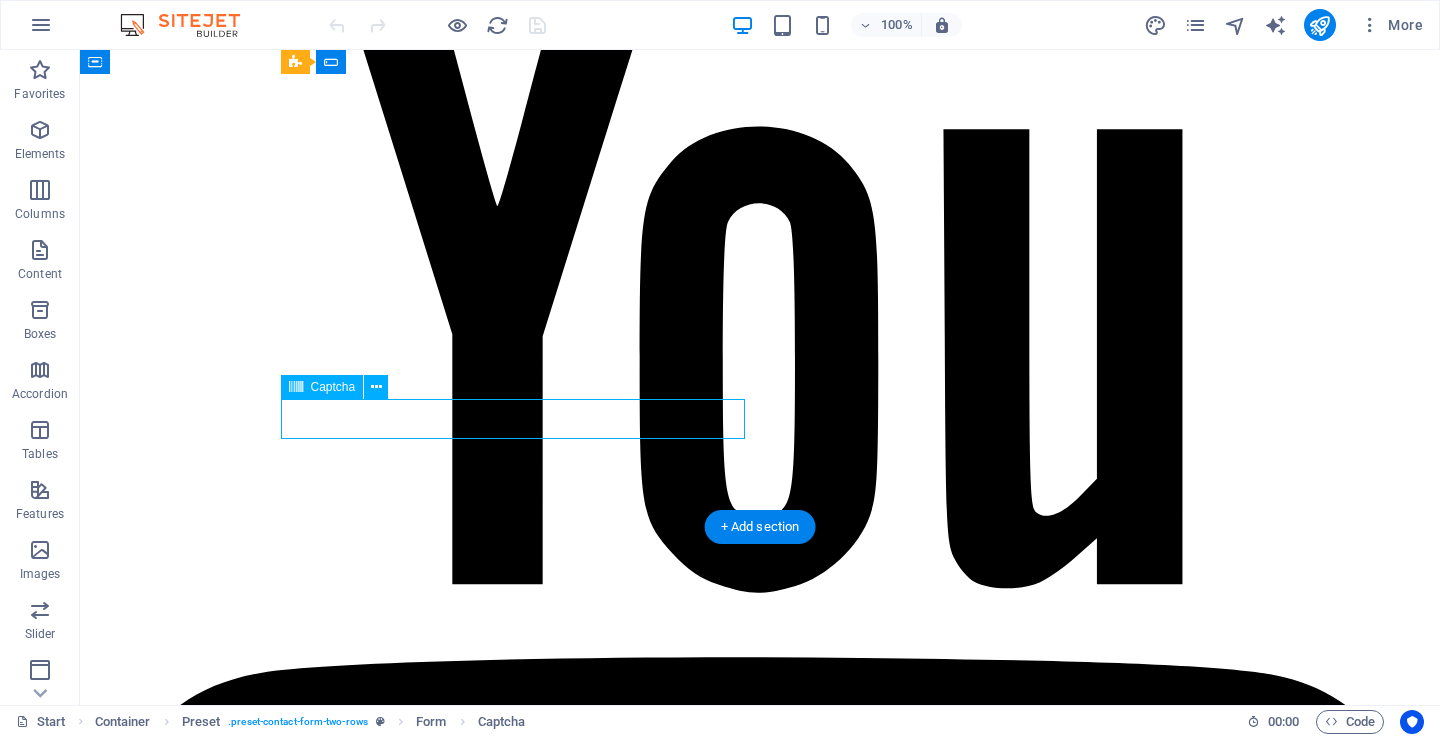 click on "Unreadable? Load new" 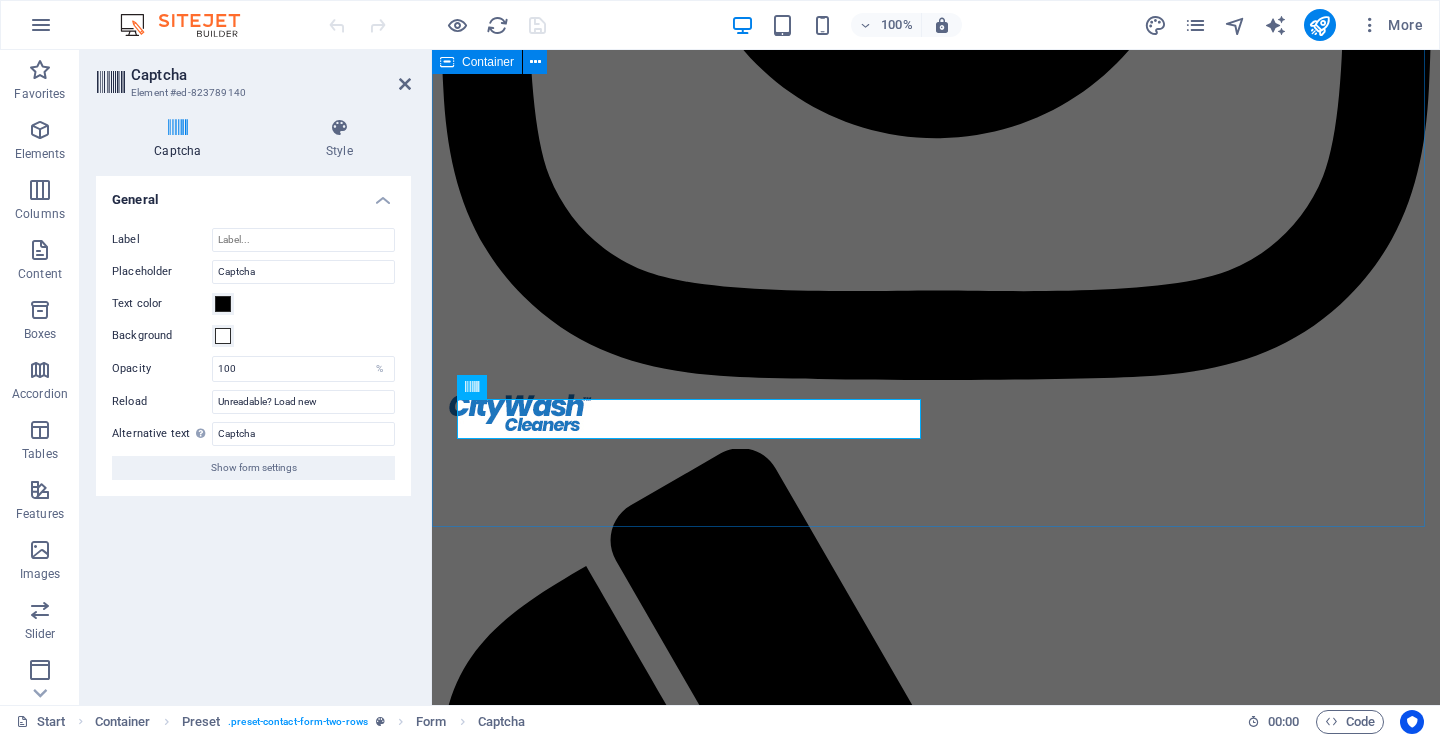 click on "Contact Je, una swali, oda ya huduma, au unahitaji ushauri? Timu yetu iko tayari kukusaidia kwa haraka na kwa heshima. Tafadhali wasiliana nasi kwa simu, WhatsApp, barua pepe, au ujaze fomu ya mawasiliano iliyo hapa chini. Tunapenda kusikia kutoka kwako na kuhakikisha unapata huduma bora kila wakati.
Chagua Huduma
Usafi Wa Nguo Usafi Wa Sofa Usafi Wa Kapeti Usafi Wa Madirisha   I have read and understand the privacy policy. Unreadable? Load new Submit" at bounding box center (936, 39200) 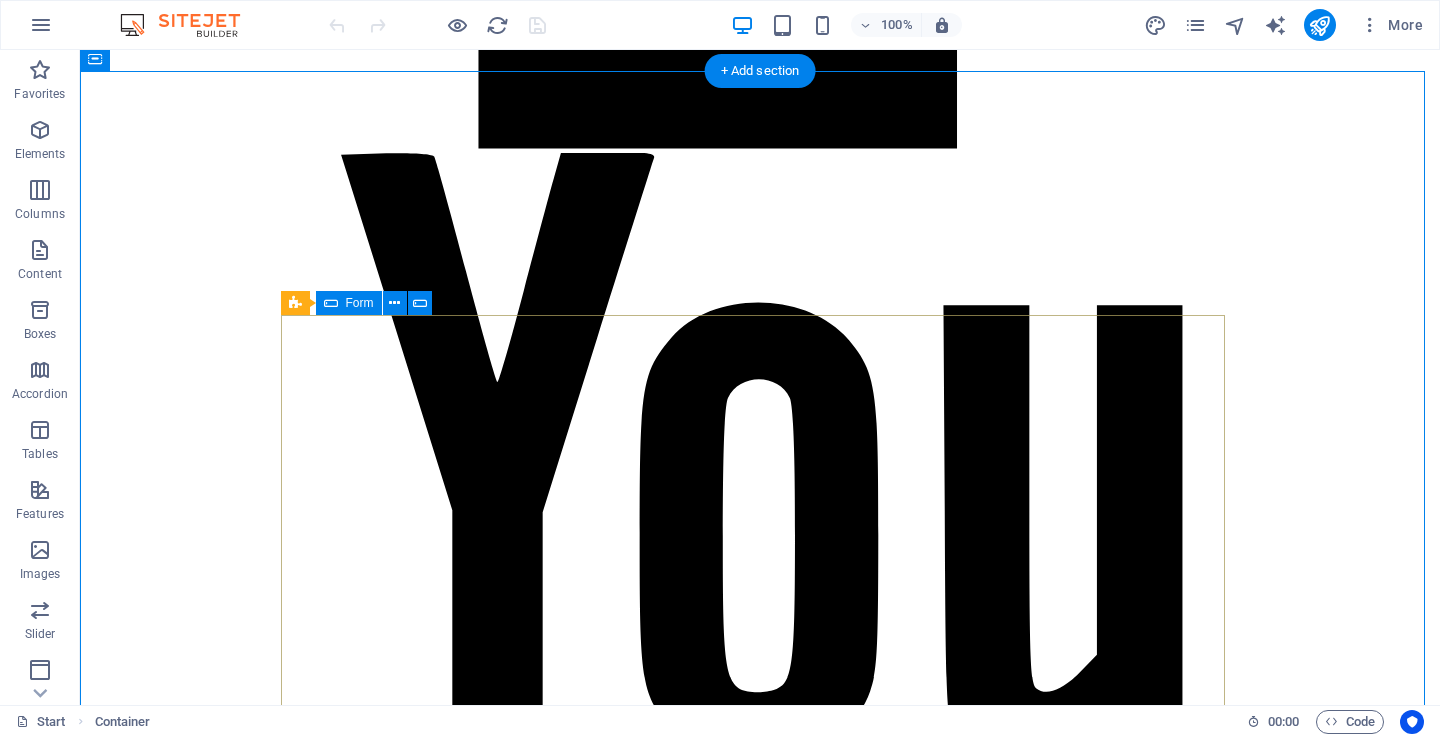 scroll, scrollTop: 7378, scrollLeft: 0, axis: vertical 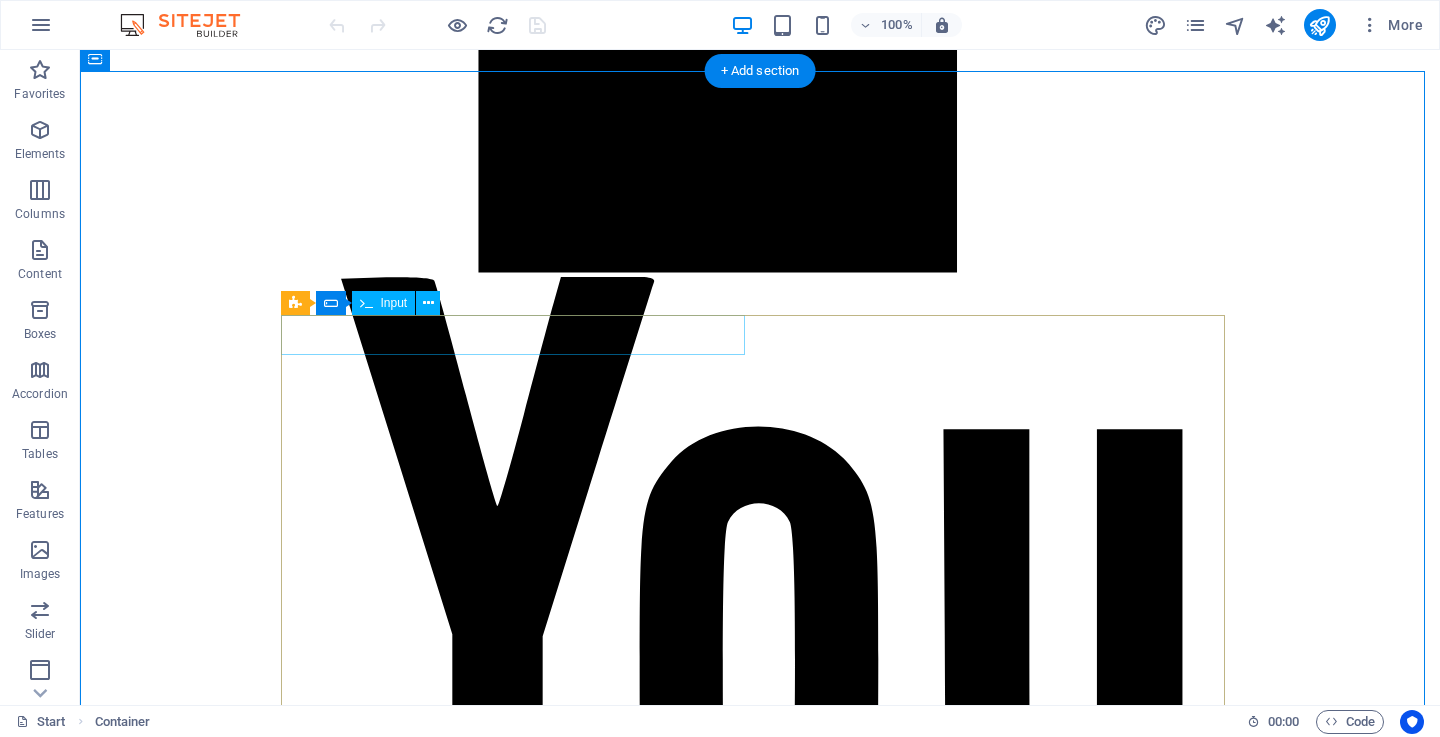 click 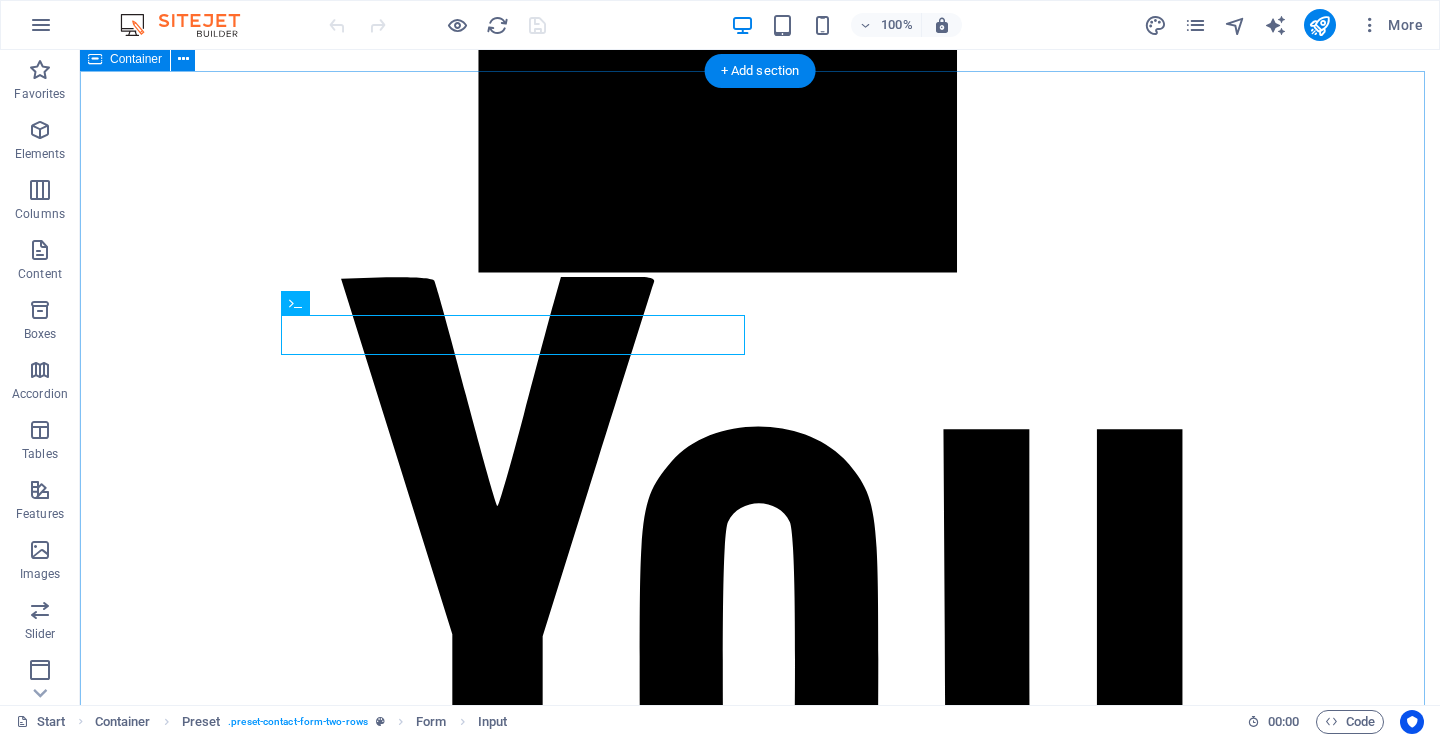 click on "Contact Je, una swali, oda ya huduma, au unahitaji ushauri? Timu yetu iko tayari kukusaidia kwa haraka na kwa heshima. Tafadhali wasiliana nasi kwa simu, WhatsApp, barua pepe, au ujaze fomu ya mawasiliano iliyo hapa chini. Tunapenda kusikia kutoka kwako na kuhakikisha unapata huduma bora kila wakati.
Chagua Huduma
Usafi Wa Nguo Usafi Wa Sofa Usafi Wa Kapeti Usafi Wa Madirisha   I have read and understand the privacy policy. Unreadable? Load new Submit" at bounding box center [760, 51421] 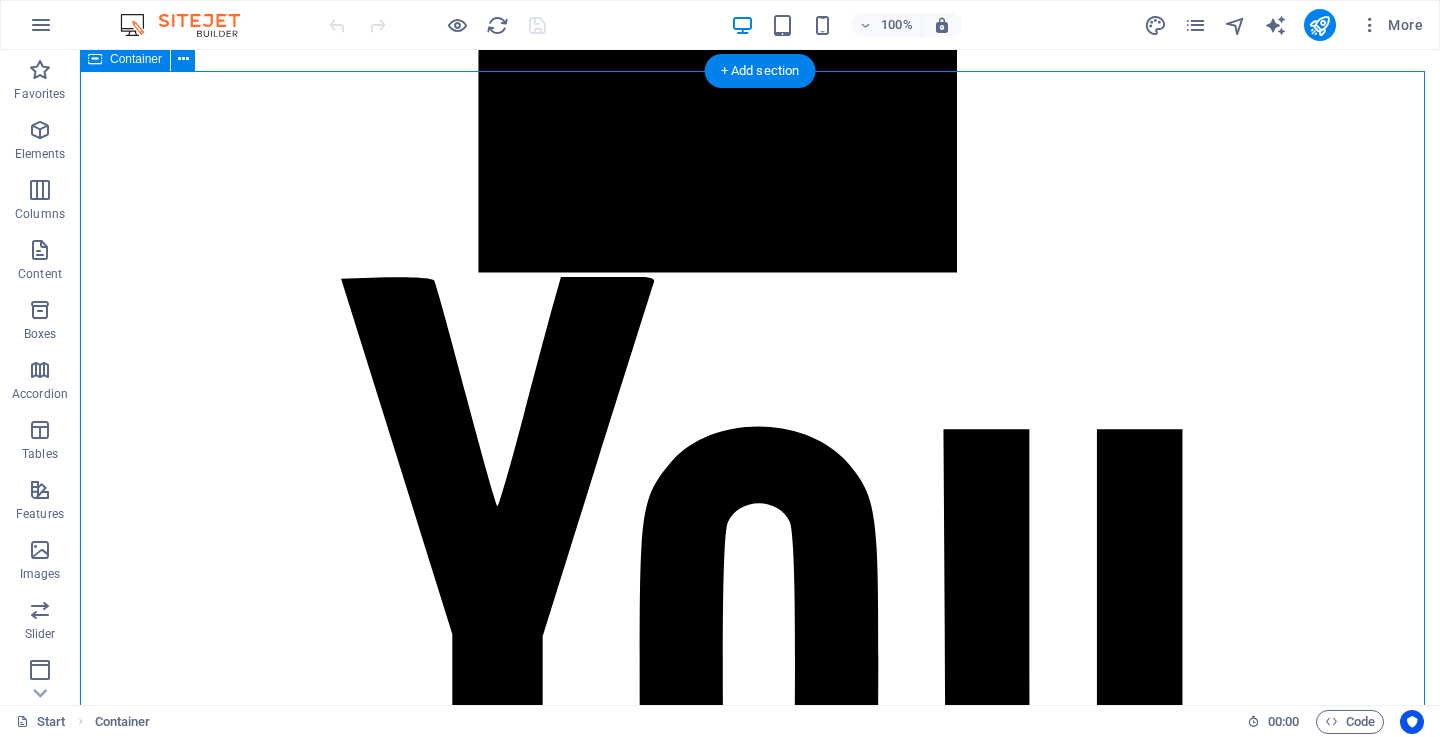 click on "Contact Je, una swali, oda ya huduma, au unahitaji ushauri? Timu yetu iko tayari kukusaidia kwa haraka na kwa heshima. Tafadhali wasiliana nasi kwa simu, WhatsApp, barua pepe, au ujaze fomu ya mawasiliano iliyo hapa chini. Tunapenda kusikia kutoka kwako na kuhakikisha unapata huduma bora kila wakati.
Chagua Huduma
Usafi Wa Nguo Usafi Wa Sofa Usafi Wa Kapeti Usafi Wa Madirisha   I have read and understand the privacy policy. Unreadable? Load new Submit" at bounding box center [760, 51421] 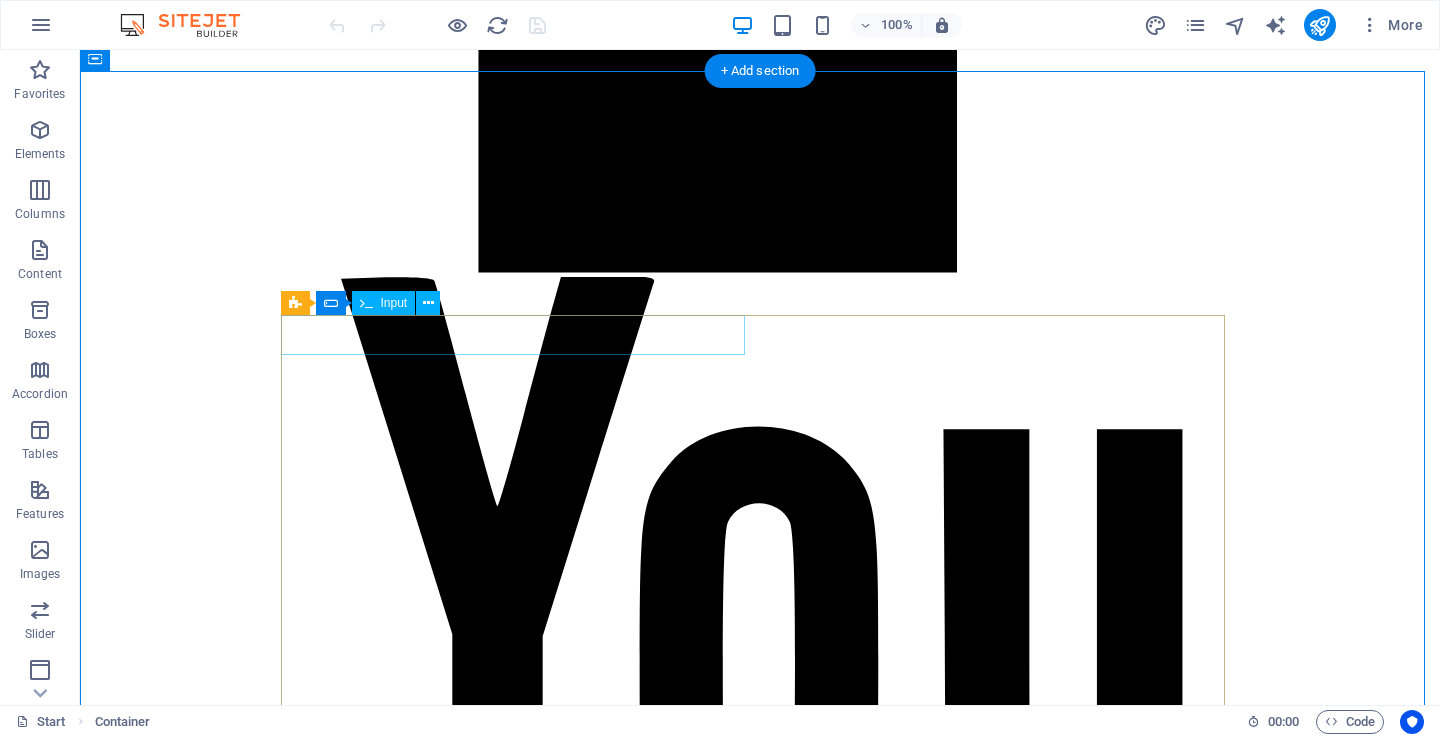 click 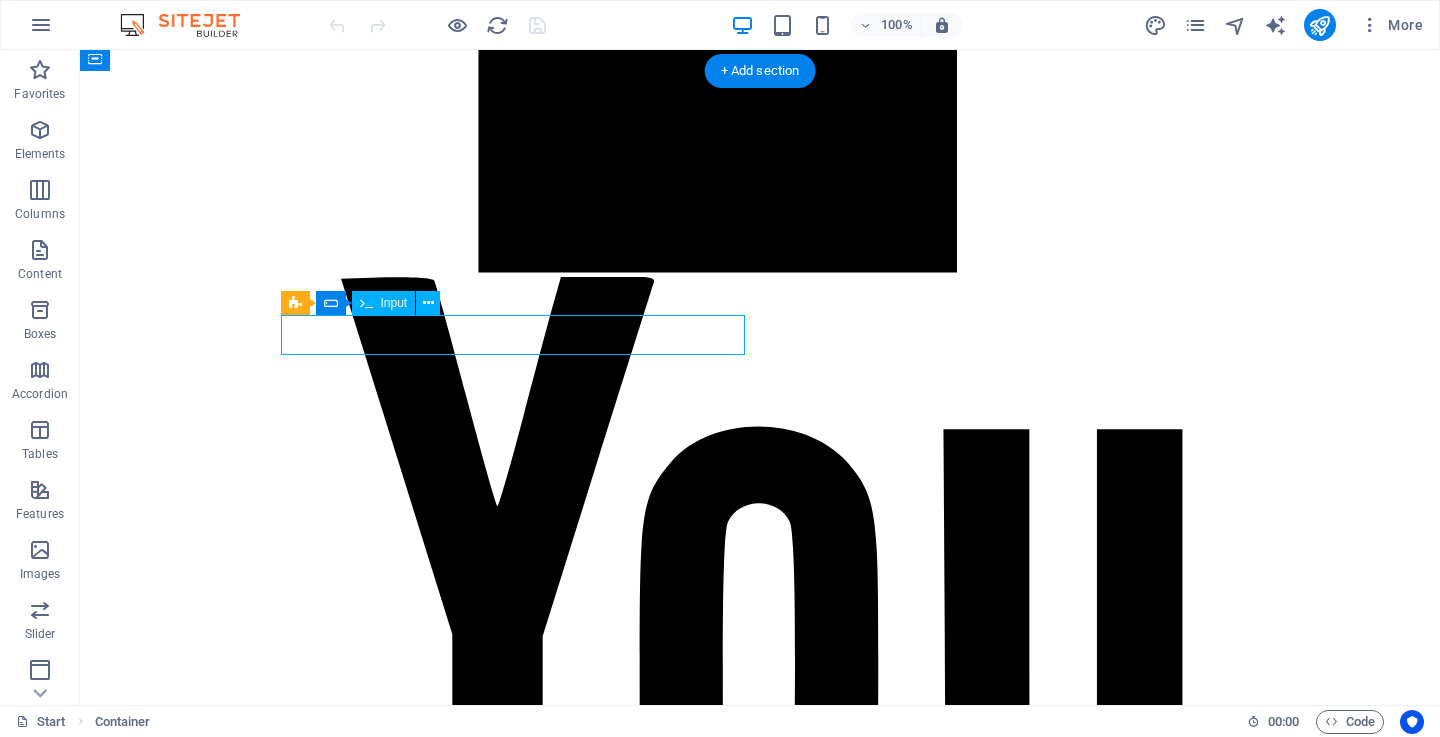 click 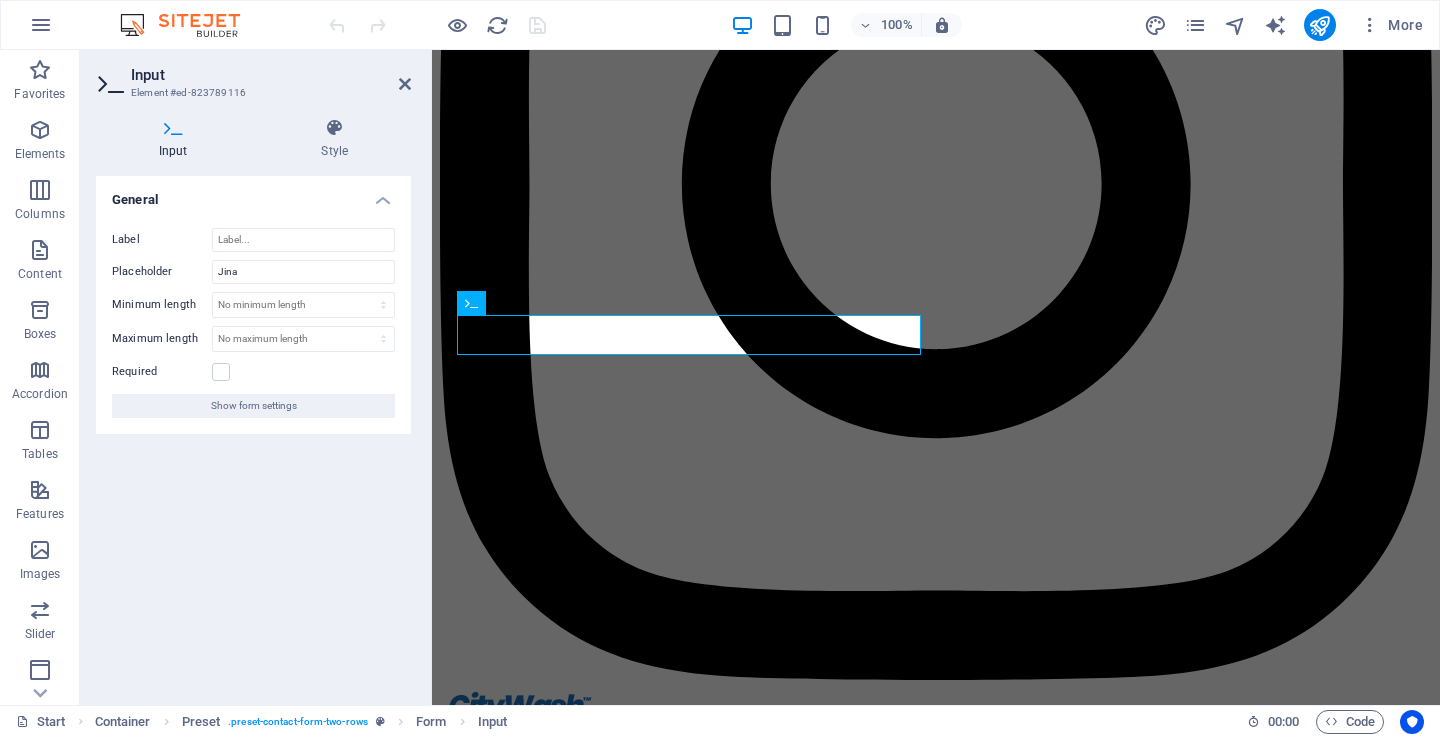 click at bounding box center [173, 128] 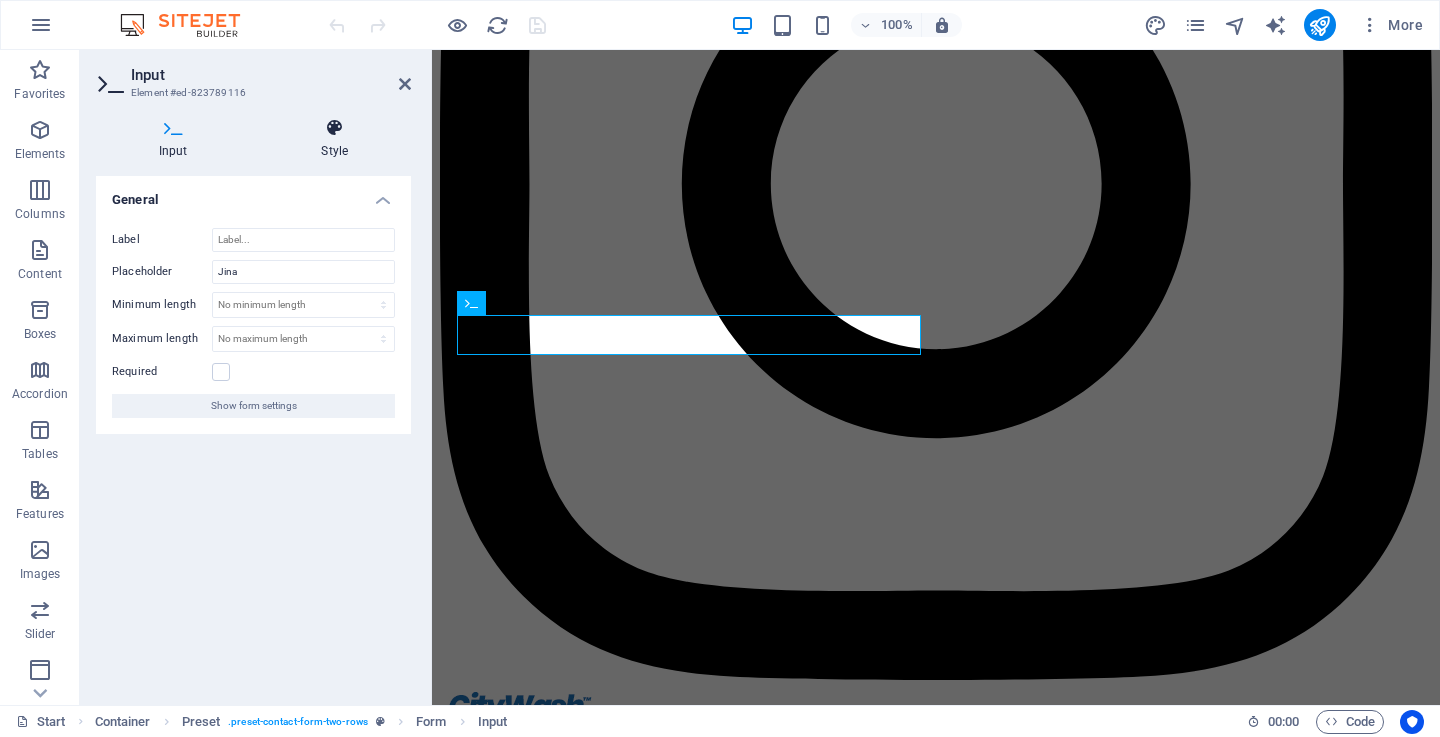 click at bounding box center [335, 128] 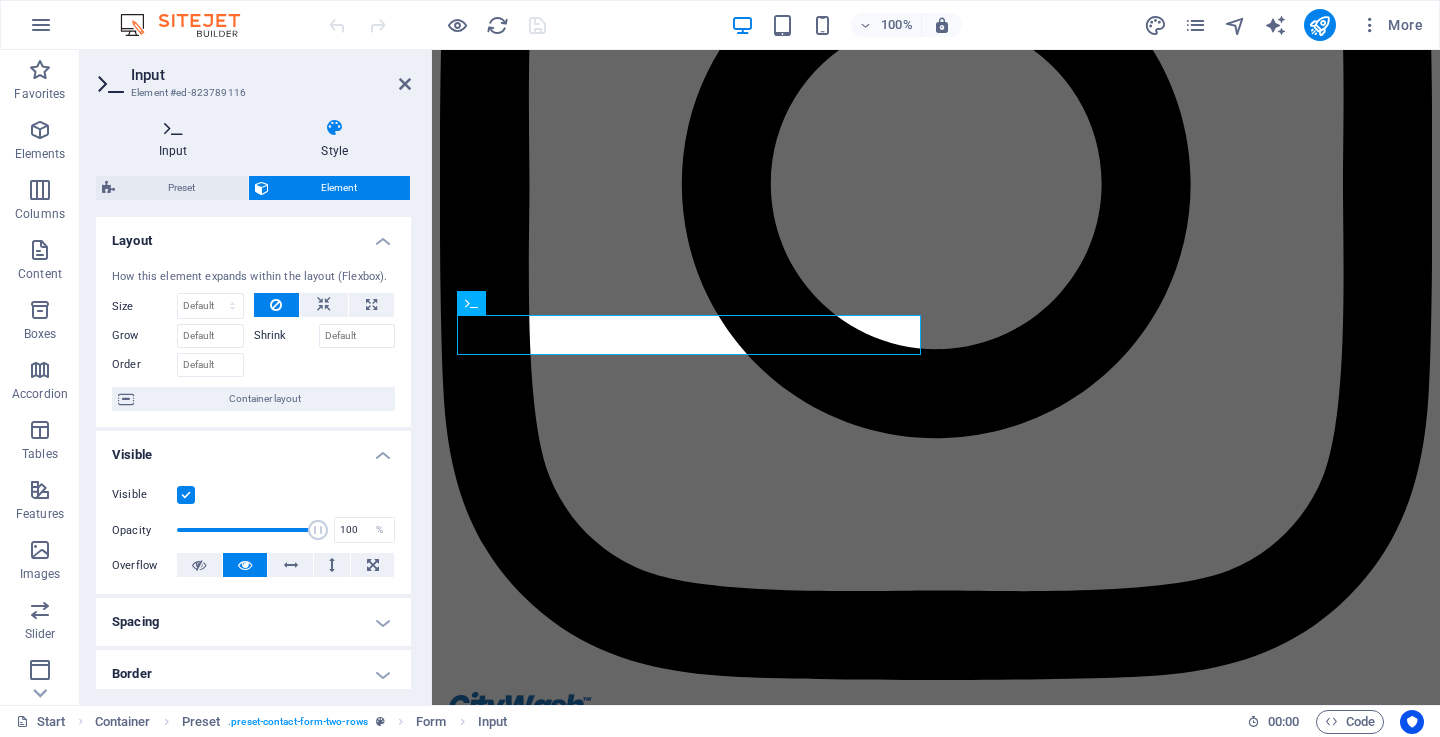 click at bounding box center (173, 128) 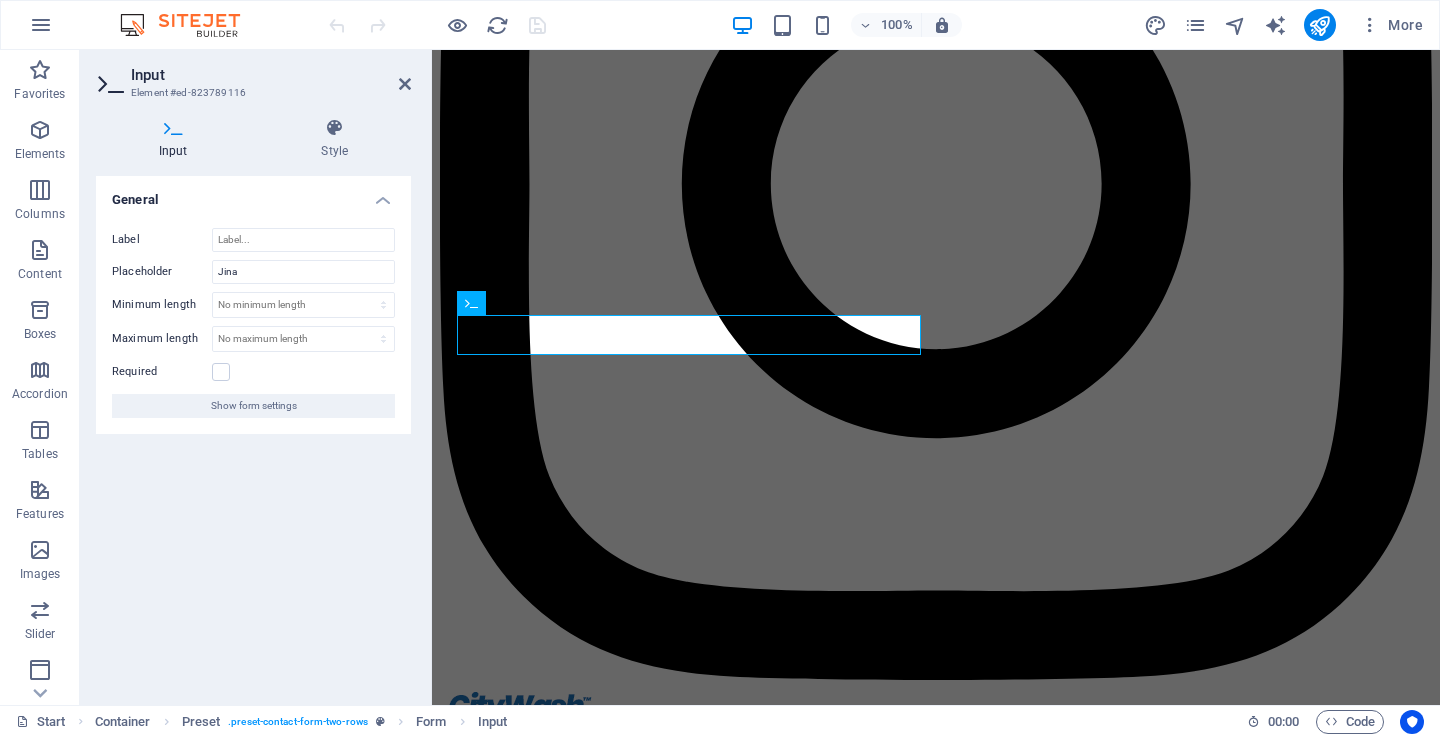 click on "Input Style General Label Placeholder Jina Minimum length No minimum length chars Maximum length No maximum length chars Required Show form settings Preset Element Layout How this element expands within the layout (Flexbox). Size Default auto px % 1/1 1/2 1/3 1/4 1/5 1/6 1/7 1/8 1/9 1/10 Grow Shrink Order Container layout Visible Visible Opacity 100 % Overflow Spacing Margin Default auto px % rem vw vh Custom Custom auto px % rem vw vh auto px % rem vw vh auto px % rem vw vh auto px % rem vw vh Padding Default px rem % vh vw Custom Custom px rem % vh vw px rem % vh vw px rem % vh vw px rem % vh vw Border Style              - Width 1 auto px rem % vh vw Custom Custom 1 auto px rem % vh vw 1 auto px rem % vh vw 1 auto px rem % vh vw 1 auto px rem % vh vw  - Color Round corners Default px rem % vh vw Custom Custom px rem % vh vw px rem % vh vw px rem % vh vw px rem % vh vw Shadow Default None Outside Inside Color X offset 0 px rem vh vw Y offset 0 px rem vh vw Blur 0 px rem % vh vw Spread 0 px rem vh 0" at bounding box center (253, 403) 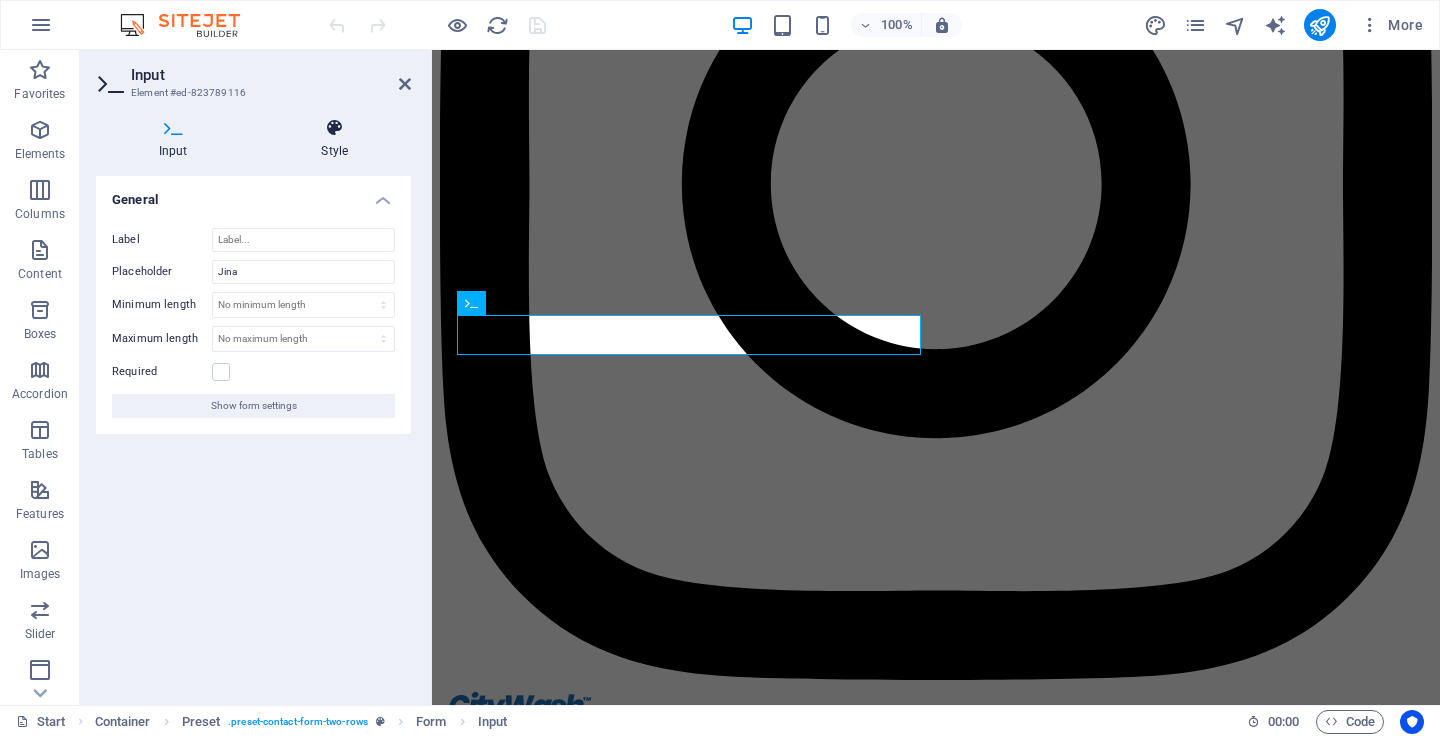 click at bounding box center [335, 128] 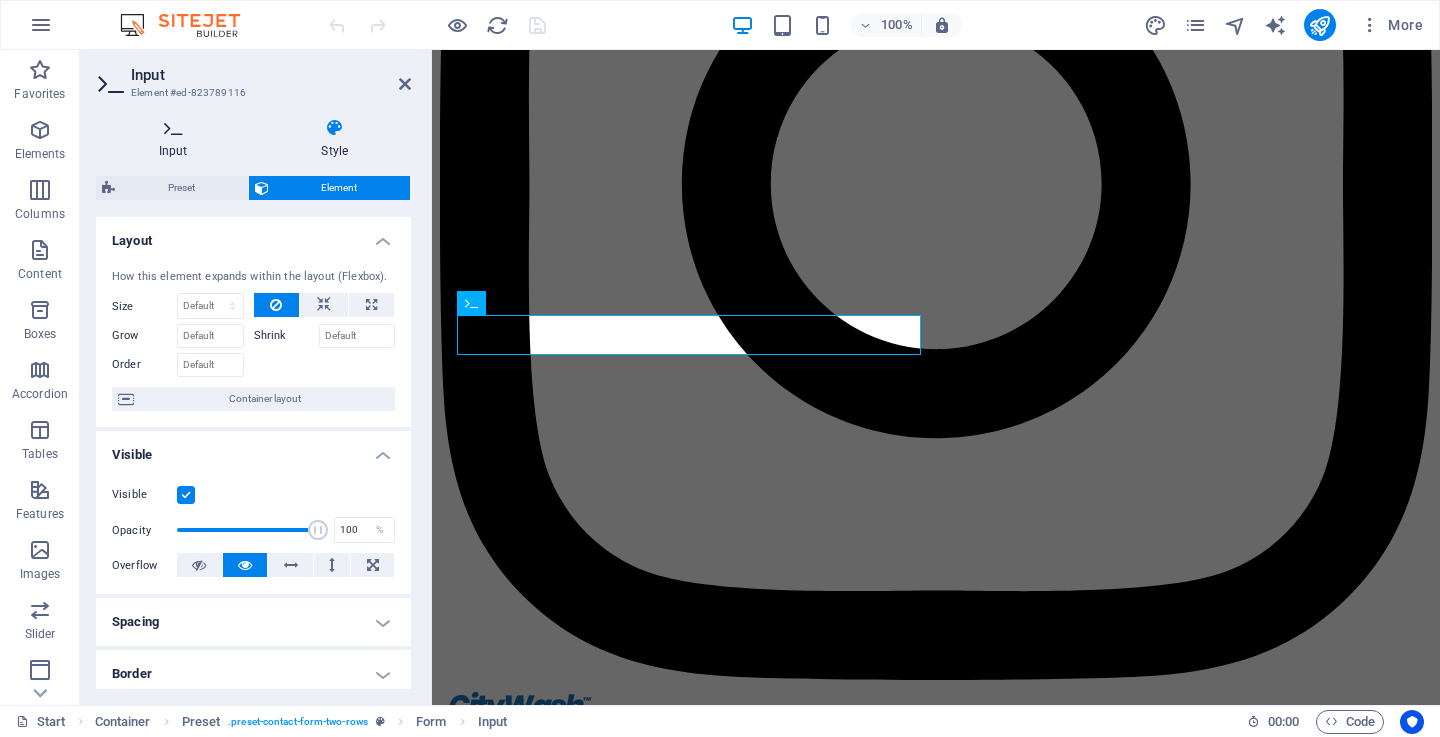 click at bounding box center [173, 128] 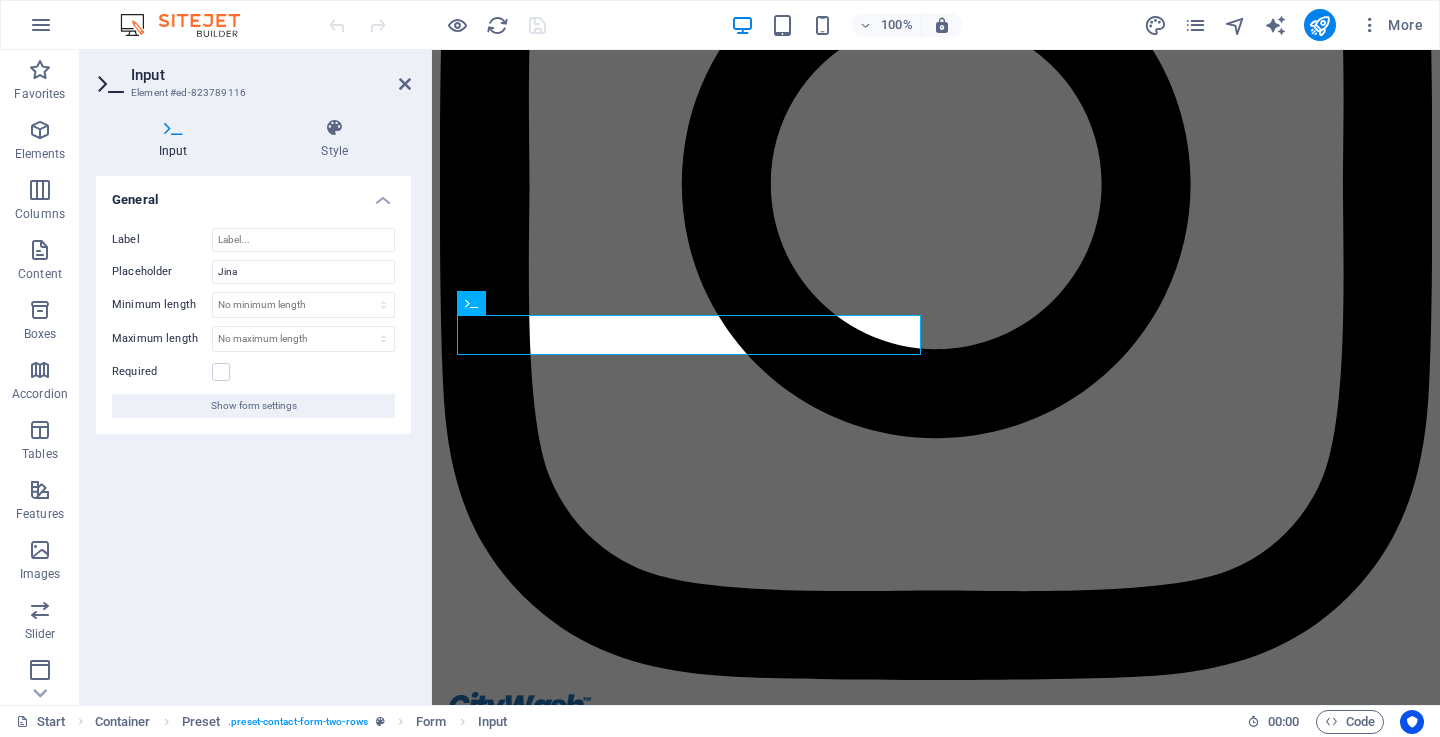 click at bounding box center [111, 83] 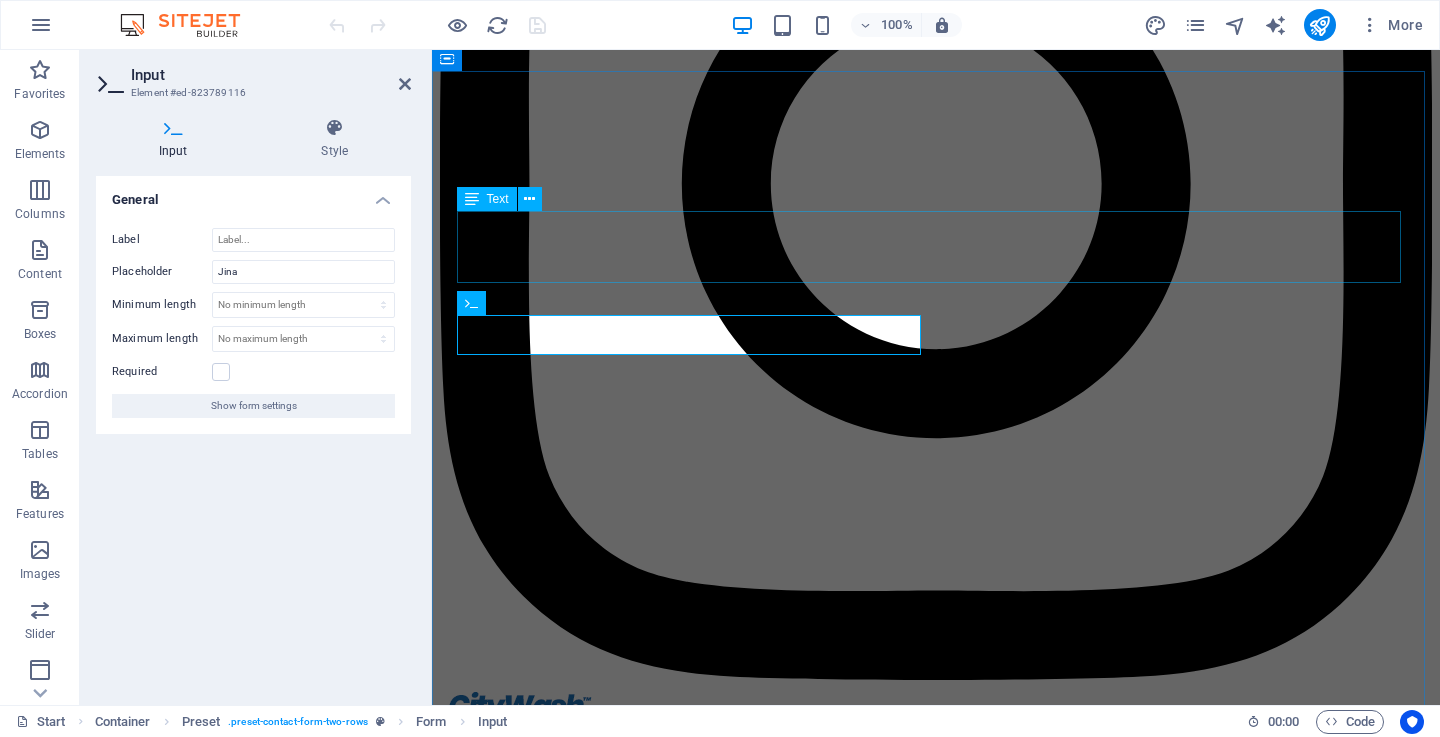 click on "Je, una swali, oda ya huduma, au unahitaji ushauri? Timu yetu iko tayari kukusaidia kwa haraka na kwa heshima. Tafadhali wasiliana nasi kwa simu, WhatsApp, barua pepe, au ujaze fomu ya mawasiliano iliyo hapa chini. Tunapenda kusikia kutoka kwako na kuhakikisha unapata huduma bora kila wakati." at bounding box center [936, 39302] 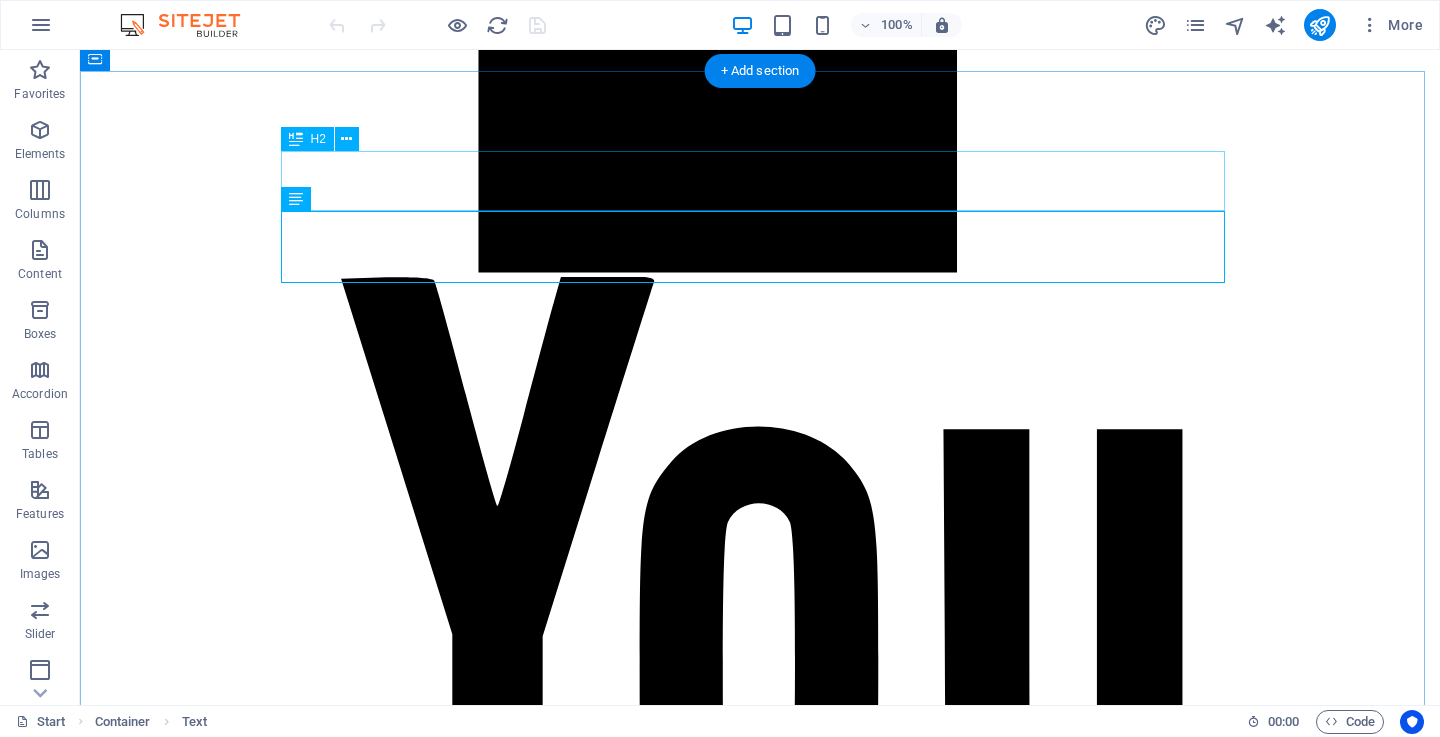 click on "Contact" at bounding box center [760, 51171] 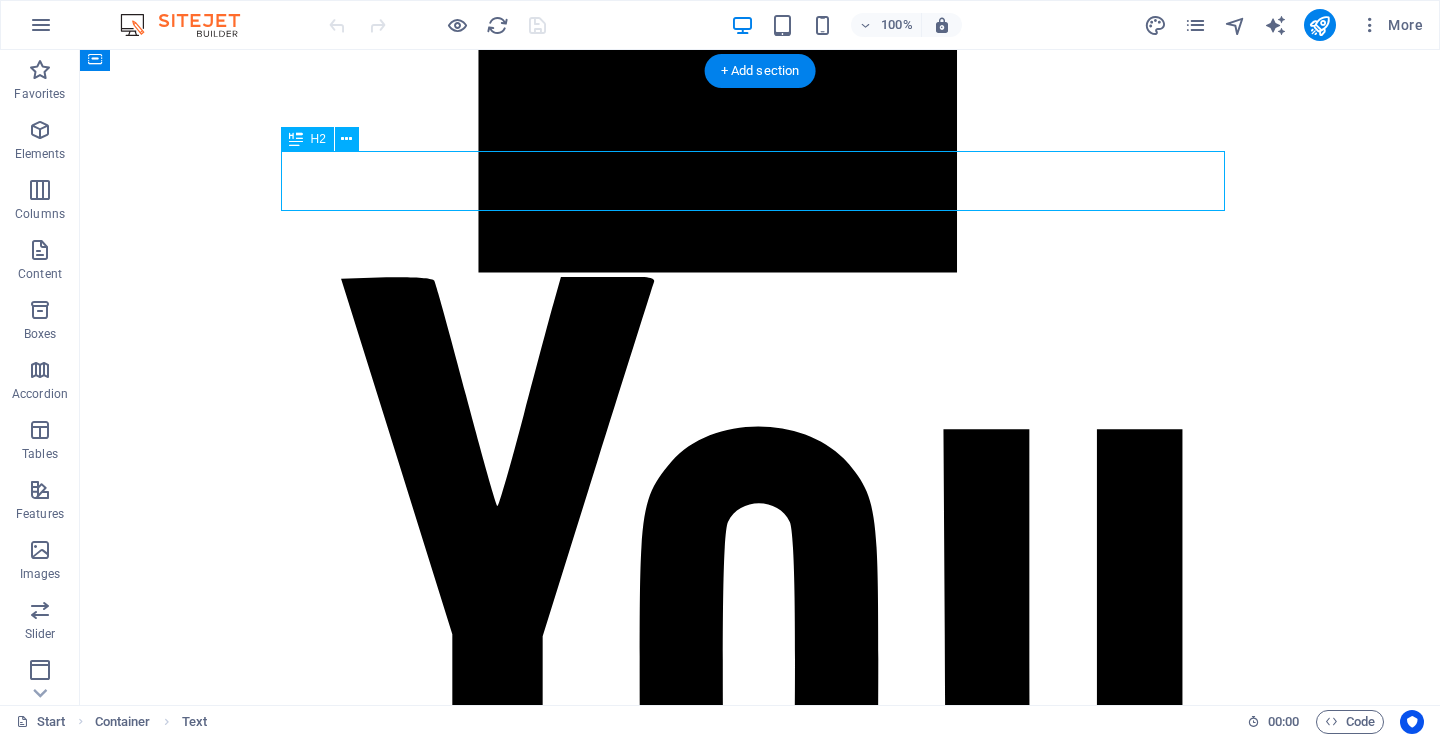 click on "Contact" at bounding box center [760, 51171] 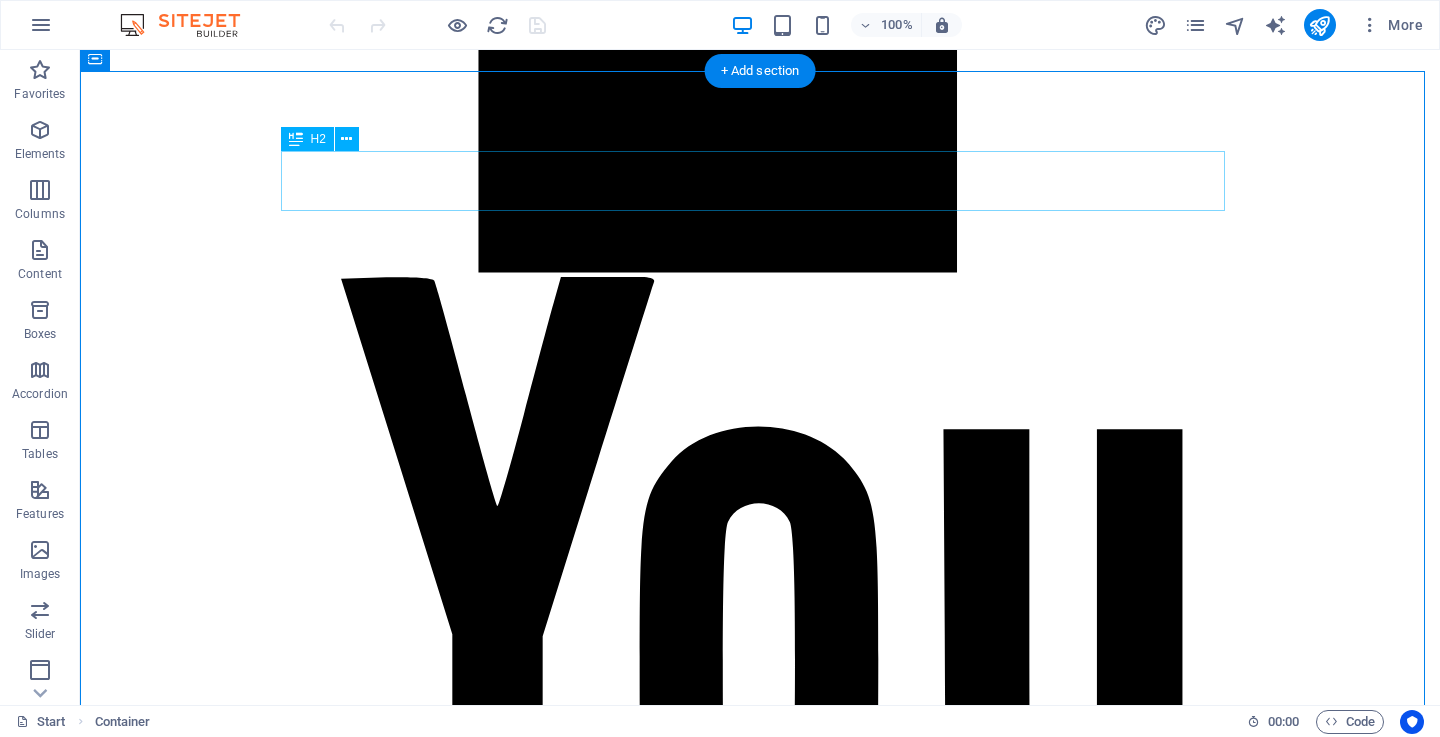 click on "Contact" at bounding box center (760, 51171) 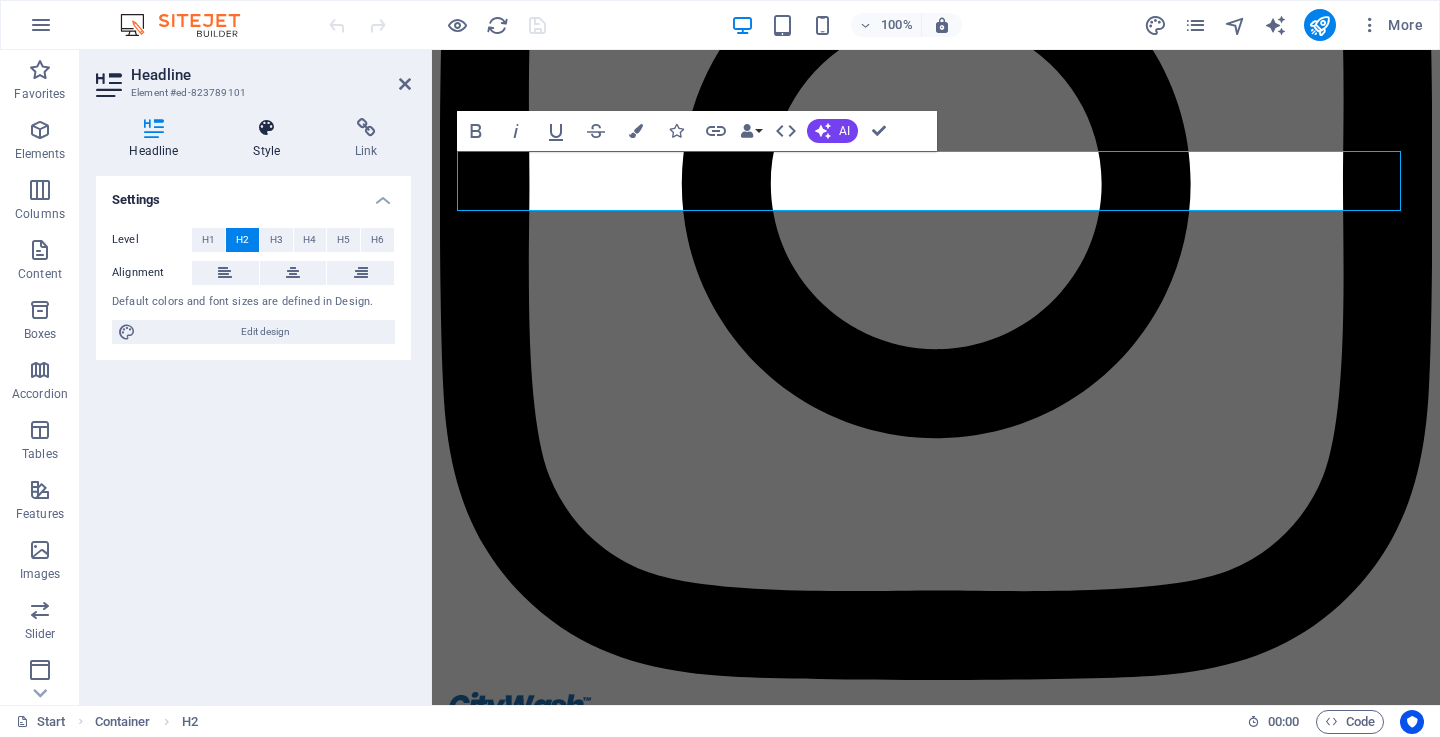click on "Style" at bounding box center (271, 139) 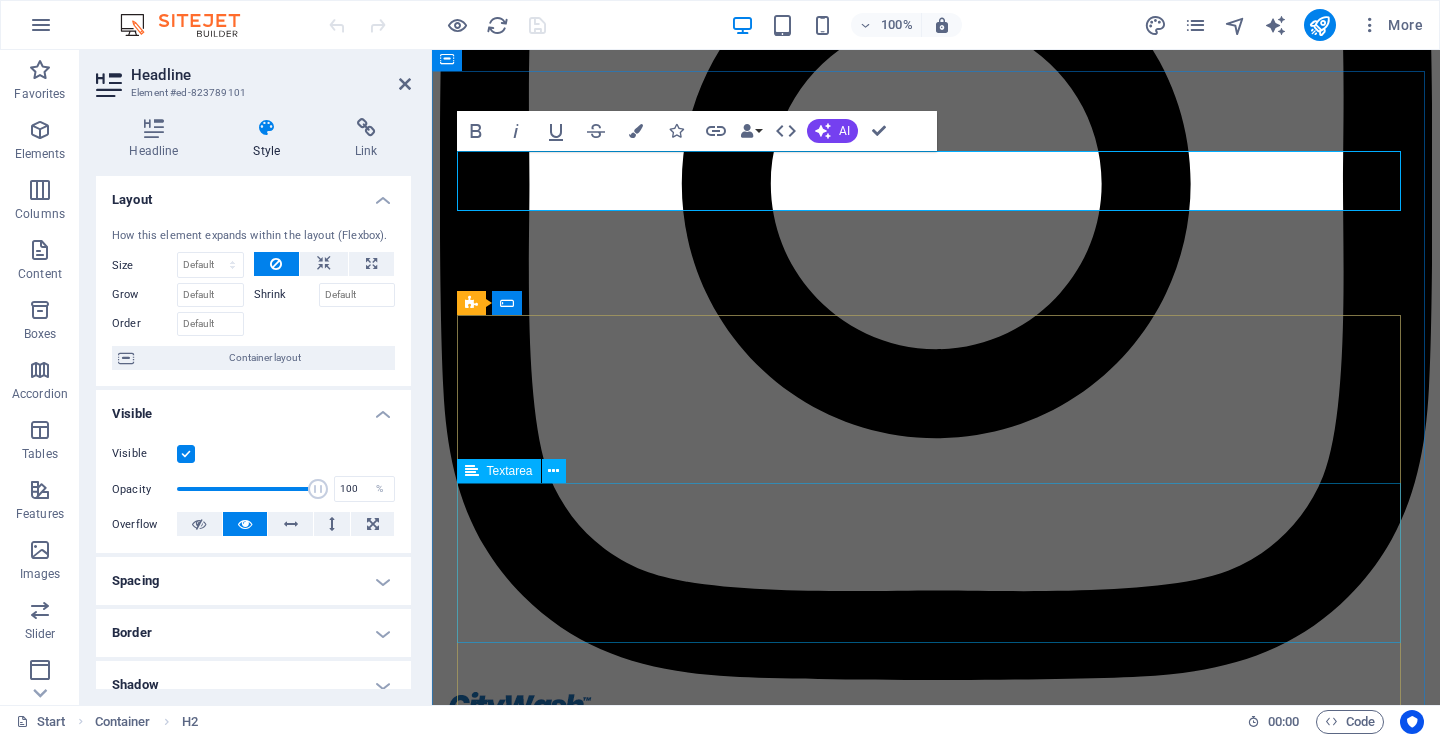 click 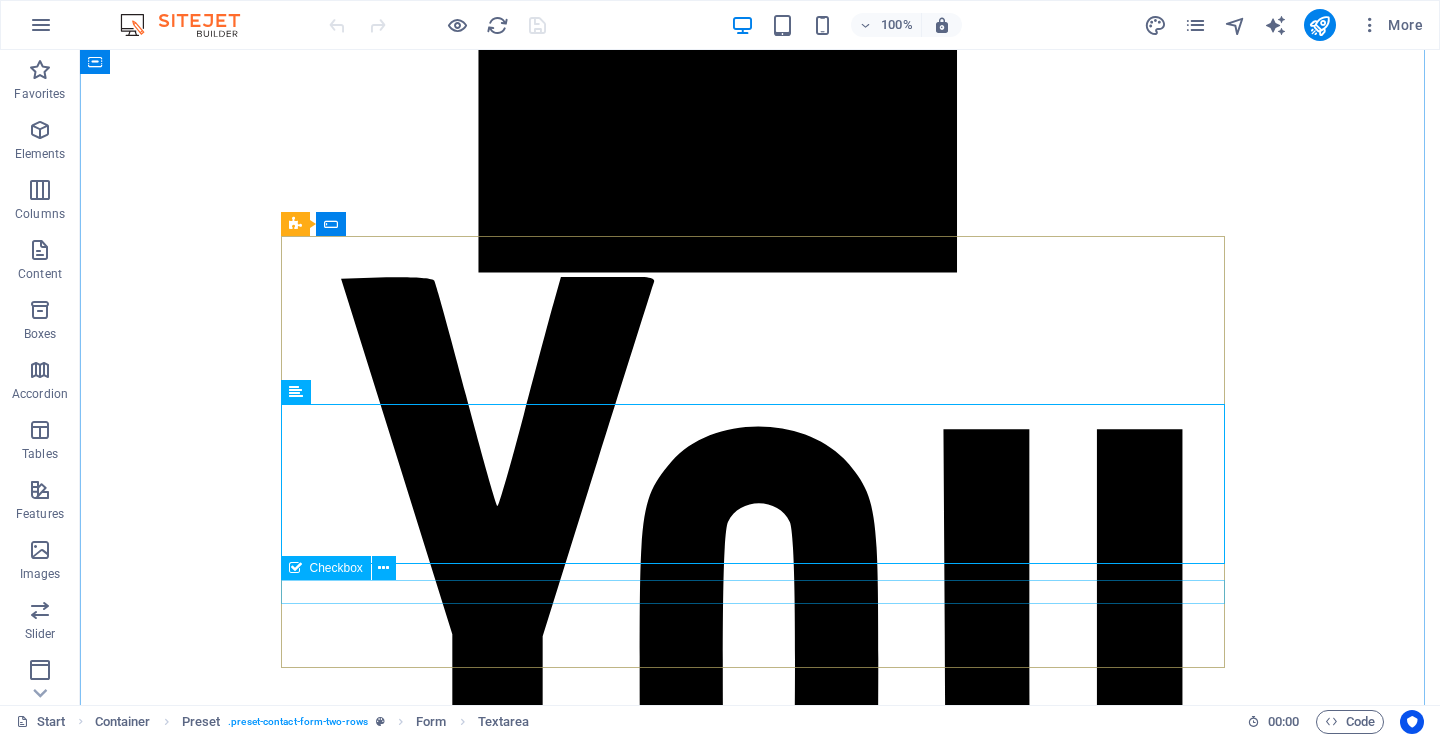 scroll, scrollTop: 7678, scrollLeft: 0, axis: vertical 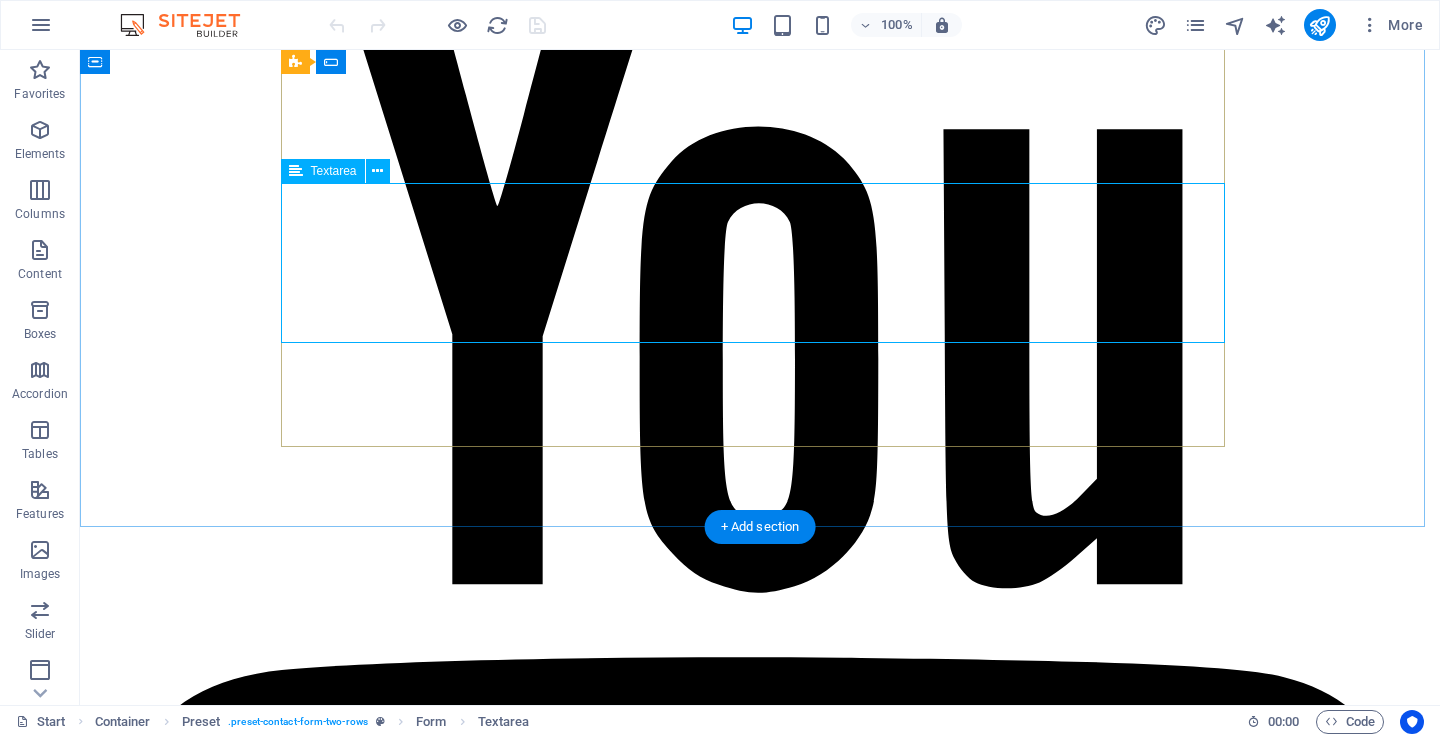 click 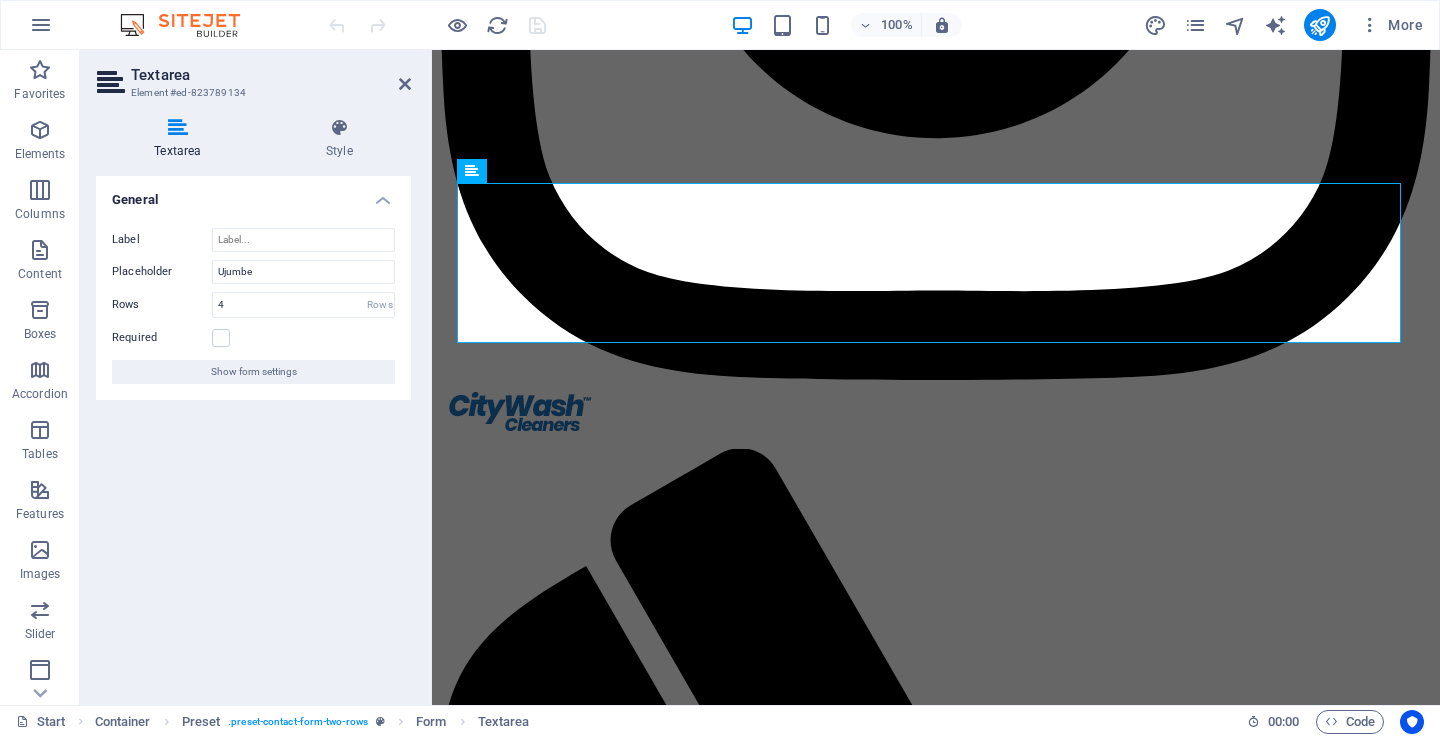 click on "Required" at bounding box center [253, 338] 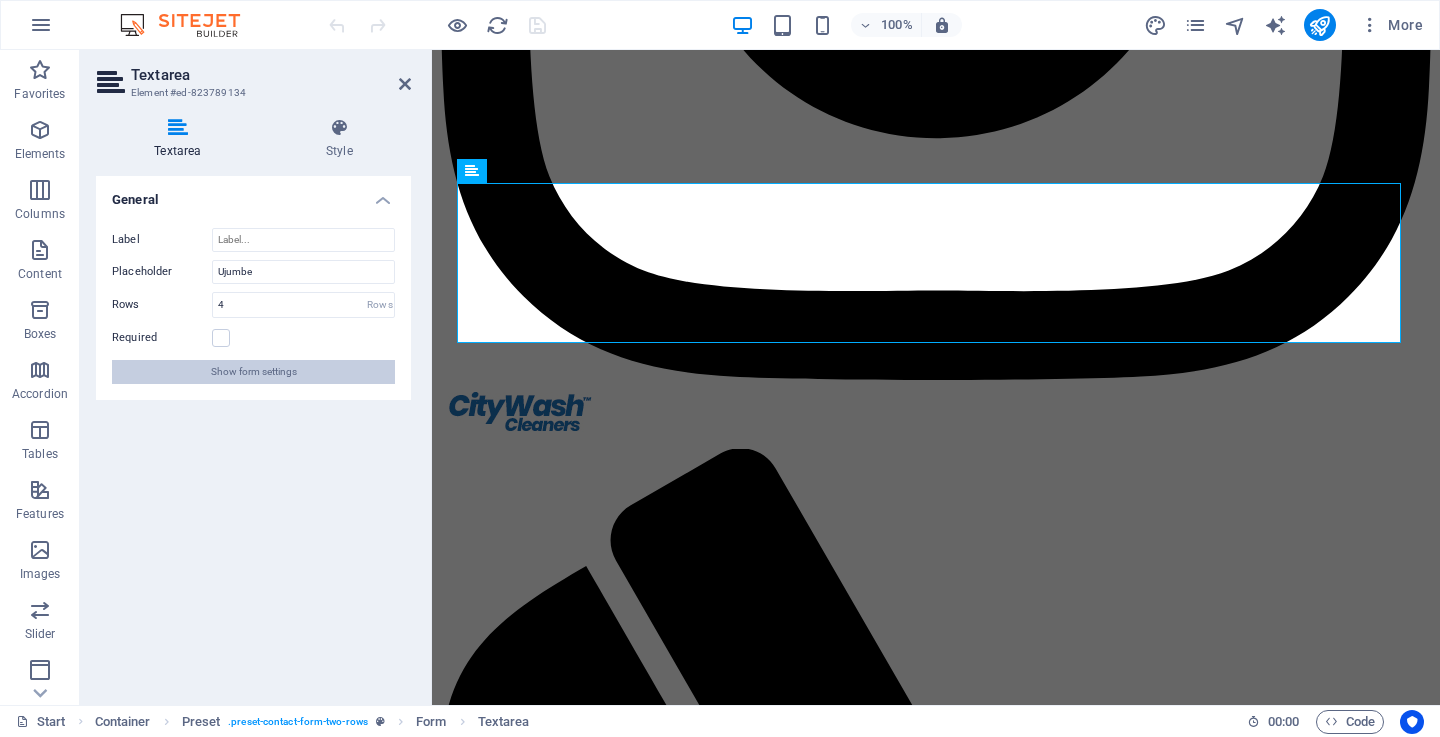 click on "Show form settings" at bounding box center (254, 372) 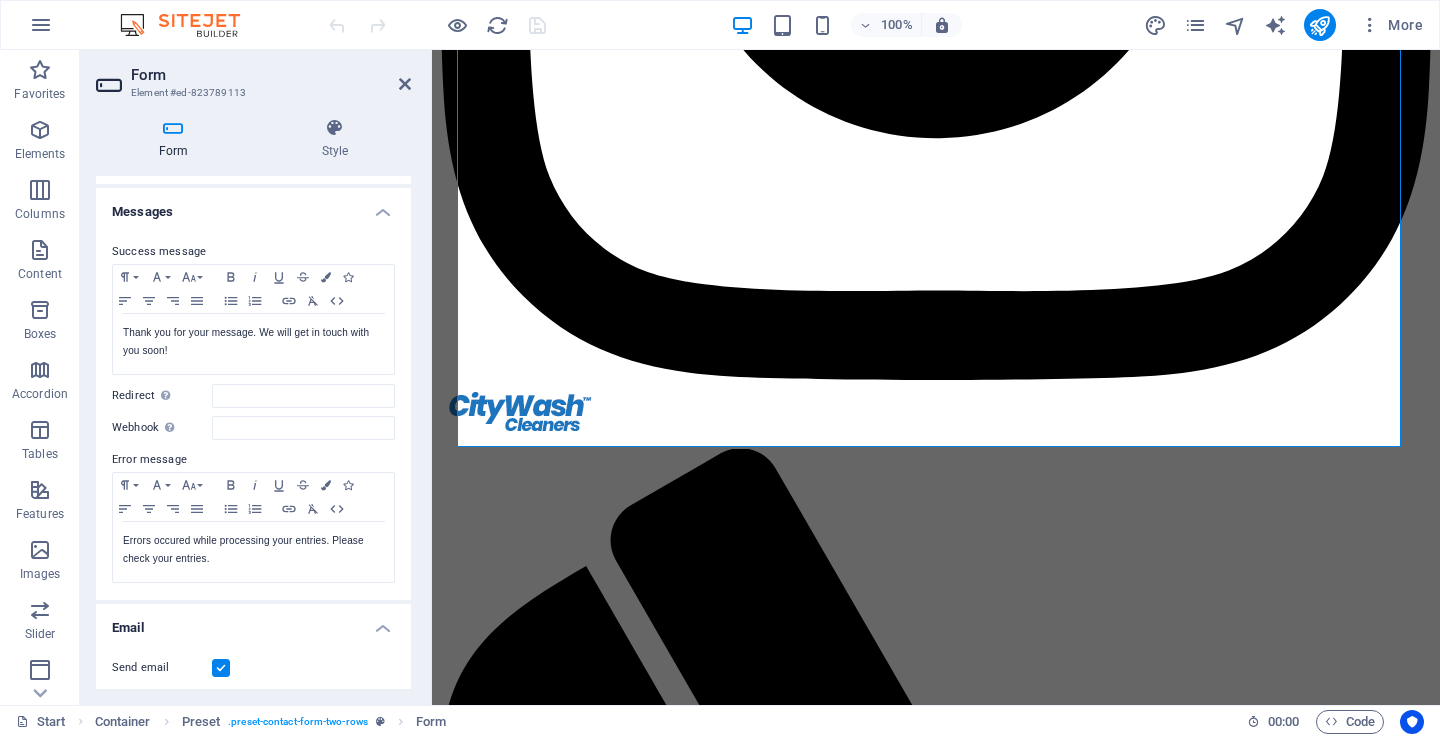 scroll, scrollTop: 0, scrollLeft: 0, axis: both 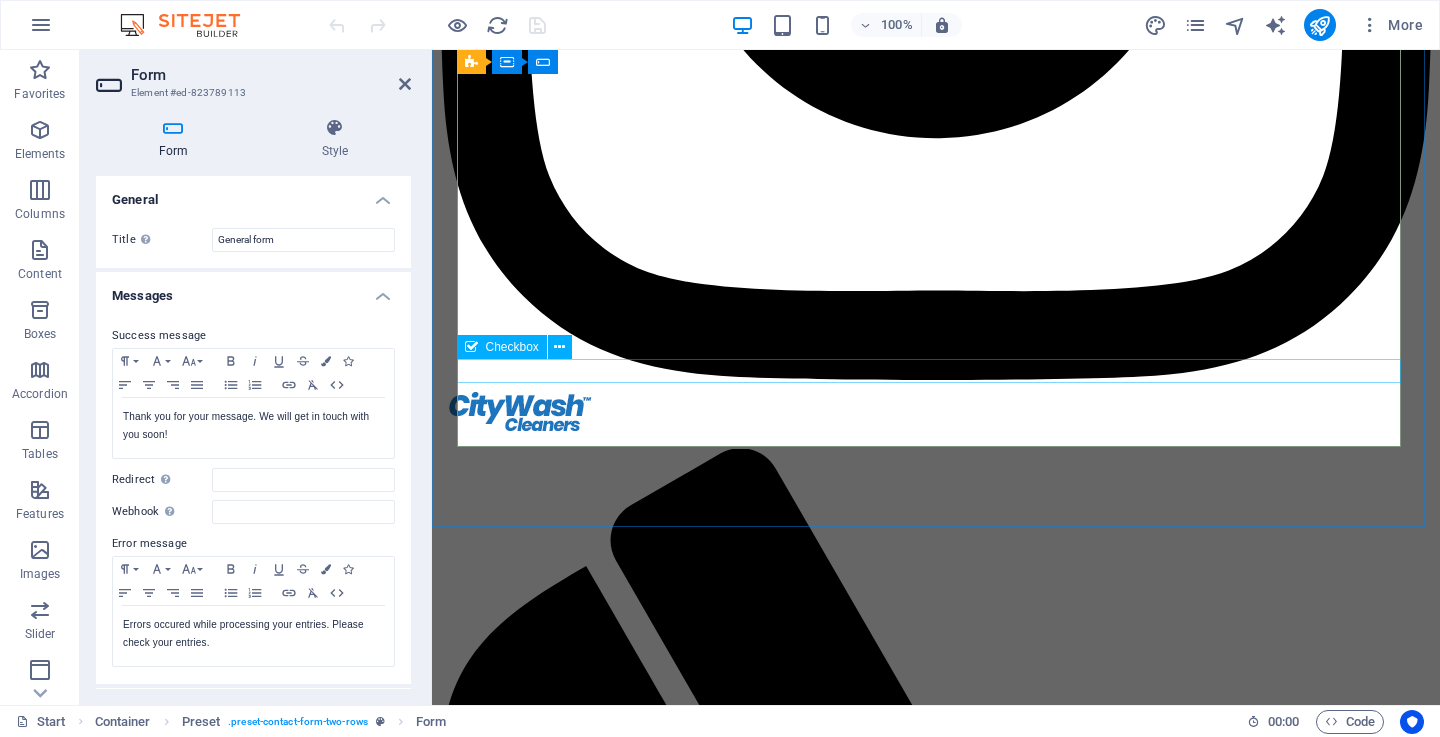 click on "I have read and understand the privacy policy." 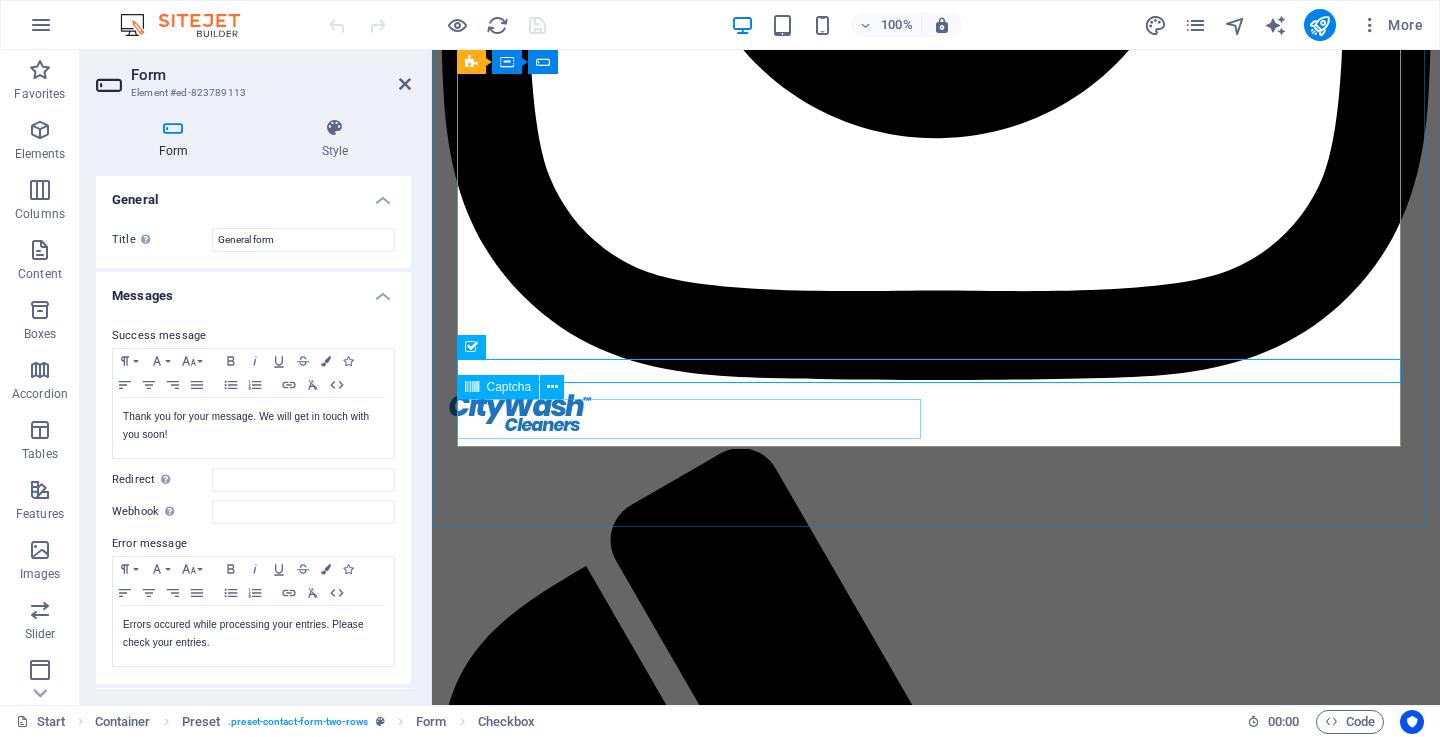 click on "Unreadable? Load new" 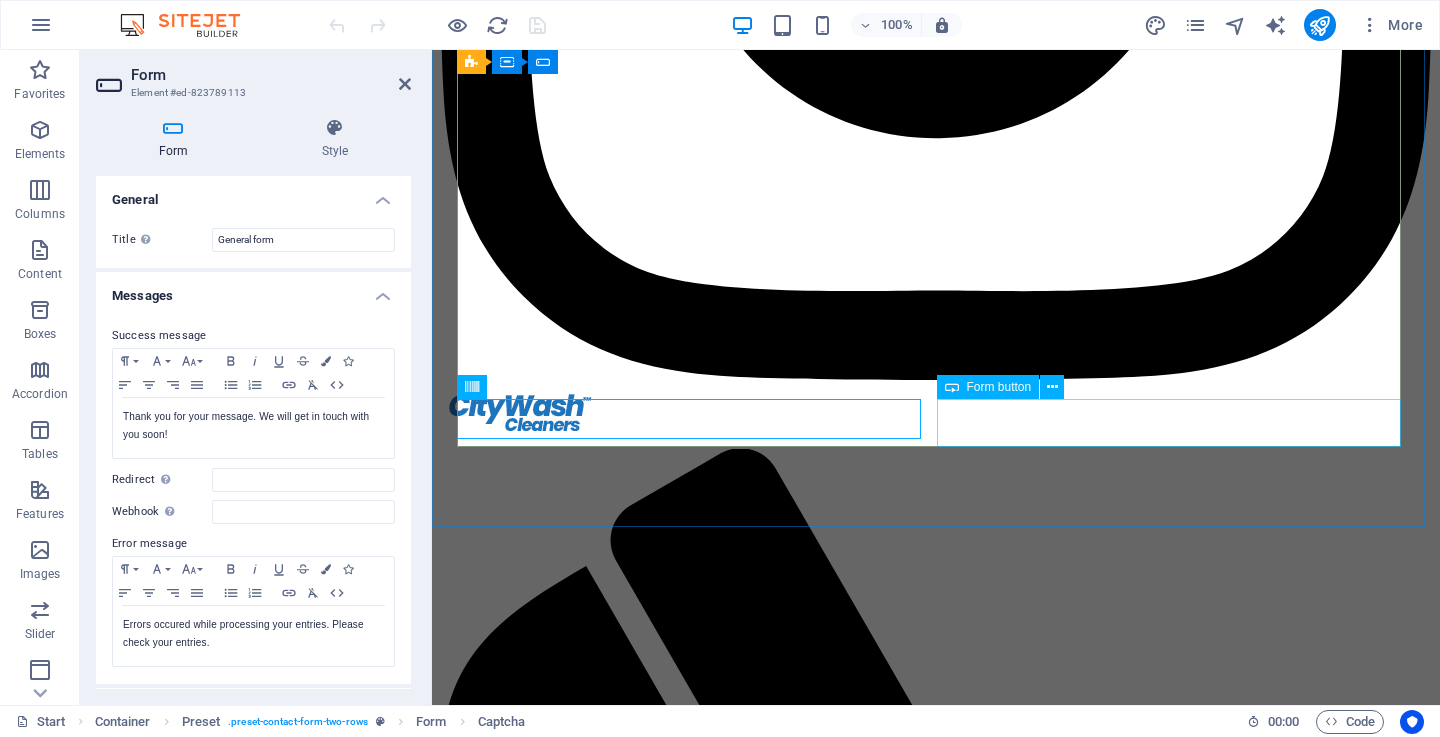 click on "Submit" 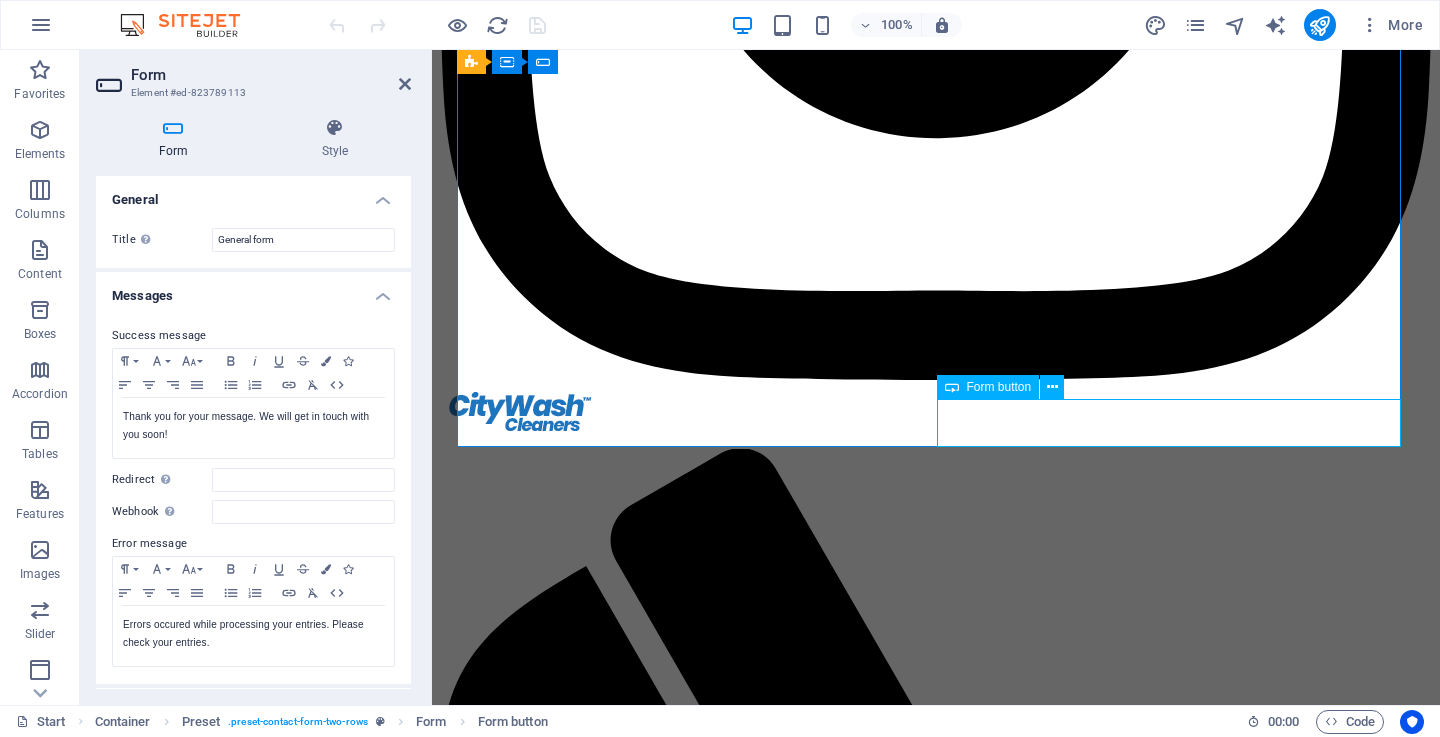 click on "Submit" 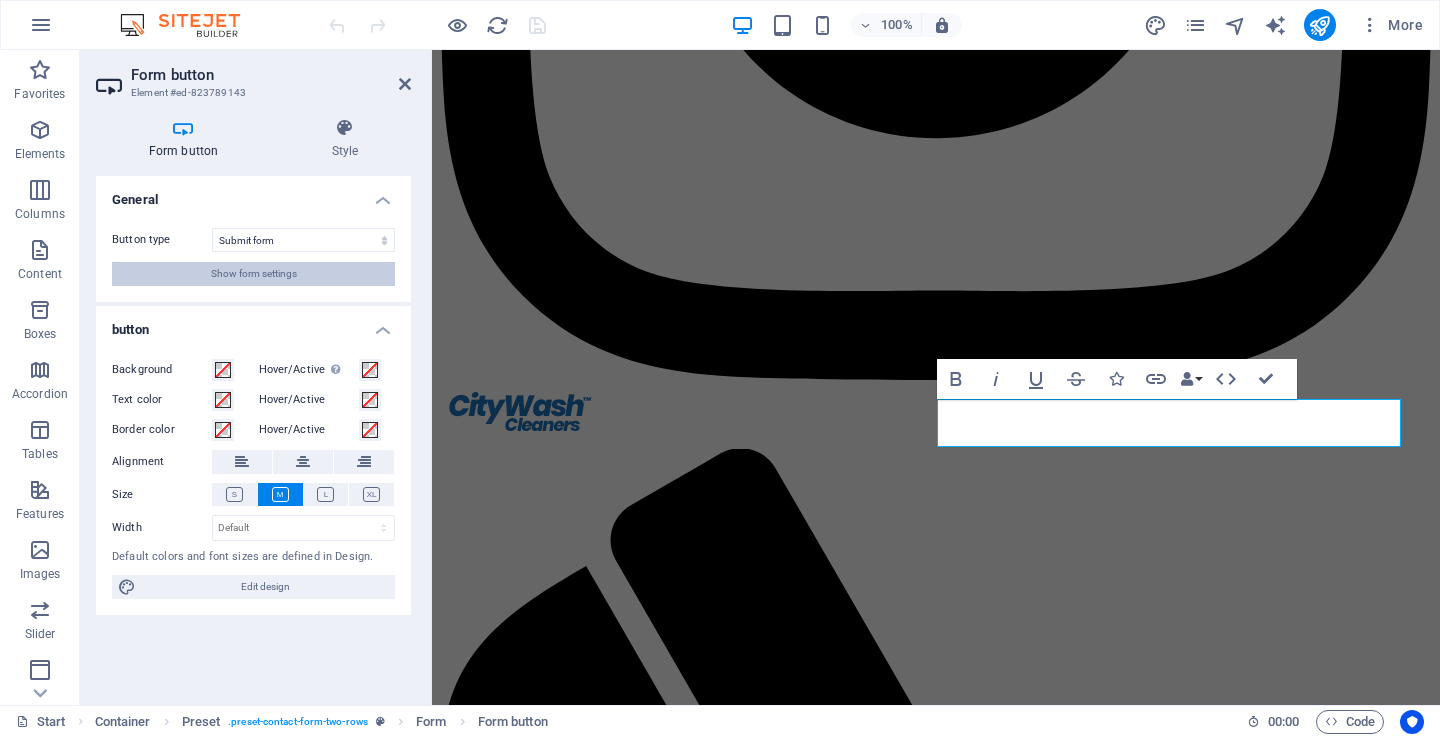 click on "Show form settings" at bounding box center (254, 274) 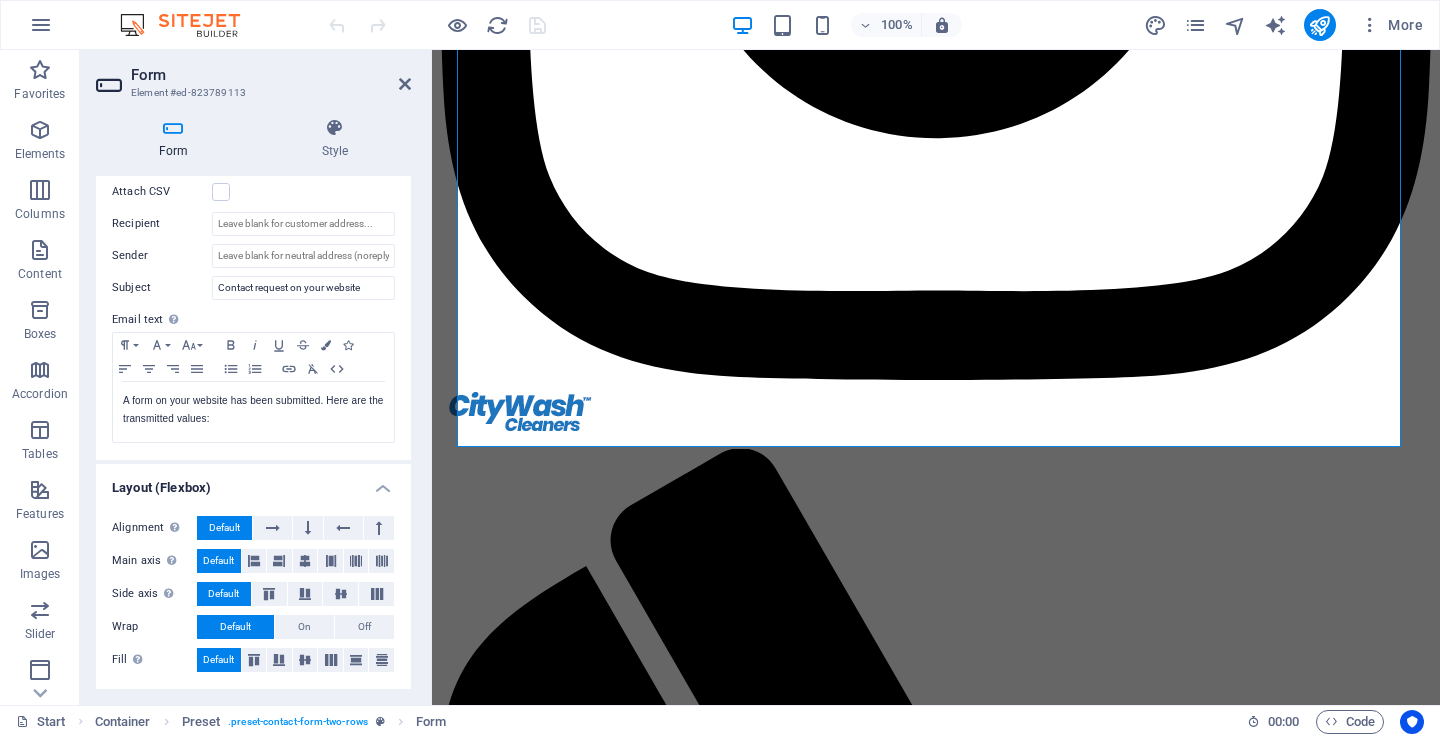 scroll, scrollTop: 192, scrollLeft: 0, axis: vertical 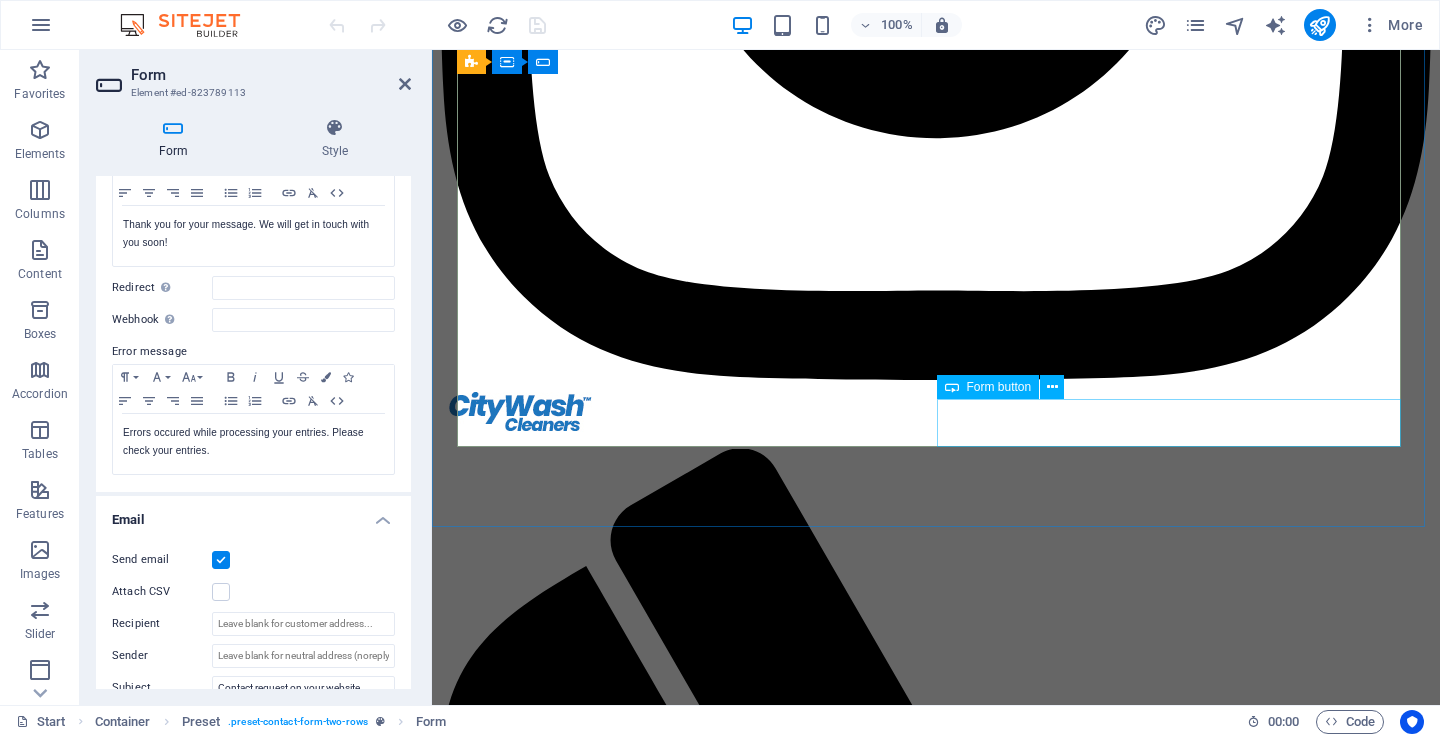 click on "Submit" 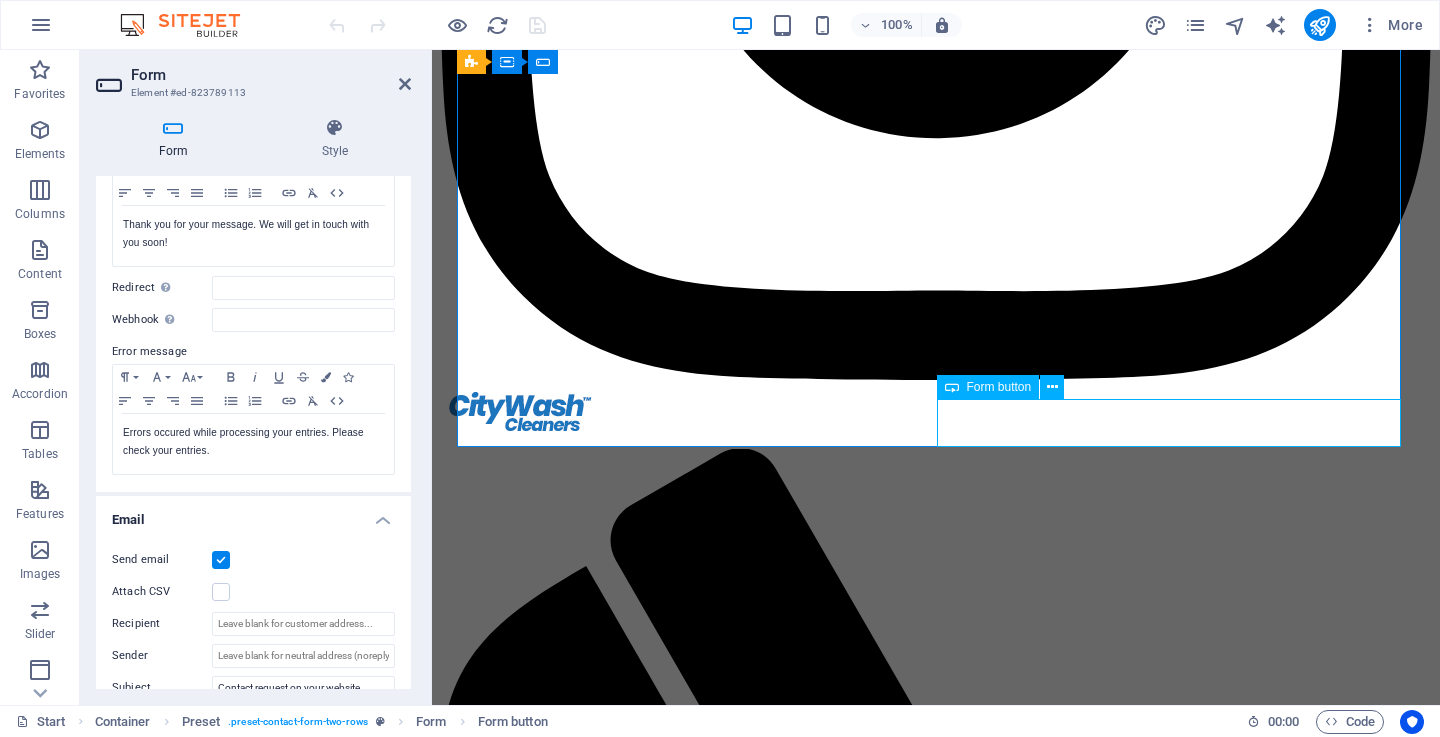 click on "Submit" 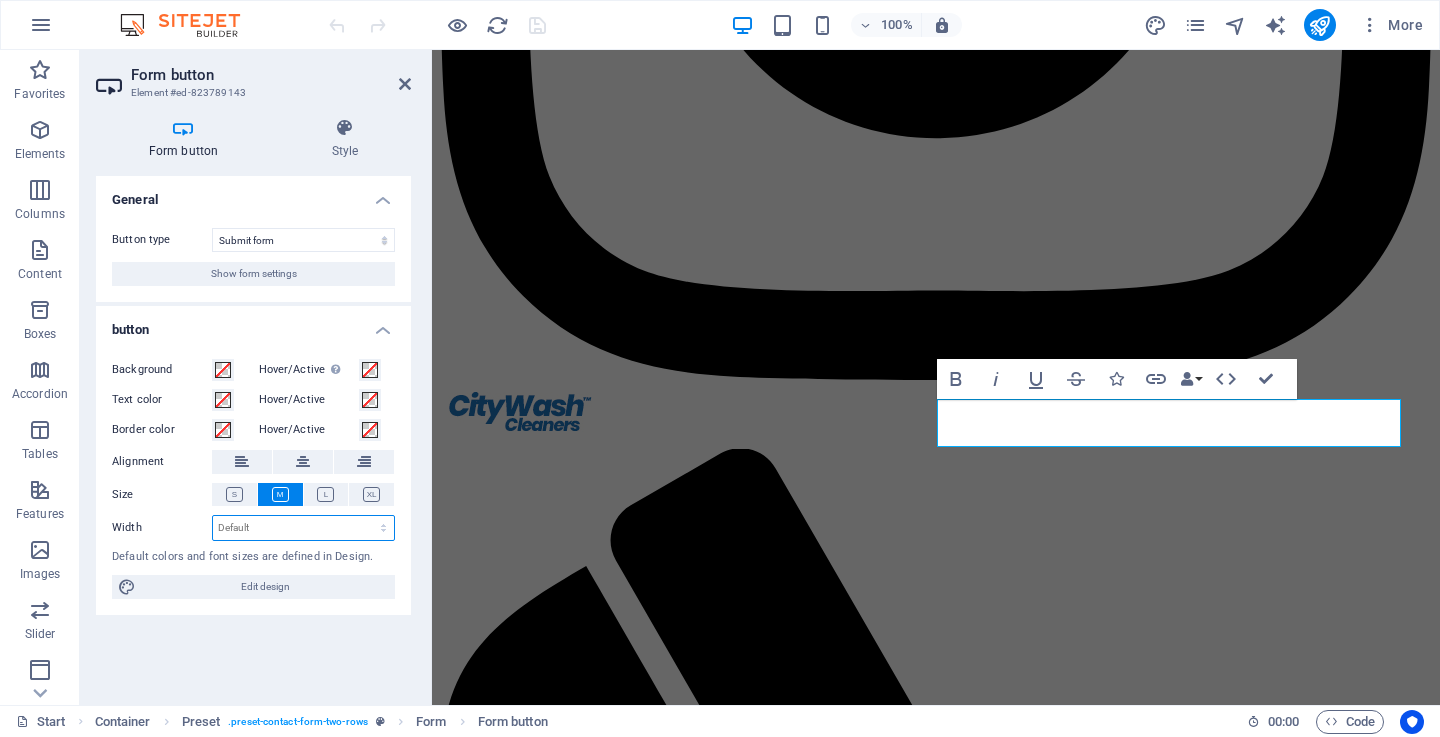 click on "Default px rem % em vh vw" at bounding box center (303, 528) 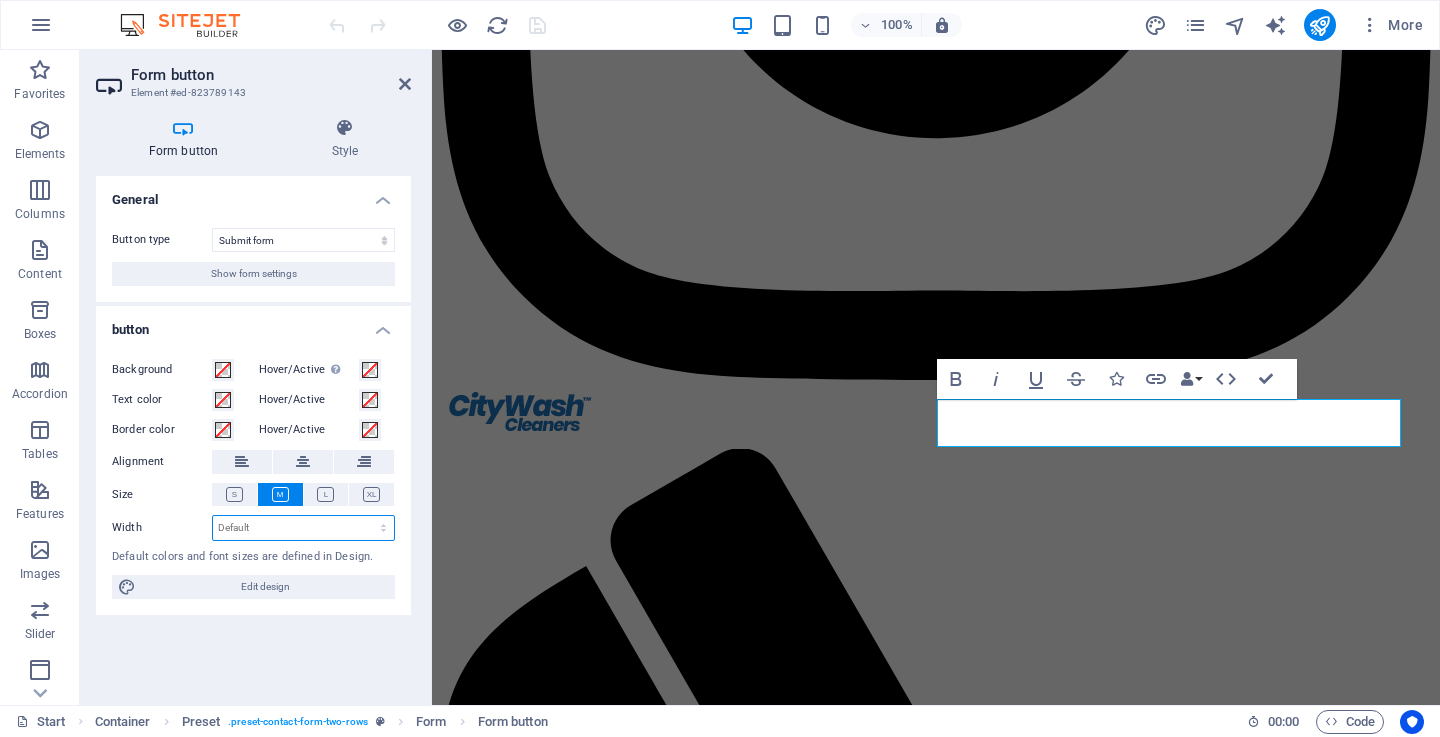 click on "Default px rem % em vh vw" at bounding box center [303, 528] 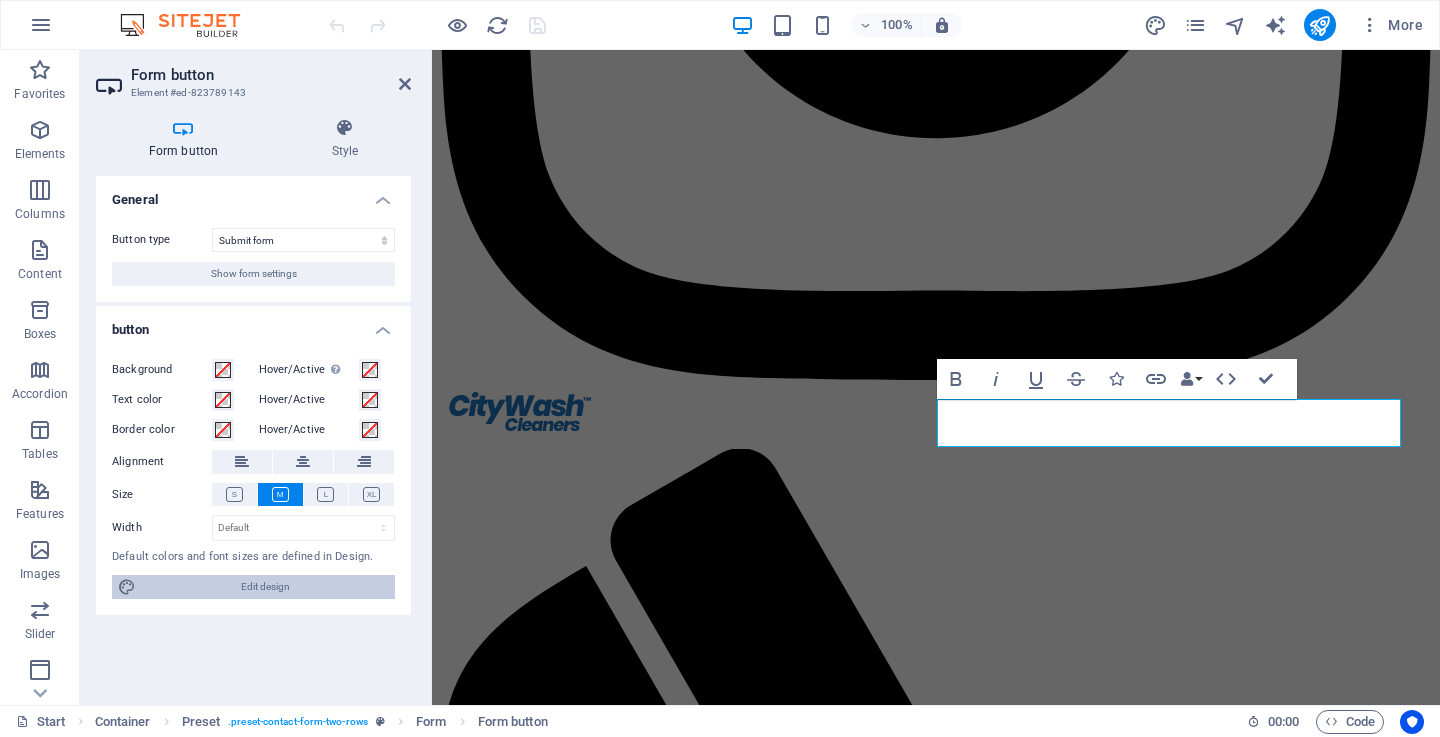 click on "Edit design" at bounding box center (265, 587) 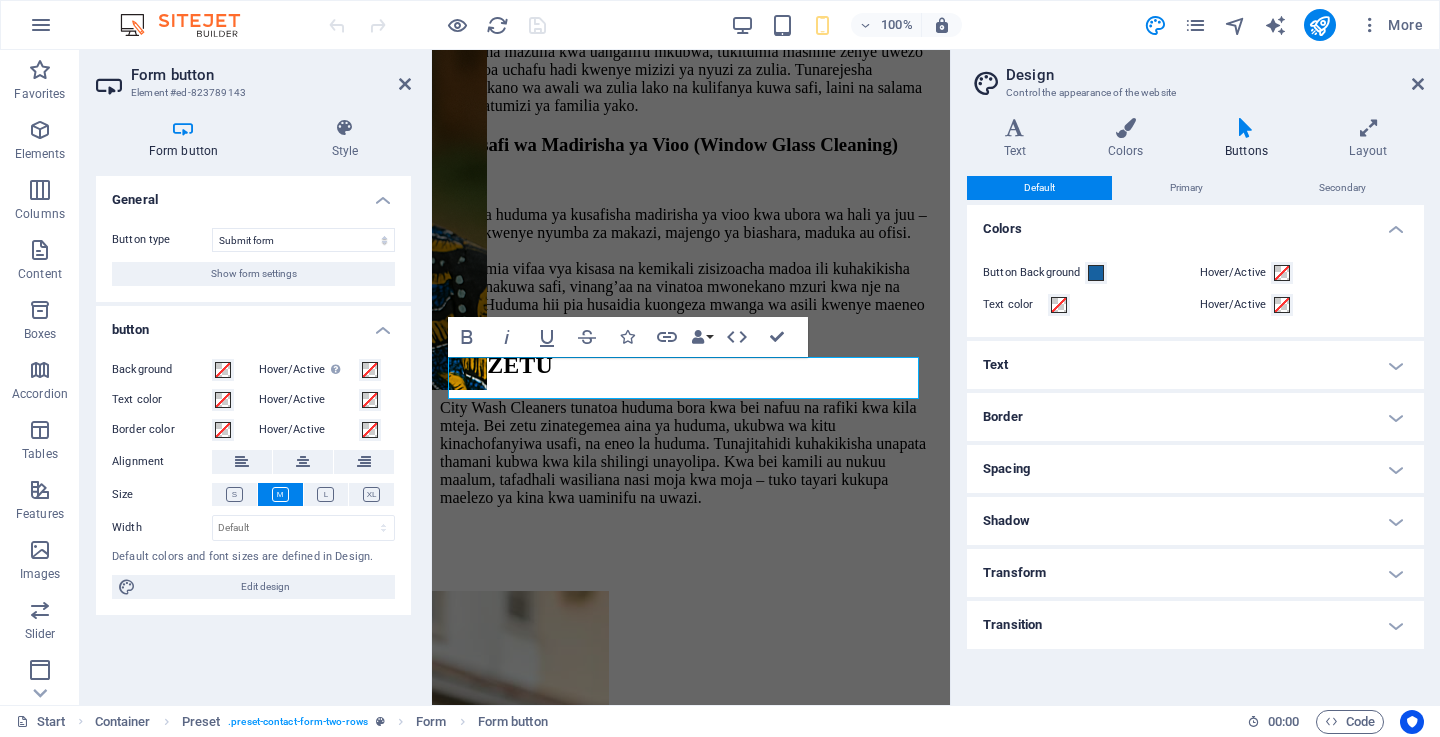 scroll, scrollTop: 11706, scrollLeft: 0, axis: vertical 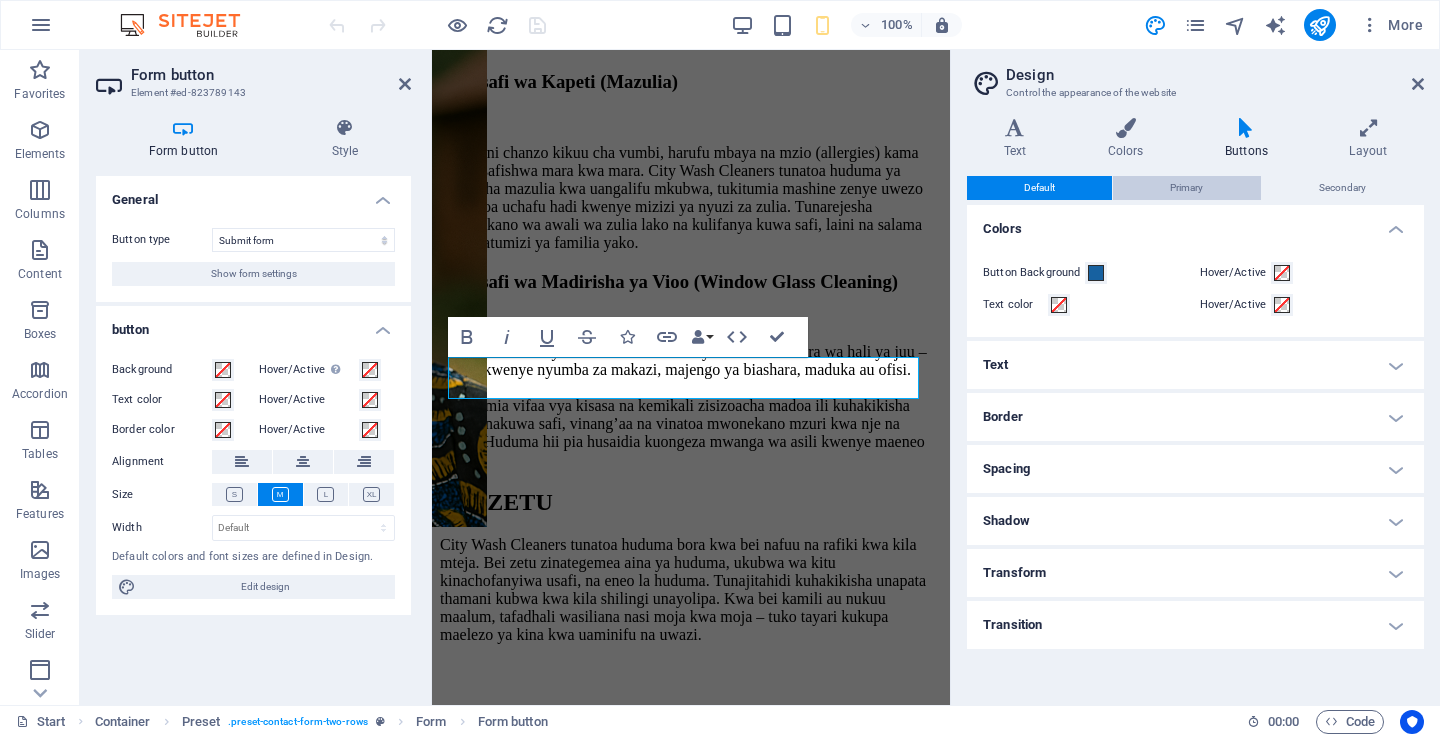 click on "Primary" at bounding box center [1186, 188] 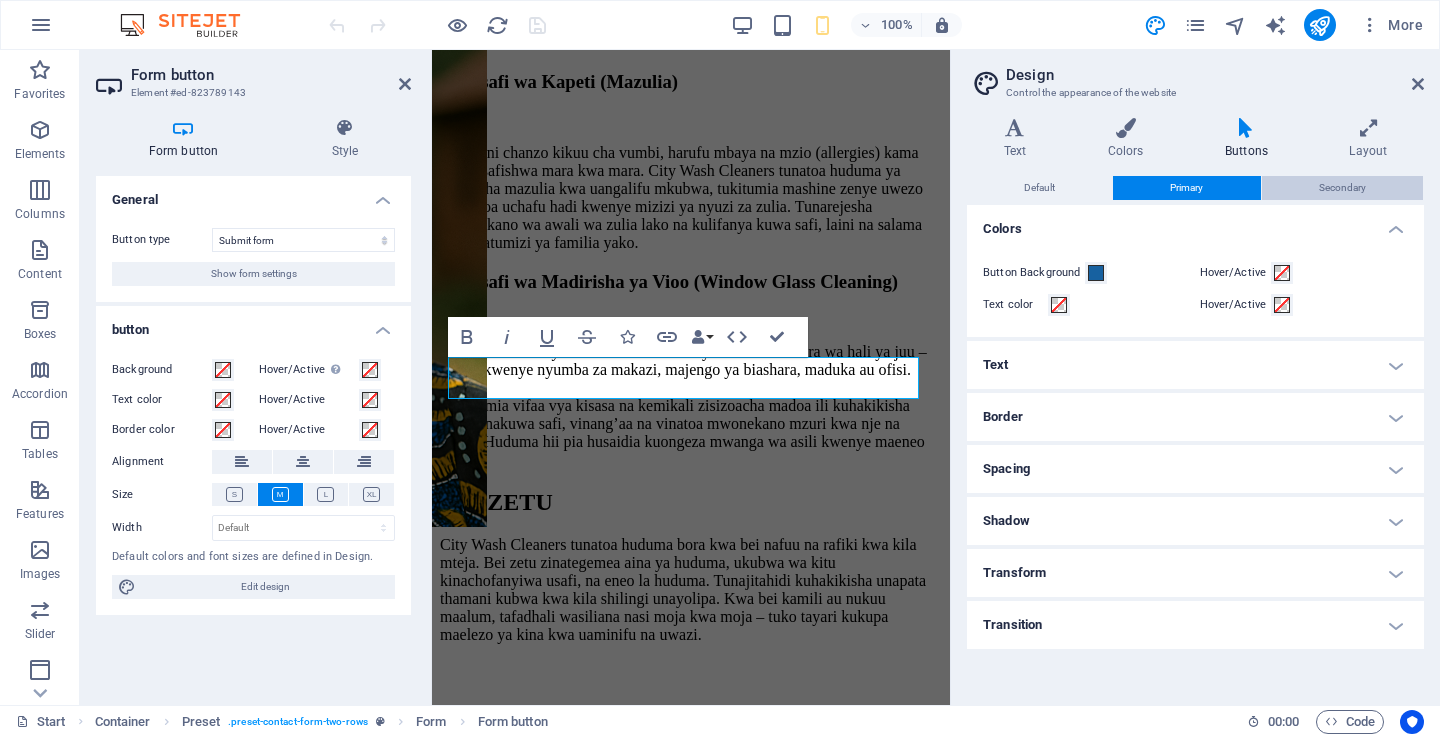 click on "Secondary" at bounding box center [1342, 188] 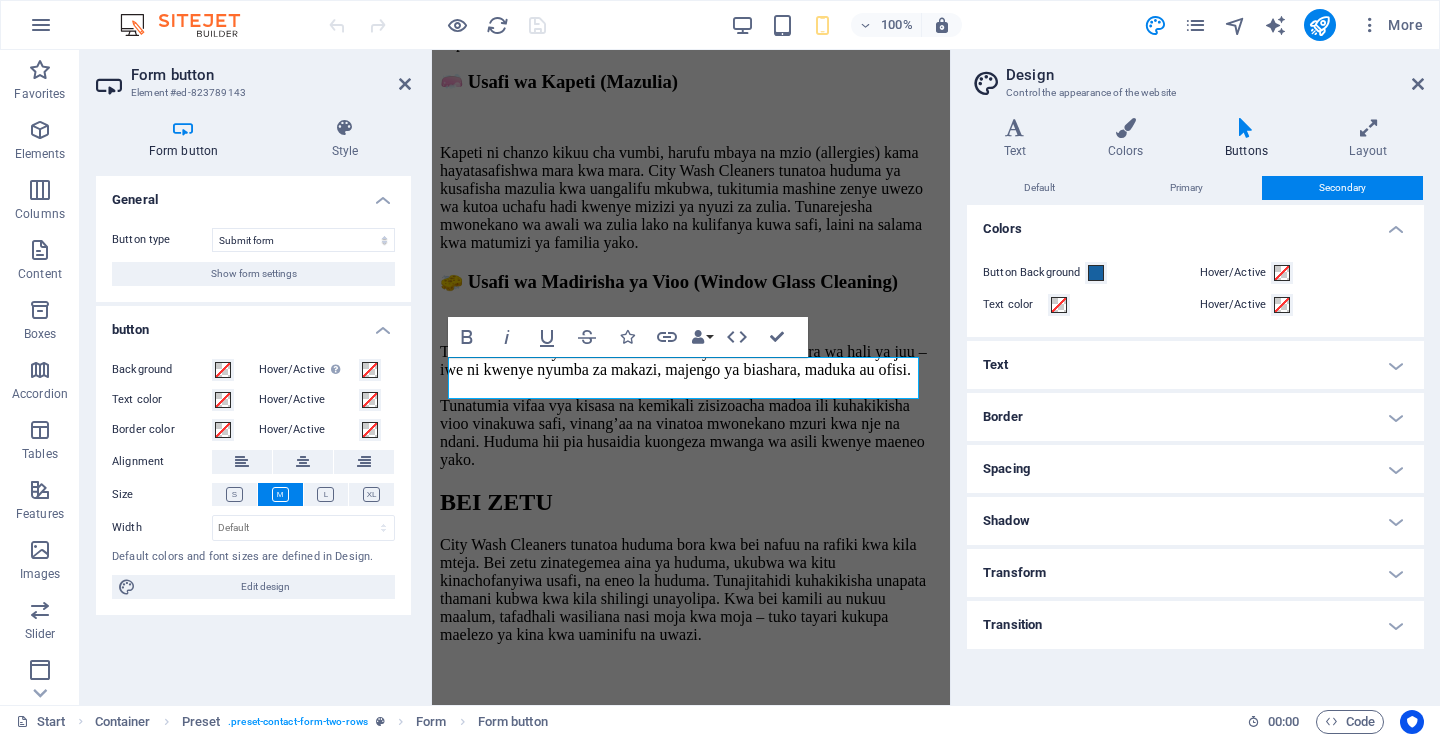 click at bounding box center (1246, 128) 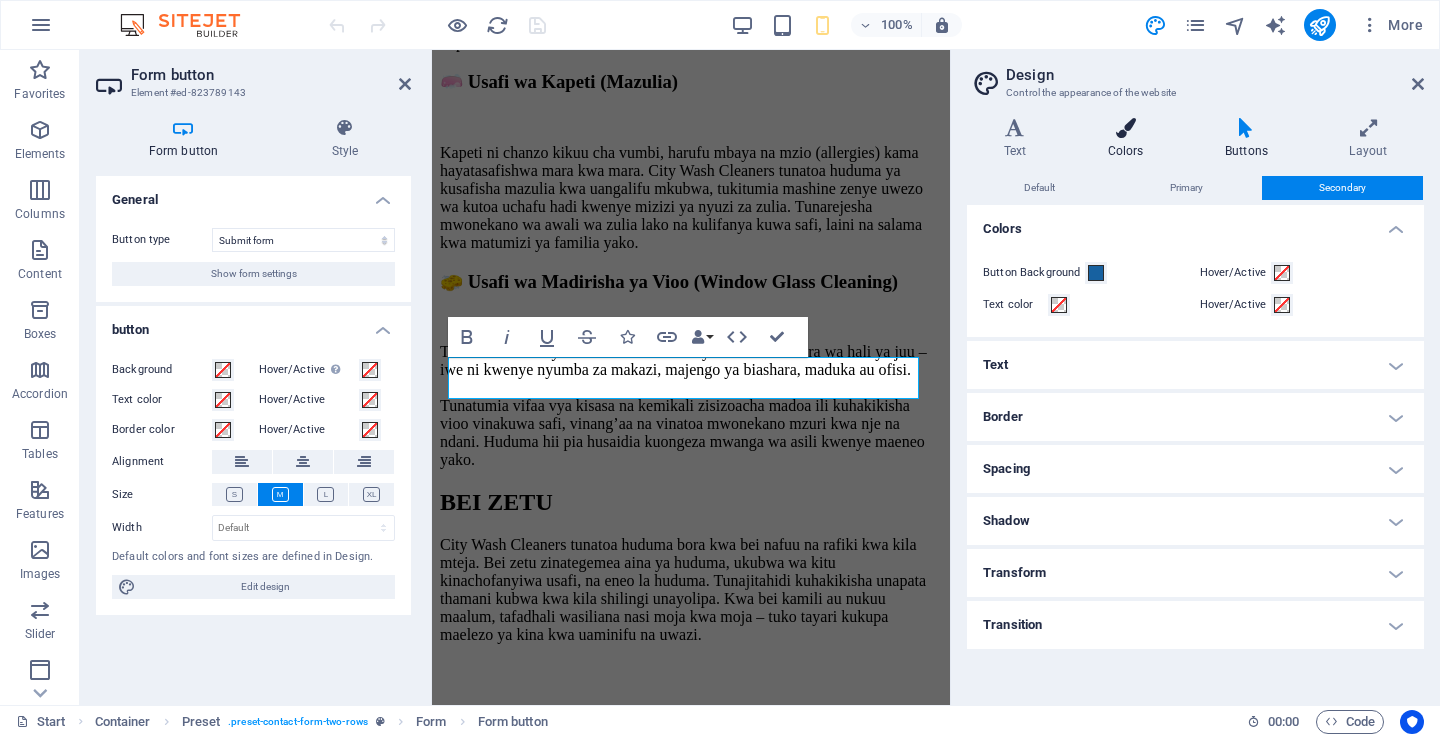 click at bounding box center (1125, 128) 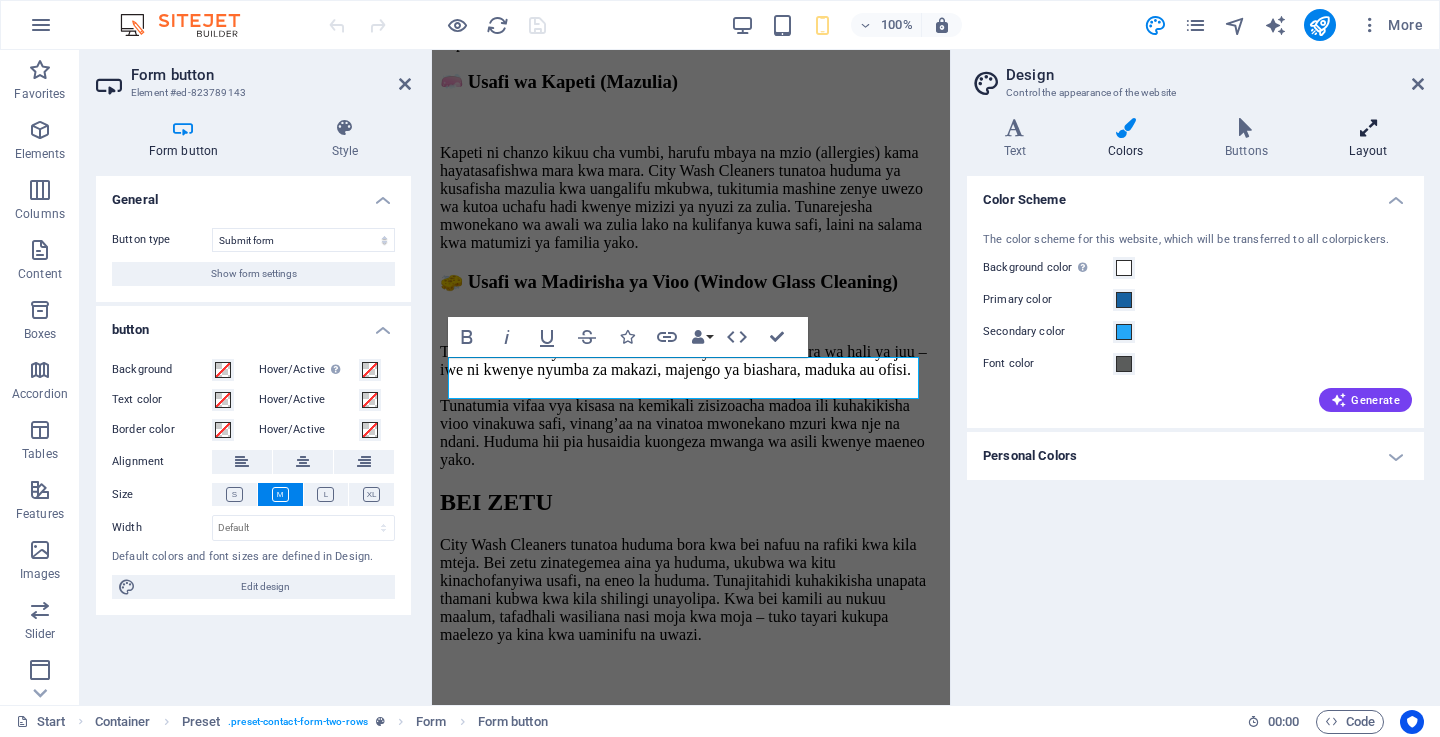 click at bounding box center [1368, 128] 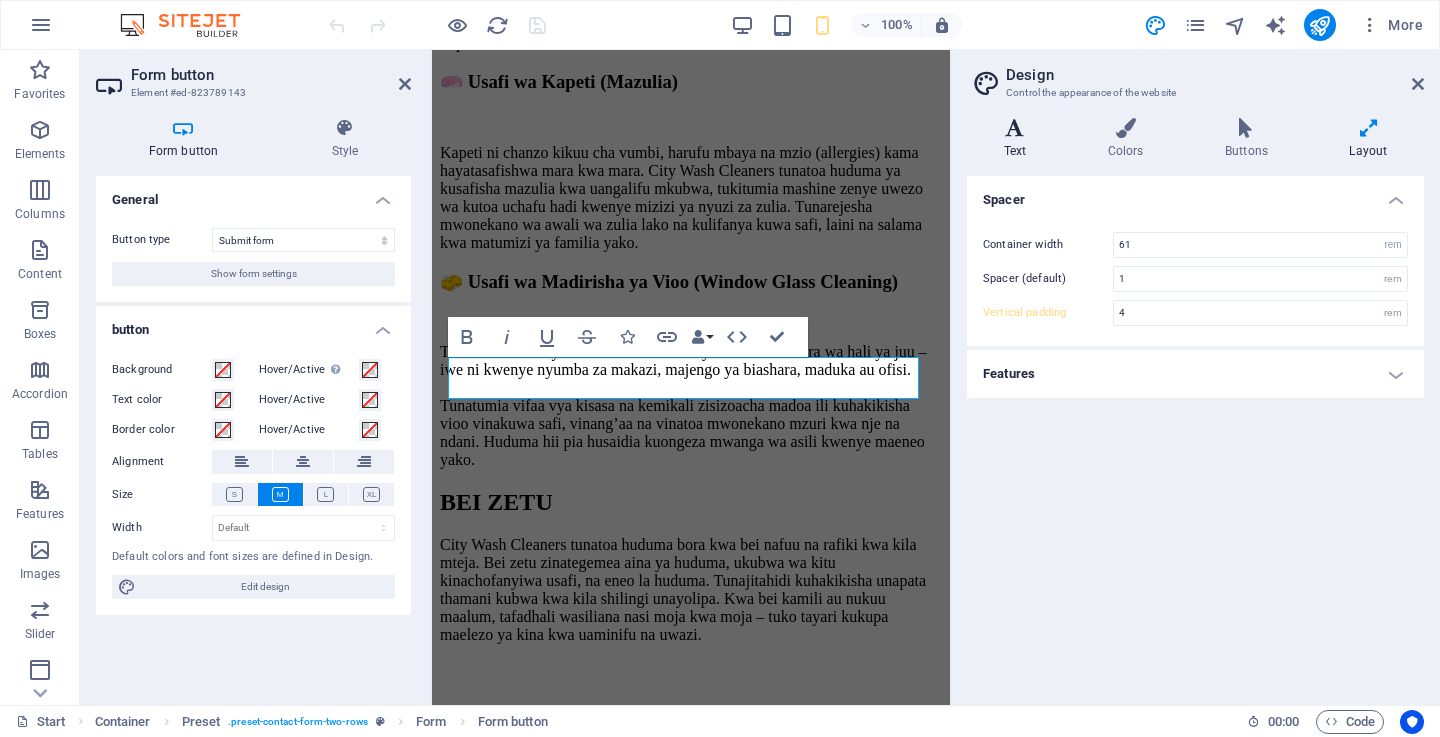 click at bounding box center [1015, 128] 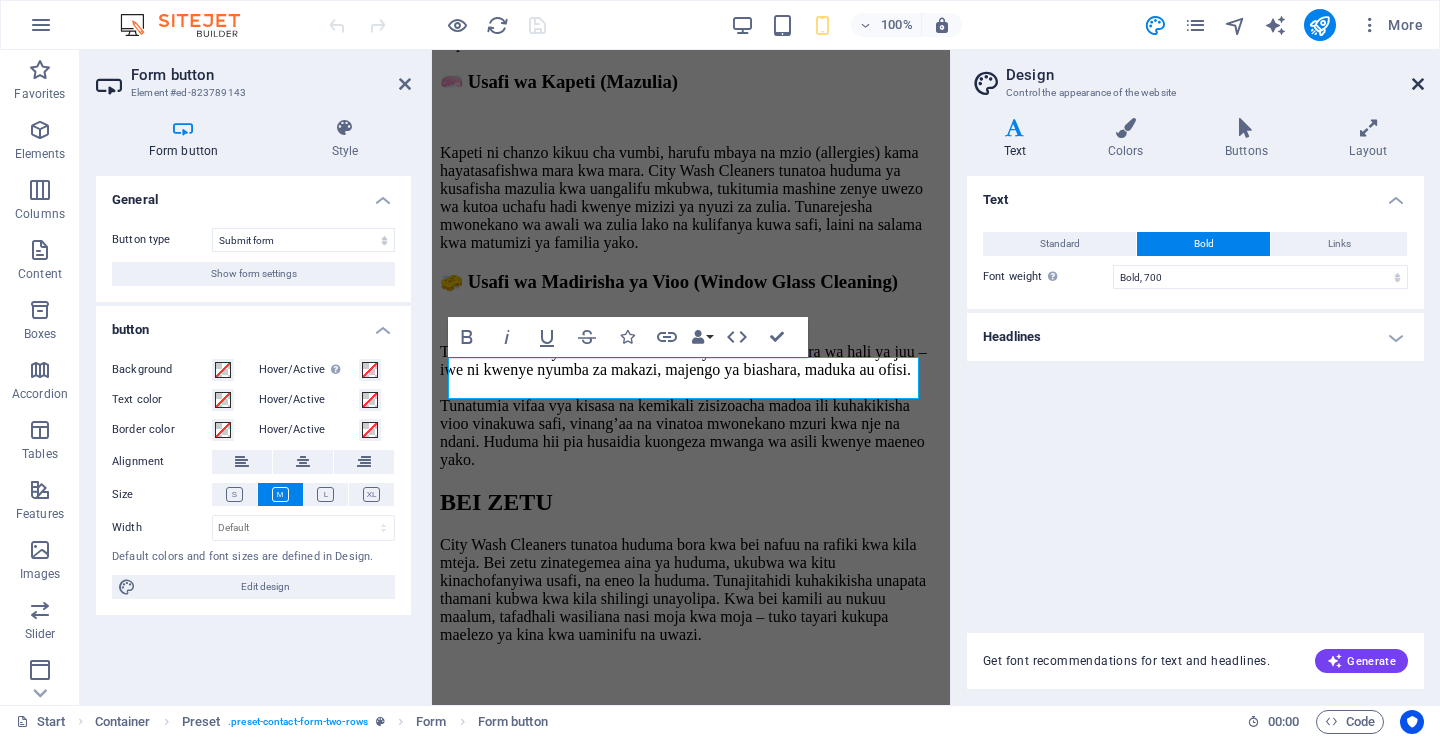 click at bounding box center [1418, 84] 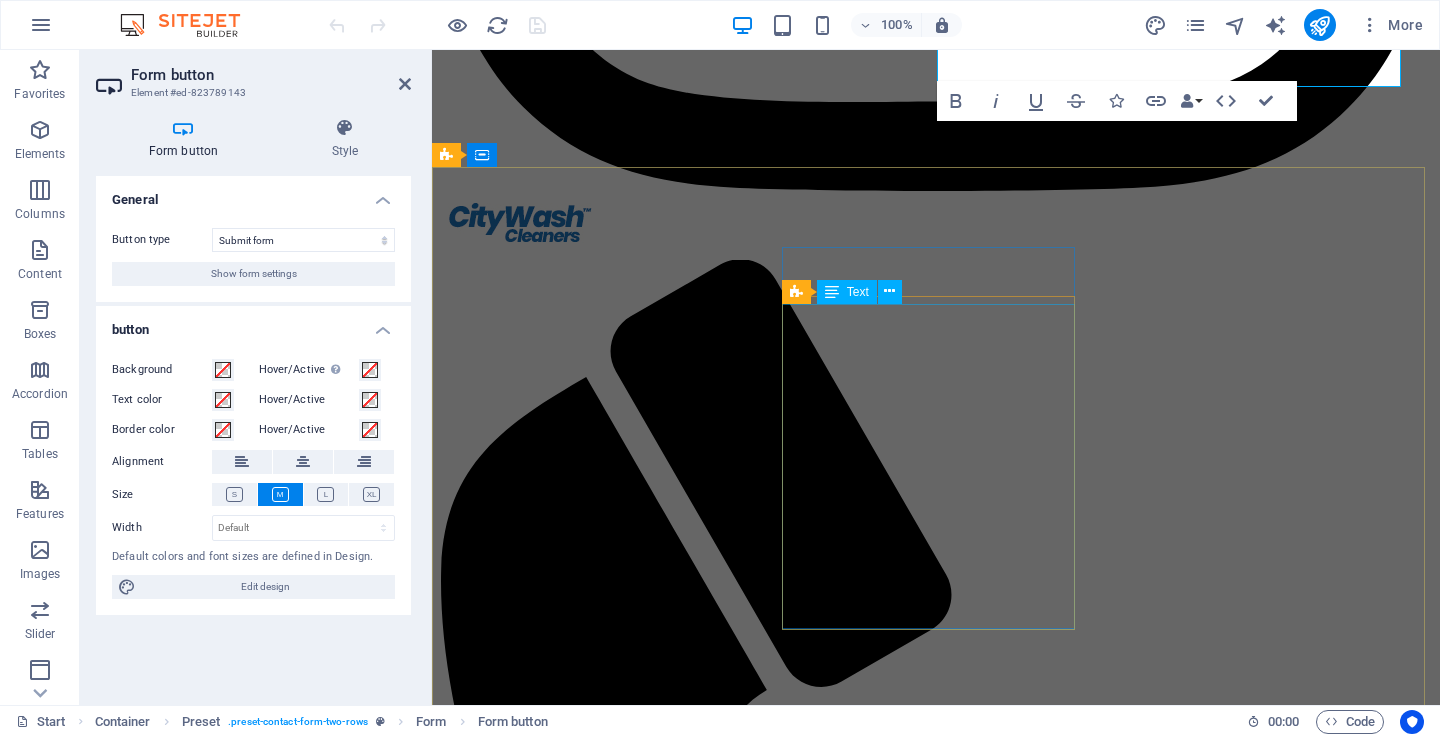 scroll, scrollTop: 7742, scrollLeft: 0, axis: vertical 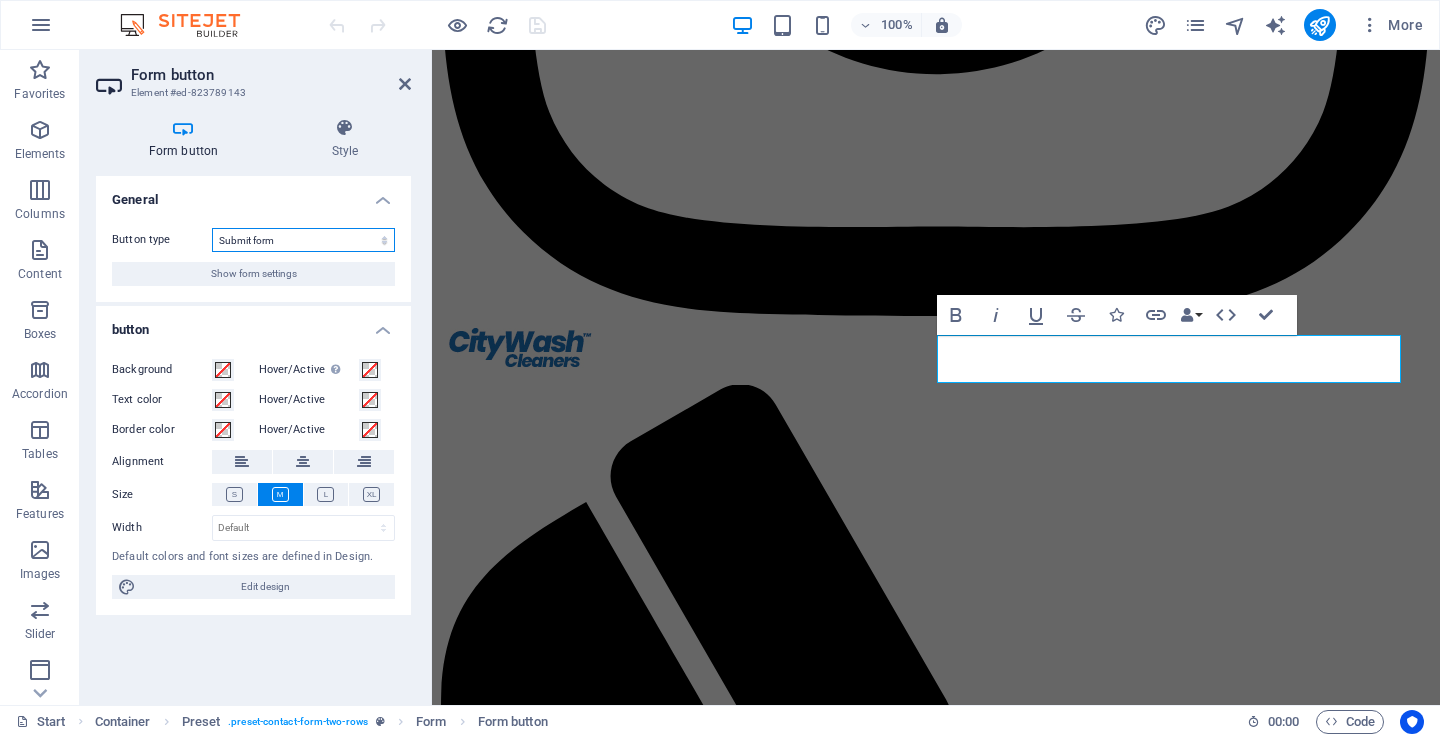 click on "Submit form Reset form No action" at bounding box center (303, 240) 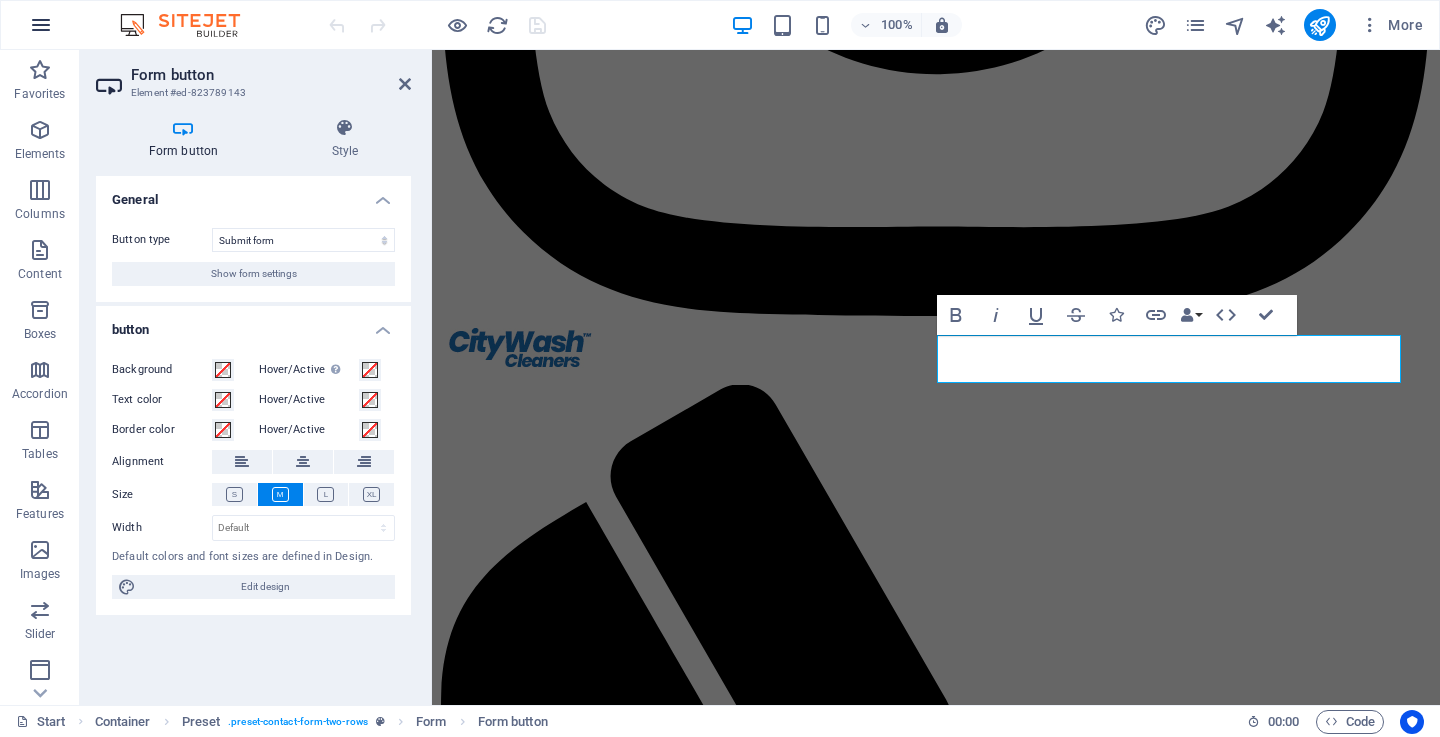 click at bounding box center [41, 25] 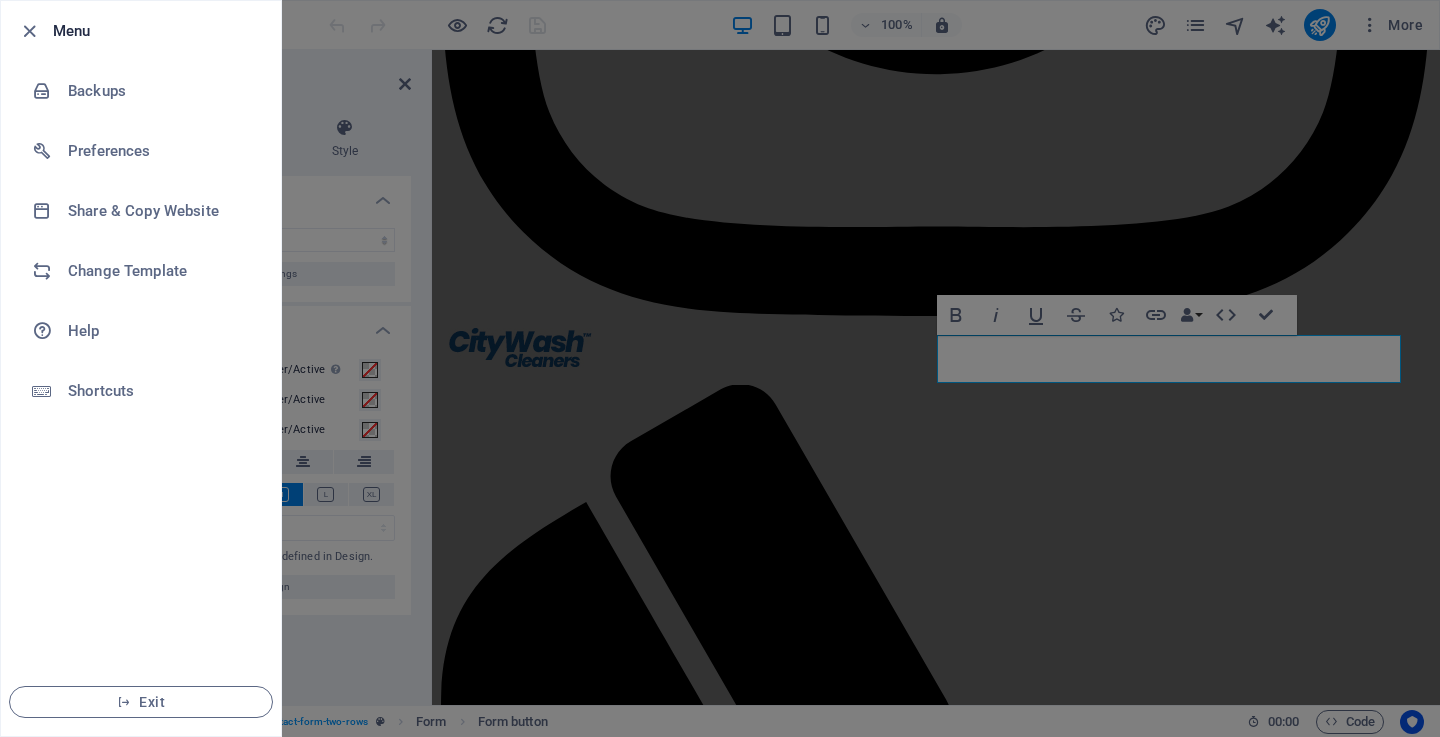 click at bounding box center [29, 31] 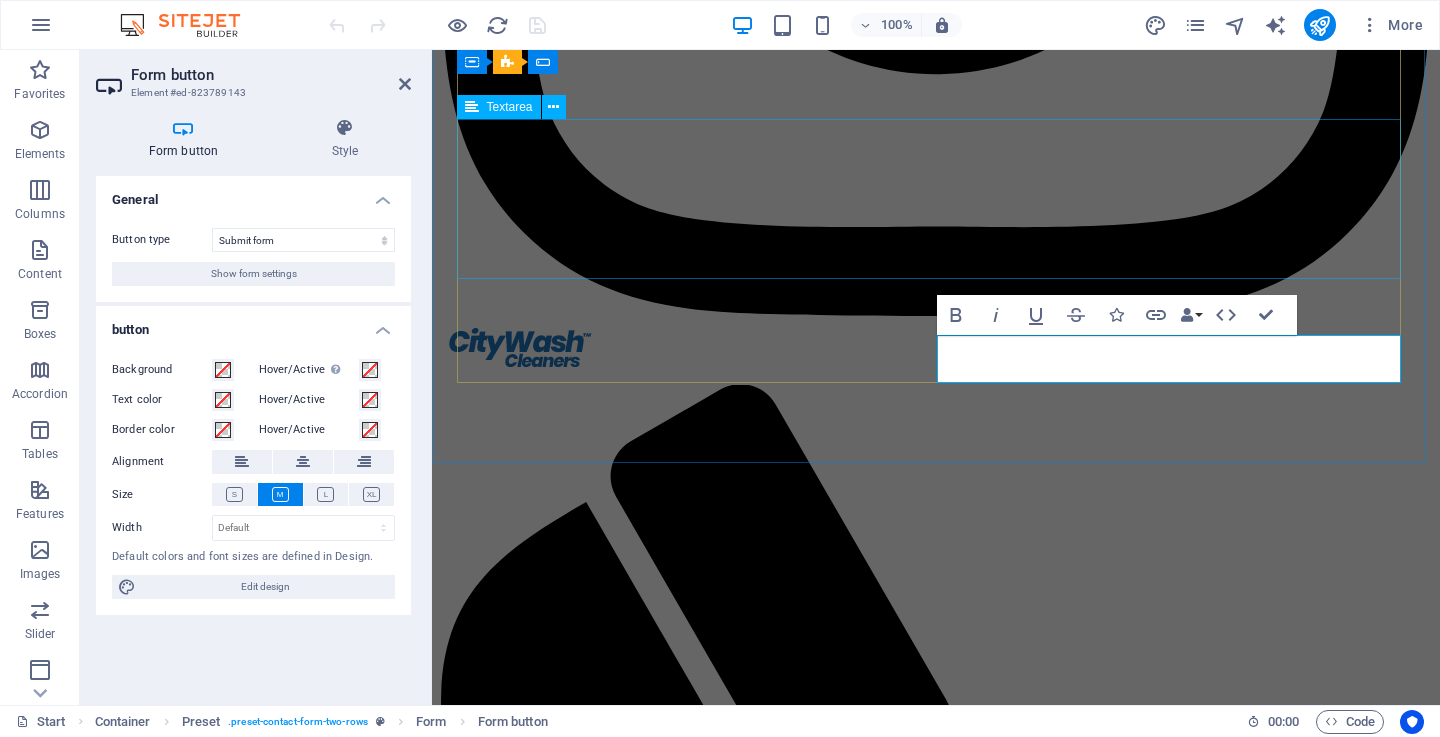 click 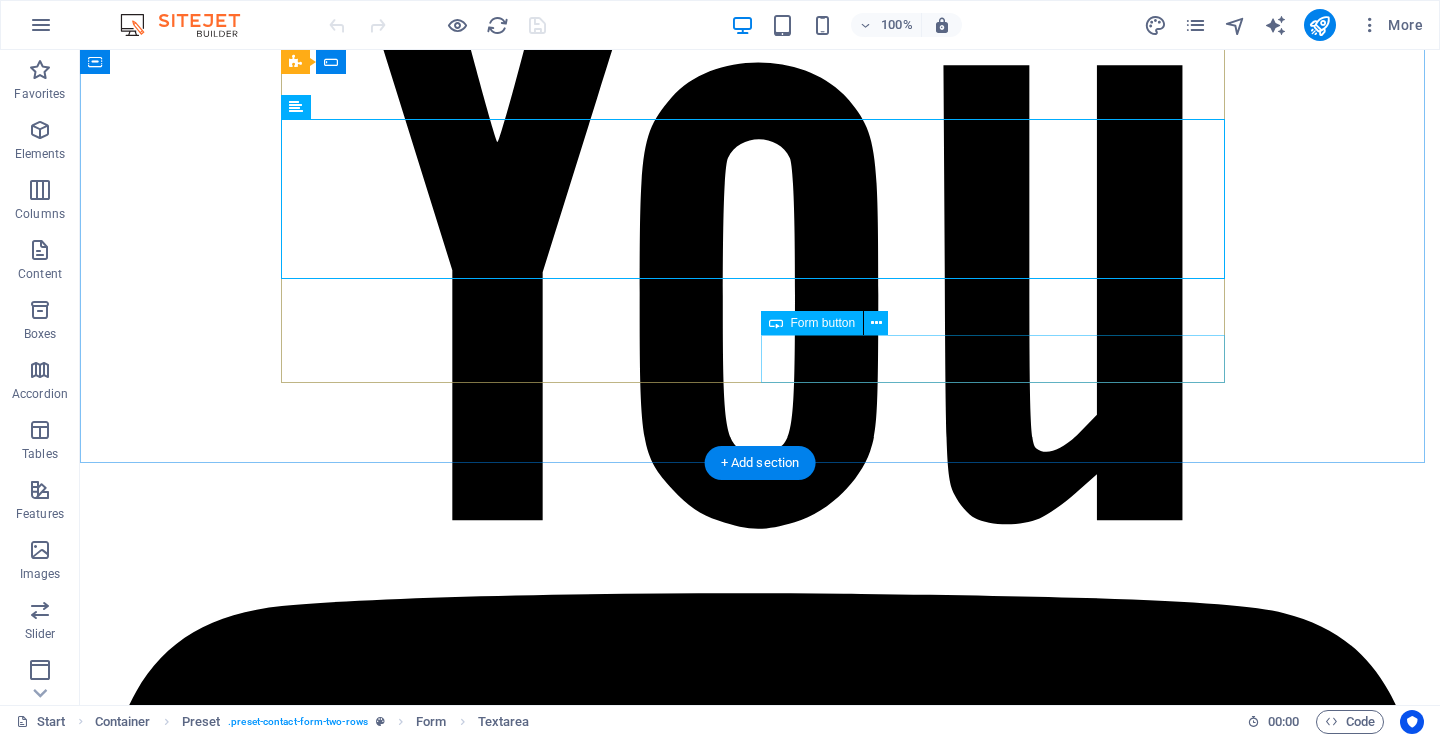 click on "Submit" 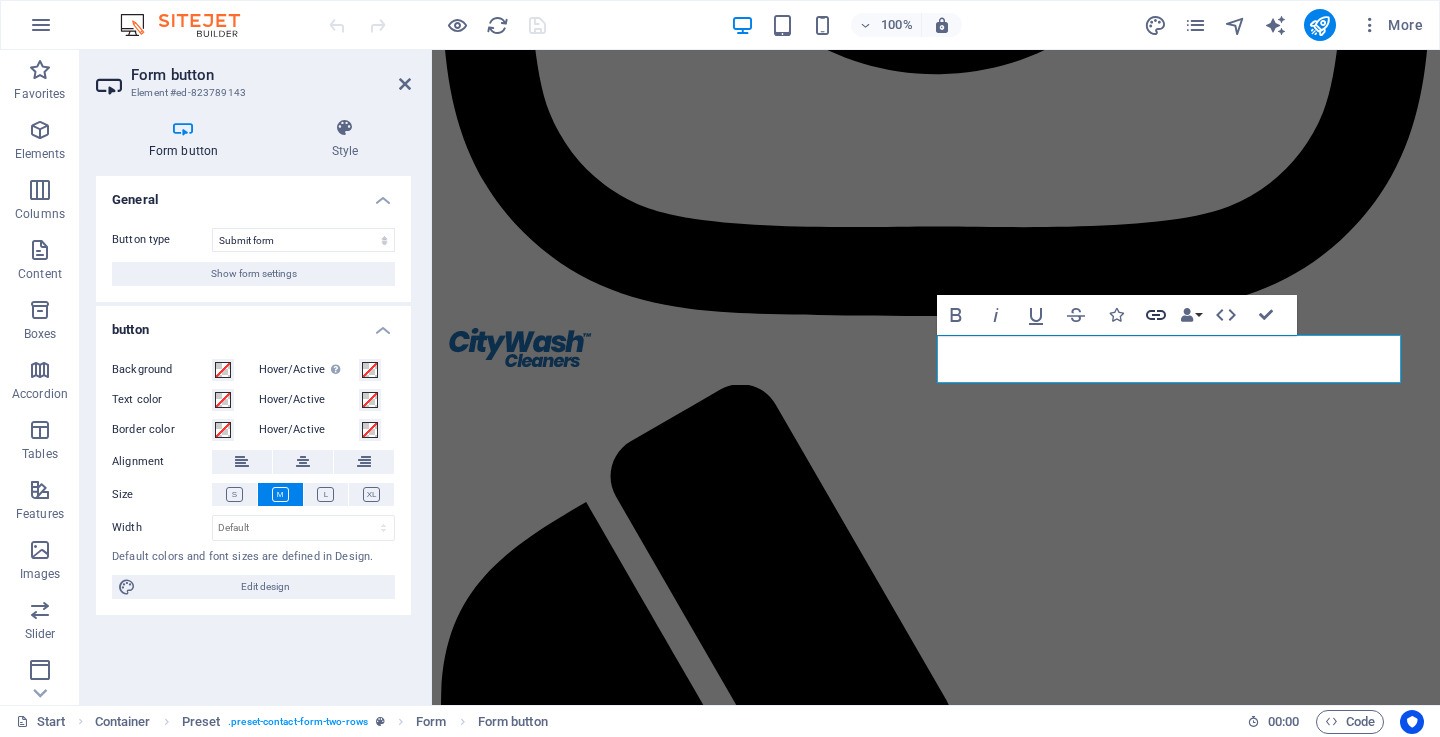 click 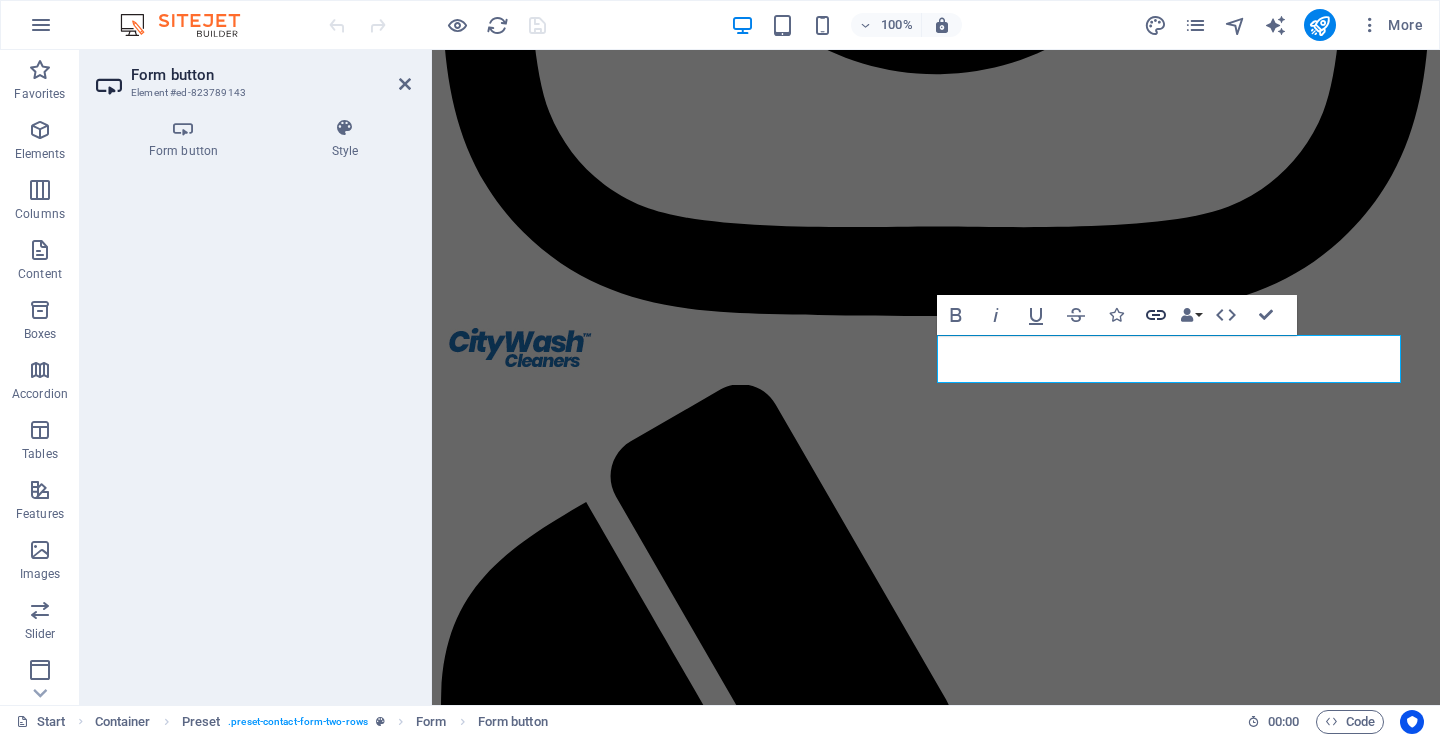 click 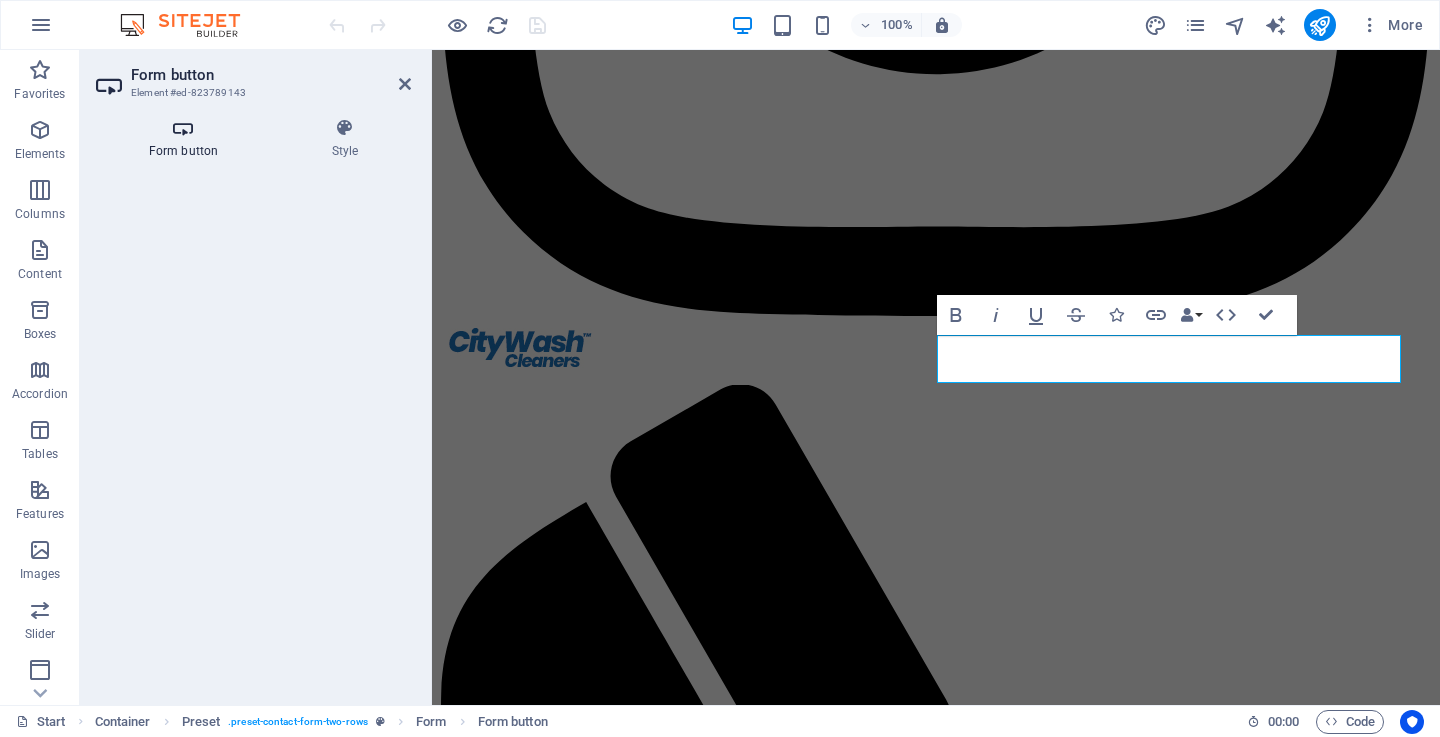 click at bounding box center [183, 128] 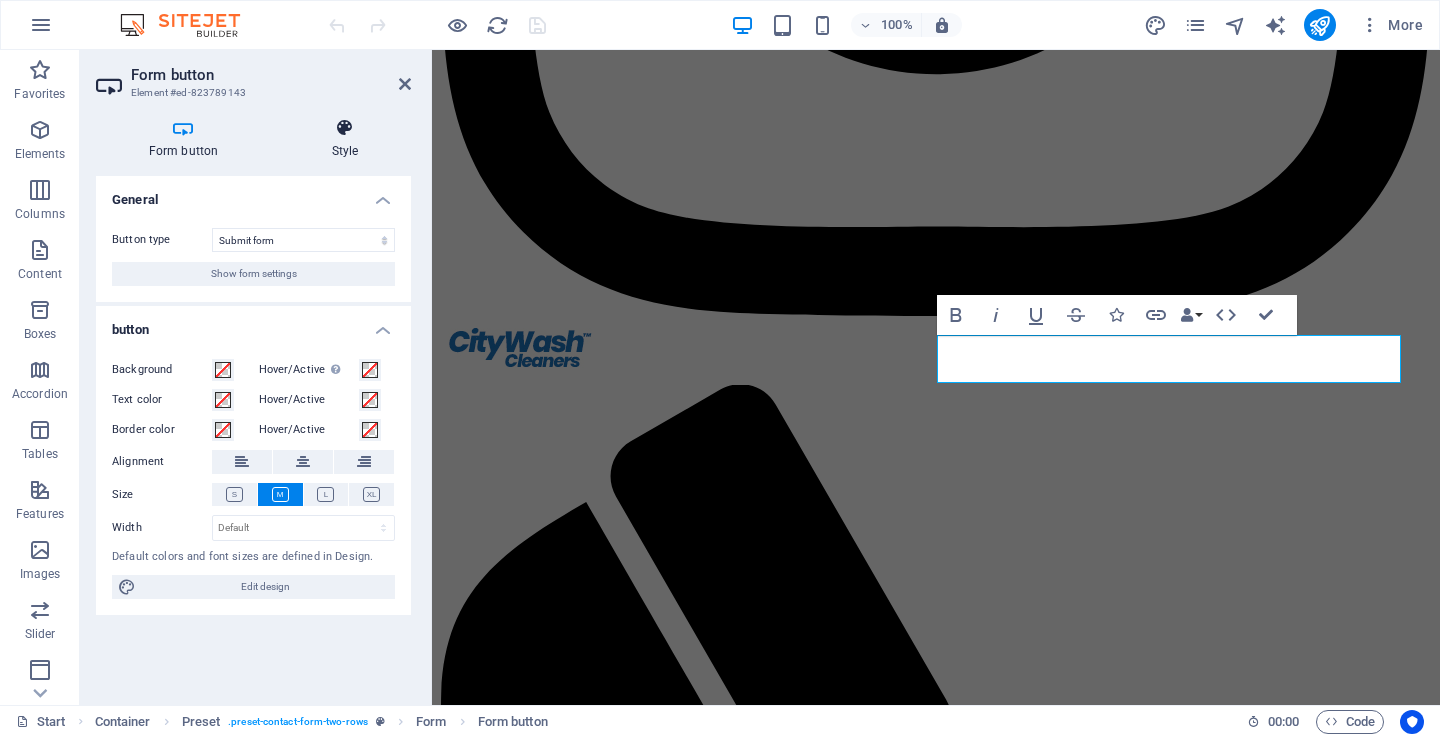 click on "Style" at bounding box center (345, 139) 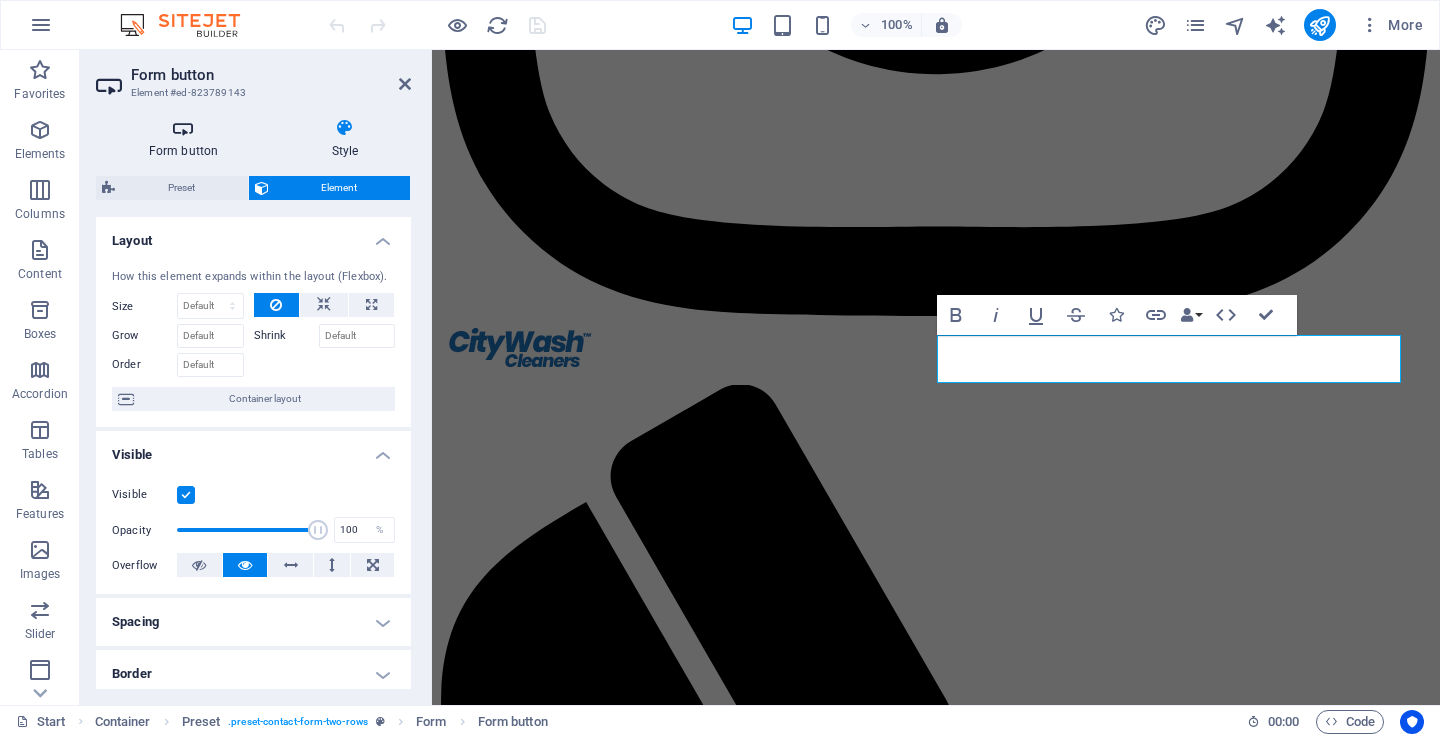 click at bounding box center (183, 128) 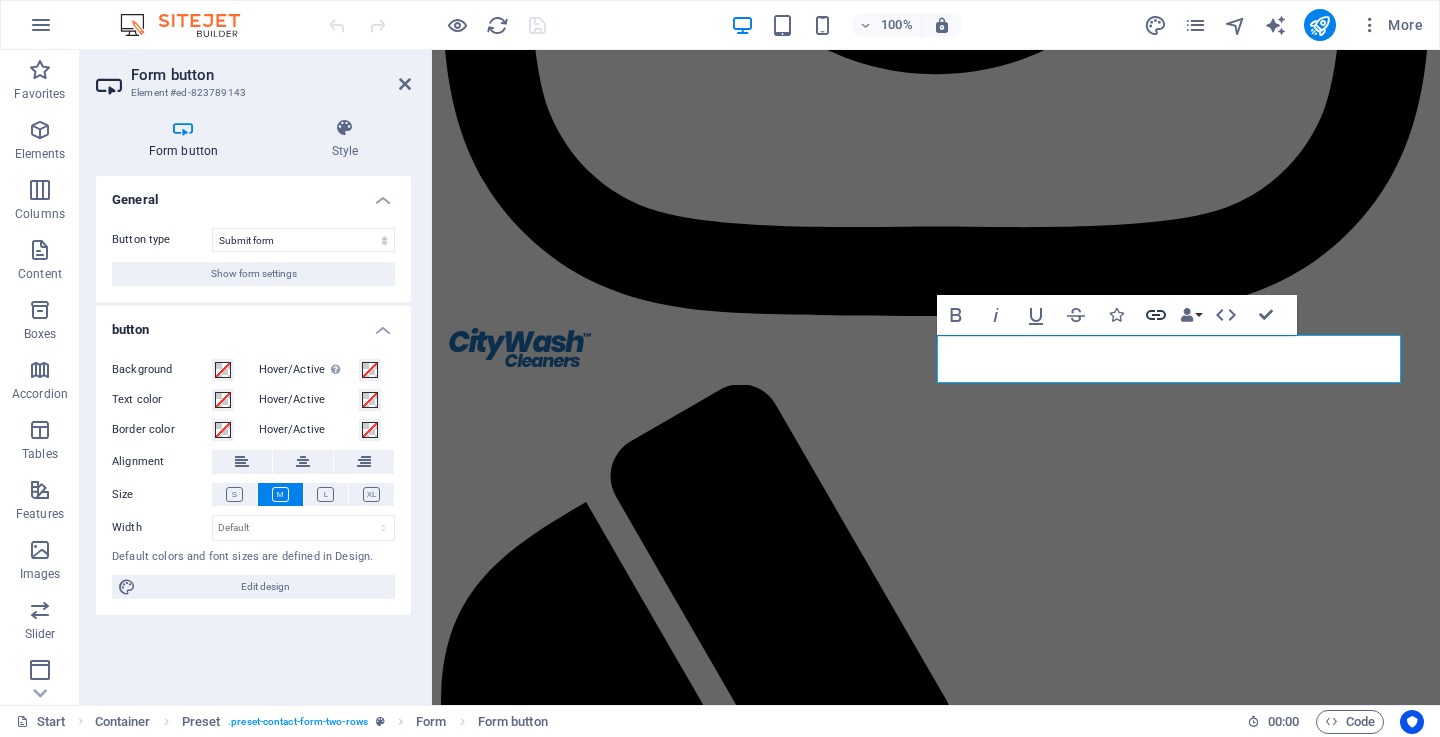 click 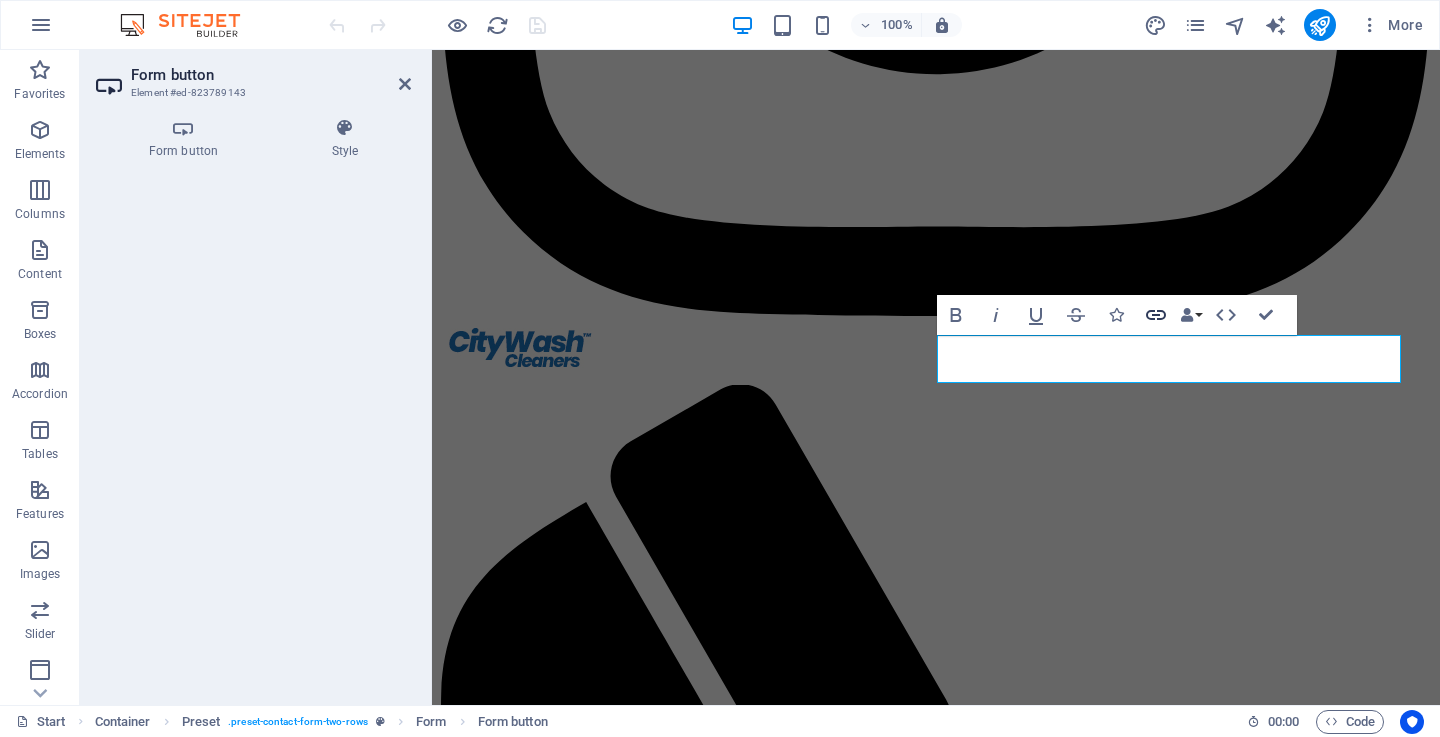 click 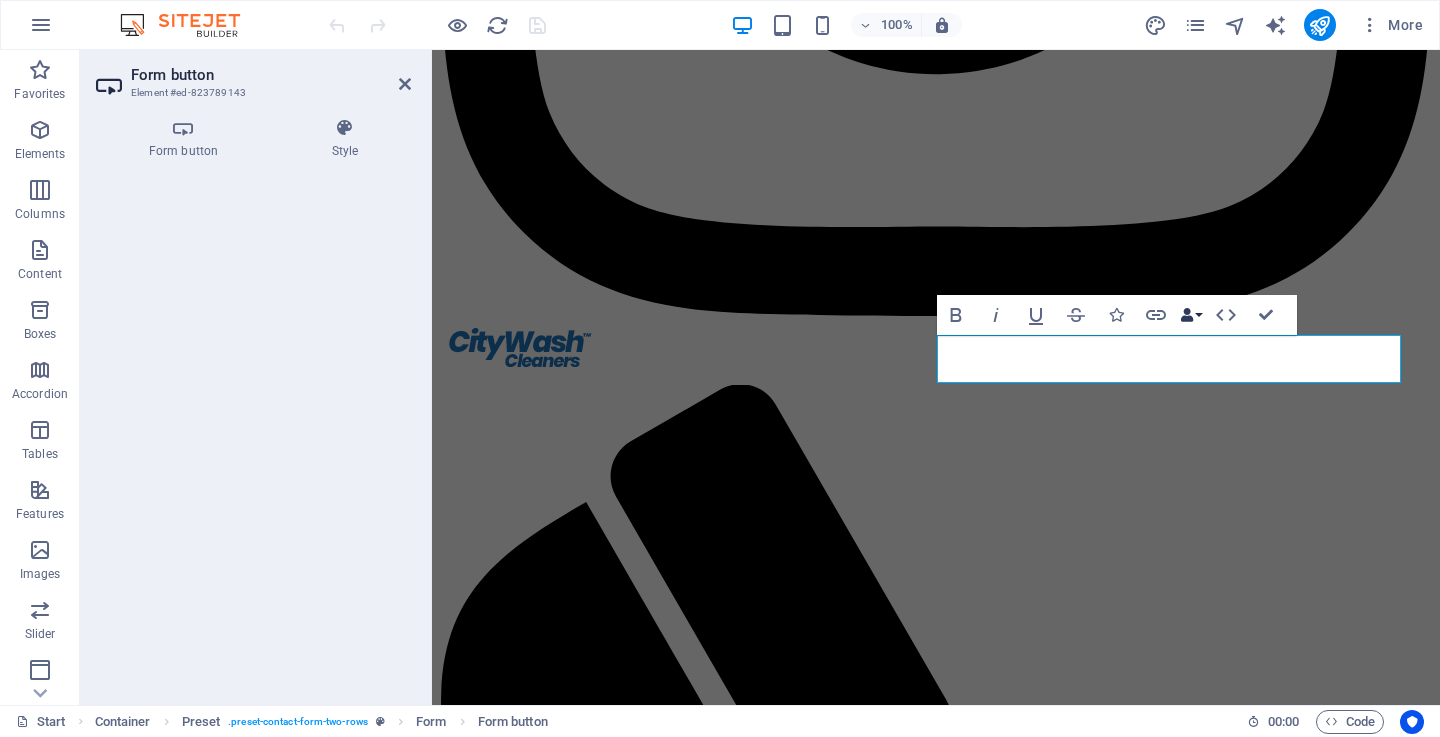 click on "Data Bindings" at bounding box center [1191, 315] 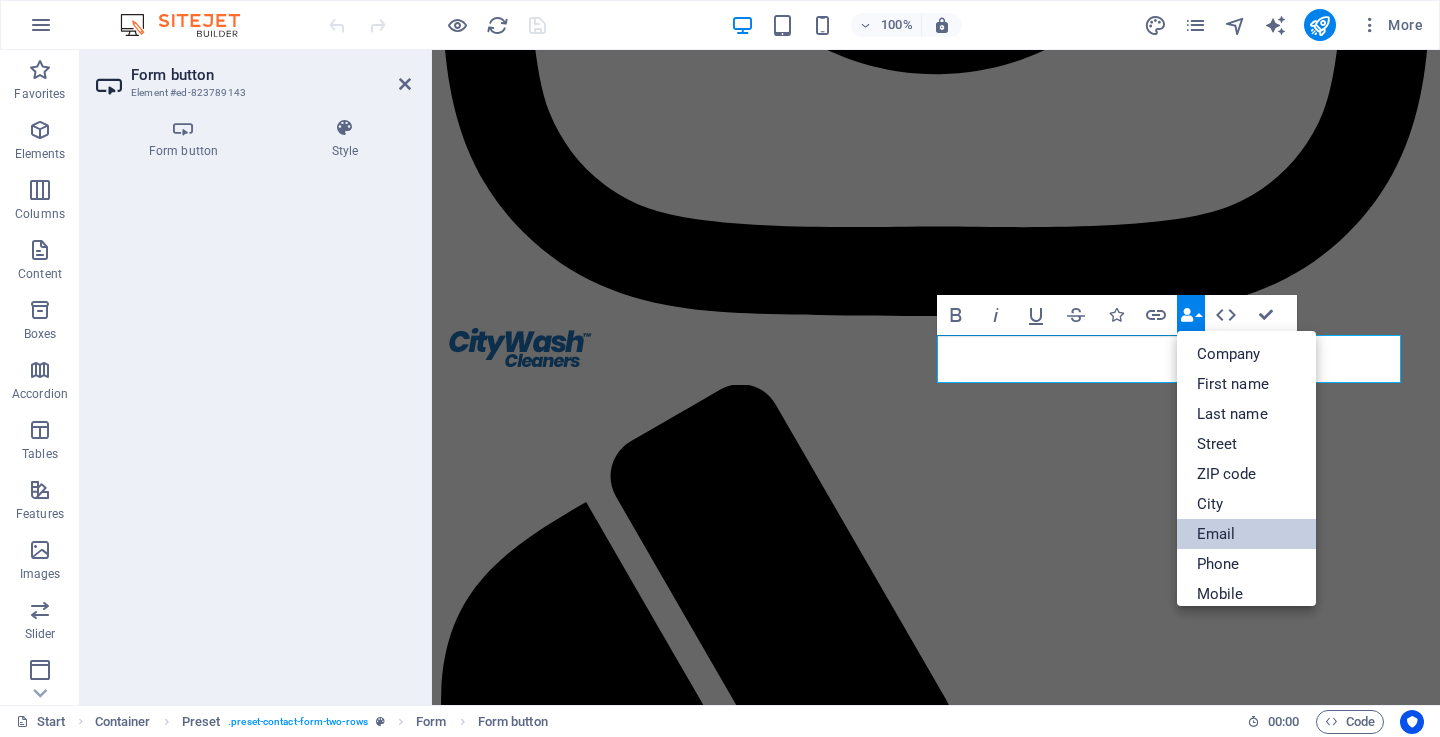 click on "Email" at bounding box center [1247, 534] 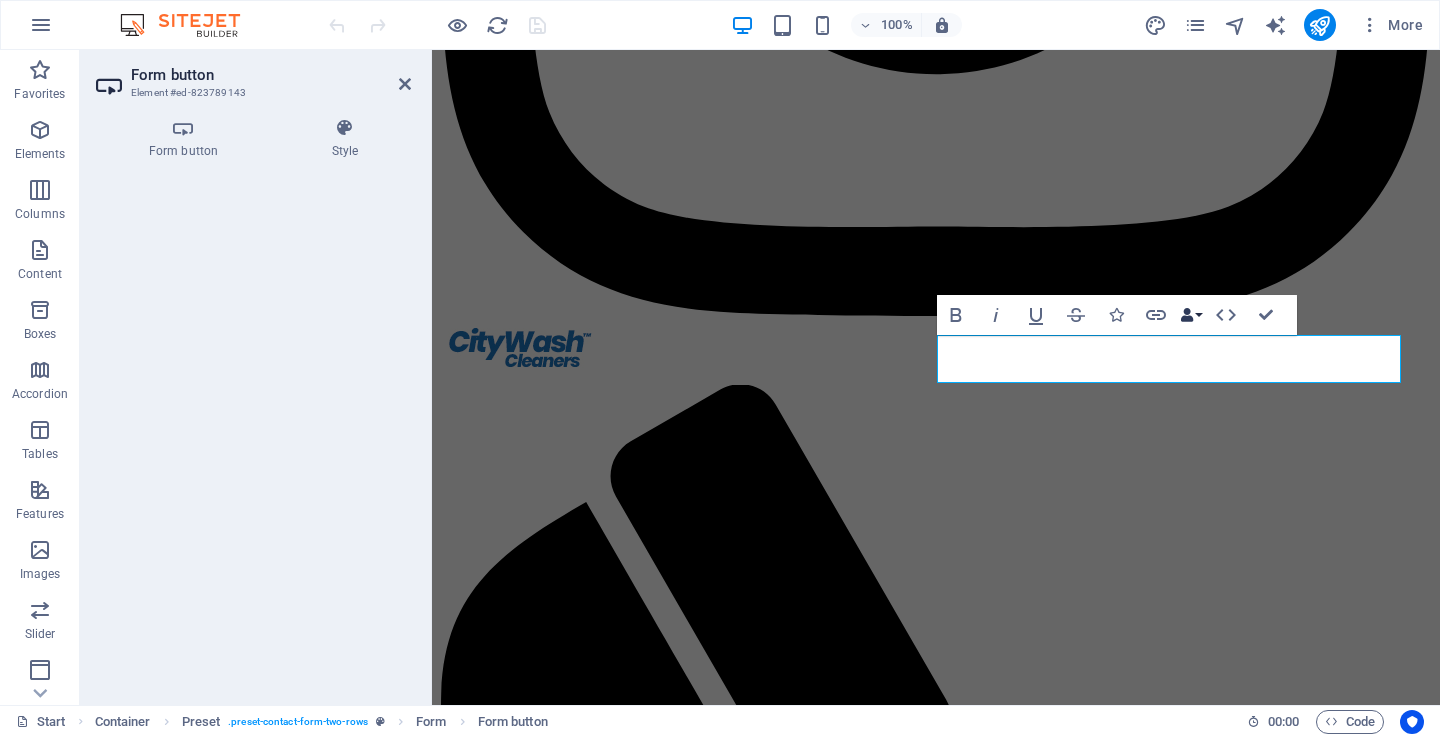 click at bounding box center (1187, 315) 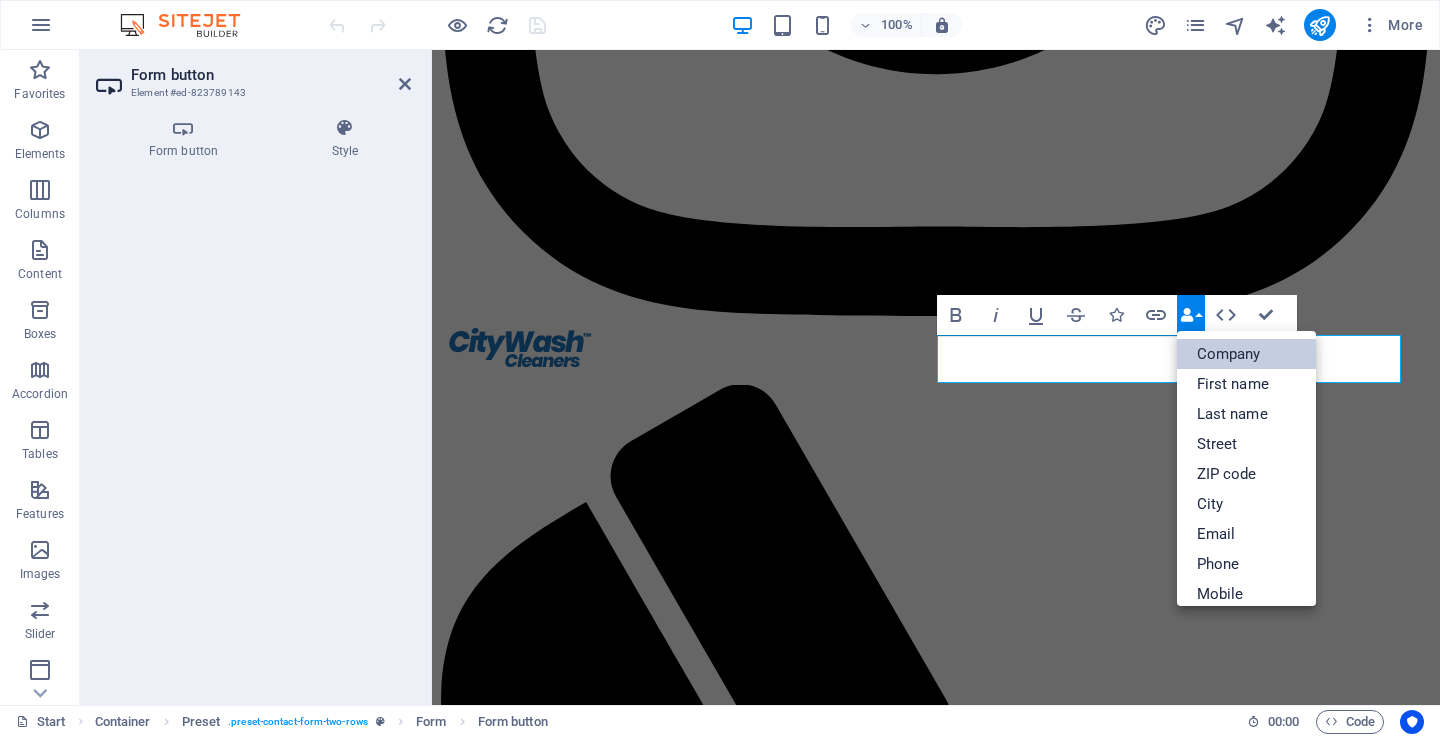 click on "Company" at bounding box center [1247, 354] 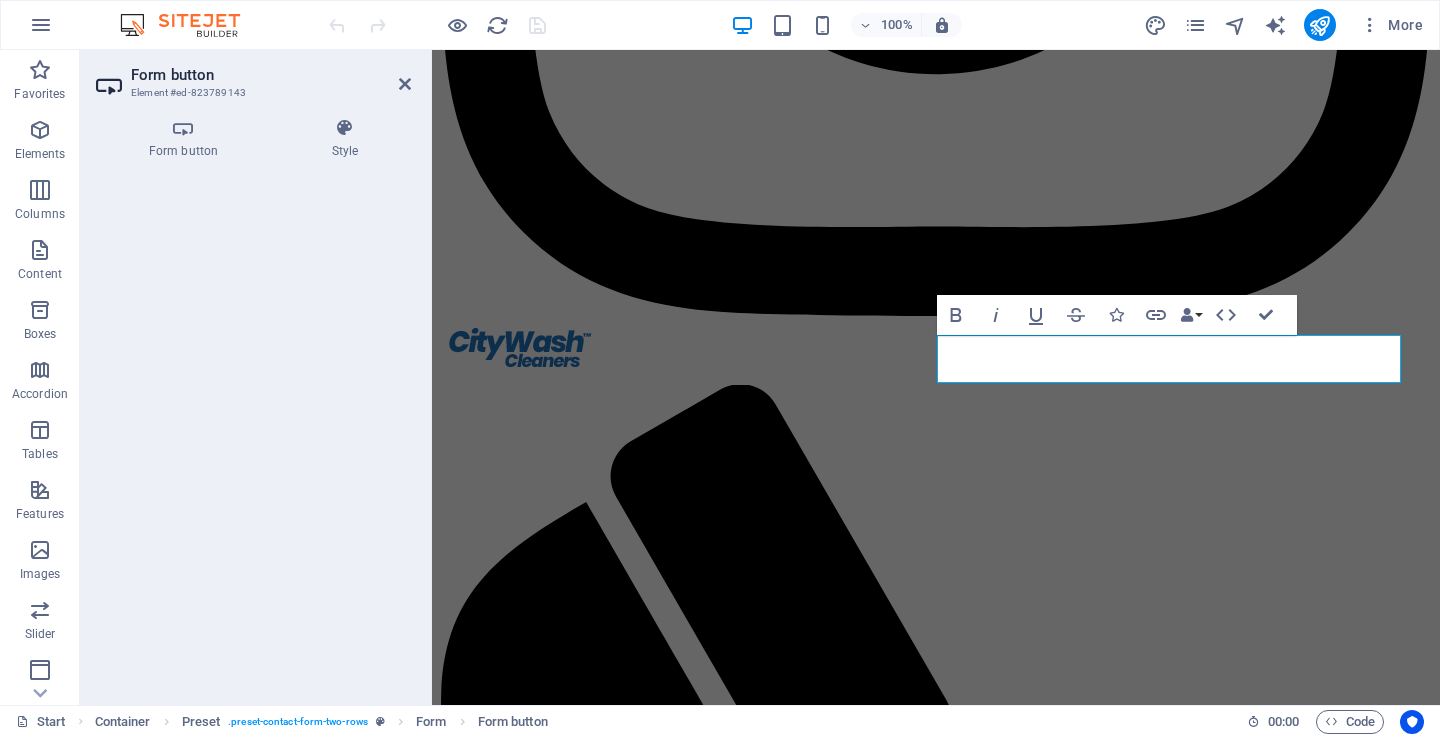 click on "Contact Je, una swali, oda ya huduma, au unahitaji ushauri? Timu yetu iko tayari kukusaidia kwa haraka na kwa heshima. Tafadhali wasiliana nasi kwa simu, WhatsApp, barua pepe, au ujaze fomu ya mawasiliano iliyo hapa chini. Tunapenda kusikia kutoka kwako na kuhakikisha unapata huduma bora kila wakati.
Chagua Huduma
Usafi Wa Nguo Usafi Wa Sofa Usafi Wa Kapeti Usafi Wa Madirisha   I have read and understand the privacy policy. Unreadable? Load new support@citywashcleaners.co.tz citywashcleaners.co.tz" at bounding box center (936, 39136) 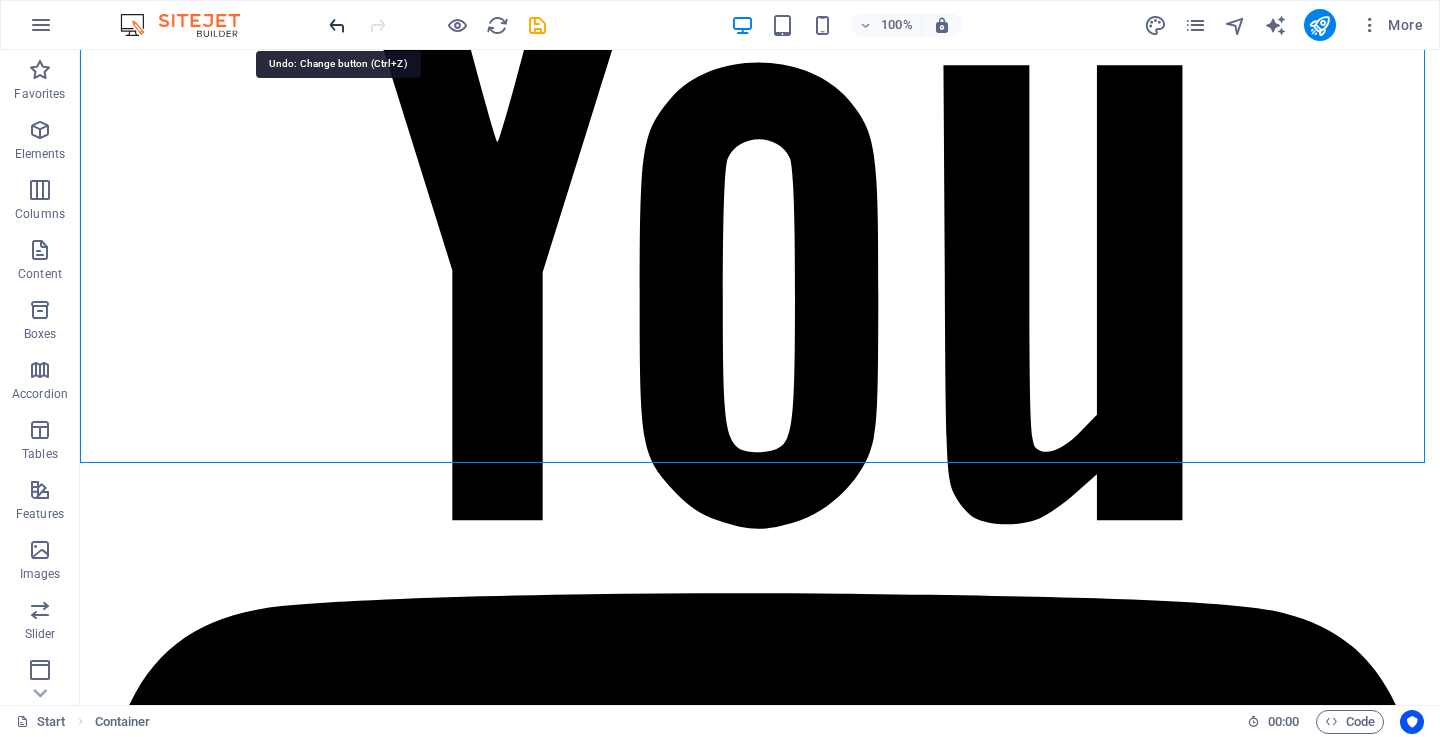 click at bounding box center (337, 25) 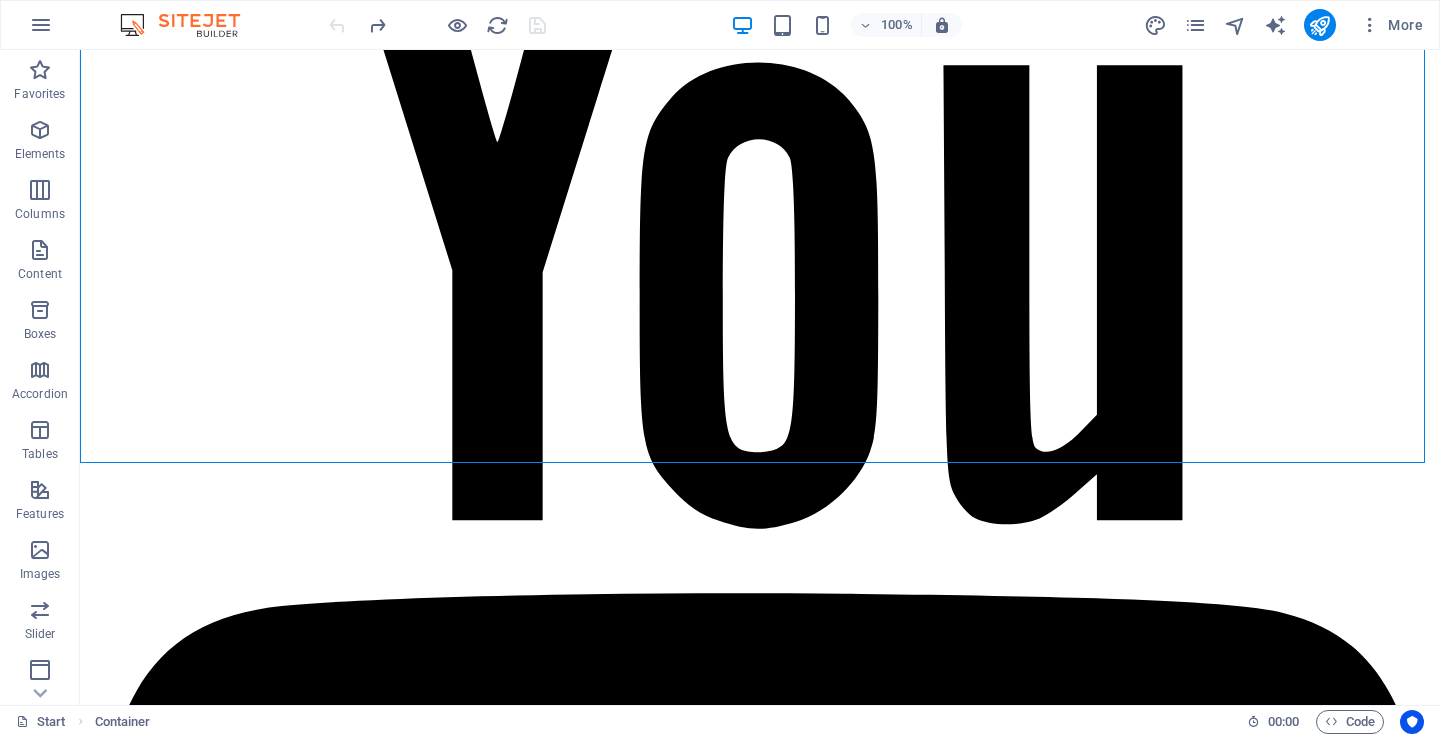 click at bounding box center (437, 25) 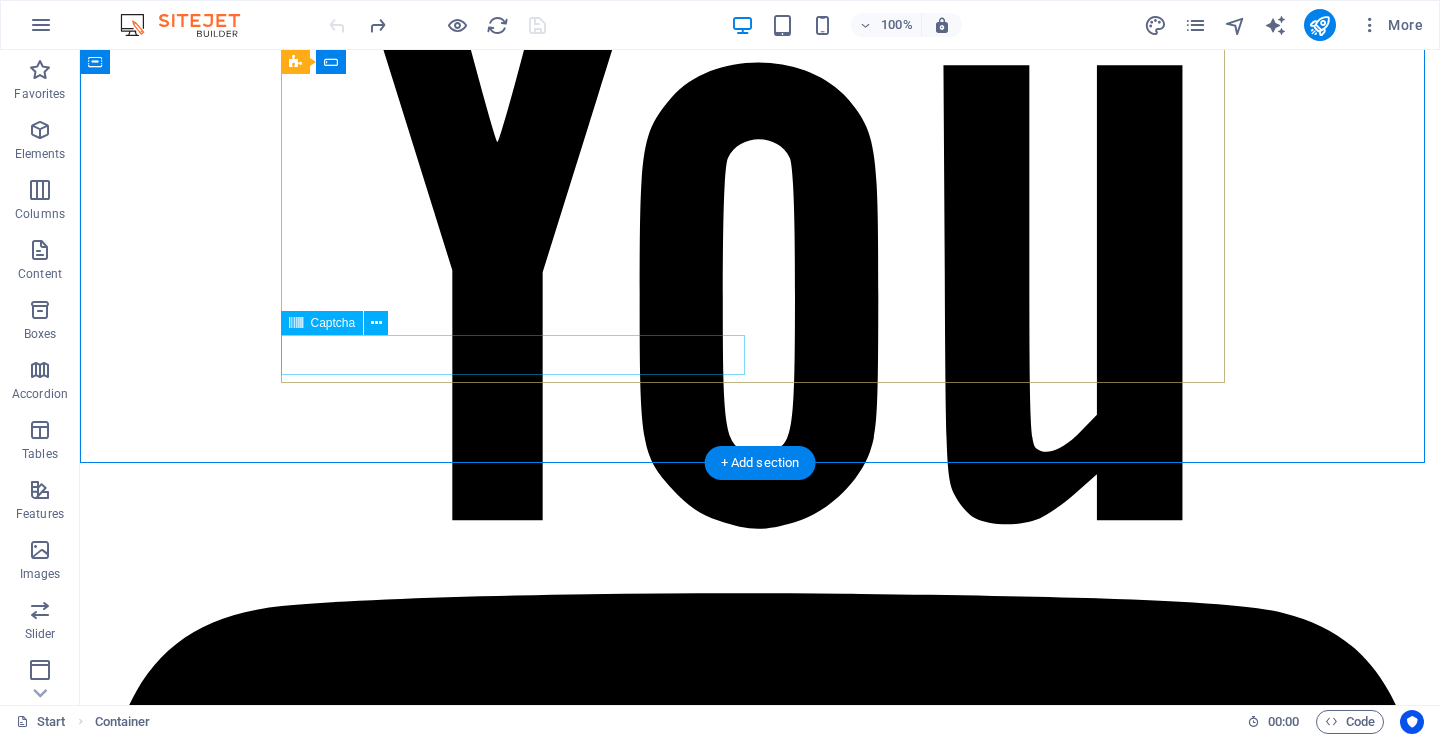 click on "Unreadable? Load new" 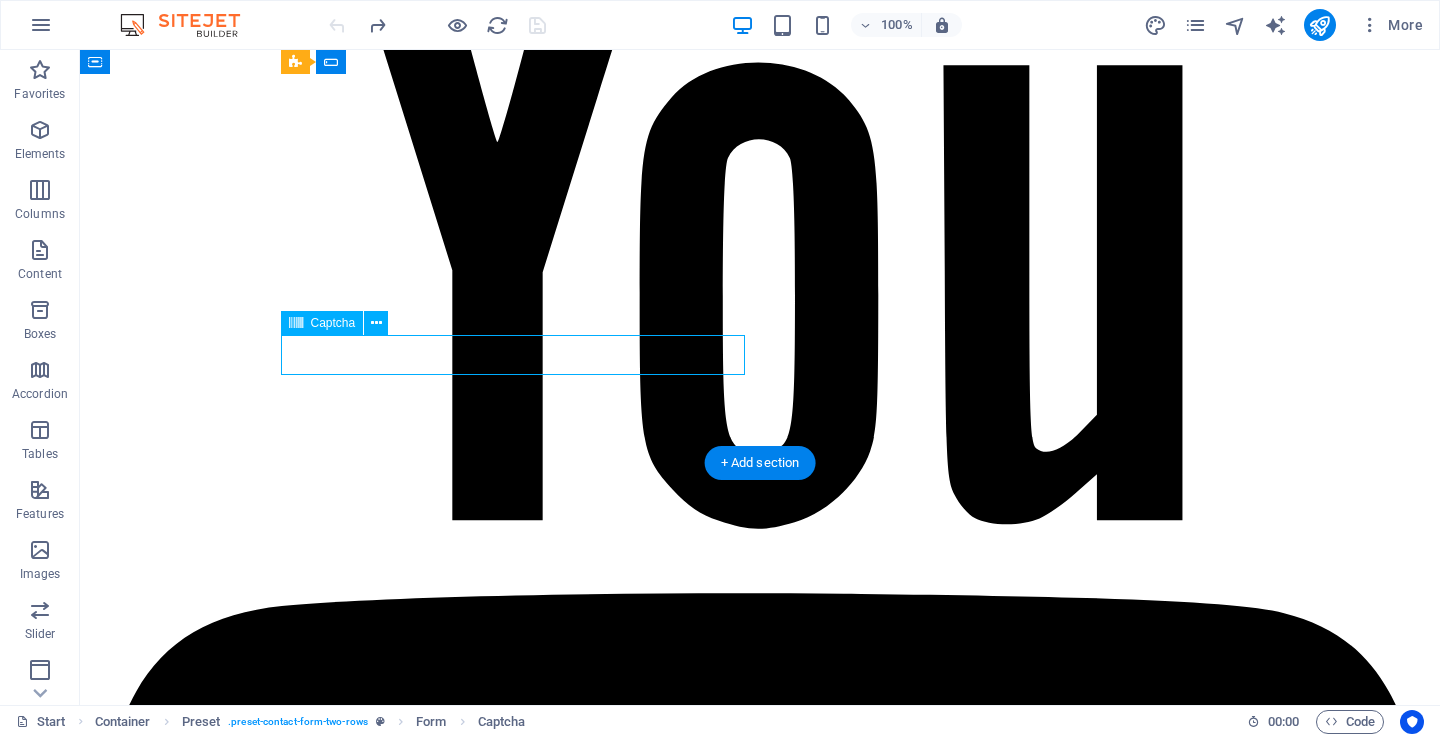 click on "Unreadable? Load new" 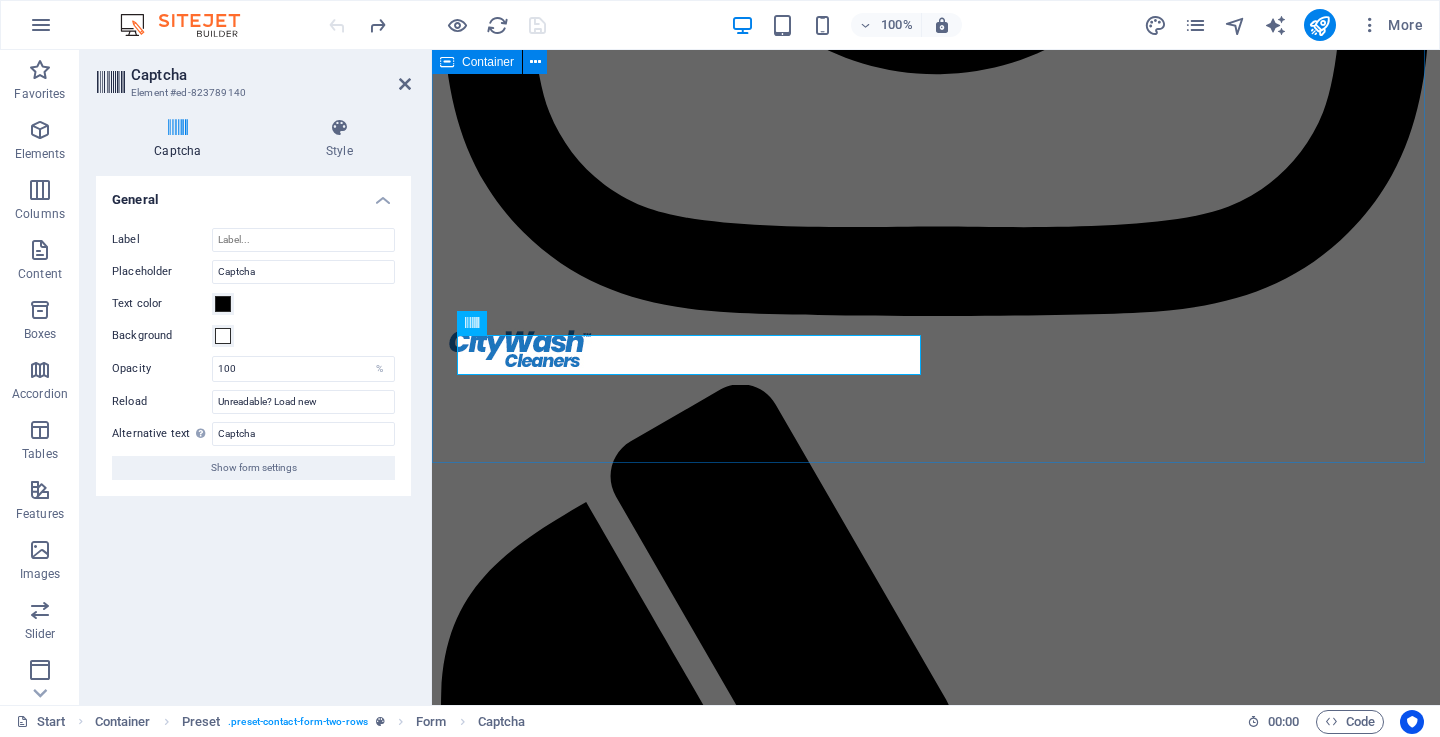click on "Contact Je, una swali, oda ya huduma, au unahitaji ushauri? Timu yetu iko tayari kukusaidia kwa haraka na kwa heshima. Tafadhali wasiliana nasi kwa simu, WhatsApp, barua pepe, au ujaze fomu ya mawasiliano iliyo hapa chini. Tunapenda kusikia kutoka kwako na kuhakikisha unapata huduma bora kila wakati.
Chagua Huduma
Usafi Wa Nguo Usafi Wa Sofa Usafi Wa Kapeti Usafi Wa Madirisha   I have read and understand the privacy policy. Unreadable? Load new Submit" at bounding box center (936, 39136) 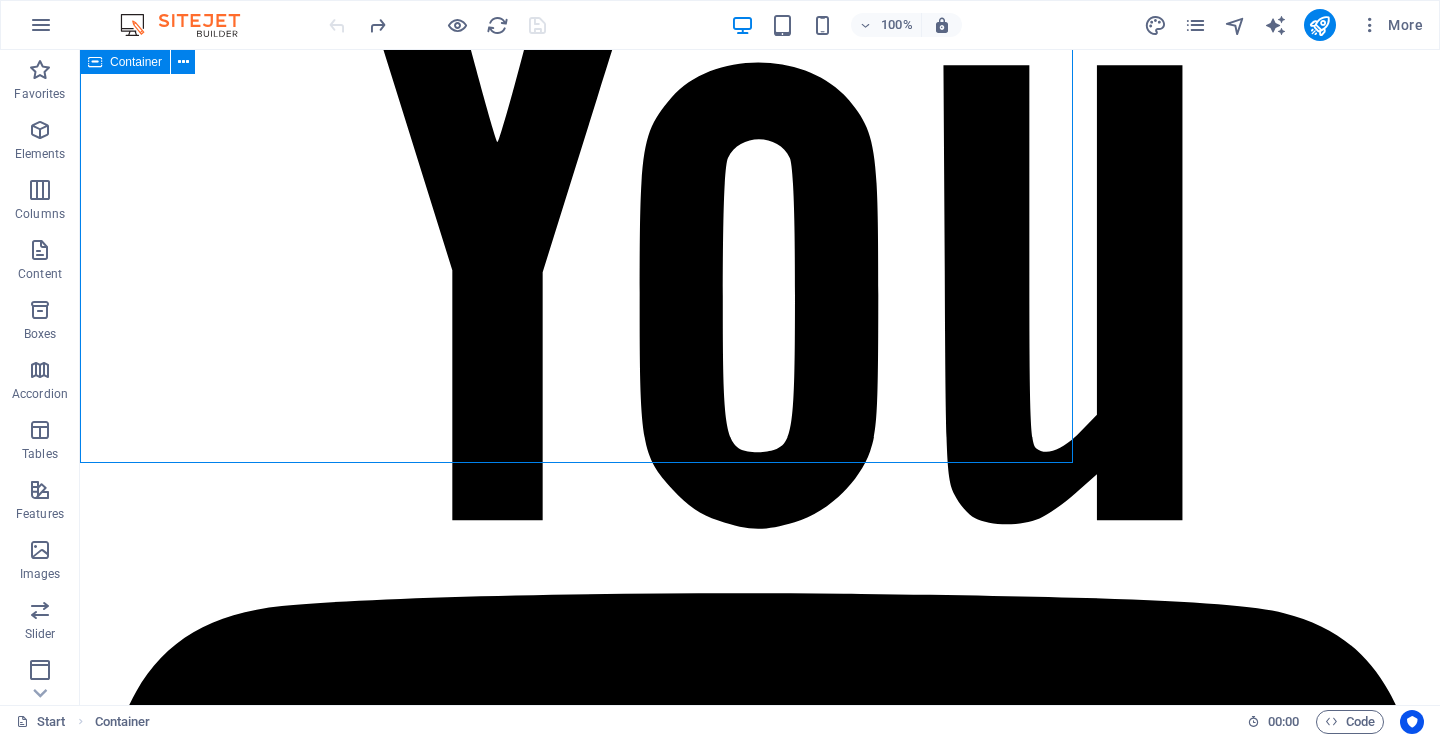 click on "Contact Je, una swali, oda ya huduma, au unahitaji ushauri? Timu yetu iko tayari kukusaidia kwa haraka na kwa heshima. Tafadhali wasiliana nasi kwa simu, WhatsApp, barua pepe, au ujaze fomu ya mawasiliano iliyo hapa chini. Tunapenda kusikia kutoka kwako na kuhakikisha unapata huduma bora kila wakati.
Chagua Huduma
Usafi Wa Nguo Usafi Wa Sofa Usafi Wa Kapeti Usafi Wa Madirisha   I have read and understand the privacy policy. Unreadable? Load new Submit" at bounding box center (760, 51057) 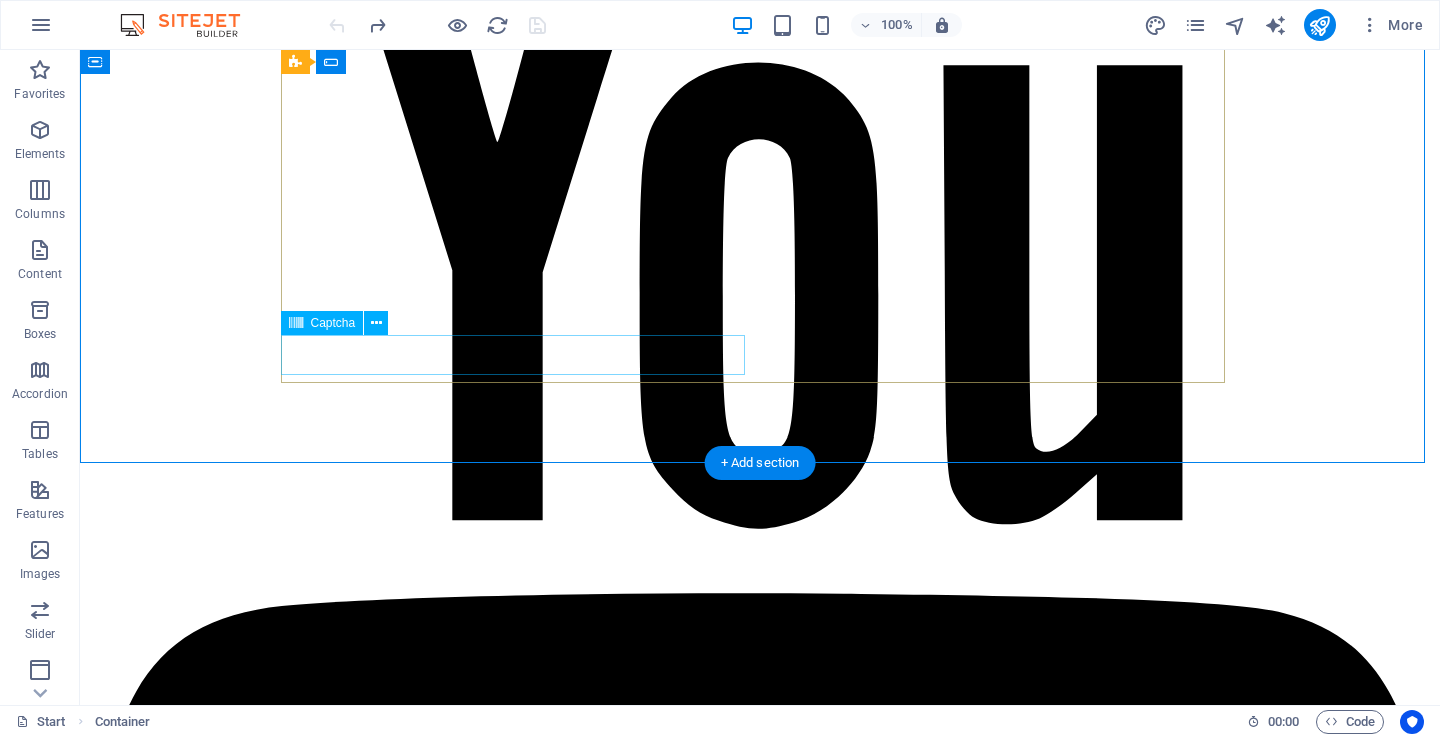 click on "Unreadable? Load new" 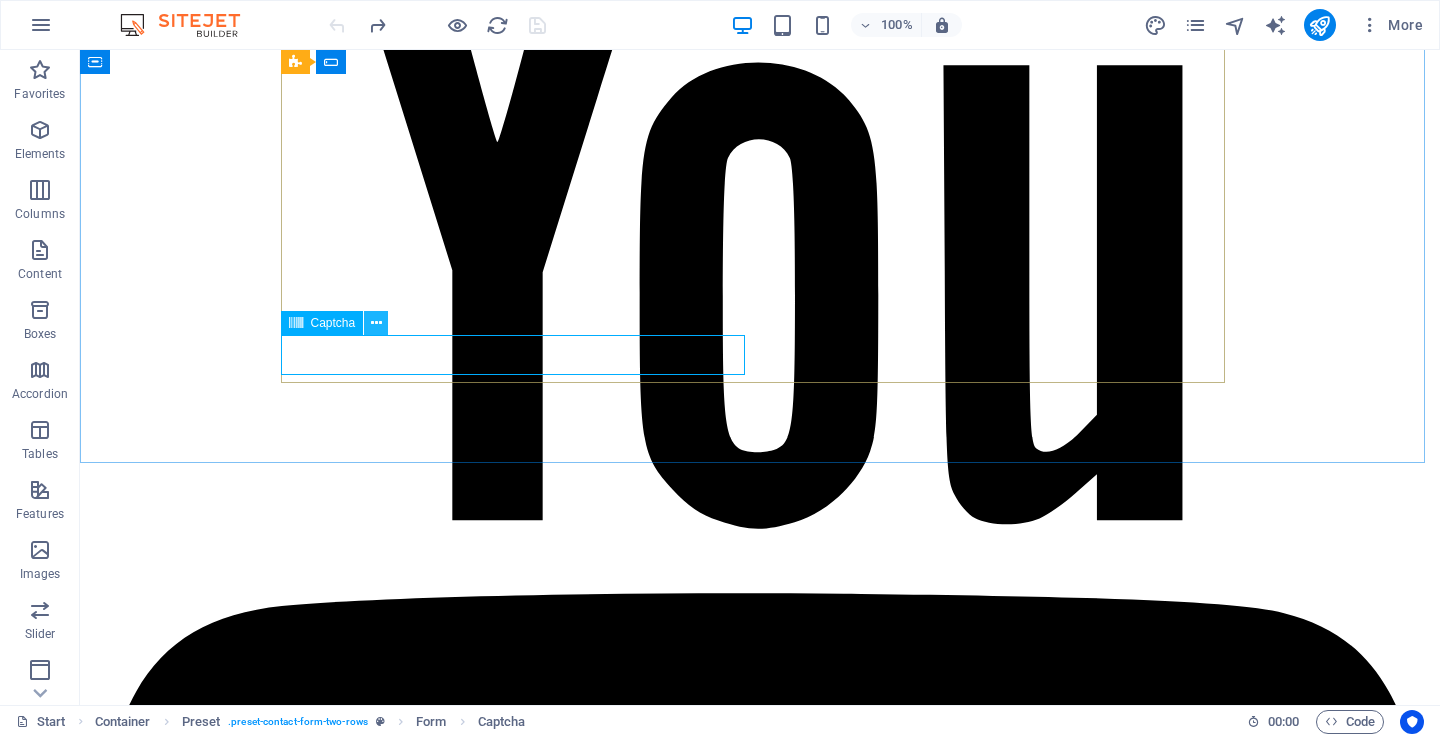 click at bounding box center (376, 323) 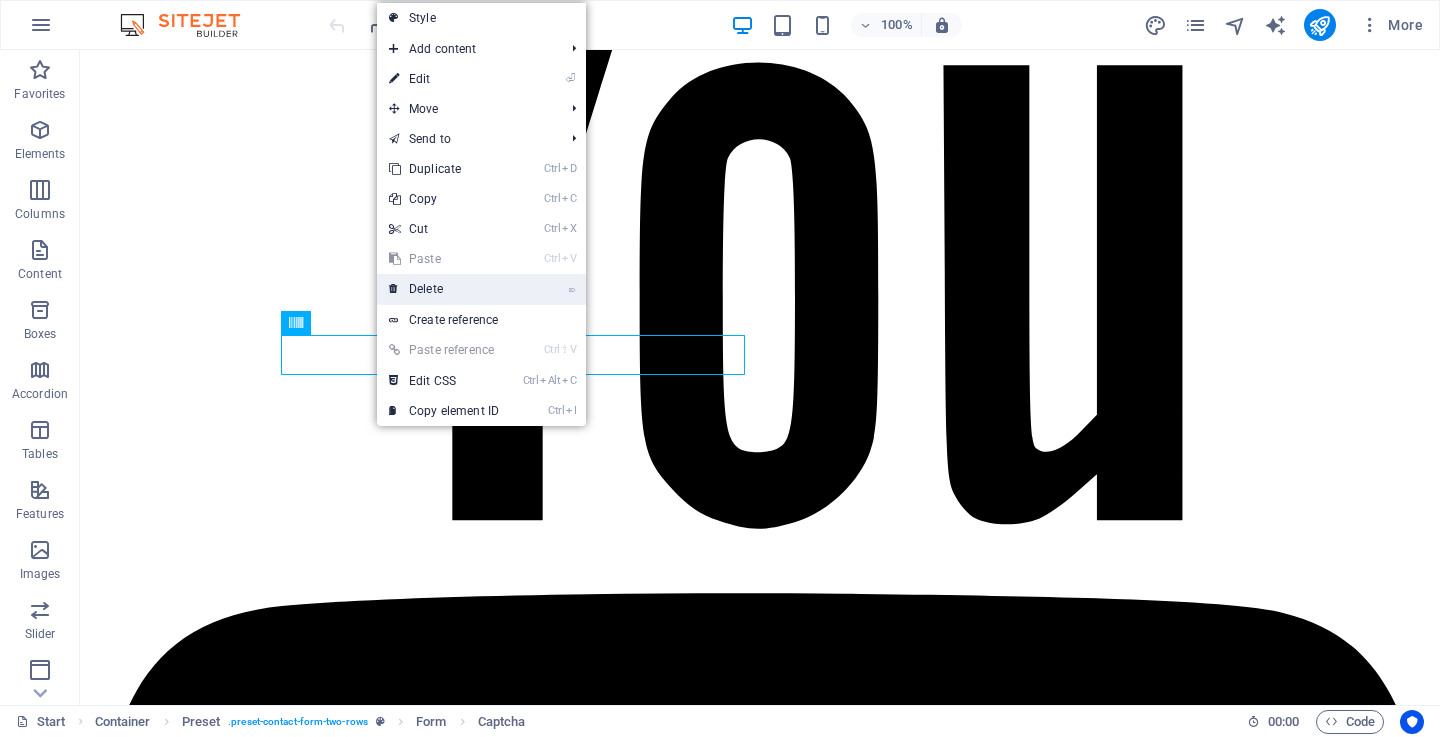 drag, startPoint x: 433, startPoint y: 288, endPoint x: 398, endPoint y: 456, distance: 171.60712 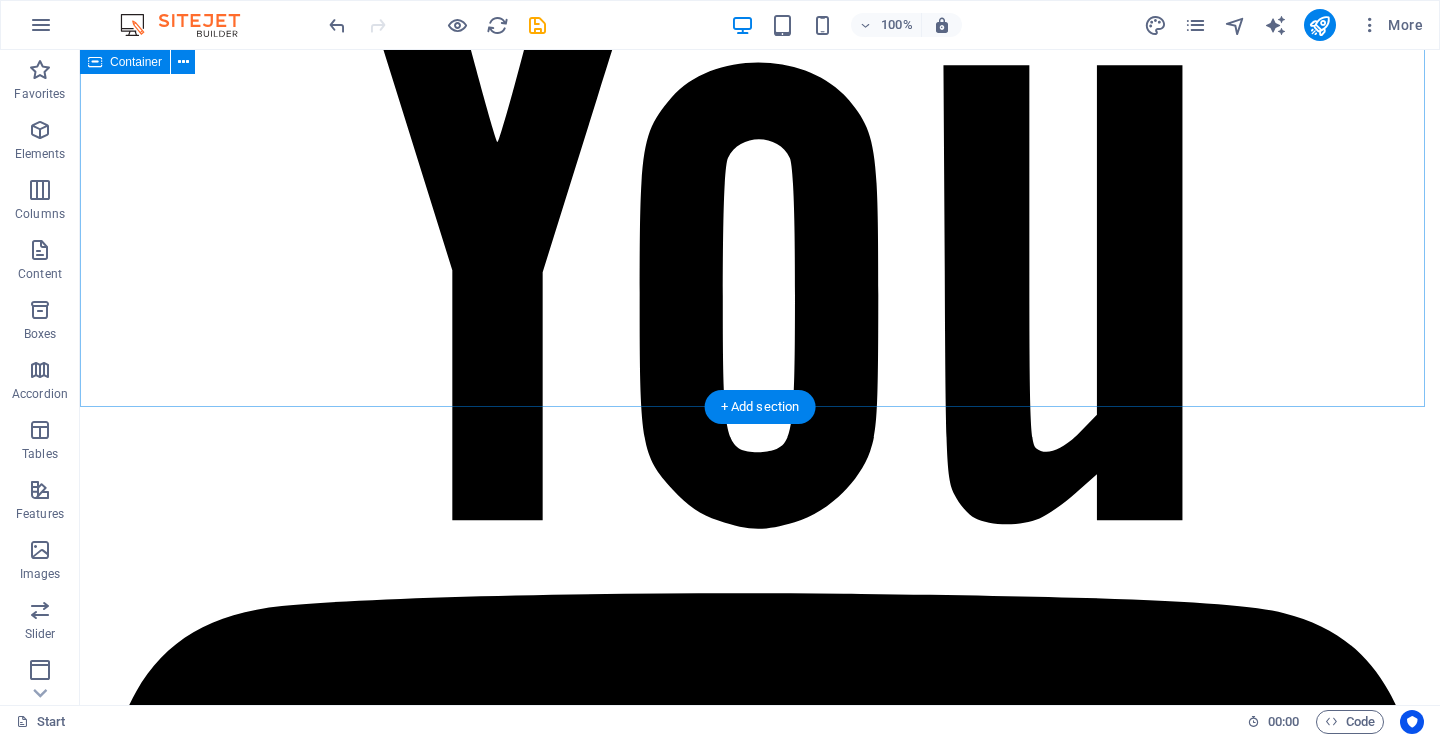 scroll, scrollTop: 8037, scrollLeft: 0, axis: vertical 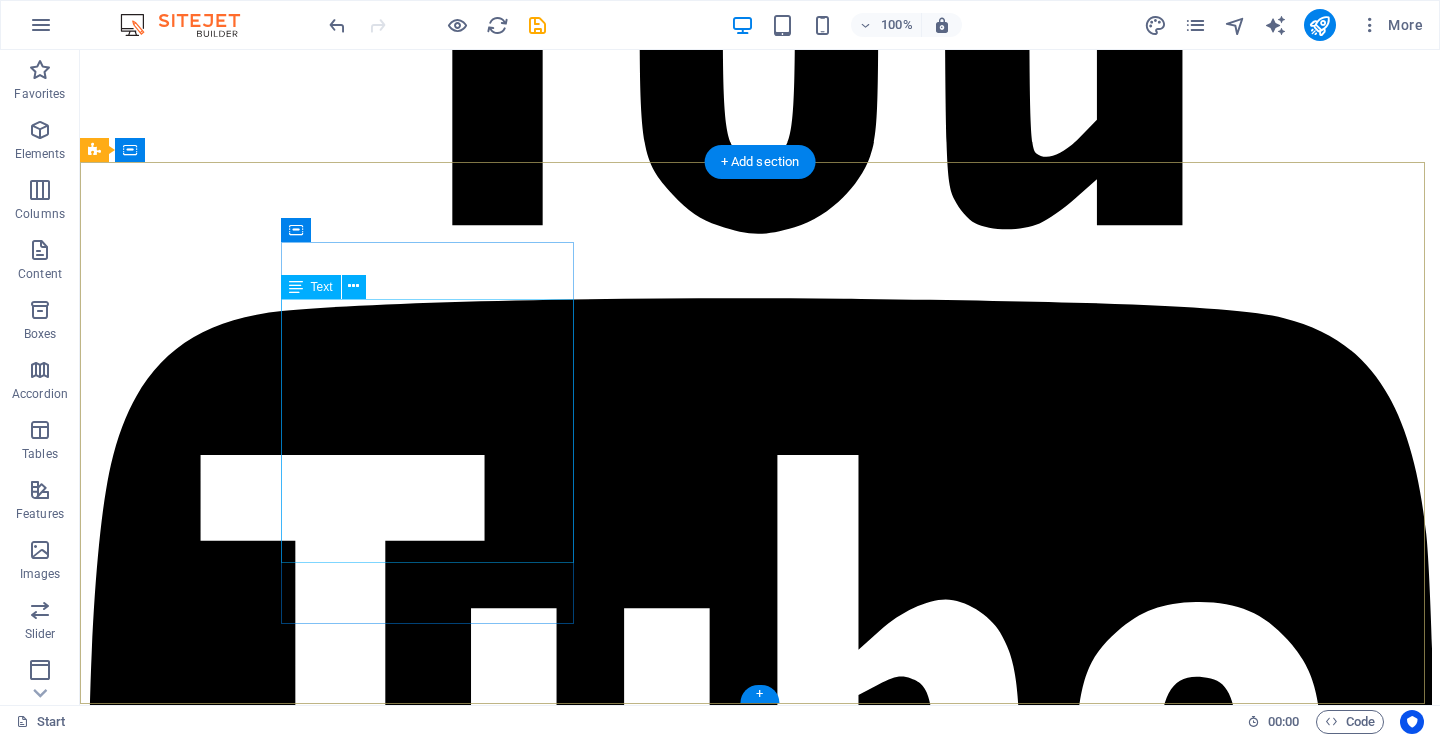 click on "Je, una swali, oda ya huduma, au unahitaji ushauri? Timu yetu iko tayari kukusaidia kwa haraka na kwa heshima. Tafadhali wasiliana nasi kwa simu, WhatsApp, barua pepe Nyegezi Kona Mwanza ,  4110 +255 745 235 541 support@citywashcleaners.co.tz Legal notice  |  Privacy" at bounding box center (760, 51114) 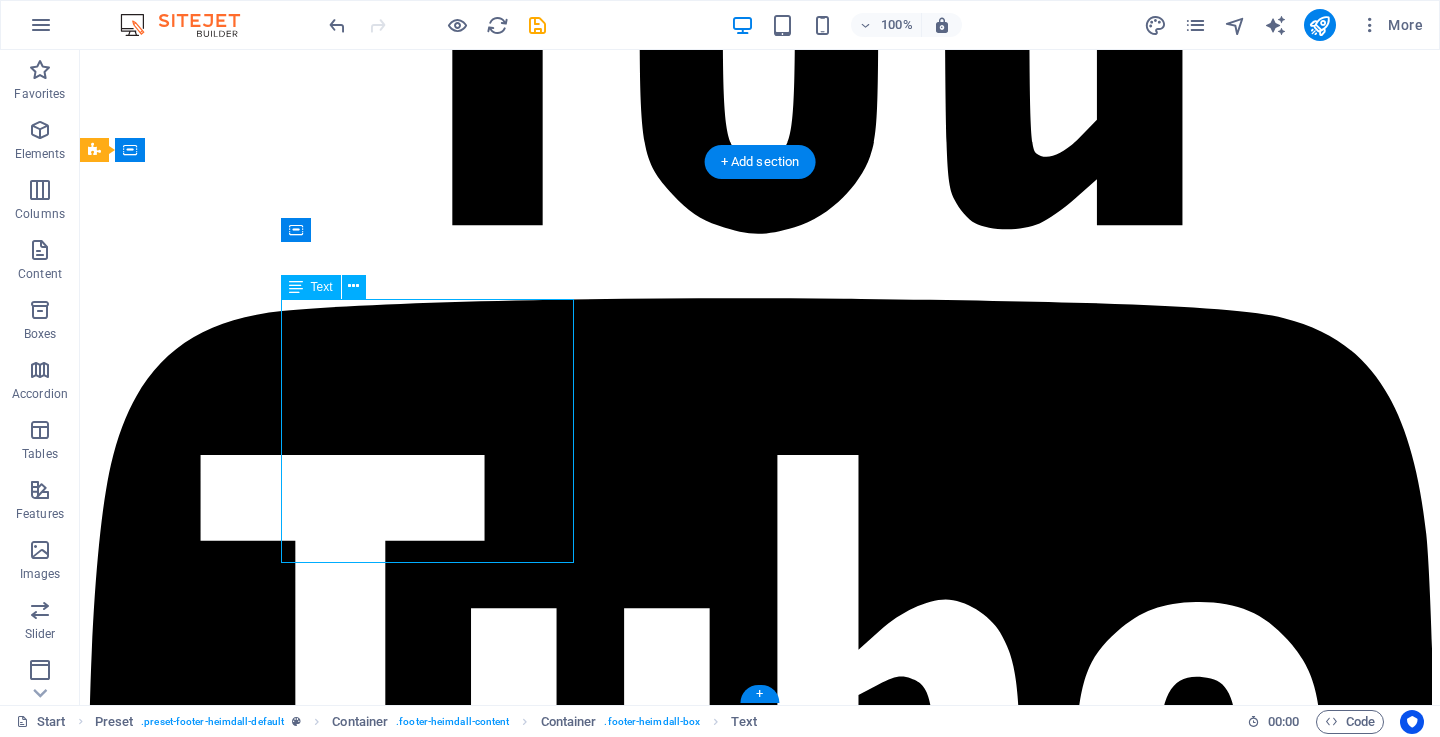 click on "Je, una swali, oda ya huduma, au unahitaji ushauri? Timu yetu iko tayari kukusaidia kwa haraka na kwa heshima. Tafadhali wasiliana nasi kwa simu, WhatsApp, barua pepe Nyegezi Kona Mwanza ,  4110 +255 745 235 541 support@citywashcleaners.co.tz Legal notice  |  Privacy" at bounding box center [760, 51114] 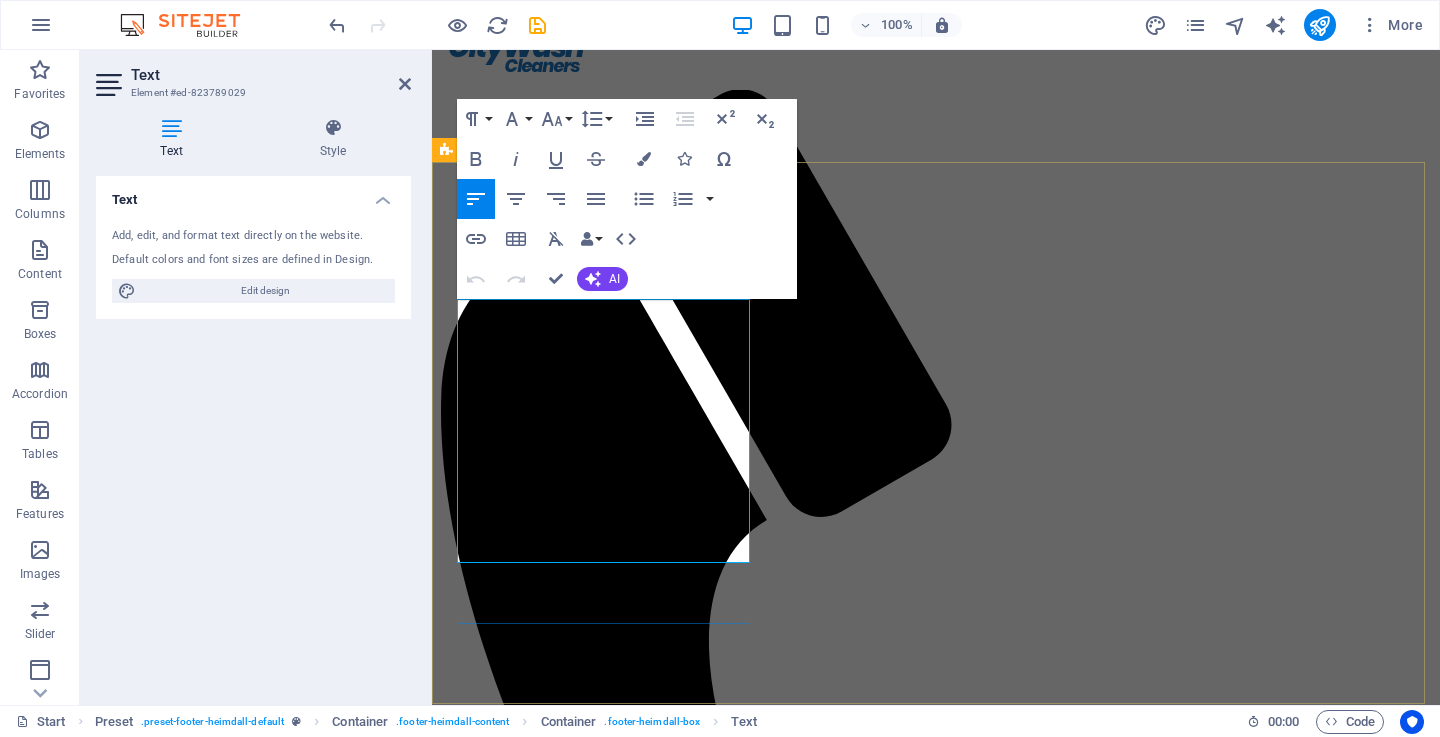 click on "Privacy" at bounding box center (547, 39321) 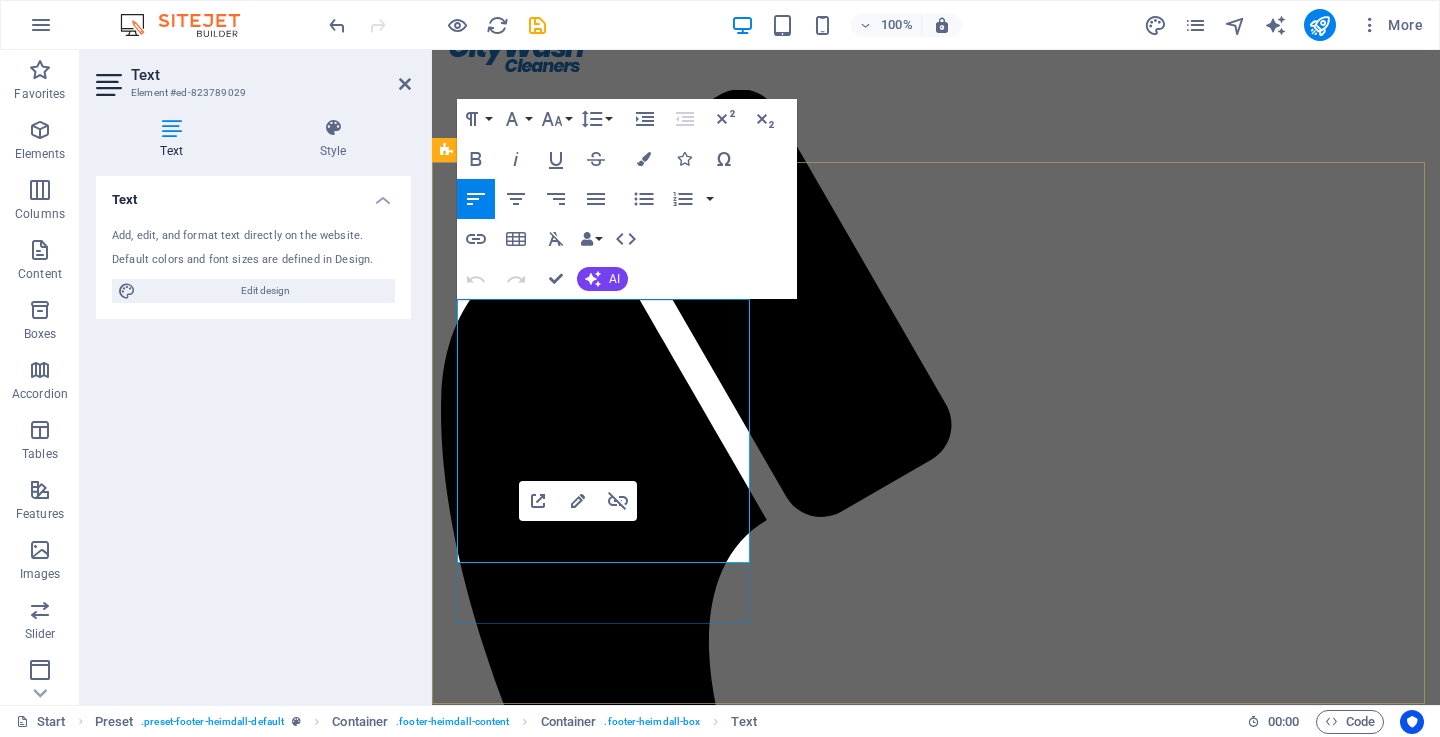 click on "Legal notice  |  Privacy" at bounding box center [936, 39322] 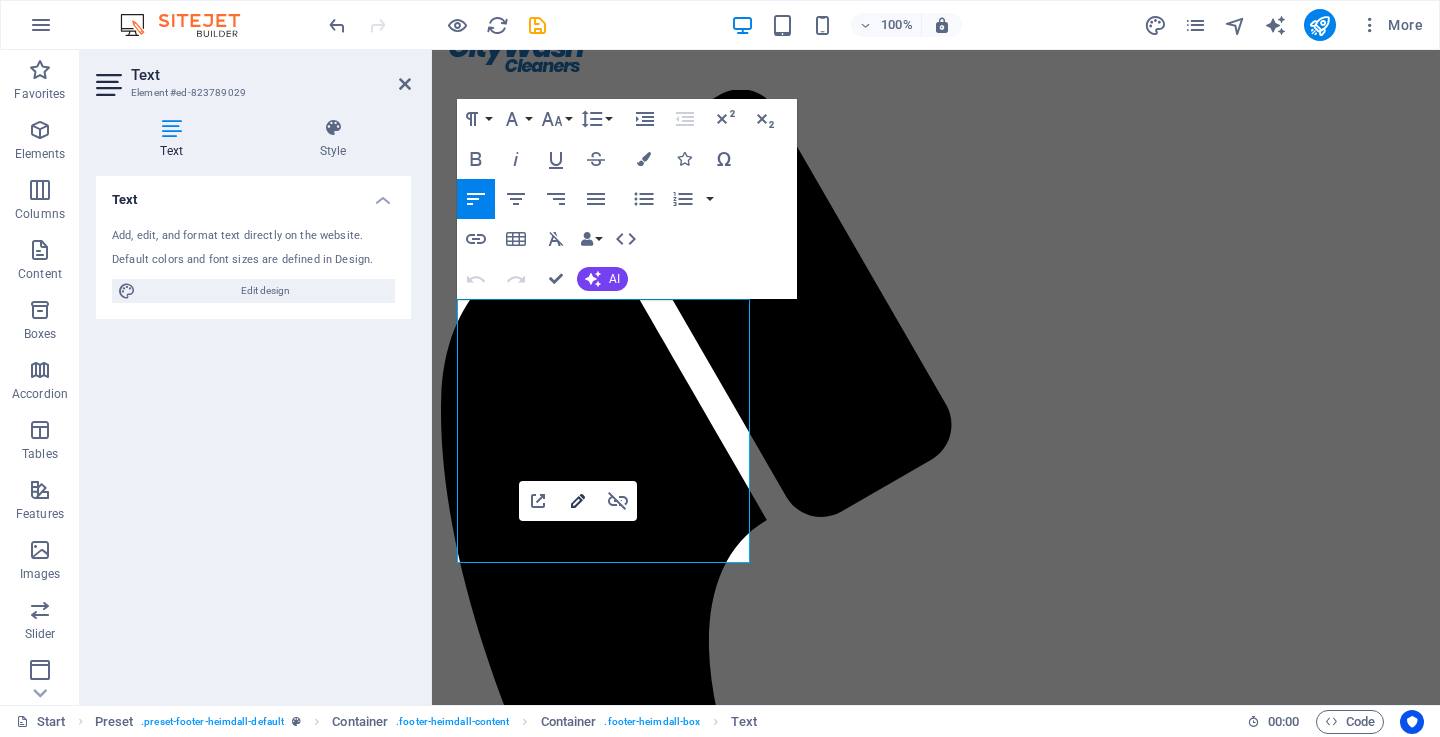 click 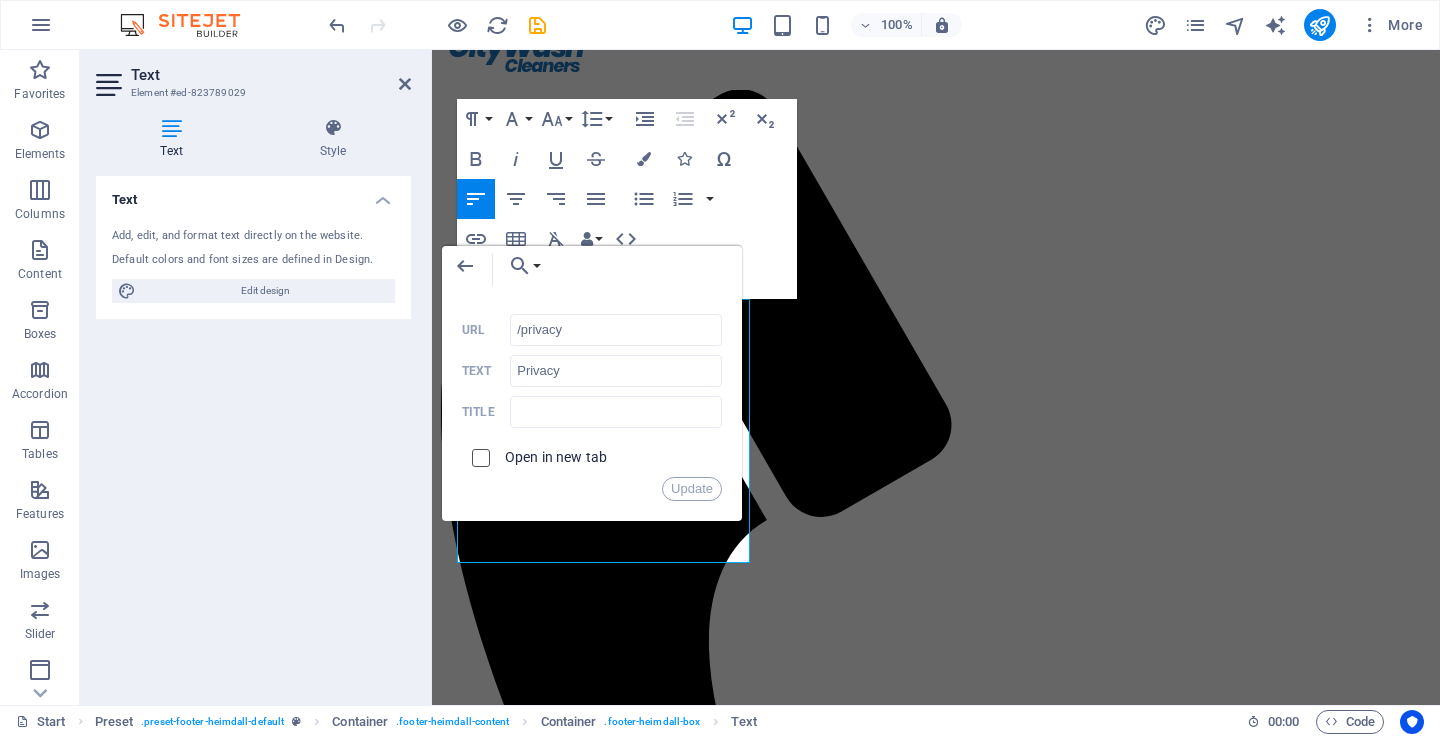 click at bounding box center [478, 455] 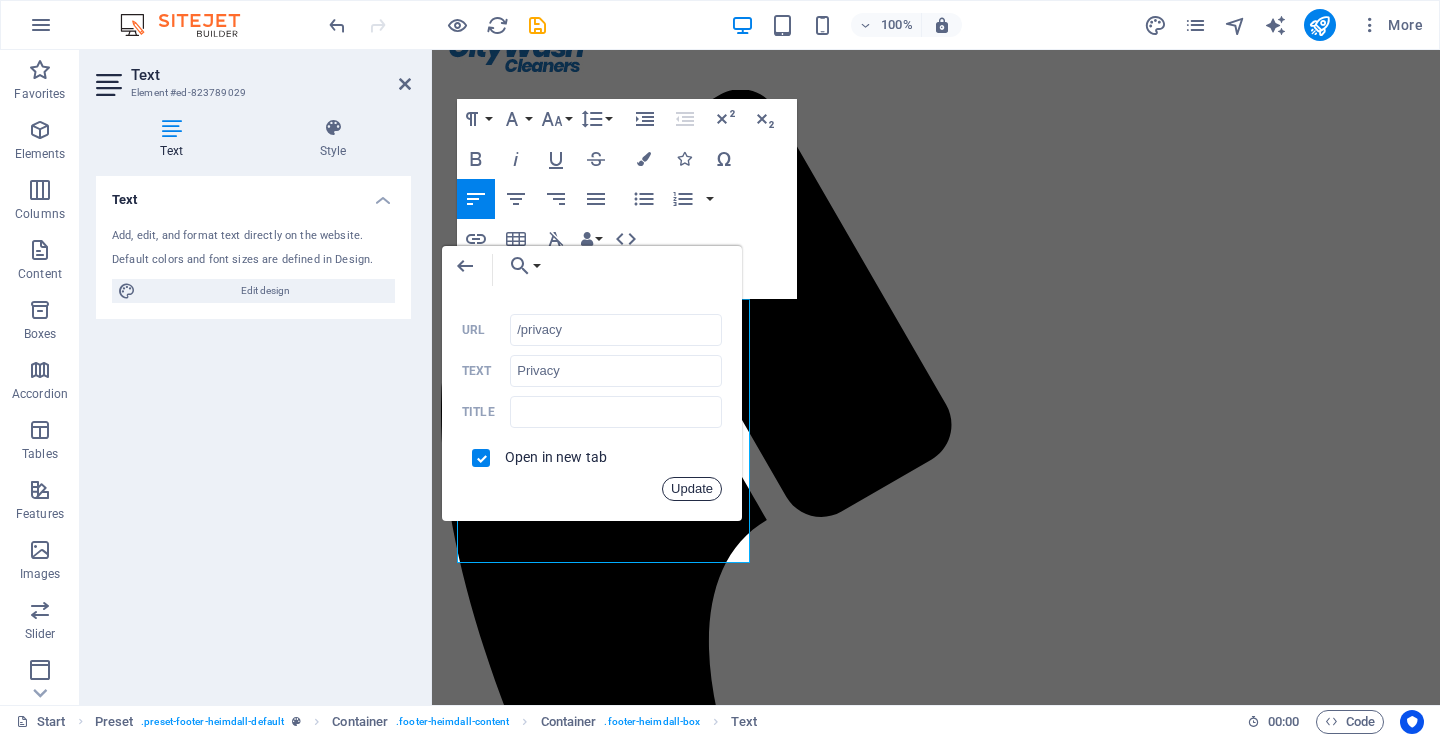 click on "Update" at bounding box center [692, 489] 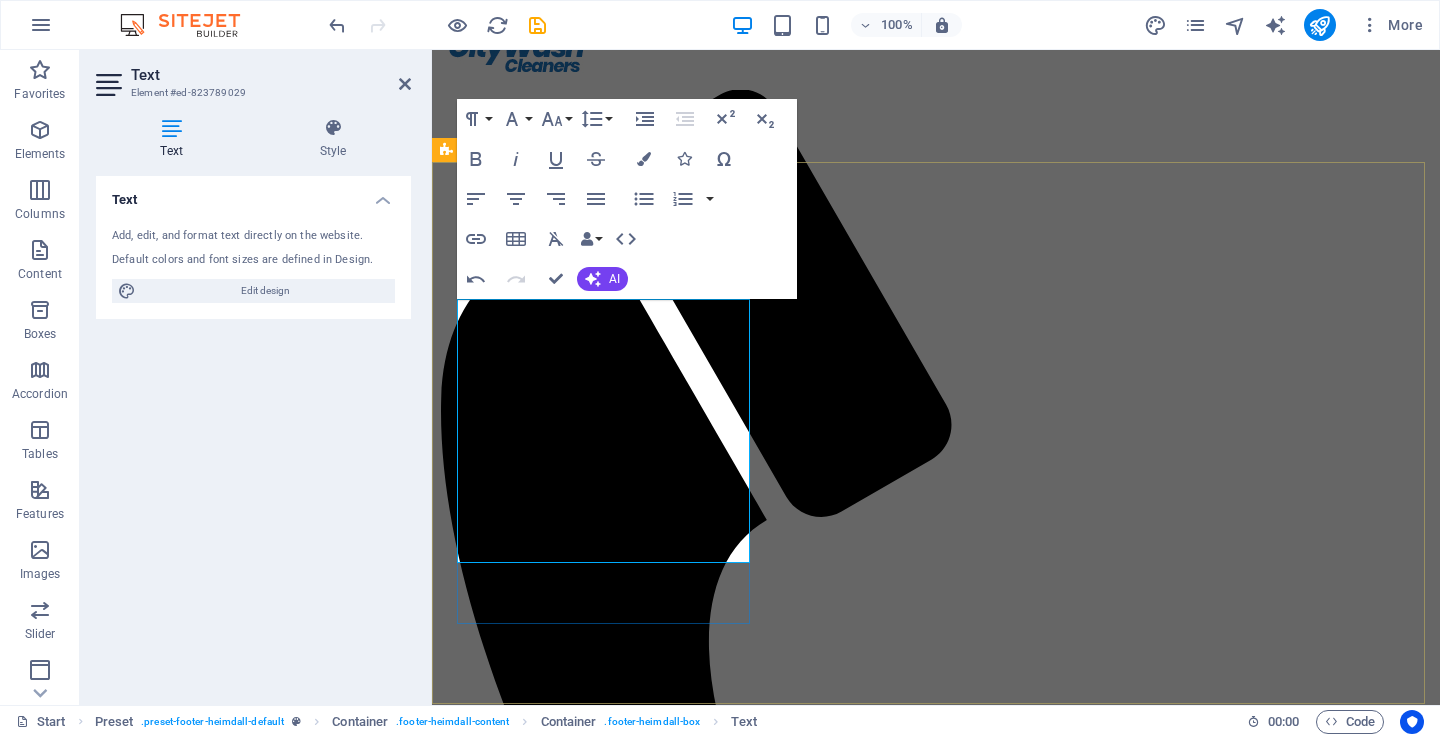 click on "Legal notice" at bounding box center [480, 39321] 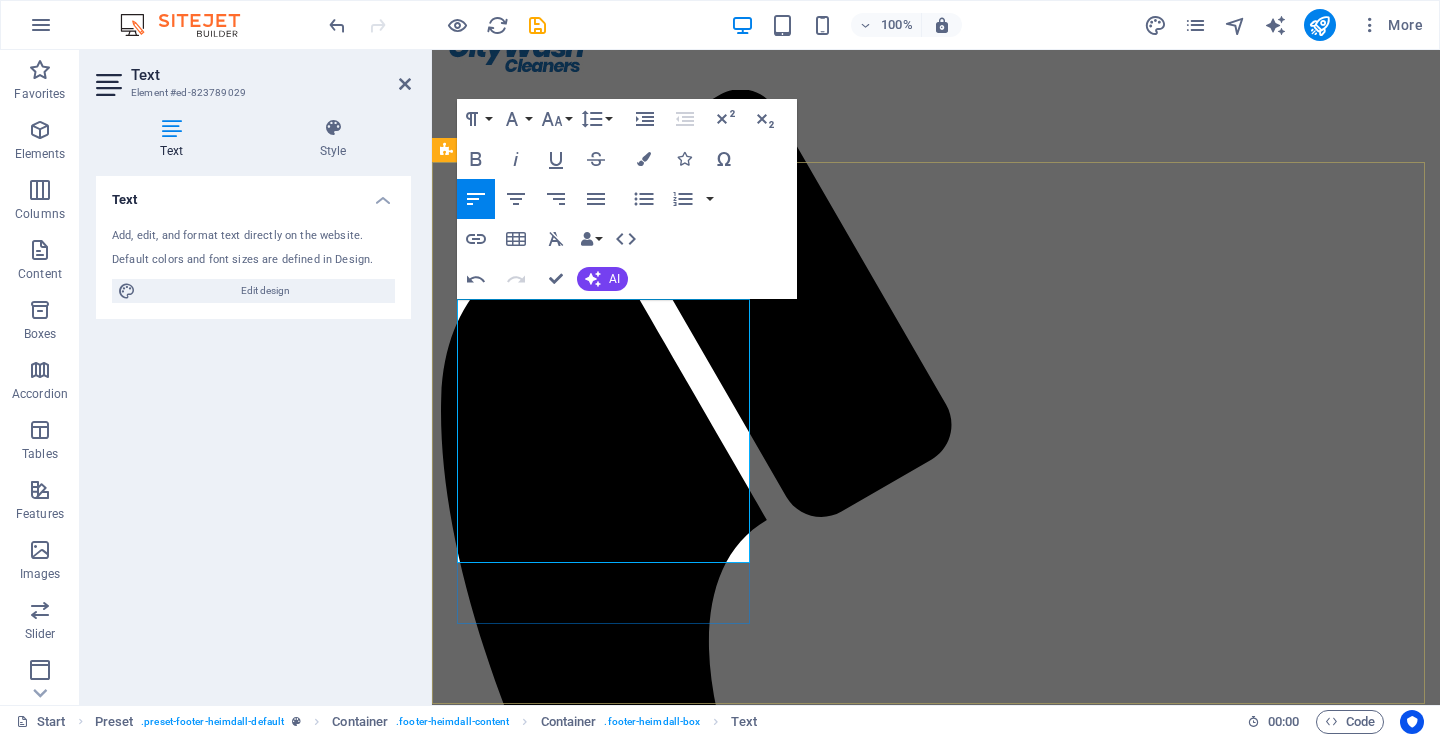 click on "Legal notice" at bounding box center [480, 39321] 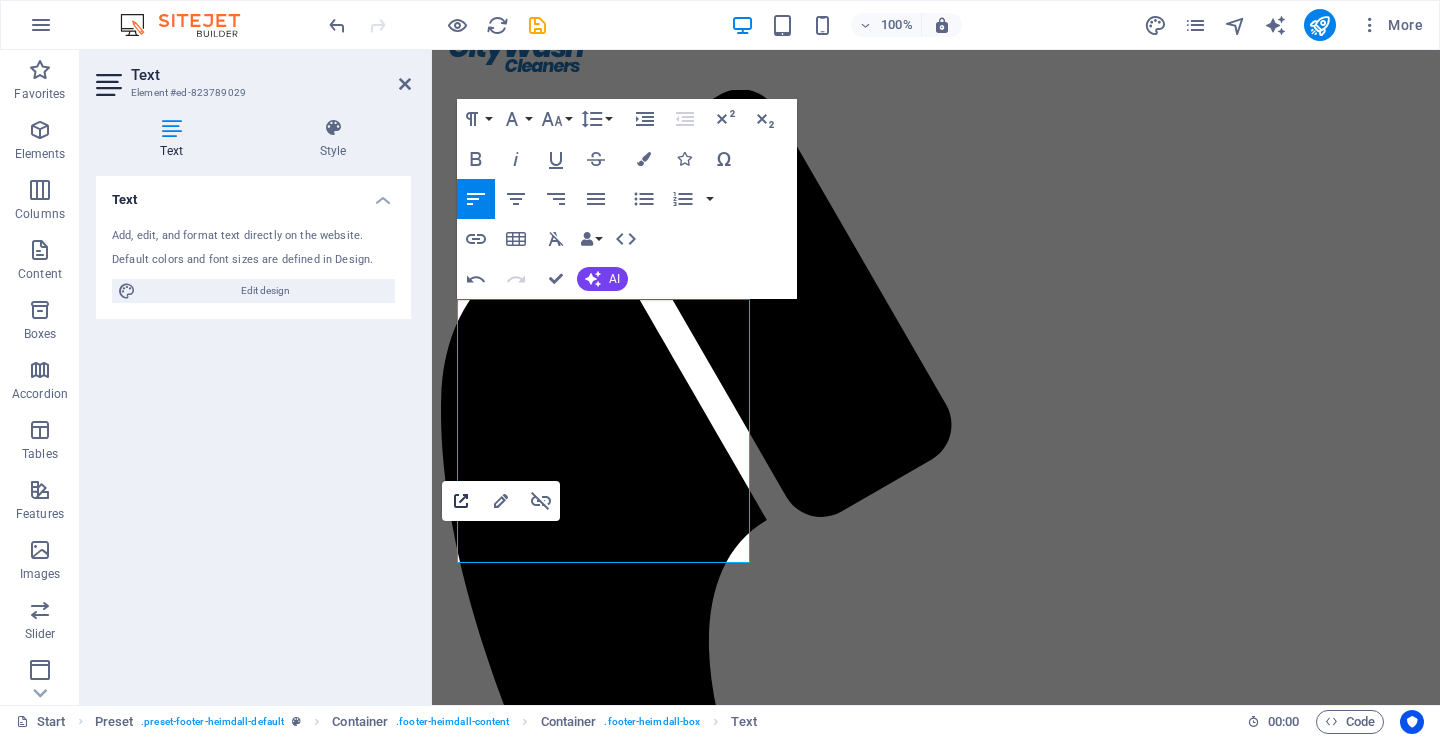 click 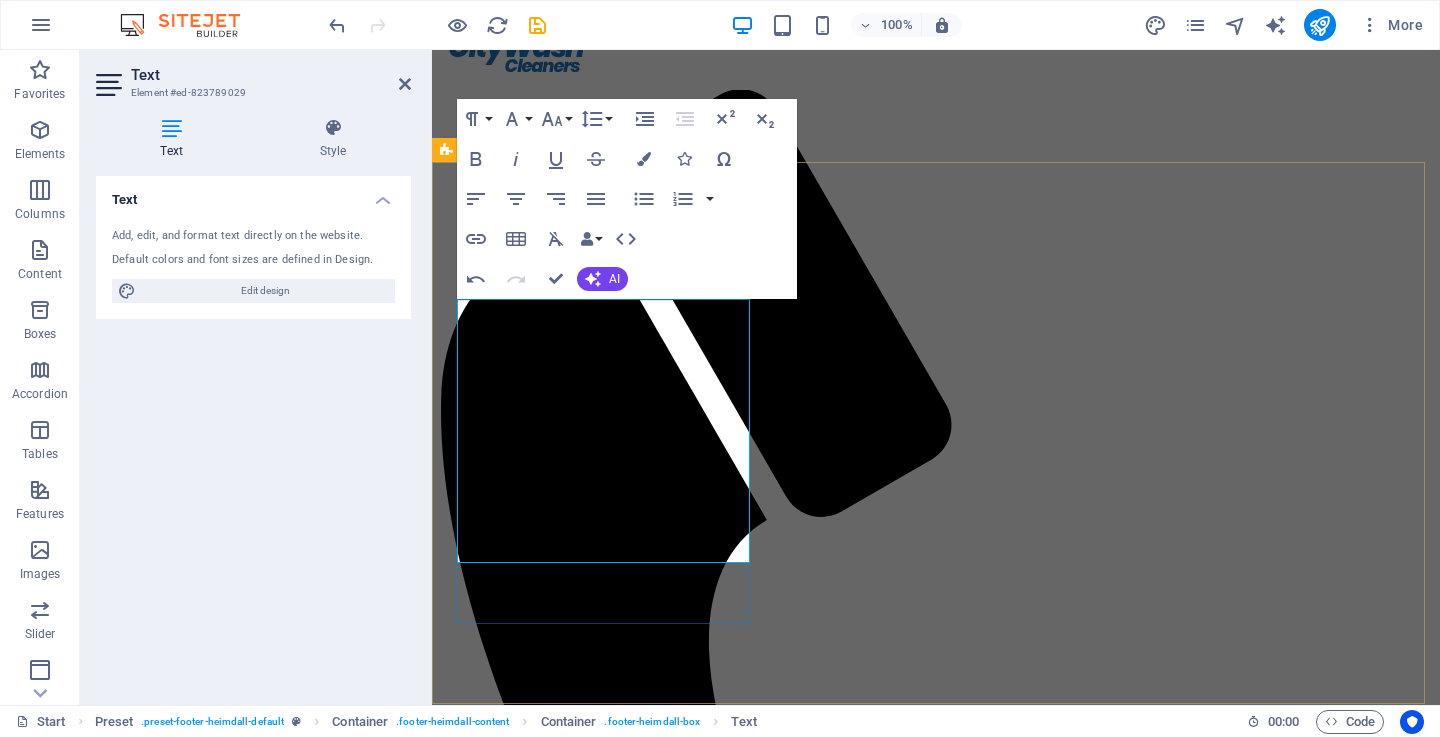 click on "Privacy" at bounding box center [547, 39321] 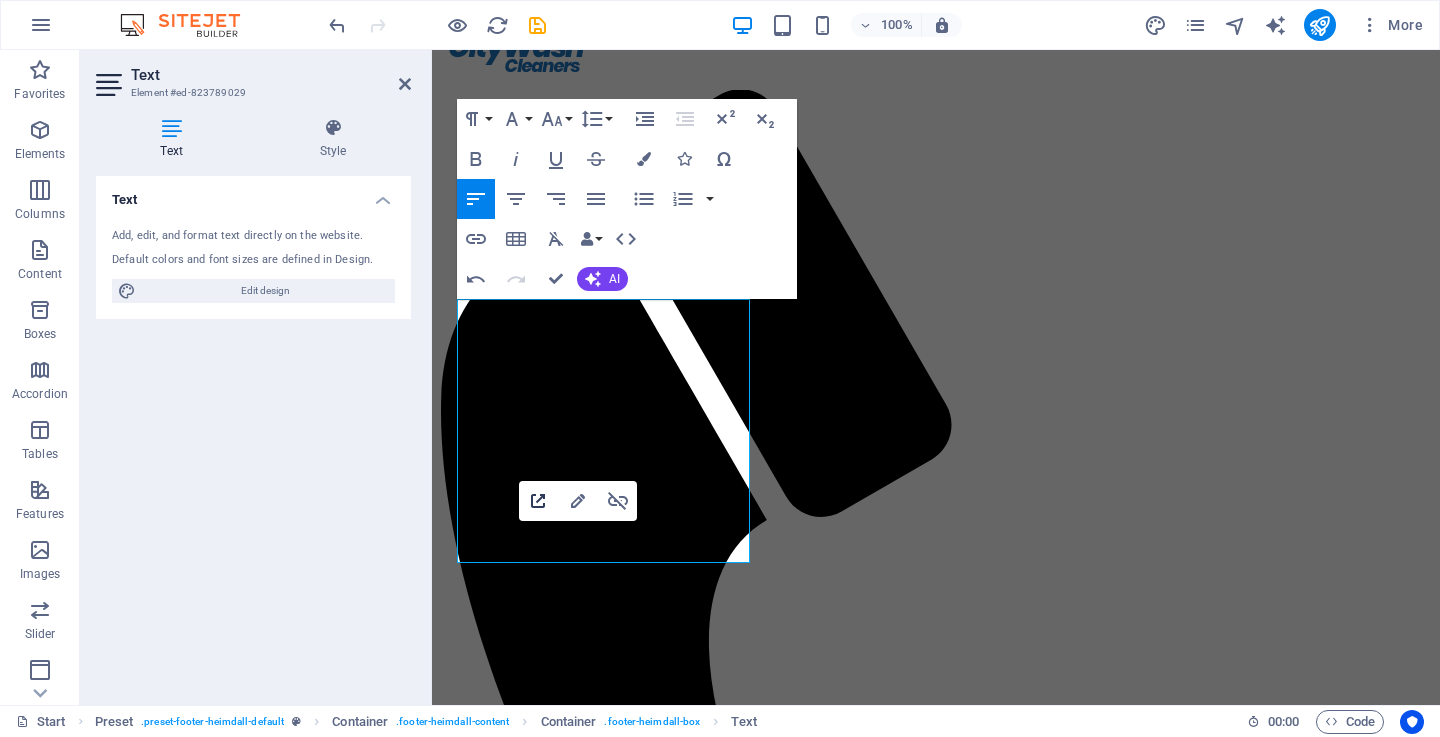 click 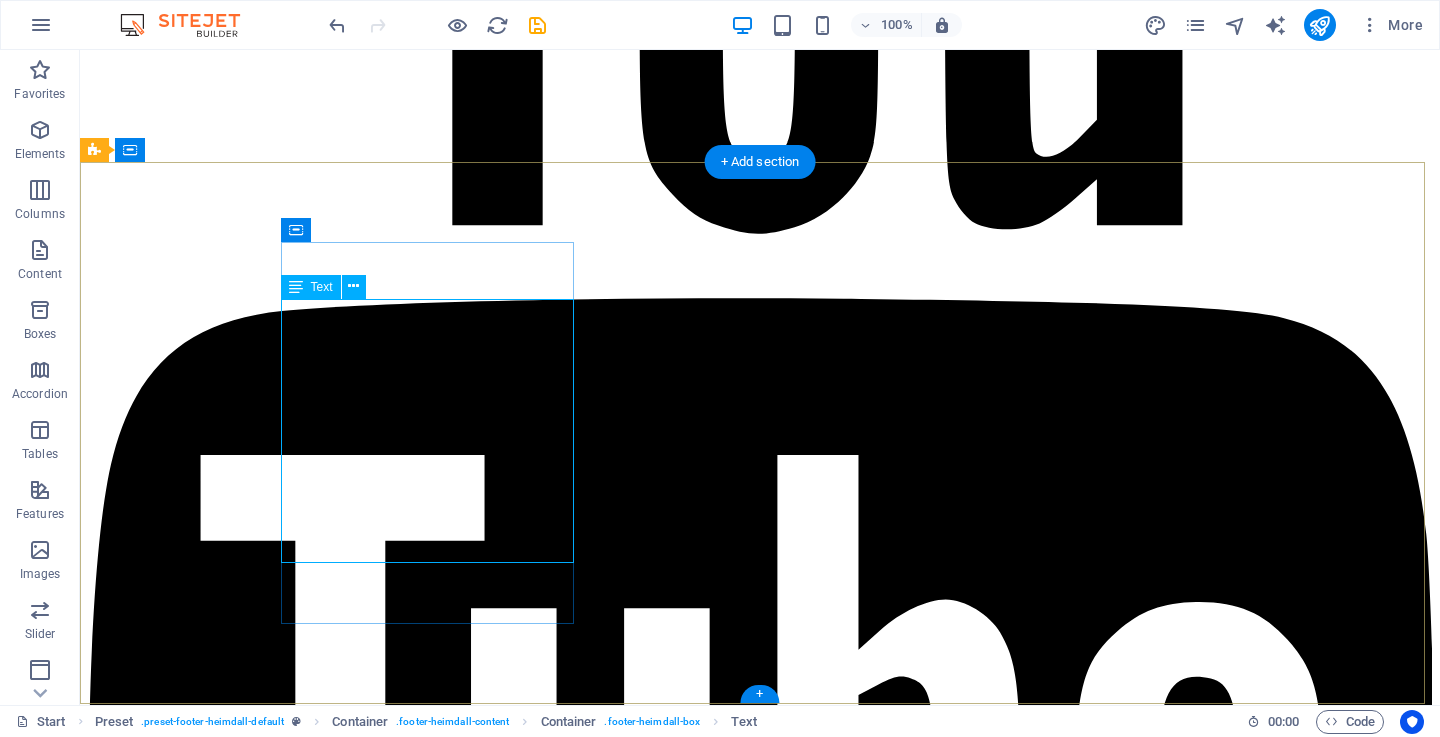 click on "Je, una swali, oda ya huduma, au unahitaji ushauri? Timu yetu iko tayari kukusaidia kwa haraka na kwa heshima. Tafadhali wasiliana nasi kwa simu, WhatsApp, barua pepe Nyegezi Kona Mwanza ,  4110 +255 745 235 541 support@citywashcleaners.co.tz Legal notice  |  Privacy" at bounding box center [760, 51114] 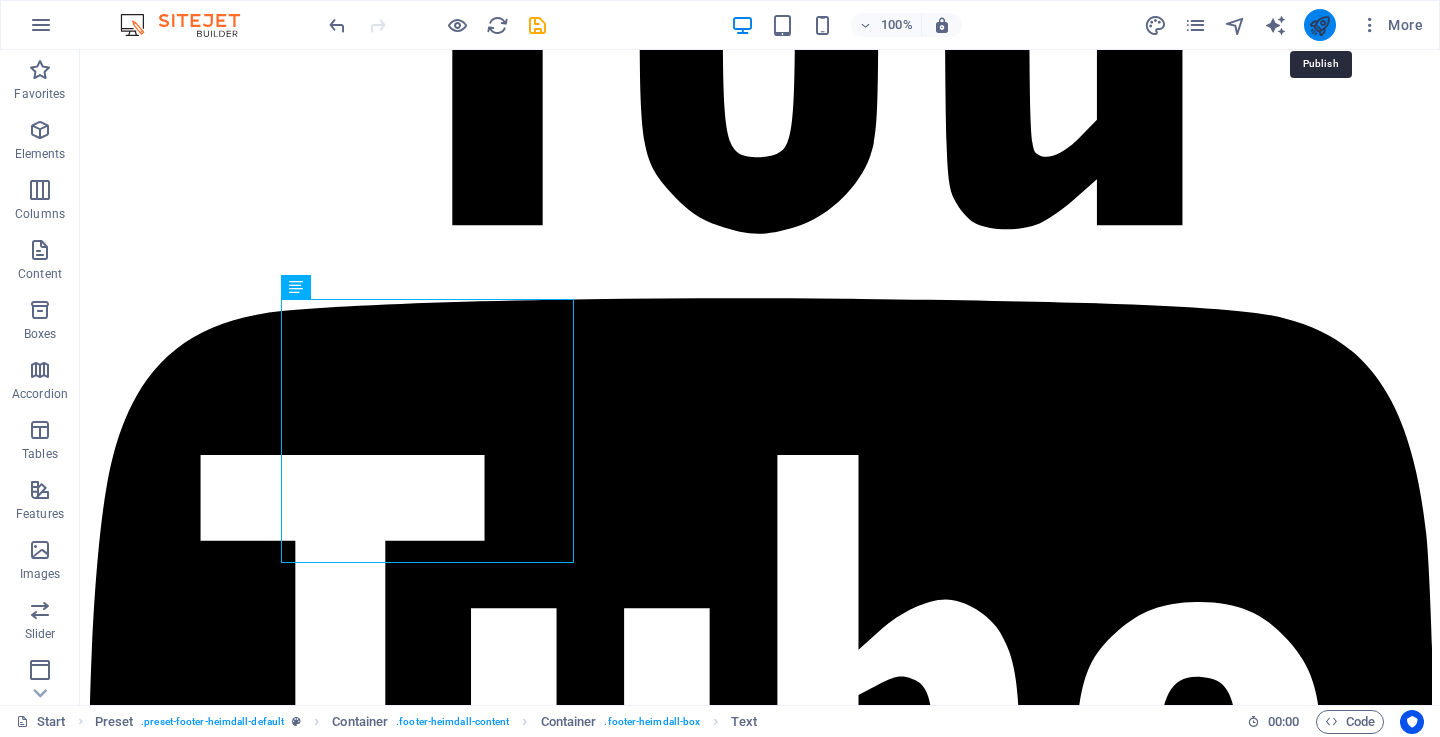 click at bounding box center [1319, 25] 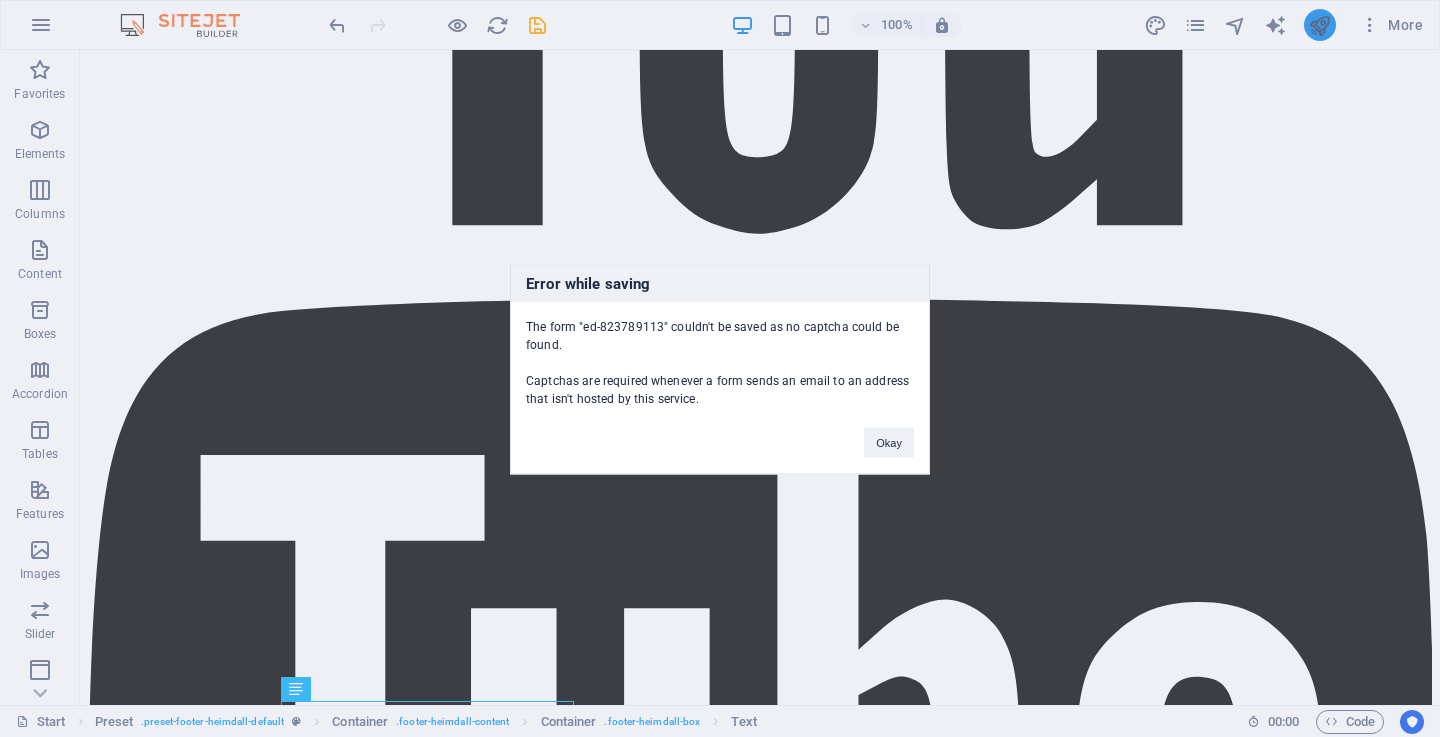 scroll, scrollTop: 7635, scrollLeft: 0, axis: vertical 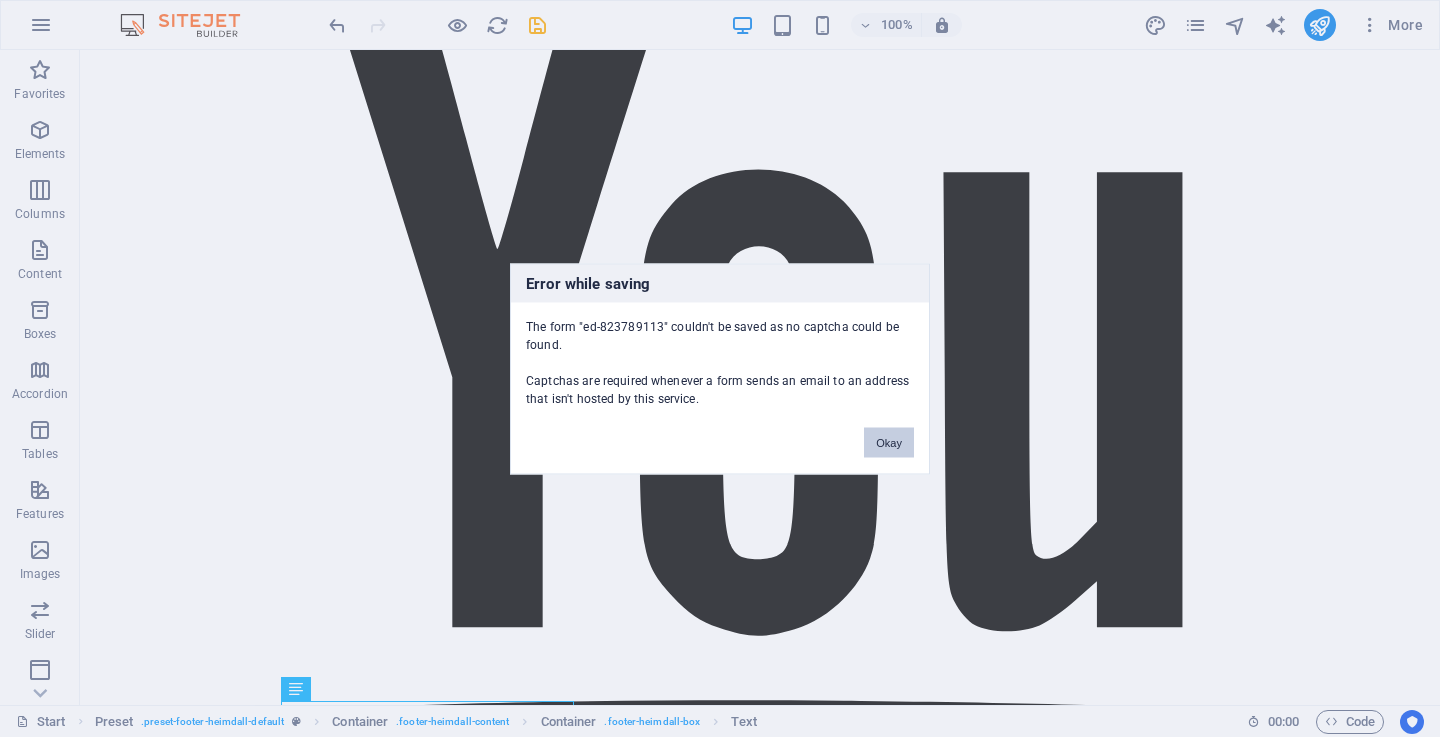 click on "Okay" at bounding box center (889, 442) 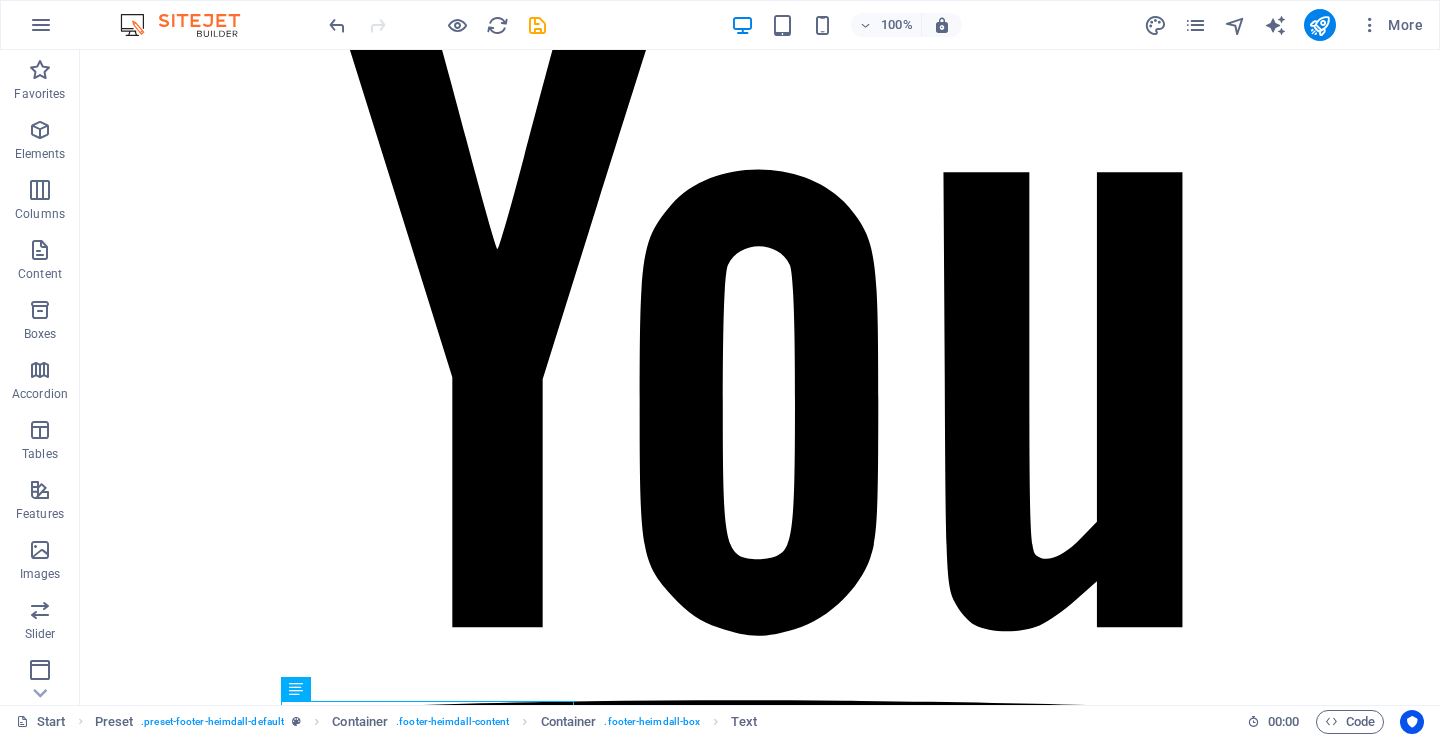 click at bounding box center (190, 25) 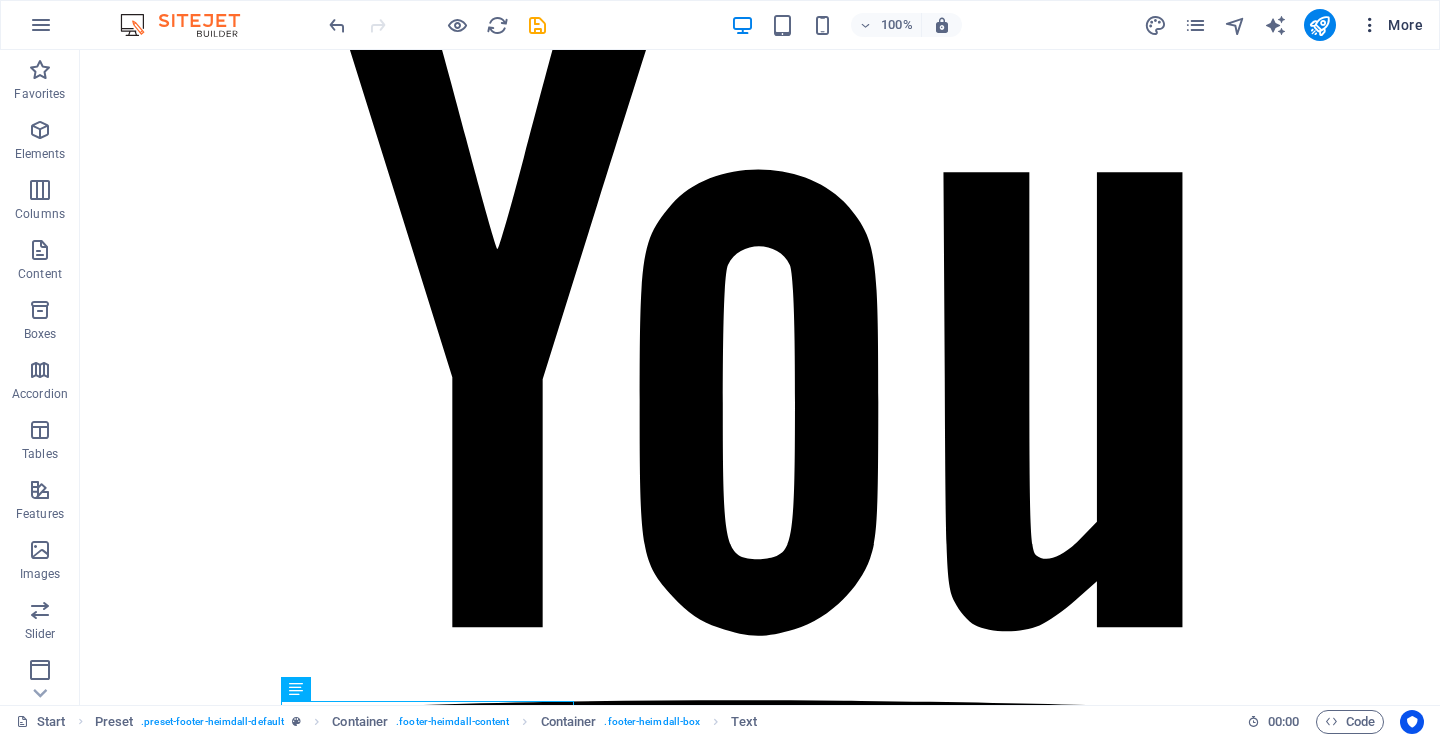 click on "More" at bounding box center [1391, 25] 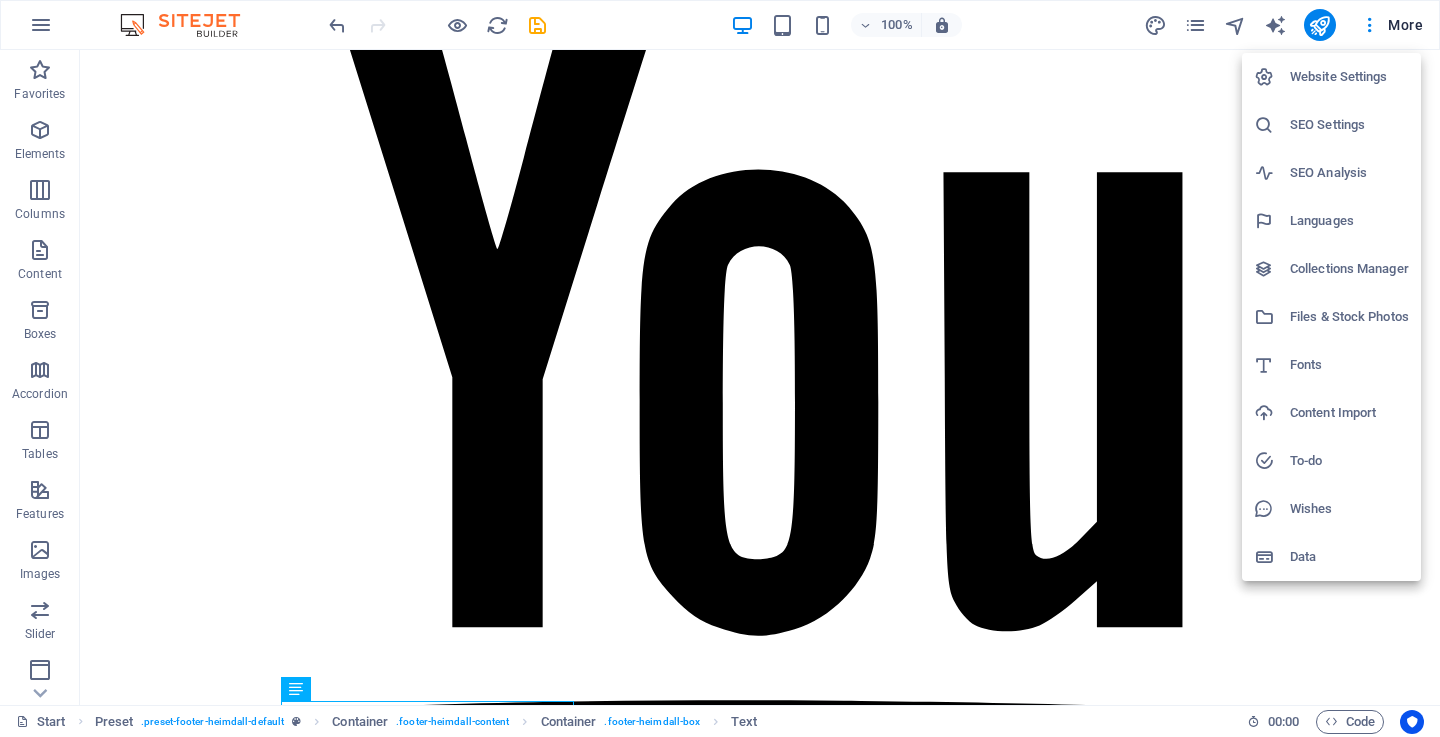 click on "Website Settings" at bounding box center [1349, 77] 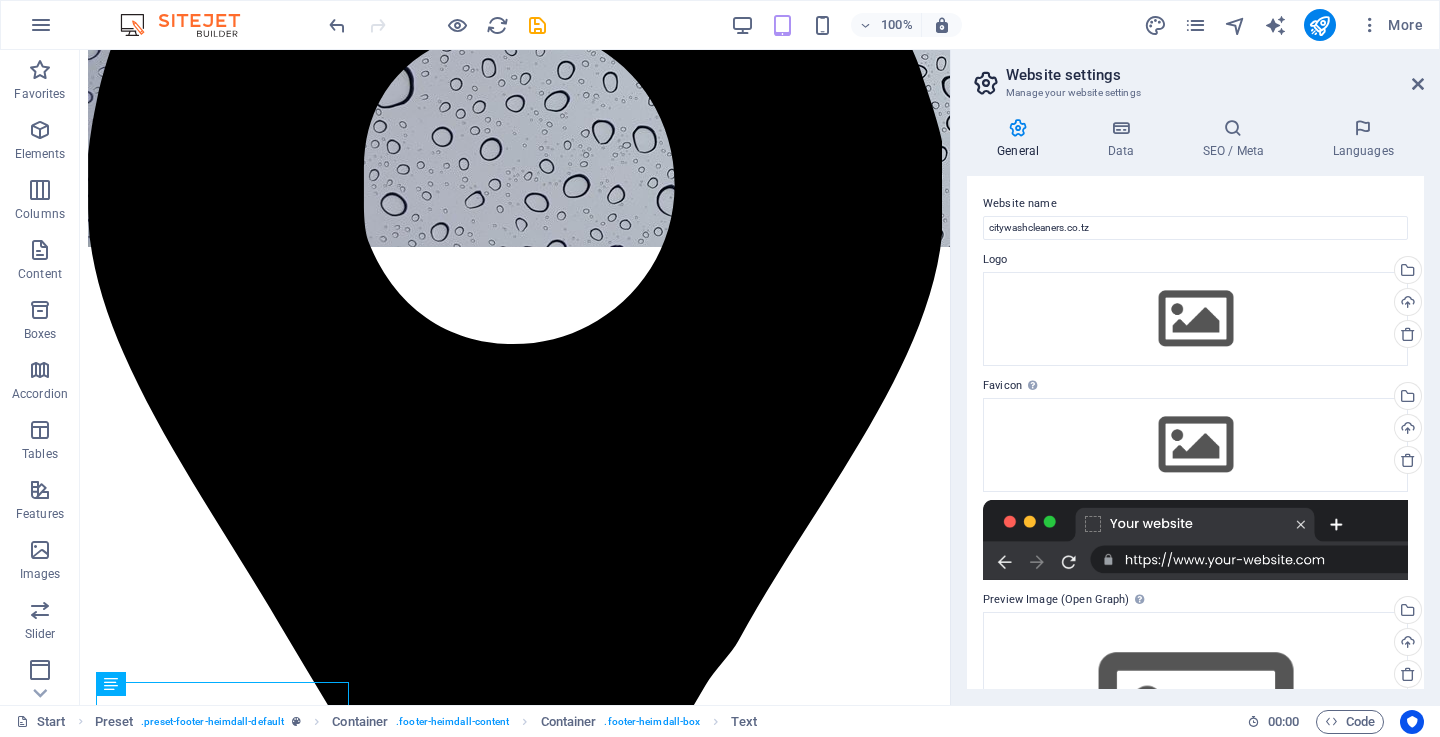 scroll, scrollTop: 9093, scrollLeft: 0, axis: vertical 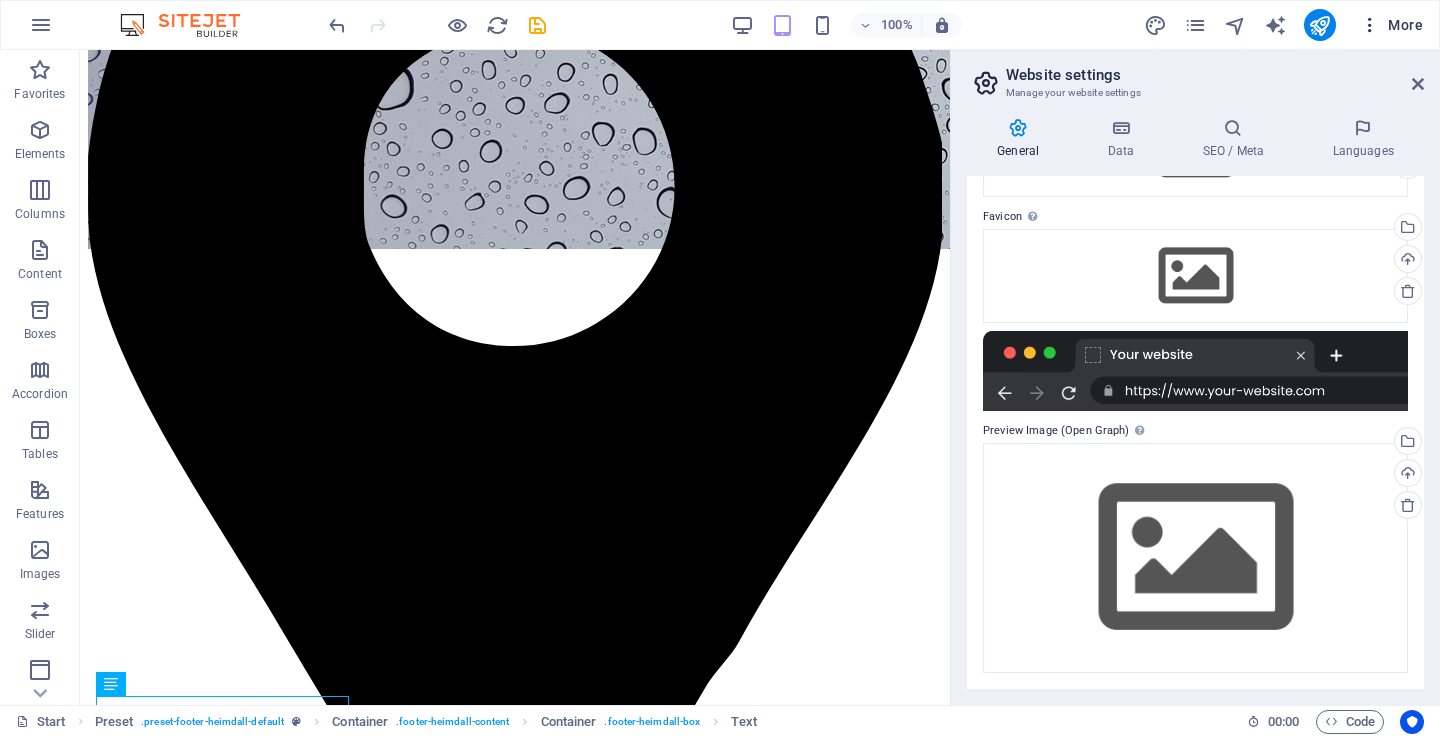 click on "More" at bounding box center (1391, 25) 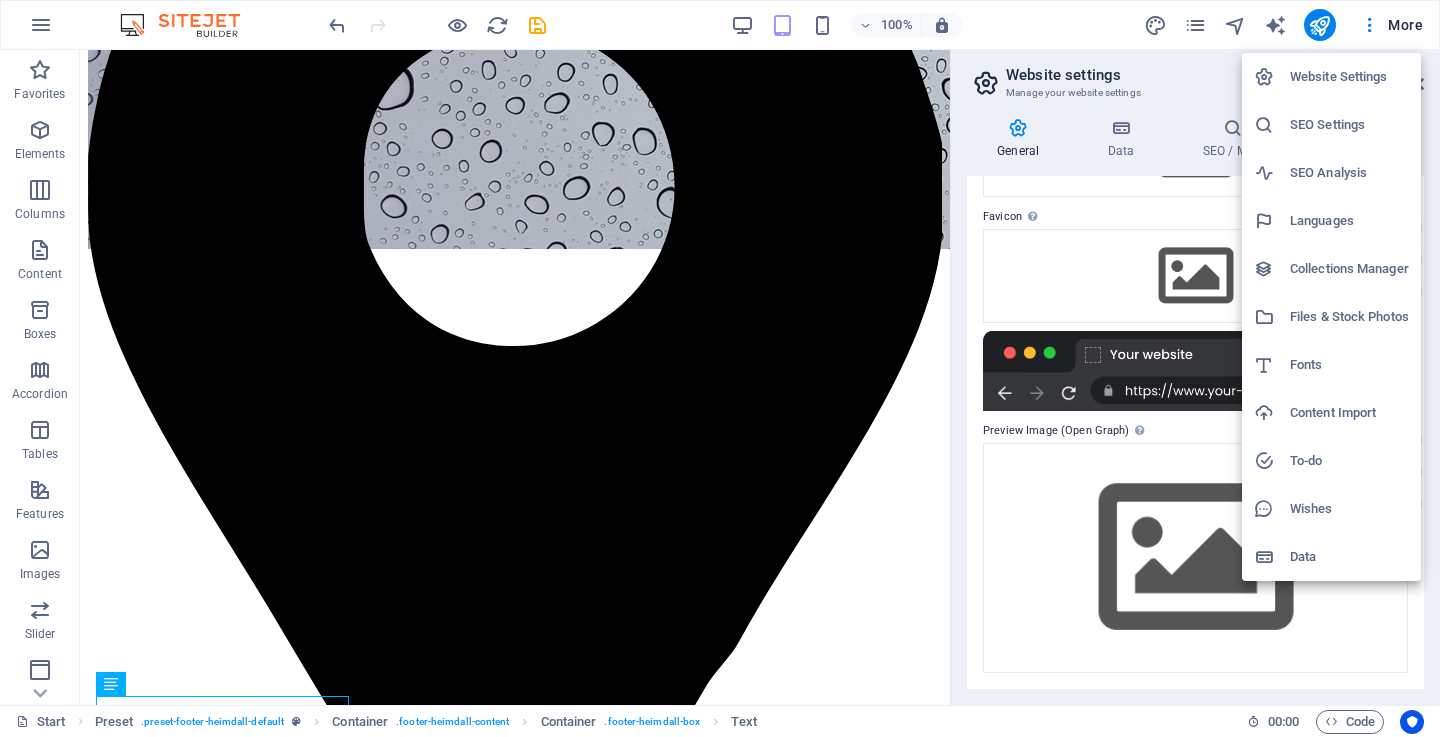 click on "SEO Settings" at bounding box center (1349, 125) 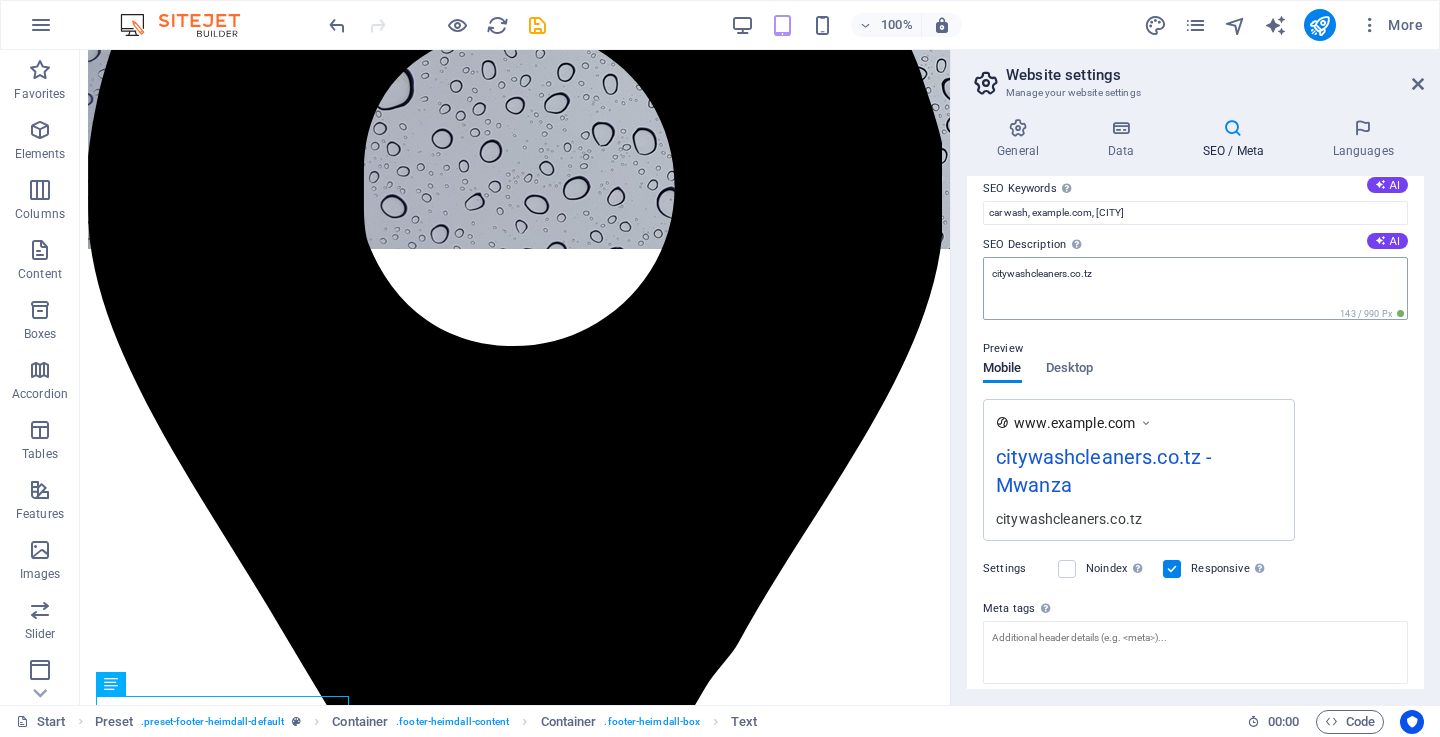 scroll, scrollTop: 251, scrollLeft: 0, axis: vertical 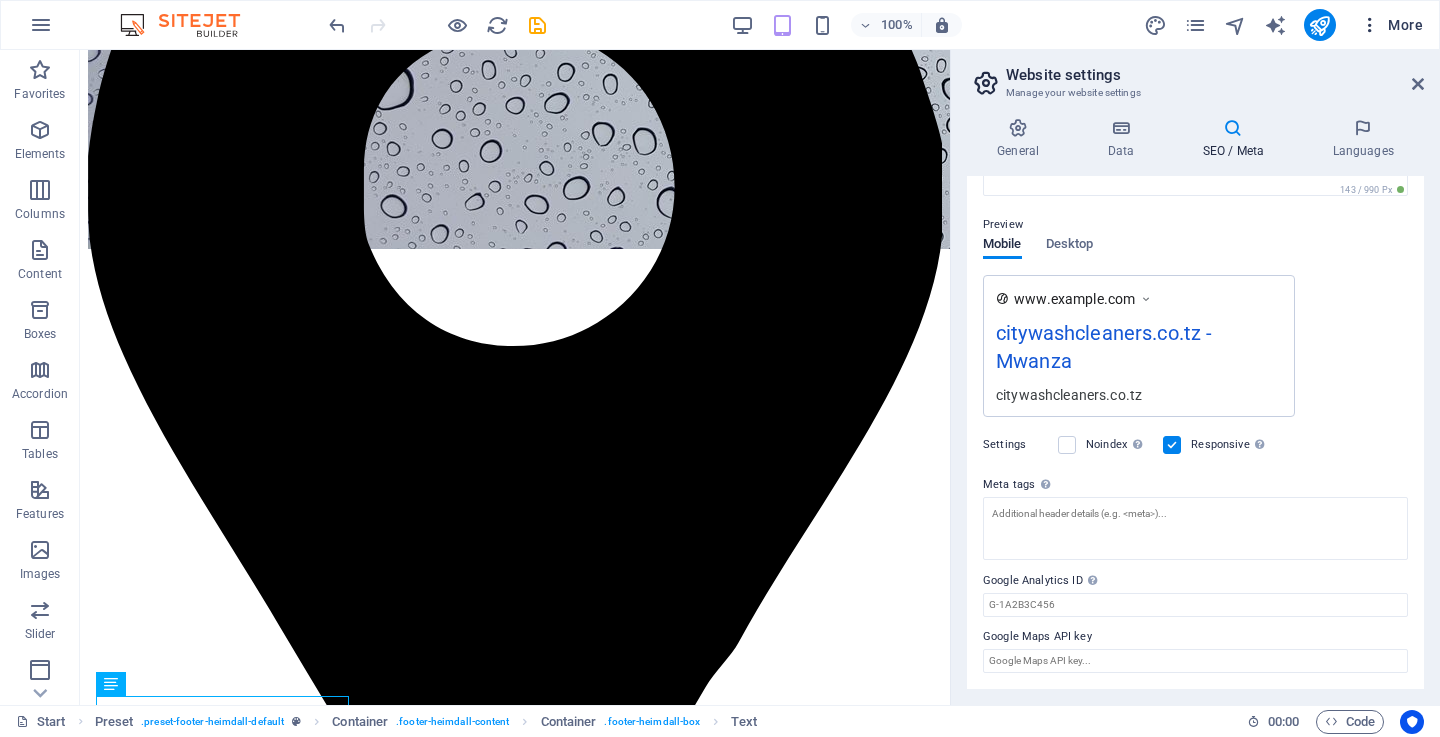 click on "More" at bounding box center (1391, 25) 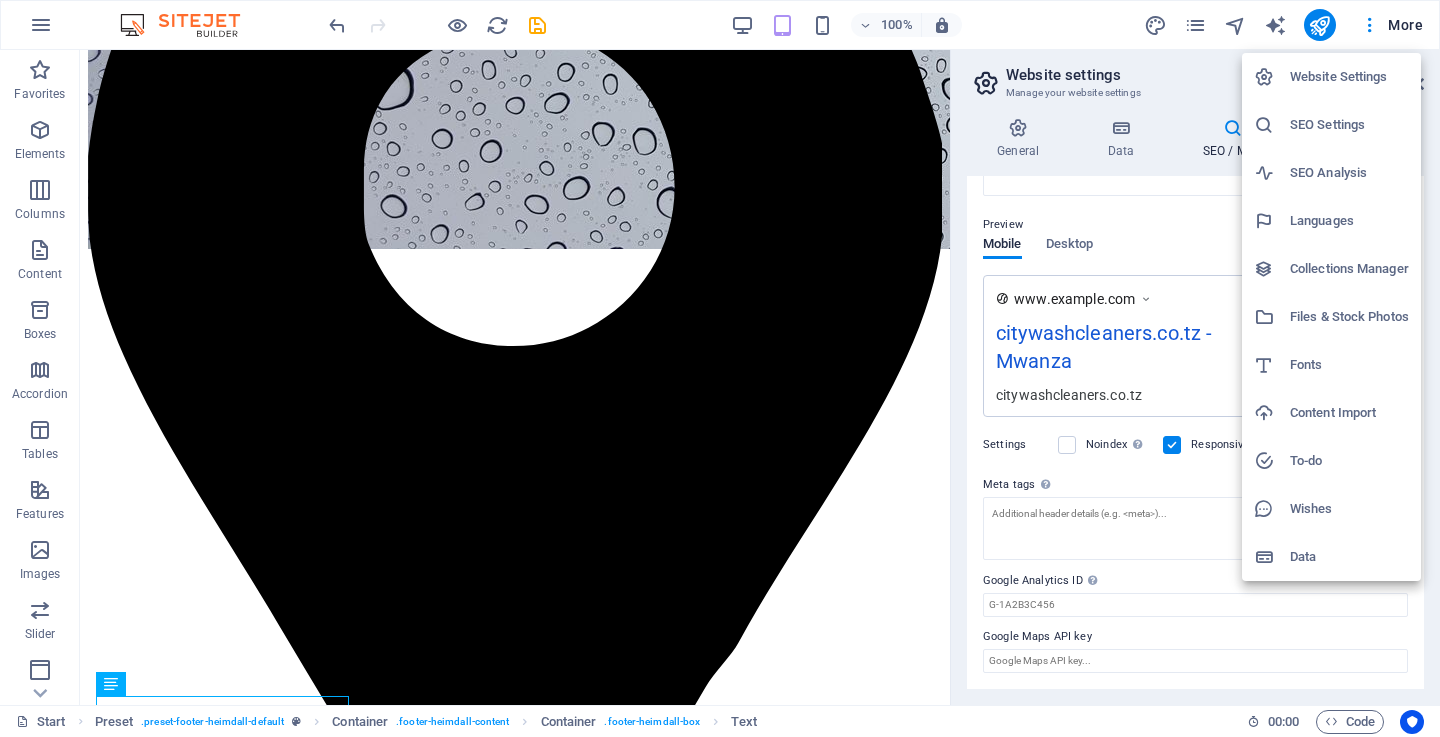 click on "SEO Analysis" at bounding box center [1331, 173] 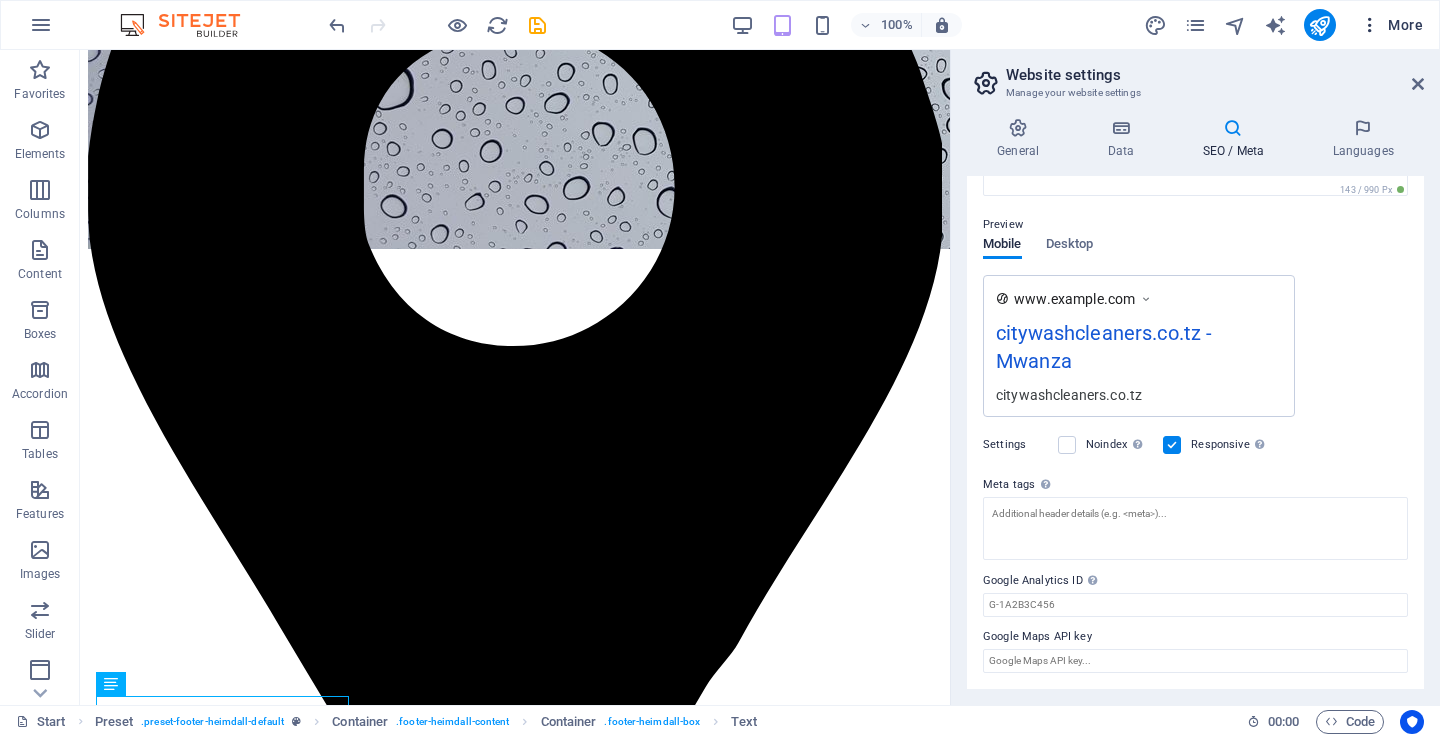 scroll, scrollTop: 0, scrollLeft: 0, axis: both 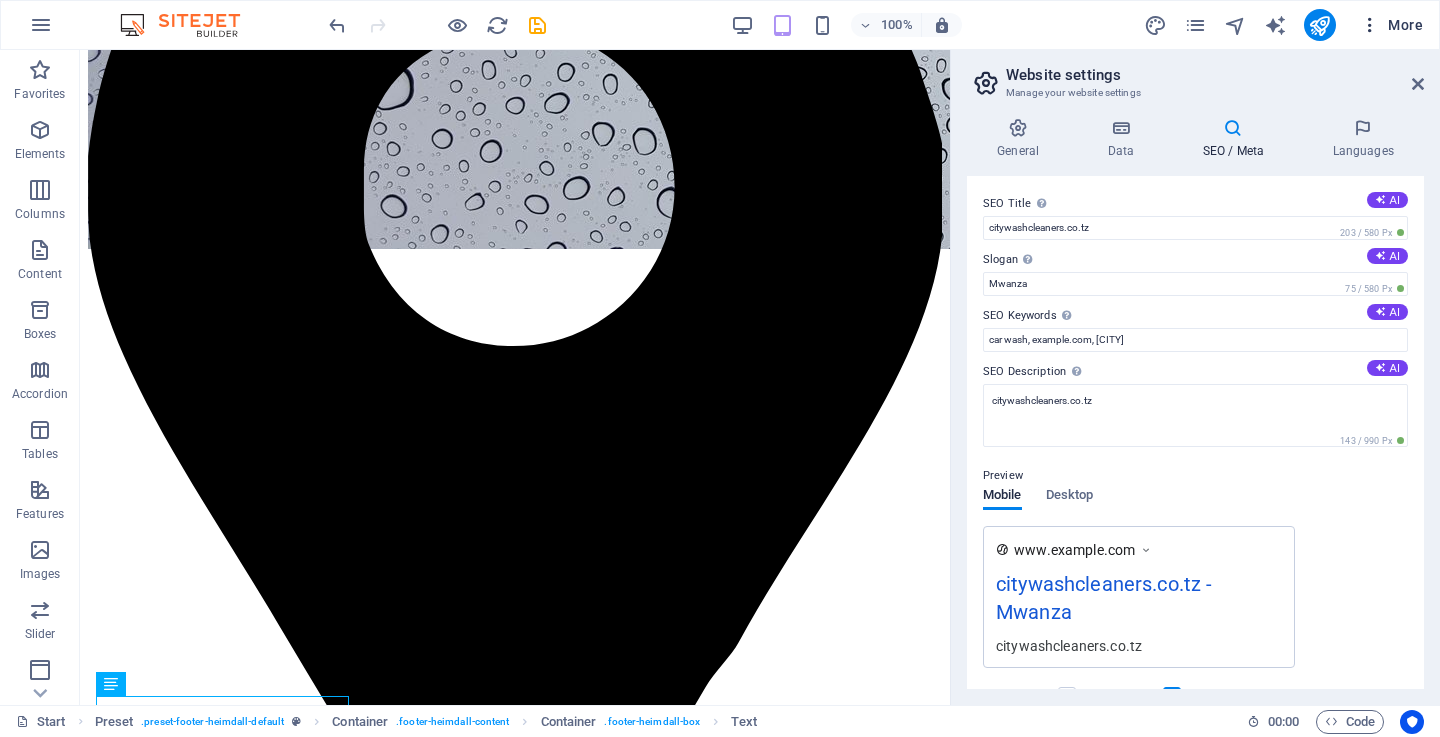 click on "More" at bounding box center (1391, 25) 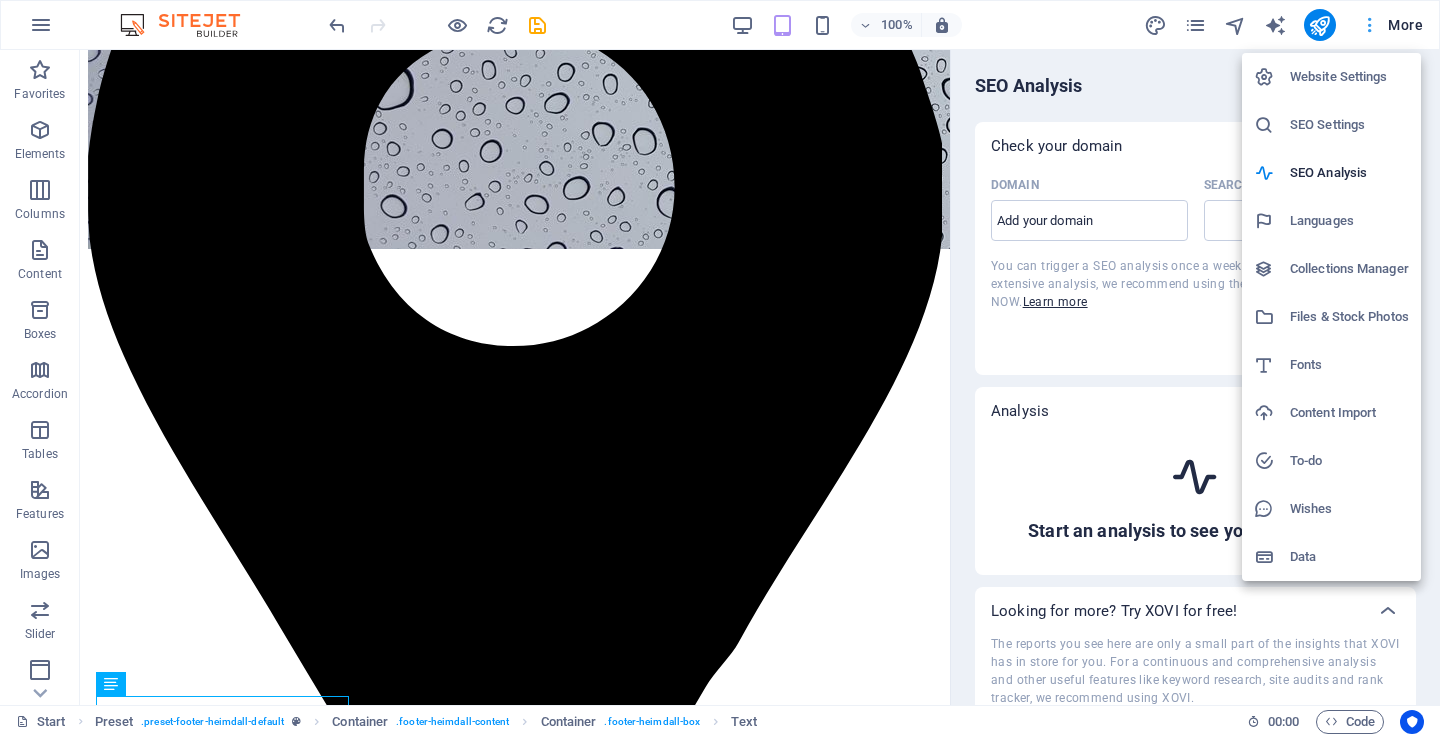 select on "google.com" 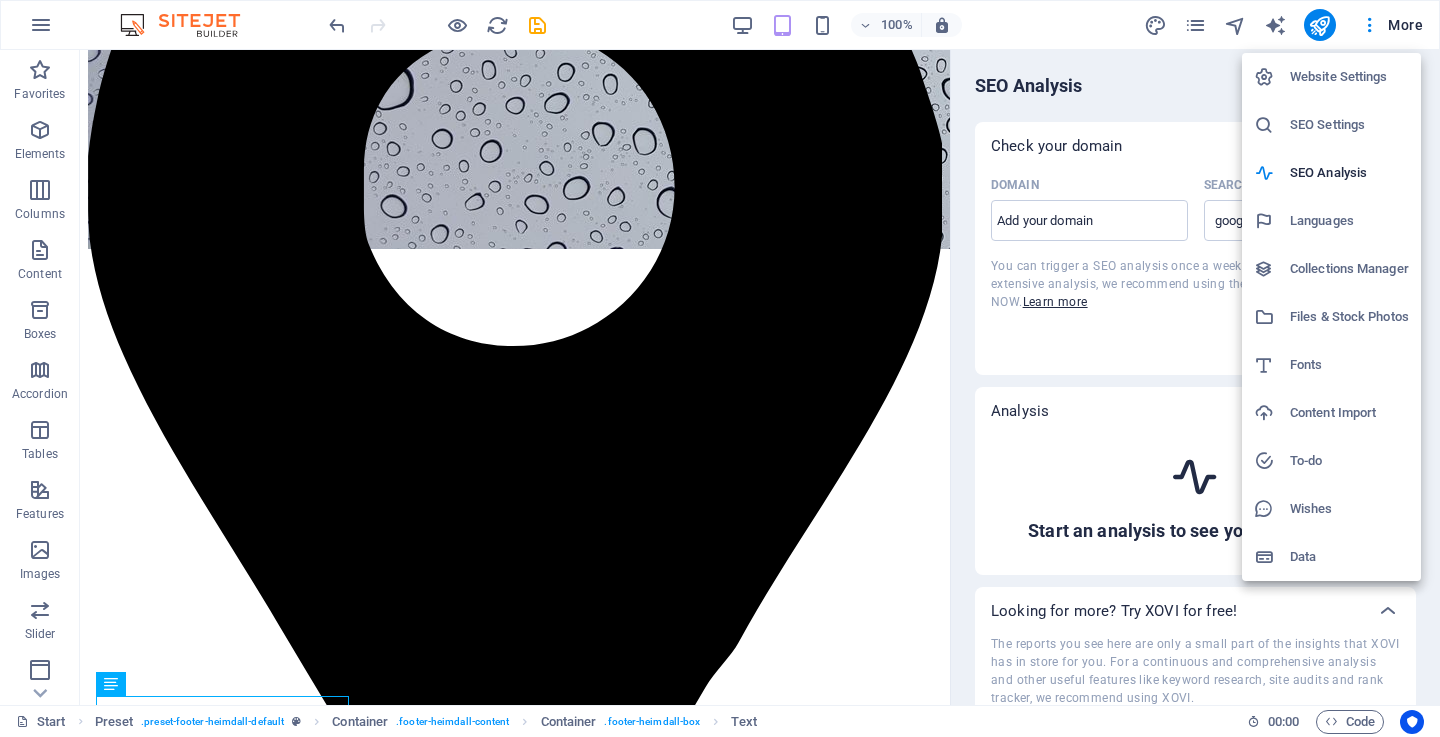 click at bounding box center (720, 368) 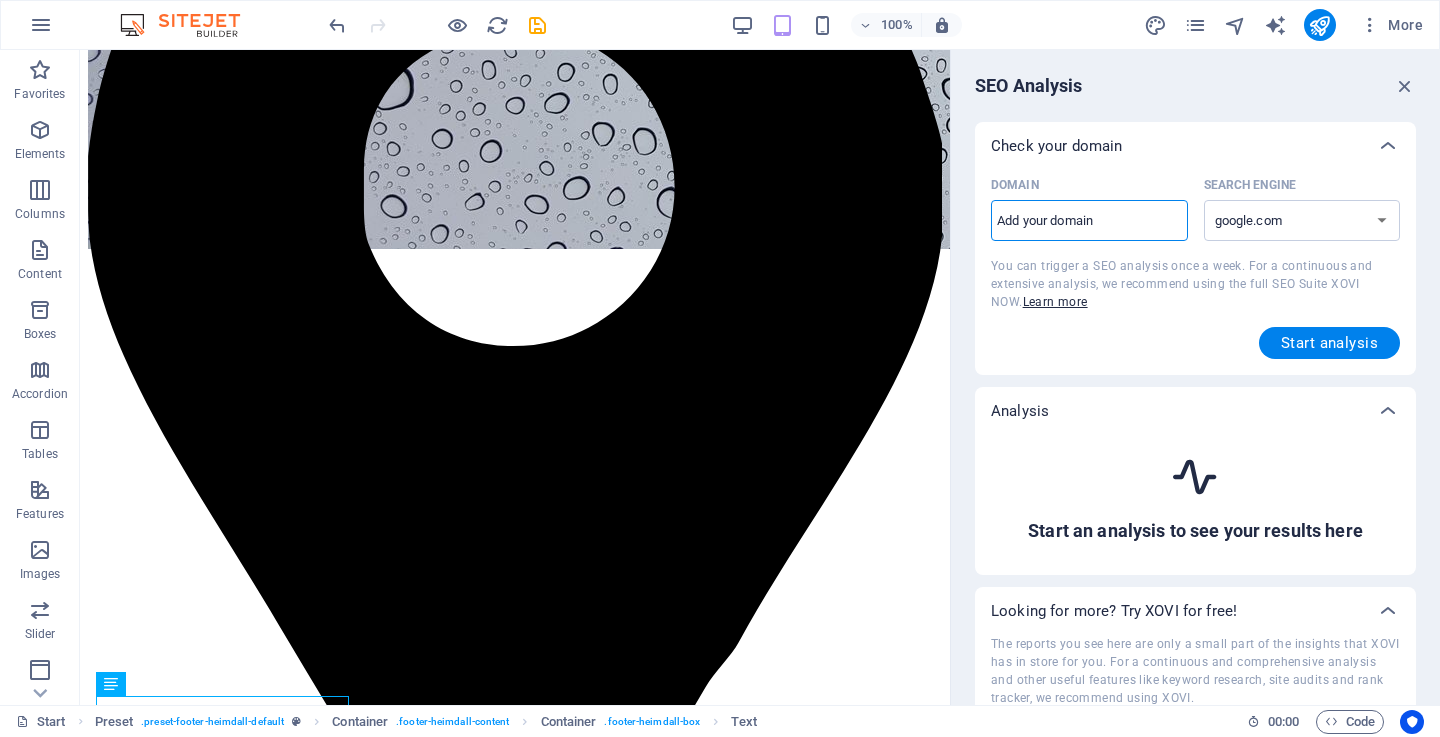 click on "Domain ​" at bounding box center (1089, 221) 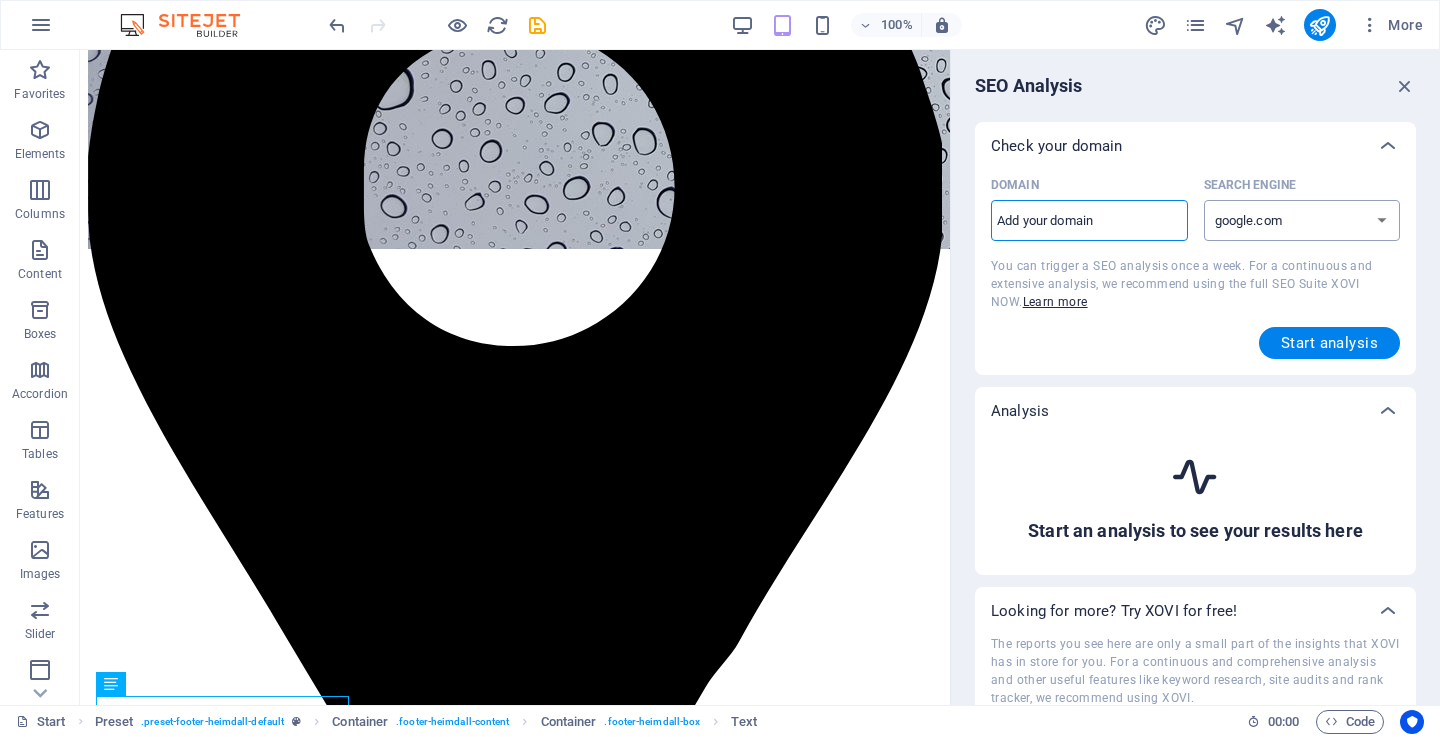 click on "google.de google.at google.es google.co.uk google.fr google.it google.ch google.com google.com.br bing.com" at bounding box center (1302, 220) 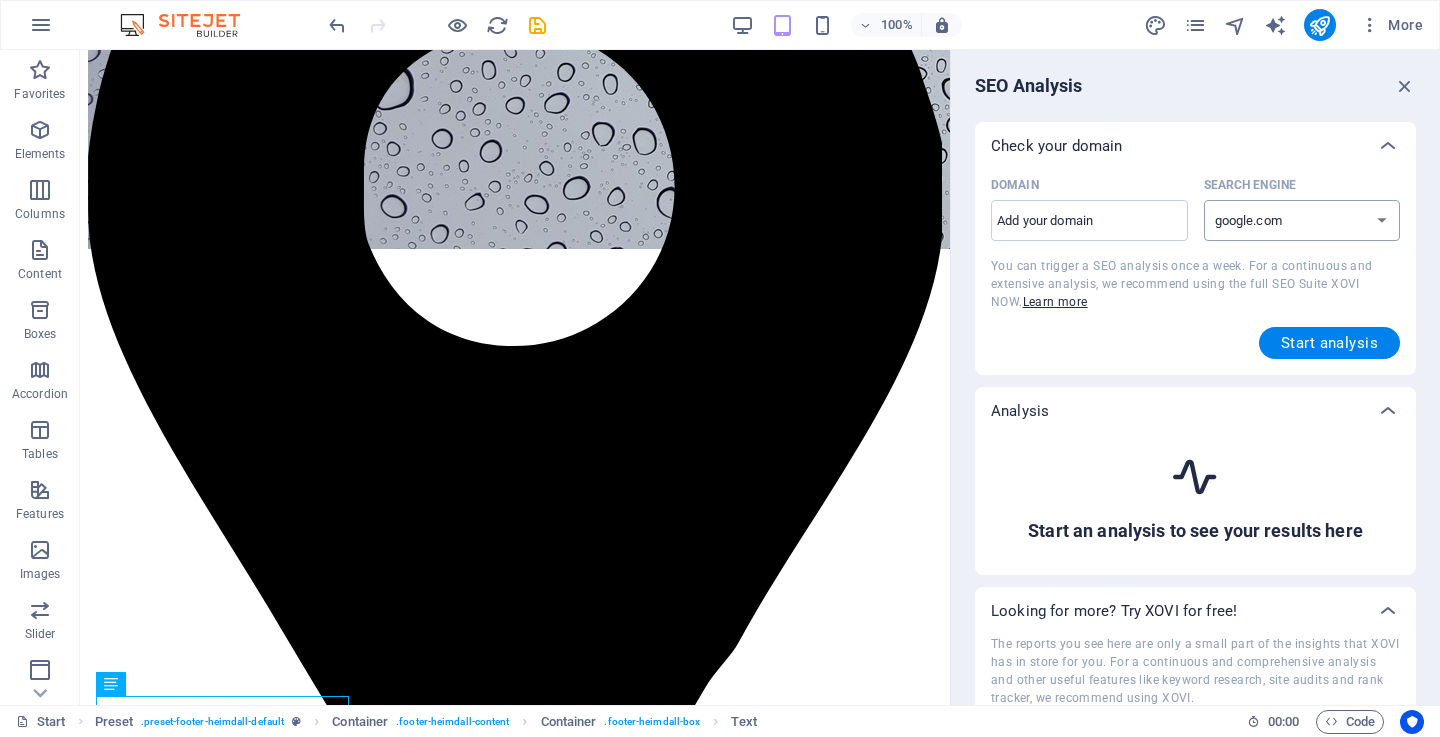 click on "google.de google.at google.es google.co.uk google.fr google.it google.ch google.com google.com.br bing.com" at bounding box center (1302, 220) 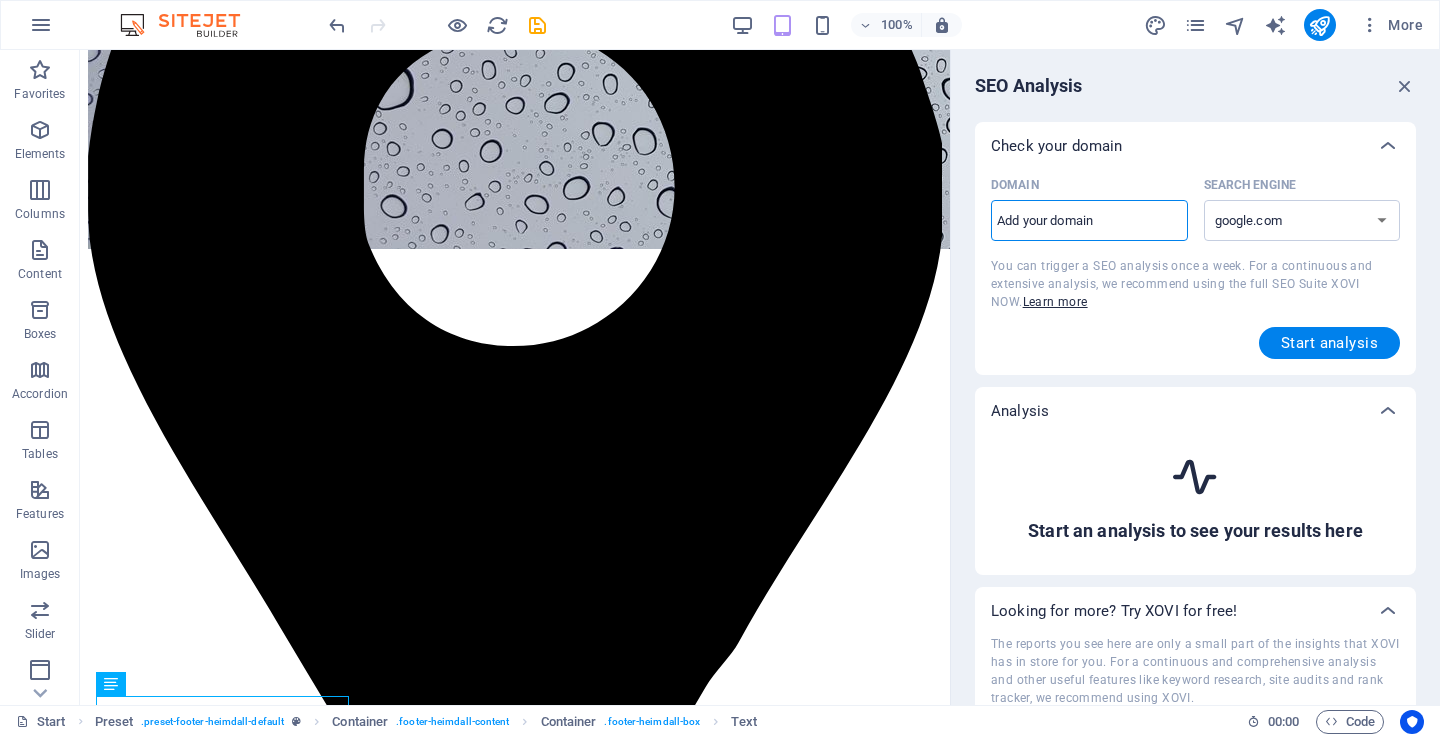drag, startPoint x: 1122, startPoint y: 225, endPoint x: 982, endPoint y: 222, distance: 140.03214 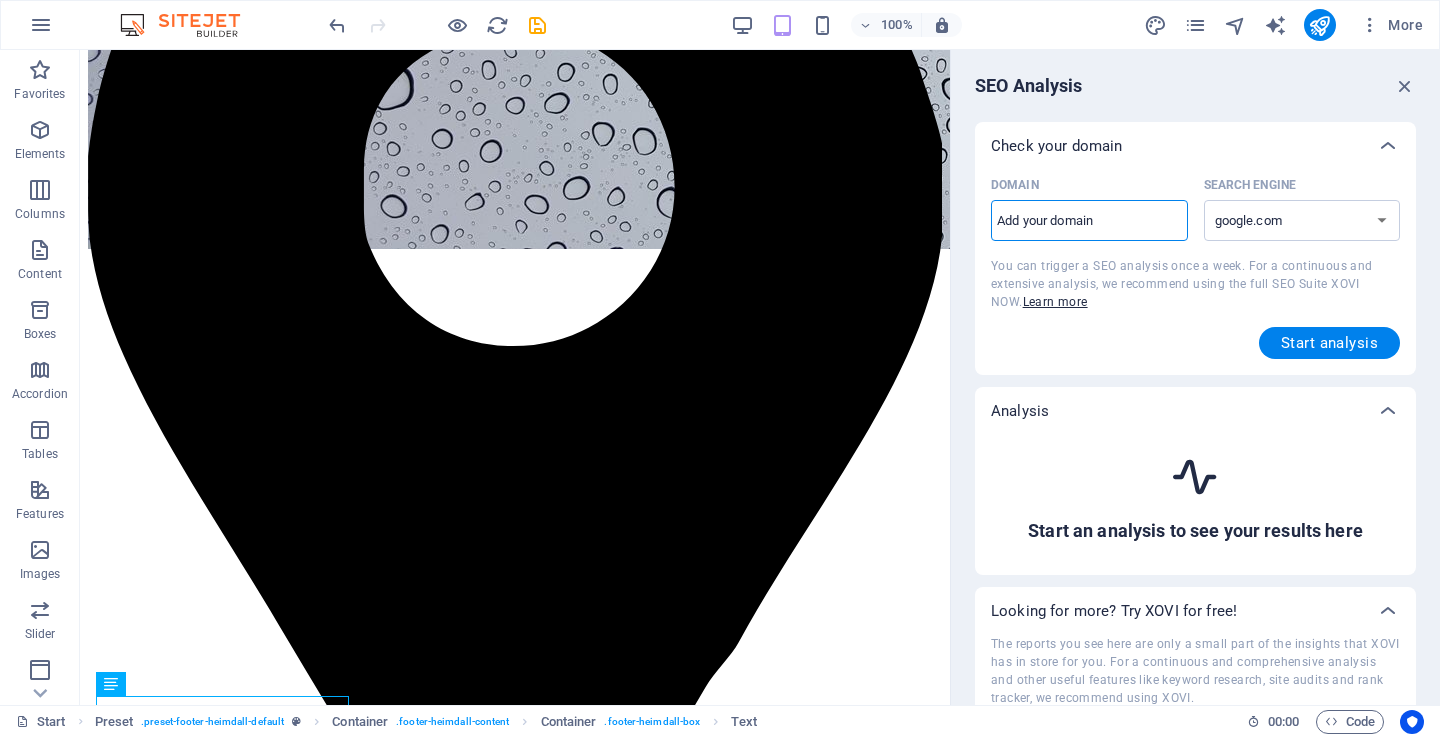 click on "Domain ​ Search Engine google.de google.at google.es google.co.uk google.fr google.it google.ch google.com google.com.br bing.com You can trigger a SEO analysis once a week. For a continuous and extensive analysis, we recommend using the full SEO Suite XOVI NOW.  Learn more Start analysis" at bounding box center (1195, 272) 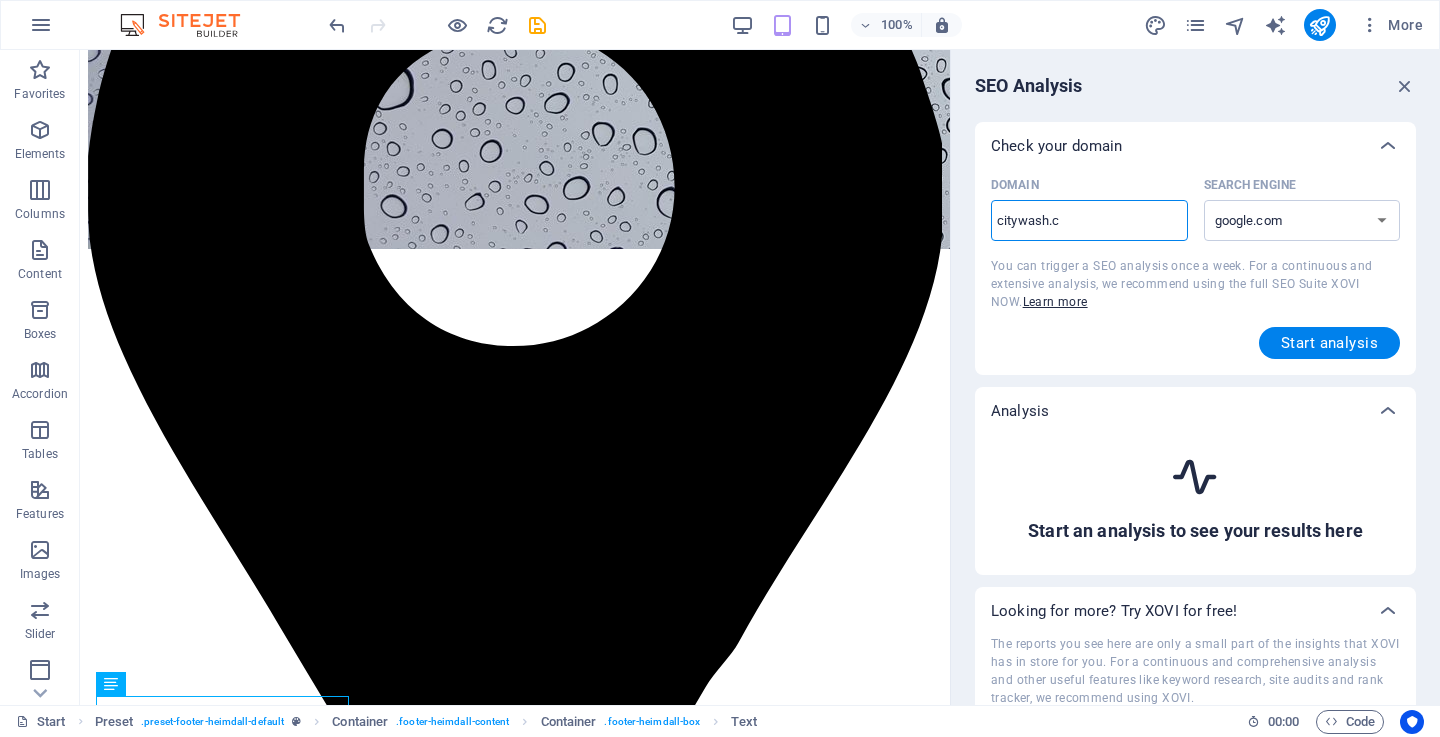 type on "citywash.co" 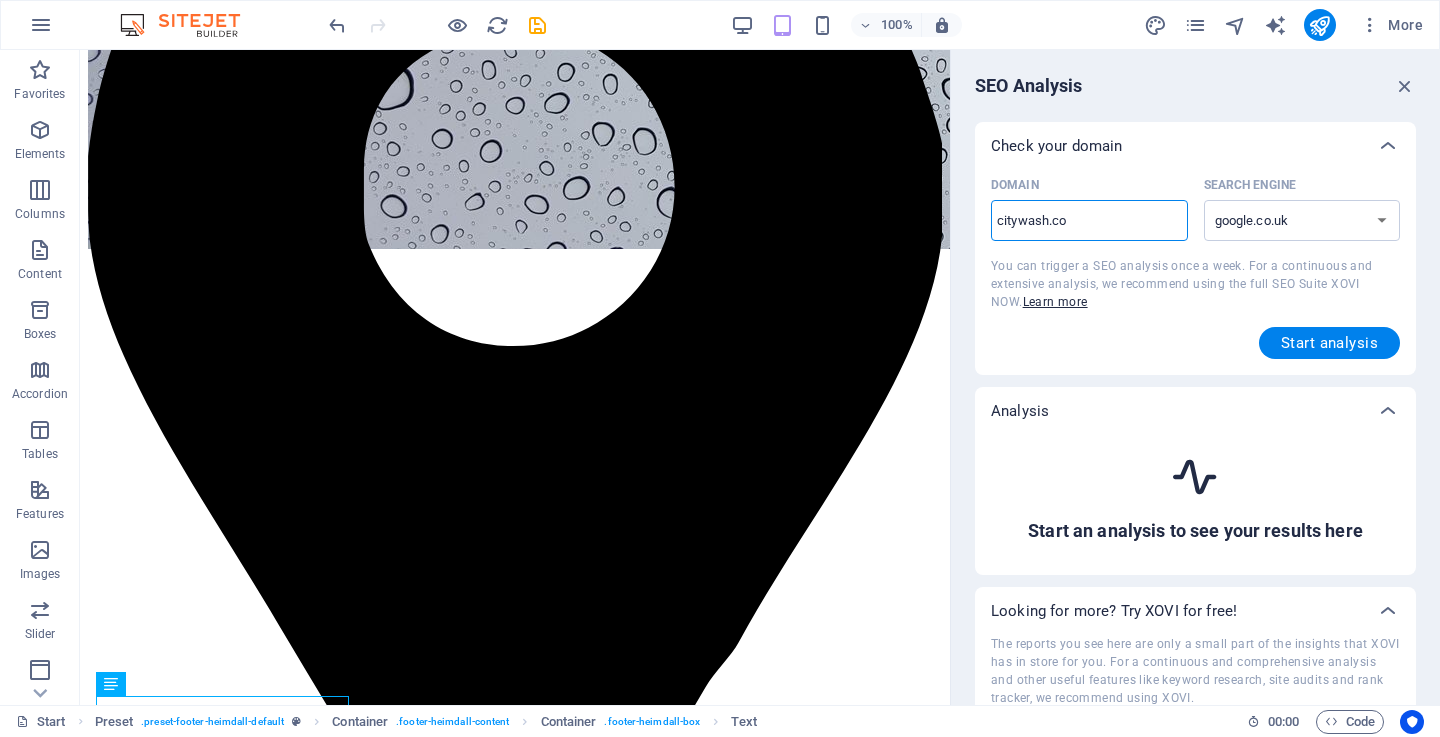 type on "citywash.co." 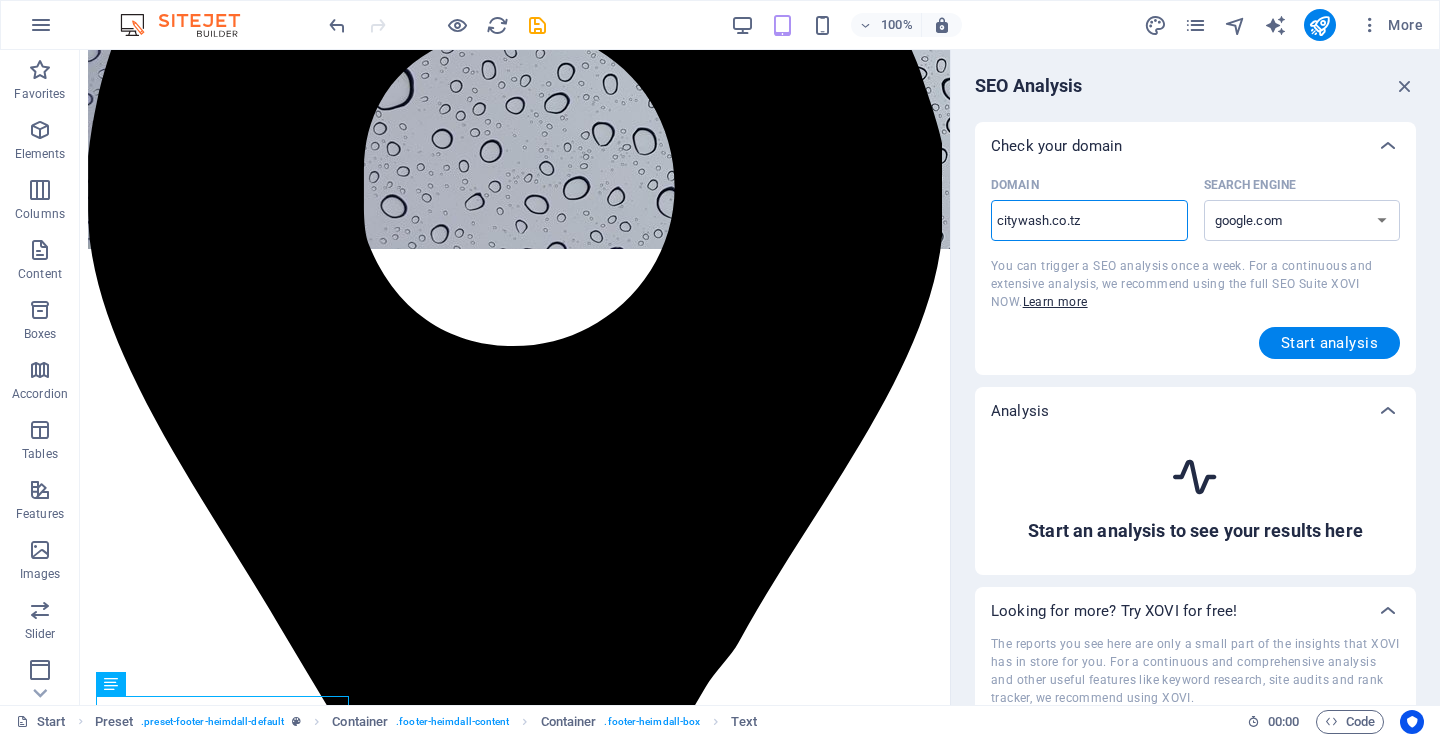 click on "citywash.co.tz" at bounding box center [1089, 221] 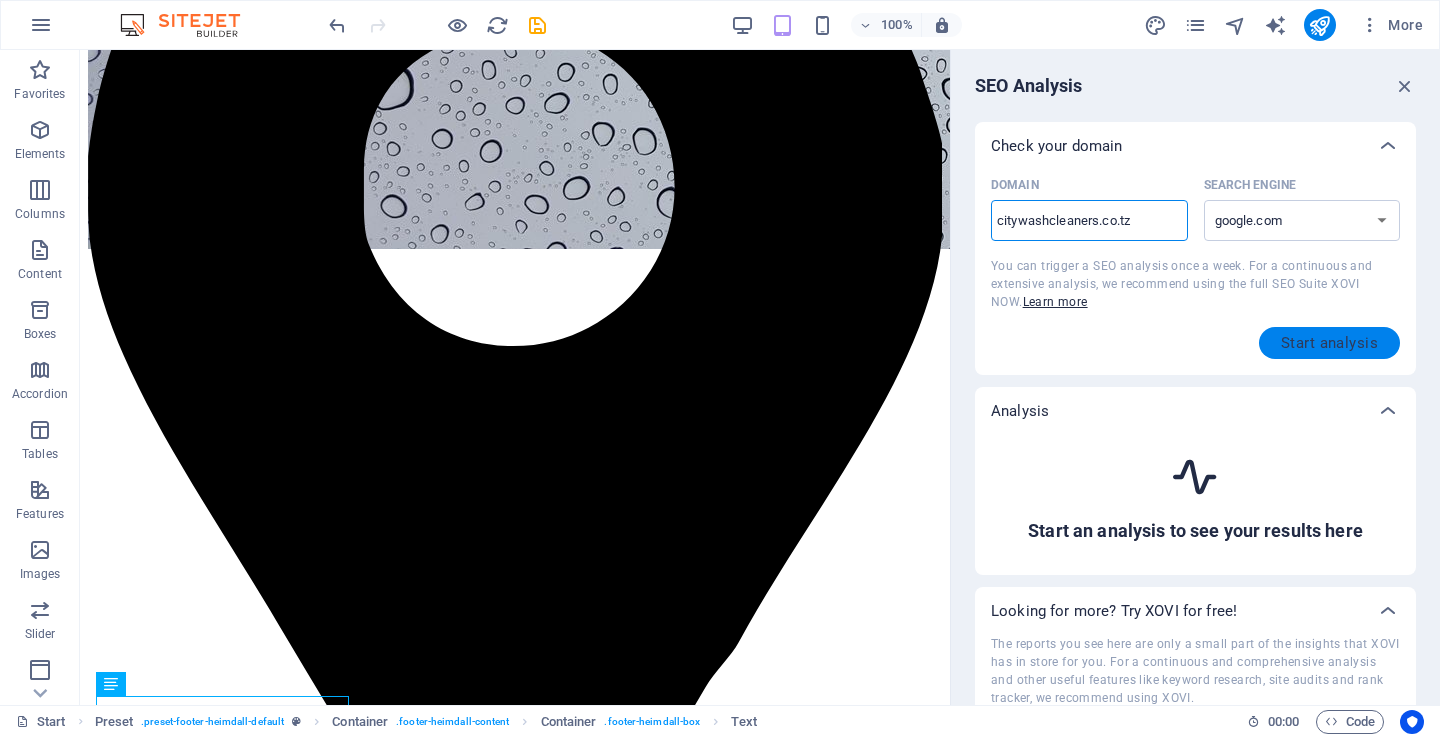 type on "citywashcleaners.co.tz" 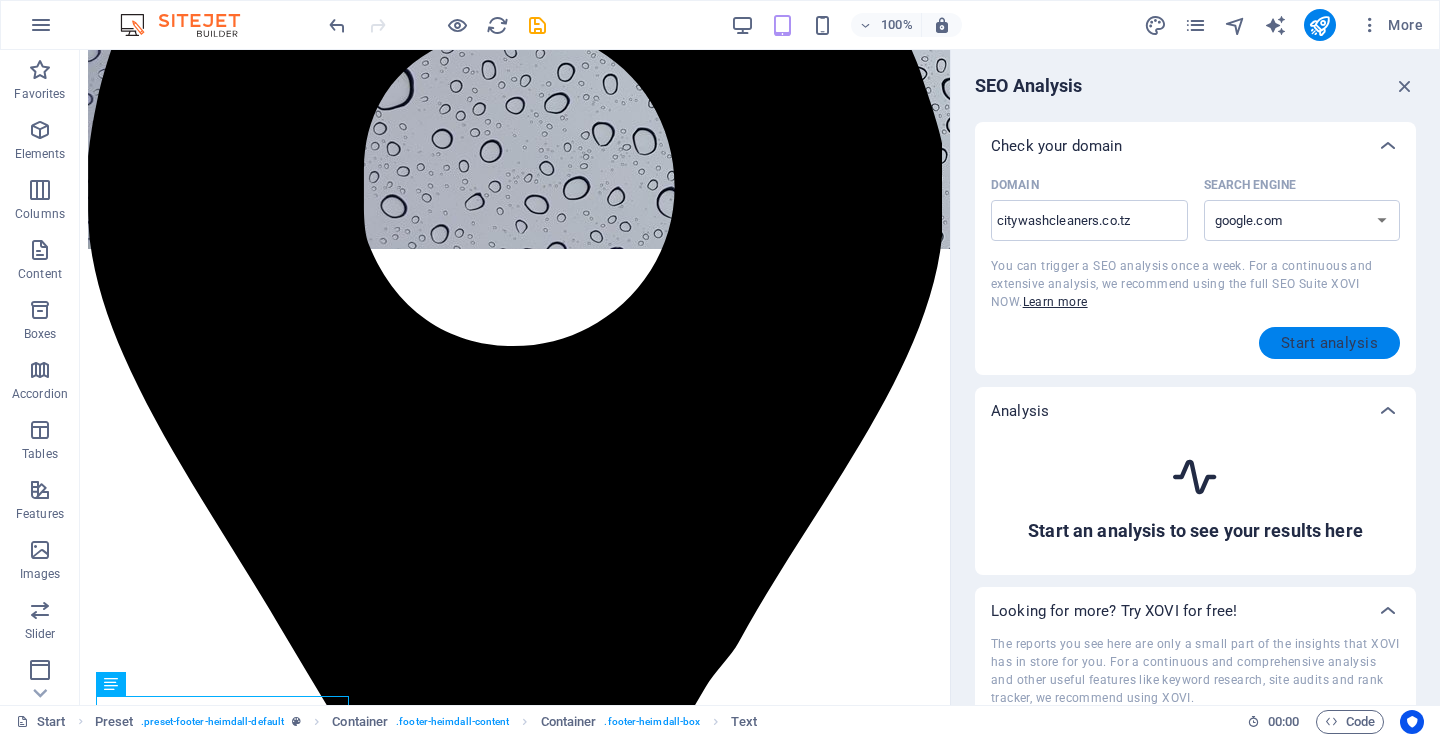 click on "Start analysis" at bounding box center (1329, 343) 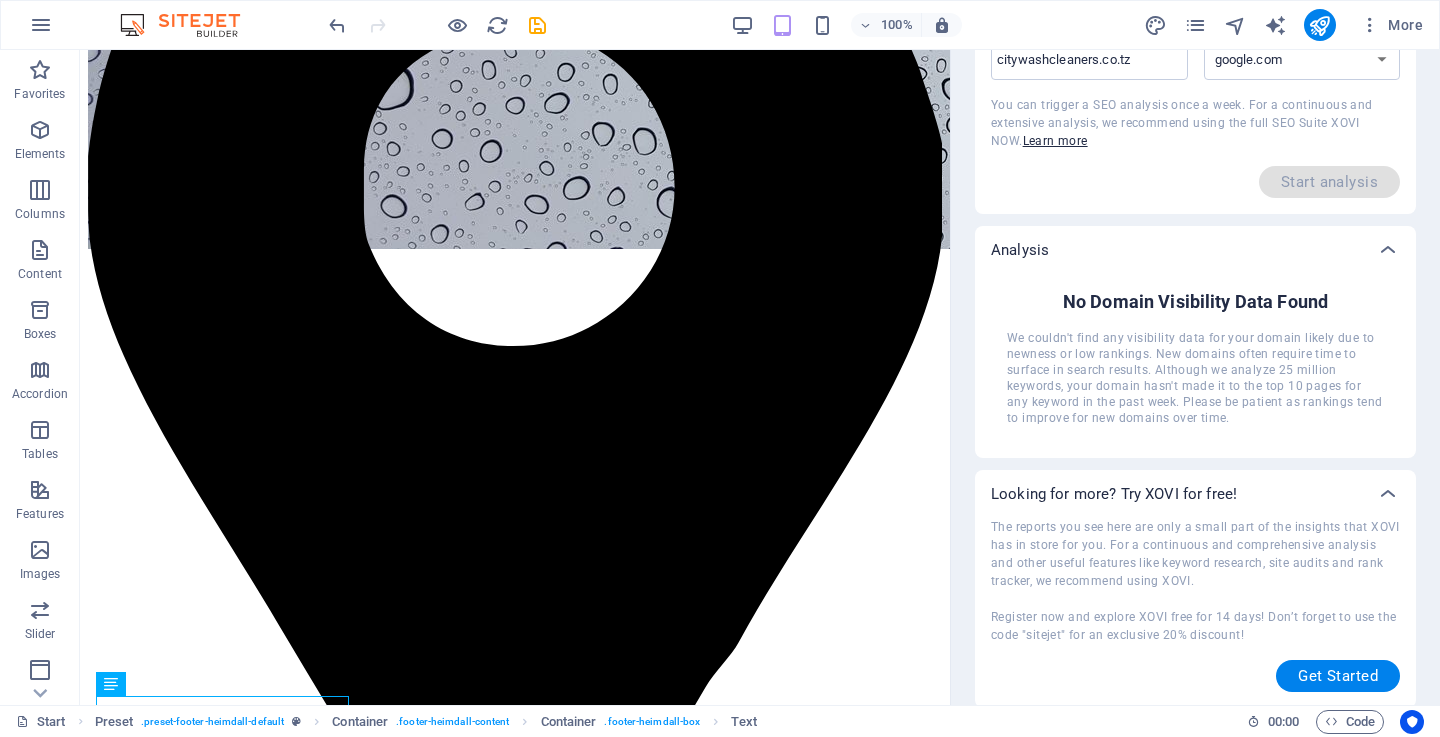 scroll, scrollTop: 164, scrollLeft: 0, axis: vertical 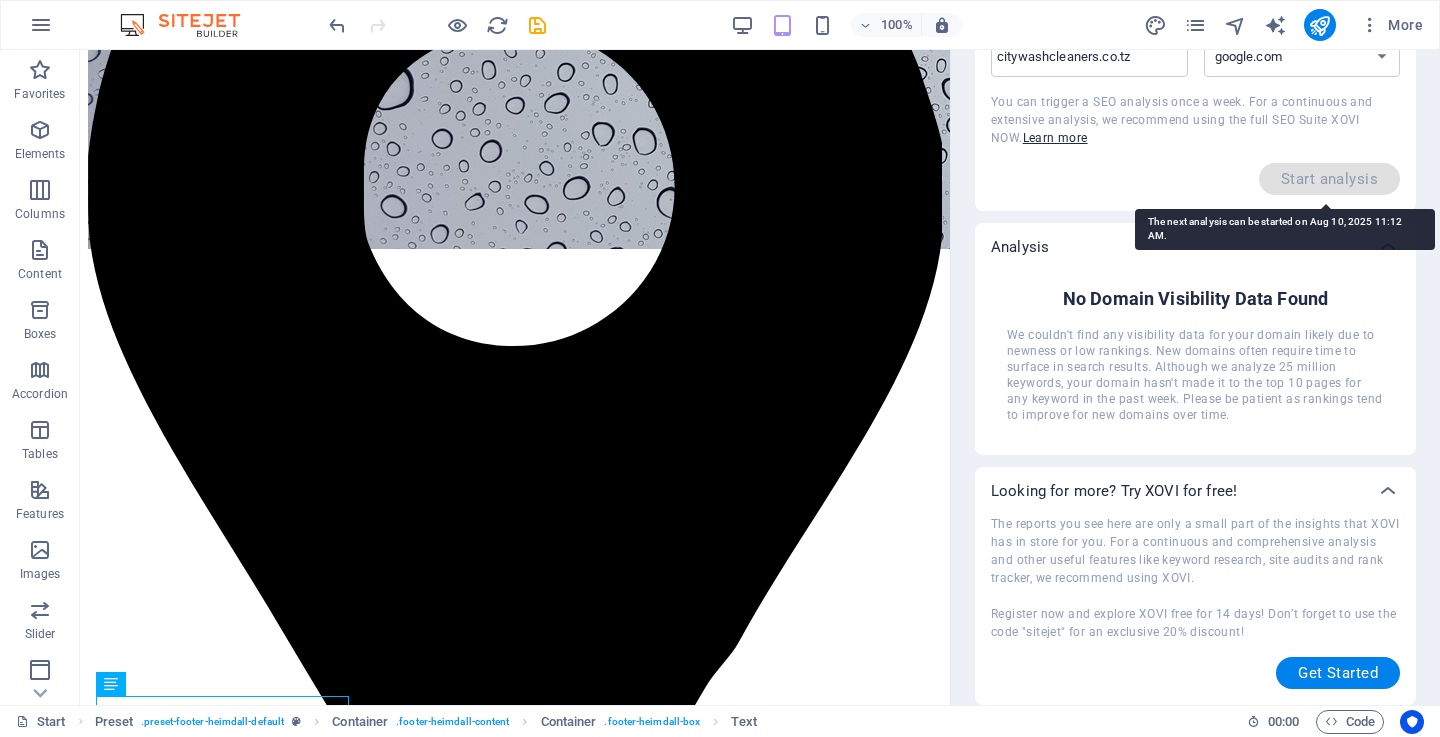 click on "Start analysis" at bounding box center [1329, 179] 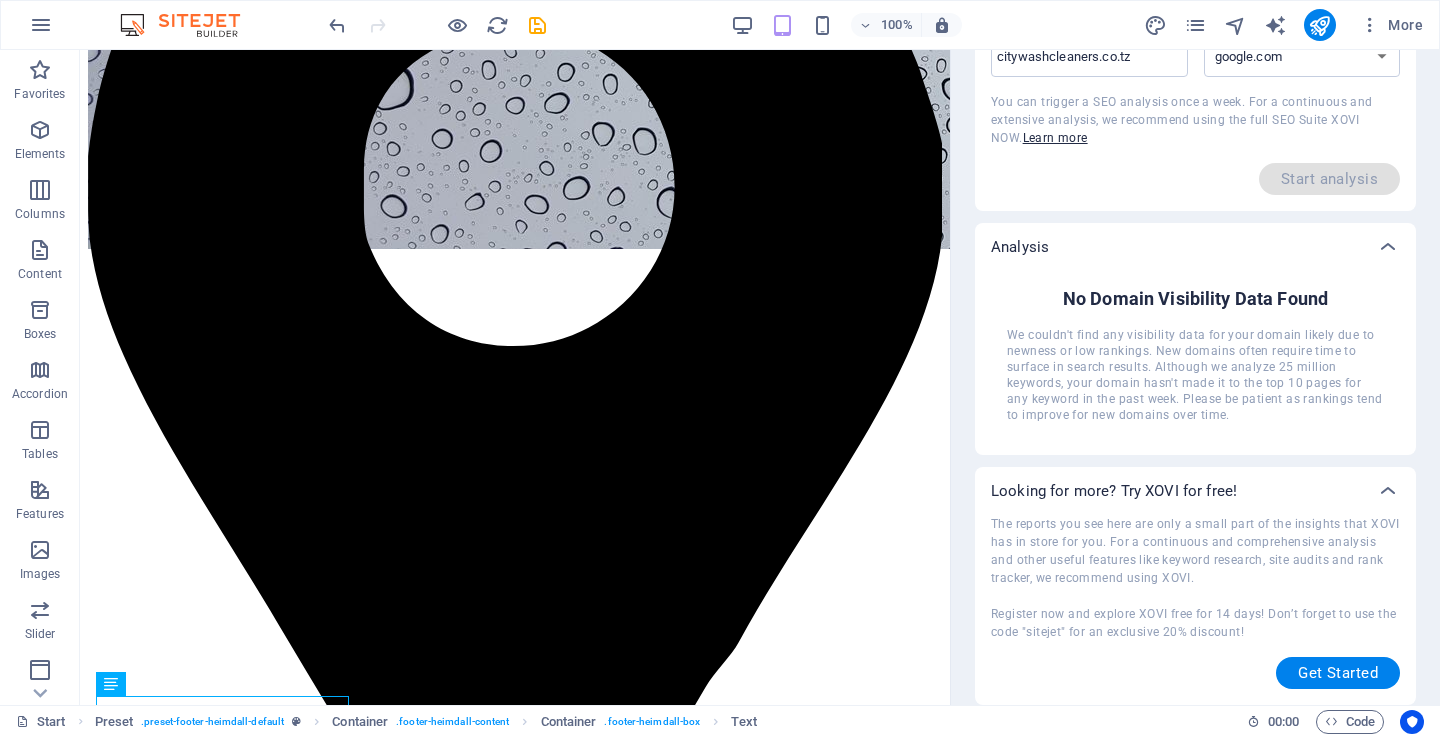 scroll, scrollTop: 0, scrollLeft: 0, axis: both 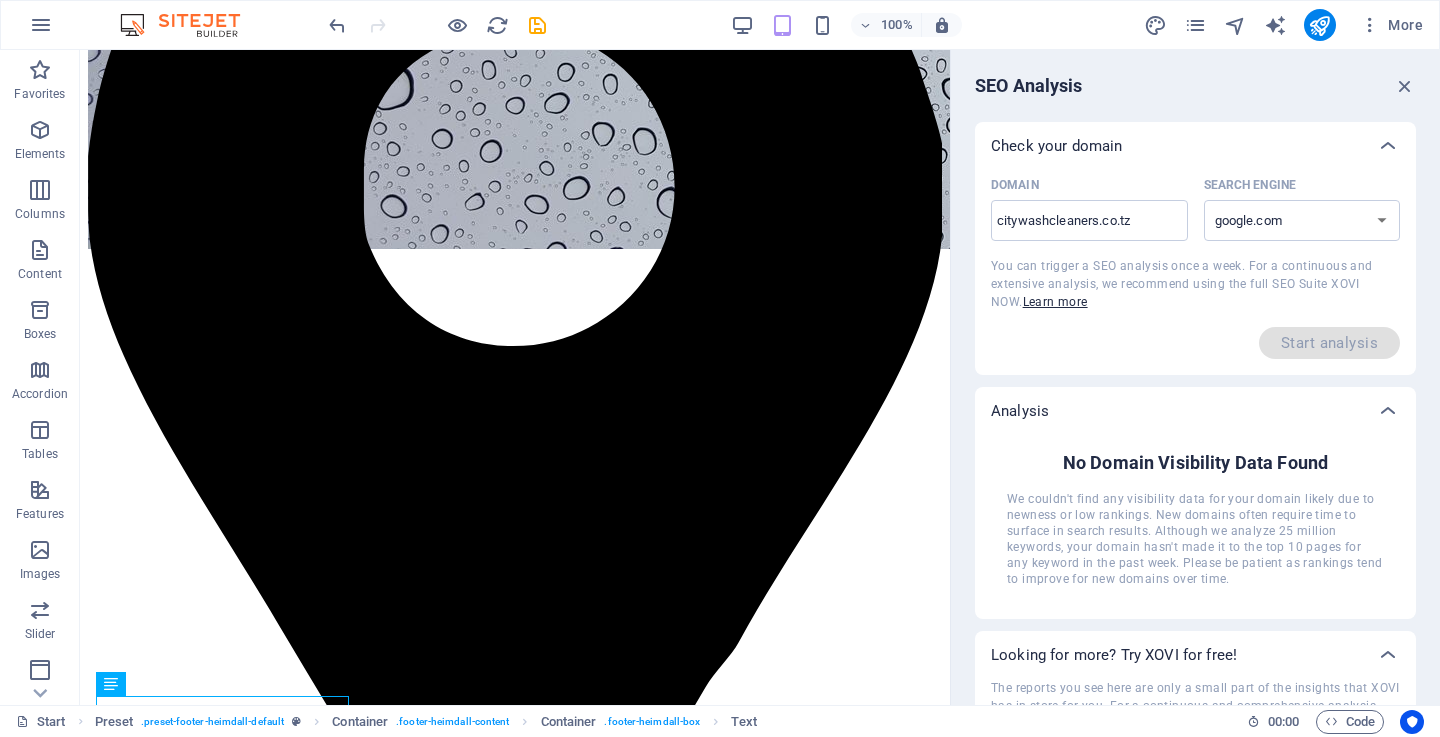 click on "SEO Analysis Check your domain Domain citywashcleaners.co.tz ​ Search Engine google.de google.at google.es google.co.uk google.fr google.it google.ch google.com google.com.br bing.com You can trigger a SEO analysis once a week. For a continuous and extensive analysis, we recommend using the full SEO Suite XOVI NOW.  Learn more Start analysis Analysis No Domain Visibility Data Found We couldn't find any visibility data for your domain likely due to newness or low rankings. New domains often require time to surface in search results. Although we analyze 25 million keywords, your domain hasn't made it to the top 10 pages for any keyword in the past week. Please be patient as rankings tend to improve for new domains over time. Looking for more? Try XOVI for free! The reports you see here are only a small part of the insights that XOVI has in store for you. For a continuous and comprehensive analysis and other useful features like keyword research, site audits and rank tracker, we recommend using XOVI." at bounding box center [1195, 377] 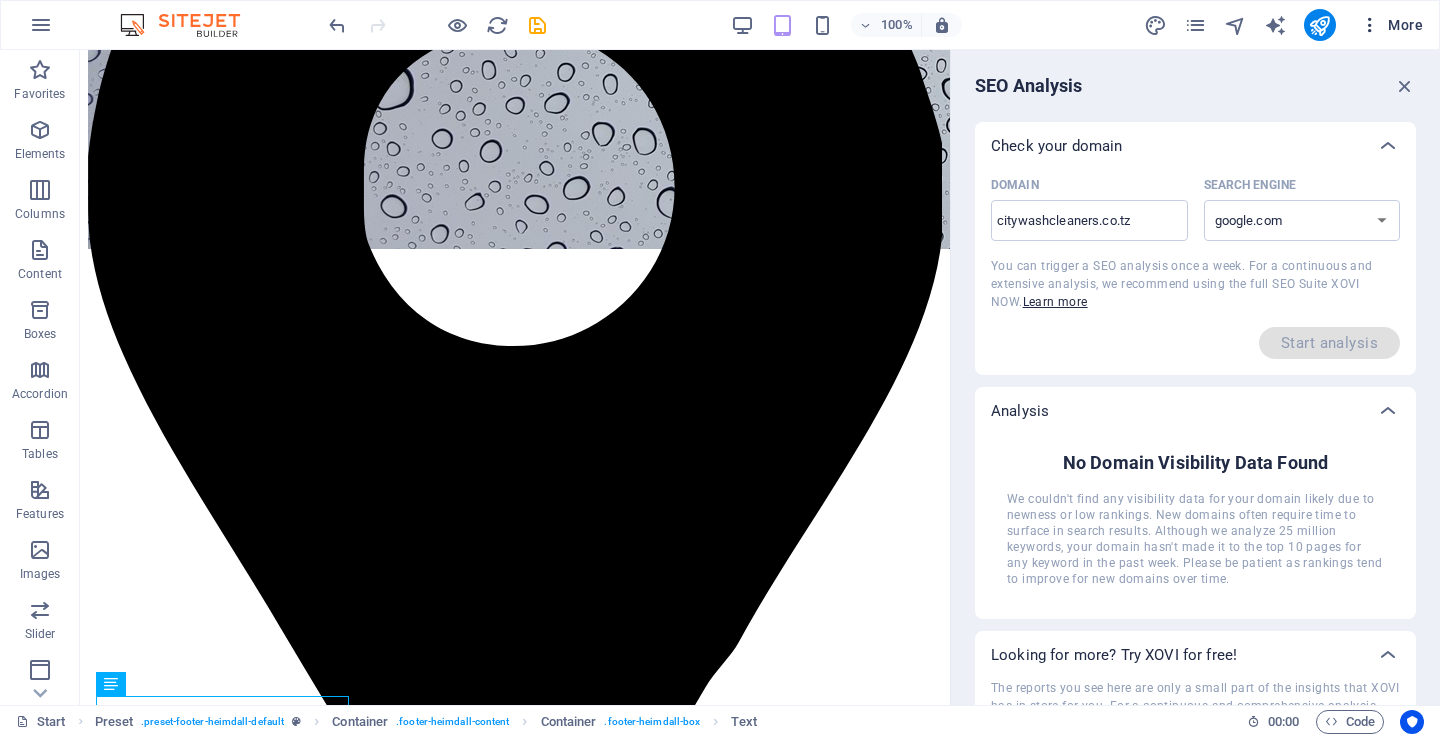 click on "More" at bounding box center [1391, 25] 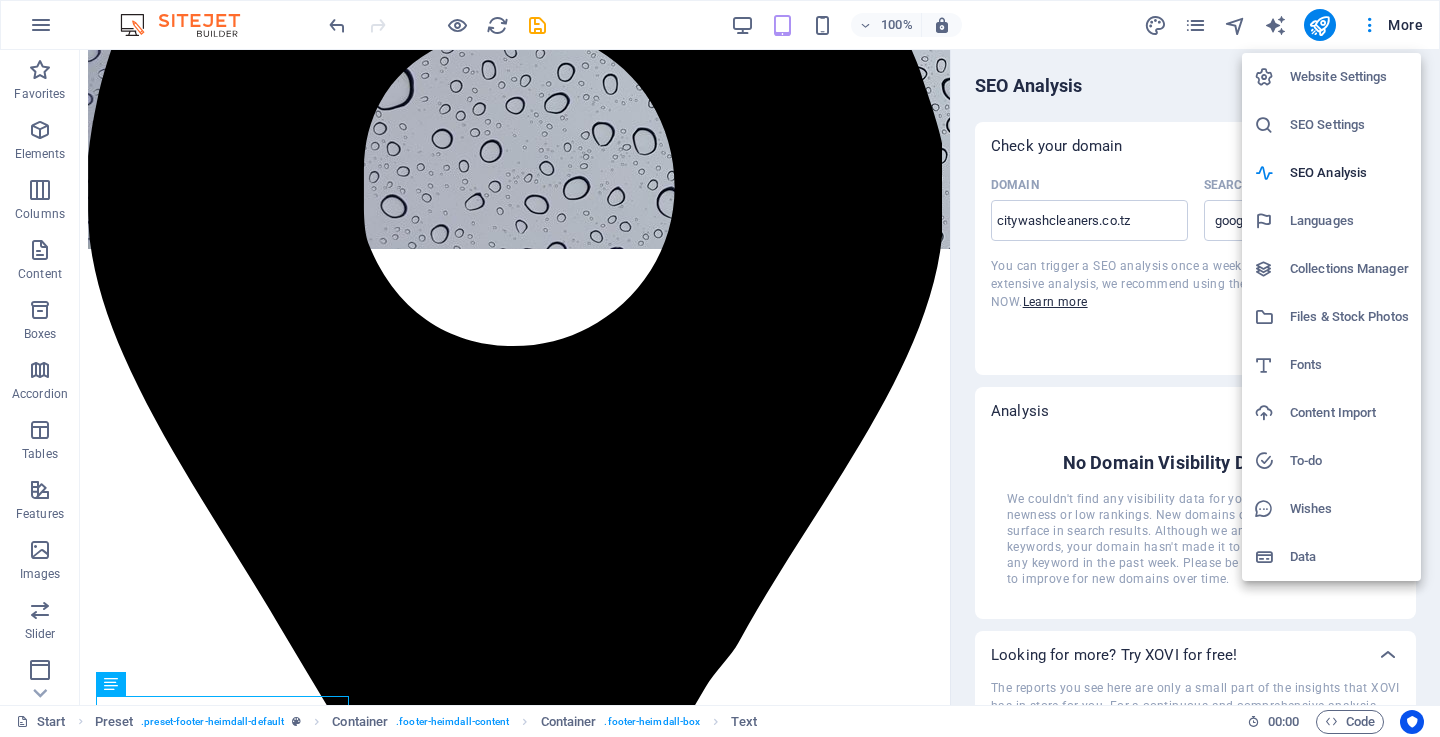 click on "Collections Manager" at bounding box center (1349, 269) 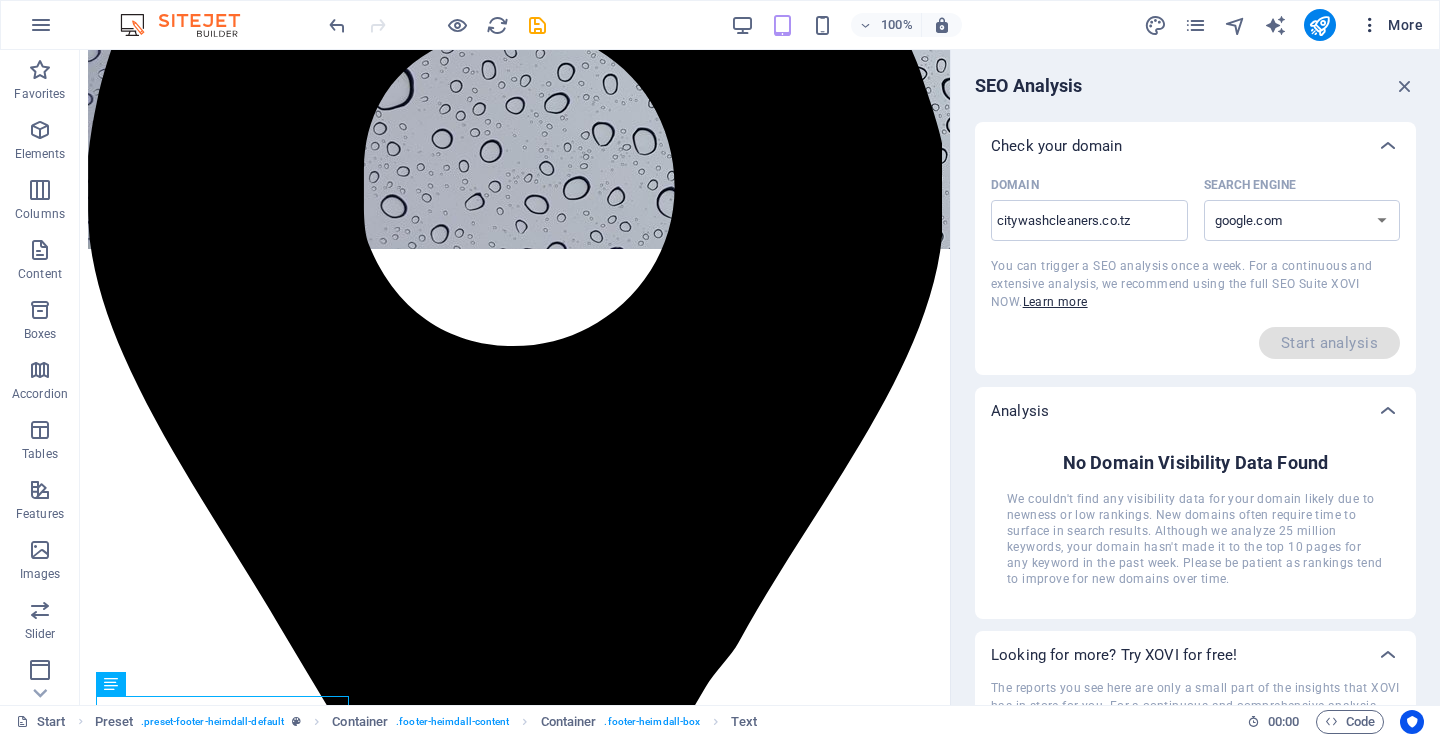 click on "More" at bounding box center [1391, 25] 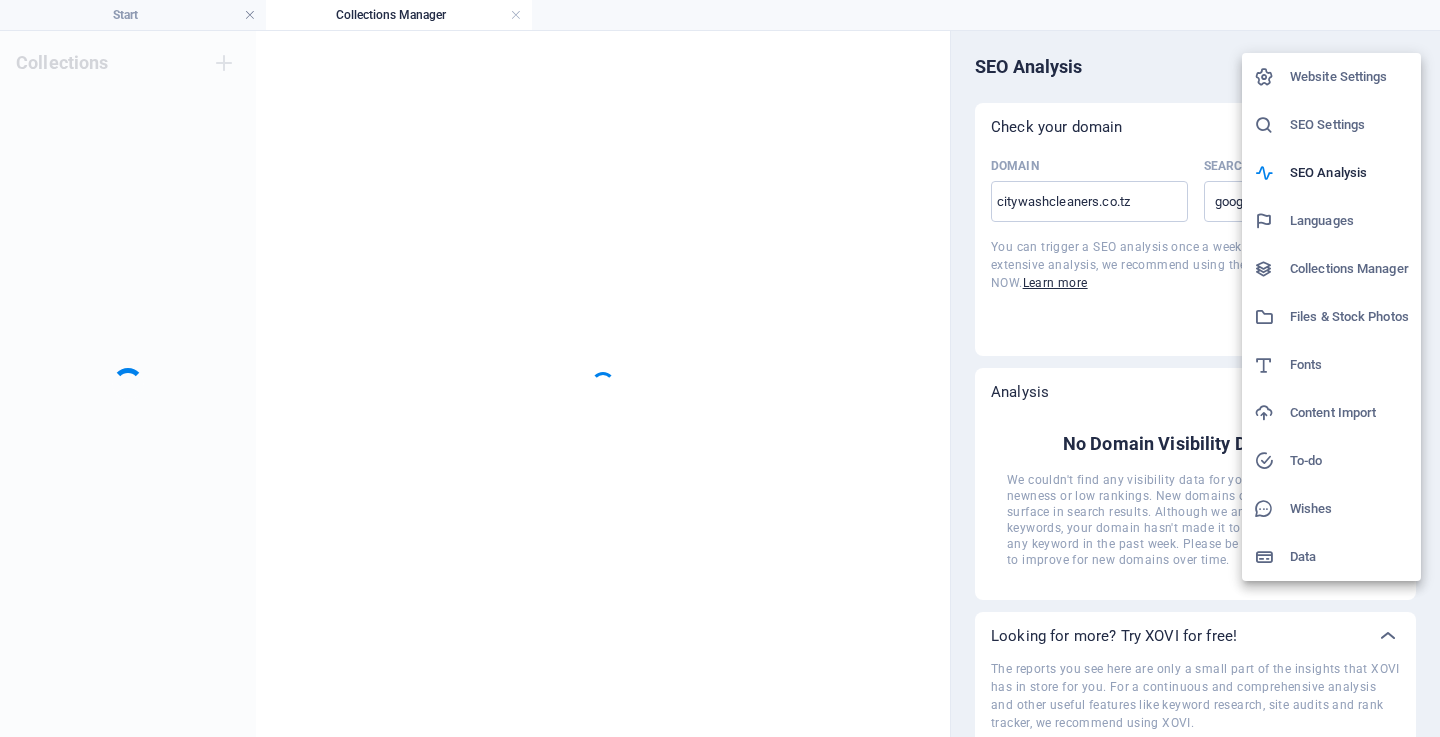 scroll, scrollTop: 0, scrollLeft: 0, axis: both 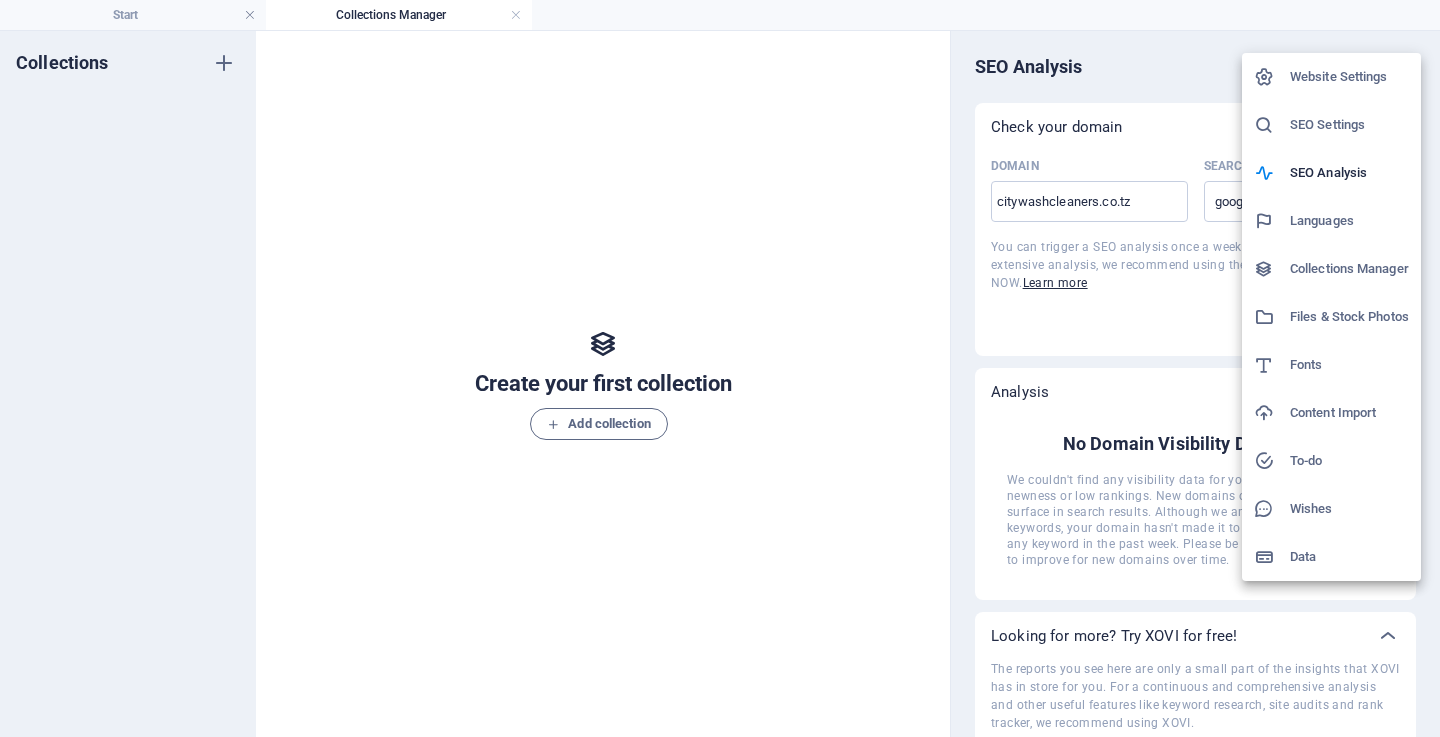 click on "Collections Manager" at bounding box center [1349, 269] 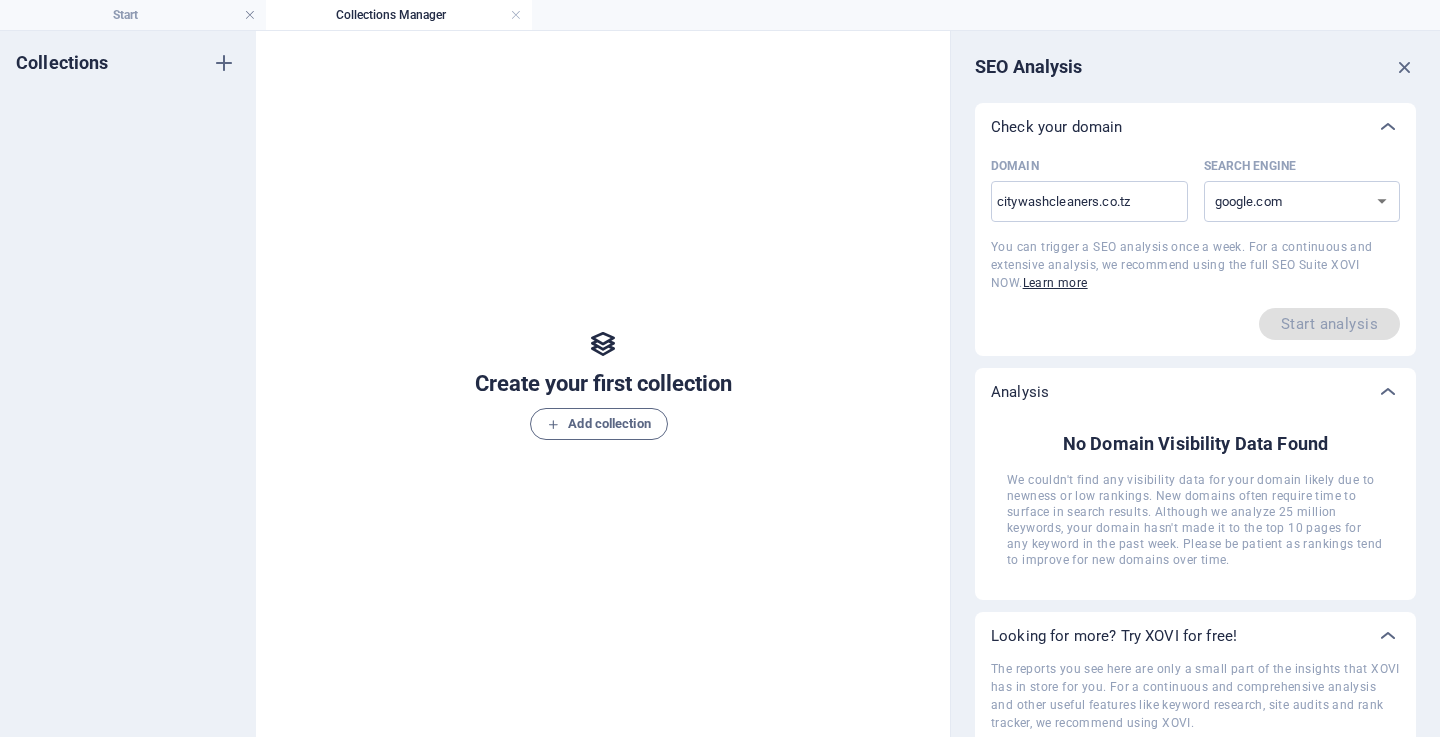 click on "Start analysis" at bounding box center (1329, 324) 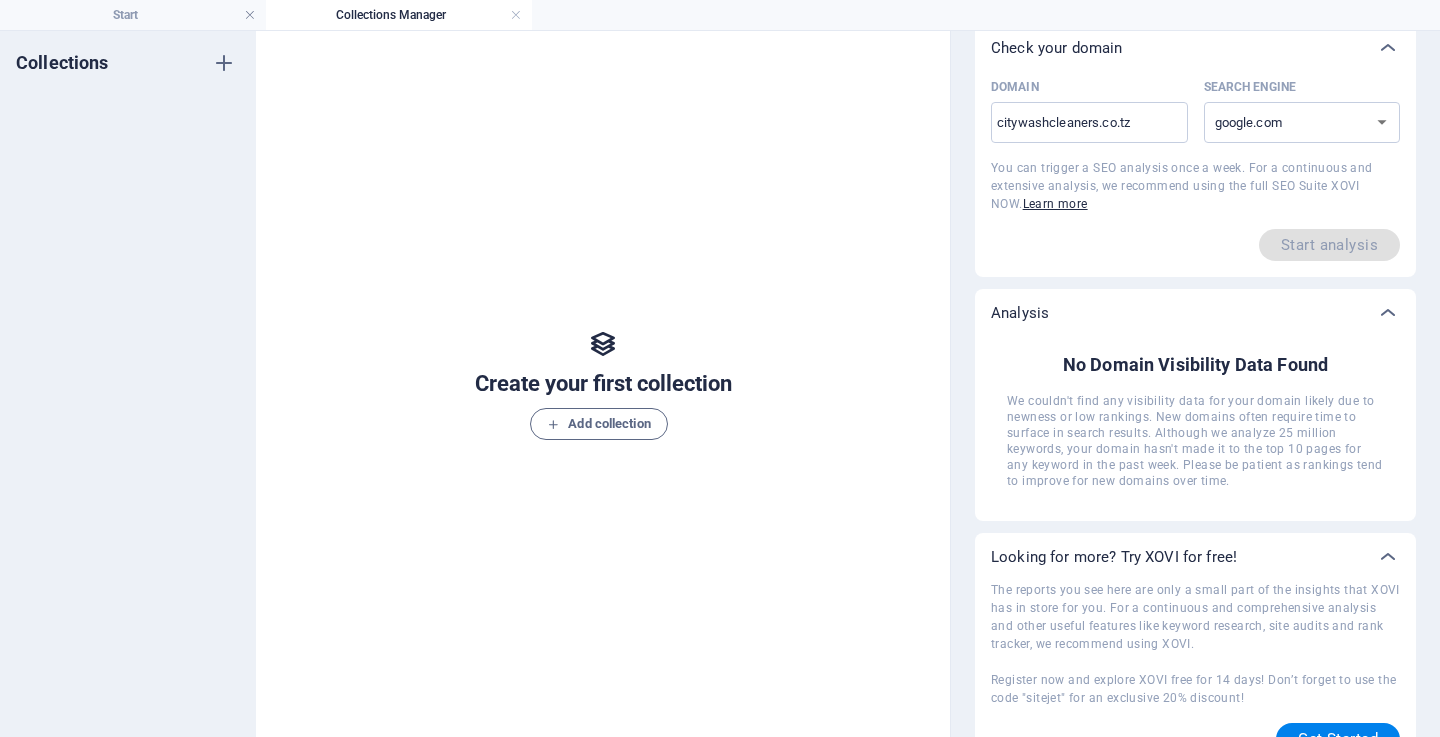 scroll, scrollTop: 113, scrollLeft: 0, axis: vertical 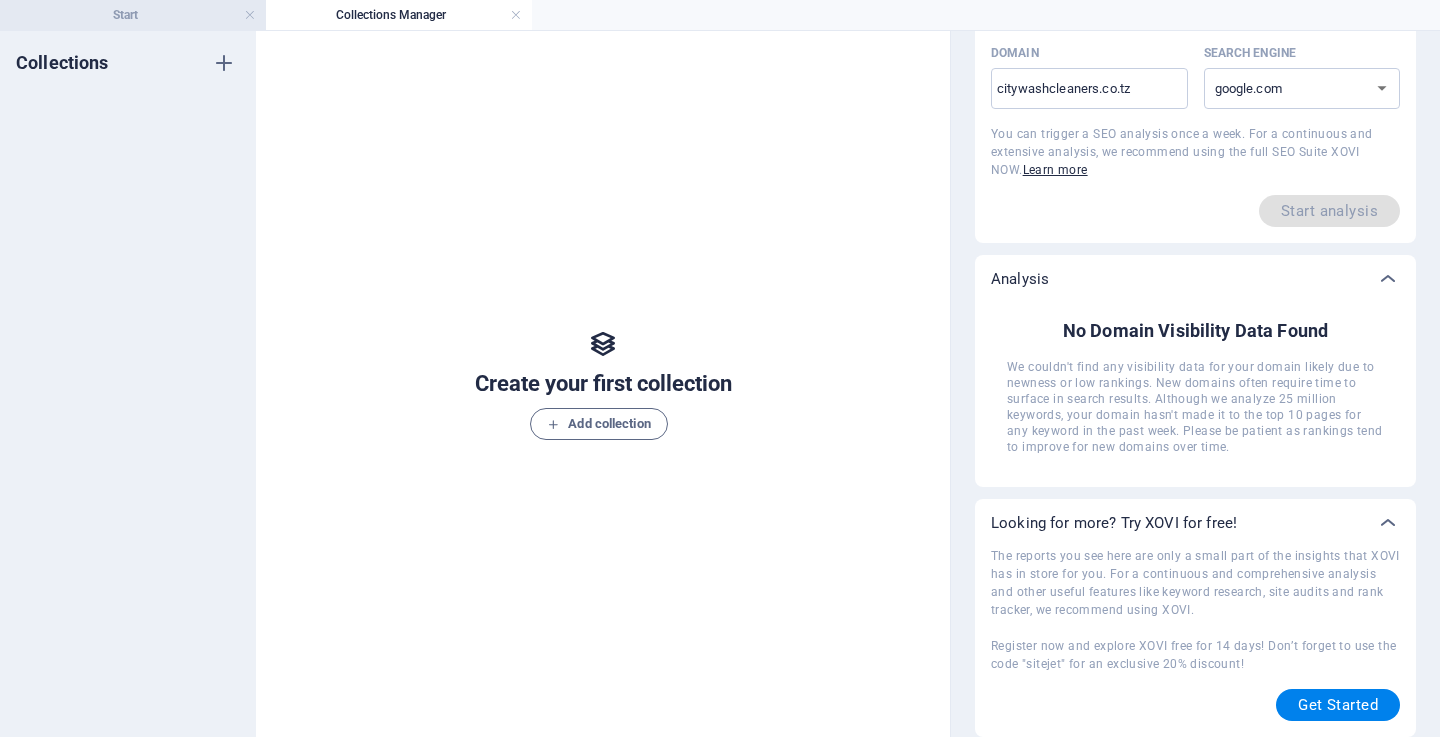 click on "Start" at bounding box center [133, 15] 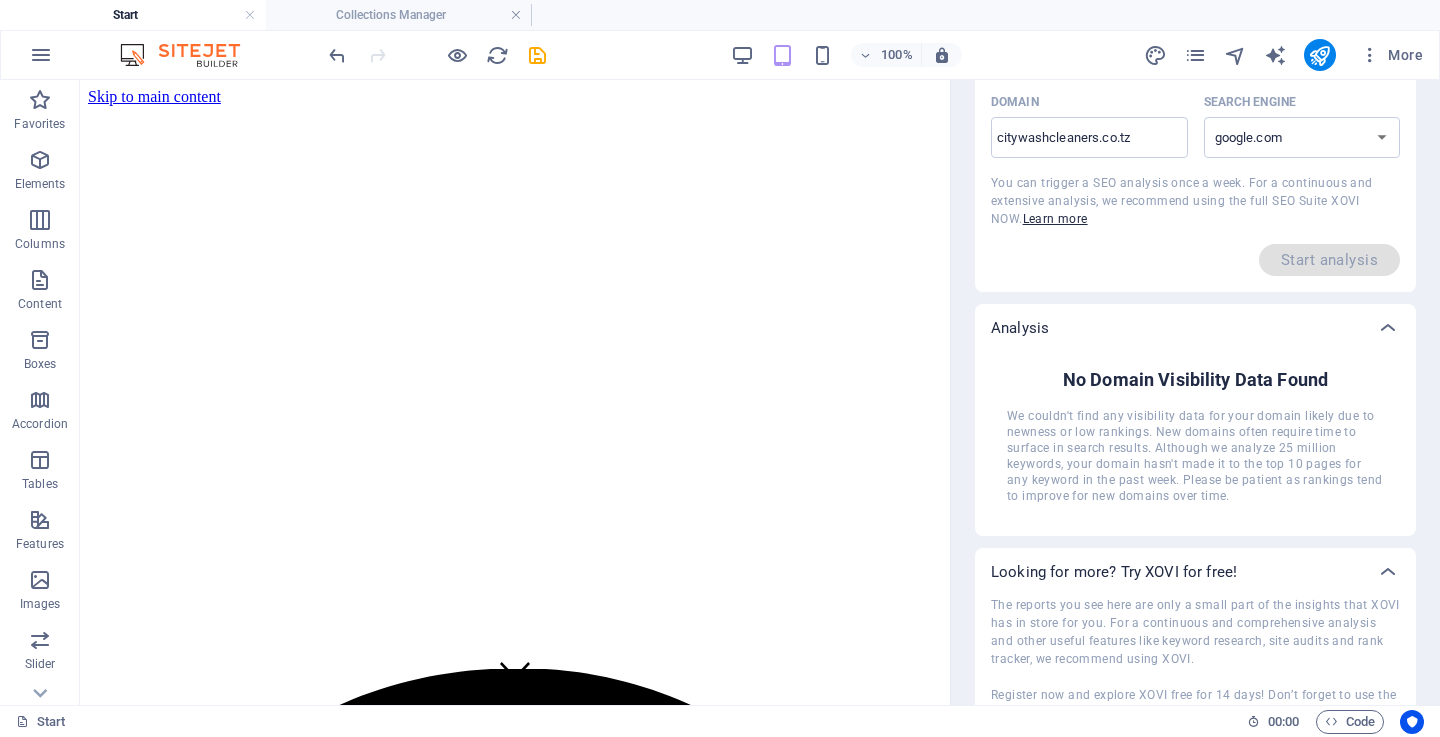 scroll, scrollTop: 9134, scrollLeft: 0, axis: vertical 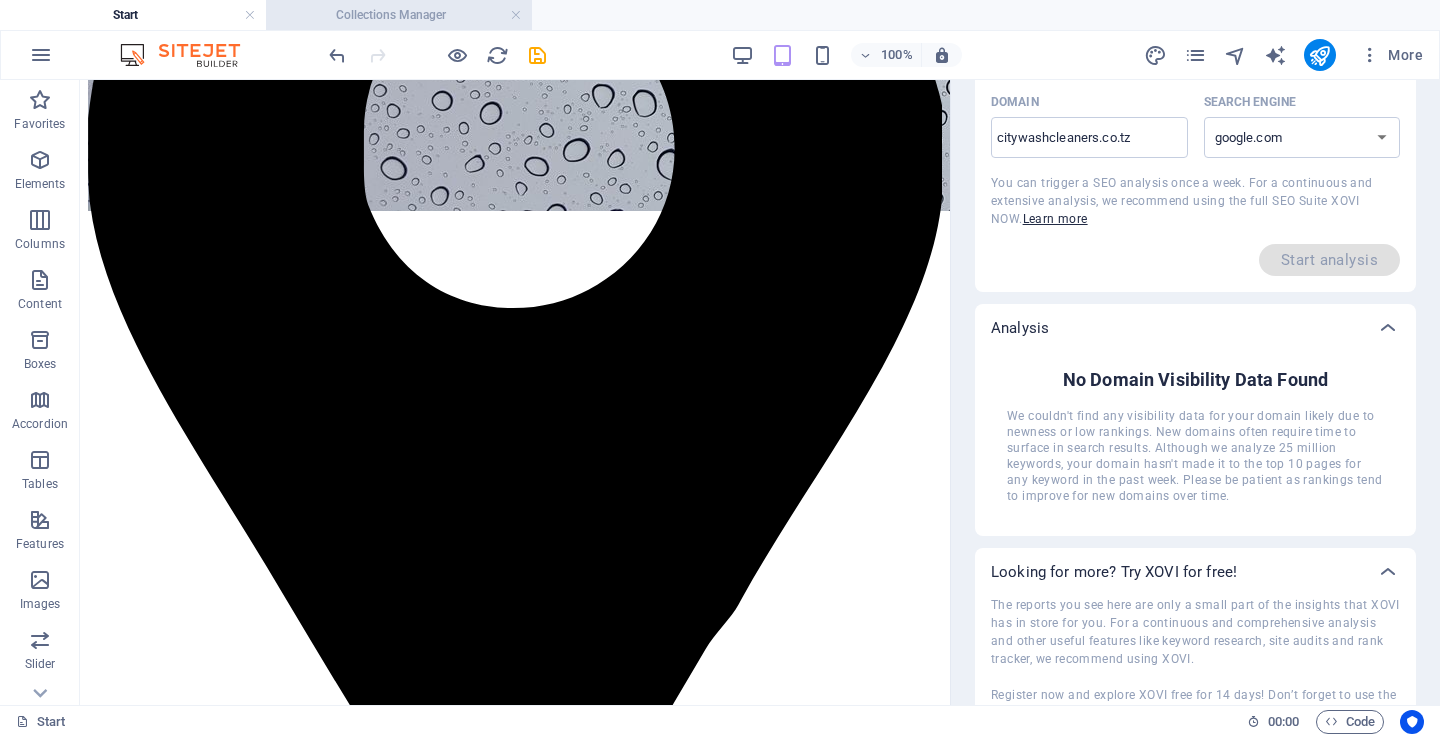 click on "Collections Manager" at bounding box center [399, 15] 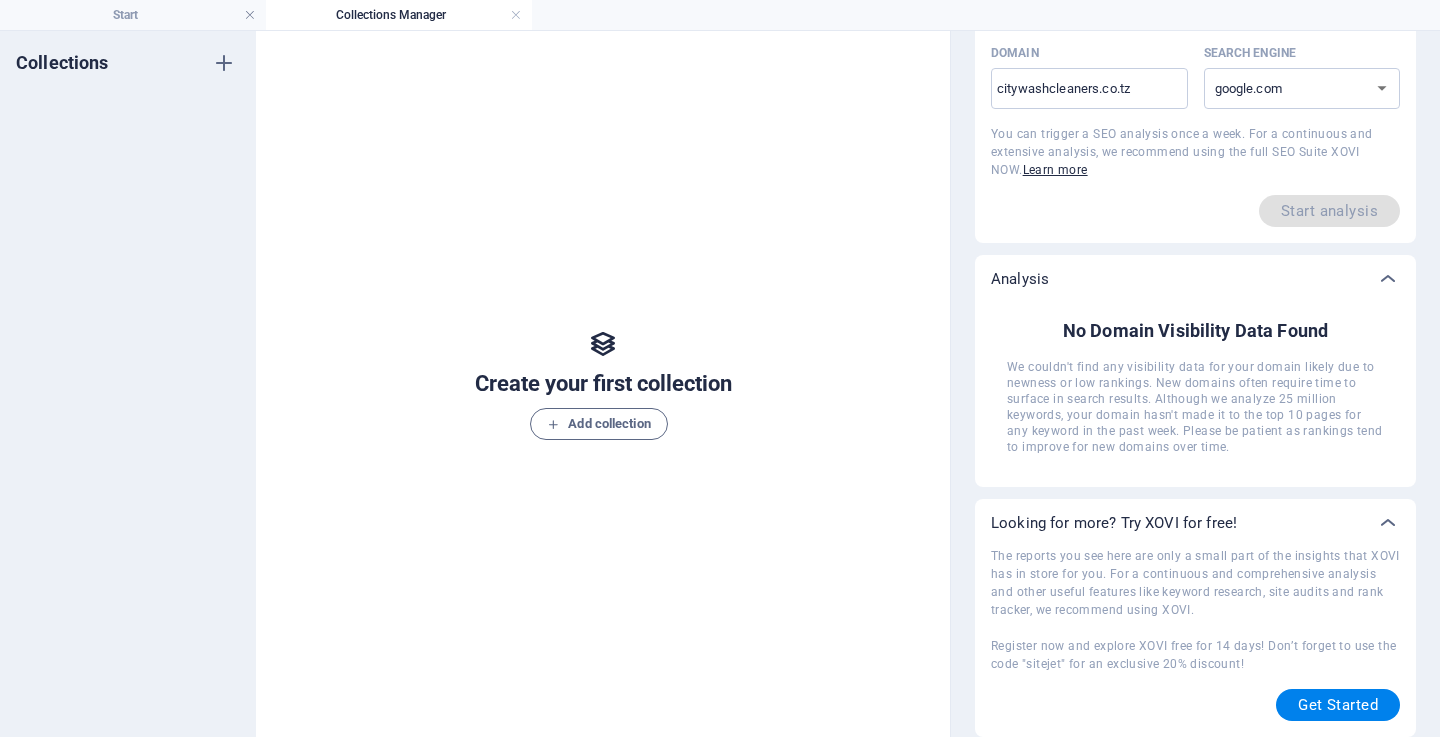 scroll, scrollTop: 0, scrollLeft: 0, axis: both 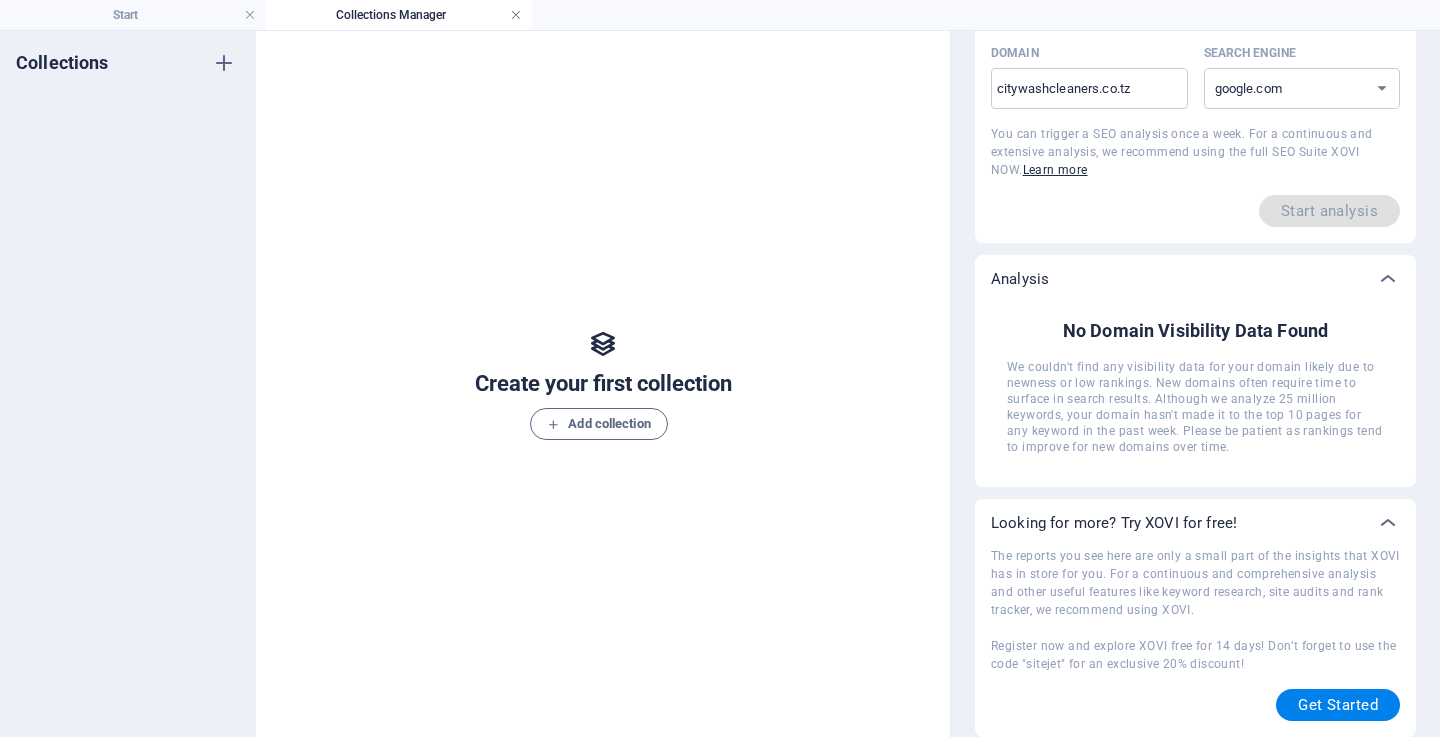 click at bounding box center (516, 15) 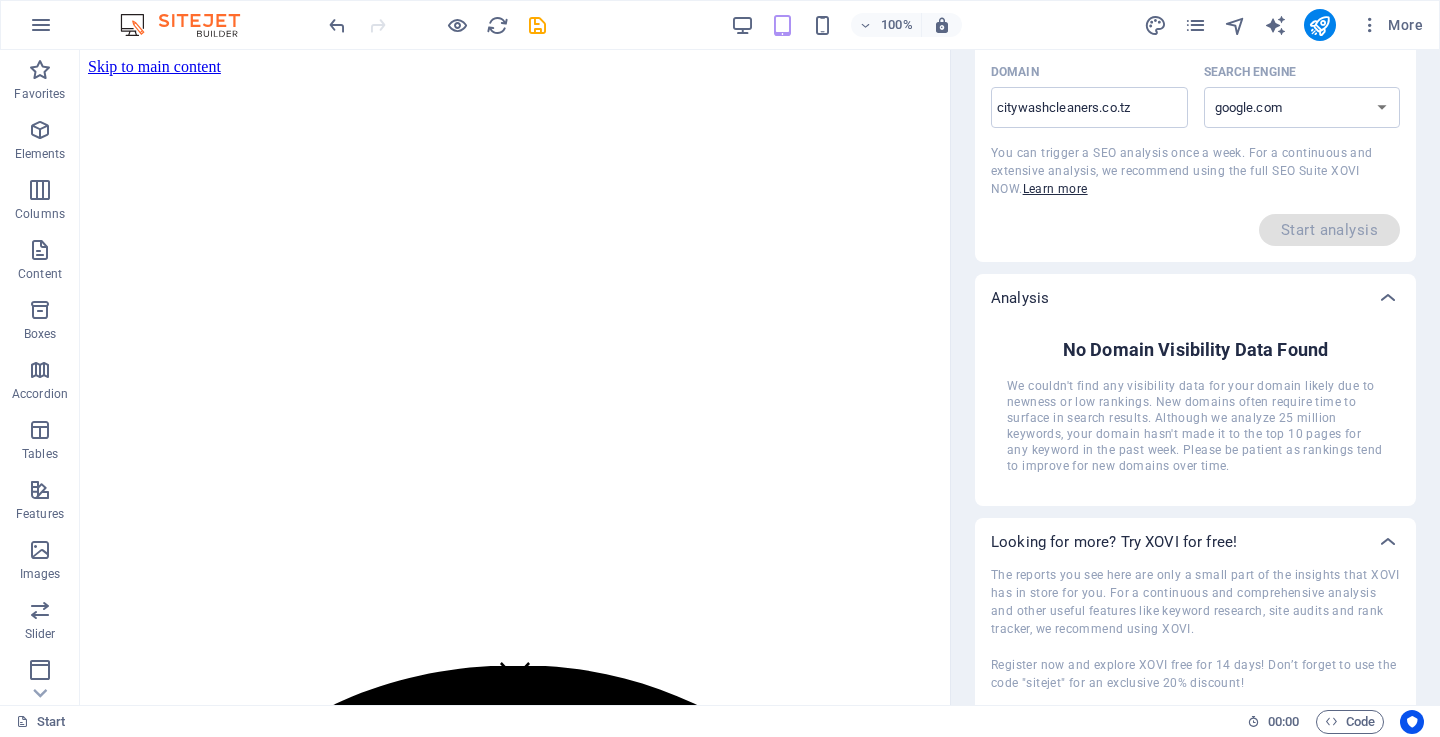 scroll, scrollTop: 9134, scrollLeft: 0, axis: vertical 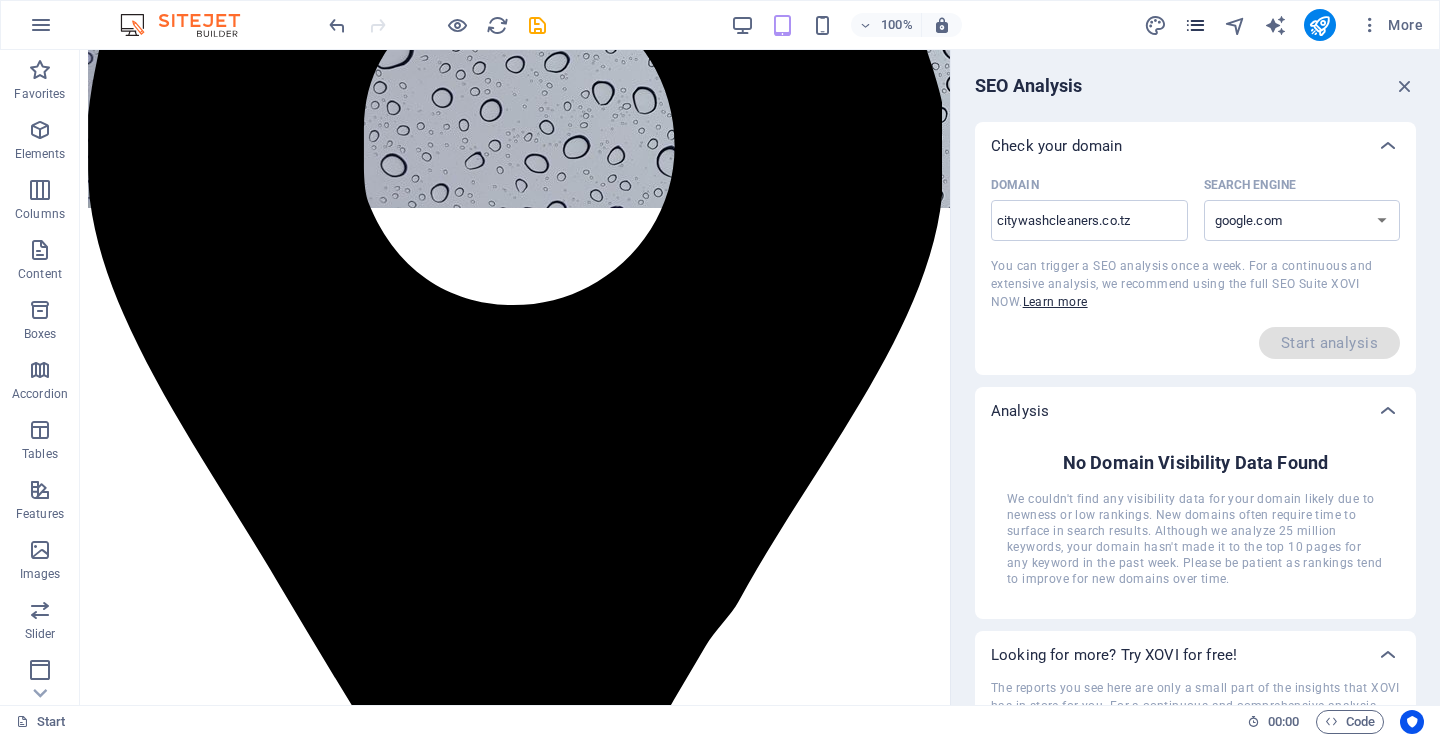 click at bounding box center (1195, 25) 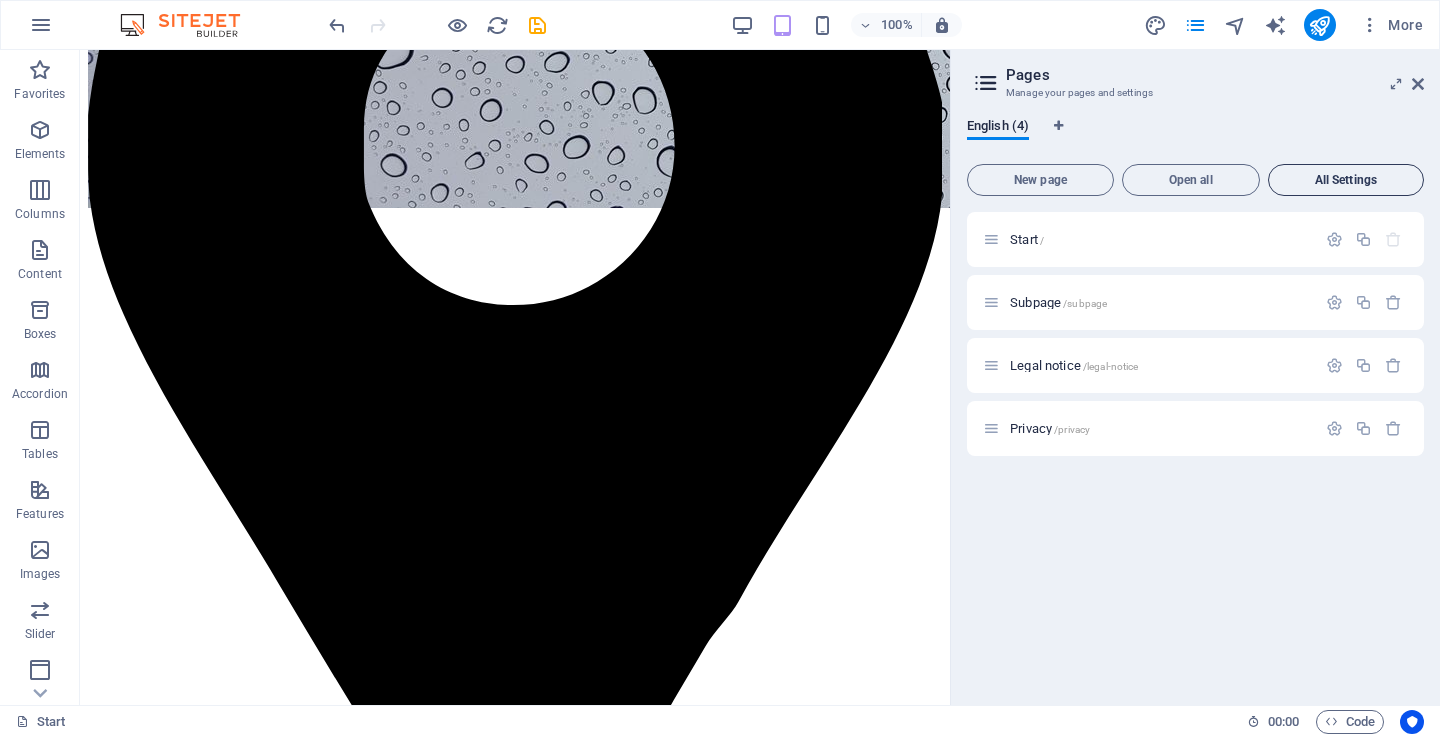 click on "All Settings" at bounding box center (1346, 180) 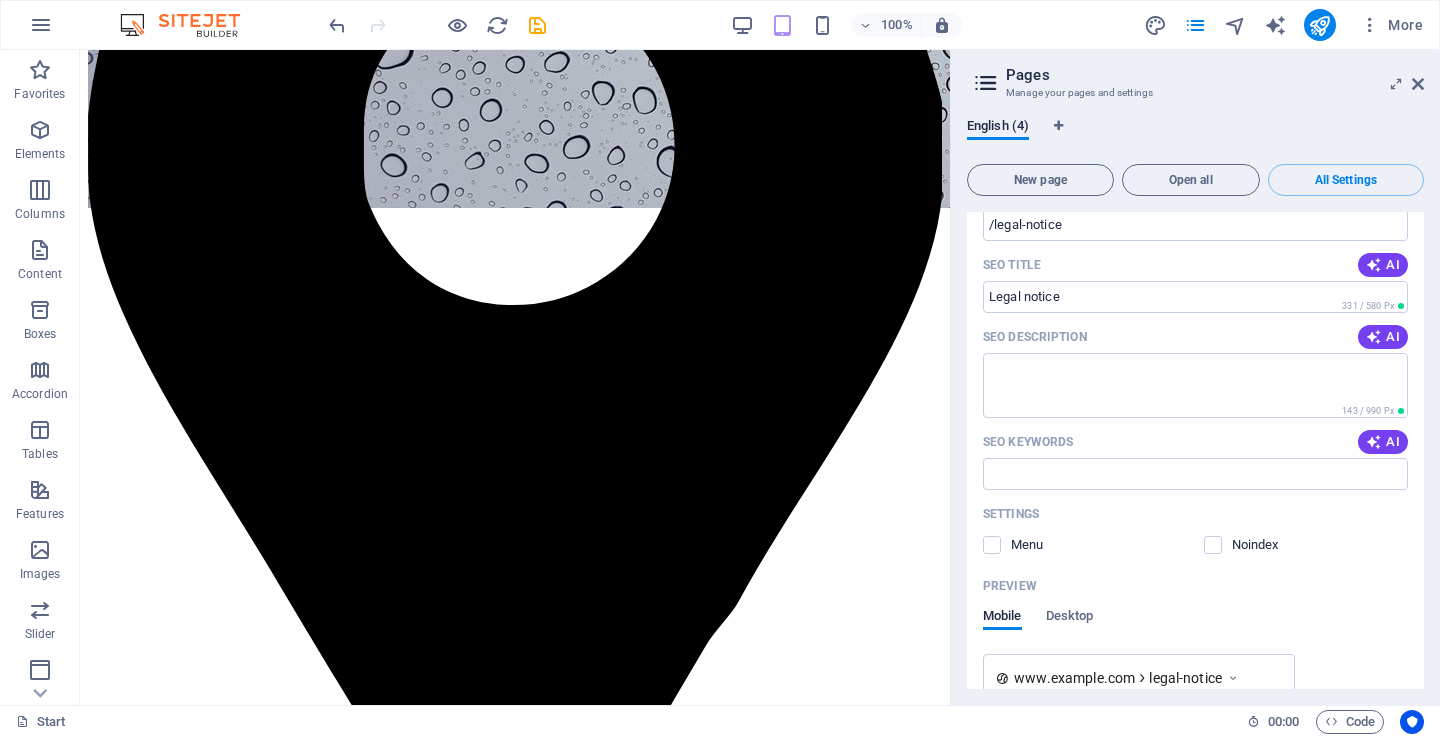 scroll, scrollTop: 1769, scrollLeft: 0, axis: vertical 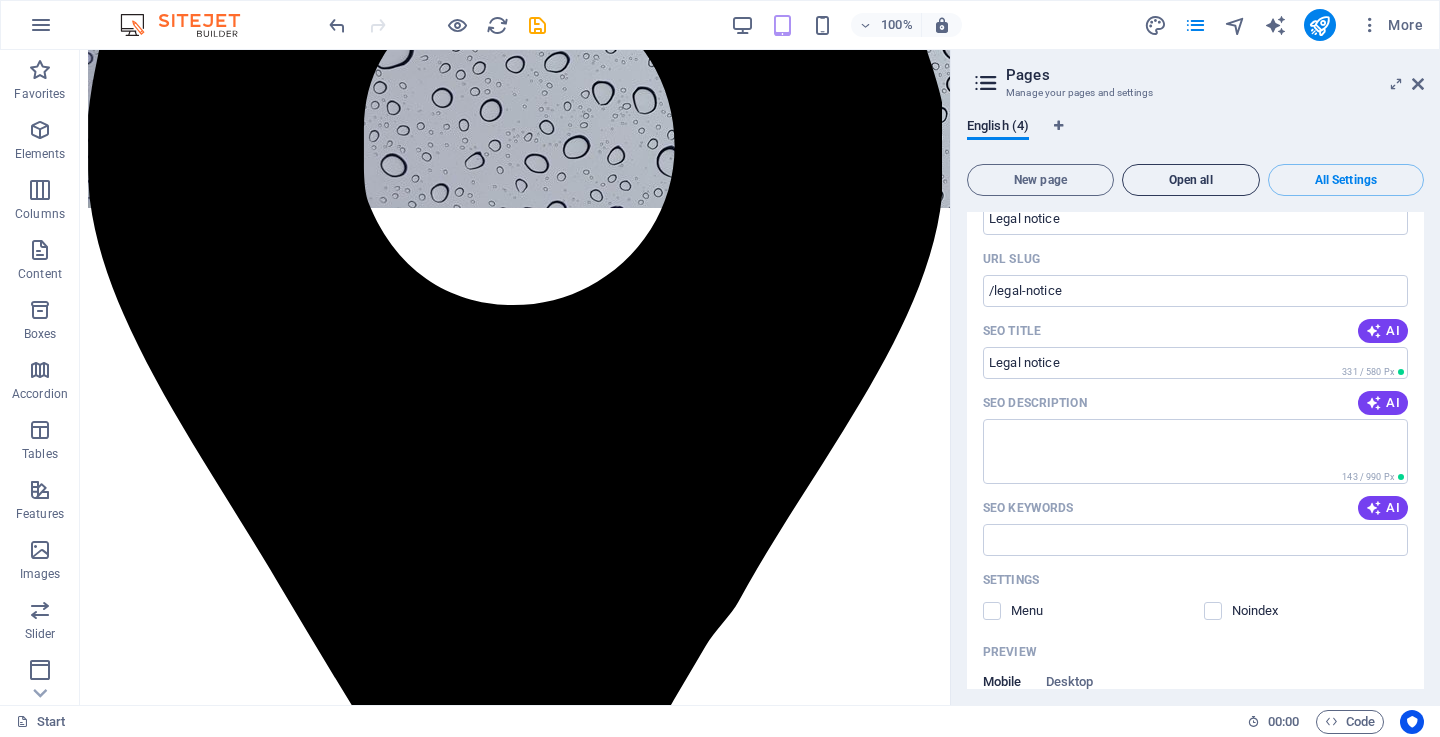 click on "Open all" at bounding box center (1191, 180) 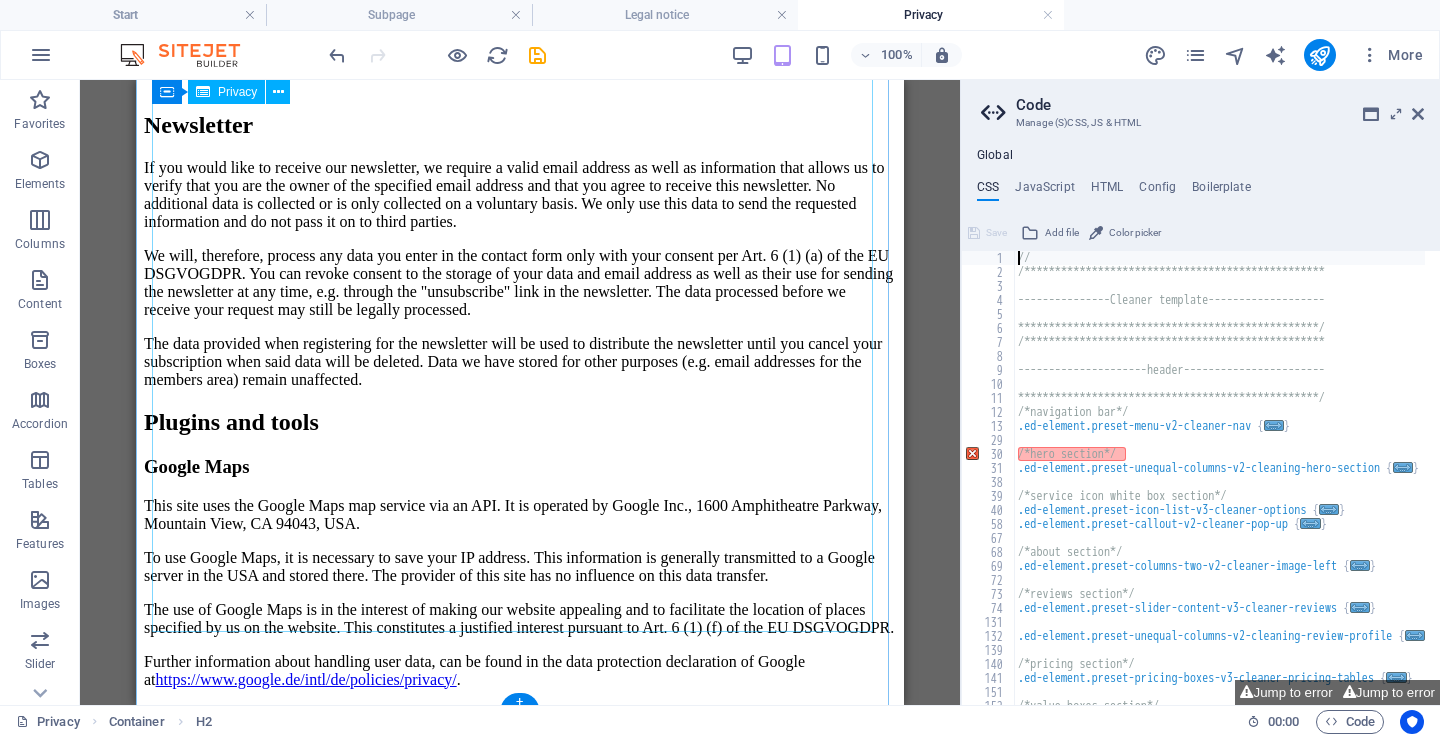 scroll, scrollTop: 5884, scrollLeft: 0, axis: vertical 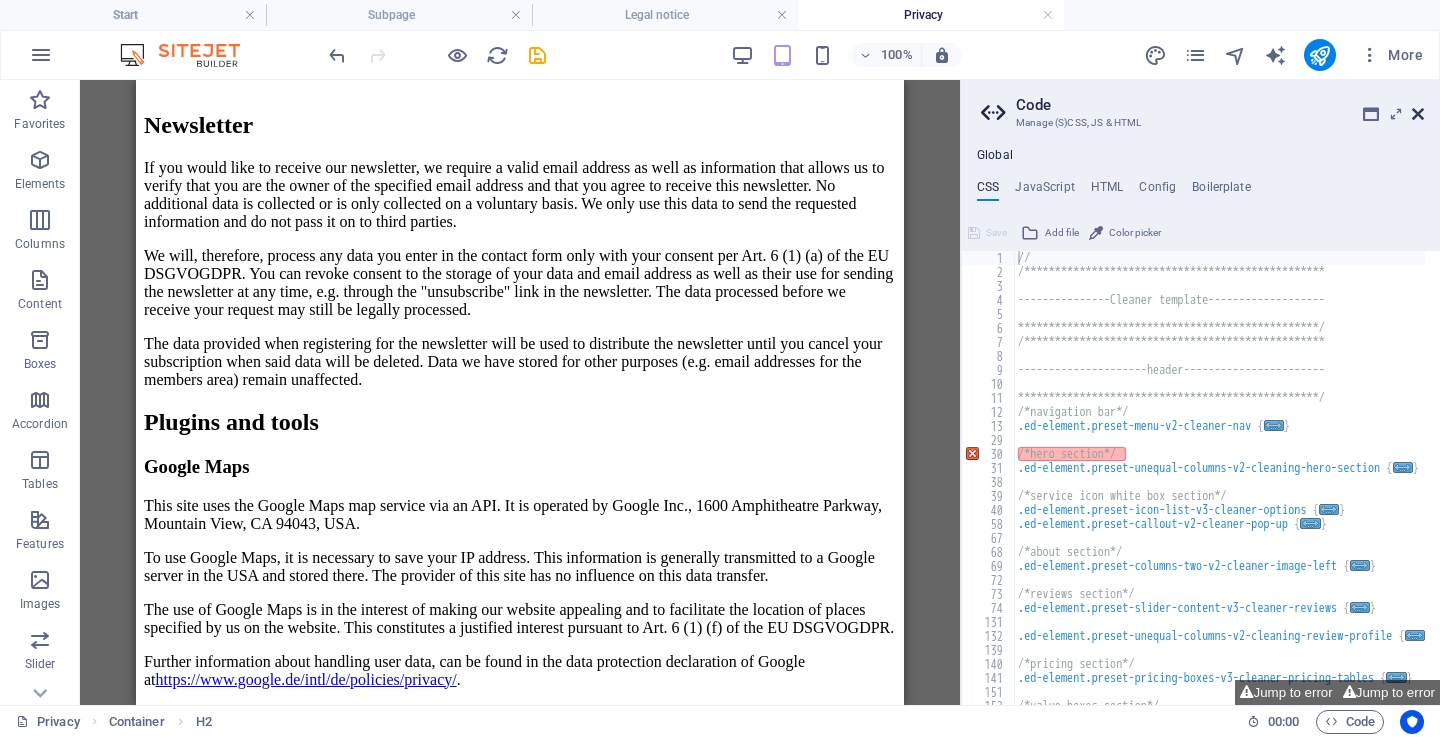 click at bounding box center [1418, 114] 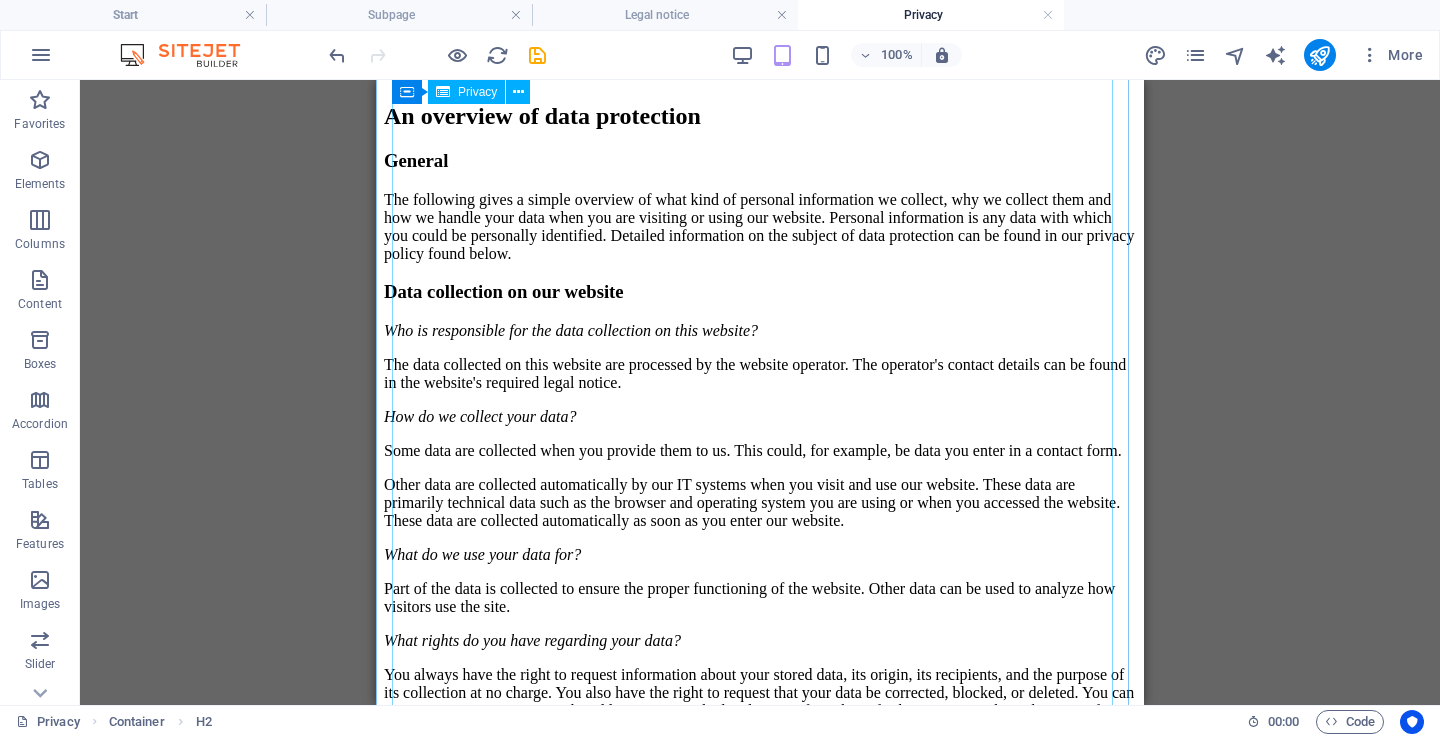 scroll, scrollTop: 0, scrollLeft: 0, axis: both 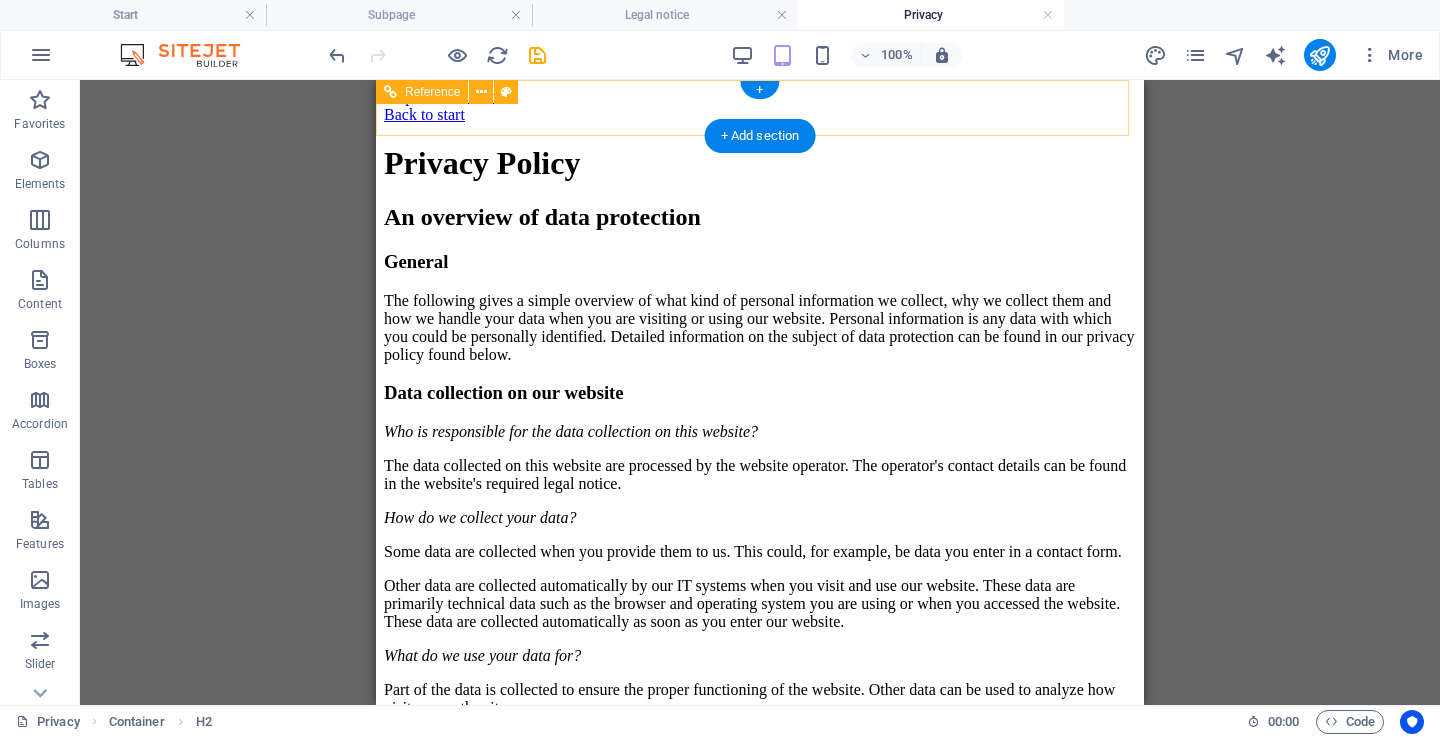 click on "Back to start" at bounding box center [760, 115] 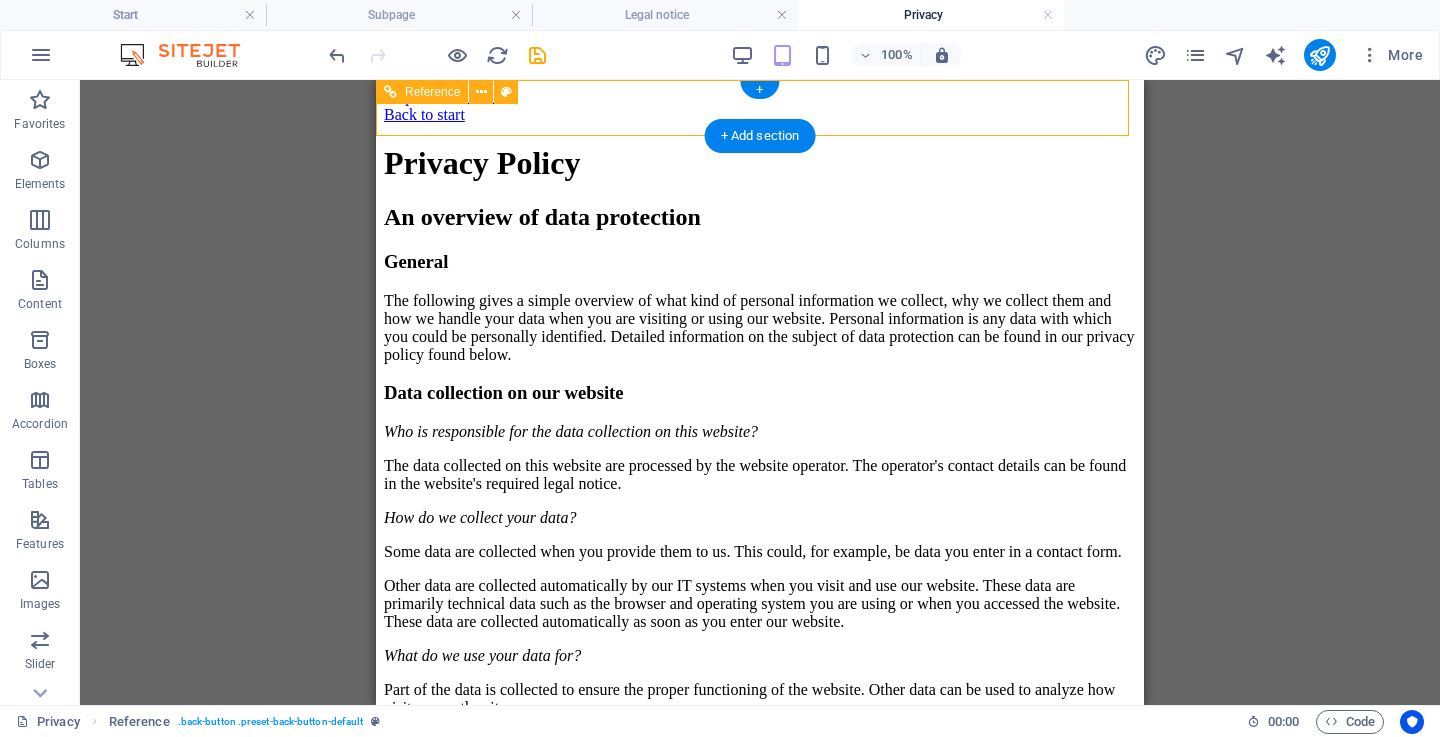 click on "Back to start" at bounding box center (760, 115) 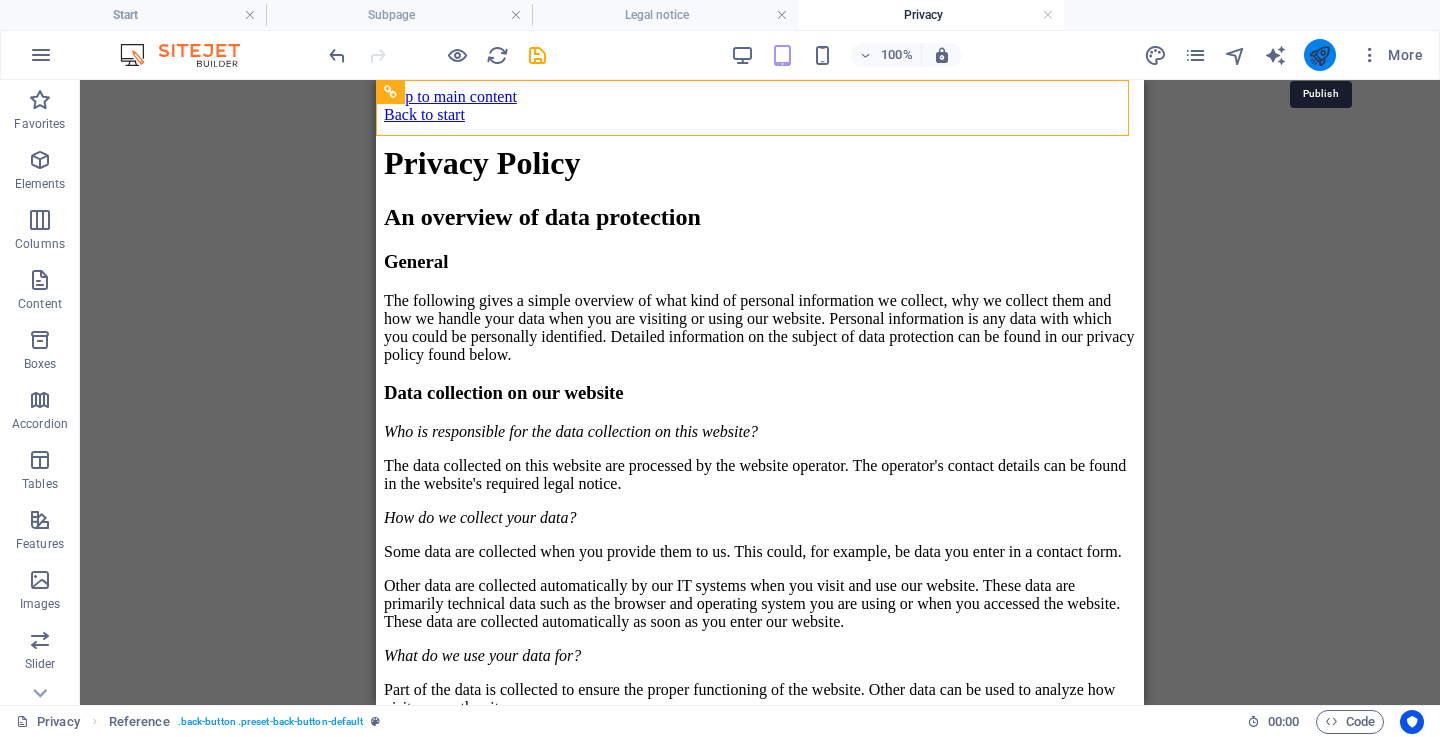 click at bounding box center (1319, 55) 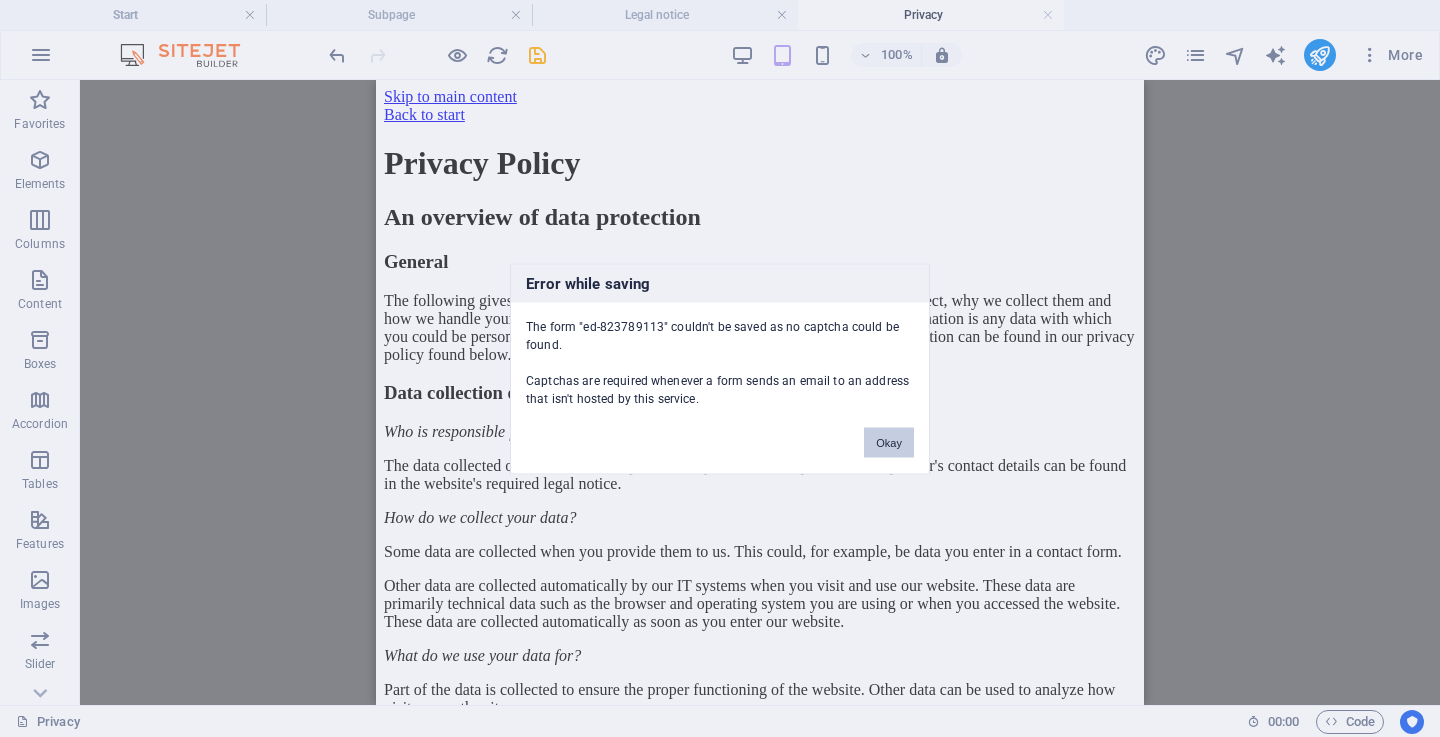 click on "Okay" at bounding box center [889, 442] 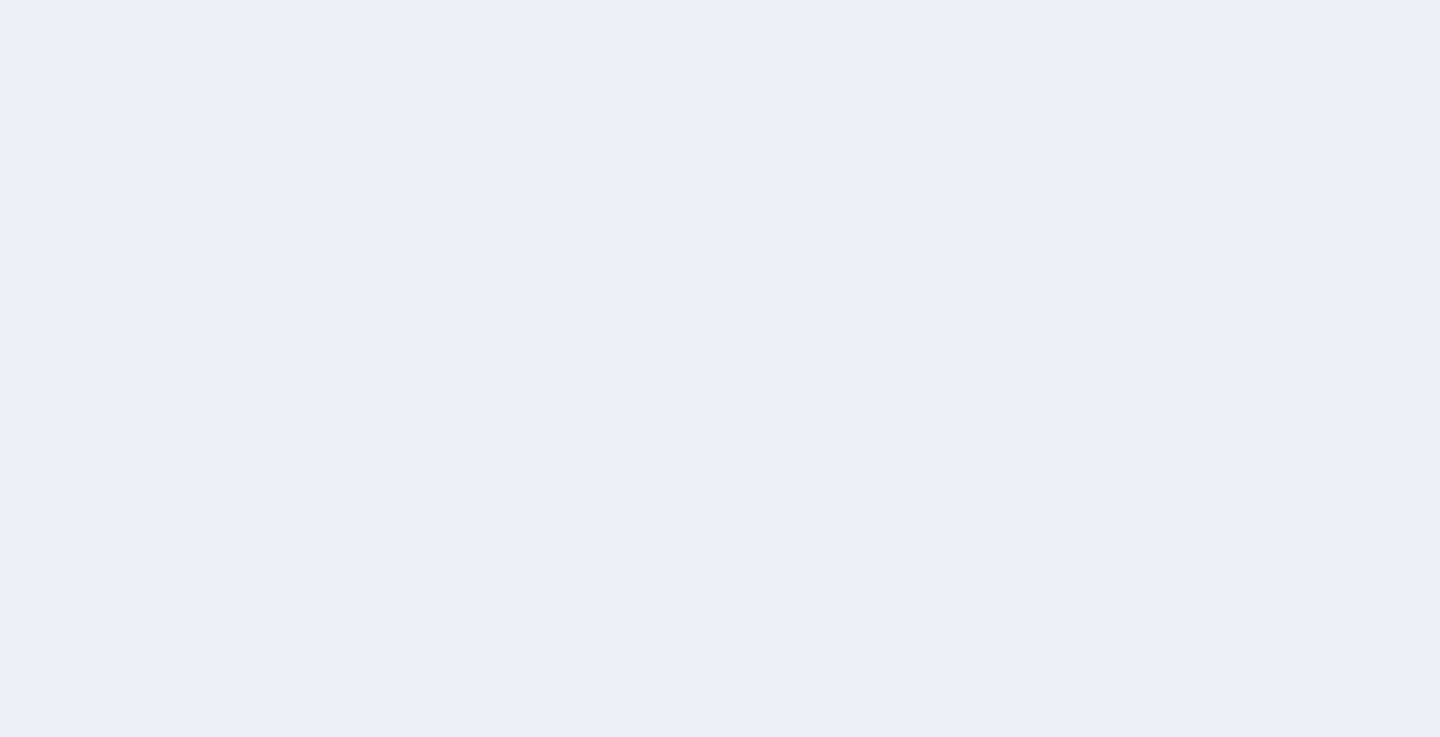 scroll, scrollTop: 0, scrollLeft: 0, axis: both 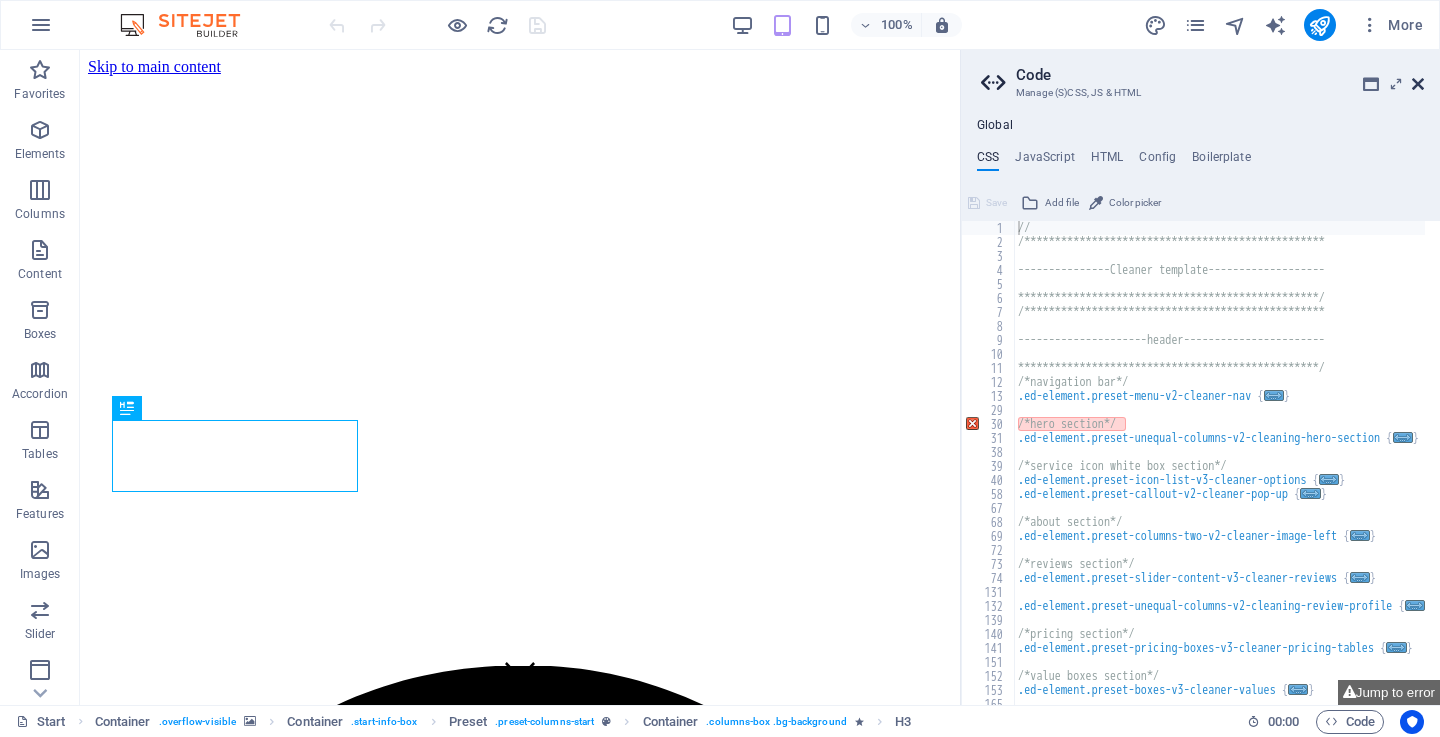click at bounding box center (1418, 84) 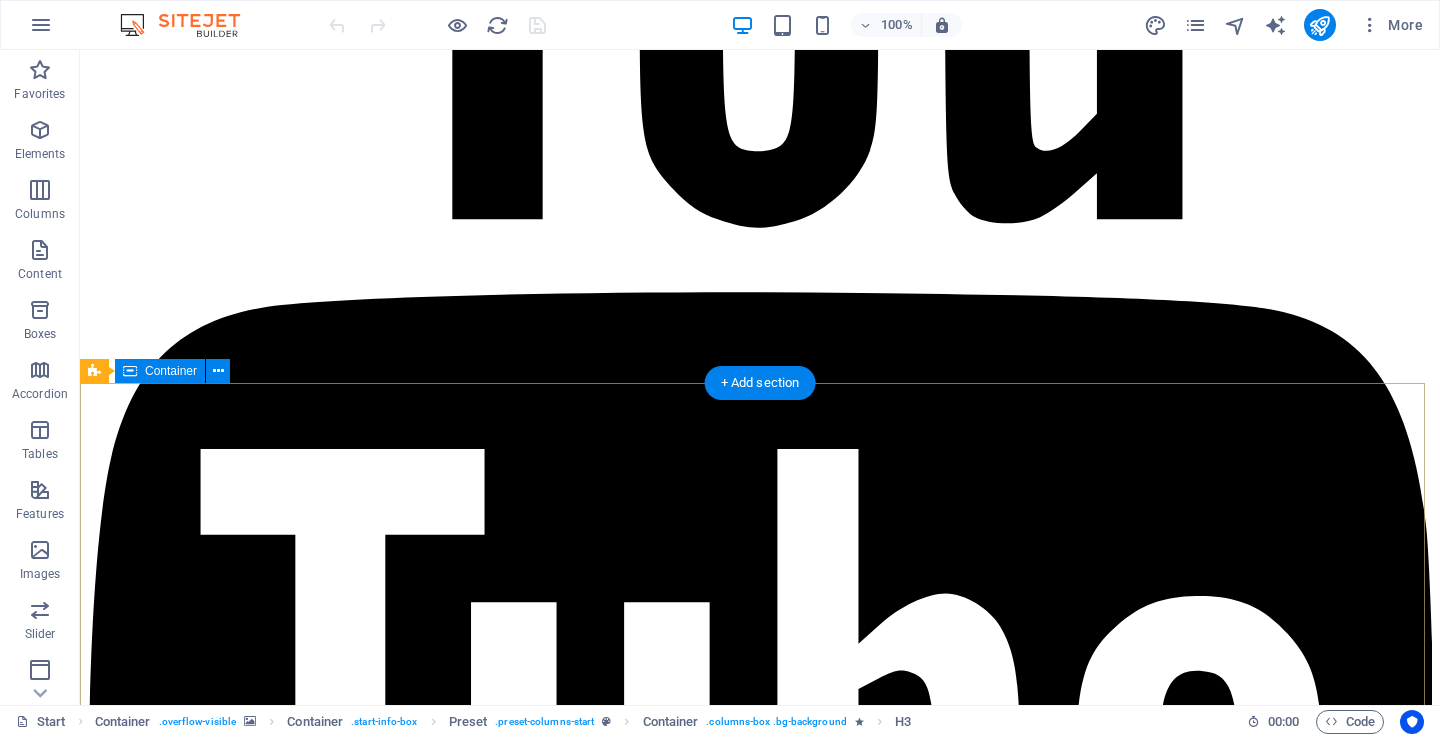 scroll, scrollTop: 7743, scrollLeft: 0, axis: vertical 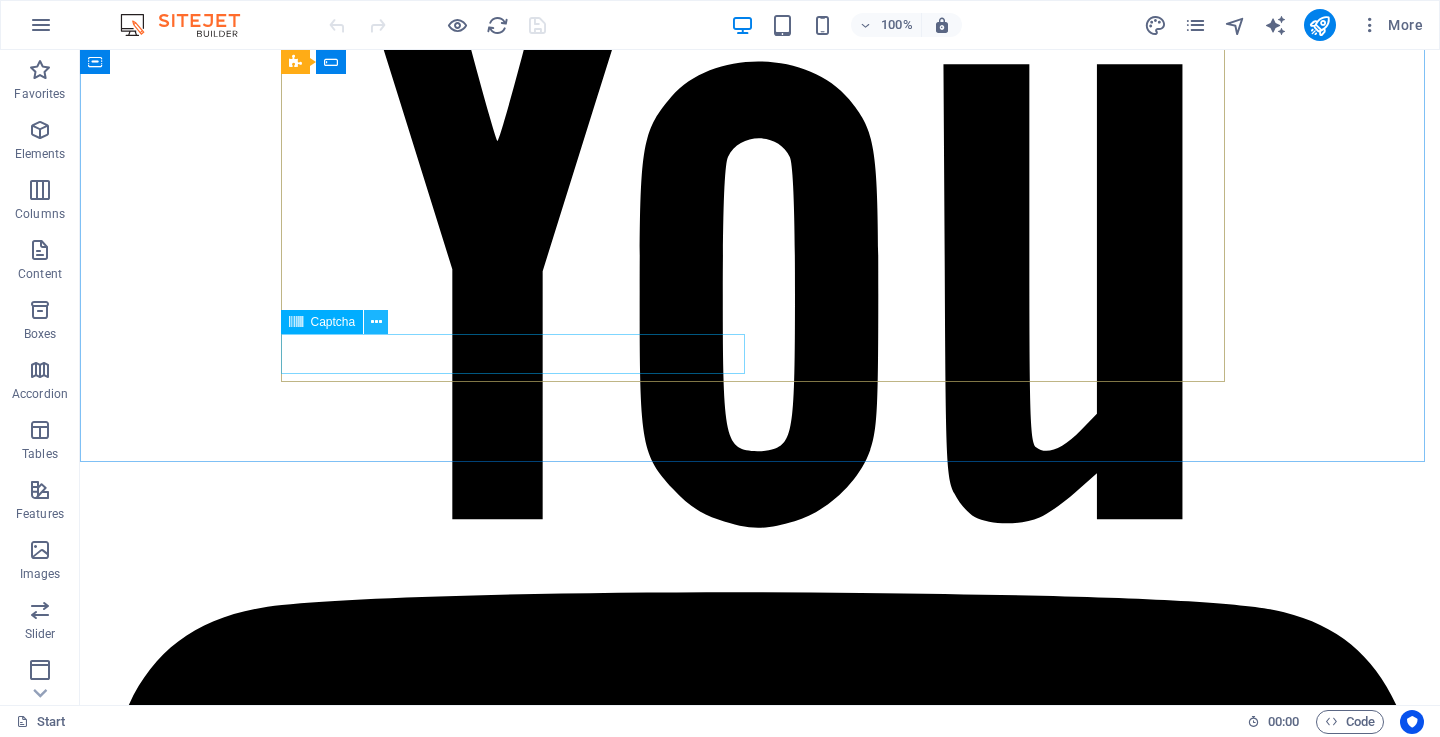 click at bounding box center (376, 322) 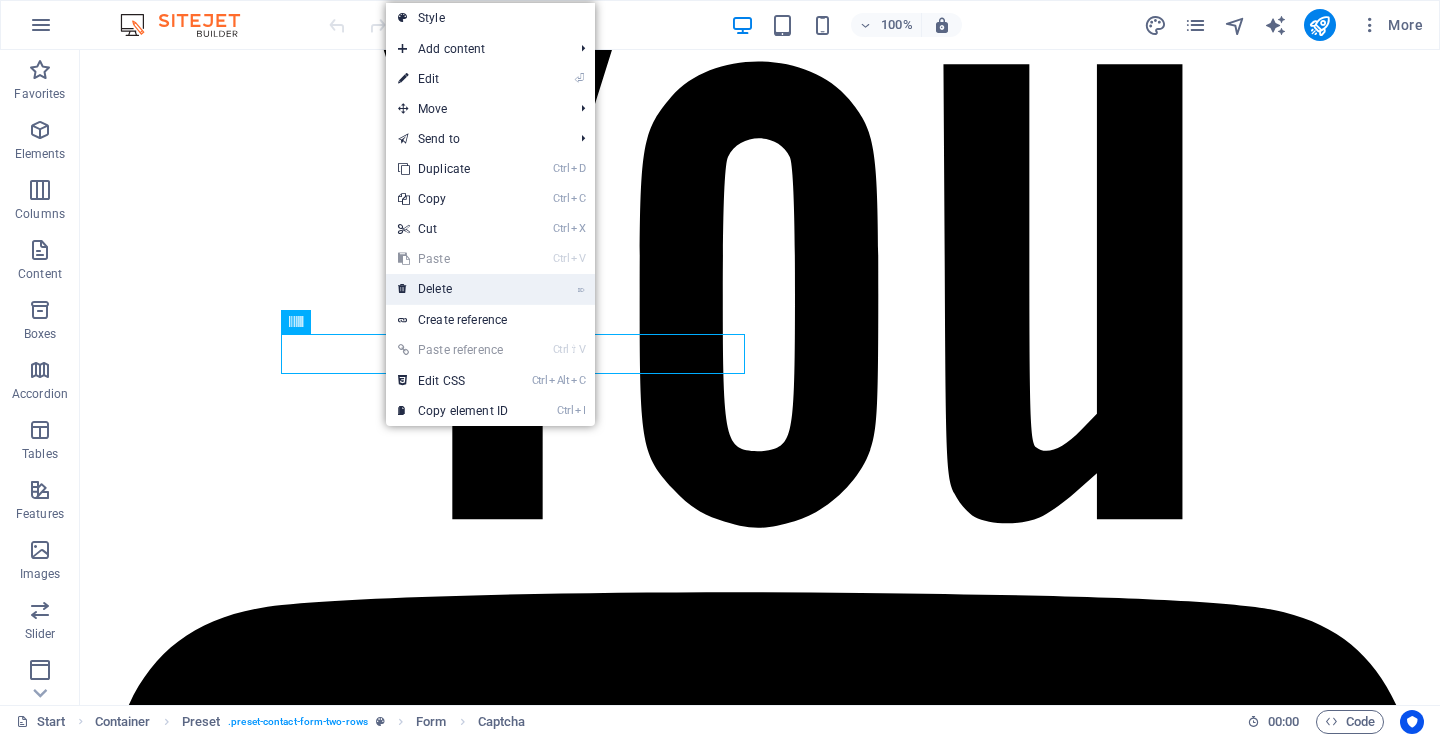 click on "⌦  Delete" at bounding box center (453, 289) 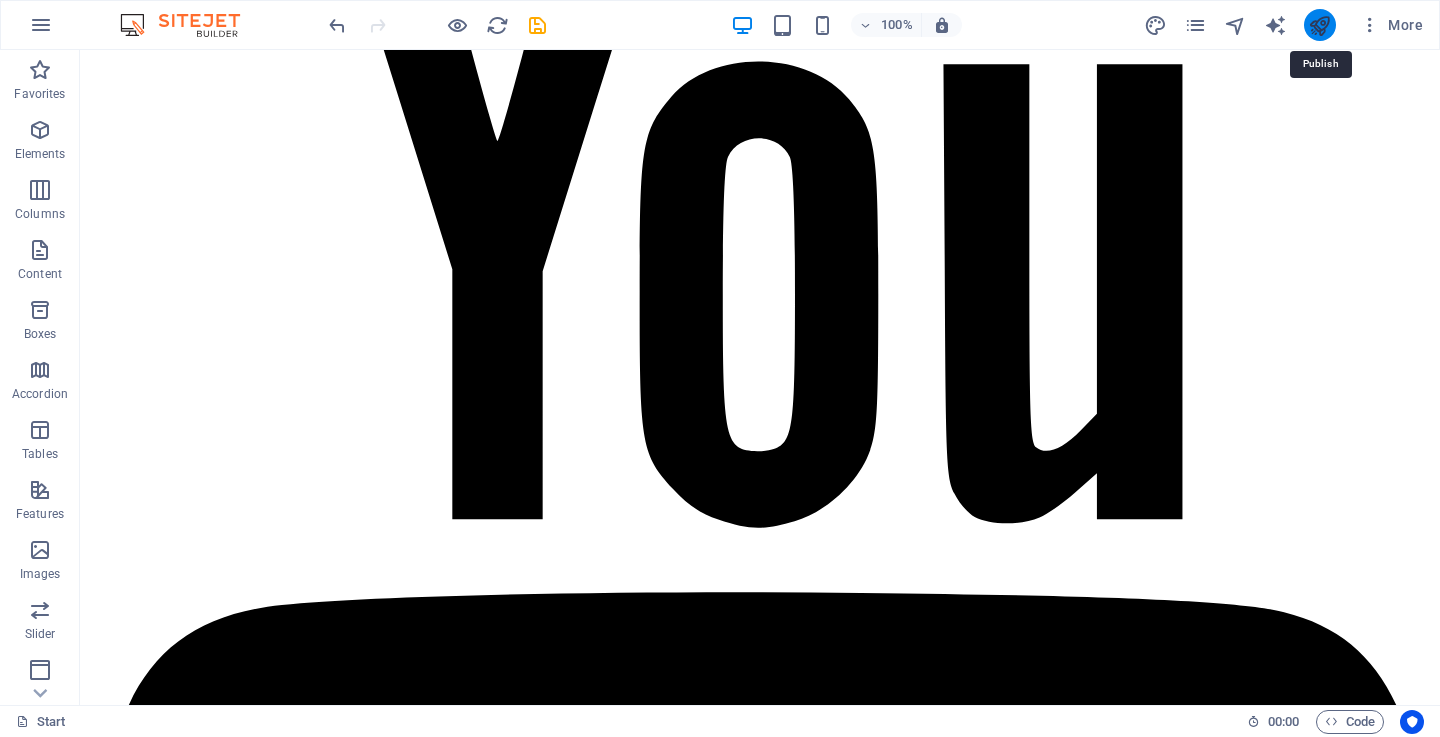 click at bounding box center [1319, 25] 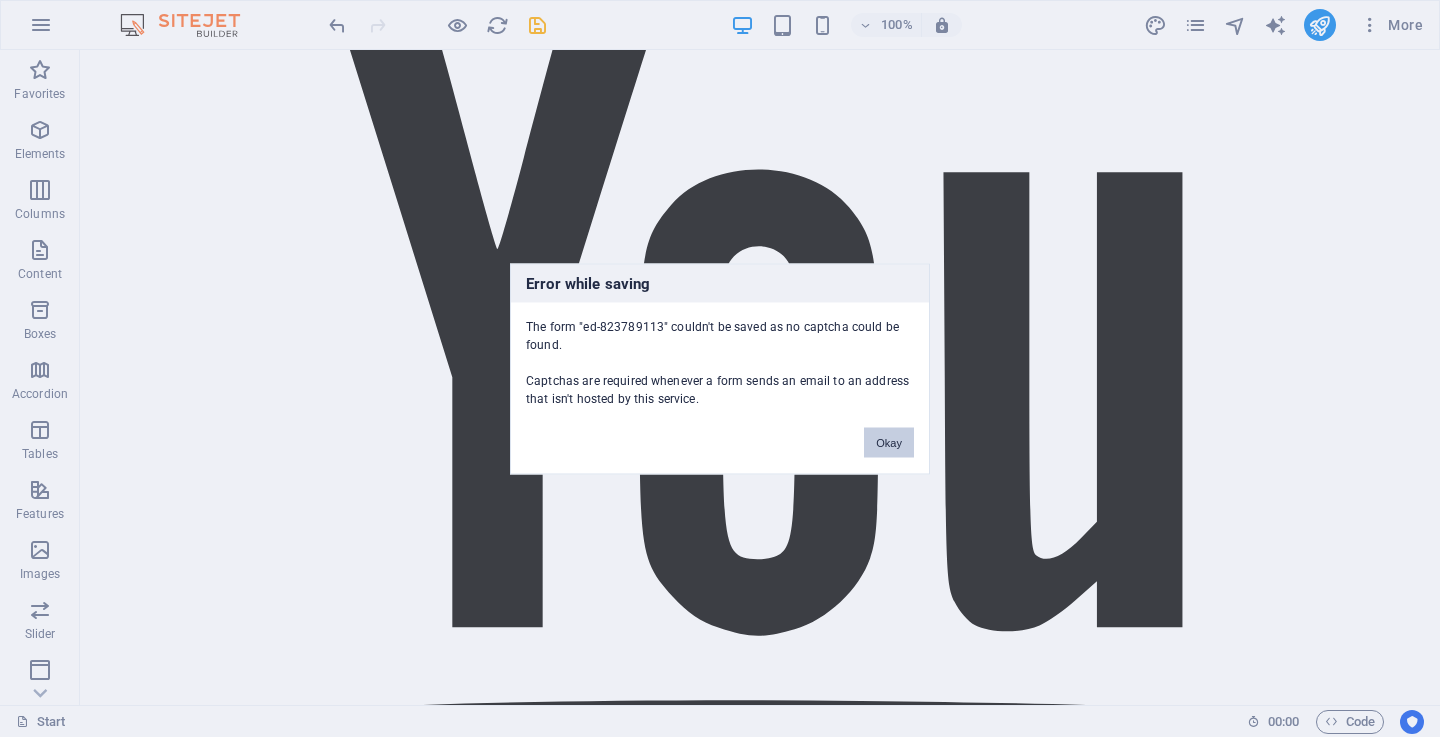 click on "Okay" at bounding box center (889, 442) 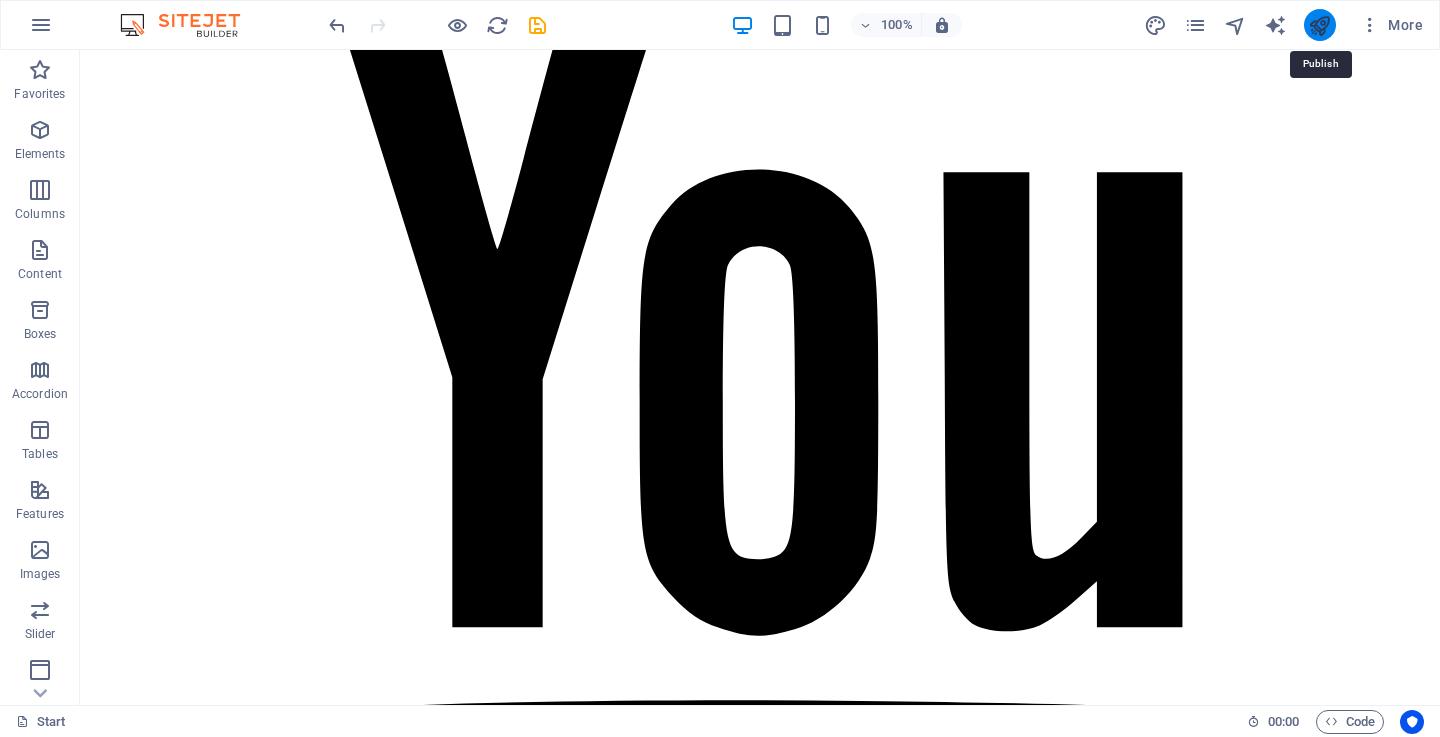 click at bounding box center (1319, 25) 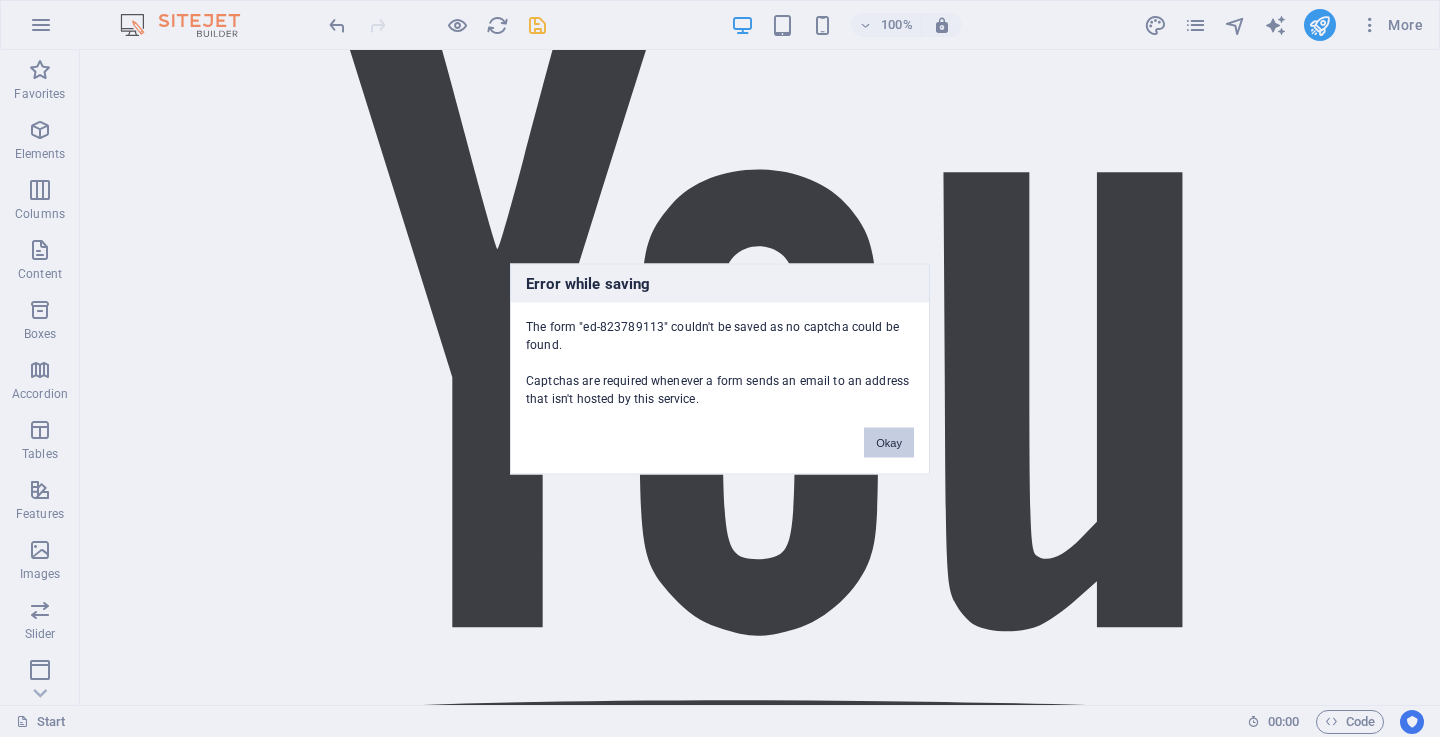 click on "Okay" at bounding box center (889, 442) 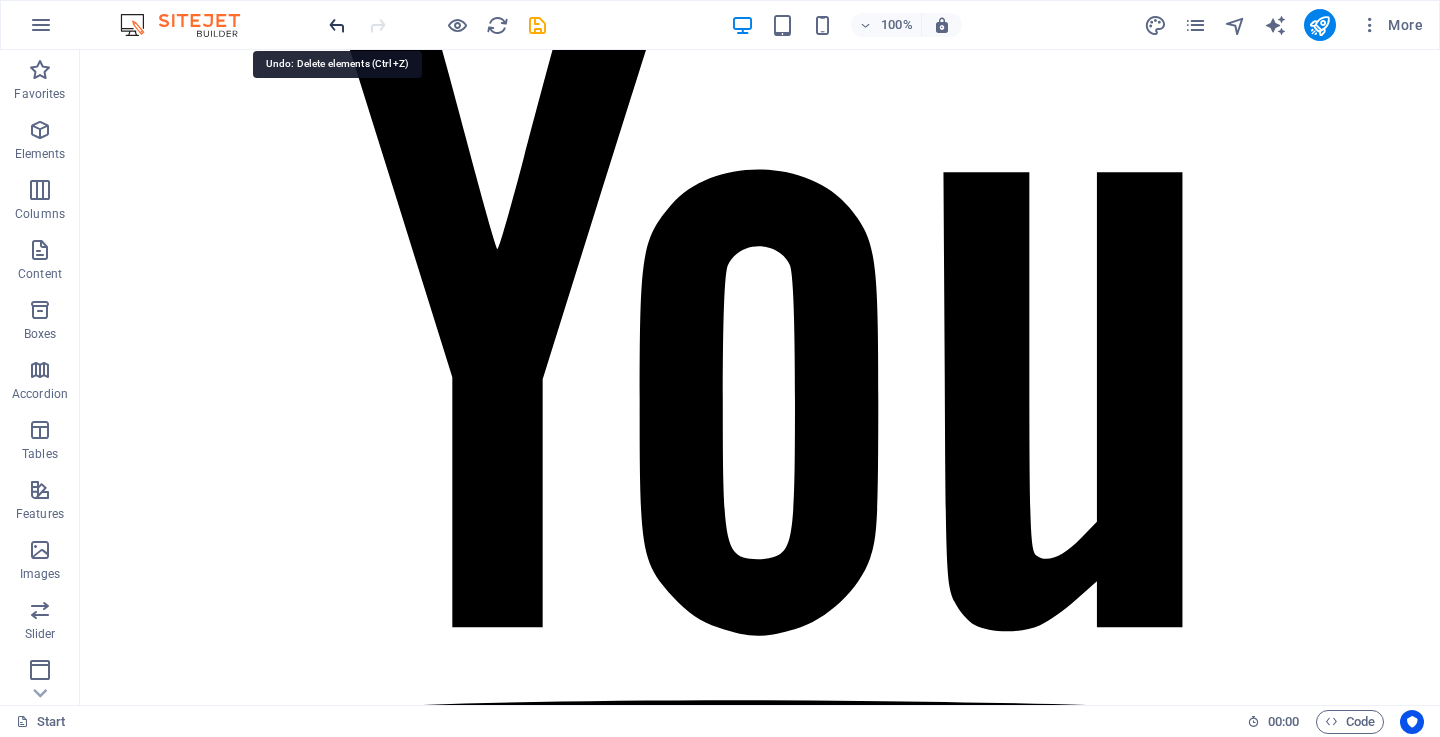 click at bounding box center (337, 25) 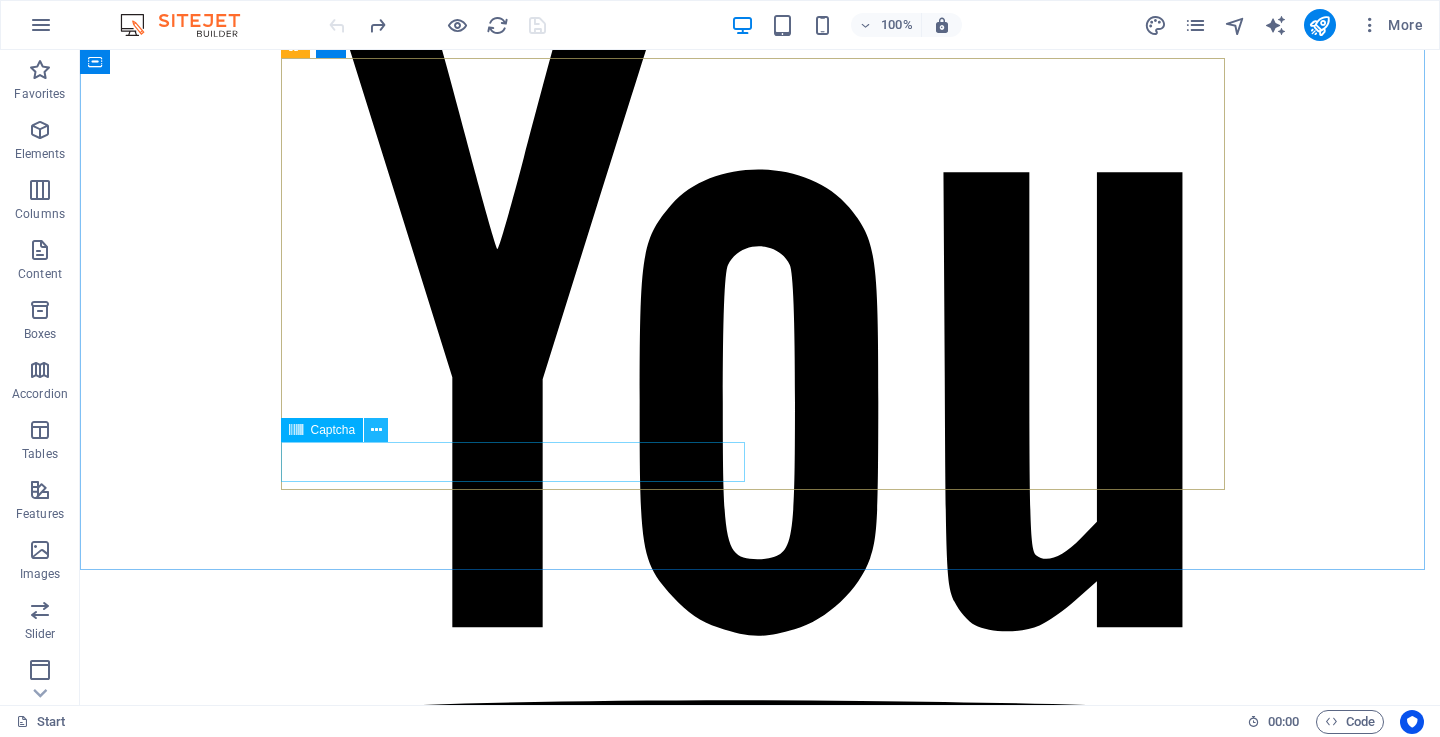 click at bounding box center (376, 430) 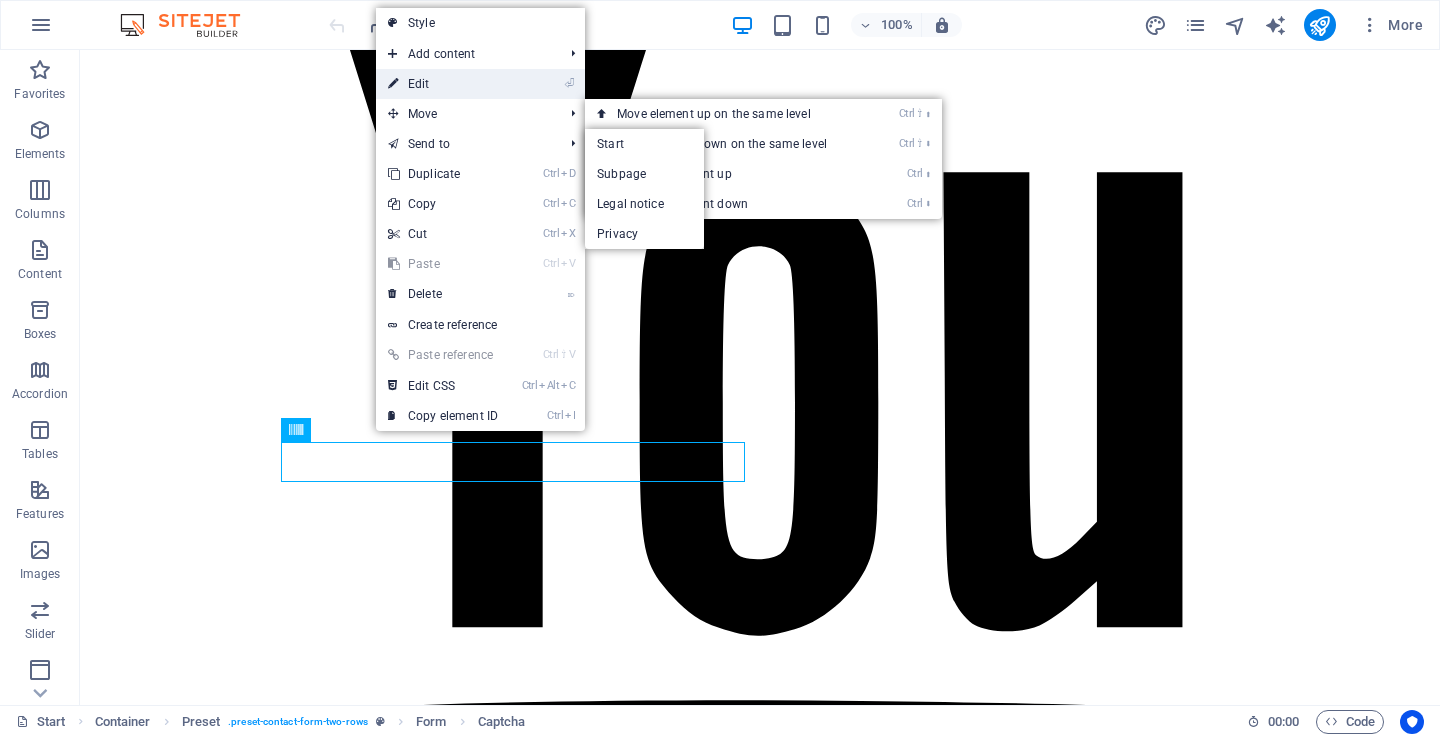 click on "⏎  Edit" at bounding box center [443, 84] 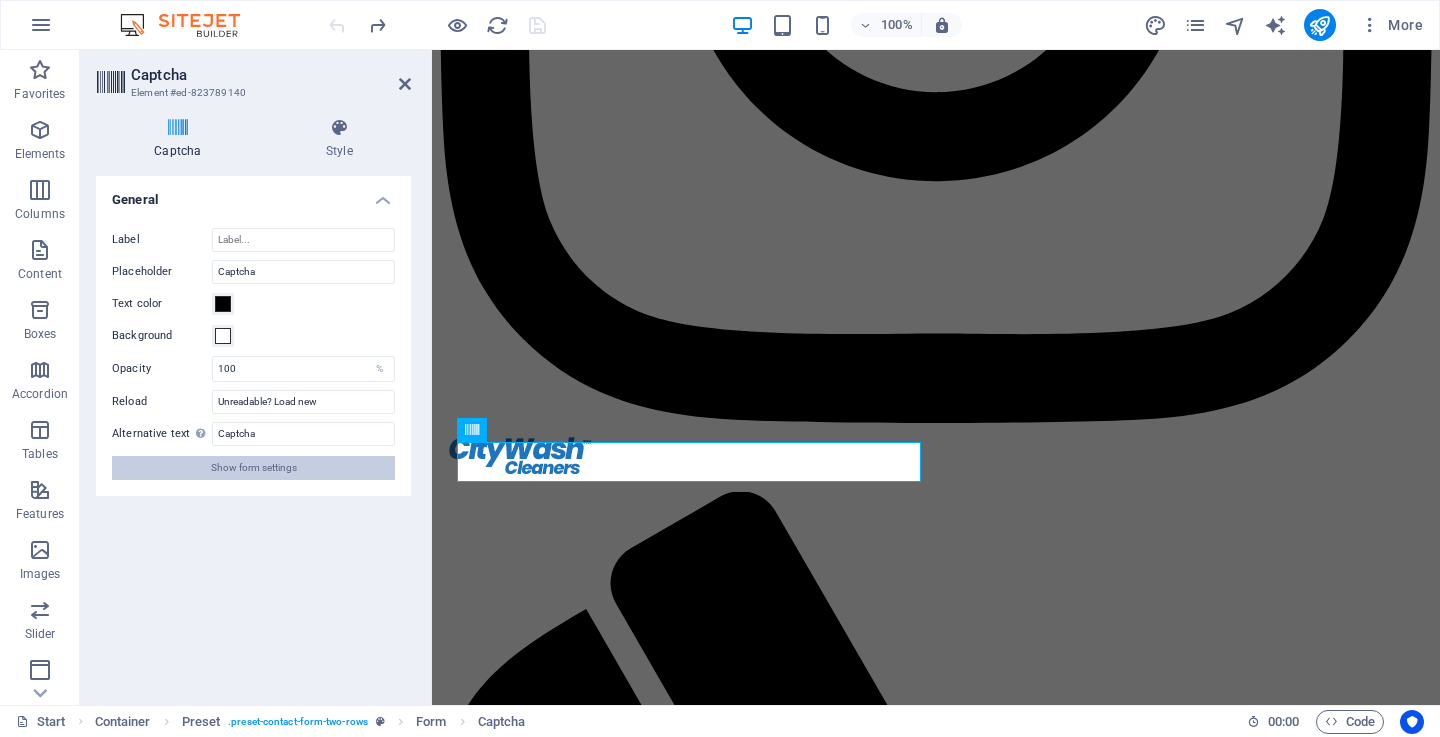 click on "Show form settings" at bounding box center [254, 468] 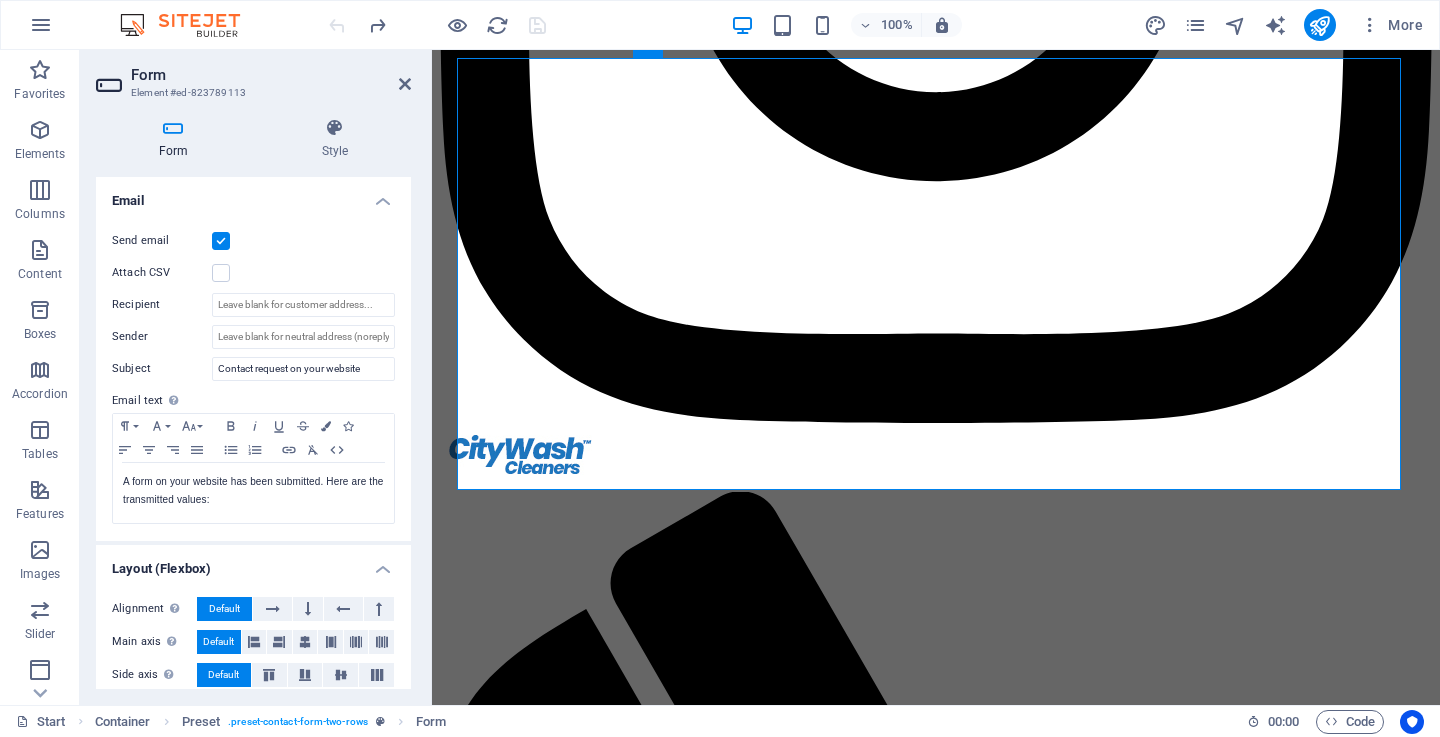 scroll, scrollTop: 592, scrollLeft: 0, axis: vertical 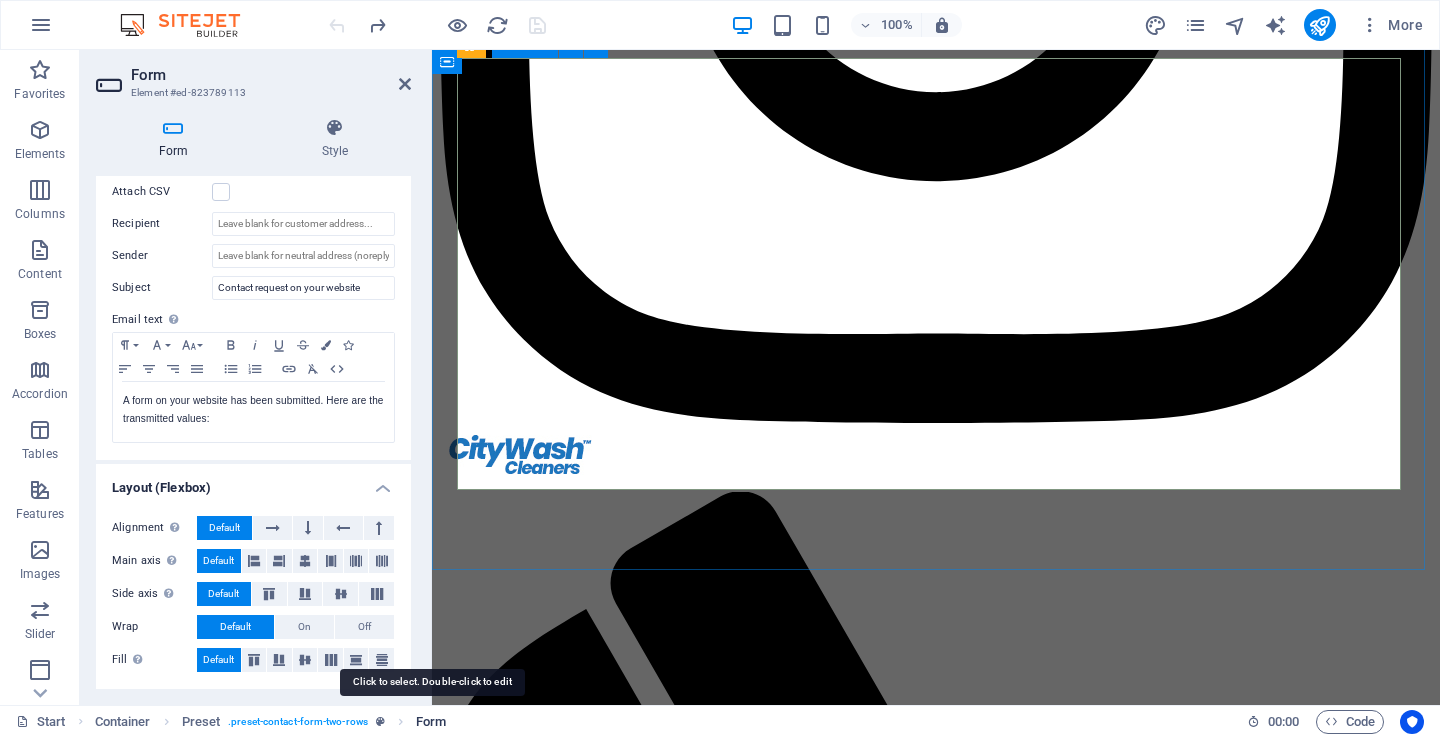 click on "Form" at bounding box center [431, 722] 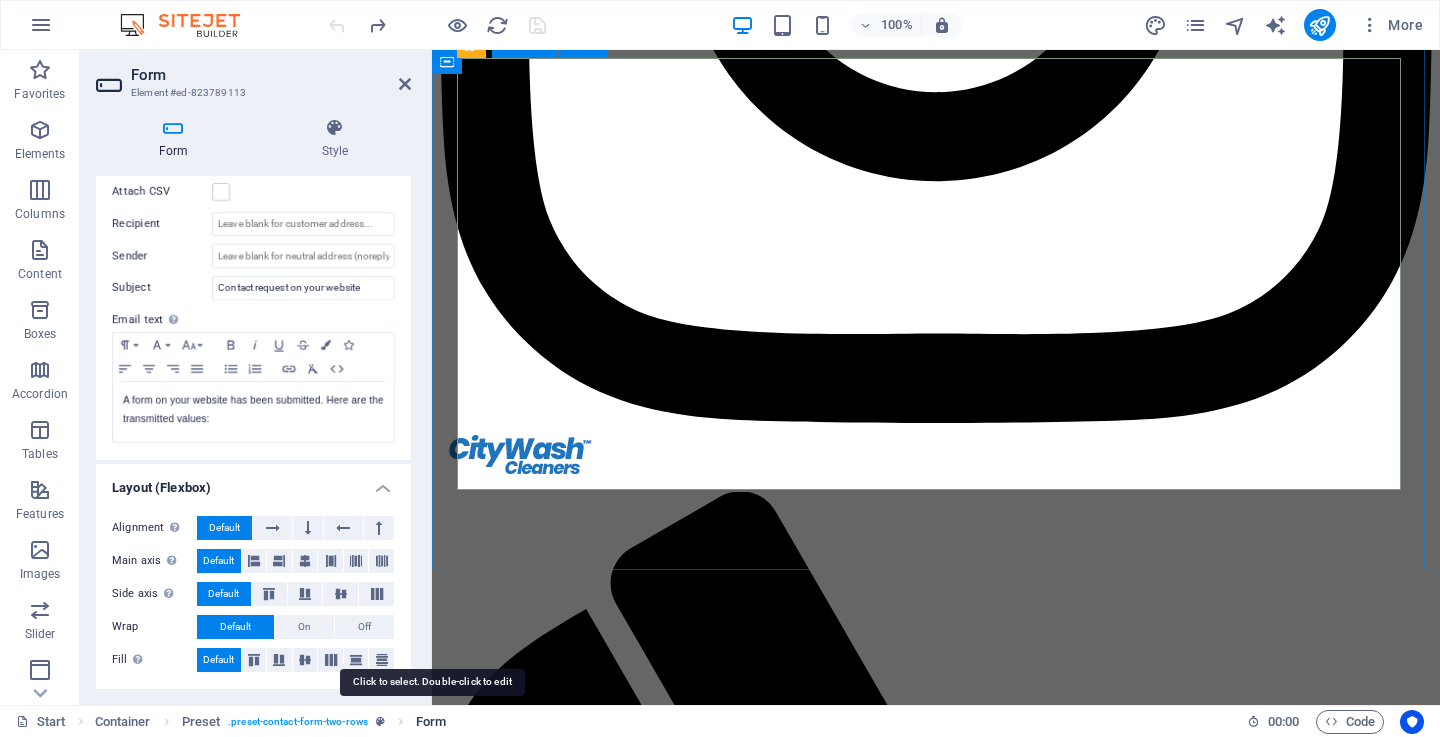 click on "Form" at bounding box center [431, 722] 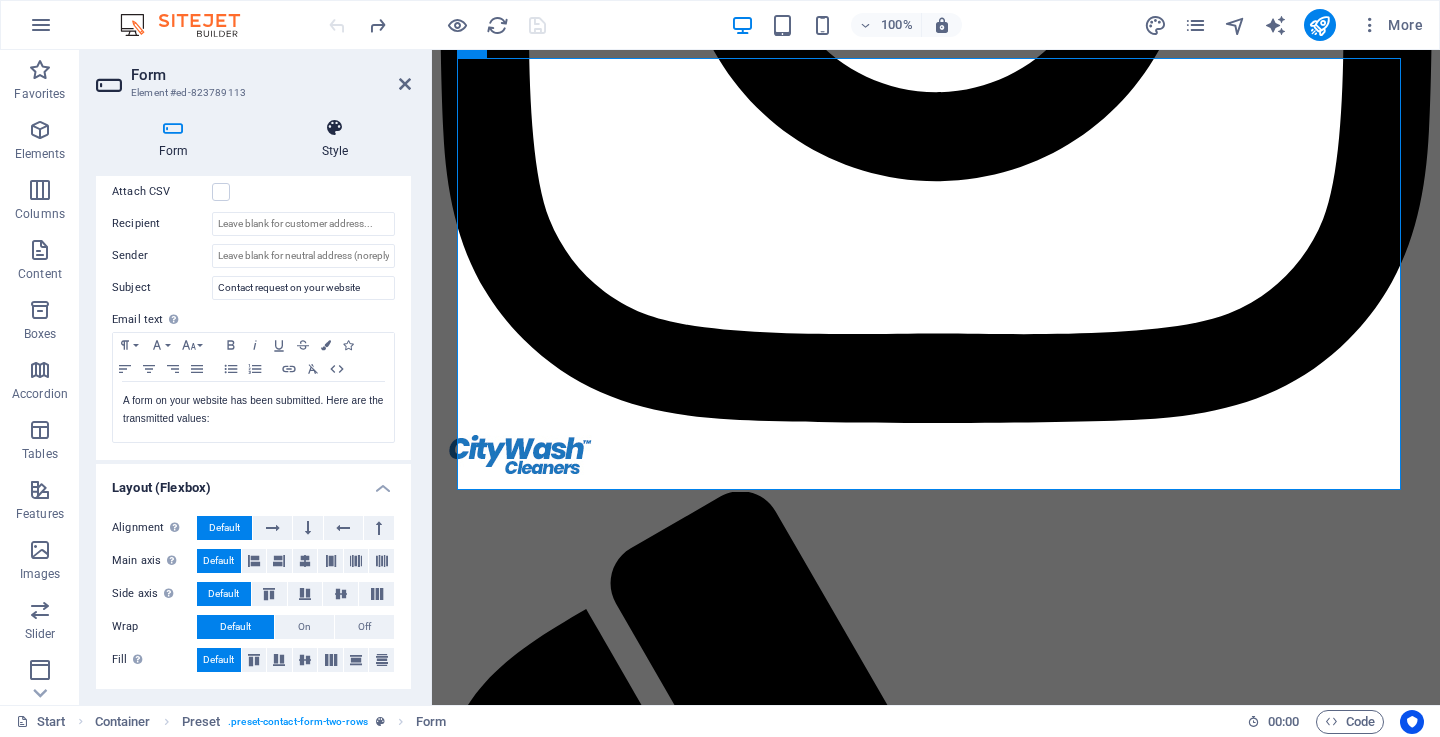 click on "Style" at bounding box center (335, 139) 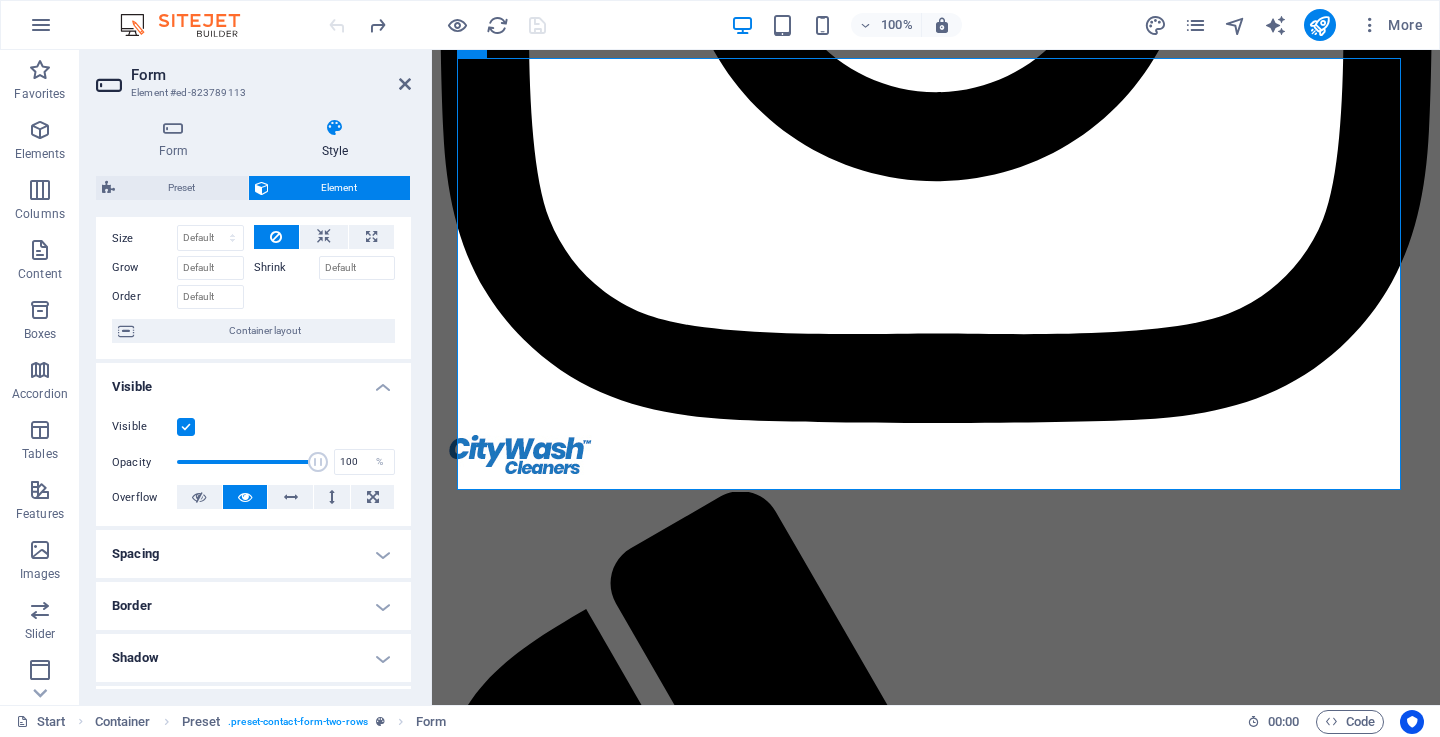 scroll, scrollTop: 0, scrollLeft: 0, axis: both 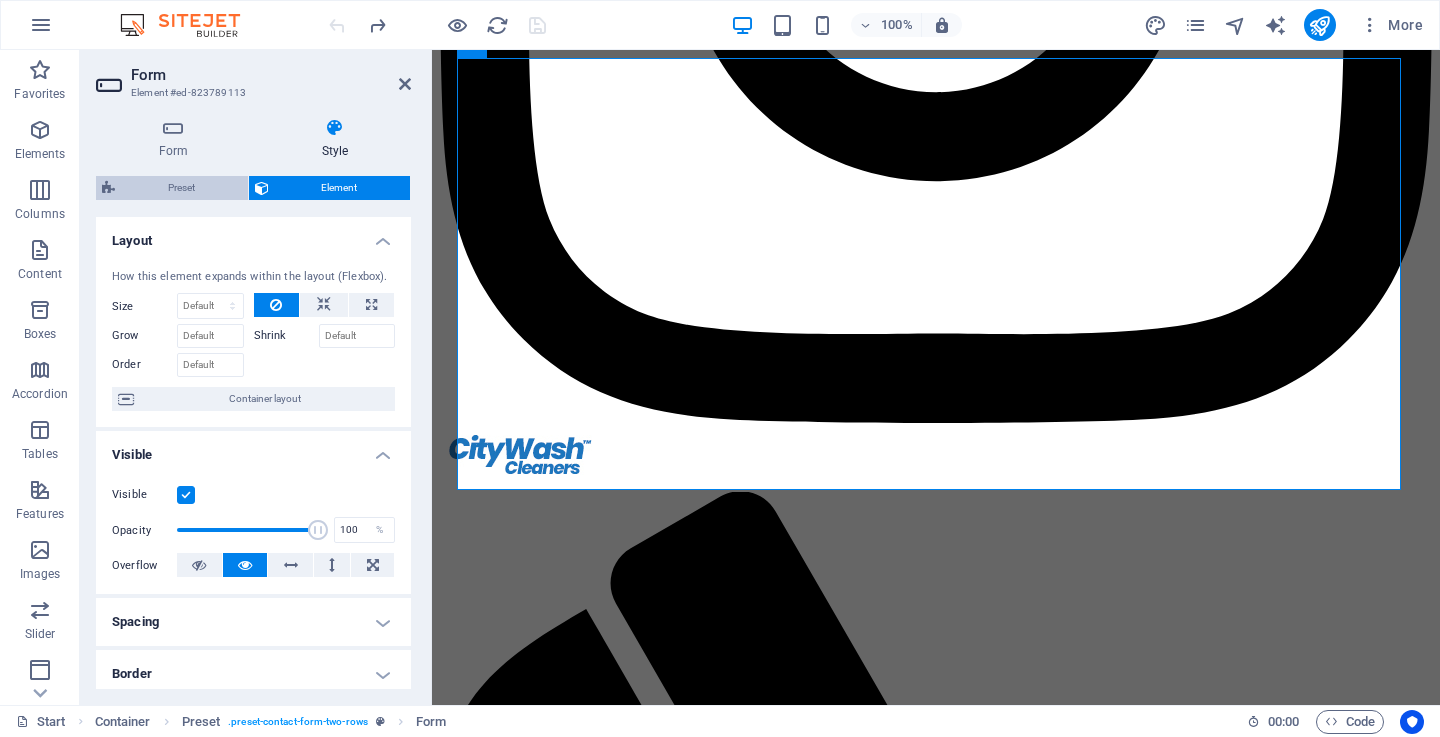 click on "Preset" at bounding box center (181, 188) 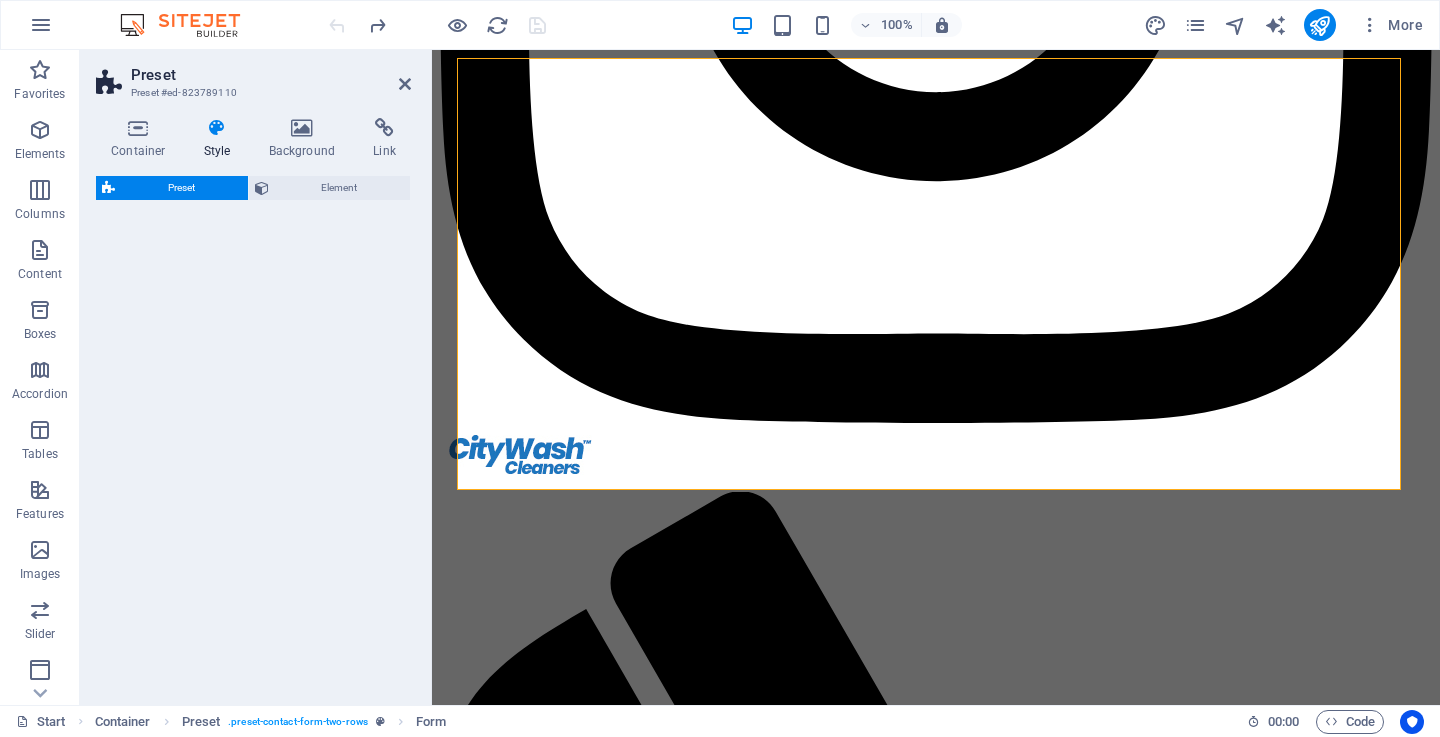 select on "px" 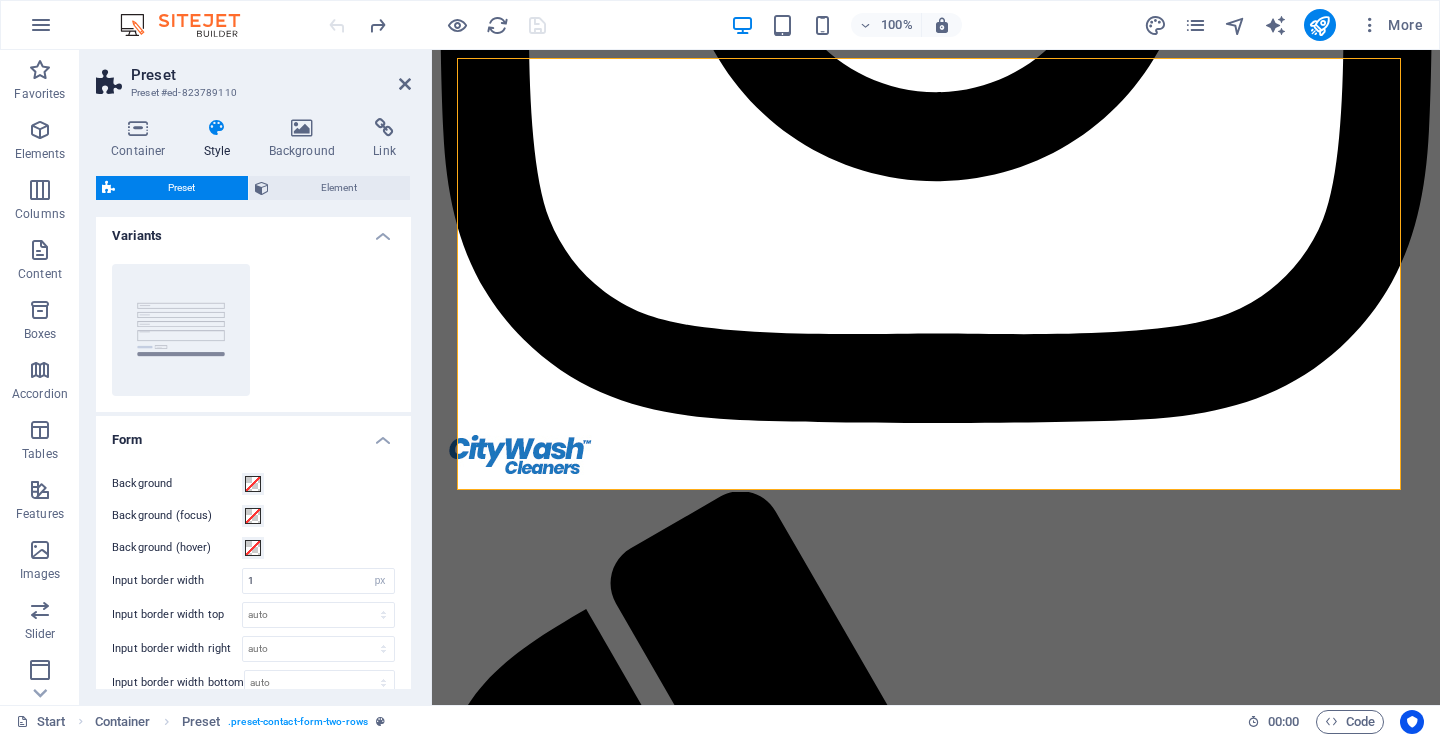 scroll, scrollTop: 0, scrollLeft: 0, axis: both 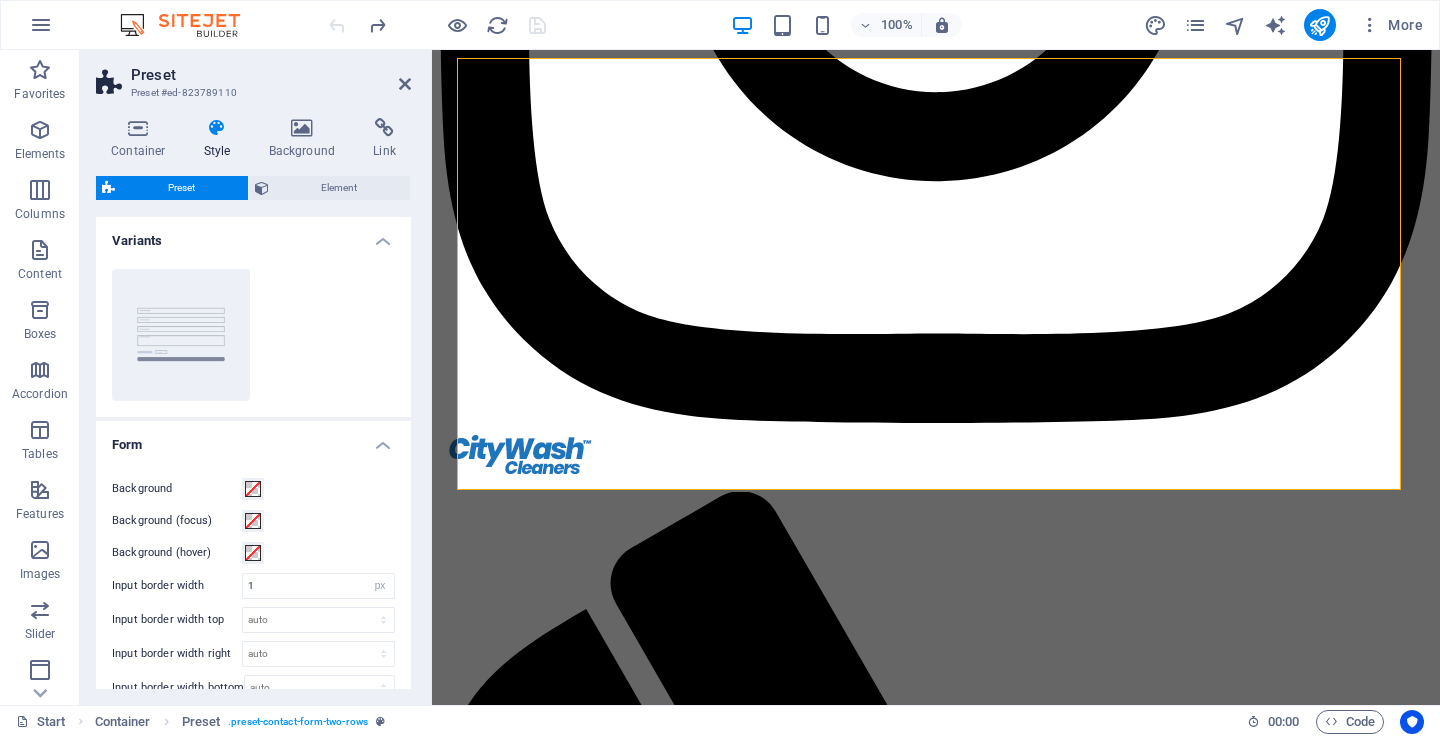 click on "Container Style Background Link Size Height Default px rem % vh vw Min. height None px rem % vh vw Width Default px rem % em vh vw Min. width None px rem % vh vw Content width Default Custom width Width Default px rem % em vh vw Min. width None px rem % vh vw Default padding Custom spacing Default content width and padding can be changed under Design. Edit design Layout (Flexbox) Alignment Determines the flex direction. Default Main axis Determine how elements should behave along the main axis inside this container (justify content). Default Side axis Control the vertical direction of the element inside of the container (align items). Default Wrap Default On Off Fill Controls the distances and direction of elements on the y-axis across several lines (align content). Default Accessibility ARIA helps assistive technologies (like screen readers) to understand the role, state, and behavior of web elements Role The ARIA role defines the purpose of an element.  None Alert Article Banner Comment Fan" at bounding box center (253, 403) 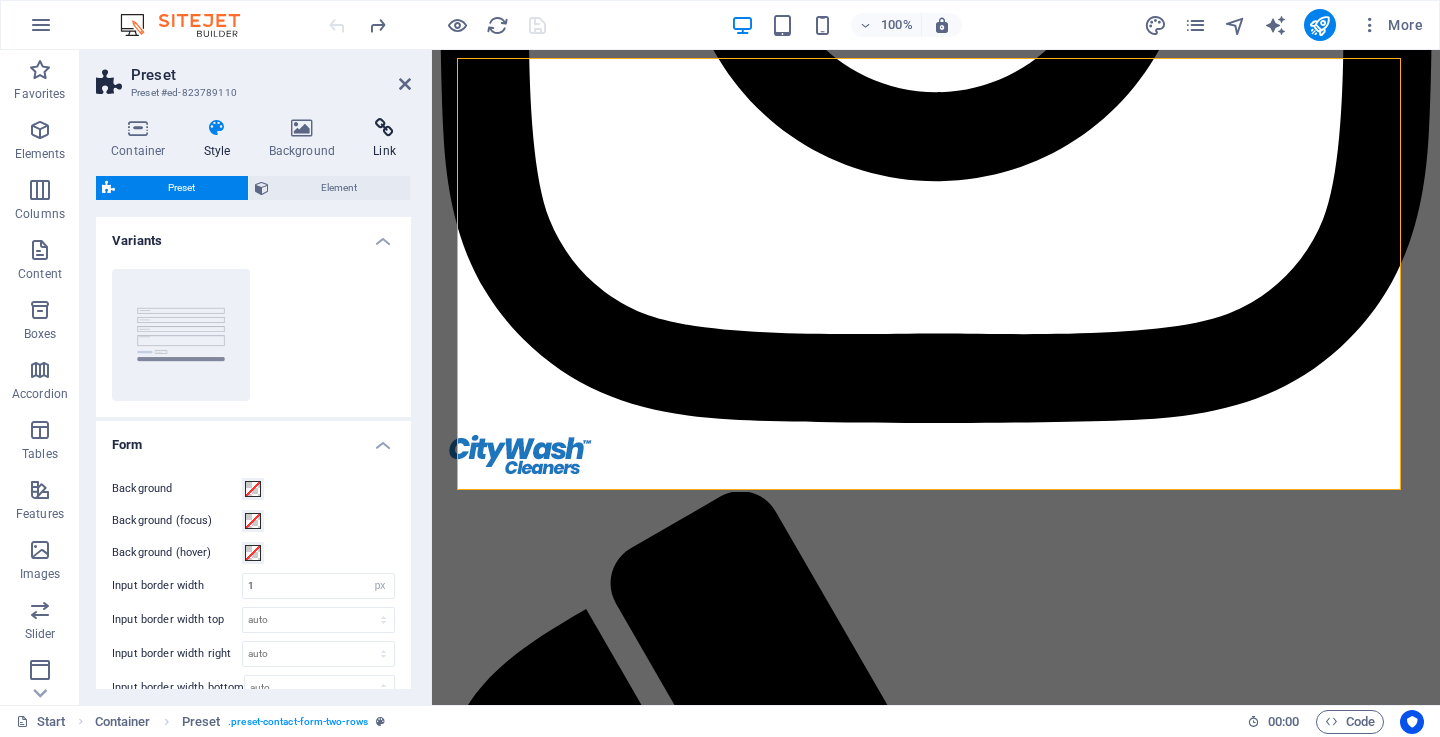 click on "Link" at bounding box center [384, 139] 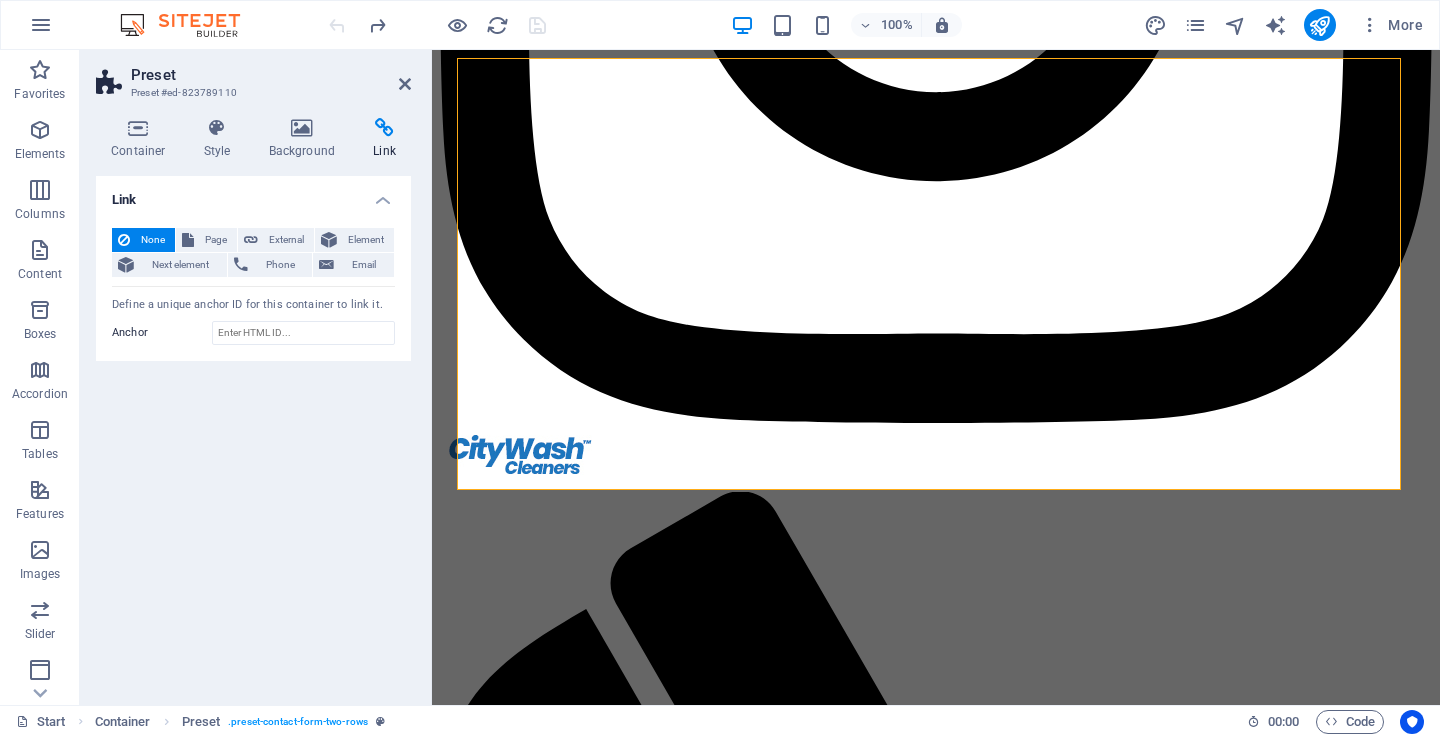 click at bounding box center (384, 128) 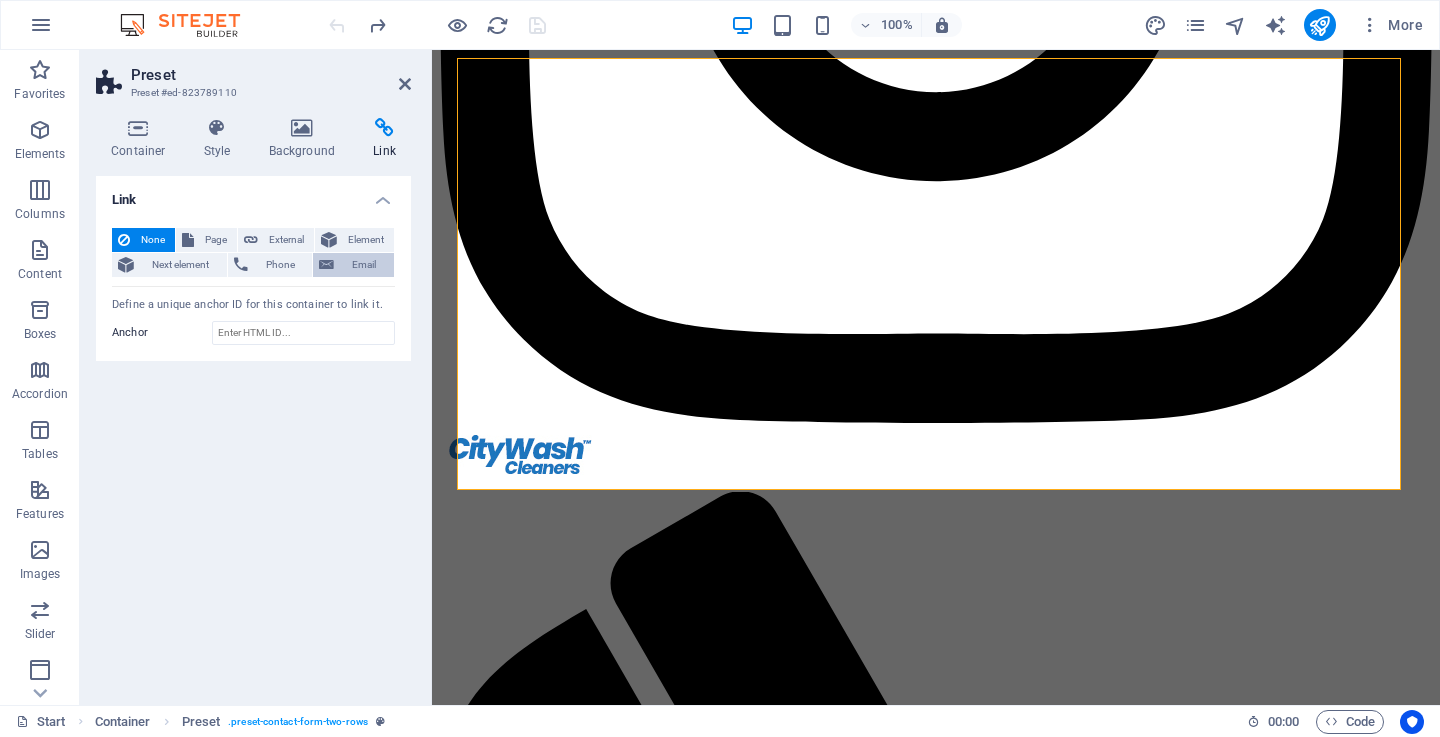 click on "Email" at bounding box center (364, 265) 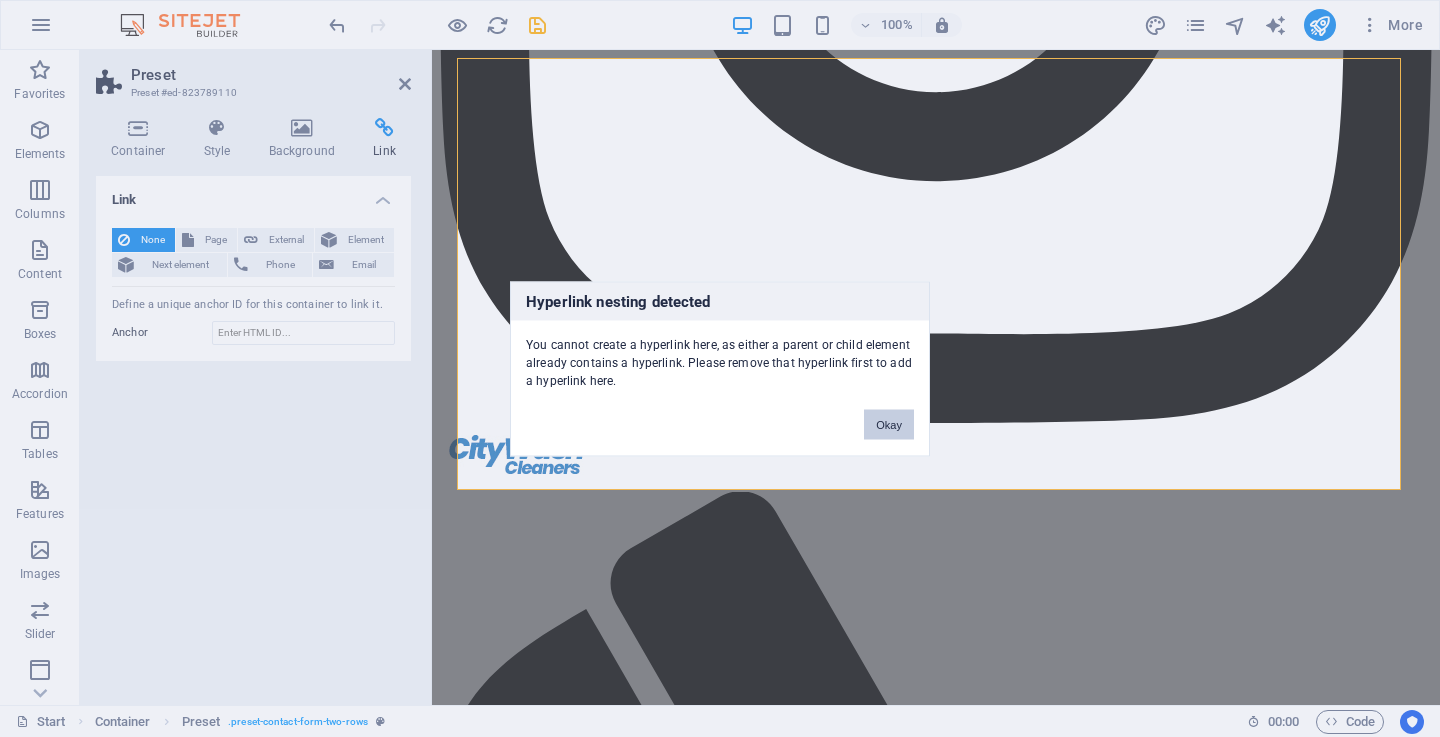 click on "Okay" at bounding box center (889, 424) 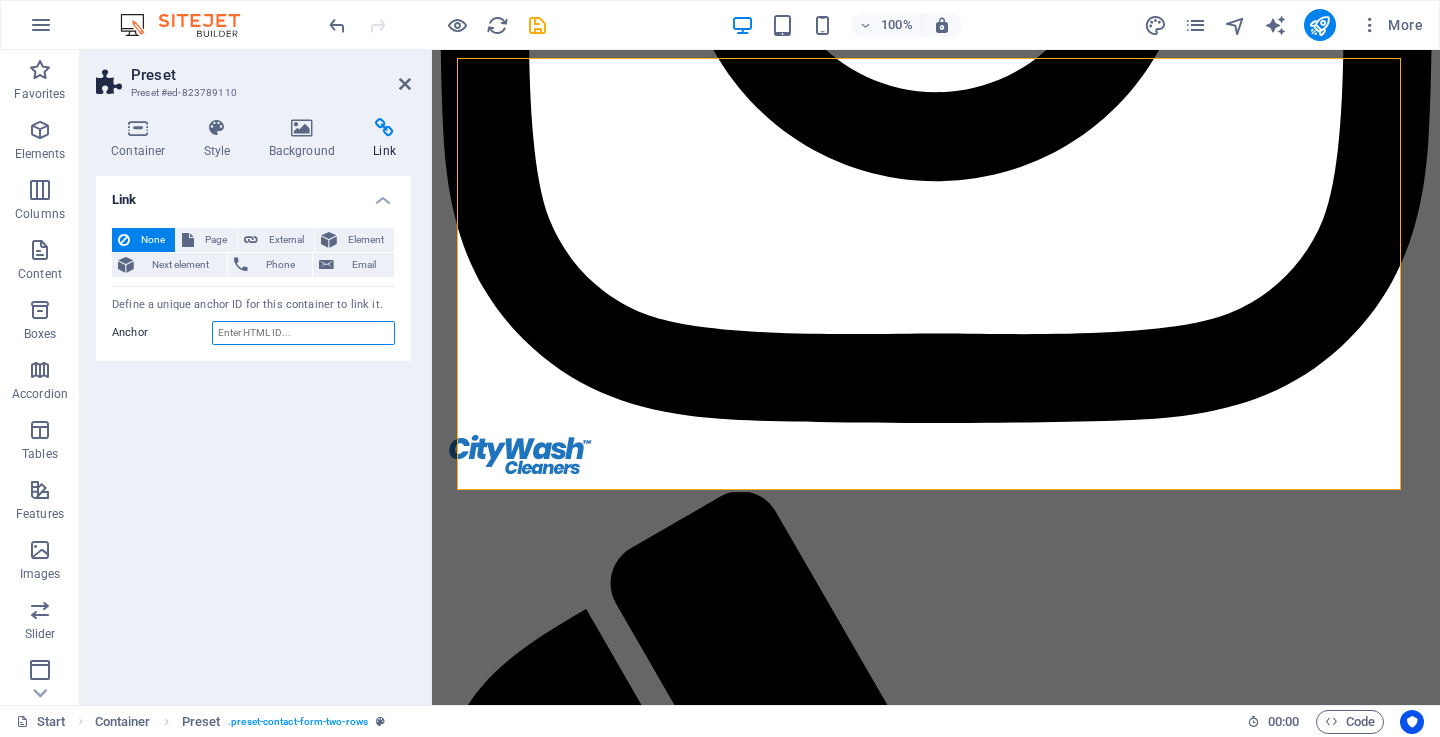 click on "Anchor" at bounding box center [303, 333] 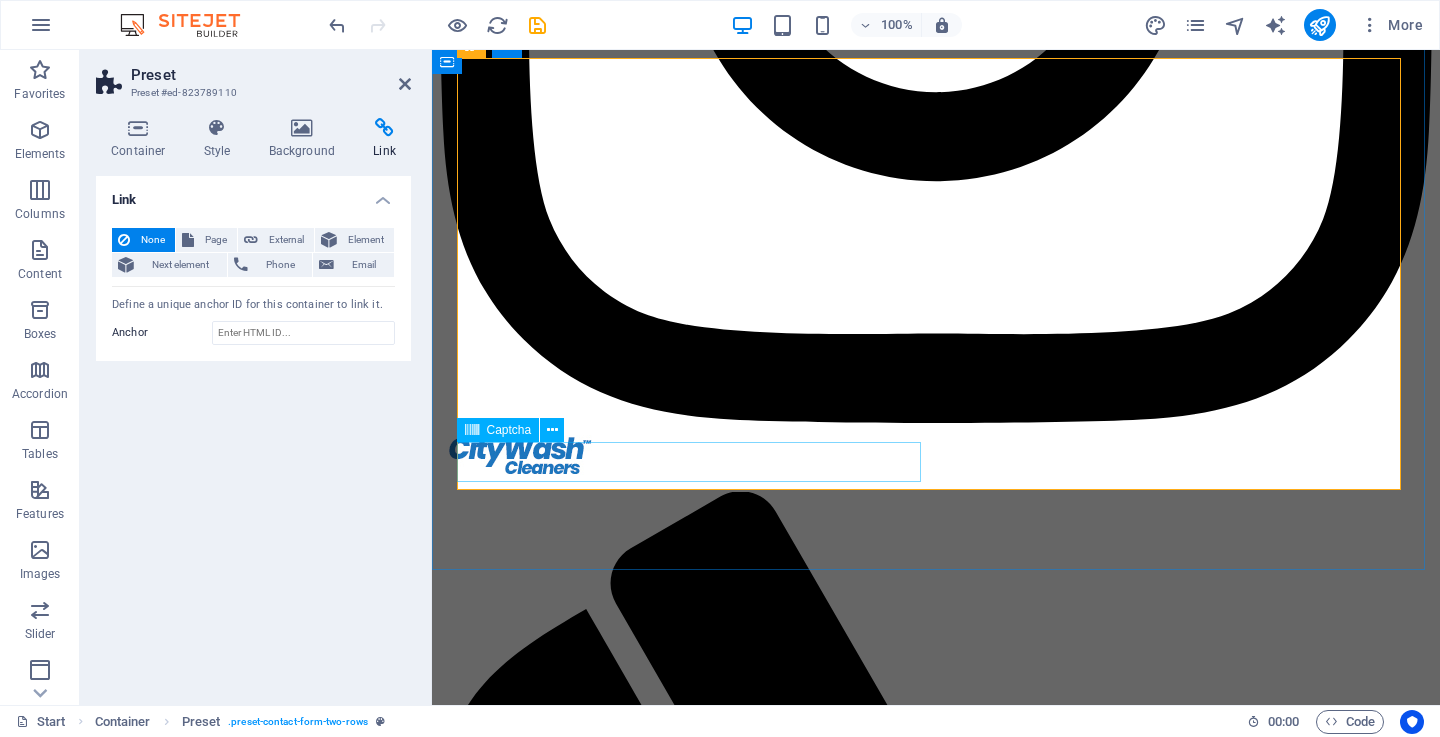click 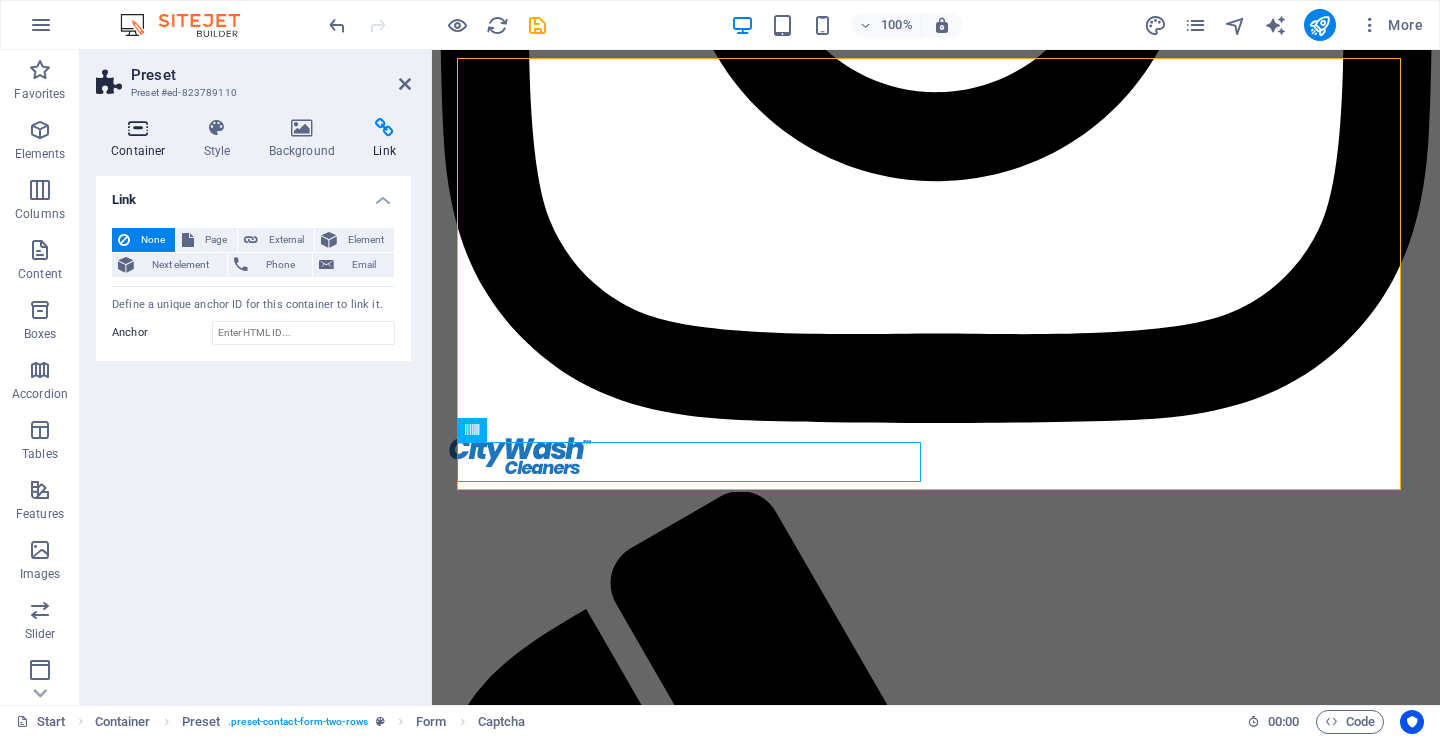 click on "Container" at bounding box center [142, 139] 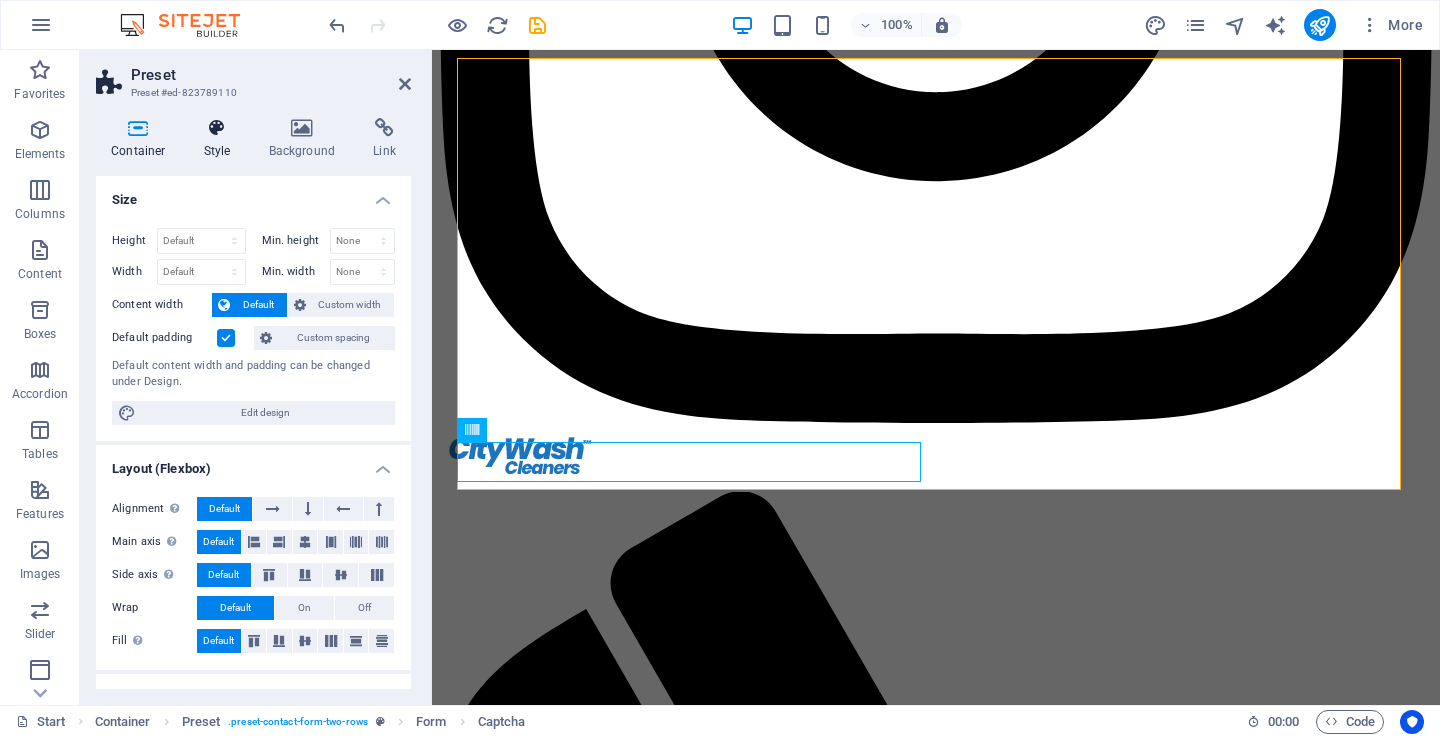 click at bounding box center (217, 128) 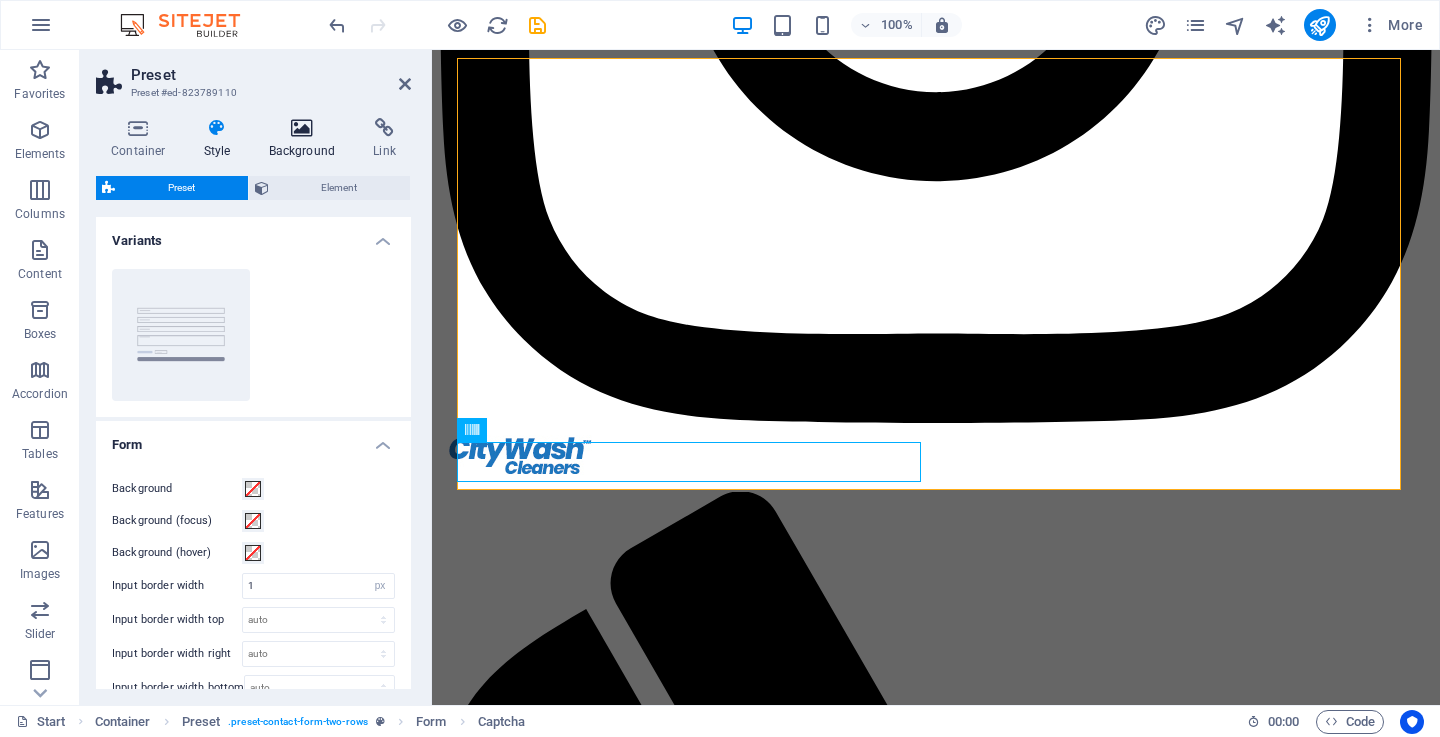 click at bounding box center (302, 128) 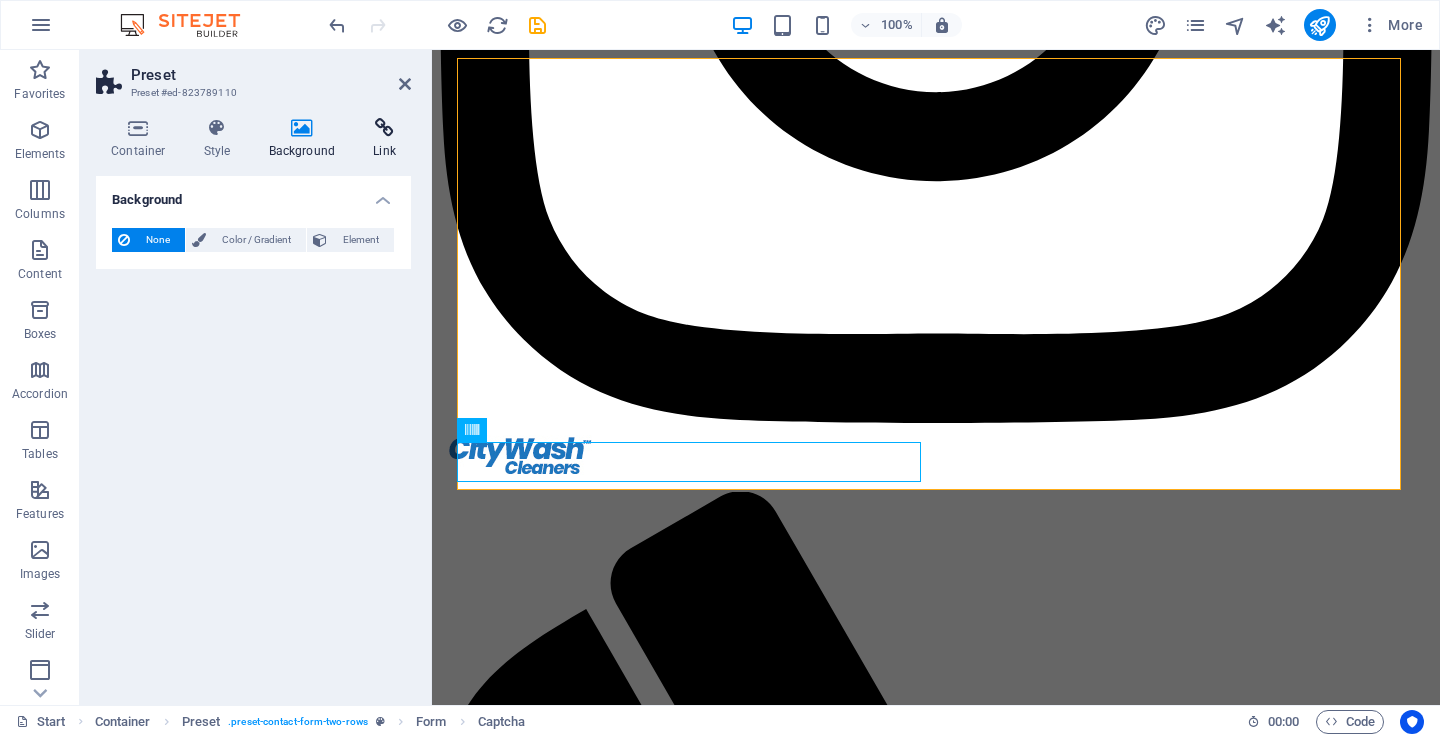 click at bounding box center (384, 128) 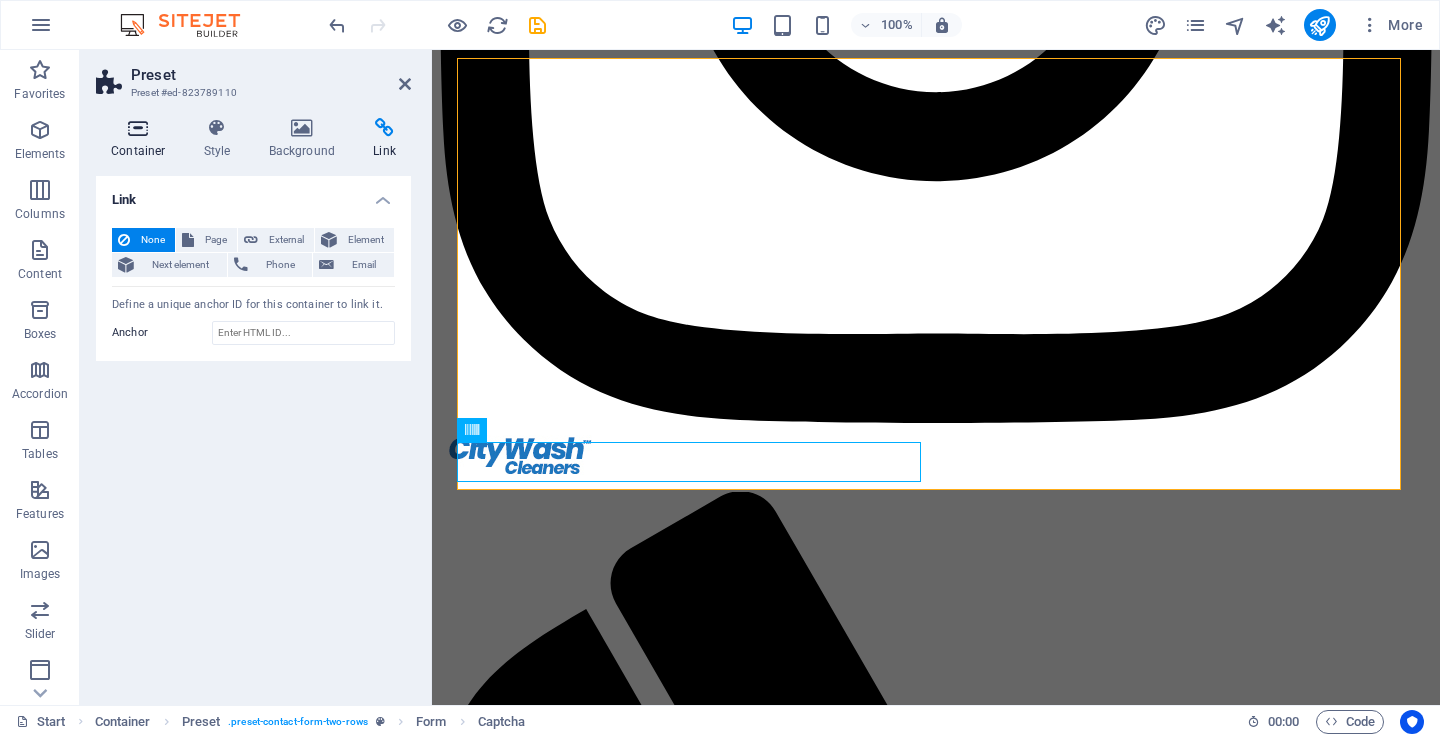 click at bounding box center [138, 128] 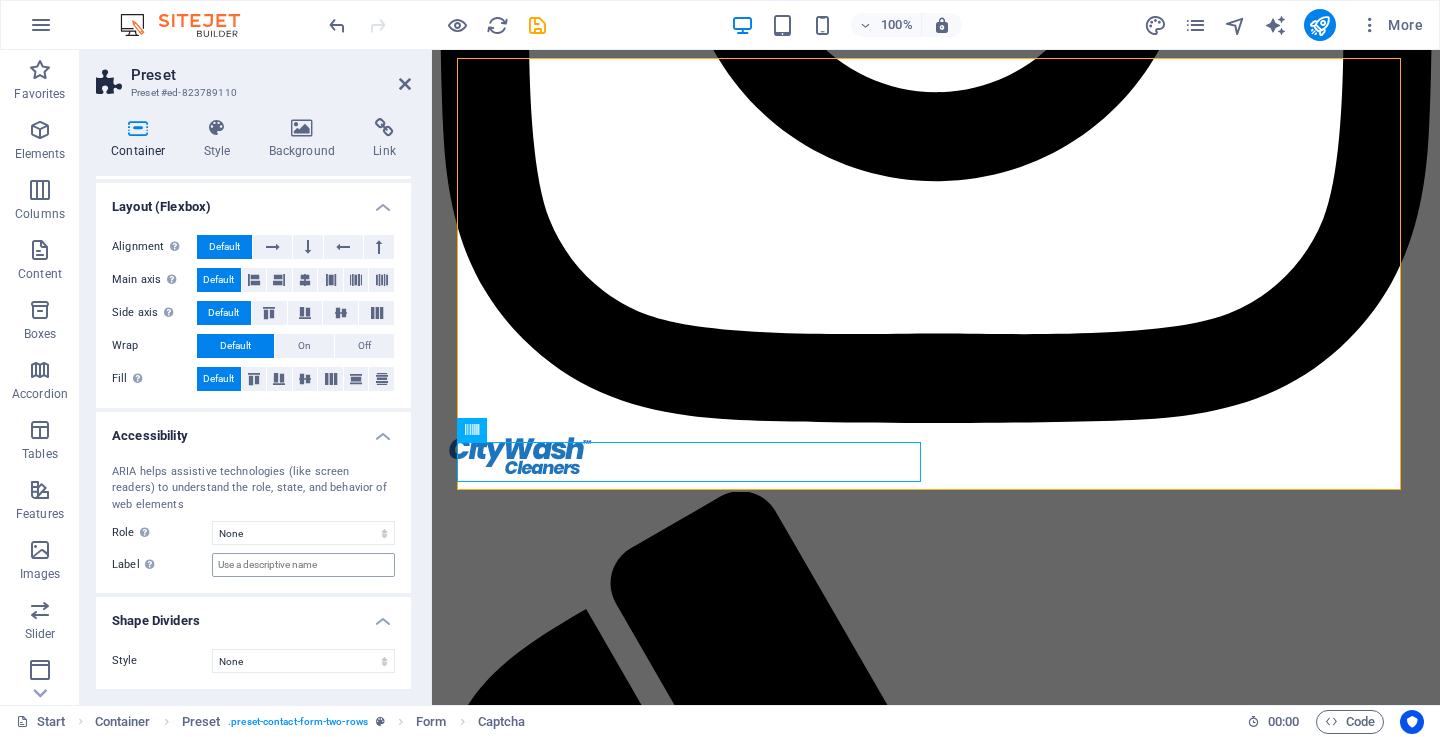scroll, scrollTop: 0, scrollLeft: 0, axis: both 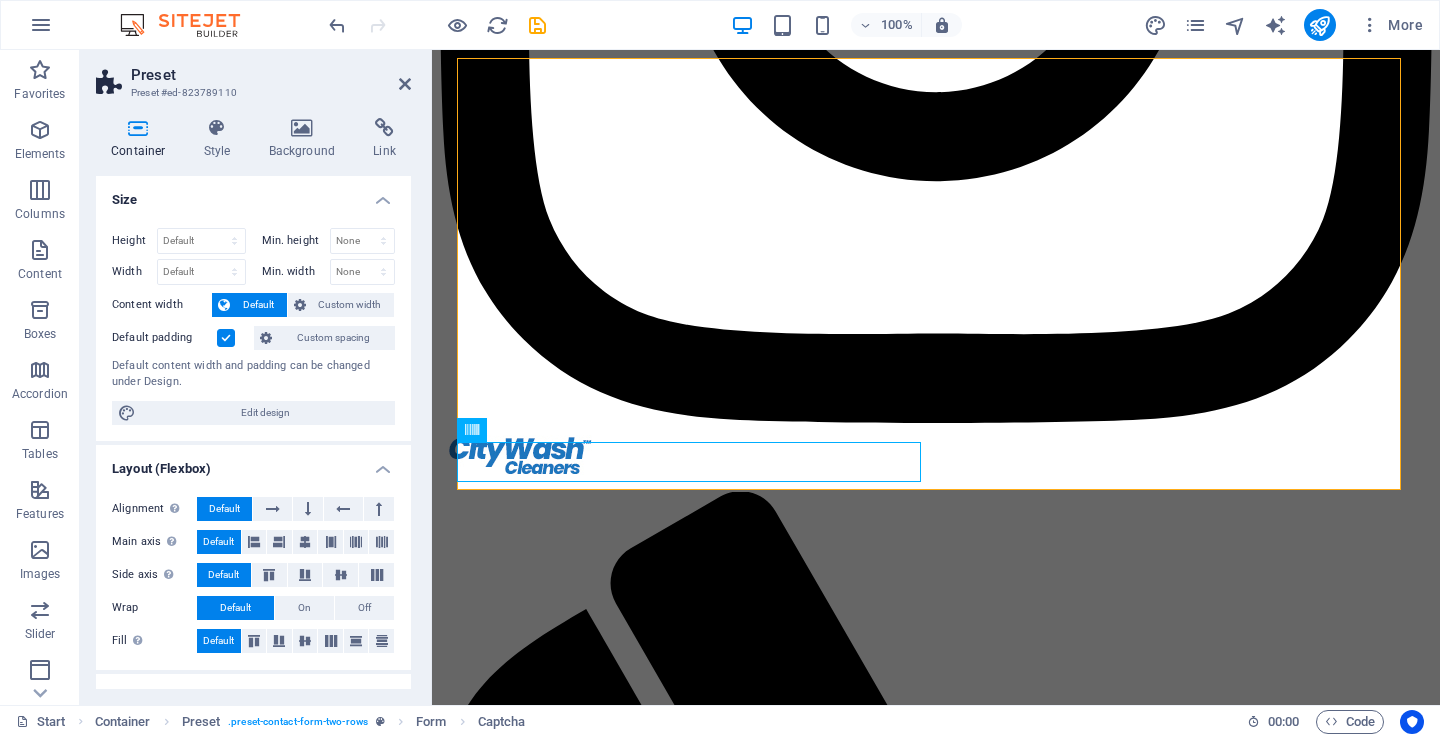 click on "Container Style Background Link Size Height Default px rem % vh vw Min. height None px rem % vh vw Width Default px rem % em vh vw Min. width None px rem % vh vw Content width Default Custom width Width Default px rem % em vh vw Min. width None px rem % vh vw Default padding Custom spacing Default content width and padding can be changed under Design. Edit design Layout (Flexbox) Alignment Determines the flex direction. Default Main axis Determine how elements should behave along the main axis inside this container (justify content). Default Side axis Control the vertical direction of the element inside of the container (align items). Default Wrap Default On Off Fill Controls the distances and direction of elements on the y-axis across several lines (align content). Default Accessibility ARIA helps assistive technologies (like screen readers) to understand the role, state, and behavior of web elements Role The ARIA role defines the purpose of an element.  None Alert Article Banner Comment Fan" at bounding box center (253, 403) 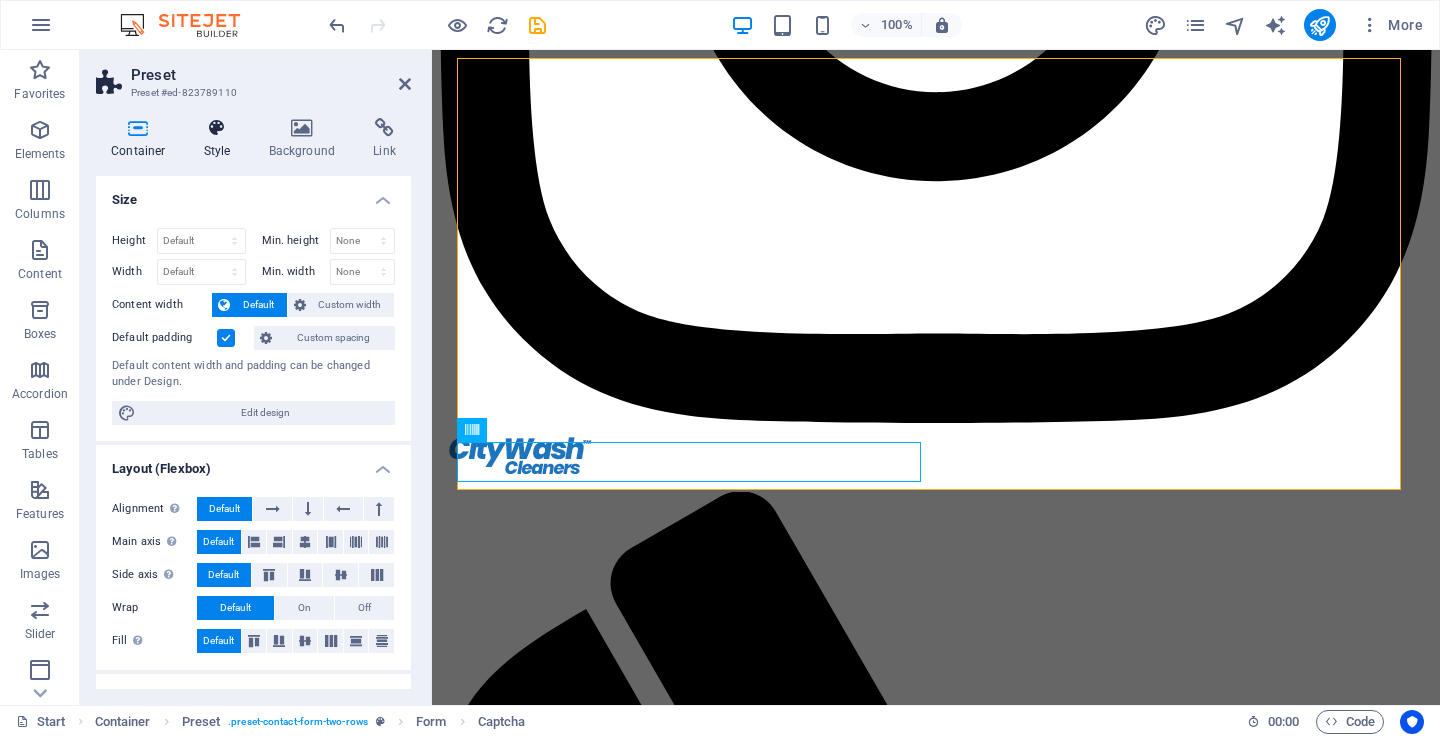 click at bounding box center (217, 128) 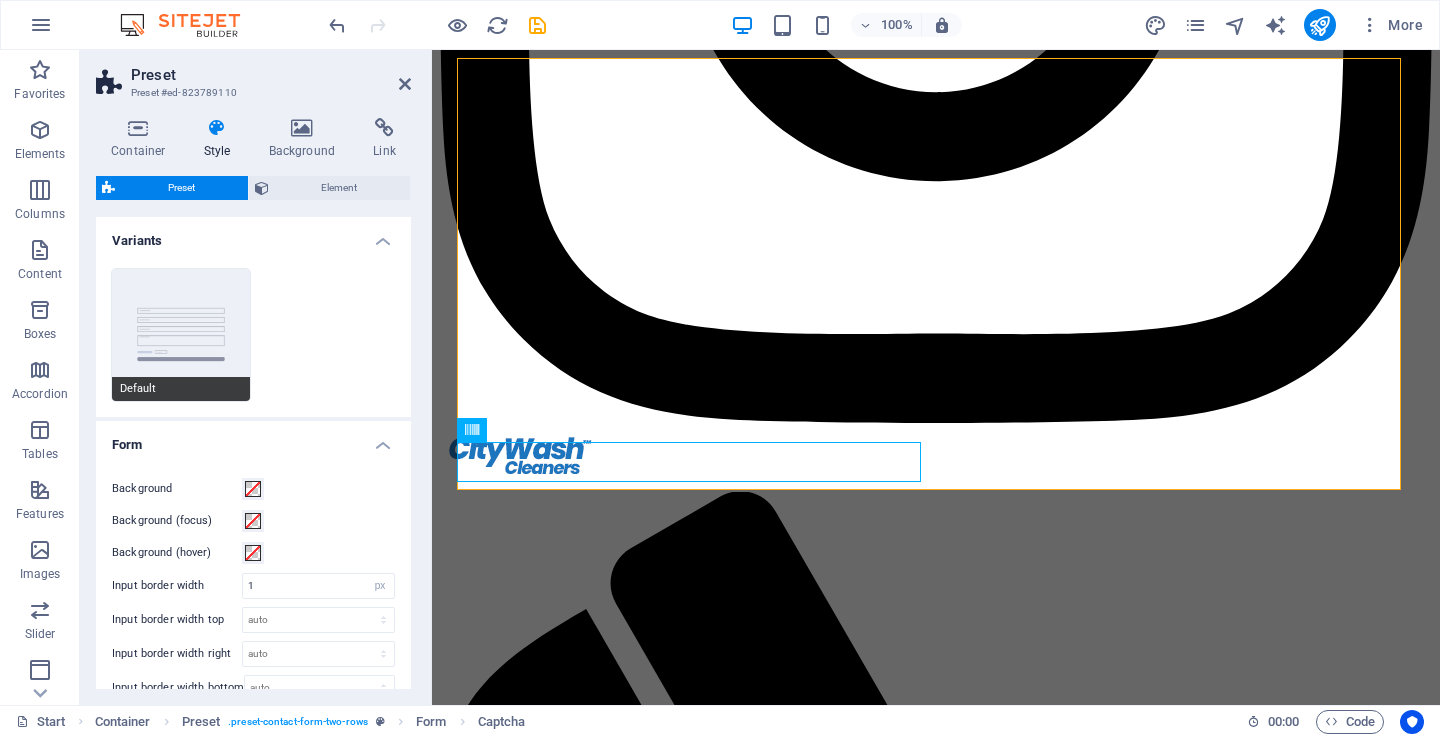click on "Default" at bounding box center (181, 335) 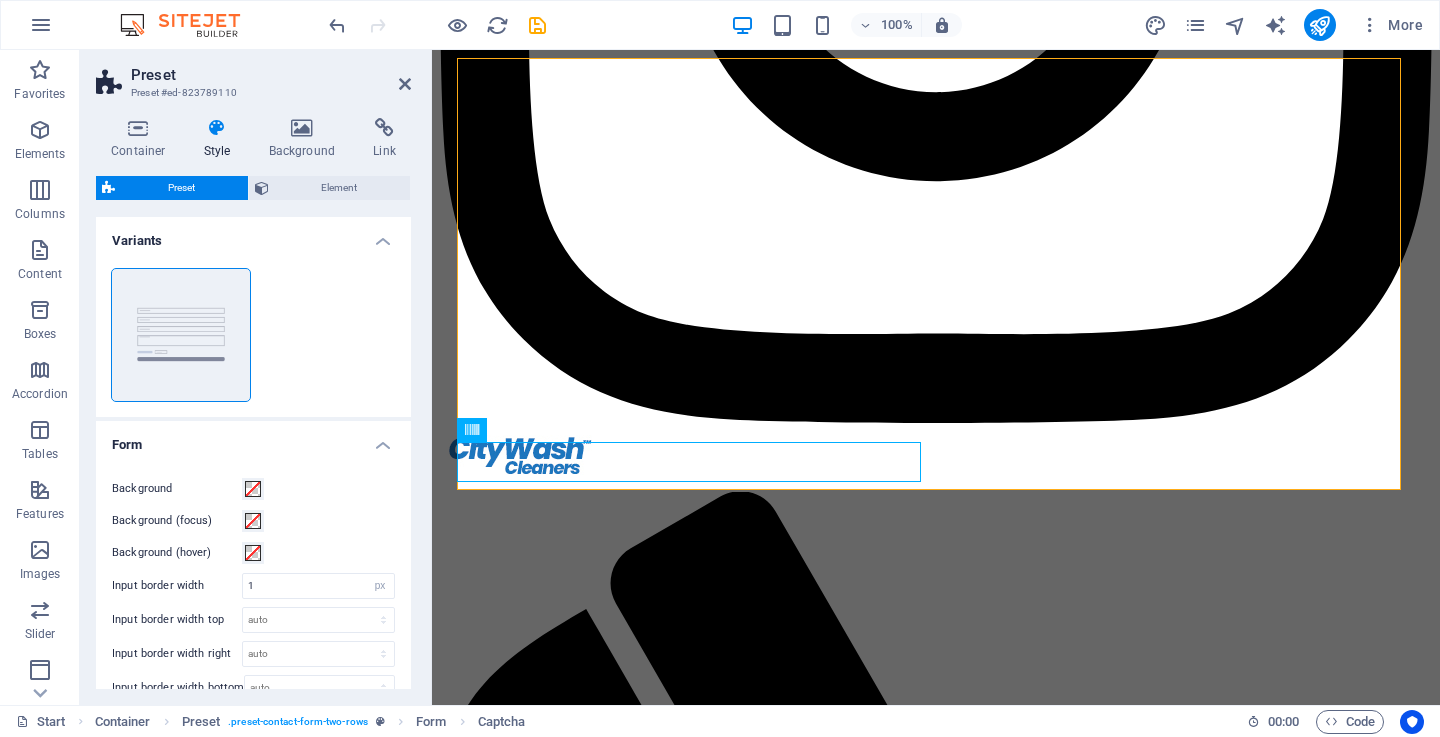 scroll, scrollTop: 11557, scrollLeft: 0, axis: vertical 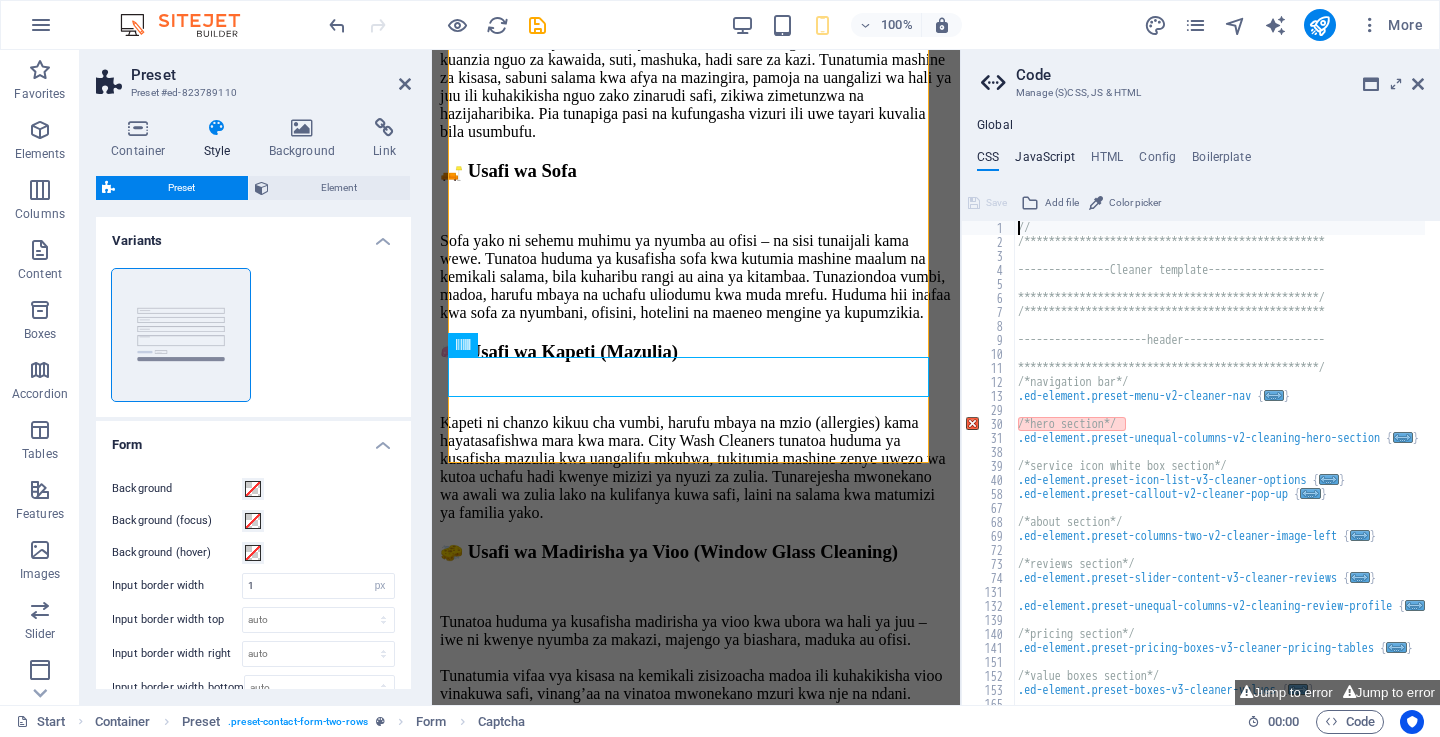 click on "JavaScript" at bounding box center [1044, 161] 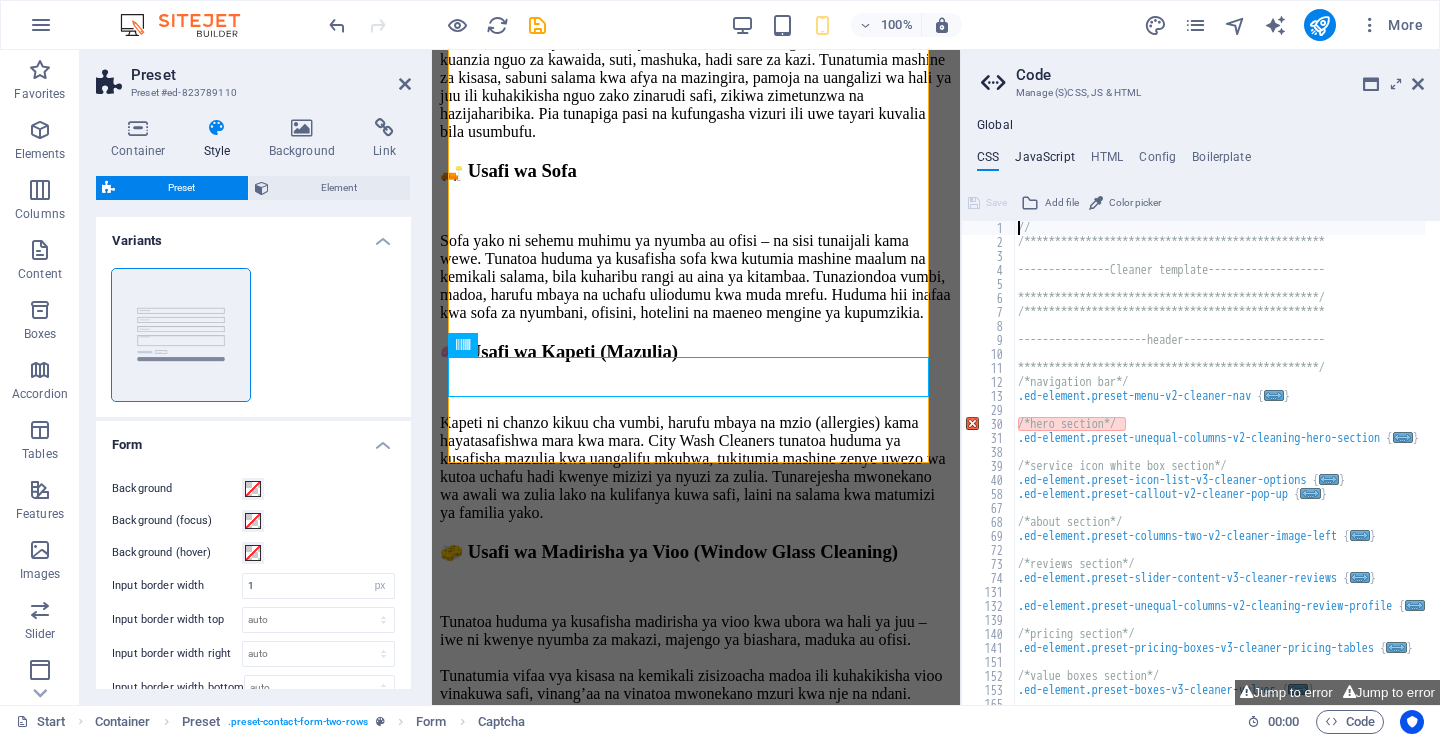 type on "/* JS for preset "Menu V2" */" 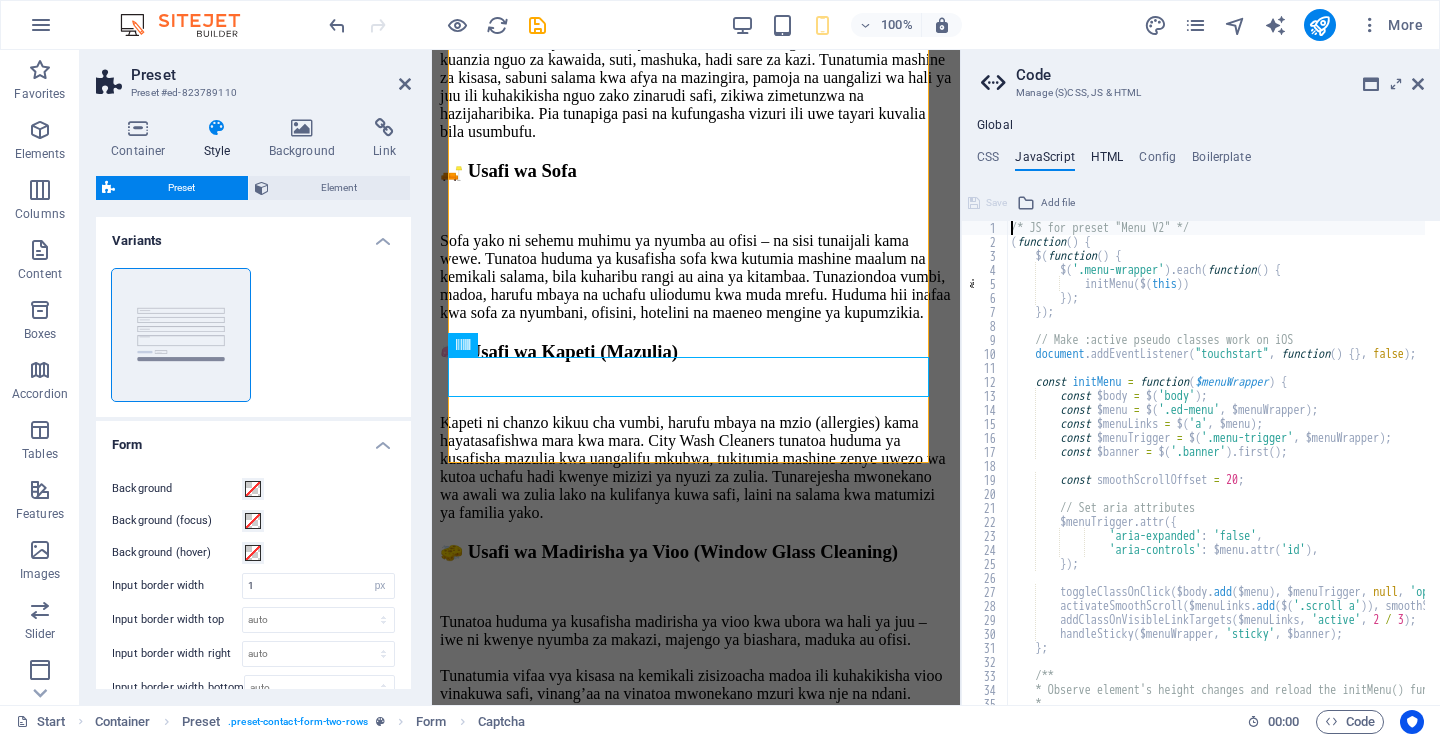 click on "HTML" at bounding box center [1107, 161] 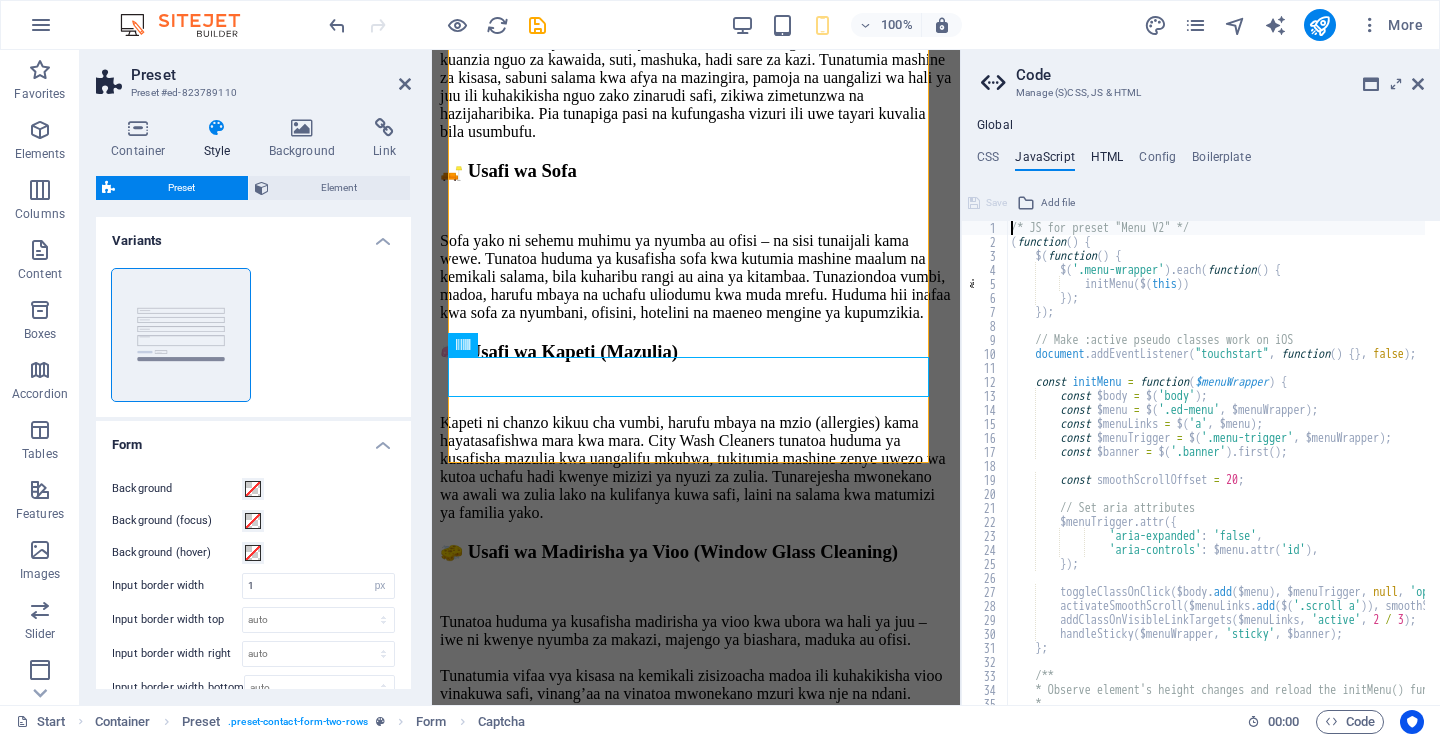 type on "<a href="#main-content" class="wv-link-content button">Skip to main content</a>" 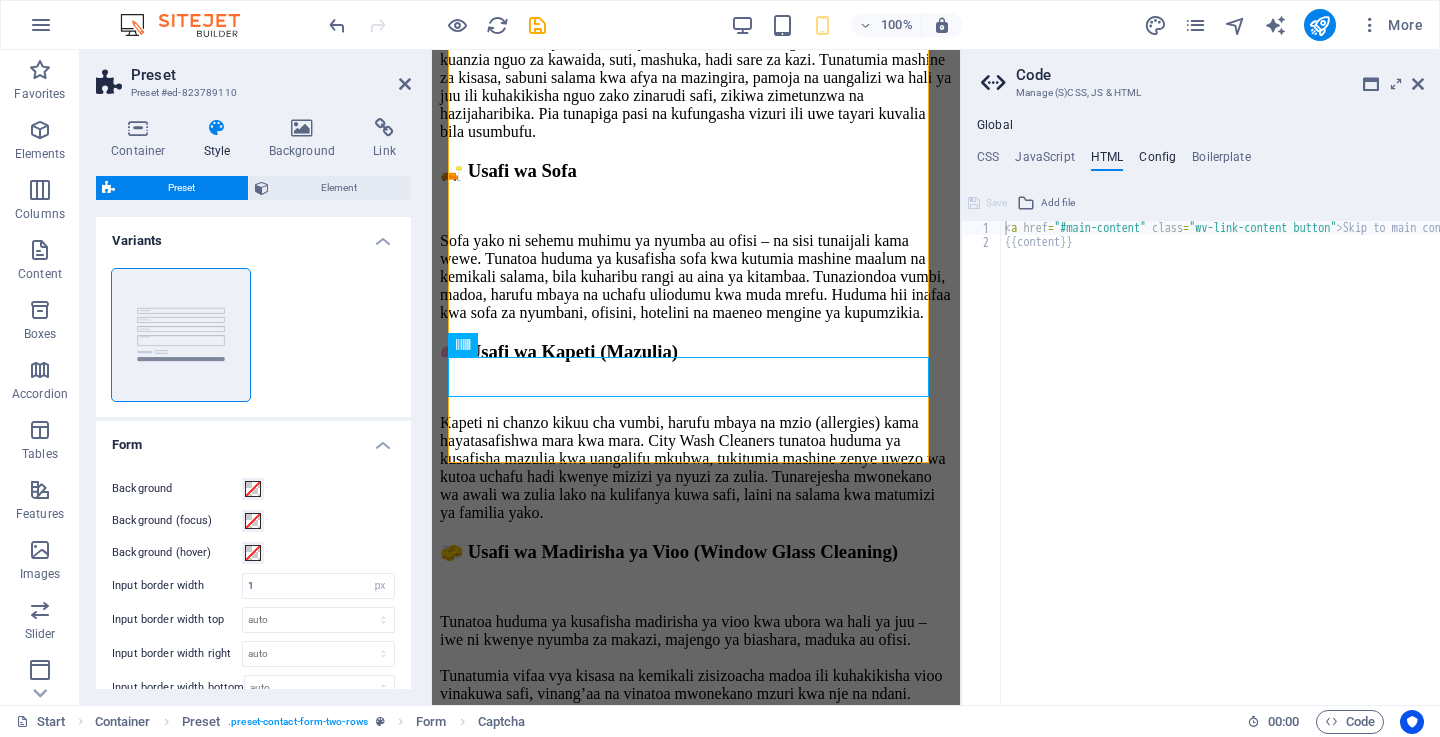 click on "Config" at bounding box center [1157, 161] 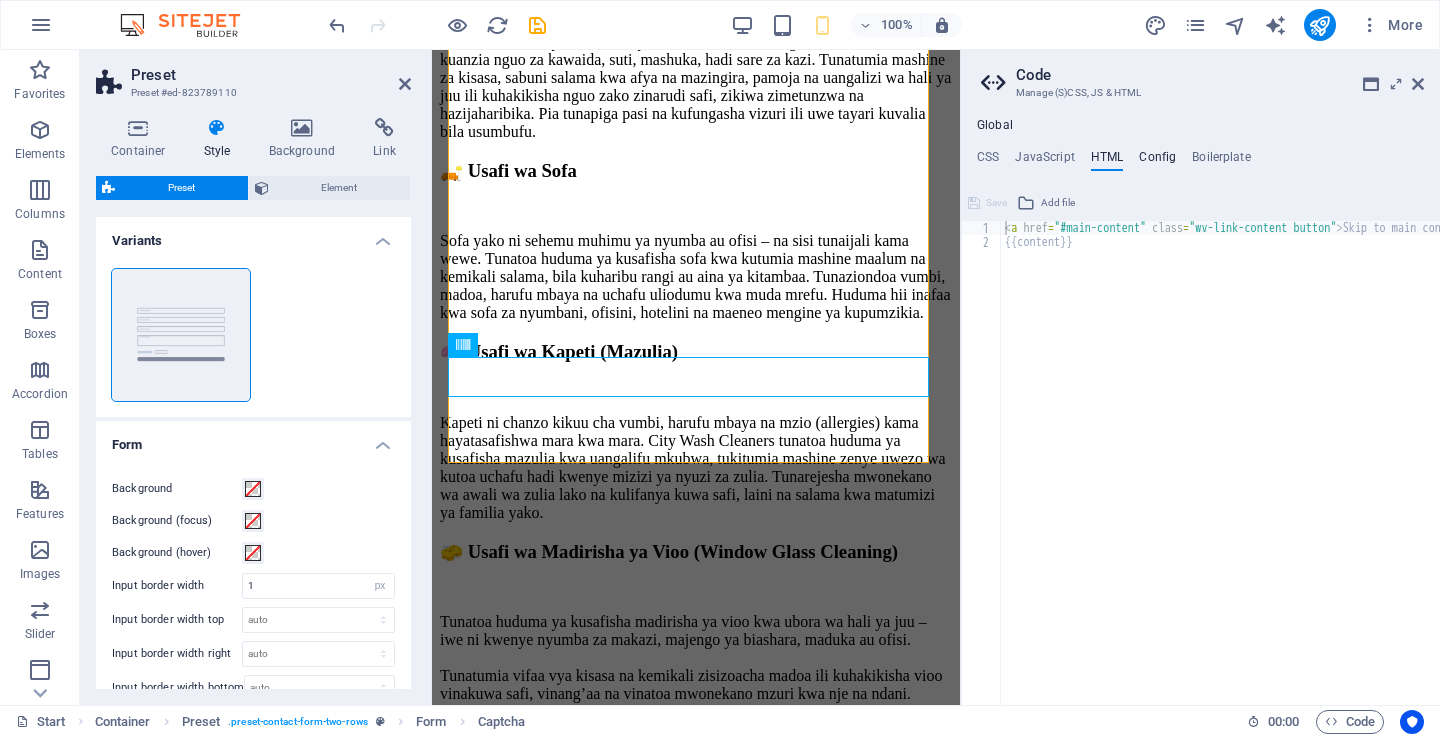 type on "$color-background: #ffffff;" 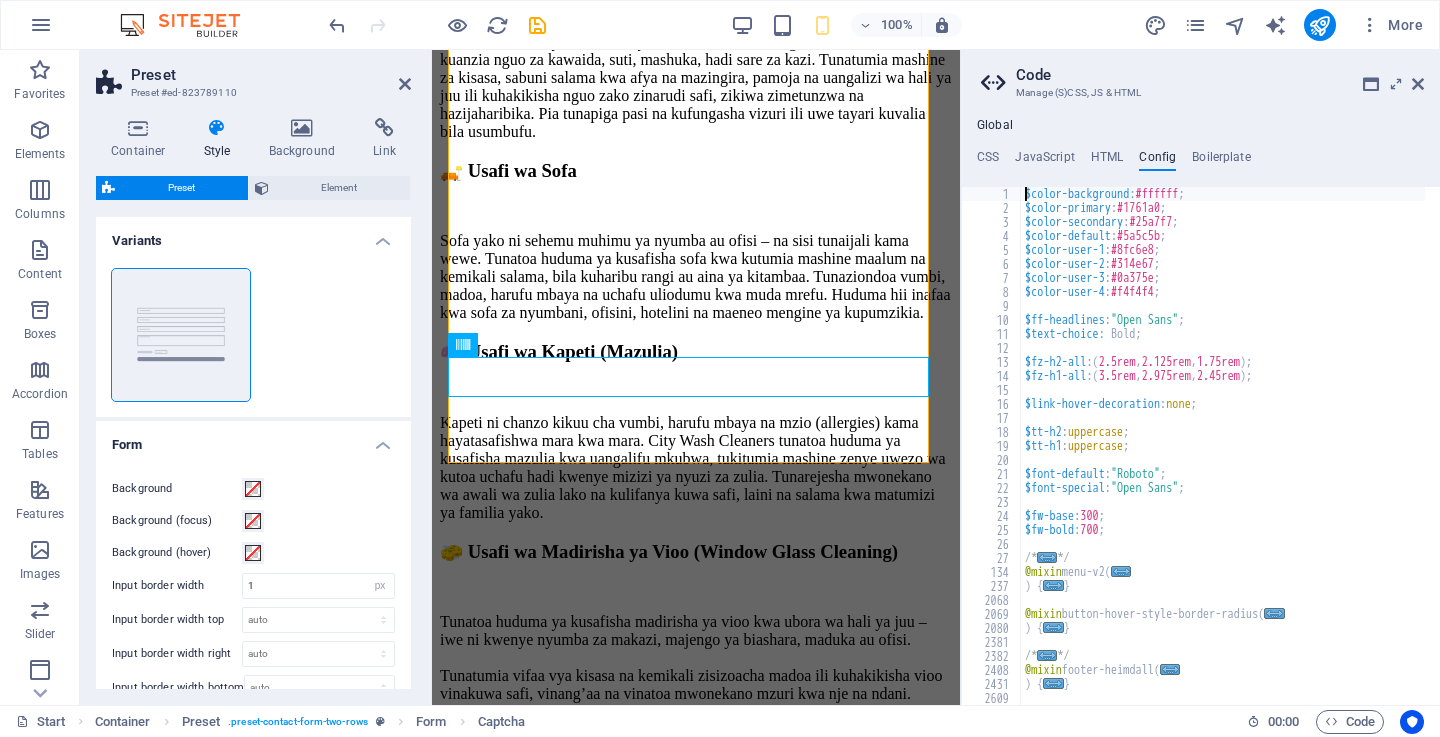 click on "CSS JavaScript HTML Config Boilerplate" at bounding box center [1200, 161] 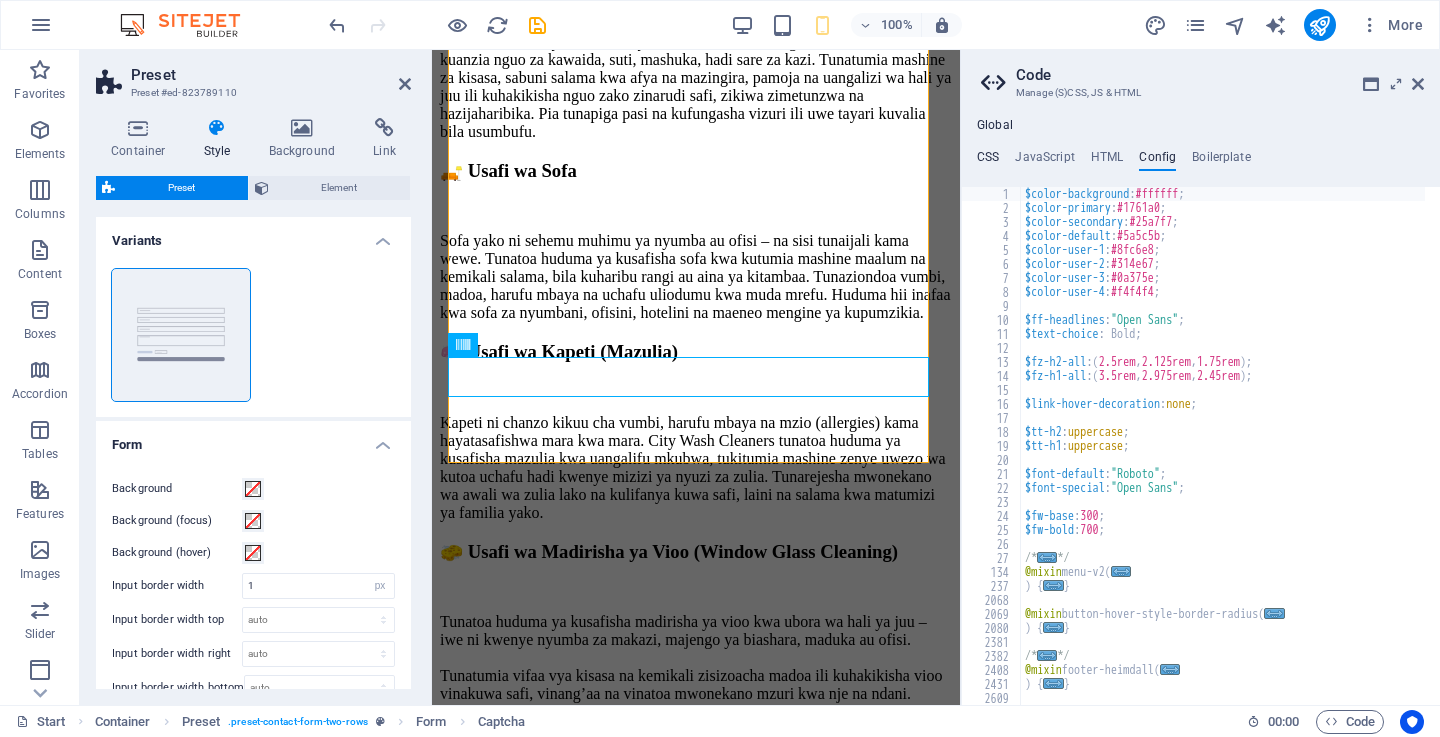 click on "CSS" at bounding box center (988, 161) 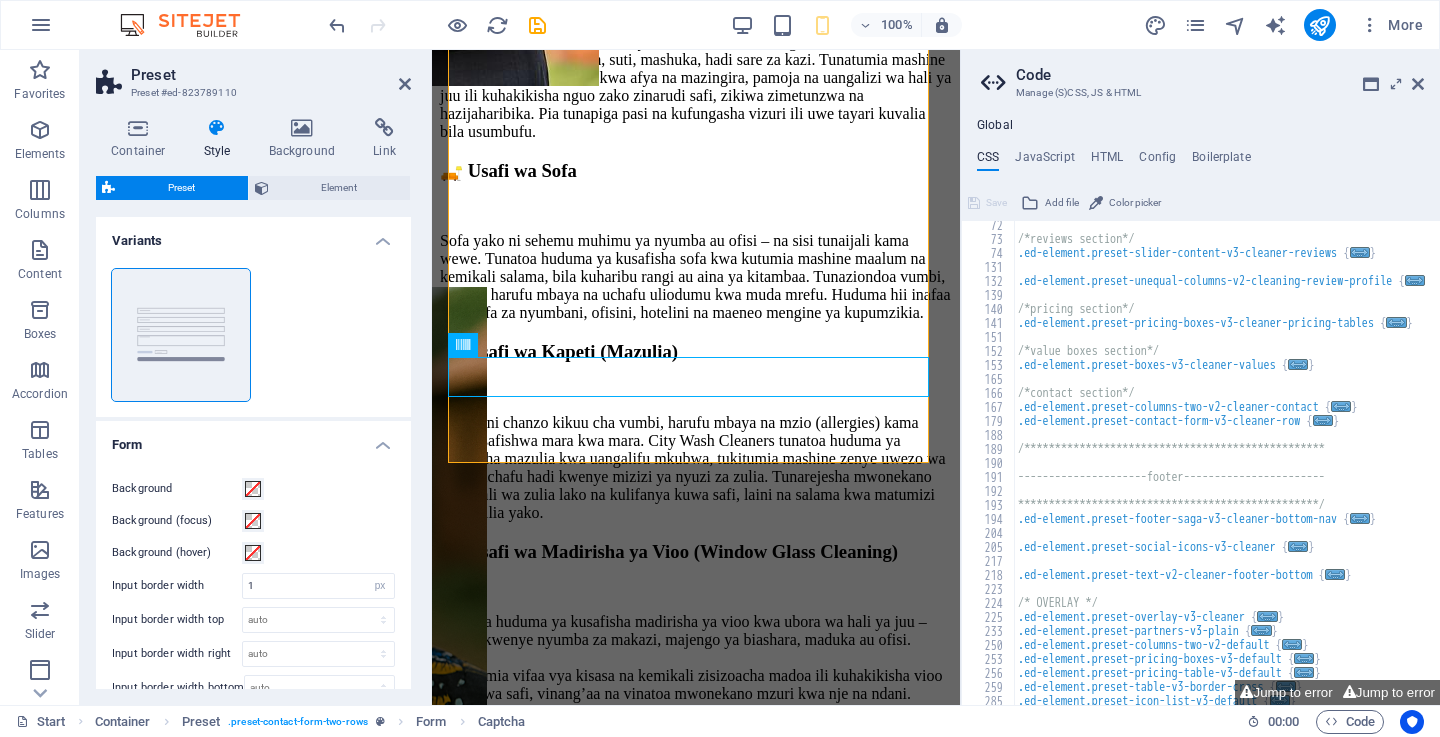 scroll, scrollTop: 205, scrollLeft: 0, axis: vertical 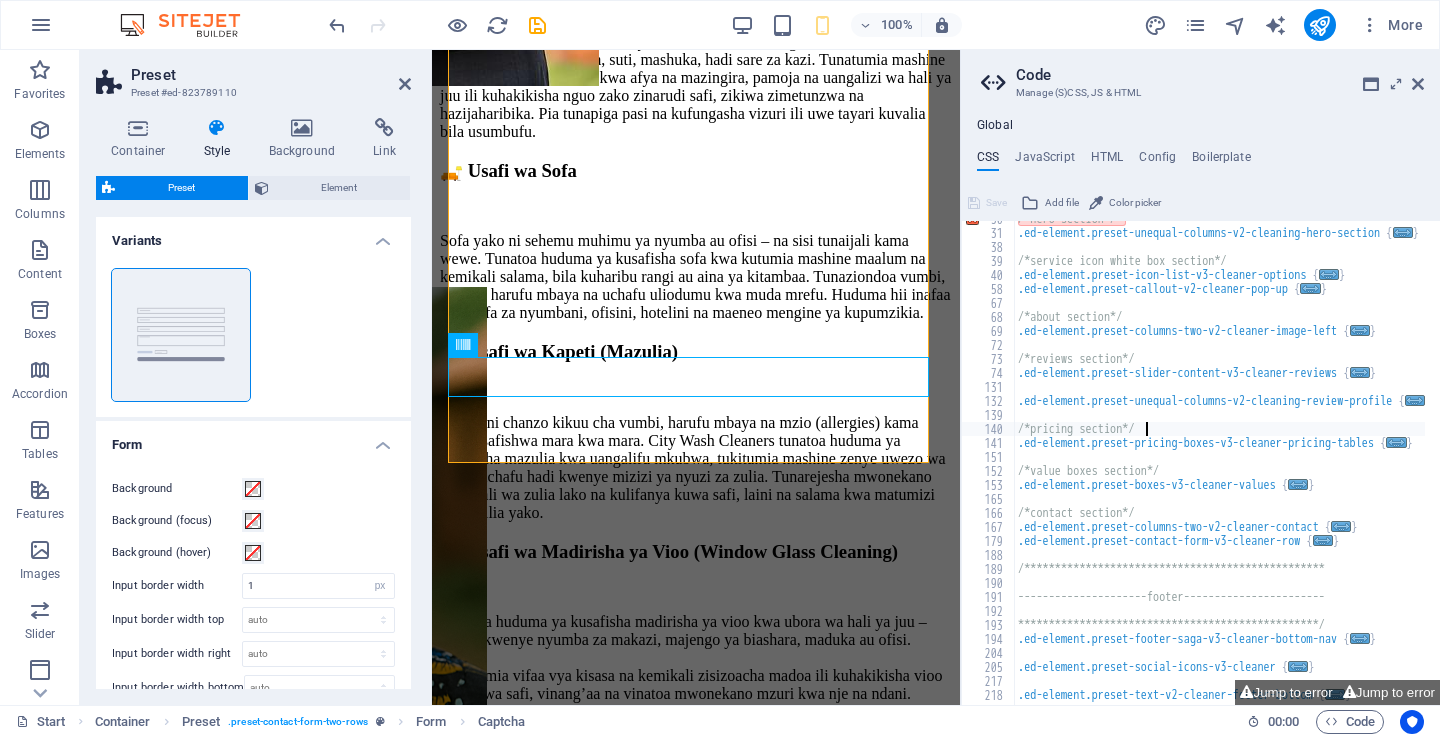 click on "**********" at bounding box center [1230, 460] 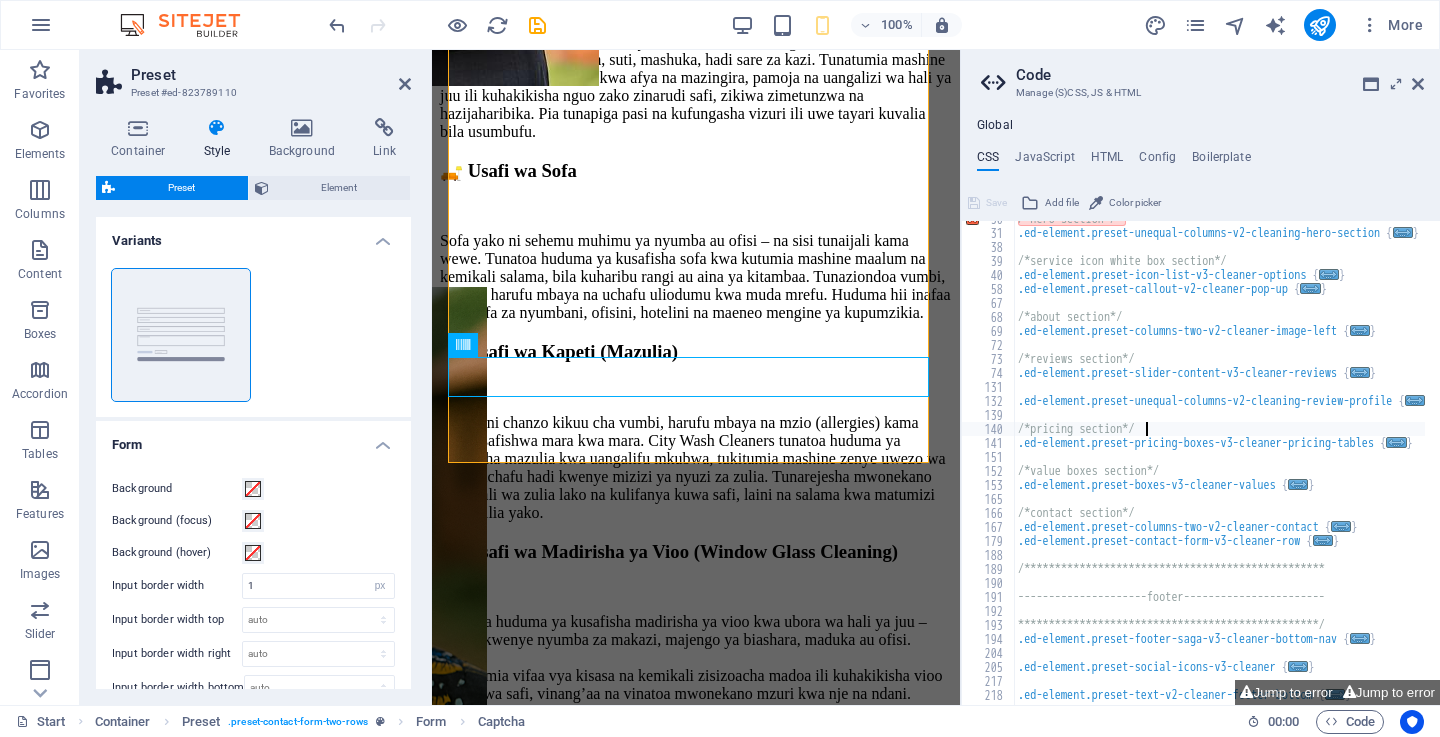 type on "/*pricing section*/" 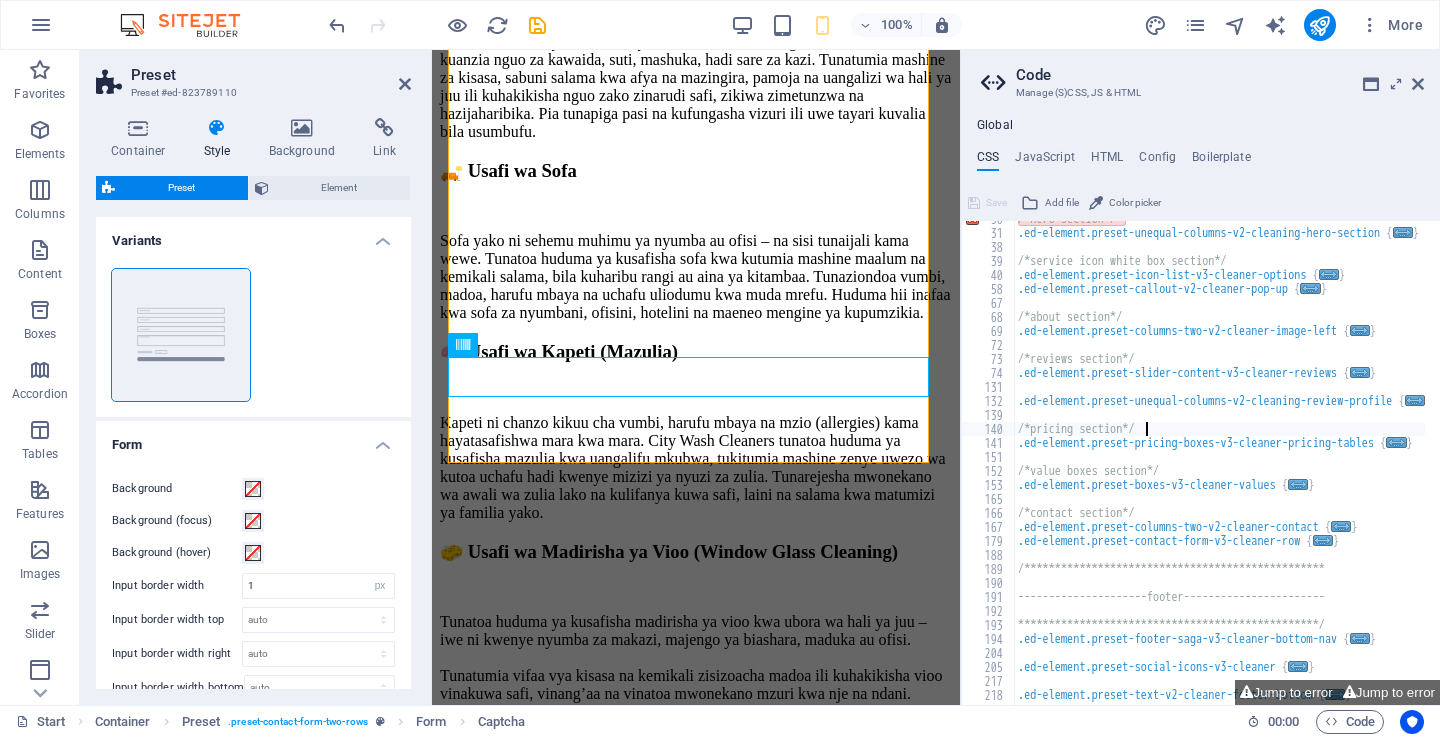 scroll, scrollTop: 325, scrollLeft: 0, axis: vertical 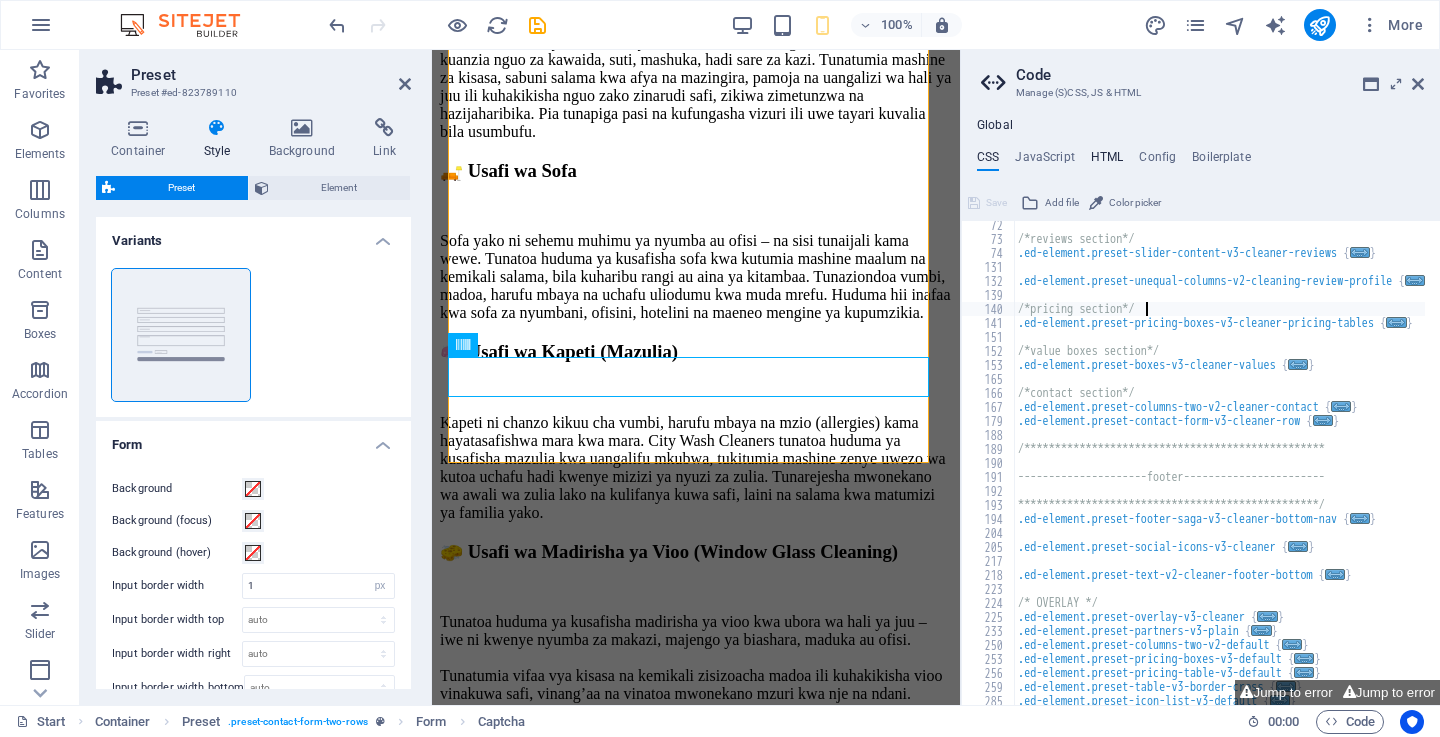 click on "HTML" at bounding box center (1107, 161) 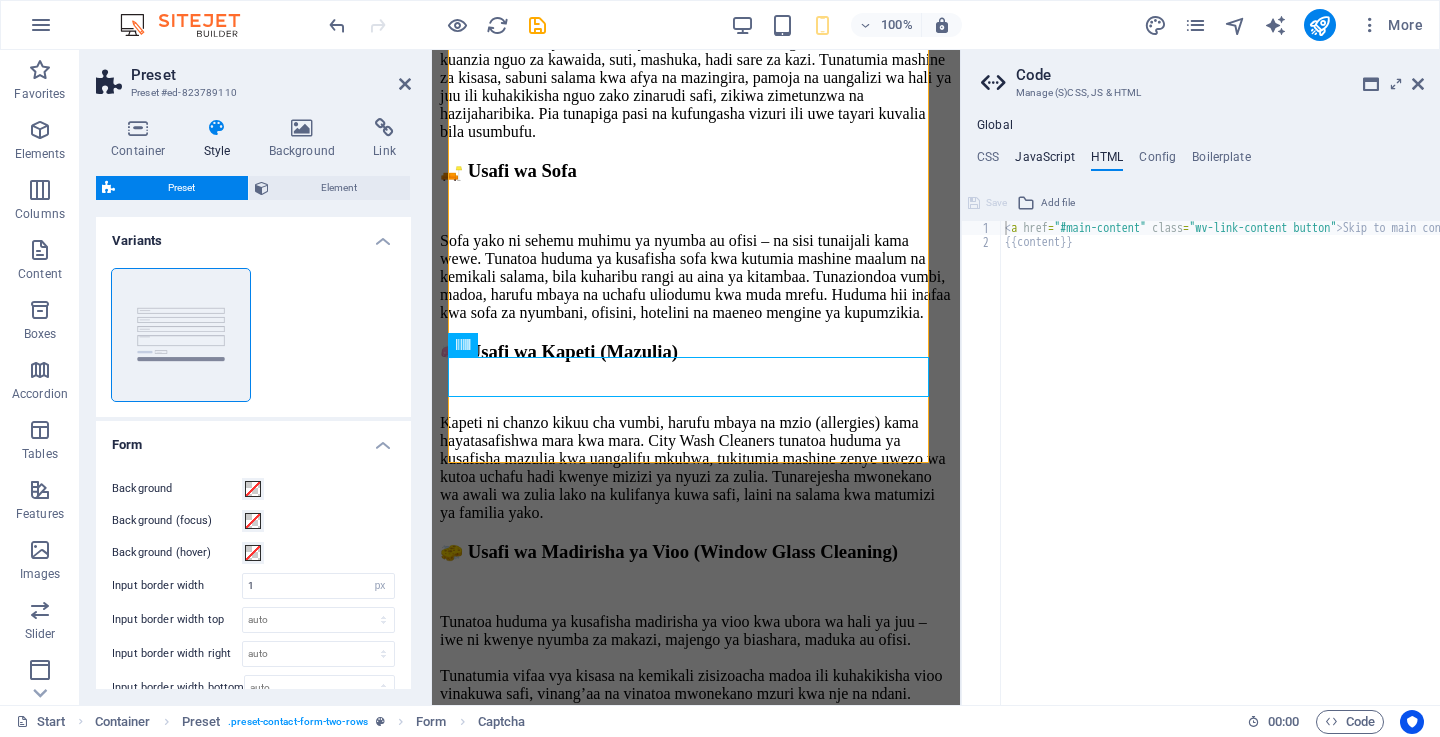 click on "JavaScript" at bounding box center [1044, 161] 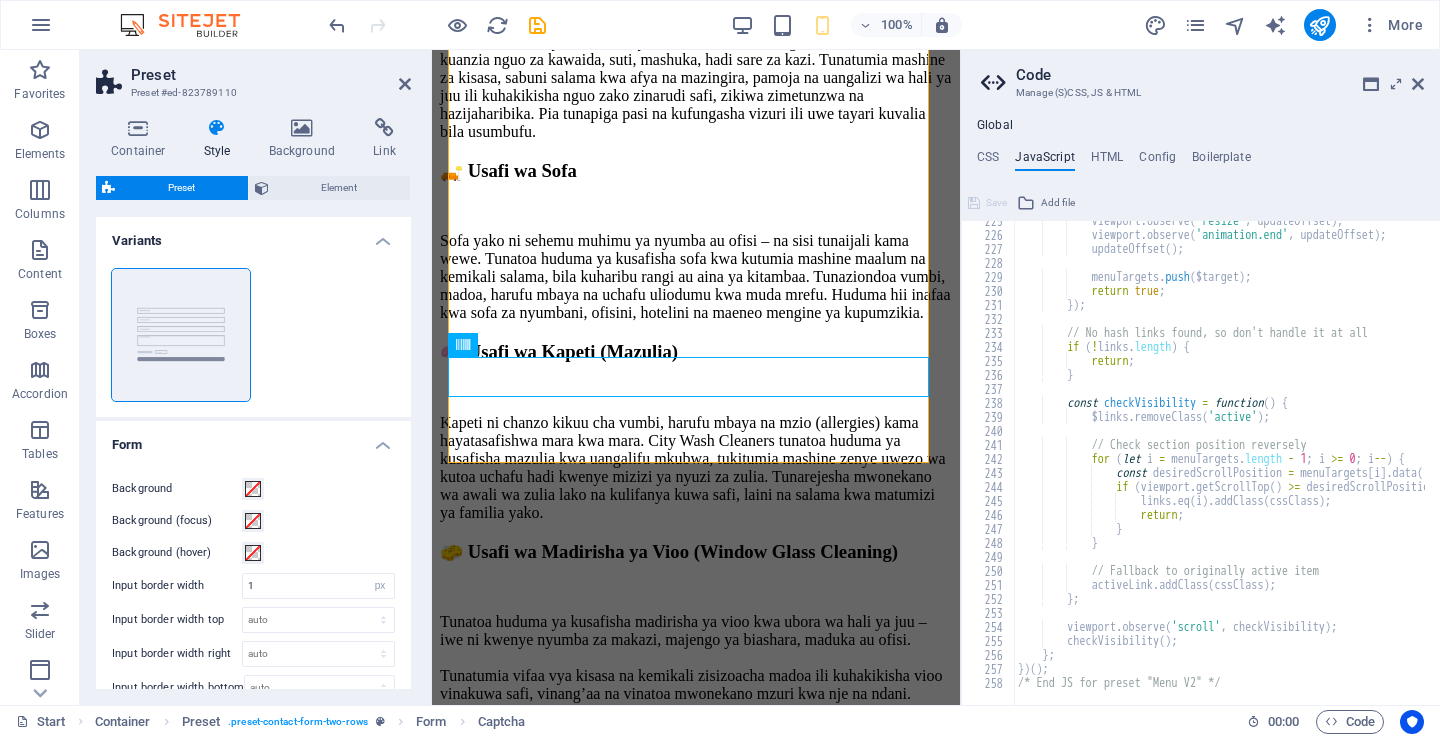 scroll, scrollTop: 3143, scrollLeft: 0, axis: vertical 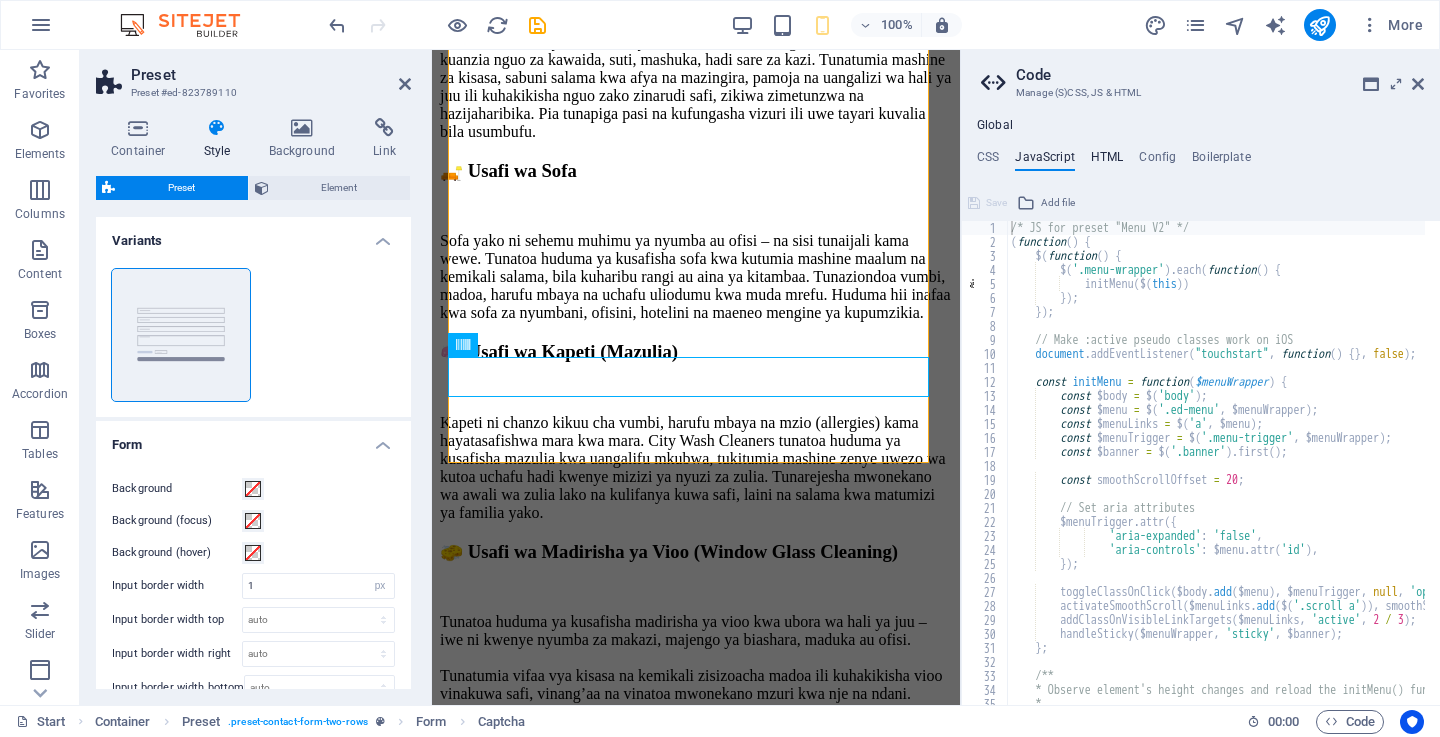 click on "HTML" at bounding box center (1107, 161) 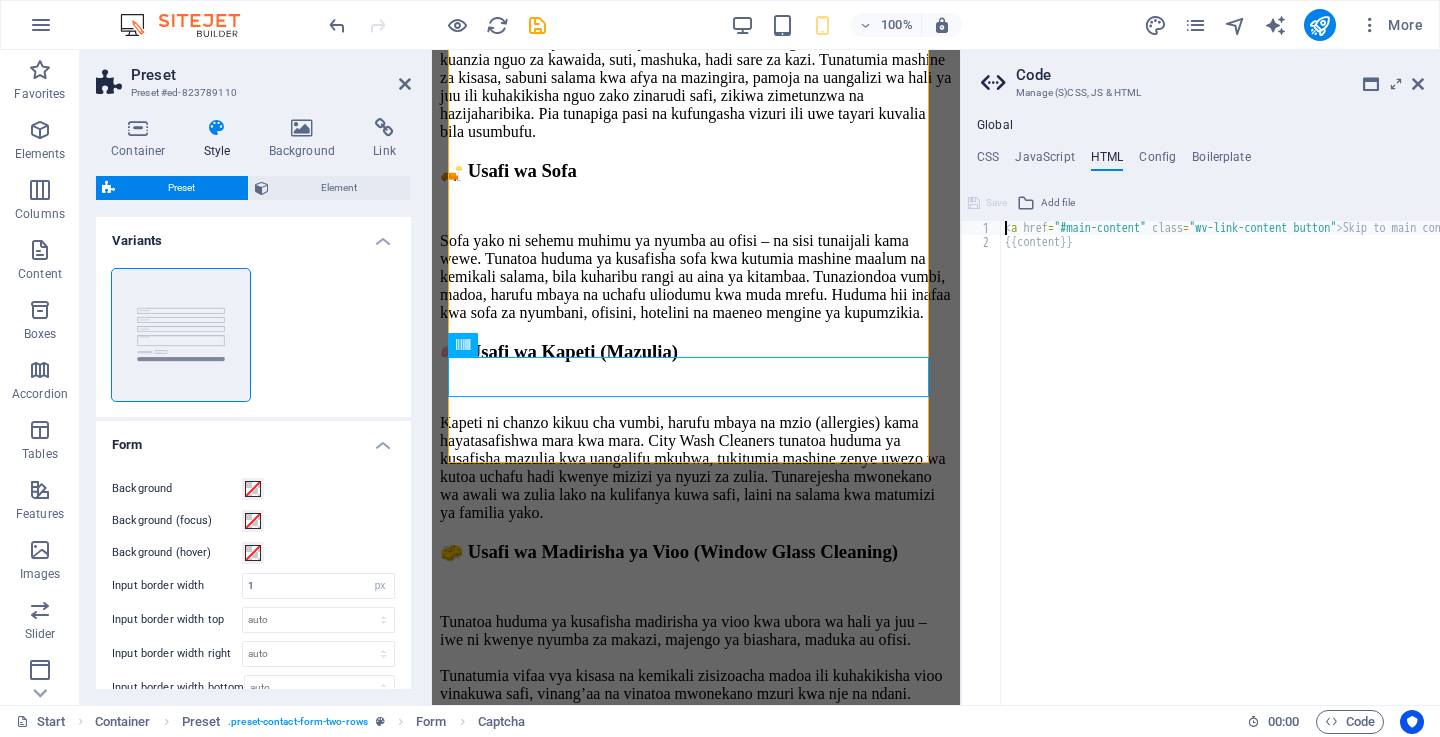 click on "HTML" at bounding box center (1107, 161) 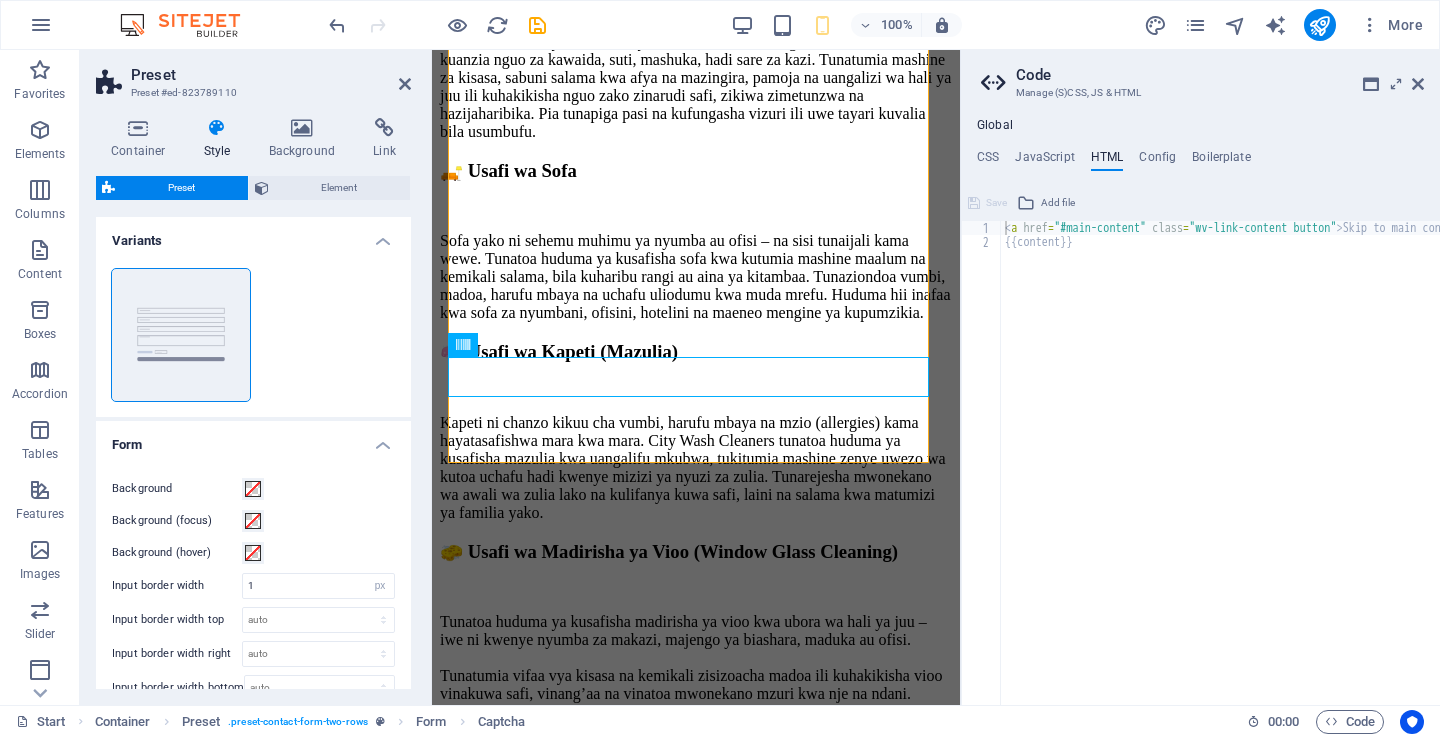click on "HTML" at bounding box center [1107, 161] 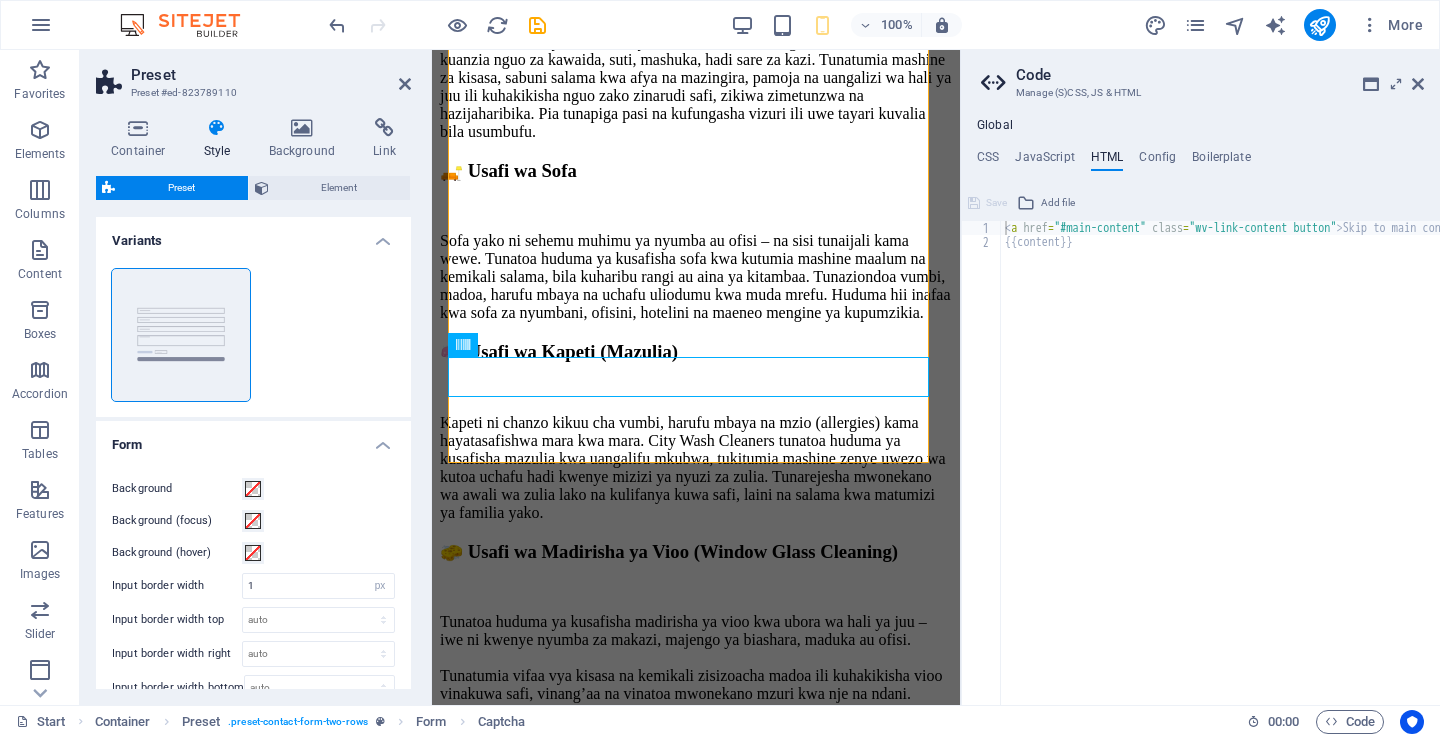 scroll, scrollTop: 0, scrollLeft: 0, axis: both 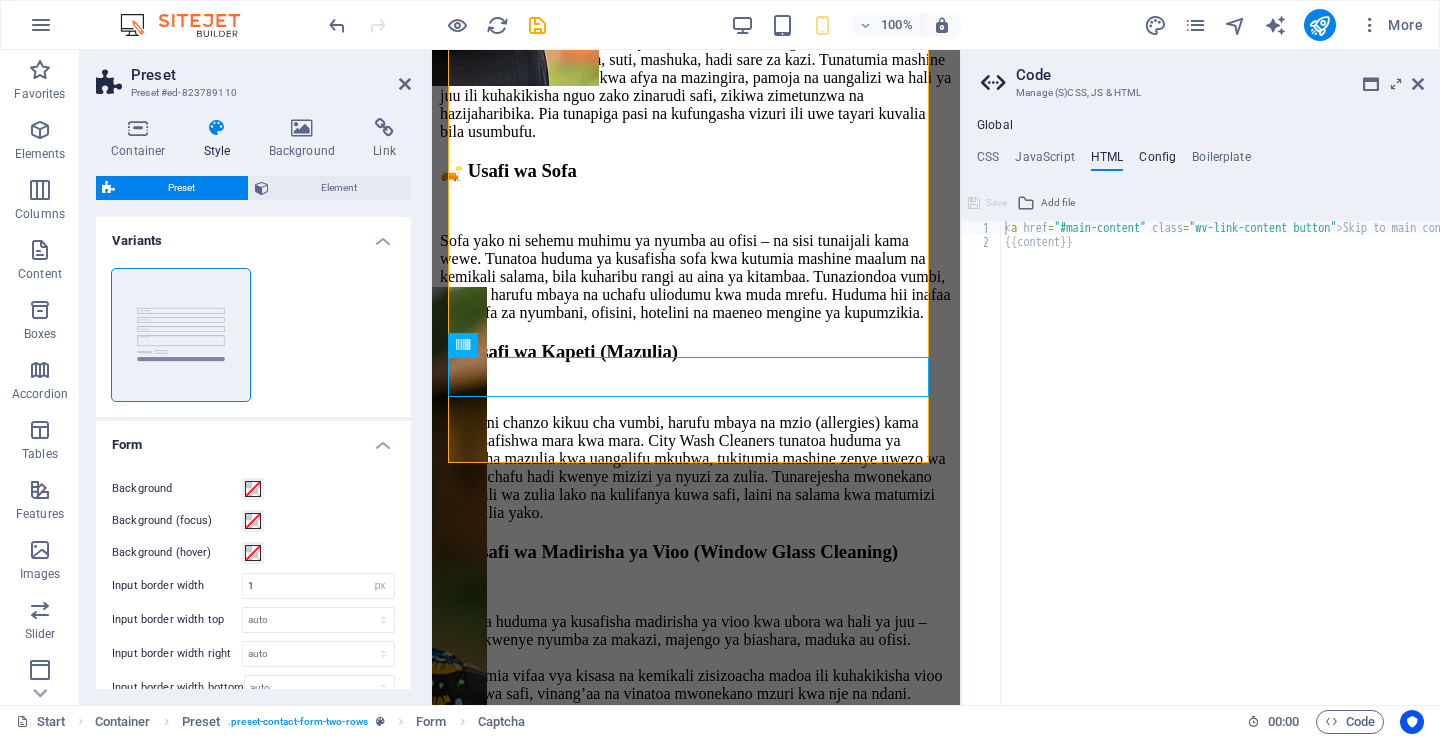 click on "Config" at bounding box center [1157, 161] 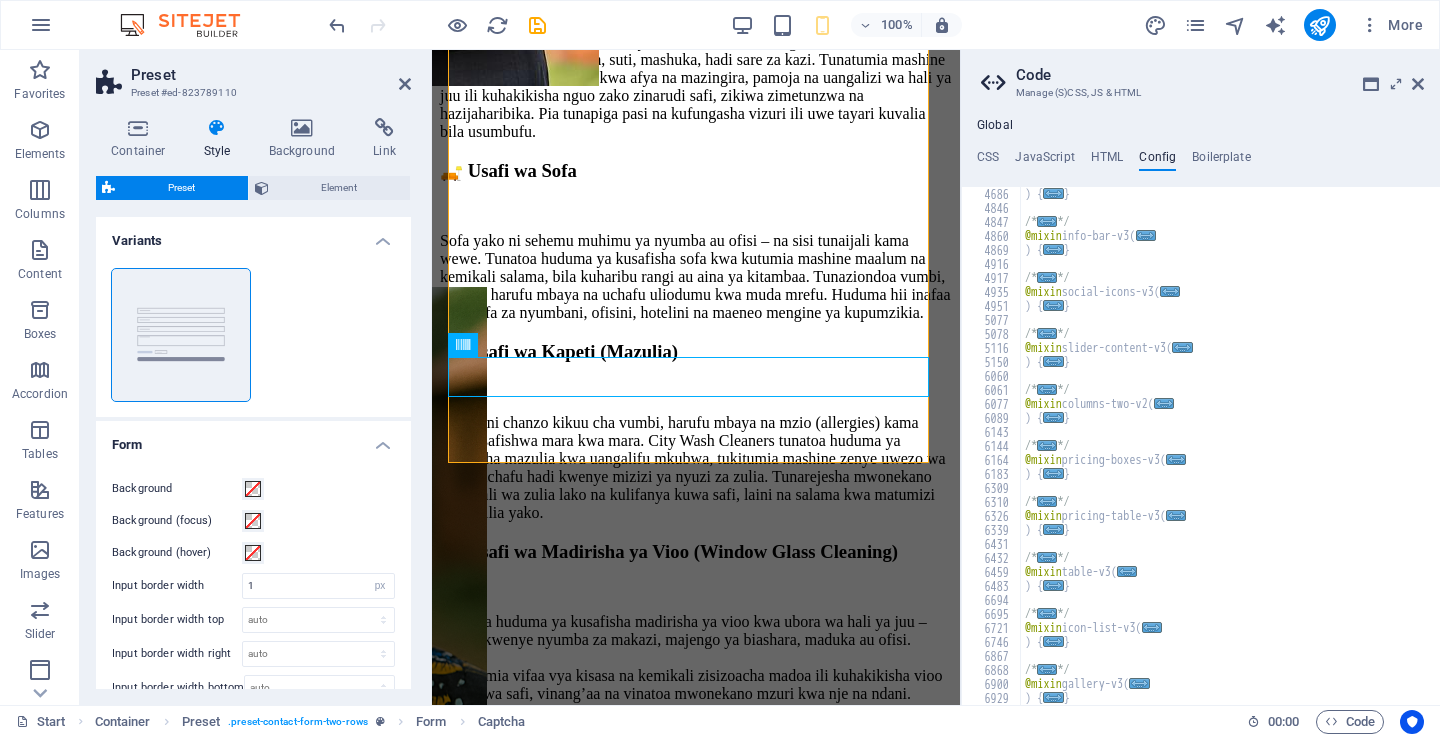 scroll, scrollTop: 1162, scrollLeft: 0, axis: vertical 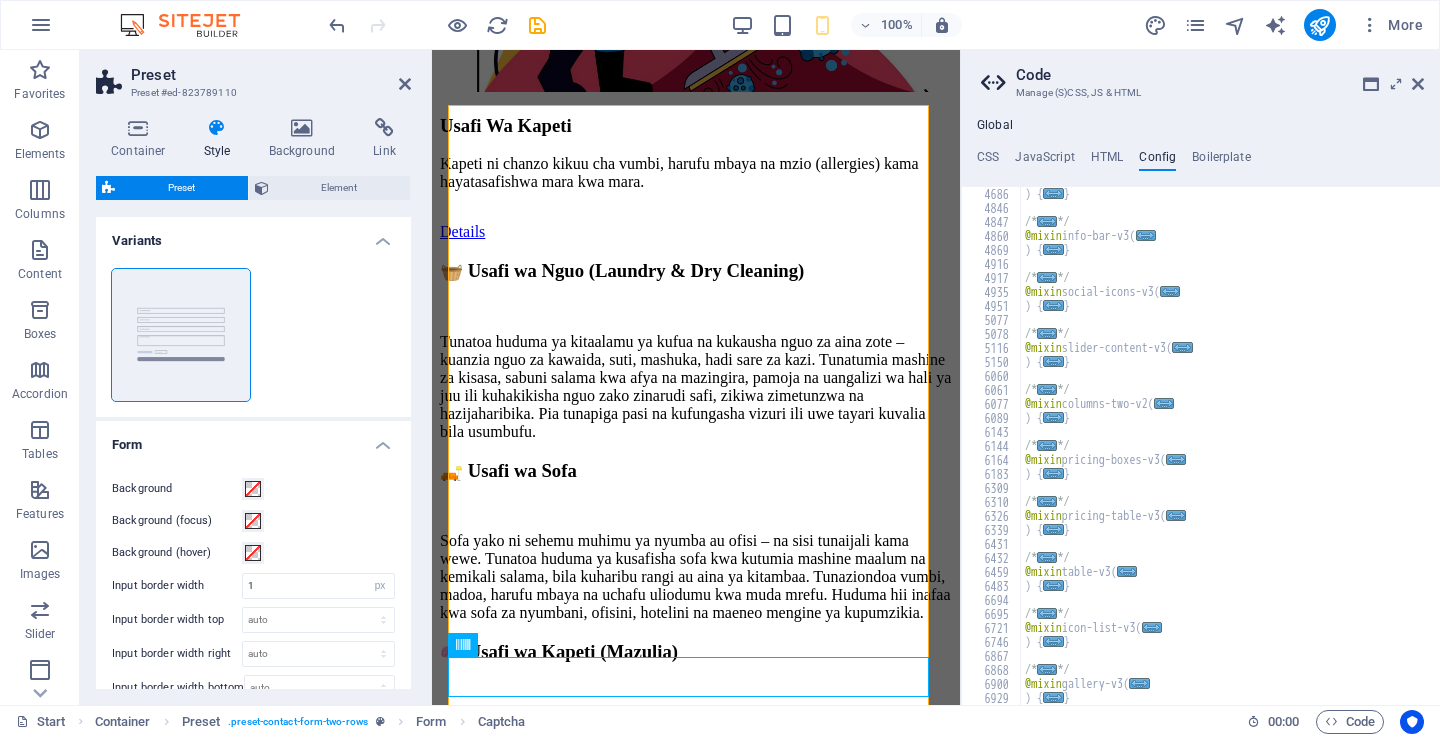 click on "**********" at bounding box center (1200, 377) 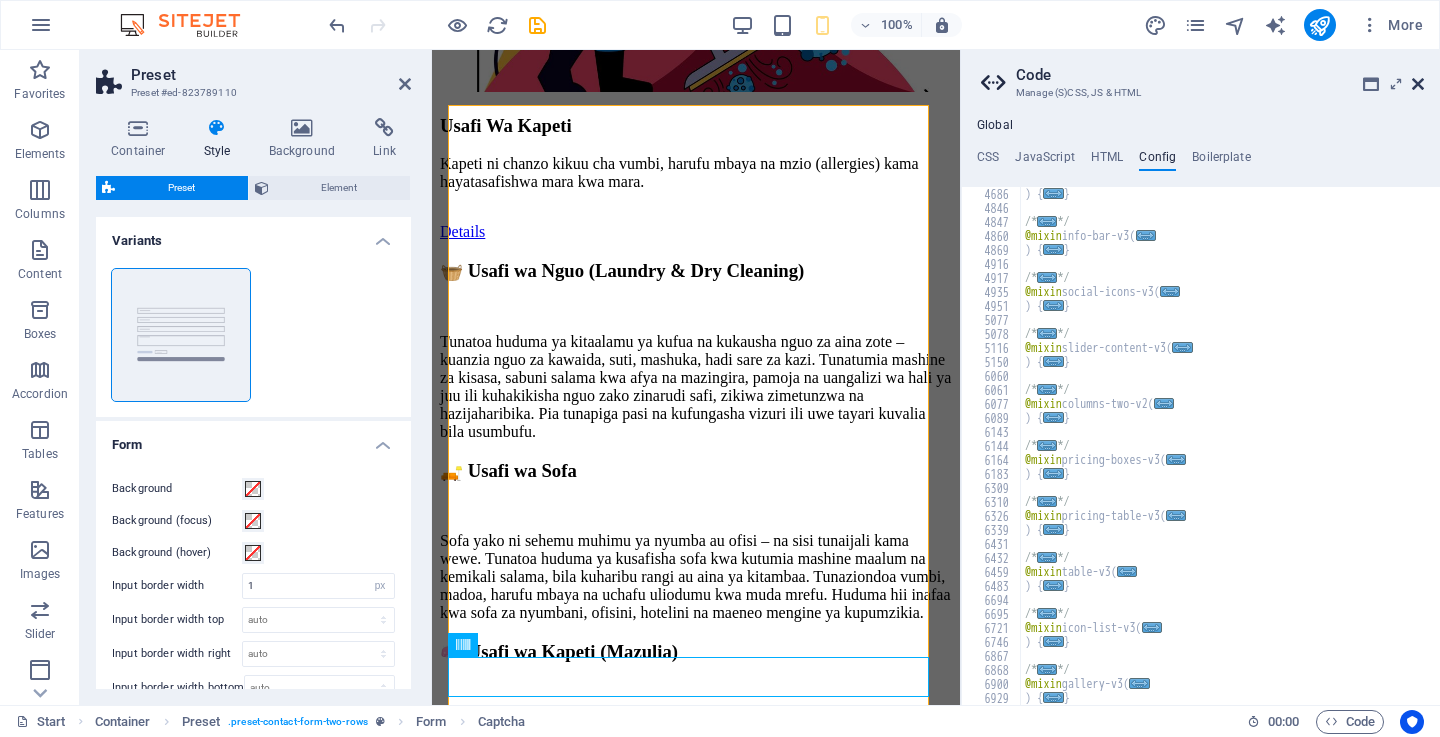 drag, startPoint x: 1414, startPoint y: 81, endPoint x: 867, endPoint y: 31, distance: 549.28046 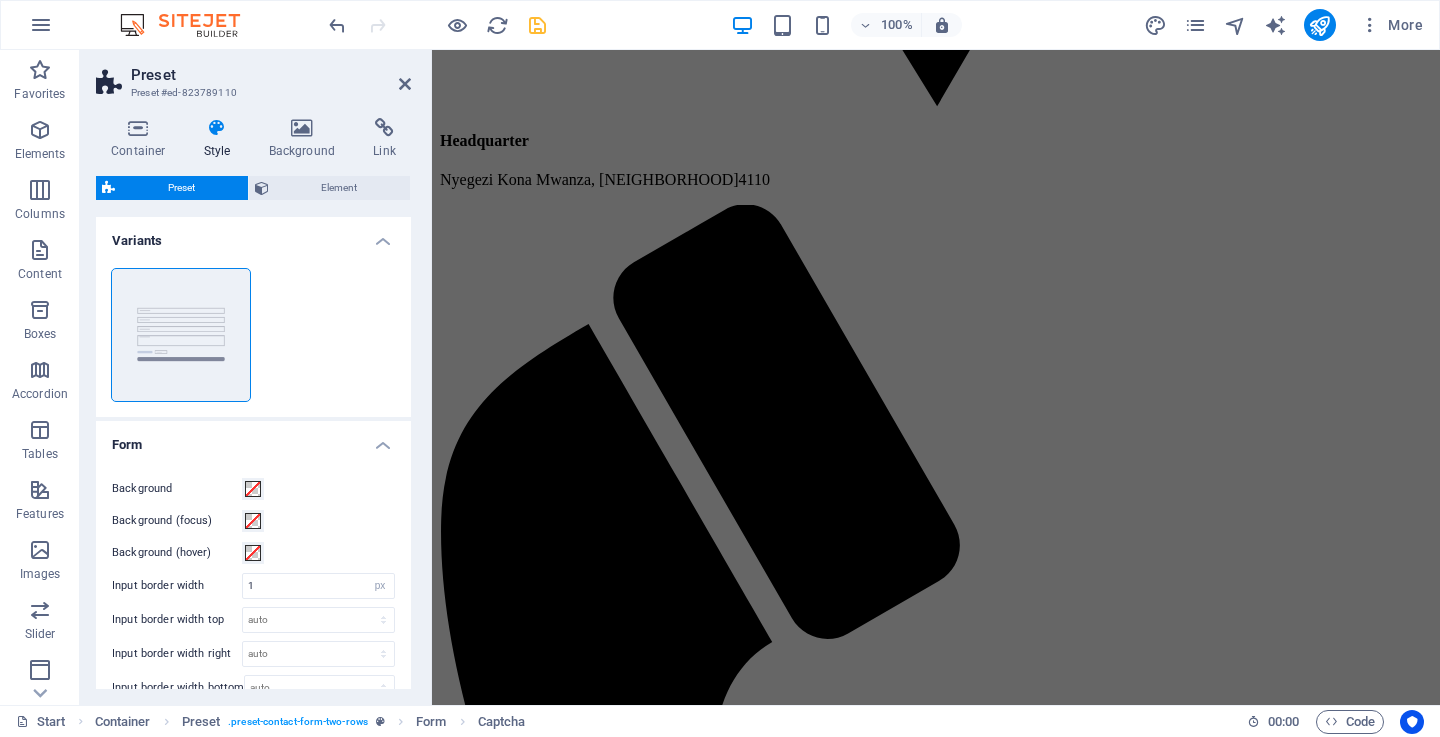 scroll, scrollTop: 8042, scrollLeft: 0, axis: vertical 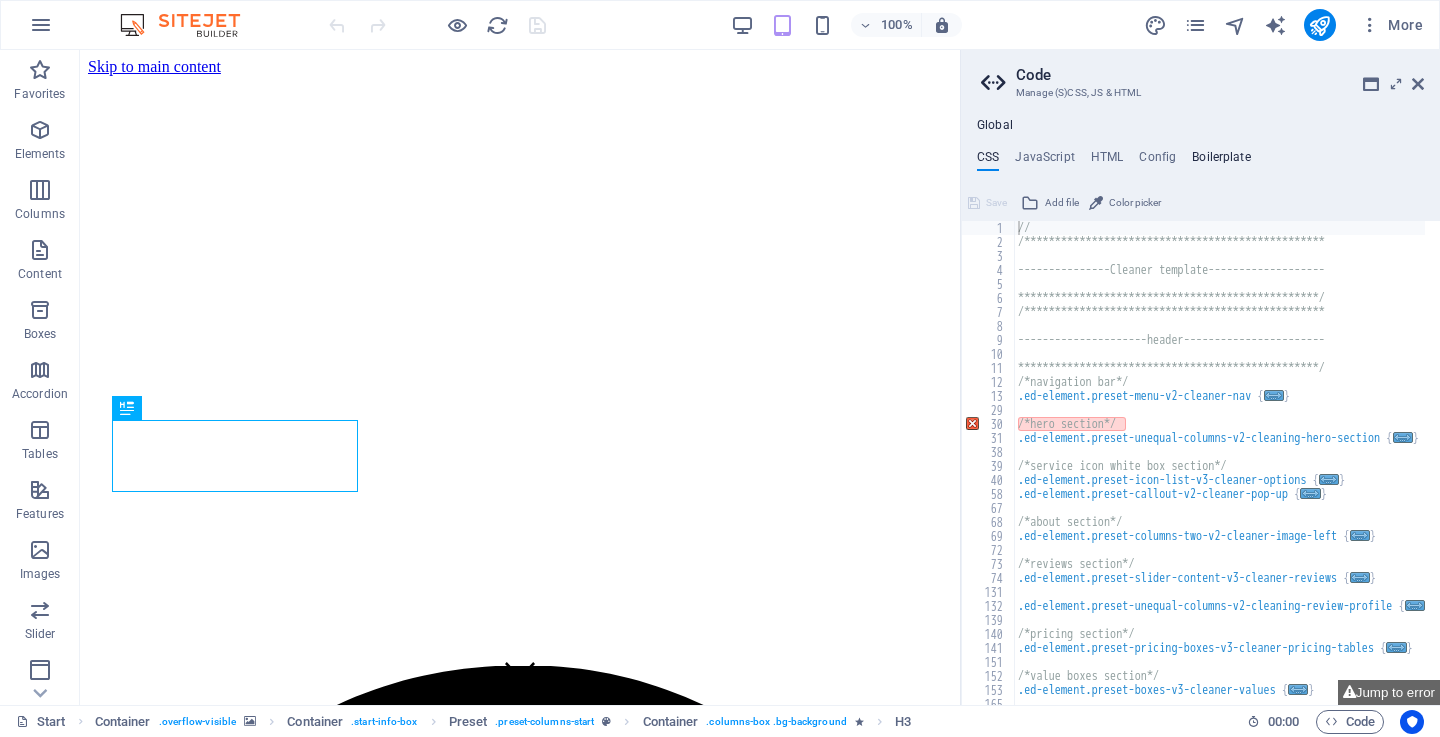 click on "Boilerplate" at bounding box center [1221, 161] 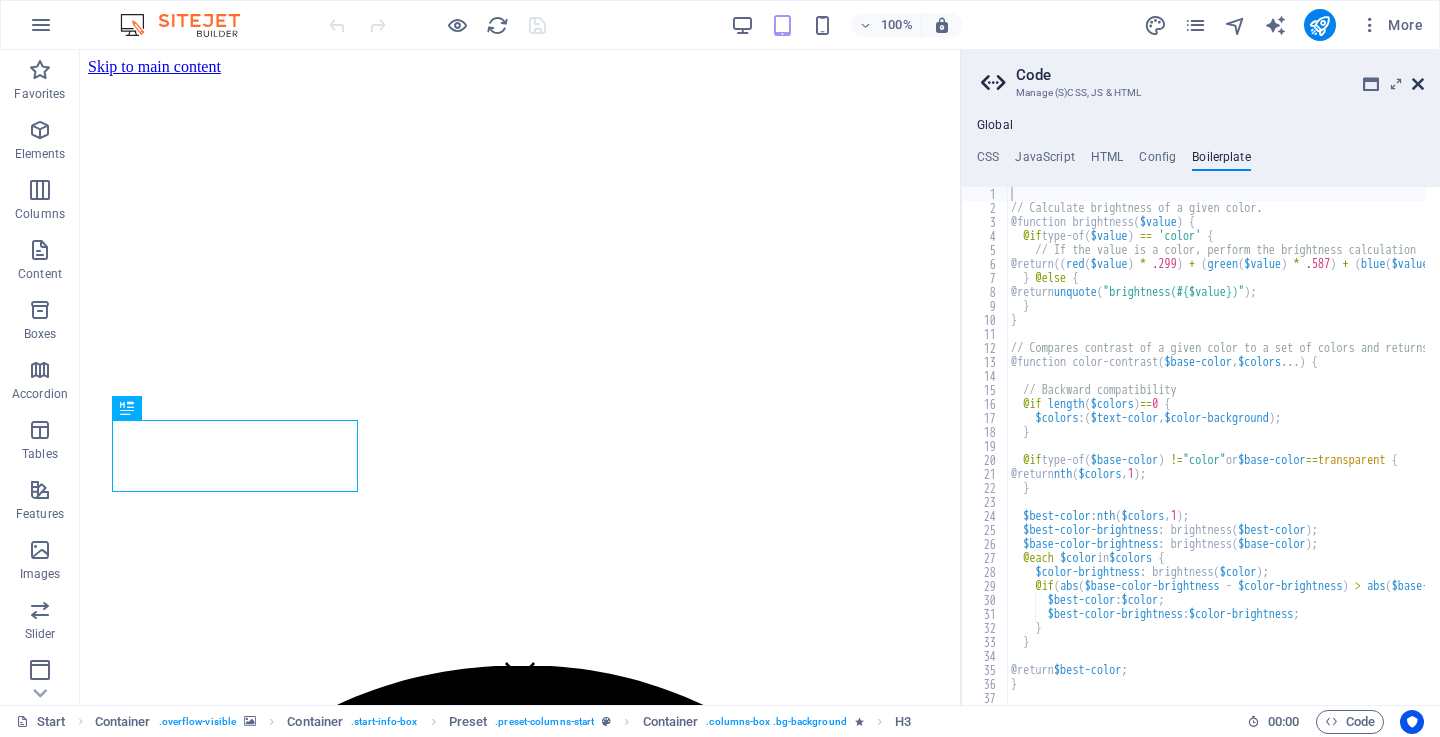 click at bounding box center (1418, 84) 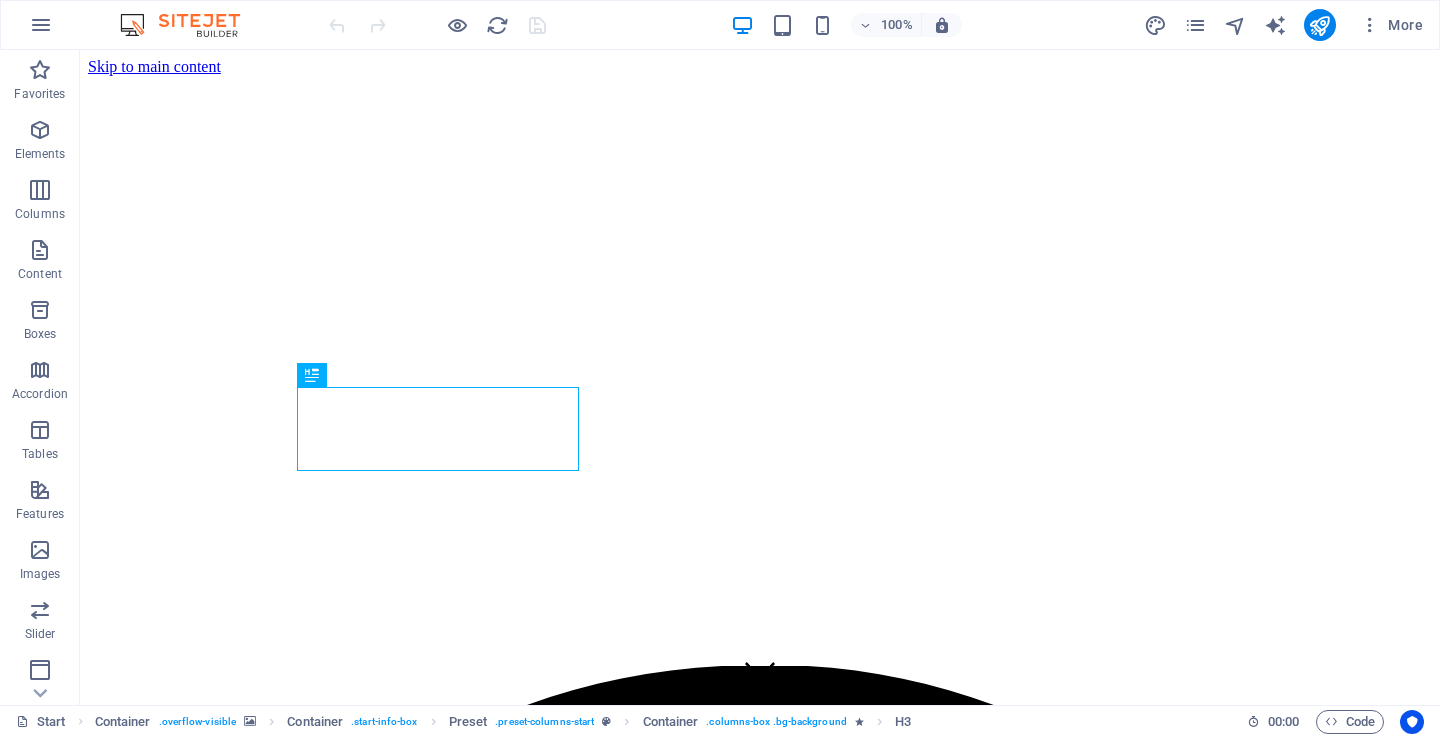 click at bounding box center [190, 25] 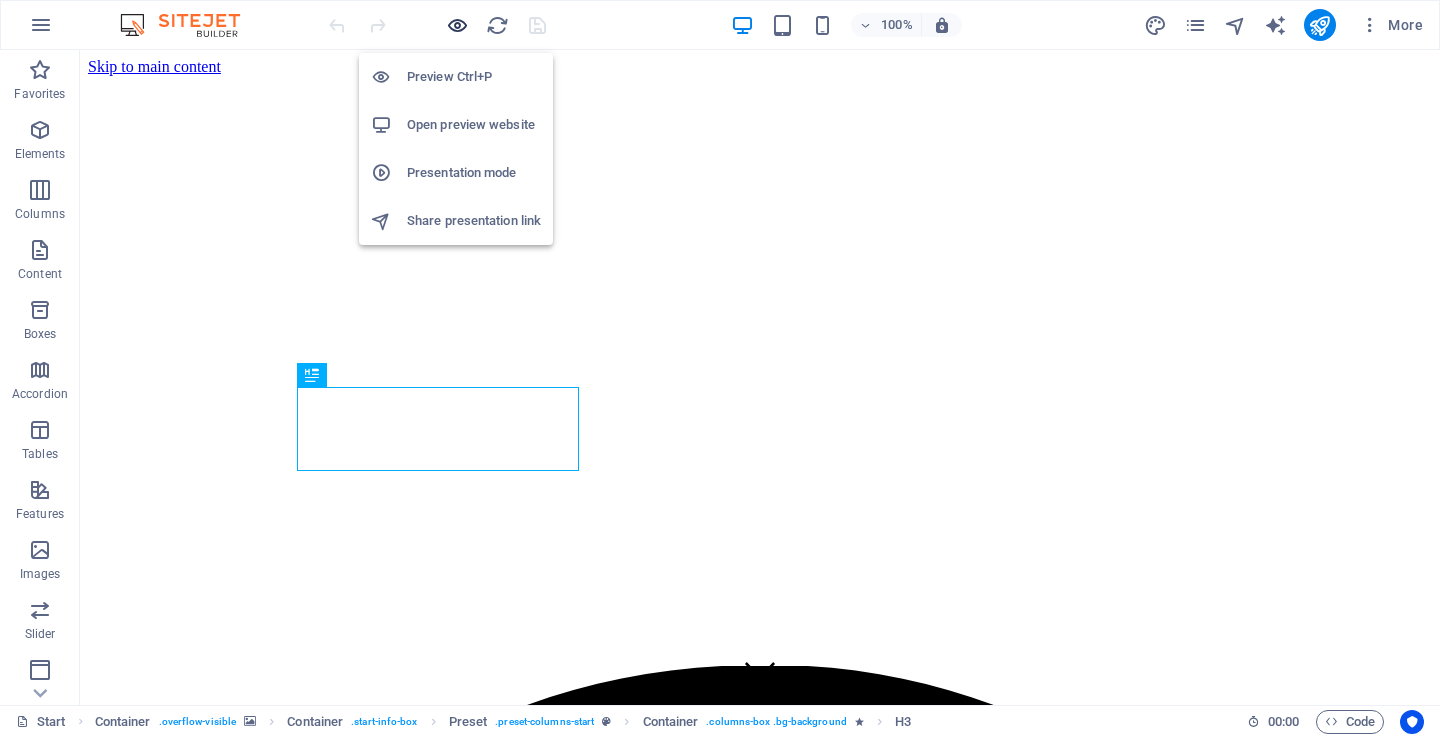 click at bounding box center (457, 25) 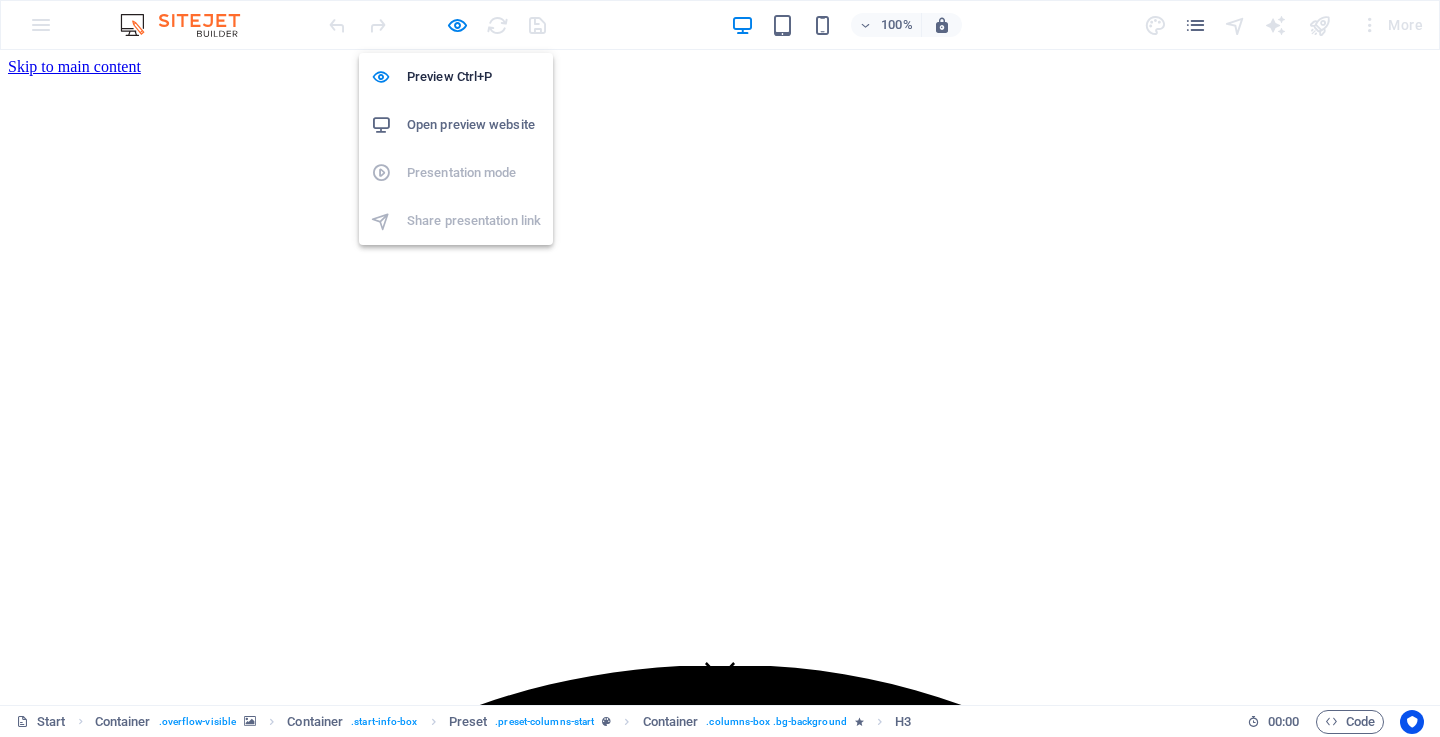 click on "Open preview website" at bounding box center [474, 125] 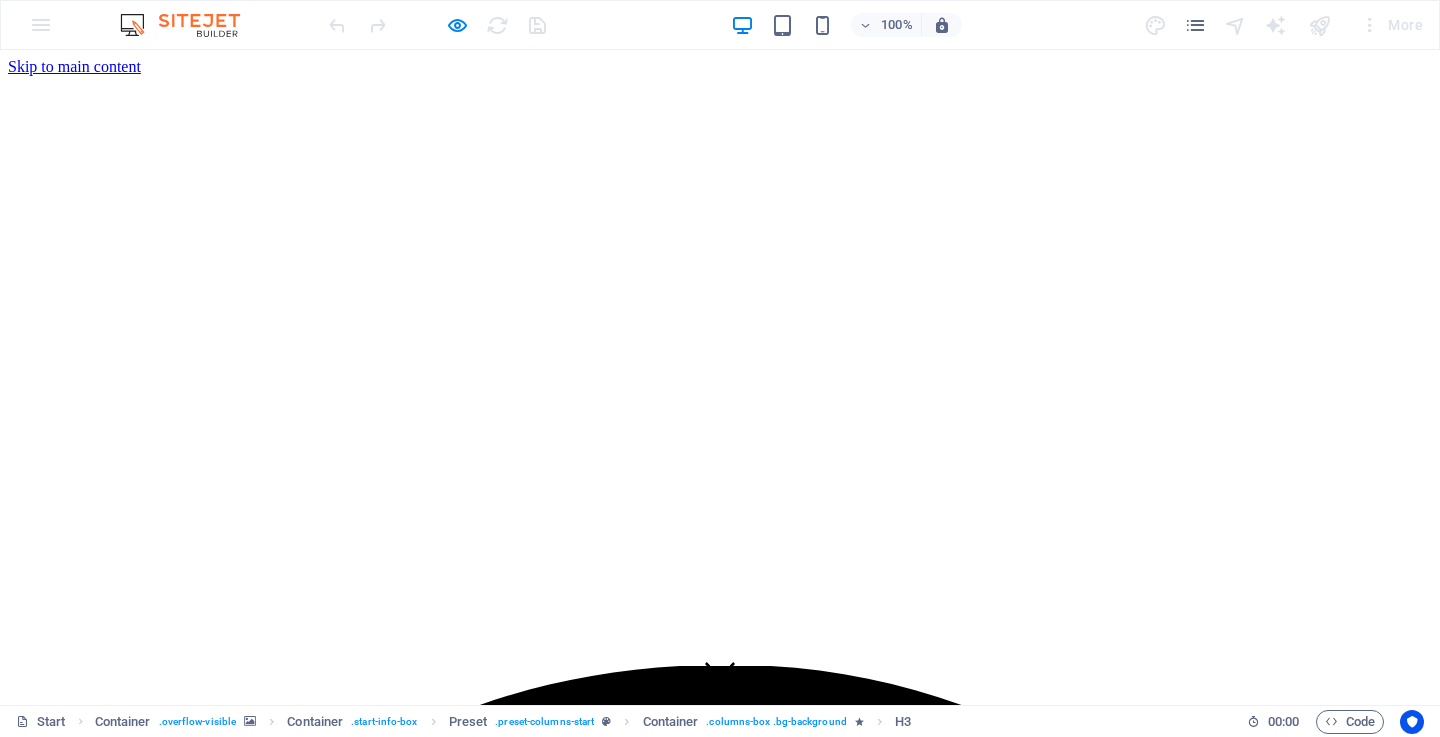 click on "100% More" at bounding box center [720, 25] 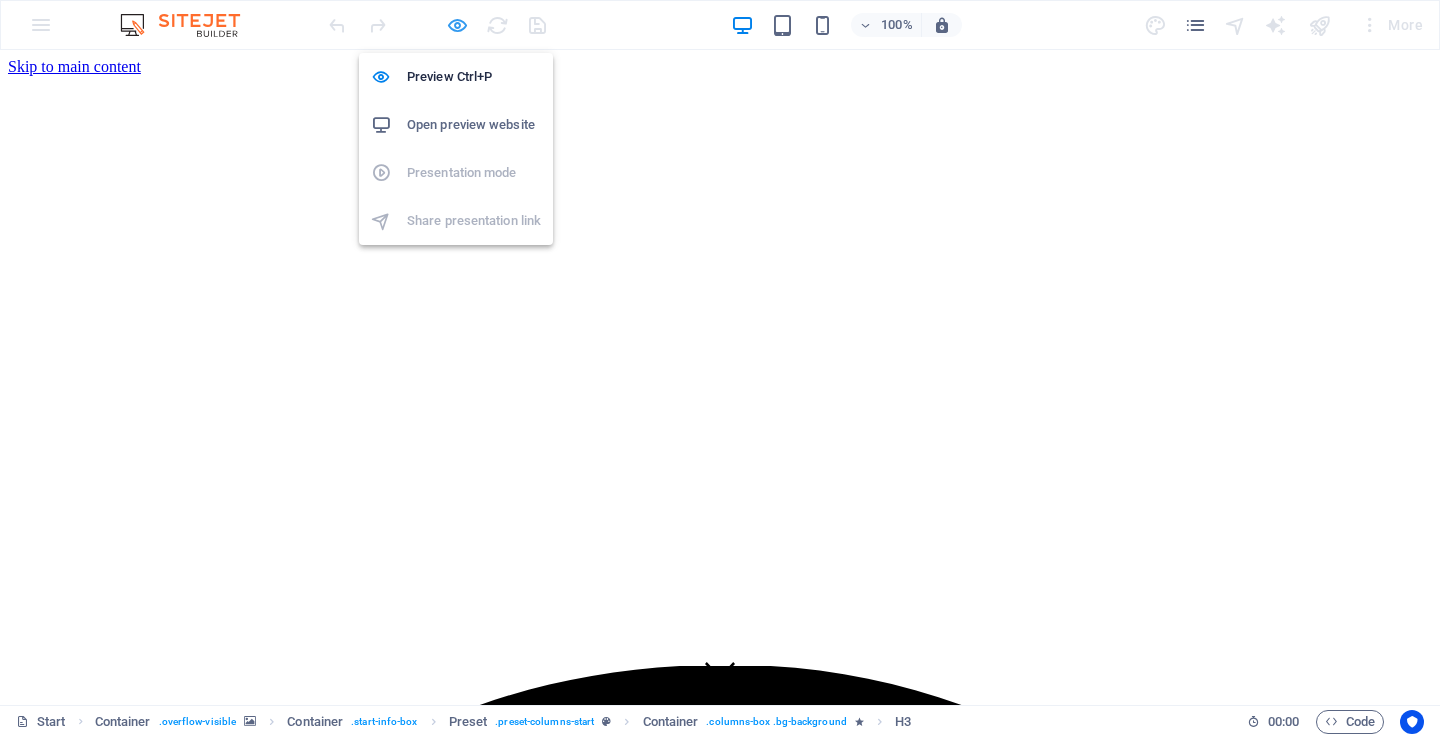 click at bounding box center (457, 25) 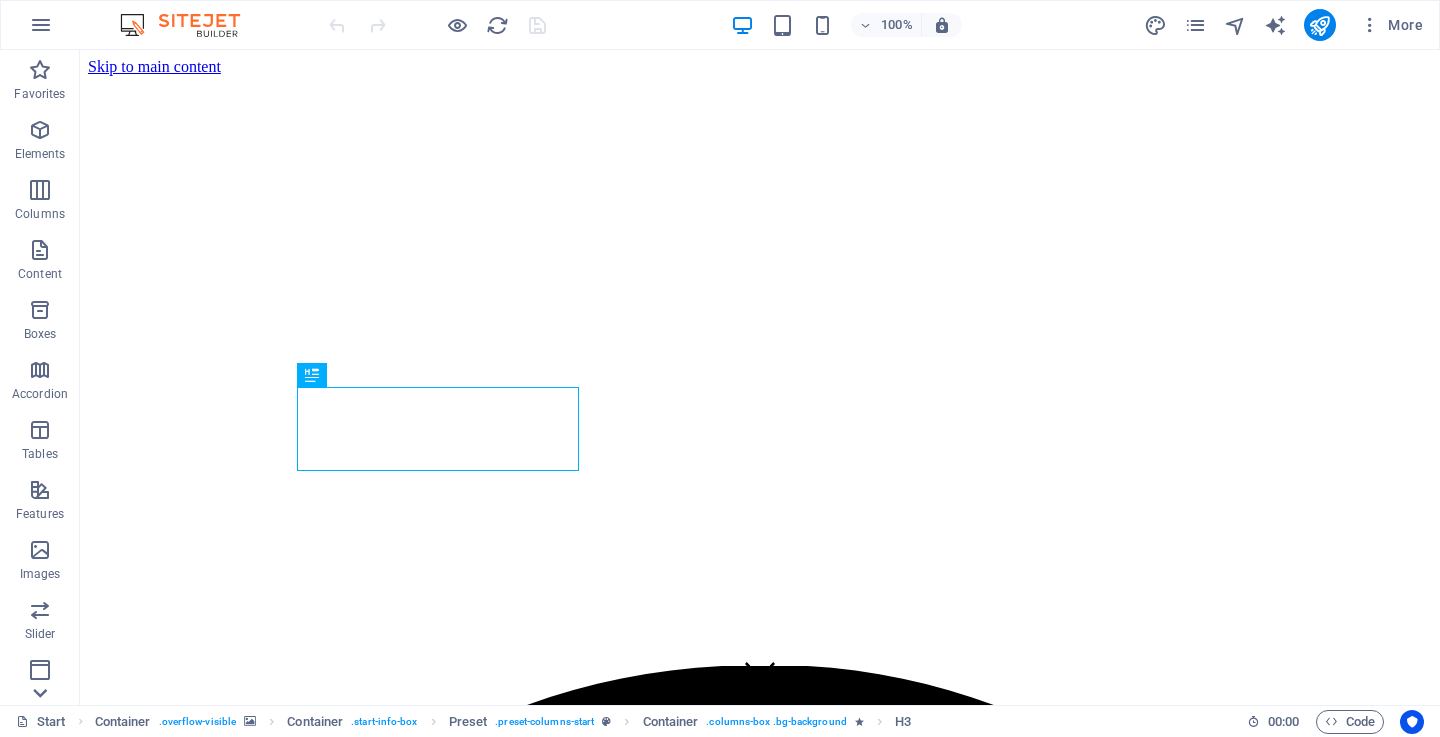 scroll, scrollTop: 245, scrollLeft: 0, axis: vertical 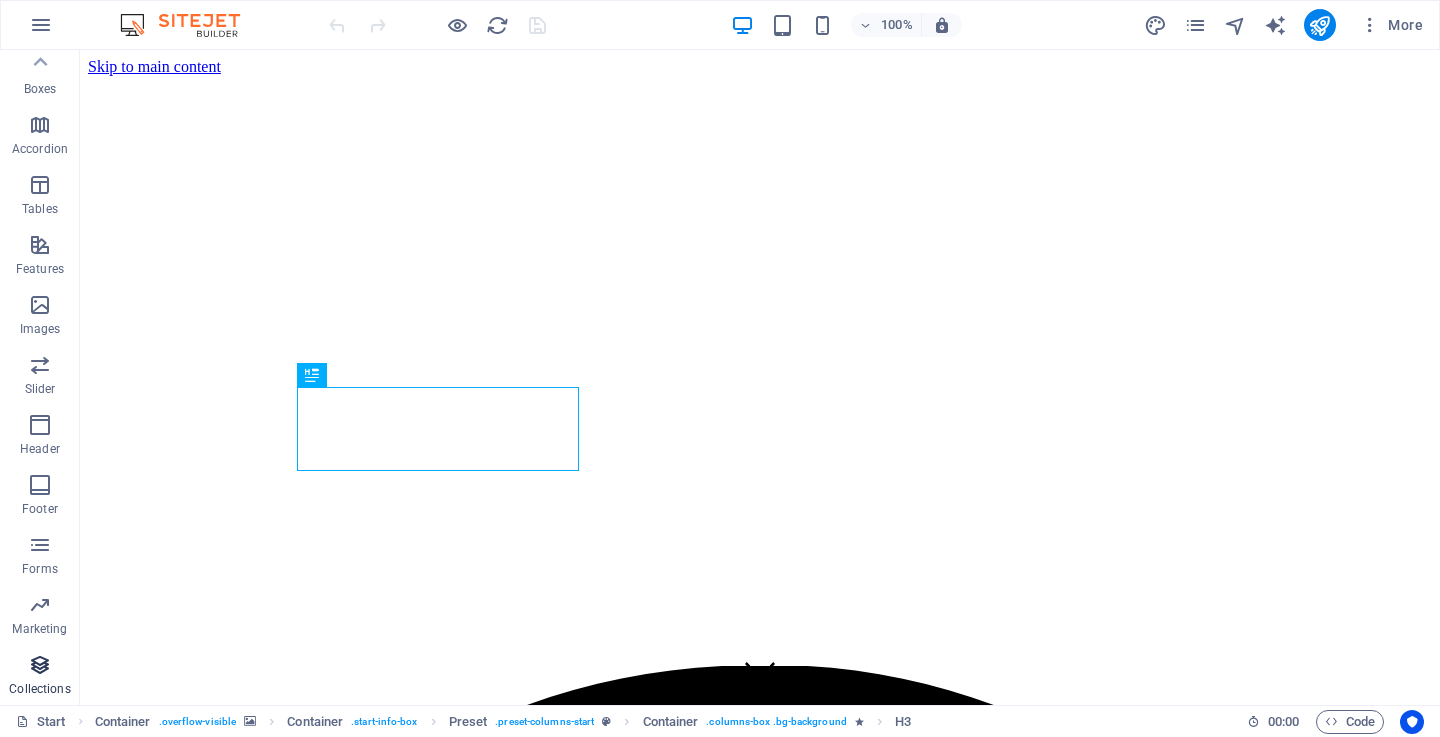 click on "Collections" at bounding box center [40, 677] 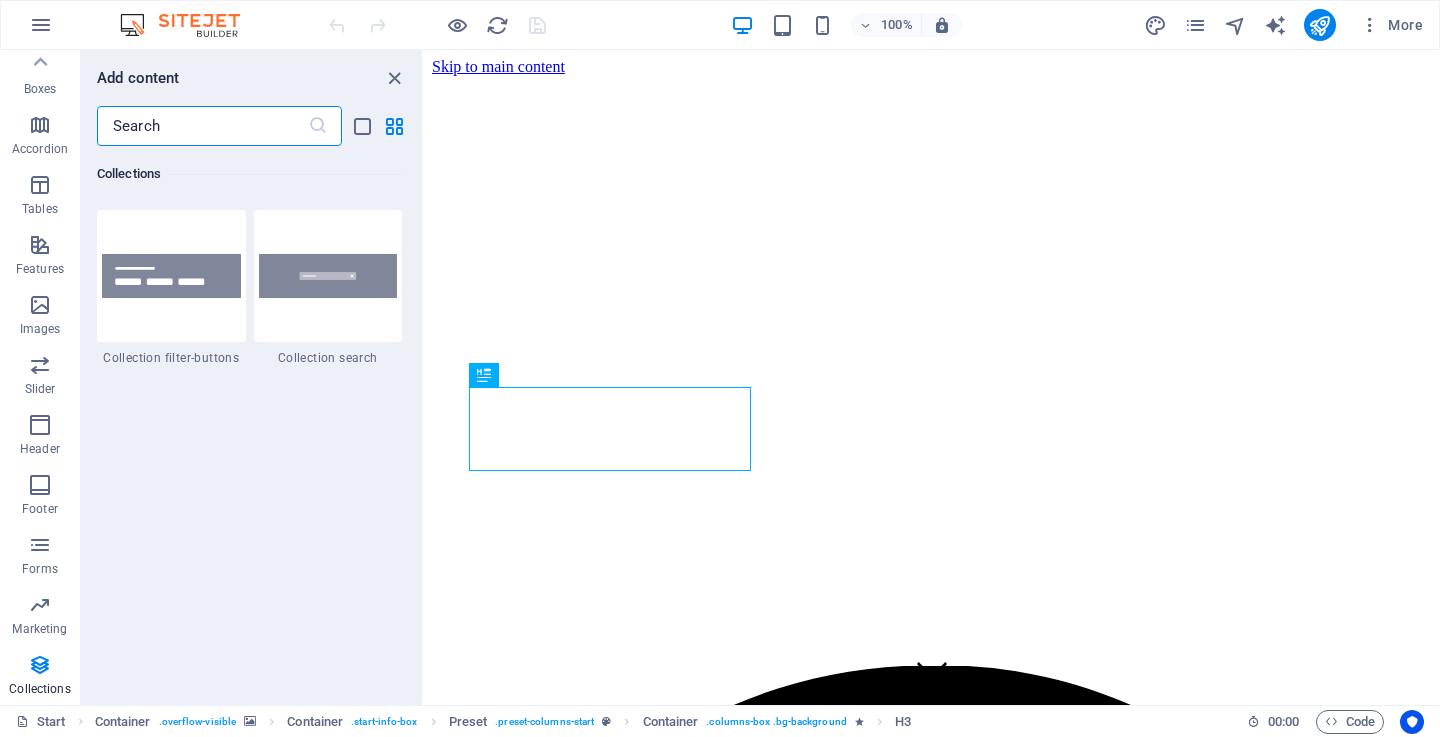 scroll, scrollTop: 19165, scrollLeft: 0, axis: vertical 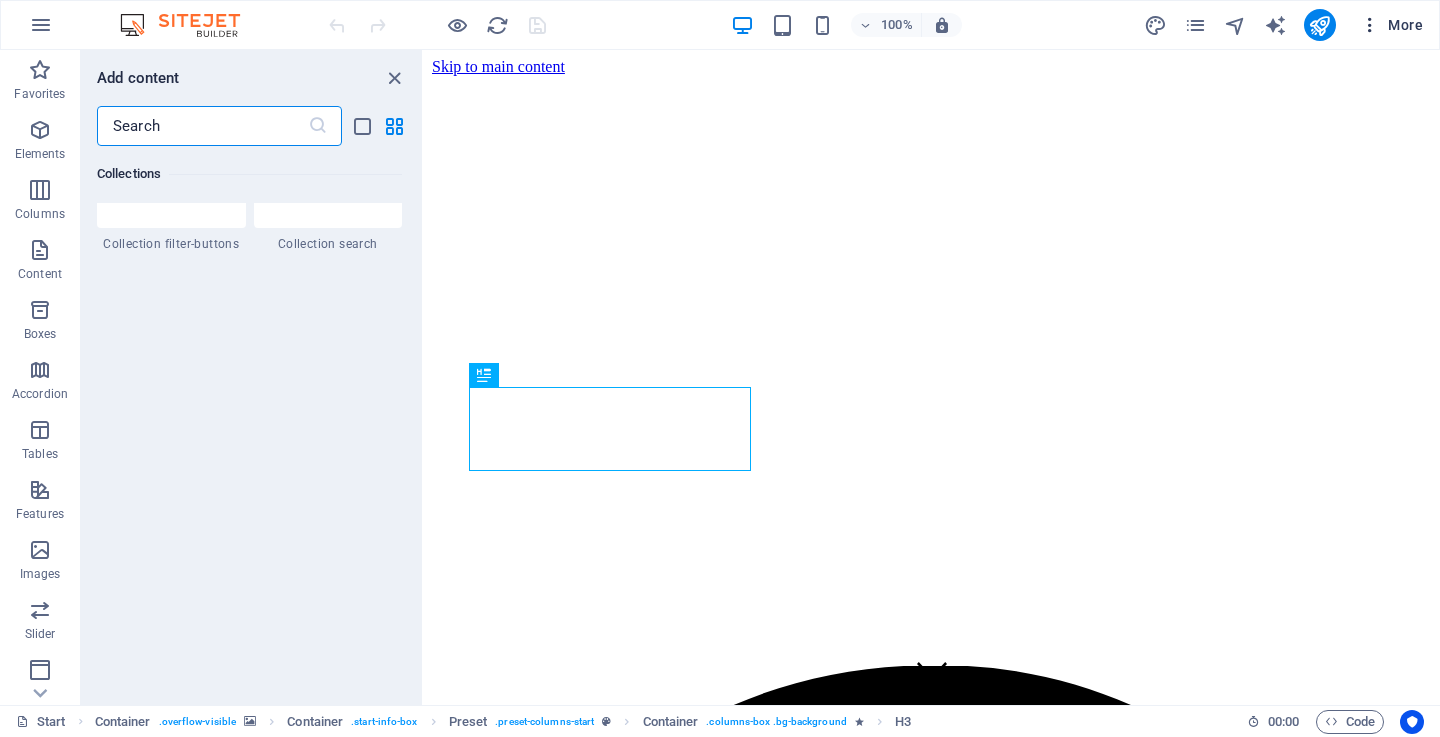 click on "More" at bounding box center (1391, 25) 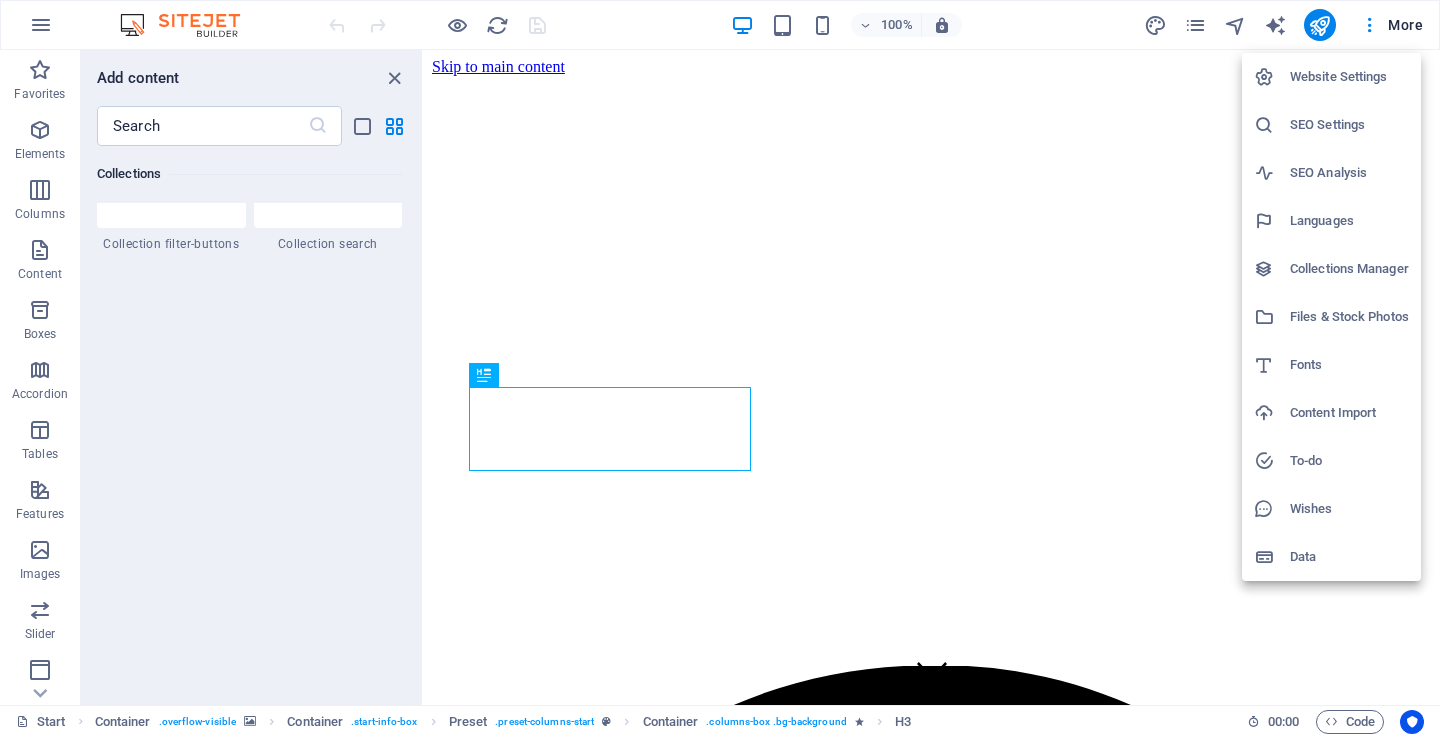 click on "Data" at bounding box center (1349, 557) 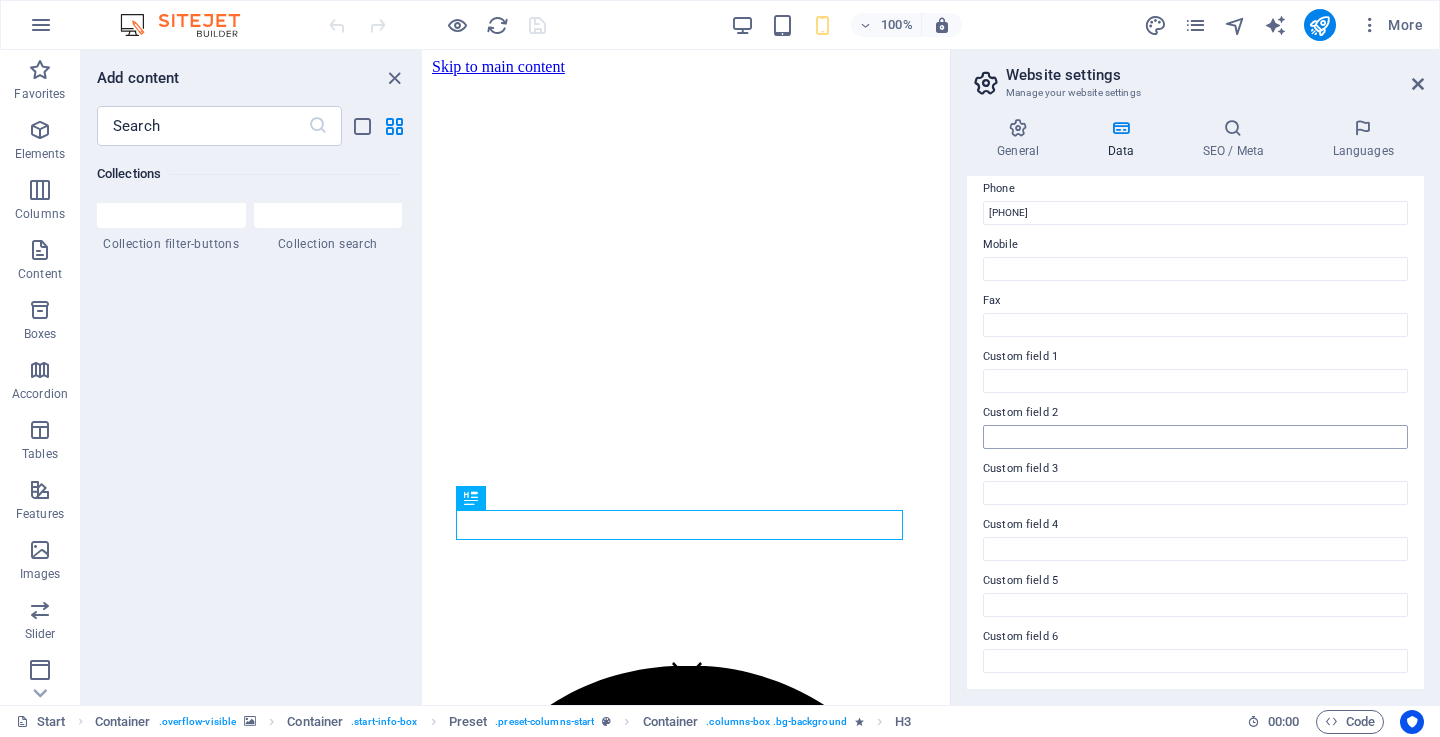 scroll, scrollTop: 0, scrollLeft: 0, axis: both 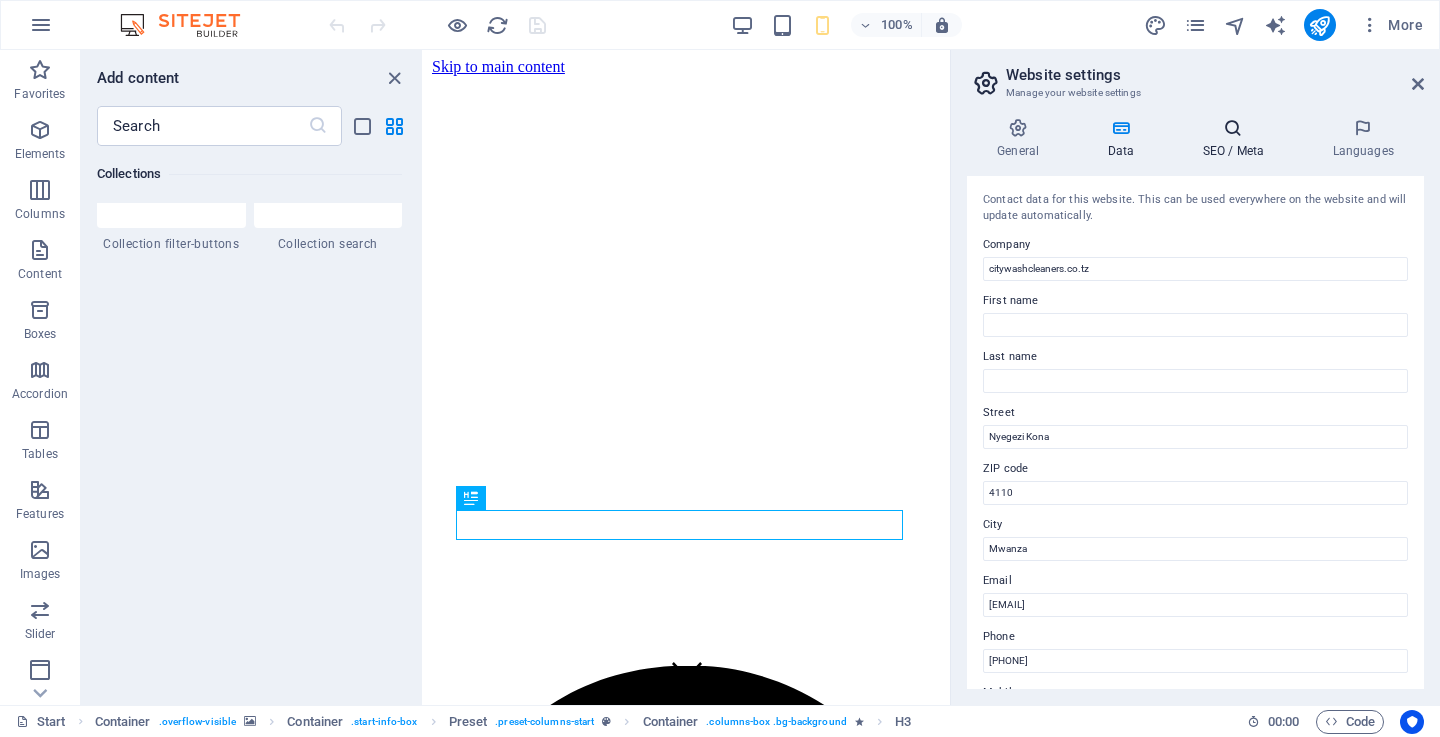 click on "SEO / Meta" at bounding box center (1237, 139) 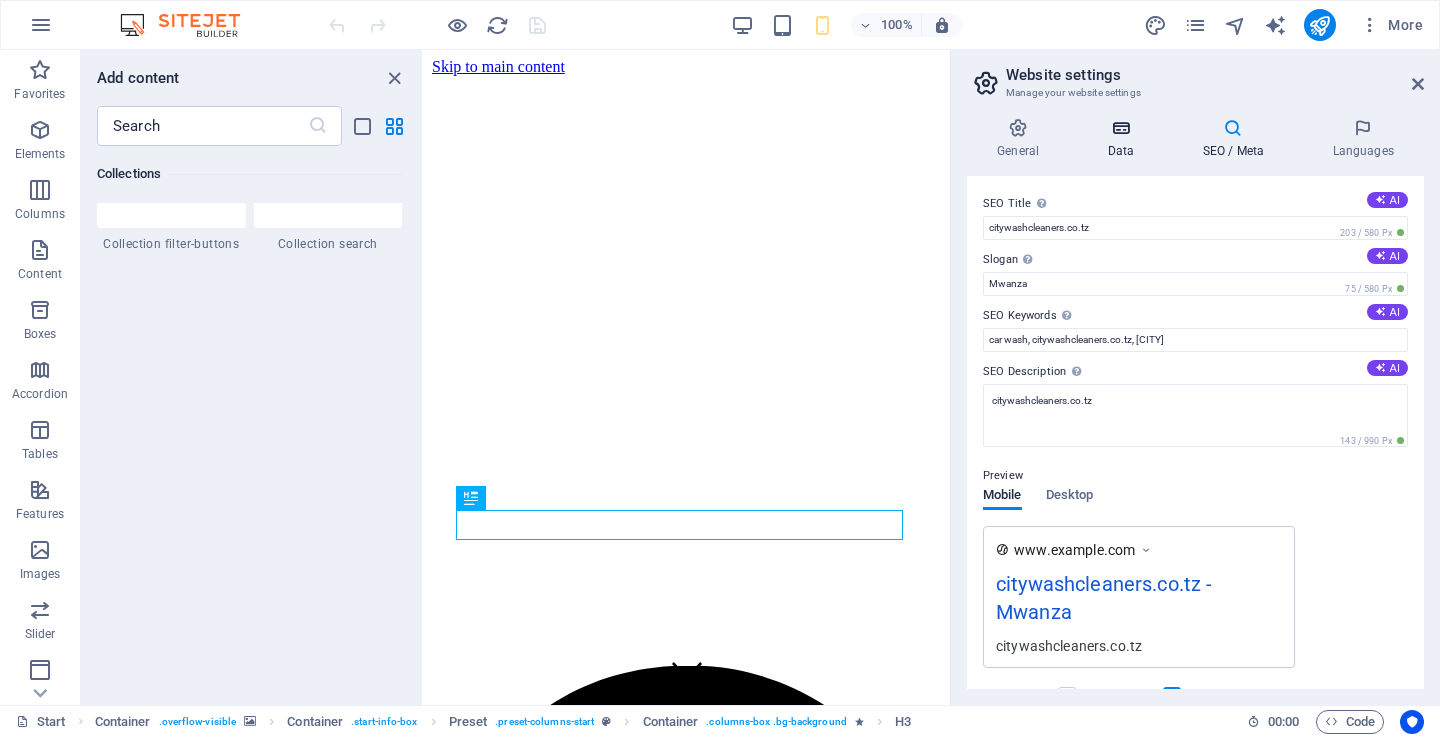 click at bounding box center (1120, 128) 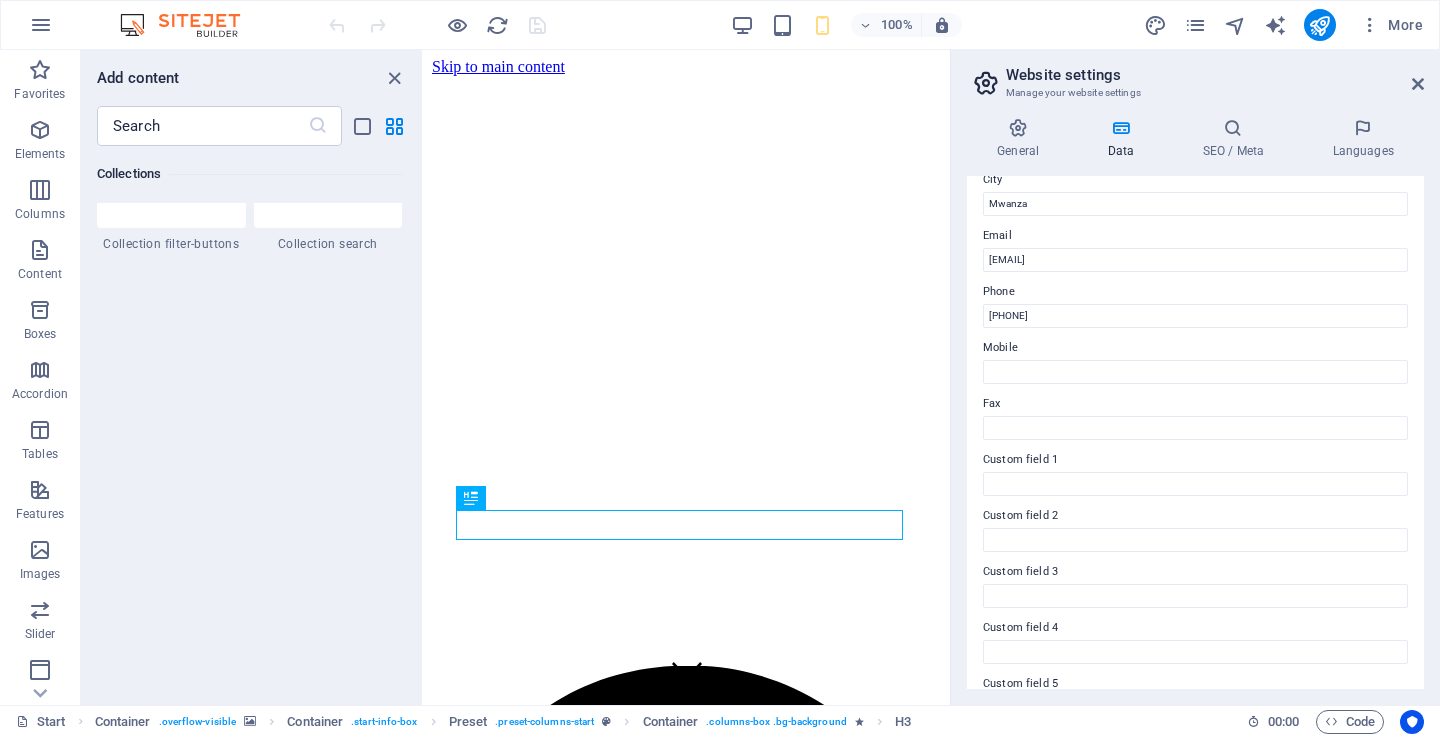 scroll, scrollTop: 248, scrollLeft: 0, axis: vertical 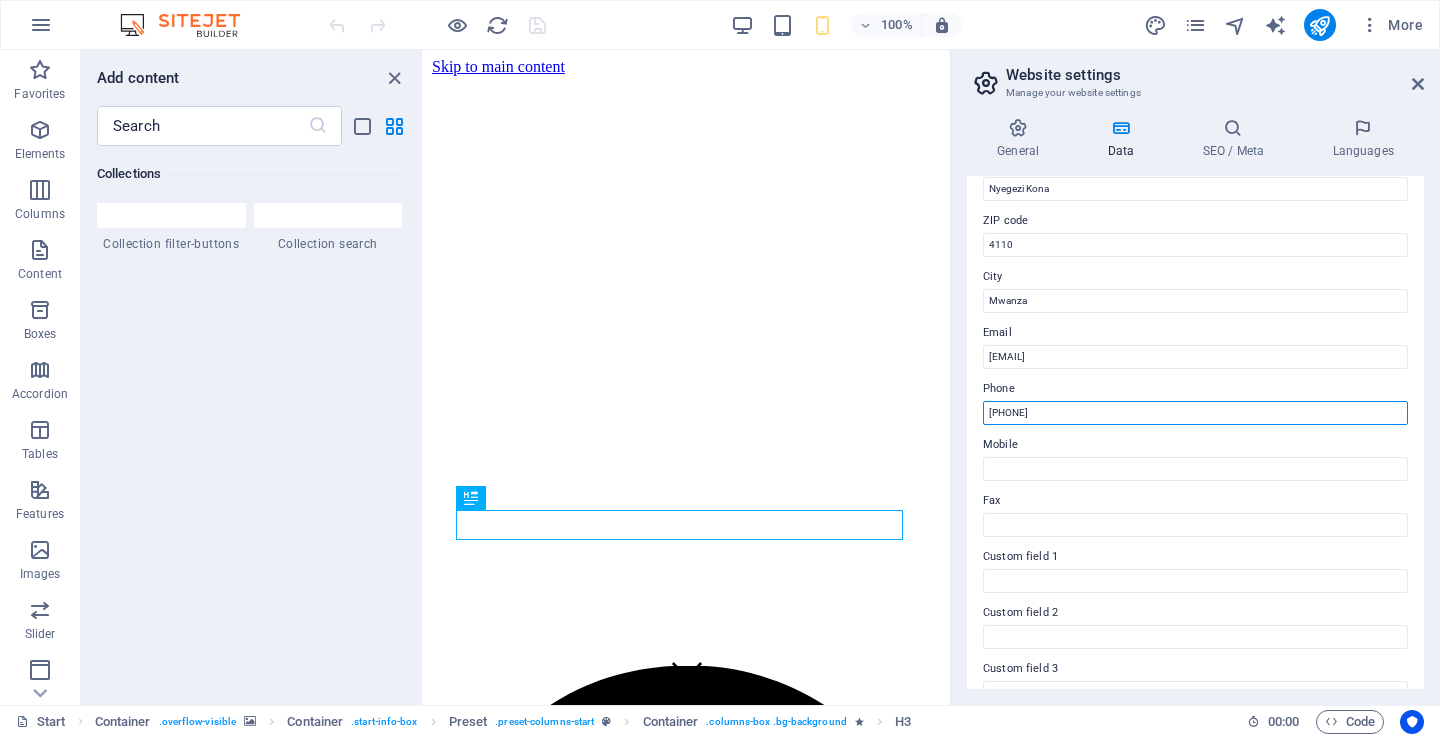 drag, startPoint x: 1071, startPoint y: 417, endPoint x: 975, endPoint y: 410, distance: 96.25487 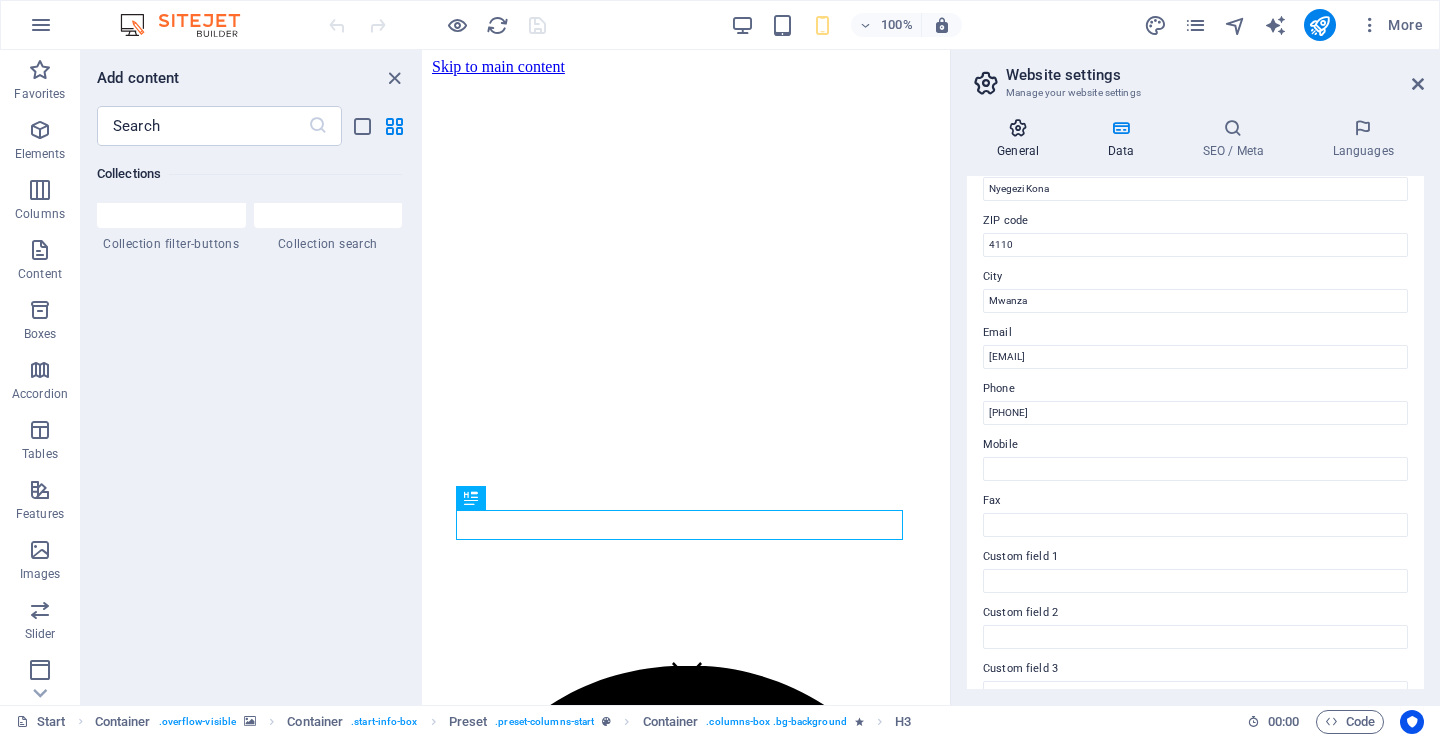 click on "General" at bounding box center [1022, 139] 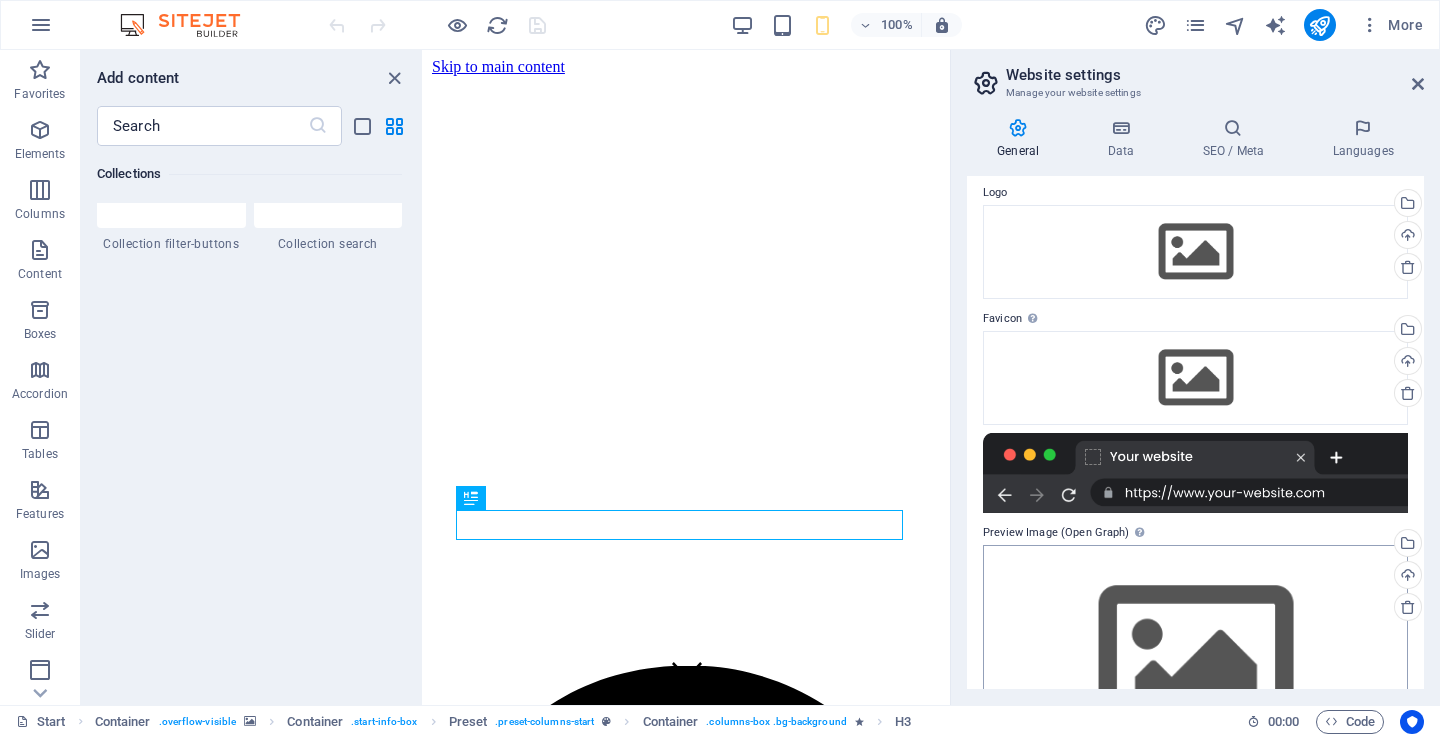 scroll, scrollTop: 0, scrollLeft: 0, axis: both 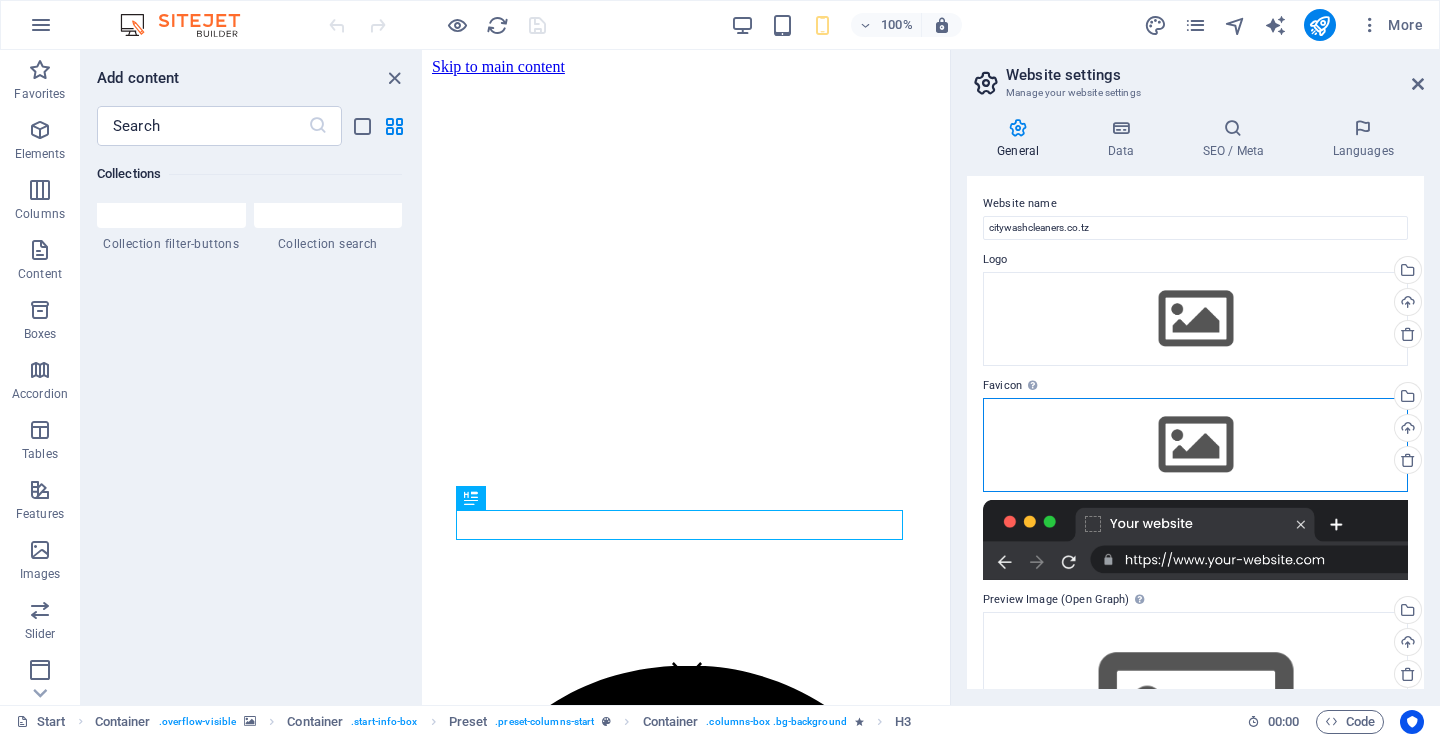 click on "Drag files here, click to choose files or select files from Files or our free stock photos & videos" at bounding box center [1195, 445] 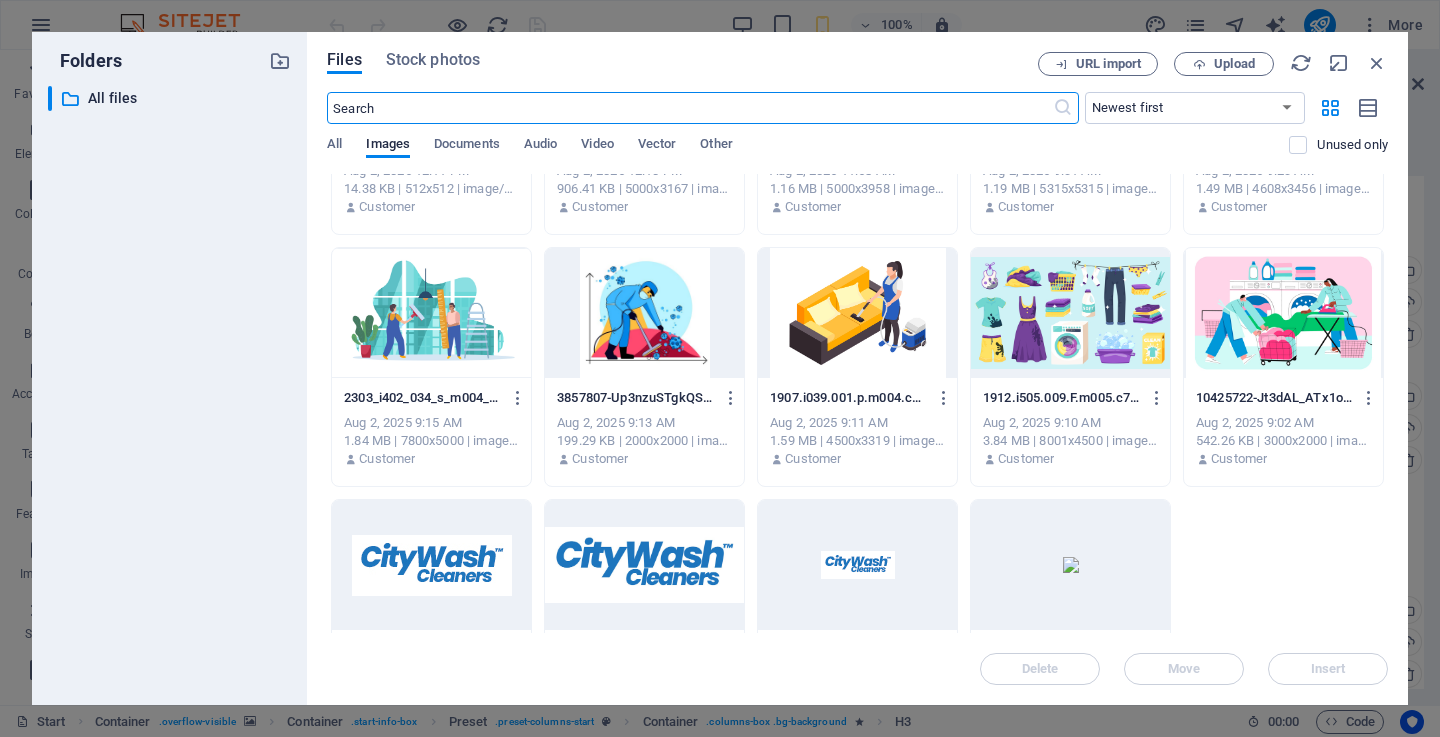 scroll, scrollTop: 789, scrollLeft: 0, axis: vertical 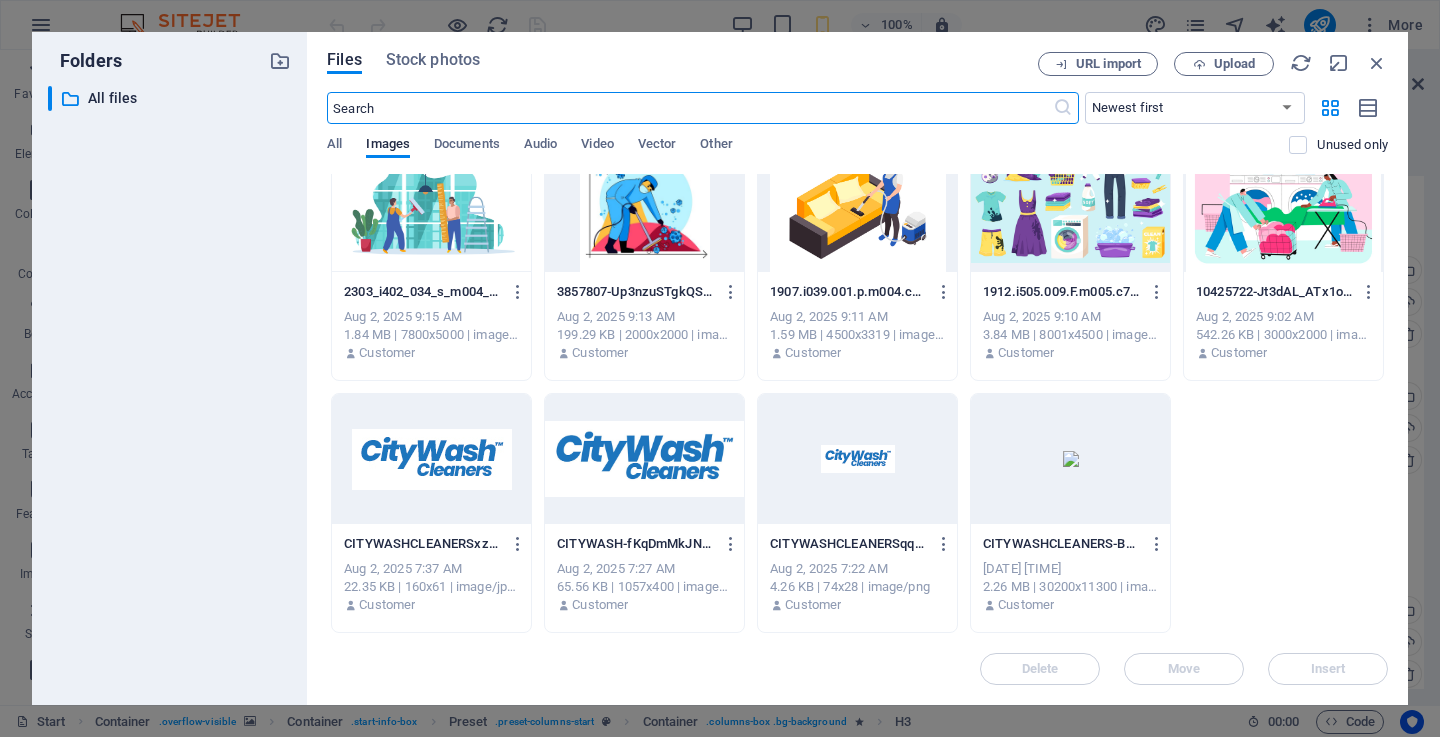 click at bounding box center (857, 459) 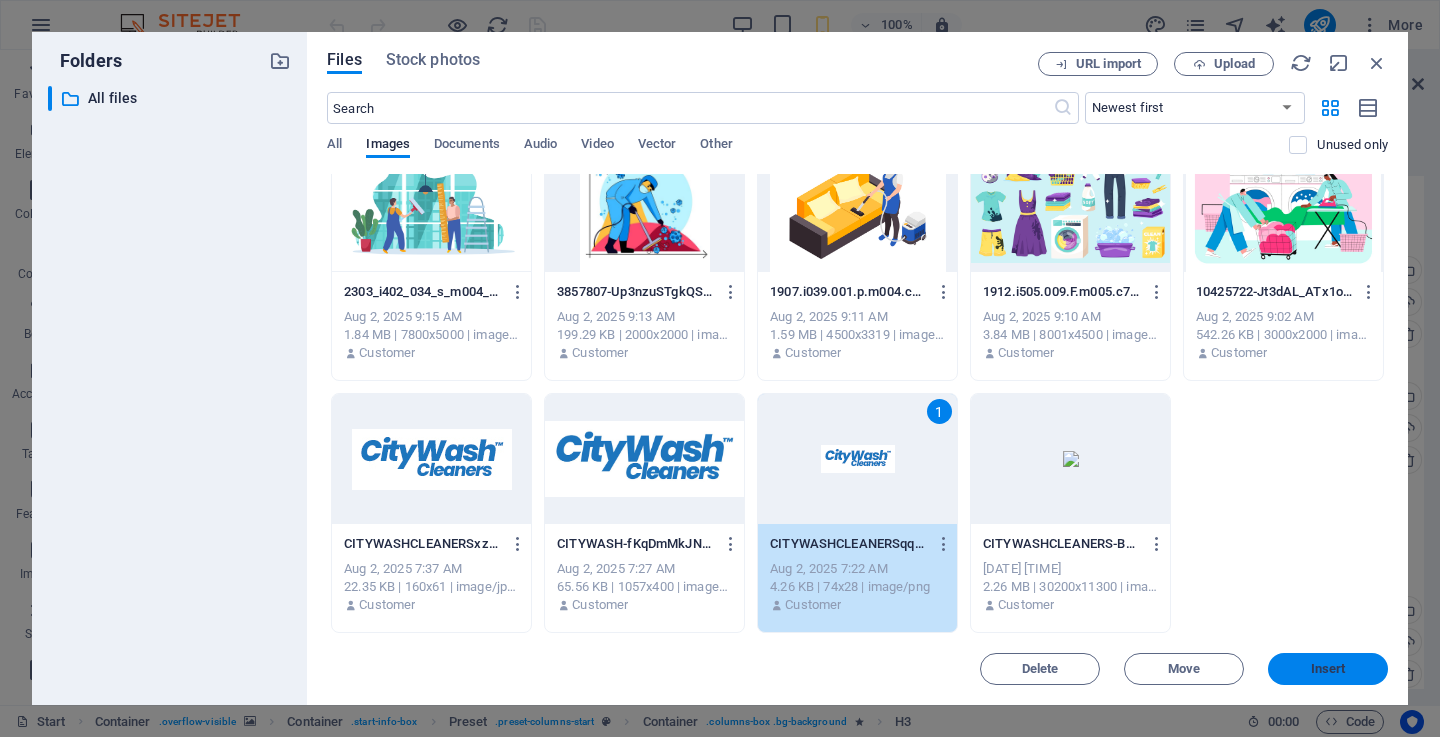 click on "Insert" at bounding box center (1328, 669) 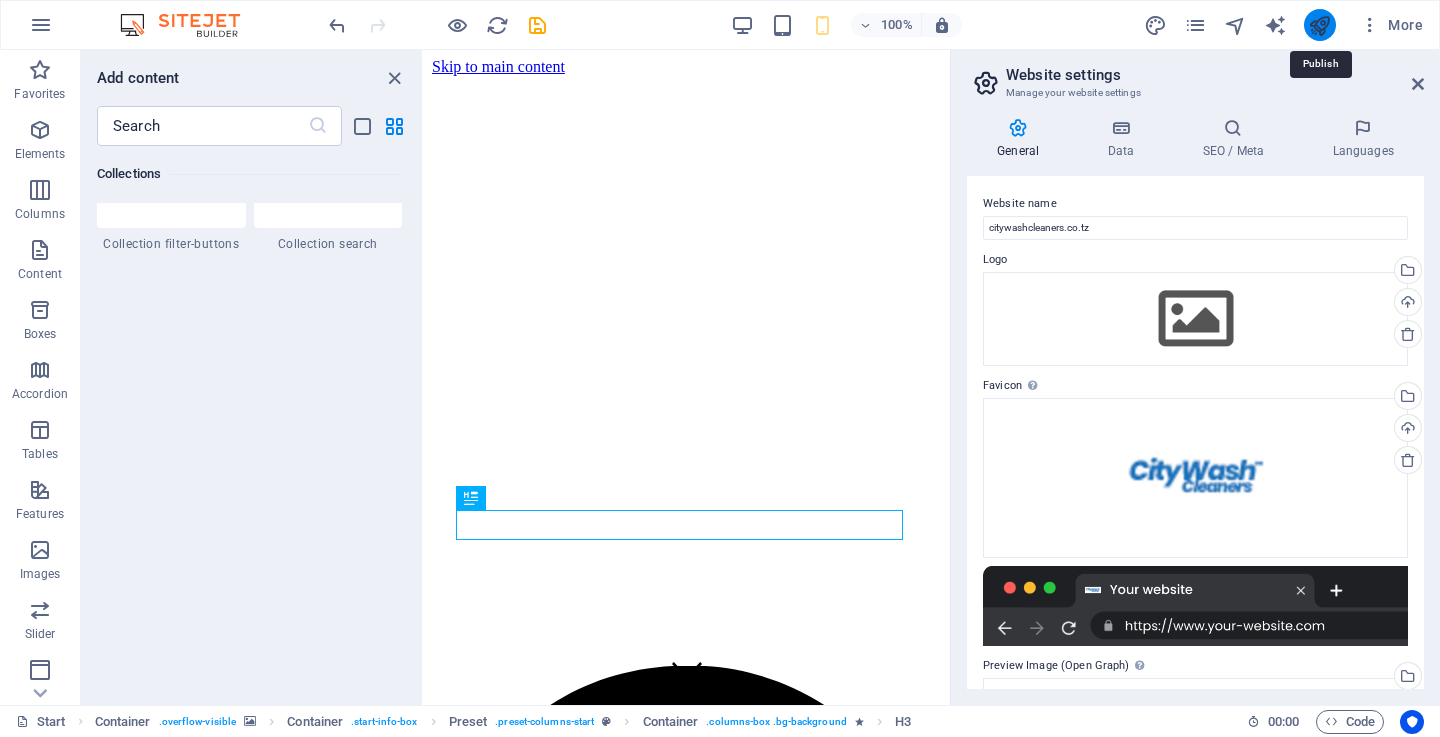 click at bounding box center (1319, 25) 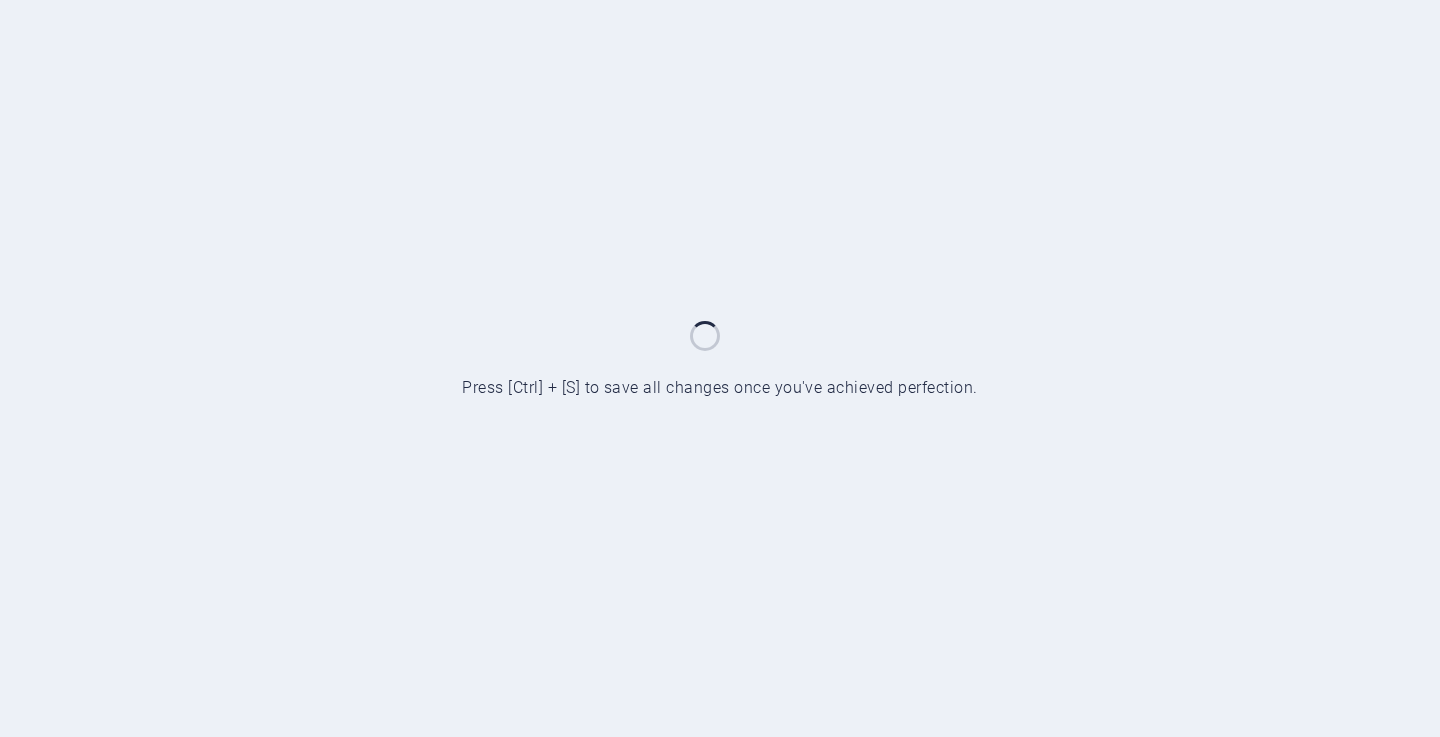 scroll, scrollTop: 0, scrollLeft: 0, axis: both 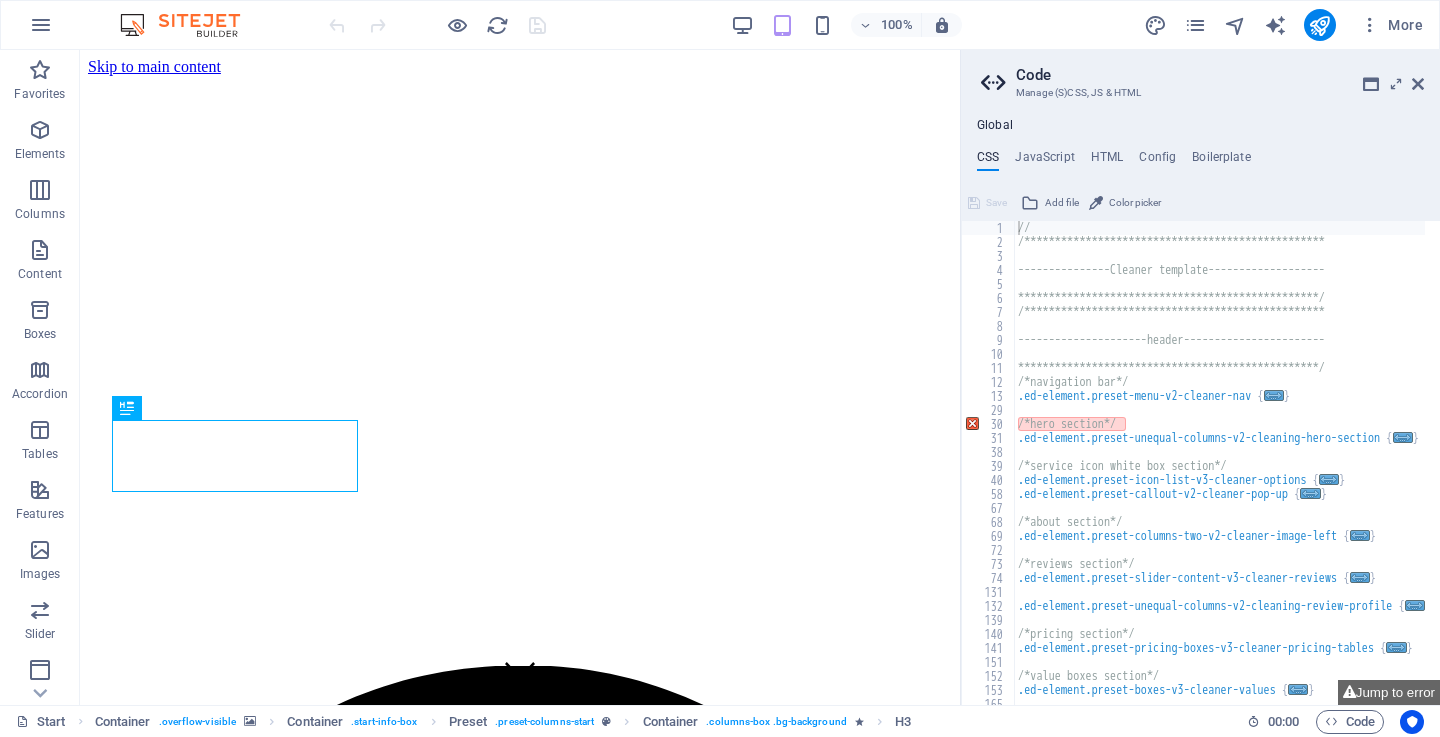type on "//" 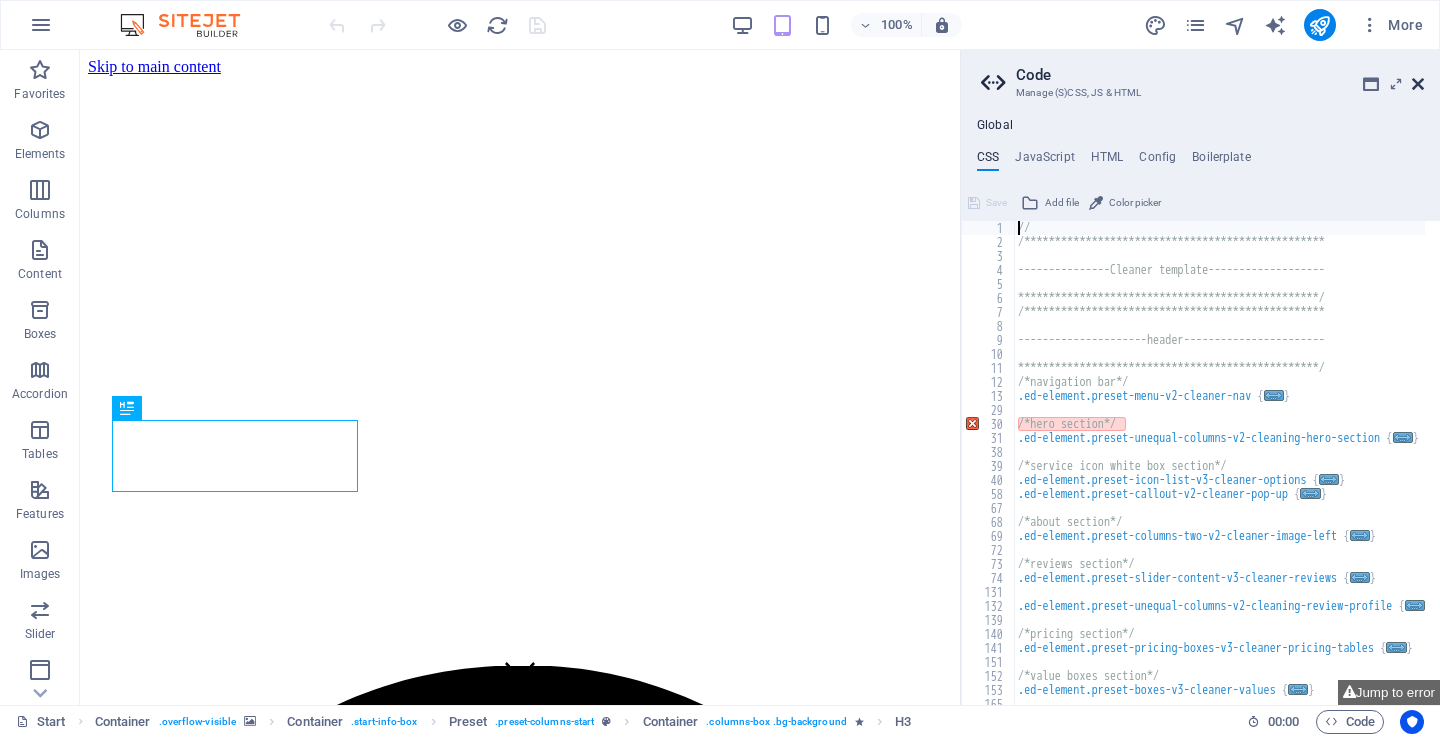 click at bounding box center (1418, 84) 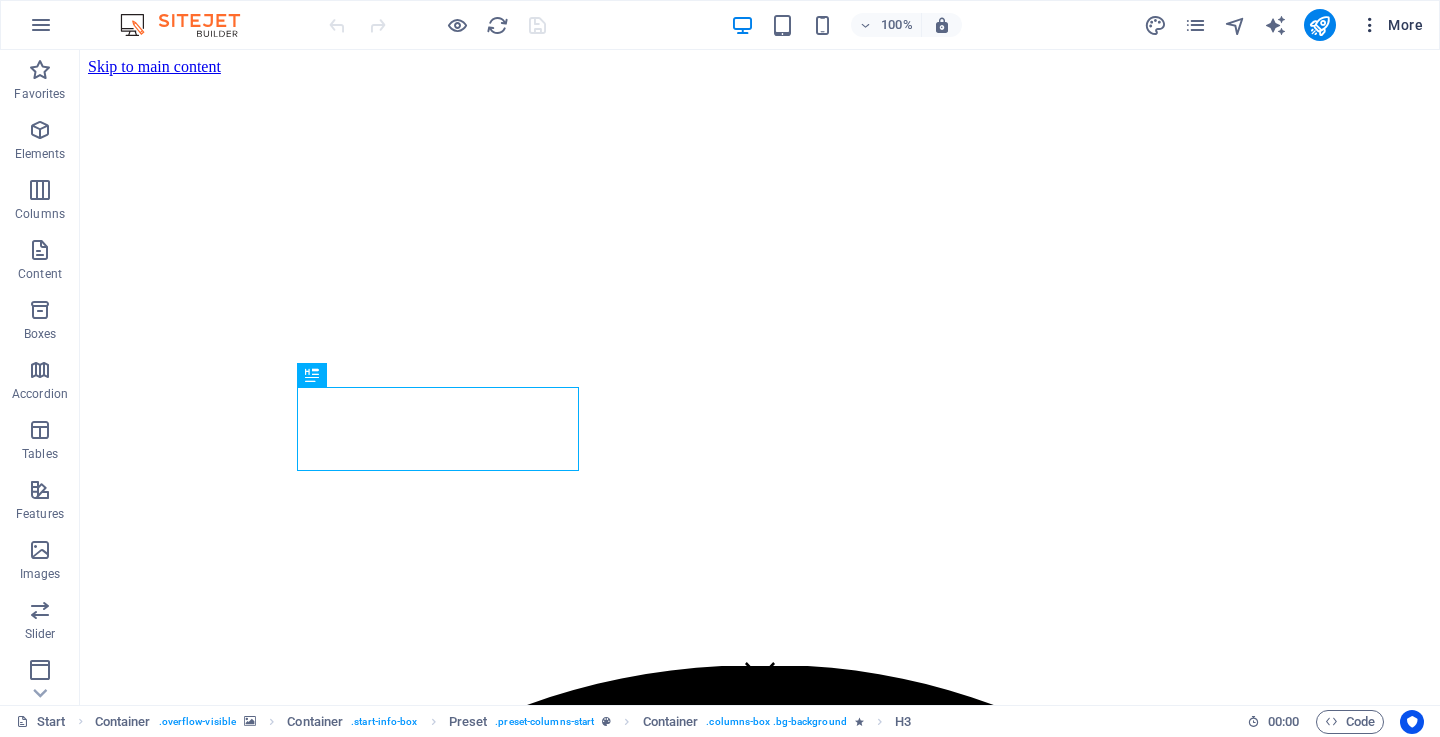 click on "More" at bounding box center (1391, 25) 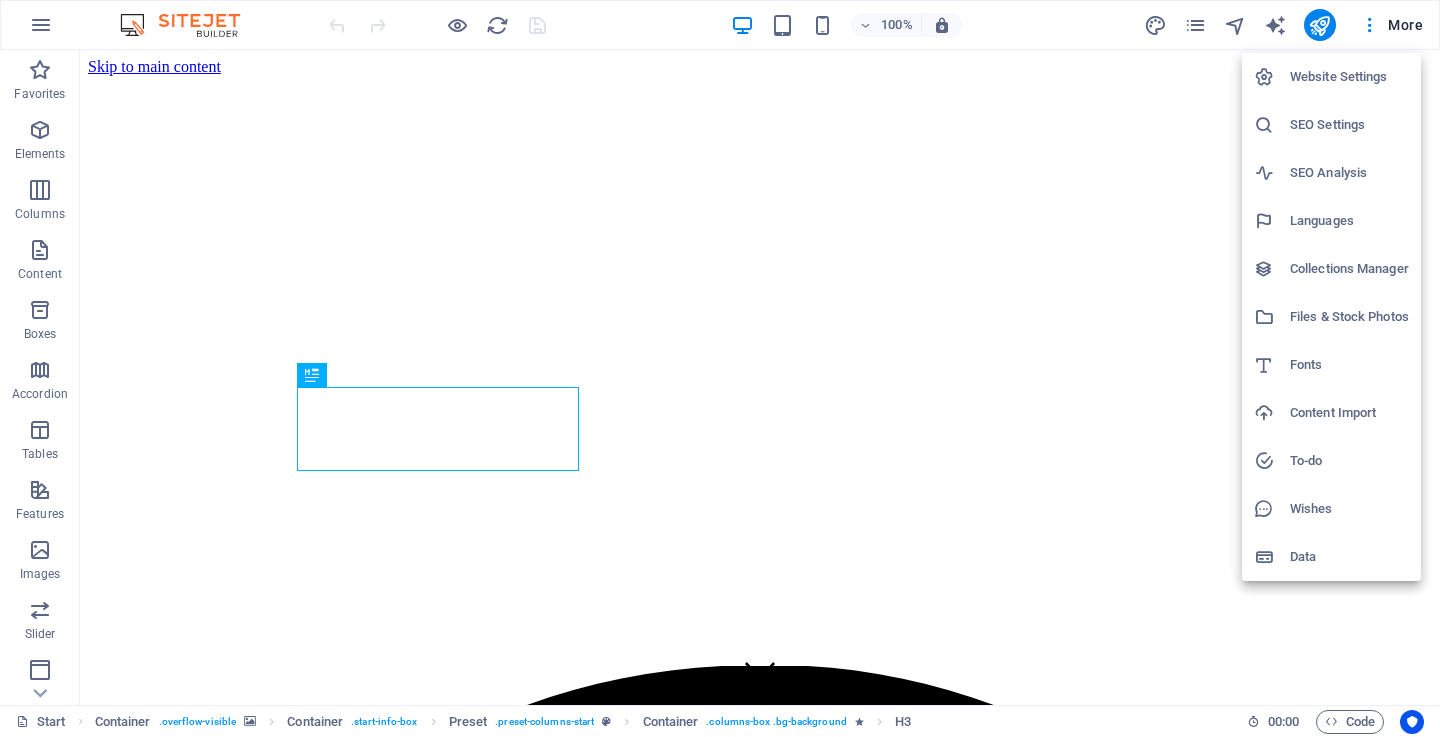 click on "Website Settings" at bounding box center (1349, 77) 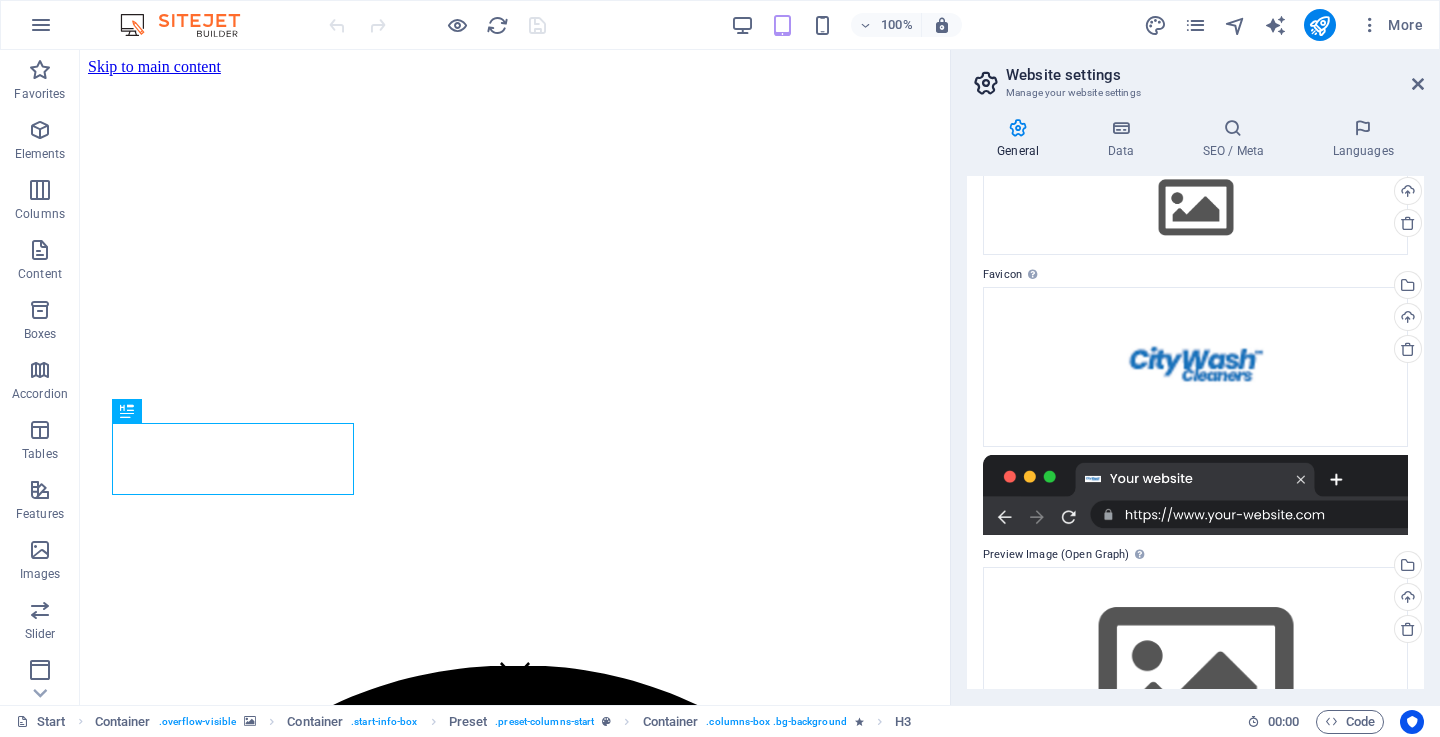 scroll, scrollTop: 200, scrollLeft: 0, axis: vertical 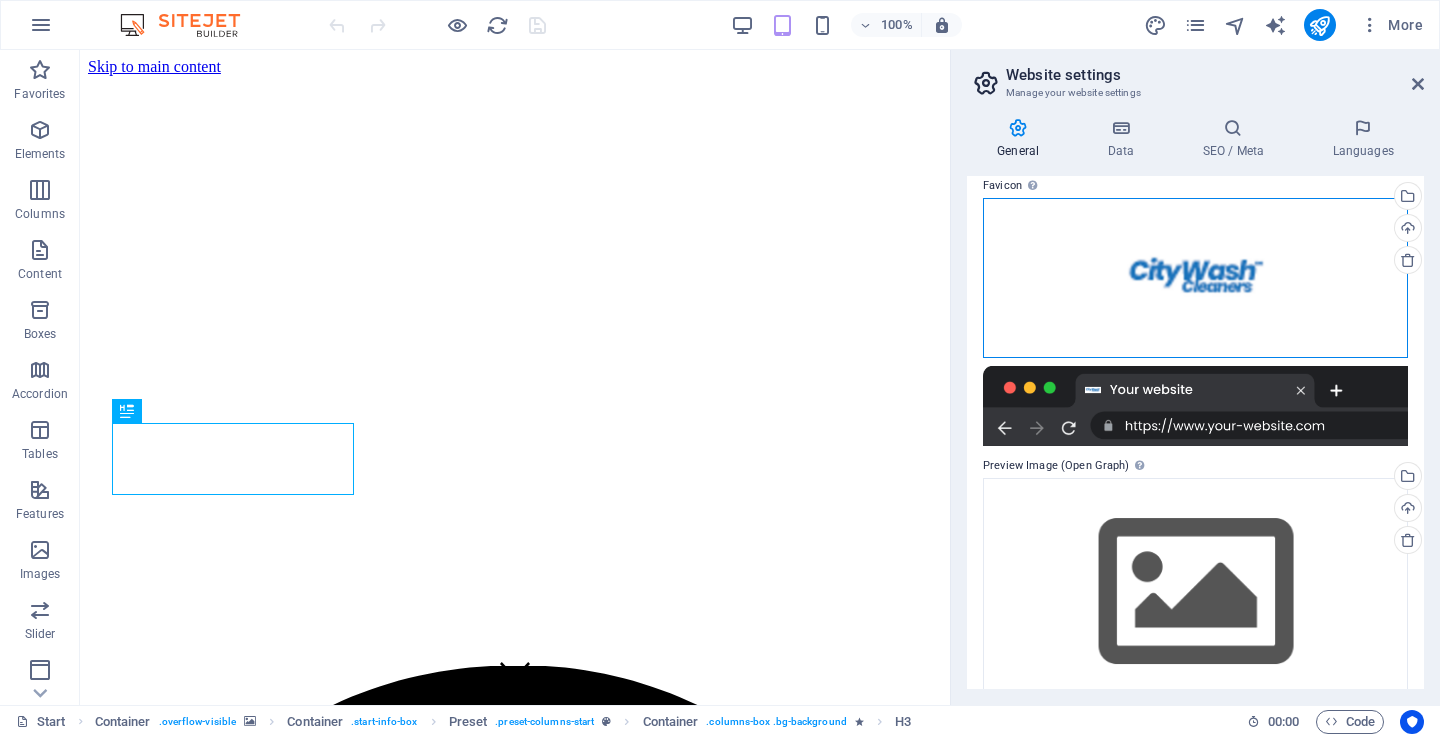 click on "Drag files here, click to choose files or select files from Files or our free stock photos & videos" at bounding box center (1195, 278) 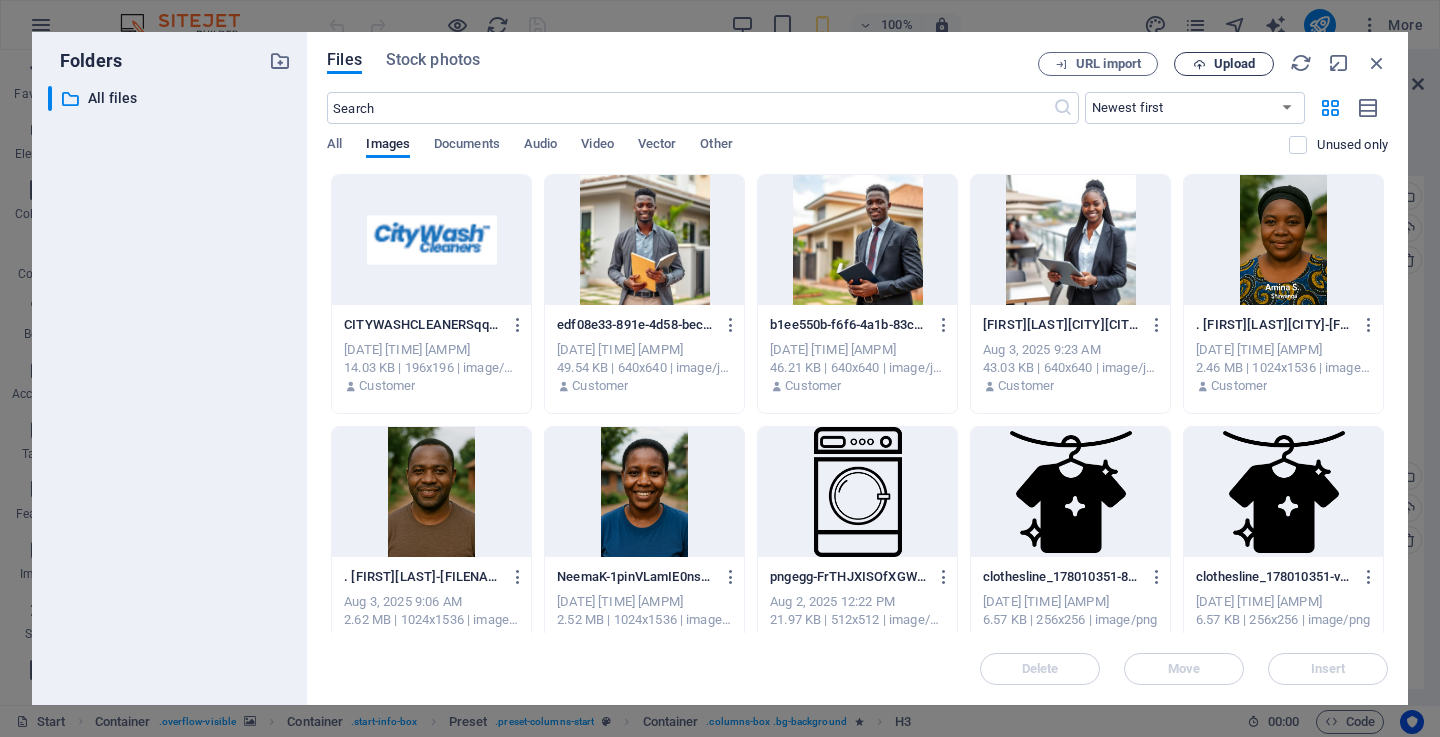 click on "Upload" at bounding box center (1234, 64) 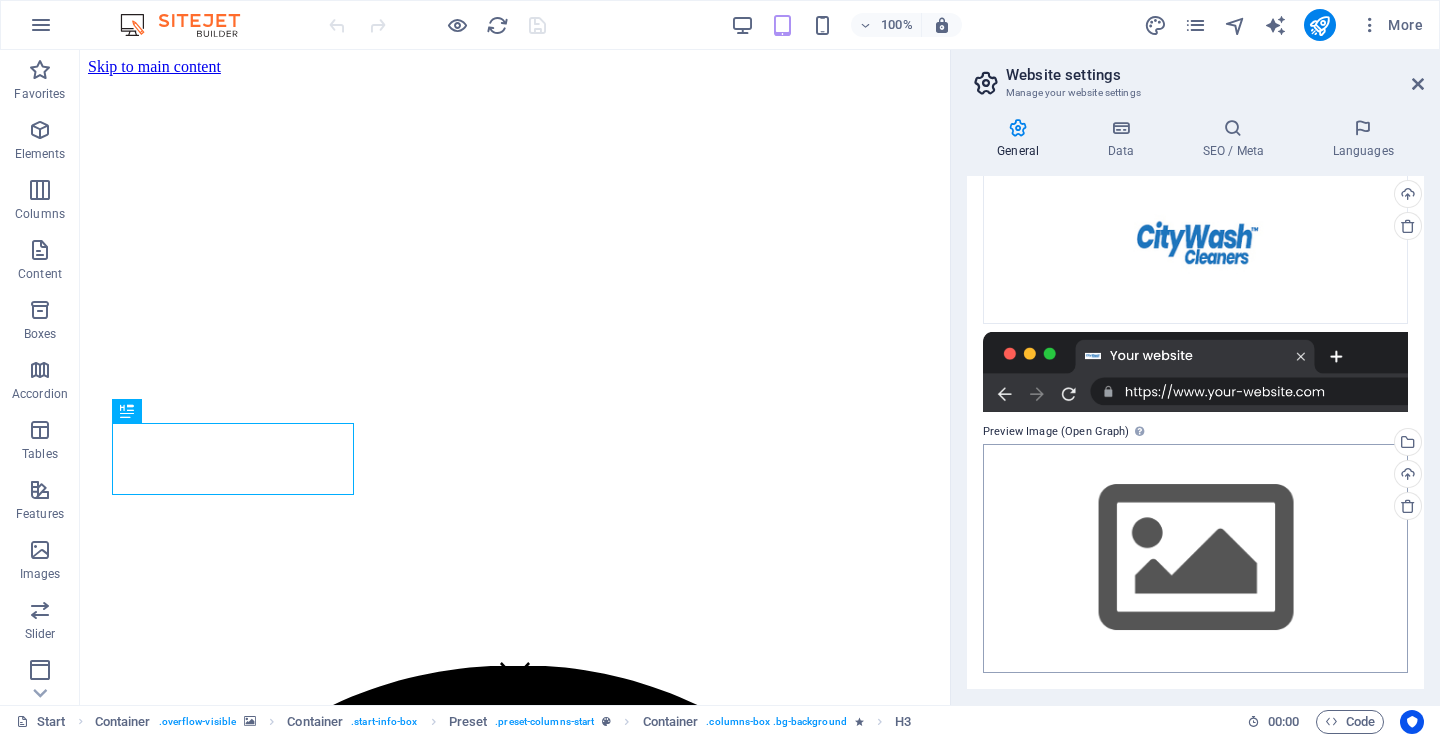 scroll, scrollTop: 34, scrollLeft: 0, axis: vertical 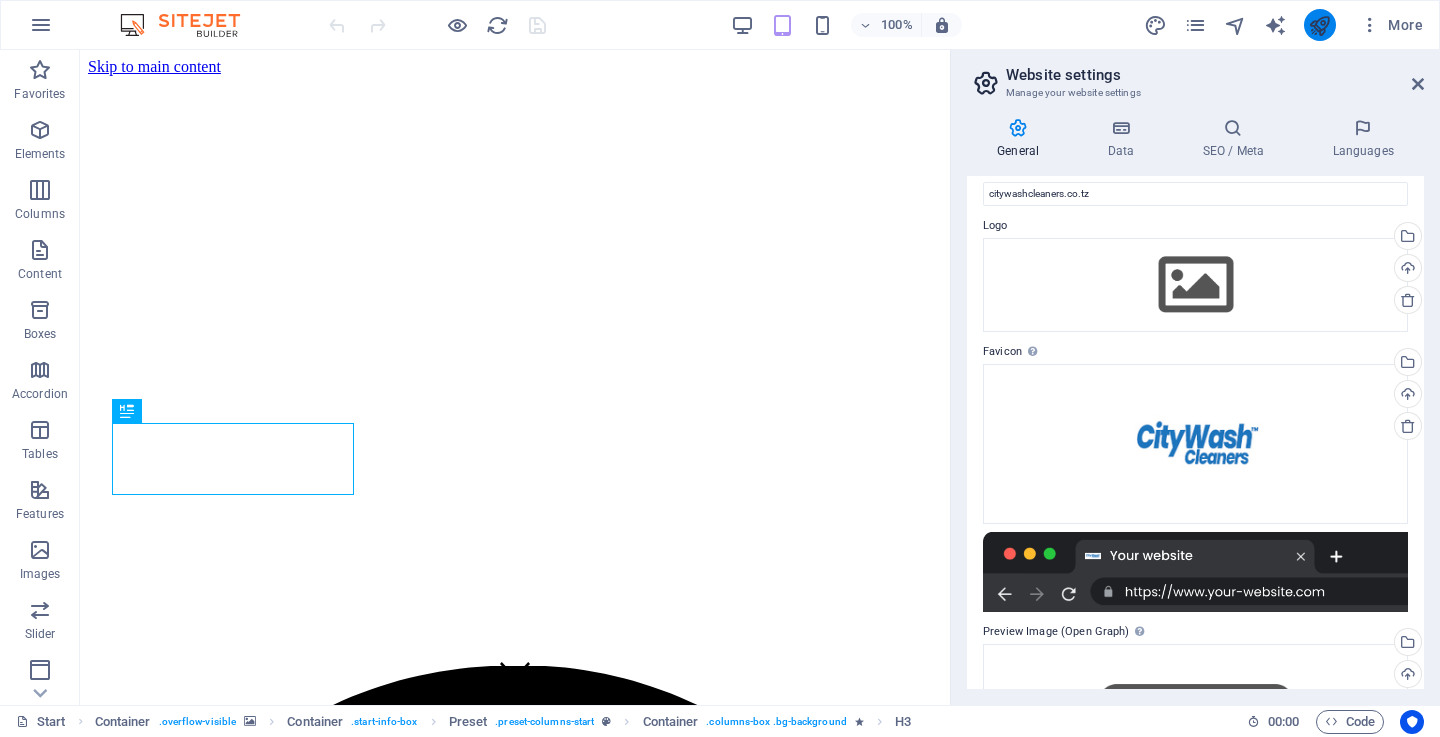 click at bounding box center (1319, 25) 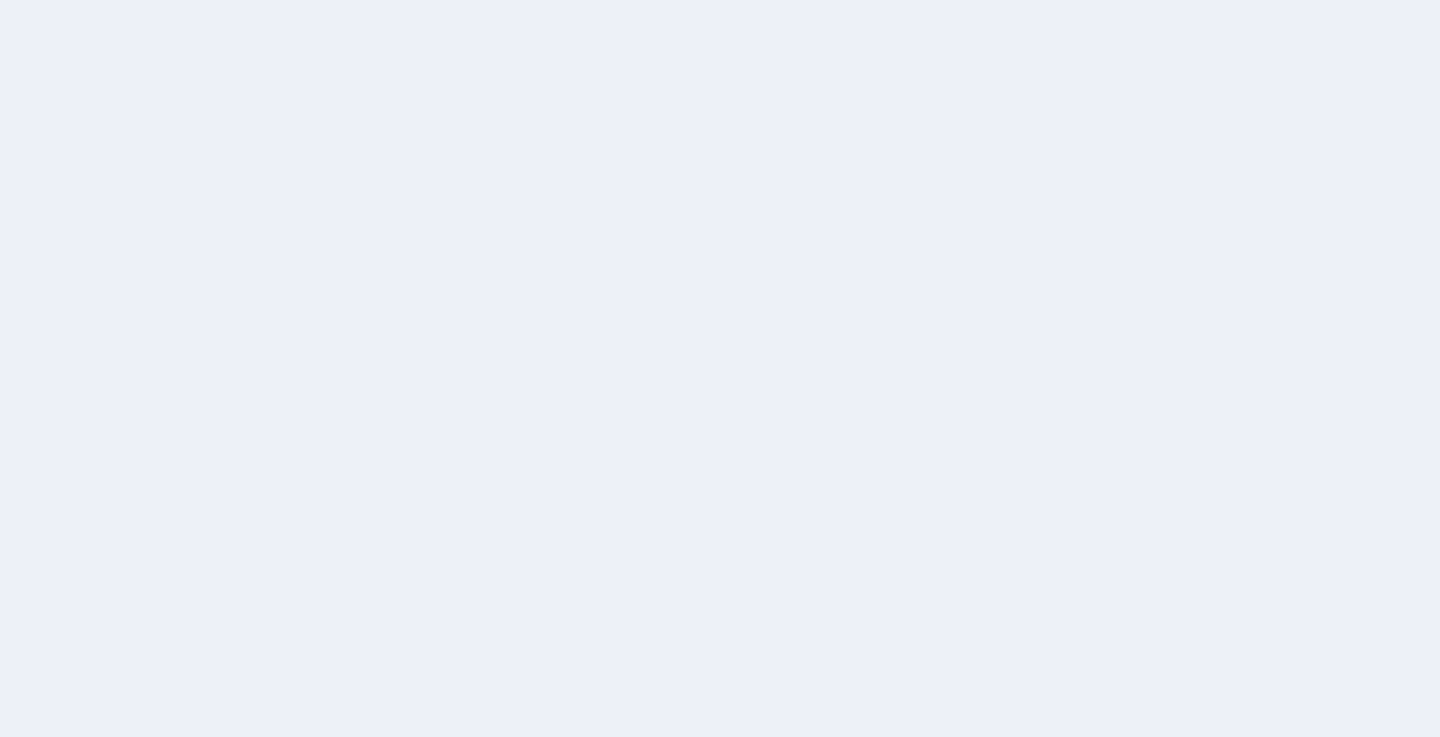 scroll, scrollTop: 0, scrollLeft: 0, axis: both 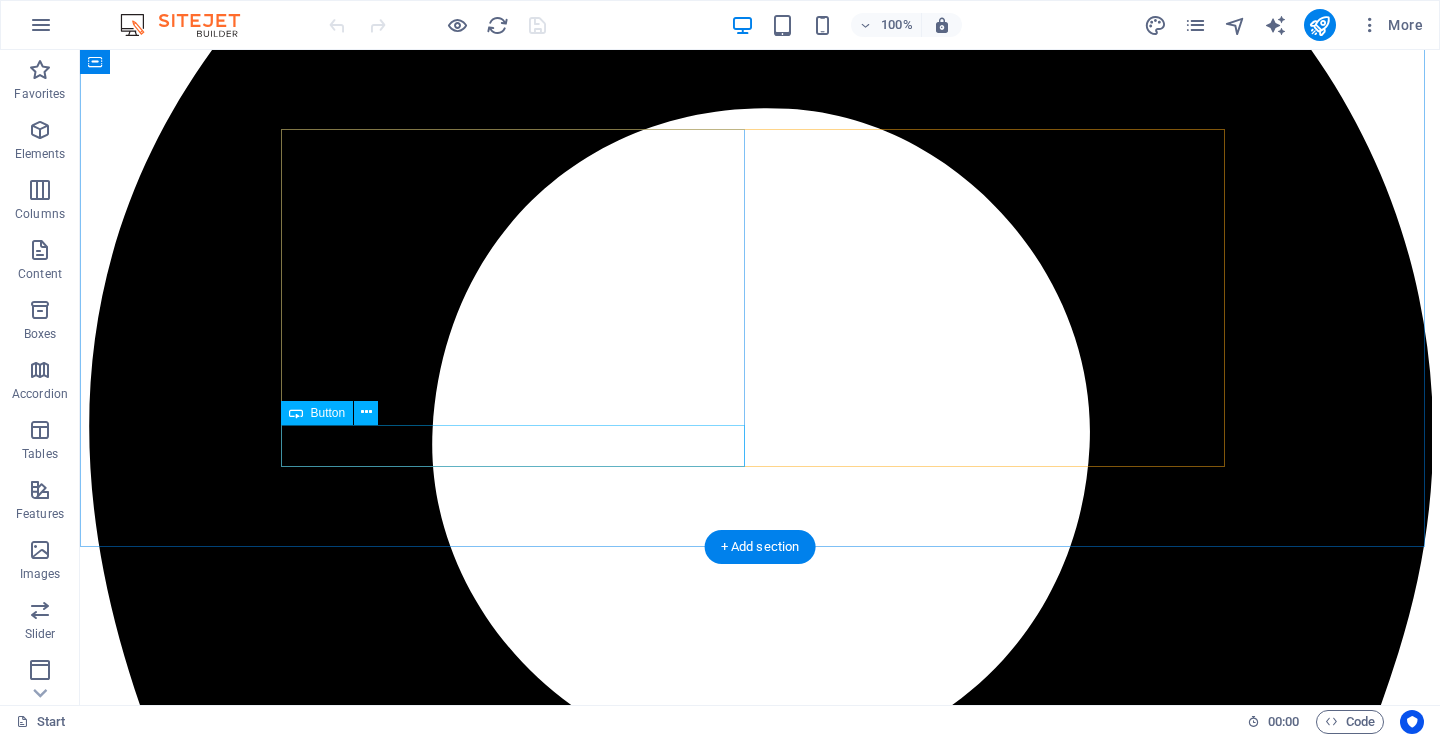 click on "Get in touch" at bounding box center [760, 17284] 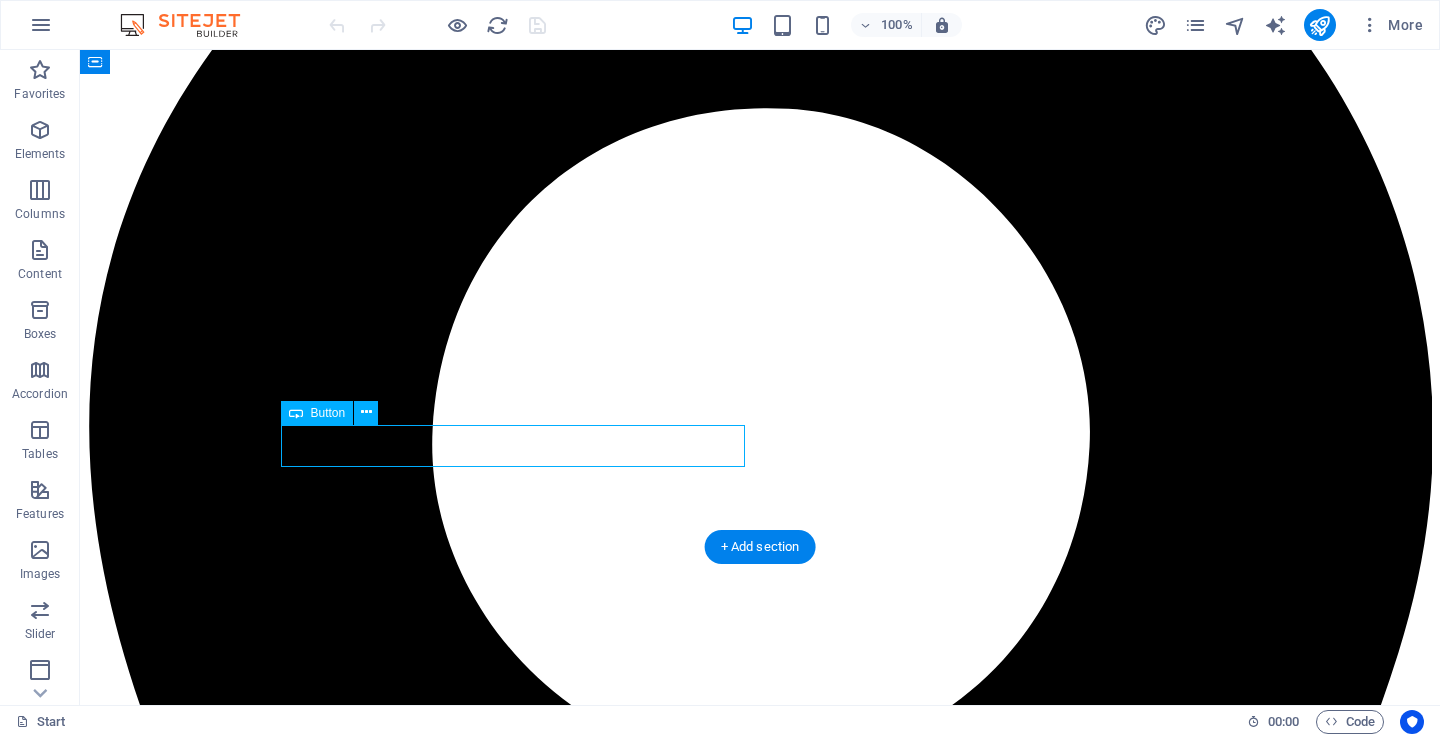 click on "Get in touch" at bounding box center [760, 17284] 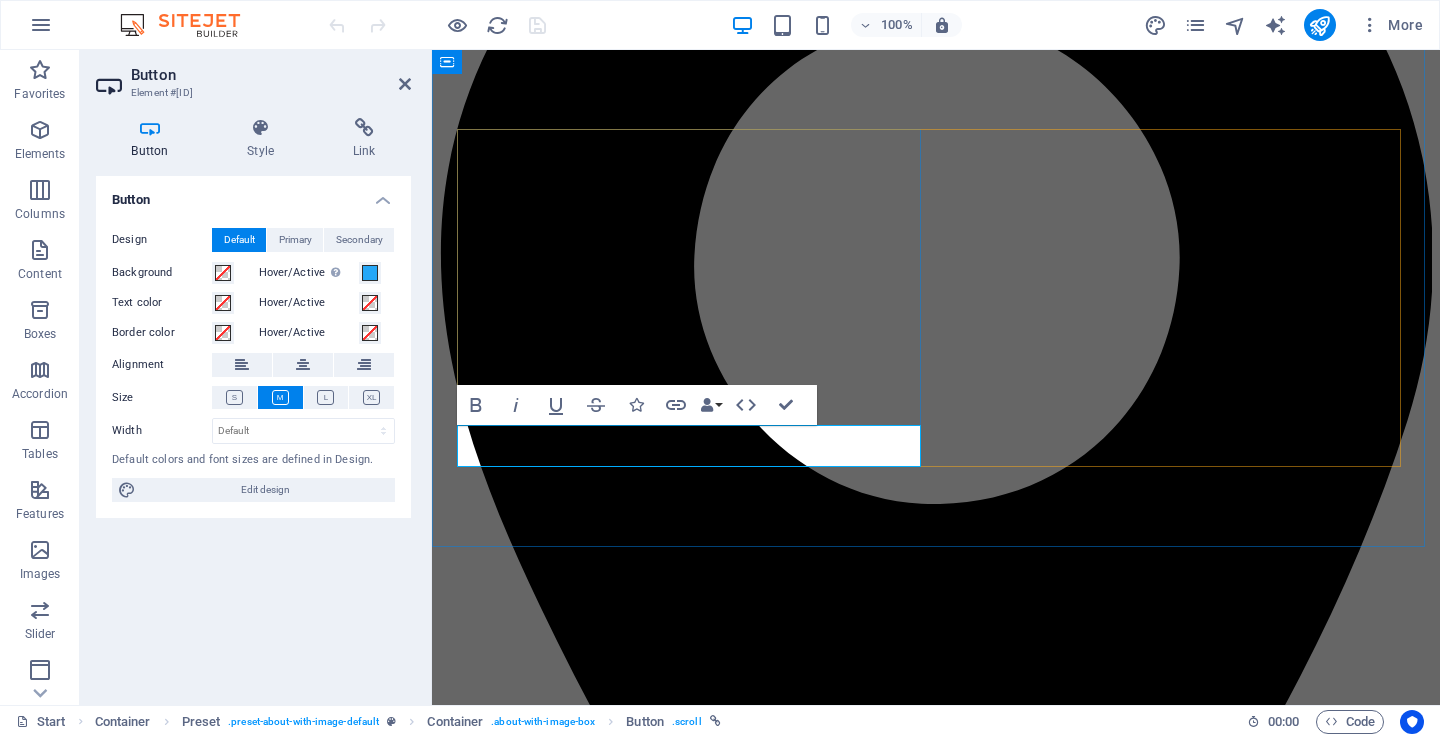 click on "Get in touch" at bounding box center (479, 13133) 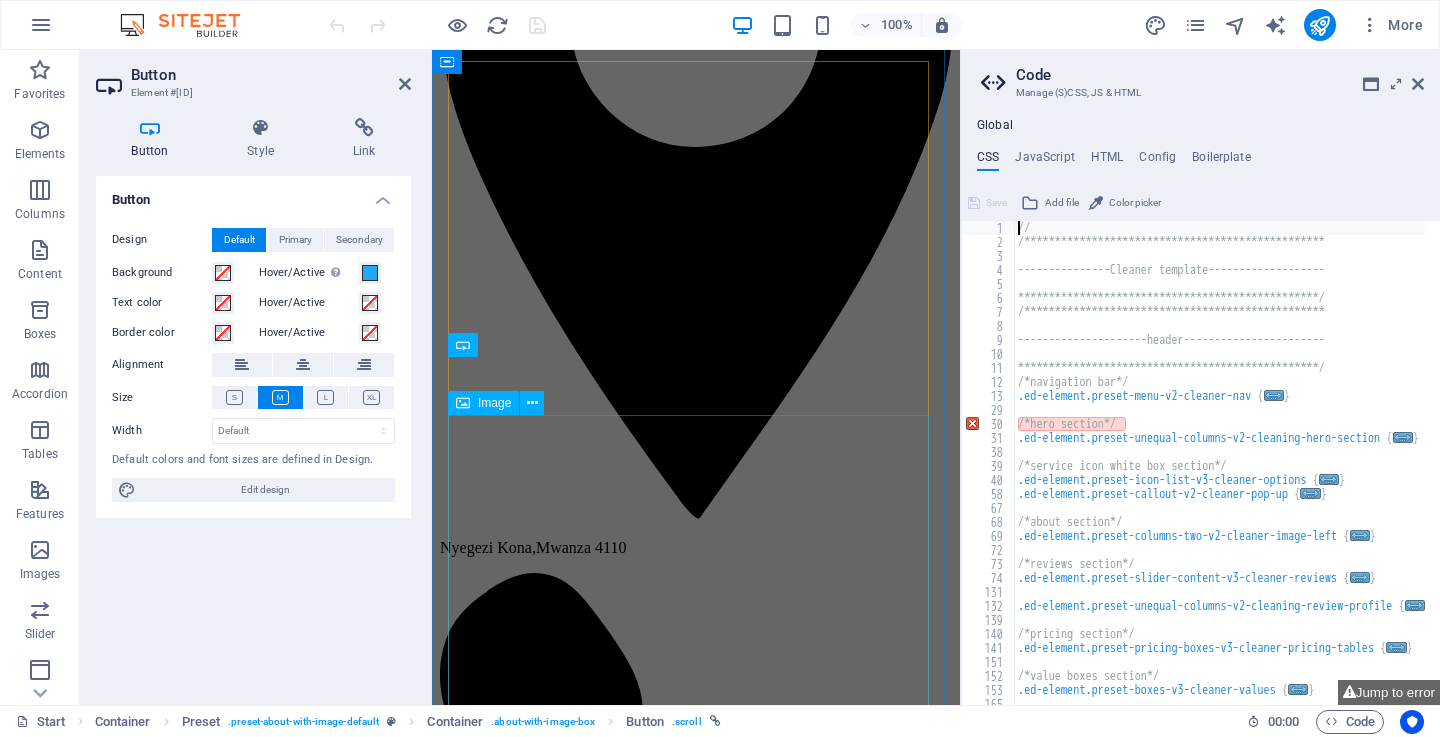 scroll, scrollTop: 1666, scrollLeft: 0, axis: vertical 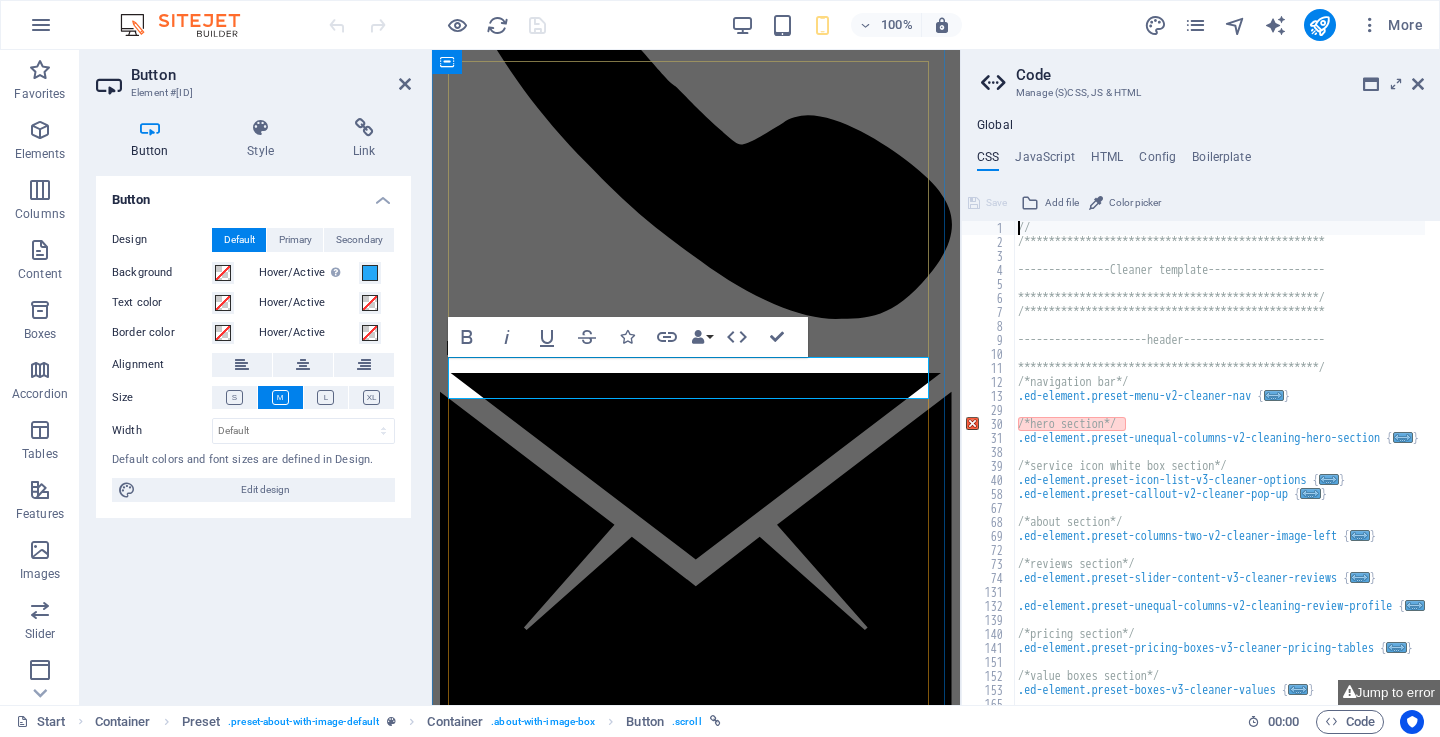 click on "Get in touch" at bounding box center (479, 7527) 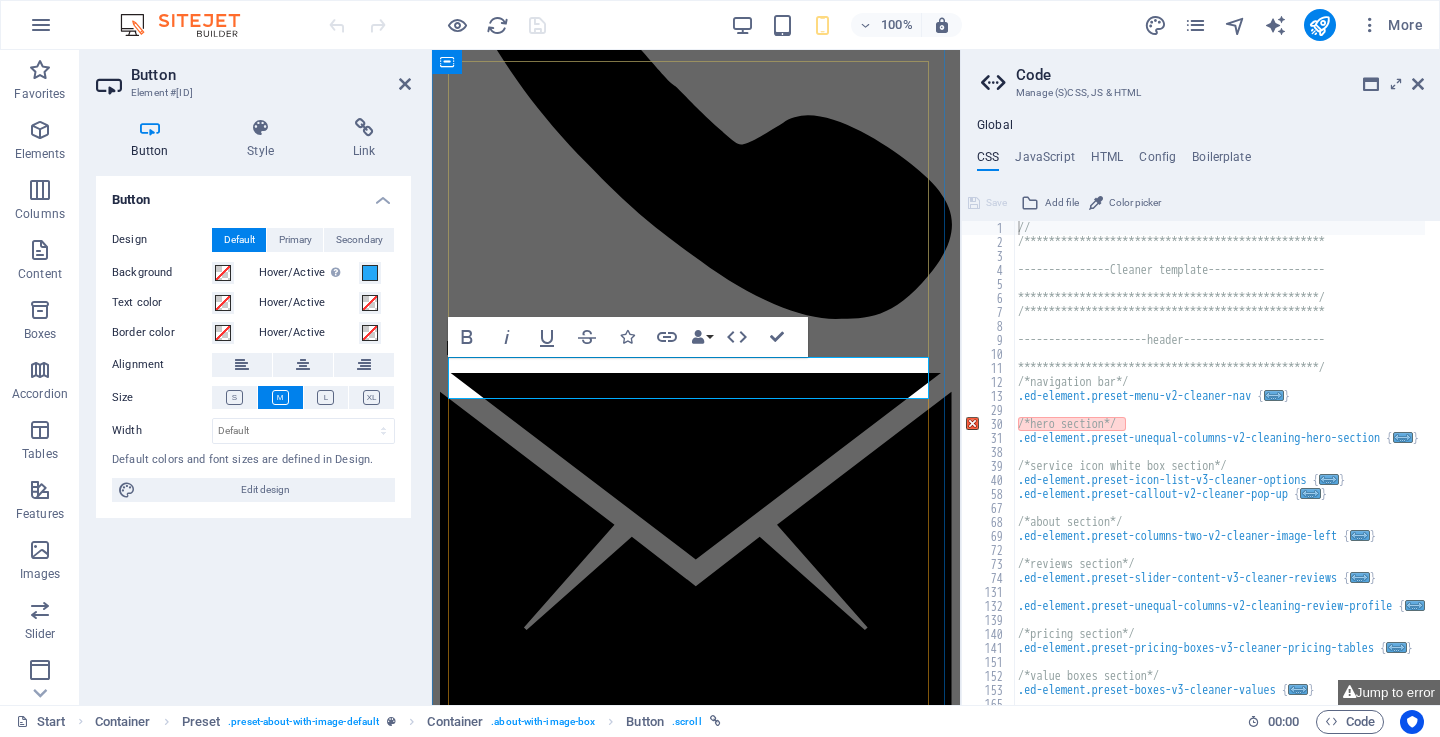 click on "Get in touch" at bounding box center [479, 7527] 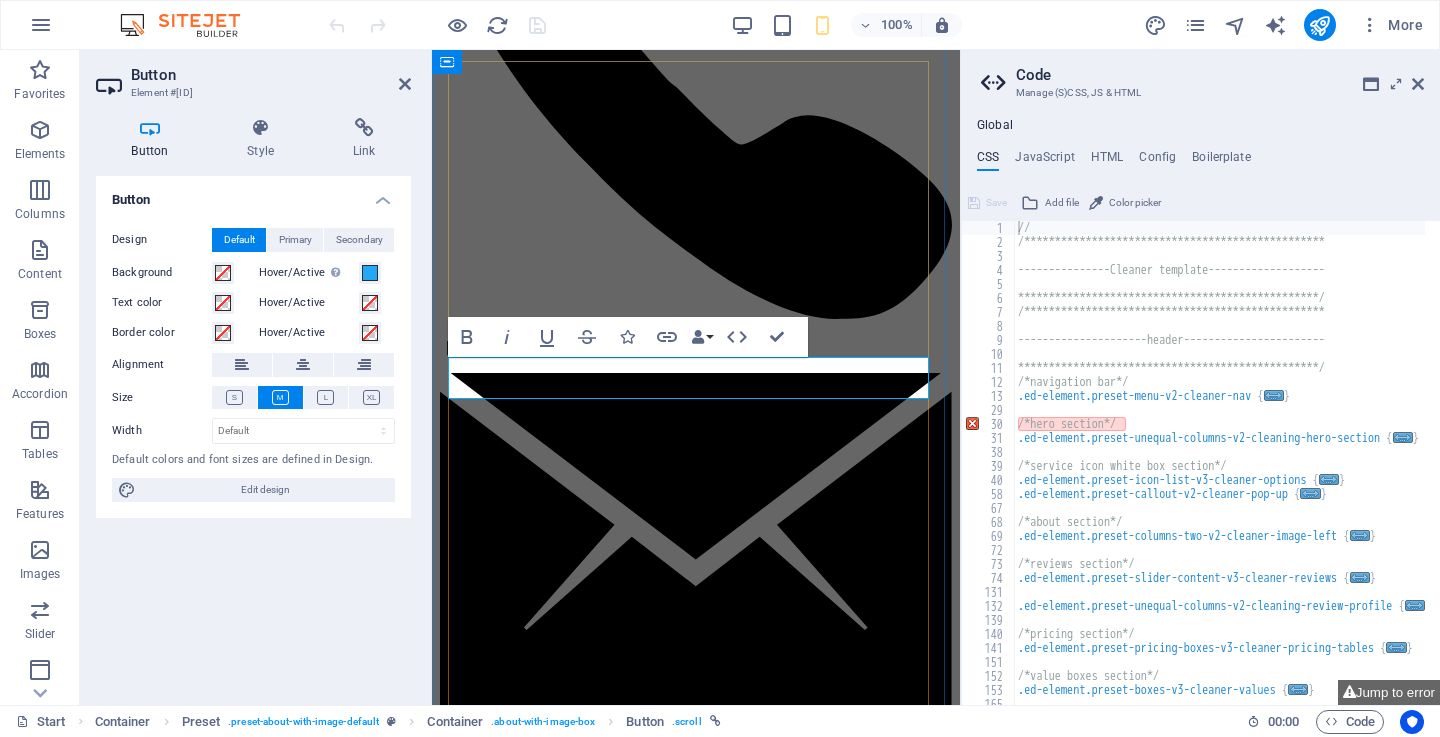 type 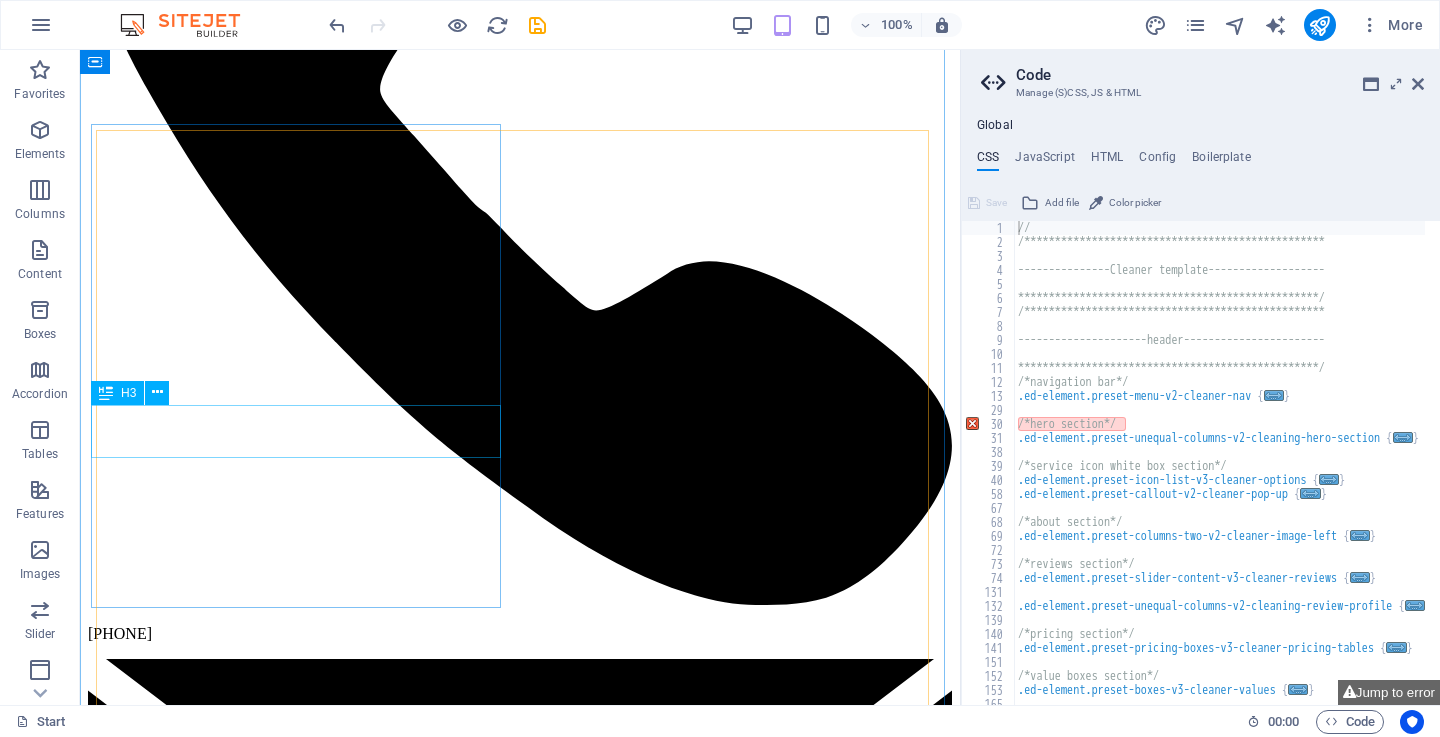 scroll, scrollTop: 2276, scrollLeft: 0, axis: vertical 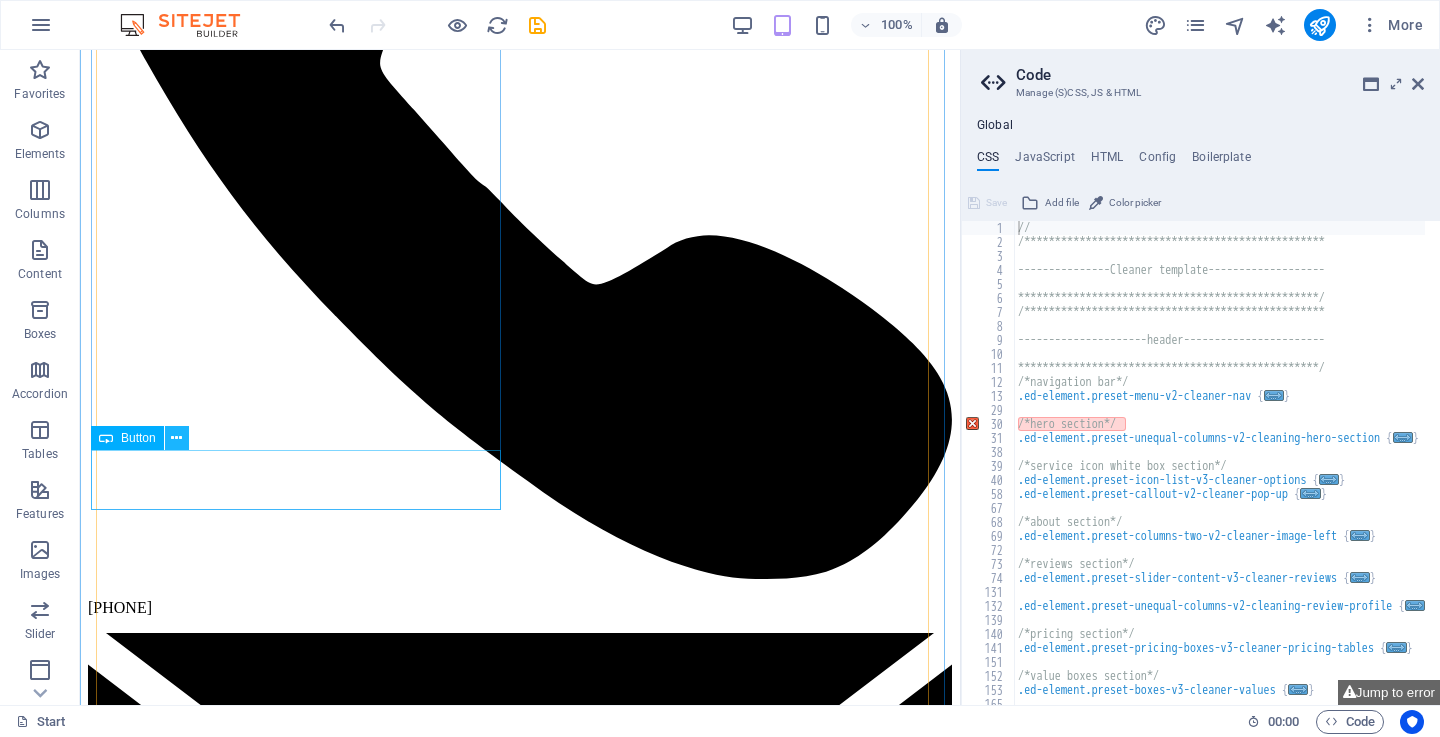 click at bounding box center (177, 438) 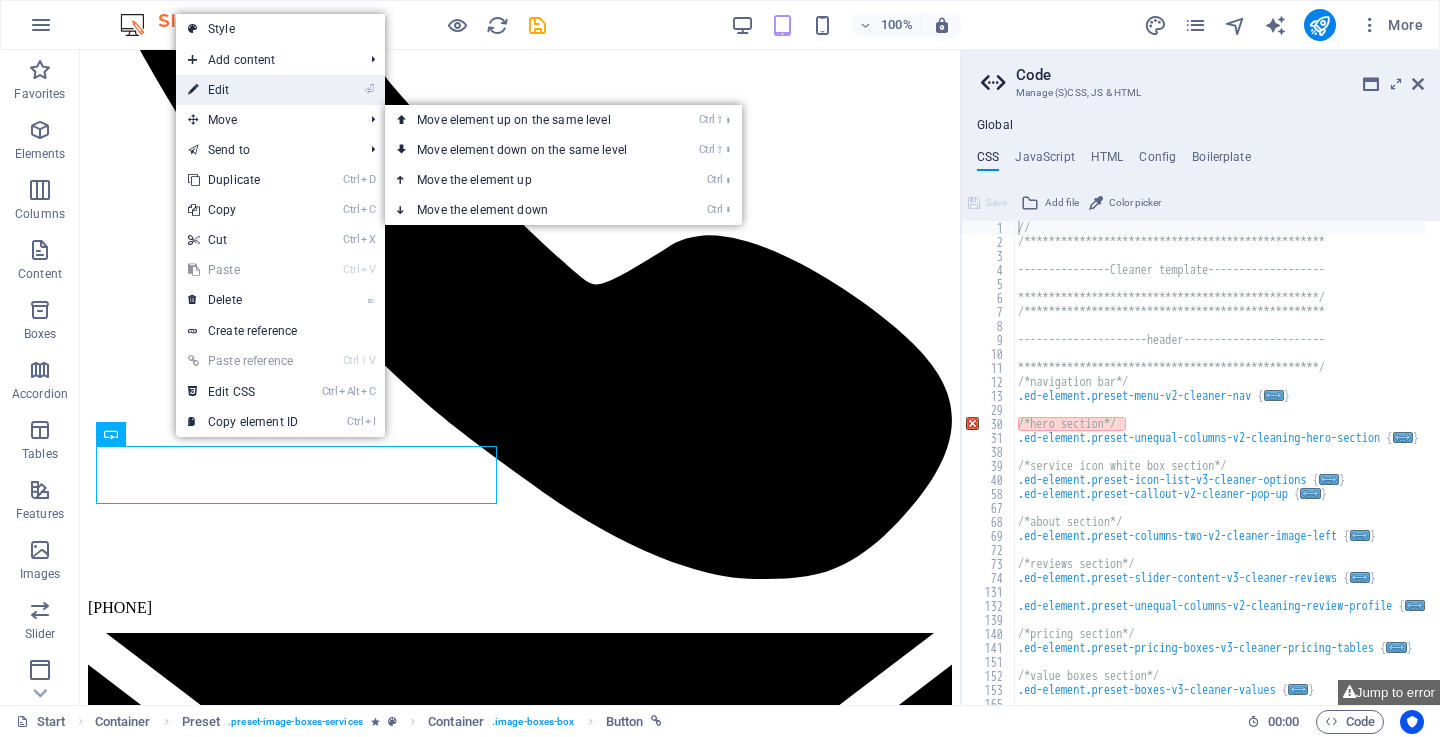click on "⏎  Edit" at bounding box center (243, 90) 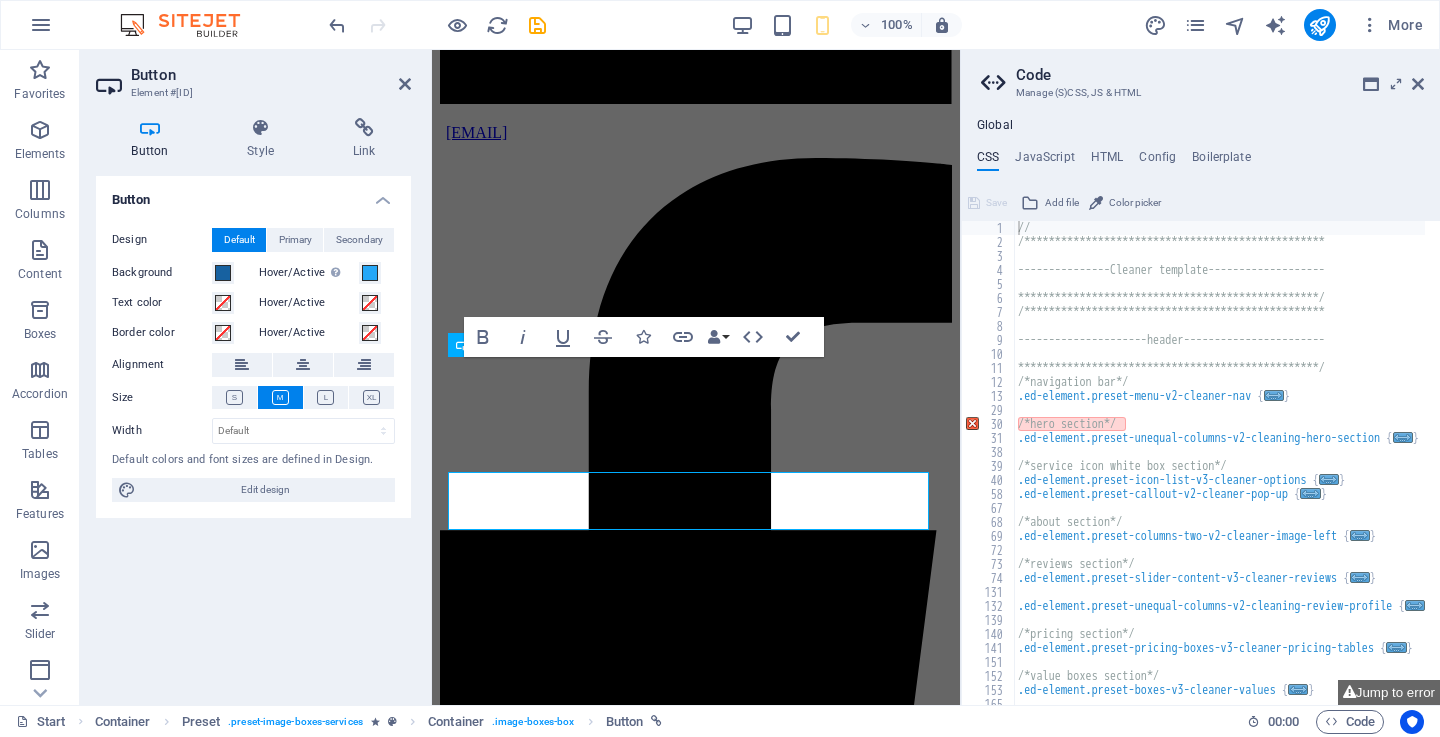 scroll, scrollTop: 3383, scrollLeft: 0, axis: vertical 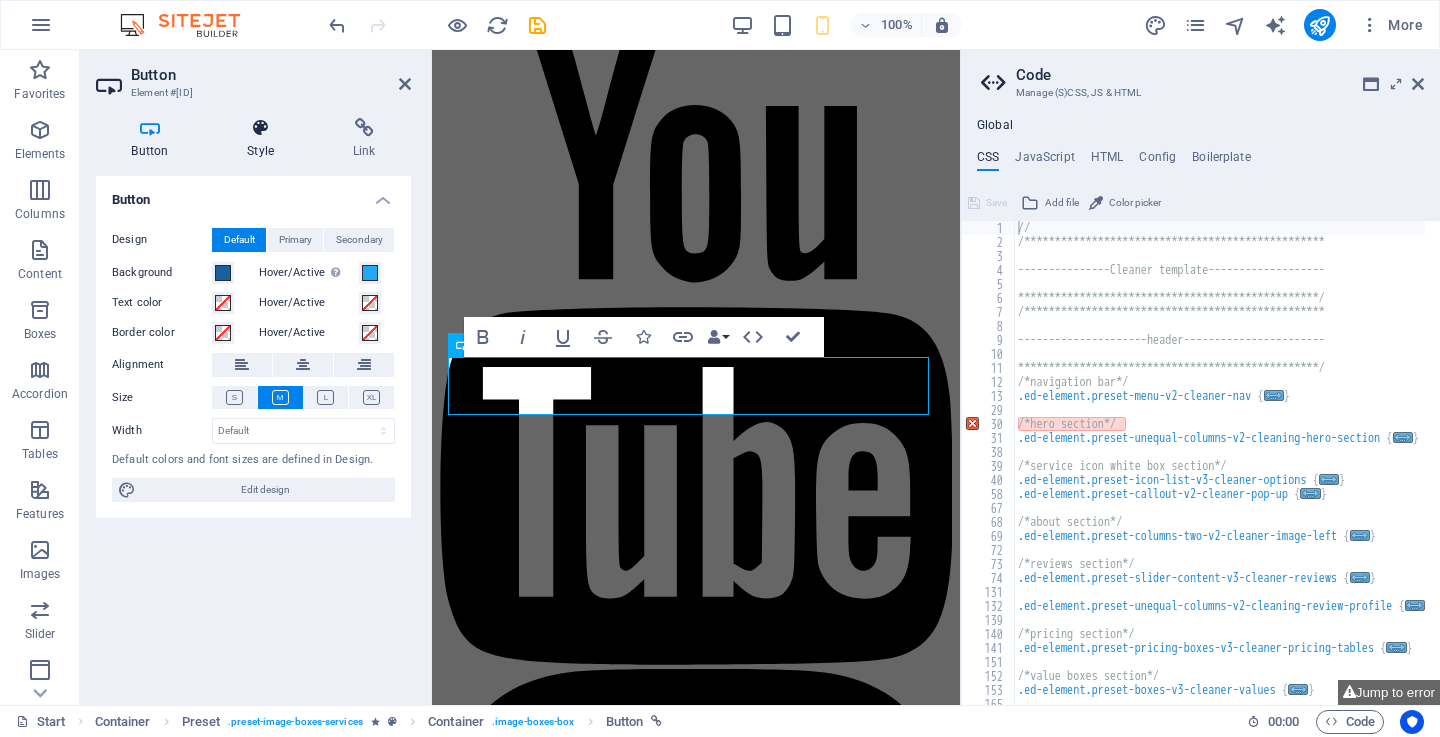 click at bounding box center (261, 128) 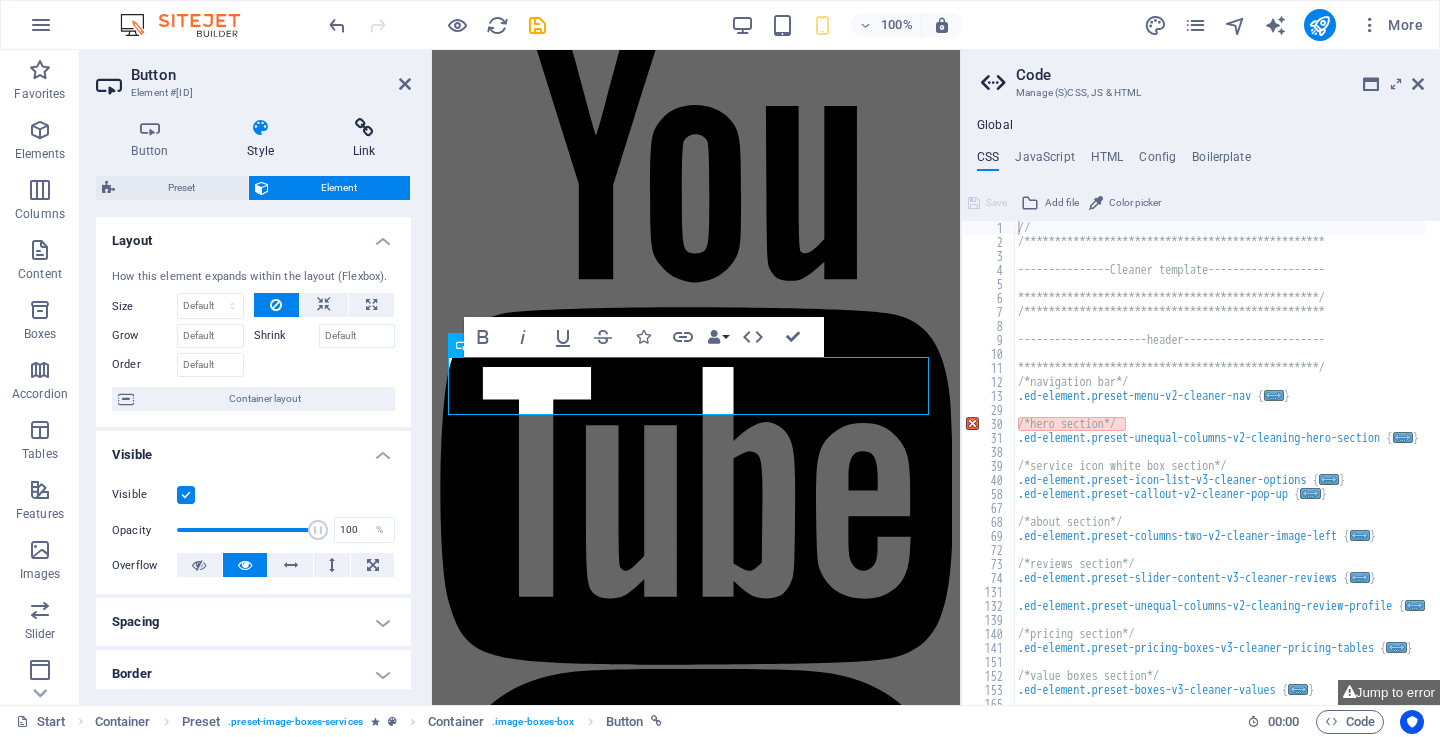 click at bounding box center [364, 128] 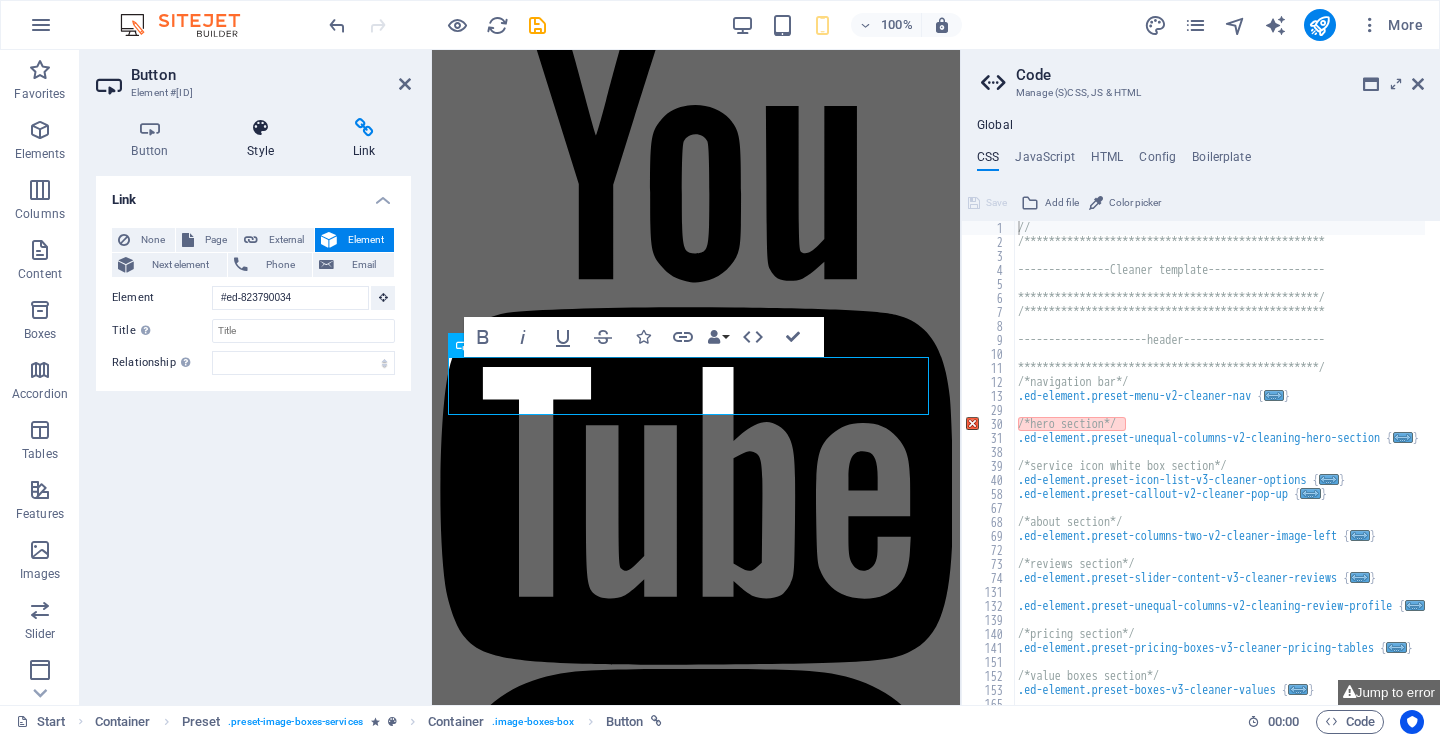 click at bounding box center (261, 128) 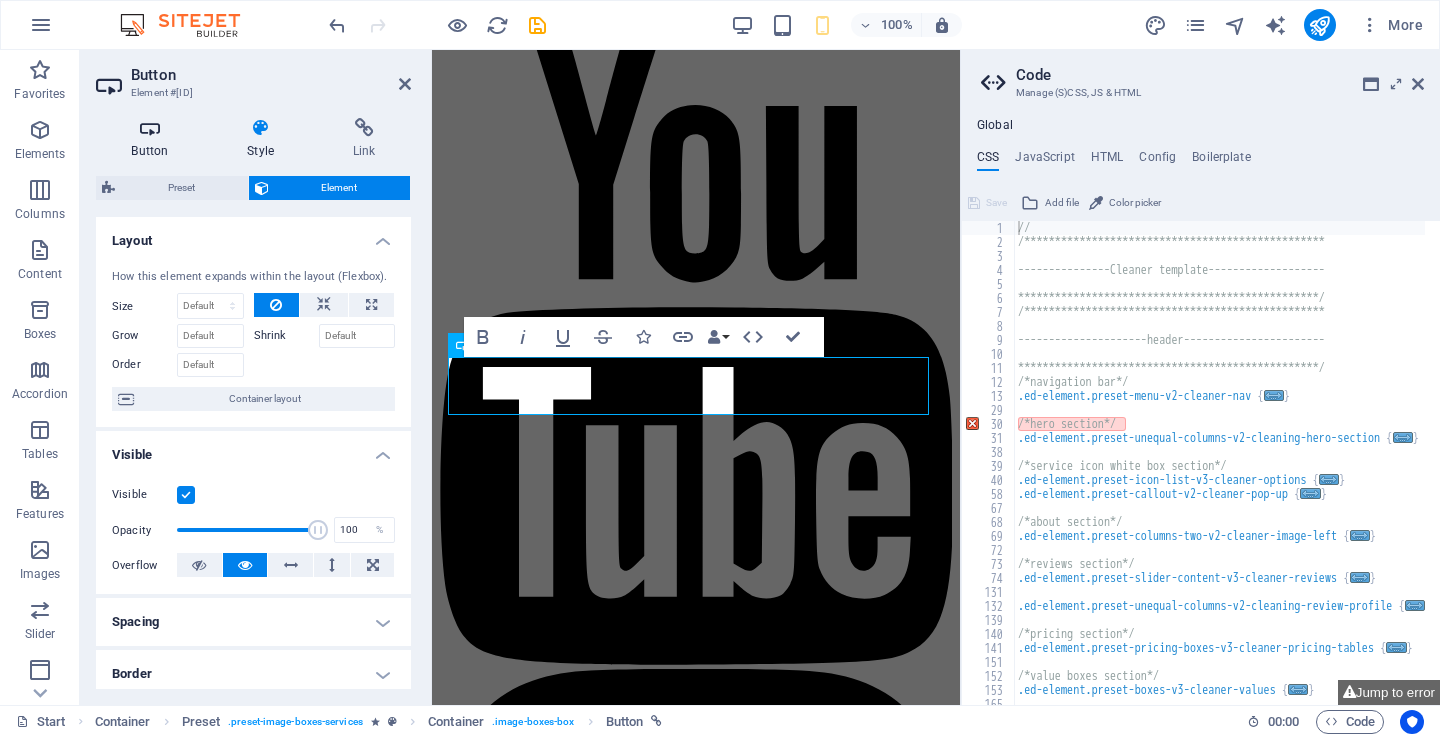 click at bounding box center (150, 128) 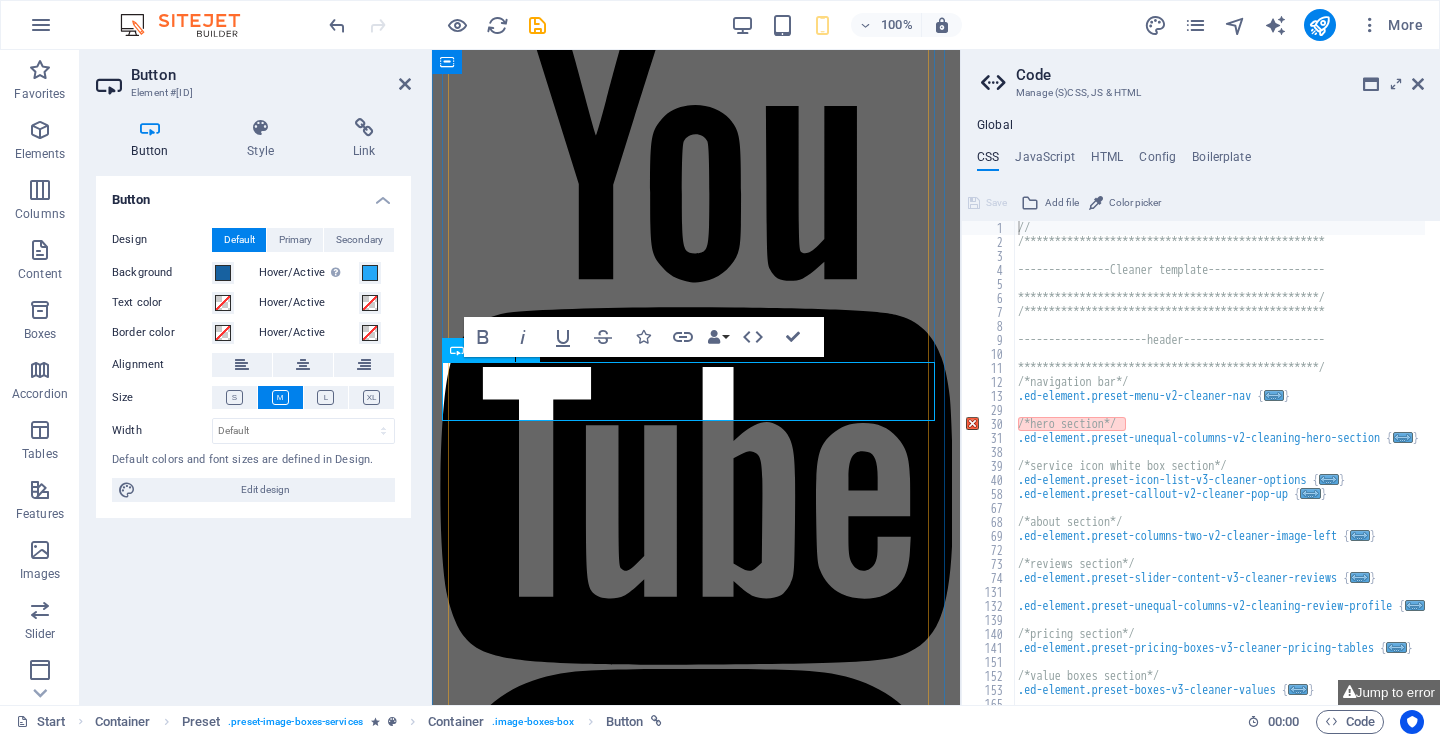 click on "Details" at bounding box center (462, 7108) 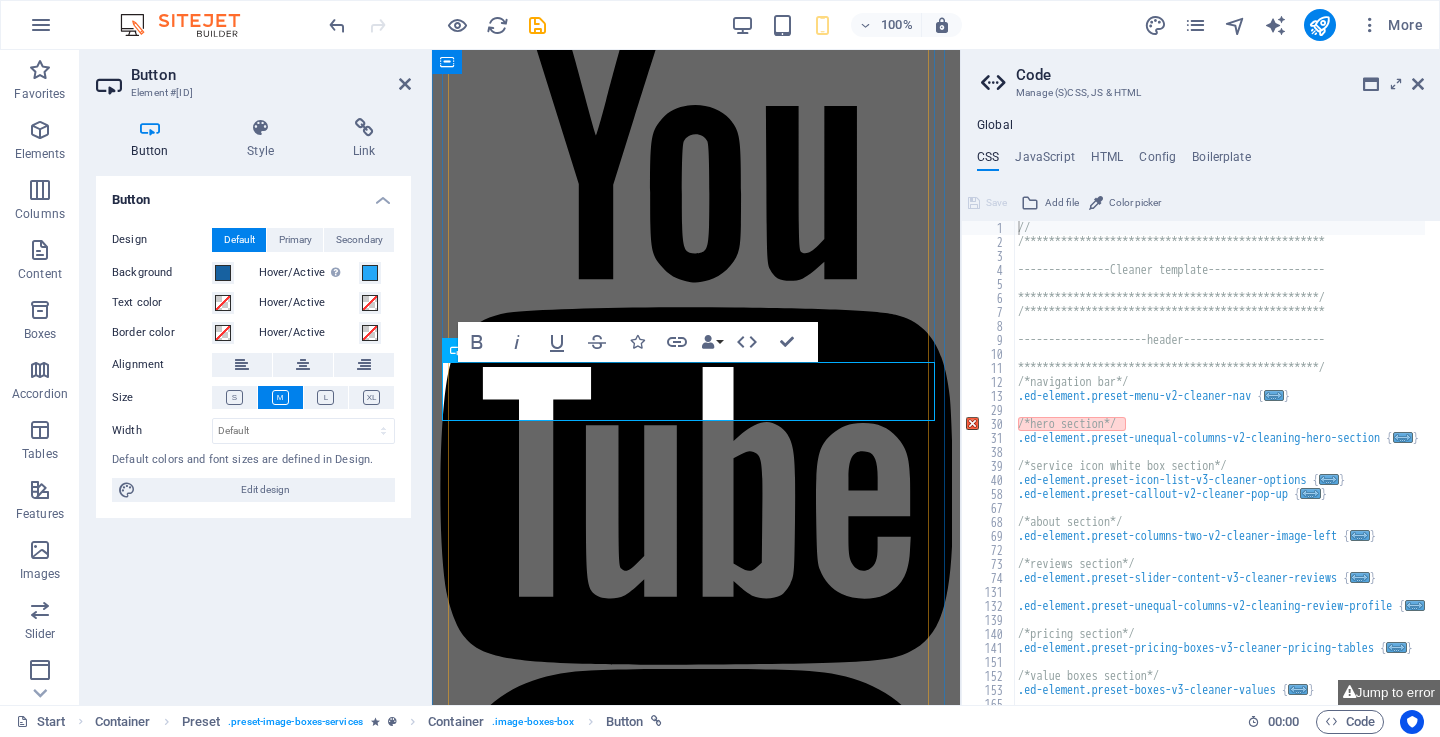 type 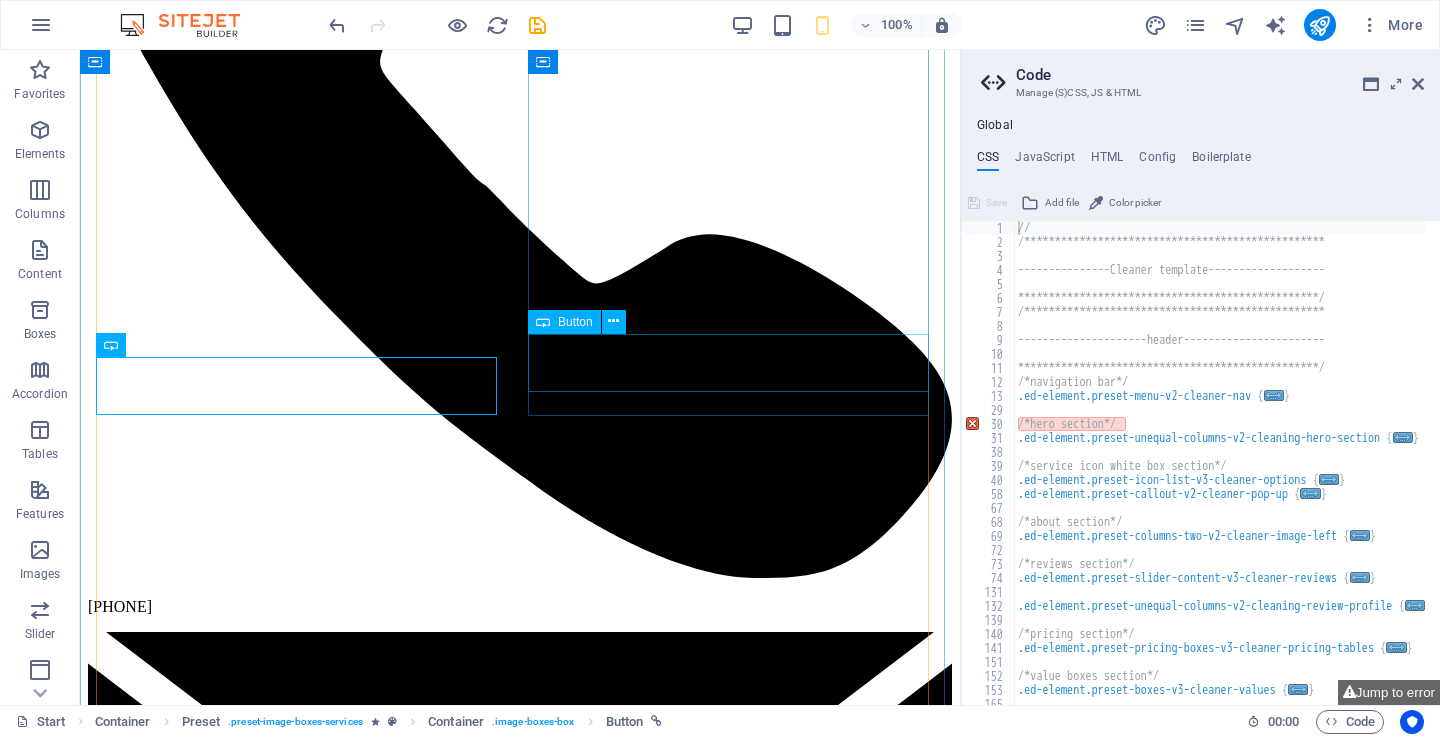 scroll, scrollTop: 2365, scrollLeft: 0, axis: vertical 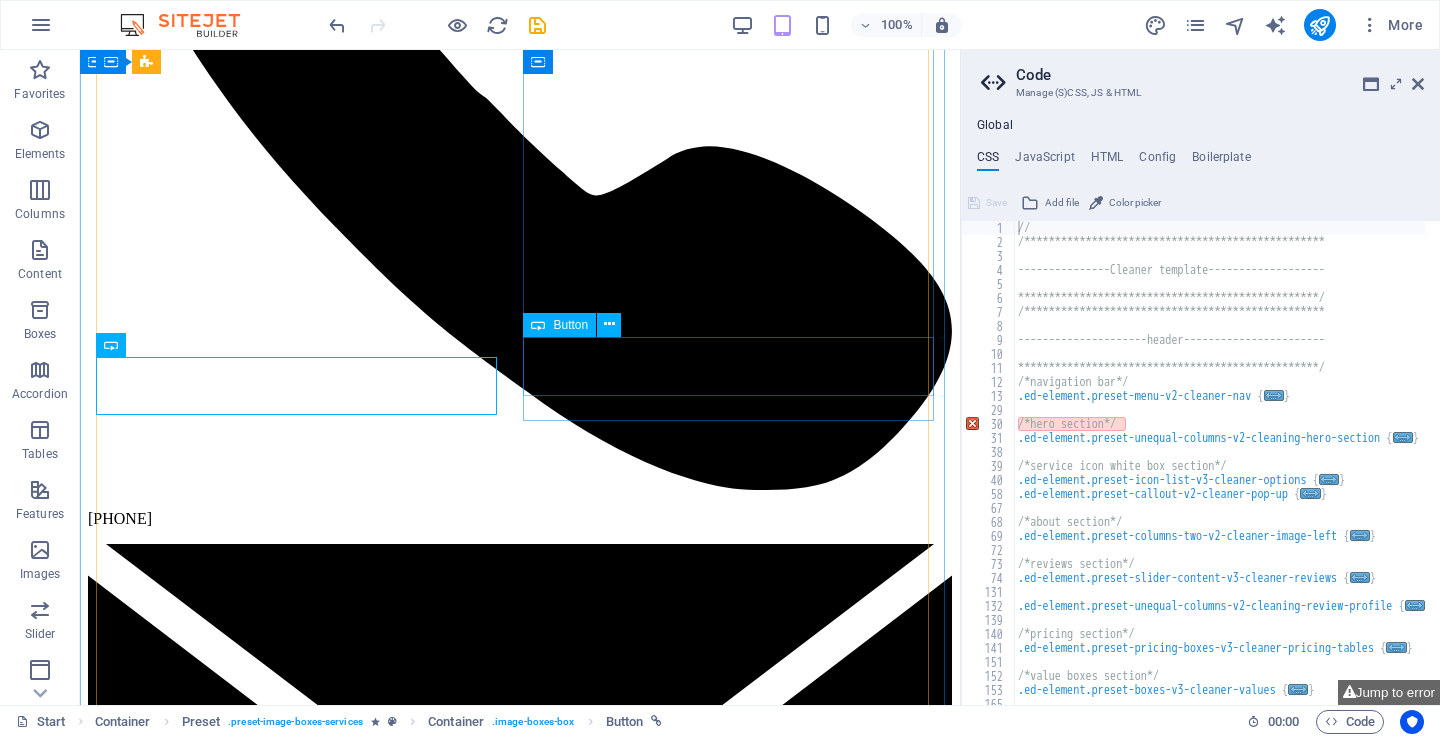 click on "Details" at bounding box center [520, 22144] 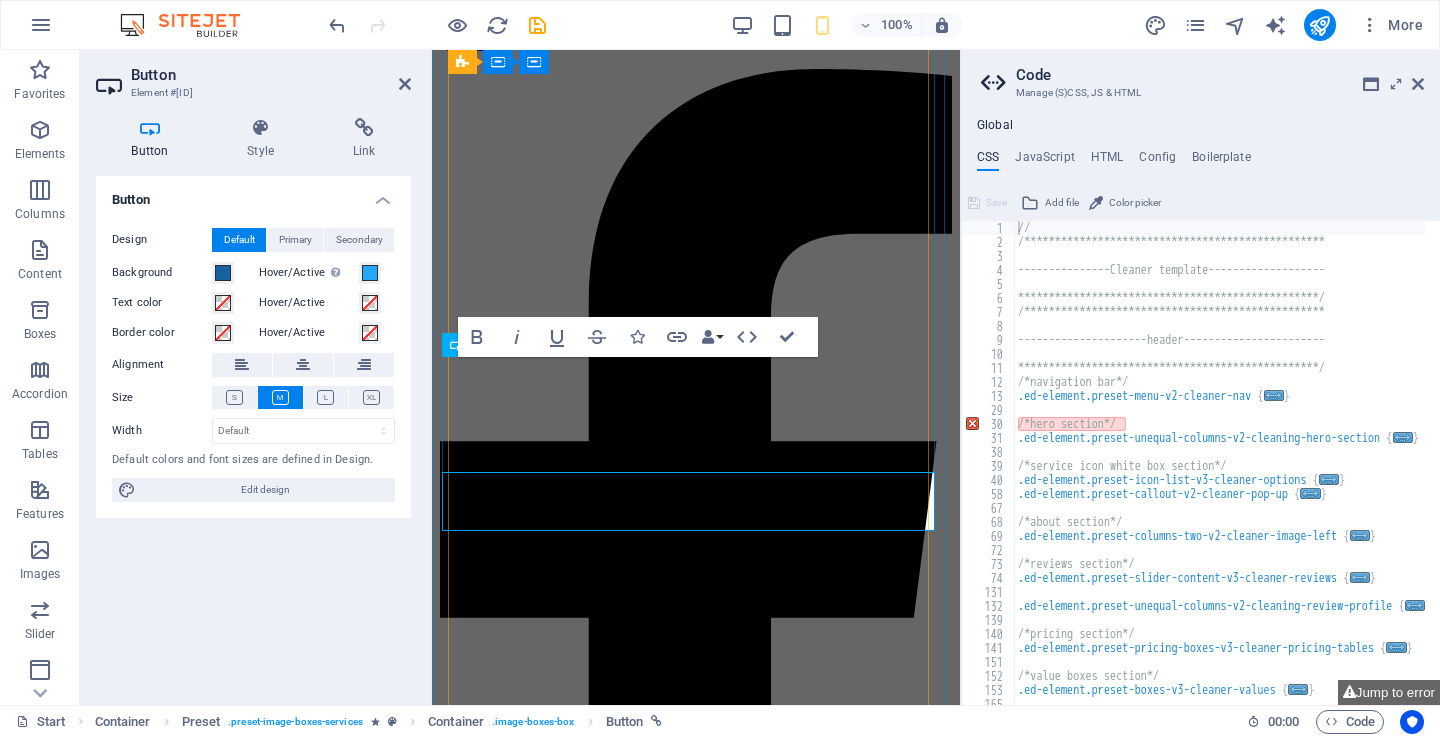 scroll, scrollTop: 3917, scrollLeft: 0, axis: vertical 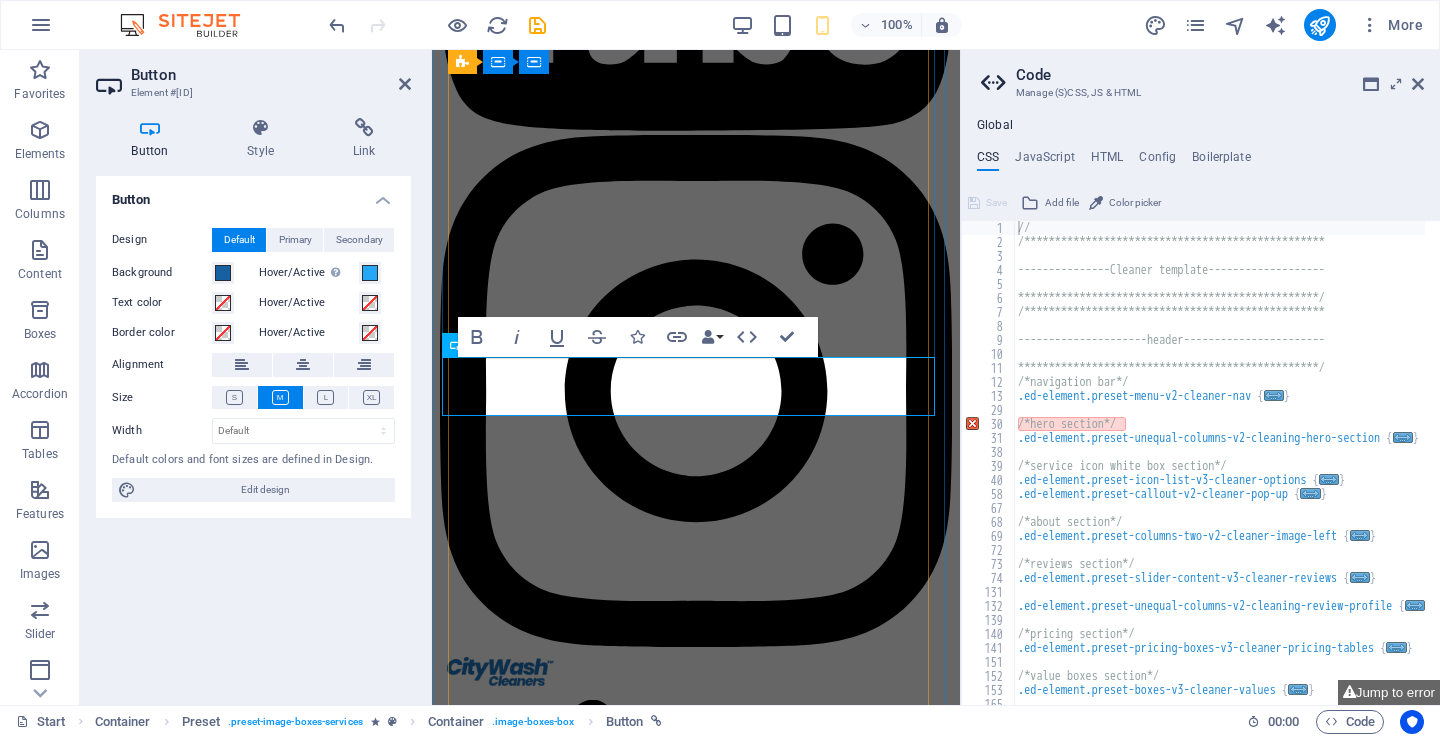 click on "Details" at bounding box center (462, 7074) 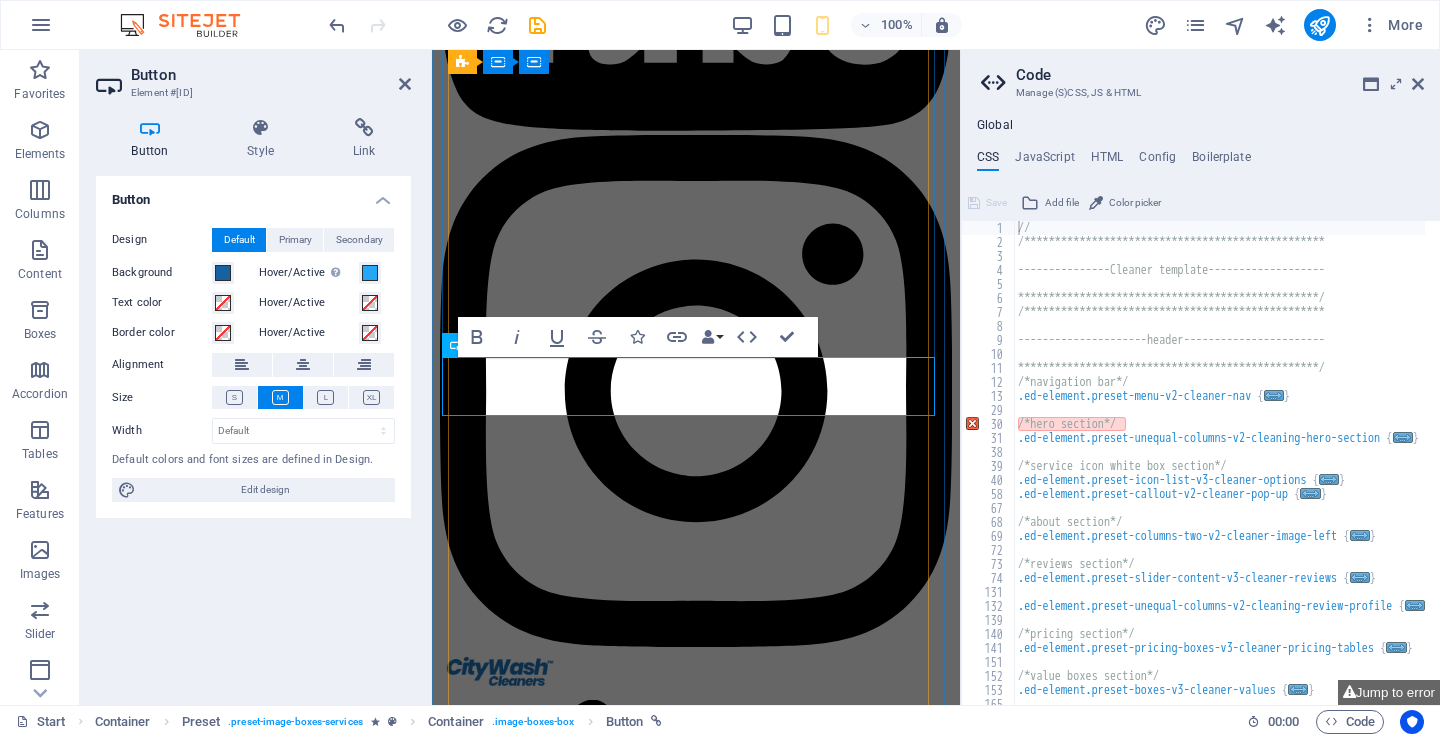 type 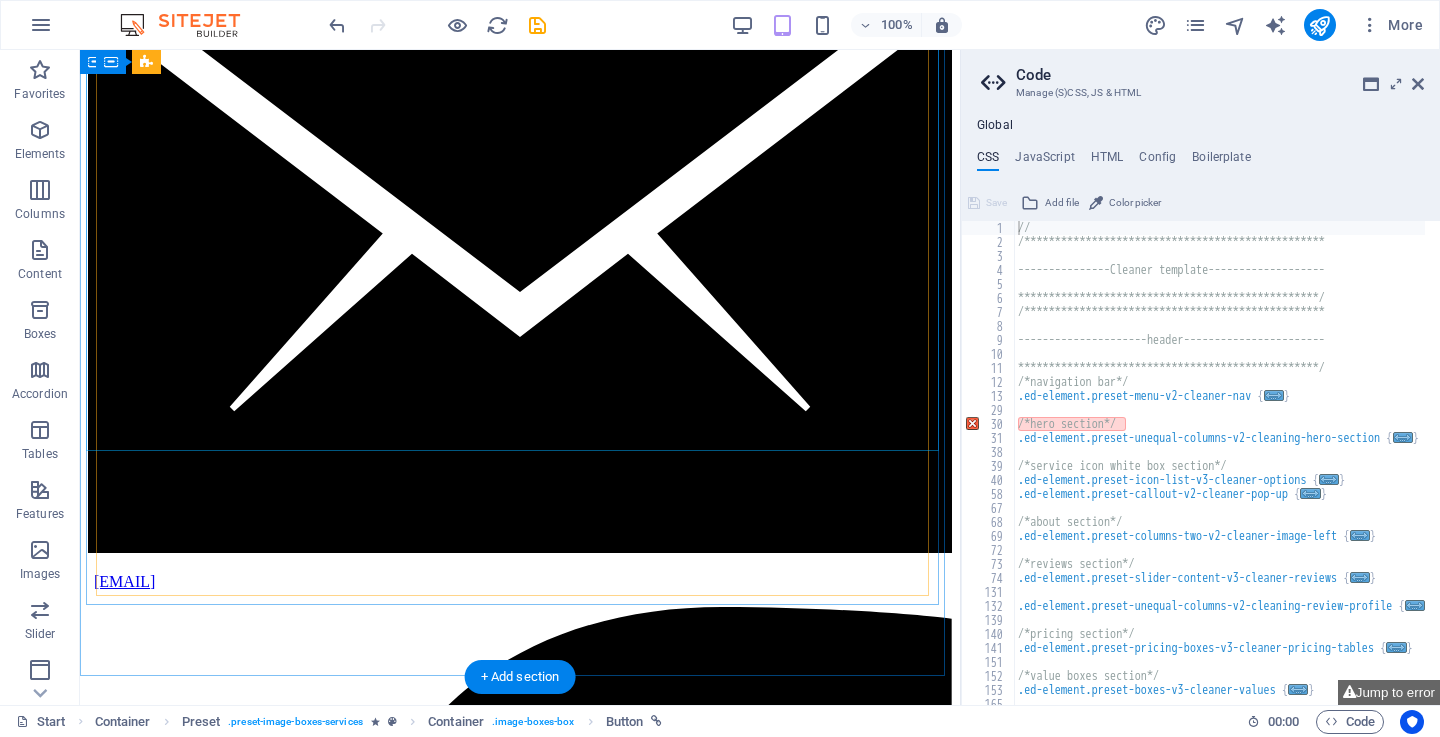 scroll, scrollTop: 3041, scrollLeft: 0, axis: vertical 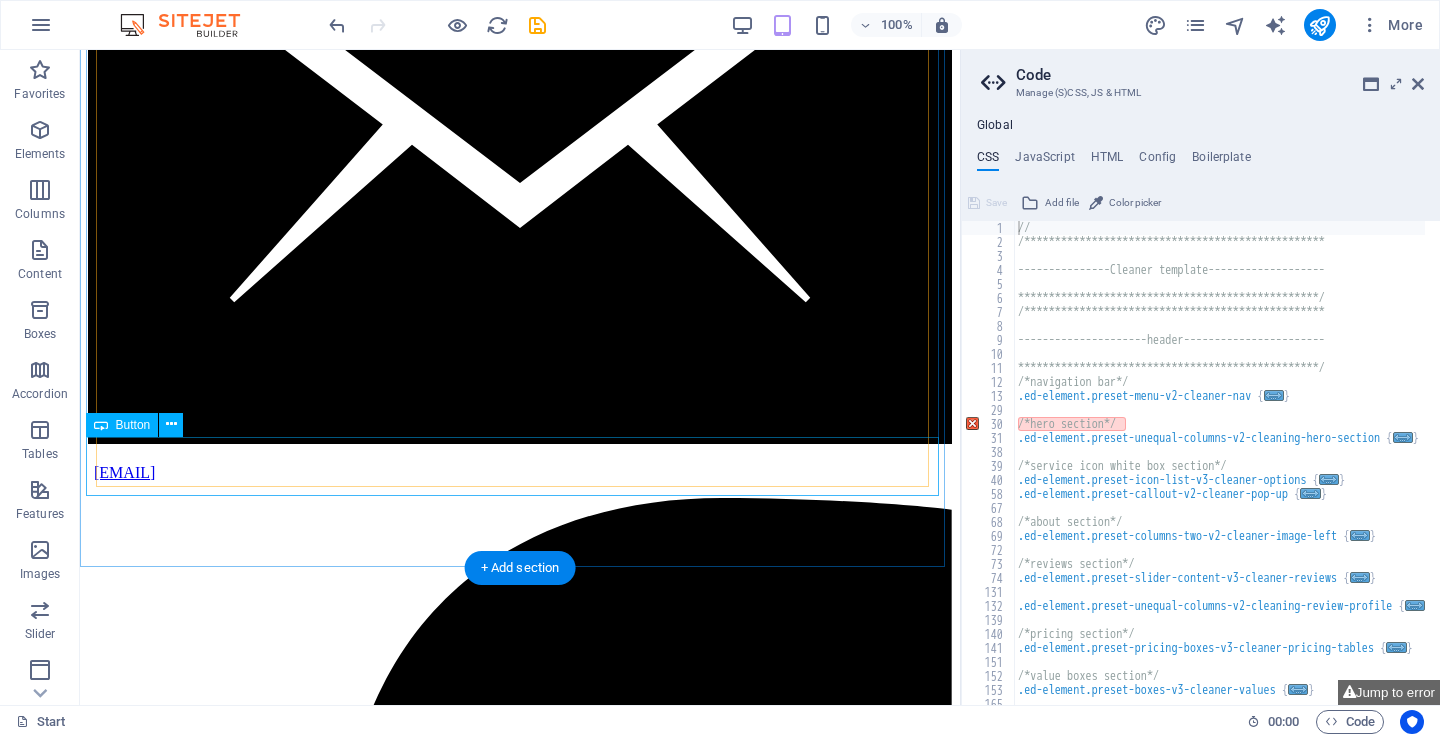 click on "Details" at bounding box center [520, 22187] 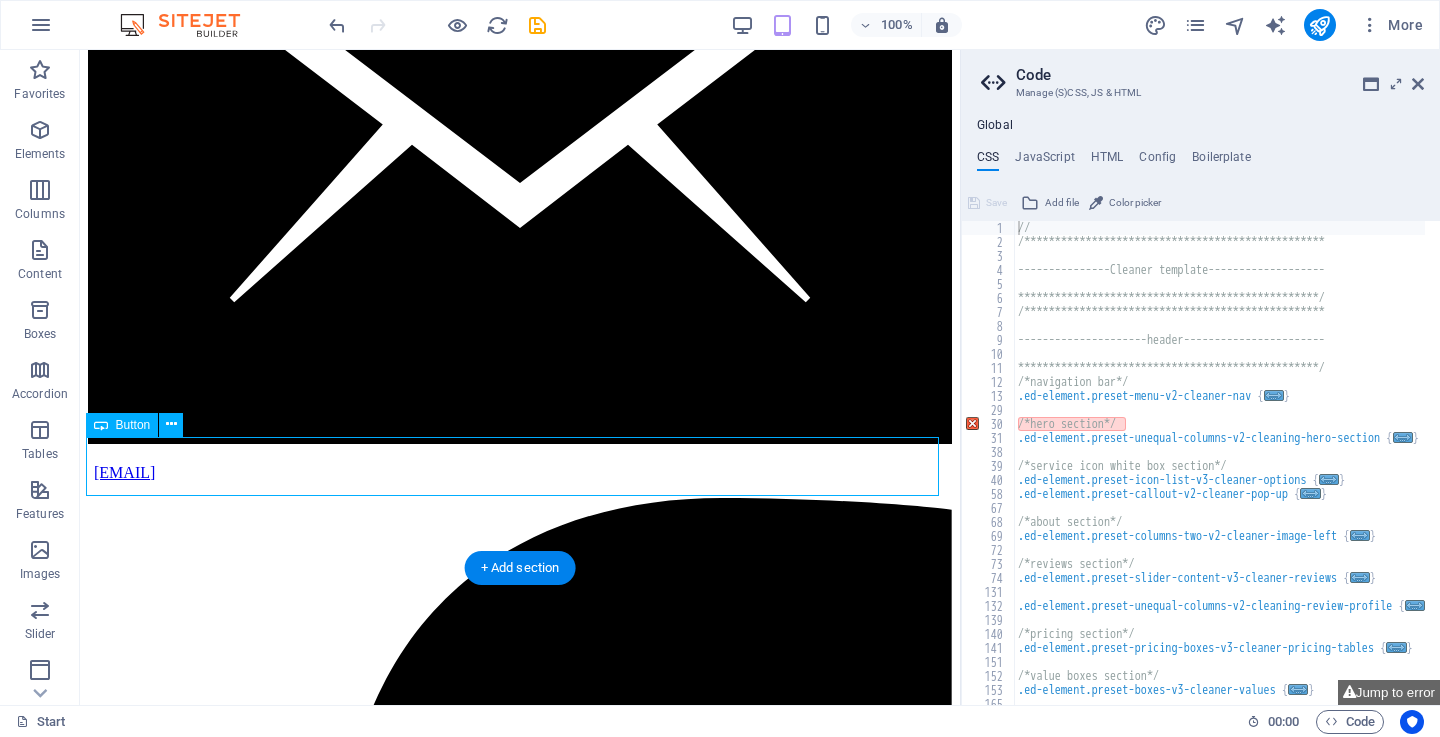 click on "Details" at bounding box center [520, 22187] 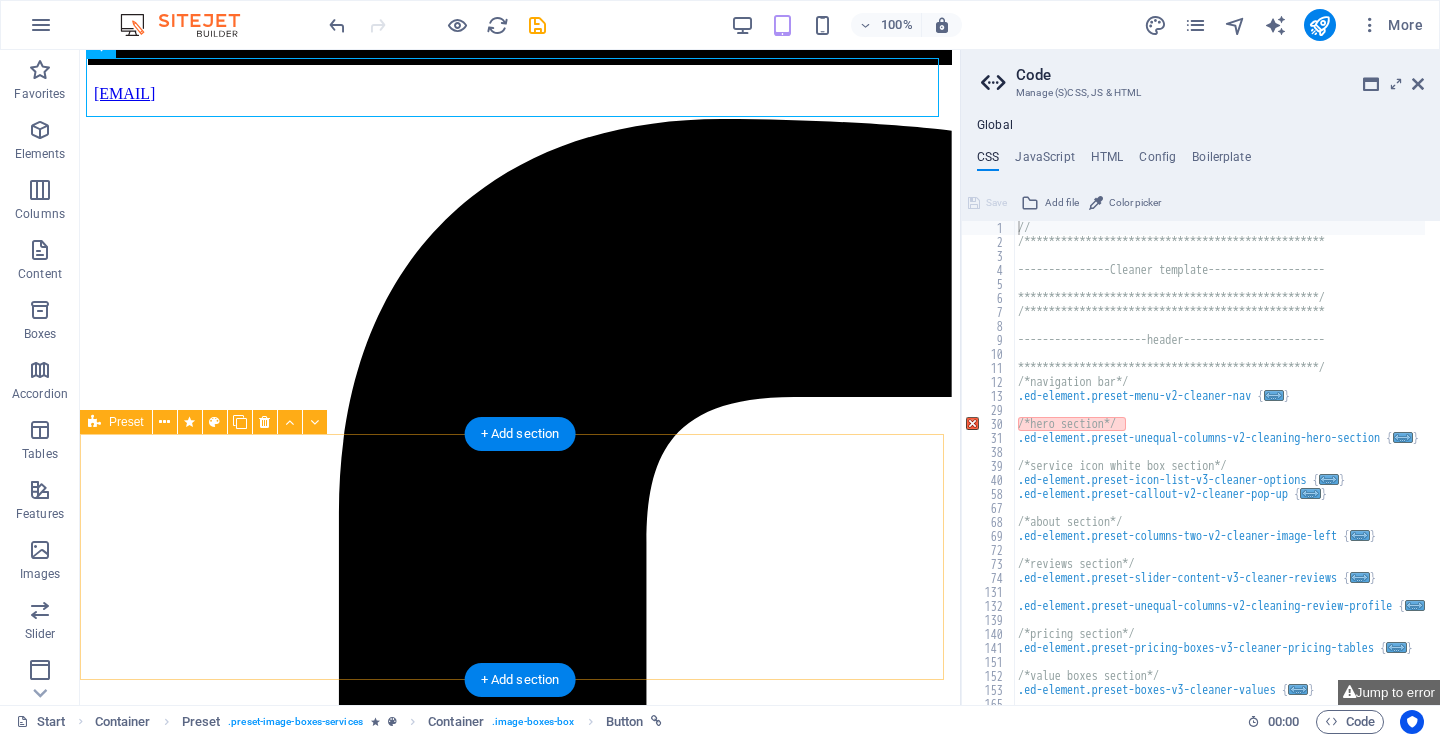 scroll, scrollTop: 3520, scrollLeft: 0, axis: vertical 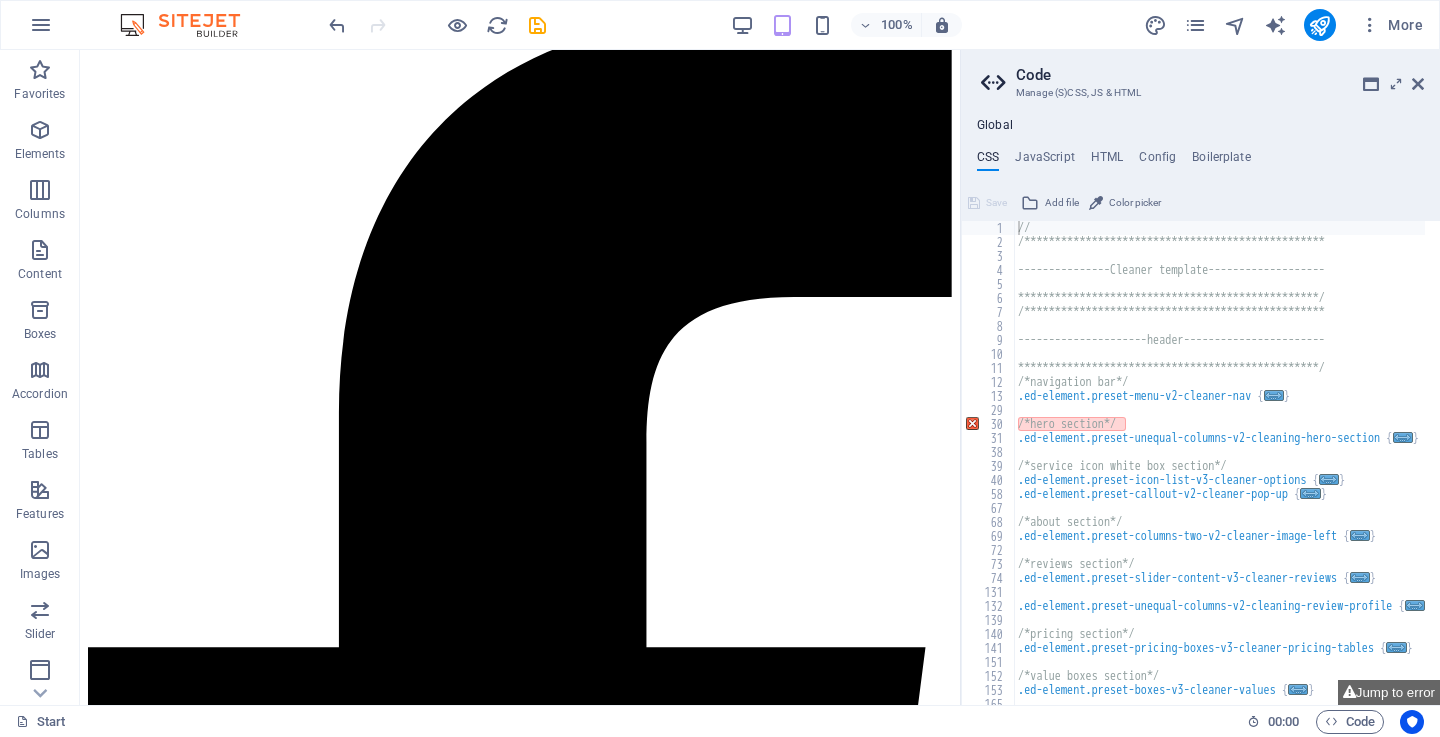 click on "Code Manage (S)CSS, JS & HTML" at bounding box center [1202, 76] 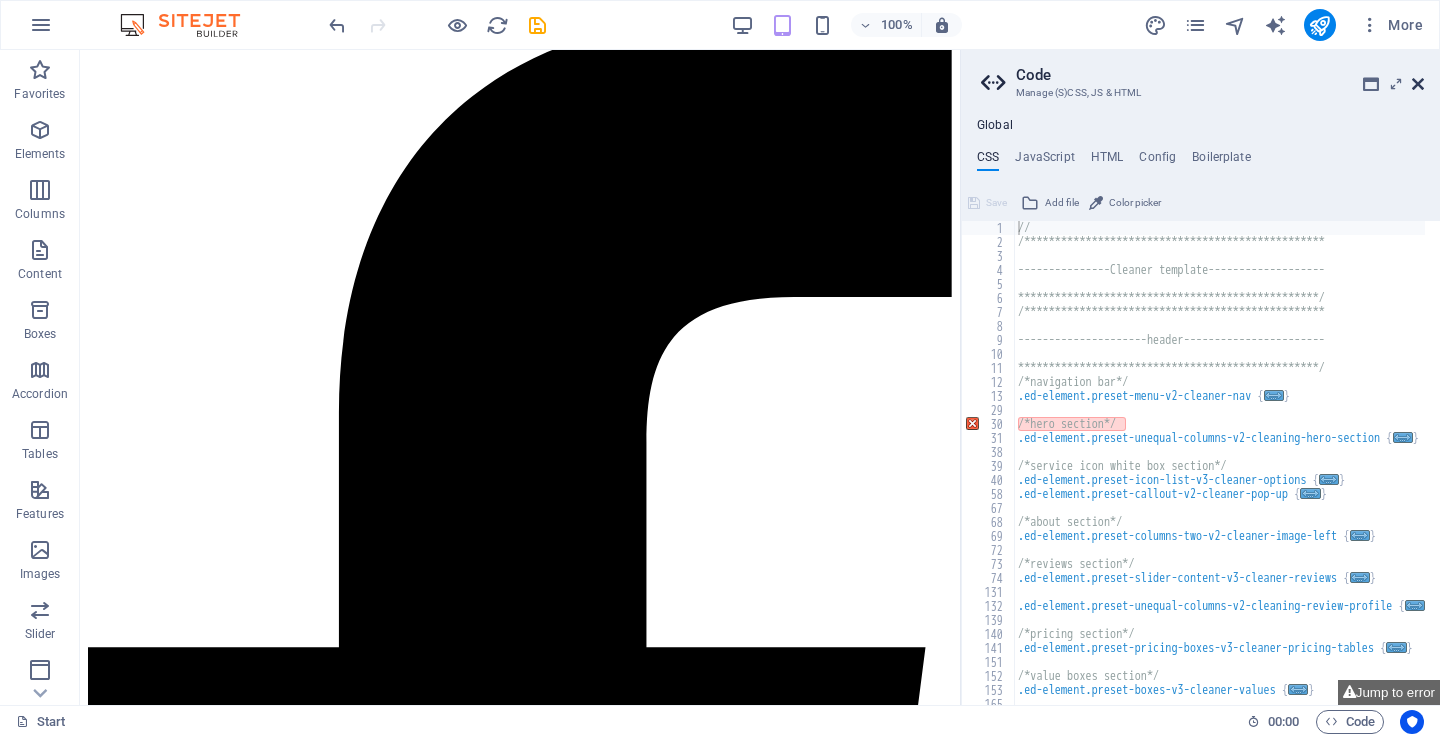 drag, startPoint x: 1420, startPoint y: 84, endPoint x: 976, endPoint y: 253, distance: 475.07578 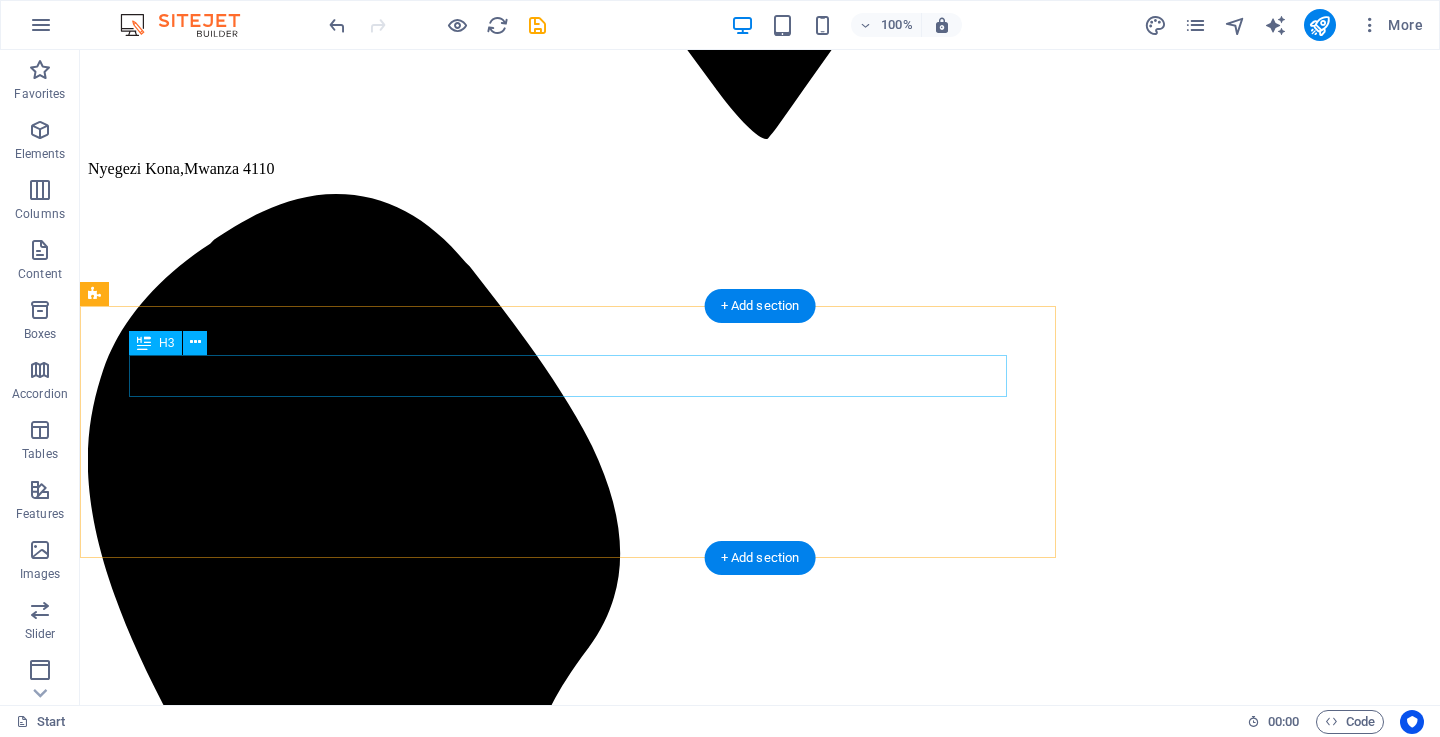 scroll, scrollTop: 2598, scrollLeft: 0, axis: vertical 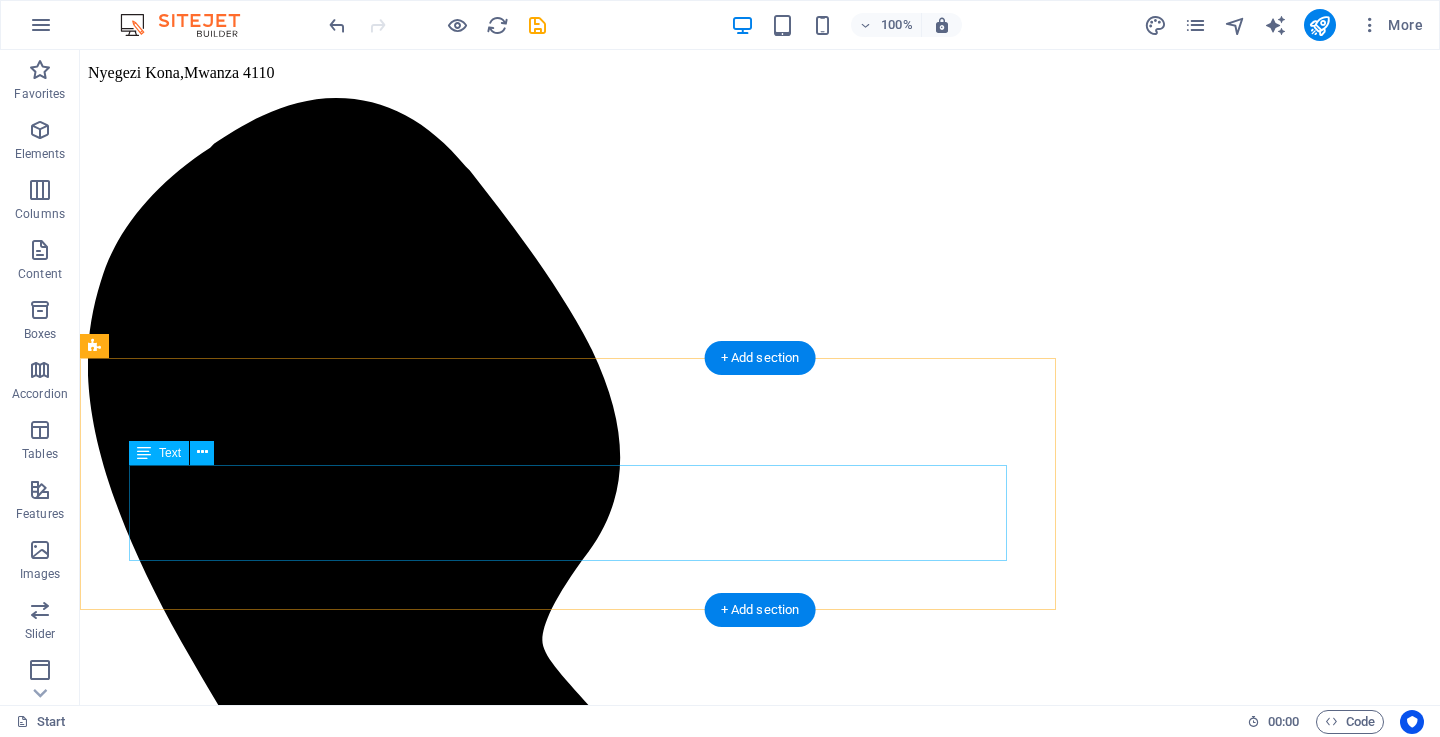 click on "Sofa yako ni sehemu muhimu ya nyumba au ofisi – na sisi tunaijali kama wewe. Tunatoa huduma ya kusafisha sofa kwa kutumia mashine maalum na kemikali salama, bila kuharibu rangi au aina ya kitambaa. Tunaziondoa vumbi, madoa, harufu mbaya na uchafu uliodumu kwa muda mrefu. Huduma hii inafaa kwa sofa za nyumbani, ofisini, hotelini na maeneo mengine ya kupumzikia." at bounding box center (760, 31779) 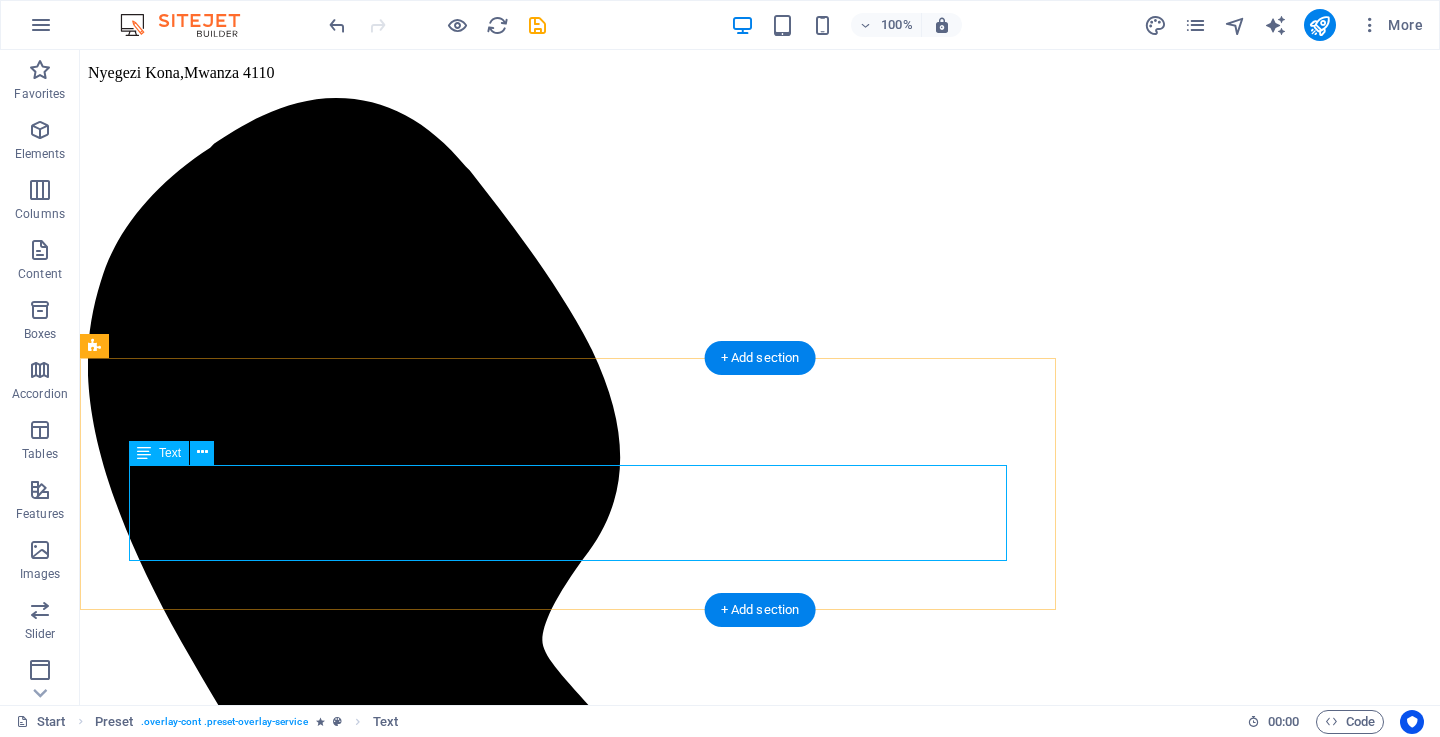 click on "Sofa yako ni sehemu muhimu ya nyumba au ofisi – na sisi tunaijali kama wewe. Tunatoa huduma ya kusafisha sofa kwa kutumia mashine maalum na kemikali salama, bila kuharibu rangi au aina ya kitambaa. Tunaziondoa vumbi, madoa, harufu mbaya na uchafu uliodumu kwa muda mrefu. Huduma hii inafaa kwa sofa za nyumbani, ofisini, hotelini na maeneo mengine ya kupumzikia." at bounding box center (760, 31779) 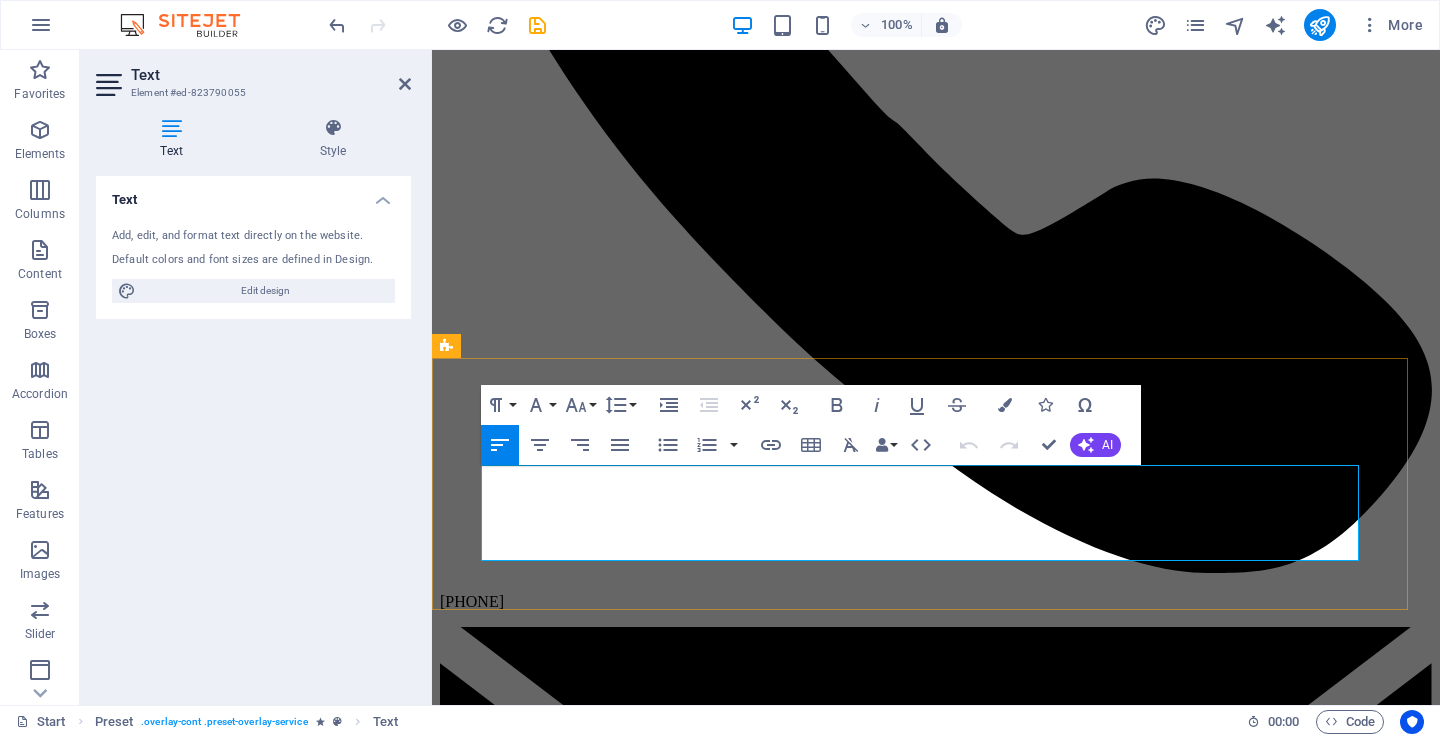 click on "Sofa yako ni sehemu muhimu ya nyumba au ofisi – na sisi tunaijali kama wewe. Tunatoa huduma ya kusafisha sofa kwa kutumia mashine maalum na kemikali salama, bila kuharibu rangi au aina ya kitambaa. Tunaziondoa vumbi, madoa, harufu mbaya na uchafu uliodumu kwa muda mrefu. Huduma hii inafaa kwa sofa za nyumbani, ofisini, hotelini na maeneo mengine ya kupumzikia." at bounding box center (936, 25091) 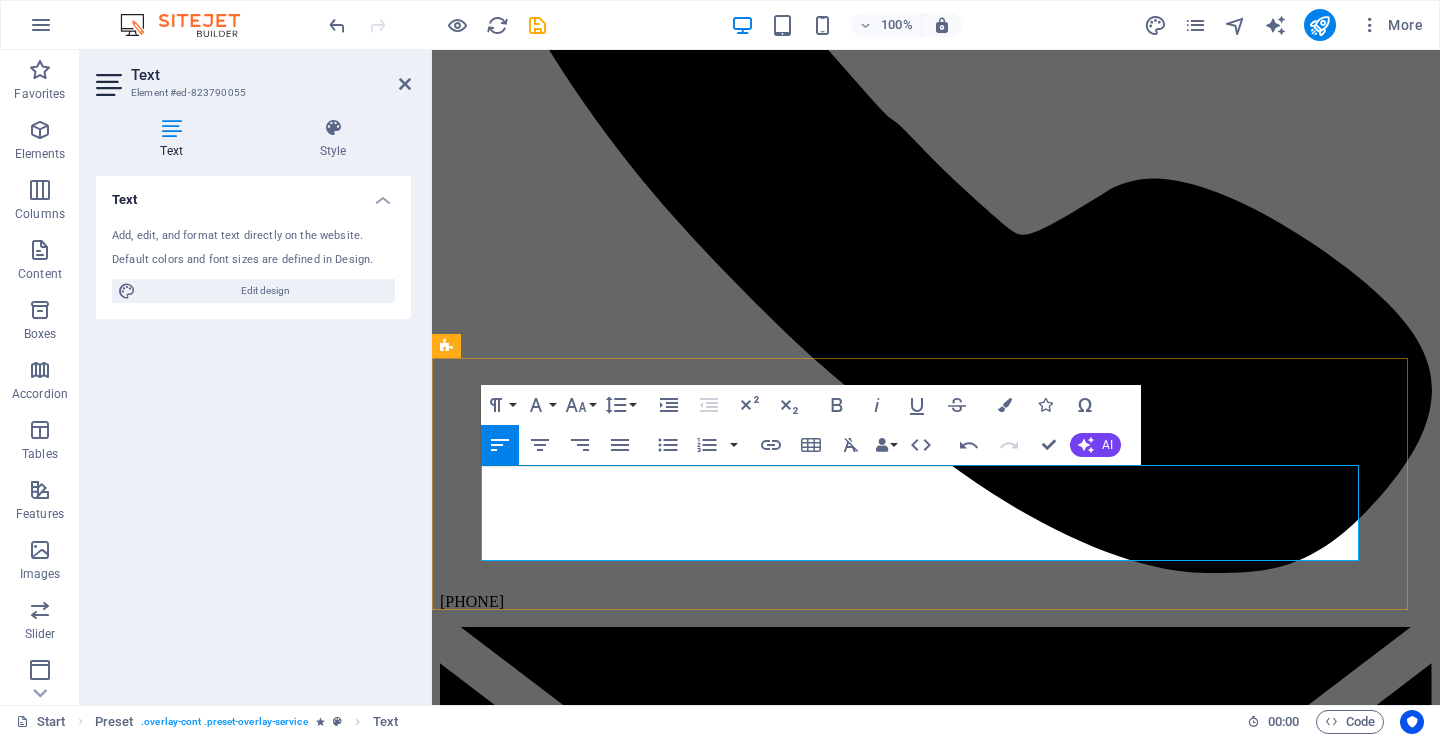 click on "Sofa yako ni sehemu muhimu ya nyumba au ofisi – na sisi tunaijali kama wewe.  Tunatoa huduma ya kusafisha sofa kwa kutumia mashine maalum na kemikali salama, bila kuharibu rangi au aina ya kitambaa. Tunaziondoa vumbi, madoa, harufu mbaya na uchafu uliodumu kwa muda mrefu. Huduma hii inafaa kwa sofa za nyumbani, ofisini, hotelini na maeneo mengine ya kupumzikia." at bounding box center [936, 25100] 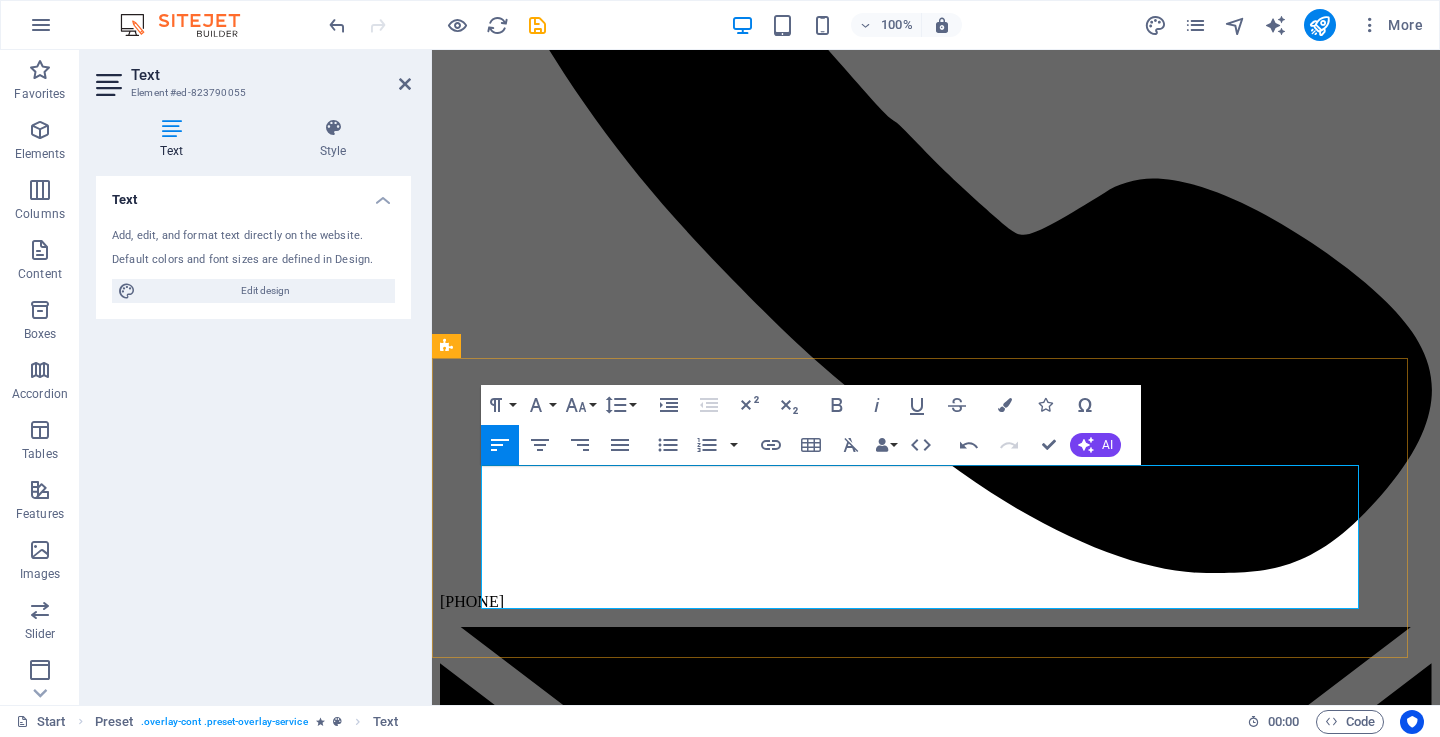 click on "Sofa yako ni sehemu muhimu ya nyumba au ofisi – na sisi tunaijali kama wewe.  Tunatoa huduma ya kusafisha sofa kwa kutumia mashine maalum na kemikali salama, bila kuharibu rangi au aina ya kitambaa.  Tunaziondoa vumbi, madoa, harufu mbaya na uchafu uliodumu kwa muda mrefu. Huduma hii inafaa kwa sofa za nyumbani, ofisini, hotelini na maeneo mengine ya kupumzikia." at bounding box center (936, 25109) 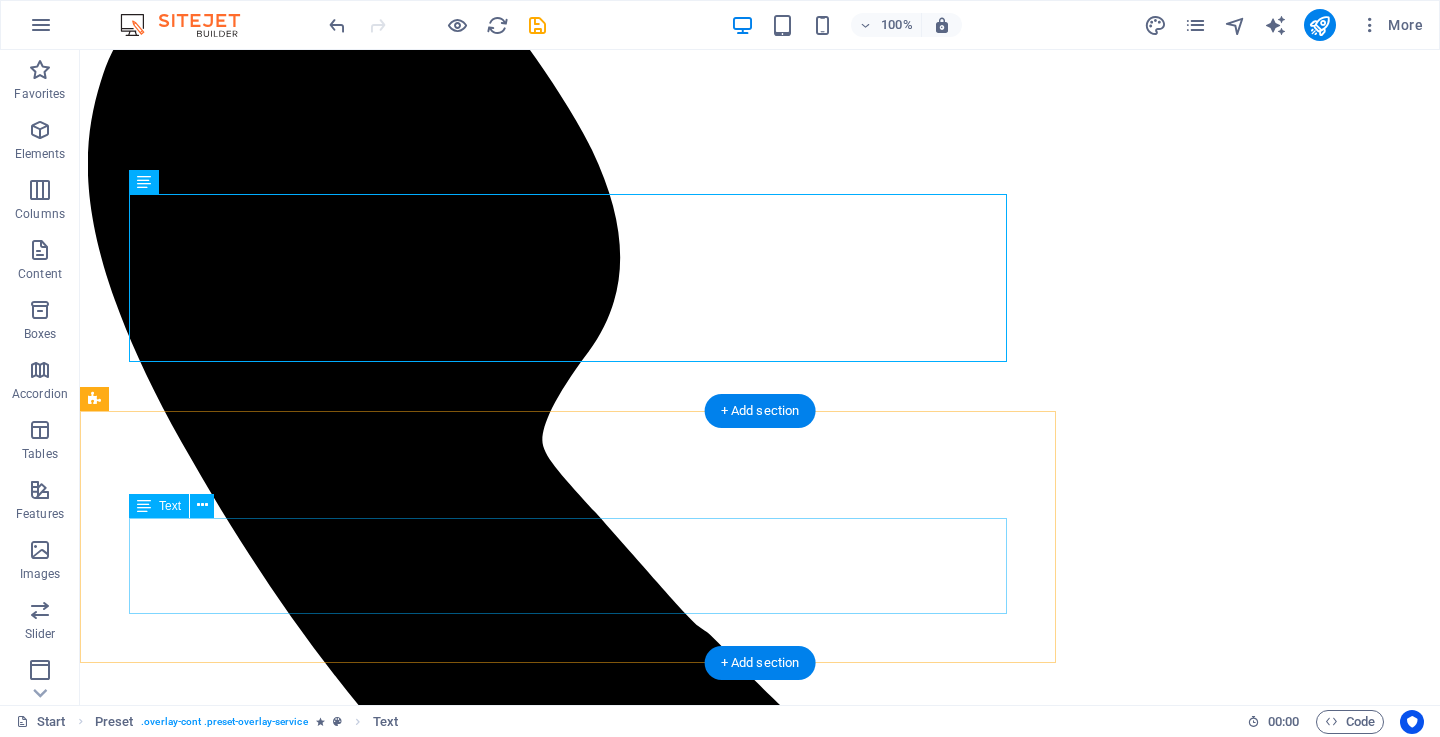 scroll, scrollTop: 2898, scrollLeft: 0, axis: vertical 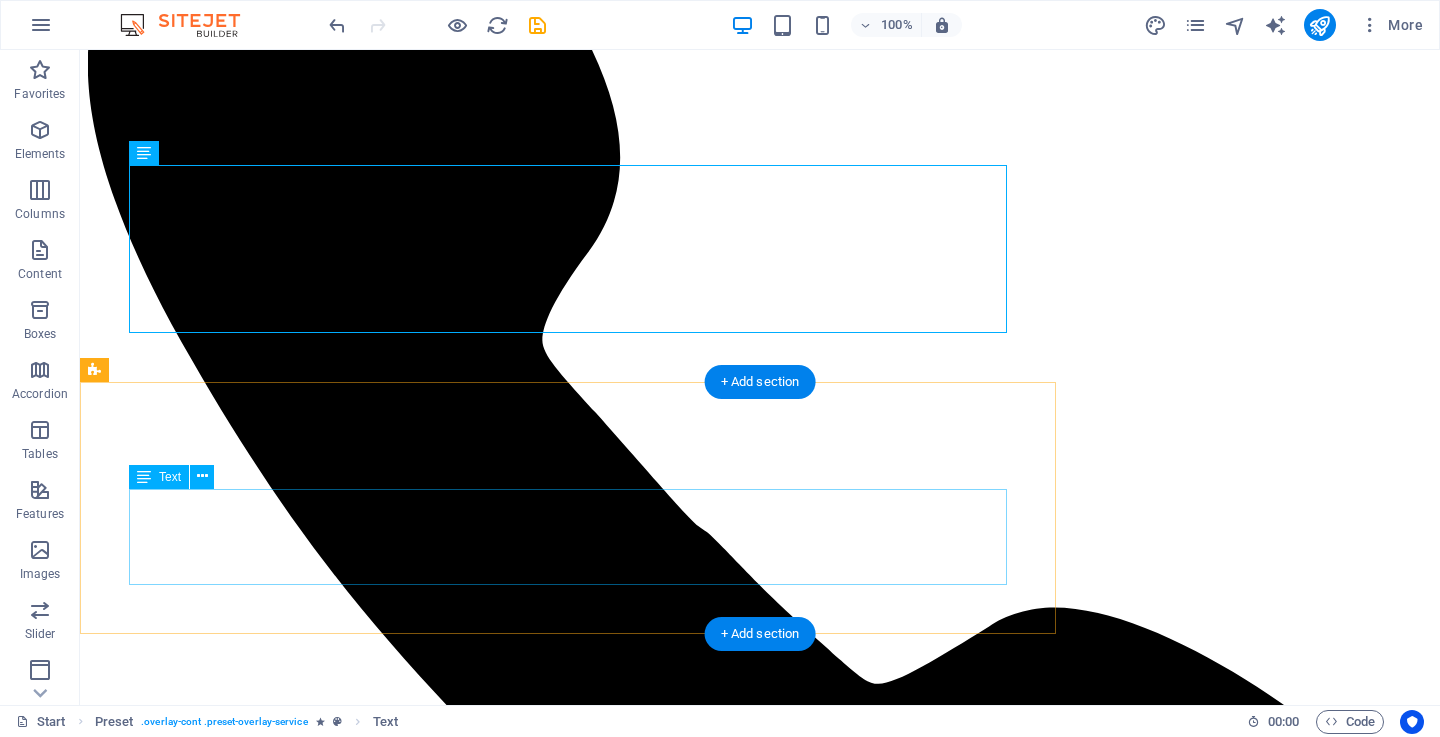 click on "Kapeti ni chanzo kikuu cha vumbi, harufu mbaya na mzio (allergies) kama hayatasafishwa mara kwa mara. City Wash Cleaners tunatoa huduma ya kusafisha mazulia kwa uangalifu mkubwa, tukitumia mashine zenye uwezo wa kutoa uchafu hadi kwenye mizizi ya nyuzi za zulia. Tunarejesha mwonekano wa awali wa zulia lako na kulifanya kuwa safi, laini na salama kwa matumizi ya familia yako." at bounding box center [760, 31677] 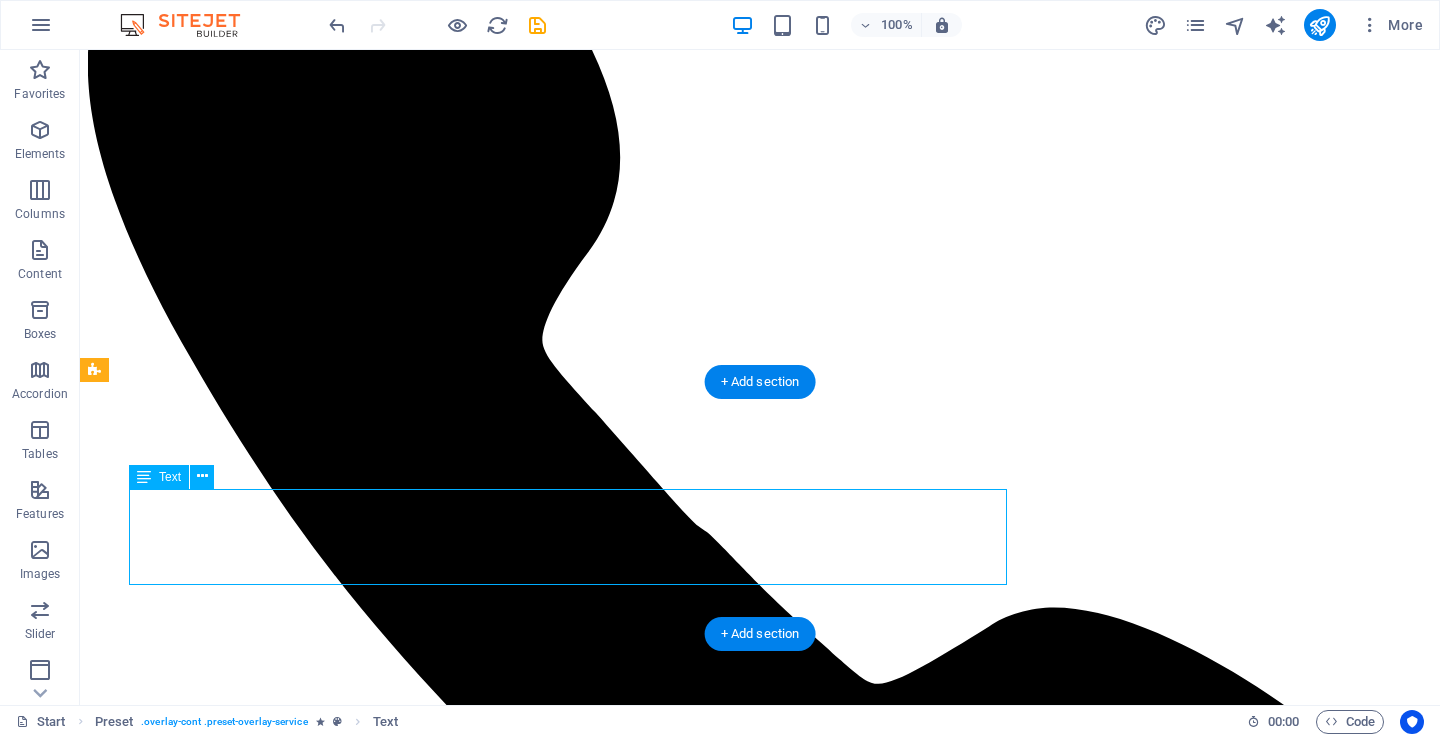 click on "Kapeti ni chanzo kikuu cha vumbi, harufu mbaya na mzio (allergies) kama hayatasafishwa mara kwa mara. City Wash Cleaners tunatoa huduma ya kusafisha mazulia kwa uangalifu mkubwa, tukitumia mashine zenye uwezo wa kutoa uchafu hadi kwenye mizizi ya nyuzi za zulia. Tunarejesha mwonekano wa awali wa zulia lako na kulifanya kuwa safi, laini na salama kwa matumizi ya familia yako." at bounding box center (760, 31677) 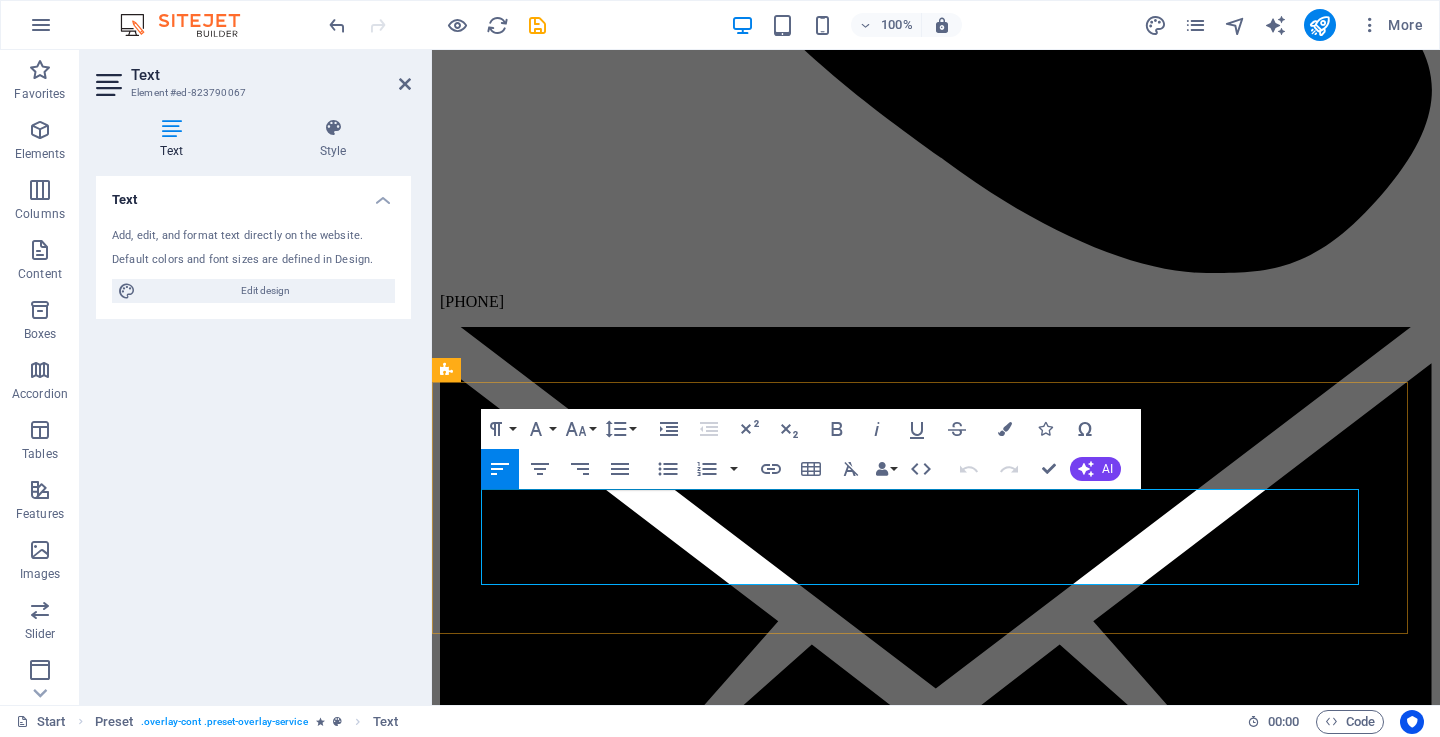 click on "Kapeti ni chanzo kikuu cha vumbi, harufu mbaya na mzio (allergies) kama hayatasafishwa mara kwa mara. City Wash Cleaners tunatoa huduma ya kusafisha mazulia kwa uangalifu mkubwa, tukitumia mashine zenye uwezo wa kutoa uchafu hadi kwenye mizizi ya nyuzi za zulia. Tunarejesha mwonekano wa awali wa zulia lako na kulifanya kuwa safi, laini na salama kwa matumizi ya familia yako." at bounding box center (936, 25006) 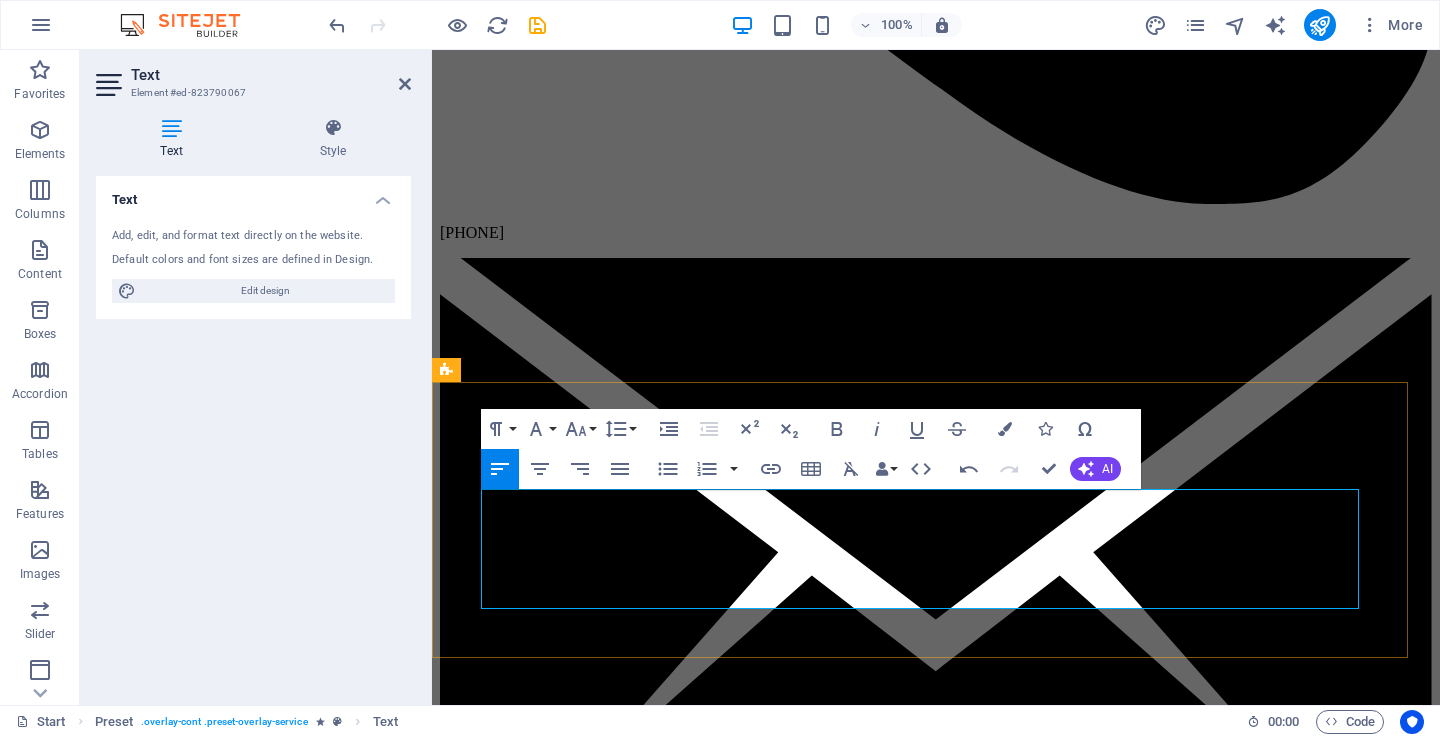 scroll, scrollTop: 2998, scrollLeft: 0, axis: vertical 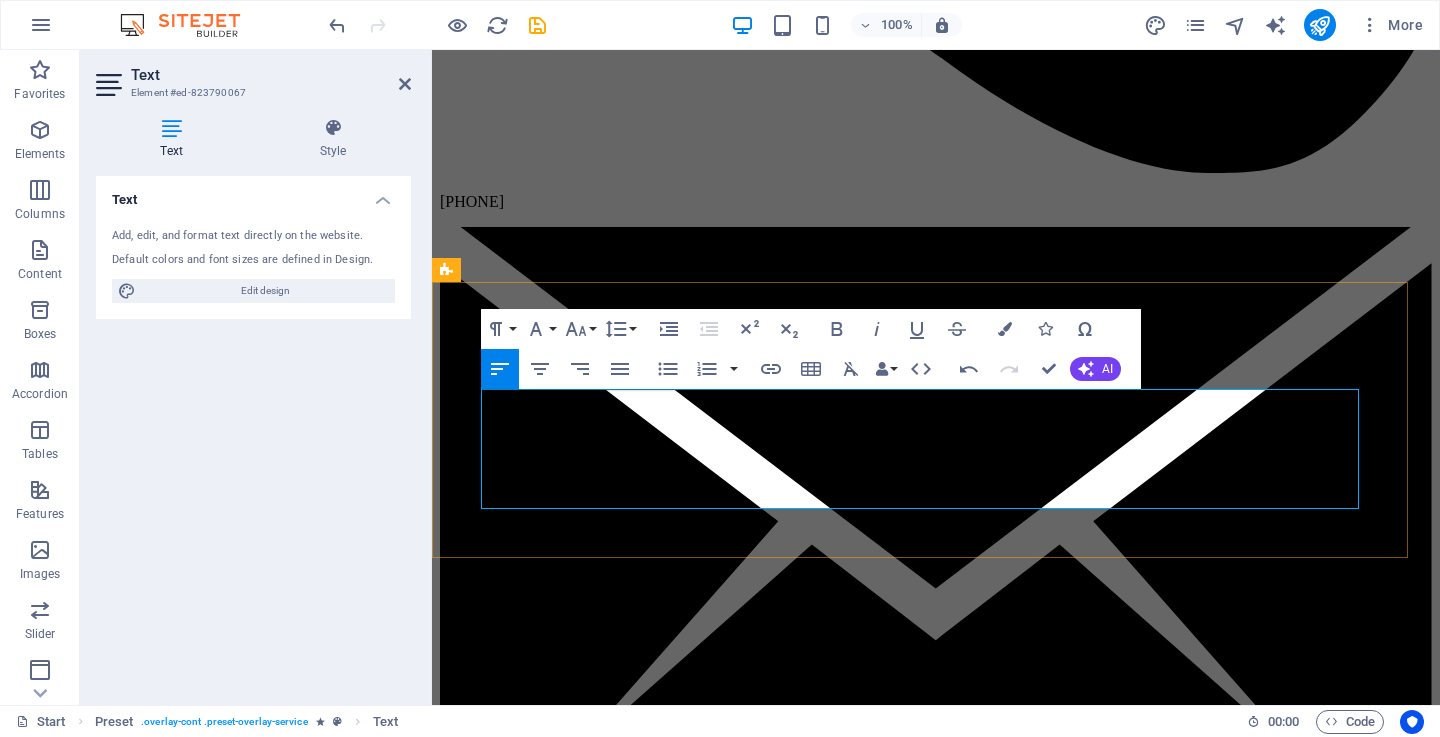 click on "Kapeti ni chanzo kikuu cha vumbi, harufu mbaya na mzio (allergies) kama hayatasafishwa mara kwa mara.  City Wash Cleaners tunatoa huduma ya kusafisha mazulia kwa uangalifu mkubwa, tukitumia mashine zenye uwezo wa kutoa uchafu hadi kwenye mizizi ya nyuzi za zulia. Tunarejesha mwonekano wa awali wa zulia lako na kulifanya kuwa safi, laini na salama kwa matumizi ya familia yako." at bounding box center (936, 24915) 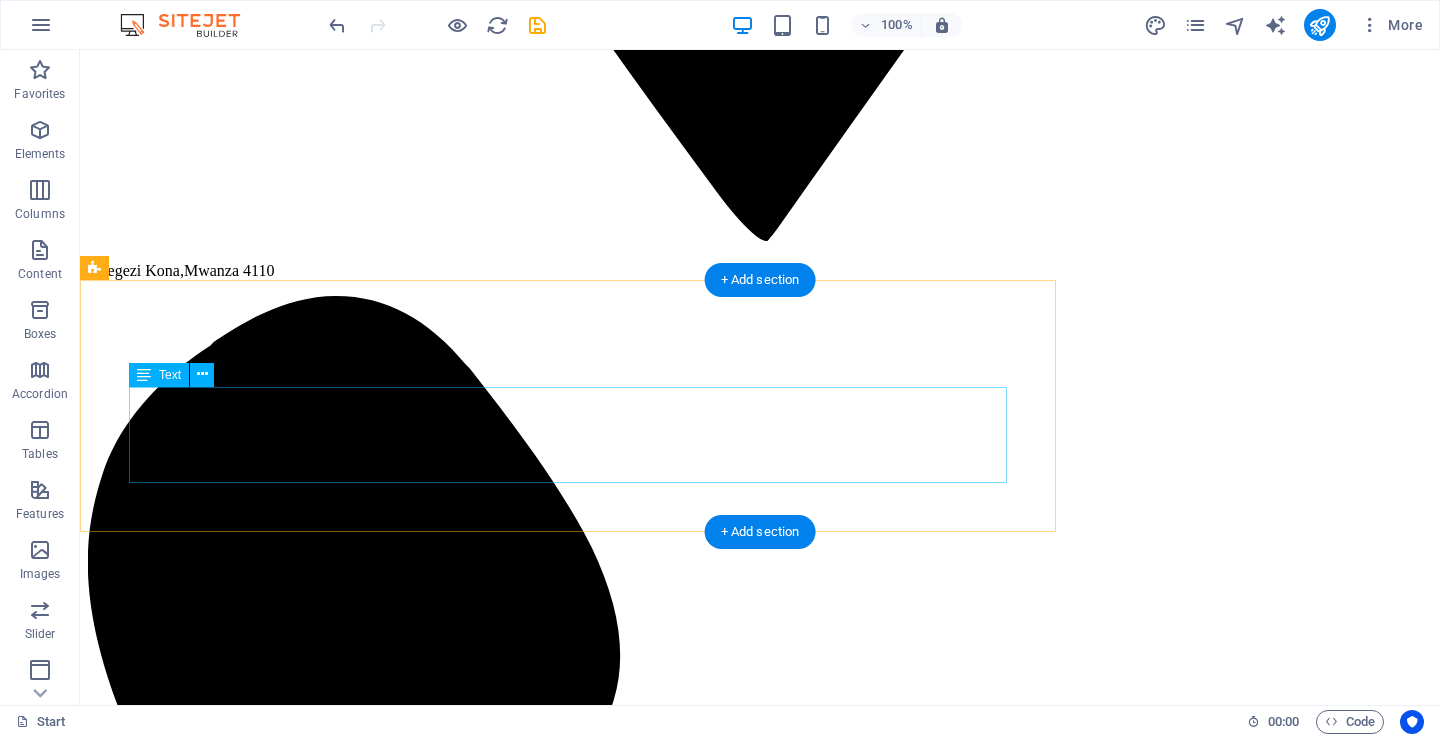 scroll, scrollTop: 2398, scrollLeft: 0, axis: vertical 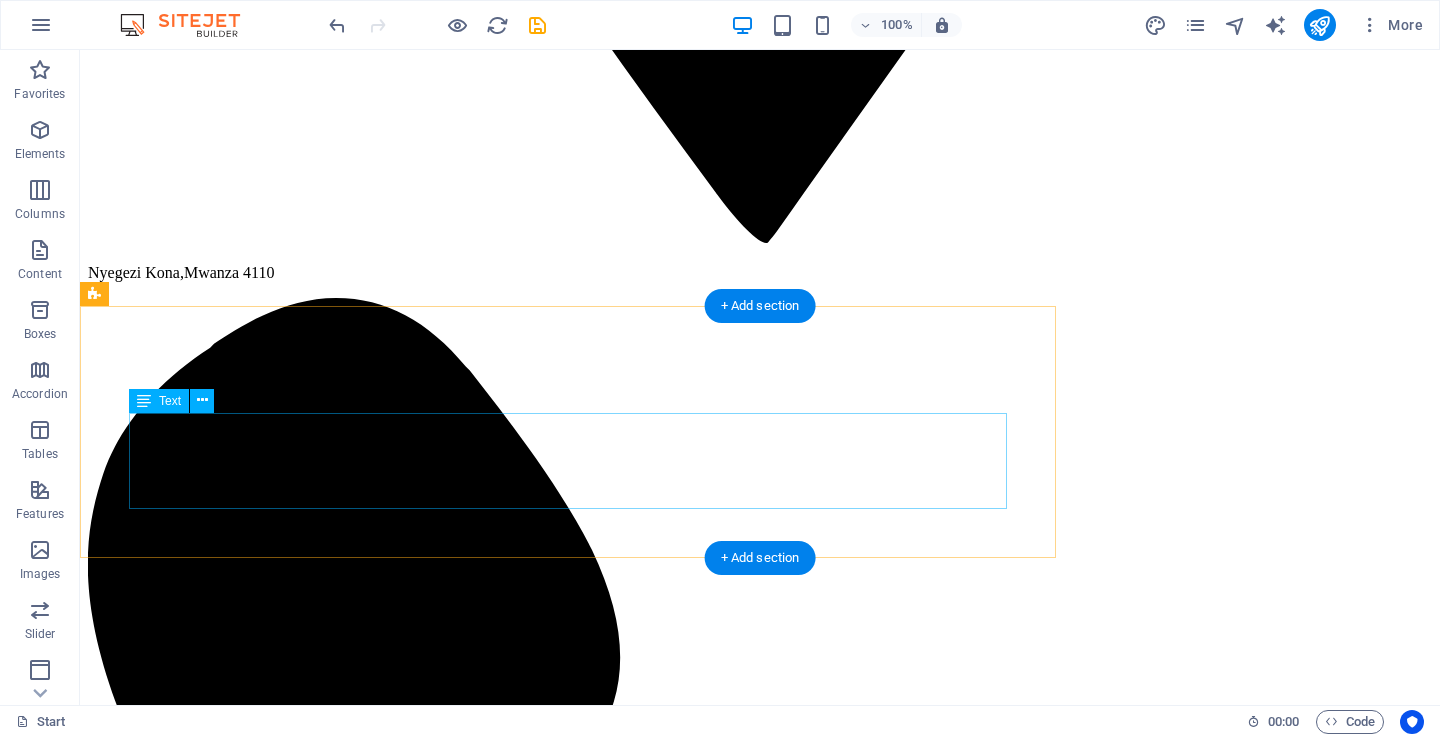 click on "Tunatoa huduma ya kitaalamu ya kufua na kukausha nguo za aina zote – kuanzia nguo za kawaida, suti, mashuka, hadi sare za kazi. Tunatumia mashine za kisasa, sabuni salama kwa afya na mazingira, pamoja na uangalizi wa hali ya juu ili kuhakikisha nguo zako zinarudi safi, zikiwa zimetunzwa na hazijaharibika. Pia tunapiga pasi na kufungasha vizuri ili uwe tayari kuvalia bila usumbufu." at bounding box center (760, 31852) 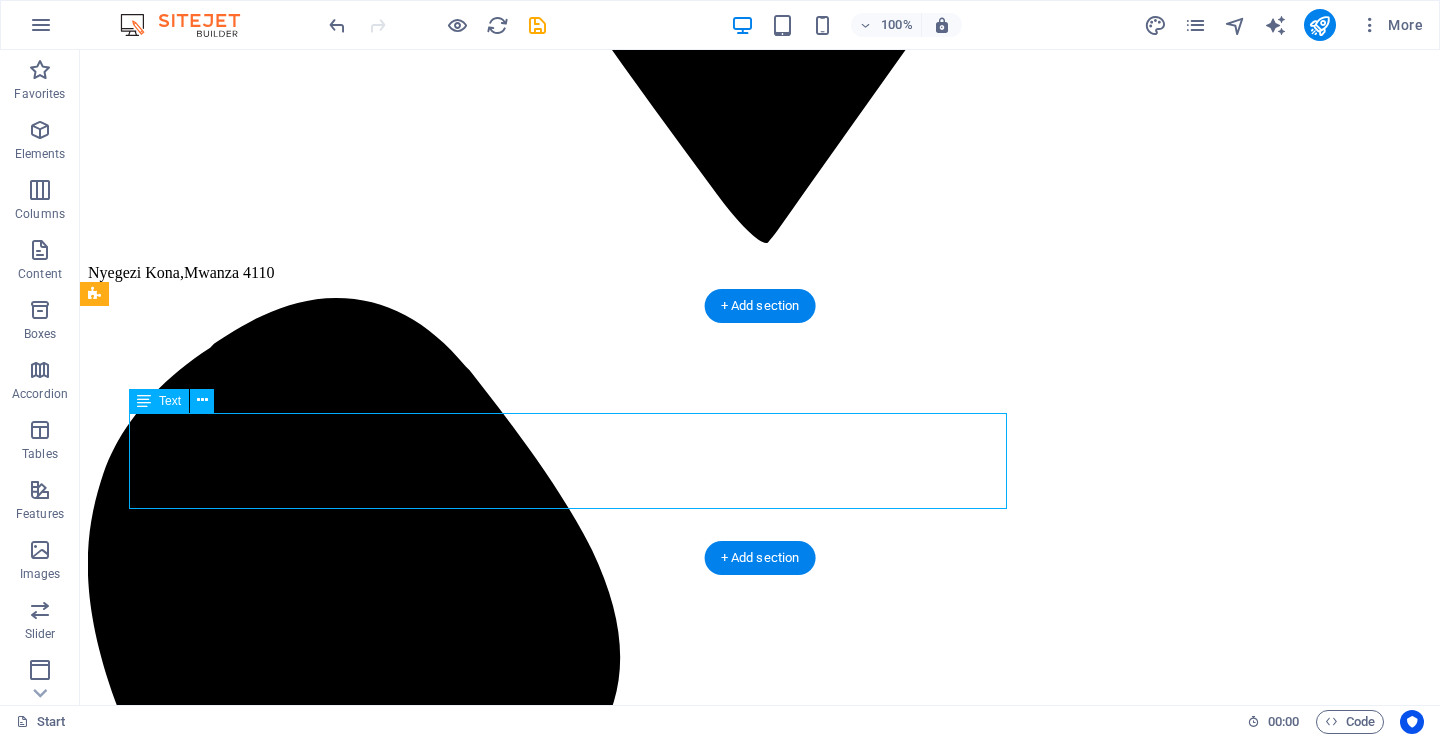 click on "Tunatoa huduma ya kitaalamu ya kufua na kukausha nguo za aina zote – kuanzia nguo za kawaida, suti, mashuka, hadi sare za kazi. Tunatumia mashine za kisasa, sabuni salama kwa afya na mazingira, pamoja na uangalizi wa hali ya juu ili kuhakikisha nguo zako zinarudi safi, zikiwa zimetunzwa na hazijaharibika. Pia tunapiga pasi na kufungasha vizuri ili uwe tayari kuvalia bila usumbufu." at bounding box center [760, 31852] 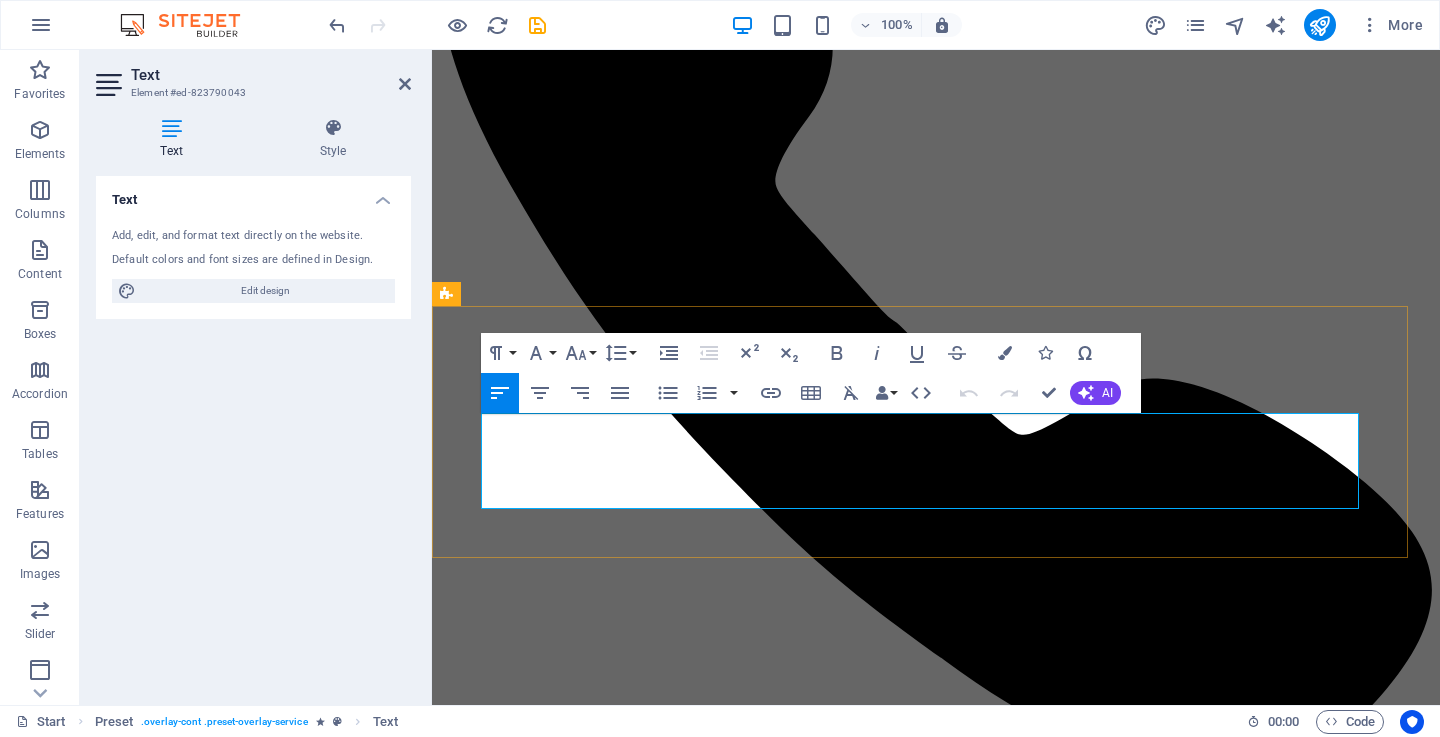 click on "Tunatoa huduma ya kitaalamu ya kufua na kukausha nguo za aina zote – kuanzia nguo za kawaida, suti, mashuka, hadi sare za kazi. Tunatumia mashine za kisasa, sabuni salama kwa afya na mazingira, pamoja na uangalizi wa hali ya juu ili kuhakikisha nguo zako zinarudi safi, zikiwa zimetunzwa na hazijaharibika. Pia tunapiga pasi na kufungasha vizuri ili uwe tayari kuvalia bila usumbufu." at bounding box center (936, 25145) 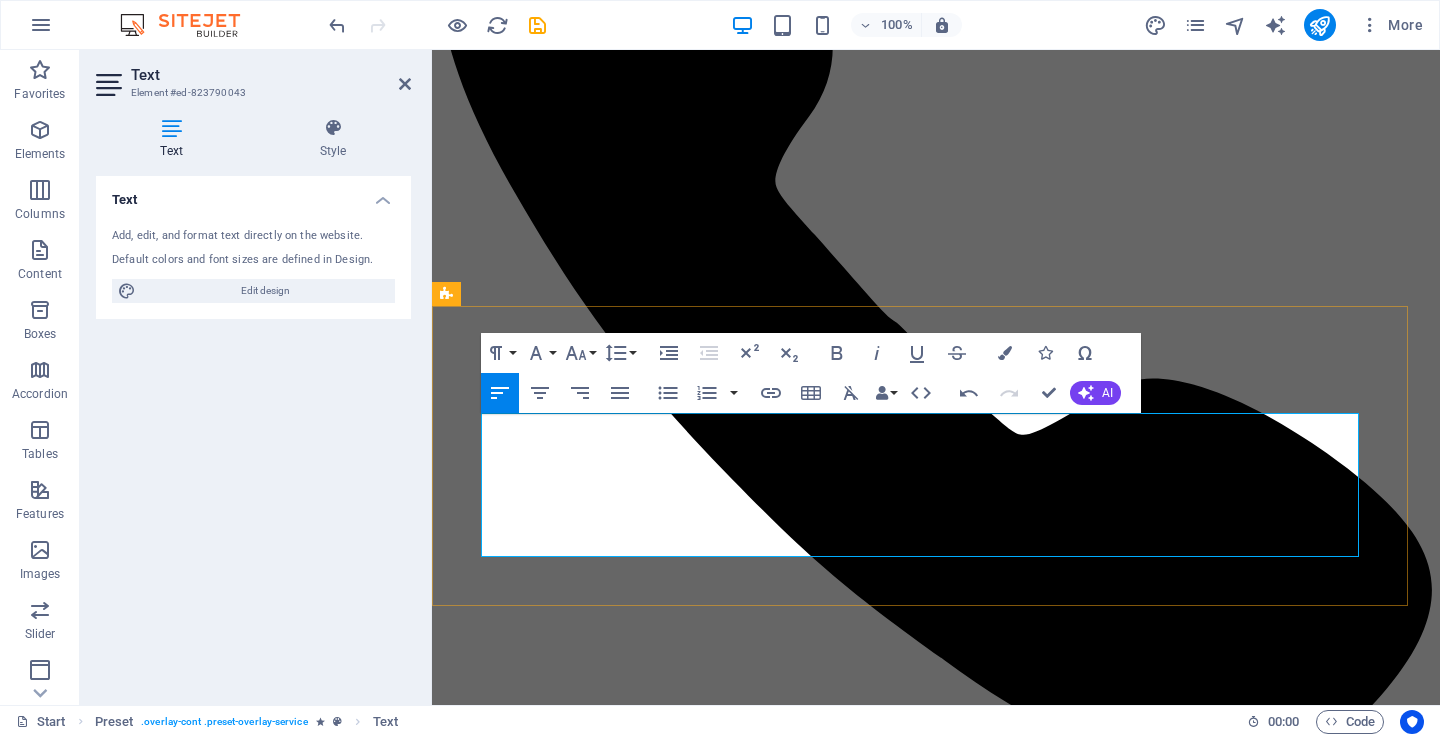 click on "Tunatoa huduma ya kitaalamu ya kufua na kukausha nguo za aina zote – kuanzia nguo za kawaida, suti, mashuka, hadi sare za kazi.  Tunatumia mashine za kisasa, sabuni salama kwa afya na mazingira, pamoja na uangalizi wa hali ya juu ili kuhakikisha nguo zako zinarudi safi, zikiwa zimetunzwa na hazijaharibika. Pia tunapiga pasi na kufungasha vizuri ili uwe tayari kuvalia bila usumbufu." at bounding box center [936, 25154] 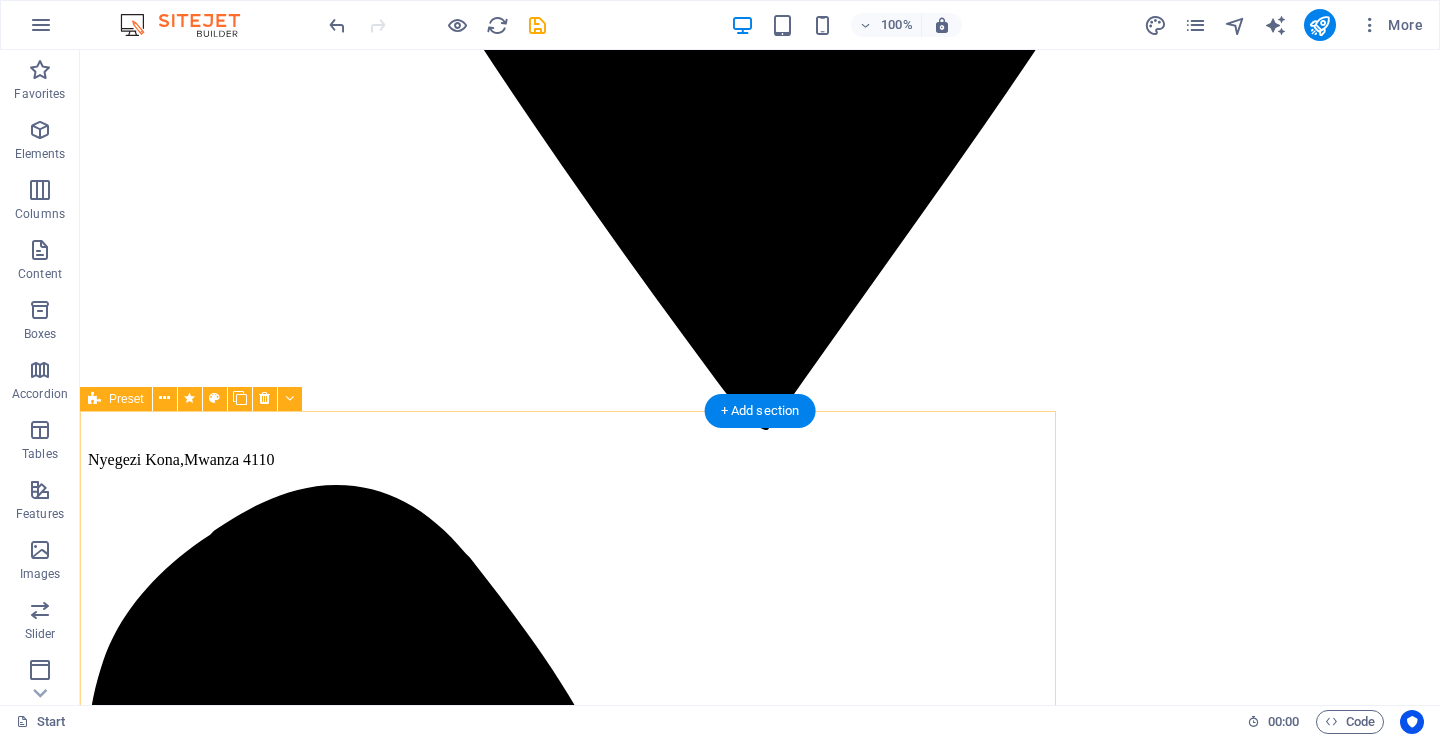 scroll, scrollTop: 2298, scrollLeft: 0, axis: vertical 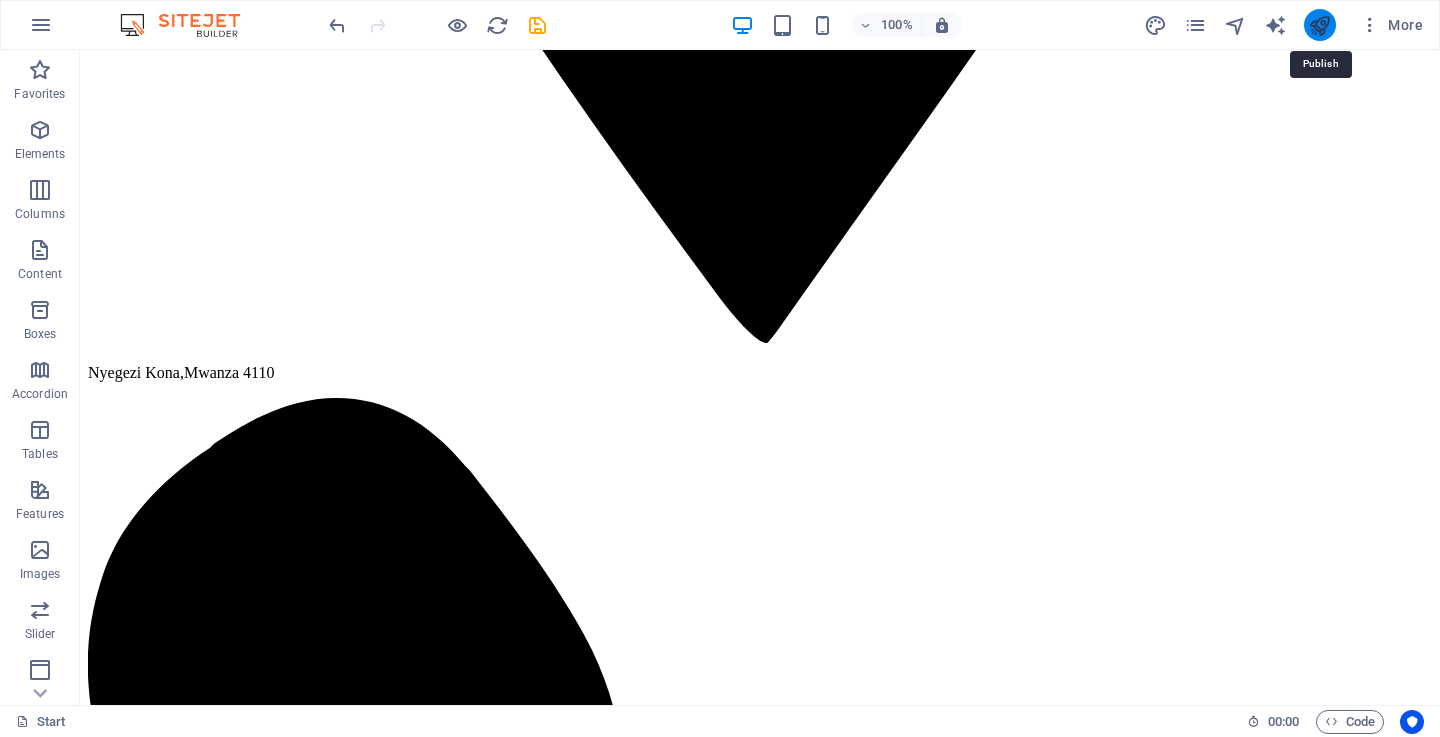 click at bounding box center (1319, 25) 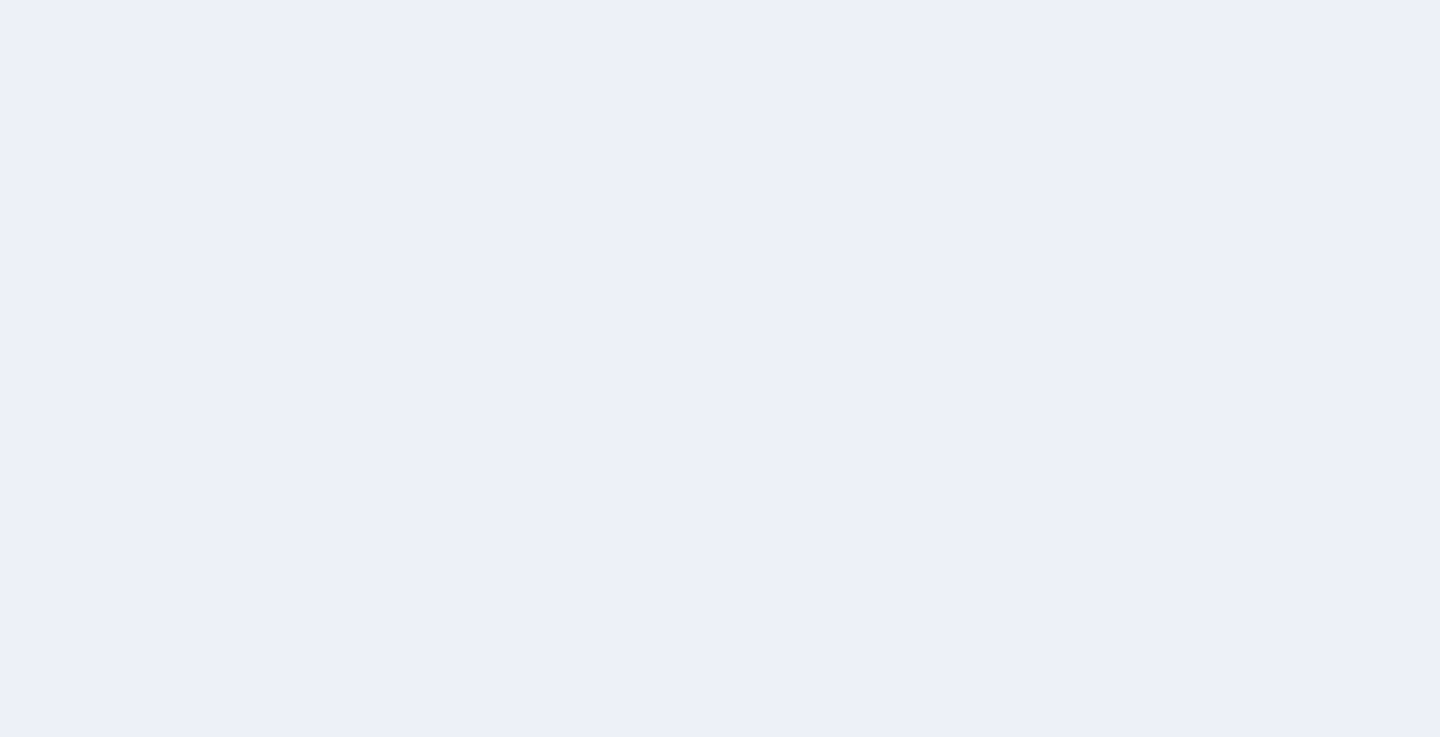 scroll, scrollTop: 0, scrollLeft: 0, axis: both 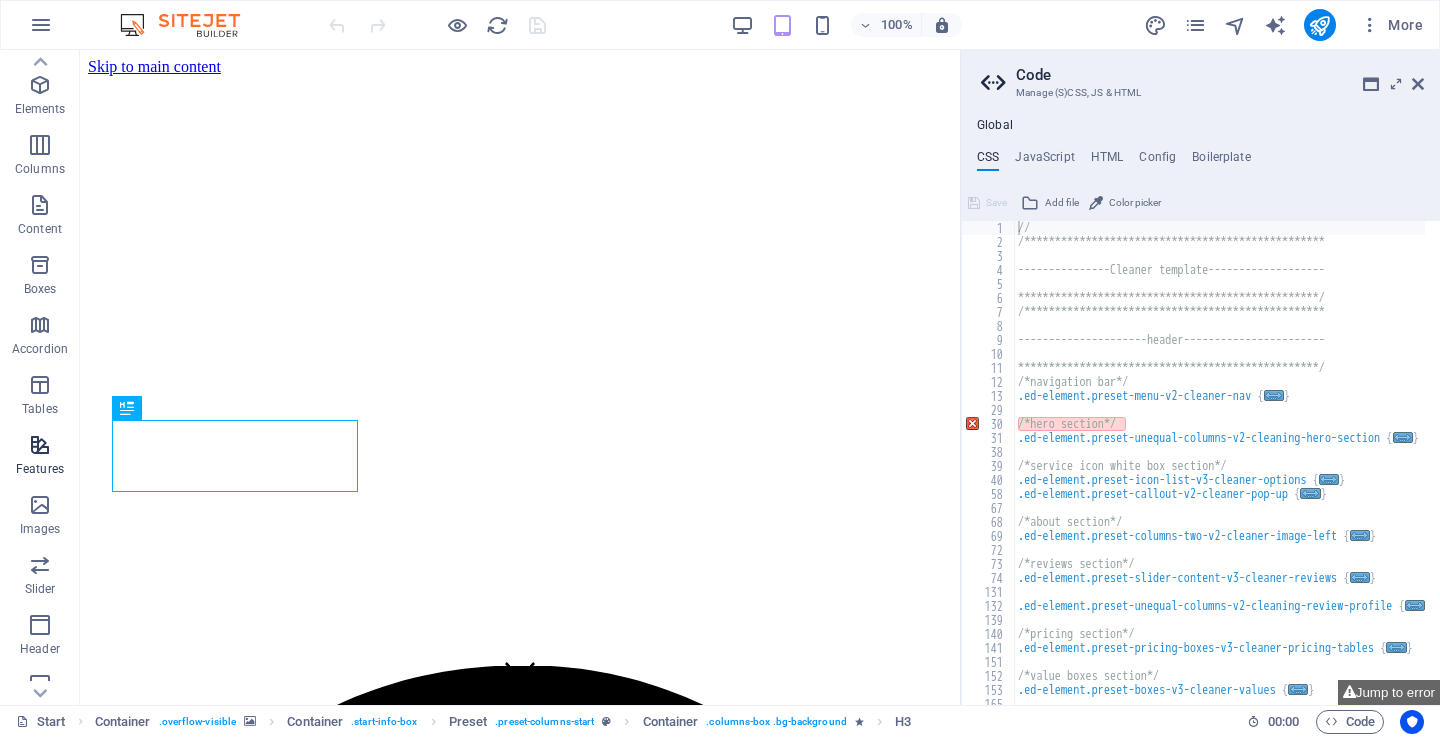 click on "Features" at bounding box center [40, 457] 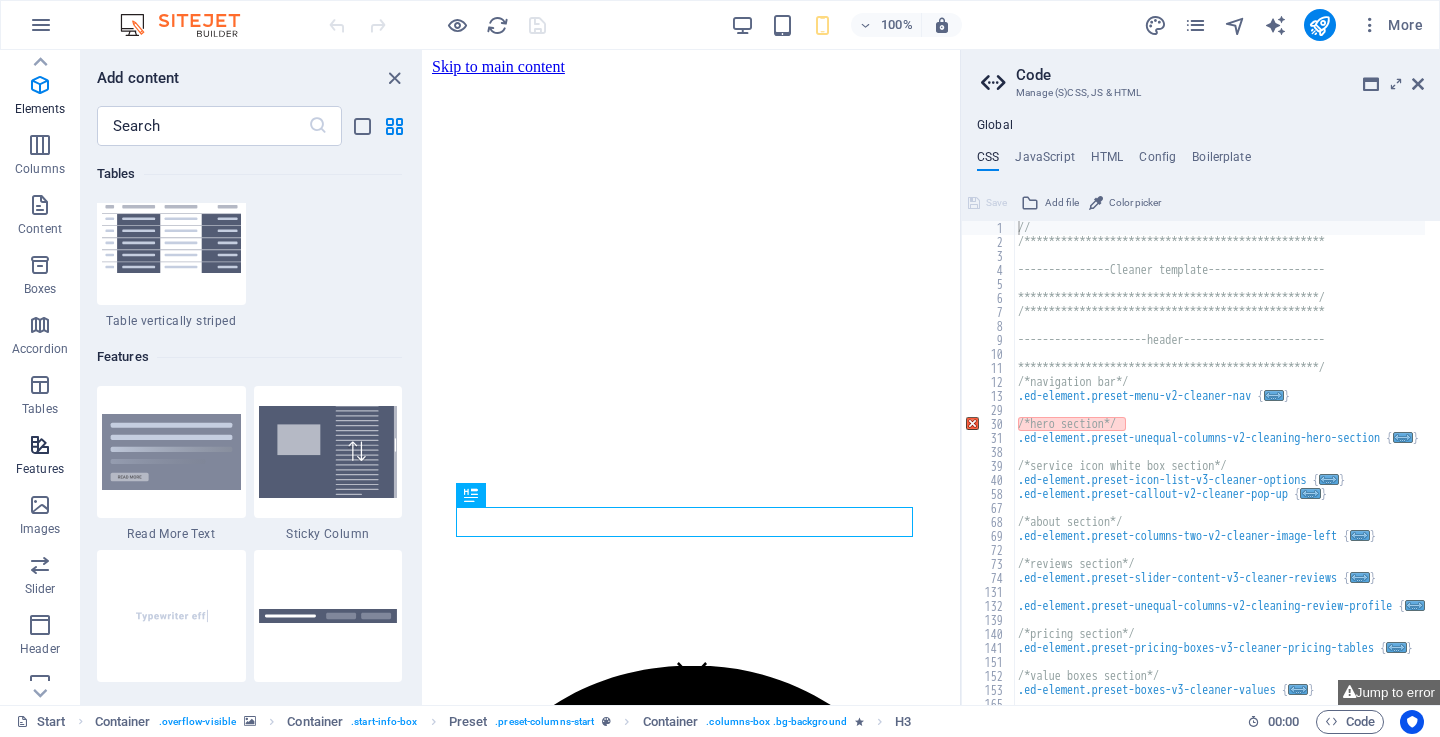 scroll, scrollTop: 7795, scrollLeft: 0, axis: vertical 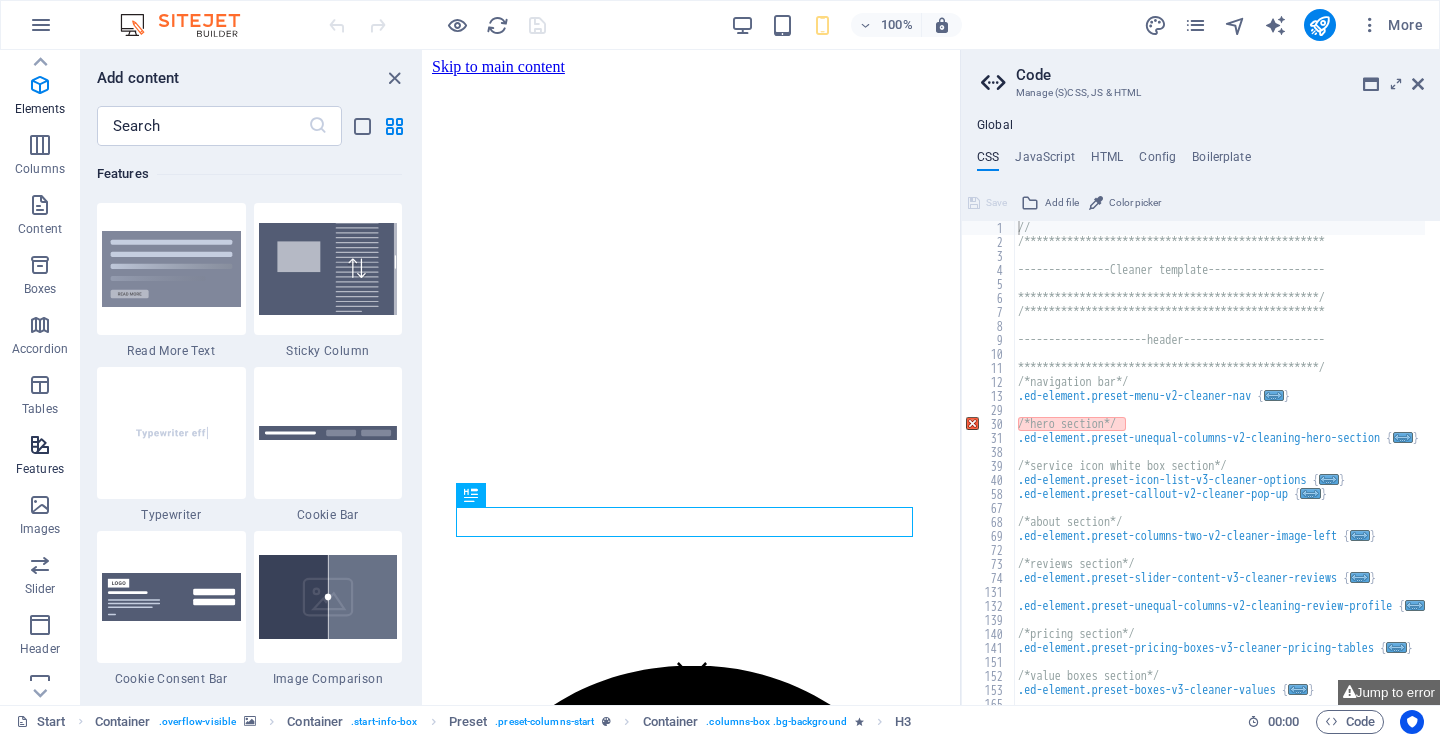 click at bounding box center (40, 445) 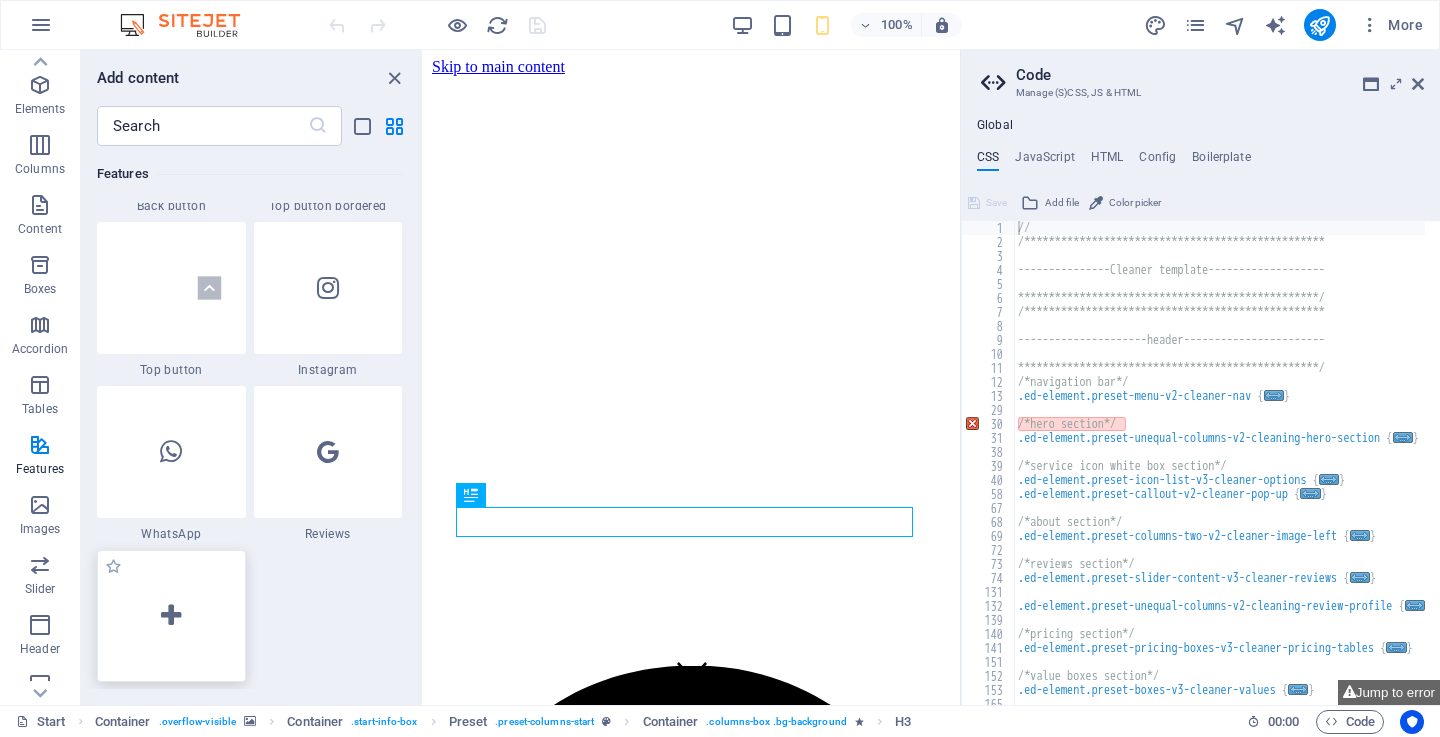 scroll, scrollTop: 9695, scrollLeft: 0, axis: vertical 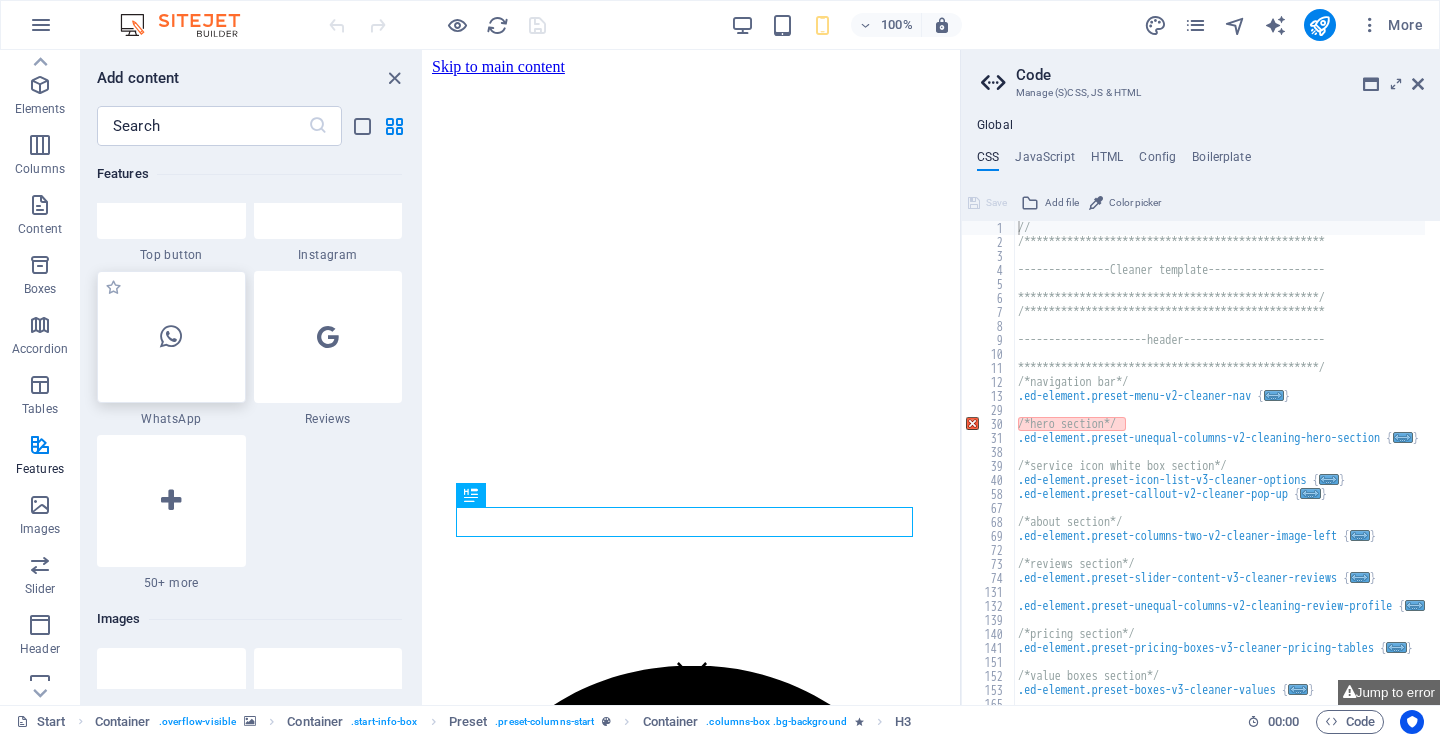 click at bounding box center (171, 337) 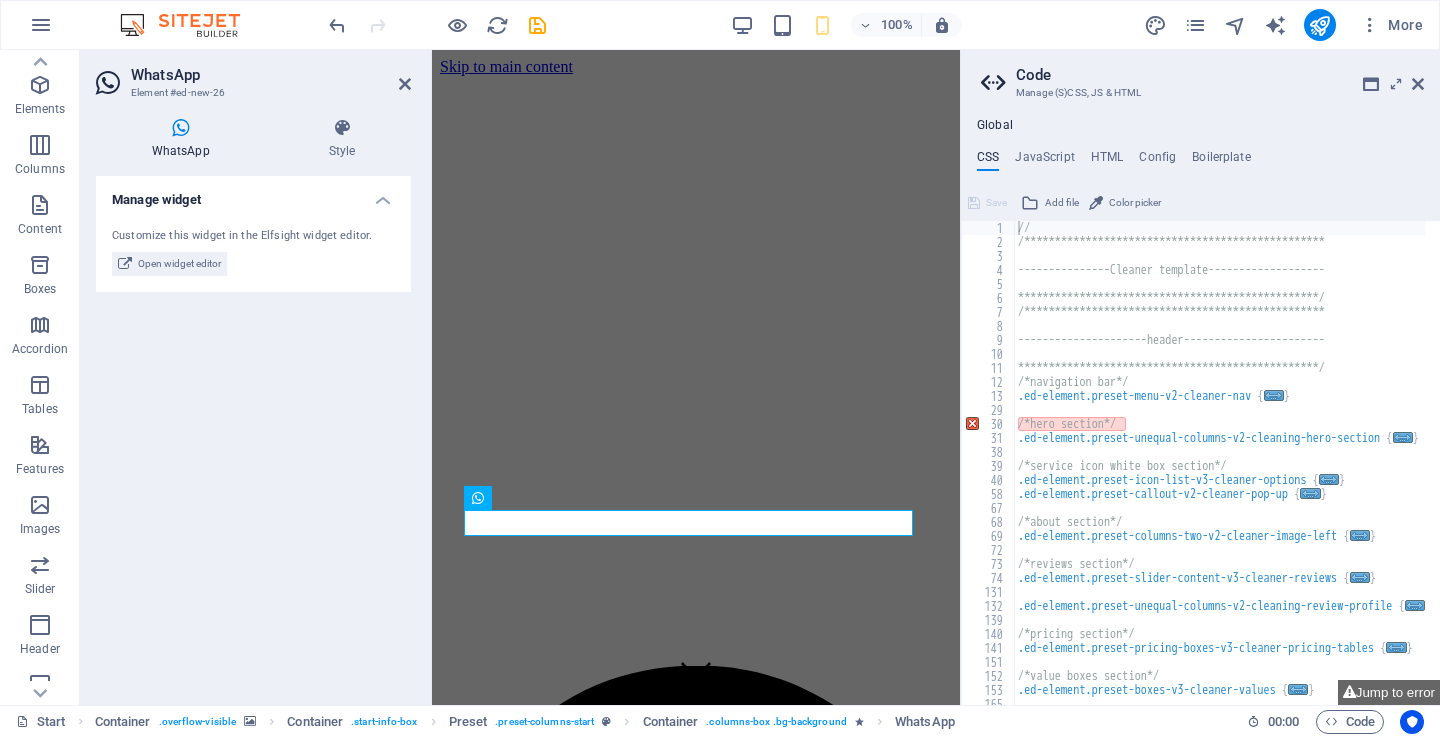 click on "Manage widget" at bounding box center (253, 194) 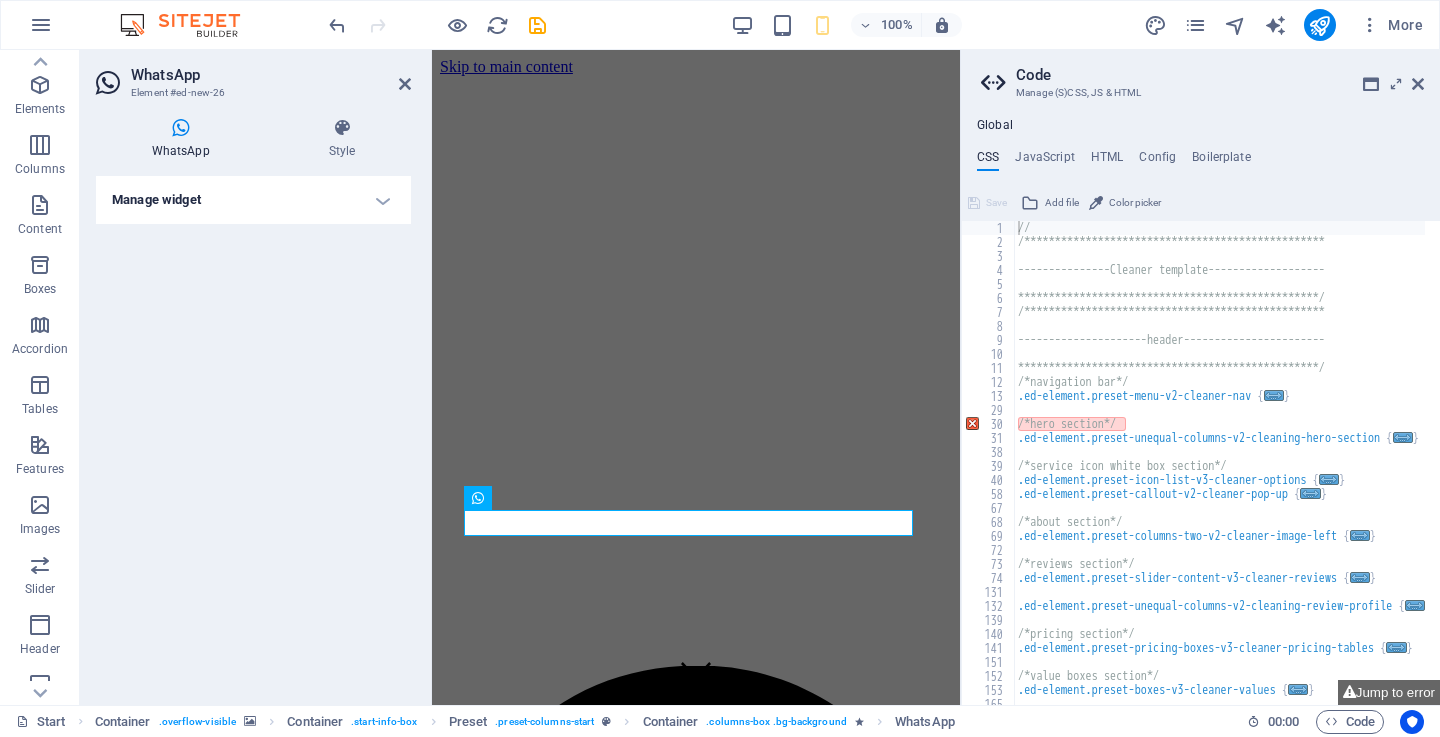 click on "Manage widget" at bounding box center [253, 200] 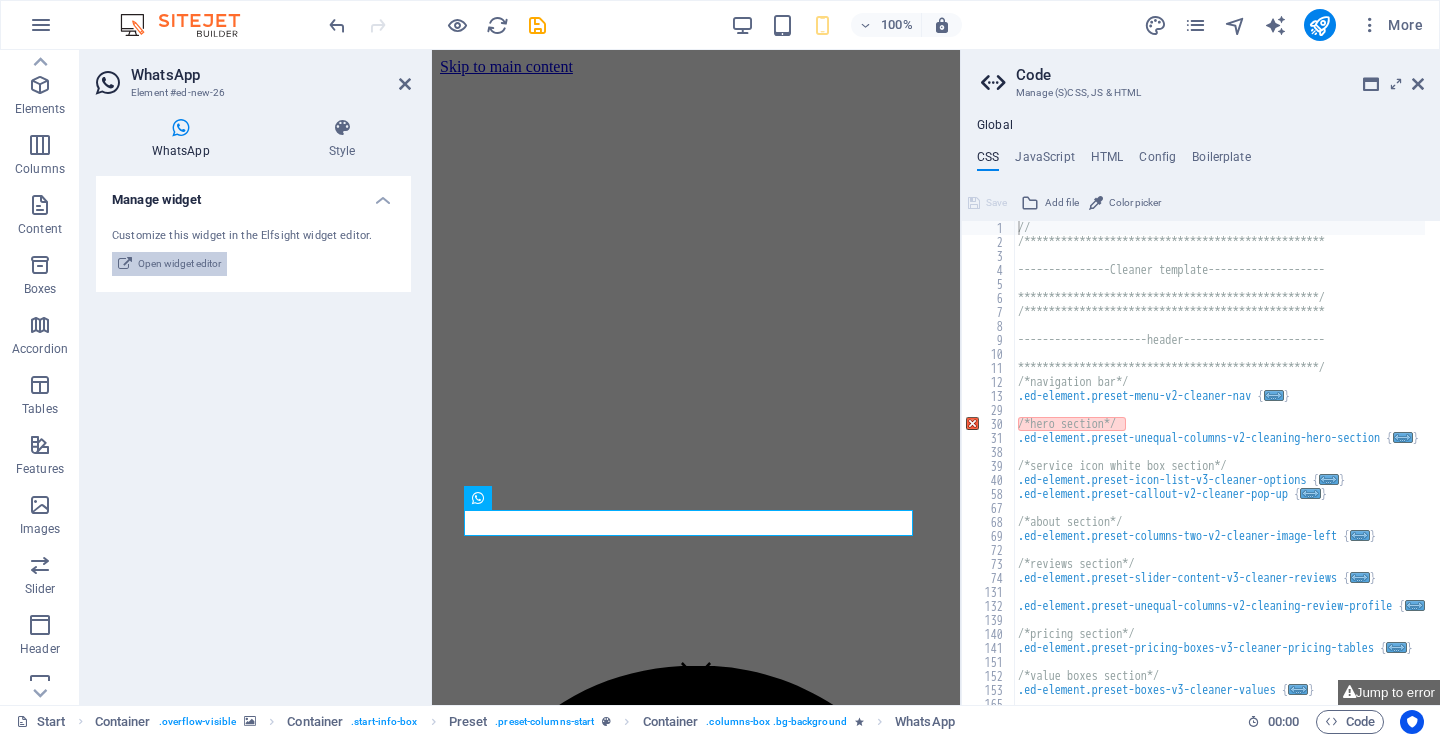 click on "Open widget editor" at bounding box center [179, 264] 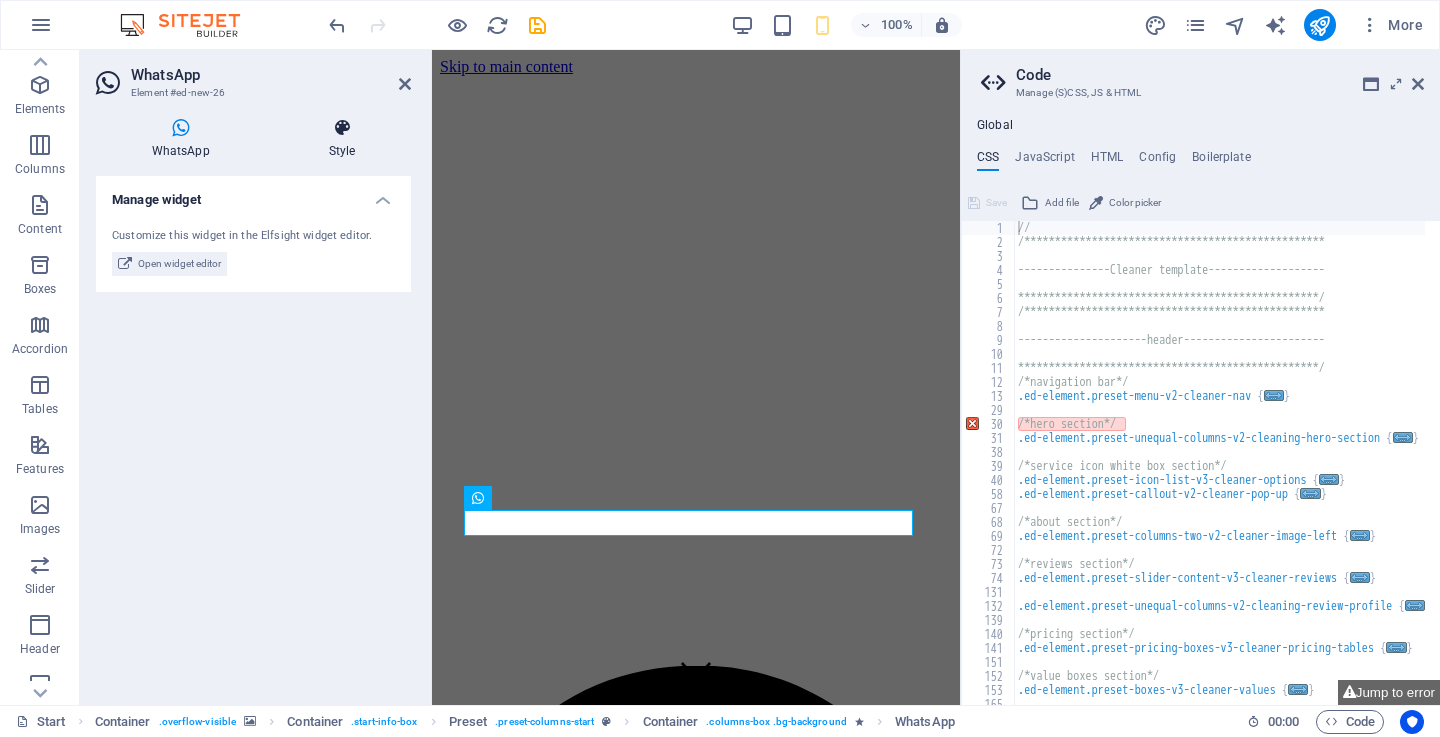 click on "Style" at bounding box center (342, 139) 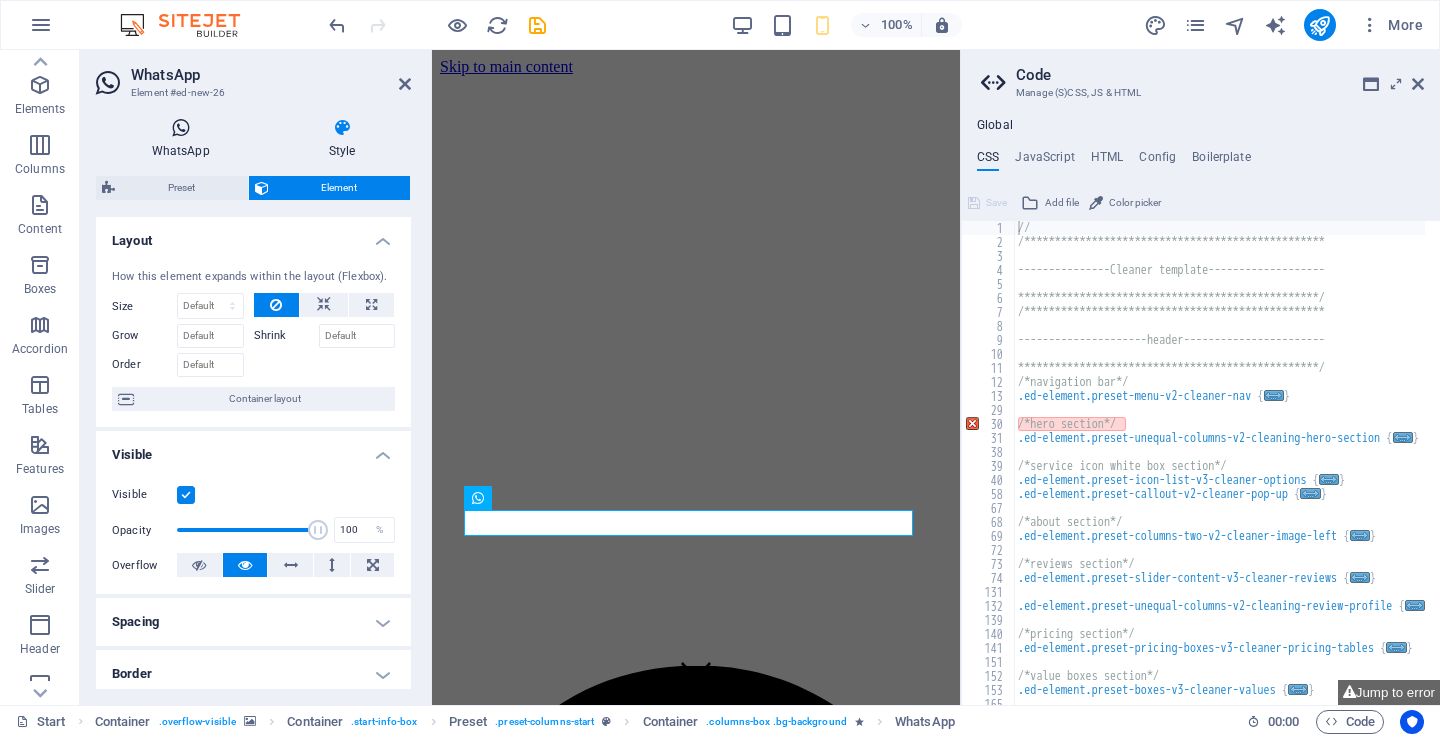 click on "WhatsApp" at bounding box center [184, 139] 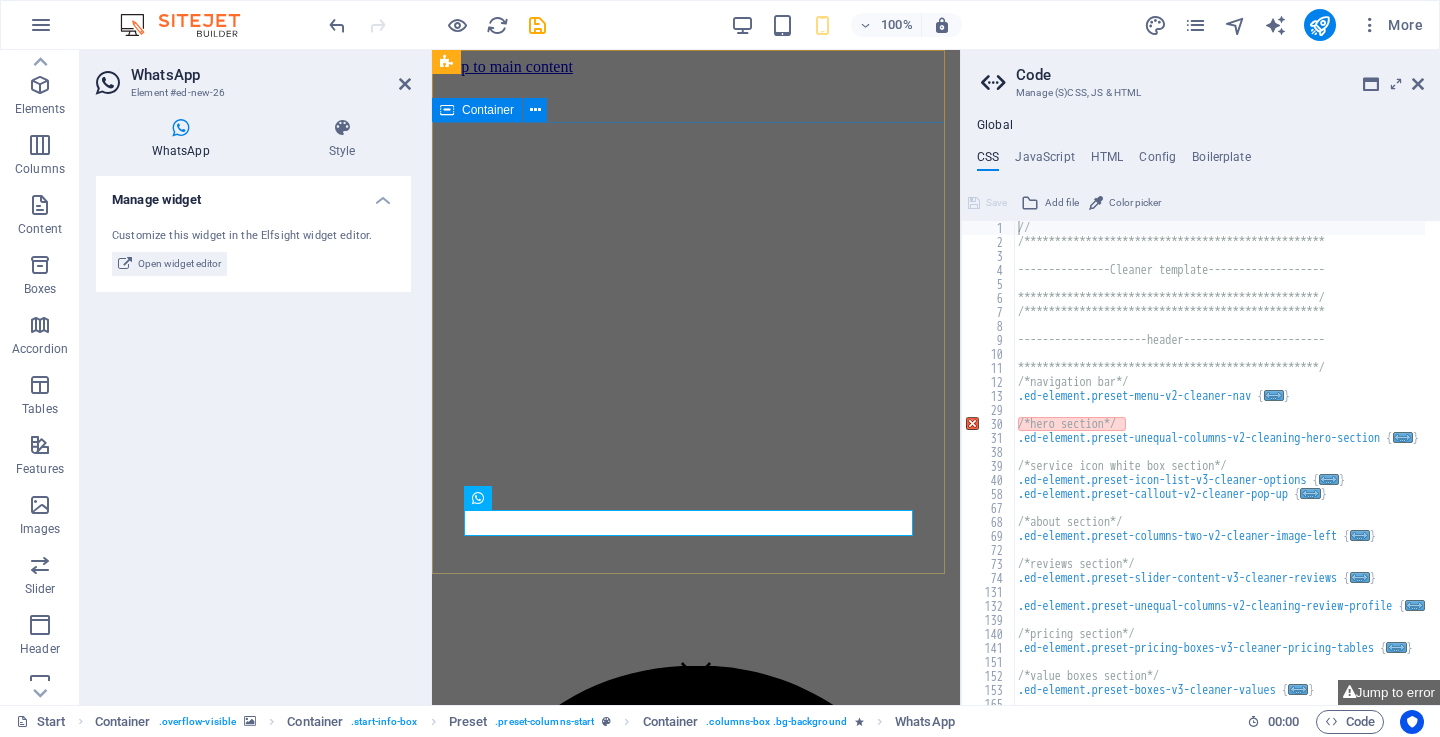 click on "Home About Us Huduma Zetu Bei Zetu Locations Contact" at bounding box center (696, 5003) 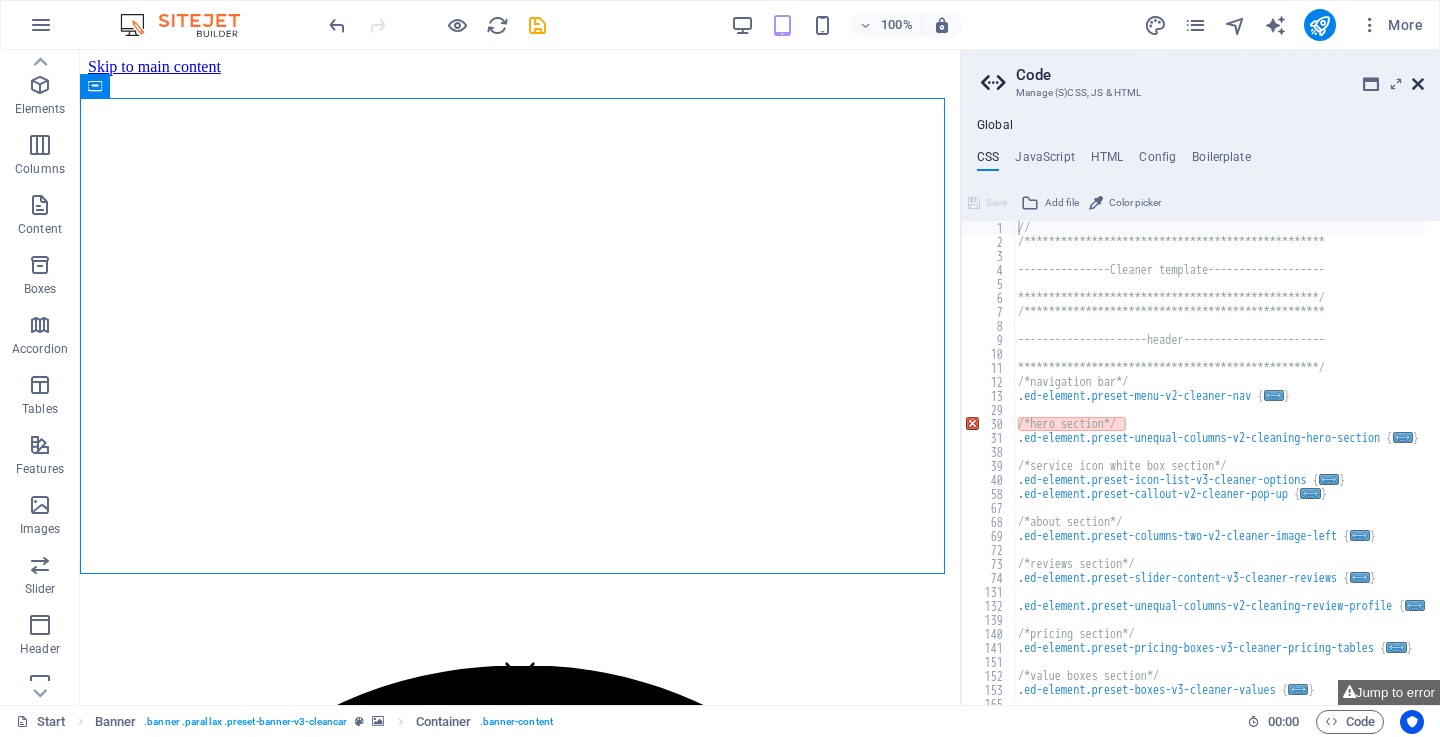 click at bounding box center [1418, 84] 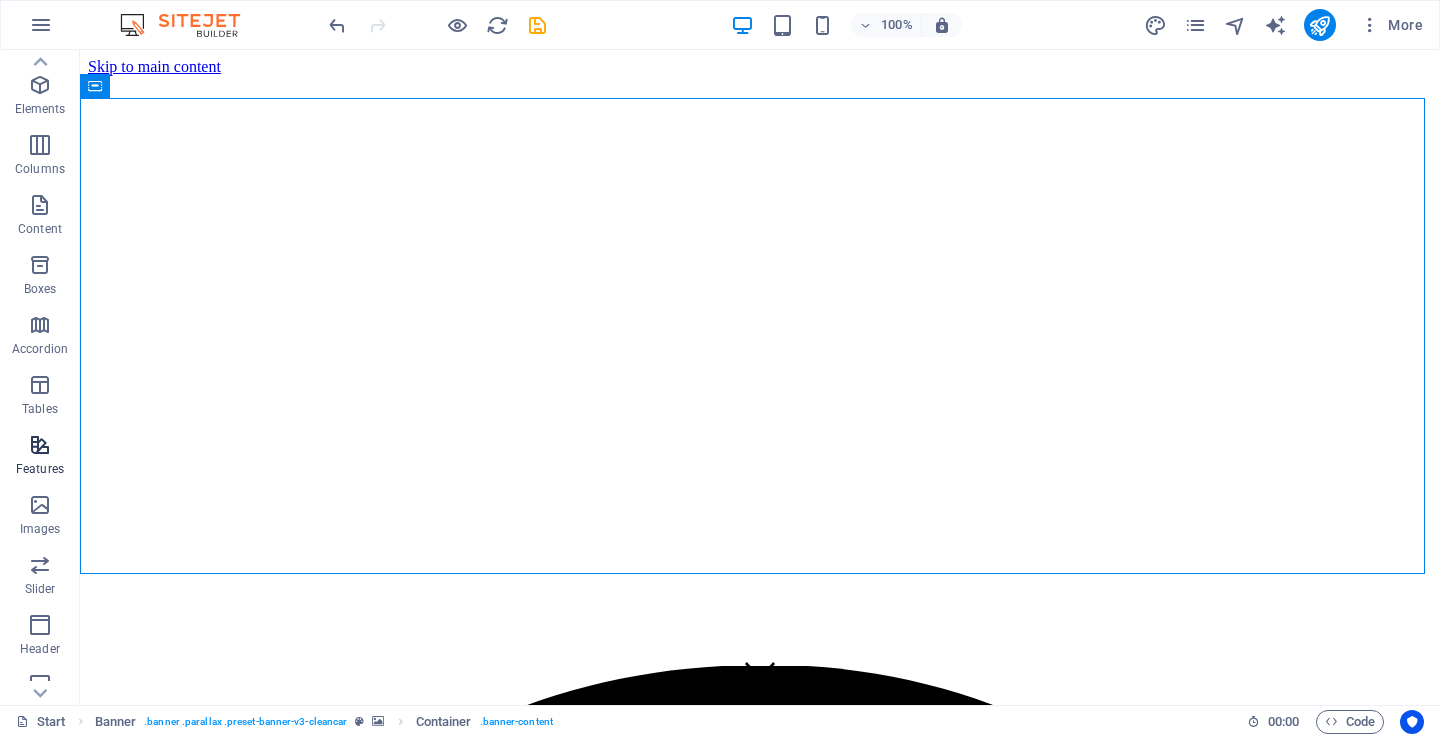 click at bounding box center (40, 445) 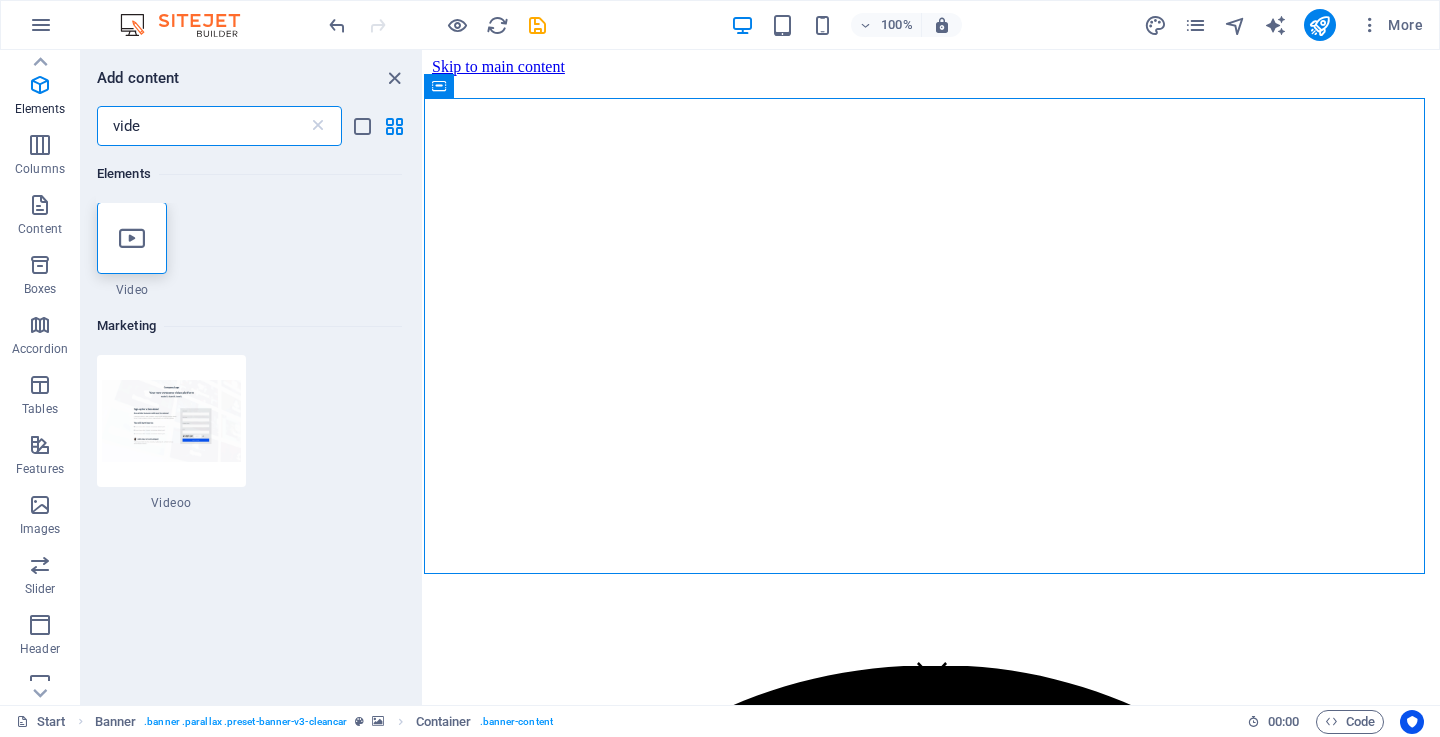 scroll, scrollTop: 0, scrollLeft: 0, axis: both 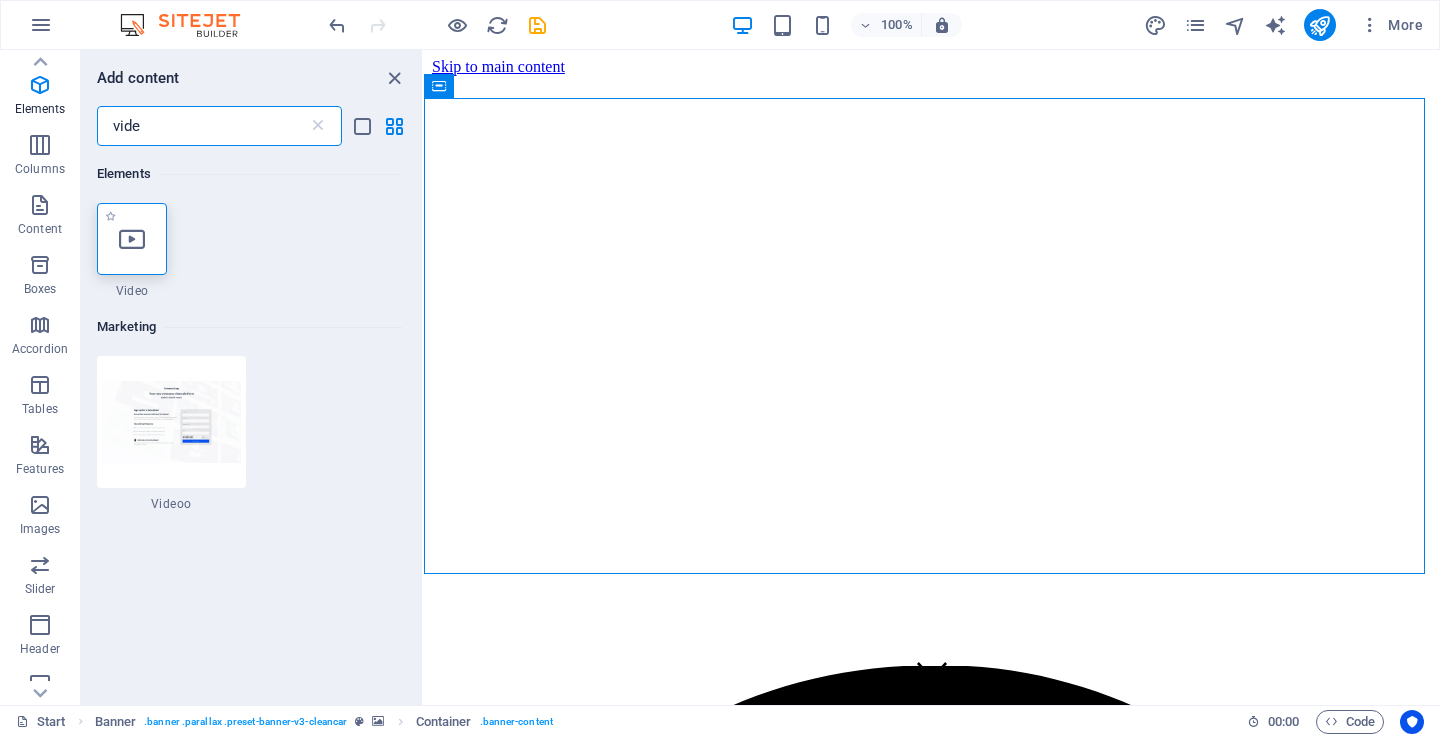 type on "vide" 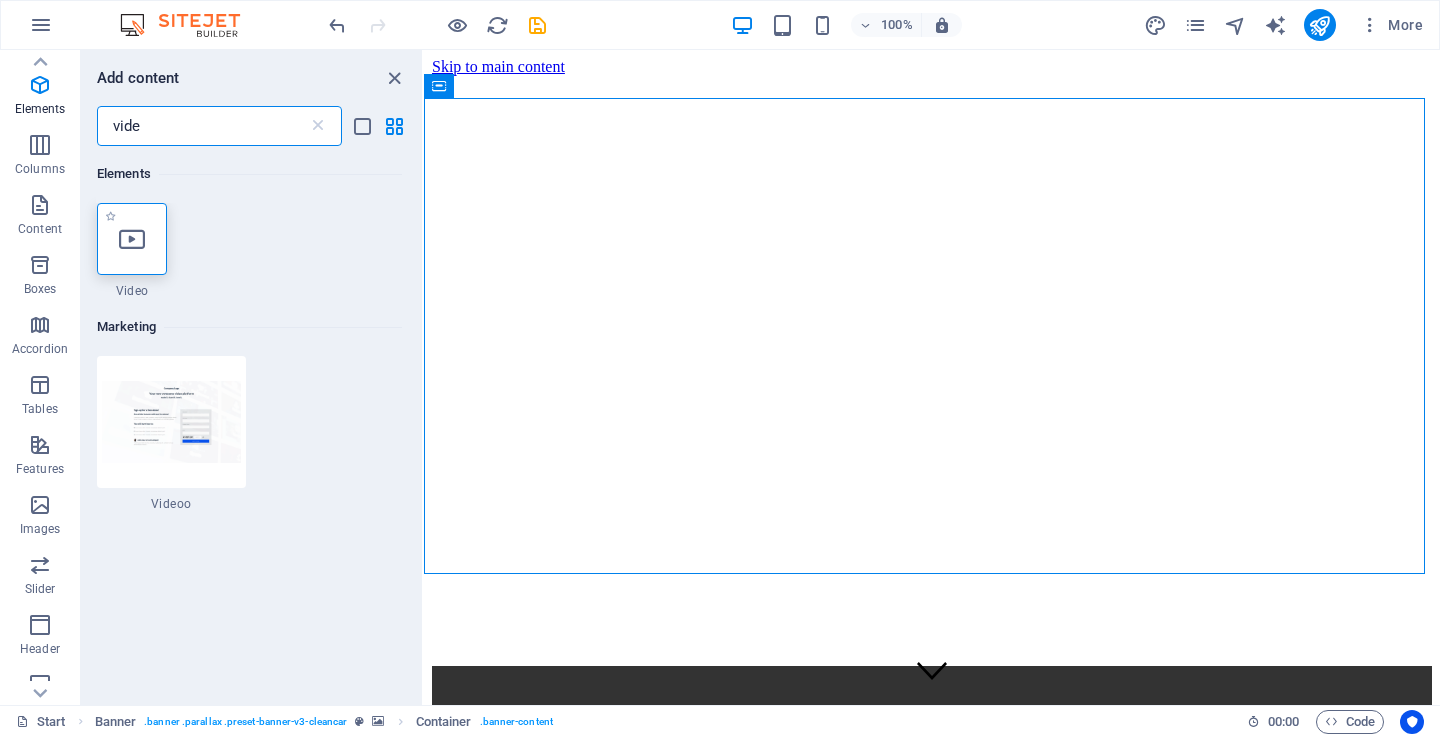 select on "%" 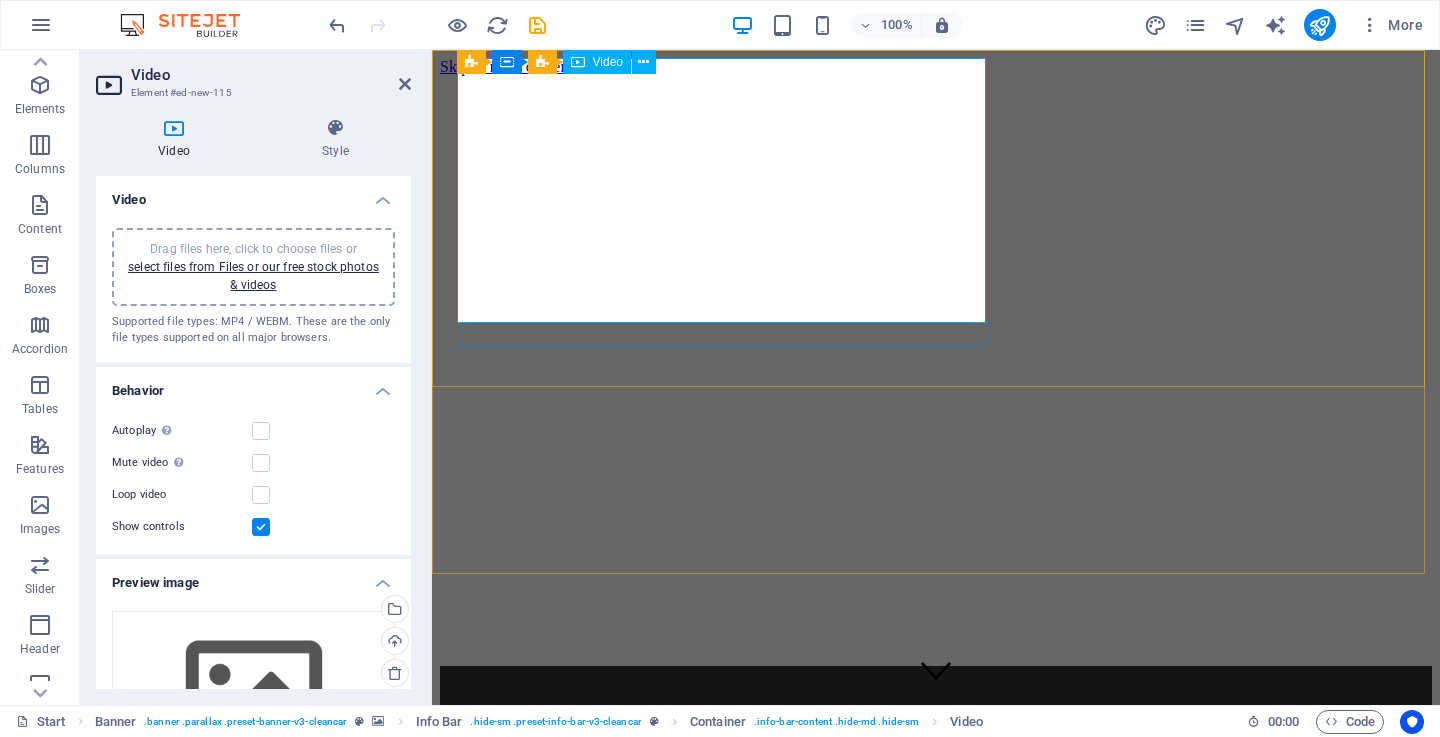 click on "Video" at bounding box center (608, 62) 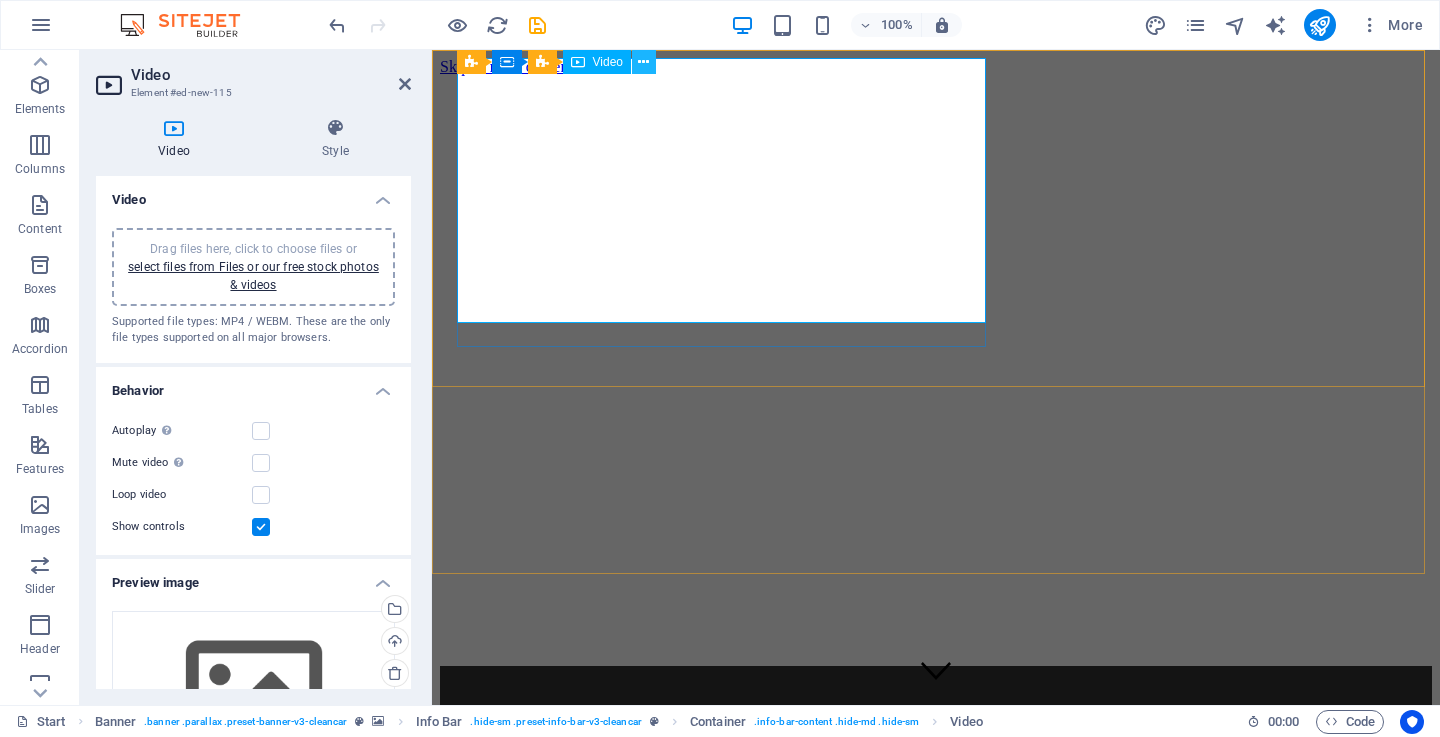 click at bounding box center [643, 62] 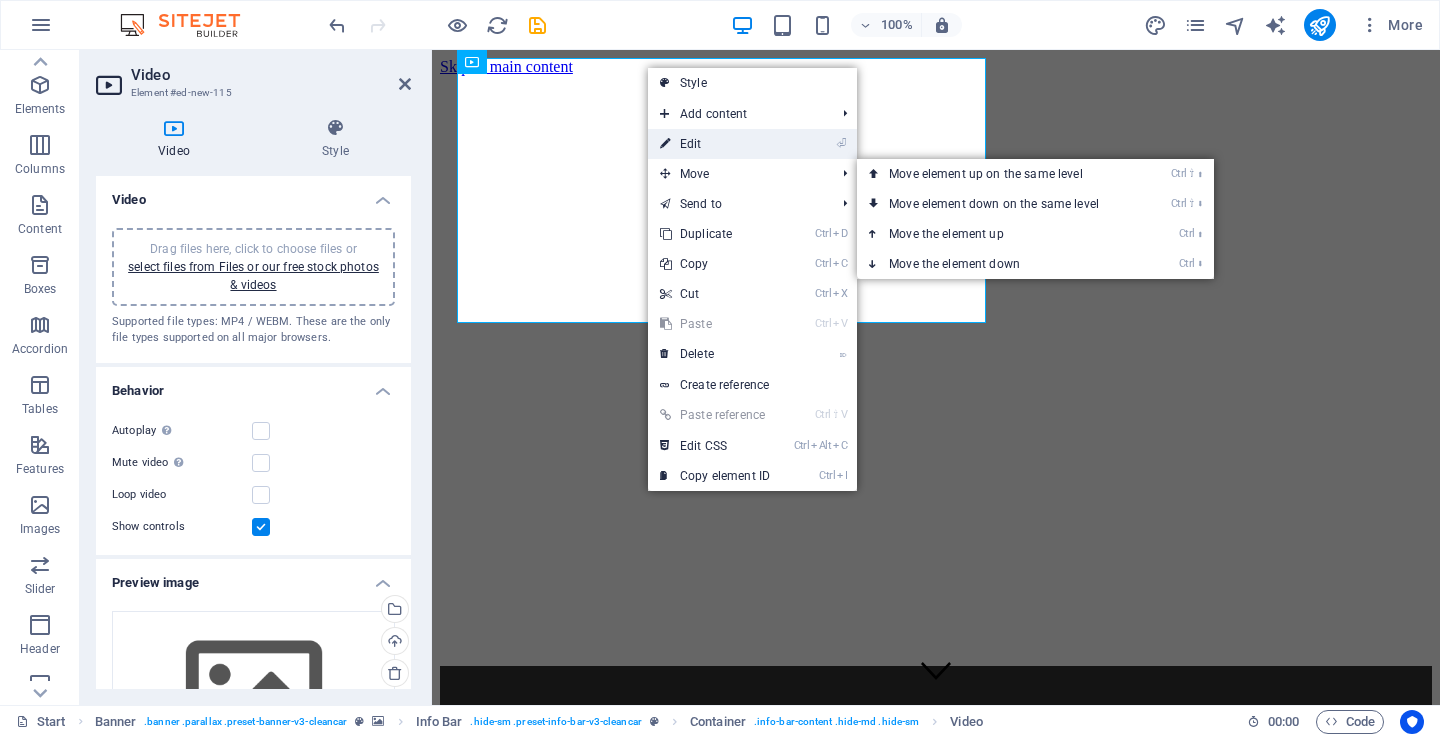 click on "⏎  Edit" at bounding box center (715, 144) 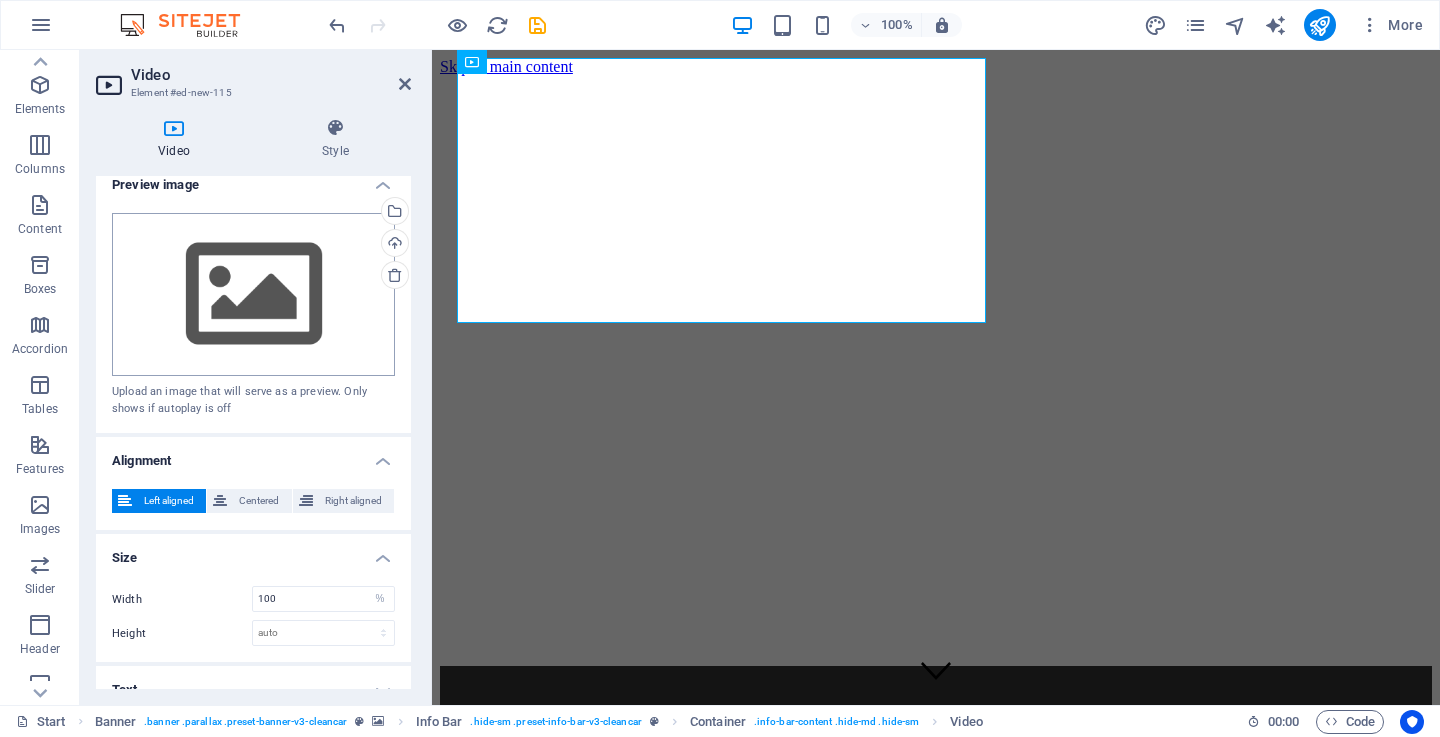 scroll, scrollTop: 400, scrollLeft: 0, axis: vertical 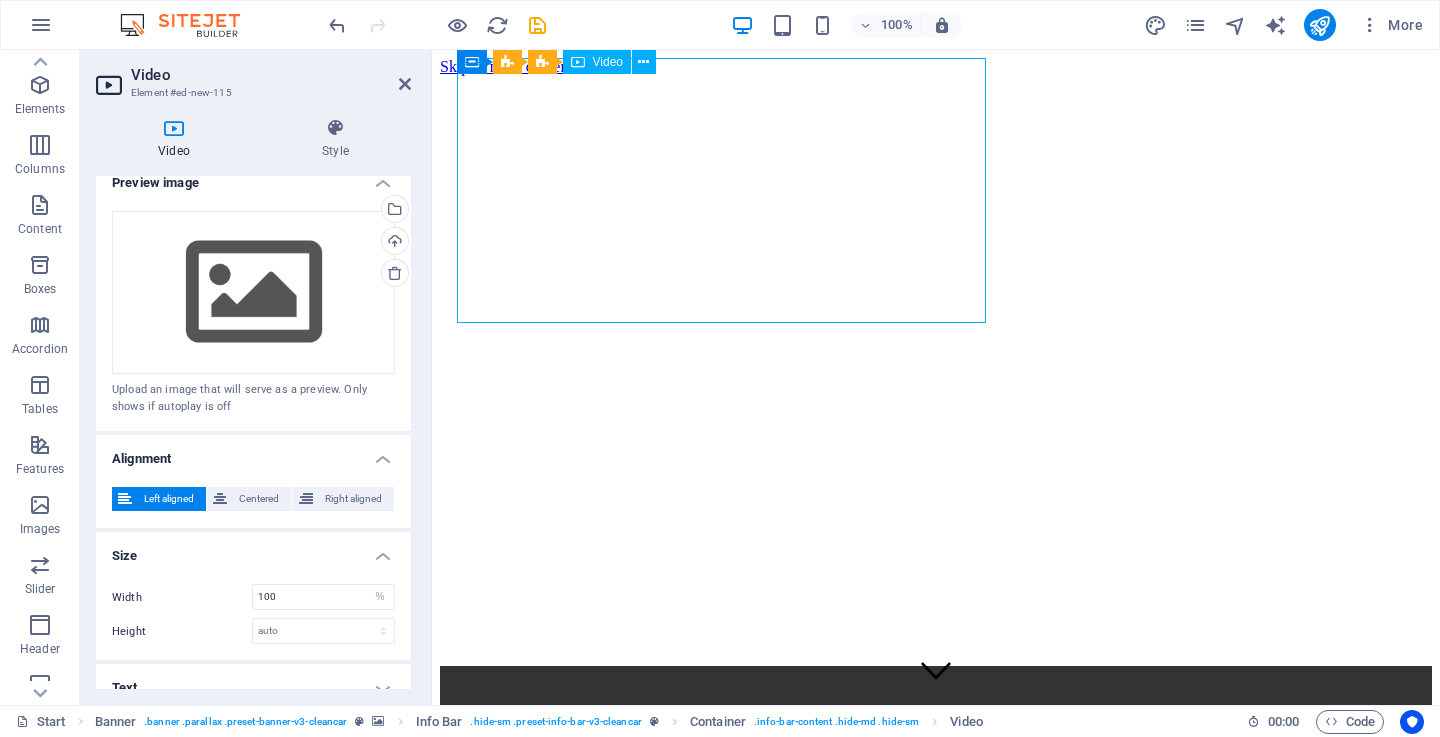 drag, startPoint x: 704, startPoint y: 199, endPoint x: 754, endPoint y: 198, distance: 50.01 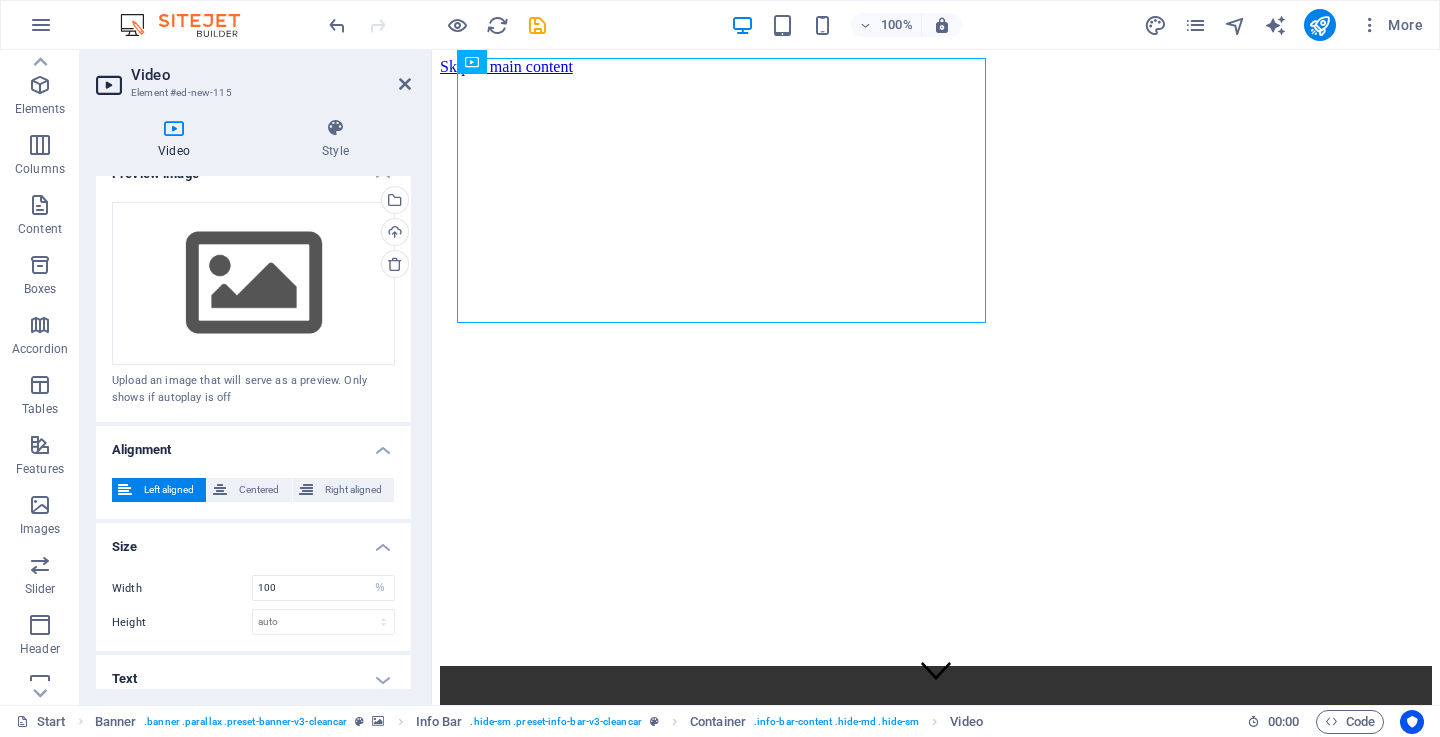 scroll, scrollTop: 421, scrollLeft: 0, axis: vertical 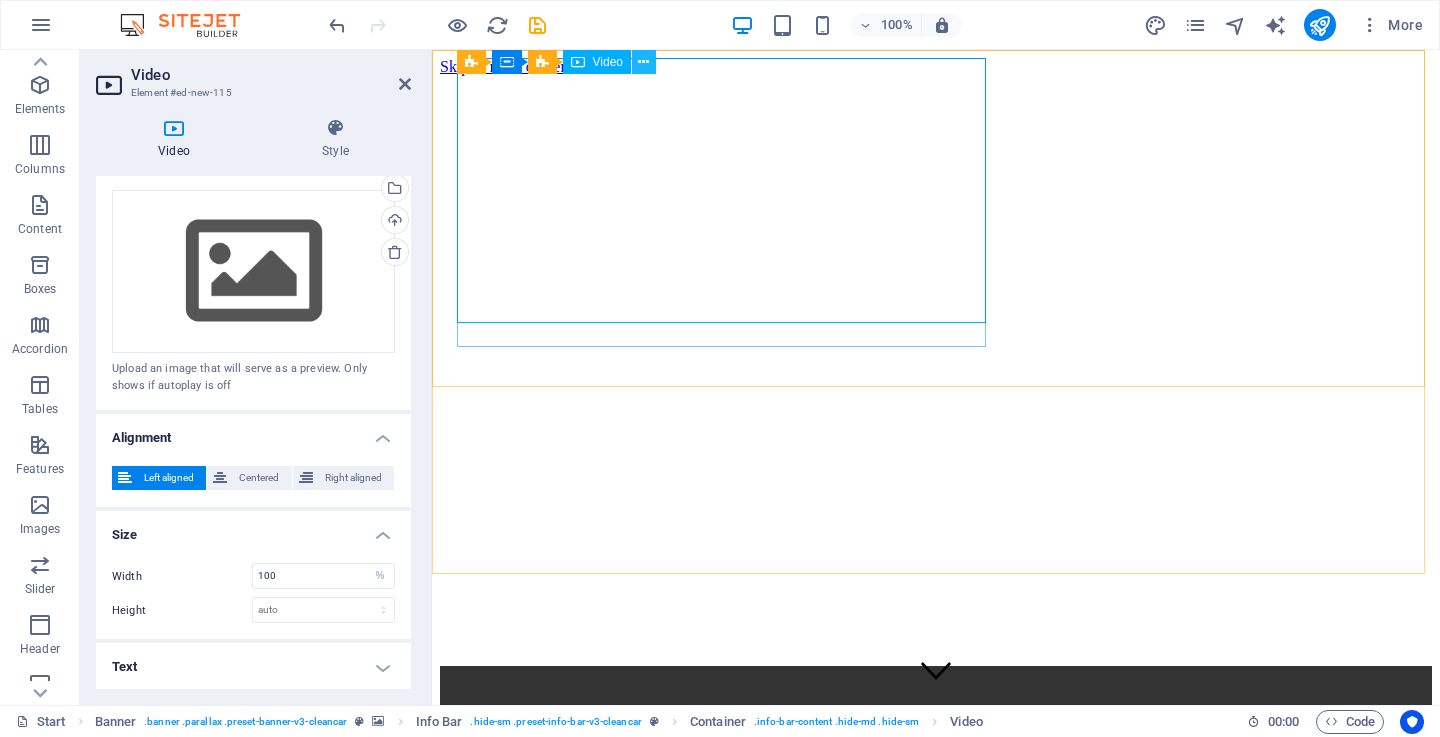 click at bounding box center (643, 62) 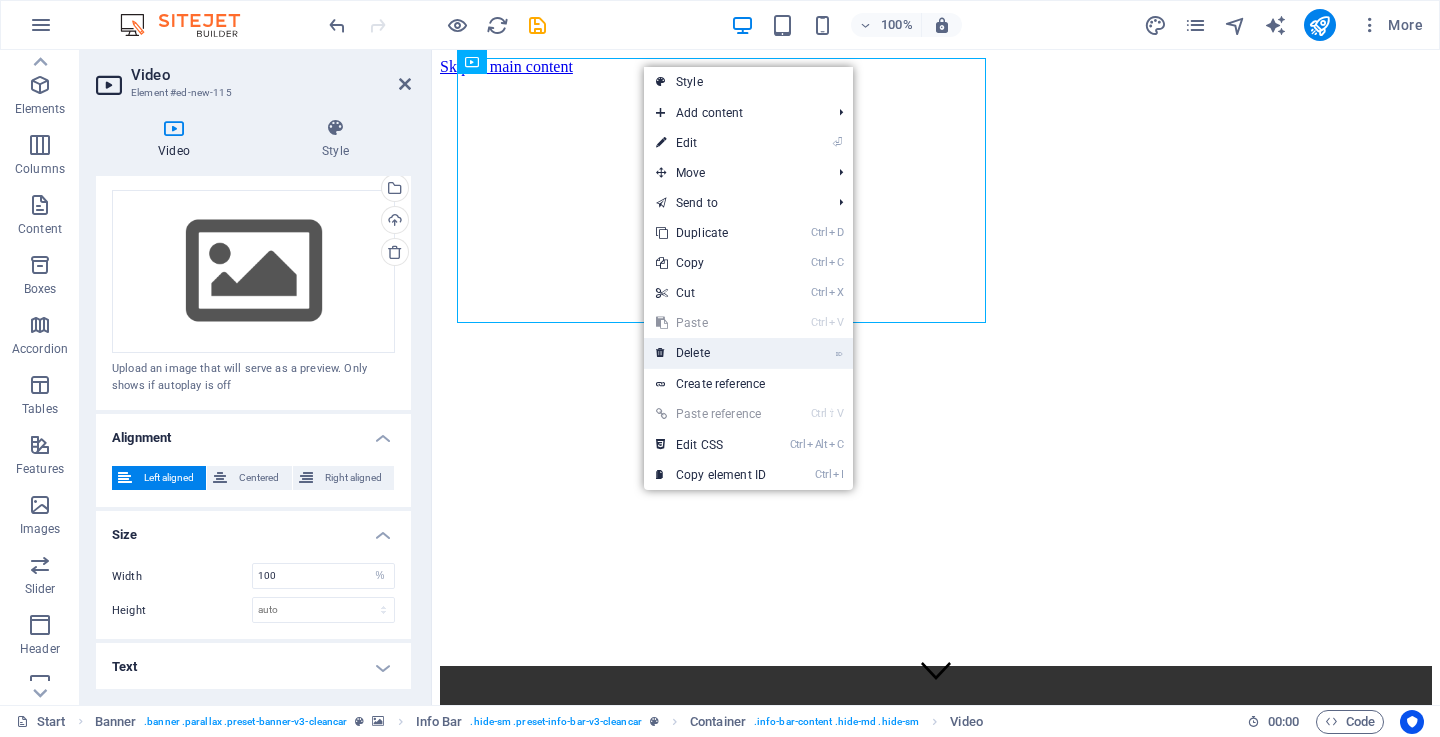 drag, startPoint x: 705, startPoint y: 347, endPoint x: 625, endPoint y: 298, distance: 93.813644 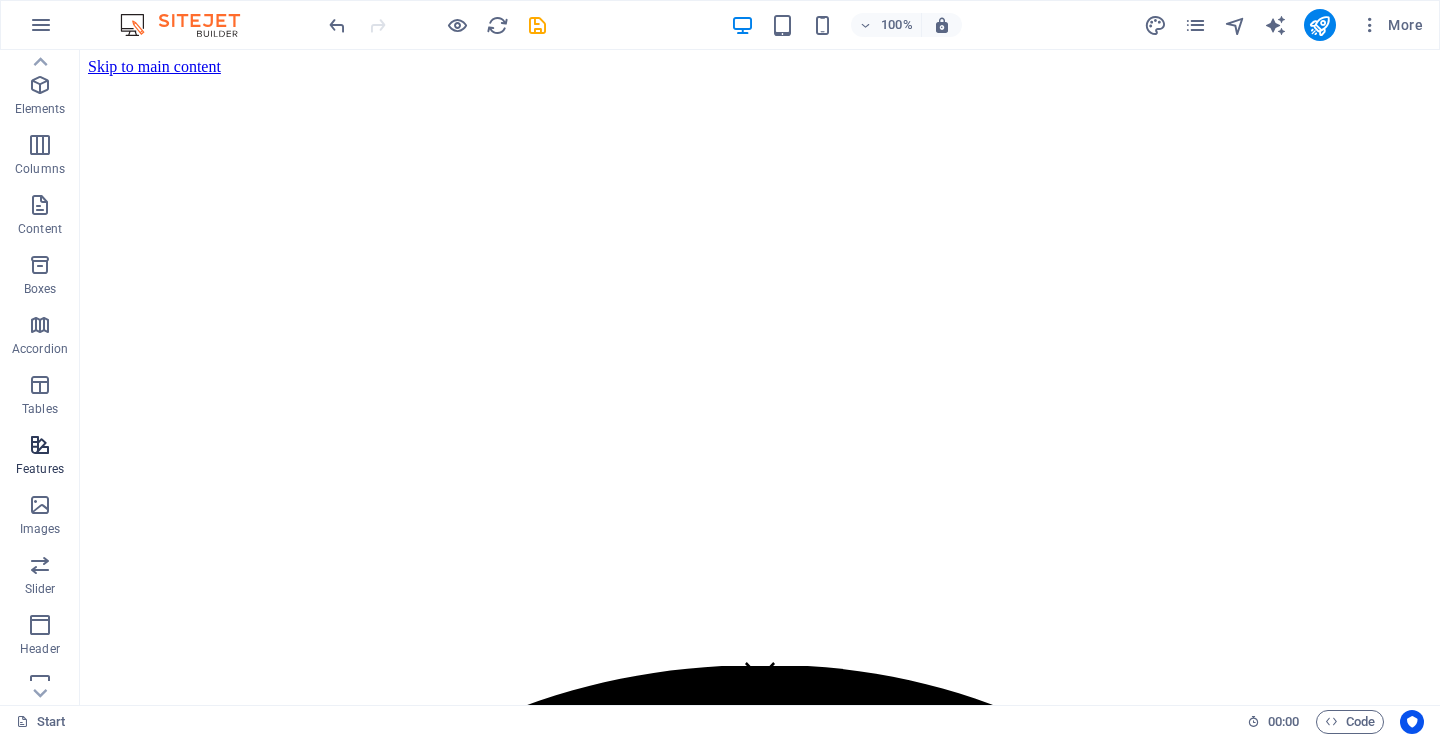 click at bounding box center [40, 445] 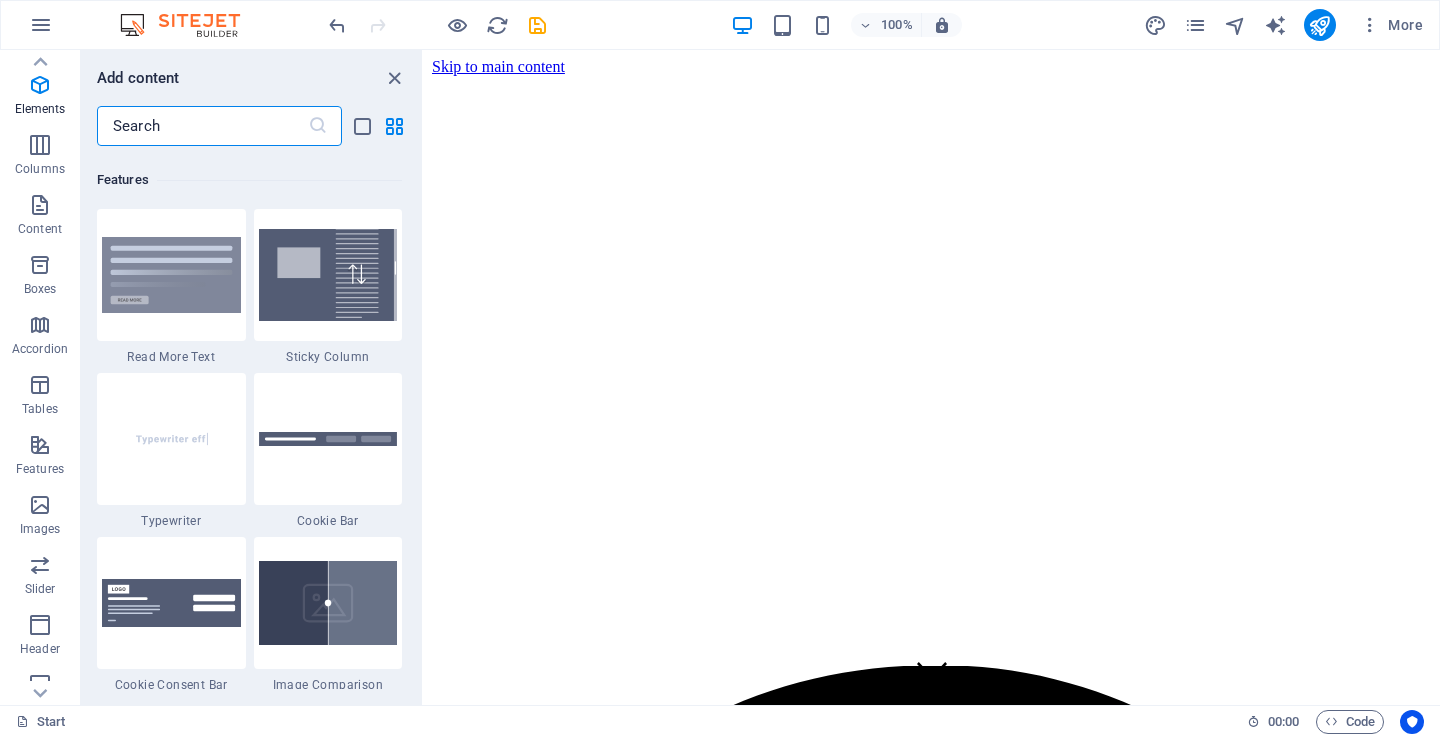scroll, scrollTop: 7795, scrollLeft: 0, axis: vertical 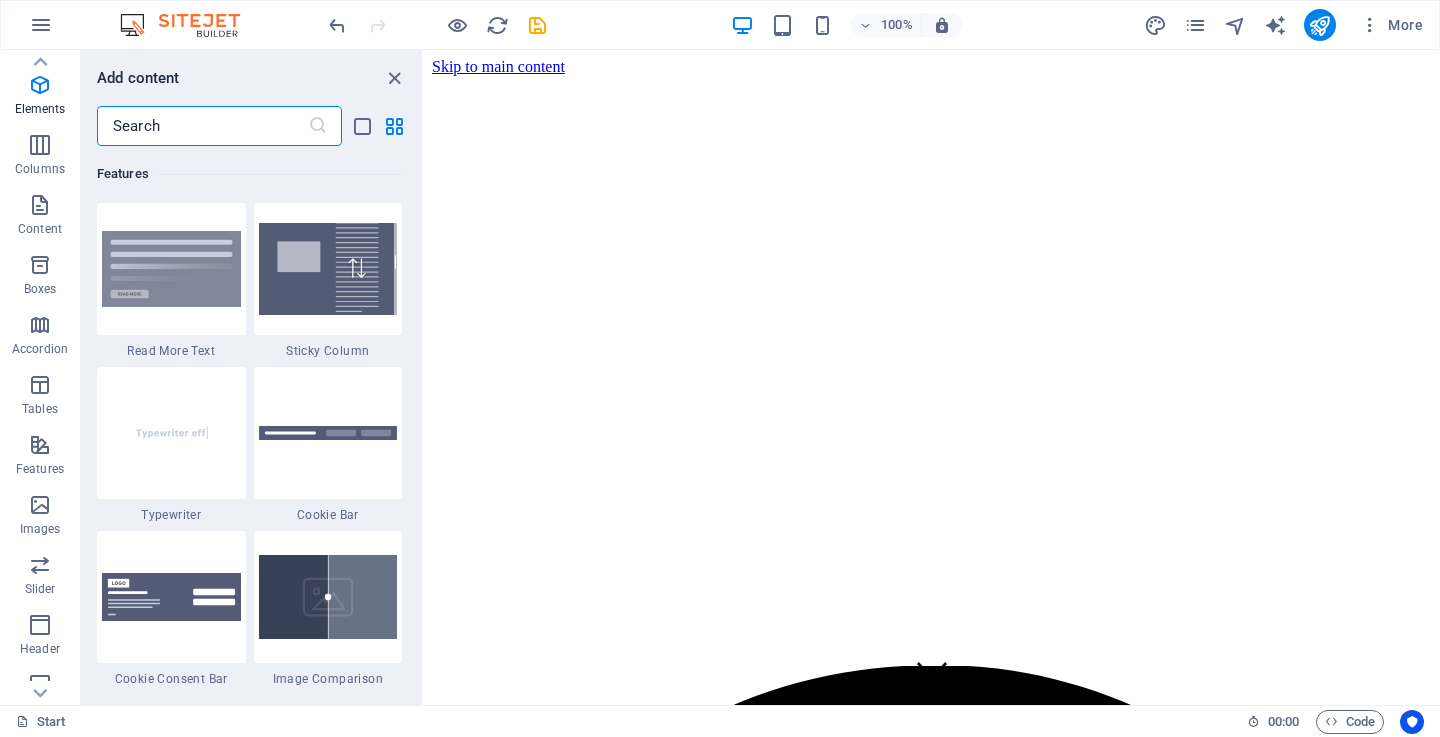 click at bounding box center (202, 126) 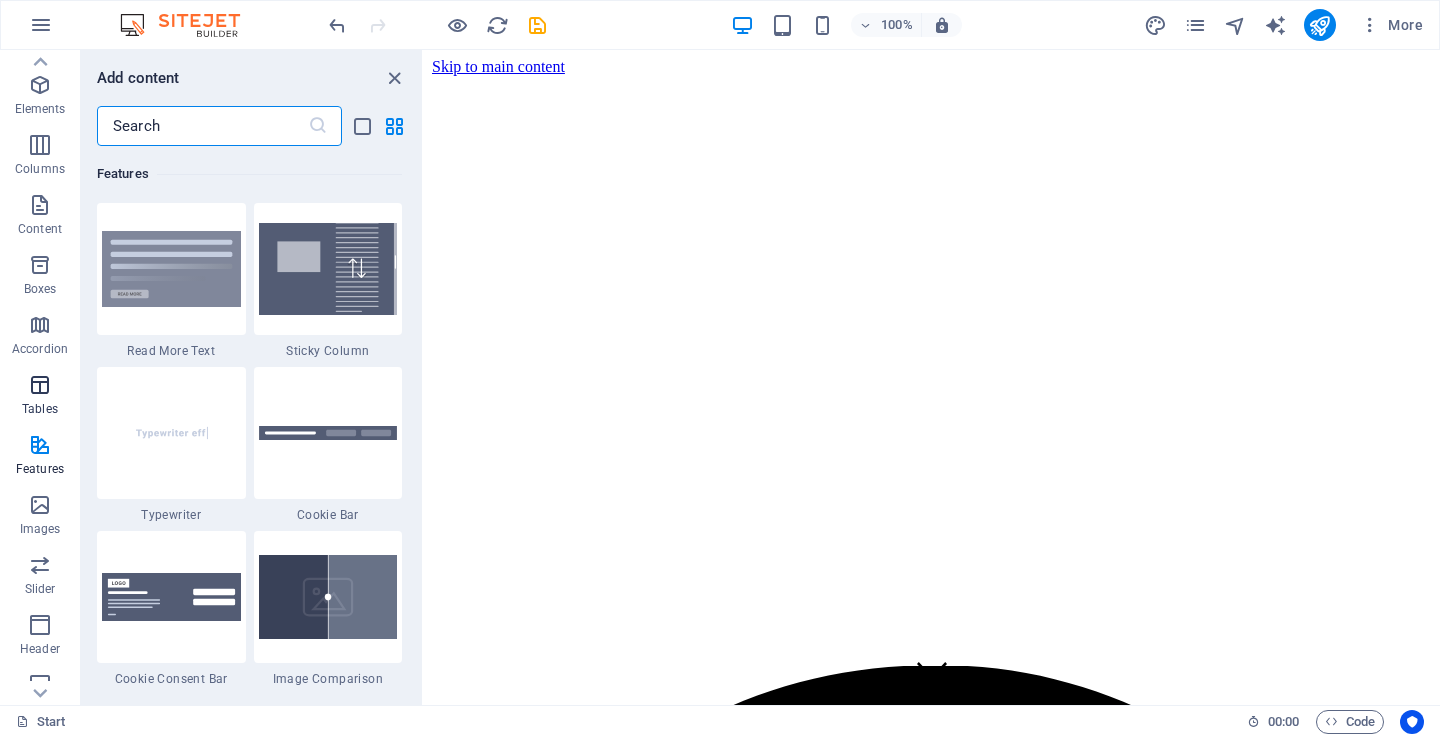 click on "Tables" at bounding box center (40, 409) 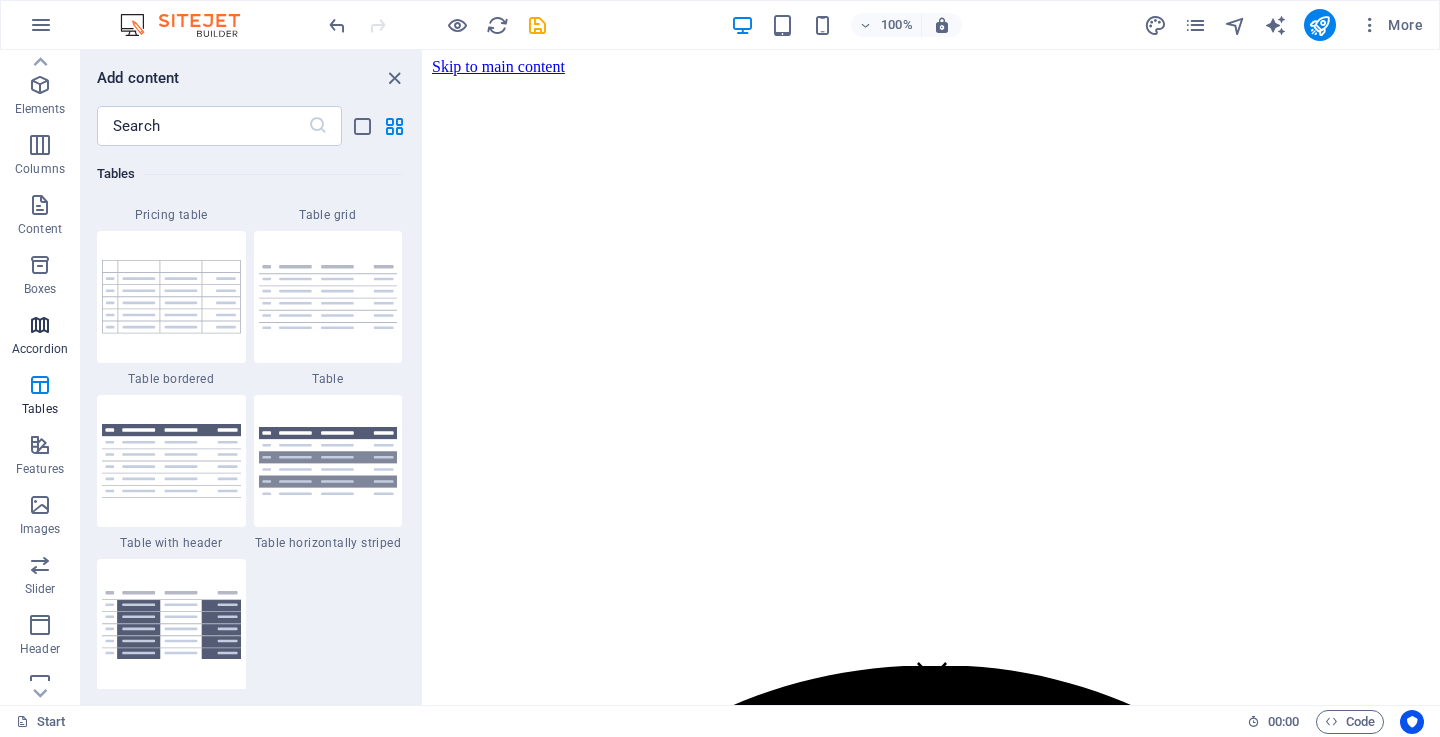 click on "Accordion" at bounding box center [40, 349] 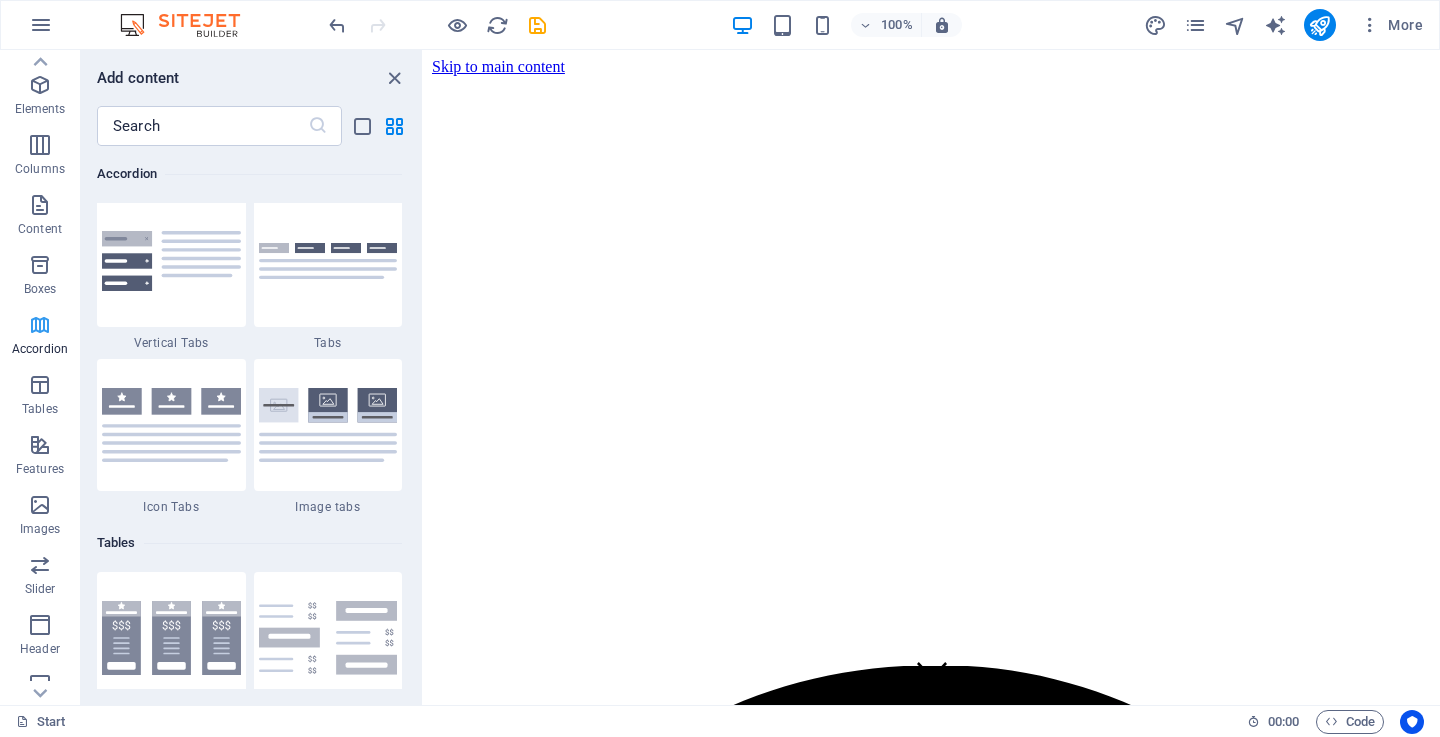 scroll, scrollTop: 6385, scrollLeft: 0, axis: vertical 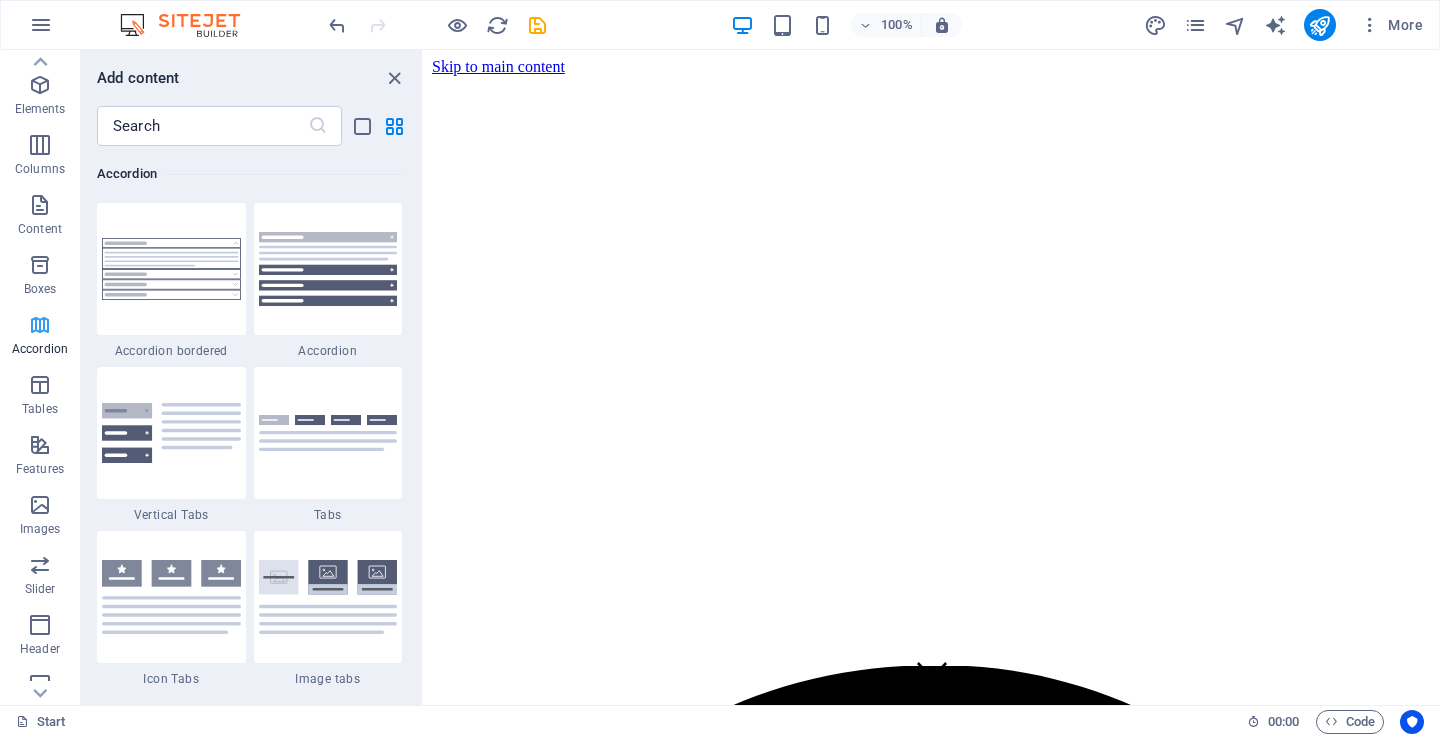 click at bounding box center [40, 325] 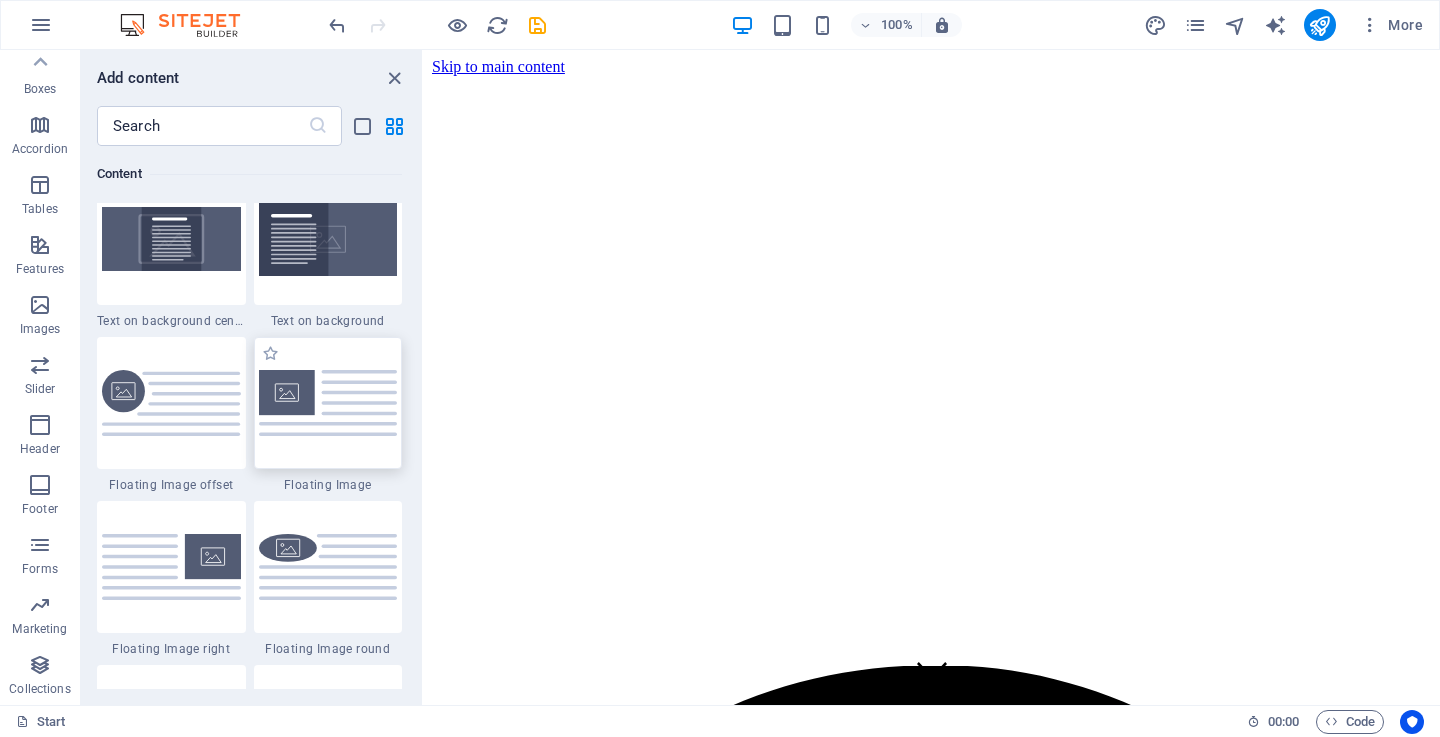 scroll, scrollTop: 3985, scrollLeft: 0, axis: vertical 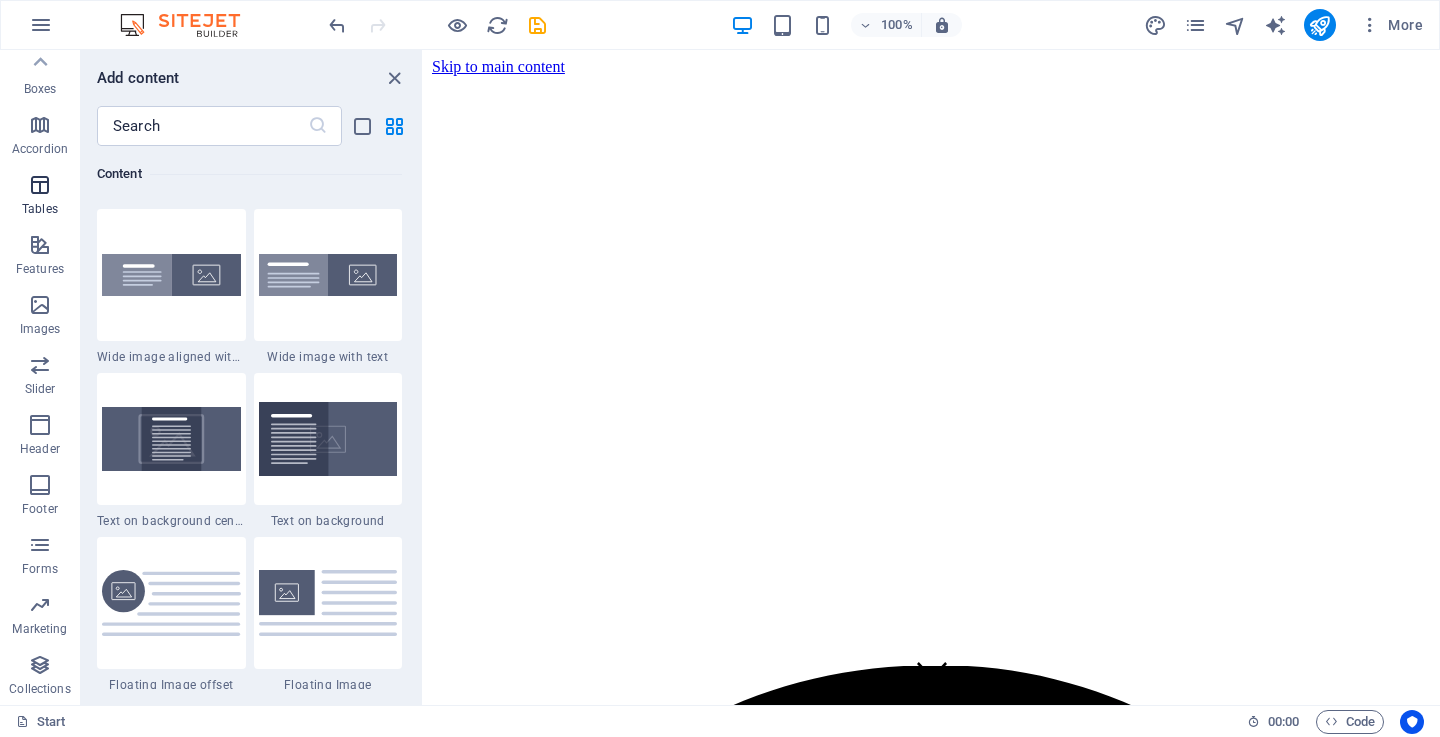 click on "Tables" at bounding box center (40, 209) 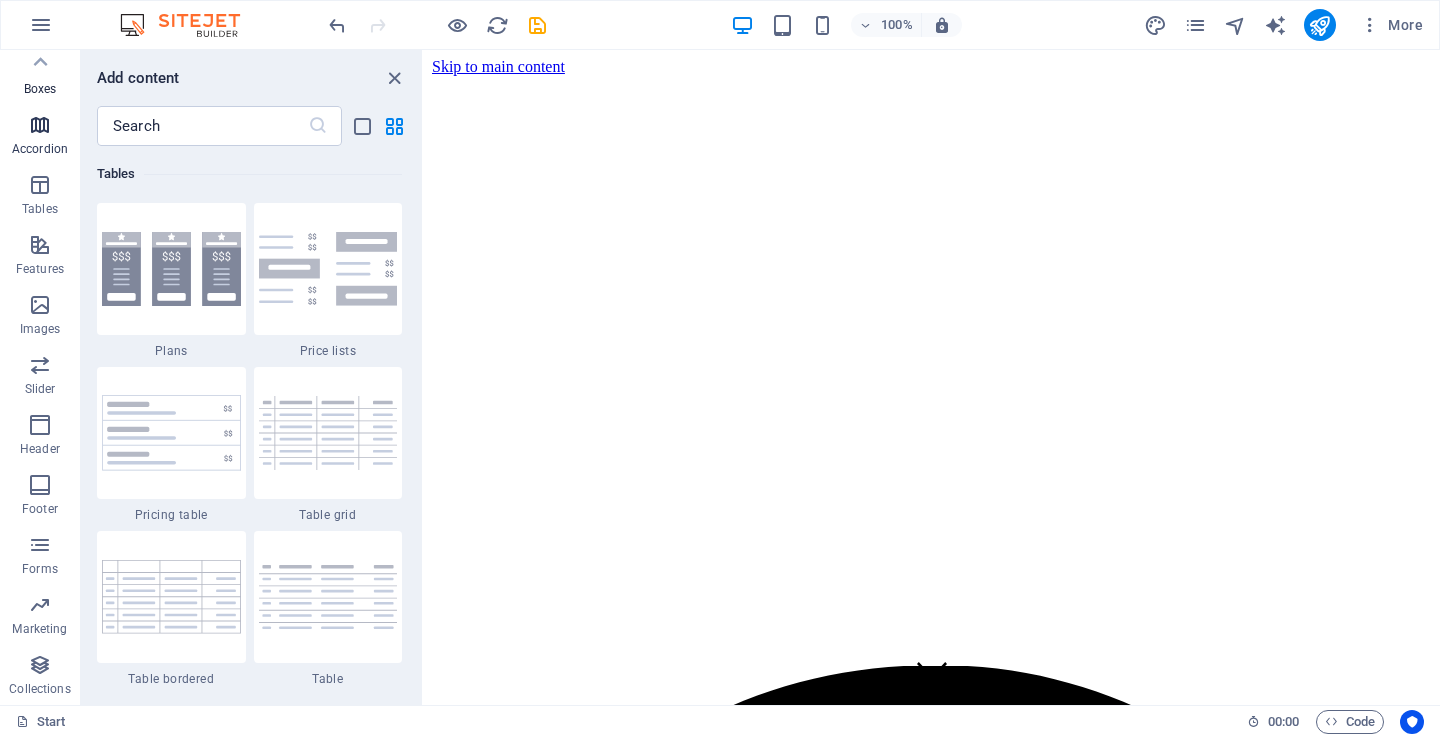click at bounding box center [40, 125] 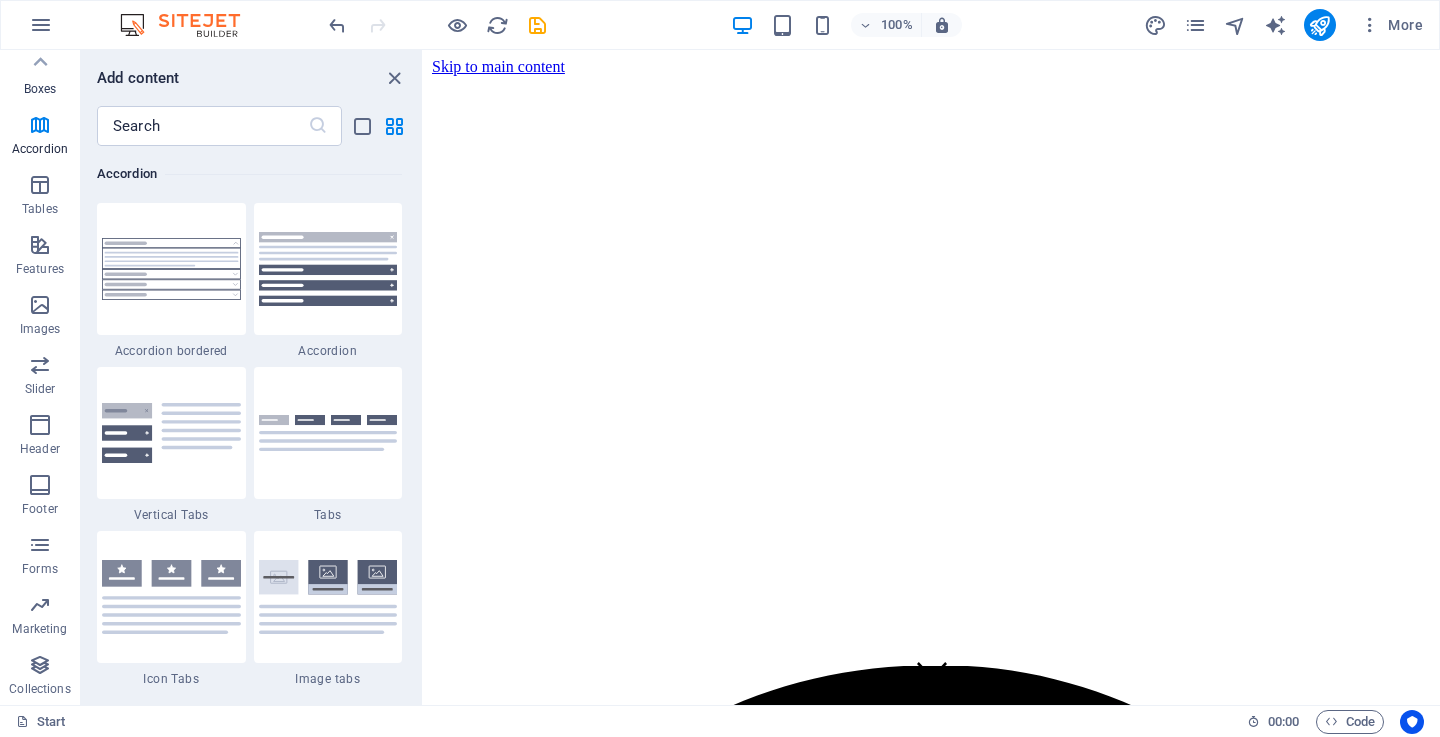 click on "Boxes" at bounding box center [40, 89] 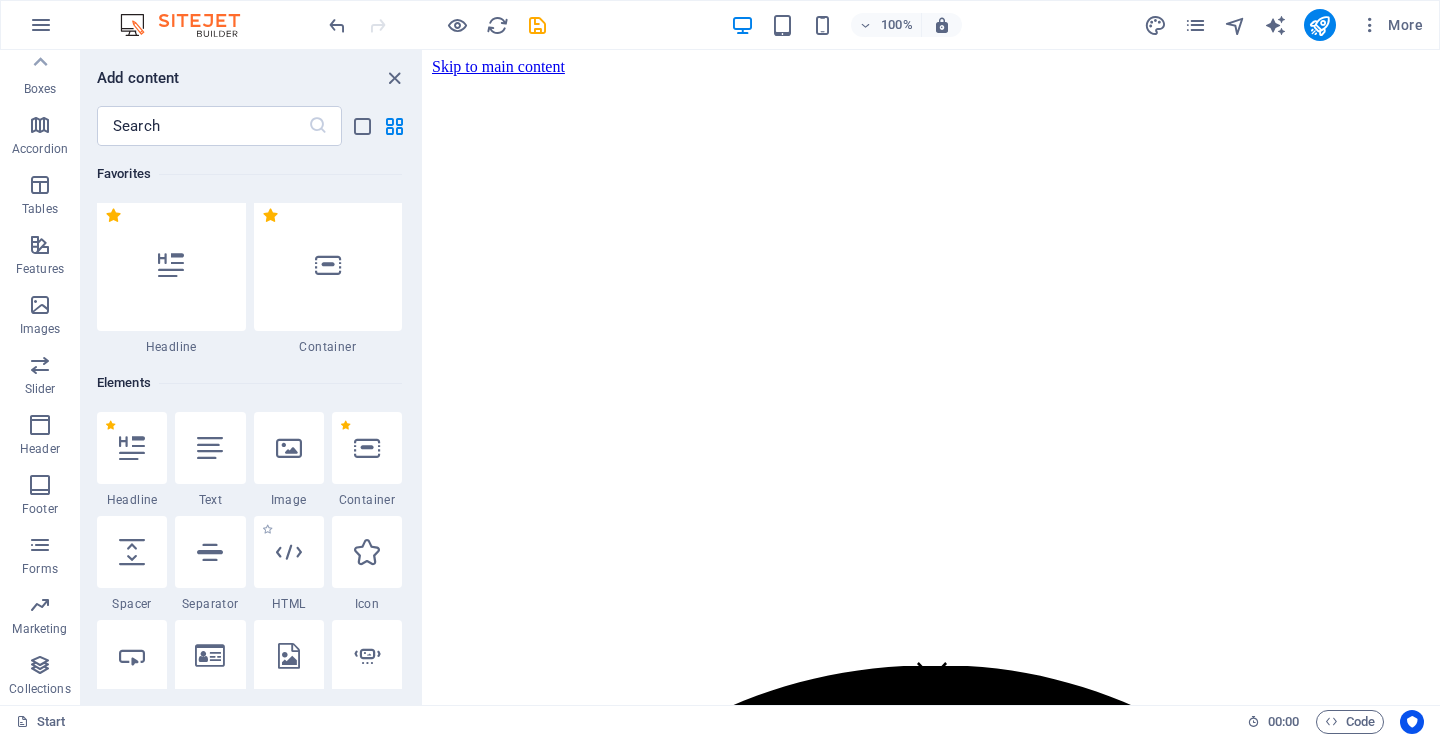 scroll, scrollTop: 0, scrollLeft: 0, axis: both 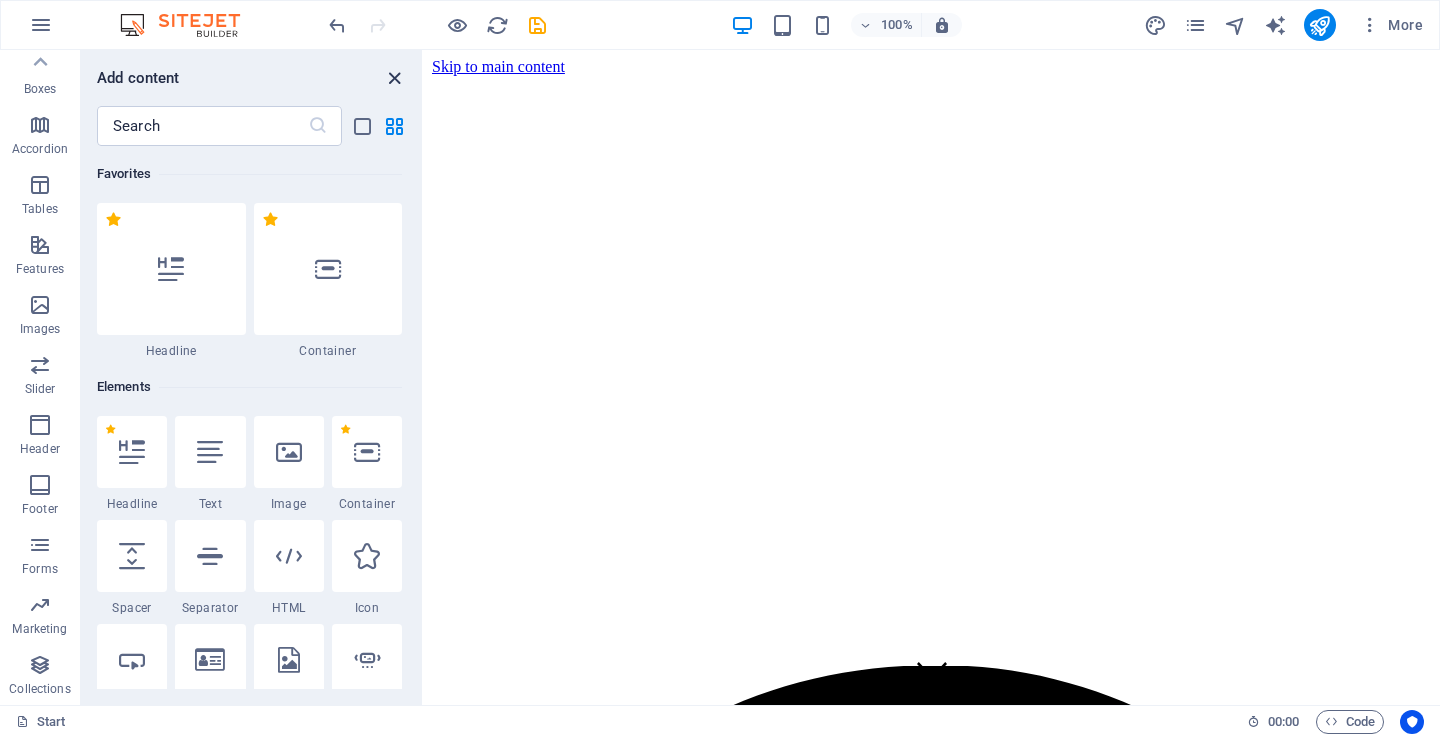 click at bounding box center [394, 78] 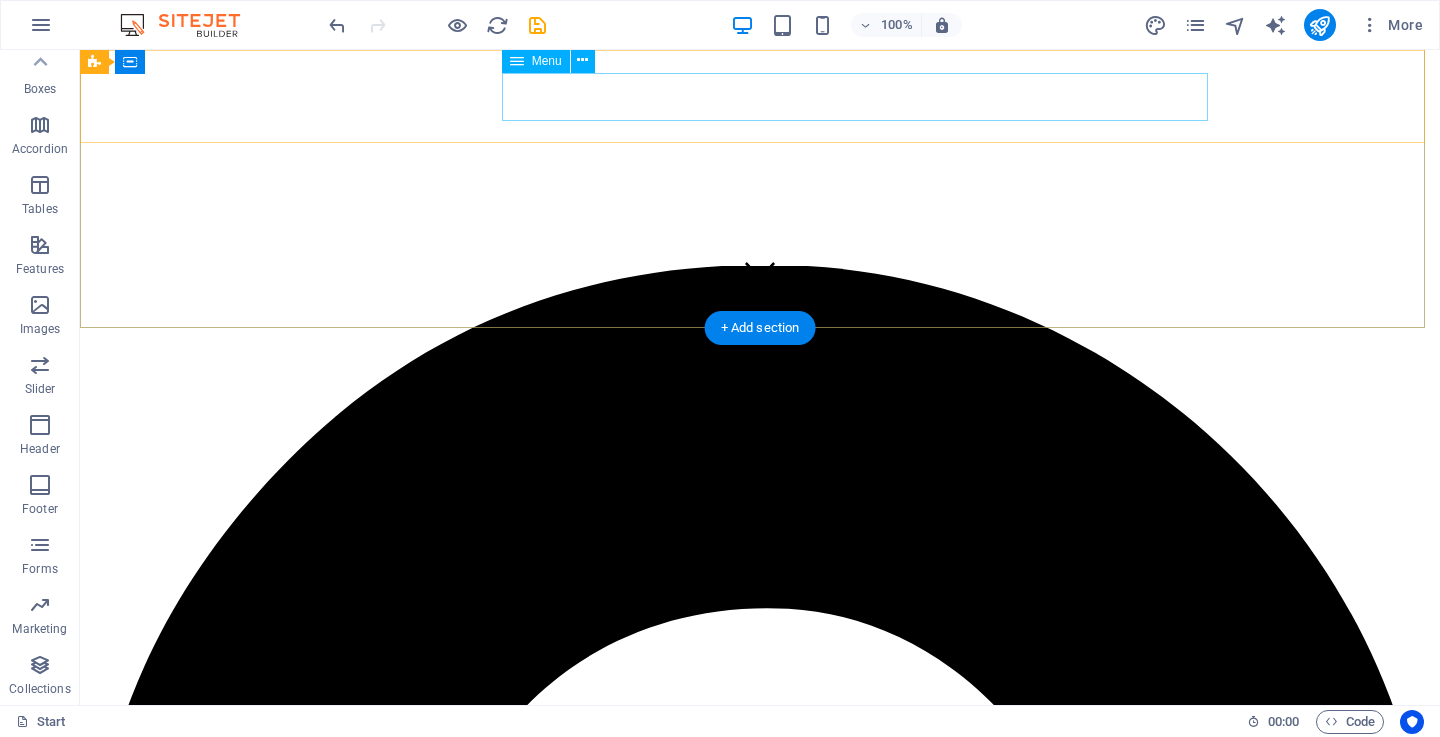scroll, scrollTop: 200, scrollLeft: 0, axis: vertical 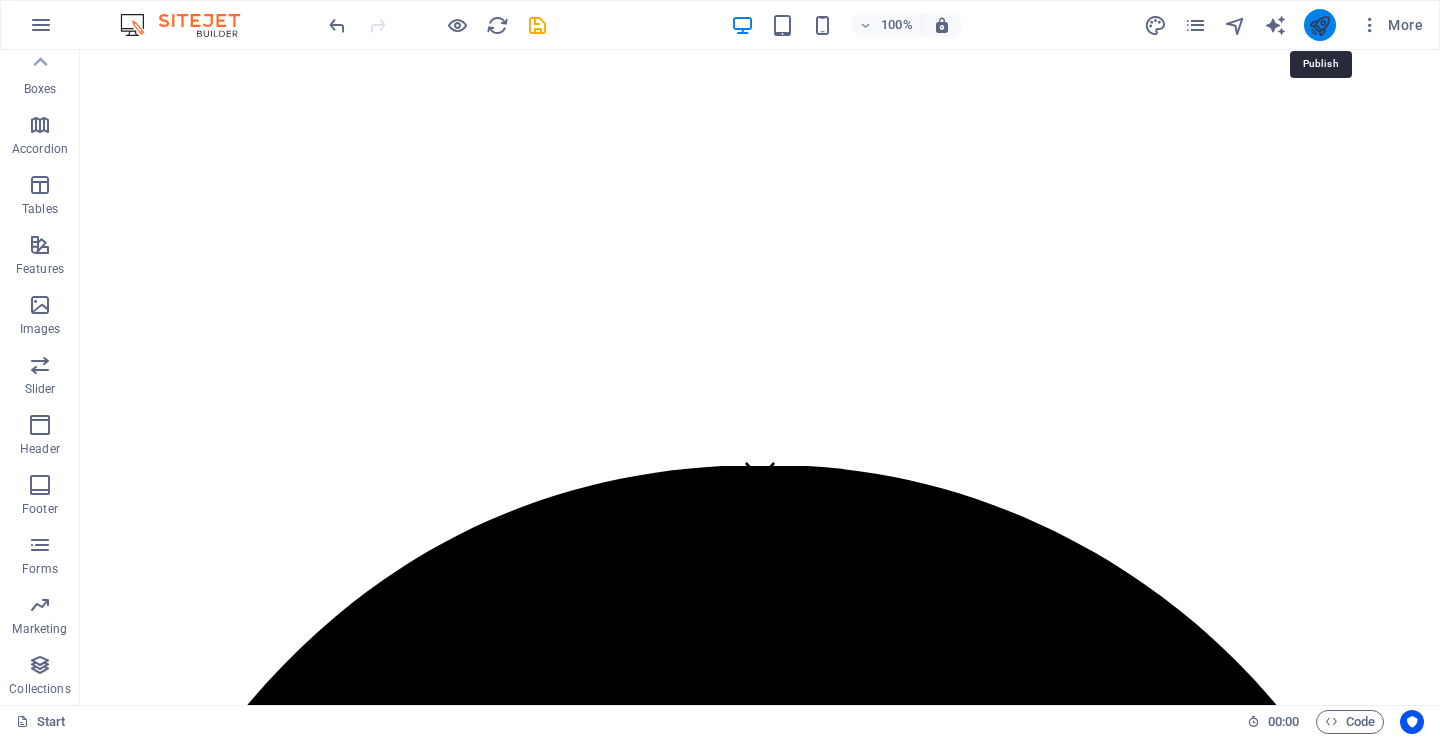 click at bounding box center (1319, 25) 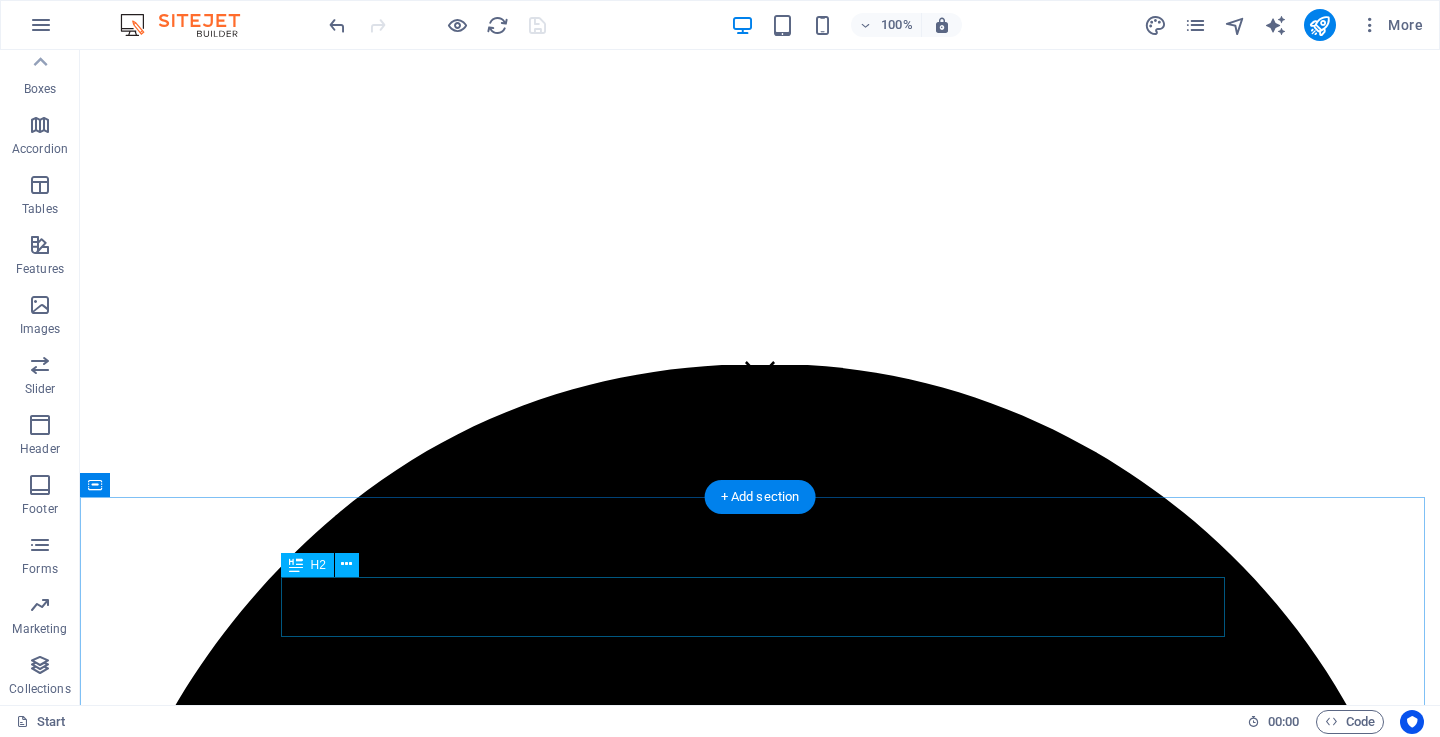 scroll, scrollTop: 400, scrollLeft: 0, axis: vertical 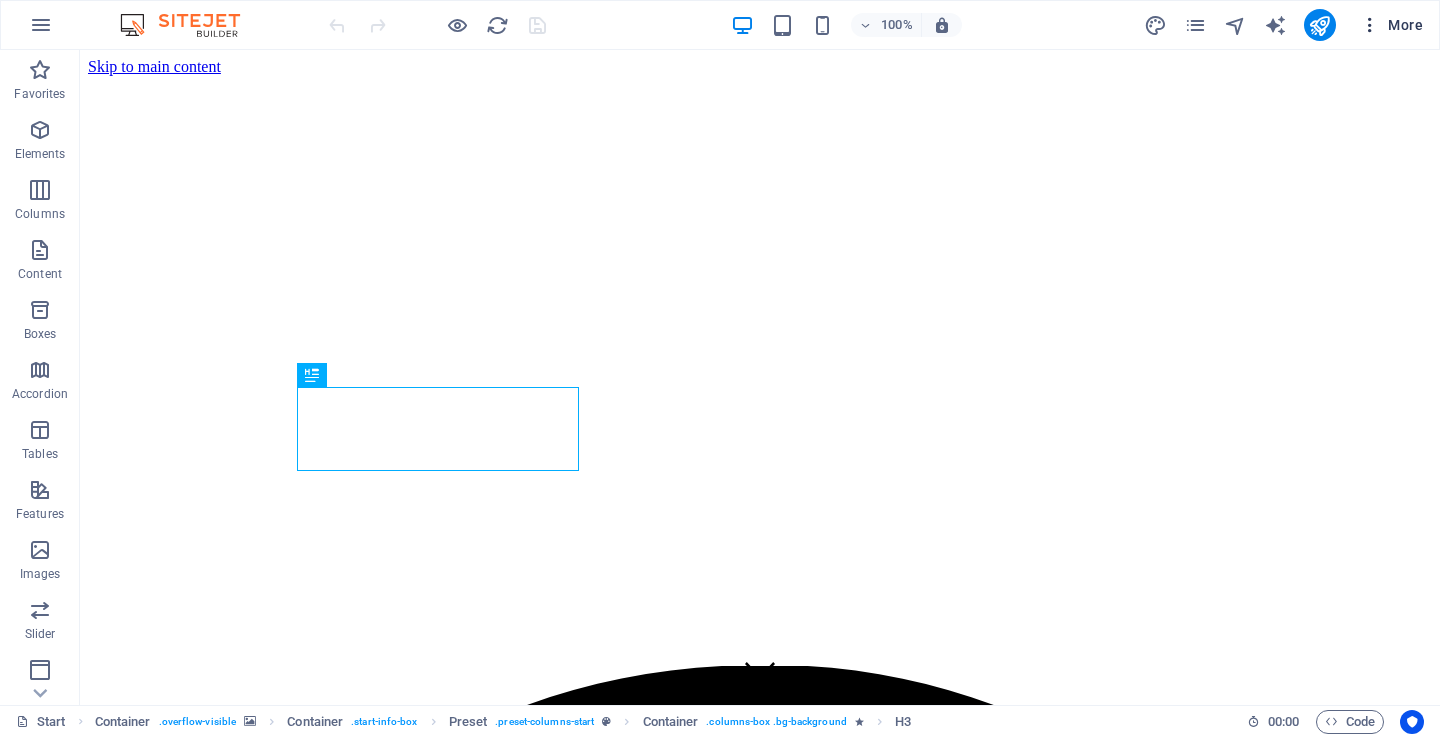 click on "More" at bounding box center (1391, 25) 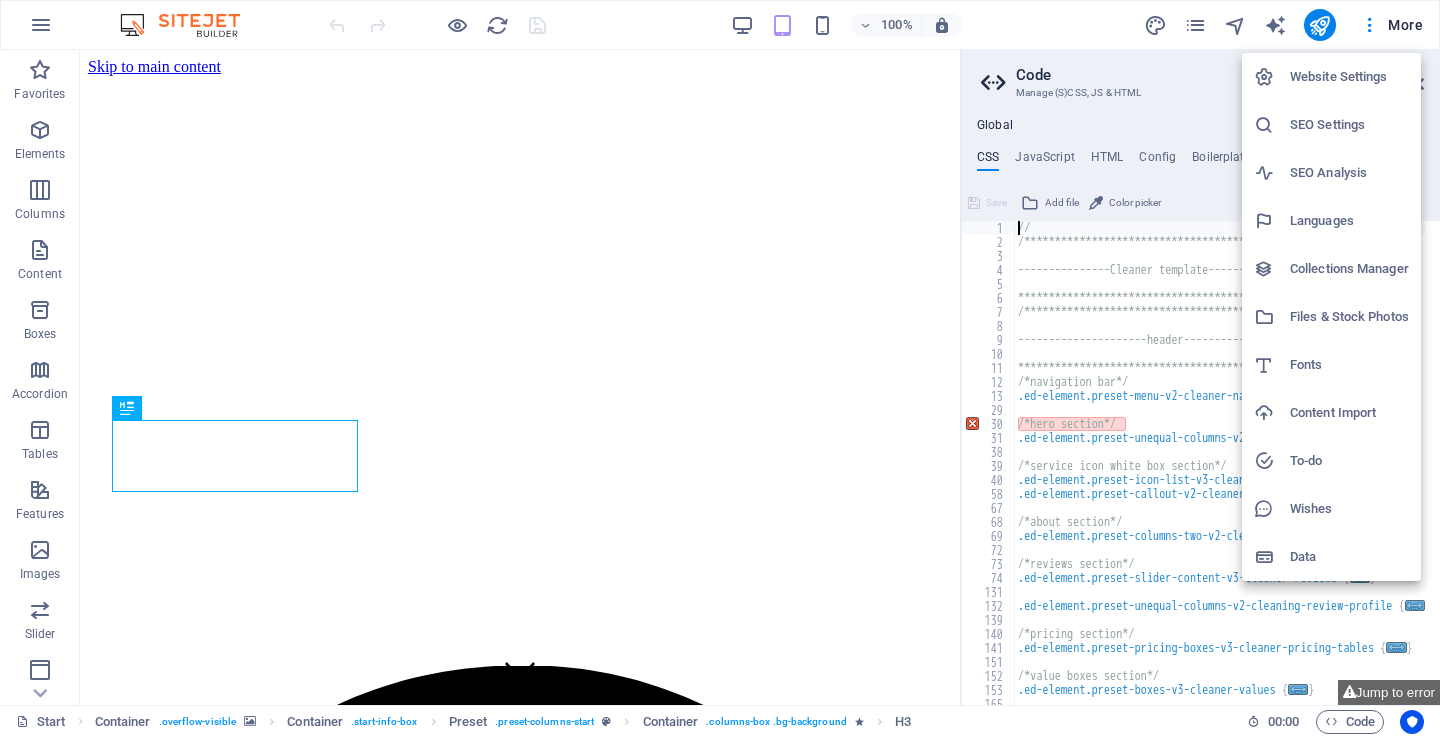click at bounding box center (720, 368) 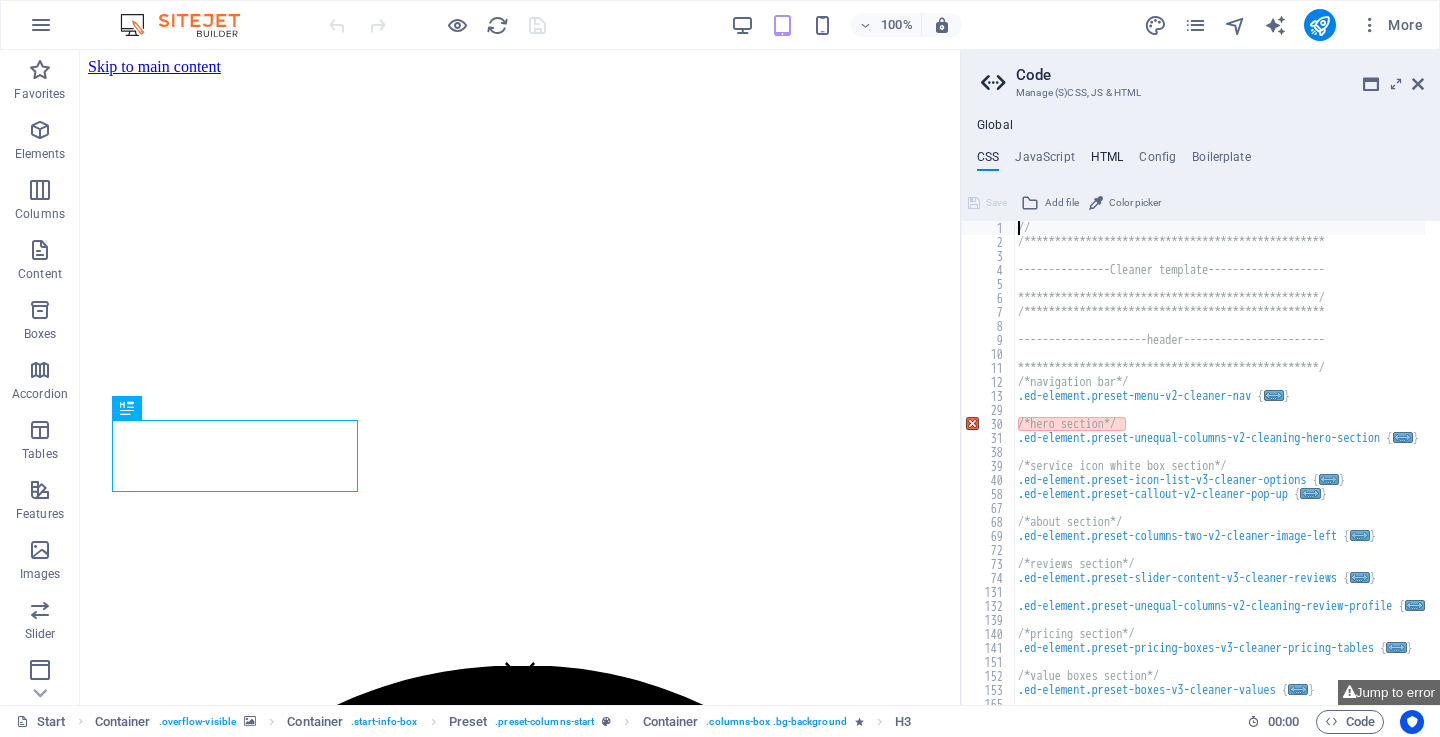 click on "HTML" at bounding box center [1107, 161] 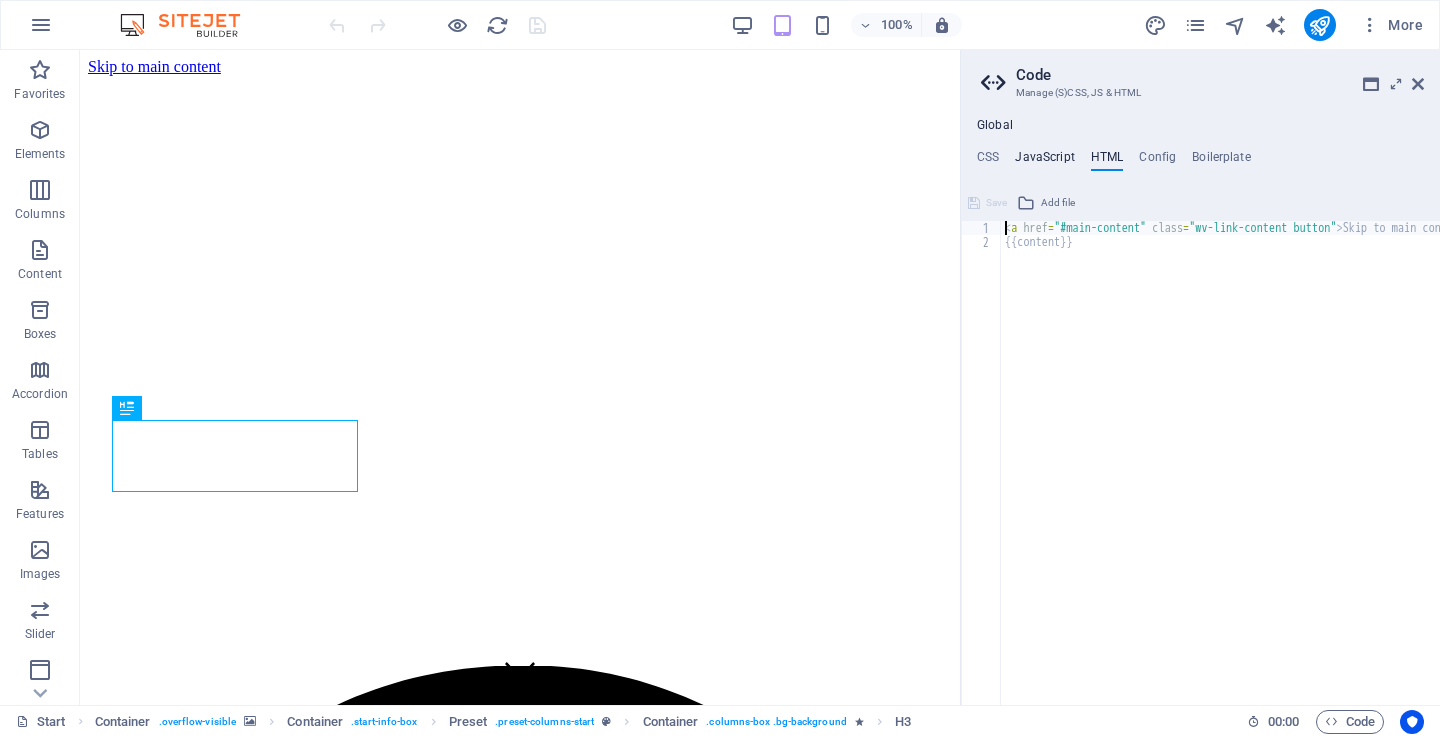 click on "JavaScript" at bounding box center (1044, 161) 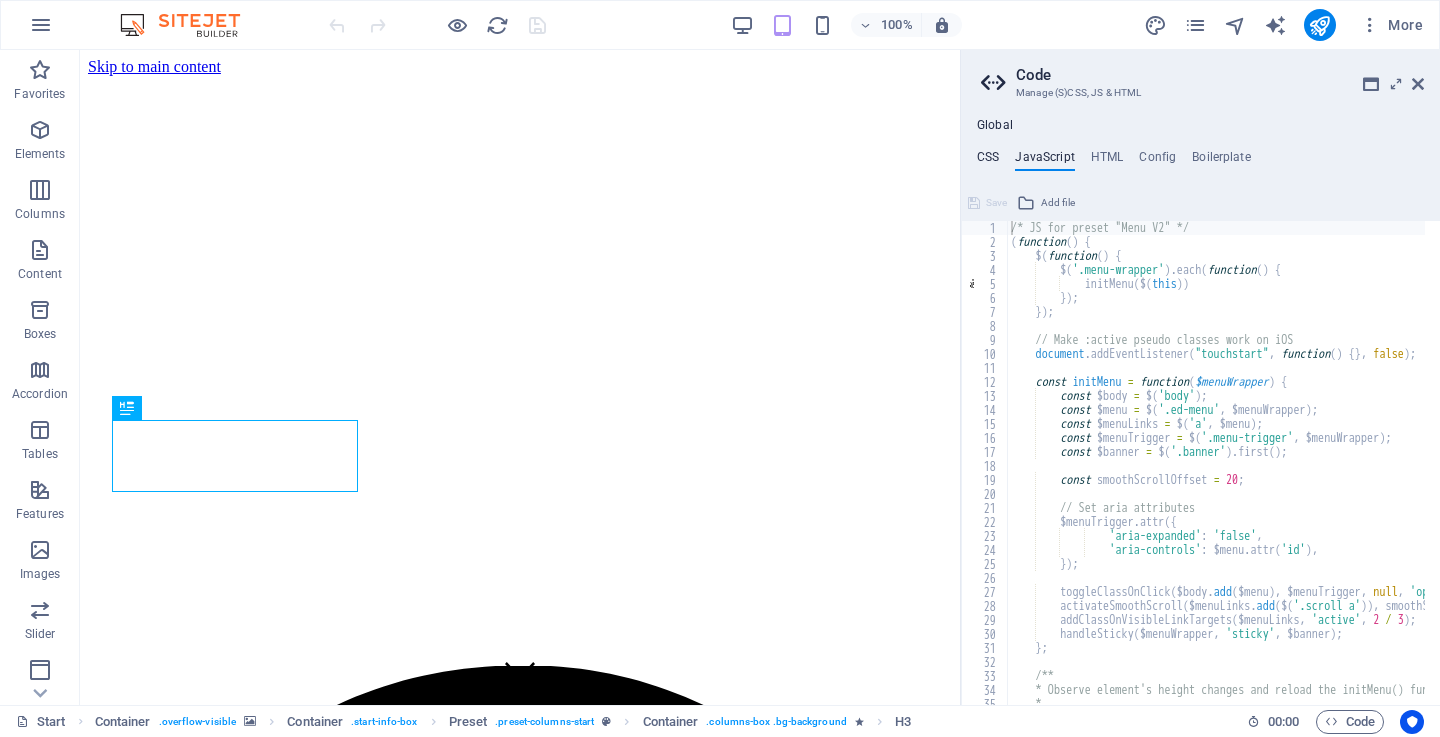 click on "CSS" at bounding box center [988, 161] 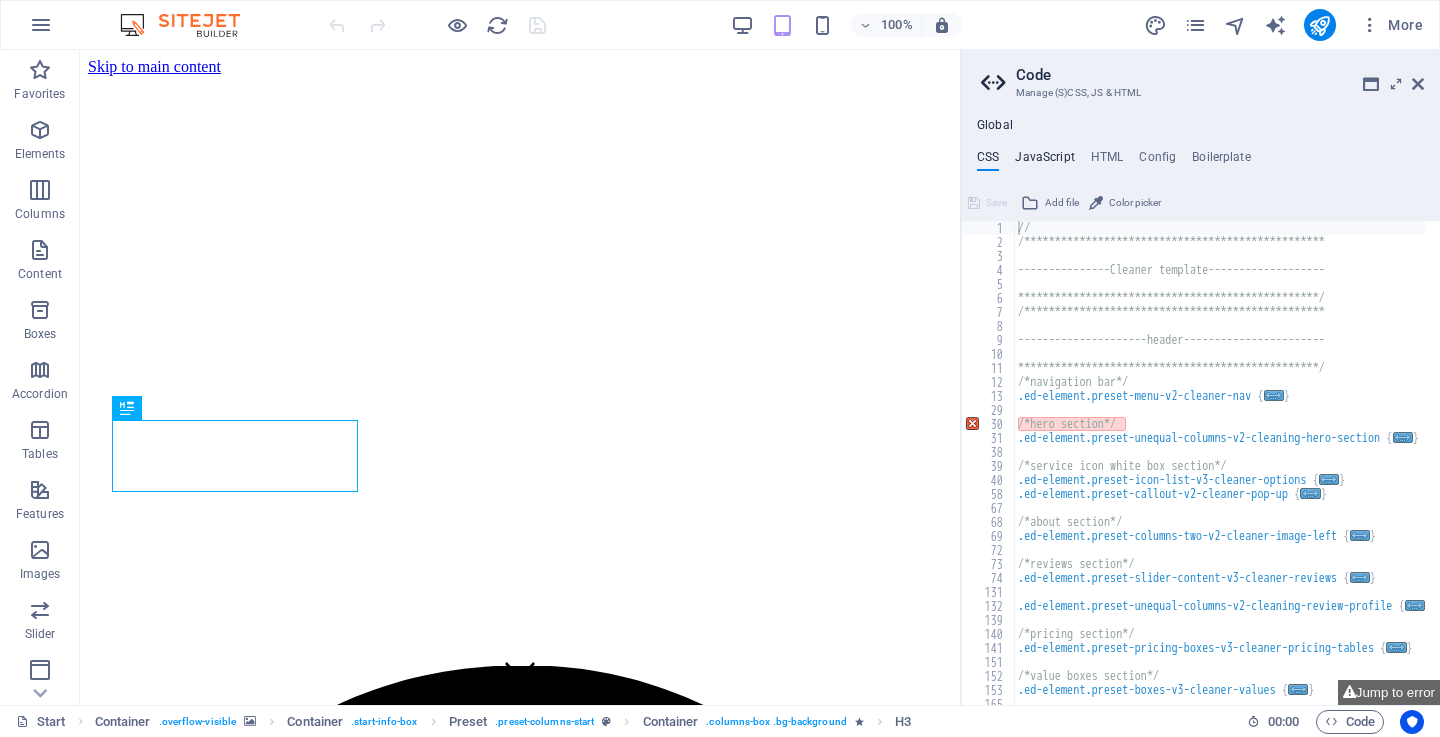 click on "JavaScript" at bounding box center [1044, 161] 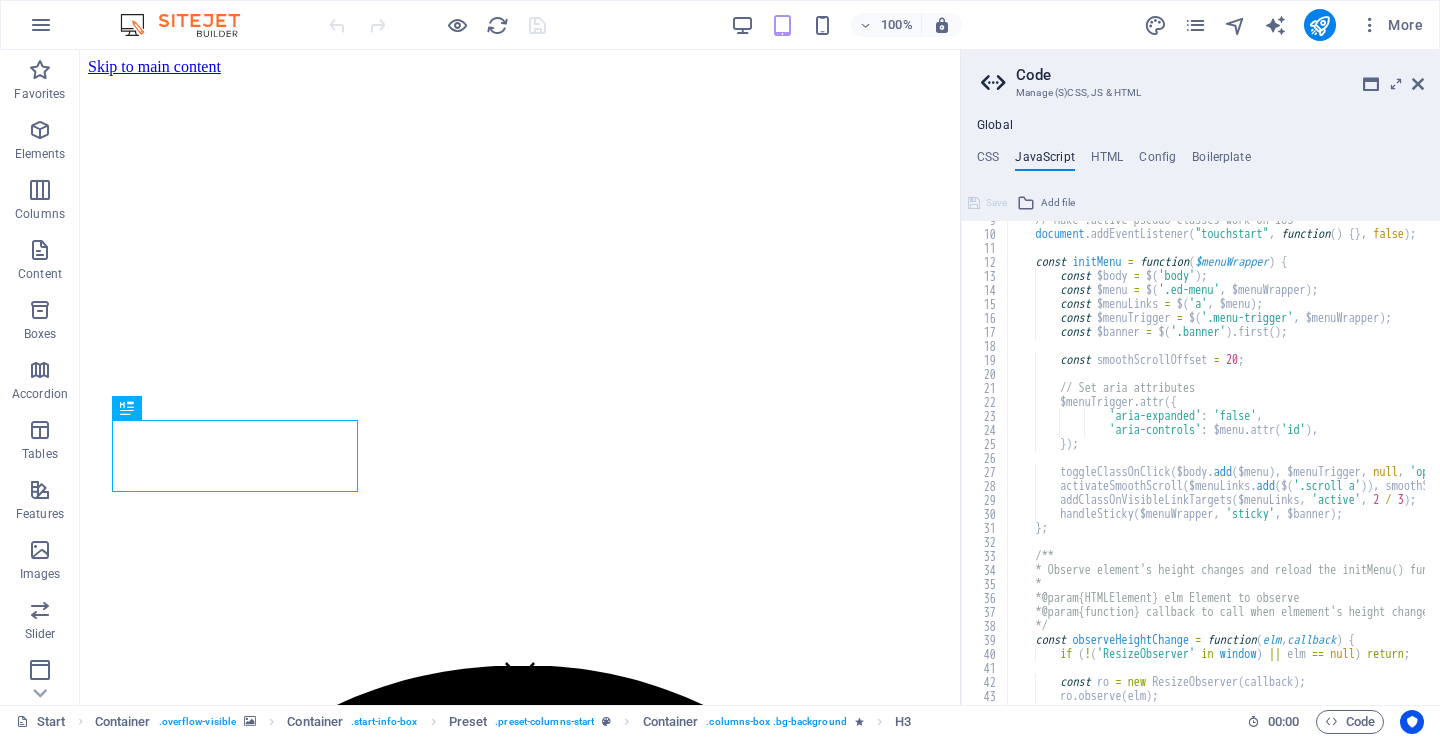 scroll, scrollTop: 120, scrollLeft: 0, axis: vertical 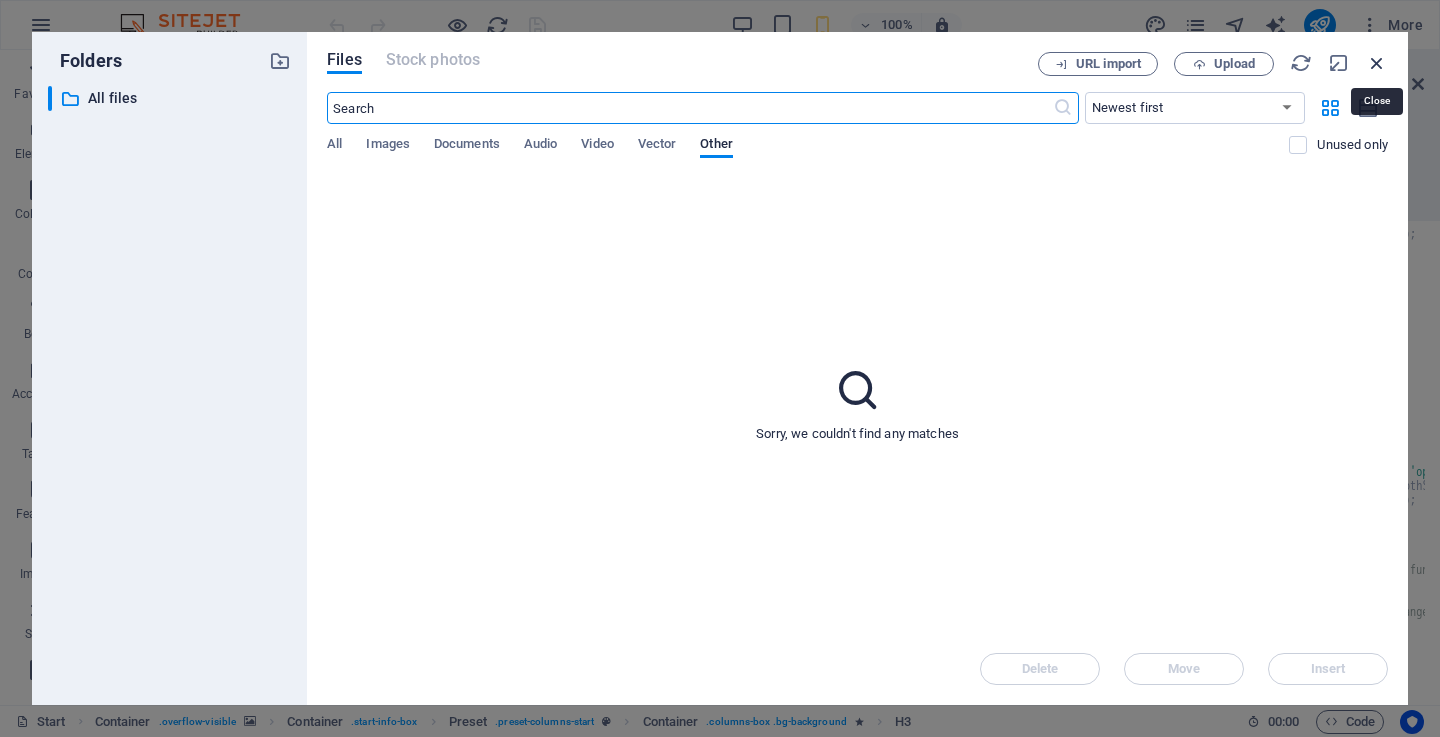 click at bounding box center [1377, 63] 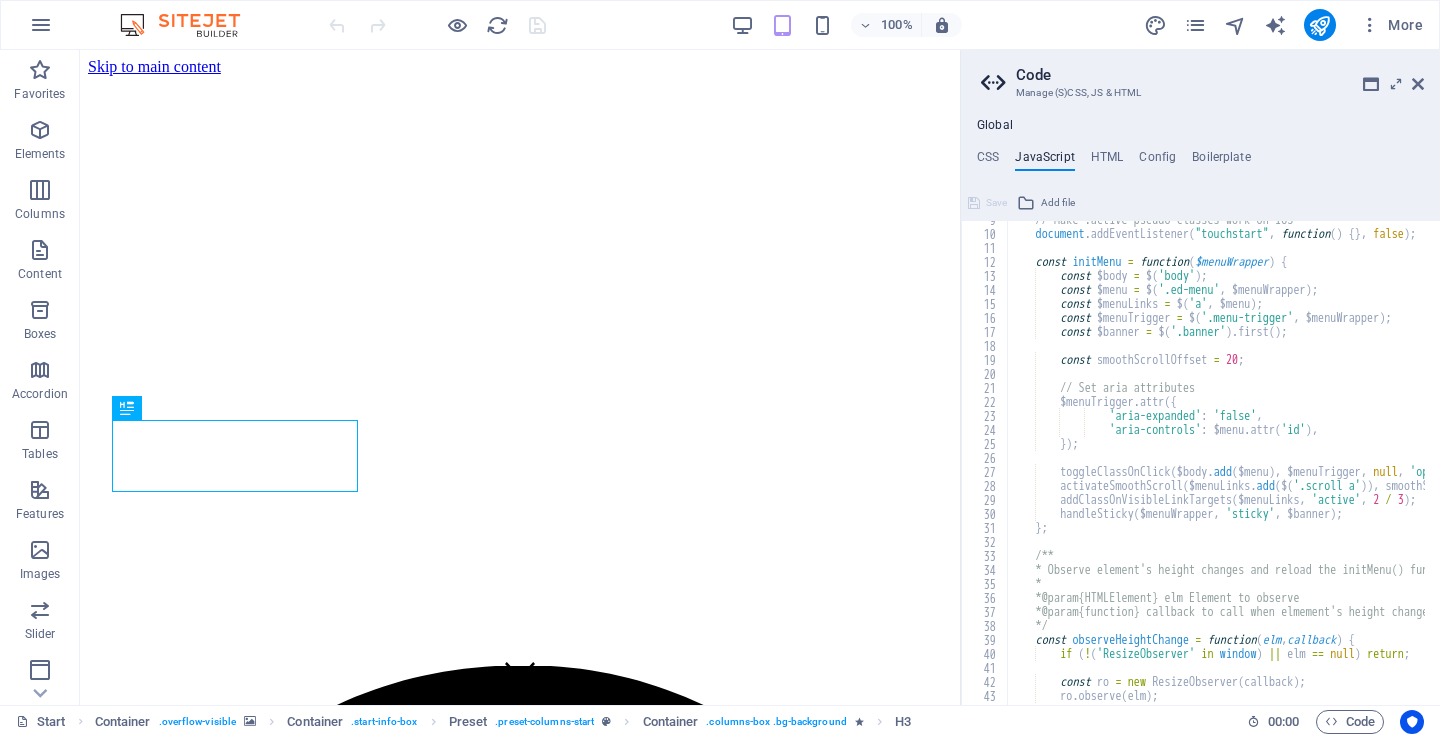 click on "CSS JavaScript HTML Config Boilerplate" at bounding box center [1200, 161] 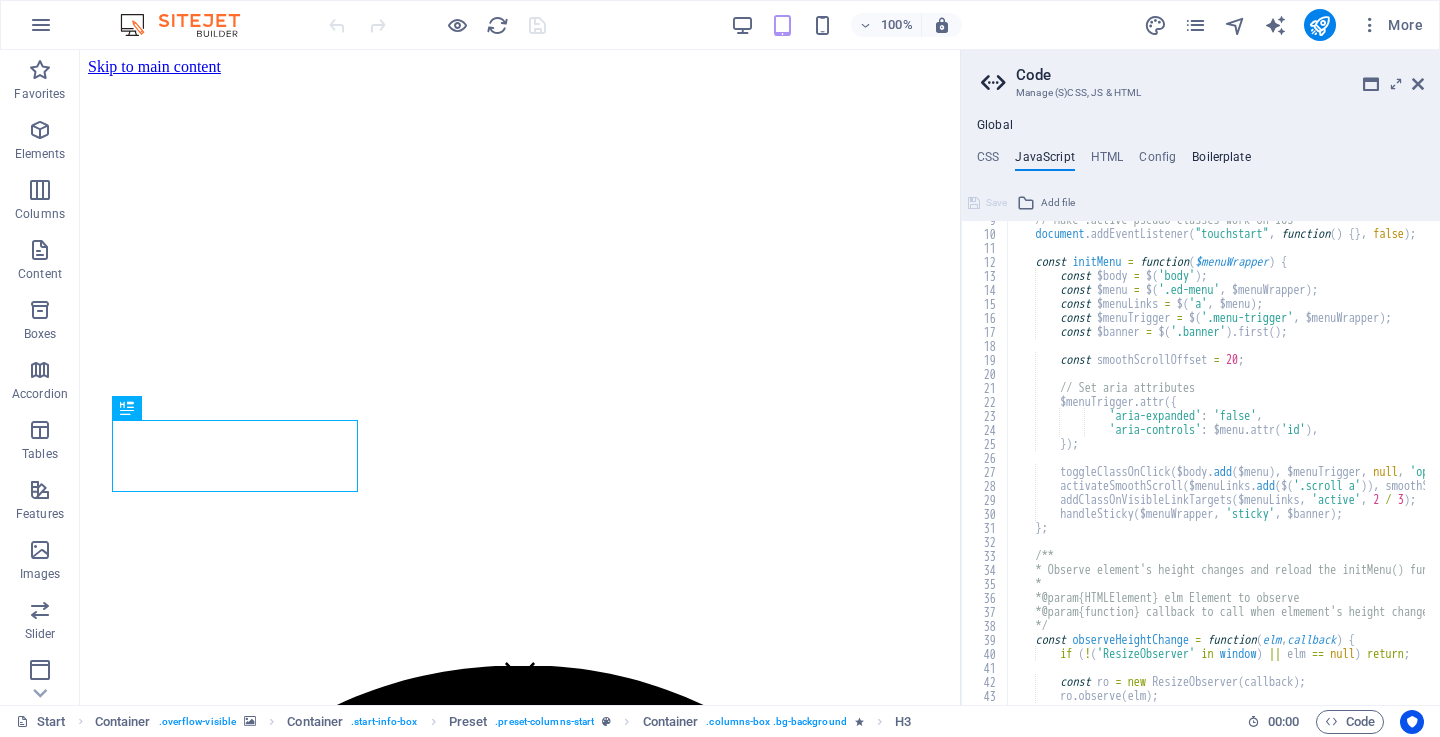 click on "Boilerplate" at bounding box center (1221, 161) 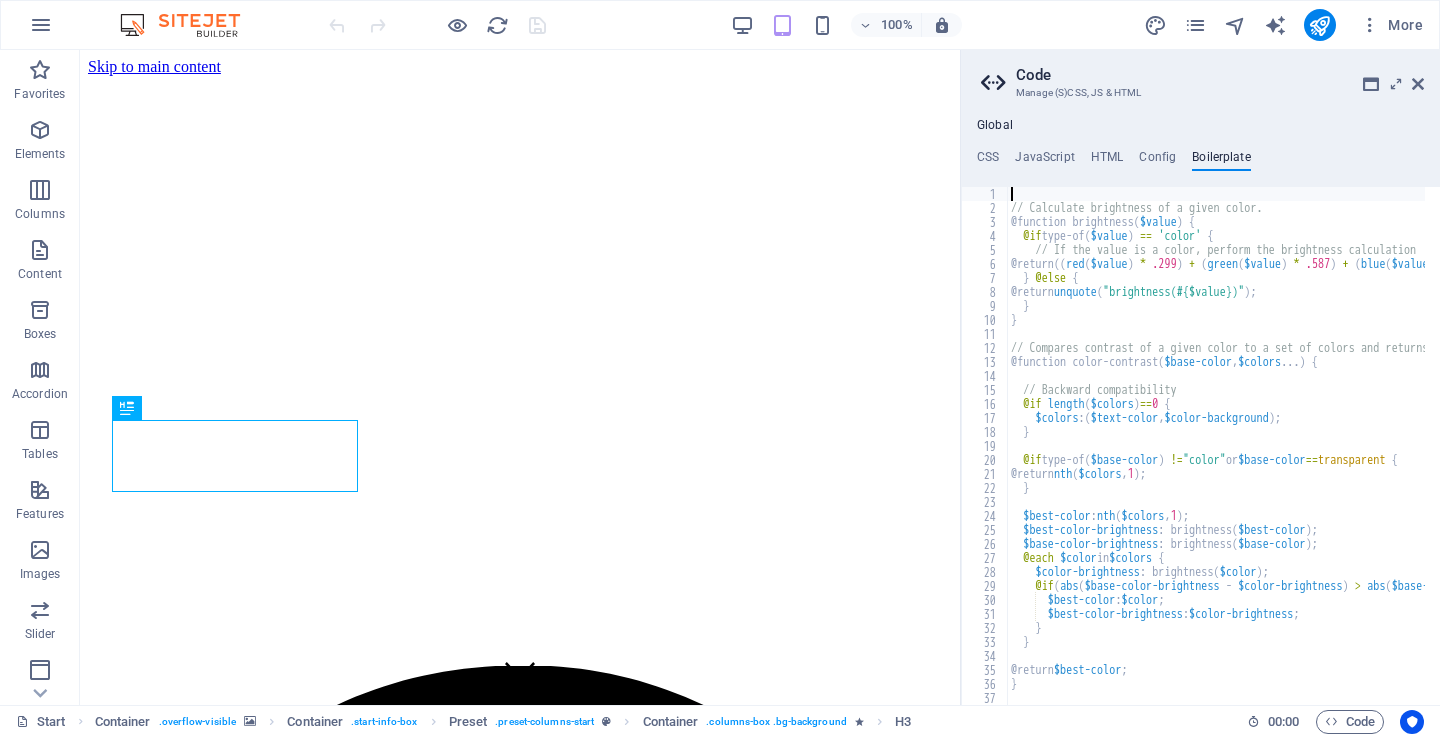 click on "Boilerplate" at bounding box center (1221, 161) 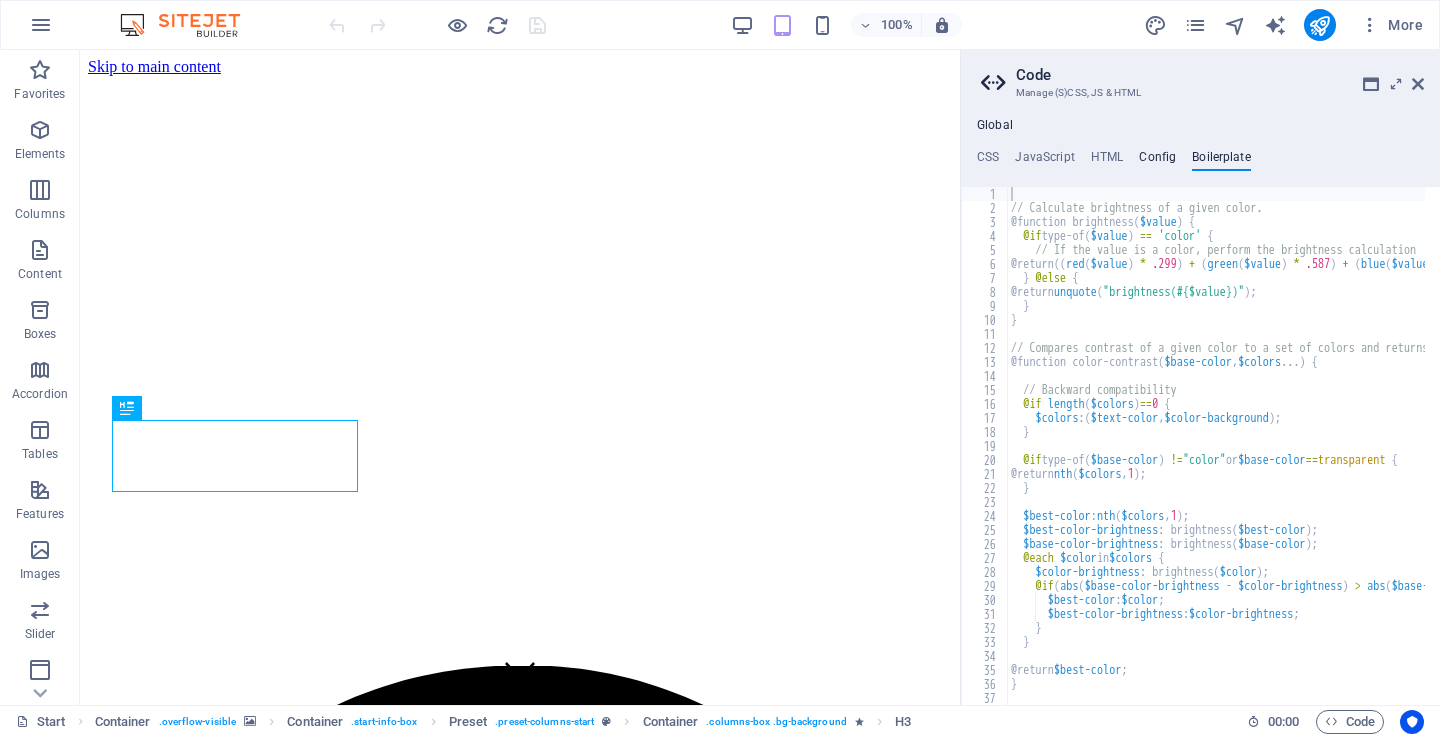 click on "Config" at bounding box center [1157, 161] 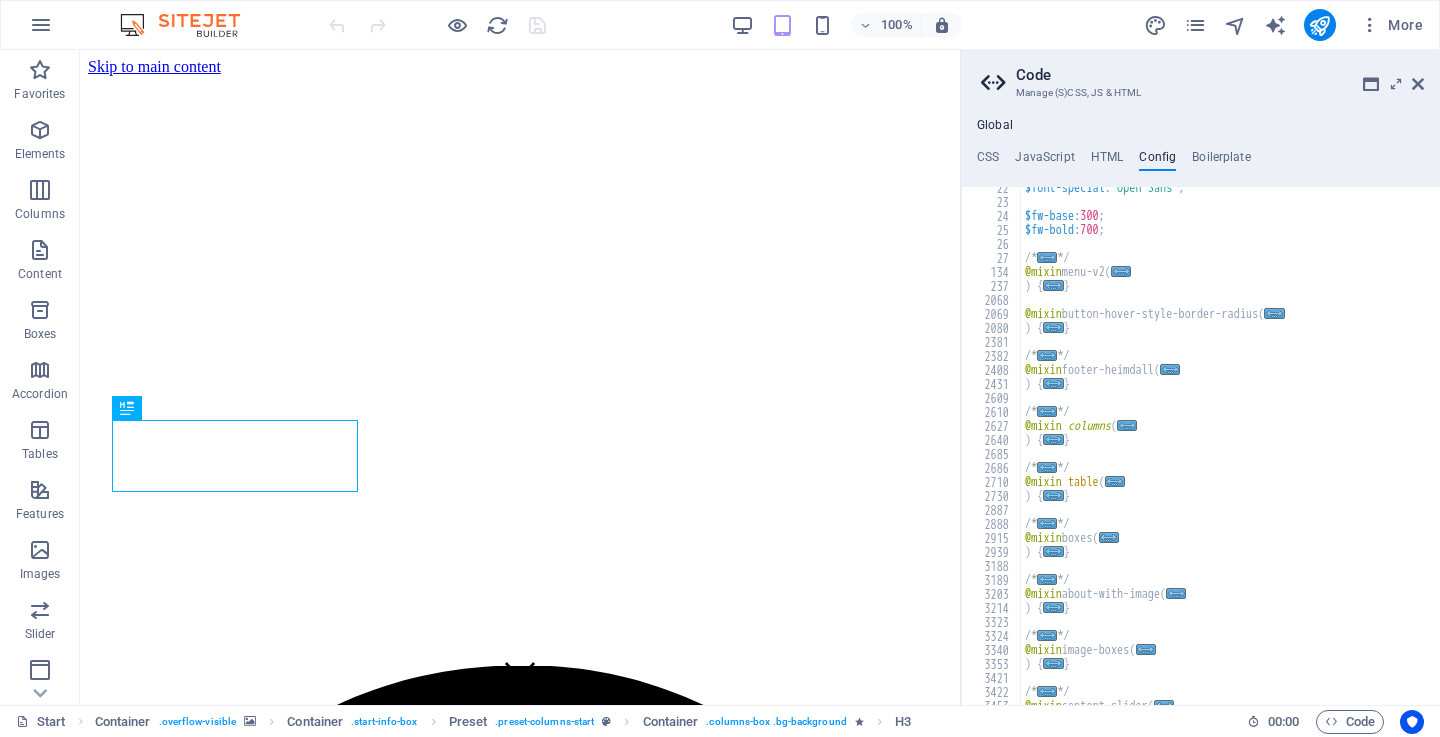scroll, scrollTop: 60, scrollLeft: 0, axis: vertical 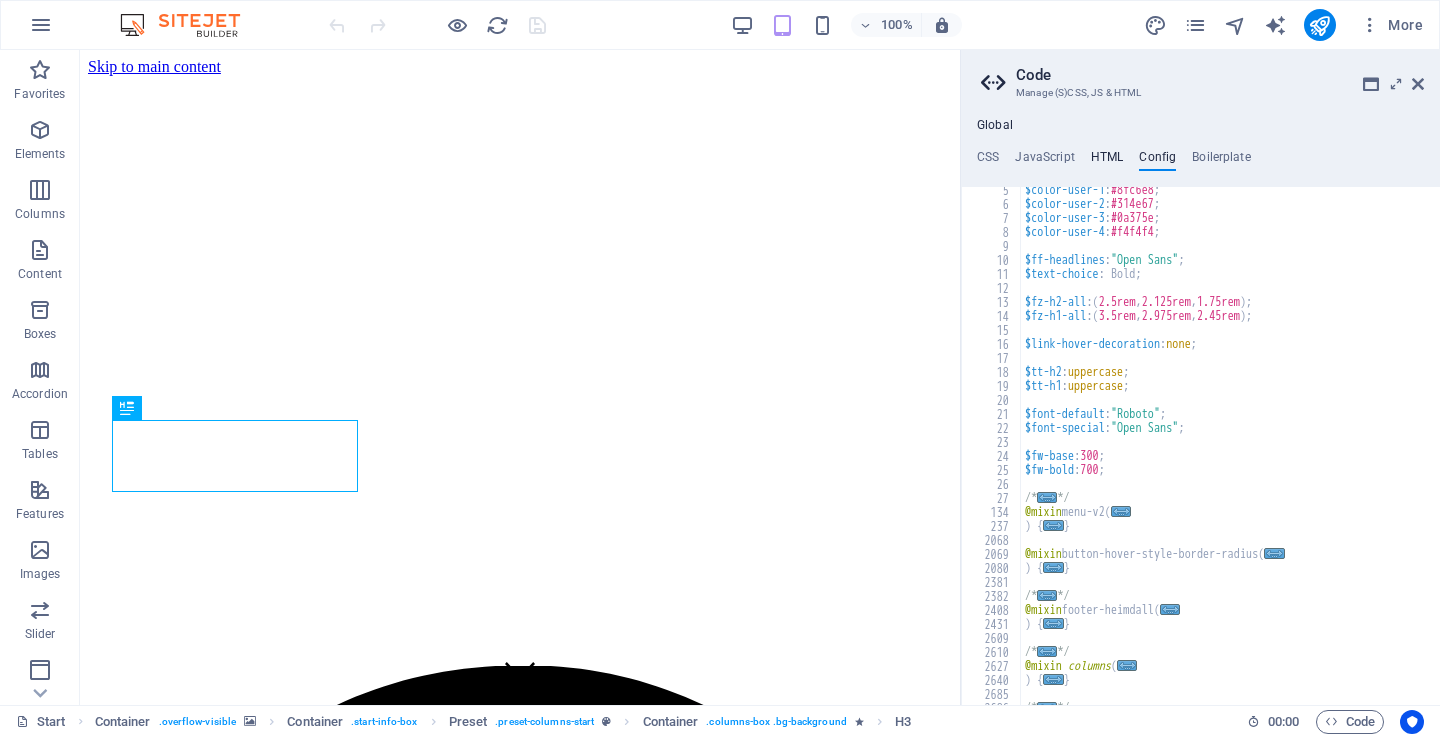 click on "HTML" at bounding box center [1107, 161] 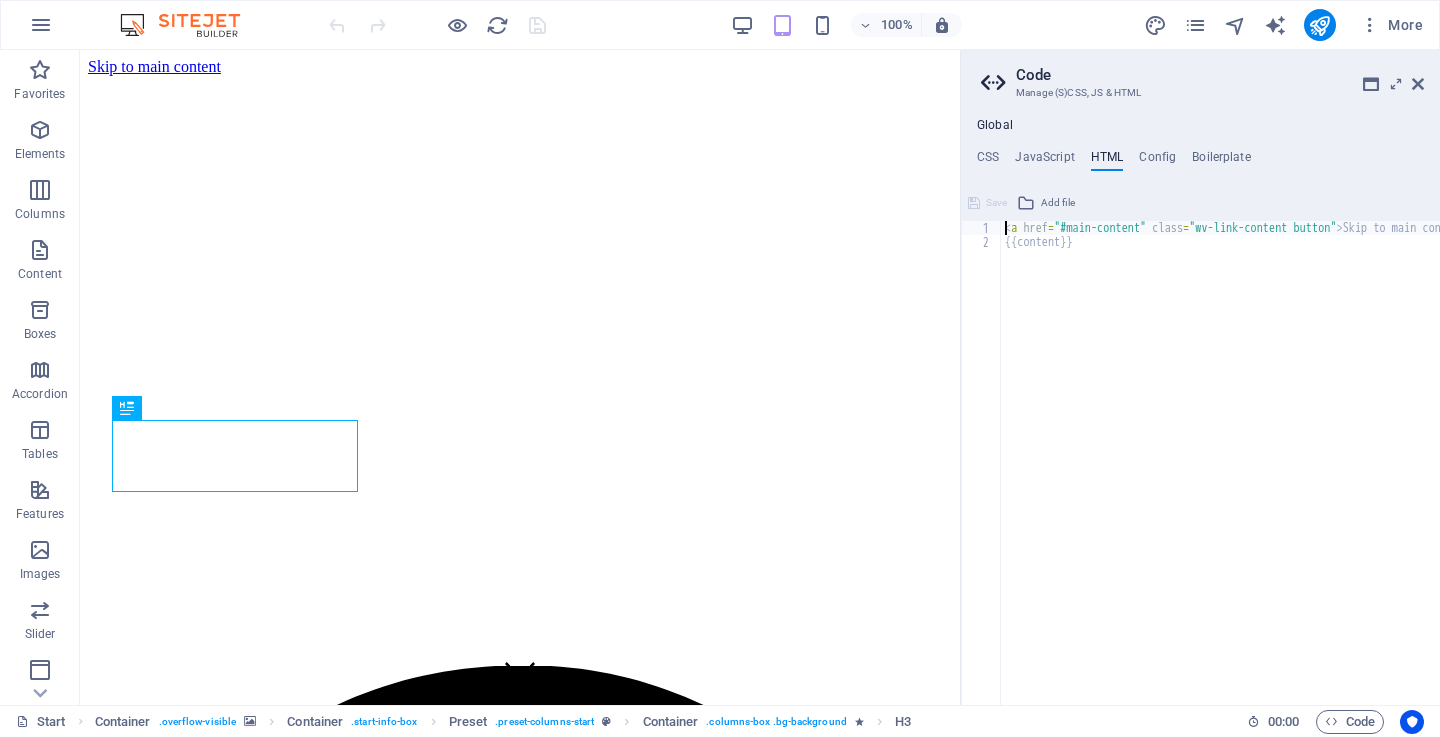 type on "<a href="#main-content" class="wv-link-content button">Skip to main content</a>" 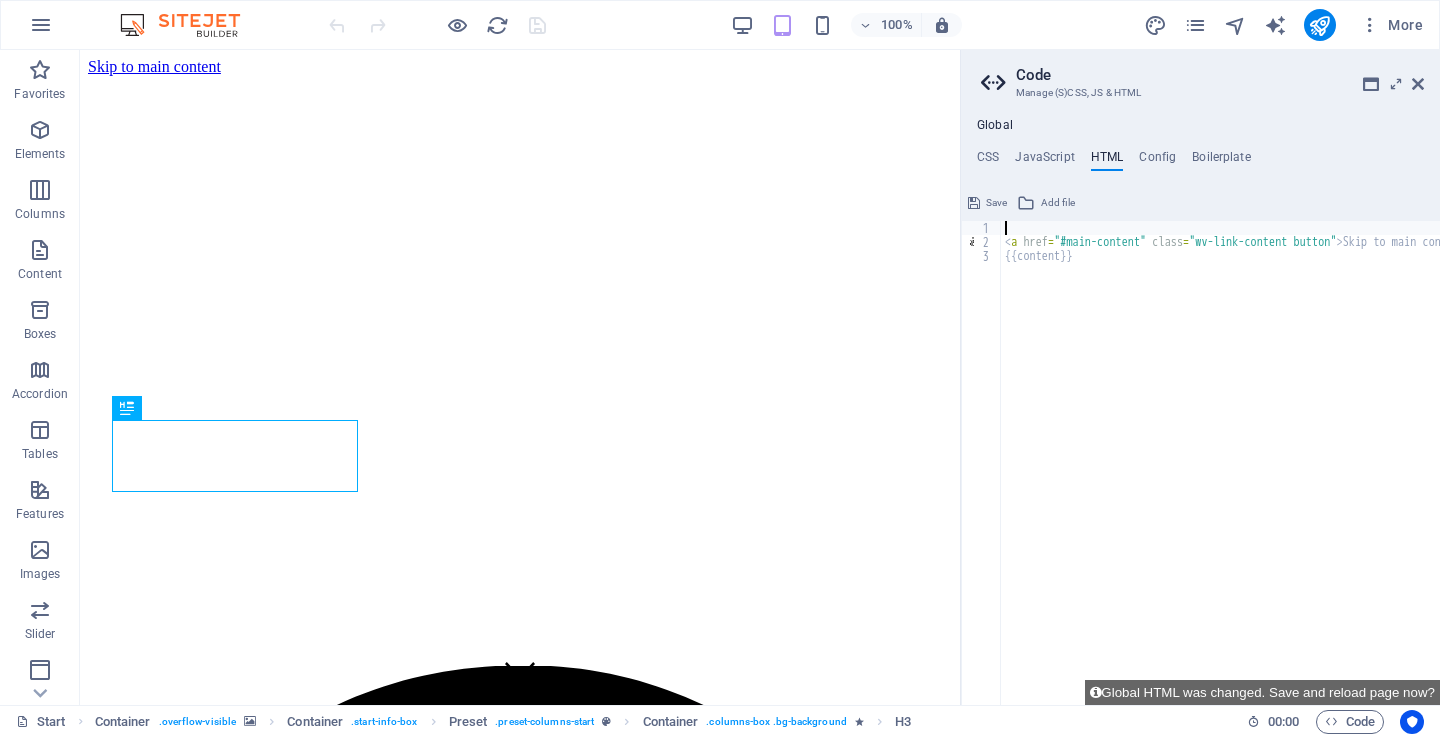 paste on "<meta name="facebook-domain-verification" content="ogct5aujq8hcnw71vbpiamdyc5bt79" />" 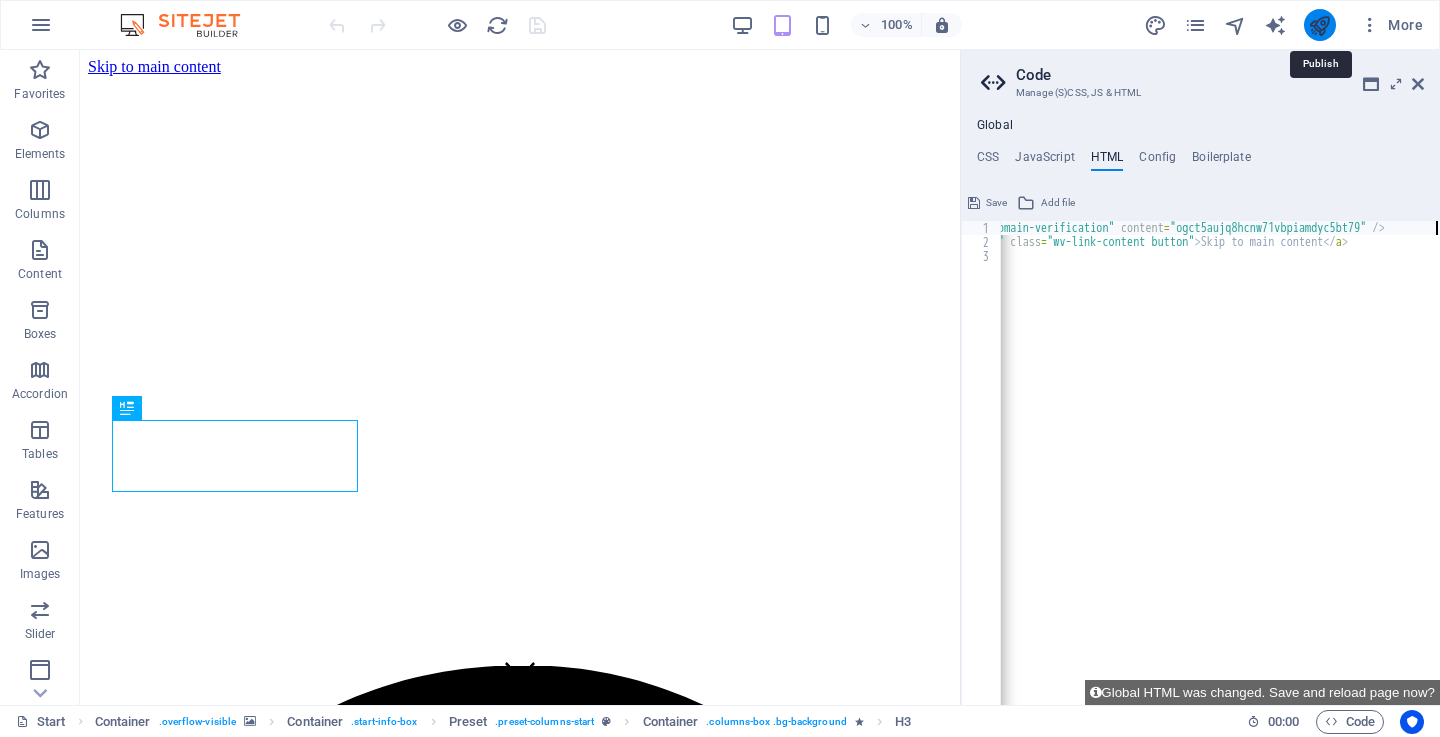 type on "<meta name="facebook-domain-verification" content="ogct5aujq8hcnw71vbpiamdyc5bt79" />" 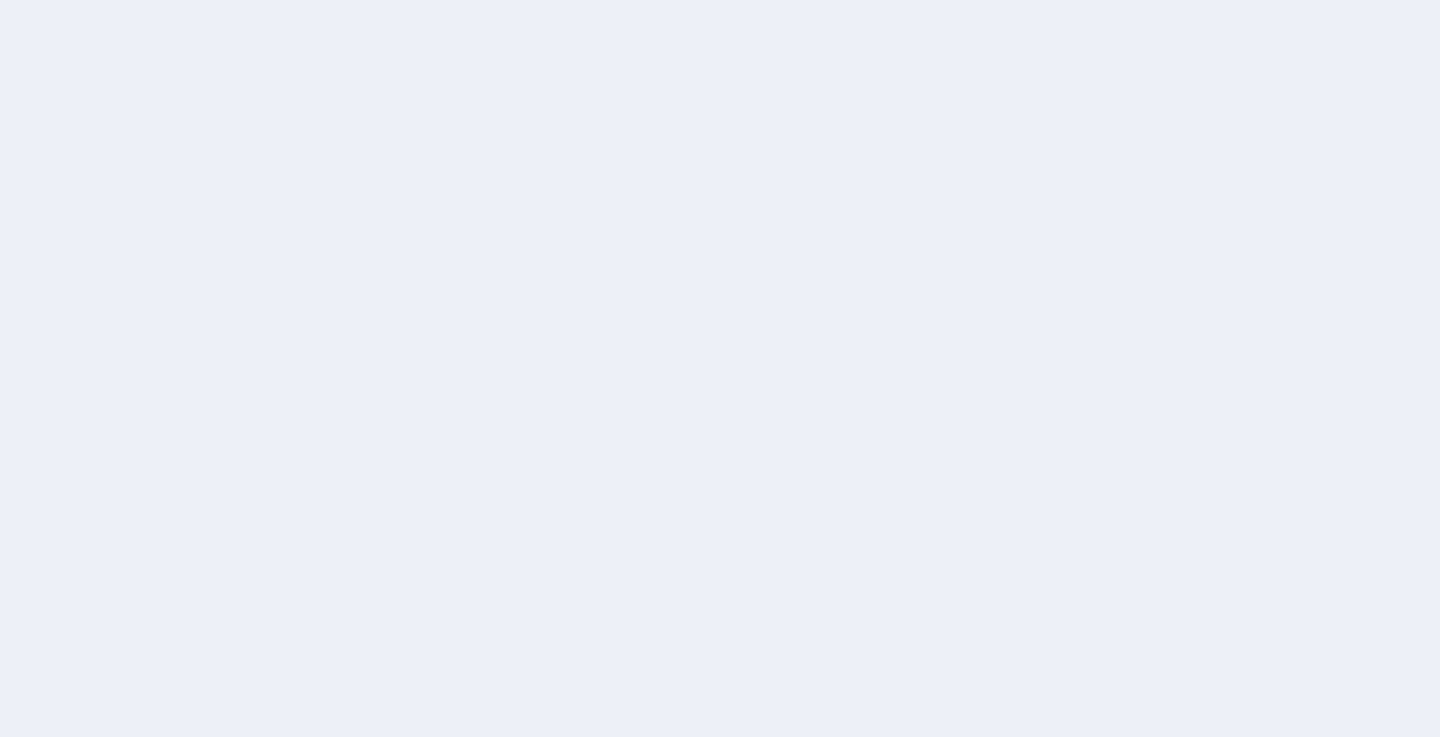 scroll, scrollTop: 0, scrollLeft: 0, axis: both 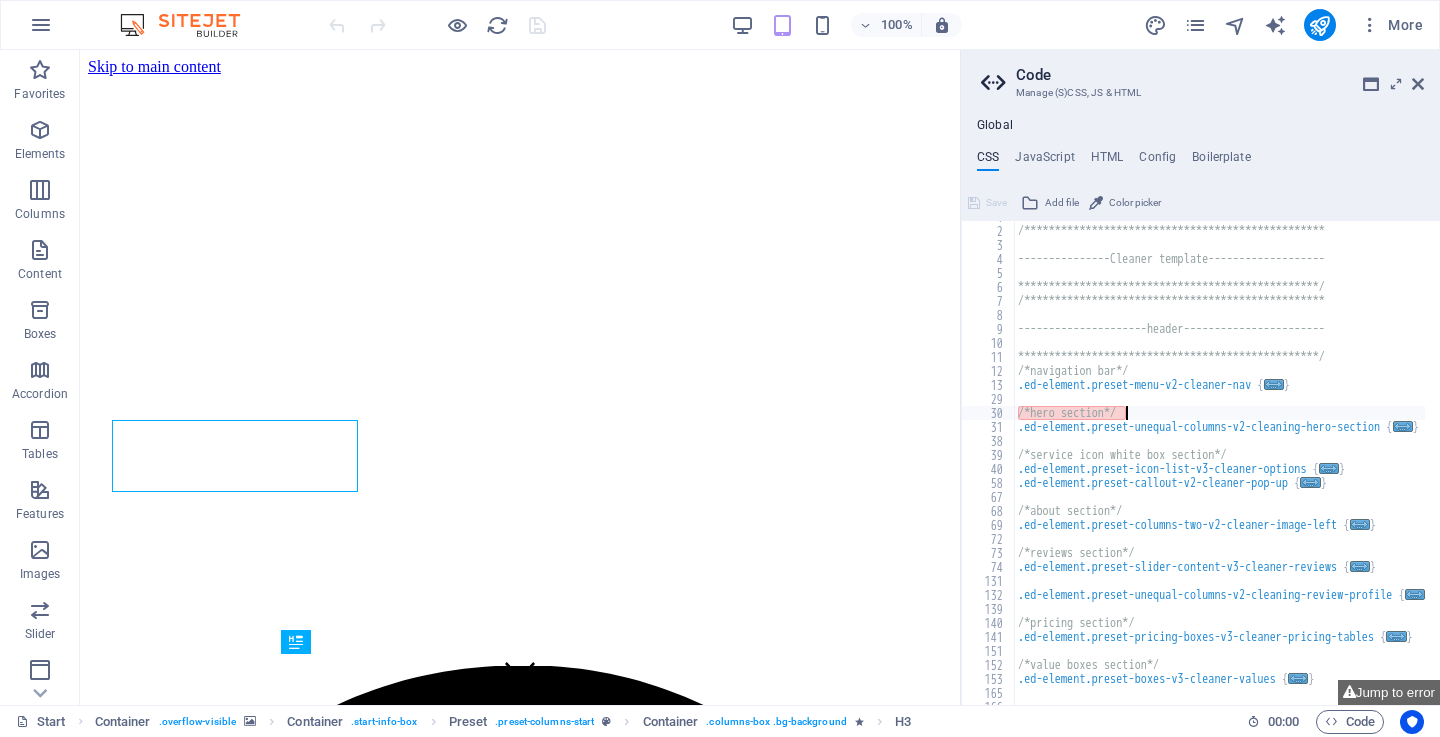 click on "**********" at bounding box center (1230, 458) 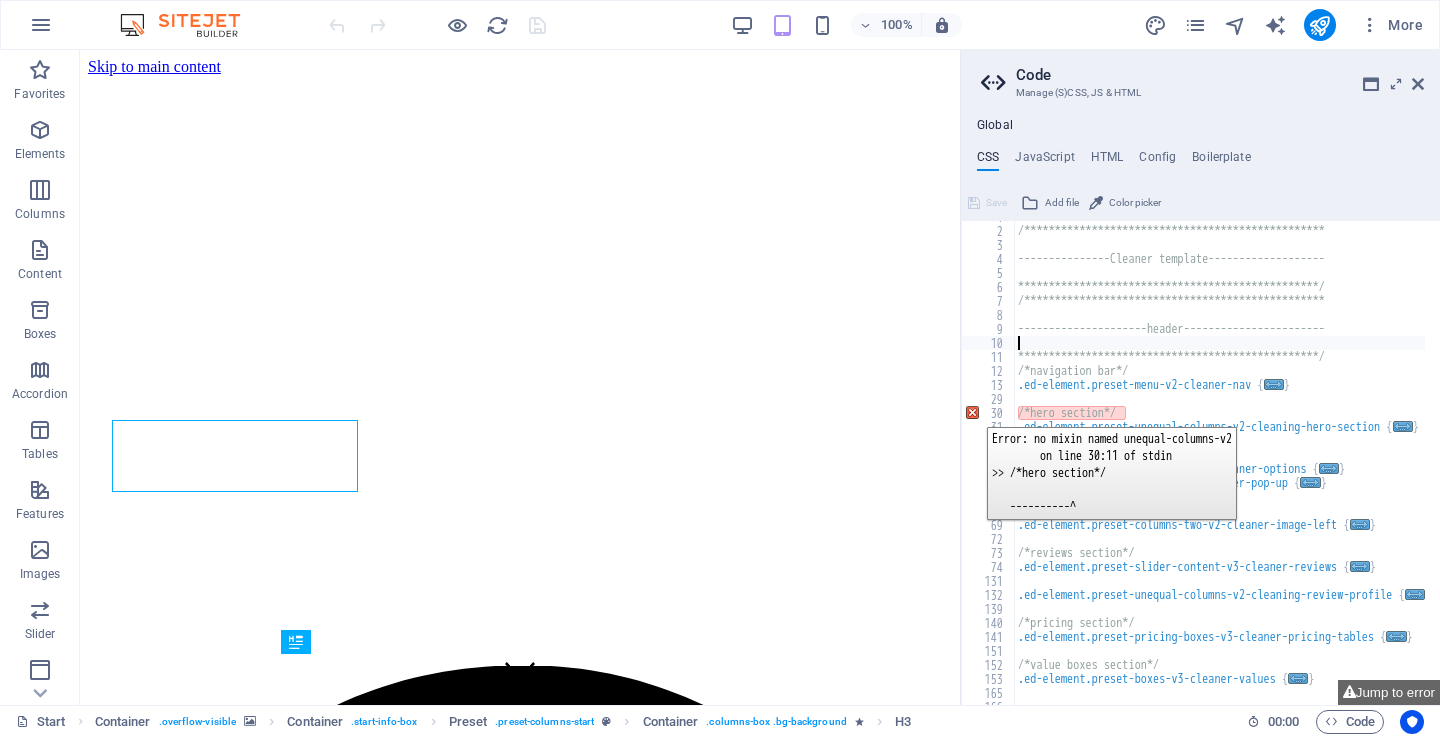 click on "30" at bounding box center [989, 413] 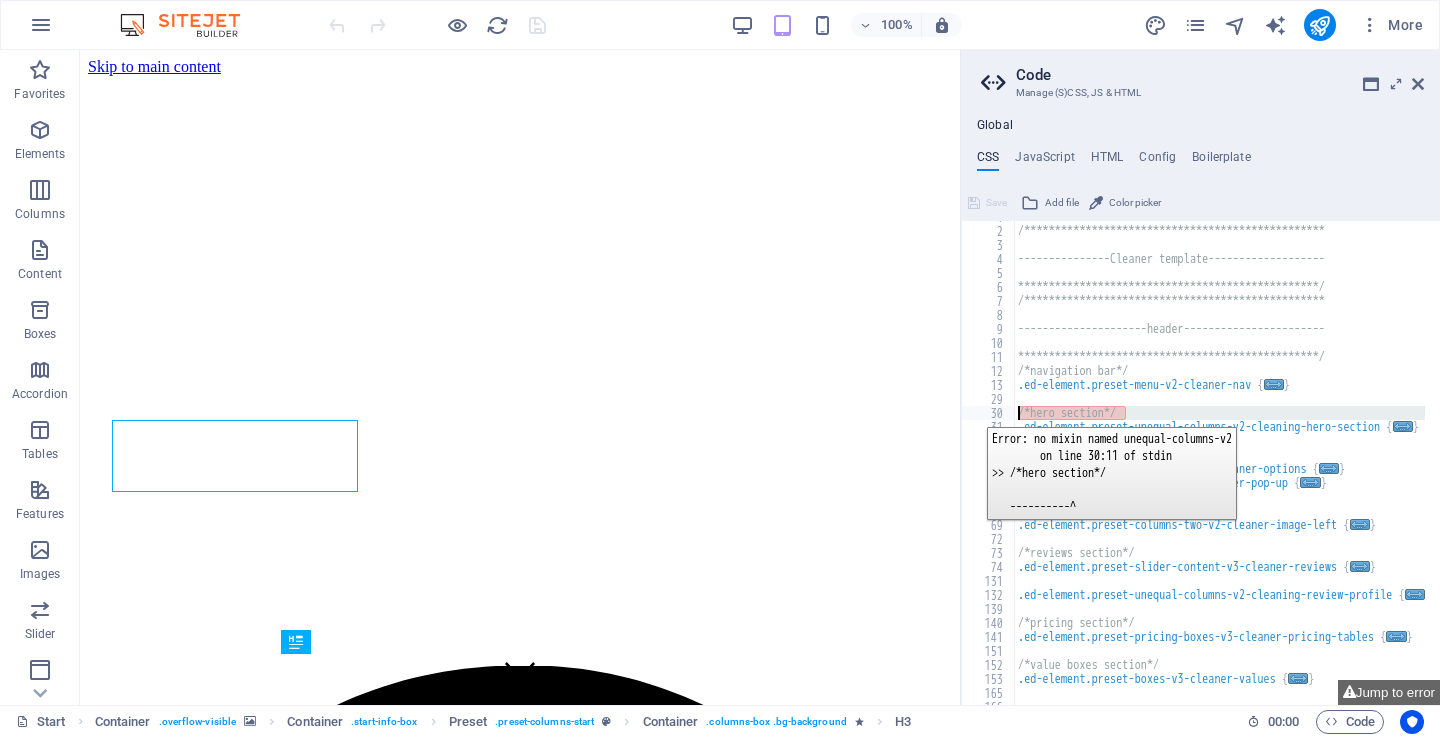 click on "30" at bounding box center (989, 413) 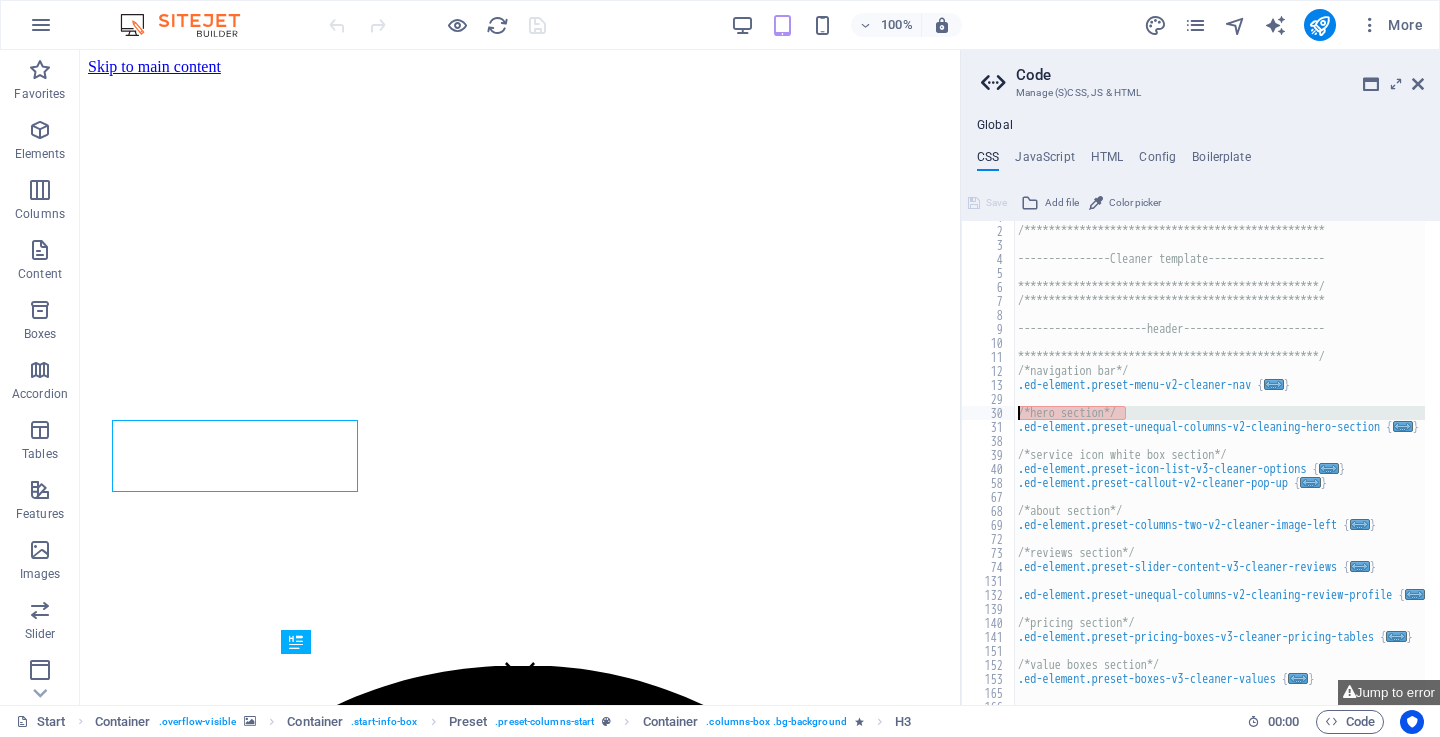 click on "**********" at bounding box center (1219, 463) 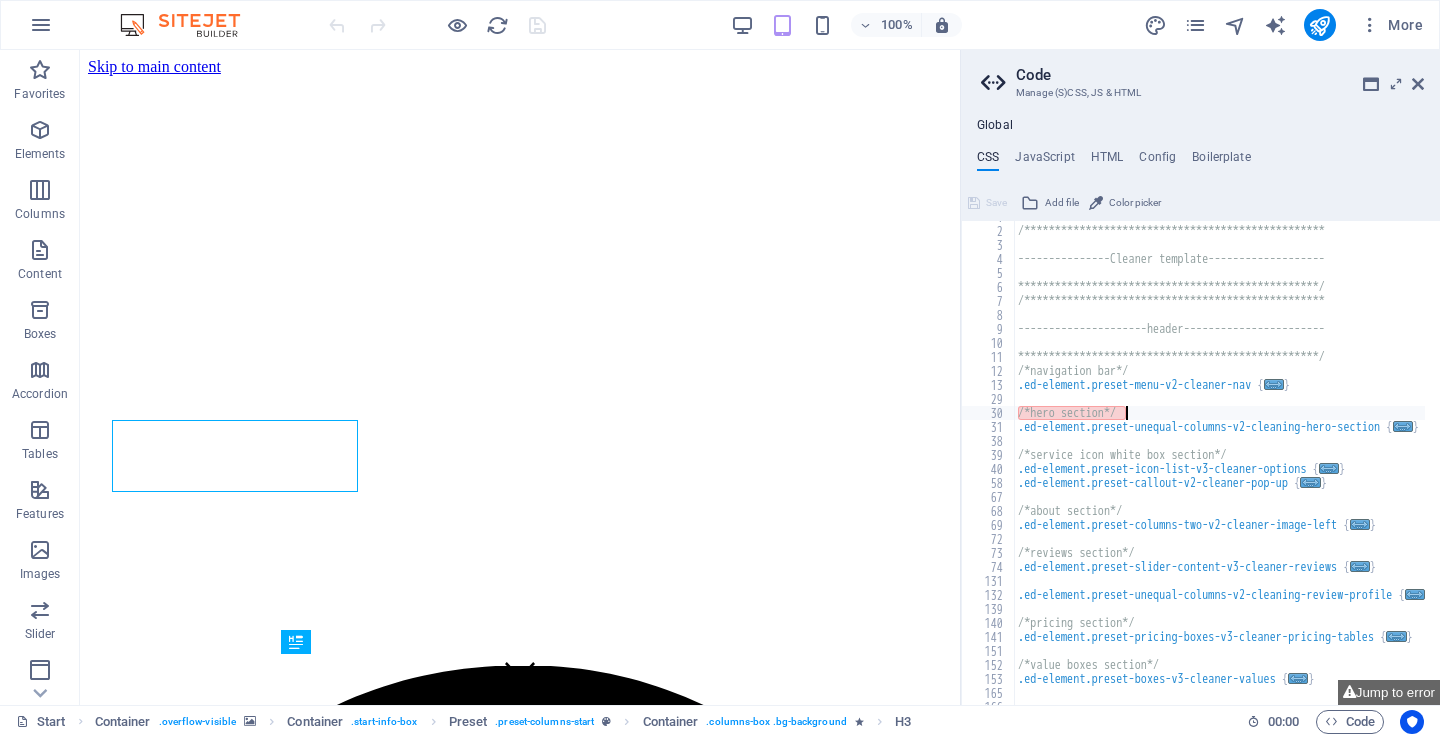 click on "**********" at bounding box center [1230, 458] 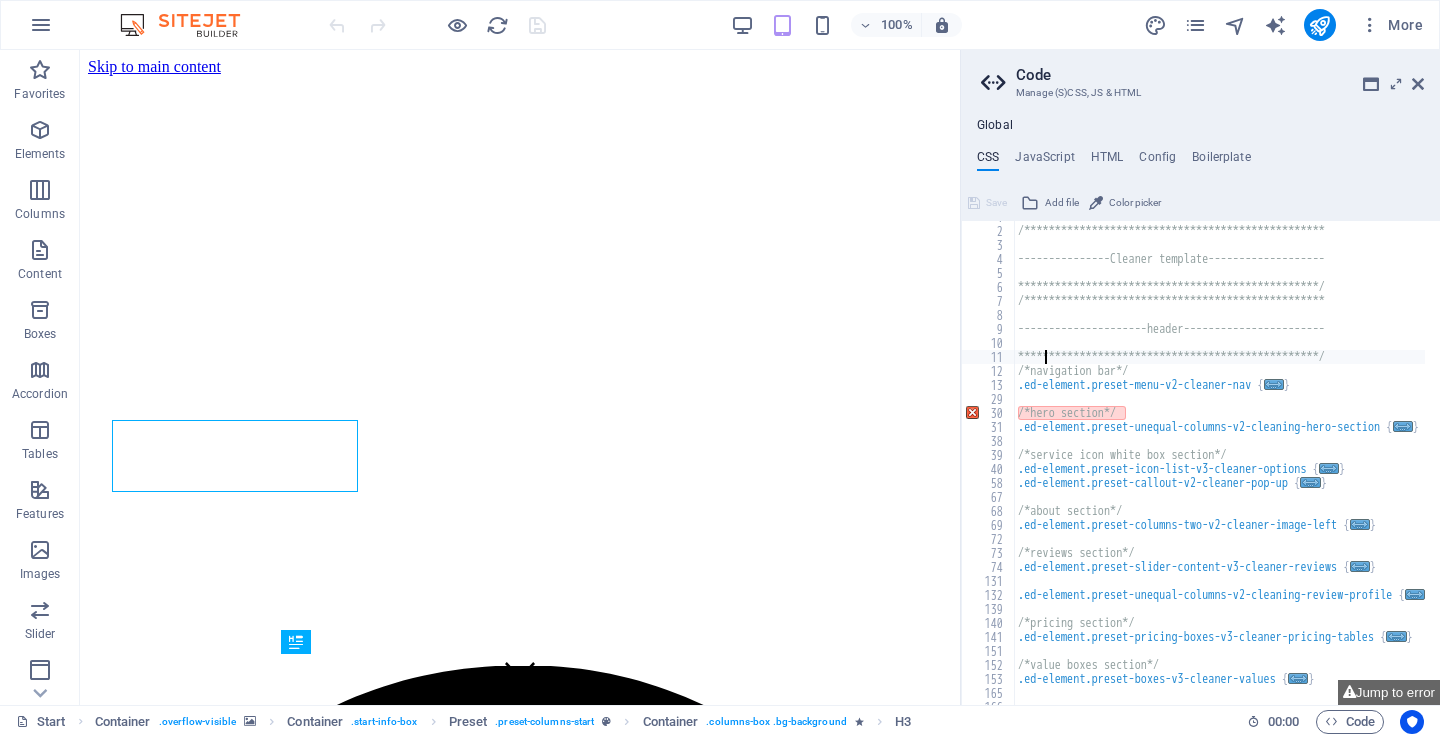 click on "**********" at bounding box center [1230, 458] 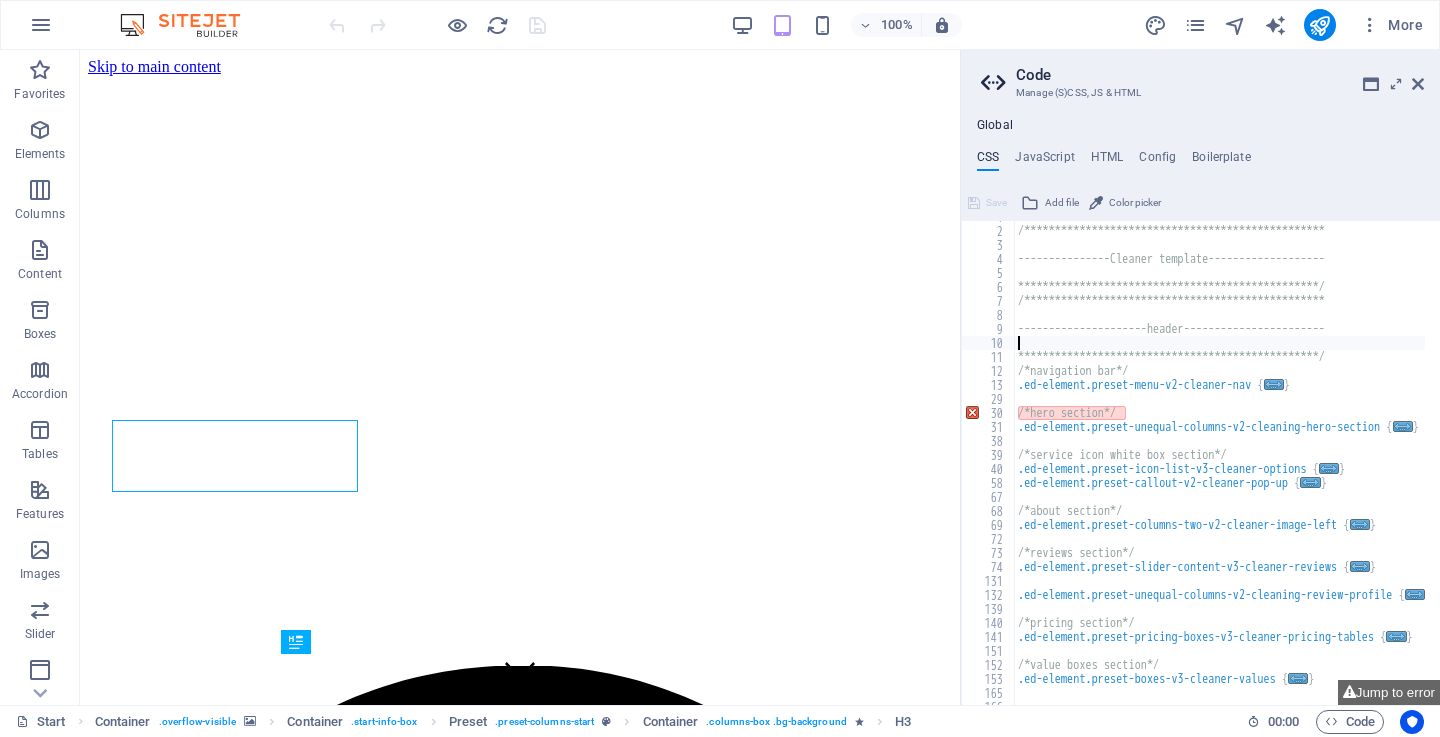 paste on "<meta name="facebook-domain-verification" content="ogct5aujq8hcnw71vbpiamdyc5bt79" />" 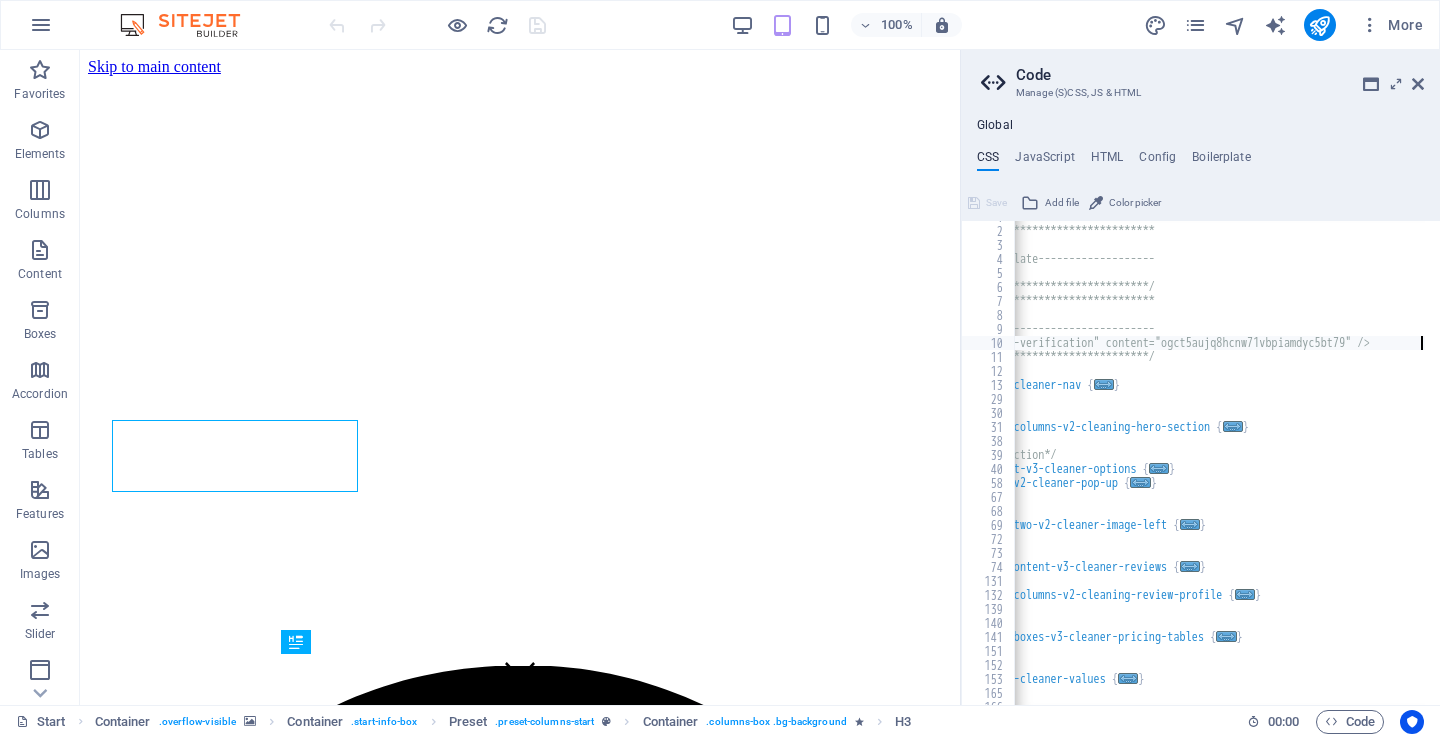 scroll, scrollTop: 0, scrollLeft: 170, axis: horizontal 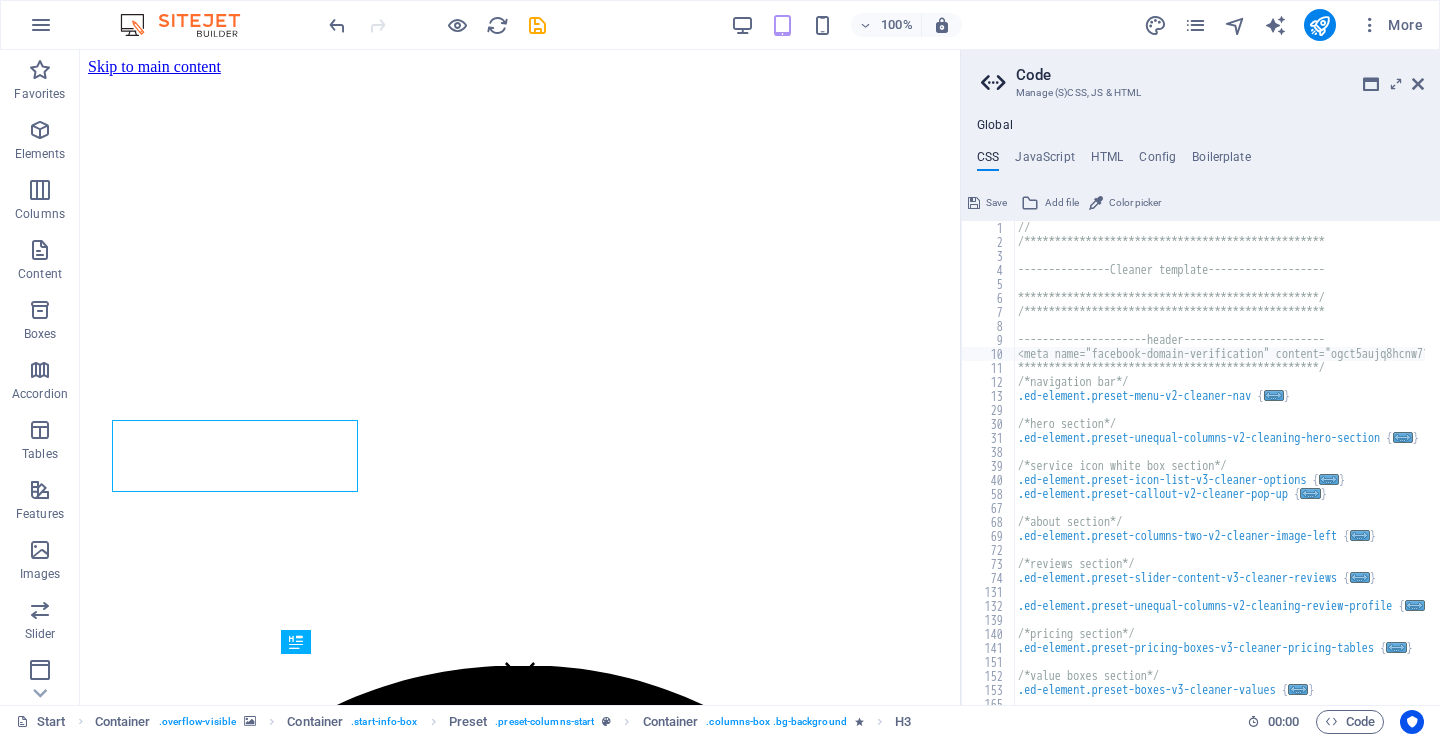 click at bounding box center (437, 25) 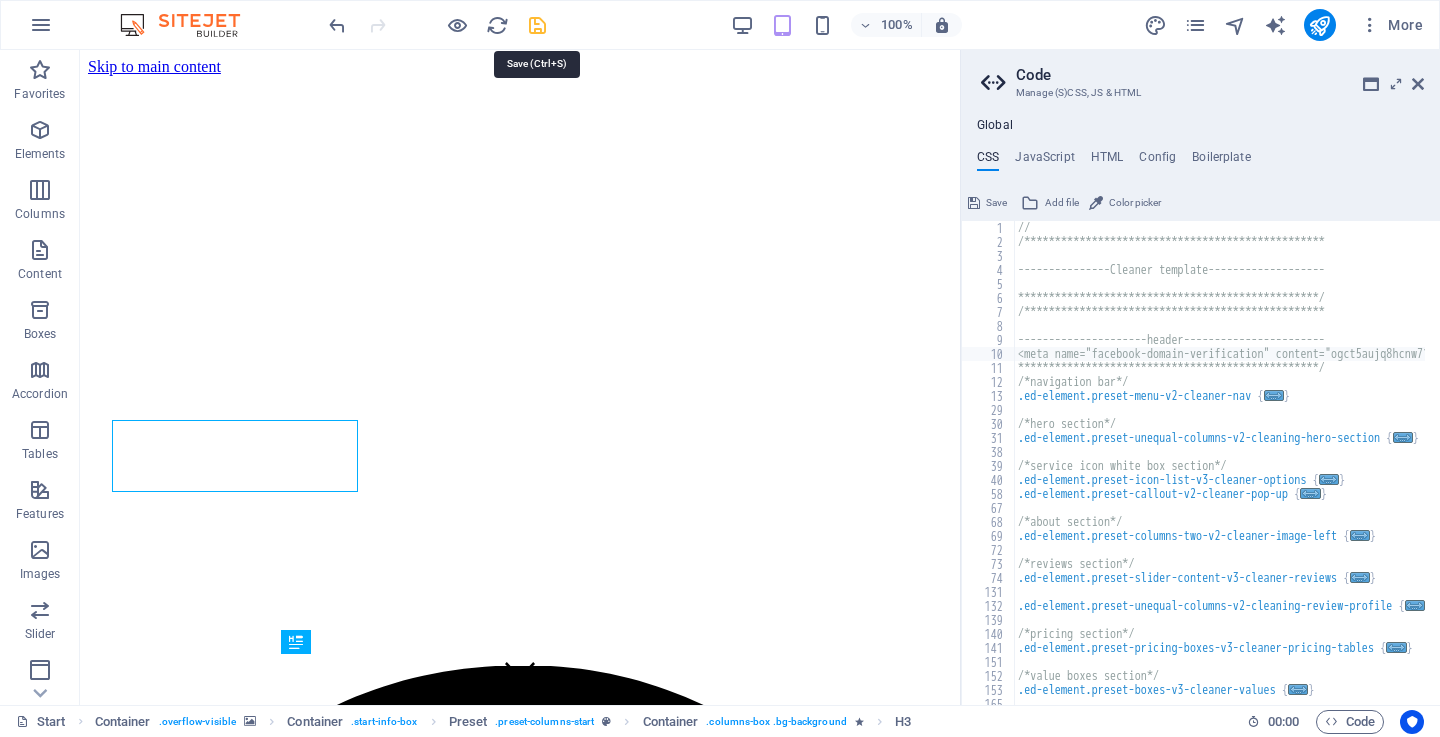 click at bounding box center (537, 25) 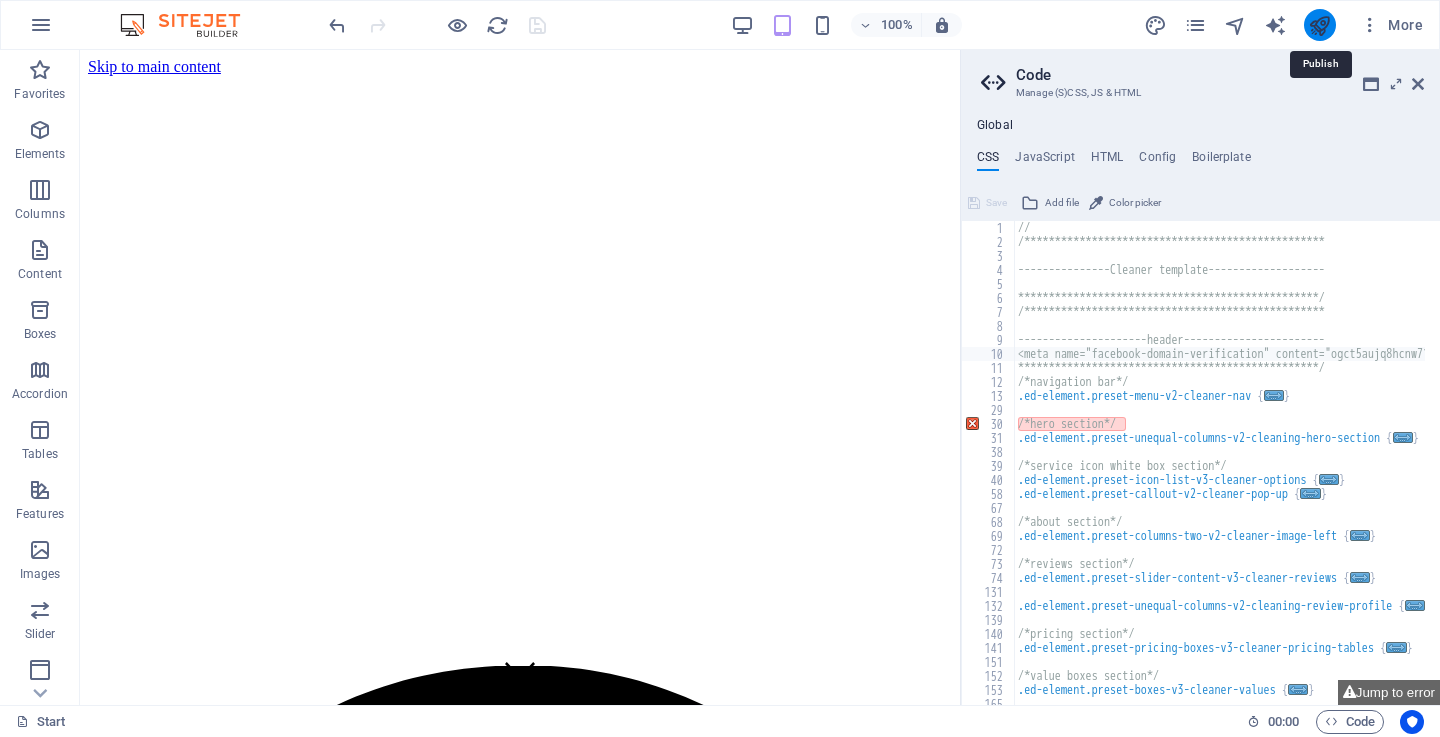 click at bounding box center [1319, 25] 